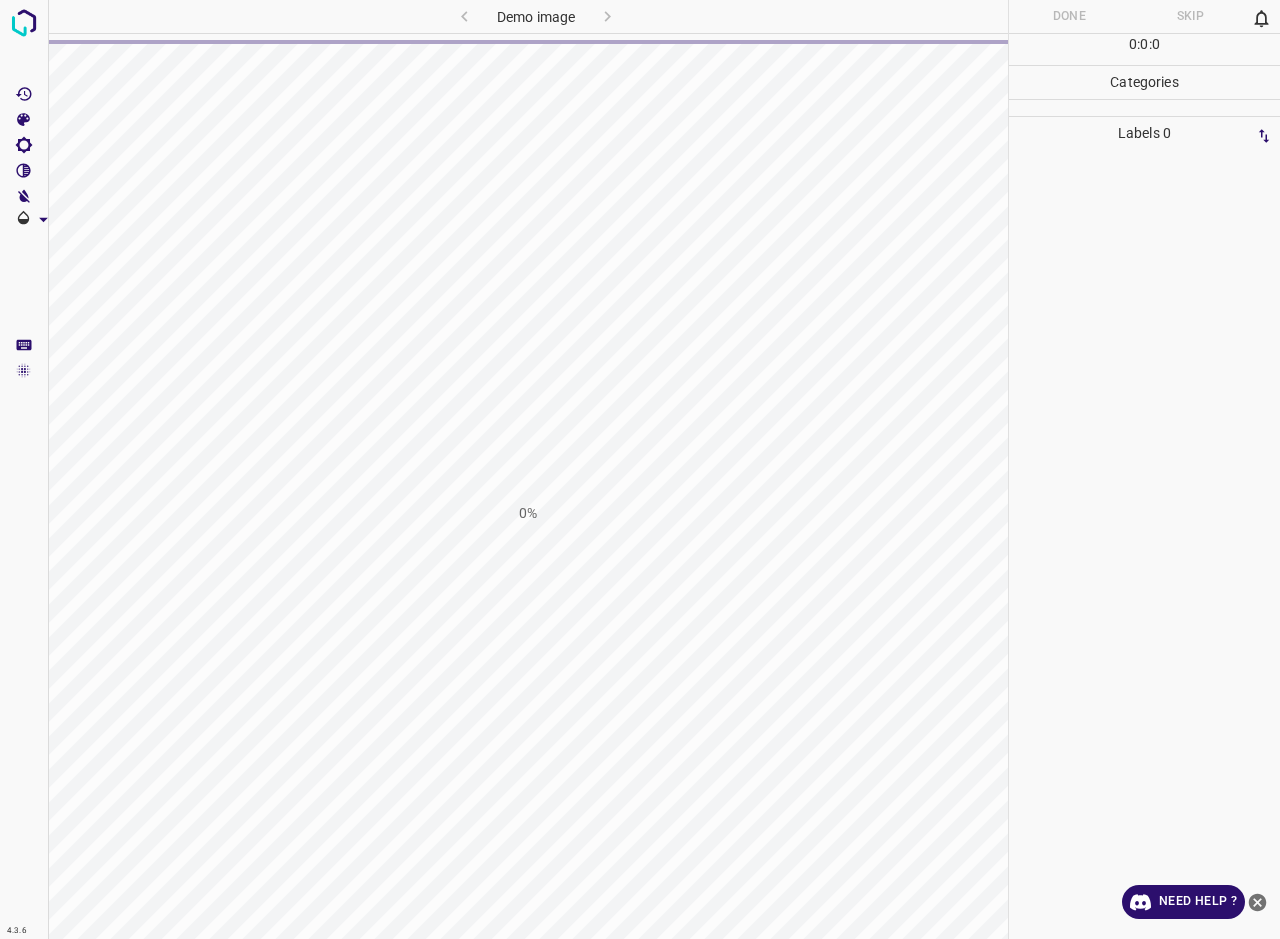 scroll, scrollTop: 0, scrollLeft: 0, axis: both 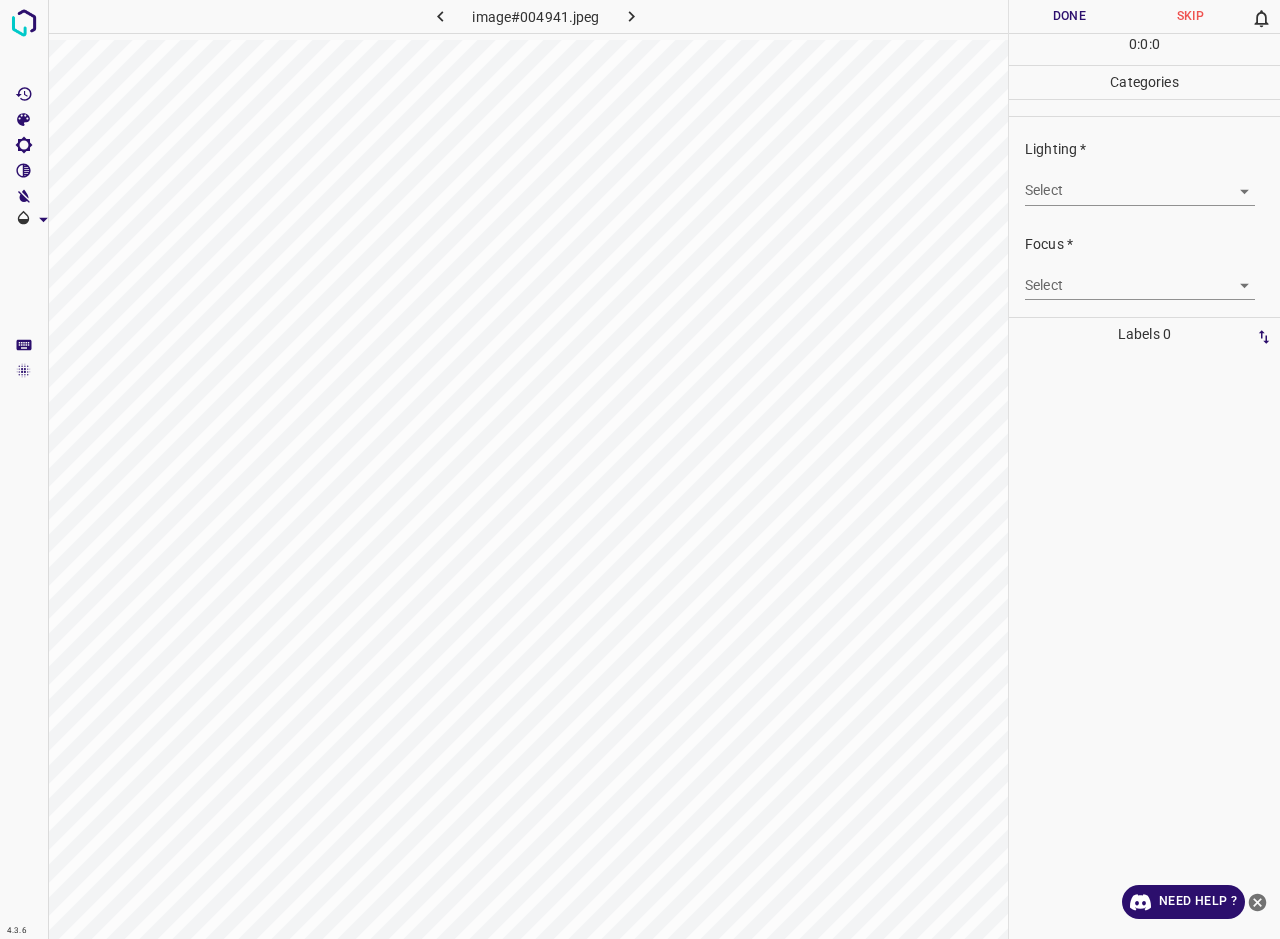 click on "Select ​" at bounding box center (1140, 277) 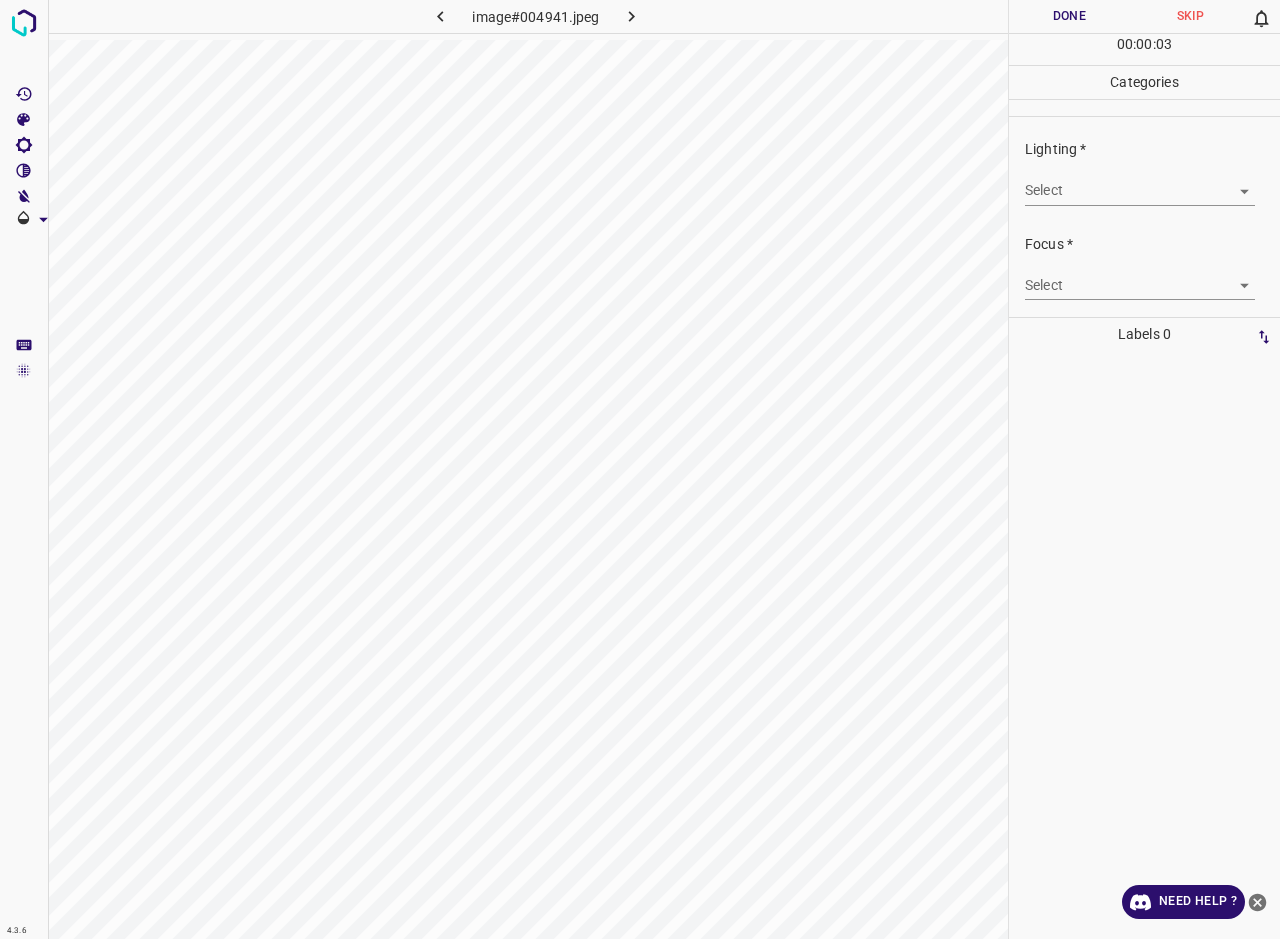 click on "4.3.6  image#004941.jpeg Done Skip 0 00   : 00   : 03   Categories Lighting *  Select ​ Focus *  Select ​ Overall *  Select ​ Labels   0 Categories 1 Lighting 2 Focus 3 Overall Tools Space Change between modes (Draw & Edit) I Auto labeling R Restore zoom M Zoom in N Zoom out Delete Delete selecte label Filters Z Restore filters X Saturation filter C Brightness filter V Contrast filter B Gray scale filter General O Download Need Help ? - Text - Hide - Delete" at bounding box center (640, 469) 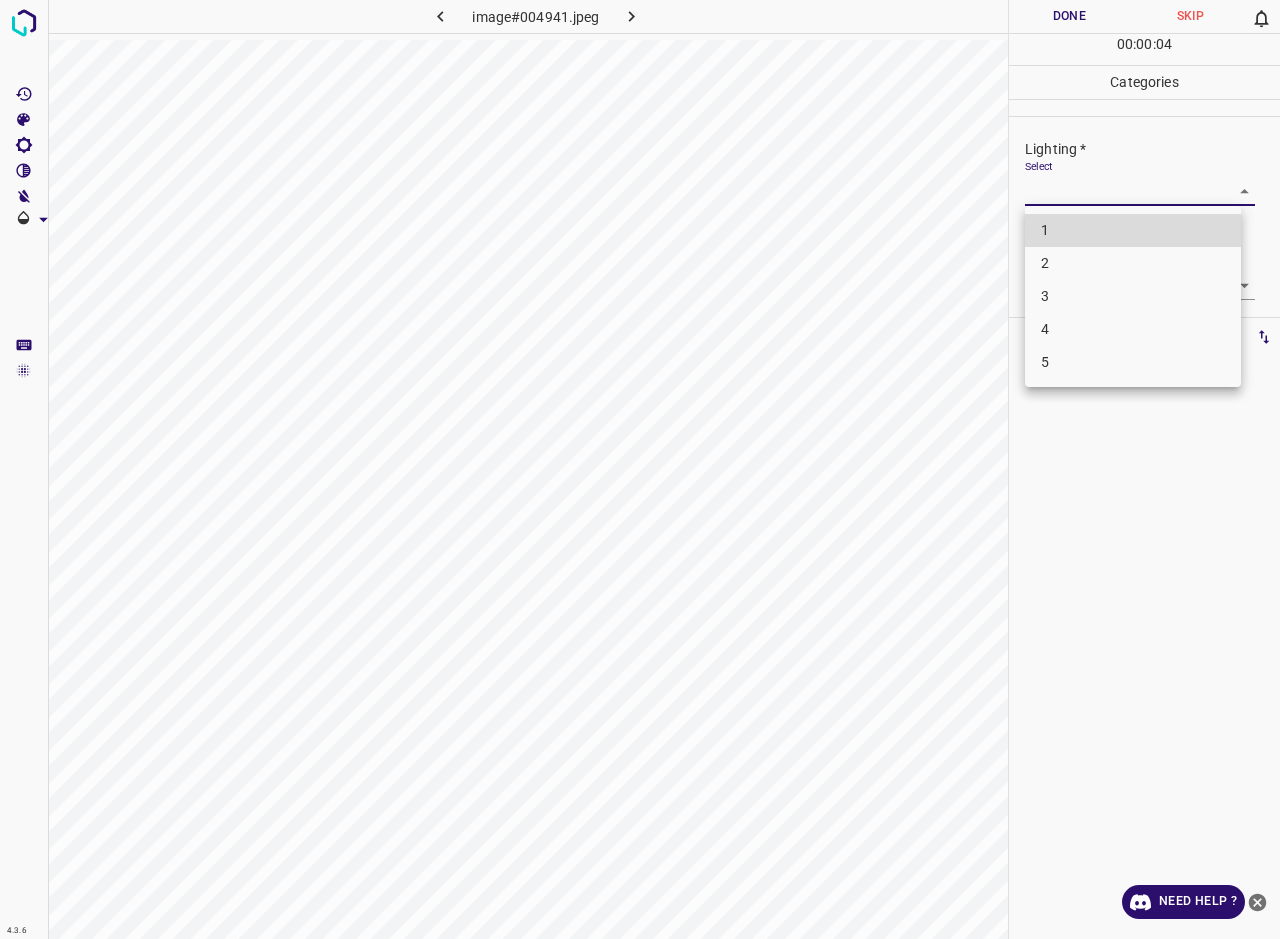 click on "3" at bounding box center [1133, 296] 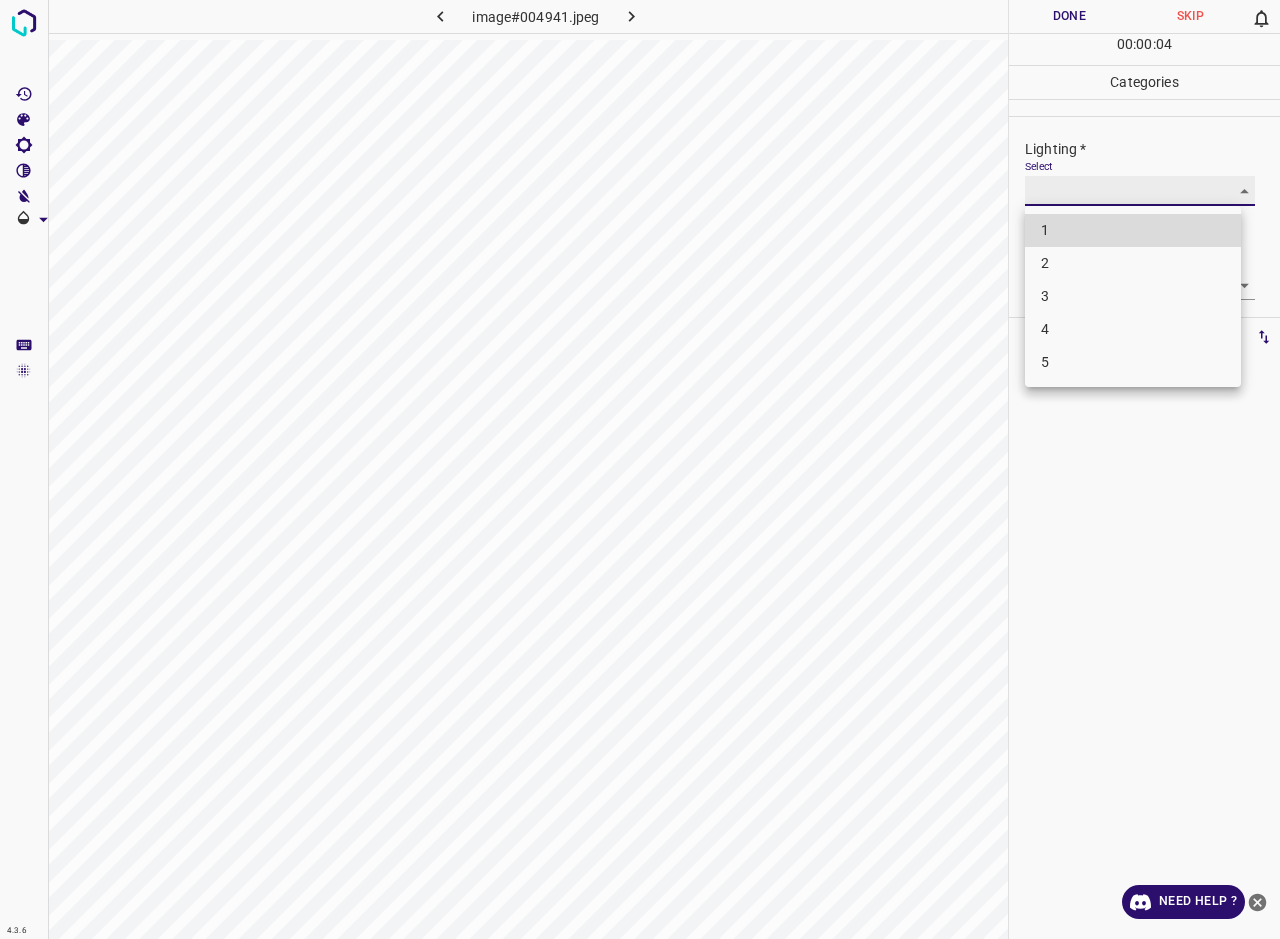 type on "3" 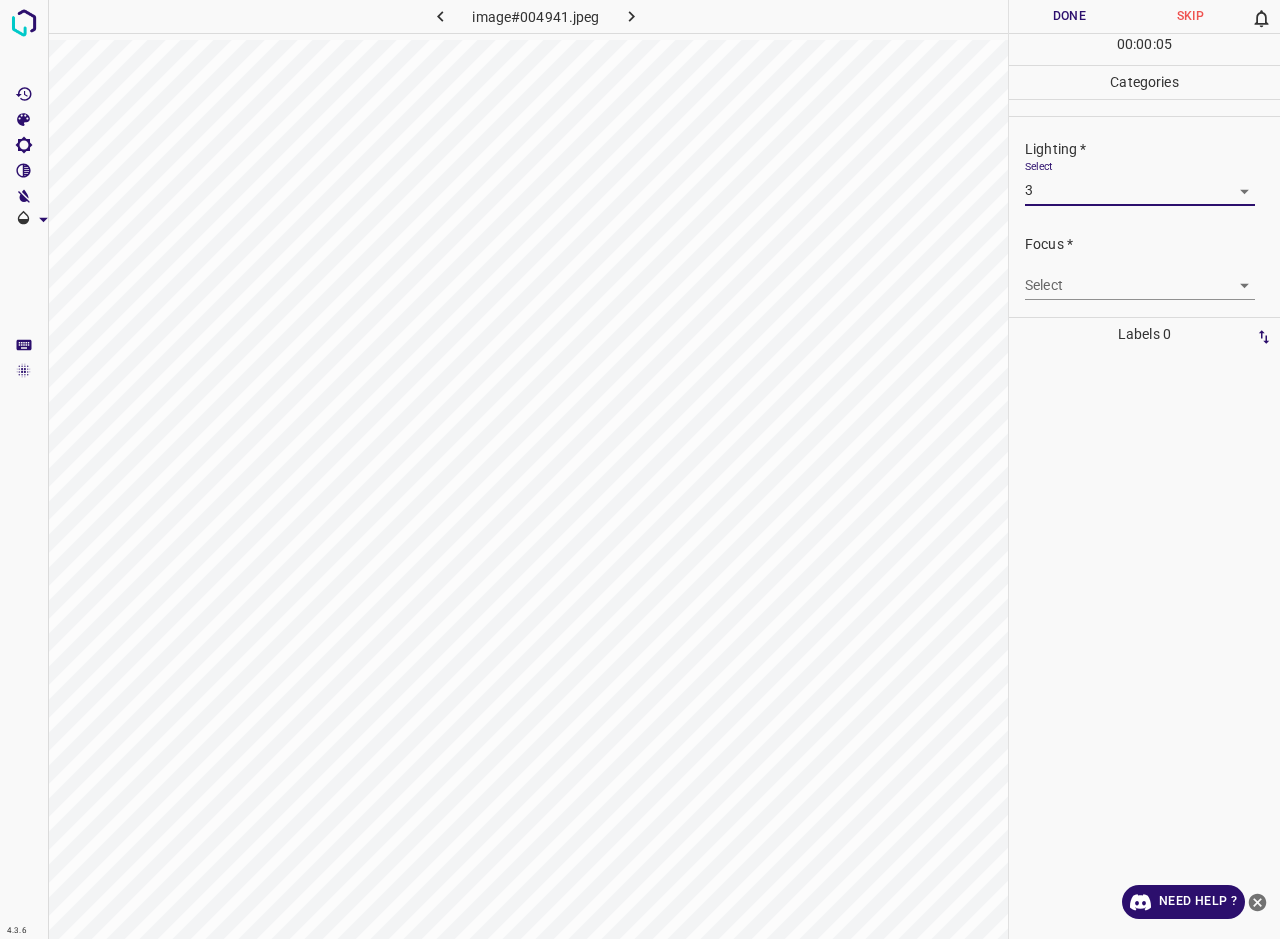 click on "4.3.6  image#004941.jpeg Done Skip 0 00   : 00   : 05   Categories Lighting *  Select 3 3 Focus *  Select ​ Overall *  Select ​ Labels   0 Categories 1 Lighting 2 Focus 3 Overall Tools Space Change between modes (Draw & Edit) I Auto labeling R Restore zoom M Zoom in N Zoom out Delete Delete selecte label Filters Z Restore filters X Saturation filter C Brightness filter V Contrast filter B Gray scale filter General O Download Need Help ? - Text - Hide - Delete" at bounding box center (640, 469) 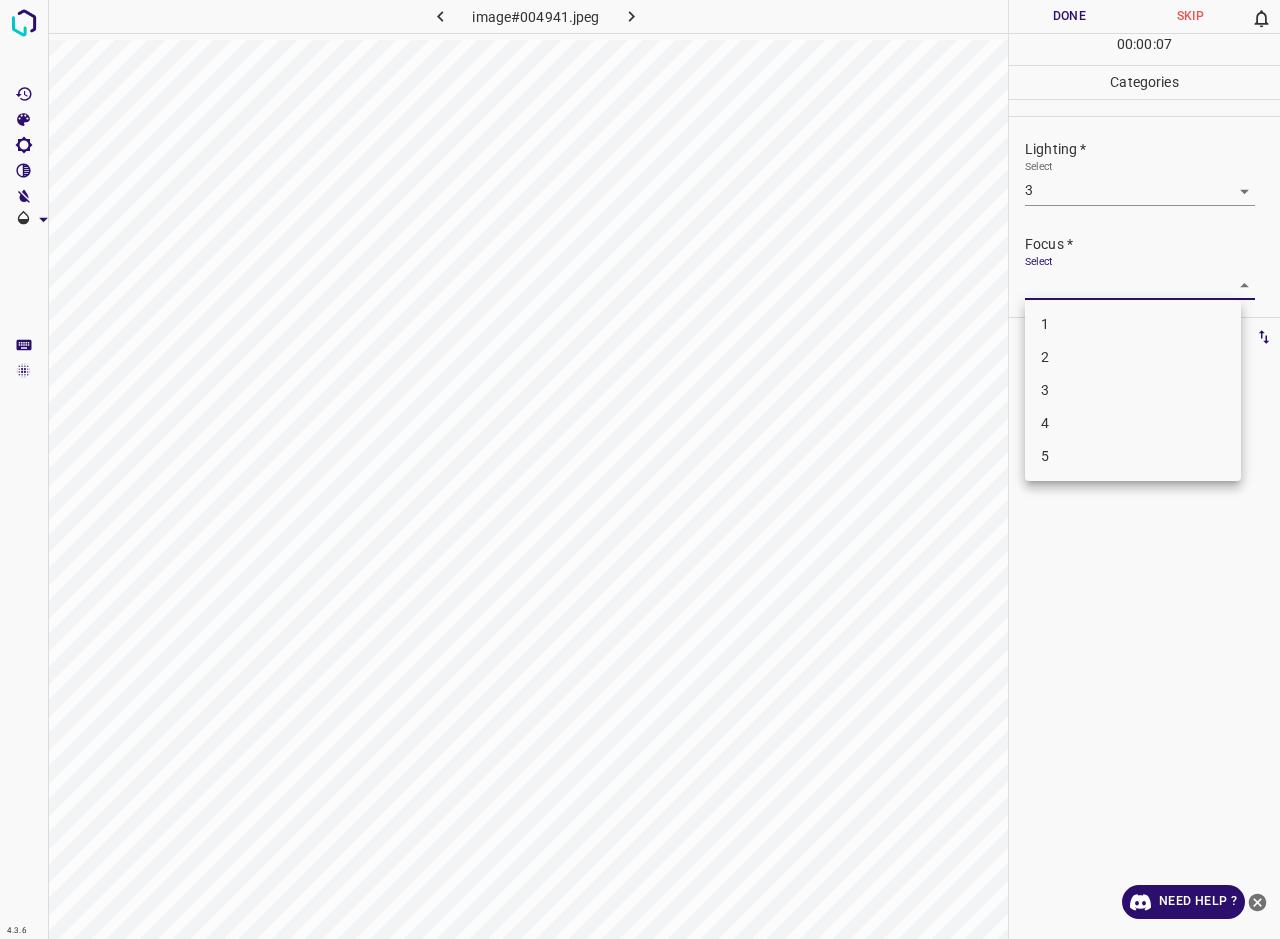 click on "2" at bounding box center (1133, 357) 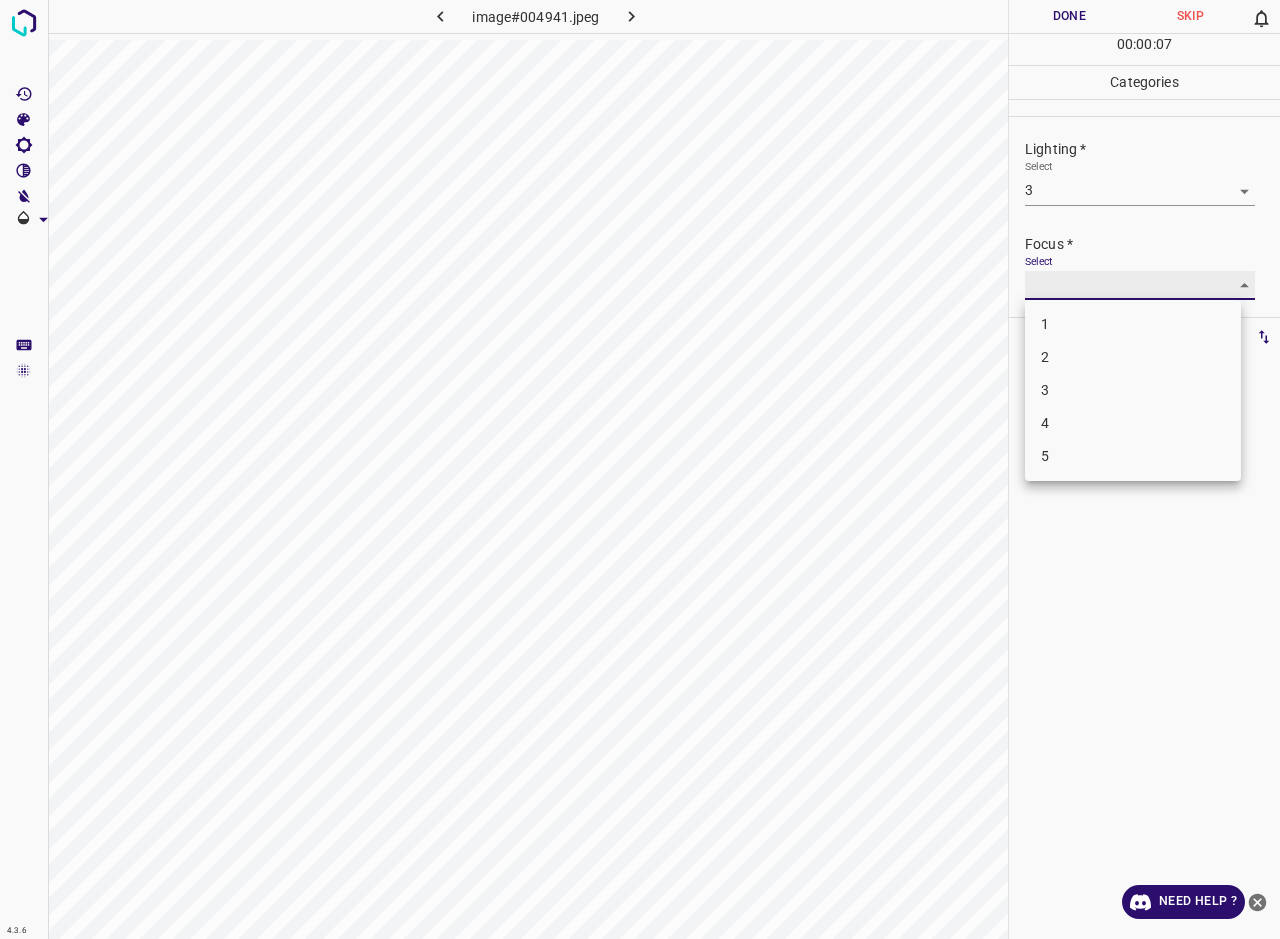 type on "2" 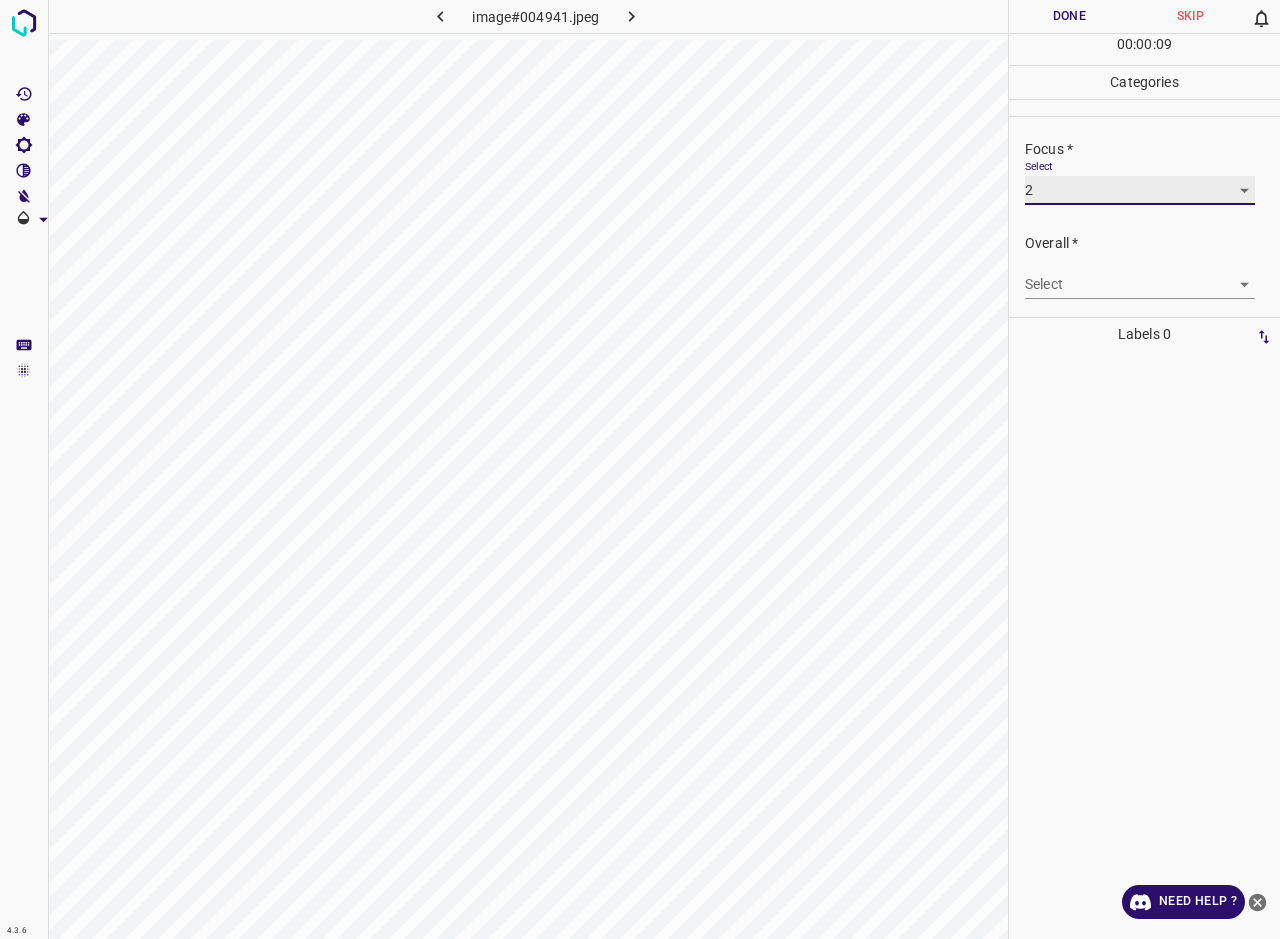scroll, scrollTop: 98, scrollLeft: 0, axis: vertical 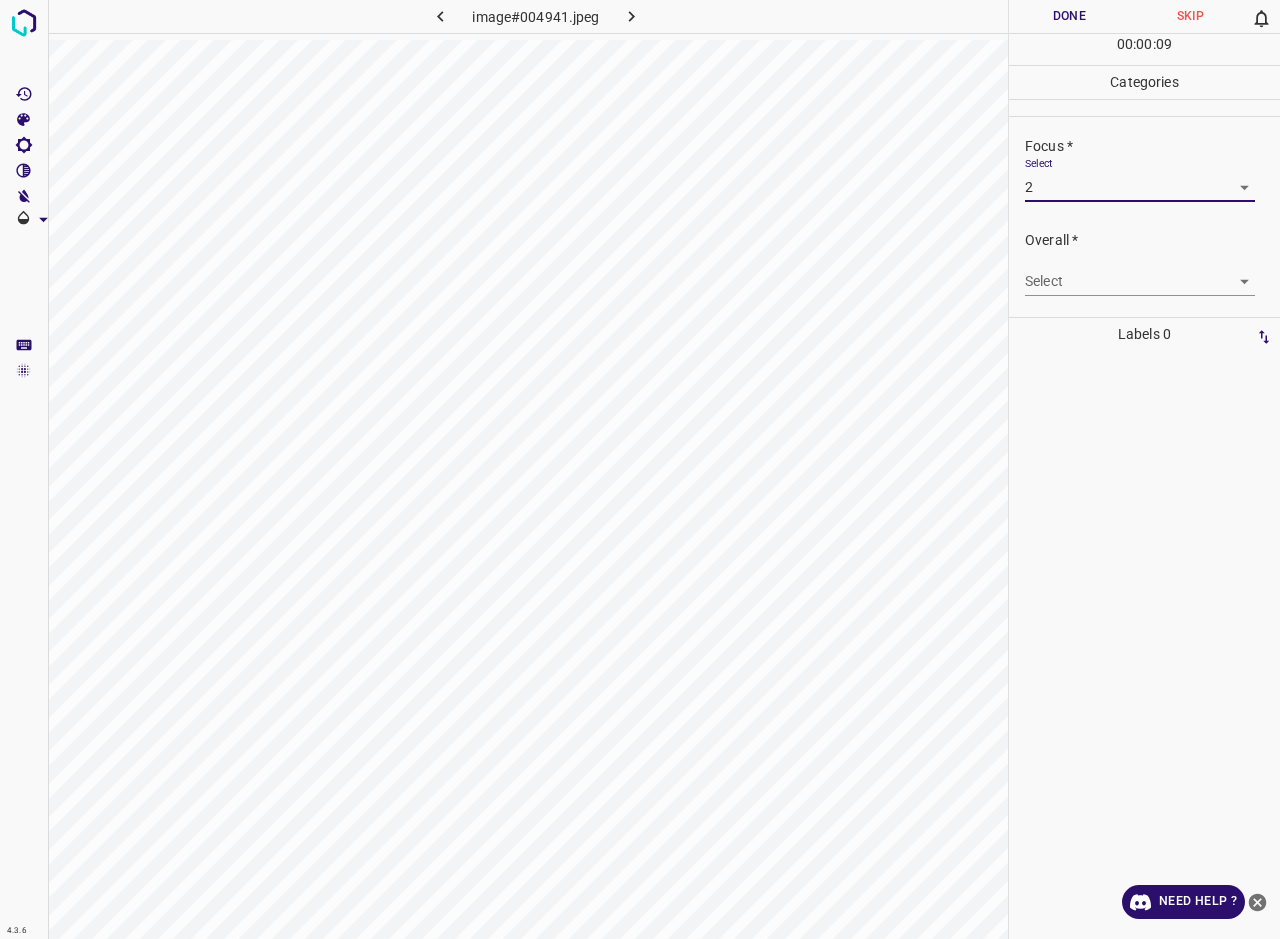 click on "4.3.6  image#004941.jpeg Done Skip 0 00   : 00   : 09   Categories Lighting *  Select 3 3 Focus *  Select 2 2 Overall *  Select ​ Labels   0 Categories 1 Lighting 2 Focus 3 Overall Tools Space Change between modes (Draw & Edit) I Auto labeling R Restore zoom M Zoom in N Zoom out Delete Delete selecte label Filters Z Restore filters X Saturation filter C Brightness filter V Contrast filter B Gray scale filter General O Download Need Help ? - Text - Hide - Delete" at bounding box center [640, 469] 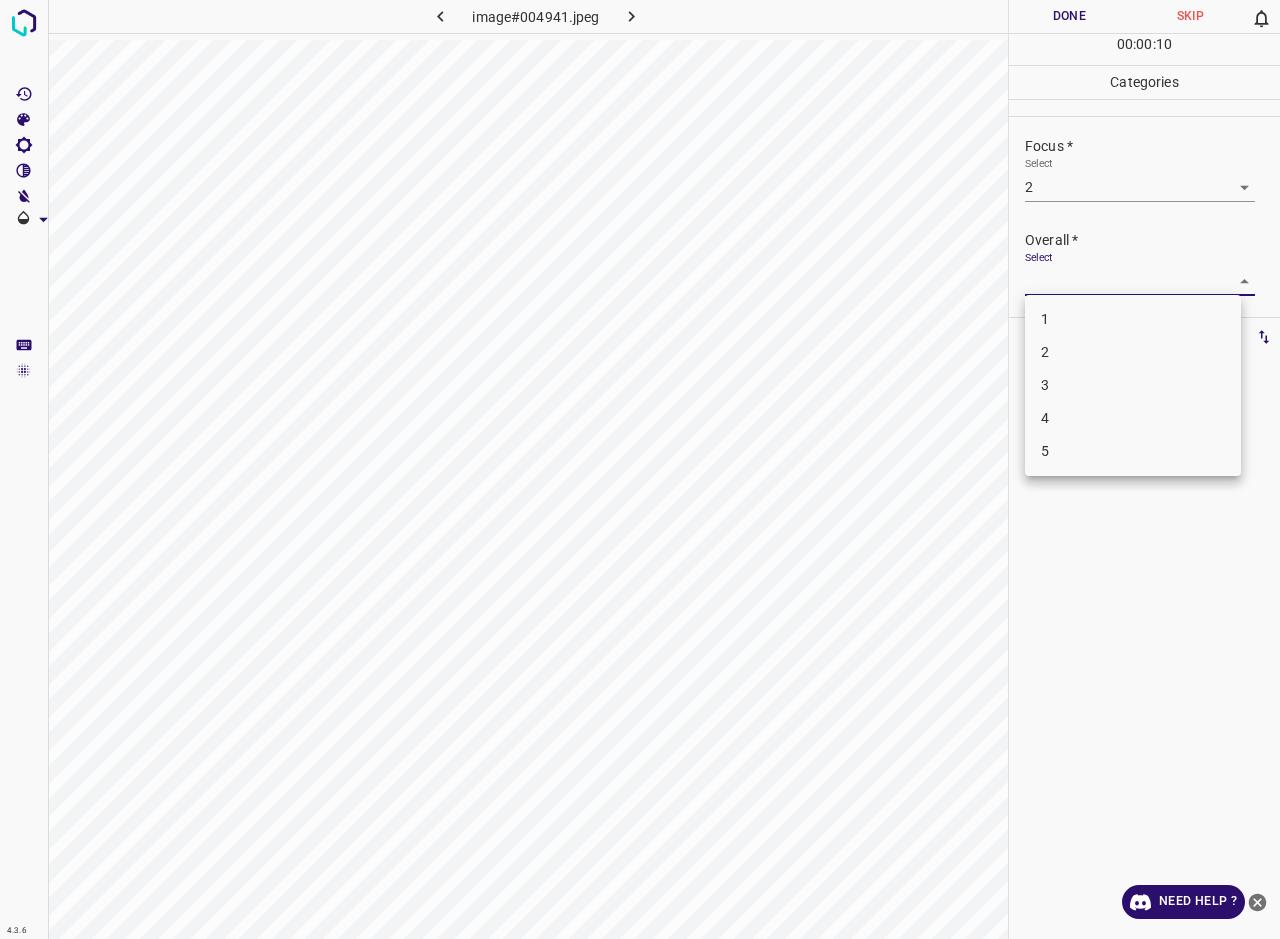click on "3" at bounding box center (1133, 385) 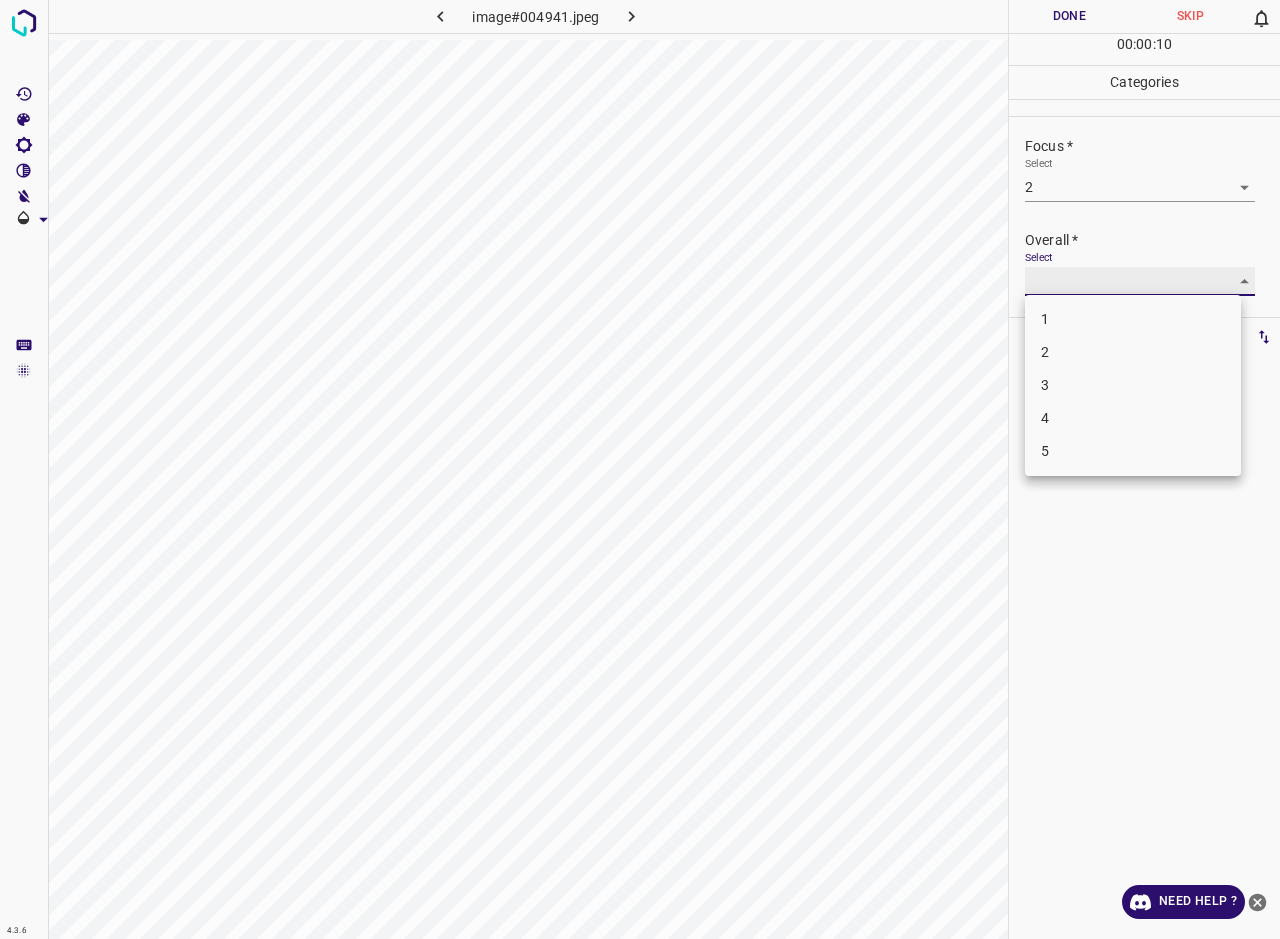 type on "3" 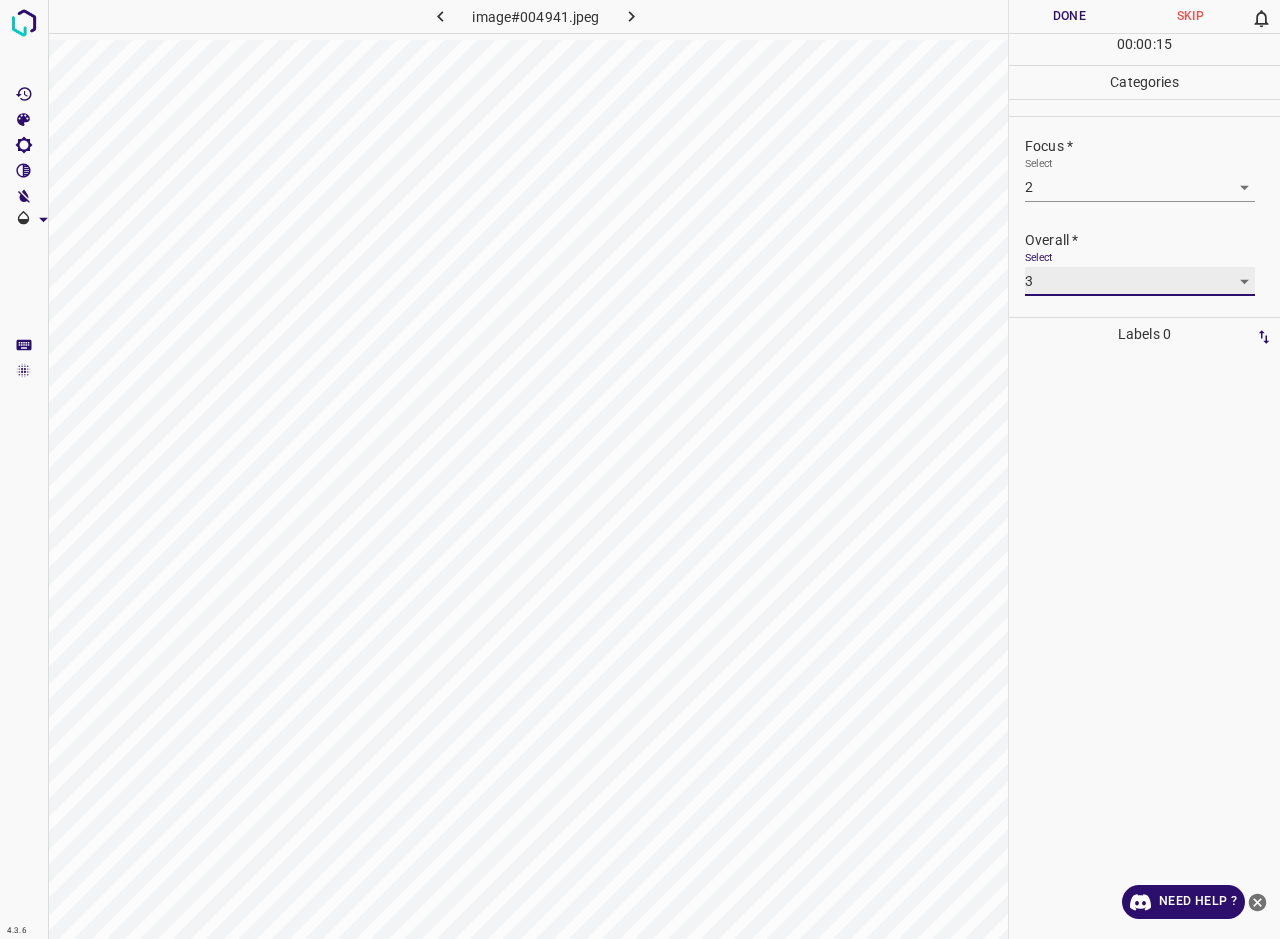 scroll, scrollTop: 27, scrollLeft: 0, axis: vertical 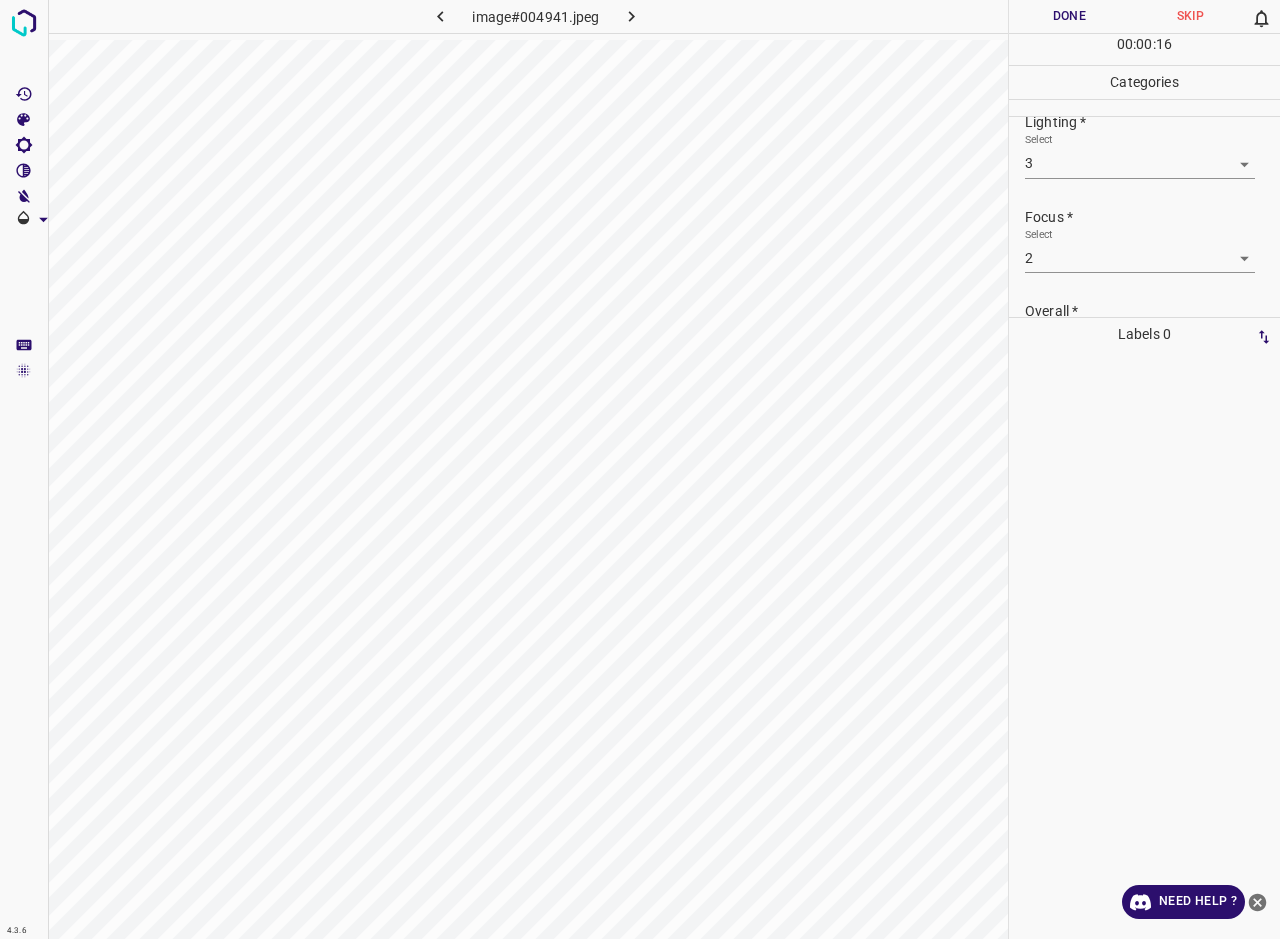 click on "Done" at bounding box center (1069, 16) 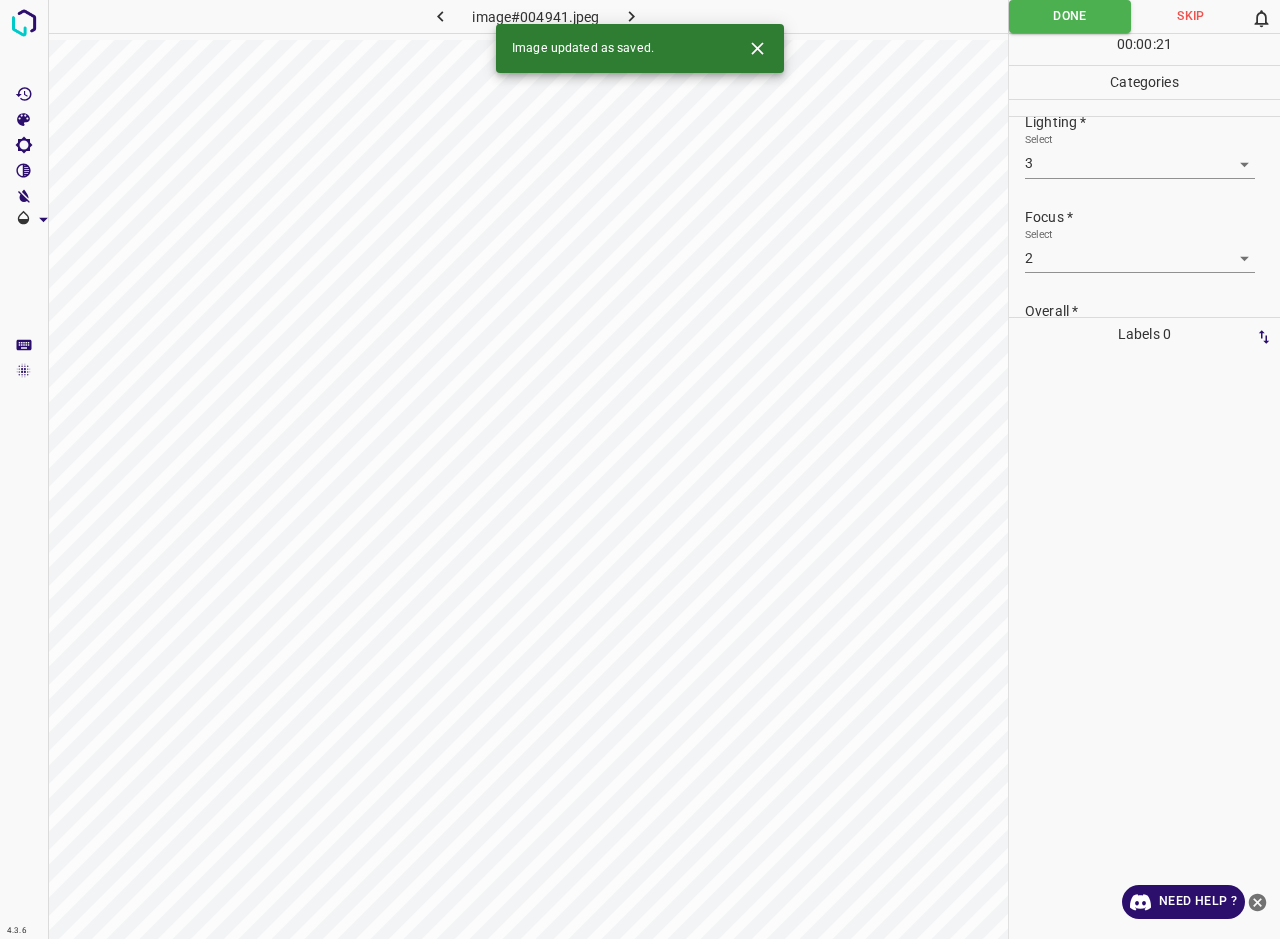 click 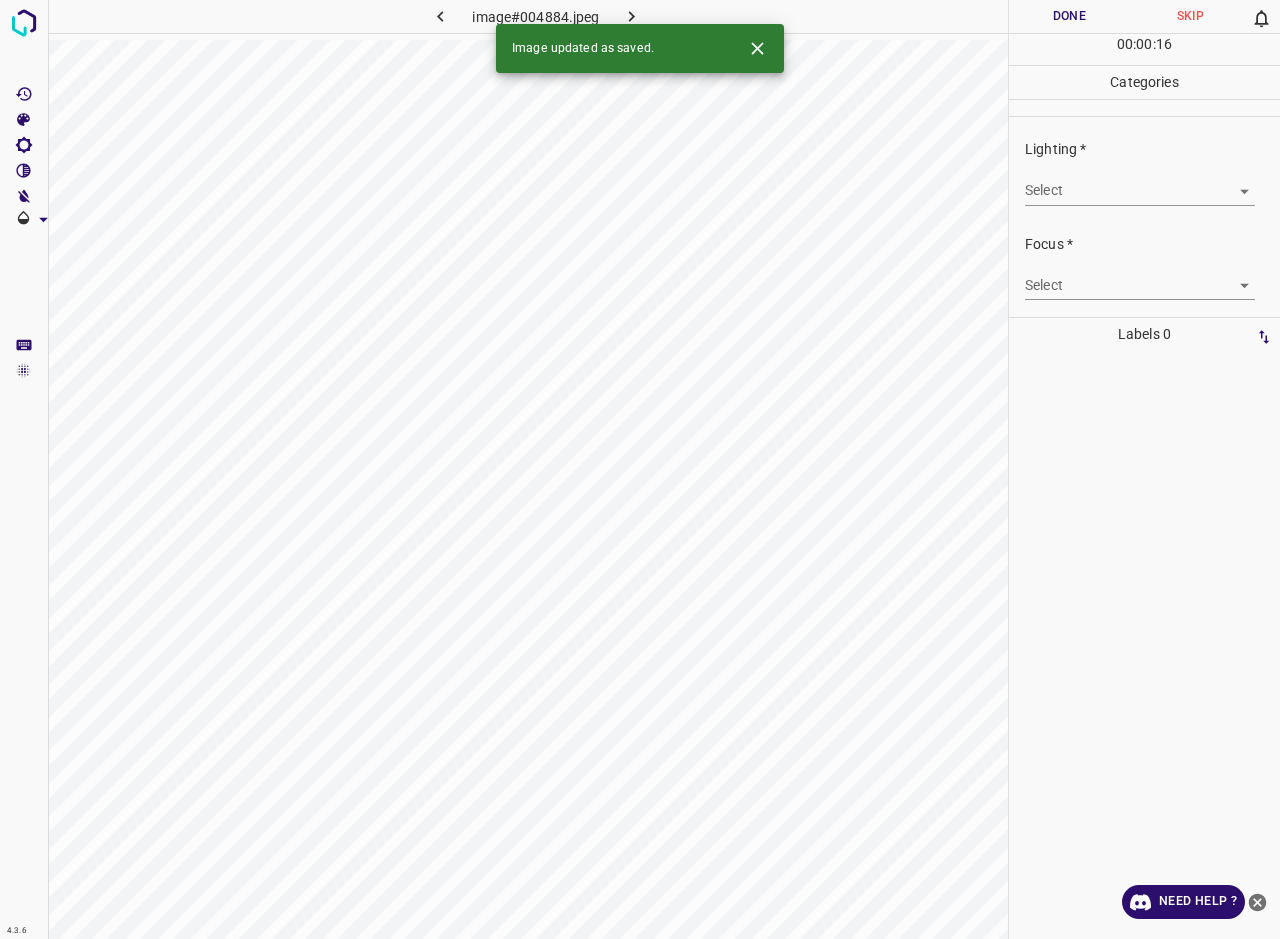 click on "4.3.6  image#004884.jpeg Done Skip 0 00   : 00   : 16   Categories Lighting *  Select ​ Focus *  Select ​ Overall *  Select ​ Labels   0 Categories 1 Lighting 2 Focus 3 Overall Tools Space Change between modes (Draw & Edit) I Auto labeling R Restore zoom M Zoom in N Zoom out Delete Delete selecte label Filters Z Restore filters X Saturation filter C Brightness filter V Contrast filter B Gray scale filter General O Download Image updated as saved. Need Help ? - Text - Hide - Delete" at bounding box center [640, 469] 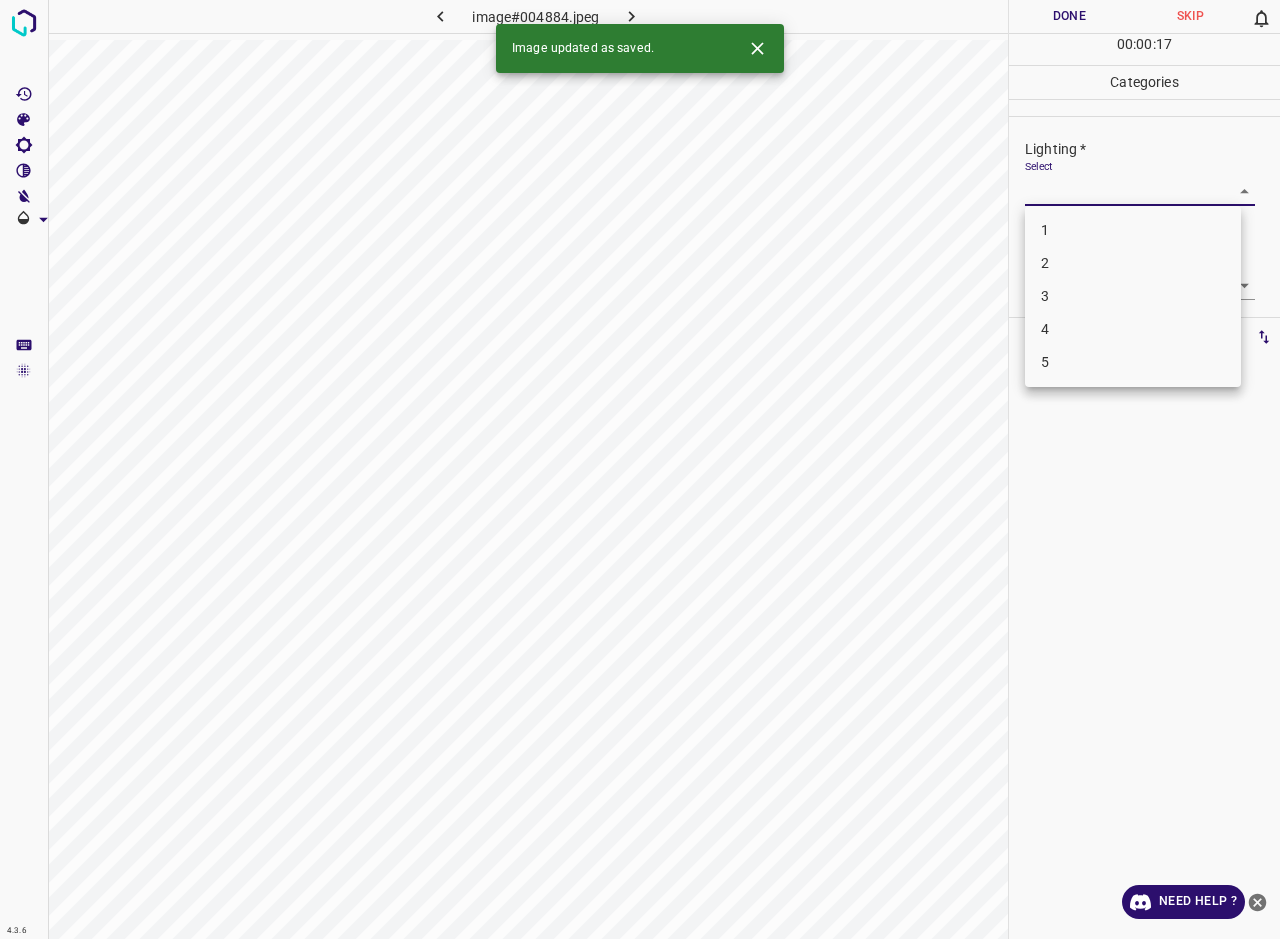 click on "3" at bounding box center [1133, 296] 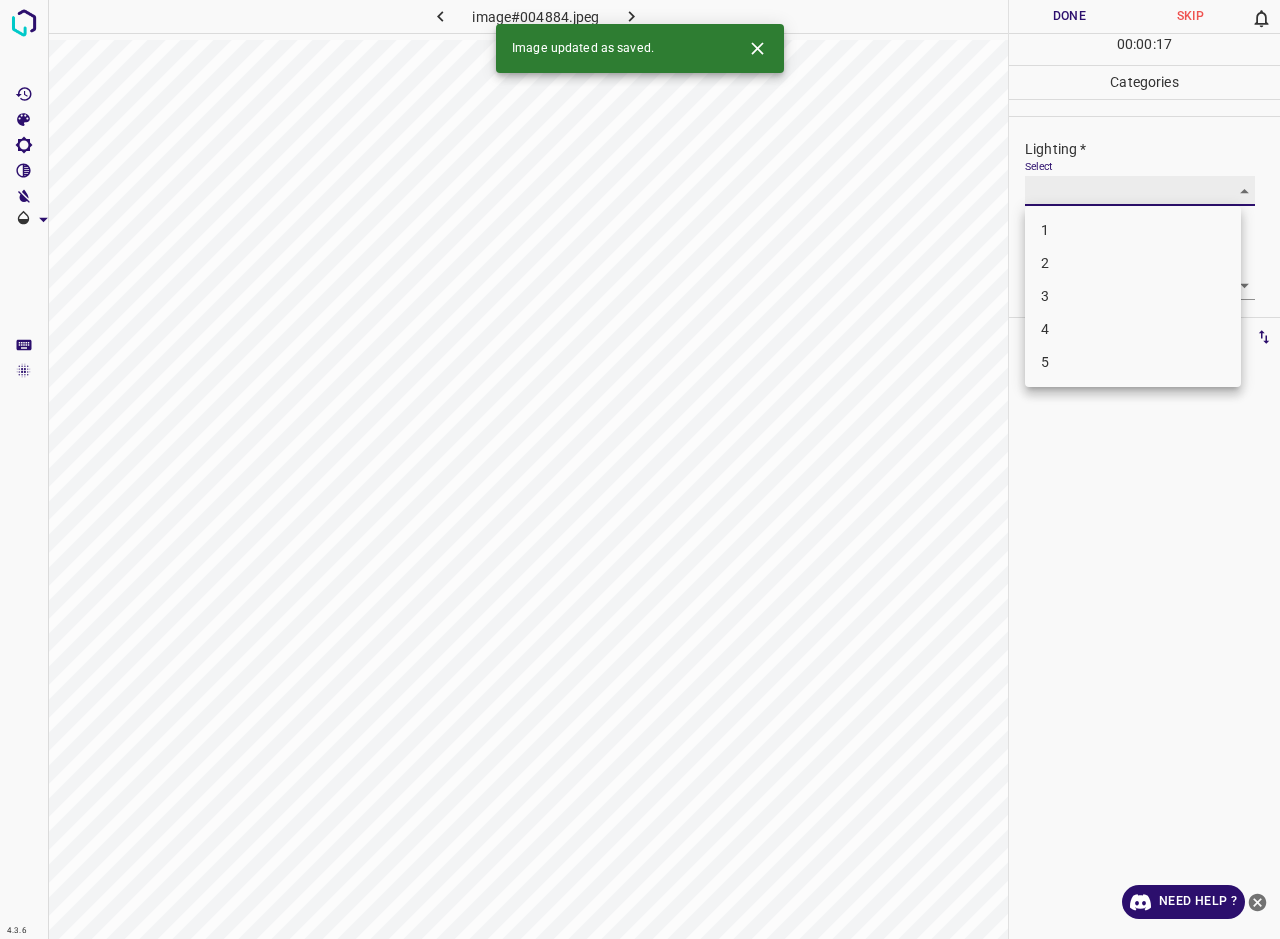 type on "3" 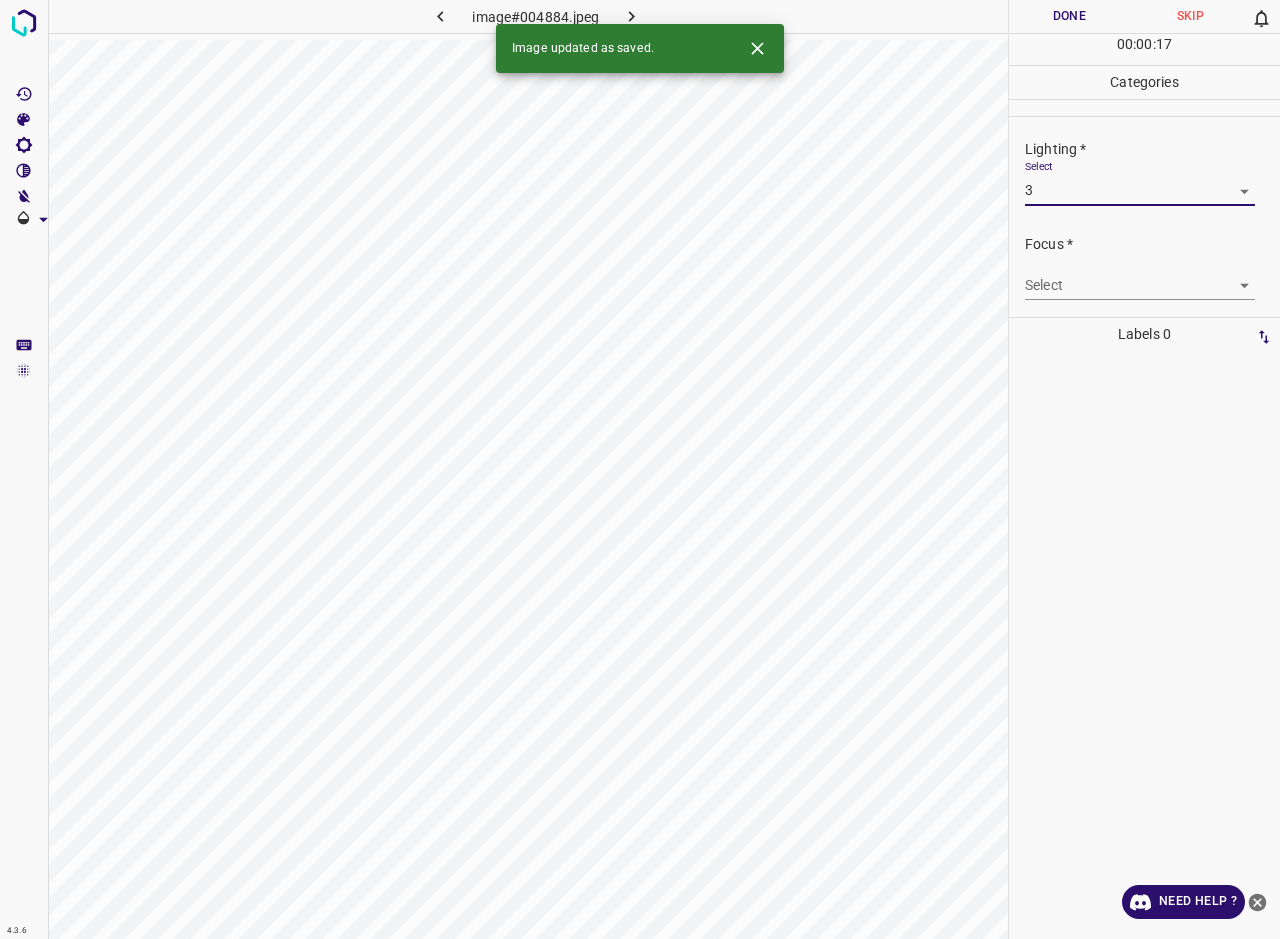 click on "4.3.6  image#004884.jpeg Done Skip 0 00   : 00   : 17   Categories Lighting *  Select 3 3 Focus *  Select ​ Overall *  Select ​ Labels   0 Categories 1 Lighting 2 Focus 3 Overall Tools Space Change between modes (Draw & Edit) I Auto labeling R Restore zoom M Zoom in N Zoom out Delete Delete selecte label Filters Z Restore filters X Saturation filter C Brightness filter V Contrast filter B Gray scale filter General O Download Image updated as saved. Need Help ? - Text - Hide - Delete 1 2 3 4 5" at bounding box center (640, 469) 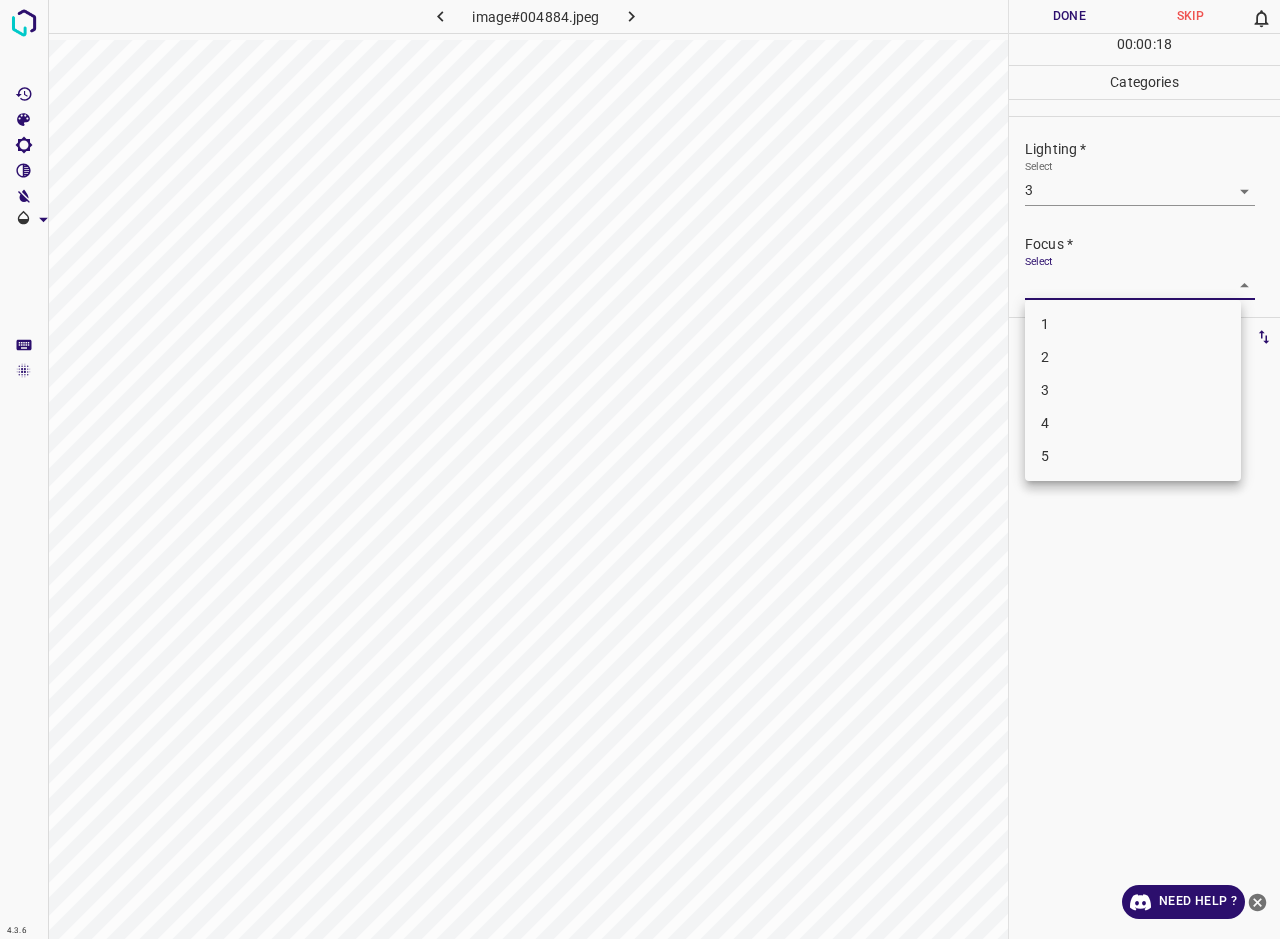 click on "3" at bounding box center [1133, 390] 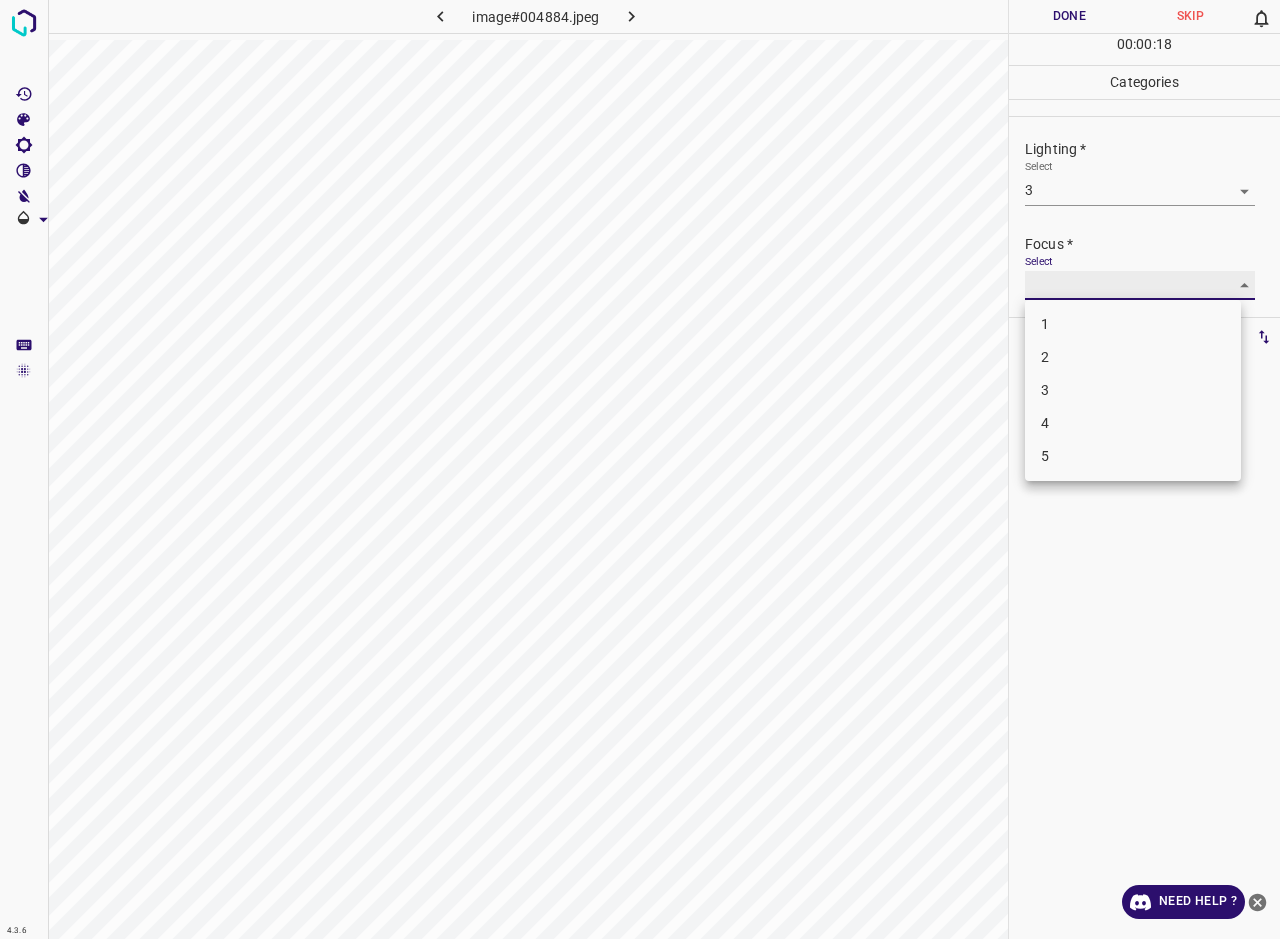 type on "3" 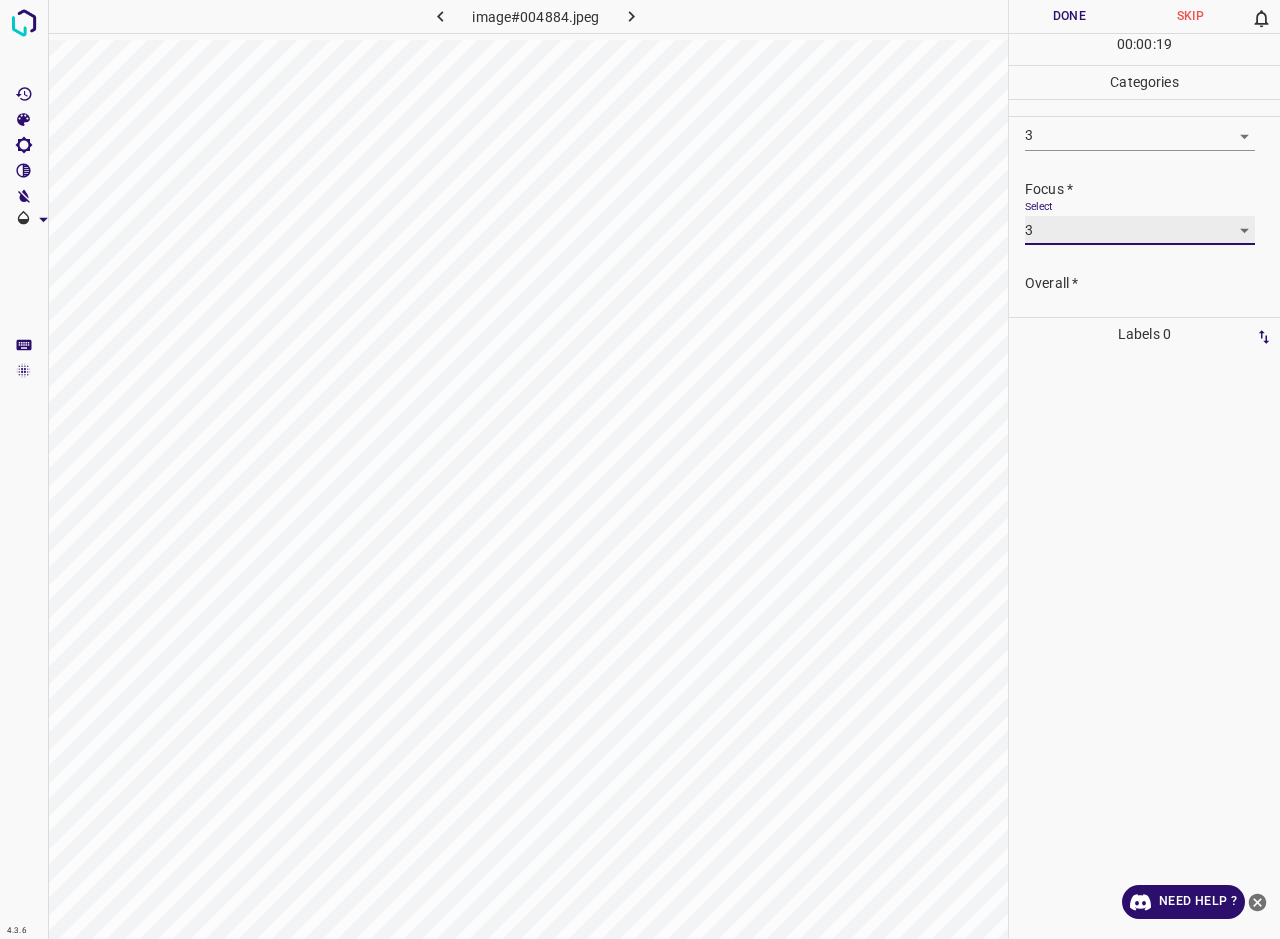 scroll, scrollTop: 98, scrollLeft: 0, axis: vertical 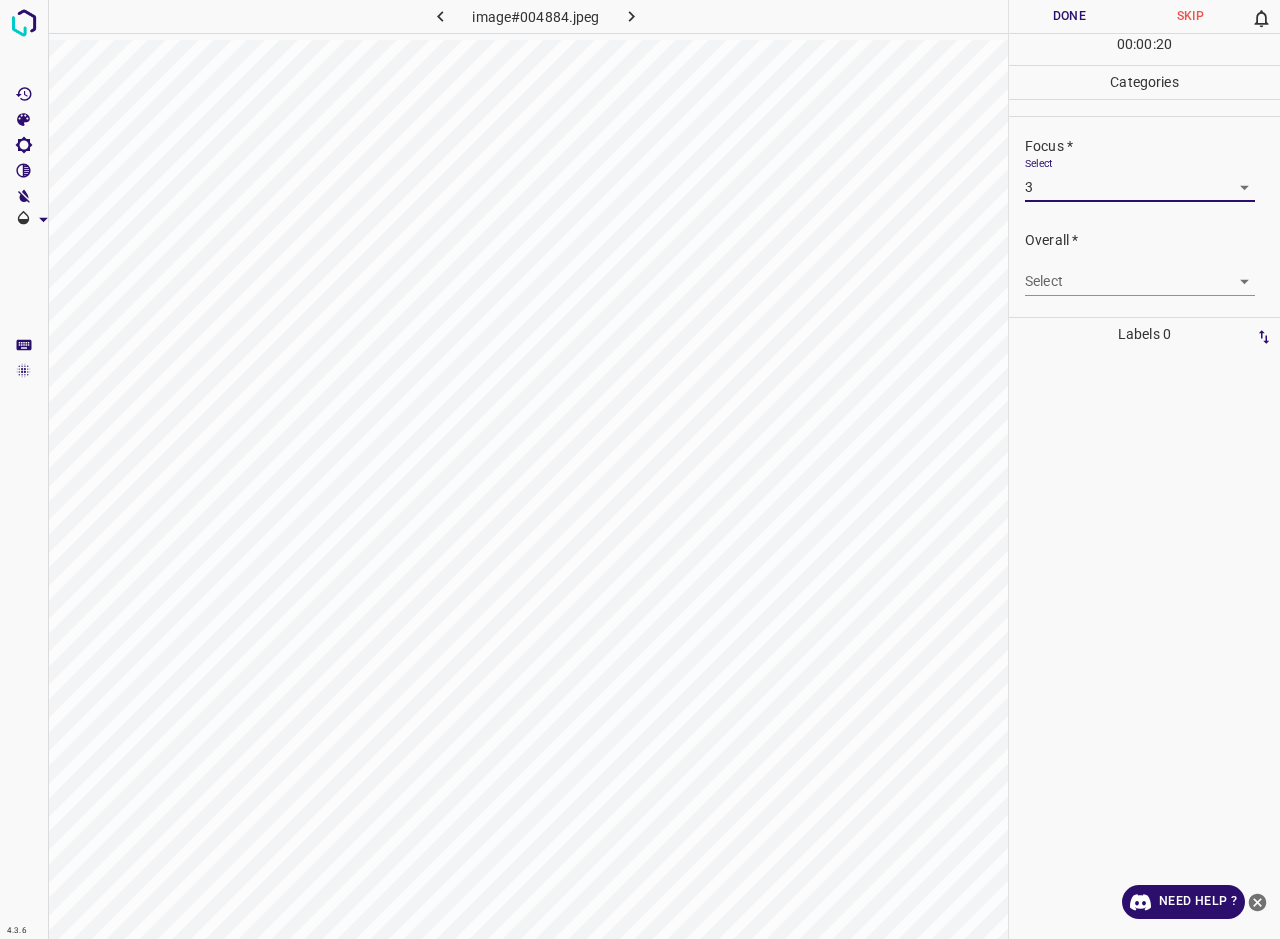 click on "4.3.6  image#004884.jpeg Done Skip 0 00   : 00   : 20   Categories Lighting *  Select 3 3 Focus *  Select 3 3 Overall *  Select ​ Labels   0 Categories 1 Lighting 2 Focus 3 Overall Tools Space Change between modes (Draw & Edit) I Auto labeling R Restore zoom M Zoom in N Zoom out Delete Delete selecte label Filters Z Restore filters X Saturation filter C Brightness filter V Contrast filter B Gray scale filter General O Download Need Help ? - Text - Hide - Delete" at bounding box center (640, 469) 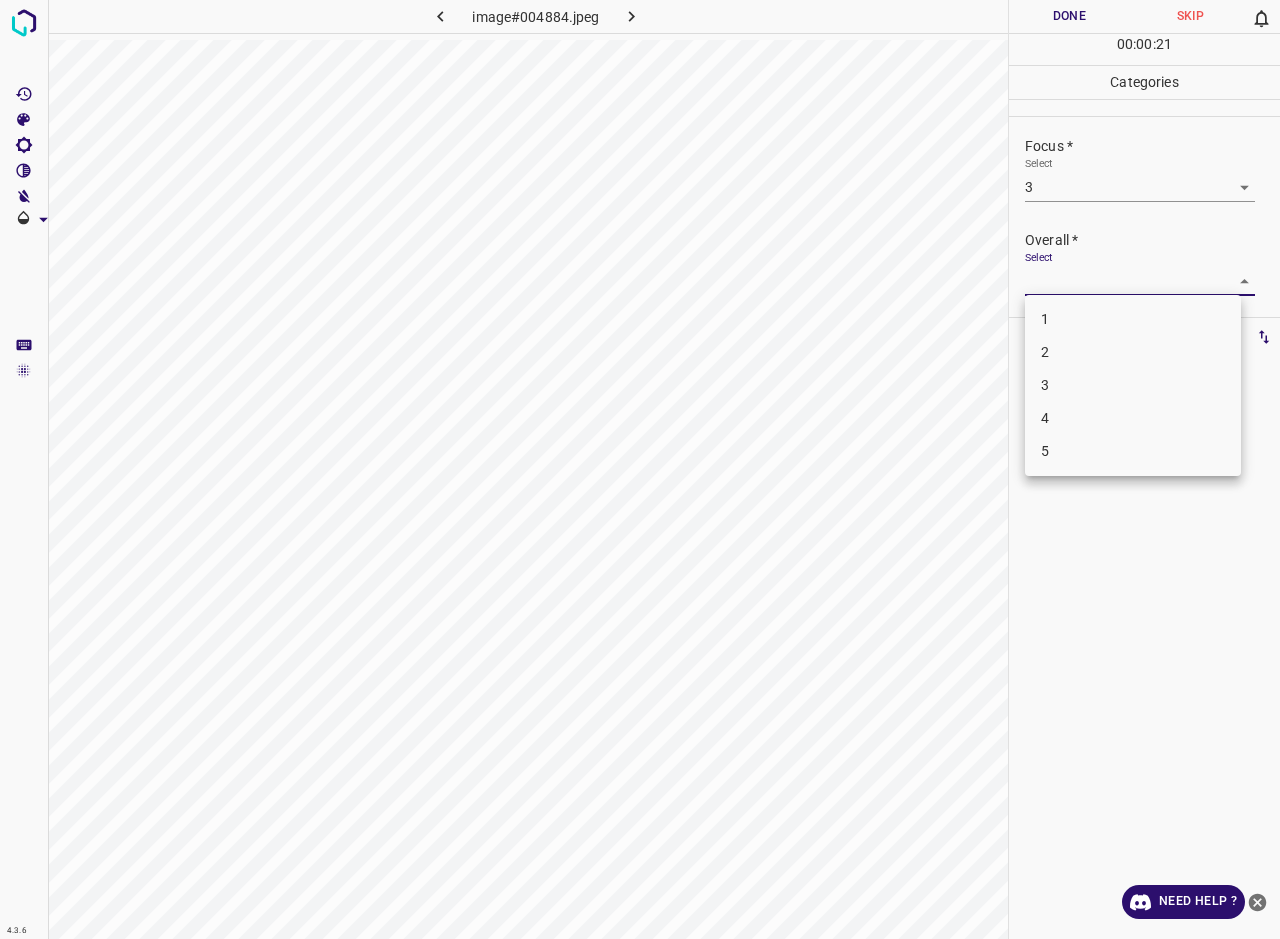 click on "3" at bounding box center [1133, 385] 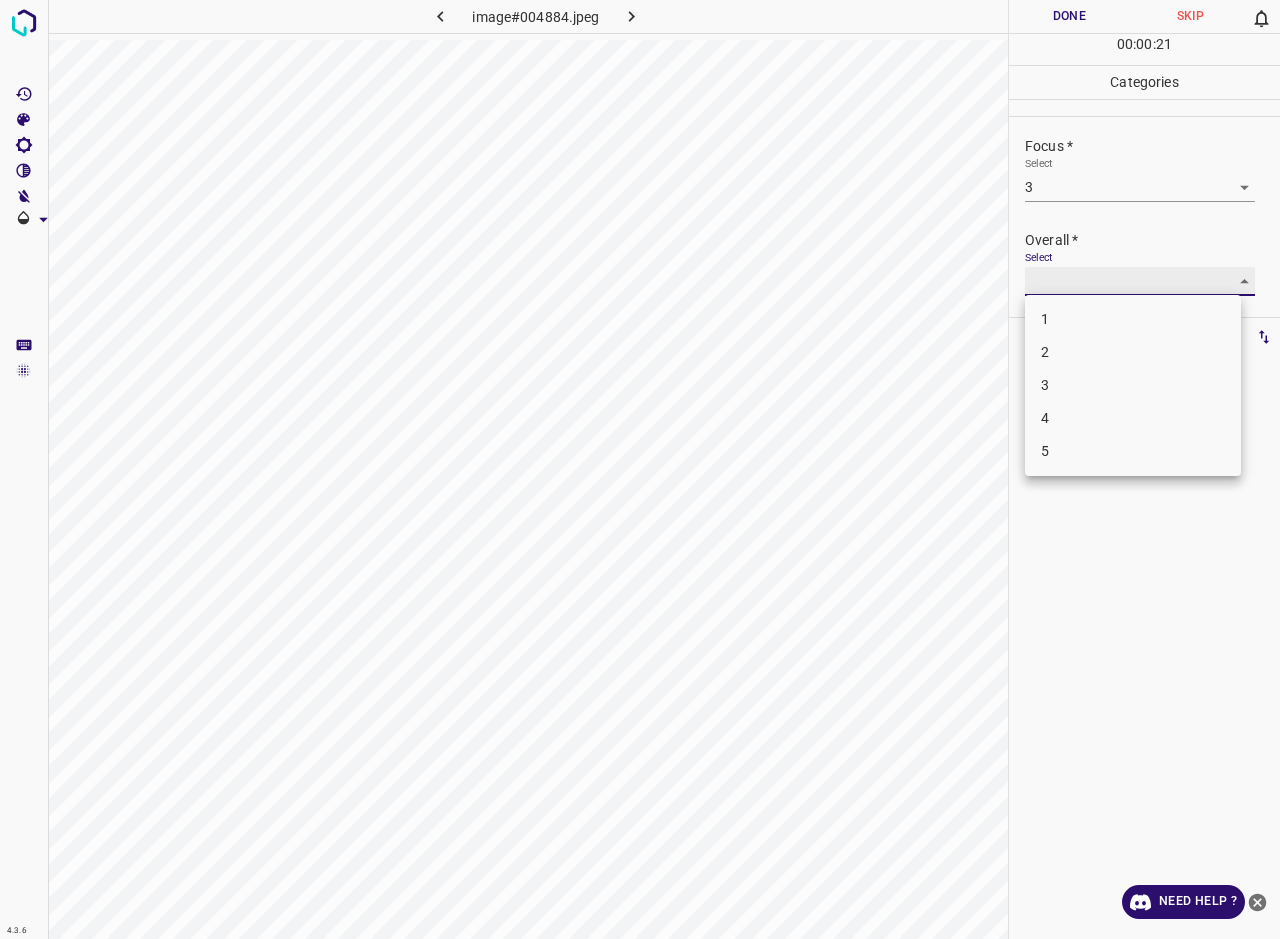 type on "3" 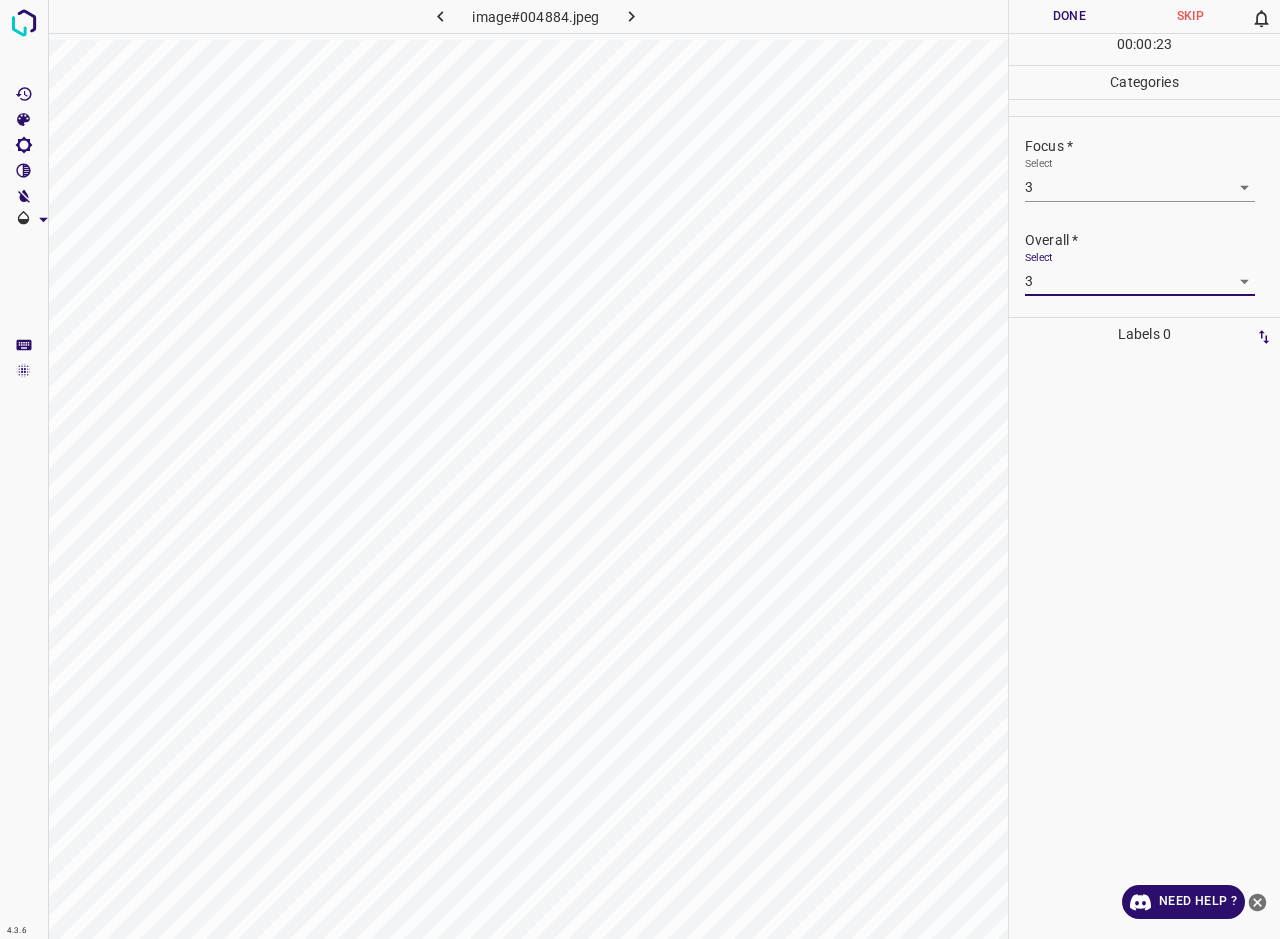 click on "Done" at bounding box center [1069, 16] 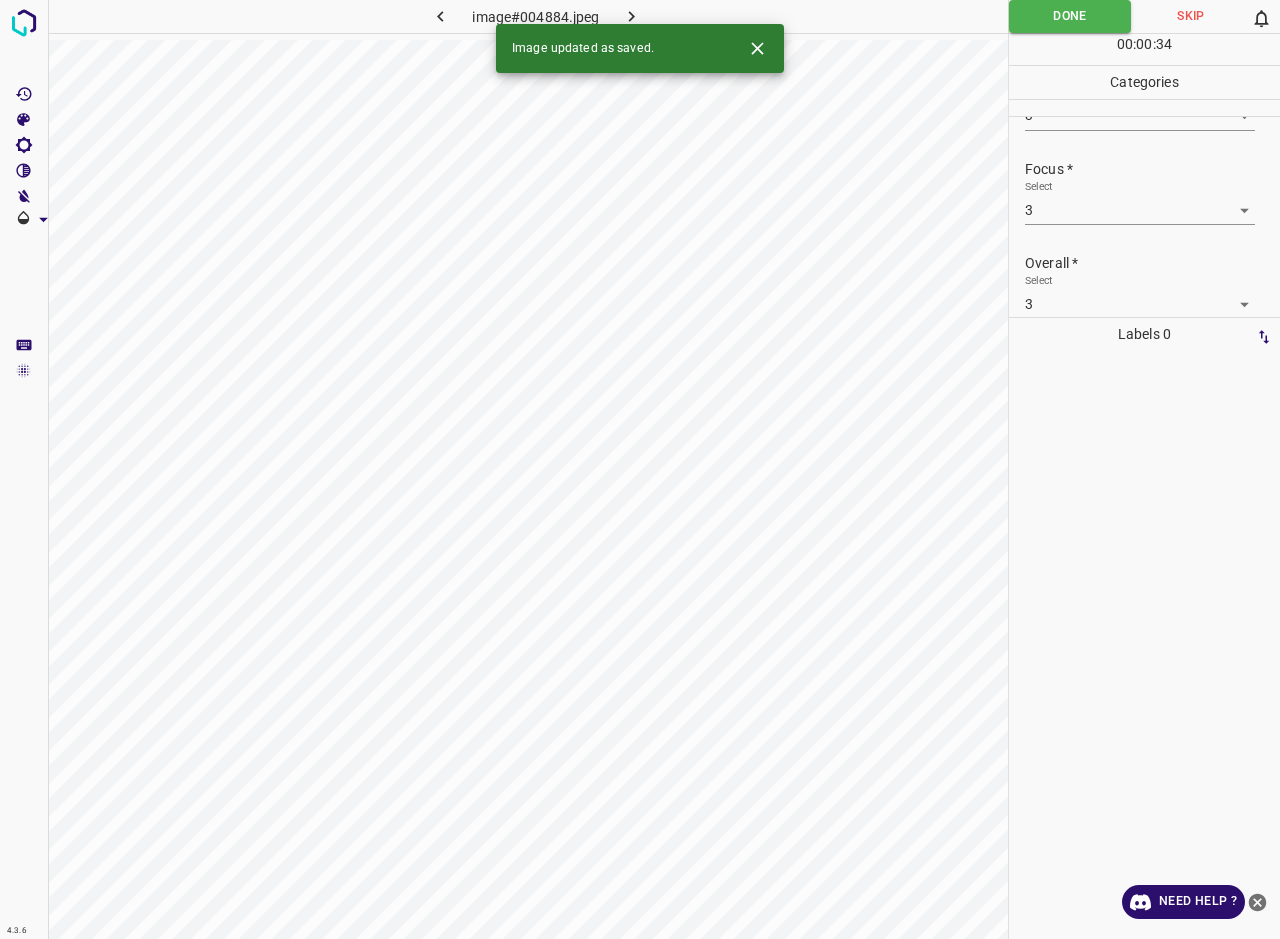 scroll, scrollTop: 98, scrollLeft: 0, axis: vertical 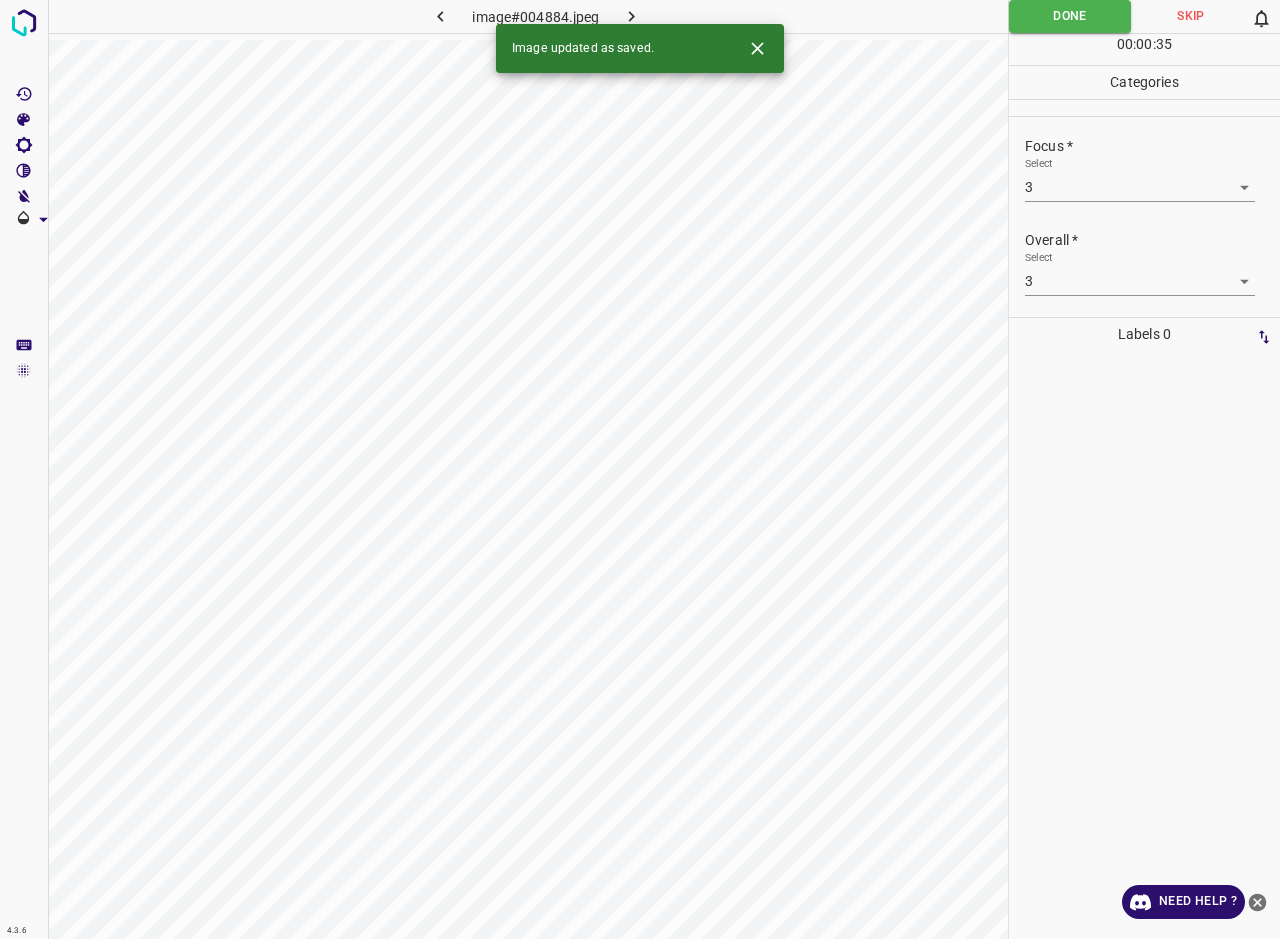 click at bounding box center [632, 16] 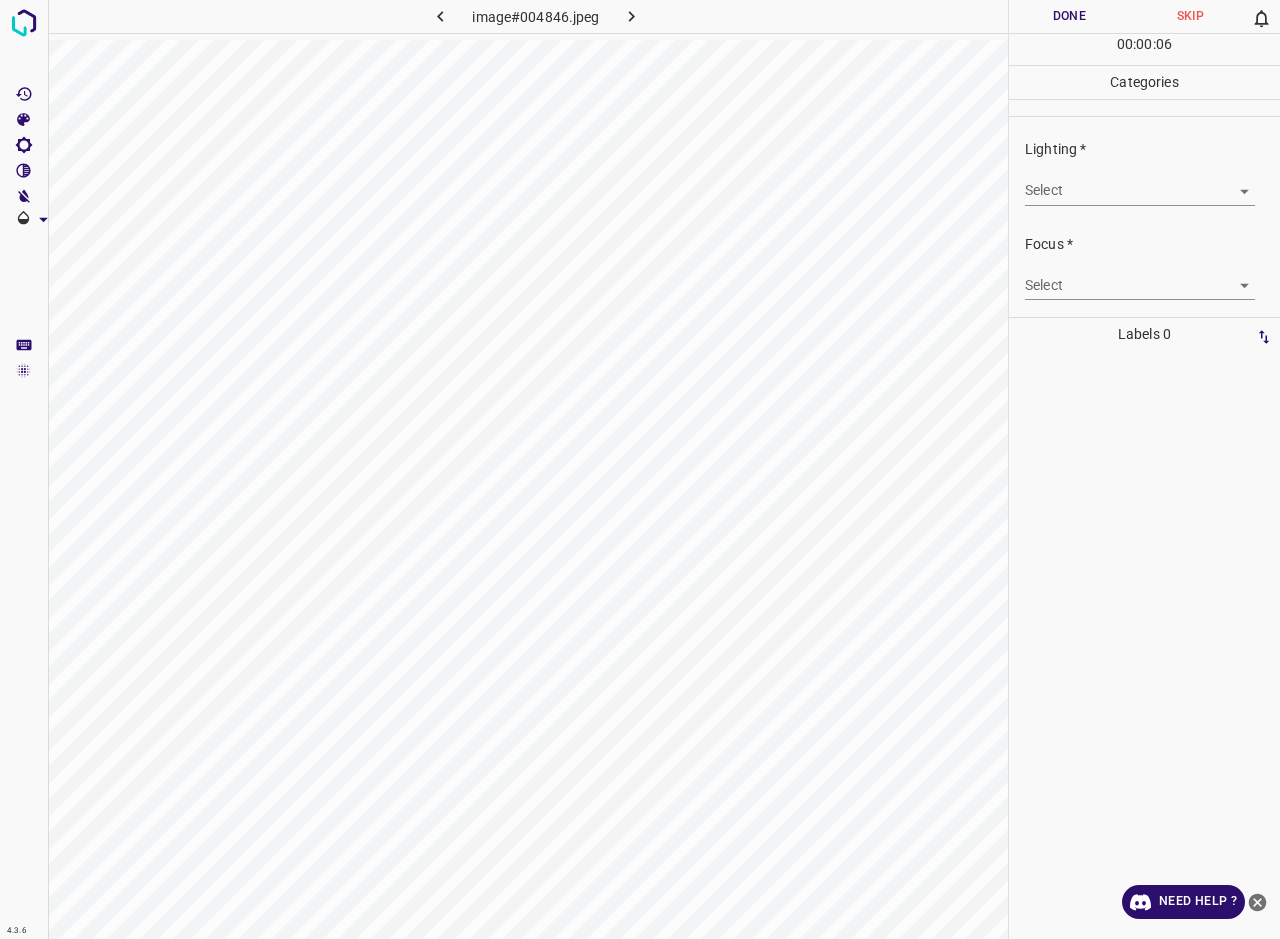 click on "4.3.6  image#004846.jpeg Done Skip 0 00   : 00   : 06   Categories Lighting *  Select ​ Focus *  Select ​ Overall *  Select ​ Labels   0 Categories 1 Lighting 2 Focus 3 Overall Tools Space Change between modes (Draw & Edit) I Auto labeling R Restore zoom M Zoom in N Zoom out Delete Delete selecte label Filters Z Restore filters X Saturation filter C Brightness filter V Contrast filter B Gray scale filter General O Download Need Help ? - Text - Hide - Delete" at bounding box center [640, 469] 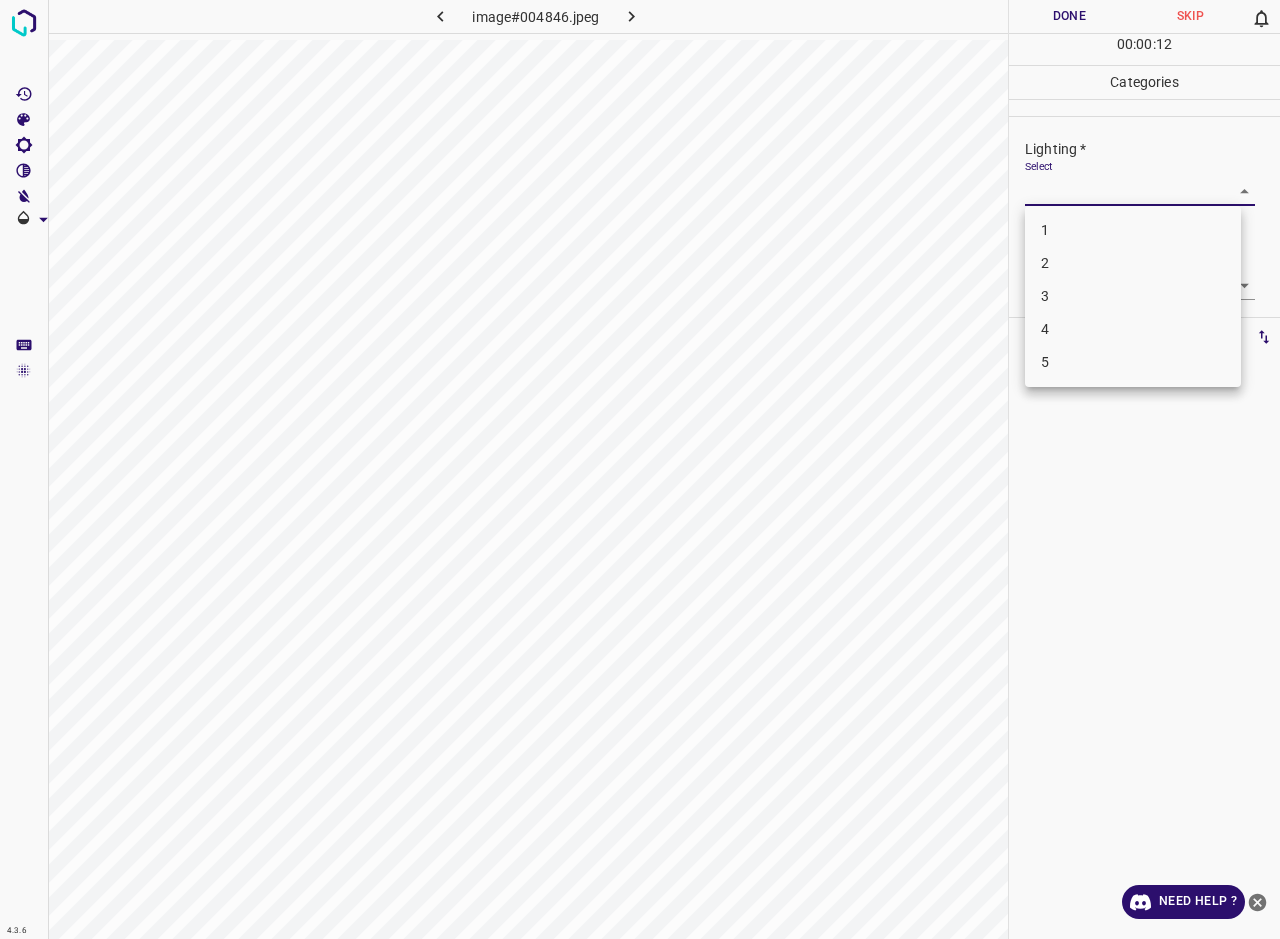 click on "2" at bounding box center (1133, 263) 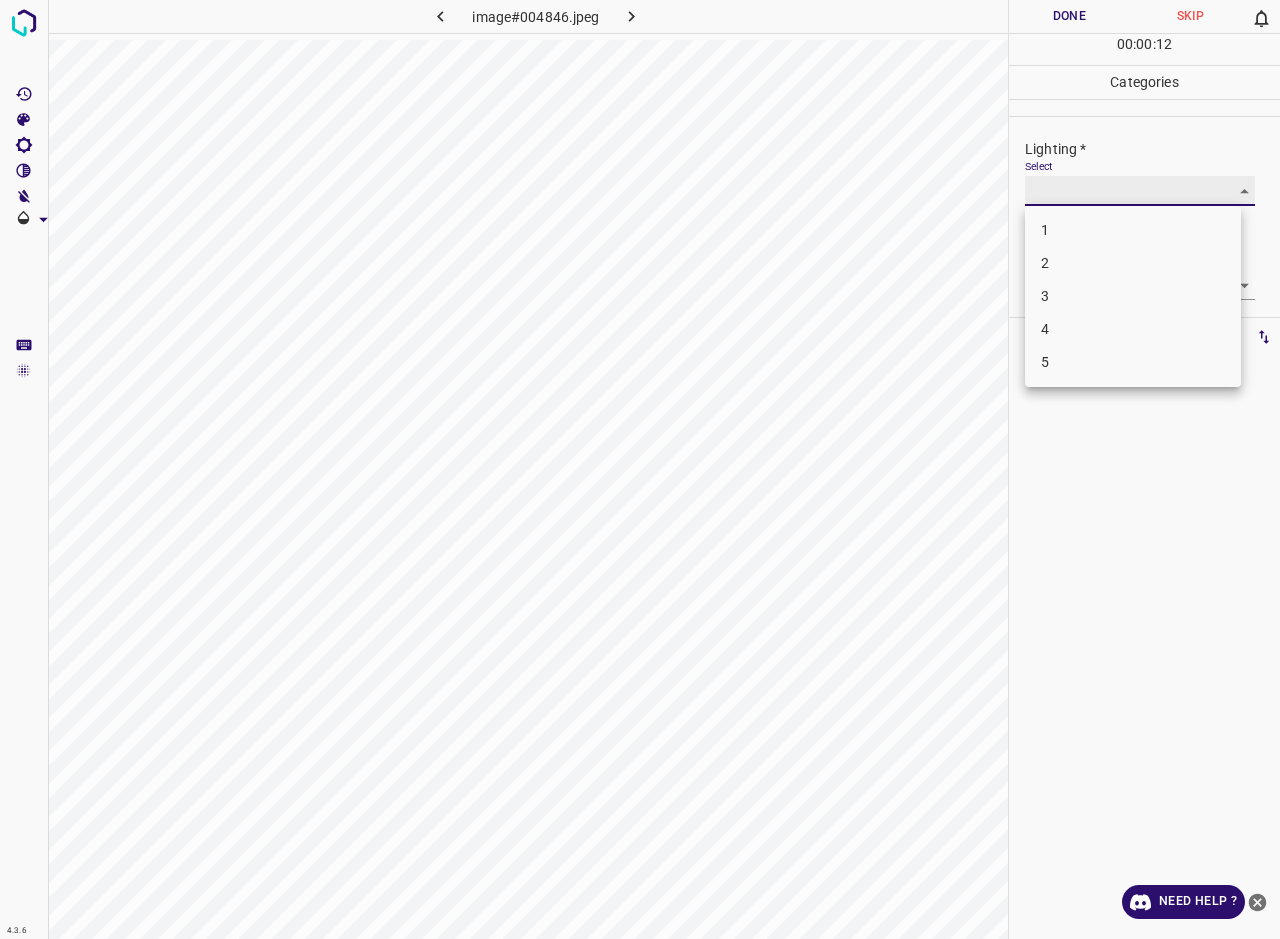 type on "2" 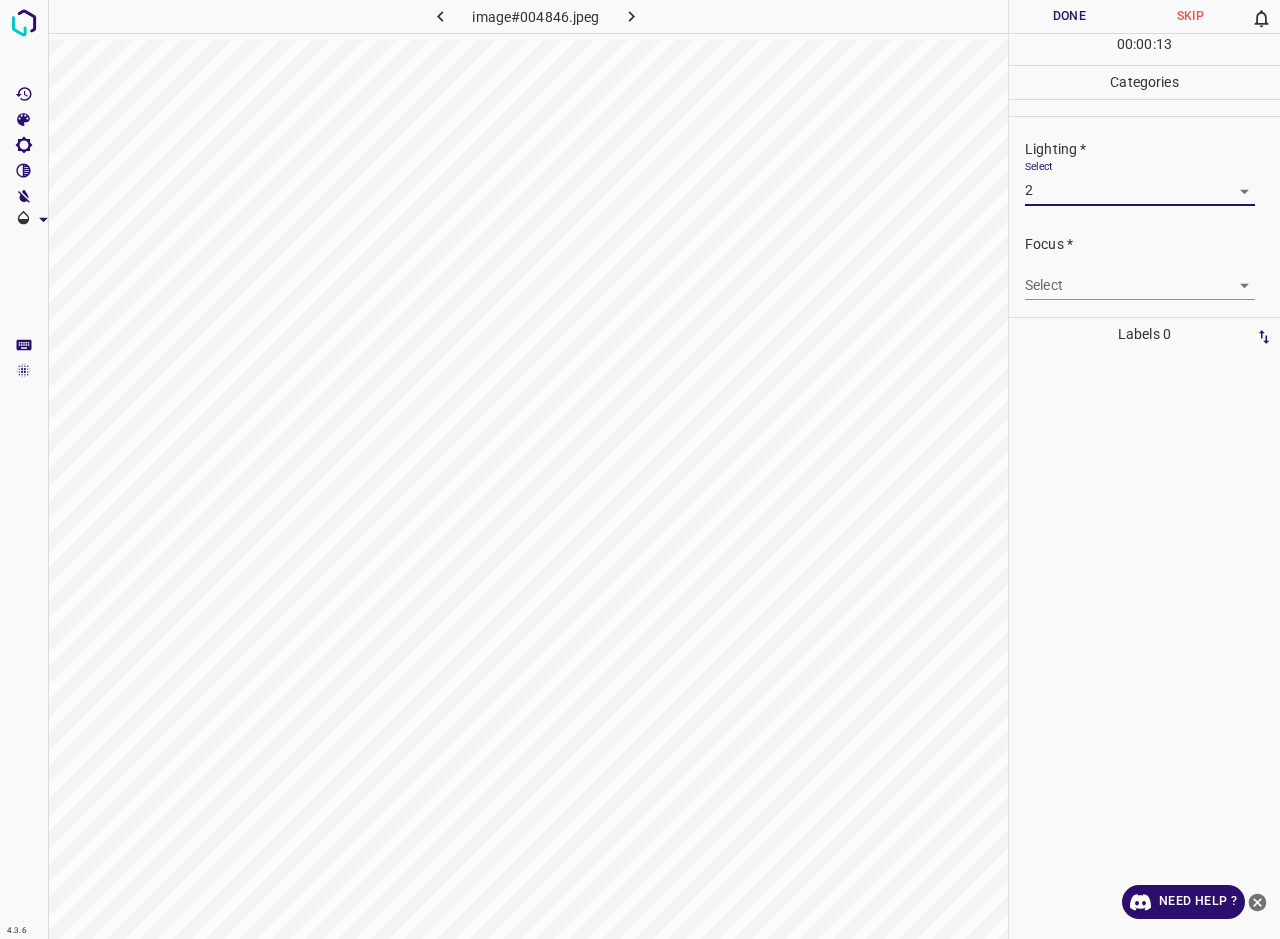 click on "4.3.6  image#004846.jpeg Done Skip 0 00   : 00   : 13   Categories Lighting *  Select 2 2 Focus *  Select ​ Overall *  Select ​ Labels   0 Categories 1 Lighting 2 Focus 3 Overall Tools Space Change between modes (Draw & Edit) I Auto labeling R Restore zoom M Zoom in N Zoom out Delete Delete selecte label Filters Z Restore filters X Saturation filter C Brightness filter V Contrast filter B Gray scale filter General O Download Need Help ? - Text - Hide - Delete" at bounding box center (640, 469) 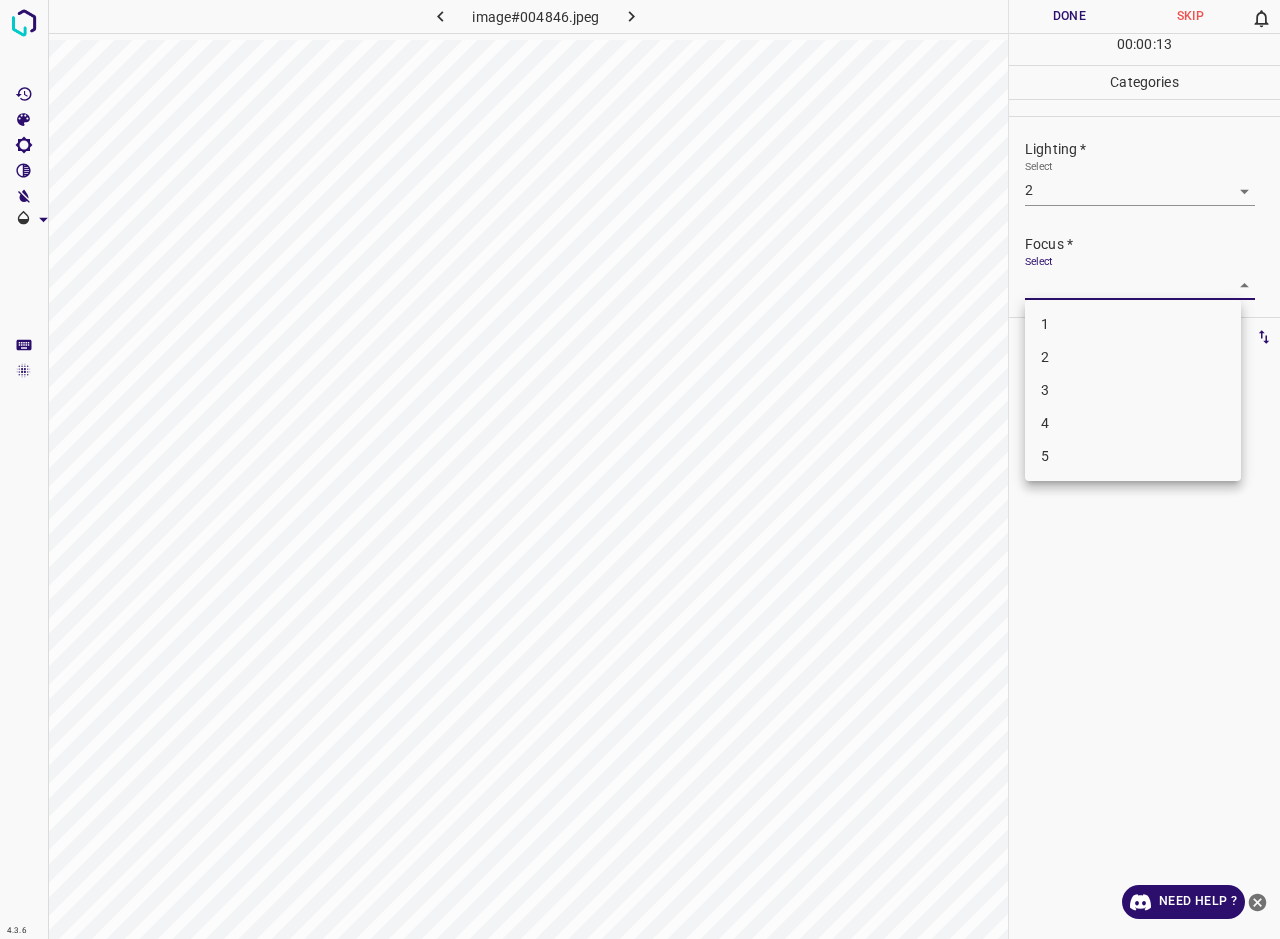click on "2" at bounding box center (1133, 357) 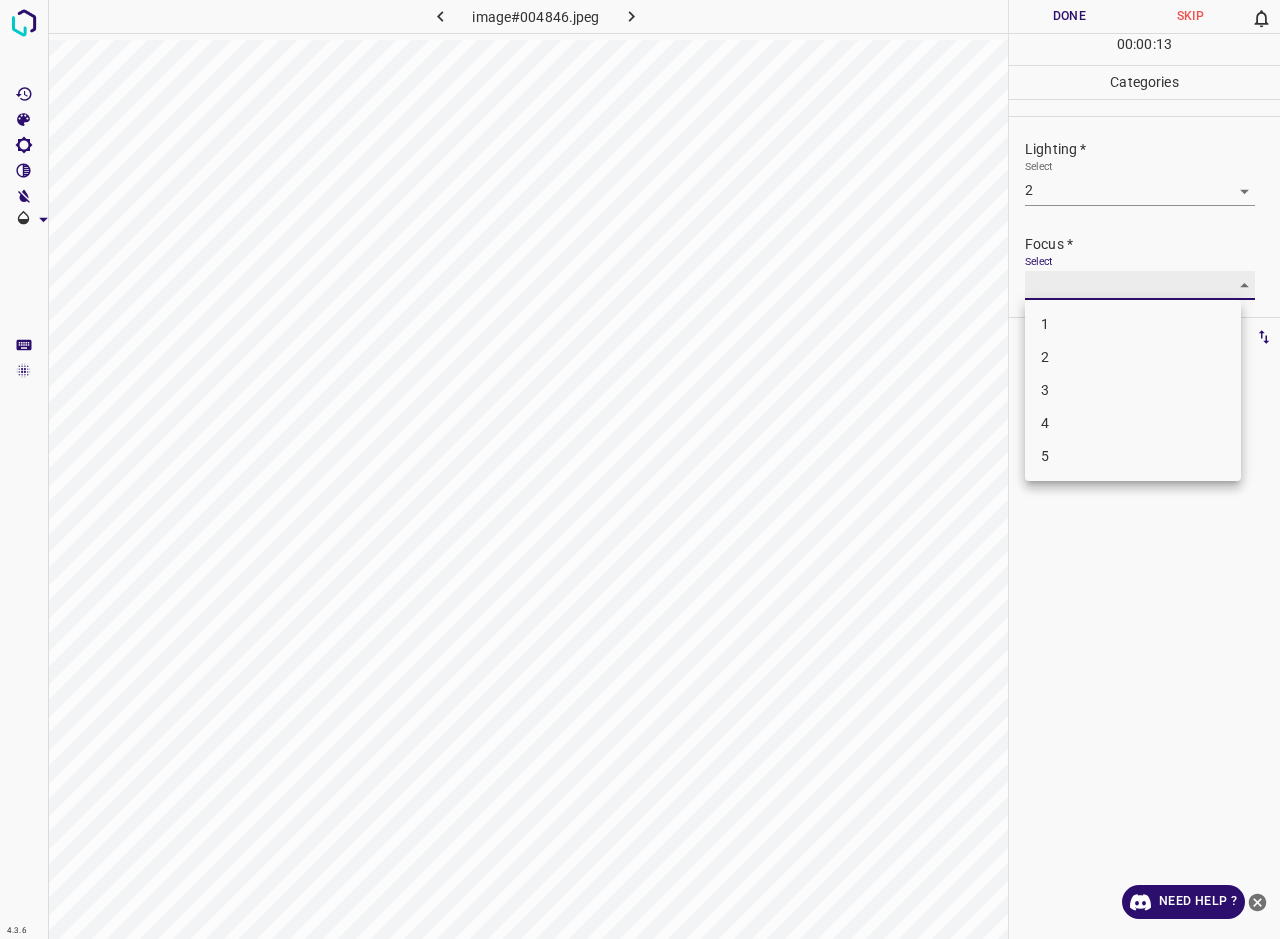 type on "2" 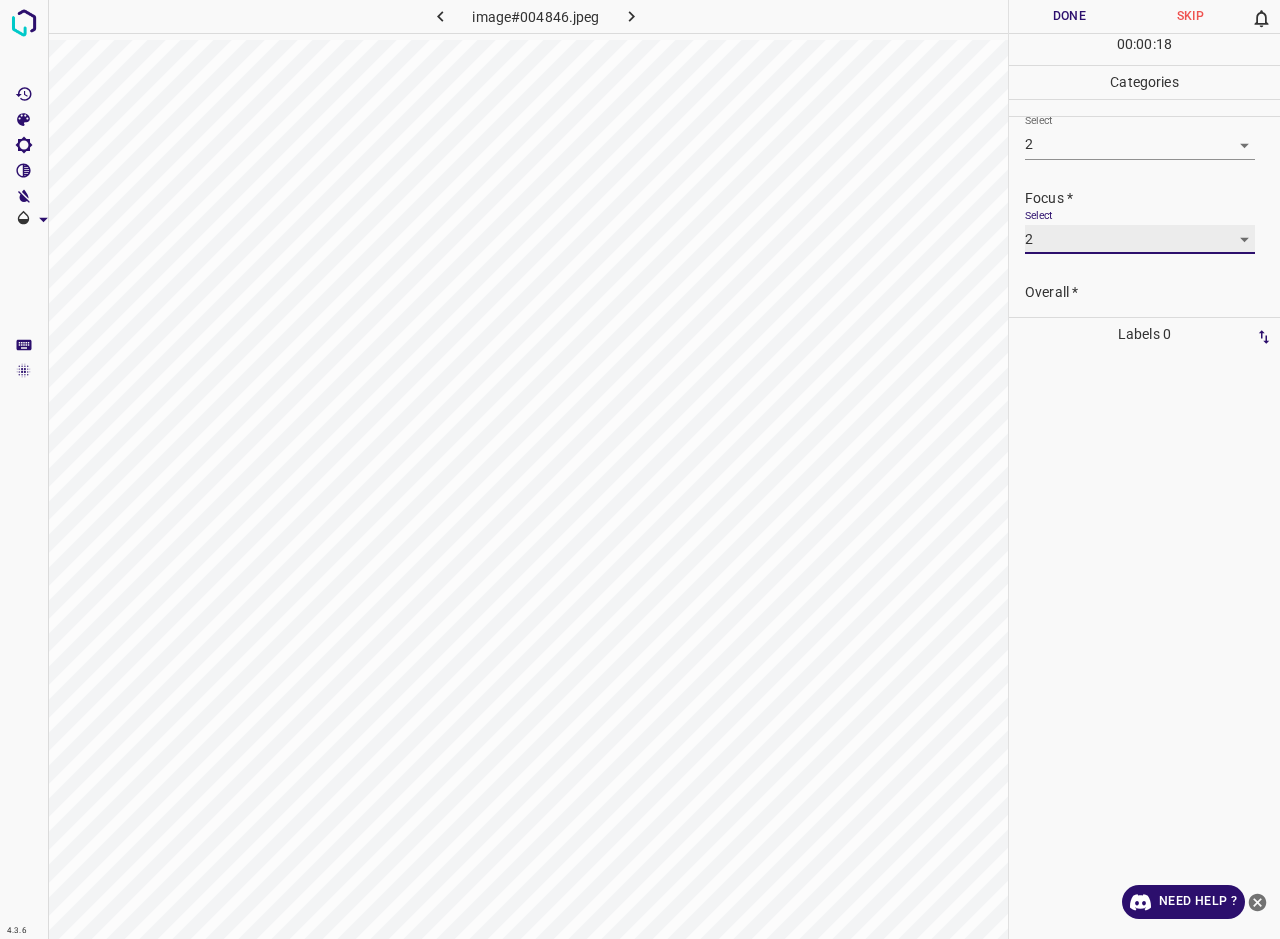 scroll, scrollTop: 93, scrollLeft: 0, axis: vertical 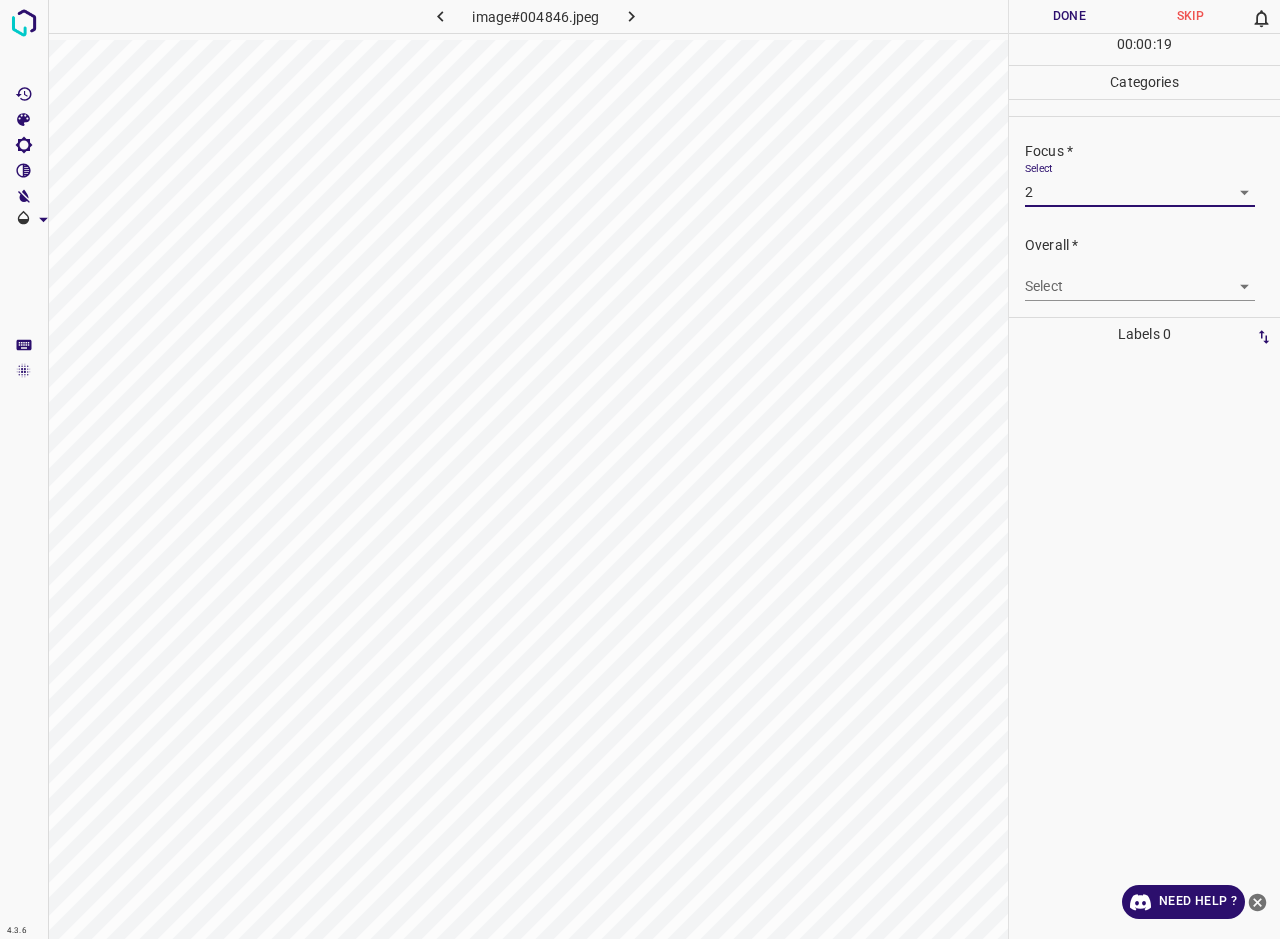 click on "Select ​" at bounding box center (1140, 278) 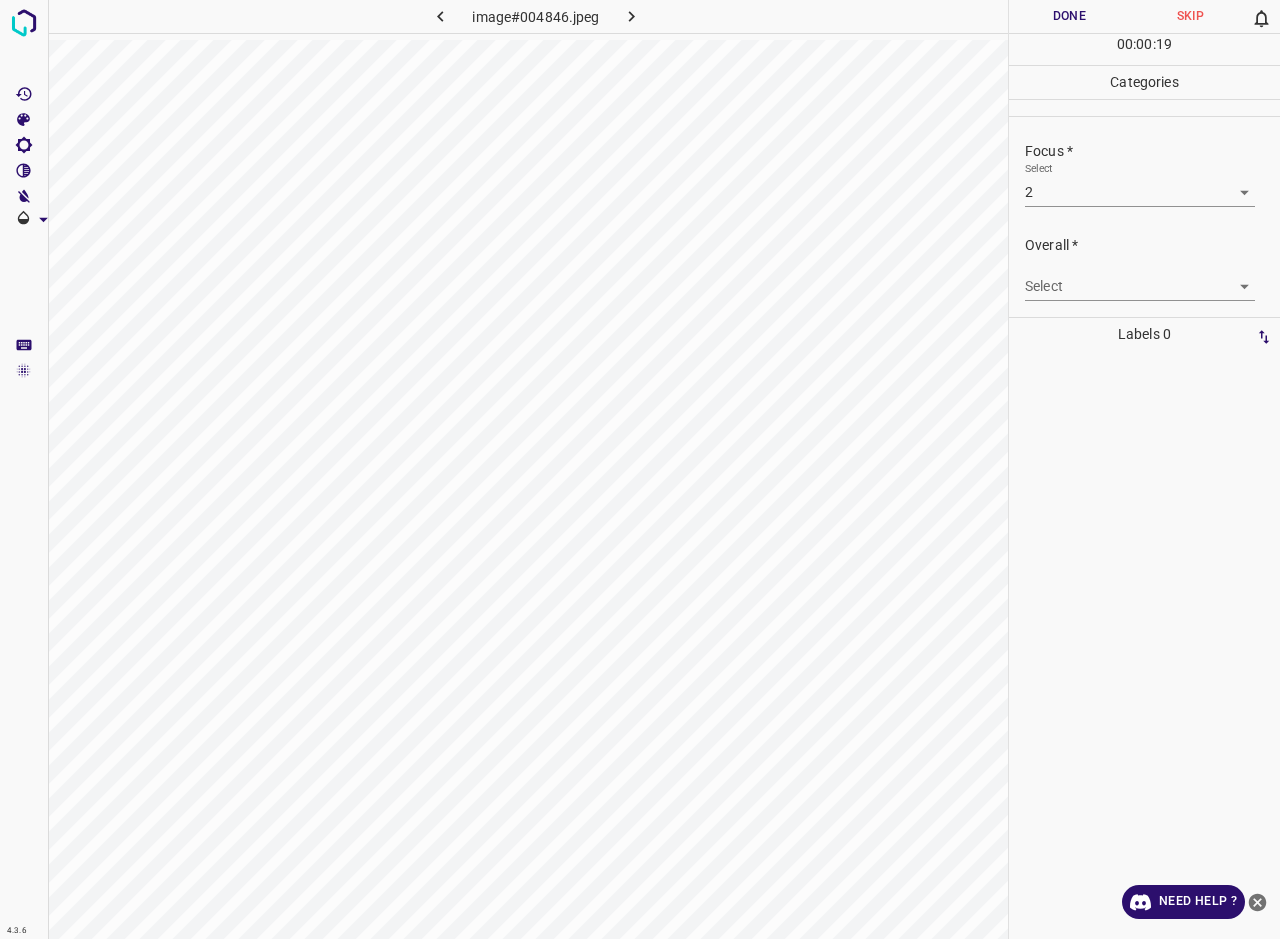 click on "4.3.6  image#004846.jpeg Done Skip 0 00   : 00   : 19   Categories Lighting *  Select 2 2 Focus *  Select 2 2 Overall *  Select ​ Labels   0 Categories 1 Lighting 2 Focus 3 Overall Tools Space Change between modes (Draw & Edit) I Auto labeling R Restore zoom M Zoom in N Zoom out Delete Delete selecte label Filters Z Restore filters X Saturation filter C Brightness filter V Contrast filter B Gray scale filter General O Download Need Help ? - Text - Hide - Delete" at bounding box center [640, 469] 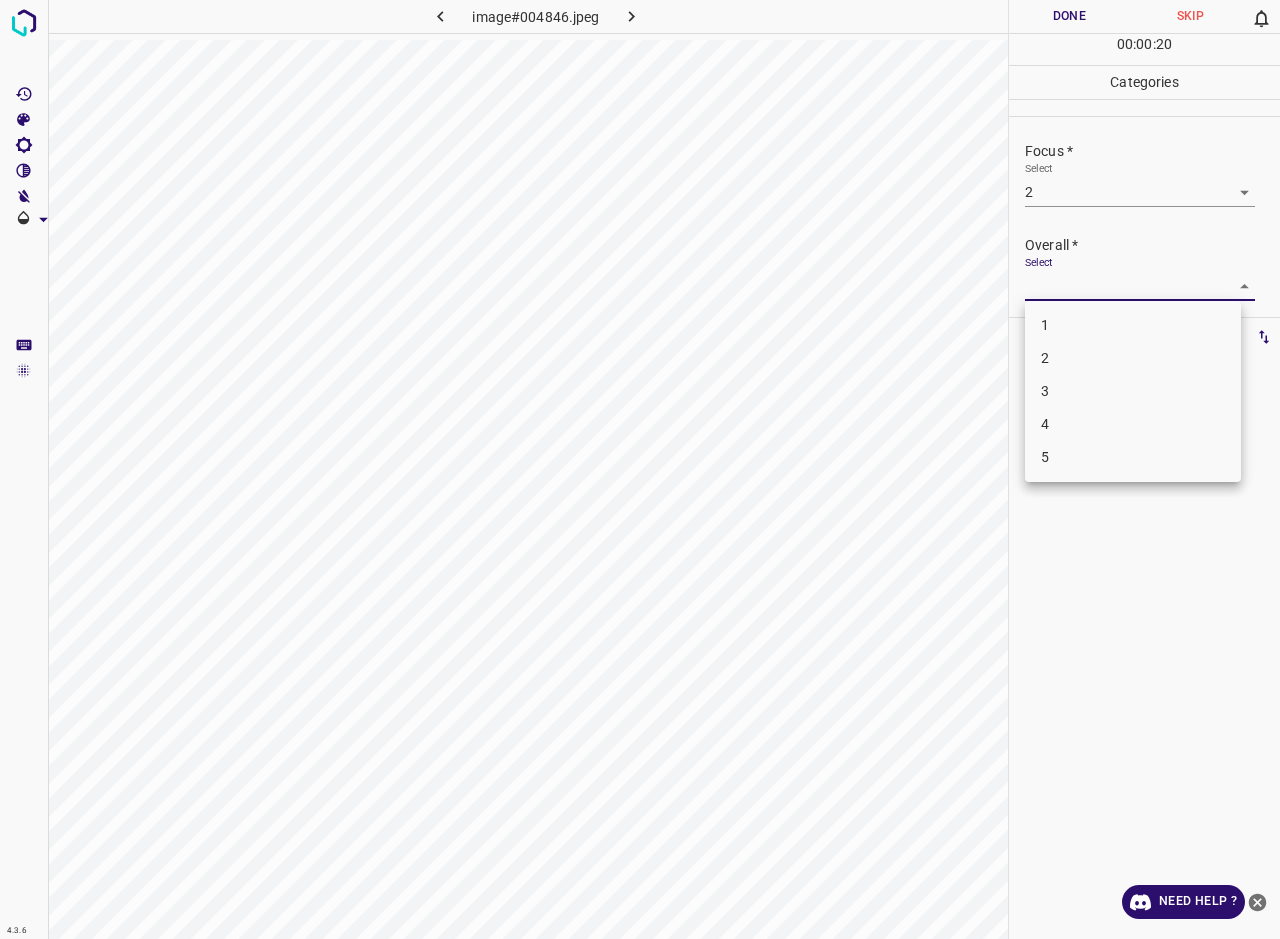 click on "2" at bounding box center (1133, 358) 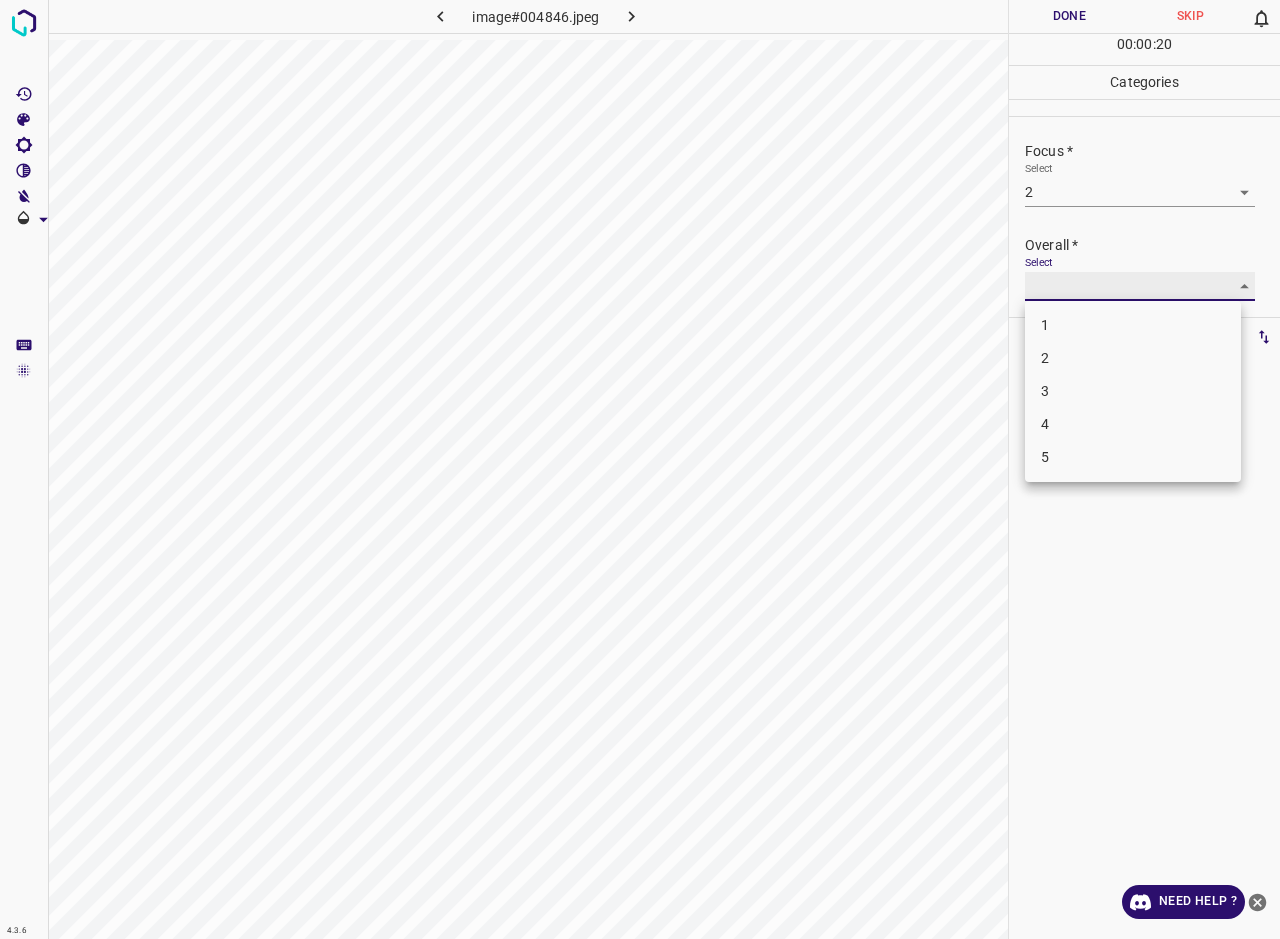 type on "2" 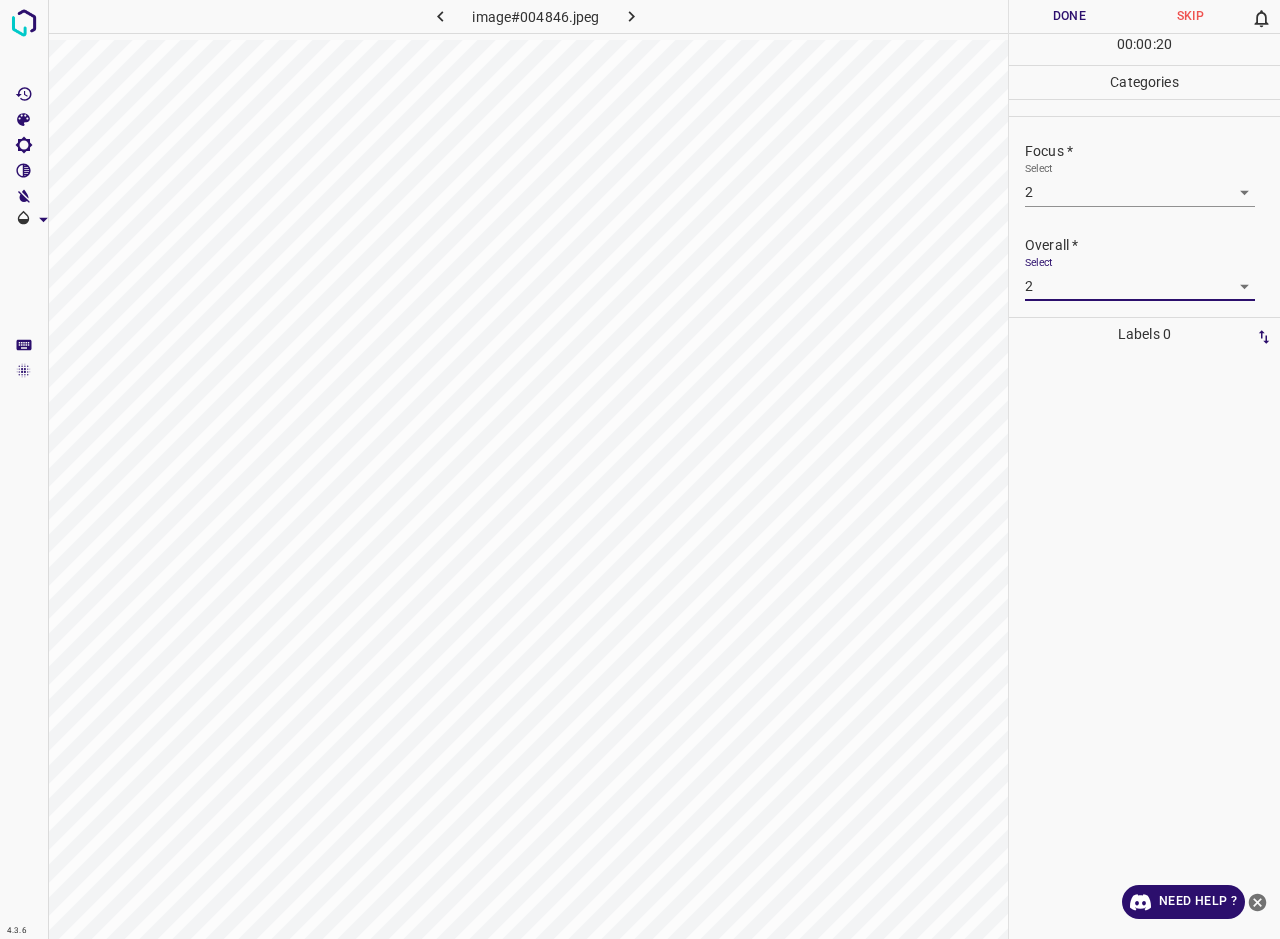 click on "Done" at bounding box center (1069, 16) 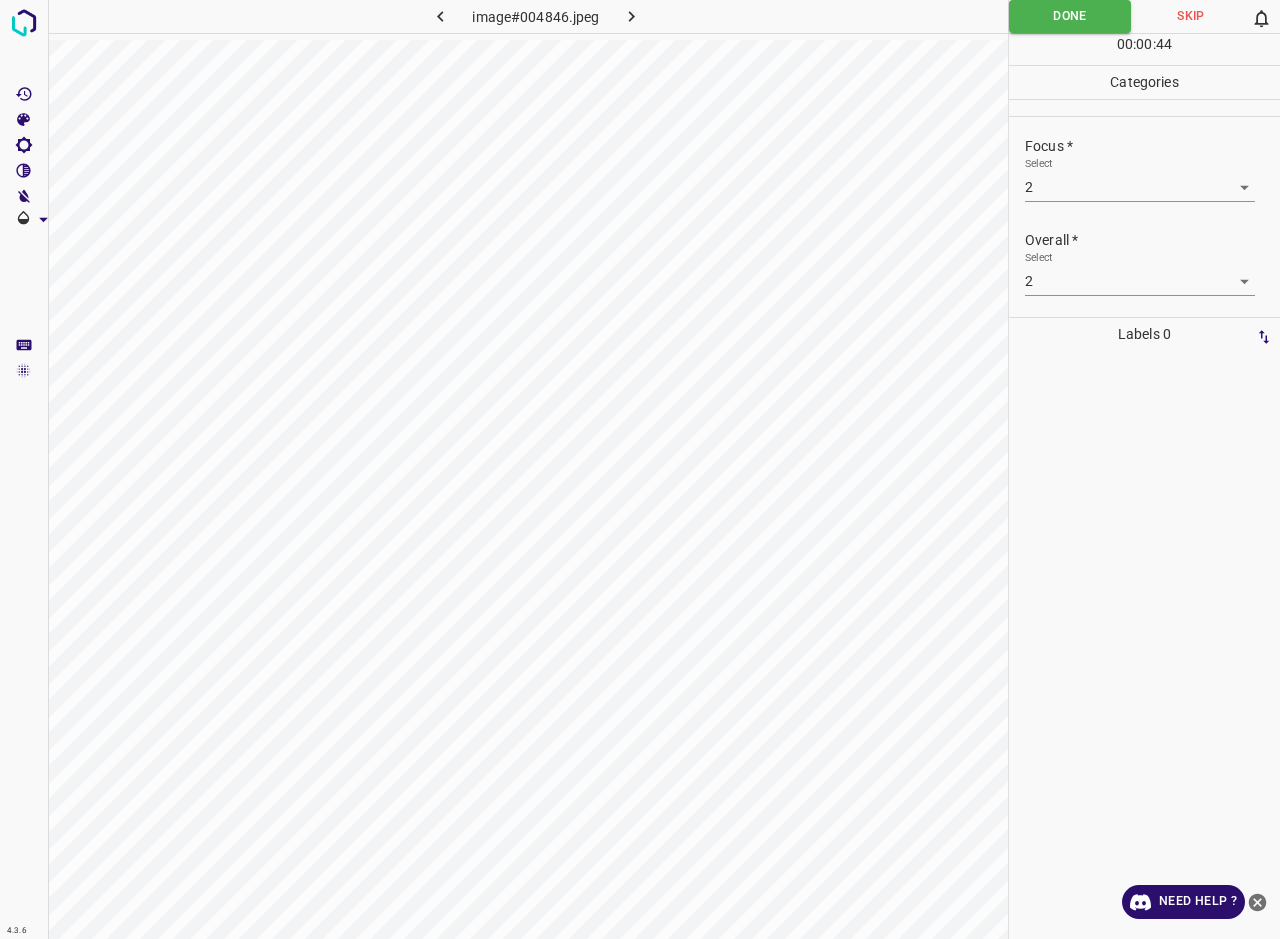 scroll, scrollTop: 60, scrollLeft: 0, axis: vertical 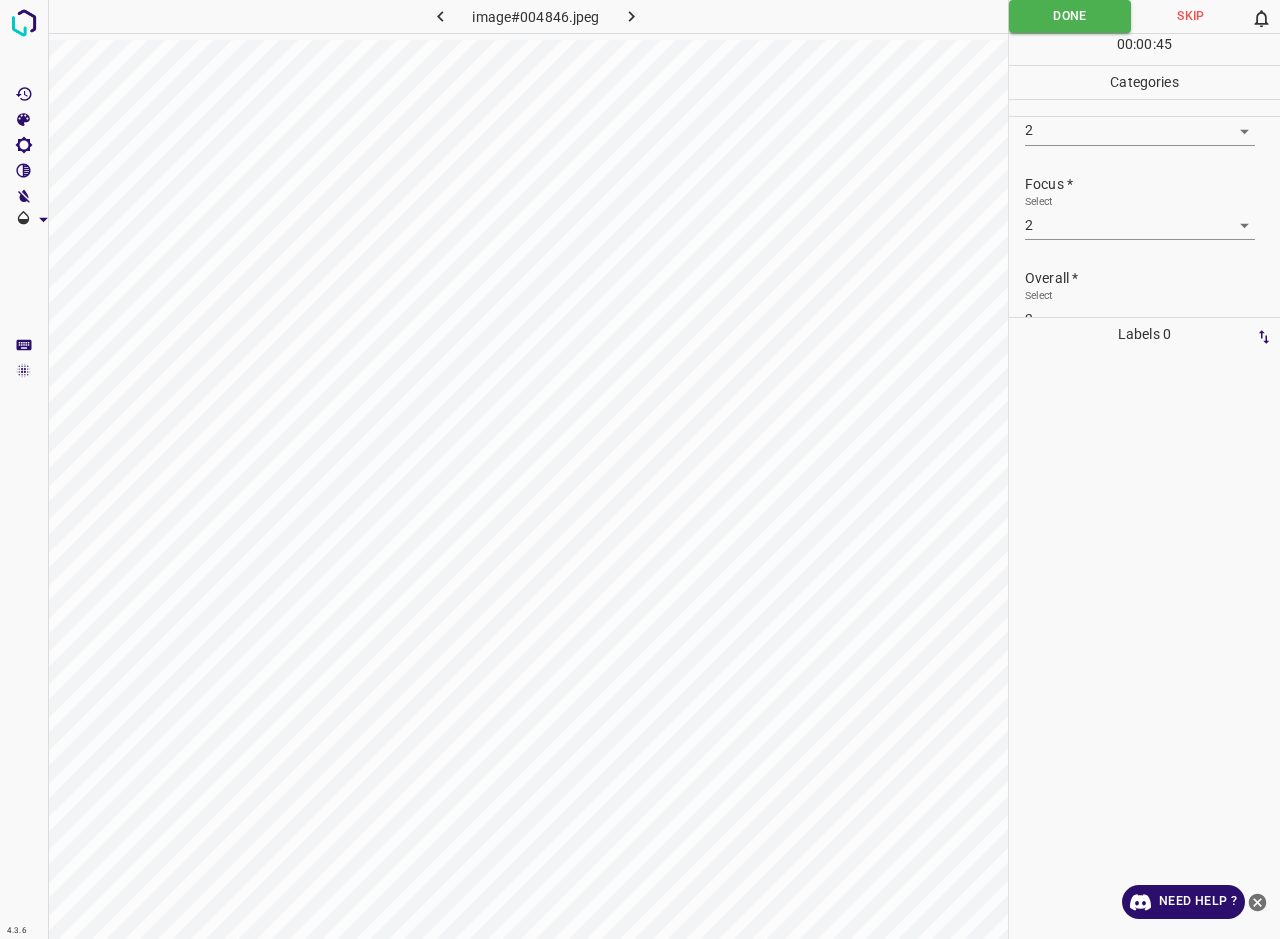 click 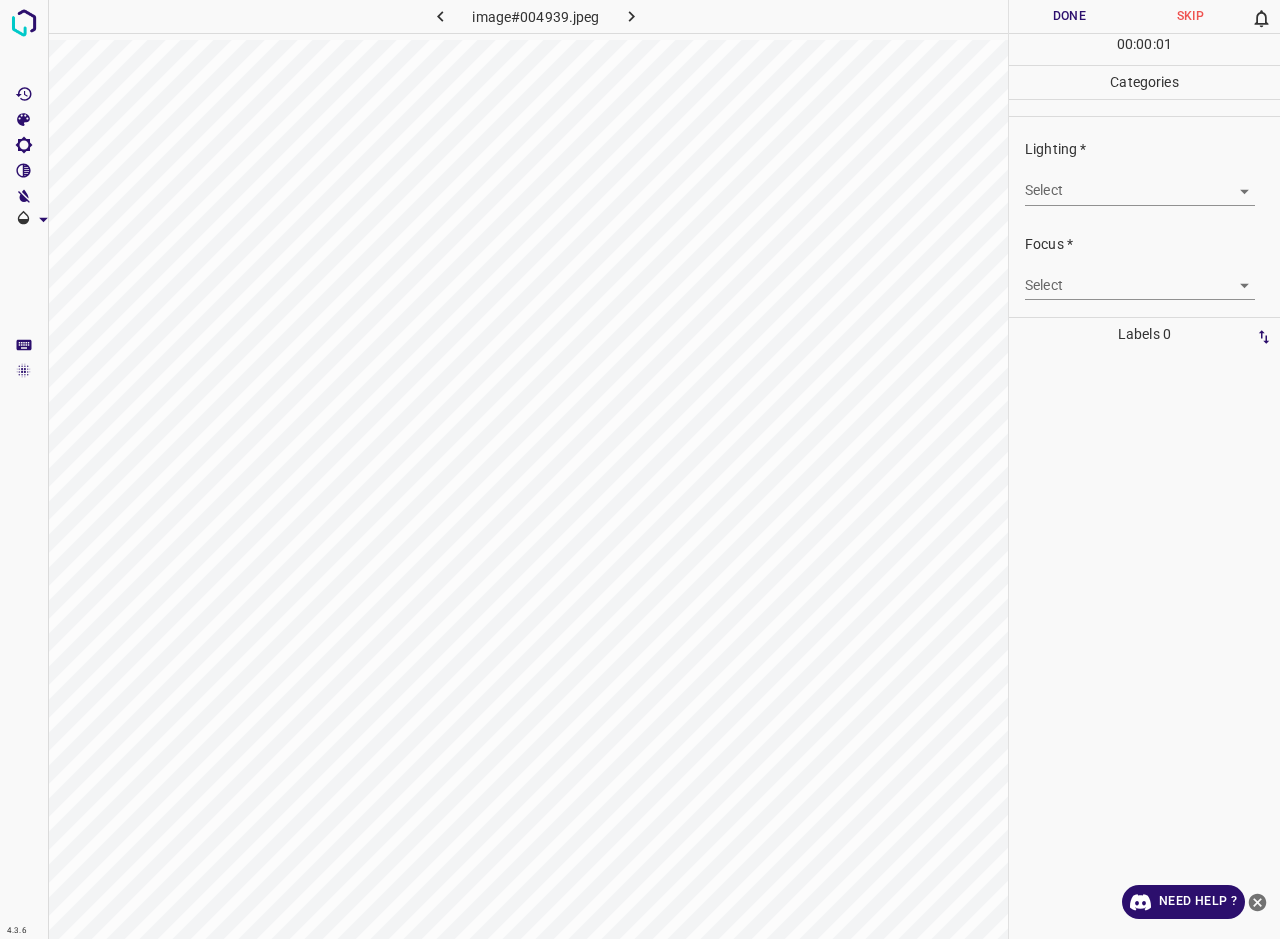 click on "4.3.6  image#004939.jpeg Done Skip 0 00   : 00   : 01   Categories Lighting *  Select ​ Focus *  Select ​ Overall *  Select ​ Labels   0 Categories 1 Lighting 2 Focus 3 Overall Tools Space Change between modes (Draw & Edit) I Auto labeling R Restore zoom M Zoom in N Zoom out Delete Delete selecte label Filters Z Restore filters X Saturation filter C Brightness filter V Contrast filter B Gray scale filter General O Download Need Help ? - Text - Hide - Delete" at bounding box center (640, 469) 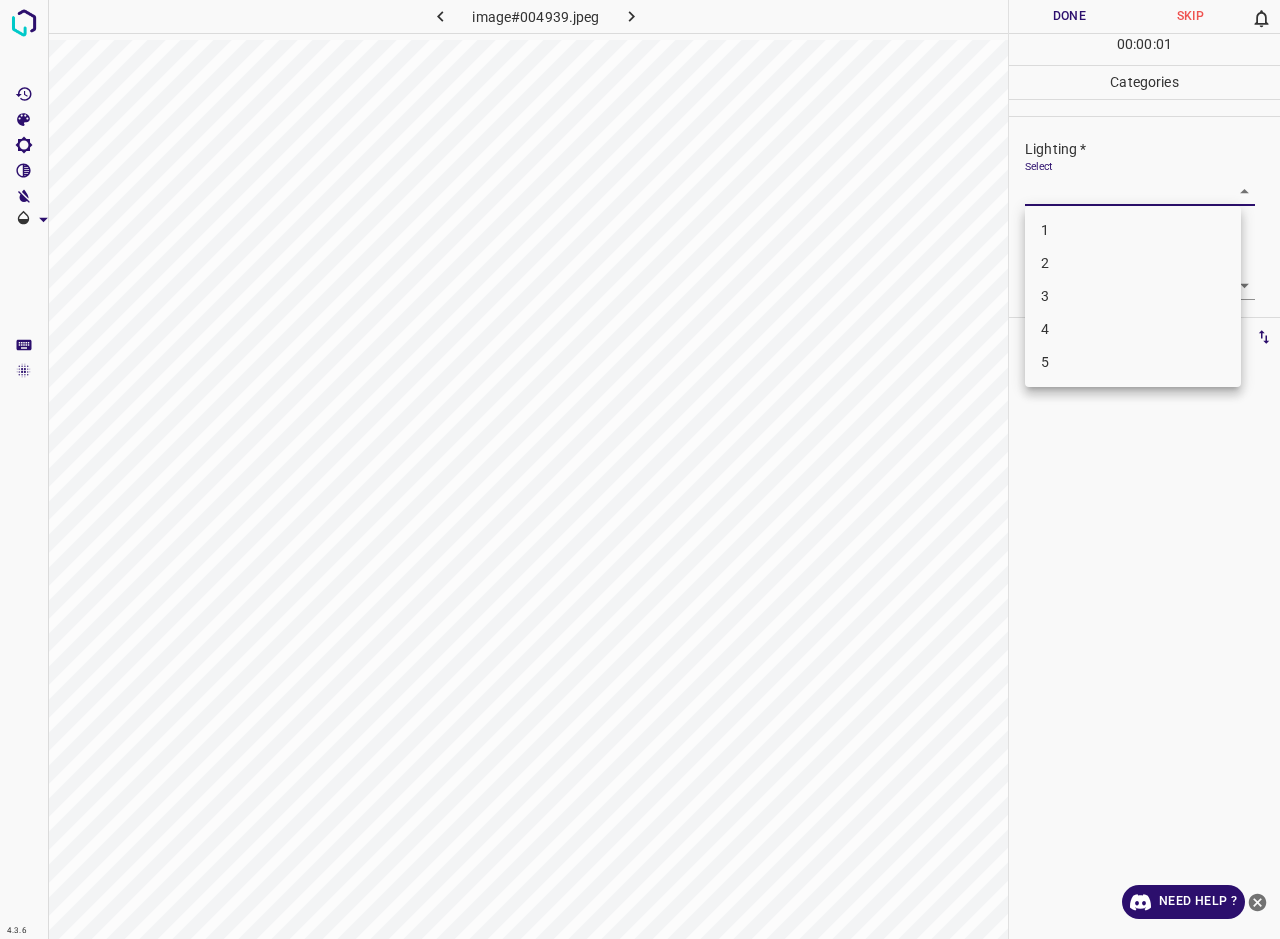 click on "2" at bounding box center [1133, 263] 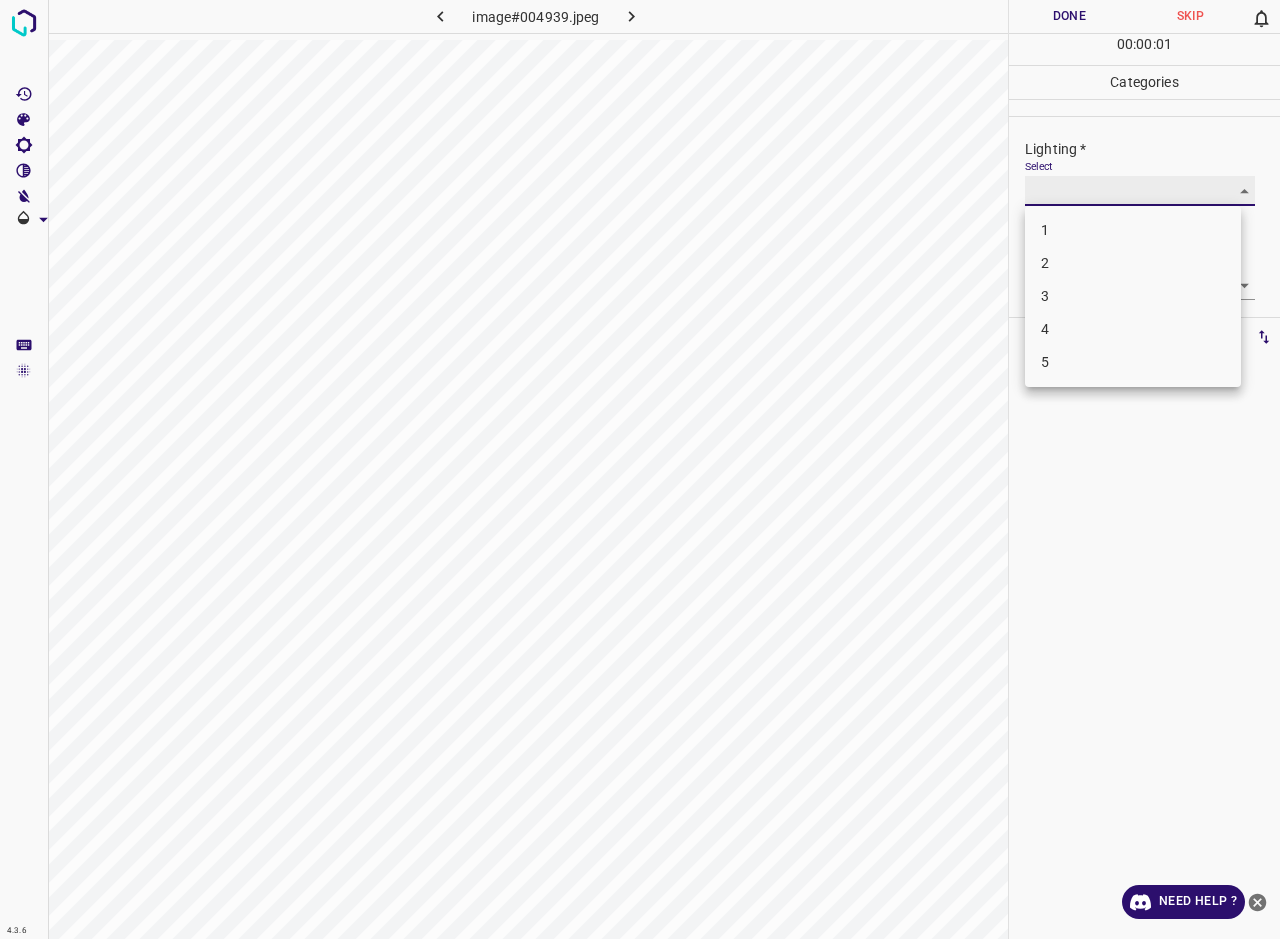 type on "2" 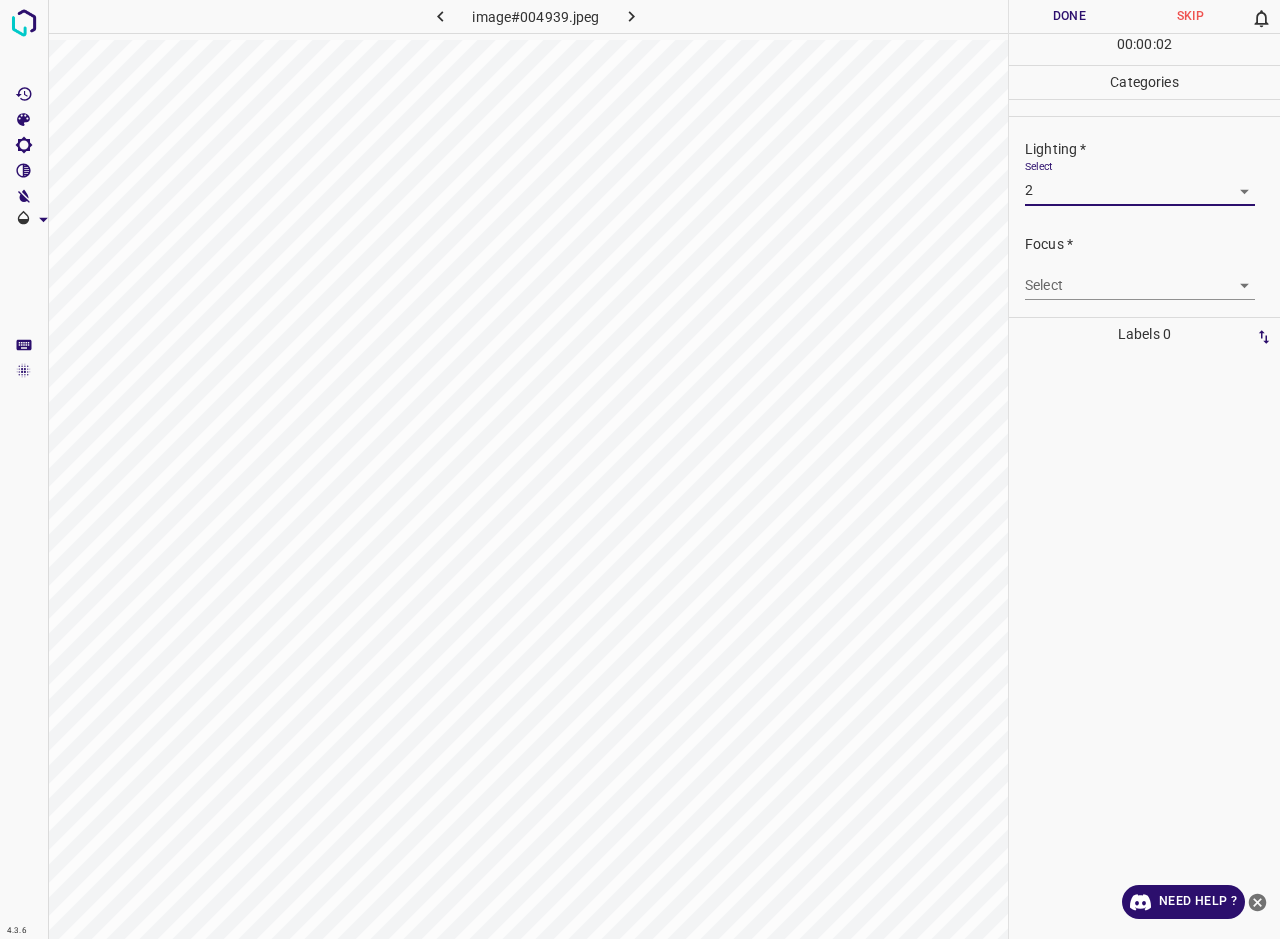 click on "4.3.6  image#004939.jpeg Done Skip 0 00   : 00   : 02   Categories Lighting *  Select 2 2 Focus *  Select ​ Overall *  Select ​ Labels   0 Categories 1 Lighting 2 Focus 3 Overall Tools Space Change between modes (Draw & Edit) I Auto labeling R Restore zoom M Zoom in N Zoom out Delete Delete selecte label Filters Z Restore filters X Saturation filter C Brightness filter V Contrast filter B Gray scale filter General O Download Need Help ? - Text - Hide - Delete" at bounding box center [640, 469] 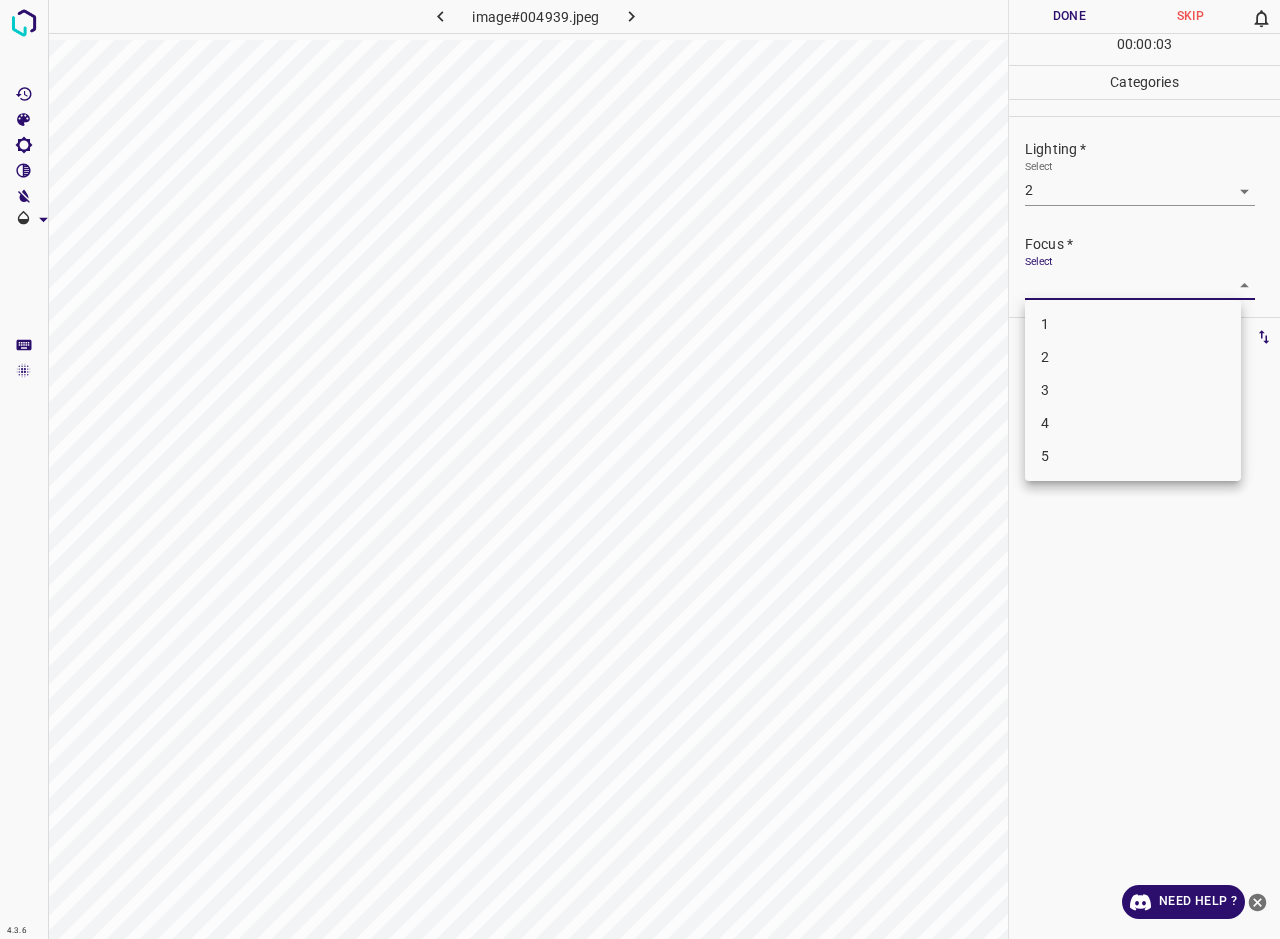 click on "2" at bounding box center (1133, 357) 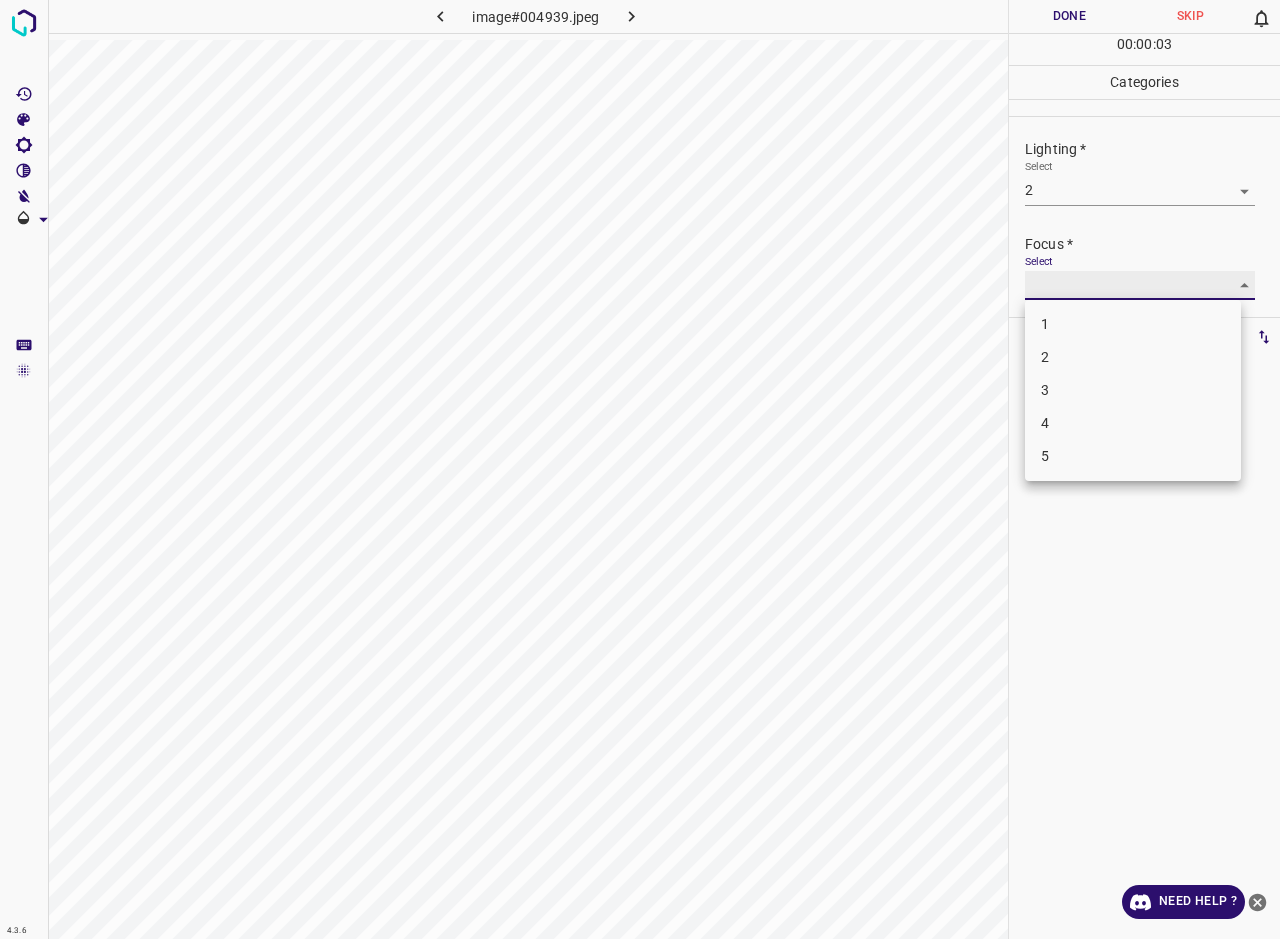 type on "2" 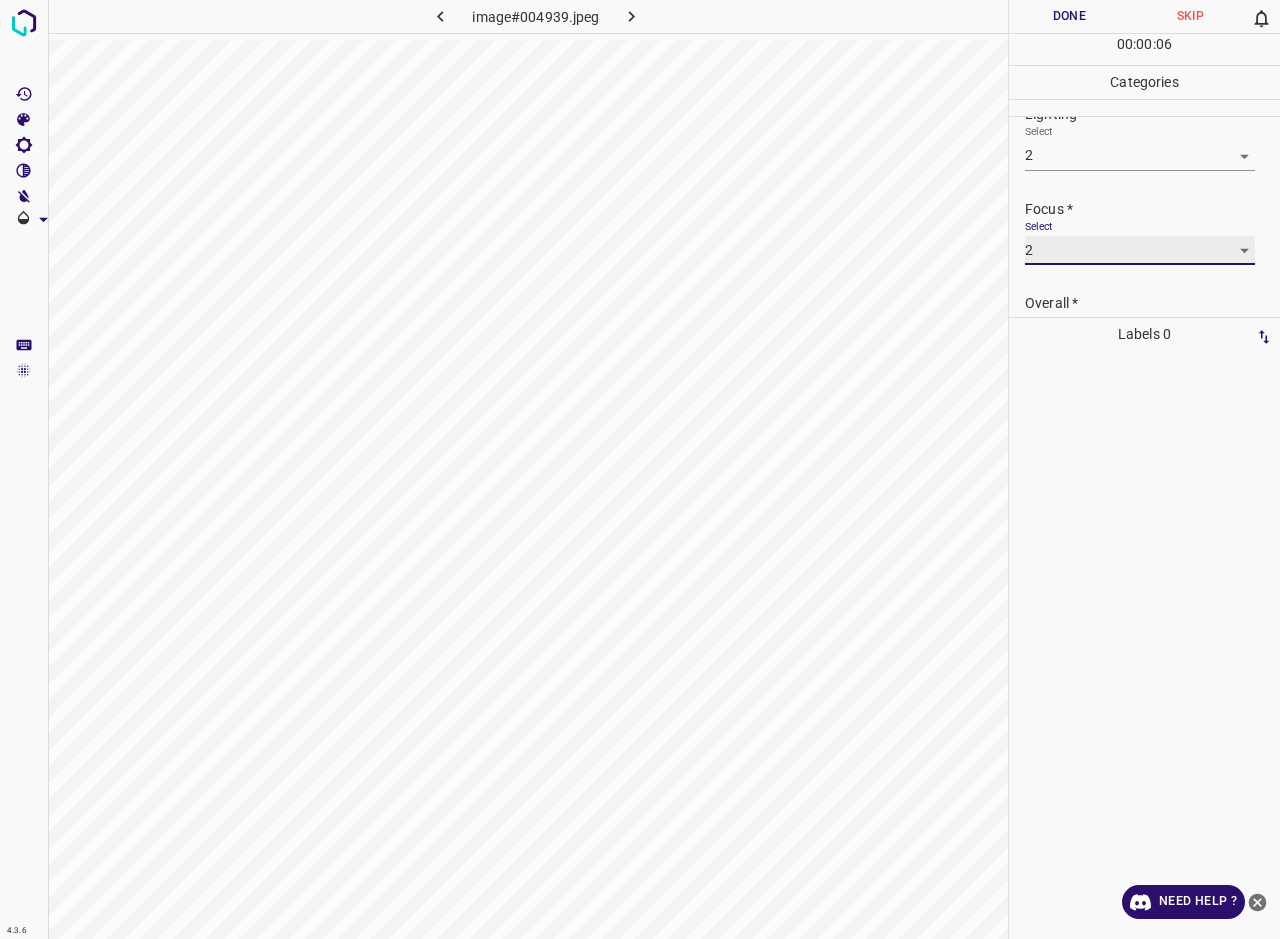 scroll, scrollTop: 98, scrollLeft: 0, axis: vertical 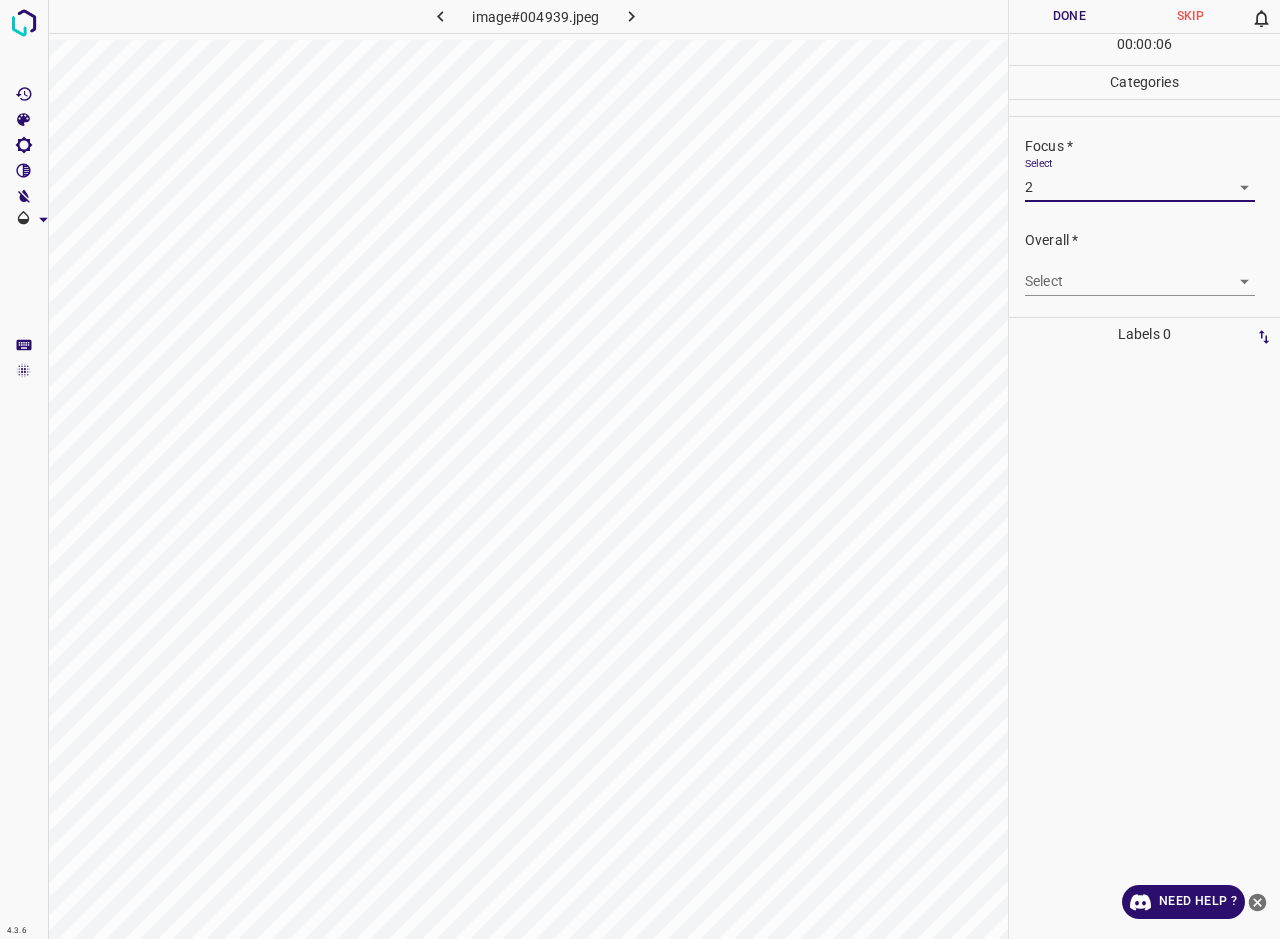 click on "4.3.6  image#004939.jpeg Done Skip 0 00   : 00   : 06   Categories Lighting *  Select 2 2 Focus *  Select 2 2 Overall *  Select ​ Labels   0 Categories 1 Lighting 2 Focus 3 Overall Tools Space Change between modes (Draw & Edit) I Auto labeling R Restore zoom M Zoom in N Zoom out Delete Delete selecte label Filters Z Restore filters X Saturation filter C Brightness filter V Contrast filter B Gray scale filter General O Download Need Help ? - Text - Hide - Delete" at bounding box center (640, 469) 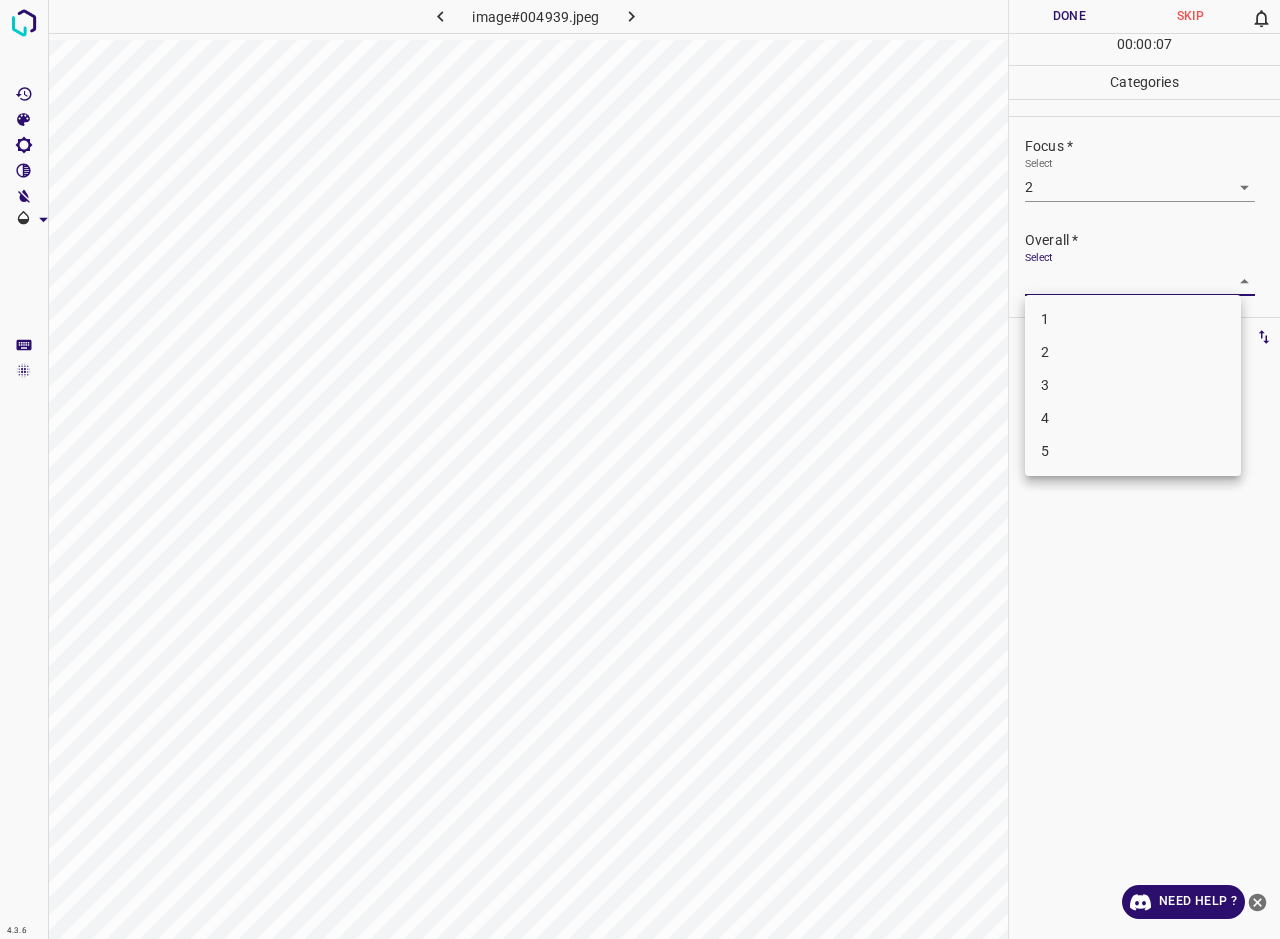 click on "2" at bounding box center [1133, 352] 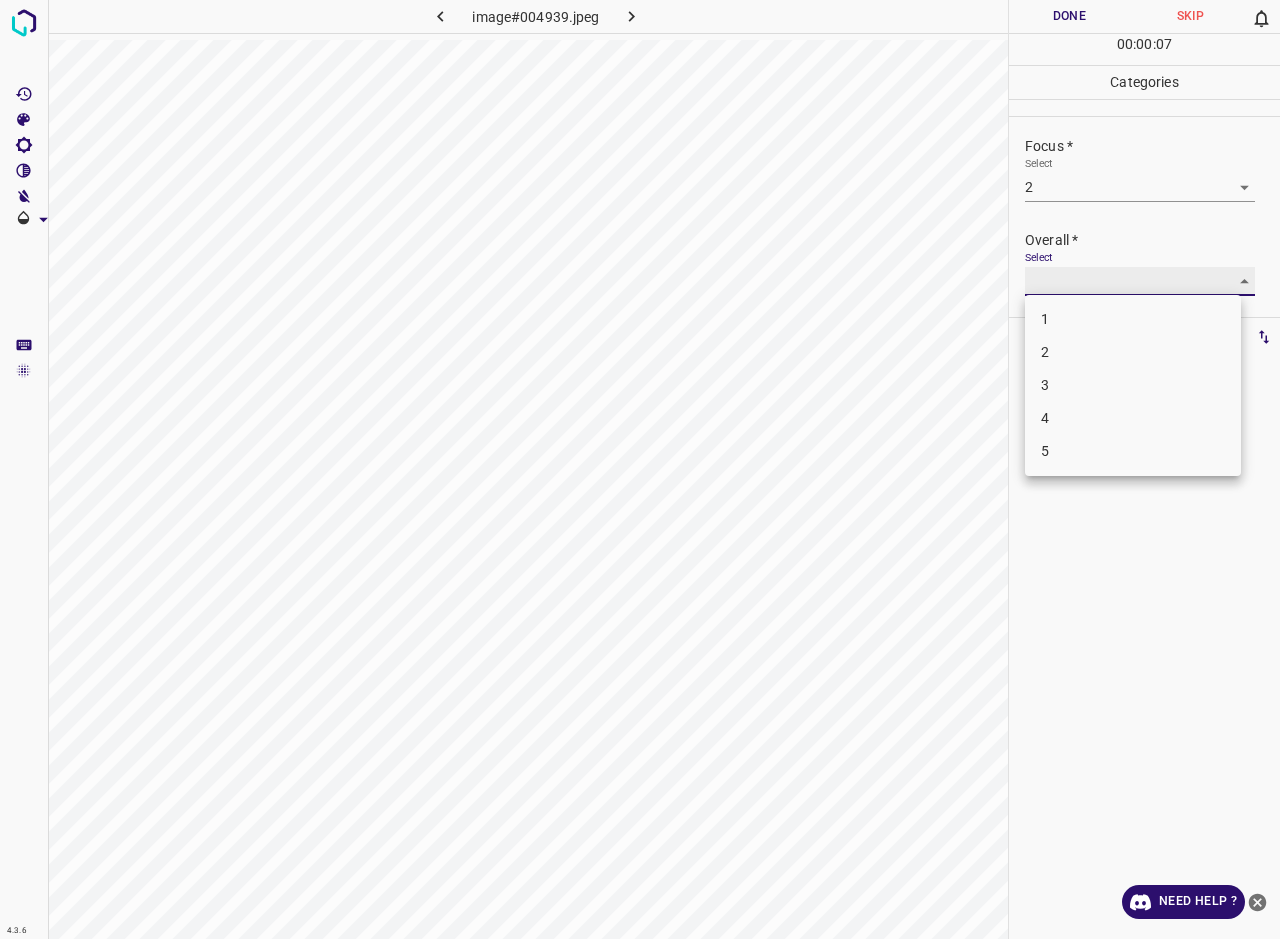 type on "2" 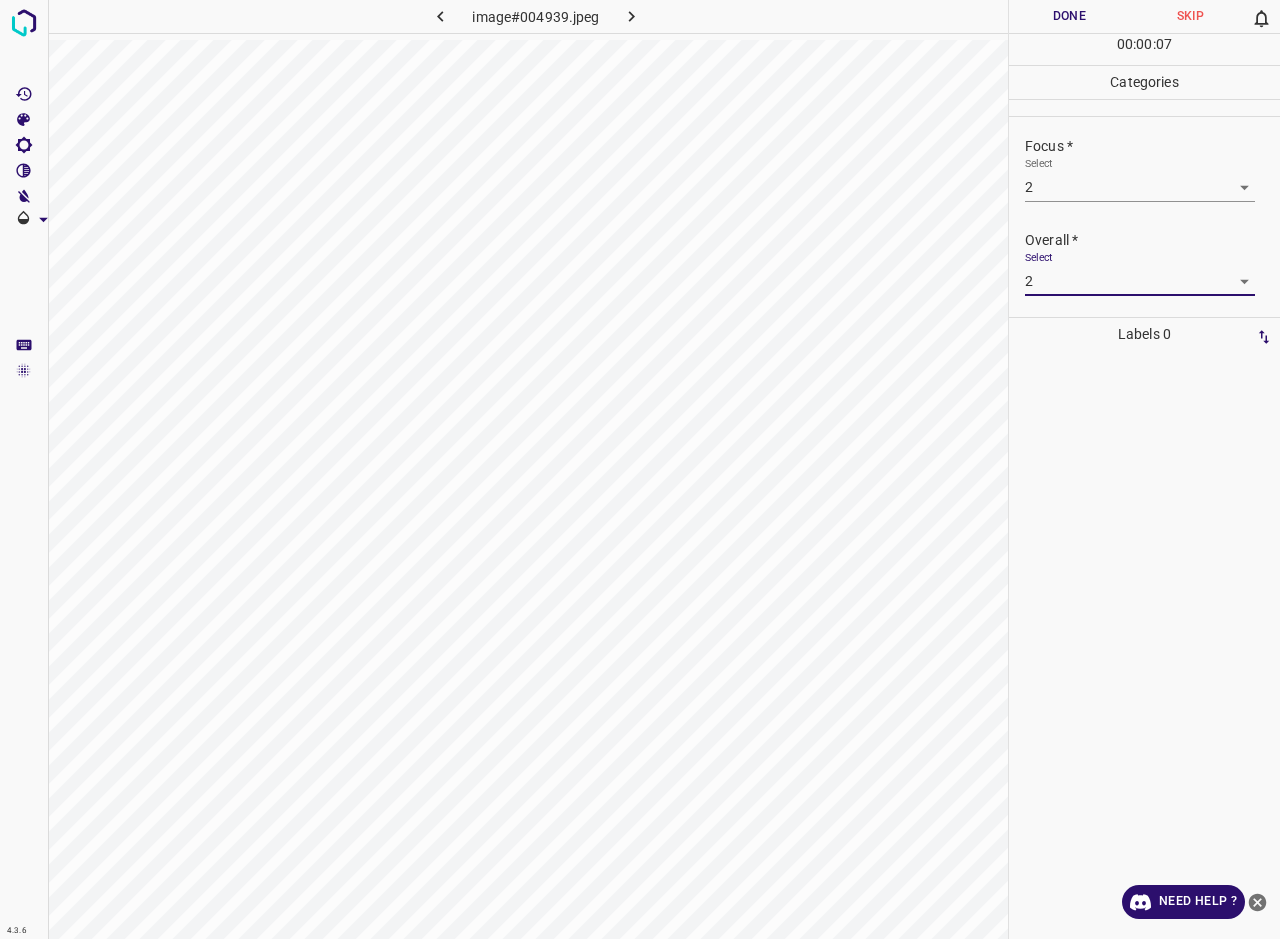 click on "Done" at bounding box center [1069, 16] 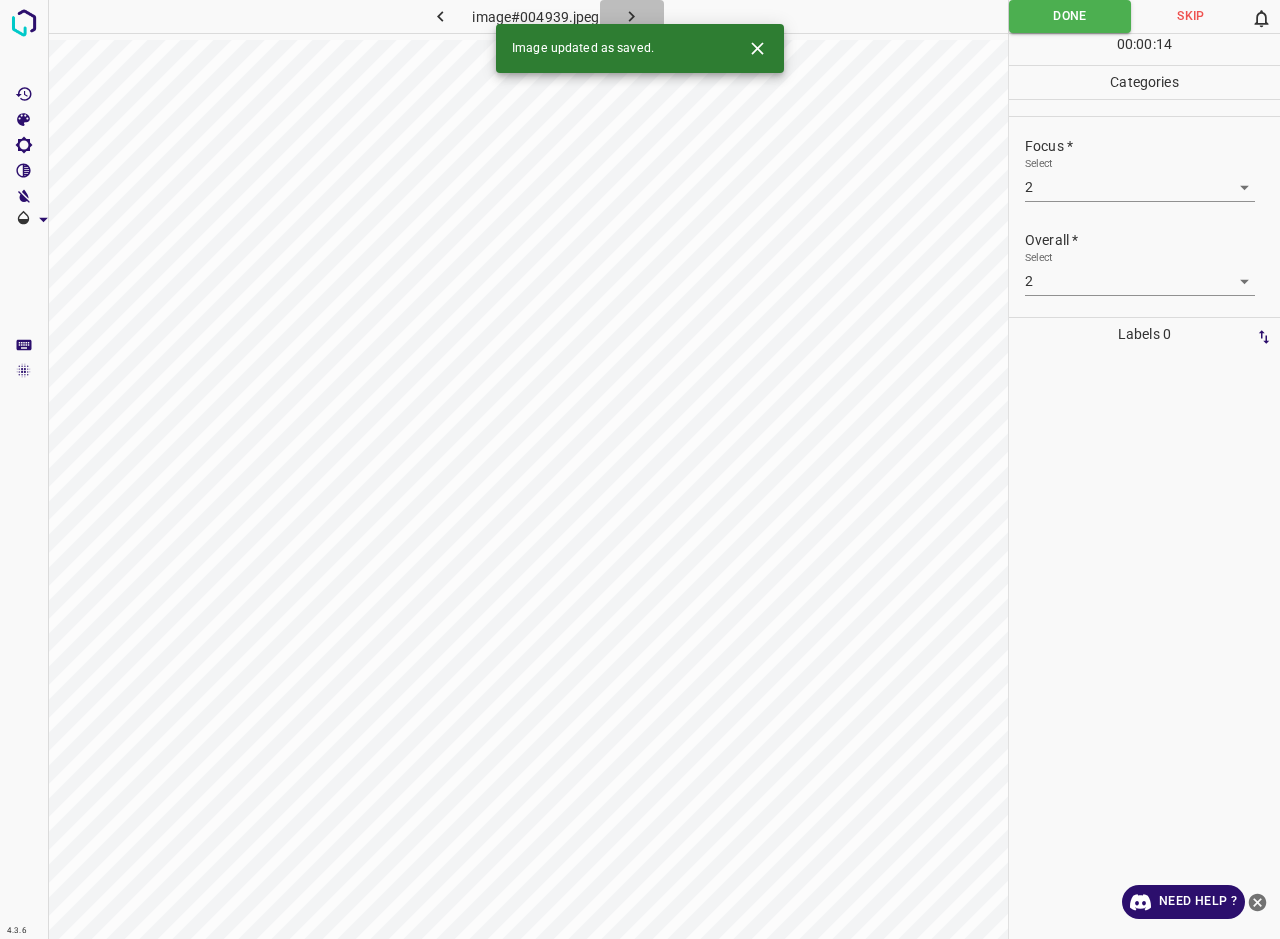 click 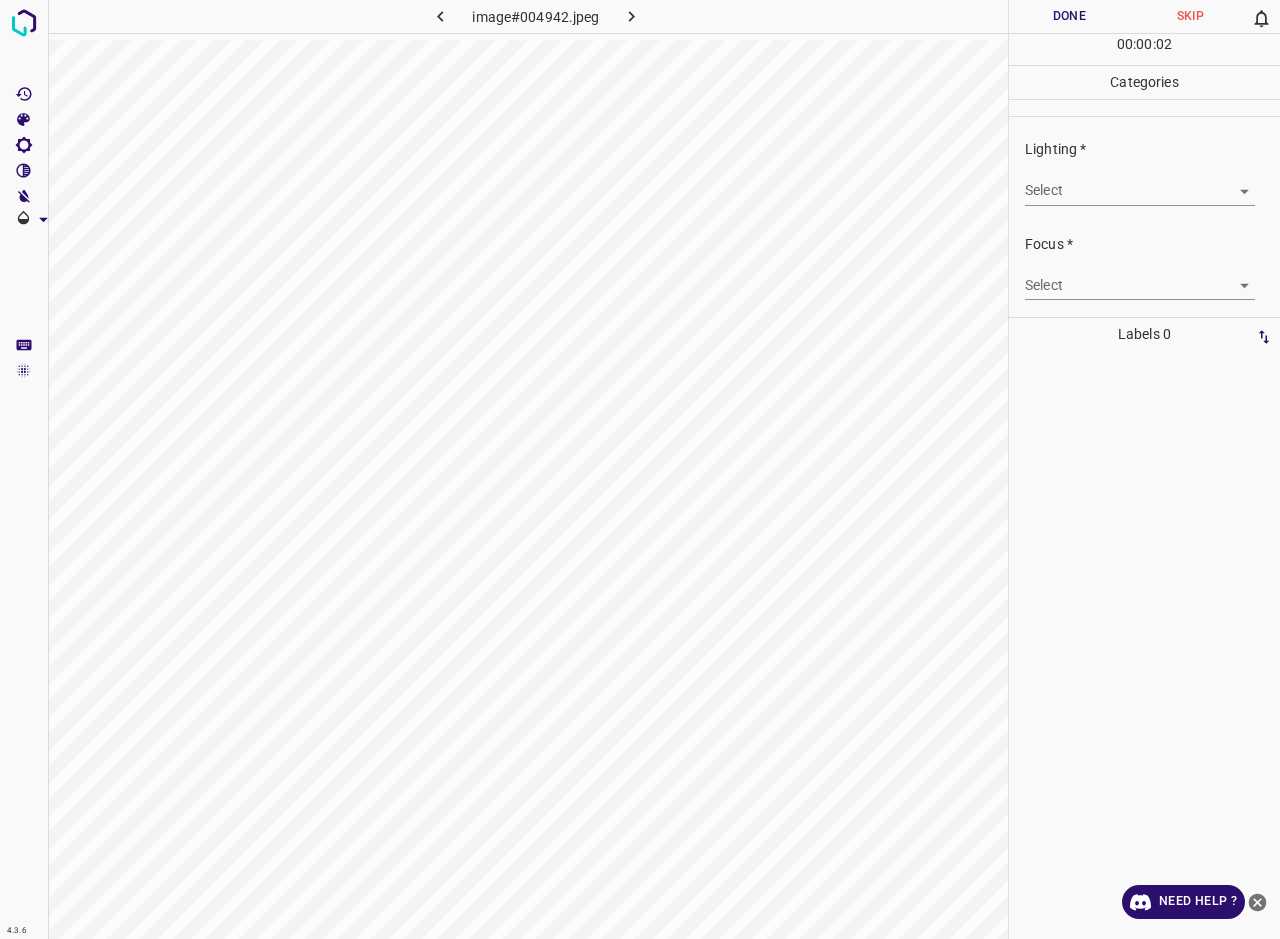 click on "4.3.6  image#004942.jpeg Done Skip 0 00   : 00   : 02   Categories Lighting *  Select ​ Focus *  Select ​ Overall *  Select ​ Labels   0 Categories 1 Lighting 2 Focus 3 Overall Tools Space Change between modes (Draw & Edit) I Auto labeling R Restore zoom M Zoom in N Zoom out Delete Delete selecte label Filters Z Restore filters X Saturation filter C Brightness filter V Contrast filter B Gray scale filter General O Download Need Help ? - Text - Hide - Delete" at bounding box center [640, 469] 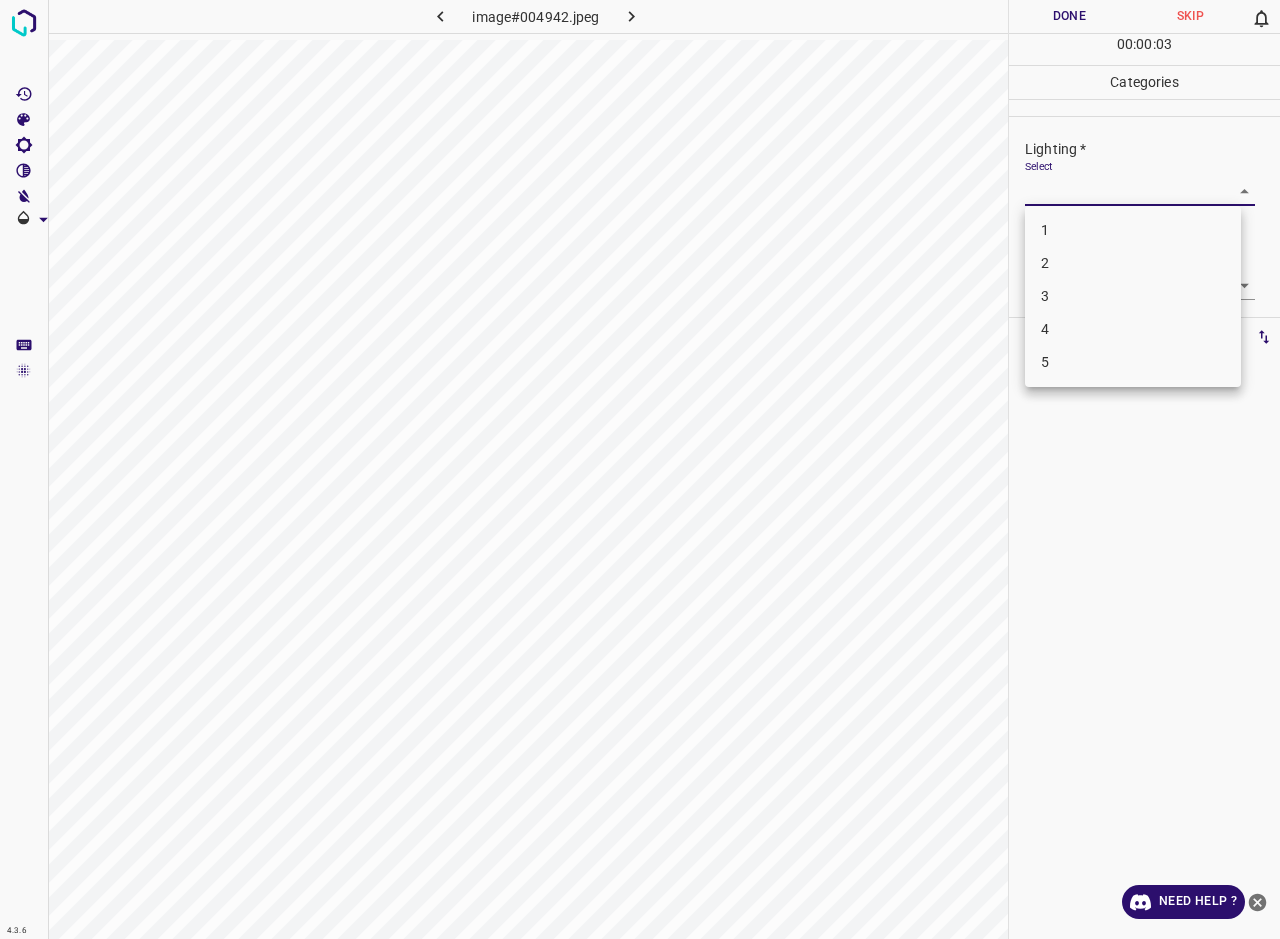 click on "3" at bounding box center (1133, 296) 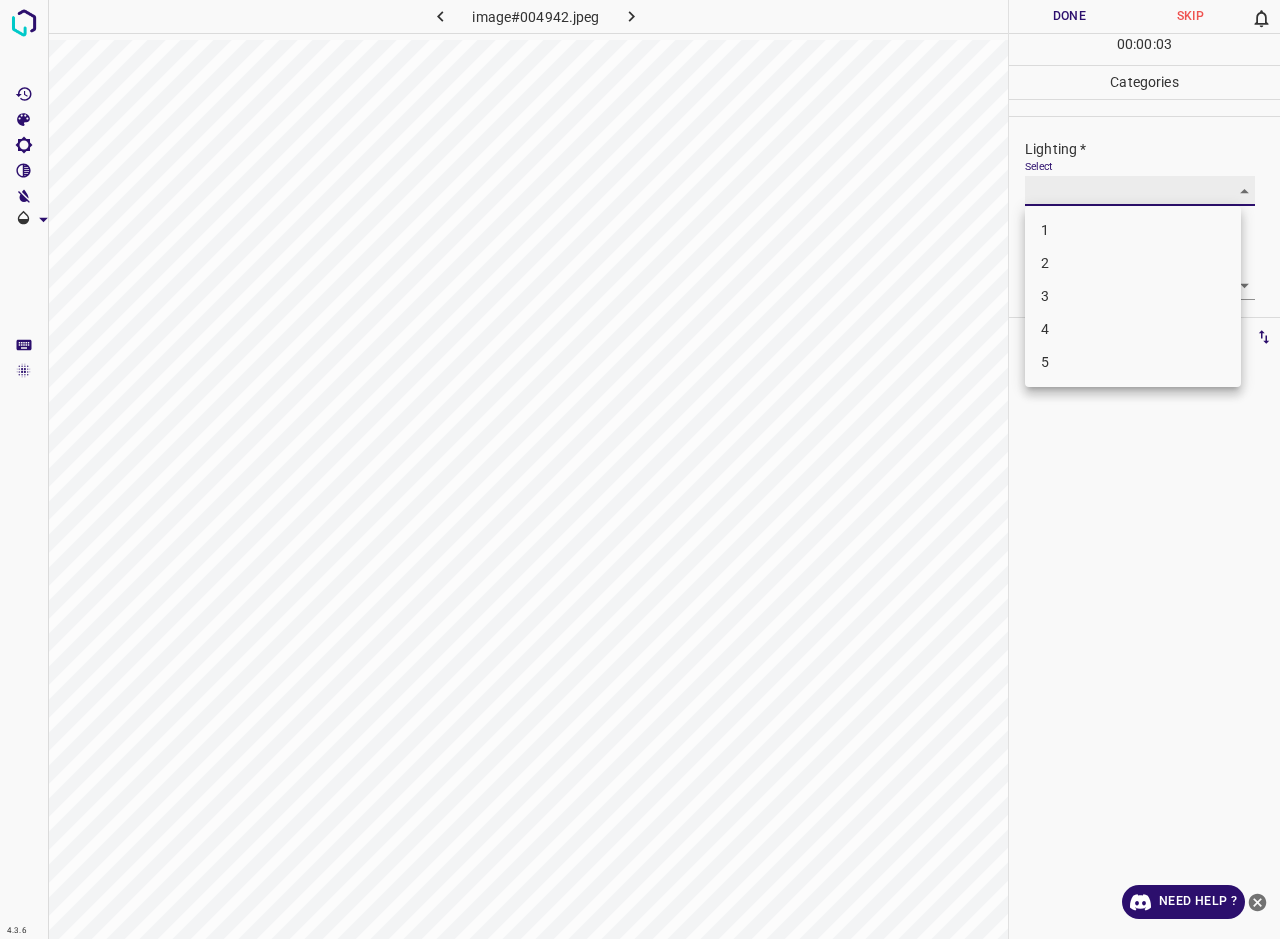 type on "3" 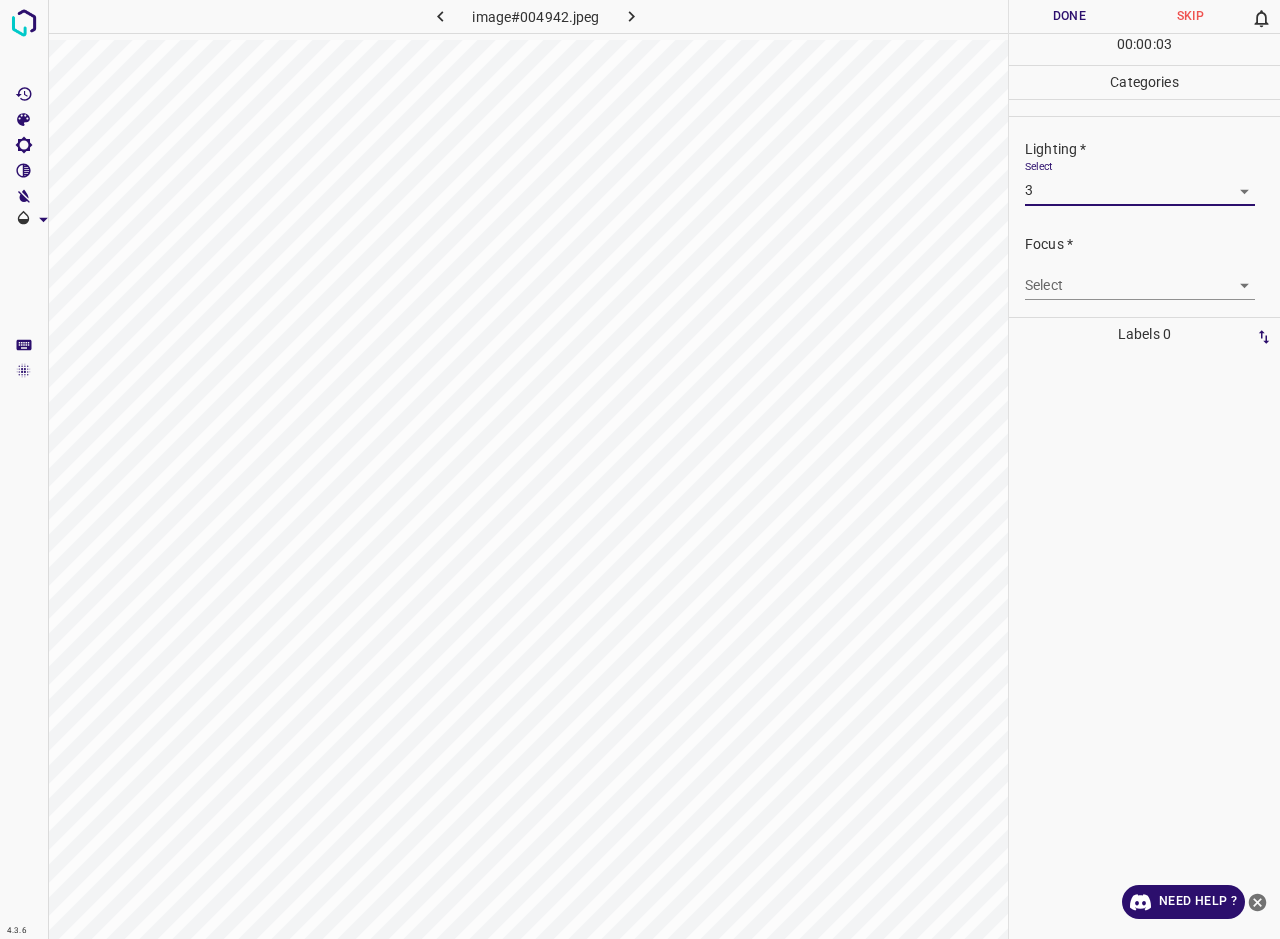 click on "Select ​" at bounding box center (1140, 277) 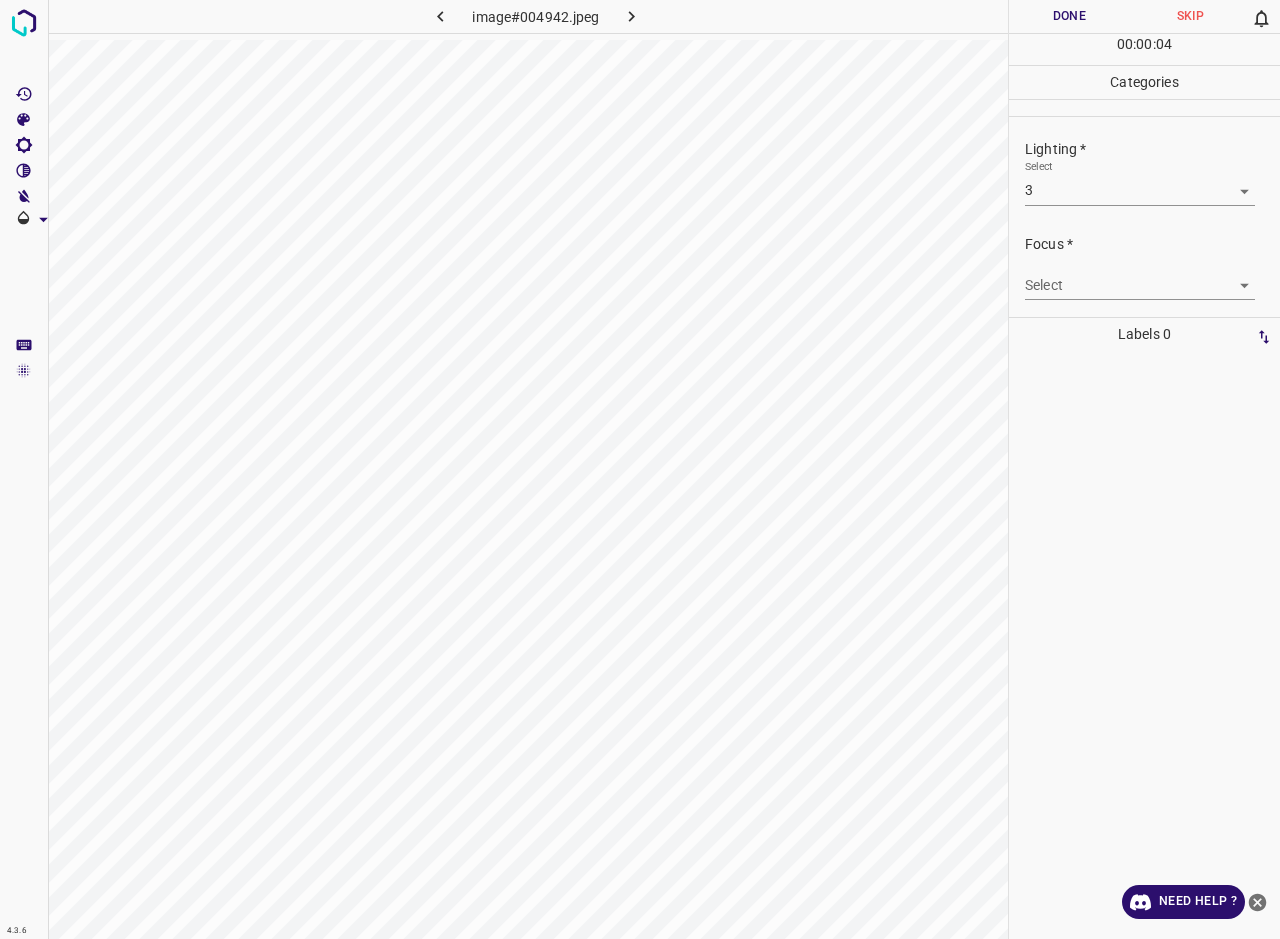 click on "4.3.6  image#004942.jpeg Done Skip 0 00   : 00   : 04   Categories Lighting *  Select 3 3 Focus *  Select ​ Overall *  Select ​ Labels   0 Categories 1 Lighting 2 Focus 3 Overall Tools Space Change between modes (Draw & Edit) I Auto labeling R Restore zoom M Zoom in N Zoom out Delete Delete selecte label Filters Z Restore filters X Saturation filter C Brightness filter V Contrast filter B Gray scale filter General O Download Need Help ? - Text - Hide - Delete" at bounding box center (640, 469) 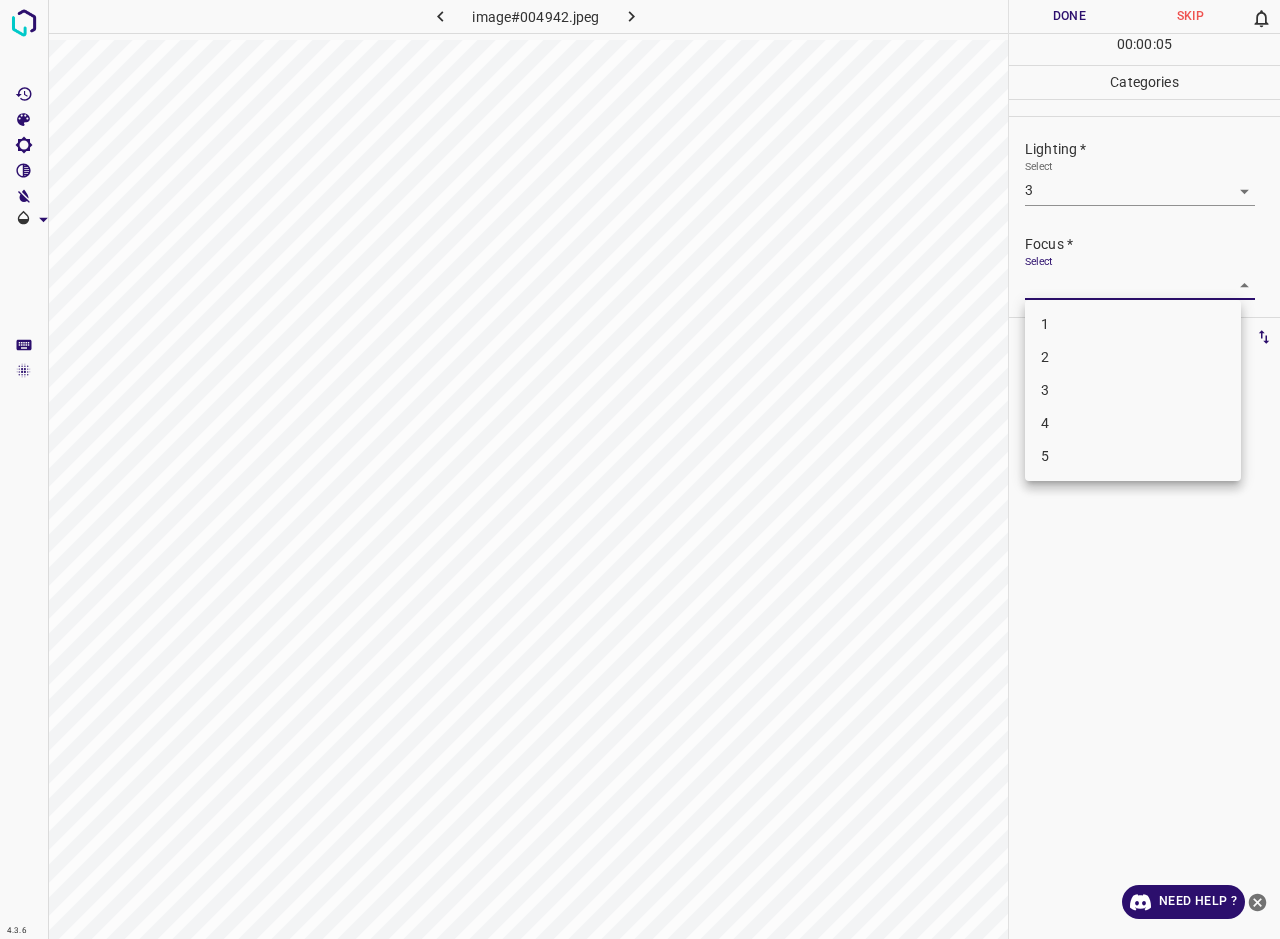 click on "3" at bounding box center [1133, 390] 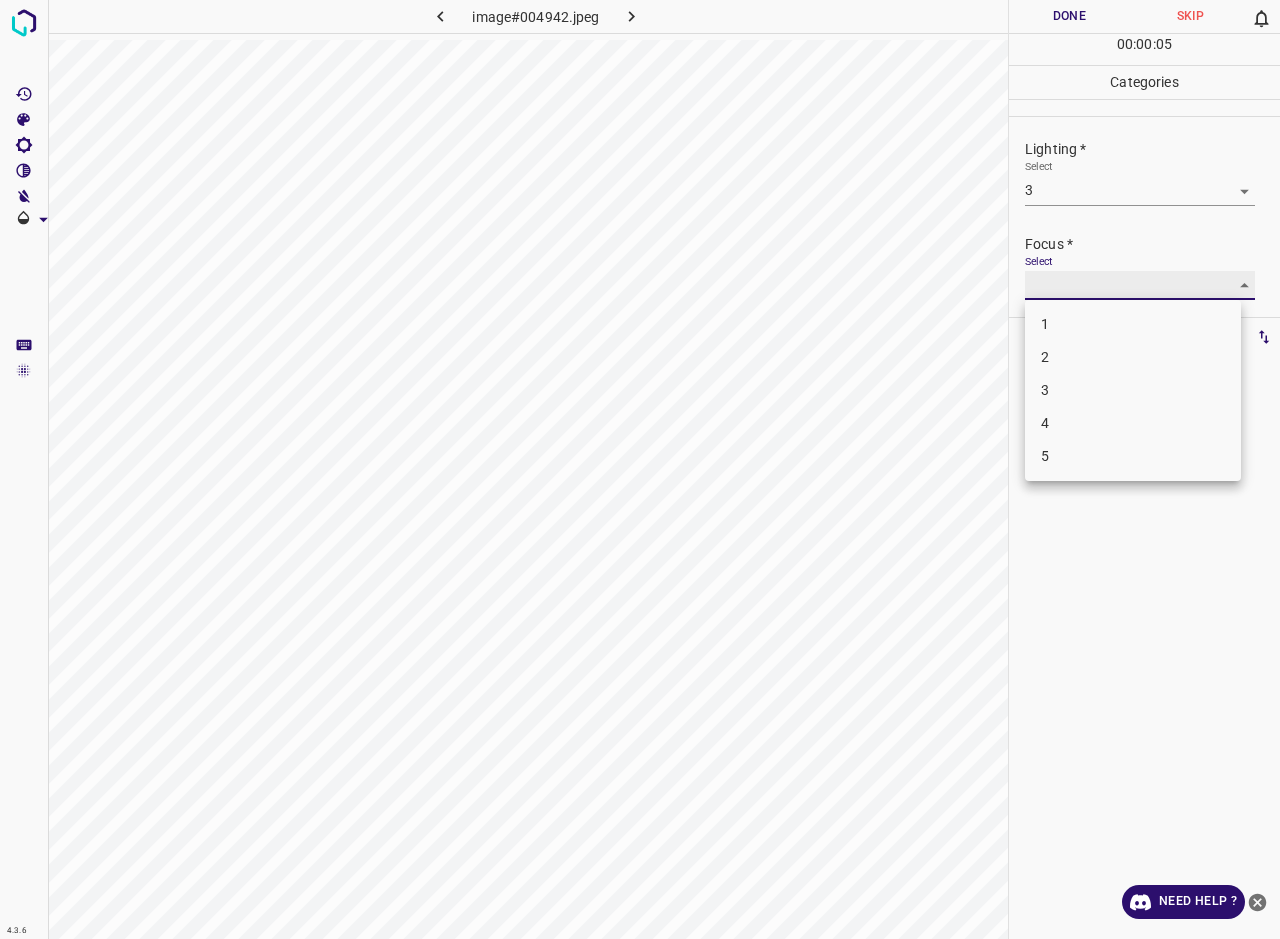 type on "3" 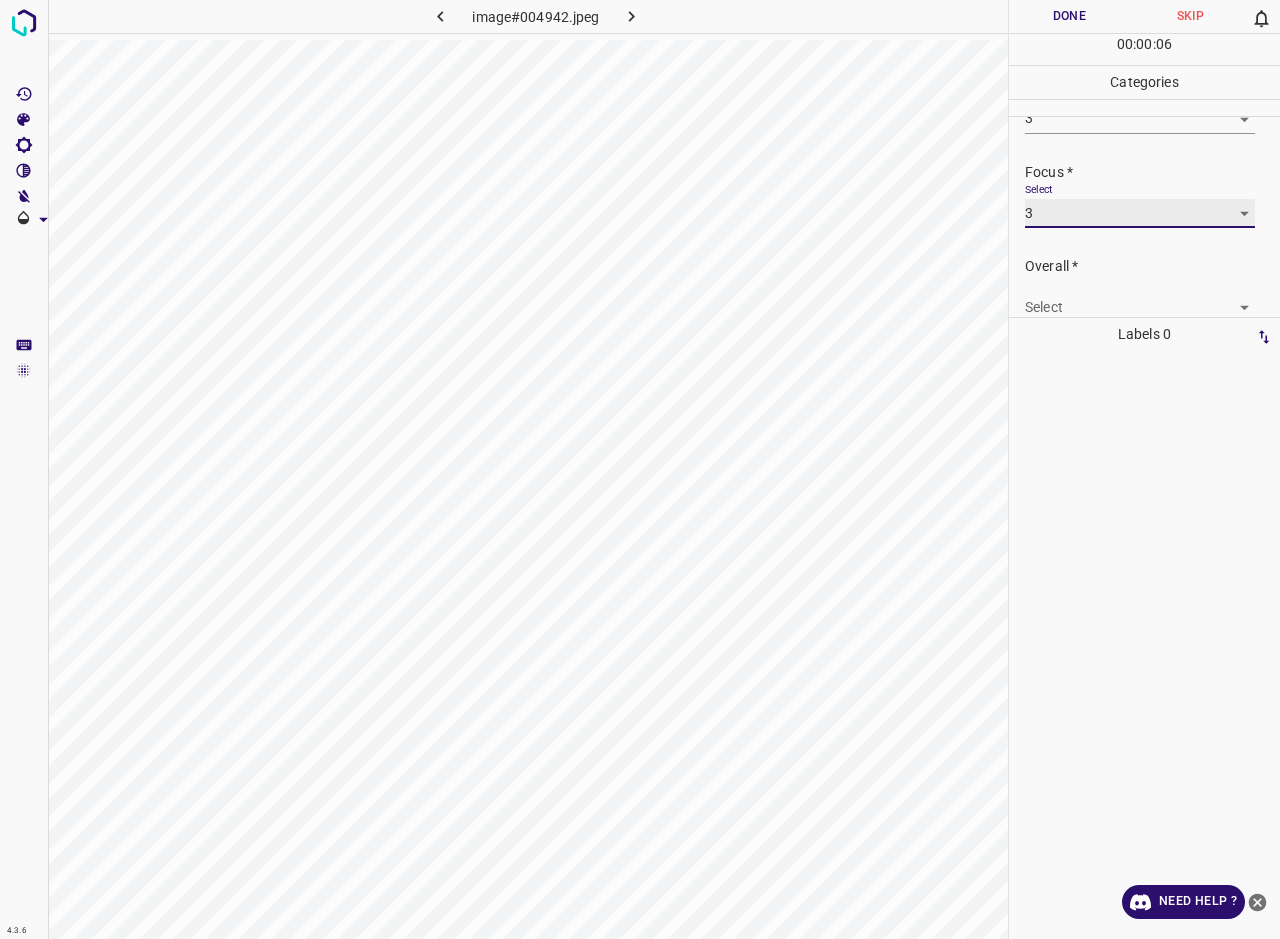 scroll, scrollTop: 90, scrollLeft: 0, axis: vertical 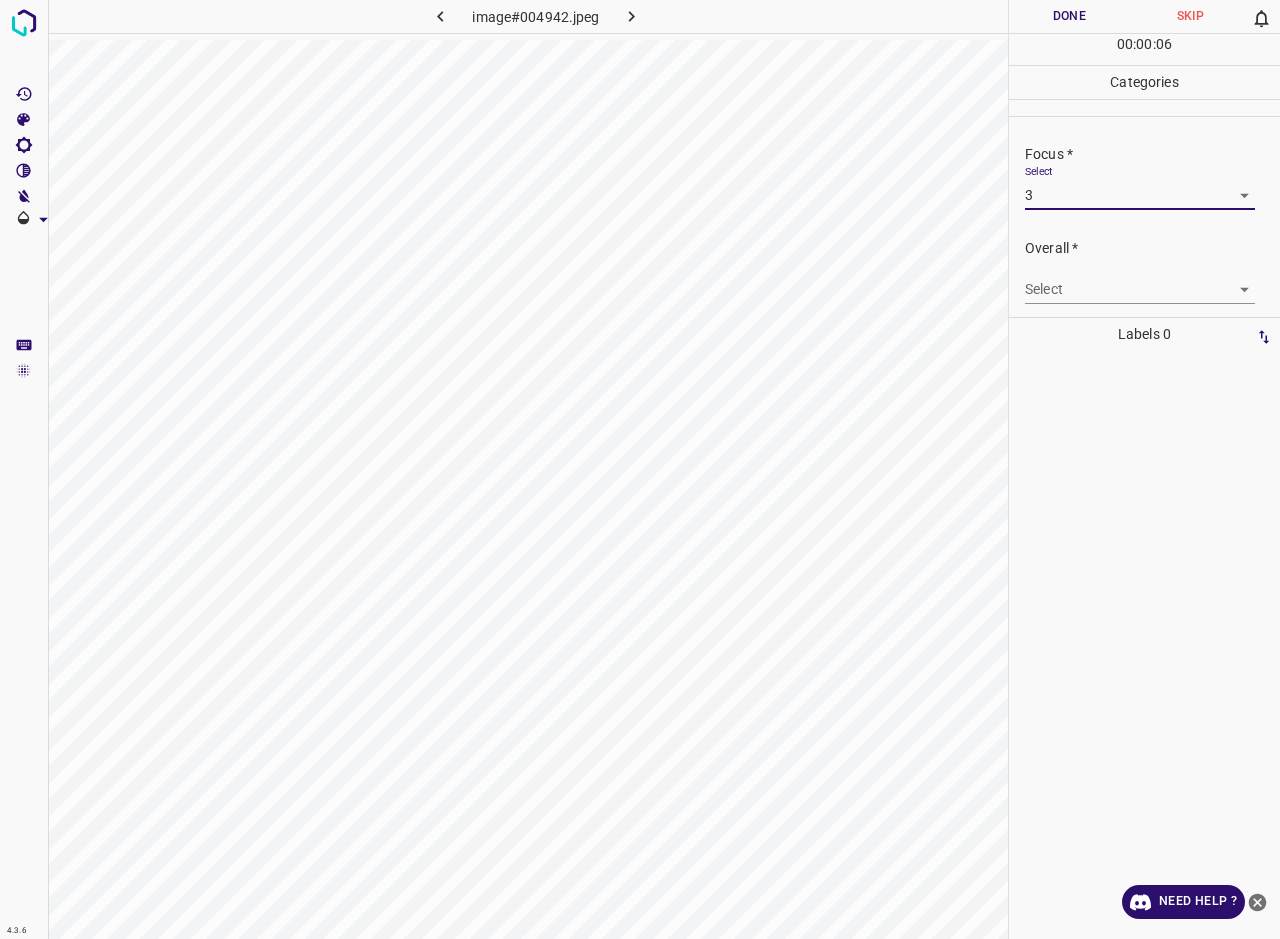 click on "4.3.6  image#004942.jpeg Done Skip 0 00   : 00   : 06   Categories Lighting *  Select 3 3 Focus *  Select 3 3 Overall *  Select ​ Labels   0 Categories 1 Lighting 2 Focus 3 Overall Tools Space Change between modes (Draw & Edit) I Auto labeling R Restore zoom M Zoom in N Zoom out Delete Delete selecte label Filters Z Restore filters X Saturation filter C Brightness filter V Contrast filter B Gray scale filter General O Download Need Help ? - Text - Hide - Delete" at bounding box center [640, 469] 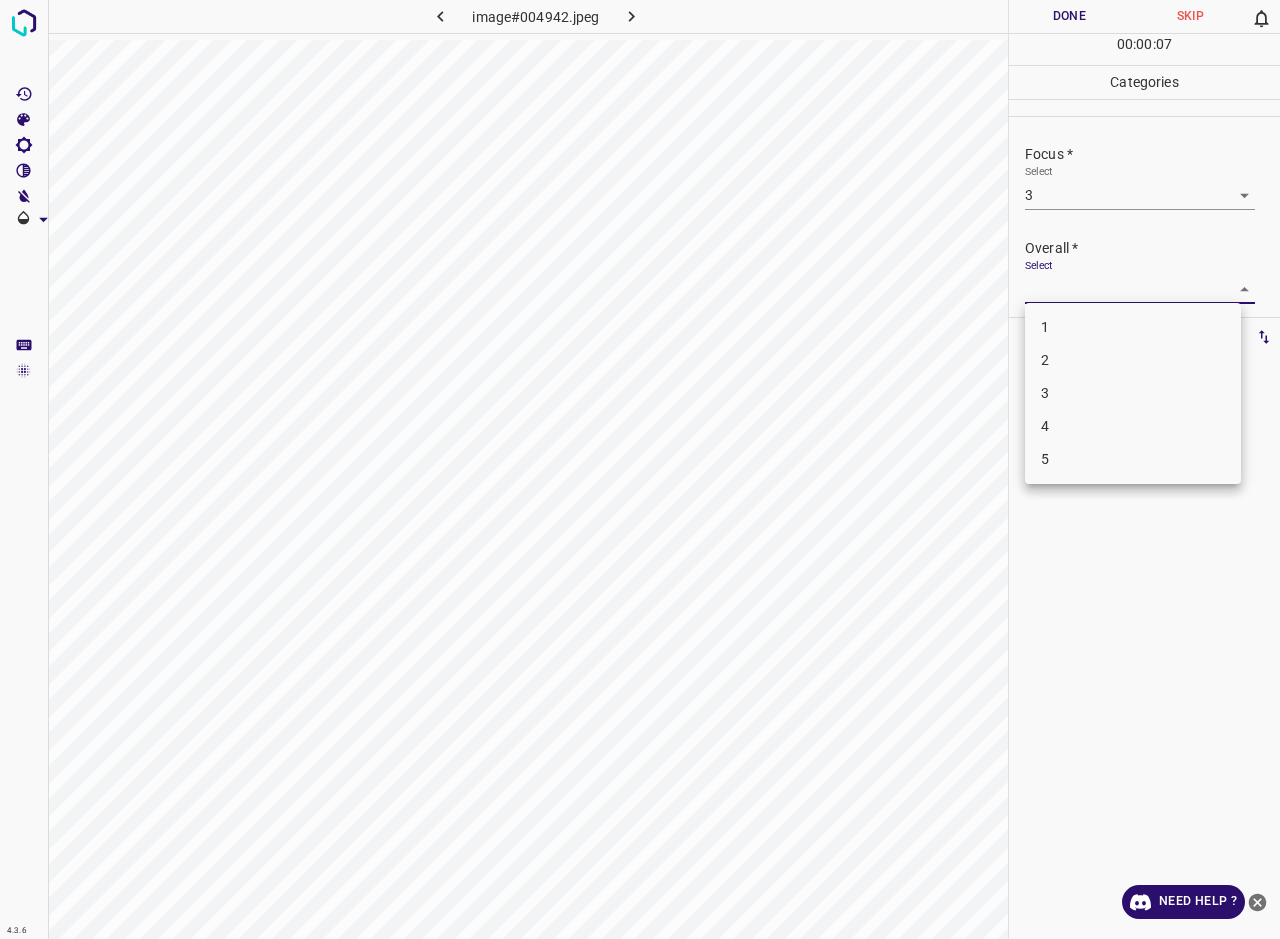 click on "3" at bounding box center [1133, 393] 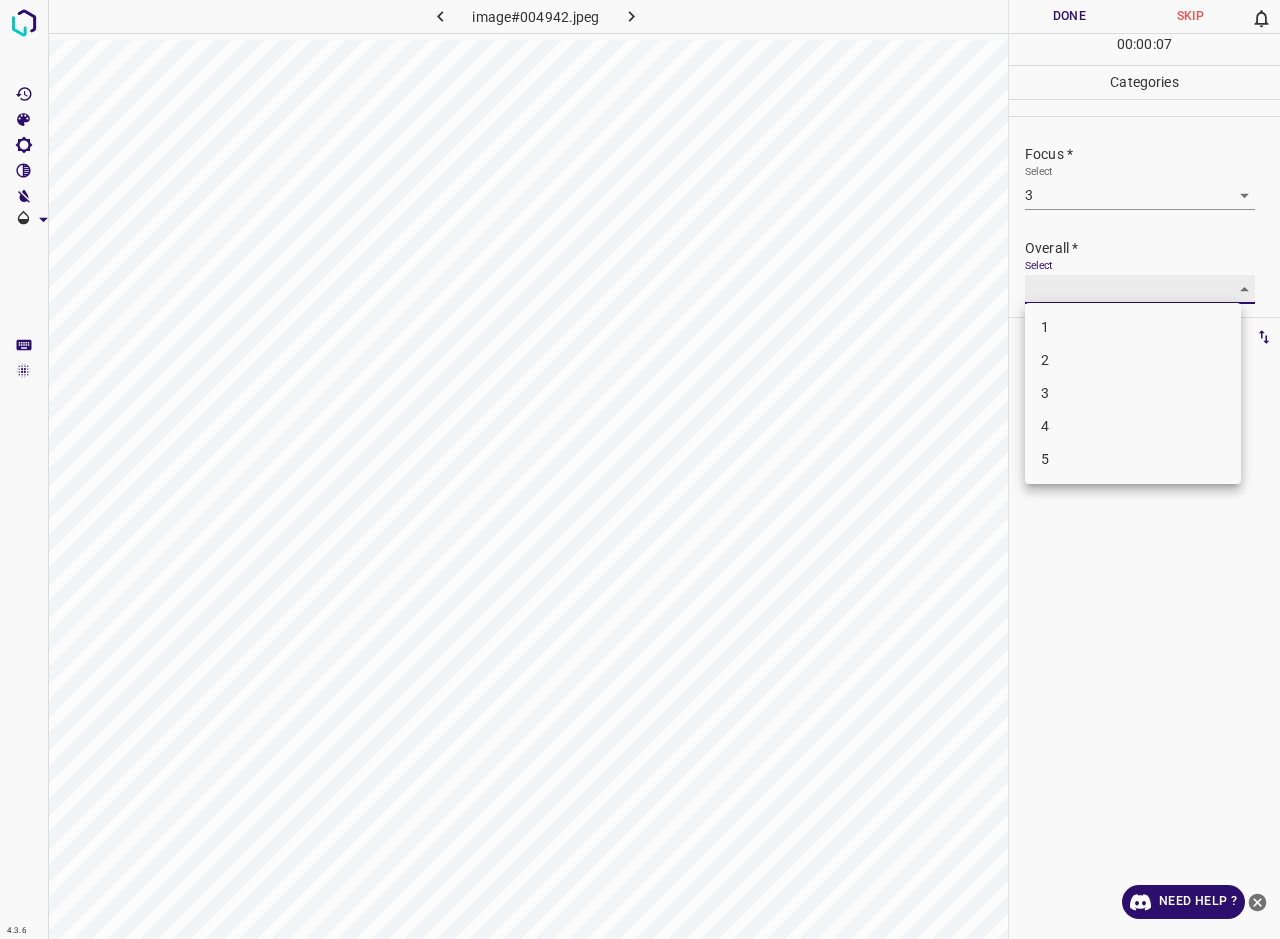 type on "3" 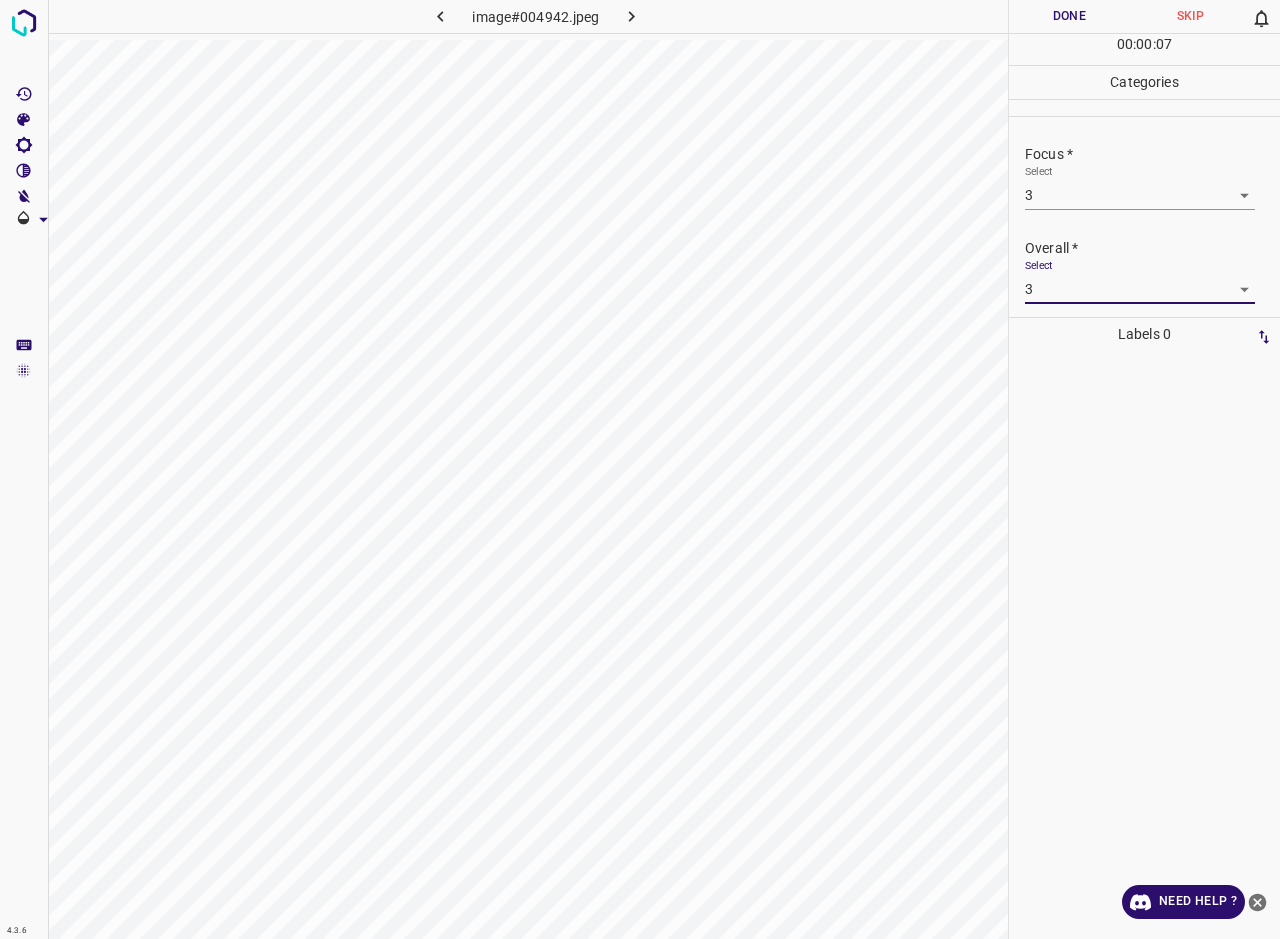 click on "Done" at bounding box center [1069, 16] 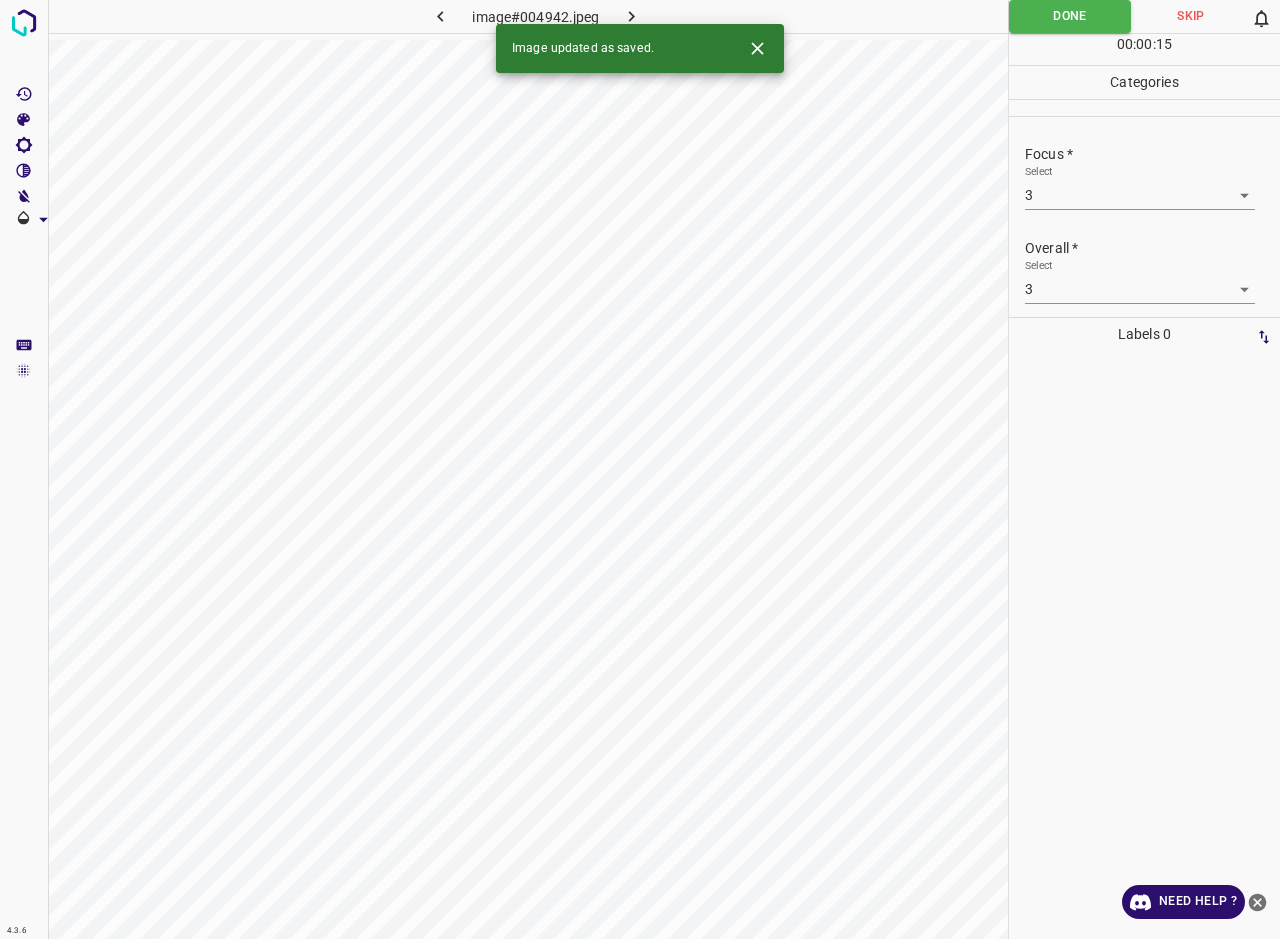 click 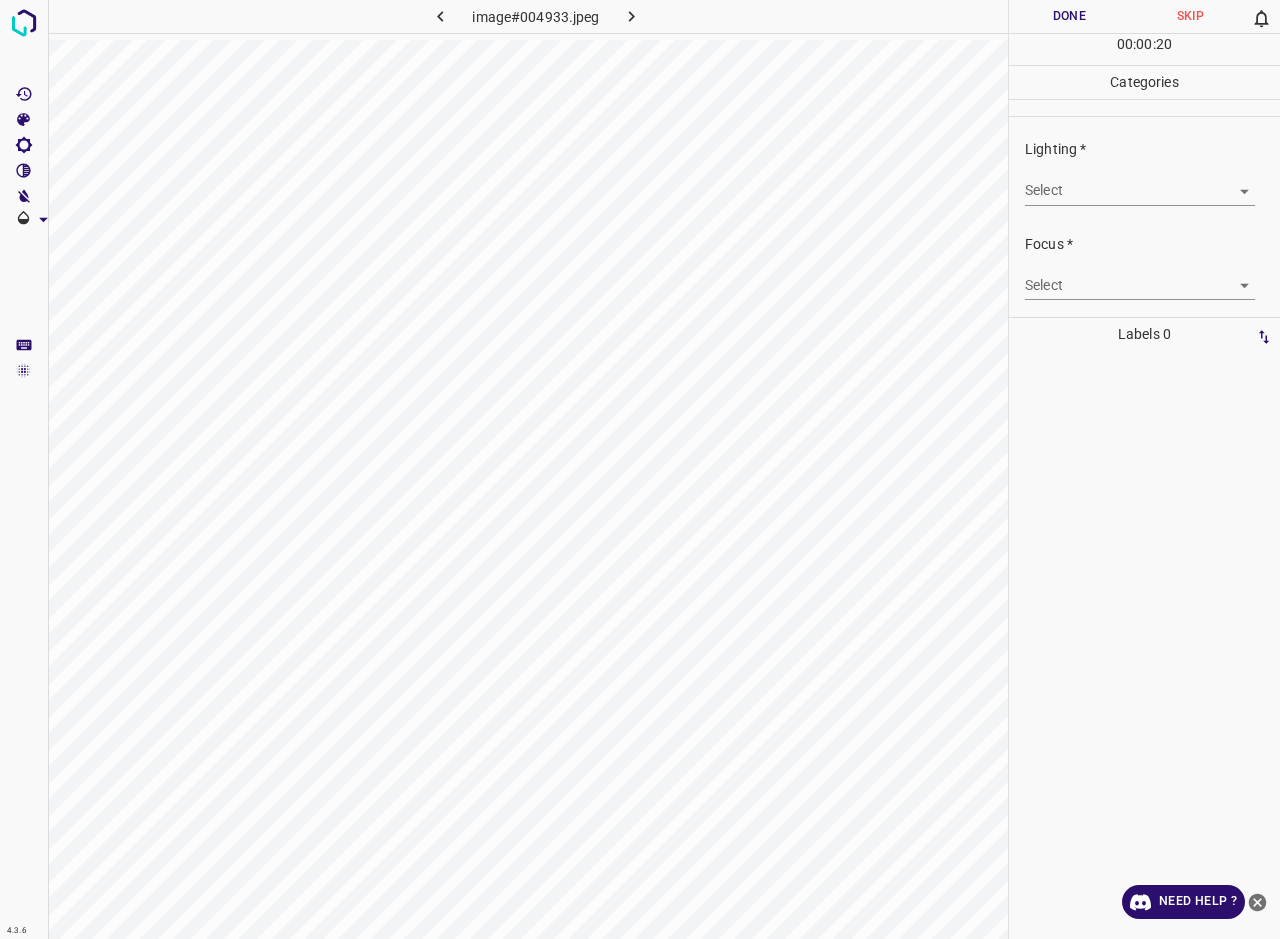 click on "4.3.6  image#004933.jpeg Done Skip 0 00   : 00   : 20   Categories Lighting *  Select ​ Focus *  Select ​ Overall *  Select ​ Labels   0 Categories 1 Lighting 2 Focus 3 Overall Tools Space Change between modes (Draw & Edit) I Auto labeling R Restore zoom M Zoom in N Zoom out Delete Delete selecte label Filters Z Restore filters X Saturation filter C Brightness filter V Contrast filter B Gray scale filter General O Download Need Help ? - Text - Hide - Delete" at bounding box center (640, 469) 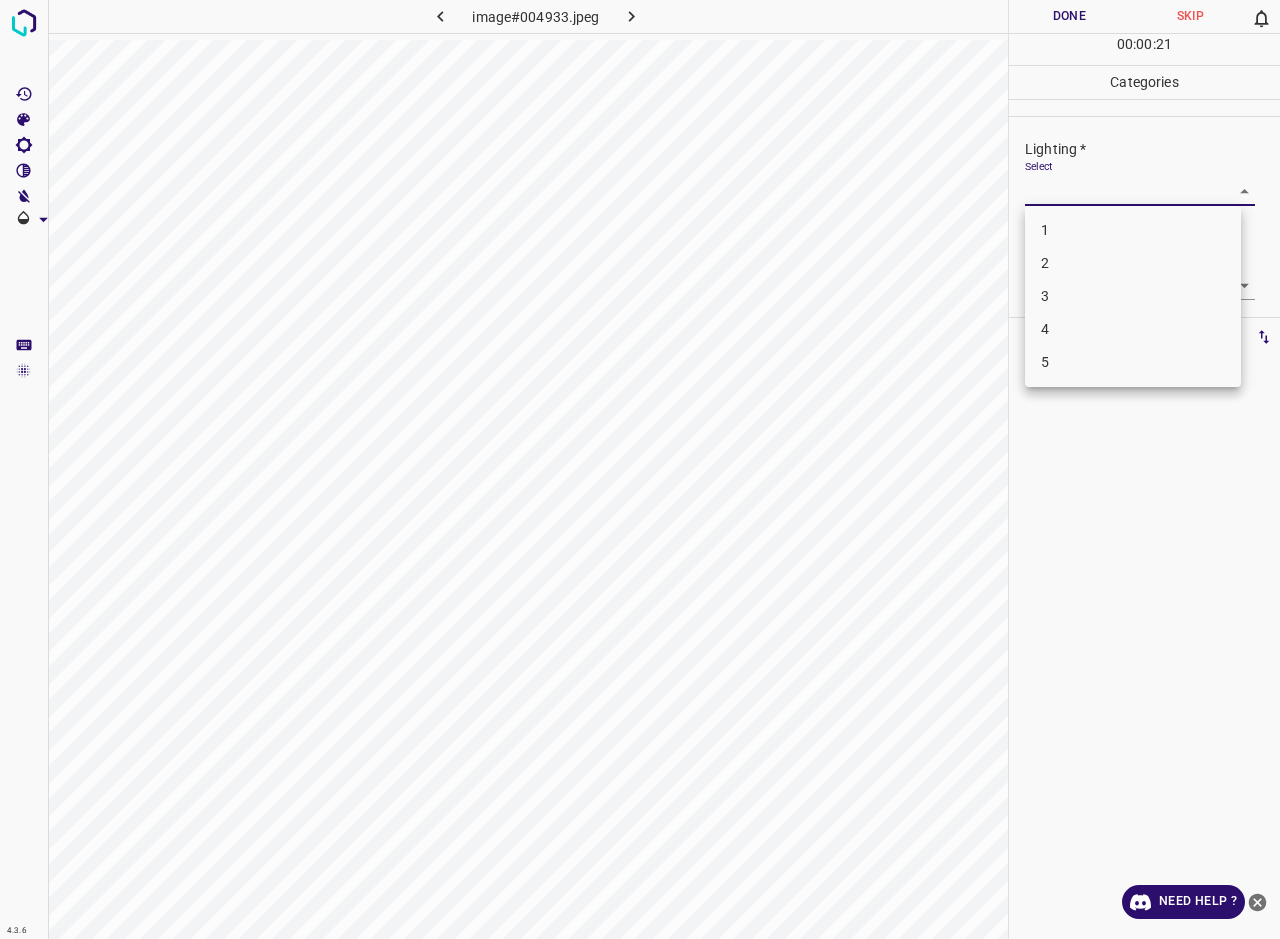click on "3" at bounding box center [1133, 296] 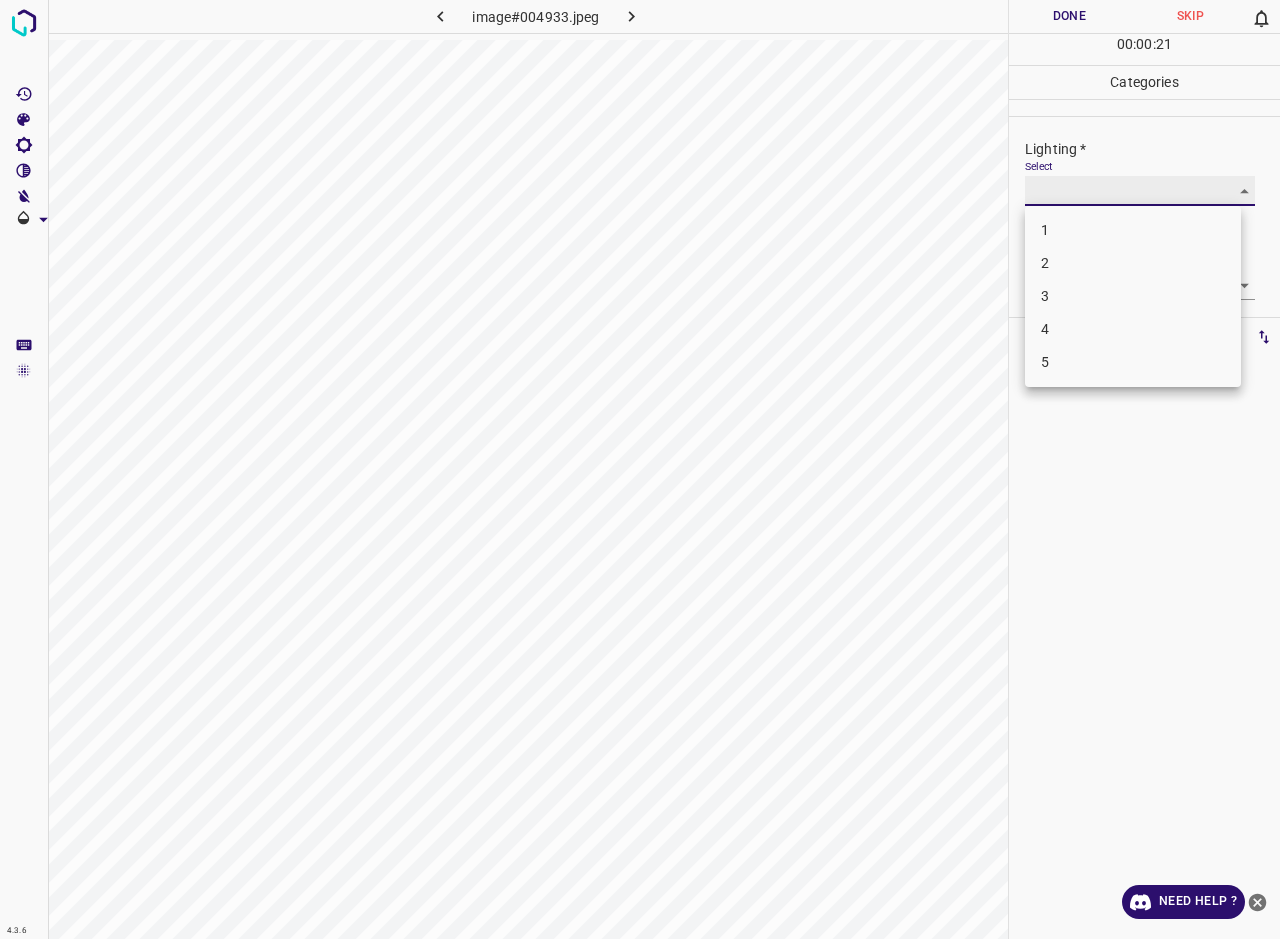 type on "3" 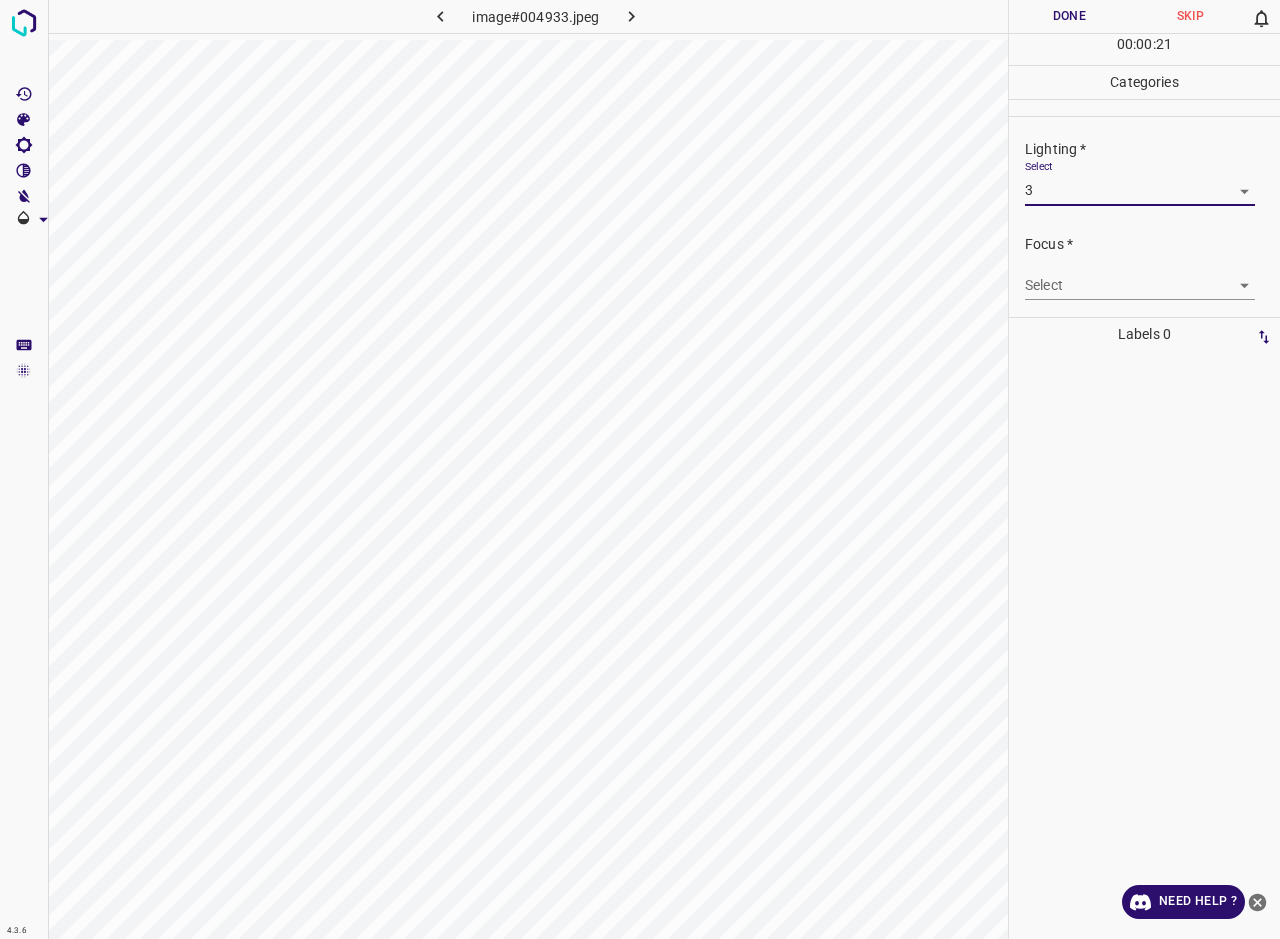 click on "4.3.6  image#004933.jpeg Done Skip 0 00   : 00   : 21   Categories Lighting *  Select 3 3 Focus *  Select ​ Overall *  Select ​ Labels   0 Categories 1 Lighting 2 Focus 3 Overall Tools Space Change between modes (Draw & Edit) I Auto labeling R Restore zoom M Zoom in N Zoom out Delete Delete selecte label Filters Z Restore filters X Saturation filter C Brightness filter V Contrast filter B Gray scale filter General O Download Need Help ? - Text - Hide - Delete 1 2 3 4 5" at bounding box center [640, 469] 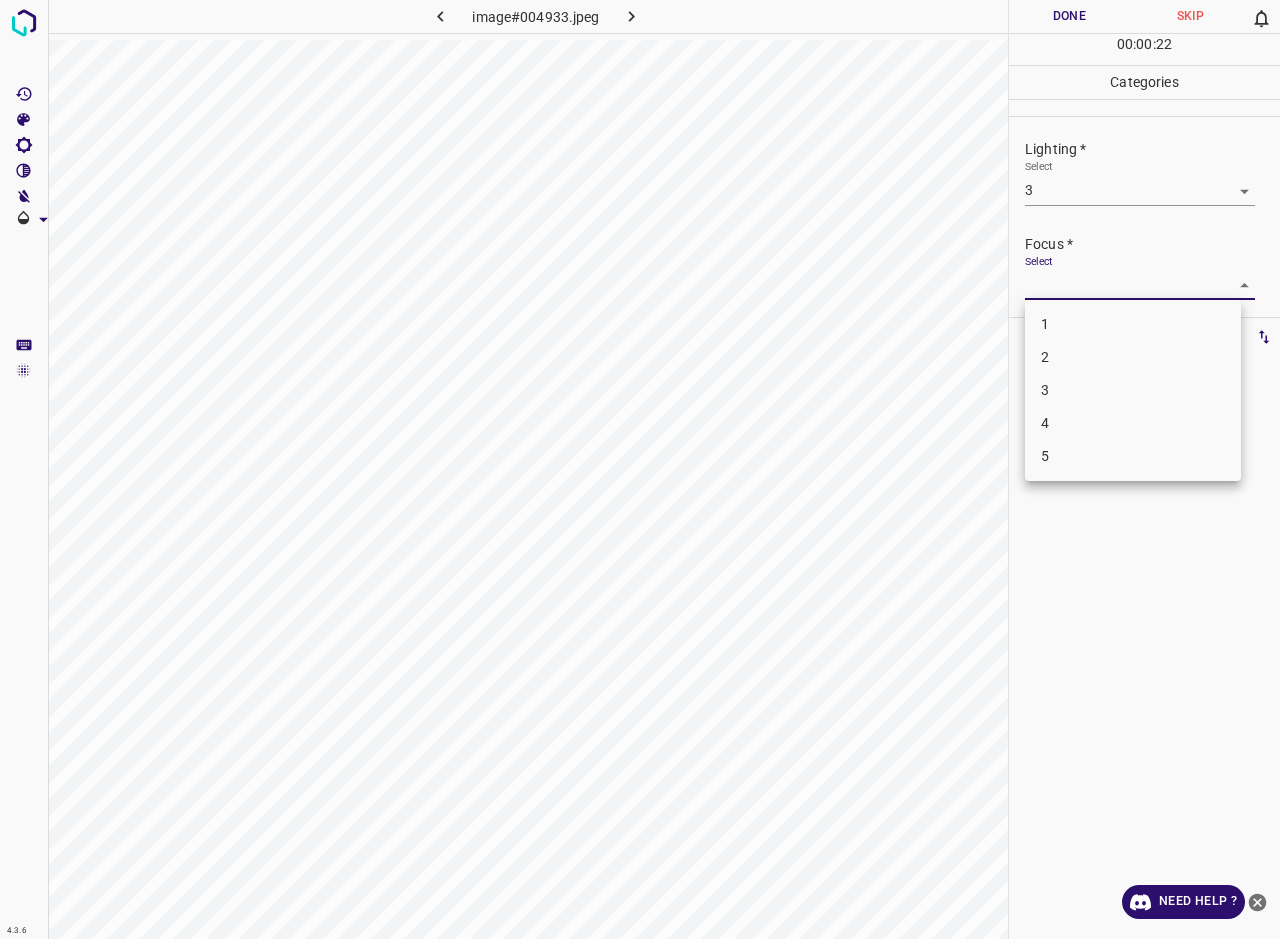 click on "3" at bounding box center [1133, 390] 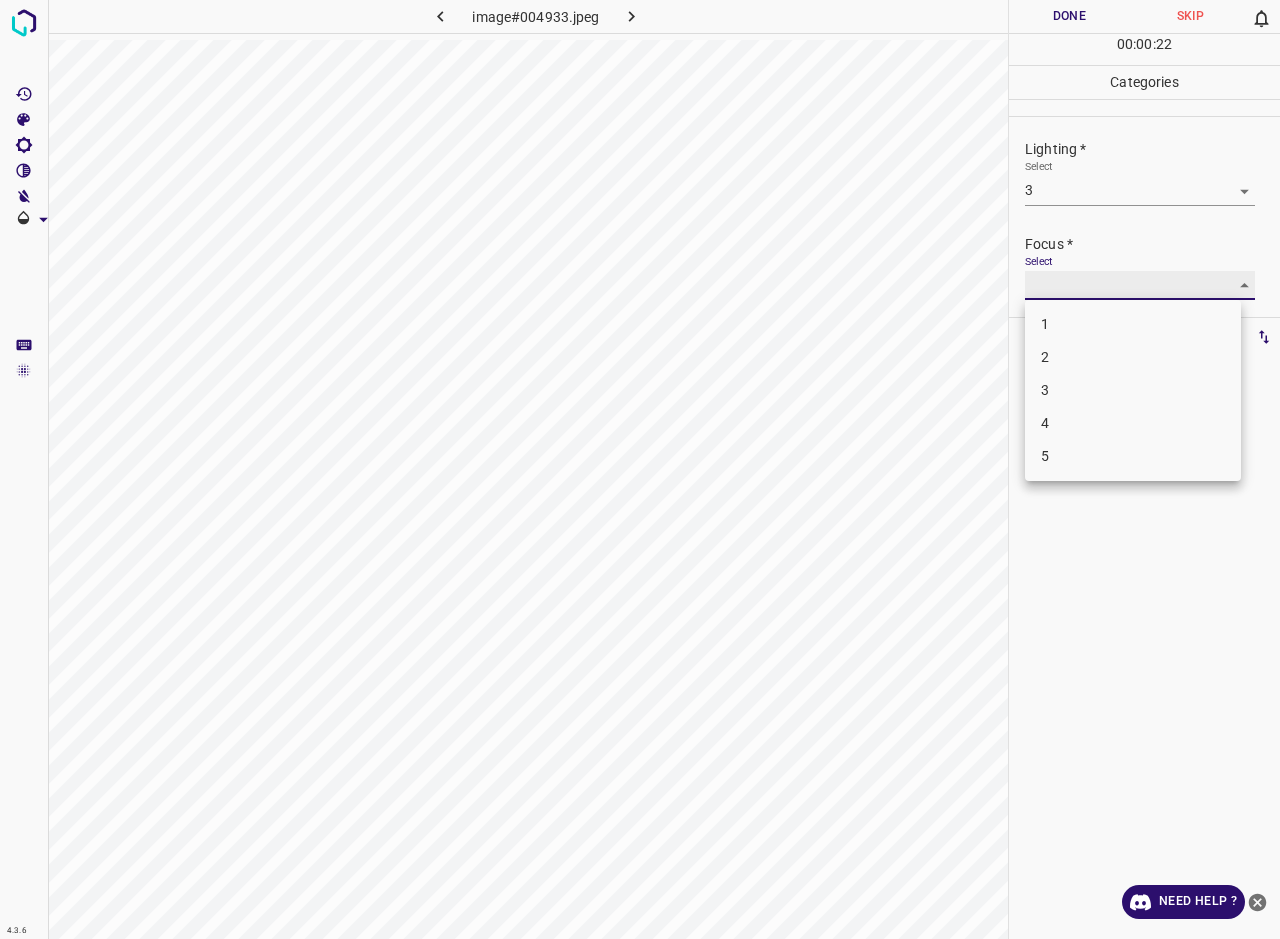 type on "3" 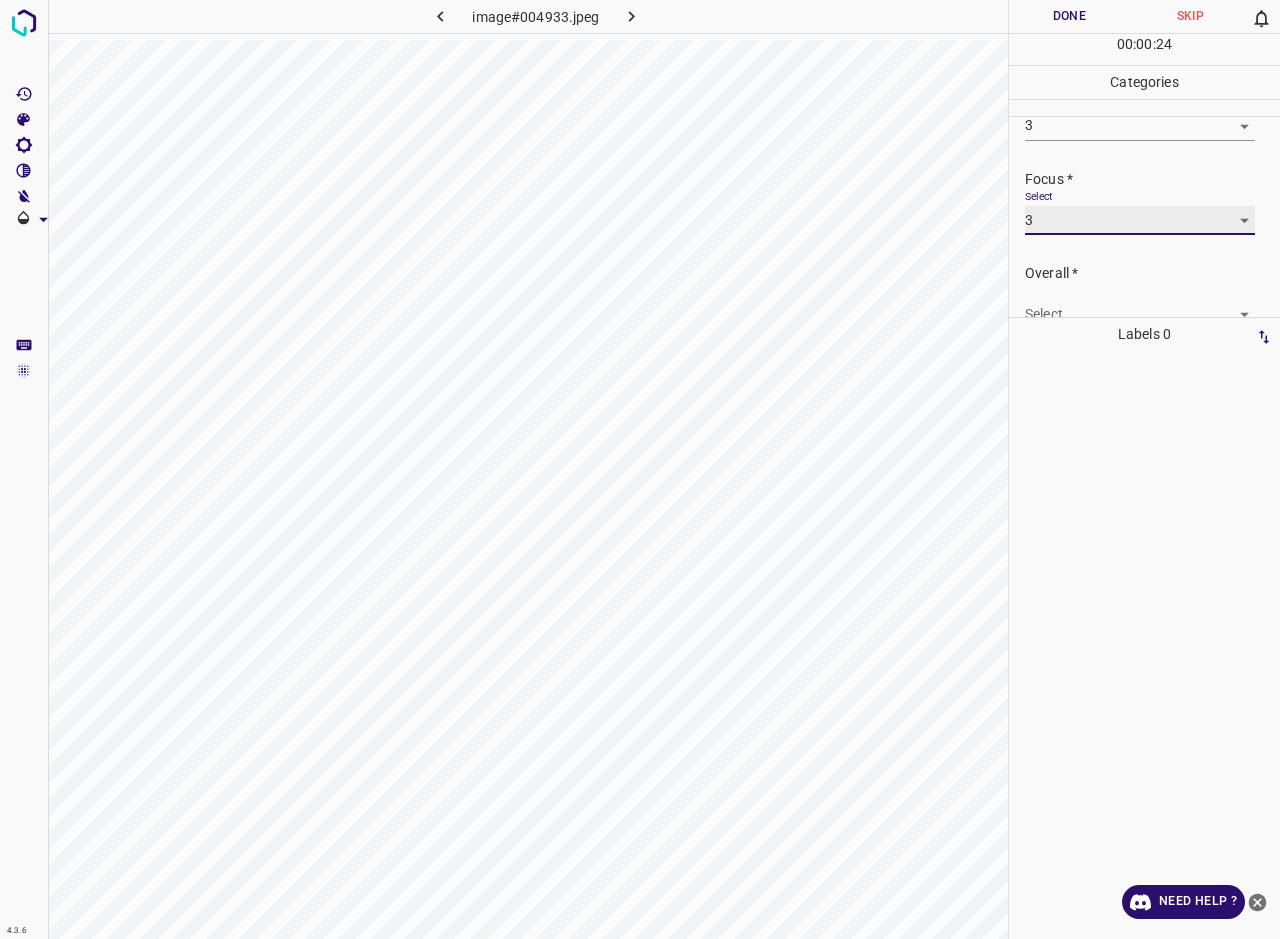 scroll, scrollTop: 98, scrollLeft: 0, axis: vertical 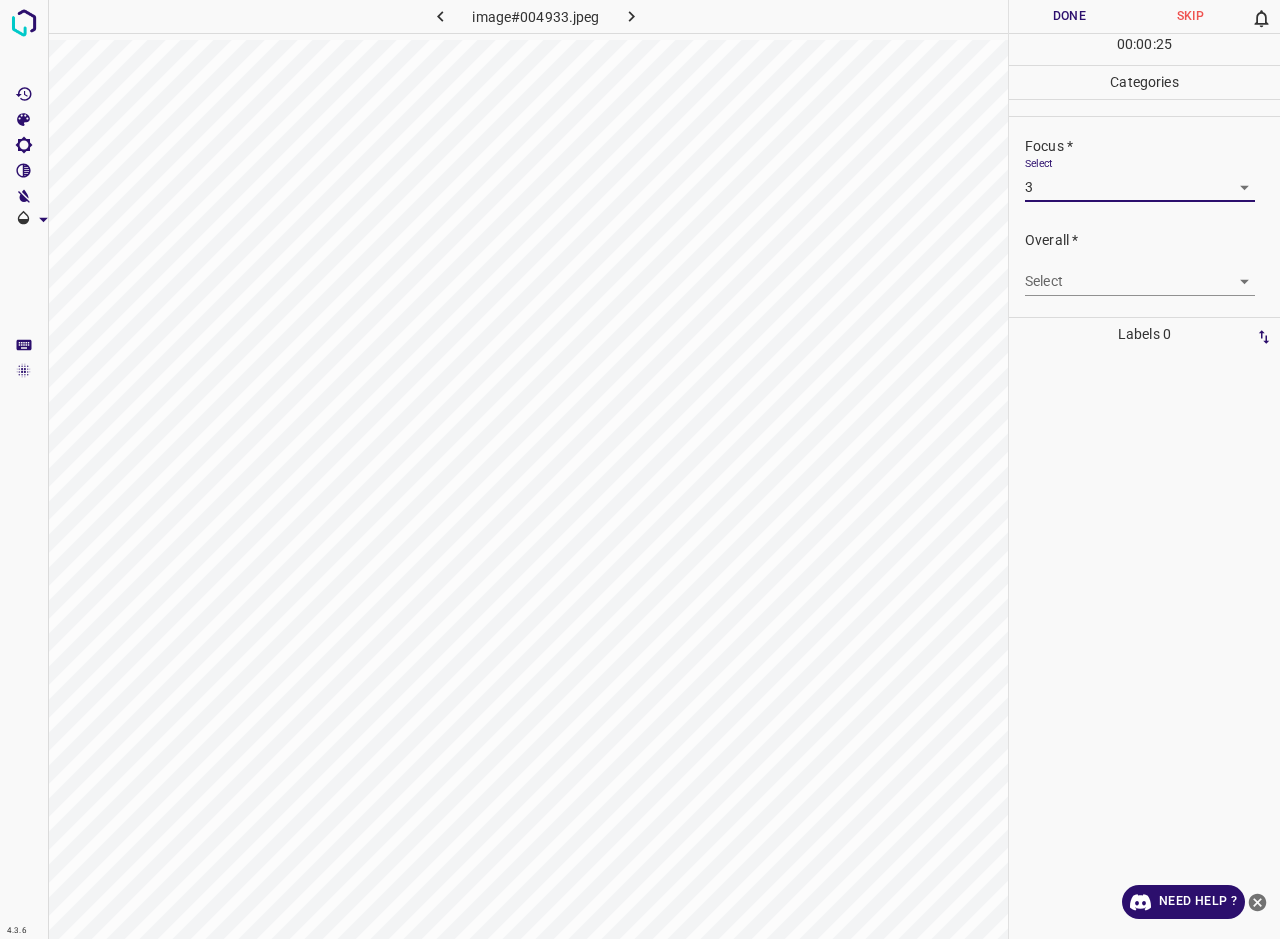 click on "4.3.6  image#004933.jpeg Done Skip 0 00   : 00   : 25   Categories Lighting *  Select 3 3 Focus *  Select 3 3 Overall *  Select ​ Labels   0 Categories 1 Lighting 2 Focus 3 Overall Tools Space Change between modes (Draw & Edit) I Auto labeling R Restore zoom M Zoom in N Zoom out Delete Delete selecte label Filters Z Restore filters X Saturation filter C Brightness filter V Contrast filter B Gray scale filter General O Download Need Help ? - Text - Hide - Delete" at bounding box center [640, 469] 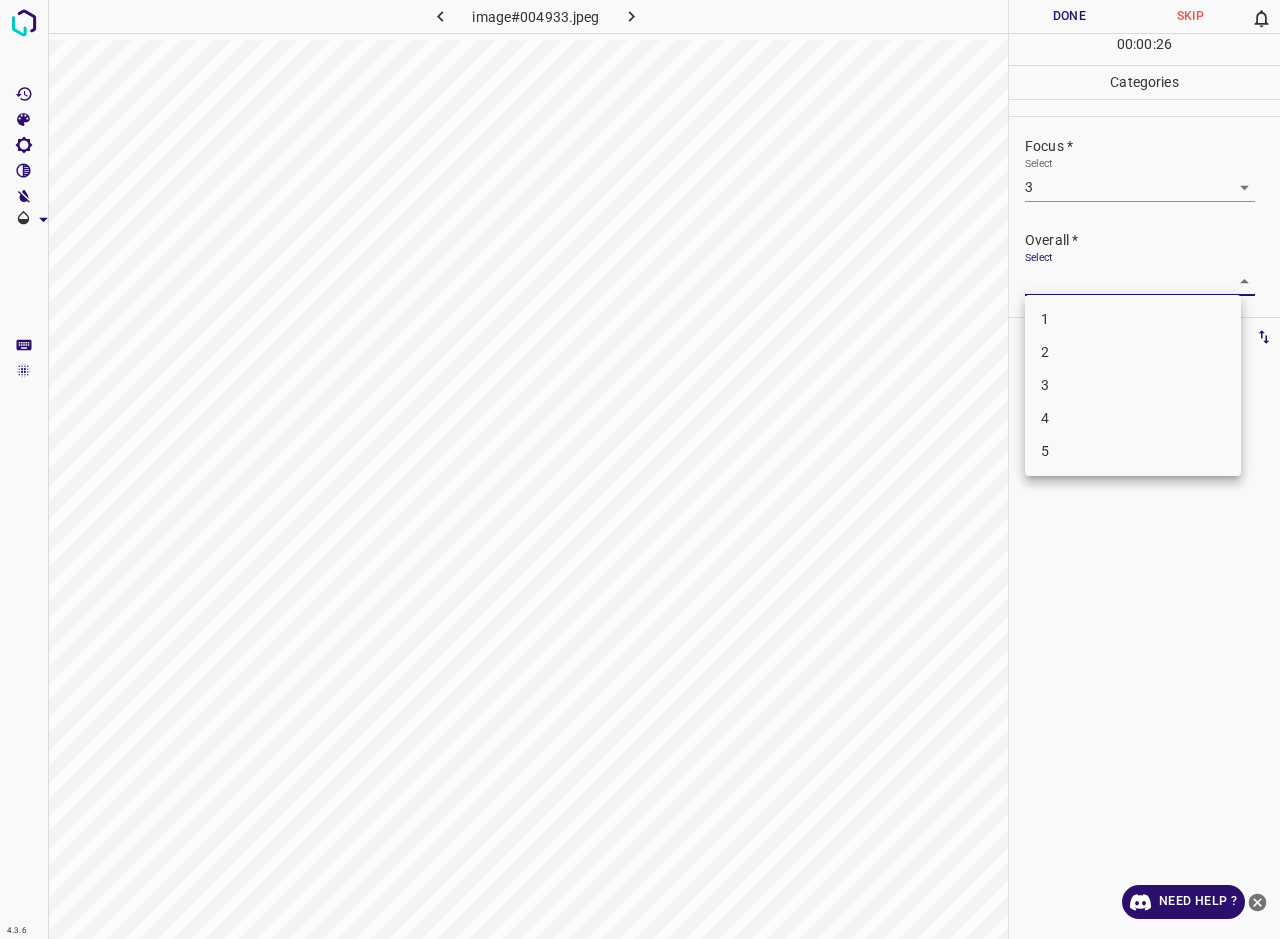 click on "3" at bounding box center (1133, 385) 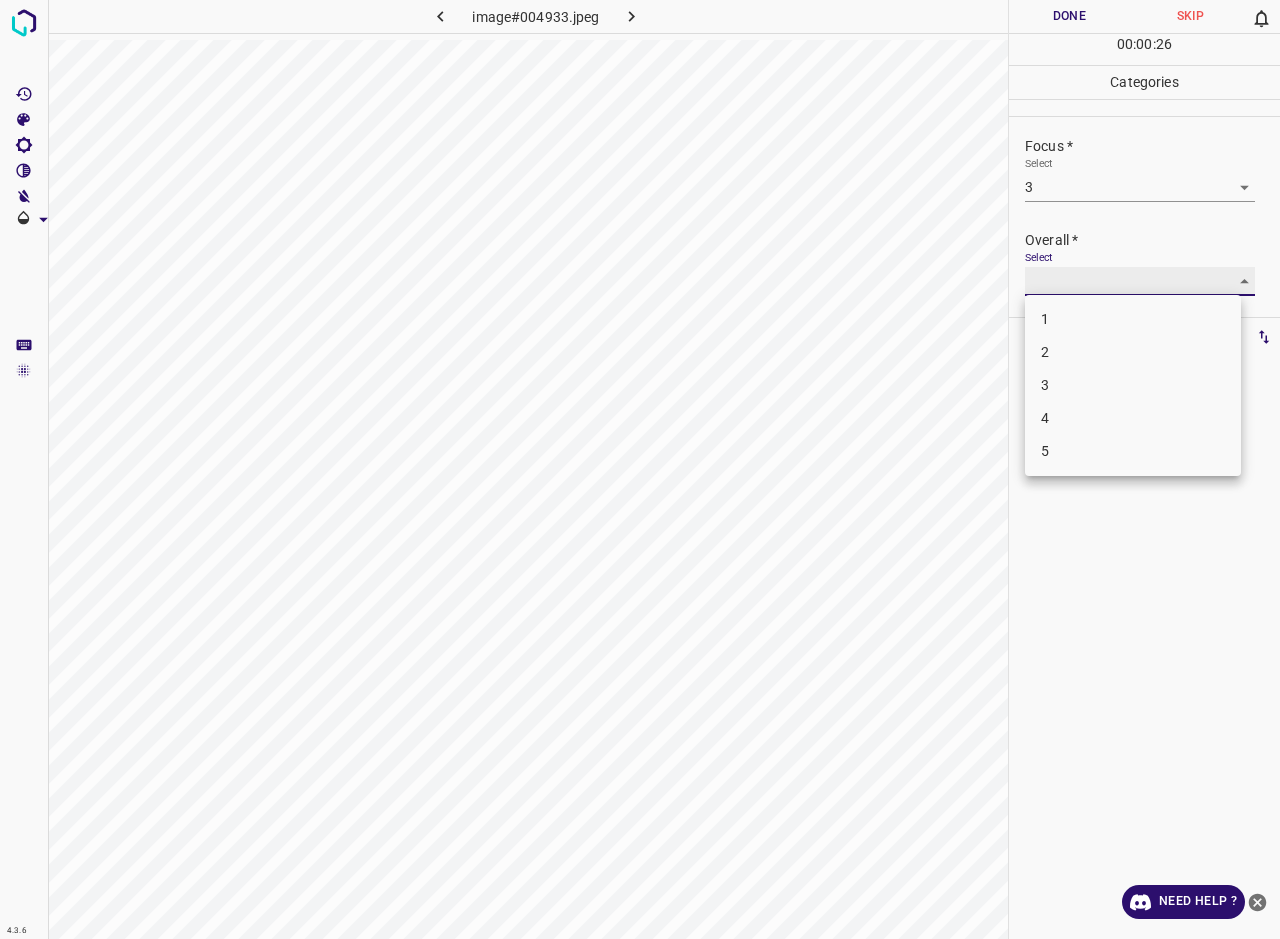 type on "3" 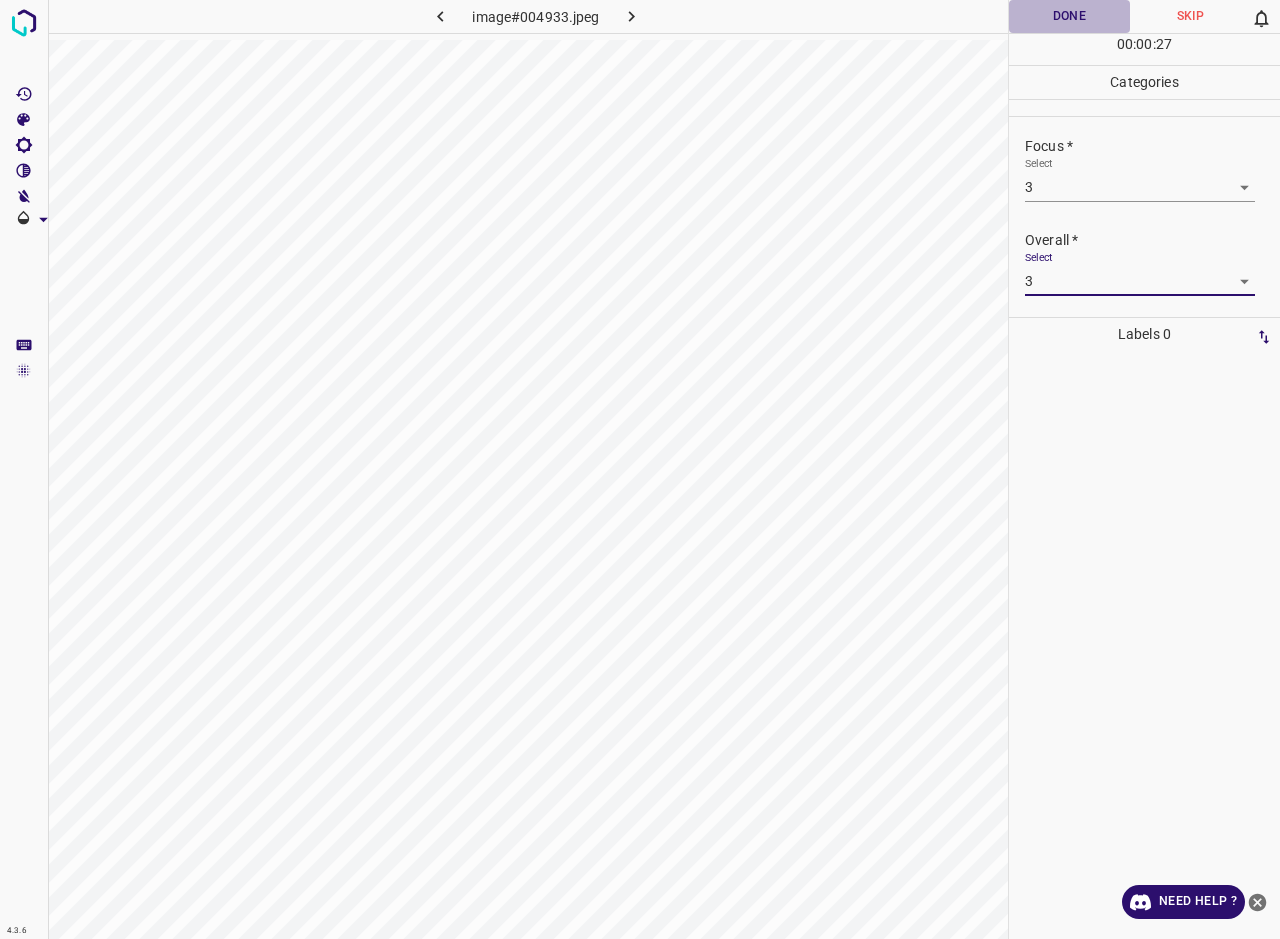 click on "Done" at bounding box center [1069, 16] 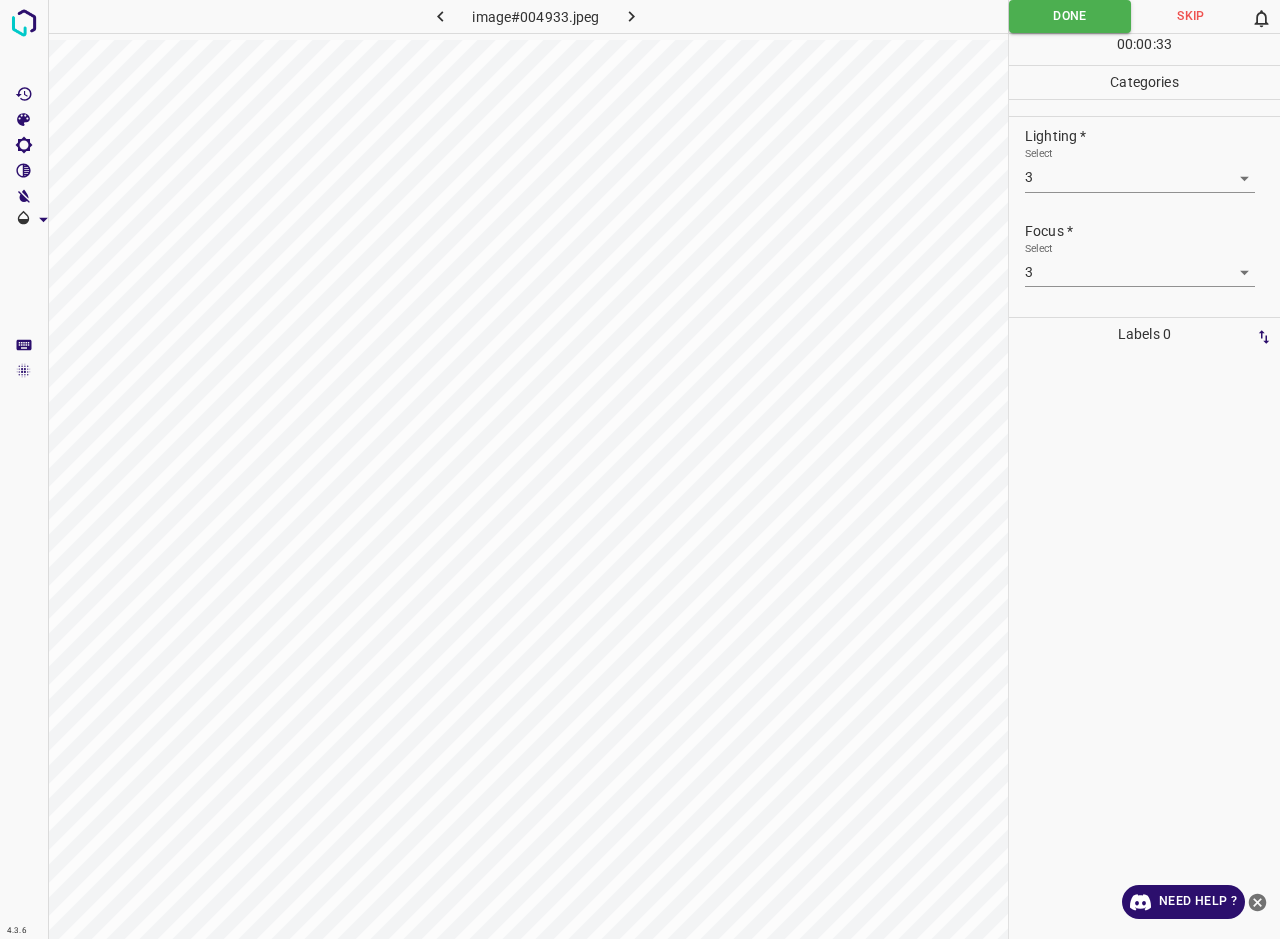 scroll, scrollTop: 0, scrollLeft: 0, axis: both 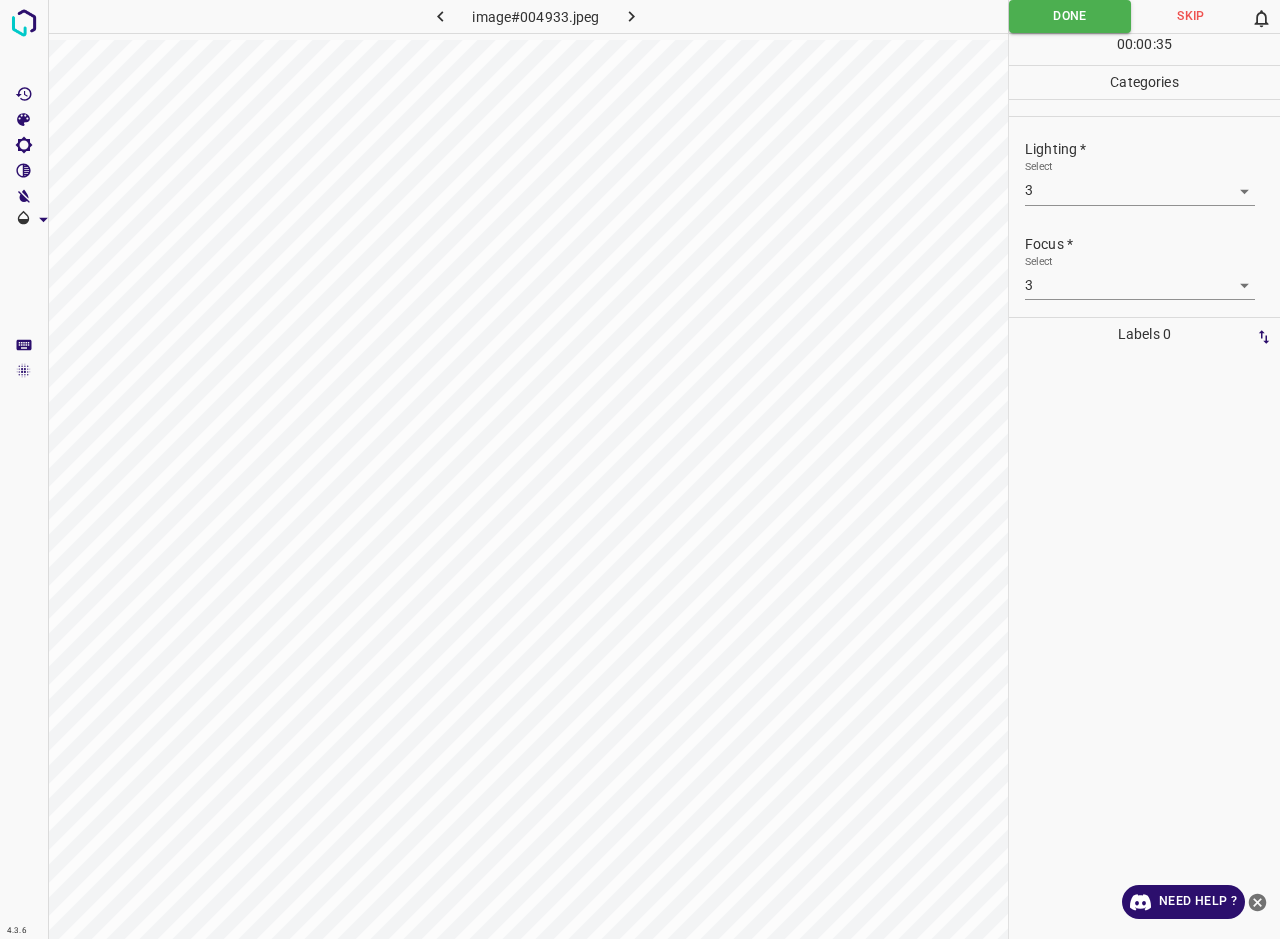 click on "4.3.6  image#004933.jpeg Done Skip 0 00   : 00   : 35   Categories Lighting *  Select 3 3 Focus *  Select 3 3 Overall *  Select 3 3 Labels   0 Categories 1 Lighting 2 Focus 3 Overall Tools Space Change between modes (Draw & Edit) I Auto labeling R Restore zoom M Zoom in N Zoom out Delete Delete selecte label Filters Z Restore filters X Saturation filter C Brightness filter V Contrast filter B Gray scale filter General O Download Need Help ? - Text - Hide - Delete" at bounding box center [640, 469] 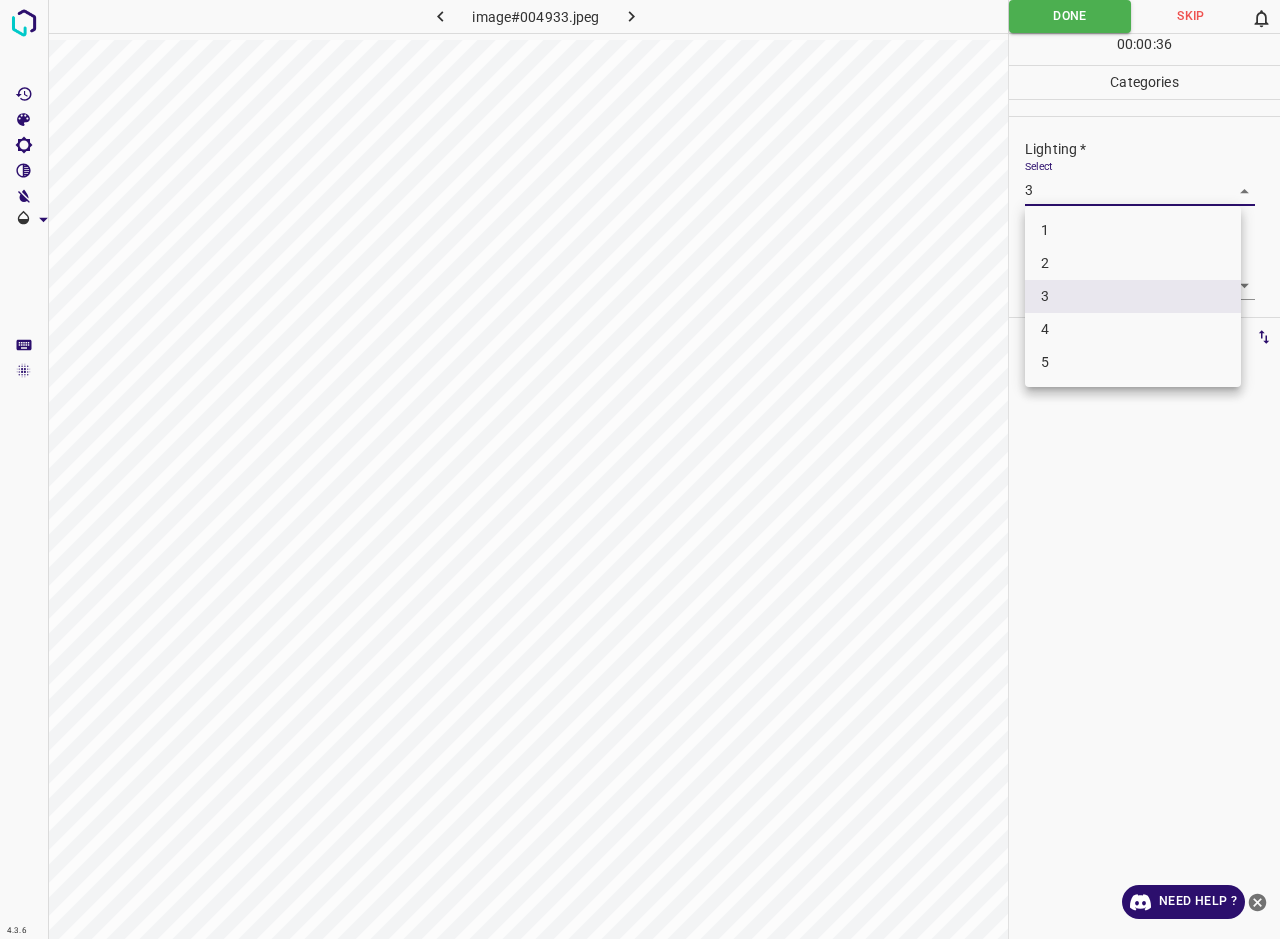 click on "4" at bounding box center (1133, 329) 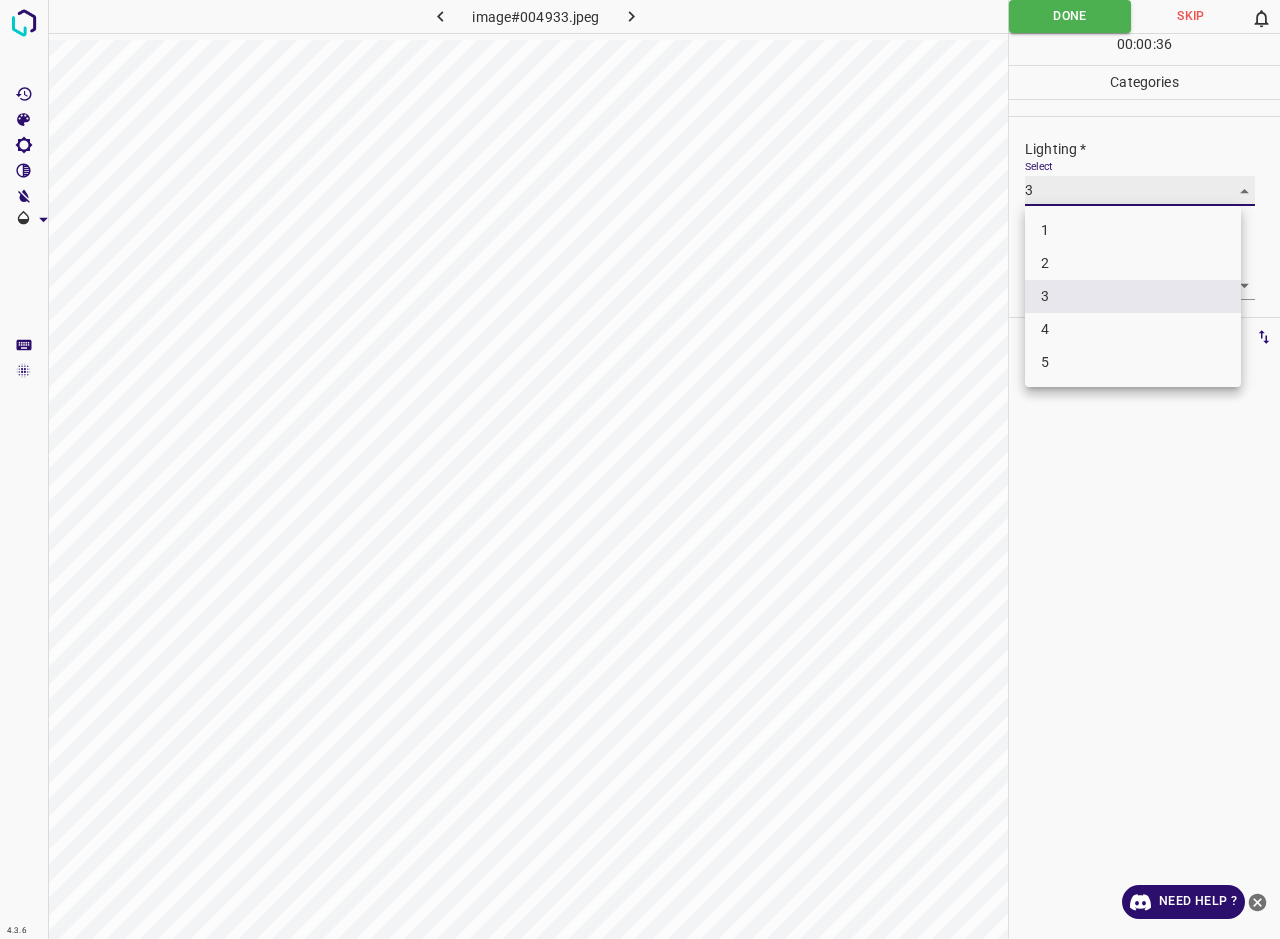 type on "4" 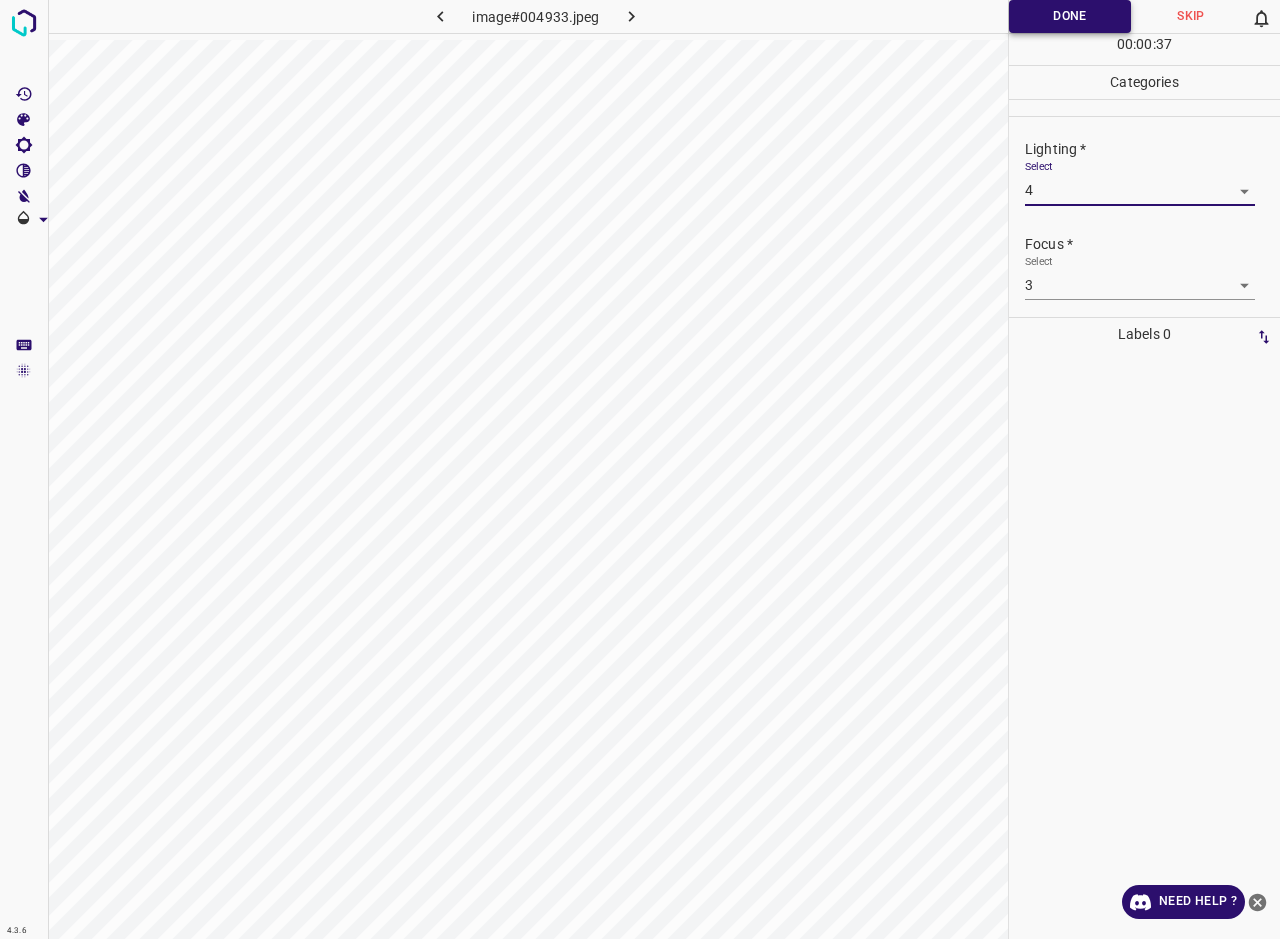 click on "Done" at bounding box center [1070, 16] 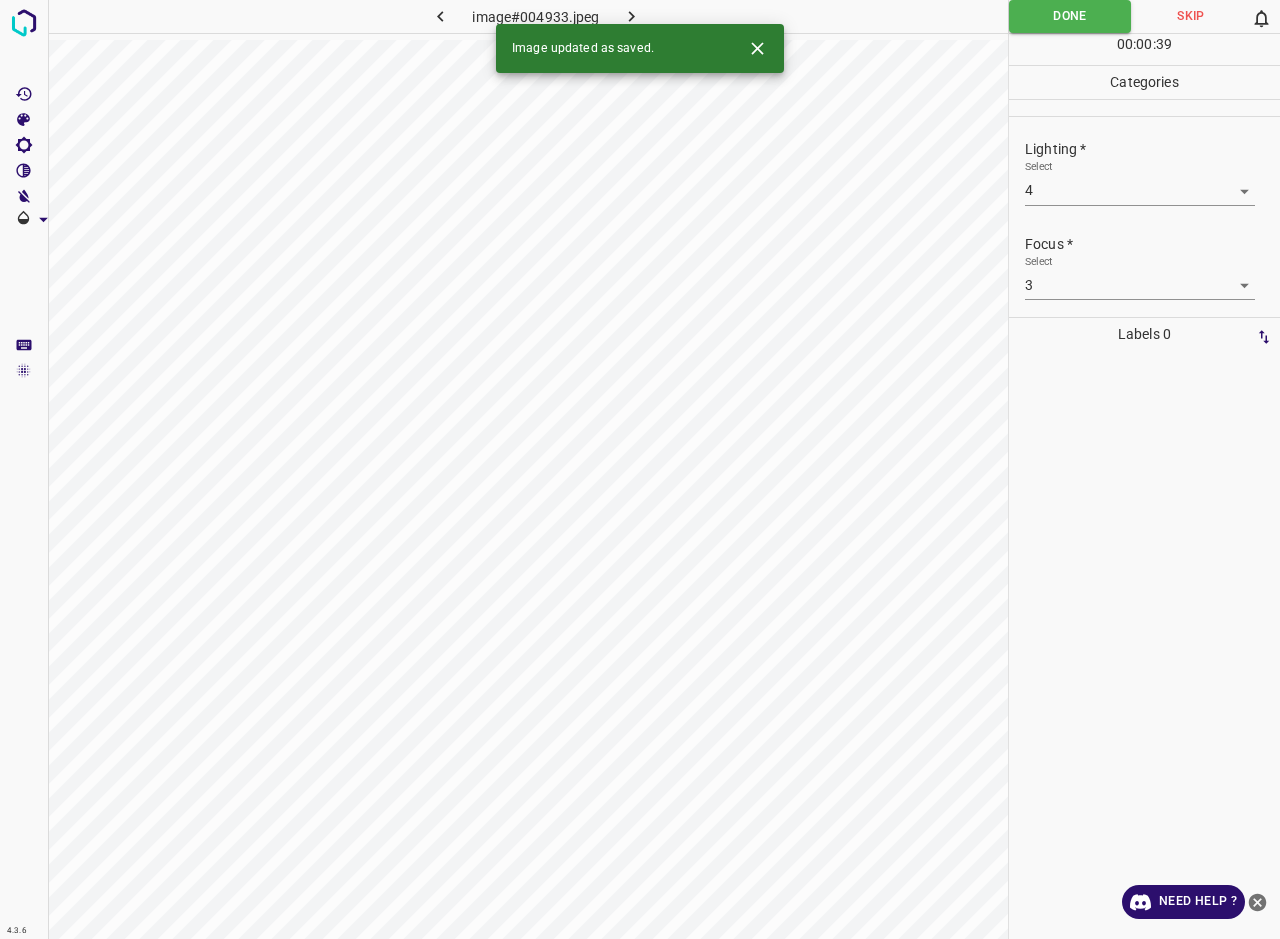 click 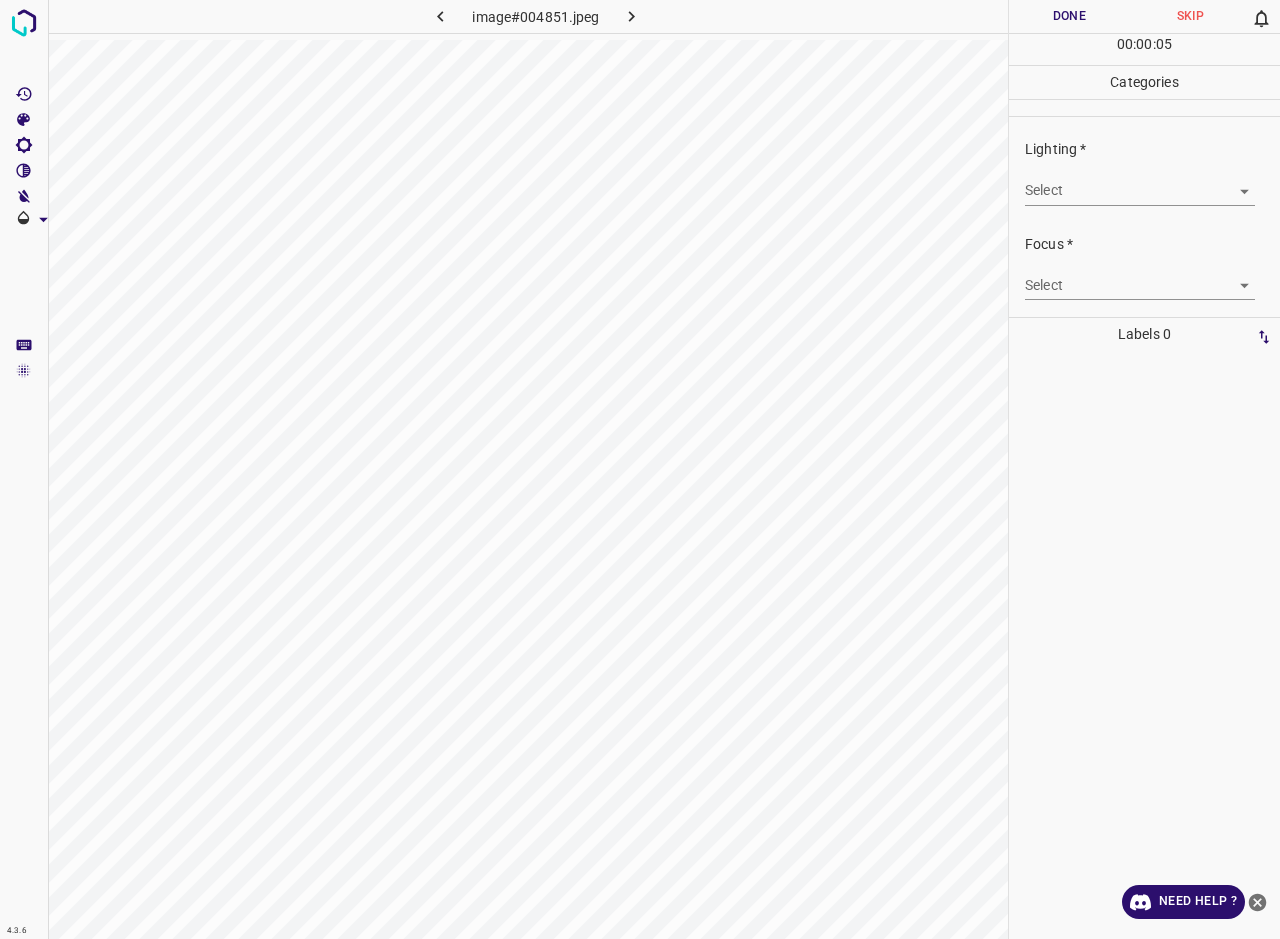 click on "4.3.6  image#004851.jpeg Done Skip 0 00   : 00   : 05   Categories Lighting *  Select ​ Focus *  Select ​ Overall *  Select ​ Labels   0 Categories 1 Lighting 2 Focus 3 Overall Tools Space Change between modes (Draw & Edit) I Auto labeling R Restore zoom M Zoom in N Zoom out Delete Delete selecte label Filters Z Restore filters X Saturation filter C Brightness filter V Contrast filter B Gray scale filter General O Download Need Help ? - Text - Hide - Delete" at bounding box center [640, 469] 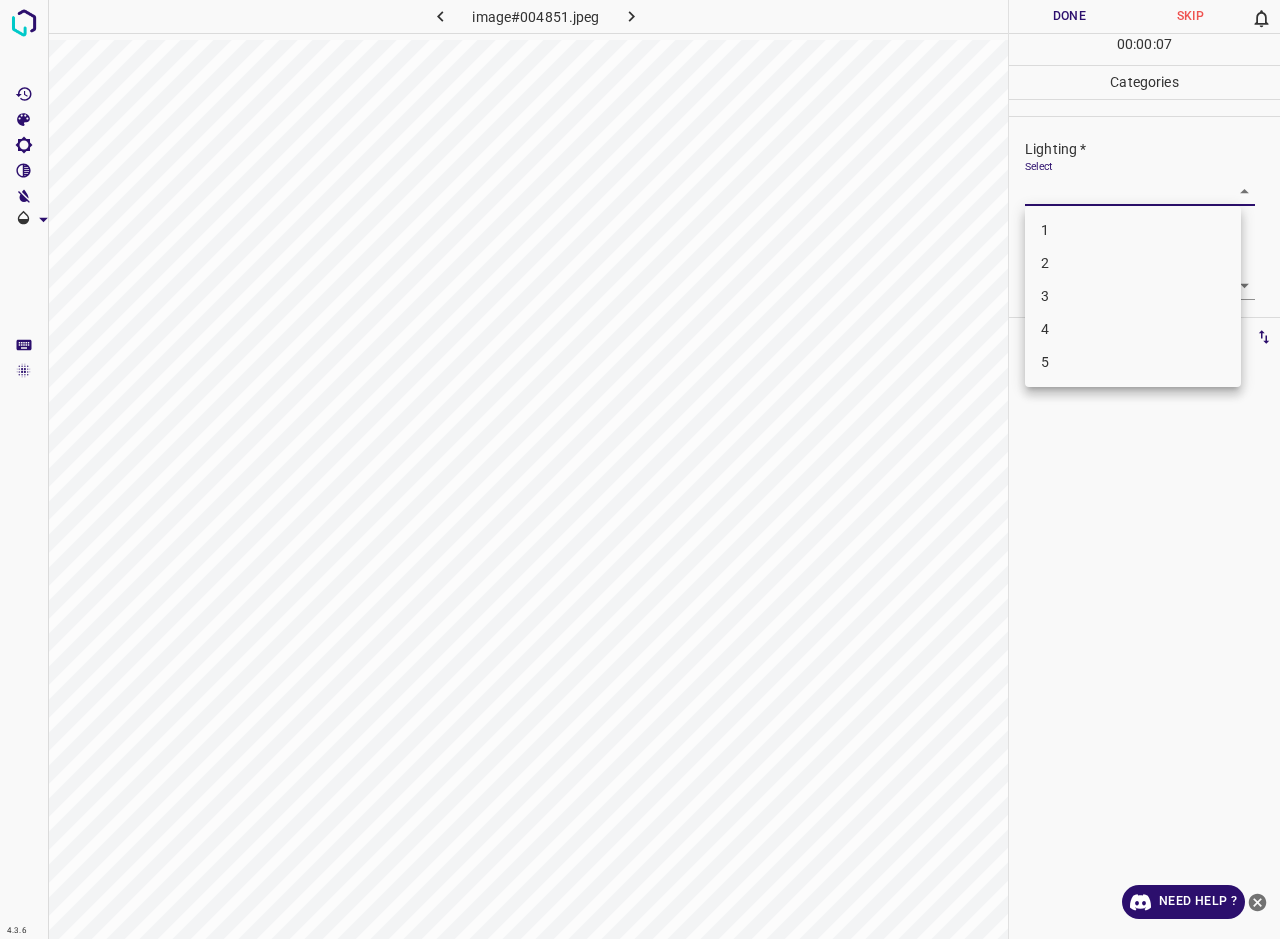 click on "3" at bounding box center [1133, 296] 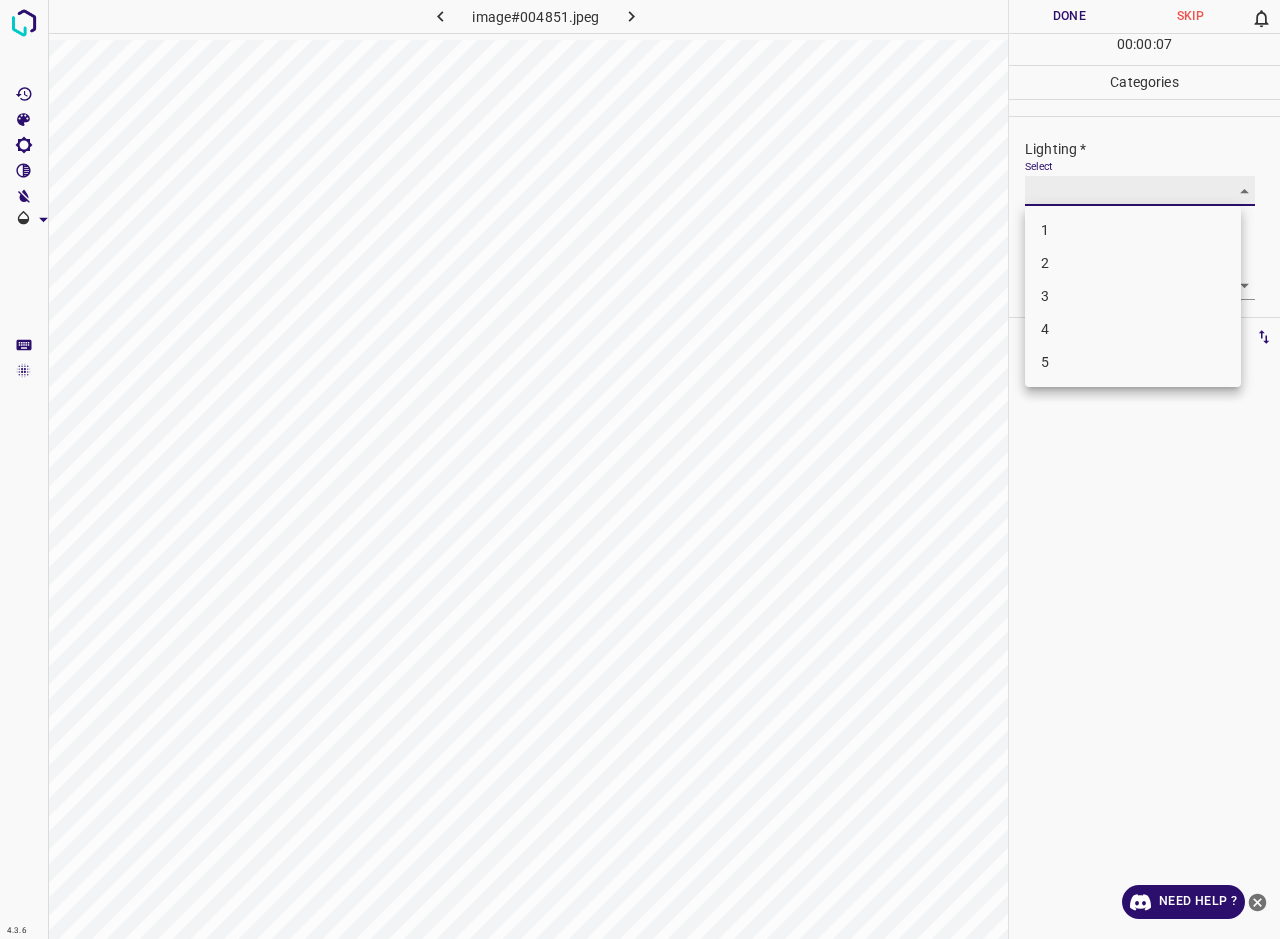type on "3" 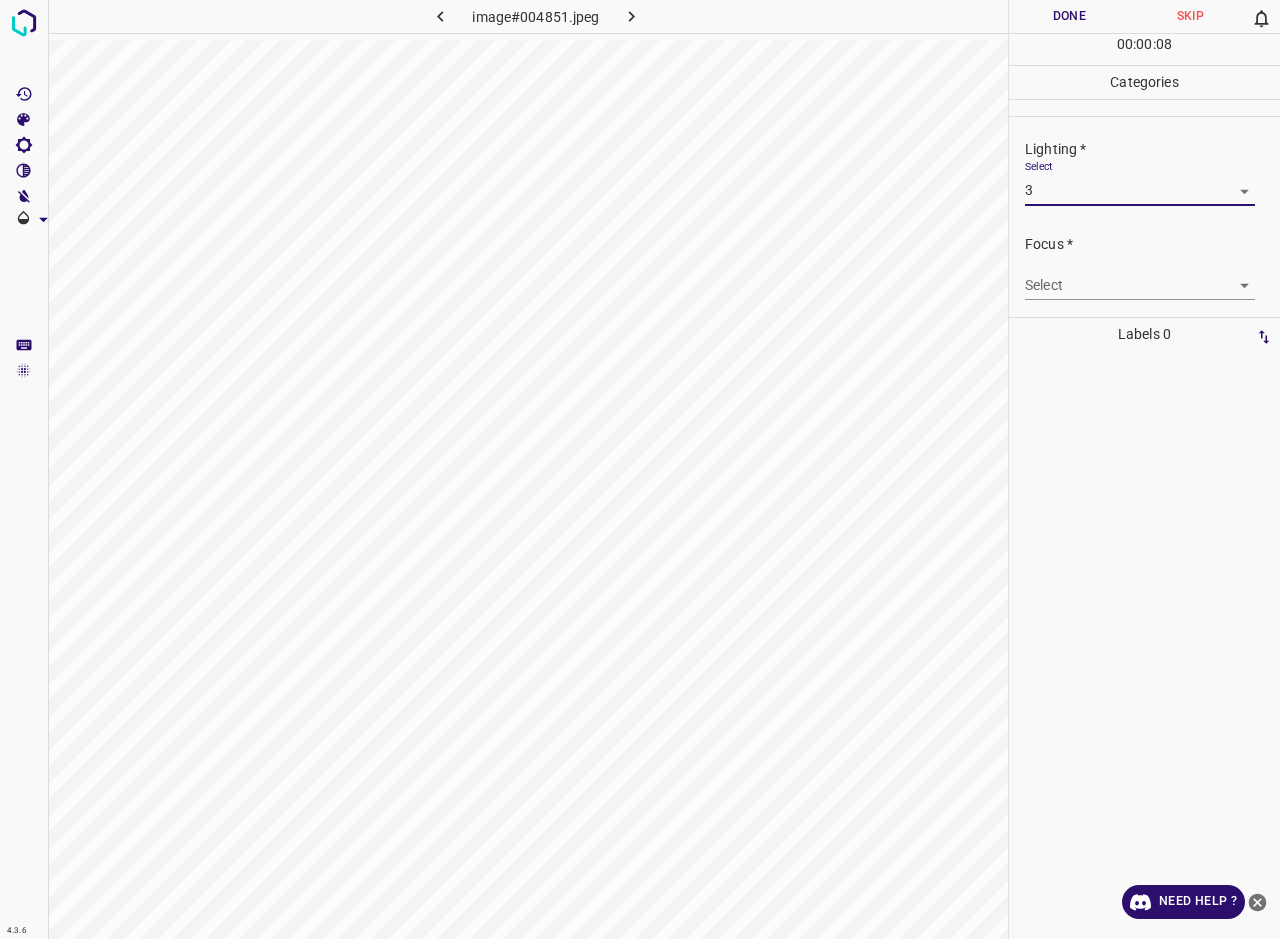 click on "4.3.6  image#004851.jpeg Done Skip 0 00   : 00   : 08   Categories Lighting *  Select 3 3 Focus *  Select ​ Overall *  Select ​ Labels   0 Categories 1 Lighting 2 Focus 3 Overall Tools Space Change between modes (Draw & Edit) I Auto labeling R Restore zoom M Zoom in N Zoom out Delete Delete selecte label Filters Z Restore filters X Saturation filter C Brightness filter V Contrast filter B Gray scale filter General O Download Need Help ? - Text - Hide - Delete" at bounding box center [640, 469] 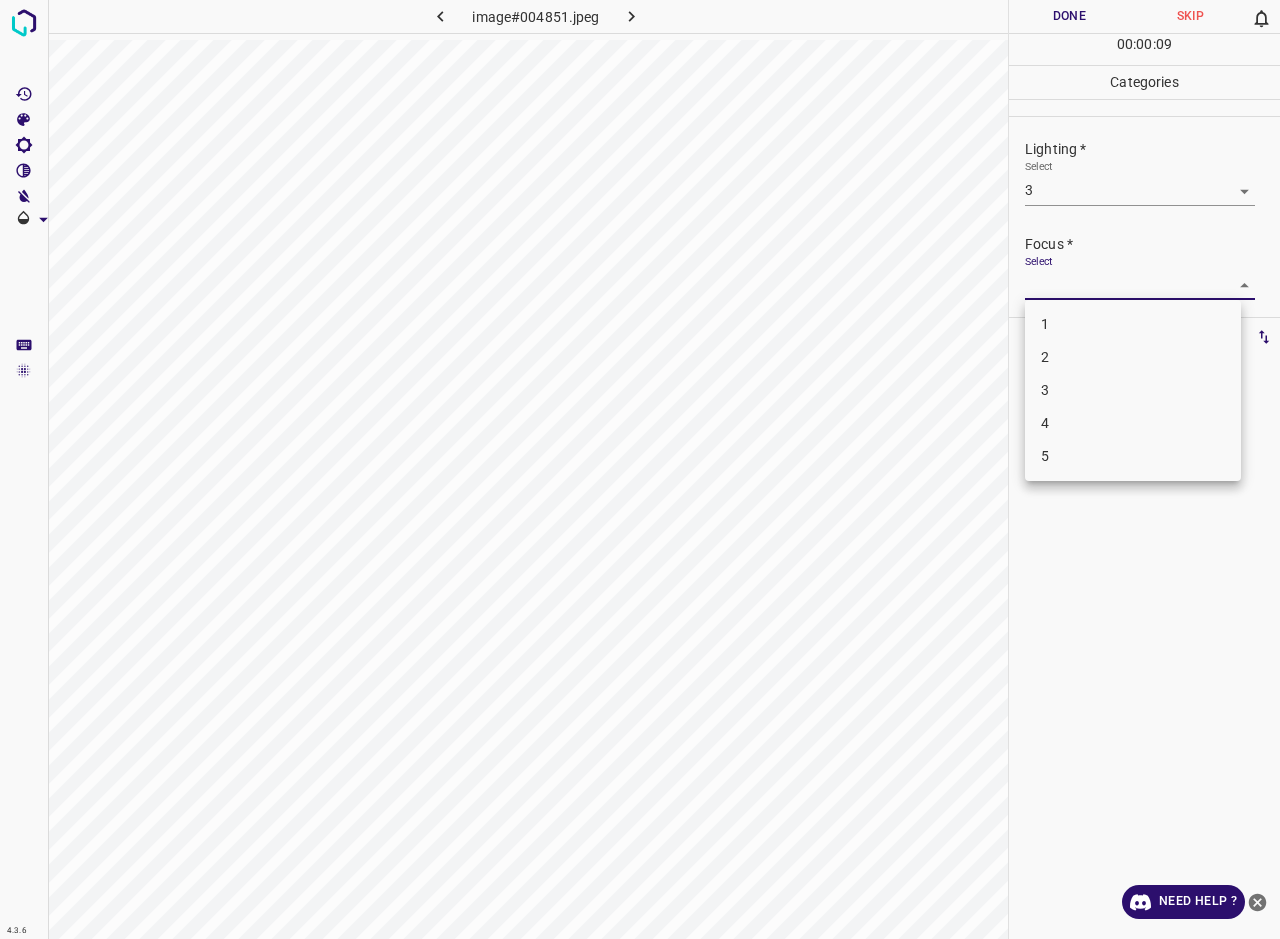 click on "2" at bounding box center [1133, 357] 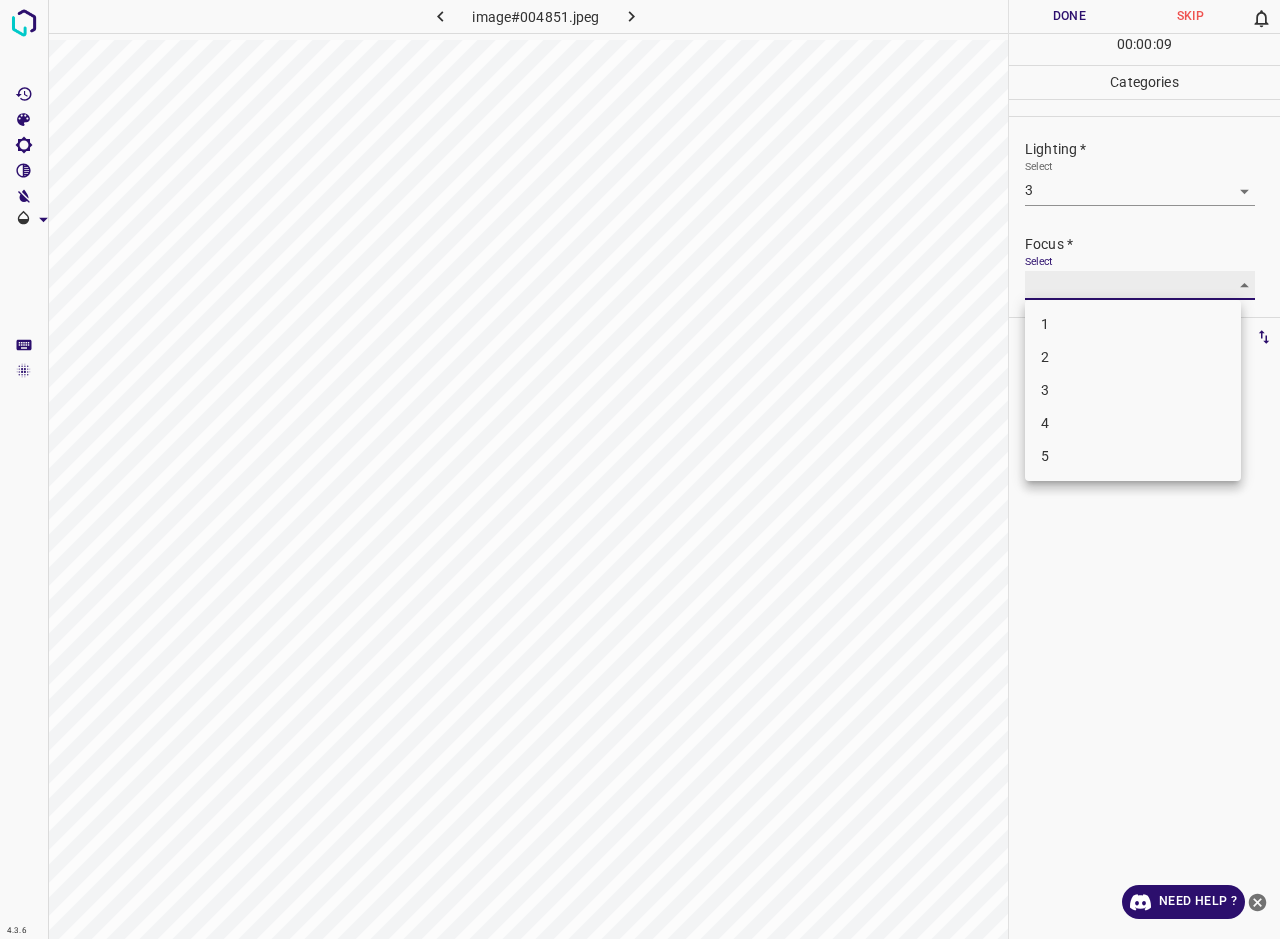 type on "2" 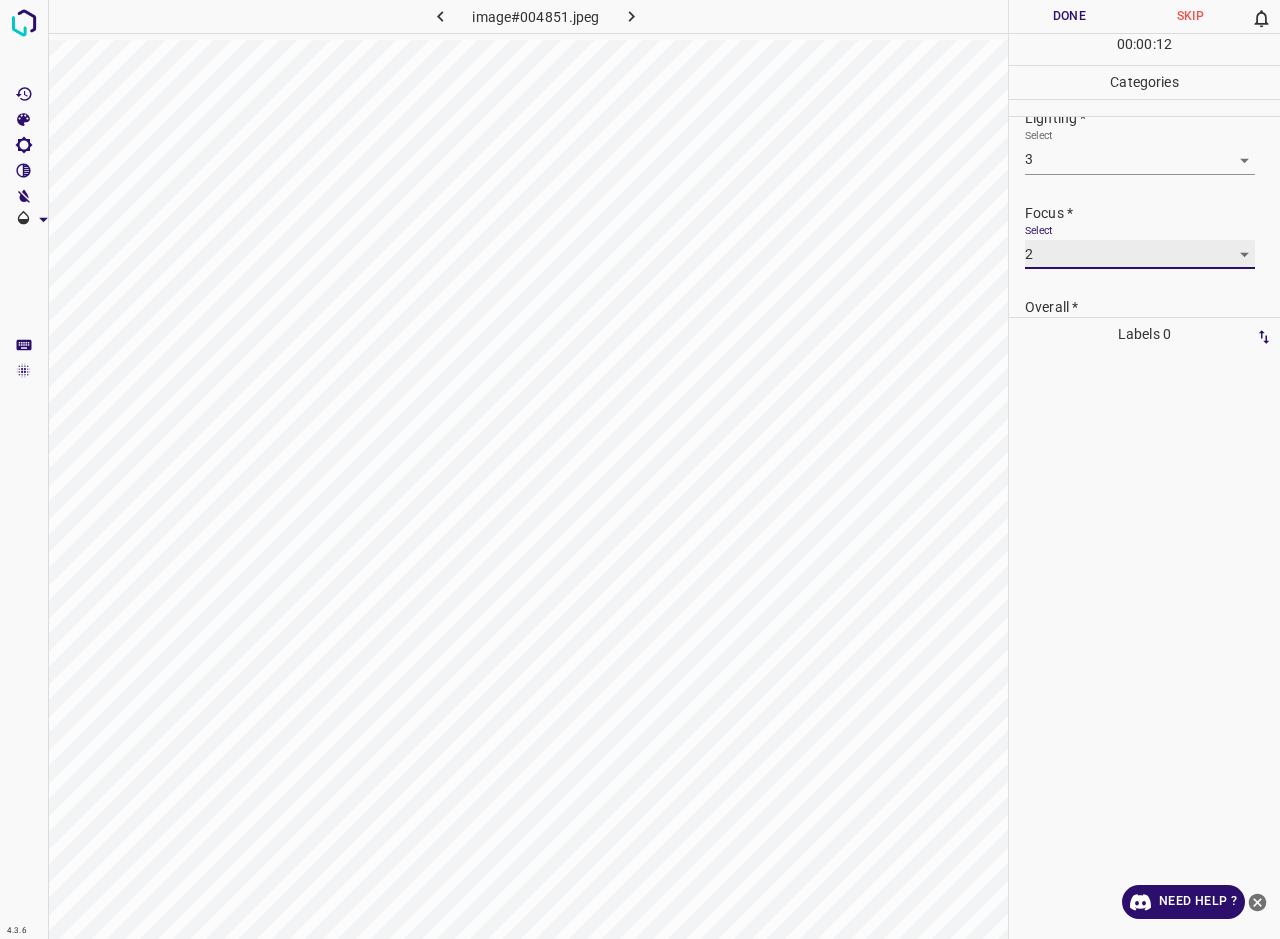scroll, scrollTop: 0, scrollLeft: 0, axis: both 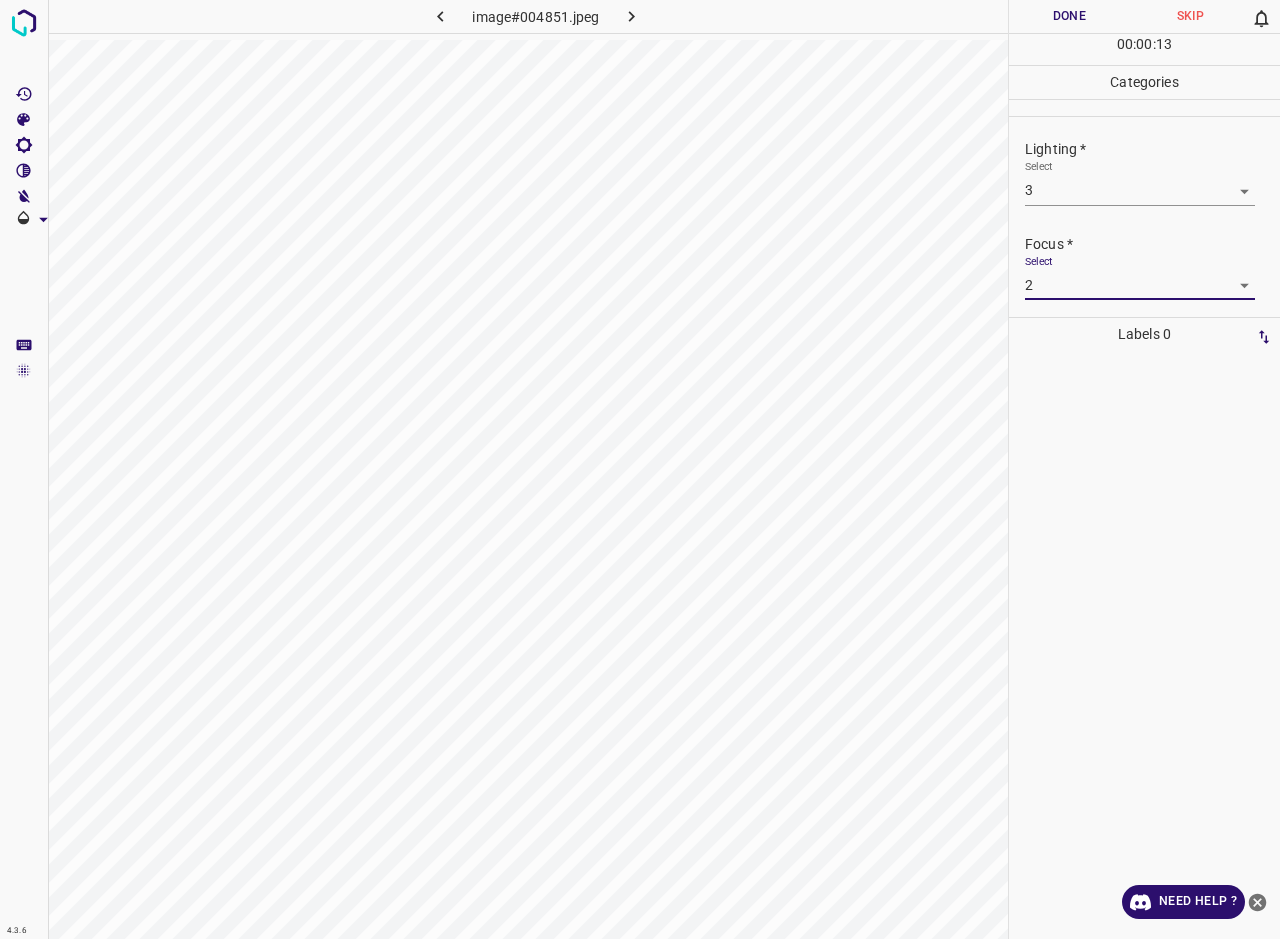 click on "4.3.6  image#004851.jpeg Done Skip 0 00   : 00   : 13   Categories Lighting *  Select 3 3 Focus *  Select 2 2 Overall *  Select ​ Labels   0 Categories 1 Lighting 2 Focus 3 Overall Tools Space Change between modes (Draw & Edit) I Auto labeling R Restore zoom M Zoom in N Zoom out Delete Delete selecte label Filters Z Restore filters X Saturation filter C Brightness filter V Contrast filter B Gray scale filter General O Download Need Help ? - Text - Hide - Delete" at bounding box center (640, 469) 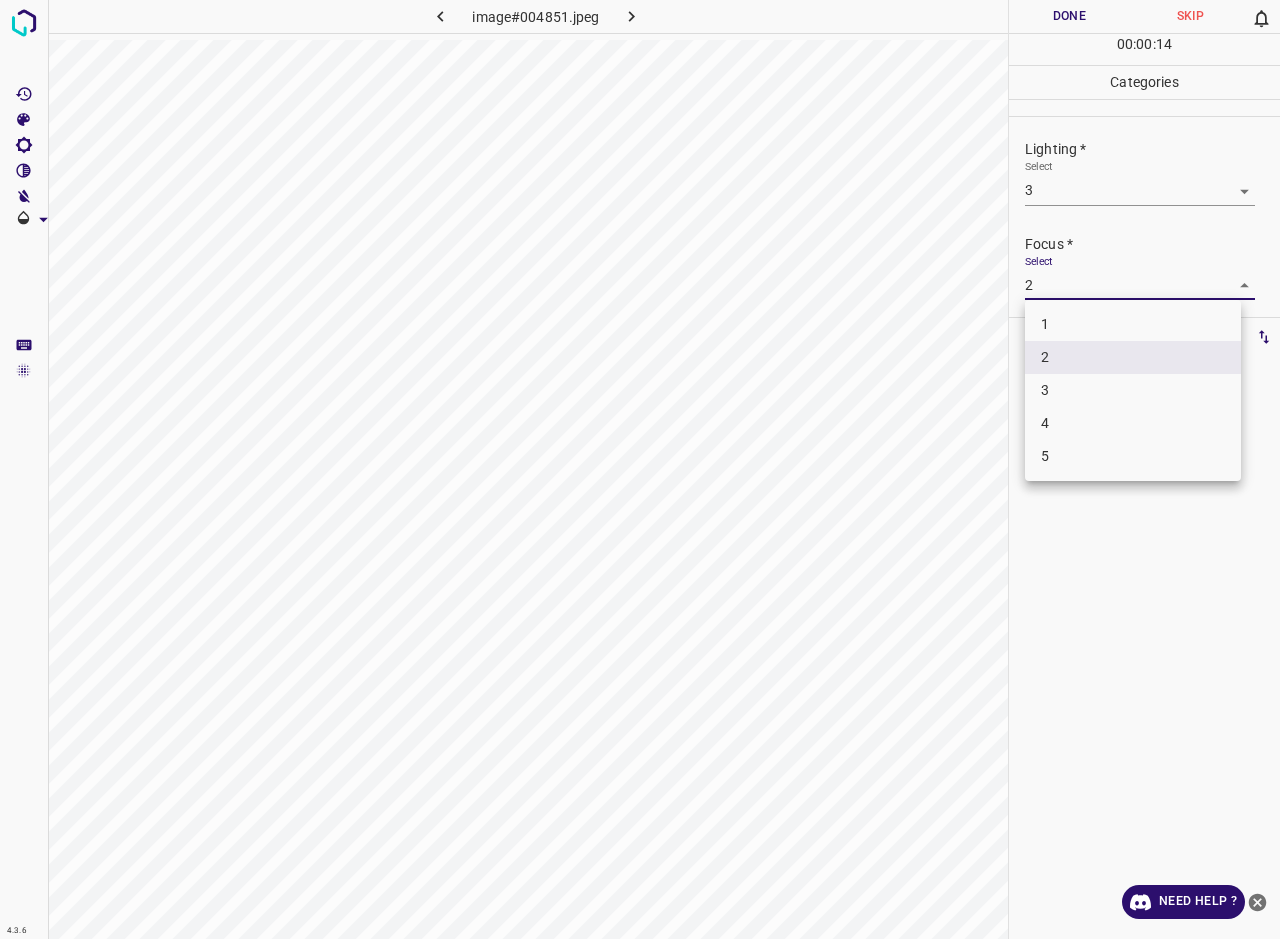 click at bounding box center [640, 469] 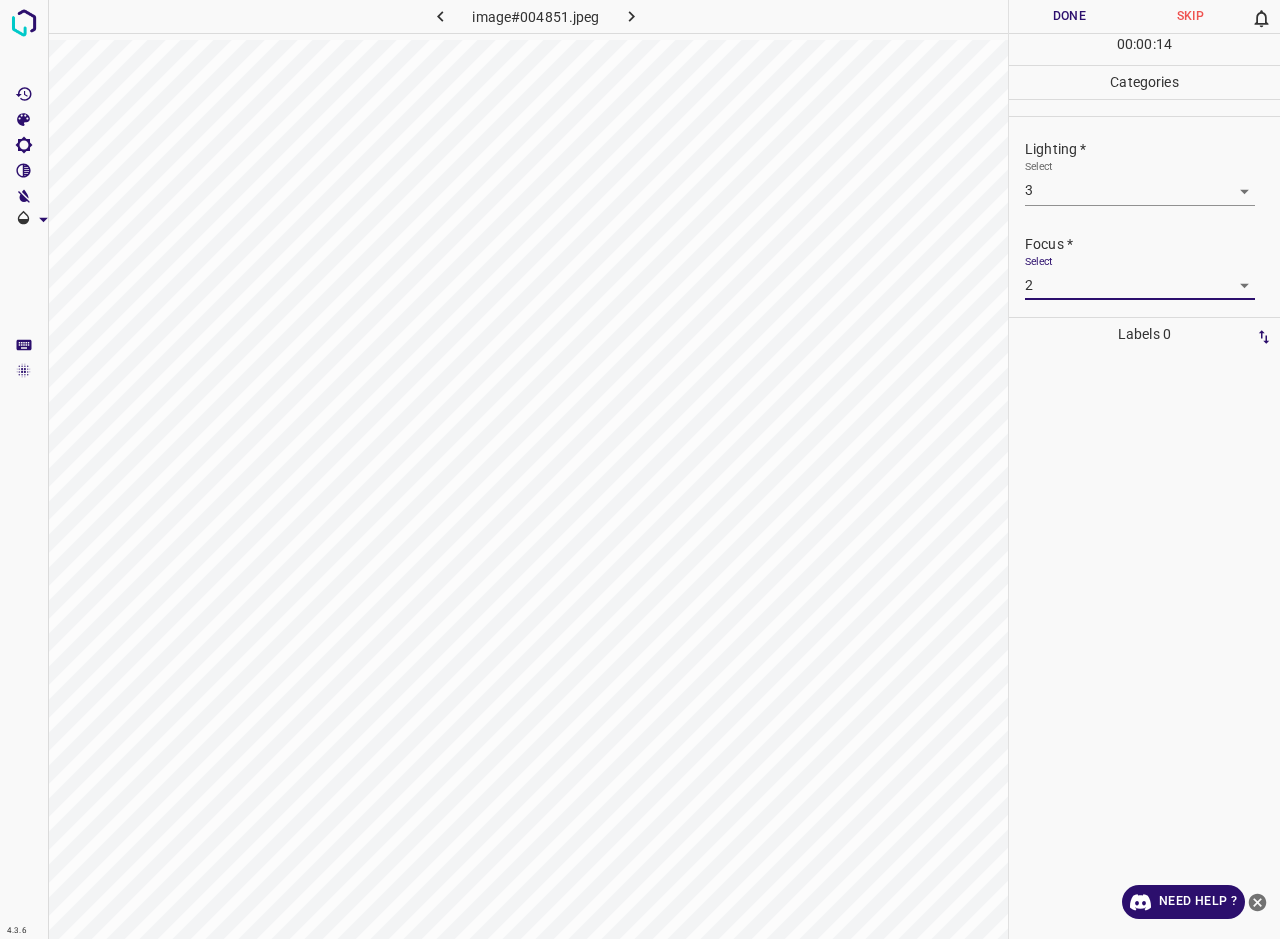 click on "4.3.6  image#004851.jpeg Done Skip 0 00   : 00   : 14   Categories Lighting *  Select 3 3 Focus *  Select 2 2 Overall *  Select ​ Labels   0 Categories 1 Lighting 2 Focus 3 Overall Tools Space Change between modes (Draw & Edit) I Auto labeling R Restore zoom M Zoom in N Zoom out Delete Delete selecte label Filters Z Restore filters X Saturation filter C Brightness filter V Contrast filter B Gray scale filter General O Download Need Help ? - Text - Hide - Delete 1 2 3 4 5" at bounding box center [640, 469] 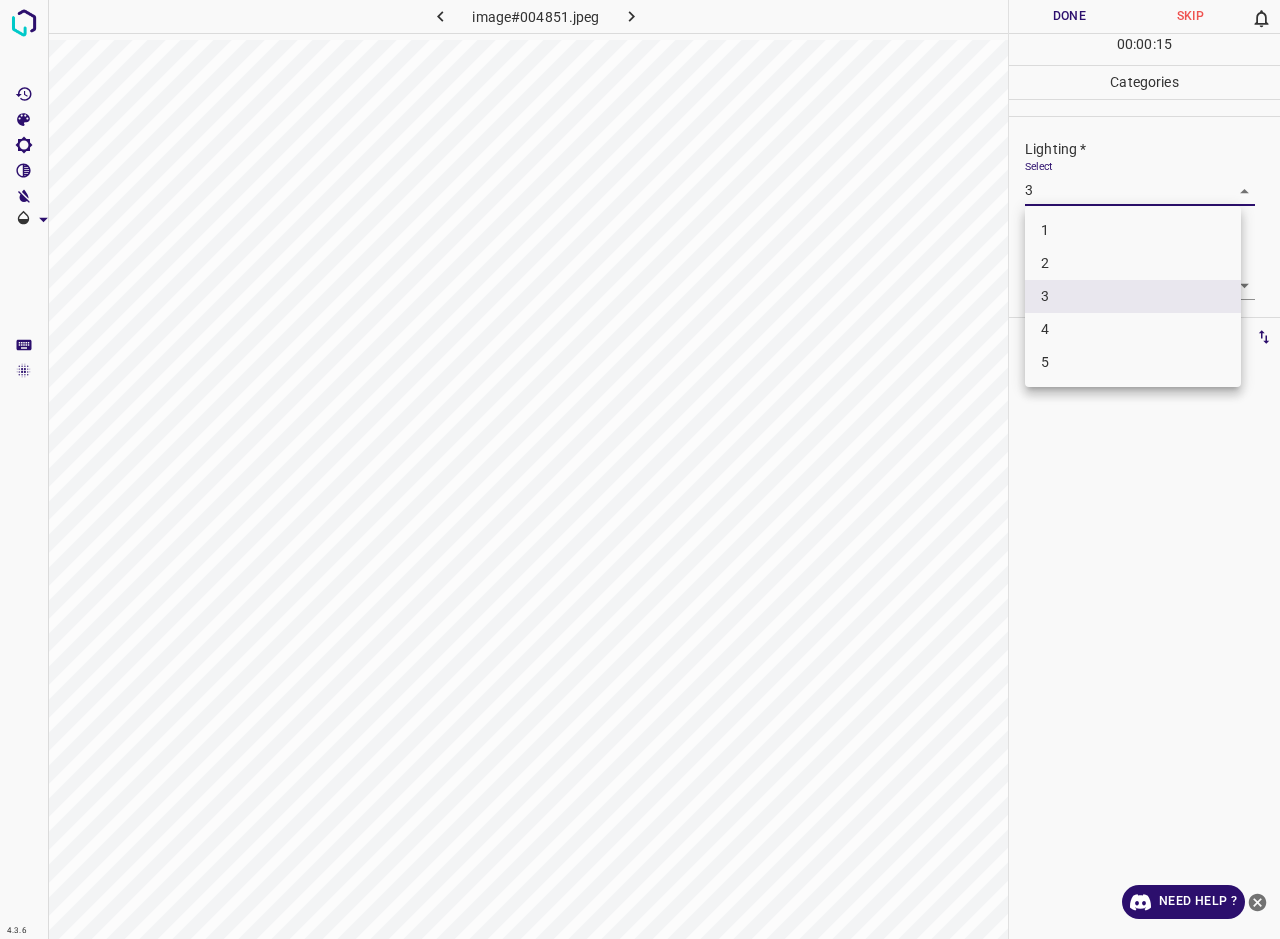 click on "2" at bounding box center (1133, 263) 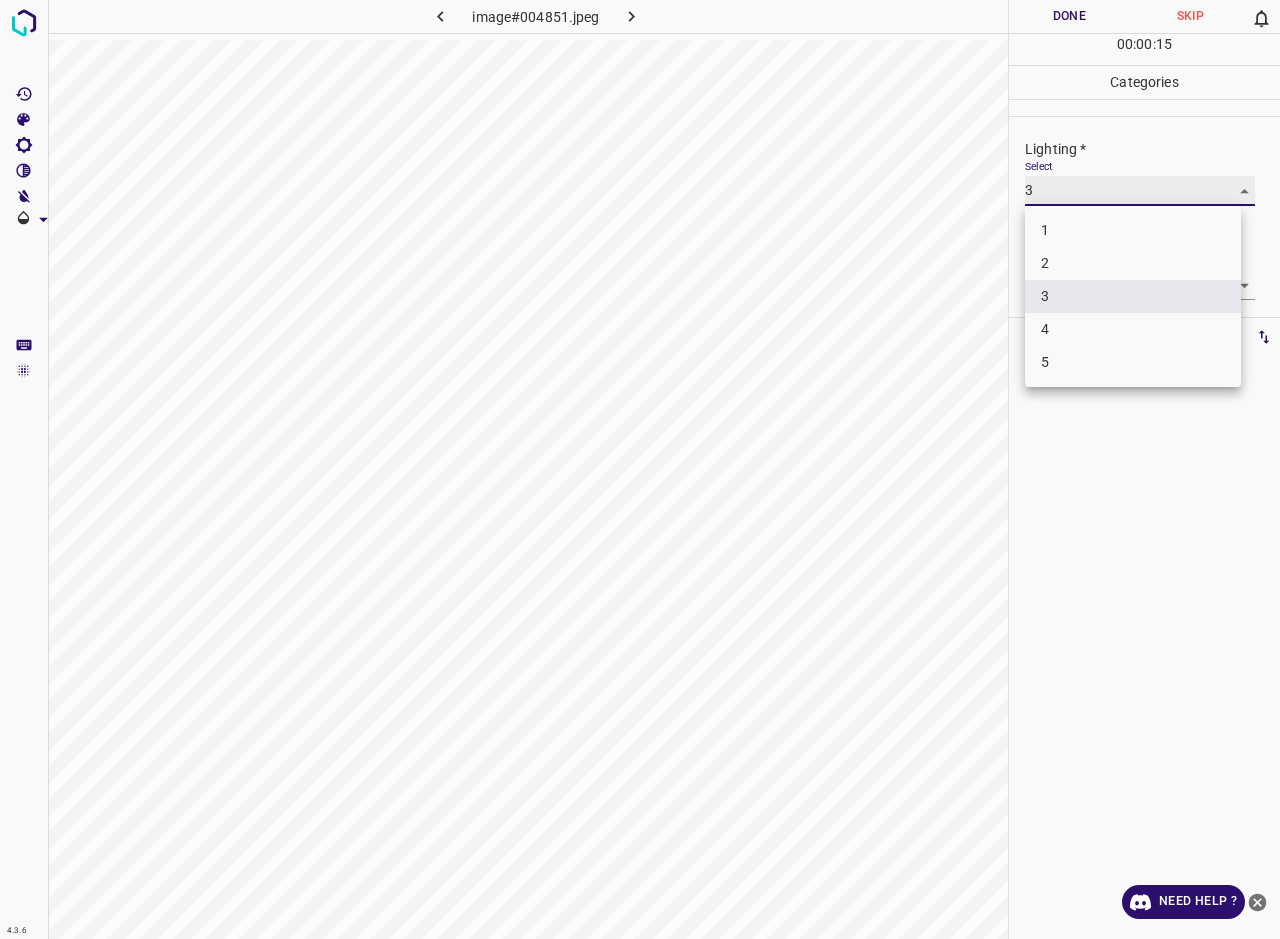 type on "2" 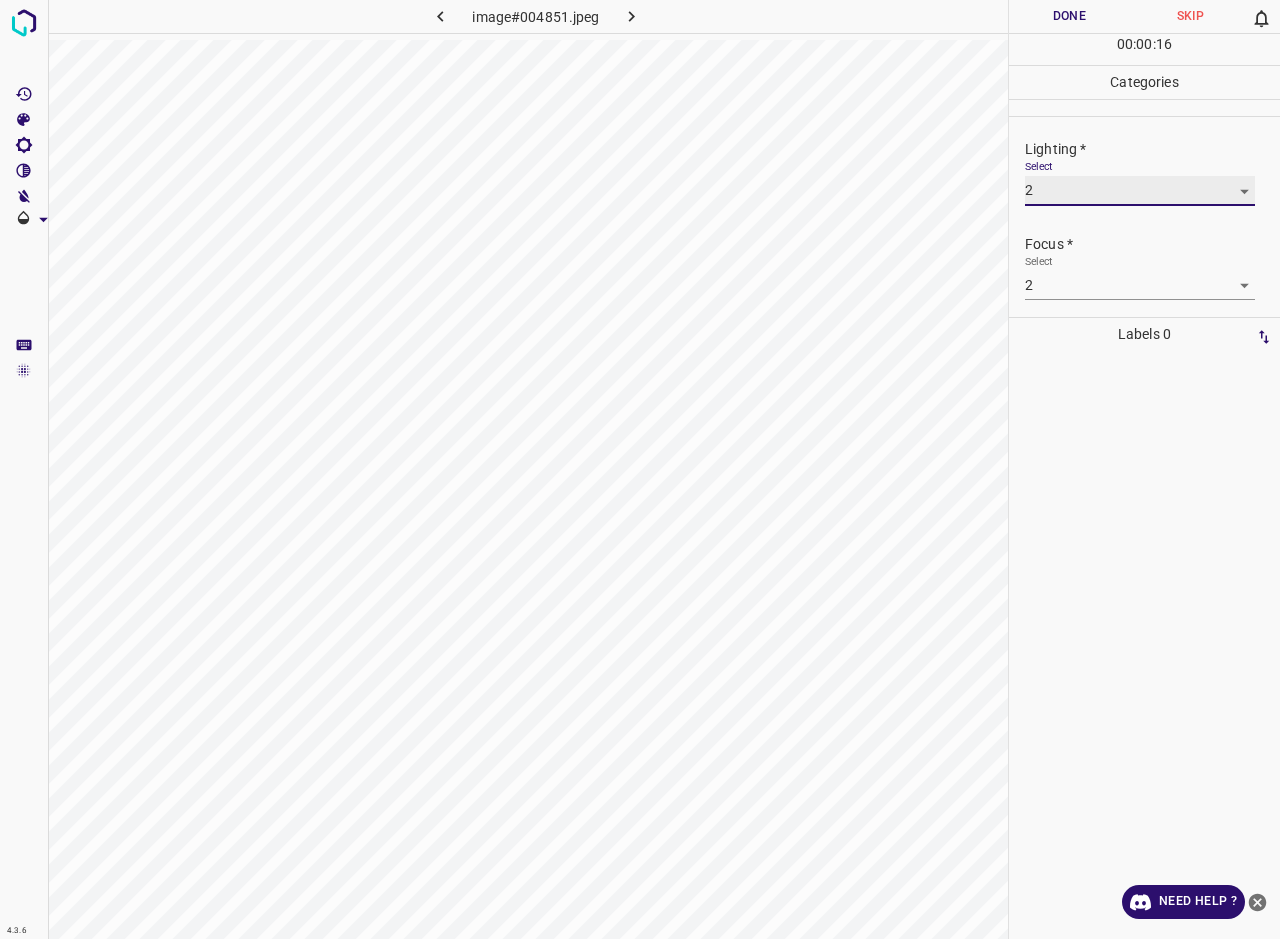 scroll, scrollTop: 98, scrollLeft: 0, axis: vertical 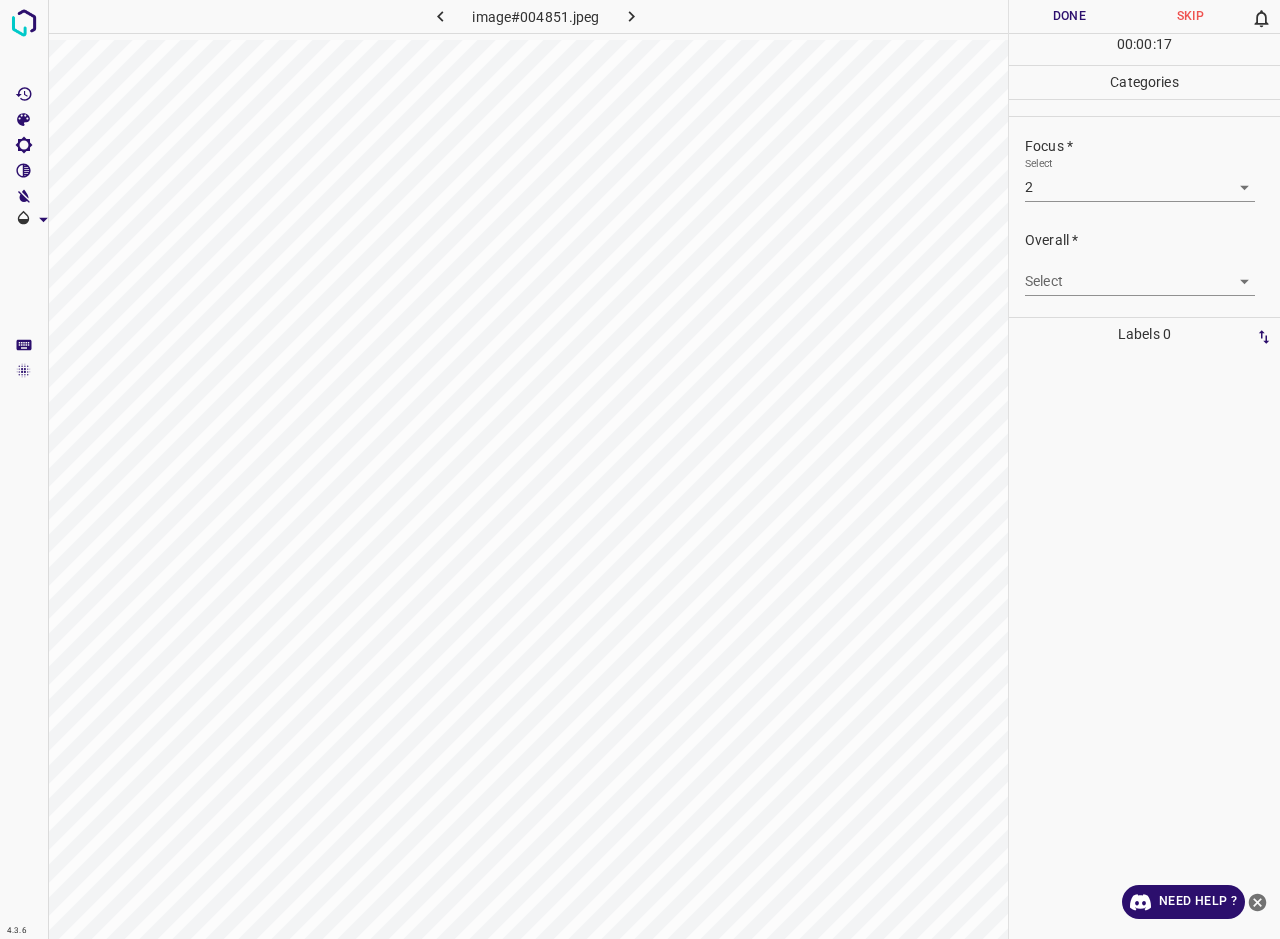 click on "4.3.6  image#004851.jpeg Done Skip 0 00   : 00   : 17   Categories Lighting *  Select 2 2 Focus *  Select 2 2 Overall *  Select ​ Labels   0 Categories 1 Lighting 2 Focus 3 Overall Tools Space Change between modes (Draw & Edit) I Auto labeling R Restore zoom M Zoom in N Zoom out Delete Delete selecte label Filters Z Restore filters X Saturation filter C Brightness filter V Contrast filter B Gray scale filter General O Download Need Help ? - Text - Hide - Delete" at bounding box center [640, 469] 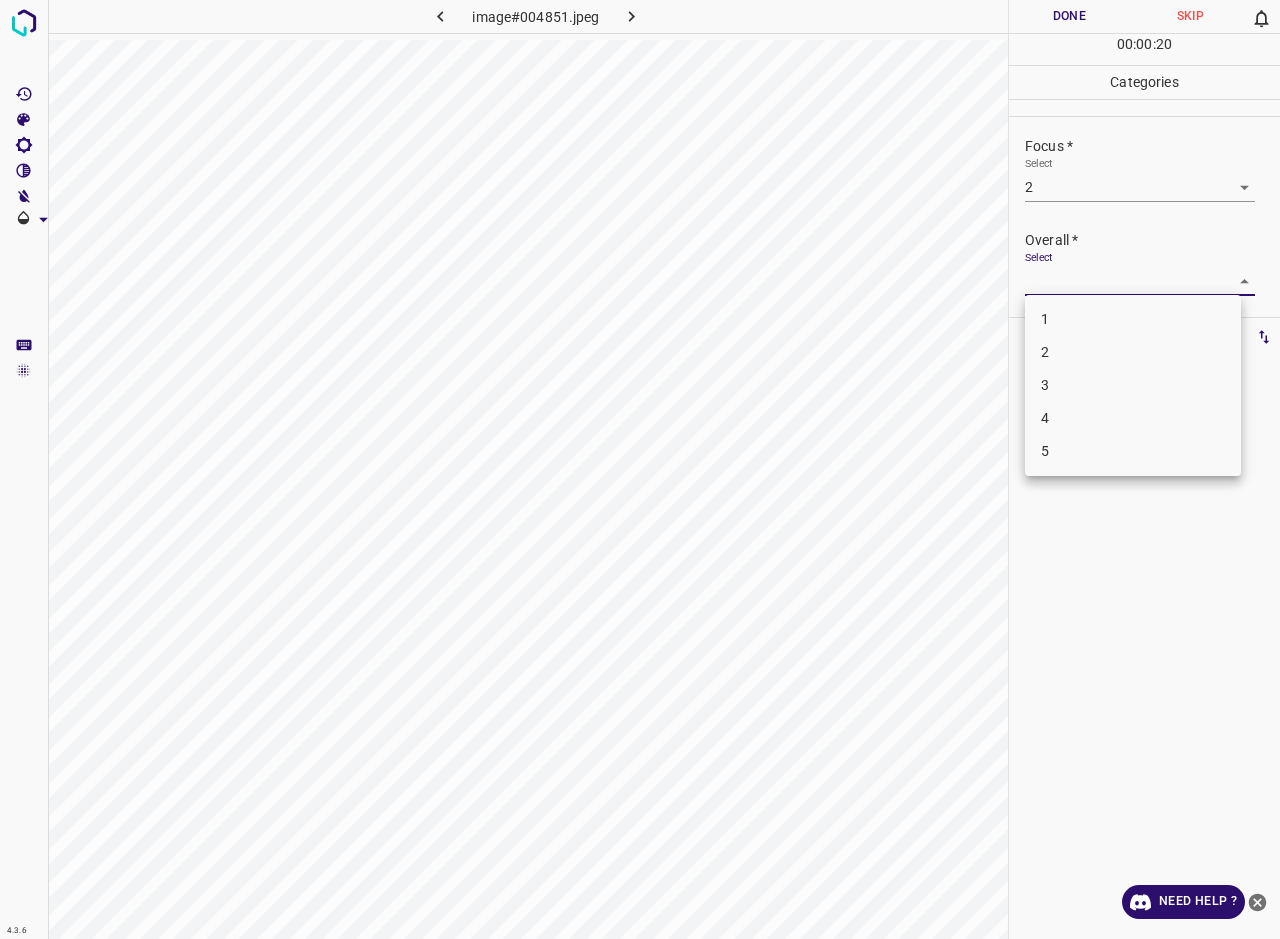 click on "3" at bounding box center (1133, 385) 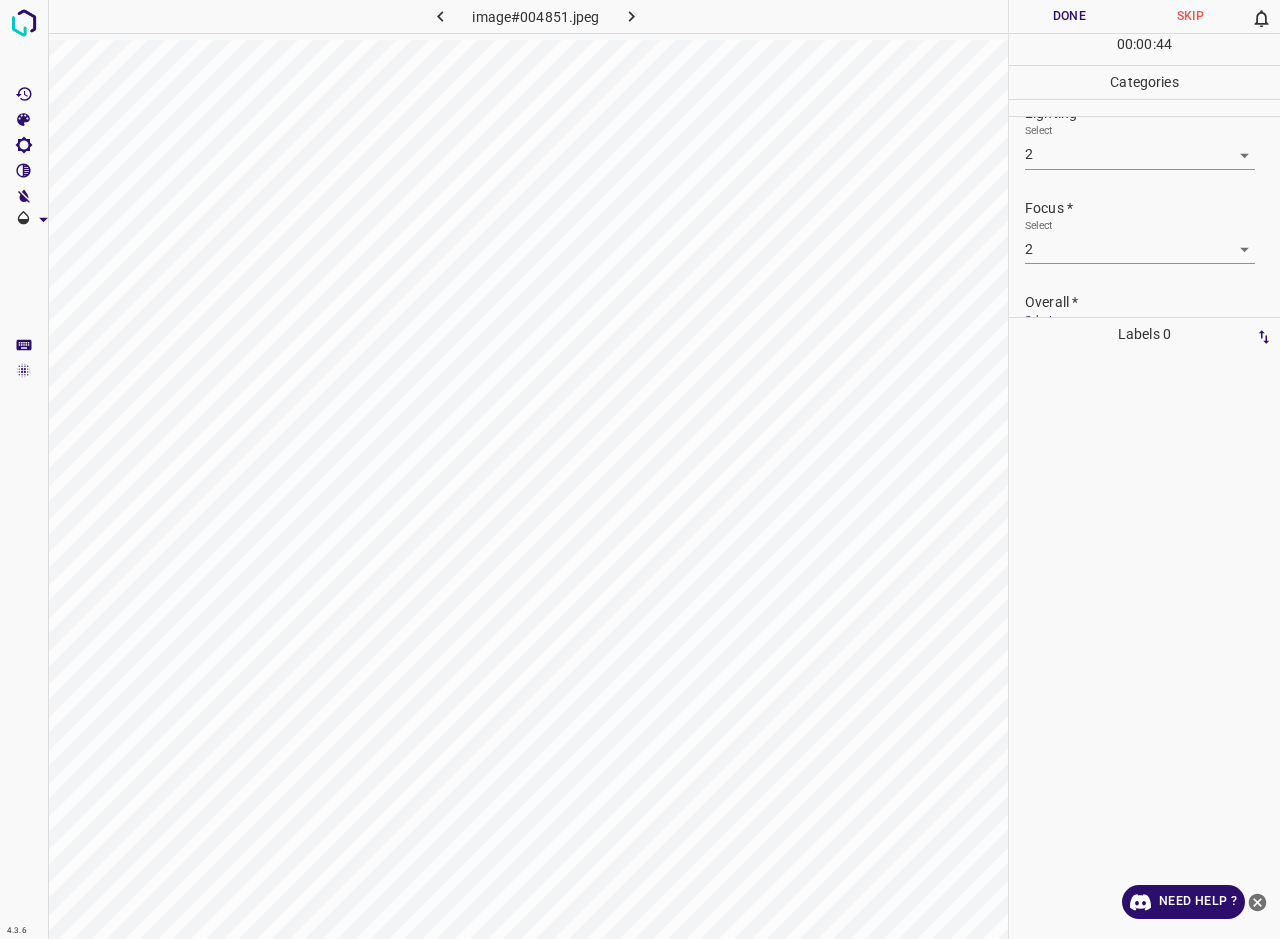 scroll, scrollTop: 98, scrollLeft: 0, axis: vertical 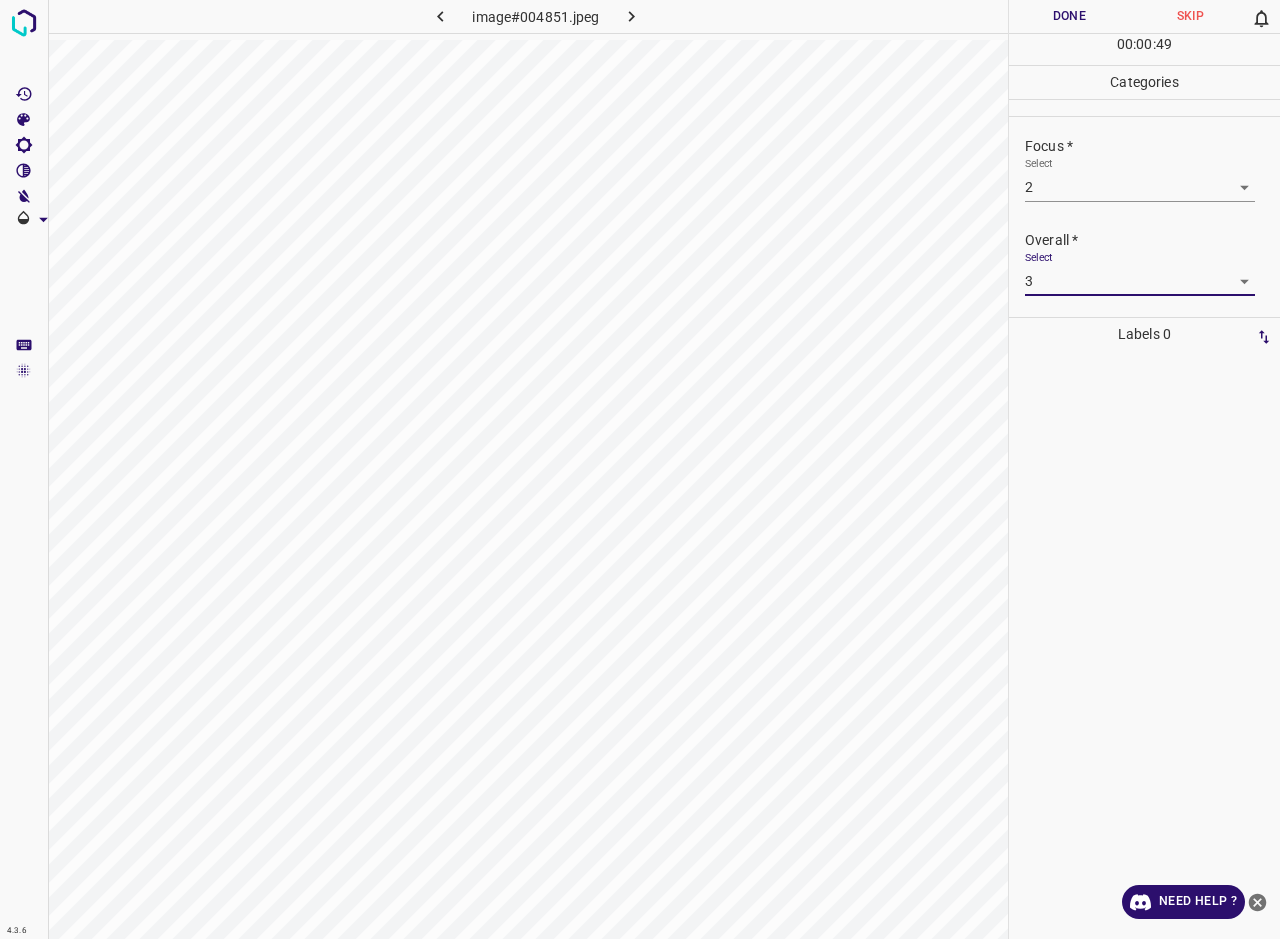 click on "4.3.6  image#004851.jpeg Done Skip 0 00   : 00   : 49   Categories Lighting *  Select 2 2 Focus *  Select 2 2 Overall *  Select 3 3 Labels   0 Categories 1 Lighting 2 Focus 3 Overall Tools Space Change between modes (Draw & Edit) I Auto labeling R Restore zoom M Zoom in N Zoom out Delete Delete selecte label Filters Z Restore filters X Saturation filter C Brightness filter V Contrast filter B Gray scale filter General O Download Need Help ? - Text - Hide - Delete" at bounding box center (640, 469) 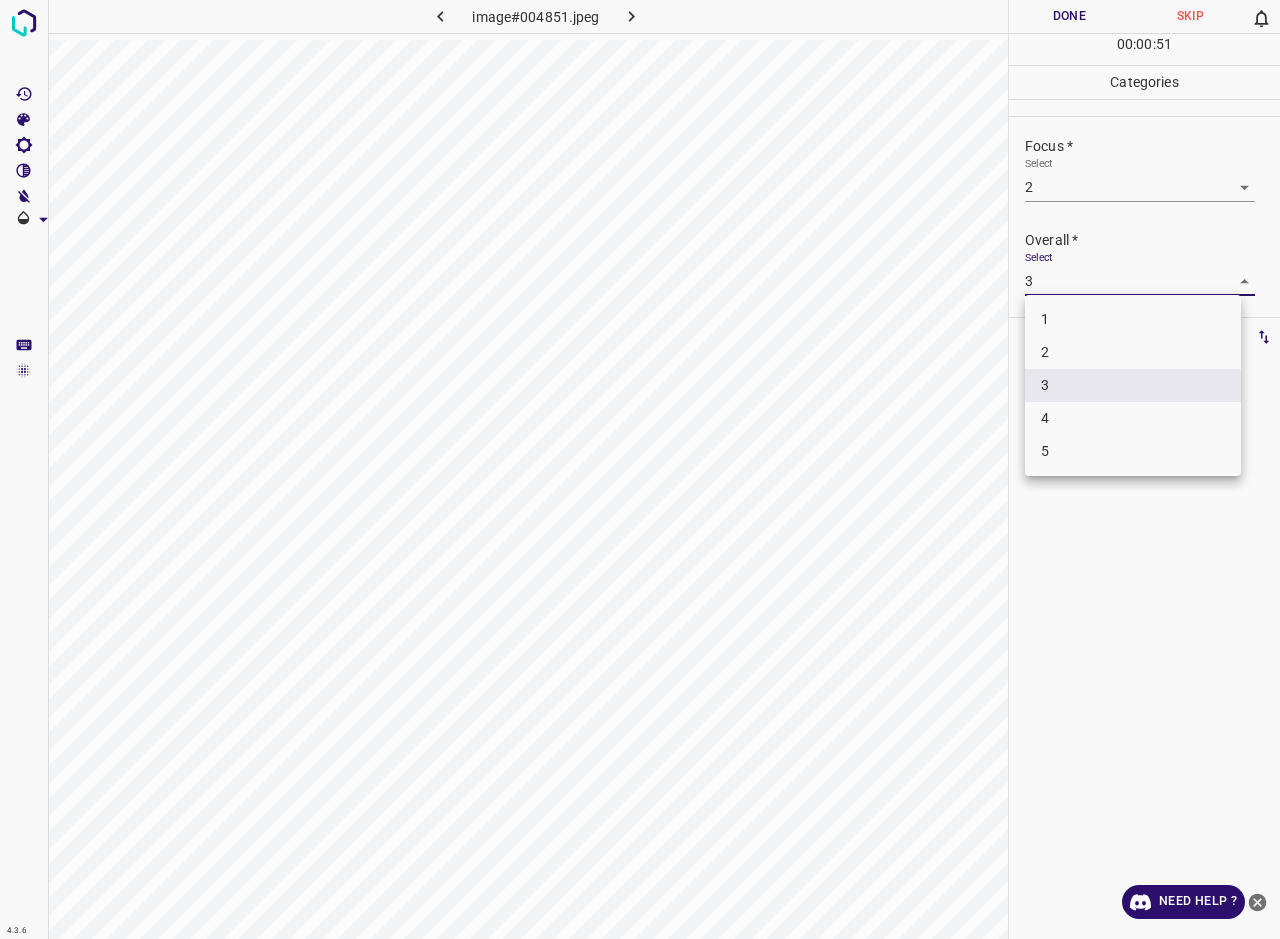 click on "2" at bounding box center (1133, 352) 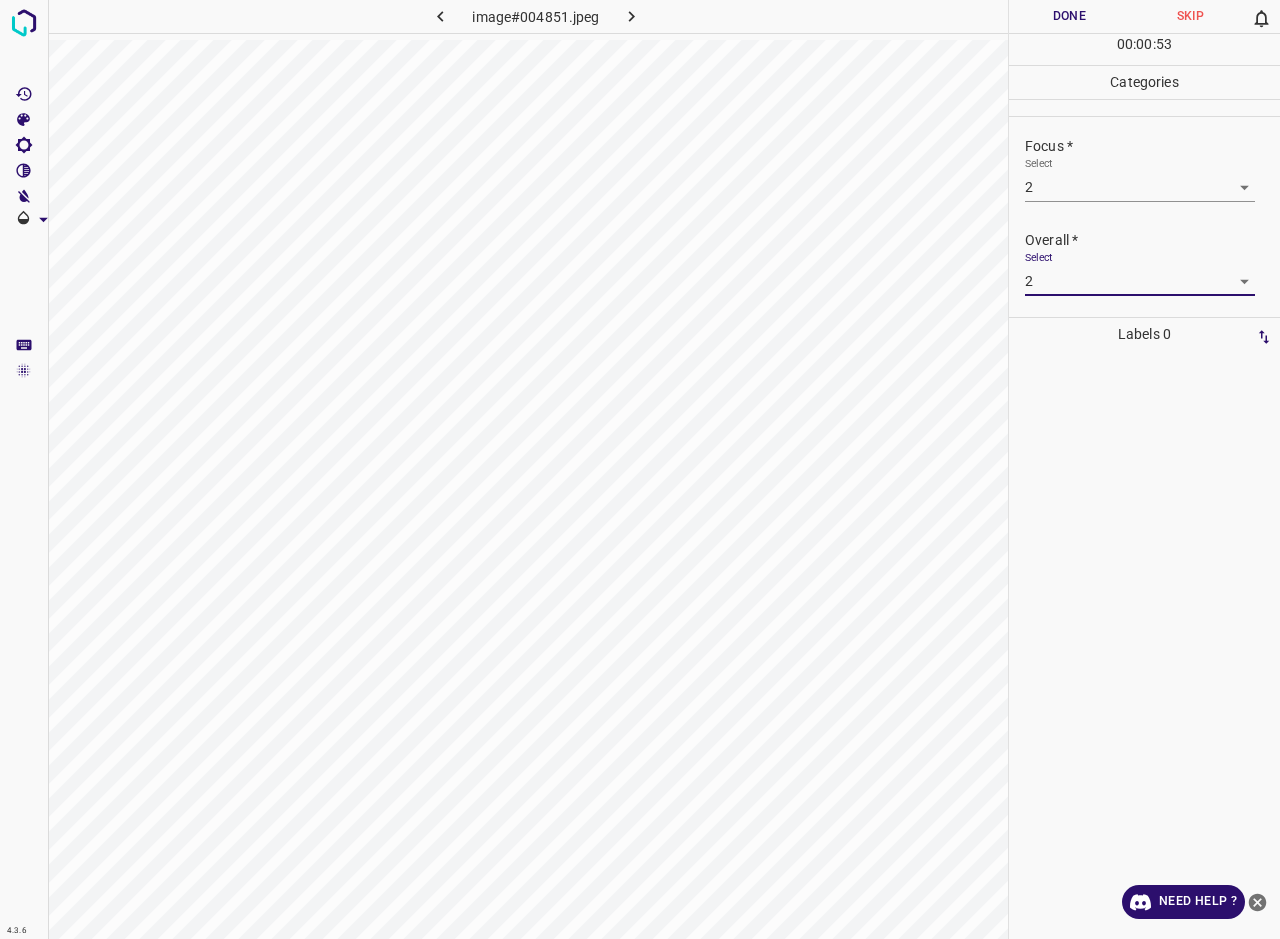 click on "4.3.6  image#004851.jpeg Done Skip 0 00   : 00   : 53   Categories Lighting *  Select 2 2 Focus *  Select 2 2 Overall *  Select 2 2 Labels   0 Categories 1 Lighting 2 Focus 3 Overall Tools Space Change between modes (Draw & Edit) I Auto labeling R Restore zoom M Zoom in N Zoom out Delete Delete selecte label Filters Z Restore filters X Saturation filter C Brightness filter V Contrast filter B Gray scale filter General O Download Need Help ? - Text - Hide - Delete" at bounding box center (640, 469) 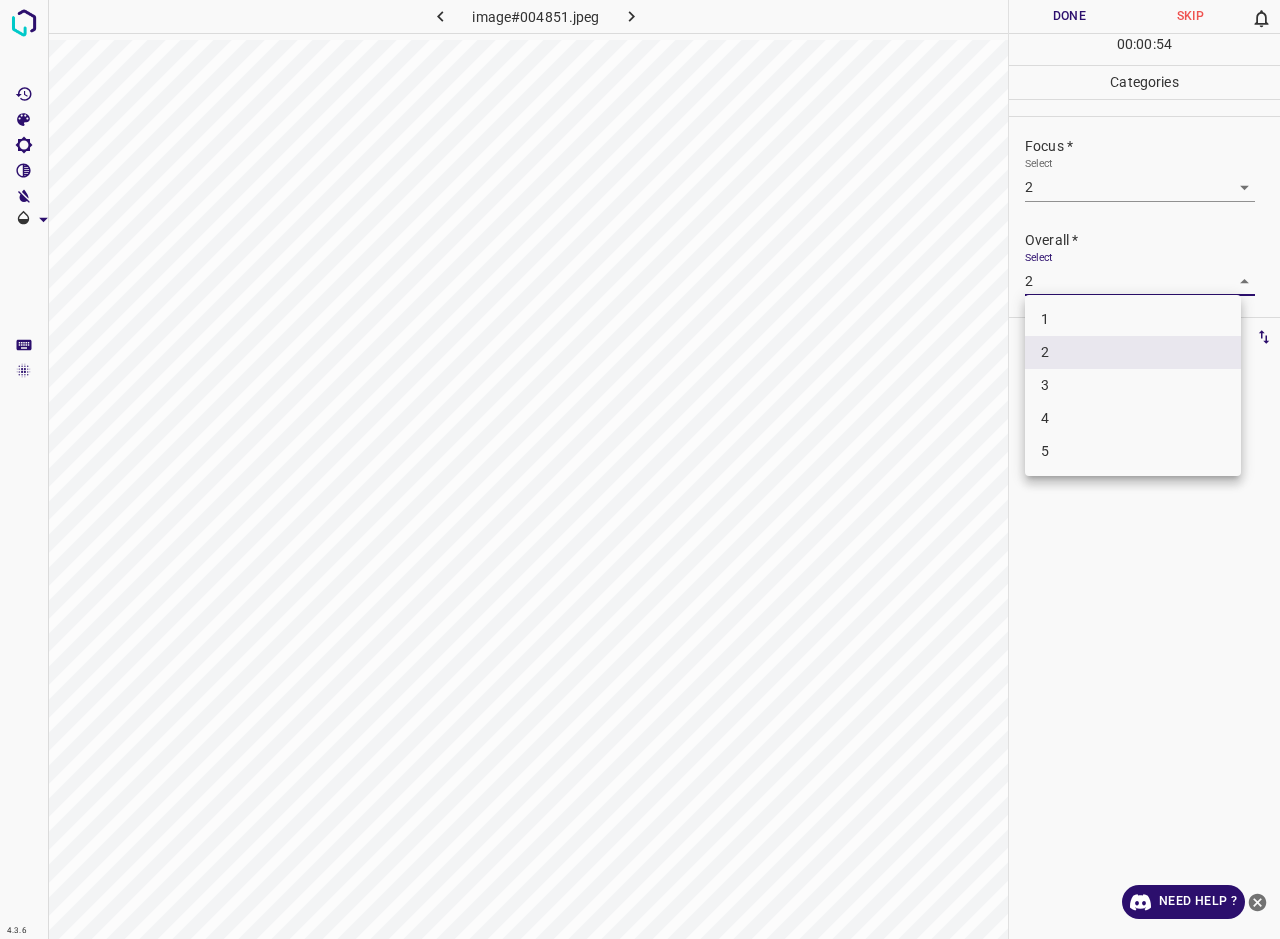 click on "3" at bounding box center (1133, 385) 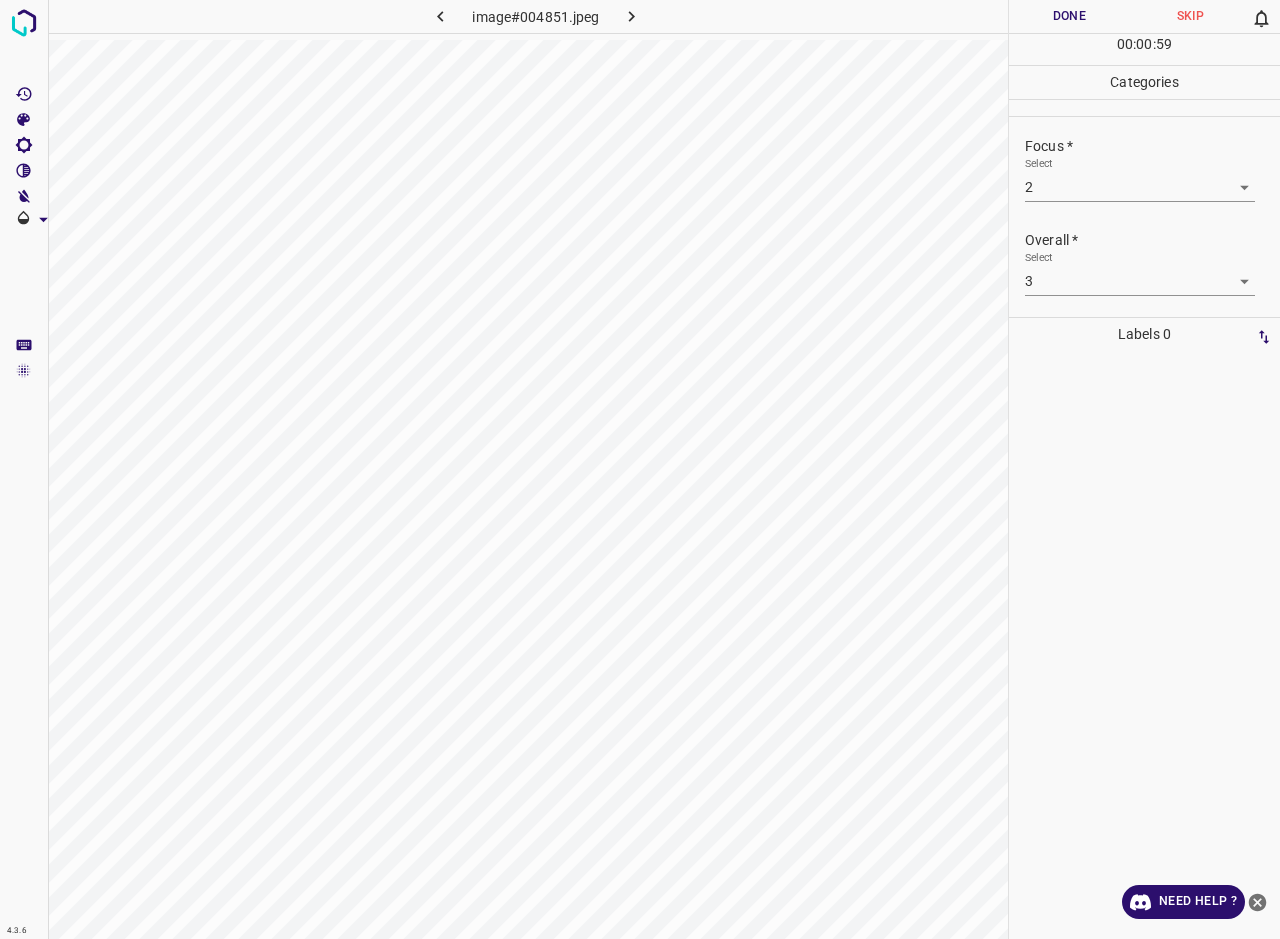 click on "4.3.6  image#004851.jpeg Done Skip 0 00   : 00   : 59   Categories Lighting *  Select 2 2 Focus *  Select 2 2 Overall *  Select 3 3 Labels   0 Categories 1 Lighting 2 Focus 3 Overall Tools Space Change between modes (Draw & Edit) I Auto labeling R Restore zoom M Zoom in N Zoom out Delete Delete selecte label Filters Z Restore filters X Saturation filter C Brightness filter V Contrast filter B Gray scale filter General O Download Need Help ? - Text - Hide - Delete" at bounding box center [640, 469] 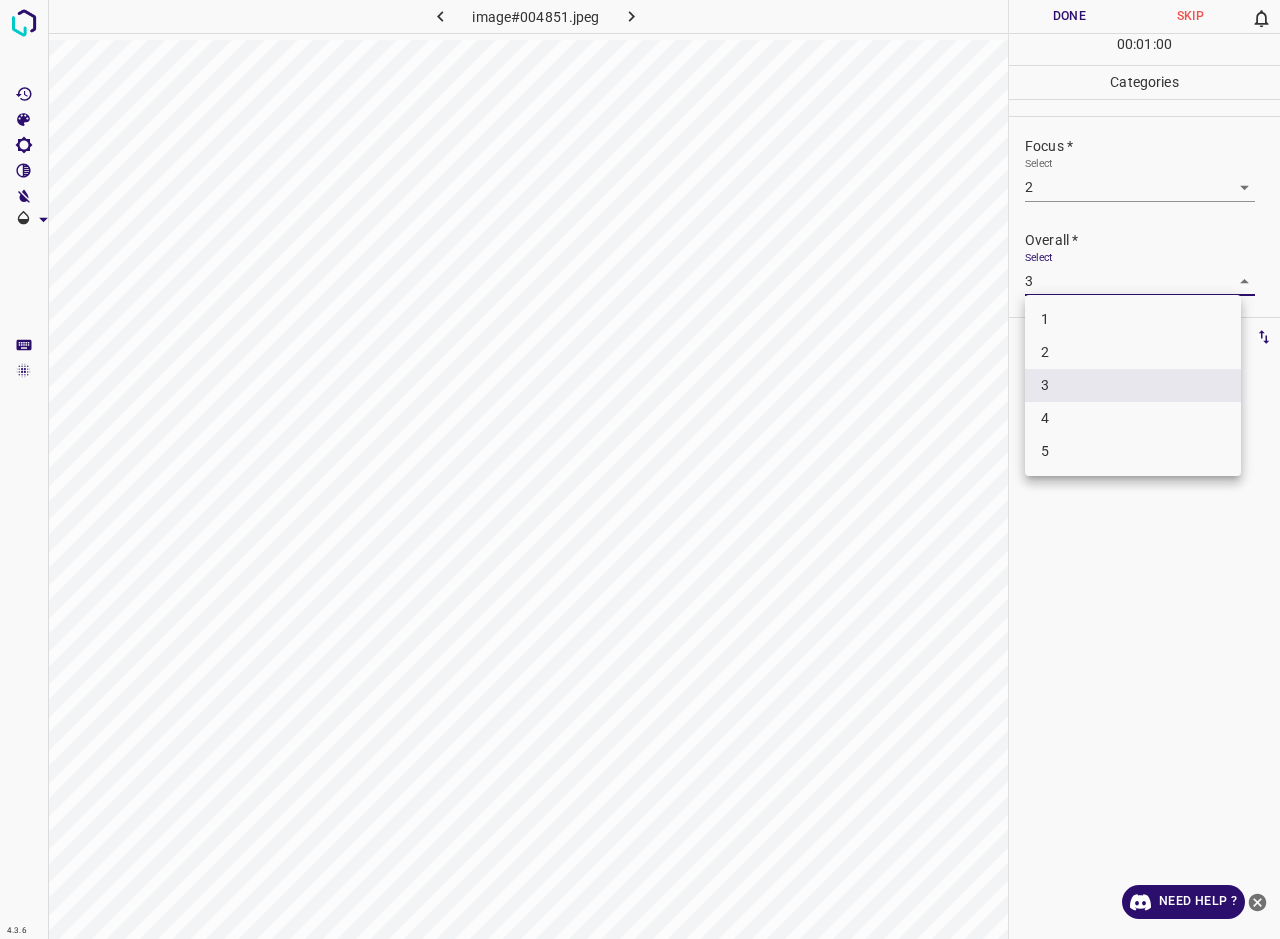 click on "2" at bounding box center [1133, 352] 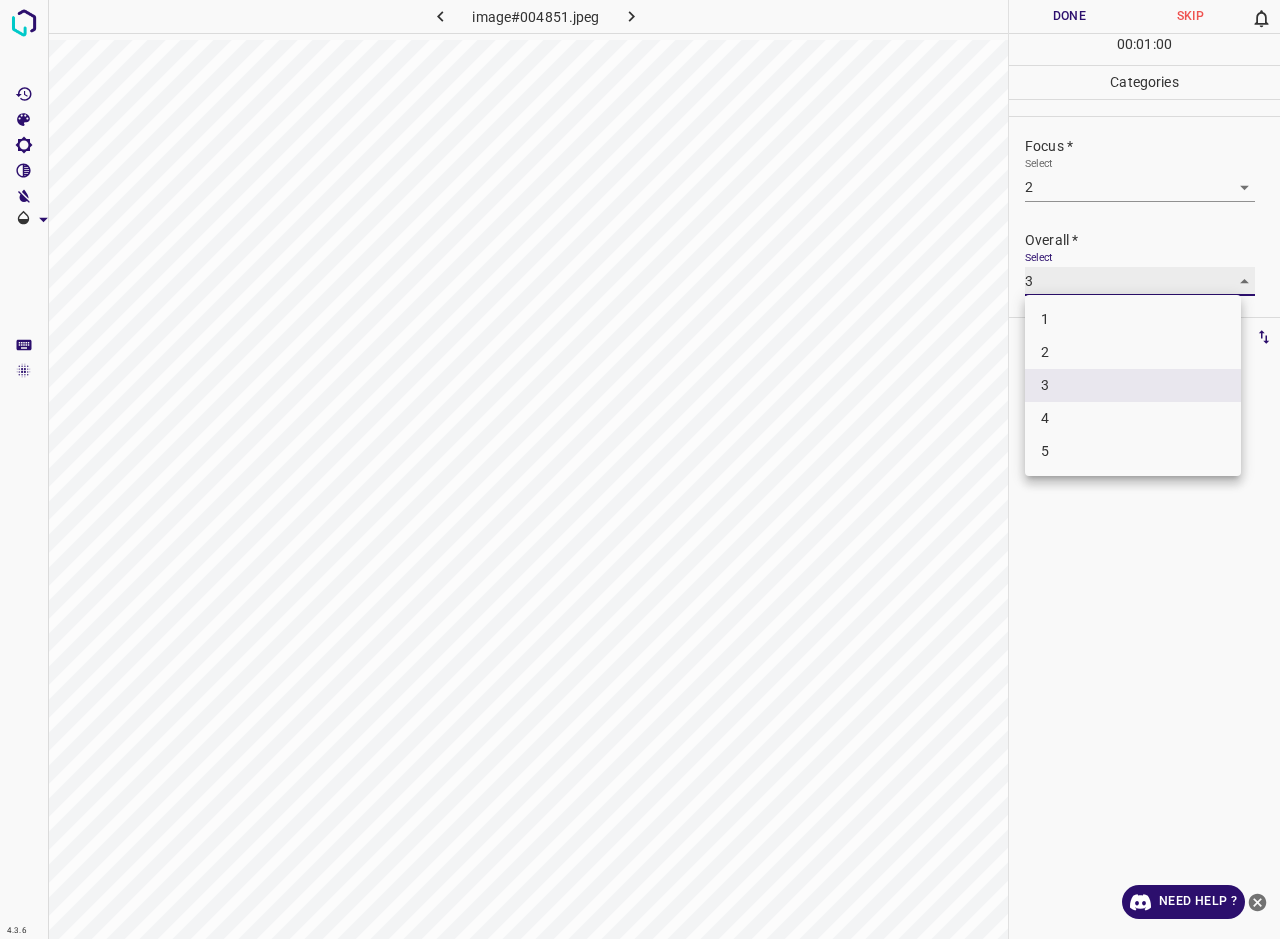 type on "2" 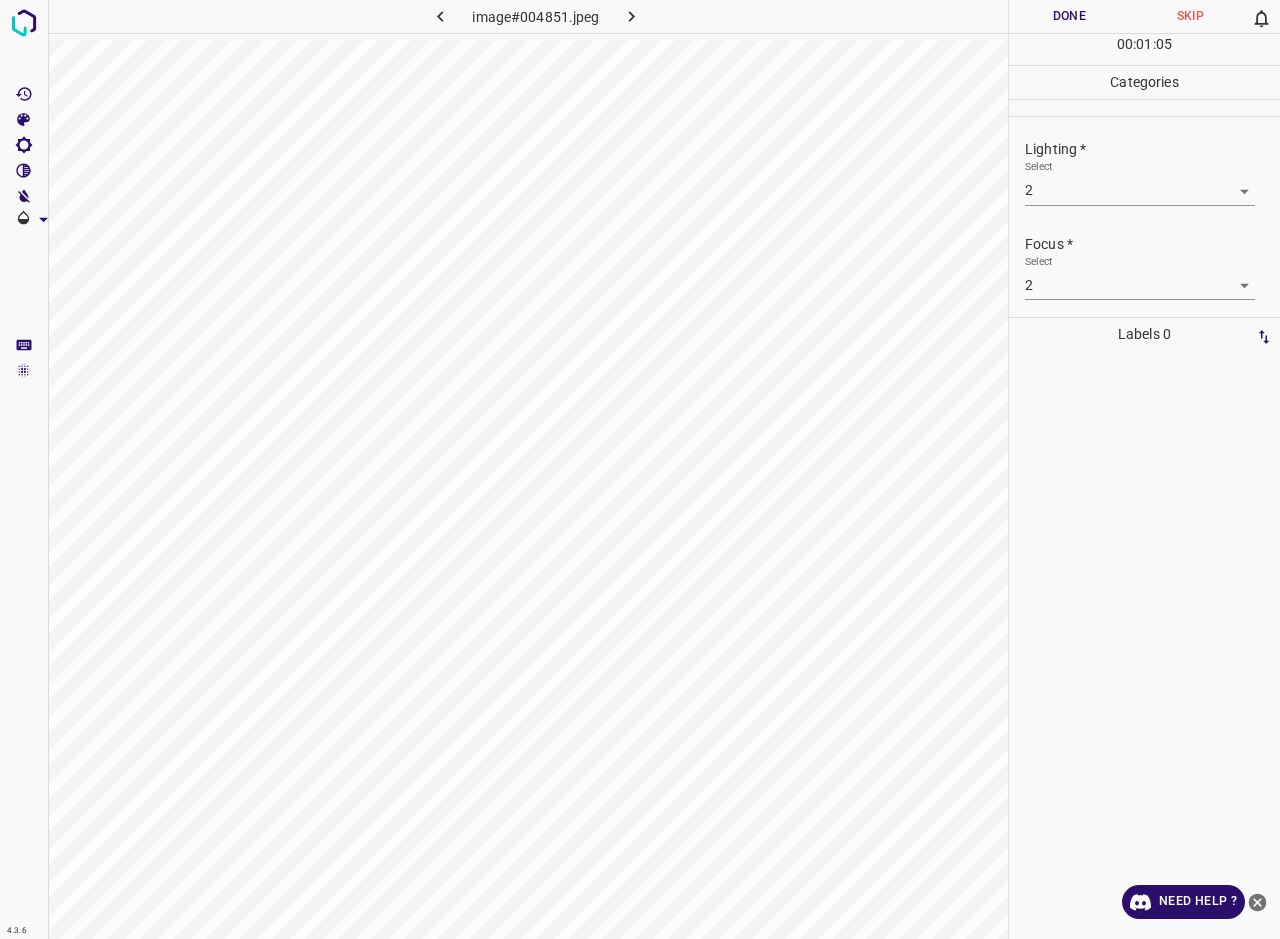 scroll, scrollTop: 88, scrollLeft: 0, axis: vertical 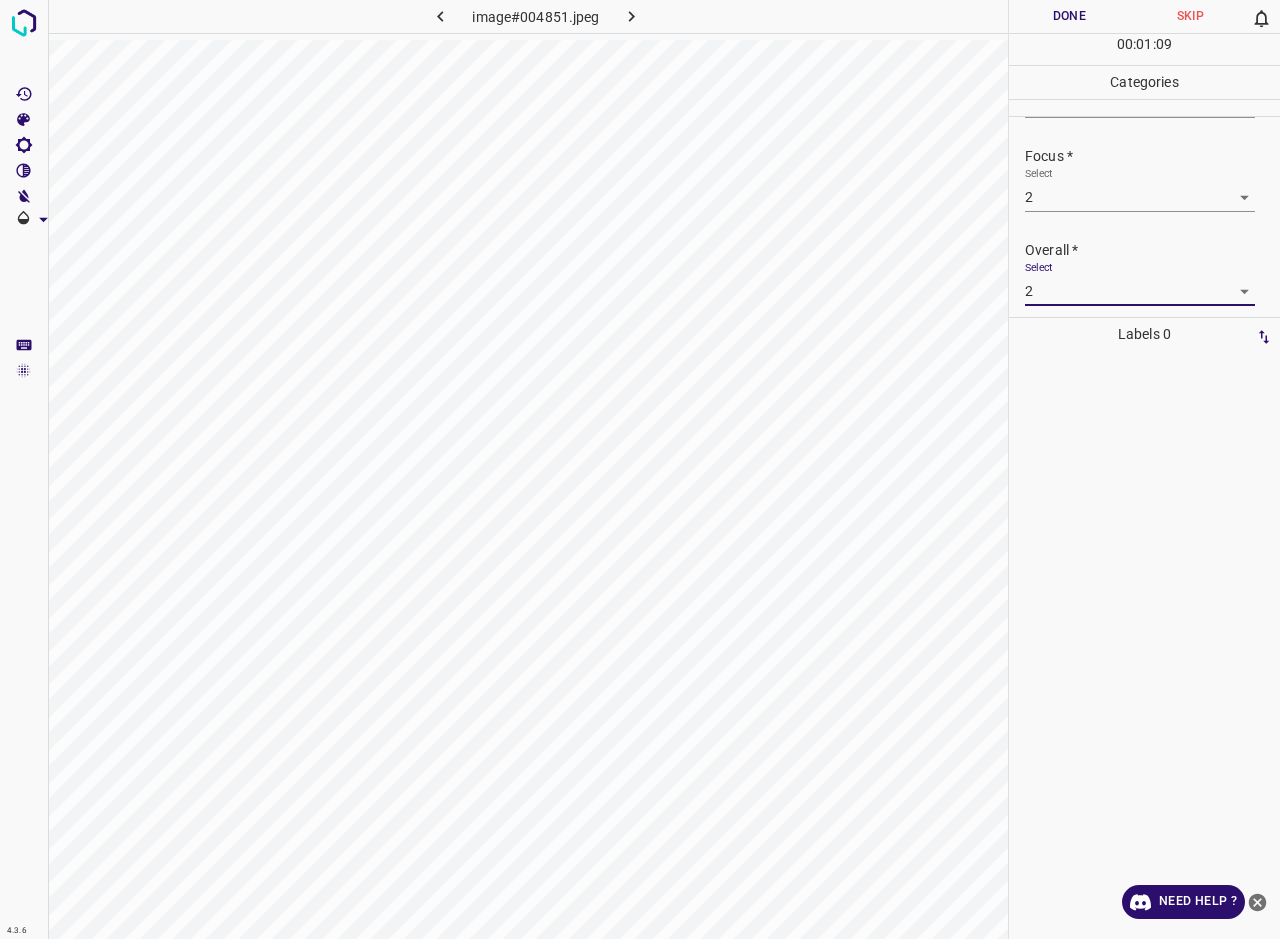 click on "Done" at bounding box center (1069, 16) 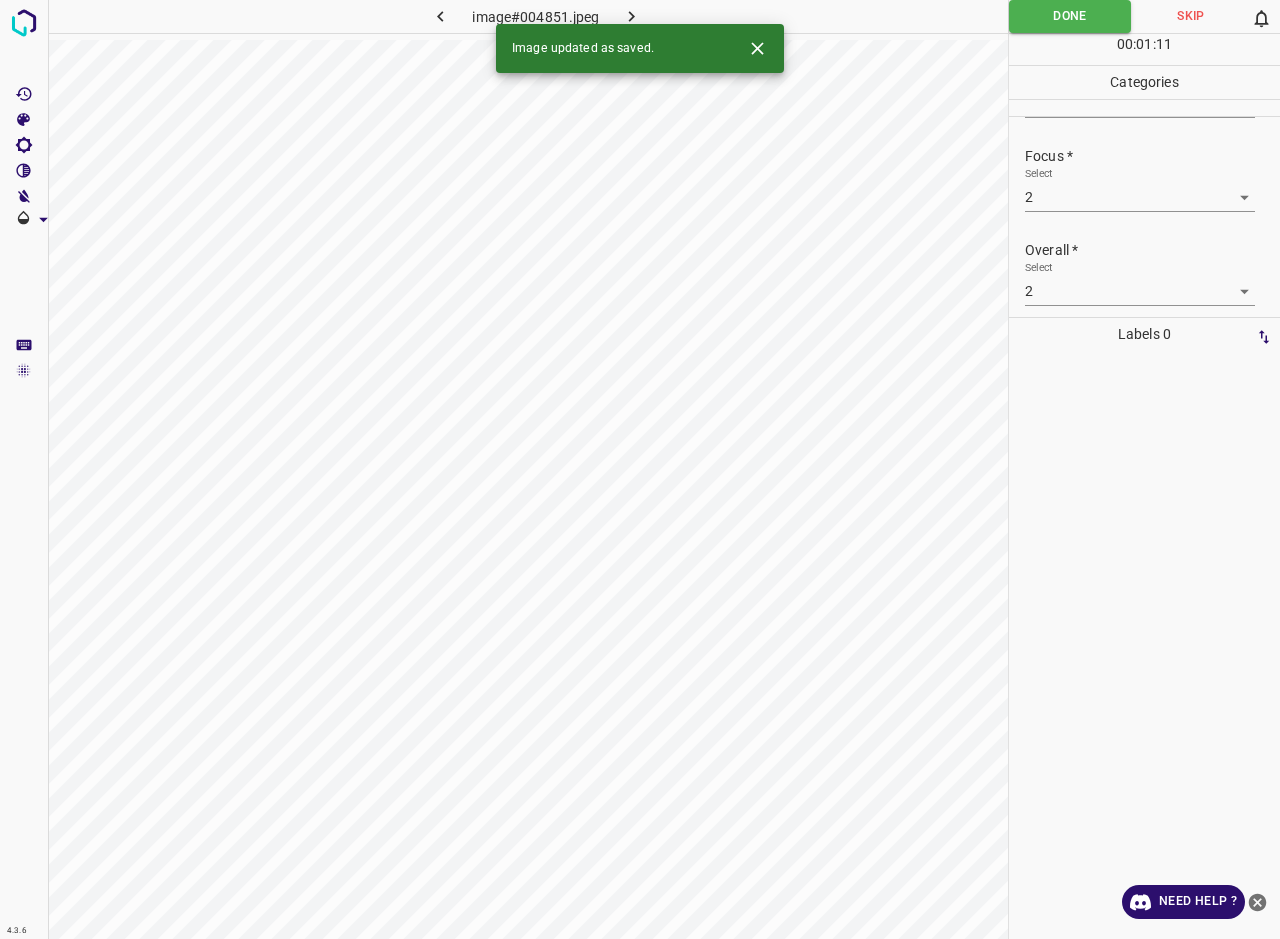 click 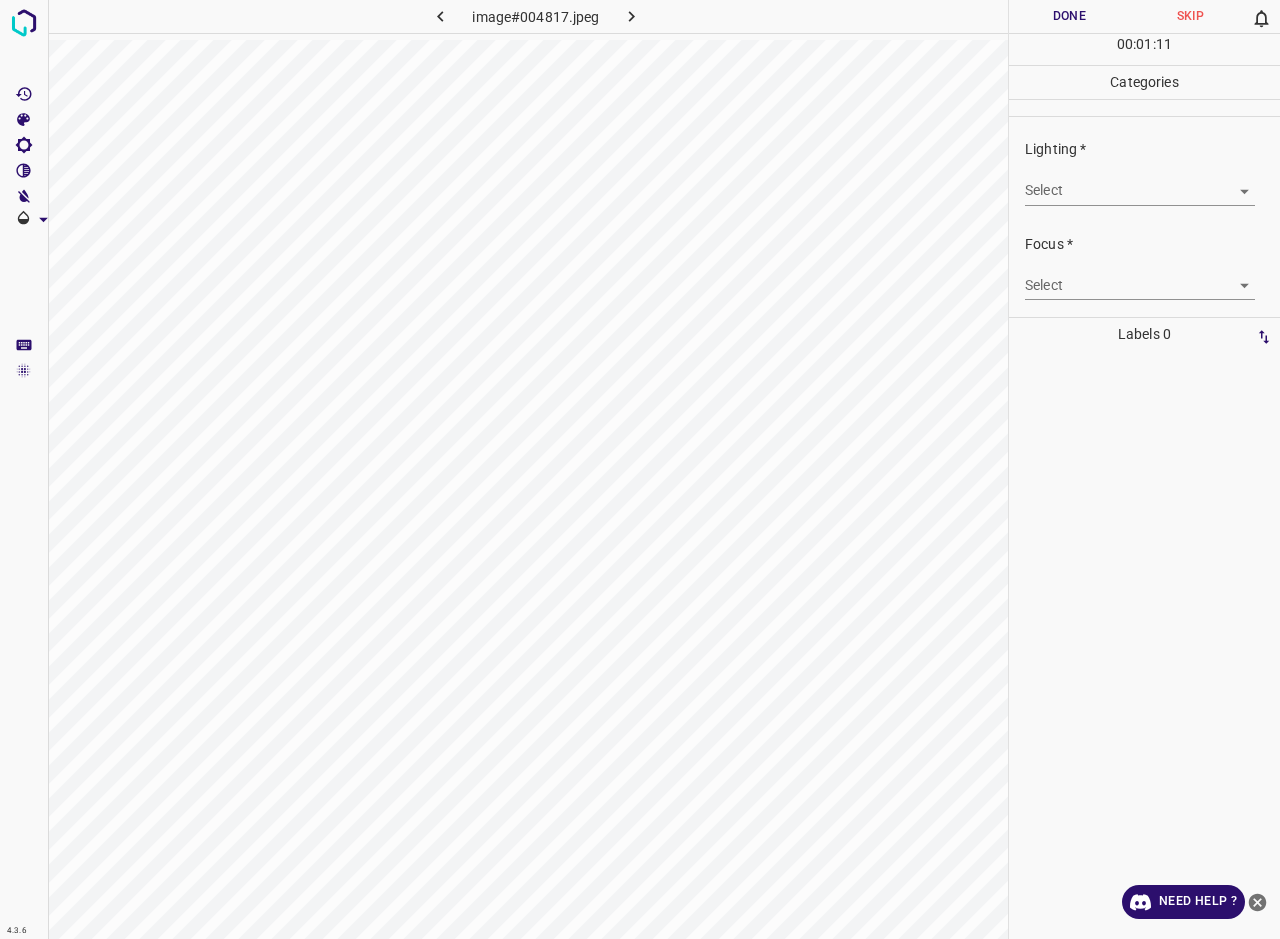 click on "4.3.6  image#004817.jpeg Done Skip 0 00   : 01   : 11   Categories Lighting *  Select ​ Focus *  Select ​ Overall *  Select ​ Labels   0 Categories 1 Lighting 2 Focus 3 Overall Tools Space Change between modes (Draw & Edit) I Auto labeling R Restore zoom M Zoom in N Zoom out Delete Delete selecte label Filters Z Restore filters X Saturation filter C Brightness filter V Contrast filter B Gray scale filter General O Download Need Help ? - Text - Hide - Delete" at bounding box center [640, 469] 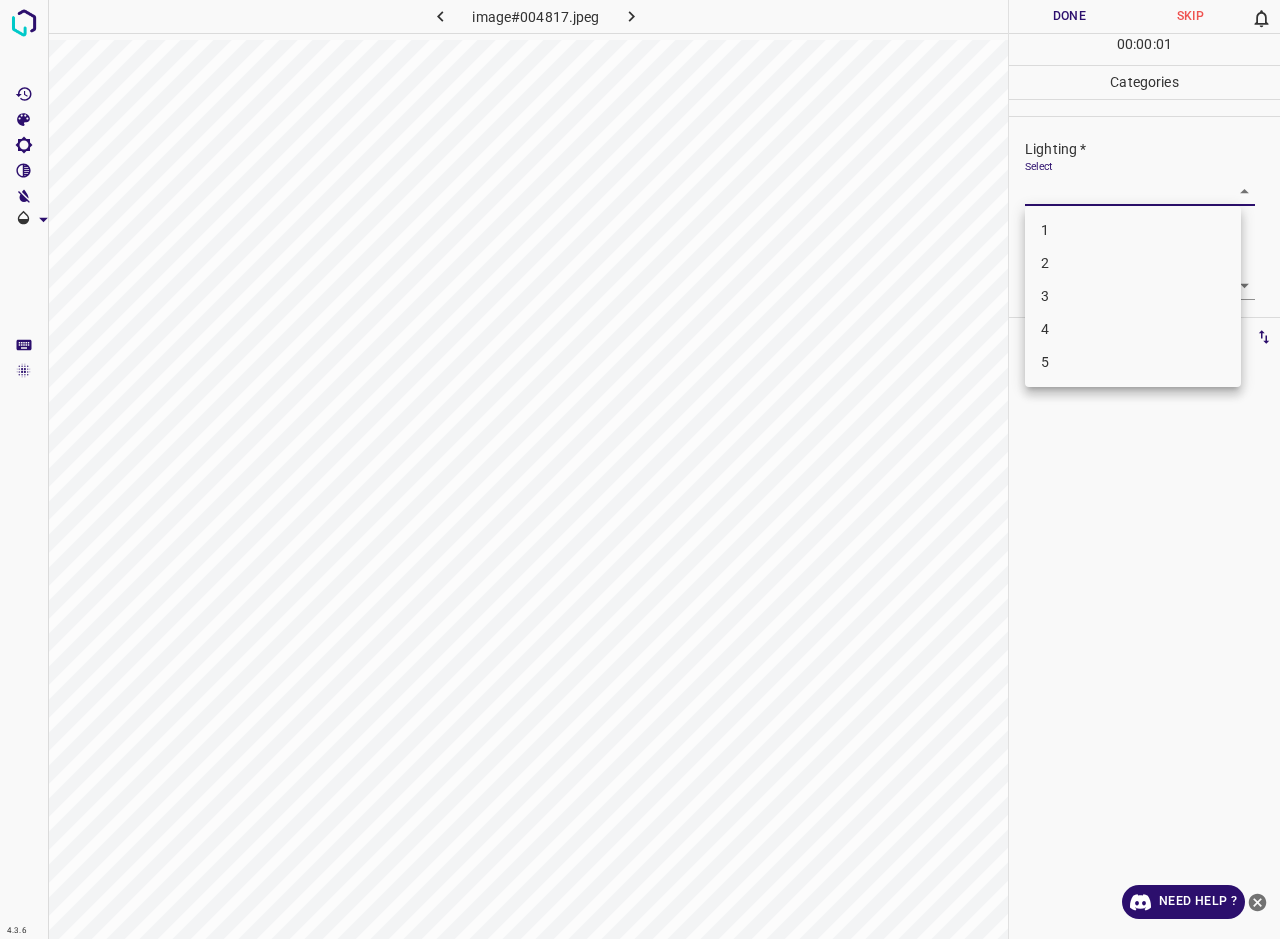 click on "3" at bounding box center (1133, 296) 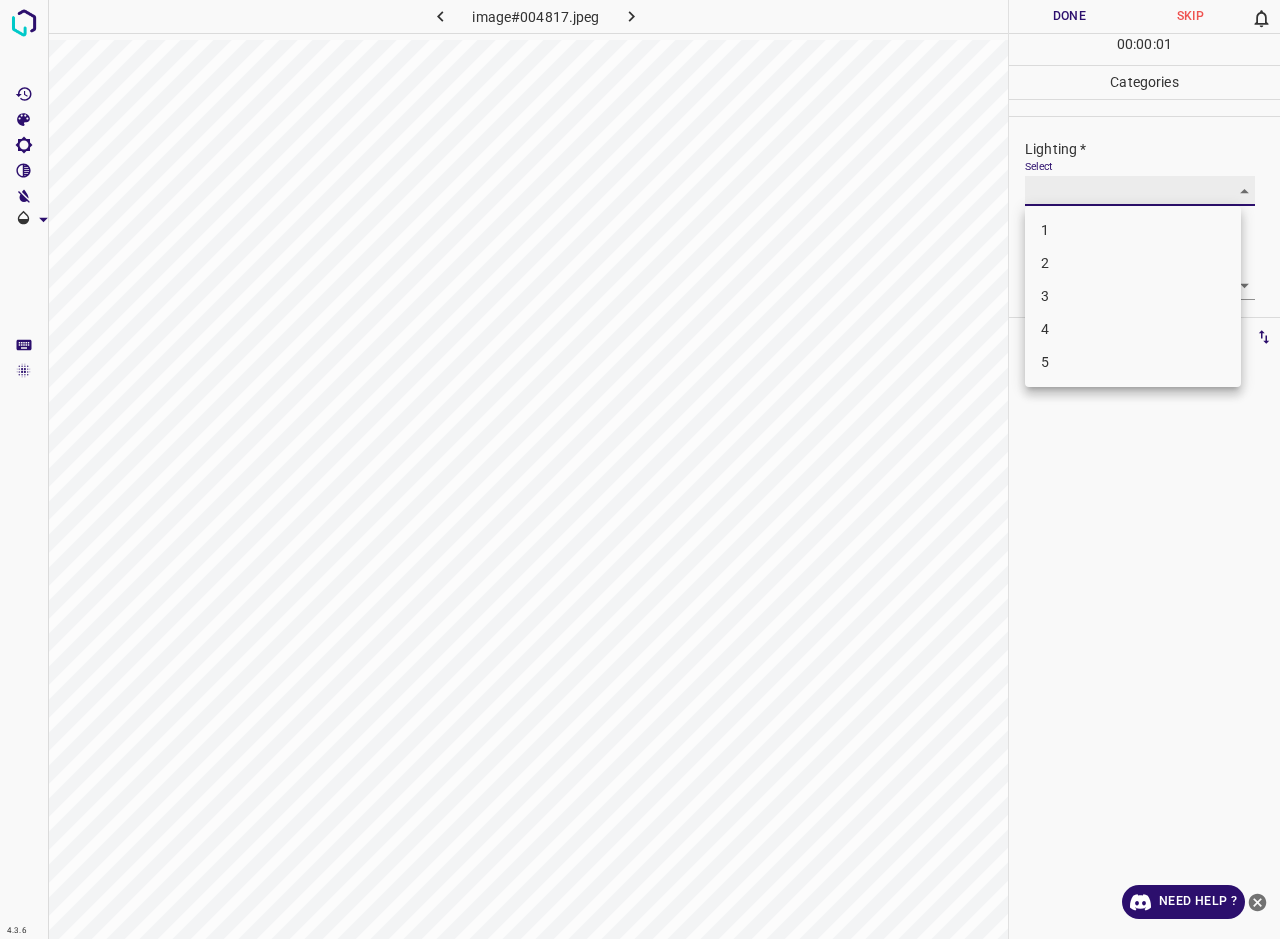 type on "3" 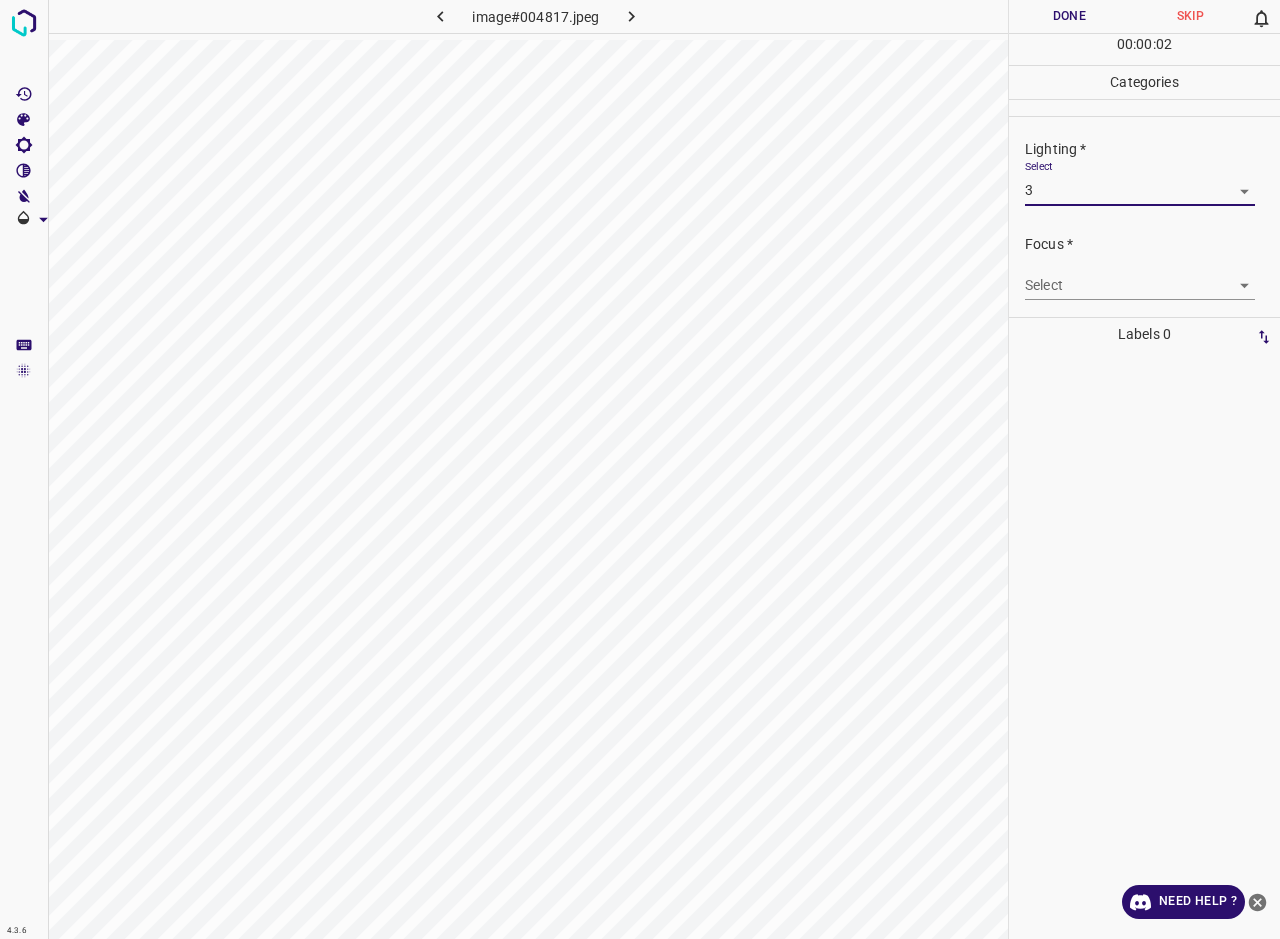 click on "4.3.6  image#004817.jpeg Done Skip 0 00   : 00   : 02   Categories Lighting *  Select 3 3 Focus *  Select ​ Overall *  Select ​ Labels   0 Categories 1 Lighting 2 Focus 3 Overall Tools Space Change between modes (Draw & Edit) I Auto labeling R Restore zoom M Zoom in N Zoom out Delete Delete selecte label Filters Z Restore filters X Saturation filter C Brightness filter V Contrast filter B Gray scale filter General O Download Need Help ? - Text - Hide - Delete 1 2 3 4 5" at bounding box center (640, 469) 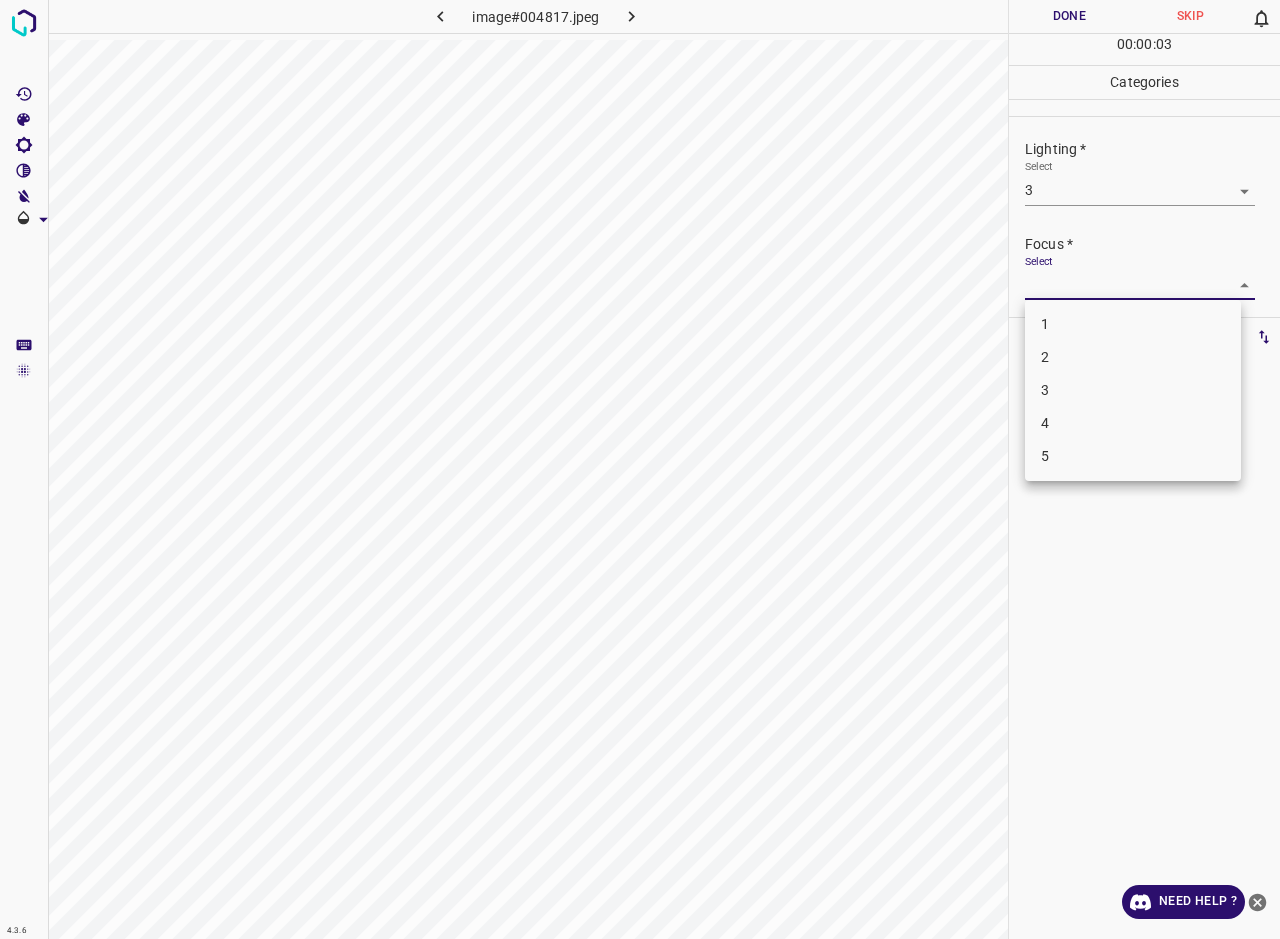 click on "3" at bounding box center [1133, 390] 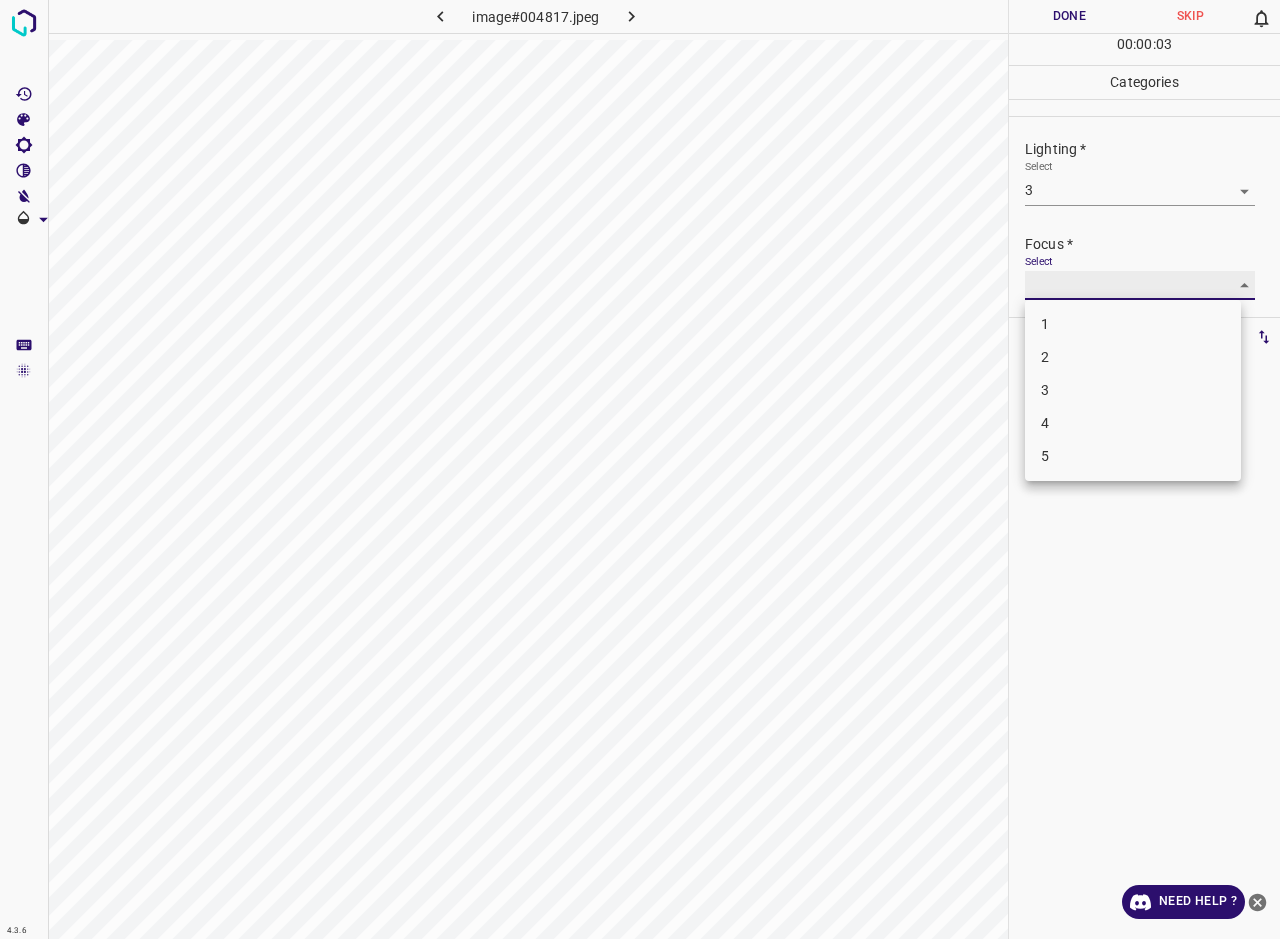 type on "3" 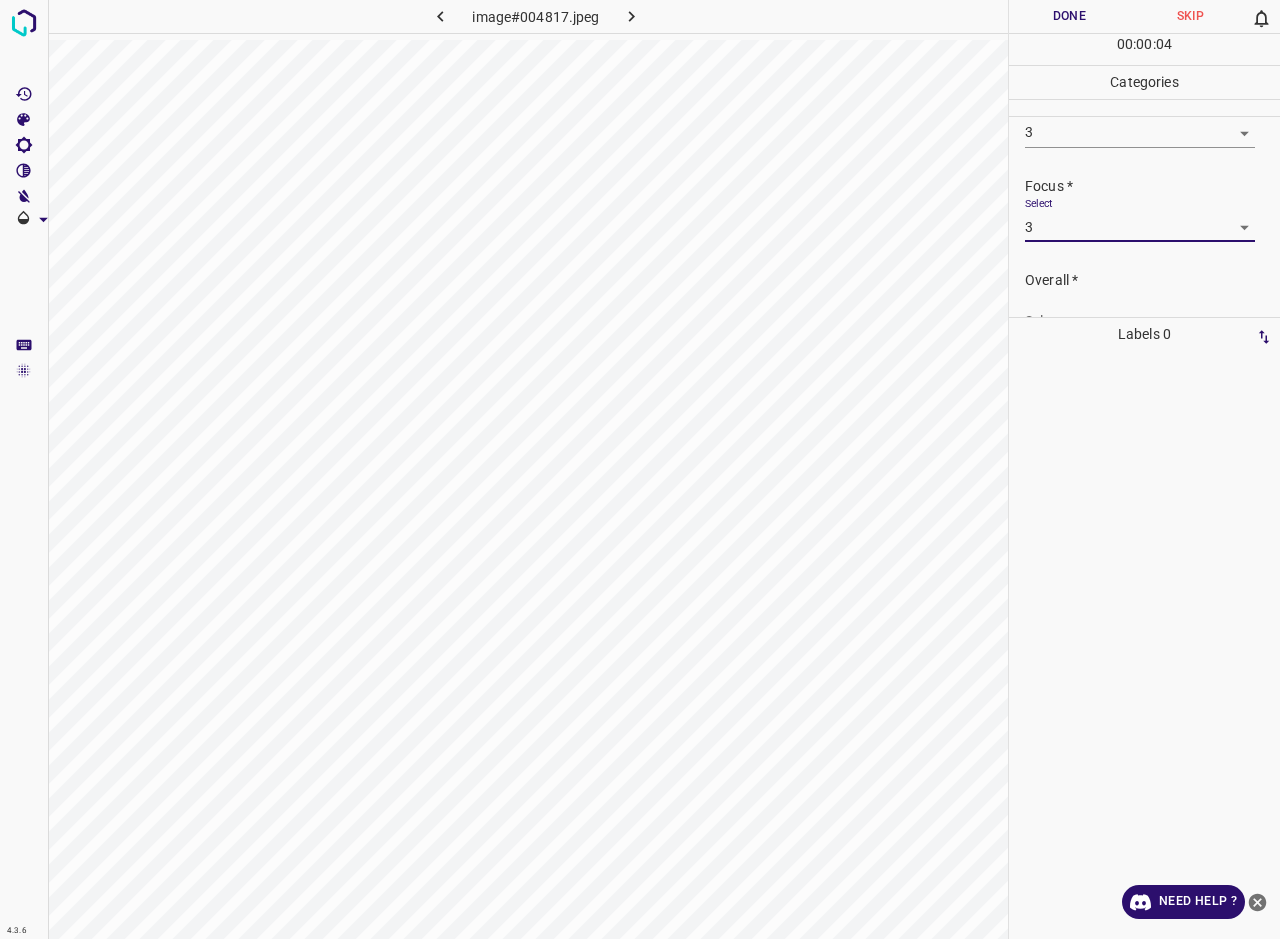 click on "4.3.6  image#004817.jpeg Done Skip 0 00   : 00   : 04   Categories Lighting *  Select 3 3 Focus *  Select 3 3 Overall *  Select ​ Labels   0 Categories 1 Lighting 2 Focus 3 Overall Tools Space Change between modes (Draw & Edit) I Auto labeling R Restore zoom M Zoom in N Zoom out Delete Delete selecte label Filters Z Restore filters X Saturation filter C Brightness filter V Contrast filter B Gray scale filter General O Download Need Help ? - Text - Hide - Delete" at bounding box center [640, 469] 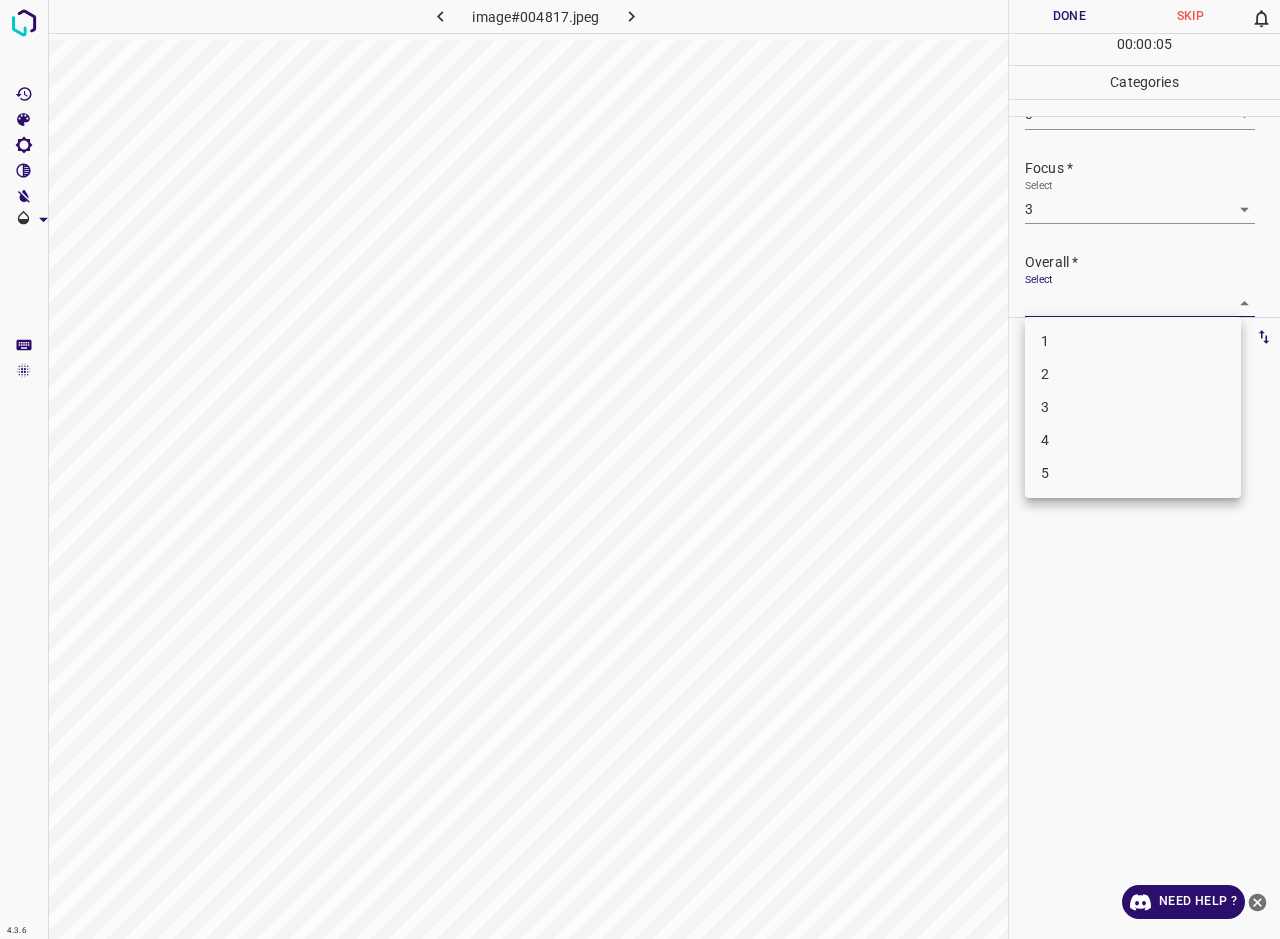 click on "3" at bounding box center [1133, 407] 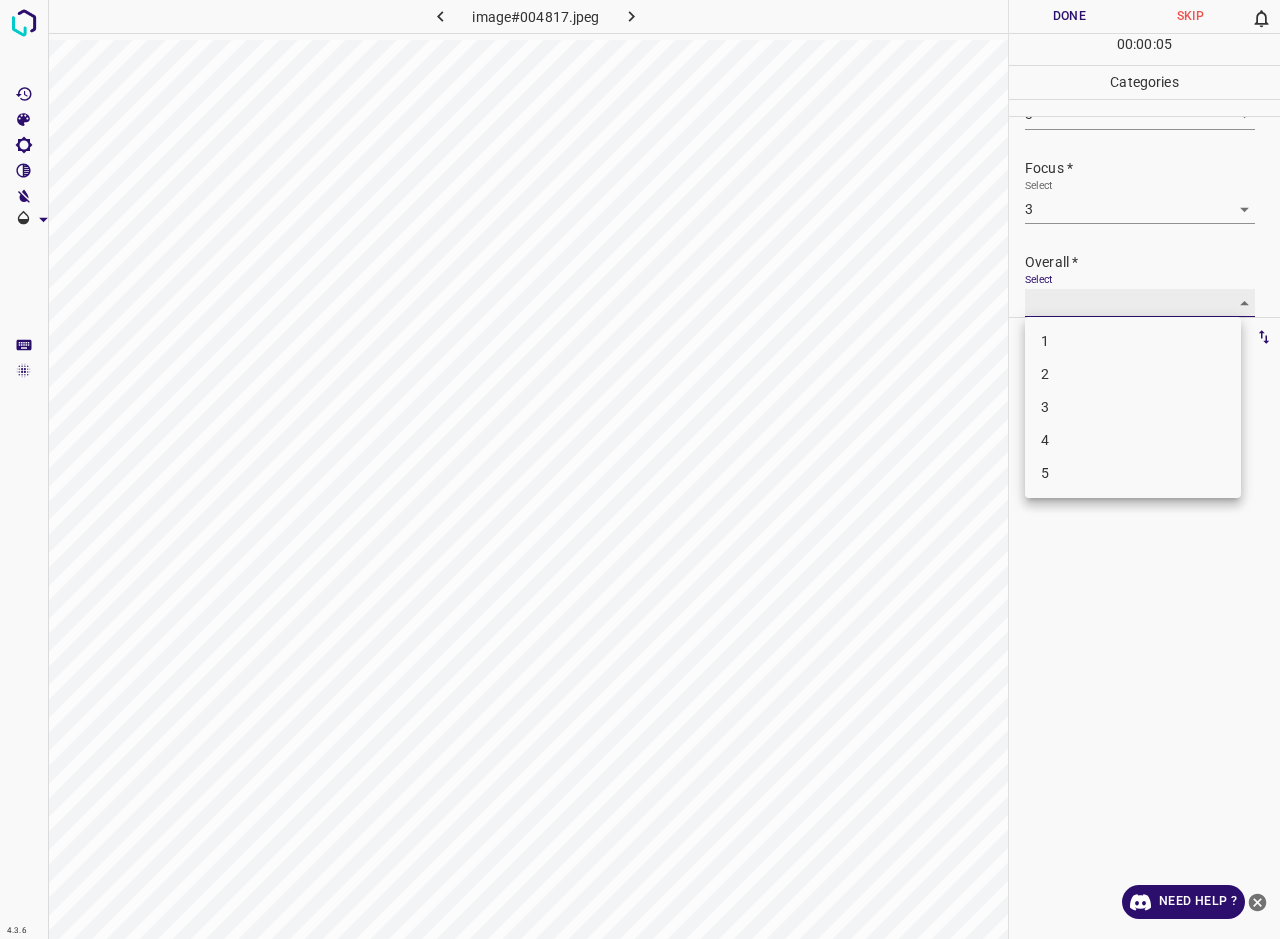 type on "3" 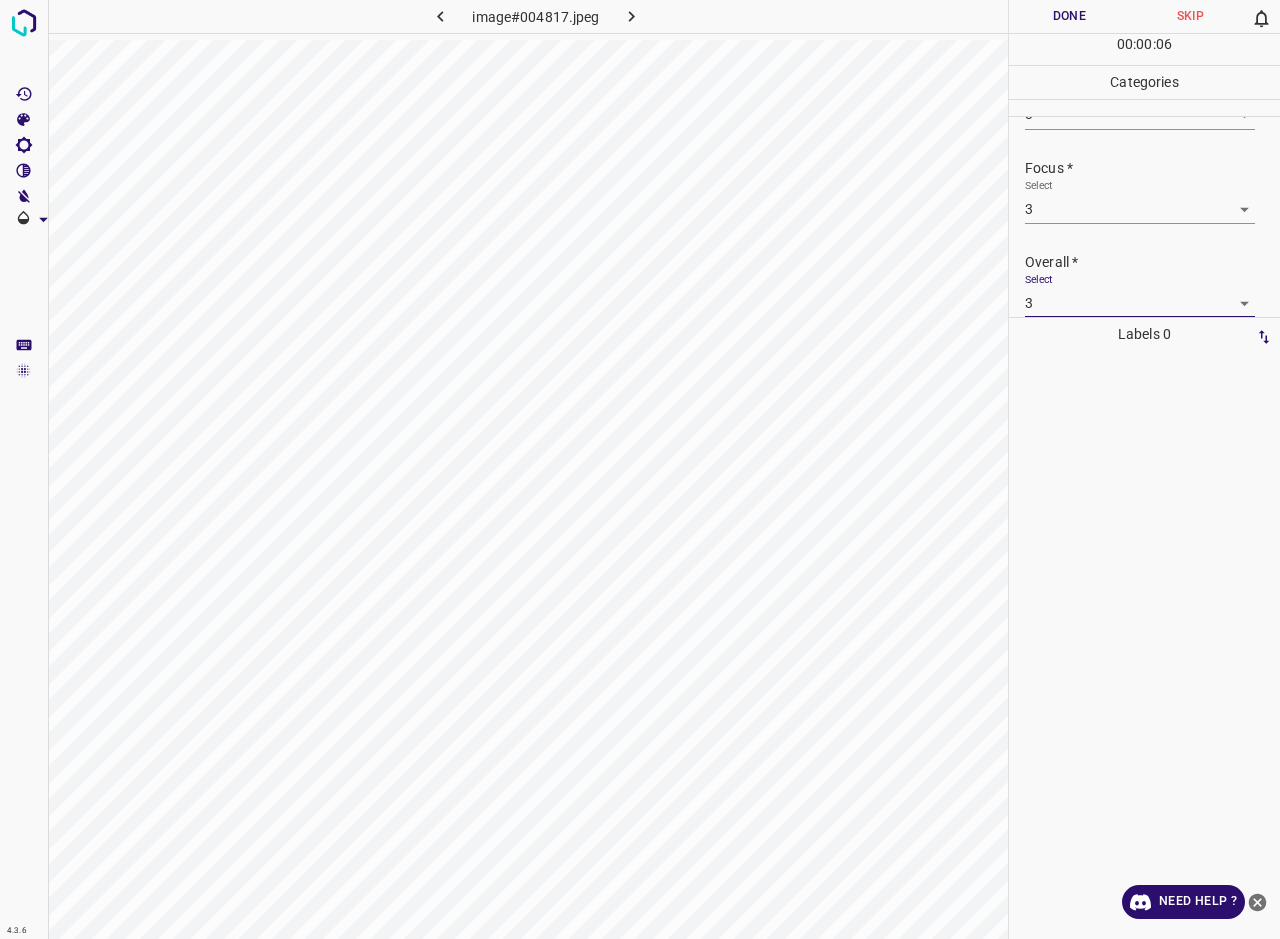 click on "Done" at bounding box center (1069, 16) 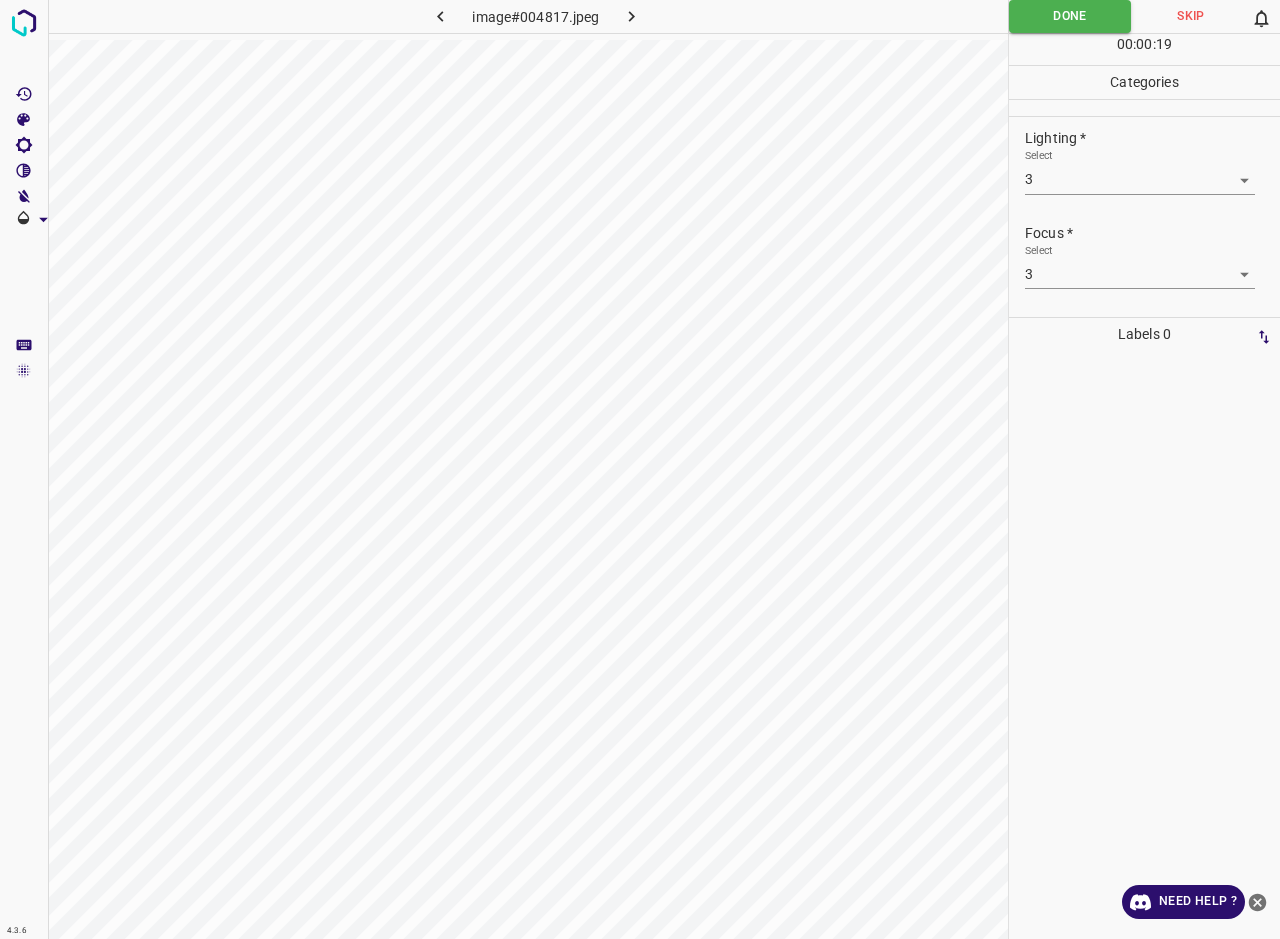 scroll, scrollTop: 0, scrollLeft: 0, axis: both 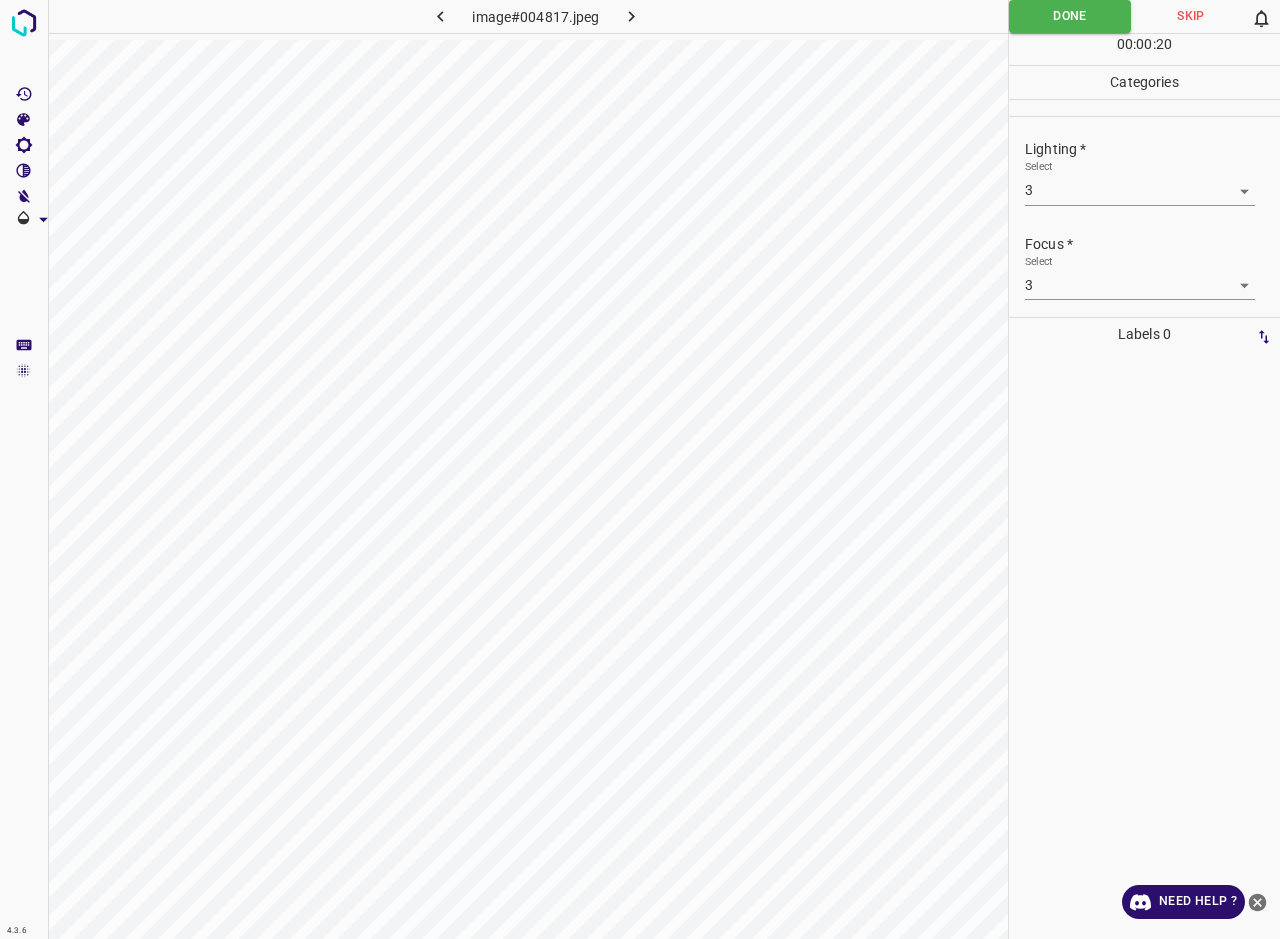 click 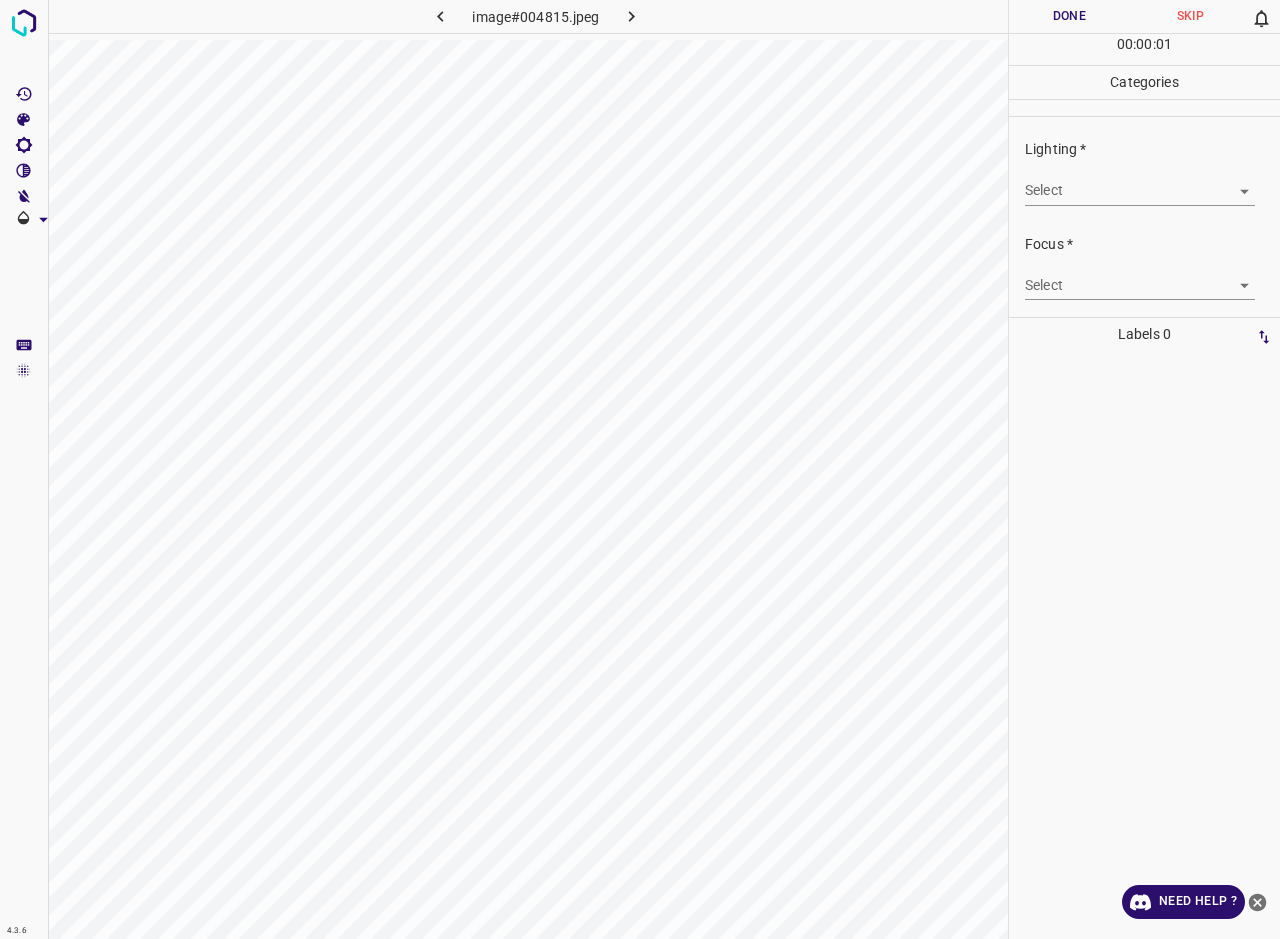 click on "4.3.6  image#004815.jpeg Done Skip 0 00   : 00   : 01   Categories Lighting *  Select ​ Focus *  Select ​ Overall *  Select ​ Labels   0 Categories 1 Lighting 2 Focus 3 Overall Tools Space Change between modes (Draw & Edit) I Auto labeling R Restore zoom M Zoom in N Zoom out Delete Delete selecte label Filters Z Restore filters X Saturation filter C Brightness filter V Contrast filter B Gray scale filter General O Download Need Help ? - Text - Hide - Delete" at bounding box center [640, 469] 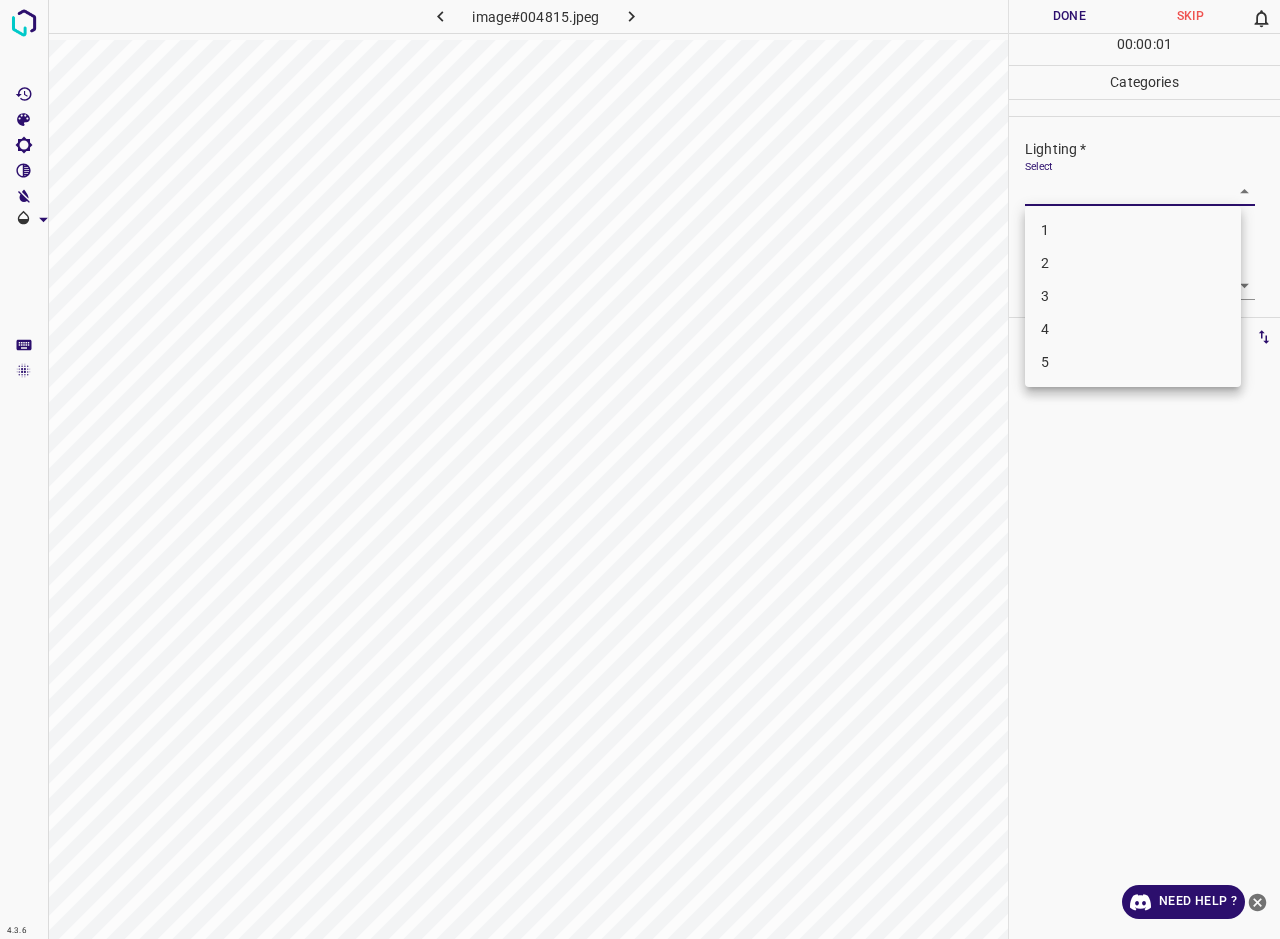 click on "3" at bounding box center [1133, 296] 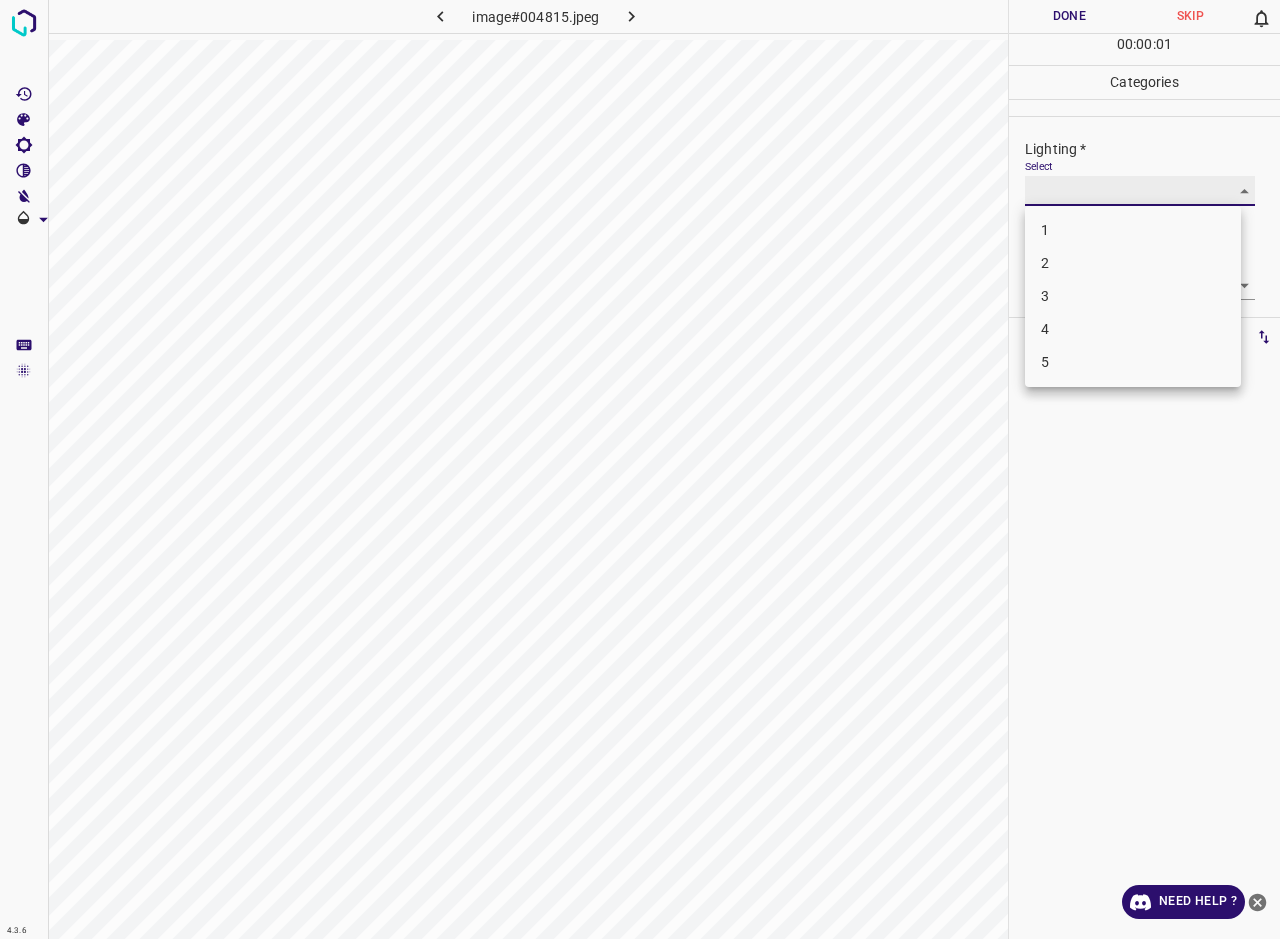type on "3" 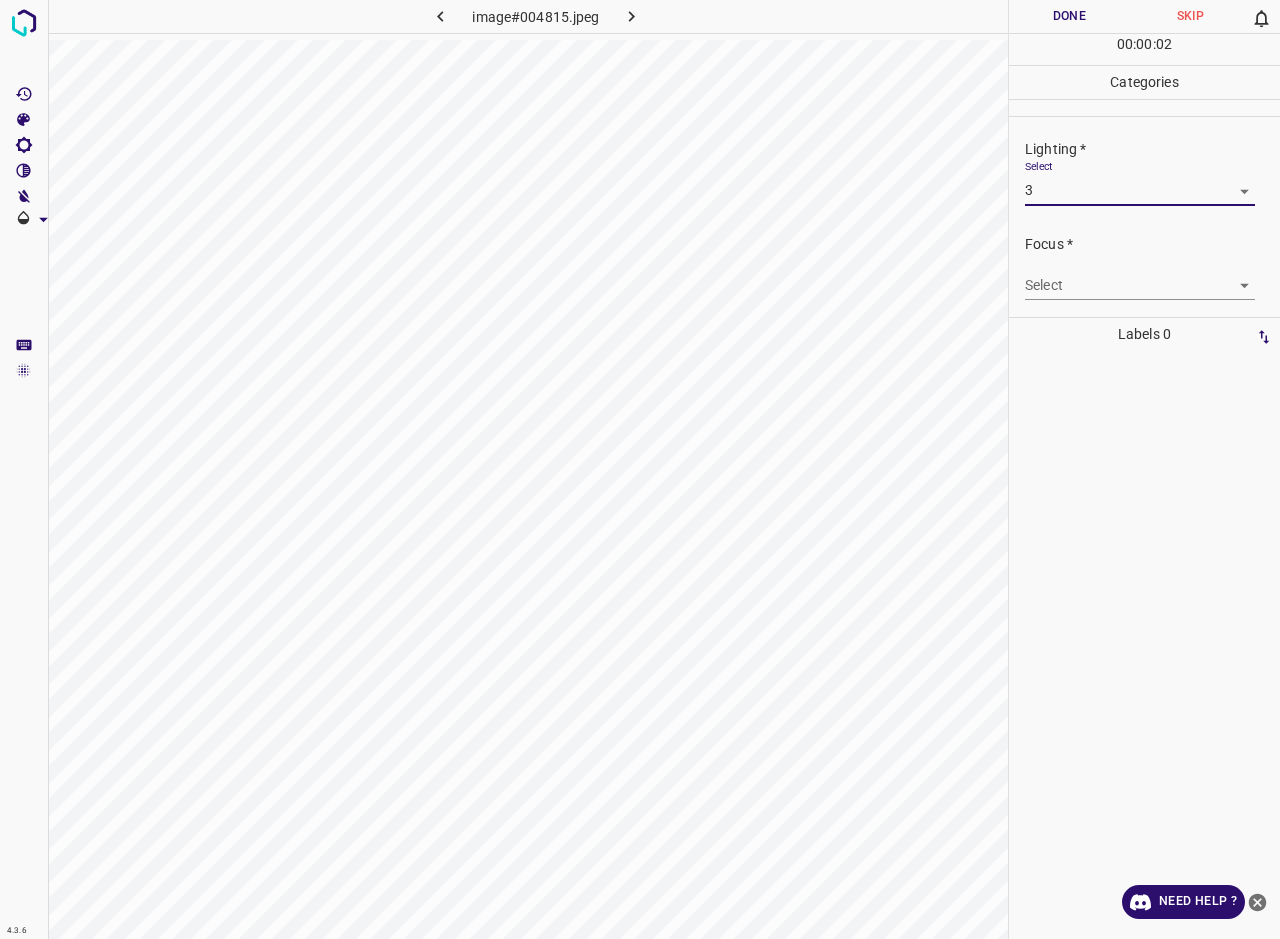 click on "4.3.6  image#004815.jpeg Done Skip 0 00   : 00   : 02   Categories Lighting *  Select 3 3 Focus *  Select ​ Overall *  Select ​ Labels   0 Categories 1 Lighting 2 Focus 3 Overall Tools Space Change between modes (Draw & Edit) I Auto labeling R Restore zoom M Zoom in N Zoom out Delete Delete selecte label Filters Z Restore filters X Saturation filter C Brightness filter V Contrast filter B Gray scale filter General O Download Need Help ? - Text - Hide - Delete" at bounding box center (640, 469) 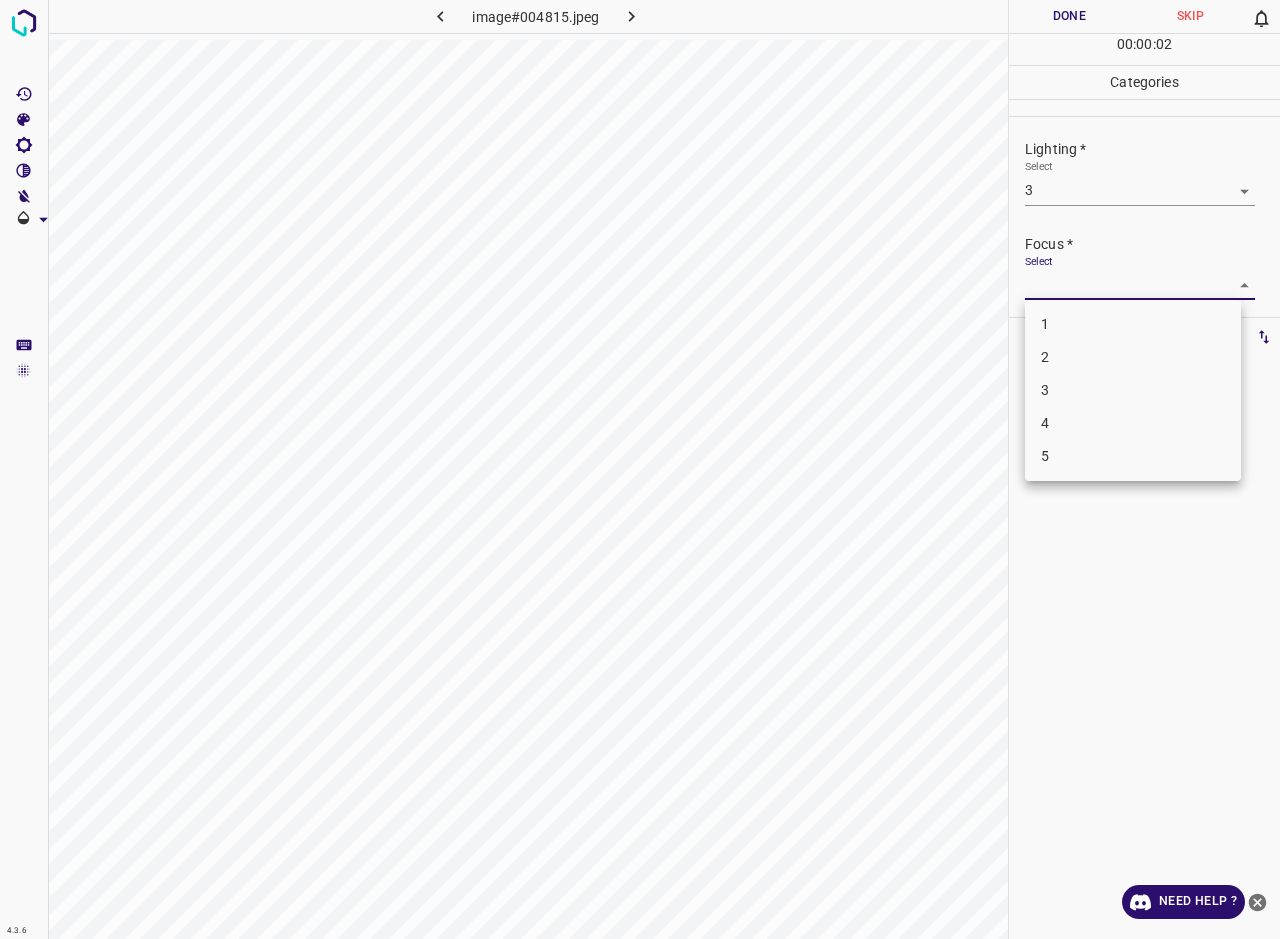click on "3" at bounding box center [1133, 390] 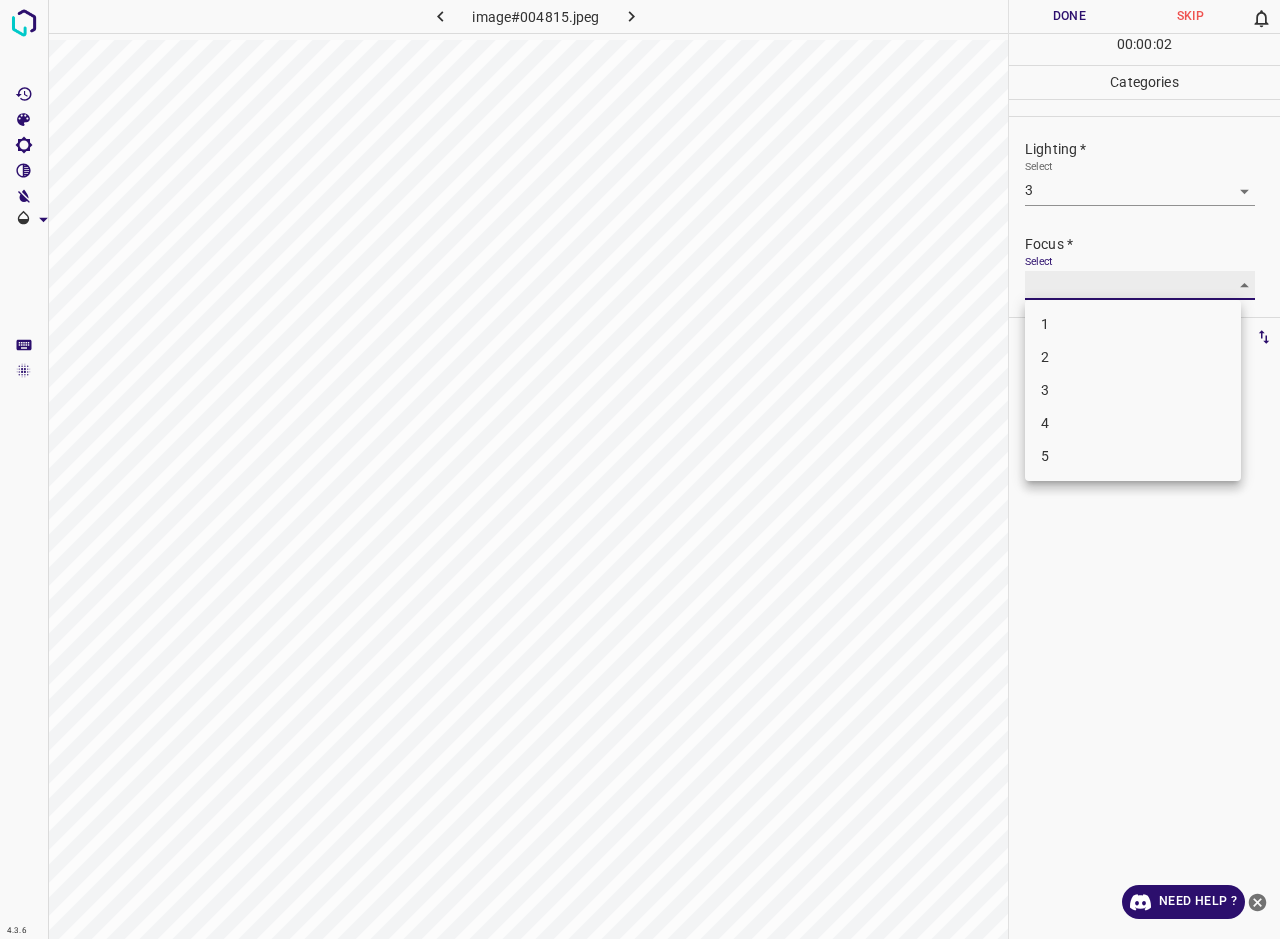 type on "3" 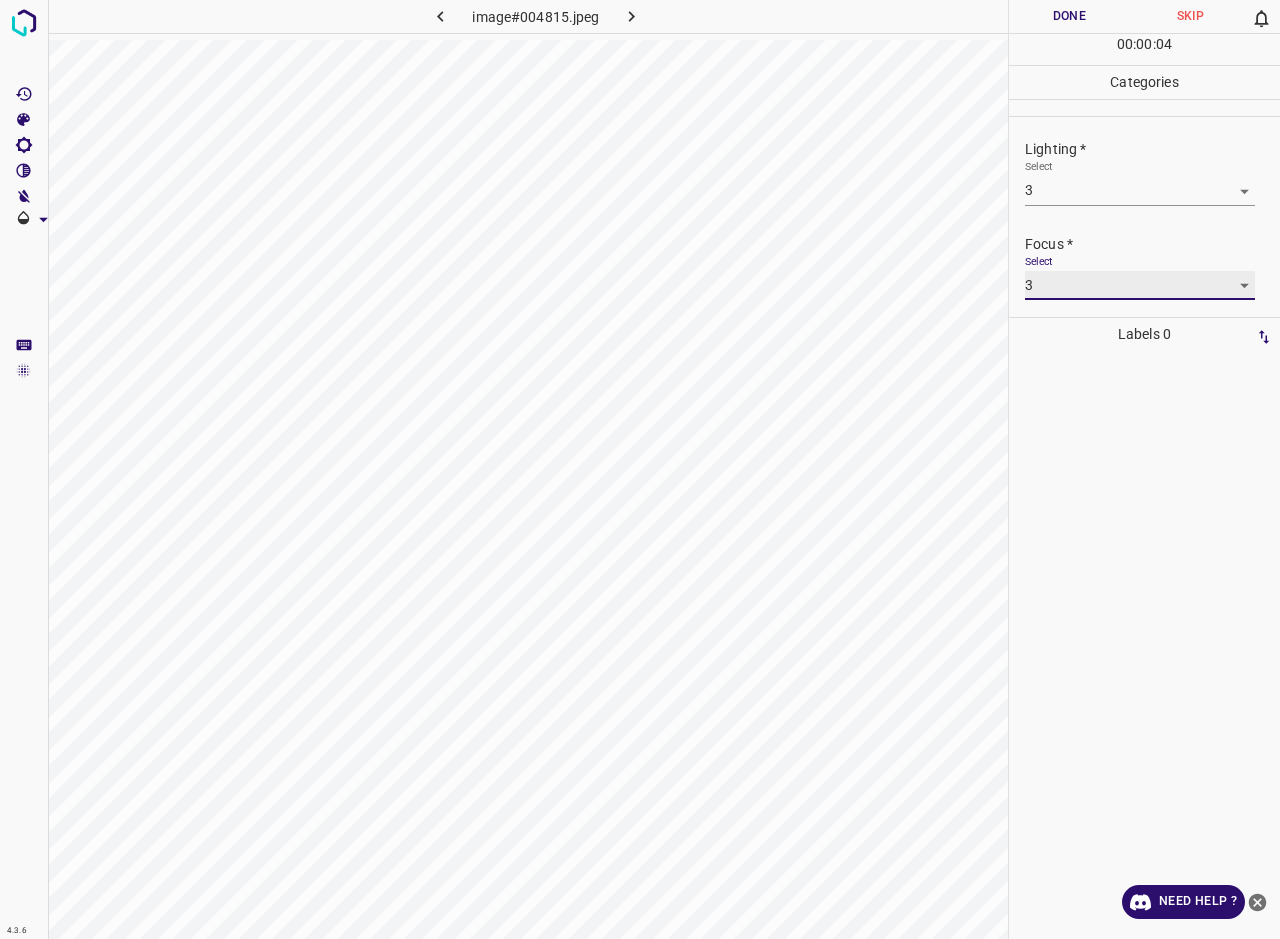 scroll, scrollTop: 80, scrollLeft: 0, axis: vertical 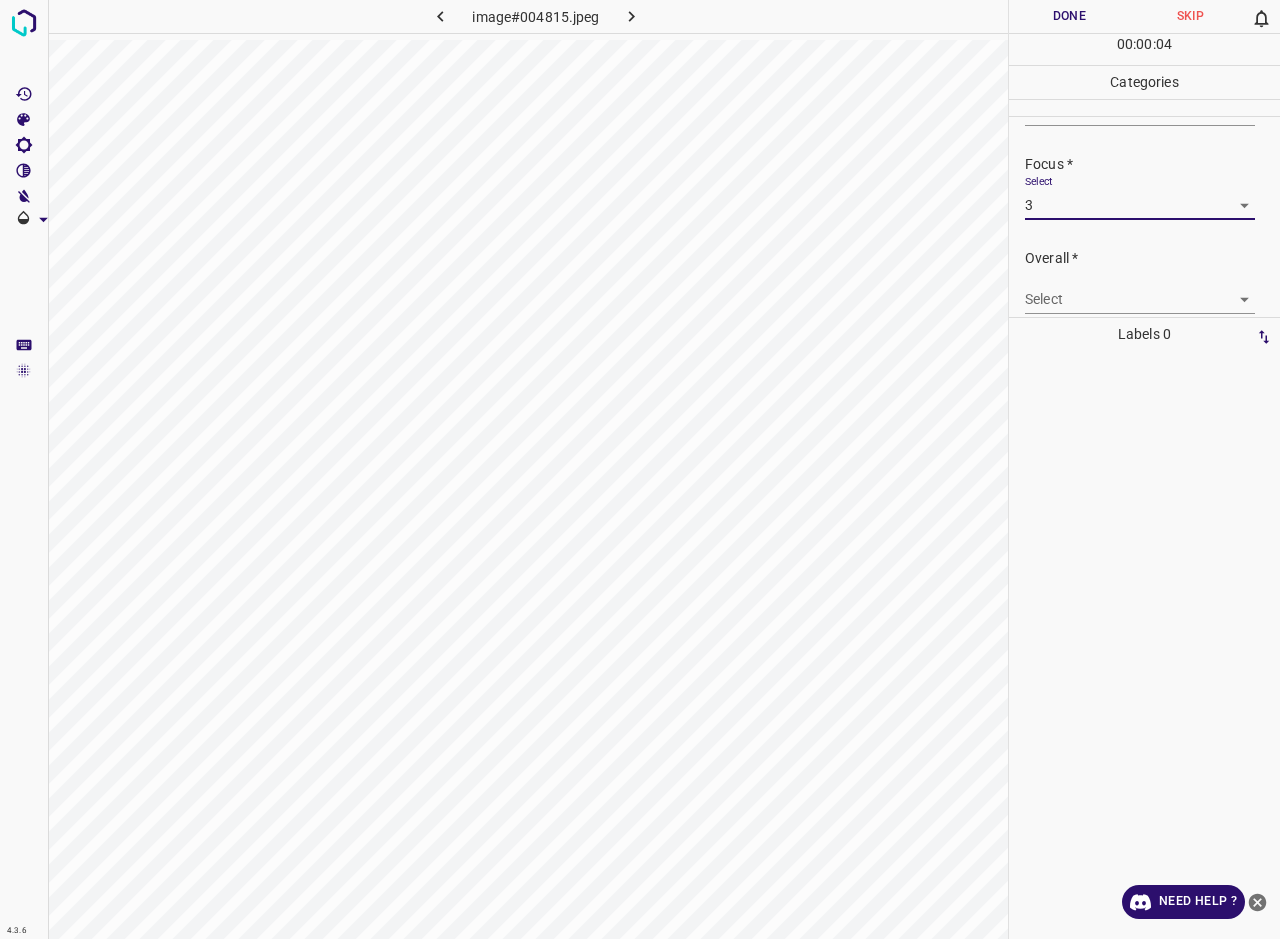click on "4.3.6  image#004815.jpeg Done Skip 0 00   : 00   : 04   Categories Lighting *  Select 3 3 Focus *  Select 3 3 Overall *  Select ​ Labels   0 Categories 1 Lighting 2 Focus 3 Overall Tools Space Change between modes (Draw & Edit) I Auto labeling R Restore zoom M Zoom in N Zoom out Delete Delete selecte label Filters Z Restore filters X Saturation filter C Brightness filter V Contrast filter B Gray scale filter General O Download Need Help ? - Text - Hide - Delete" at bounding box center (640, 469) 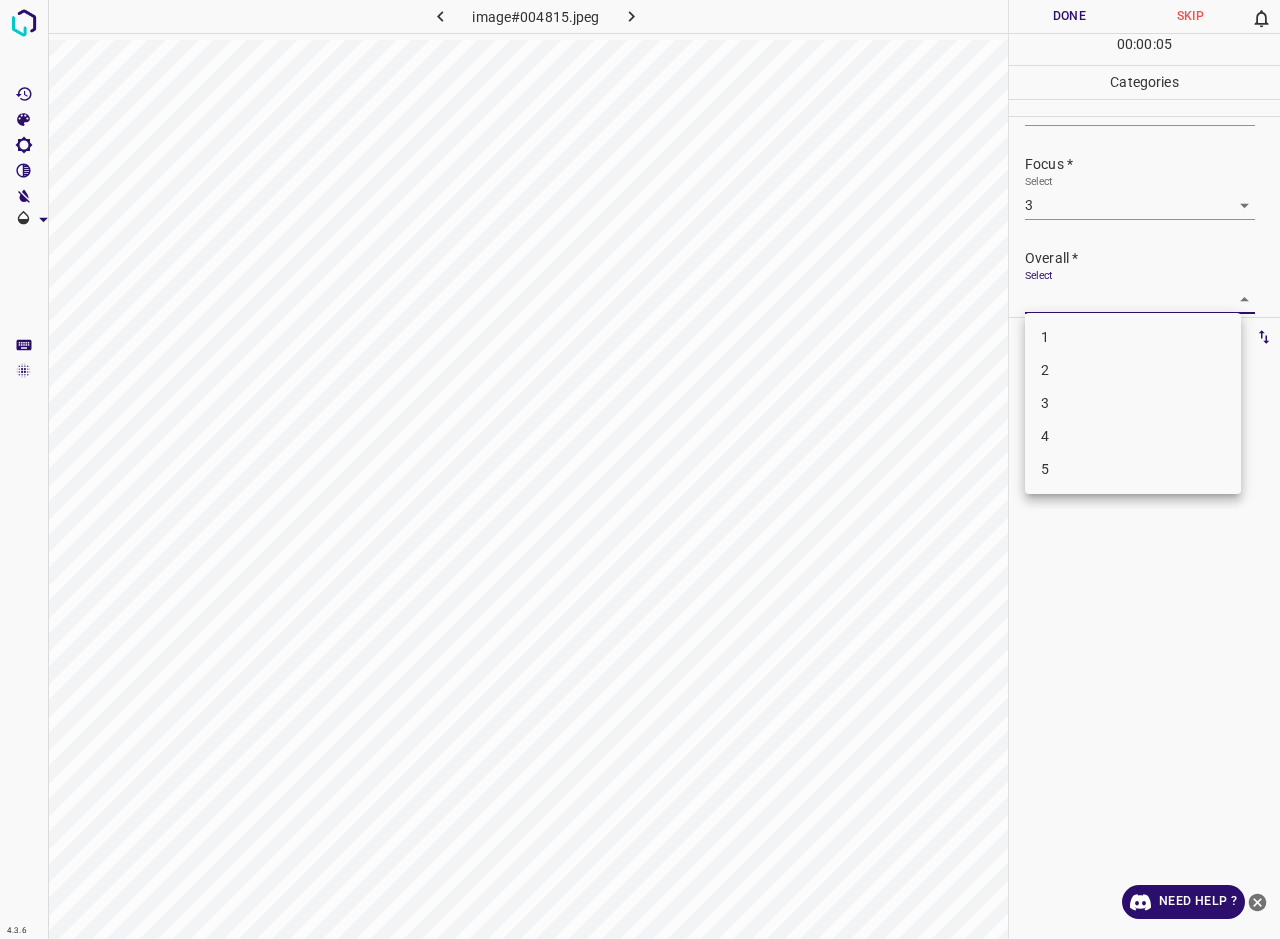 click on "3" at bounding box center [1133, 403] 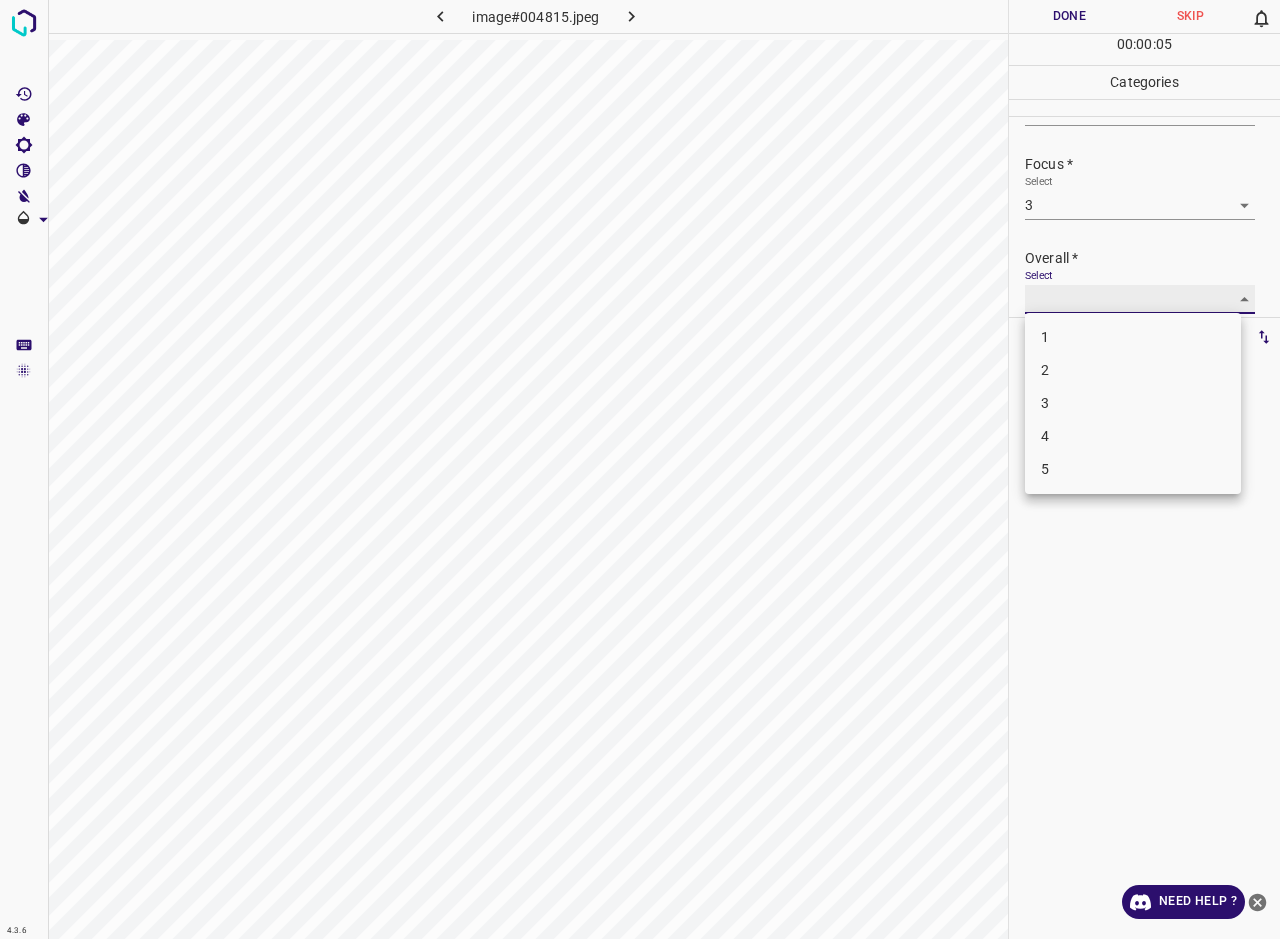 type on "3" 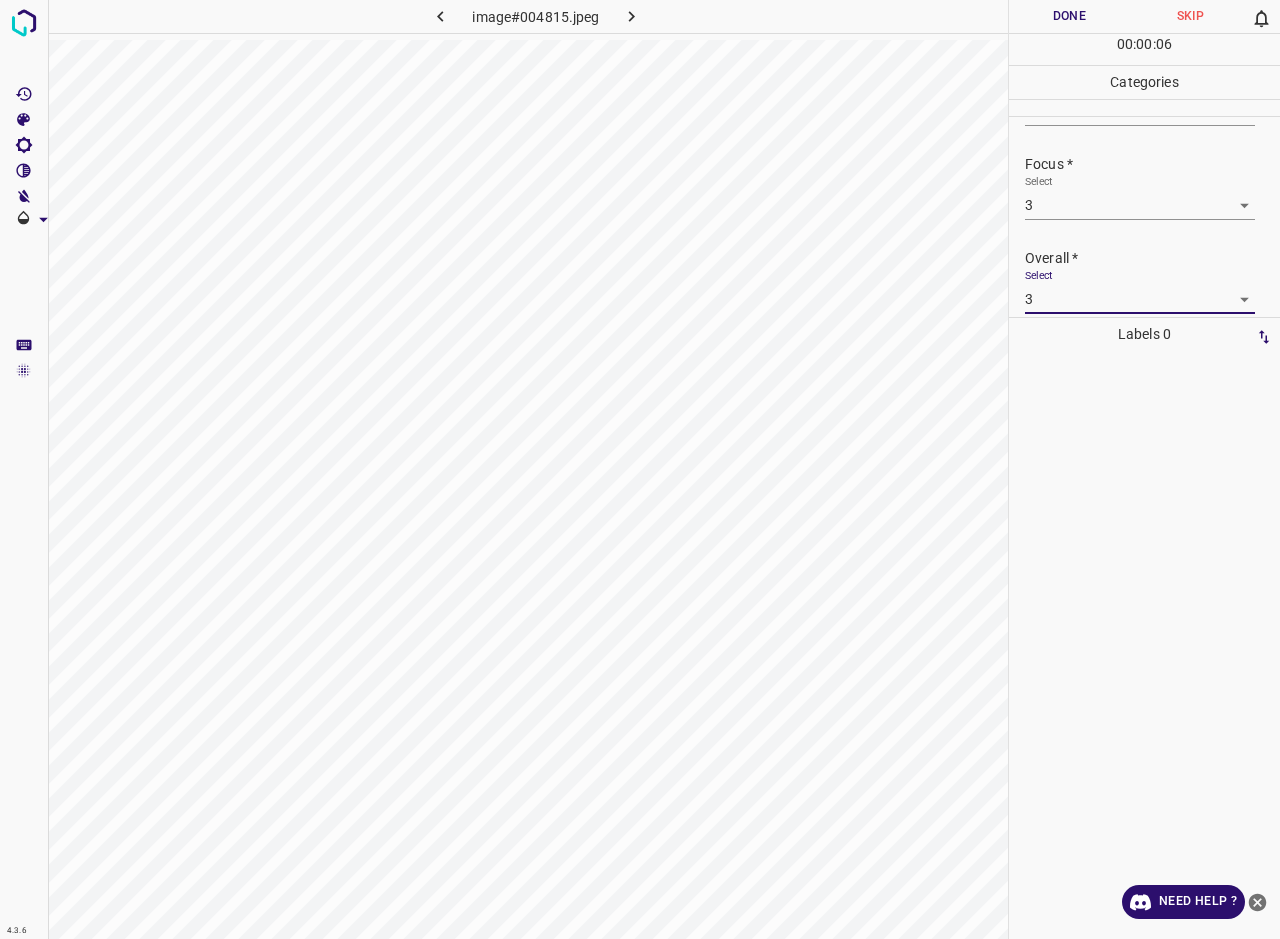 click on "Done" at bounding box center (1069, 16) 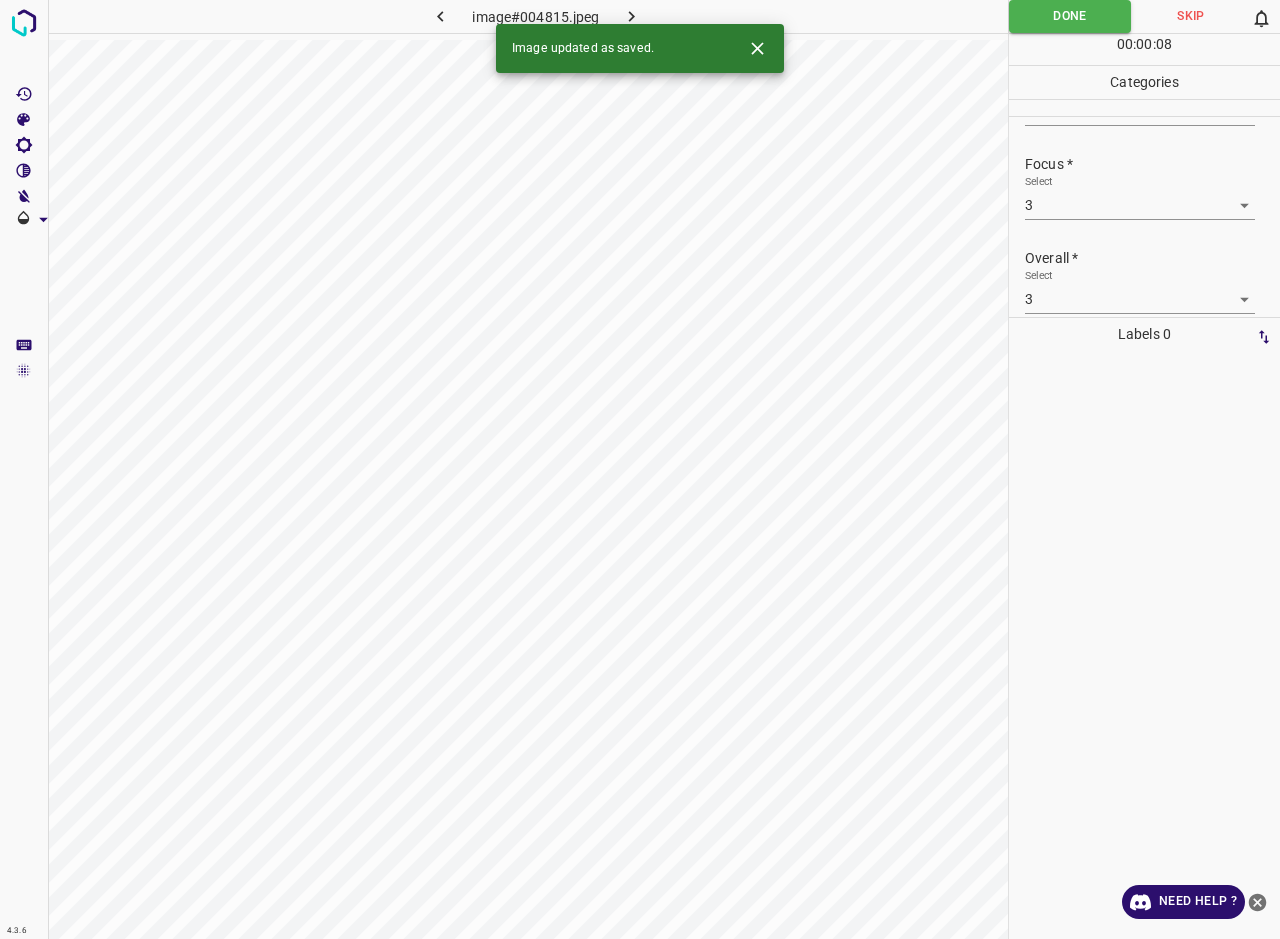 click 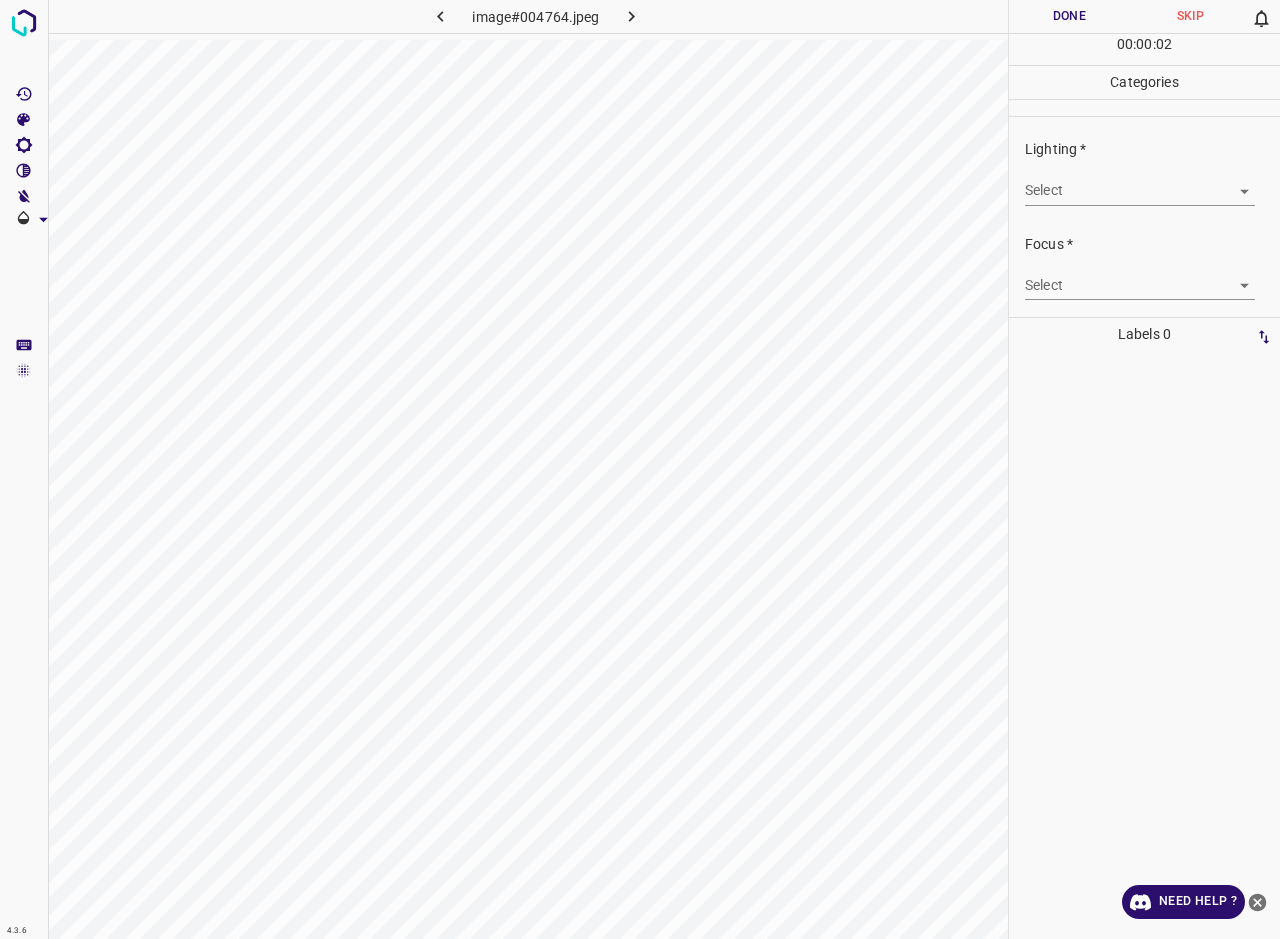 click on "4.3.6  image#004764.jpeg Done Skip 0 00   : 00   : 02   Categories Lighting *  Select ​ Focus *  Select ​ Overall *  Select ​ Labels   0 Categories 1 Lighting 2 Focus 3 Overall Tools Space Change between modes (Draw & Edit) I Auto labeling R Restore zoom M Zoom in N Zoom out Delete Delete selecte label Filters Z Restore filters X Saturation filter C Brightness filter V Contrast filter B Gray scale filter General O Download Need Help ? - Text - Hide - Delete" at bounding box center (640, 469) 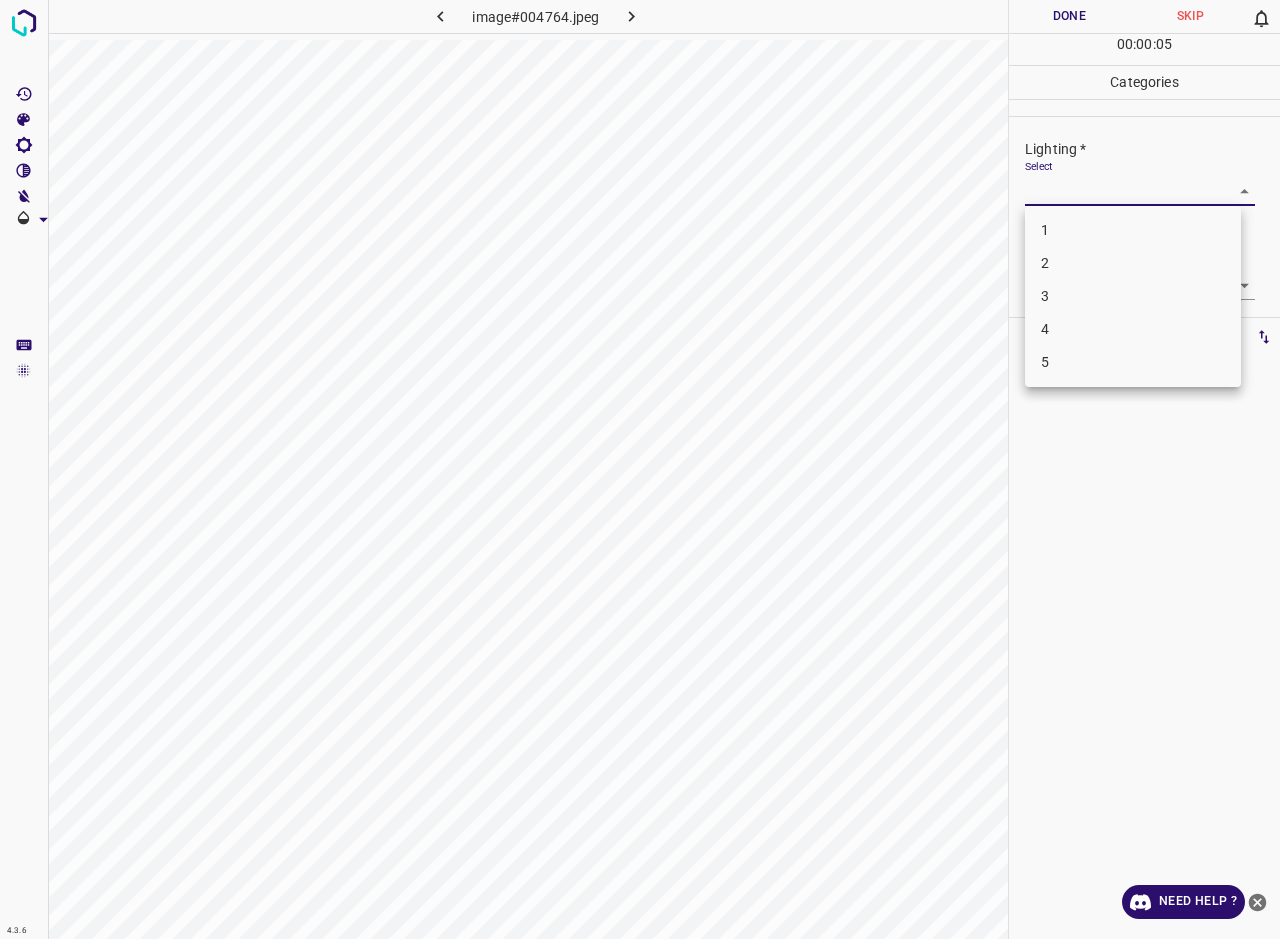 click on "2" at bounding box center (1133, 263) 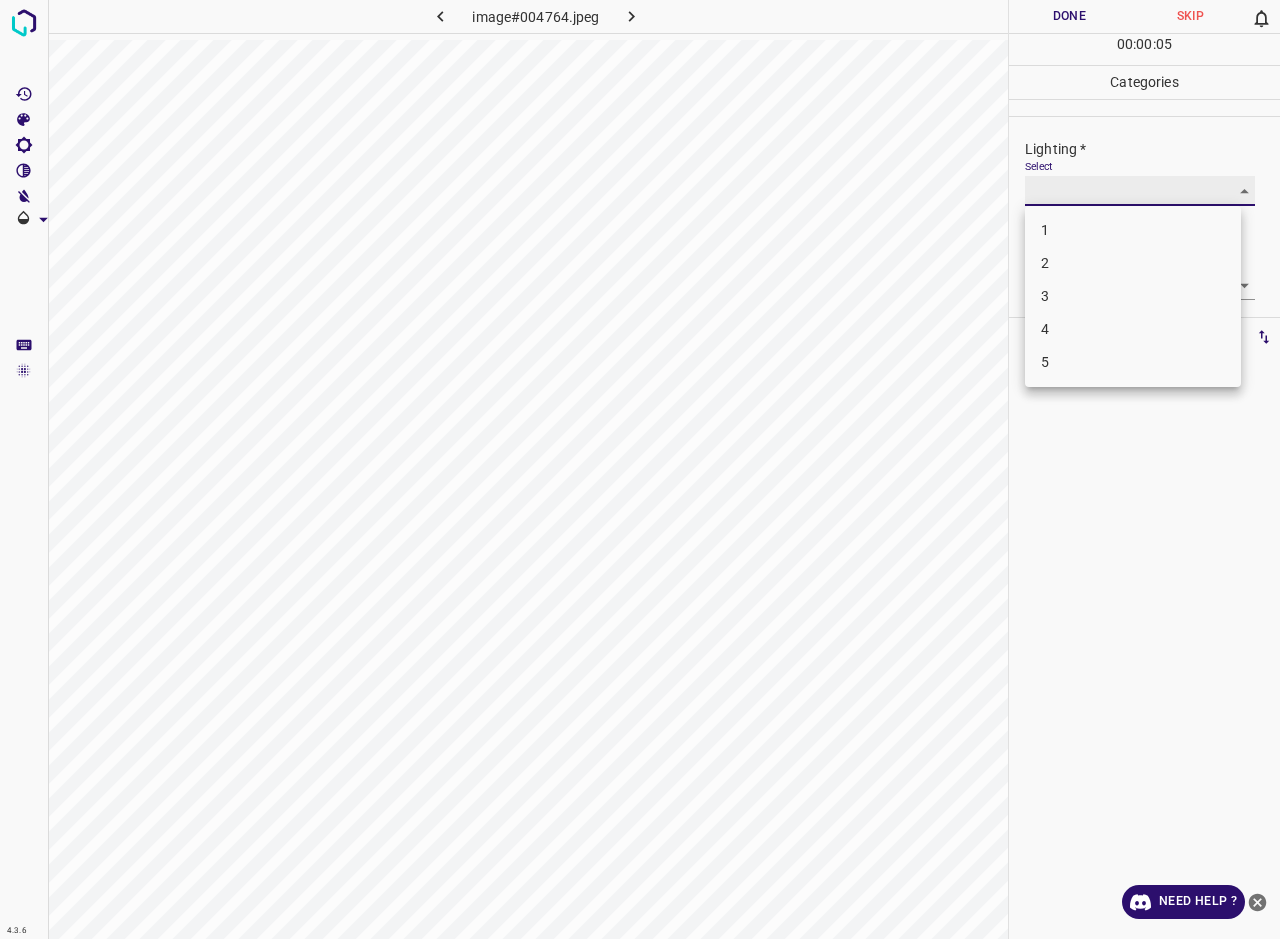 type on "2" 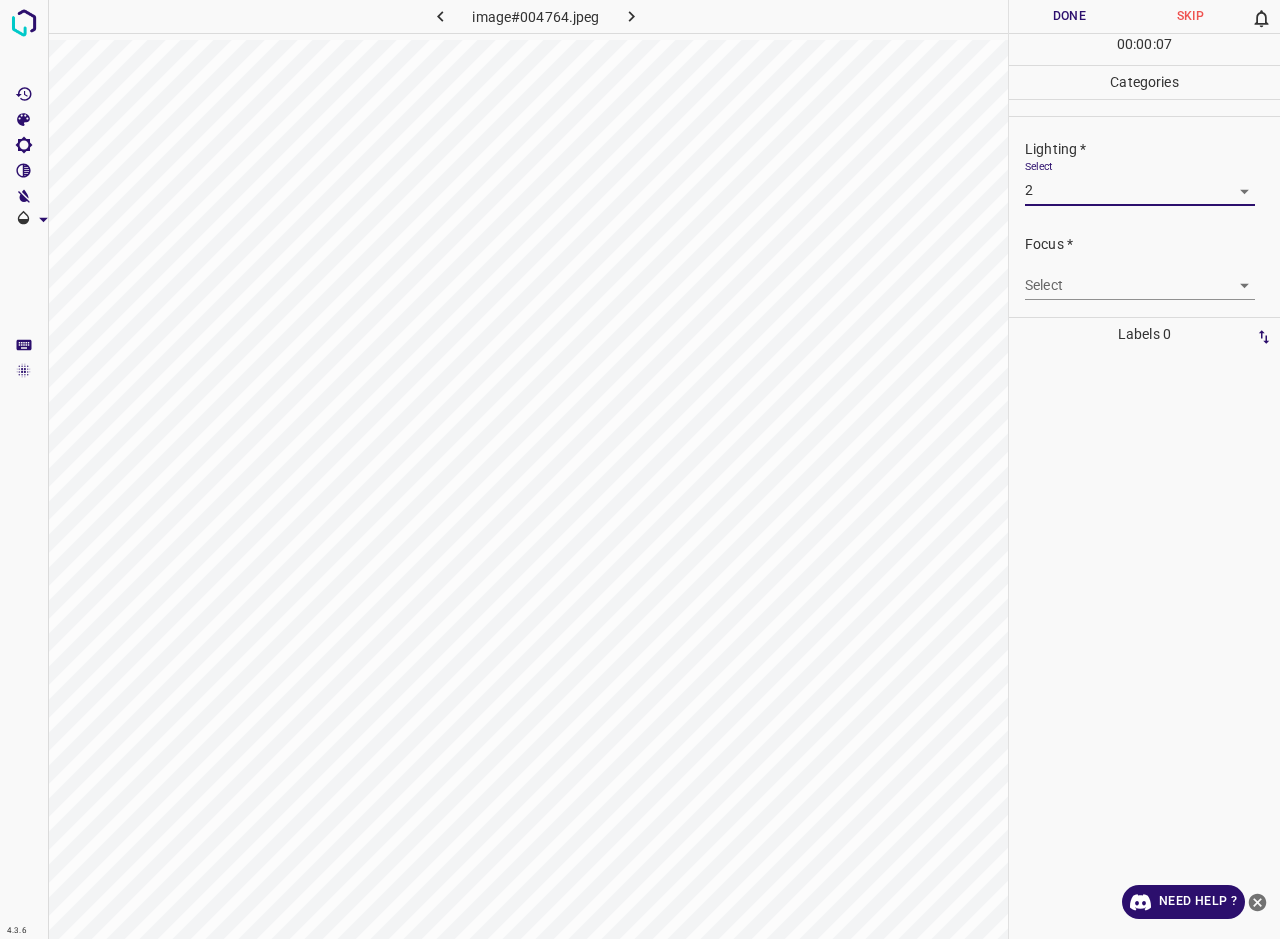 click on "4.3.6  image#004764.jpeg Done Skip 0 00   : 00   : 07   Categories Lighting *  Select 2 2 Focus *  Select ​ Overall *  Select ​ Labels   0 Categories 1 Lighting 2 Focus 3 Overall Tools Space Change between modes (Draw & Edit) I Auto labeling R Restore zoom M Zoom in N Zoom out Delete Delete selecte label Filters Z Restore filters X Saturation filter C Brightness filter V Contrast filter B Gray scale filter General O Download Need Help ? - Text - Hide - Delete" at bounding box center [640, 469] 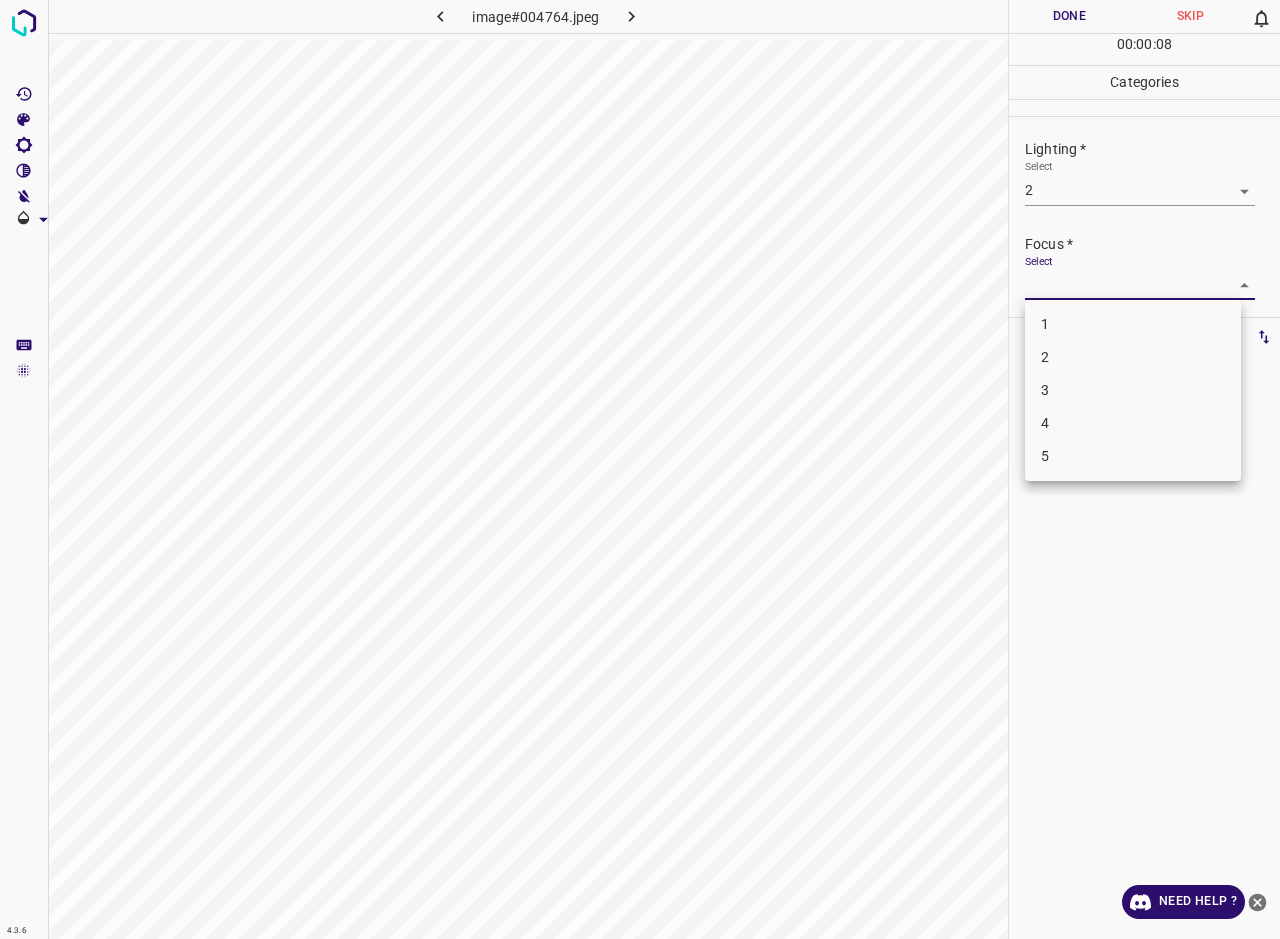 click on "2" at bounding box center (1133, 357) 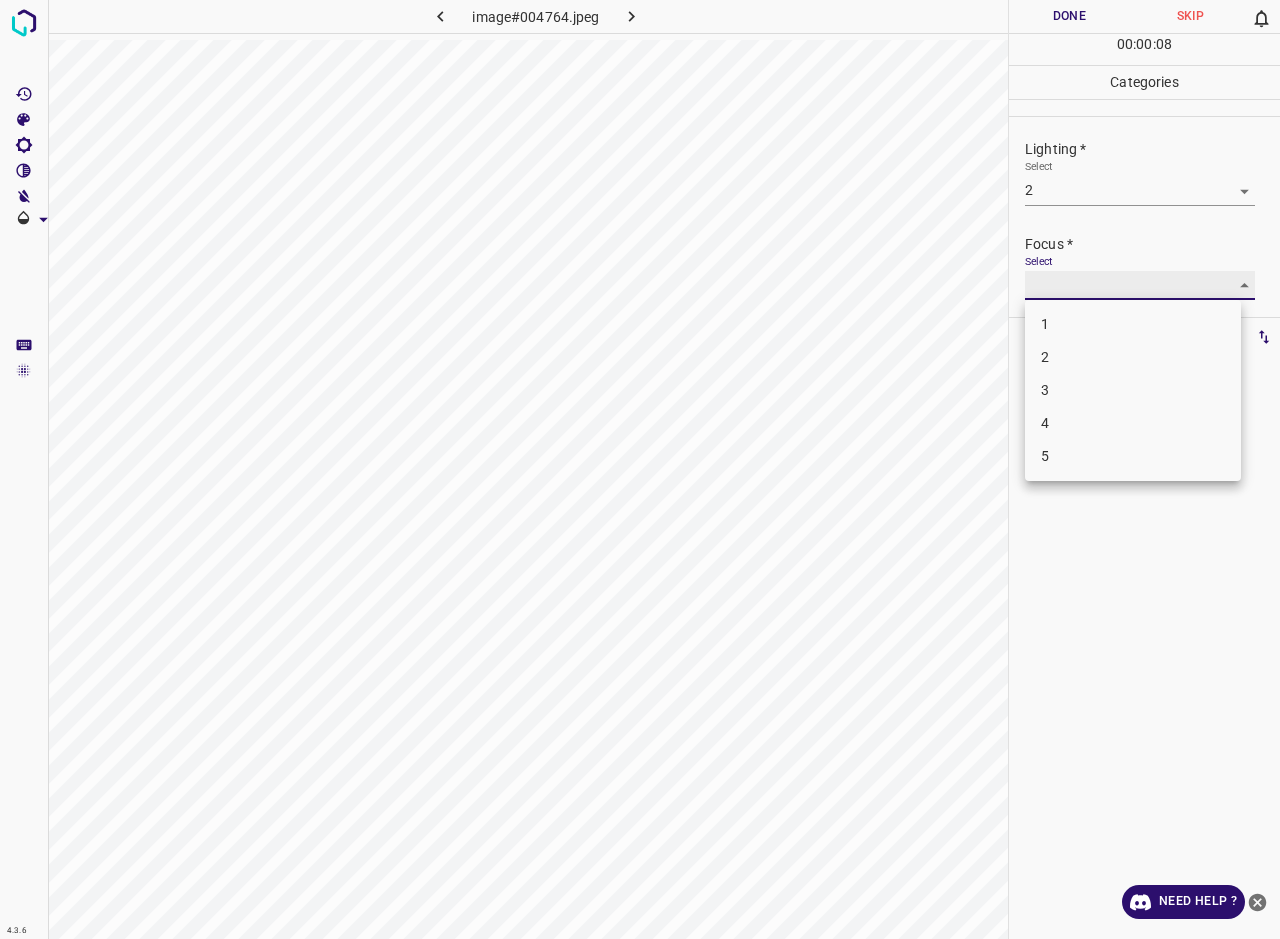 type on "2" 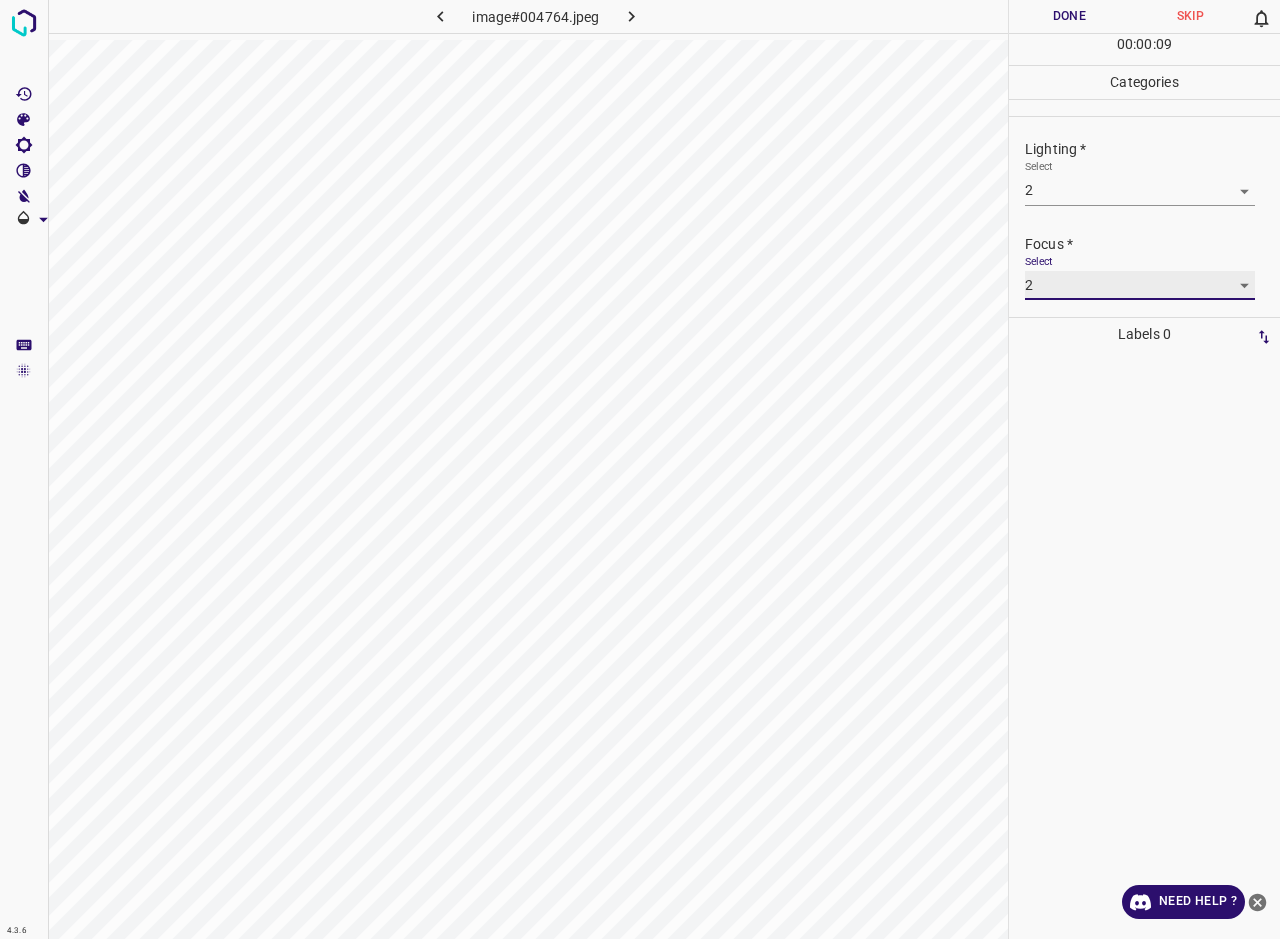 scroll, scrollTop: 98, scrollLeft: 0, axis: vertical 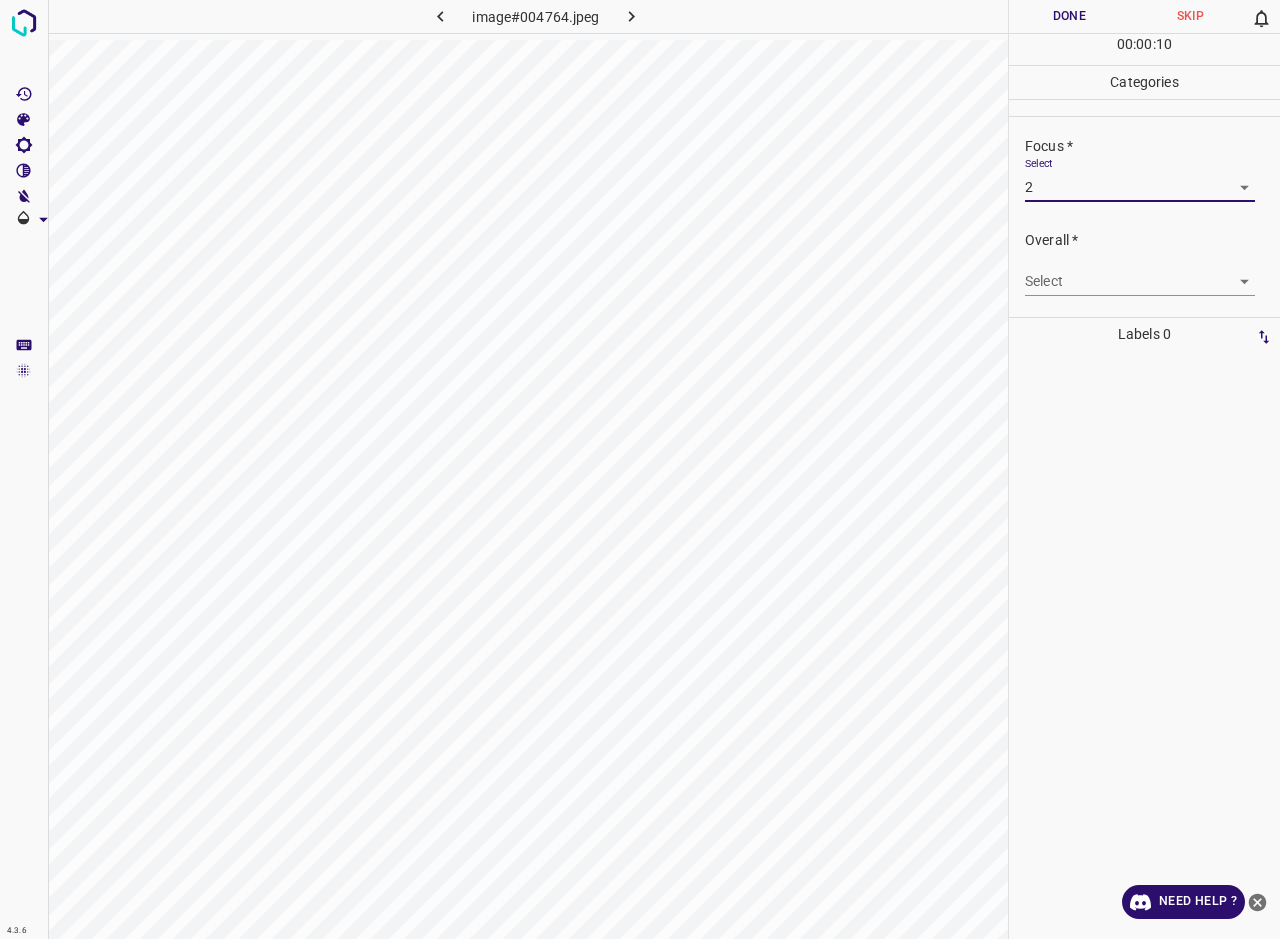 click on "4.3.6  image#004764.jpeg Done Skip 0 00   : 00   : 10   Categories Lighting *  Select 2 2 Focus *  Select 2 2 Overall *  Select ​ Labels   0 Categories 1 Lighting 2 Focus 3 Overall Tools Space Change between modes (Draw & Edit) I Auto labeling R Restore zoom M Zoom in N Zoom out Delete Delete selecte label Filters Z Restore filters X Saturation filter C Brightness filter V Contrast filter B Gray scale filter General O Download Need Help ? - Text - Hide - Delete" at bounding box center [640, 469] 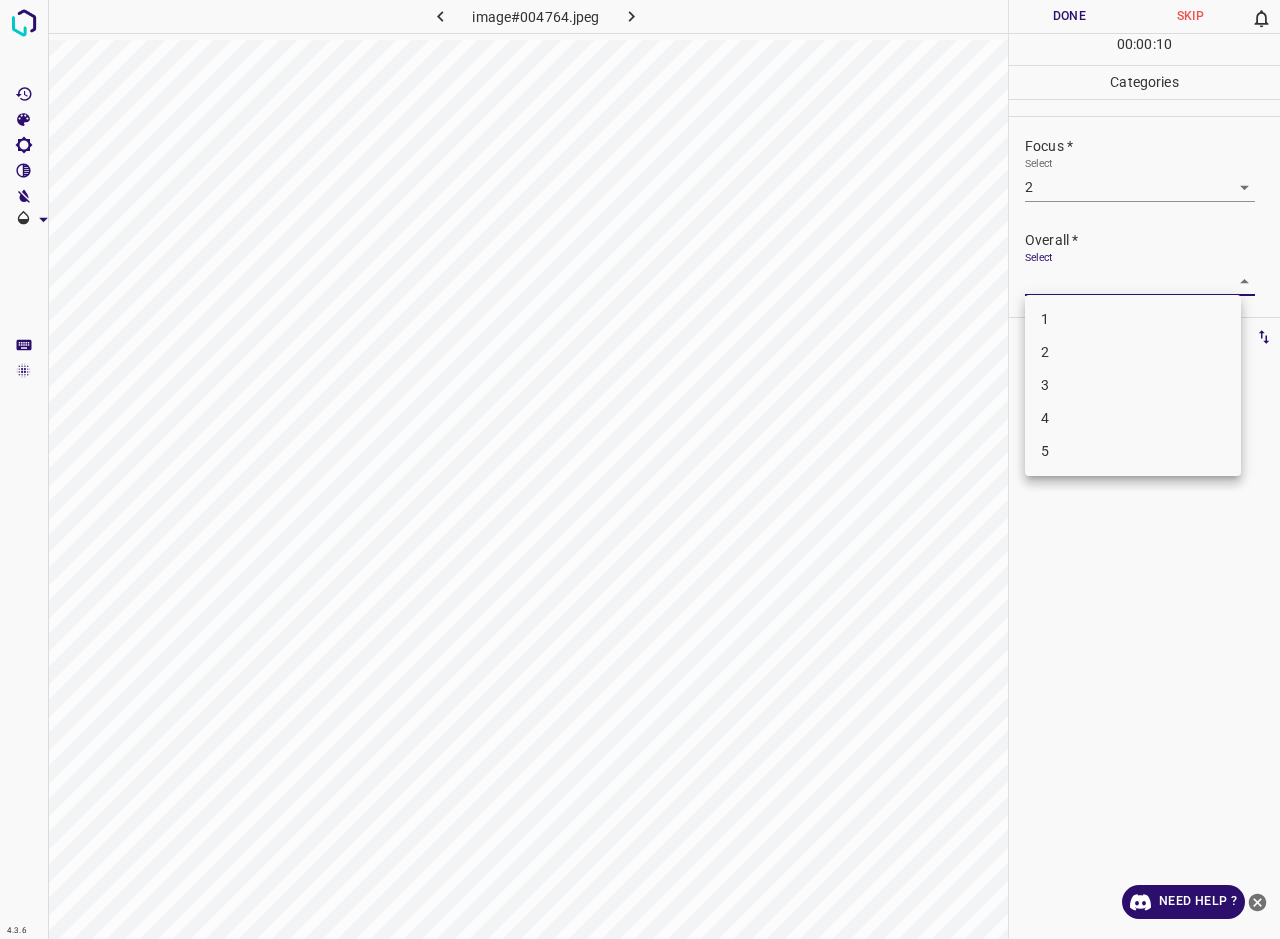 click on "2" at bounding box center (1133, 352) 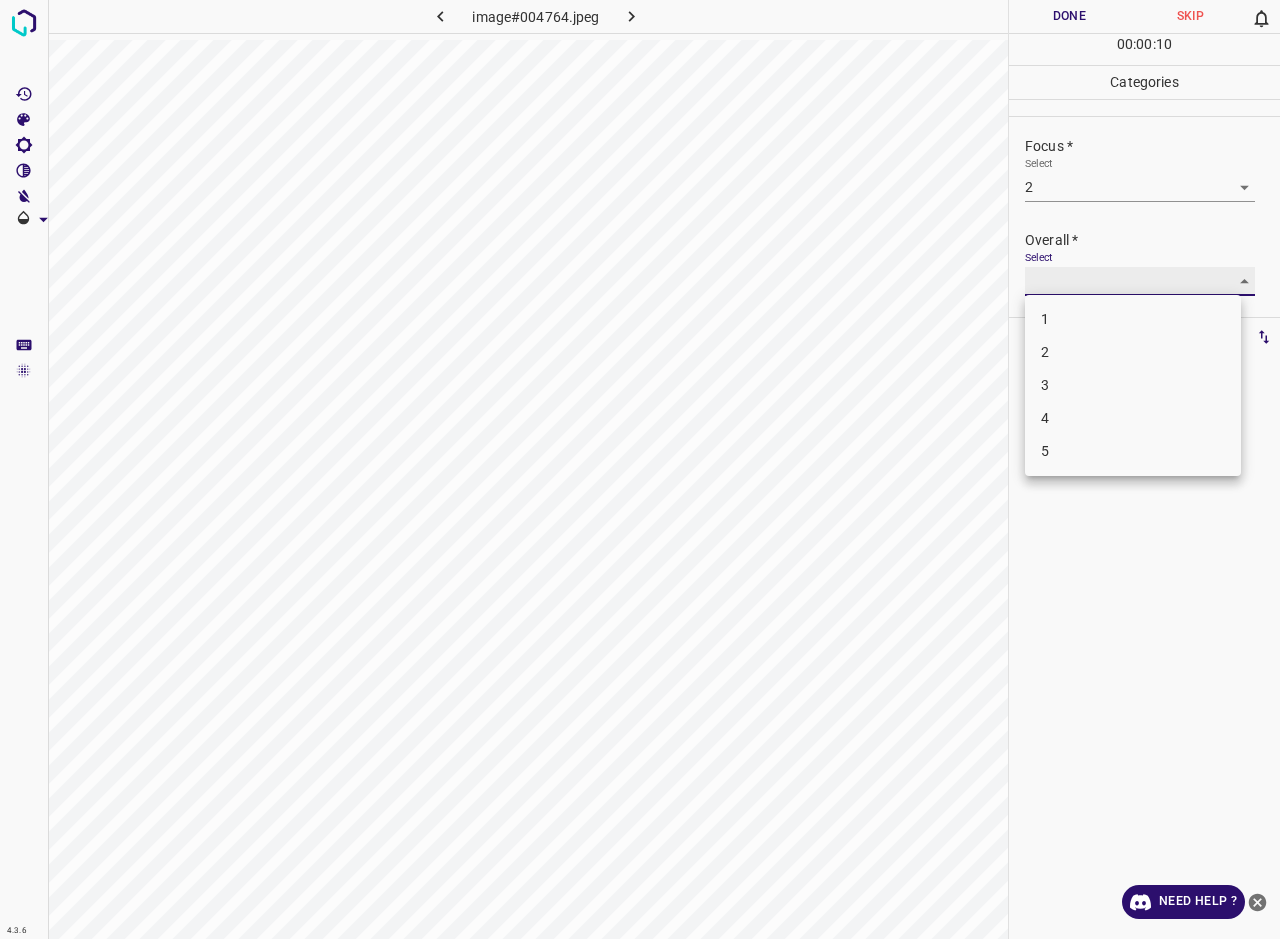 type on "2" 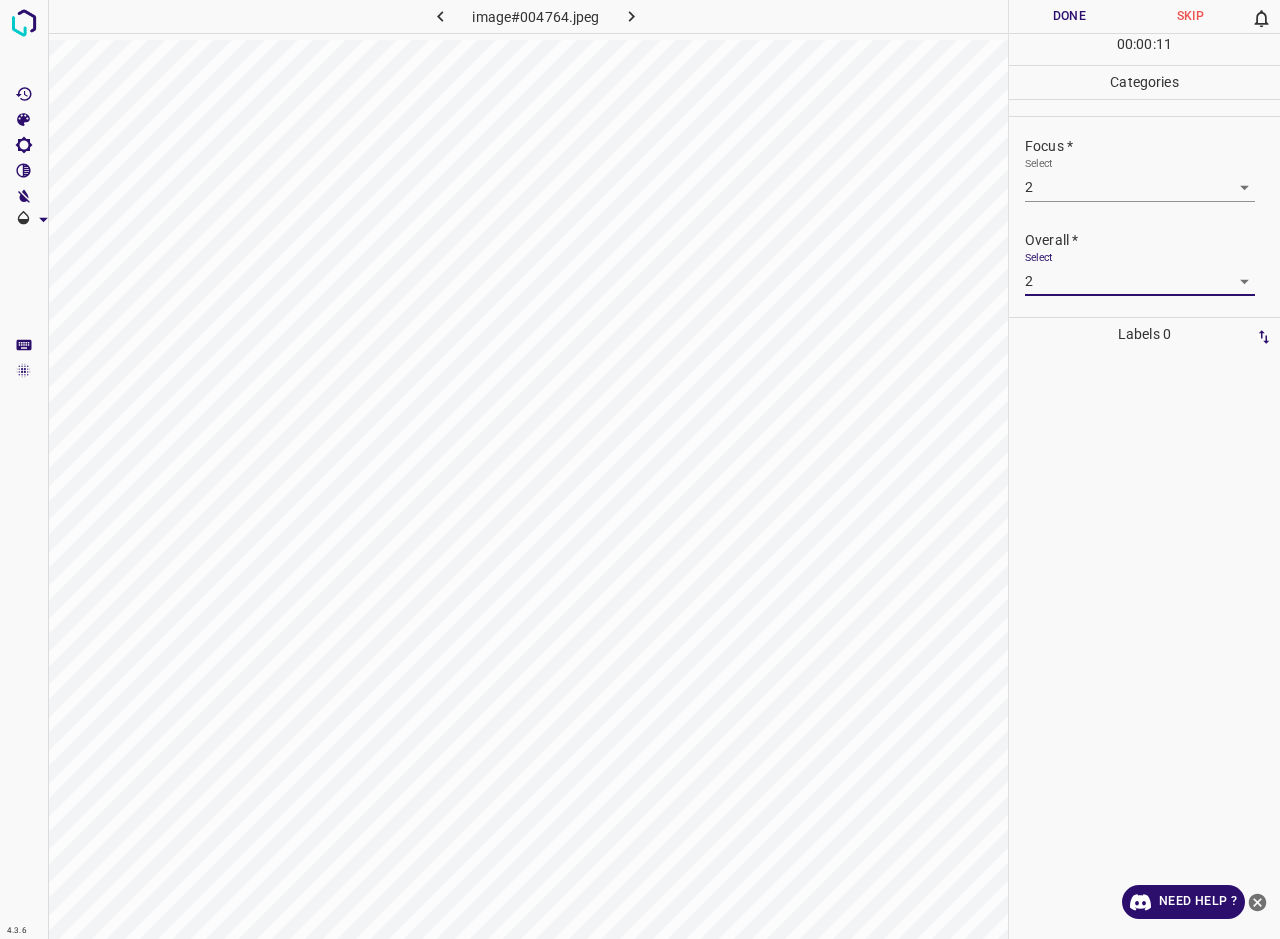 click on "Done" at bounding box center [1069, 16] 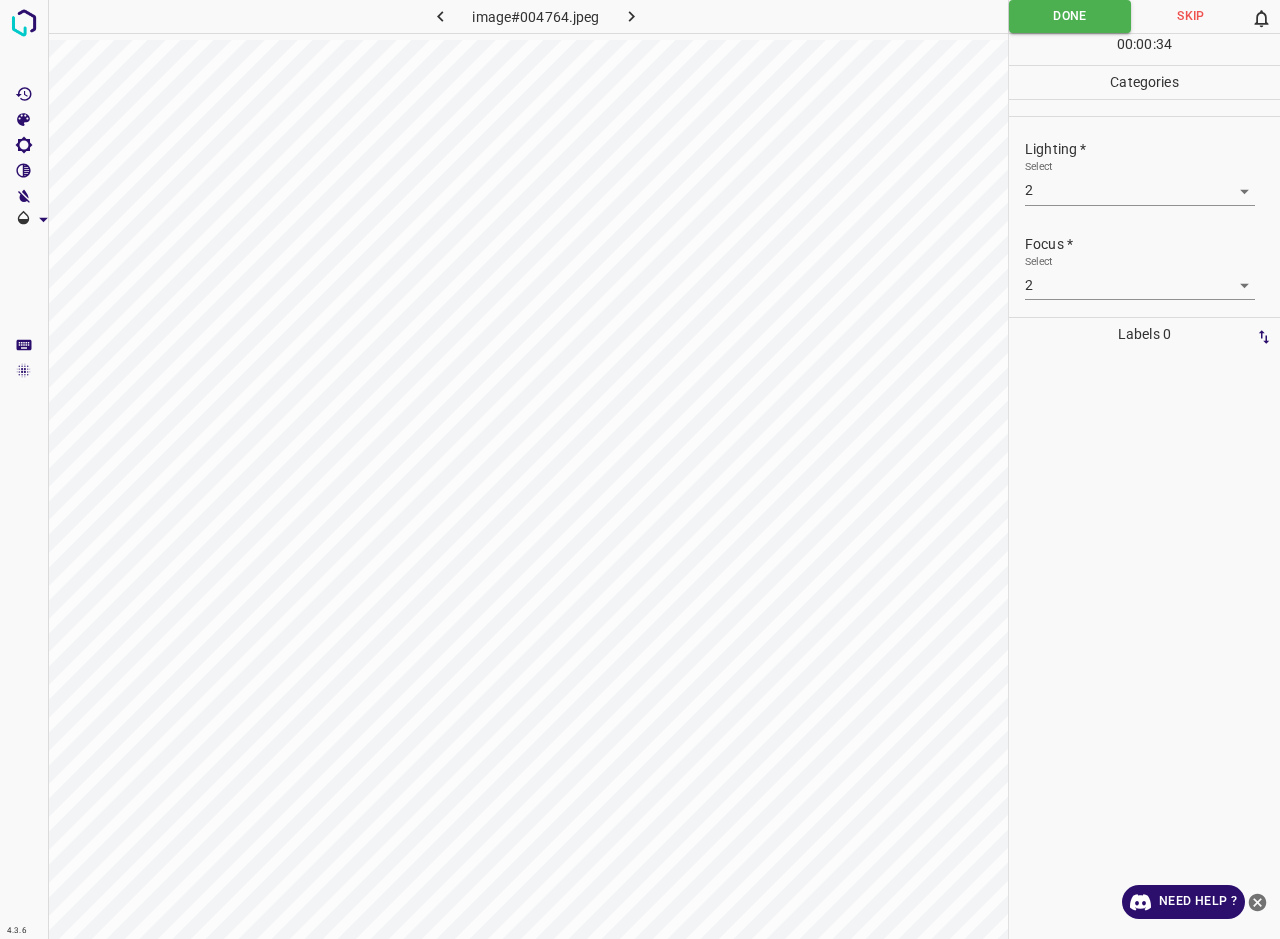 scroll, scrollTop: 0, scrollLeft: 0, axis: both 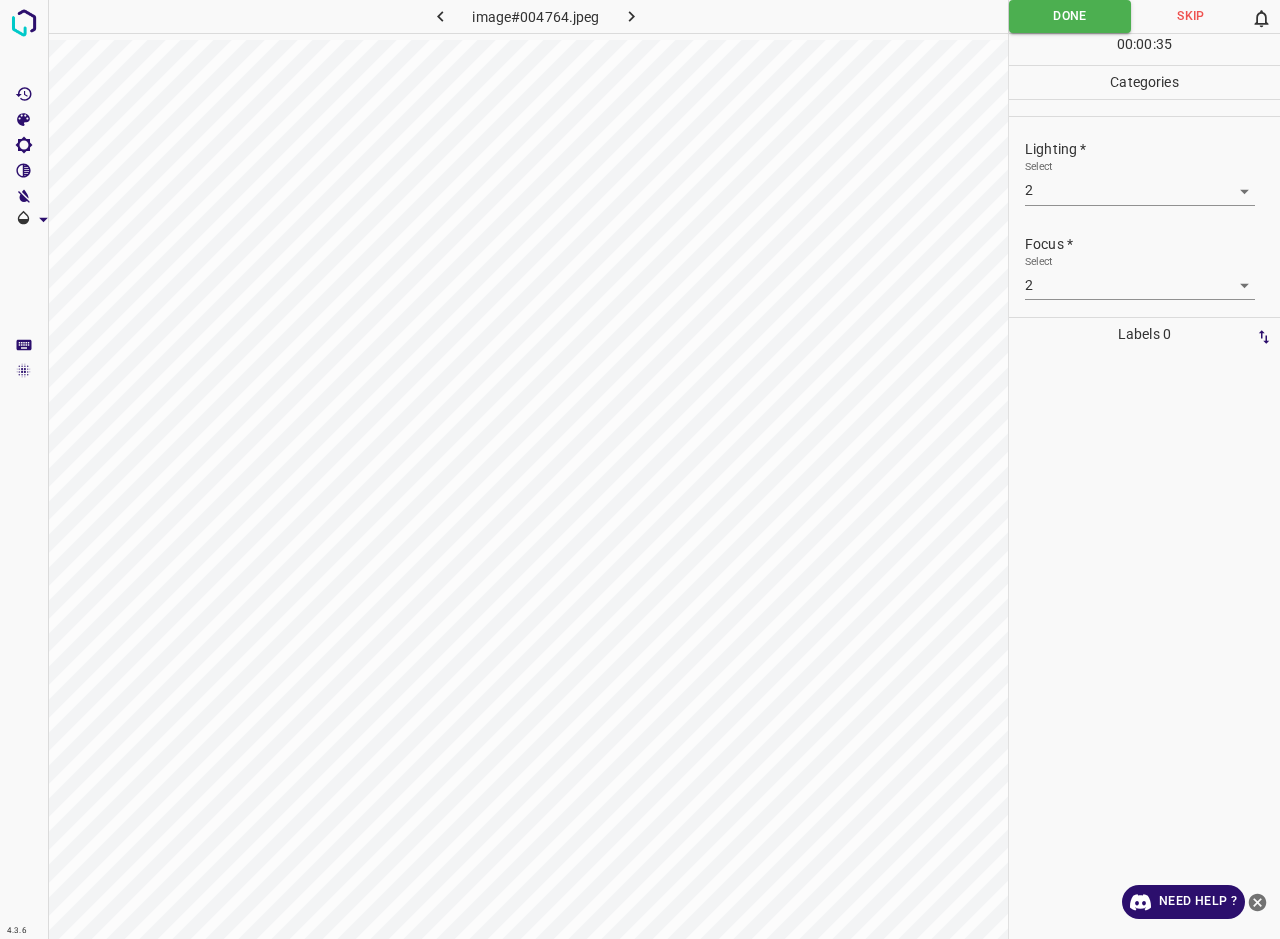 click 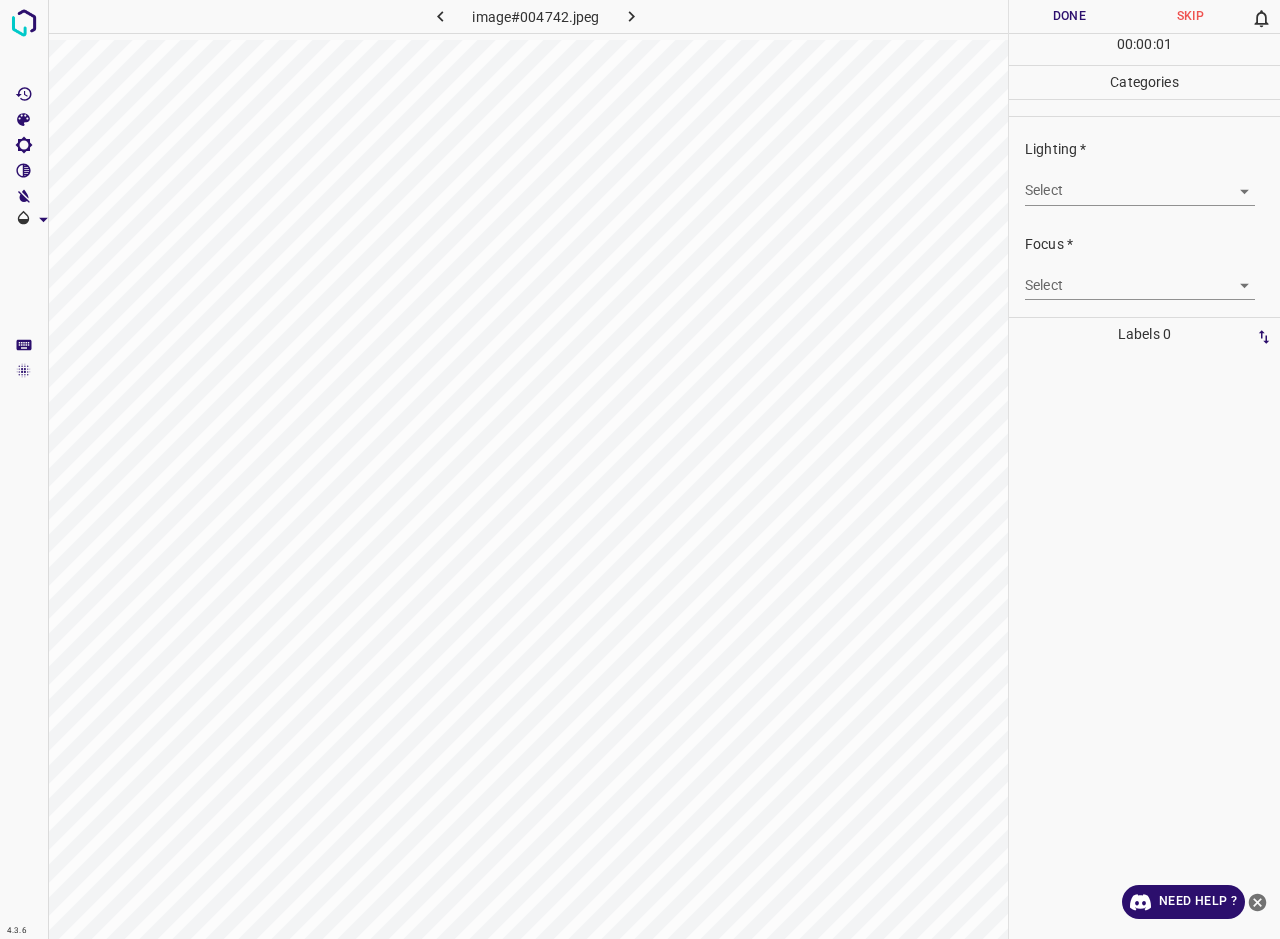 click on "4.3.6  image#004742.jpeg Done Skip 0 00   : 00   : 01   Categories Lighting *  Select ​ Focus *  Select ​ Overall *  Select ​ Labels   0 Categories 1 Lighting 2 Focus 3 Overall Tools Space Change between modes (Draw & Edit) I Auto labeling R Restore zoom M Zoom in N Zoom out Delete Delete selecte label Filters Z Restore filters X Saturation filter C Brightness filter V Contrast filter B Gray scale filter General O Download Need Help ? - Text - Hide - Delete" at bounding box center (640, 469) 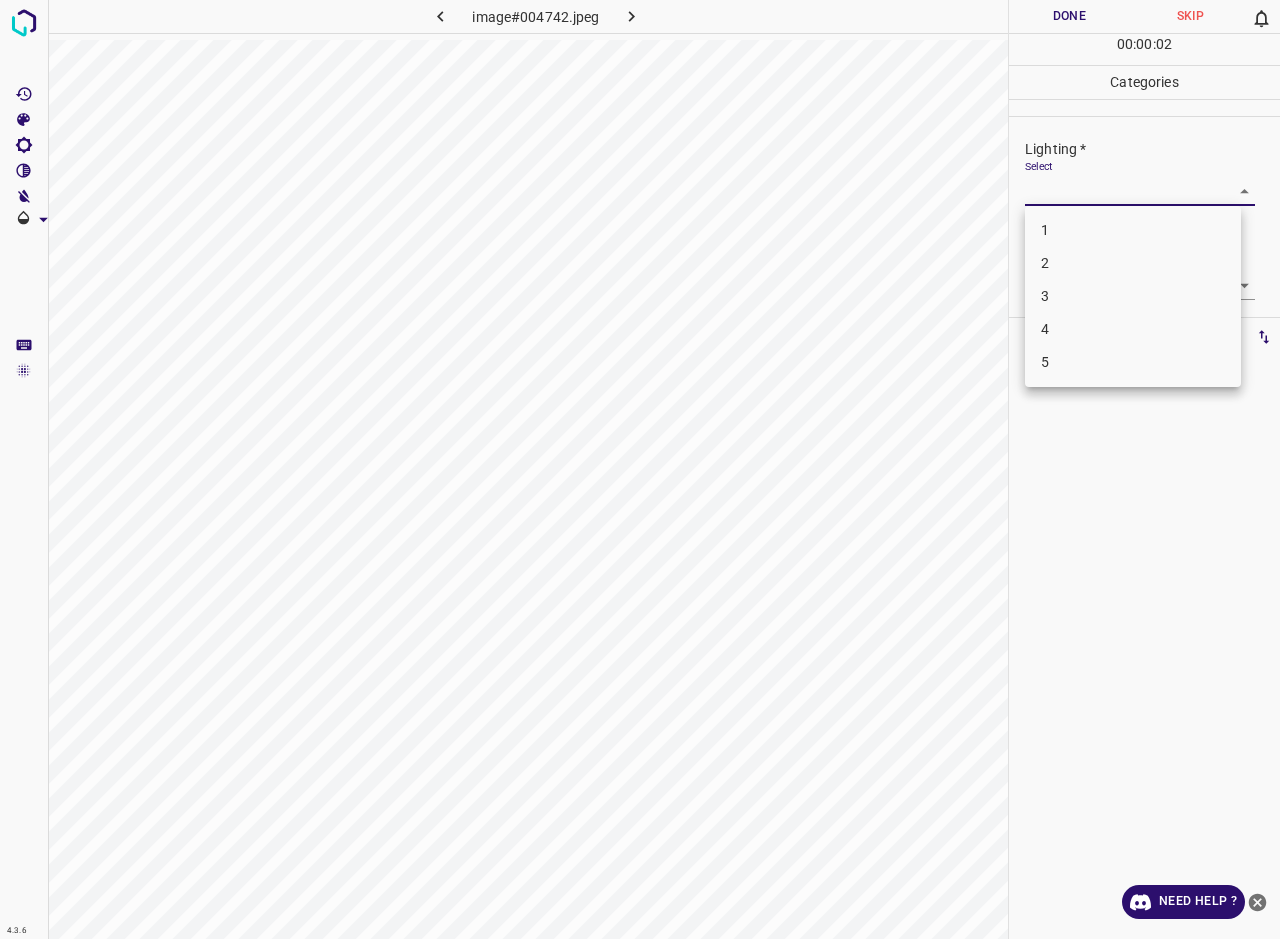 click on "3" at bounding box center [1133, 296] 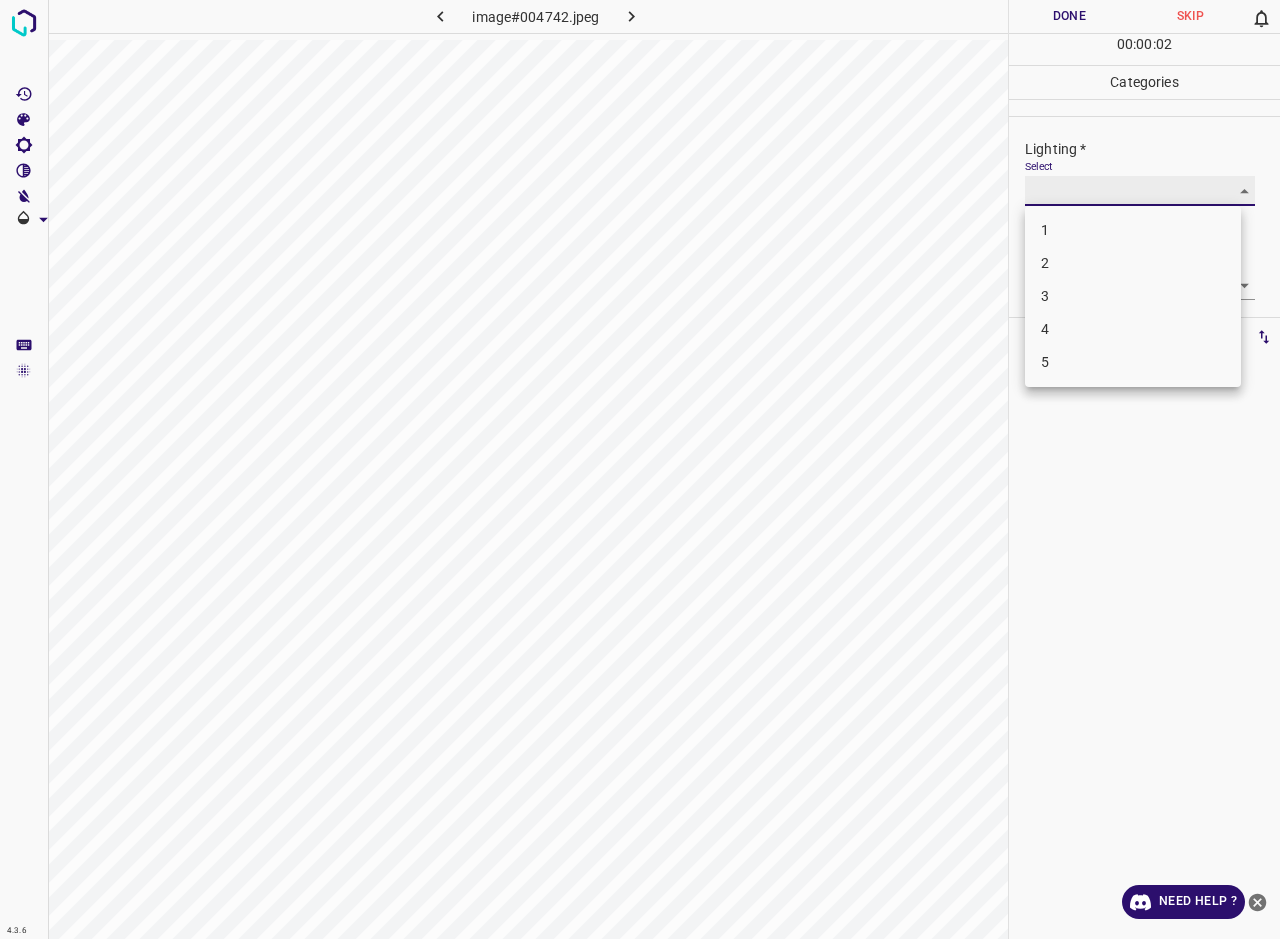 type on "3" 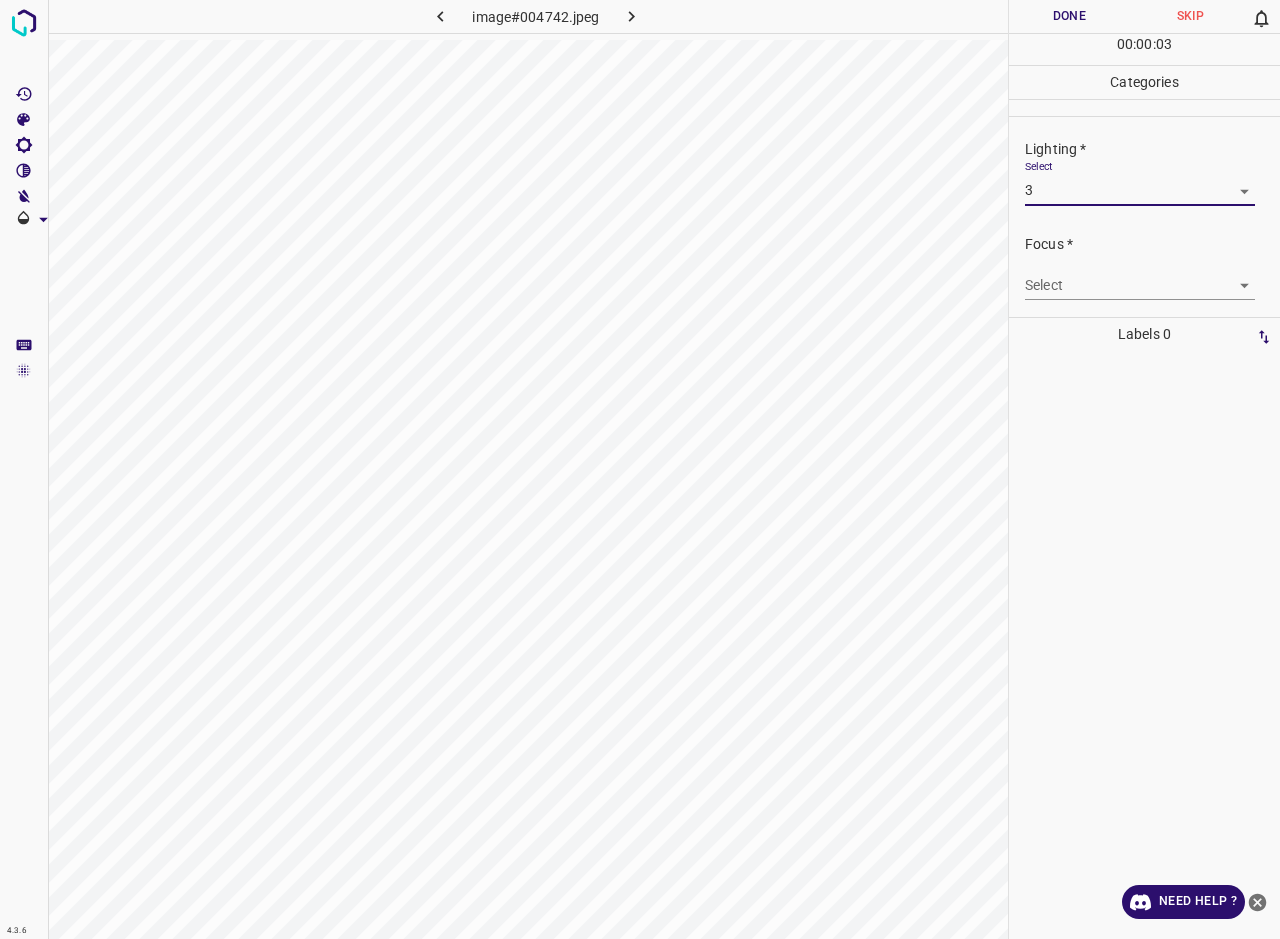 click on "4.3.6  image#004742.jpeg Done Skip 0 00   : 00   : 03   Categories Lighting *  Select 3 3 Focus *  Select ​ Overall *  Select ​ Labels   0 Categories 1 Lighting 2 Focus 3 Overall Tools Space Change between modes (Draw & Edit) I Auto labeling R Restore zoom M Zoom in N Zoom out Delete Delete selecte label Filters Z Restore filters X Saturation filter C Brightness filter V Contrast filter B Gray scale filter General O Download Need Help ? - Text - Hide - Delete" at bounding box center [640, 469] 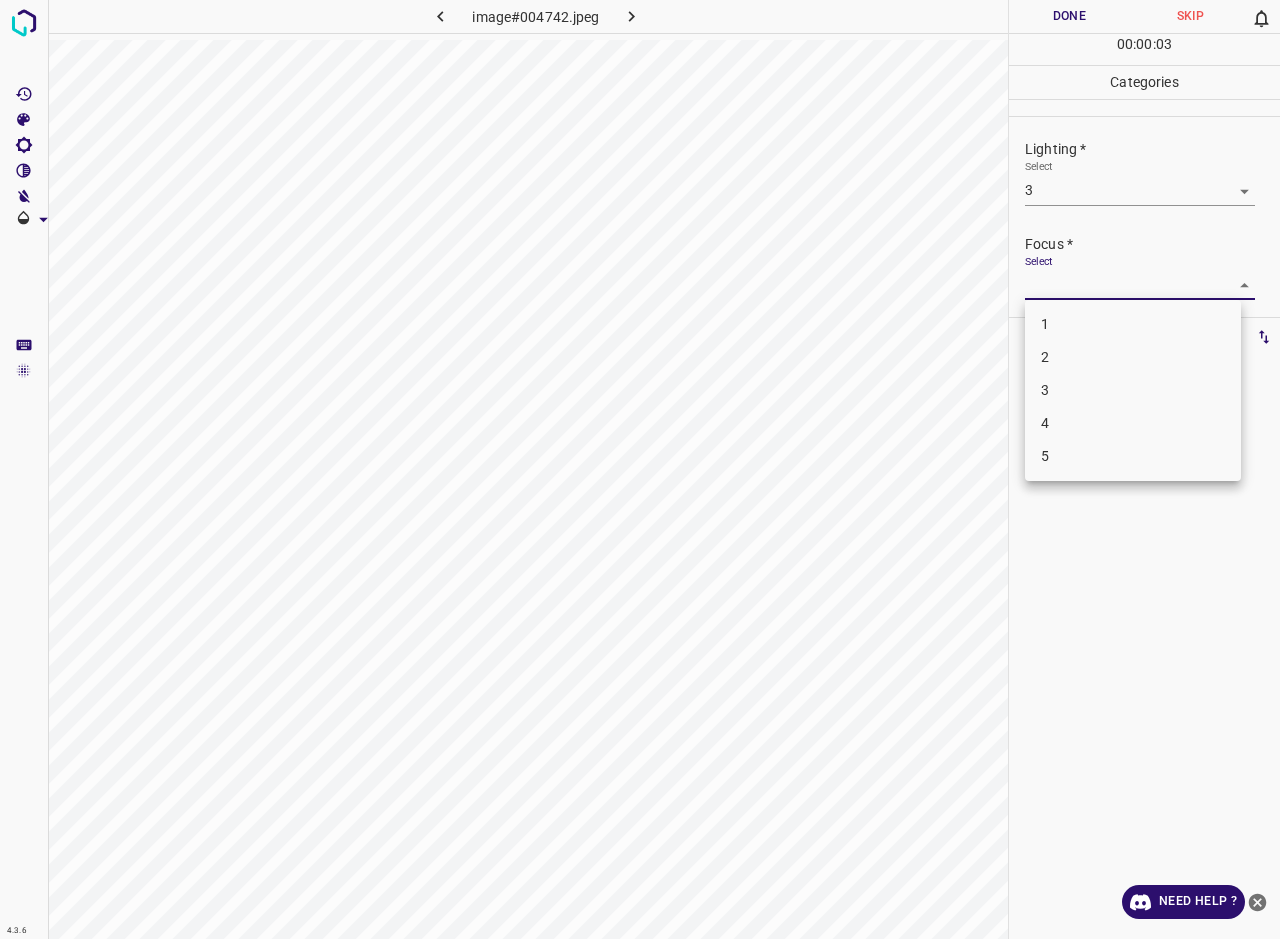 click on "3" at bounding box center [1133, 390] 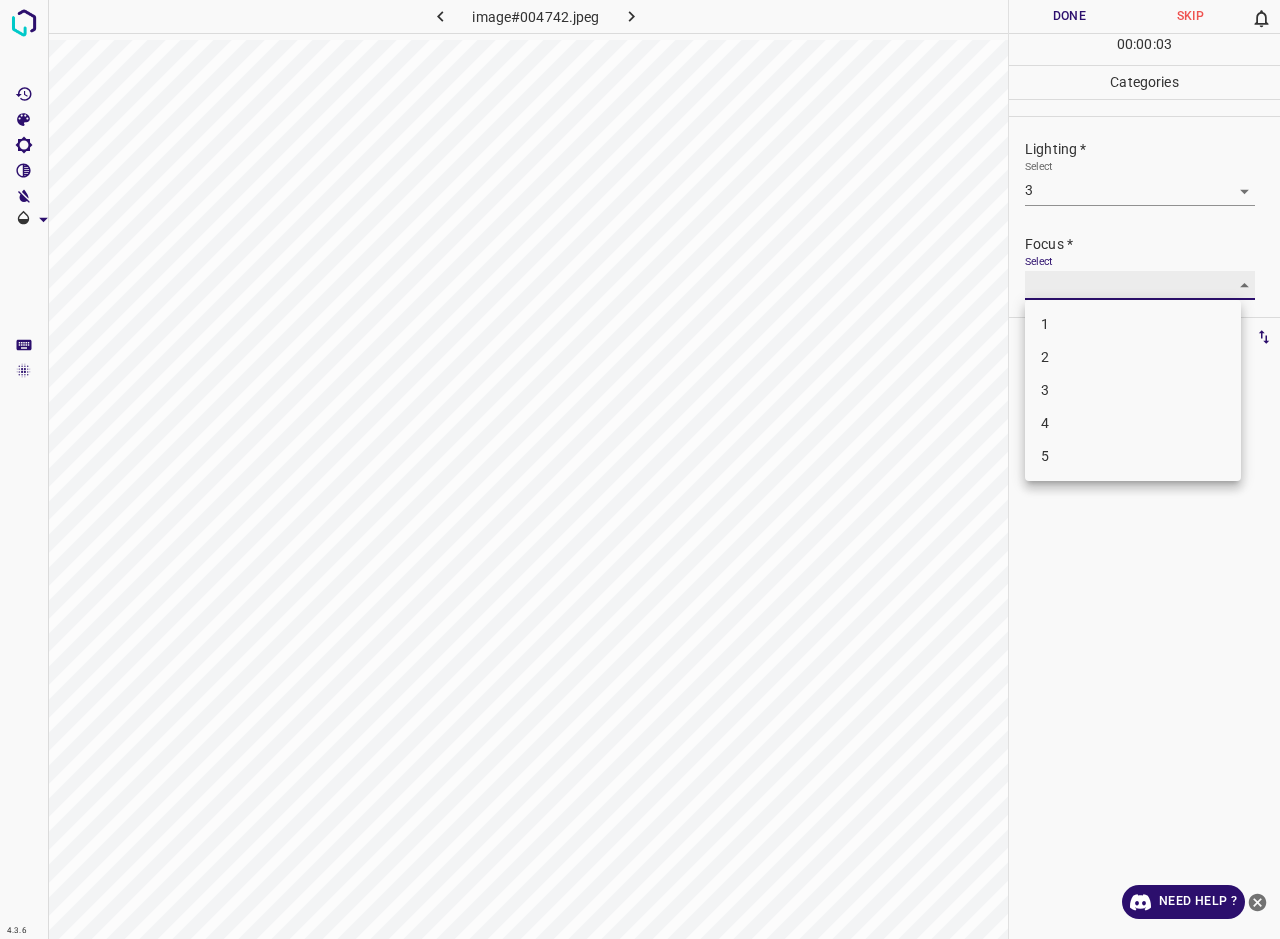 type on "3" 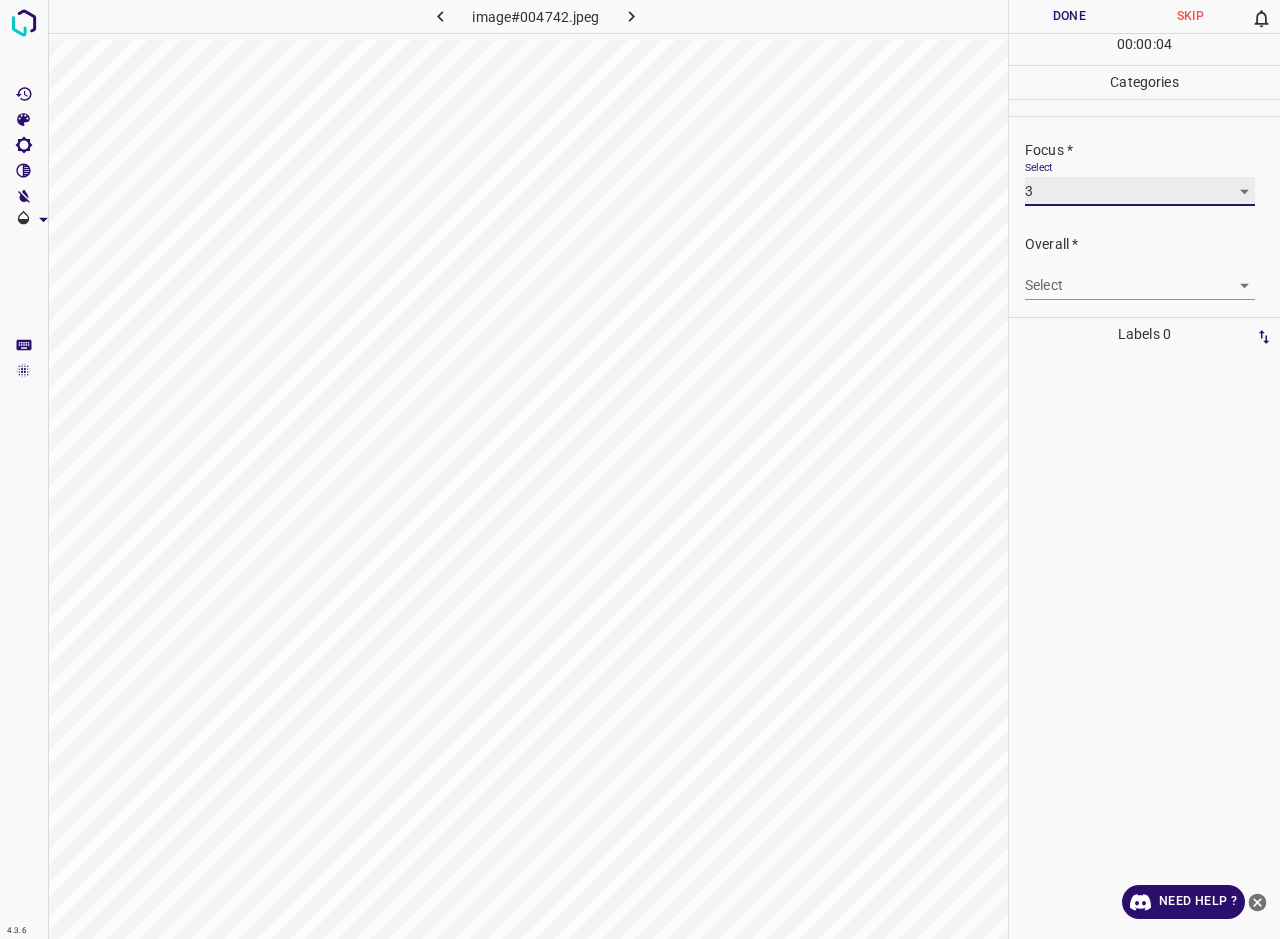 scroll, scrollTop: 98, scrollLeft: 0, axis: vertical 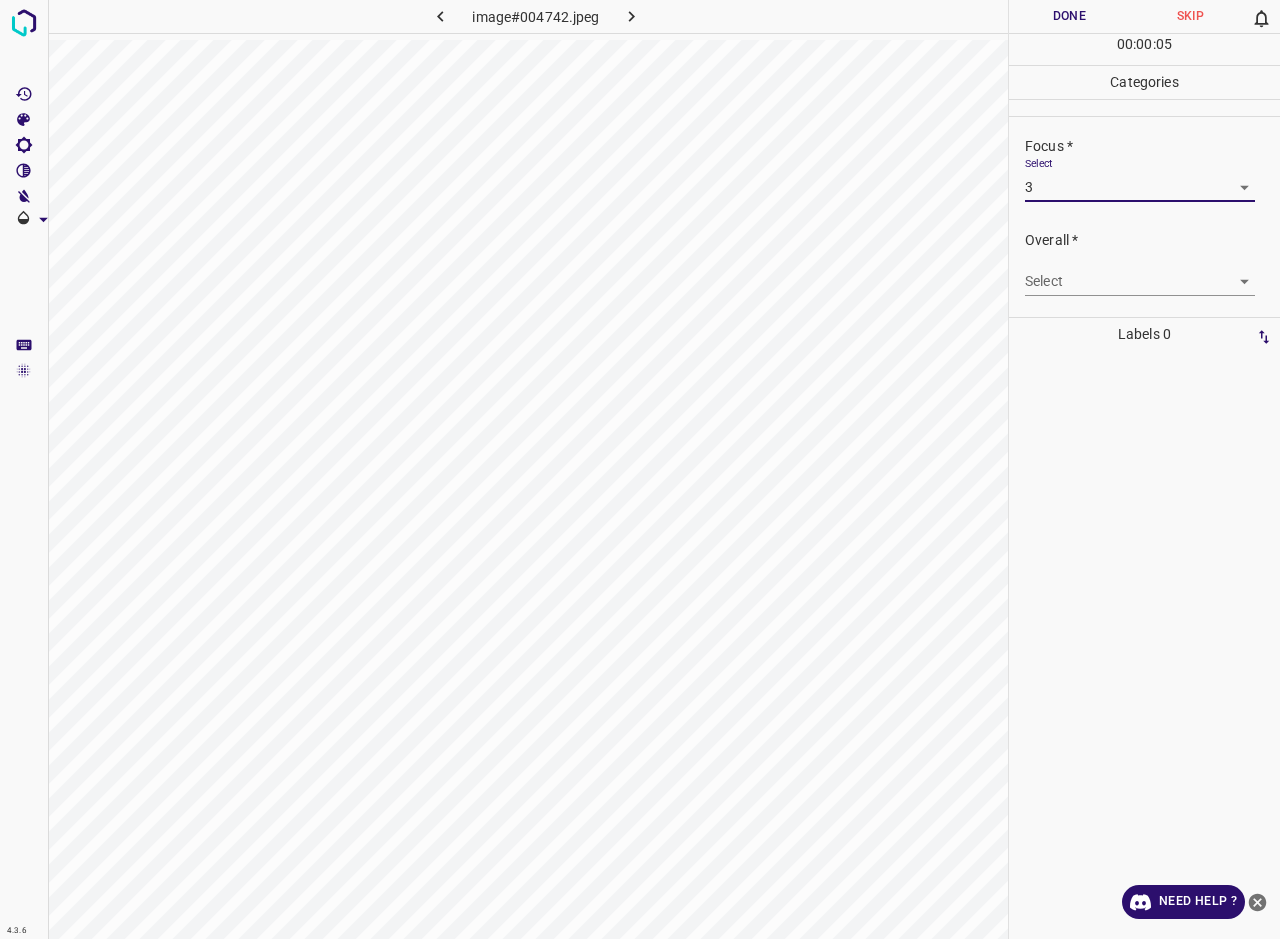 click on "4.3.6  image#004742.jpeg Done Skip 0 00   : 00   : 05   Categories Lighting *  Select 3 3 Focus *  Select 3 3 Overall *  Select ​ Labels   0 Categories 1 Lighting 2 Focus 3 Overall Tools Space Change between modes (Draw & Edit) I Auto labeling R Restore zoom M Zoom in N Zoom out Delete Delete selecte label Filters Z Restore filters X Saturation filter C Brightness filter V Contrast filter B Gray scale filter General O Download Need Help ? - Text - Hide - Delete" at bounding box center (640, 469) 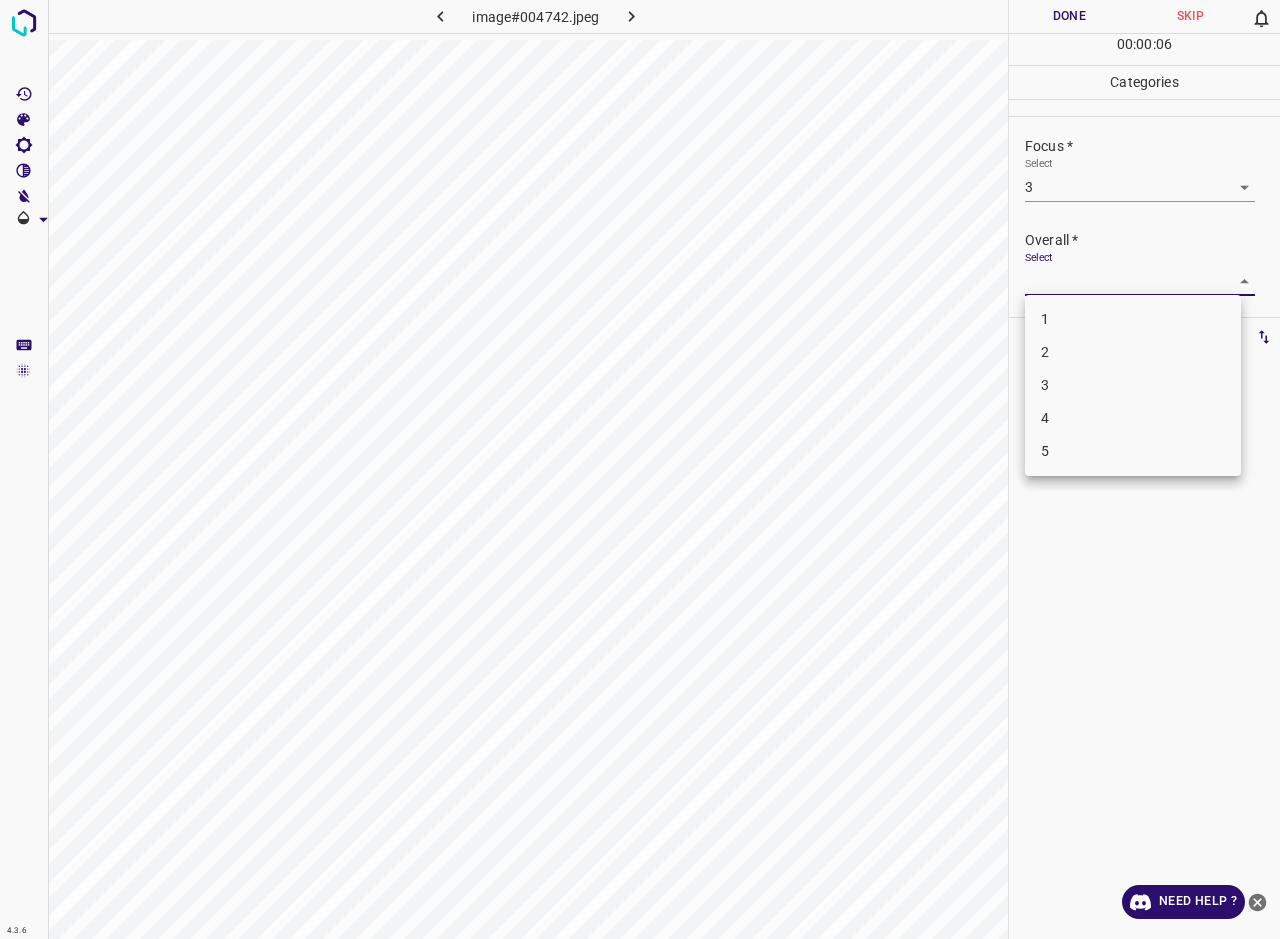 click on "3" at bounding box center (1133, 385) 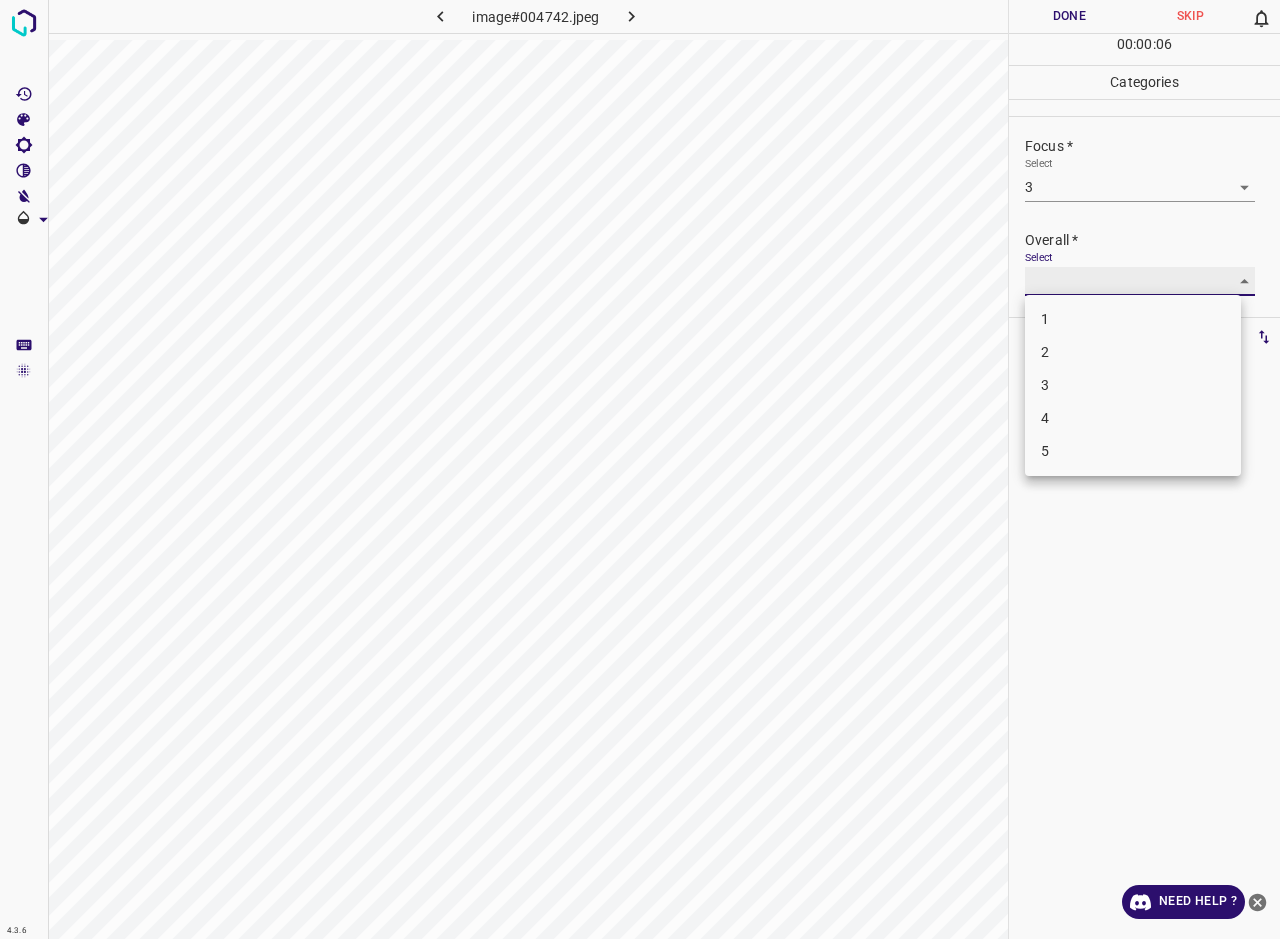 type on "3" 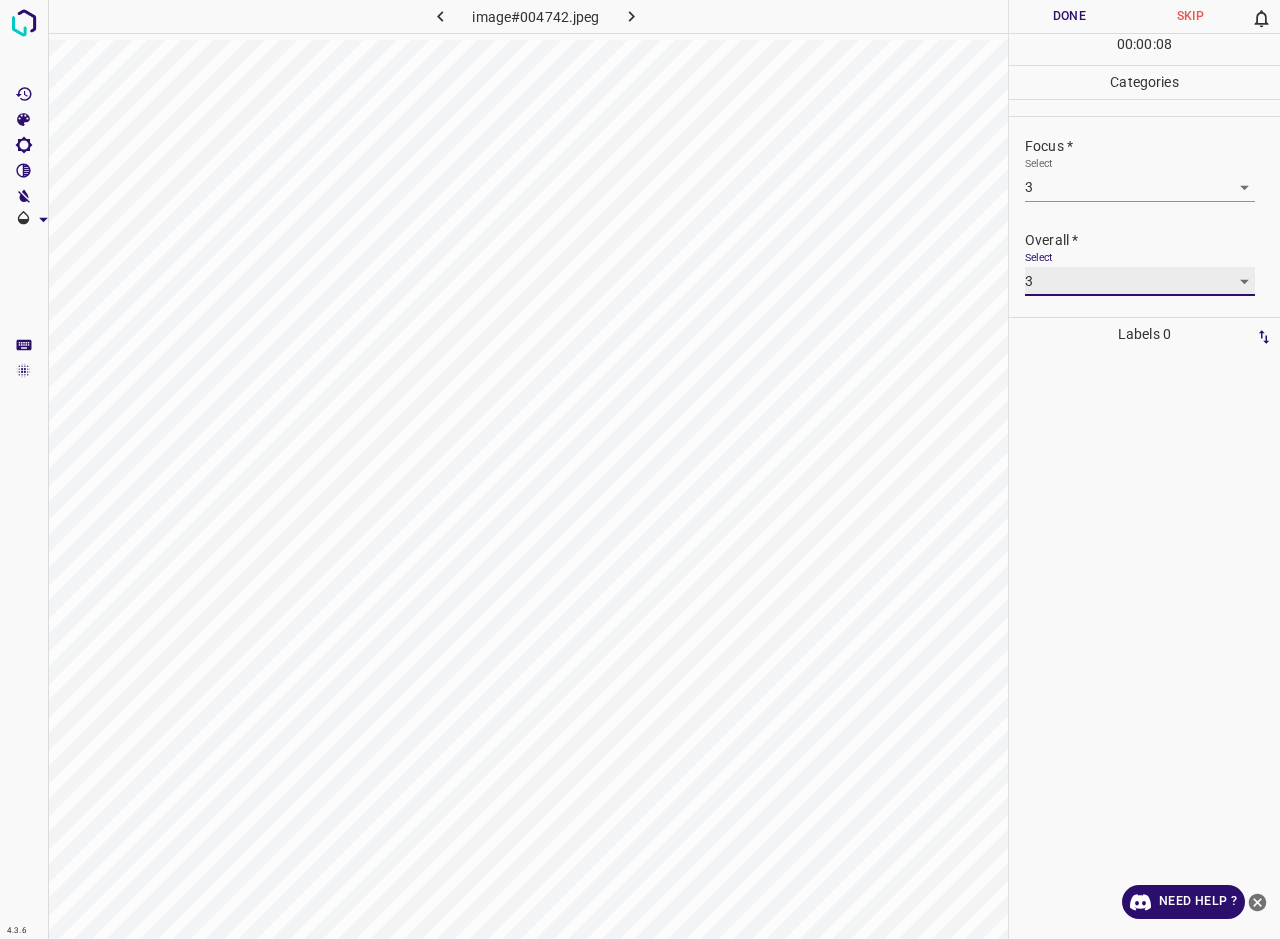 scroll, scrollTop: 8, scrollLeft: 0, axis: vertical 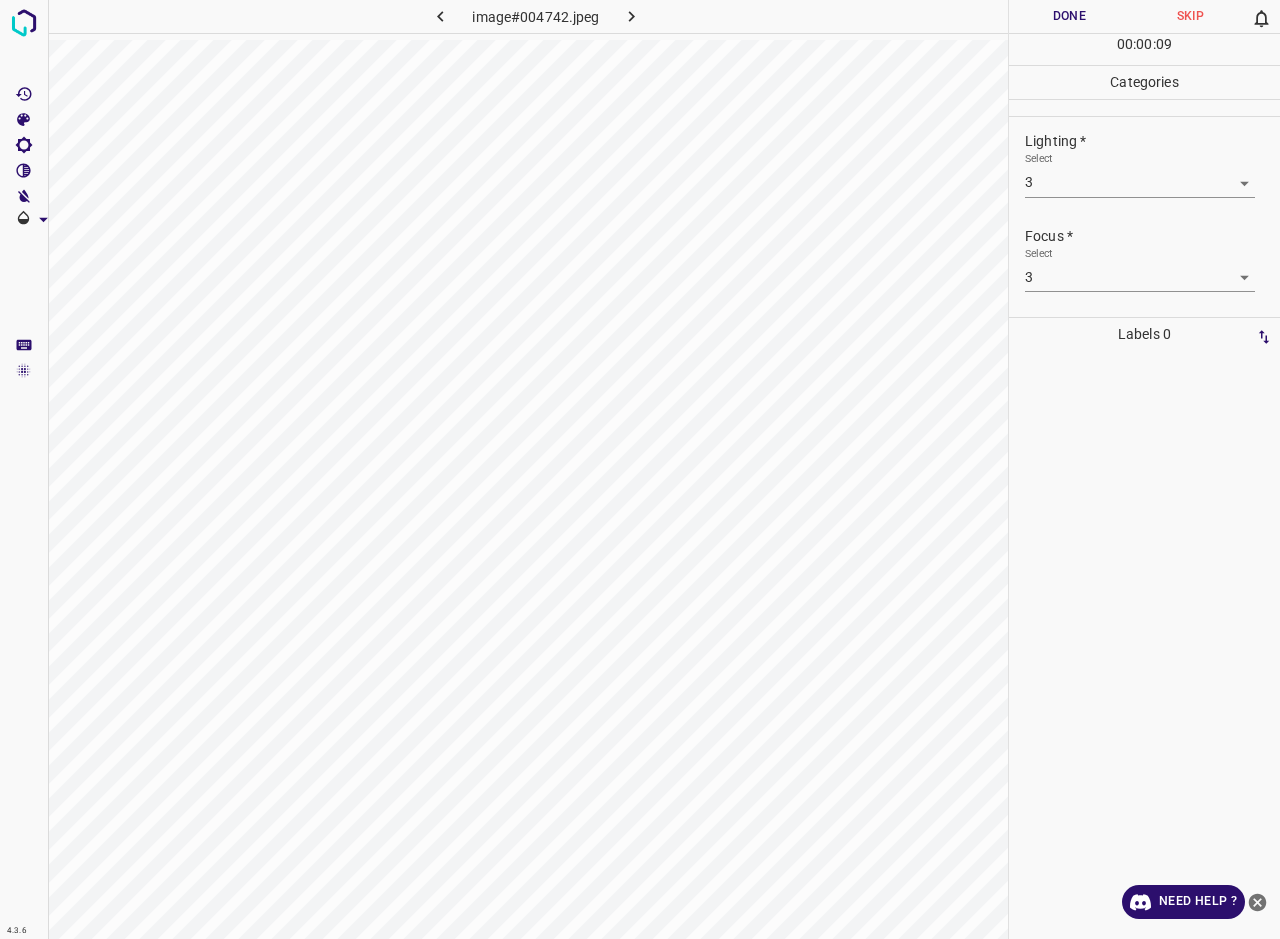 click on "Done" at bounding box center [1069, 16] 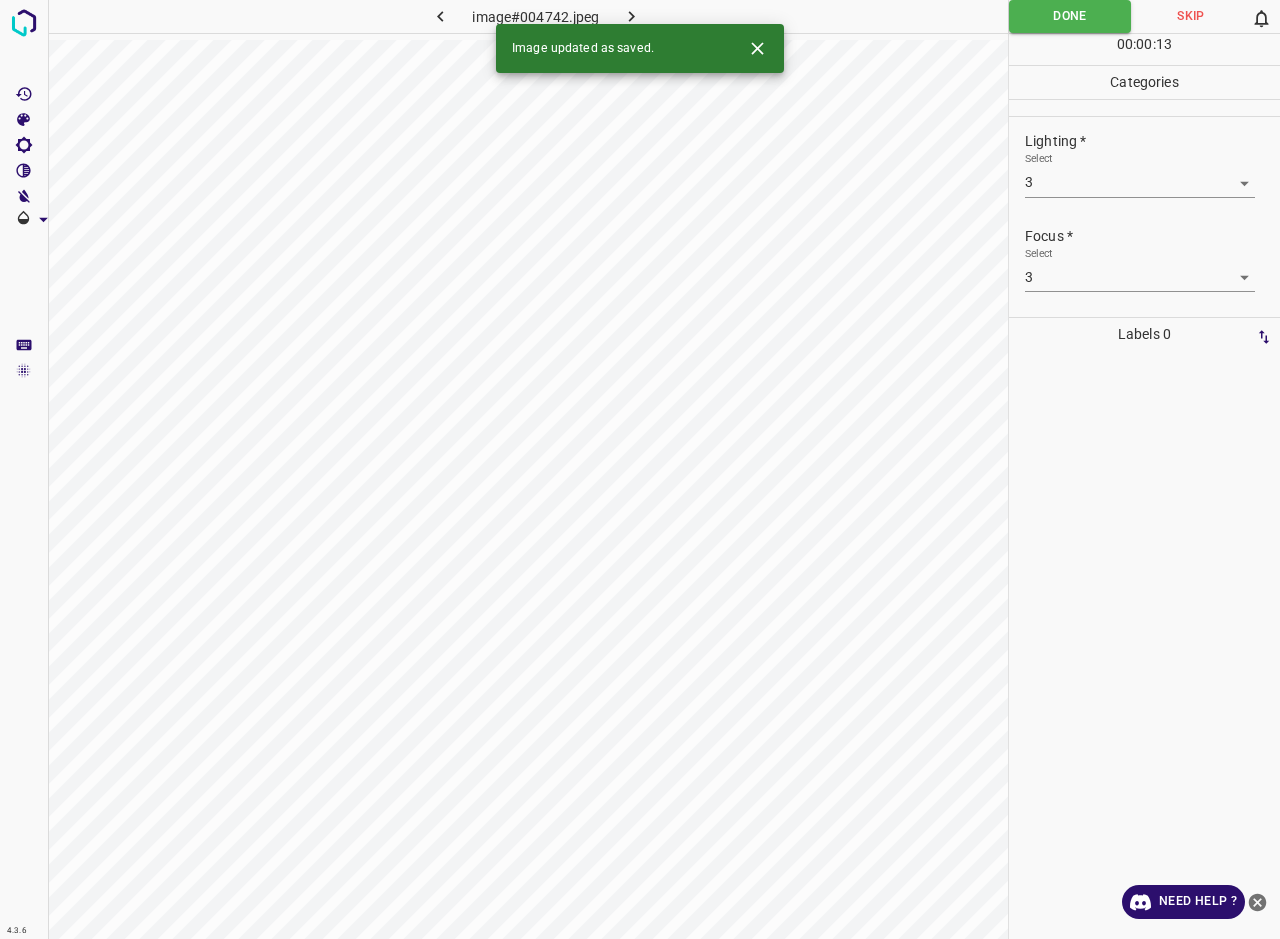 click 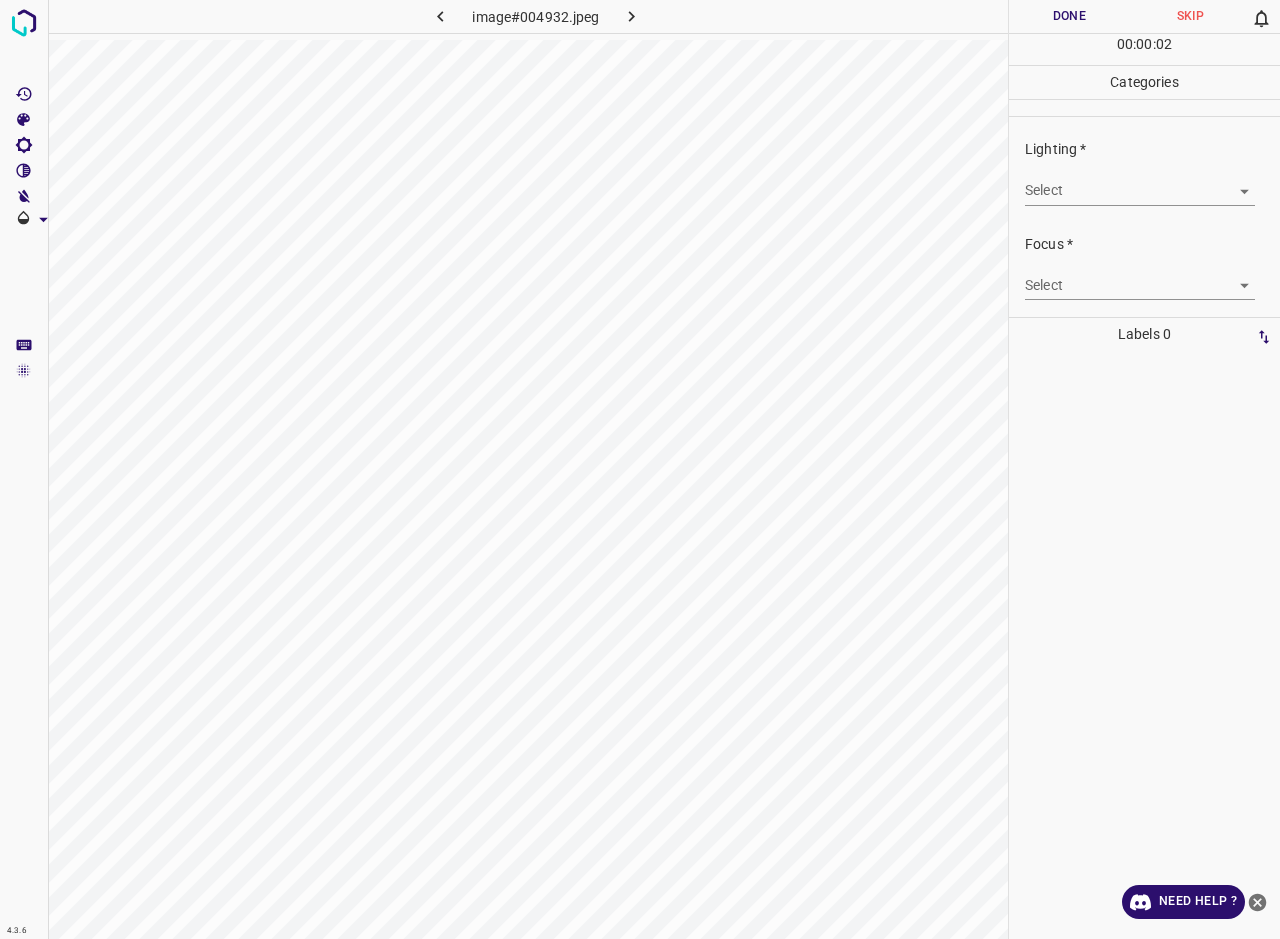 click on "4.3.6  image#004932.jpeg Done Skip 0 00   : 00   : 02   Categories Lighting *  Select ​ Focus *  Select ​ Overall *  Select ​ Labels   0 Categories 1 Lighting 2 Focus 3 Overall Tools Space Change between modes (Draw & Edit) I Auto labeling R Restore zoom M Zoom in N Zoom out Delete Delete selecte label Filters Z Restore filters X Saturation filter C Brightness filter V Contrast filter B Gray scale filter General O Download Need Help ? - Text - Hide - Delete" at bounding box center [640, 469] 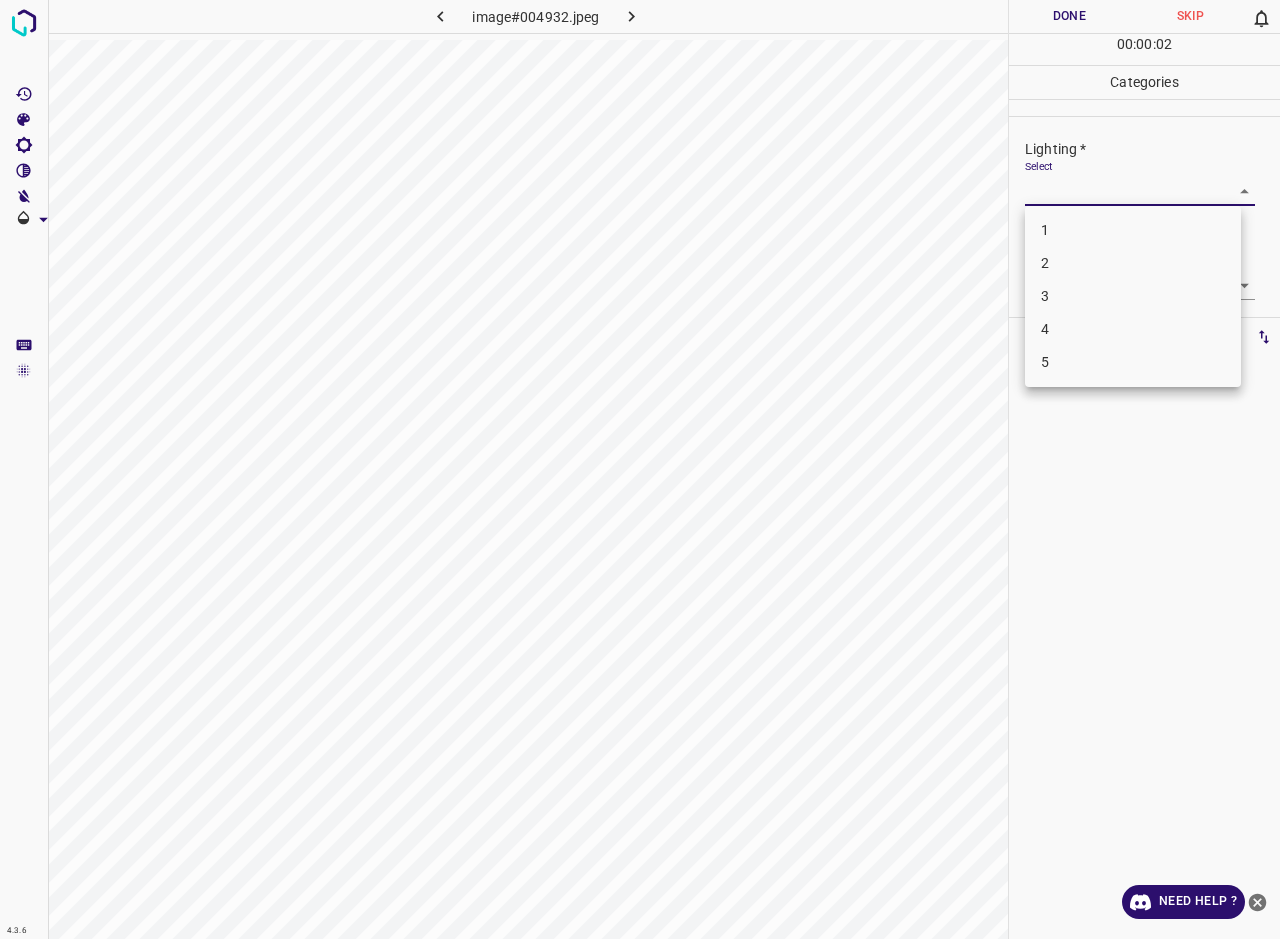 click on "3" at bounding box center (1133, 296) 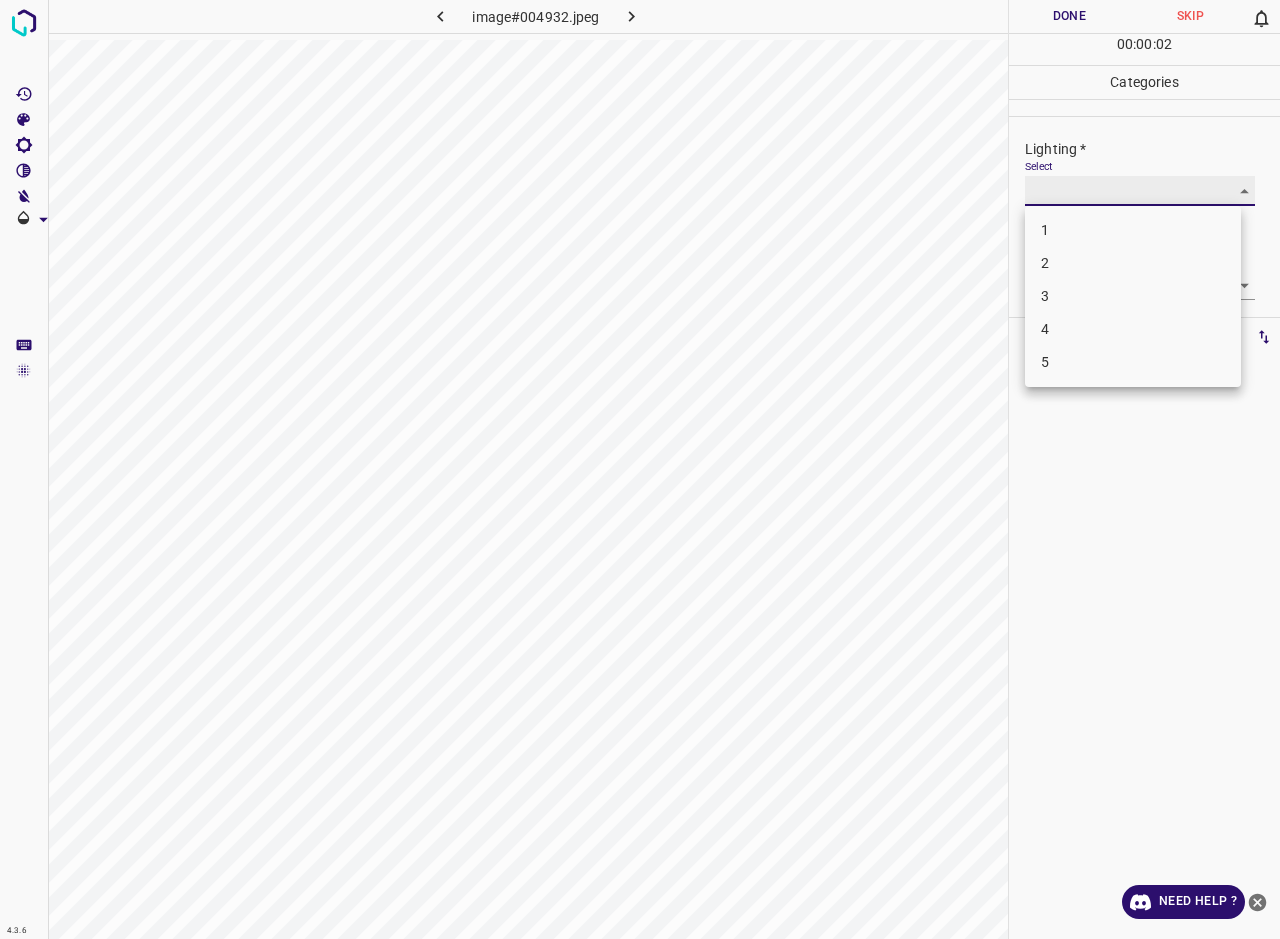 type on "3" 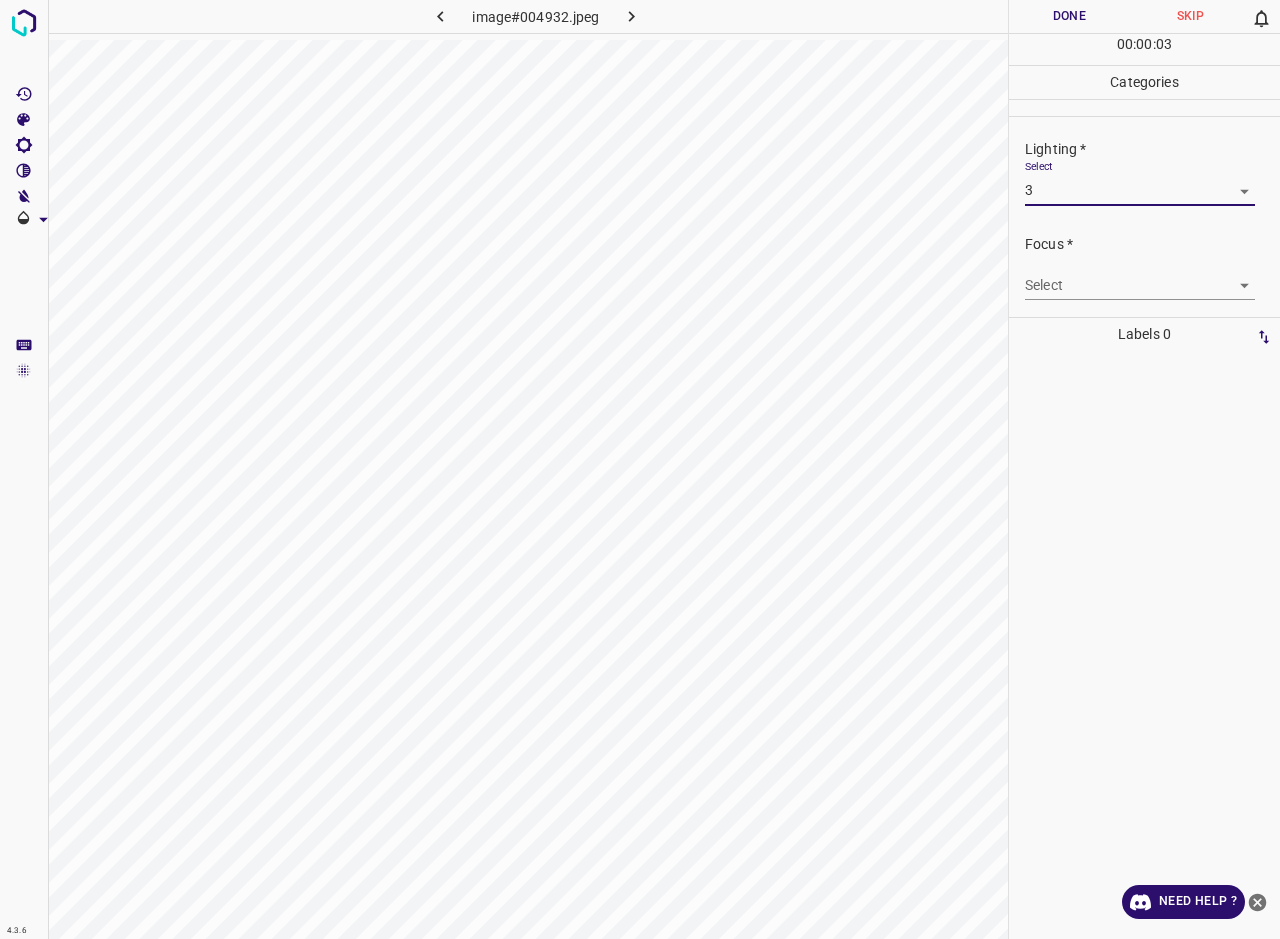 click on "4.3.6  image#004932.jpeg Done Skip 0 00   : 00   : 03   Categories Lighting *  Select 3 3 Focus *  Select ​ Overall *  Select ​ Labels   0 Categories 1 Lighting 2 Focus 3 Overall Tools Space Change between modes (Draw & Edit) I Auto labeling R Restore zoom M Zoom in N Zoom out Delete Delete selecte label Filters Z Restore filters X Saturation filter C Brightness filter V Contrast filter B Gray scale filter General O Download Need Help ? - Text - Hide - Delete 1 2 3 4 5" at bounding box center [640, 469] 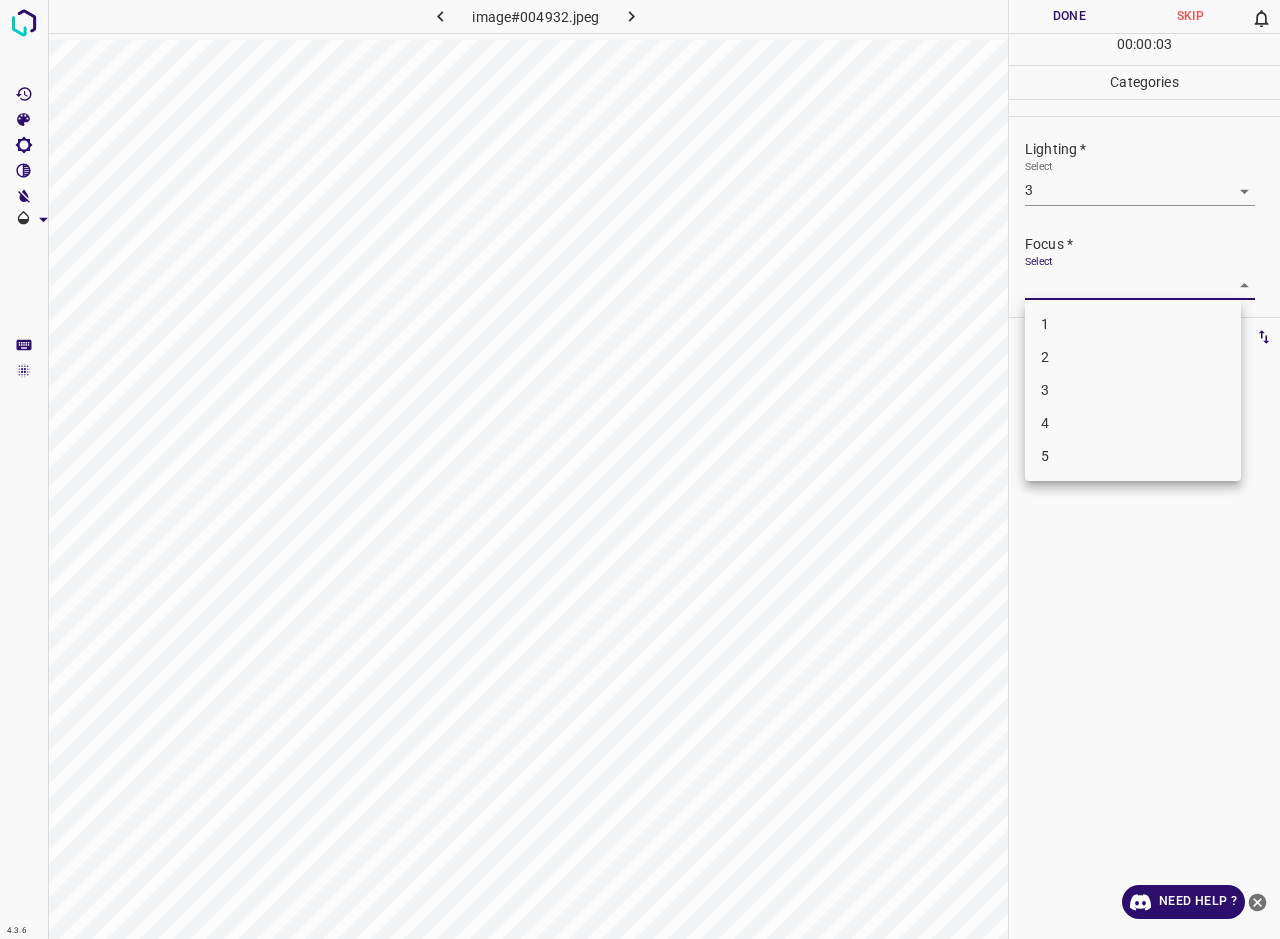 click on "3" at bounding box center [1133, 390] 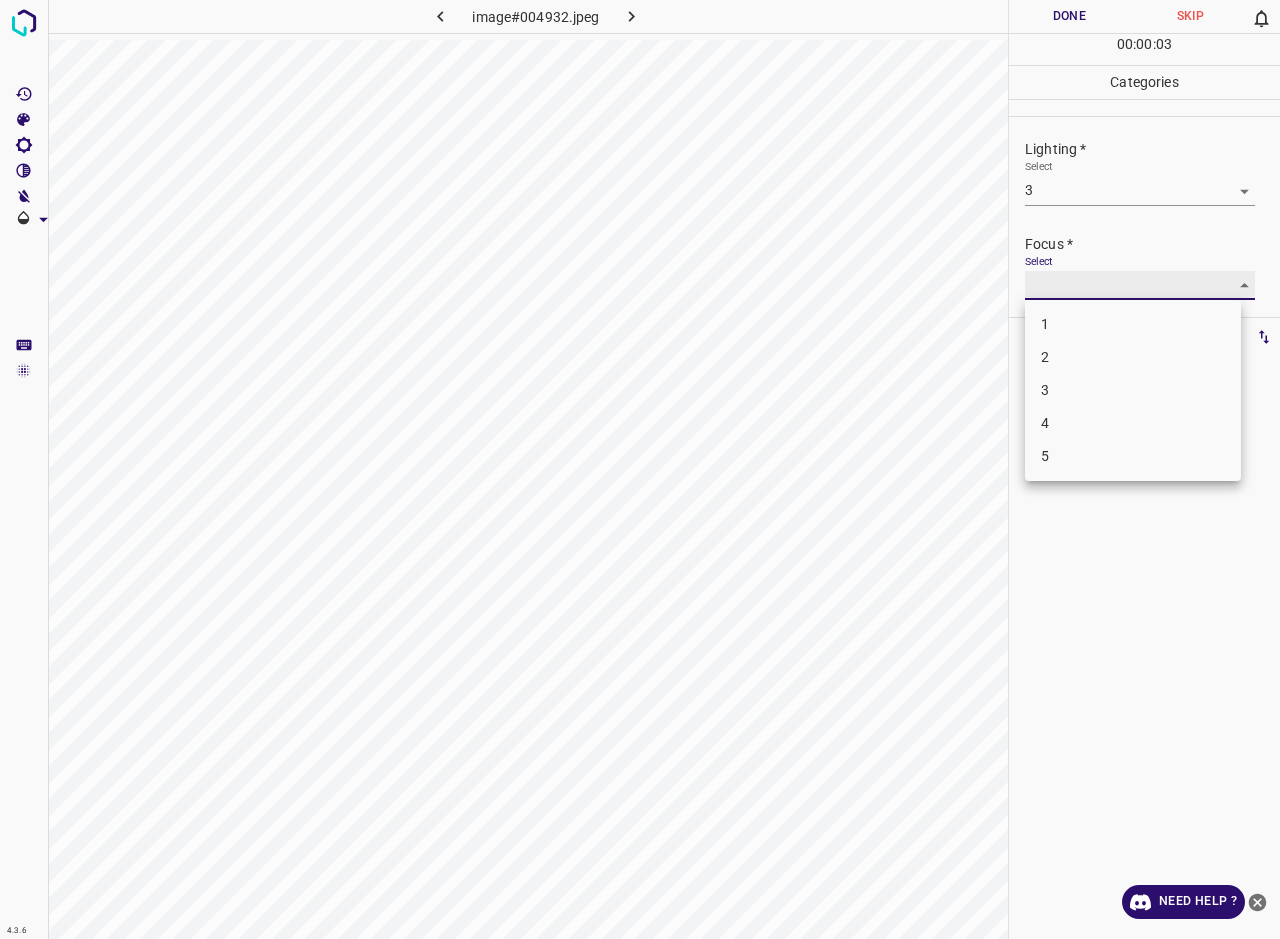 type on "3" 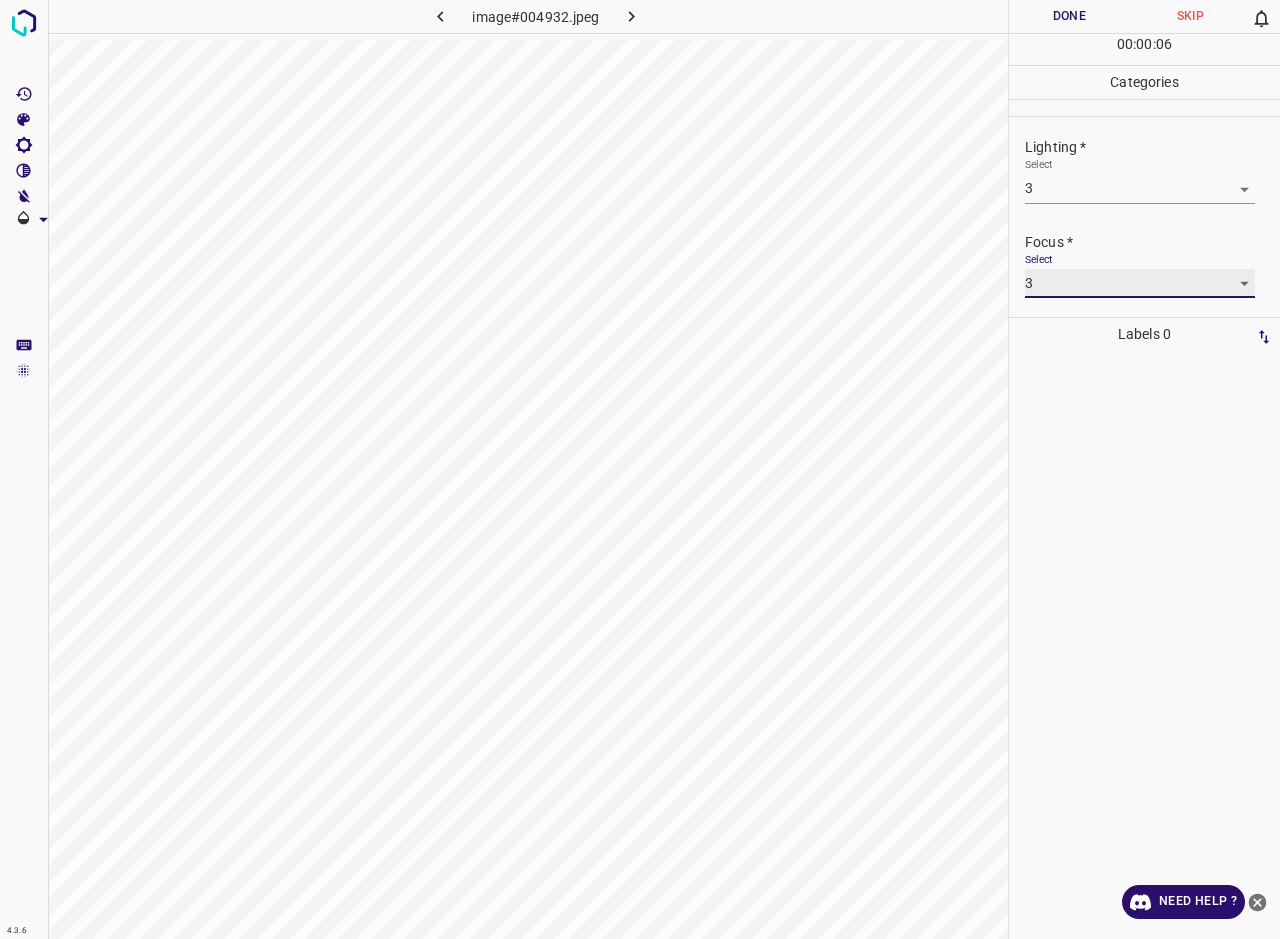 scroll, scrollTop: 98, scrollLeft: 0, axis: vertical 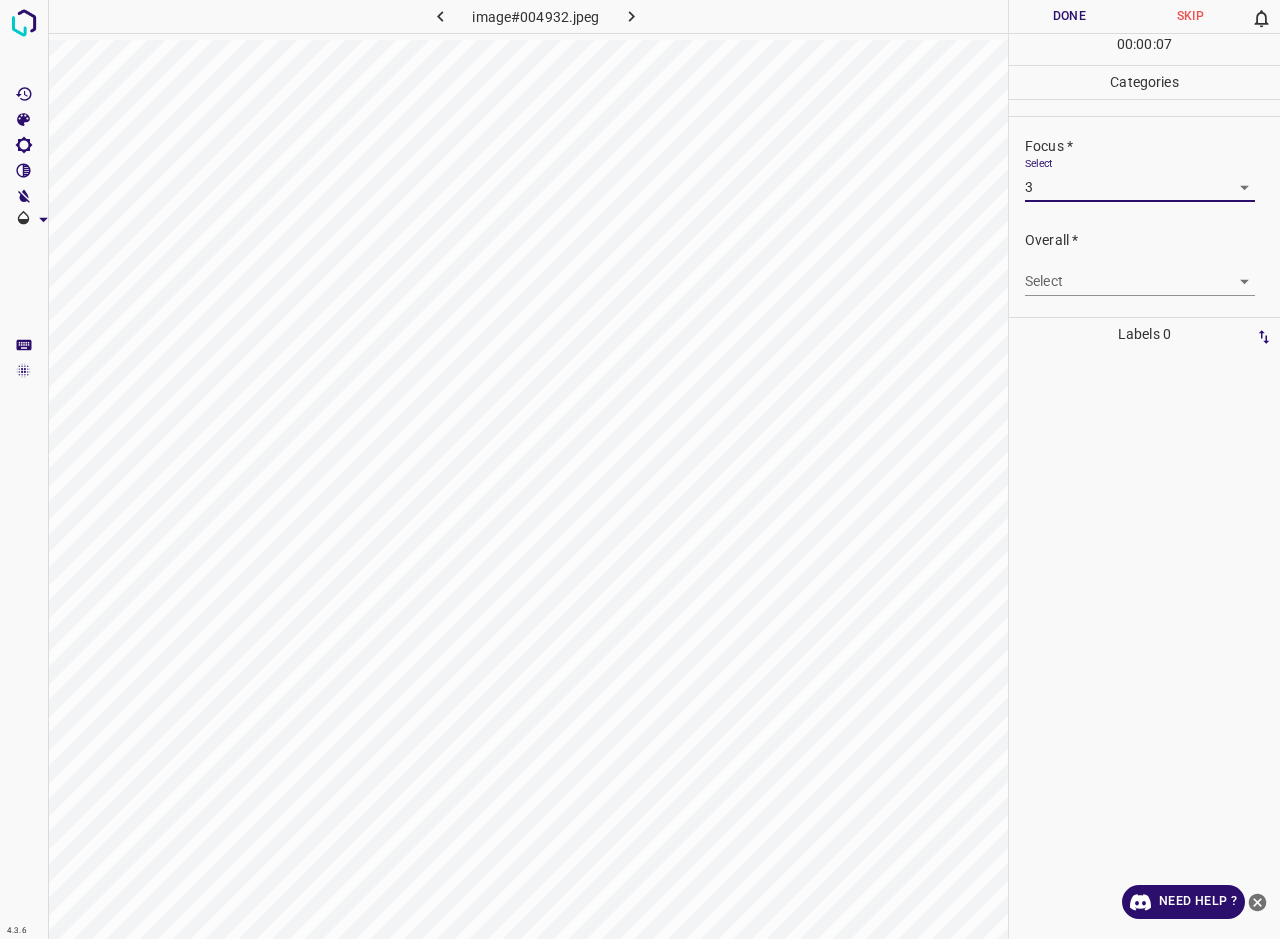 click on "4.3.6  image#004932.jpeg Done Skip 0 00   : 00   : 07   Categories Lighting *  Select 3 3 Focus *  Select 3 3 Overall *  Select ​ Labels   0 Categories 1 Lighting 2 Focus 3 Overall Tools Space Change between modes (Draw & Edit) I Auto labeling R Restore zoom M Zoom in N Zoom out Delete Delete selecte label Filters Z Restore filters X Saturation filter C Brightness filter V Contrast filter B Gray scale filter General O Download Need Help ? - Text - Hide - Delete" at bounding box center (640, 469) 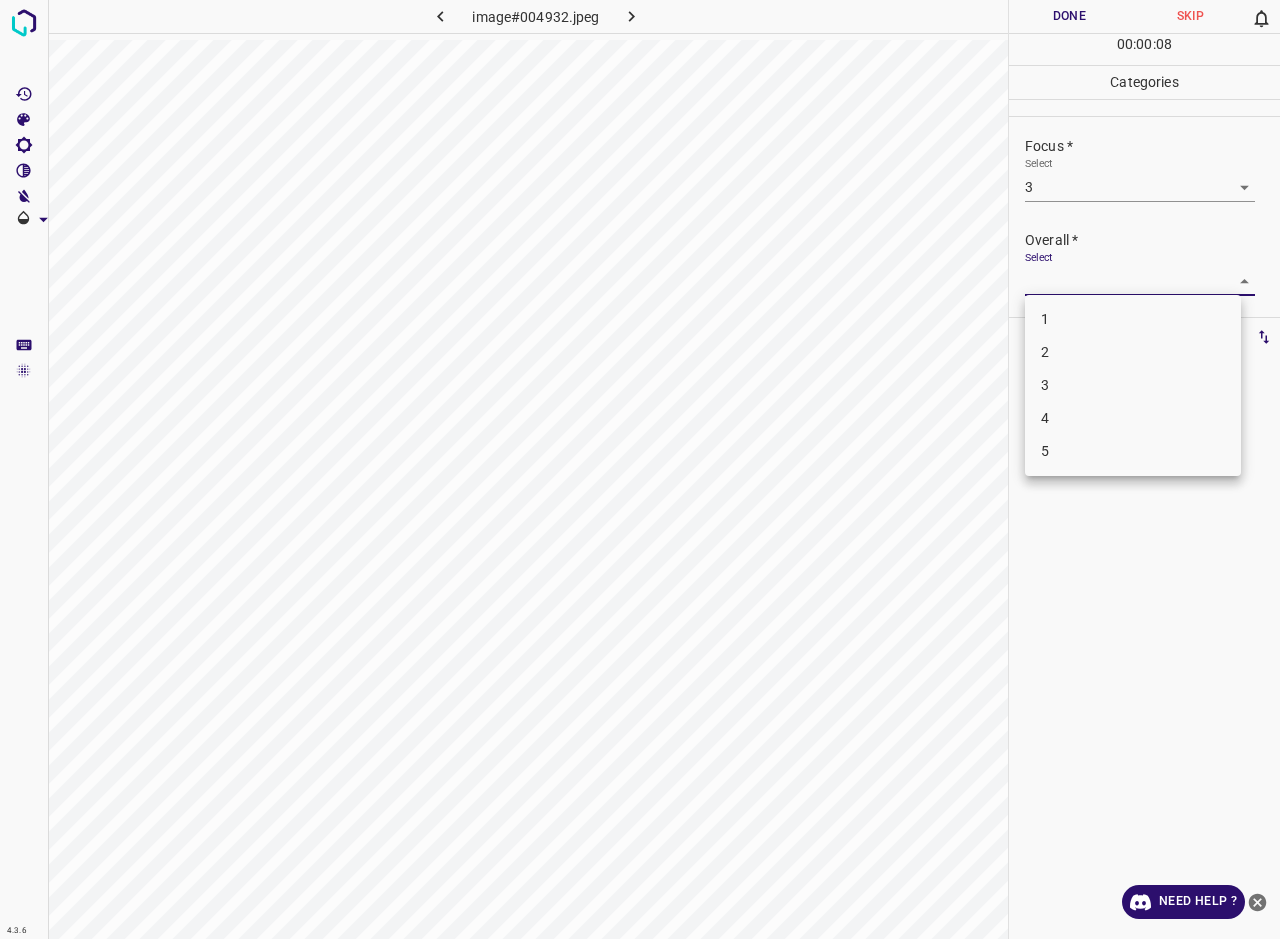 click on "3" at bounding box center [1133, 385] 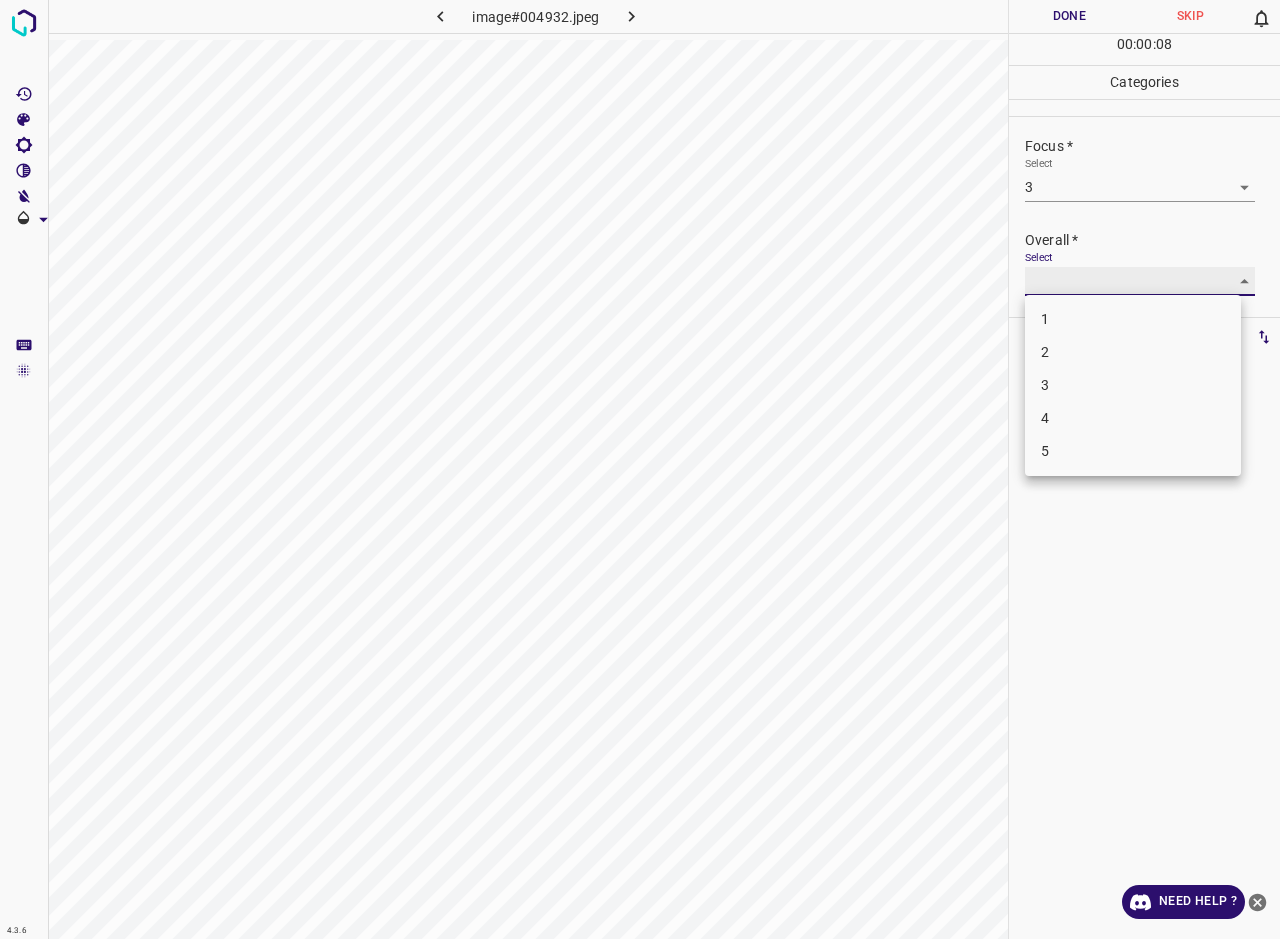 type on "3" 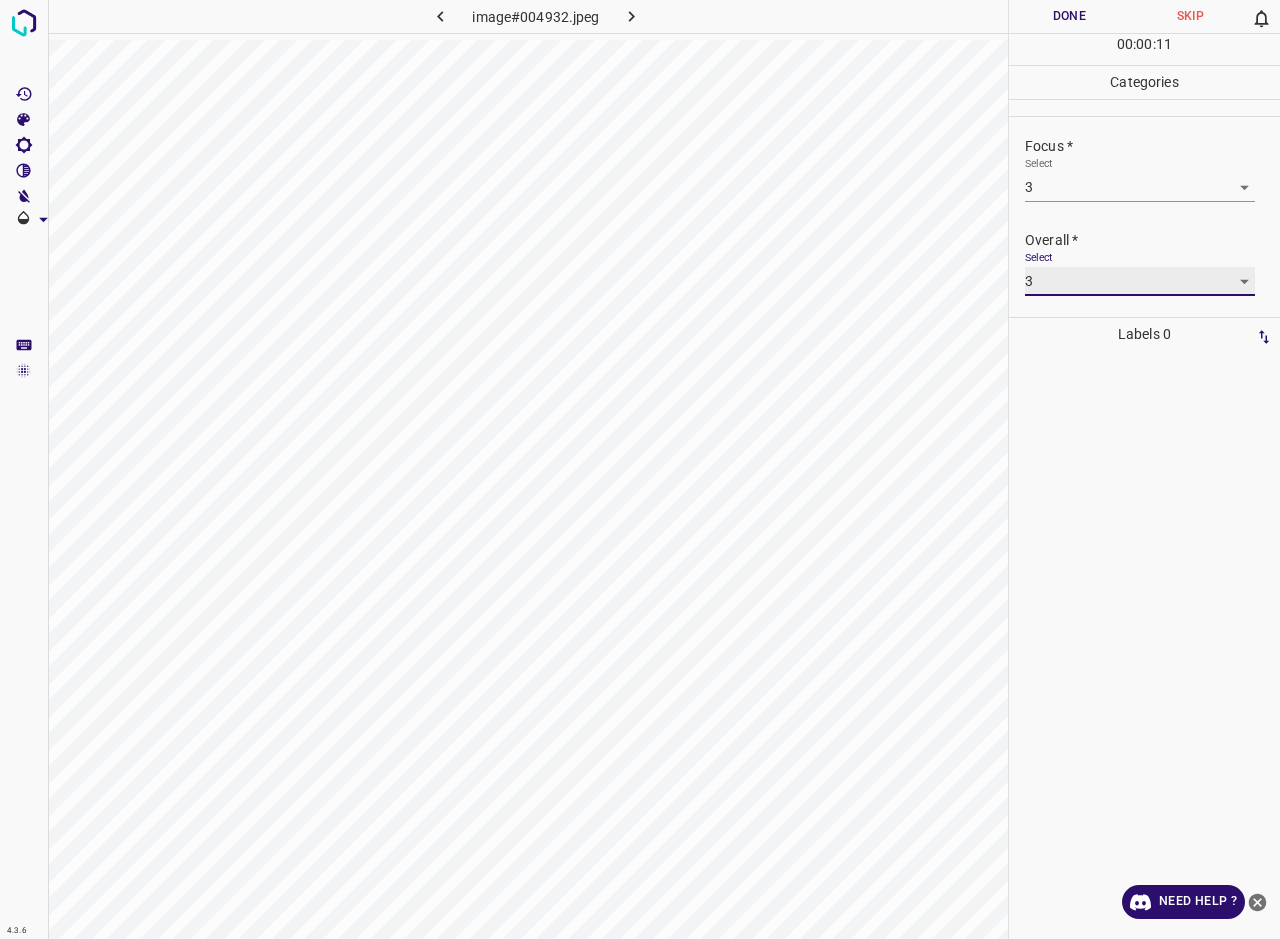 scroll, scrollTop: 27, scrollLeft: 0, axis: vertical 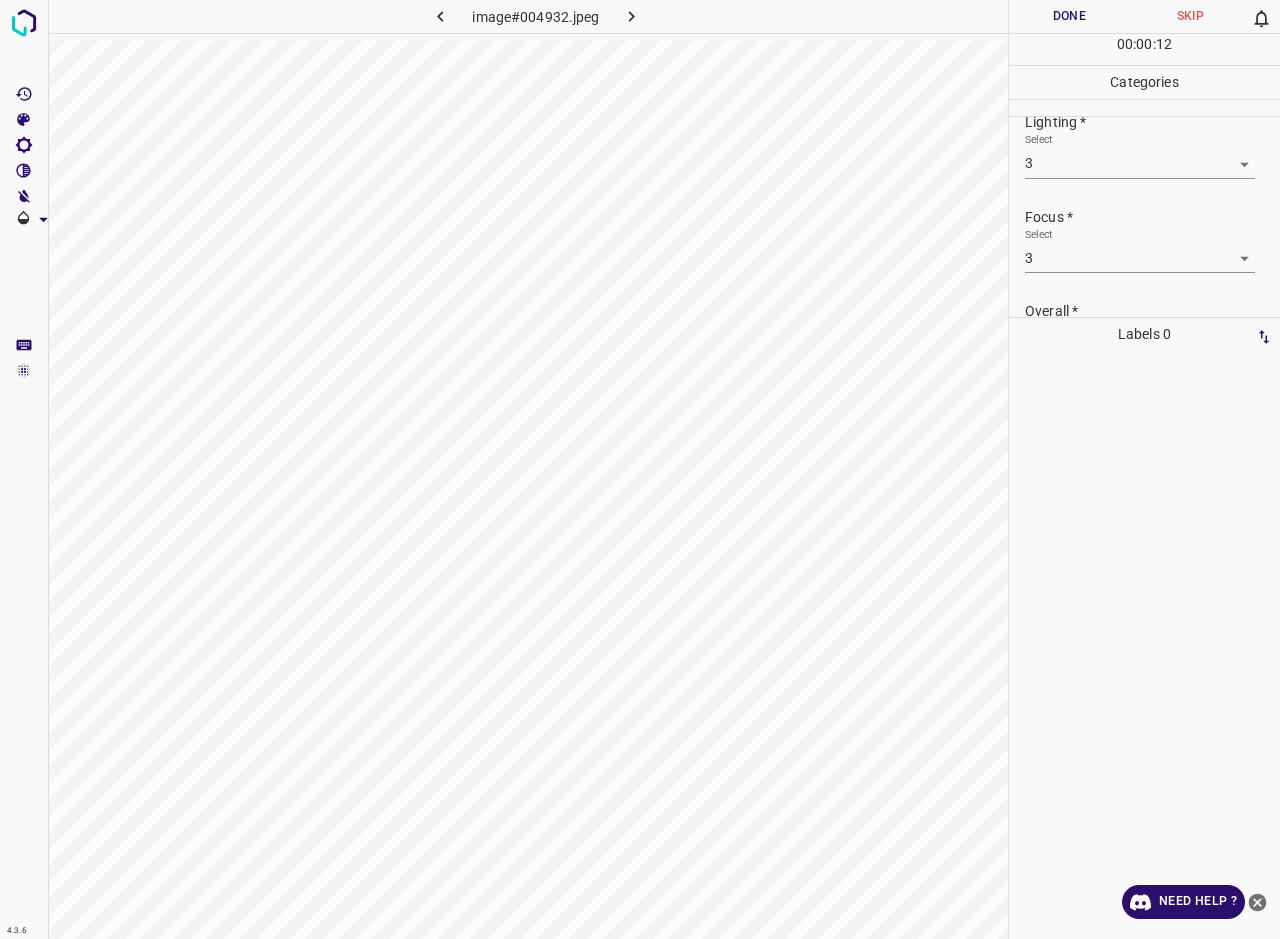 click on "Done" at bounding box center [1069, 16] 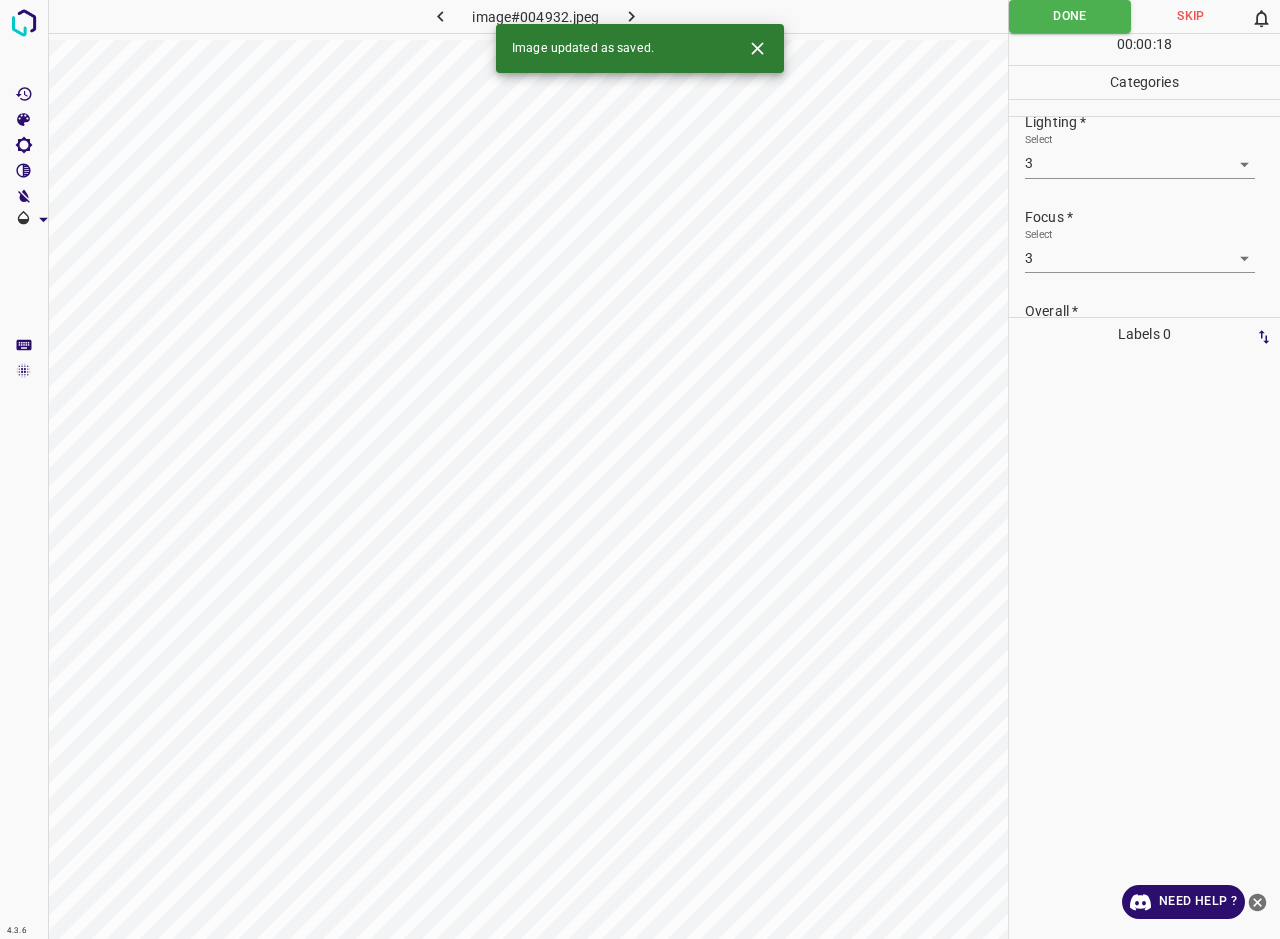 click 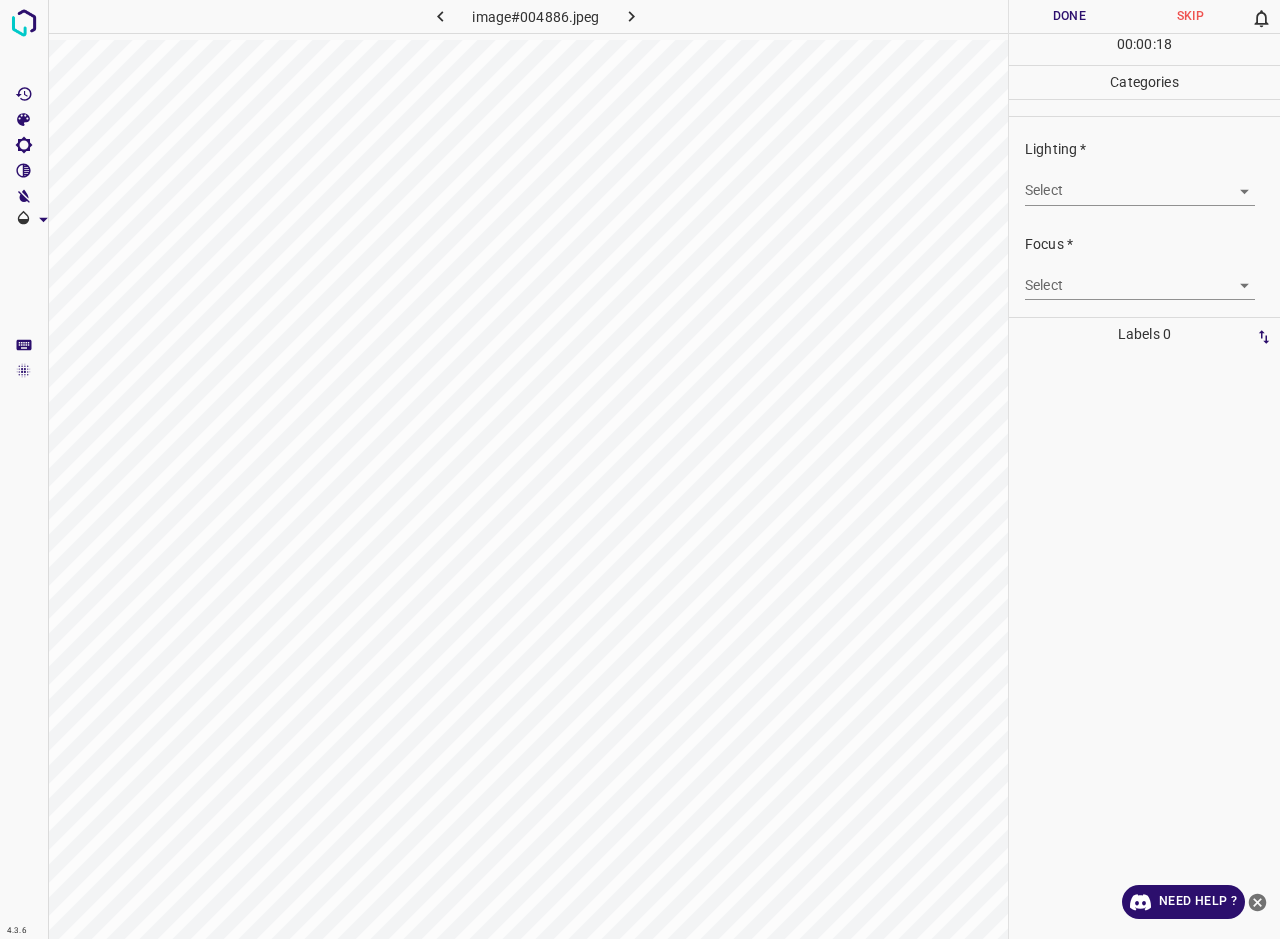 click on "4.3.6  image#004886.jpeg Done Skip 0 00   : 00   : 18   Categories Lighting *  Select ​ Focus *  Select ​ Overall *  Select ​ Labels   0 Categories 1 Lighting 2 Focus 3 Overall Tools Space Change between modes (Draw & Edit) I Auto labeling R Restore zoom M Zoom in N Zoom out Delete Delete selecte label Filters Z Restore filters X Saturation filter C Brightness filter V Contrast filter B Gray scale filter General O Download Need Help ? - Text - Hide - Delete" at bounding box center (640, 469) 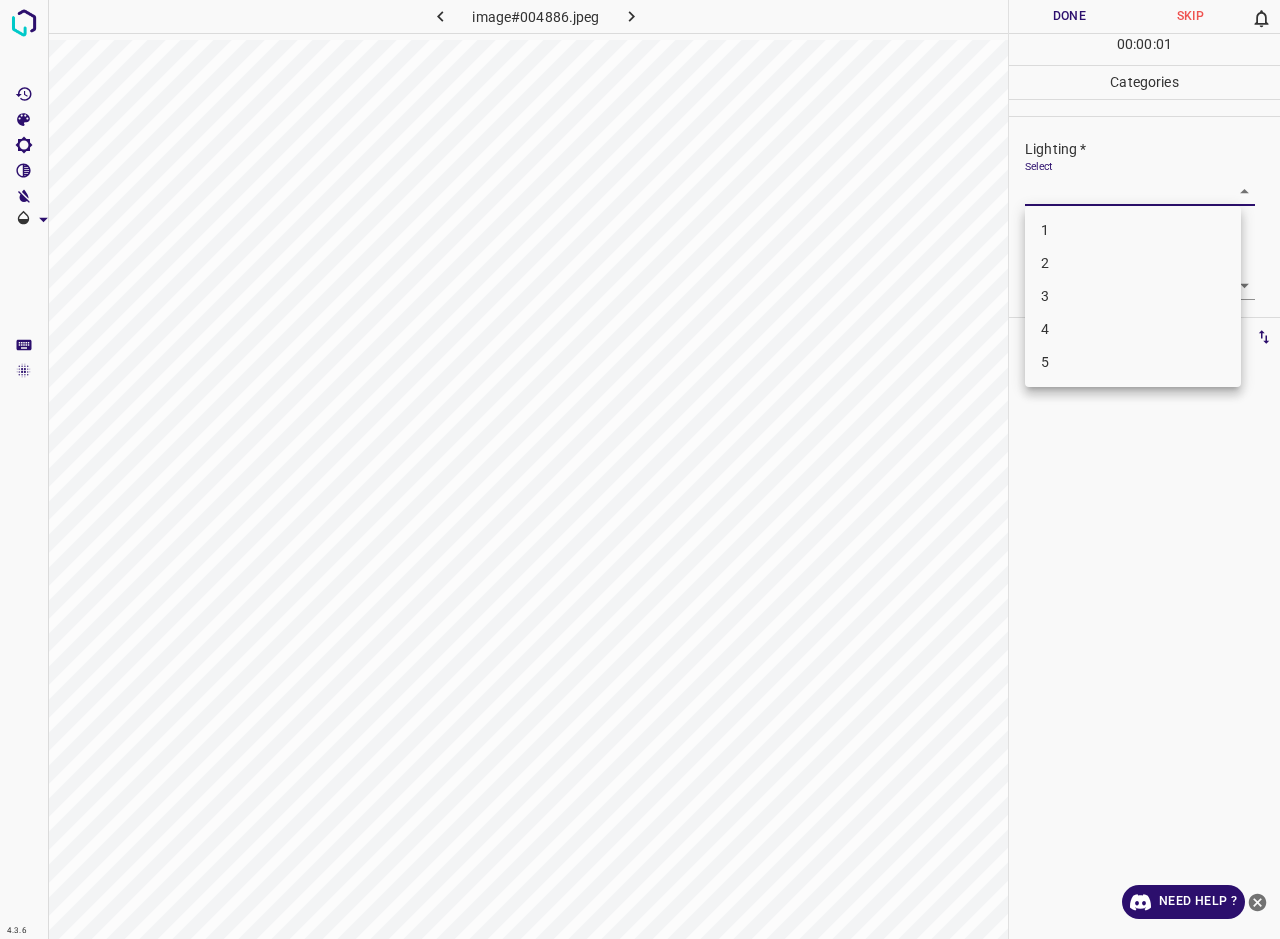 click on "3" at bounding box center [1133, 296] 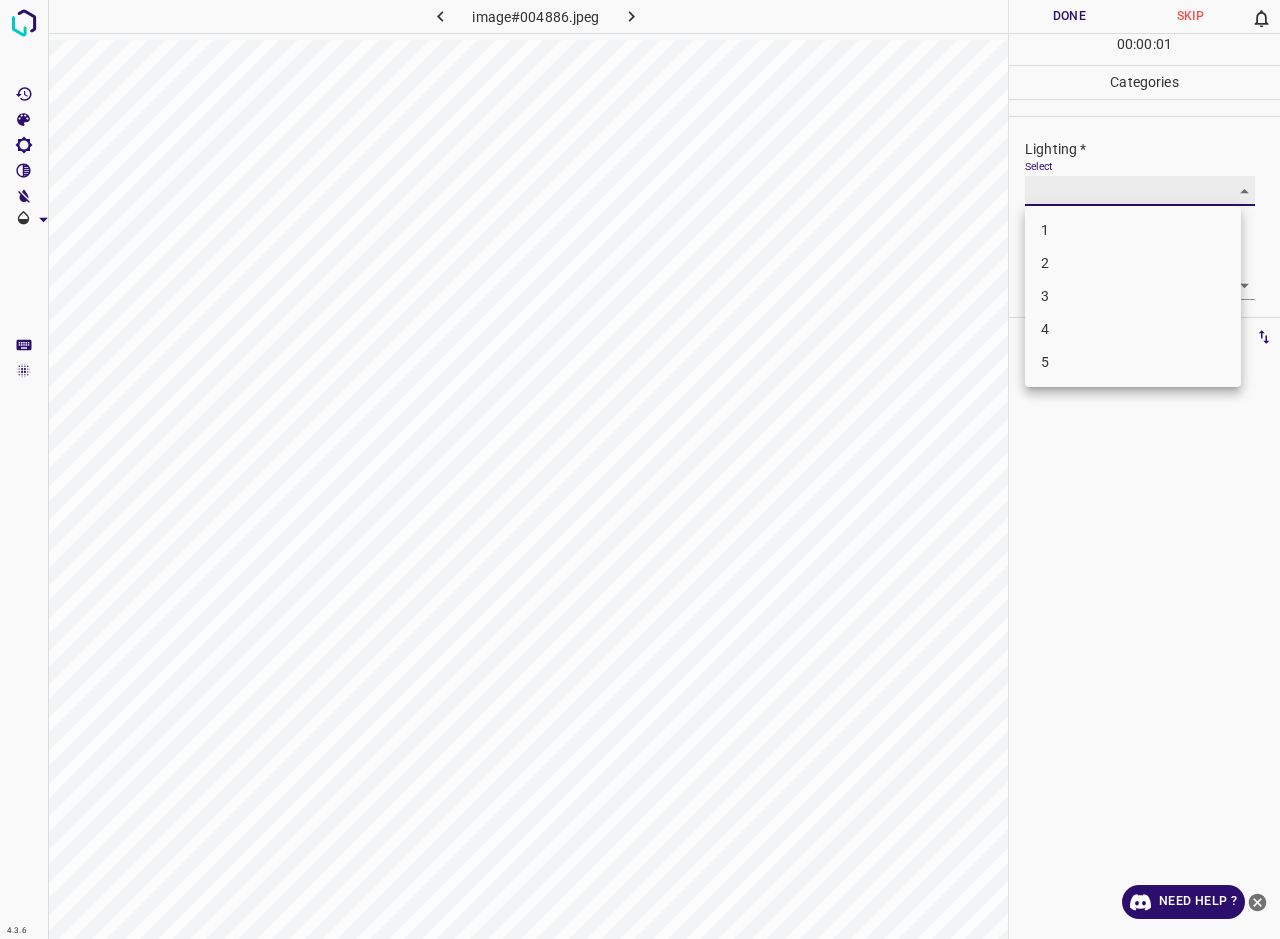 type on "3" 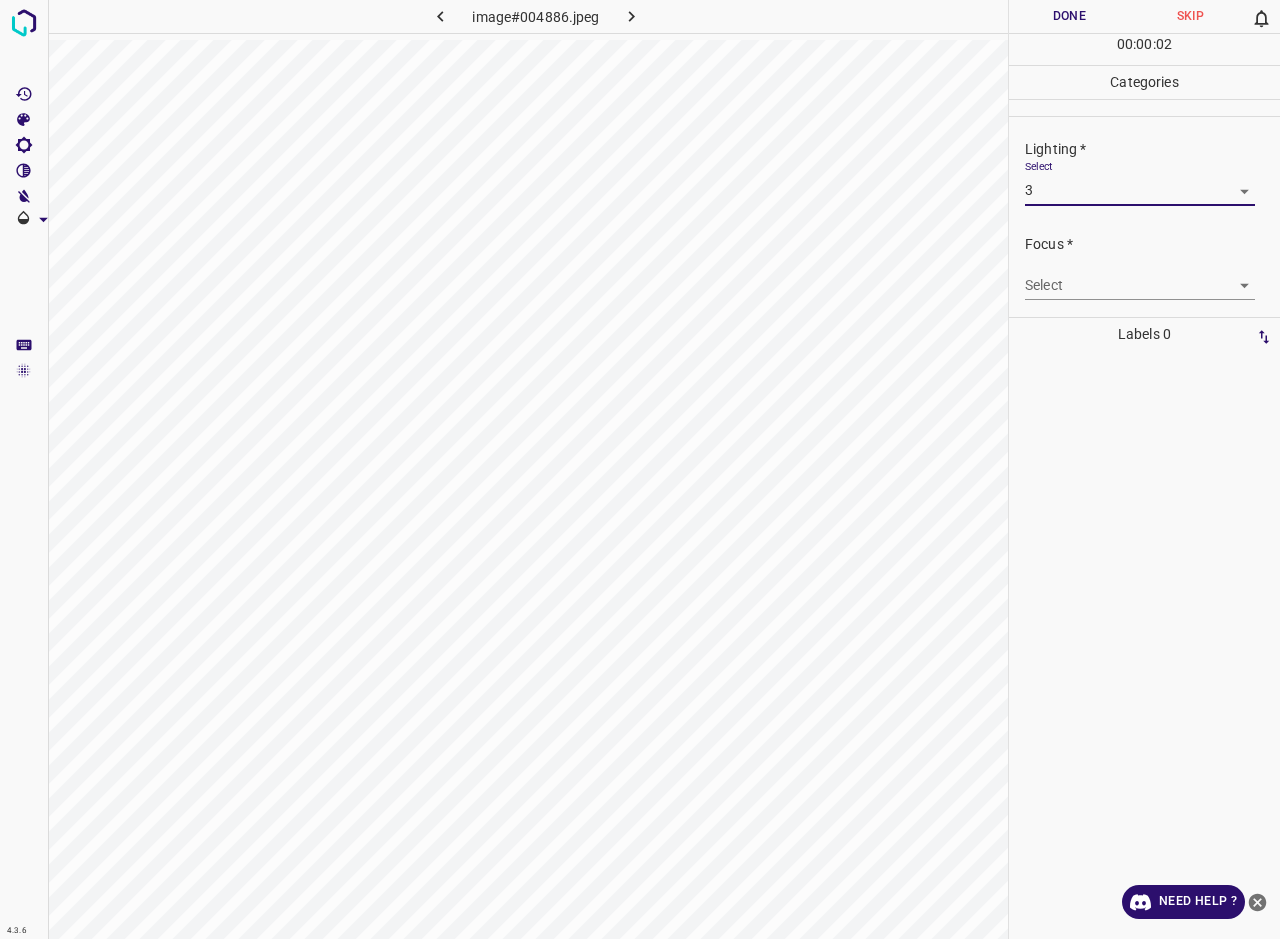 click on "1 2 3 4 5" at bounding box center (640, 469) 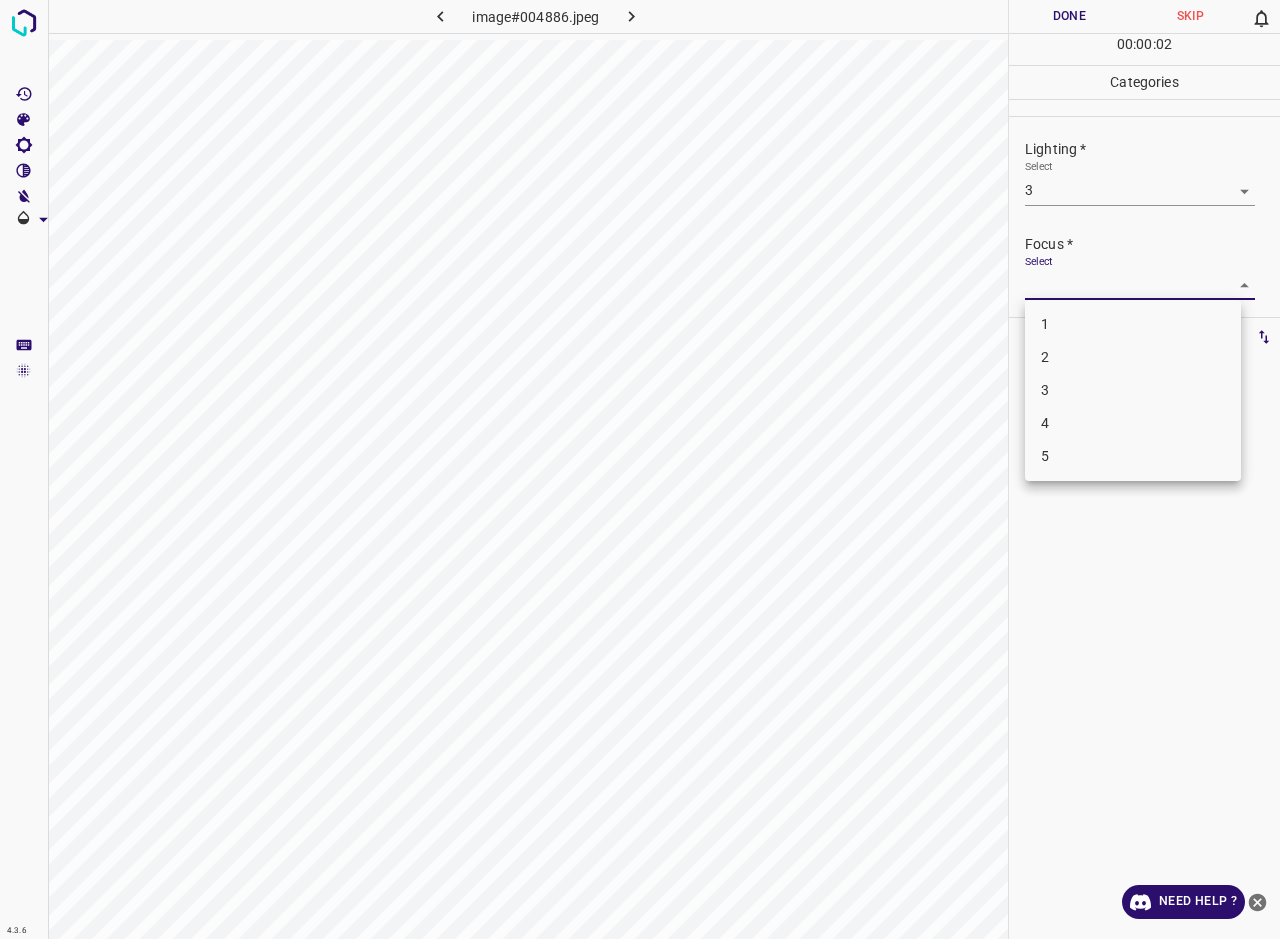 click on "3" at bounding box center (1133, 390) 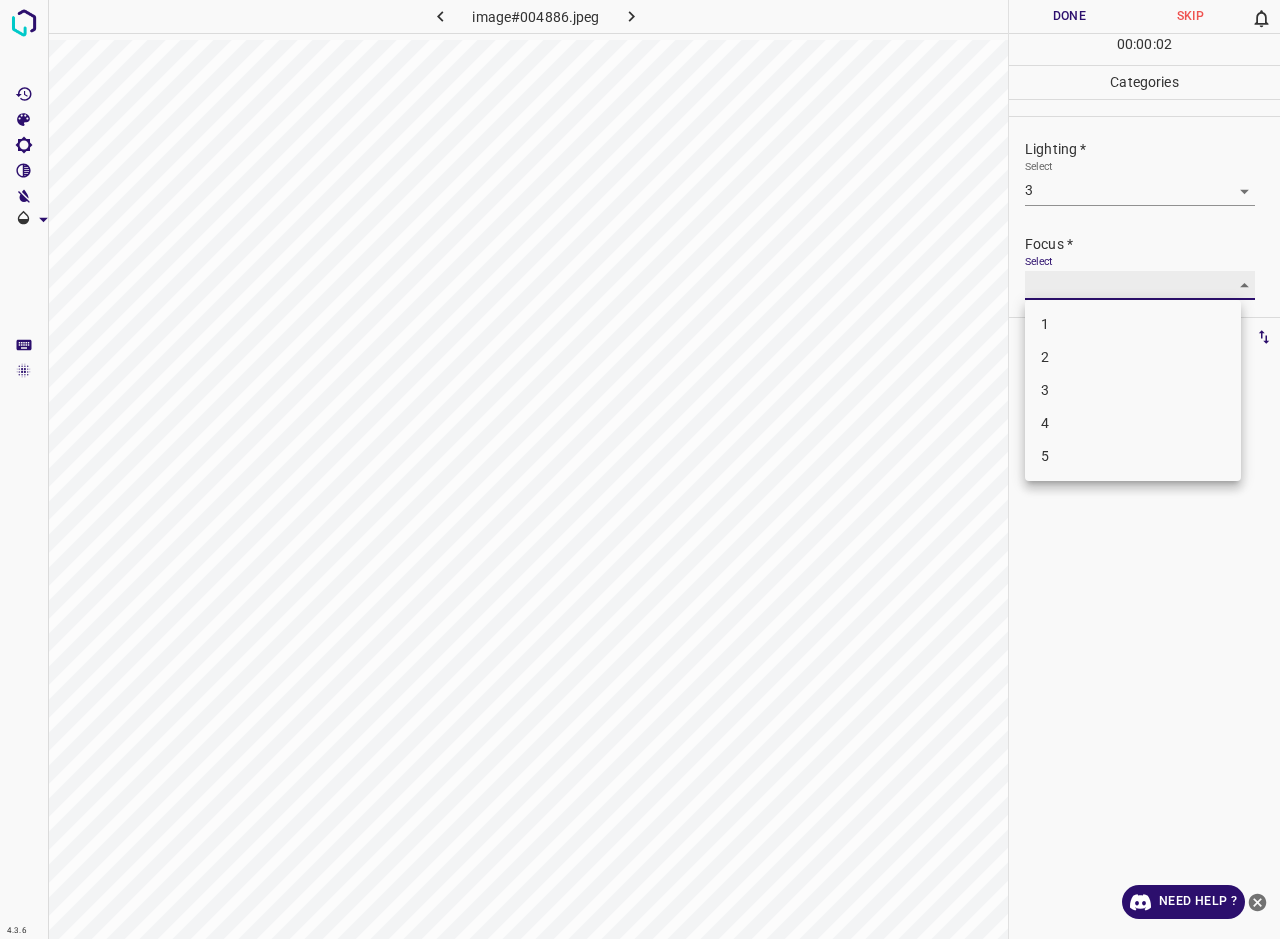 type on "3" 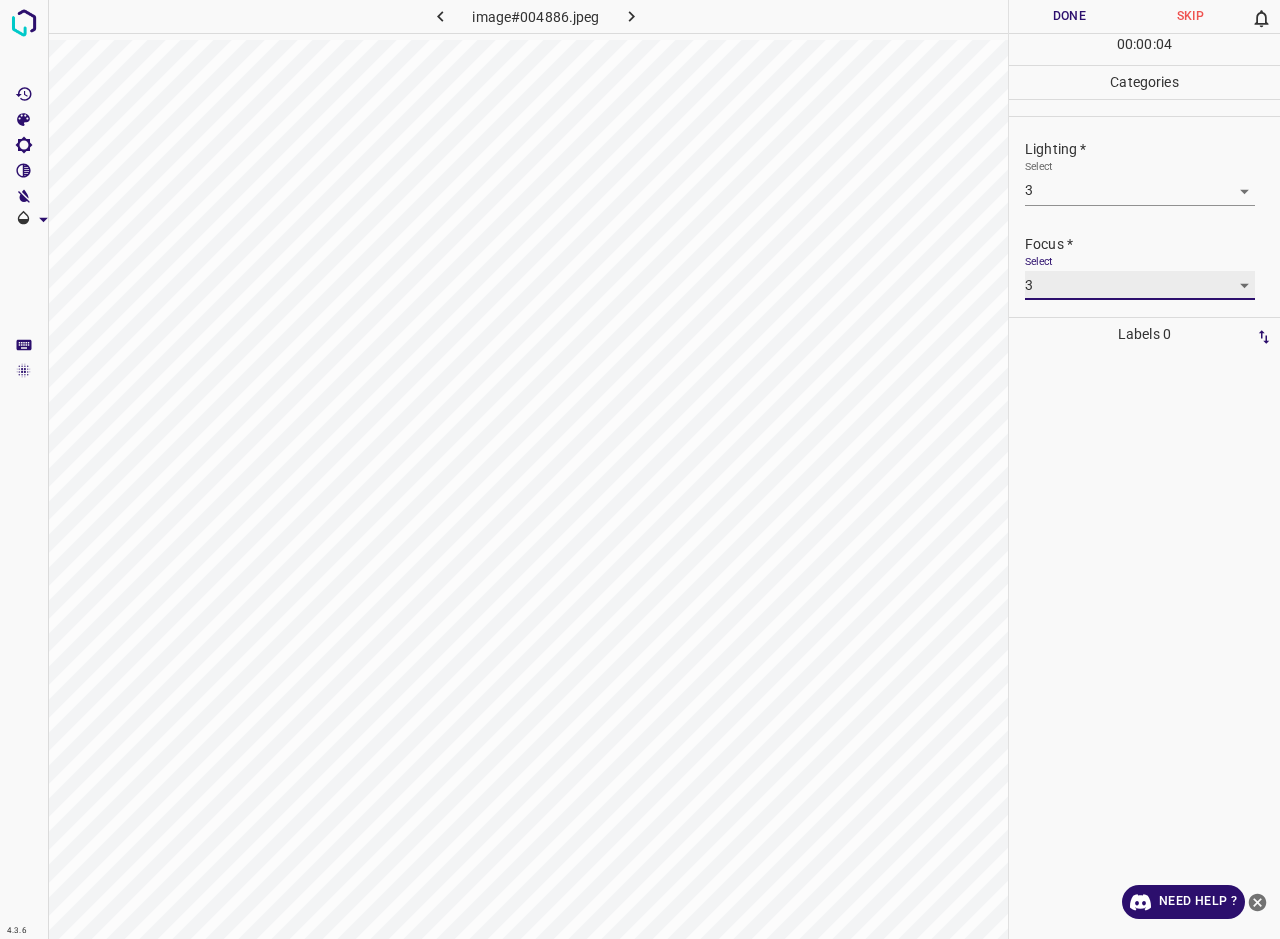scroll, scrollTop: 87, scrollLeft: 0, axis: vertical 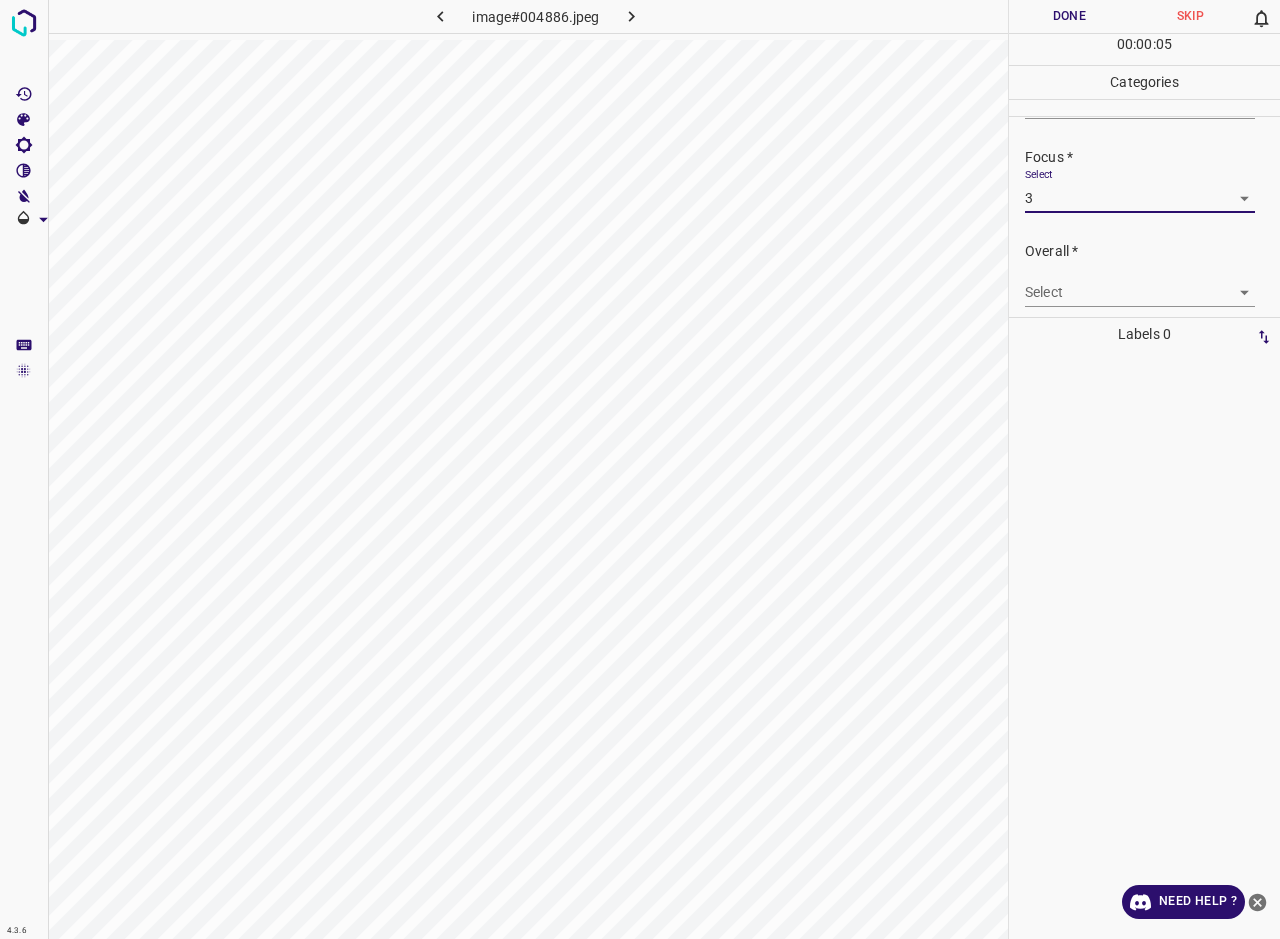click on "4.3.6  image#004886.jpeg Done Skip 0 00   : 00   : 05   Categories Lighting *  Select 3 3 Focus *  Select 3 3 Overall *  Select ​ Labels   0 Categories 1 Lighting 2 Focus 3 Overall Tools Space Change between modes (Draw & Edit) I Auto labeling R Restore zoom M Zoom in N Zoom out Delete Delete selecte label Filters Z Restore filters X Saturation filter C Brightness filter V Contrast filter B Gray scale filter General O Download Need Help ? - Text - Hide - Delete" at bounding box center (640, 469) 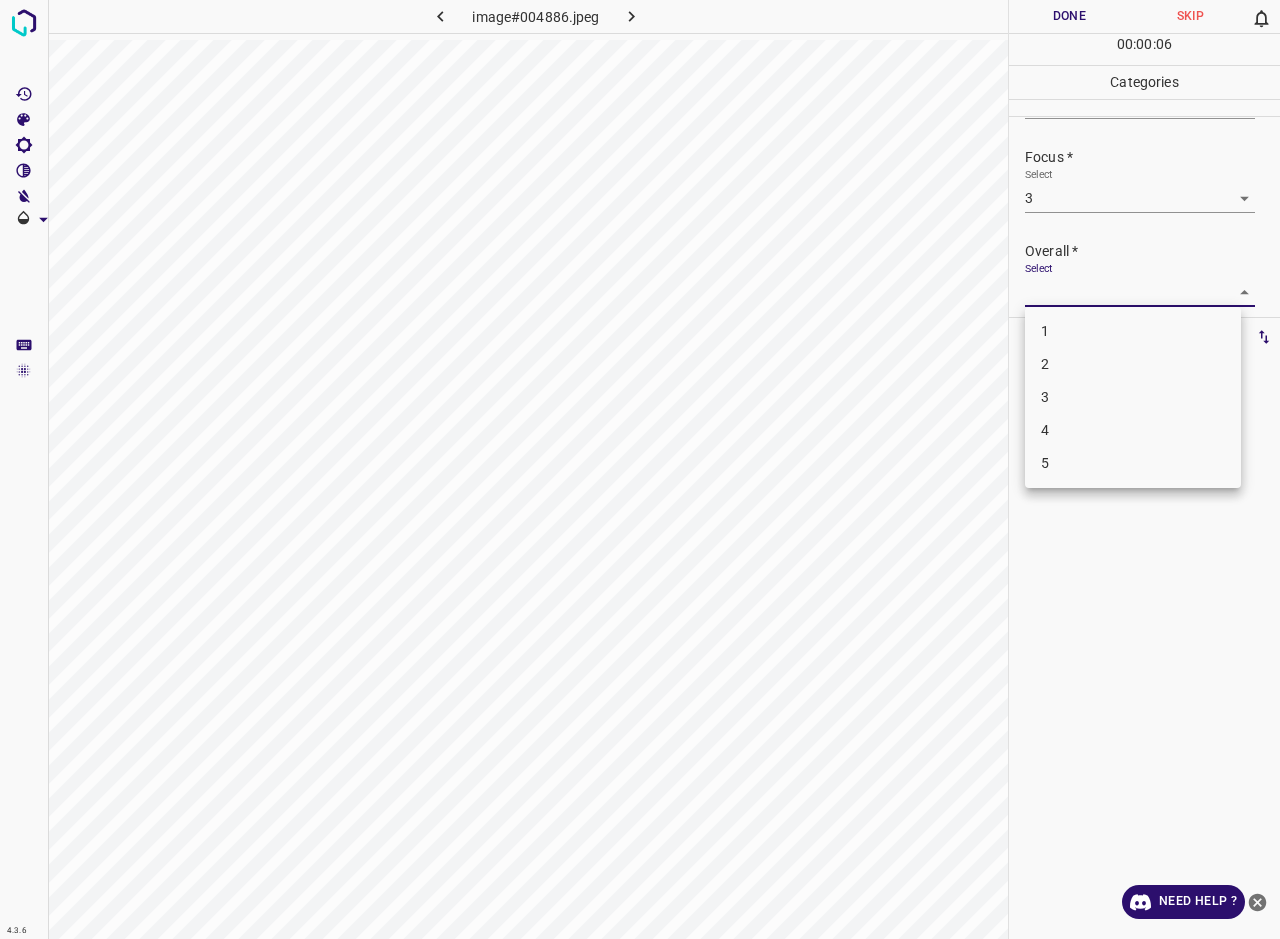click on "3" at bounding box center [1133, 397] 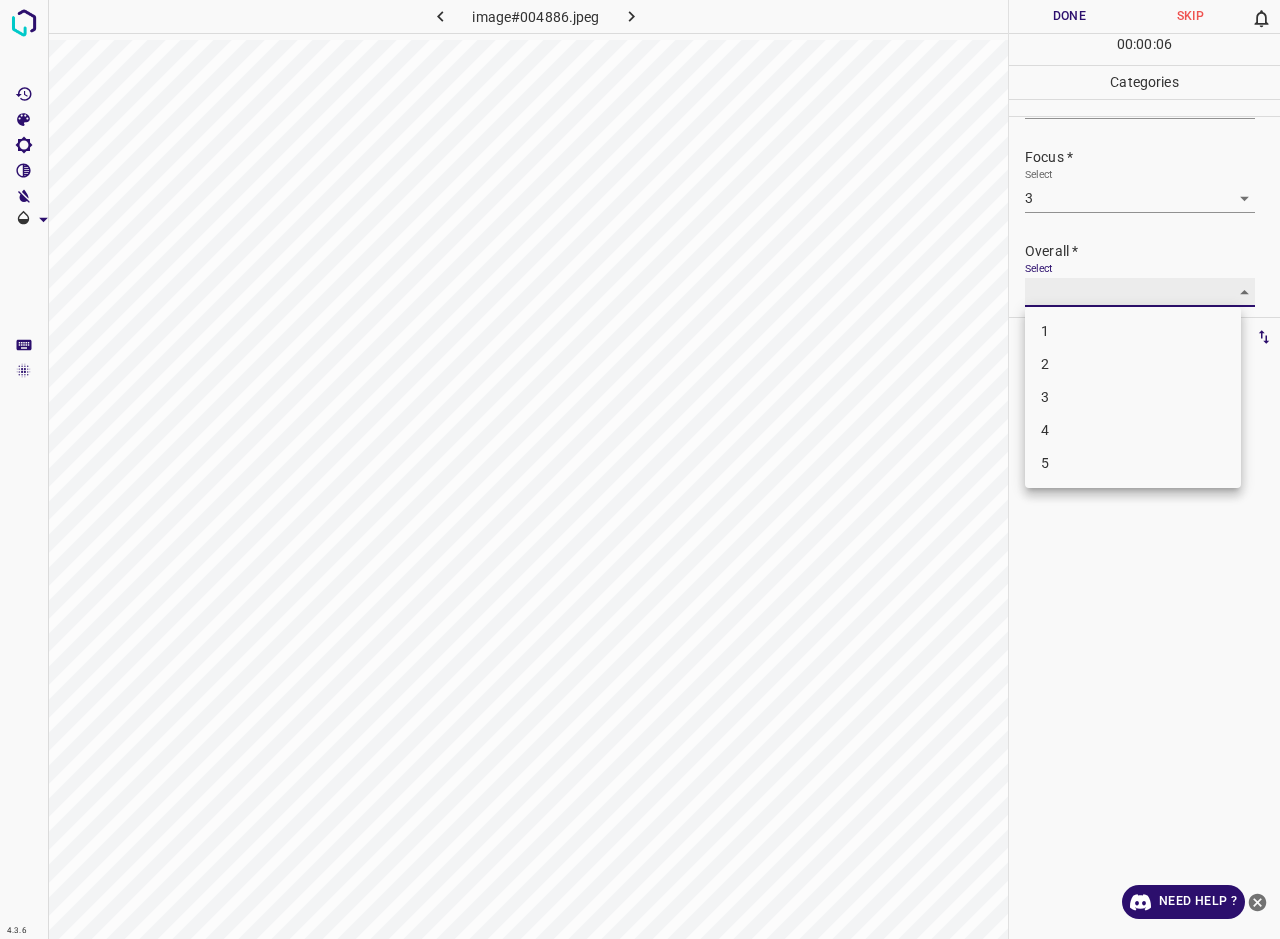 type on "3" 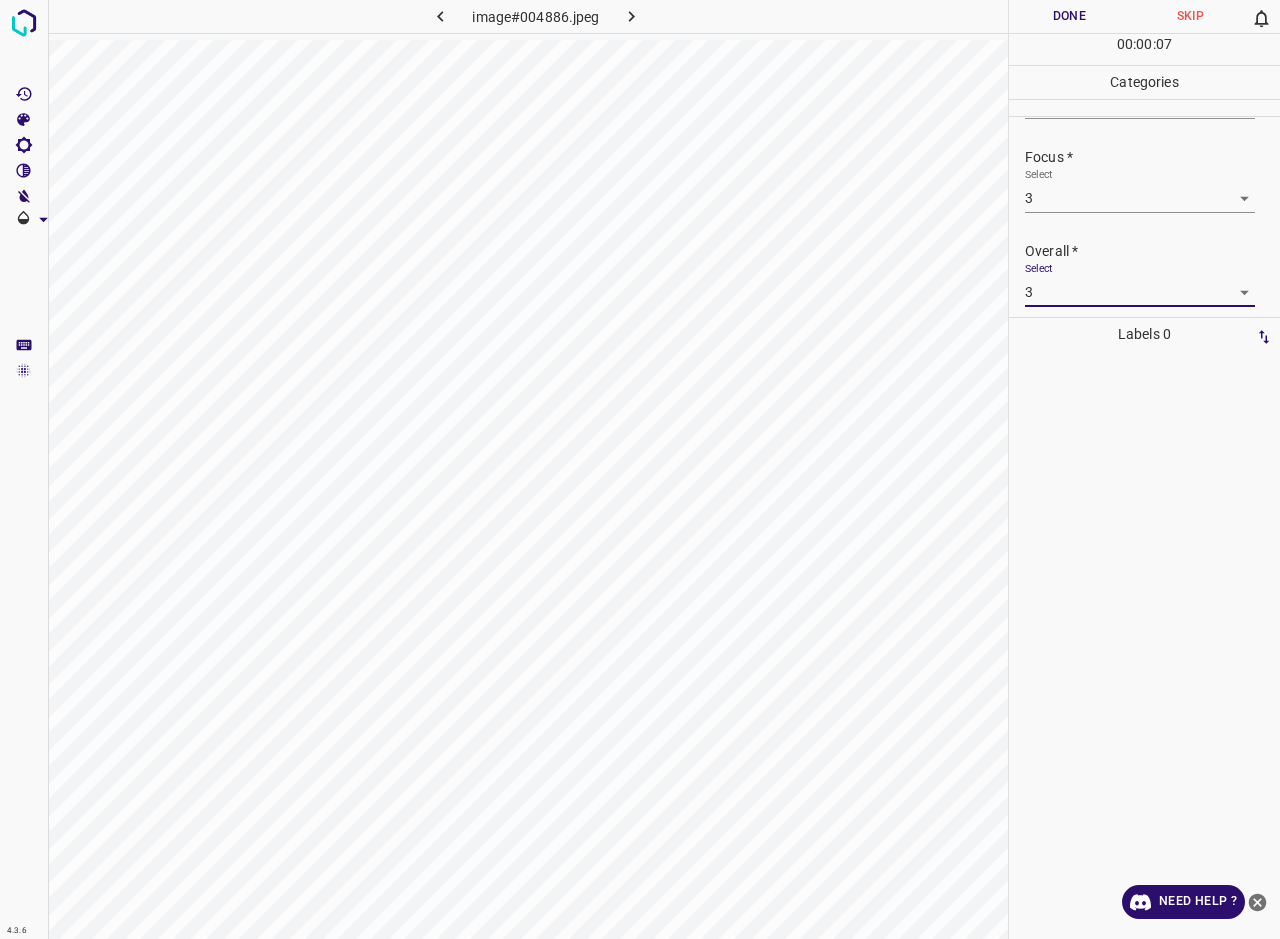 click on "Done" at bounding box center [1069, 16] 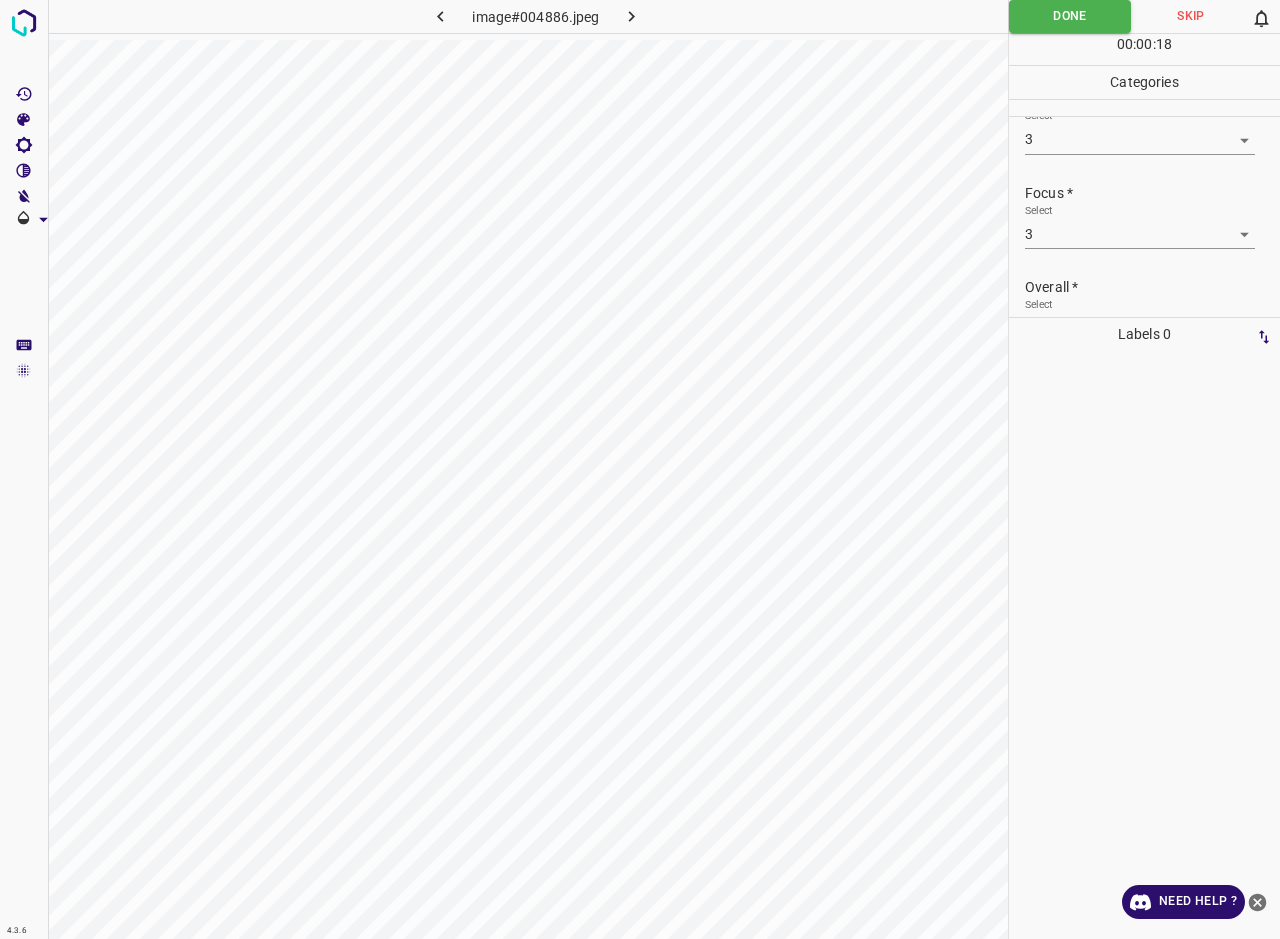 scroll, scrollTop: 0, scrollLeft: 0, axis: both 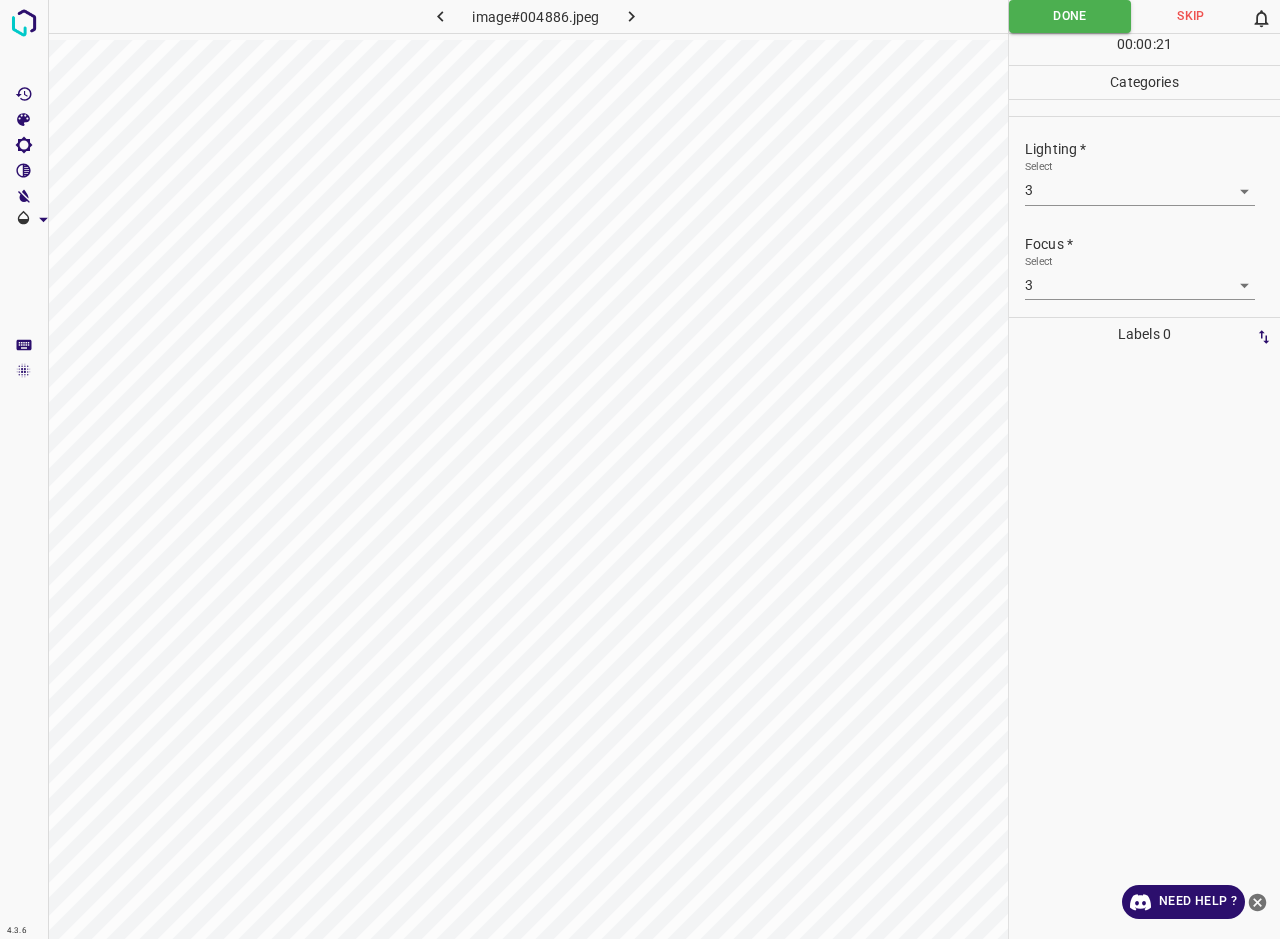 click 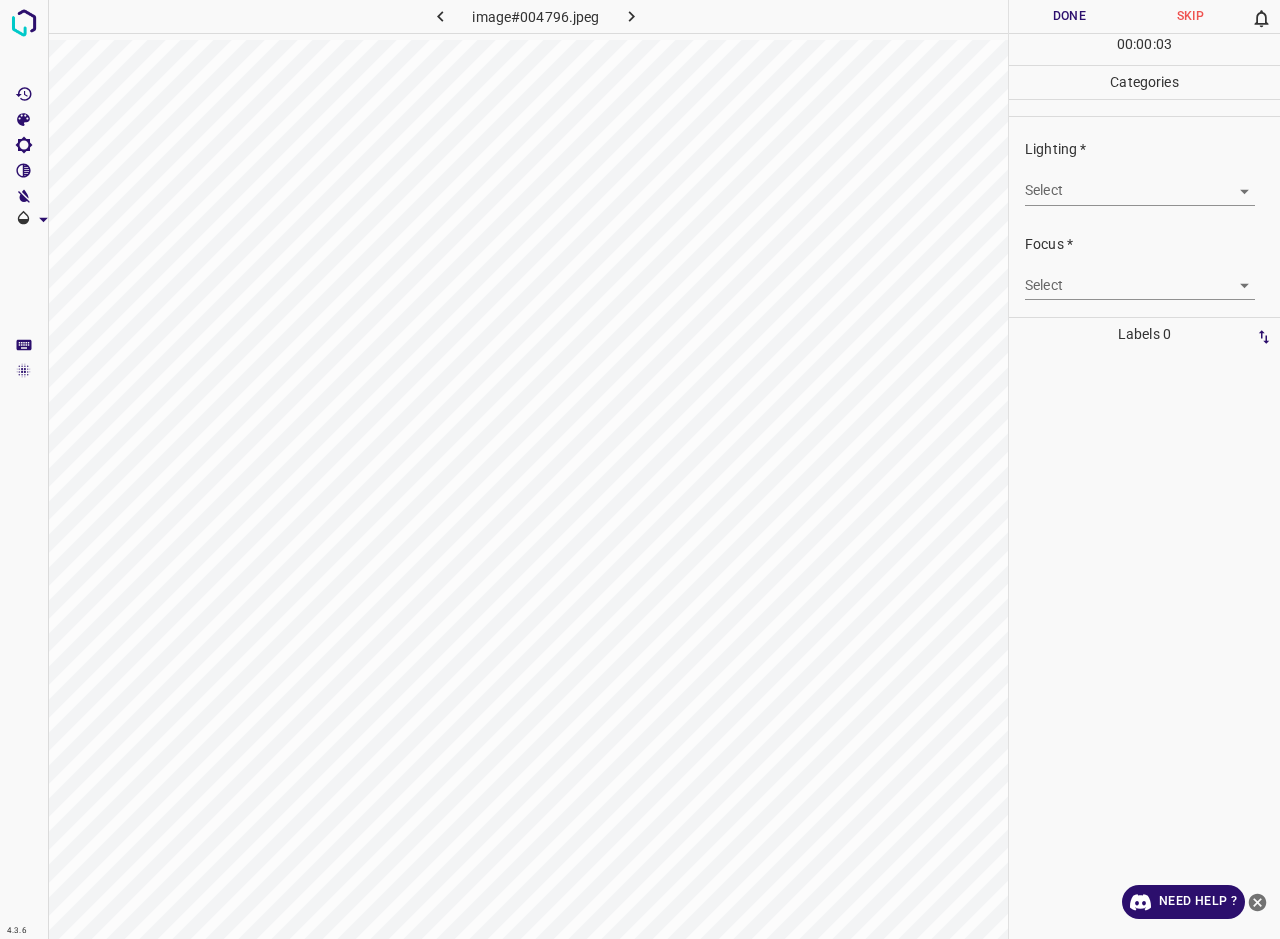 click on "4.3.6  image#004796.jpeg Done Skip 0 00   : 00   : 03   Categories Lighting *  Select ​ Focus *  Select ​ Overall *  Select ​ Labels   0 Categories 1 Lighting 2 Focus 3 Overall Tools Space Change between modes (Draw & Edit) I Auto labeling R Restore zoom M Zoom in N Zoom out Delete Delete selecte label Filters Z Restore filters X Saturation filter C Brightness filter V Contrast filter B Gray scale filter General O Download Need Help ? - Text - Hide - Delete" at bounding box center (640, 469) 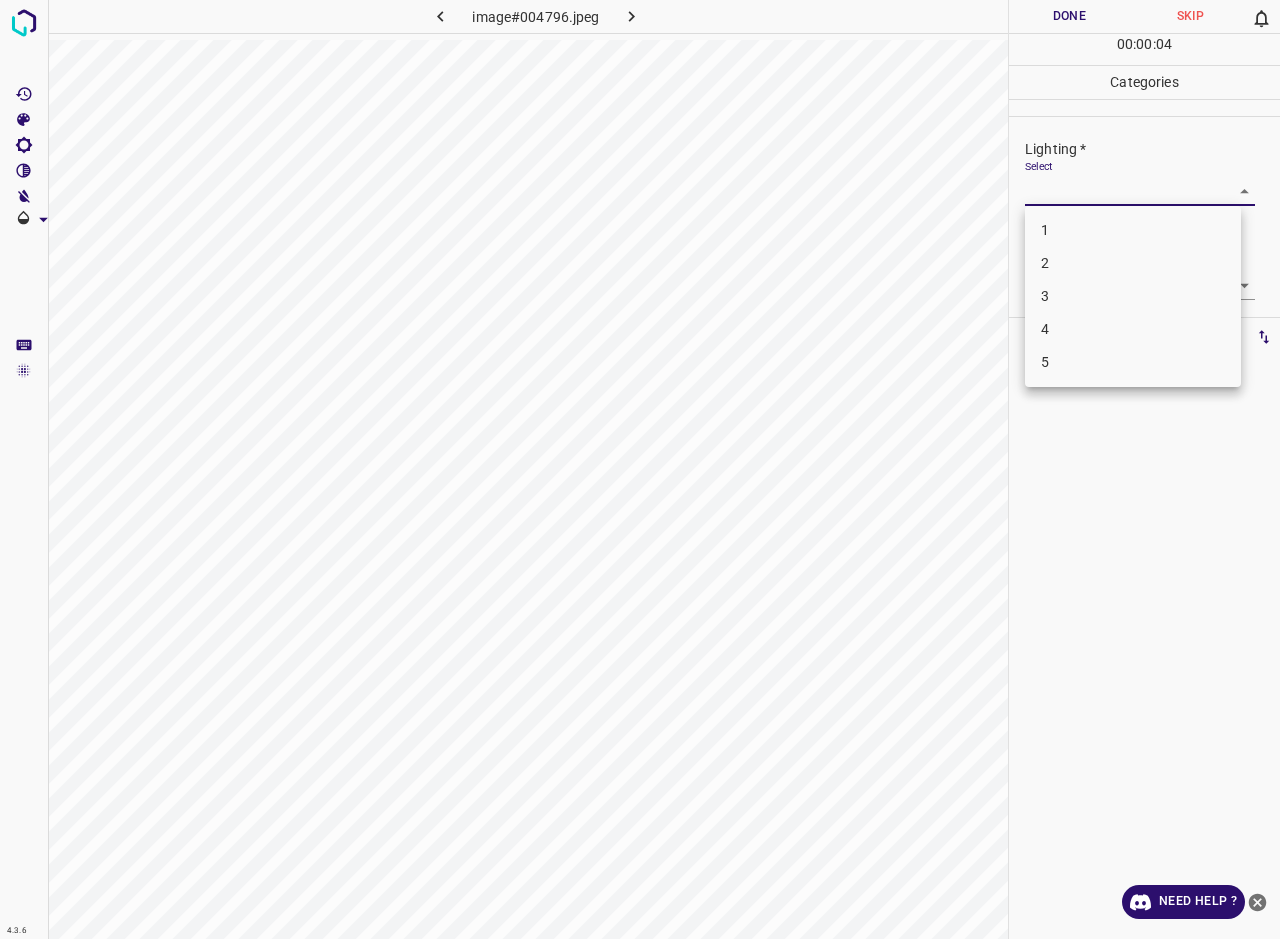 click on "3" at bounding box center [1133, 296] 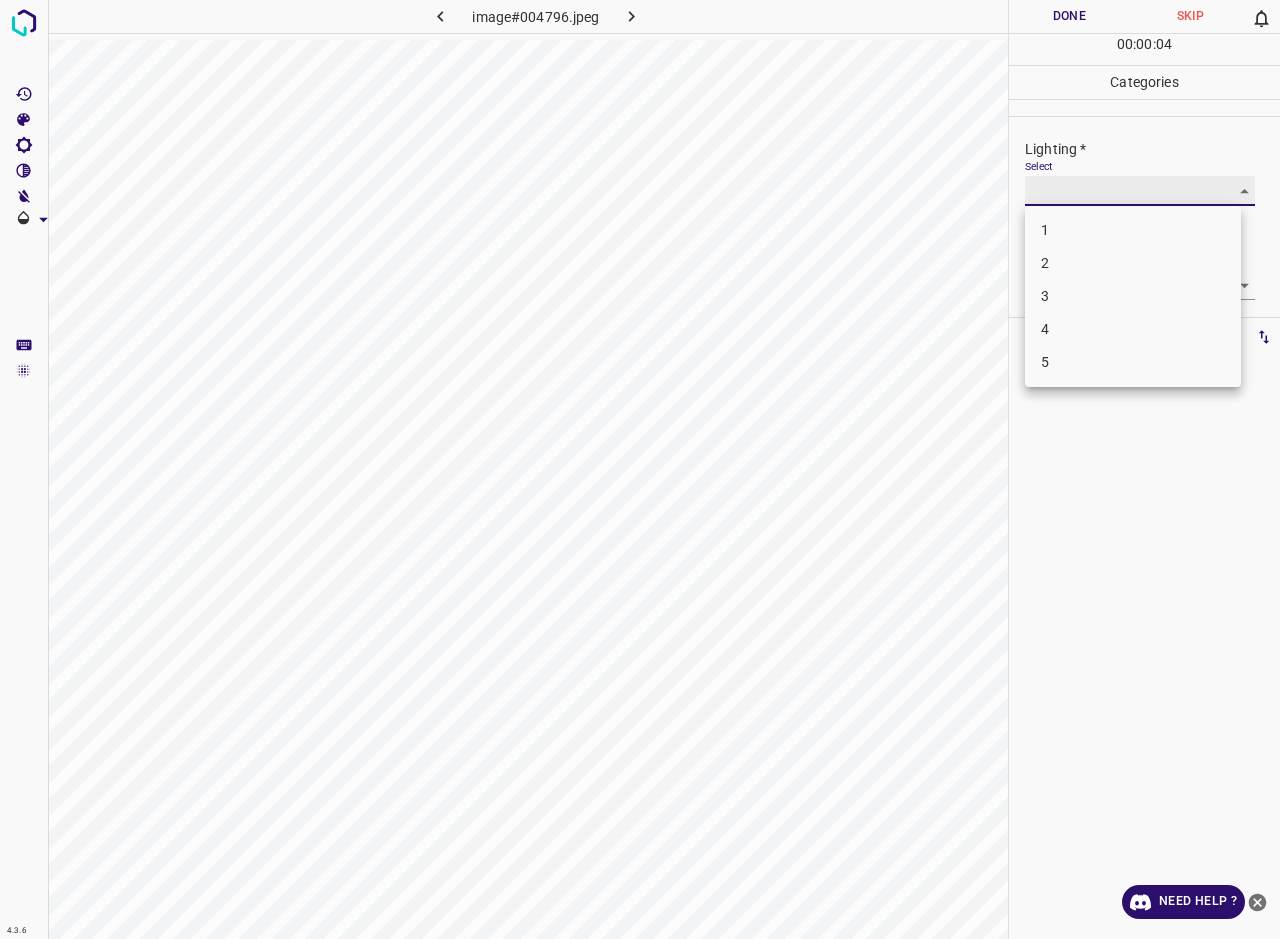 type on "3" 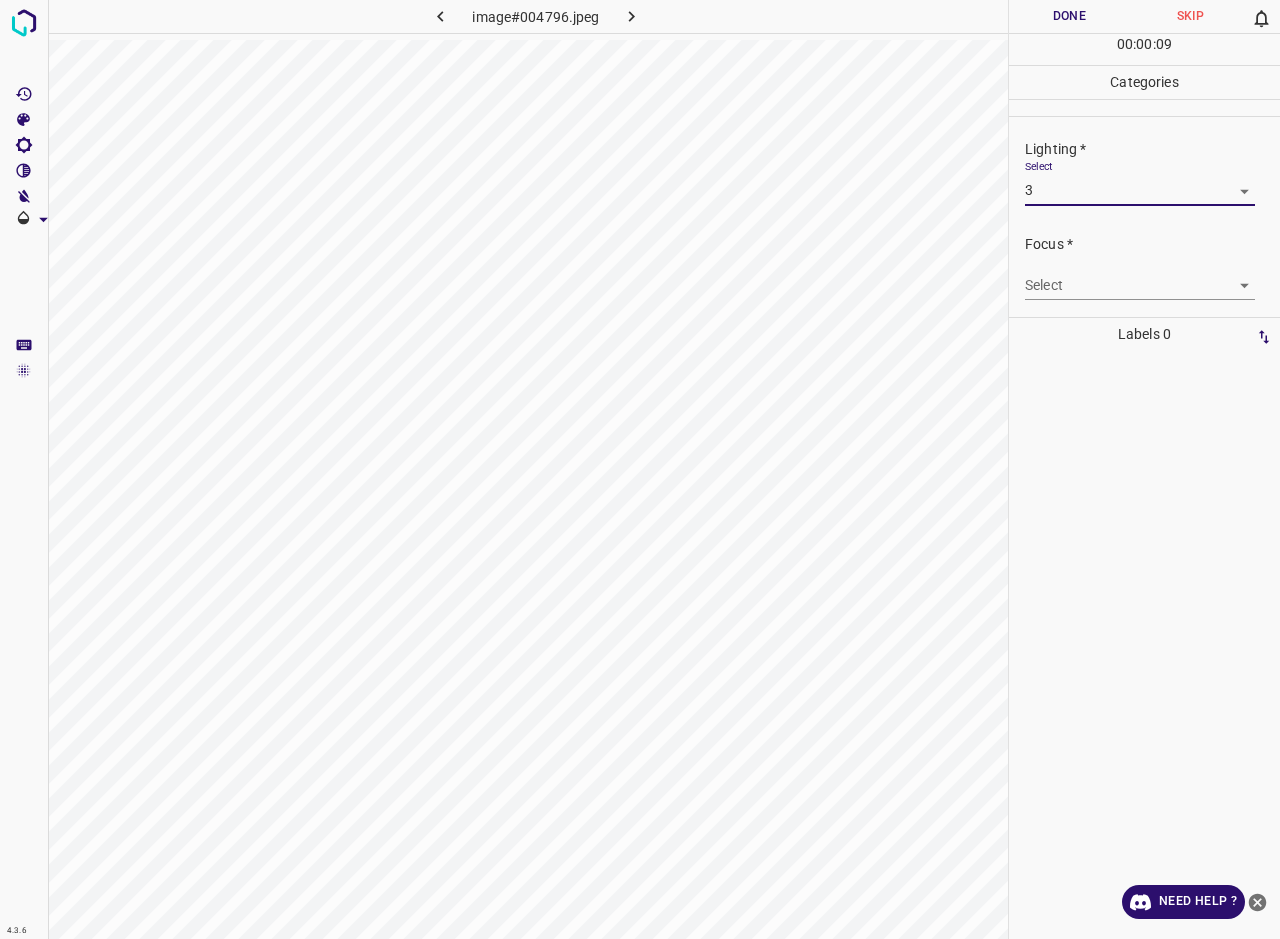 click on "4.3.6  image#004796.jpeg Done Skip 0 00   : 00   : 09   Categories Lighting *  Select 3 3 Focus *  Select ​ Overall *  Select ​ Labels   0 Categories 1 Lighting 2 Focus 3 Overall Tools Space Change between modes (Draw & Edit) I Auto labeling R Restore zoom M Zoom in N Zoom out Delete Delete selecte label Filters Z Restore filters X Saturation filter C Brightness filter V Contrast filter B Gray scale filter General O Download Need Help ? - Text - Hide - Delete" at bounding box center (640, 469) 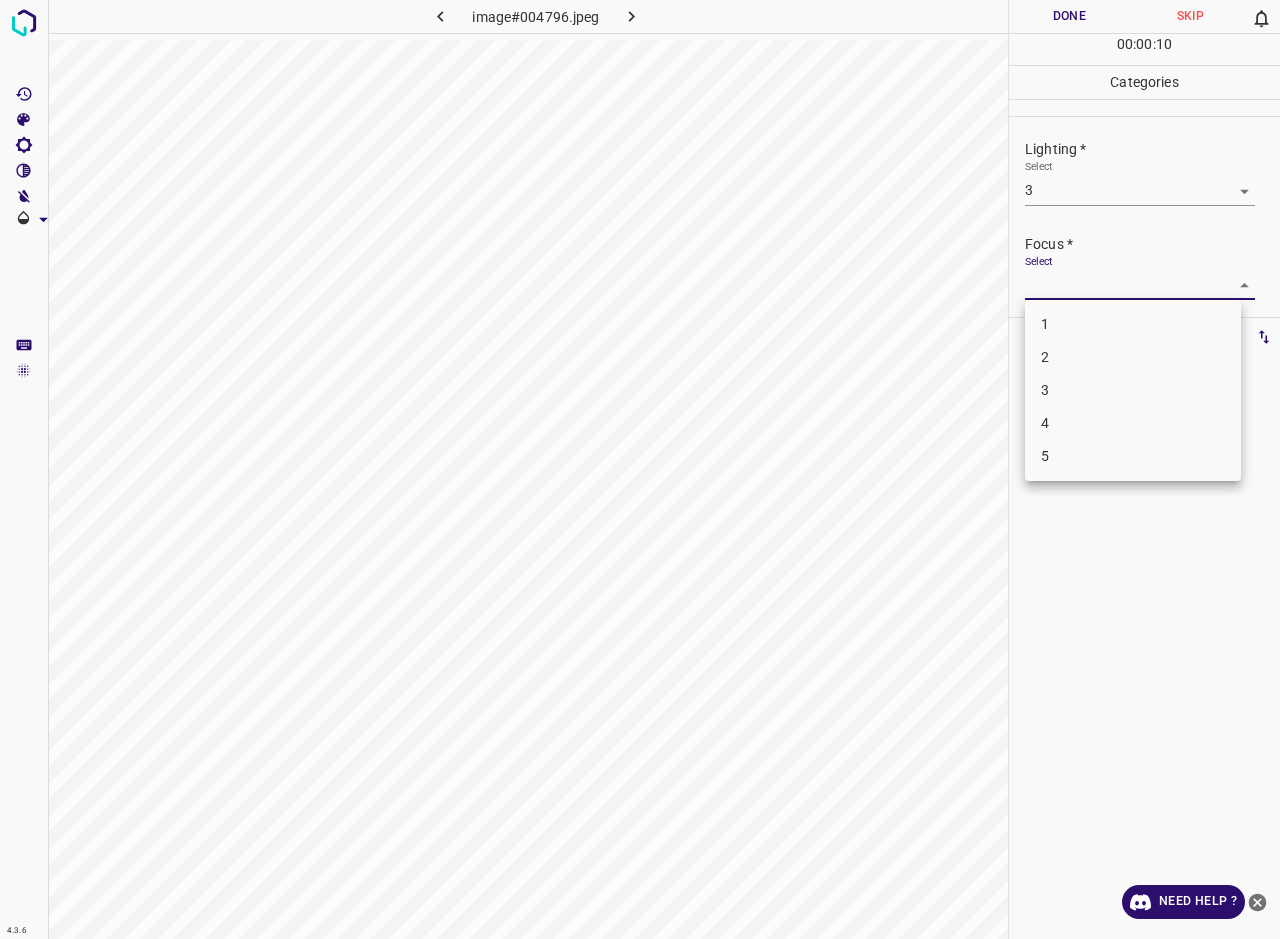 click on "3" at bounding box center (1133, 390) 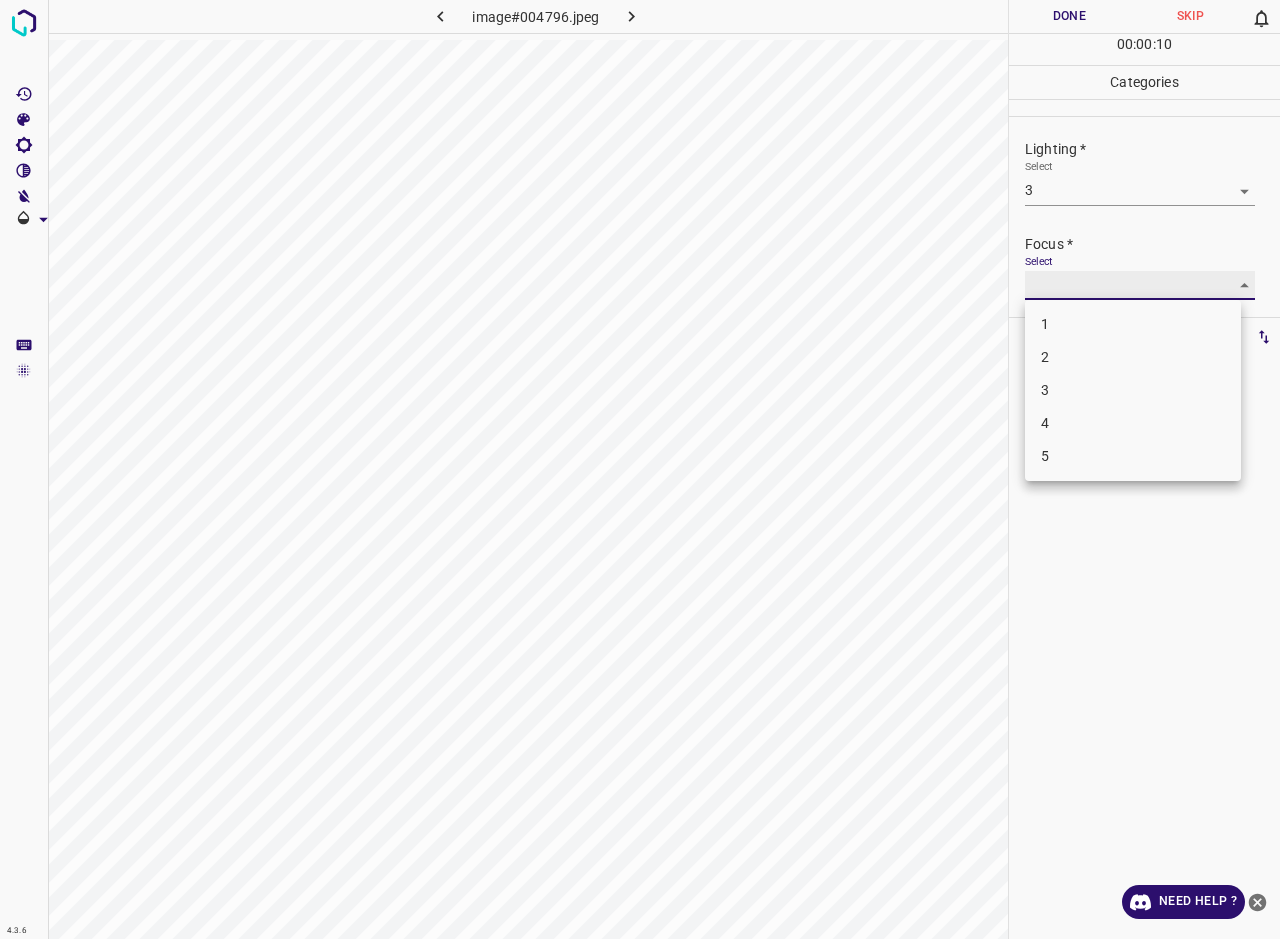 type on "3" 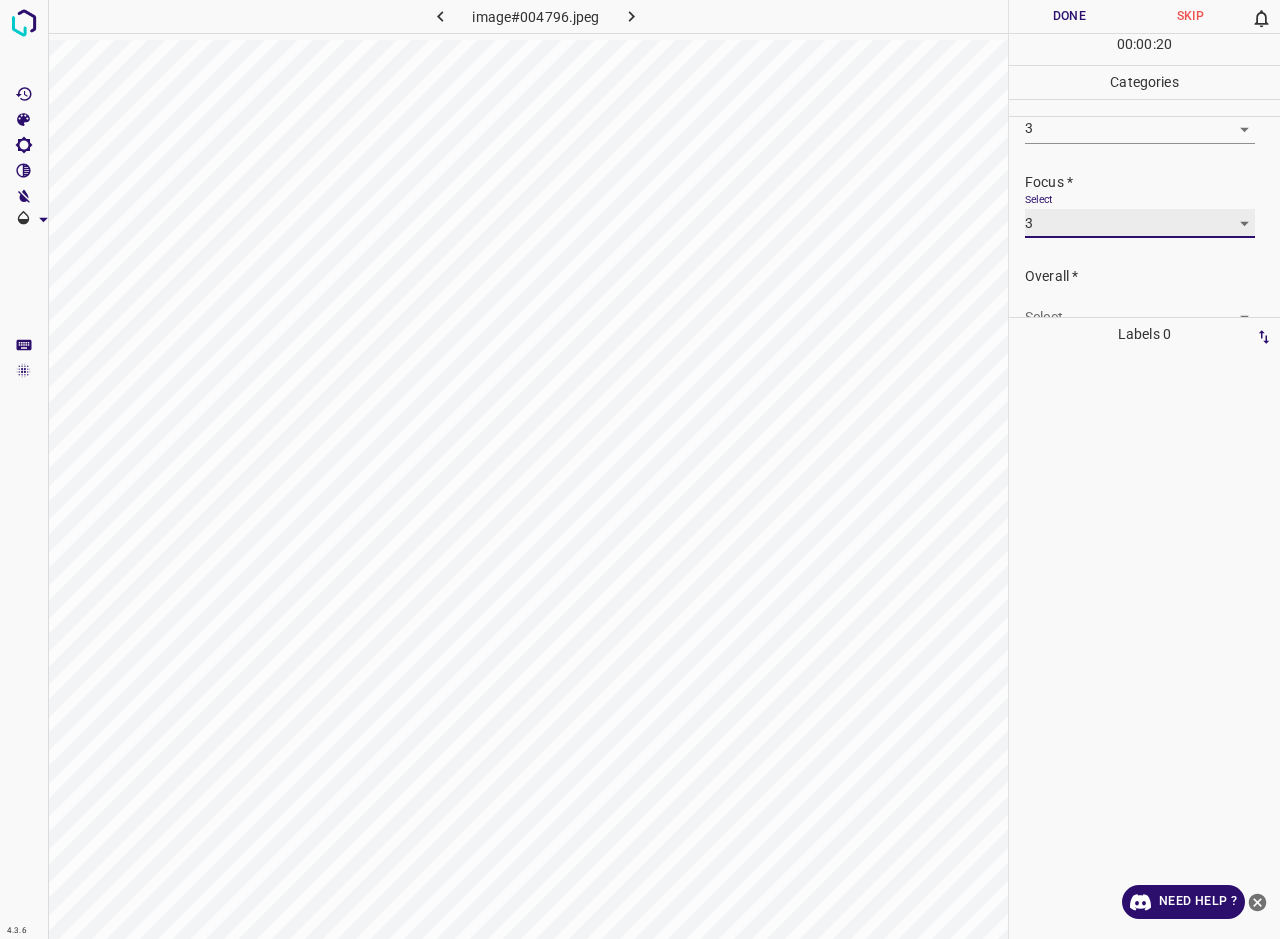 scroll, scrollTop: 83, scrollLeft: 0, axis: vertical 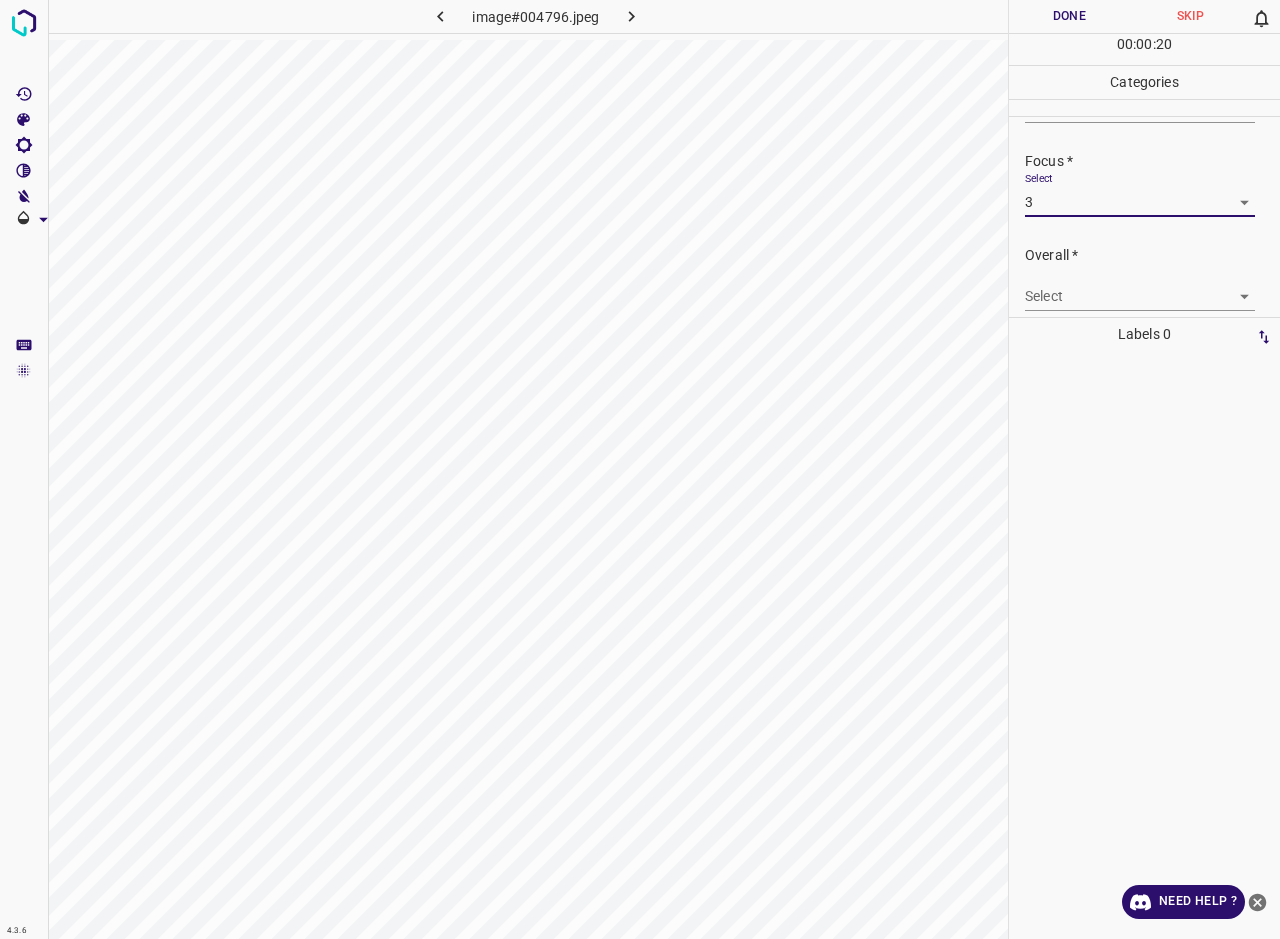click on "4.3.6  image#004796.jpeg Done Skip 0 00   : 00   : 20   Categories Lighting *  Select 3 3 Focus *  Select 3 3 Overall *  Select ​ Labels   0 Categories 1 Lighting 2 Focus 3 Overall Tools Space Change between modes (Draw & Edit) I Auto labeling R Restore zoom M Zoom in N Zoom out Delete Delete selecte label Filters Z Restore filters X Saturation filter C Brightness filter V Contrast filter B Gray scale filter General O Download Need Help ? - Text - Hide - Delete" at bounding box center (640, 469) 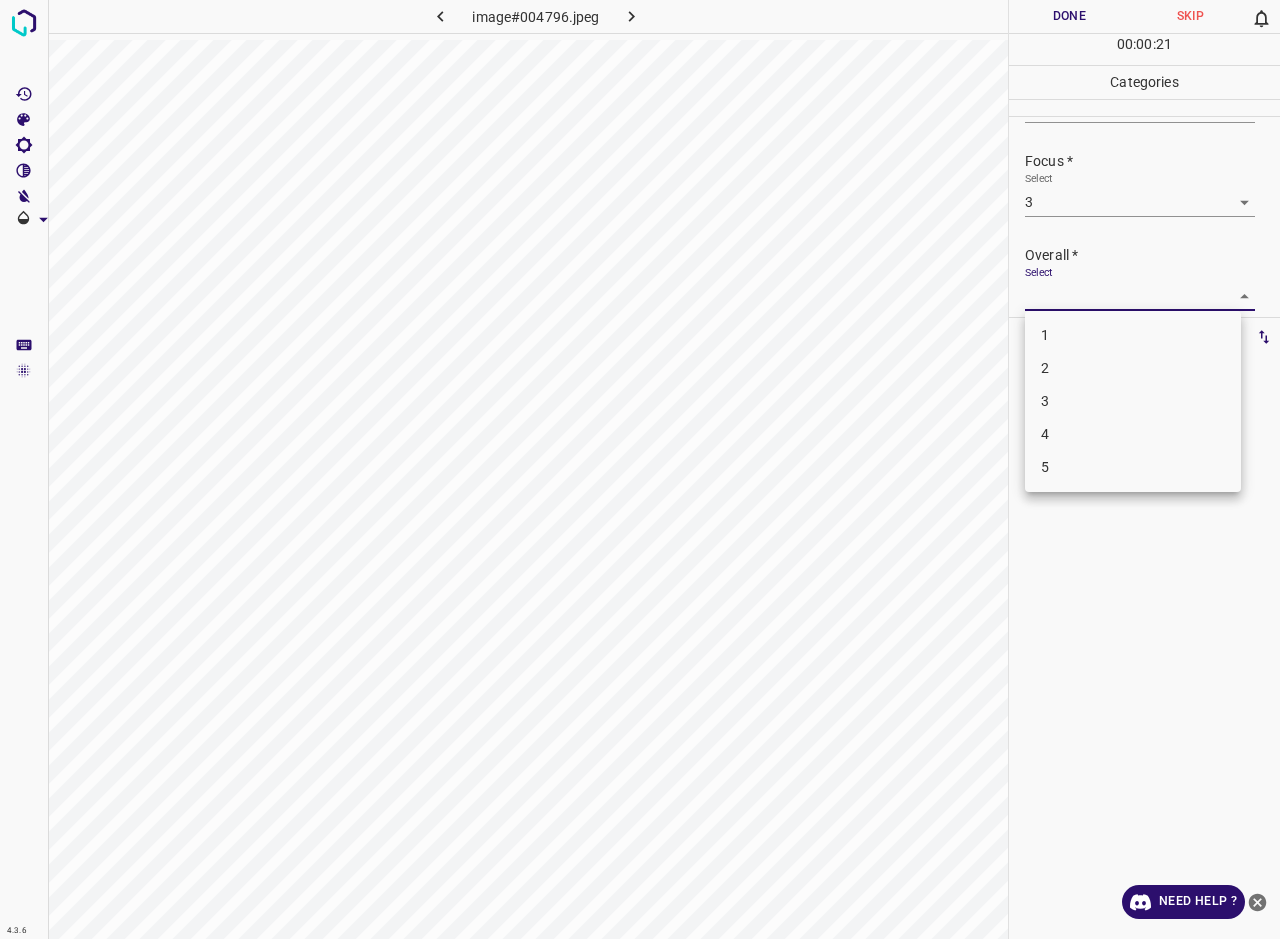 click on "3" at bounding box center (1133, 401) 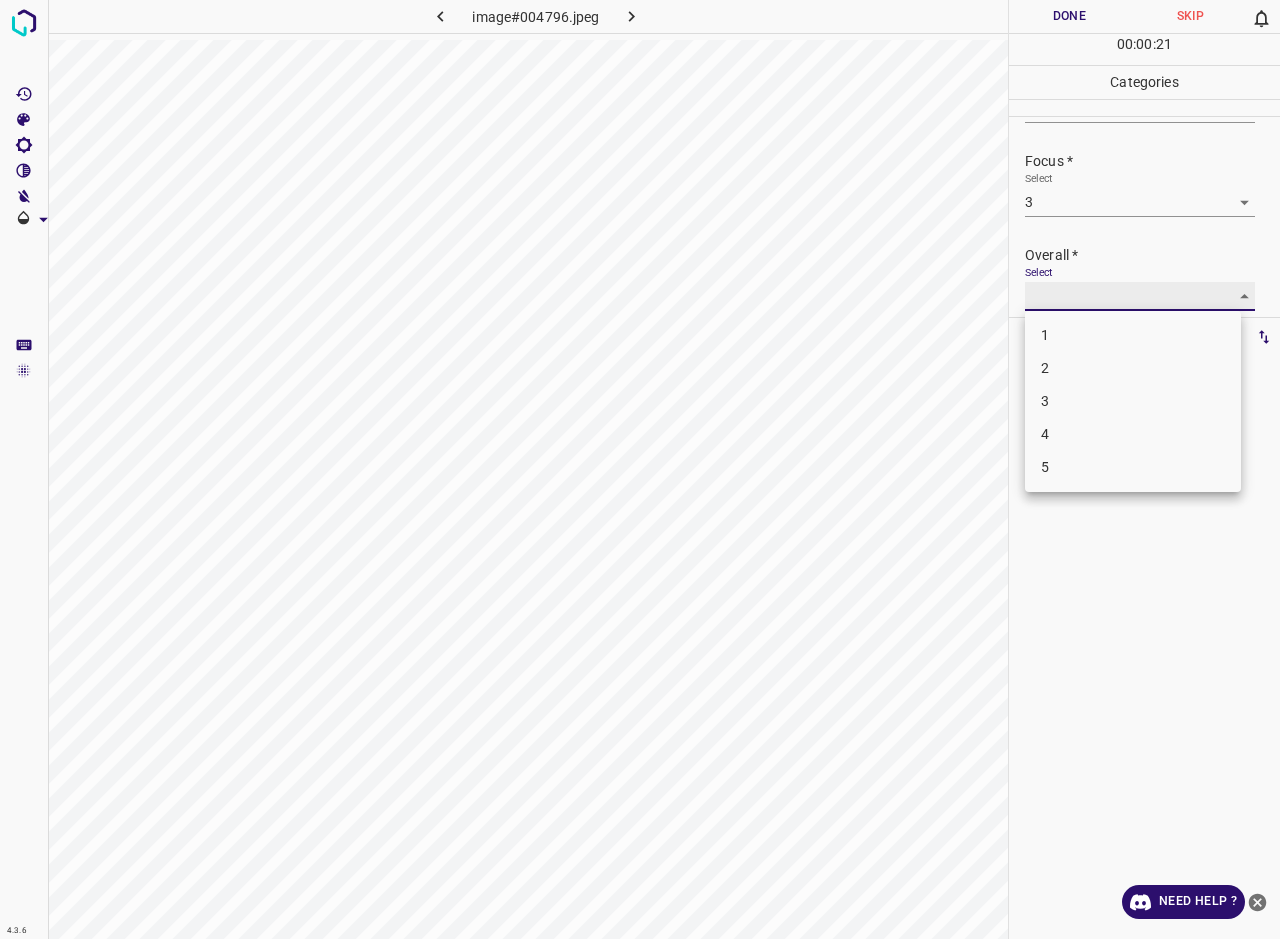 type on "3" 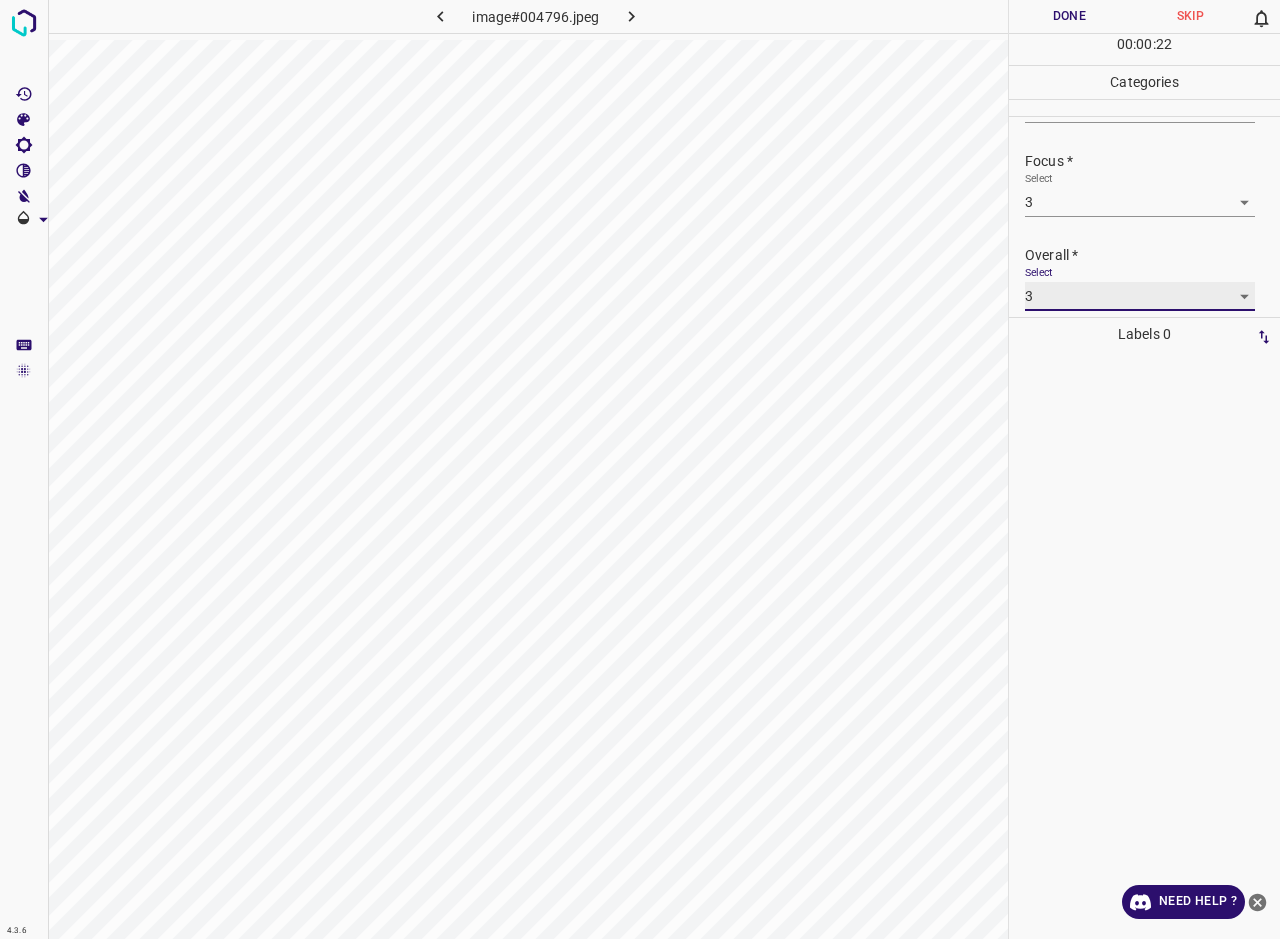 scroll, scrollTop: 83, scrollLeft: 0, axis: vertical 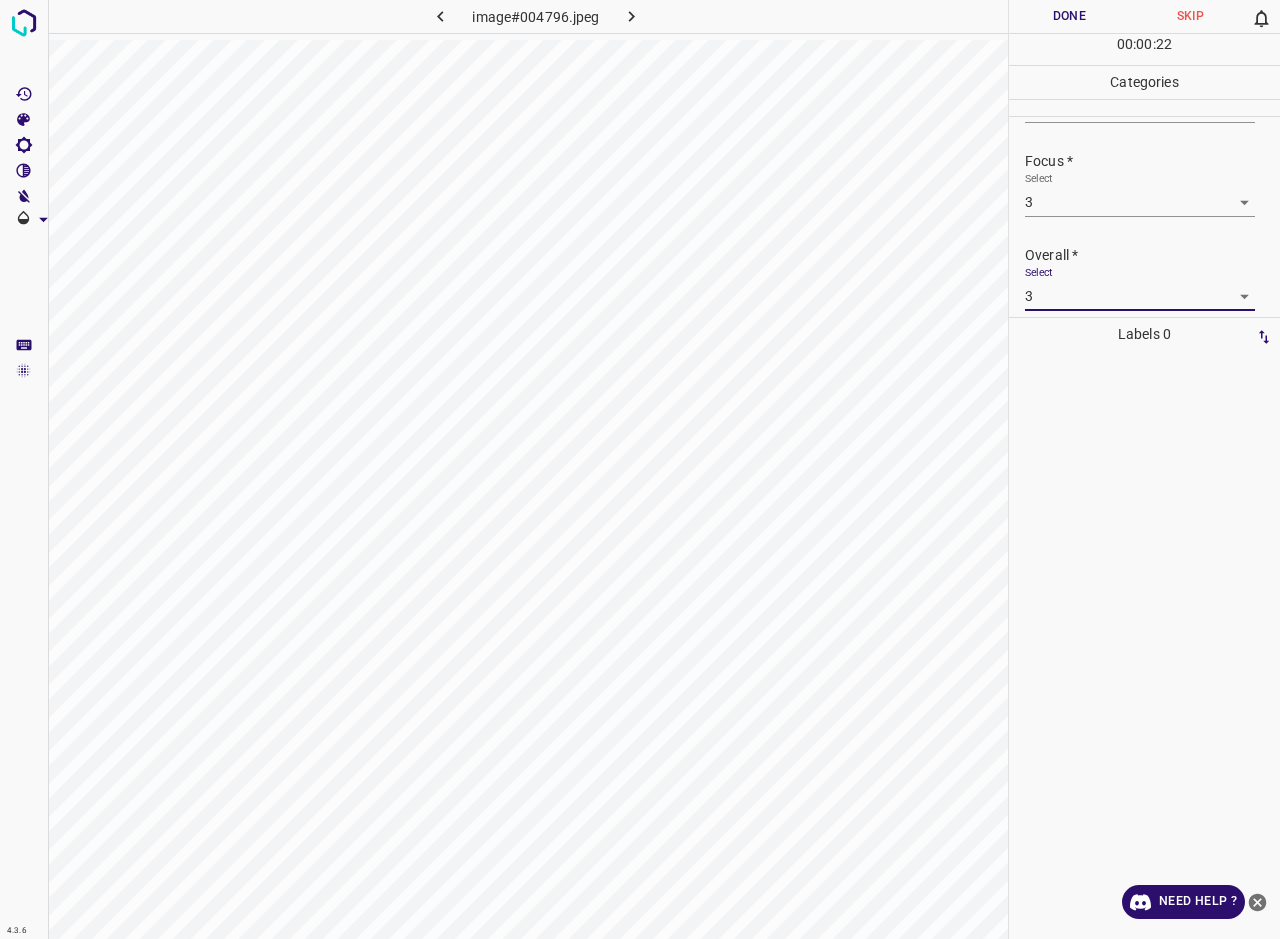 click on "Done" at bounding box center (1069, 16) 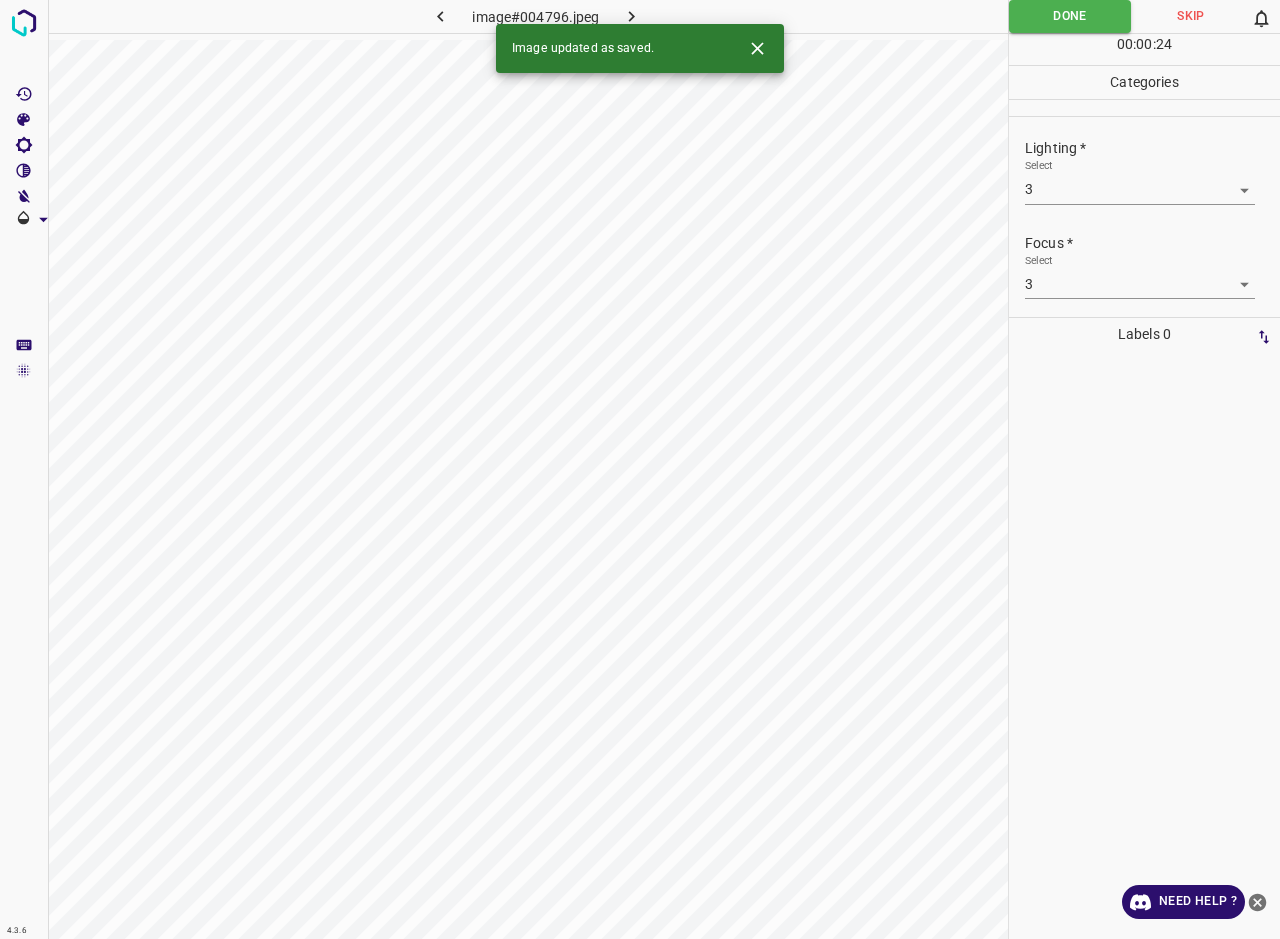 scroll, scrollTop: 0, scrollLeft: 0, axis: both 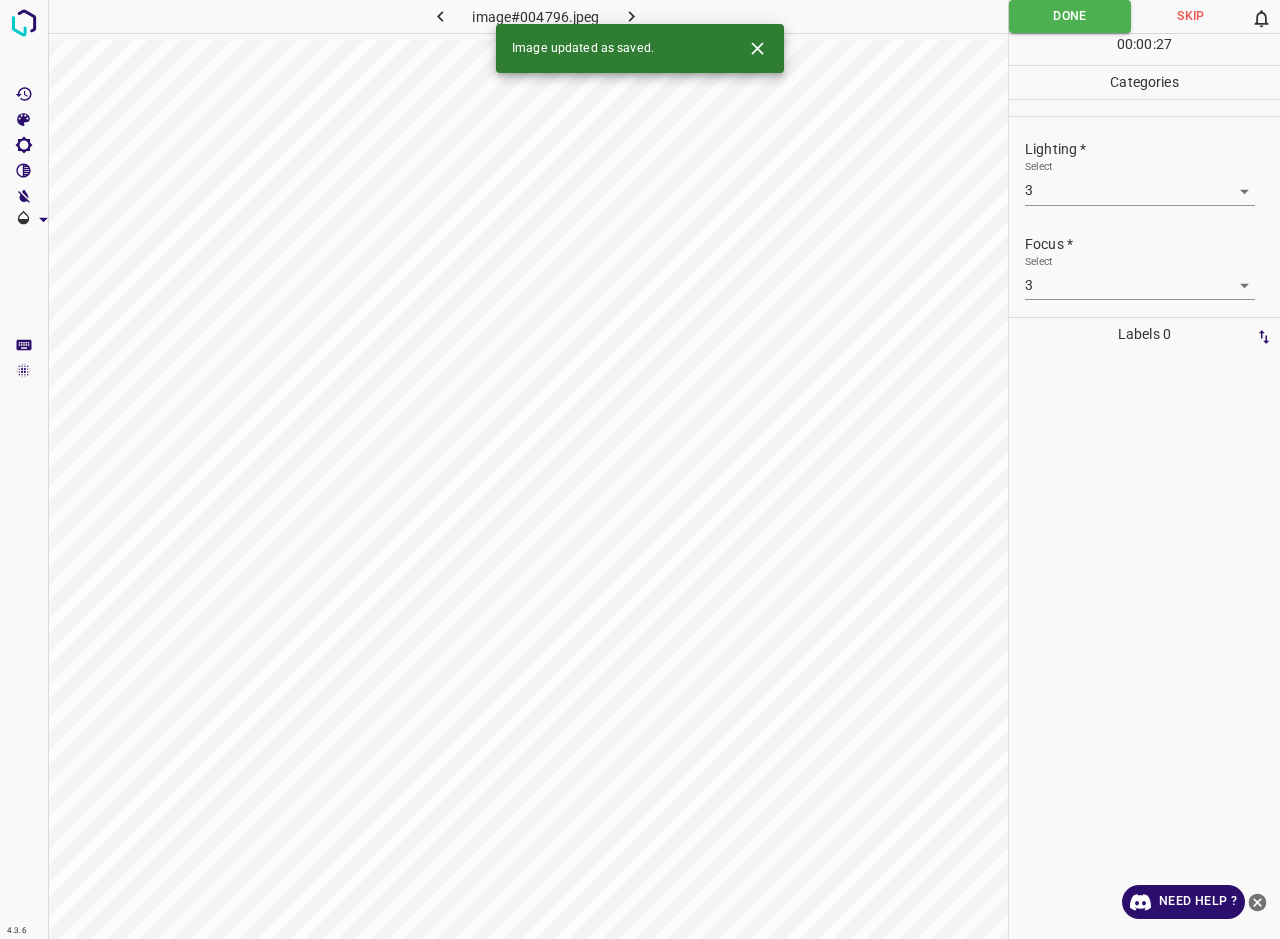 click 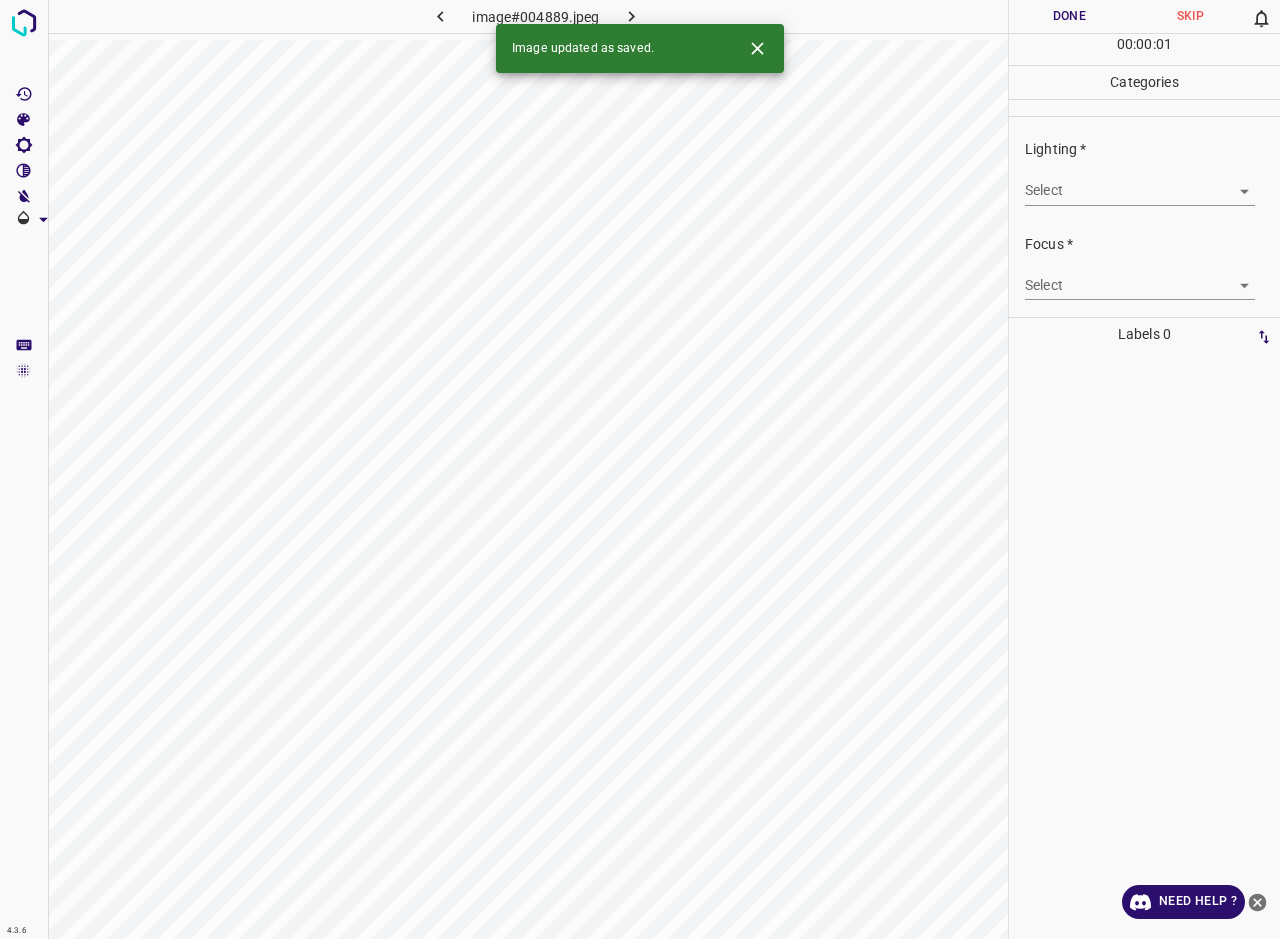 click on "Lighting *  Select ​" at bounding box center (1144, 172) 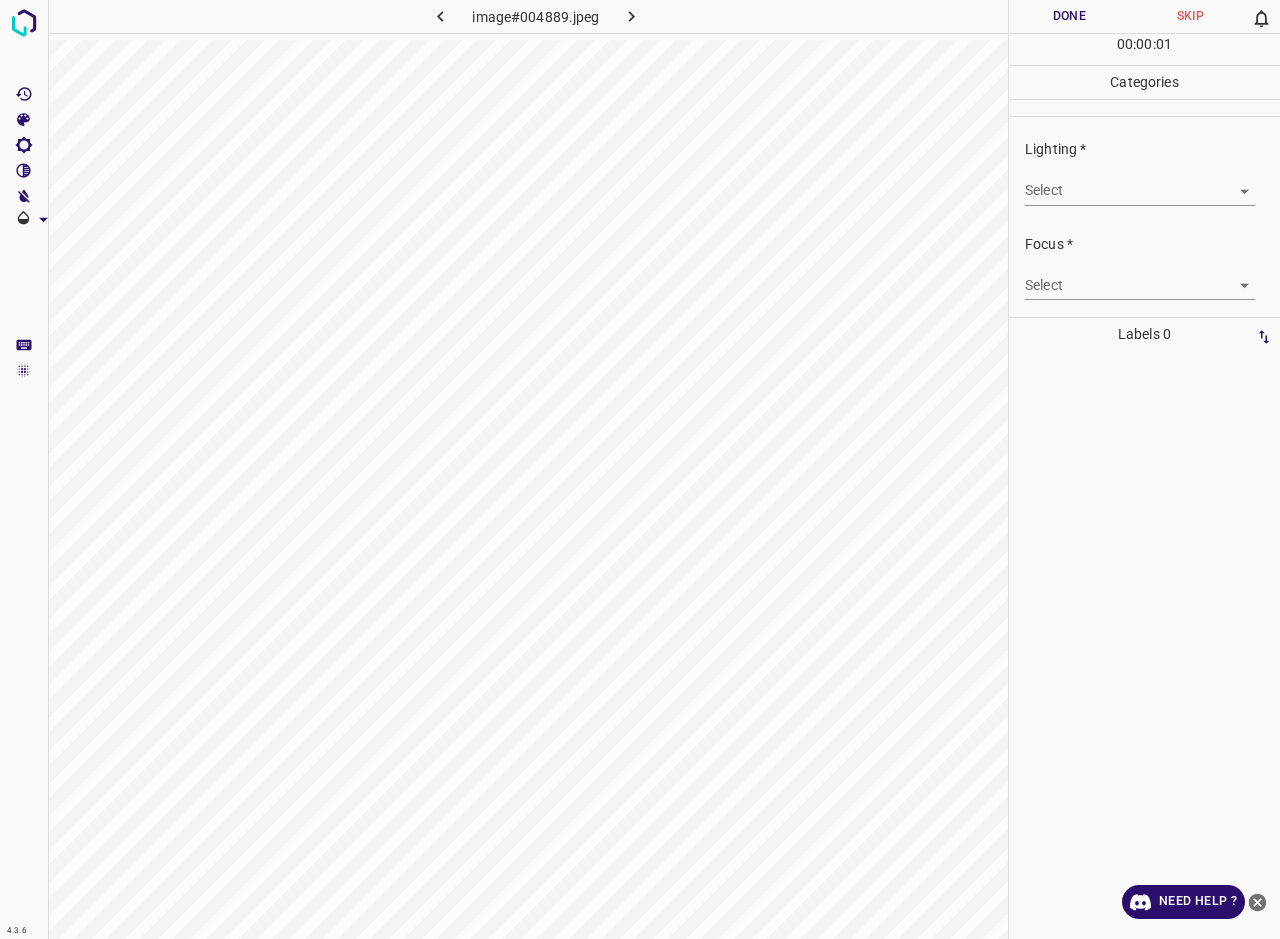 click on "4.3.6  image#004889.jpeg Done Skip 0 00   : 00   : 01   Categories Lighting *  Select ​ Focus *  Select ​ Overall *  Select ​ Labels   0 Categories 1 Lighting 2 Focus 3 Overall Tools Space Change between modes (Draw & Edit) I Auto labeling R Restore zoom M Zoom in N Zoom out Delete Delete selecte label Filters Z Restore filters X Saturation filter C Brightness filter V Contrast filter B Gray scale filter General O Download Need Help ? - Text - Hide - Delete" at bounding box center (640, 469) 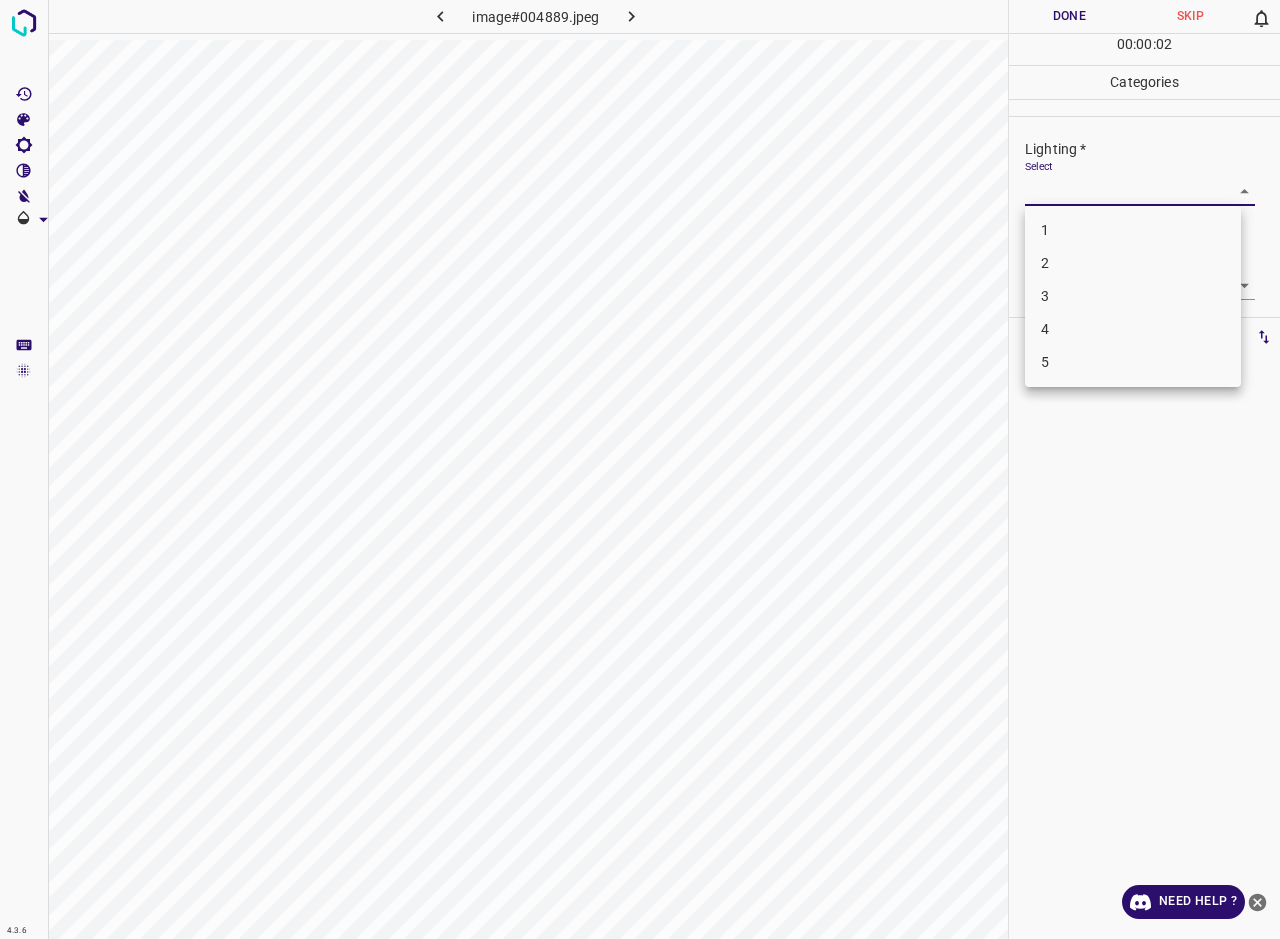 click on "3" at bounding box center (1133, 296) 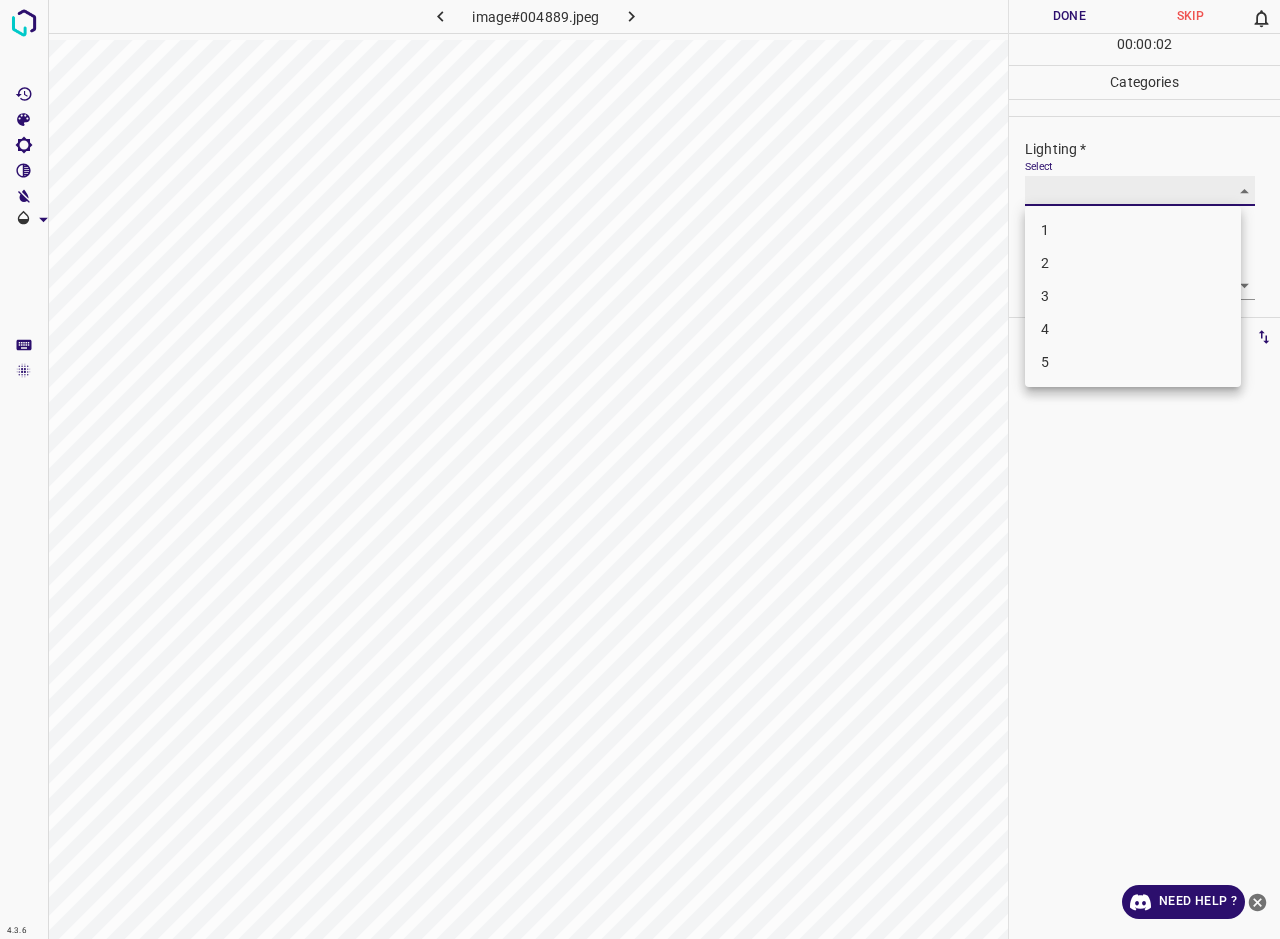 type on "3" 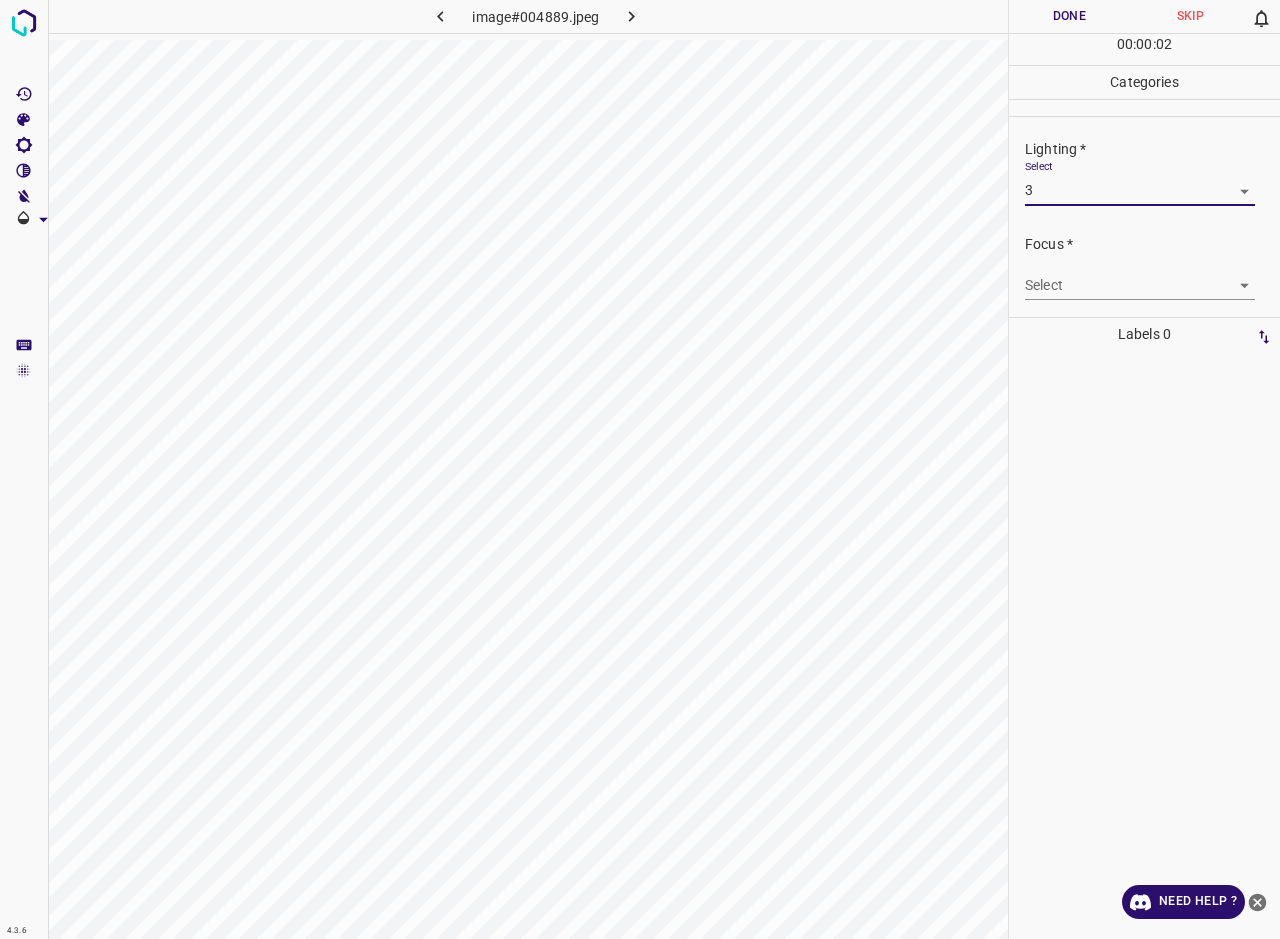 click on "4.3.6  image#004889.jpeg Done Skip 0 00   : 00   : 02   Categories Lighting *  Select 3 3 Focus *  Select ​ Overall *  Select ​ Labels   0 Categories 1 Lighting 2 Focus 3 Overall Tools Space Change between modes (Draw & Edit) I Auto labeling R Restore zoom M Zoom in N Zoom out Delete Delete selecte label Filters Z Restore filters X Saturation filter C Brightness filter V Contrast filter B Gray scale filter General O Download Need Help ? - Text - Hide - Delete" at bounding box center (640, 469) 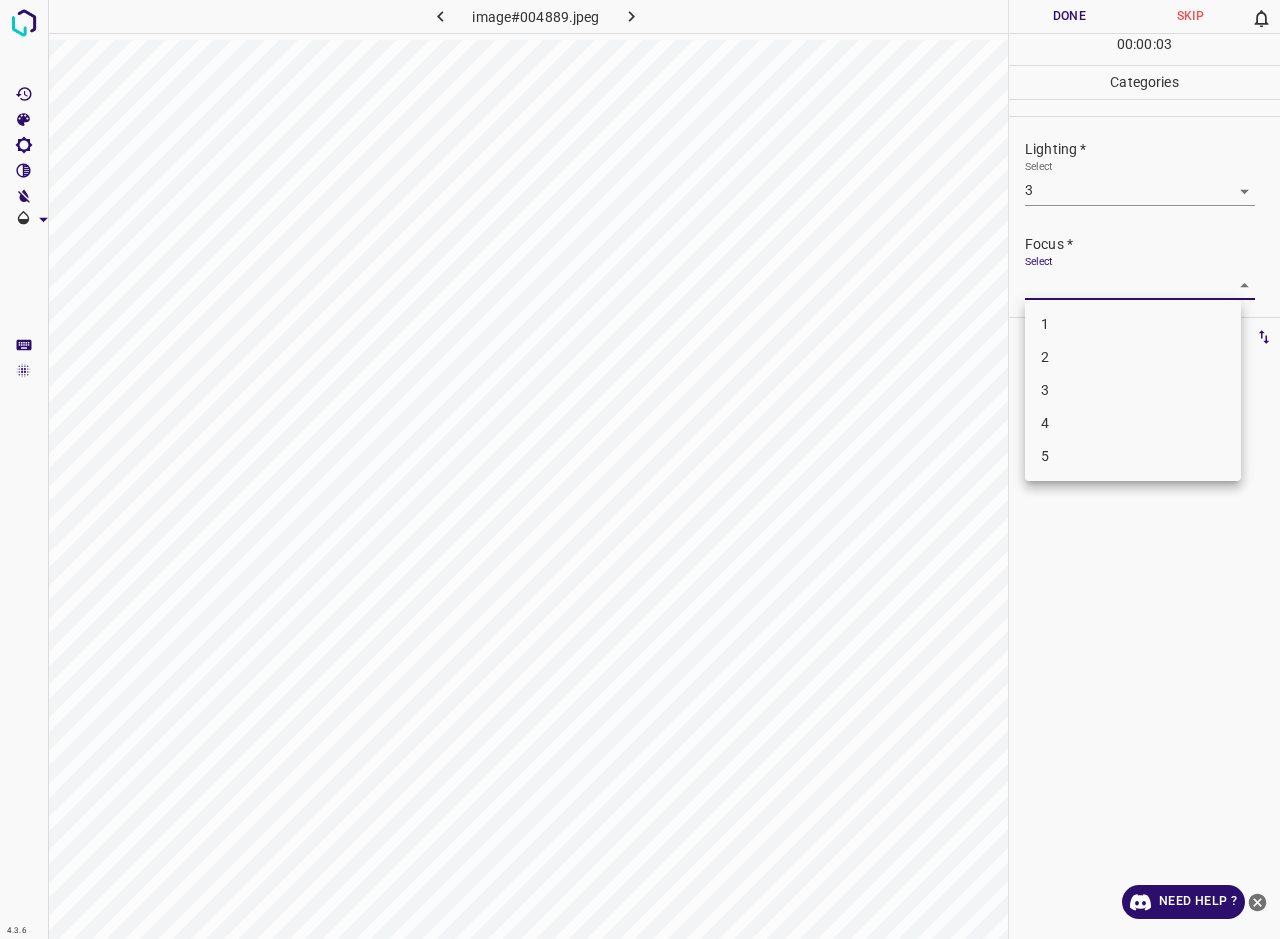 click on "3" at bounding box center [1133, 390] 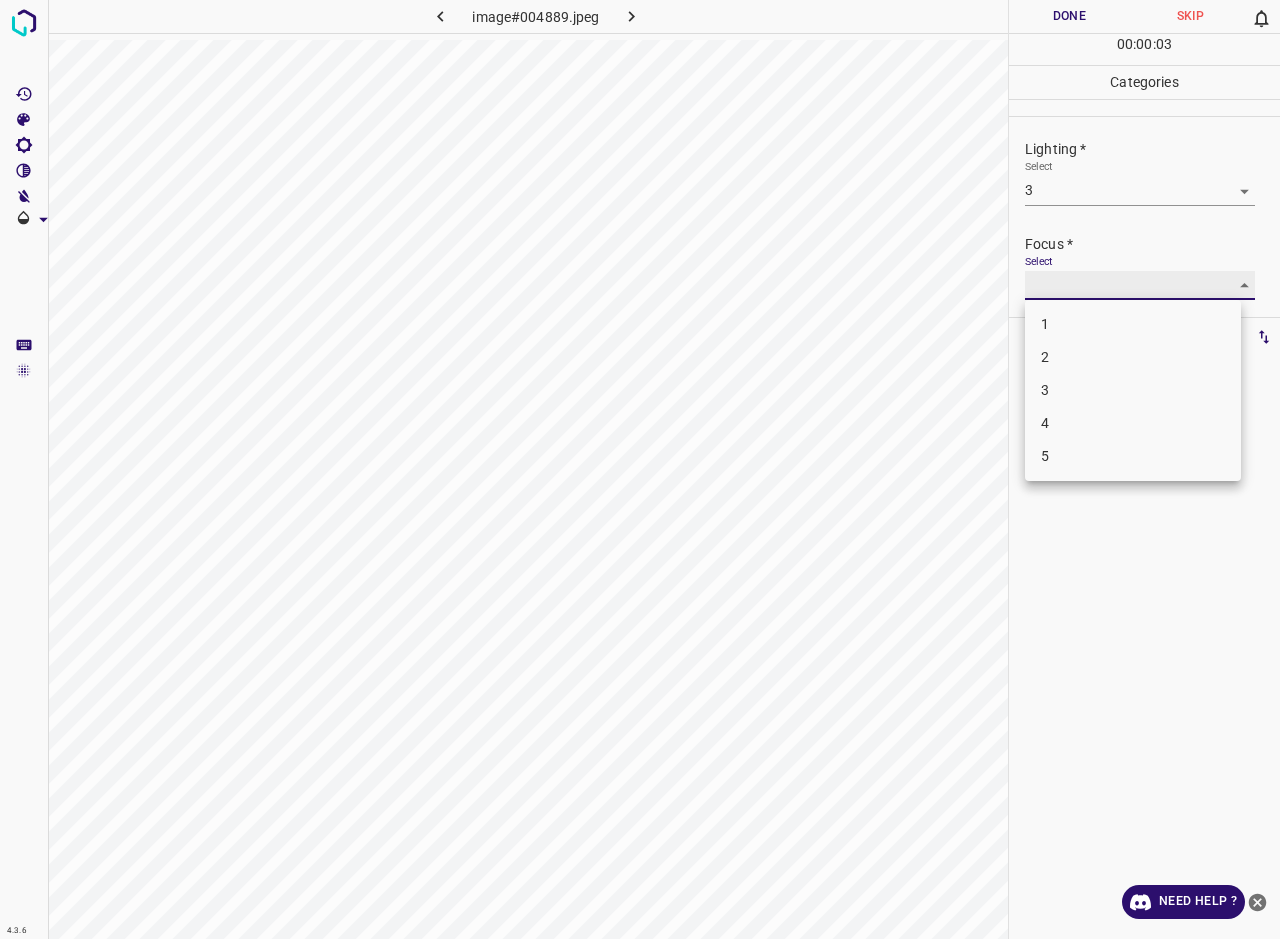 type on "3" 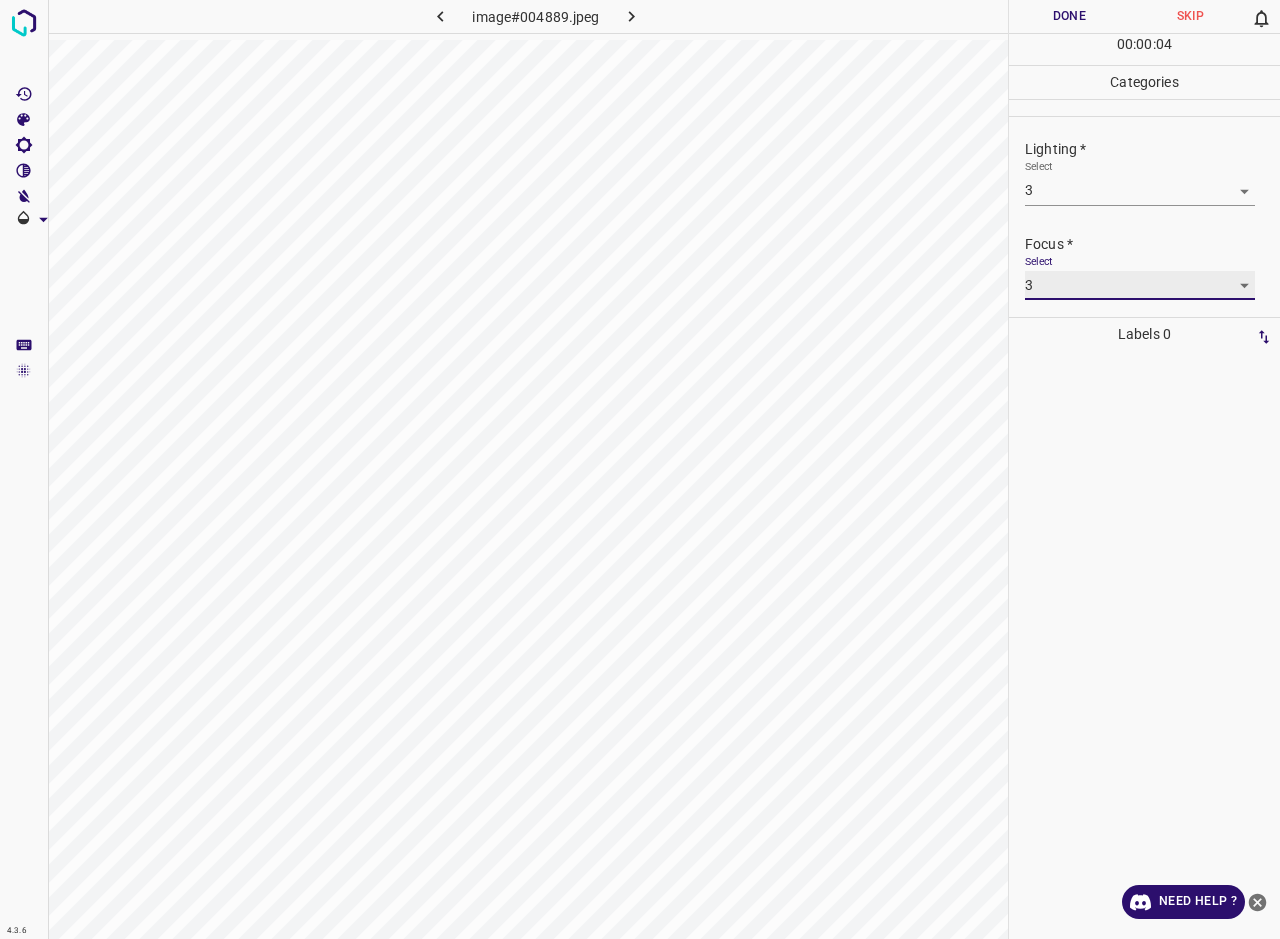 scroll, scrollTop: 98, scrollLeft: 0, axis: vertical 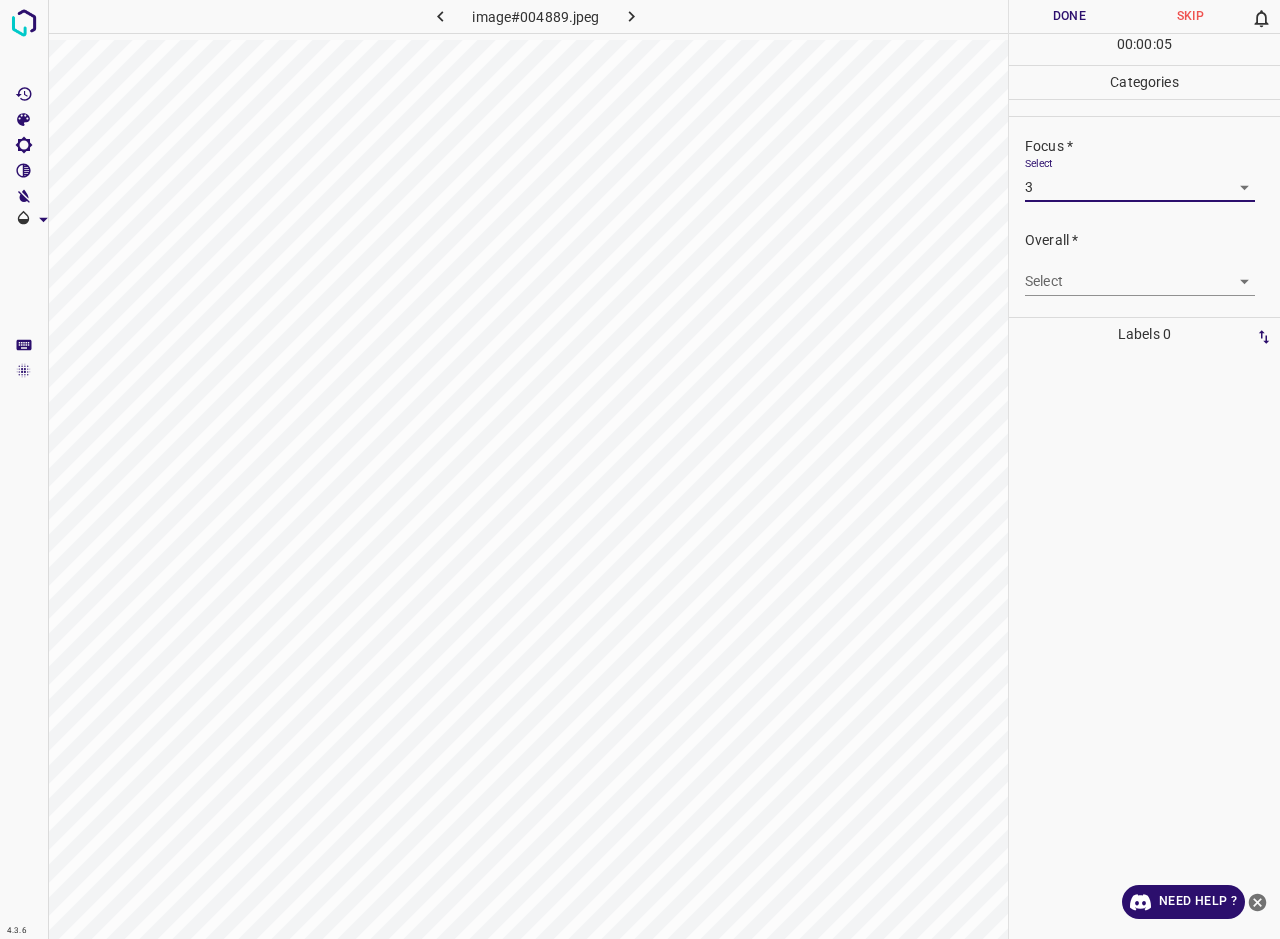 click on "4.3.6  image#004889.jpeg Done Skip 0 00   : 00   : 05   Categories Lighting *  Select 3 3 Focus *  Select 3 3 Overall *  Select ​ Labels   0 Categories 1 Lighting 2 Focus 3 Overall Tools Space Change between modes (Draw & Edit) I Auto labeling R Restore zoom M Zoom in N Zoom out Delete Delete selecte label Filters Z Restore filters X Saturation filter C Brightness filter V Contrast filter B Gray scale filter General O Download Need Help ? - Text - Hide - Delete" at bounding box center [640, 469] 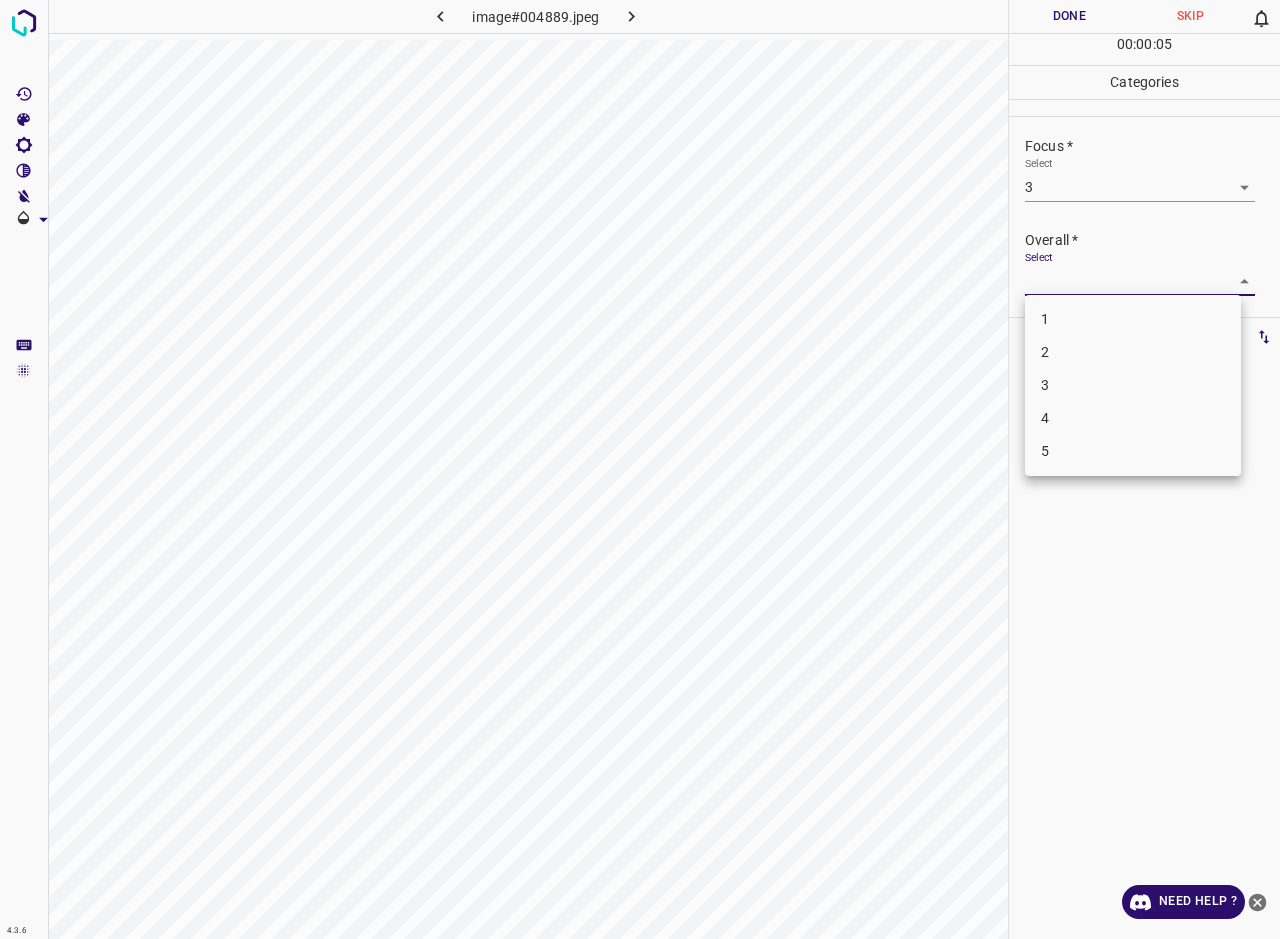 click on "3" at bounding box center [1133, 385] 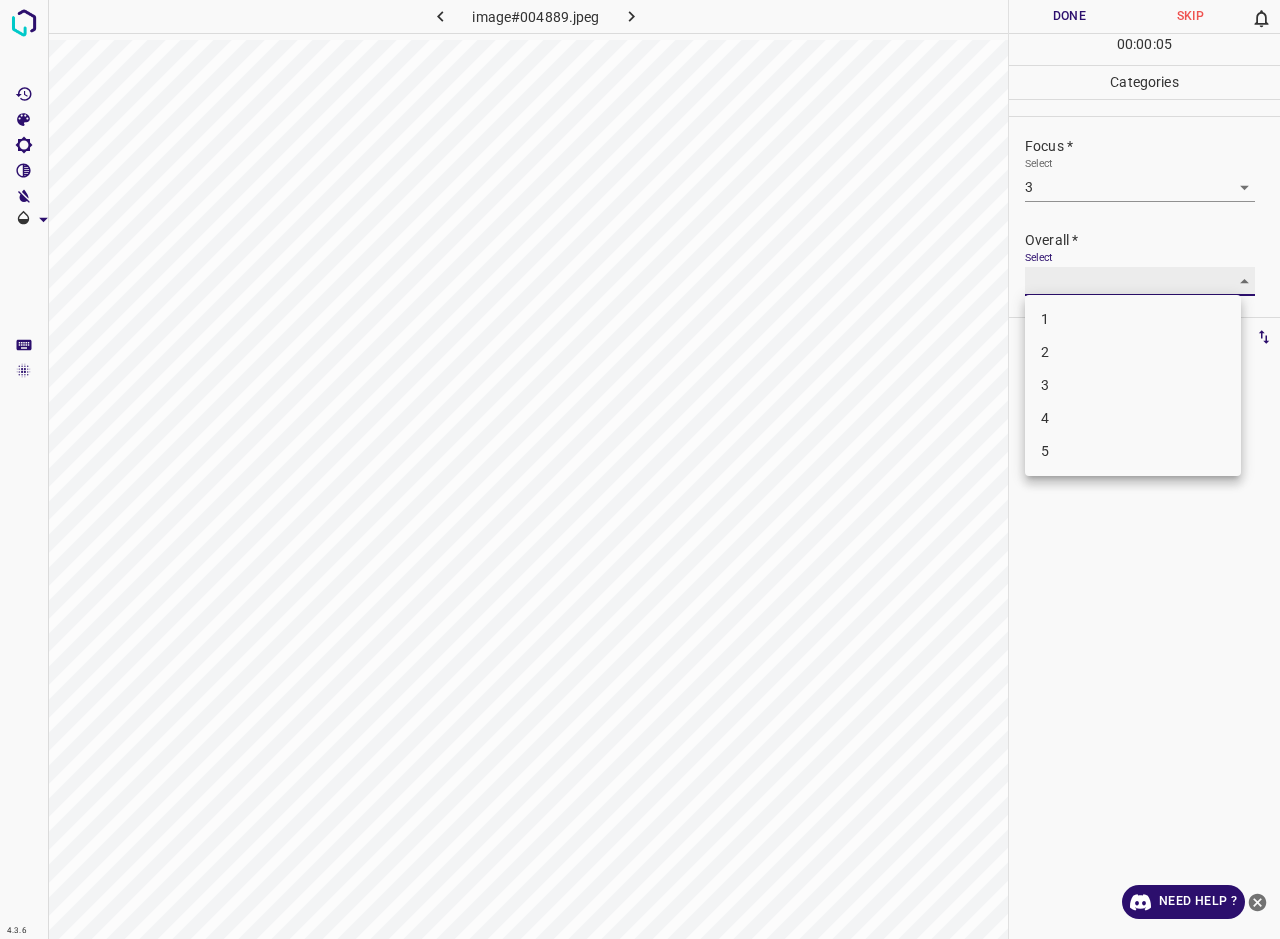 type on "3" 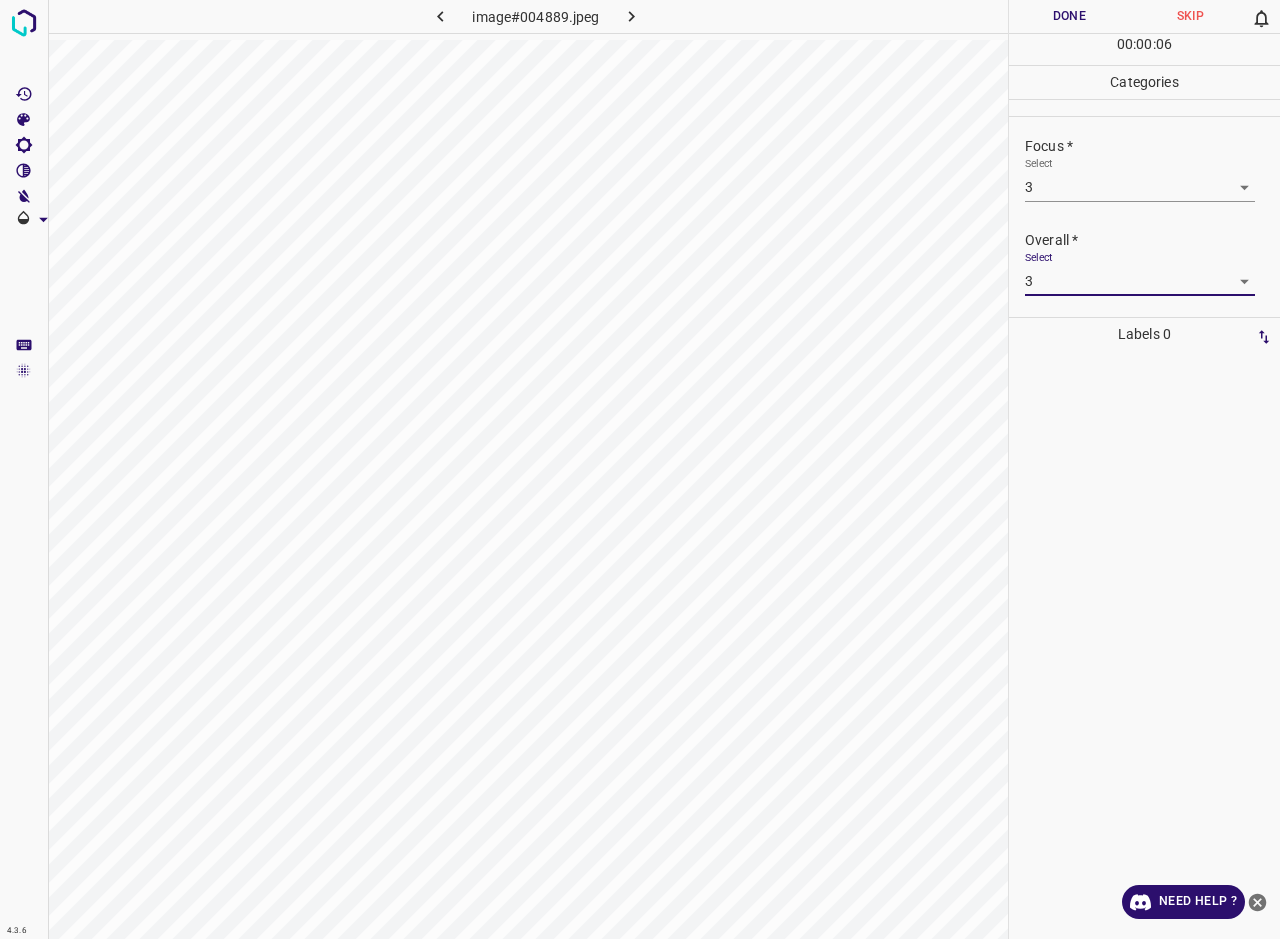 click on "Done" at bounding box center [1069, 16] 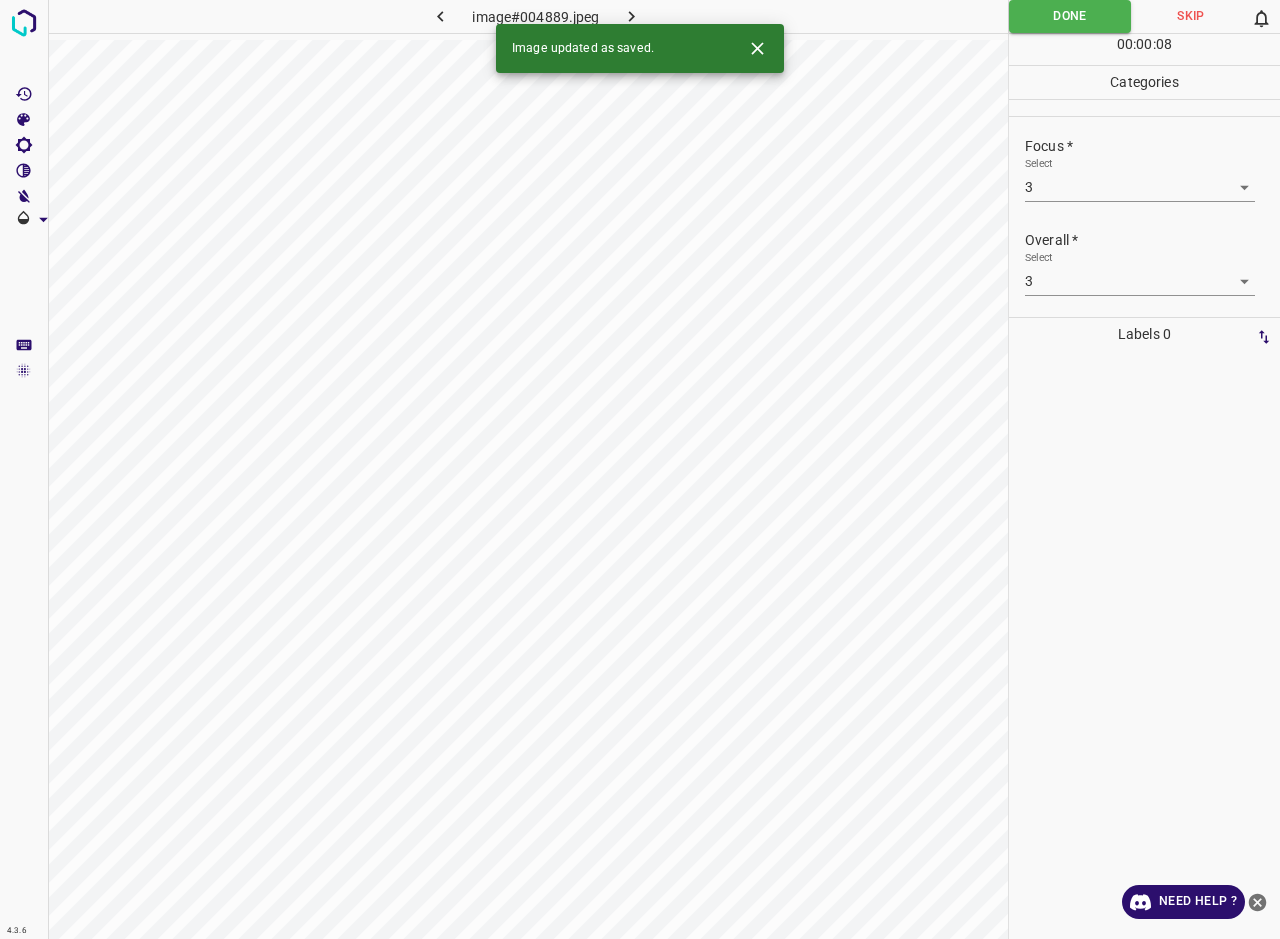 click 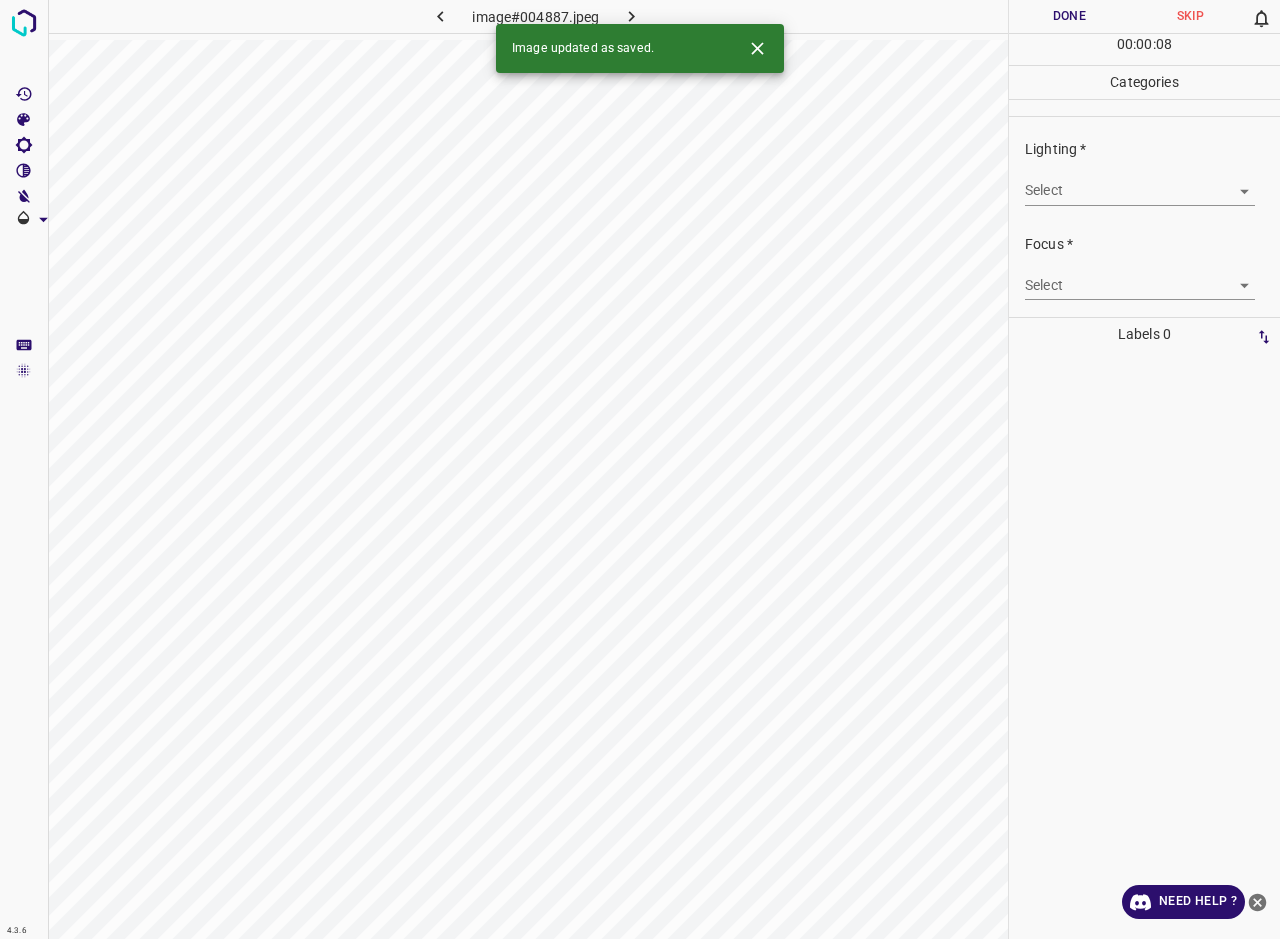 click on "4.3.6  image#004887.jpeg Done Skip 0 00   : 00   : 08   Categories Lighting *  Select ​ Focus *  Select ​ Overall *  Select ​ Labels   0 Categories 1 Lighting 2 Focus 3 Overall Tools Space Change between modes (Draw & Edit) I Auto labeling R Restore zoom M Zoom in N Zoom out Delete Delete selecte label Filters Z Restore filters X Saturation filter C Brightness filter V Contrast filter B Gray scale filter General O Download Image updated as saved. Need Help ? - Text - Hide - Delete" at bounding box center [640, 469] 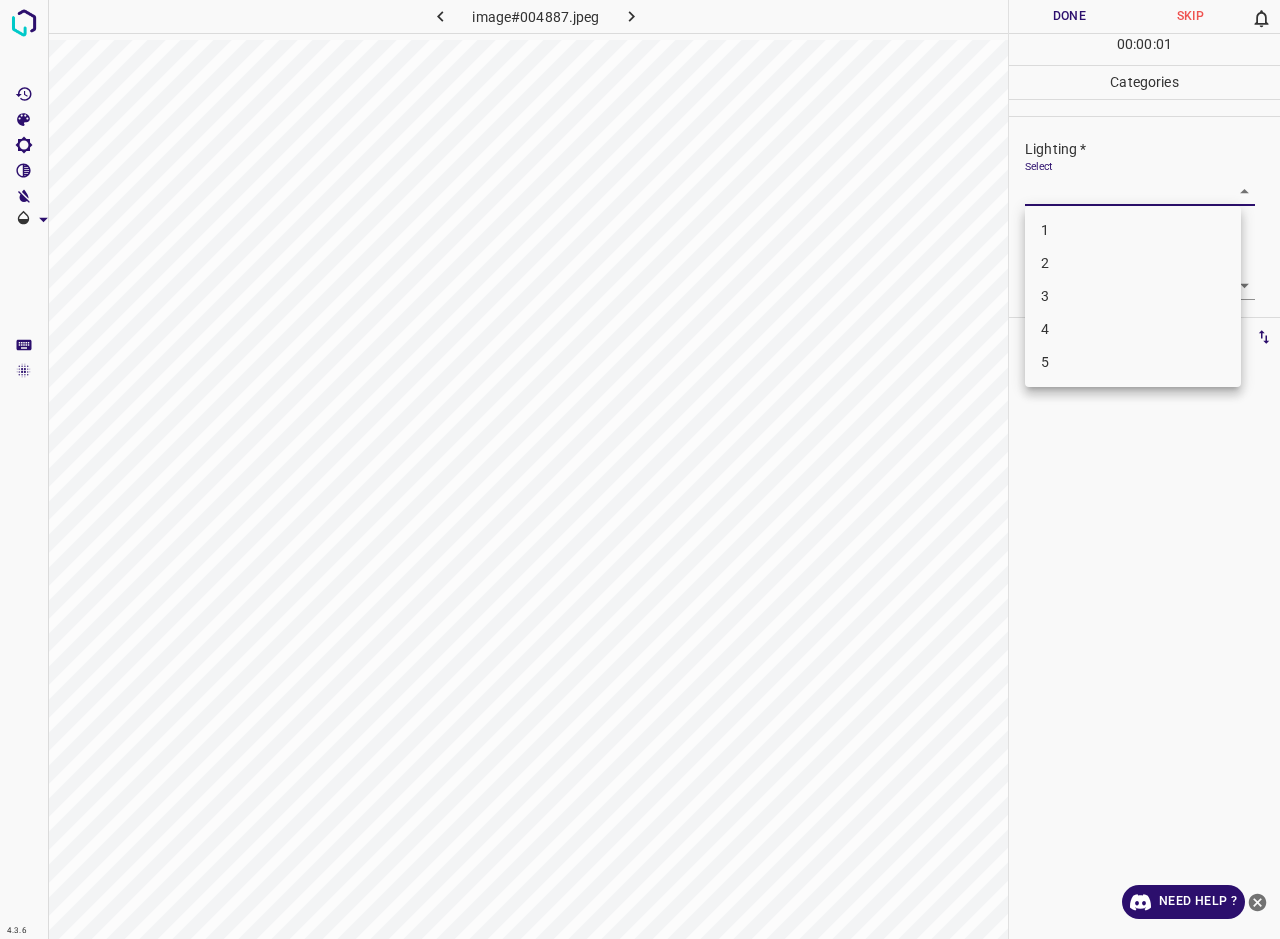 click on "3" at bounding box center [1133, 296] 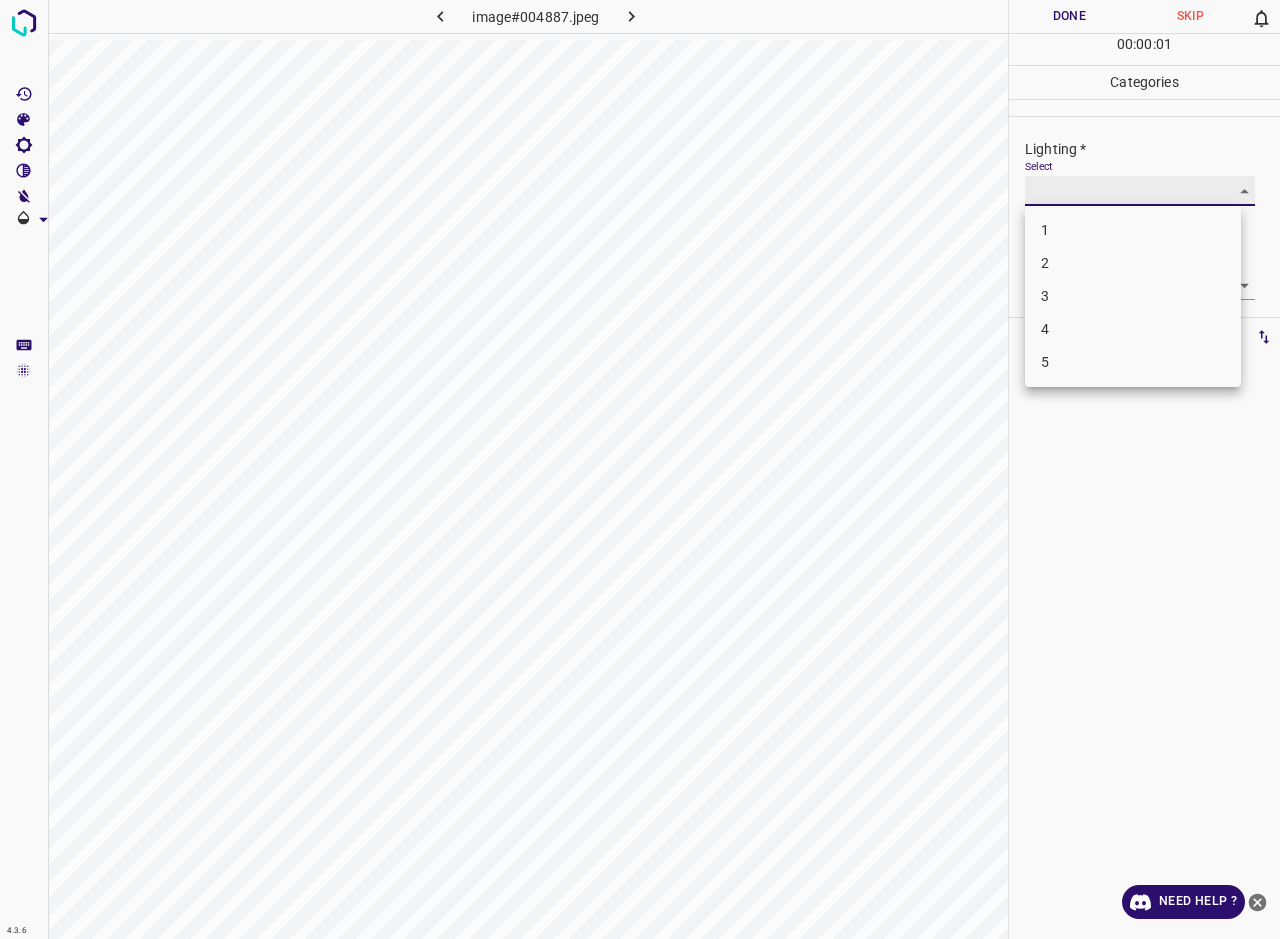 type on "3" 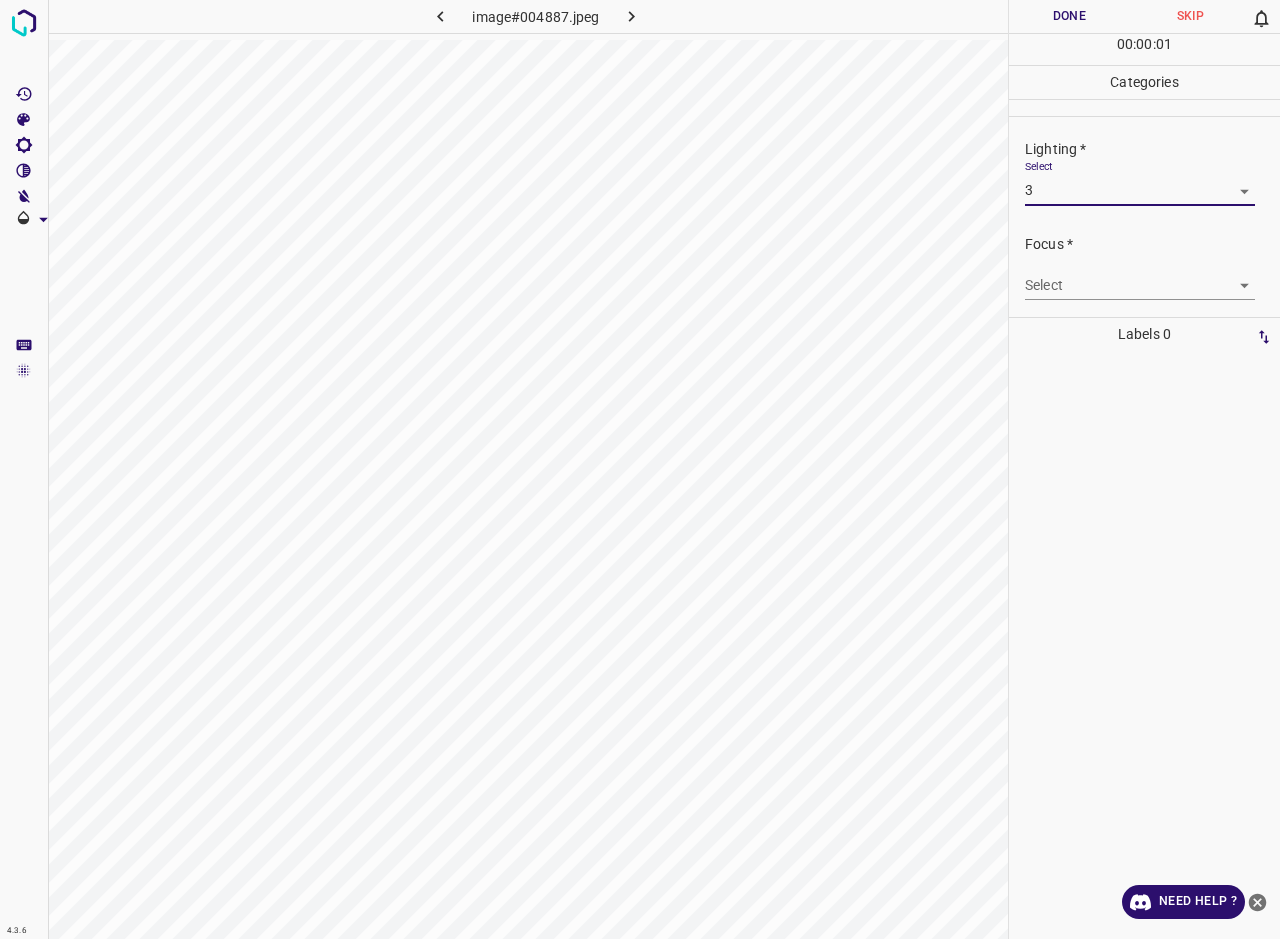 click on "1 2 3 4 5" at bounding box center [640, 469] 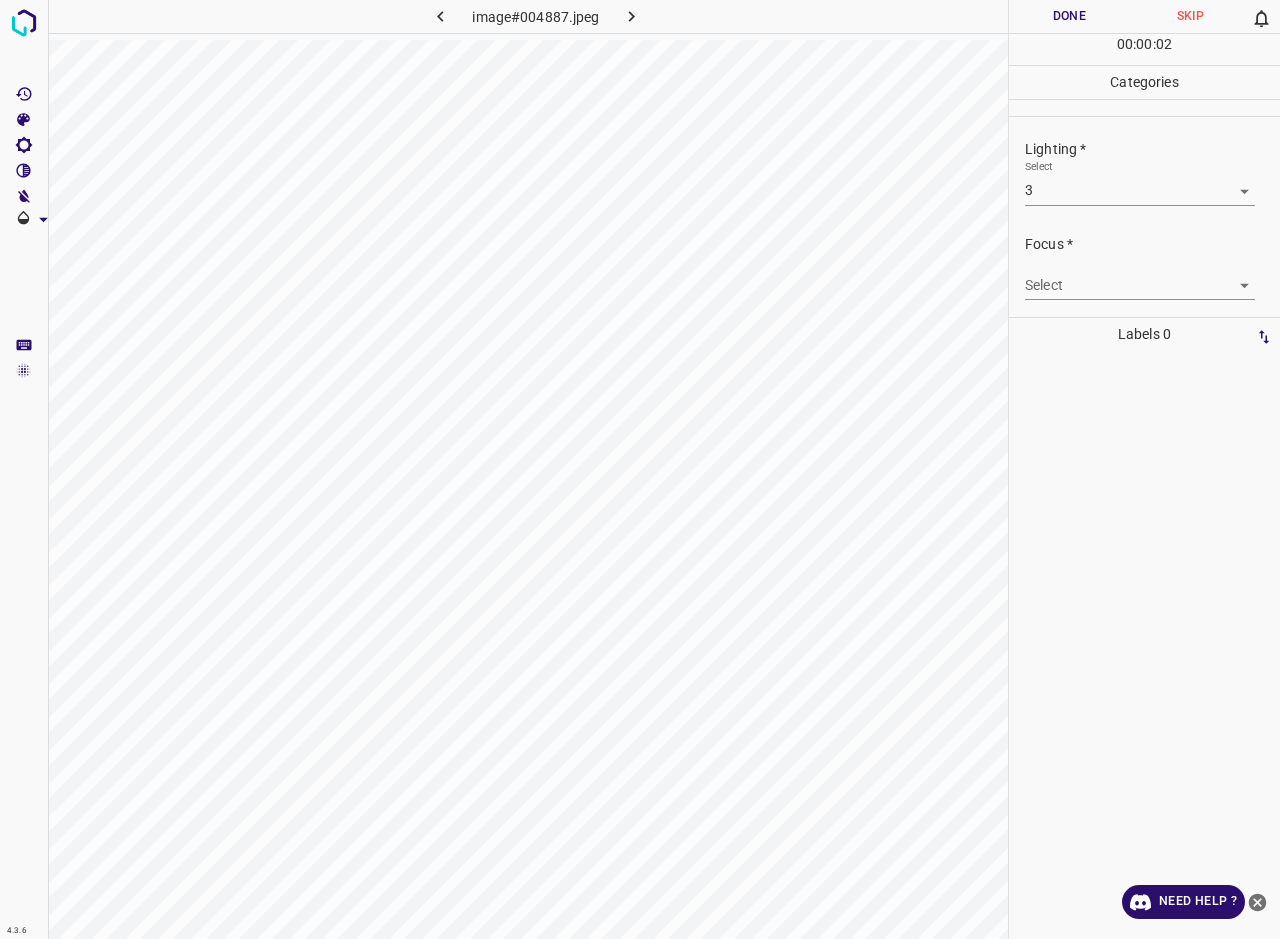 click on "4.3.6  image#004887.jpeg Done Skip 0 00   : 00   : 02   Categories Lighting *  Select 3 3 Focus *  Select ​ Overall *  Select ​ Labels   0 Categories 1 Lighting 2 Focus 3 Overall Tools Space Change between modes (Draw & Edit) I Auto labeling R Restore zoom M Zoom in N Zoom out Delete Delete selecte label Filters Z Restore filters X Saturation filter C Brightness filter V Contrast filter B Gray scale filter General O Download Need Help ? - Text - Hide - Delete" at bounding box center [640, 469] 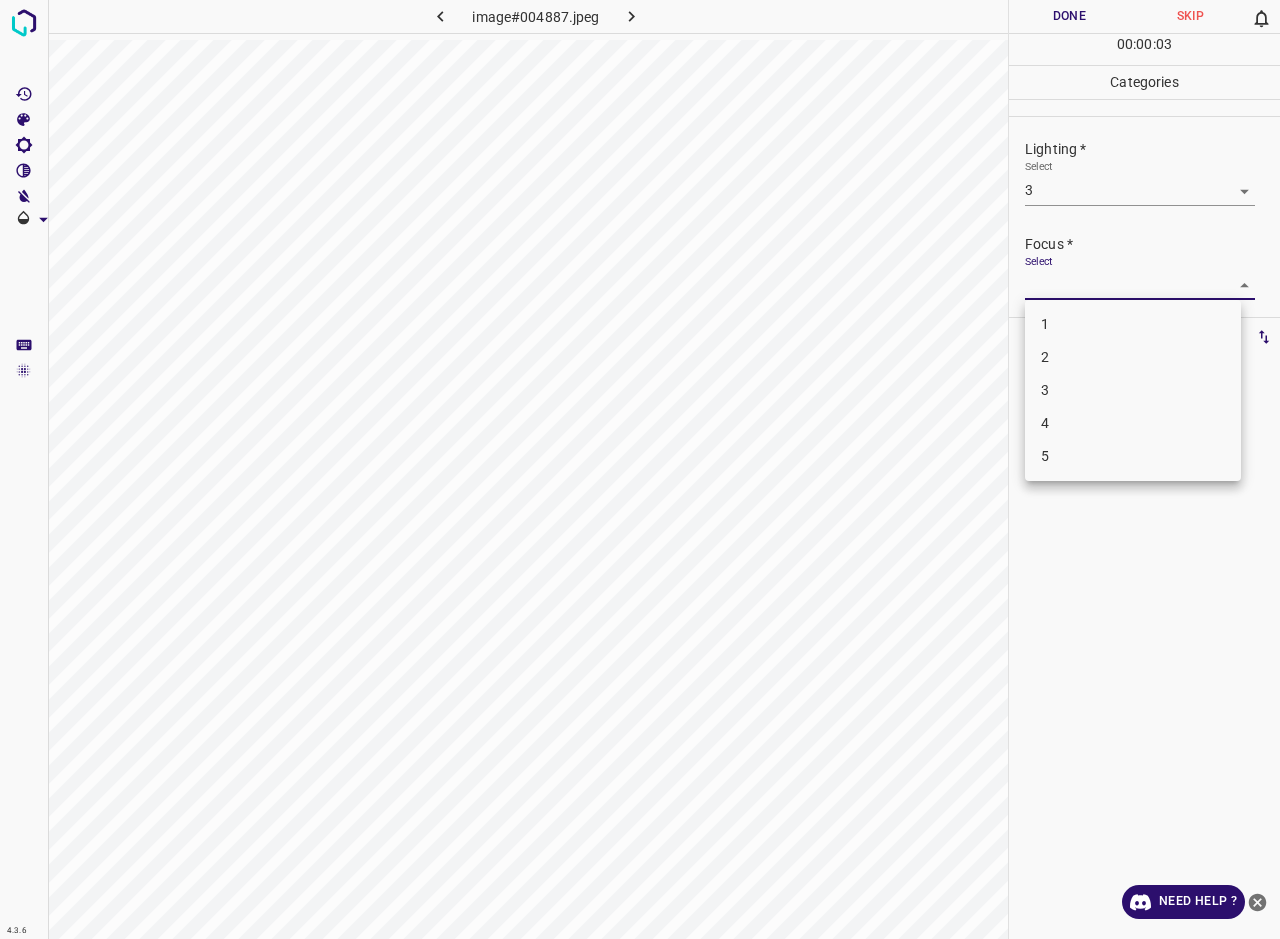 click on "3" at bounding box center (1133, 390) 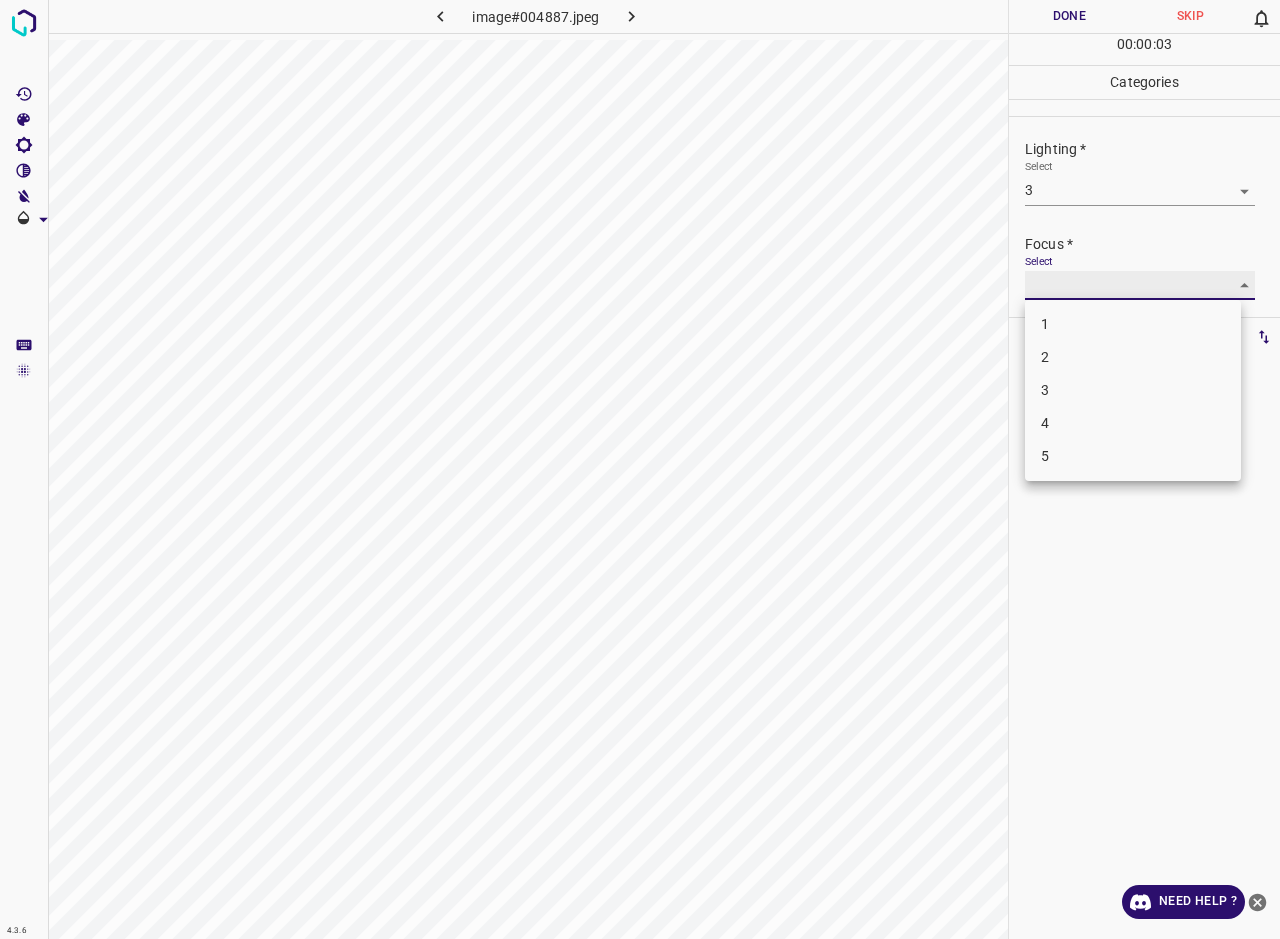 type on "3" 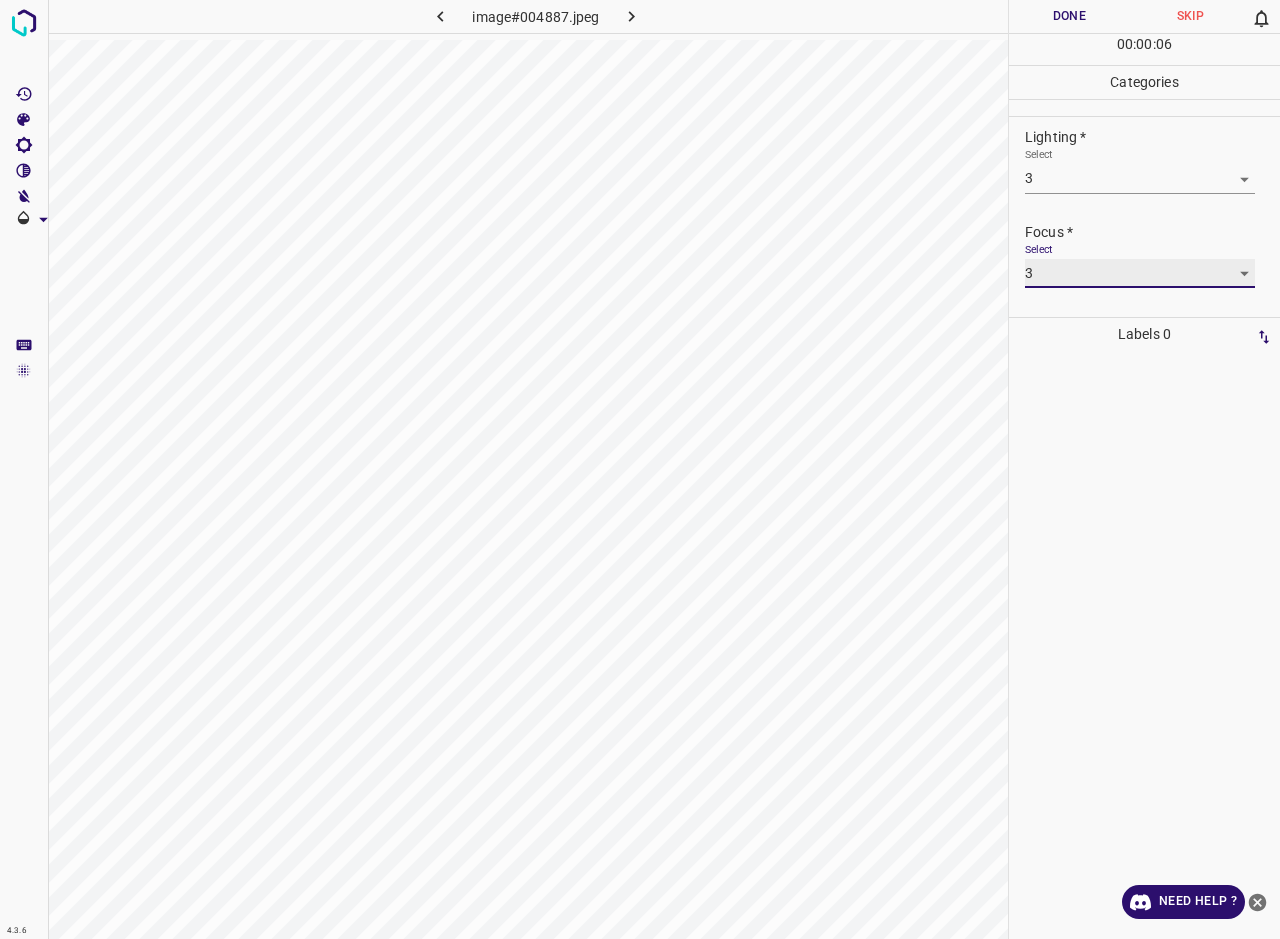 scroll, scrollTop: 51, scrollLeft: 0, axis: vertical 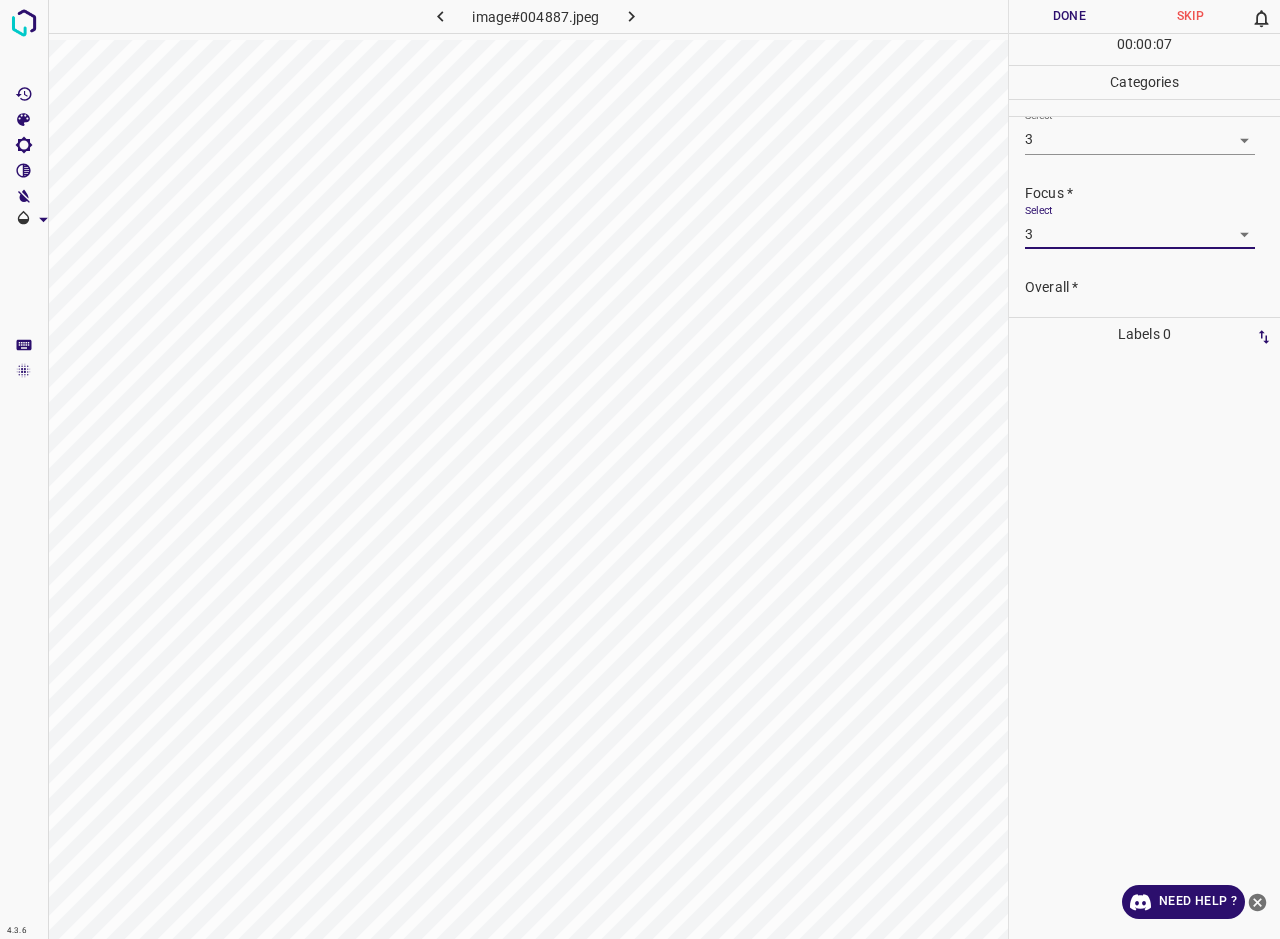 click on "Select ​" at bounding box center (1140, 320) 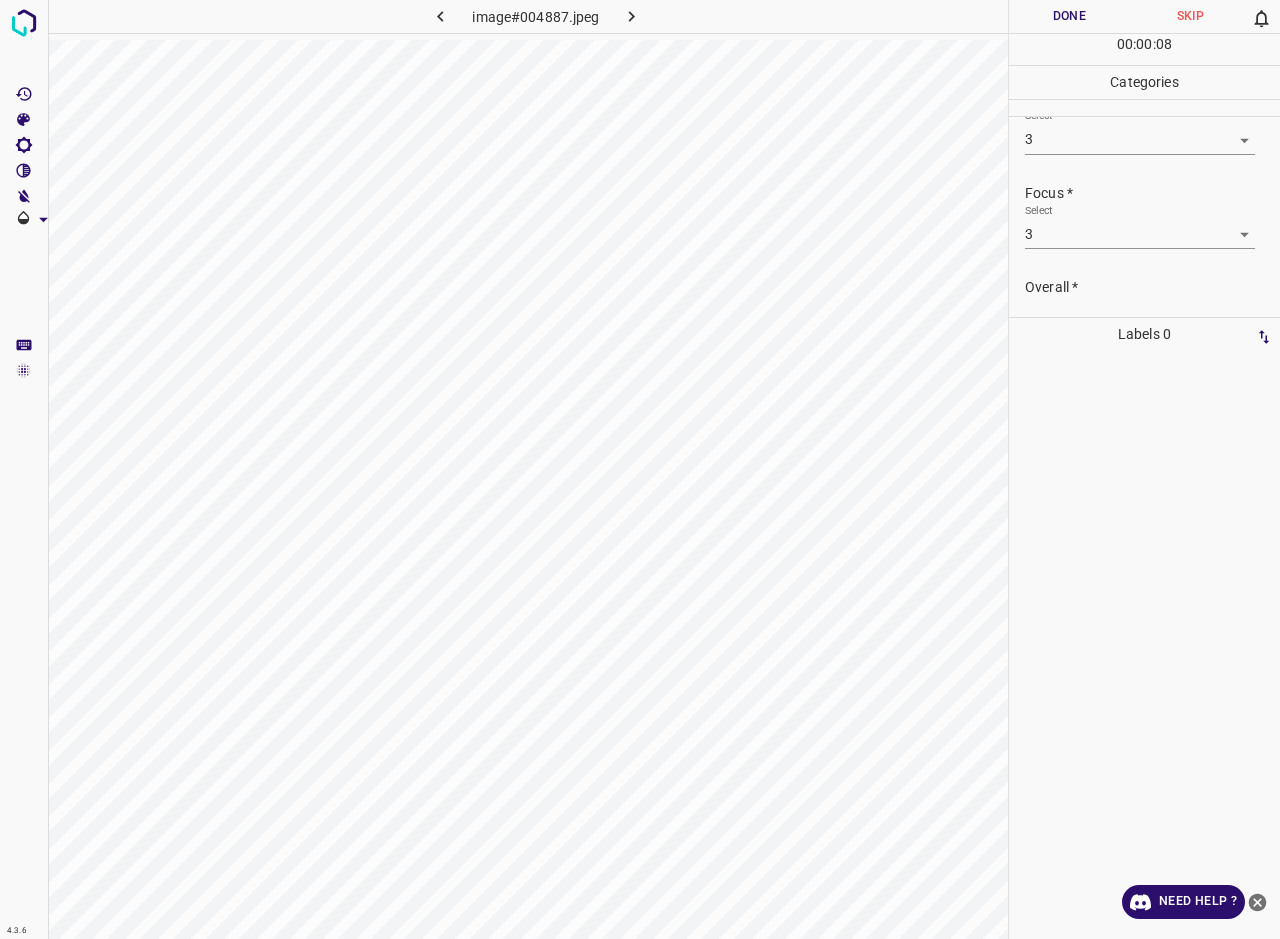 click on "Select ​" at bounding box center [1140, 320] 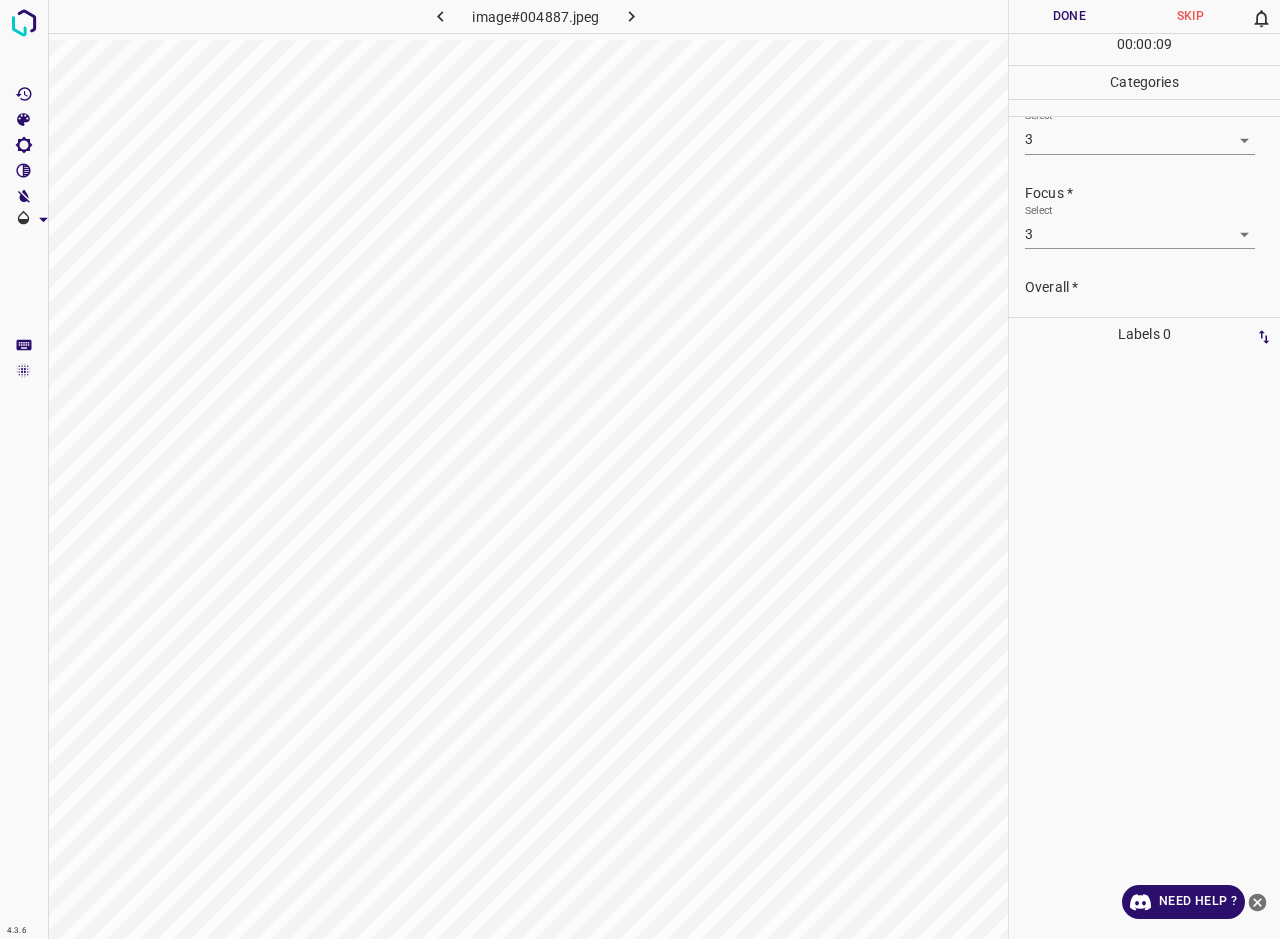 scroll, scrollTop: 70, scrollLeft: 0, axis: vertical 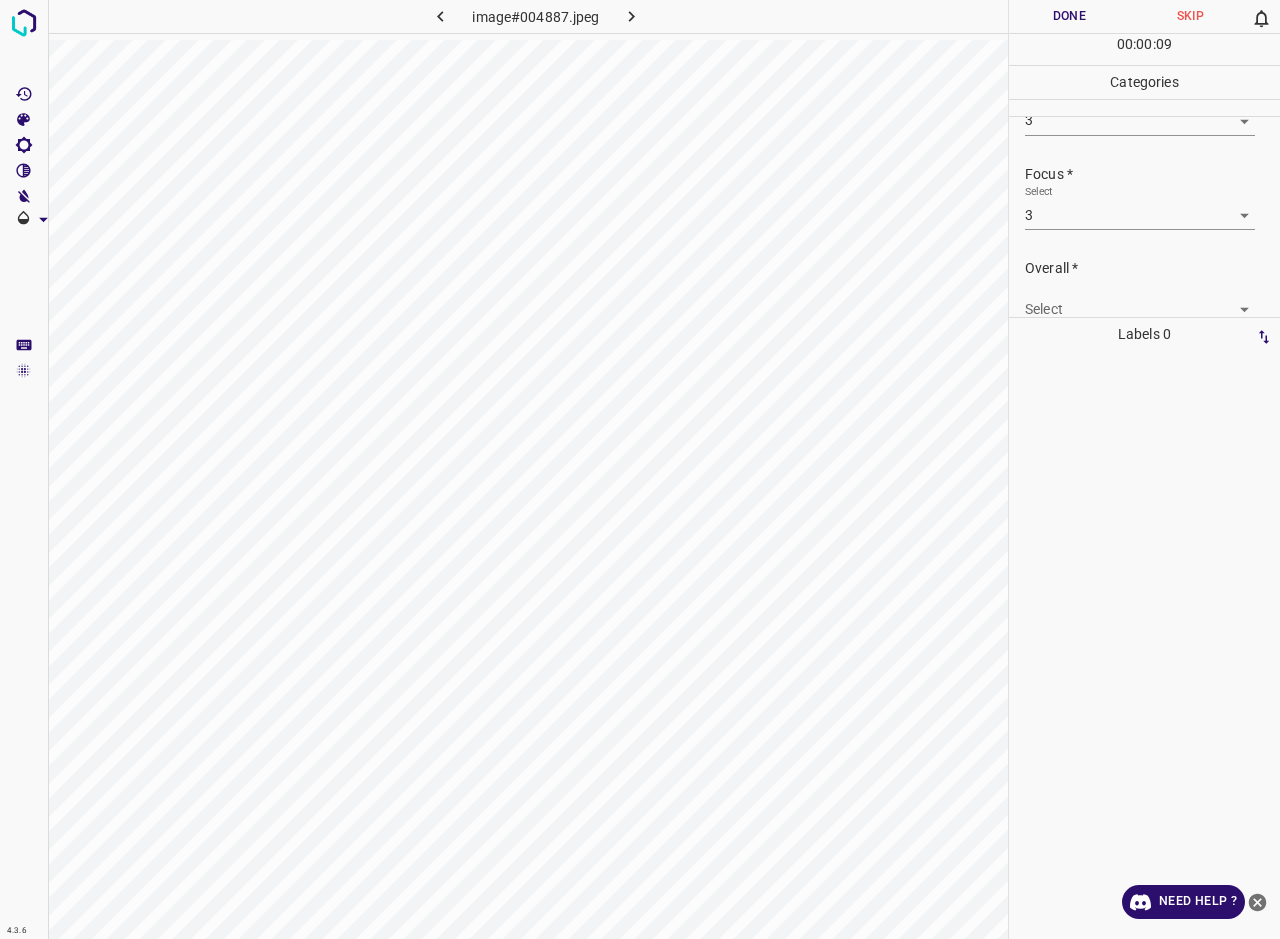 click on "Select ​" at bounding box center [1140, 301] 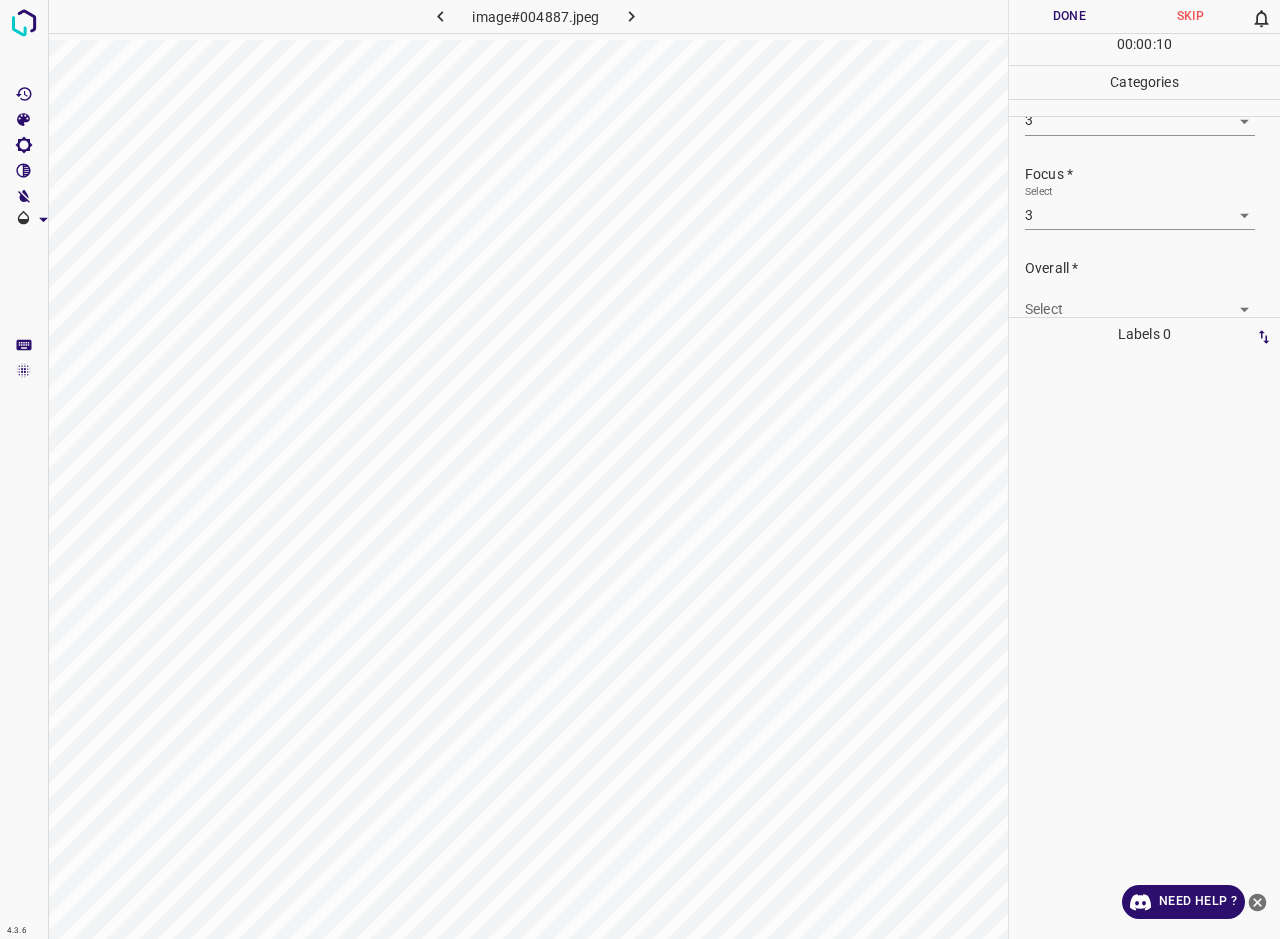 click on "4.3.6  image#004887.jpeg Done Skip 0 00   : 00   : 10   Categories Lighting *  Select 3 3 Focus *  Select 3 3 Overall *  Select ​ Labels   0 Categories 1 Lighting 2 Focus 3 Overall Tools Space Change between modes (Draw & Edit) I Auto labeling R Restore zoom M Zoom in N Zoom out Delete Delete selecte label Filters Z Restore filters X Saturation filter C Brightness filter V Contrast filter B Gray scale filter General O Download Need Help ? - Text - Hide - Delete" at bounding box center [640, 469] 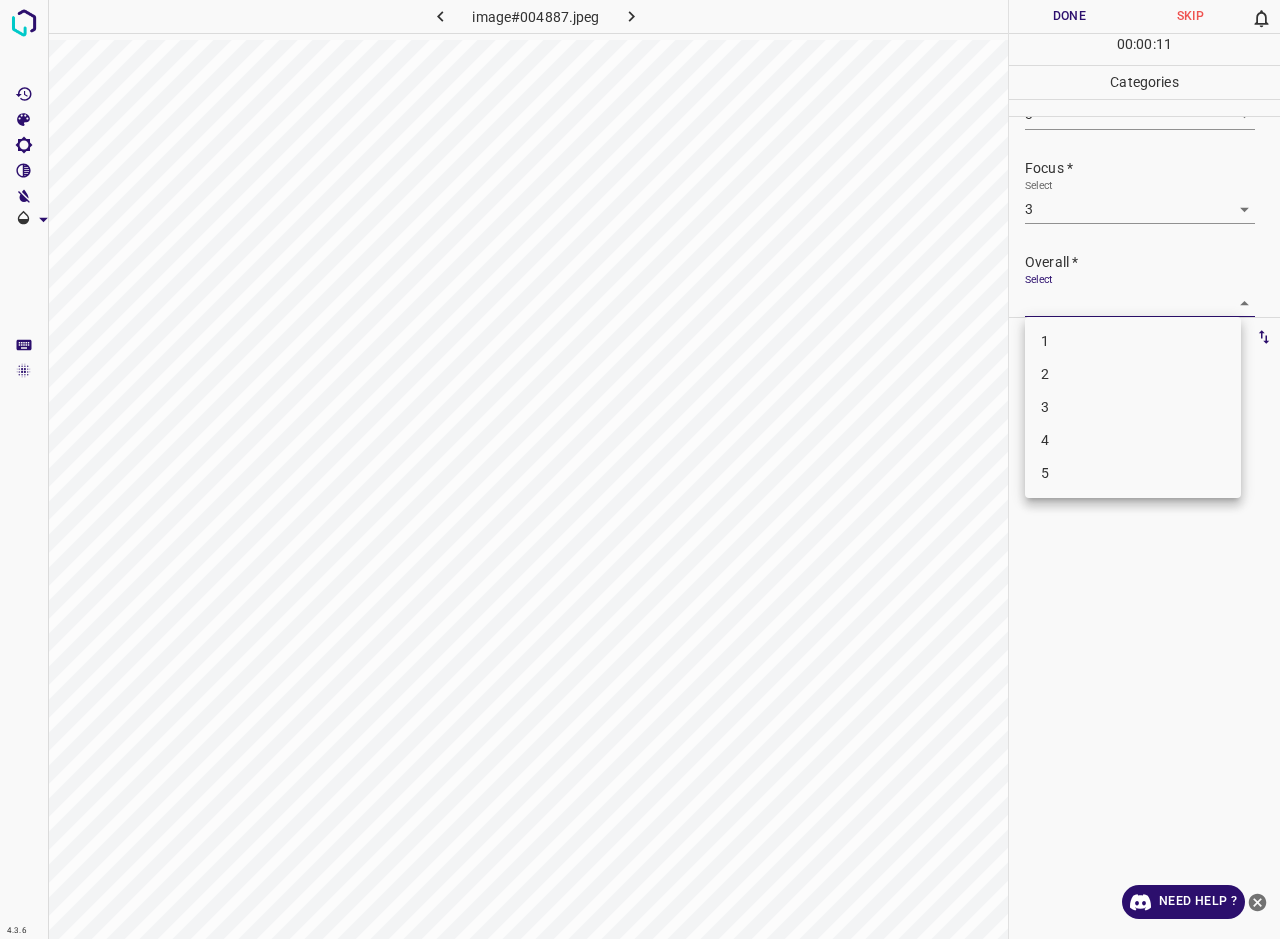 click on "3" at bounding box center [1133, 407] 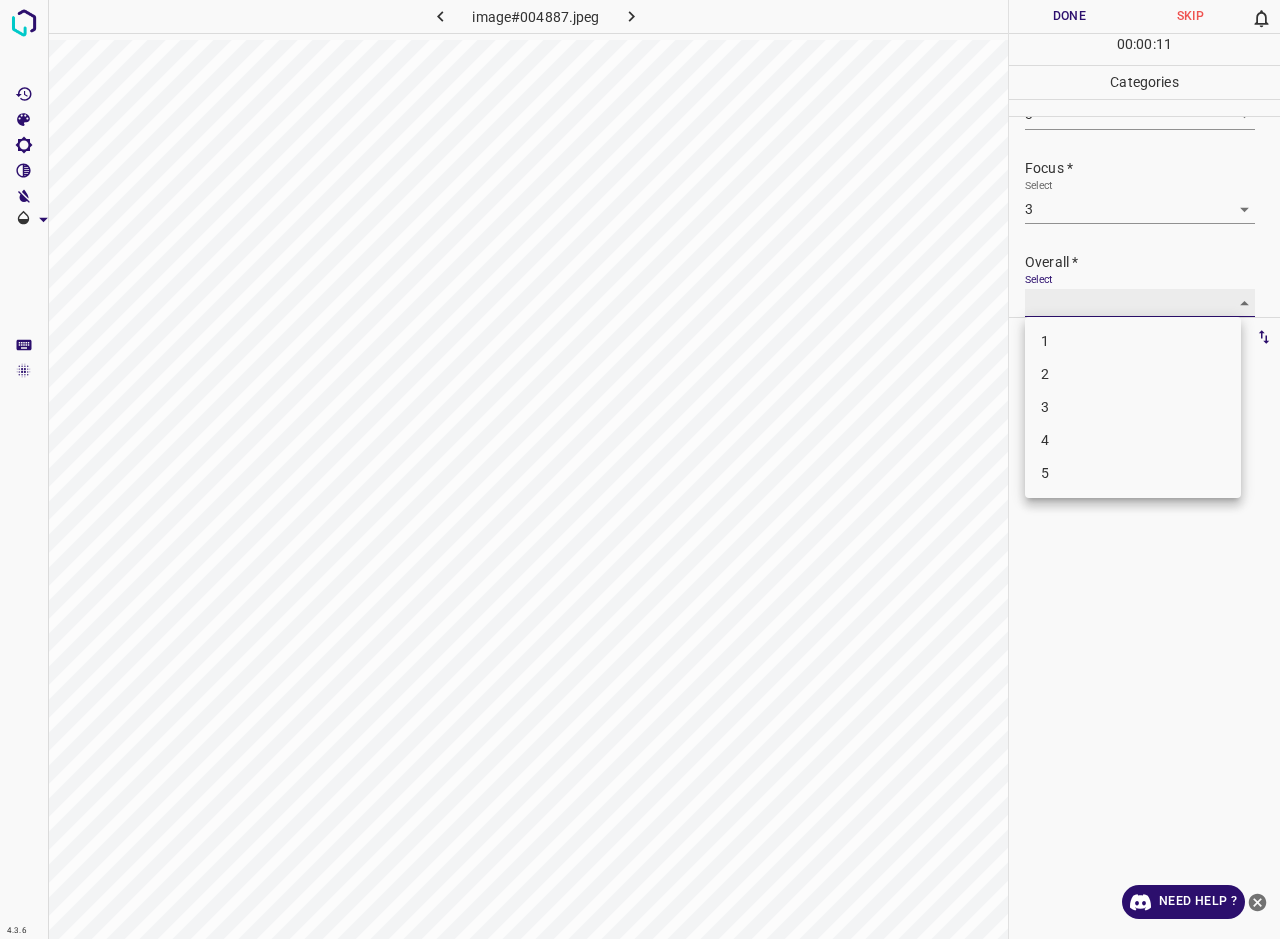 type on "3" 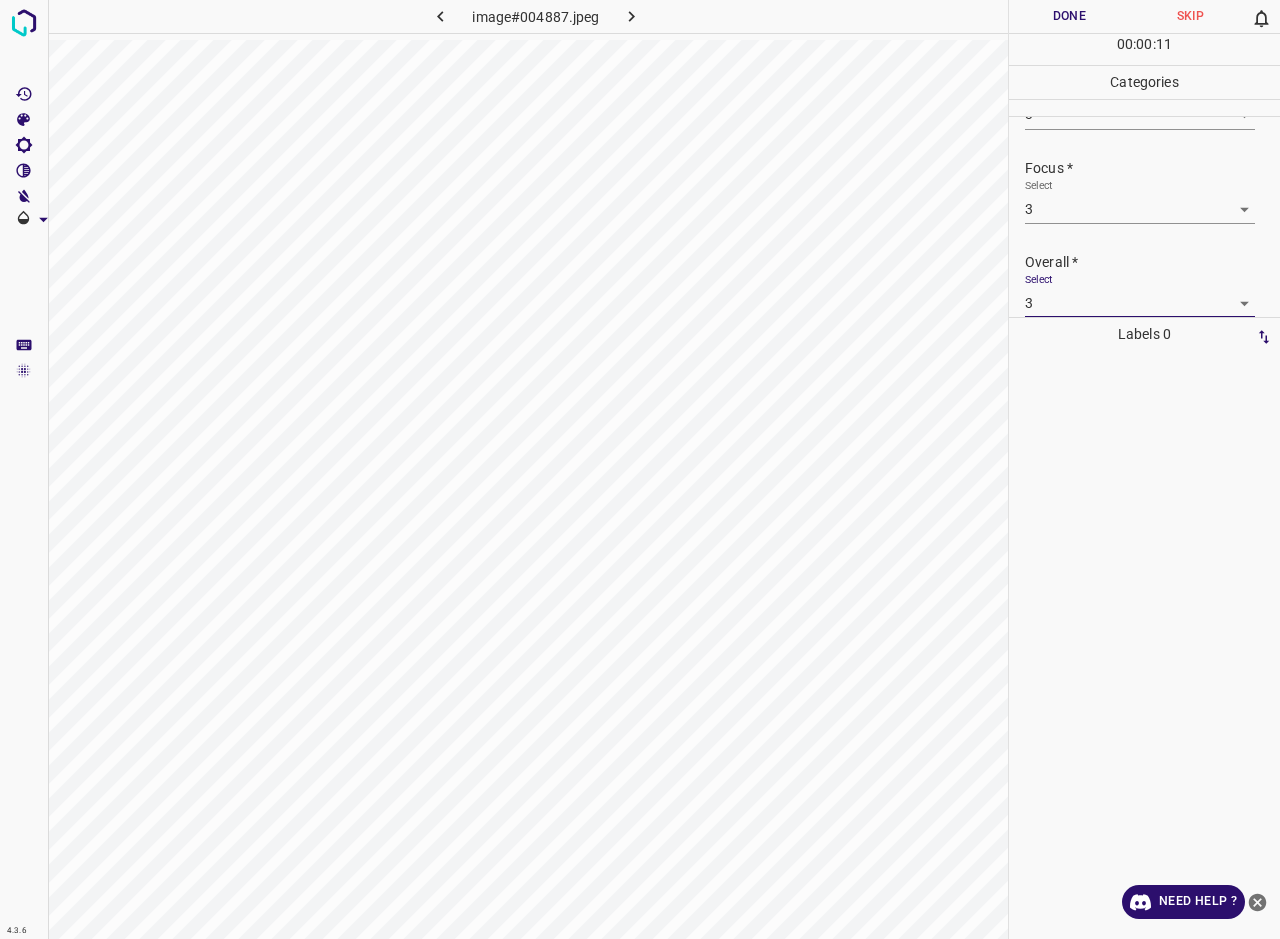 click on "Done" at bounding box center [1069, 16] 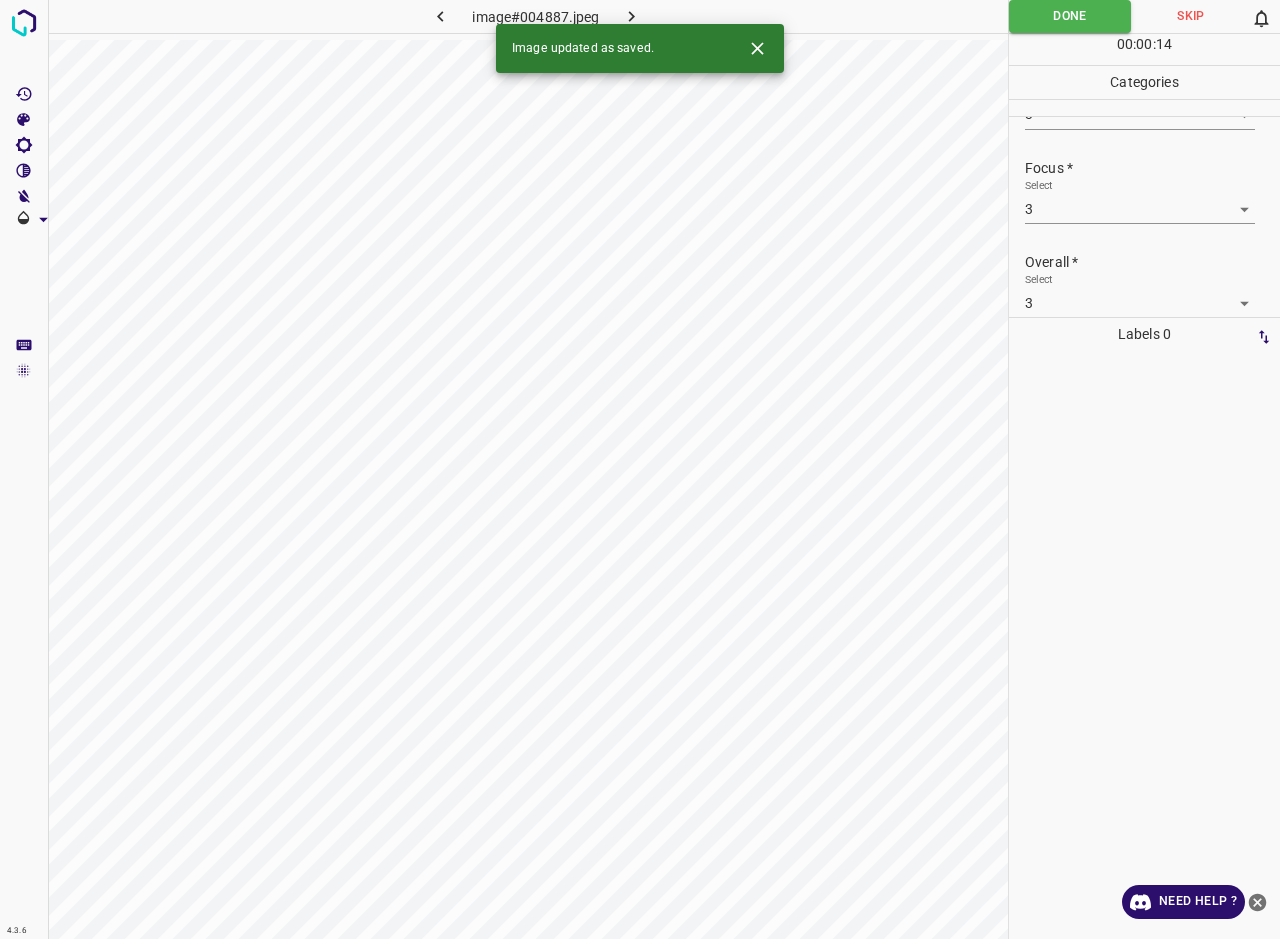 click 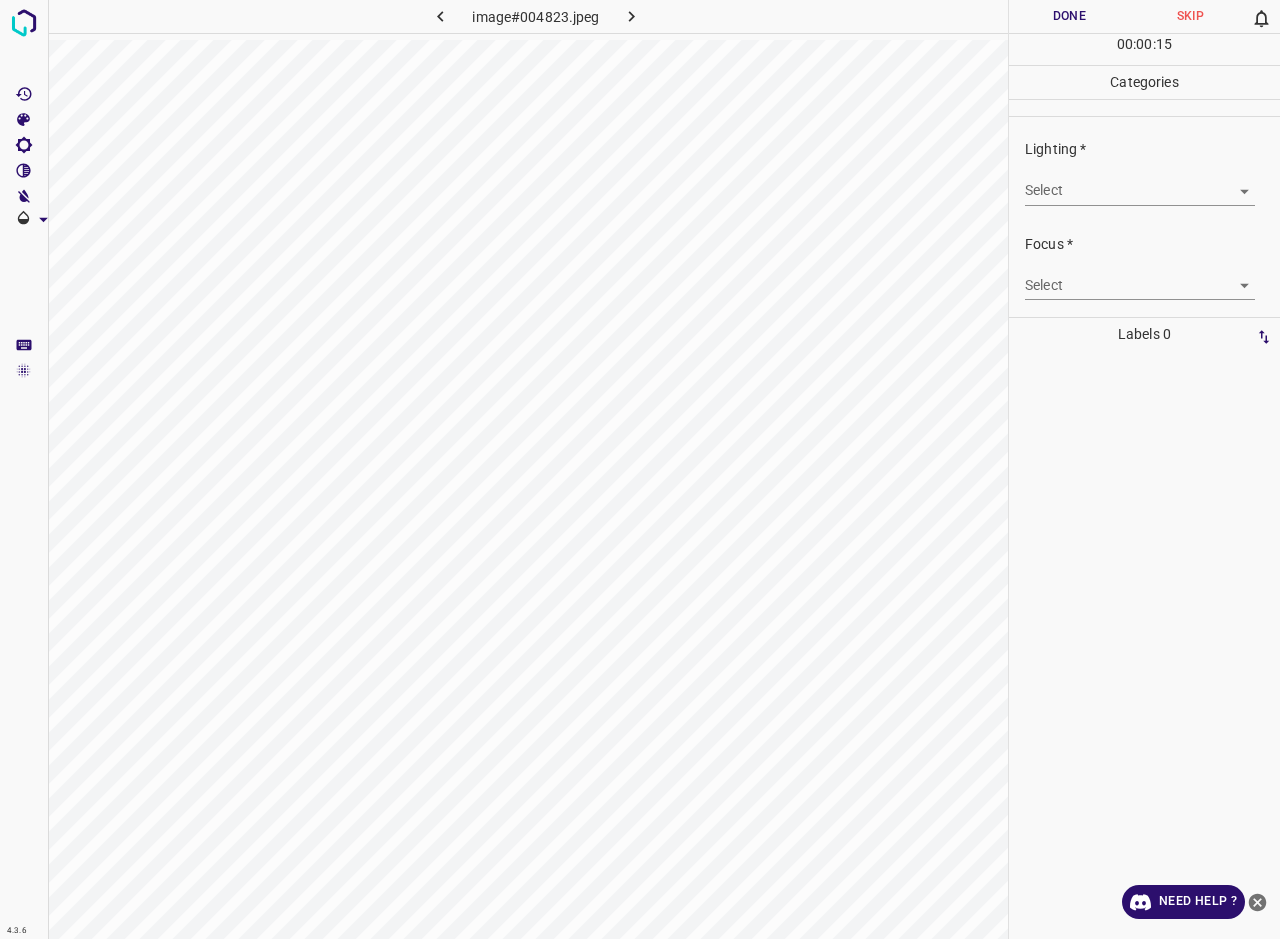 click on "4.3.6  image#004823.jpeg Done Skip 0 00   : 00   : 15   Categories Lighting *  Select ​ Focus *  Select ​ Overall *  Select ​ Labels   0 Categories 1 Lighting 2 Focus 3 Overall Tools Space Change between modes (Draw & Edit) I Auto labeling R Restore zoom M Zoom in N Zoom out Delete Delete selecte label Filters Z Restore filters X Saturation filter C Brightness filter V Contrast filter B Gray scale filter General O Download Need Help ? - Text - Hide - Delete" at bounding box center [640, 469] 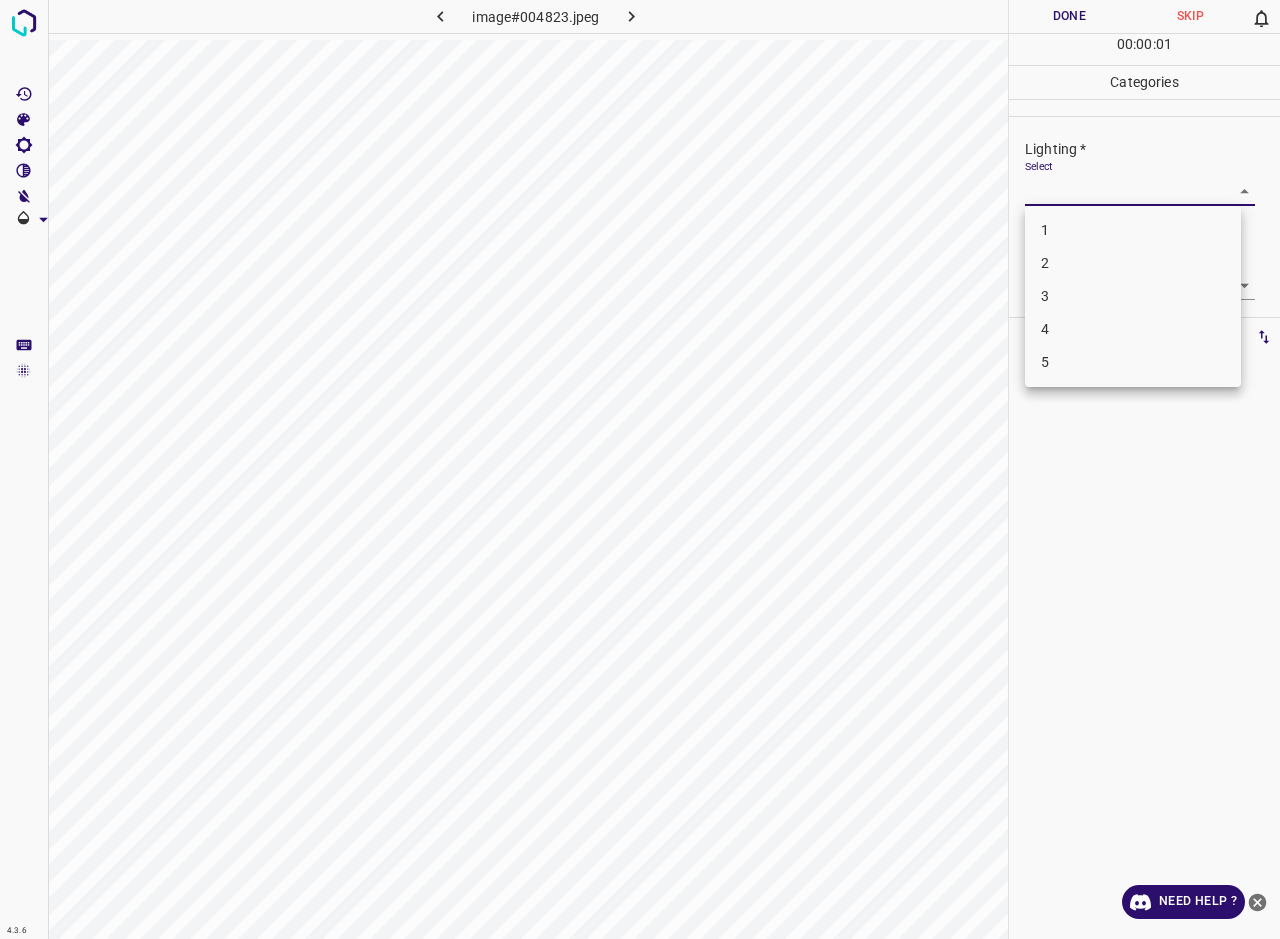 click on "2" at bounding box center [1133, 263] 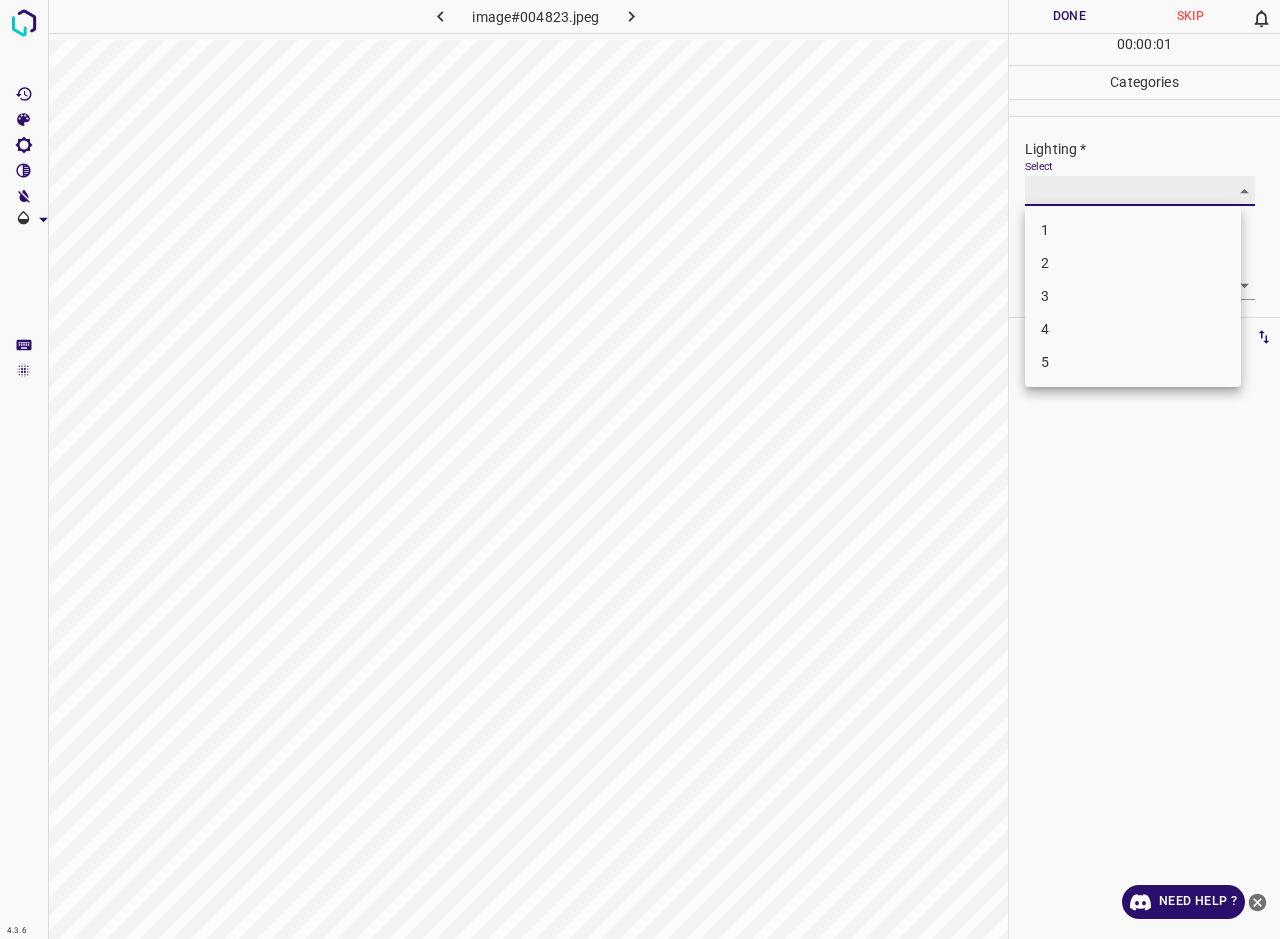 type on "2" 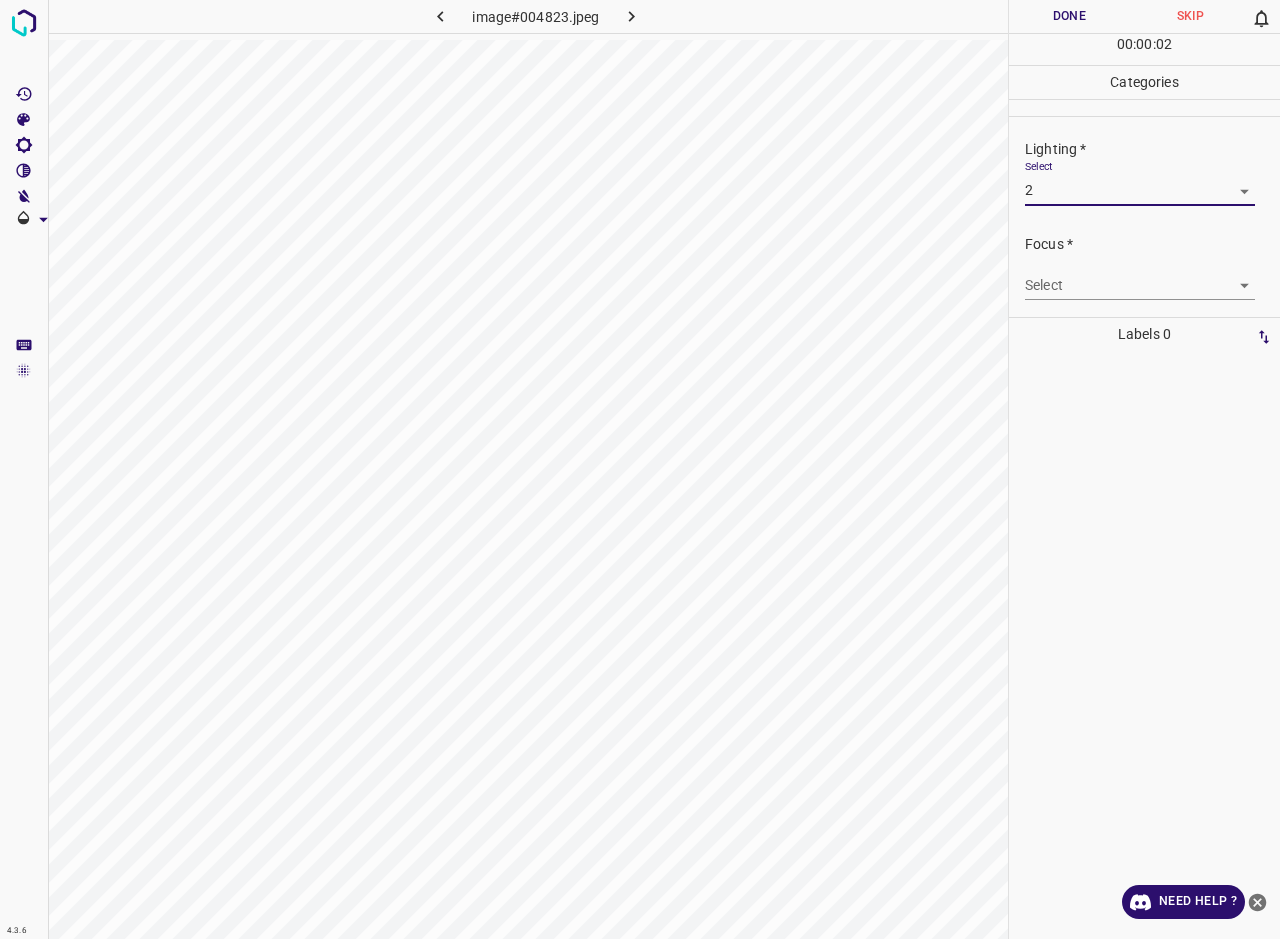 click on "4.3.6  image#004823.jpeg Done Skip 0 00   : 00   : 02   Categories Lighting *  Select 2 2 Focus *  Select ​ Overall *  Select ​ Labels   0 Categories 1 Lighting 2 Focus 3 Overall Tools Space Change between modes (Draw & Edit) I Auto labeling R Restore zoom M Zoom in N Zoom out Delete Delete selecte label Filters Z Restore filters X Saturation filter C Brightness filter V Contrast filter B Gray scale filter General O Download Need Help ? - Text - Hide - Delete" at bounding box center [640, 469] 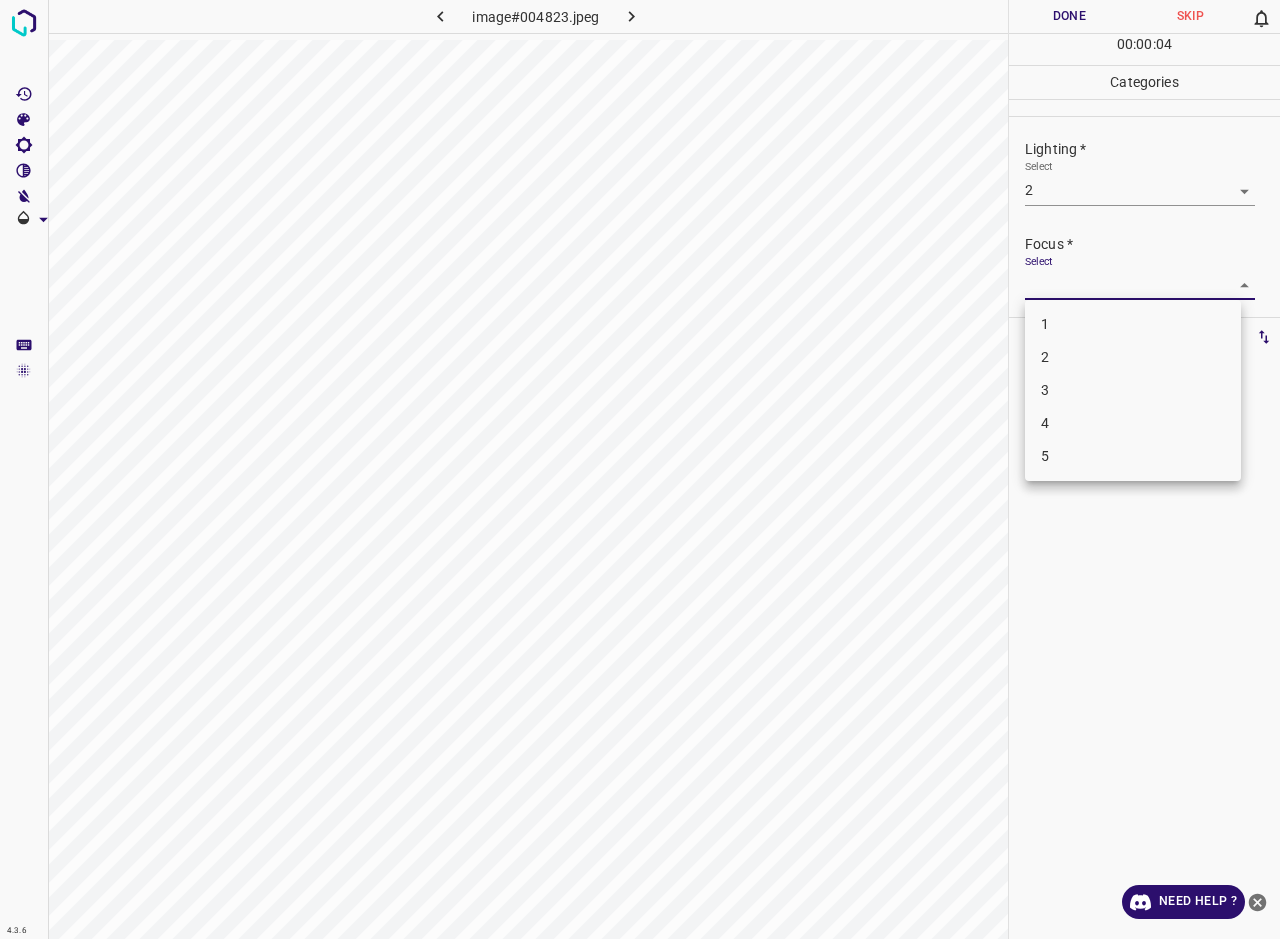 click on "3" at bounding box center (1133, 390) 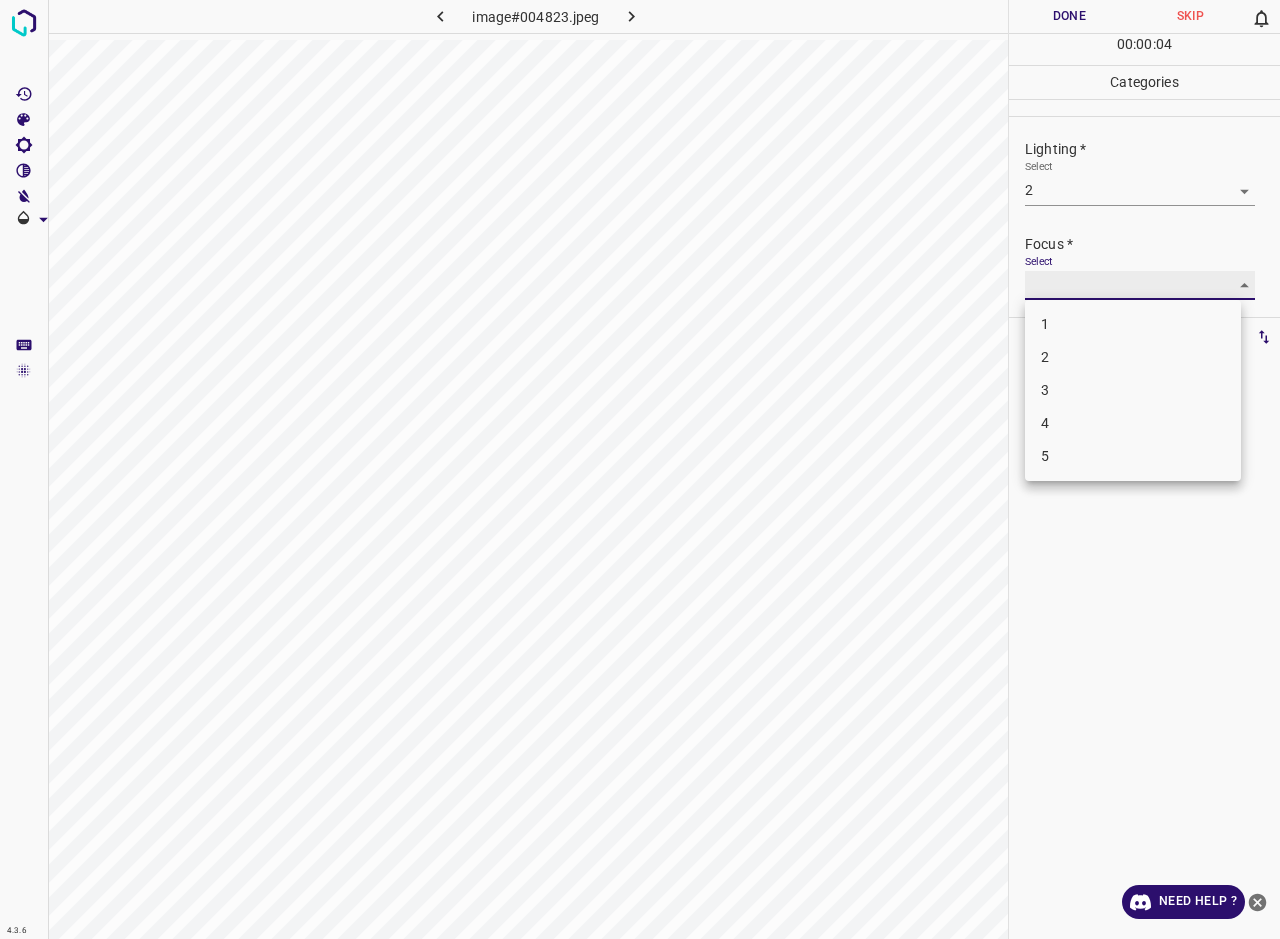 type on "3" 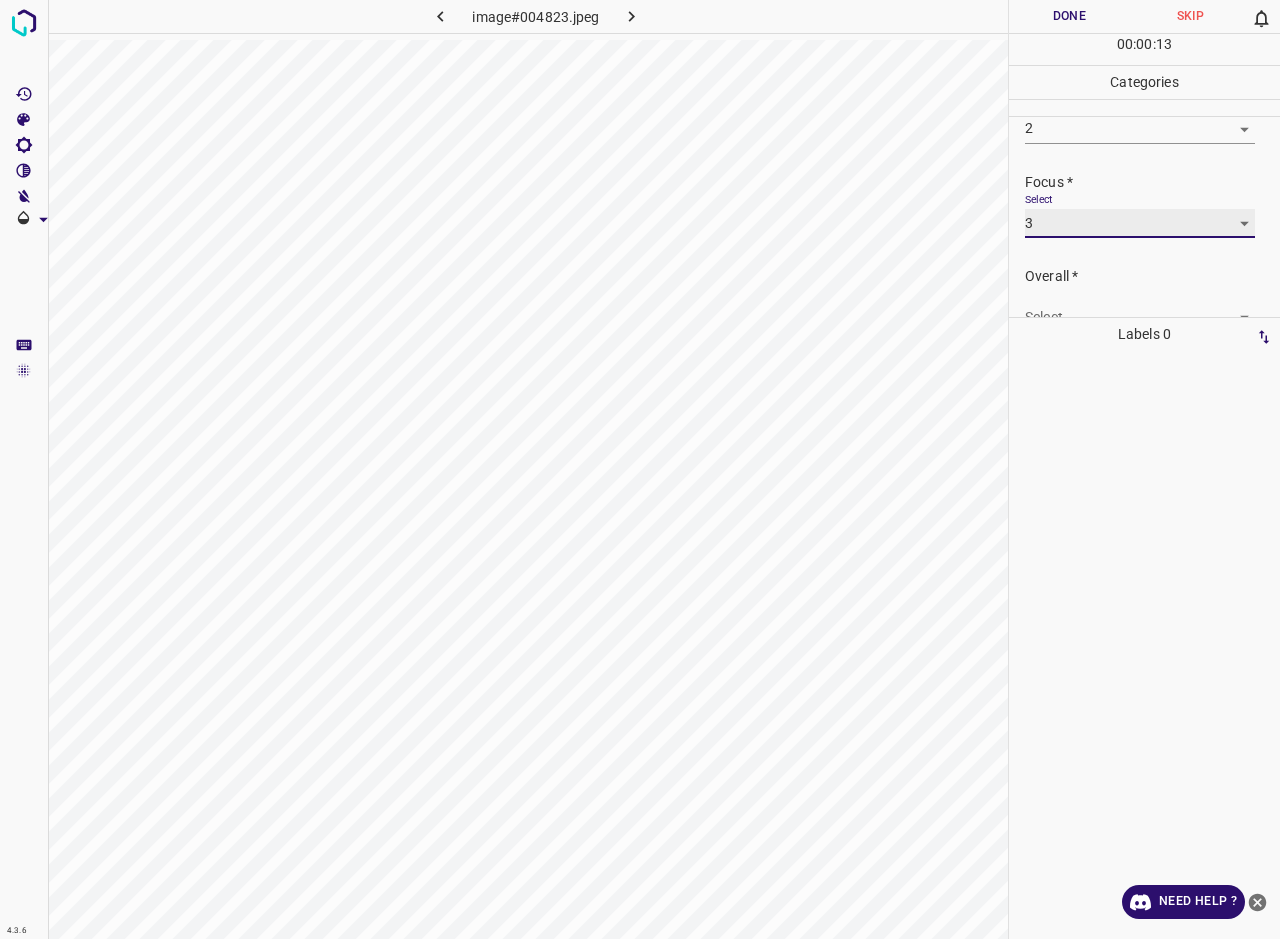 scroll, scrollTop: 98, scrollLeft: 0, axis: vertical 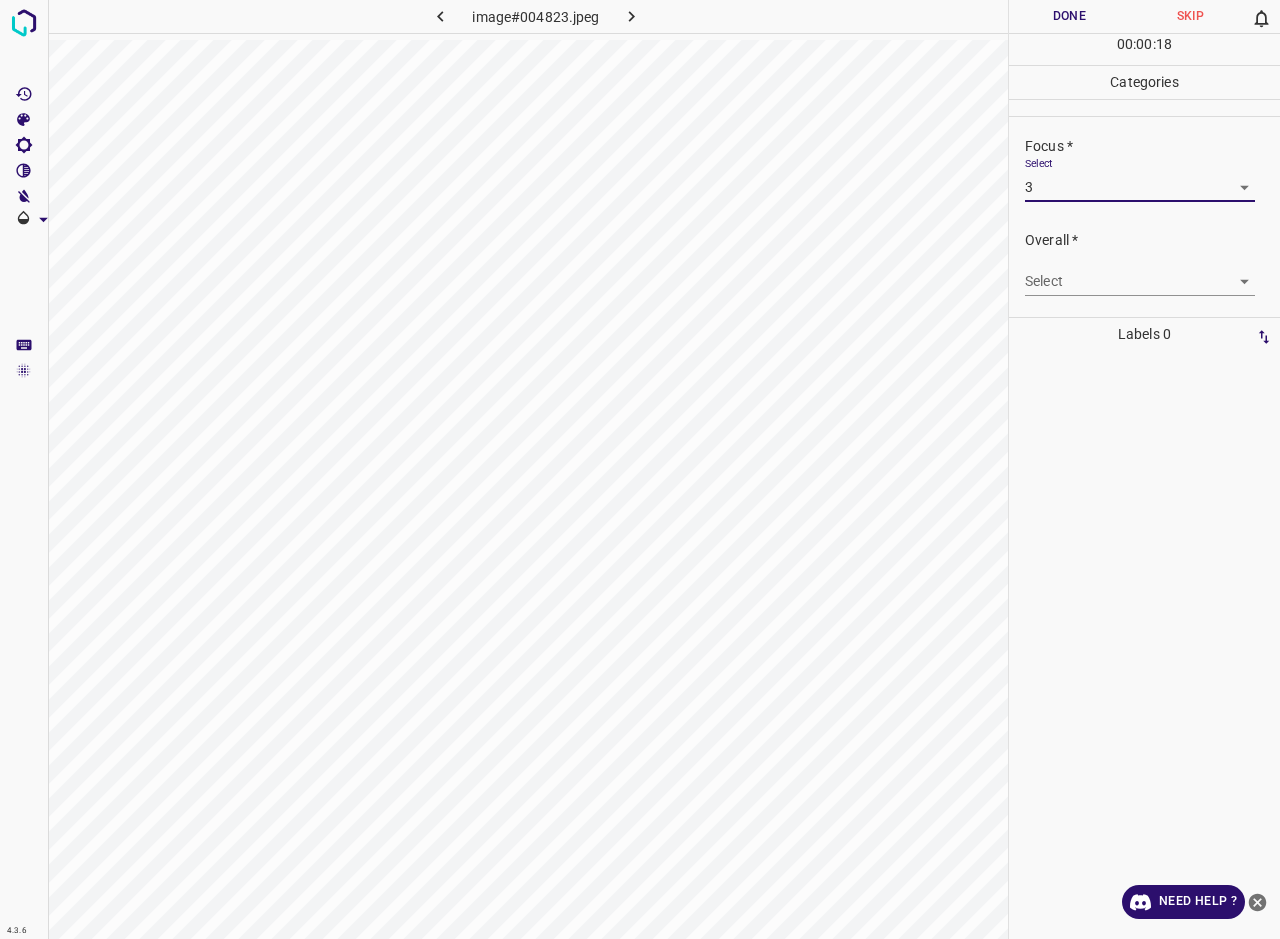 click on "4.3.6  image#004823.jpeg Done Skip 0 00   : 00   : 18   Categories Lighting *  Select 2 2 Focus *  Select 3 3 Overall *  Select ​ Labels   0 Categories 1 Lighting 2 Focus 3 Overall Tools Space Change between modes (Draw & Edit) I Auto labeling R Restore zoom M Zoom in N Zoom out Delete Delete selecte label Filters Z Restore filters X Saturation filter C Brightness filter V Contrast filter B Gray scale filter General O Download Need Help ? - Text - Hide - Delete" at bounding box center [640, 469] 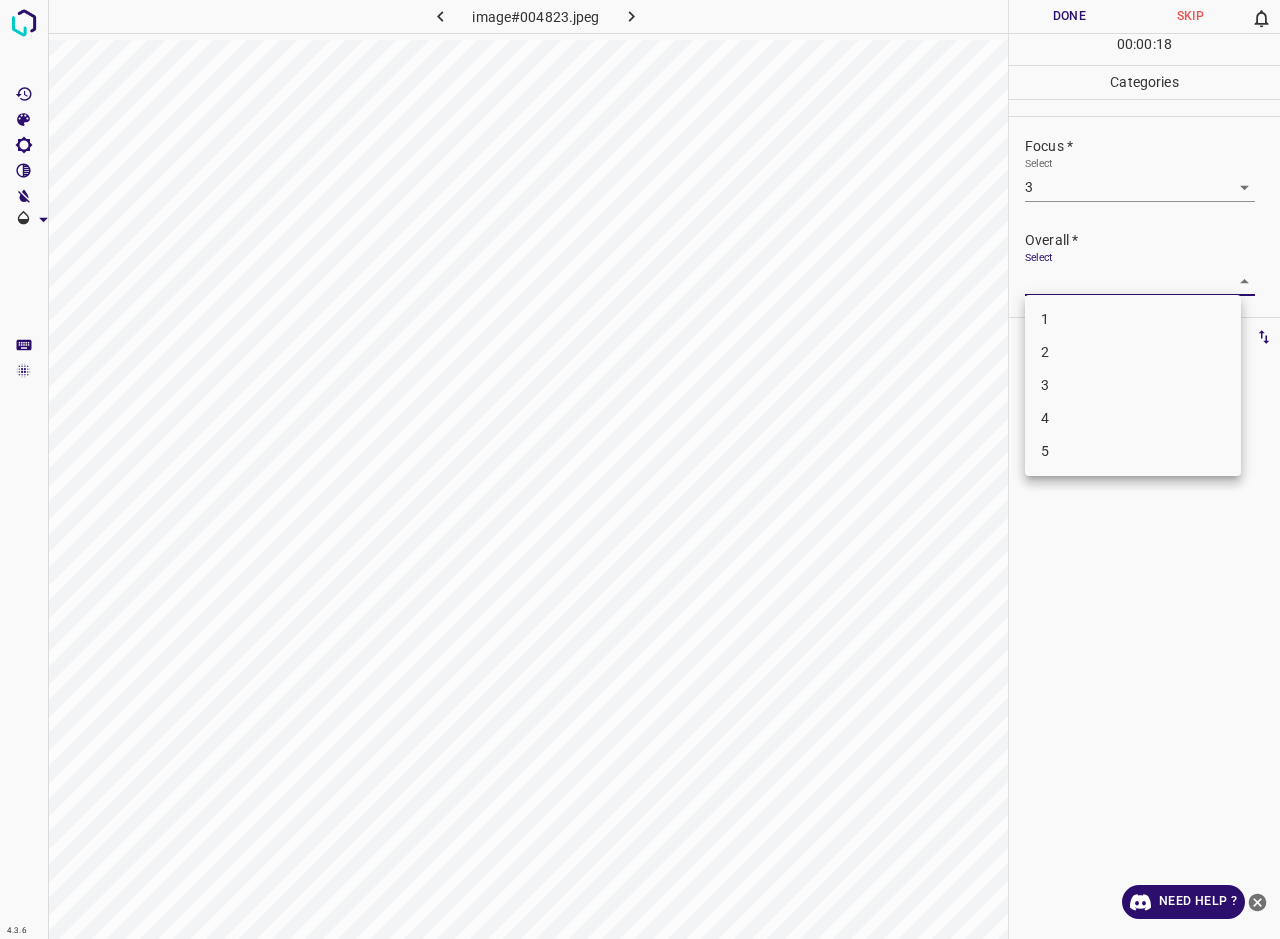 click on "3" at bounding box center [1133, 385] 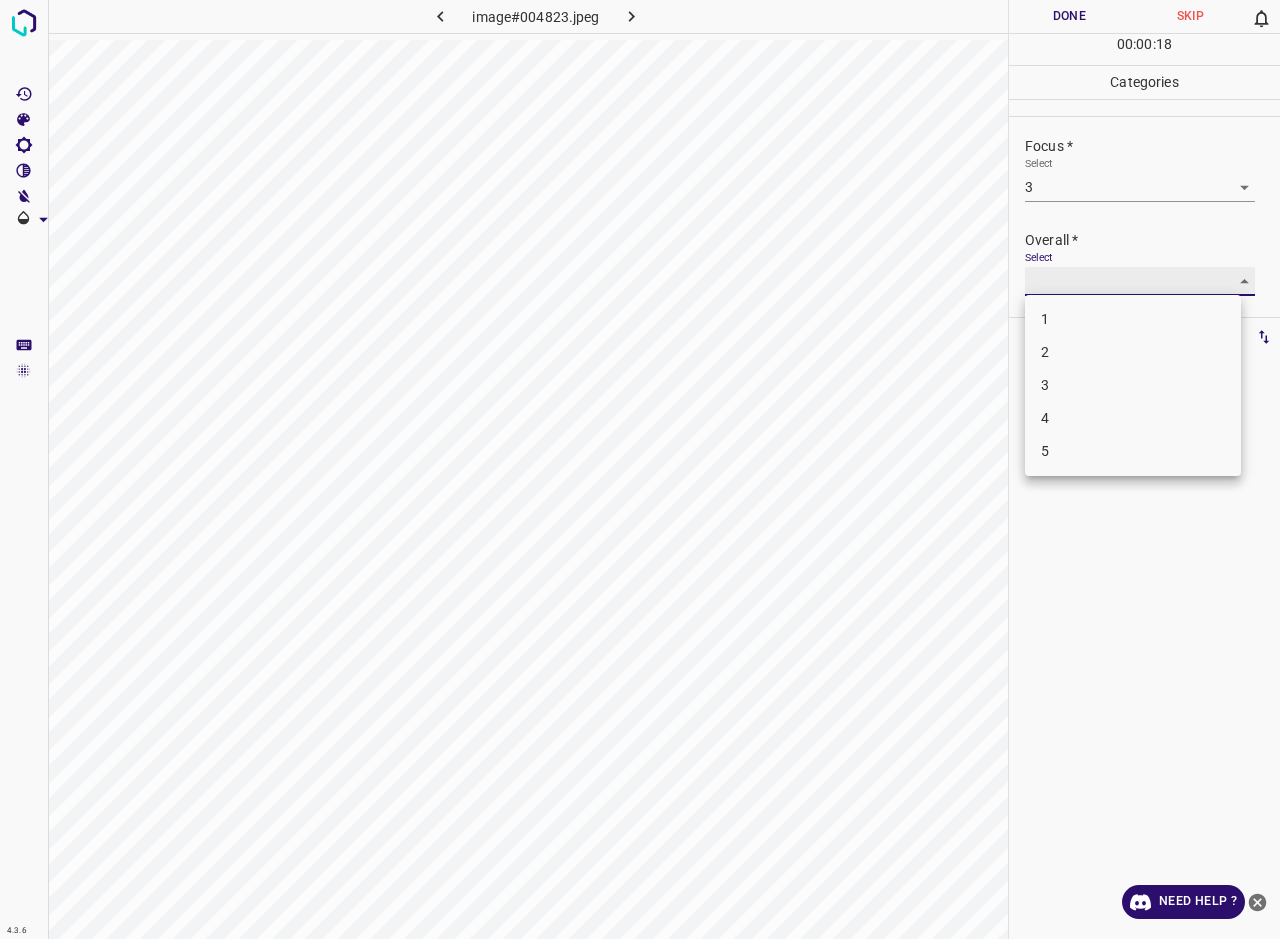 type on "3" 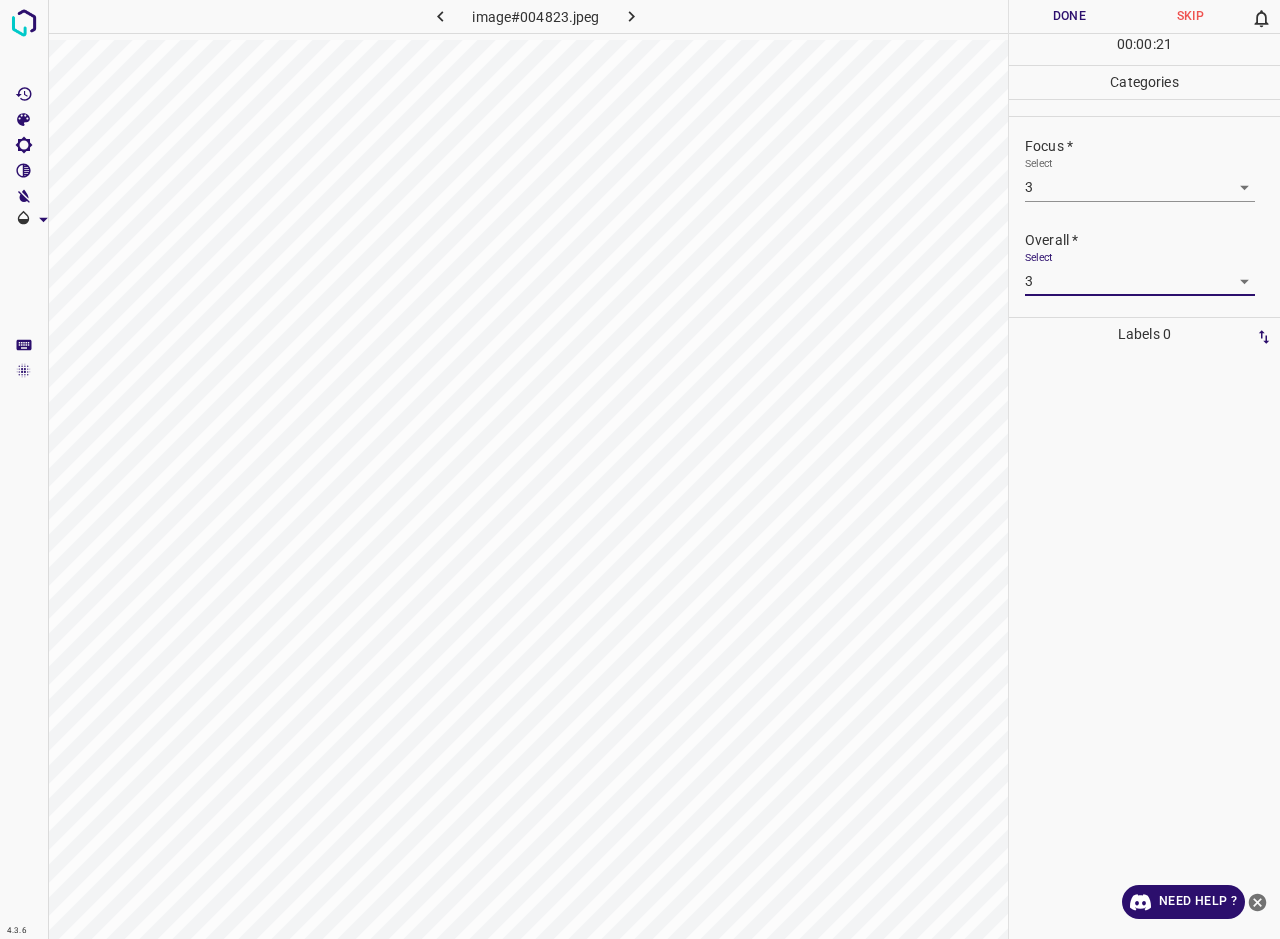 click on "4.3.6  image#004823.jpeg Done Skip 0 00   : 00   : 21   Categories Lighting *  Select 2 2 Focus *  Select 3 3 Overall *  Select 3 3 Labels   0 Categories 1 Lighting 2 Focus 3 Overall Tools Space Change between modes (Draw & Edit) I Auto labeling R Restore zoom M Zoom in N Zoom out Delete Delete selecte label Filters Z Restore filters X Saturation filter C Brightness filter V Contrast filter B Gray scale filter General O Download Need Help ? - Text - Hide - Delete" at bounding box center [640, 469] 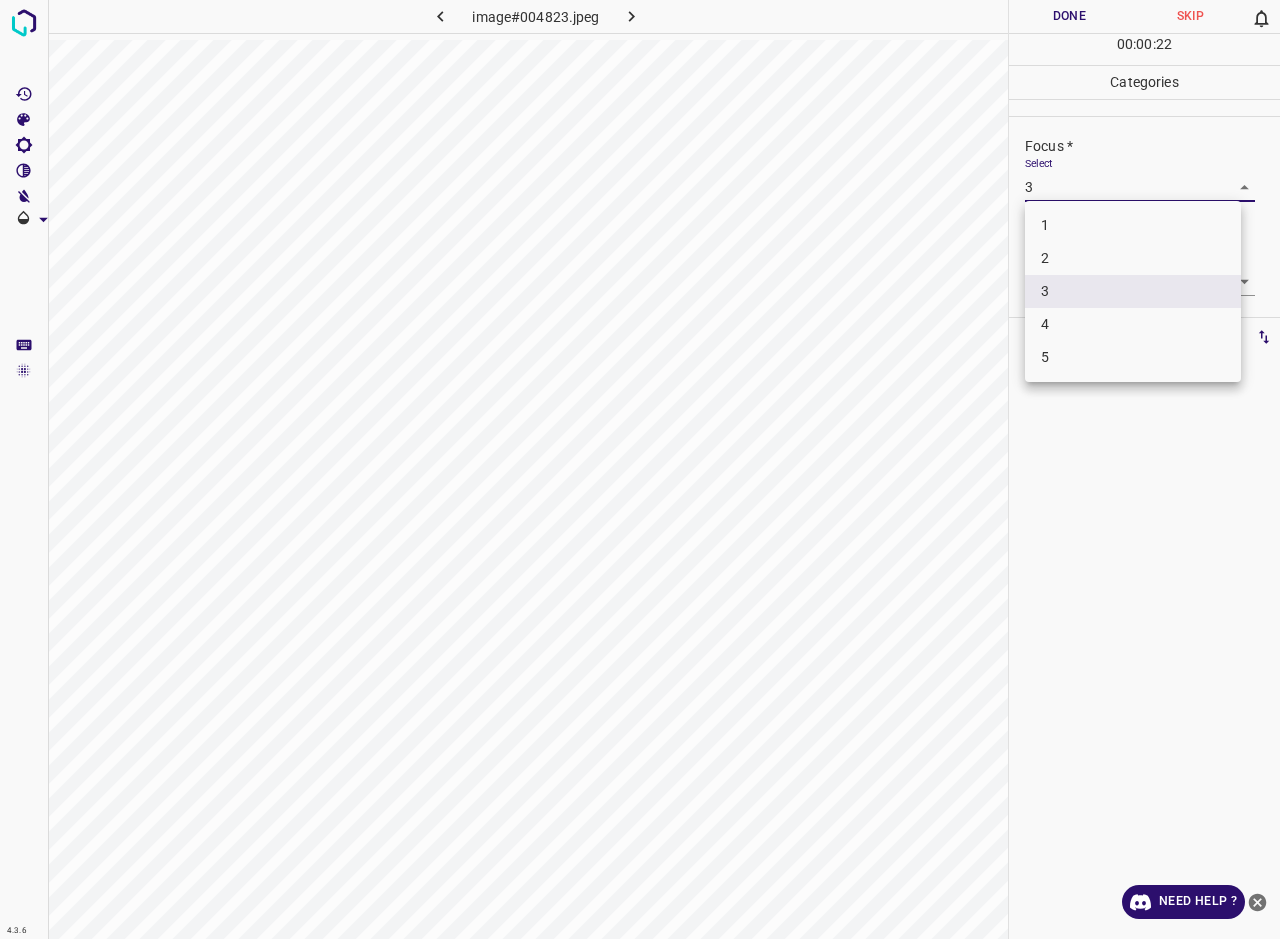 click on "2" at bounding box center (1133, 258) 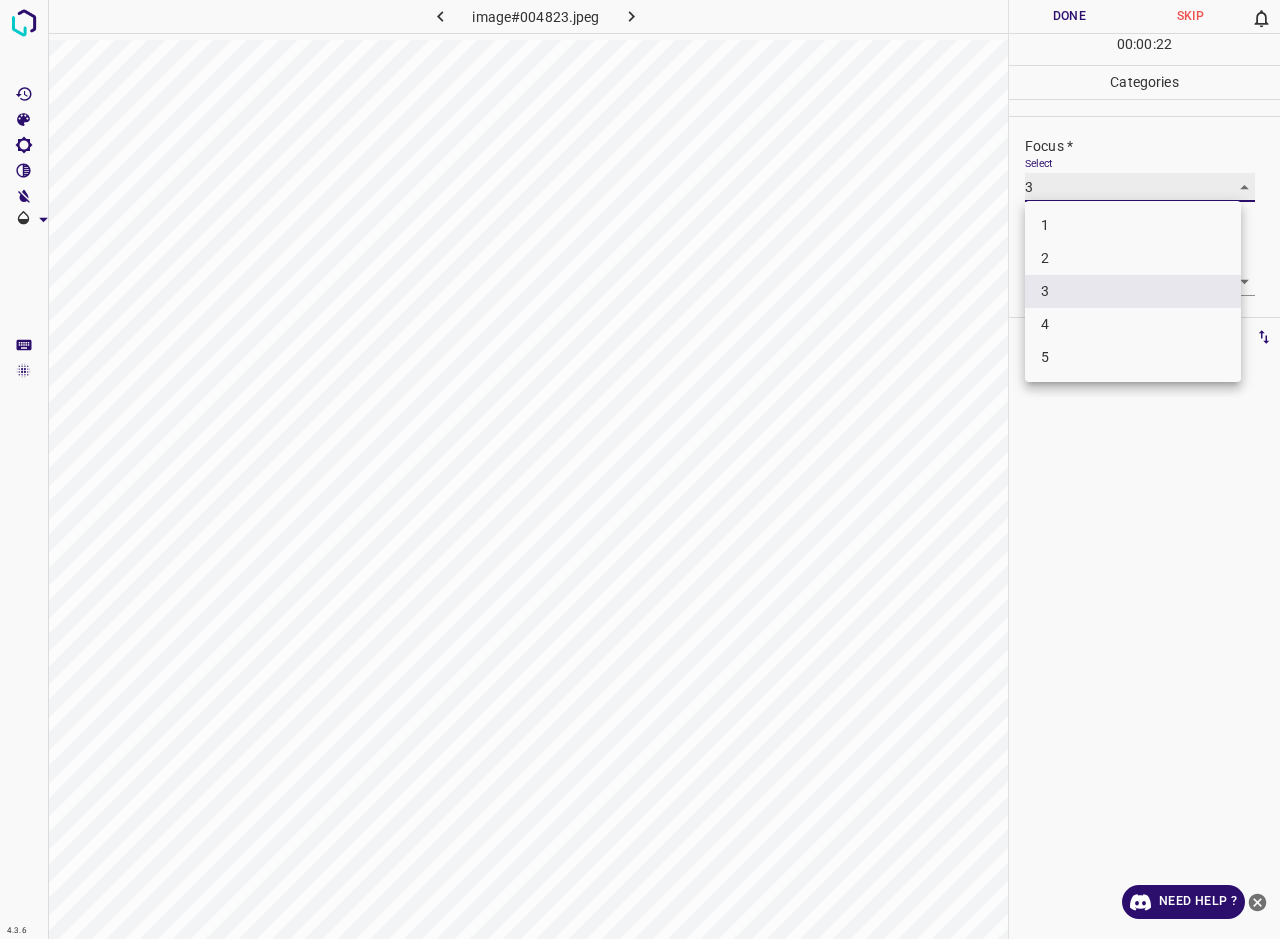 type on "2" 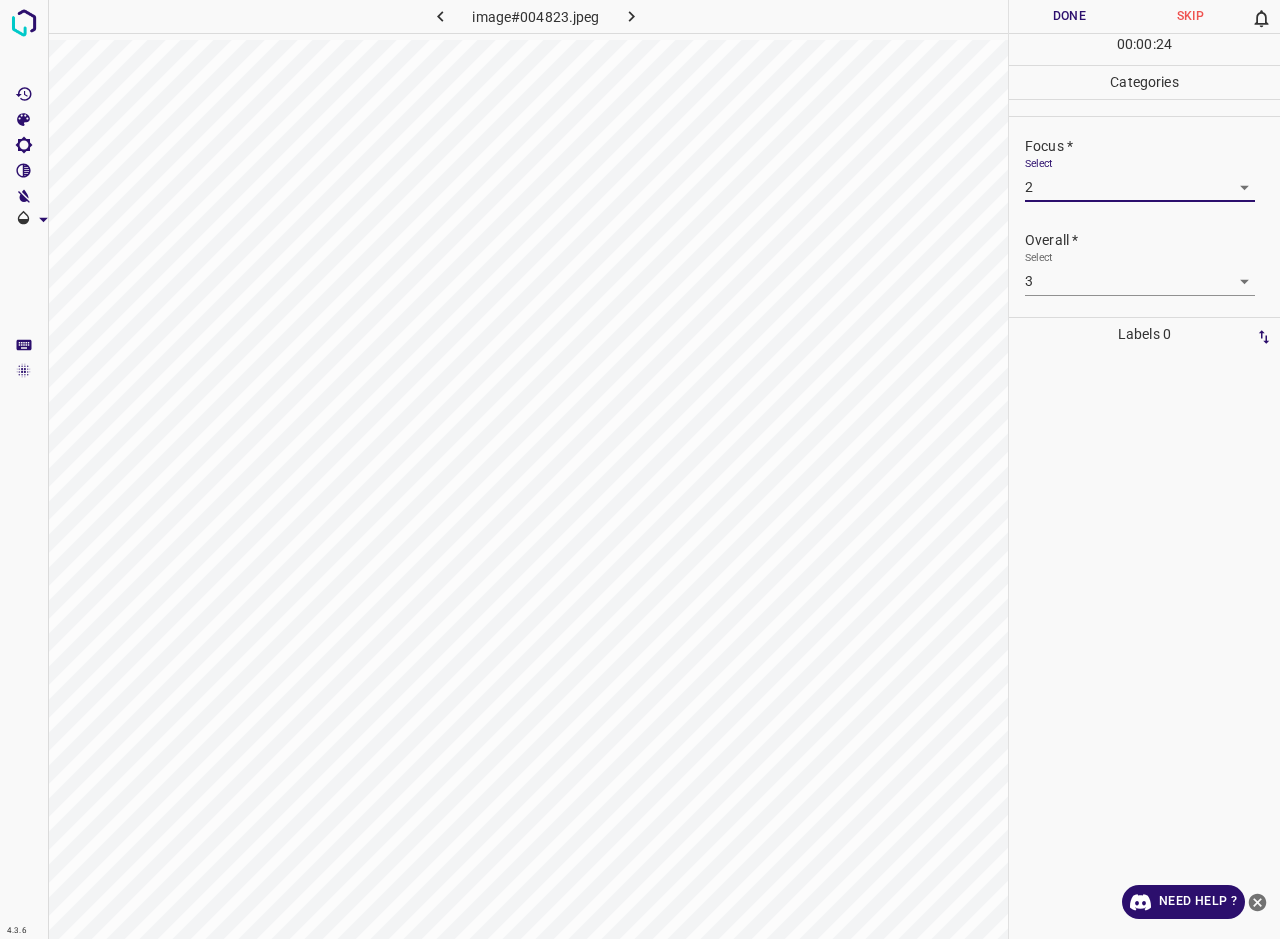 click on "4.3.6  image#004823.jpeg Done Skip 0 00   : 00   : 24   Categories Lighting *  Select 2 2 Focus *  Select 2 2 Overall *  Select 3 3 Labels   0 Categories 1 Lighting 2 Focus 3 Overall Tools Space Change between modes (Draw & Edit) I Auto labeling R Restore zoom M Zoom in N Zoom out Delete Delete selecte label Filters Z Restore filters X Saturation filter C Brightness filter V Contrast filter B Gray scale filter General O Download Need Help ? - Text - Hide - Delete" at bounding box center (640, 469) 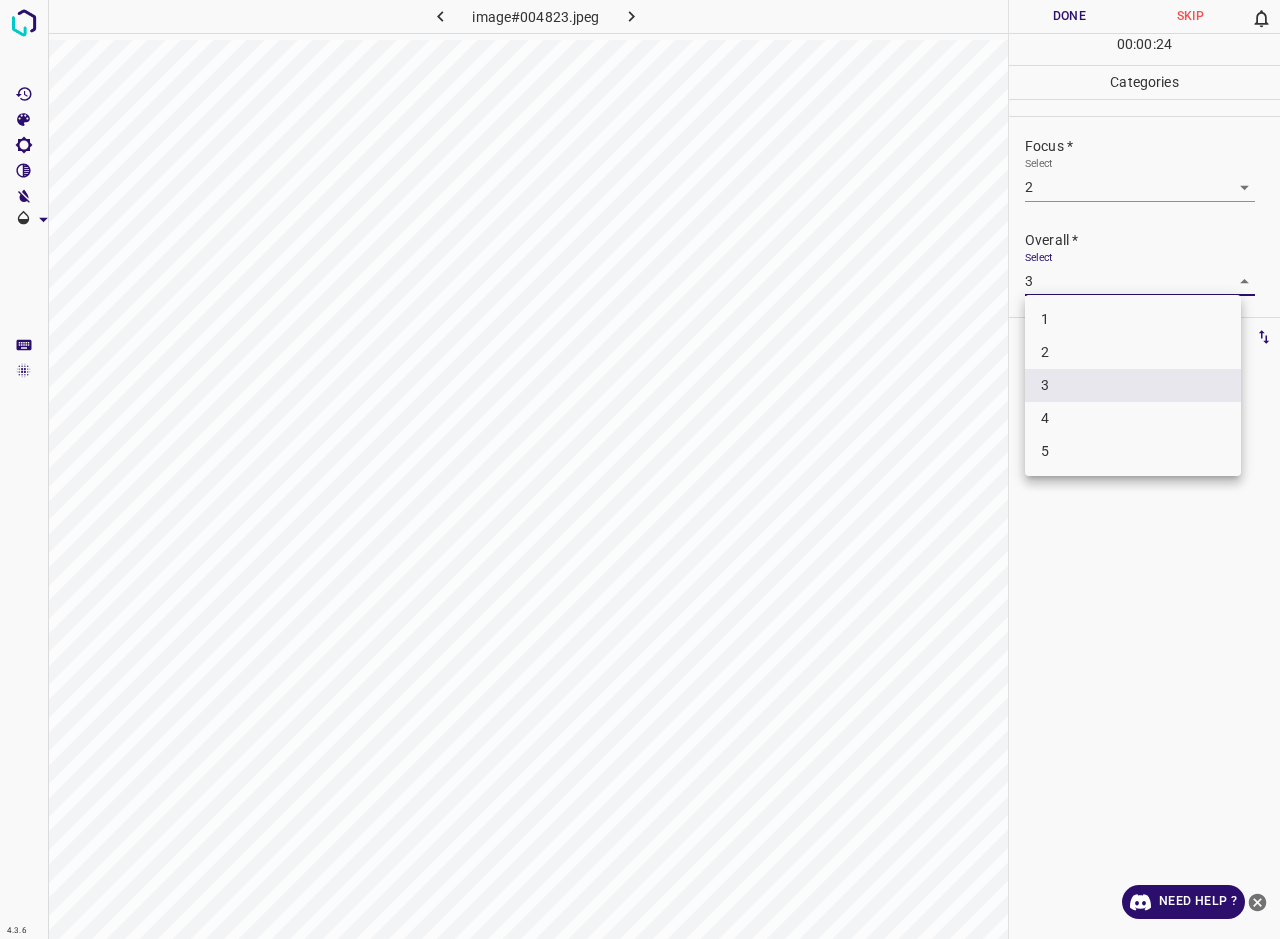 click on "2" at bounding box center (1133, 352) 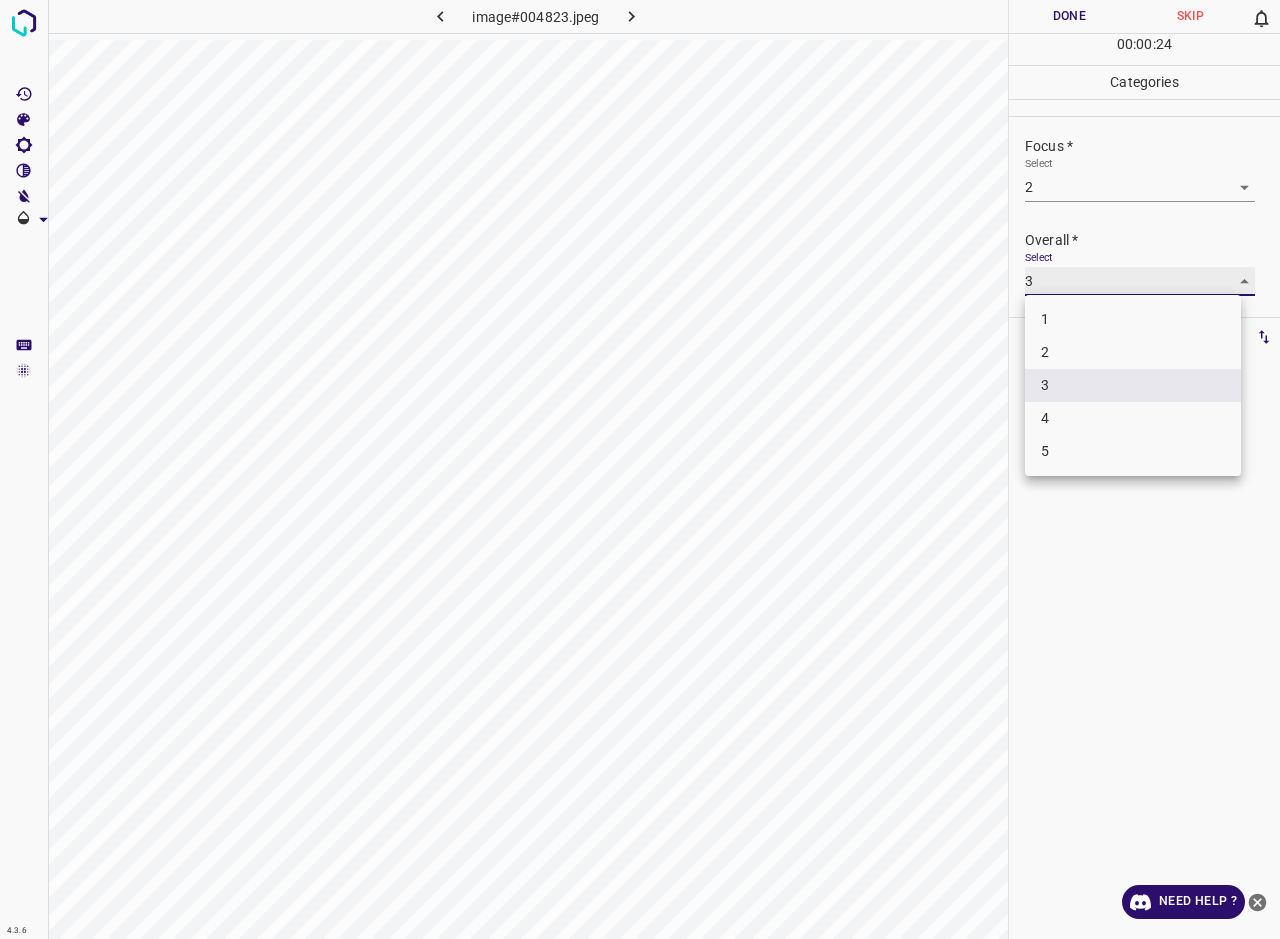 type on "2" 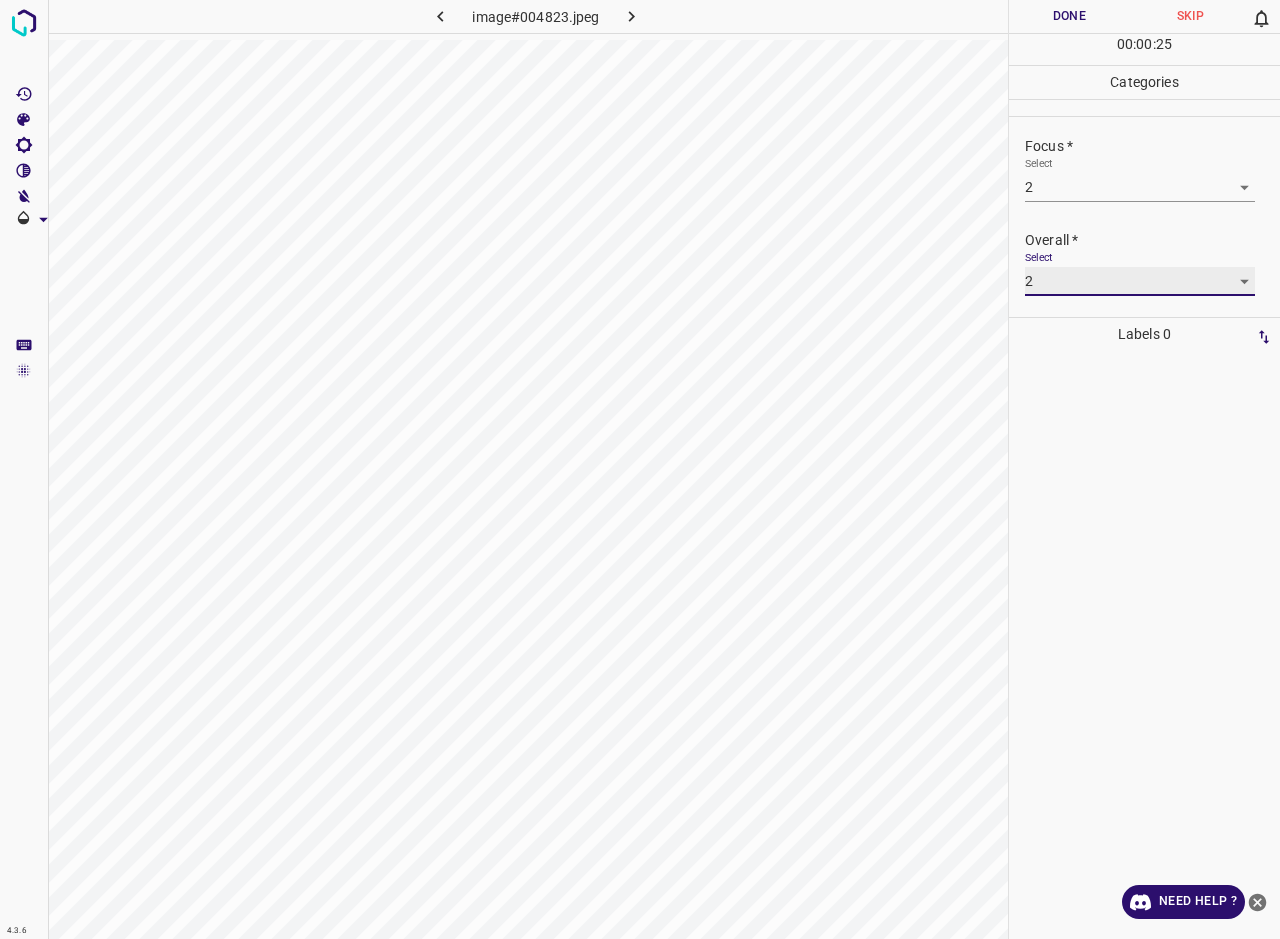 scroll, scrollTop: 64, scrollLeft: 0, axis: vertical 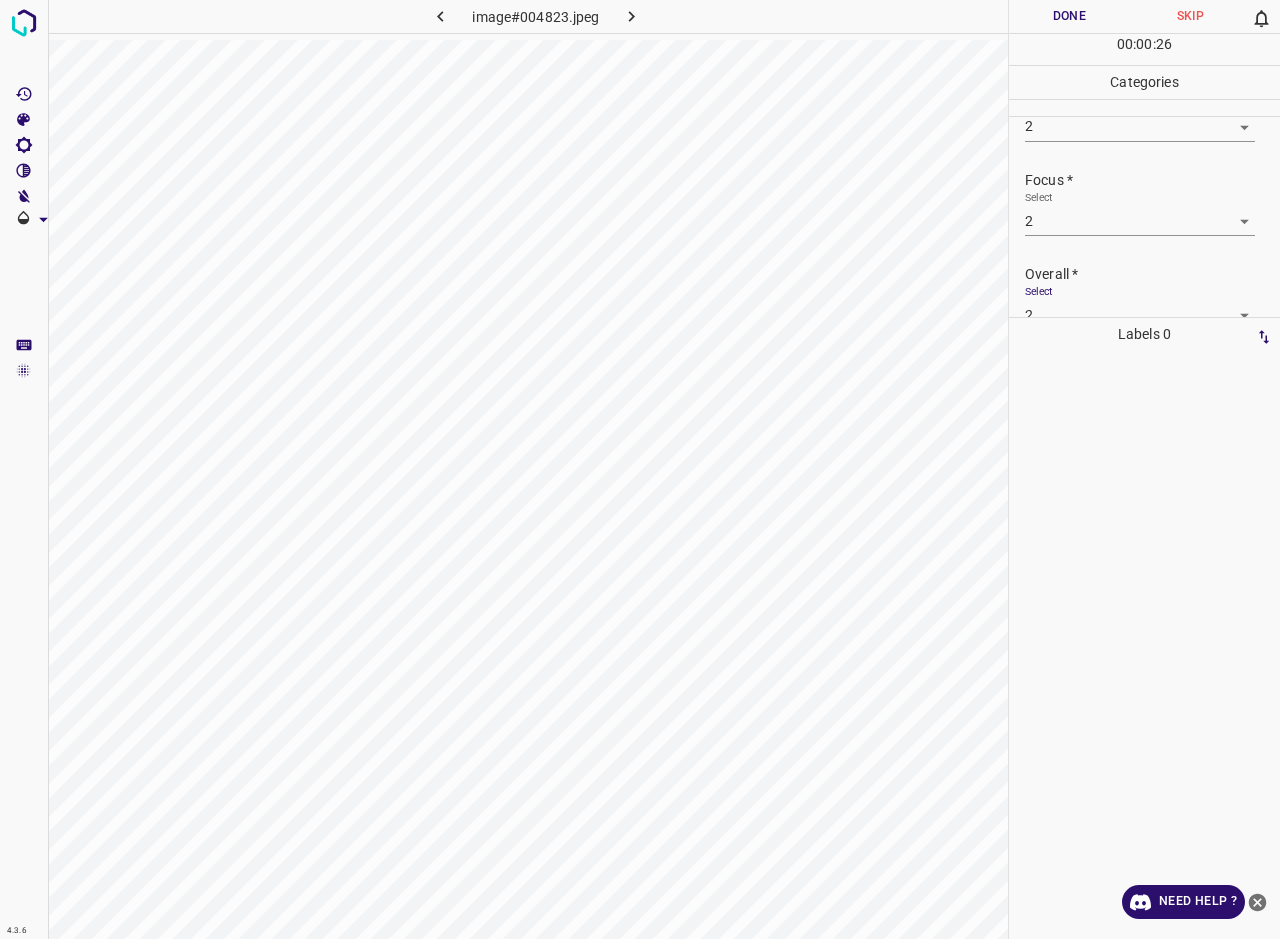 click on "Done" at bounding box center (1069, 16) 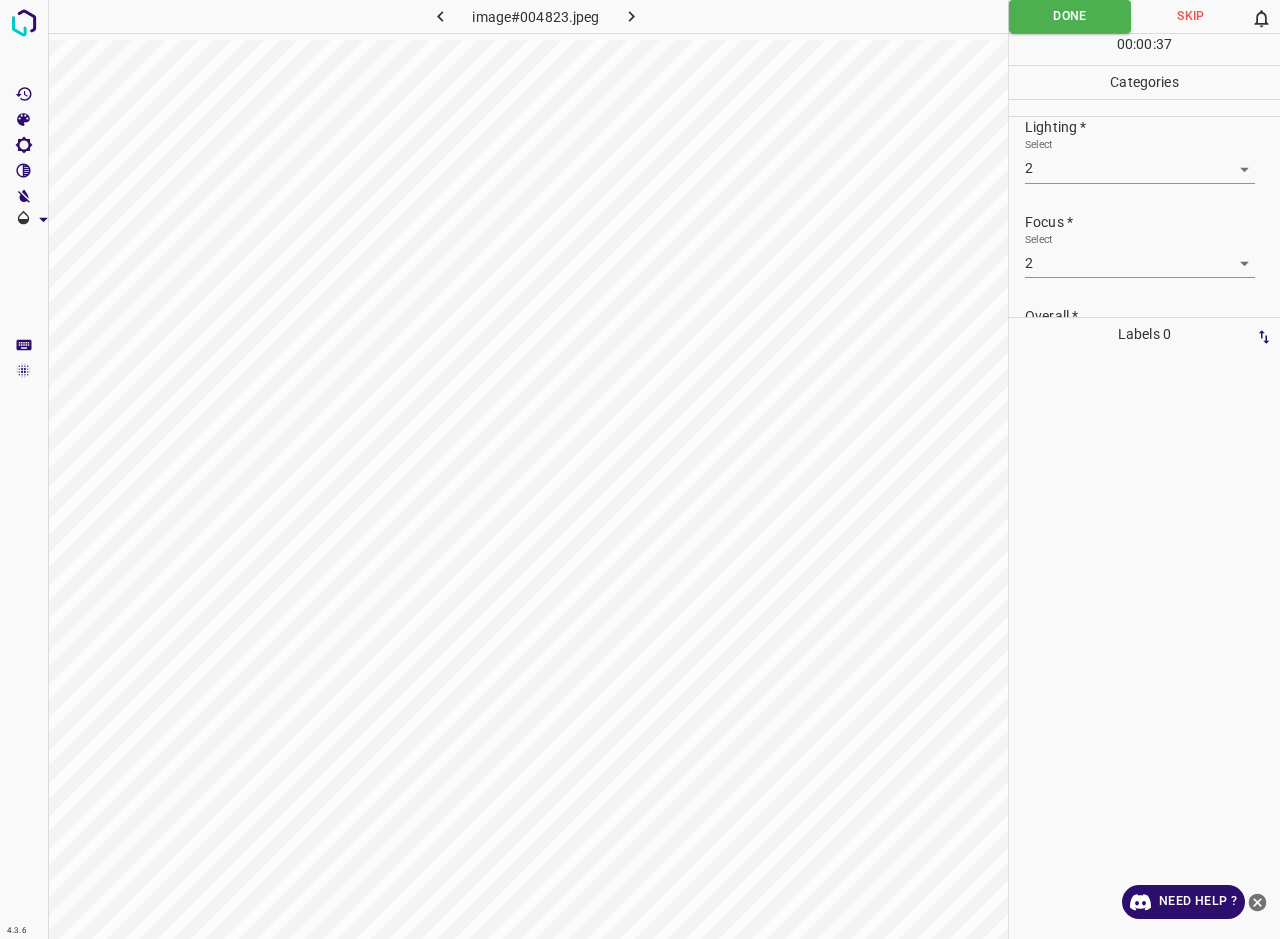 scroll, scrollTop: 0, scrollLeft: 0, axis: both 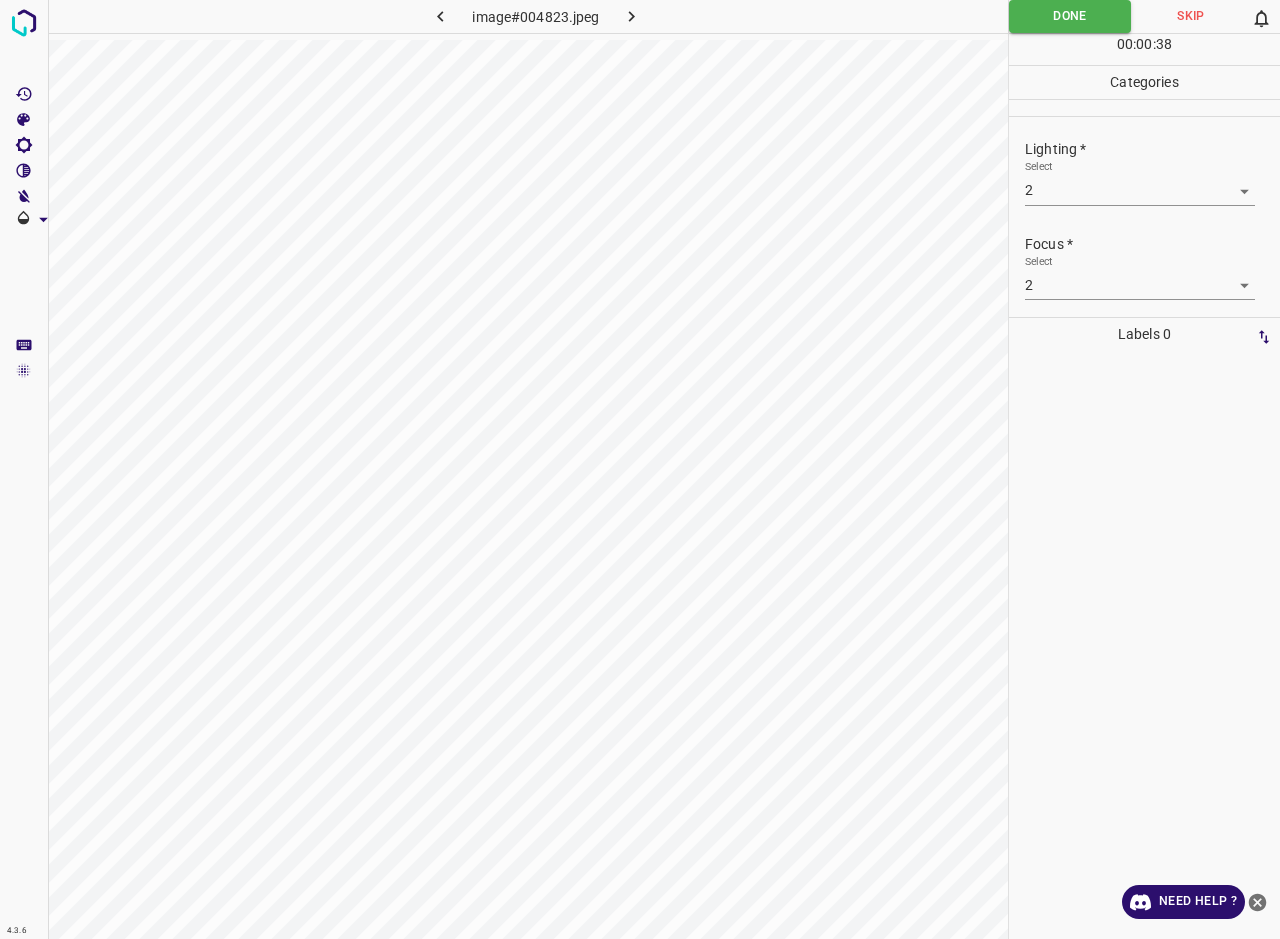 click at bounding box center [632, 16] 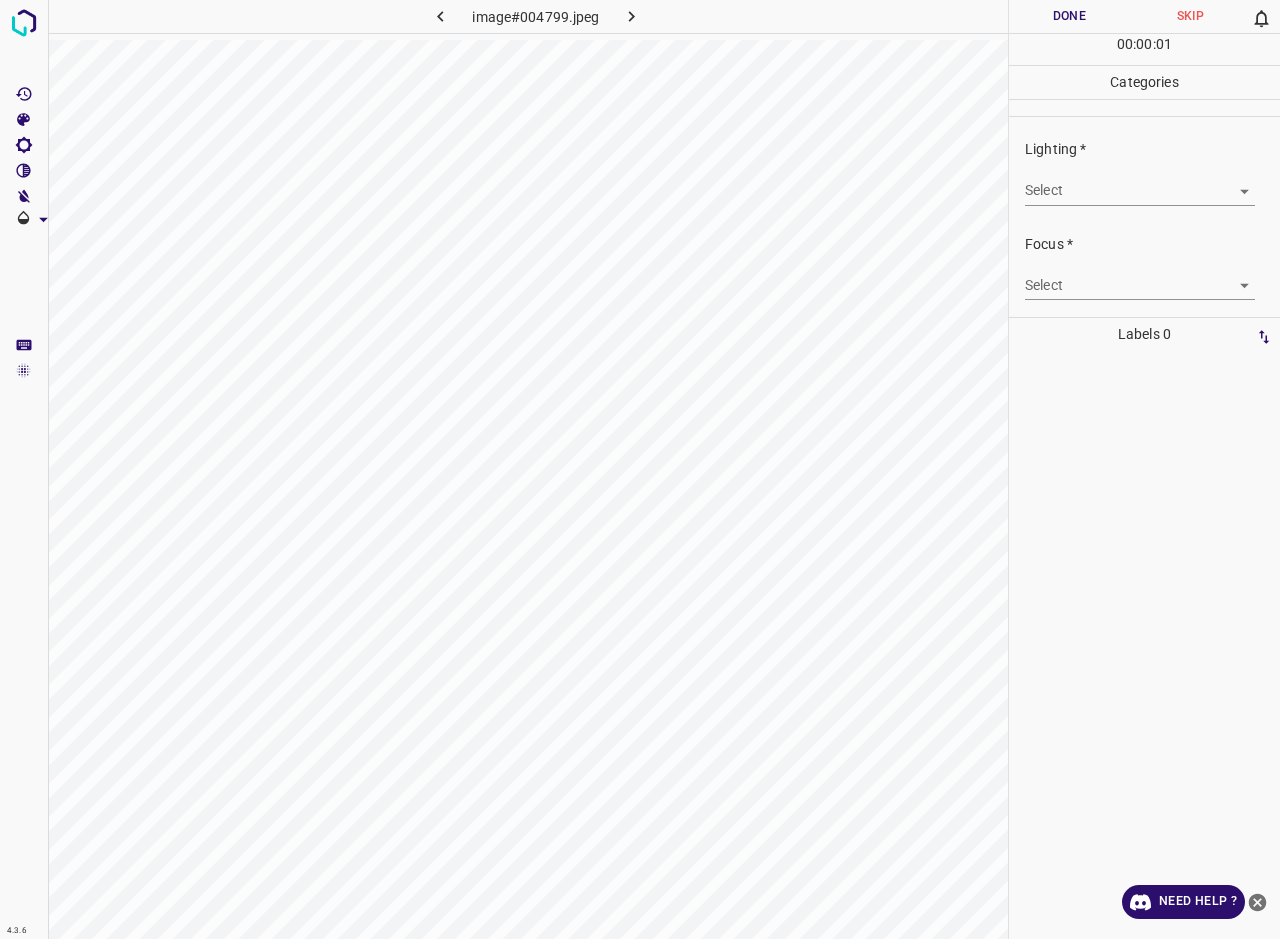 click on "4.3.6  image#004799.jpeg Done Skip 0 00   : 00   : 01   Categories Lighting *  Select ​ Focus *  Select ​ Overall *  Select ​ Labels   0 Categories 1 Lighting 2 Focus 3 Overall Tools Space Change between modes (Draw & Edit) I Auto labeling R Restore zoom M Zoom in N Zoom out Delete Delete selecte label Filters Z Restore filters X Saturation filter C Brightness filter V Contrast filter B Gray scale filter General O Download Need Help ? - Text - Hide - Delete" at bounding box center [640, 469] 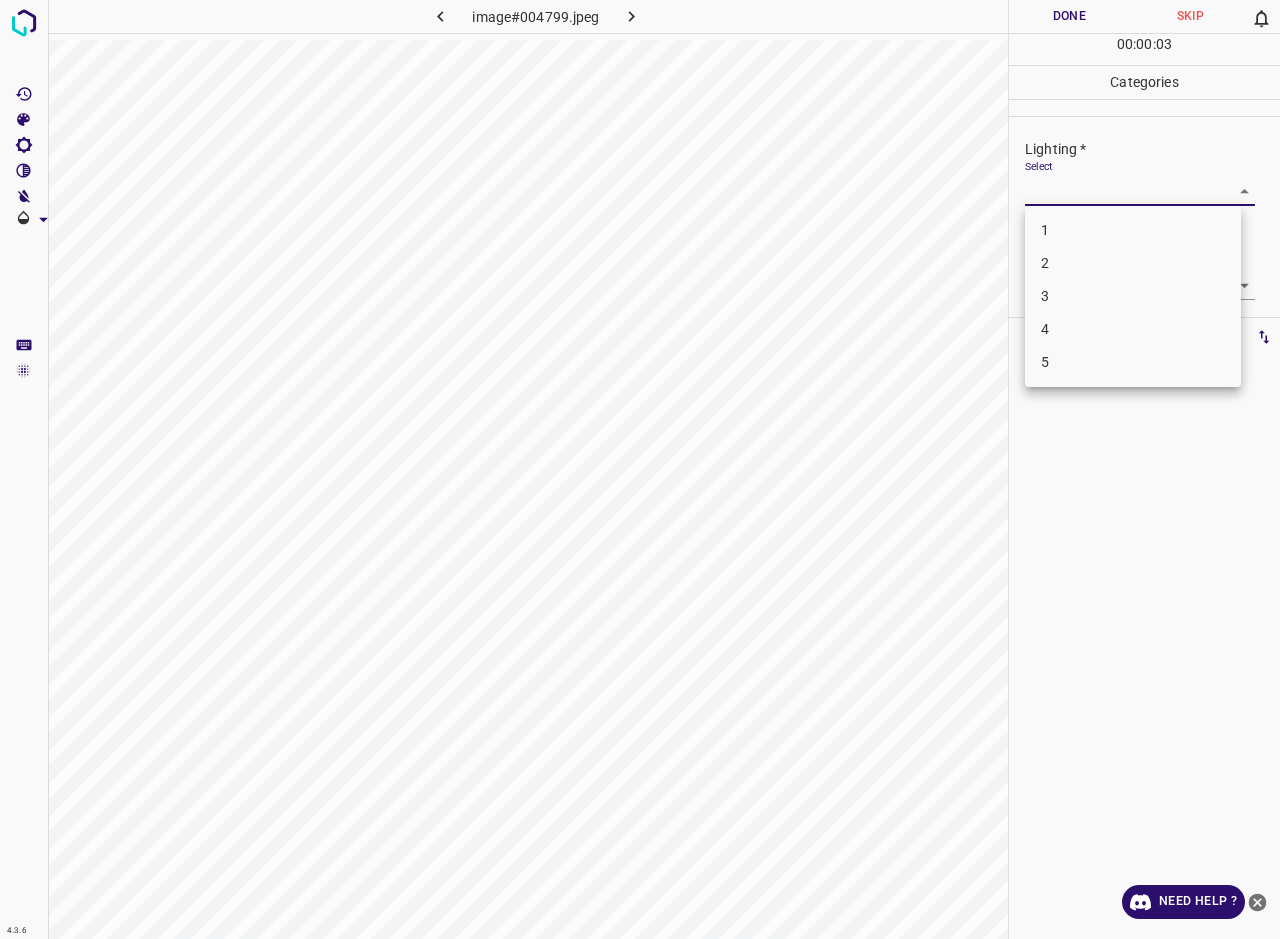 click on "2" at bounding box center [1133, 263] 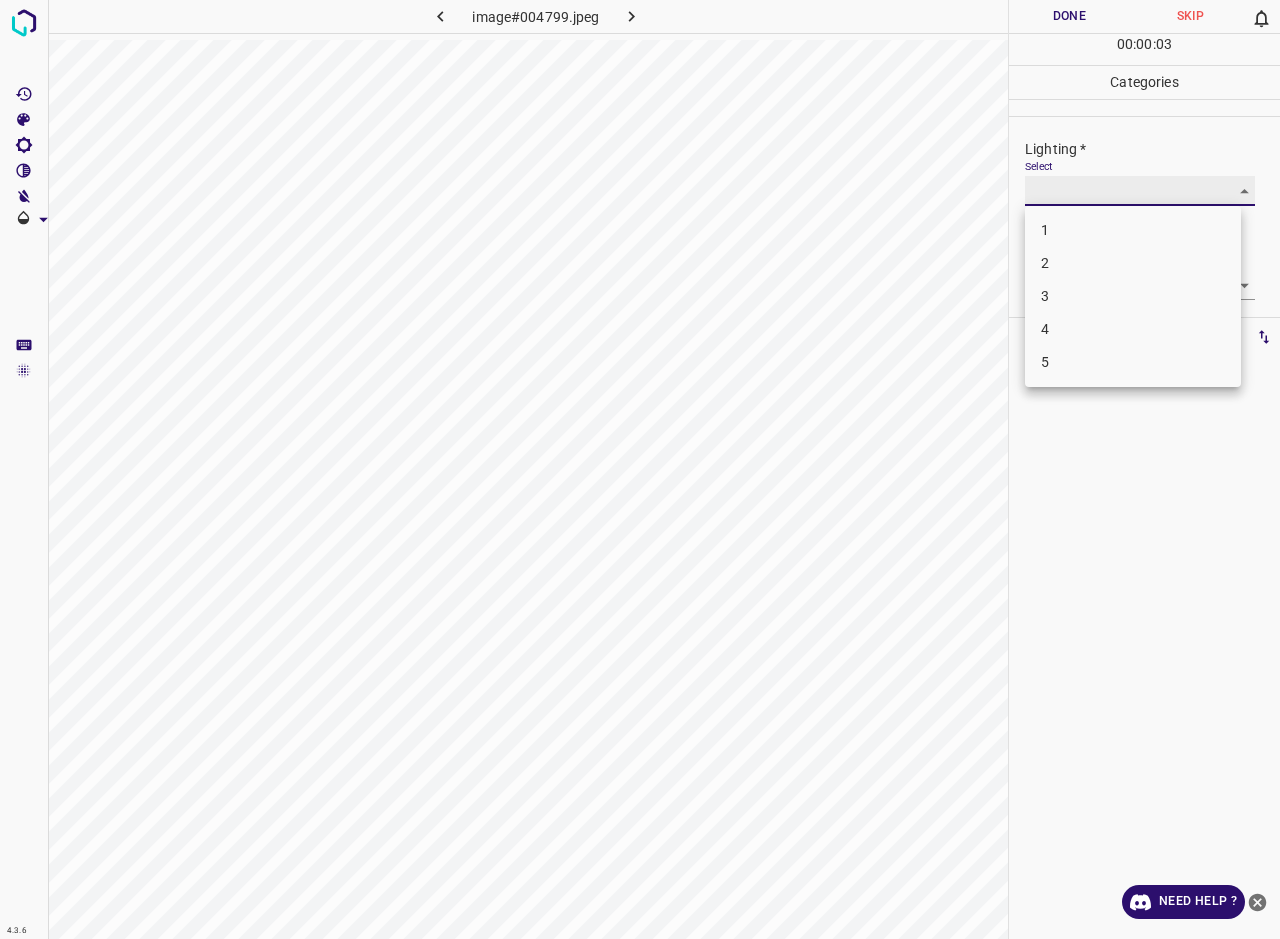 type on "2" 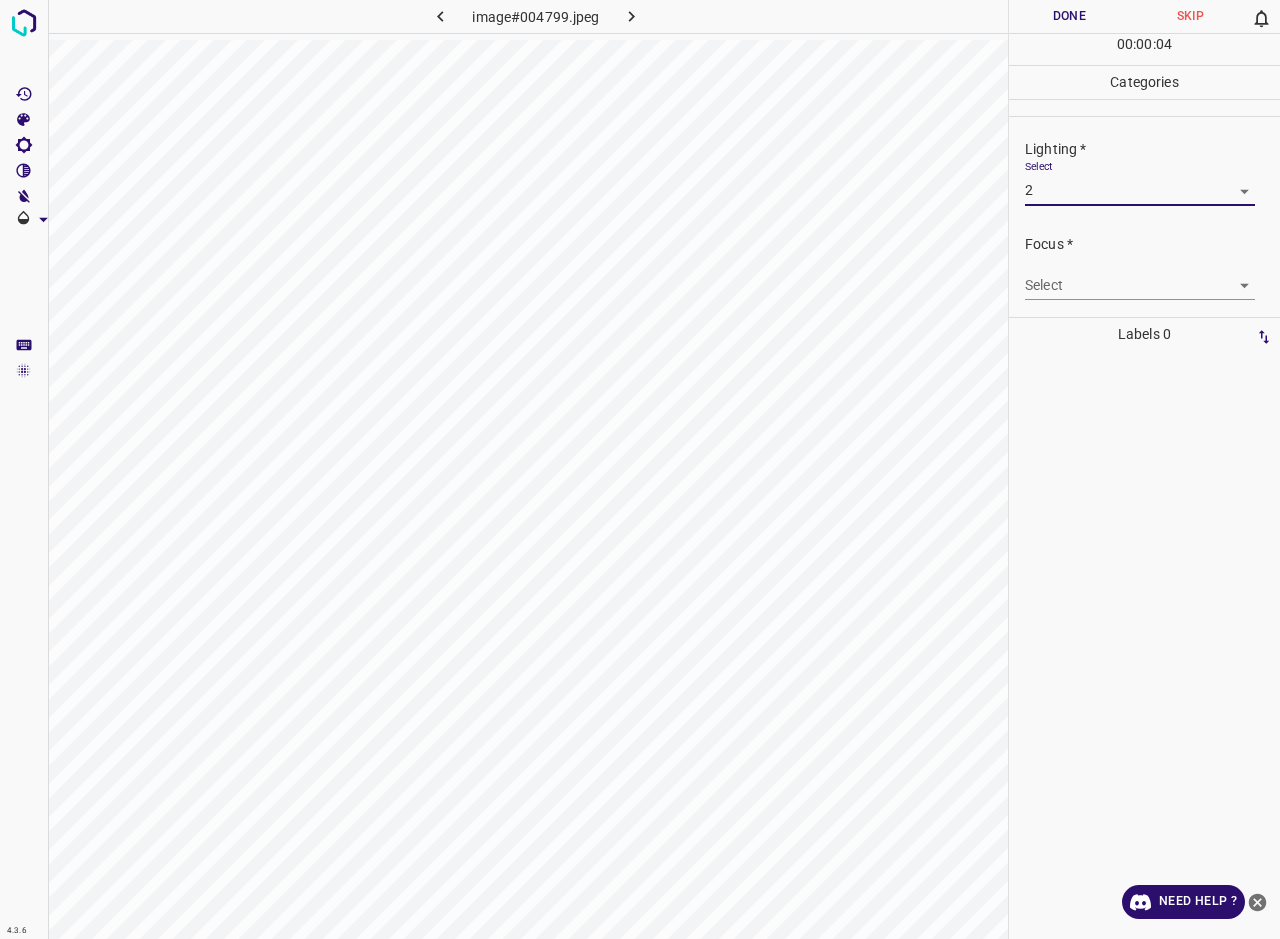 click on "4.3.6  image#004799.jpeg Done Skip 0 00   : 00   : 04   Categories Lighting *  Select 2 2 Focus *  Select ​ Overall *  Select ​ Labels   0 Categories 1 Lighting 2 Focus 3 Overall Tools Space Change between modes (Draw & Edit) I Auto labeling R Restore zoom M Zoom in N Zoom out Delete Delete selecte label Filters Z Restore filters X Saturation filter C Brightness filter V Contrast filter B Gray scale filter General O Download Need Help ? - Text - Hide - Delete" at bounding box center (640, 469) 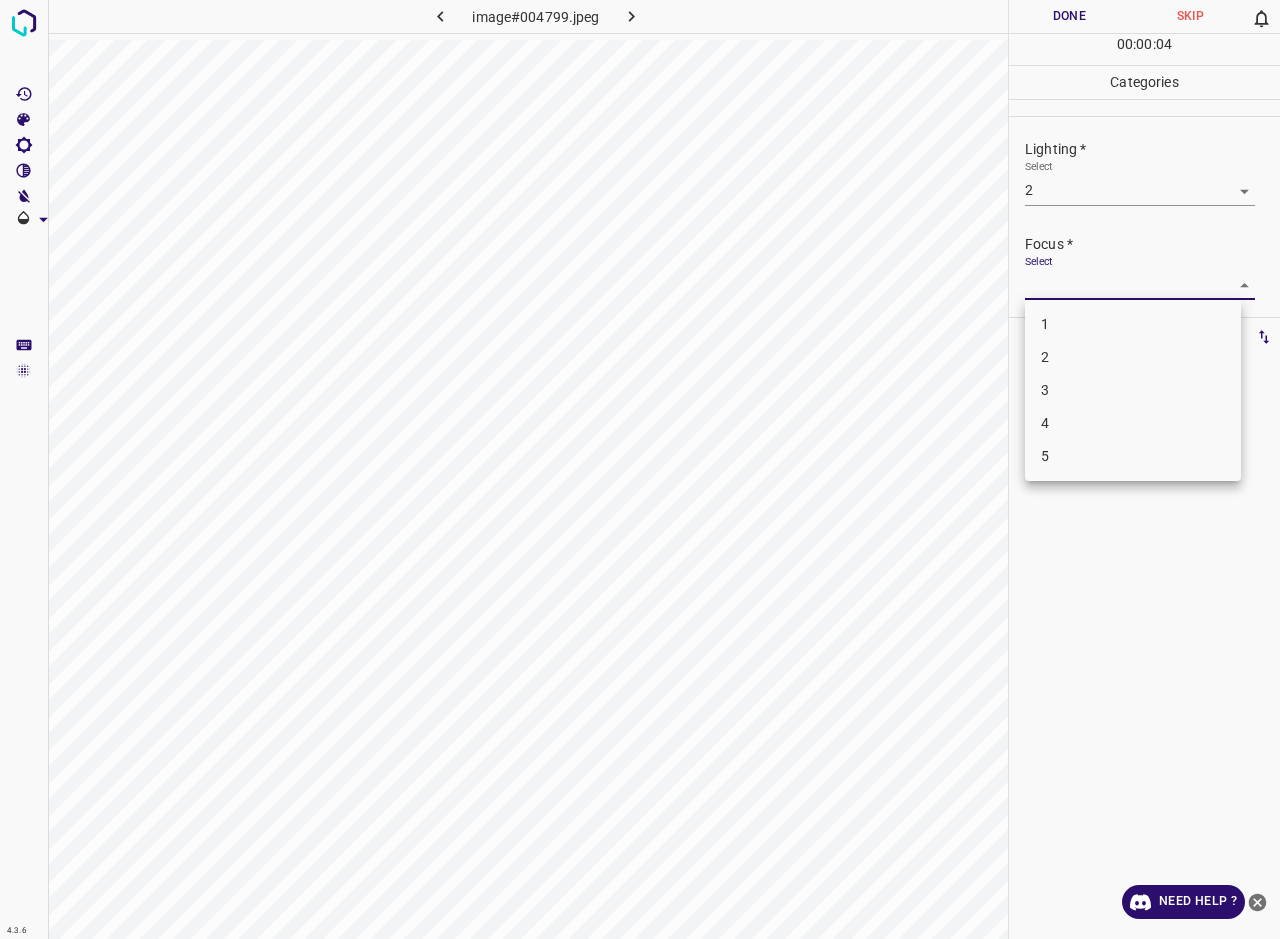click on "2" at bounding box center (1133, 357) 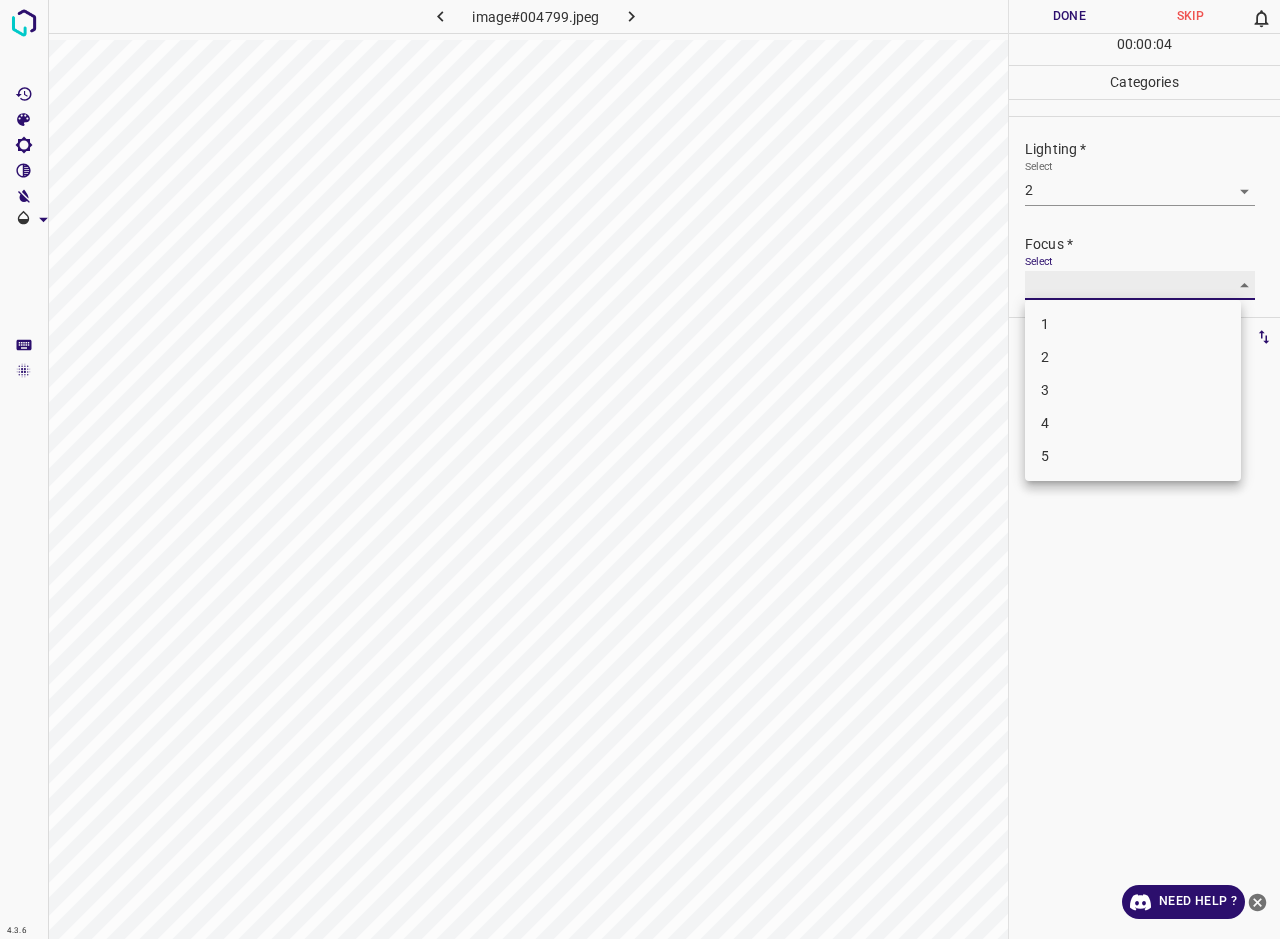 type on "2" 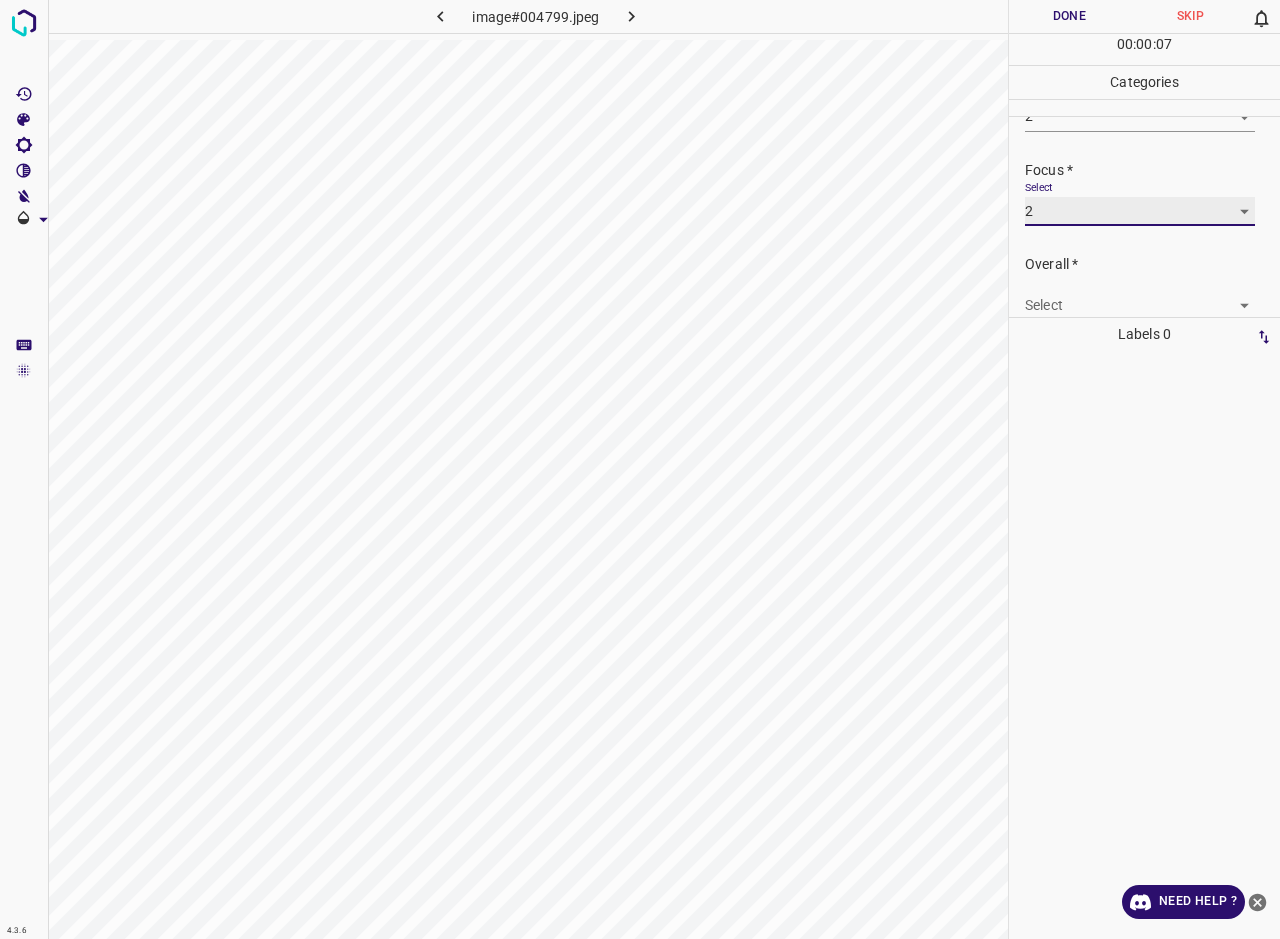 scroll, scrollTop: 98, scrollLeft: 0, axis: vertical 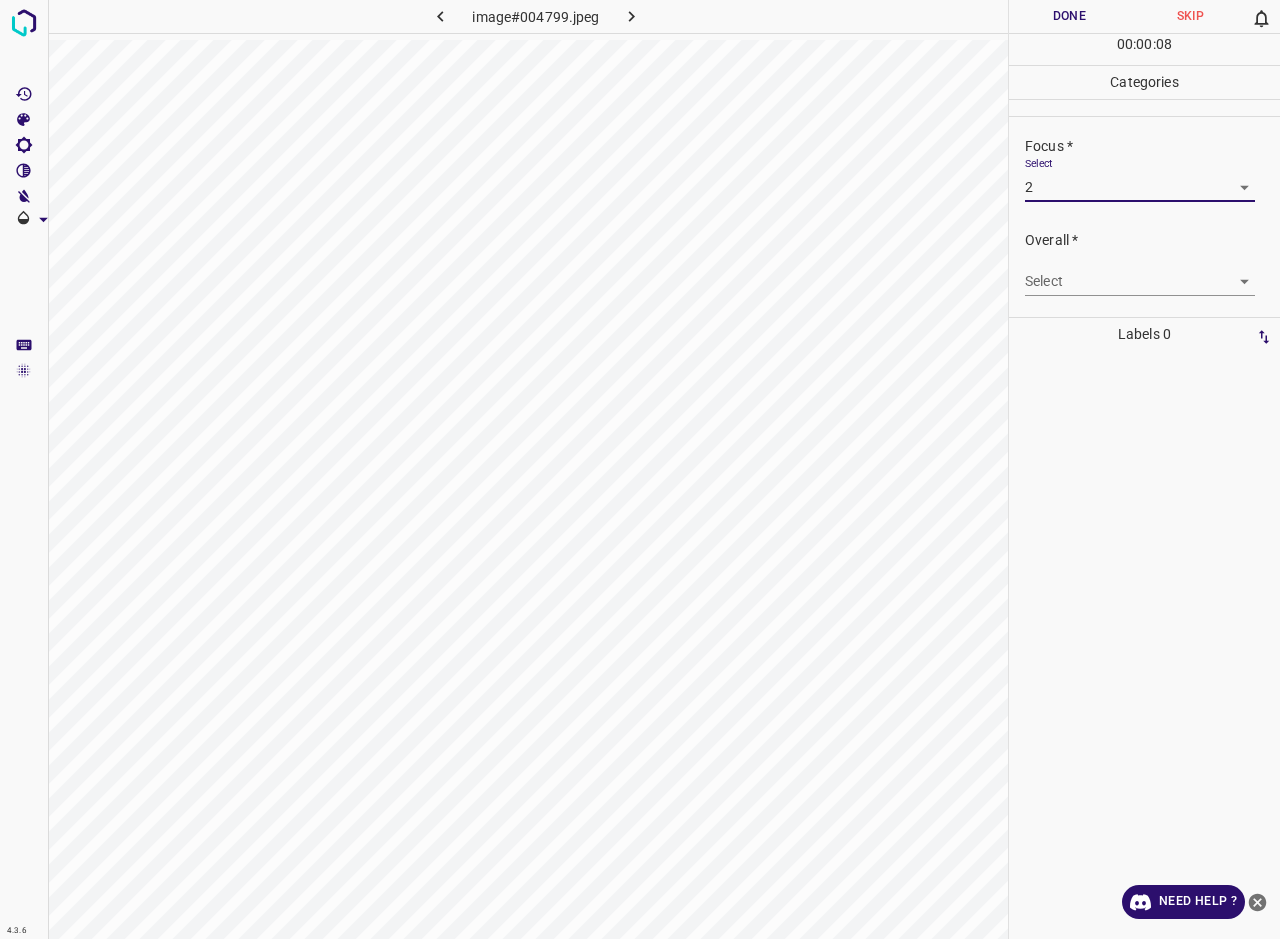 click on "4.3.6  image#004799.jpeg Done Skip 0 00   : 00   : 08   Categories Lighting *  Select 2 2 Focus *  Select 2 2 Overall *  Select ​ Labels   0 Categories 1 Lighting 2 Focus 3 Overall Tools Space Change between modes (Draw & Edit) I Auto labeling R Restore zoom M Zoom in N Zoom out Delete Delete selecte label Filters Z Restore filters X Saturation filter C Brightness filter V Contrast filter B Gray scale filter General O Download Need Help ? - Text - Hide - Delete" at bounding box center [640, 469] 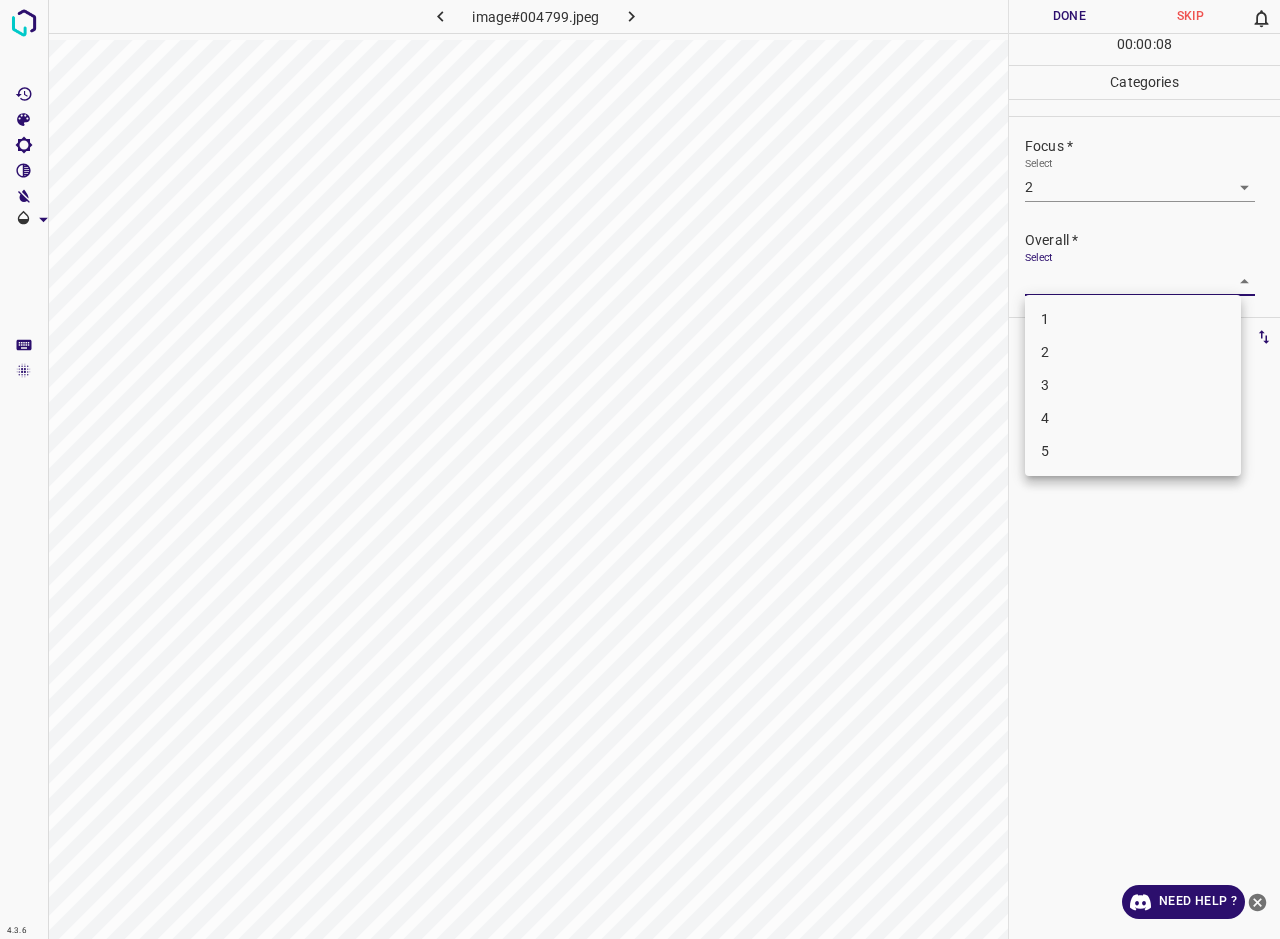 click on "2" at bounding box center [1133, 352] 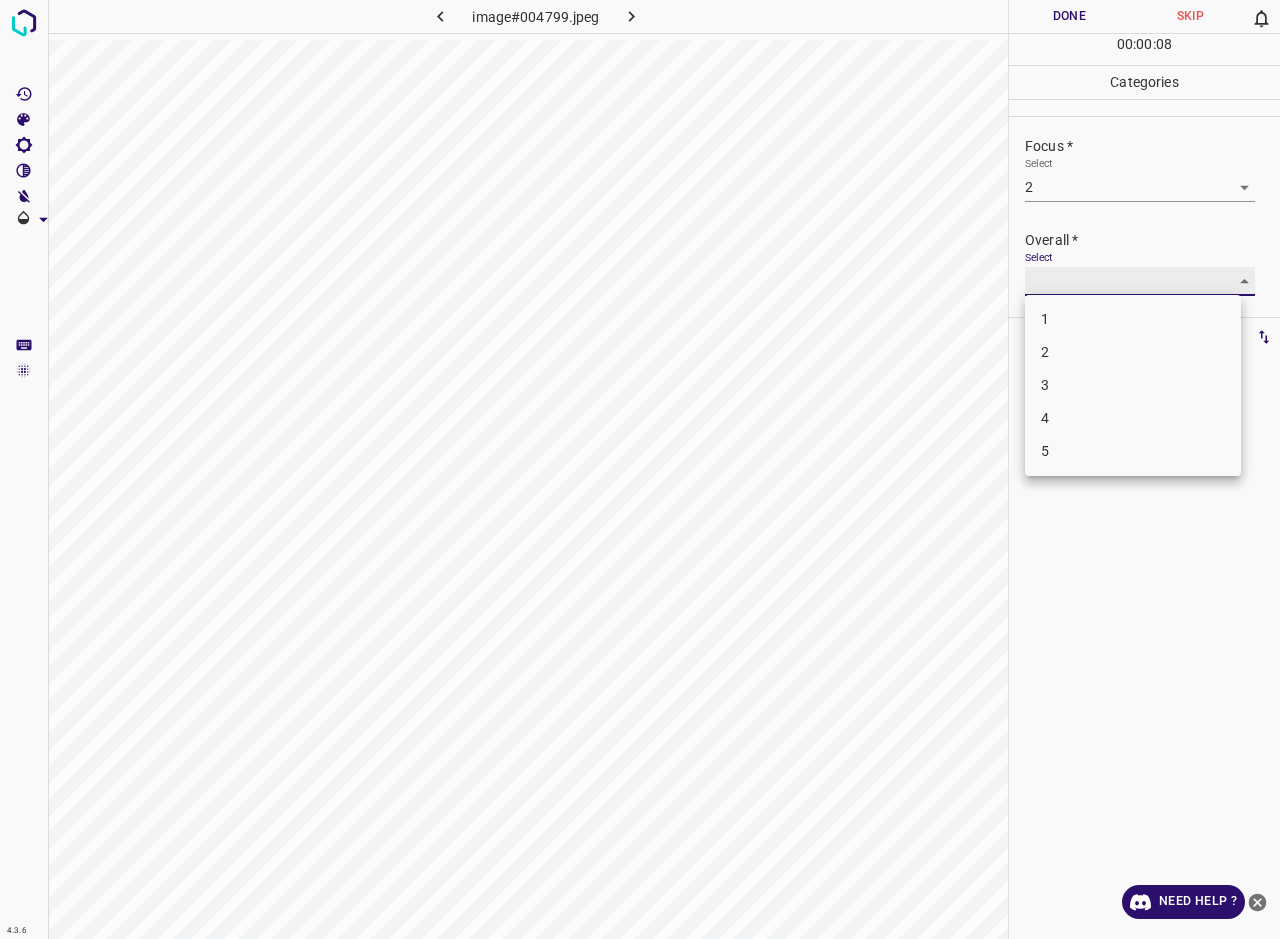 type on "2" 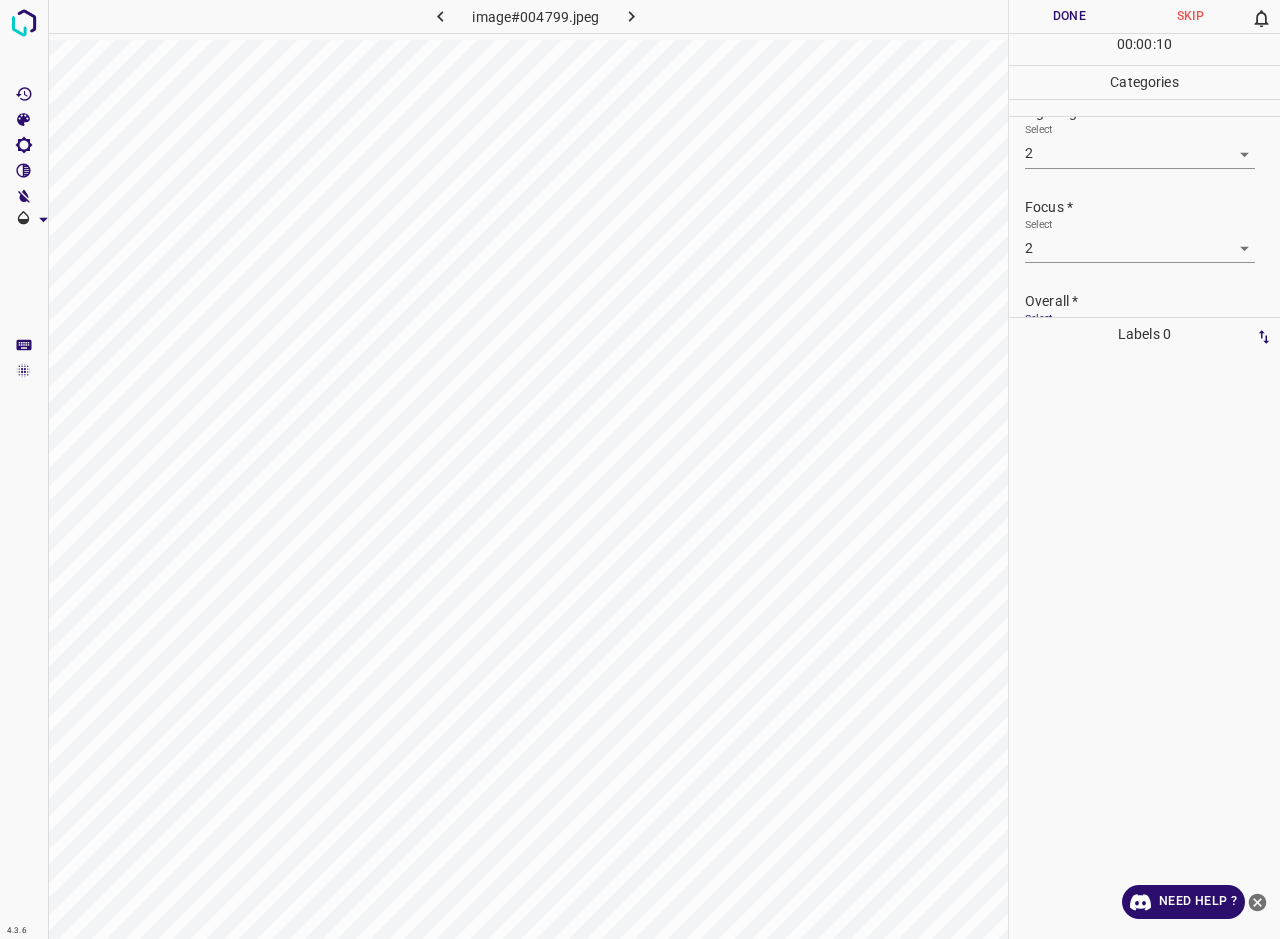 scroll, scrollTop: 0, scrollLeft: 0, axis: both 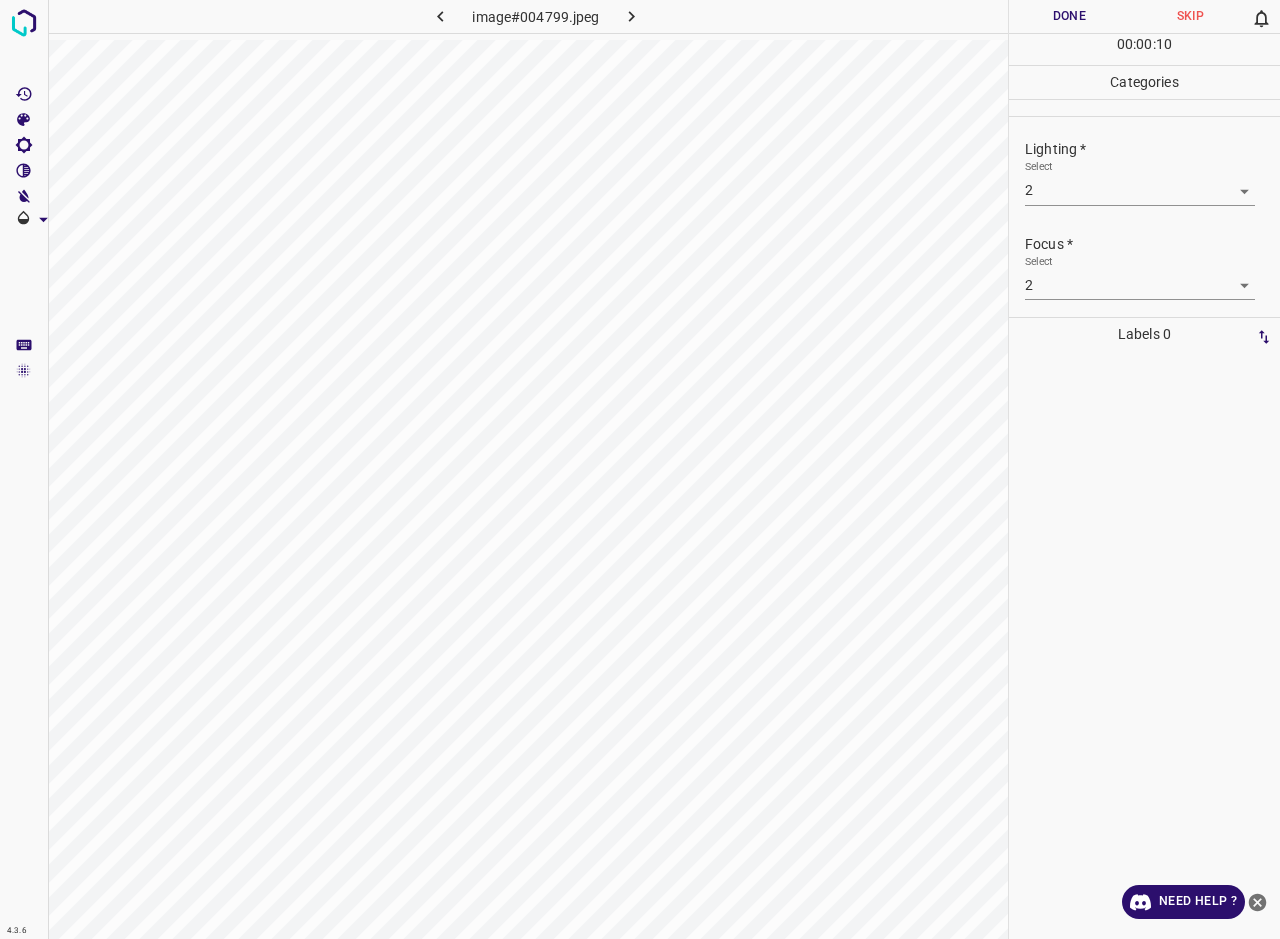 click on "Done" at bounding box center (1069, 16) 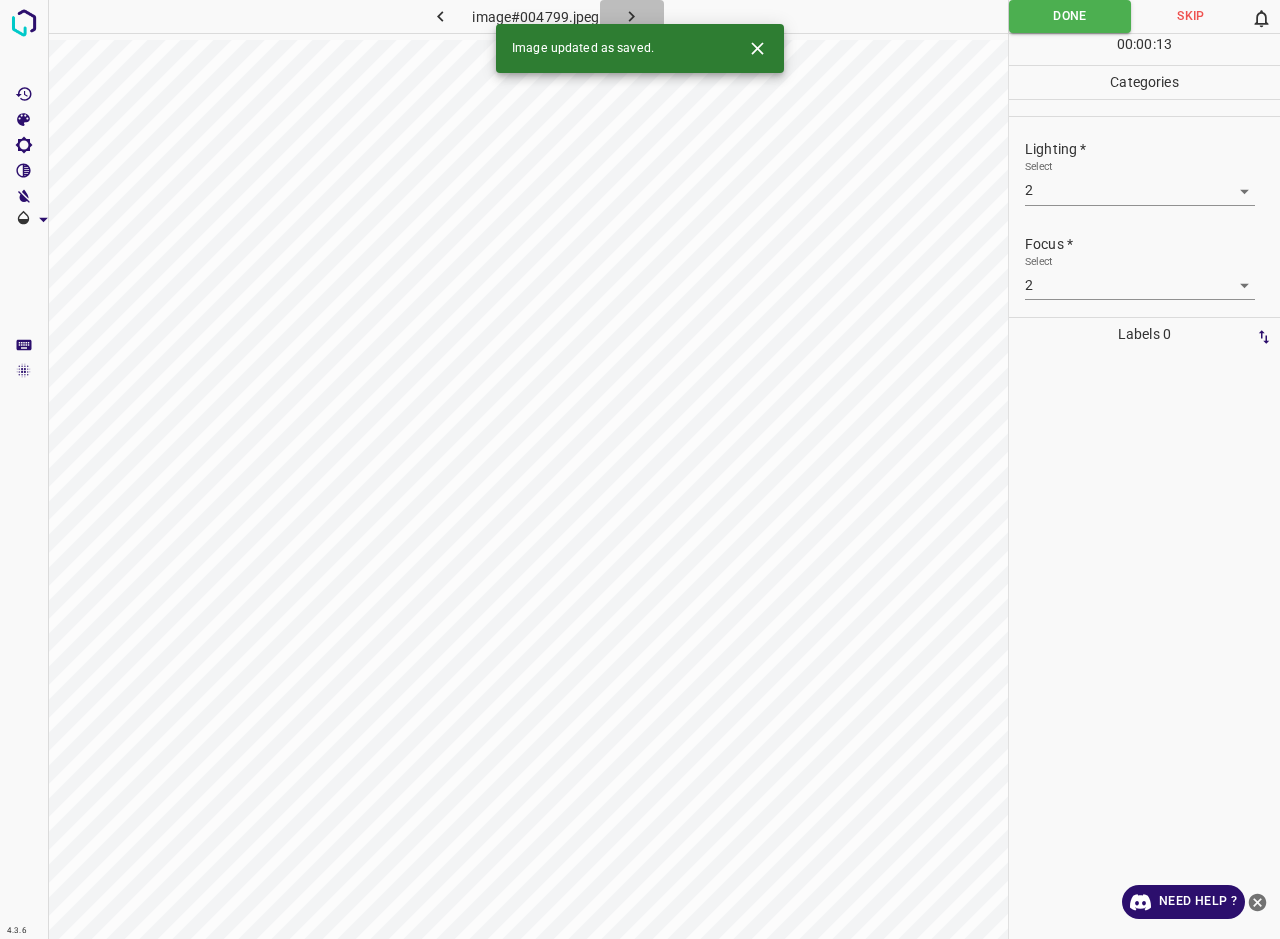click 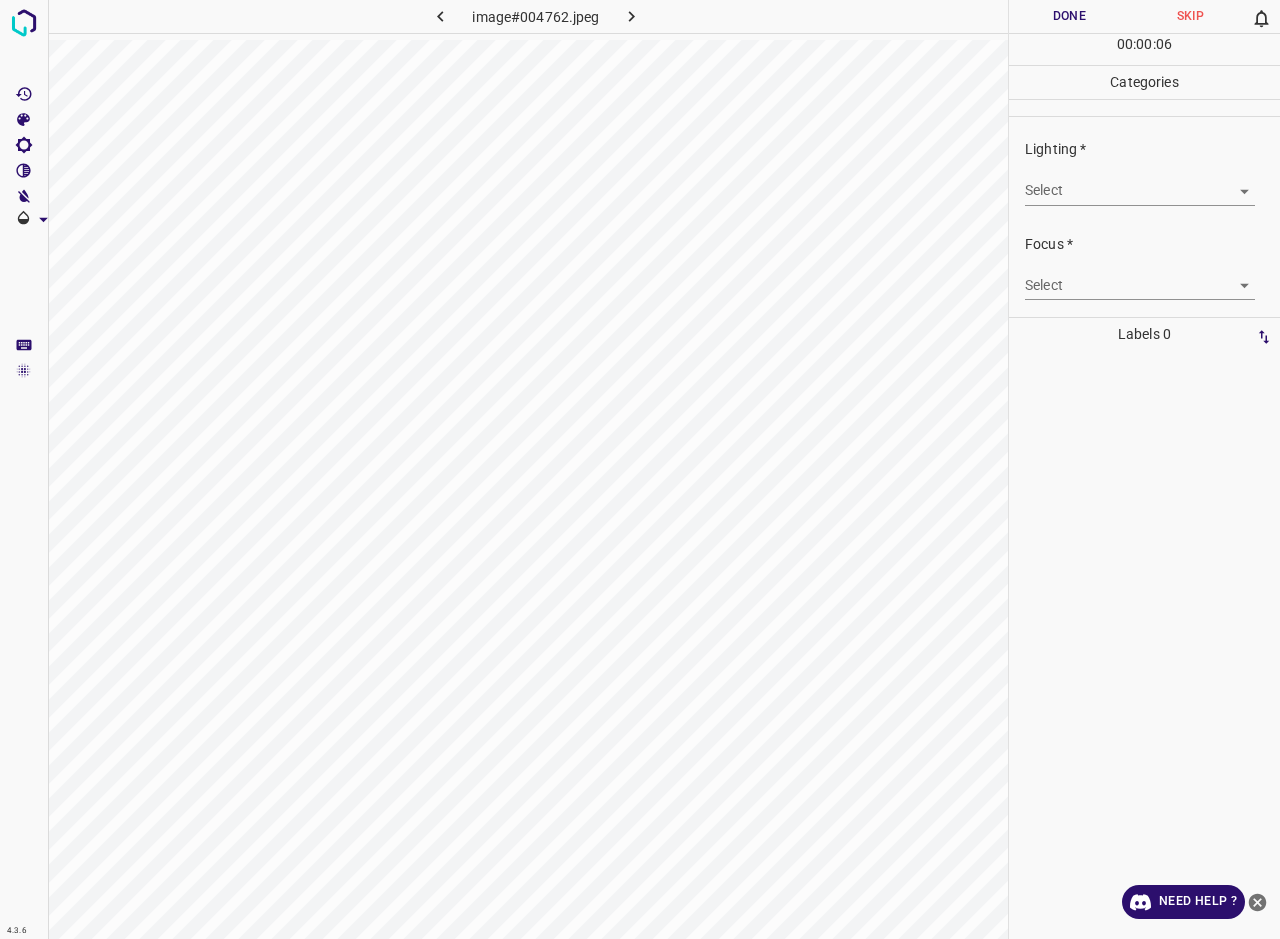 click on "4.3.6  image#004762.jpeg Done Skip 0 00   : 00   : 06   Categories Lighting *  Select ​ Focus *  Select ​ Overall *  Select ​ Labels   0 Categories 1 Lighting 2 Focus 3 Overall Tools Space Change between modes (Draw & Edit) I Auto labeling R Restore zoom M Zoom in N Zoom out Delete Delete selecte label Filters Z Restore filters X Saturation filter C Brightness filter V Contrast filter B Gray scale filter General O Download Need Help ? - Text - Hide - Delete" at bounding box center [640, 469] 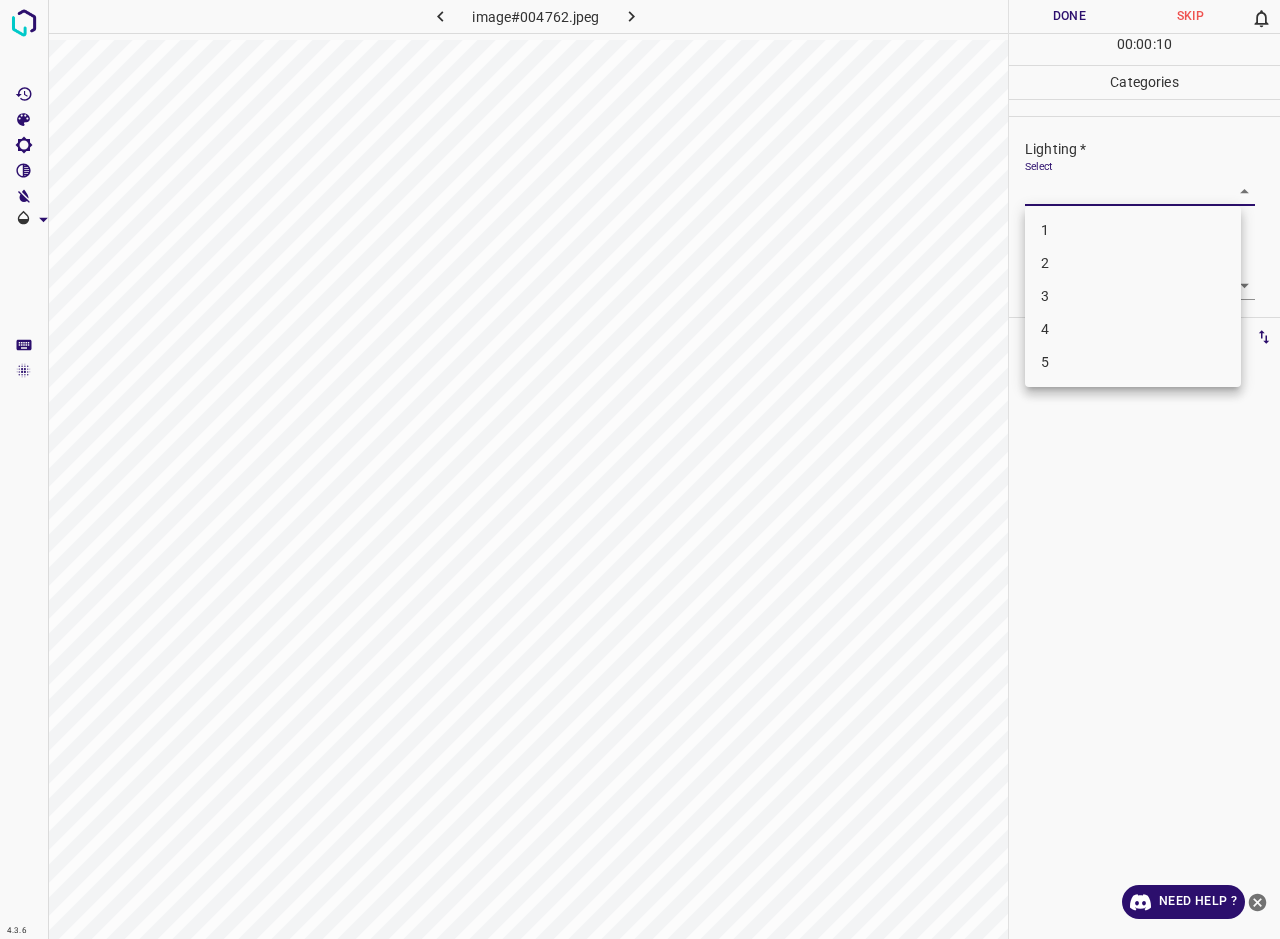click on "3" at bounding box center [1133, 296] 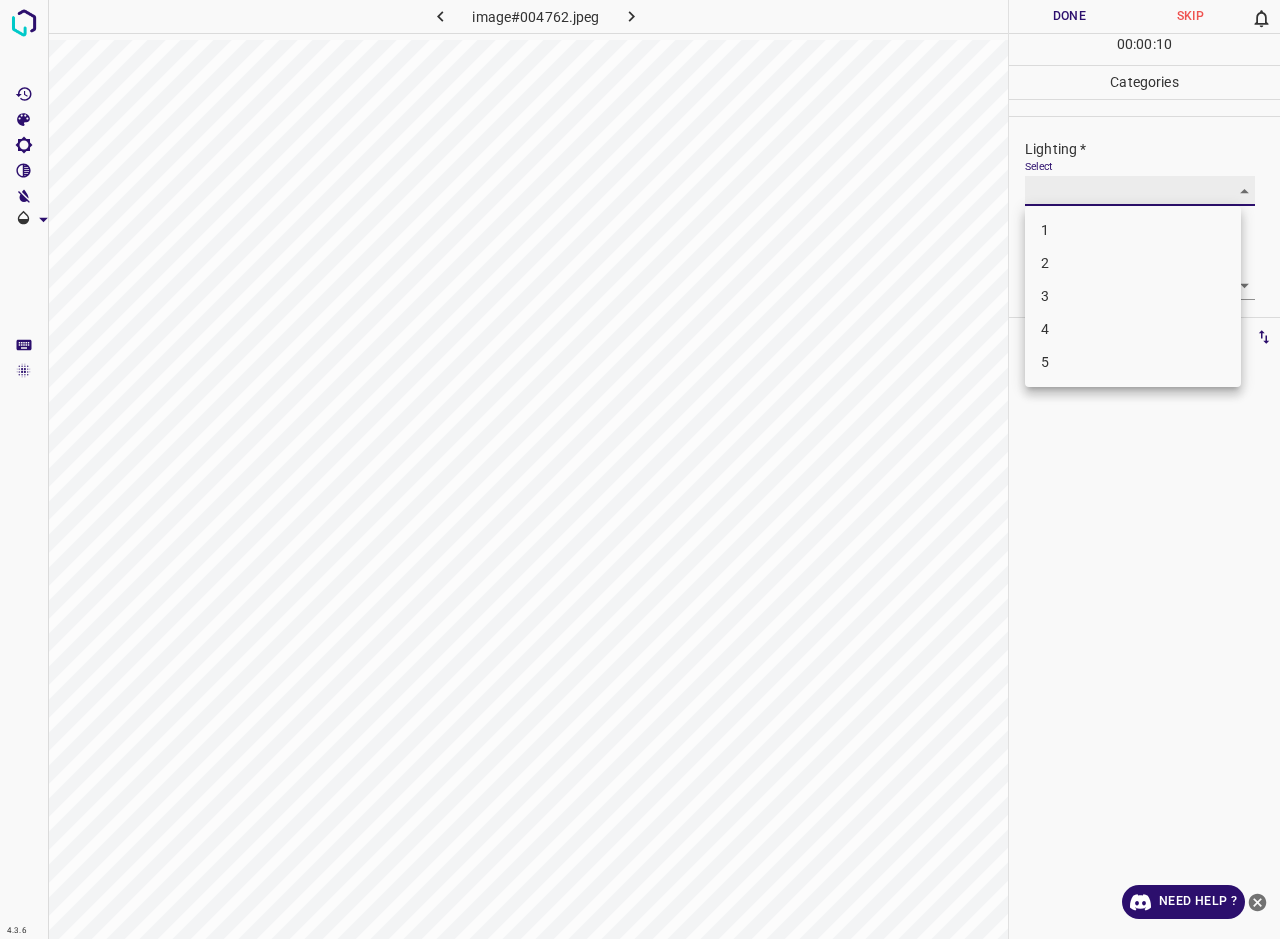 type on "3" 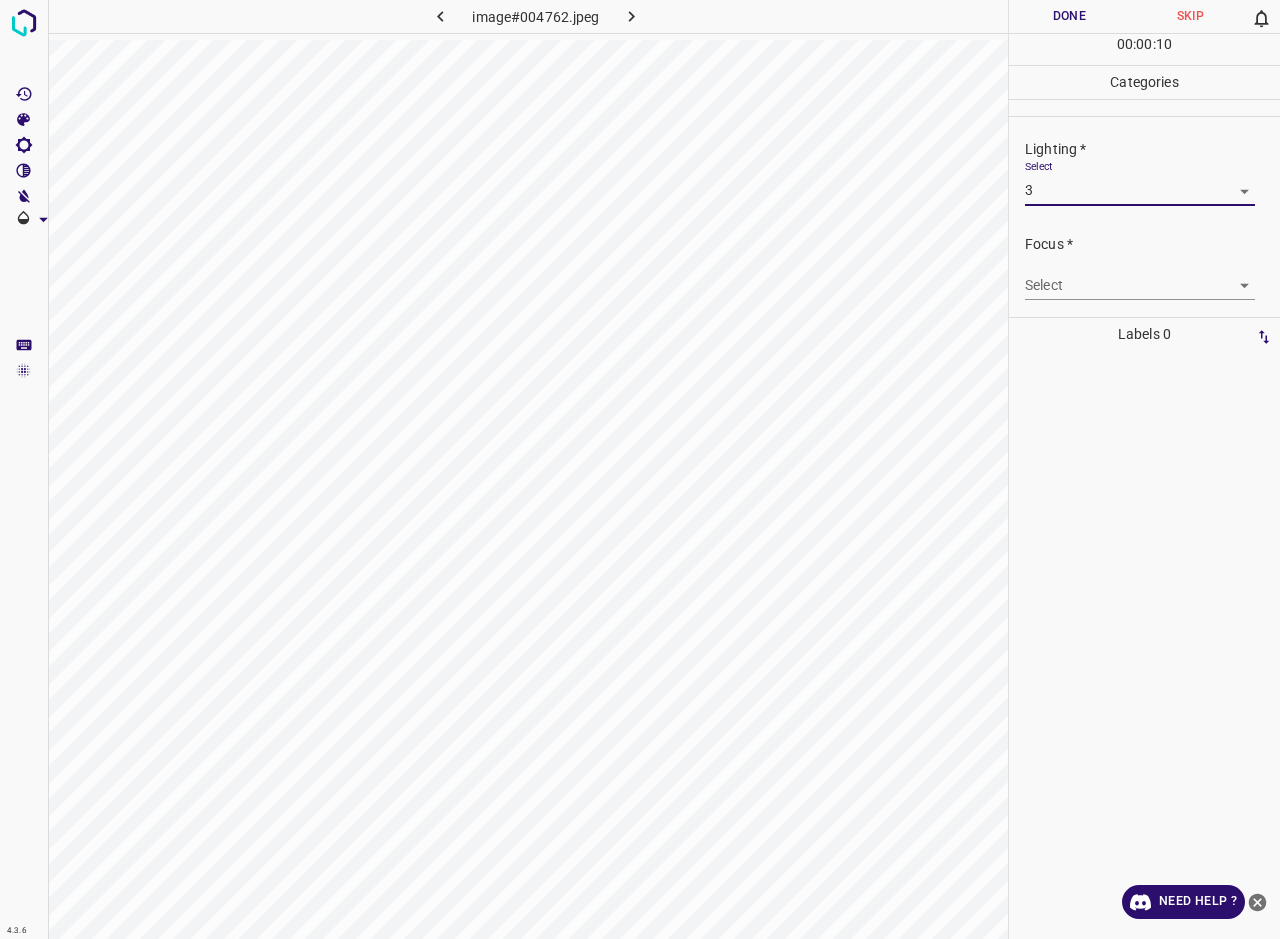 click on "4.3.6  image#004762.jpeg Done Skip 0 00   : 00   : 10   Categories Lighting *  Select 3 3 Focus *  Select ​ Overall *  Select ​ Labels   0 Categories 1 Lighting 2 Focus 3 Overall Tools Space Change between modes (Draw & Edit) I Auto labeling R Restore zoom M Zoom in N Zoom out Delete Delete selecte label Filters Z Restore filters X Saturation filter C Brightness filter V Contrast filter B Gray scale filter General O Download Need Help ? - Text - Hide - Delete 1 2 3 4 5" at bounding box center [640, 469] 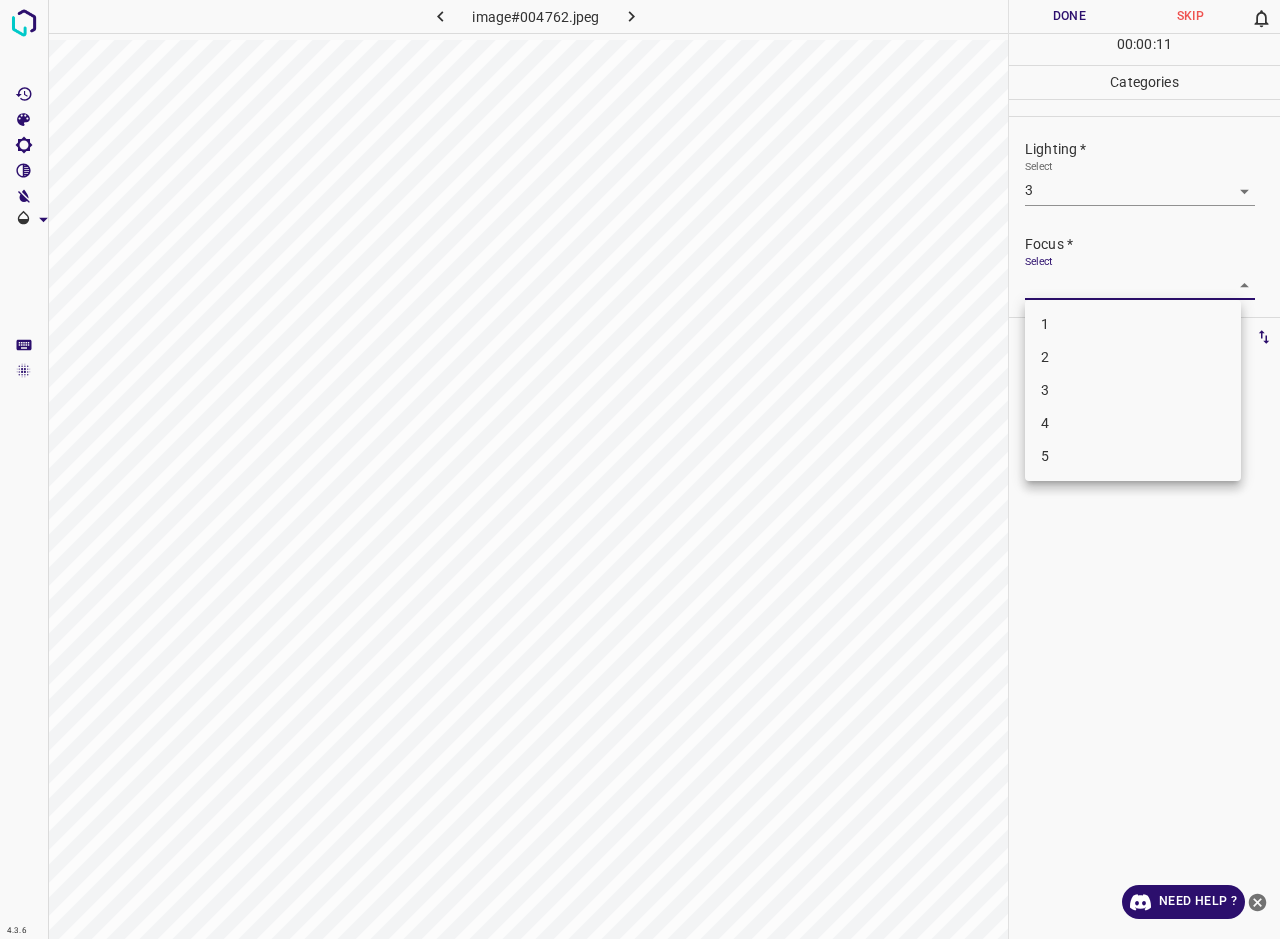 click on "3" at bounding box center [1133, 390] 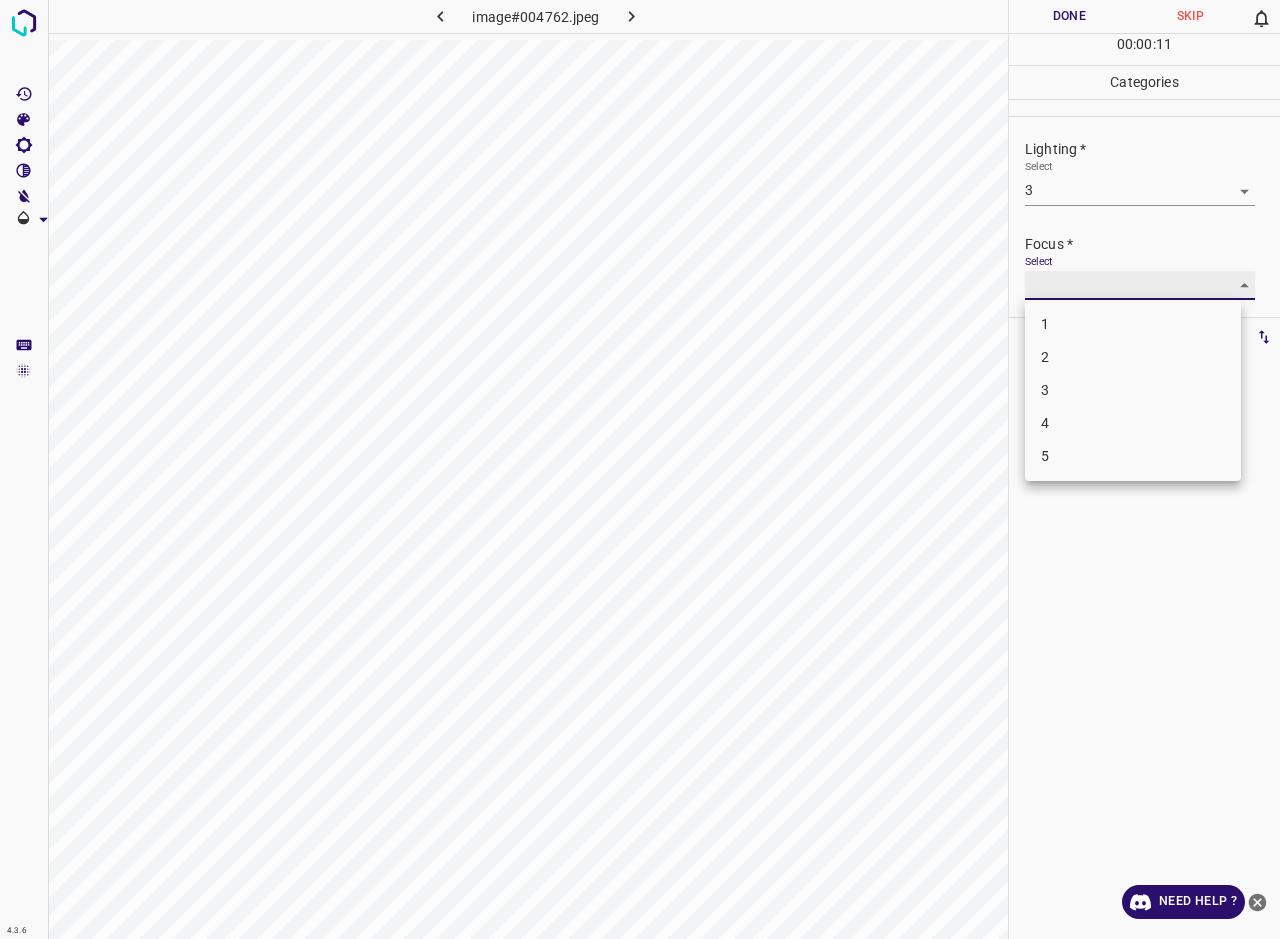 type on "3" 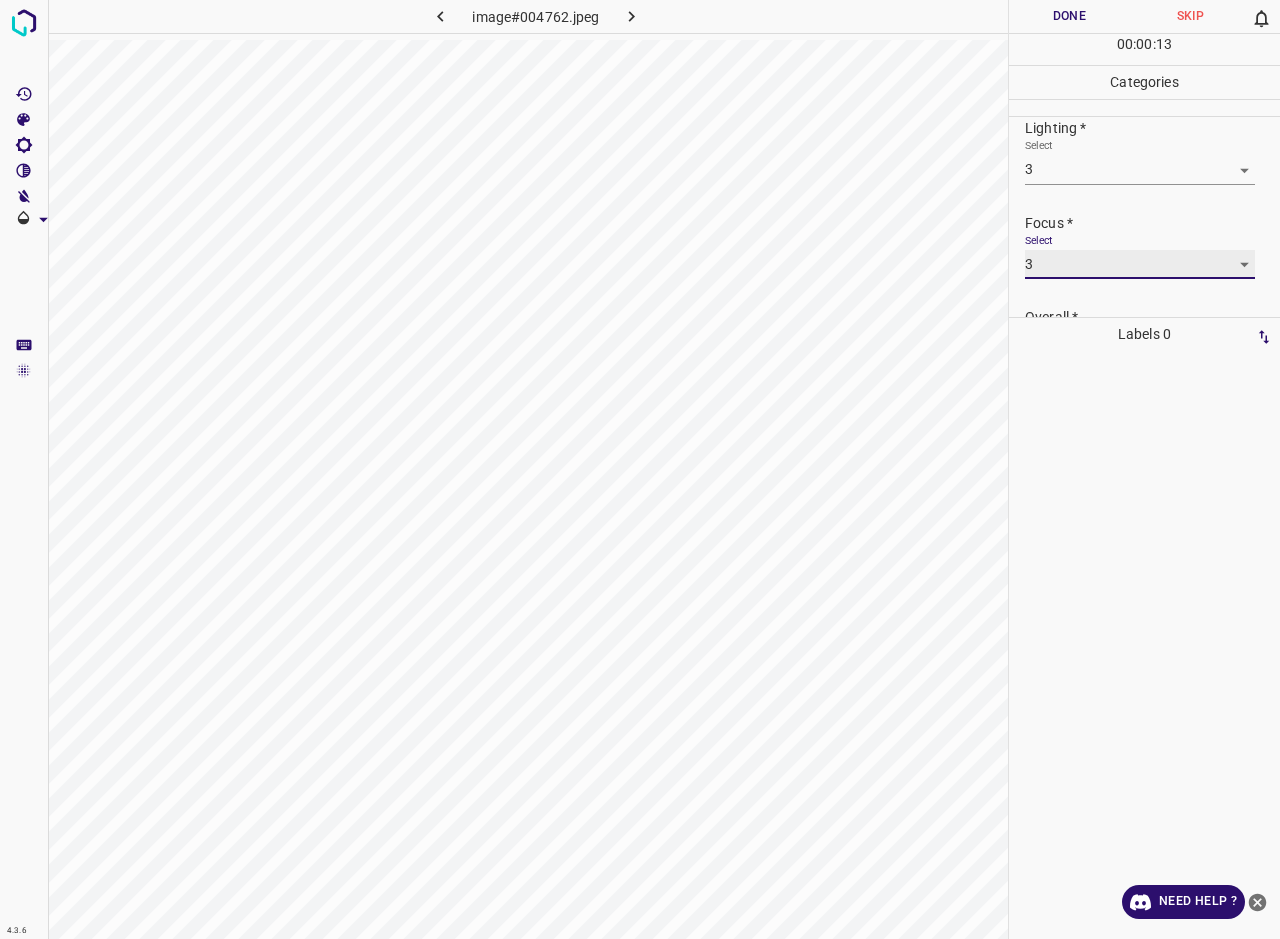 scroll, scrollTop: 43, scrollLeft: 0, axis: vertical 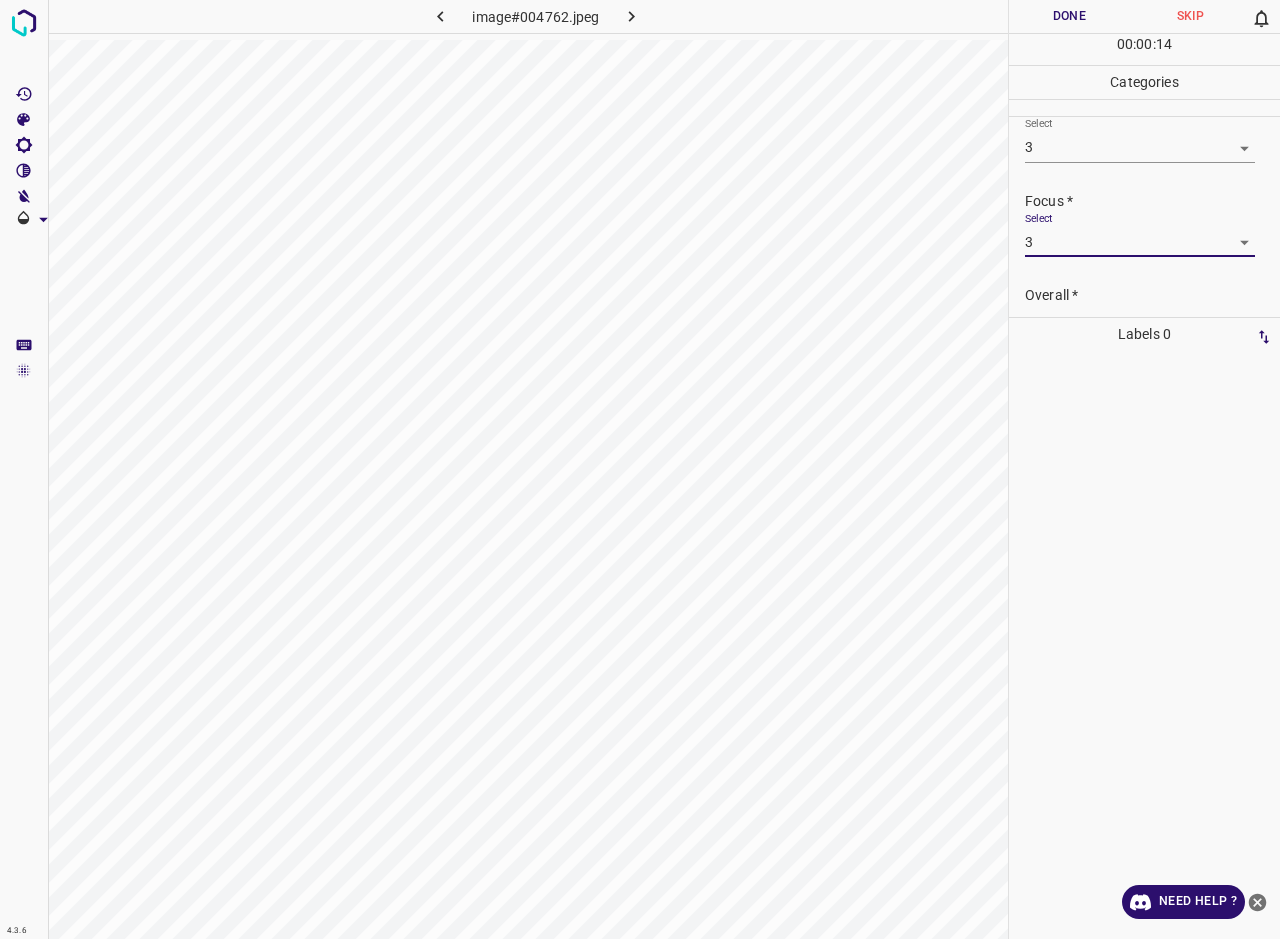 click on "Overall *" at bounding box center (1152, 295) 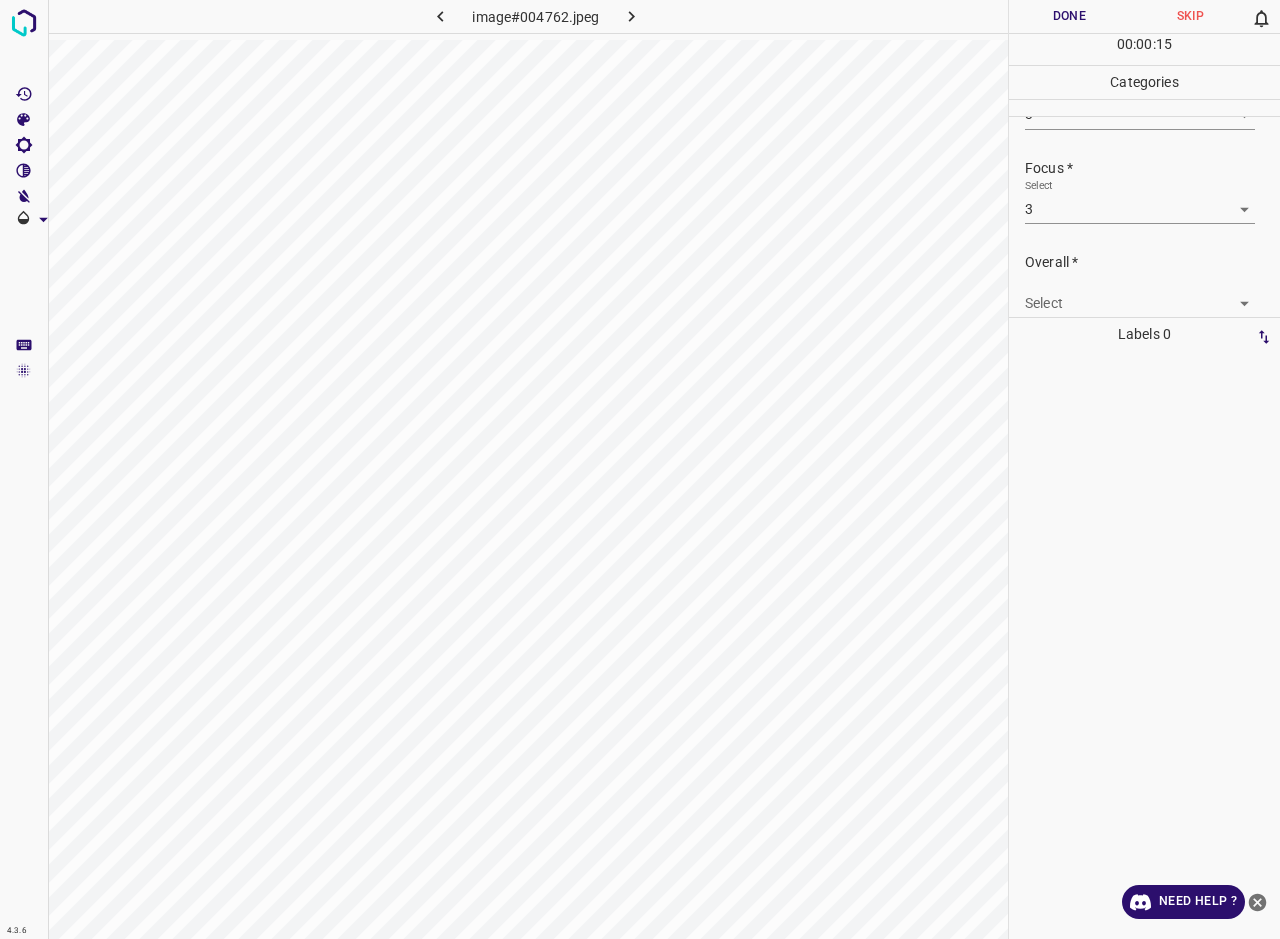 scroll, scrollTop: 85, scrollLeft: 0, axis: vertical 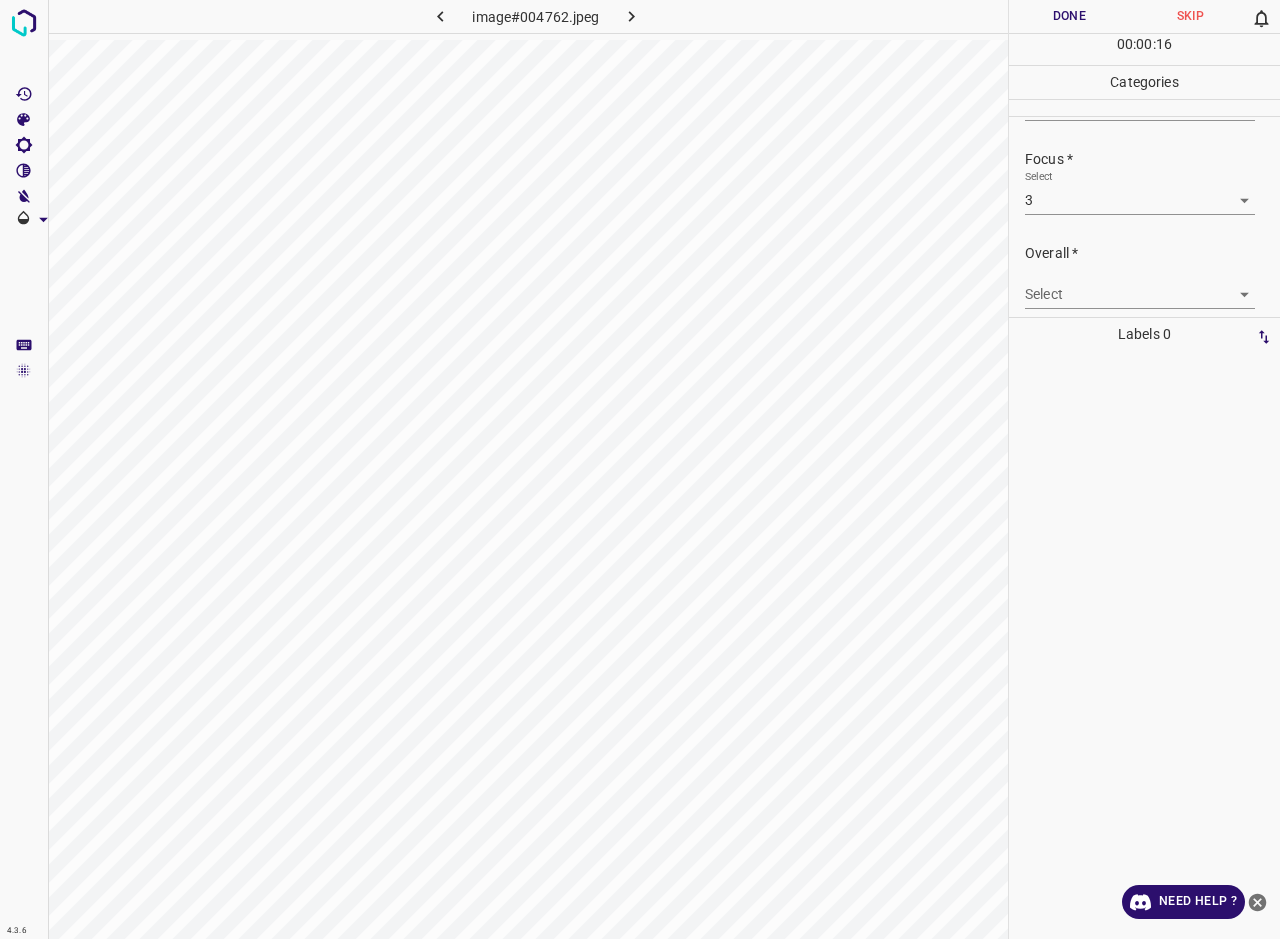 click on "4.3.6  image#004762.jpeg Done Skip 0 00   : 00   : 16   Categories Lighting *  Select 3 3 Focus *  Select 3 3 Overall *  Select ​ Labels   0 Categories 1 Lighting 2 Focus 3 Overall Tools Space Change between modes (Draw & Edit) I Auto labeling R Restore zoom M Zoom in N Zoom out Delete Delete selecte label Filters Z Restore filters X Saturation filter C Brightness filter V Contrast filter B Gray scale filter General O Download Need Help ? - Text - Hide - Delete" at bounding box center (640, 469) 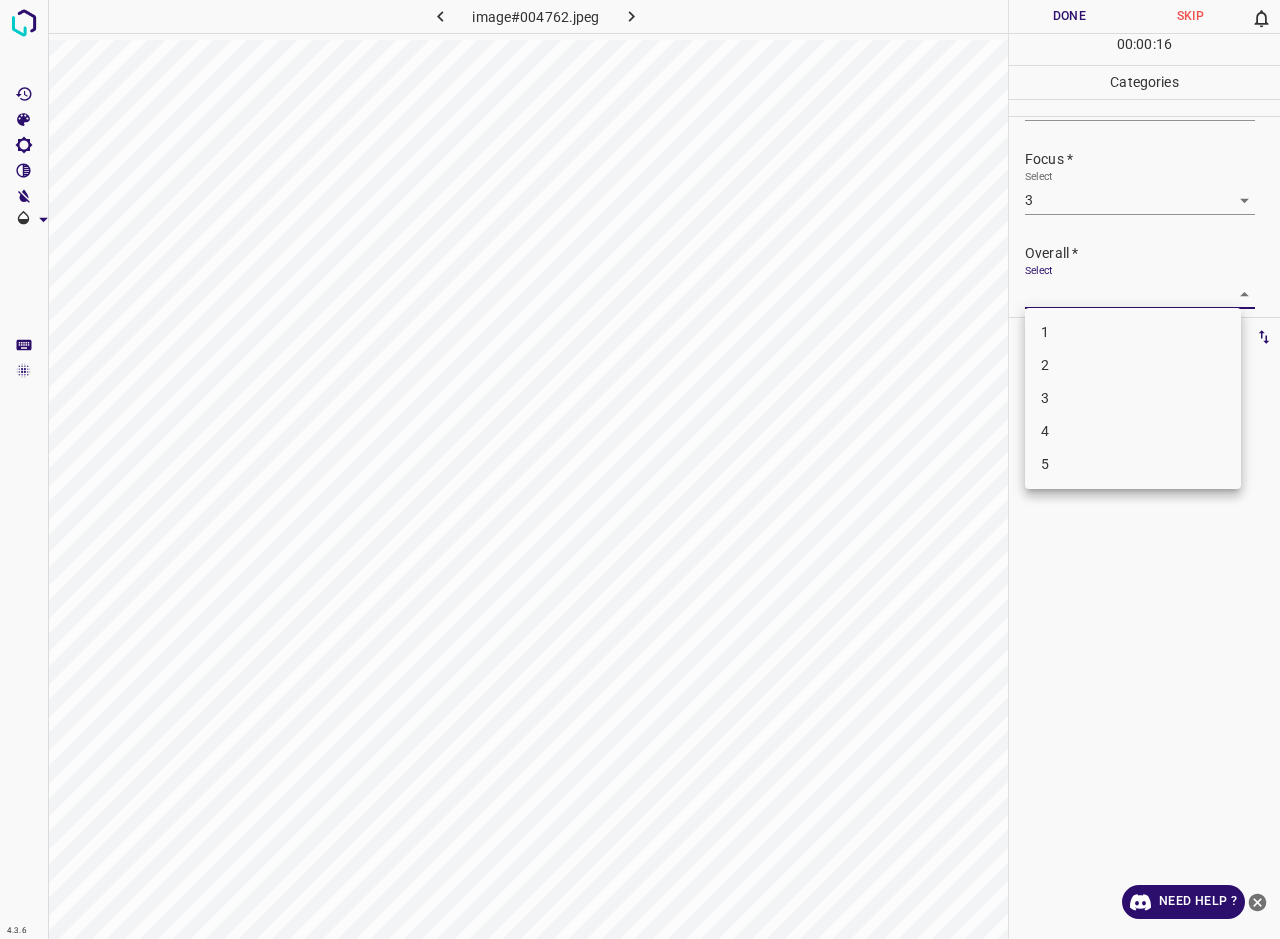 click on "3" at bounding box center (1133, 398) 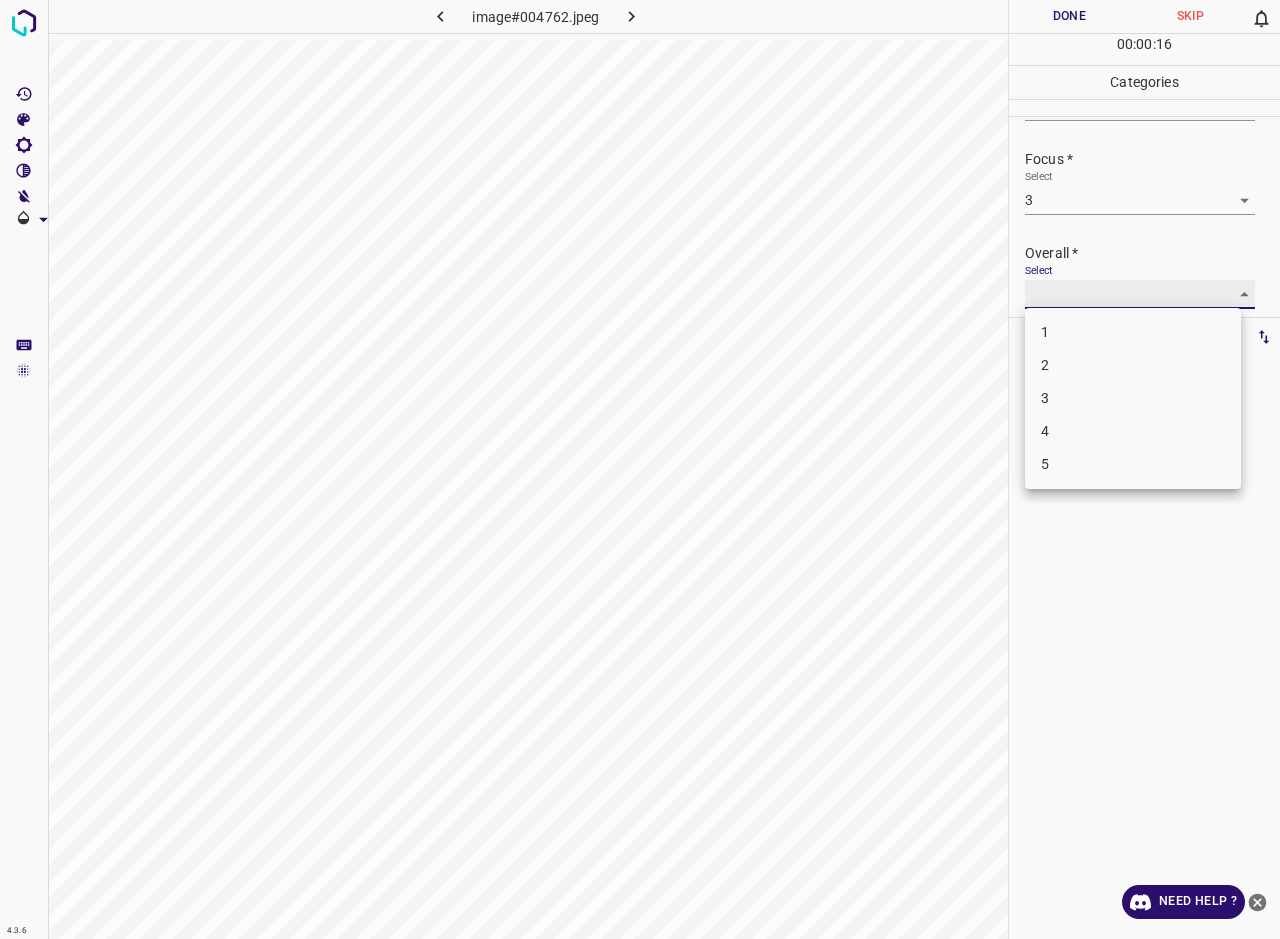 type on "3" 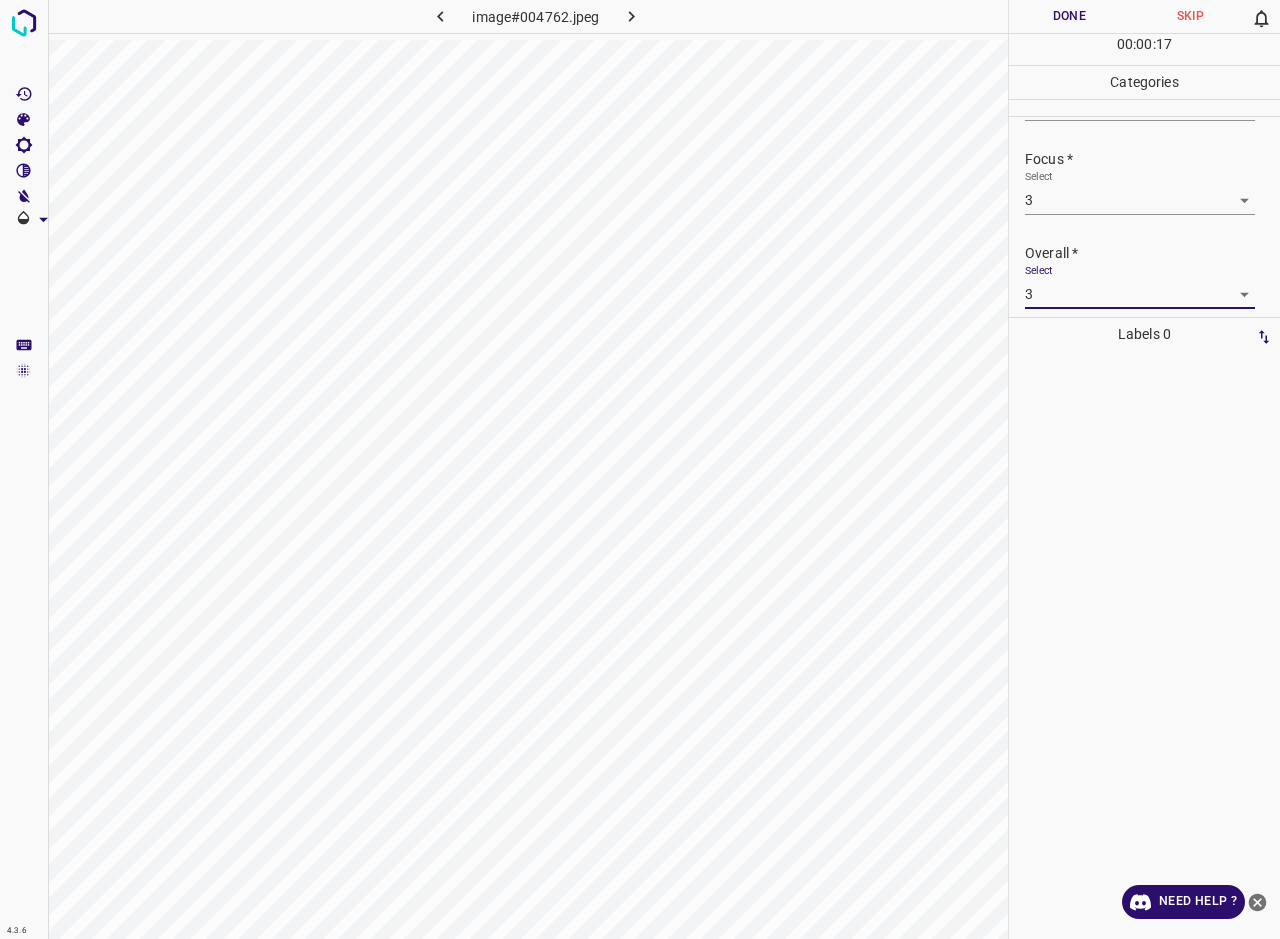 click on "Done" at bounding box center (1069, 16) 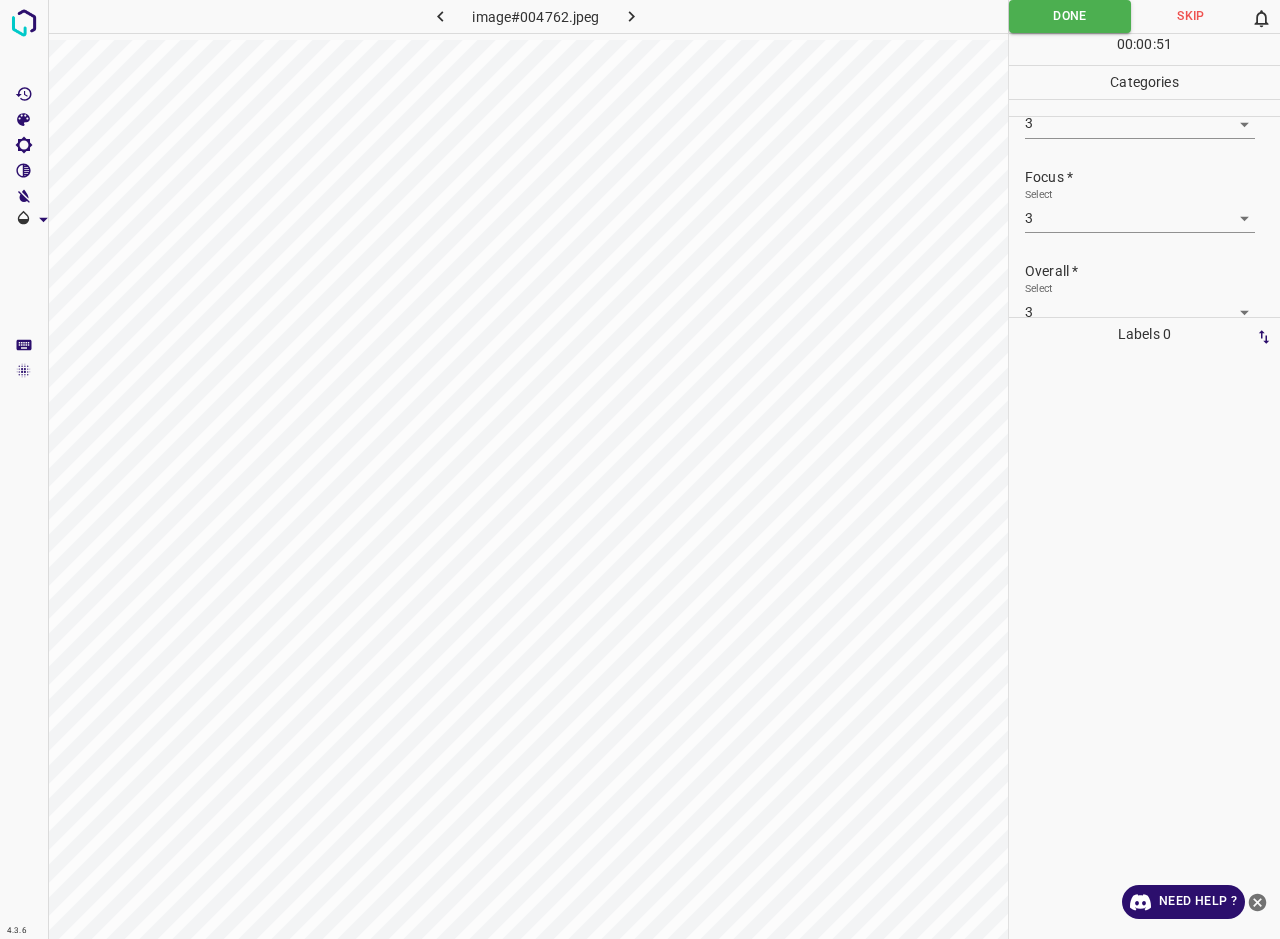 scroll, scrollTop: 98, scrollLeft: 0, axis: vertical 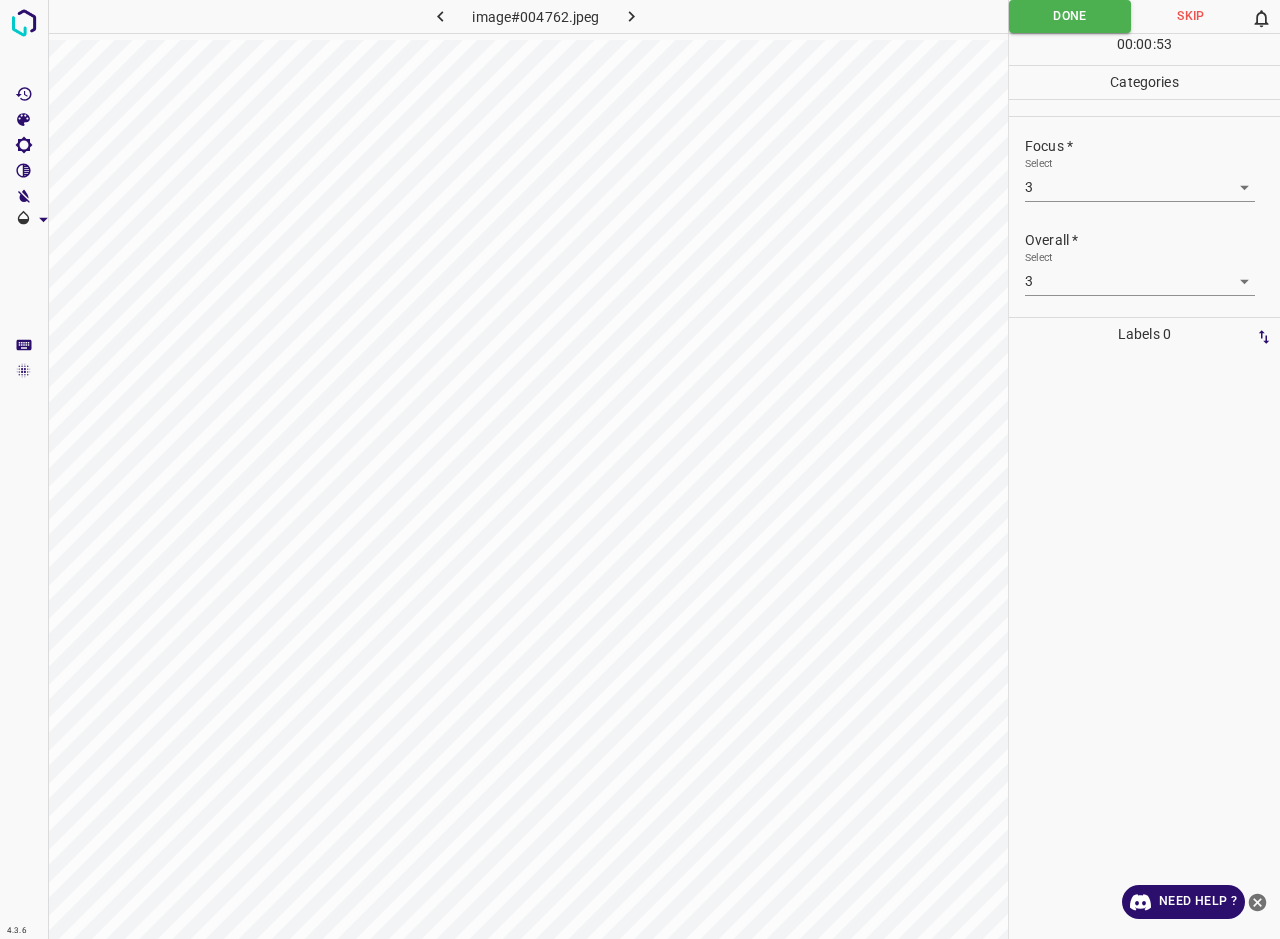 click 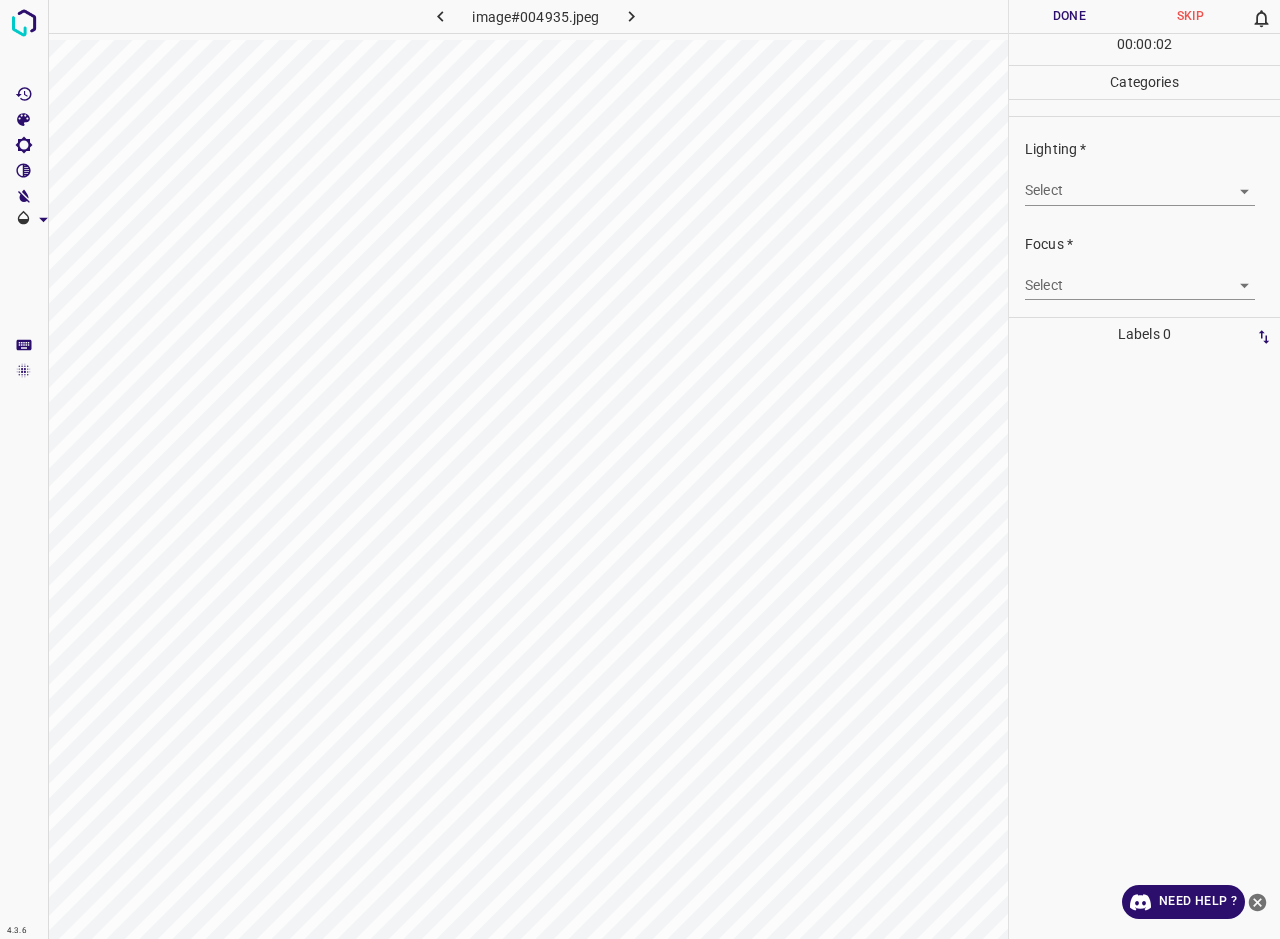 click on "4.3.6  image#004935.jpeg Done Skip 0 00   : 00   : 02   Categories Lighting *  Select ​ Focus *  Select ​ Overall *  Select ​ Labels   0 Categories 1 Lighting 2 Focus 3 Overall Tools Space Change between modes (Draw & Edit) I Auto labeling R Restore zoom M Zoom in N Zoom out Delete Delete selecte label Filters Z Restore filters X Saturation filter C Brightness filter V Contrast filter B Gray scale filter General O Download Need Help ? - Text - Hide - Delete" at bounding box center (640, 469) 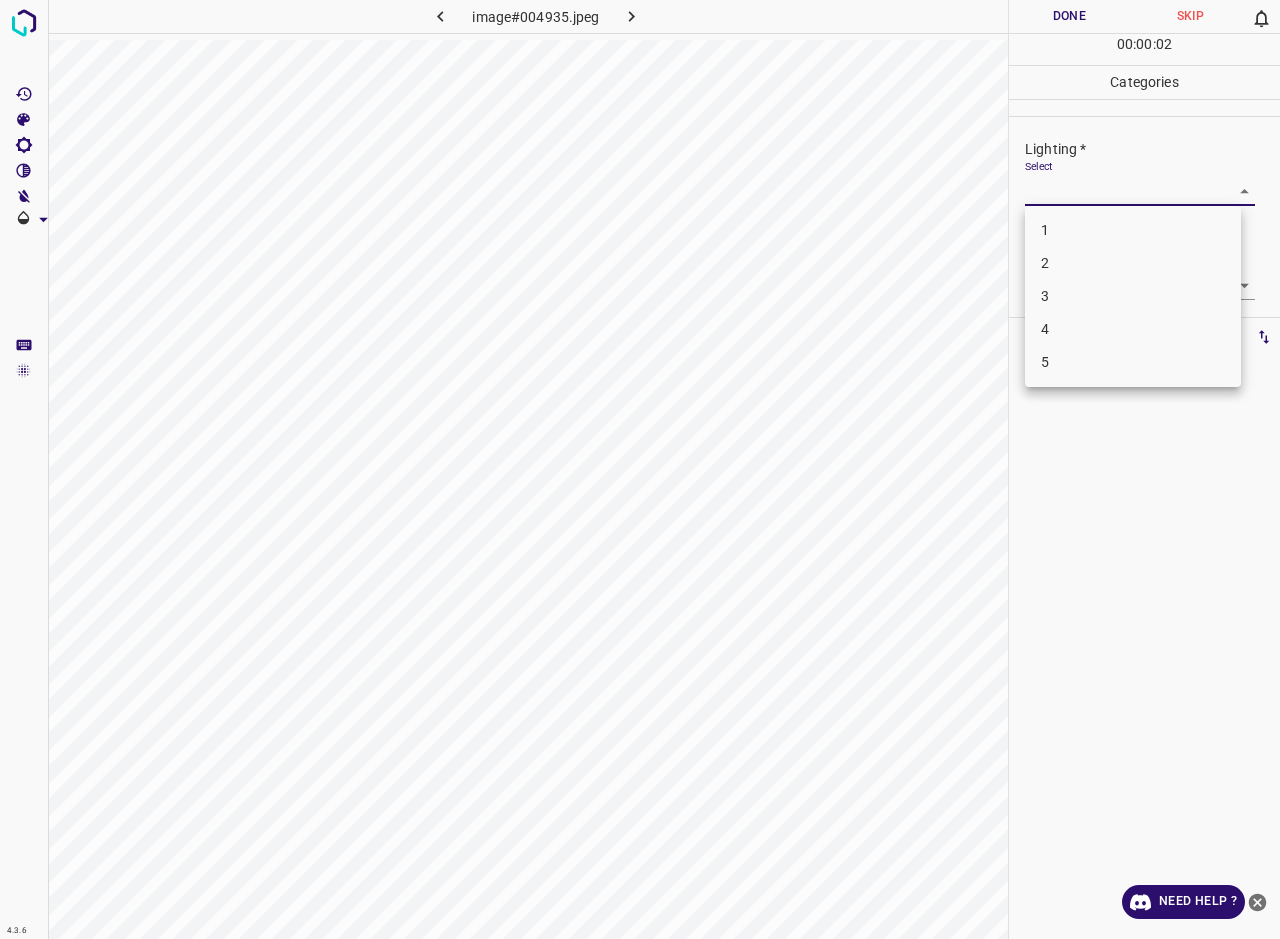 click on "3" at bounding box center [1133, 296] 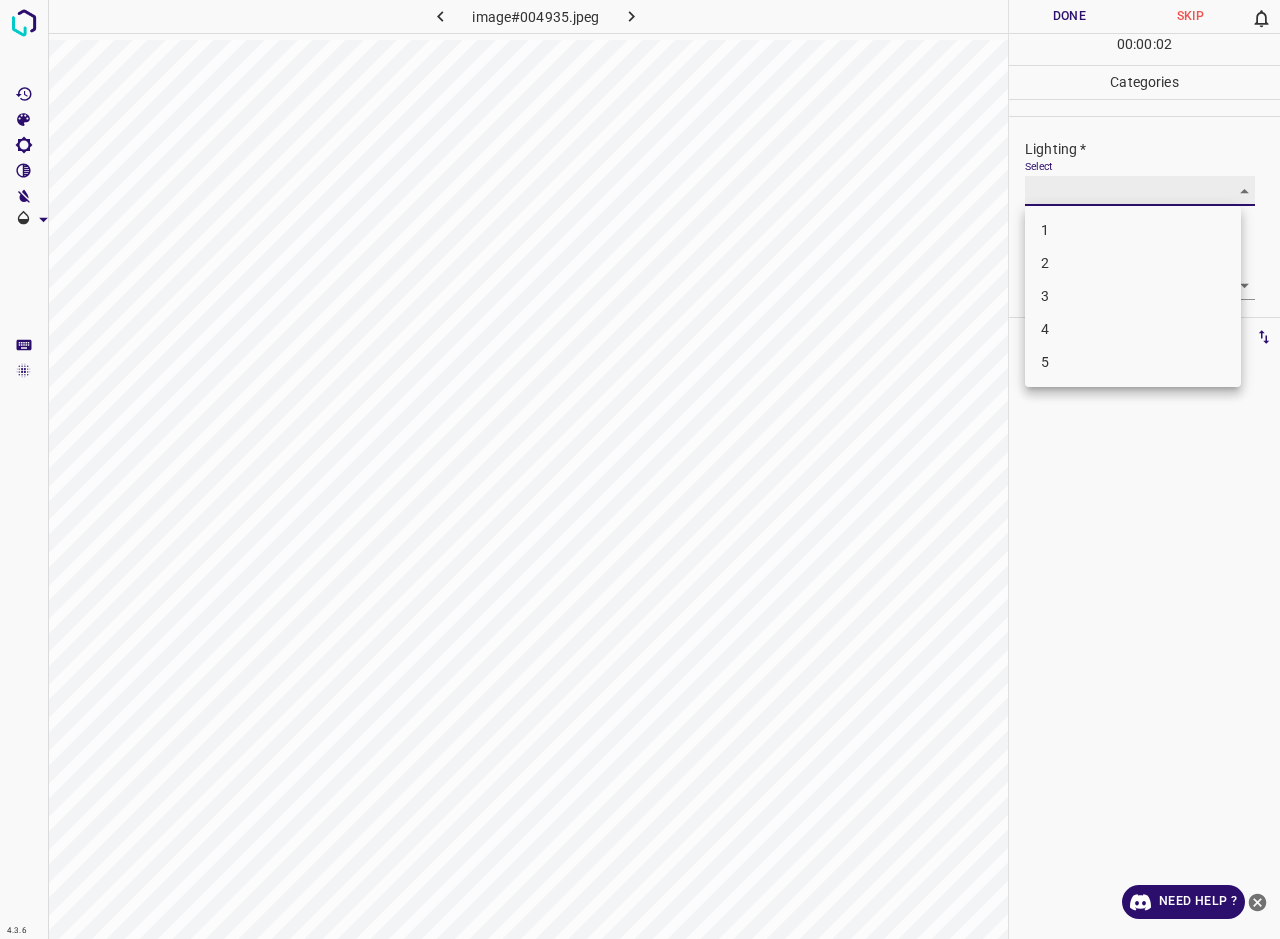 type on "3" 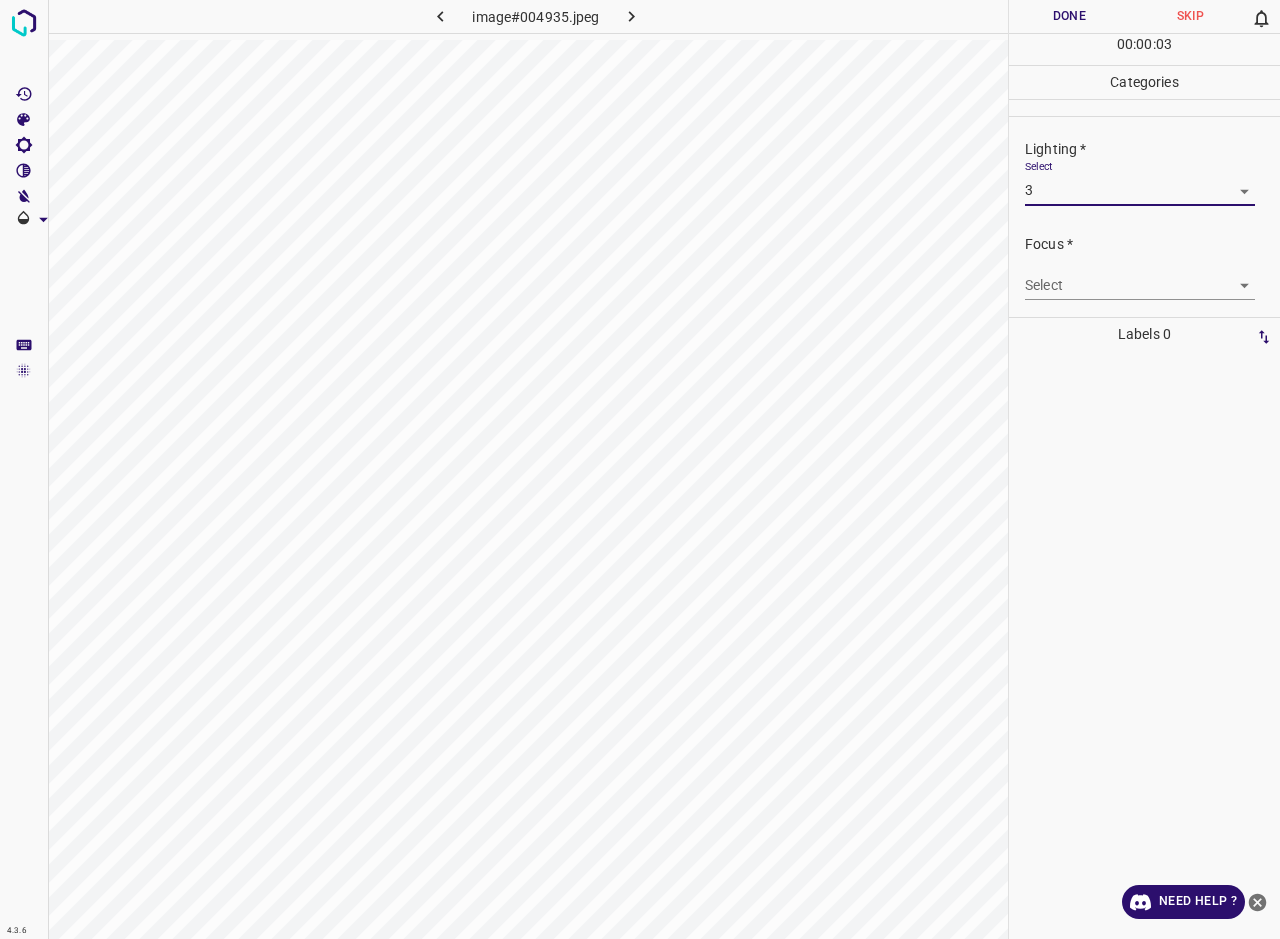 click on "4.3.6  image#004935.jpeg Done Skip 0 00   : 00   : 03   Categories Lighting *  Select 3 3 Focus *  Select ​ Overall *  Select ​ Labels   0 Categories 1 Lighting 2 Focus 3 Overall Tools Space Change between modes (Draw & Edit) I Auto labeling R Restore zoom M Zoom in N Zoom out Delete Delete selecte label Filters Z Restore filters X Saturation filter C Brightness filter V Contrast filter B Gray scale filter General O Download Need Help ? - Text - Hide - Delete 1 2 3 4 5" at bounding box center [640, 469] 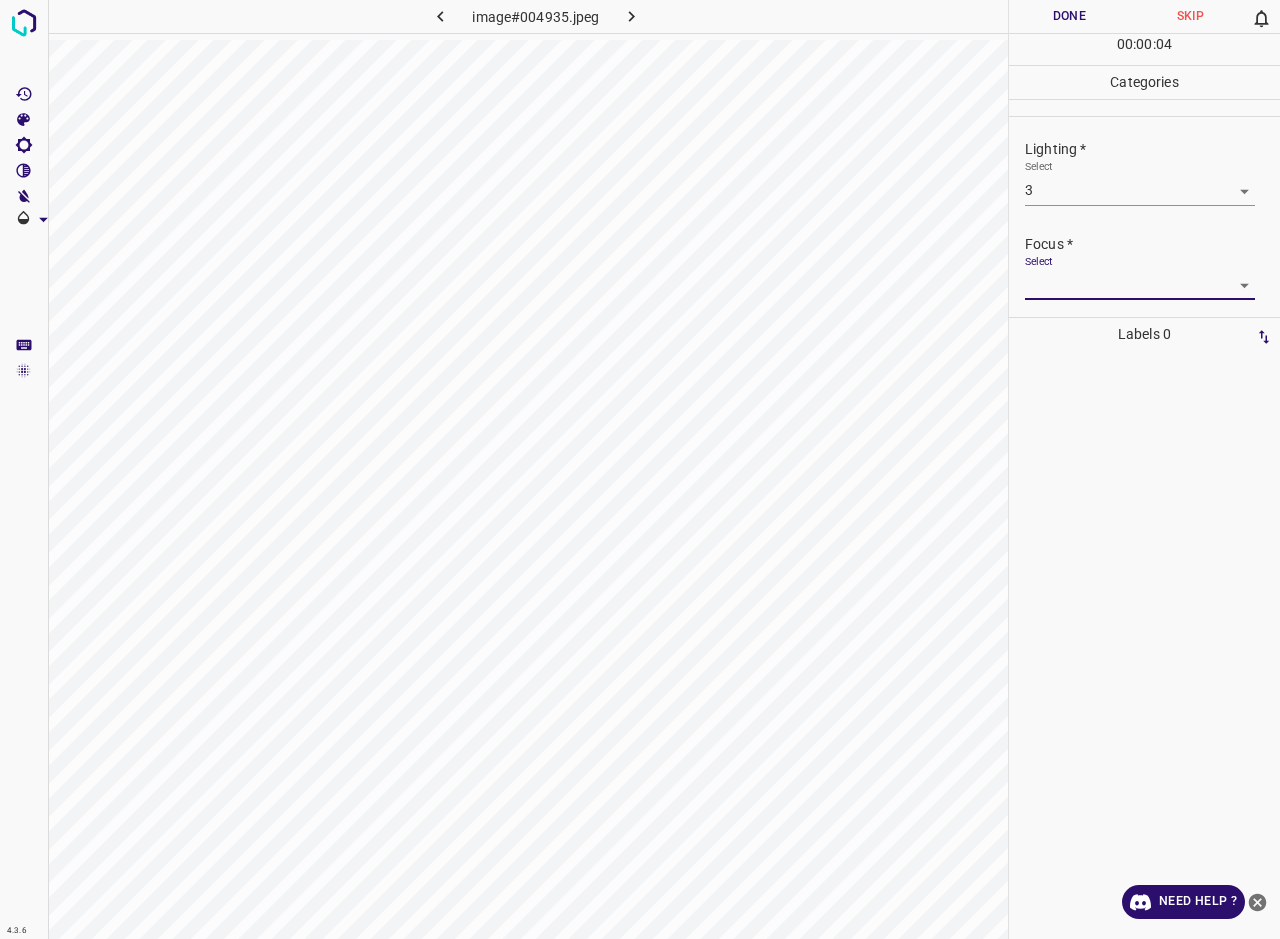 click on "4.3.6  image#004935.jpeg Done Skip 0 00   : 00   : 04   Categories Lighting *  Select 3 3 Focus *  Select ​ Overall *  Select ​ Labels   0 Categories 1 Lighting 2 Focus 3 Overall Tools Space Change between modes (Draw & Edit) I Auto labeling R Restore zoom M Zoom in N Zoom out Delete Delete selecte label Filters Z Restore filters X Saturation filter C Brightness filter V Contrast filter B Gray scale filter General O Download Need Help ? - Text - Hide - Delete" at bounding box center [640, 469] 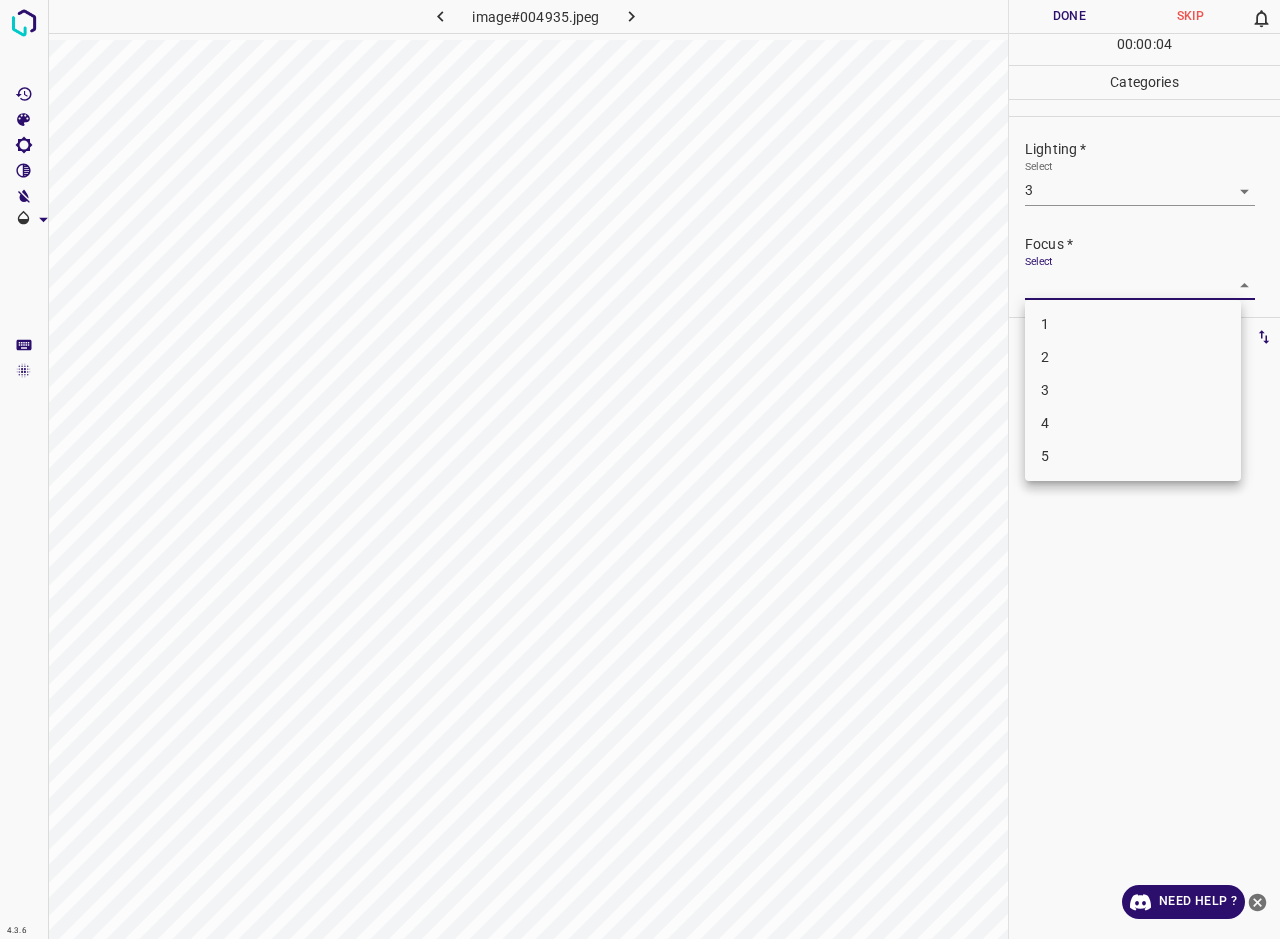 click on "3" at bounding box center (1133, 390) 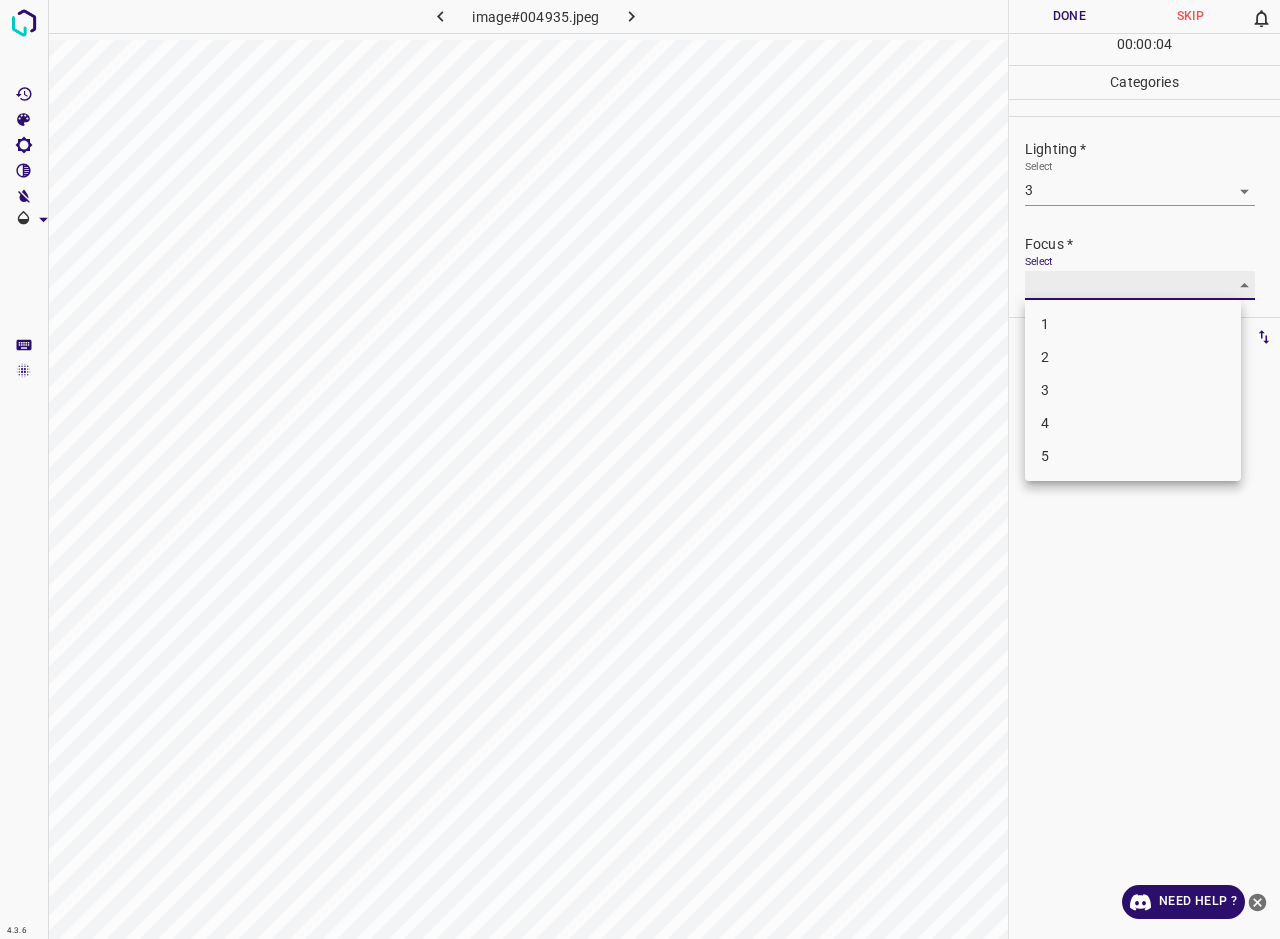 type on "3" 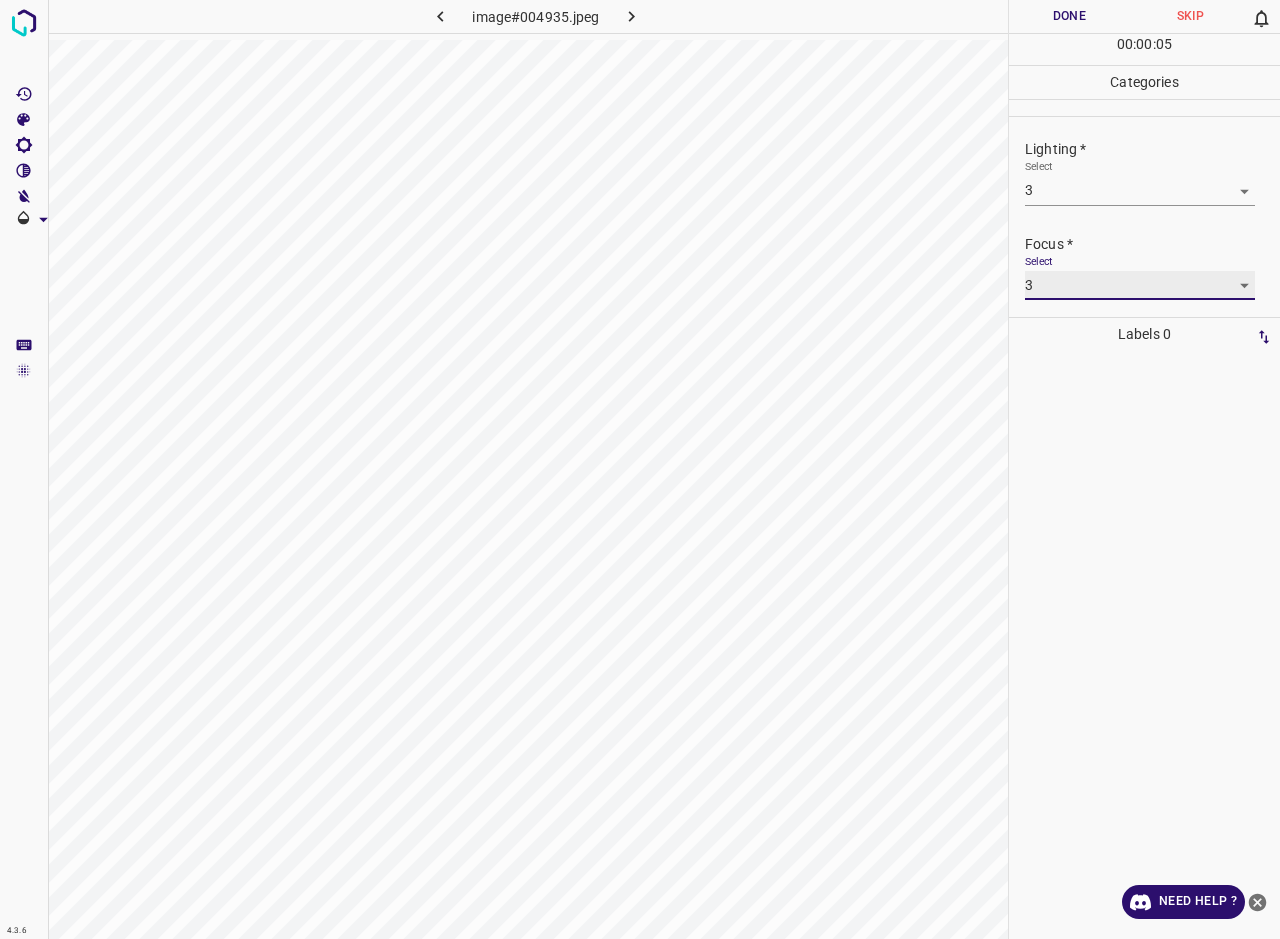scroll, scrollTop: 53, scrollLeft: 0, axis: vertical 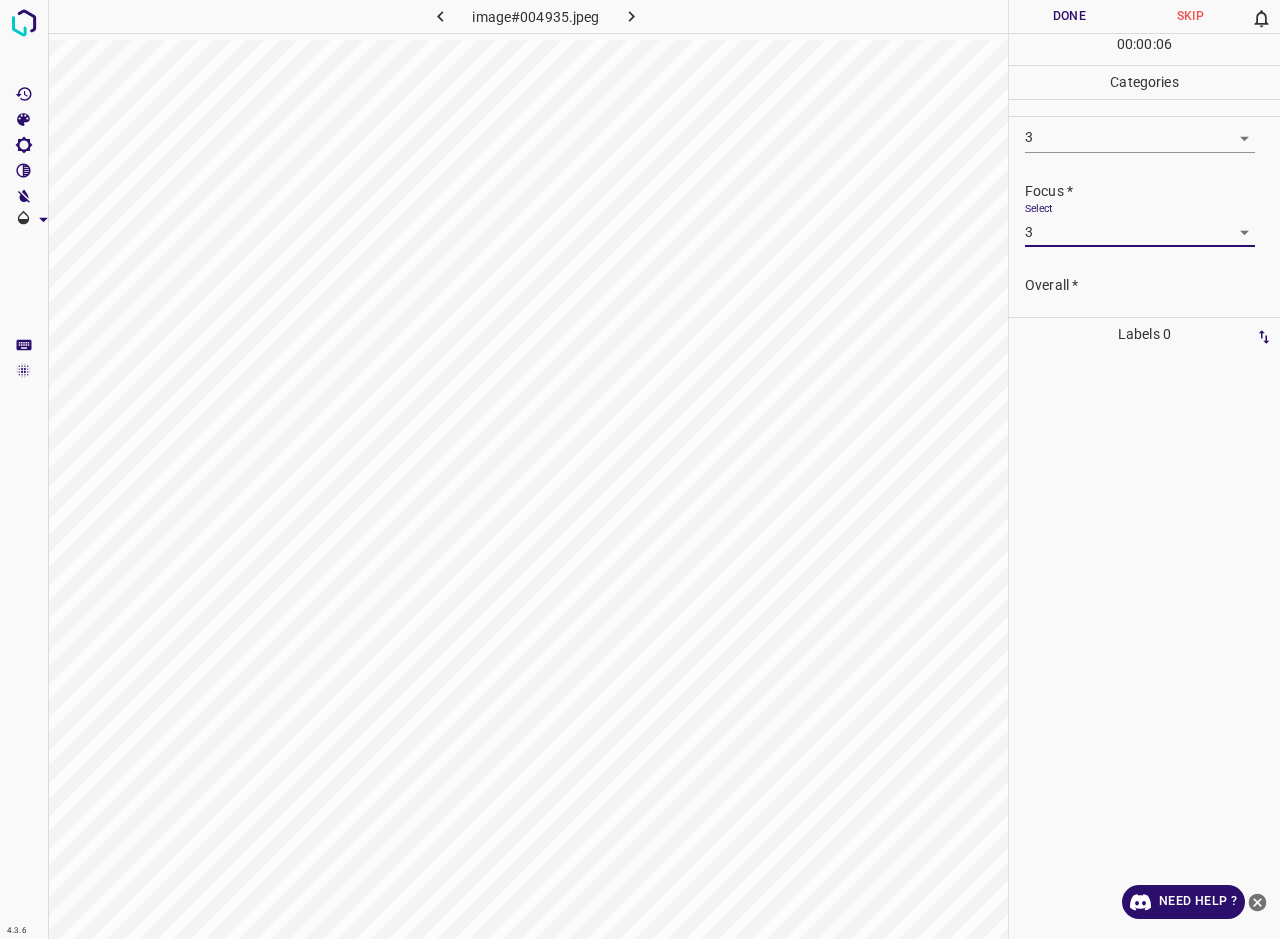 click on "Select ​" at bounding box center [1140, 318] 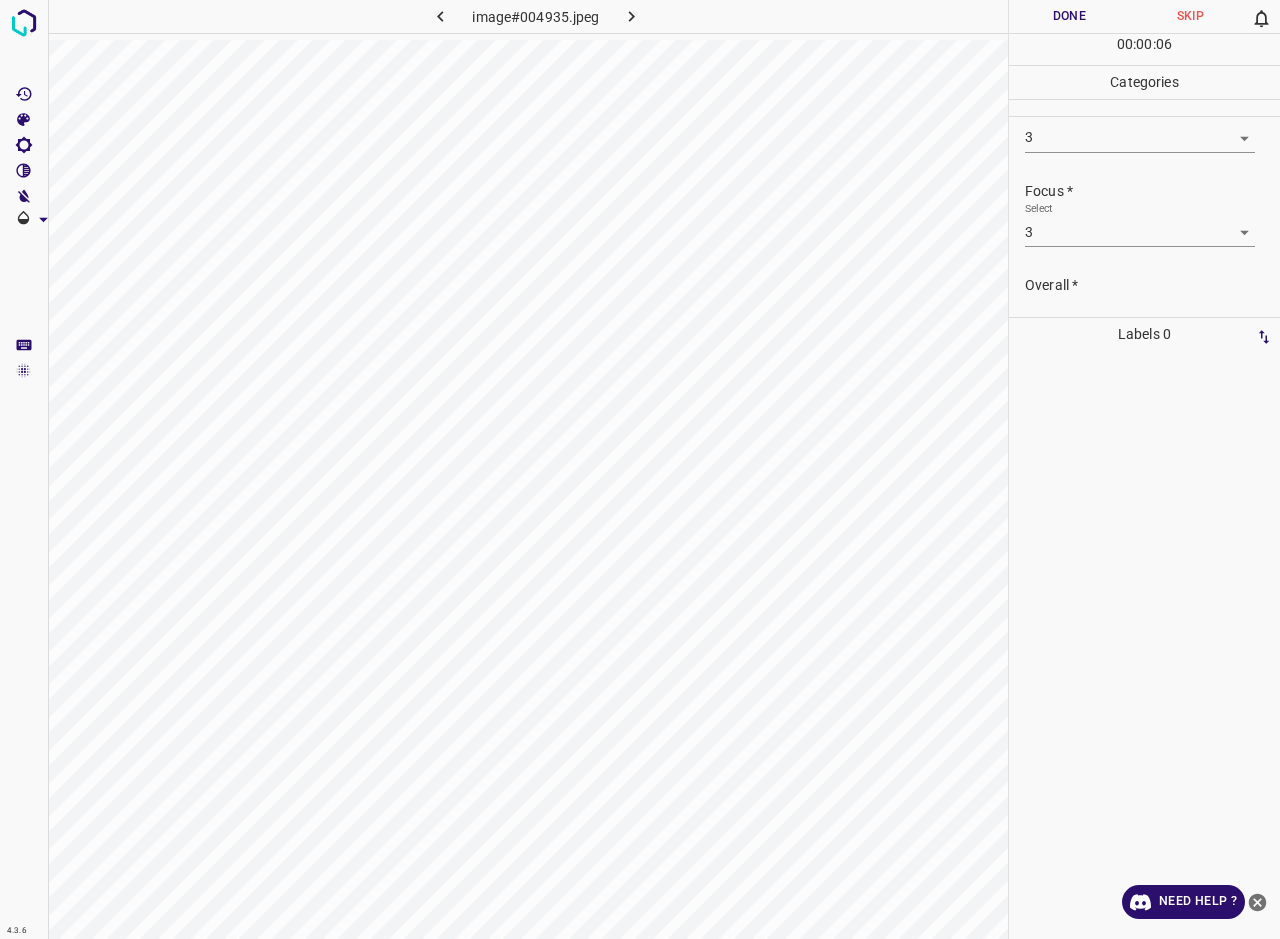 click on "Select ​" at bounding box center (1140, 318) 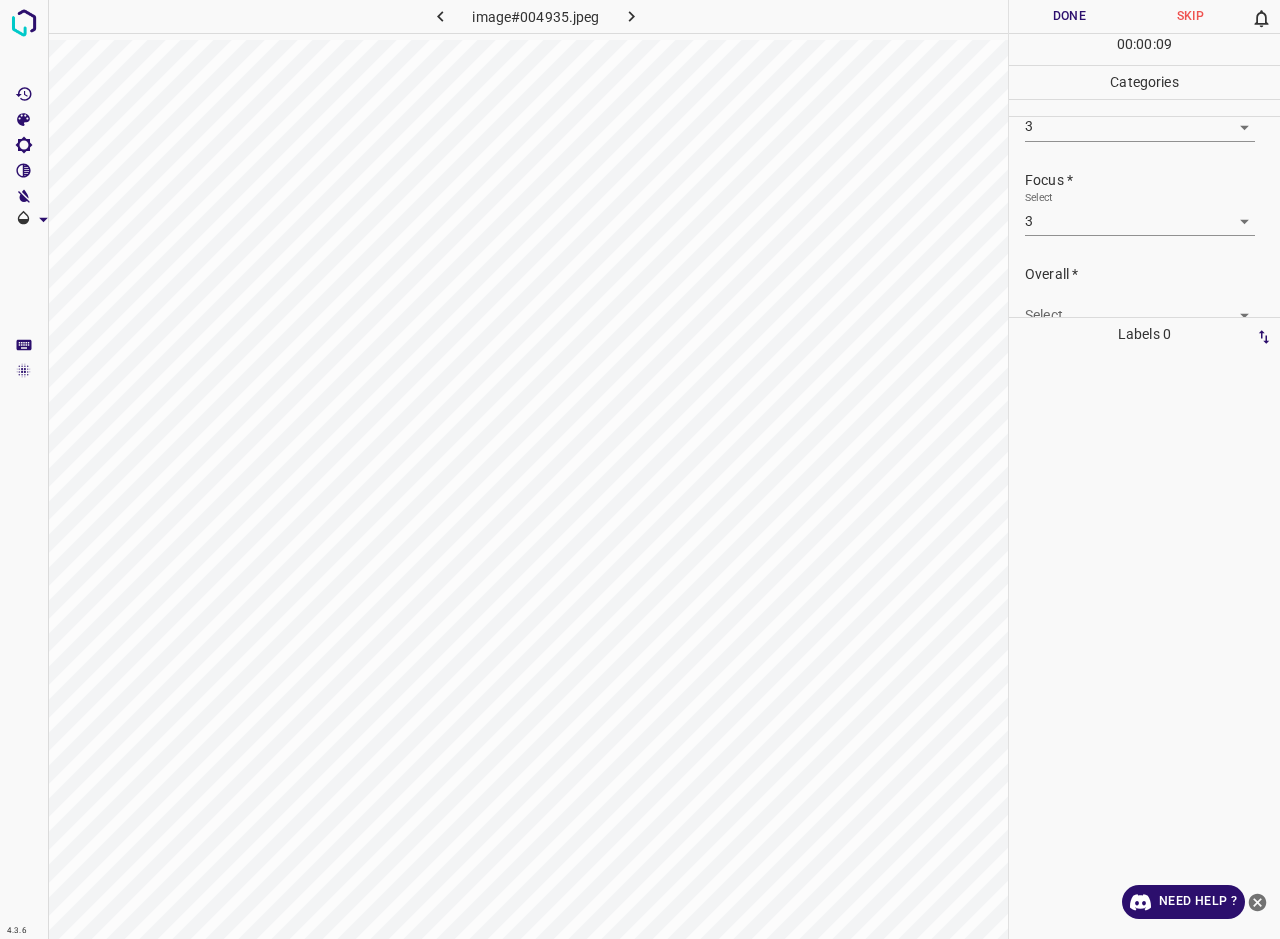 click on "Select ​" at bounding box center [1140, 307] 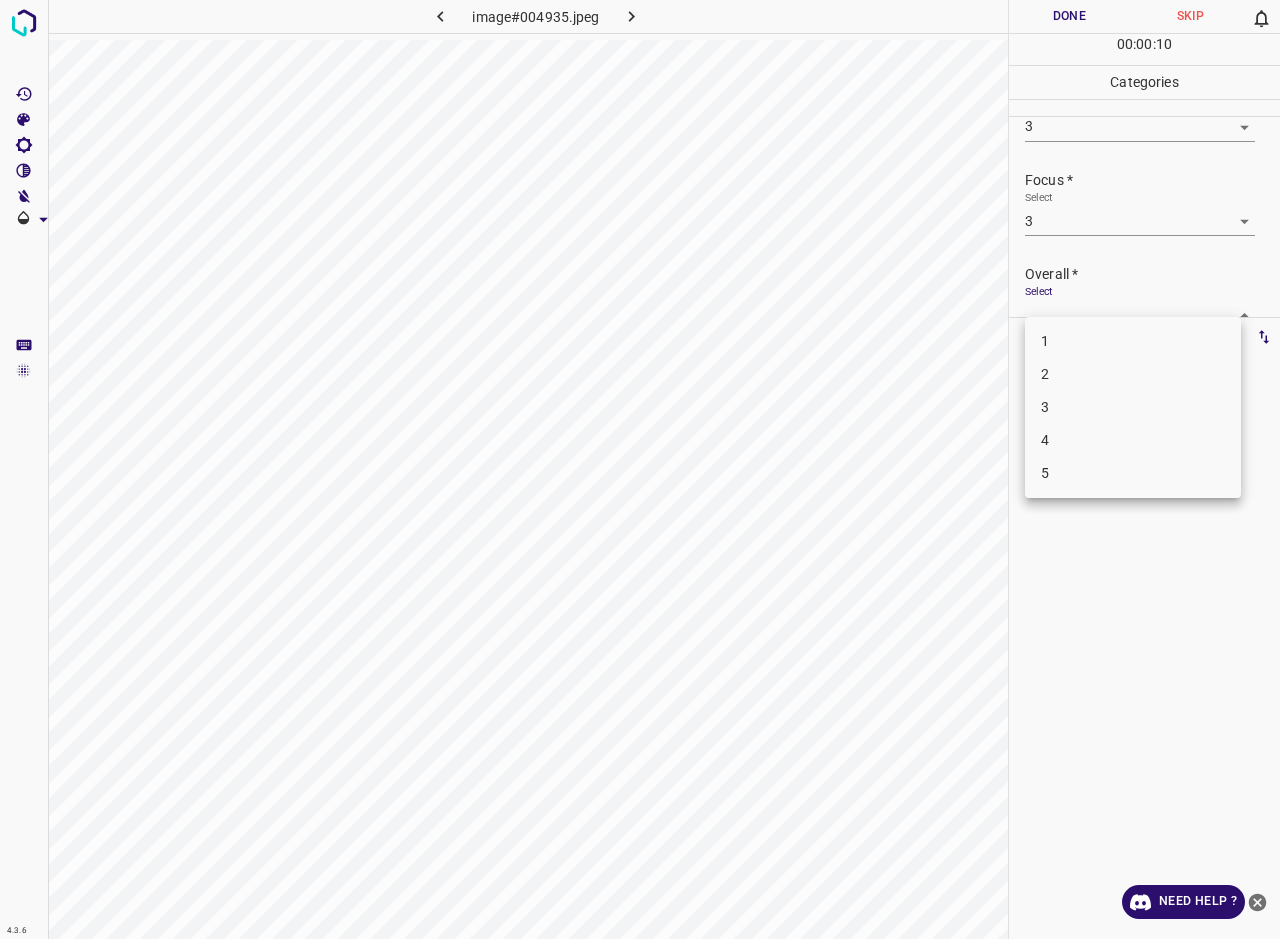 scroll, scrollTop: 76, scrollLeft: 0, axis: vertical 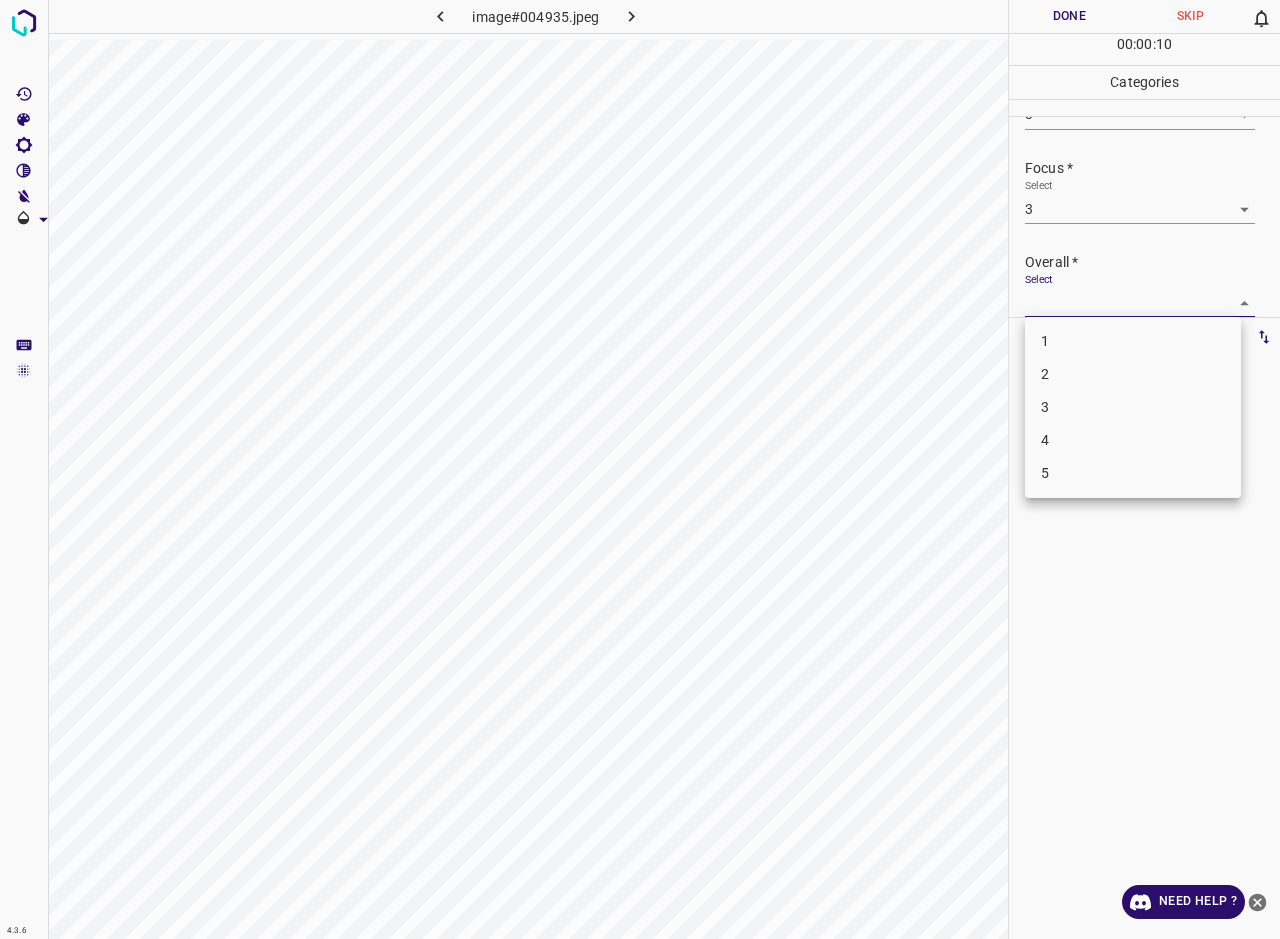 click on "3" at bounding box center (1133, 407) 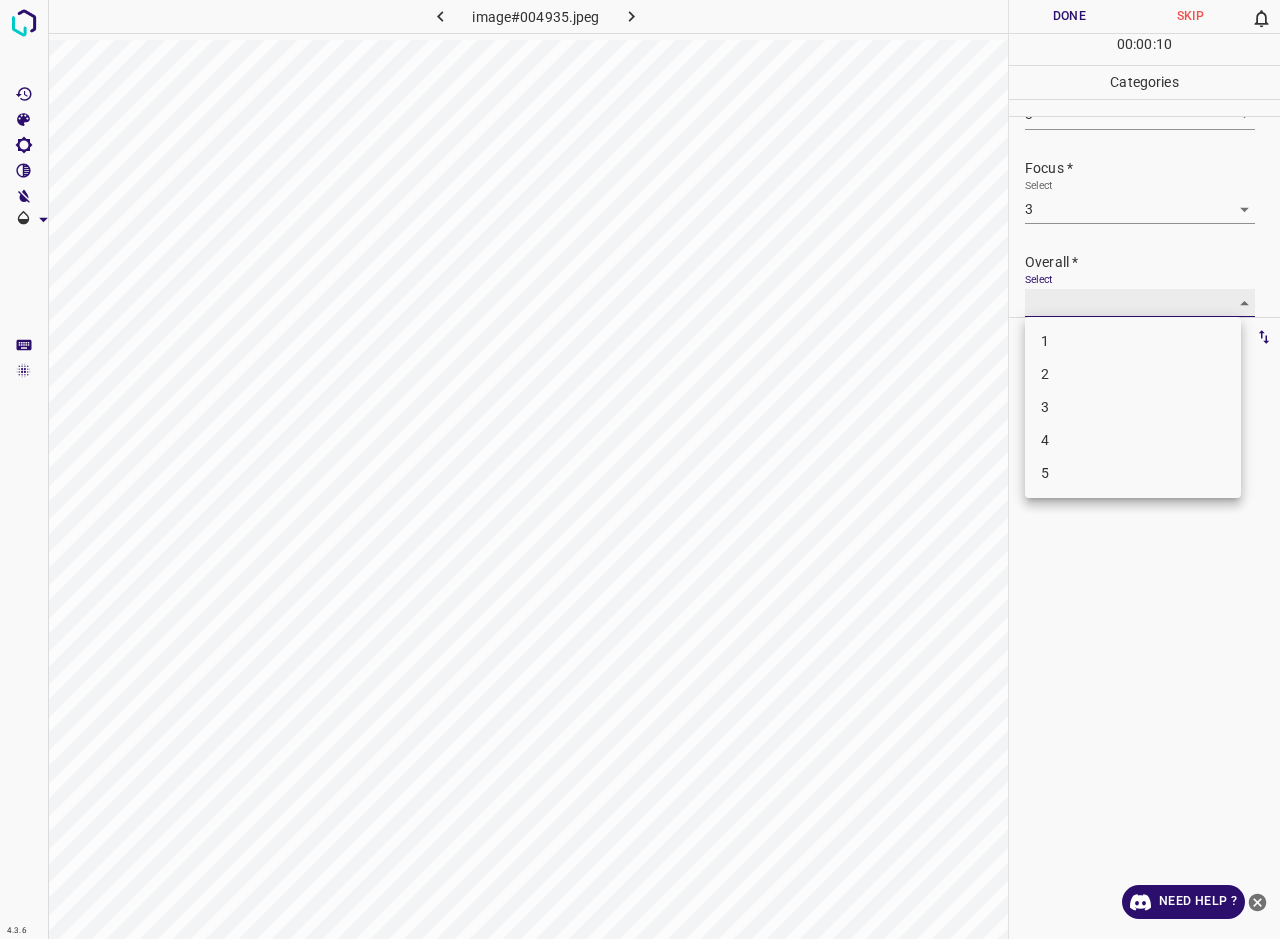type on "3" 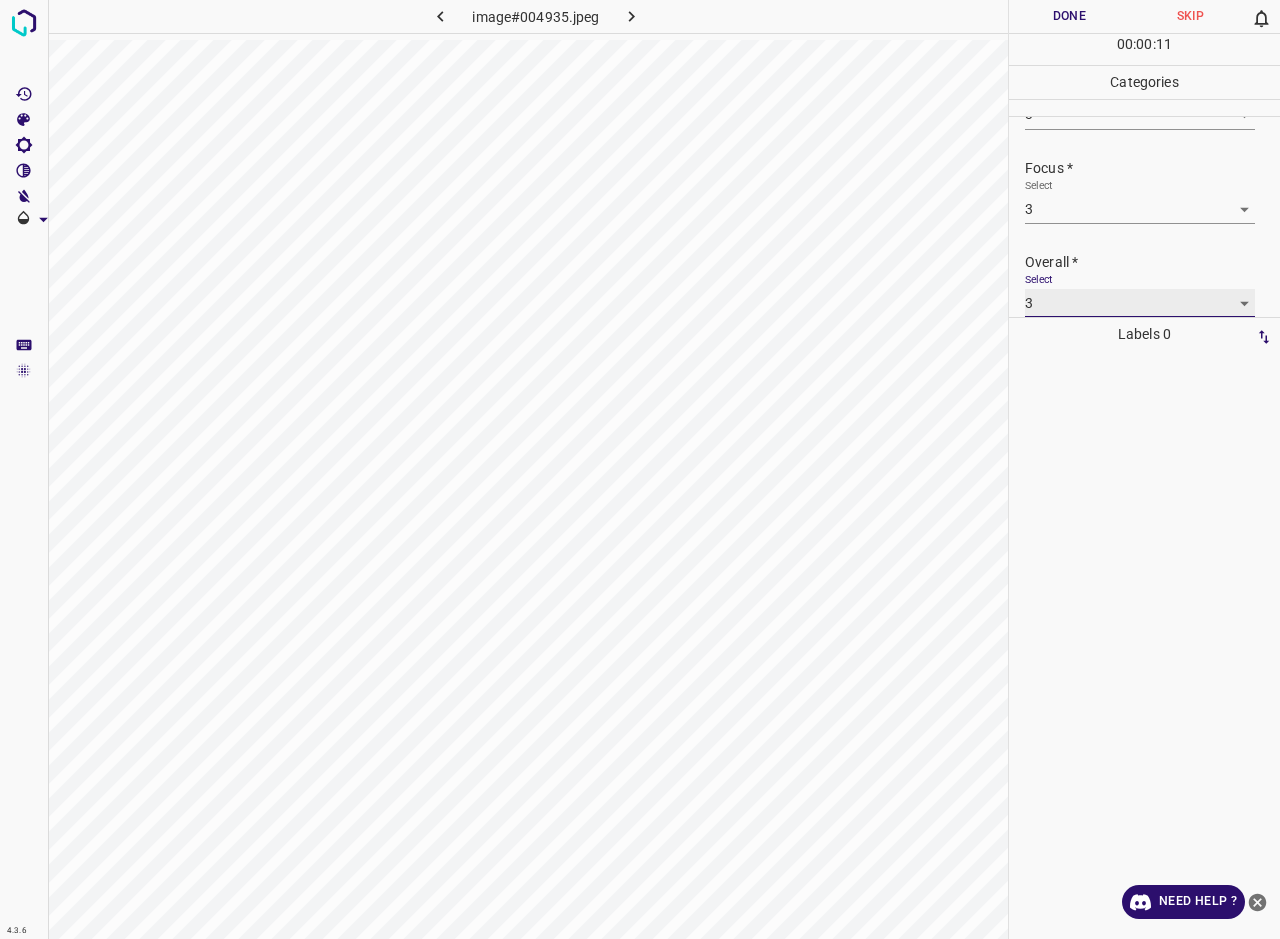scroll, scrollTop: 76, scrollLeft: 0, axis: vertical 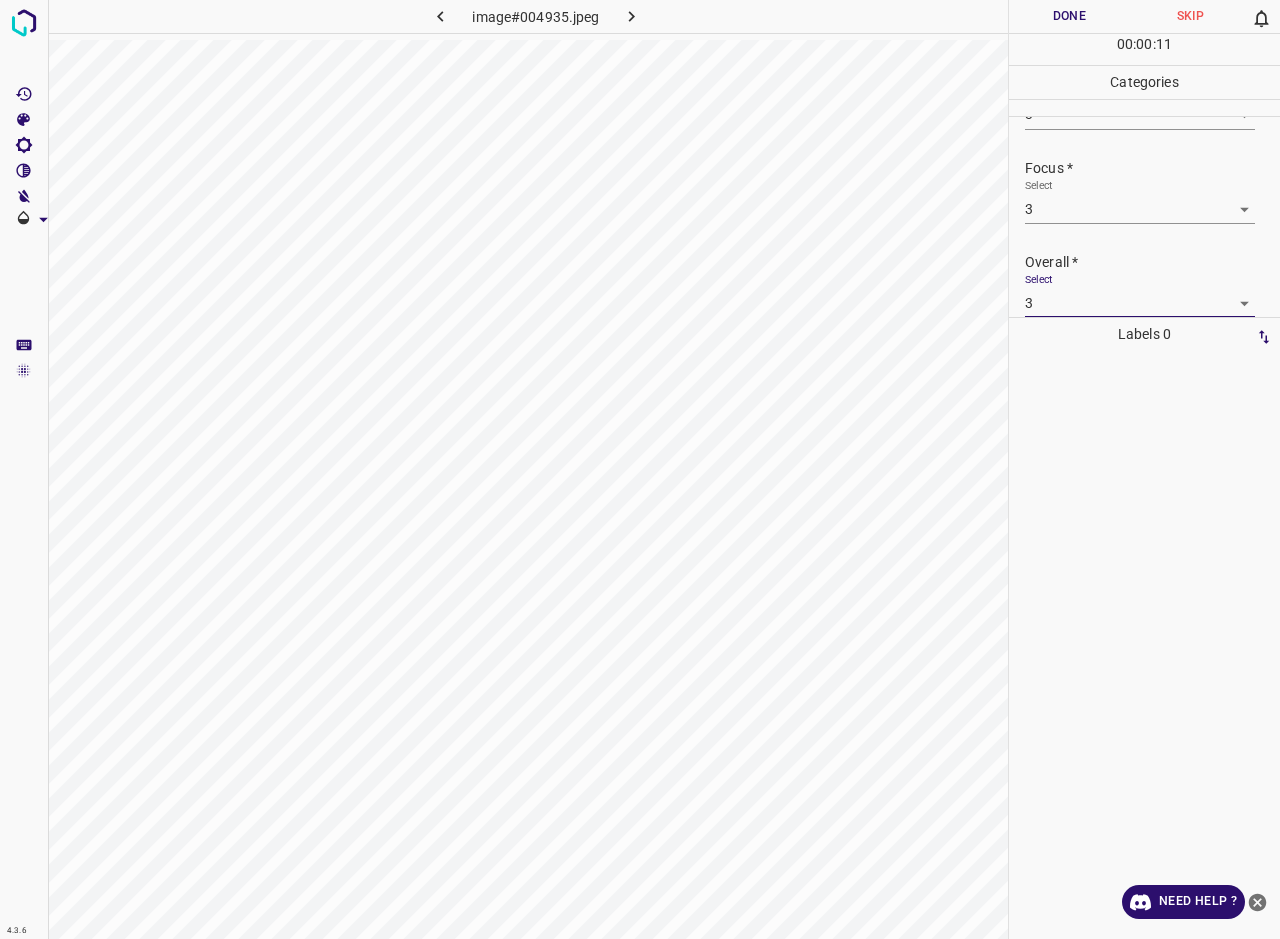 click on "Done" at bounding box center (1069, 16) 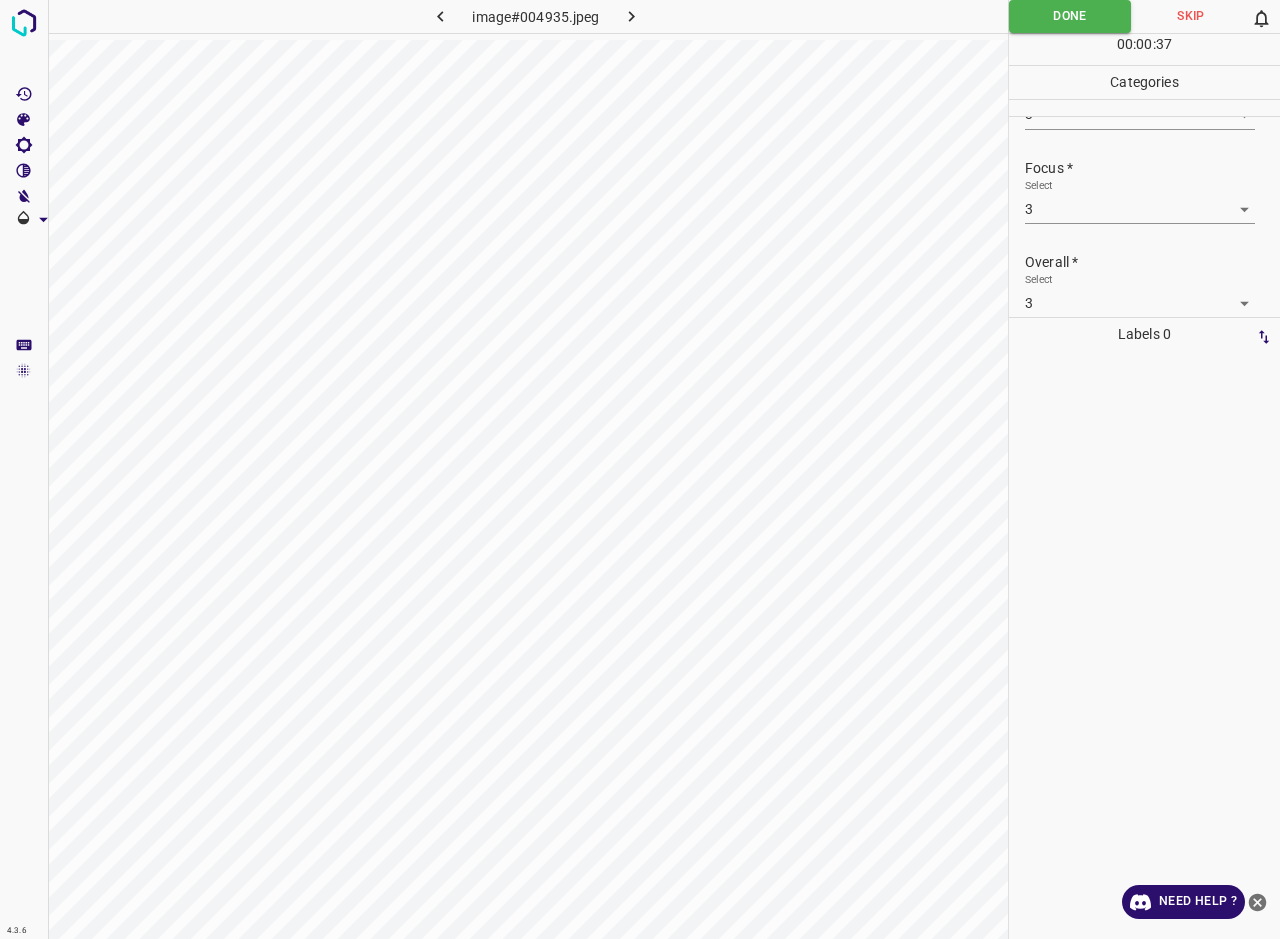 click 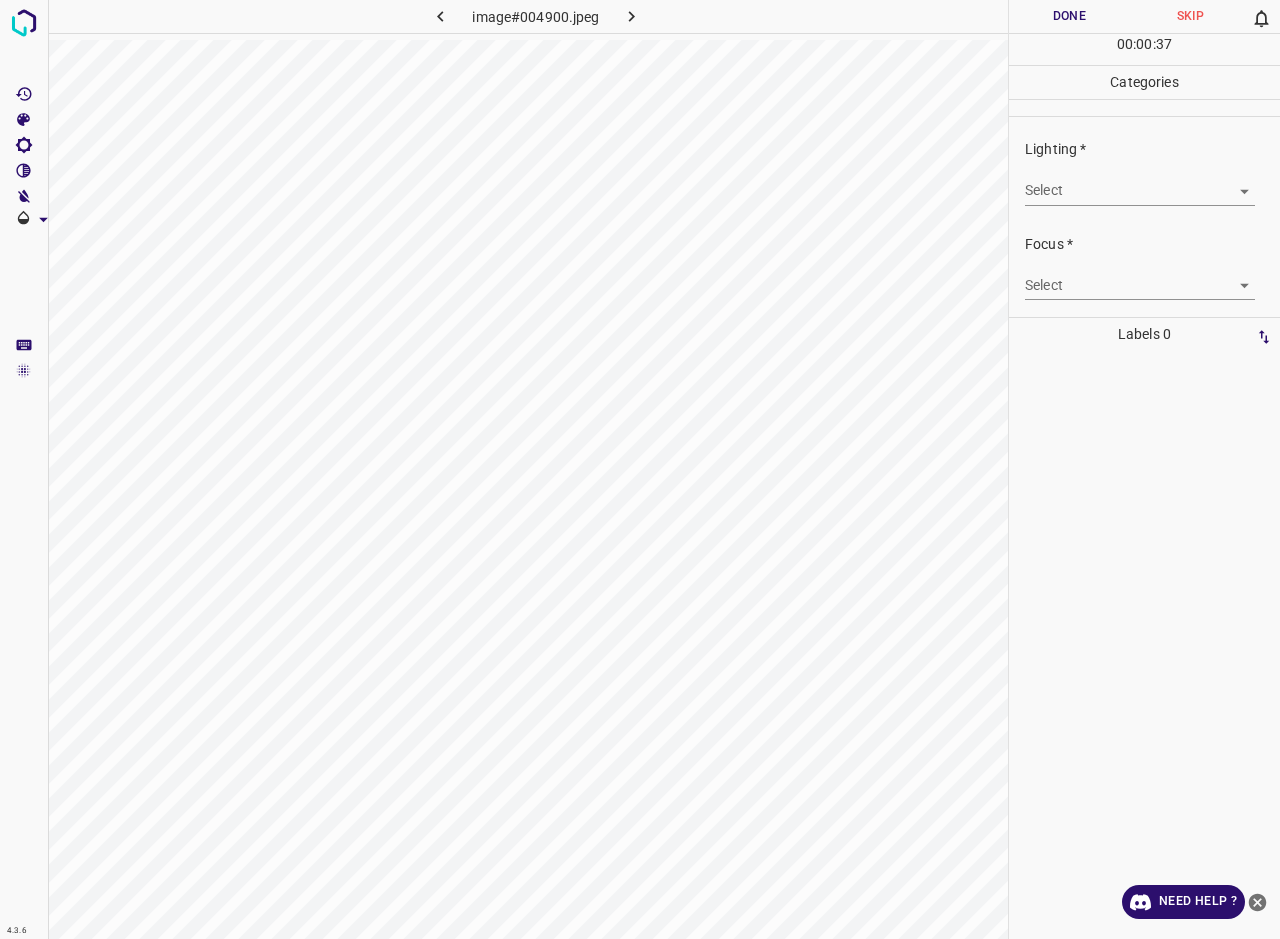 click on "4.3.6  image#004900.jpeg Done Skip 0 00   : 00   : 37   Categories Lighting *  Select ​ Focus *  Select ​ Overall *  Select ​ Labels   0 Categories 1 Lighting 2 Focus 3 Overall Tools Space Change between modes (Draw & Edit) I Auto labeling R Restore zoom M Zoom in N Zoom out Delete Delete selecte label Filters Z Restore filters X Saturation filter C Brightness filter V Contrast filter B Gray scale filter General O Download Need Help ? - Text - Hide - Delete" at bounding box center [640, 469] 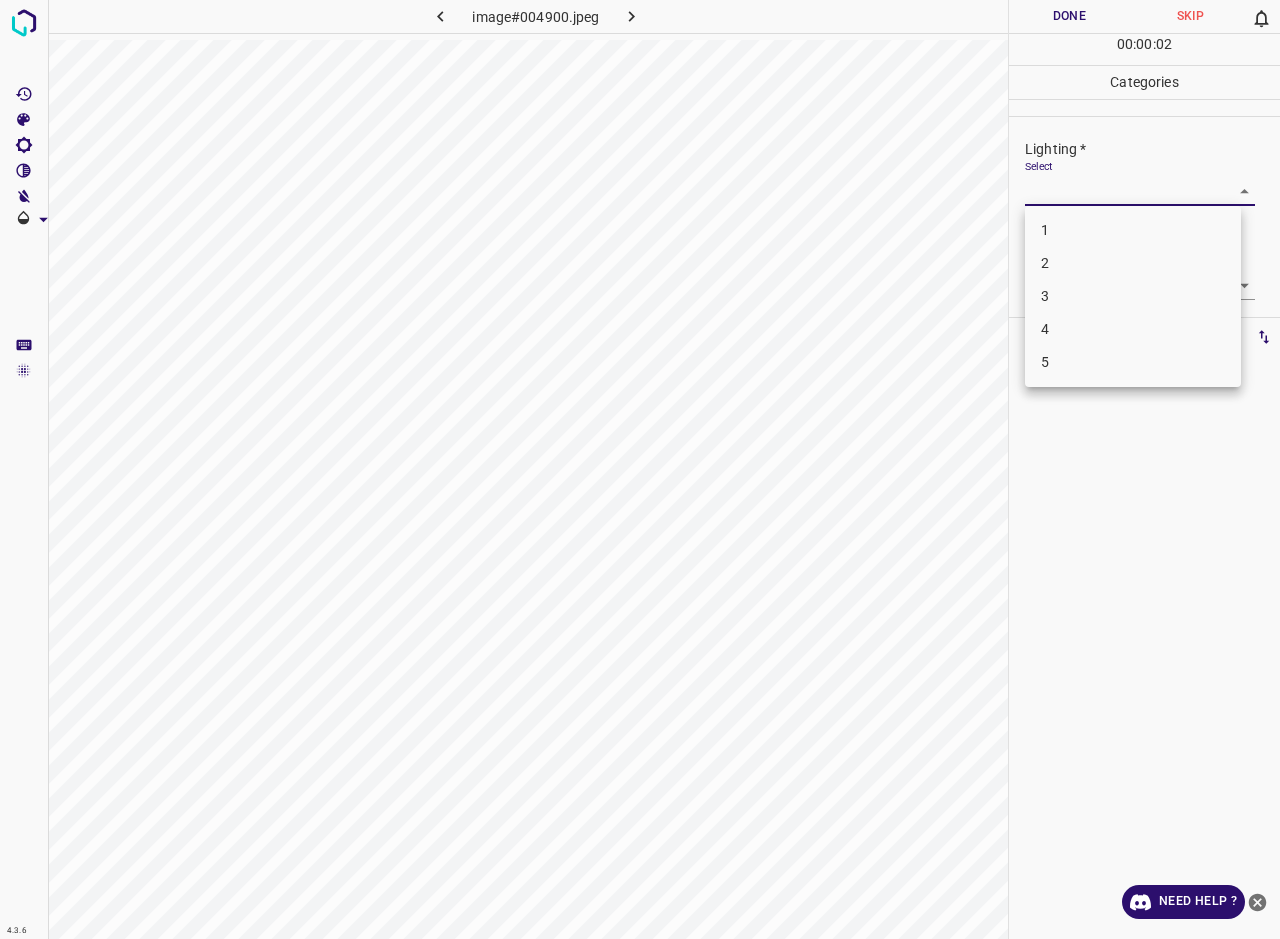 click on "3" at bounding box center (1133, 296) 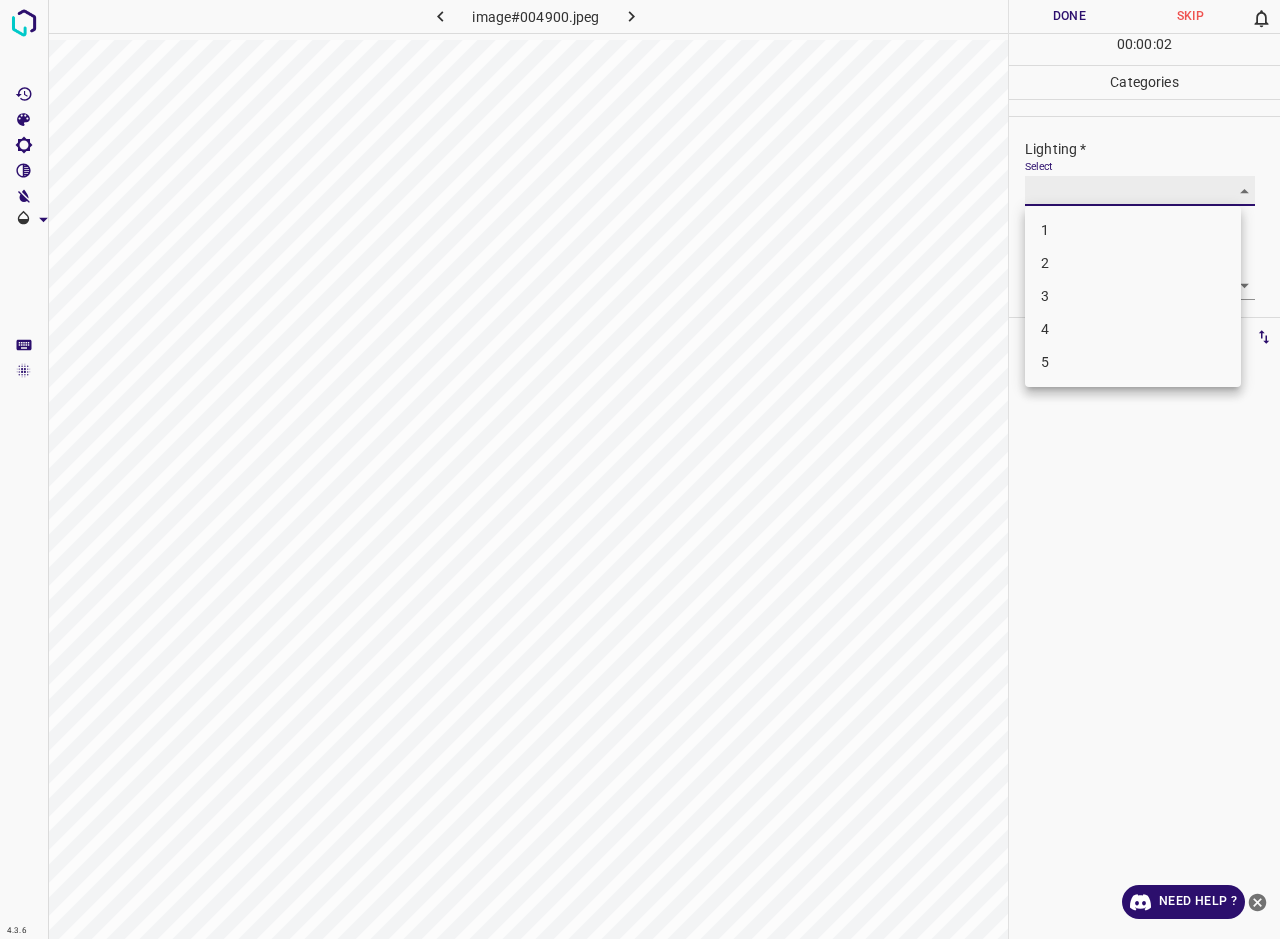 type on "3" 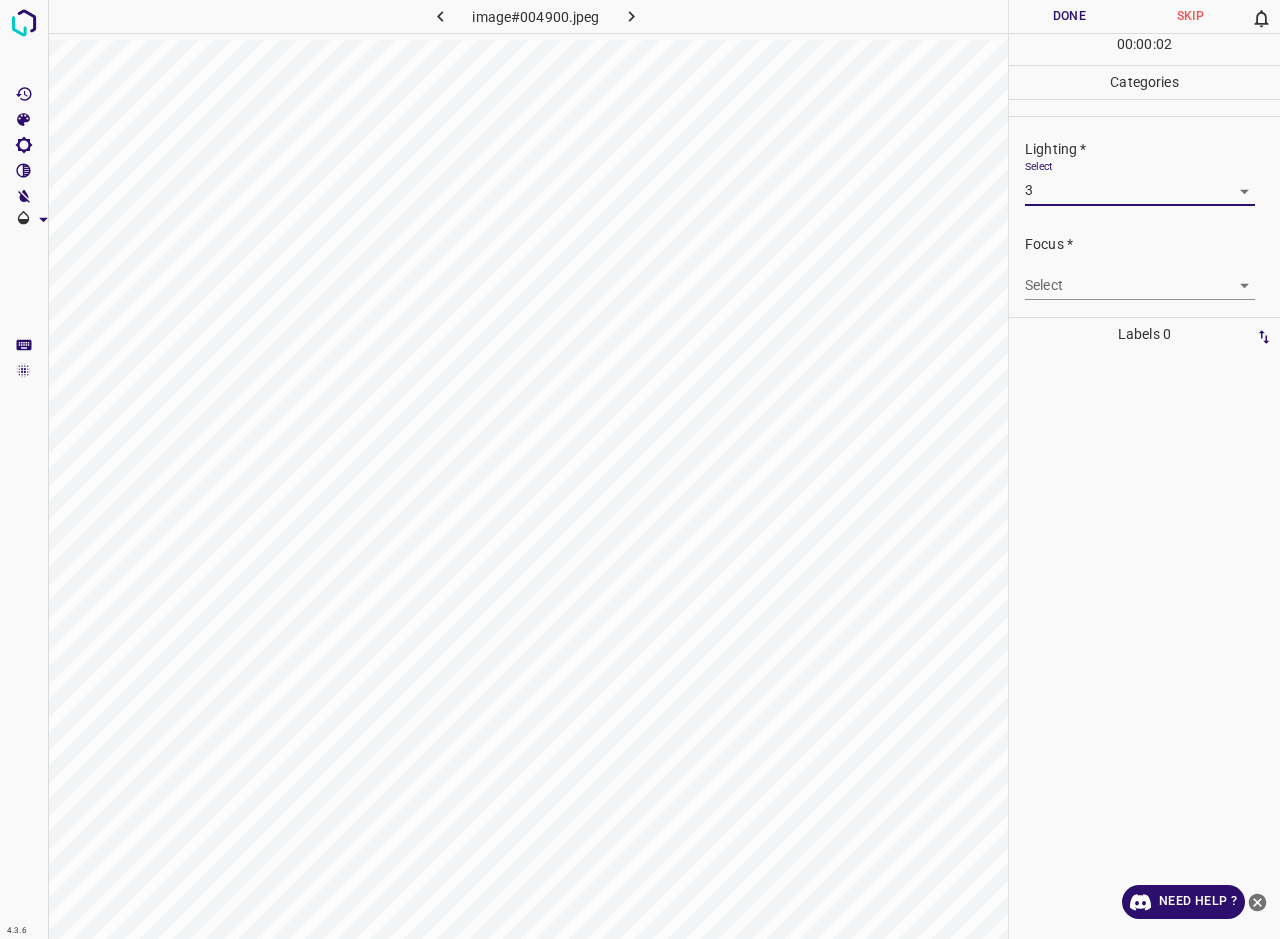 click on "4.3.6  image#004900.jpeg Done Skip 0 00   : 00   : 02   Categories Lighting *  Select 3 3 Focus *  Select ​ Overall *  Select ​ Labels   0 Categories 1 Lighting 2 Focus 3 Overall Tools Space Change between modes (Draw & Edit) I Auto labeling R Restore zoom M Zoom in N Zoom out Delete Delete selecte label Filters Z Restore filters X Saturation filter C Brightness filter V Contrast filter B Gray scale filter General O Download Need Help ? - Text - Hide - Delete" at bounding box center (640, 469) 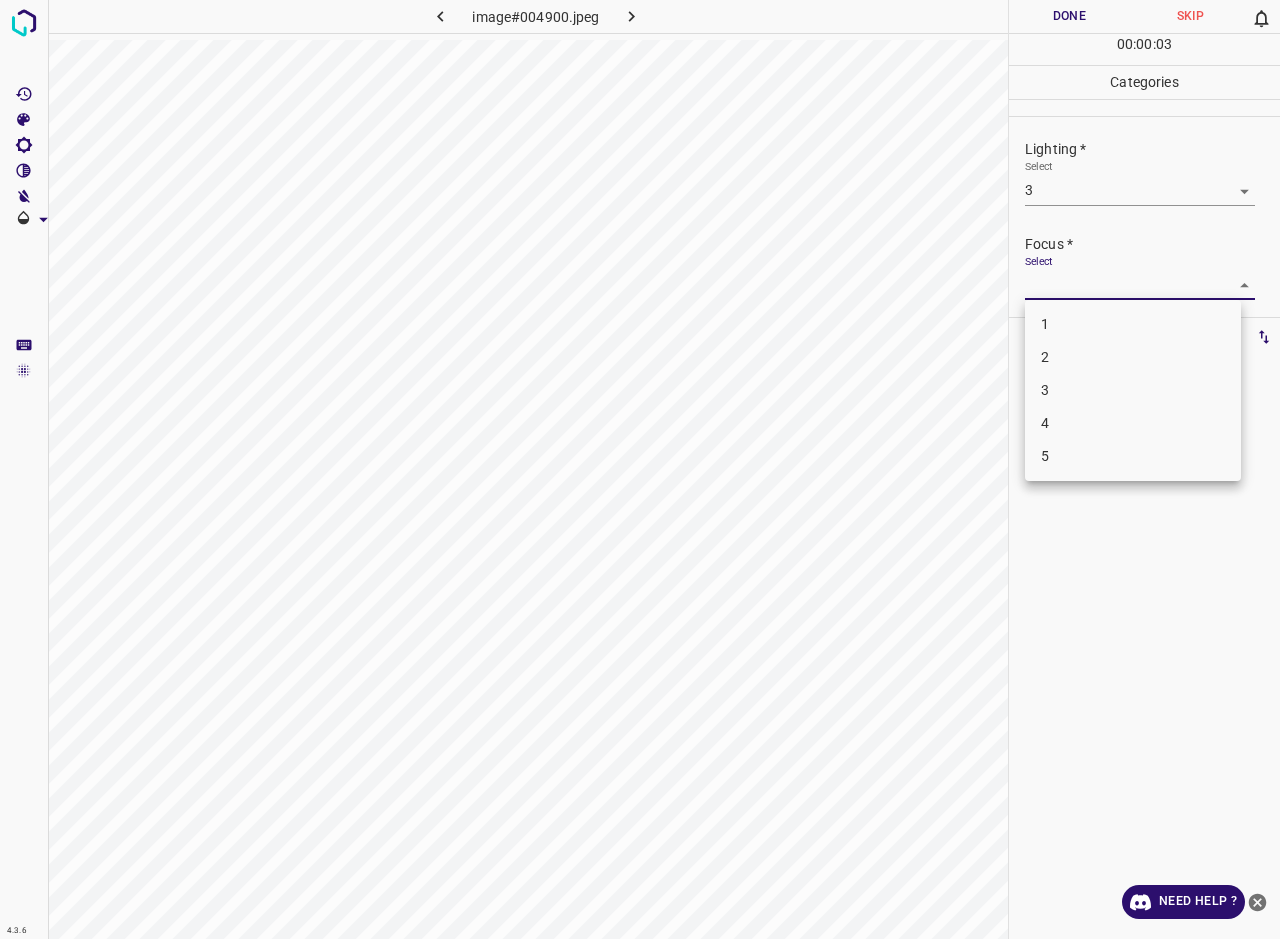 click on "3" at bounding box center (1133, 390) 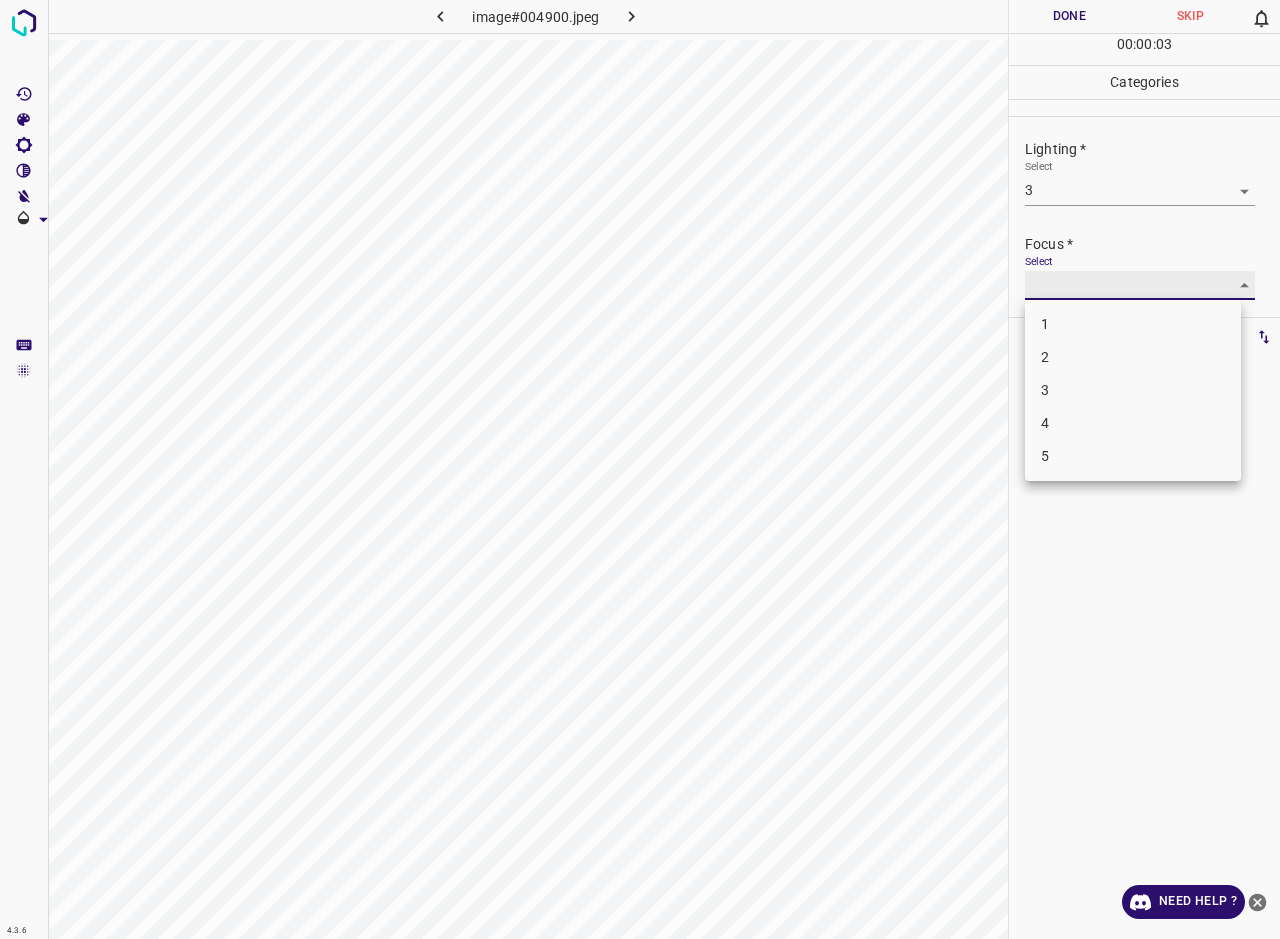type on "3" 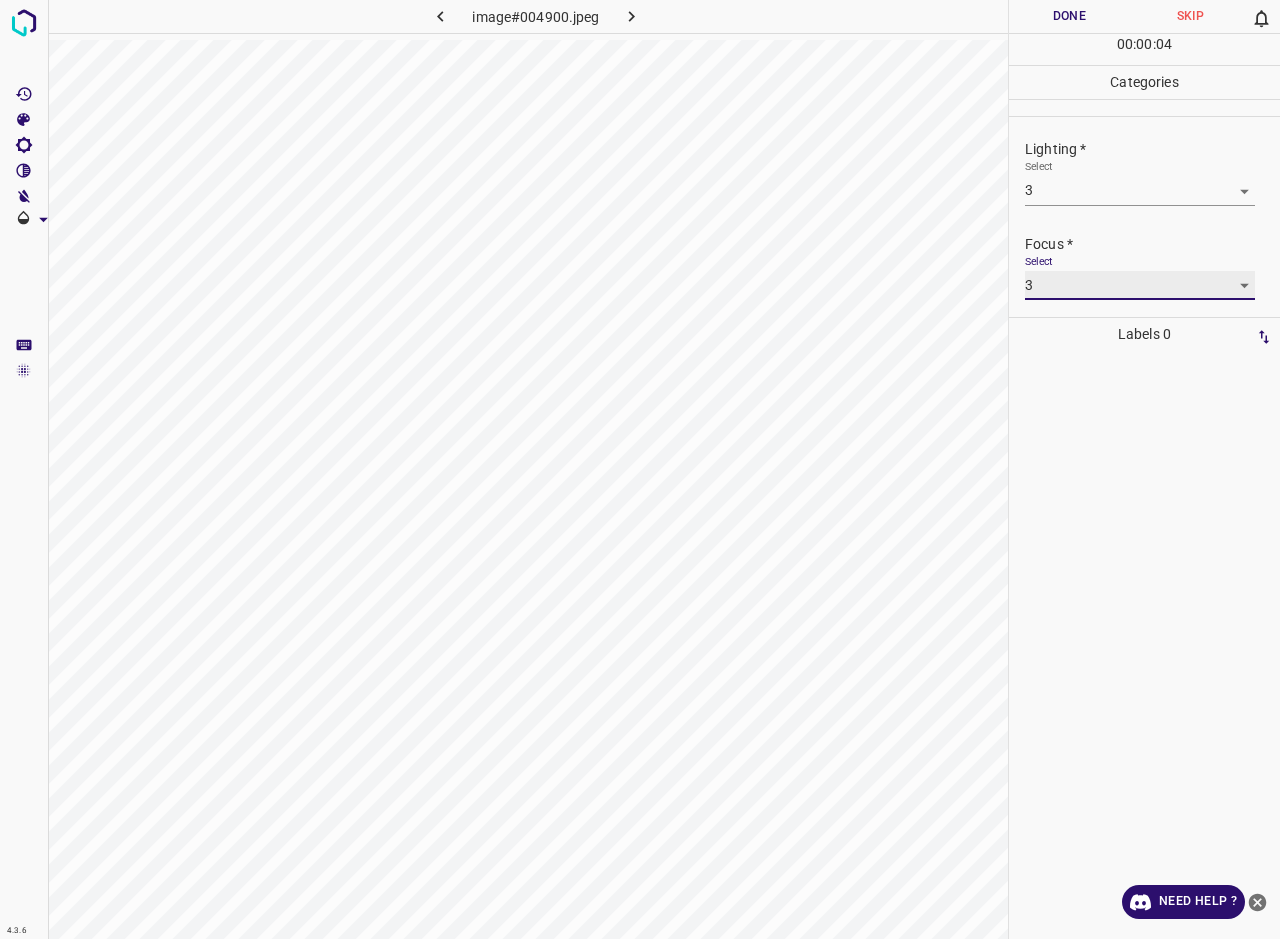 scroll, scrollTop: 93, scrollLeft: 0, axis: vertical 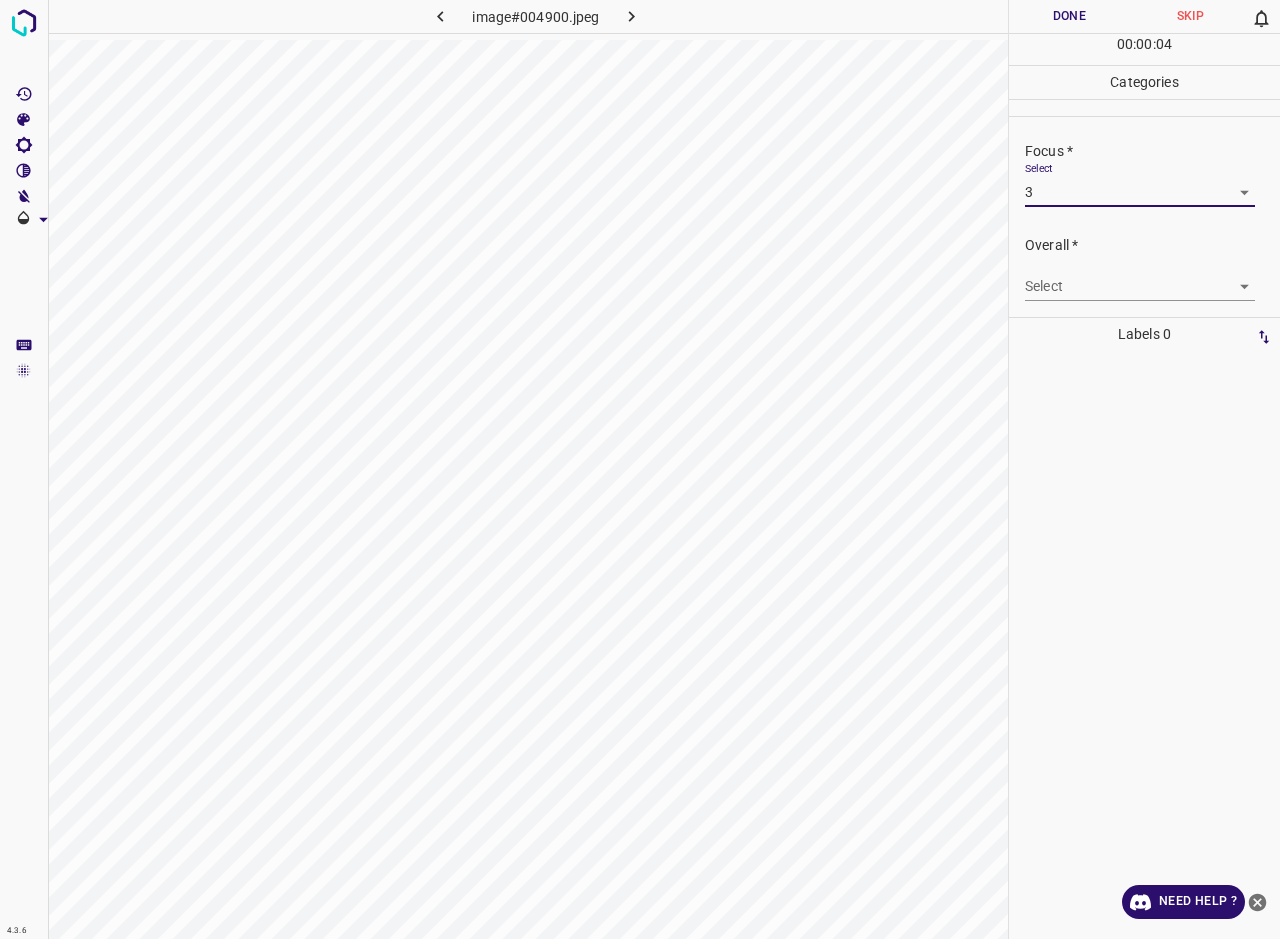 click on "4.3.6  image#004900.jpeg Done Skip 0 00   : 00   : 04   Categories Lighting *  Select 3 3 Focus *  Select 3 3 Overall *  Select ​ Labels   0 Categories 1 Lighting 2 Focus 3 Overall Tools Space Change between modes (Draw & Edit) I Auto labeling R Restore zoom M Zoom in N Zoom out Delete Delete selecte label Filters Z Restore filters X Saturation filter C Brightness filter V Contrast filter B Gray scale filter General O Download Need Help ? - Text - Hide - Delete" at bounding box center (640, 469) 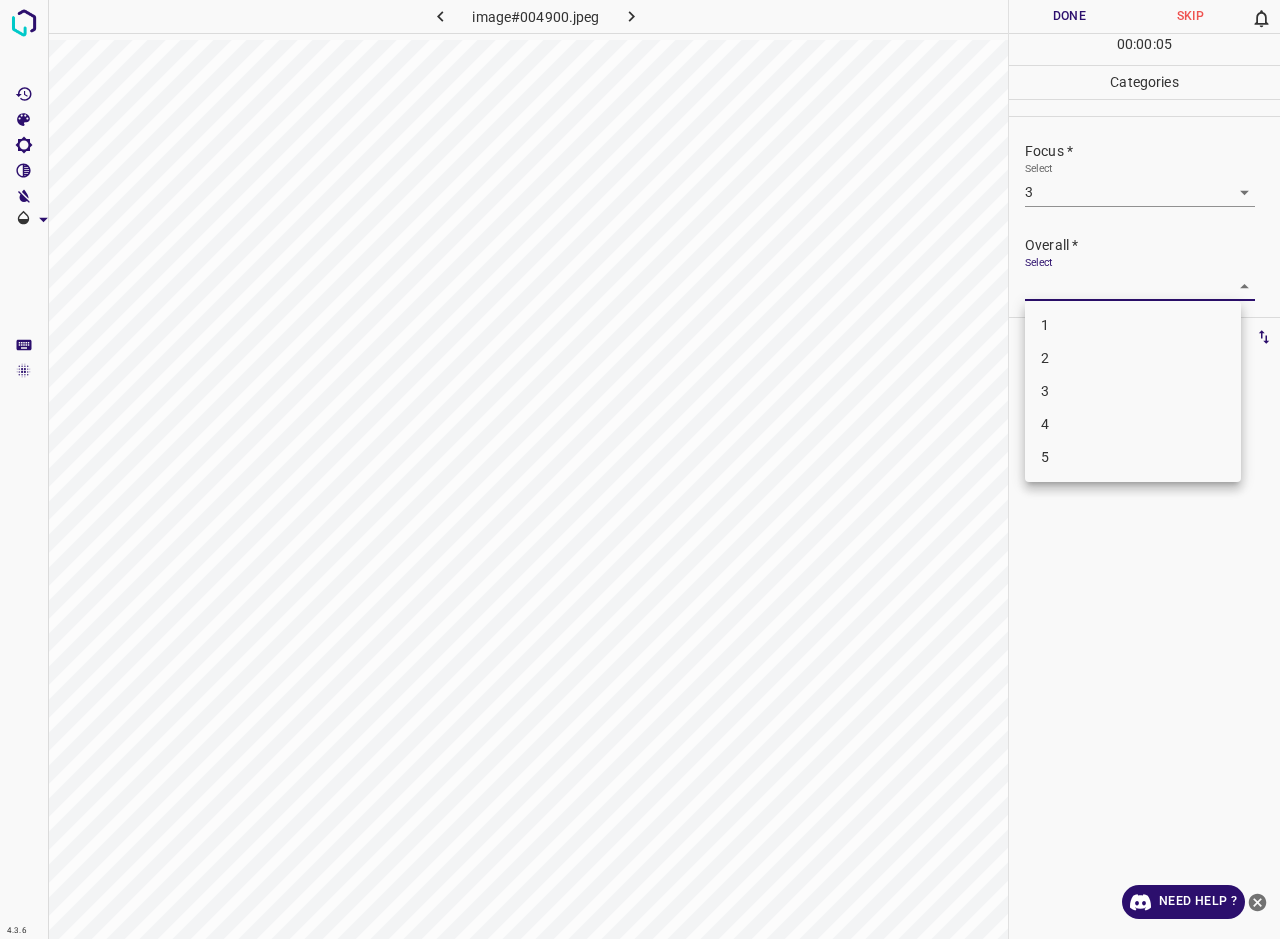 click on "3" at bounding box center [1133, 391] 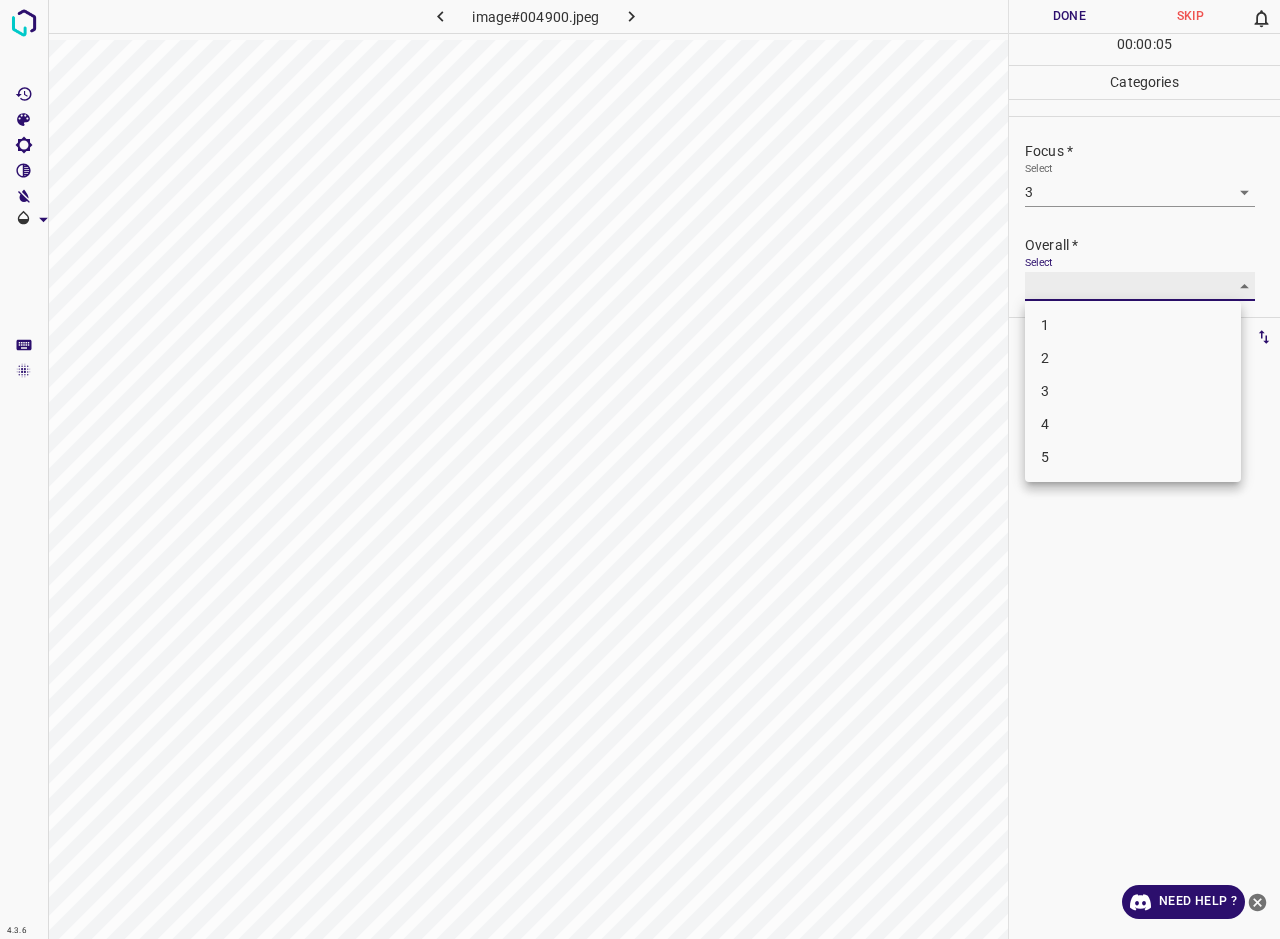 type on "3" 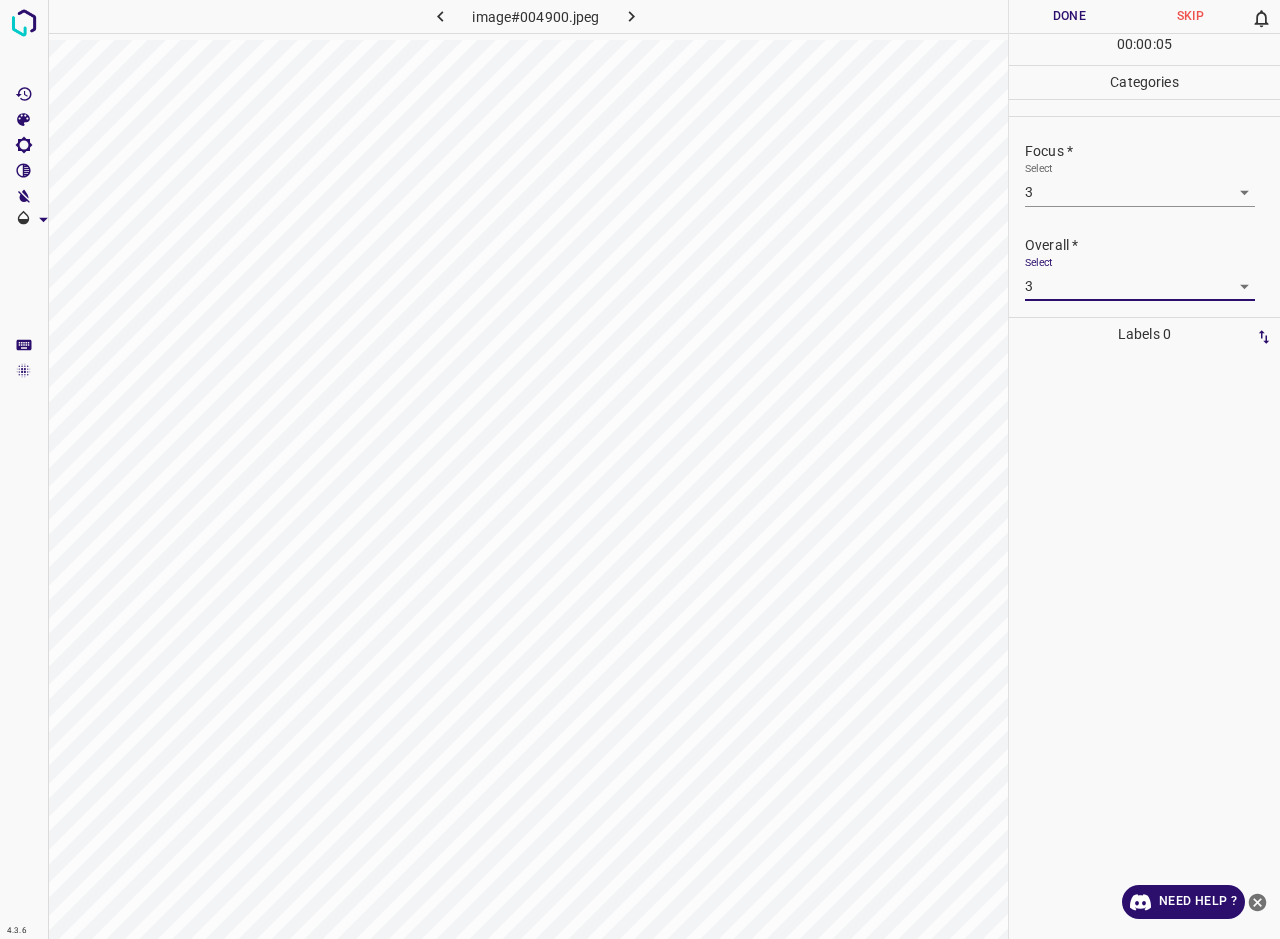 click on "Done" at bounding box center [1069, 16] 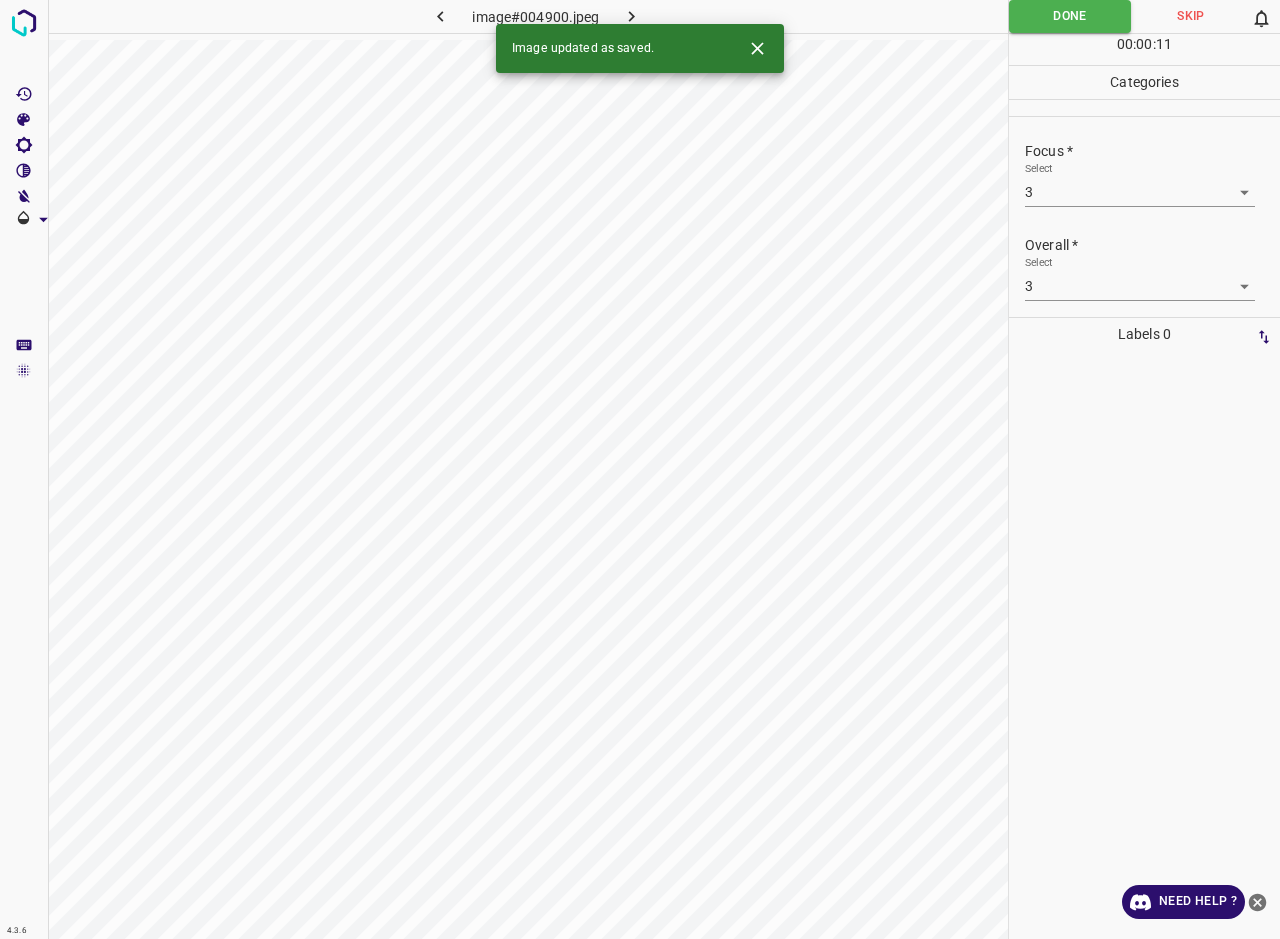 click 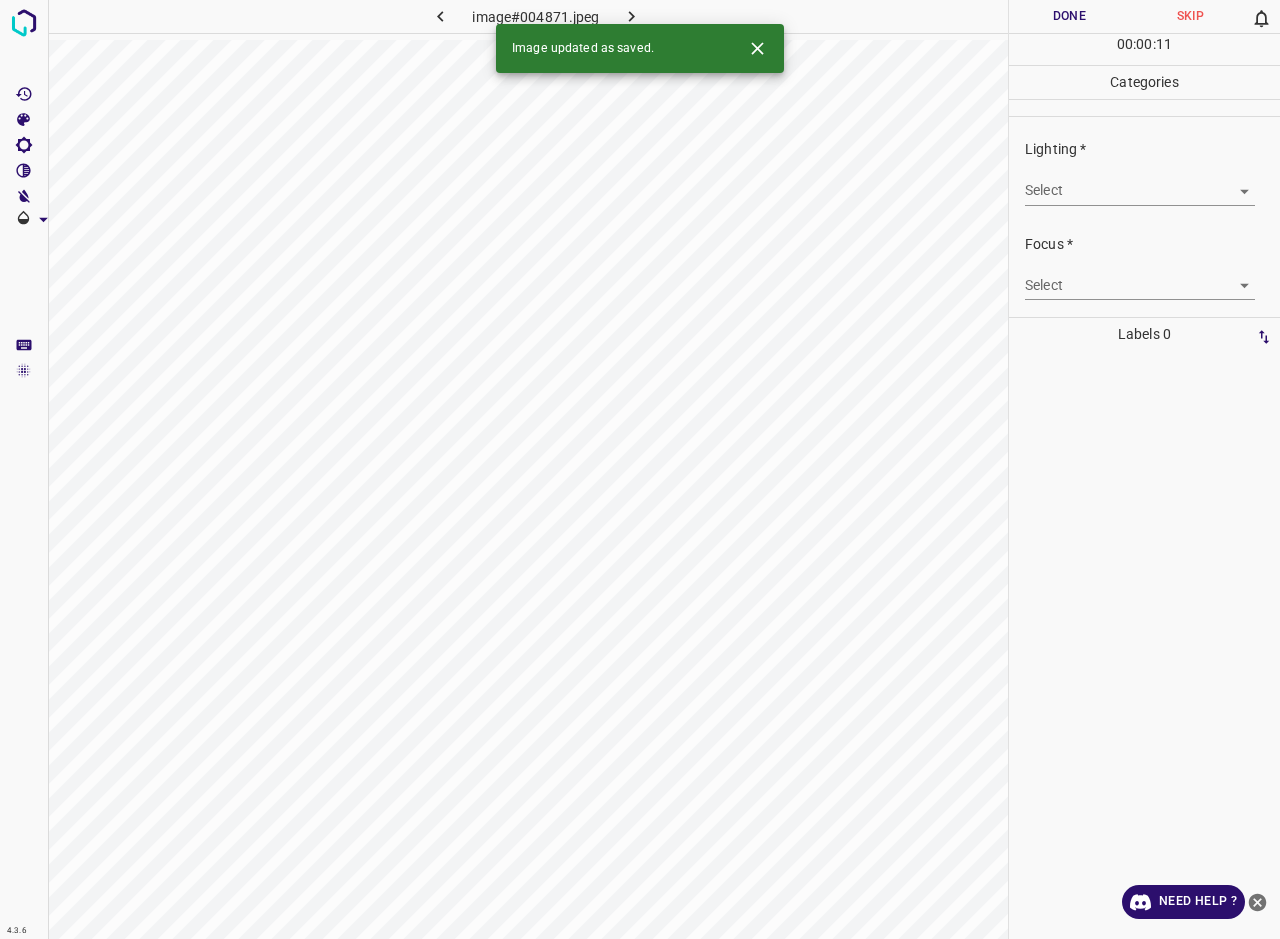 click on "4.3.6  image#004871.jpeg Done Skip 0 00   : 00   : 11   Categories Lighting *  Select ​ Focus *  Select ​ Overall *  Select ​ Labels   0 Categories 1 Lighting 2 Focus 3 Overall Tools Space Change between modes (Draw & Edit) I Auto labeling R Restore zoom M Zoom in N Zoom out Delete Delete selecte label Filters Z Restore filters X Saturation filter C Brightness filter V Contrast filter B Gray scale filter General O Download Image updated as saved. Need Help ? - Text - Hide - Delete" at bounding box center [640, 469] 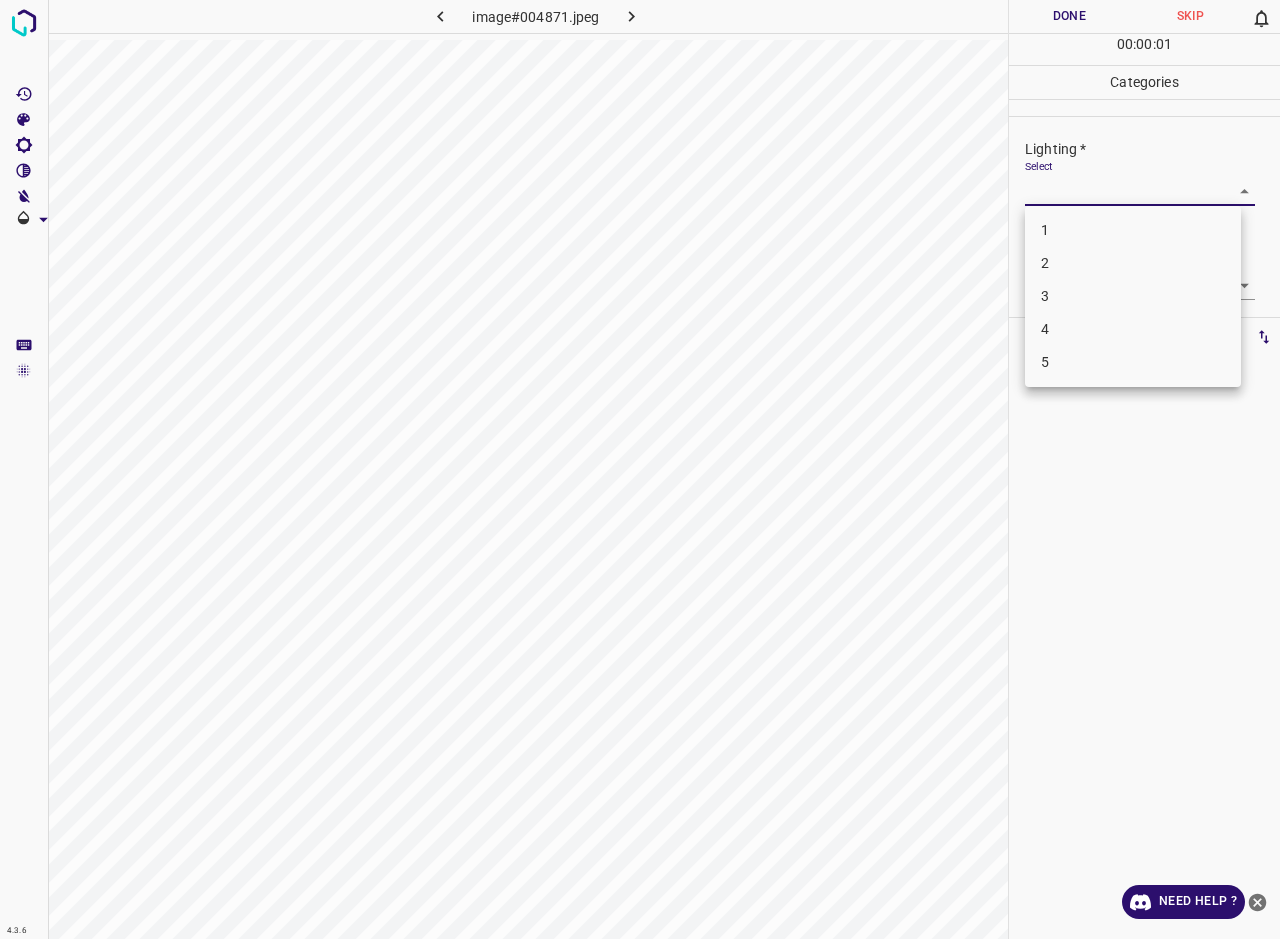 click on "3" at bounding box center [1133, 296] 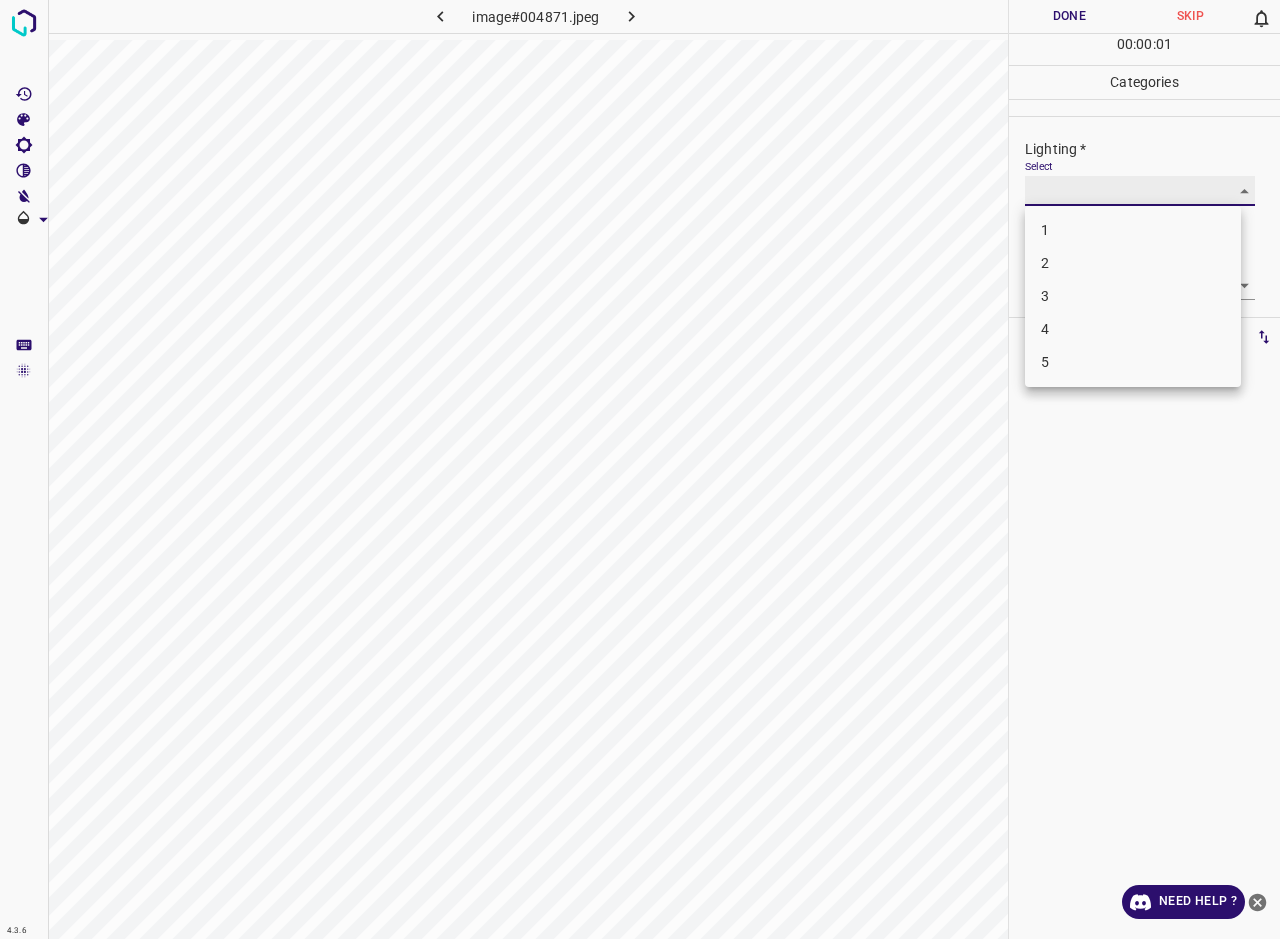type on "3" 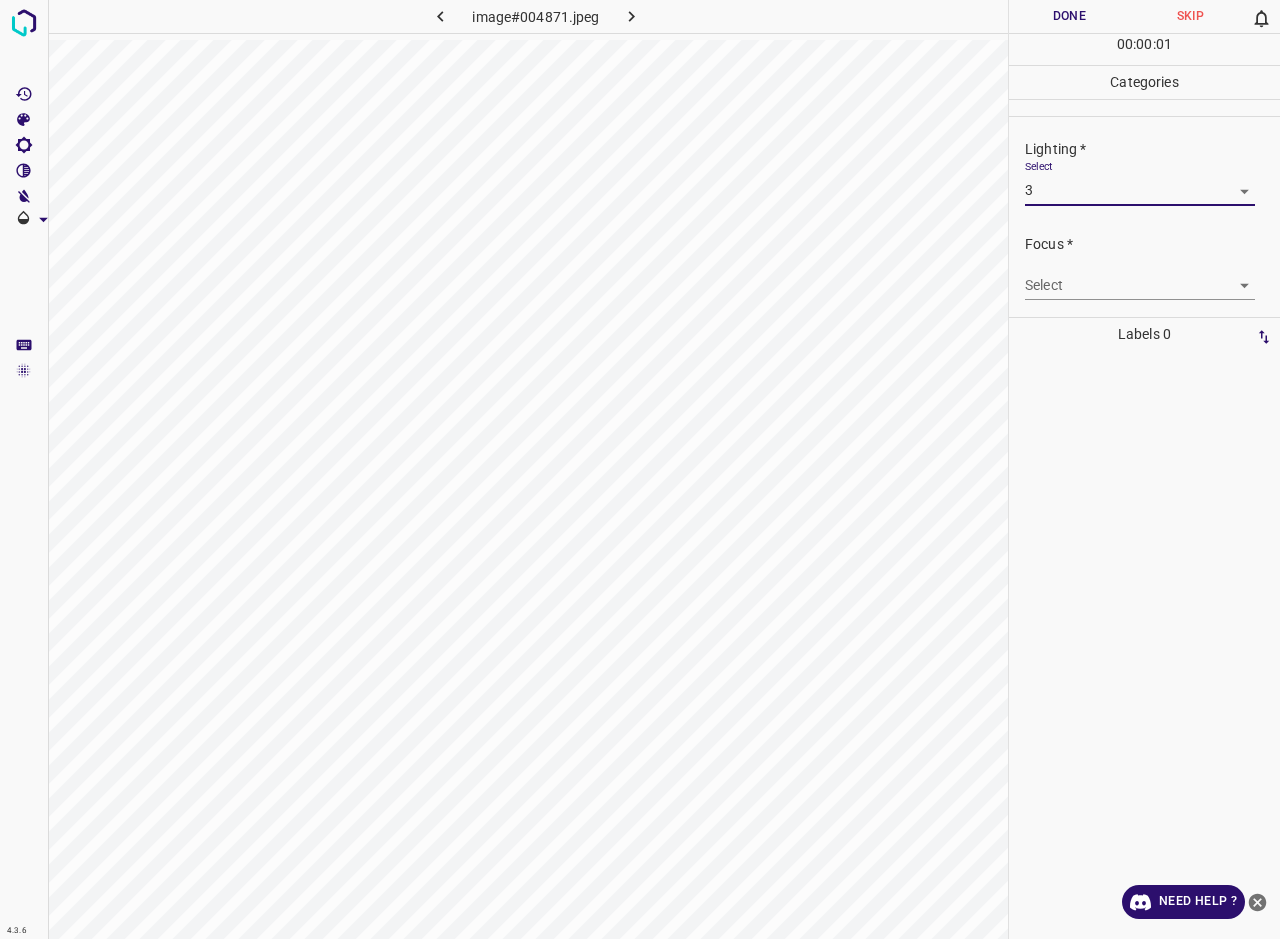 click on "4.3.6  image#004871.jpeg Done Skip 0 00   : 00   : 01   Categories Lighting *  Select 3 3 Focus *  Select ​ Overall *  Select ​ Labels   0 Categories 1 Lighting 2 Focus 3 Overall Tools Space Change between modes (Draw & Edit) I Auto labeling R Restore zoom M Zoom in N Zoom out Delete Delete selecte label Filters Z Restore filters X Saturation filter C Brightness filter V Contrast filter B Gray scale filter General O Download Need Help ? - Text - Hide - Delete 1 2 3 4 5" at bounding box center [640, 469] 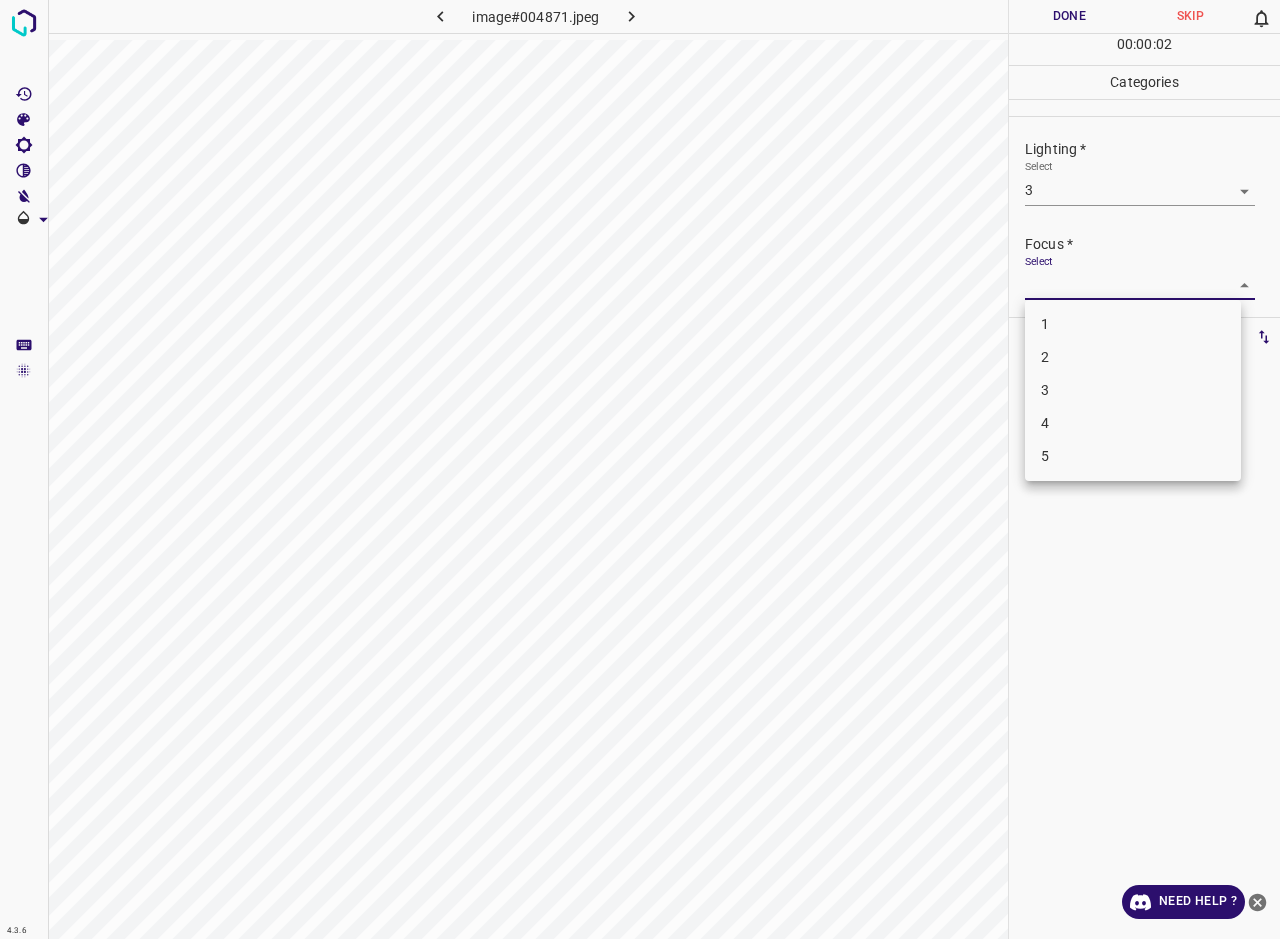 click on "3" at bounding box center (1133, 390) 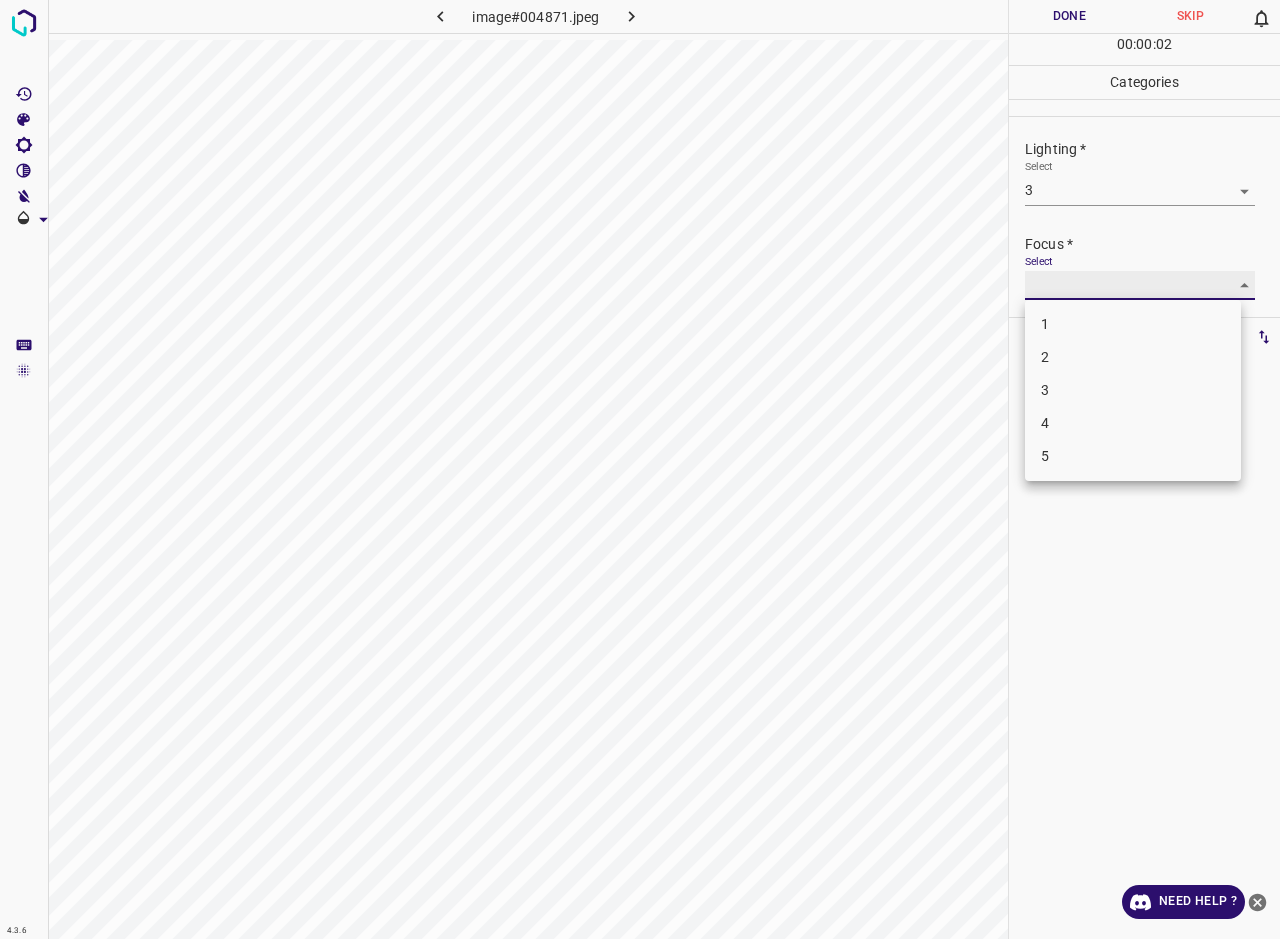 type on "3" 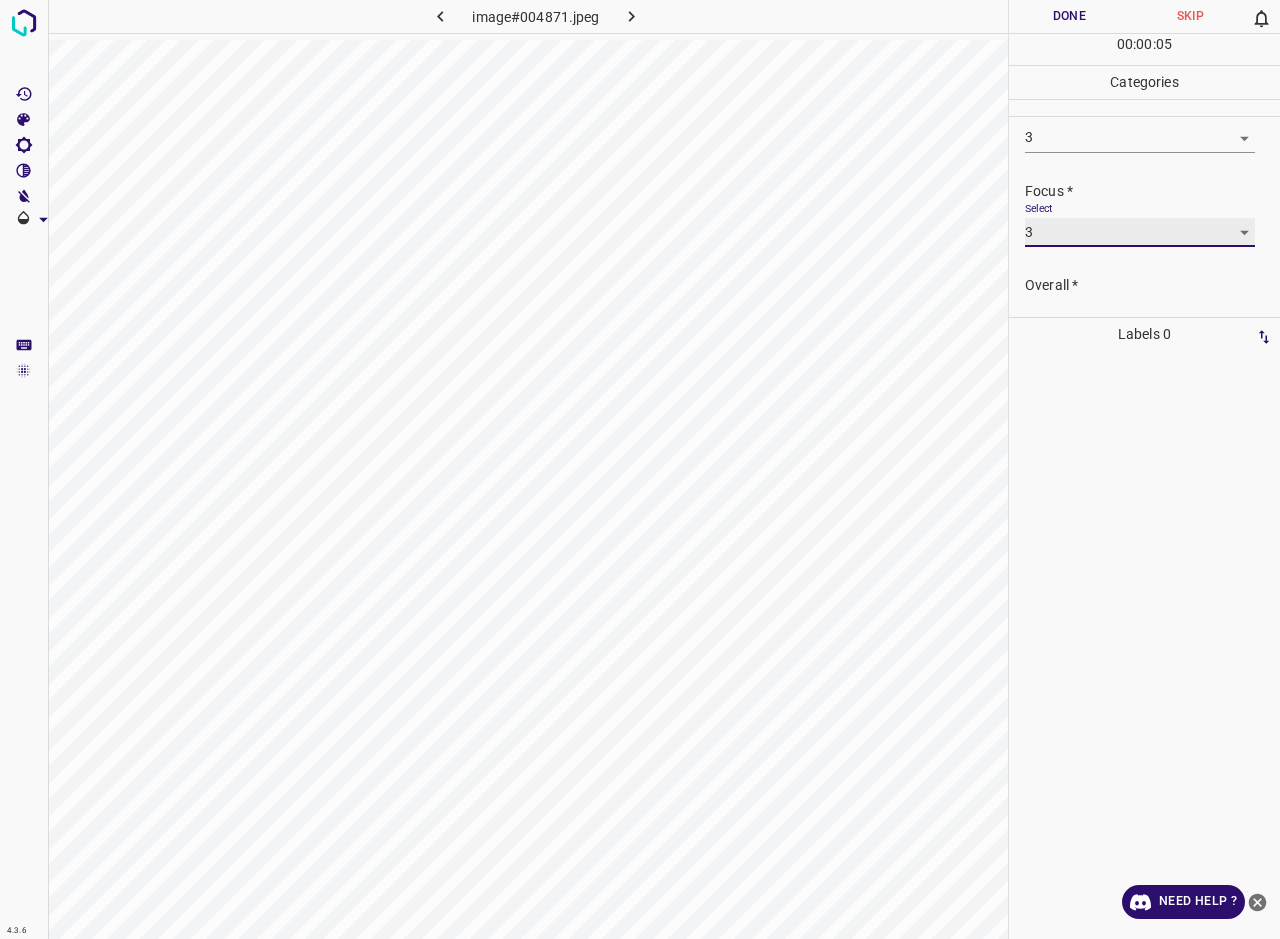 scroll, scrollTop: 98, scrollLeft: 0, axis: vertical 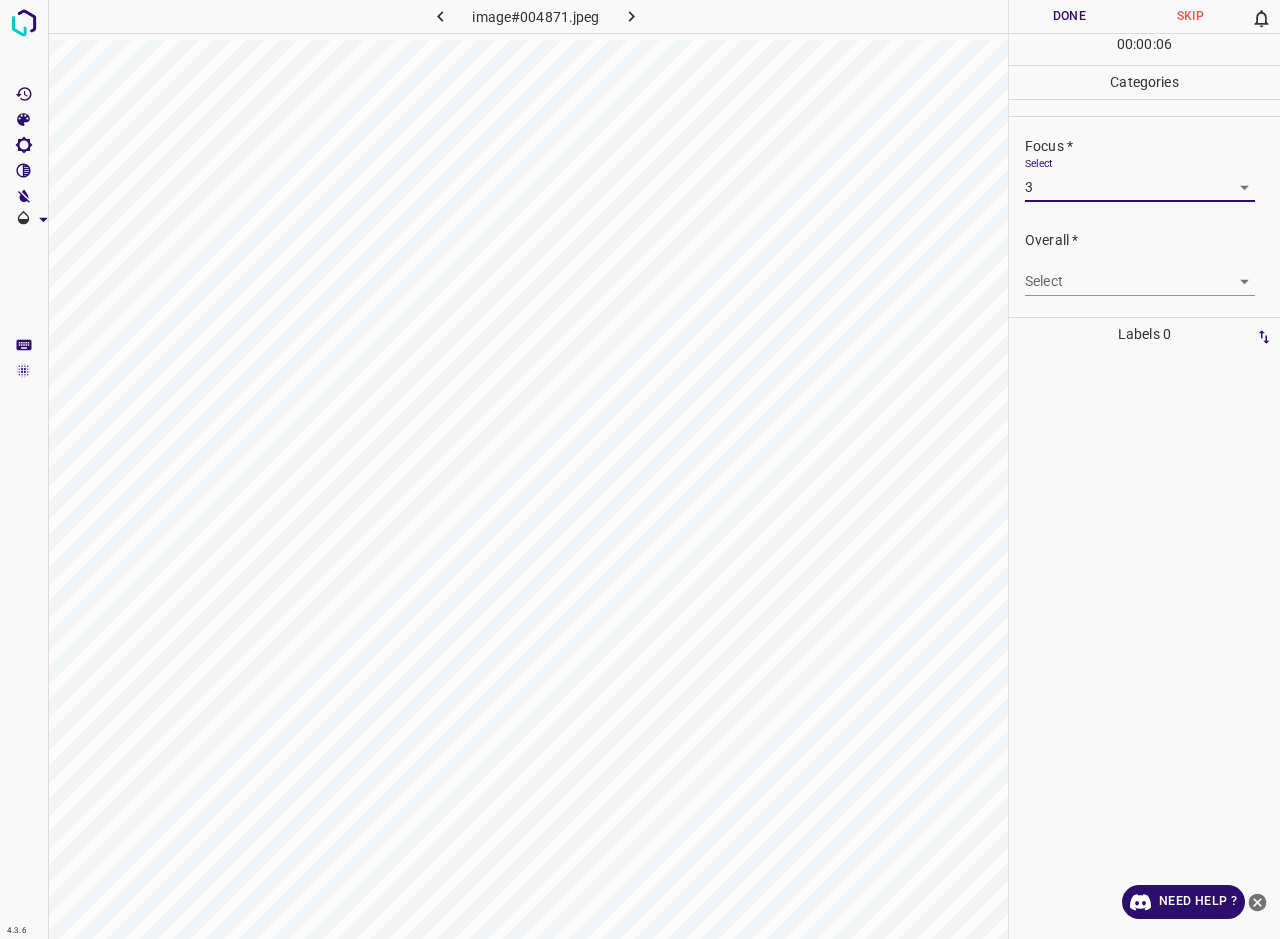 click on "4.3.6  image#004871.jpeg Done Skip 0 00   : 00   : 06   Categories Lighting *  Select 3 3 Focus *  Select 3 3 Overall *  Select ​ Labels   0 Categories 1 Lighting 2 Focus 3 Overall Tools Space Change between modes (Draw & Edit) I Auto labeling R Restore zoom M Zoom in N Zoom out Delete Delete selecte label Filters Z Restore filters X Saturation filter C Brightness filter V Contrast filter B Gray scale filter General O Download Need Help ? - Text - Hide - Delete" at bounding box center (640, 469) 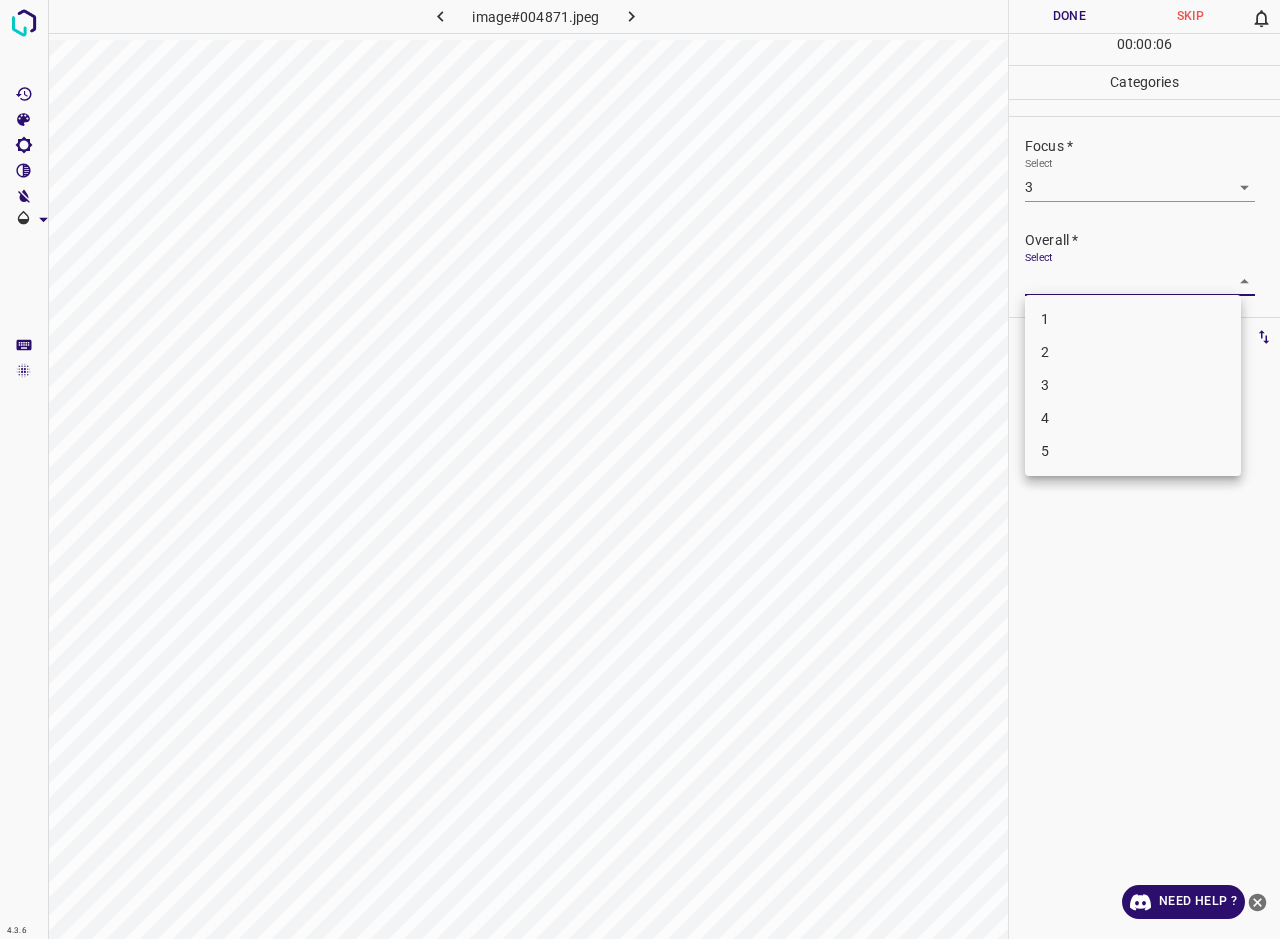 click on "3" at bounding box center (1133, 385) 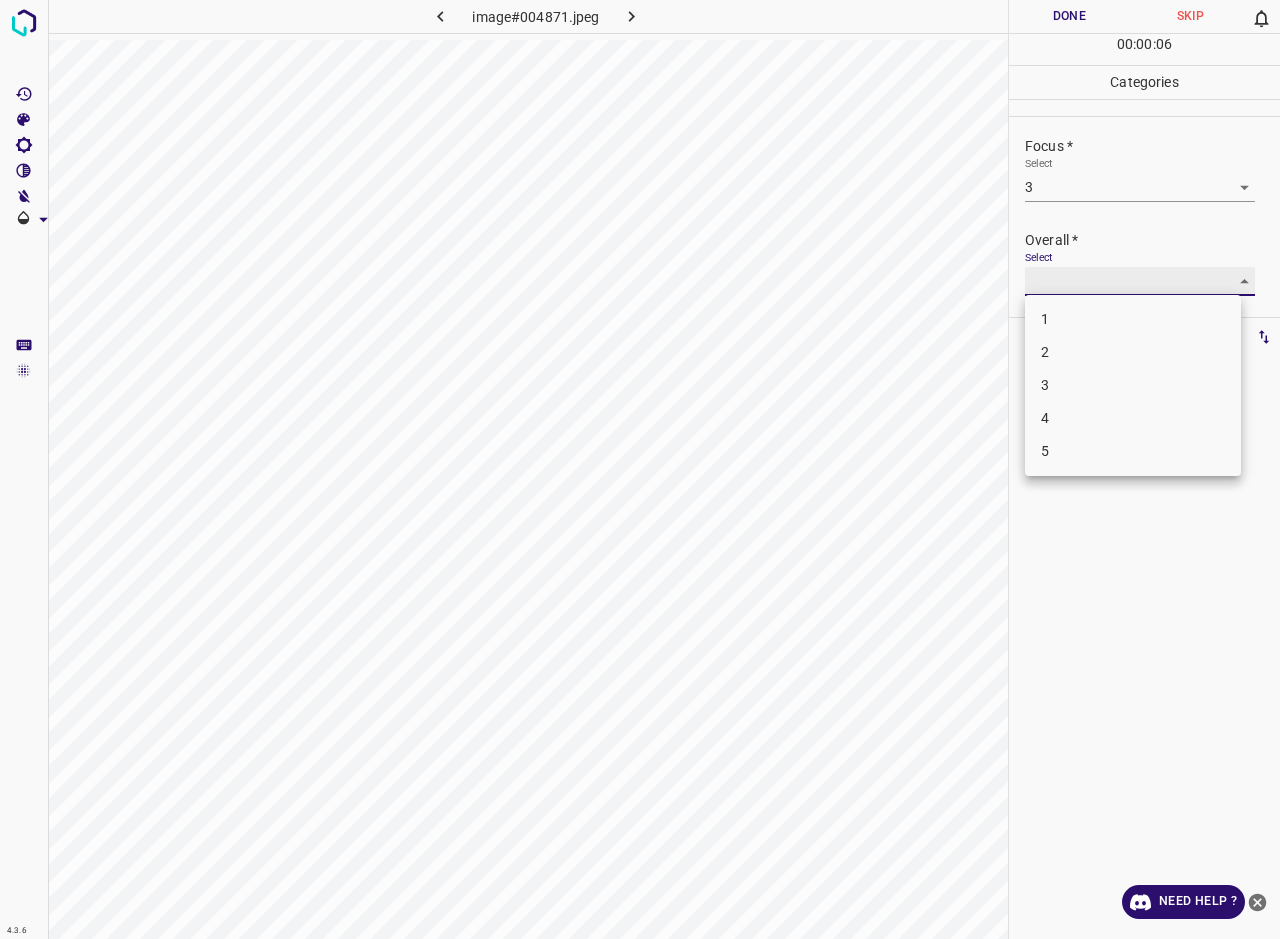type on "3" 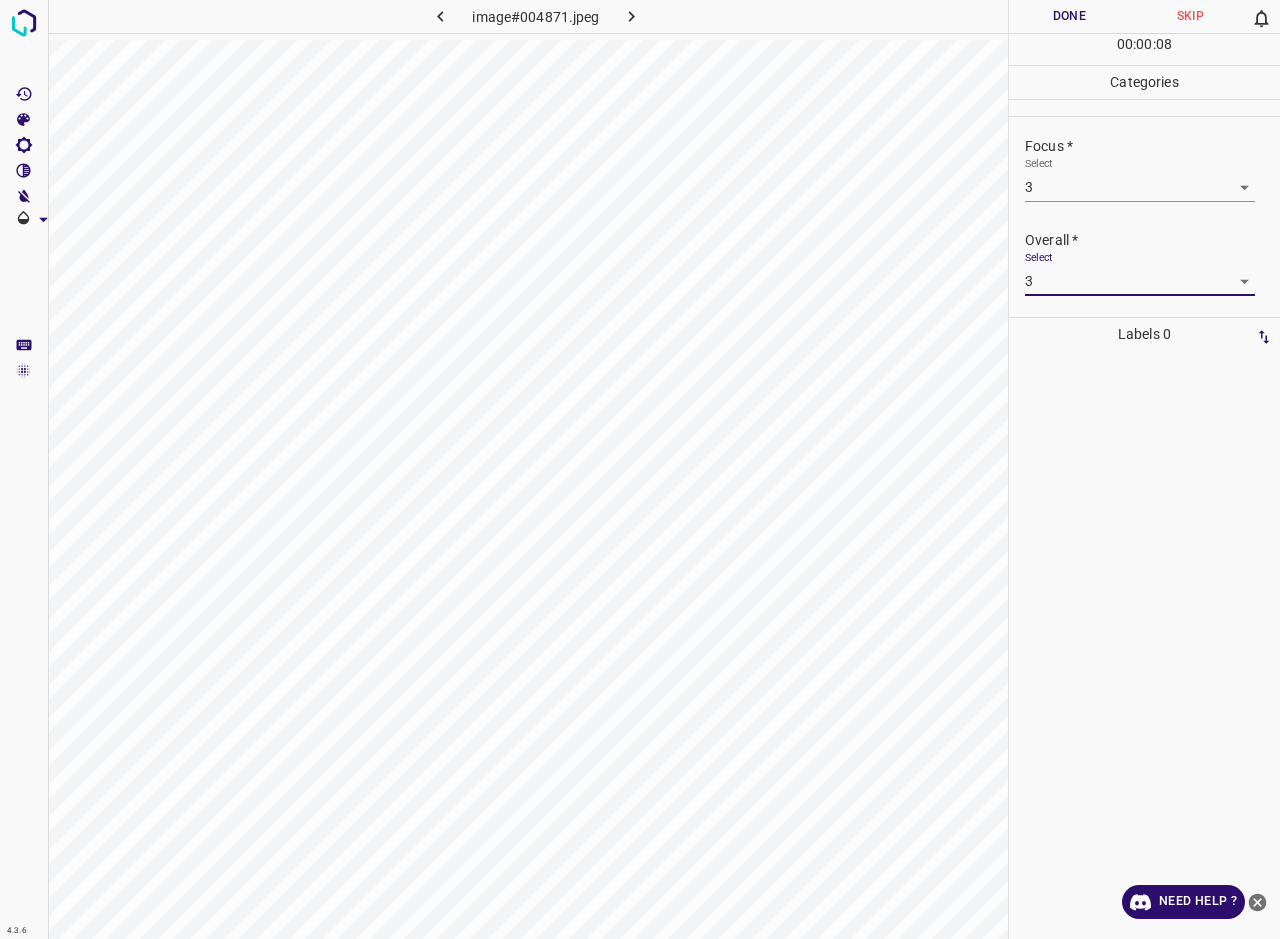 click on "Done" at bounding box center (1069, 16) 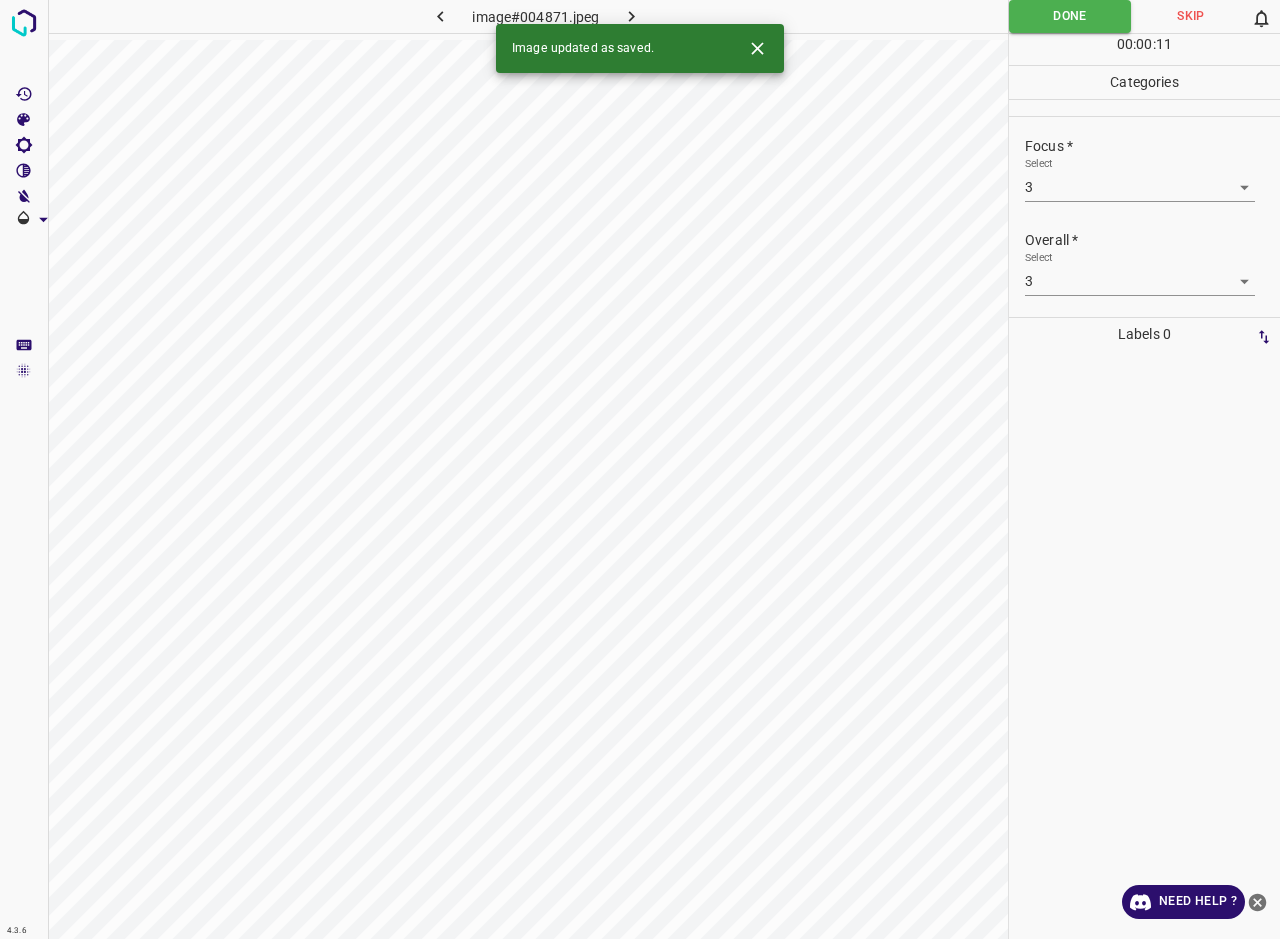 click 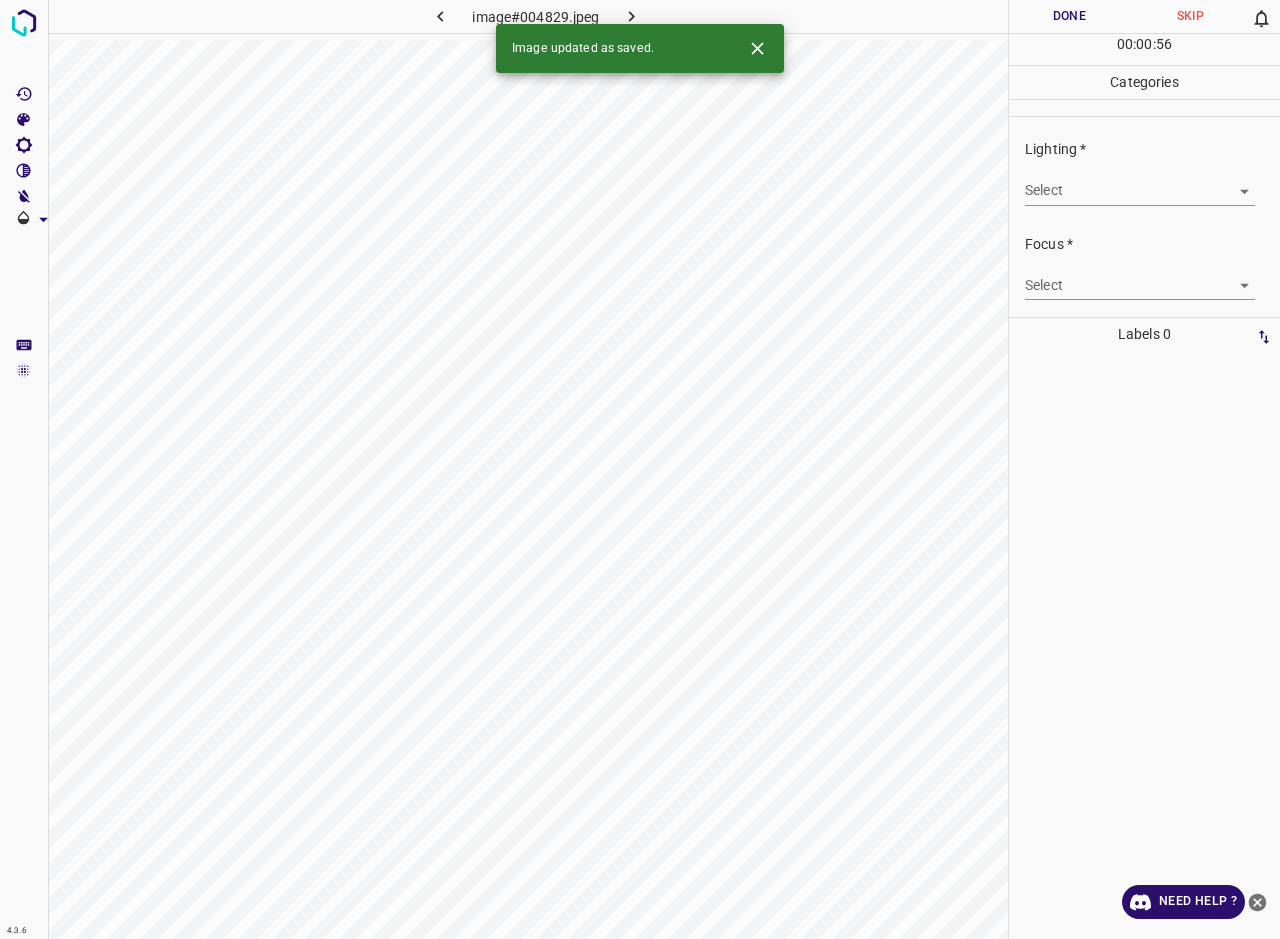 click on "4.3.6  image#004829.jpeg Done Skip 0 00   : 00   : 56   Categories Lighting *  Select ​ Focus *  Select ​ Overall *  Select ​ Labels   0 Categories 1 Lighting 2 Focus 3 Overall Tools Space Change between modes (Draw & Edit) I Auto labeling R Restore zoom M Zoom in N Zoom out Delete Delete selecte label Filters Z Restore filters X Saturation filter C Brightness filter V Contrast filter B Gray scale filter General O Download Image updated as saved. Need Help ? - Text - Hide - Delete" at bounding box center [640, 469] 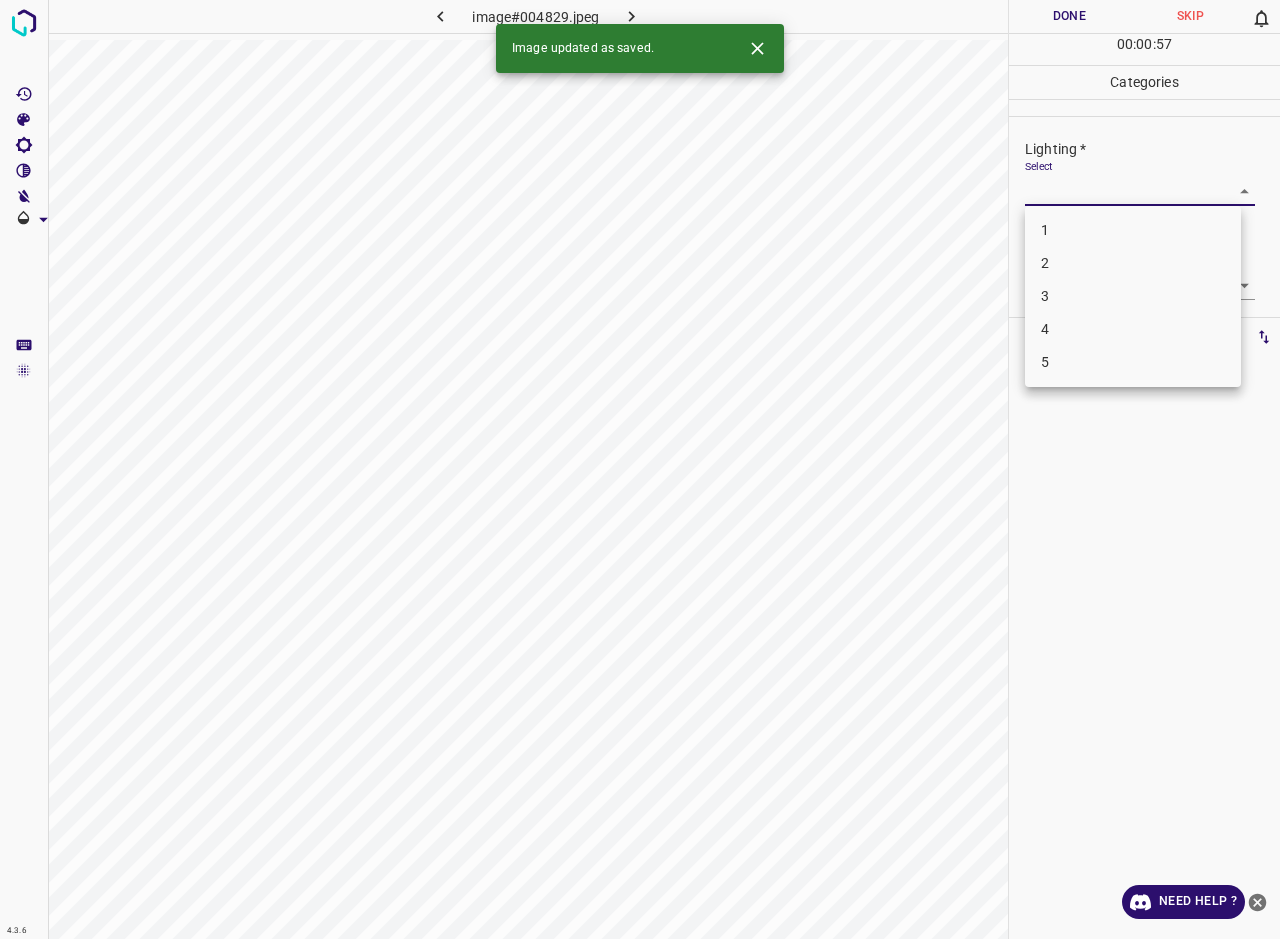 click on "3" at bounding box center (1133, 296) 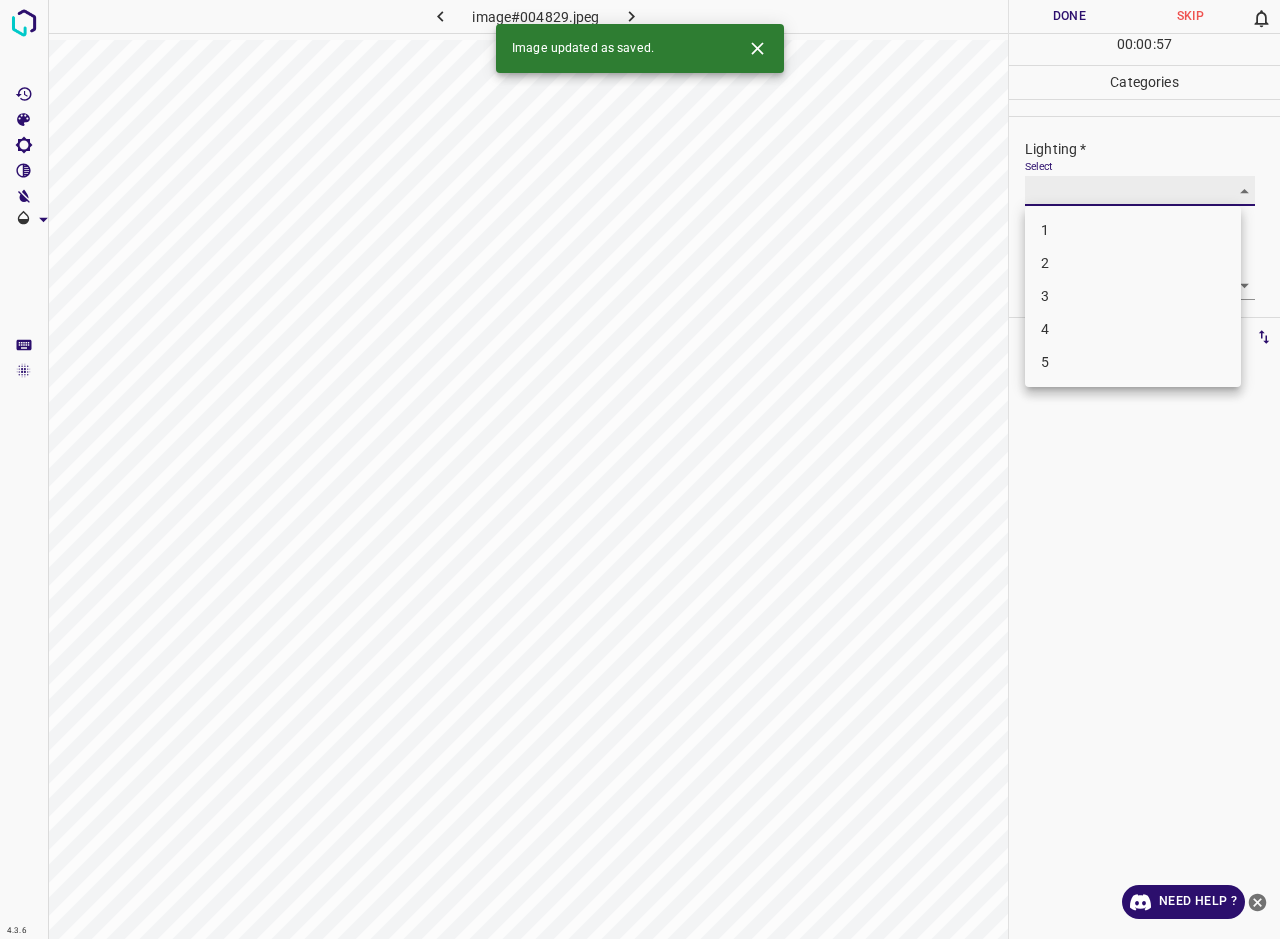 type on "3" 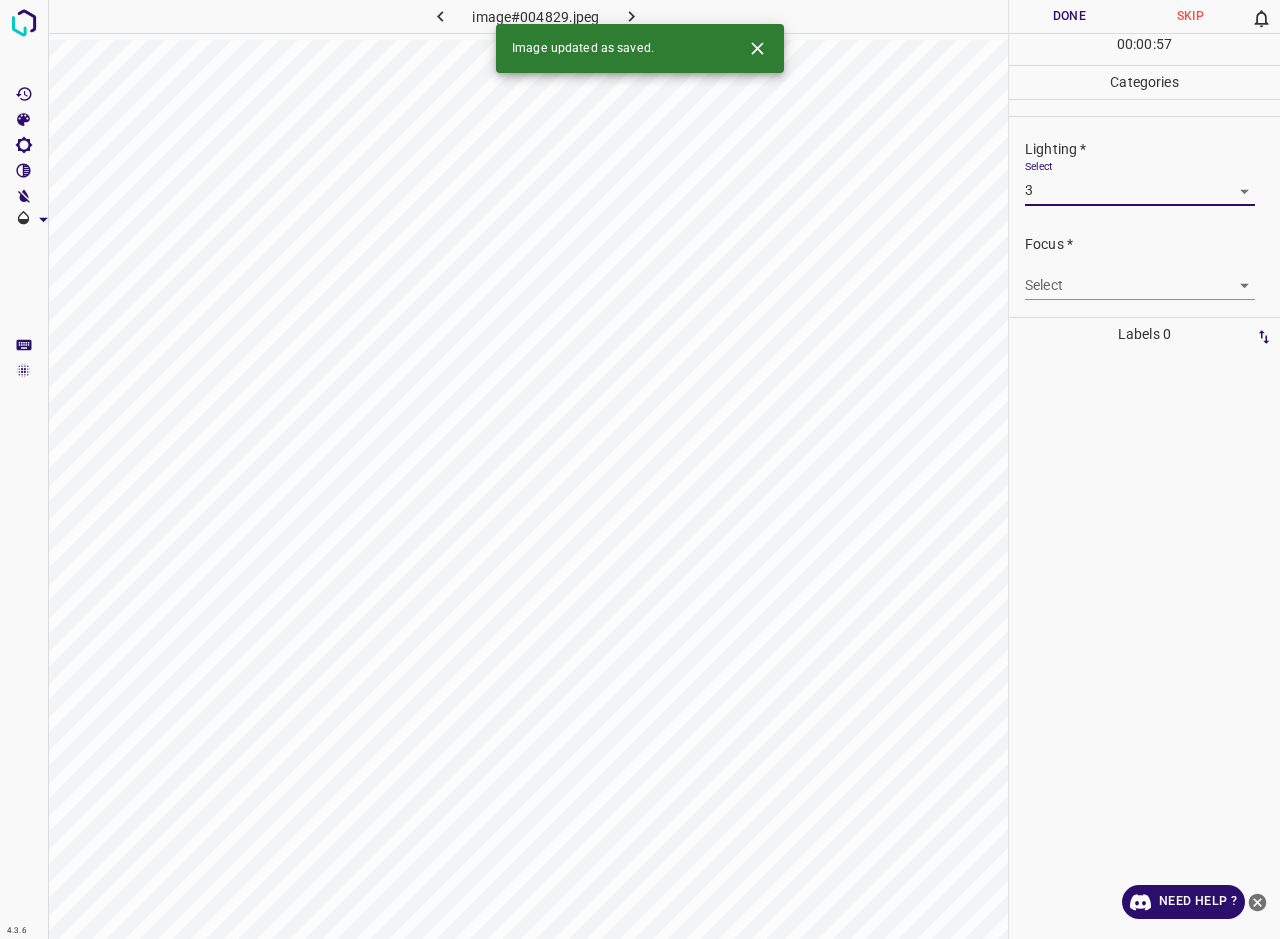 click on "4.3.6  image#004829.jpeg Done Skip 0 00   : 00   : 57   Categories Lighting *  Select 3 3 Focus *  Select ​ Overall *  Select ​ Labels   0 Categories 1 Lighting 2 Focus 3 Overall Tools Space Change between modes (Draw & Edit) I Auto labeling R Restore zoom M Zoom in N Zoom out Delete Delete selecte label Filters Z Restore filters X Saturation filter C Brightness filter V Contrast filter B Gray scale filter General O Download Image updated as saved. Need Help ? - Text - Hide - Delete 1 2 3 4 5" at bounding box center [640, 469] 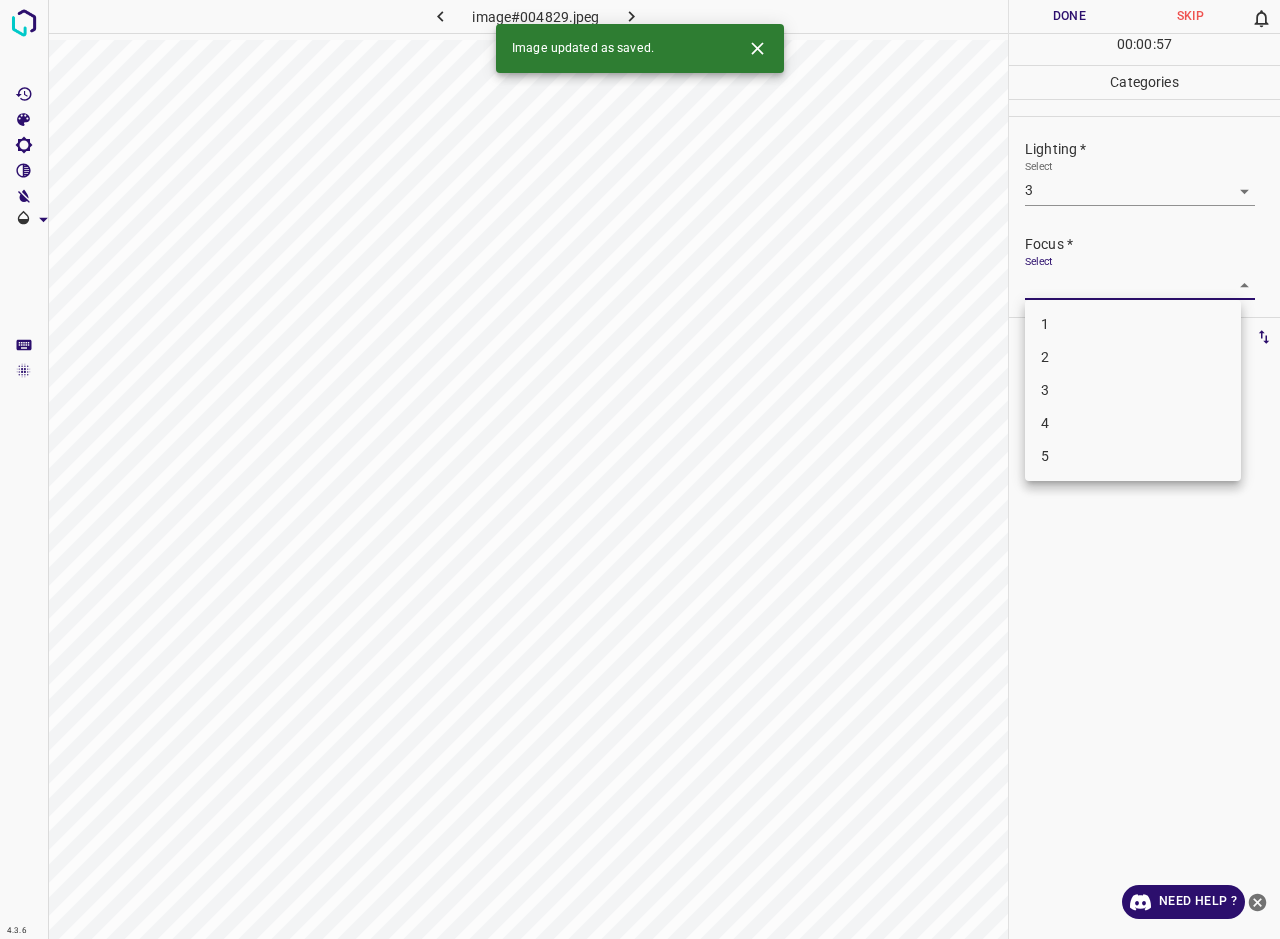 click at bounding box center (640, 469) 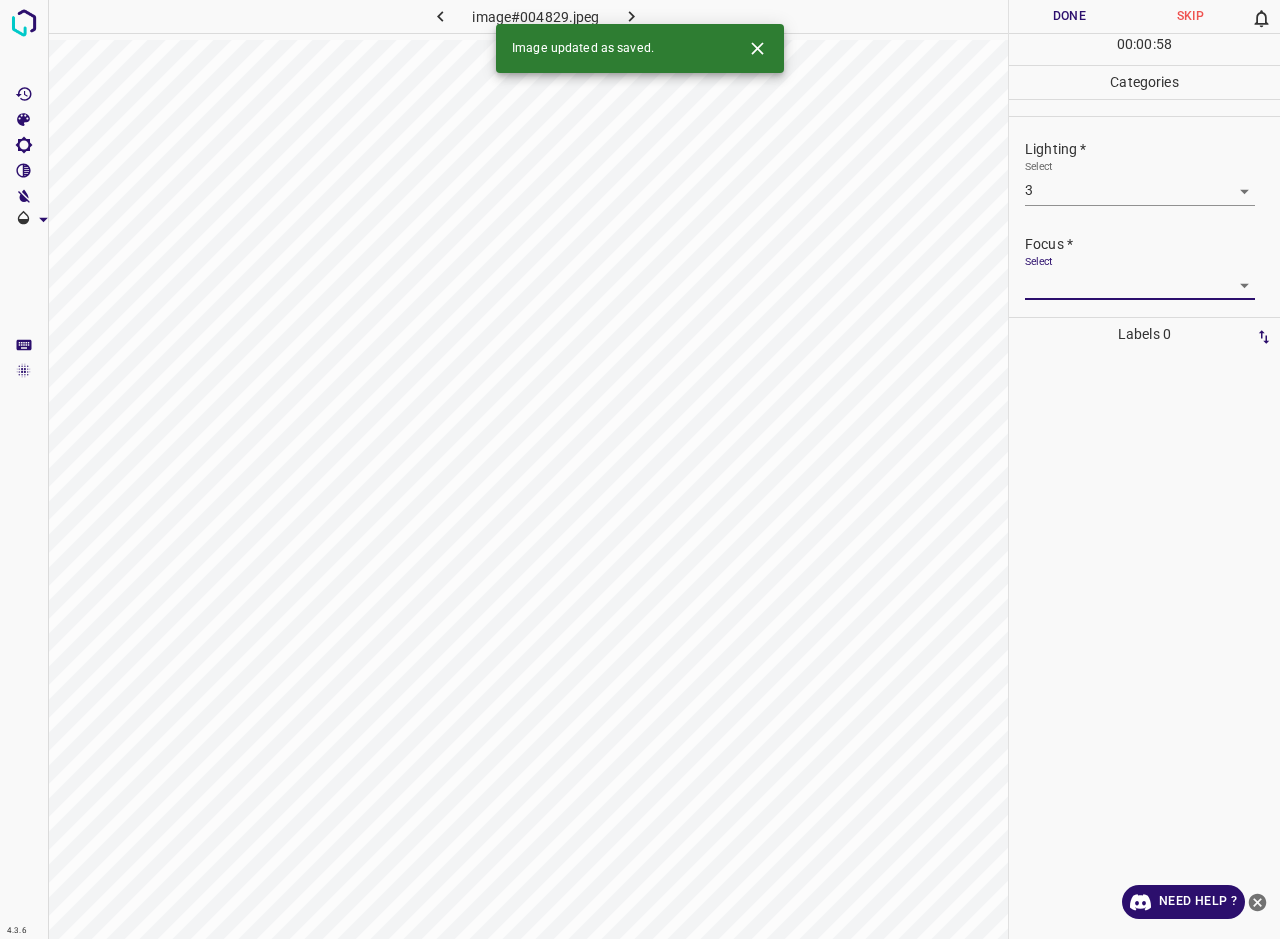 click on "4.3.6  image#004829.jpeg Done Skip 0 00   : 00   : 58   Categories Lighting *  Select 3 3 Focus *  Select ​ Overall *  Select ​ Labels   0 Categories 1 Lighting 2 Focus 3 Overall Tools Space Change between modes (Draw & Edit) I Auto labeling R Restore zoom M Zoom in N Zoom out Delete Delete selecte label Filters Z Restore filters X Saturation filter C Brightness filter V Contrast filter B Gray scale filter General O Download Image updated as saved. Need Help ? - Text - Hide - Delete" at bounding box center [640, 469] 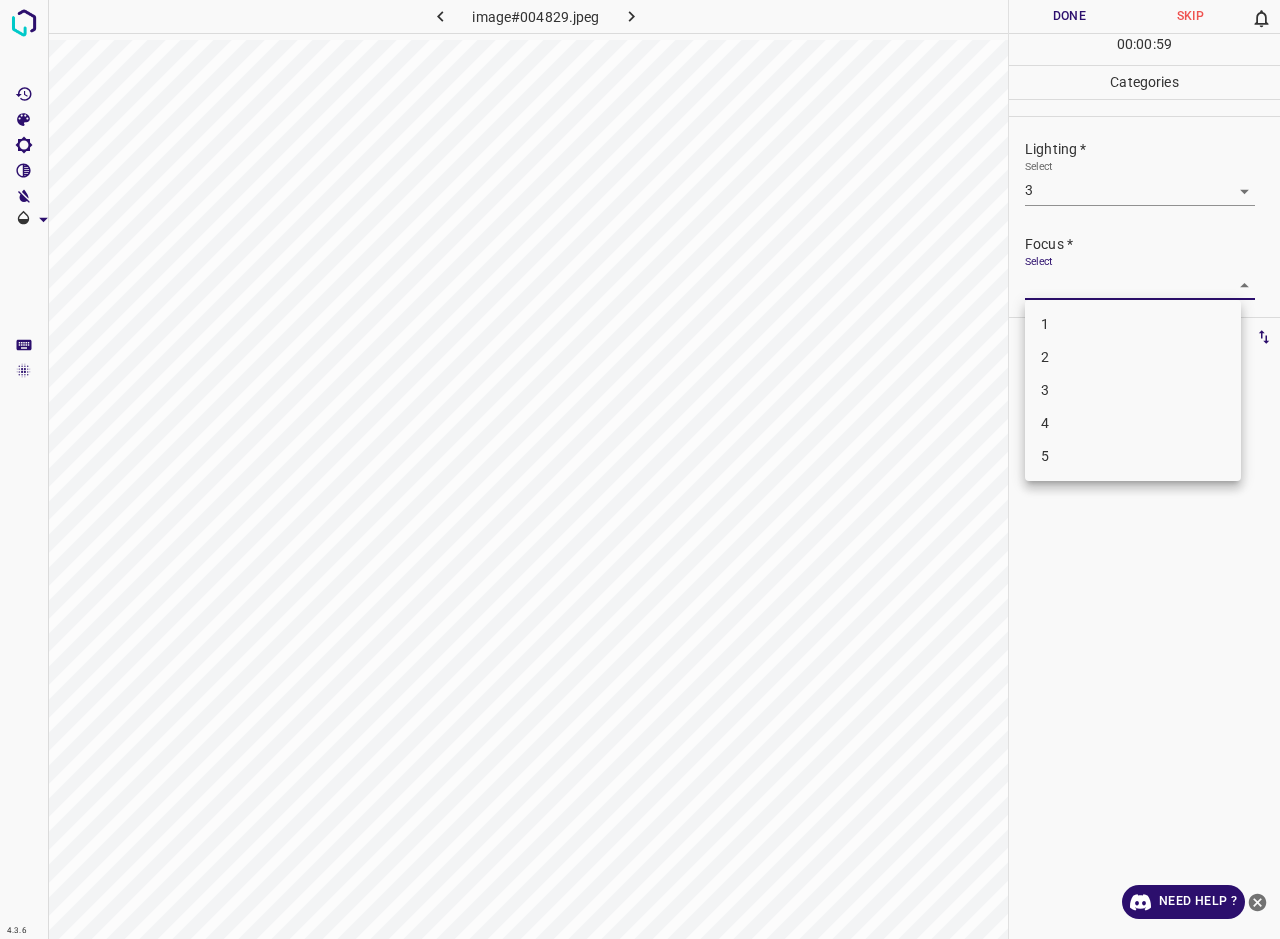 click on "3" at bounding box center [1133, 390] 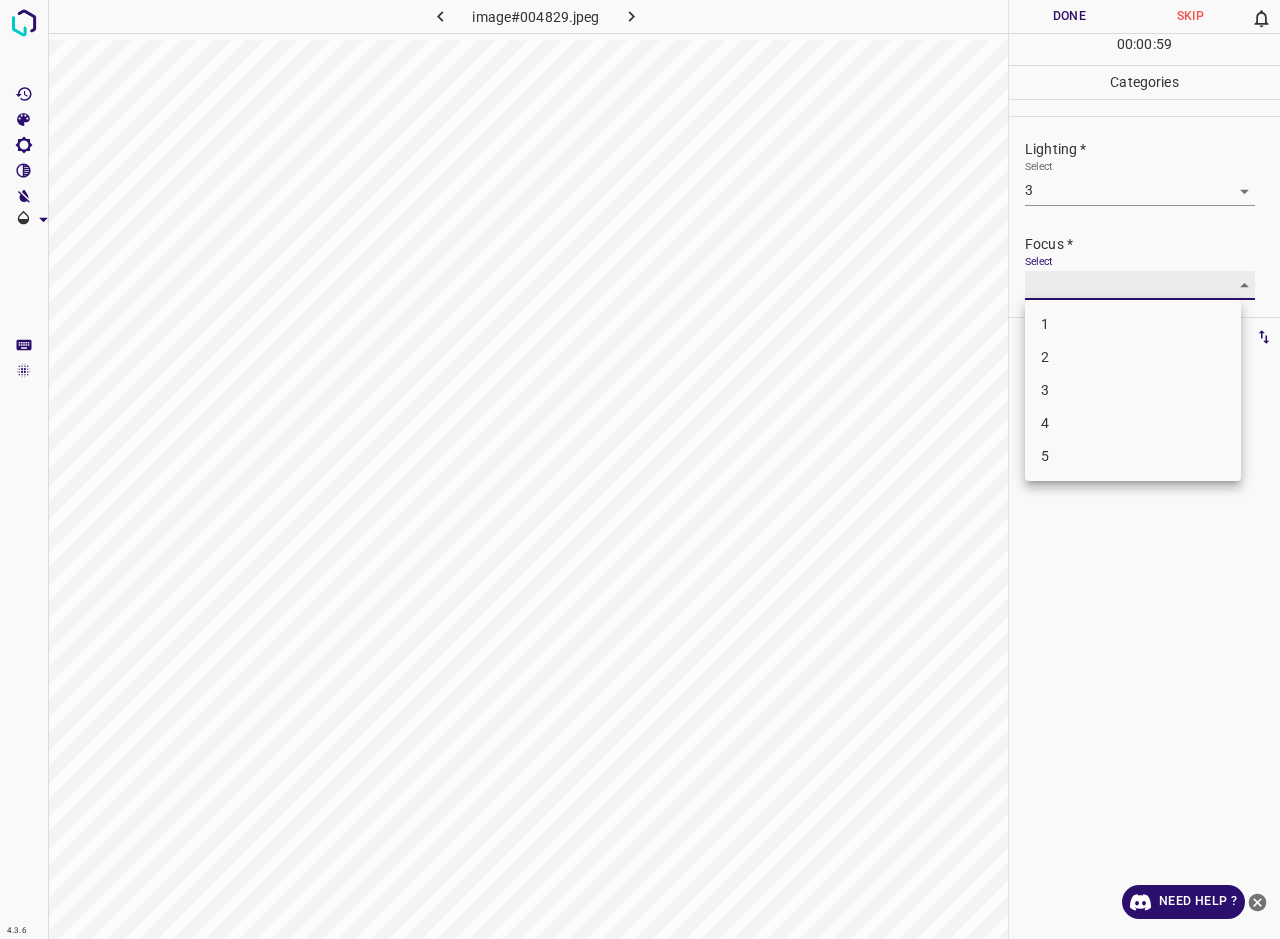 type on "3" 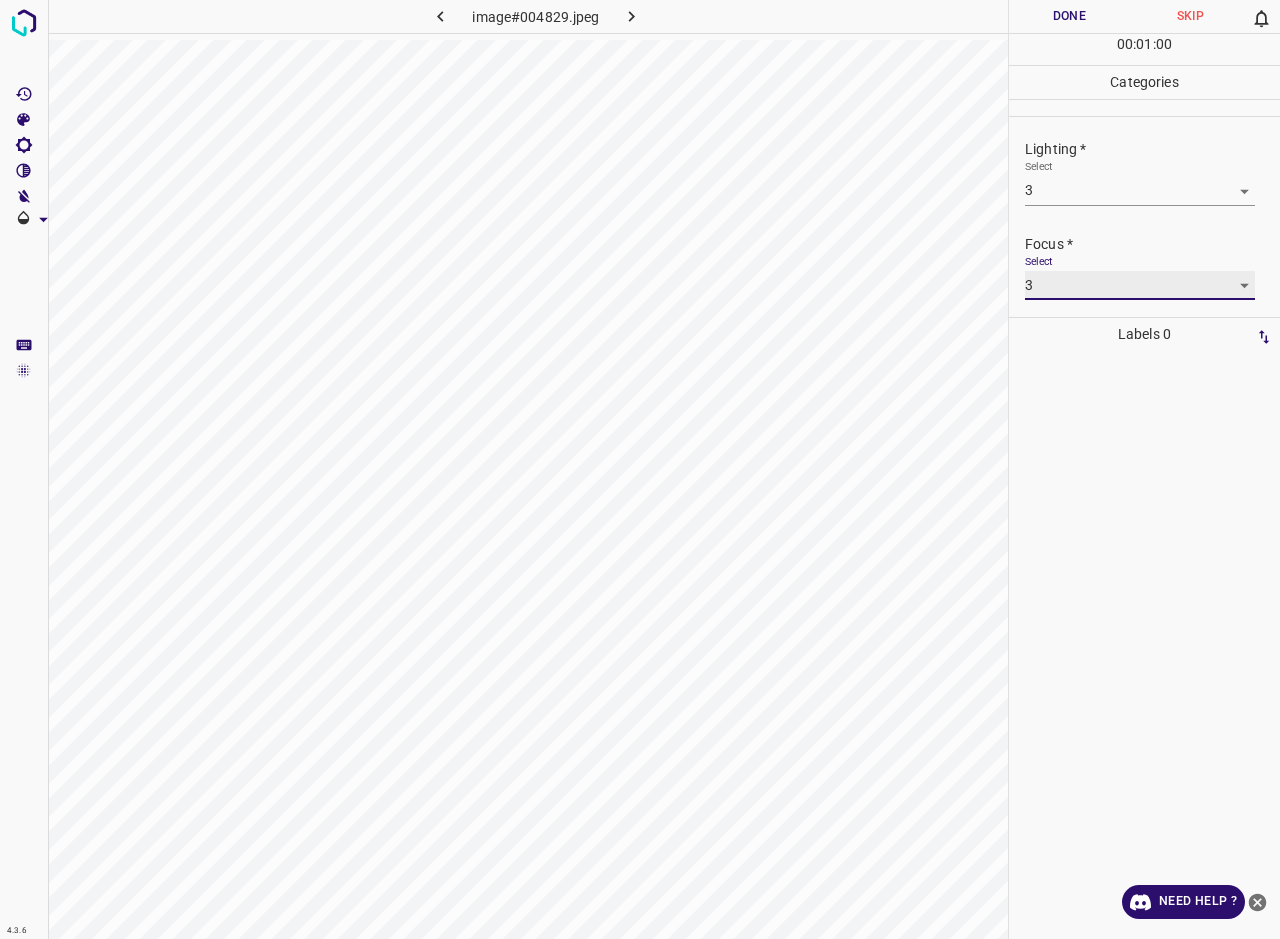 scroll, scrollTop: 49, scrollLeft: 0, axis: vertical 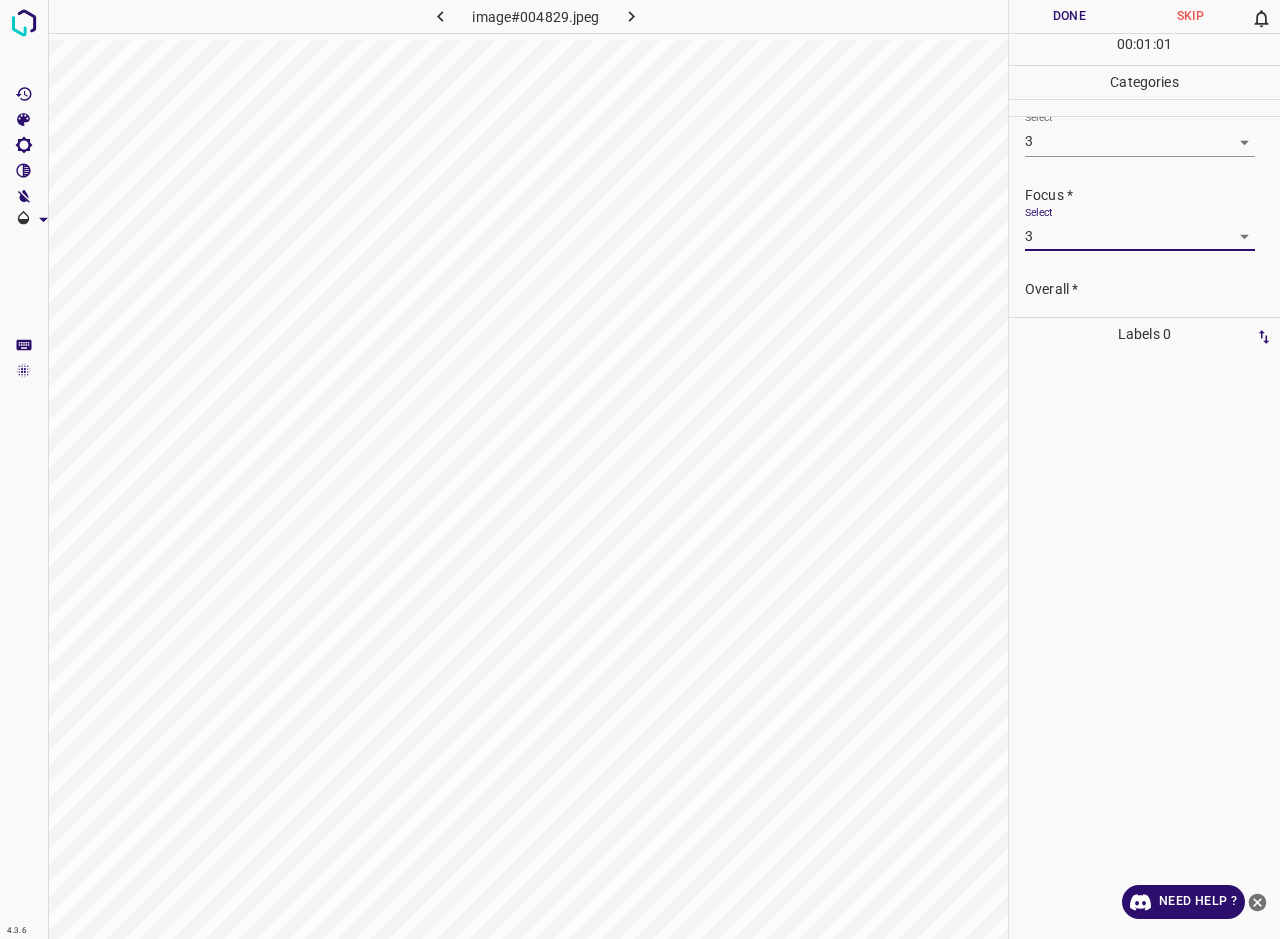 click on "Select ​" at bounding box center [1140, 322] 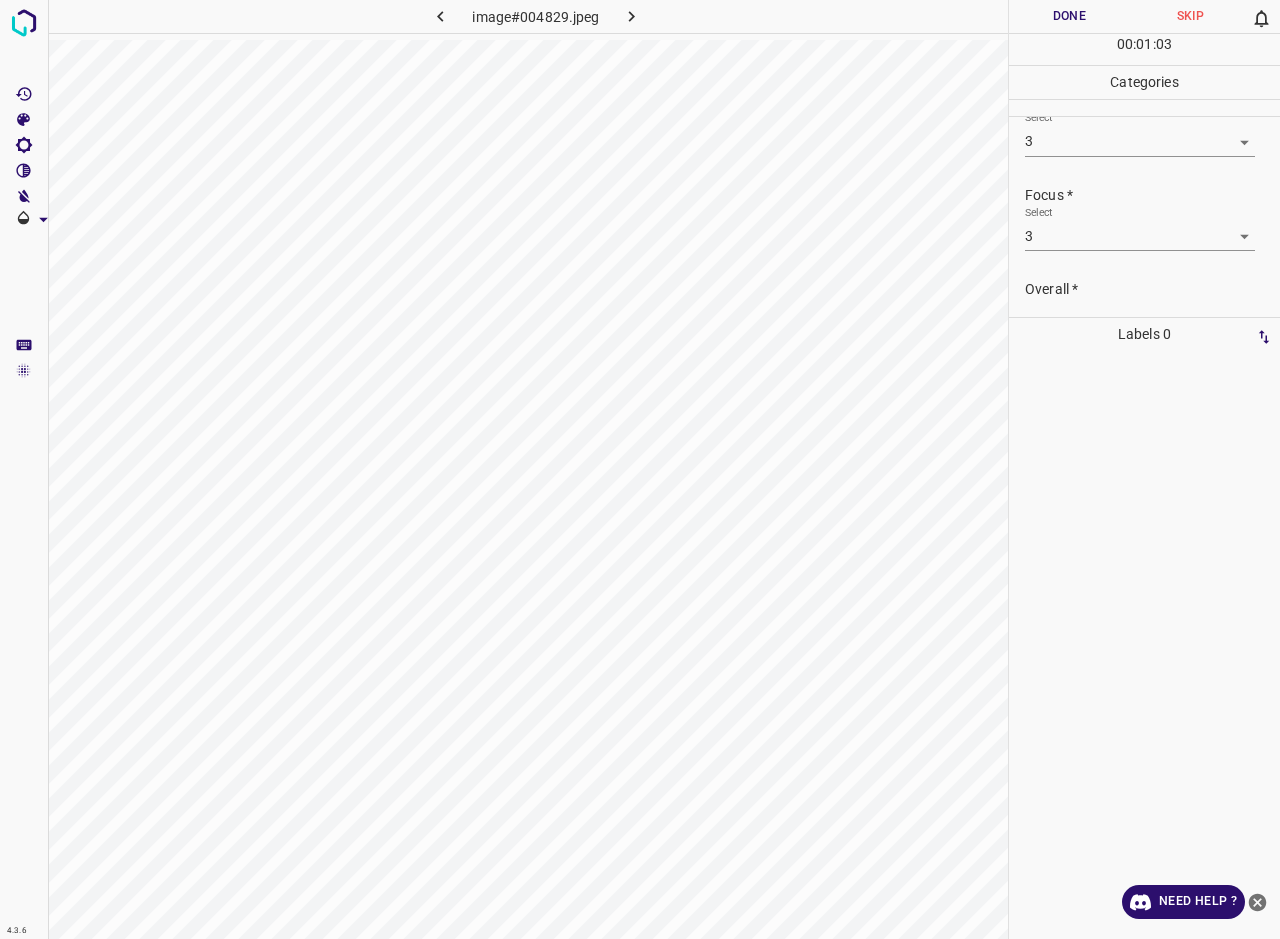 scroll, scrollTop: 98, scrollLeft: 0, axis: vertical 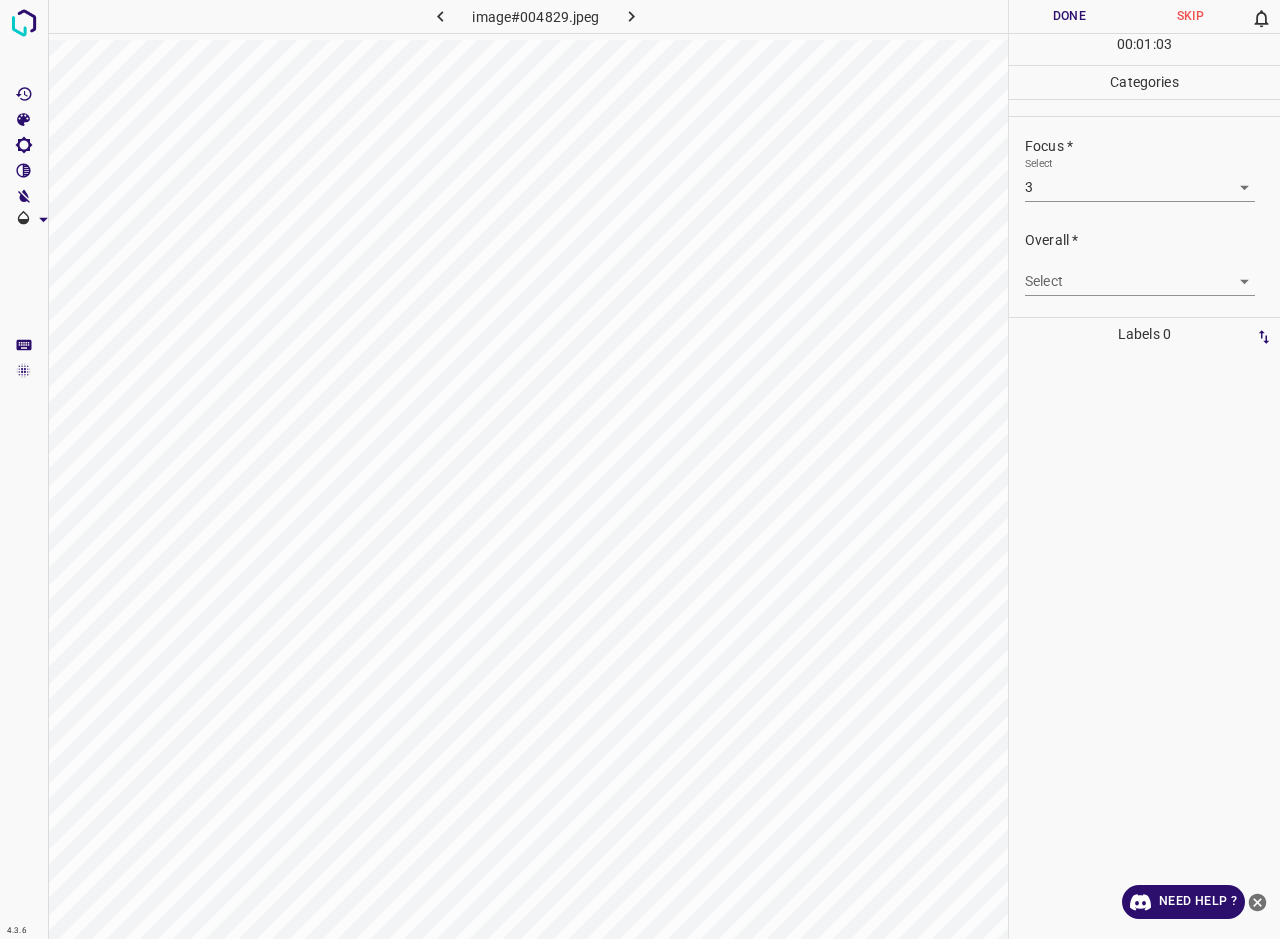 click on "4.3.6  image#004829.jpeg Done Skip 0 00   : 01   : 03   Categories Lighting *  Select 3 3 Focus *  Select 3 3 Overall *  Select ​ Labels   0 Categories 1 Lighting 2 Focus 3 Overall Tools Space Change between modes (Draw & Edit) I Auto labeling R Restore zoom M Zoom in N Zoom out Delete Delete selecte label Filters Z Restore filters X Saturation filter C Brightness filter V Contrast filter B Gray scale filter General O Download Need Help ? - Text - Hide - Delete" at bounding box center (640, 469) 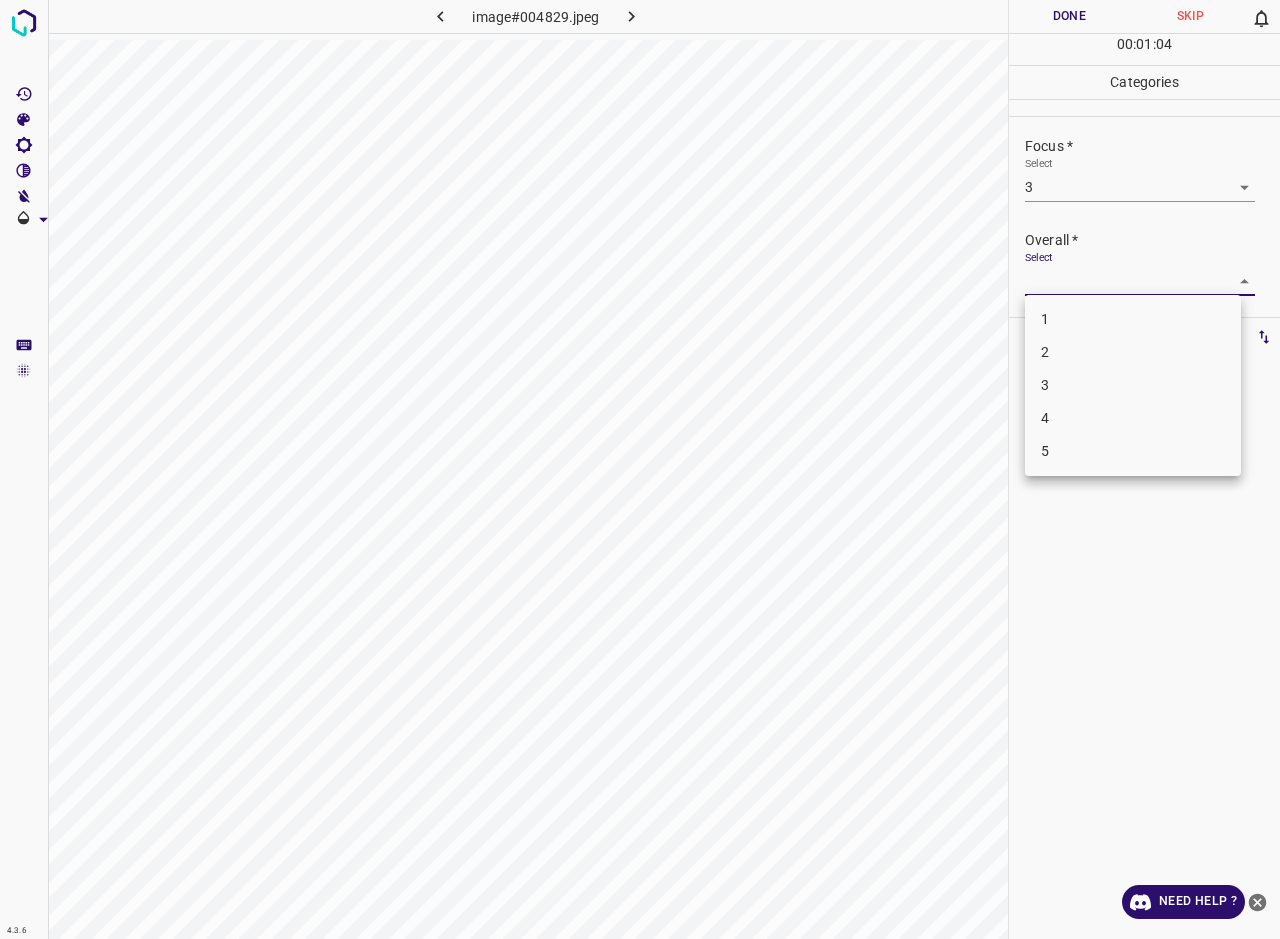 click on "3" at bounding box center (1133, 385) 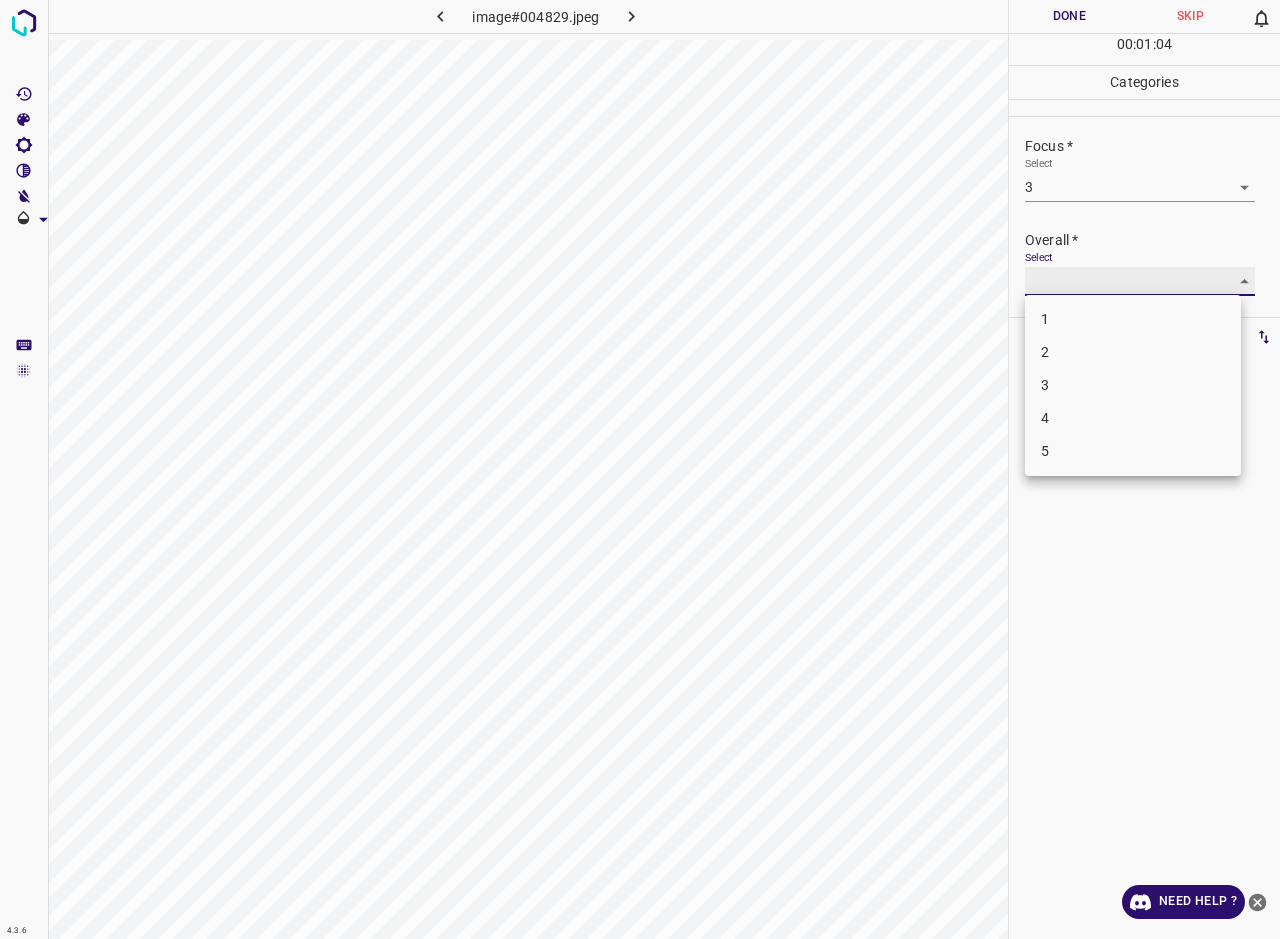 type on "3" 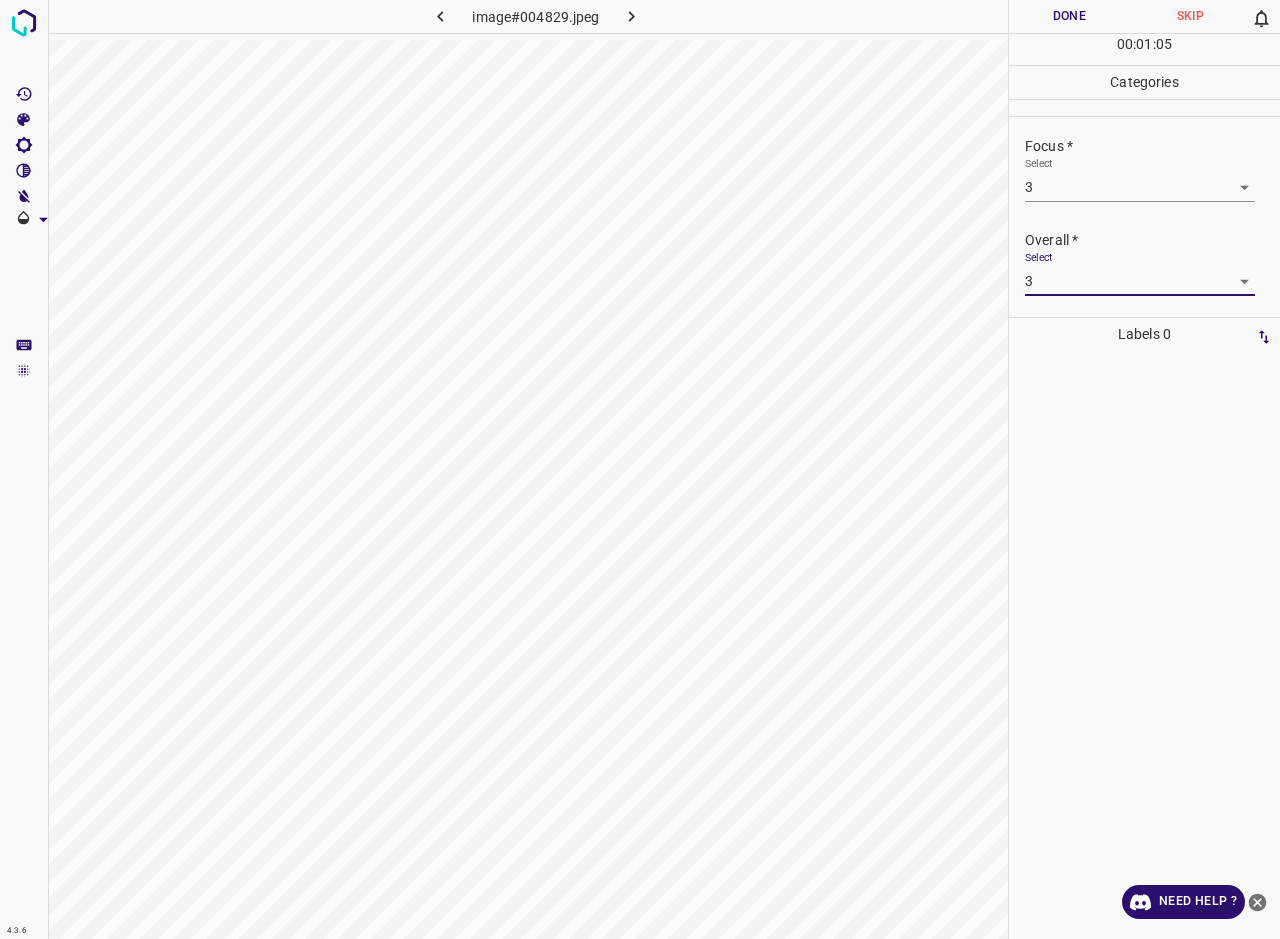 click on "Done" at bounding box center (1069, 16) 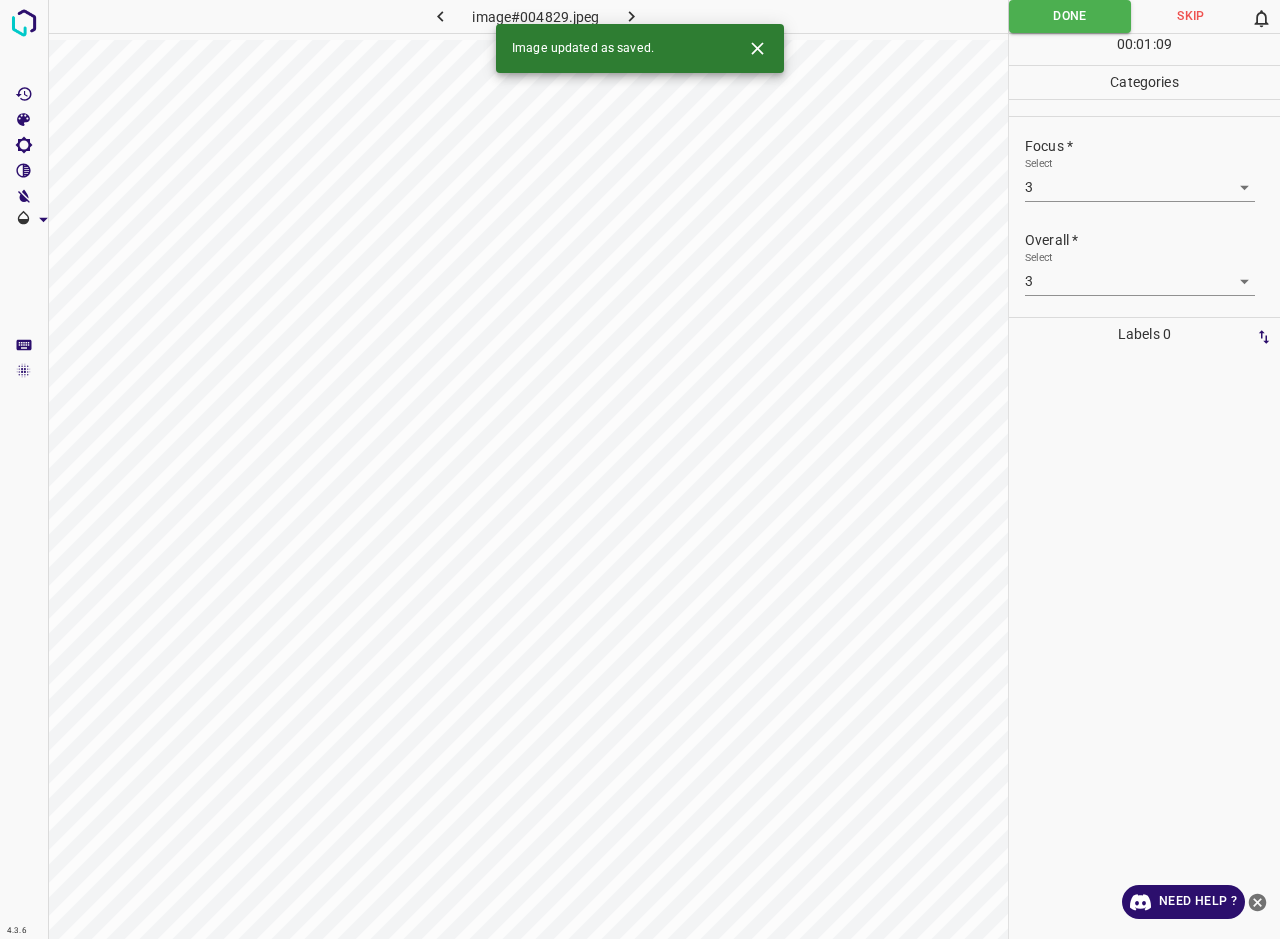 click 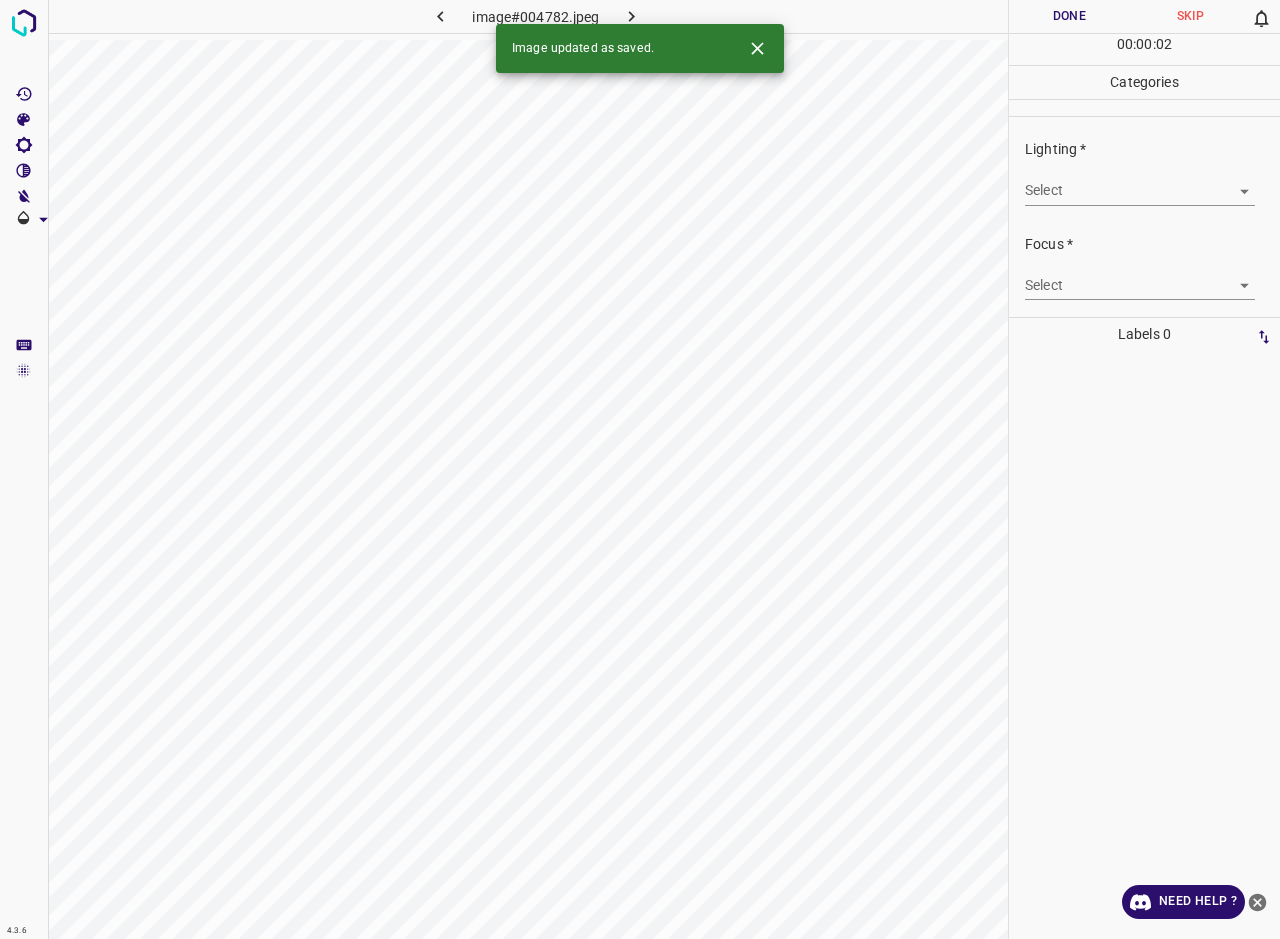 click on "4.3.6  image#004782.jpeg Done Skip 0 00   : 00   : 02   Categories Lighting *  Select ​ Focus *  Select ​ Overall *  Select ​ Labels   0 Categories 1 Lighting 2 Focus 3 Overall Tools Space Change between modes (Draw & Edit) I Auto labeling R Restore zoom M Zoom in N Zoom out Delete Delete selecte label Filters Z Restore filters X Saturation filter C Brightness filter V Contrast filter B Gray scale filter General O Download Image updated as saved. Need Help ? - Text - Hide - Delete" at bounding box center [640, 469] 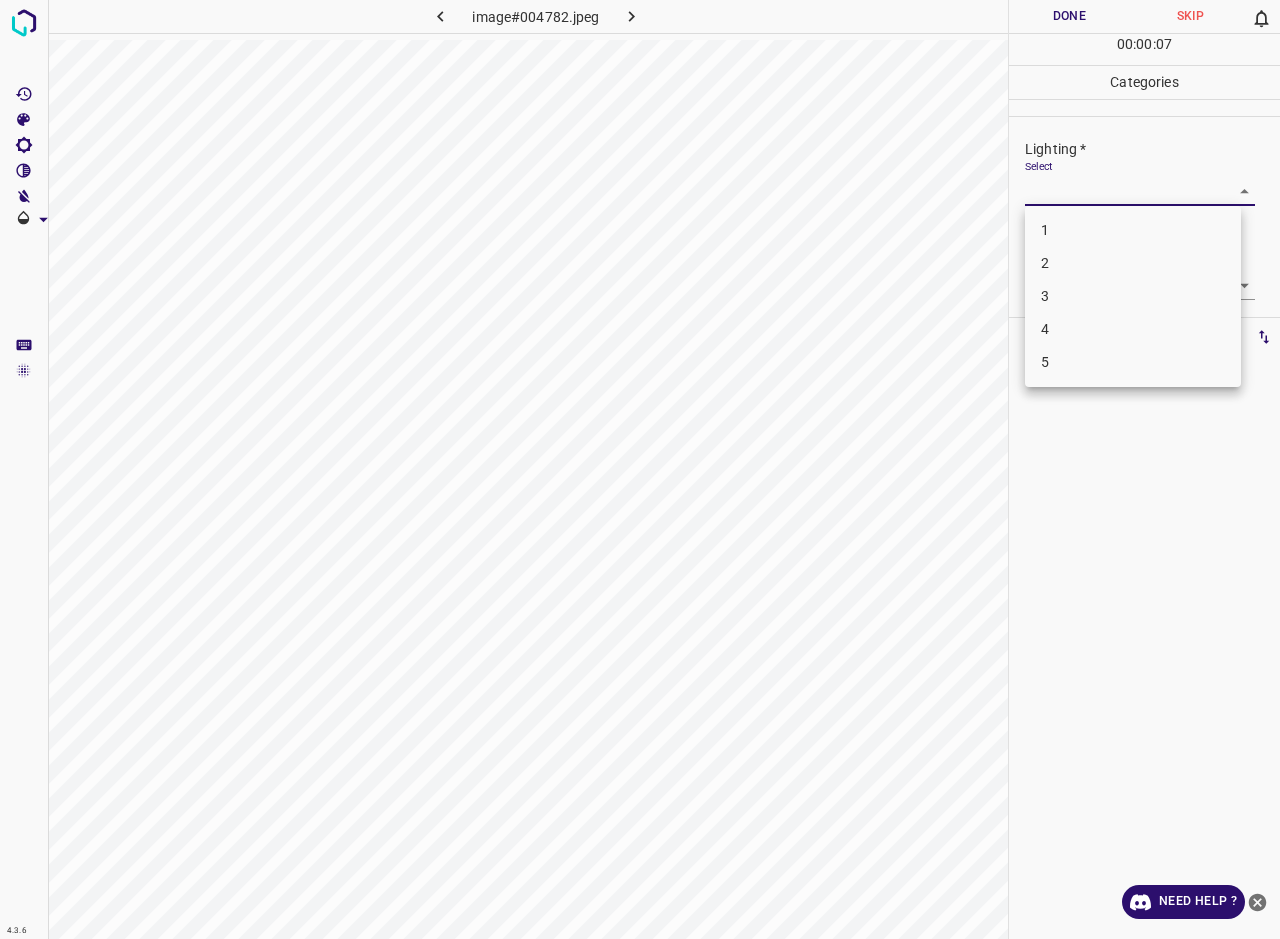 click on "3" at bounding box center [1133, 296] 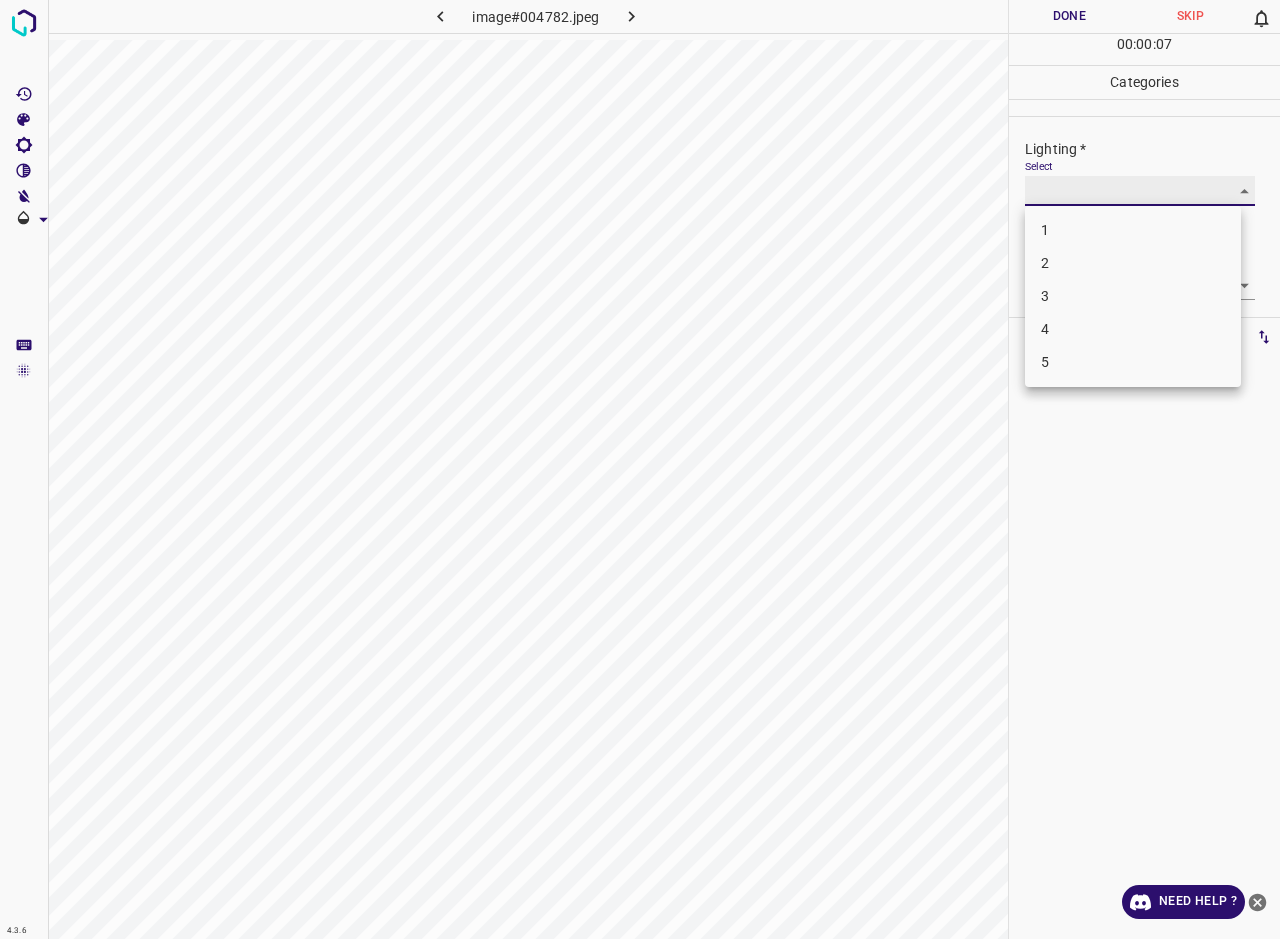 type on "3" 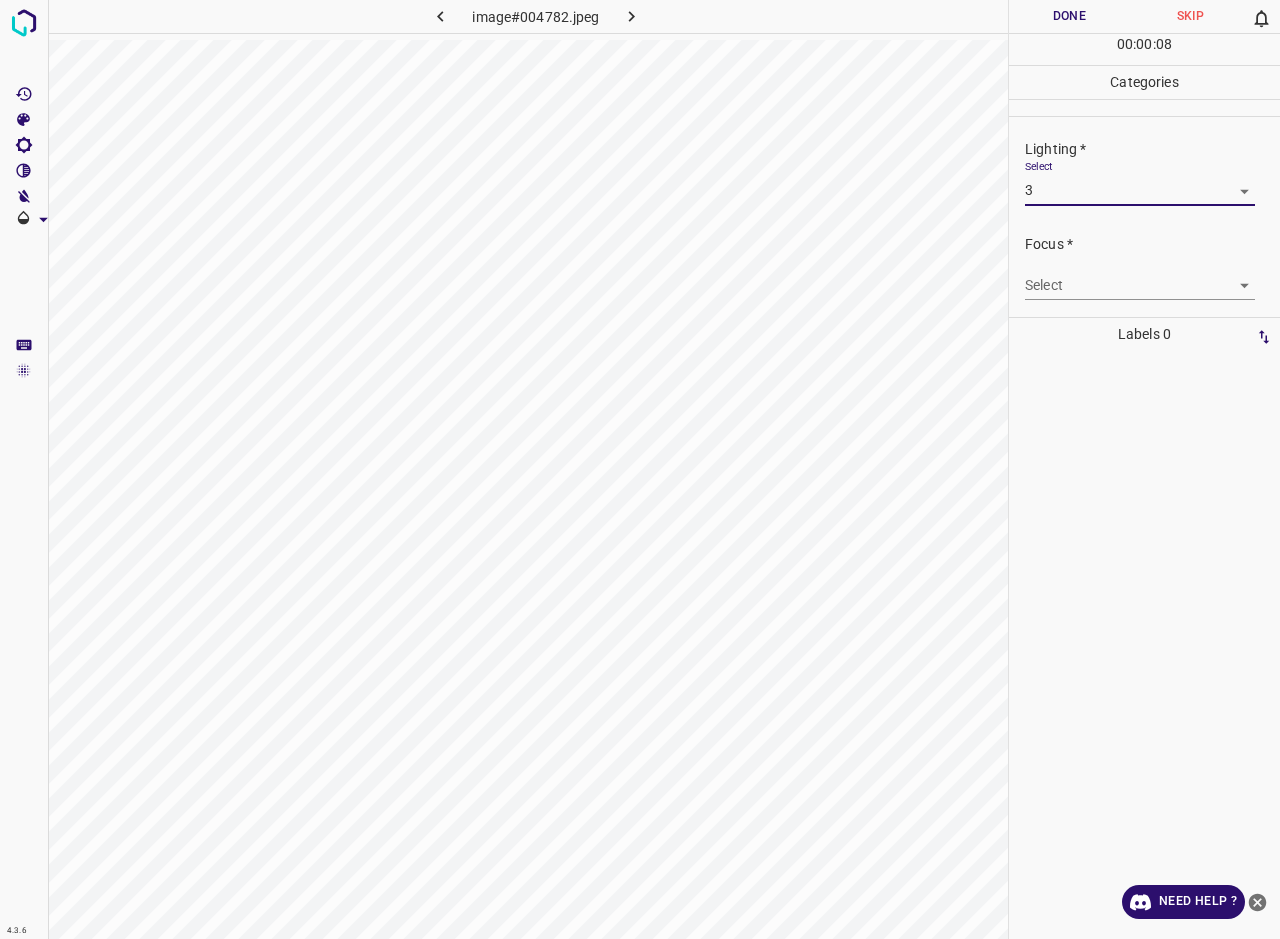 click on "4.3.6  image#004782.jpeg Done Skip 0 00   : 00   : 08   Categories Lighting *  Select 3 3 Focus *  Select ​ Overall *  Select ​ Labels   0 Categories 1 Lighting 2 Focus 3 Overall Tools Space Change between modes (Draw & Edit) I Auto labeling R Restore zoom M Zoom in N Zoom out Delete Delete selecte label Filters Z Restore filters X Saturation filter C Brightness filter V Contrast filter B Gray scale filter General O Download Need Help ? - Text - Hide - Delete" at bounding box center (640, 469) 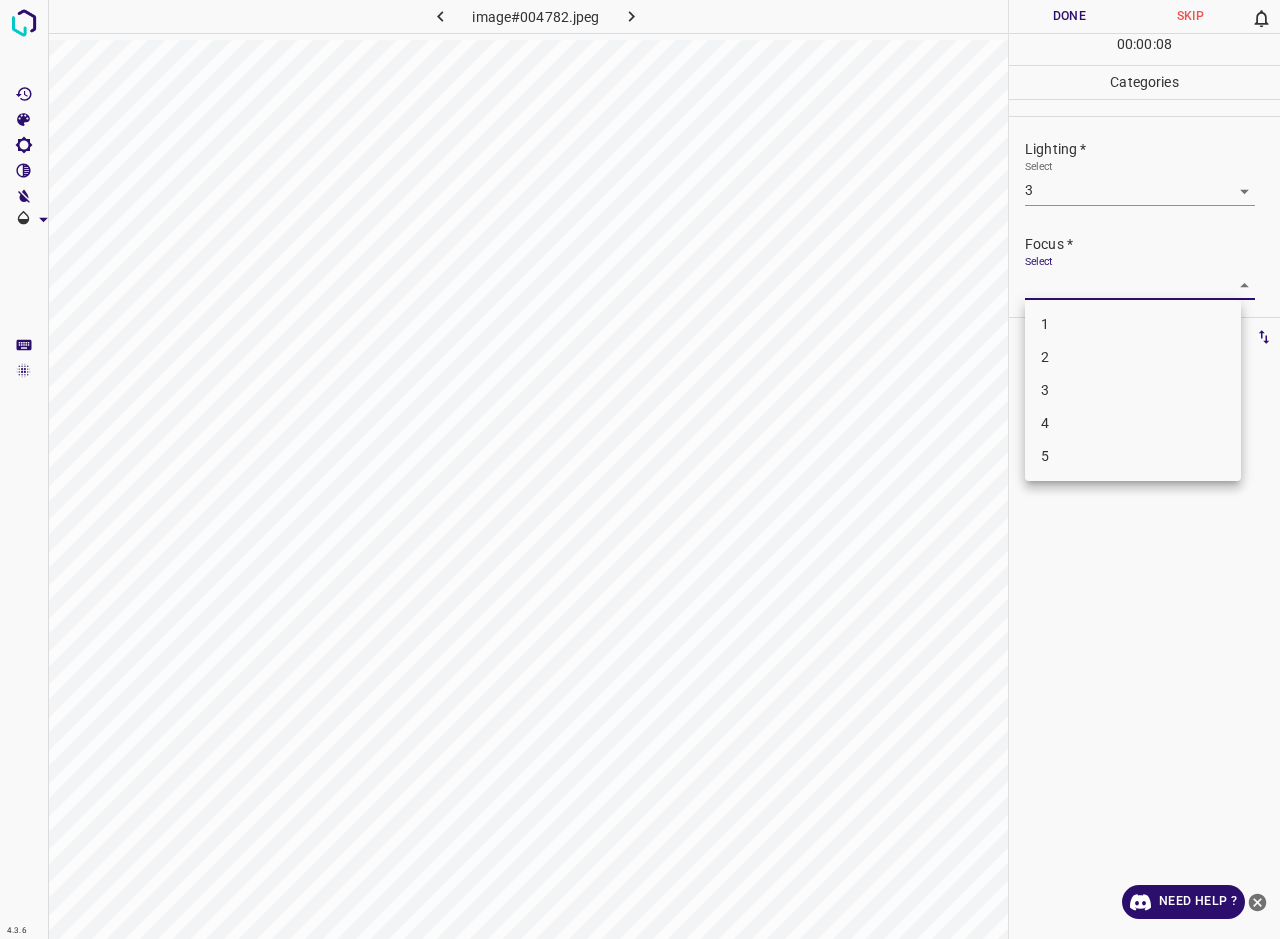 click on "2" at bounding box center [1133, 357] 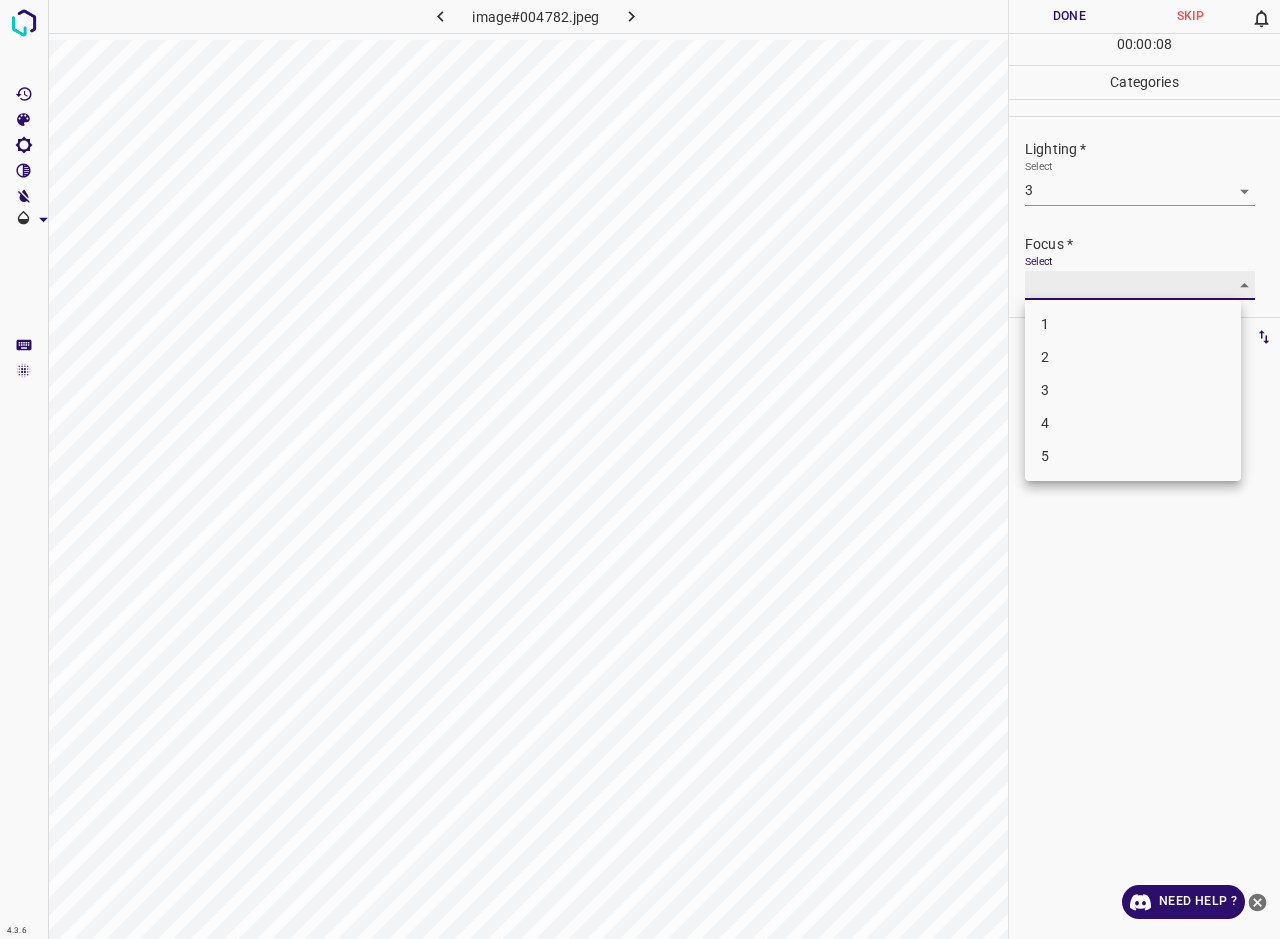 type on "2" 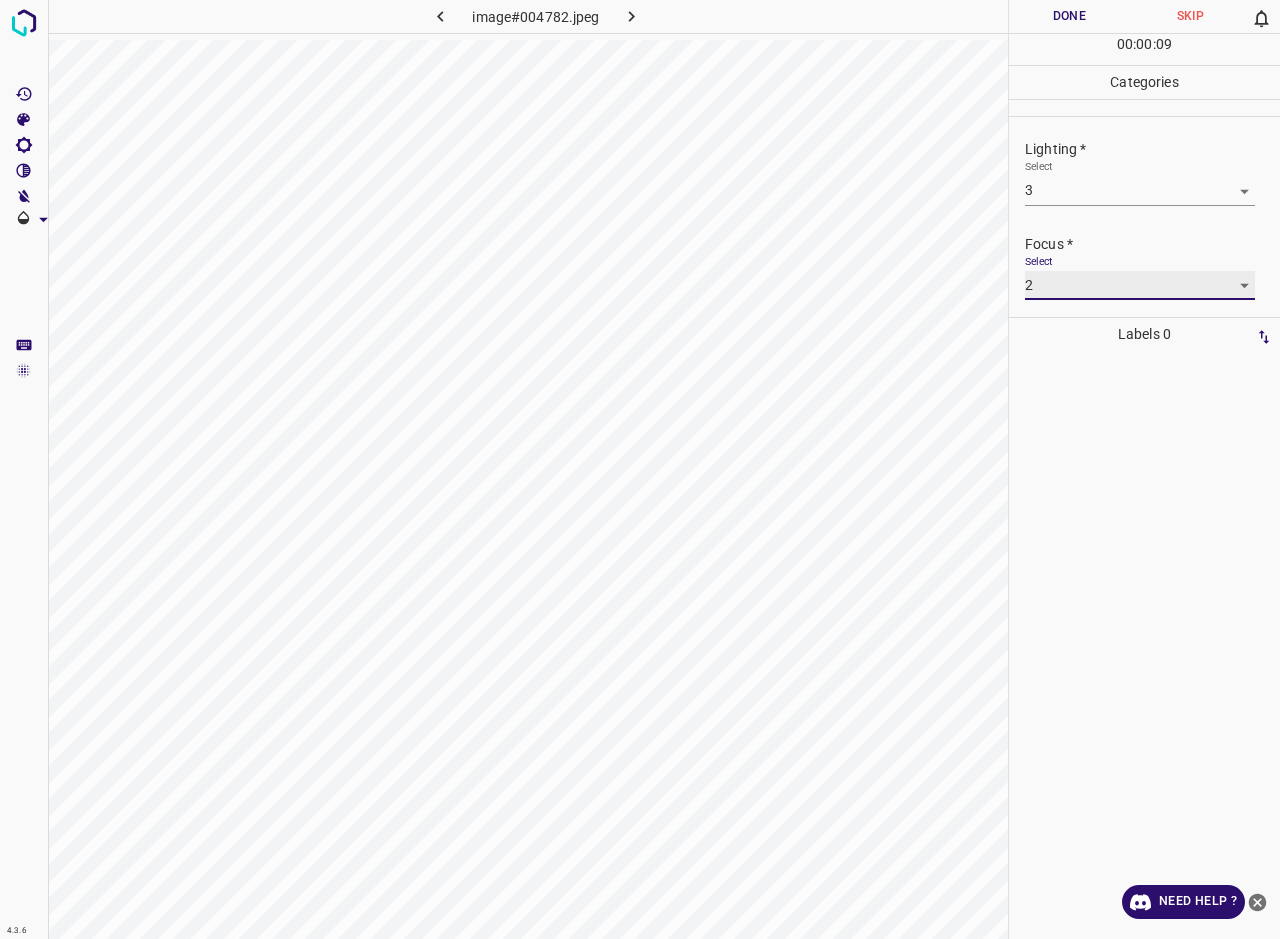 scroll, scrollTop: 98, scrollLeft: 0, axis: vertical 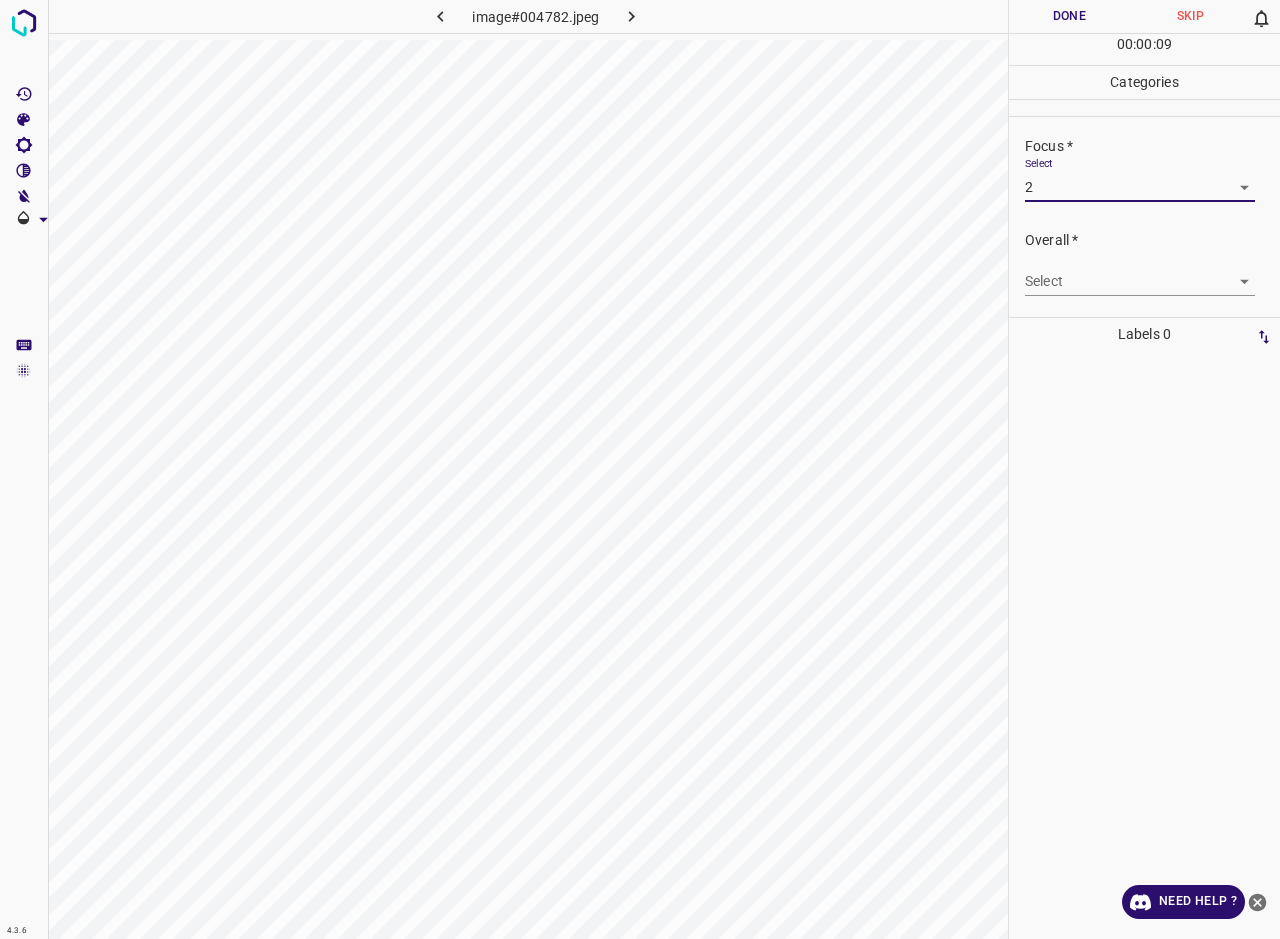 click on "4.3.6  image#004782.jpeg Done Skip 0 00   : 00   : 09   Categories Lighting *  Select 3 3 Focus *  Select 2 2 Overall *  Select ​ Labels   0 Categories 1 Lighting 2 Focus 3 Overall Tools Space Change between modes (Draw & Edit) I Auto labeling R Restore zoom M Zoom in N Zoom out Delete Delete selecte label Filters Z Restore filters X Saturation filter C Brightness filter V Contrast filter B Gray scale filter General O Download Need Help ? - Text - Hide - Delete" at bounding box center (640, 469) 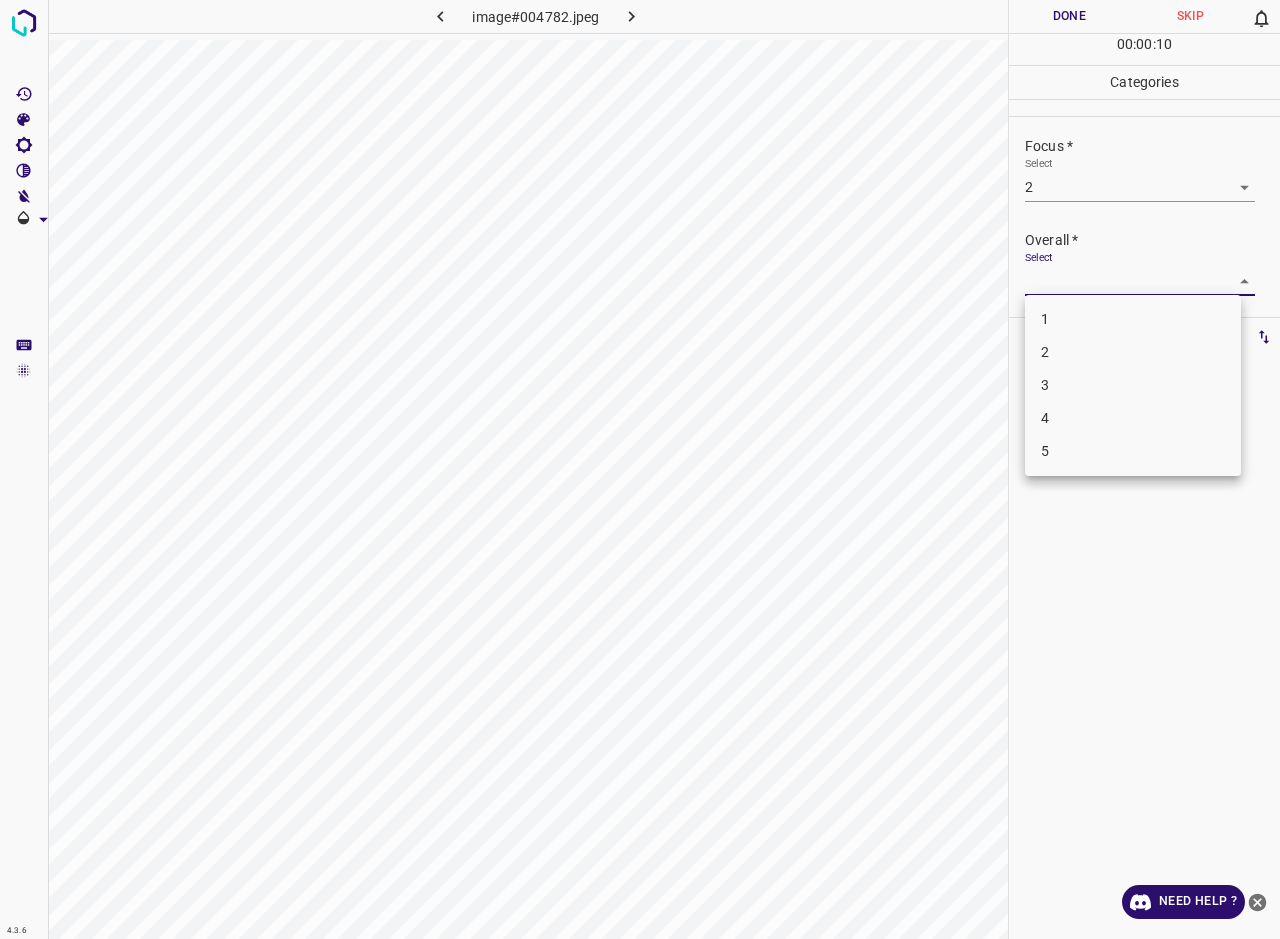 click on "2" at bounding box center [1133, 352] 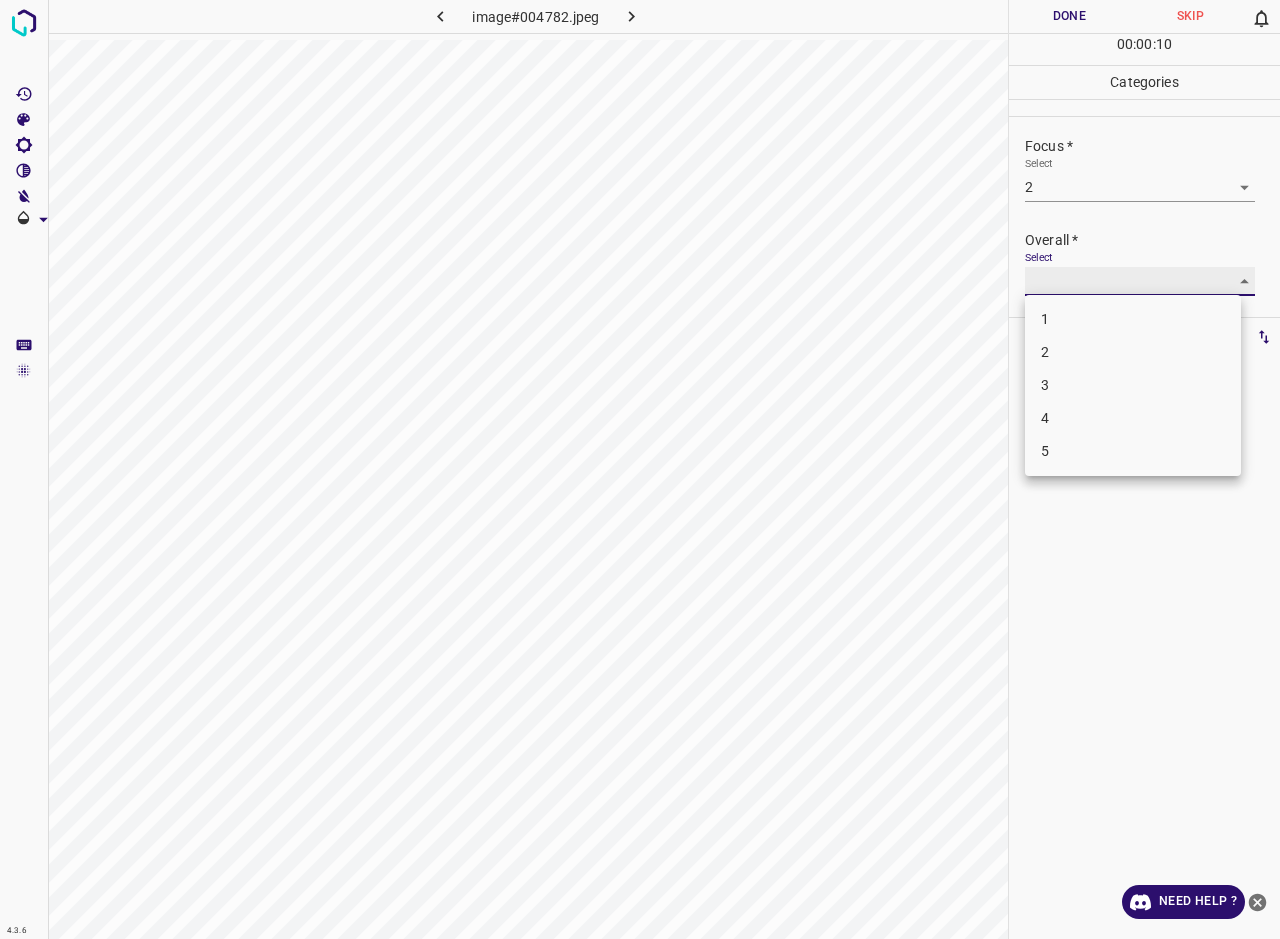 type on "2" 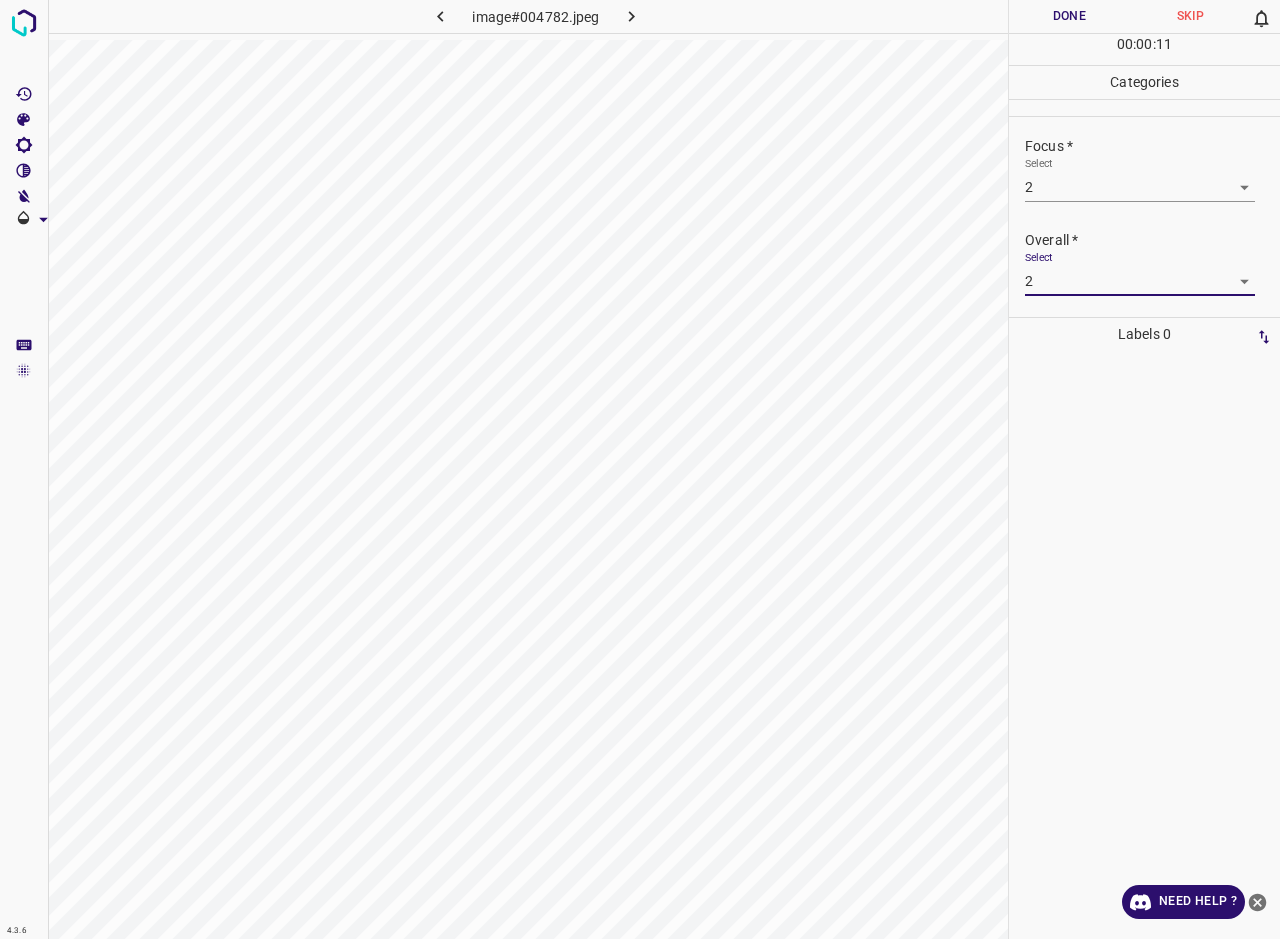 click on "Done" at bounding box center (1069, 16) 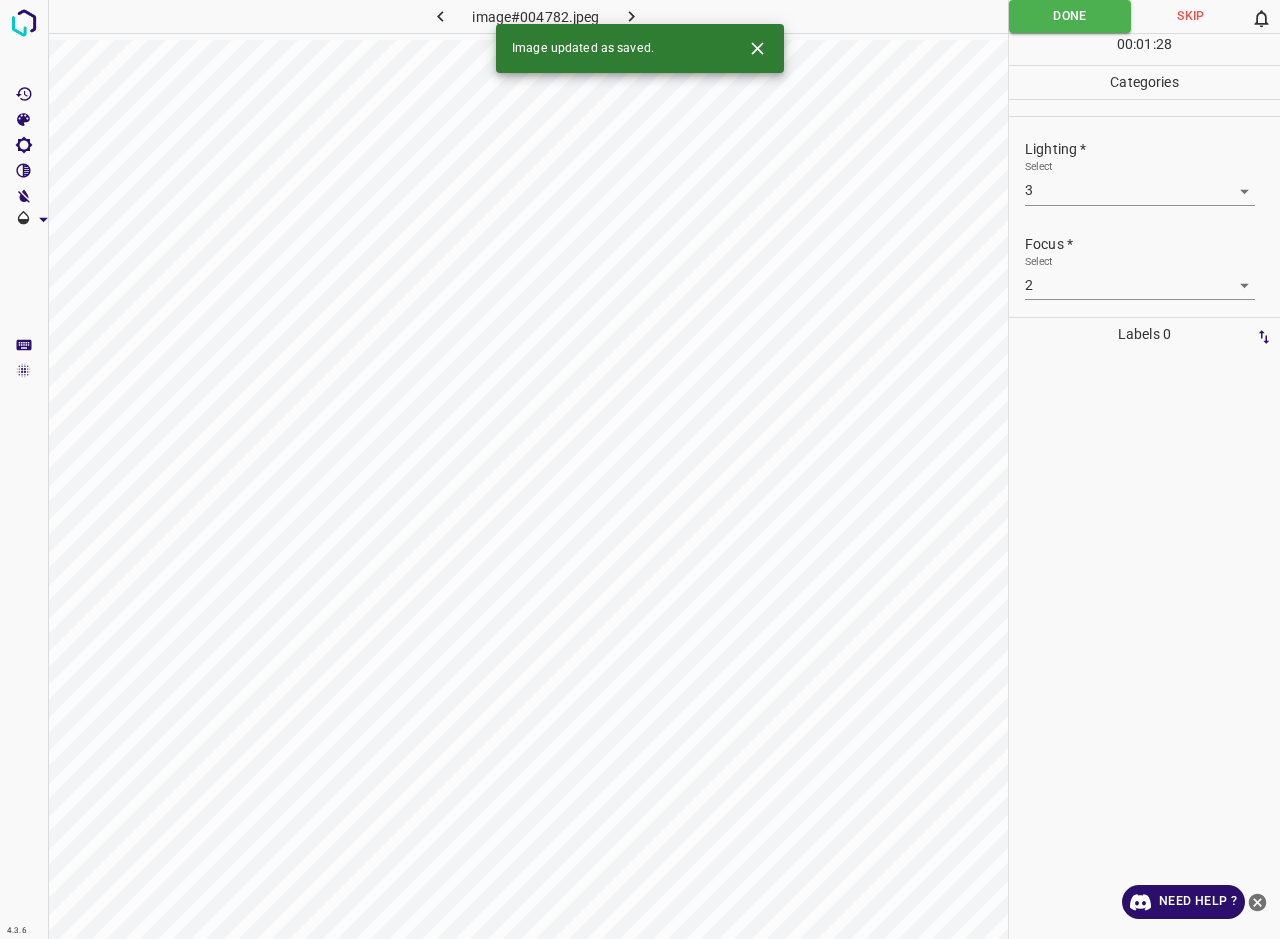 scroll, scrollTop: 98, scrollLeft: 0, axis: vertical 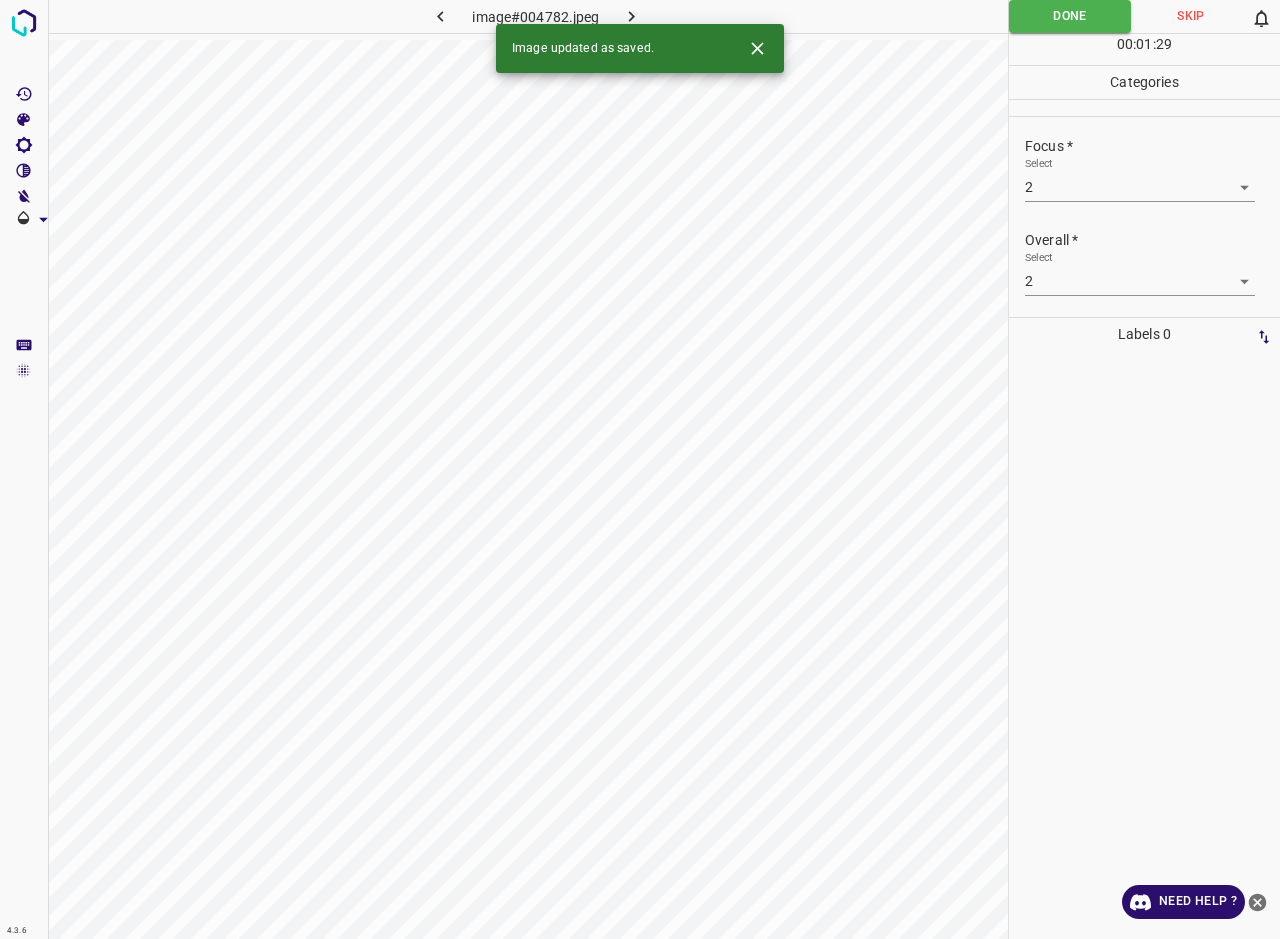 type 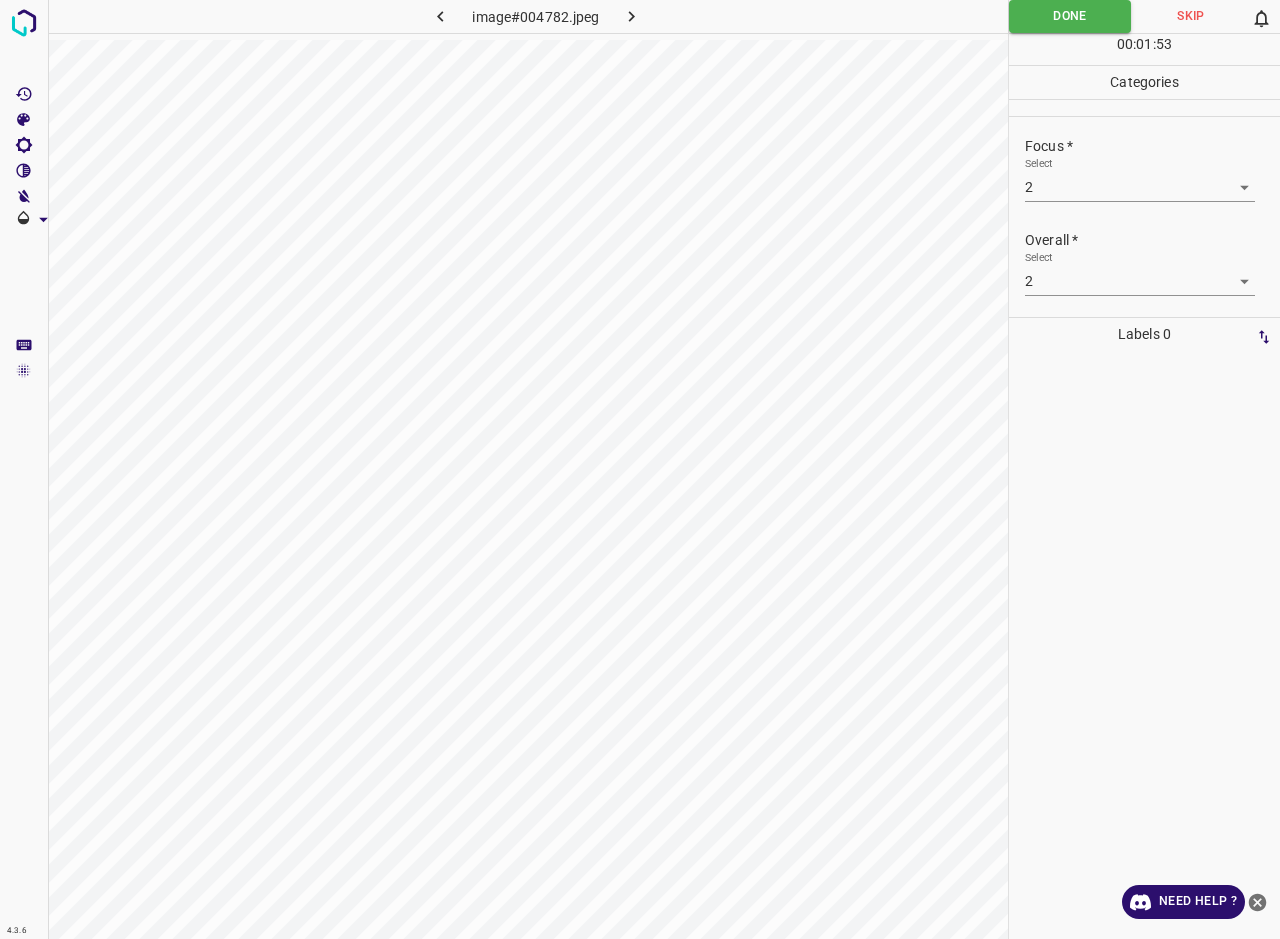 scroll, scrollTop: 0, scrollLeft: 0, axis: both 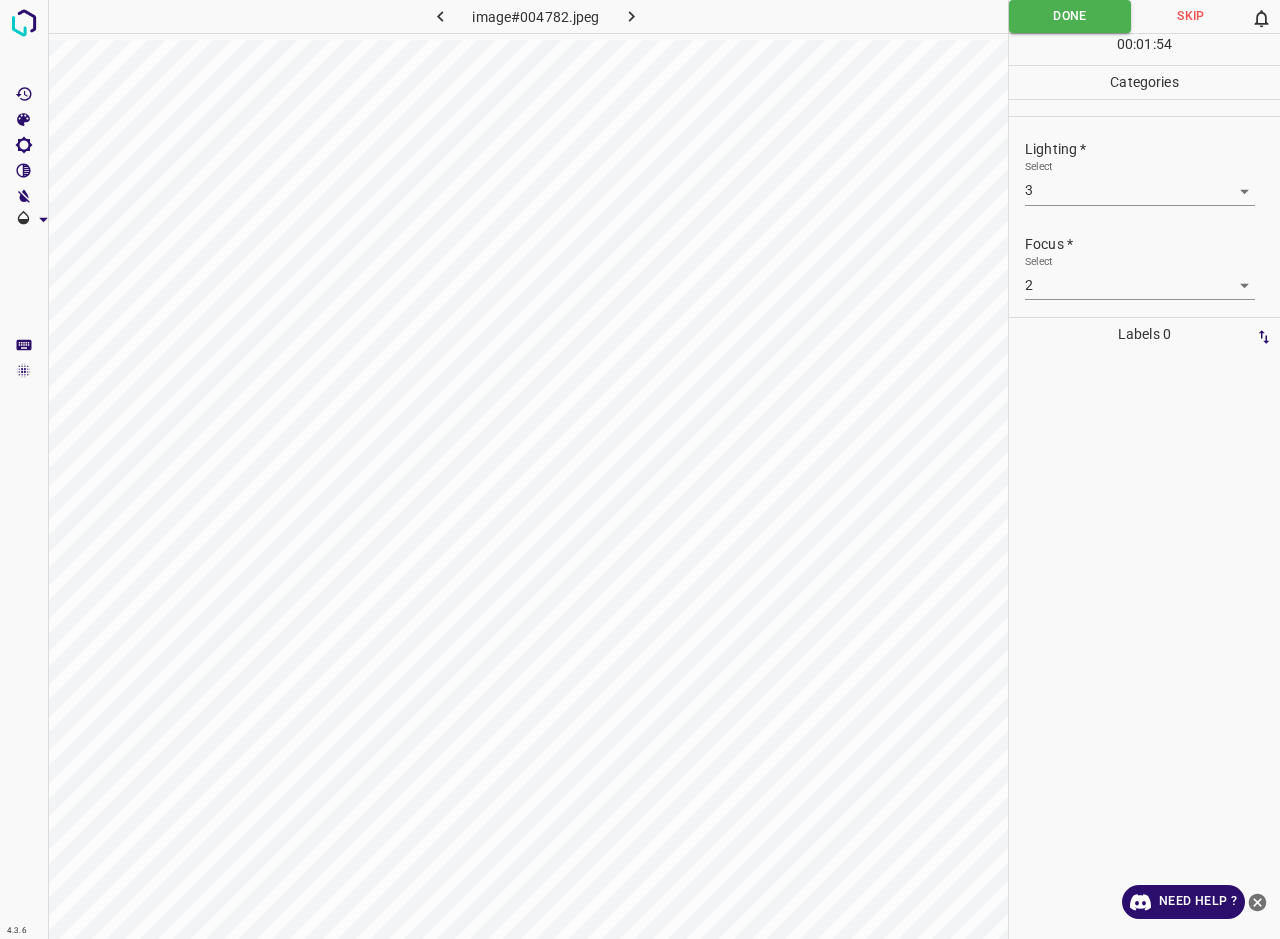 click 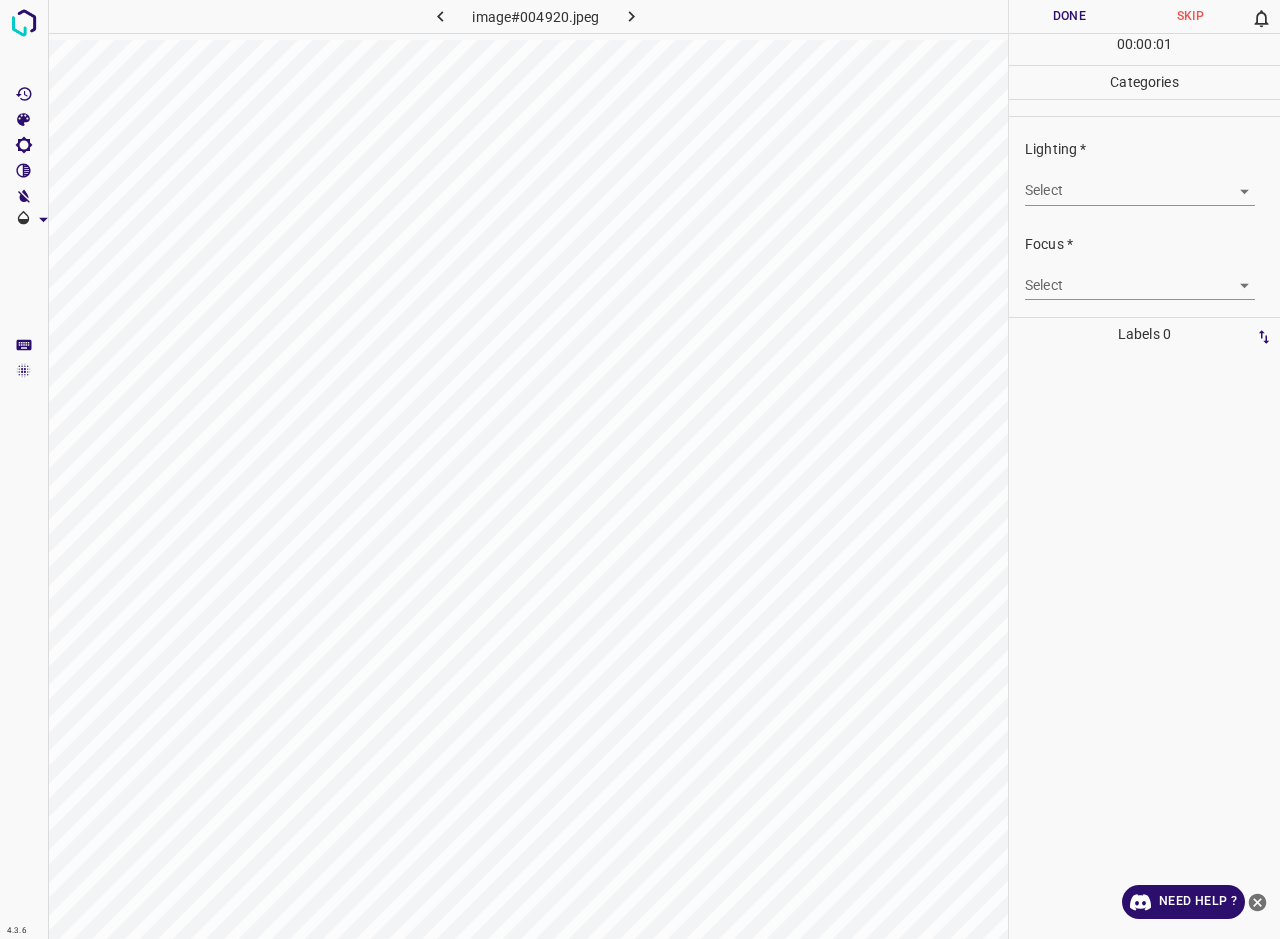 click on "4.3.6  image#004920.jpeg Done Skip 0 00   : 00   : 01   Categories Lighting *  Select ​ Focus *  Select ​ Overall *  Select ​ Labels   0 Categories 1 Lighting 2 Focus 3 Overall Tools Space Change between modes (Draw & Edit) I Auto labeling R Restore zoom M Zoom in N Zoom out Delete Delete selecte label Filters Z Restore filters X Saturation filter C Brightness filter V Contrast filter B Gray scale filter General O Download Need Help ? - Text - Hide - Delete" at bounding box center (640, 469) 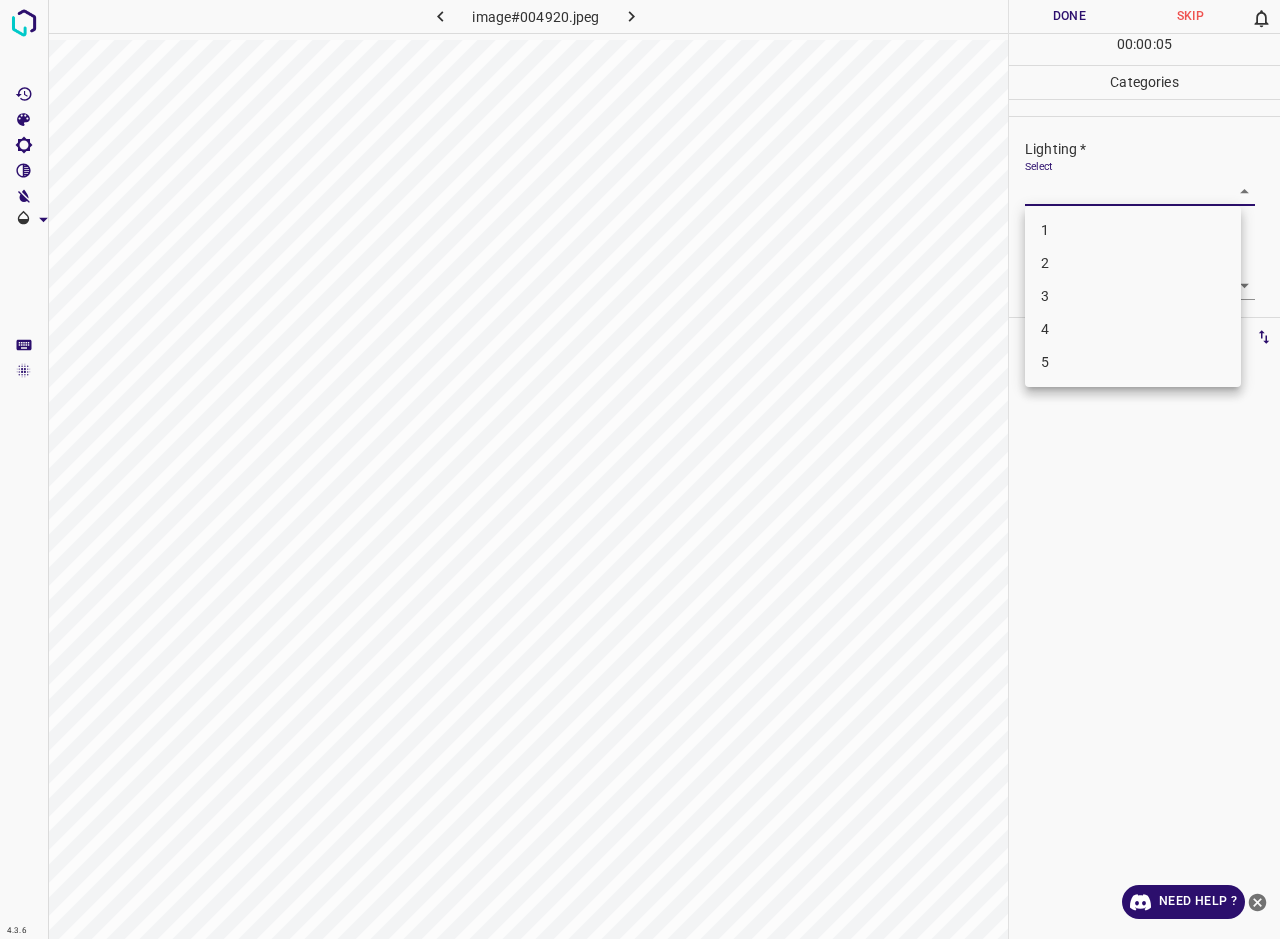 click on "2" at bounding box center [1133, 263] 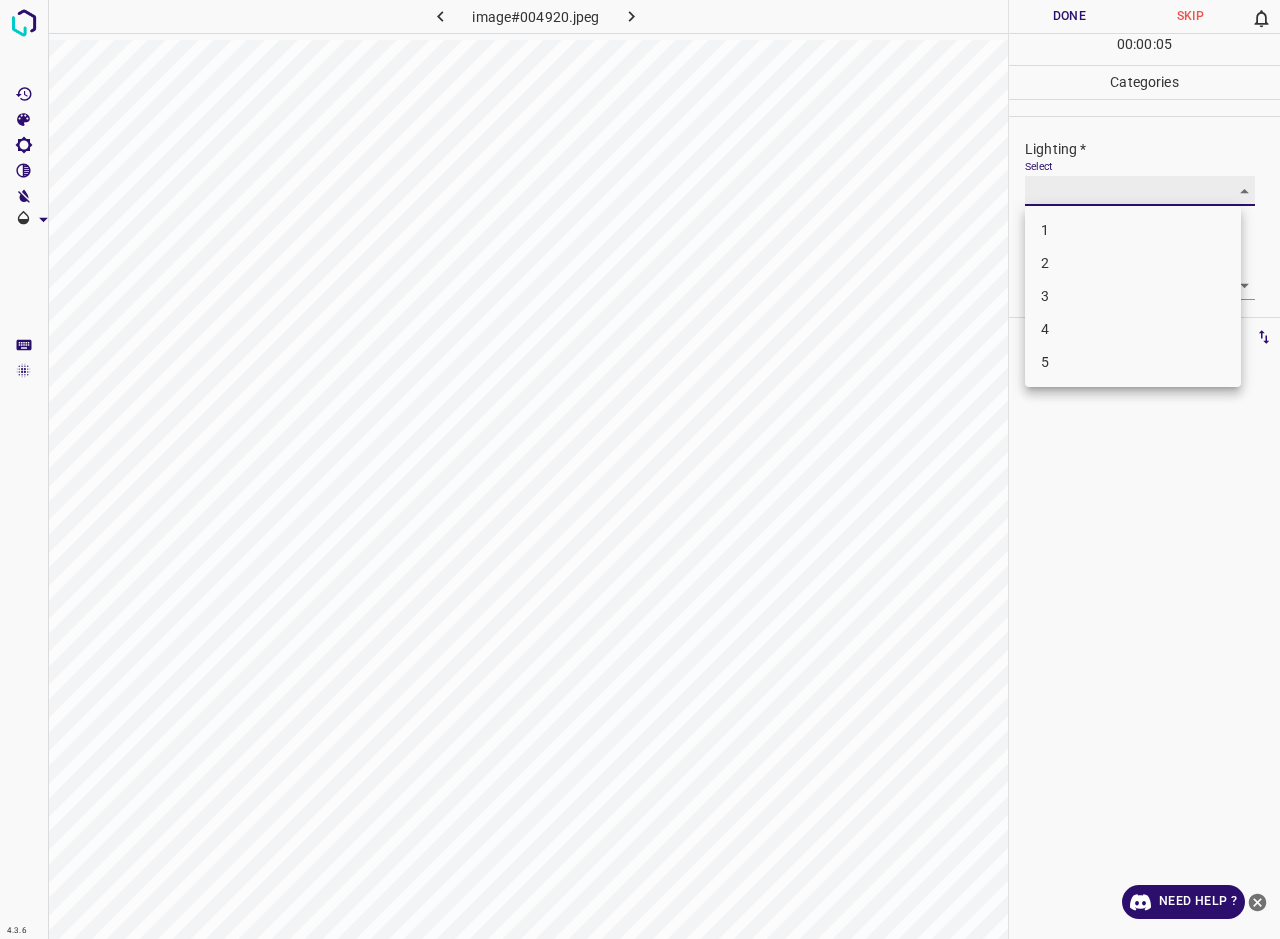 type on "2" 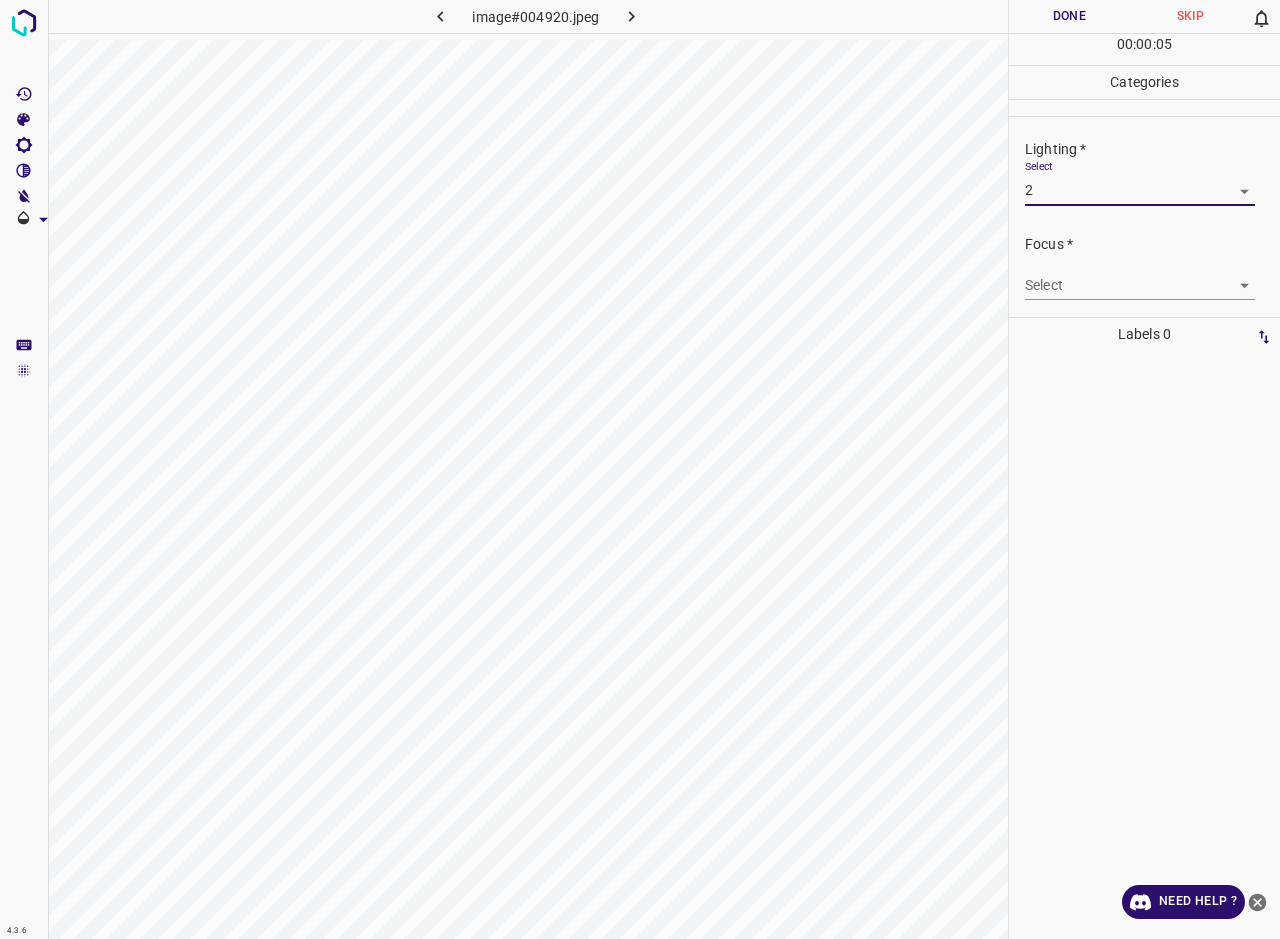 click on "4.3.6  image#004920.jpeg Done Skip 0 00   : 00   : 05   Categories Lighting *  Select 2 2 Focus *  Select ​ Overall *  Select ​ Labels   0 Categories 1 Lighting 2 Focus 3 Overall Tools Space Change between modes (Draw & Edit) I Auto labeling R Restore zoom M Zoom in N Zoom out Delete Delete selecte label Filters Z Restore filters X Saturation filter C Brightness filter V Contrast filter B Gray scale filter General O Download Need Help ? - Text - Hide - Delete" at bounding box center (640, 469) 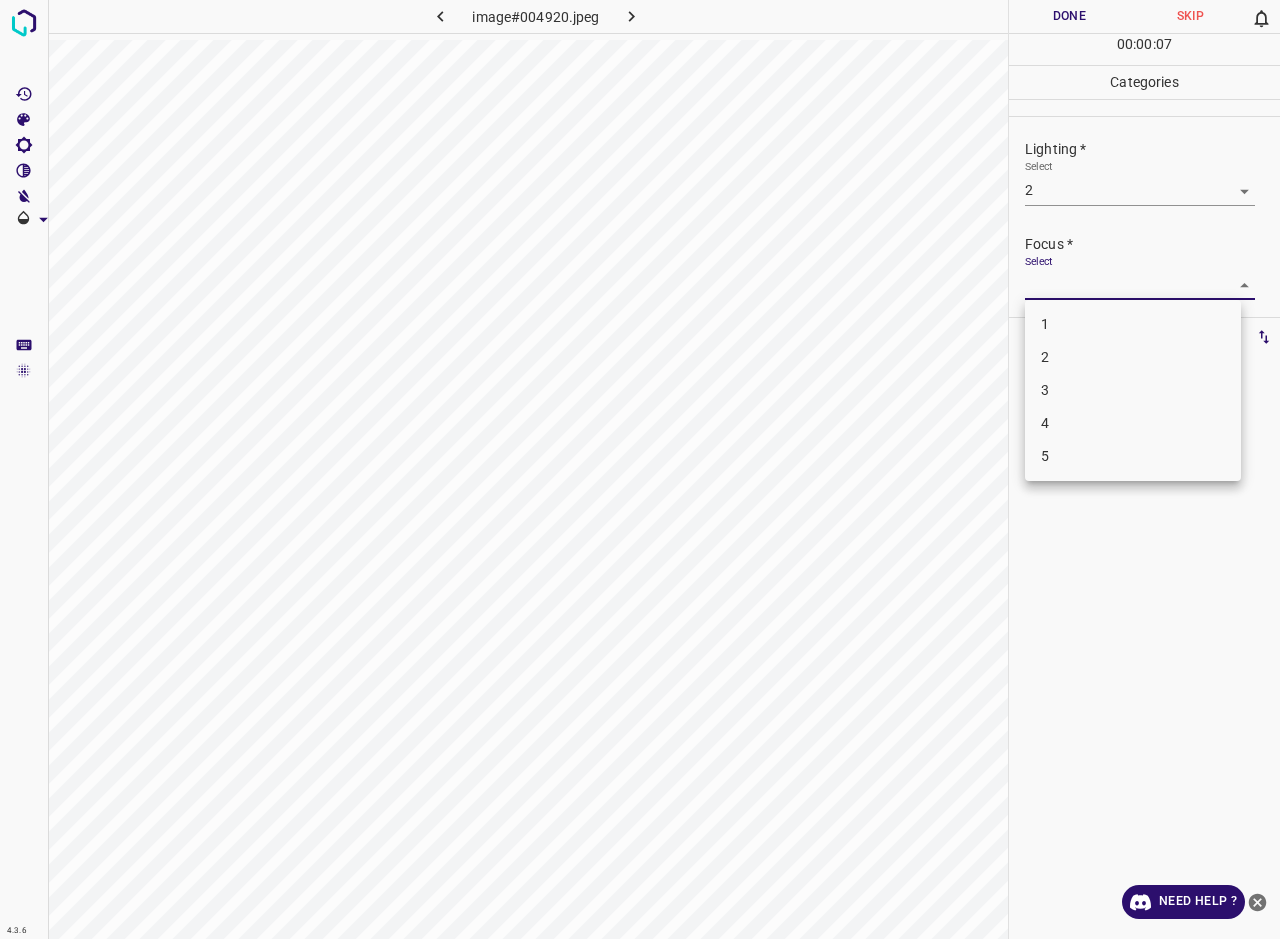 click on "2" at bounding box center (1133, 357) 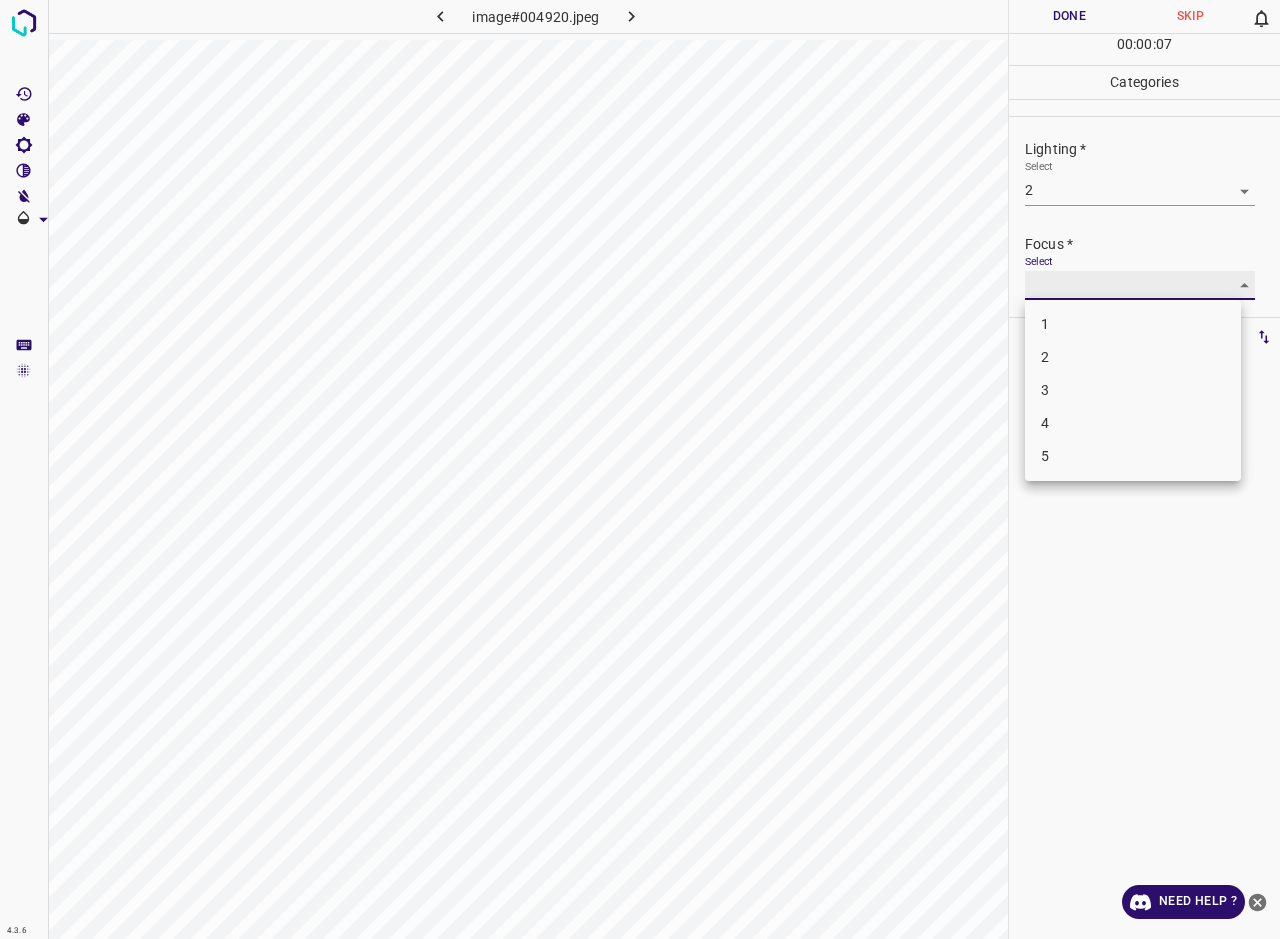 type on "2" 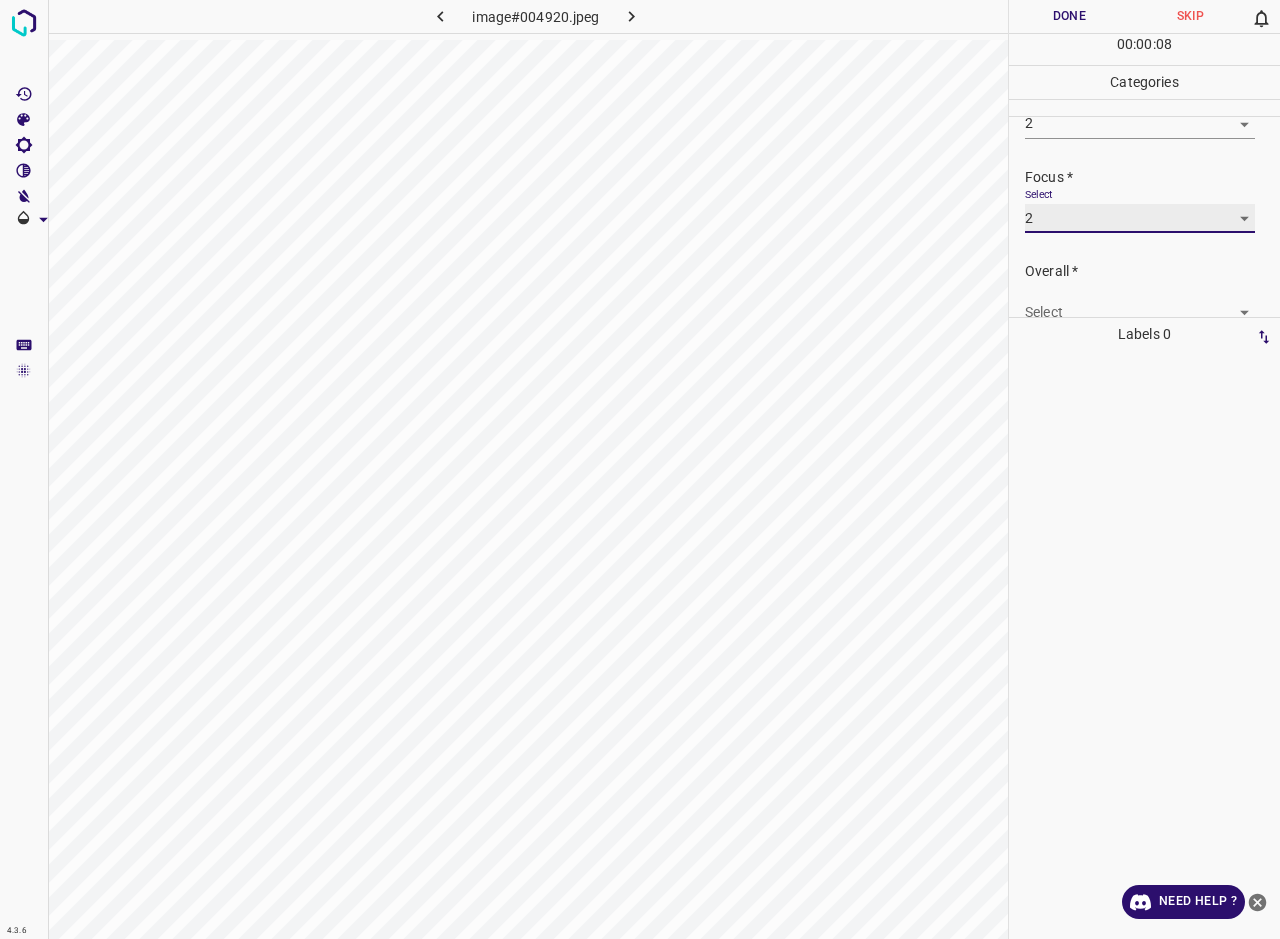 scroll, scrollTop: 96, scrollLeft: 0, axis: vertical 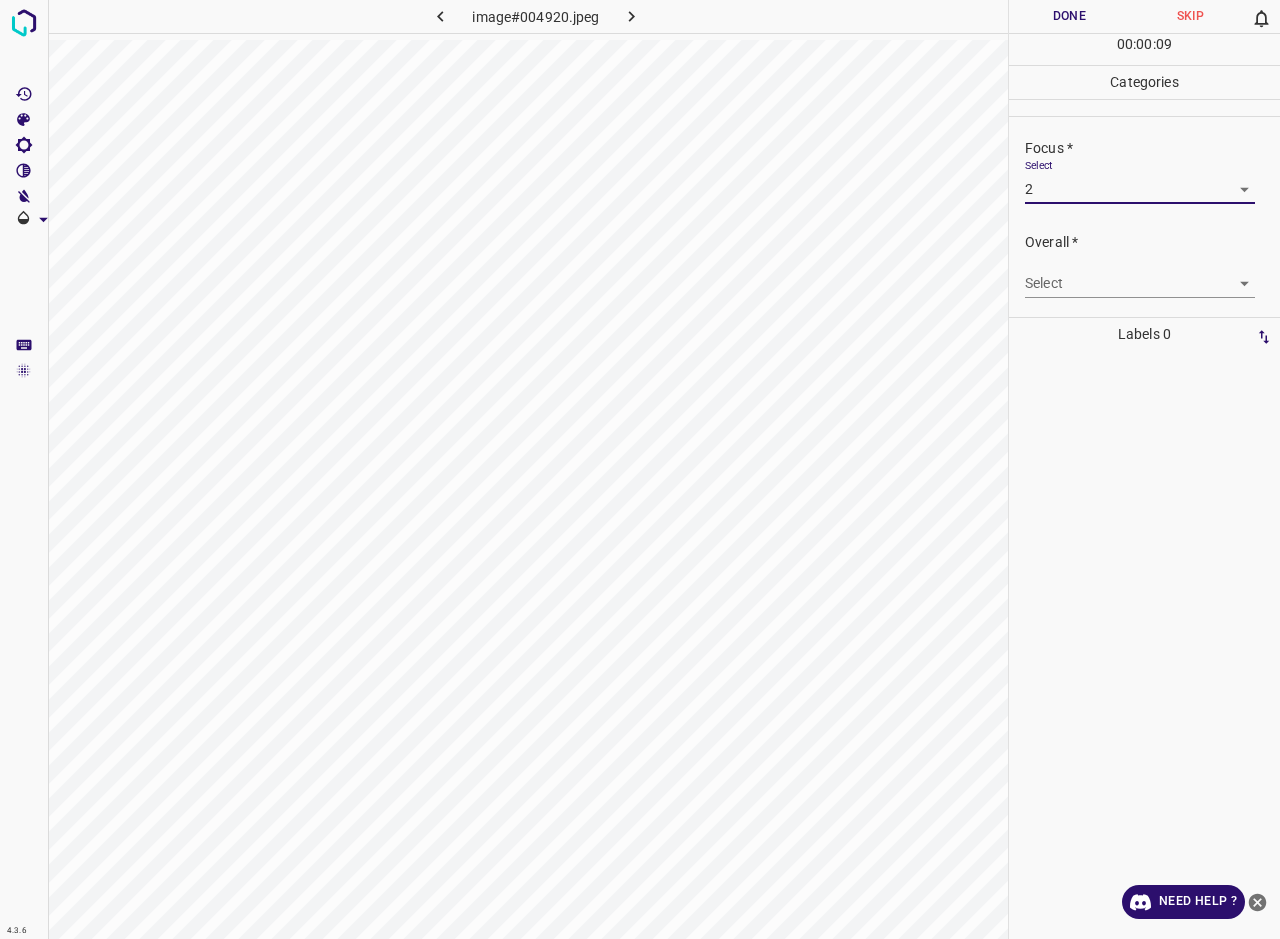 click on "4.3.6  image#004920.jpeg Done Skip 0 00   : 00   : 09   Categories Lighting *  Select 2 2 Focus *  Select 2 2 Overall *  Select ​ Labels   0 Categories 1 Lighting 2 Focus 3 Overall Tools Space Change between modes (Draw & Edit) I Auto labeling R Restore zoom M Zoom in N Zoom out Delete Delete selecte label Filters Z Restore filters X Saturation filter C Brightness filter V Contrast filter B Gray scale filter General O Download Need Help ? - Text - Hide - Delete" at bounding box center [640, 469] 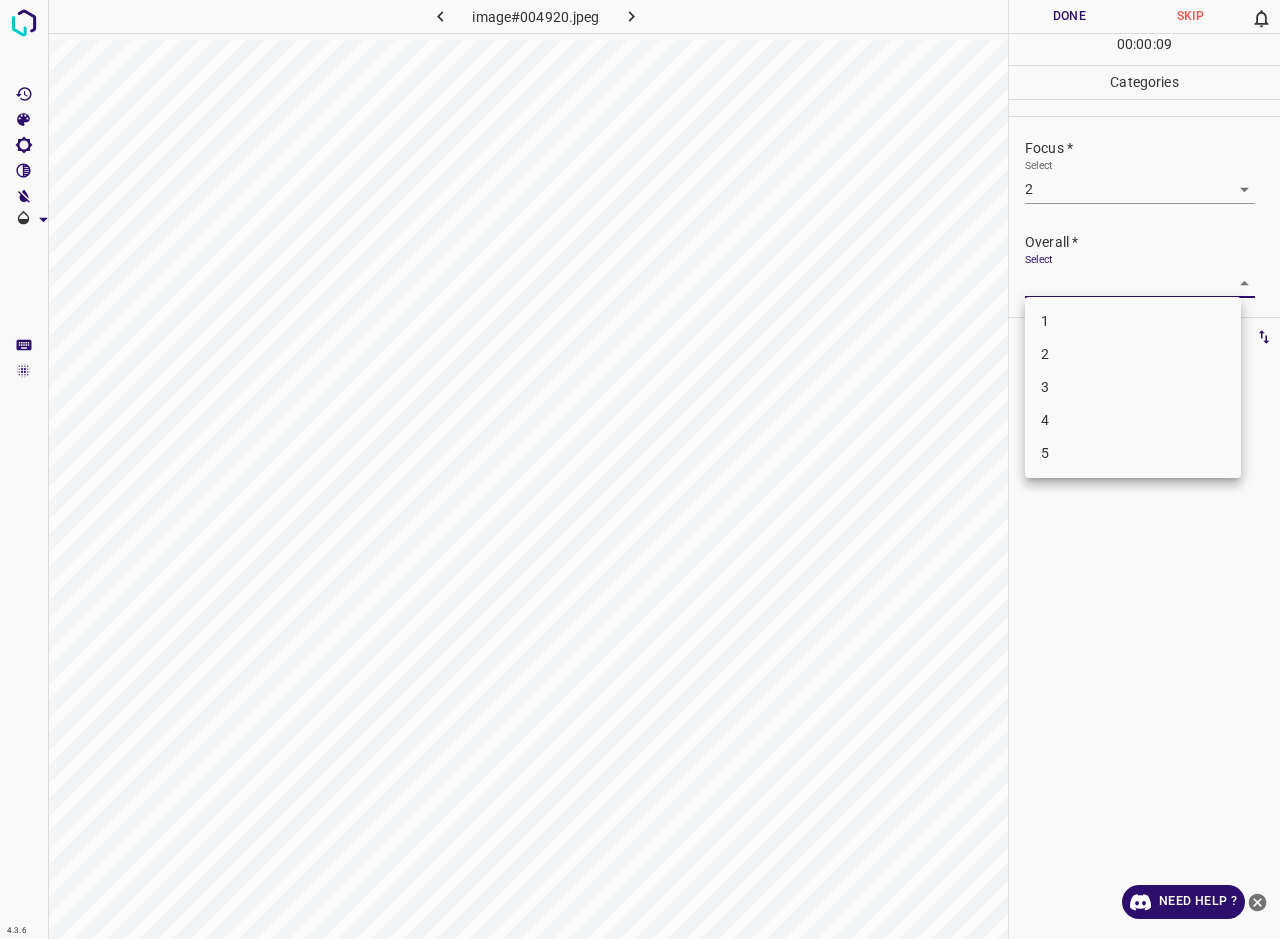 click on "2" at bounding box center (1133, 354) 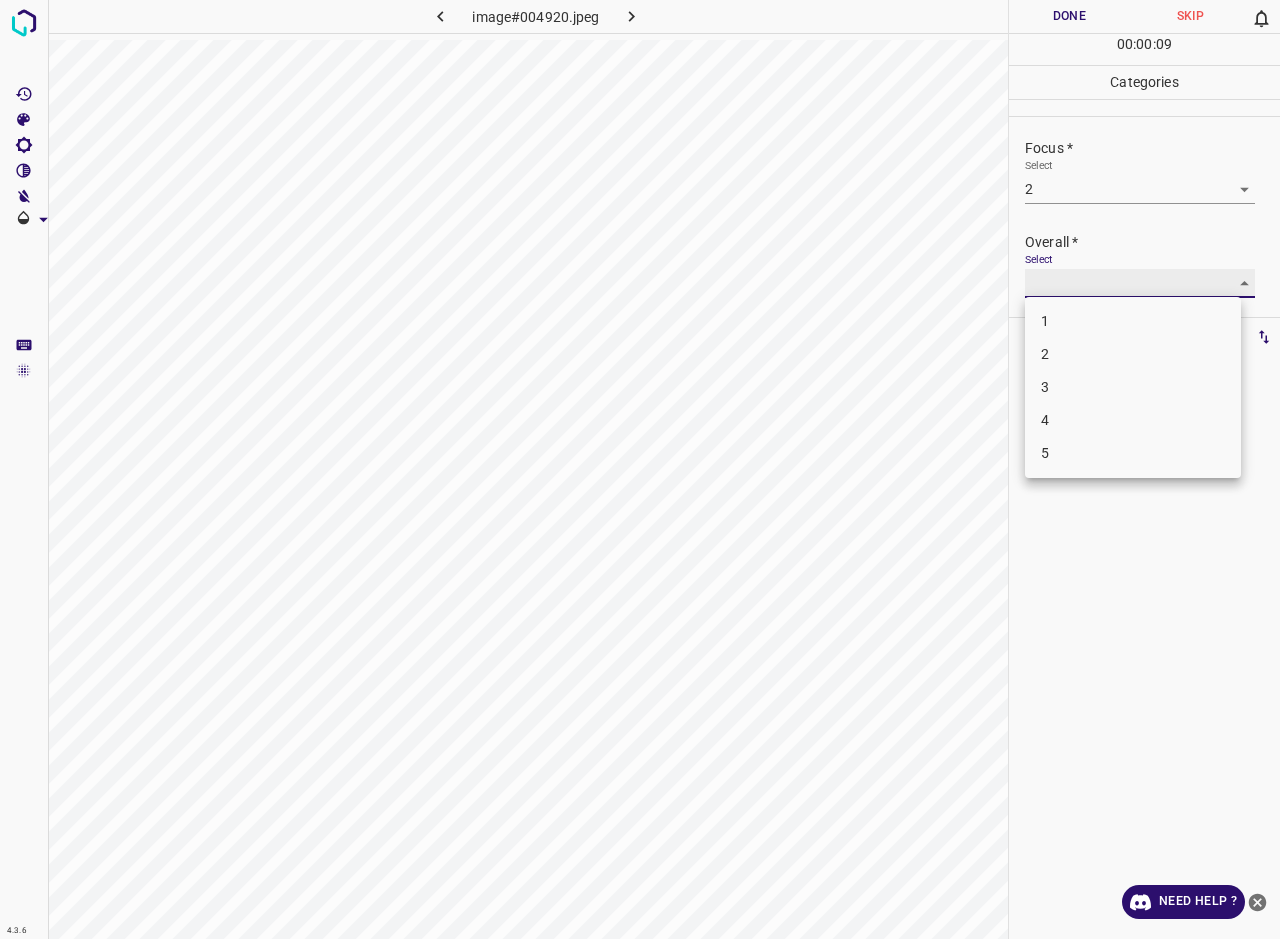 type on "2" 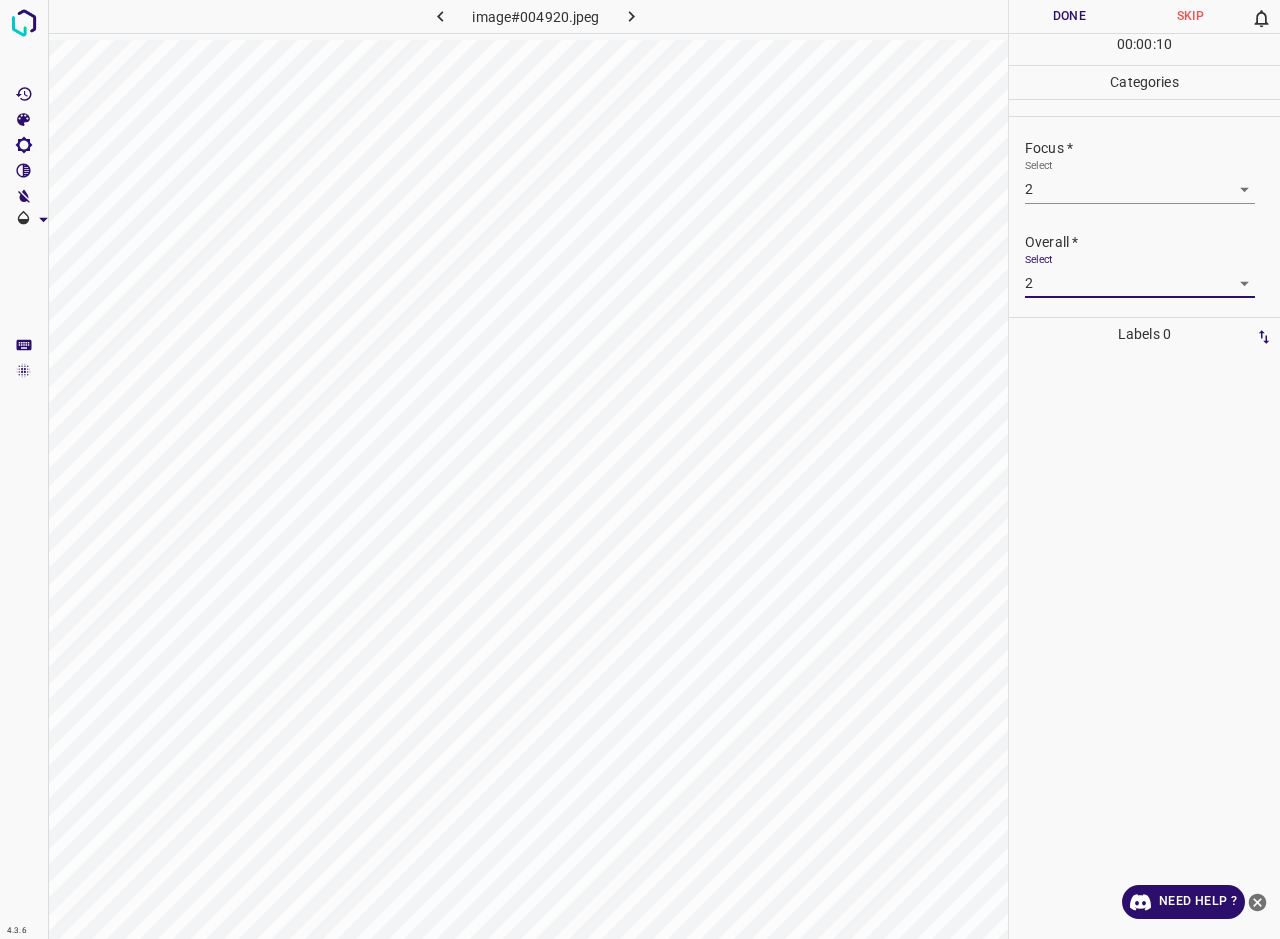 click on "Done" at bounding box center [1069, 16] 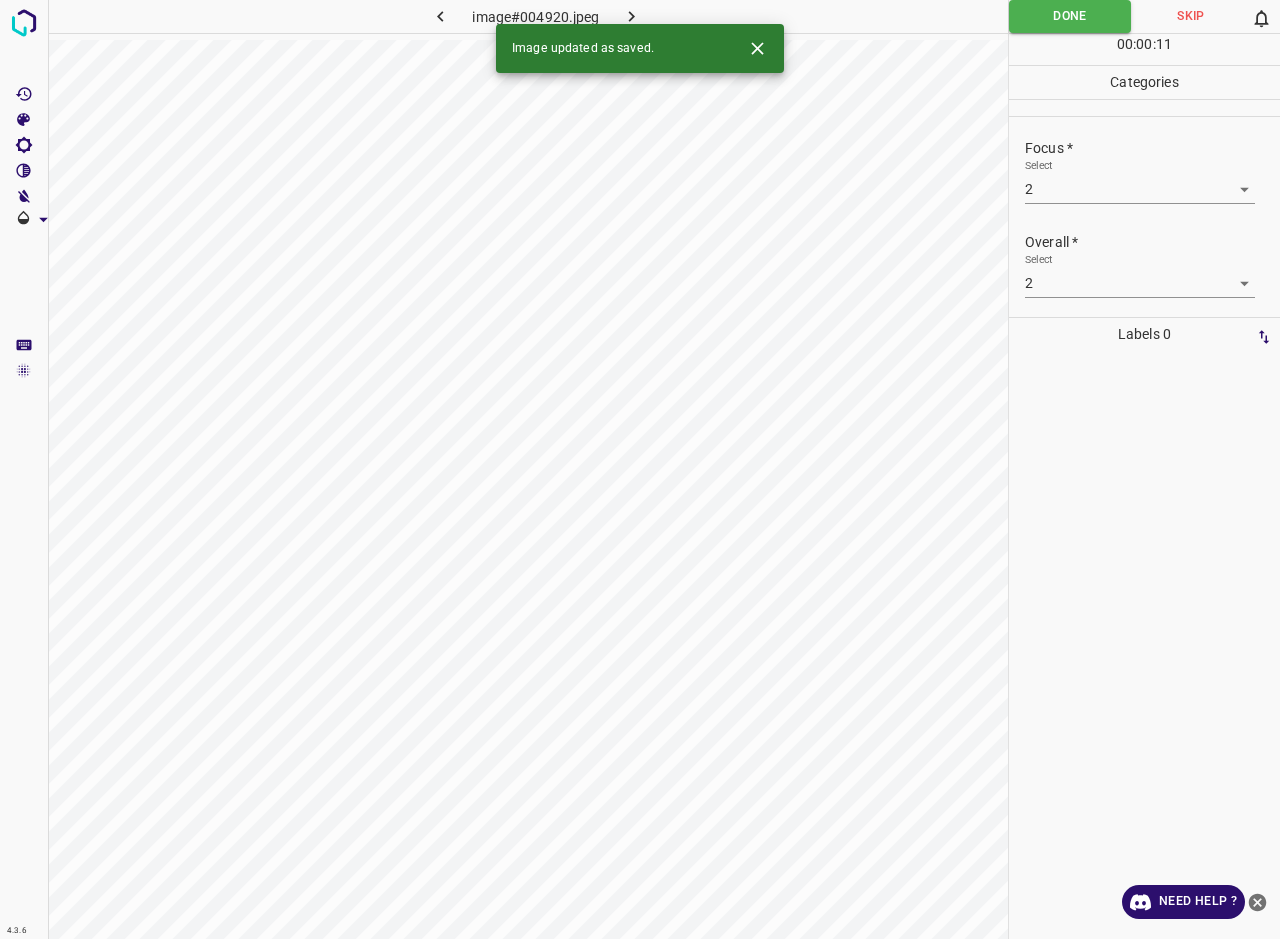 click 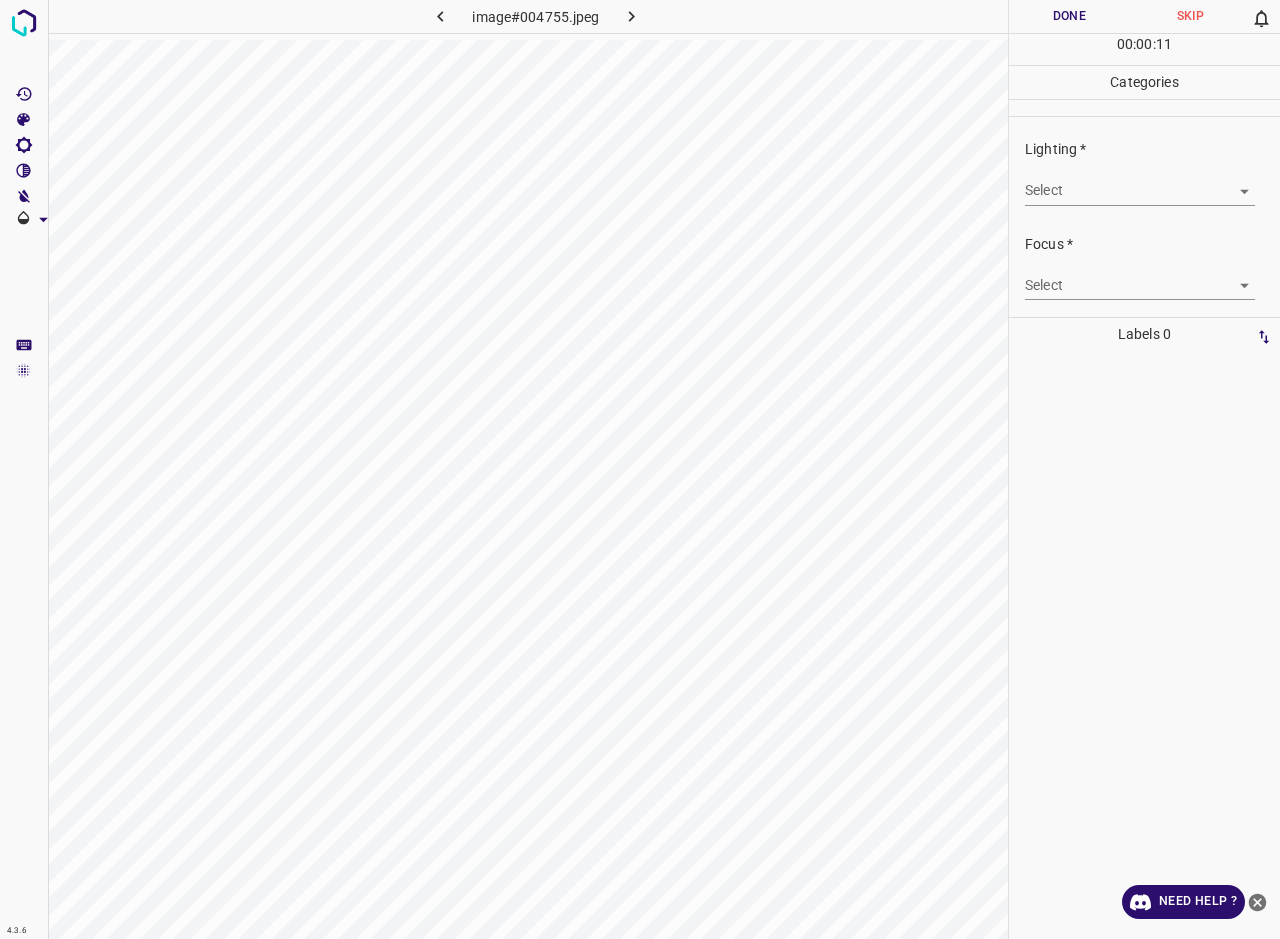 click on "4.3.6  image#004755.jpeg Done Skip 0 00   : 00   : 11   Categories Lighting *  Select ​ Focus *  Select ​ Overall *  Select ​ Labels   0 Categories 1 Lighting 2 Focus 3 Overall Tools Space Change between modes (Draw & Edit) I Auto labeling R Restore zoom M Zoom in N Zoom out Delete Delete selecte label Filters Z Restore filters X Saturation filter C Brightness filter V Contrast filter B Gray scale filter General O Download Need Help ? - Text - Hide - Delete" at bounding box center (640, 469) 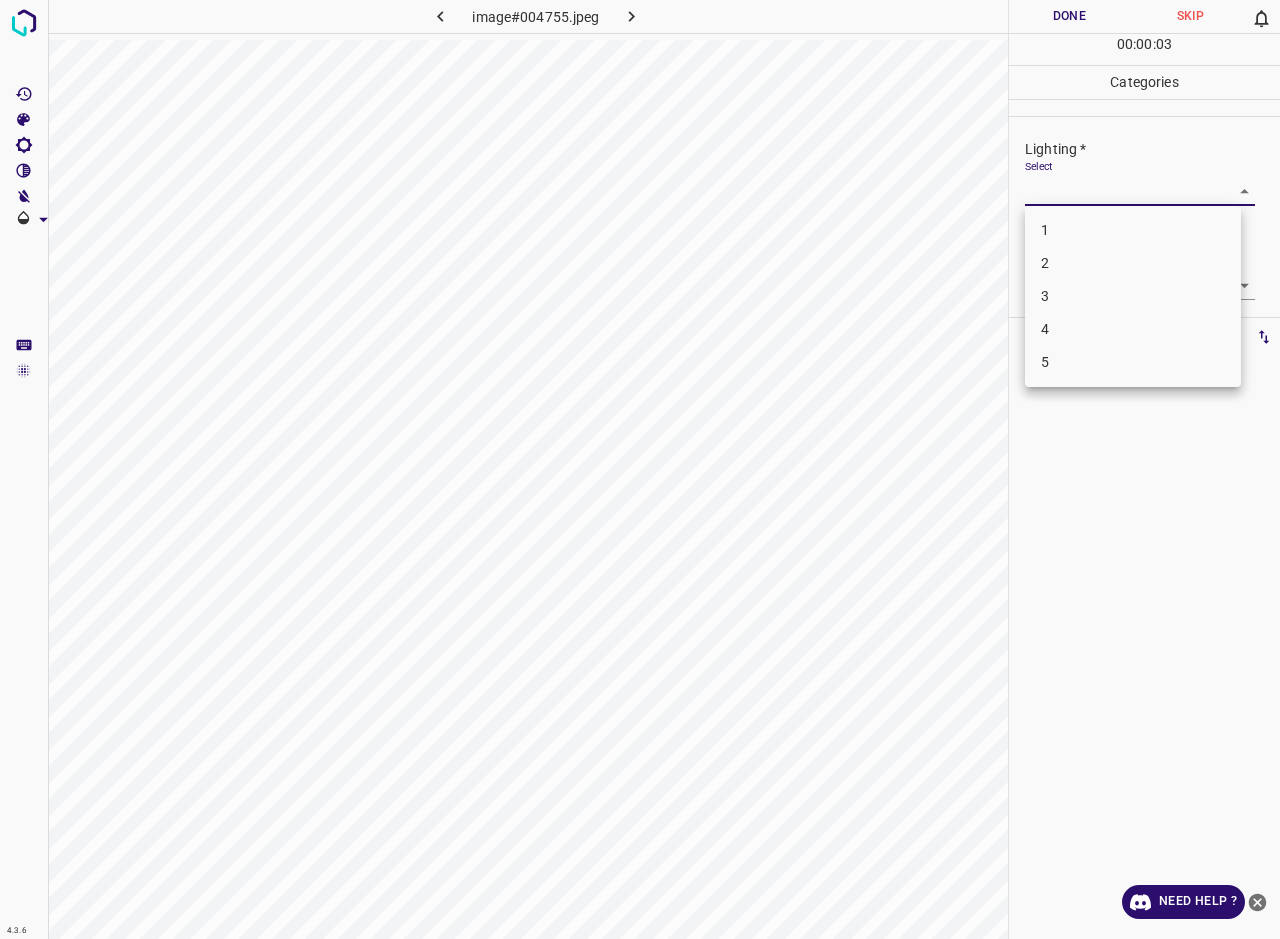 click on "3" at bounding box center (1133, 296) 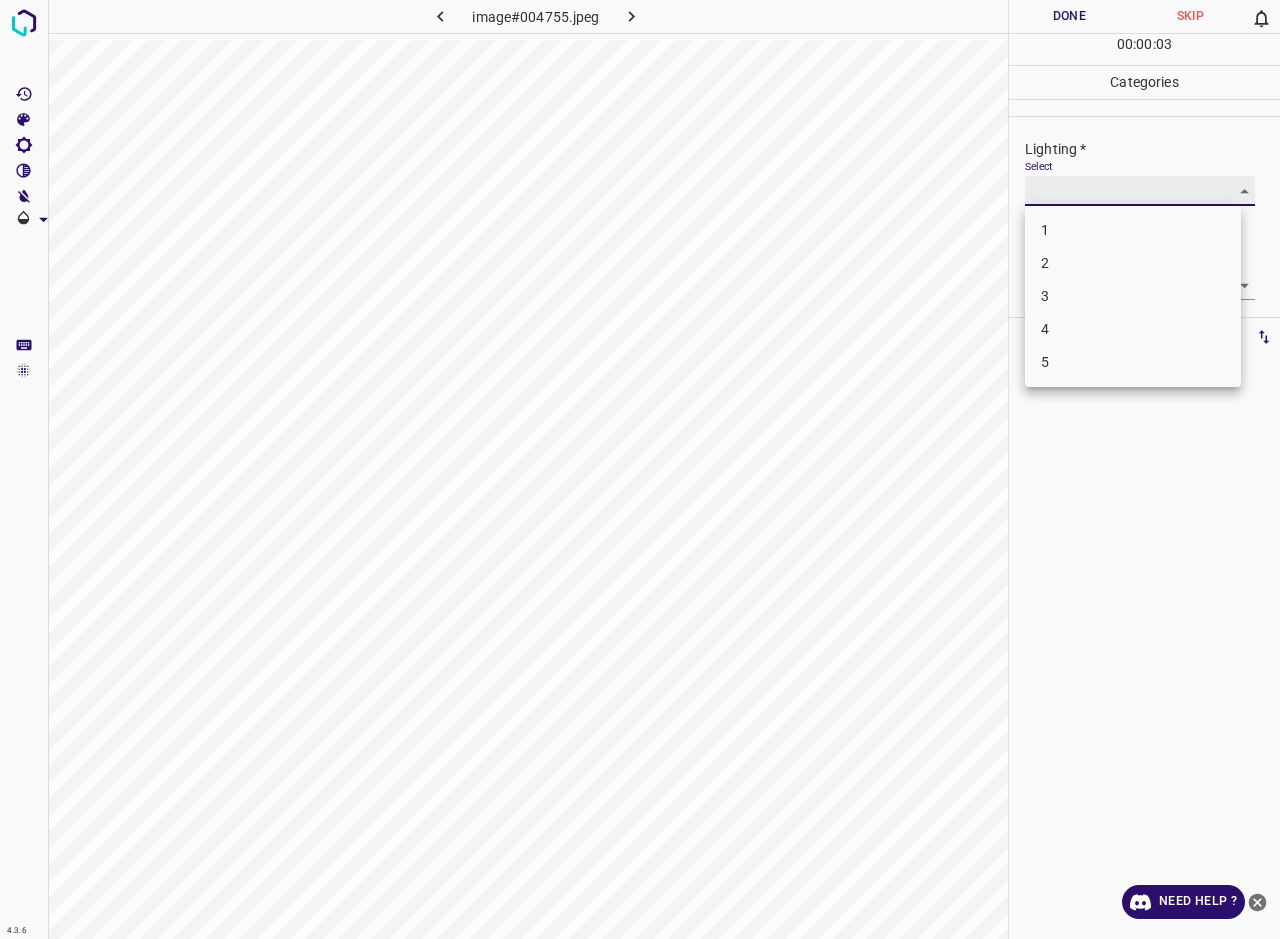 type on "3" 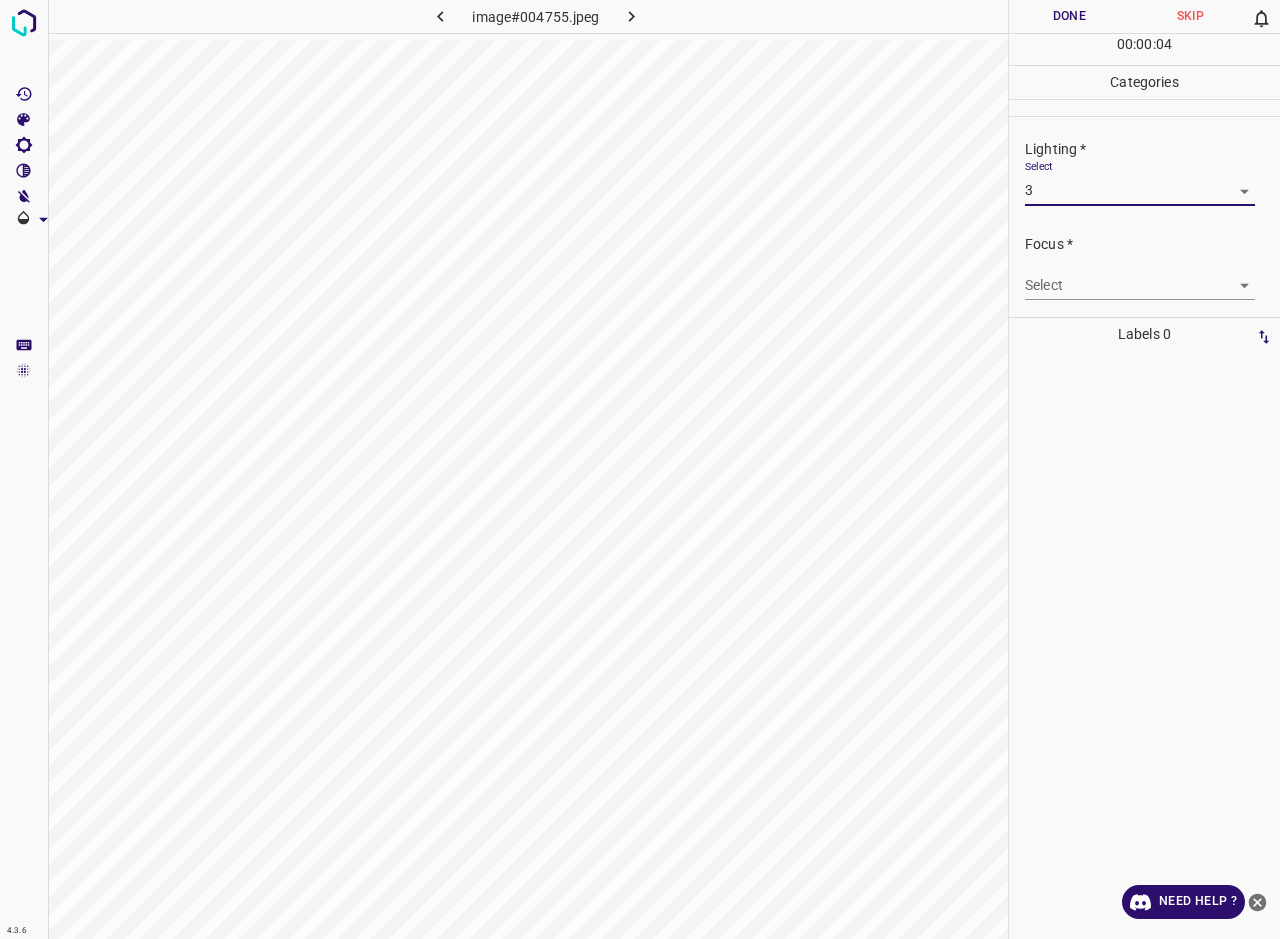 click on "4.3.6  image#004755.jpeg Done Skip 0 00   : 00   : 04   Categories Lighting *  Select 3 3 Focus *  Select ​ Overall *  Select ​ Labels   0 Categories 1 Lighting 2 Focus 3 Overall Tools Space Change between modes (Draw & Edit) I Auto labeling R Restore zoom M Zoom in N Zoom out Delete Delete selecte label Filters Z Restore filters X Saturation filter C Brightness filter V Contrast filter B Gray scale filter General O Download Need Help ? - Text - Hide - Delete" at bounding box center [640, 469] 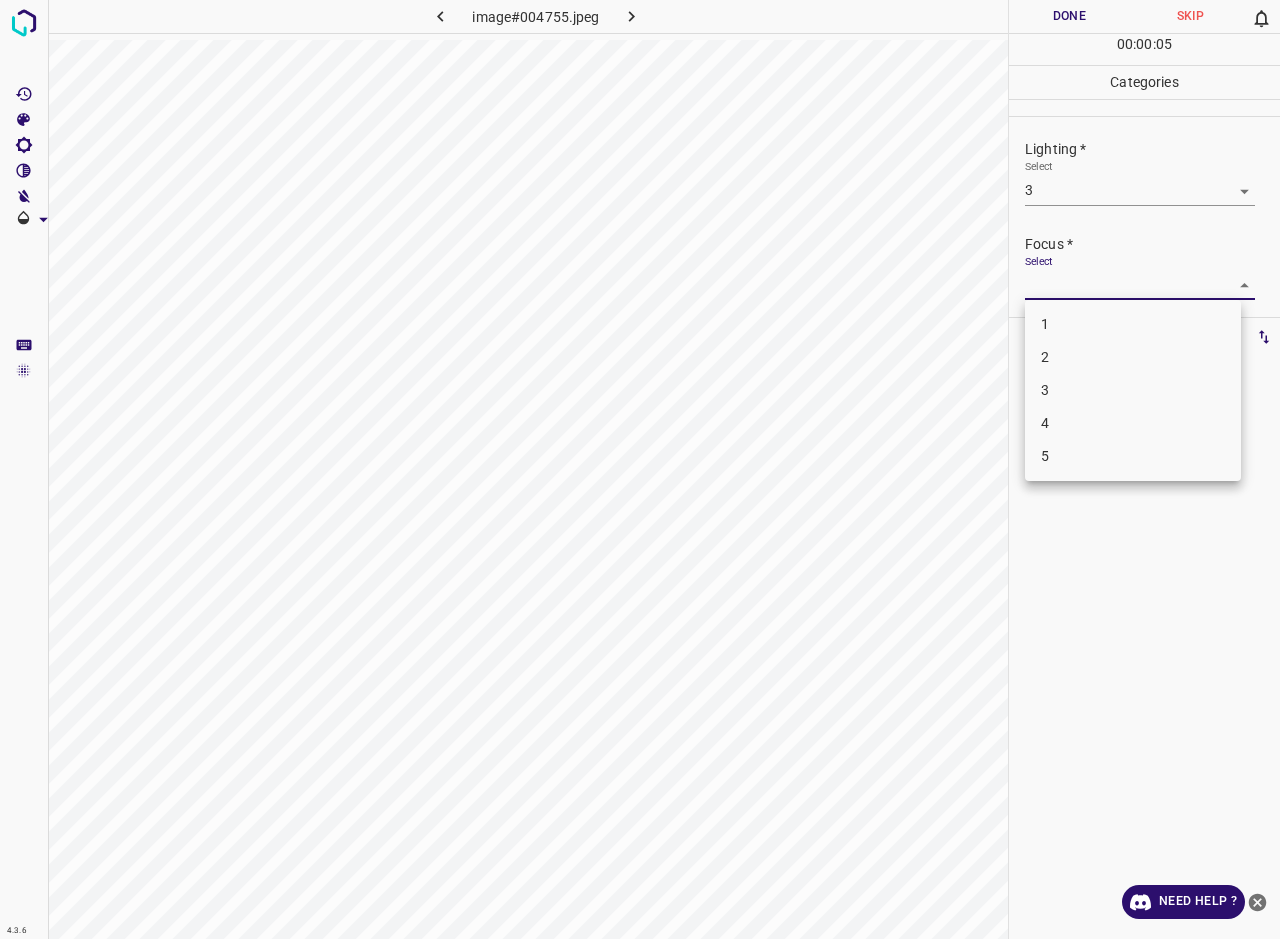 click on "3" at bounding box center [1133, 390] 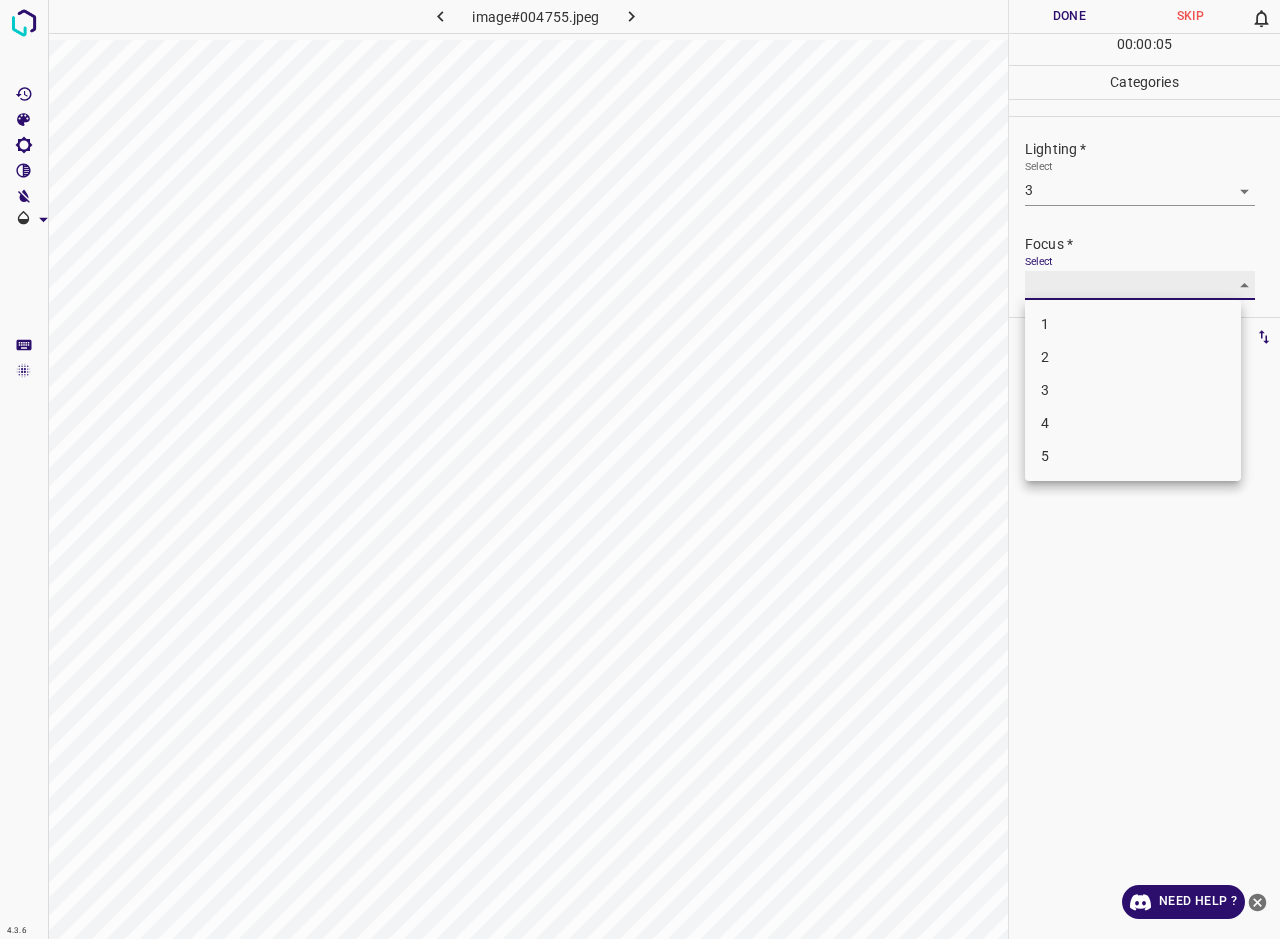 type on "3" 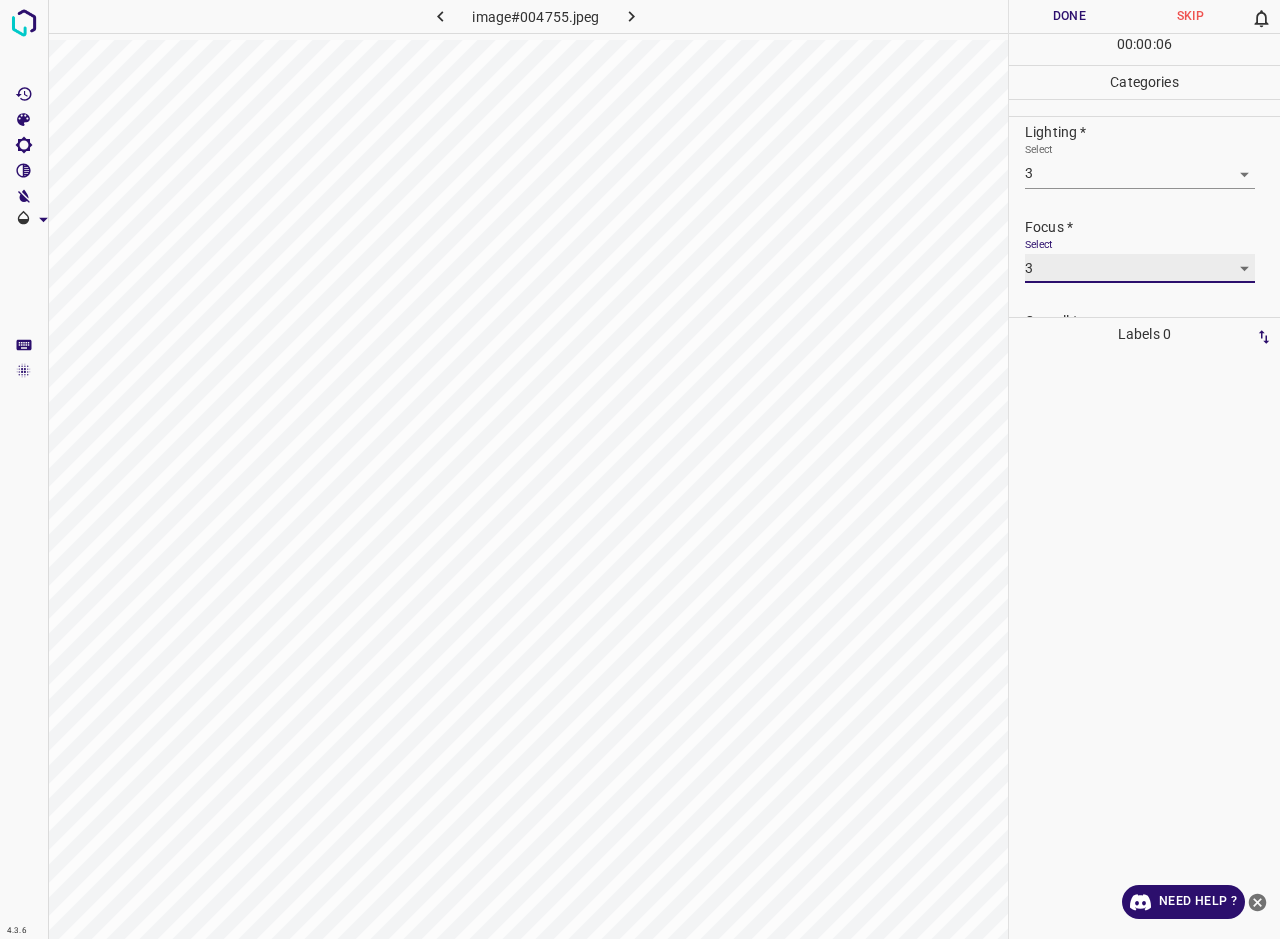 scroll, scrollTop: 49, scrollLeft: 0, axis: vertical 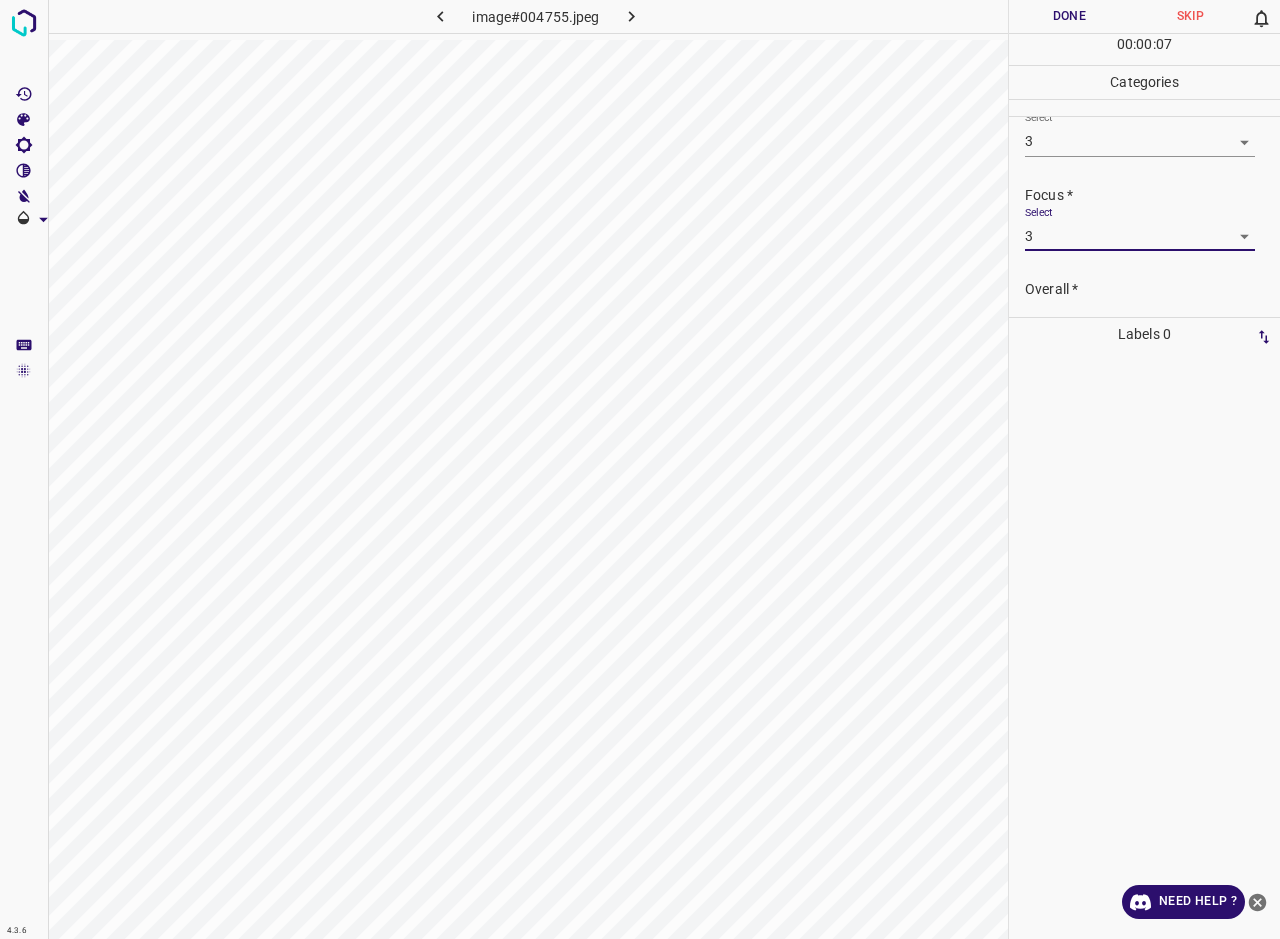 click on "Select ​" at bounding box center (1140, 322) 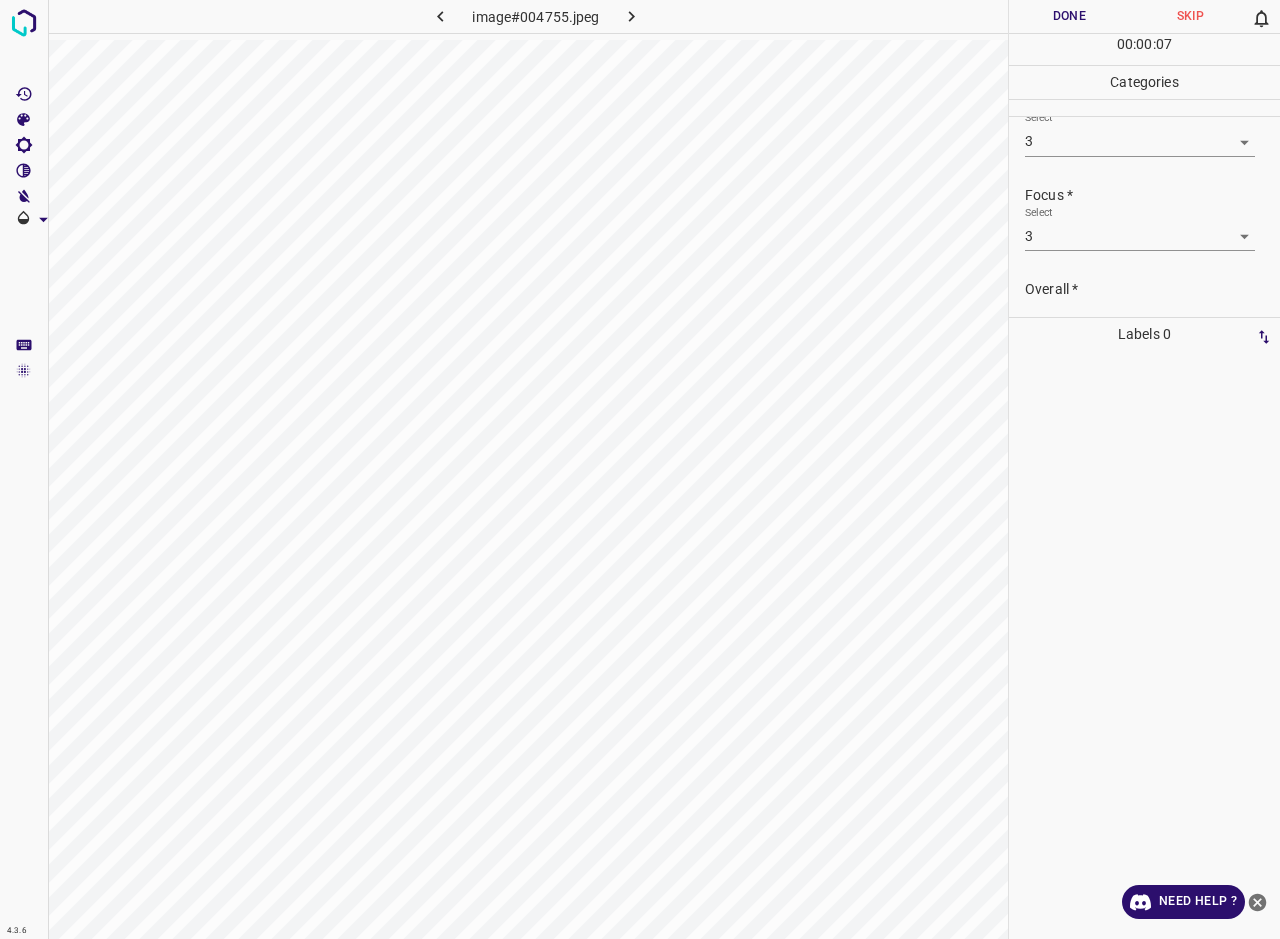 click on "Select ​" at bounding box center (1140, 322) 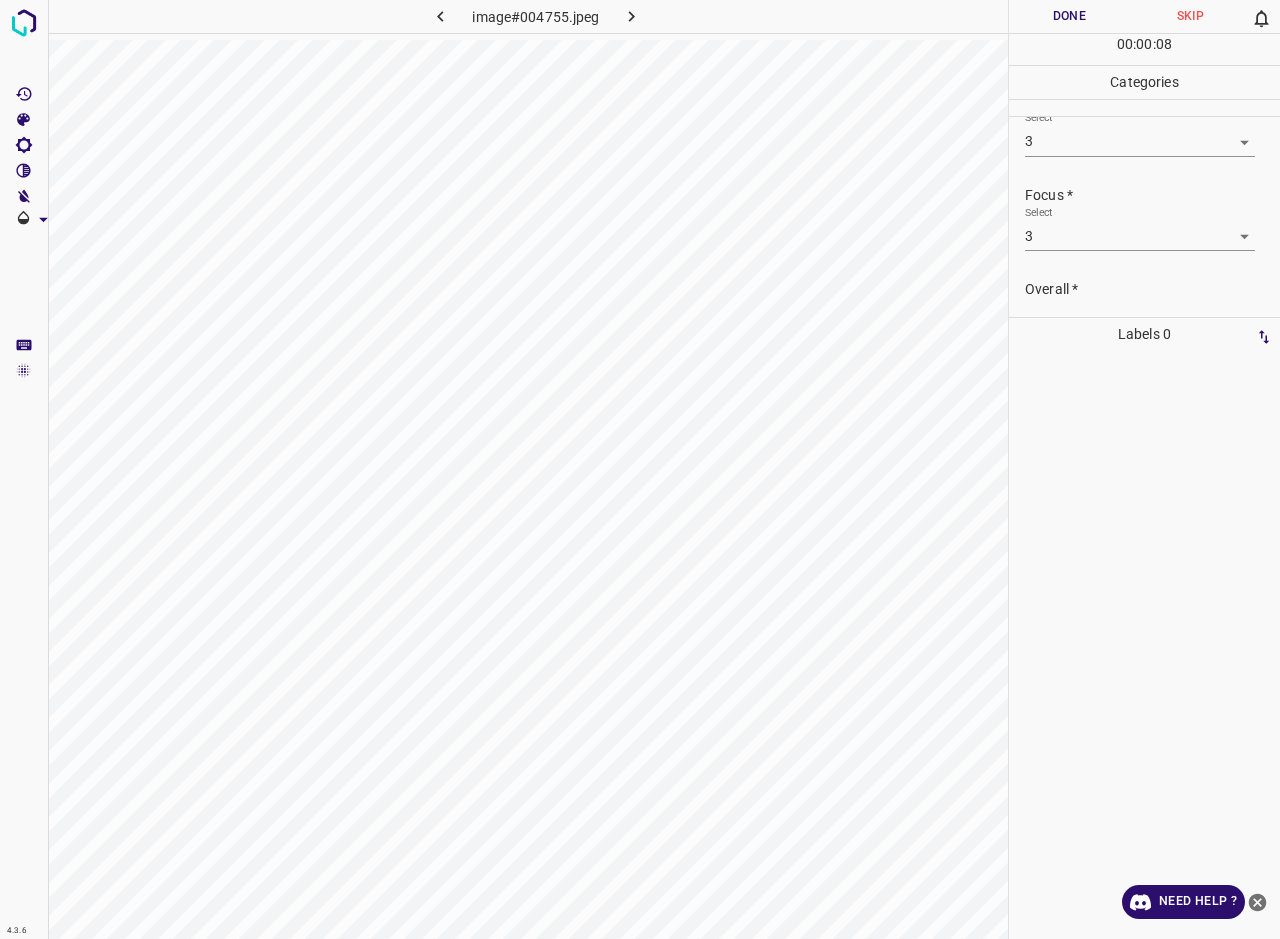 click on "4.3.6  image#004755.jpeg Done Skip 0 00   : 00   : 08   Categories Lighting *  Select 3 3 Focus *  Select 3 3 Overall *  Select ​ Labels   0 Categories 1 Lighting 2 Focus 3 Overall Tools Space Change between modes (Draw & Edit) I Auto labeling R Restore zoom M Zoom in N Zoom out Delete Delete selecte label Filters Z Restore filters X Saturation filter C Brightness filter V Contrast filter B Gray scale filter General O Download Need Help ? - Text - Hide - Delete" at bounding box center [640, 469] 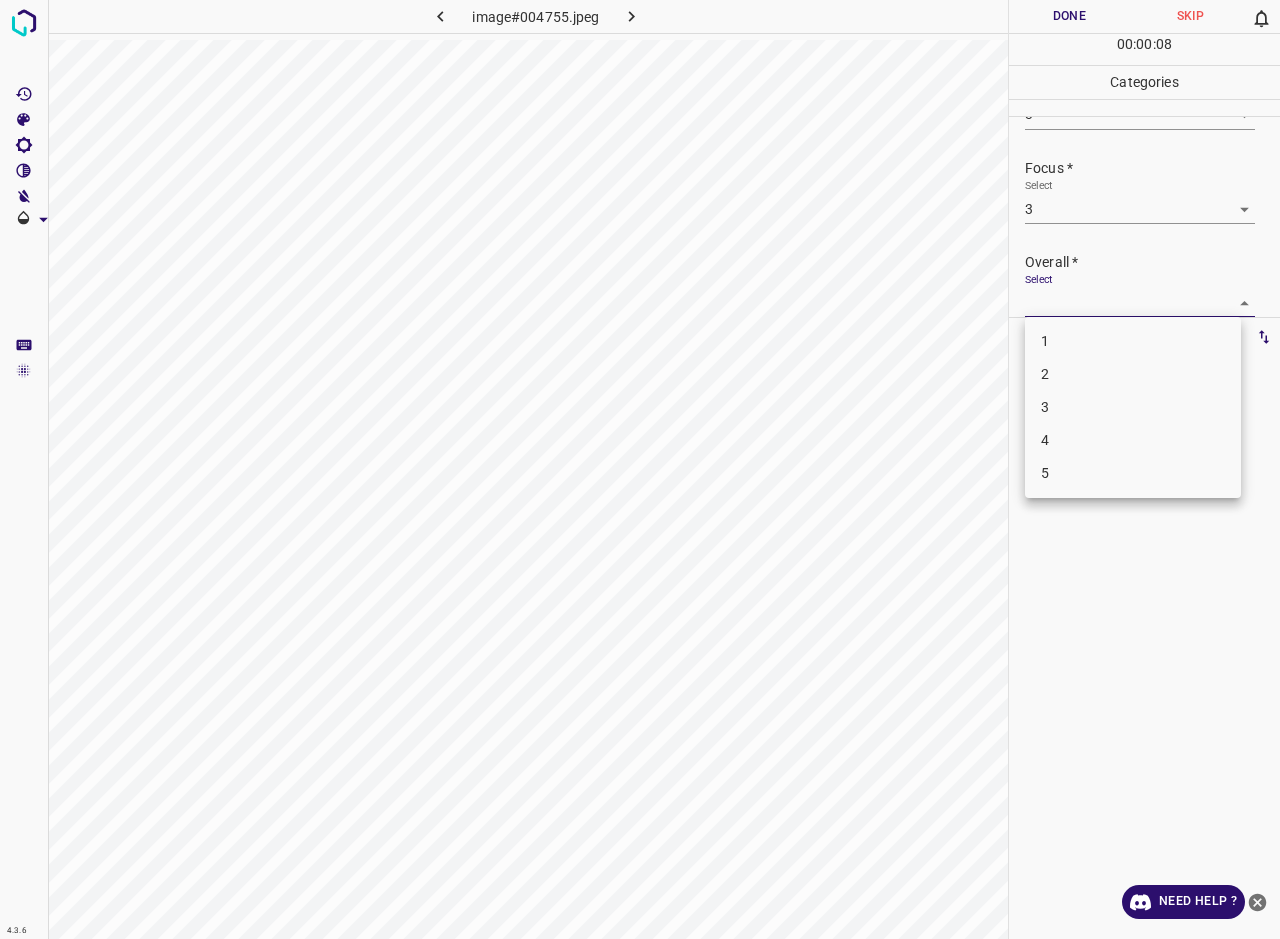 click on "3" at bounding box center [1133, 407] 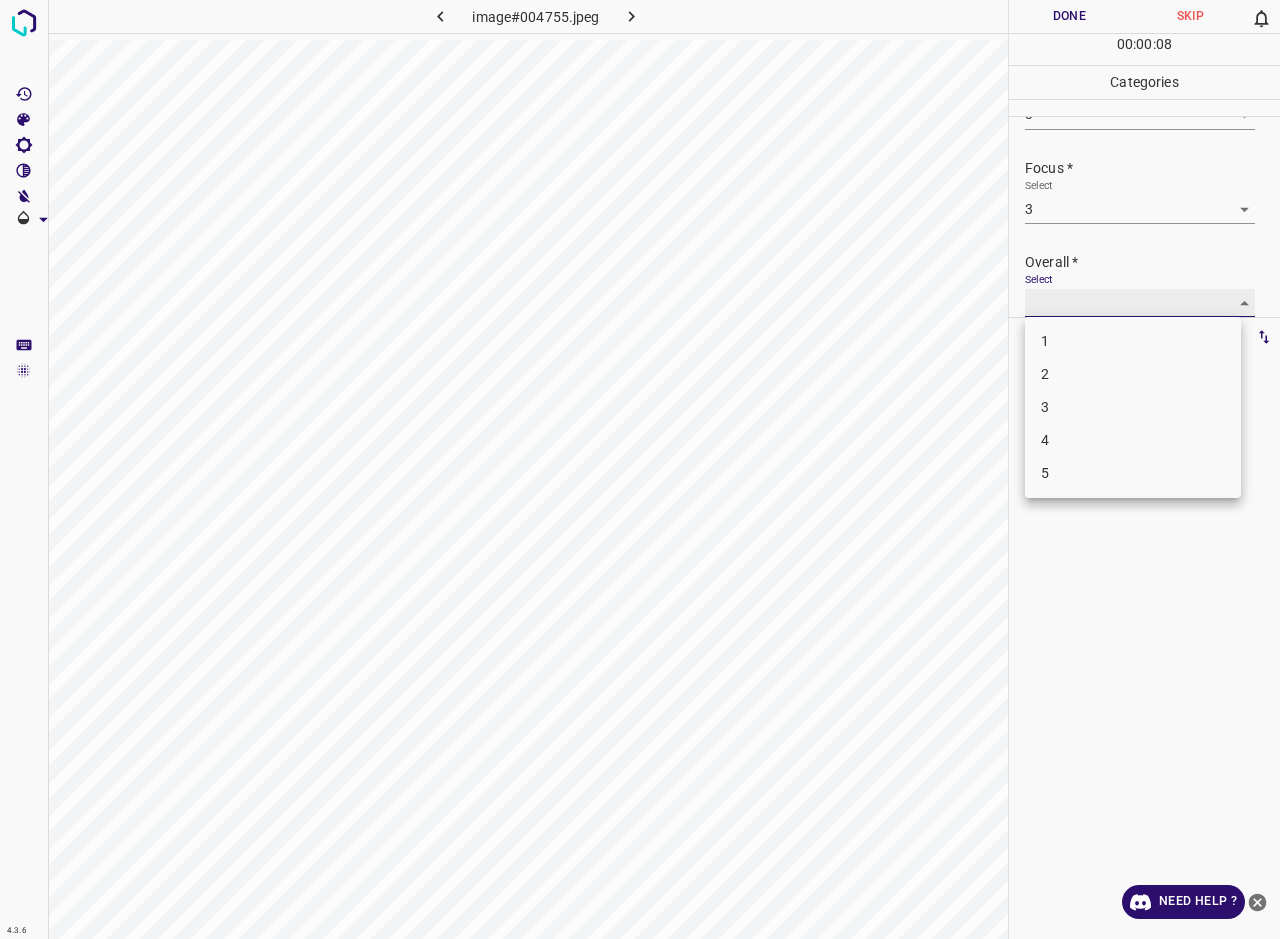 type on "3" 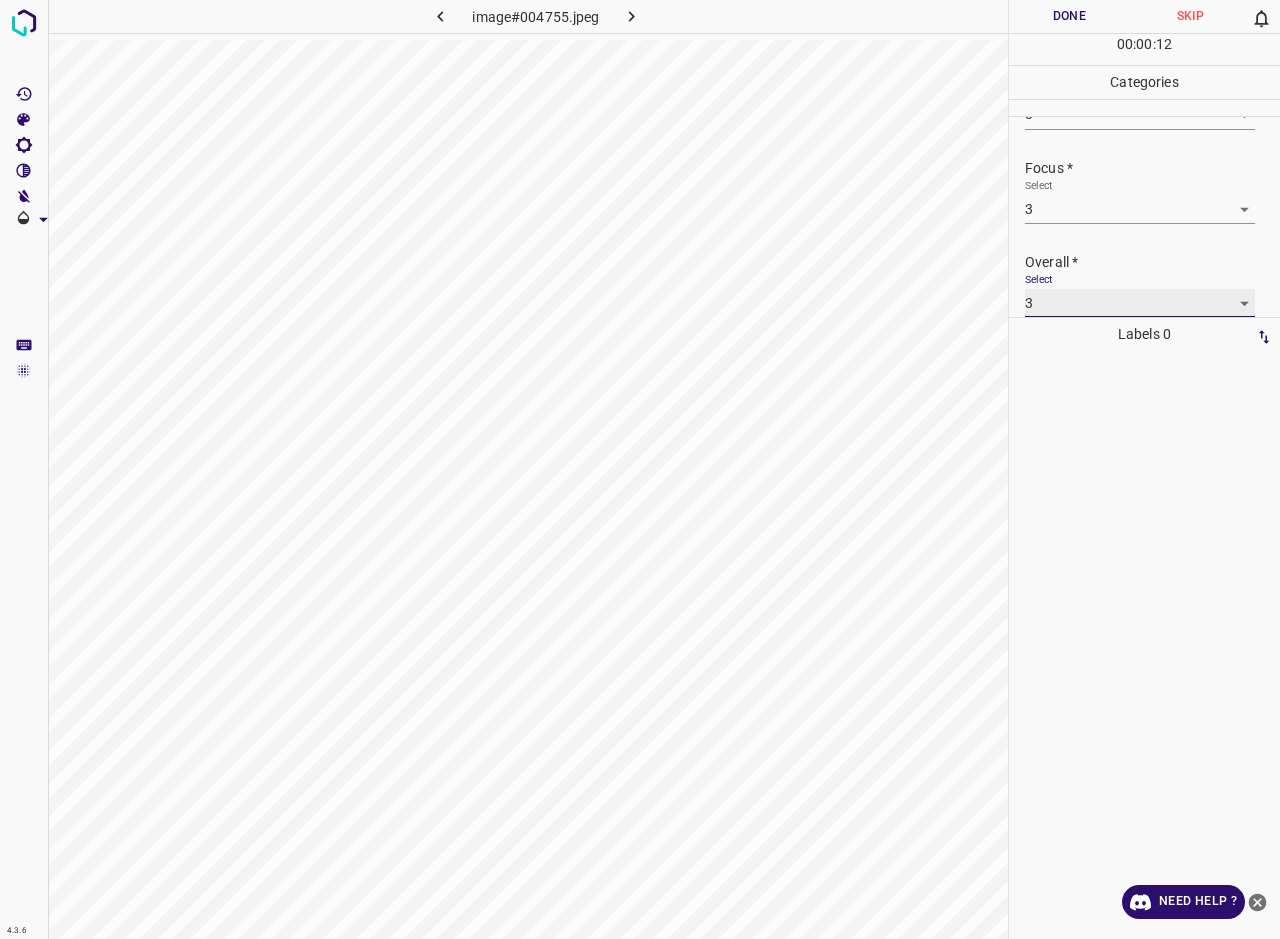 scroll, scrollTop: 10, scrollLeft: 0, axis: vertical 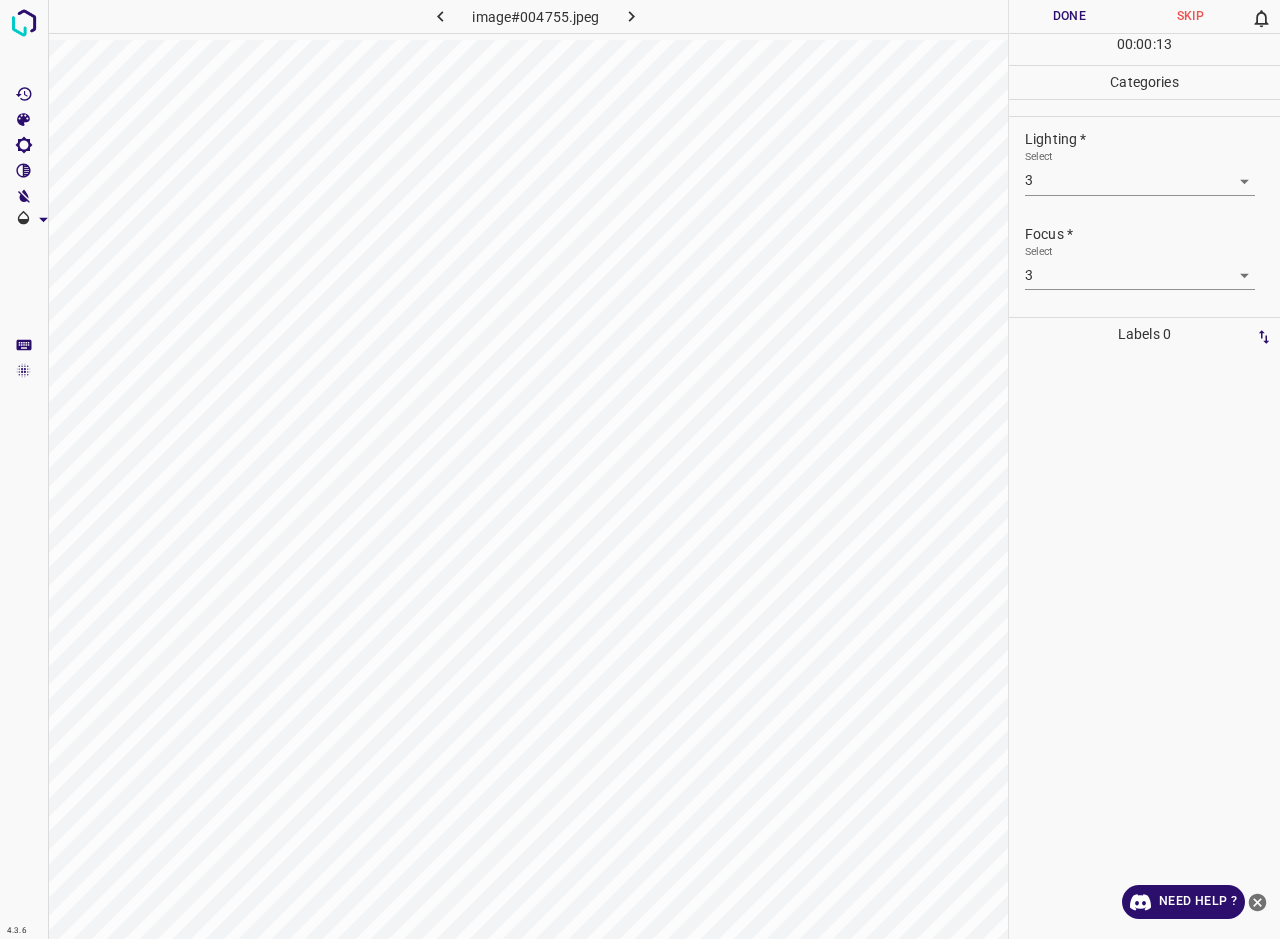 click on "Select" at bounding box center (1039, 156) 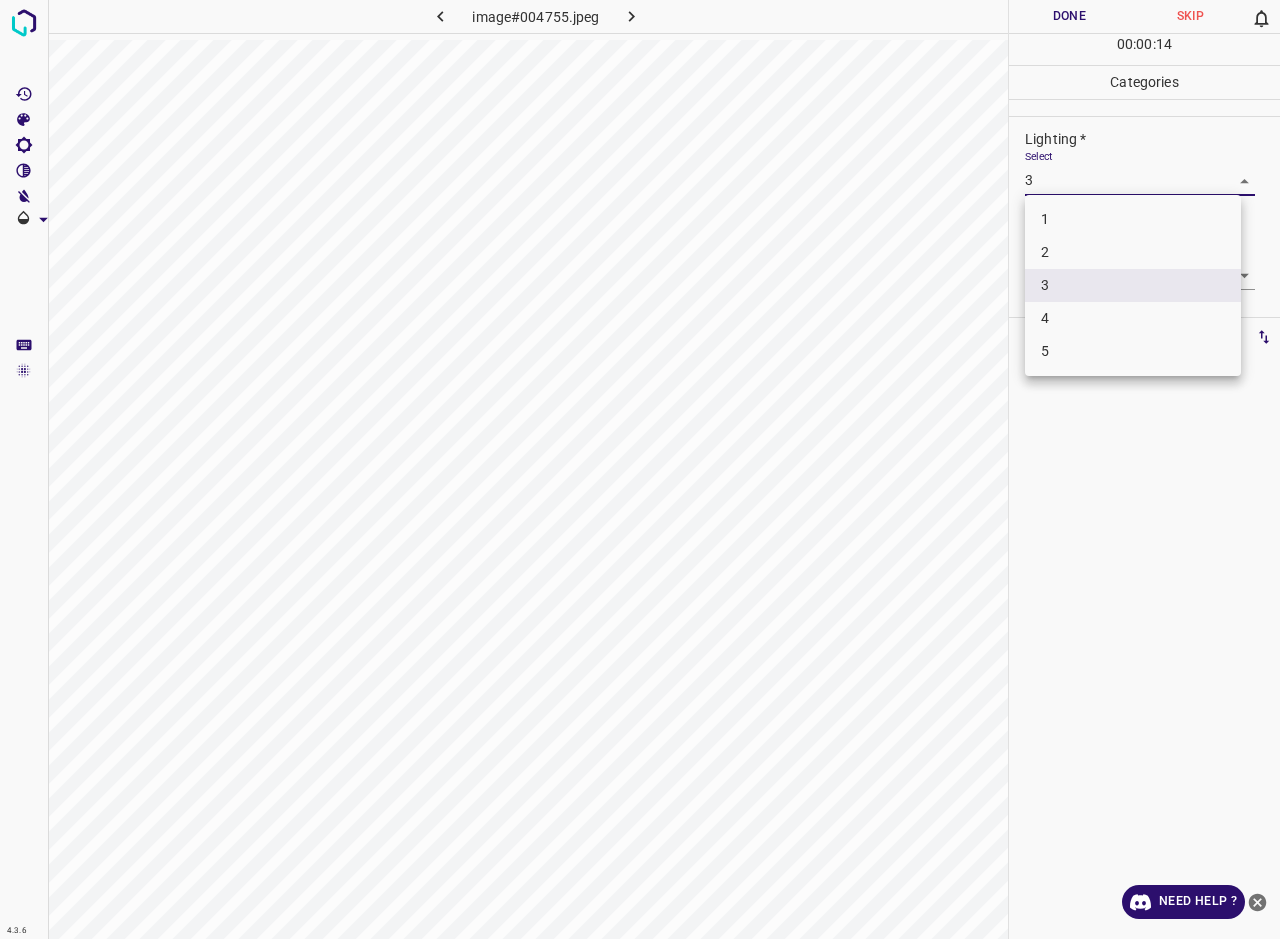 click on "2" at bounding box center [1133, 252] 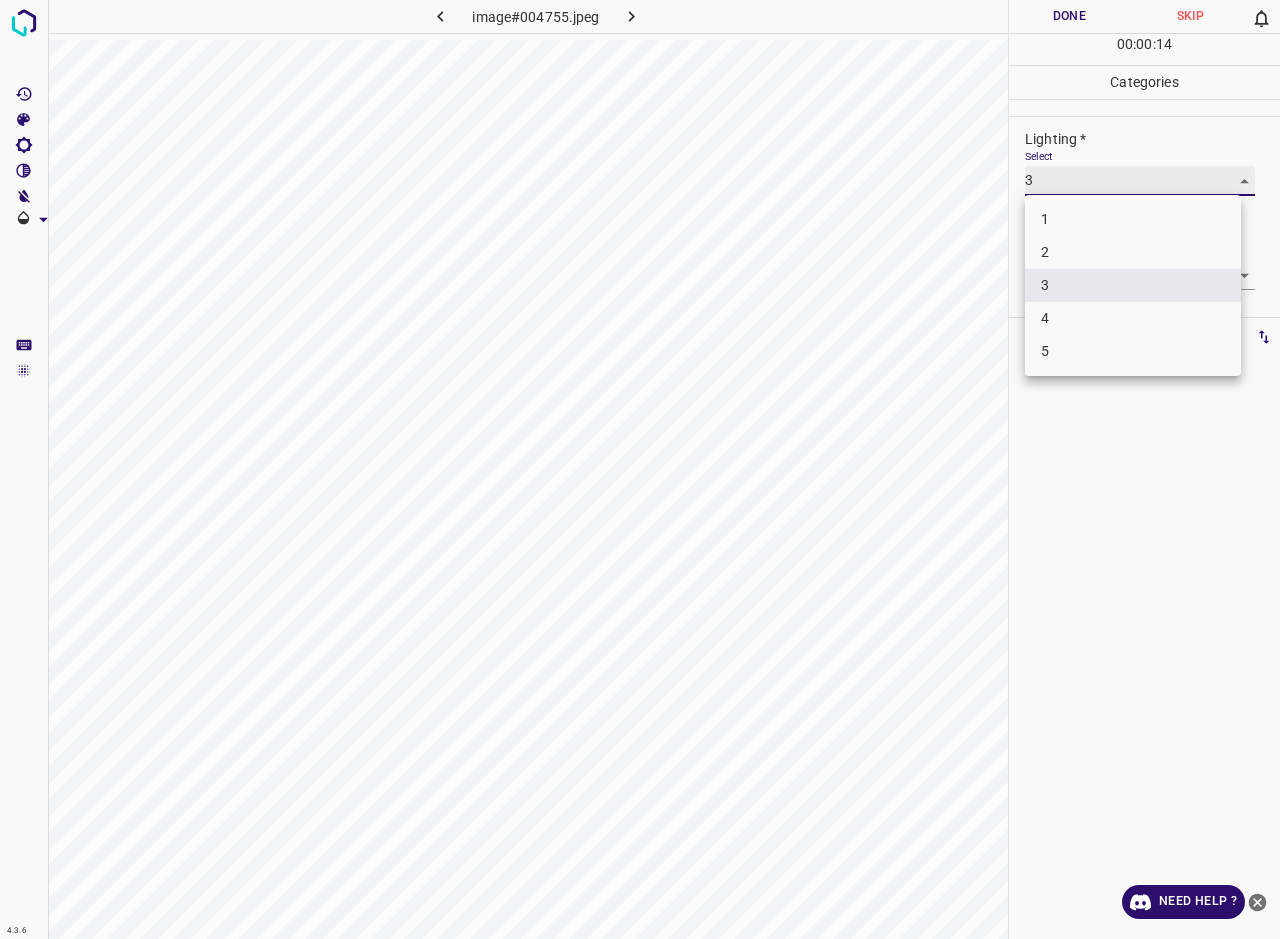 type on "2" 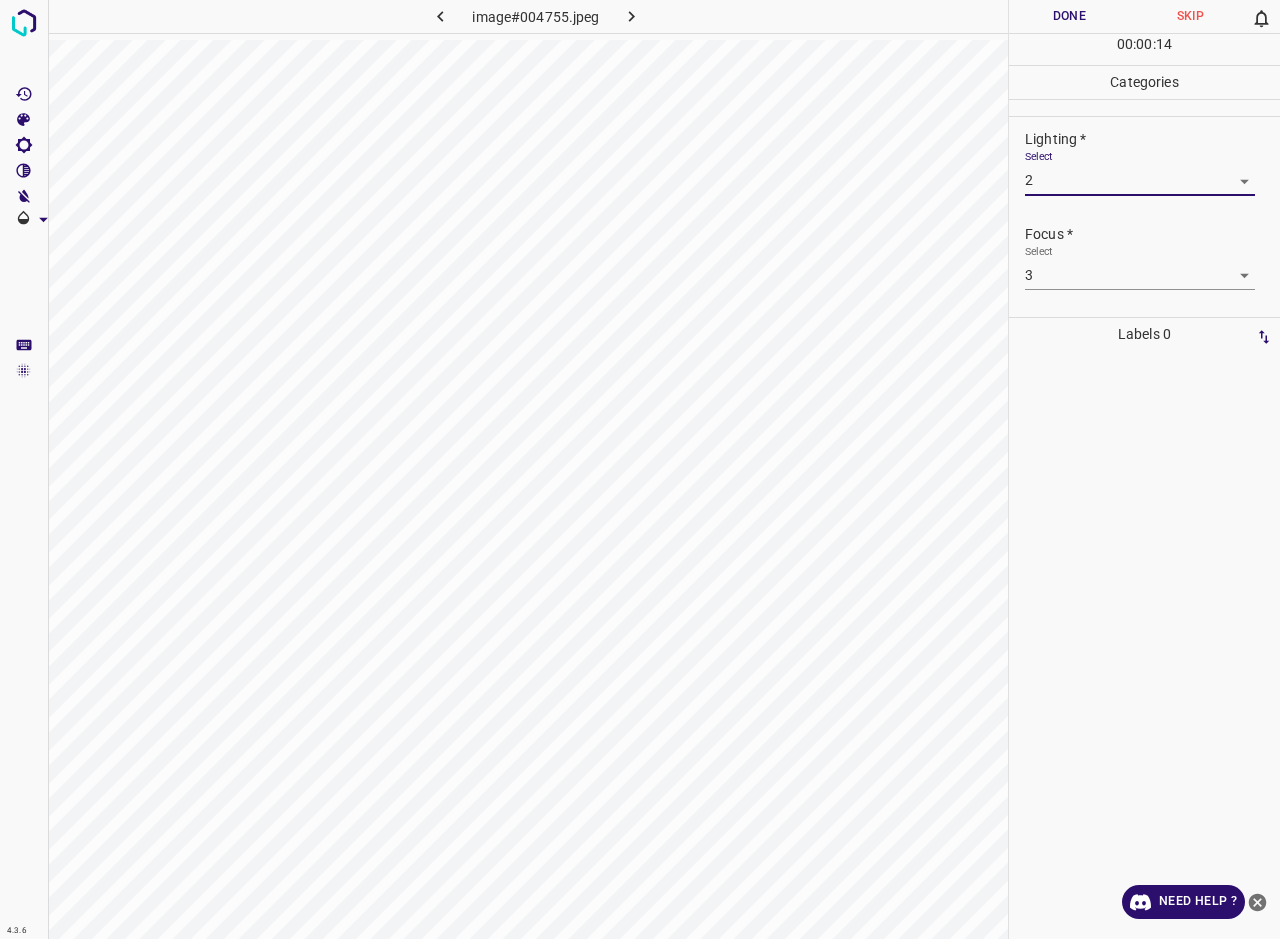 click on "Done" at bounding box center (1069, 16) 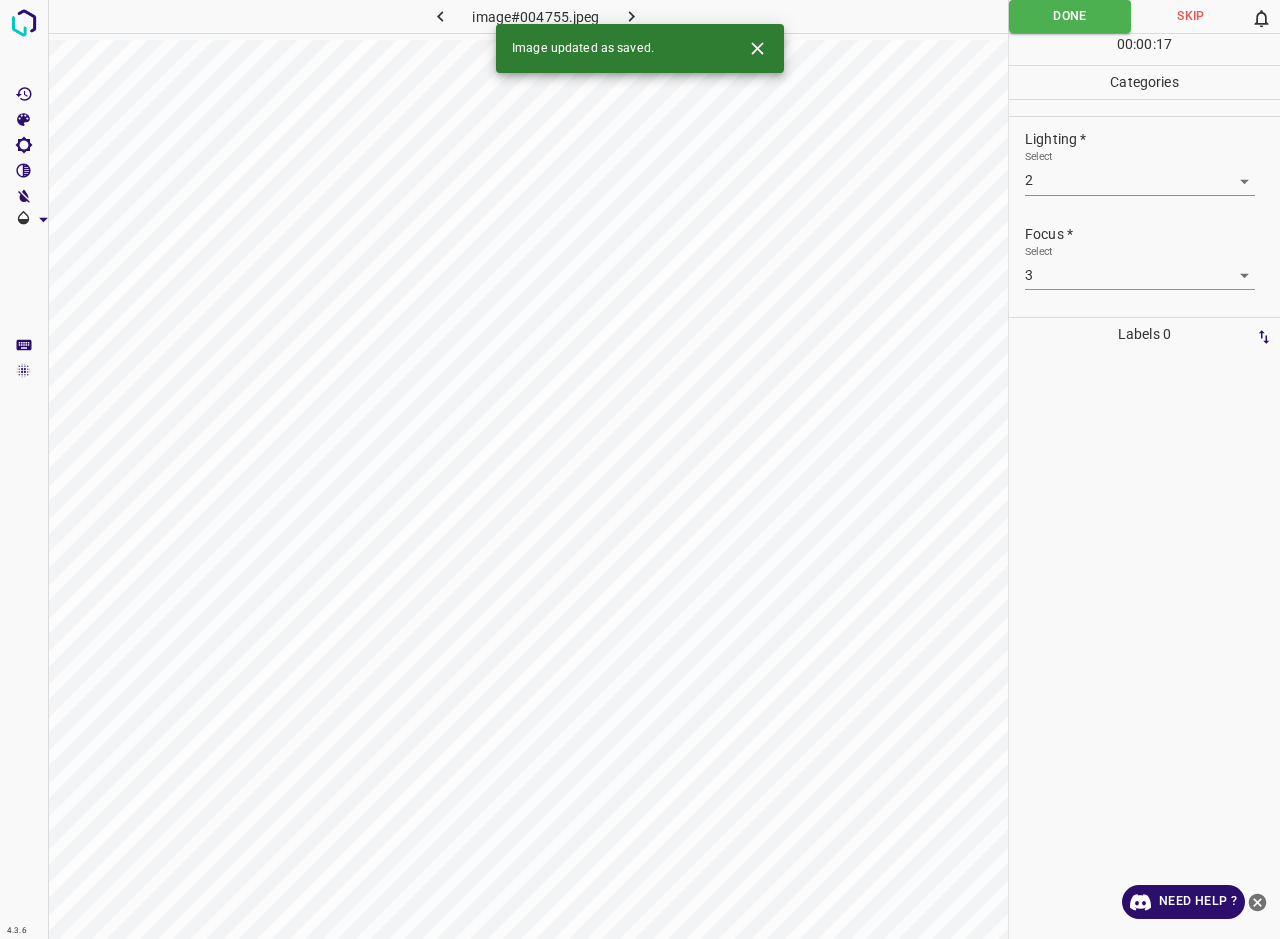 click 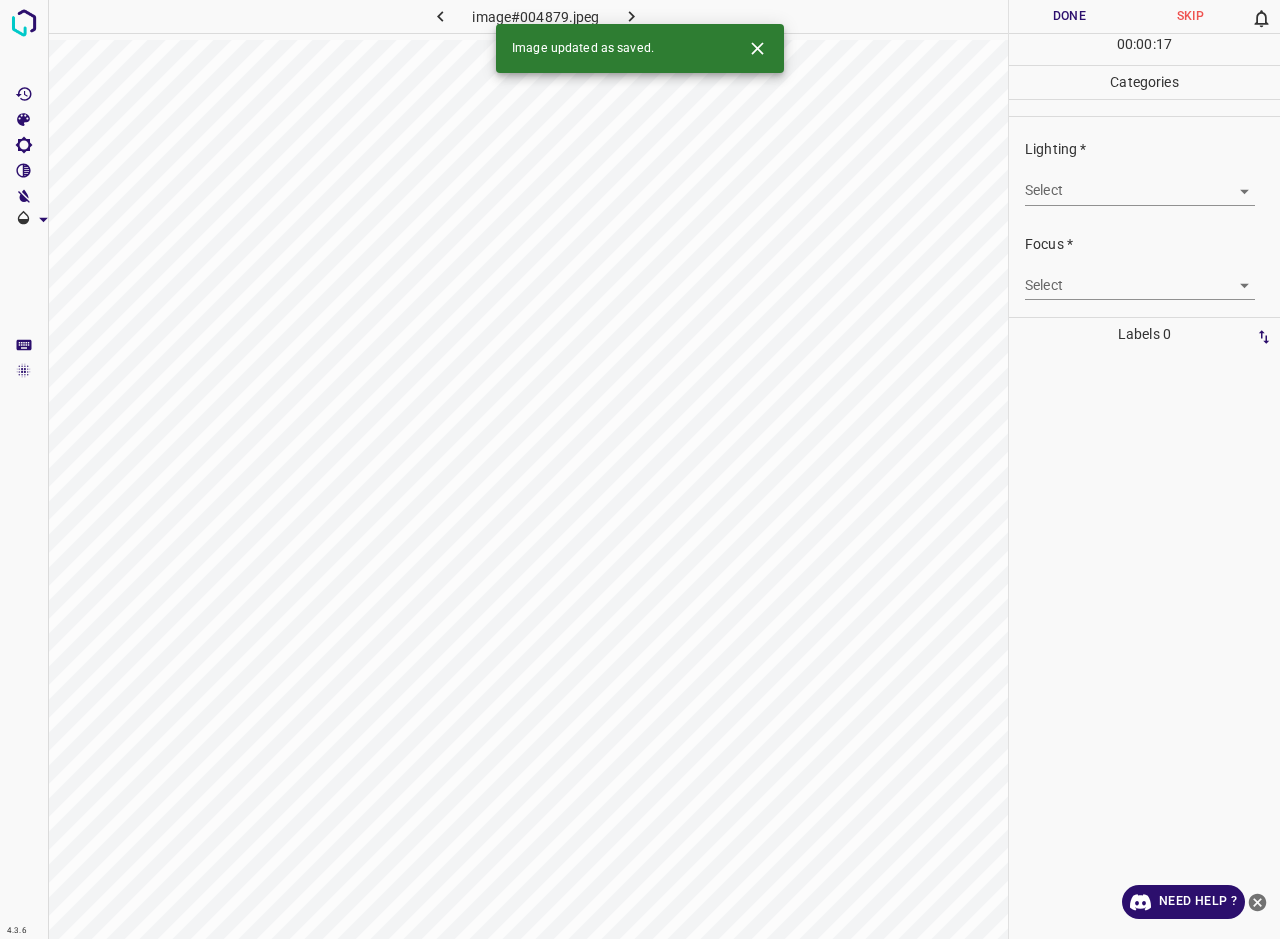click on "Select ​" at bounding box center [1140, 182] 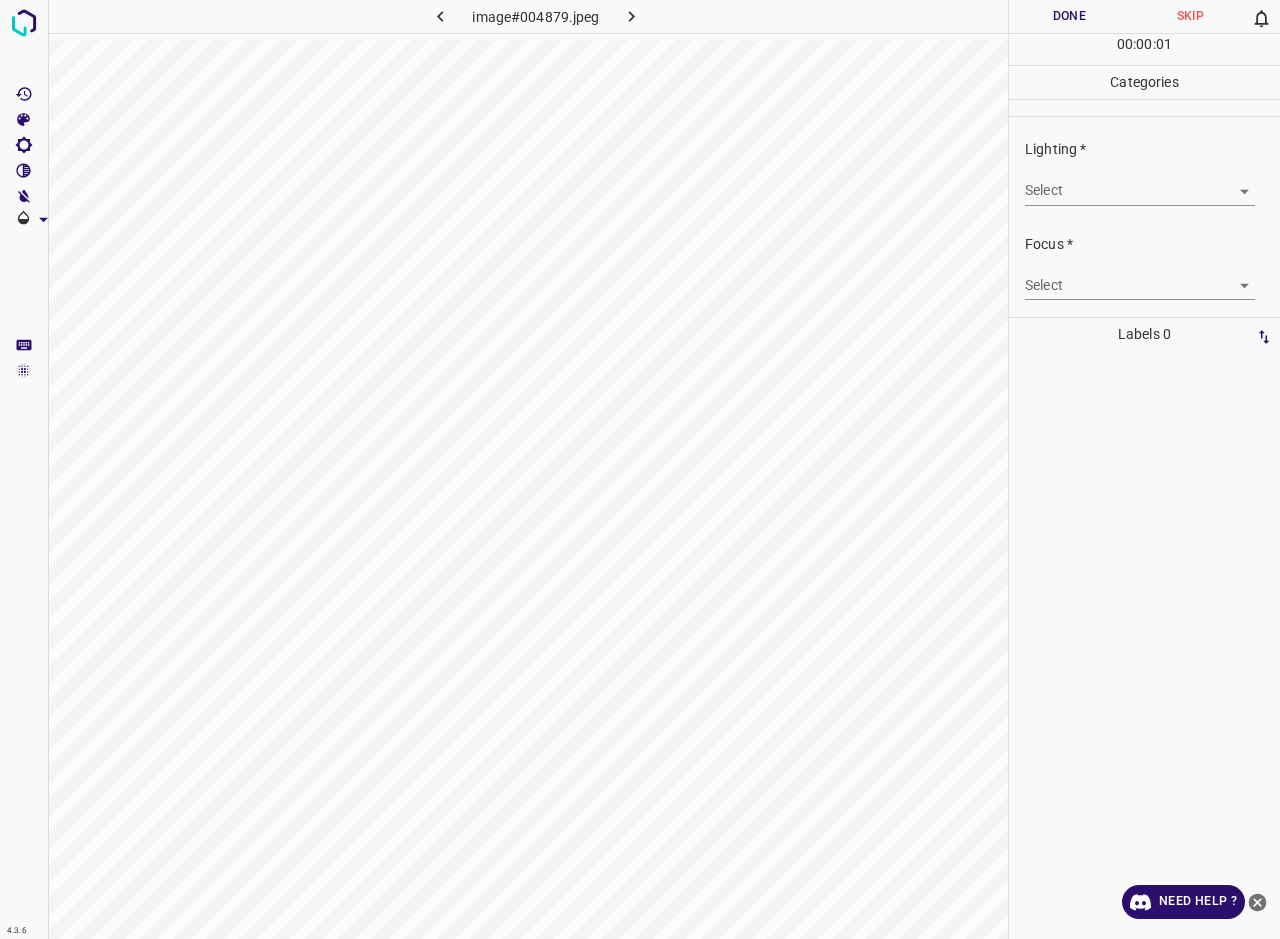 click on "4.3.6  image#004879.jpeg Done Skip 0 00   : 00   : 01   Categories Lighting *  Select ​ Focus *  Select ​ Overall *  Select ​ Labels   0 Categories 1 Lighting 2 Focus 3 Overall Tools Space Change between modes (Draw & Edit) I Auto labeling R Restore zoom M Zoom in N Zoom out Delete Delete selecte label Filters Z Restore filters X Saturation filter C Brightness filter V Contrast filter B Gray scale filter General O Download Need Help ? - Text - Hide - Delete" at bounding box center (640, 469) 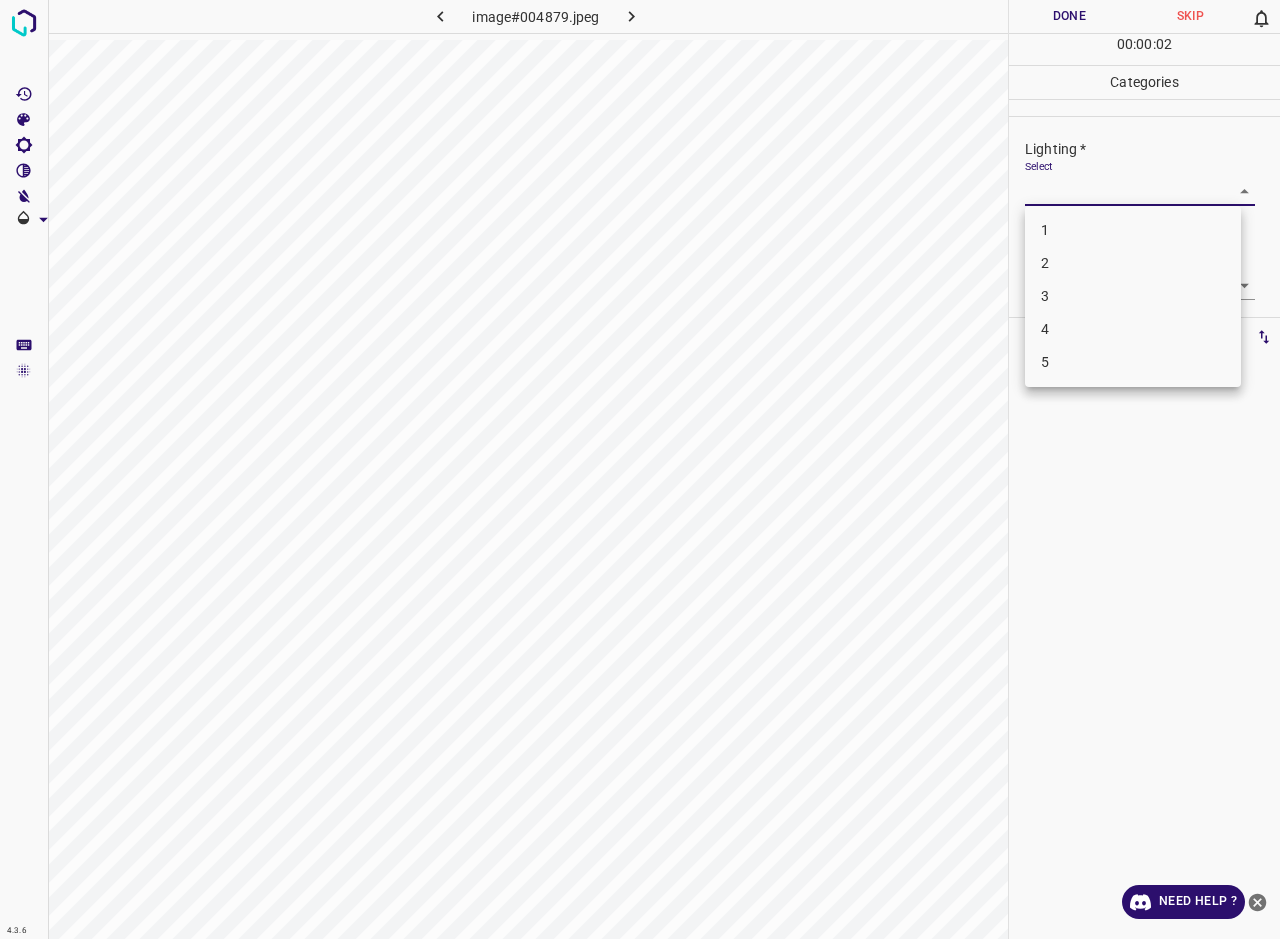 click on "3" at bounding box center [1133, 296] 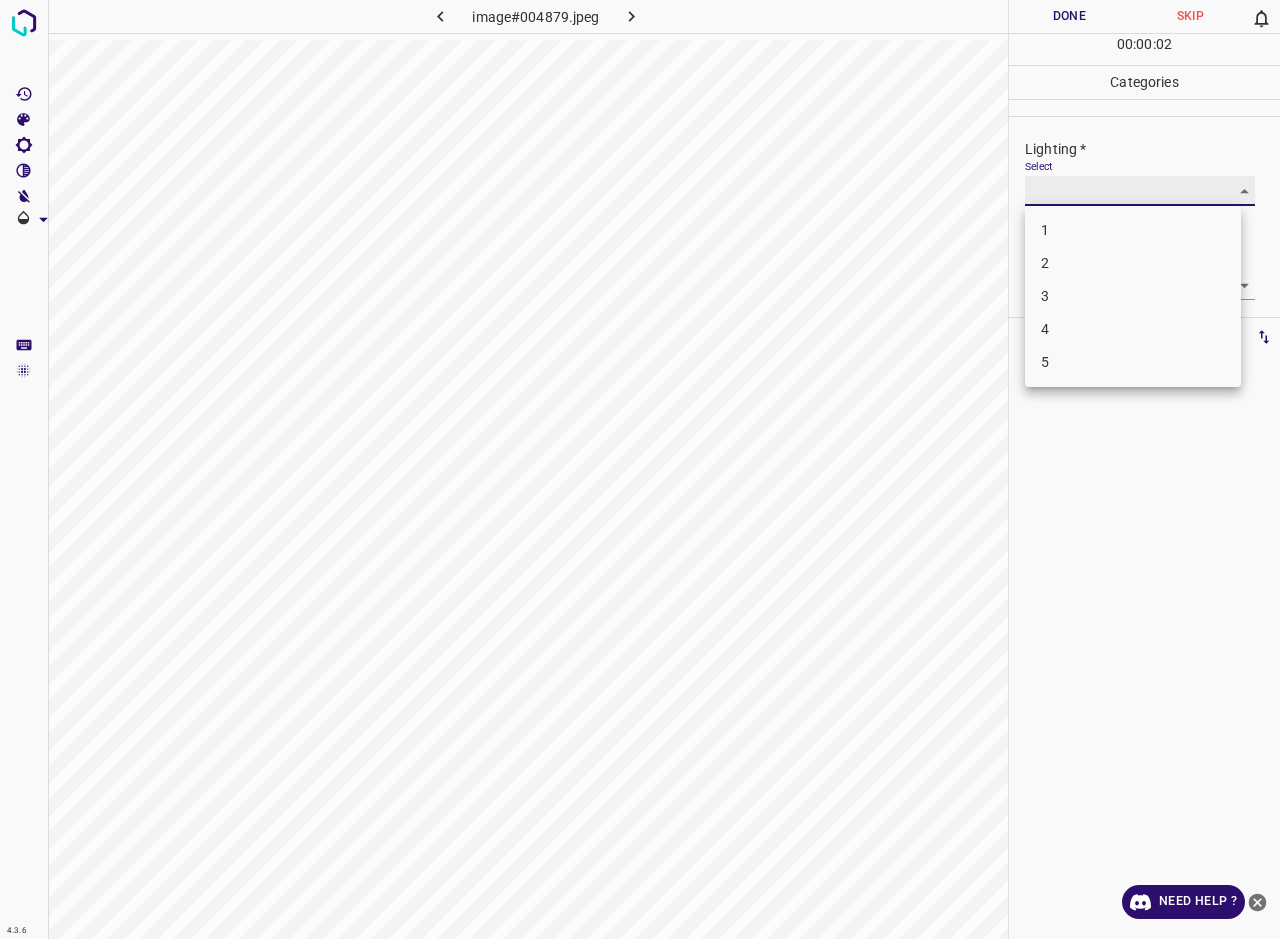 type on "3" 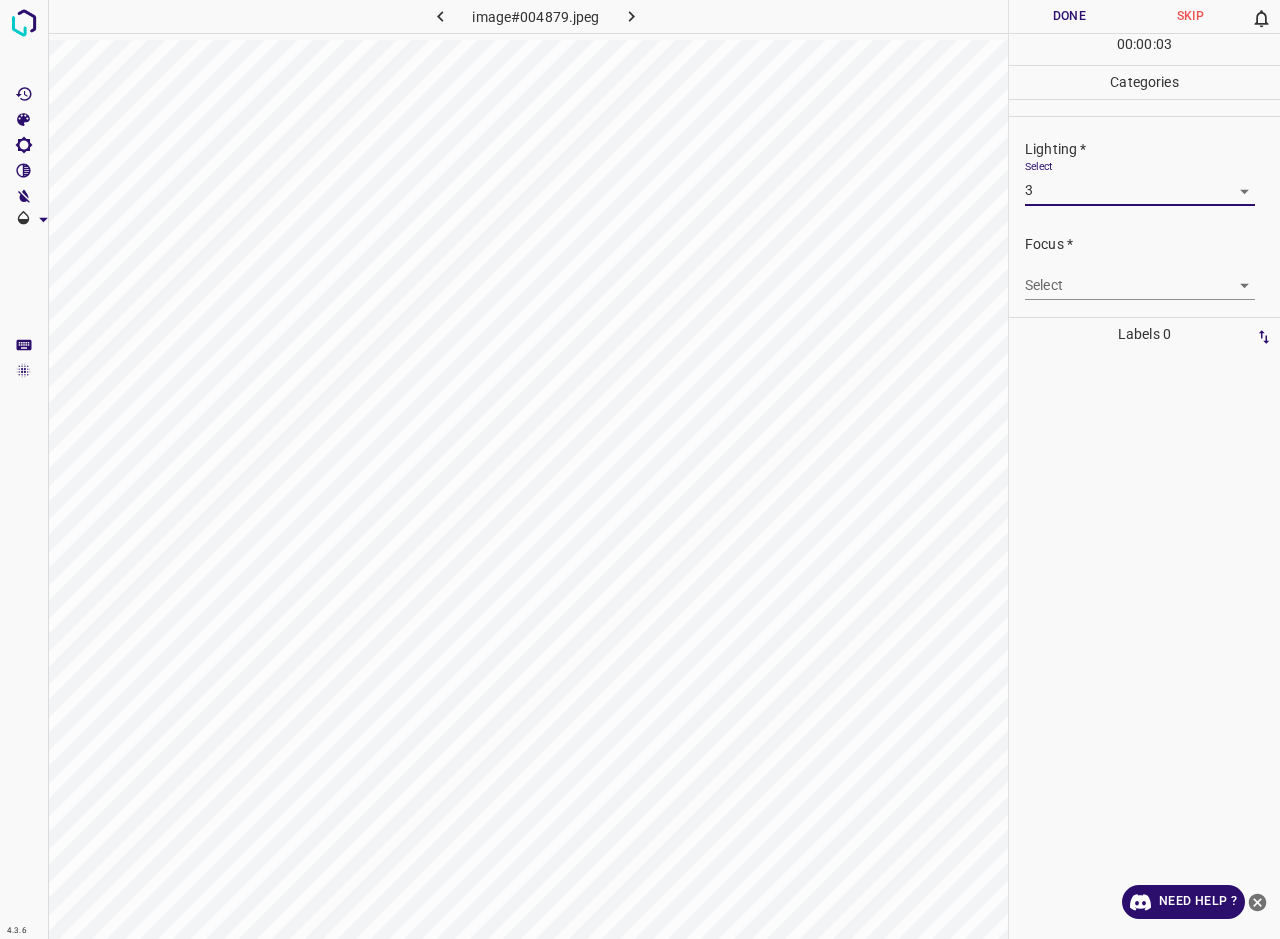 click on "4.3.6  image#004879.jpeg Done Skip 0 00   : 00   : 03   Categories Lighting *  Select 3 3 Focus *  Select ​ Overall *  Select ​ Labels   0 Categories 1 Lighting 2 Focus 3 Overall Tools Space Change between modes (Draw & Edit) I Auto labeling R Restore zoom M Zoom in N Zoom out Delete Delete selecte label Filters Z Restore filters X Saturation filter C Brightness filter V Contrast filter B Gray scale filter General O Download Need Help ? - Text - Hide - Delete" at bounding box center [640, 469] 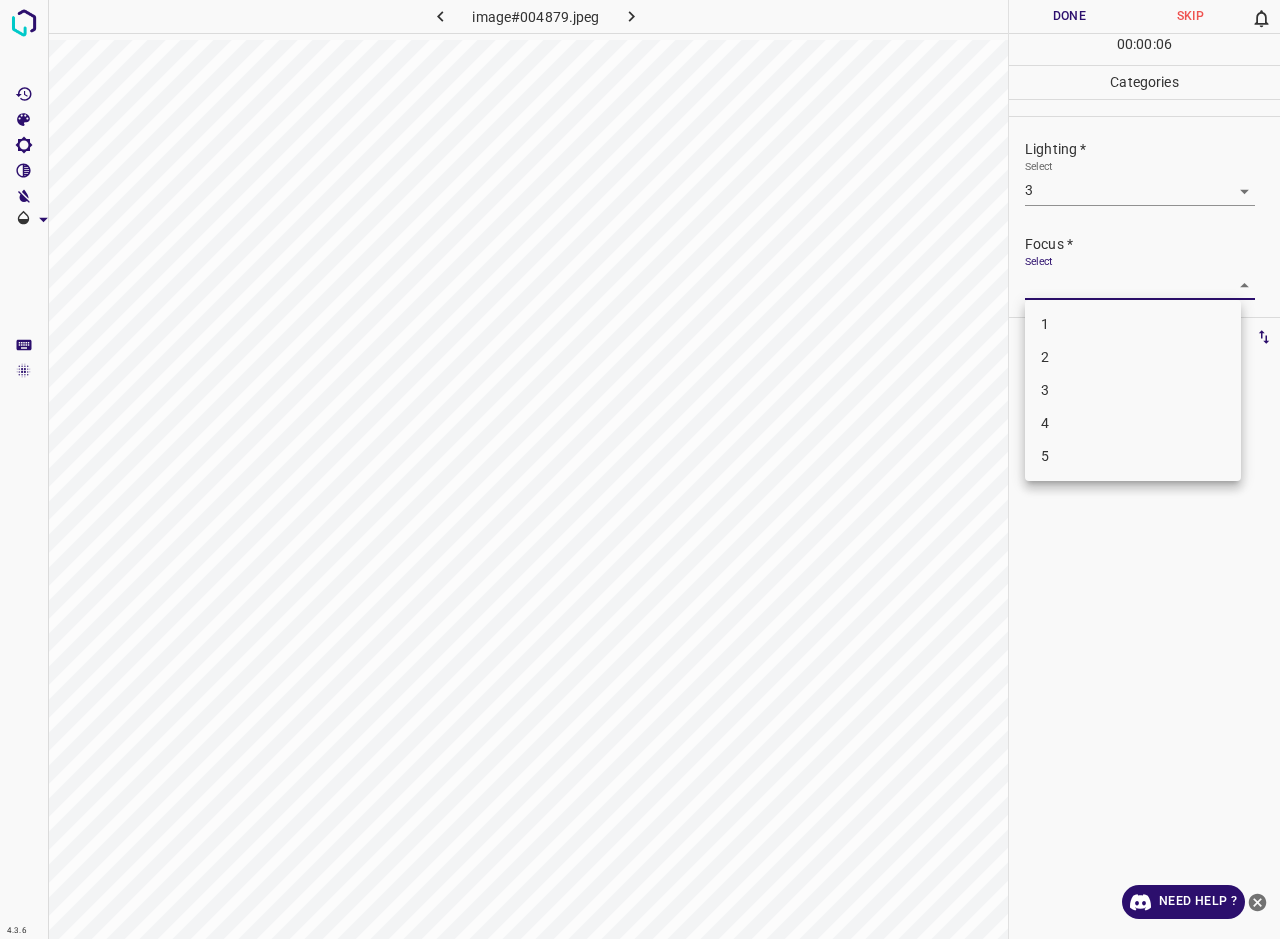 click on "3" at bounding box center (1133, 390) 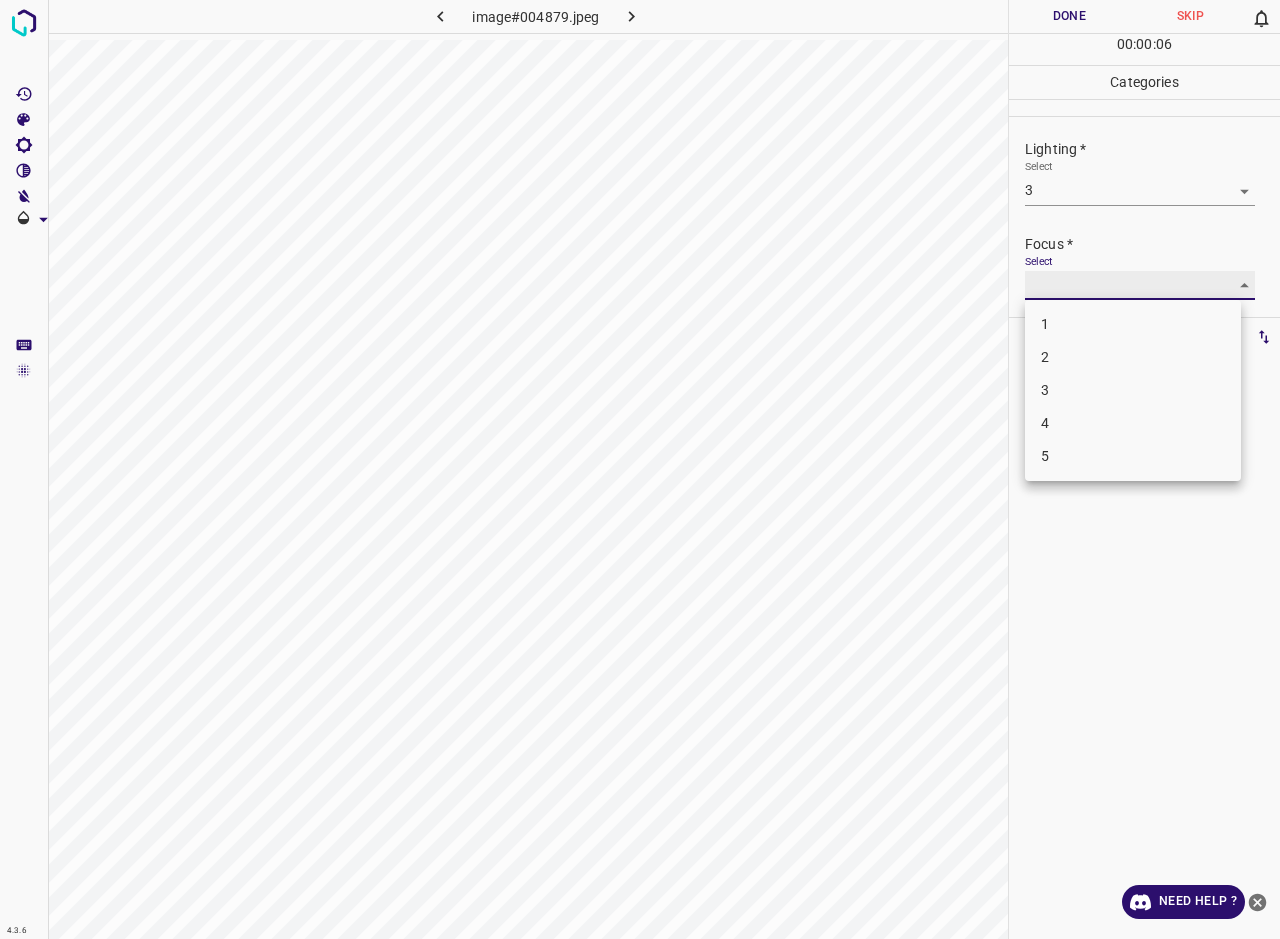 type on "3" 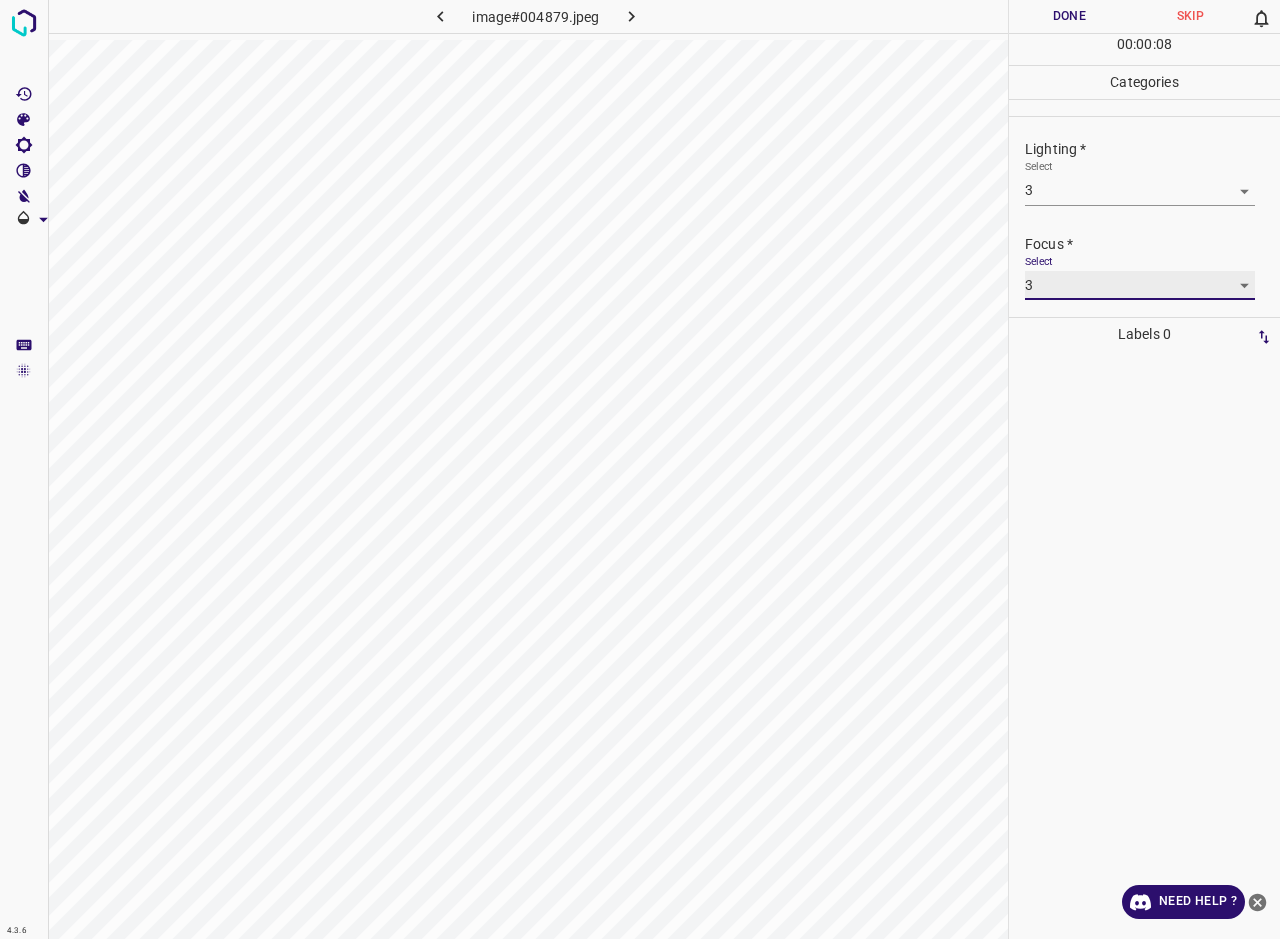 scroll, scrollTop: 34, scrollLeft: 0, axis: vertical 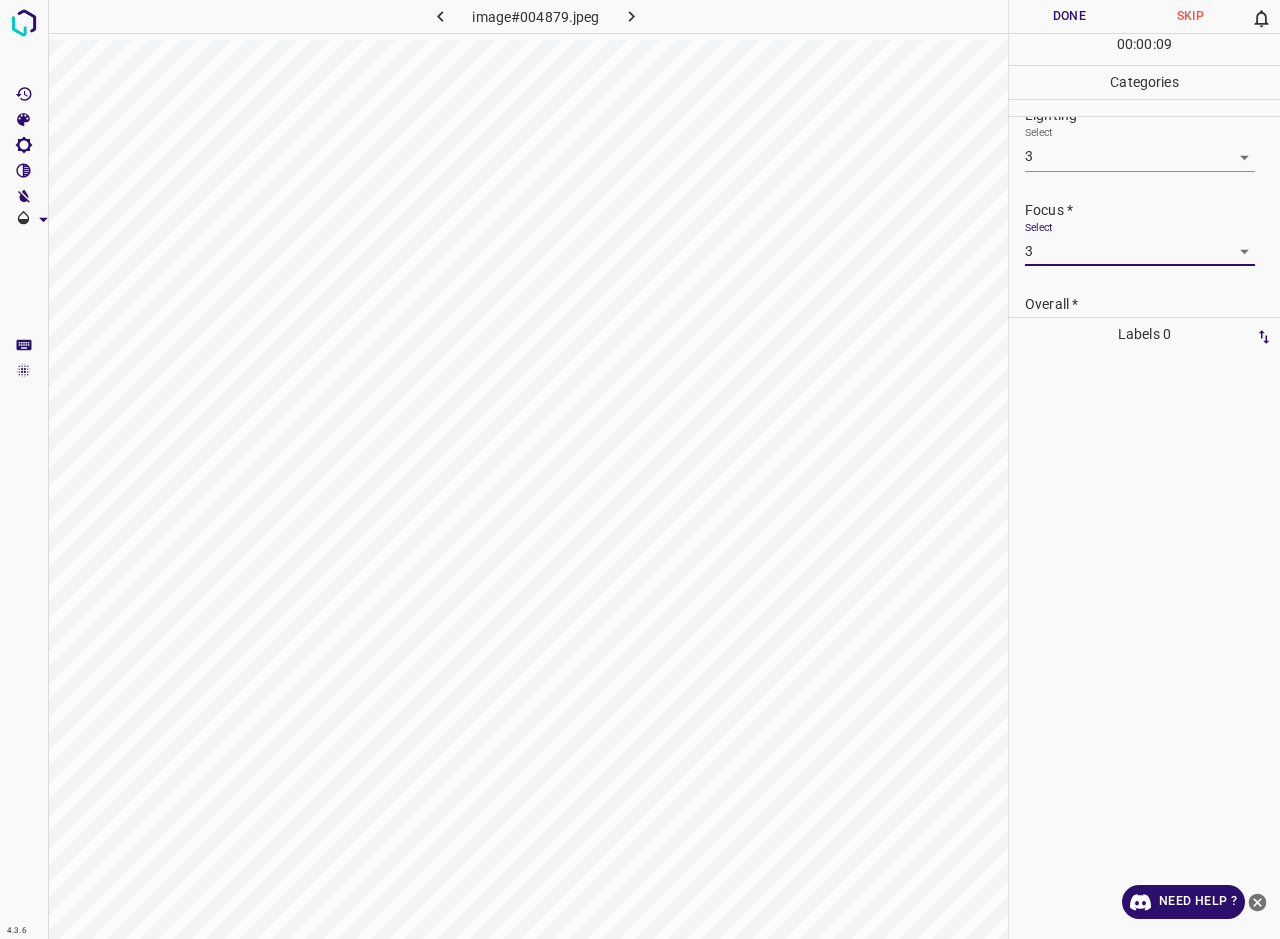 click on "Overall *" at bounding box center (1152, 304) 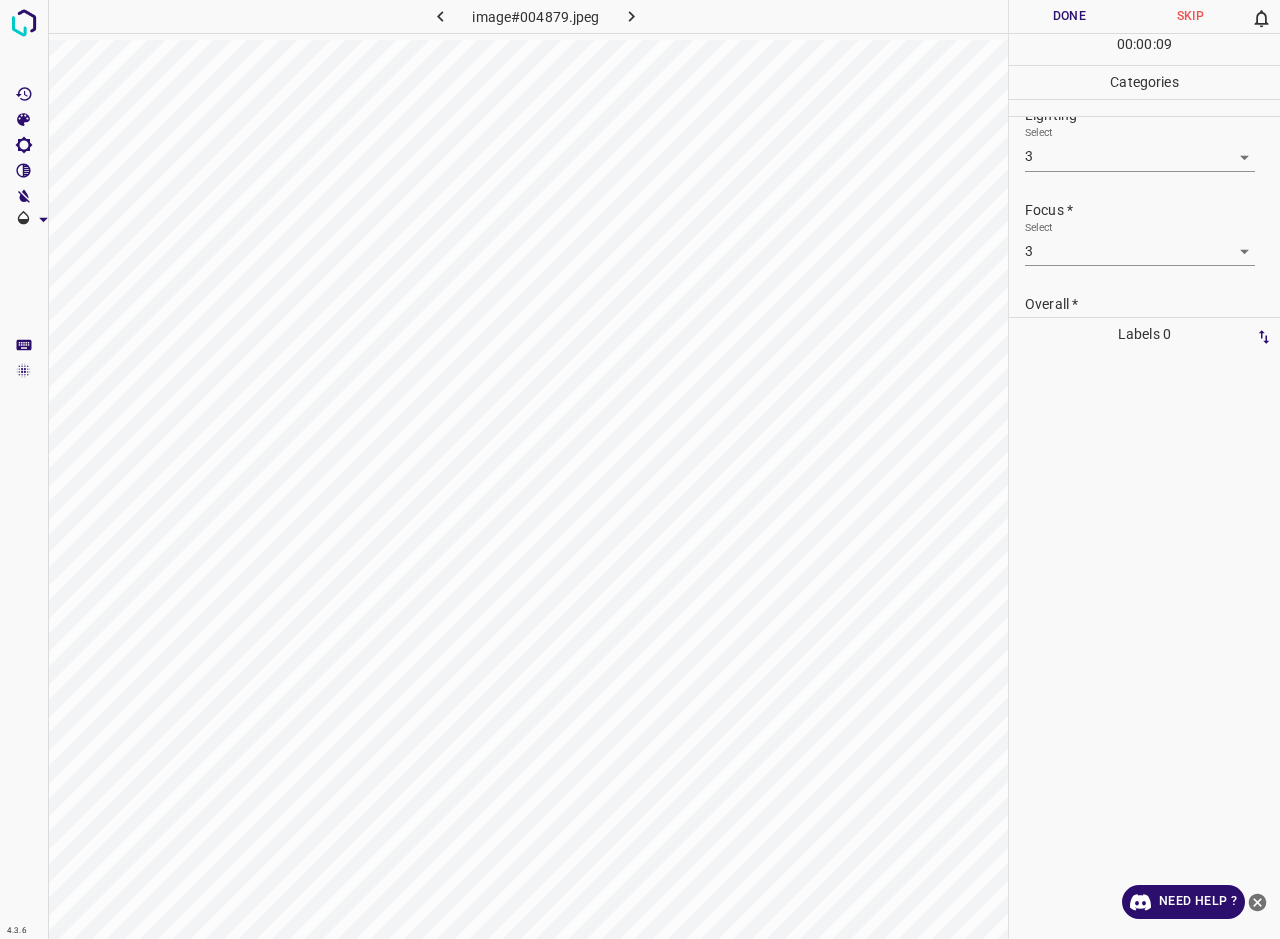 click on "Labels   0" at bounding box center [1144, 334] 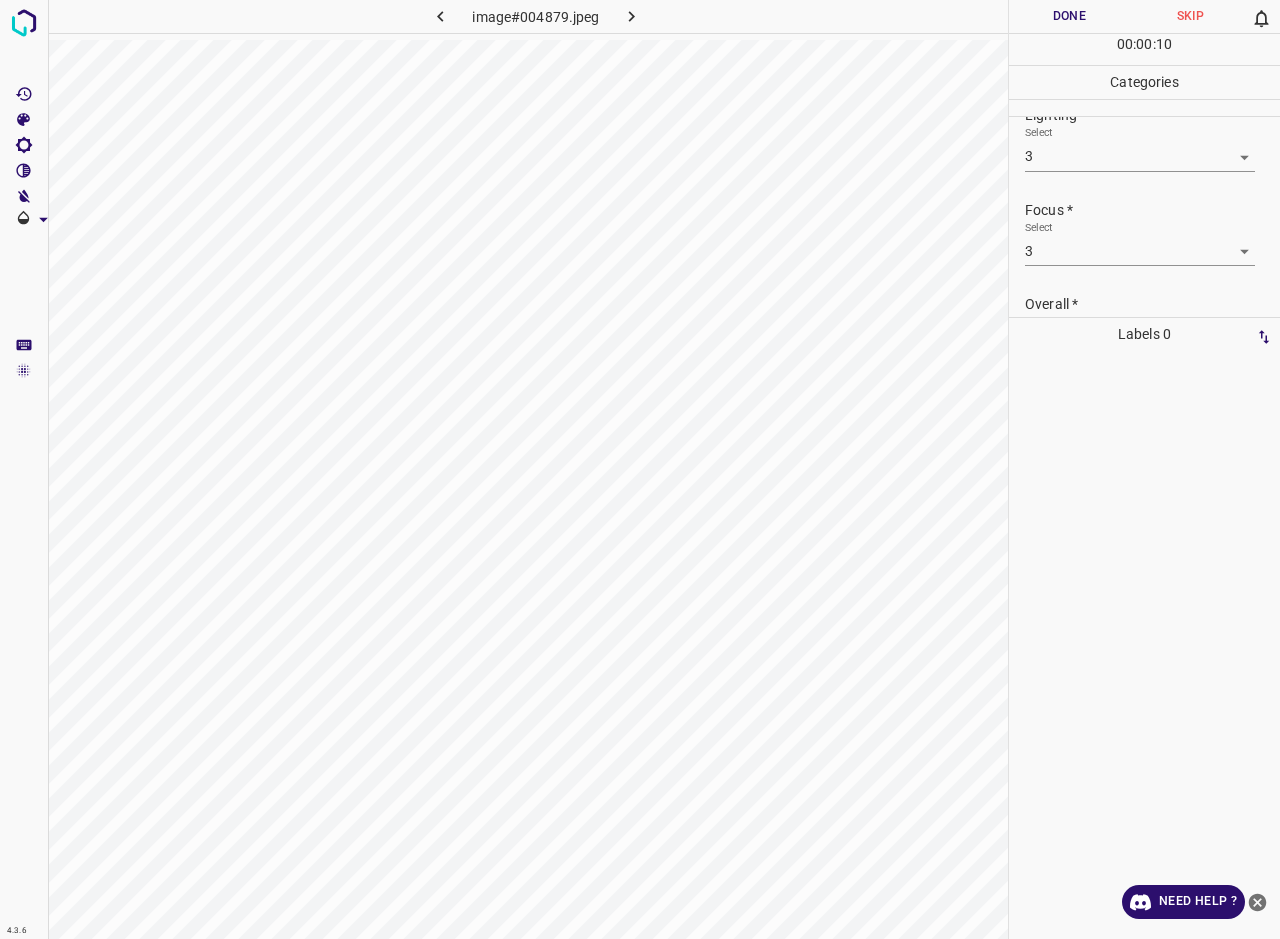 click on "Overall *" at bounding box center [1152, 304] 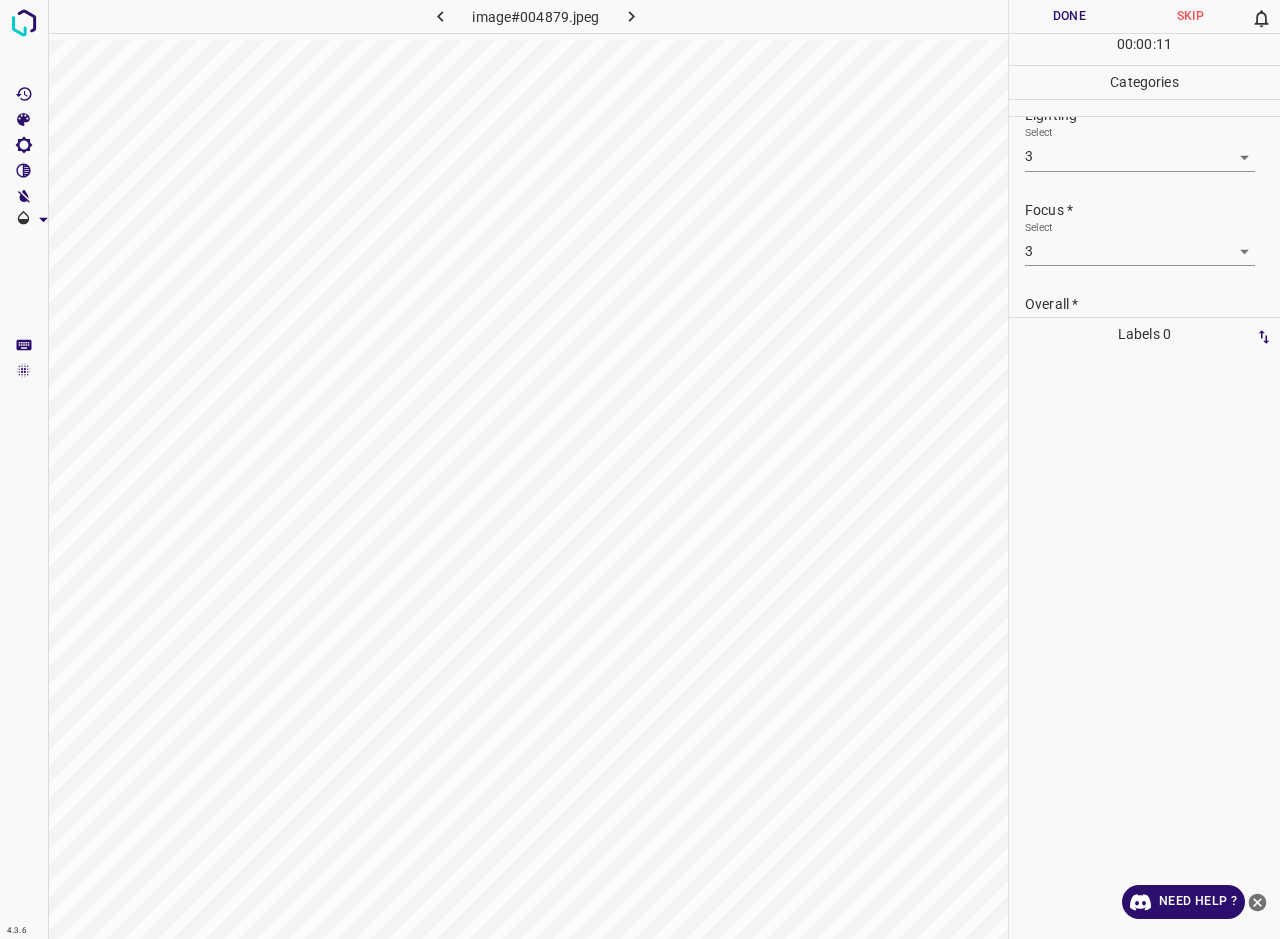 scroll, scrollTop: 98, scrollLeft: 0, axis: vertical 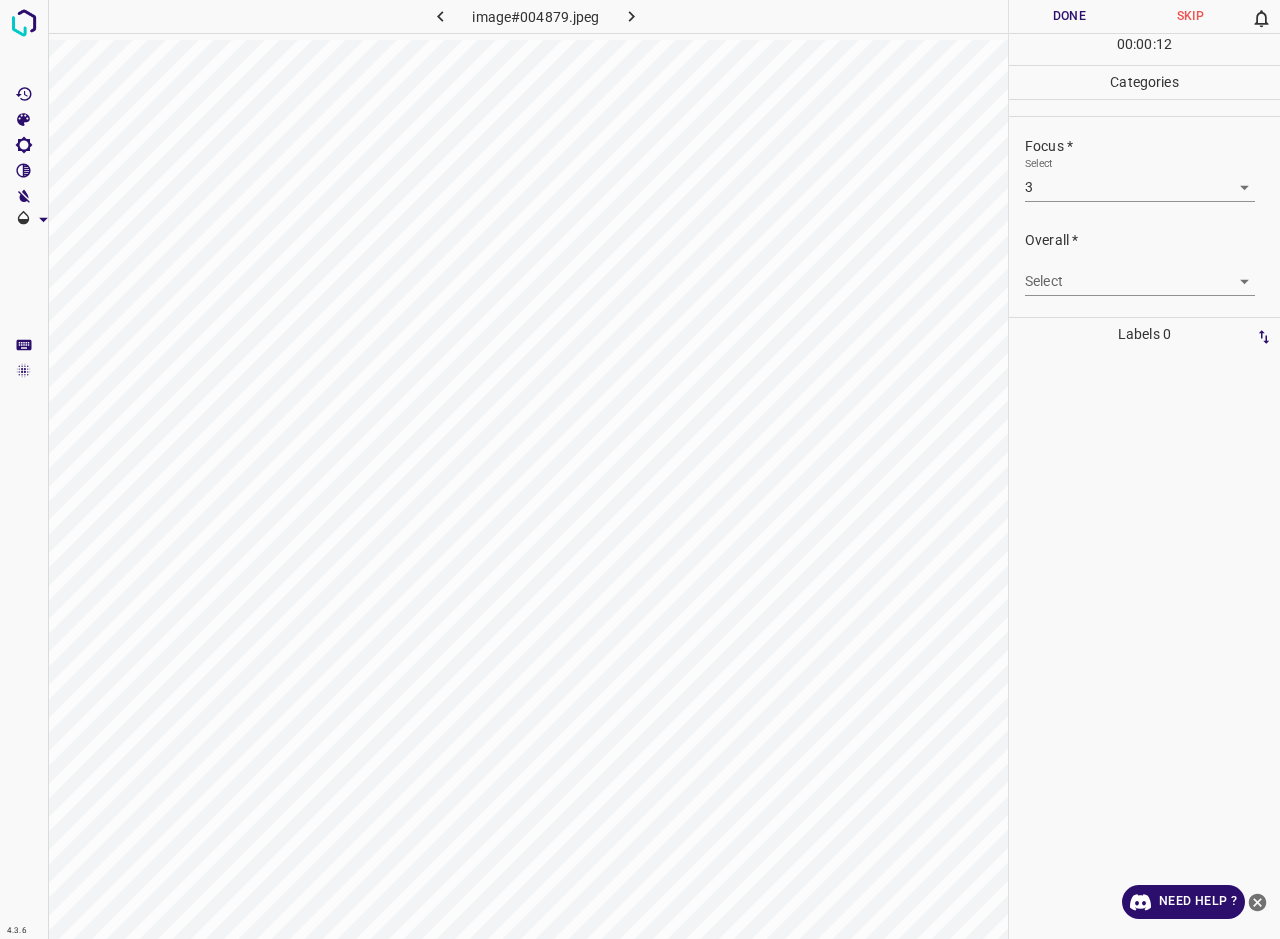 click on "4.3.6  image#004879.jpeg Done Skip 0 00   : 00   : 12   Categories Lighting *  Select 3 3 Focus *  Select 3 3 Overall *  Select ​ Labels   0 Categories 1 Lighting 2 Focus 3 Overall Tools Space Change between modes (Draw & Edit) I Auto labeling R Restore zoom M Zoom in N Zoom out Delete Delete selecte label Filters Z Restore filters X Saturation filter C Brightness filter V Contrast filter B Gray scale filter General O Download Need Help ? - Text - Hide - Delete" at bounding box center [640, 469] 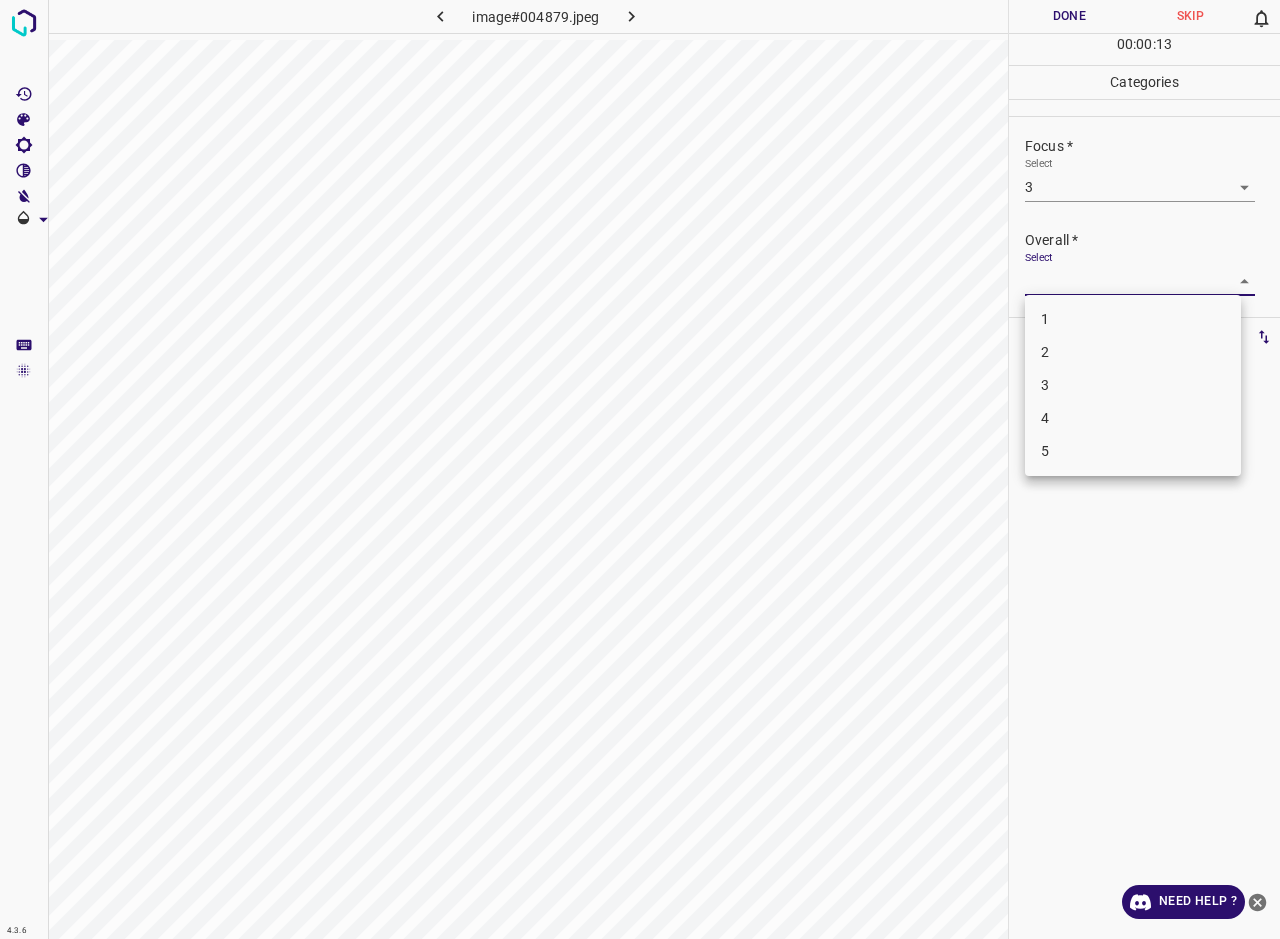 click on "3" at bounding box center [1133, 385] 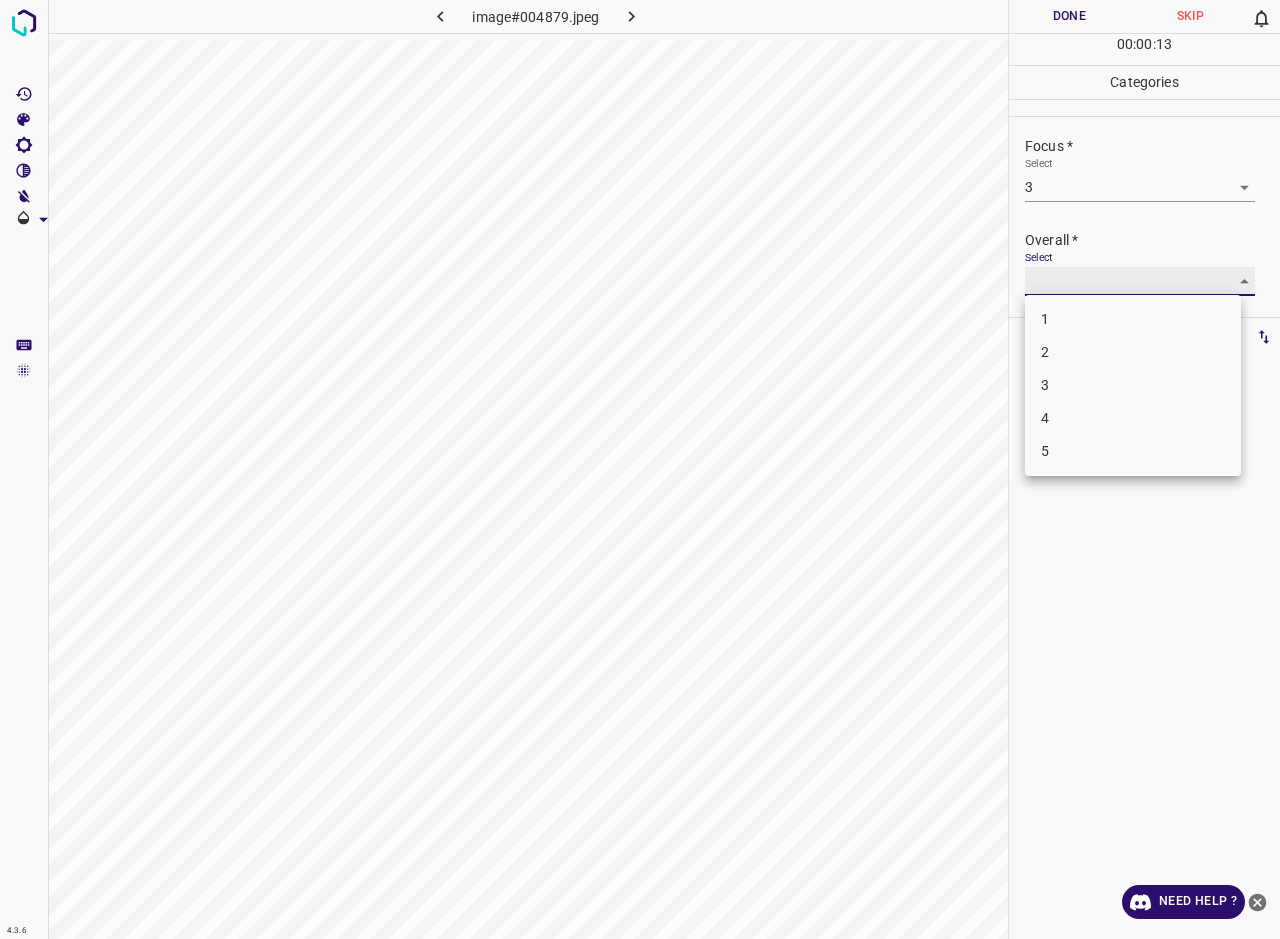 type on "3" 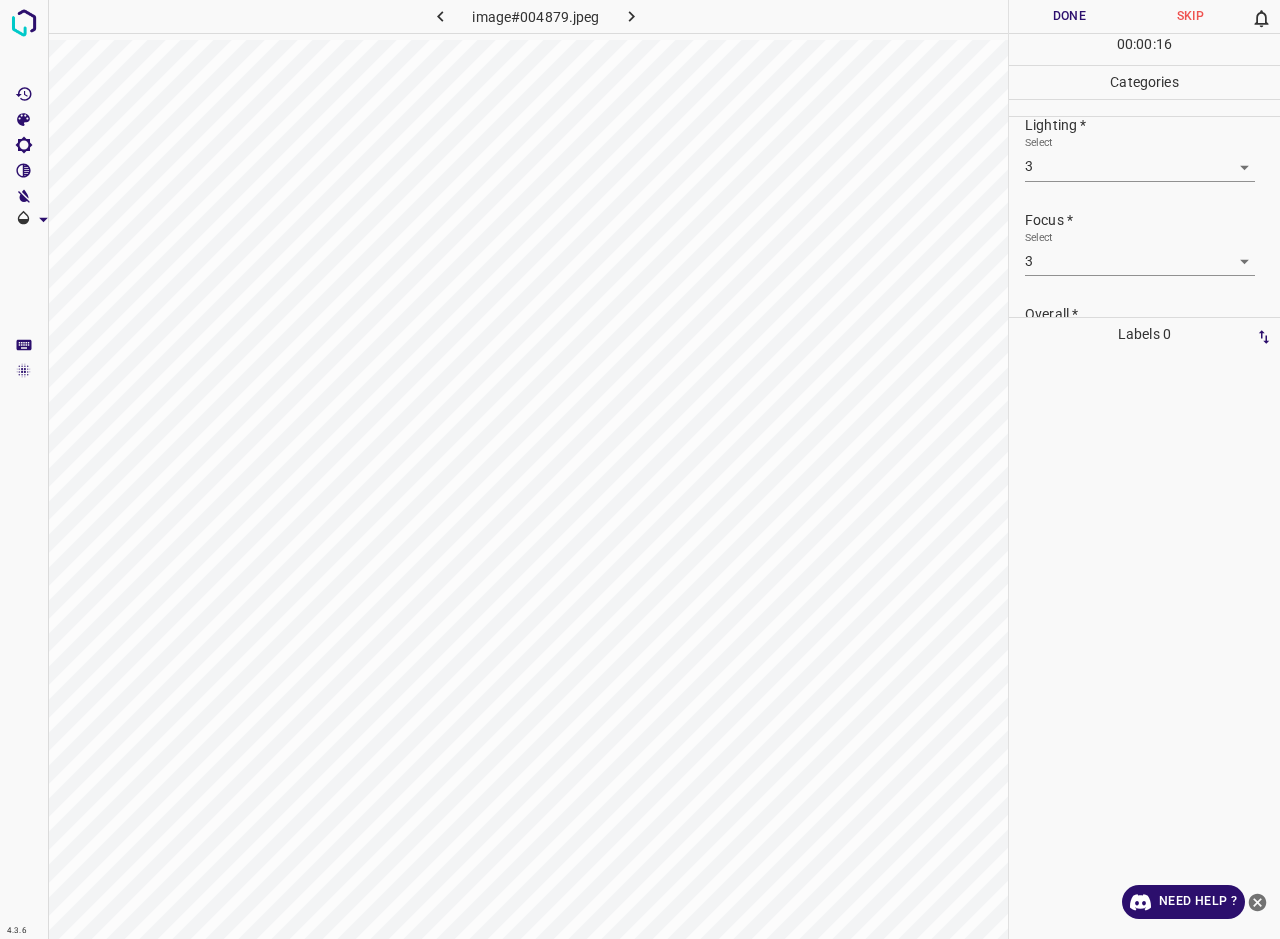 scroll, scrollTop: 0, scrollLeft: 0, axis: both 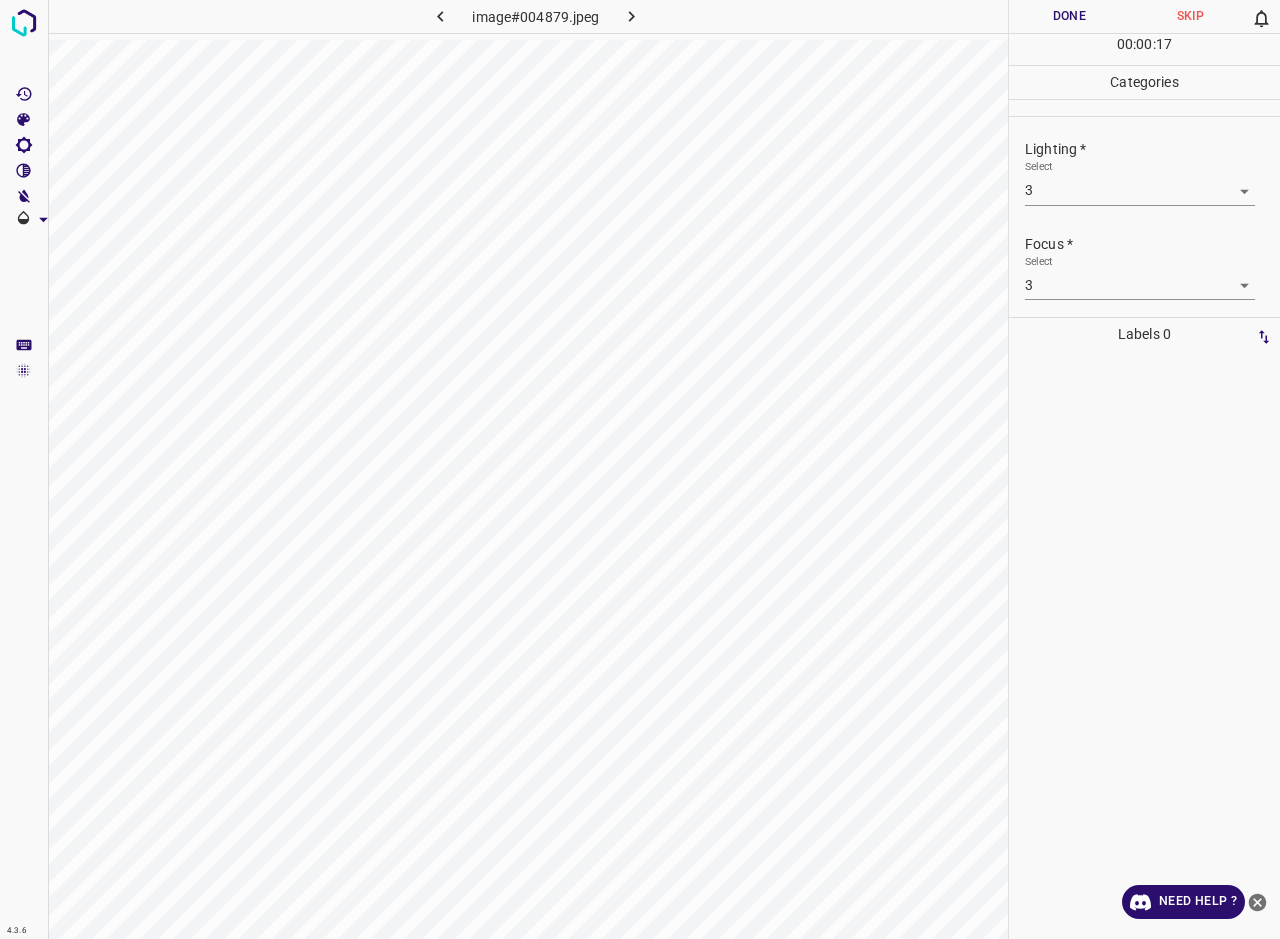click on "4.3.6  image#004879.jpeg Done Skip 0 00   : 00   : 17   Categories Lighting *  Select 3 3 Focus *  Select 3 3 Overall *  Select 3 3 Labels   0 Categories 1 Lighting 2 Focus 3 Overall Tools Space Change between modes (Draw & Edit) I Auto labeling R Restore zoom M Zoom in N Zoom out Delete Delete selecte label Filters Z Restore filters X Saturation filter C Brightness filter V Contrast filter B Gray scale filter General O Download Need Help ? - Text - Hide - Delete" at bounding box center [640, 469] 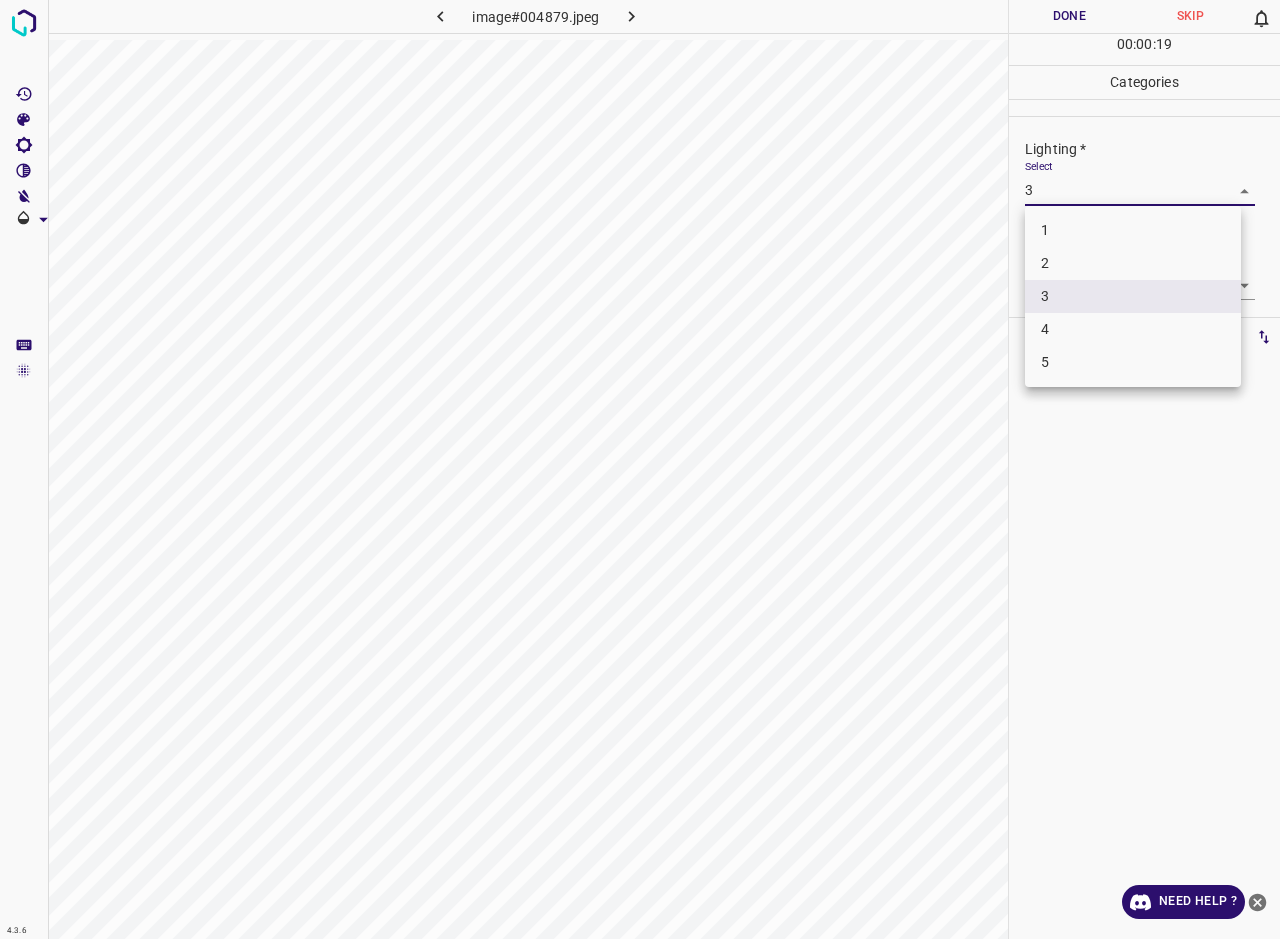 click on "3" at bounding box center [1133, 296] 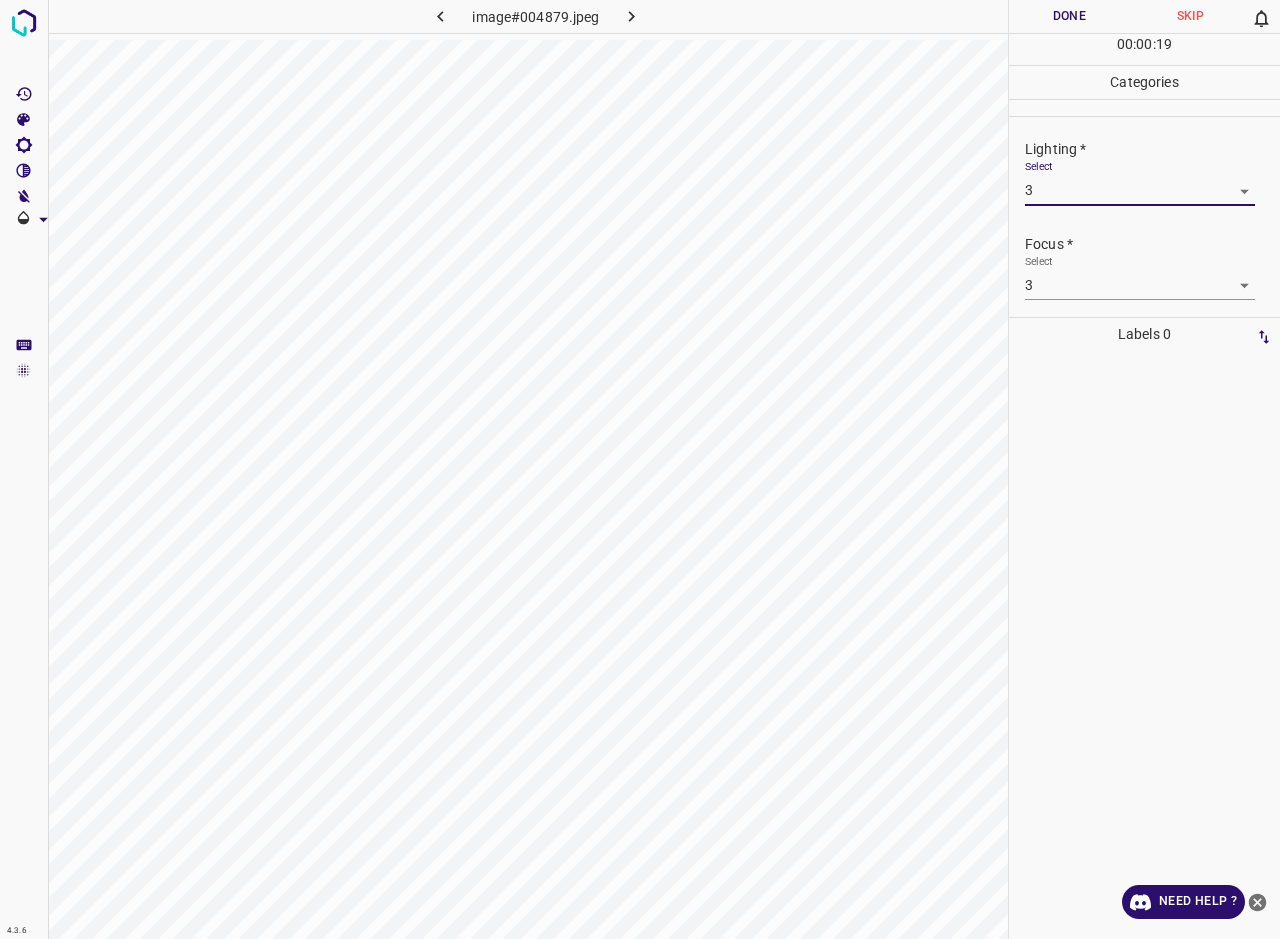 click on "Done" at bounding box center (1069, 16) 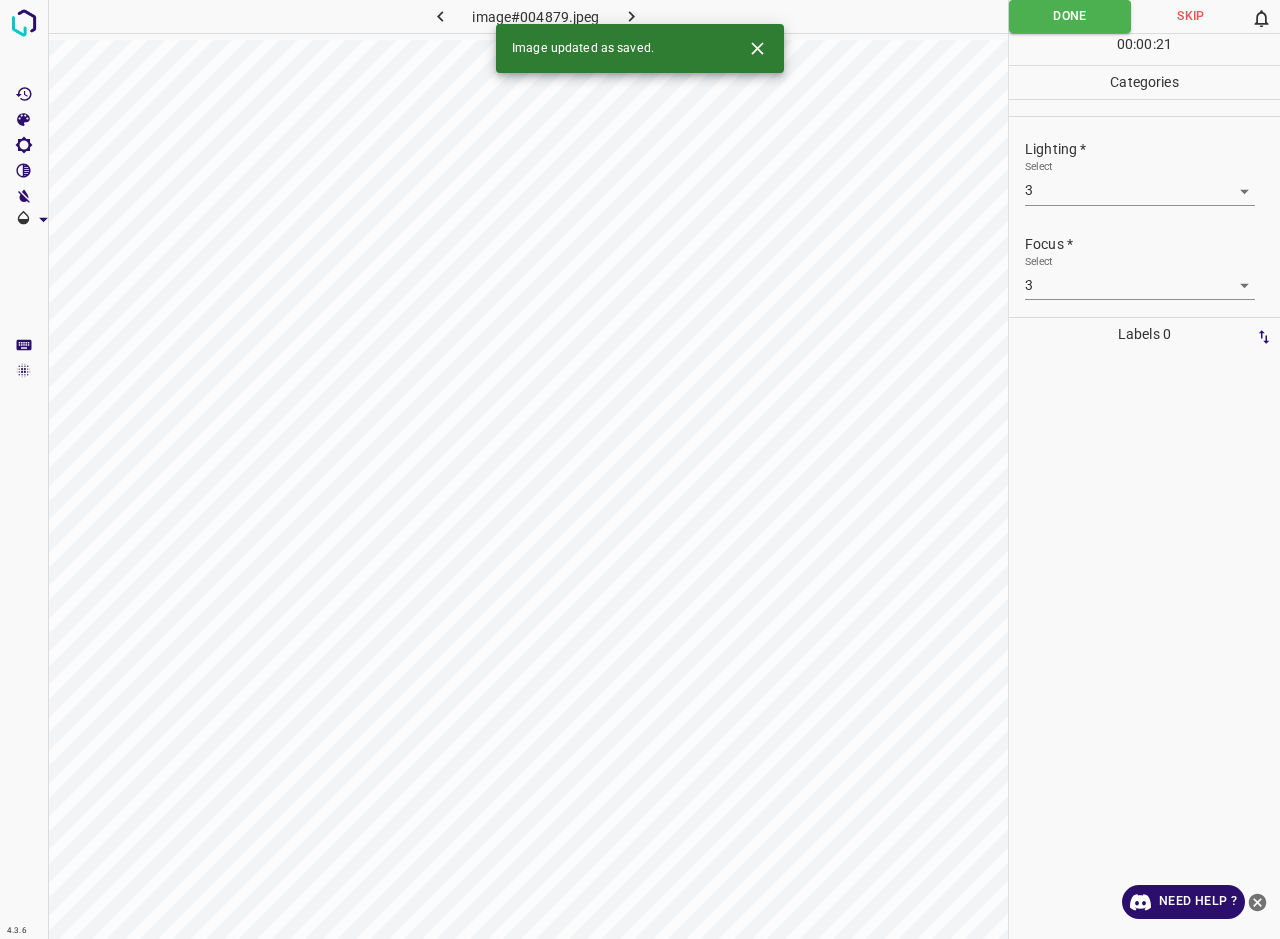 click 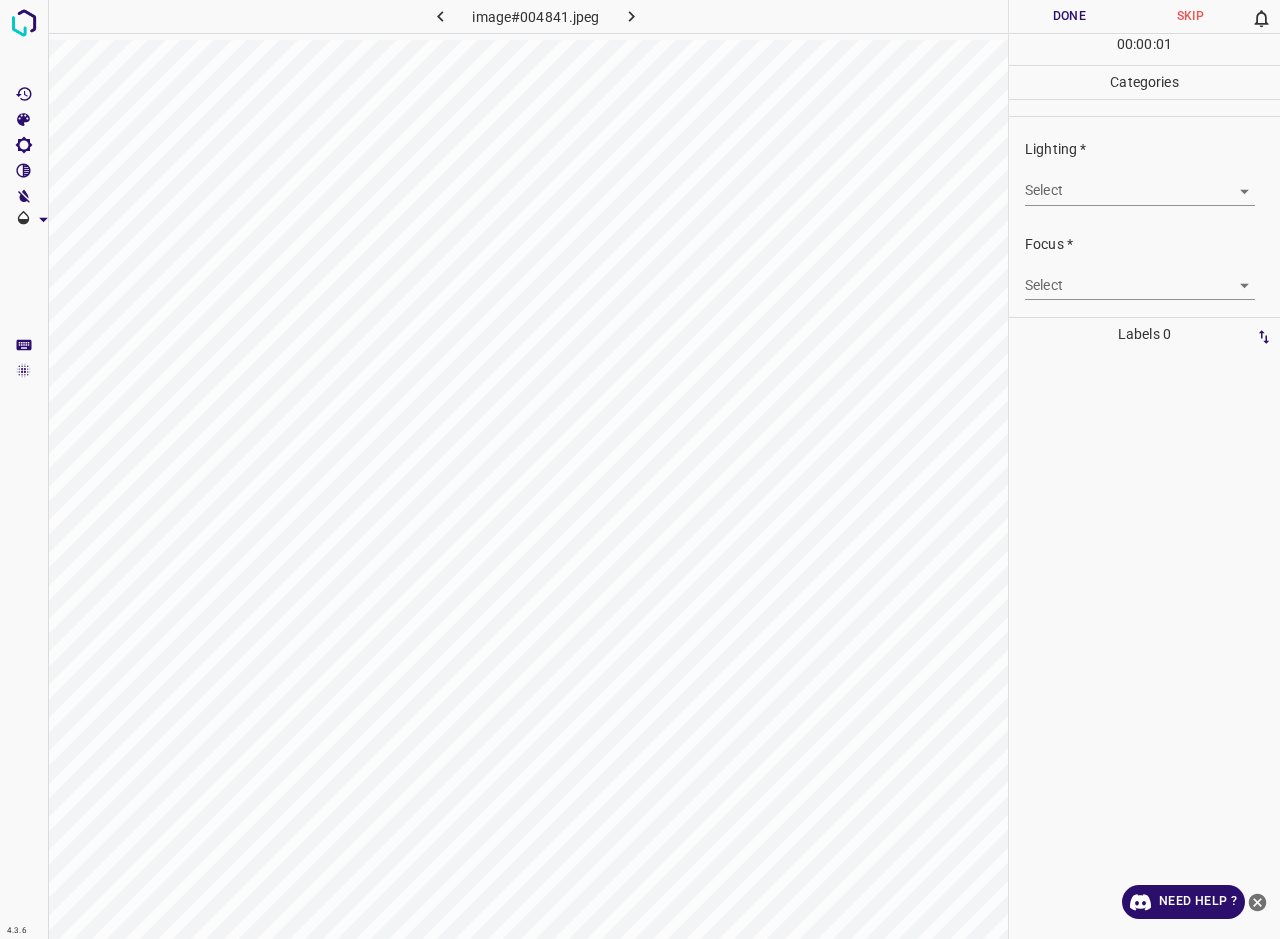 click on "4.3.6  image#004841.jpeg Done Skip 0 00   : 00   : 01   Categories Lighting *  Select ​ Focus *  Select ​ Overall *  Select ​ Labels   0 Categories 1 Lighting 2 Focus 3 Overall Tools Space Change between modes (Draw & Edit) I Auto labeling R Restore zoom M Zoom in N Zoom out Delete Delete selecte label Filters Z Restore filters X Saturation filter C Brightness filter V Contrast filter B Gray scale filter General O Download Need Help ? - Text - Hide - Delete" at bounding box center [640, 469] 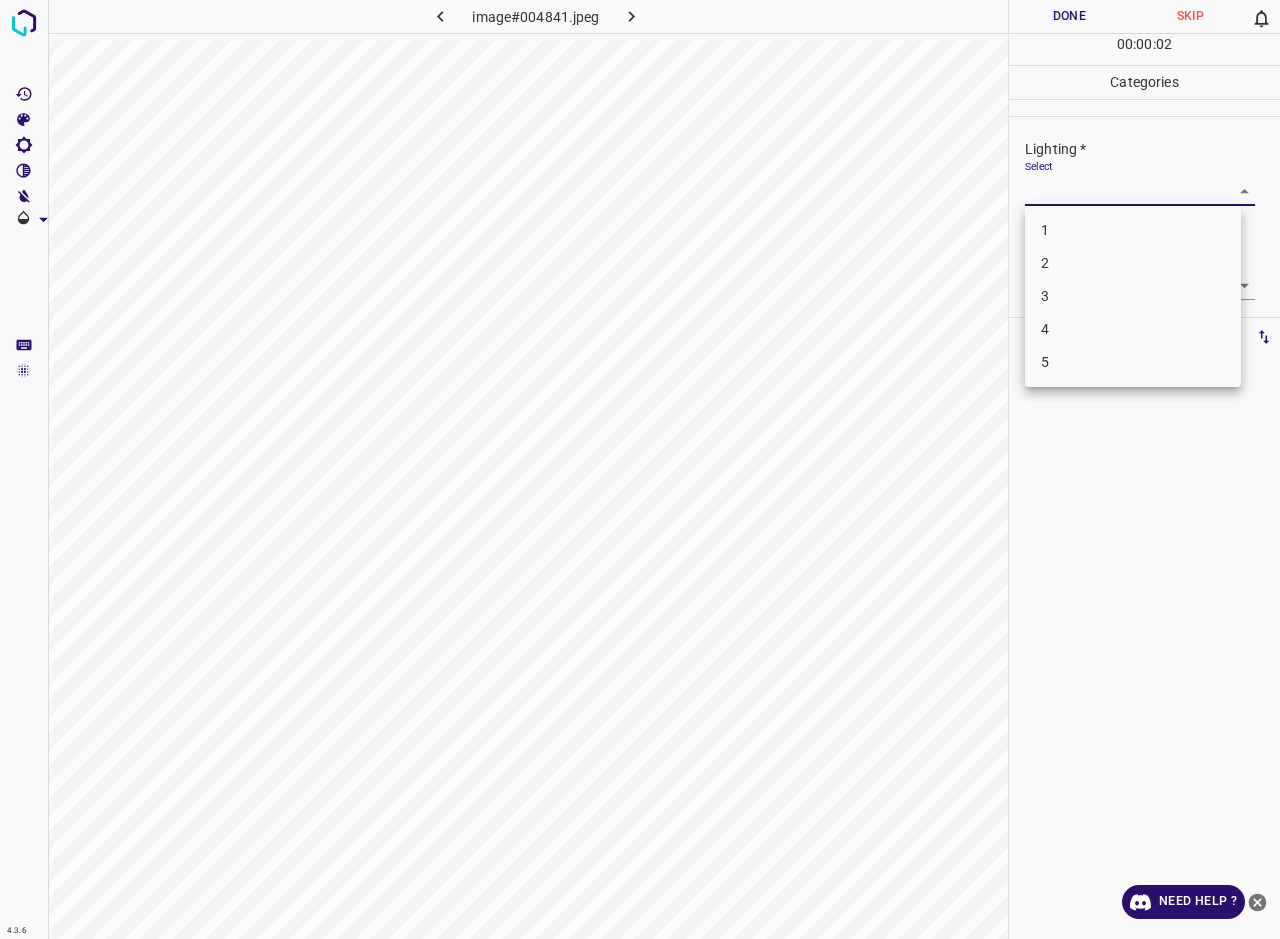 click on "3" at bounding box center [1133, 296] 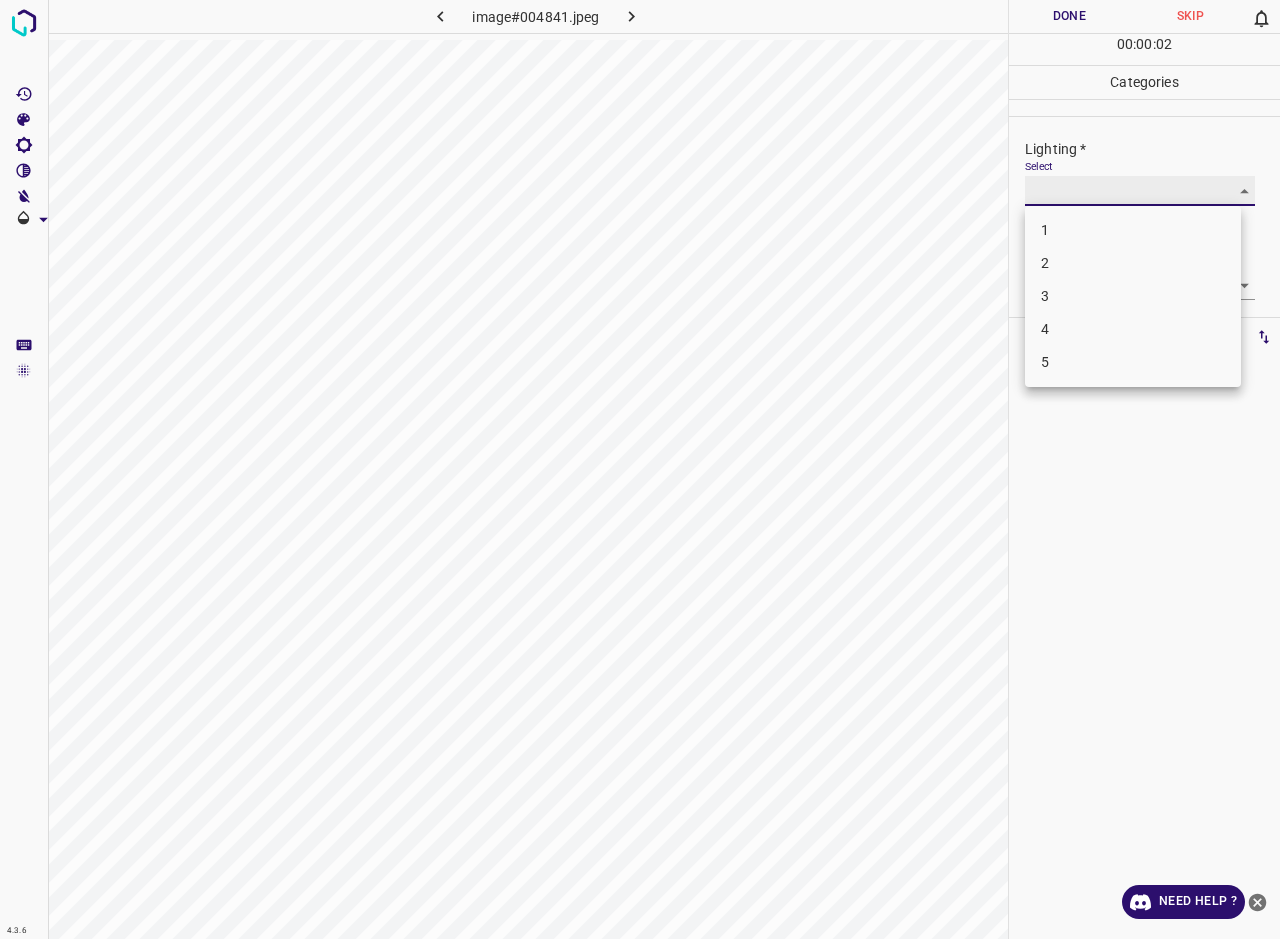 type on "3" 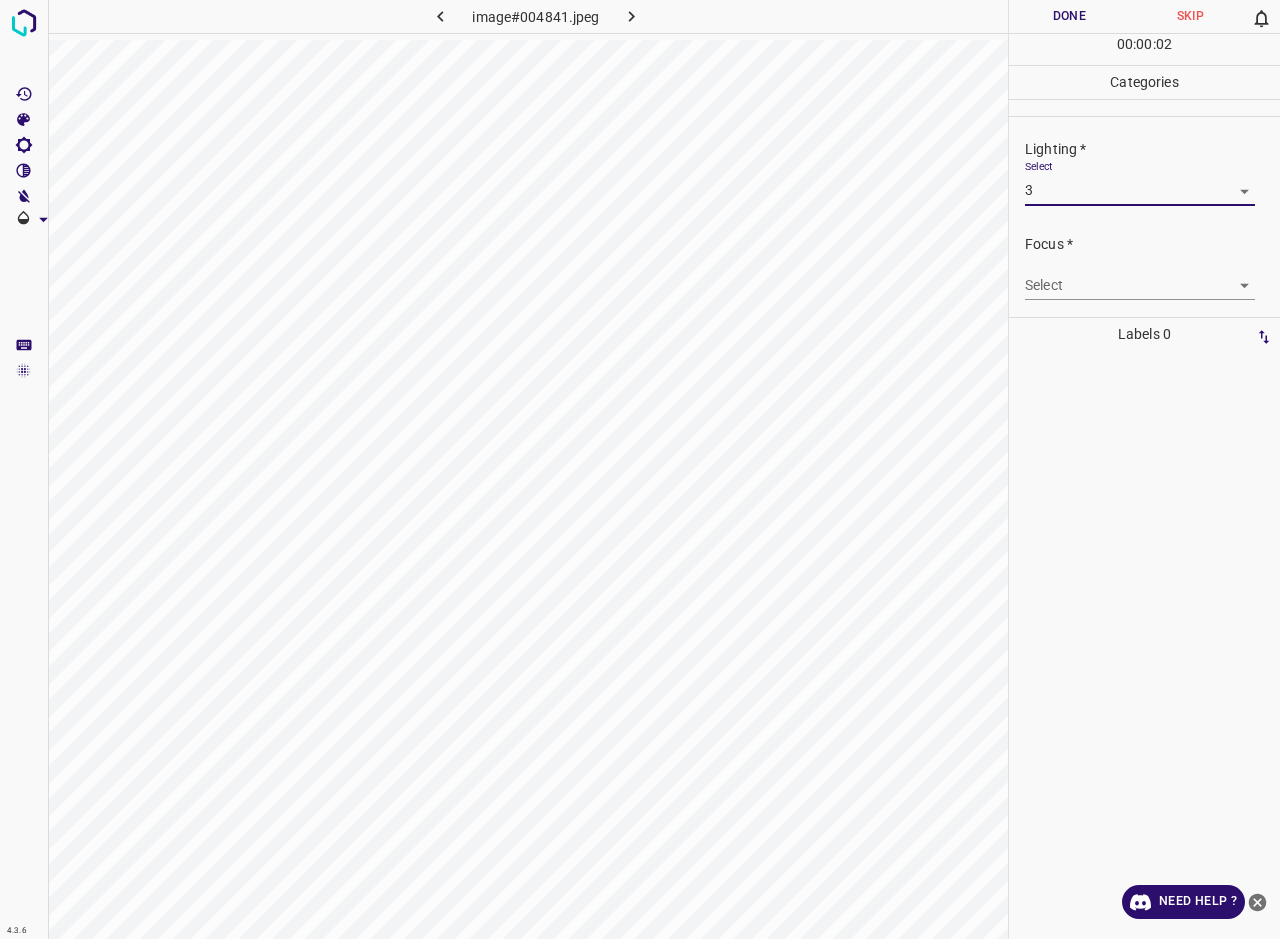 click on "4.3.6  image#004841.jpeg Done Skip 0 00   : 00   : 02   Categories Lighting *  Select 3 3 Focus *  Select ​ Overall *  Select ​ Labels   0 Categories 1 Lighting 2 Focus 3 Overall Tools Space Change between modes (Draw & Edit) I Auto labeling R Restore zoom M Zoom in N Zoom out Delete Delete selecte label Filters Z Restore filters X Saturation filter C Brightness filter V Contrast filter B Gray scale filter General O Download Need Help ? - Text - Hide - Delete 1 2 3 4 5" at bounding box center [640, 469] 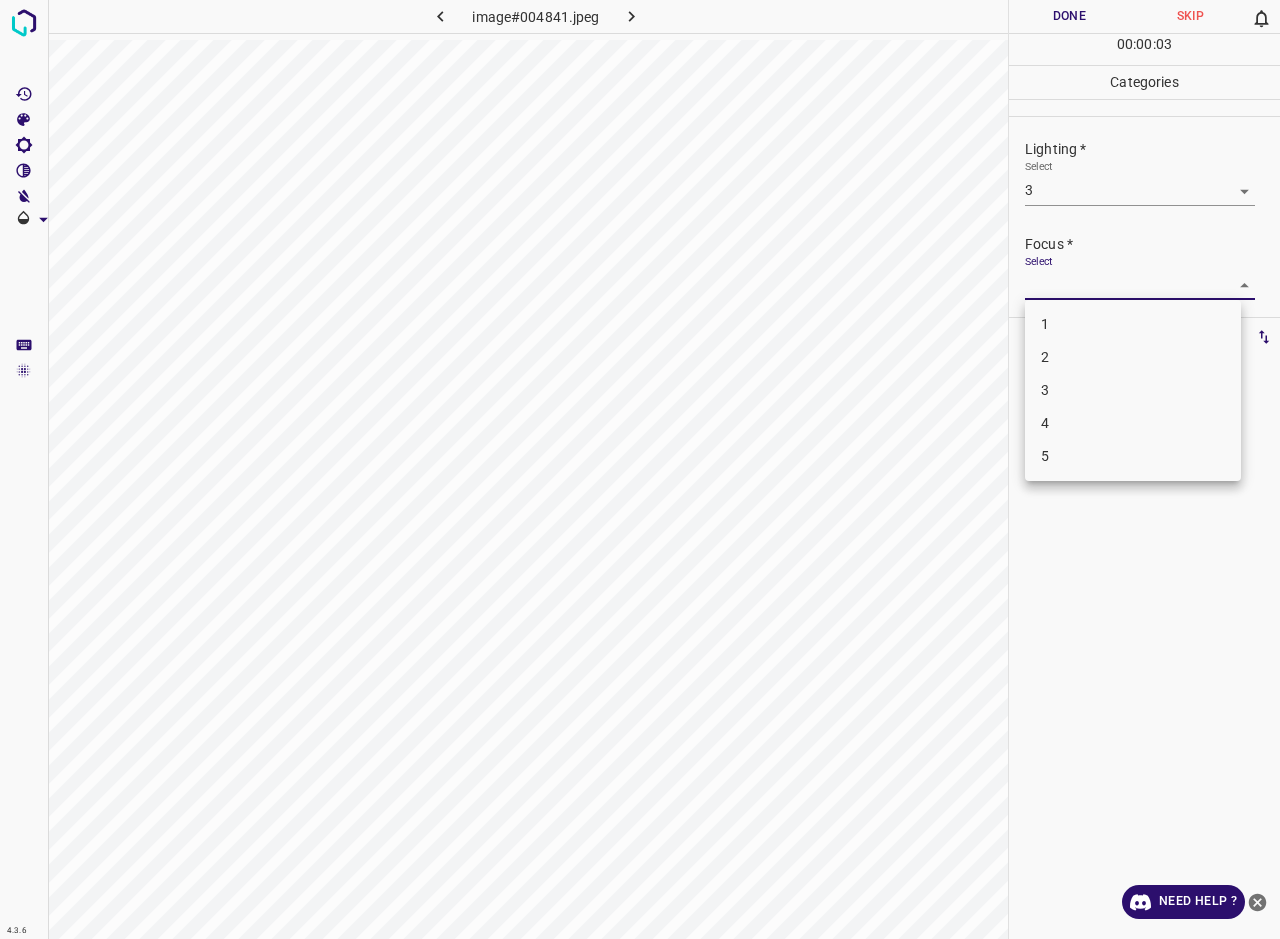 click on "3" at bounding box center [1133, 390] 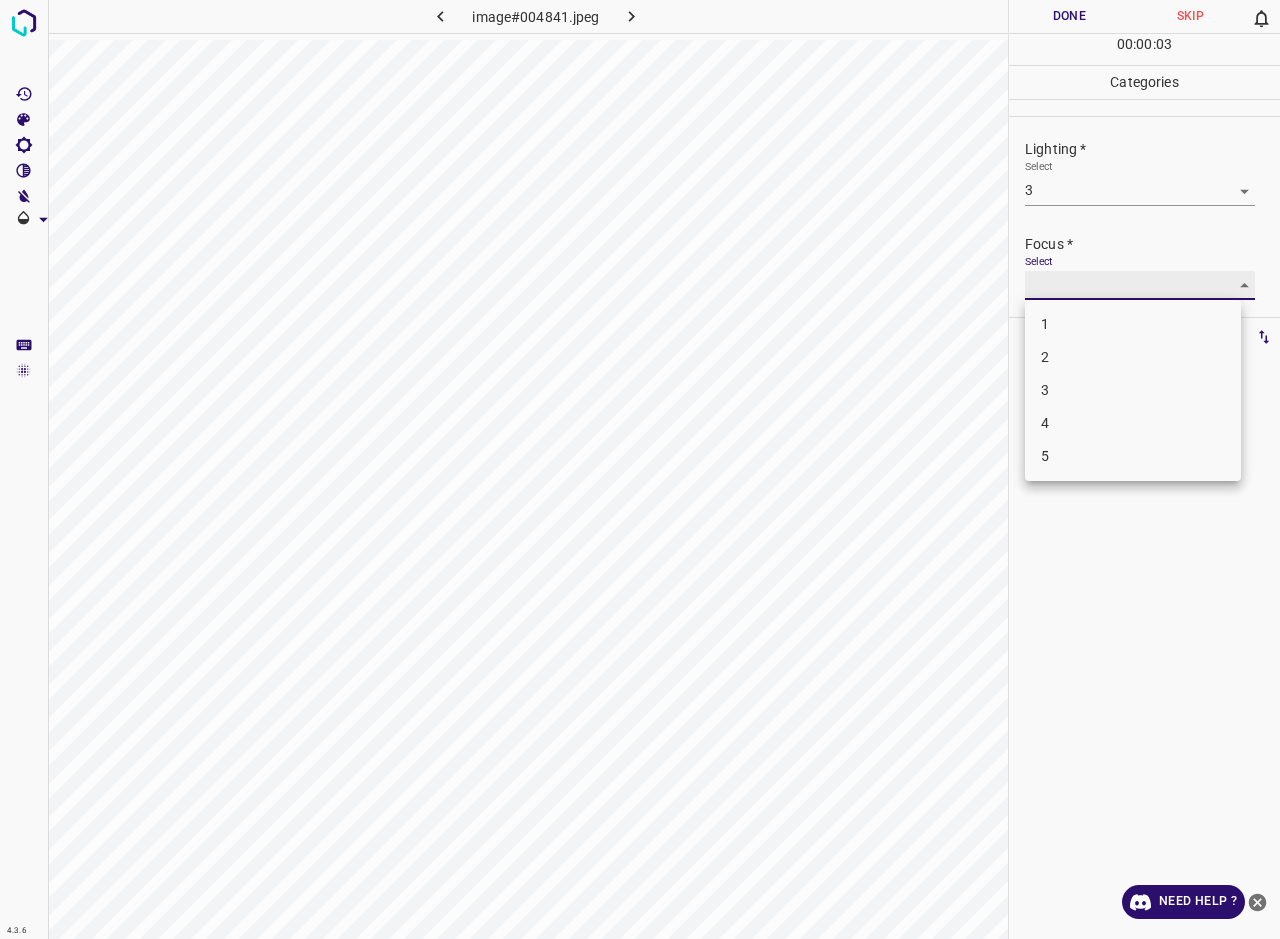 type on "3" 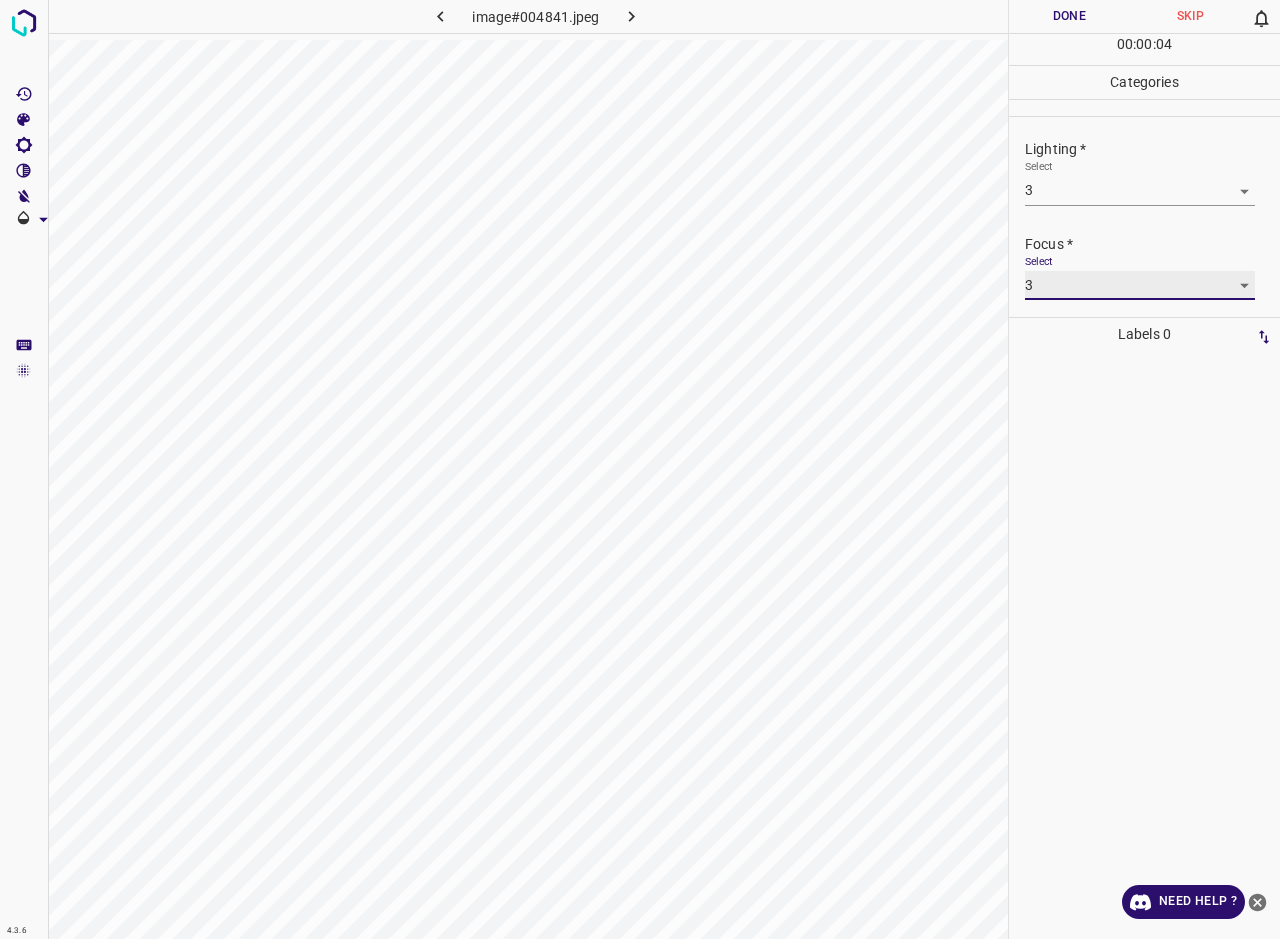 scroll, scrollTop: 40, scrollLeft: 0, axis: vertical 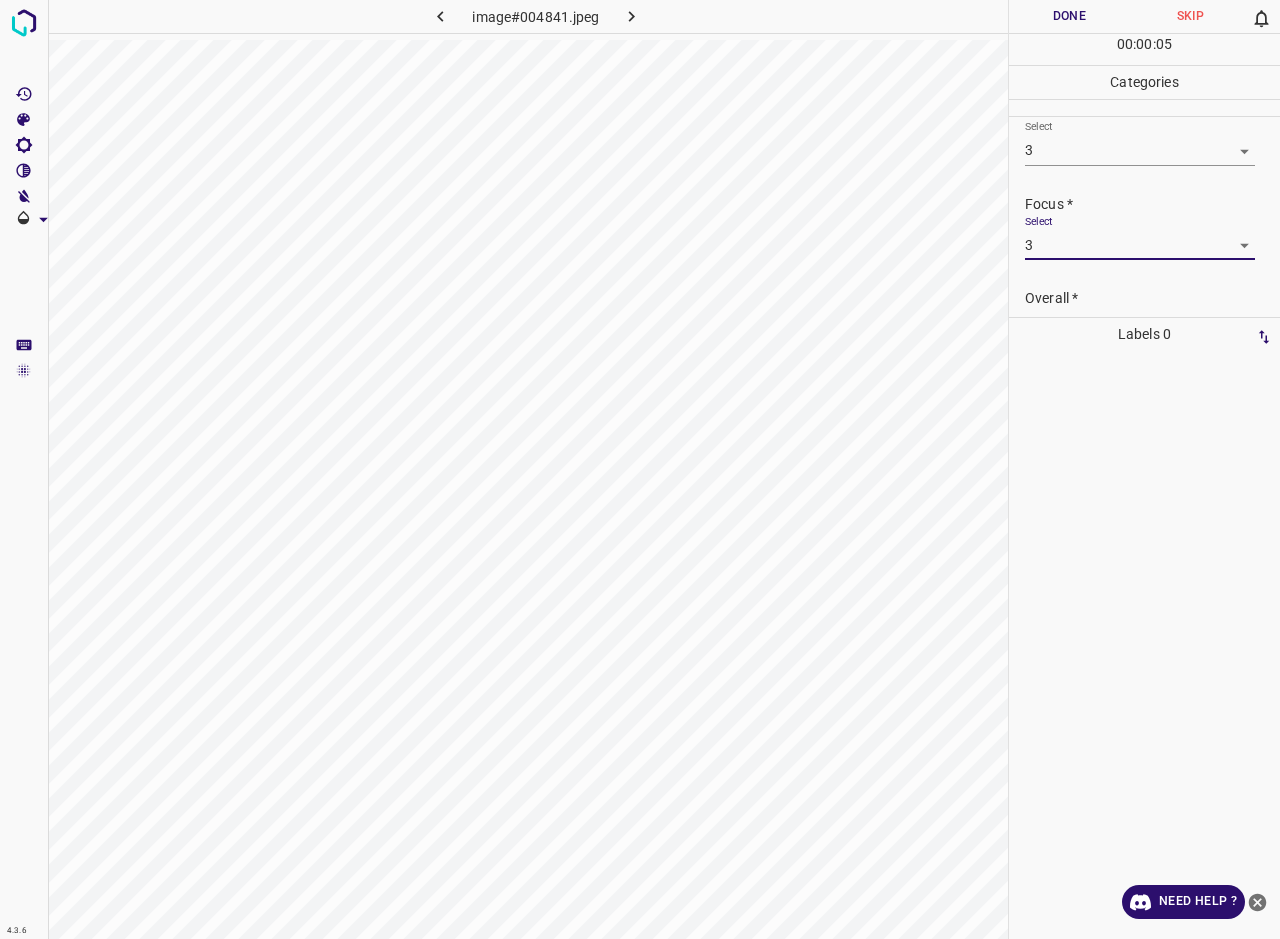 click on "Select ​" at bounding box center (1140, 331) 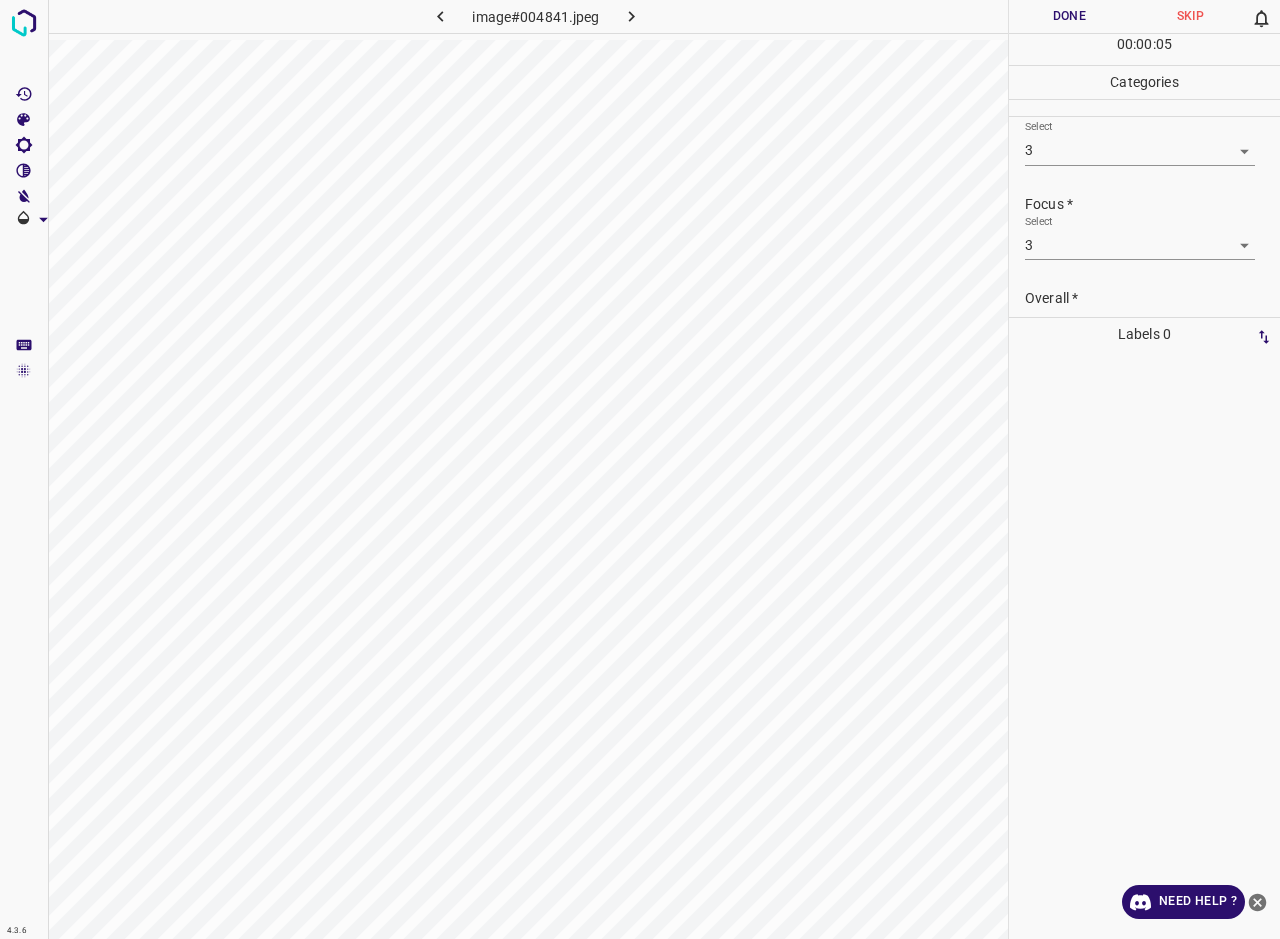click on "Select ​" at bounding box center [1140, 331] 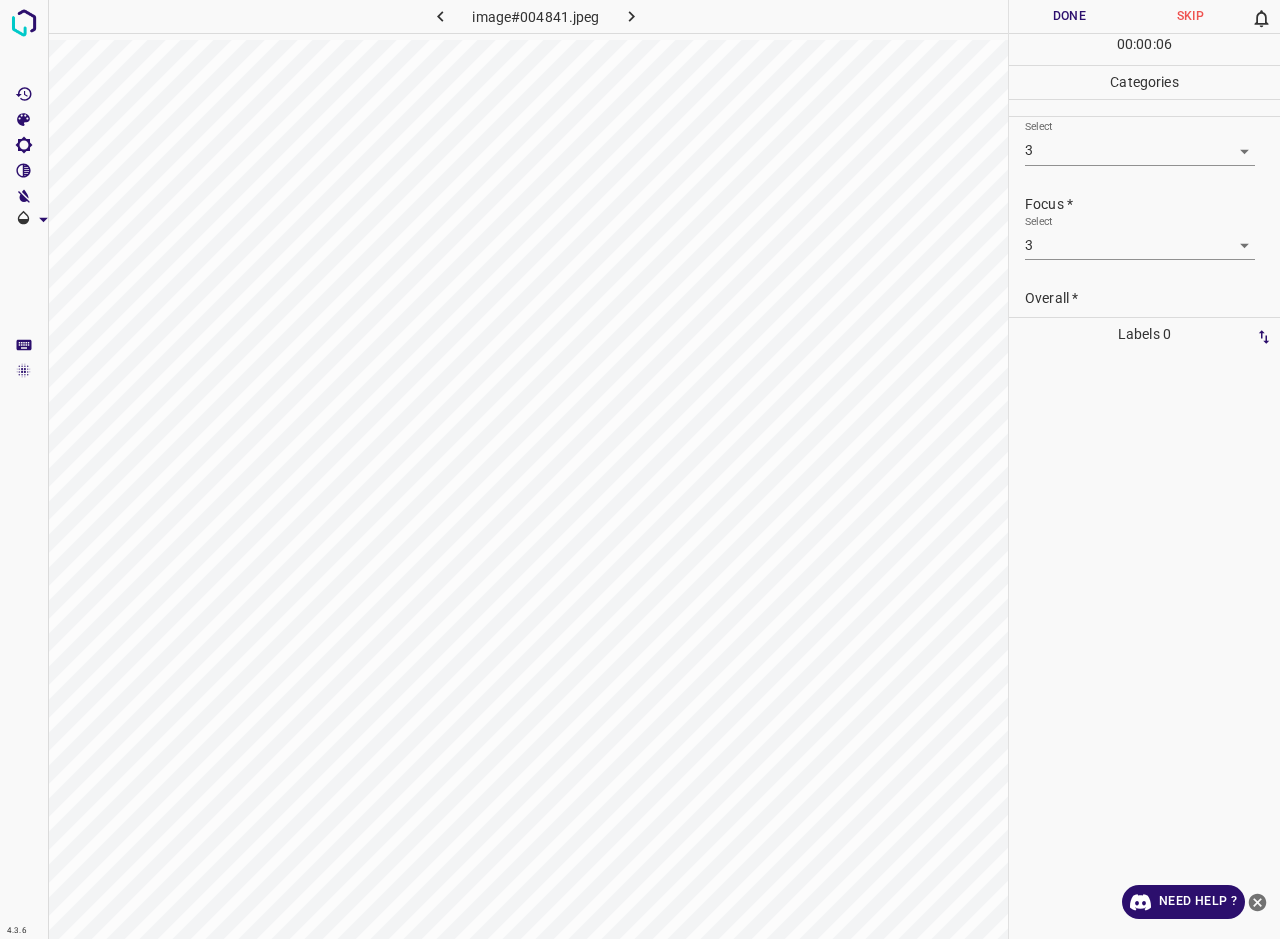 click on "Select ​" at bounding box center [1140, 331] 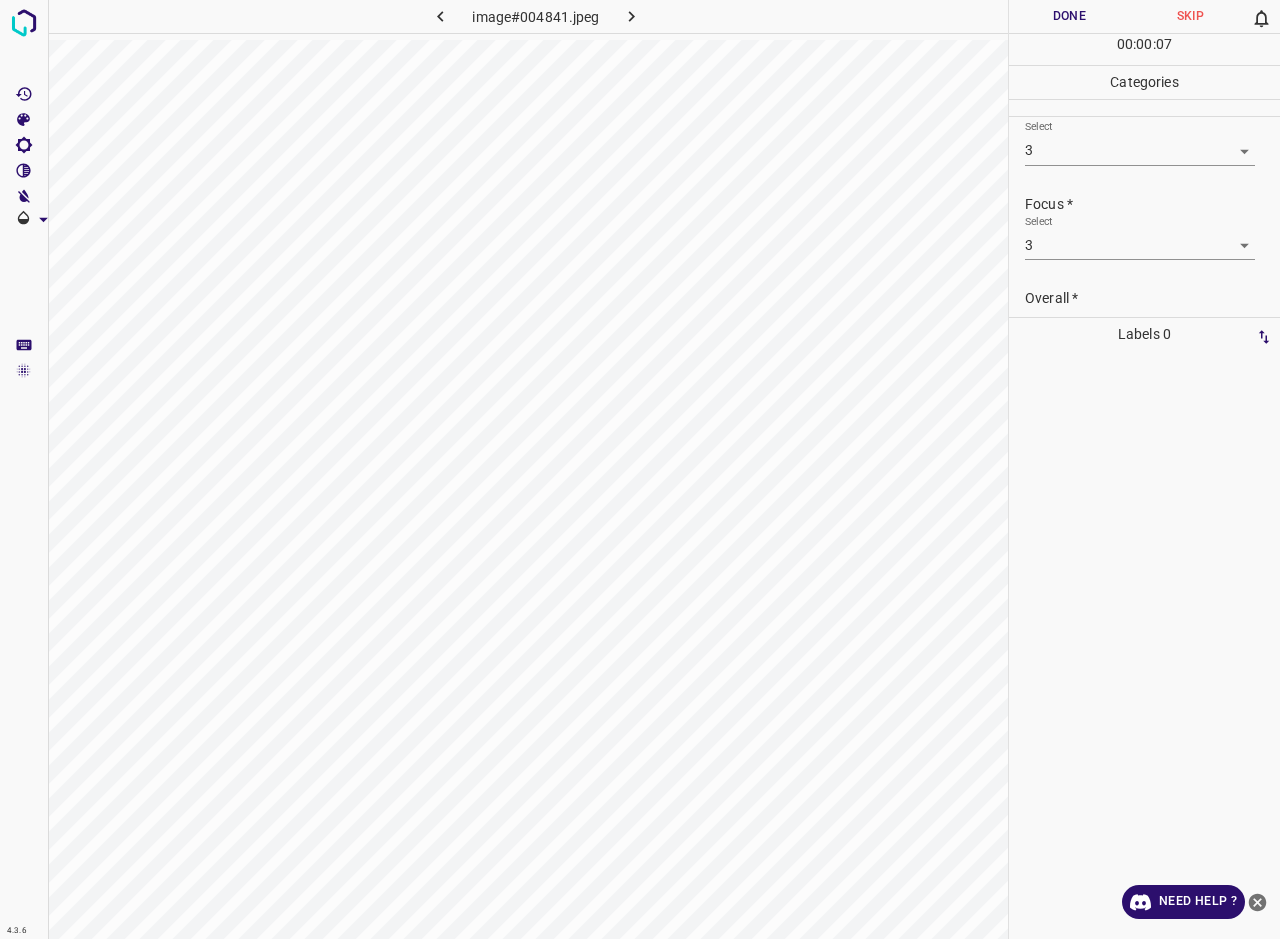 scroll, scrollTop: 98, scrollLeft: 0, axis: vertical 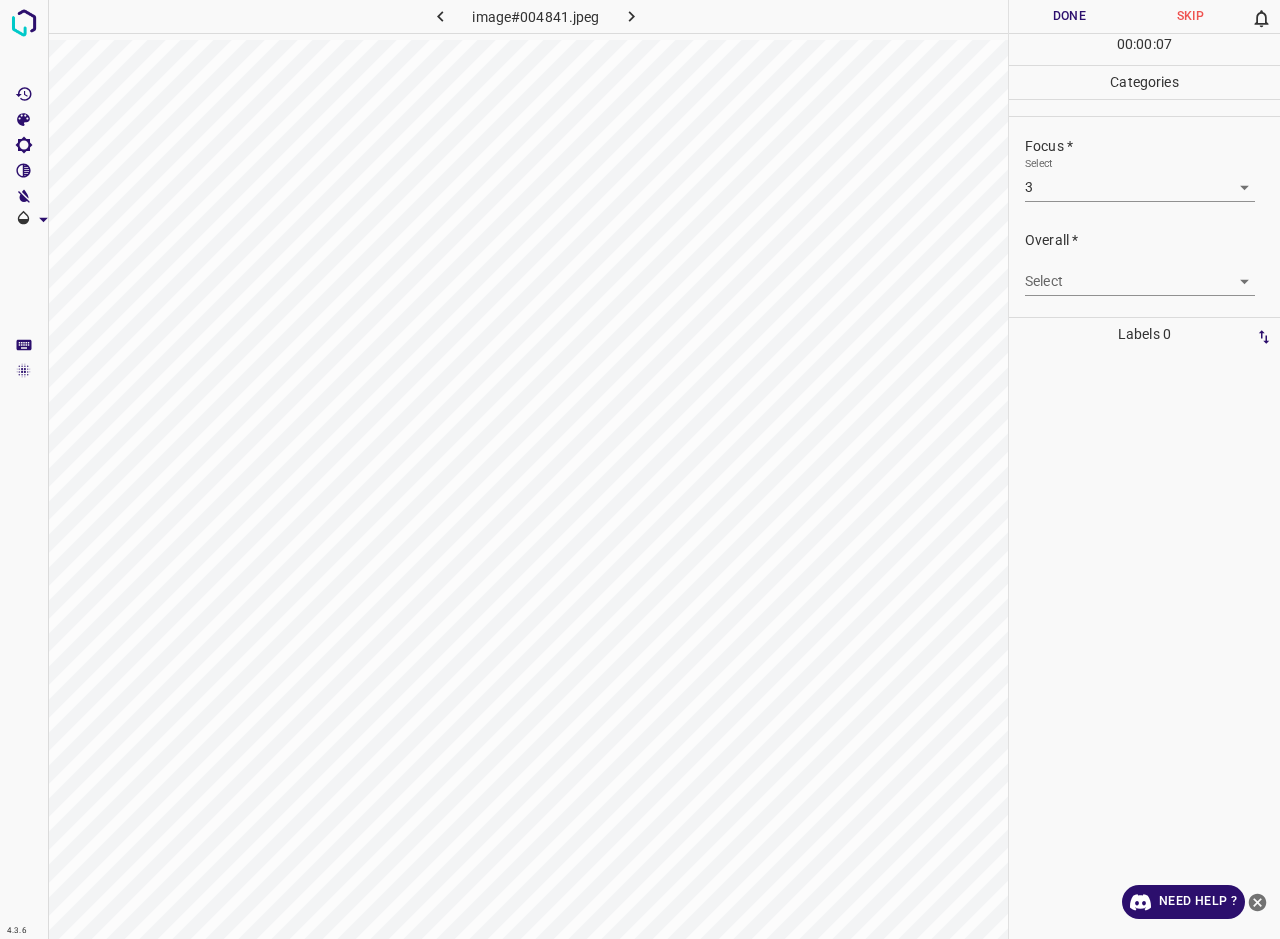 click on "4.3.6  image#004841.jpeg Done Skip 0 00   : 00   : 07   Categories Lighting *  Select 3 3 Focus *  Select 3 3 Overall *  Select ​ Labels   0 Categories 1 Lighting 2 Focus 3 Overall Tools Space Change between modes (Draw & Edit) I Auto labeling R Restore zoom M Zoom in N Zoom out Delete Delete selecte label Filters Z Restore filters X Saturation filter C Brightness filter V Contrast filter B Gray scale filter General O Download Need Help ? - Text - Hide - Delete" at bounding box center [640, 469] 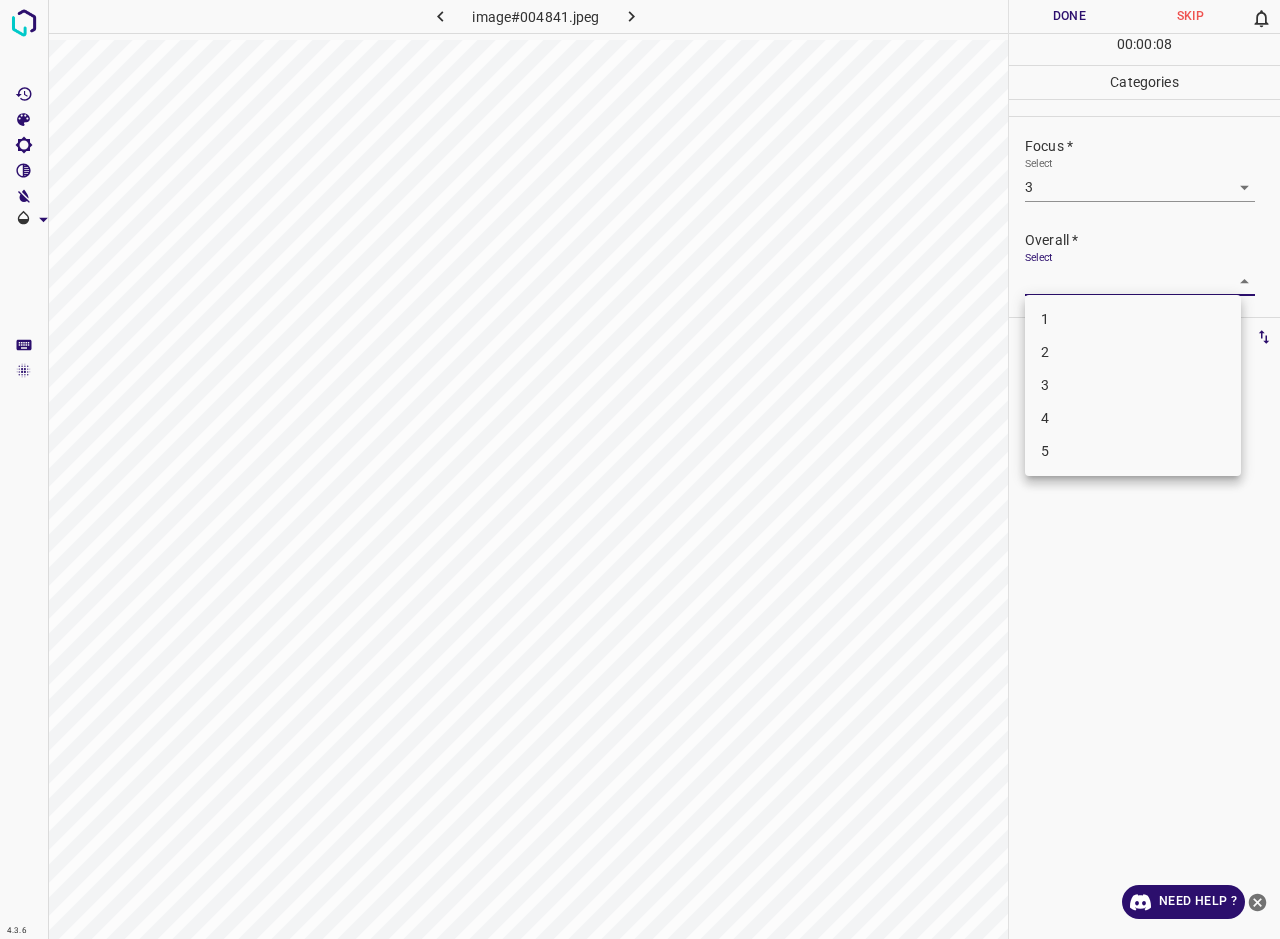 click on "3" at bounding box center [1133, 385] 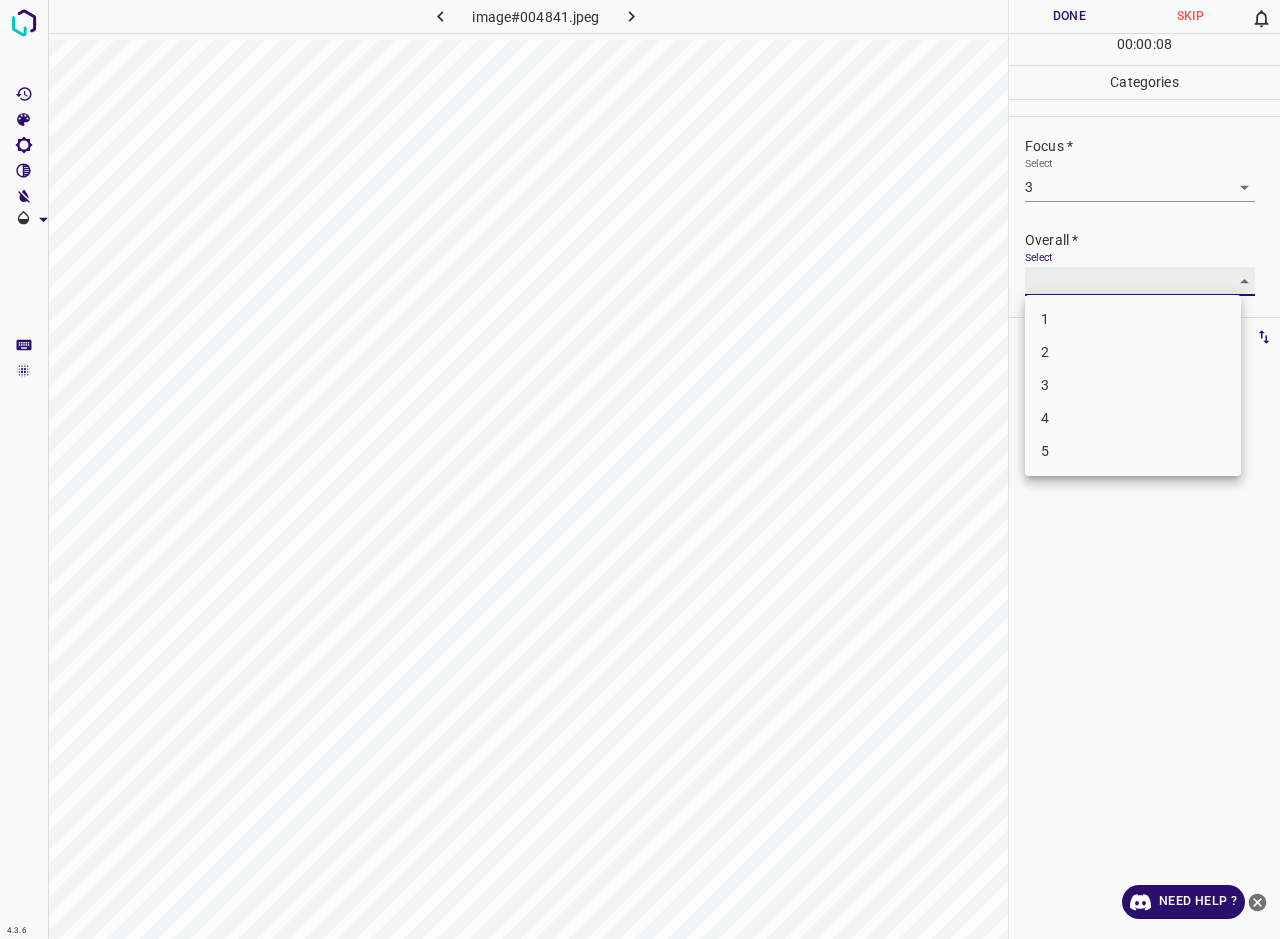 type on "3" 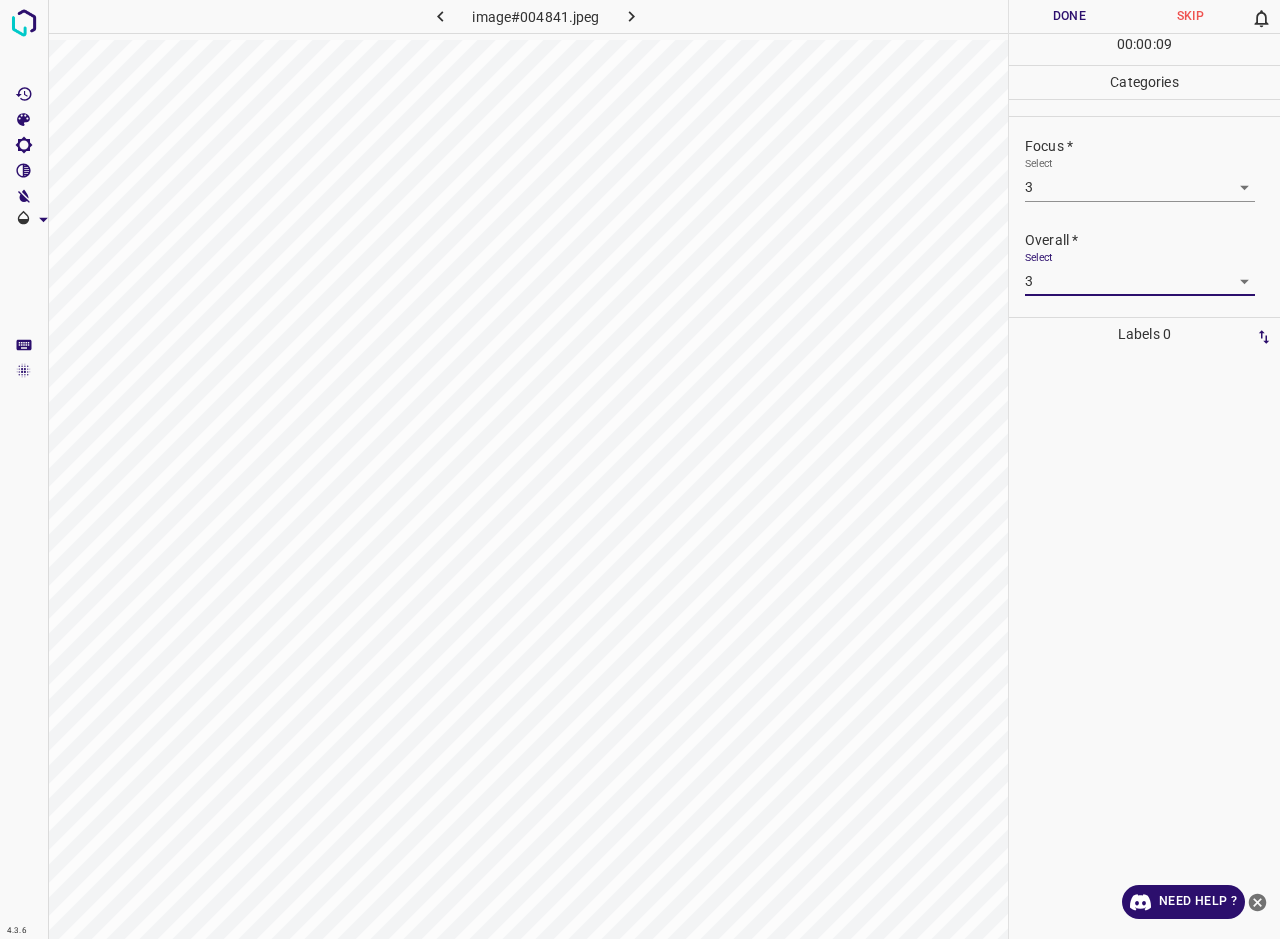 click on "Done" at bounding box center (1069, 16) 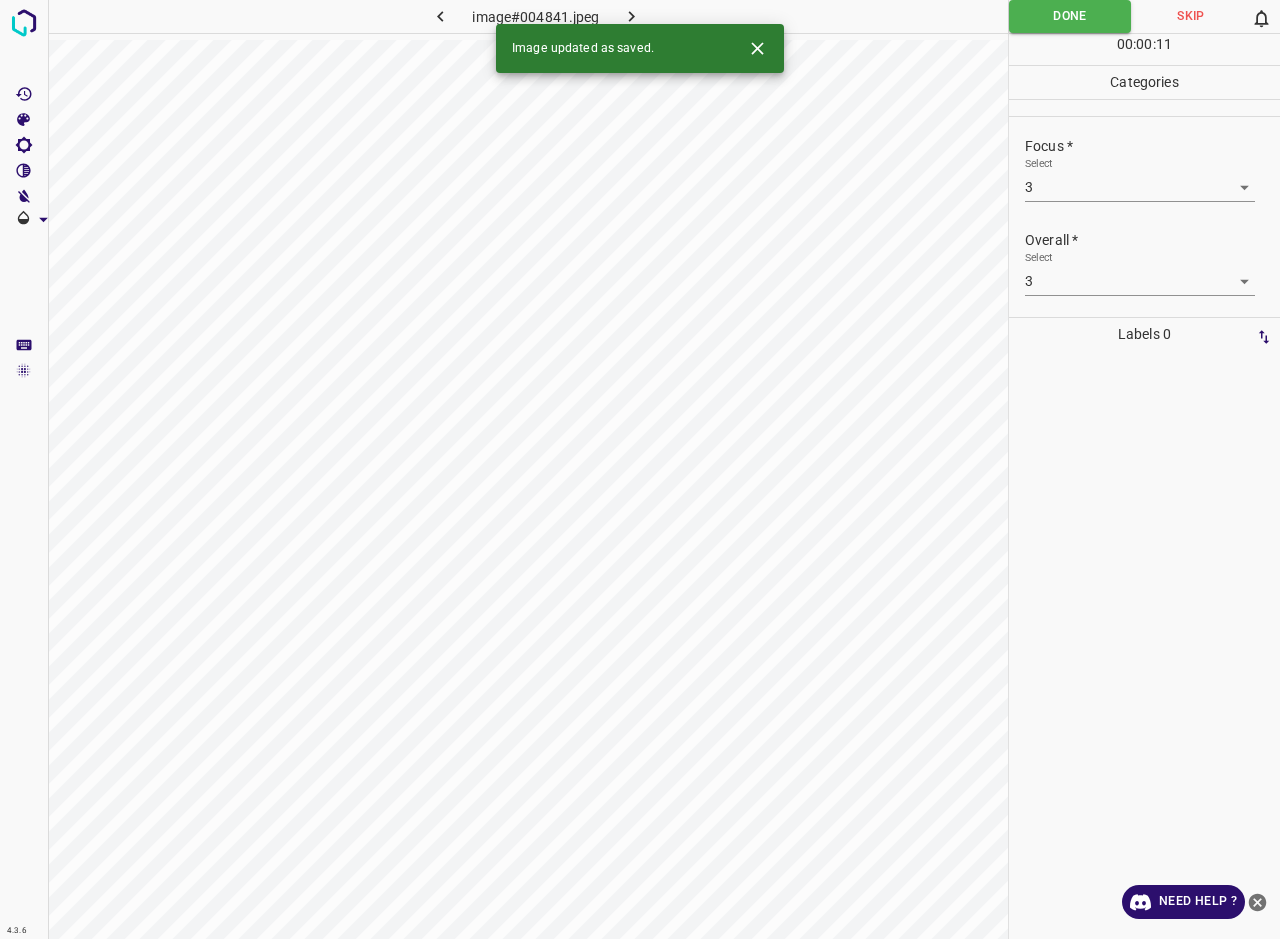 click 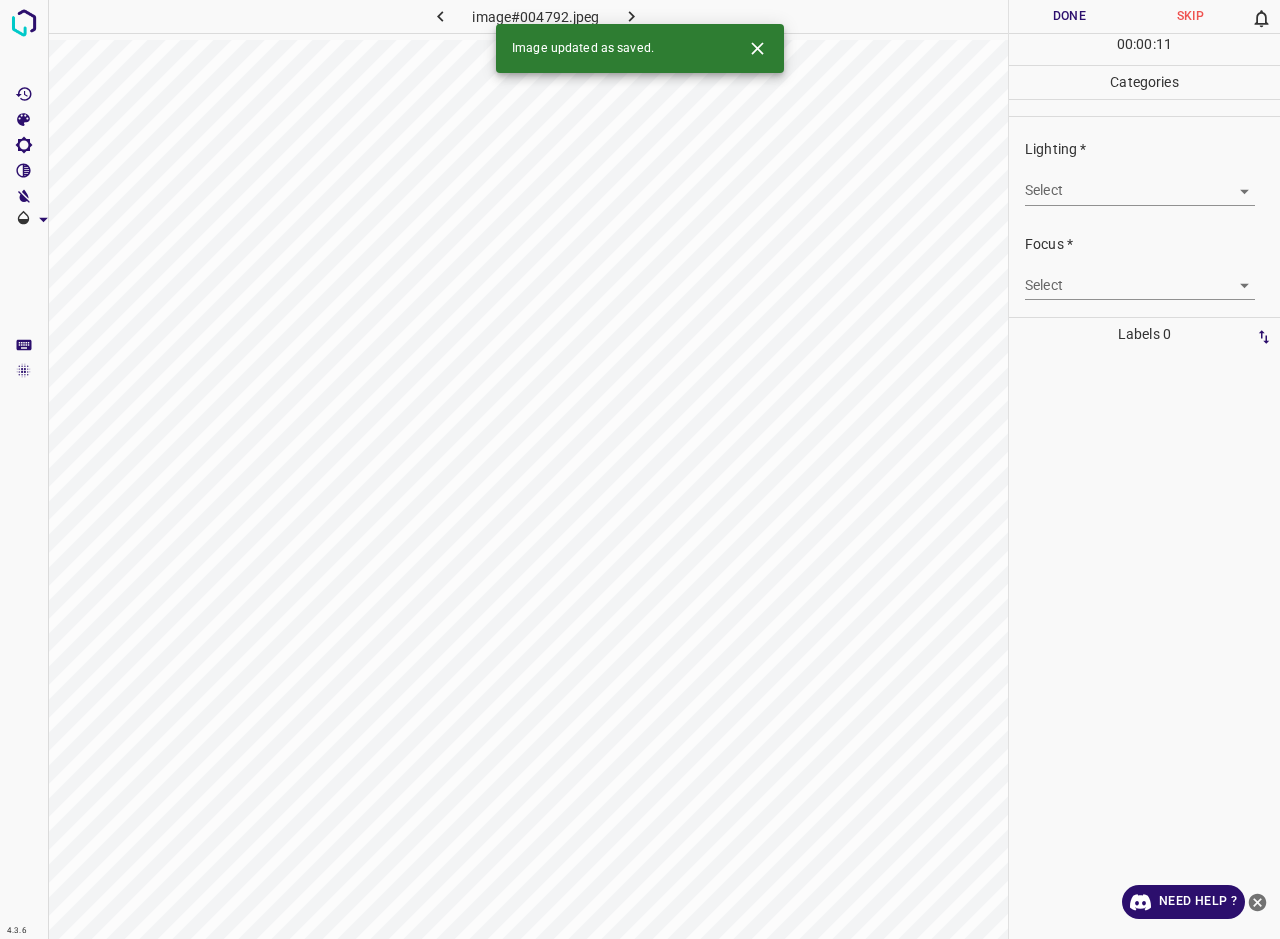 click on "4.3.6  image#004792.jpeg Done Skip 0 00   : 00   : 11   Categories Lighting *  Select ​ Focus *  Select ​ Overall *  Select ​ Labels   0 Categories 1 Lighting 2 Focus 3 Overall Tools Space Change between modes (Draw & Edit) I Auto labeling R Restore zoom M Zoom in N Zoom out Delete Delete selecte label Filters Z Restore filters X Saturation filter C Brightness filter V Contrast filter B Gray scale filter General O Download Image updated as saved. Need Help ? - Text - Hide - Delete" at bounding box center [640, 469] 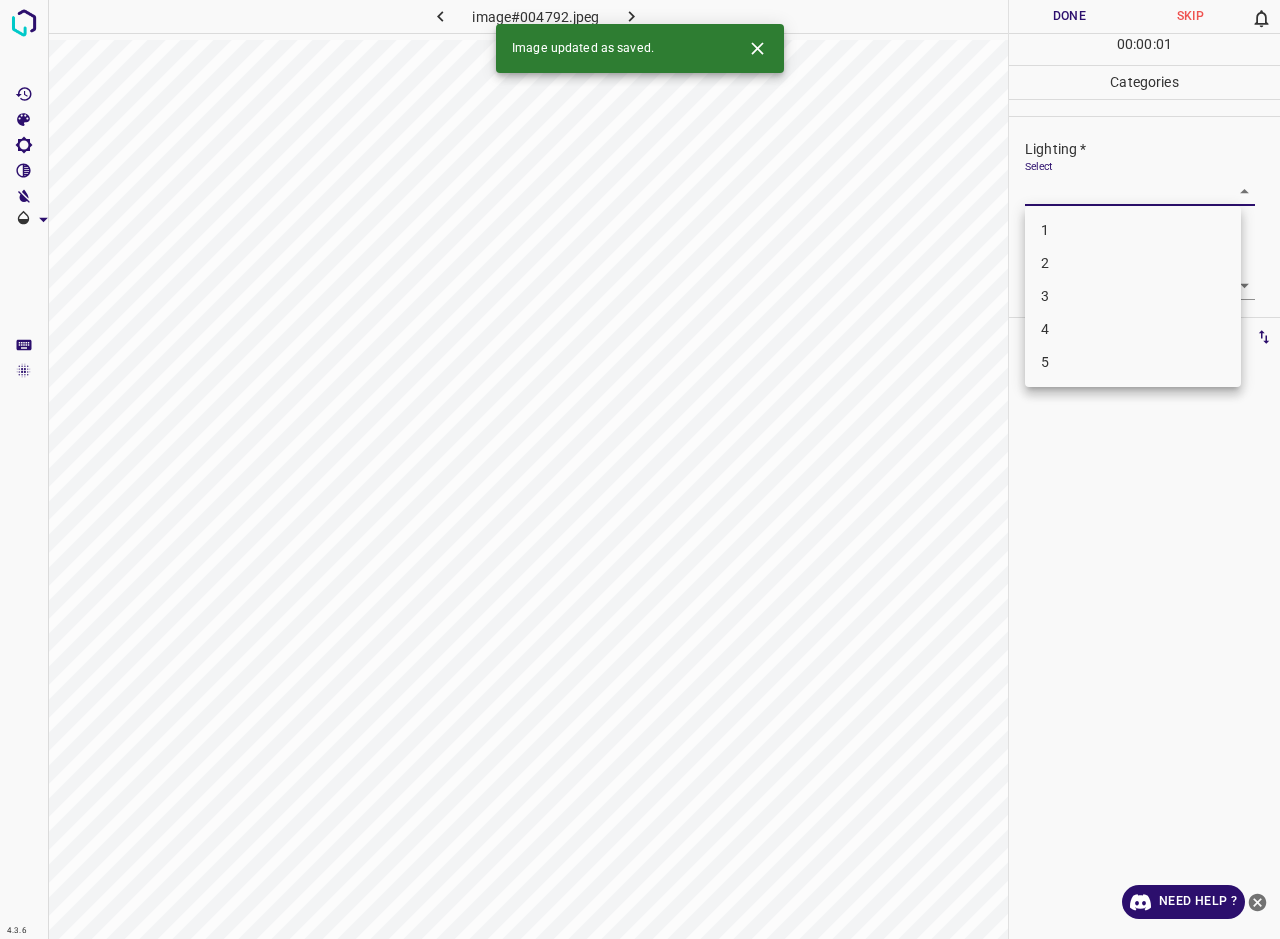 click on "3" at bounding box center [1133, 296] 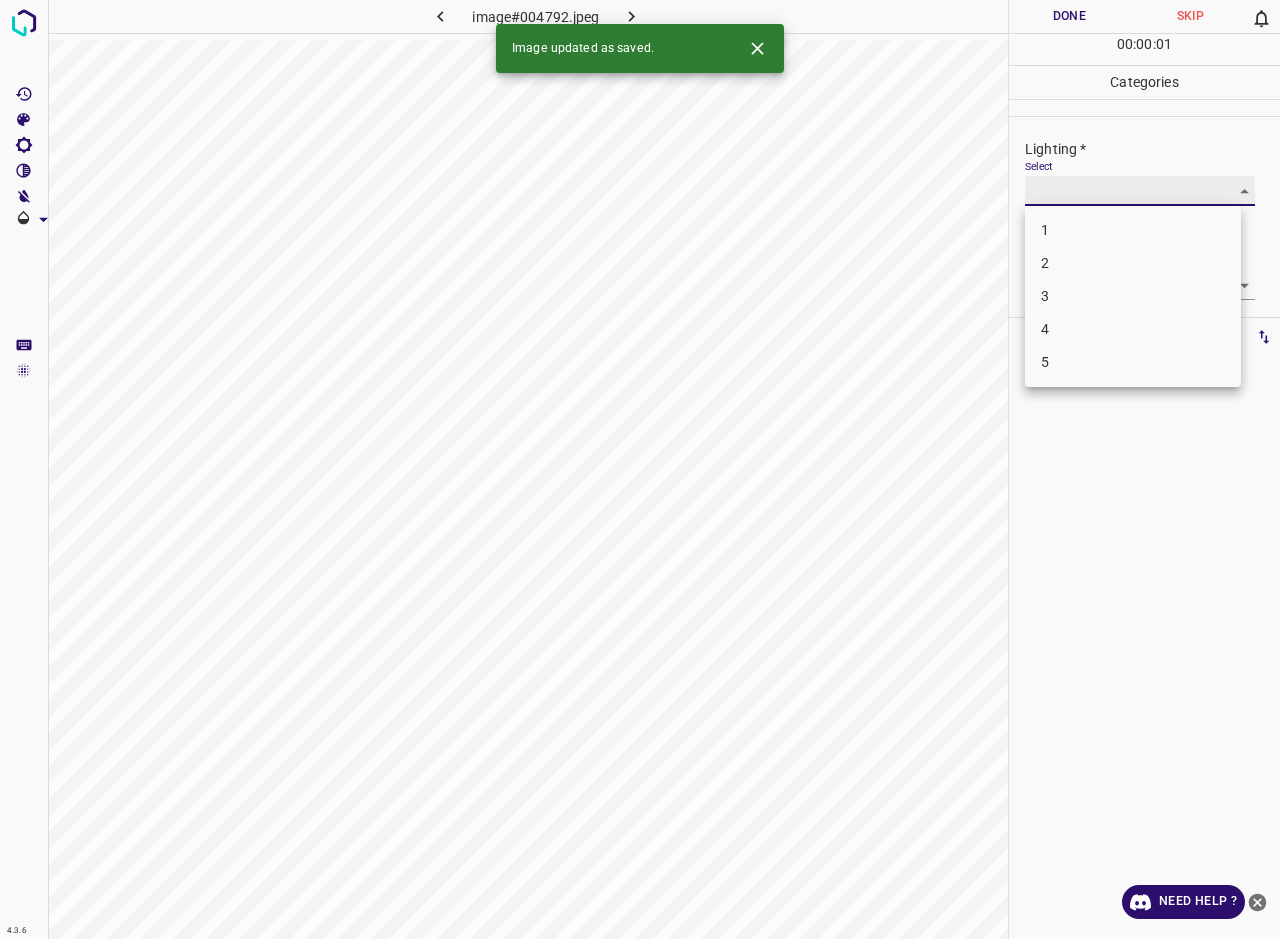 type on "3" 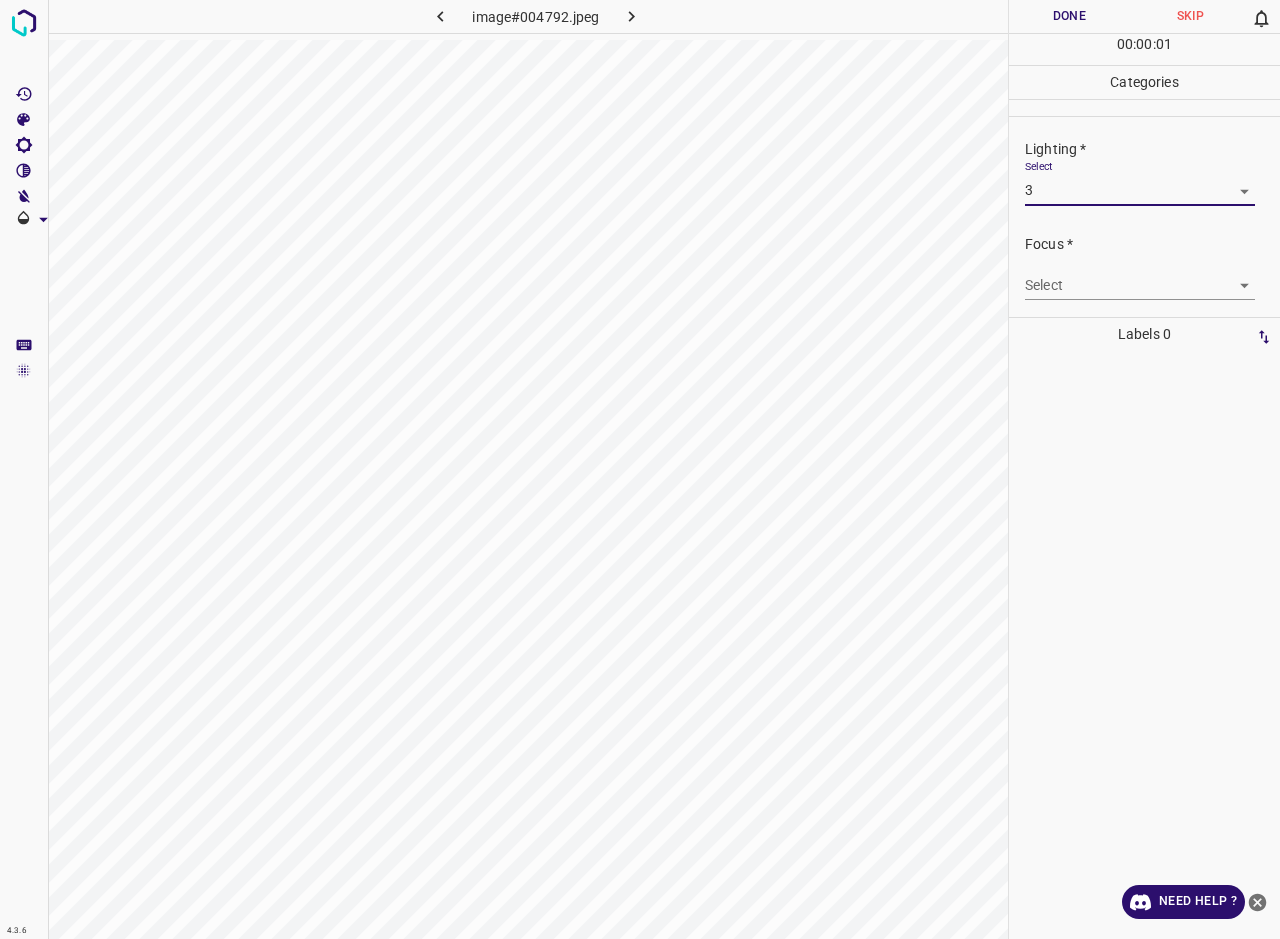 click on "4.3.6  image#004792.jpeg Done Skip 0 00   : 00   : 01   Categories Lighting *  Select 3 3 Focus *  Select ​ Overall *  Select ​ Labels   0 Categories 1 Lighting 2 Focus 3 Overall Tools Space Change between modes (Draw & Edit) I Auto labeling R Restore zoom M Zoom in N Zoom out Delete Delete selecte label Filters Z Restore filters X Saturation filter C Brightness filter V Contrast filter B Gray scale filter General O Download Need Help ? - Text - Hide - Delete" at bounding box center (640, 469) 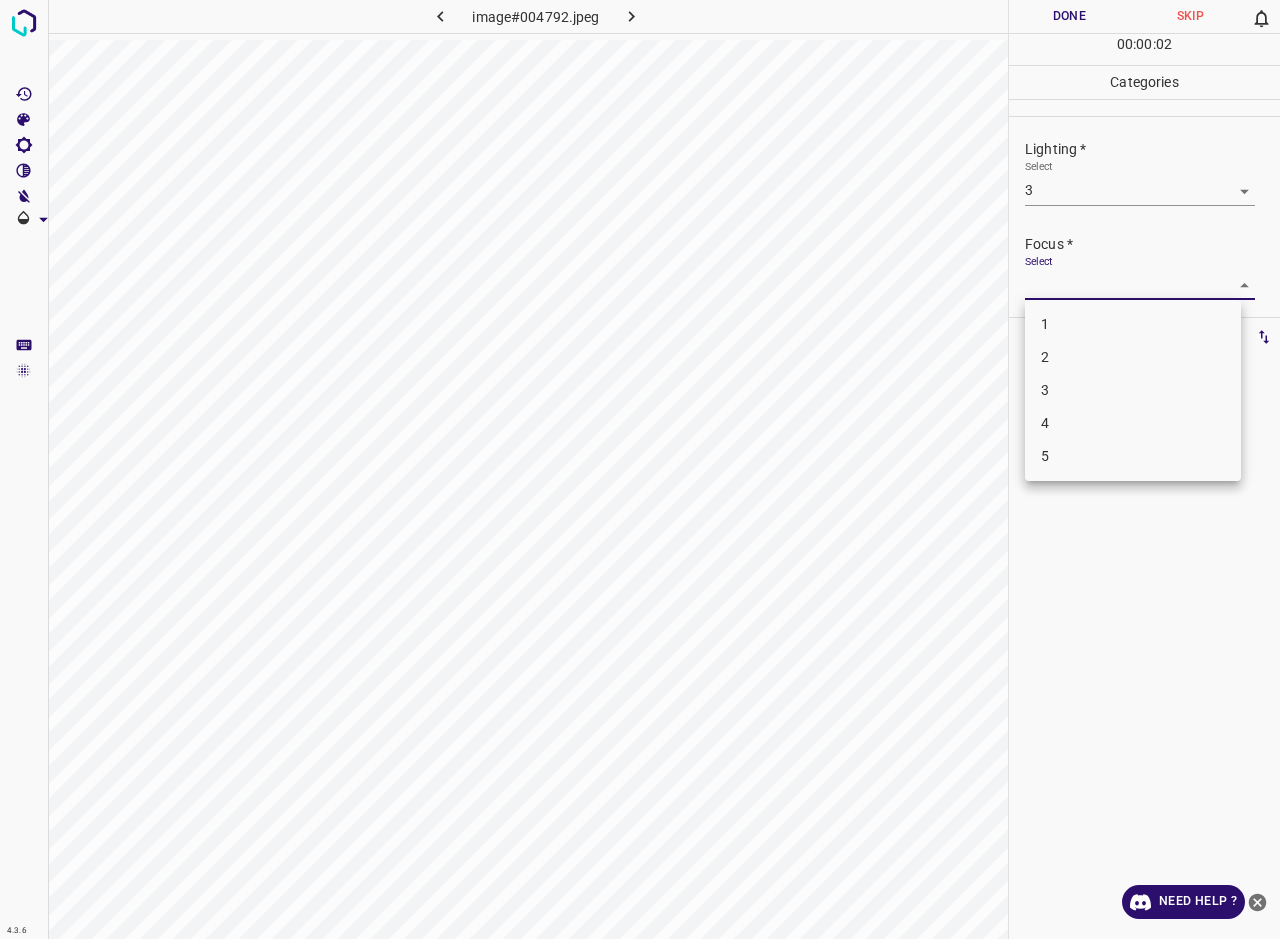 click on "3" at bounding box center [1133, 390] 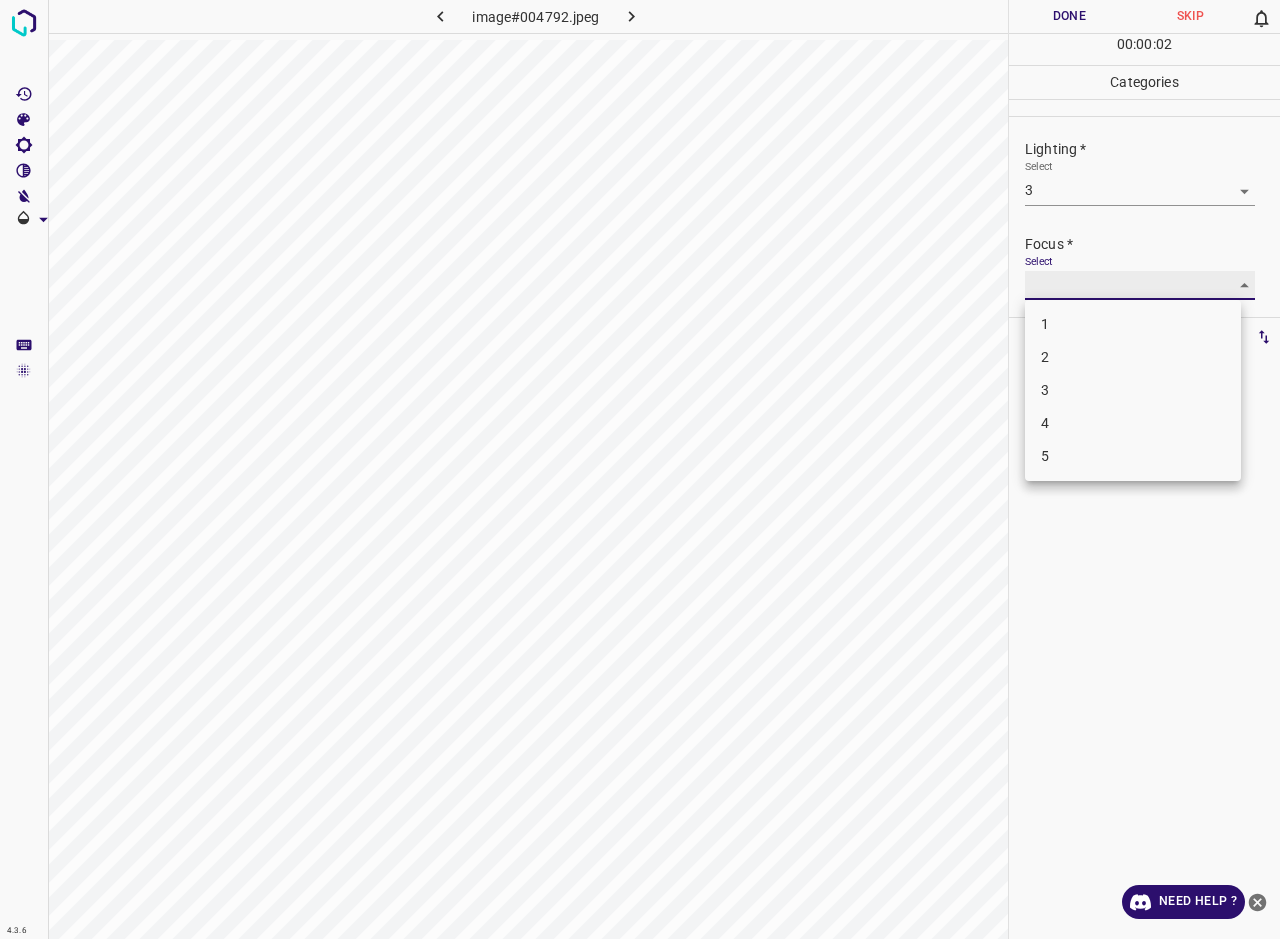 type on "3" 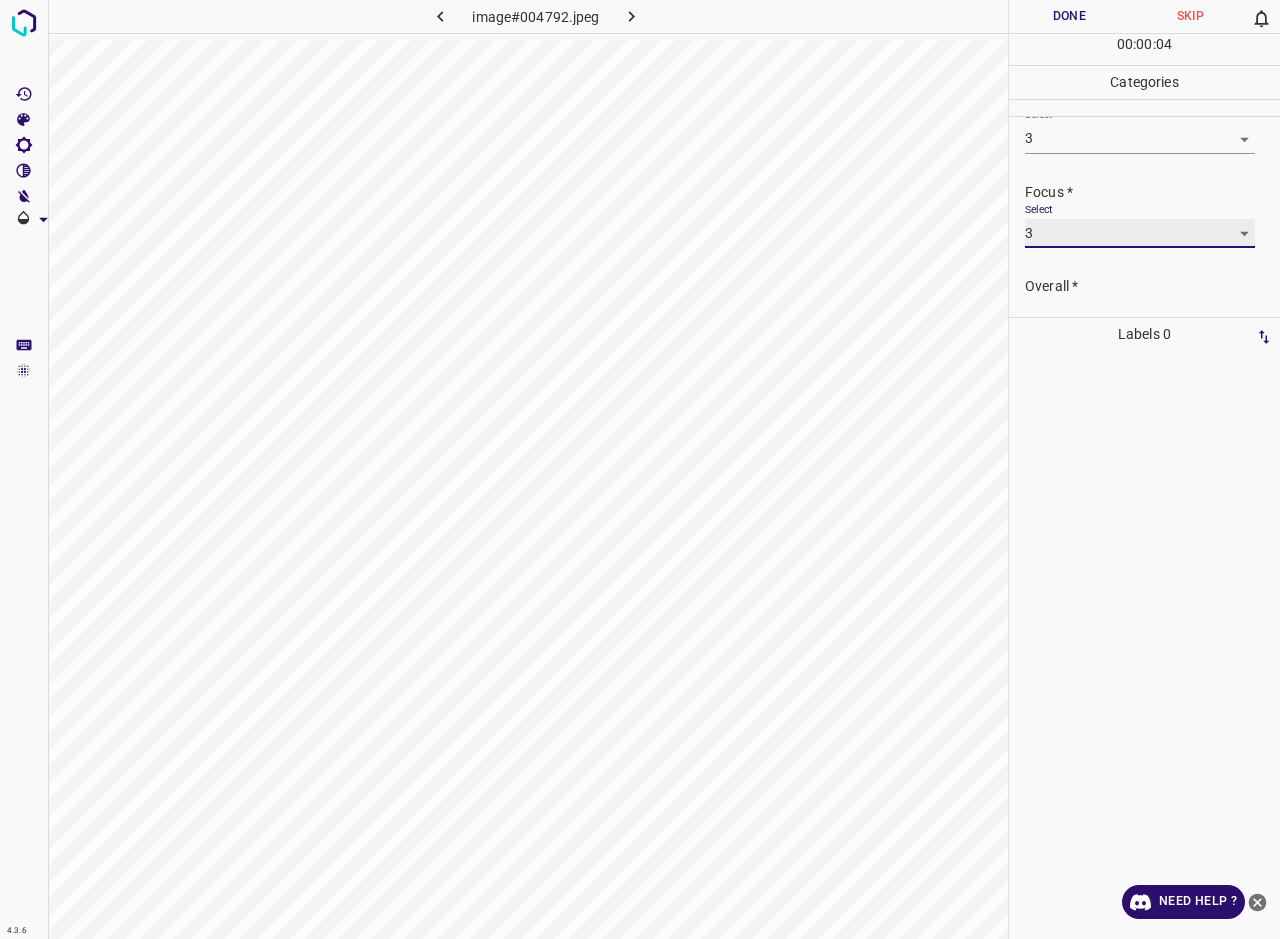 scroll, scrollTop: 98, scrollLeft: 0, axis: vertical 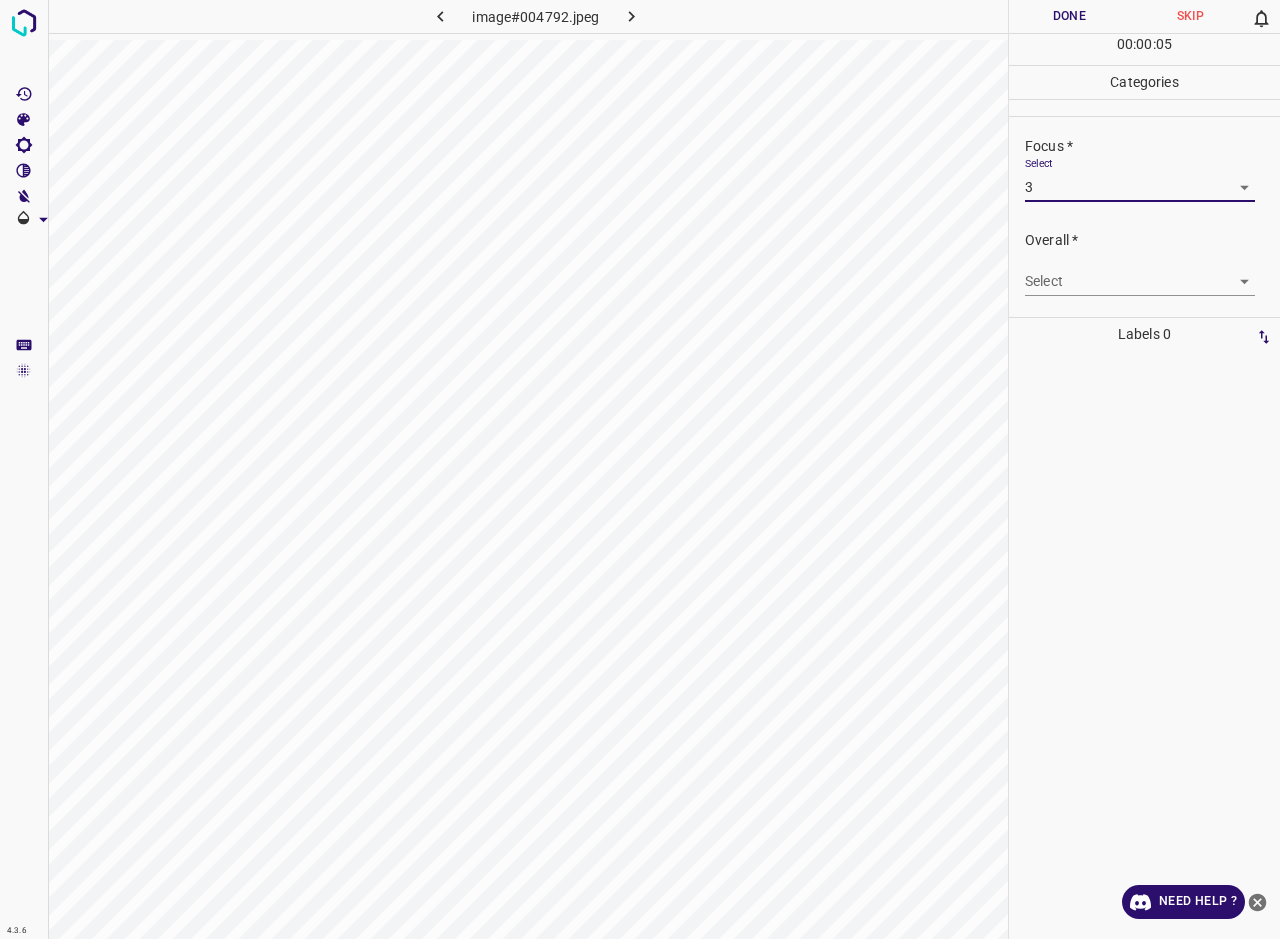 click on "4.3.6  image#004792.jpeg Done Skip 0 00   : 00   : 05   Categories Lighting *  Select 3 3 Focus *  Select 3 3 Overall *  Select ​ Labels   0 Categories 1 Lighting 2 Focus 3 Overall Tools Space Change between modes (Draw & Edit) I Auto labeling R Restore zoom M Zoom in N Zoom out Delete Delete selecte label Filters Z Restore filters X Saturation filter C Brightness filter V Contrast filter B Gray scale filter General O Download Need Help ? - Text - Hide - Delete" at bounding box center (640, 469) 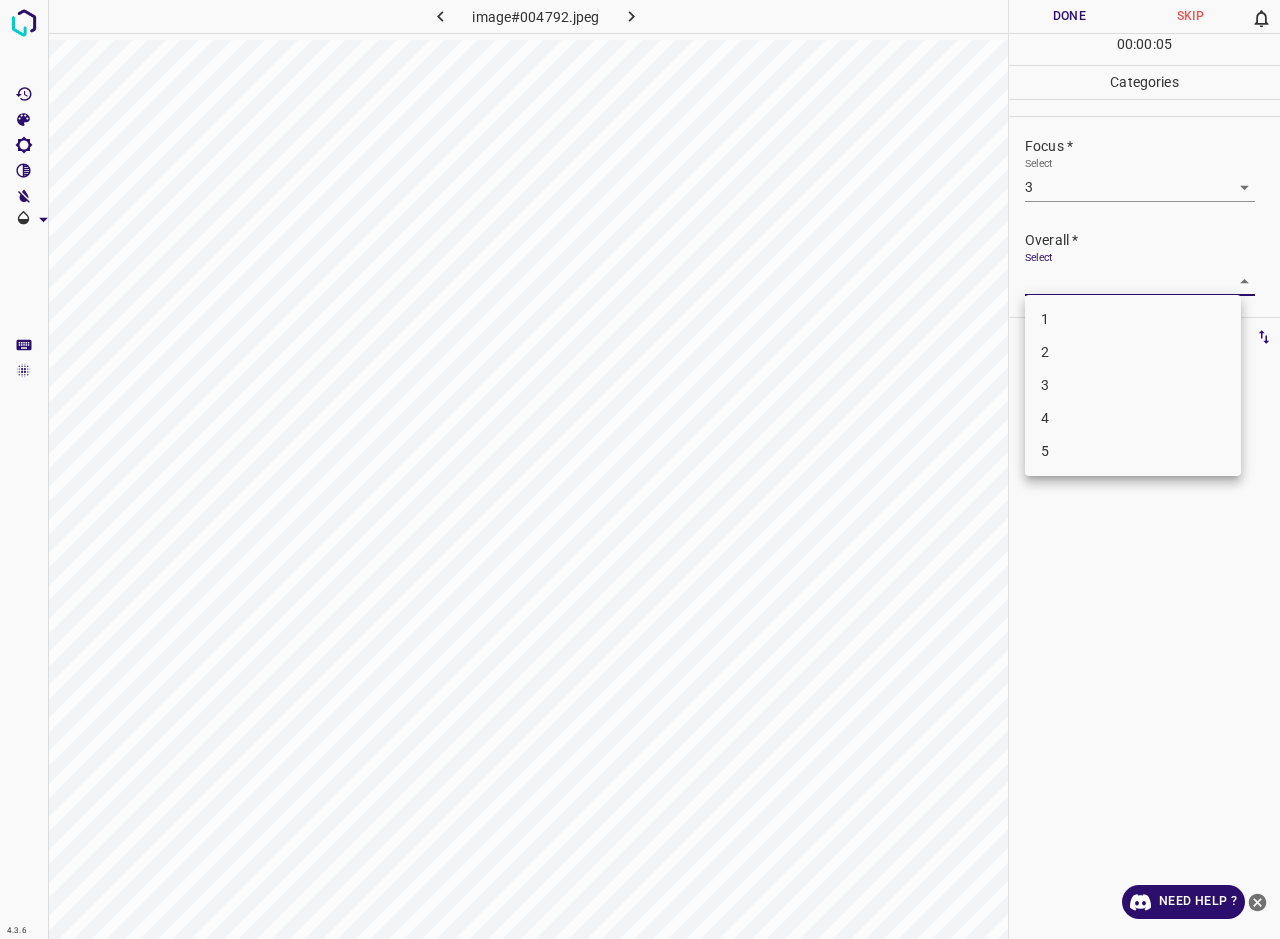 click on "3" at bounding box center (1133, 385) 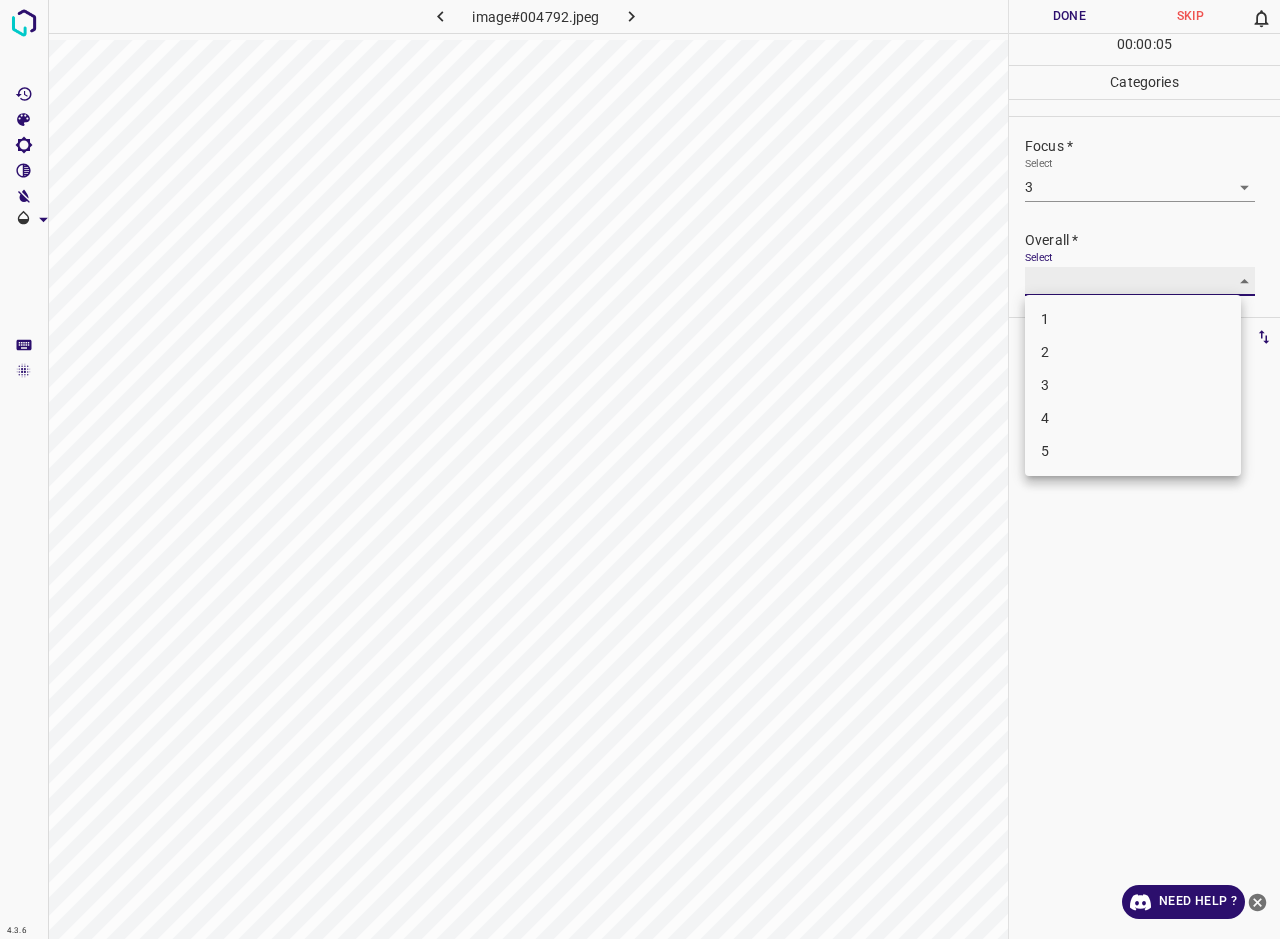 type on "3" 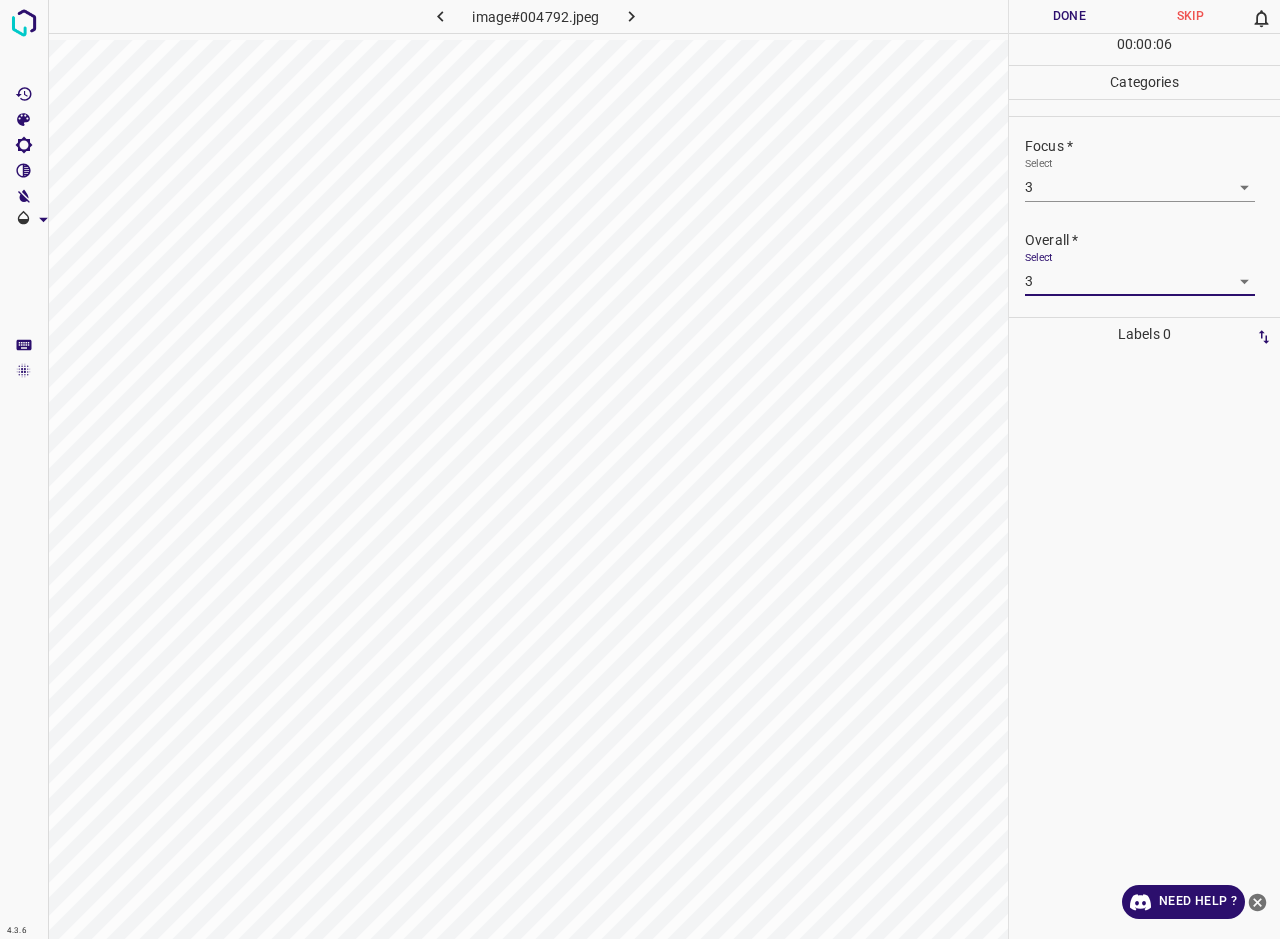 click on "Done" at bounding box center (1069, 16) 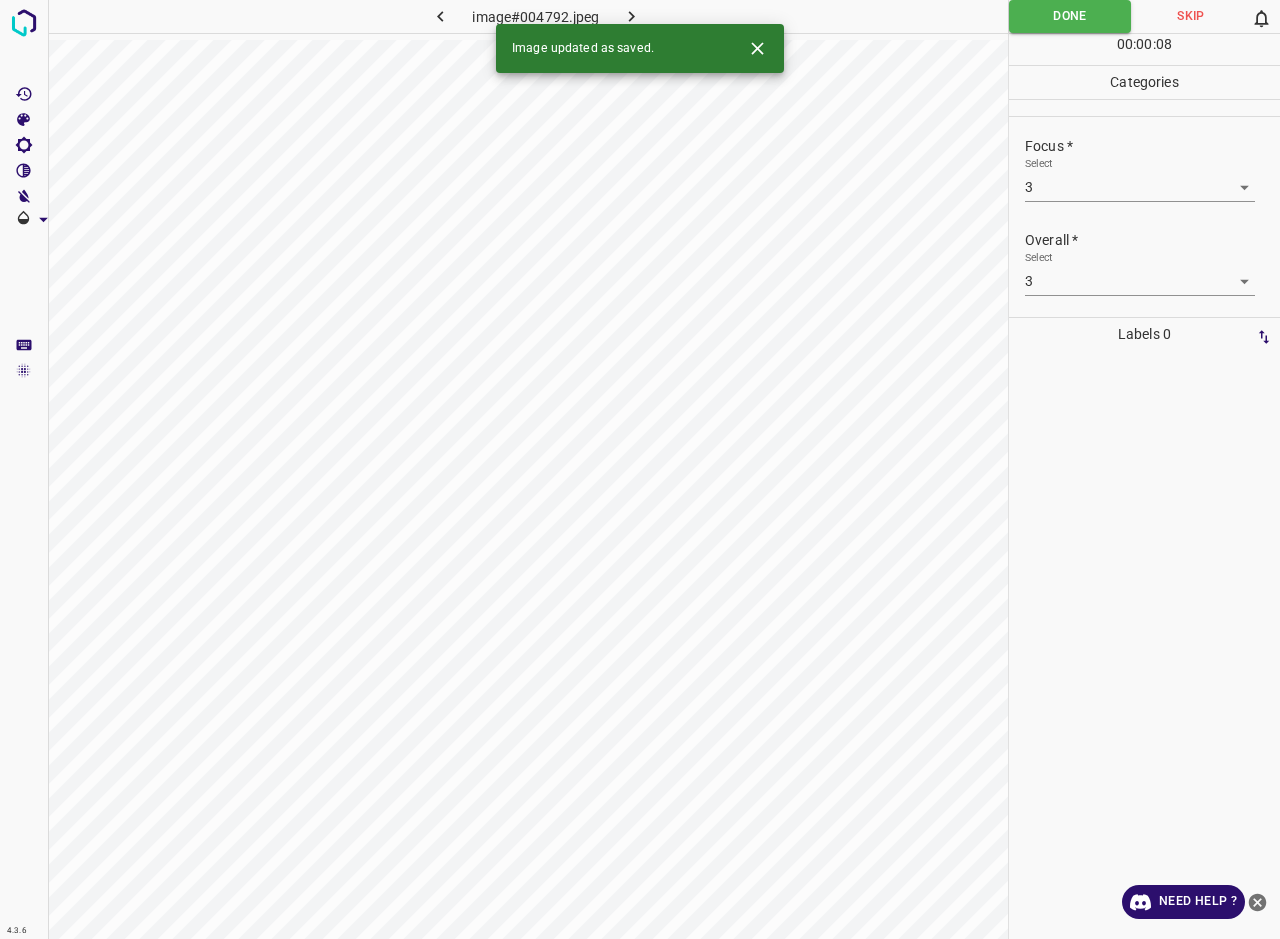 click 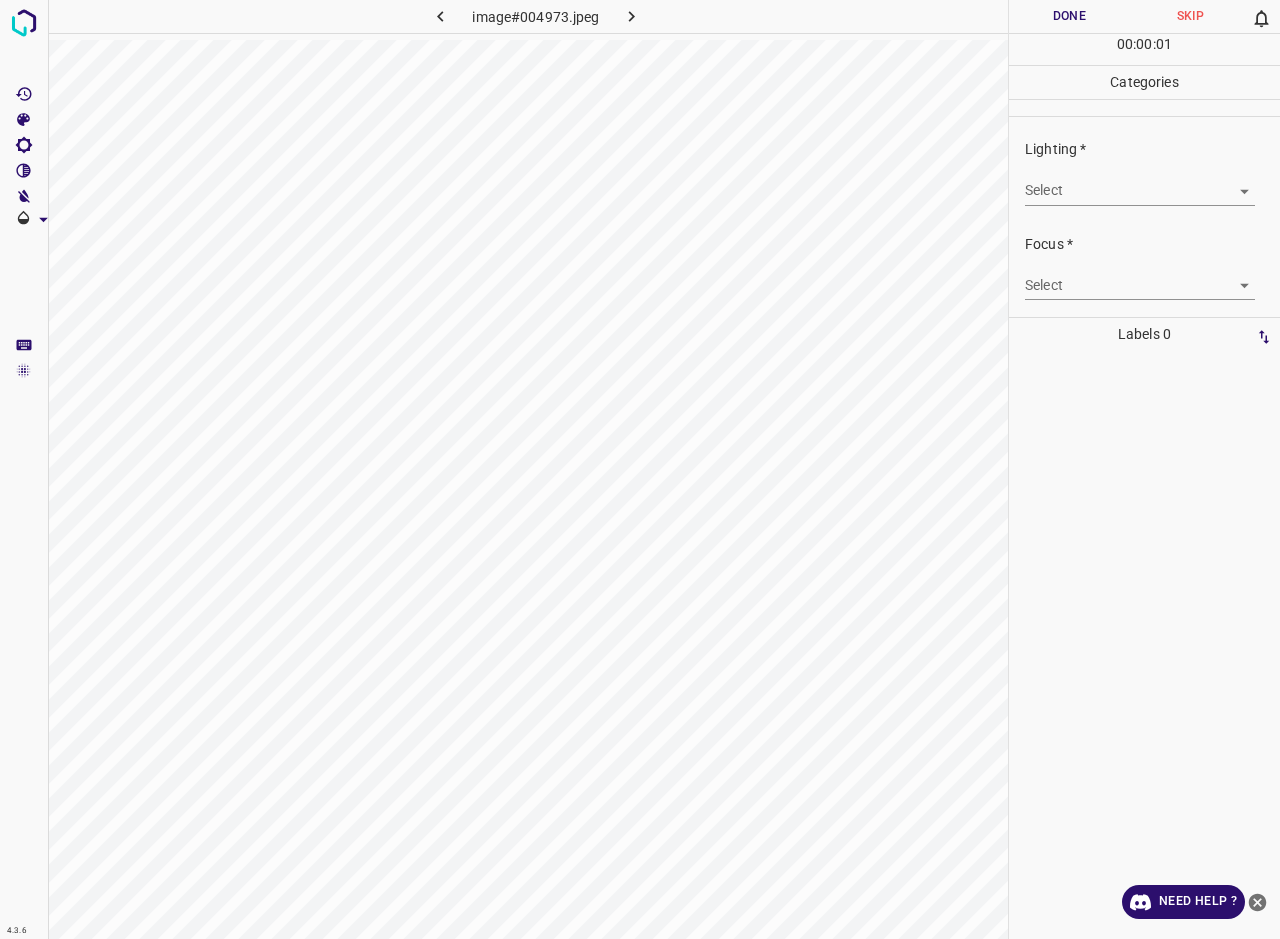 click on "4.3.6  image#004973.jpeg Done Skip 0 00   : 00   : 01   Categories Lighting *  Select ​ Focus *  Select ​ Overall *  Select ​ Labels   0 Categories 1 Lighting 2 Focus 3 Overall Tools Space Change between modes (Draw & Edit) I Auto labeling R Restore zoom M Zoom in N Zoom out Delete Delete selecte label Filters Z Restore filters X Saturation filter C Brightness filter V Contrast filter B Gray scale filter General O Download Need Help ? - Text - Hide - Delete" at bounding box center [640, 469] 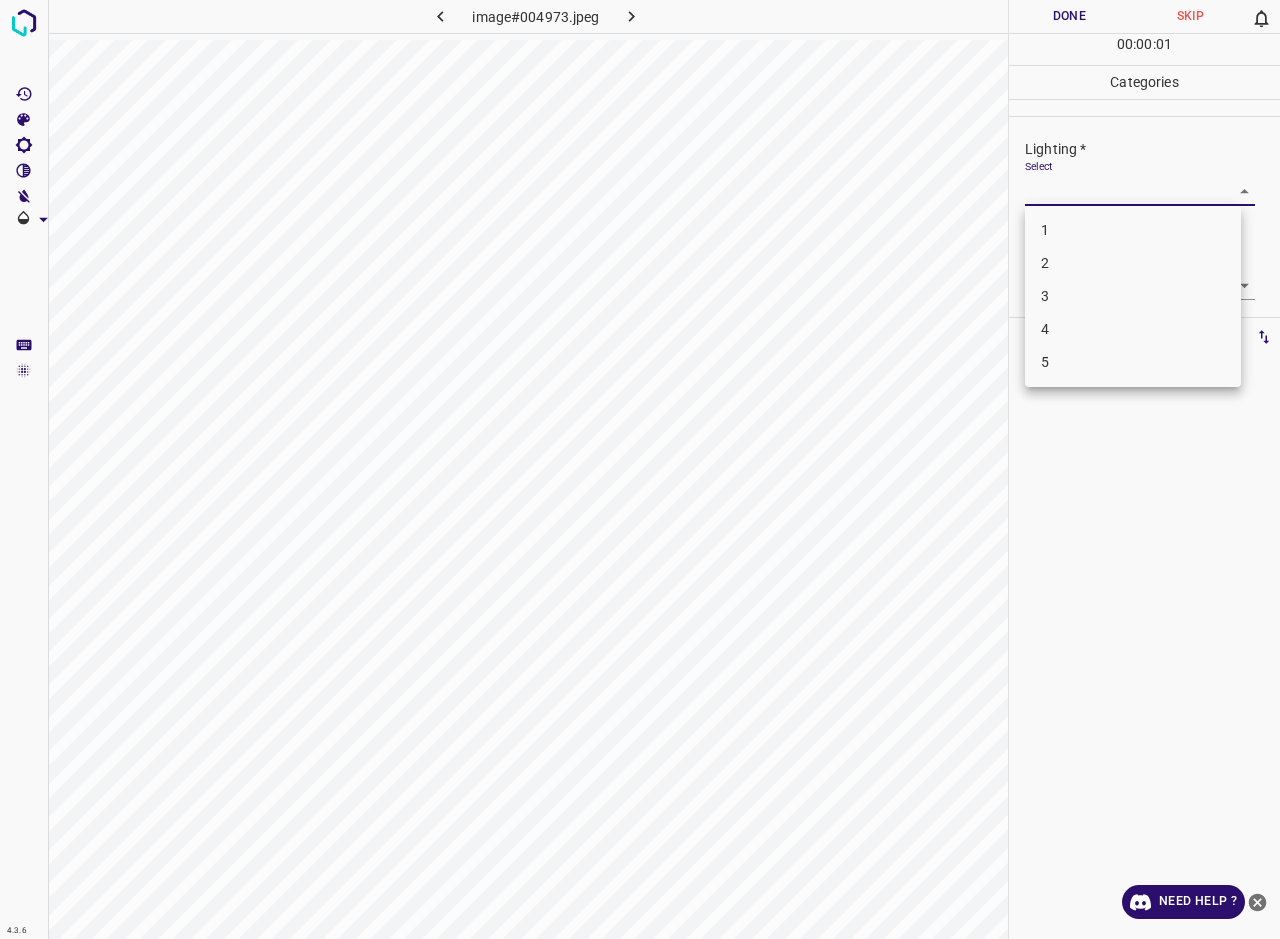 click on "3" at bounding box center (1133, 296) 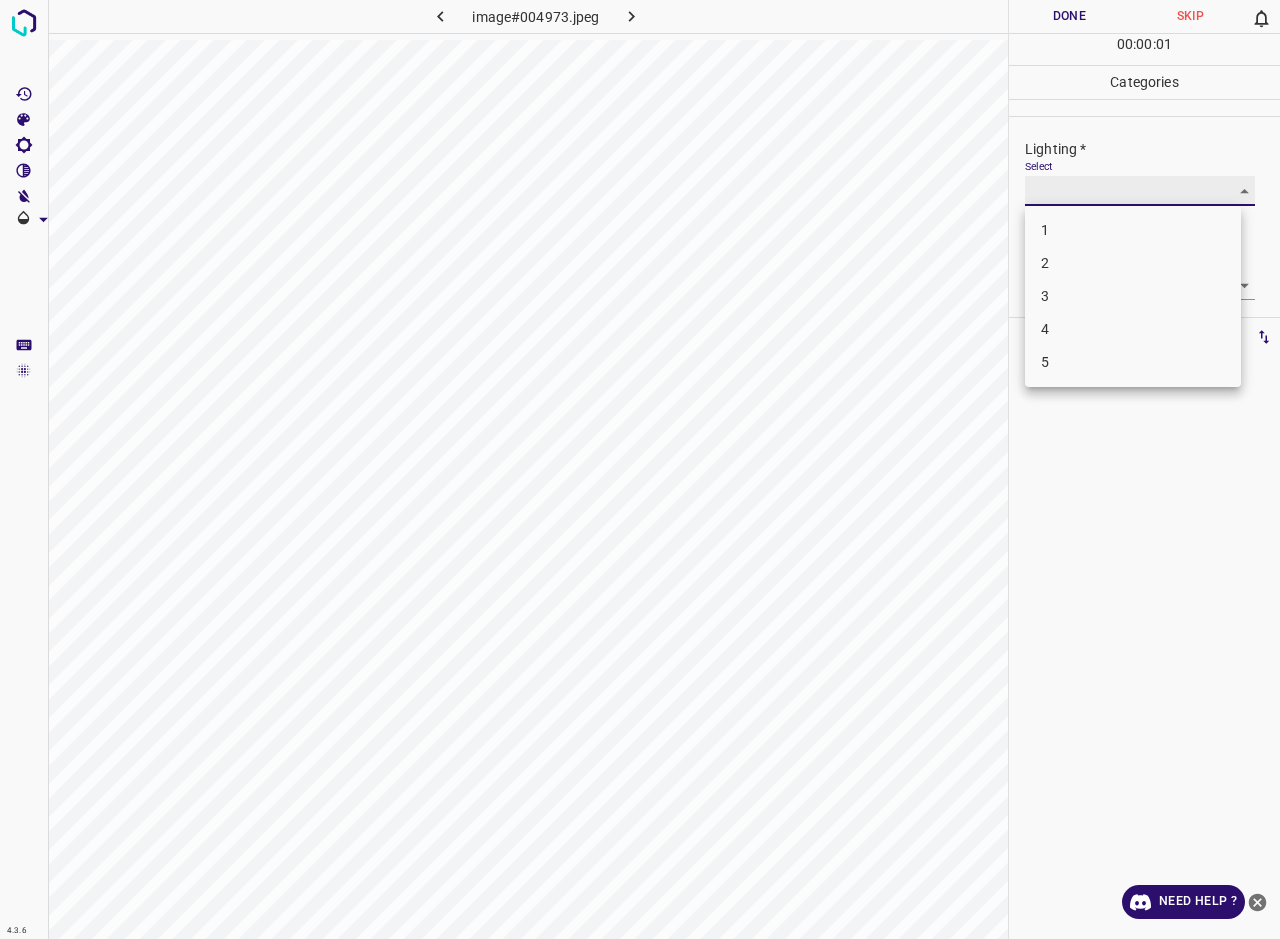 type on "3" 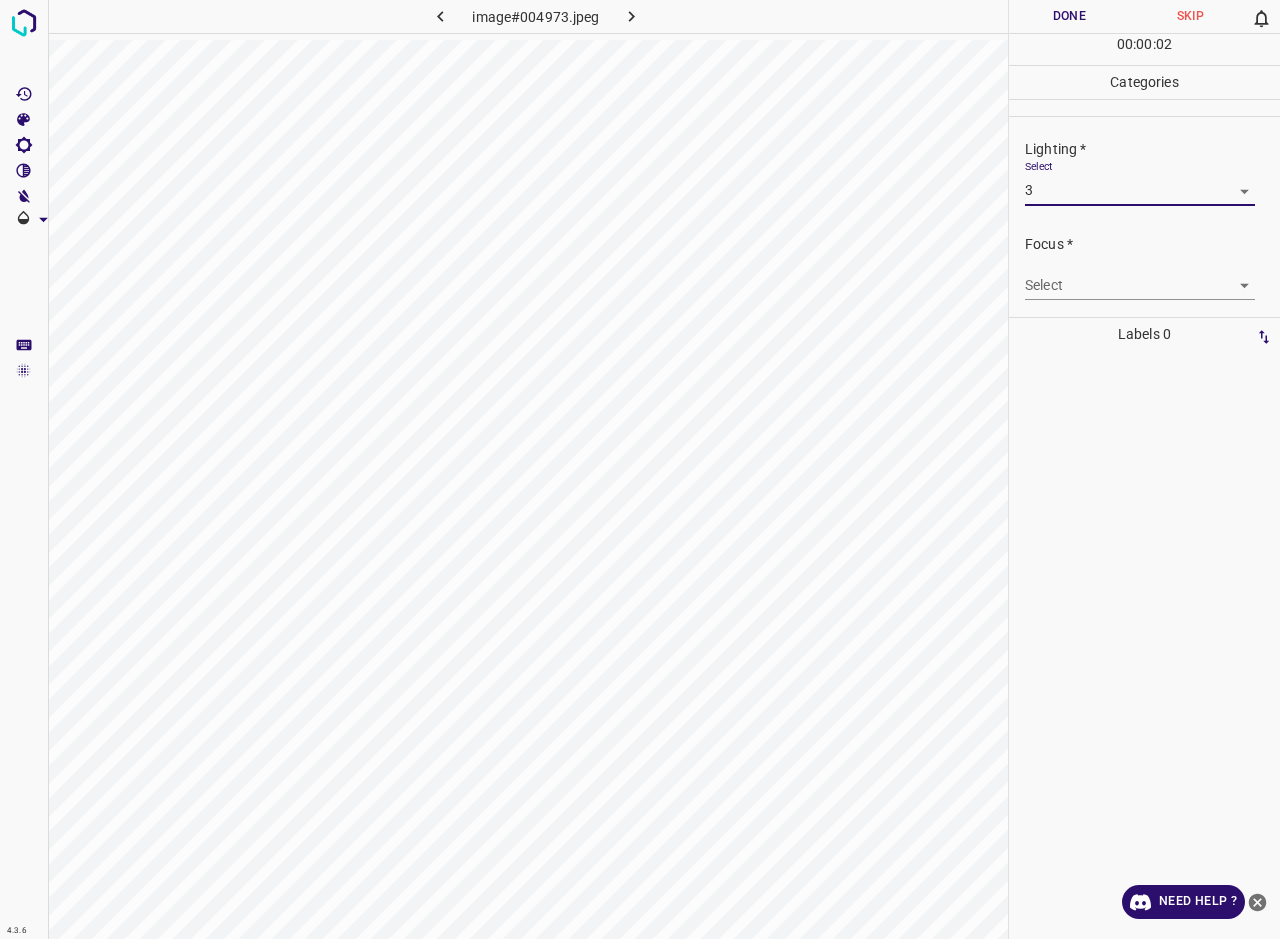 click on "4.3.6  image#004973.jpeg Done Skip 0 00   : 00   : 02   Categories Lighting *  Select 3 3 Focus *  Select ​ Overall *  Select ​ Labels   0 Categories 1 Lighting 2 Focus 3 Overall Tools Space Change between modes (Draw & Edit) I Auto labeling R Restore zoom M Zoom in N Zoom out Delete Delete selecte label Filters Z Restore filters X Saturation filter C Brightness filter V Contrast filter B Gray scale filter General O Download Need Help ? - Text - Hide - Delete" at bounding box center (640, 469) 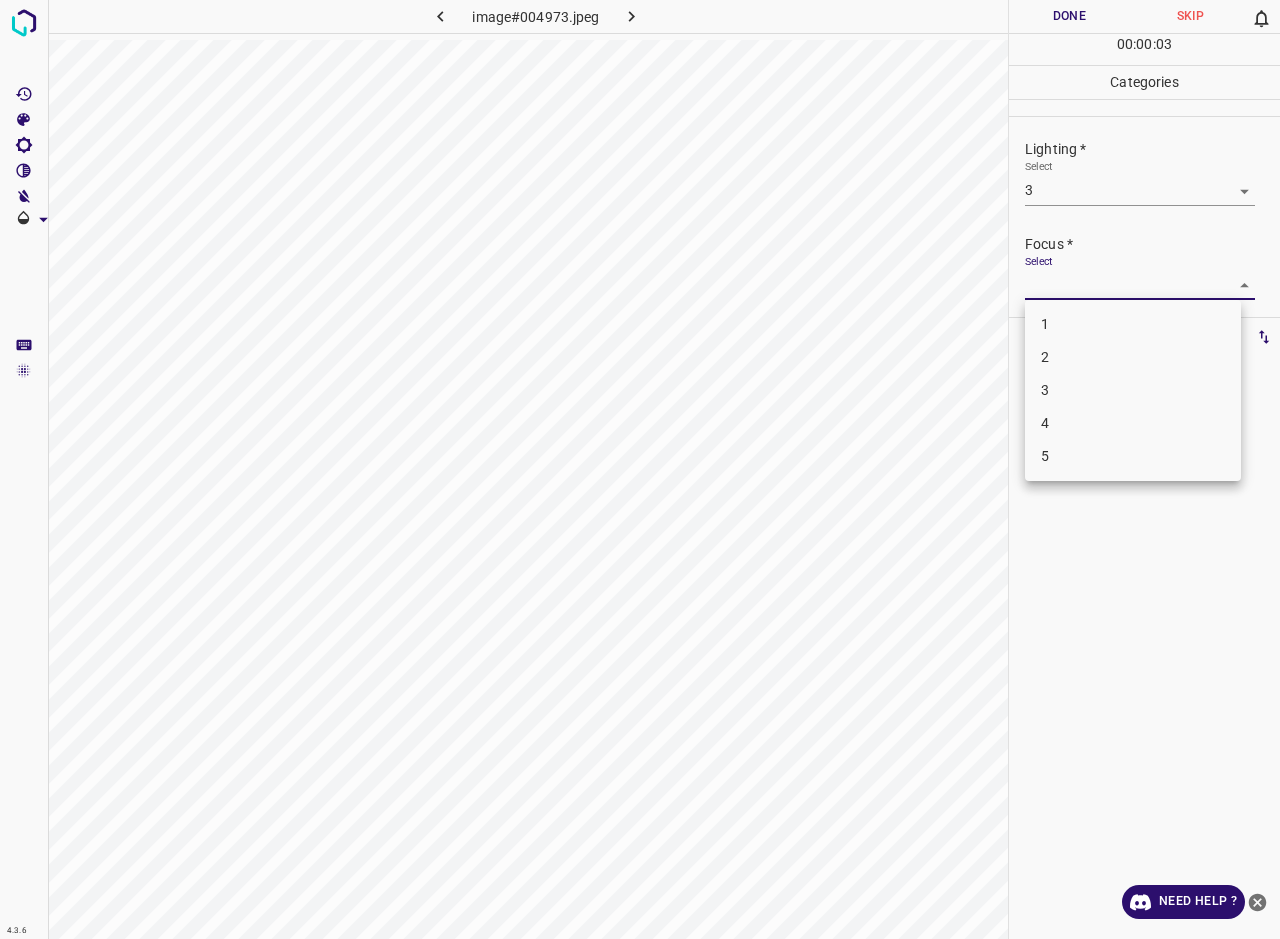 click on "3" at bounding box center [1133, 390] 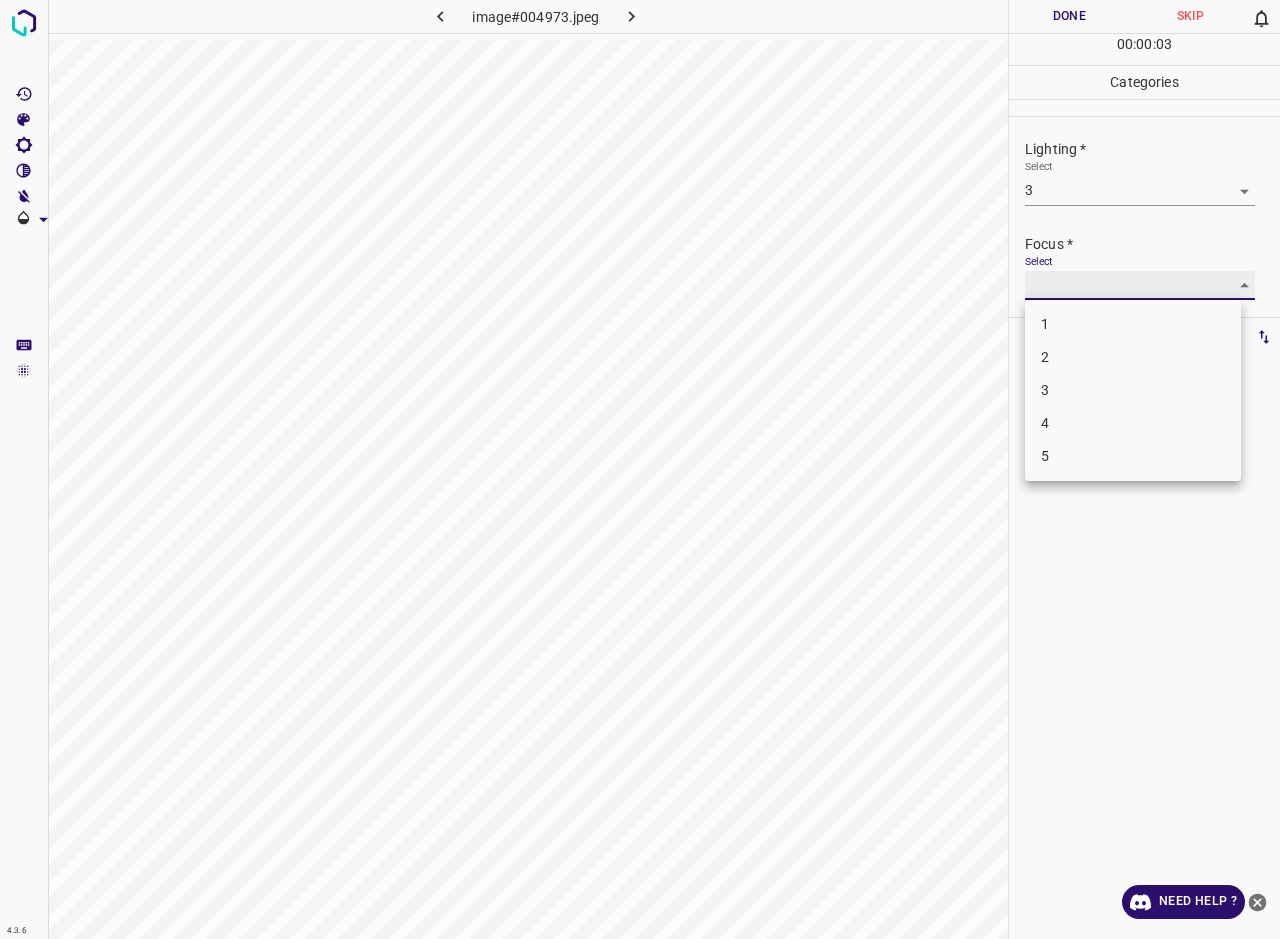 type on "3" 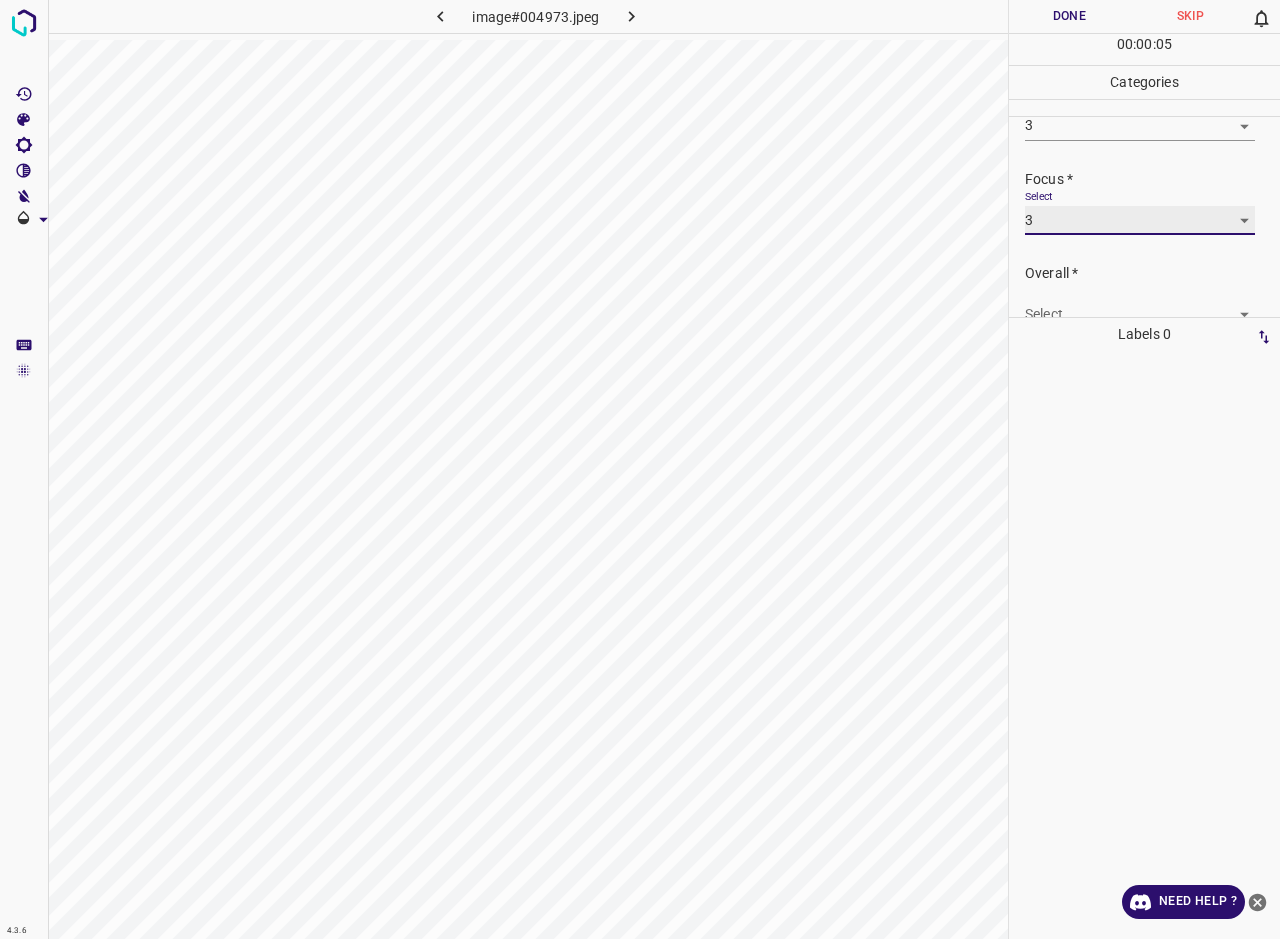scroll, scrollTop: 95, scrollLeft: 0, axis: vertical 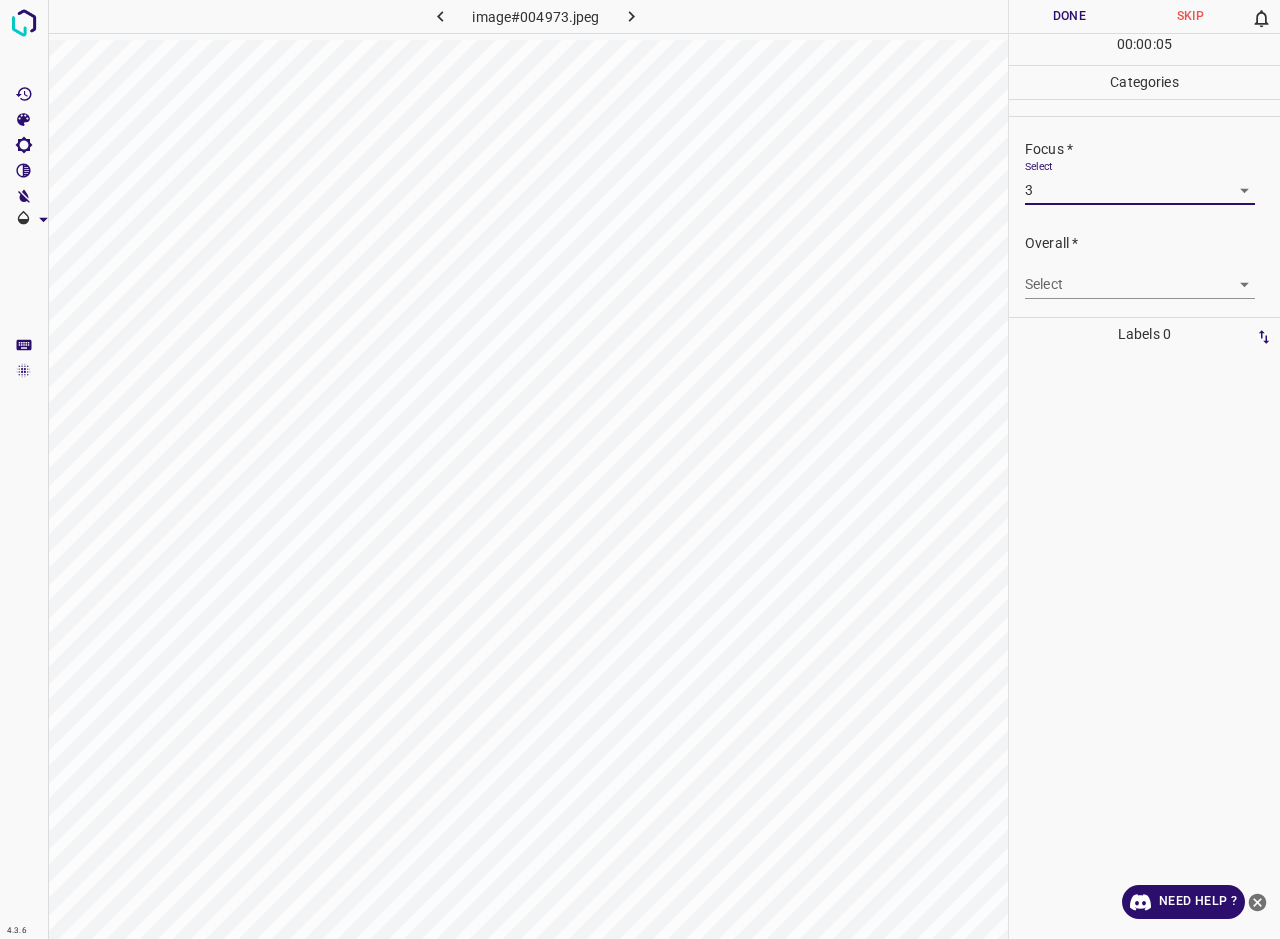 click on "4.3.6  image#004973.jpeg Done Skip 0 00   : 00   : 05   Categories Lighting *  Select 3 3 Focus *  Select 3 3 Overall *  Select ​ Labels   0 Categories 1 Lighting 2 Focus 3 Overall Tools Space Change between modes (Draw & Edit) I Auto labeling R Restore zoom M Zoom in N Zoom out Delete Delete selecte label Filters Z Restore filters X Saturation filter C Brightness filter V Contrast filter B Gray scale filter General O Download Need Help ? - Text - Hide - Delete" at bounding box center (640, 469) 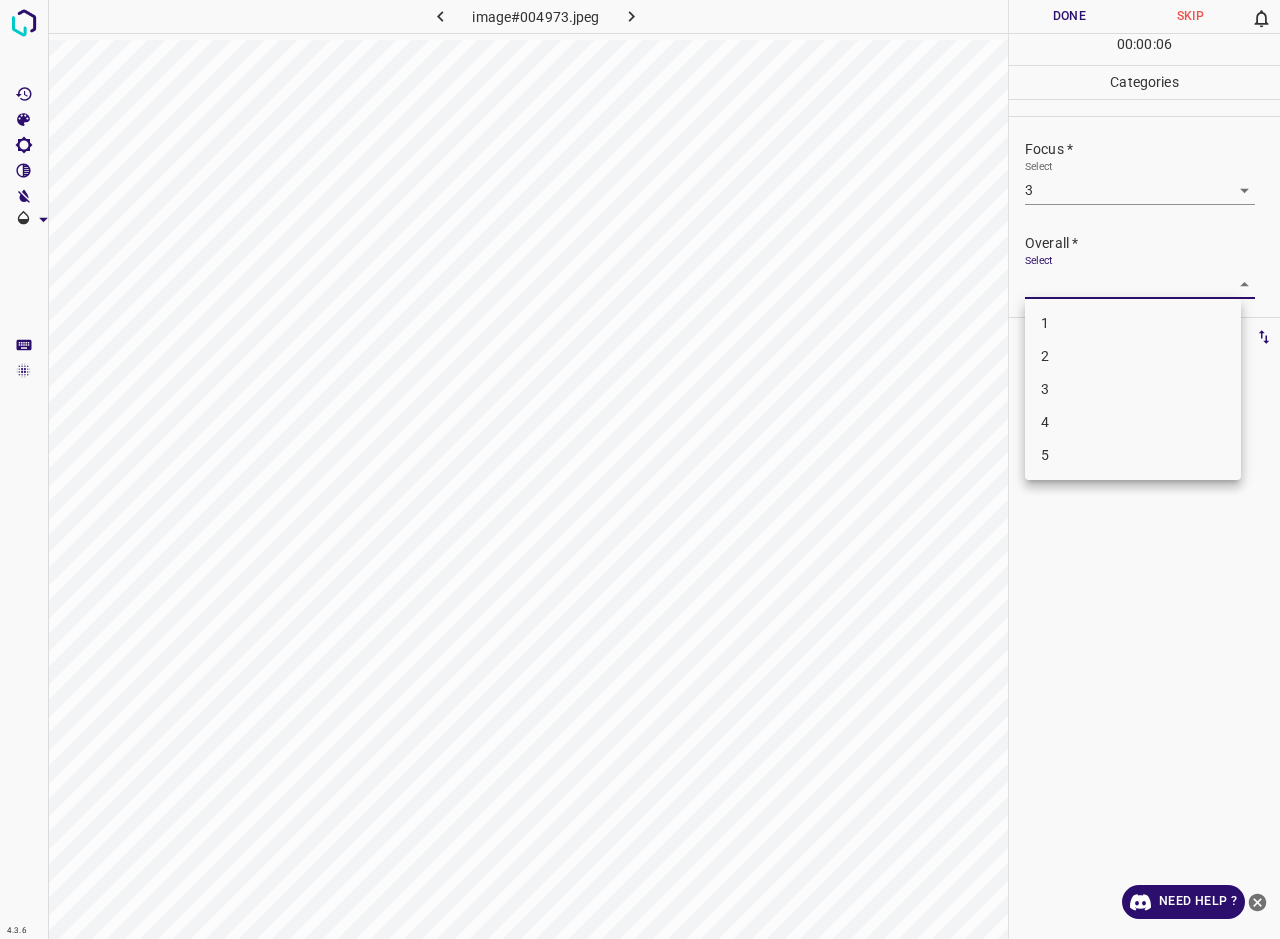 click on "3" at bounding box center (1133, 389) 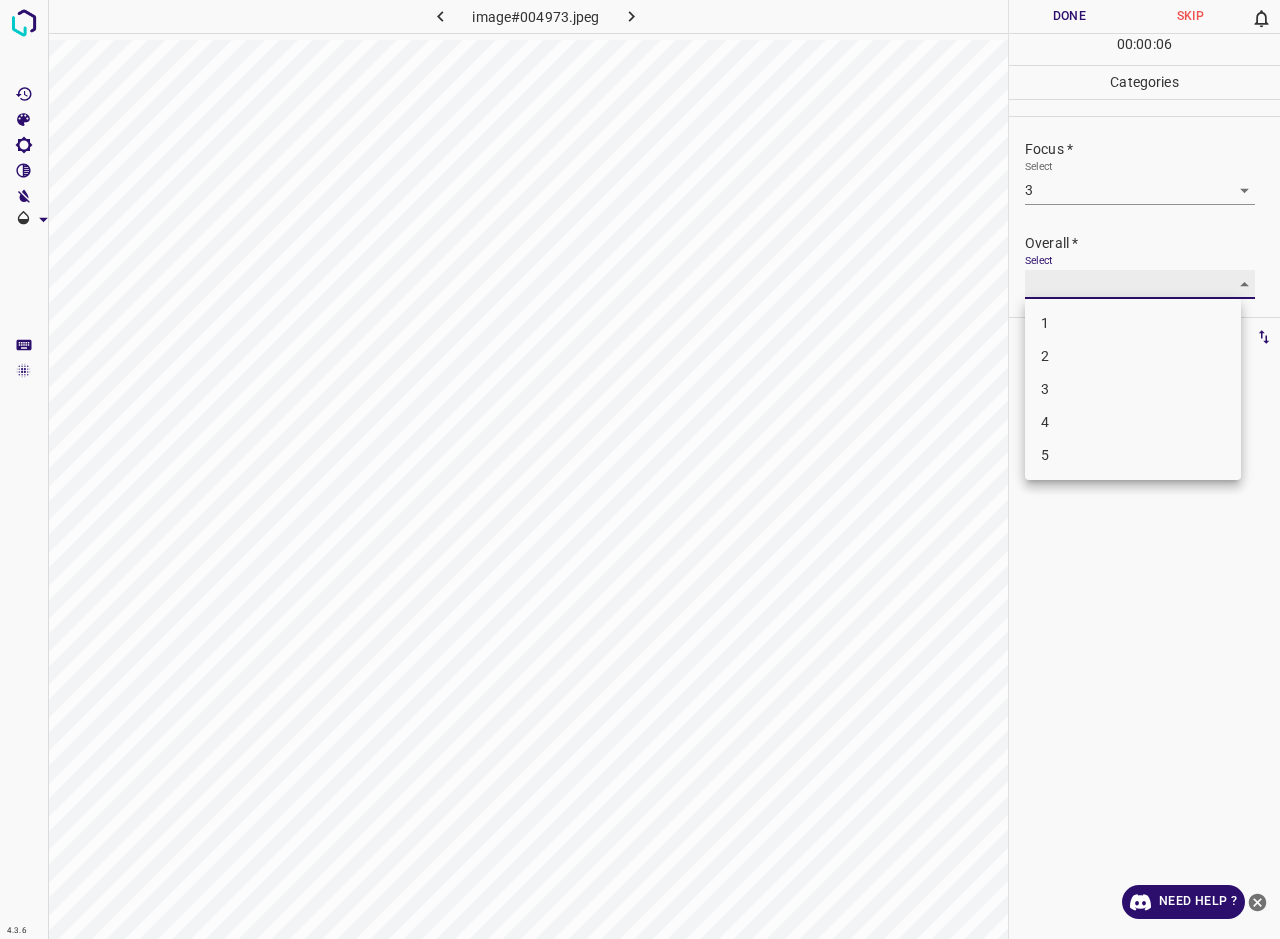 type on "3" 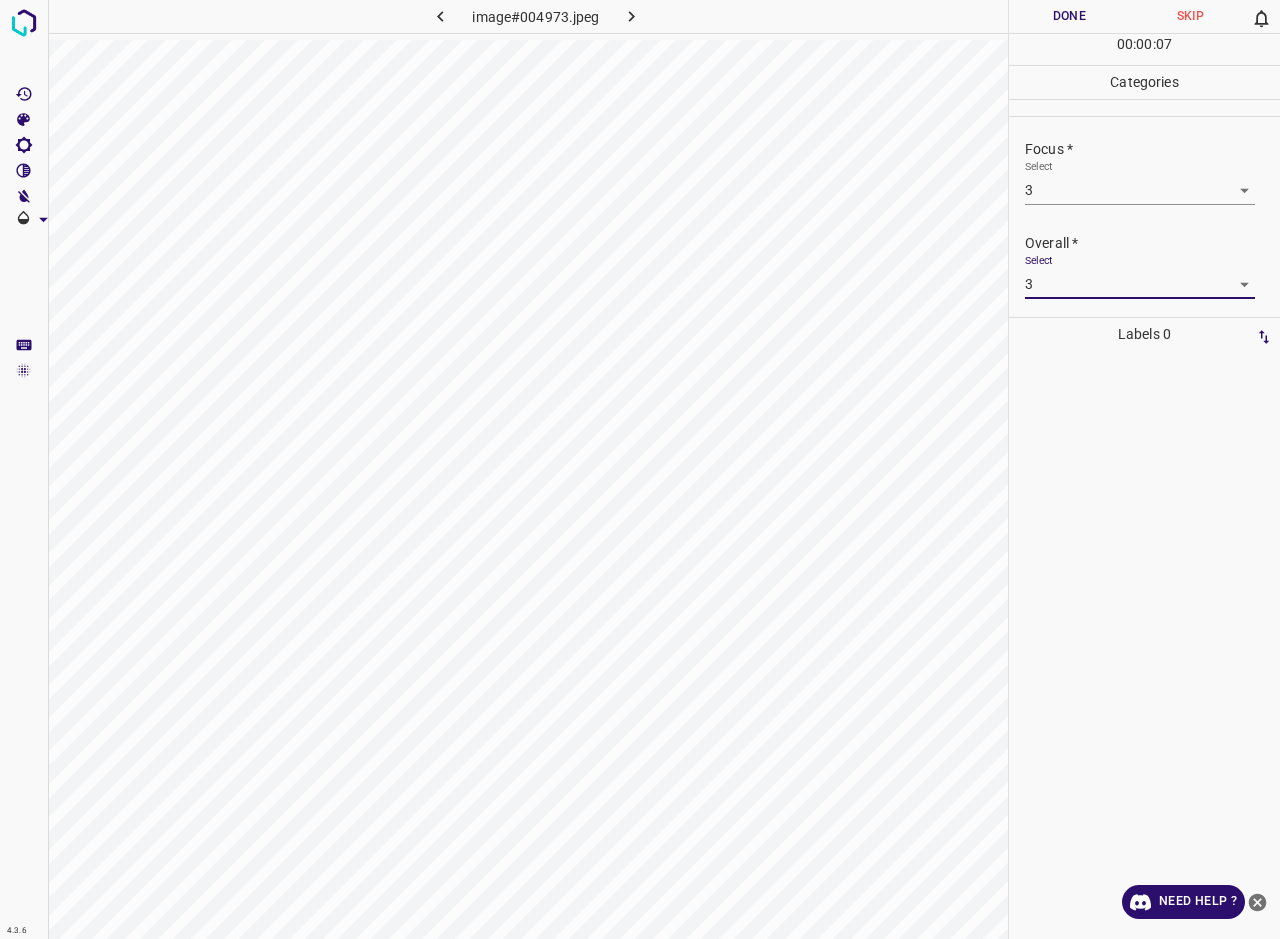 click on "Done" at bounding box center [1069, 16] 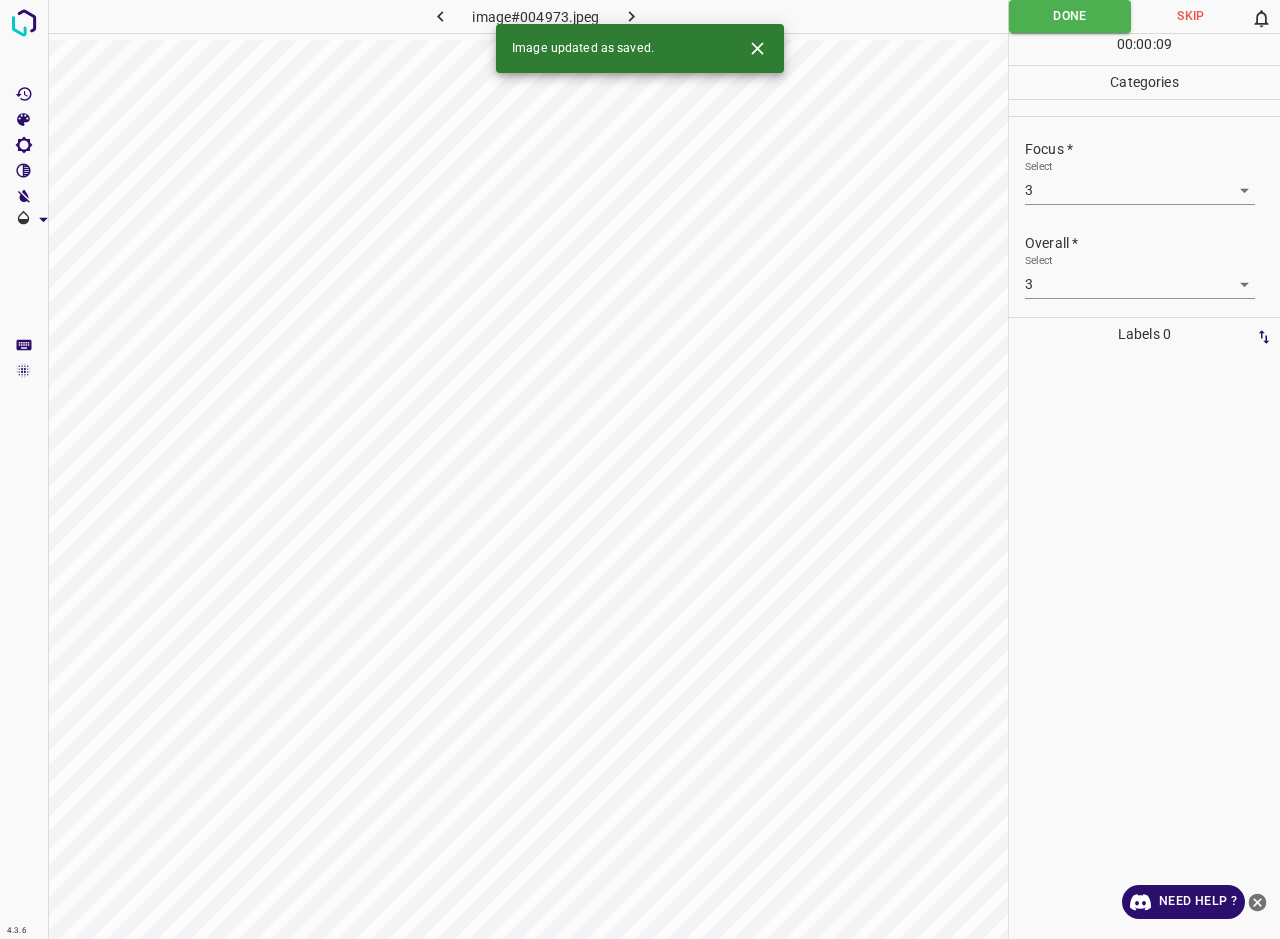 click 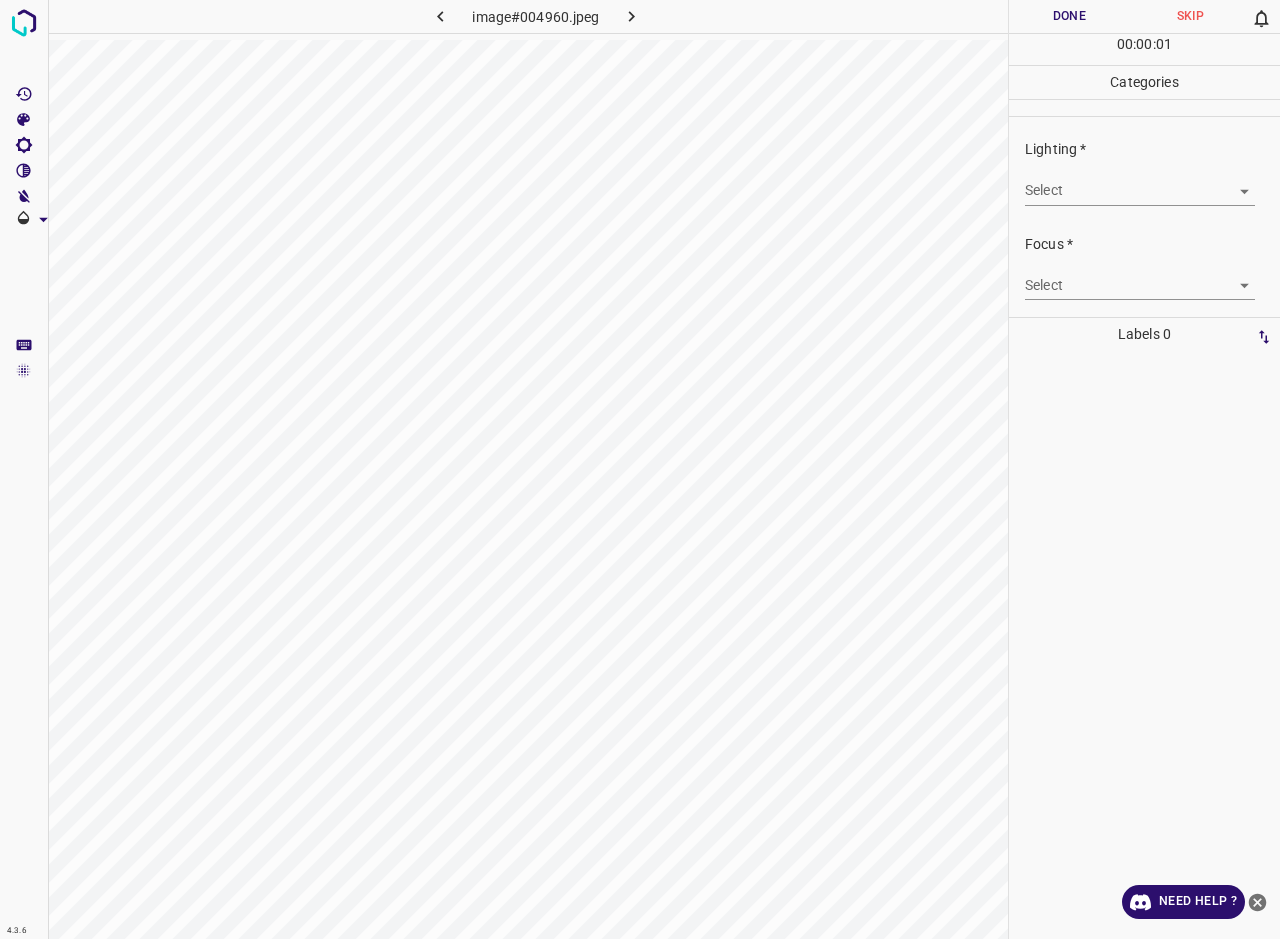 click on "4.3.6  image#004960.jpeg Done Skip 0 00   : 00   : 01   Categories Lighting *  Select ​ Focus *  Select ​ Overall *  Select ​ Labels   0 Categories 1 Lighting 2 Focus 3 Overall Tools Space Change between modes (Draw & Edit) I Auto labeling R Restore zoom M Zoom in N Zoom out Delete Delete selecte label Filters Z Restore filters X Saturation filter C Brightness filter V Contrast filter B Gray scale filter General O Download Need Help ? - Text - Hide - Delete" at bounding box center [640, 469] 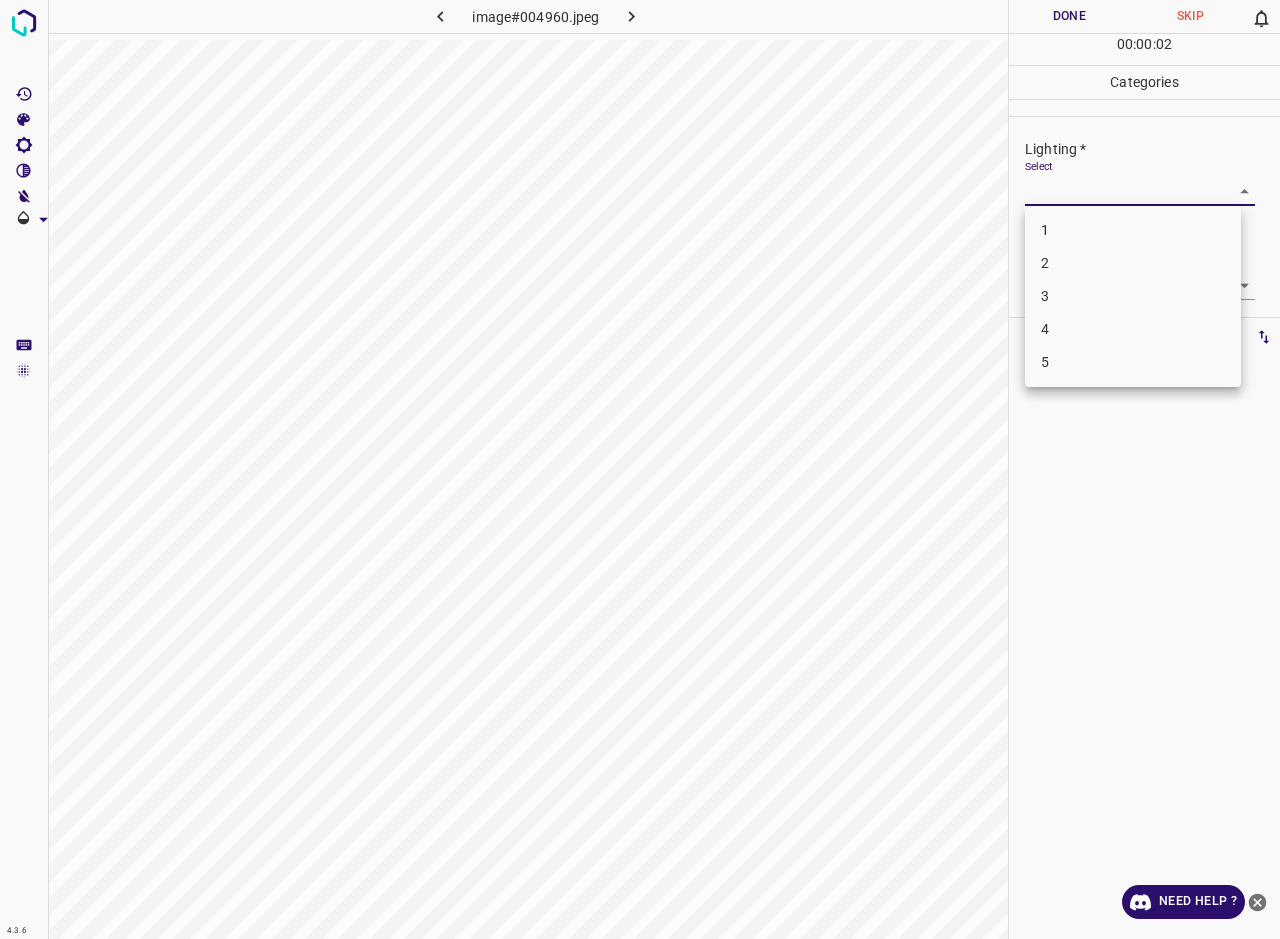 click on "3" at bounding box center [1133, 296] 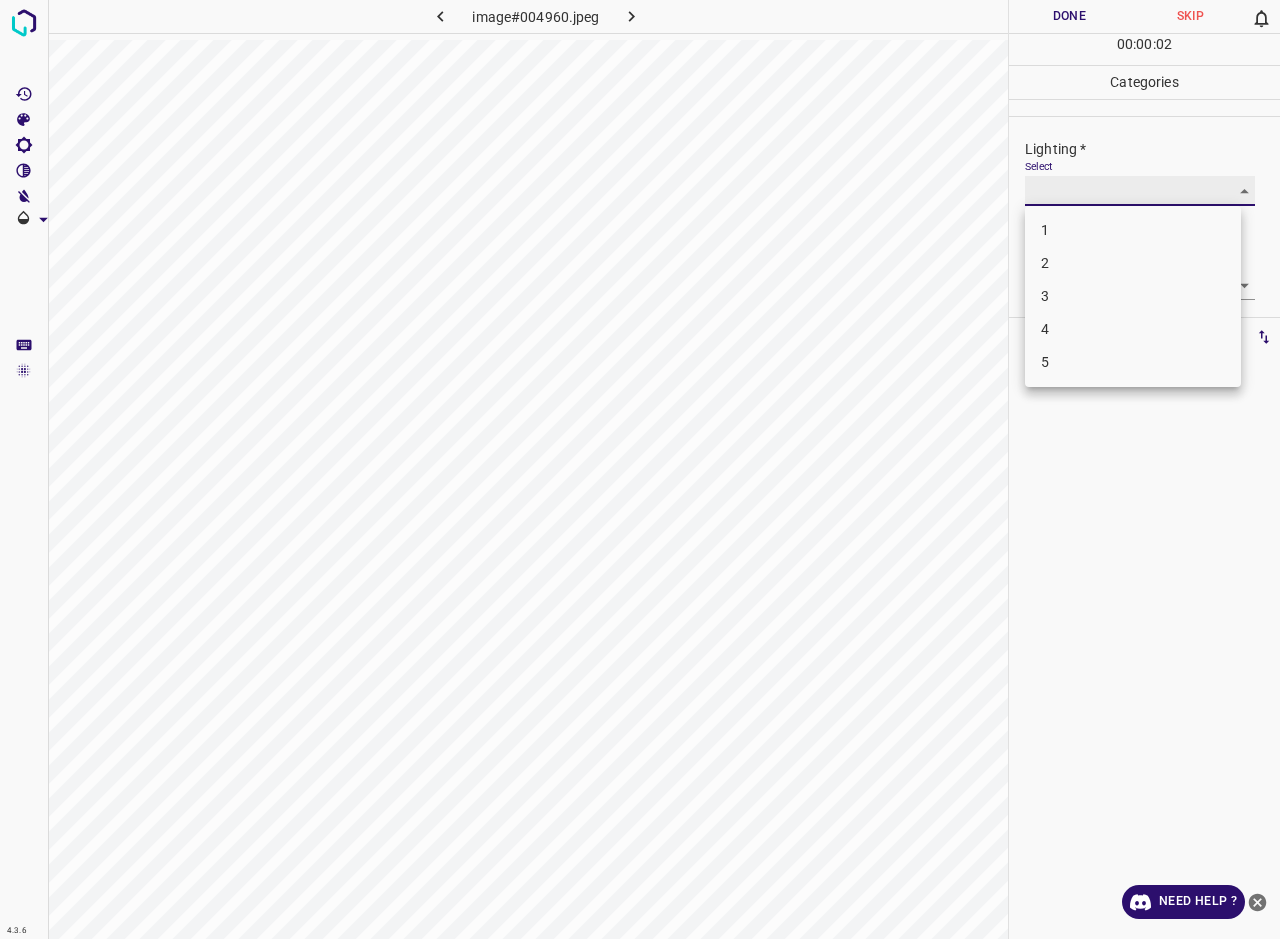 type on "3" 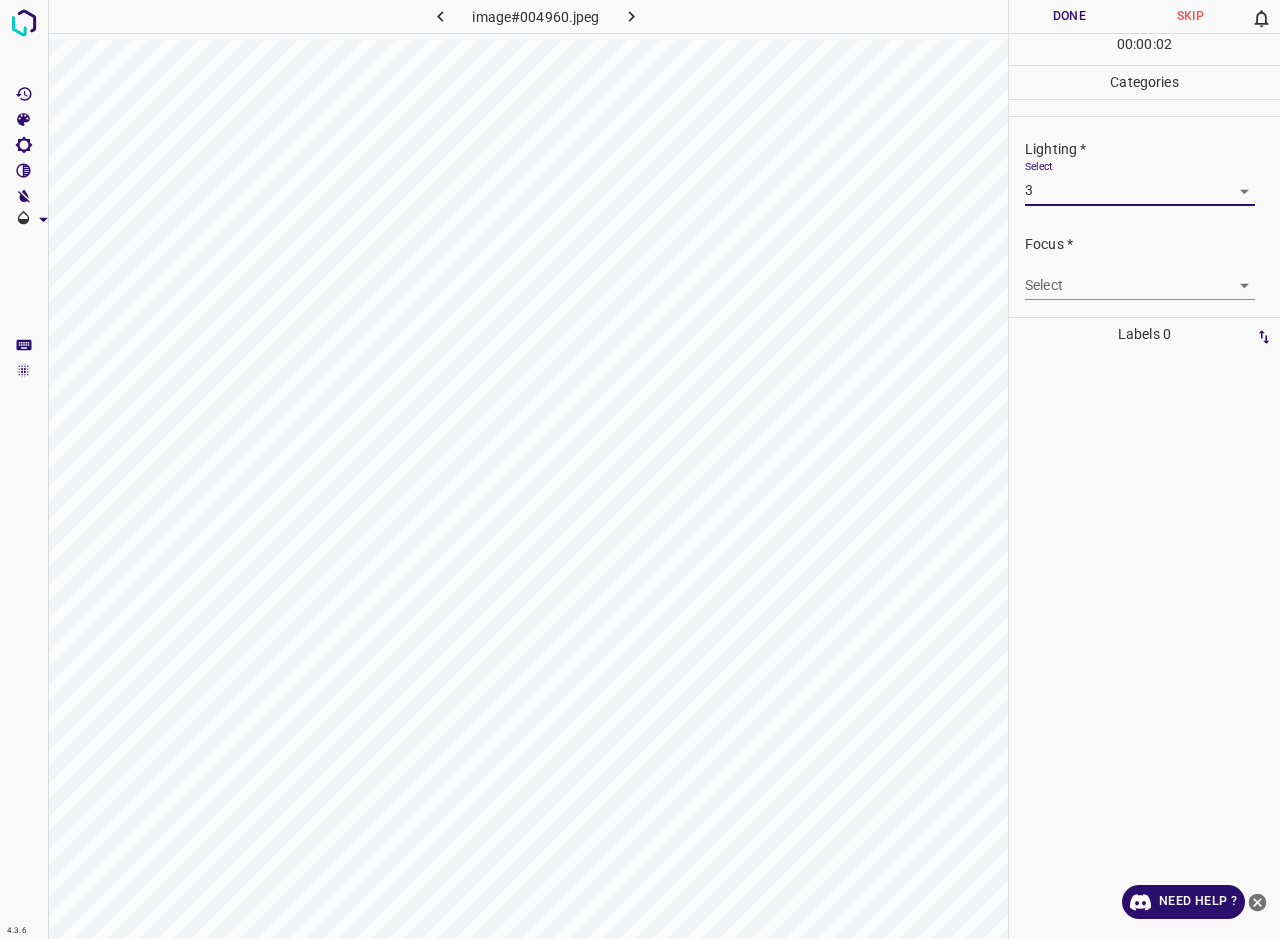 click on "4.3.6  image#004960.jpeg Done Skip 0 00   : 00   : 02   Categories Lighting *  Select 3 3 Focus *  Select ​ Overall *  Select ​ Labels   0 Categories 1 Lighting 2 Focus 3 Overall Tools Space Change between modes (Draw & Edit) I Auto labeling R Restore zoom M Zoom in N Zoom out Delete Delete selecte label Filters Z Restore filters X Saturation filter C Brightness filter V Contrast filter B Gray scale filter General O Download Need Help ? - Text - Hide - Delete 1 2 3 4 5" at bounding box center (640, 469) 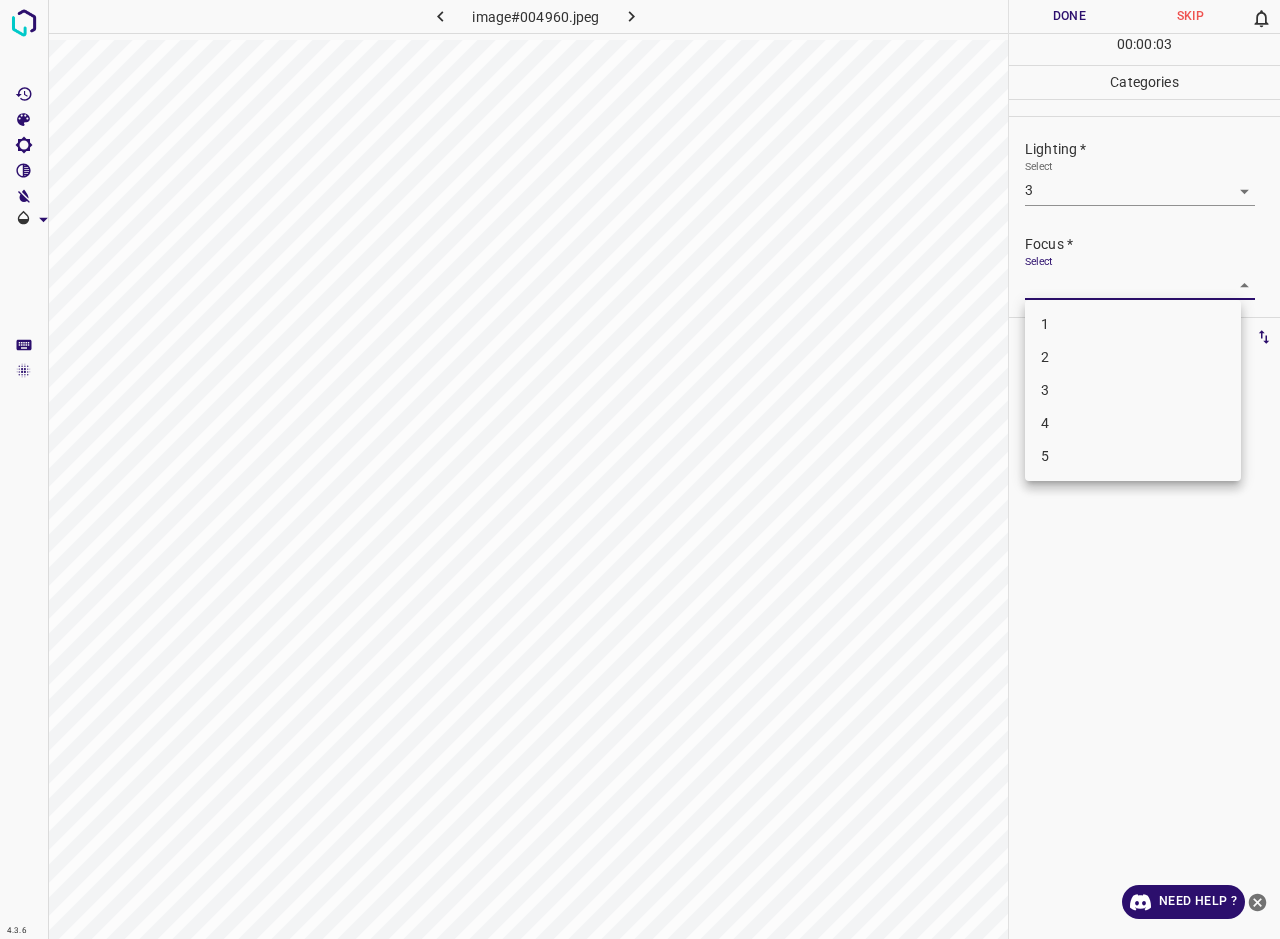 click on "3" at bounding box center [1133, 390] 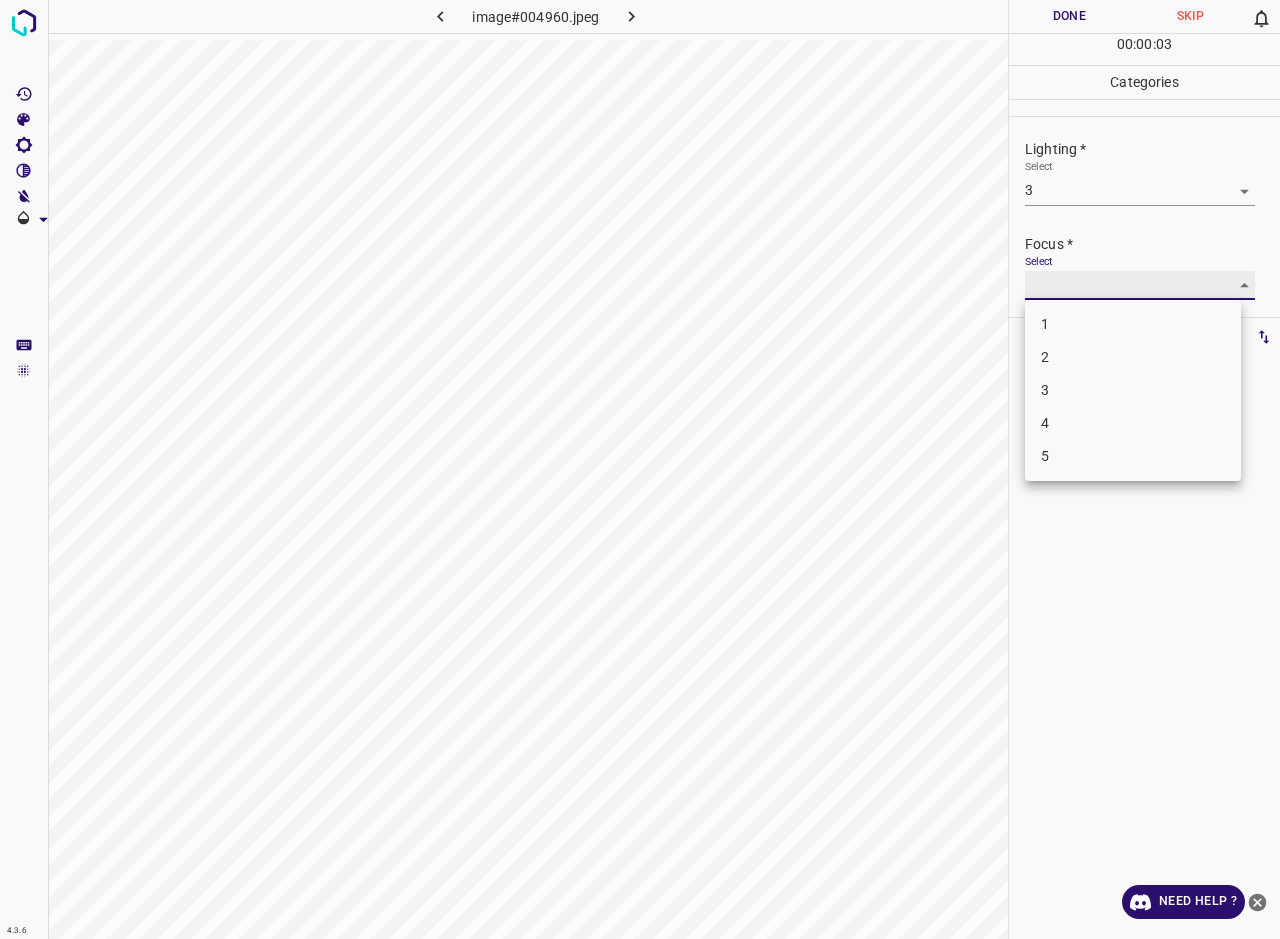 type on "3" 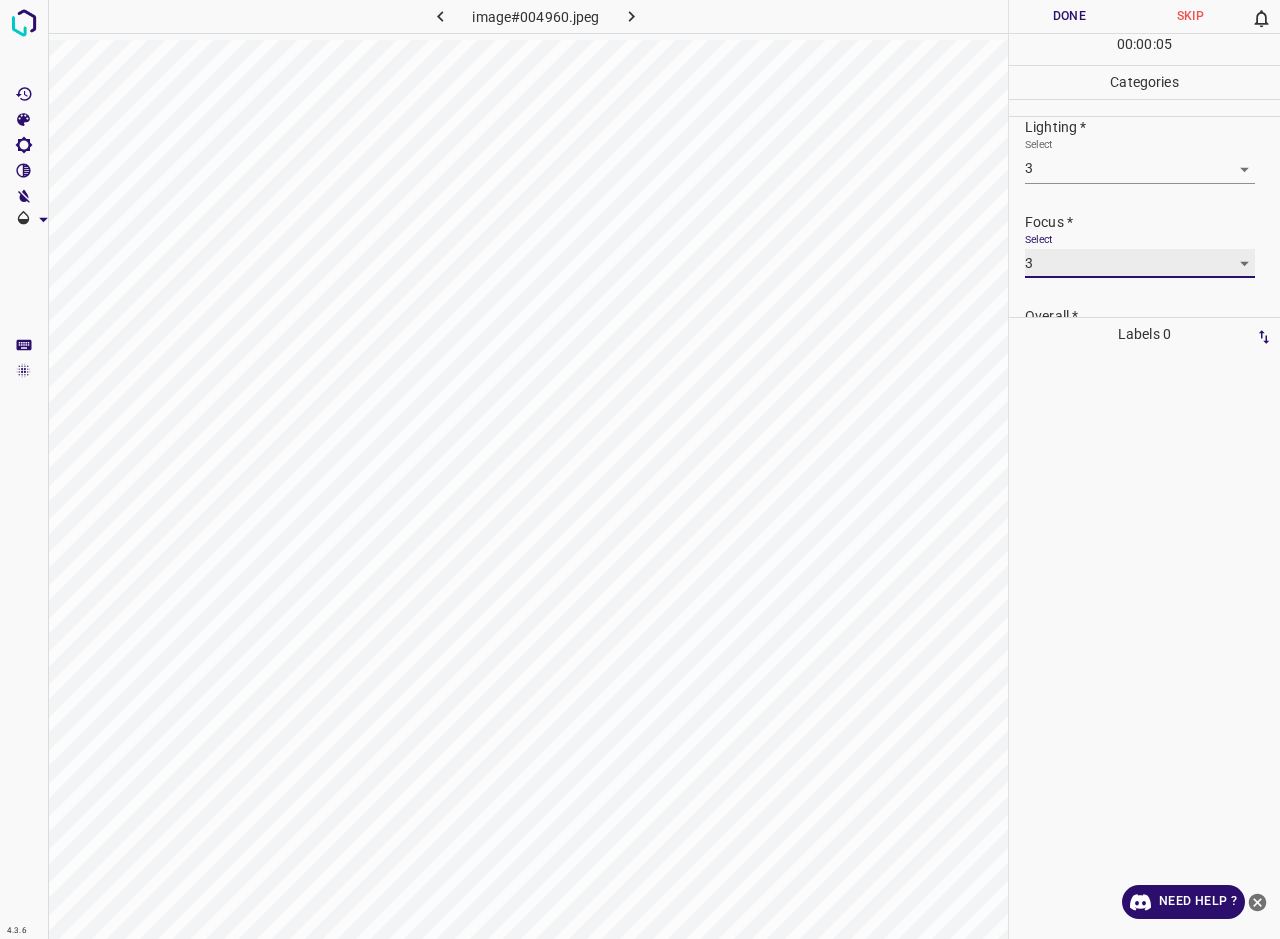 scroll, scrollTop: 54, scrollLeft: 0, axis: vertical 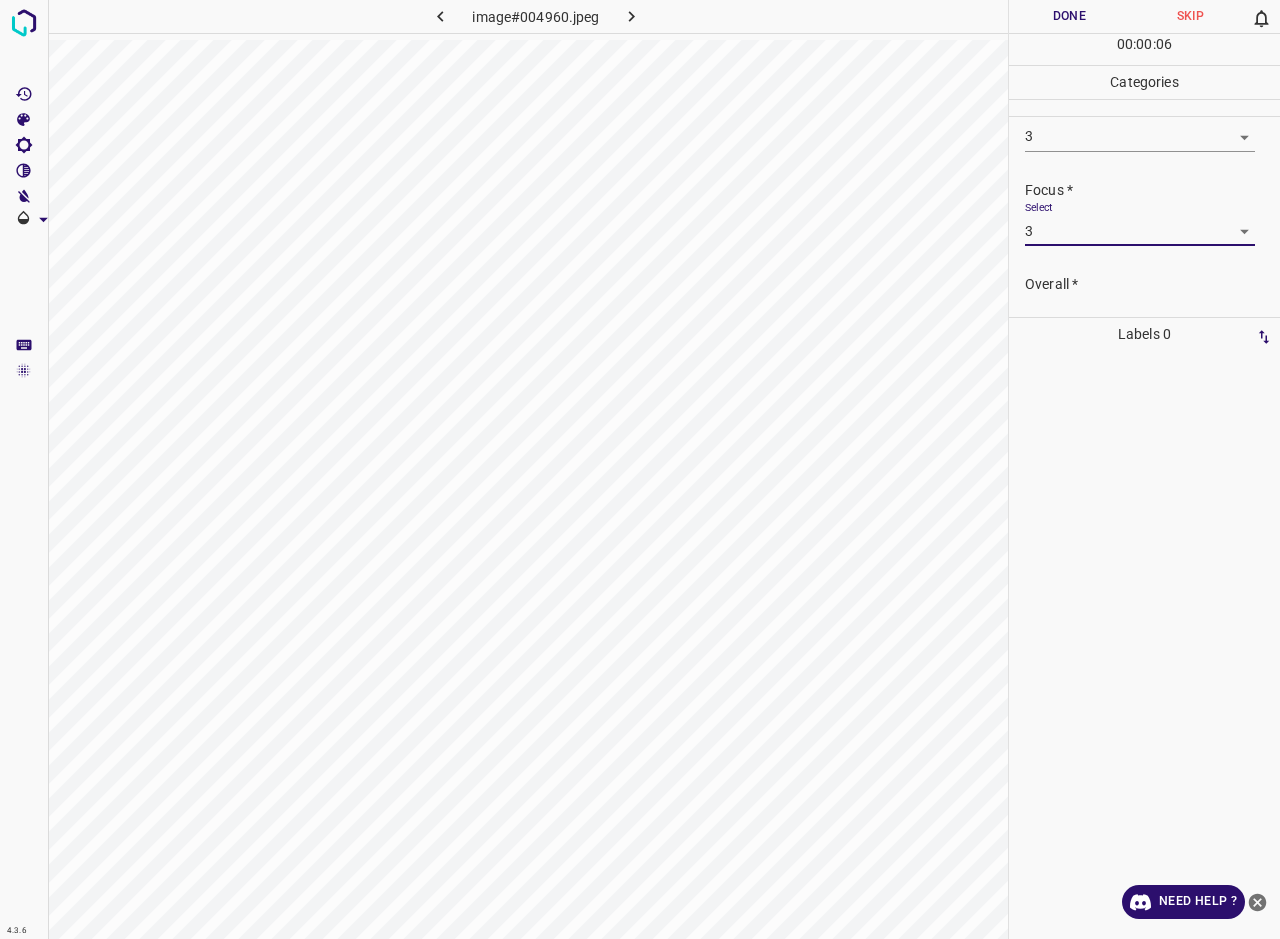 click on "Select ​" at bounding box center [1140, 317] 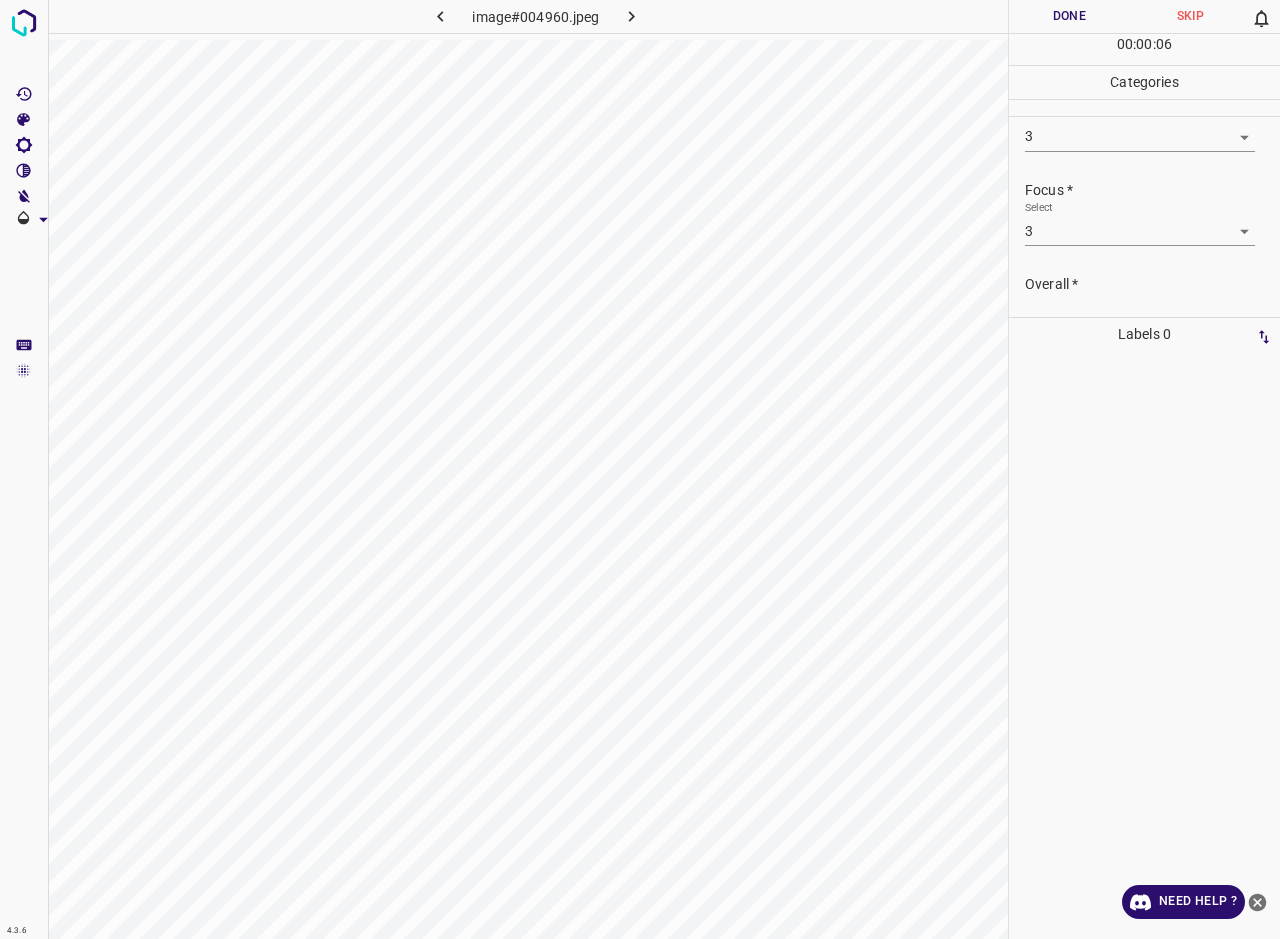 click on "4.3.6  image#004960.jpeg Done Skip 0 00   : 00   : 06   Categories Lighting *  Select 3 3 Focus *  Select 3 3 Overall *  Select ​ Labels   0 Categories 1 Lighting 2 Focus 3 Overall Tools Space Change between modes (Draw & Edit) I Auto labeling R Restore zoom M Zoom in N Zoom out Delete Delete selecte label Filters Z Restore filters X Saturation filter C Brightness filter V Contrast filter B Gray scale filter General O Download Need Help ? - Text - Hide - Delete" at bounding box center (640, 469) 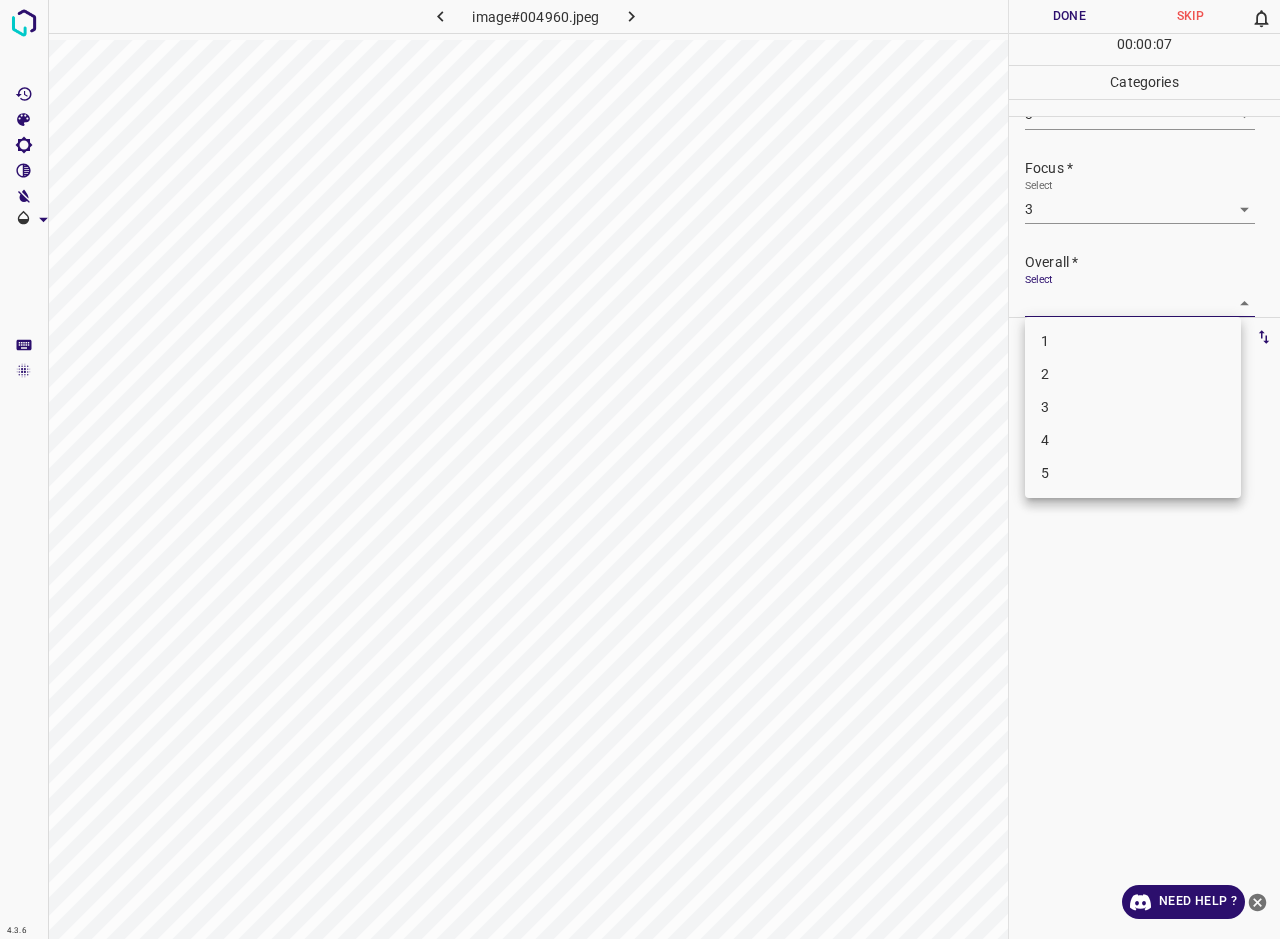 click on "3" at bounding box center [1133, 407] 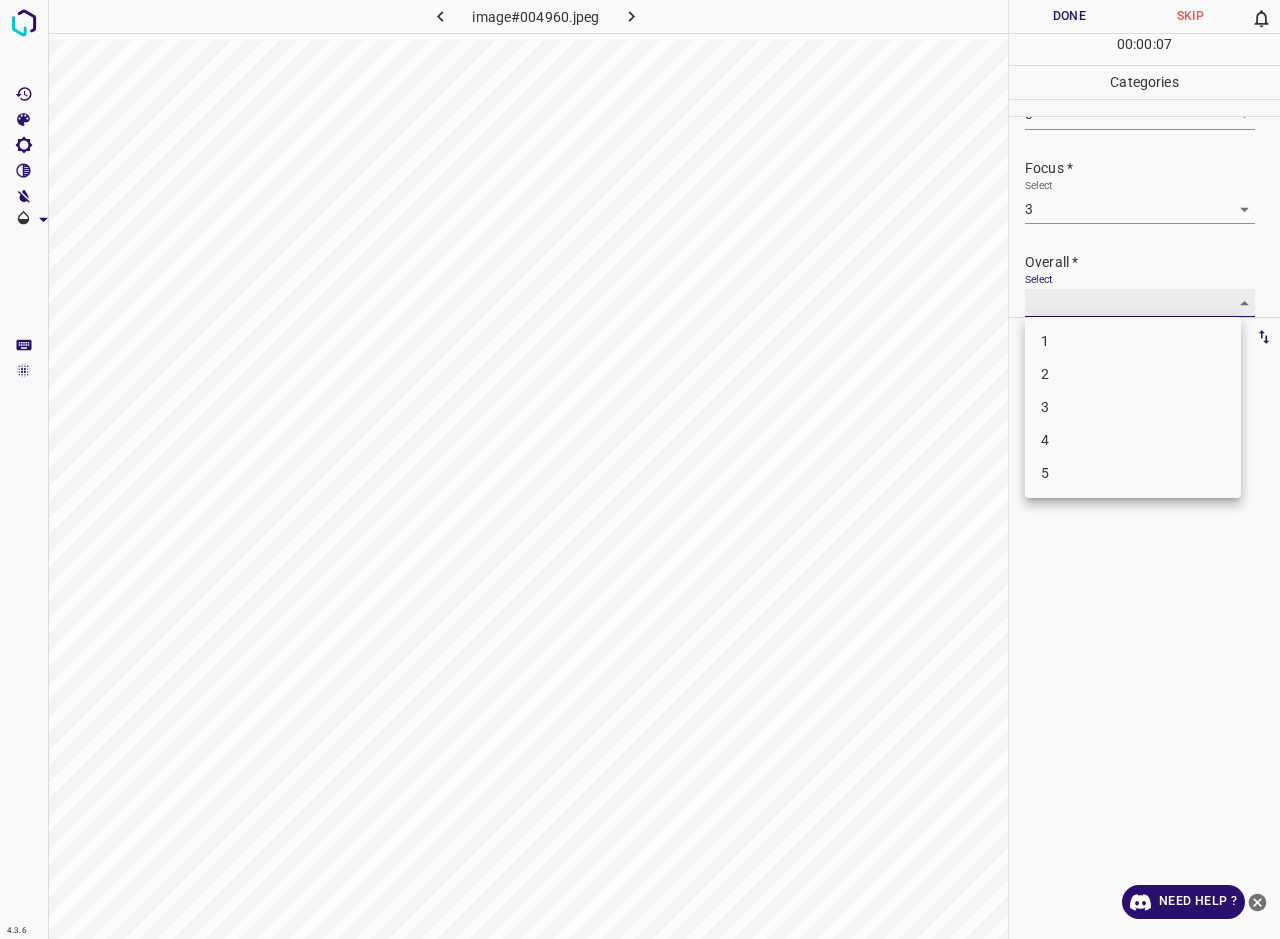type on "3" 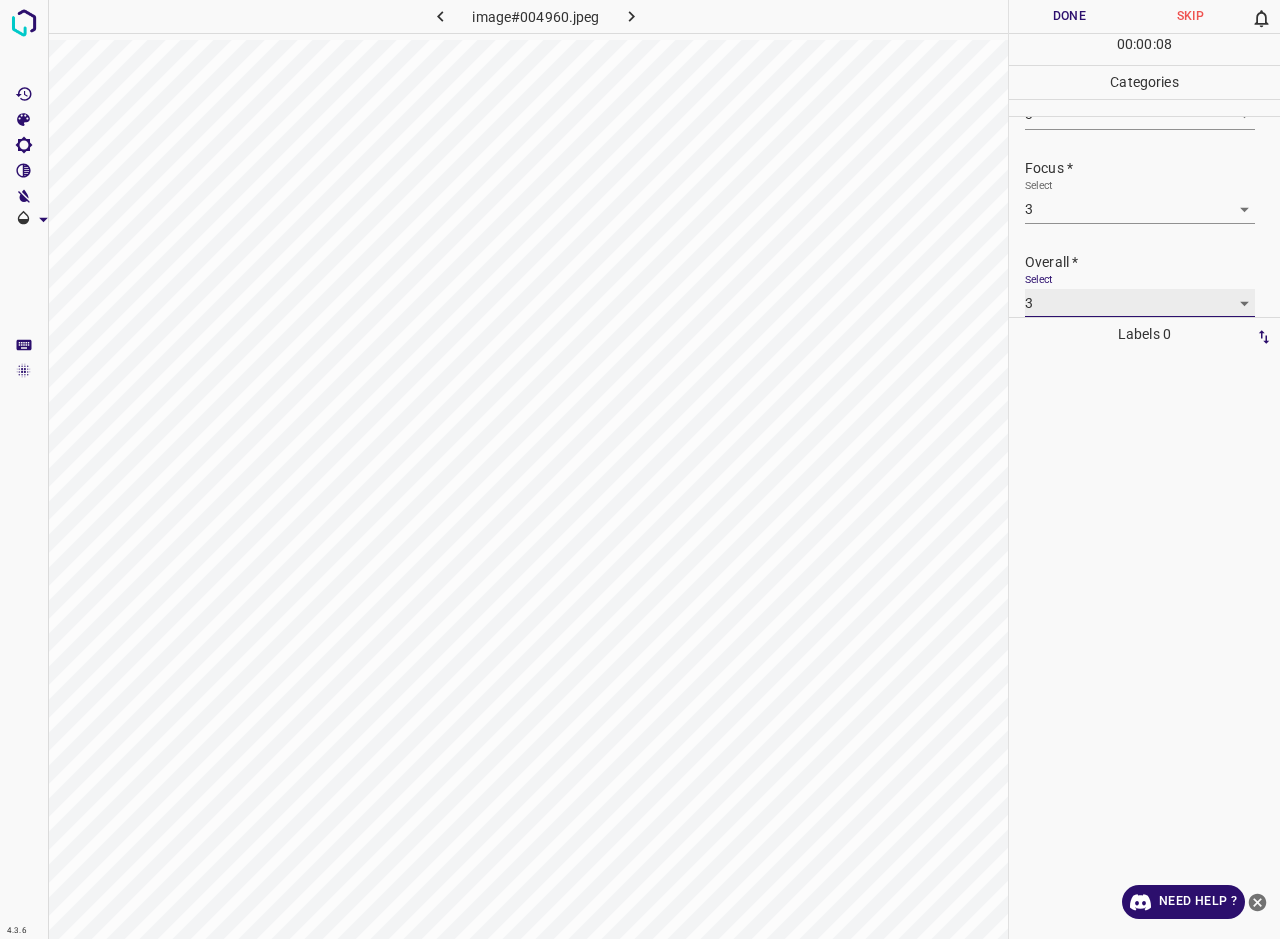 scroll, scrollTop: 76, scrollLeft: 0, axis: vertical 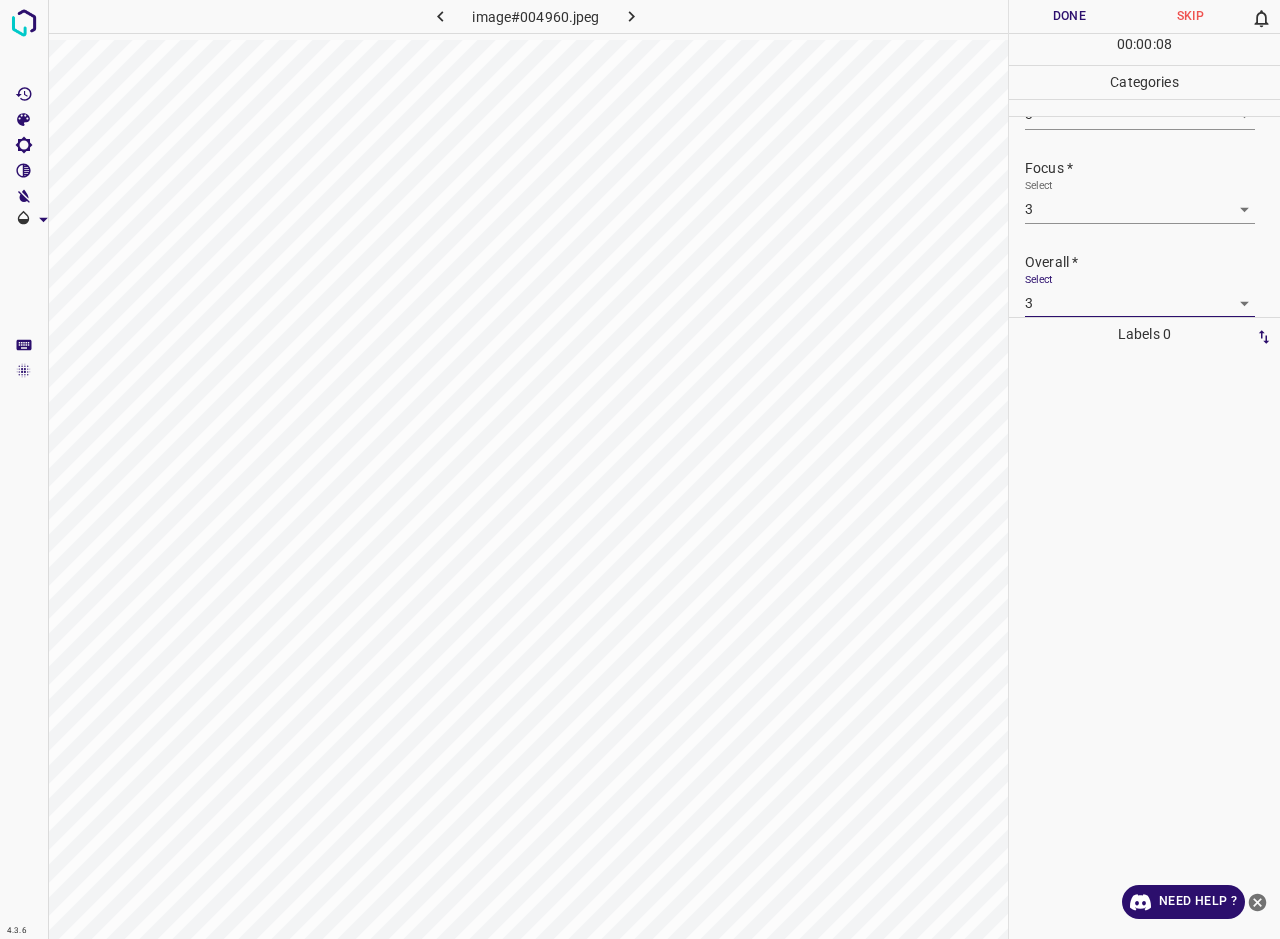 click on "Done" at bounding box center [1069, 16] 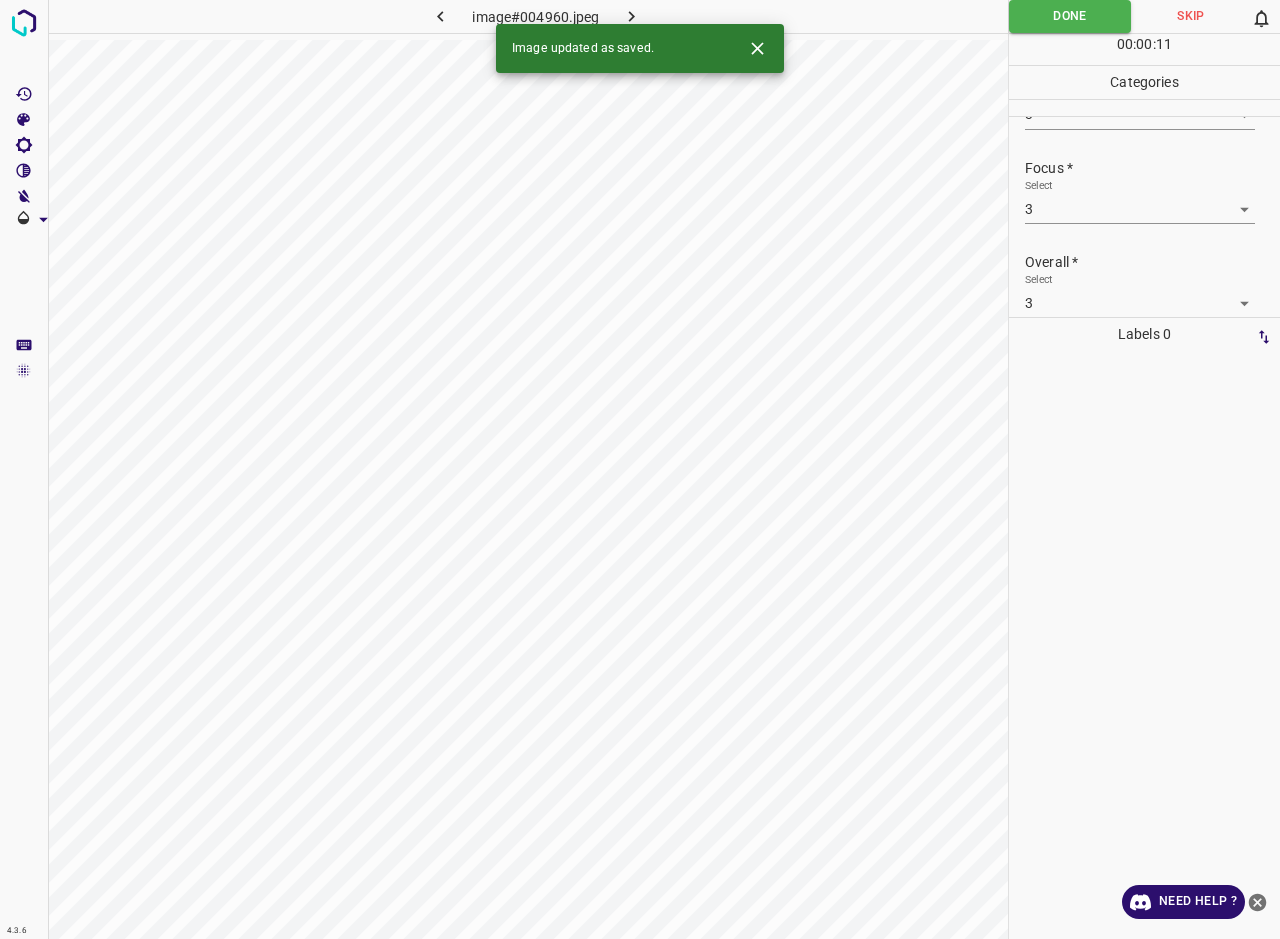 click 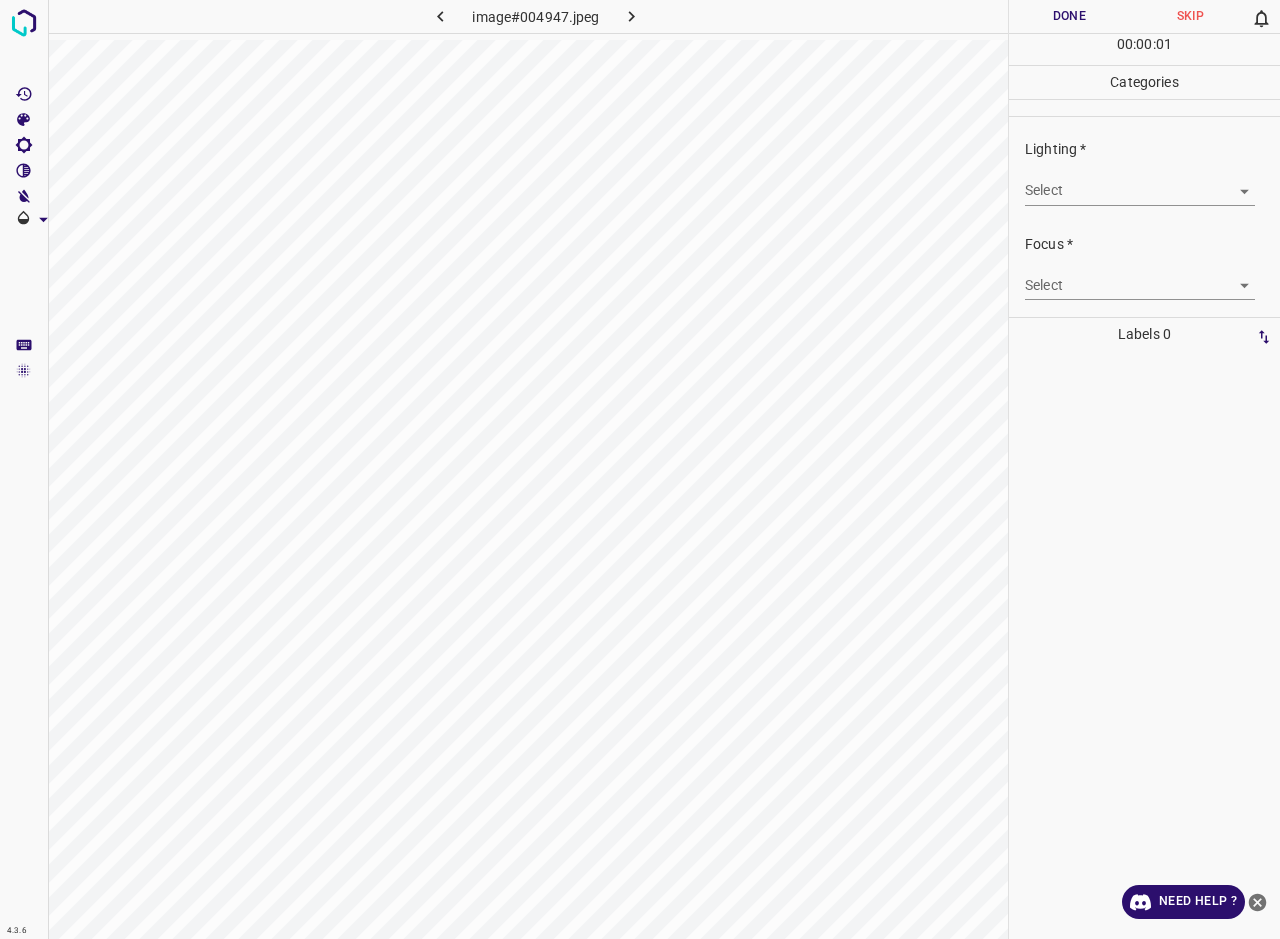 click on "4.3.6  image#004947.jpeg Done Skip 0 00   : 00   : 01   Categories Lighting *  Select ​ Focus *  Select ​ Overall *  Select ​ Labels   0 Categories 1 Lighting 2 Focus 3 Overall Tools Space Change between modes (Draw & Edit) I Auto labeling R Restore zoom M Zoom in N Zoom out Delete Delete selecte label Filters Z Restore filters X Saturation filter C Brightness filter V Contrast filter B Gray scale filter General O Download Need Help ? - Text - Hide - Delete" at bounding box center [640, 469] 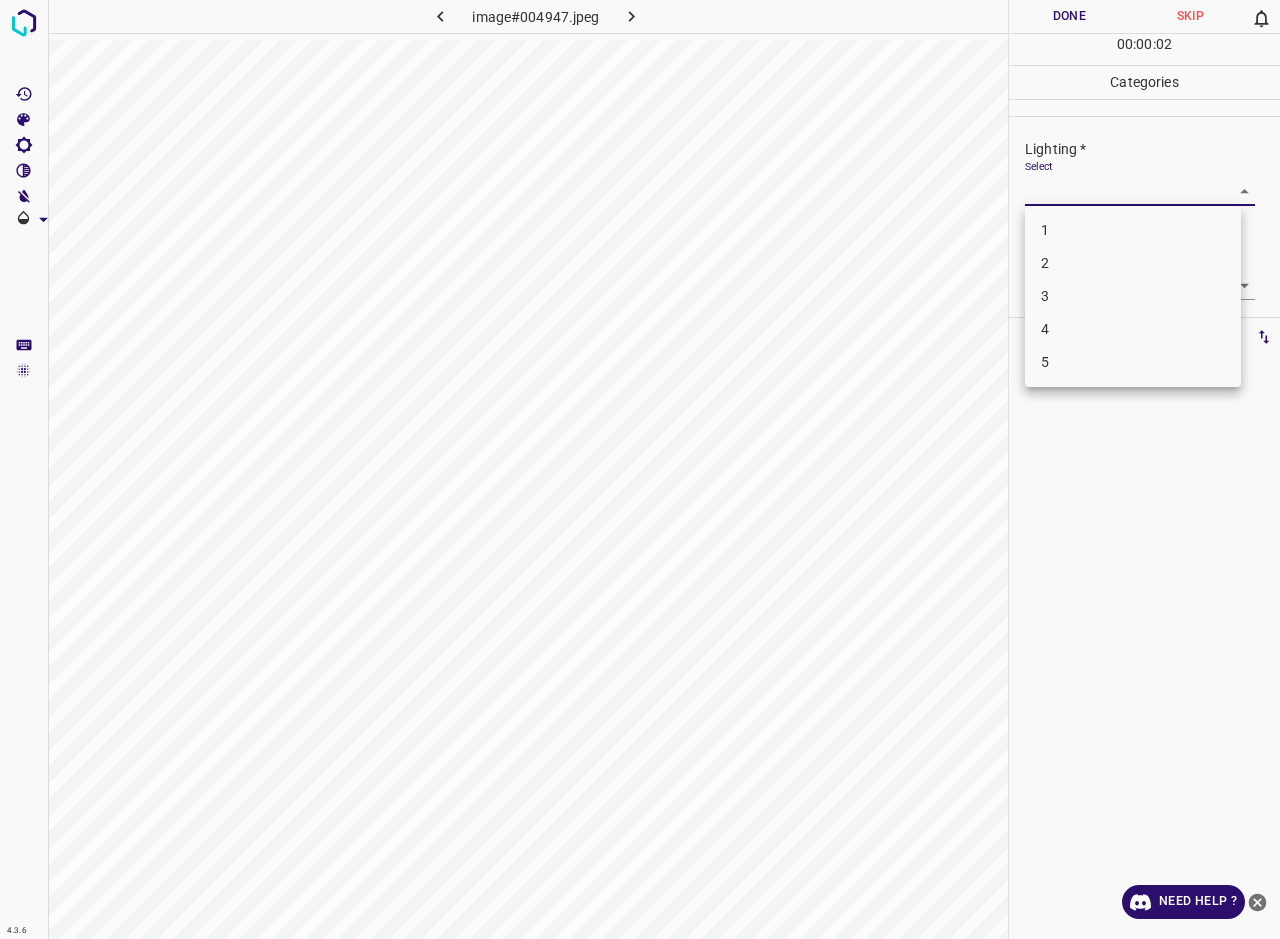click on "2" at bounding box center [1133, 263] 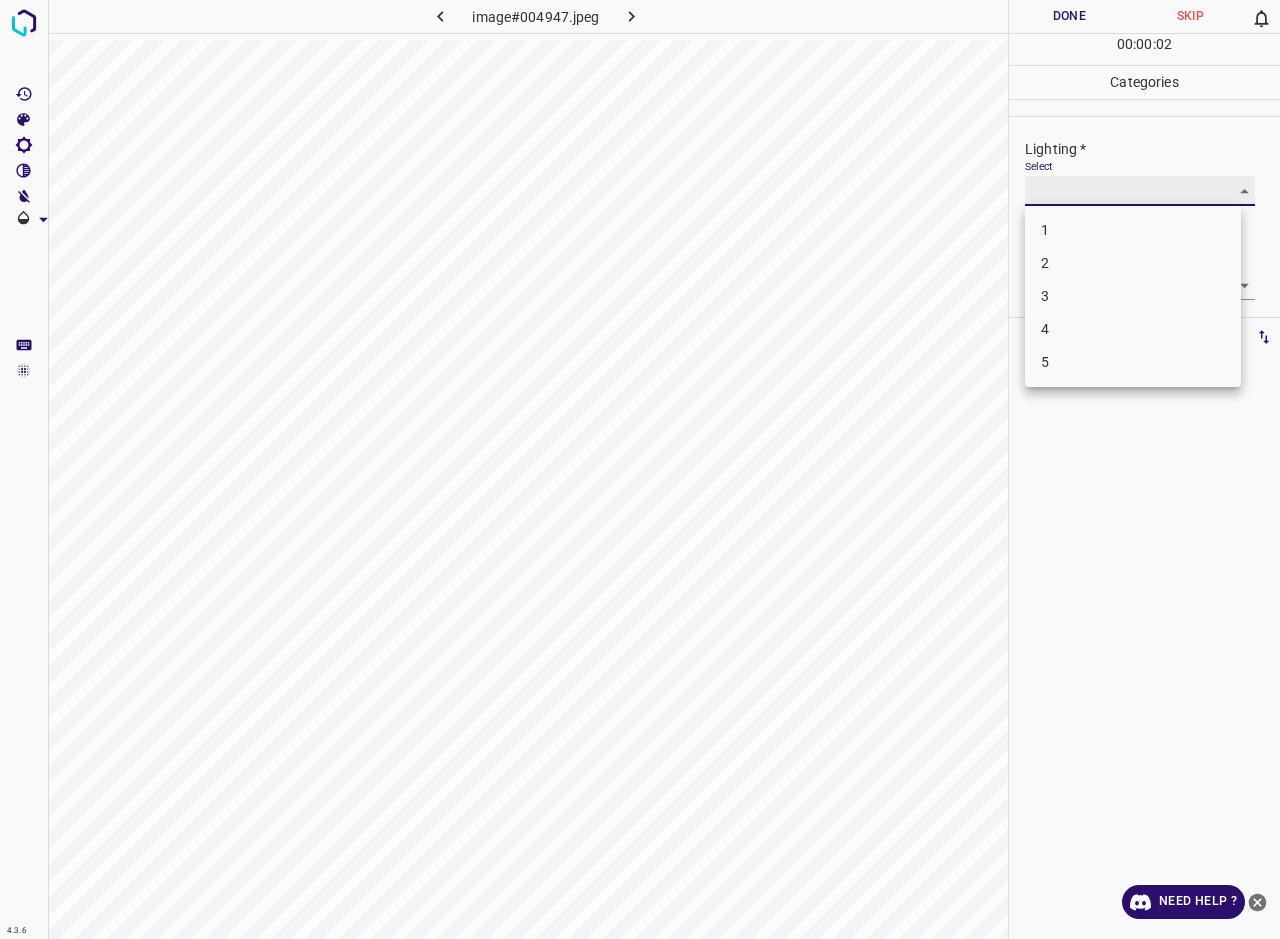 type on "2" 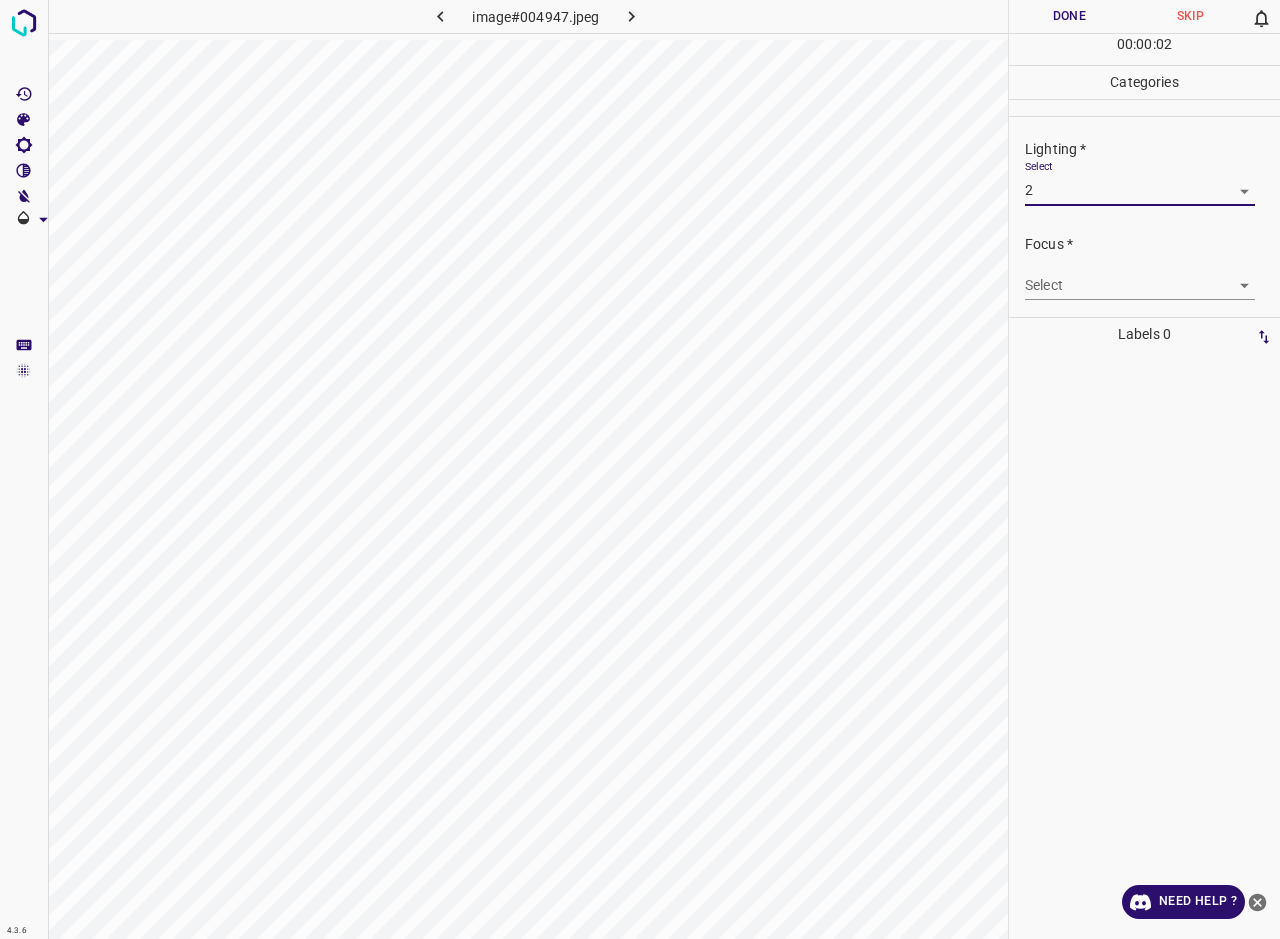 click on "Select ​" at bounding box center (1140, 277) 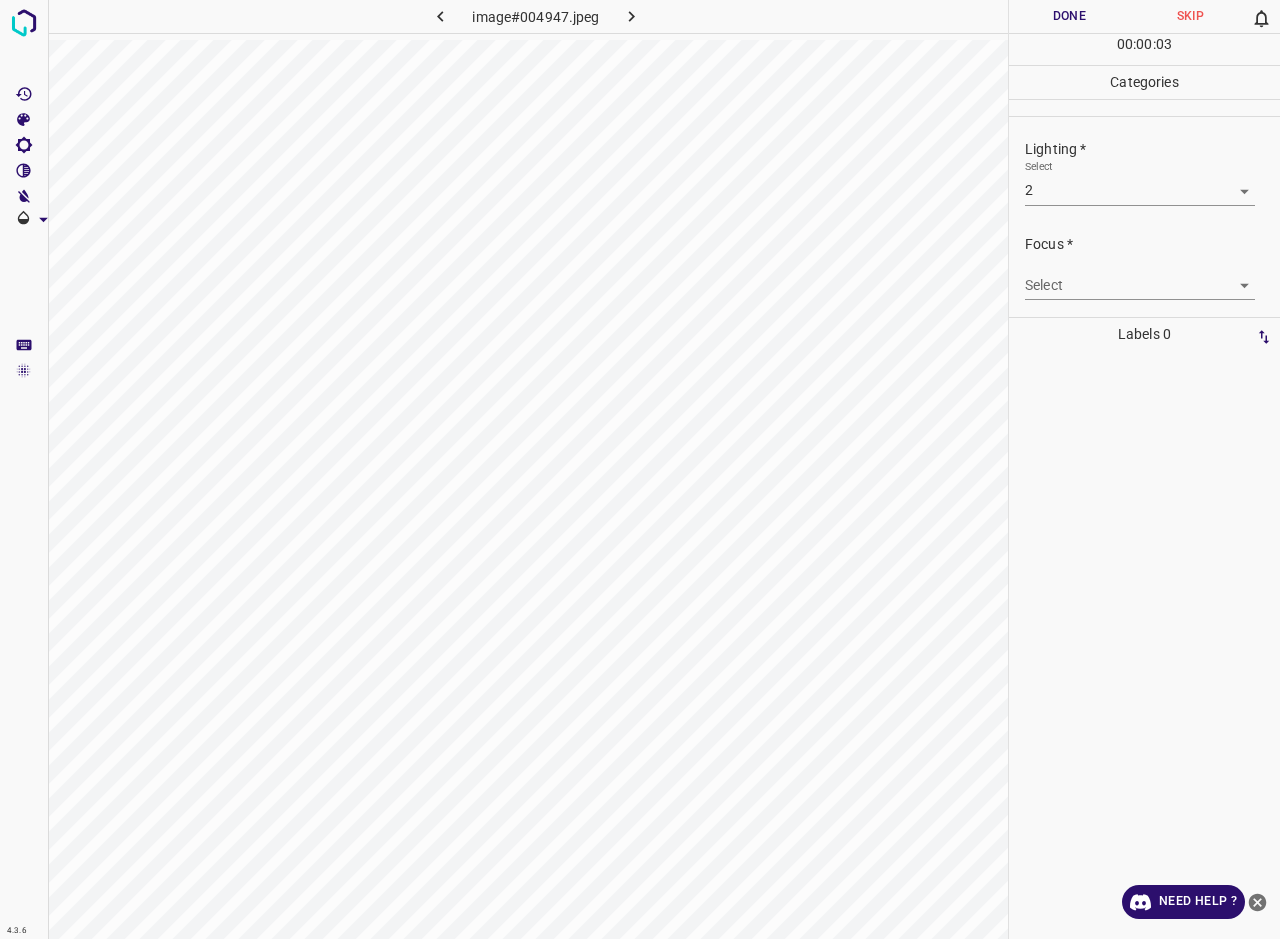 click on "4.3.6  image#004947.jpeg Done Skip 0 00   : 00   : 03   Categories Lighting *  Select 2 2 Focus *  Select ​ Overall *  Select ​ Labels   0 Categories 1 Lighting 2 Focus 3 Overall Tools Space Change between modes (Draw & Edit) I Auto labeling R Restore zoom M Zoom in N Zoom out Delete Delete selecte label Filters Z Restore filters X Saturation filter C Brightness filter V Contrast filter B Gray scale filter General O Download Need Help ? - Text - Hide - Delete" at bounding box center [640, 469] 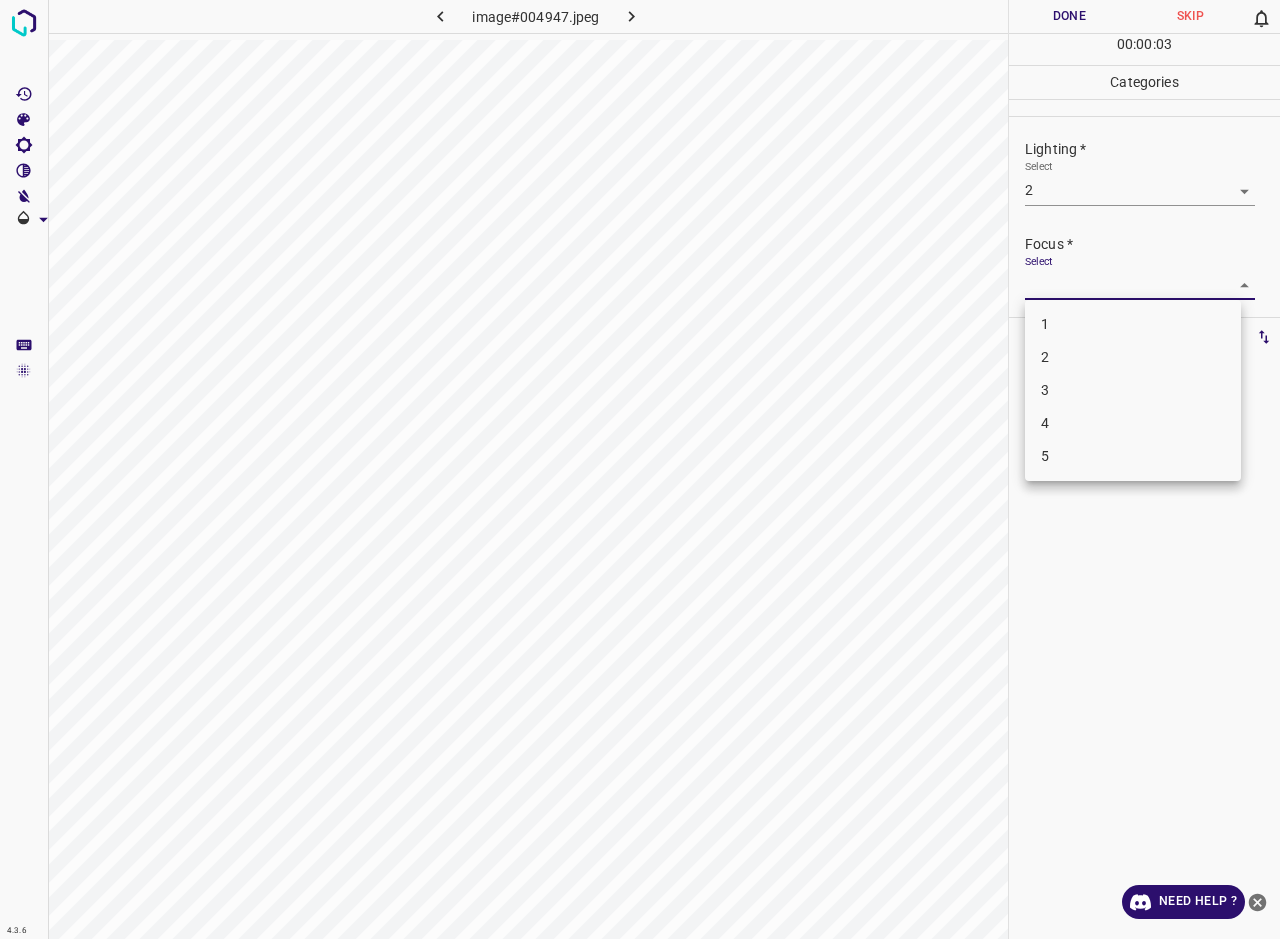 click on "2" at bounding box center (1133, 357) 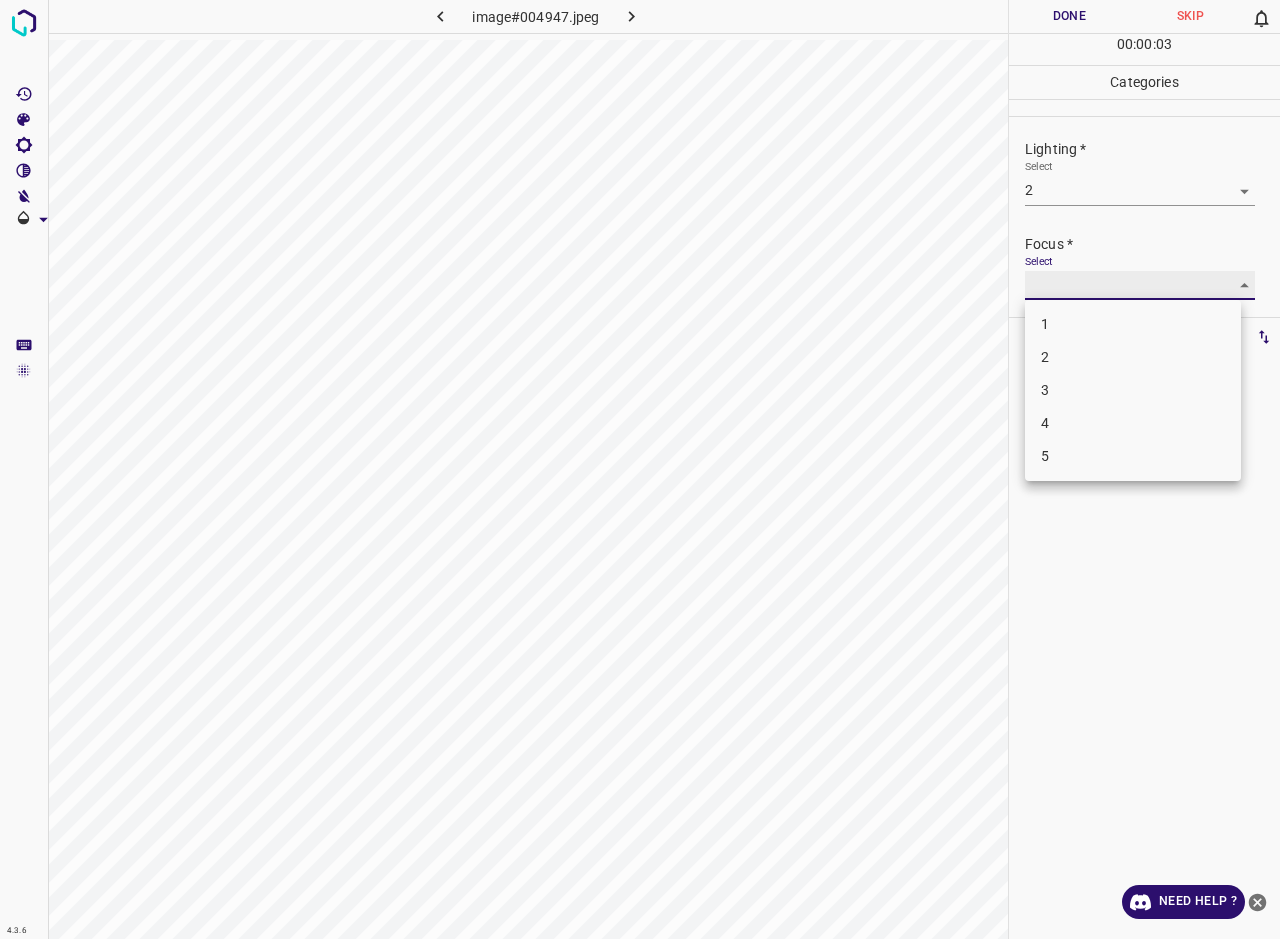 type on "2" 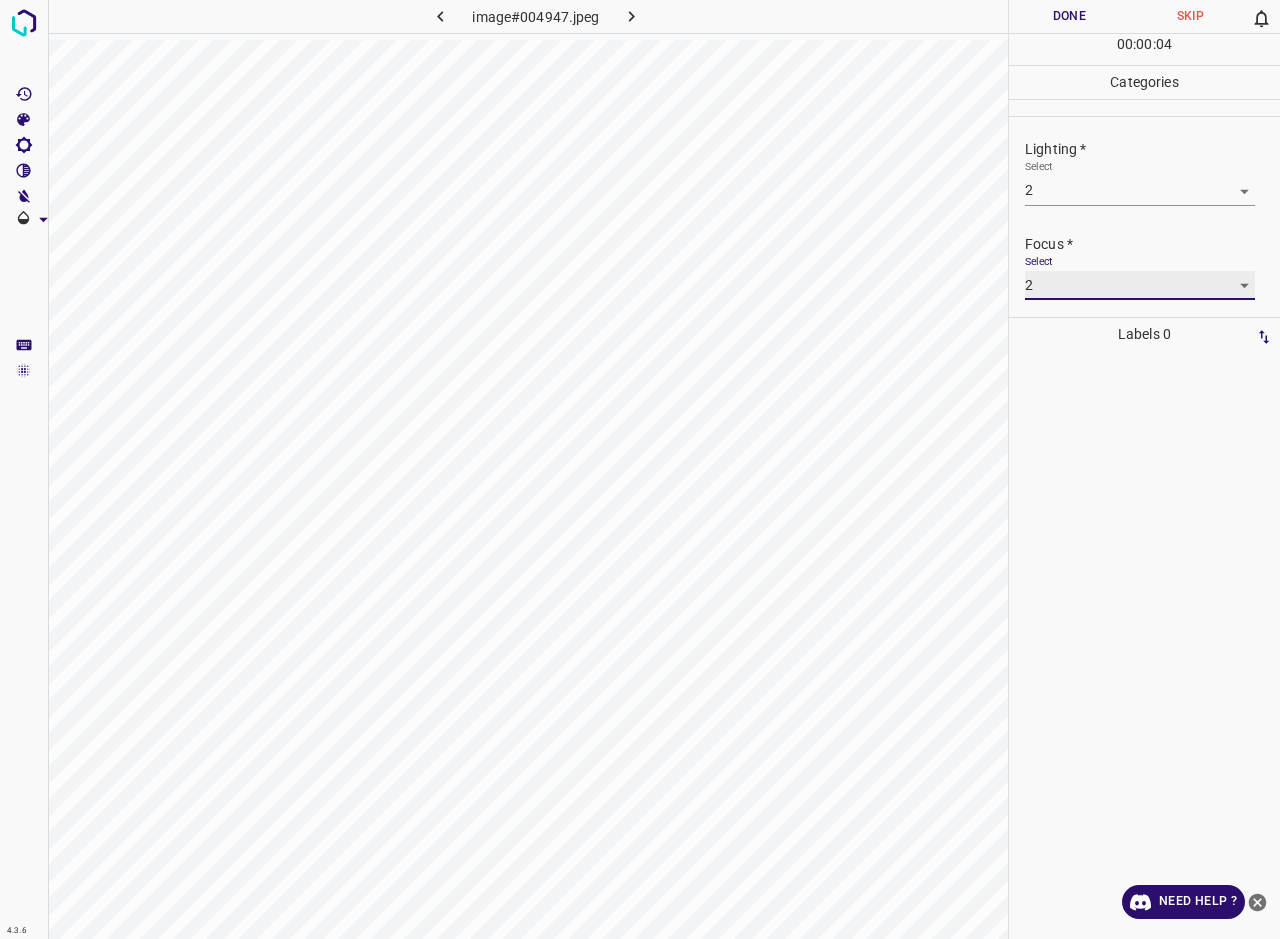 scroll, scrollTop: 98, scrollLeft: 0, axis: vertical 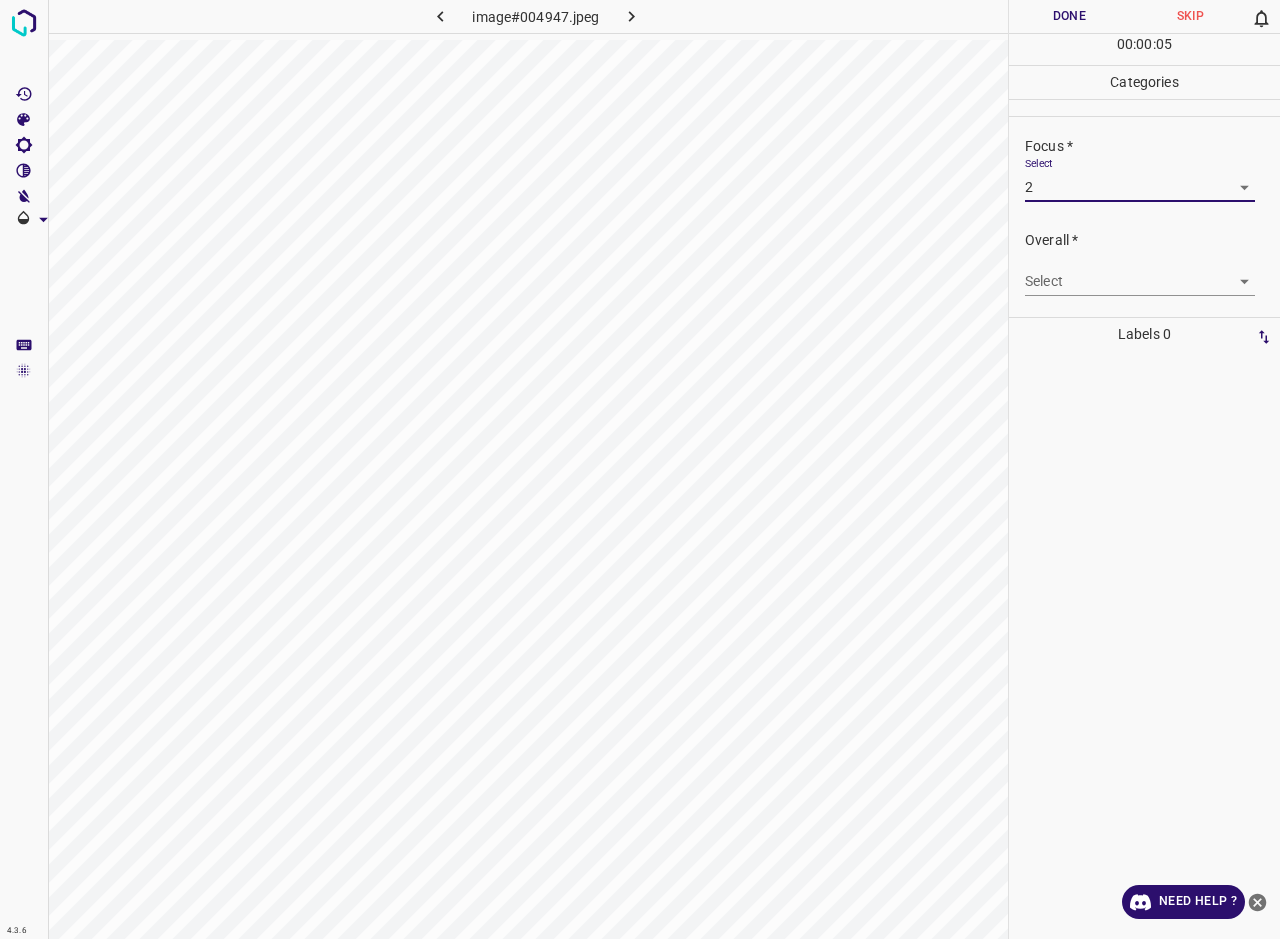 click on "4.3.6  image#004947.jpeg Done Skip 0 00   : 00   : 05   Categories Lighting *  Select 2 2 Focus *  Select 2 2 Overall *  Select ​ Labels   0 Categories 1 Lighting 2 Focus 3 Overall Tools Space Change between modes (Draw & Edit) I Auto labeling R Restore zoom M Zoom in N Zoom out Delete Delete selecte label Filters Z Restore filters X Saturation filter C Brightness filter V Contrast filter B Gray scale filter General O Download Need Help ? - Text - Hide - Delete" at bounding box center [640, 469] 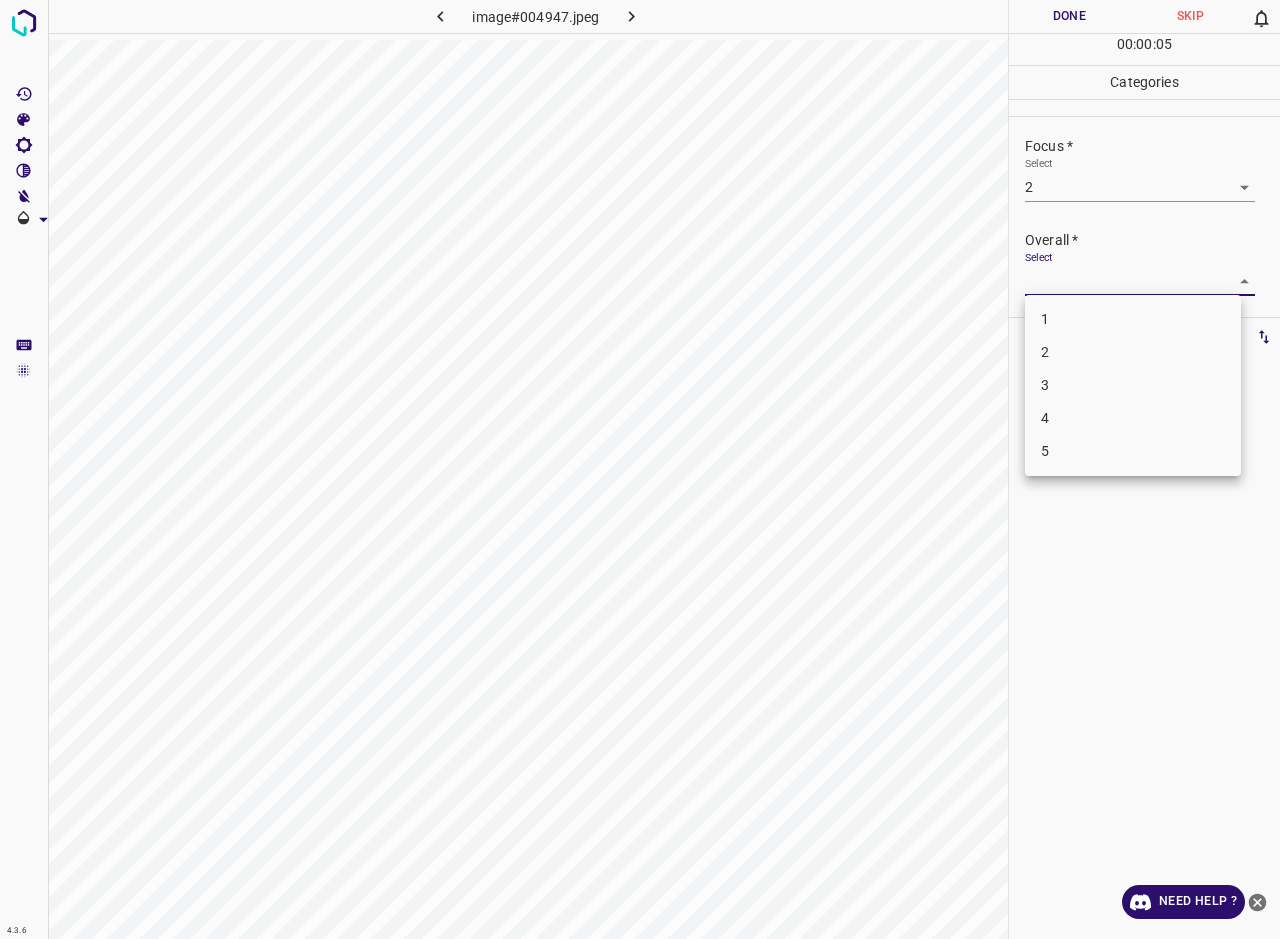 click on "2" at bounding box center [1133, 352] 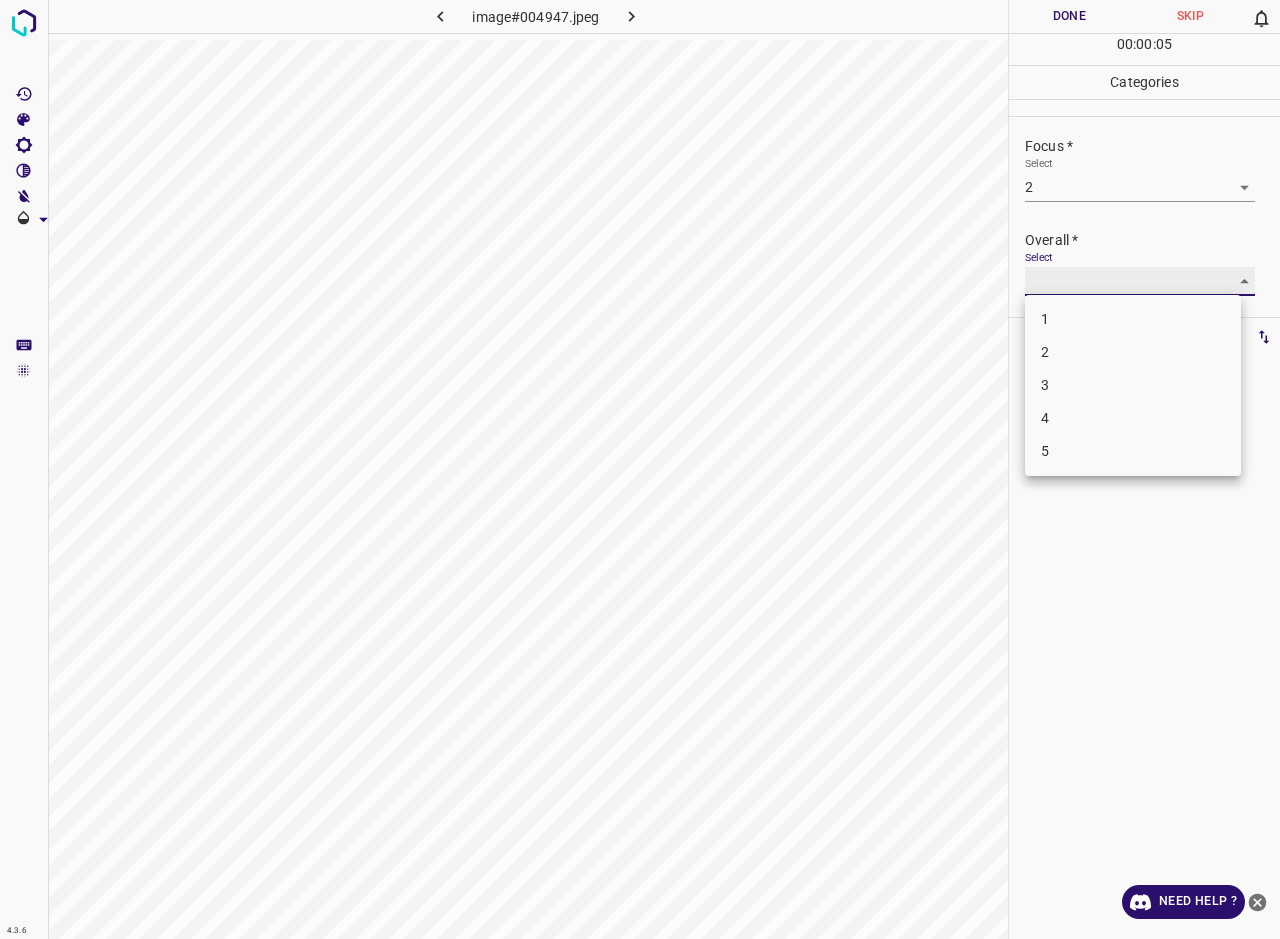 type on "2" 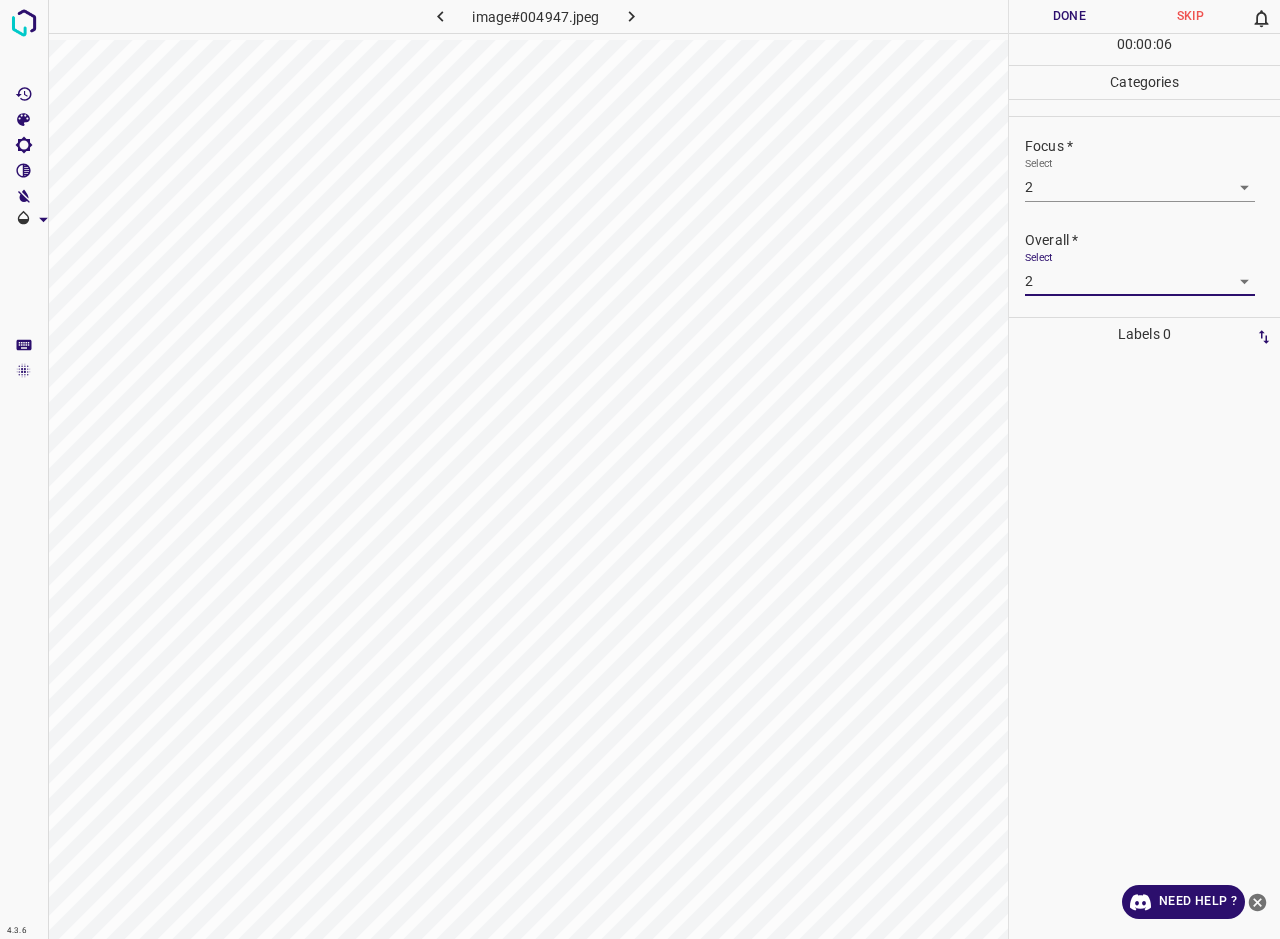 click on "Done" at bounding box center (1069, 16) 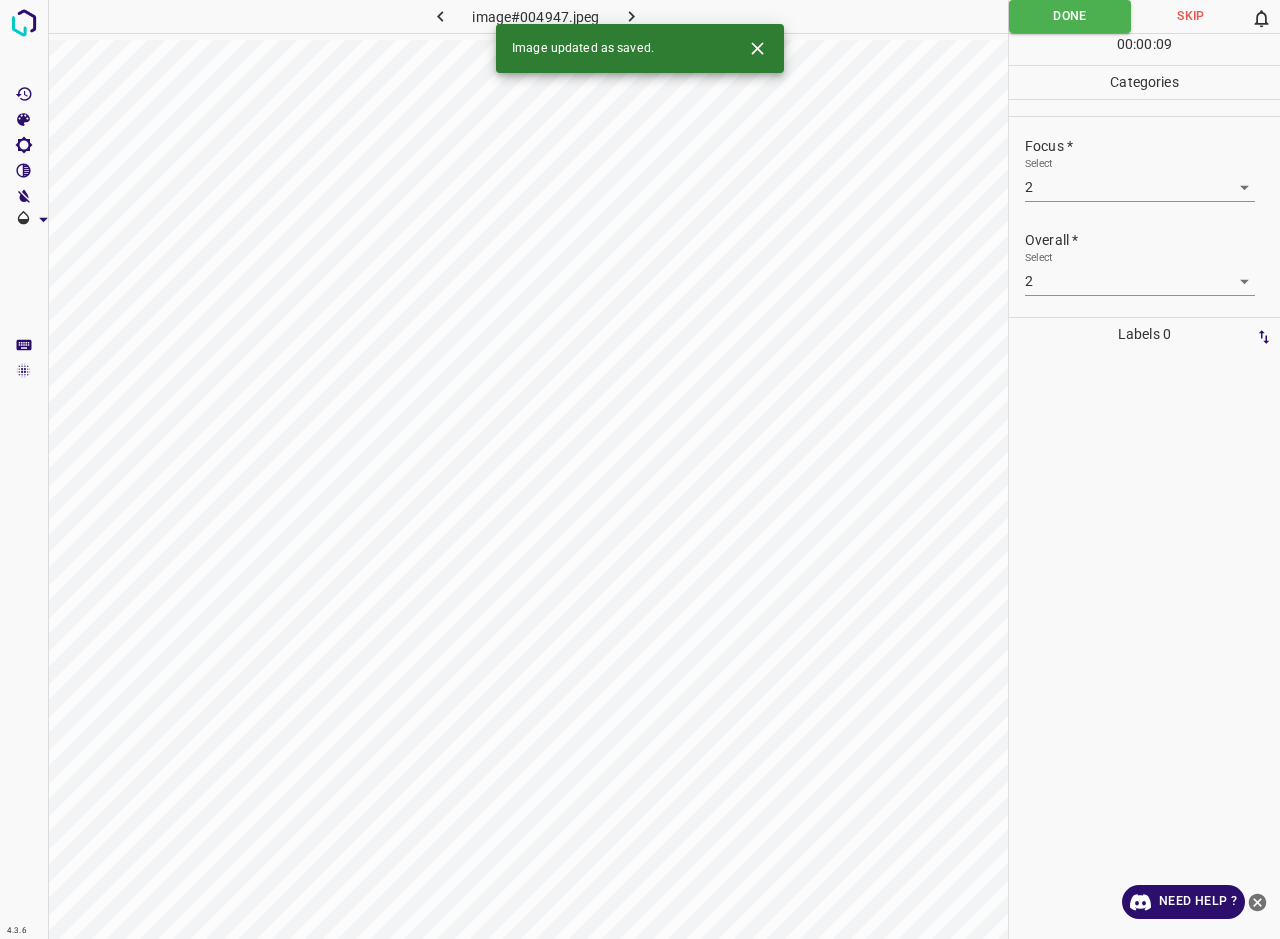click 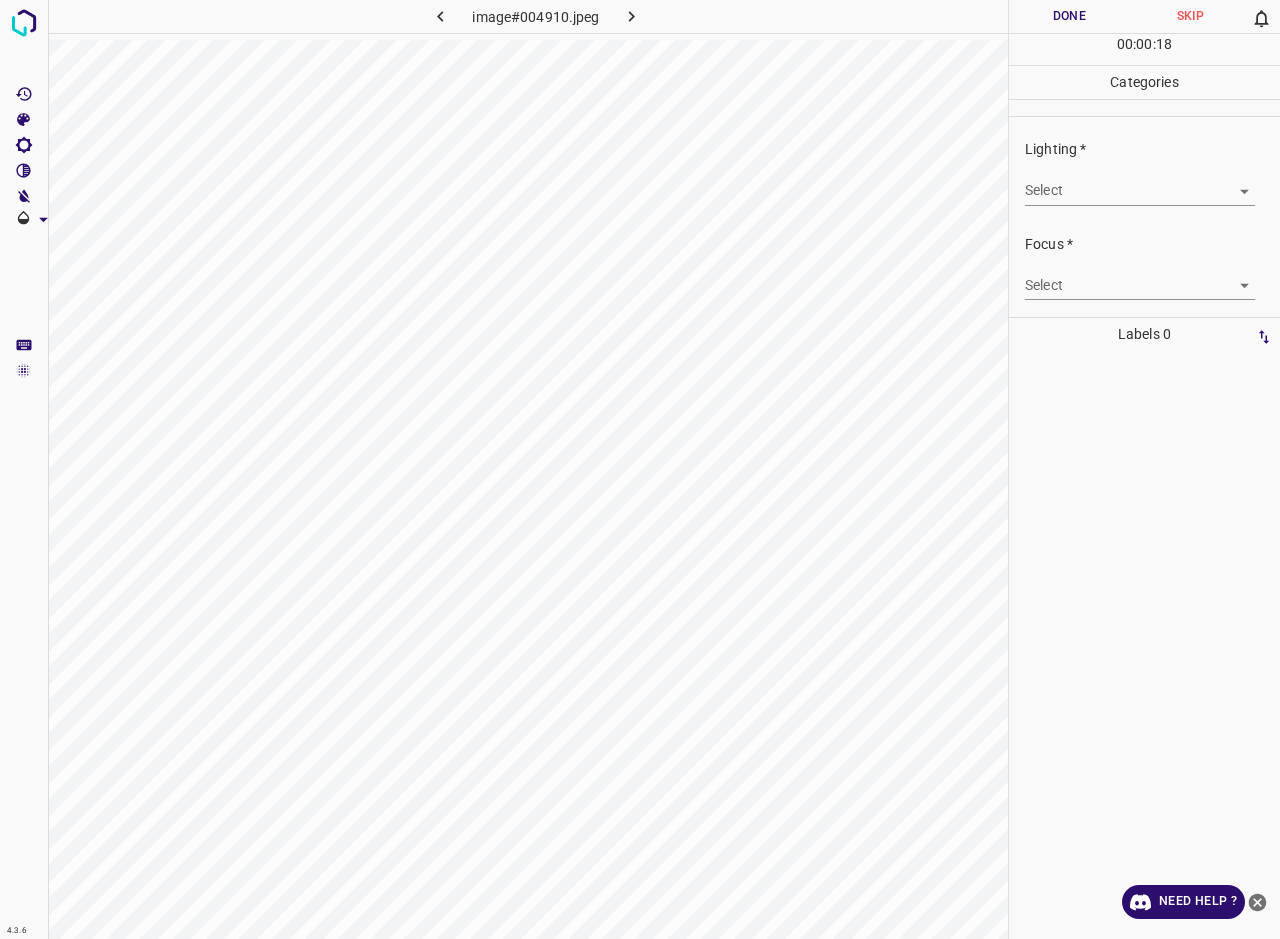 click on "4.3.6  image#004910.jpeg Done Skip 0 00   : 00   : 18   Categories Lighting *  Select ​ Focus *  Select ​ Overall *  Select ​ Labels   0 Categories 1 Lighting 2 Focus 3 Overall Tools Space Change between modes (Draw & Edit) I Auto labeling R Restore zoom M Zoom in N Zoom out Delete Delete selecte label Filters Z Restore filters X Saturation filter C Brightness filter V Contrast filter B Gray scale filter General O Download Need Help ? - Text - Hide - Delete" at bounding box center [640, 469] 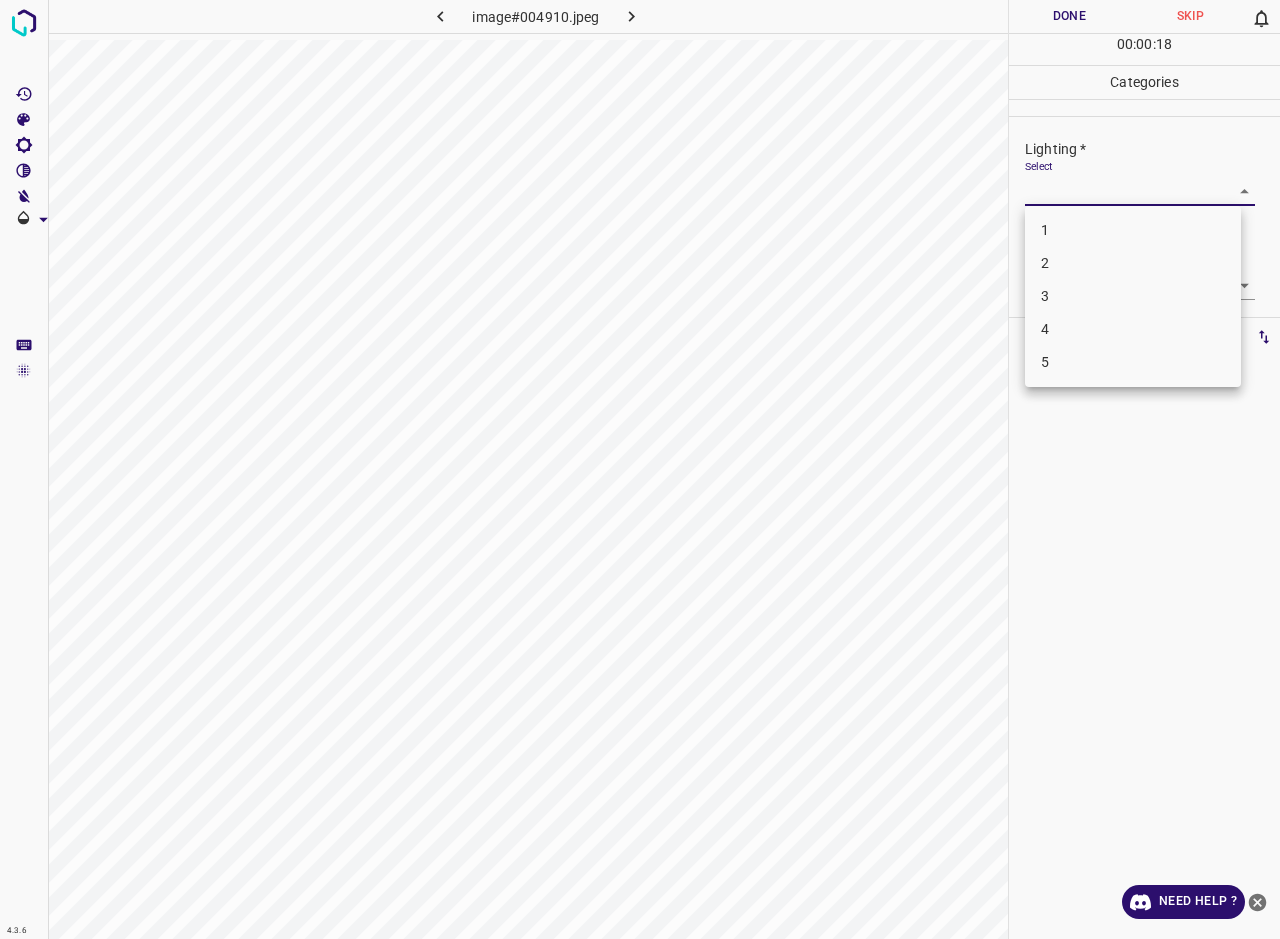 click on "3" at bounding box center (1133, 296) 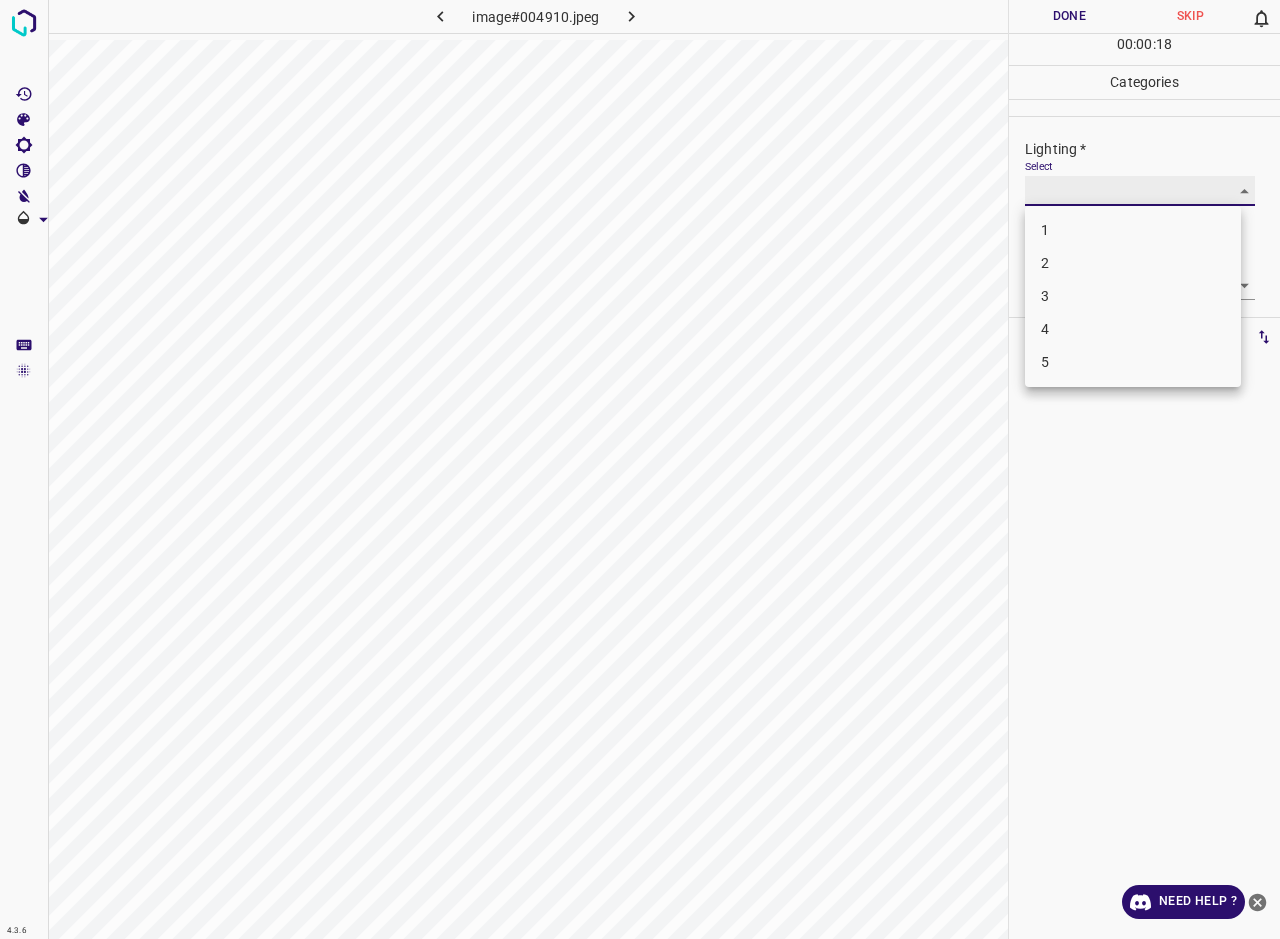 type on "3" 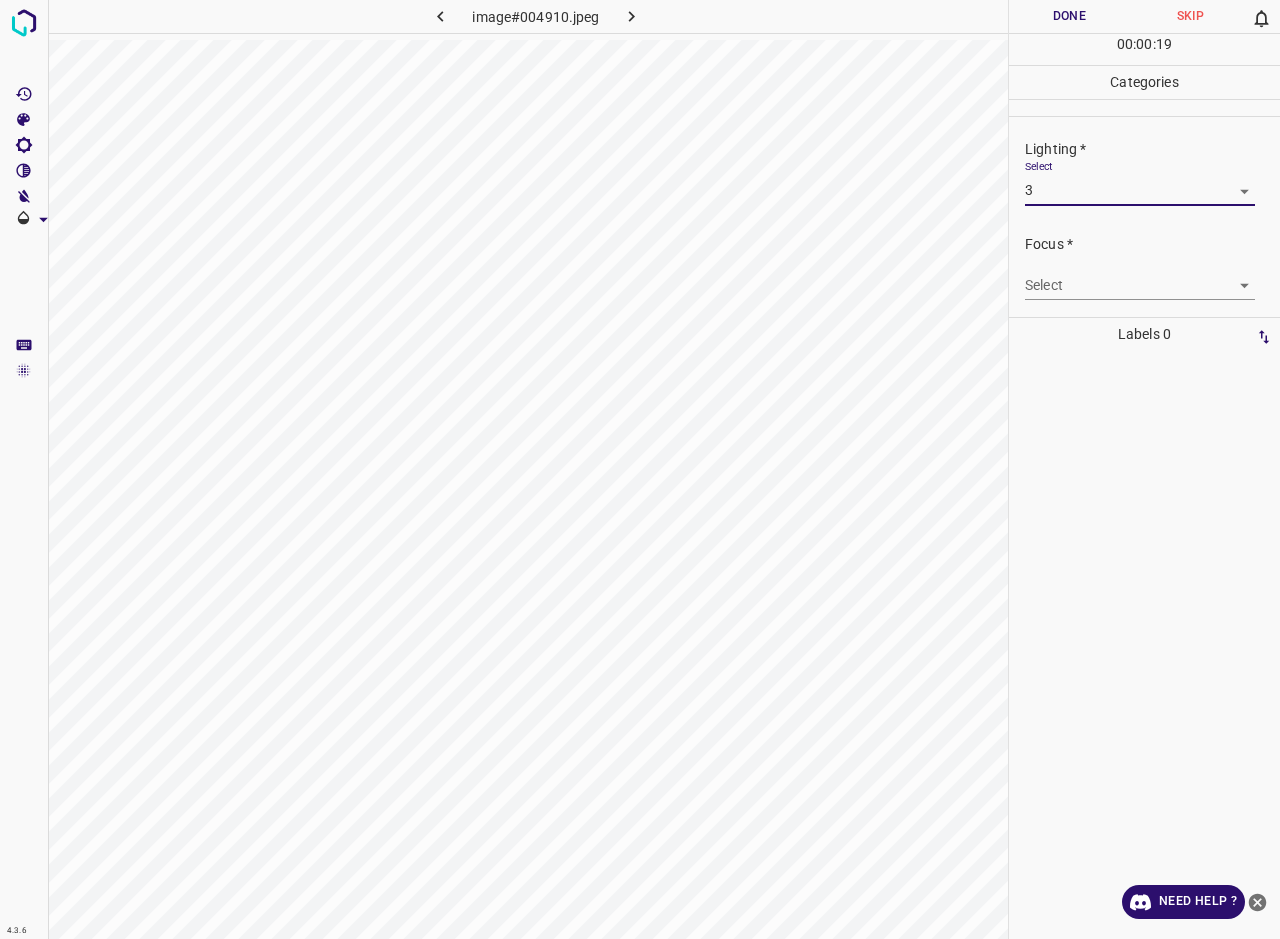 click on "4.3.6  image#004910.jpeg Done Skip 0 00   : 00   : 19   Categories Lighting *  Select 3 3 Focus *  Select ​ Overall *  Select ​ Labels   0 Categories 1 Lighting 2 Focus 3 Overall Tools Space Change between modes (Draw & Edit) I Auto labeling R Restore zoom M Zoom in N Zoom out Delete Delete selecte label Filters Z Restore filters X Saturation filter C Brightness filter V Contrast filter B Gray scale filter General O Download Need Help ? - Text - Hide - Delete 1 2 3 4 5" at bounding box center (640, 469) 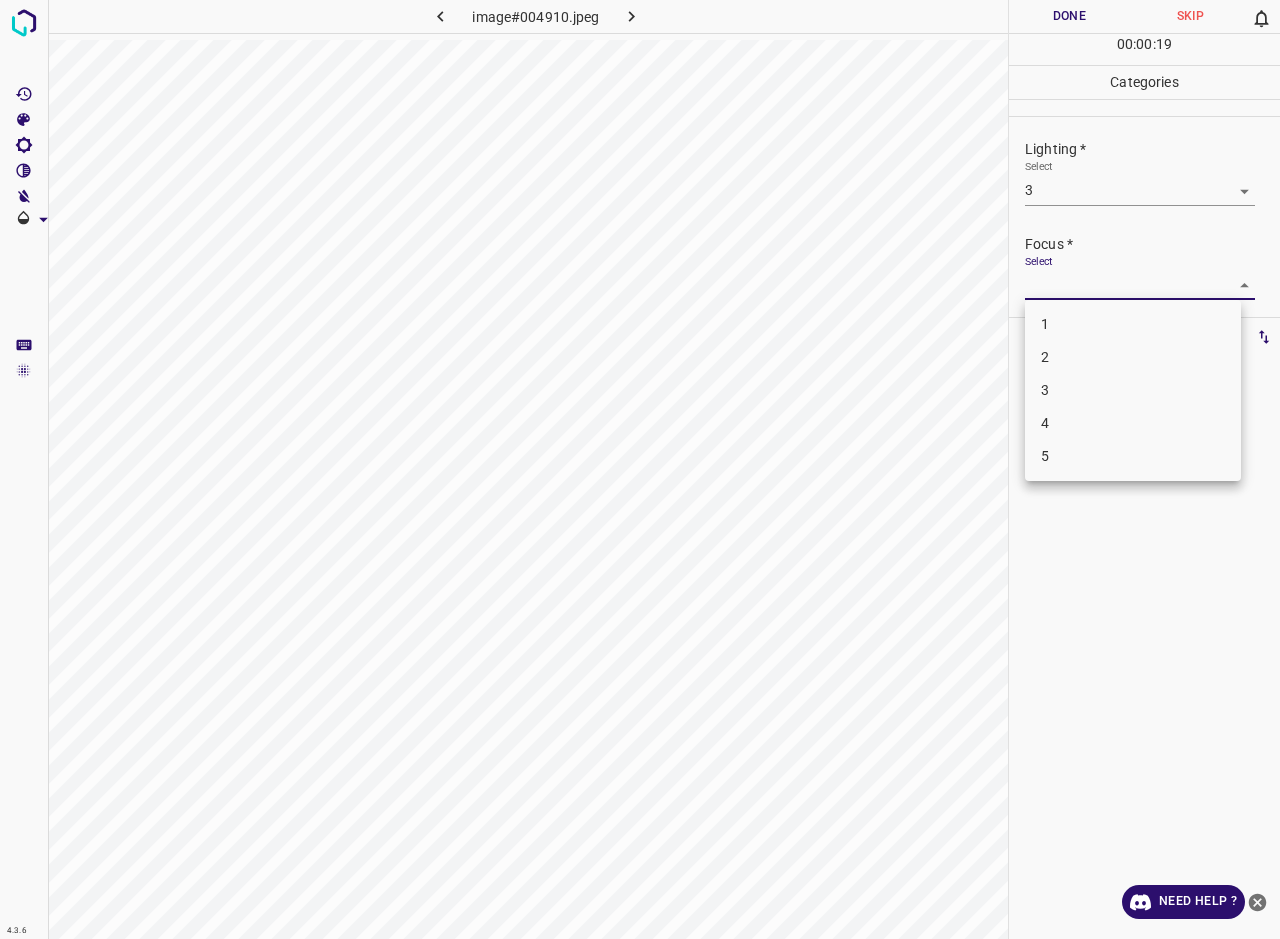 click on "3" at bounding box center (1133, 390) 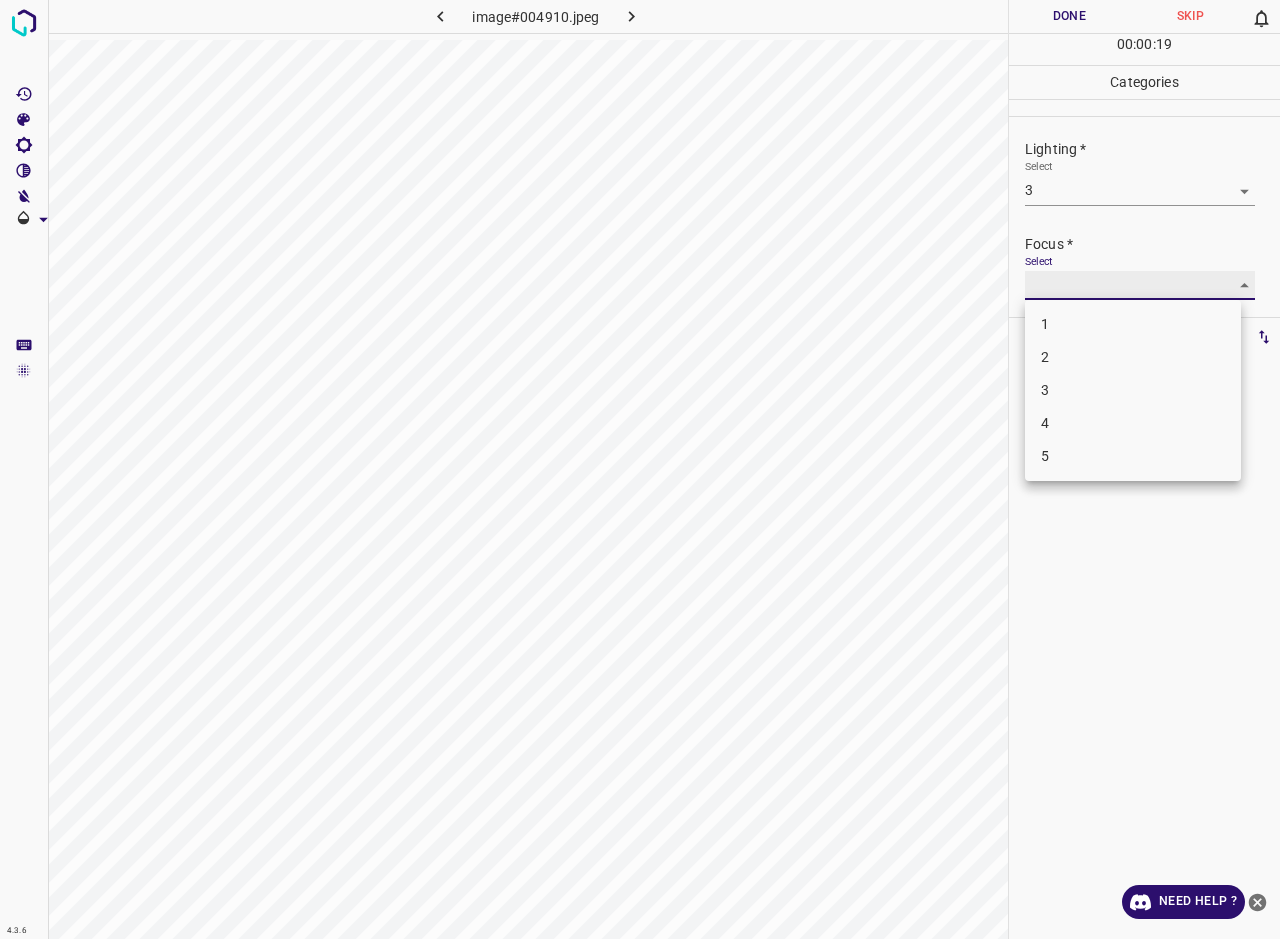 type on "3" 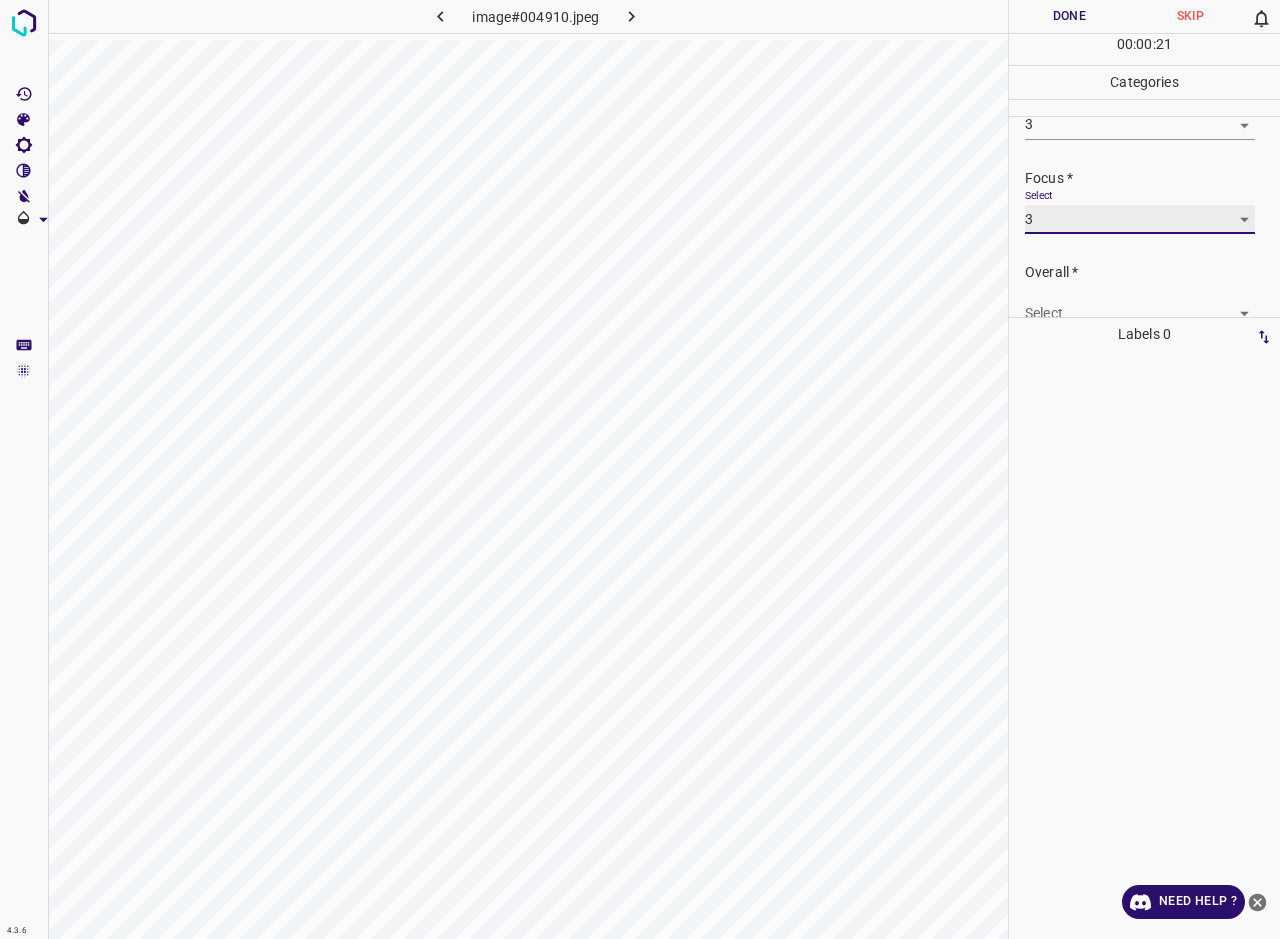 scroll, scrollTop: 98, scrollLeft: 0, axis: vertical 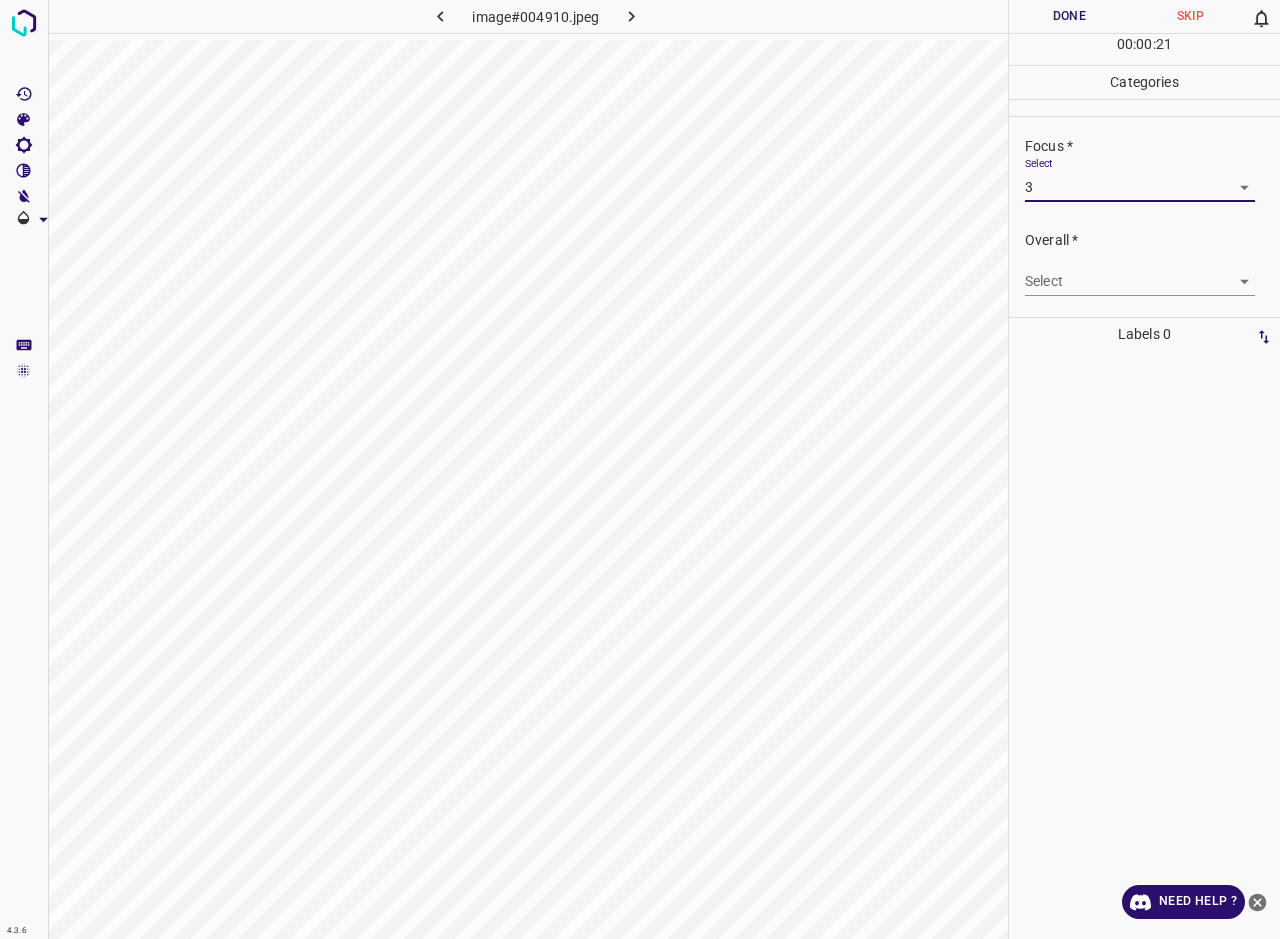 click on "4.3.6  image#004910.jpeg Done Skip 0 00   : 00   : 21   Categories Lighting *  Select 3 3 Focus *  Select 3 3 Overall *  Select ​ Labels   0 Categories 1 Lighting 2 Focus 3 Overall Tools Space Change between modes (Draw & Edit) I Auto labeling R Restore zoom M Zoom in N Zoom out Delete Delete selecte label Filters Z Restore filters X Saturation filter C Brightness filter V Contrast filter B Gray scale filter General O Download Need Help ? - Text - Hide - Delete" at bounding box center (640, 469) 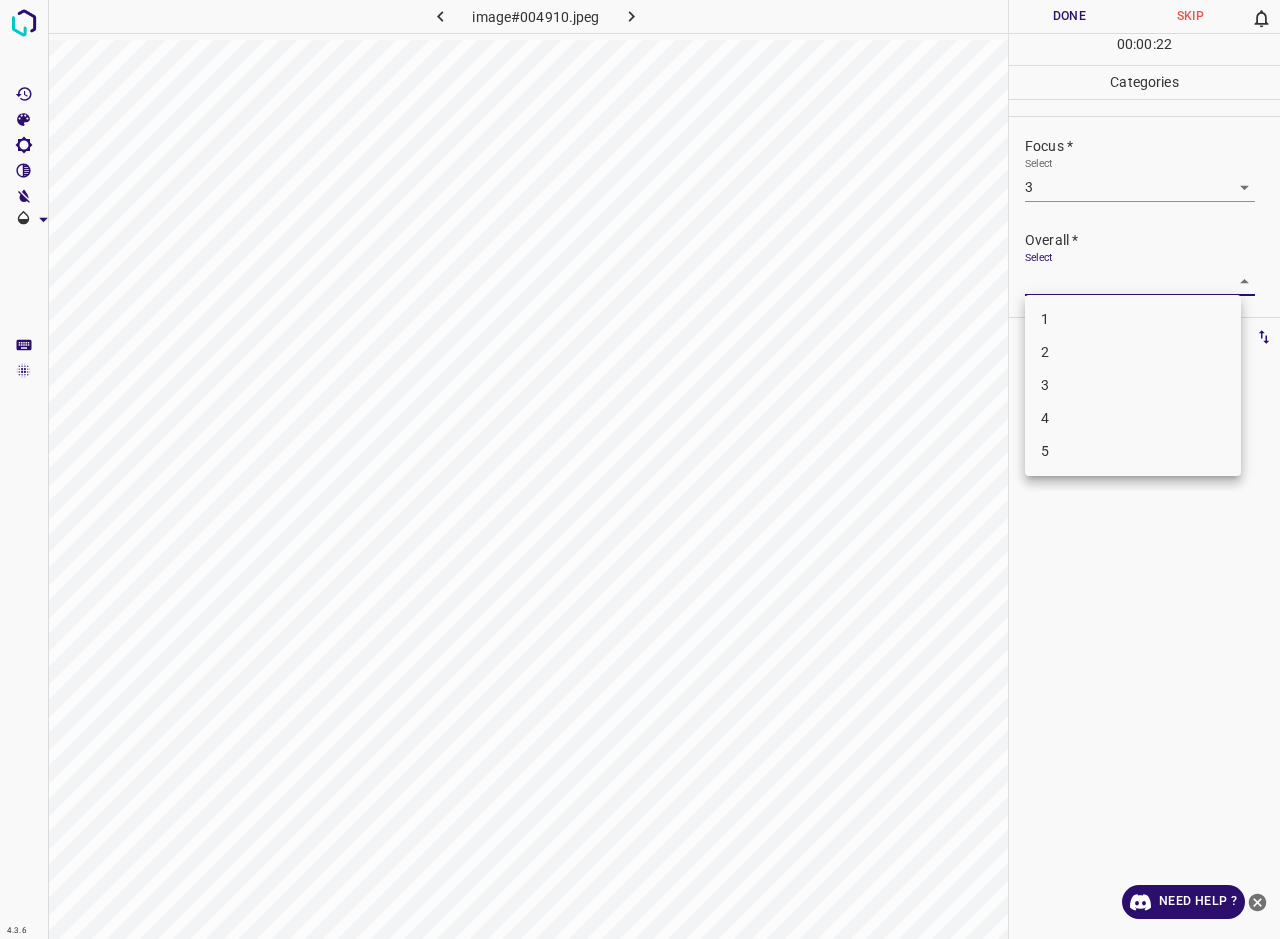 click on "3" at bounding box center [1133, 385] 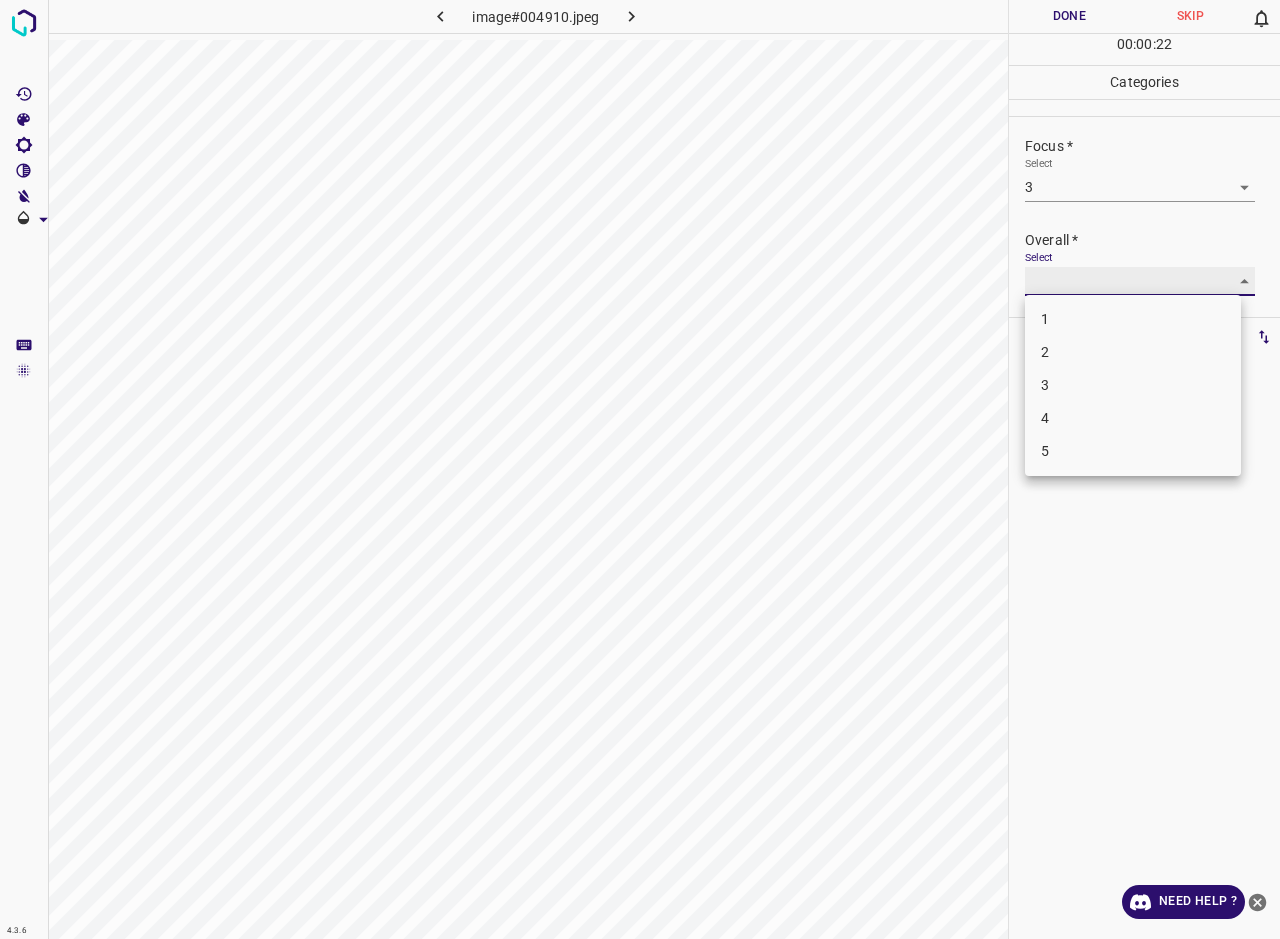 type on "3" 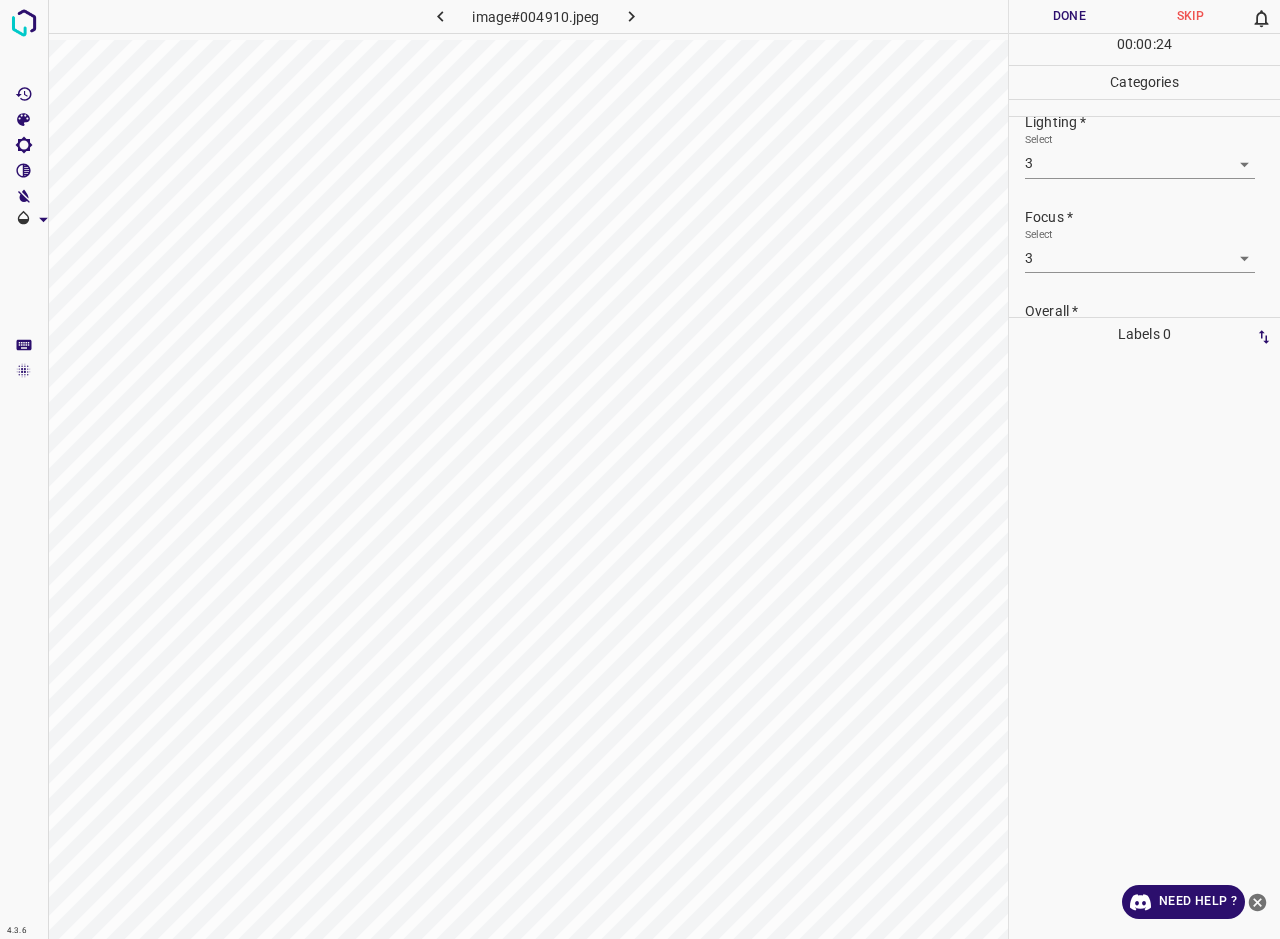 scroll, scrollTop: 0, scrollLeft: 0, axis: both 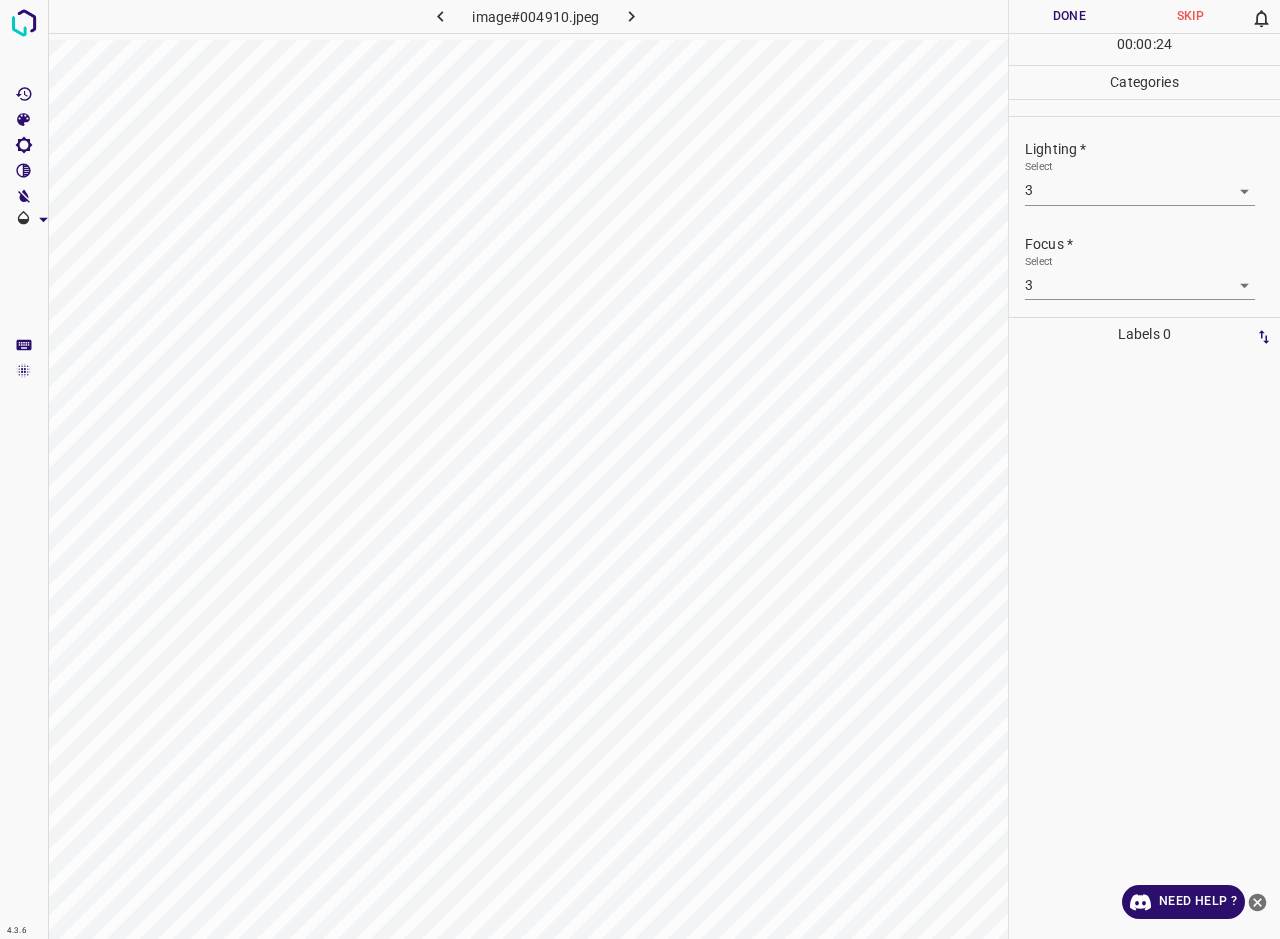click on "Done" at bounding box center [1069, 16] 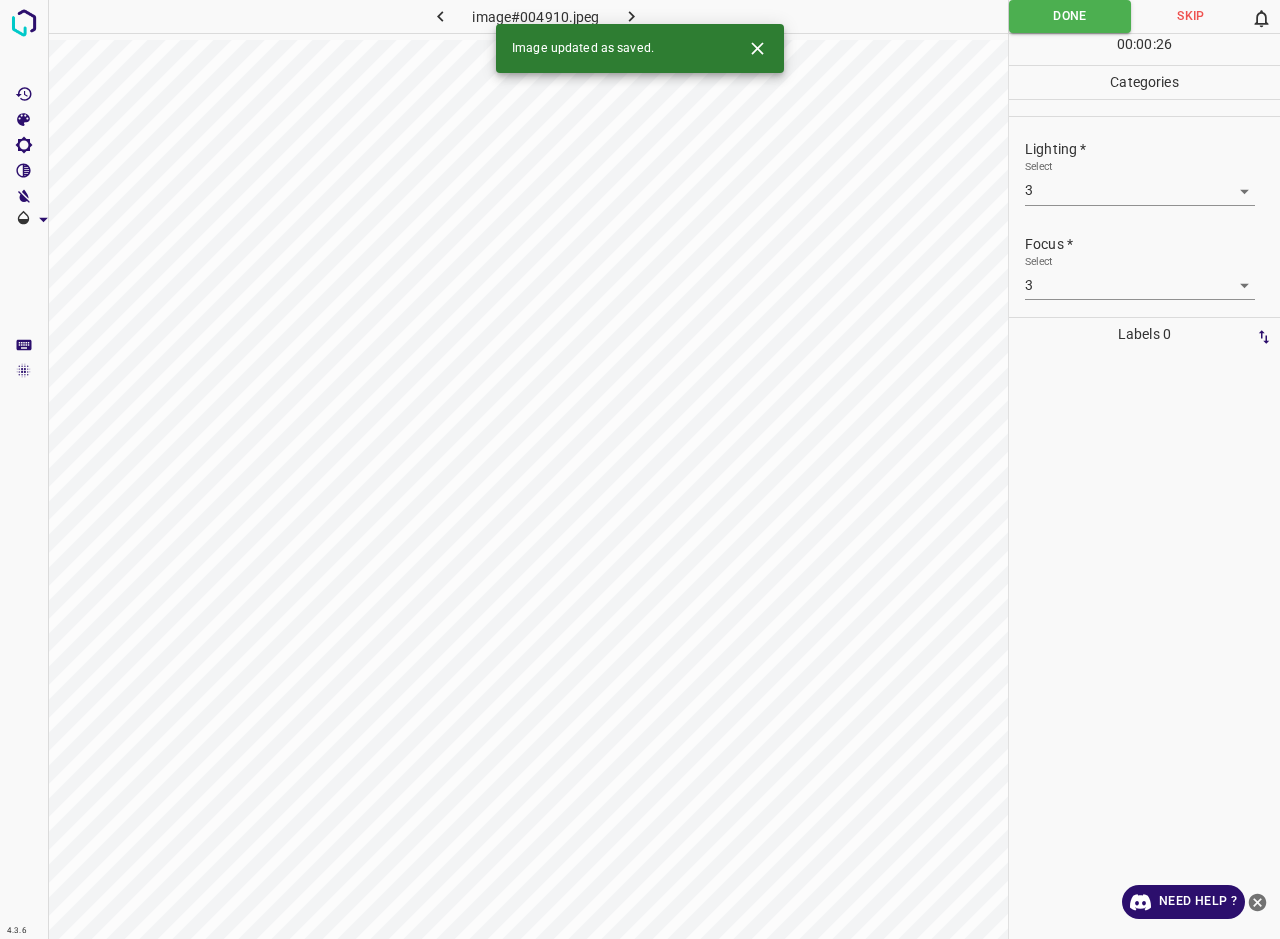 click 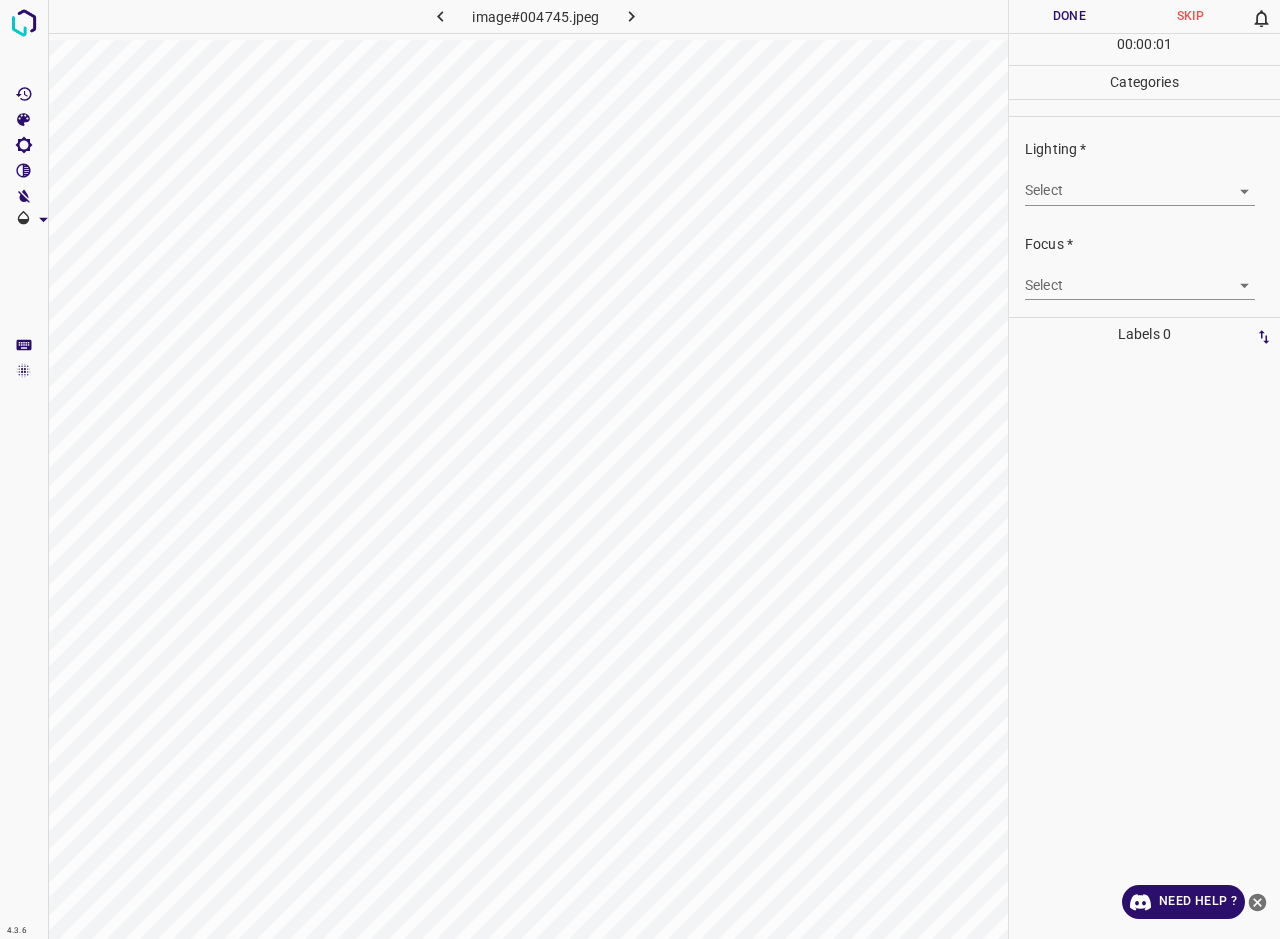 click on "4.3.6  image#004745.jpeg Done Skip 0 00   : 00   : 01   Categories Lighting *  Select ​ Focus *  Select ​ Overall *  Select ​ Labels   0 Categories 1 Lighting 2 Focus 3 Overall Tools Space Change between modes (Draw & Edit) I Auto labeling R Restore zoom M Zoom in N Zoom out Delete Delete selecte label Filters Z Restore filters X Saturation filter C Brightness filter V Contrast filter B Gray scale filter General O Download Need Help ? - Text - Hide - Delete" at bounding box center [640, 469] 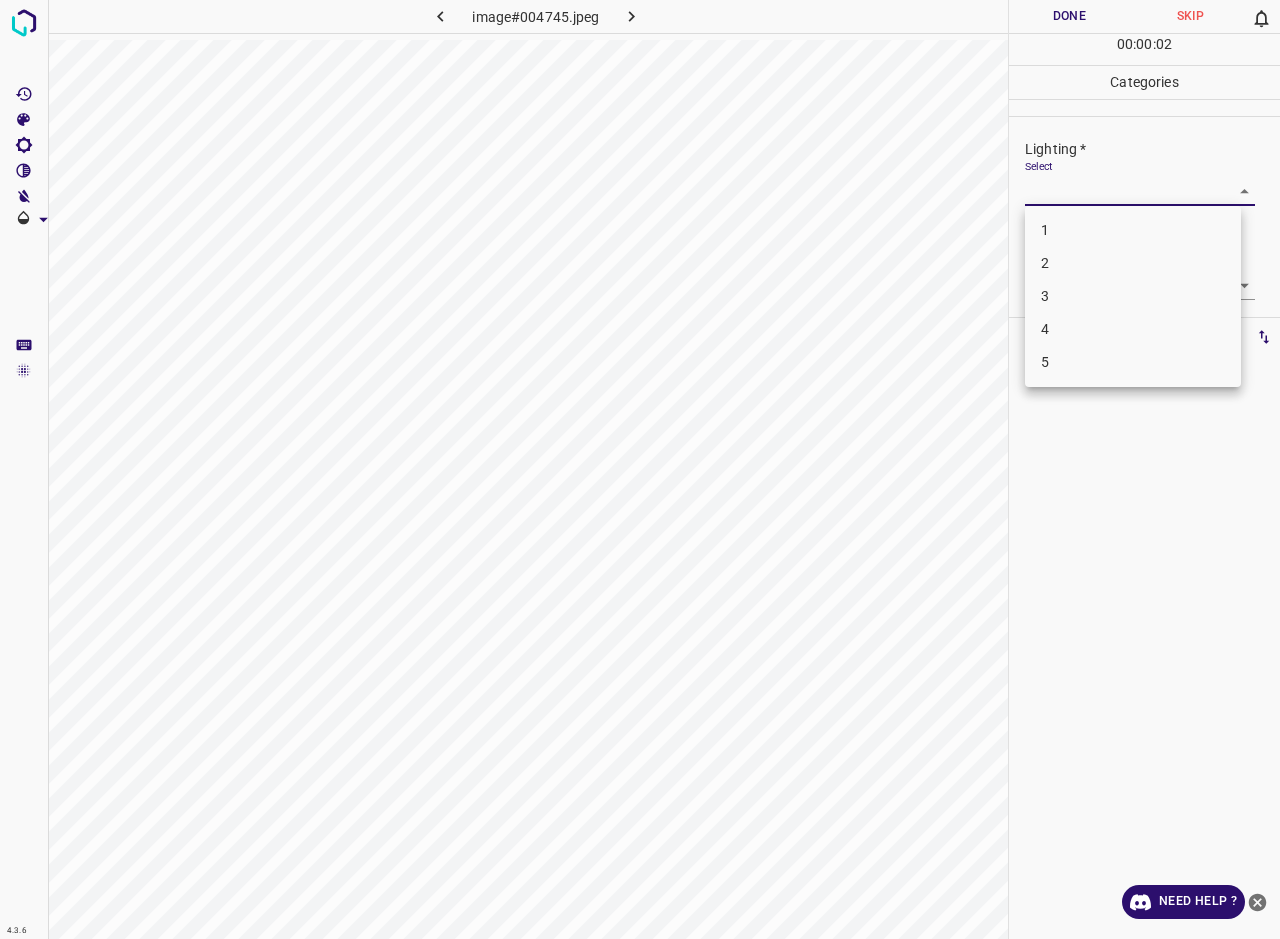 click on "3" at bounding box center [1133, 296] 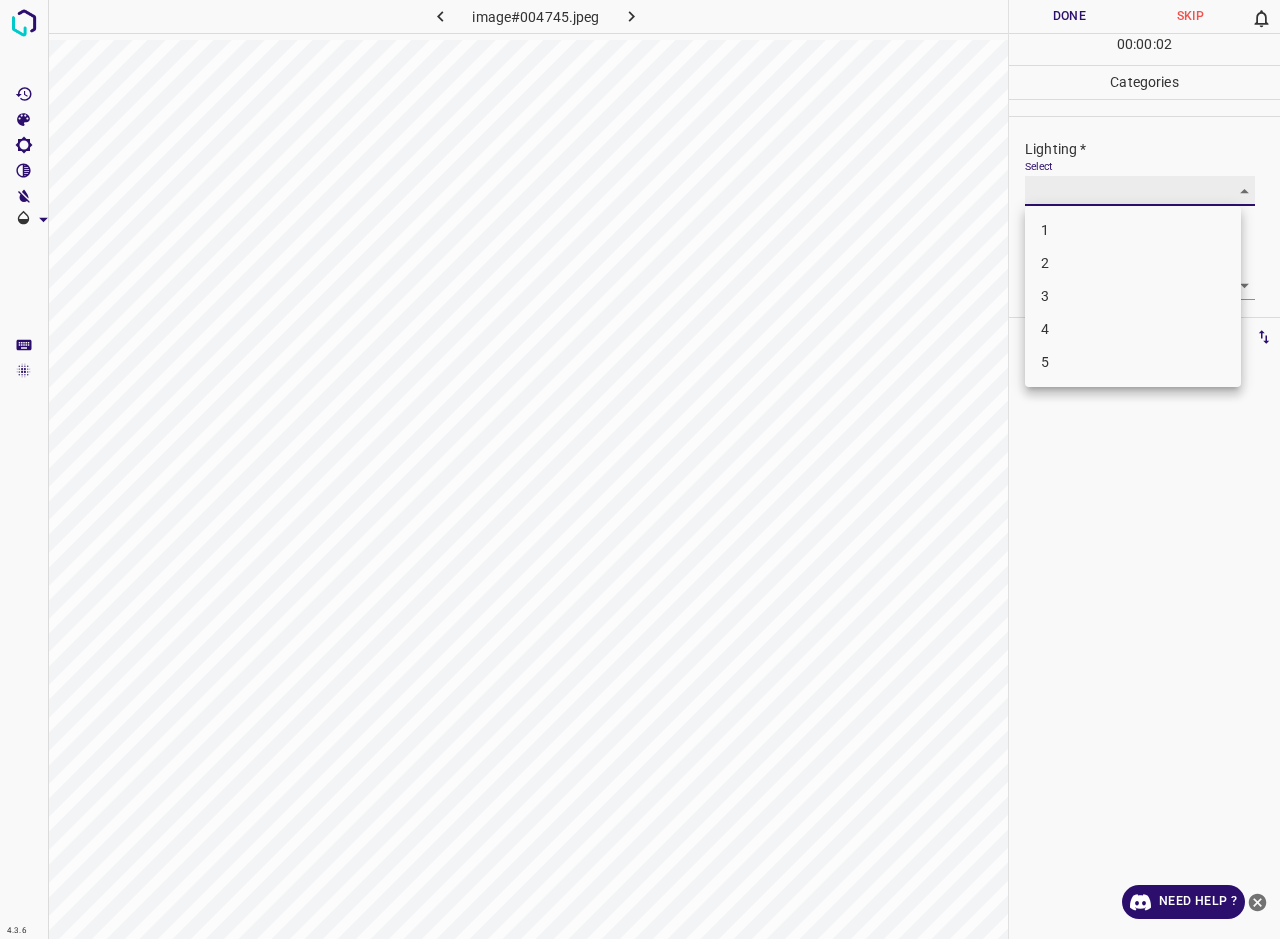 type on "3" 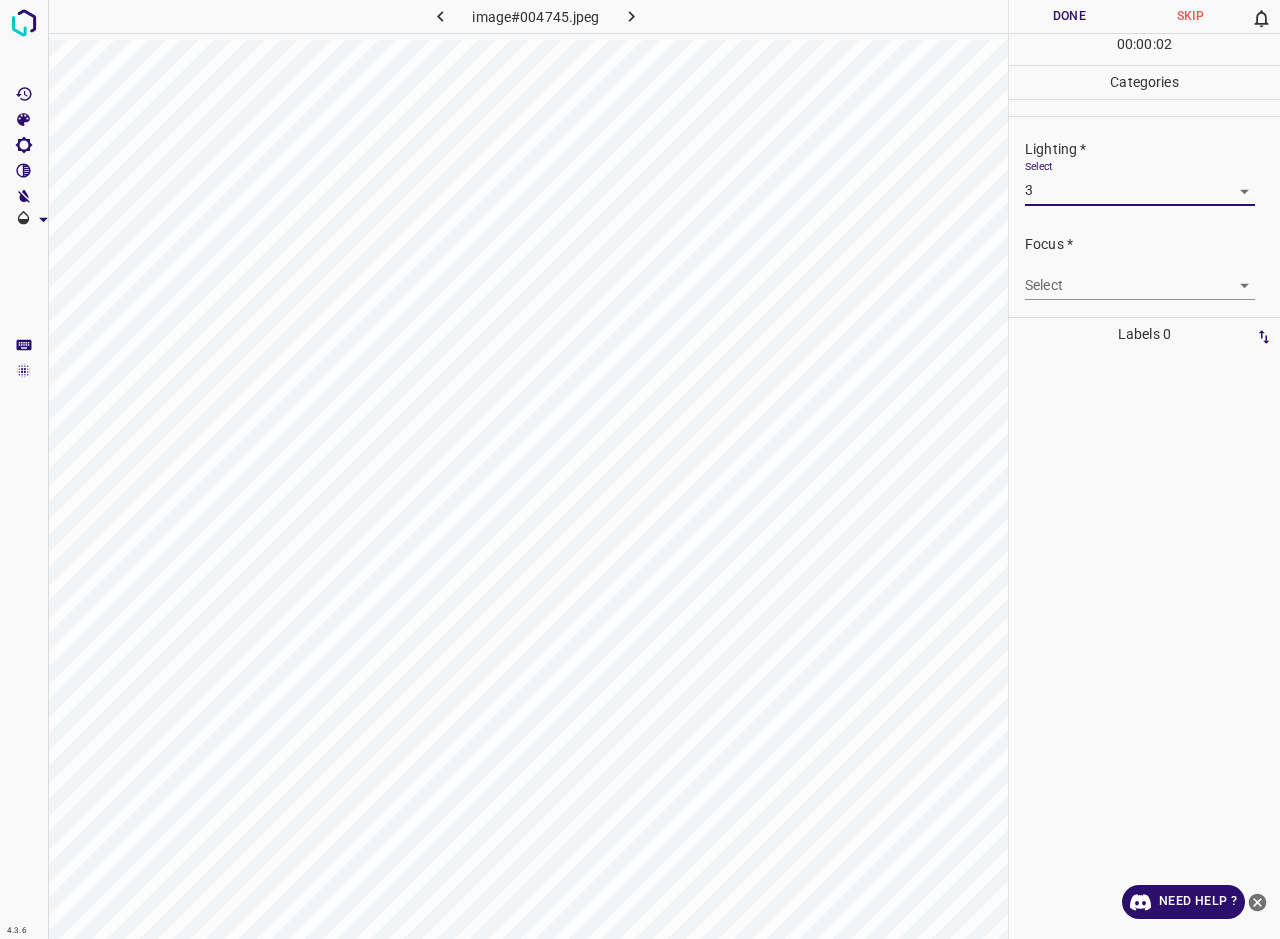 click on "4.3.6  image#004745.jpeg Done Skip 0 00   : 00   : 02   Categories Lighting *  Select 3 3 Focus *  Select ​ Overall *  Select ​ Labels   0 Categories 1 Lighting 2 Focus 3 Overall Tools Space Change between modes (Draw & Edit) I Auto labeling R Restore zoom M Zoom in N Zoom out Delete Delete selecte label Filters Z Restore filters X Saturation filter C Brightness filter V Contrast filter B Gray scale filter General O Download Need Help ? - Text - Hide - Delete 1 2 3 4 5" at bounding box center [640, 469] 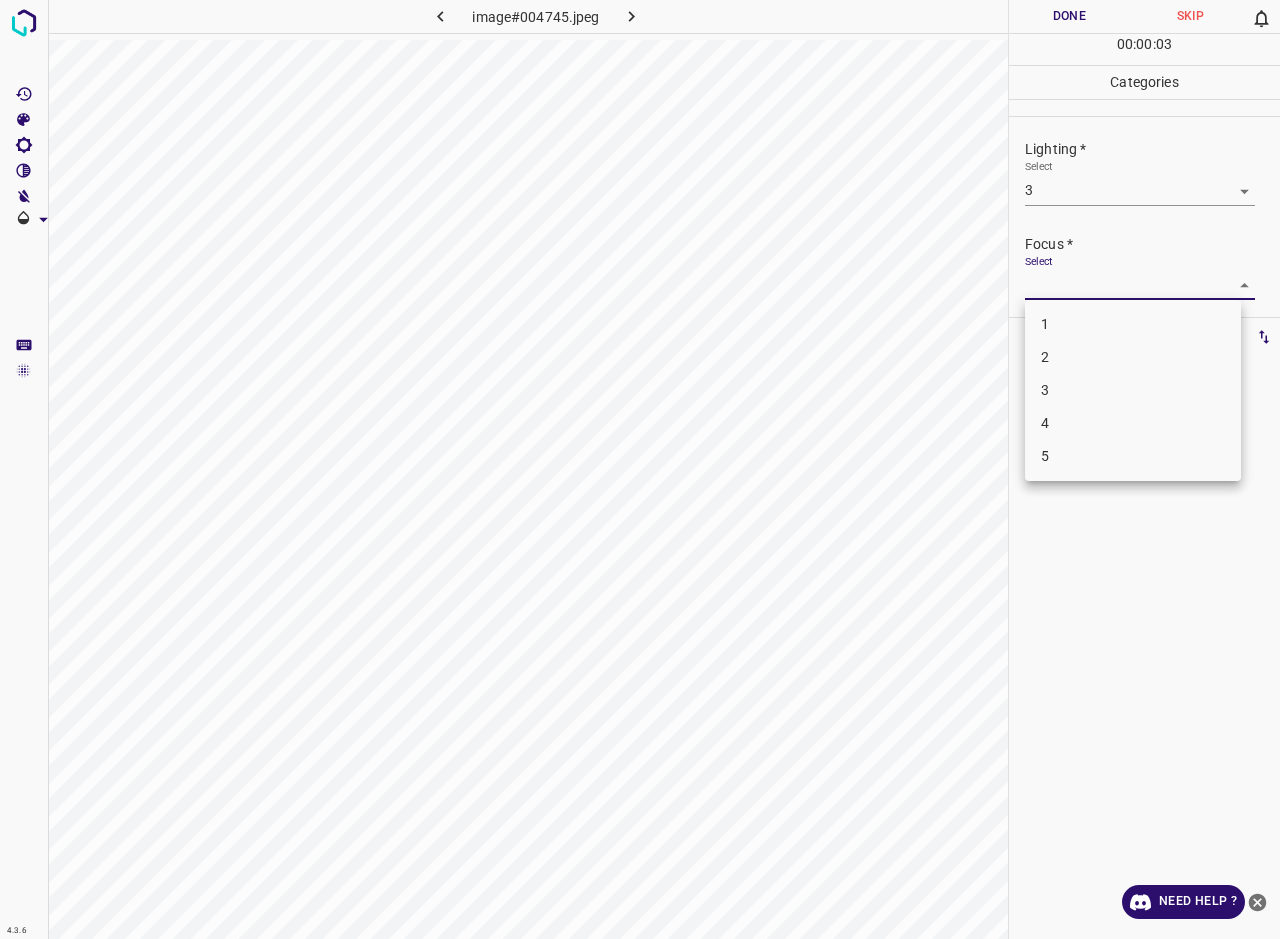 click on "3" at bounding box center (1133, 390) 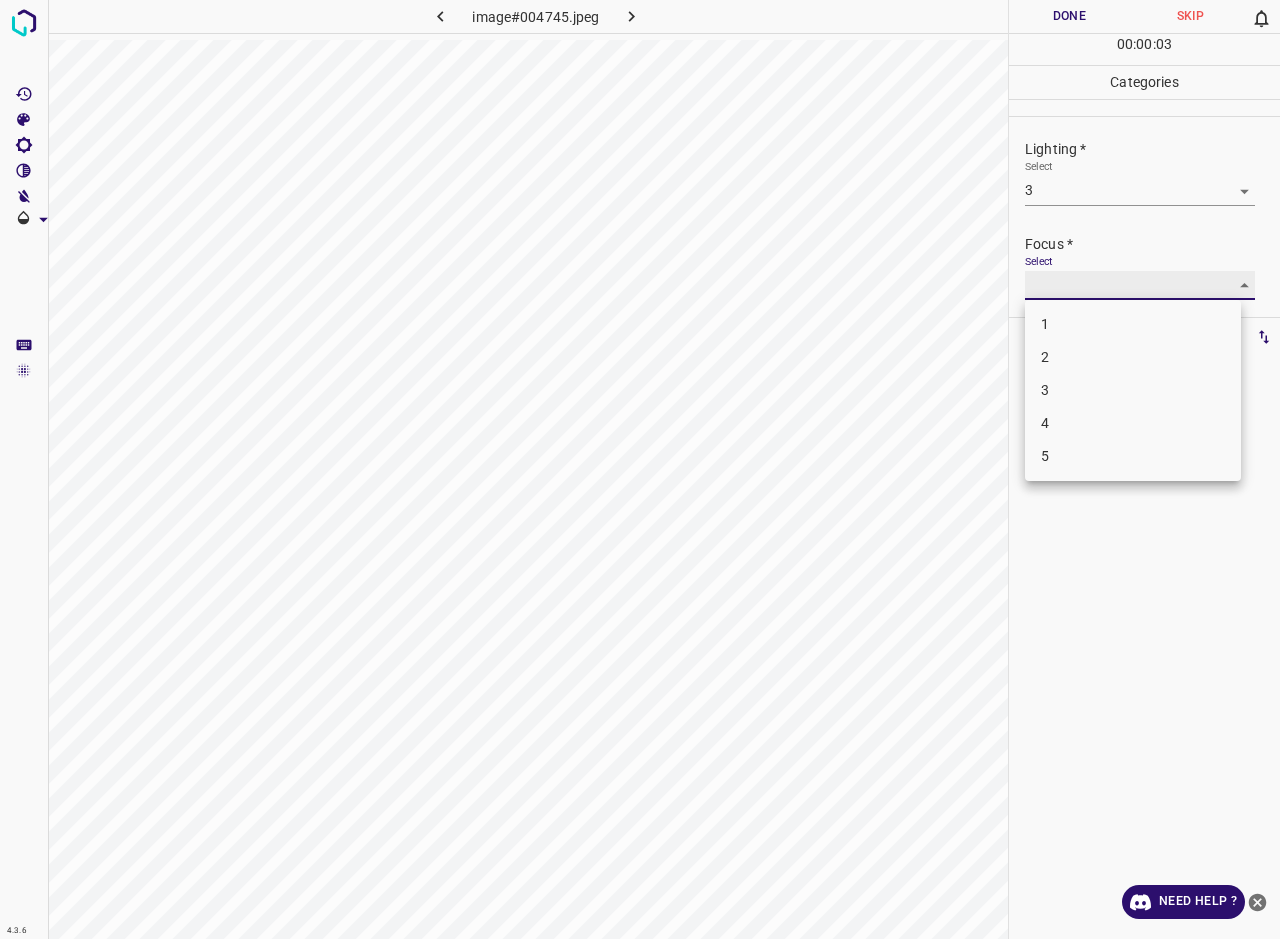 type on "3" 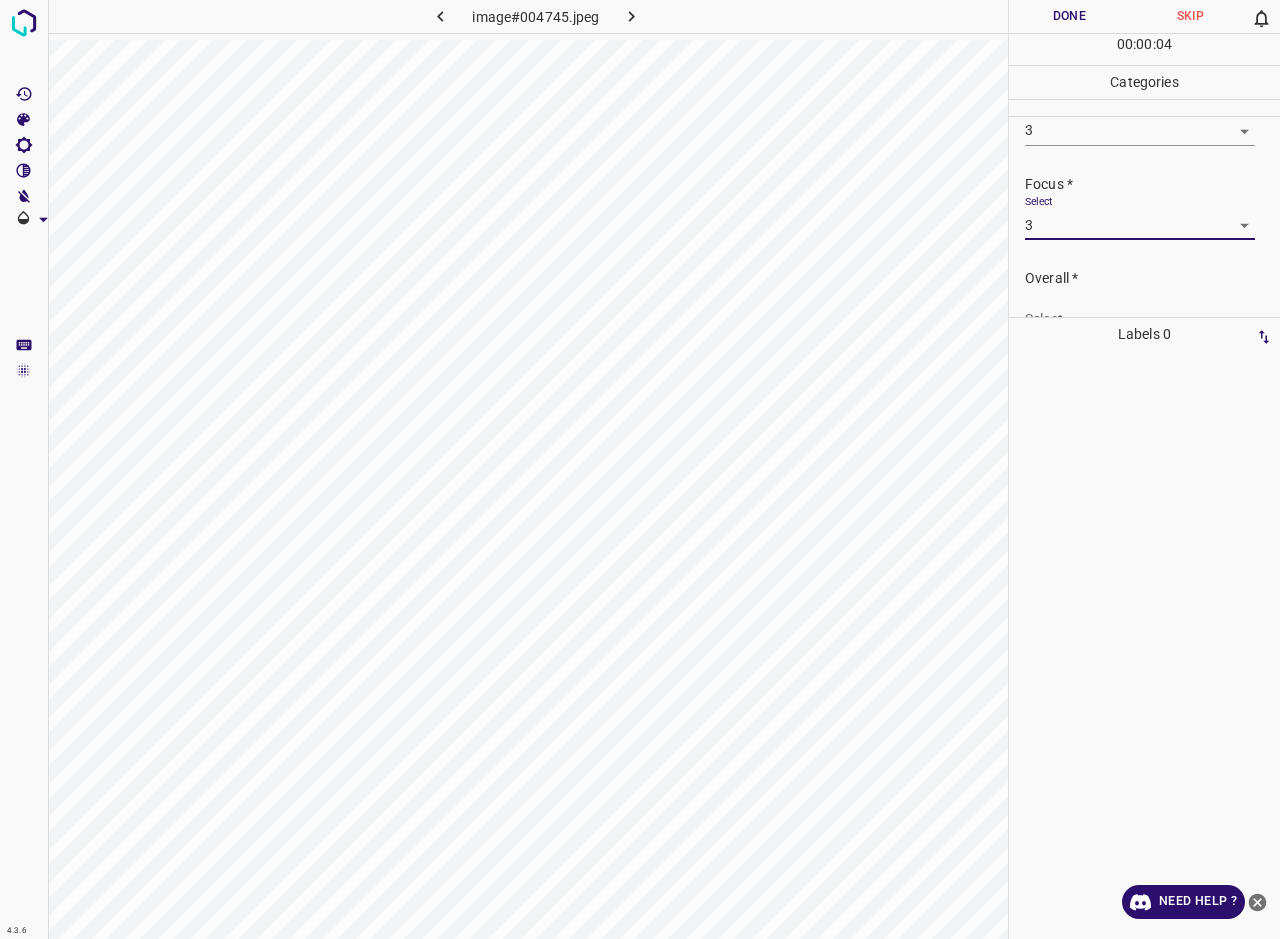 click on "4.3.6  image#004745.jpeg Done Skip 0 00   : 00   : 04   Categories Lighting *  Select 3 3 Focus *  Select 3 3 Overall *  Select ​ Labels   0 Categories 1 Lighting 2 Focus 3 Overall Tools Space Change between modes (Draw & Edit) I Auto labeling R Restore zoom M Zoom in N Zoom out Delete Delete selecte label Filters Z Restore filters X Saturation filter C Brightness filter V Contrast filter B Gray scale filter General O Download Need Help ? - Text - Hide - Delete" at bounding box center [640, 469] 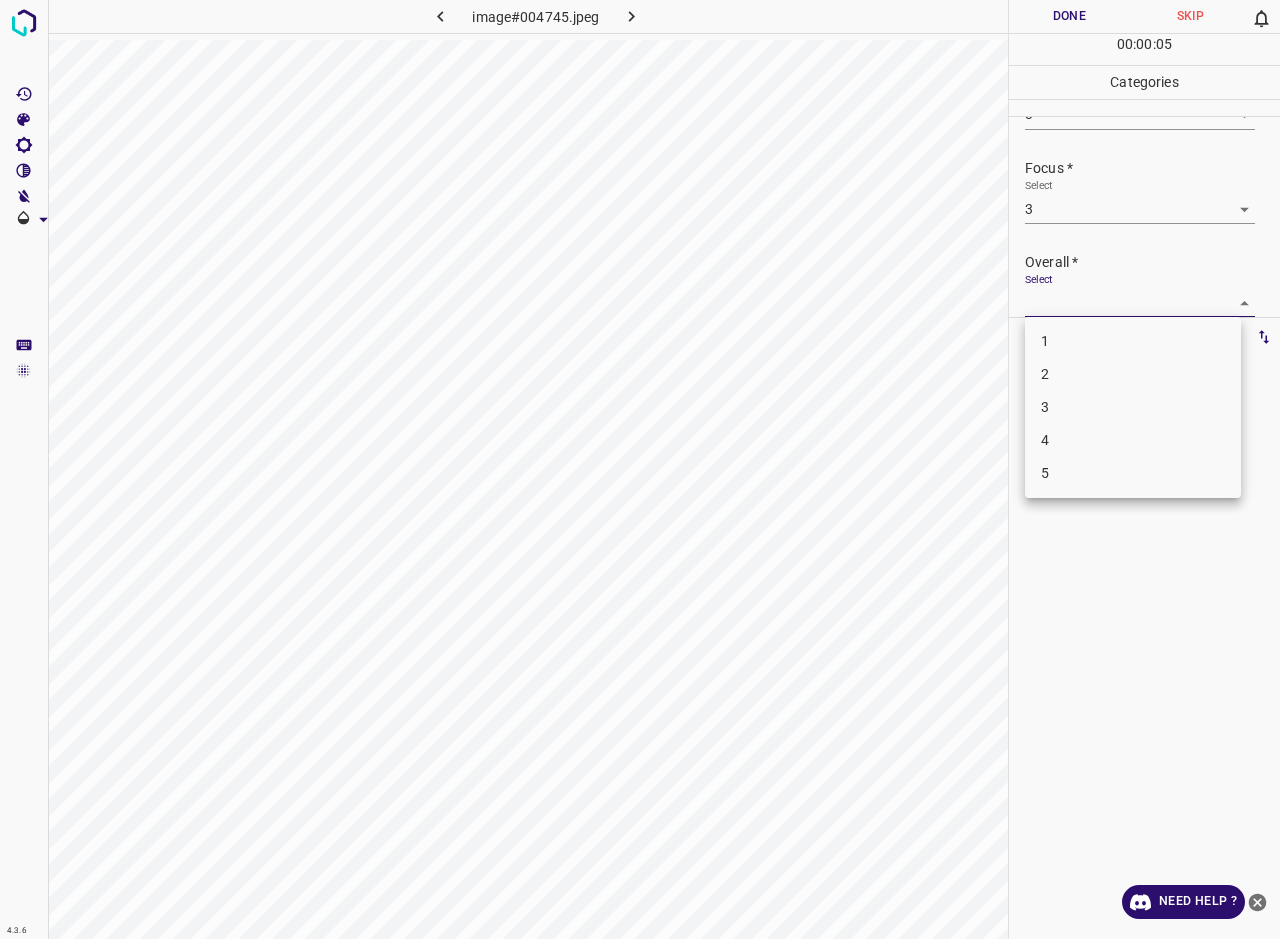 click on "3" at bounding box center (1133, 407) 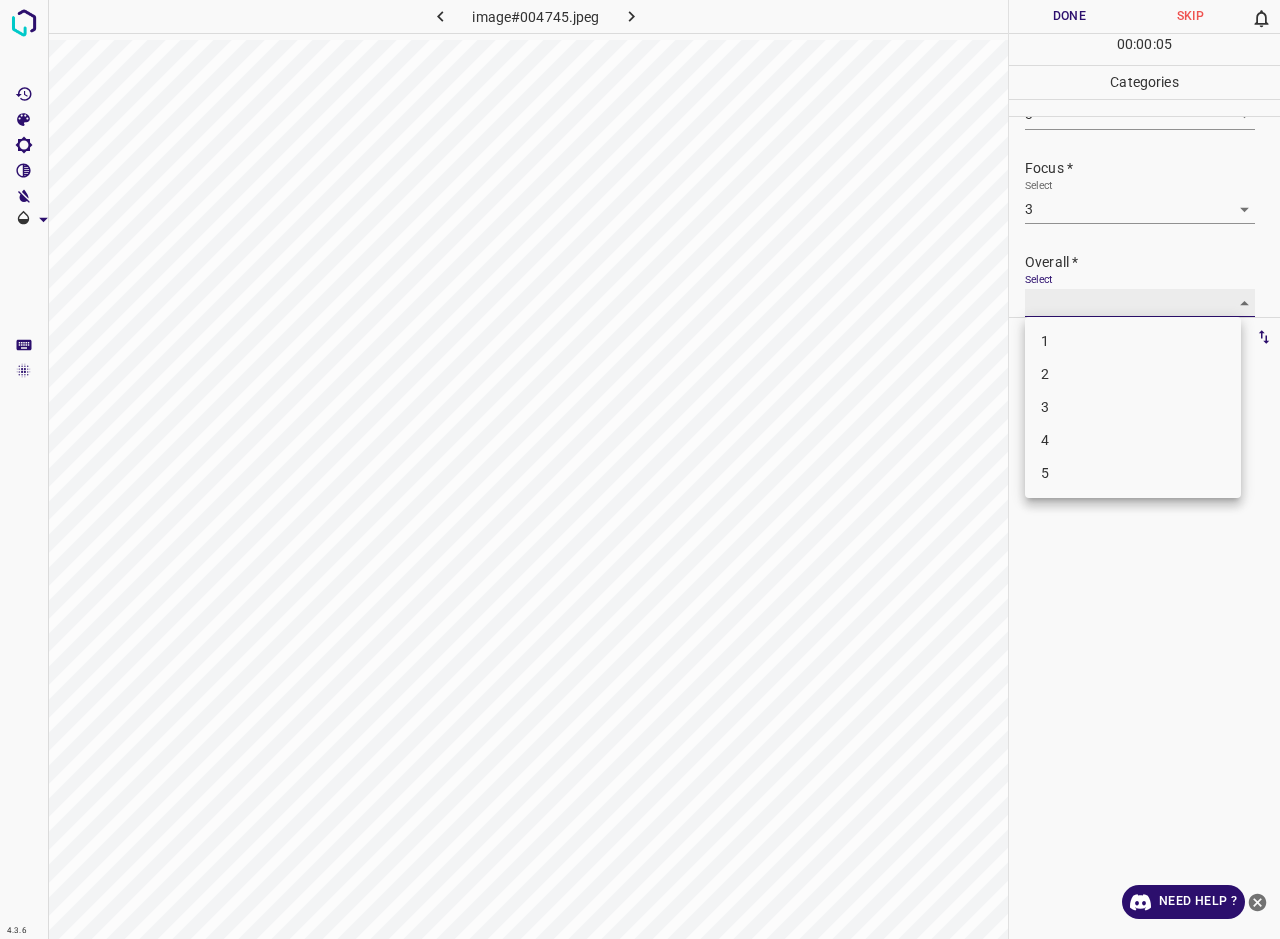 type on "3" 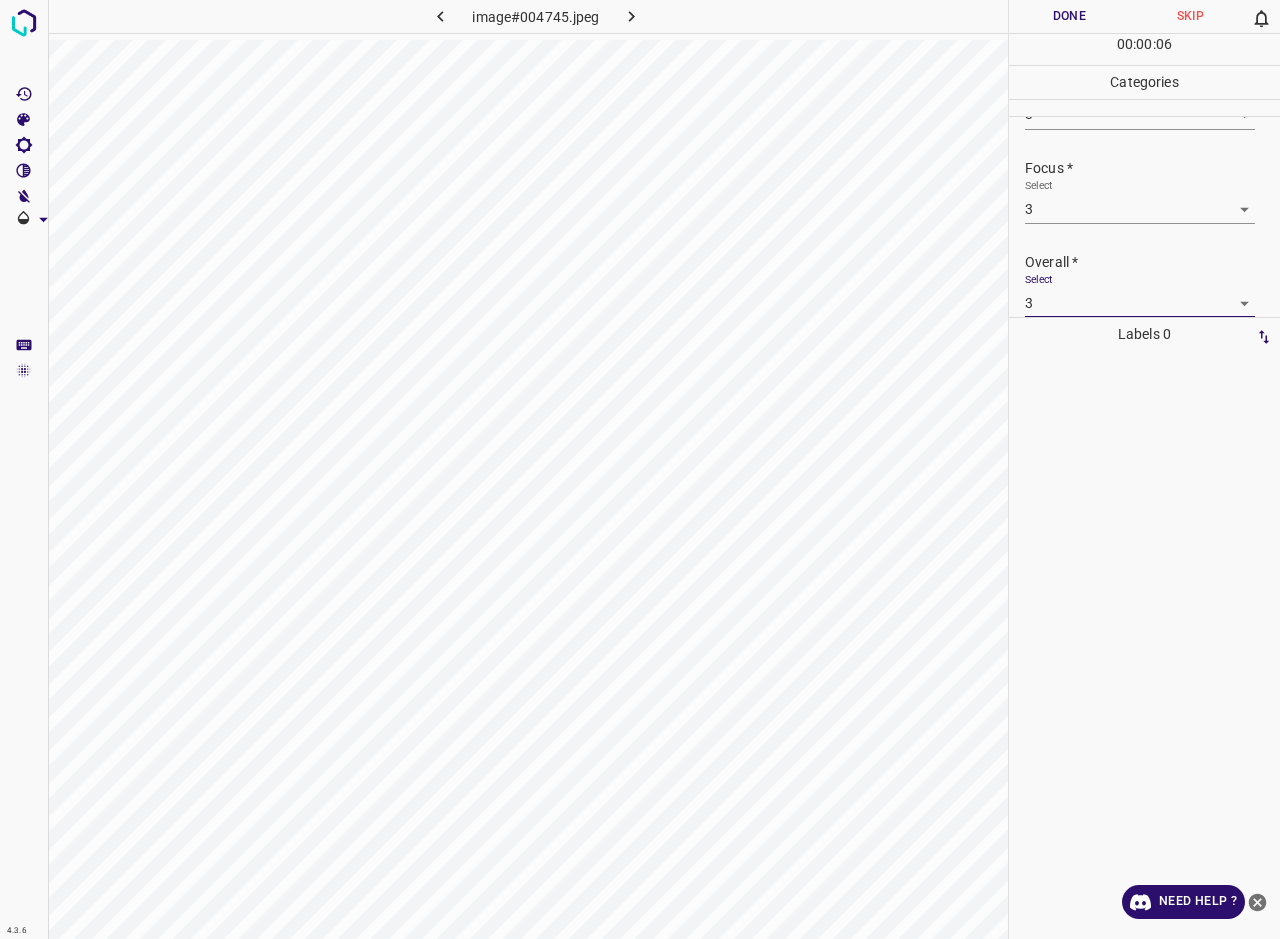 click on "Done" at bounding box center (1069, 16) 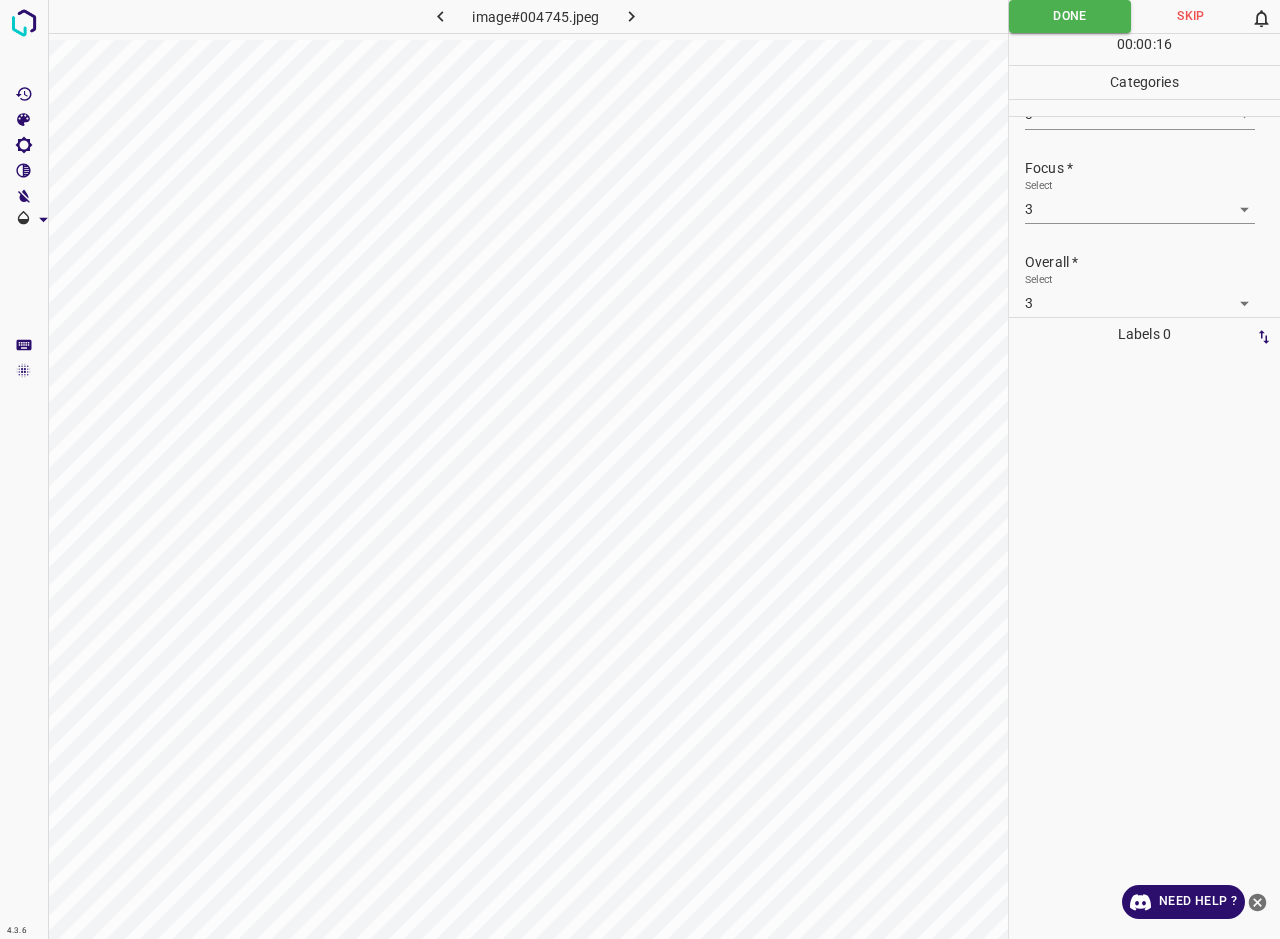 click 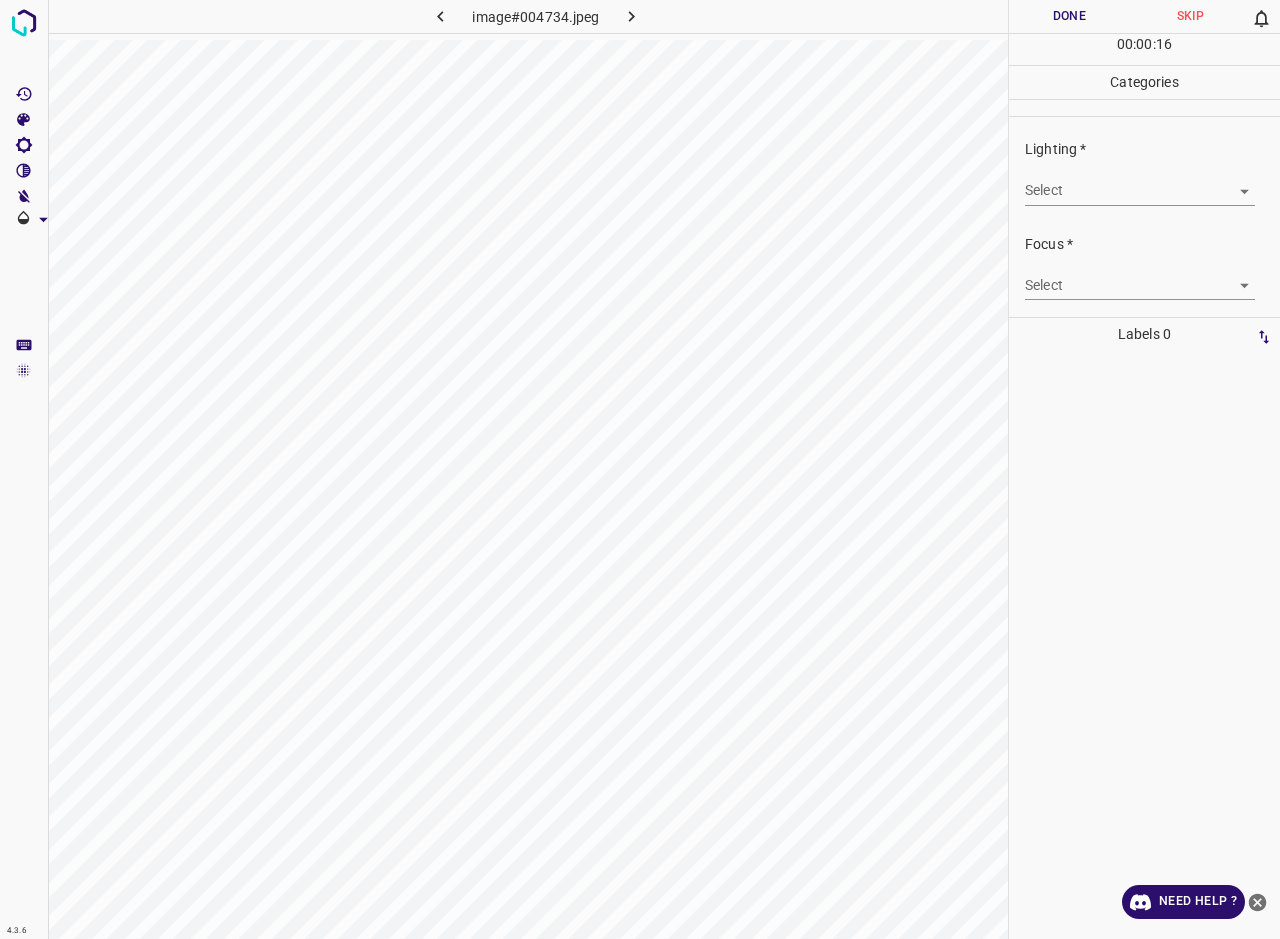 click on "4.3.6  image#004734.jpeg Done Skip 0 00   : 00   : 16   Categories Lighting *  Select ​ Focus *  Select ​ Overall *  Select ​ Labels   0 Categories 1 Lighting 2 Focus 3 Overall Tools Space Change between modes (Draw & Edit) I Auto labeling R Restore zoom M Zoom in N Zoom out Delete Delete selecte label Filters Z Restore filters X Saturation filter C Brightness filter V Contrast filter B Gray scale filter General O Download Need Help ? - Text - Hide - Delete" at bounding box center (640, 469) 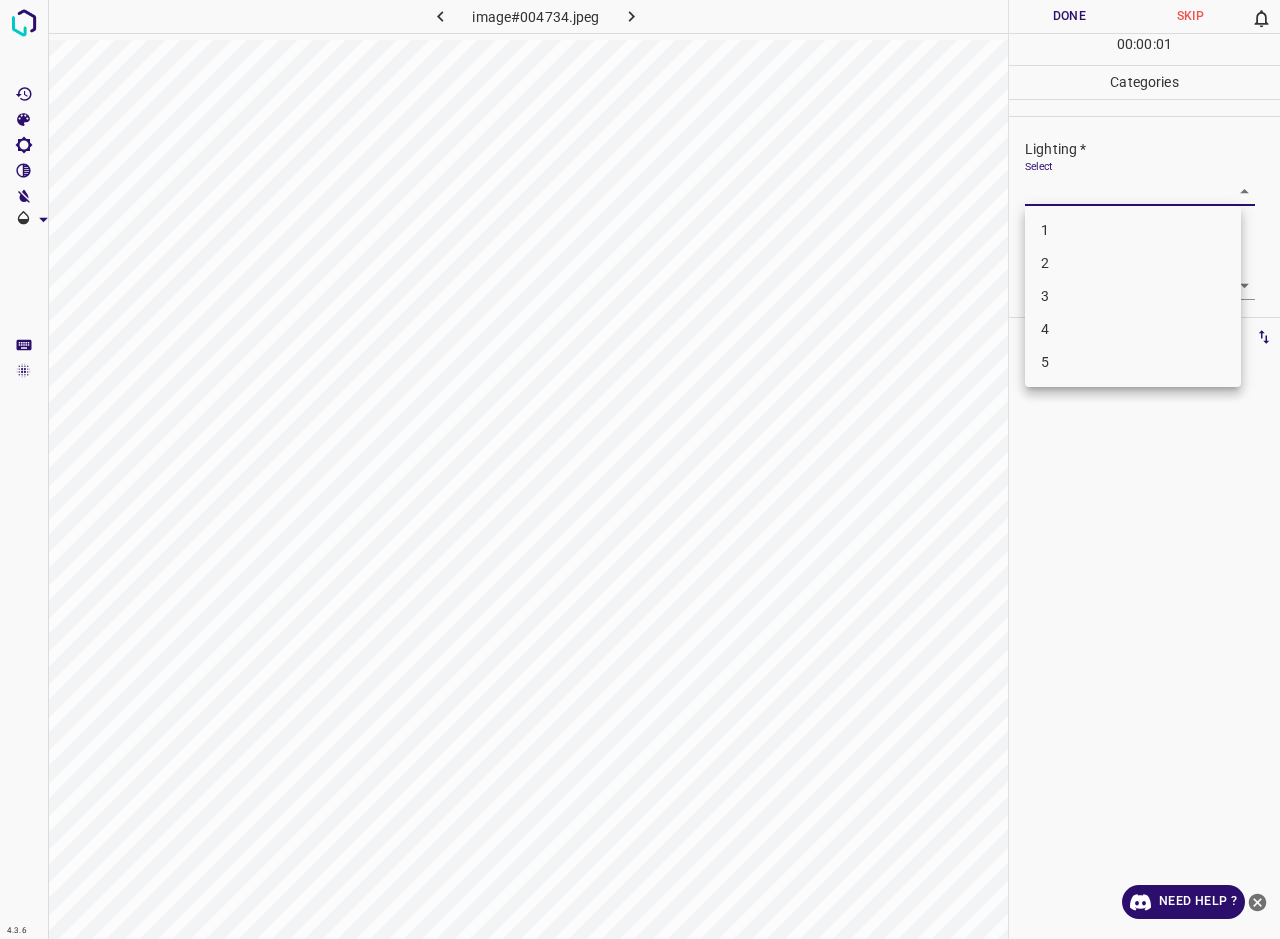 click on "3" at bounding box center (1133, 296) 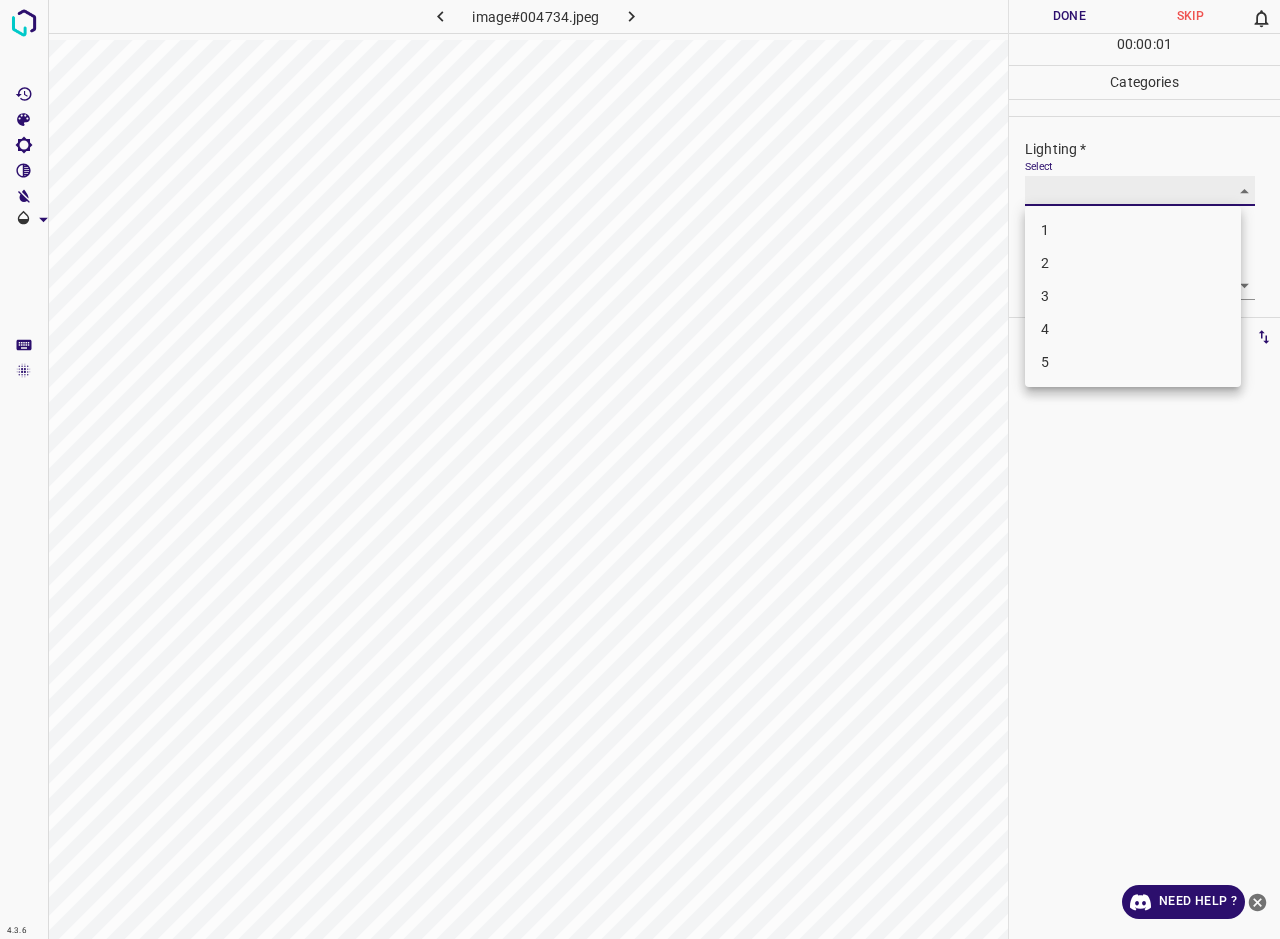 type on "3" 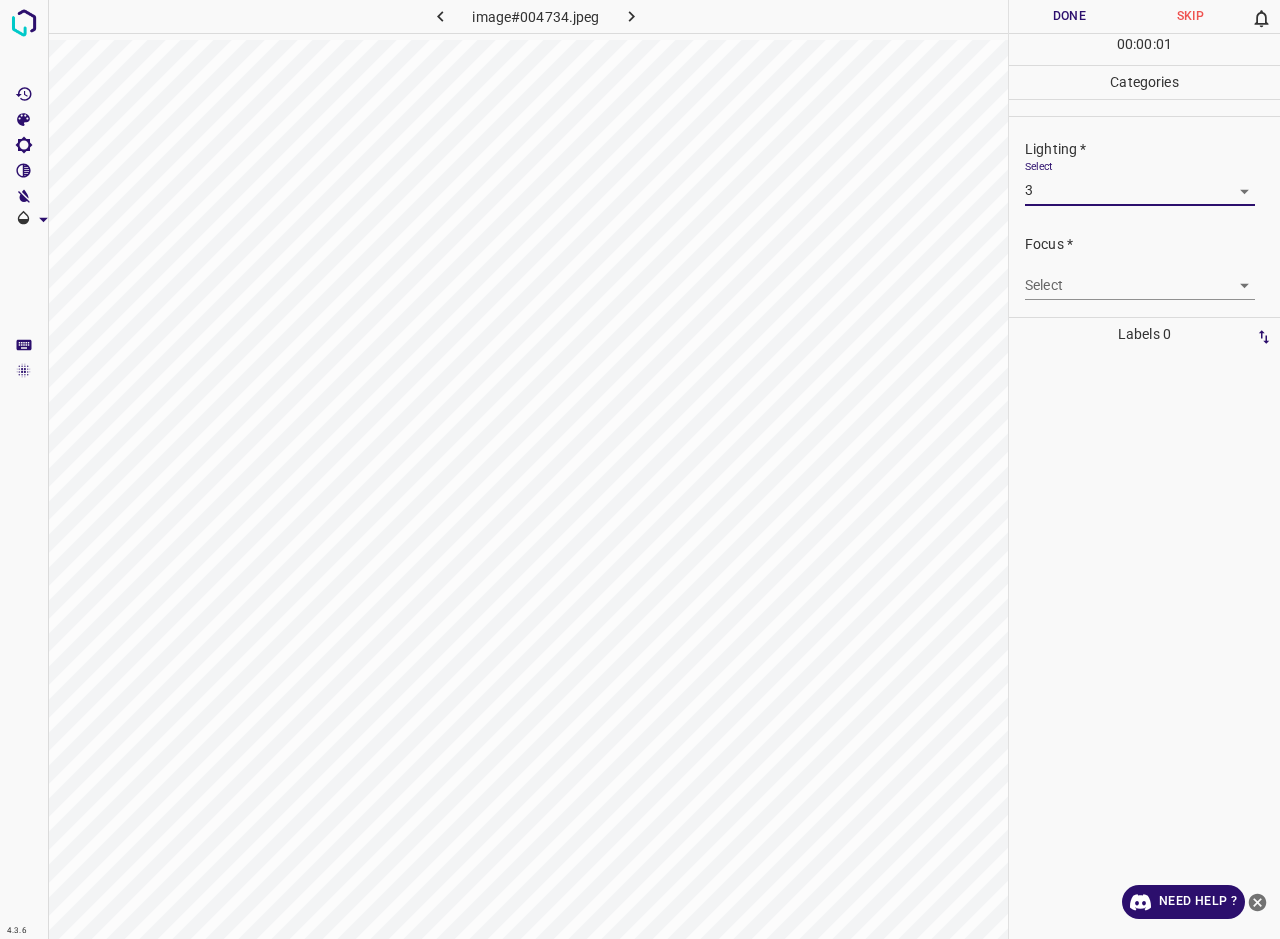 click on "4.3.6  image#004734.jpeg Done Skip 0 00   : 00   : 01   Categories Lighting *  Select 3 3 Focus *  Select ​ Overall *  Select ​ Labels   0 Categories 1 Lighting 2 Focus 3 Overall Tools Space Change between modes (Draw & Edit) I Auto labeling R Restore zoom M Zoom in N Zoom out Delete Delete selecte label Filters Z Restore filters X Saturation filter C Brightness filter V Contrast filter B Gray scale filter General O Download Need Help ? - Text - Hide - Delete 1 2 3 4 5" at bounding box center [640, 469] 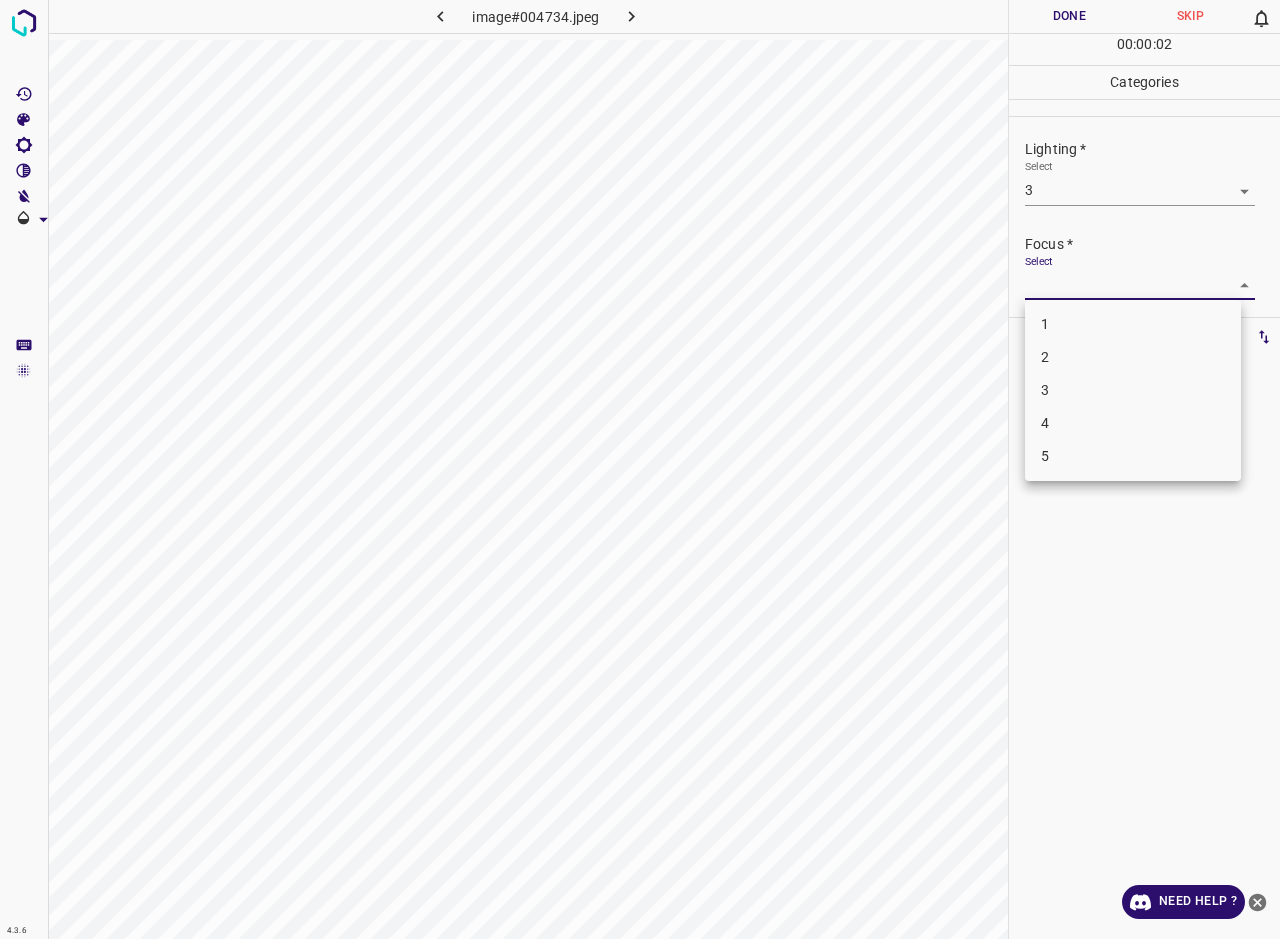 click on "3" at bounding box center [1133, 390] 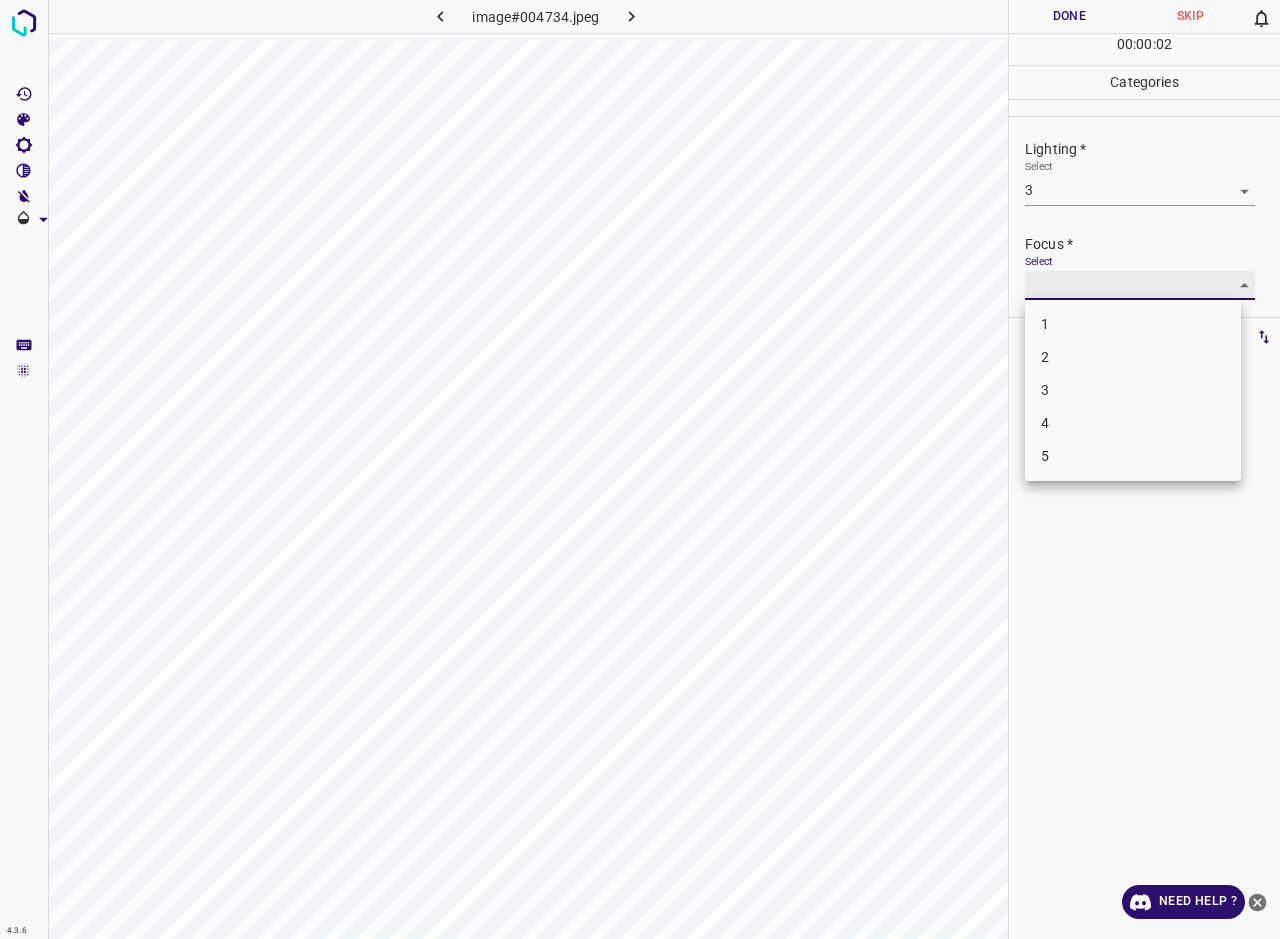 type on "3" 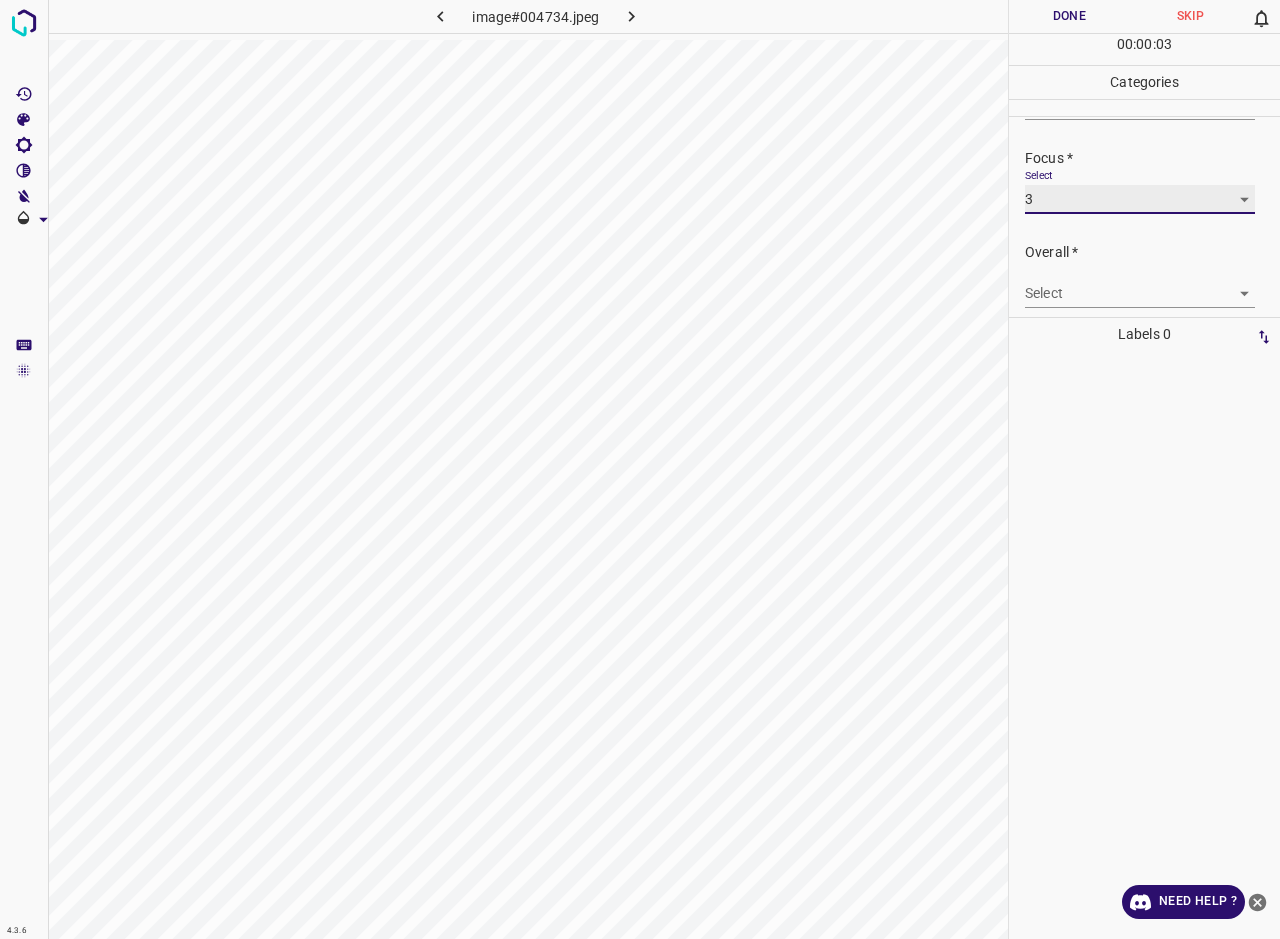 scroll, scrollTop: 96, scrollLeft: 0, axis: vertical 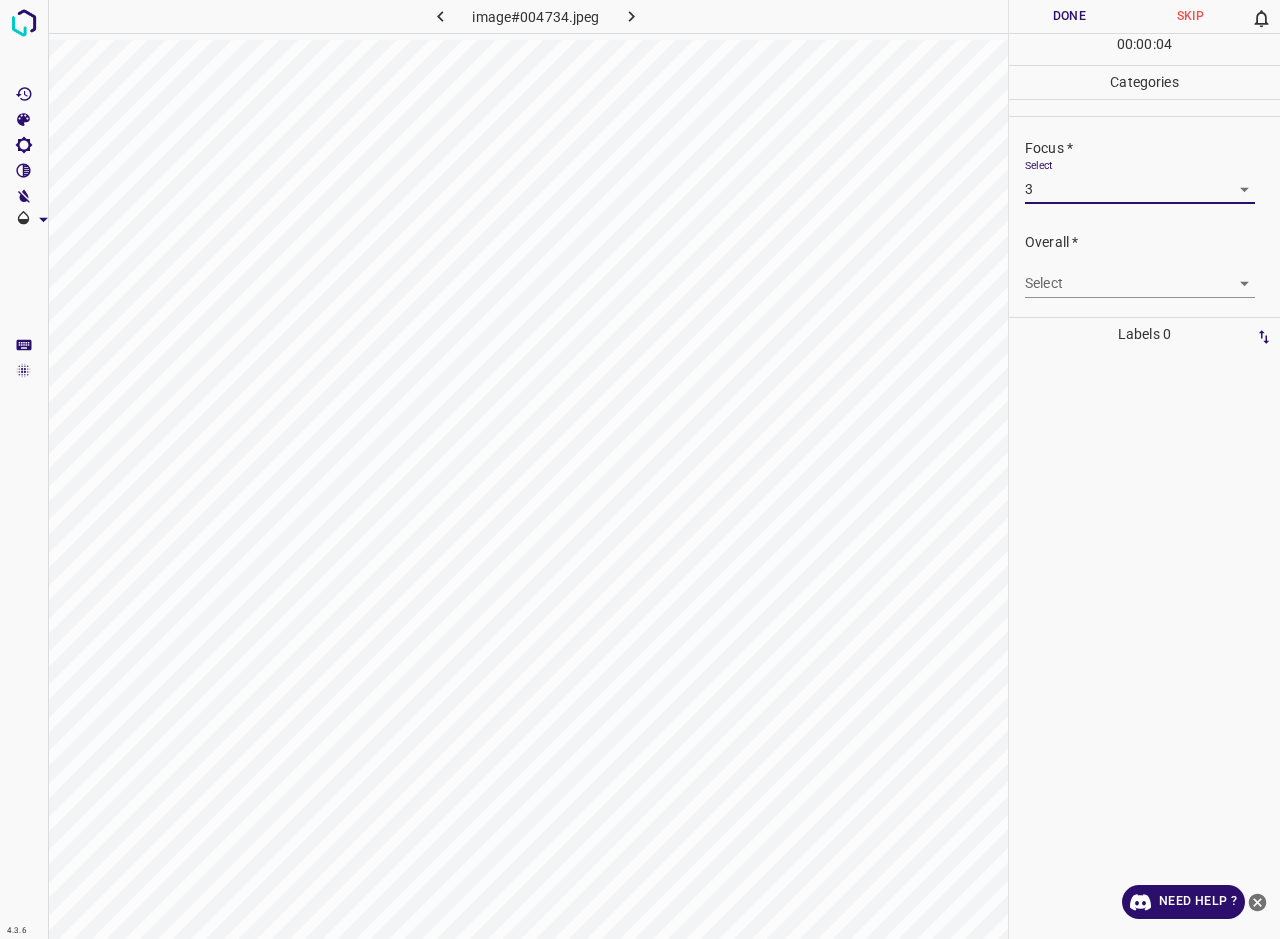 click on "4.3.6  image#004734.jpeg Done Skip 0 00   : 00   : 04   Categories Lighting *  Select 3 3 Focus *  Select 3 3 Overall *  Select ​ Labels   0 Categories 1 Lighting 2 Focus 3 Overall Tools Space Change between modes (Draw & Edit) I Auto labeling R Restore zoom M Zoom in N Zoom out Delete Delete selecte label Filters Z Restore filters X Saturation filter C Brightness filter V Contrast filter B Gray scale filter General O Download Need Help ? - Text - Hide - Delete" at bounding box center [640, 469] 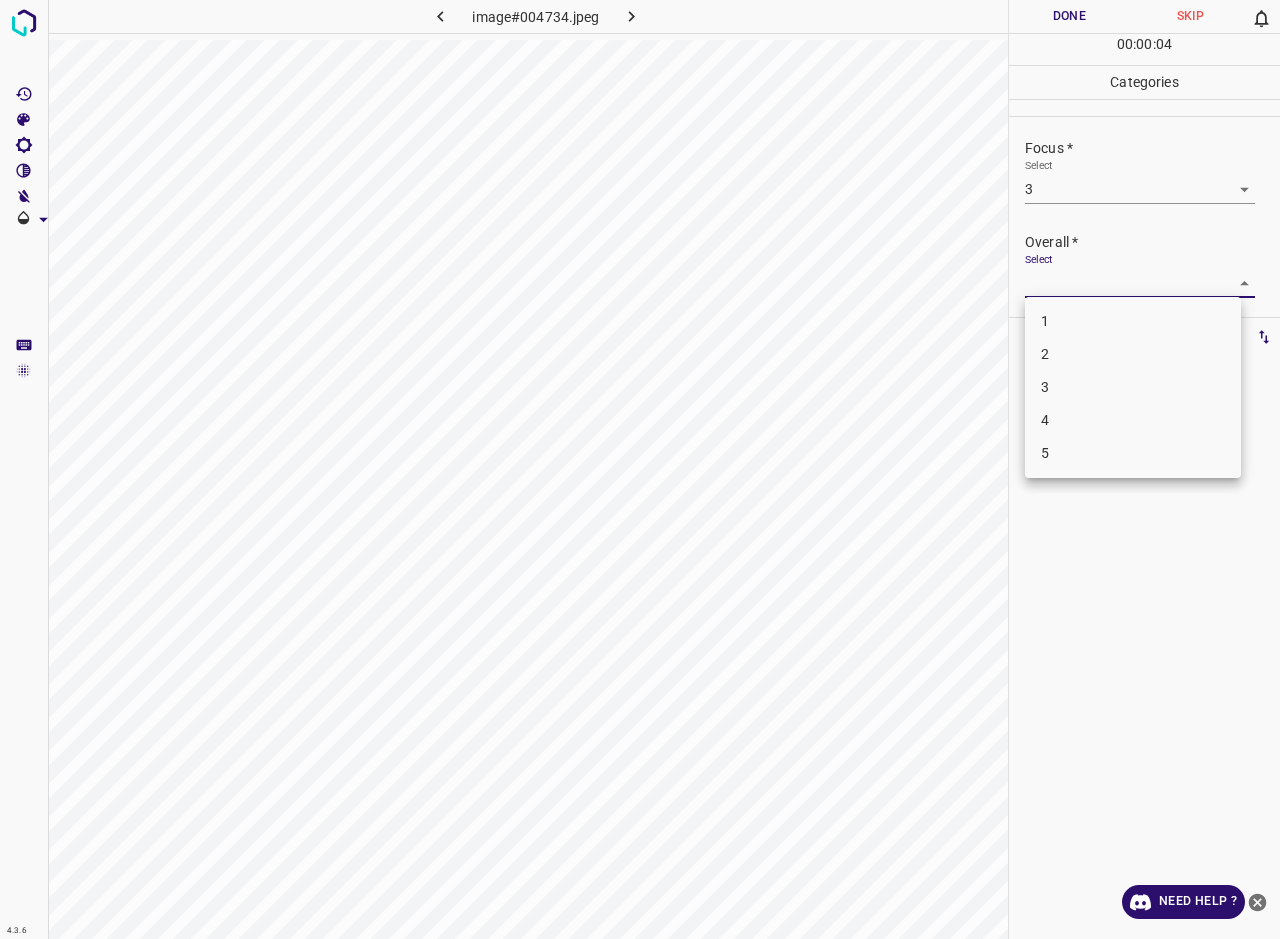 click on "3" at bounding box center [1133, 387] 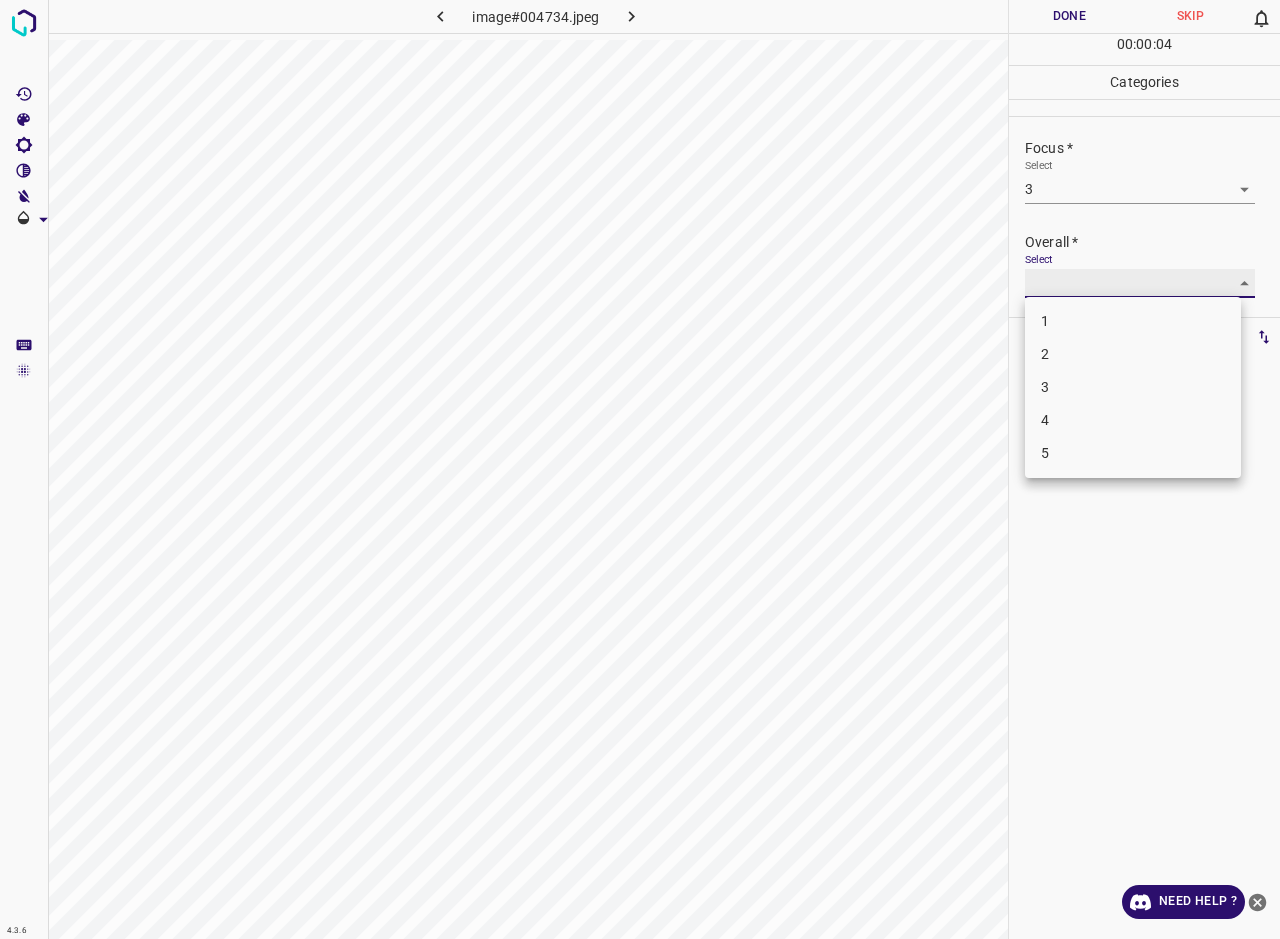 type on "3" 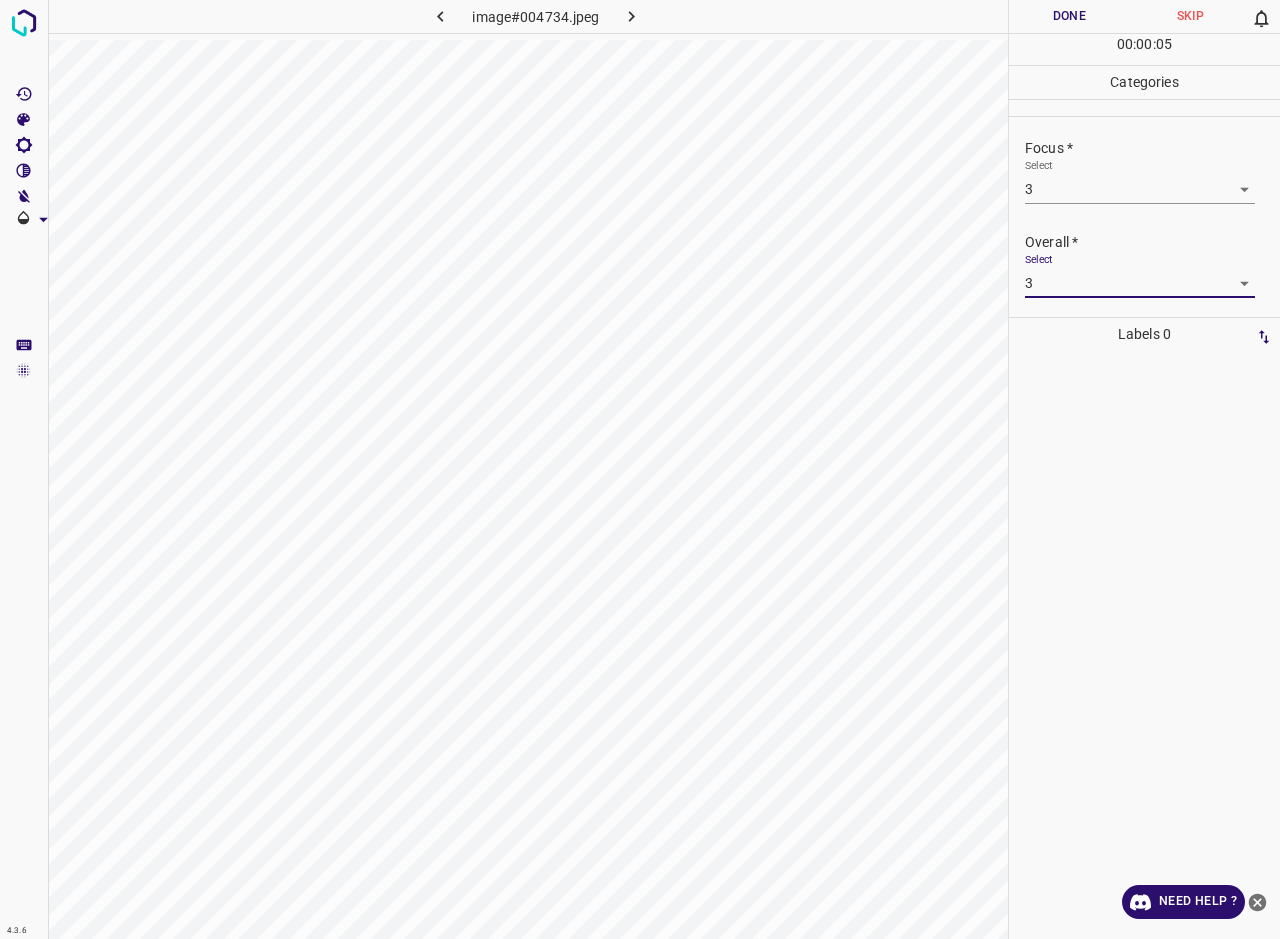 click on "Done" at bounding box center (1069, 16) 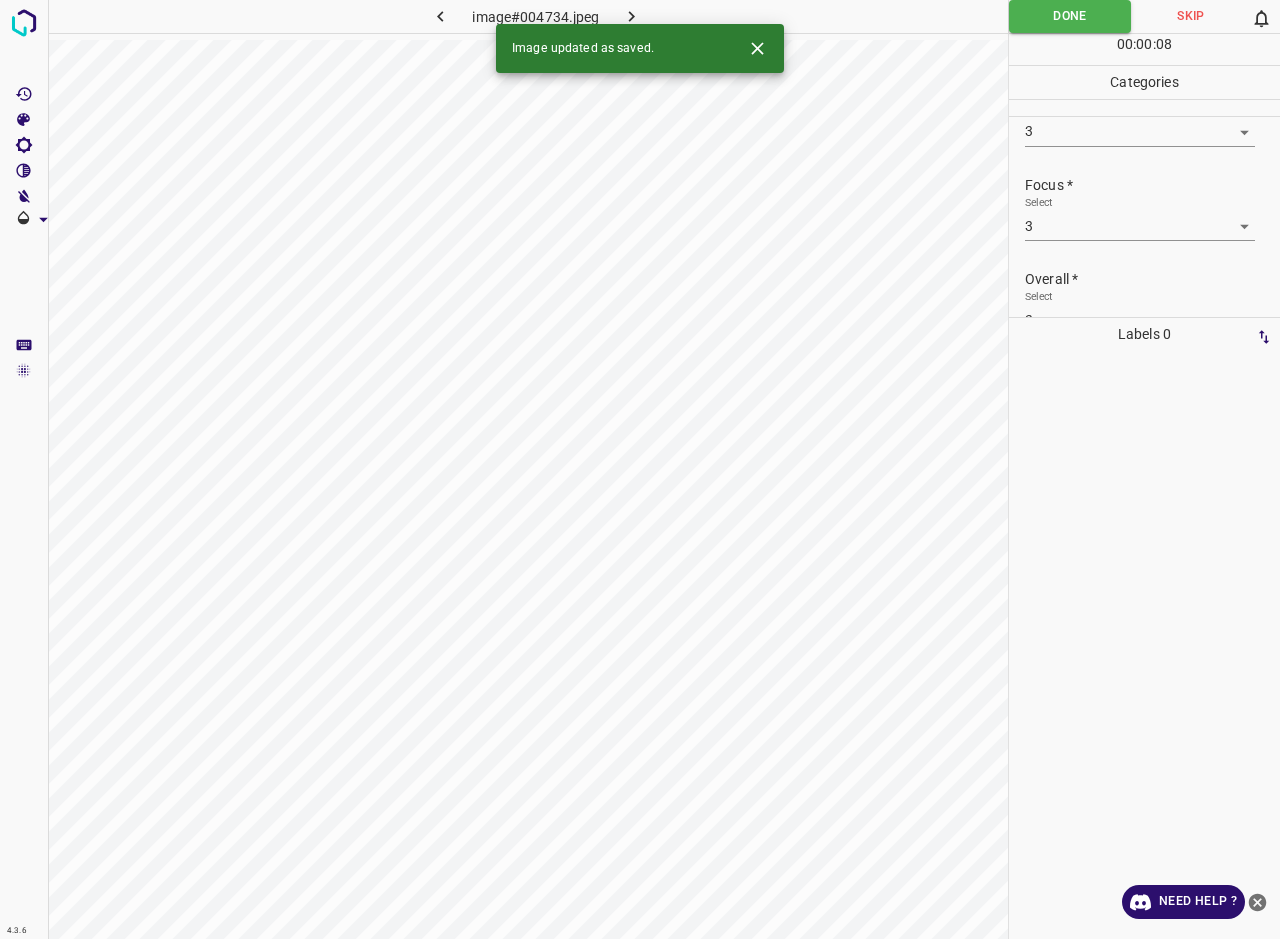 scroll, scrollTop: 16, scrollLeft: 0, axis: vertical 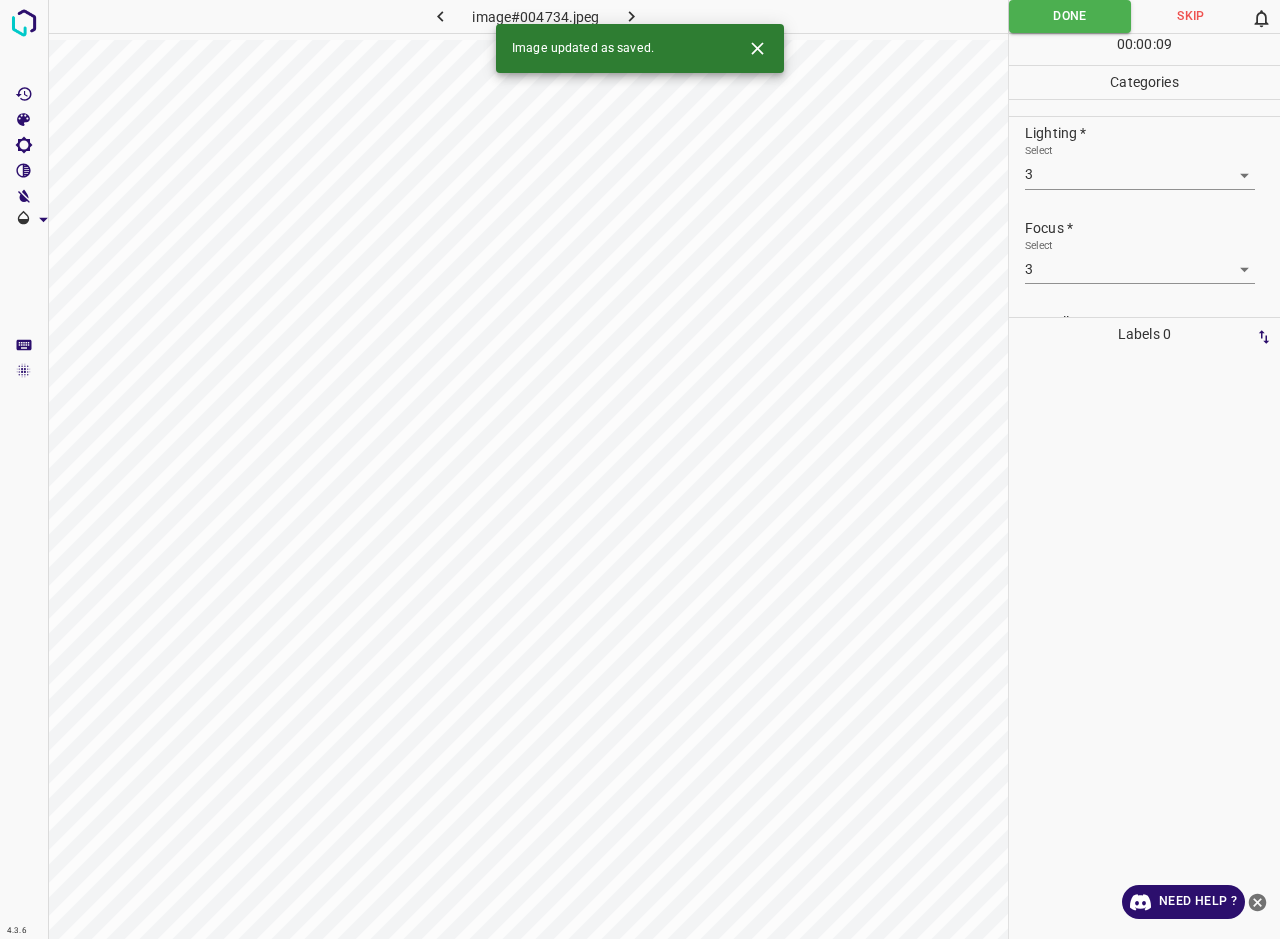 click 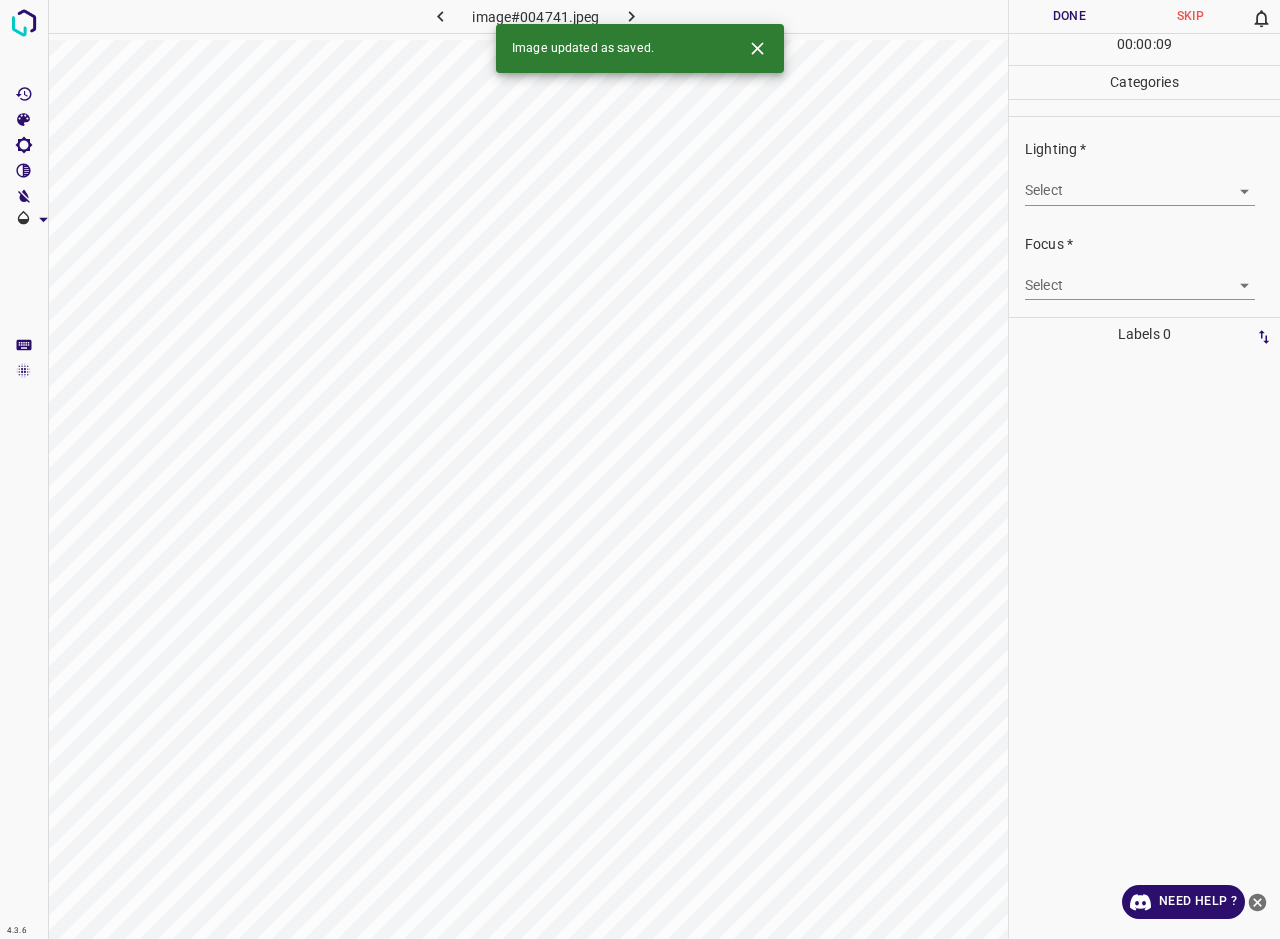 click on "4.3.6  image#004741.jpeg Done Skip 0 00   : 00   : 09   Categories Lighting *  Select ​ Focus *  Select ​ Overall *  Select ​ Labels   0 Categories 1 Lighting 2 Focus 3 Overall Tools Space Change between modes (Draw & Edit) I Auto labeling R Restore zoom M Zoom in N Zoom out Delete Delete selecte label Filters Z Restore filters X Saturation filter C Brightness filter V Contrast filter B Gray scale filter General O Download Image updated as saved. Need Help ? - Text - Hide - Delete" at bounding box center [640, 469] 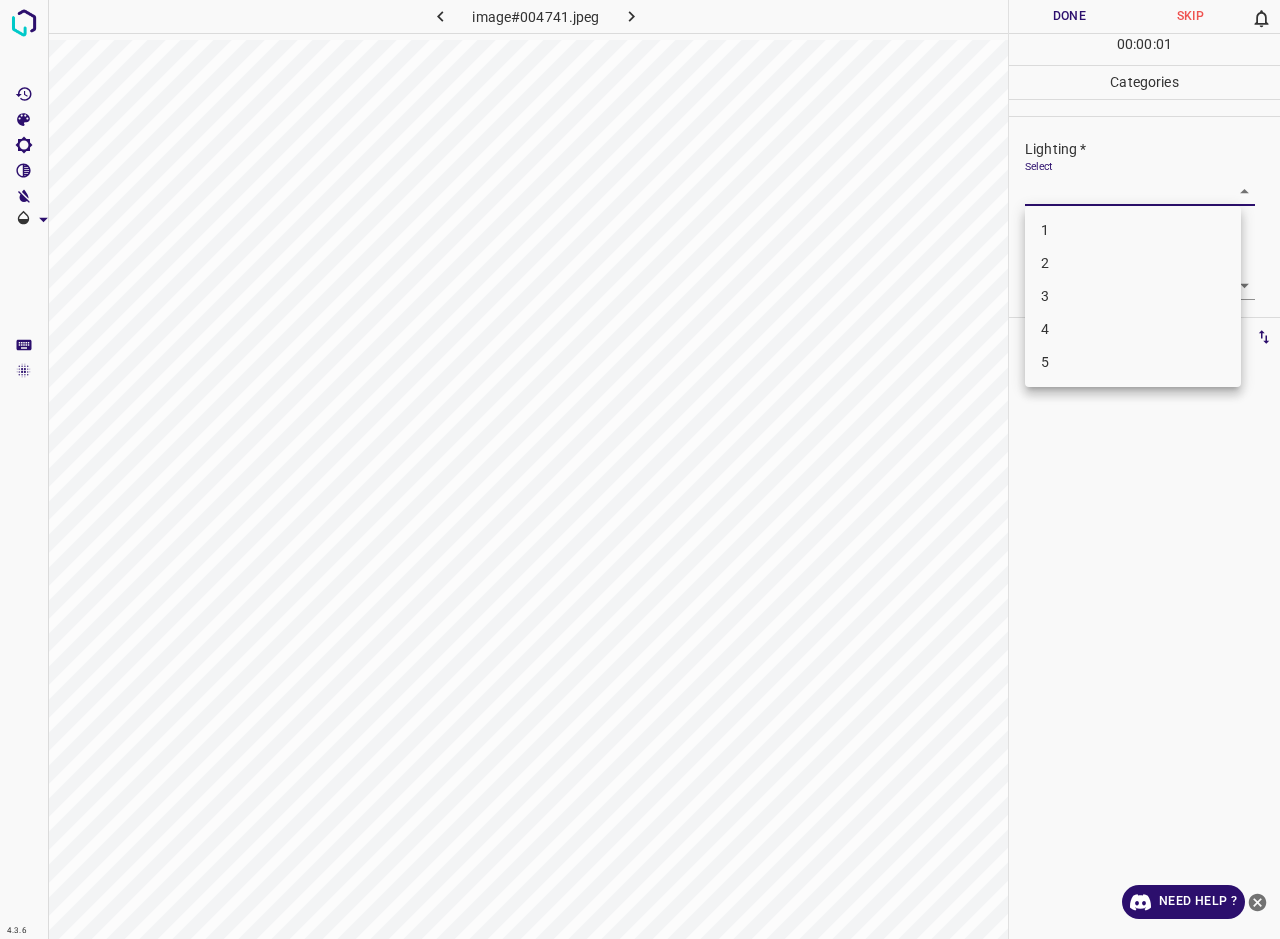 click on "3" at bounding box center (1133, 296) 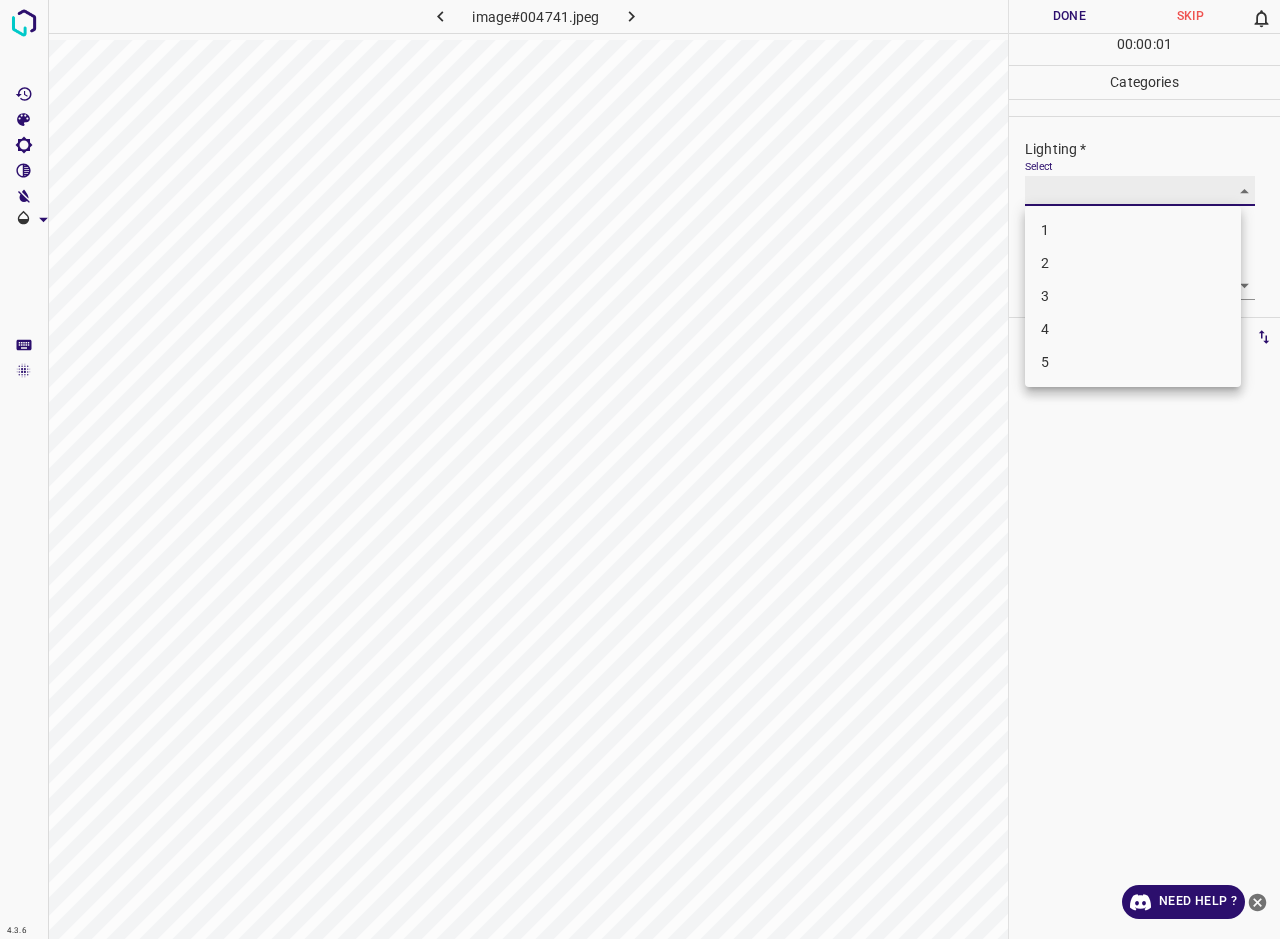 type on "3" 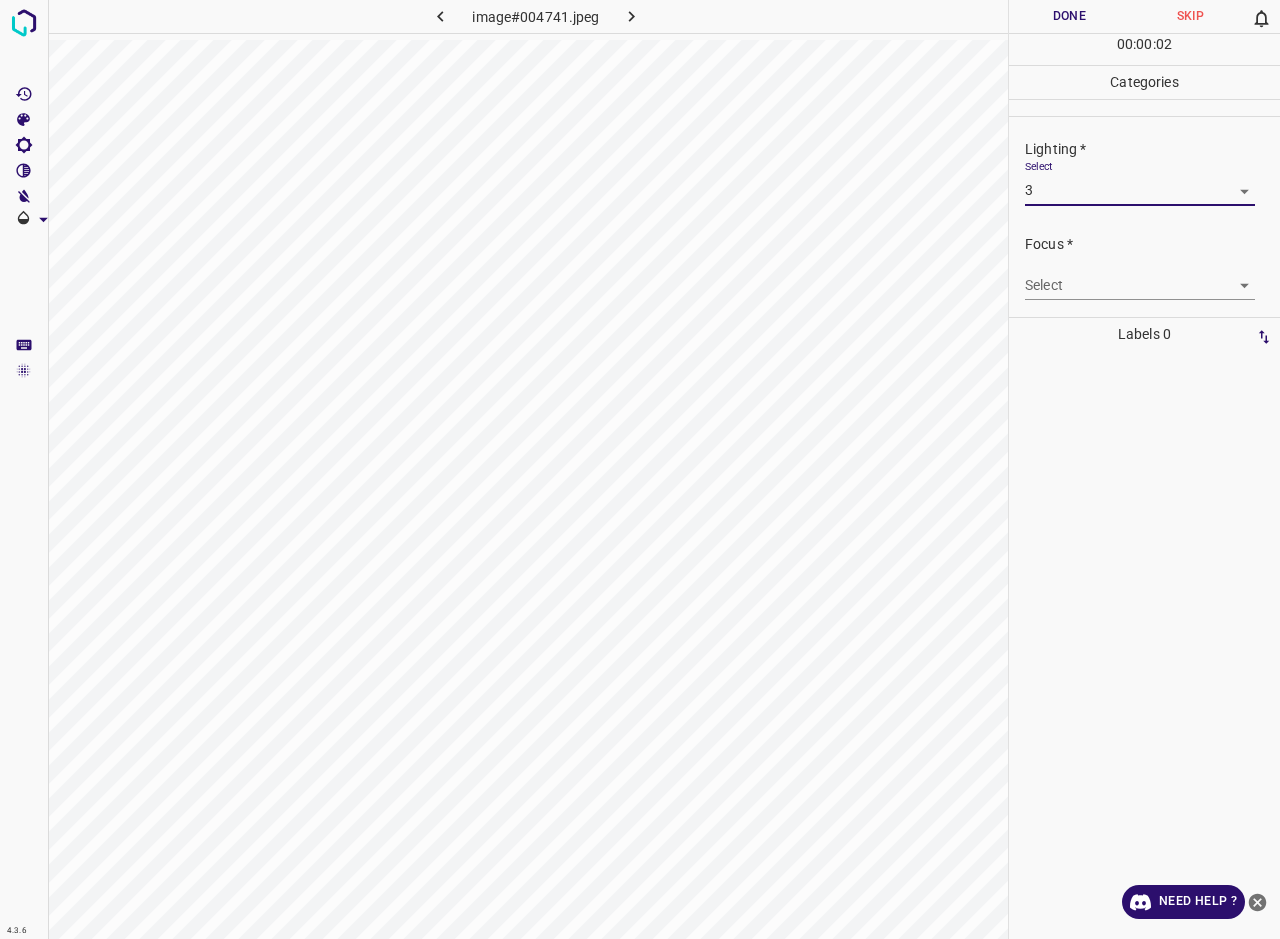 click on "4.3.6  image#004741.jpeg Done Skip 0 00   : 00   : 02   Categories Lighting *  Select 3 3 Focus *  Select ​ Overall *  Select ​ Labels   0 Categories 1 Lighting 2 Focus 3 Overall Tools Space Change between modes (Draw & Edit) I Auto labeling R Restore zoom M Zoom in N Zoom out Delete Delete selecte label Filters Z Restore filters X Saturation filter C Brightness filter V Contrast filter B Gray scale filter General O Download Need Help ? - Text - Hide - Delete 1 2 3 4 5" at bounding box center [640, 469] 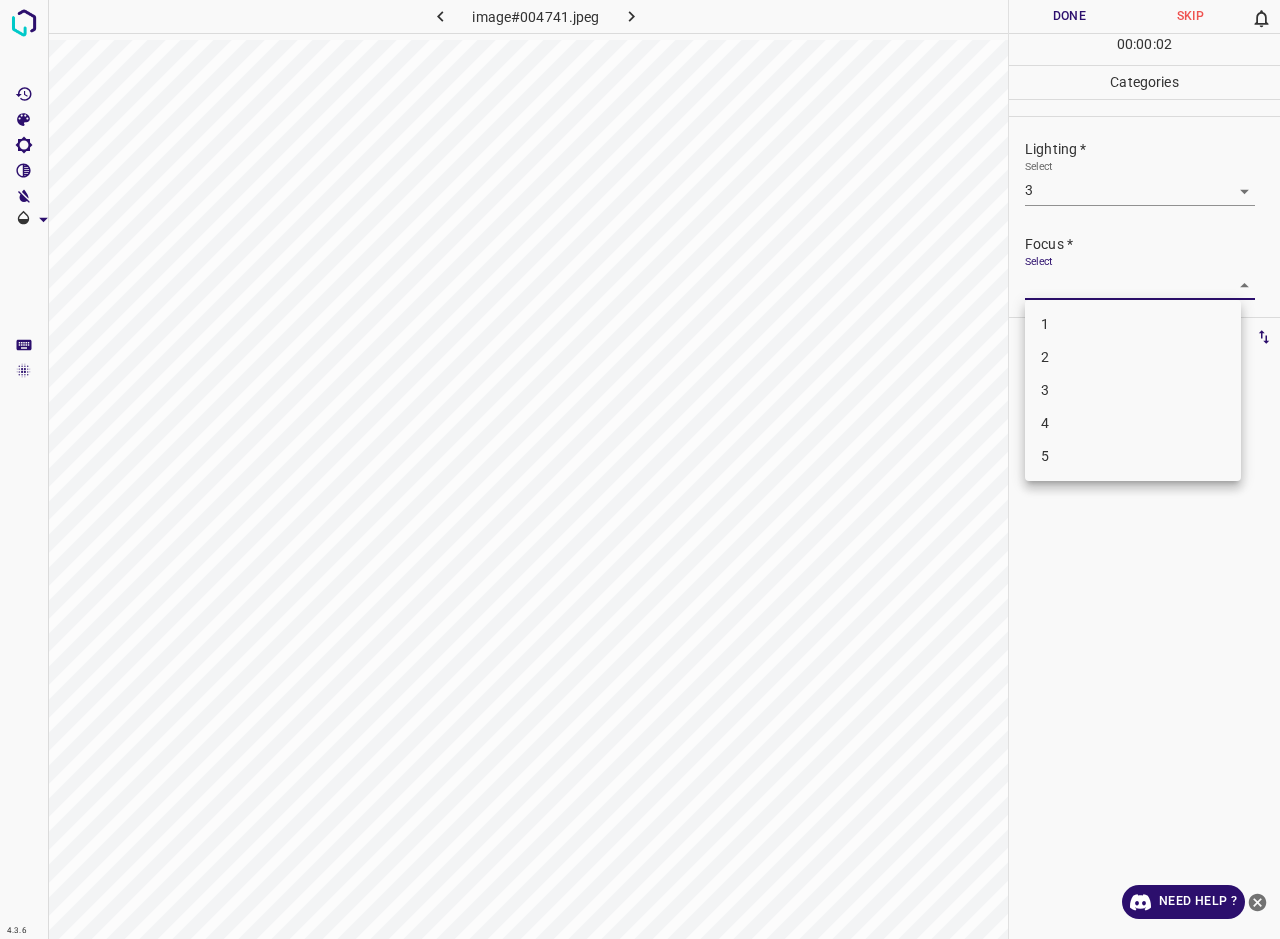 click on "3" at bounding box center [1133, 390] 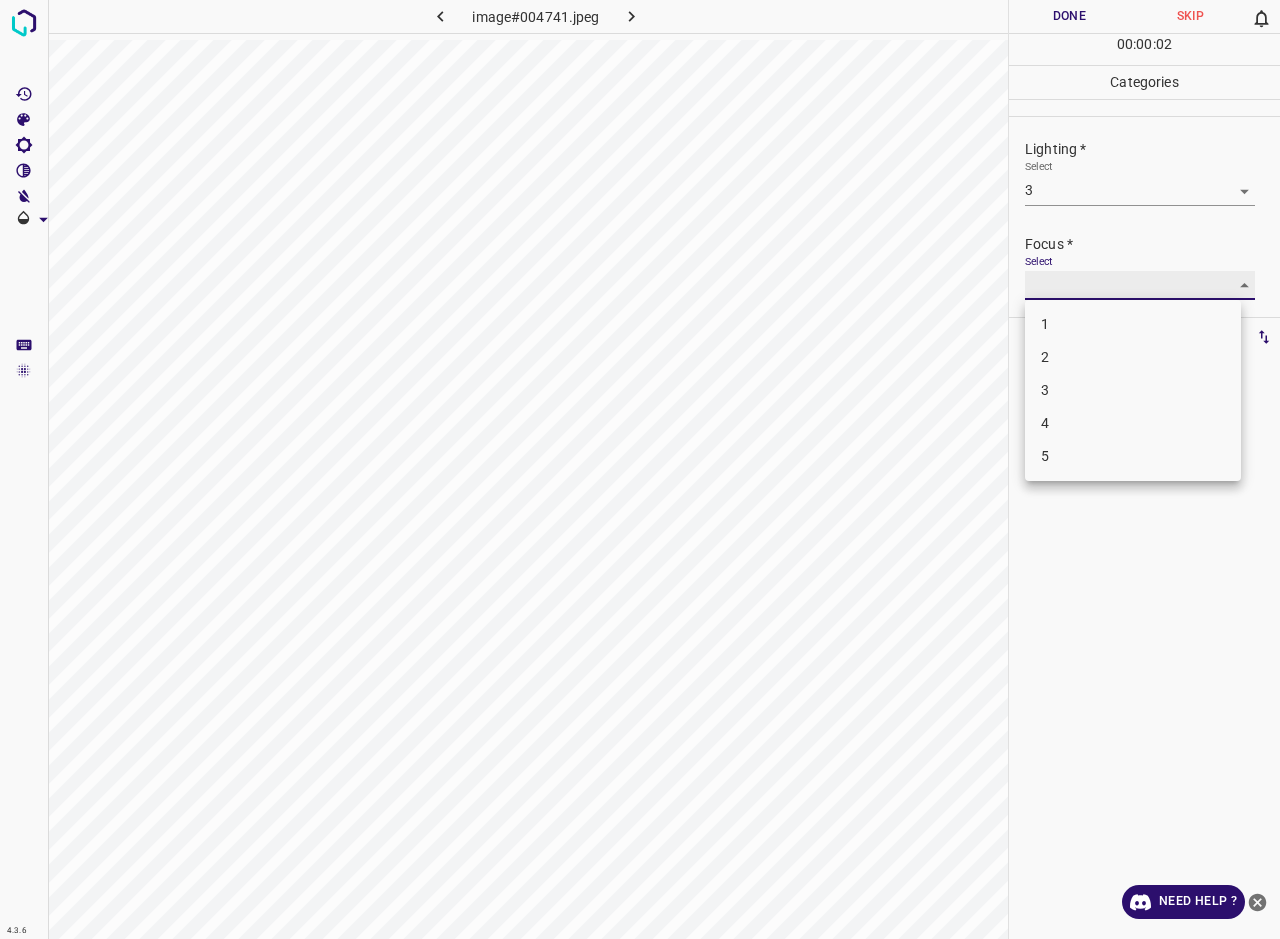type on "3" 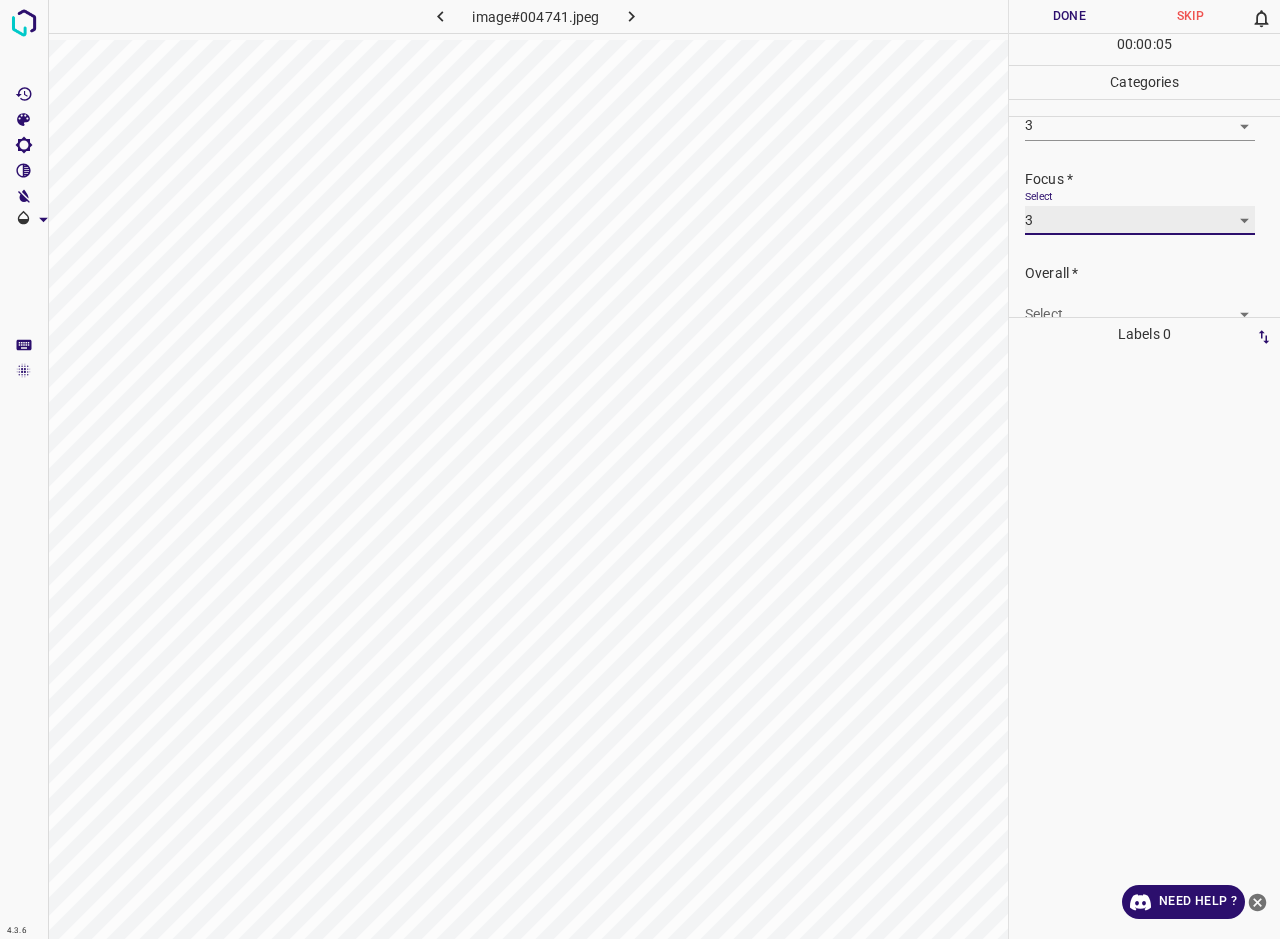 scroll, scrollTop: 83, scrollLeft: 0, axis: vertical 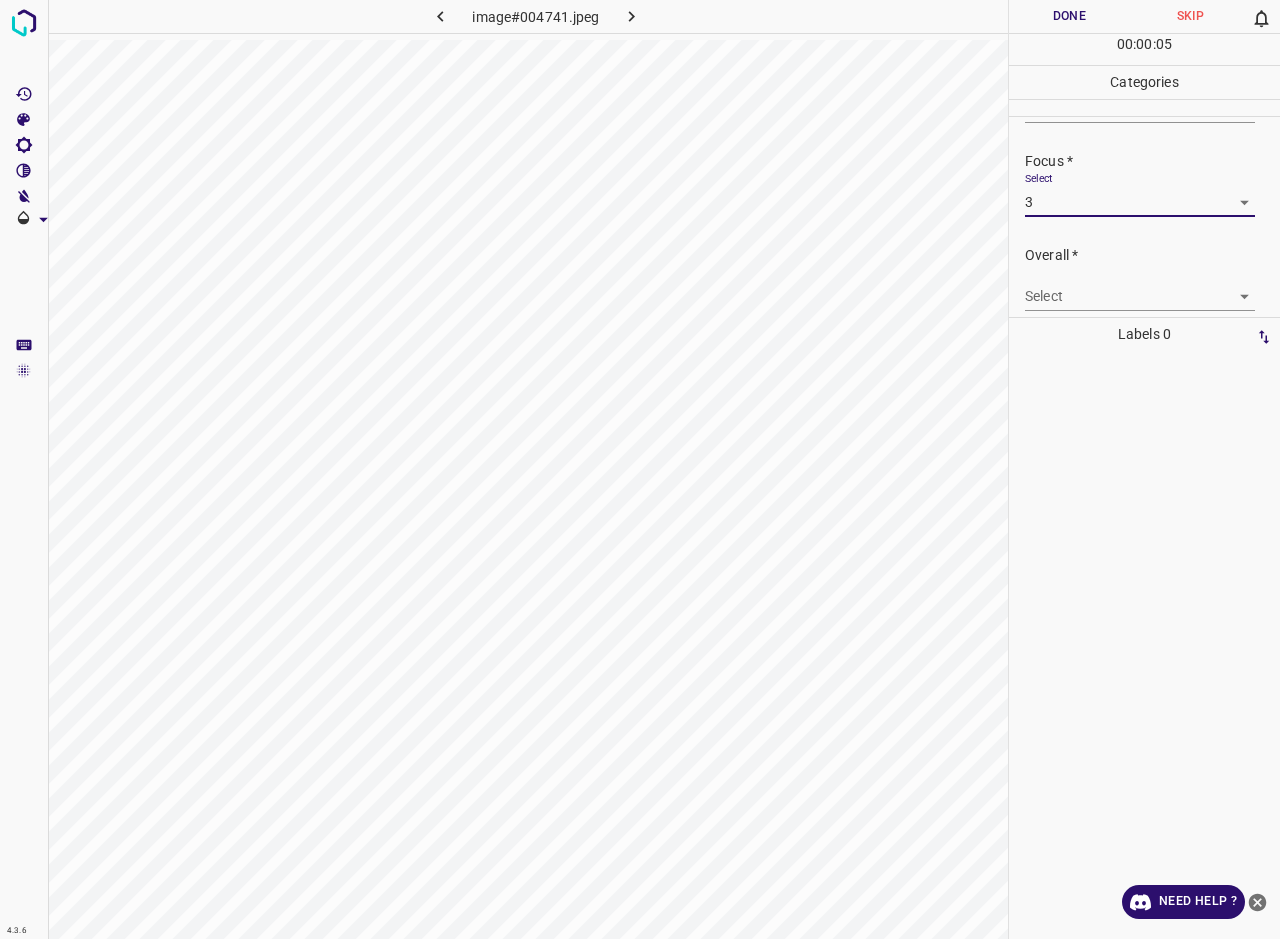 click on "Select ​" at bounding box center (1140, 288) 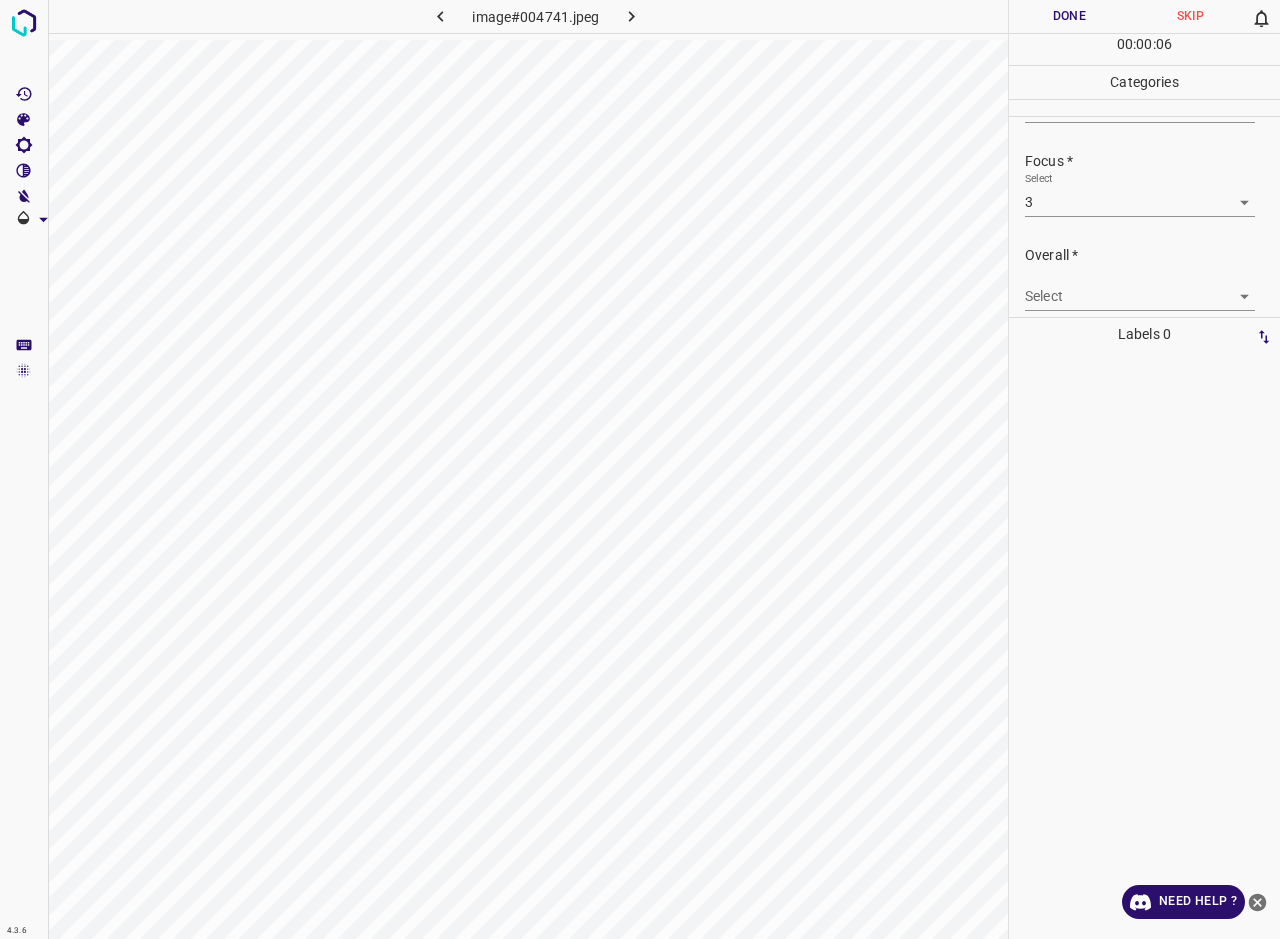 click on "4.3.6  image#004741.jpeg Done Skip 0 00   : 00   : 06   Categories Lighting *  Select 3 3 Focus *  Select 3 3 Overall *  Select ​ Labels   0 Categories 1 Lighting 2 Focus 3 Overall Tools Space Change between modes (Draw & Edit) I Auto labeling R Restore zoom M Zoom in N Zoom out Delete Delete selecte label Filters Z Restore filters X Saturation filter C Brightness filter V Contrast filter B Gray scale filter General O Download Need Help ? - Text - Hide - Delete" at bounding box center (640, 469) 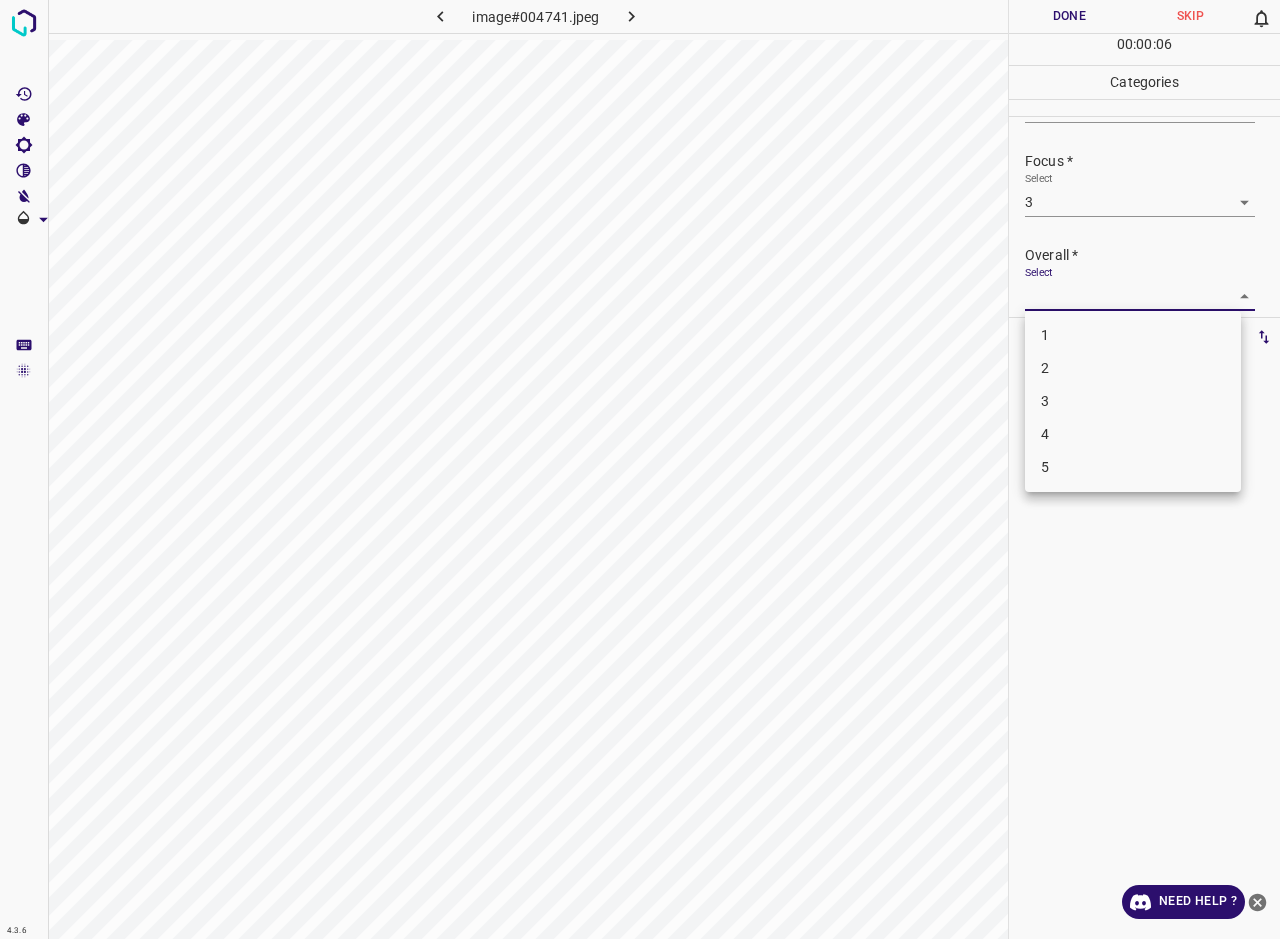 click on "3" at bounding box center [1133, 401] 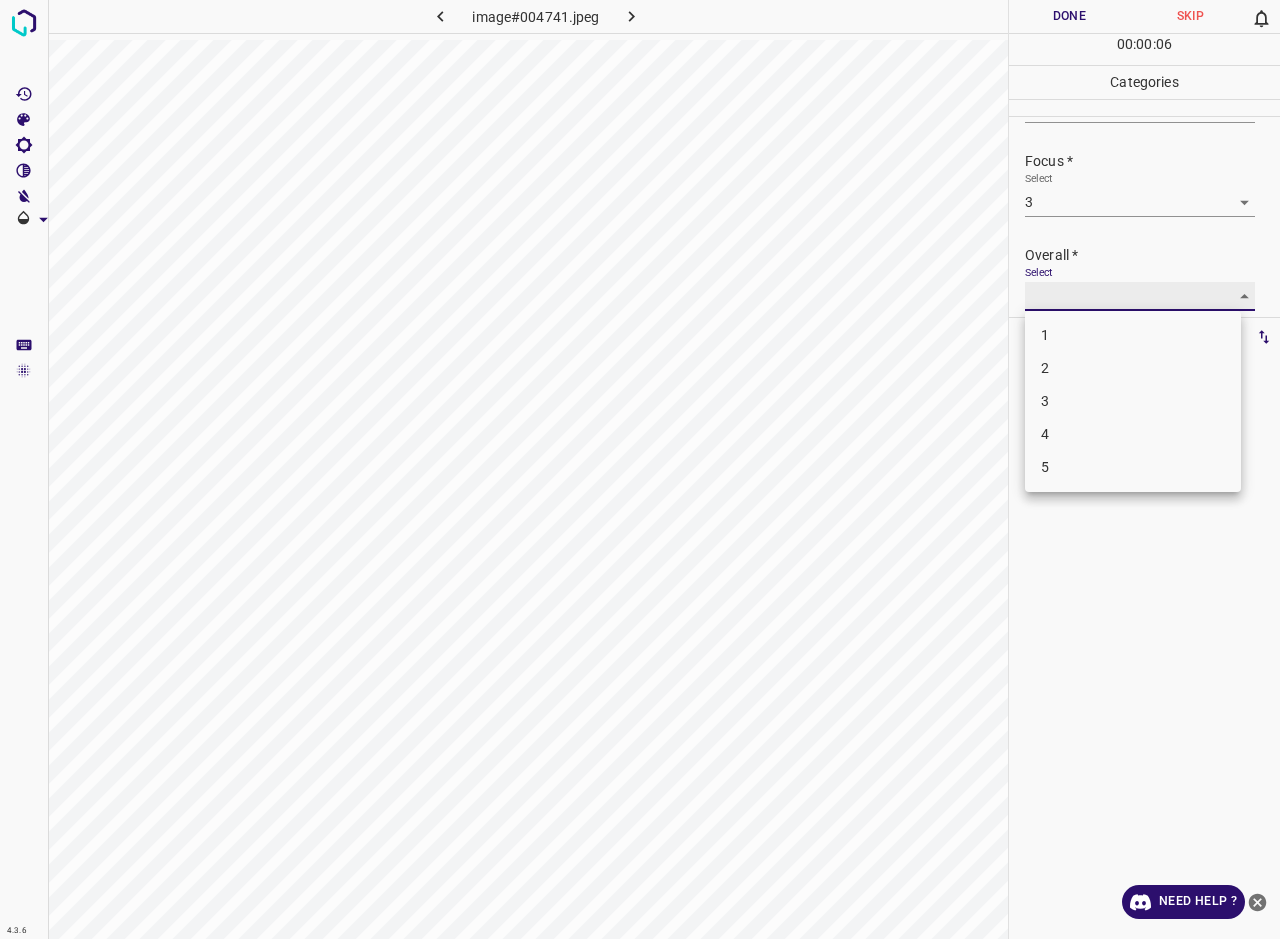 type on "3" 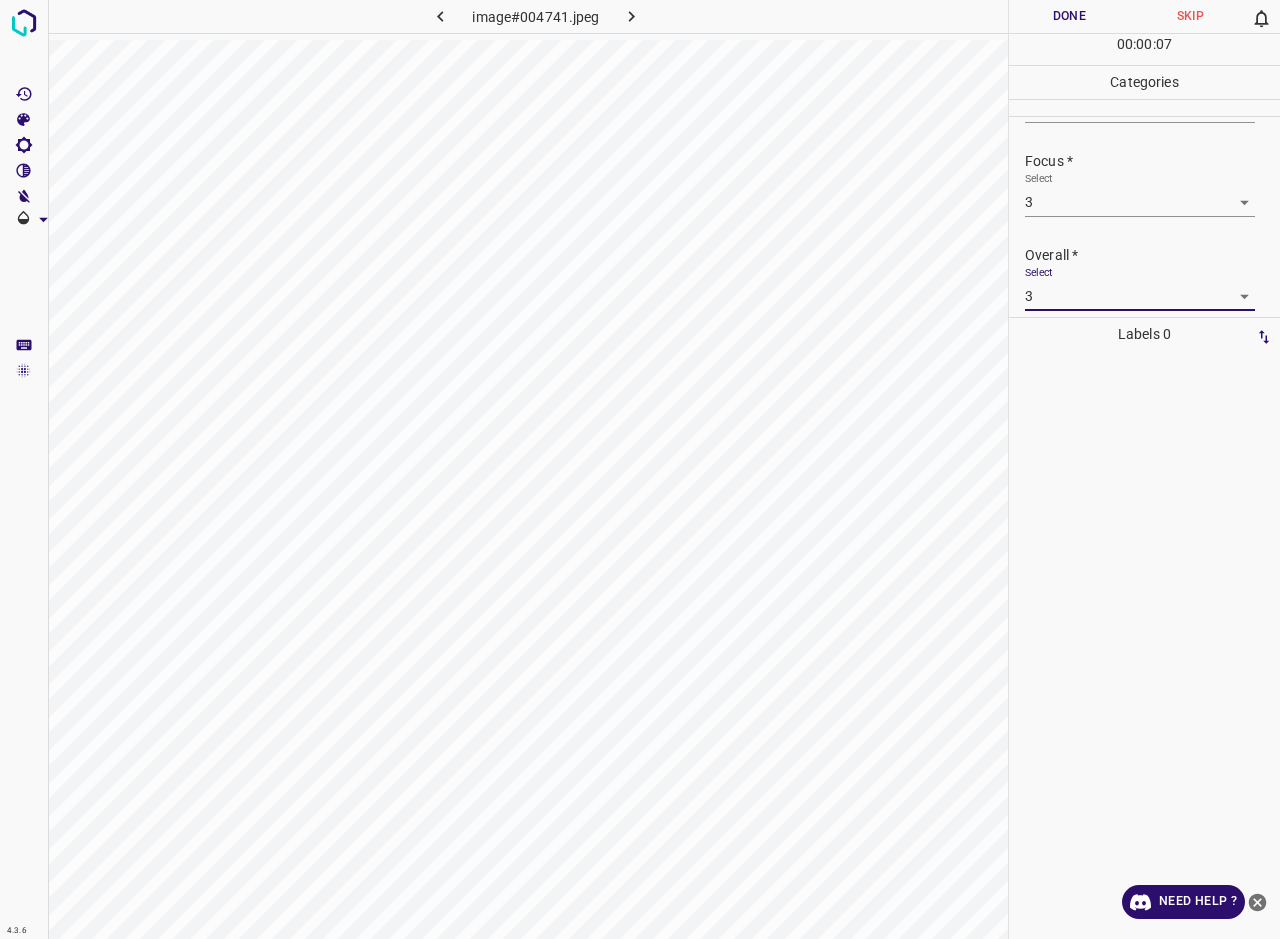 click on "Done" at bounding box center [1069, 16] 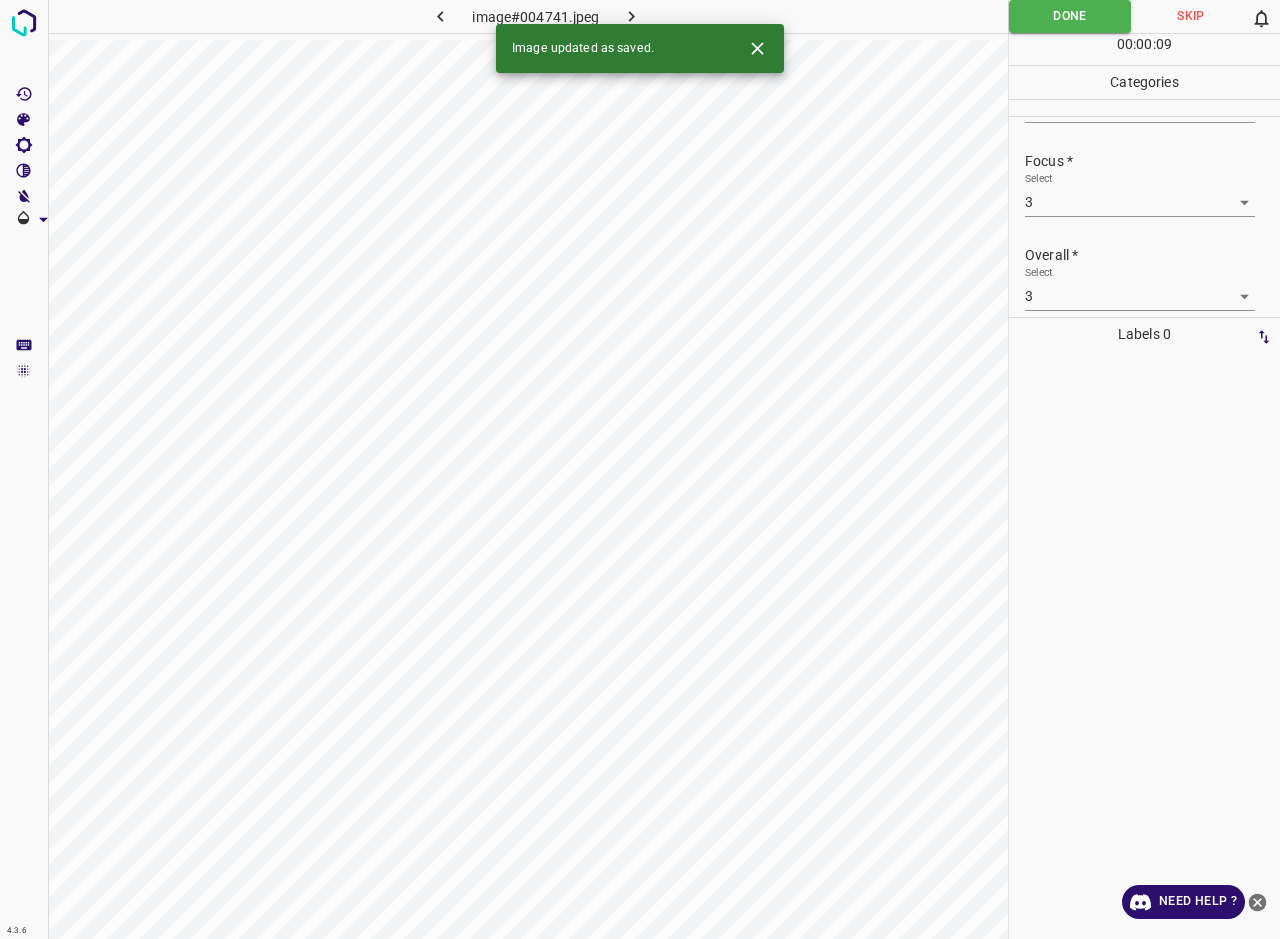 click 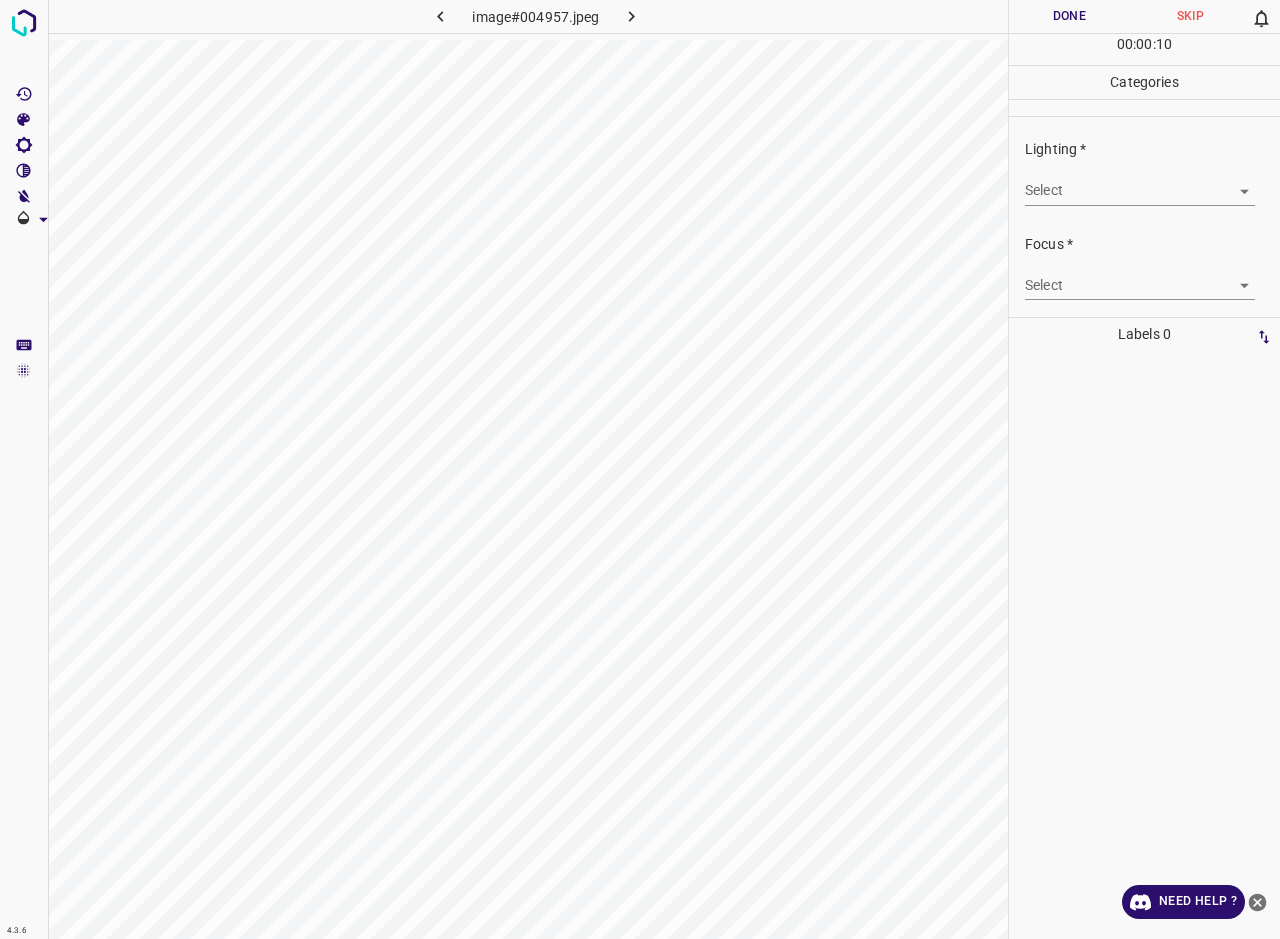 click on "4.3.6  image#004957.jpeg Done Skip 0 00   : 00   : 10   Categories Lighting *  Select ​ Focus *  Select ​ Overall *  Select ​ Labels   0 Categories 1 Lighting 2 Focus 3 Overall Tools Space Change between modes (Draw & Edit) I Auto labeling R Restore zoom M Zoom in N Zoom out Delete Delete selecte label Filters Z Restore filters X Saturation filter C Brightness filter V Contrast filter B Gray scale filter General O Download Need Help ? - Text - Hide - Delete" at bounding box center [640, 469] 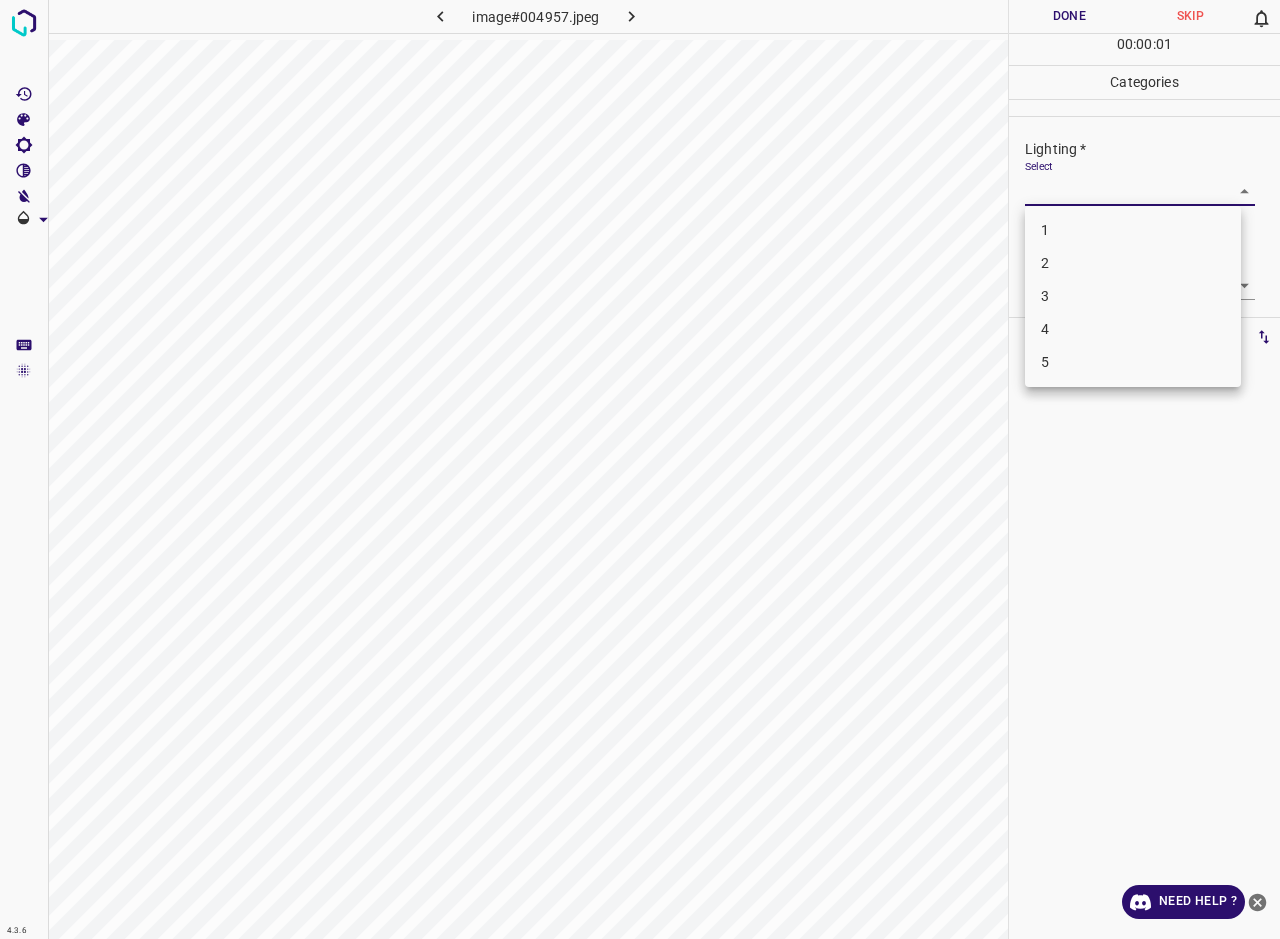 click on "3" at bounding box center [1133, 296] 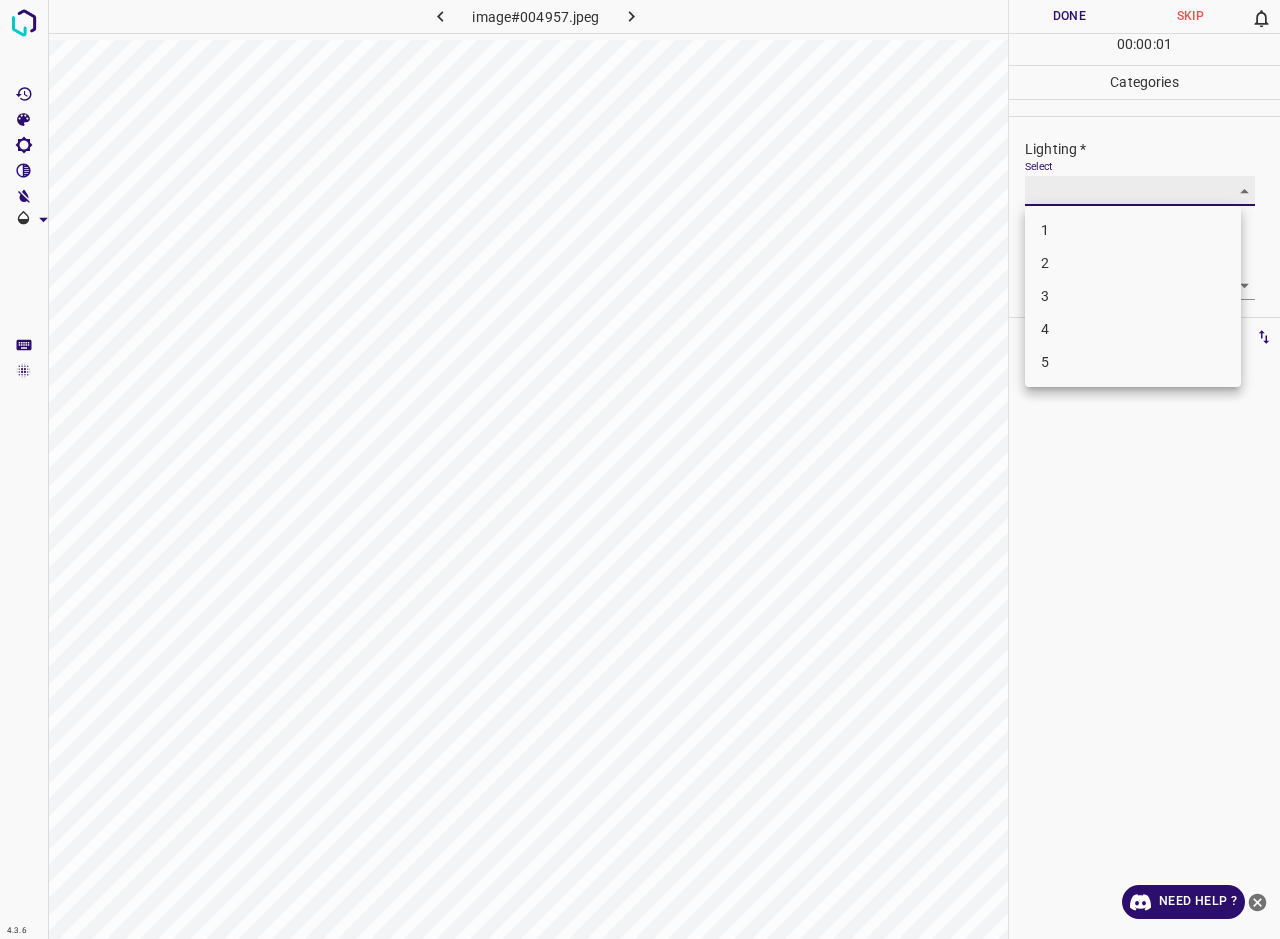 type on "3" 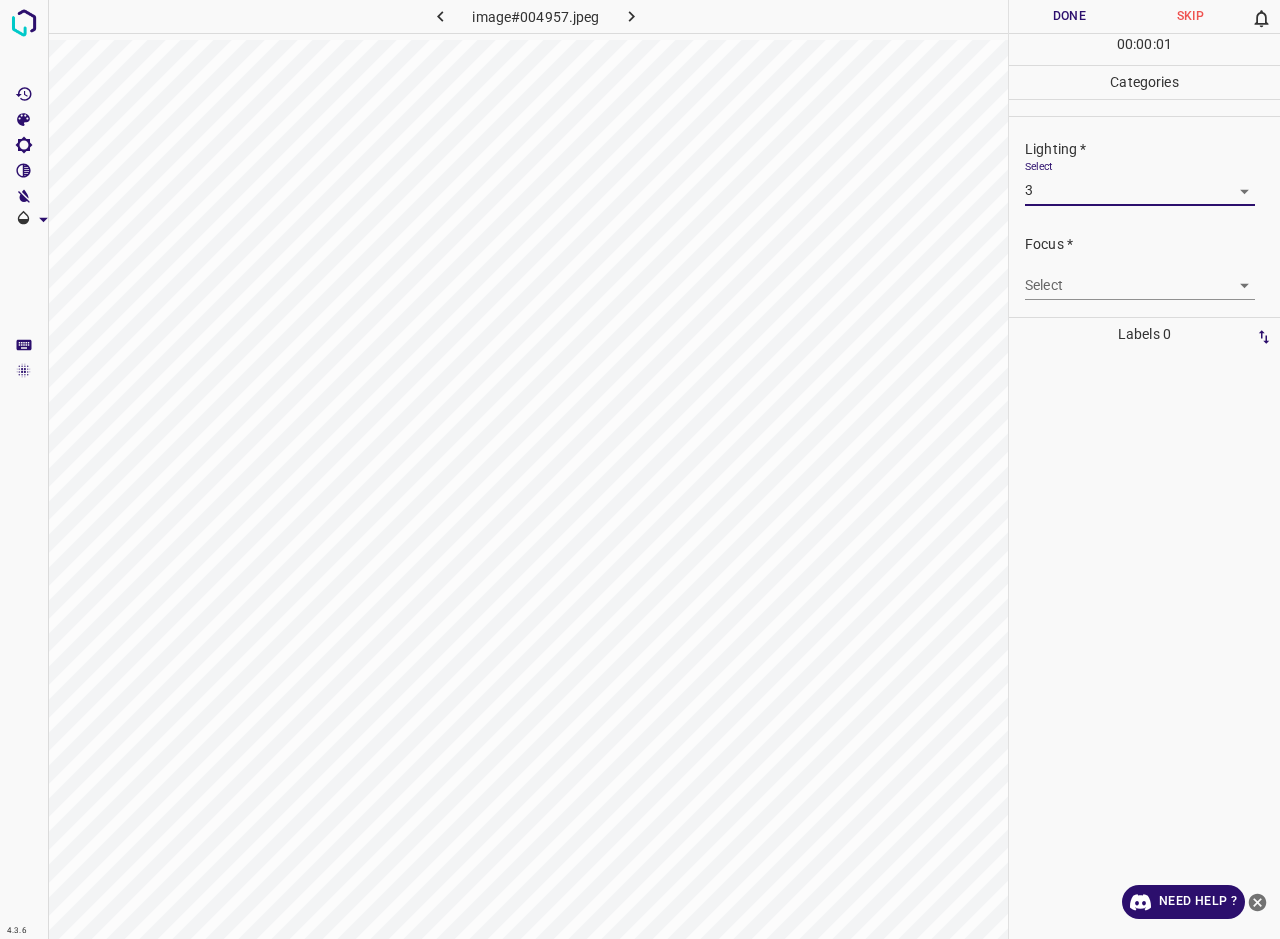 click on "4.3.6  image#004957.jpeg Done Skip 0 00   : 00   : 01   Categories Lighting *  Select 3 3 Focus *  Select ​ Overall *  Select ​ Labels   0 Categories 1 Lighting 2 Focus 3 Overall Tools Space Change between modes (Draw & Edit) I Auto labeling R Restore zoom M Zoom in N Zoom out Delete Delete selecte label Filters Z Restore filters X Saturation filter C Brightness filter V Contrast filter B Gray scale filter General O Download Need Help ? - Text - Hide - Delete 1 2 3 4 5" at bounding box center [640, 469] 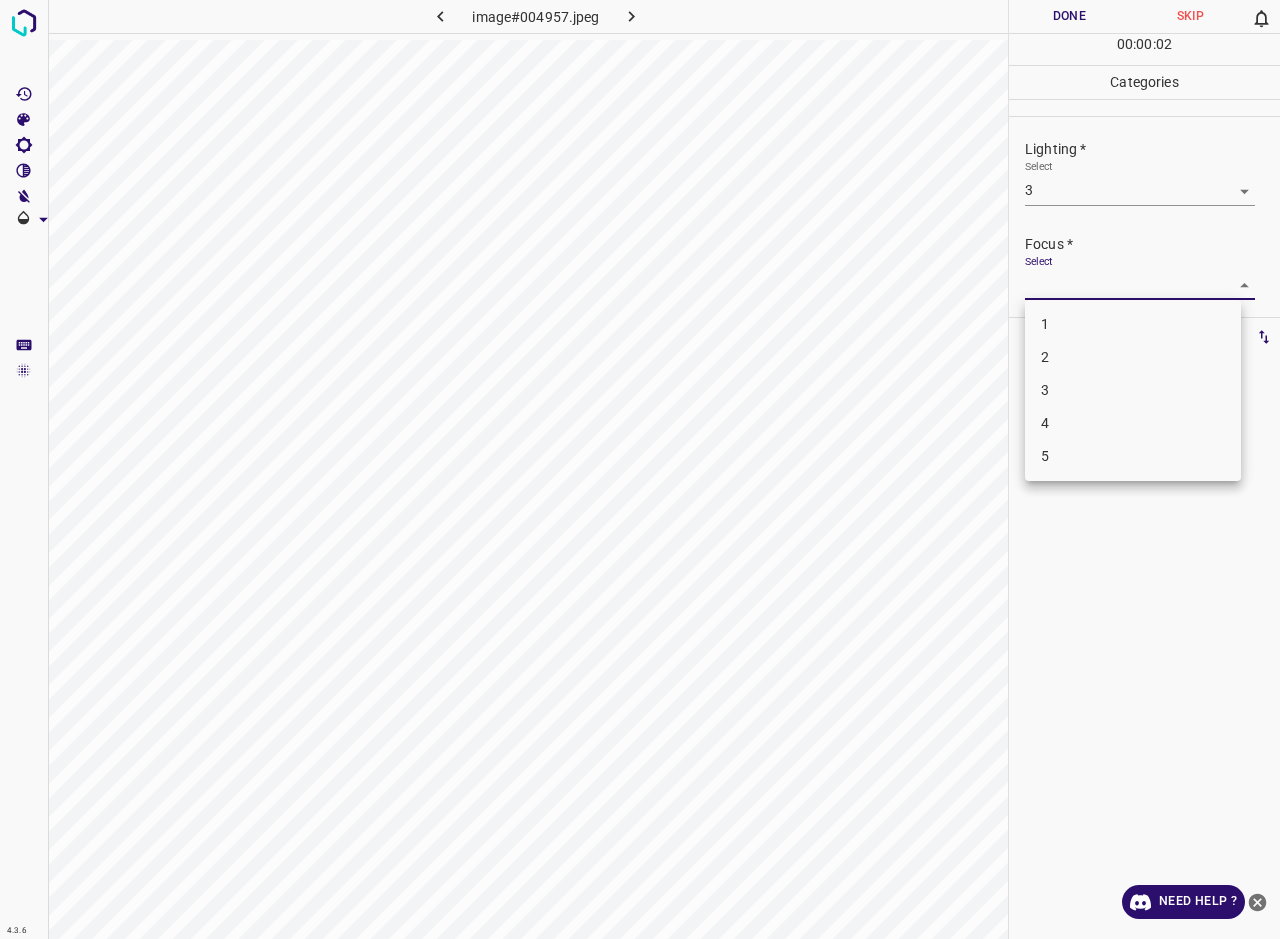 click on "3" at bounding box center (1133, 390) 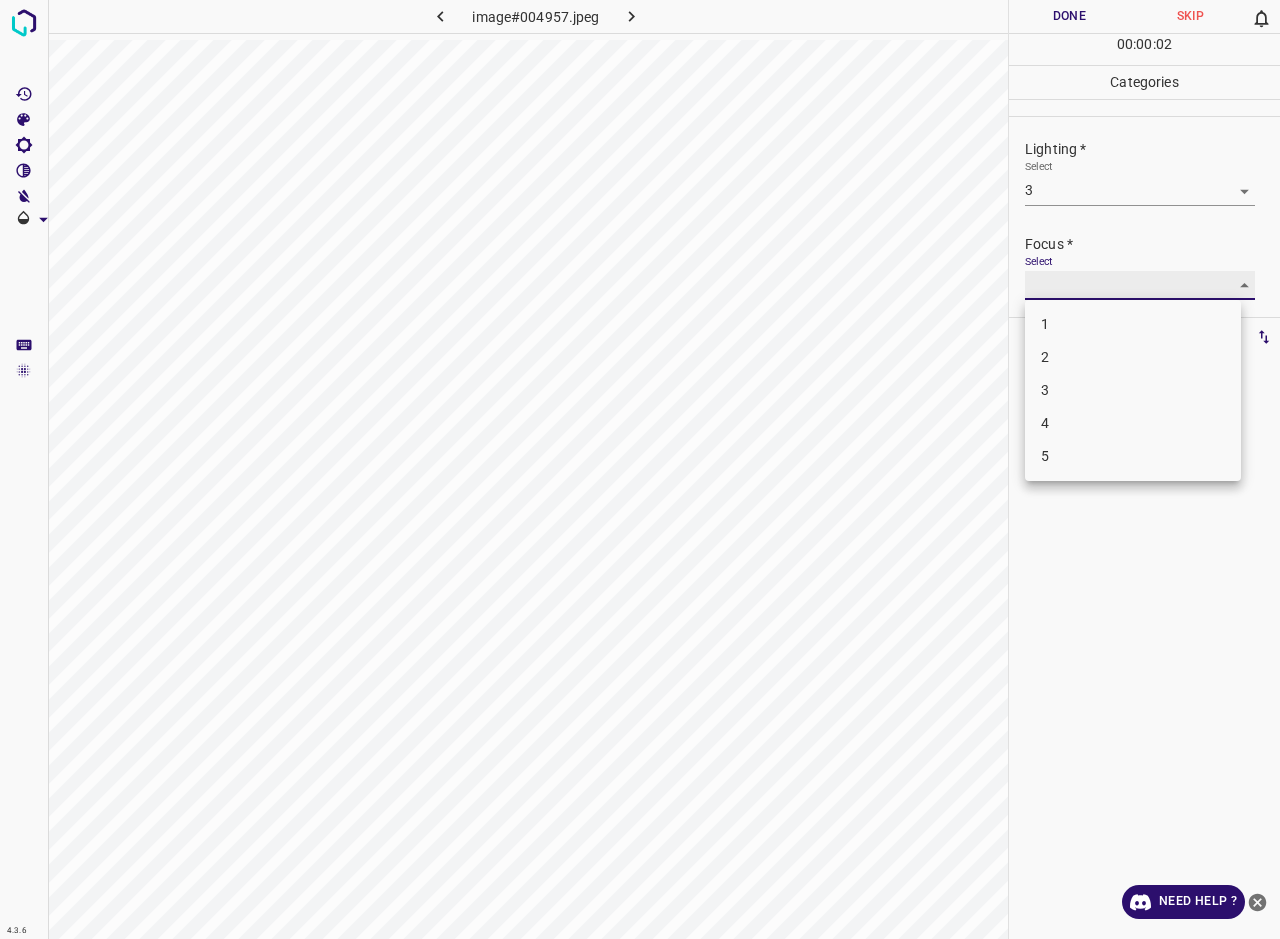 type on "3" 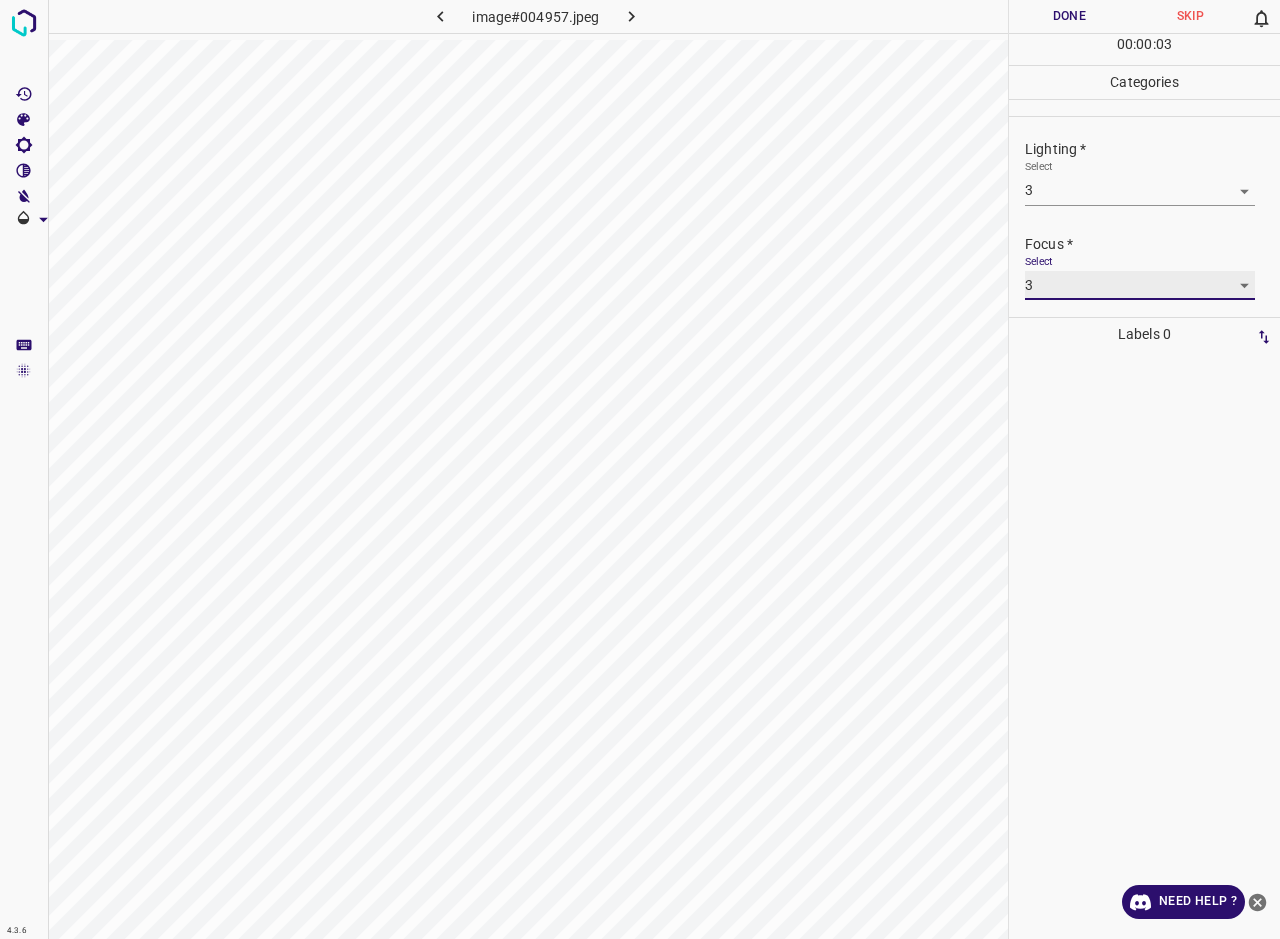 scroll, scrollTop: 98, scrollLeft: 0, axis: vertical 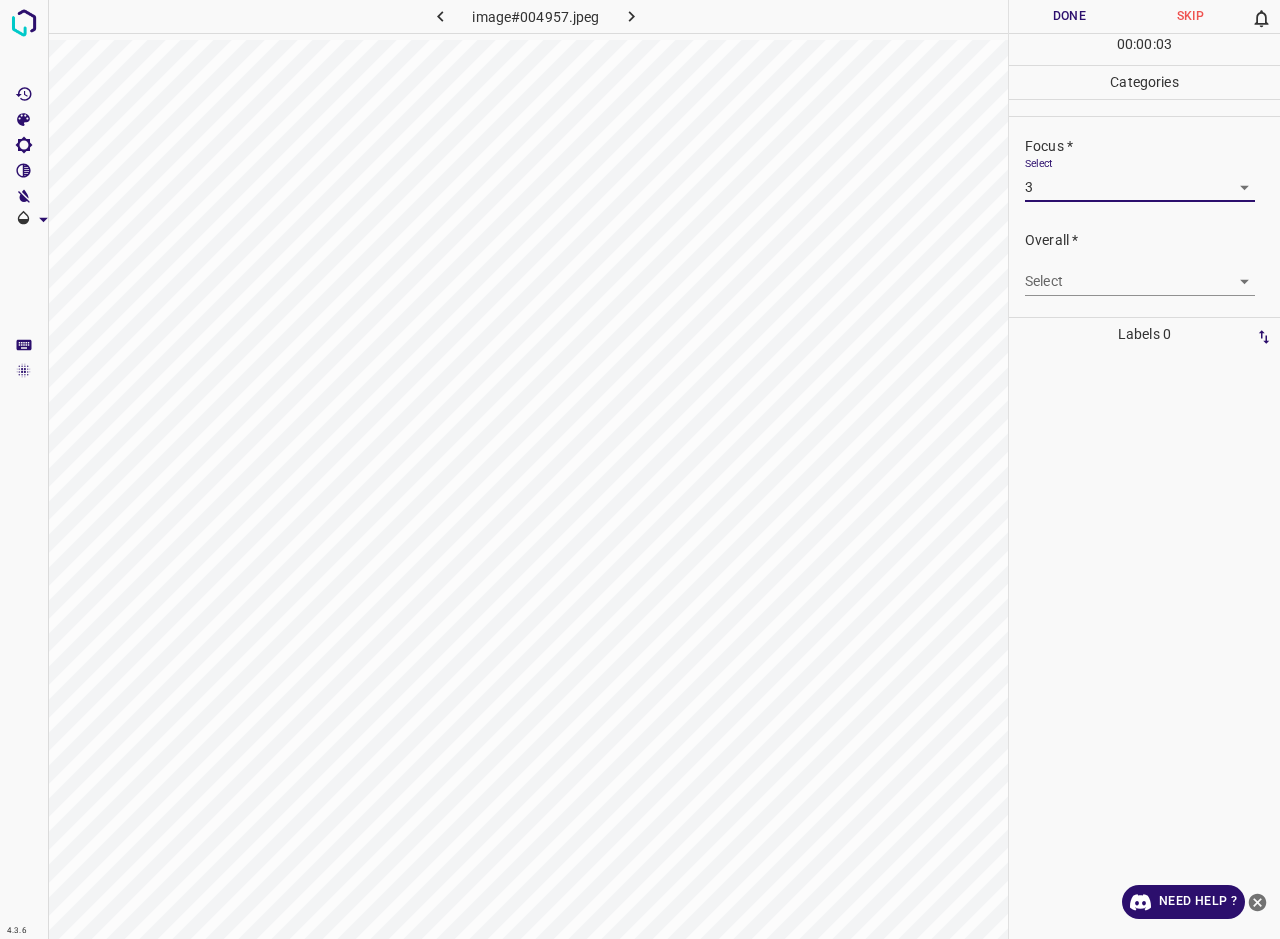 click on "4.3.6  image#004957.jpeg Done Skip 0 00   : 00   : 03   Categories Lighting *  Select 3 3 Focus *  Select 3 3 Overall *  Select ​ Labels   0 Categories 1 Lighting 2 Focus 3 Overall Tools Space Change between modes (Draw & Edit) I Auto labeling R Restore zoom M Zoom in N Zoom out Delete Delete selecte label Filters Z Restore filters X Saturation filter C Brightness filter V Contrast filter B Gray scale filter General O Download Need Help ? - Text - Hide - Delete" at bounding box center (640, 469) 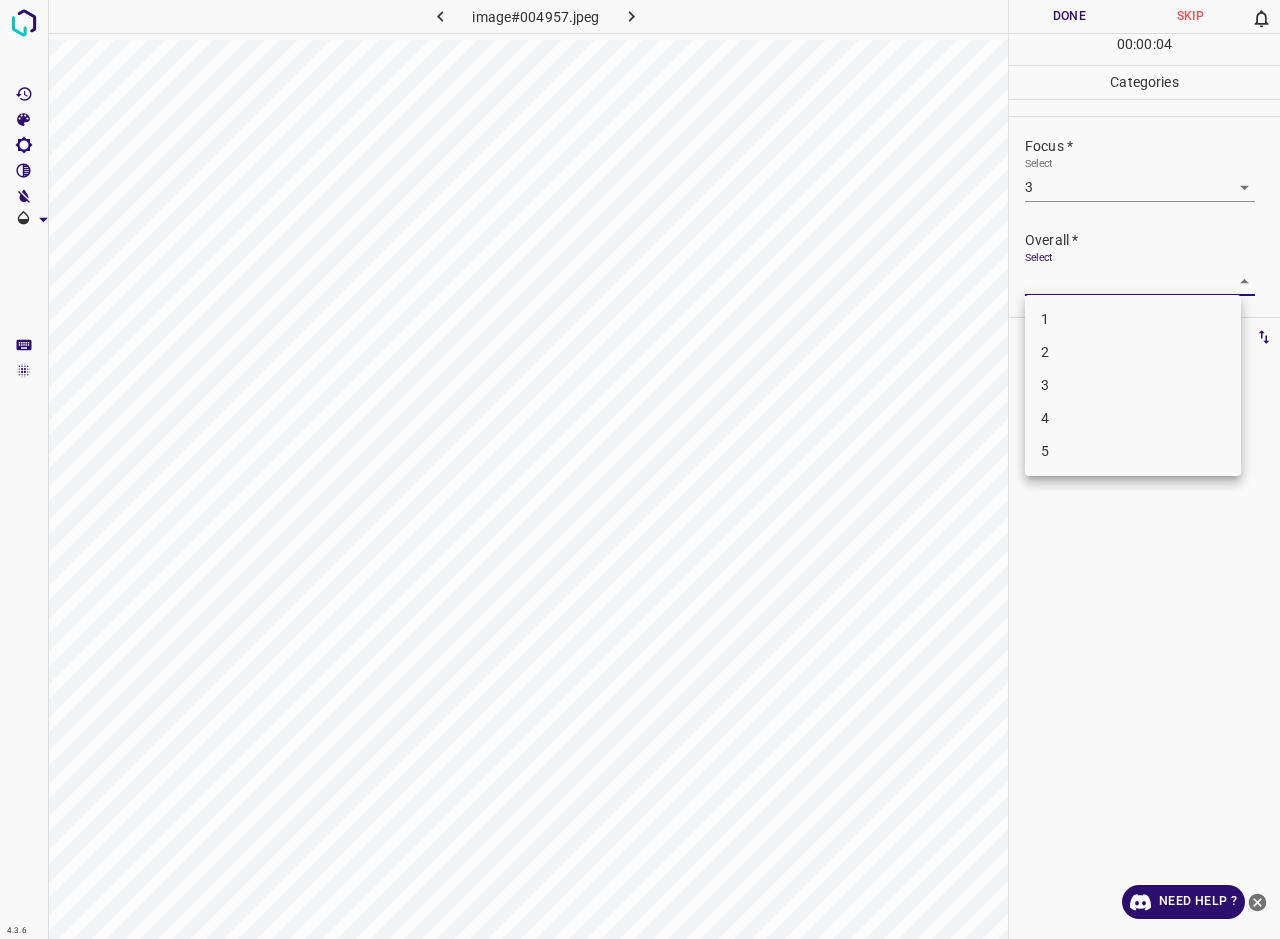 click on "3" at bounding box center [1133, 385] 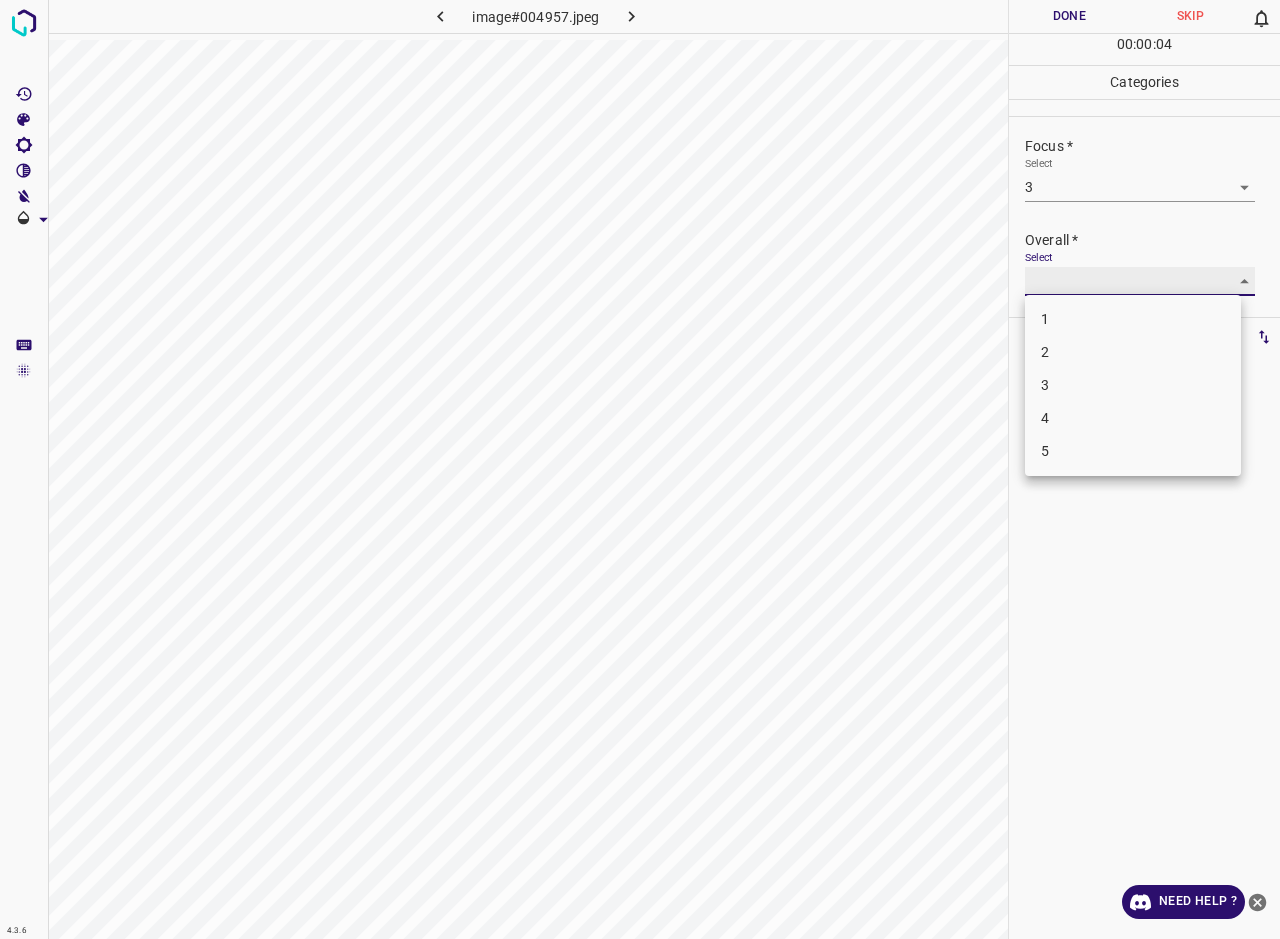 type on "3" 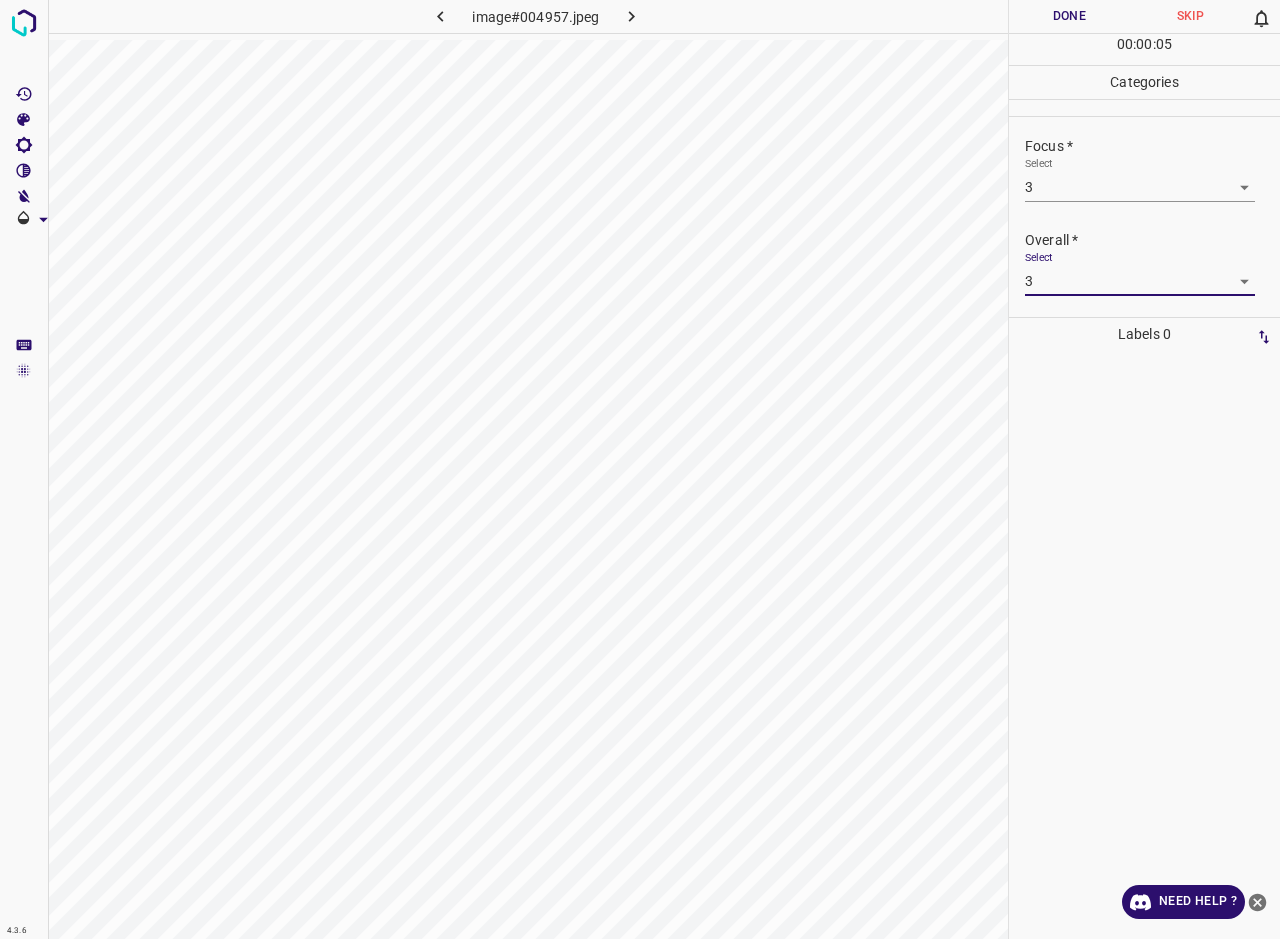 click on "Done" at bounding box center (1069, 16) 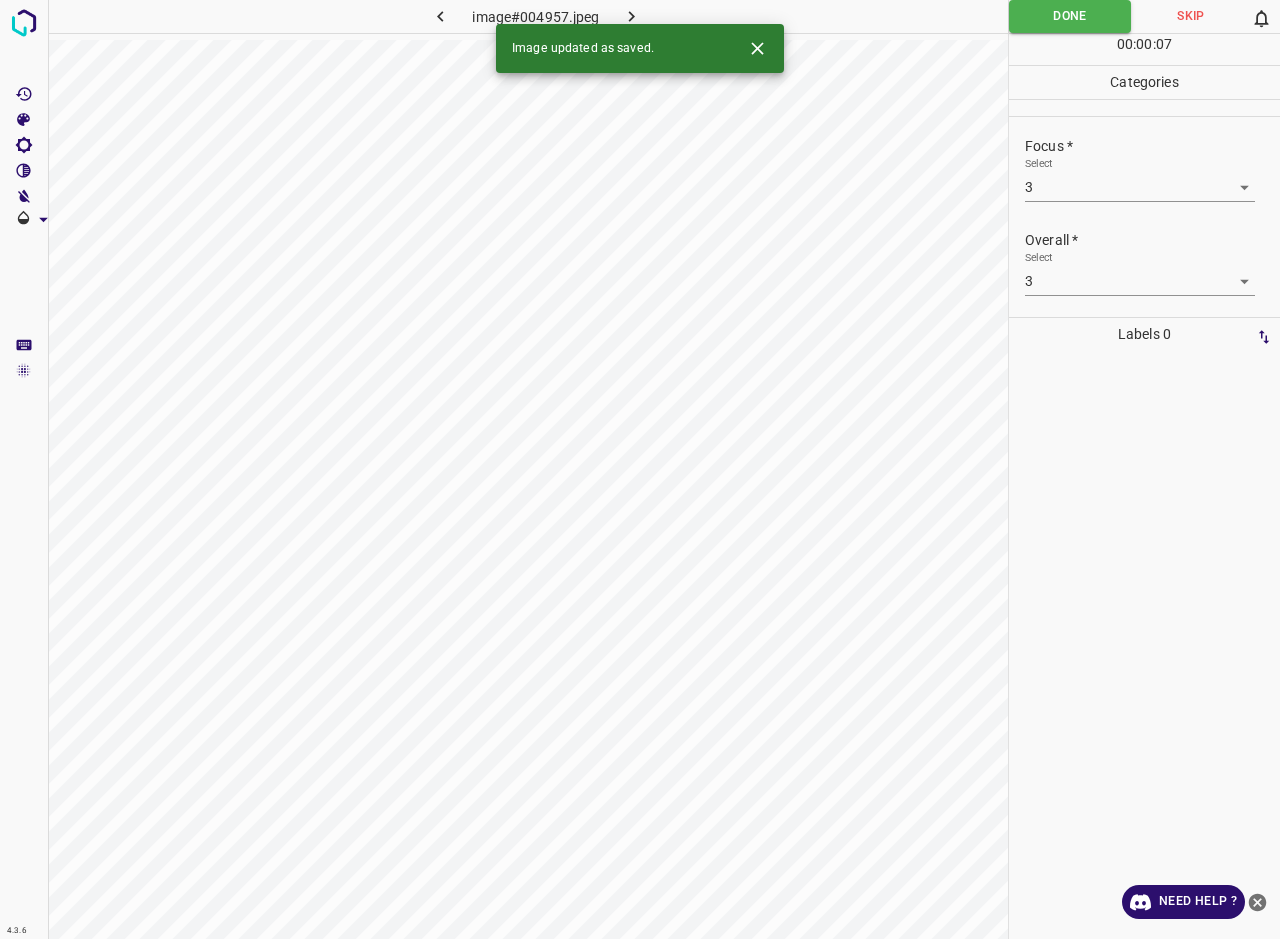 click 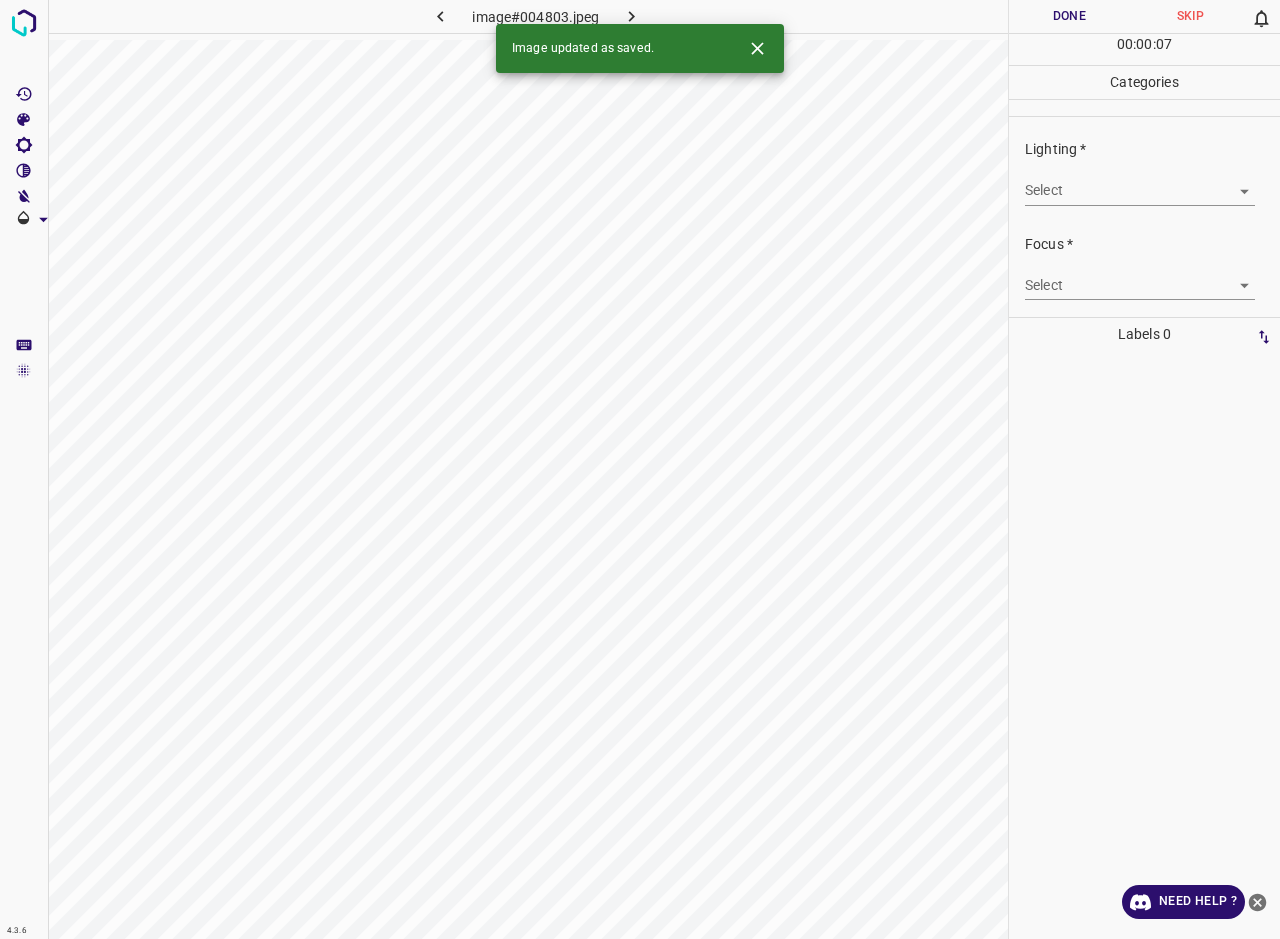 click on "4.3.6  image#004803.jpeg Done Skip 0 00   : 00   : 07   Categories Lighting *  Select ​ Focus *  Select ​ Overall *  Select ​ Labels   0 Categories 1 Lighting 2 Focus 3 Overall Tools Space Change between modes (Draw & Edit) I Auto labeling R Restore zoom M Zoom in N Zoom out Delete Delete selecte label Filters Z Restore filters X Saturation filter C Brightness filter V Contrast filter B Gray scale filter General O Download Image updated as saved. Need Help ? - Text - Hide - Delete" at bounding box center [640, 469] 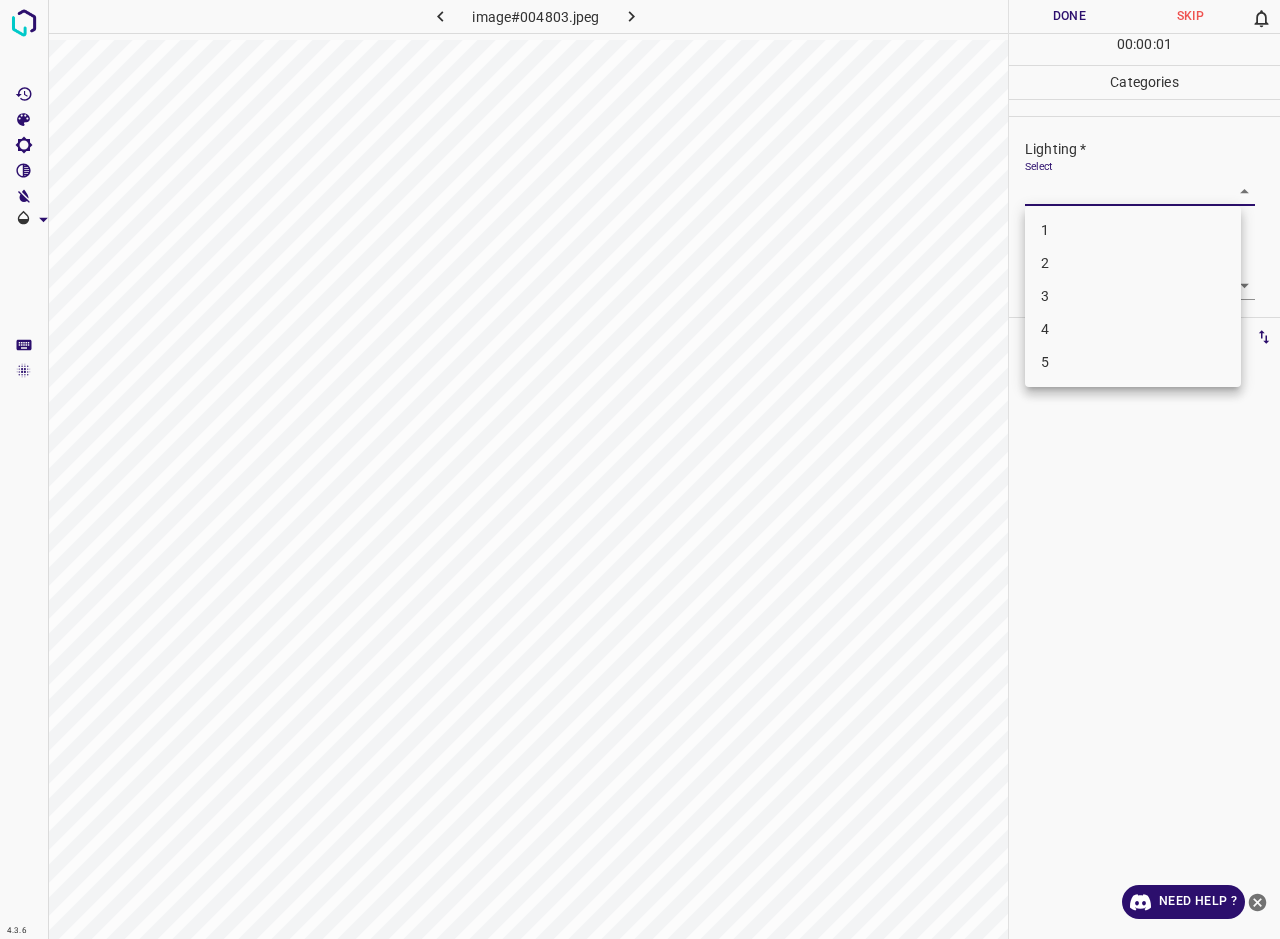 click on "3" at bounding box center (1133, 296) 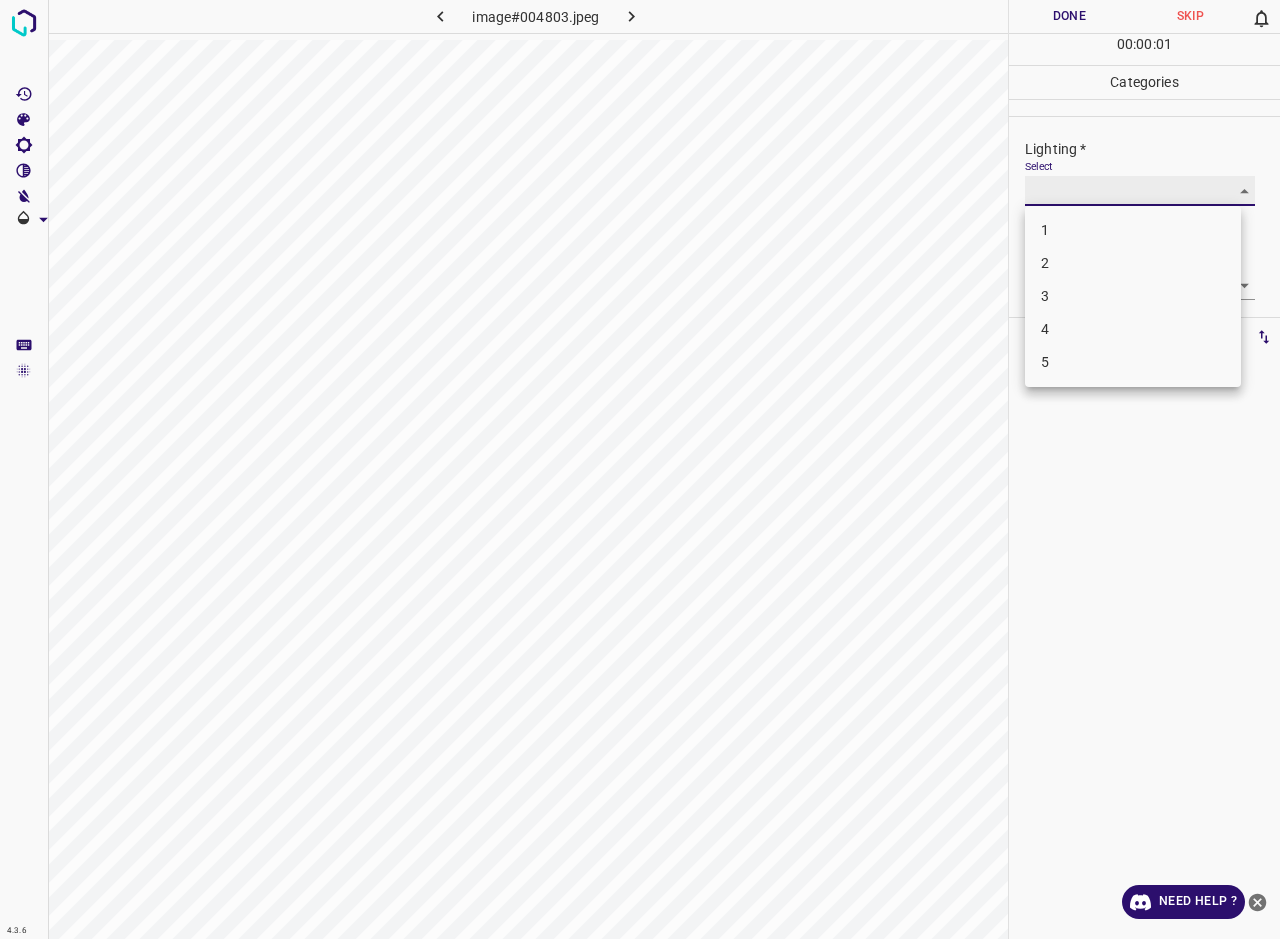 type on "3" 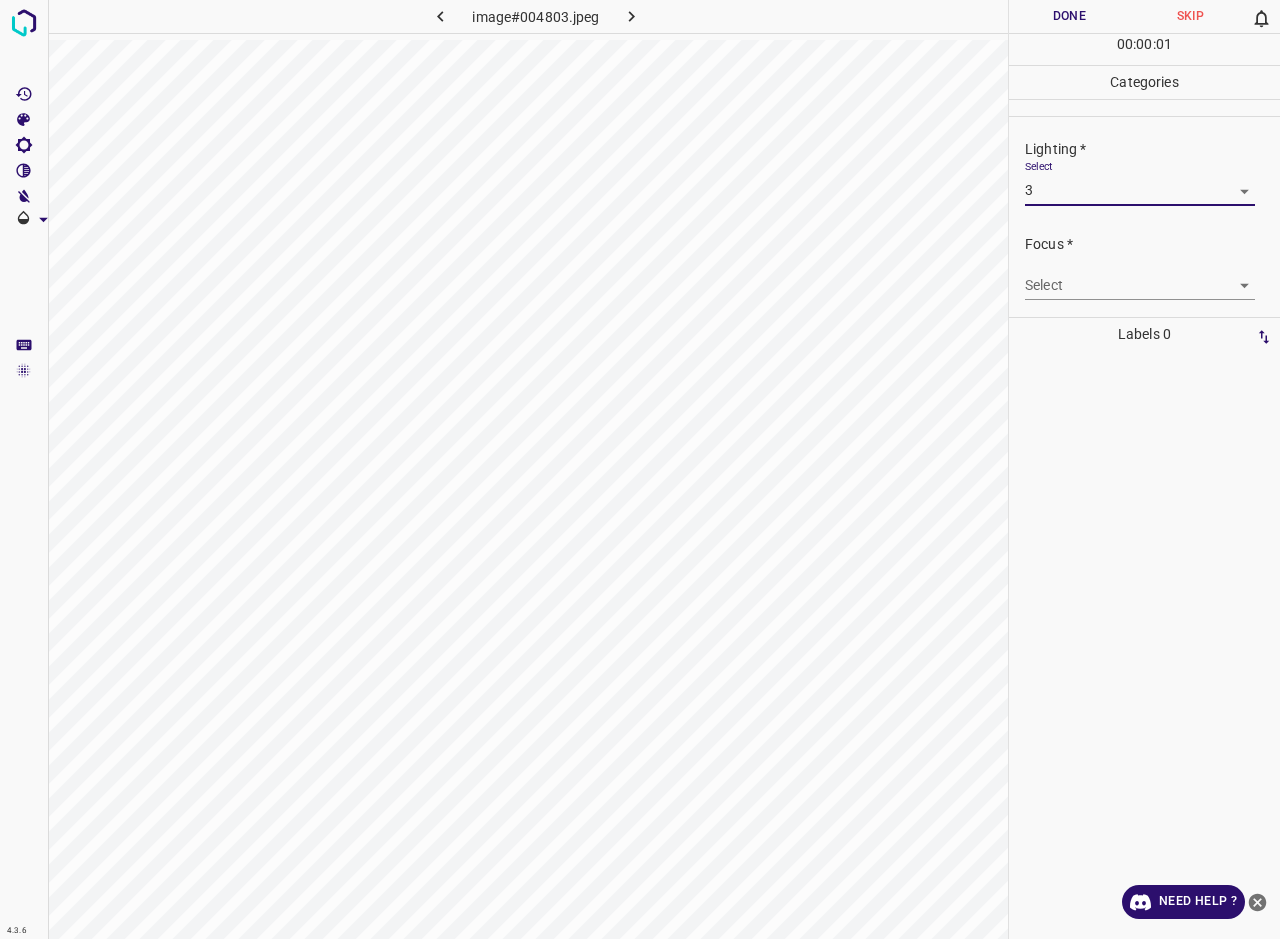 click on "4.3.6  image#004803.jpeg Done Skip 0 00   : 00   : 01   Categories Lighting *  Select 3 3 Focus *  Select ​ Overall *  Select ​ Labels   0 Categories 1 Lighting 2 Focus 3 Overall Tools Space Change between modes (Draw & Edit) I Auto labeling R Restore zoom M Zoom in N Zoom out Delete Delete selecte label Filters Z Restore filters X Saturation filter C Brightness filter V Contrast filter B Gray scale filter General O Download Need Help ? - Text - Hide - Delete 1 2 3 4 5" at bounding box center (640, 469) 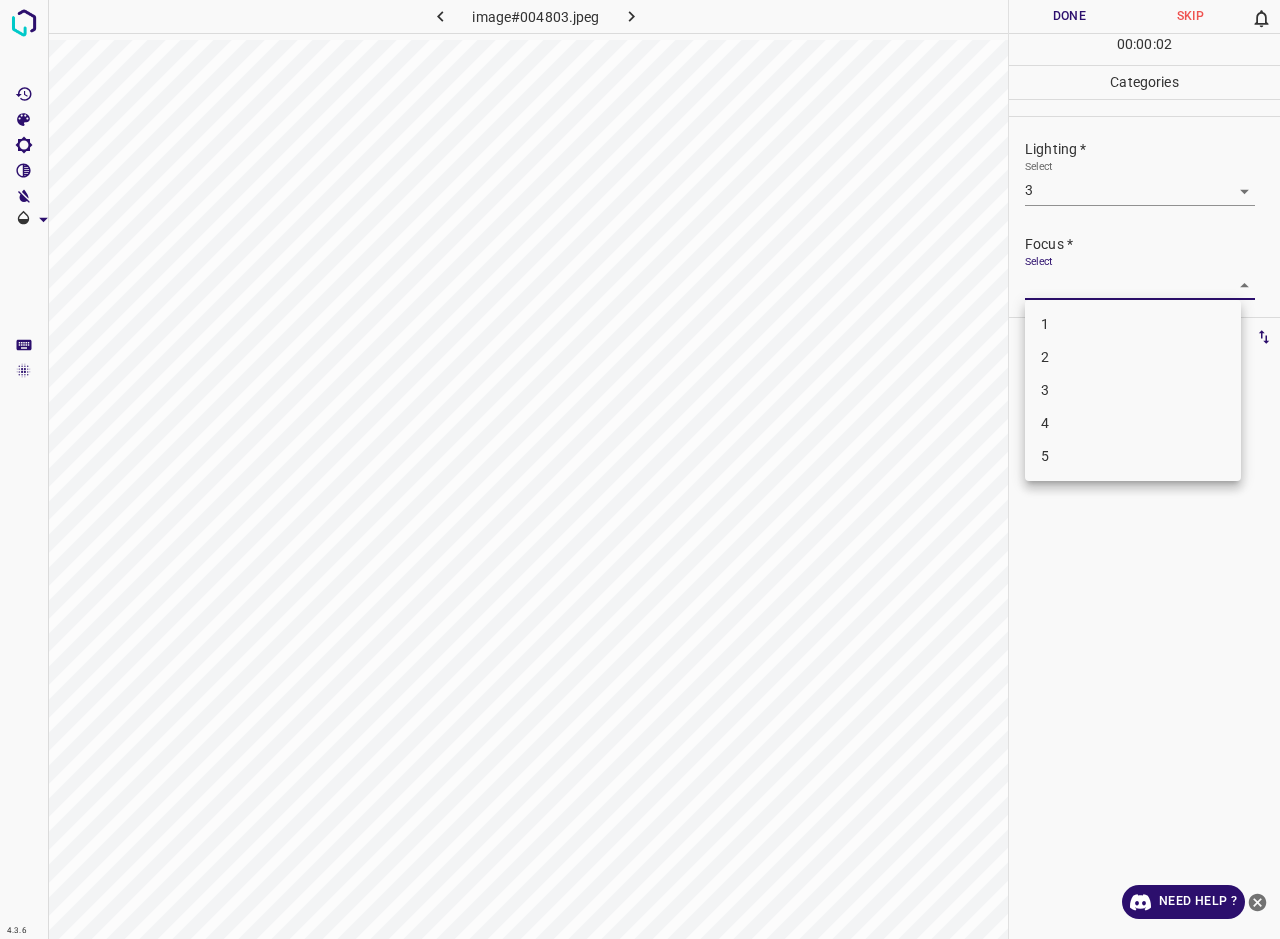 click on "3" at bounding box center [1133, 390] 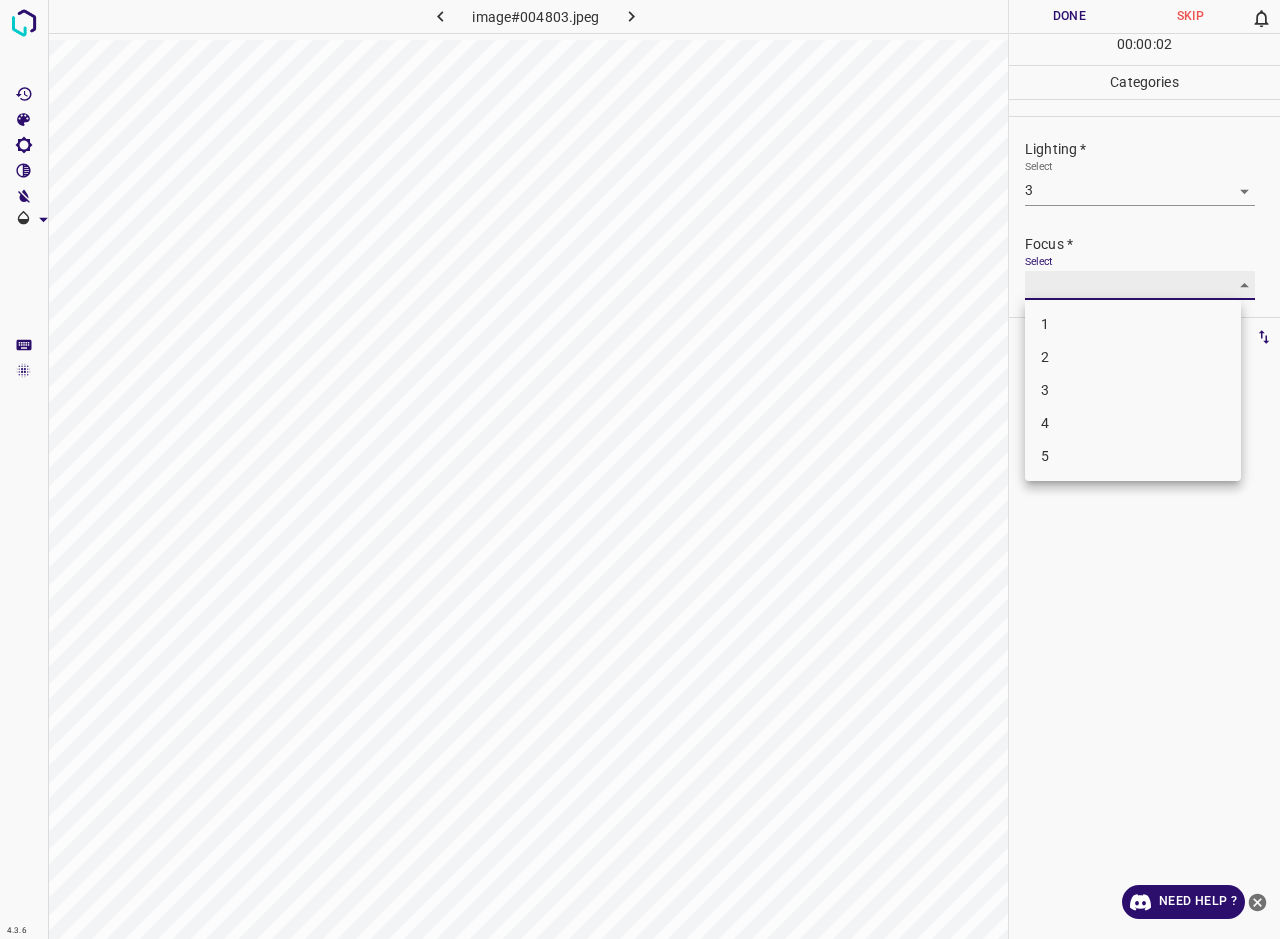 type on "3" 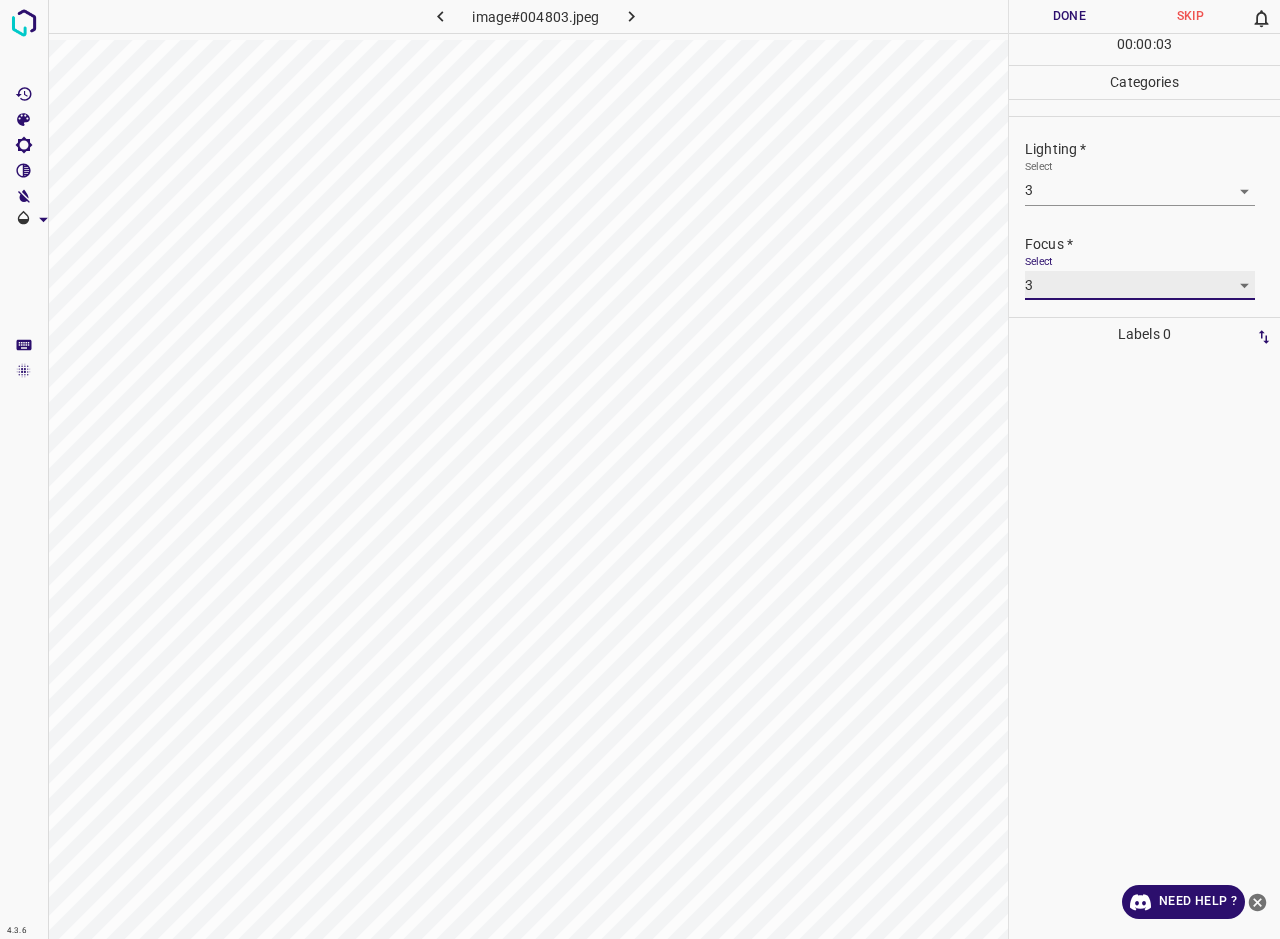 scroll, scrollTop: 36, scrollLeft: 0, axis: vertical 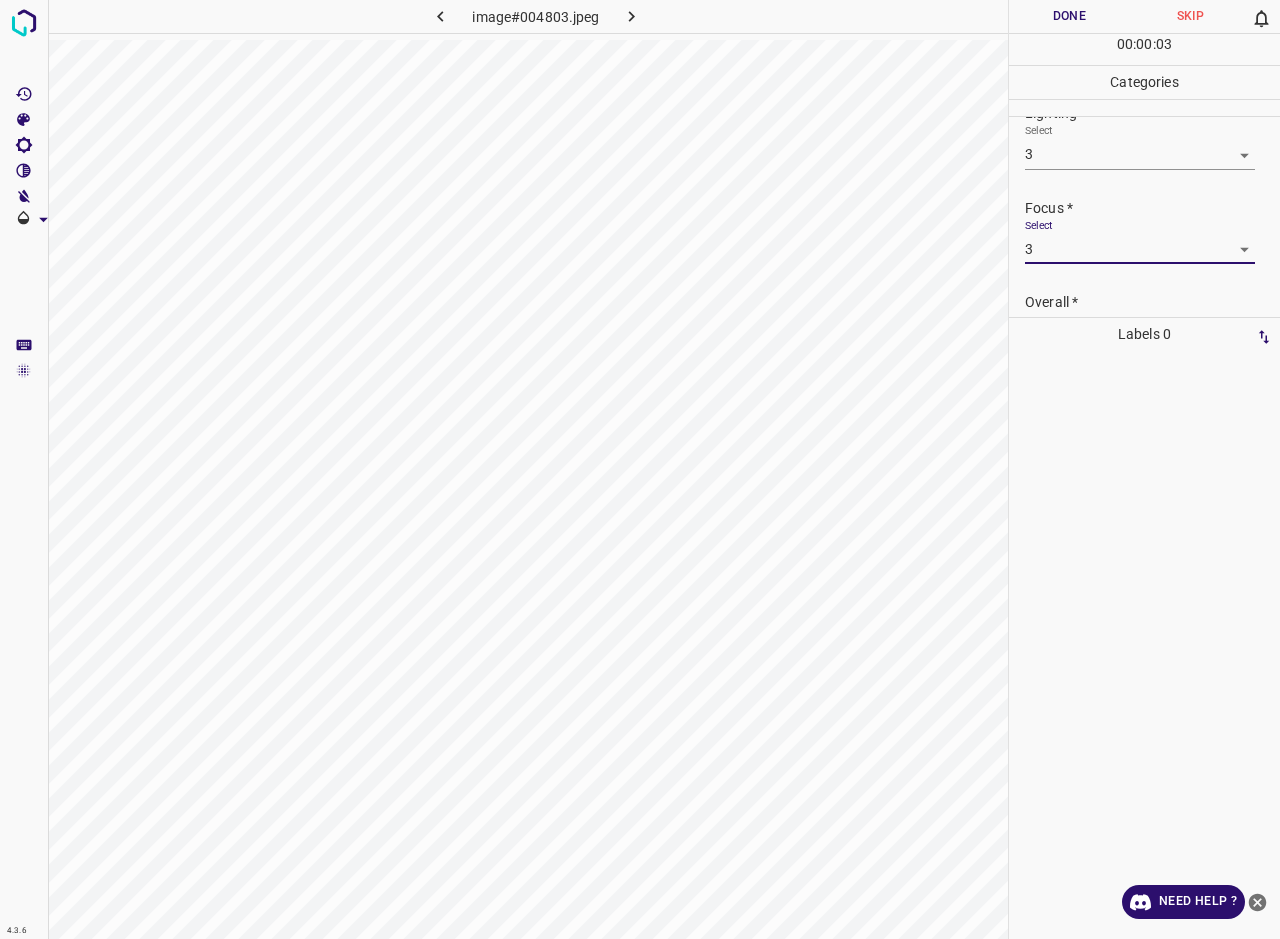 click on "Overall *  Select ​" at bounding box center [1144, 325] 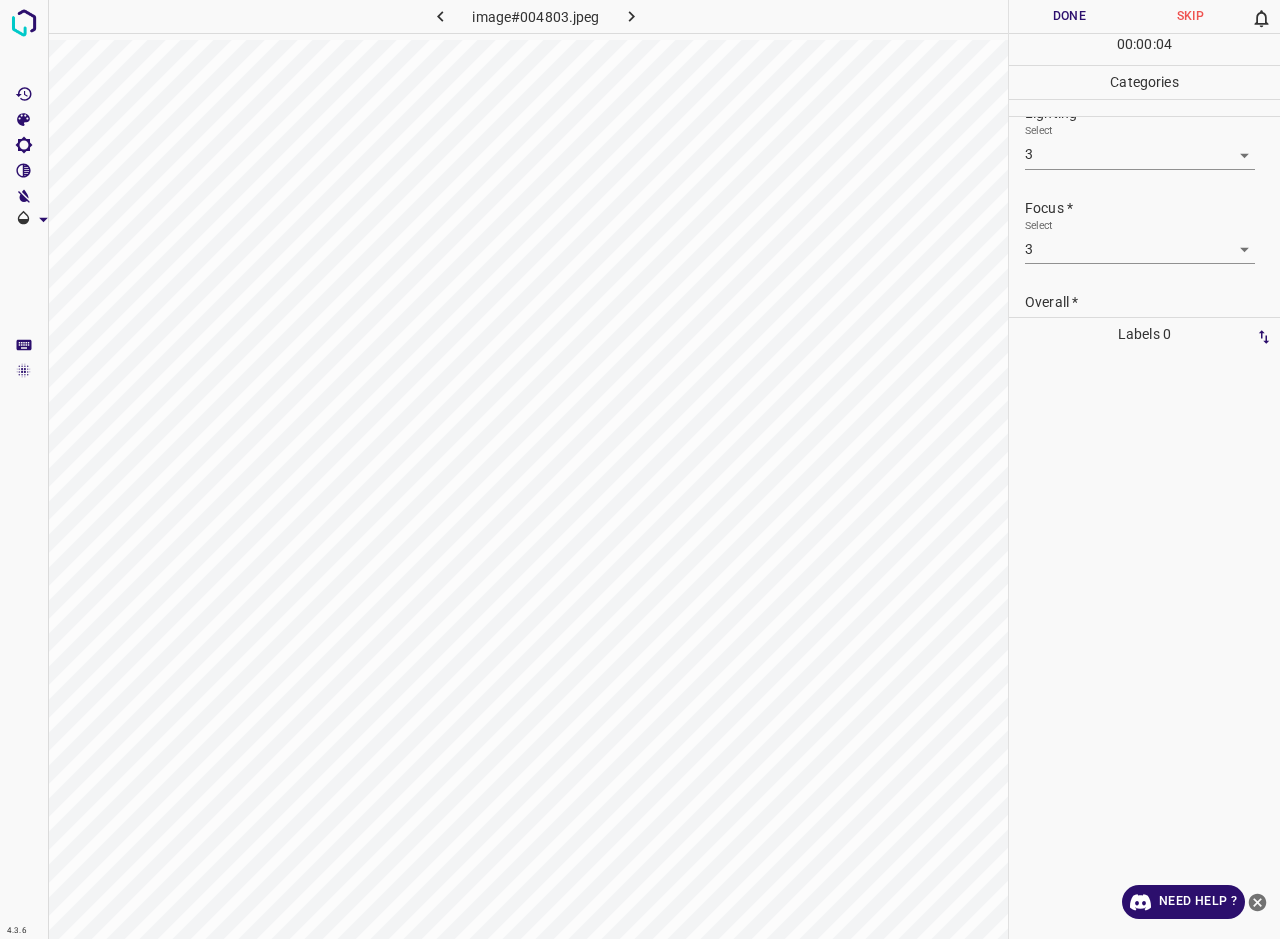 click on "Overall *" at bounding box center [1152, 302] 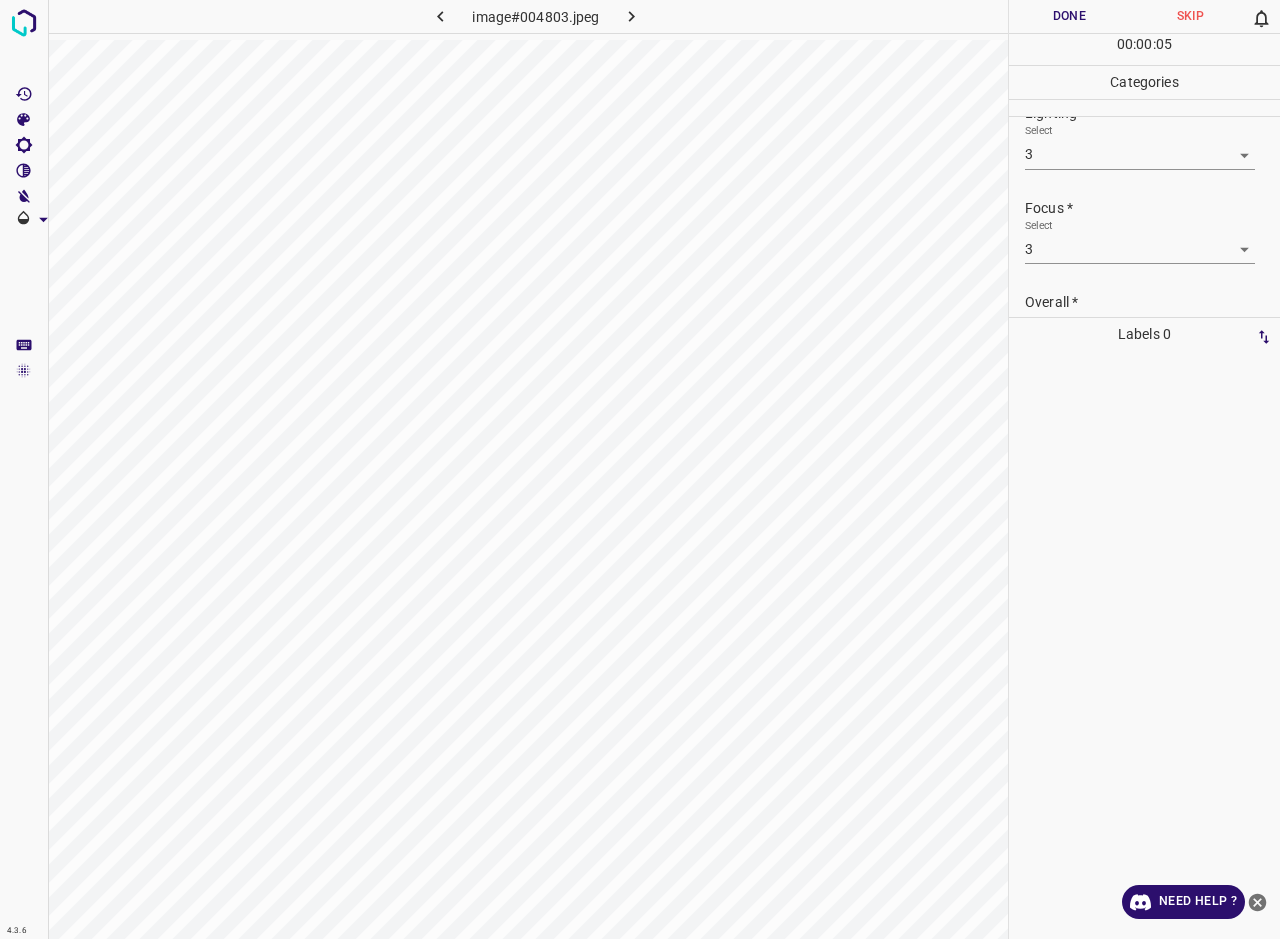 click on "Overall *" at bounding box center [1152, 302] 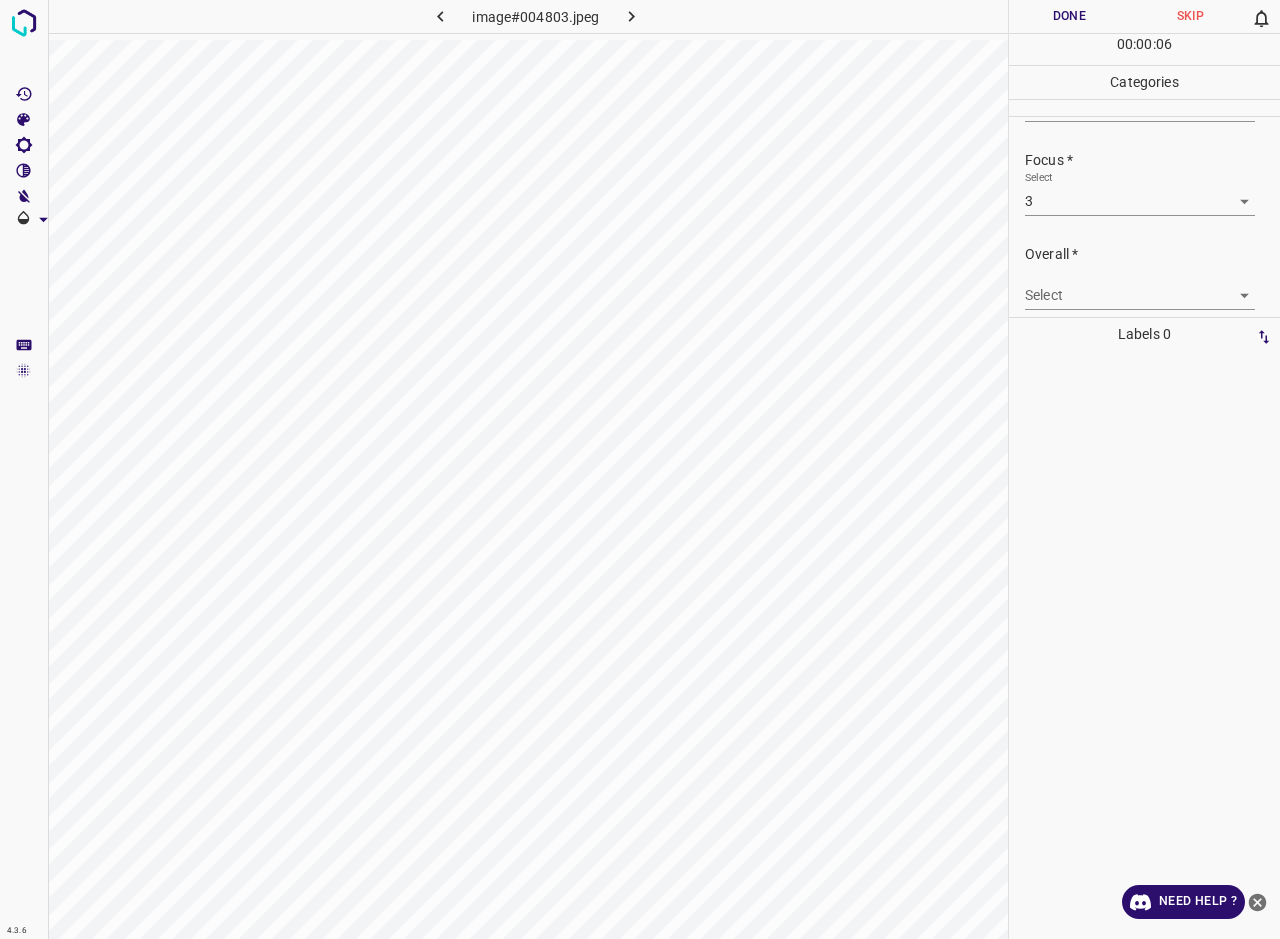 click on "4.3.6  image#004803.jpeg Done Skip 0 00   : 00   : 06   Categories Lighting *  Select 3 3 Focus *  Select 3 3 Overall *  Select ​ Labels   0 Categories 1 Lighting 2 Focus 3 Overall Tools Space Change between modes (Draw & Edit) I Auto labeling R Restore zoom M Zoom in N Zoom out Delete Delete selecte label Filters Z Restore filters X Saturation filter C Brightness filter V Contrast filter B Gray scale filter General O Download Need Help ? - Text - Hide - Delete" at bounding box center (640, 469) 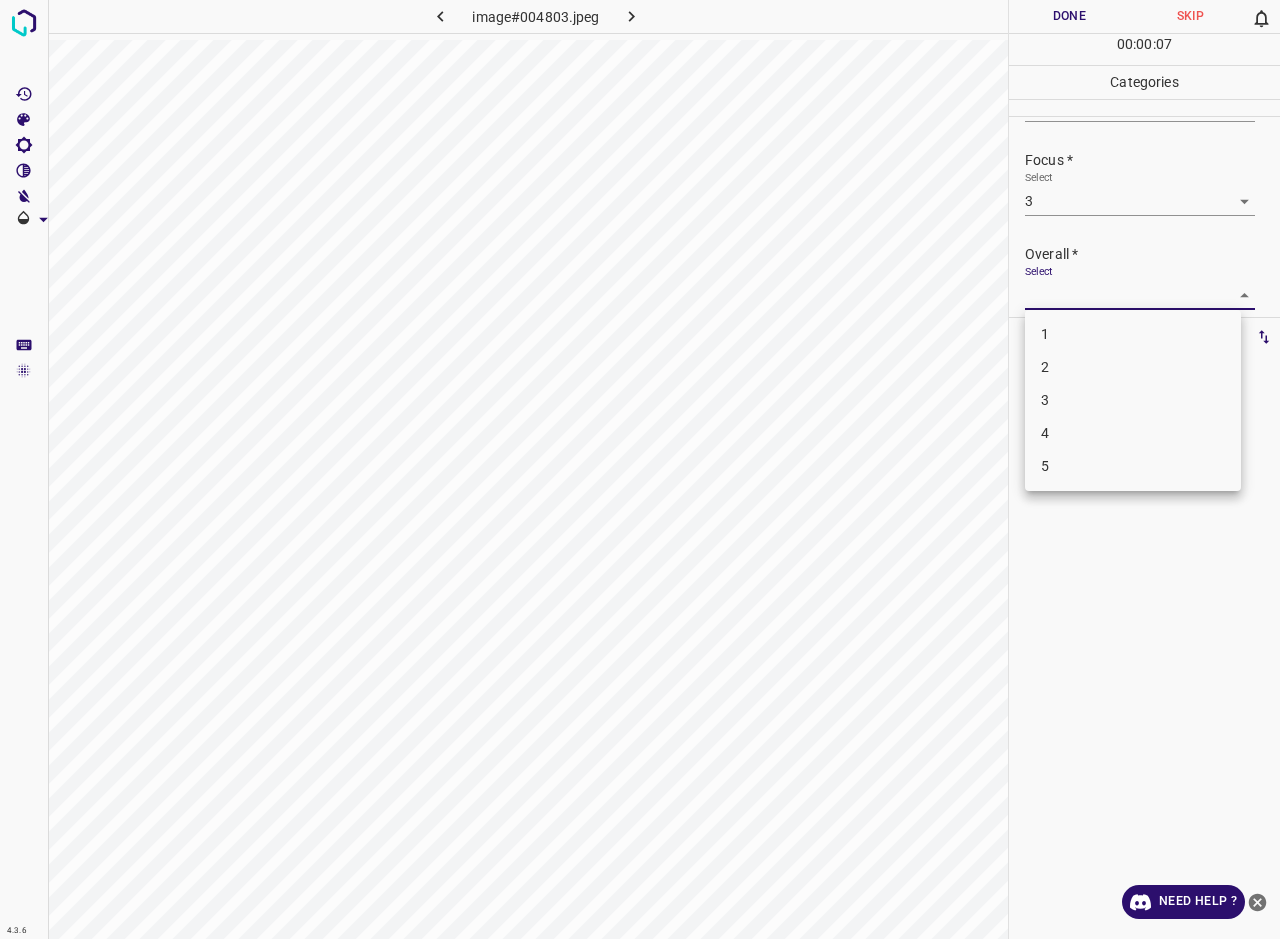 click on "3" at bounding box center (1133, 400) 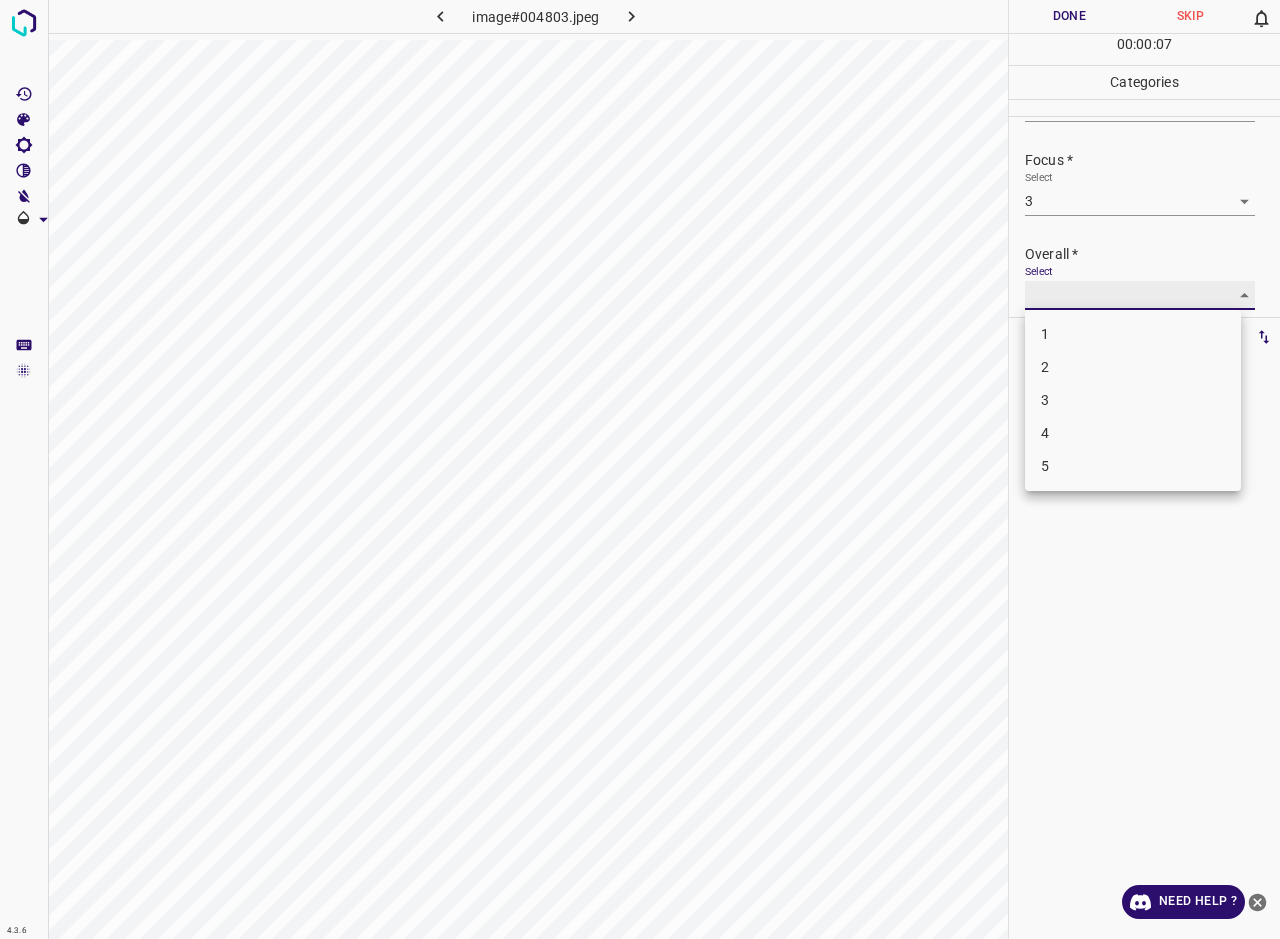 type on "3" 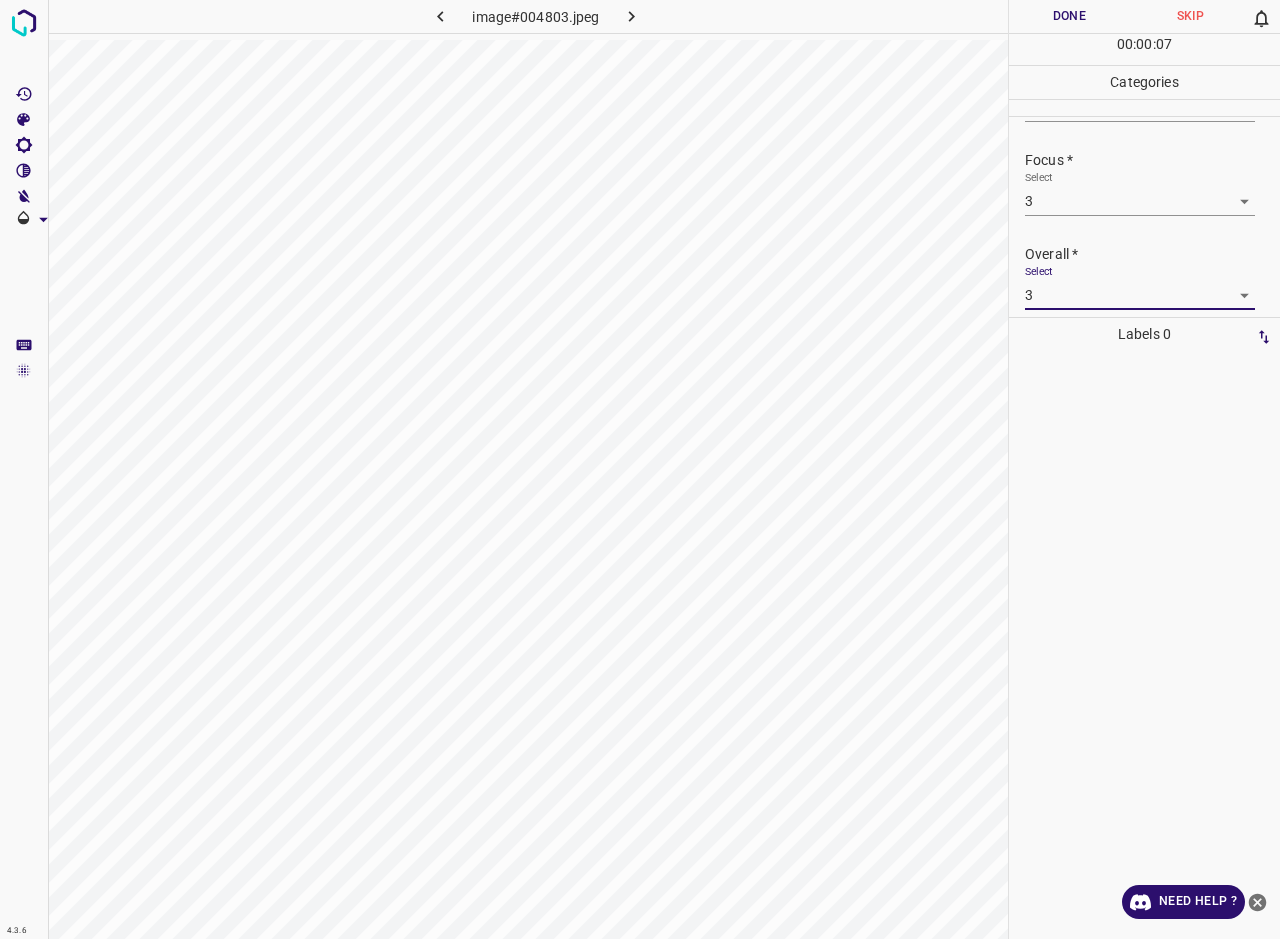 click on "Done" at bounding box center [1069, 16] 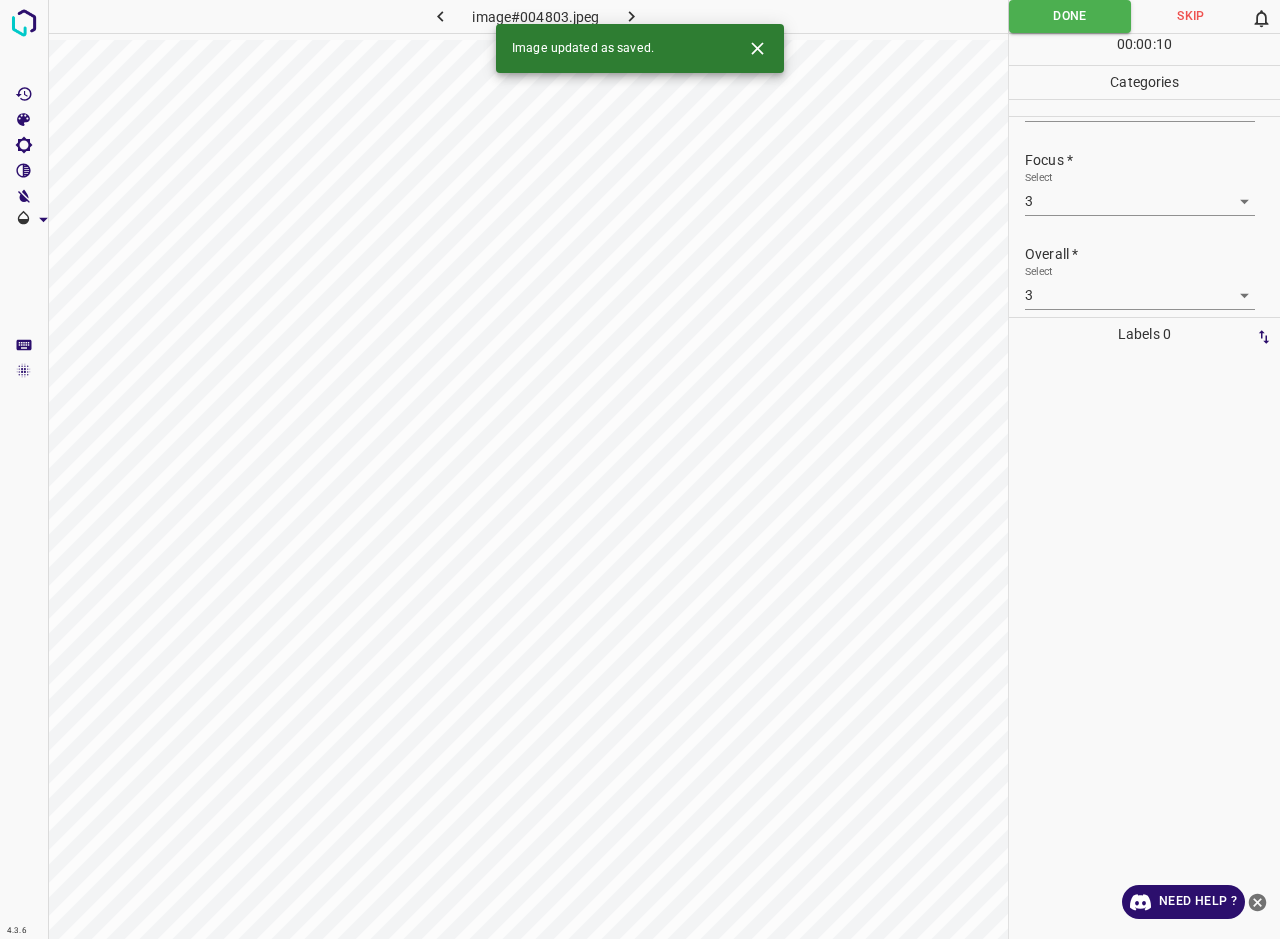 click at bounding box center [632, 16] 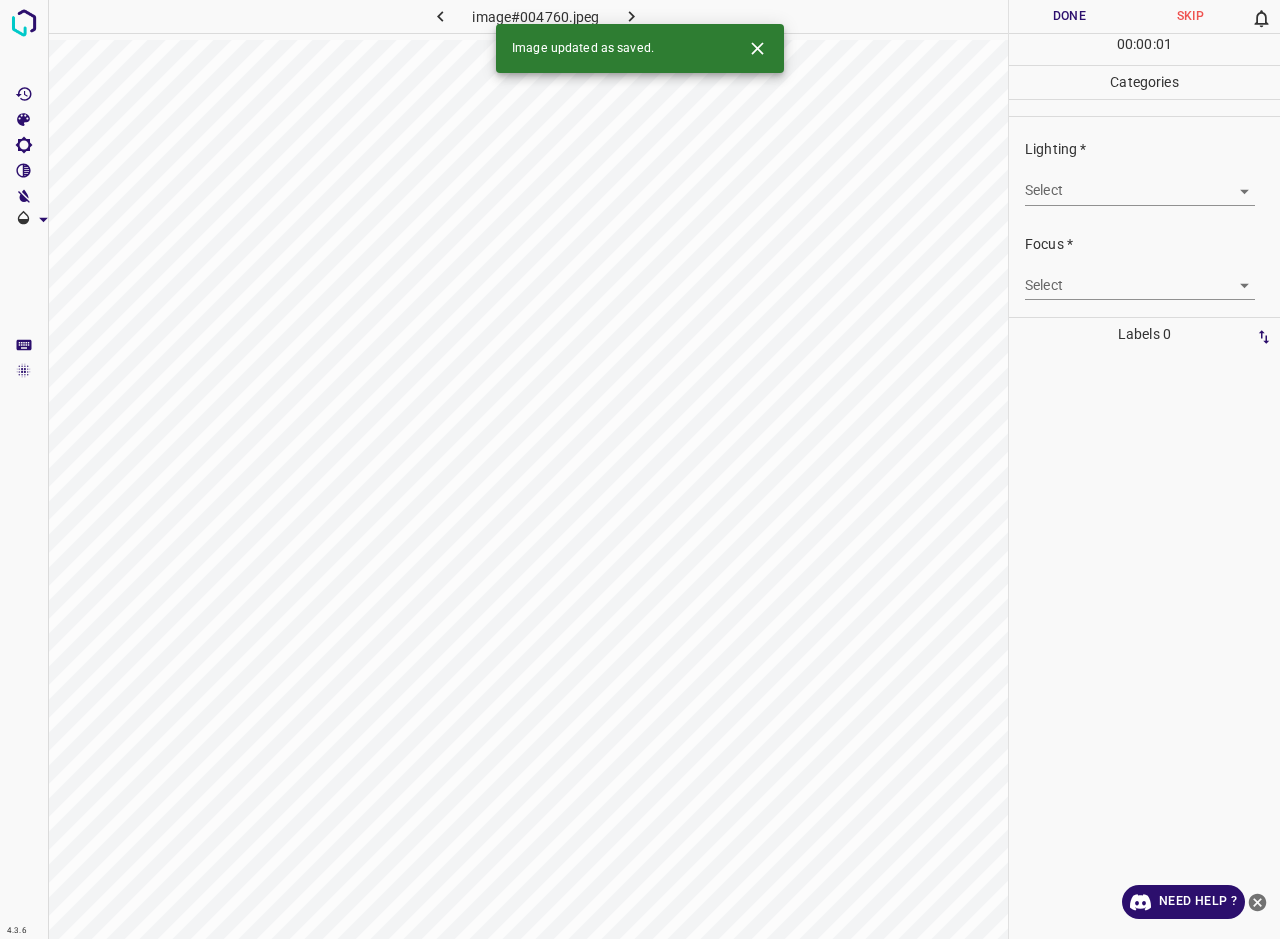 click on "4.3.6  image#004760.jpeg Done Skip 0 00   : 00   : 01   Categories Lighting *  Select ​ Focus *  Select ​ Overall *  Select ​ Labels   0 Categories 1 Lighting 2 Focus 3 Overall Tools Space Change between modes (Draw & Edit) I Auto labeling R Restore zoom M Zoom in N Zoom out Delete Delete selecte label Filters Z Restore filters X Saturation filter C Brightness filter V Contrast filter B Gray scale filter General O Download Image updated as saved. Need Help ? - Text - Hide - Delete" at bounding box center [640, 469] 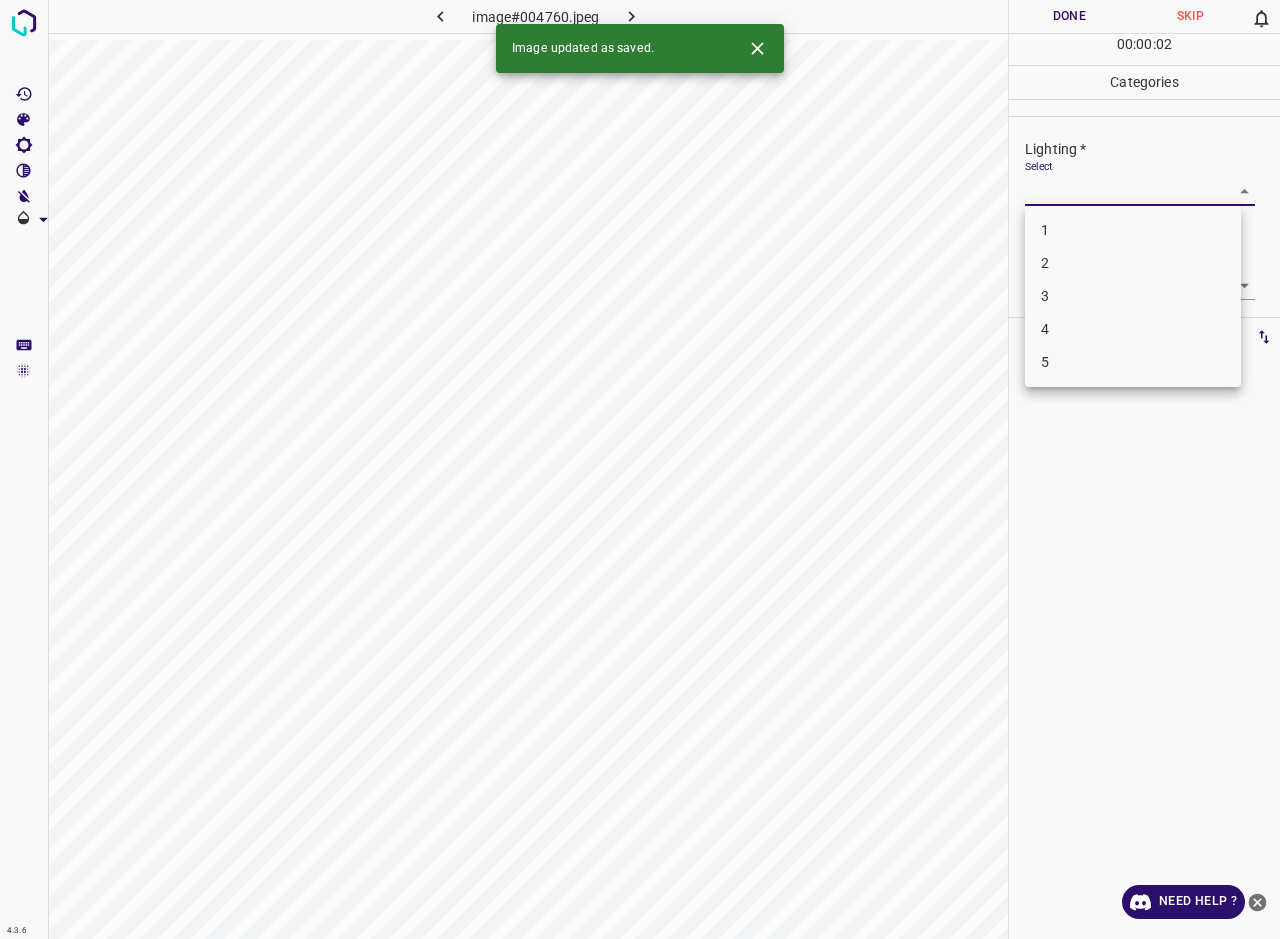 click on "3" at bounding box center [1133, 296] 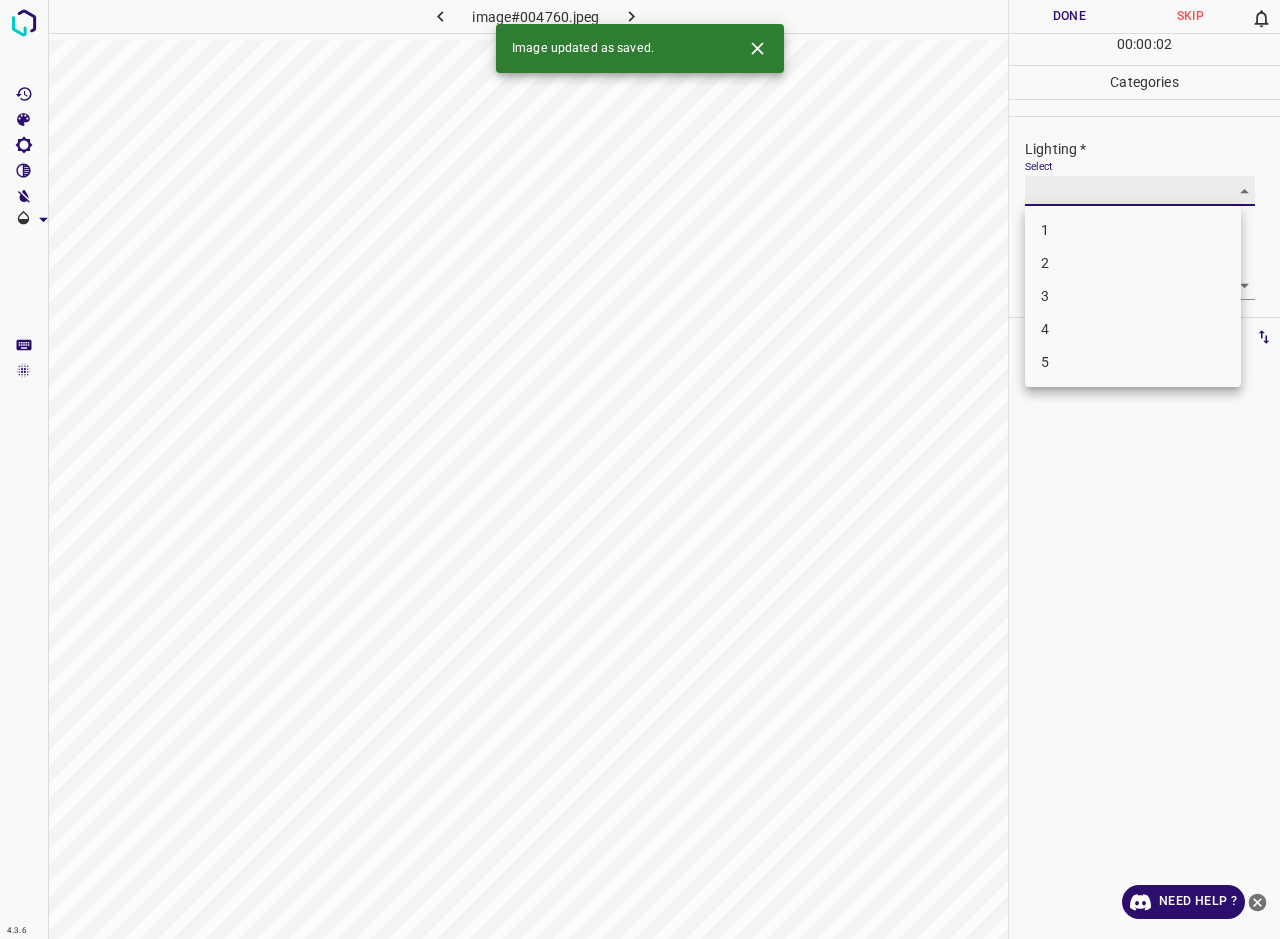 type on "3" 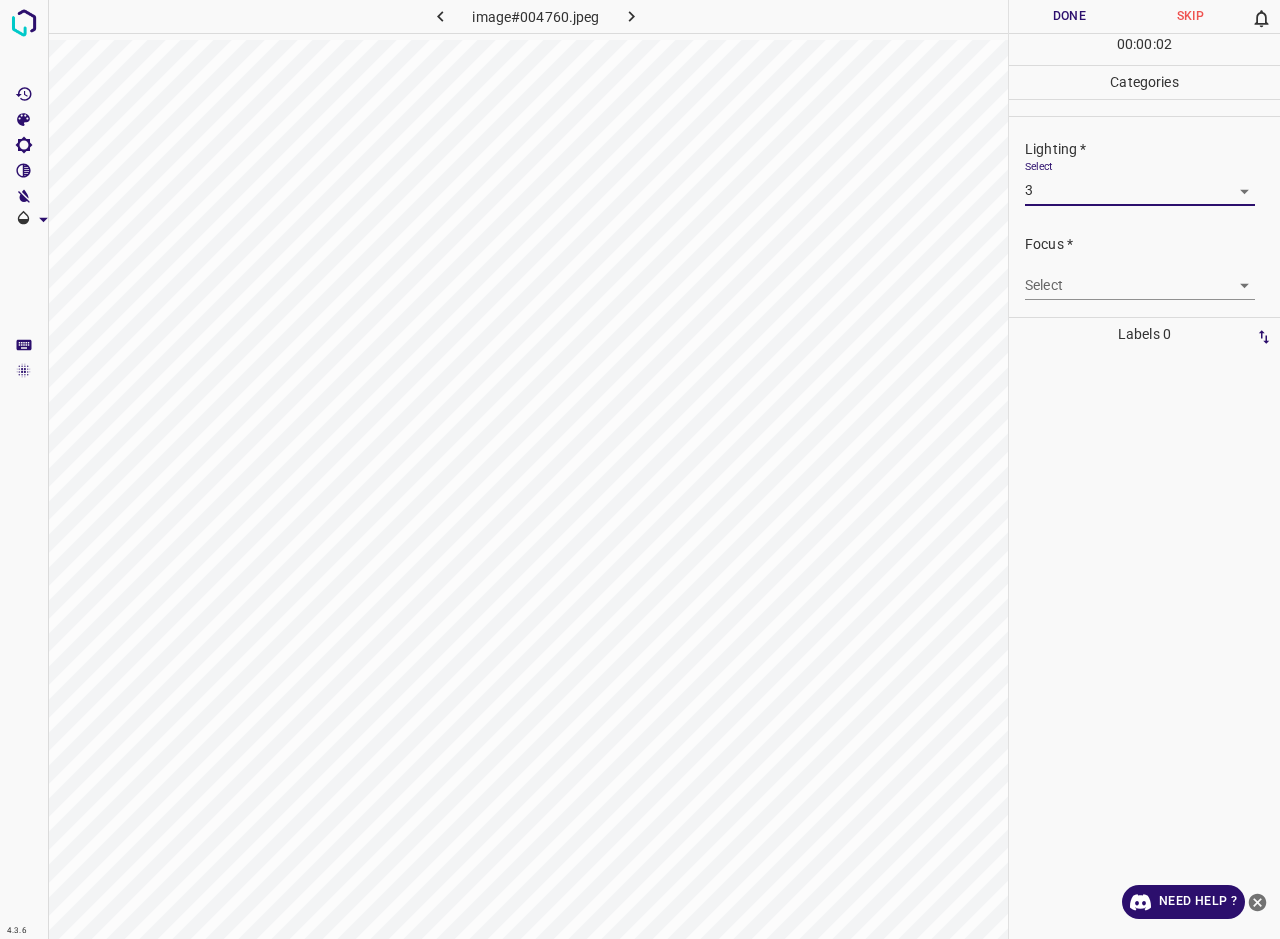 click on "4.3.6  image#004760.jpeg Done Skip 0 00   : 00   : 02   Categories Lighting *  Select 3 3 Focus *  Select ​ Overall *  Select ​ Labels   0 Categories 1 Lighting 2 Focus 3 Overall Tools Space Change between modes (Draw & Edit) I Auto labeling R Restore zoom M Zoom in N Zoom out Delete Delete selecte label Filters Z Restore filters X Saturation filter C Brightness filter V Contrast filter B Gray scale filter General O Download Need Help ? - Text - Hide - Delete 1 2 3 4 5" at bounding box center (640, 469) 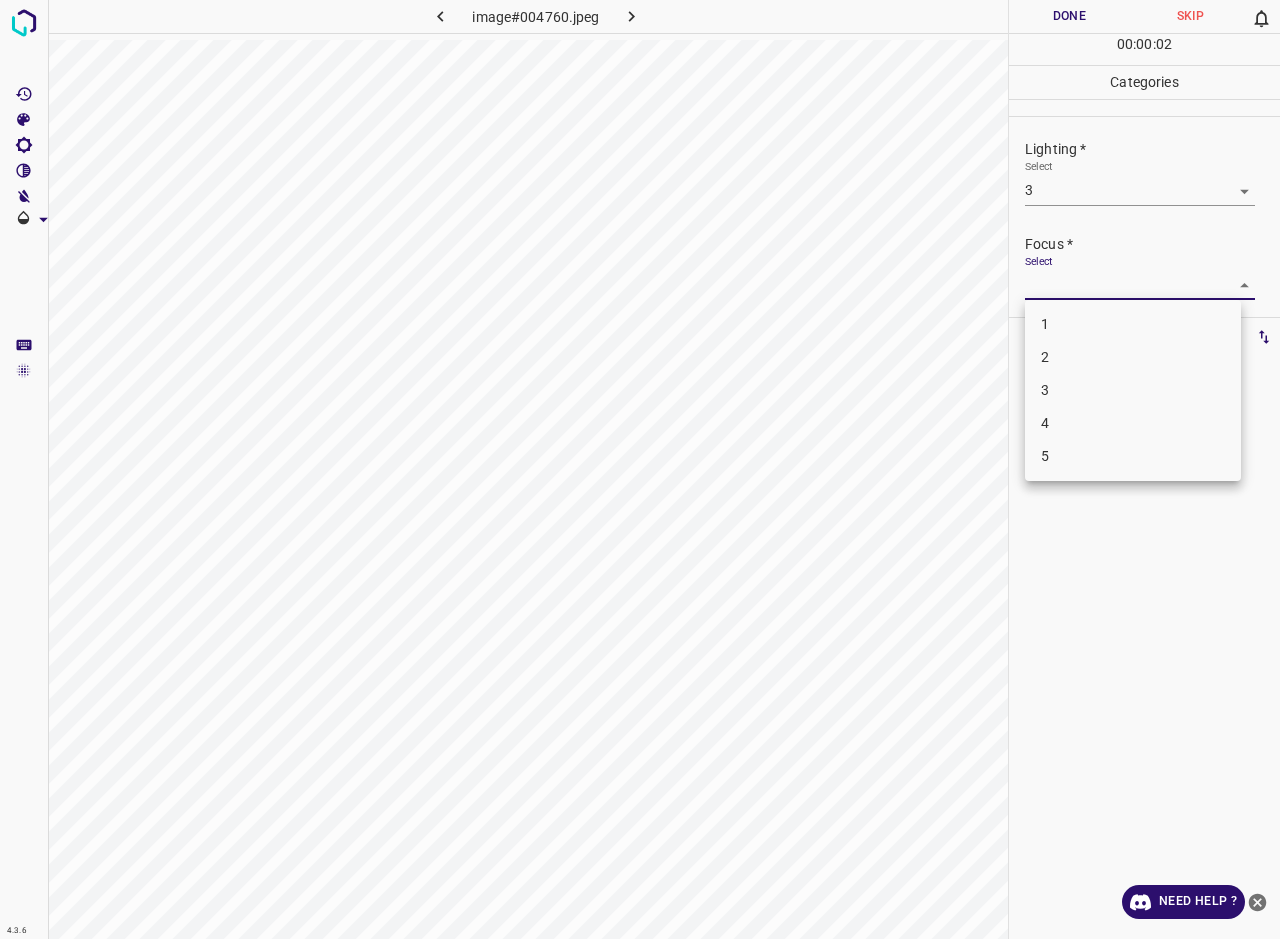 click on "3" at bounding box center [1133, 390] 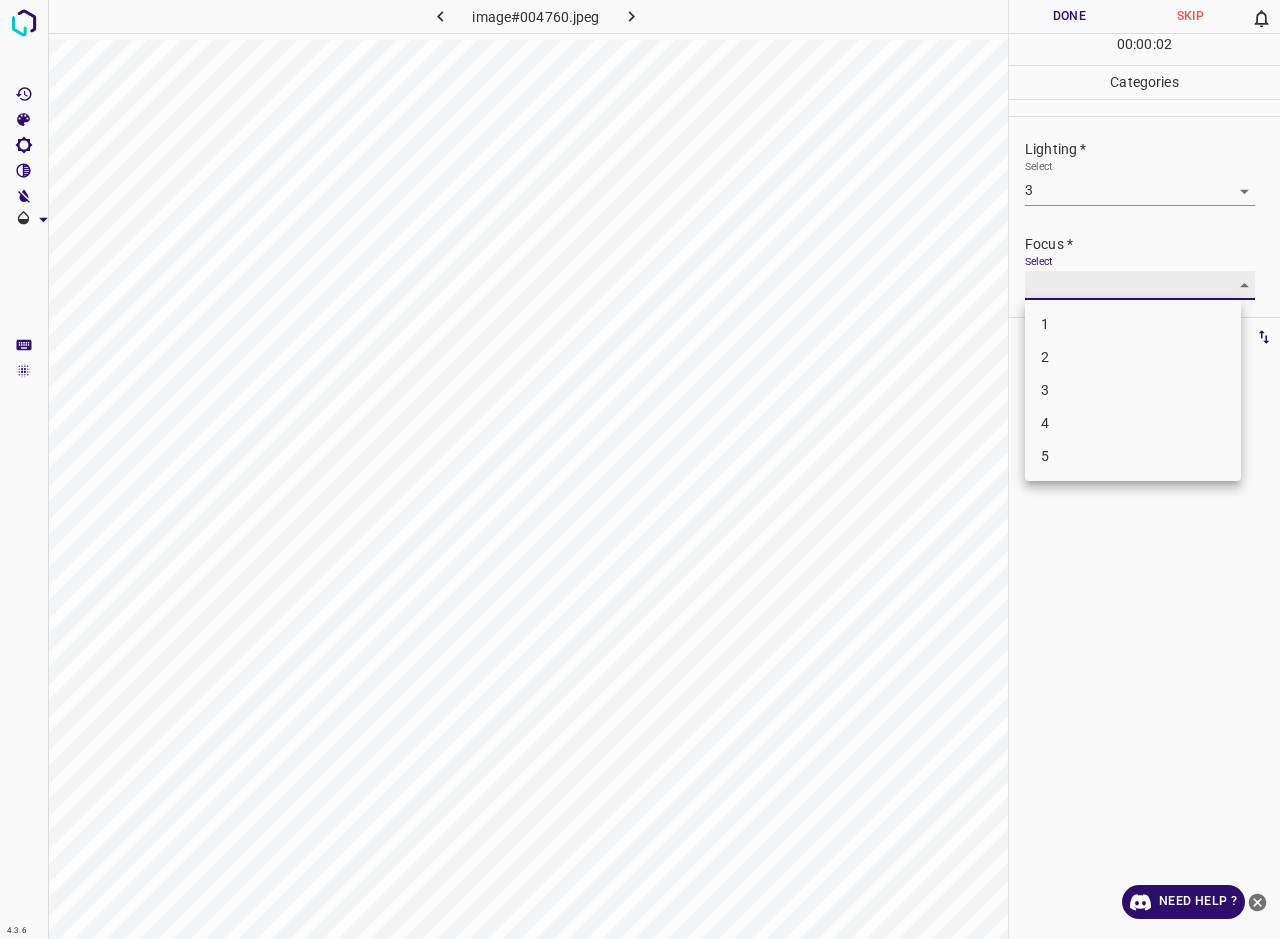 type on "3" 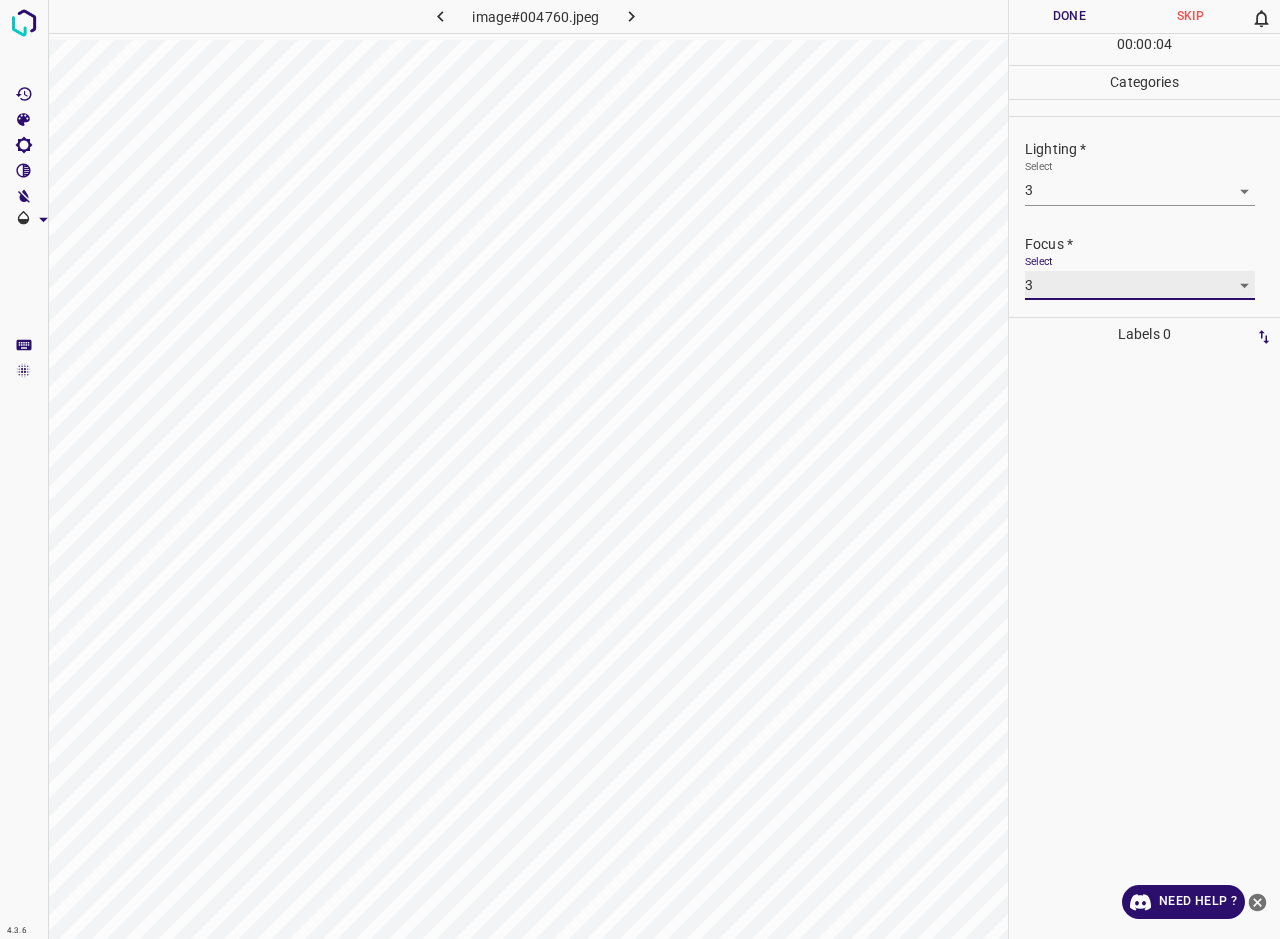scroll, scrollTop: 98, scrollLeft: 0, axis: vertical 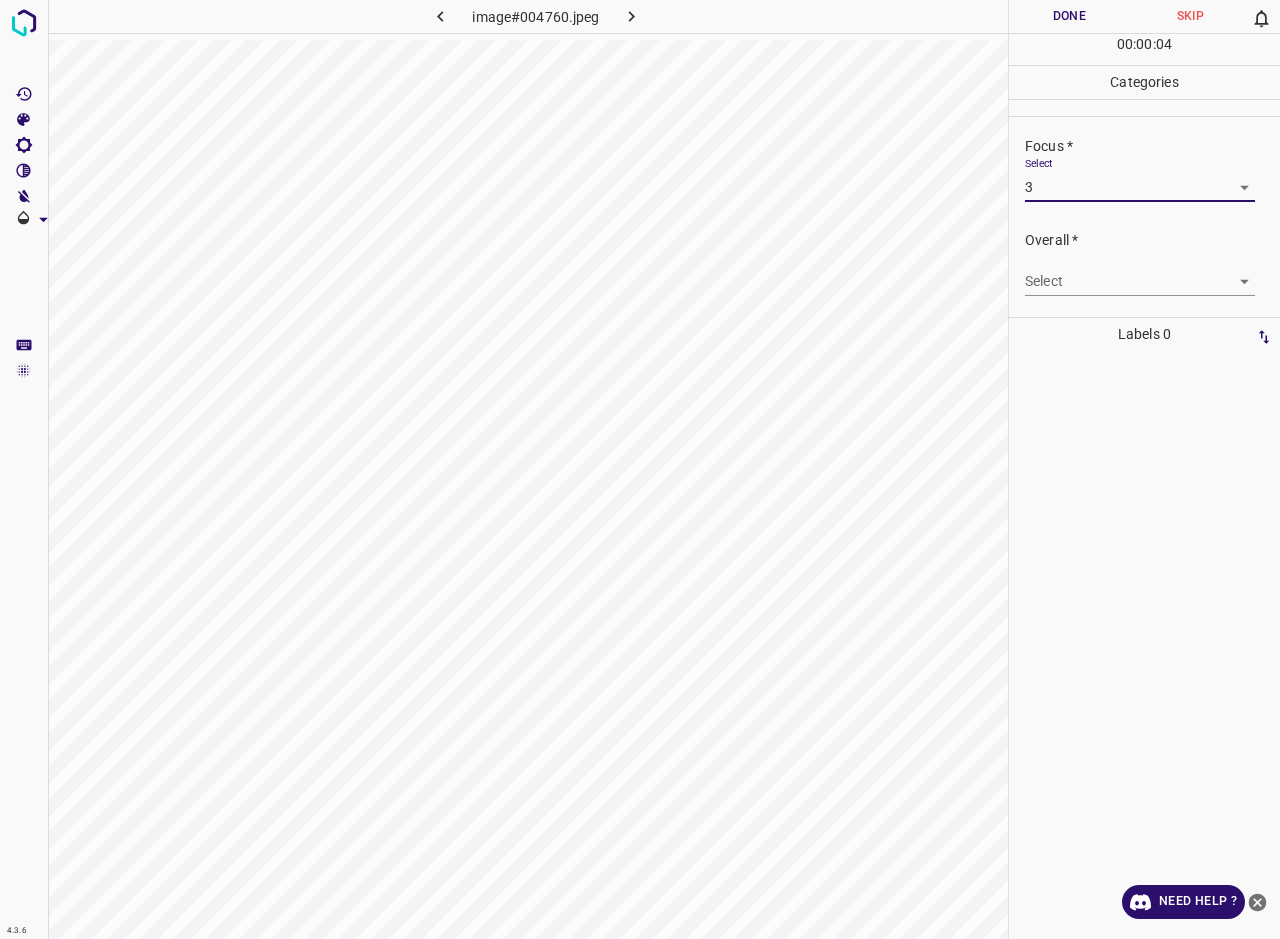 click on "4.3.6  image#004760.jpeg Done Skip 0 00   : 00   : 04   Categories Lighting *  Select 3 3 Focus *  Select 3 3 Overall *  Select ​ Labels   0 Categories 1 Lighting 2 Focus 3 Overall Tools Space Change between modes (Draw & Edit) I Auto labeling R Restore zoom M Zoom in N Zoom out Delete Delete selecte label Filters Z Restore filters X Saturation filter C Brightness filter V Contrast filter B Gray scale filter General O Download Need Help ? - Text - Hide - Delete" at bounding box center (640, 469) 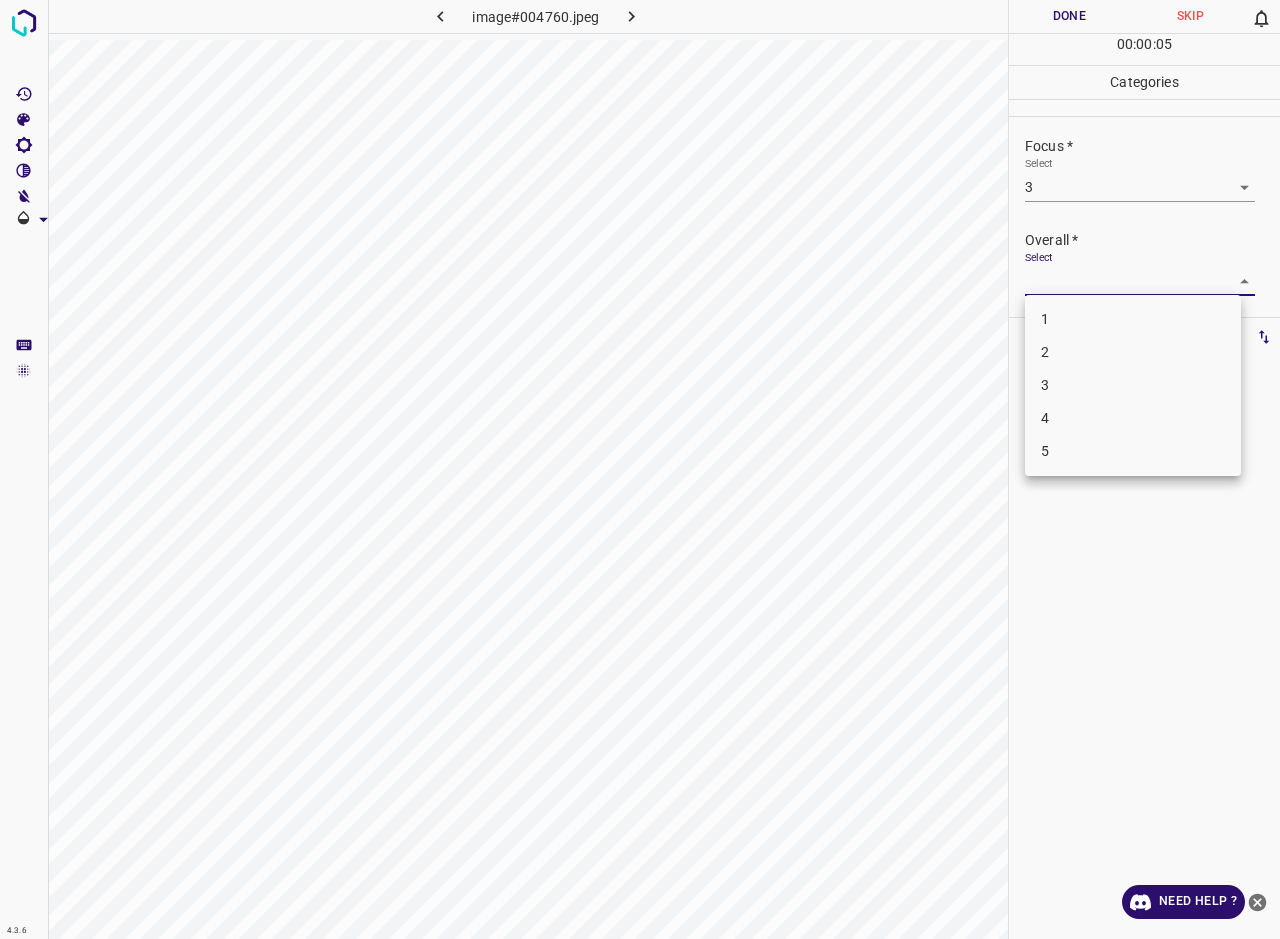 click on "3" at bounding box center [1133, 385] 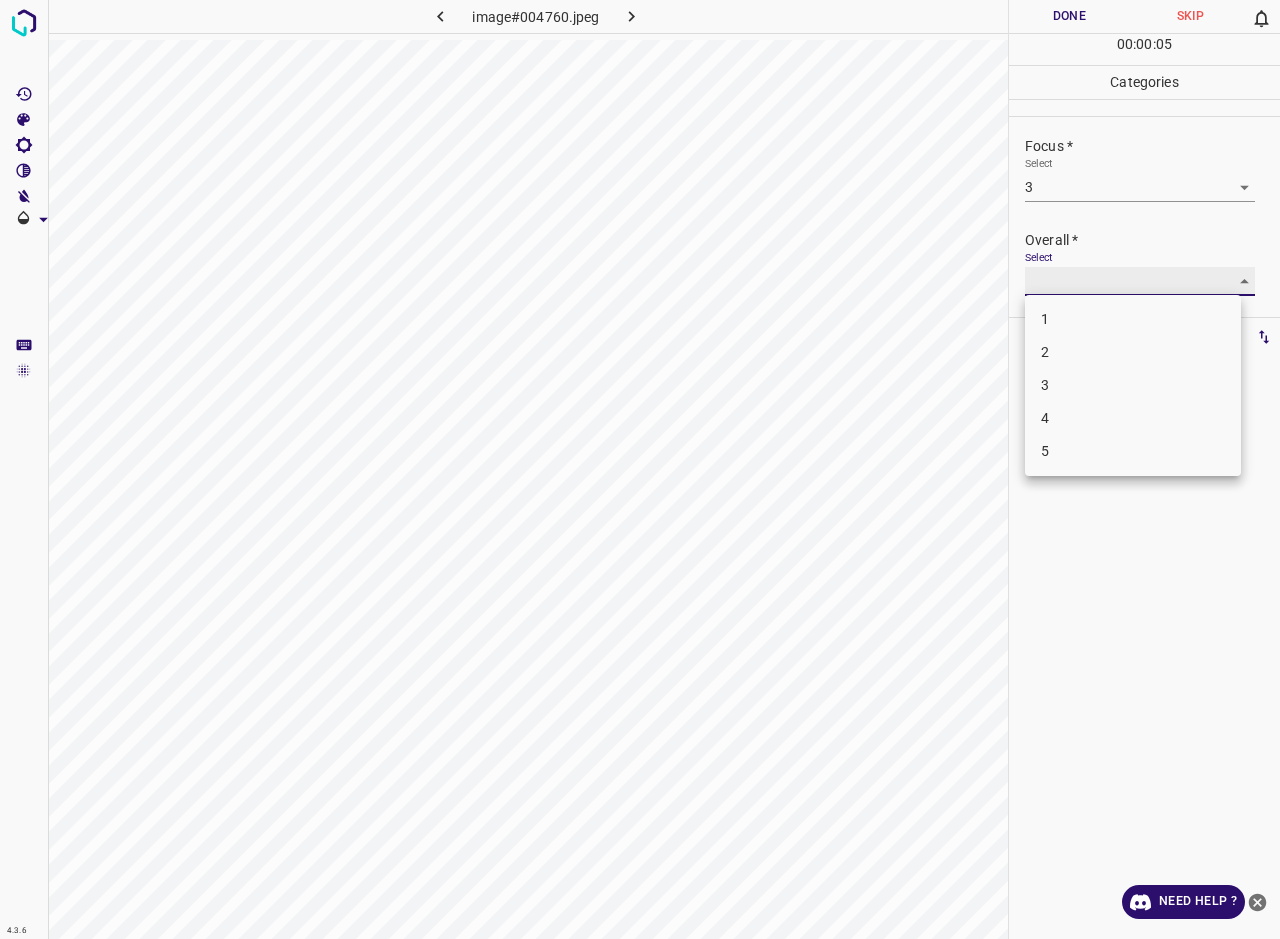 type on "3" 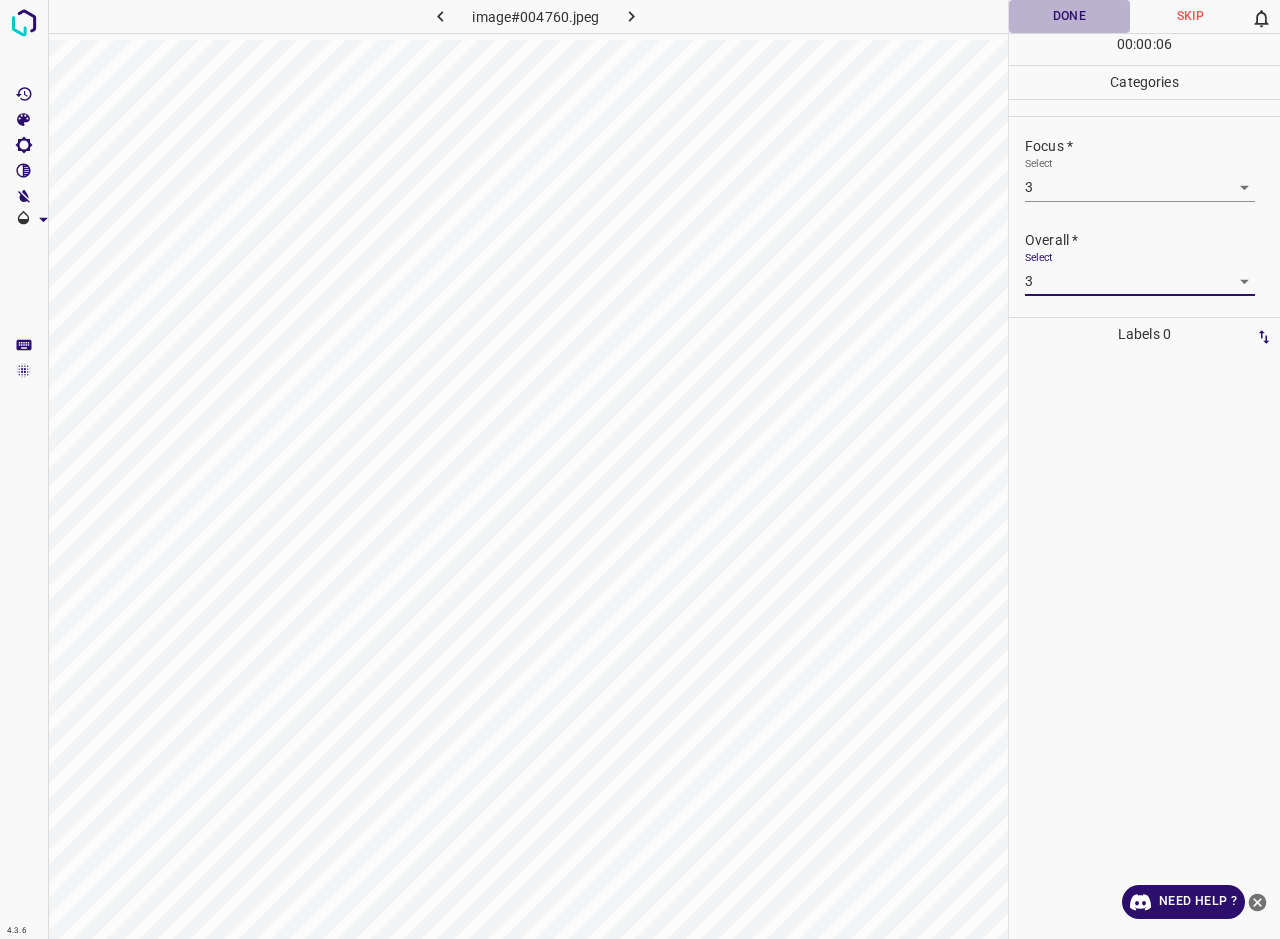 click on "Done" at bounding box center [1069, 16] 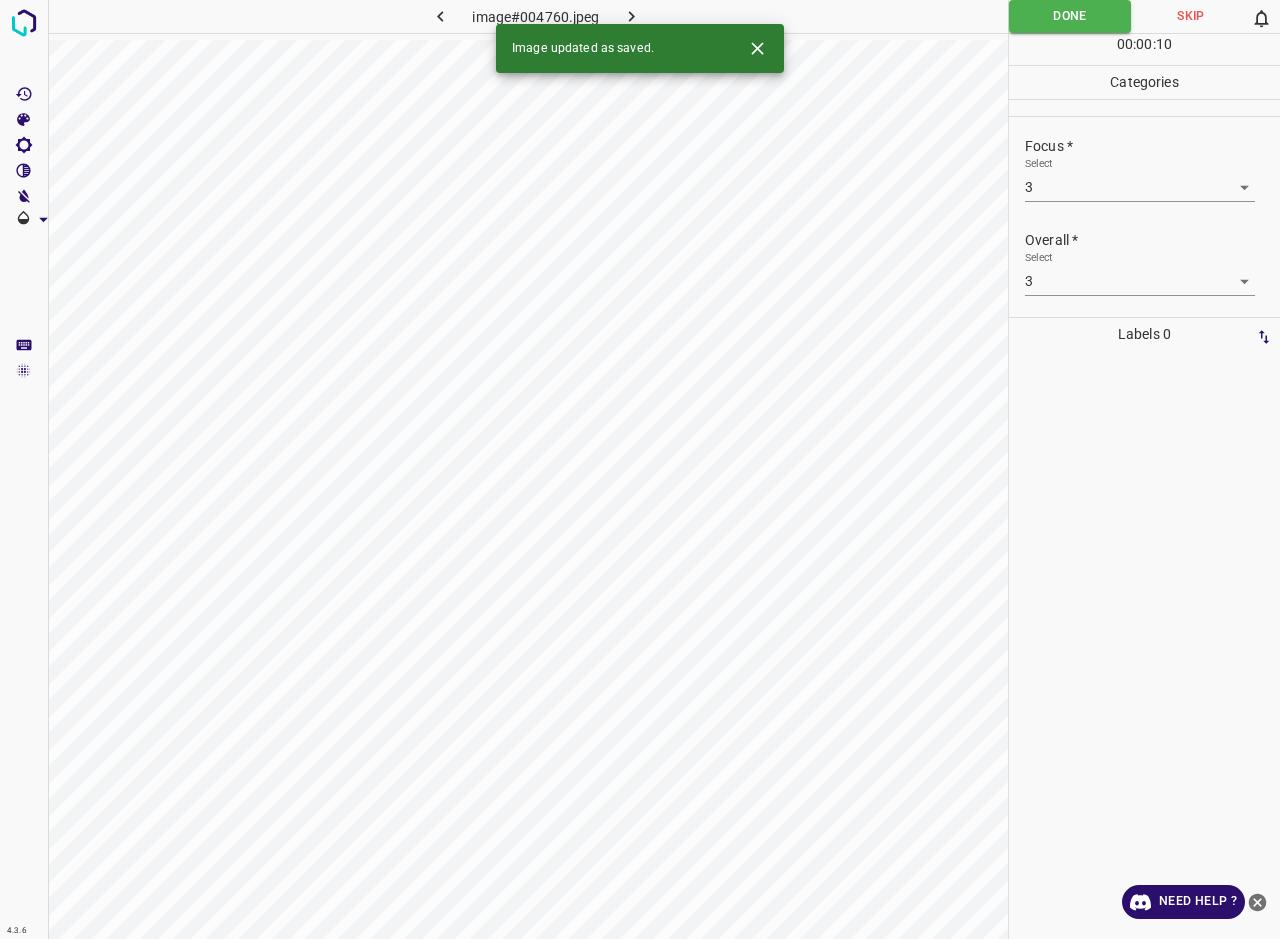 click at bounding box center [632, 16] 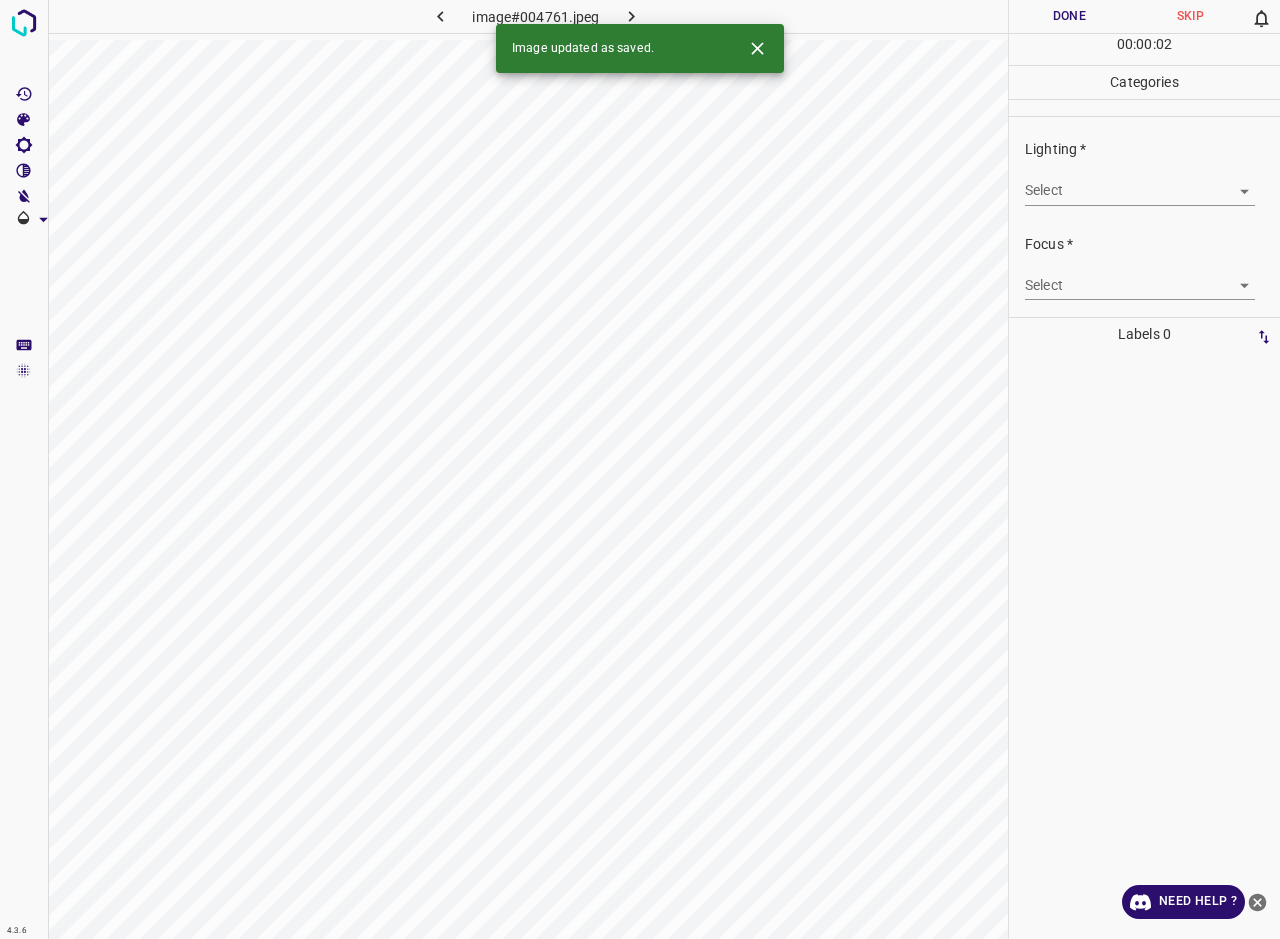 click on "4.3.6  image#004761.jpeg Done Skip 0 00   : 00   : 02   Categories Lighting *  Select ​ Focus *  Select ​ Overall *  Select ​ Labels   0 Categories 1 Lighting 2 Focus 3 Overall Tools Space Change between modes (Draw & Edit) I Auto labeling R Restore zoom M Zoom in N Zoom out Delete Delete selecte label Filters Z Restore filters X Saturation filter C Brightness filter V Contrast filter B Gray scale filter General O Download Image updated as saved. Need Help ? - Text - Hide - Delete" at bounding box center [640, 469] 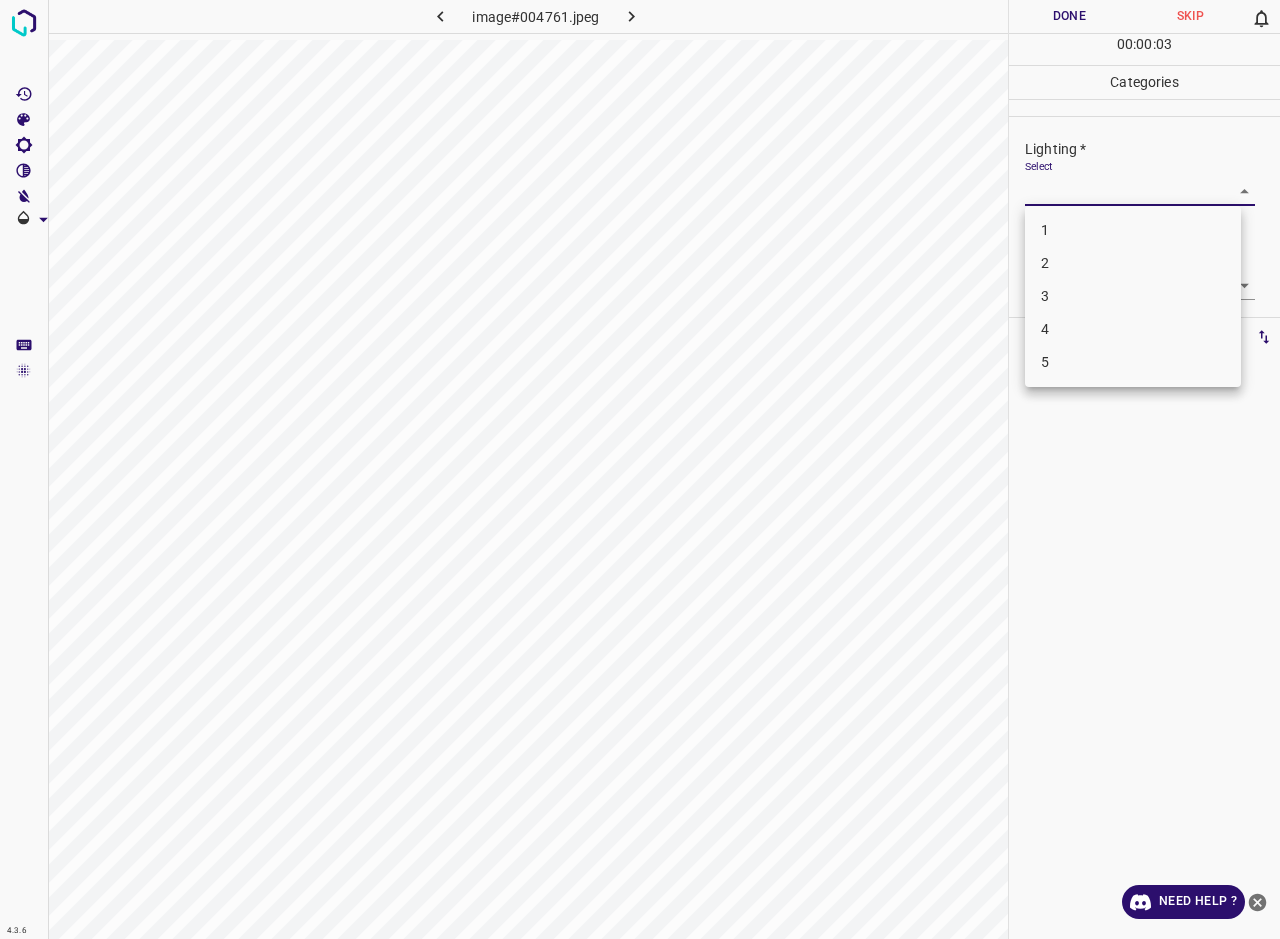 click on "3" at bounding box center (1133, 296) 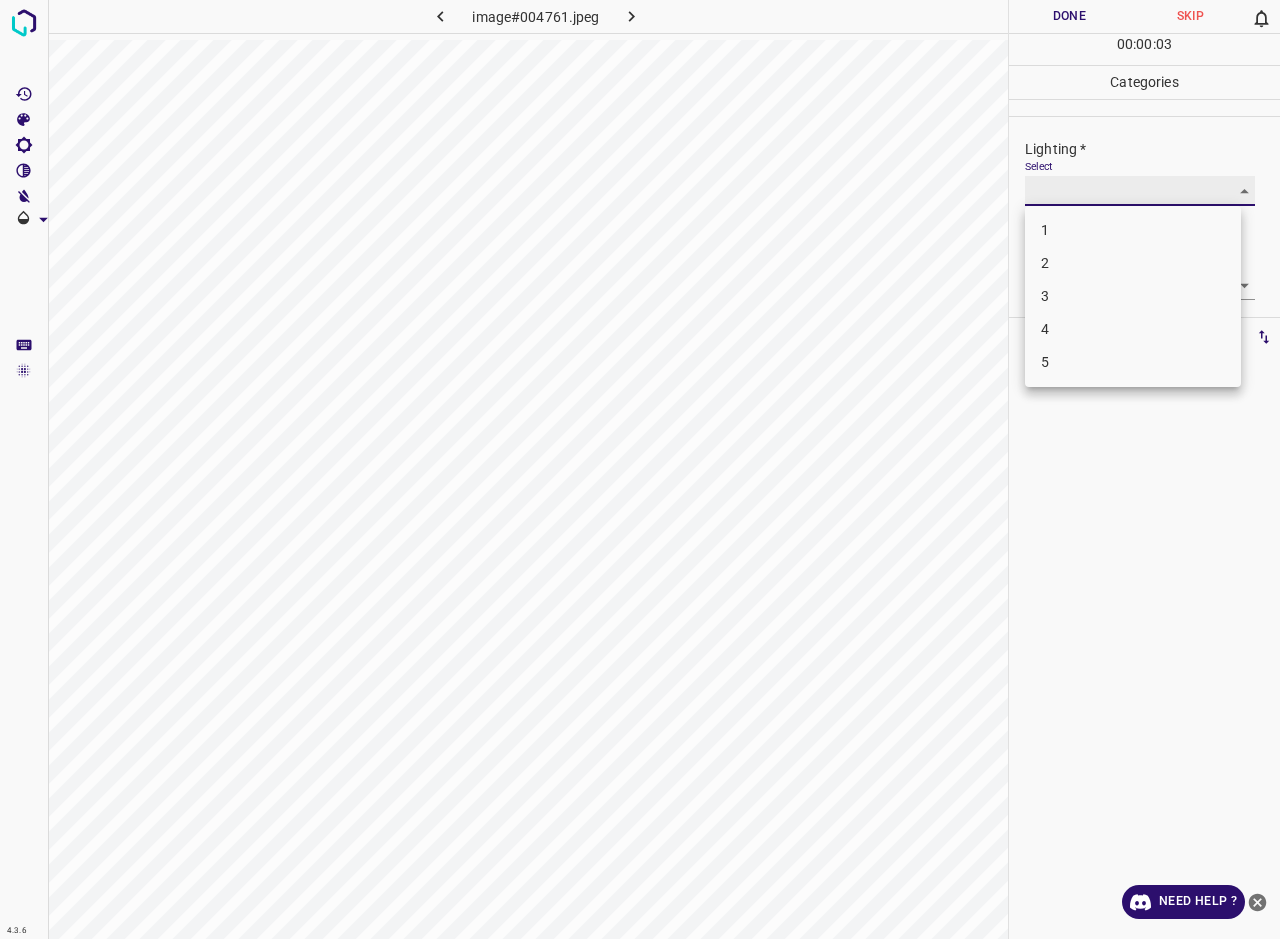 type on "3" 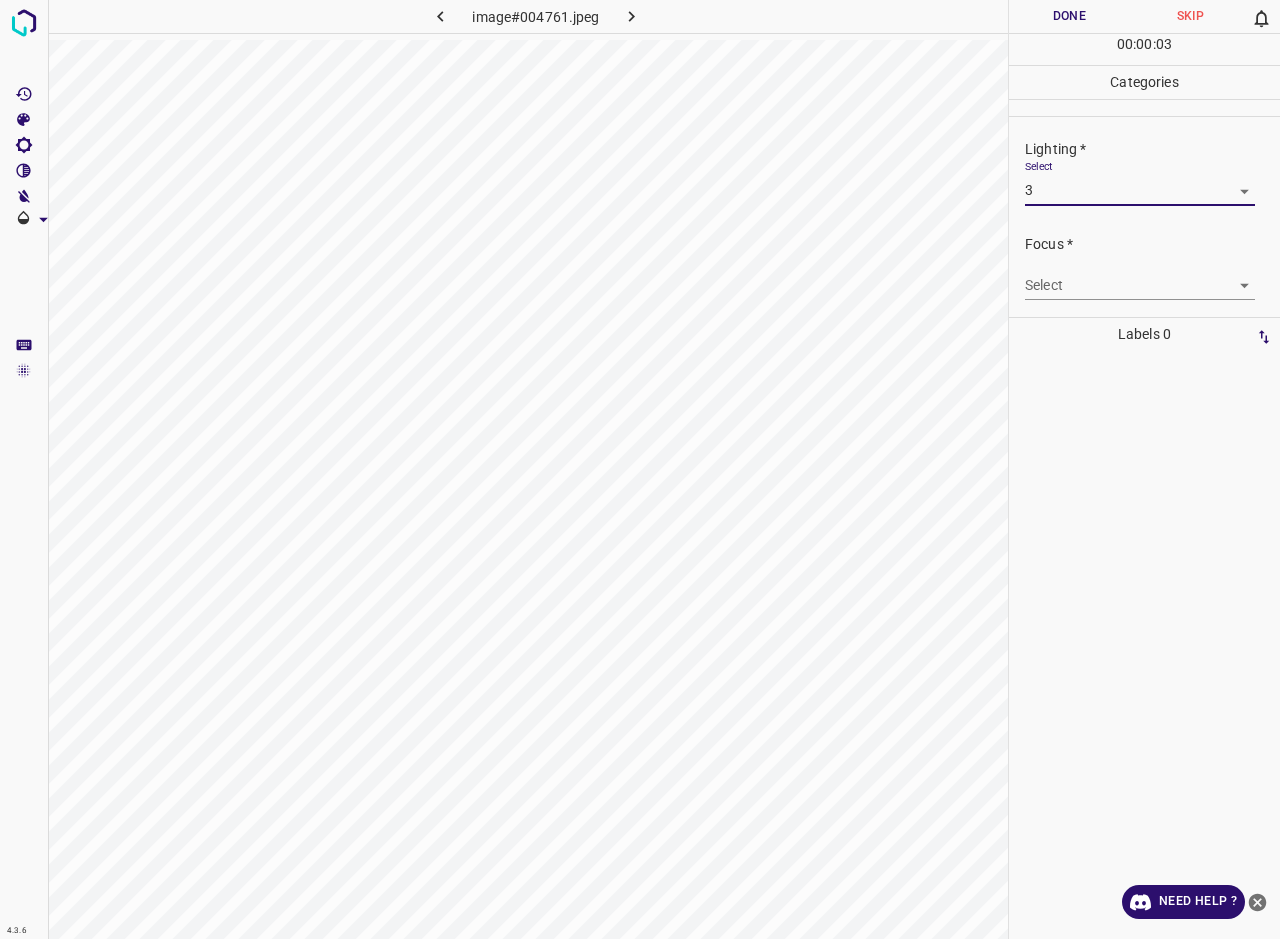 click on "4.3.6  image#004761.jpeg Done Skip 0 00   : 00   : 03   Categories Lighting *  Select 3 3 Focus *  Select ​ Overall *  Select ​ Labels   0 Categories 1 Lighting 2 Focus 3 Overall Tools Space Change between modes (Draw & Edit) I Auto labeling R Restore zoom M Zoom in N Zoom out Delete Delete selecte label Filters Z Restore filters X Saturation filter C Brightness filter V Contrast filter B Gray scale filter General O Download Need Help ? - Text - Hide - Delete 1 2 3 4 5" at bounding box center [640, 469] 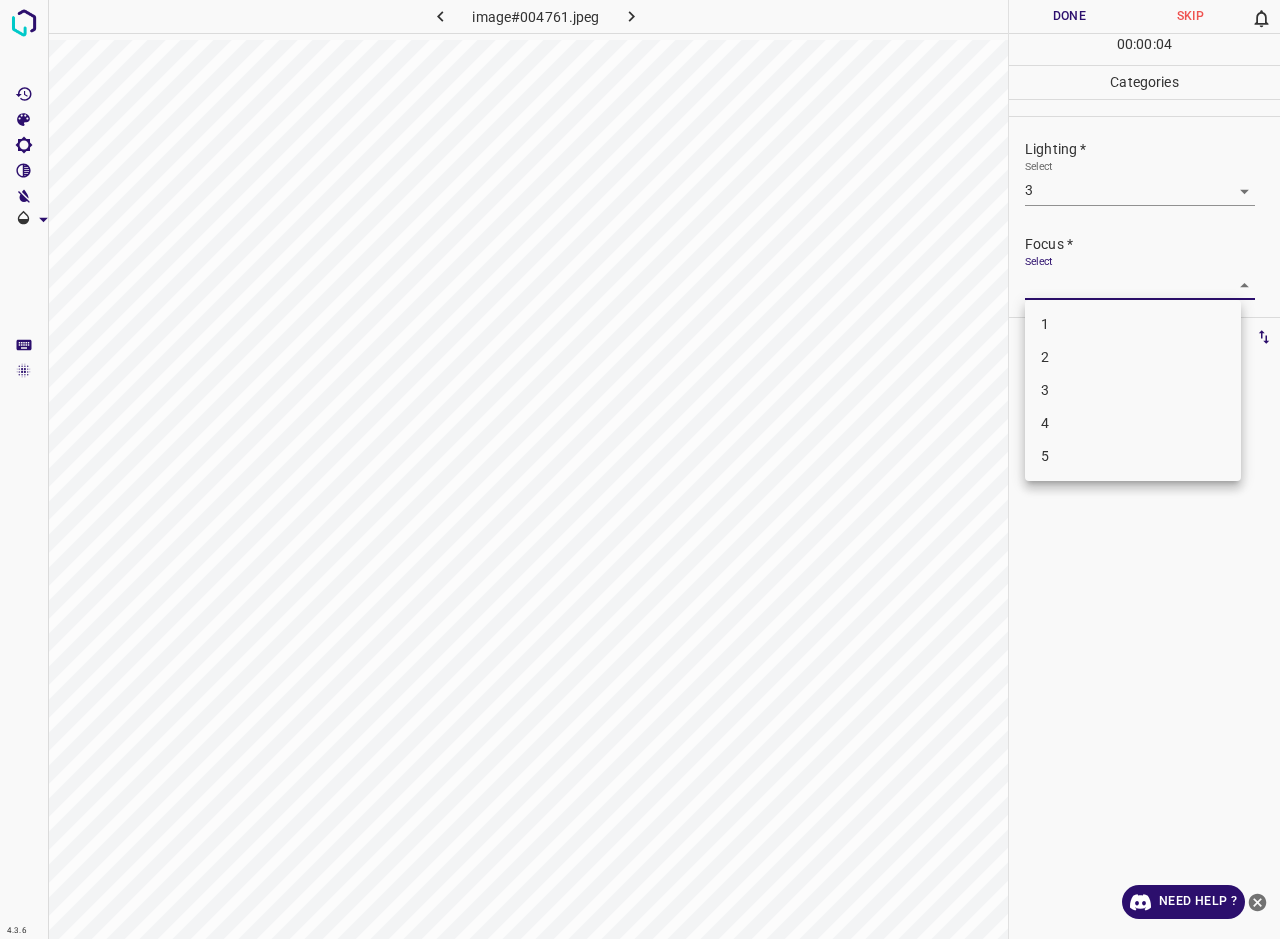 click on "3" at bounding box center (1133, 390) 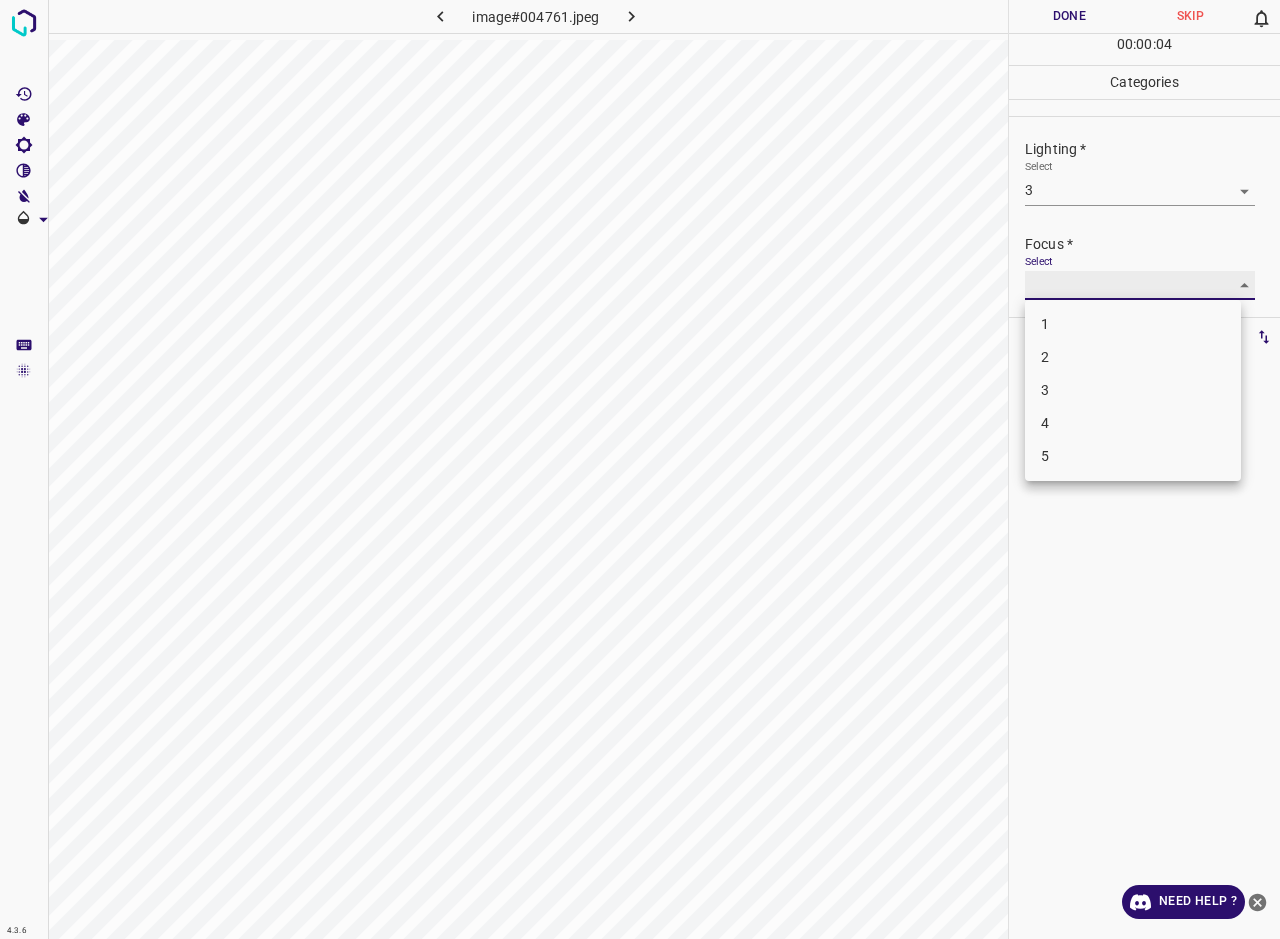 type on "3" 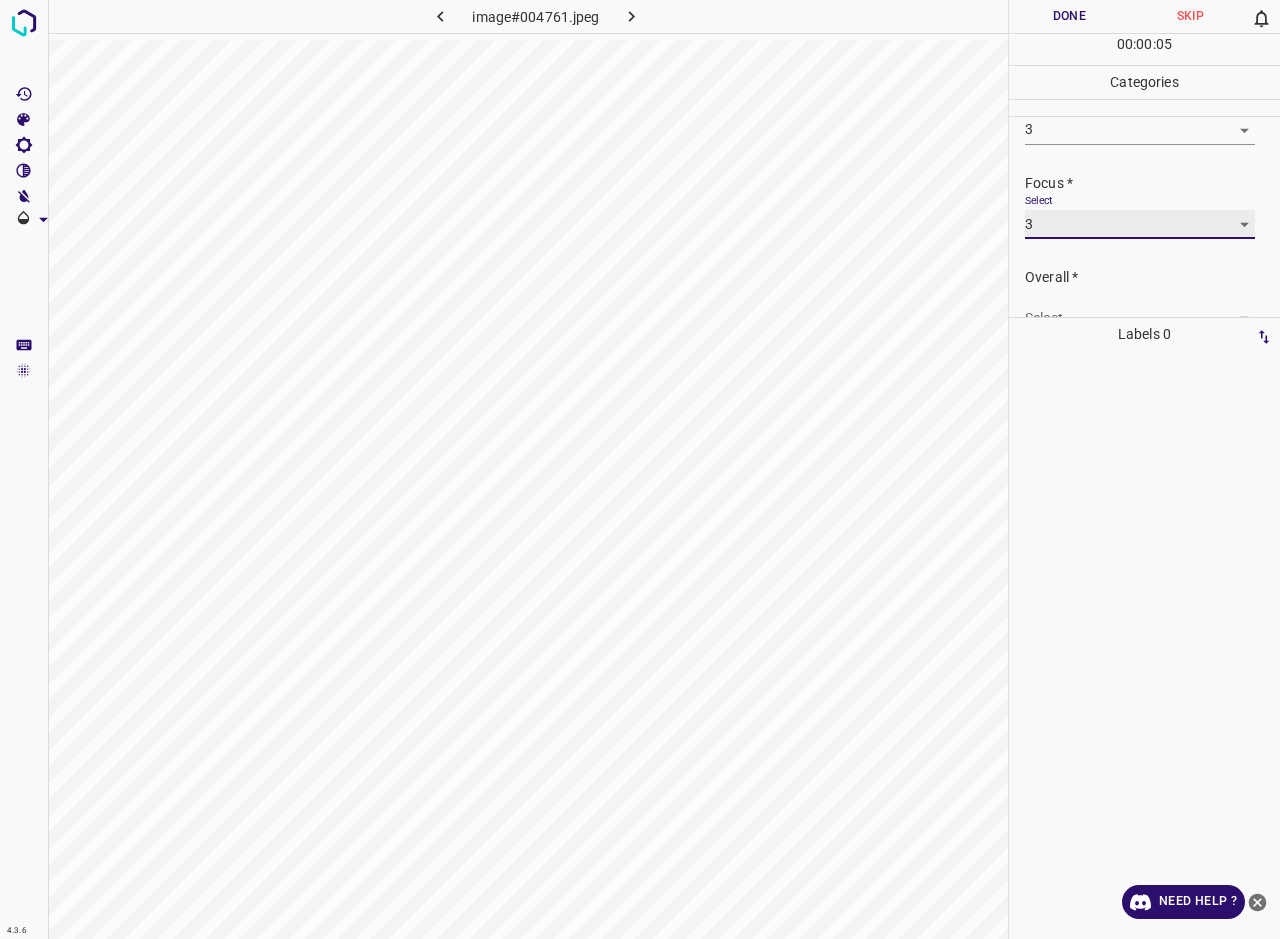 scroll, scrollTop: 98, scrollLeft: 0, axis: vertical 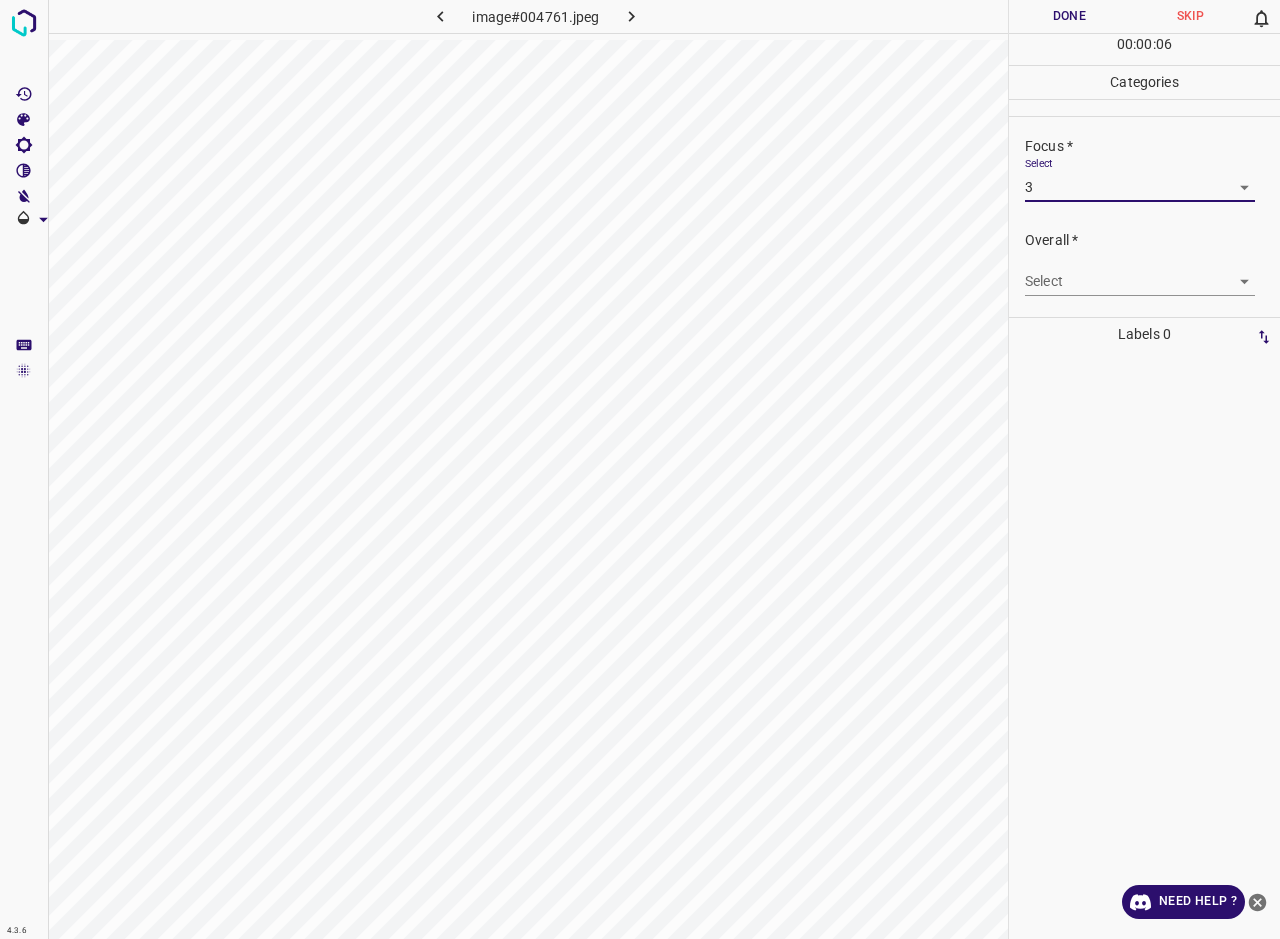 click on "4.3.6  image#004761.jpeg Done Skip 0 00   : 00   : 06   Categories Lighting *  Select 3 3 Focus *  Select 3 3 Overall *  Select ​ Labels   0 Categories 1 Lighting 2 Focus 3 Overall Tools Space Change between modes (Draw & Edit) I Auto labeling R Restore zoom M Zoom in N Zoom out Delete Delete selecte label Filters Z Restore filters X Saturation filter C Brightness filter V Contrast filter B Gray scale filter General O Download Need Help ? - Text - Hide - Delete" at bounding box center [640, 469] 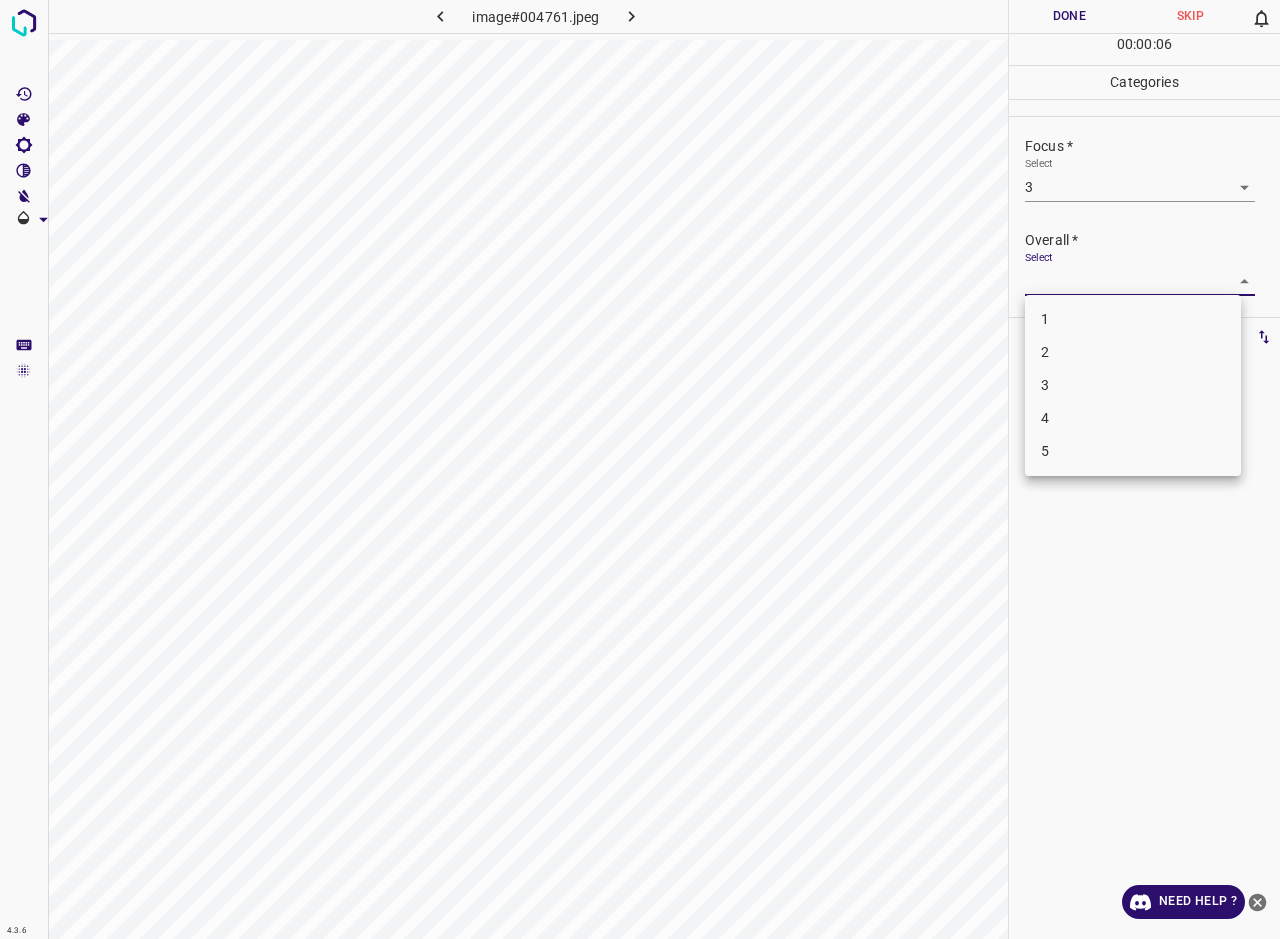 click on "3" at bounding box center (1133, 385) 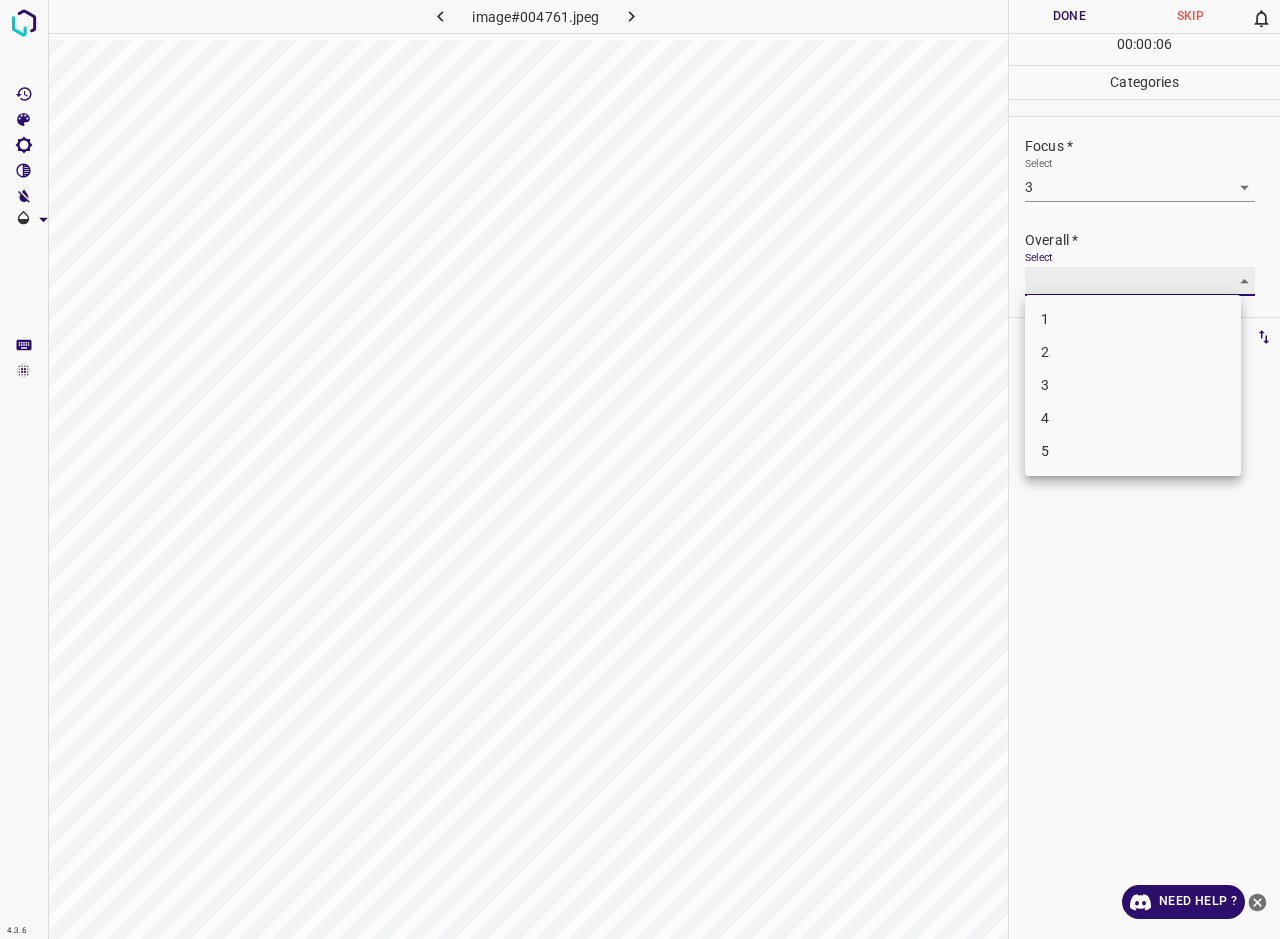 type on "3" 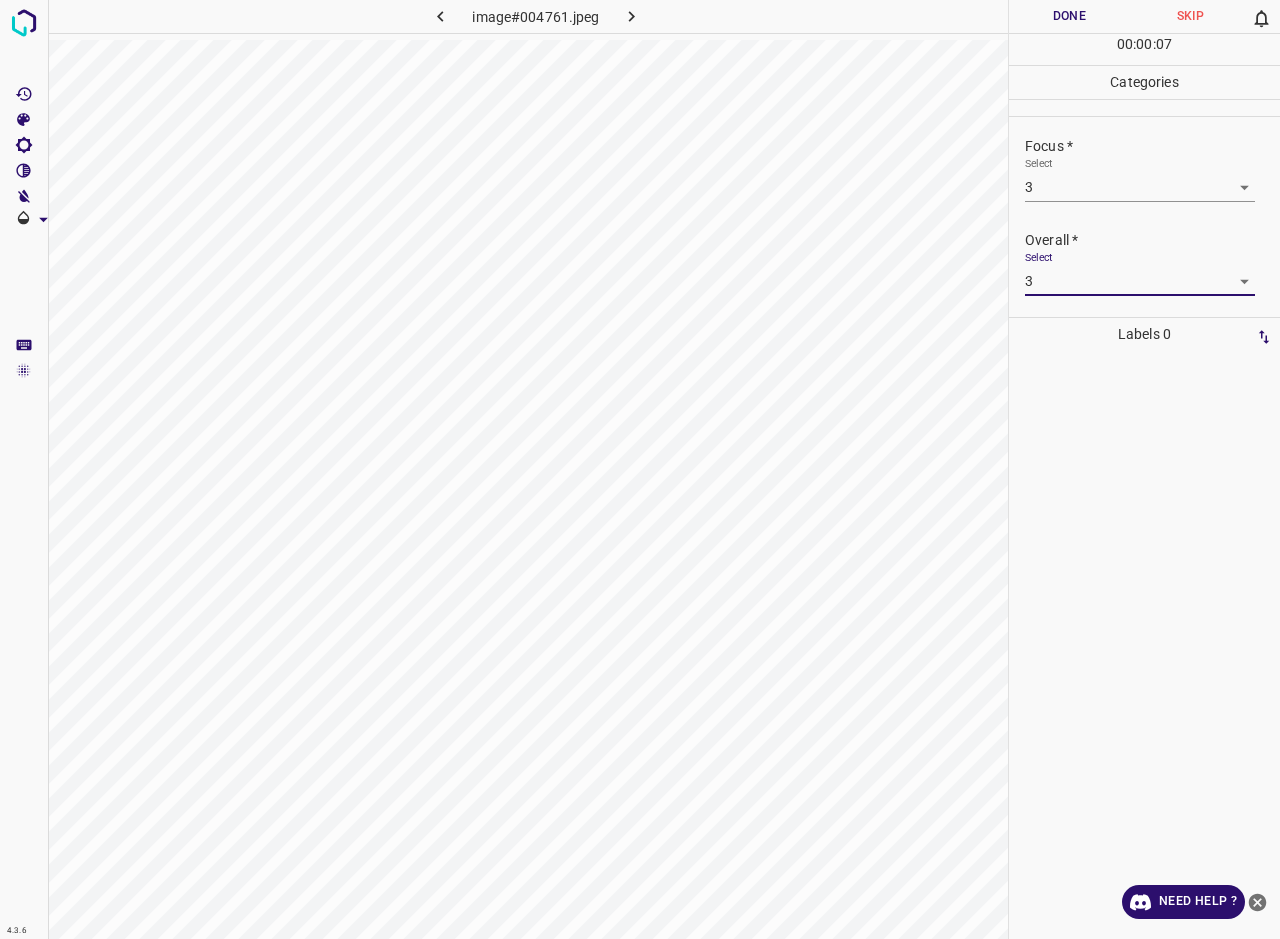 click on "Done" at bounding box center [1069, 16] 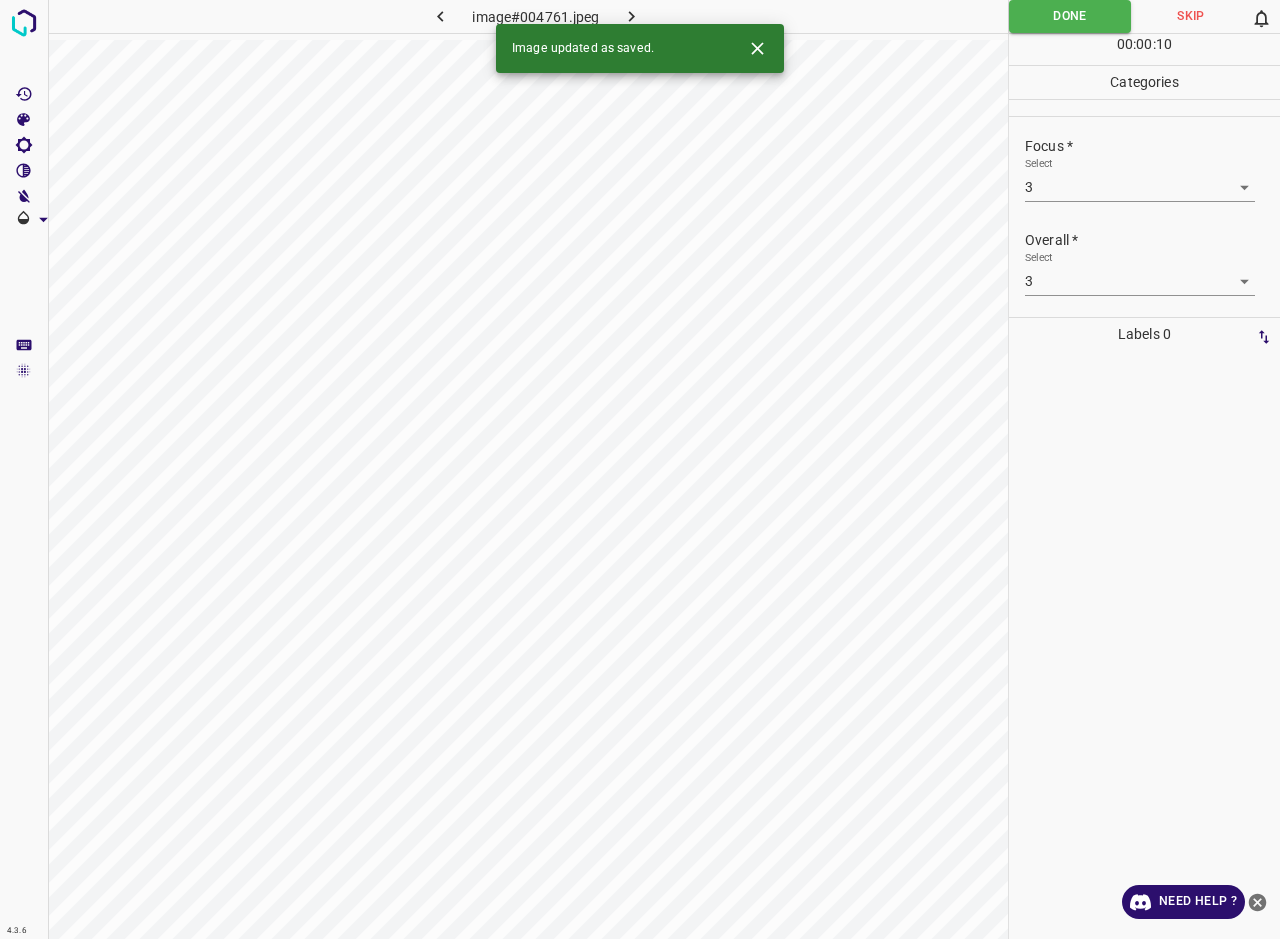 click 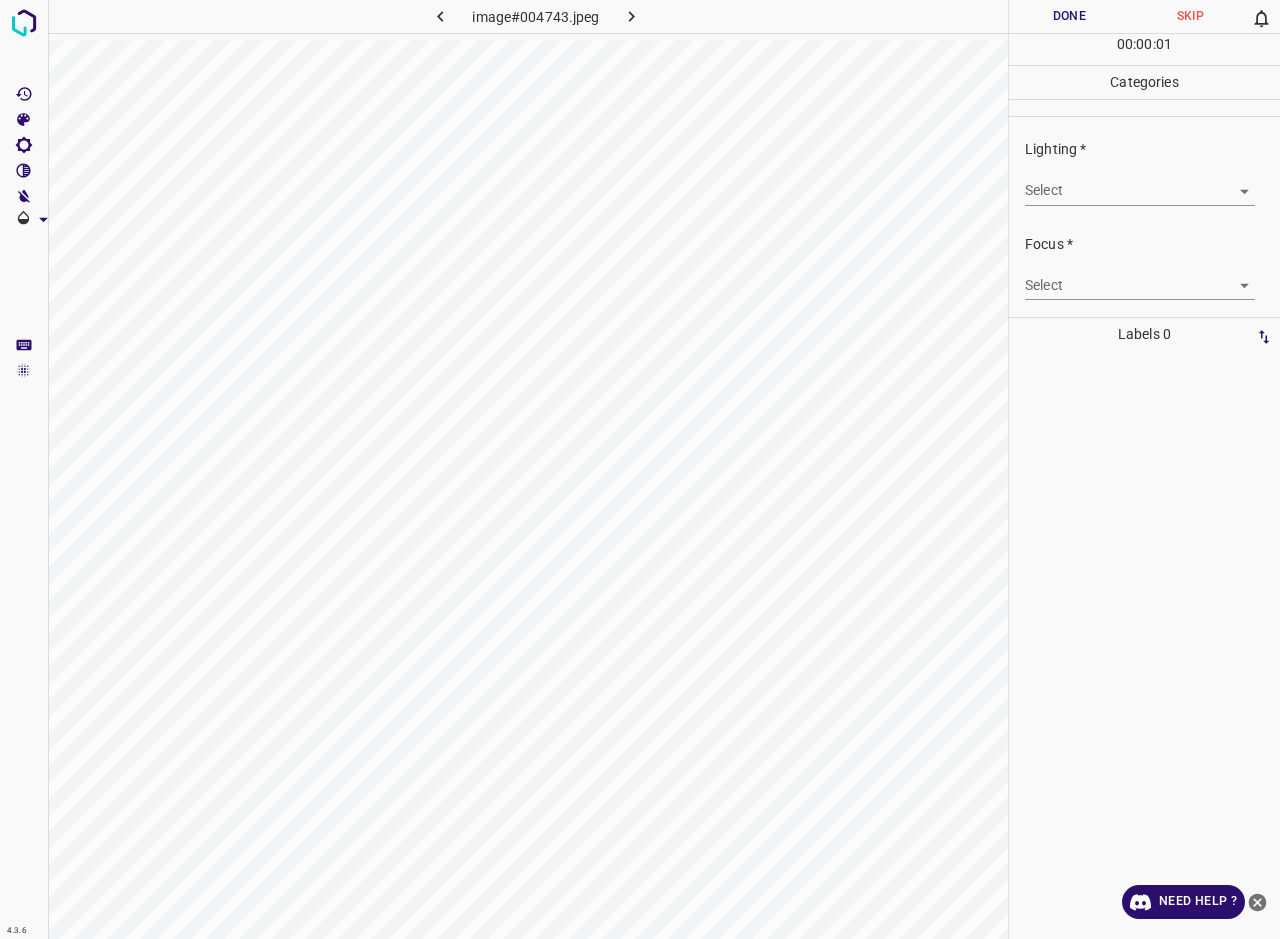 click on "4.3.6  image#004743.jpeg Done Skip 0 00   : 00   : 01   Categories Lighting *  Select ​ Focus *  Select ​ Overall *  Select ​ Labels   0 Categories 1 Lighting 2 Focus 3 Overall Tools Space Change between modes (Draw & Edit) I Auto labeling R Restore zoom M Zoom in N Zoom out Delete Delete selecte label Filters Z Restore filters X Saturation filter C Brightness filter V Contrast filter B Gray scale filter General O Download Need Help ? - Text - Hide - Delete" at bounding box center [640, 469] 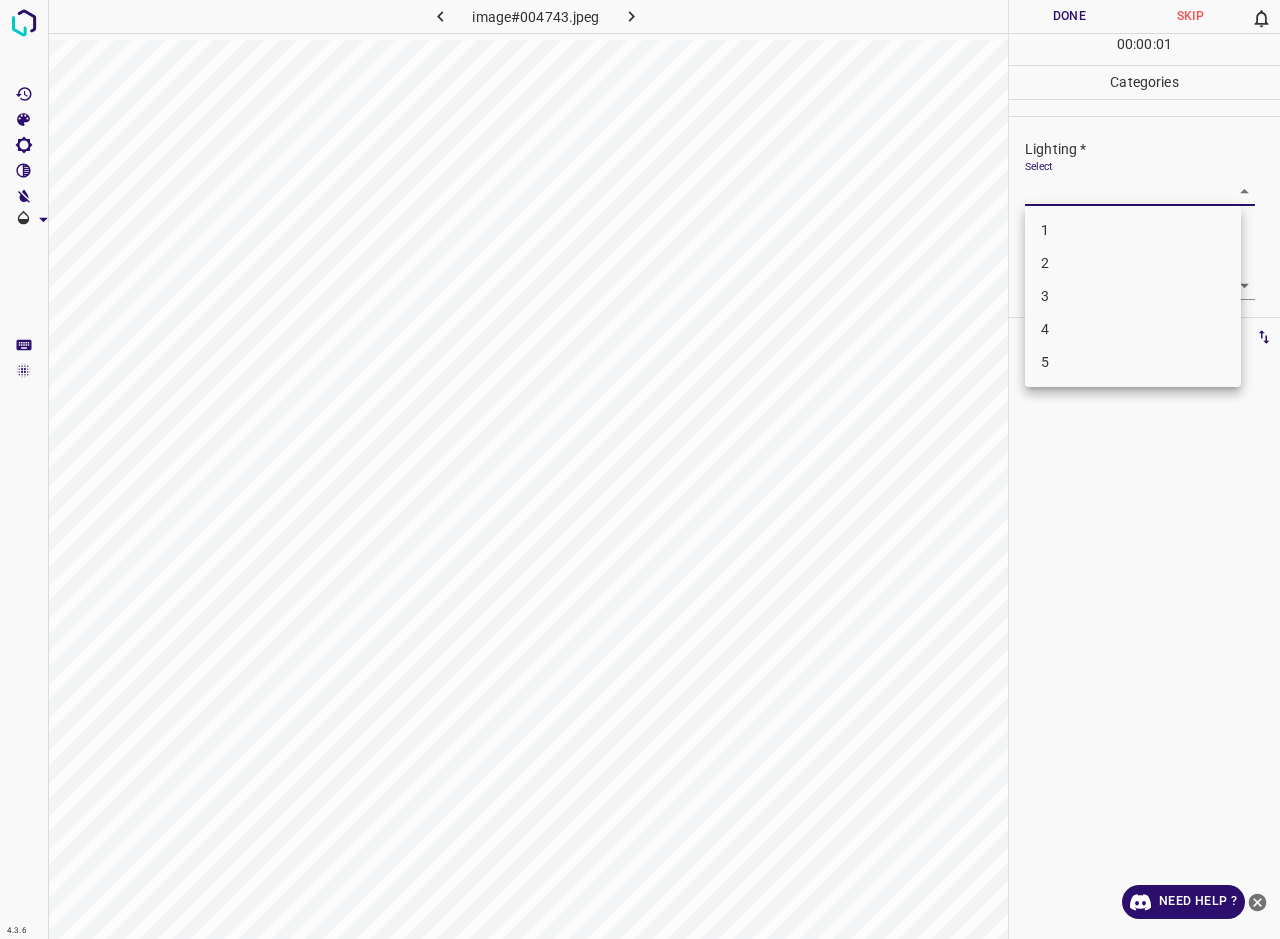 click on "3" at bounding box center (1133, 296) 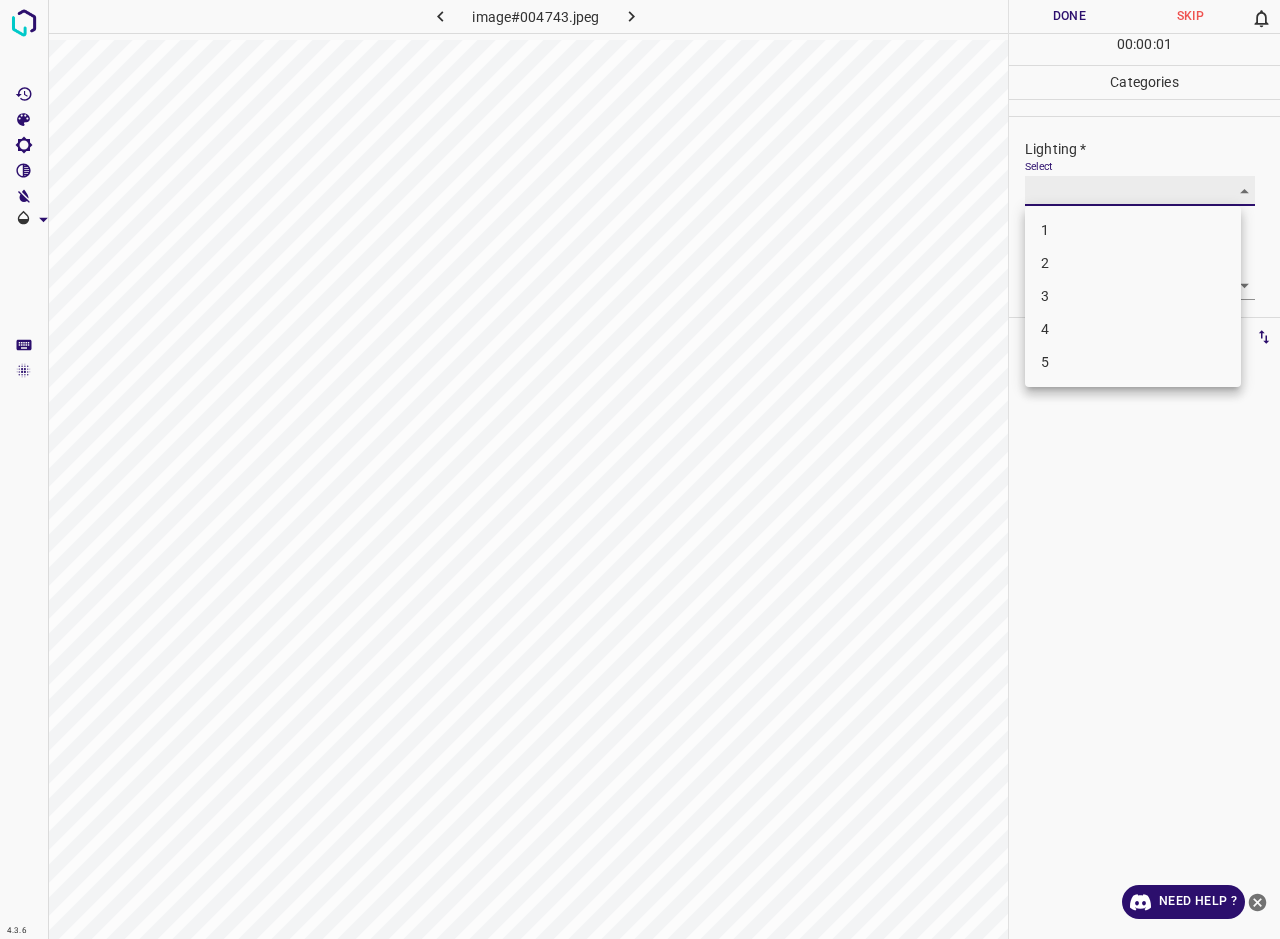 type on "3" 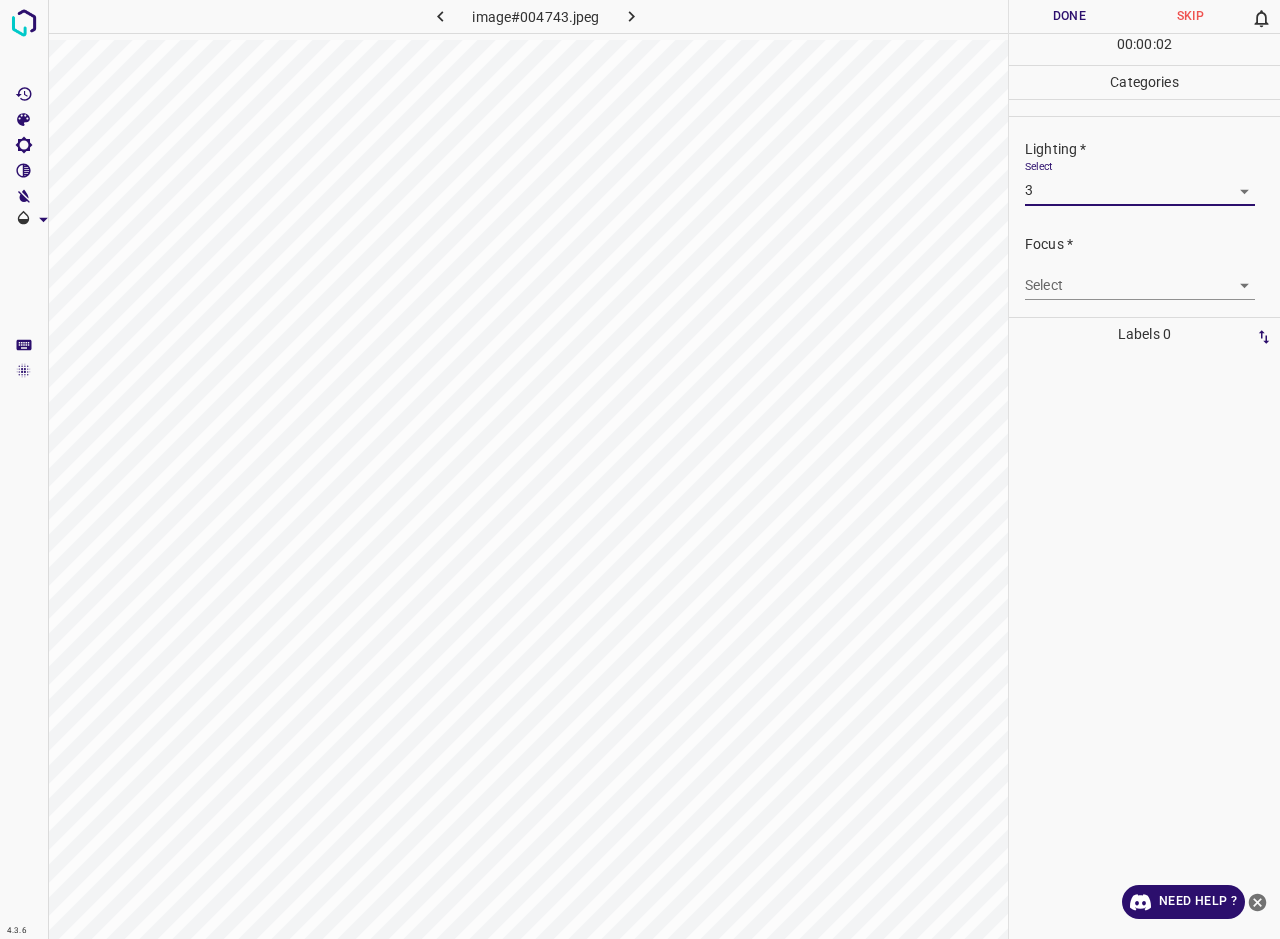 click on "4.3.6  image#004743.jpeg Done Skip 0 00   : 00   : 02   Categories Lighting *  Select 3 3 Focus *  Select ​ Overall *  Select ​ Labels   0 Categories 1 Lighting 2 Focus 3 Overall Tools Space Change between modes (Draw & Edit) I Auto labeling R Restore zoom M Zoom in N Zoom out Delete Delete selecte label Filters Z Restore filters X Saturation filter C Brightness filter V Contrast filter B Gray scale filter General O Download Need Help ? - Text - Hide - Delete 1 2 3 4 5" at bounding box center (640, 469) 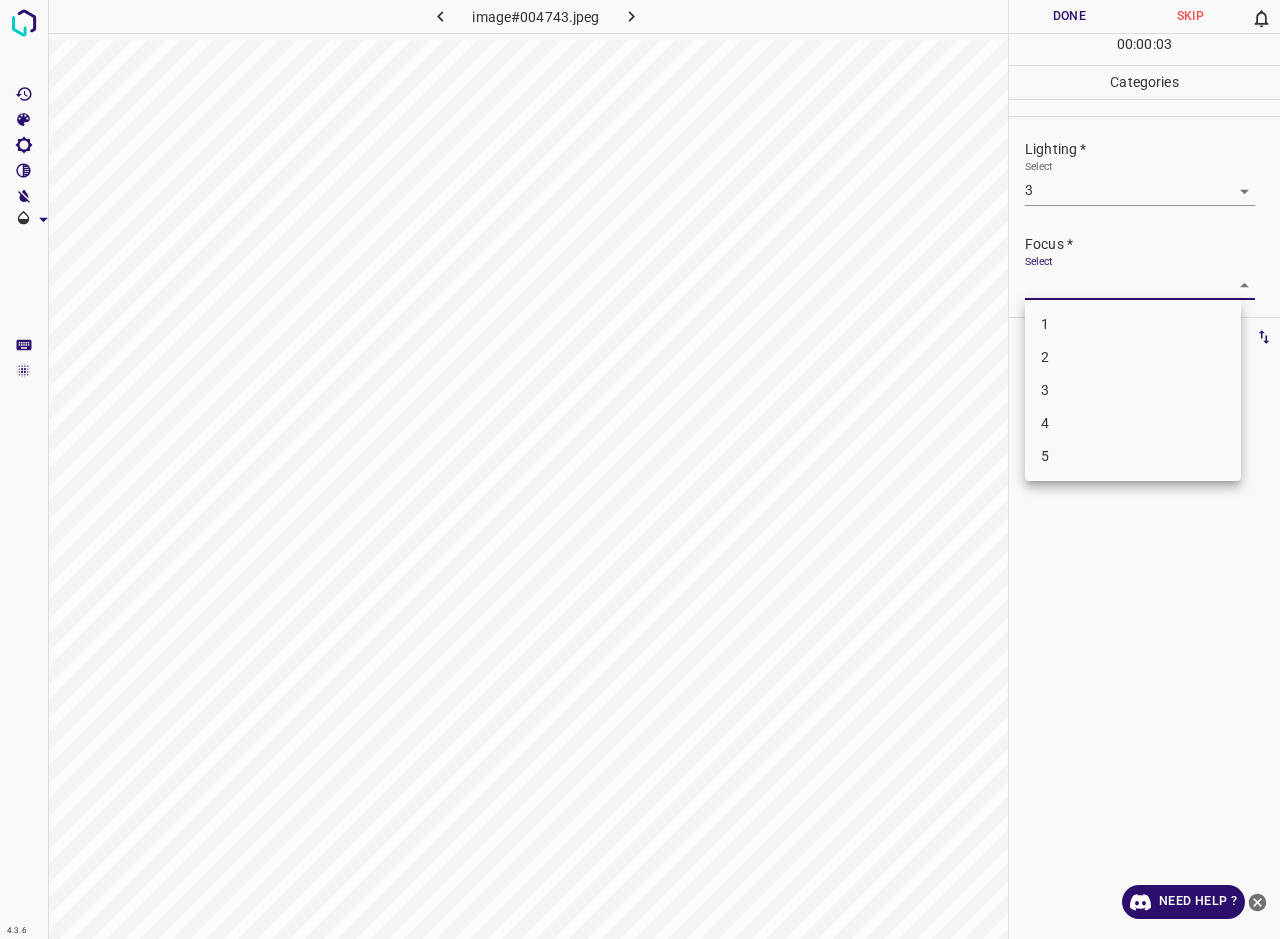 click on "3" at bounding box center (1133, 390) 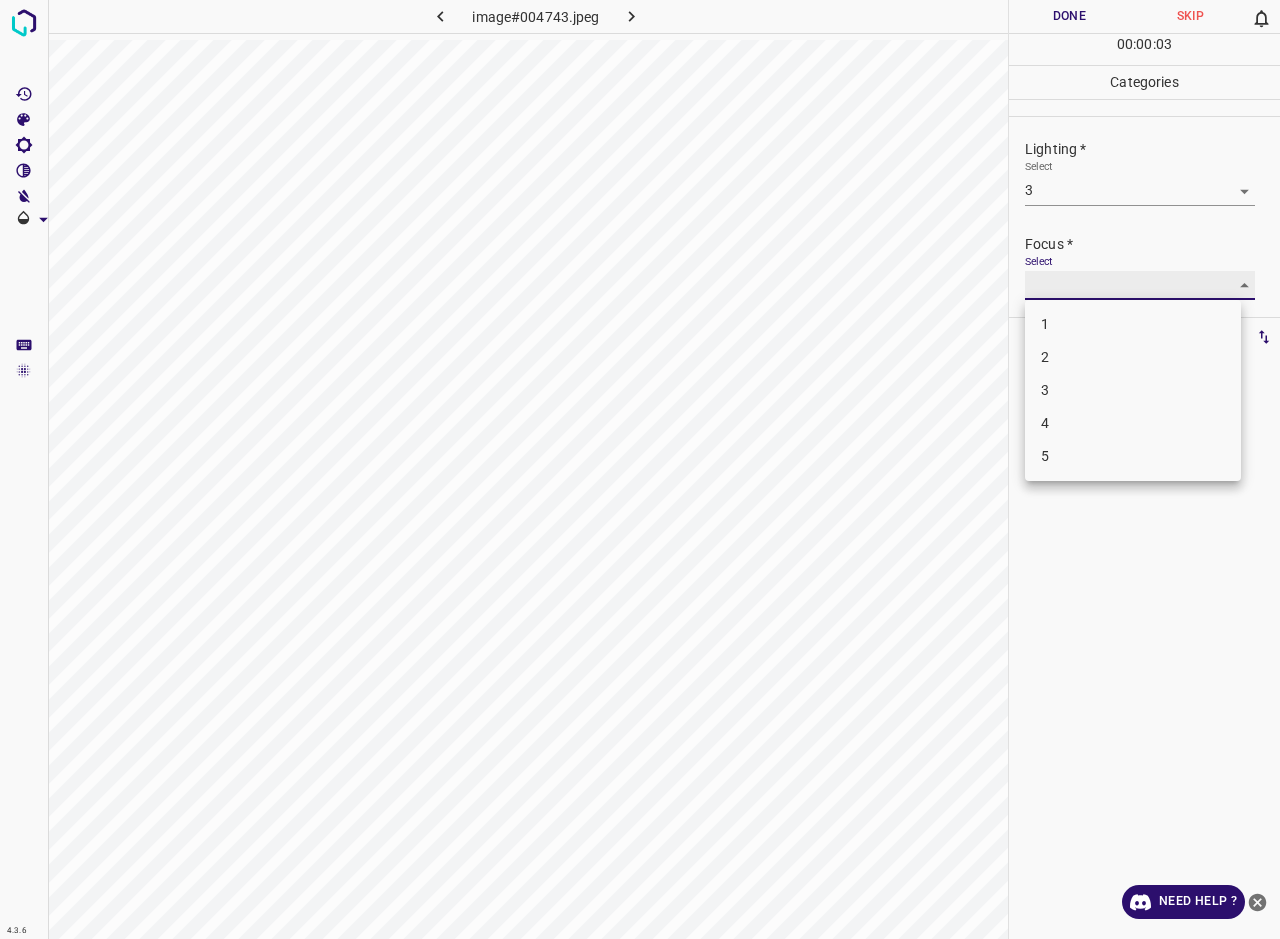 type on "3" 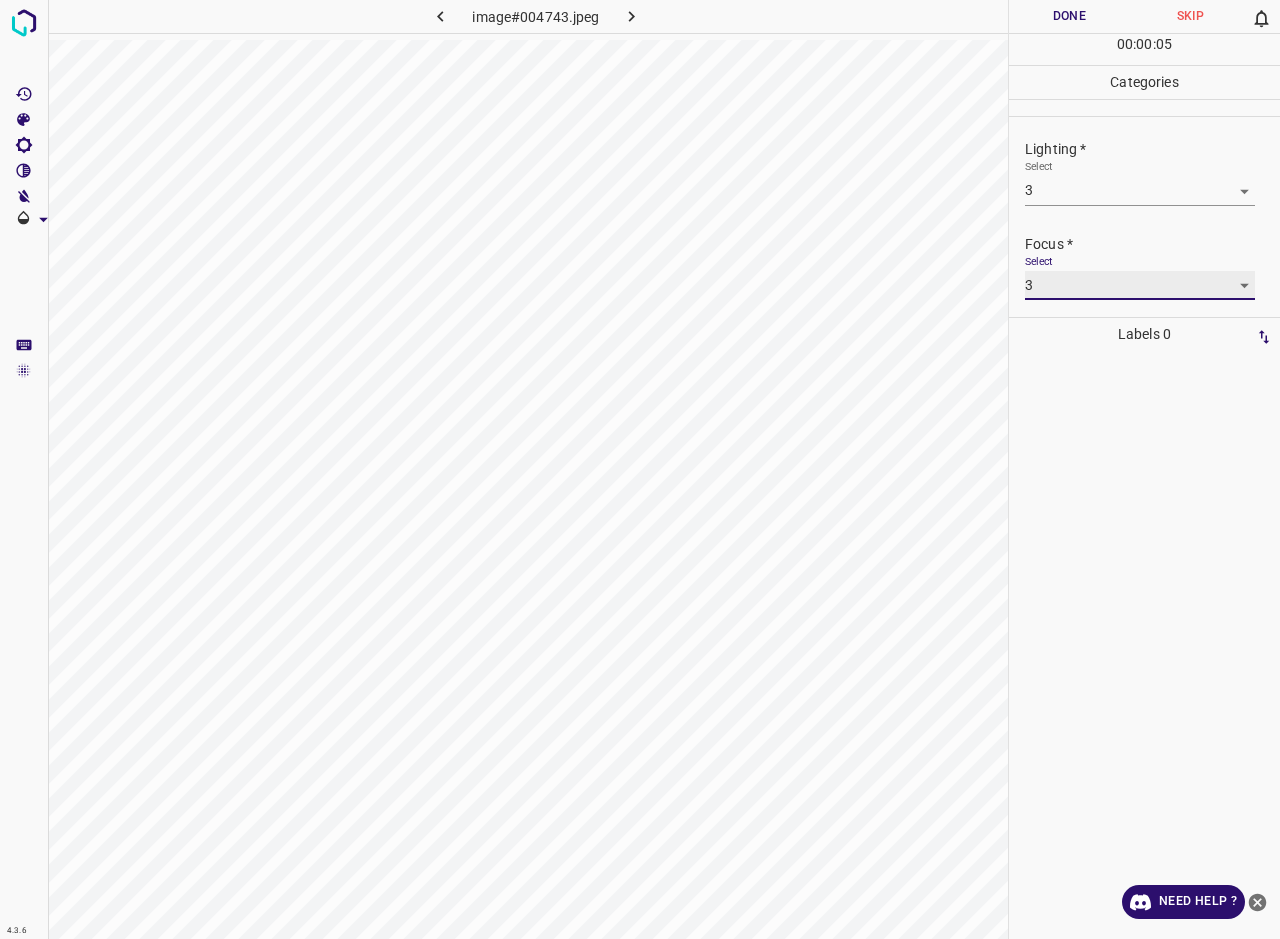 scroll, scrollTop: 98, scrollLeft: 0, axis: vertical 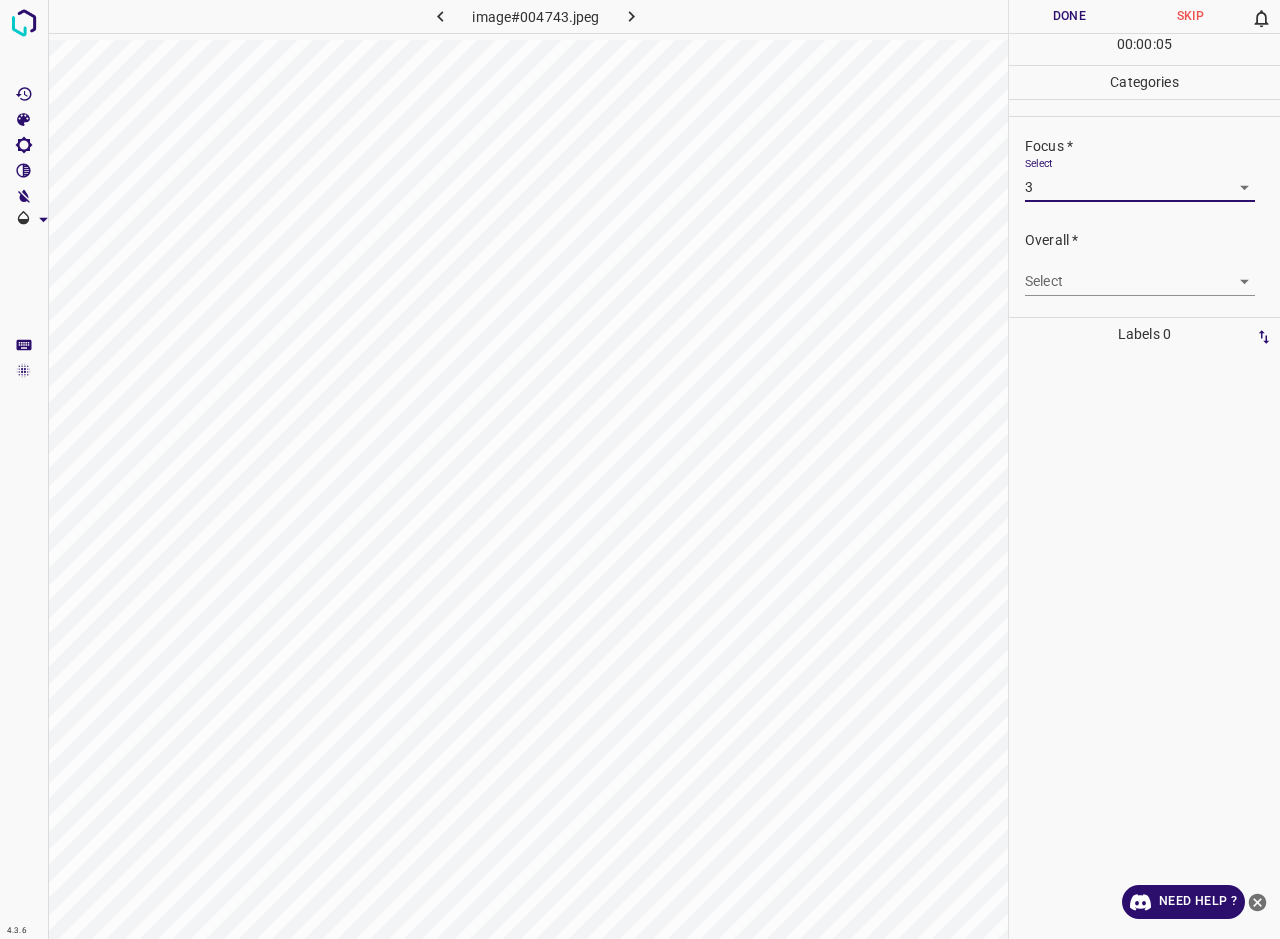 click on "4.3.6  image#004743.jpeg Done Skip 0 00   : 00   : 05   Categories Lighting *  Select 3 3 Focus *  Select 3 3 Overall *  Select ​ Labels   0 Categories 1 Lighting 2 Focus 3 Overall Tools Space Change between modes (Draw & Edit) I Auto labeling R Restore zoom M Zoom in N Zoom out Delete Delete selecte label Filters Z Restore filters X Saturation filter C Brightness filter V Contrast filter B Gray scale filter General O Download Need Help ? - Text - Hide - Delete" at bounding box center (640, 469) 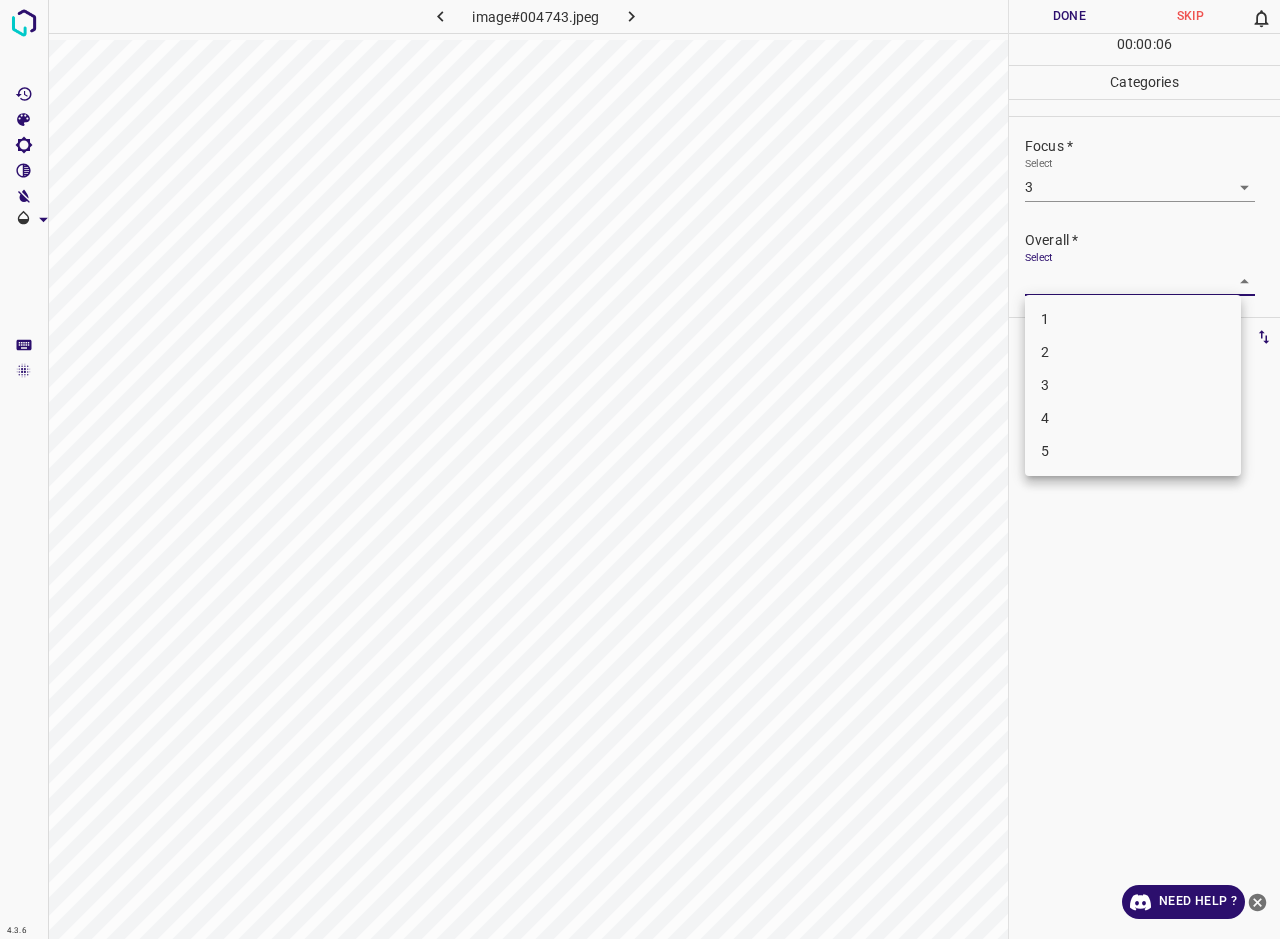 click on "3" at bounding box center (1133, 385) 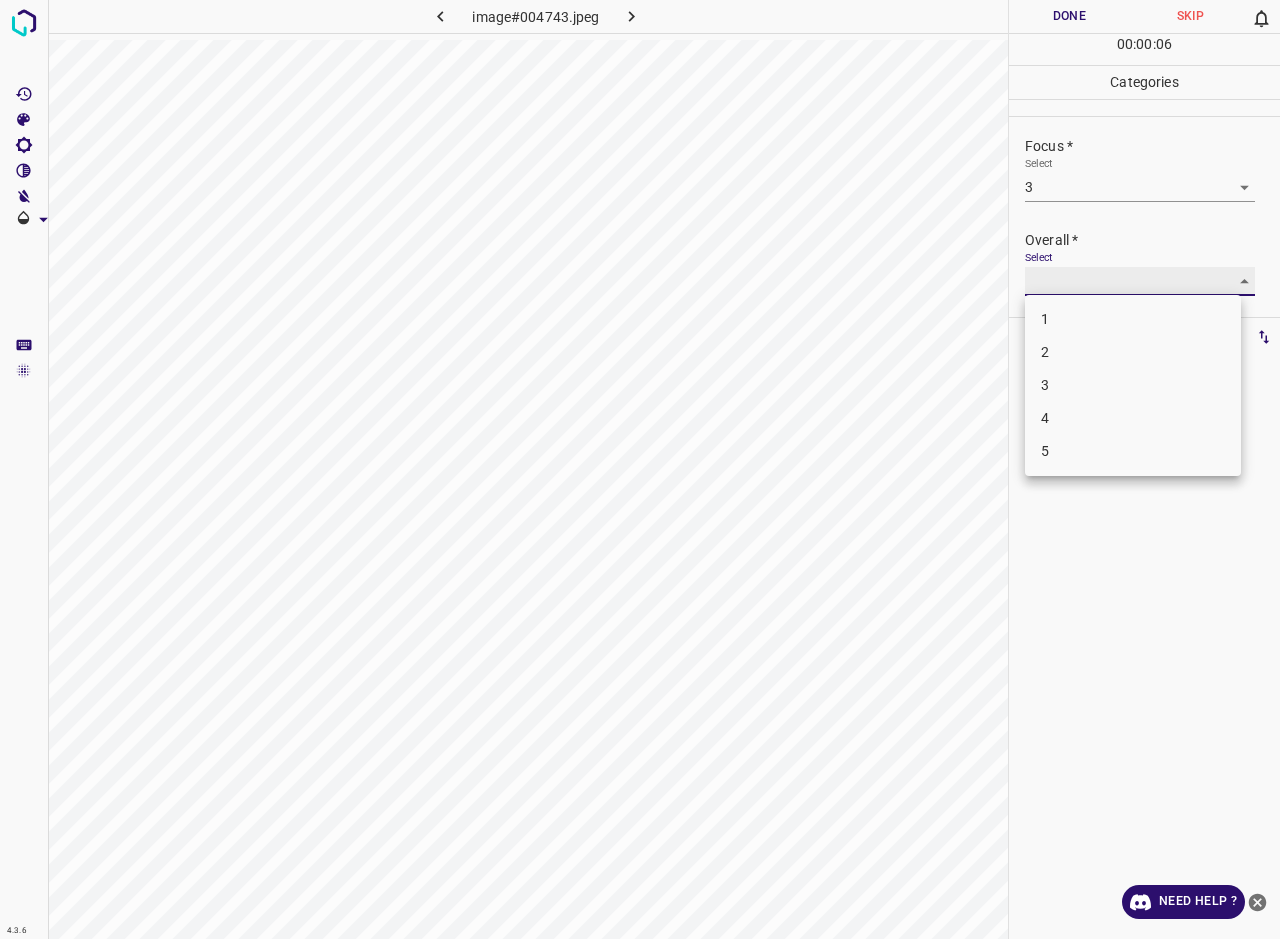 type on "3" 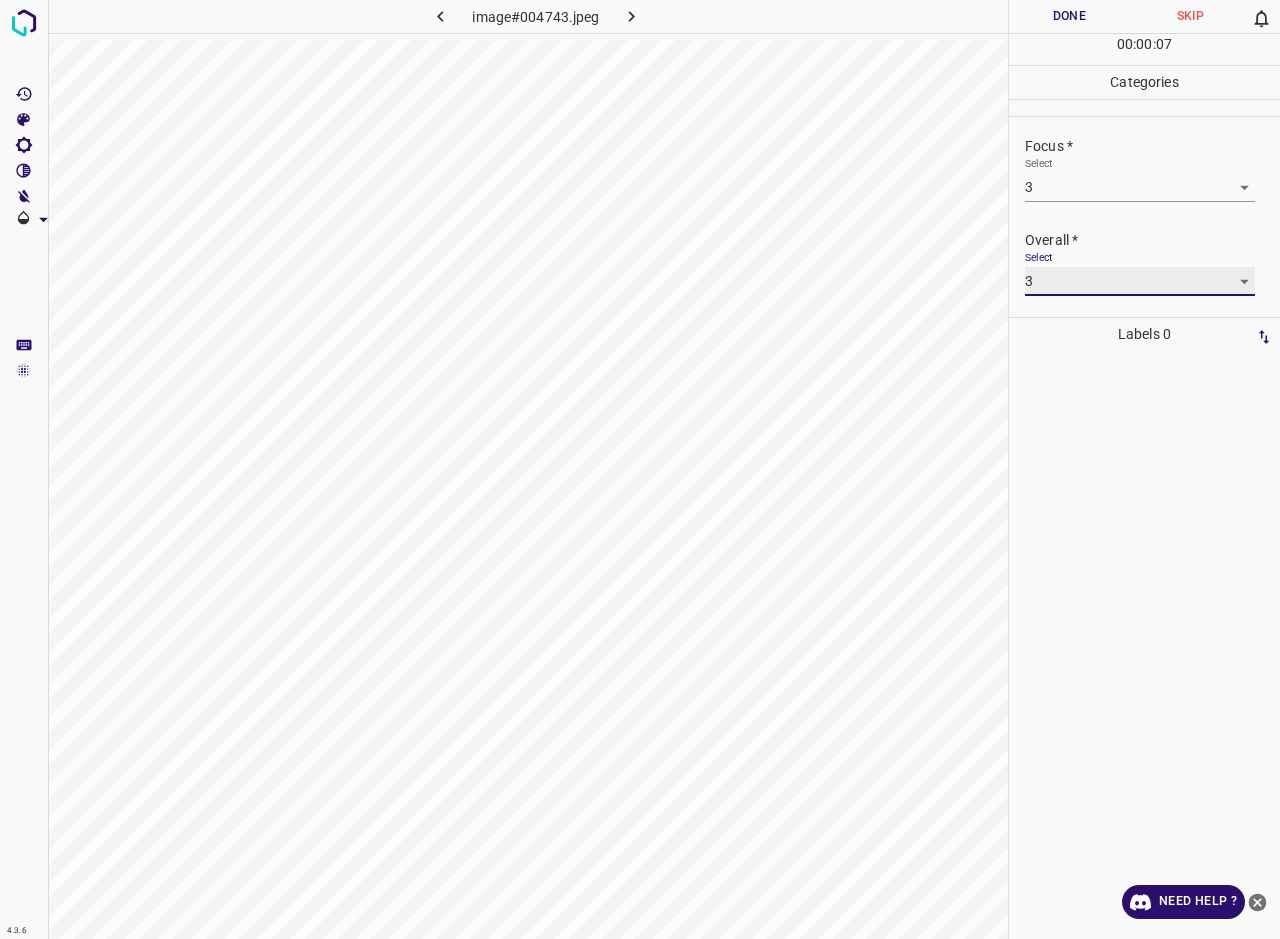 scroll, scrollTop: 34, scrollLeft: 0, axis: vertical 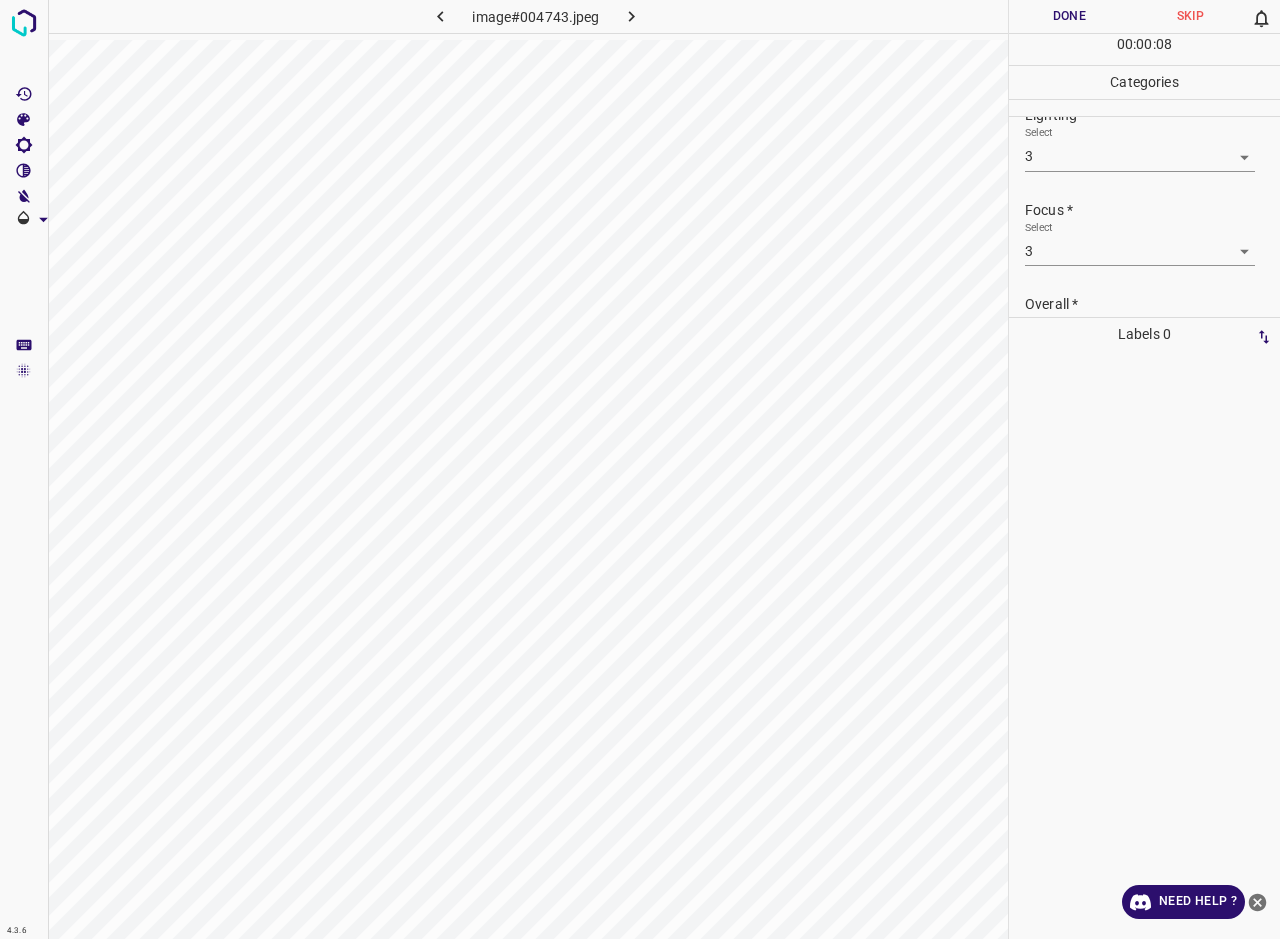 click on "Done" at bounding box center (1069, 16) 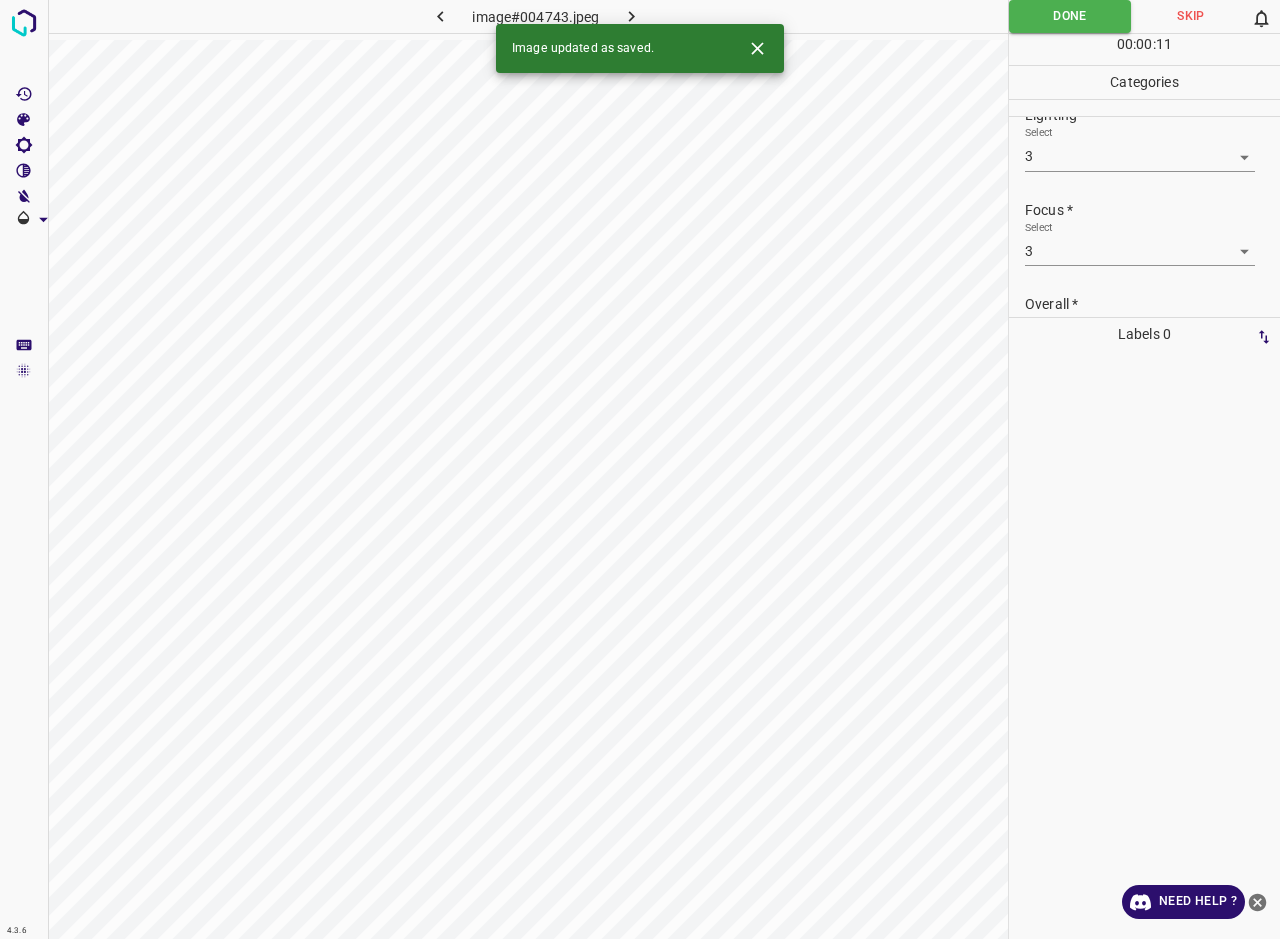 scroll, scrollTop: 98, scrollLeft: 0, axis: vertical 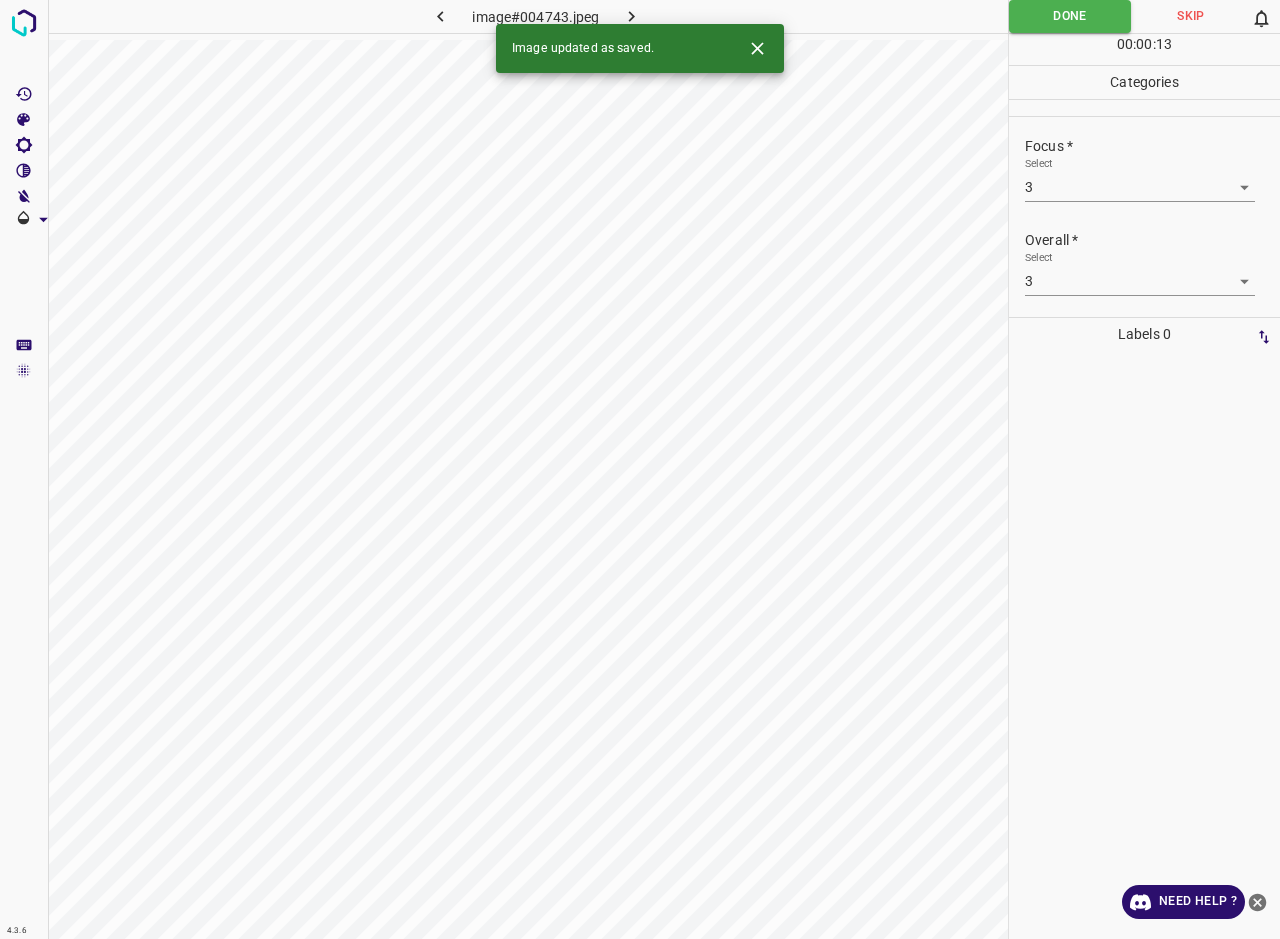 click 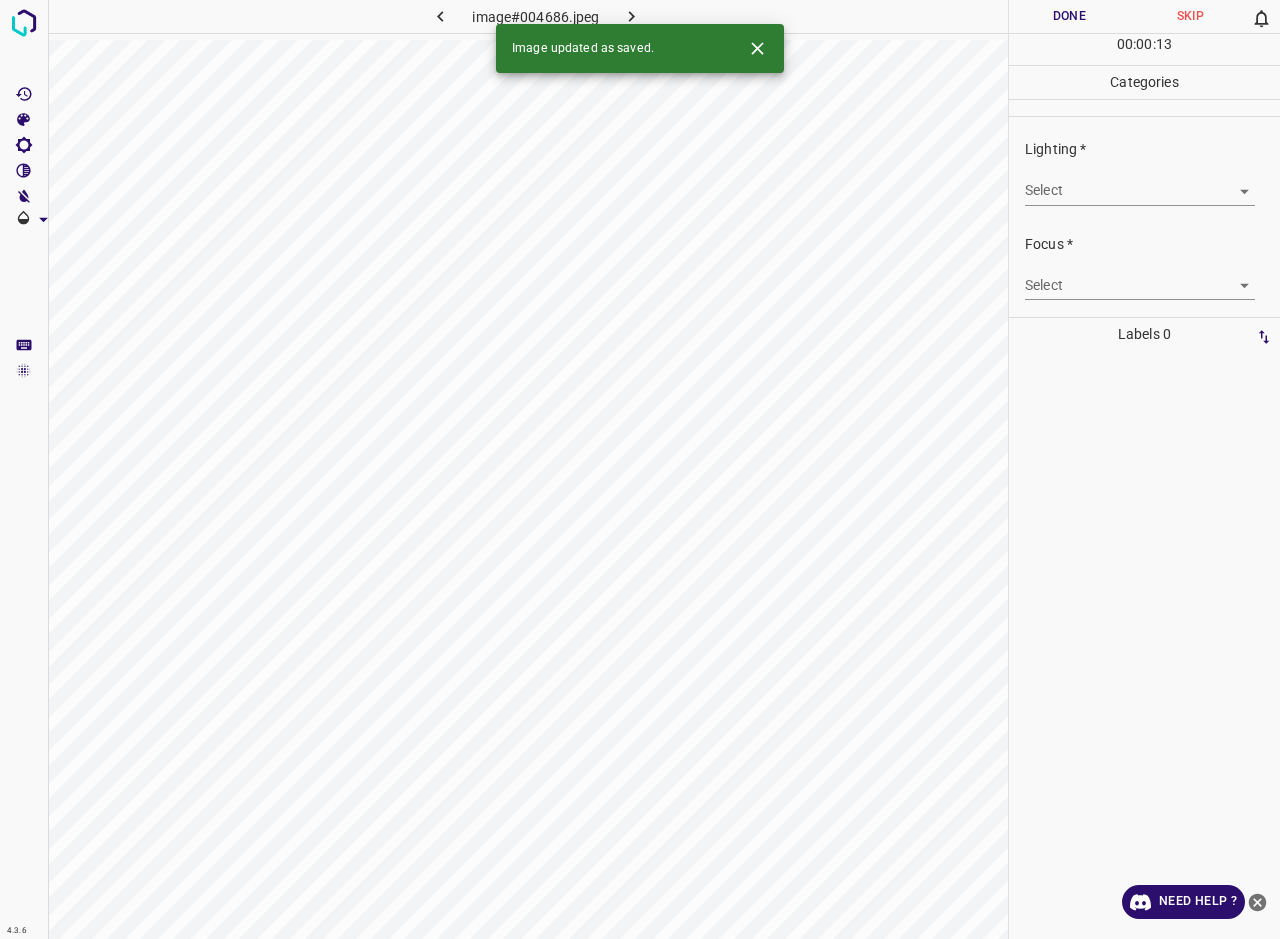 click on "4.3.6  image#004686.jpeg Done Skip 0 00   : 00   : 13   Categories Lighting *  Select ​ Focus *  Select ​ Overall *  Select ​ Labels   0 Categories 1 Lighting 2 Focus 3 Overall Tools Space Change between modes (Draw & Edit) I Auto labeling R Restore zoom M Zoom in N Zoom out Delete Delete selecte label Filters Z Restore filters X Saturation filter C Brightness filter V Contrast filter B Gray scale filter General O Download Image updated as saved. Need Help ? - Text - Hide - Delete" at bounding box center (640, 469) 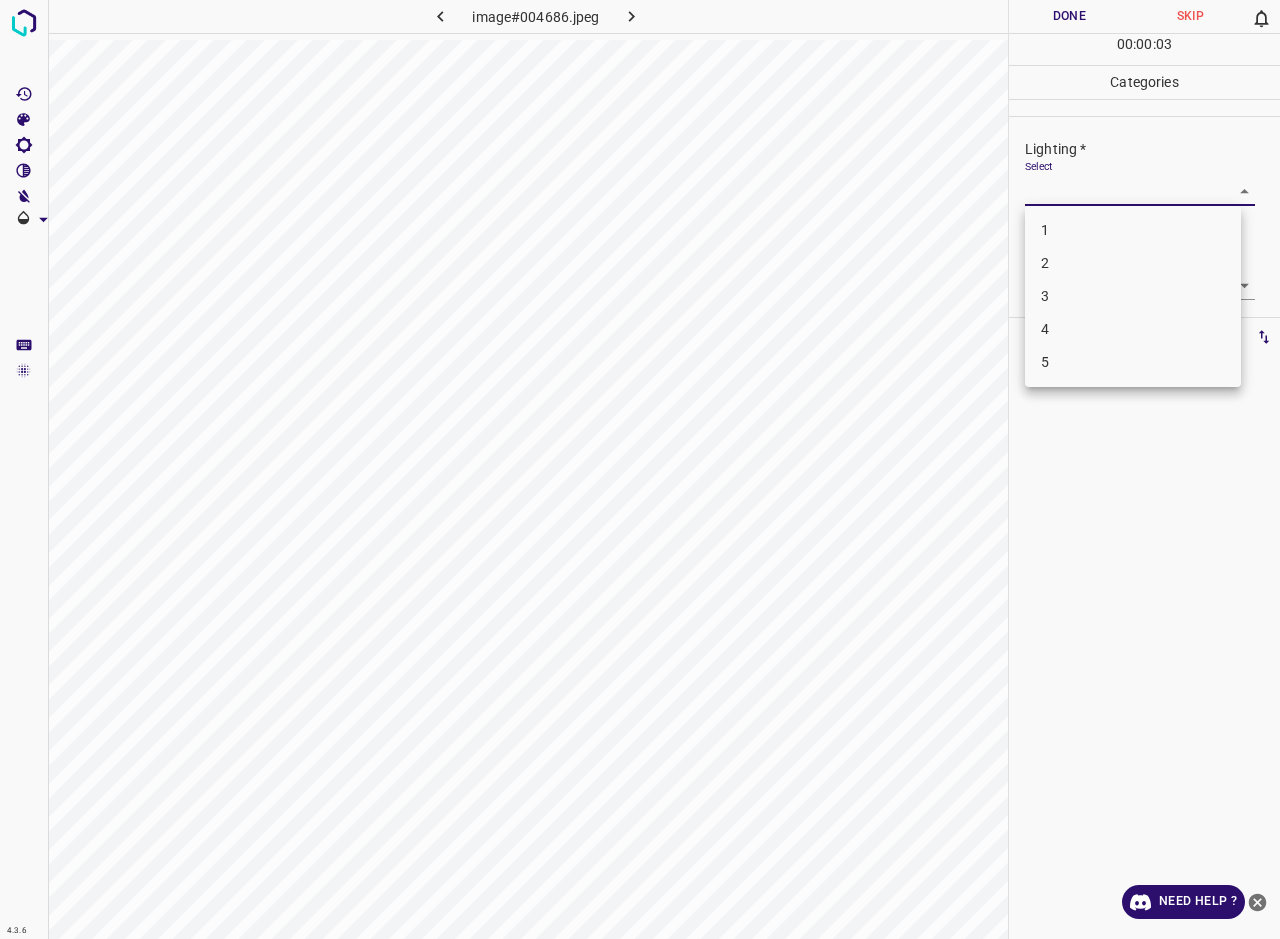click on "3" at bounding box center [1133, 296] 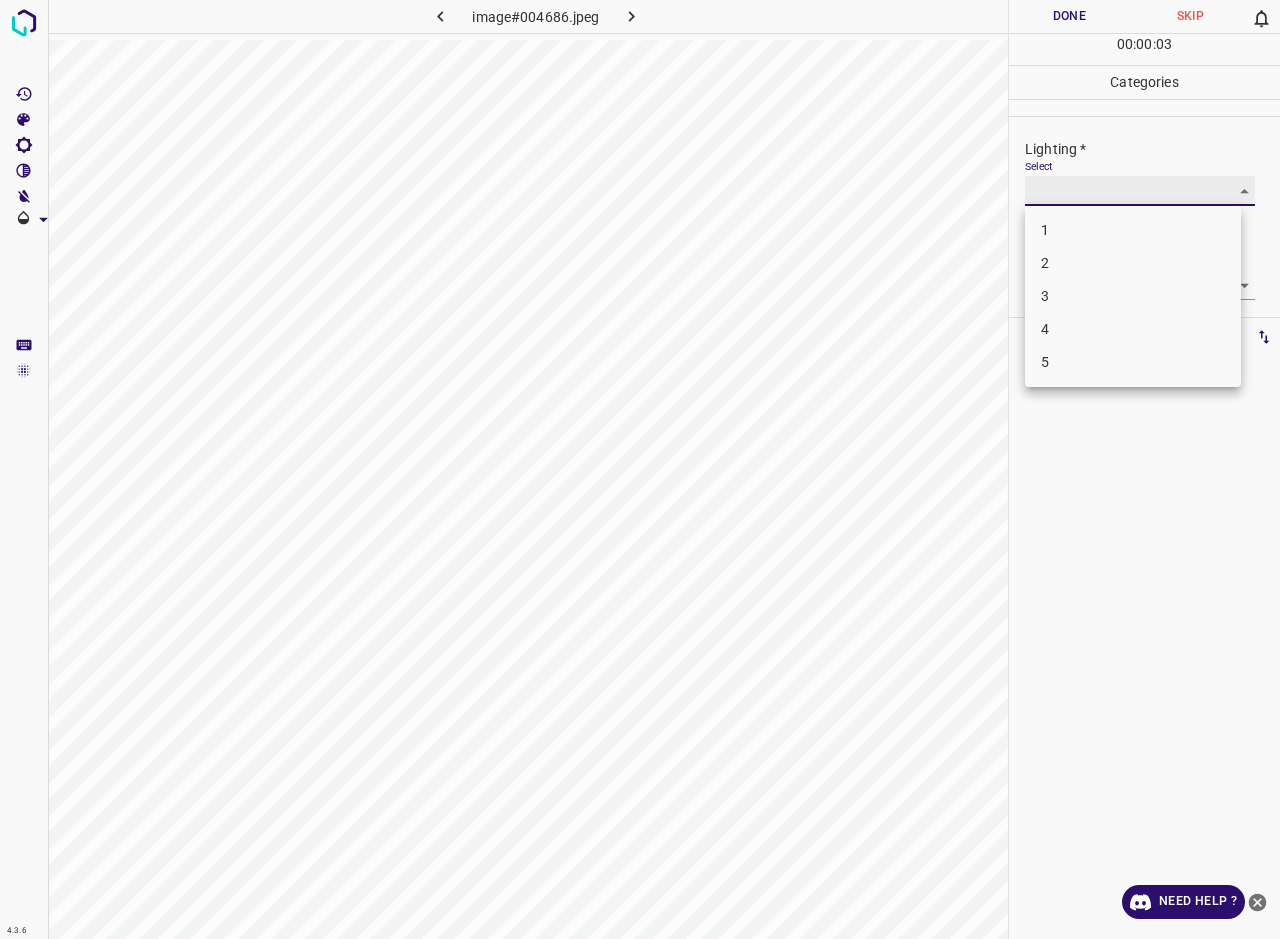 type on "3" 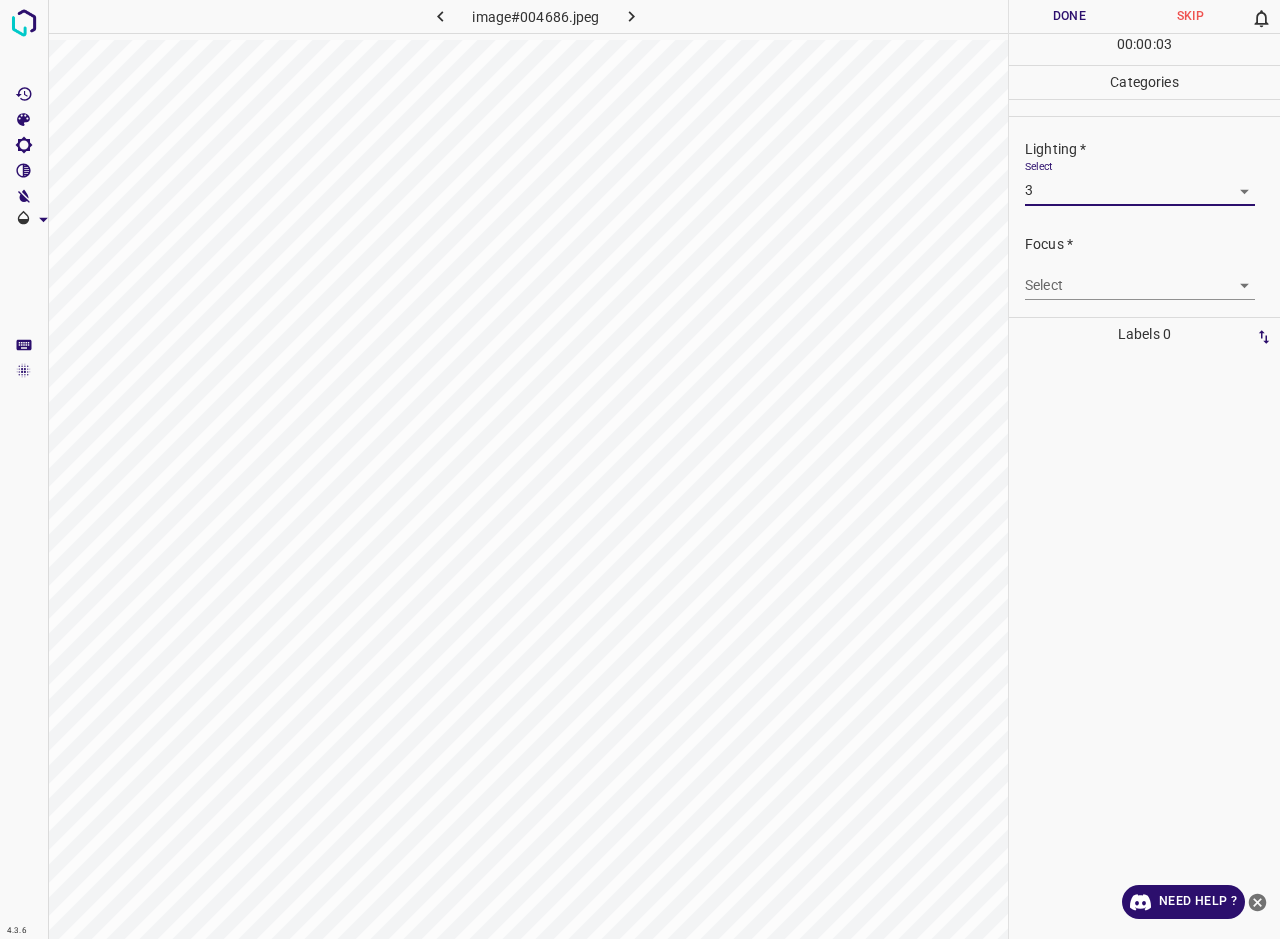 click on "4.3.6  image#004686.jpeg Done Skip 0 00   : 00   : 03   Categories Lighting *  Select 3 3 Focus *  Select ​ Overall *  Select ​ Labels   0 Categories 1 Lighting 2 Focus 3 Overall Tools Space Change between modes (Draw & Edit) I Auto labeling R Restore zoom M Zoom in N Zoom out Delete Delete selecte label Filters Z Restore filters X Saturation filter C Brightness filter V Contrast filter B Gray scale filter General O Download Need Help ? - Text - Hide - Delete" at bounding box center (640, 469) 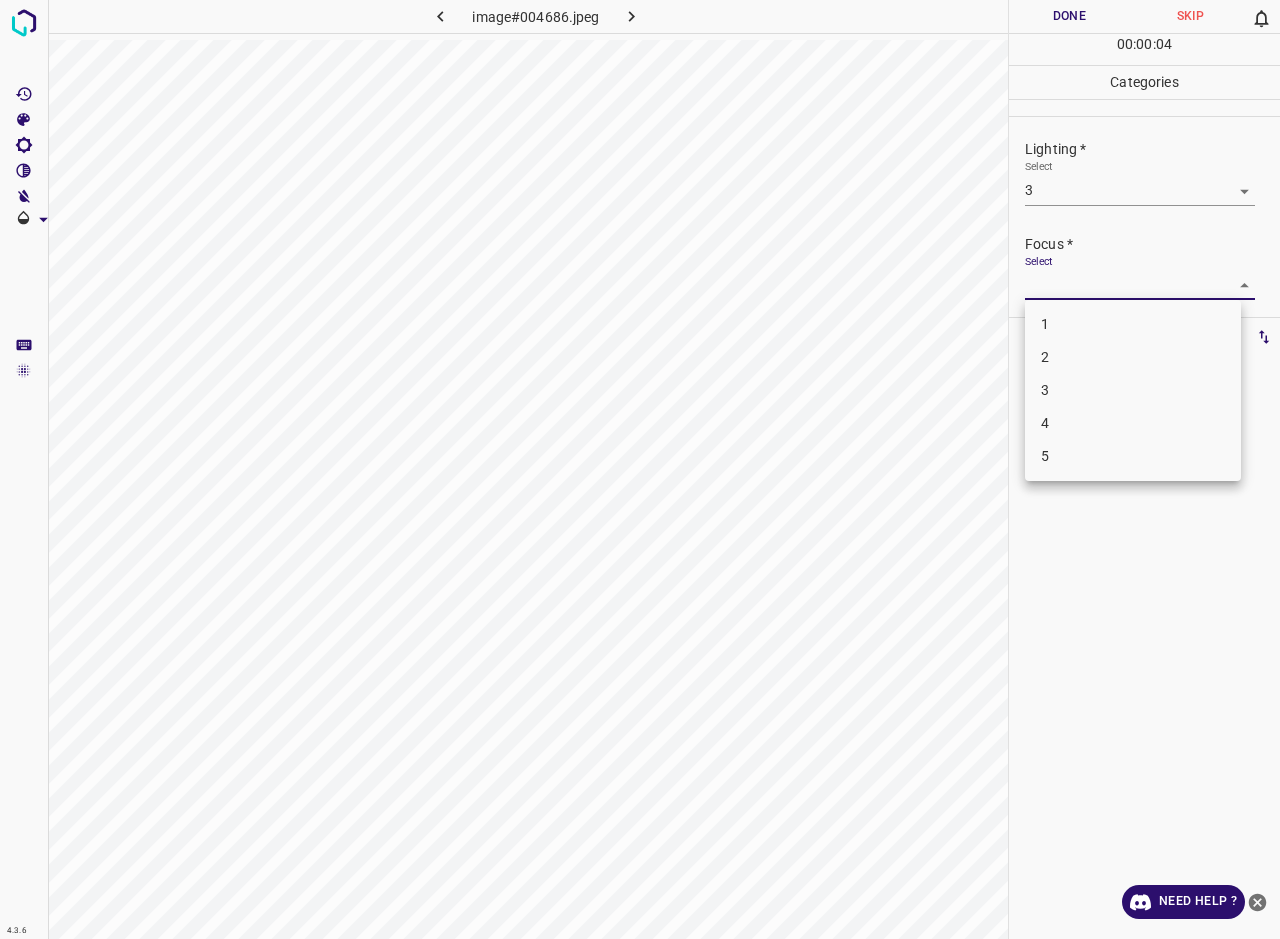 click on "3" at bounding box center (1133, 390) 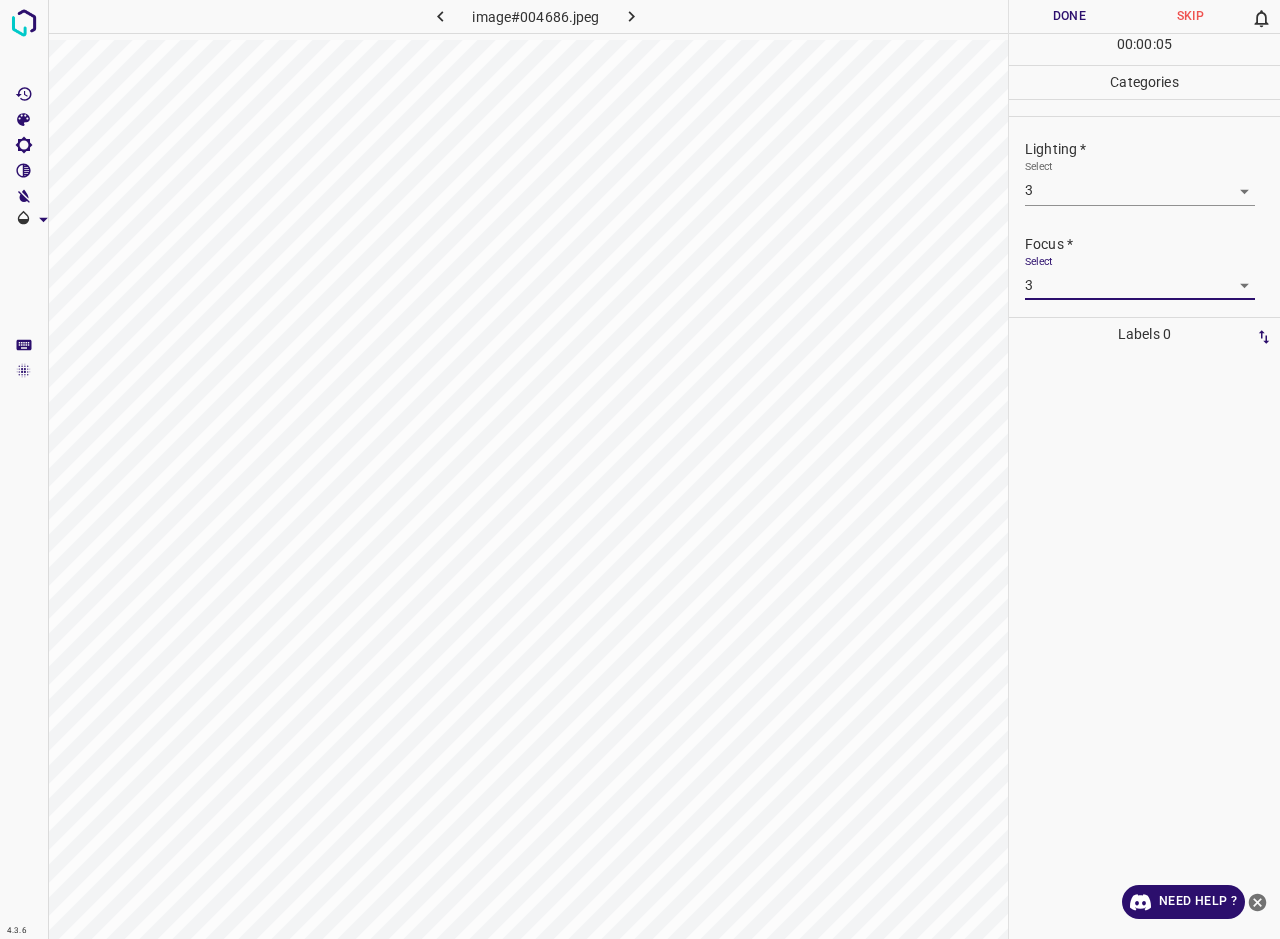 click on "4.3.6  image#004686.jpeg Done Skip 0 00   : 00   : 05   Categories Lighting *  Select 3 3 Focus *  Select 3 3 Overall *  Select ​ Labels   0 Categories 1 Lighting 2 Focus 3 Overall Tools Space Change between modes (Draw & Edit) I Auto labeling R Restore zoom M Zoom in N Zoom out Delete Delete selecte label Filters Z Restore filters X Saturation filter C Brightness filter V Contrast filter B Gray scale filter General O Download Need Help ? - Text - Hide - Delete" at bounding box center (640, 469) 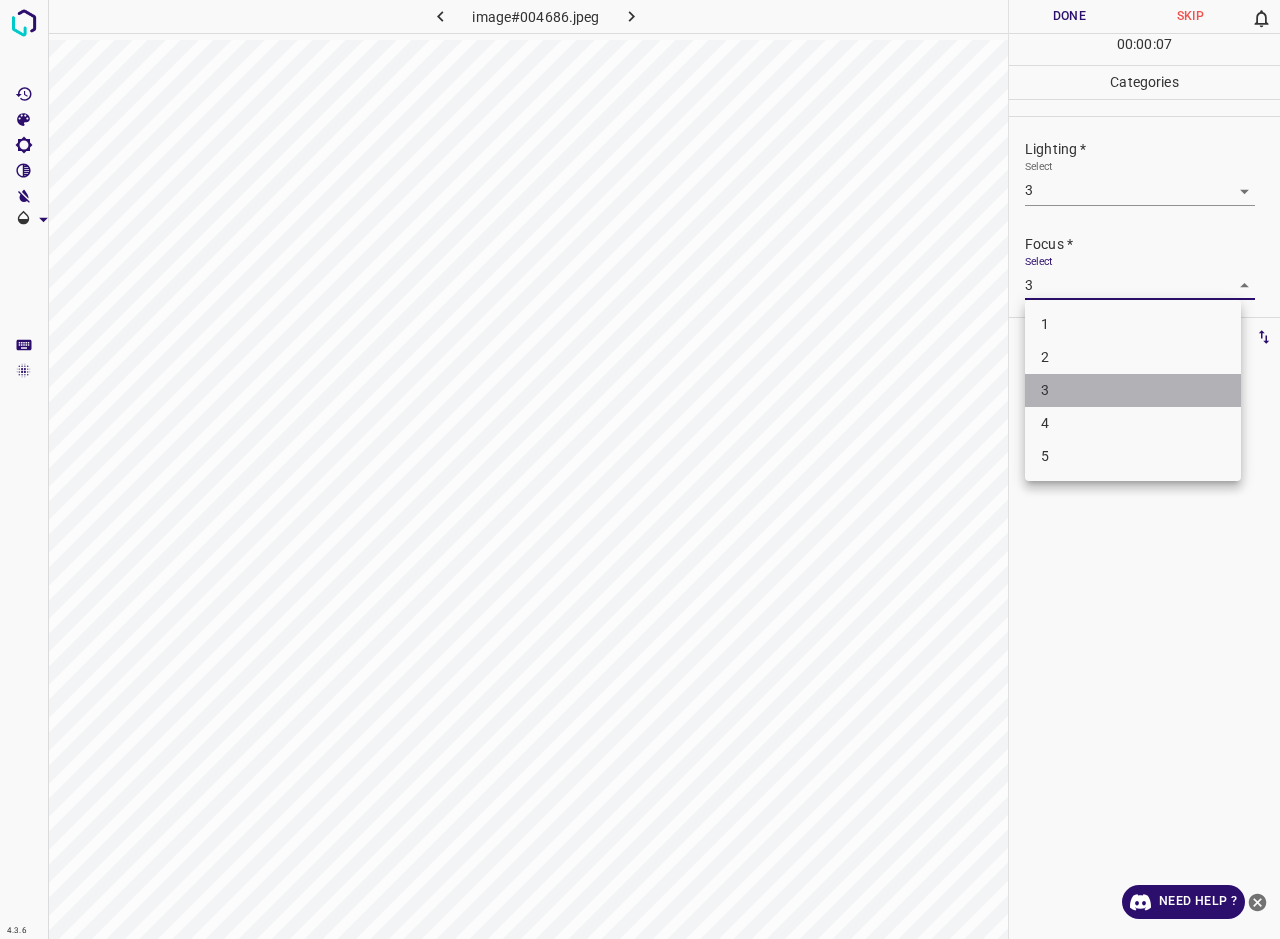 click on "3" at bounding box center (1133, 390) 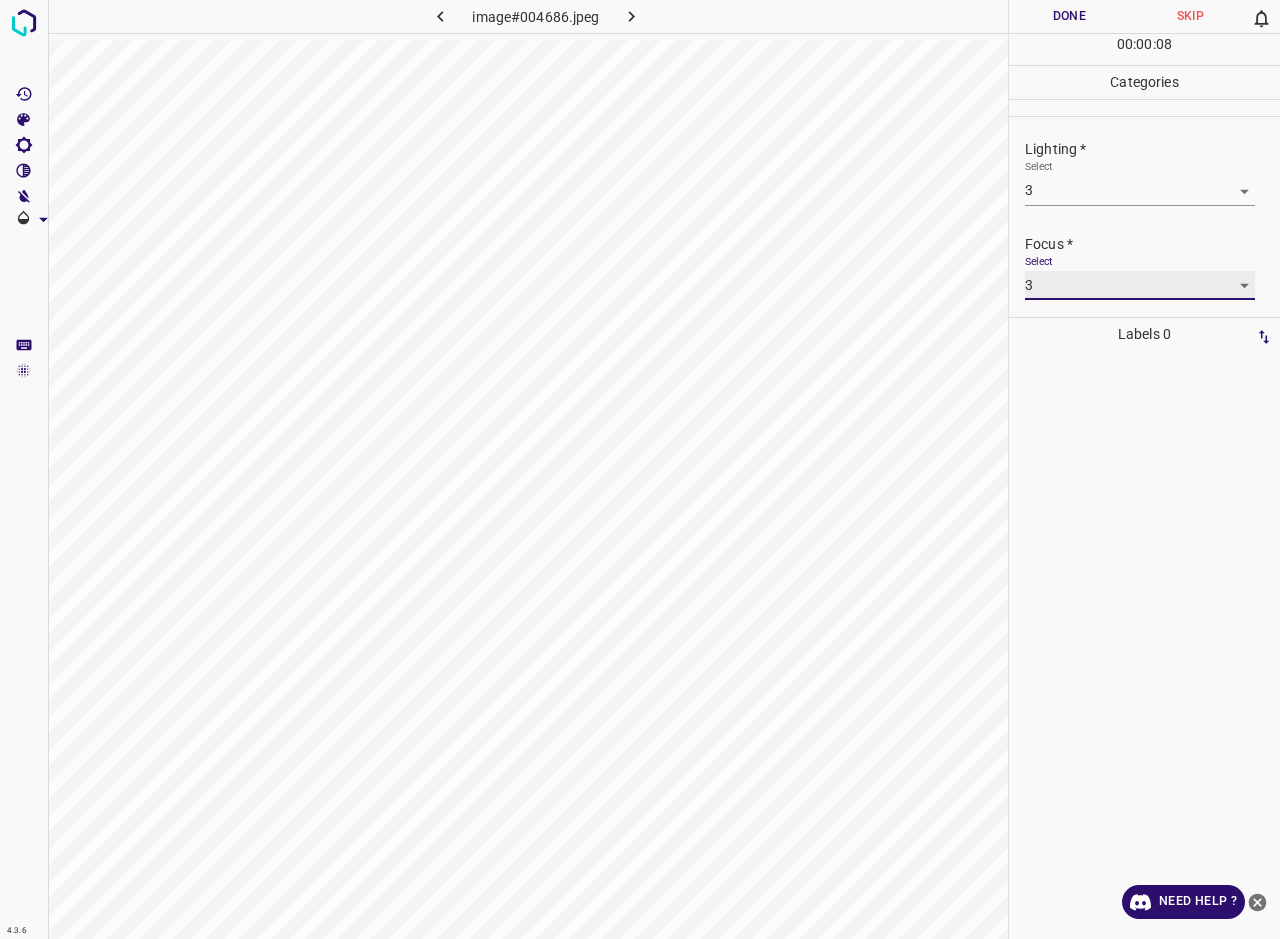 scroll, scrollTop: 28, scrollLeft: 0, axis: vertical 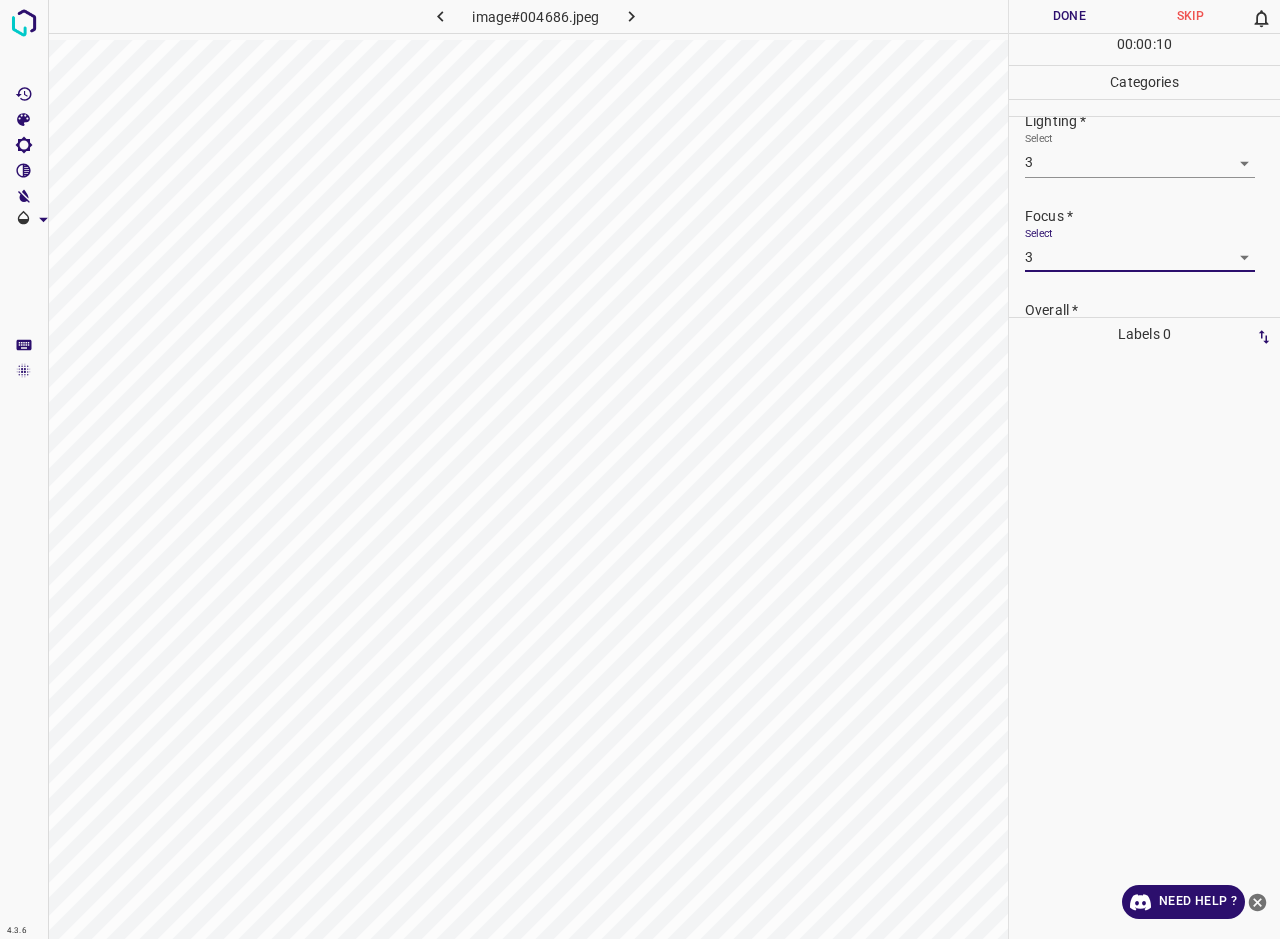 click on "4.3.6  image#004686.jpeg Done Skip 0 00   : 00   : 10   Categories Lighting *  Select 3 3 Focus *  Select 3 3 Overall *  Select ​ Labels   0 Categories 1 Lighting 2 Focus 3 Overall Tools Space Change between modes (Draw & Edit) I Auto labeling R Restore zoom M Zoom in N Zoom out Delete Delete selecte label Filters Z Restore filters X Saturation filter C Brightness filter V Contrast filter B Gray scale filter General O Download Need Help ? - Text - Hide - Delete" at bounding box center (640, 469) 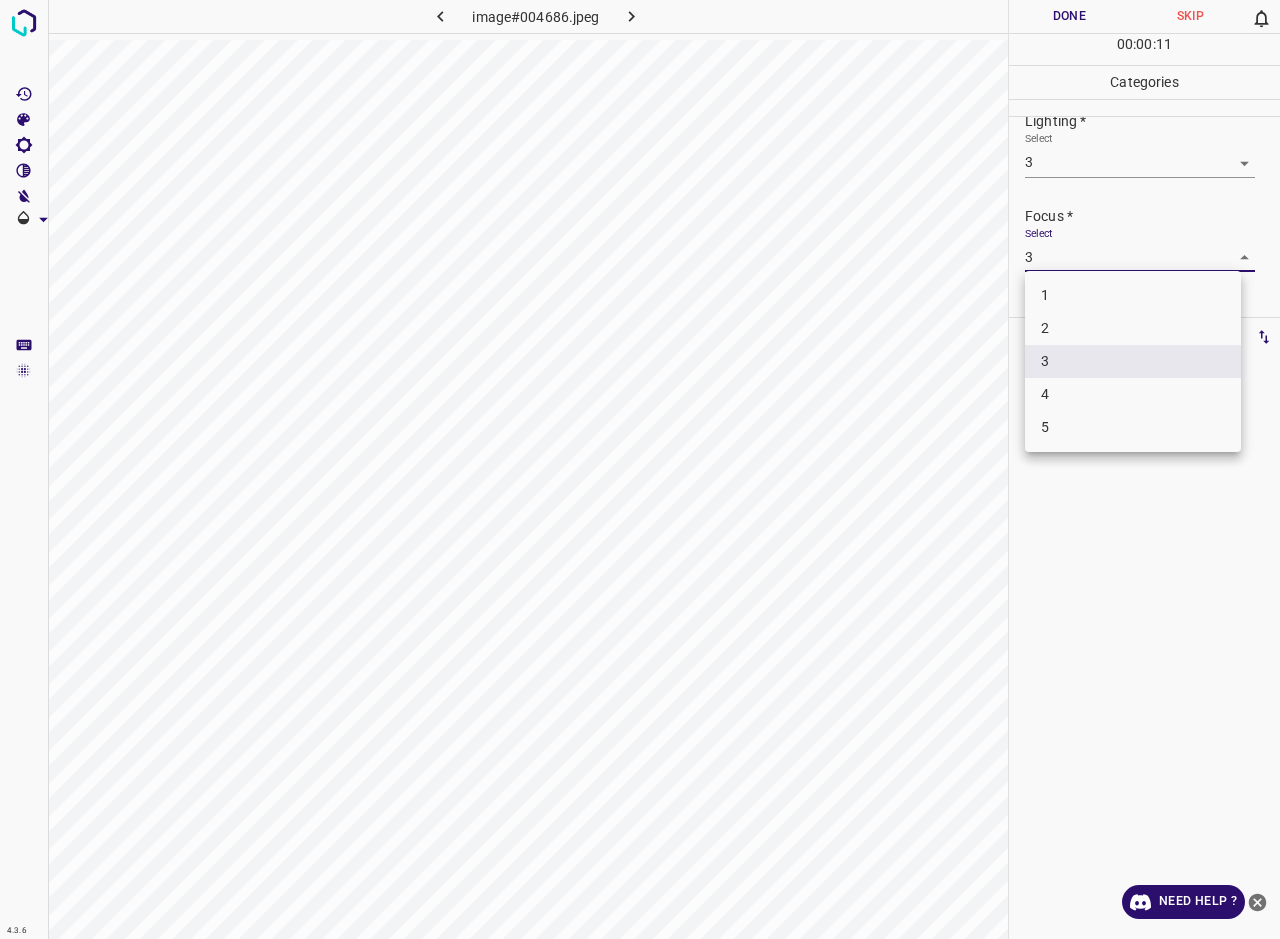 click on "2" at bounding box center (1133, 328) 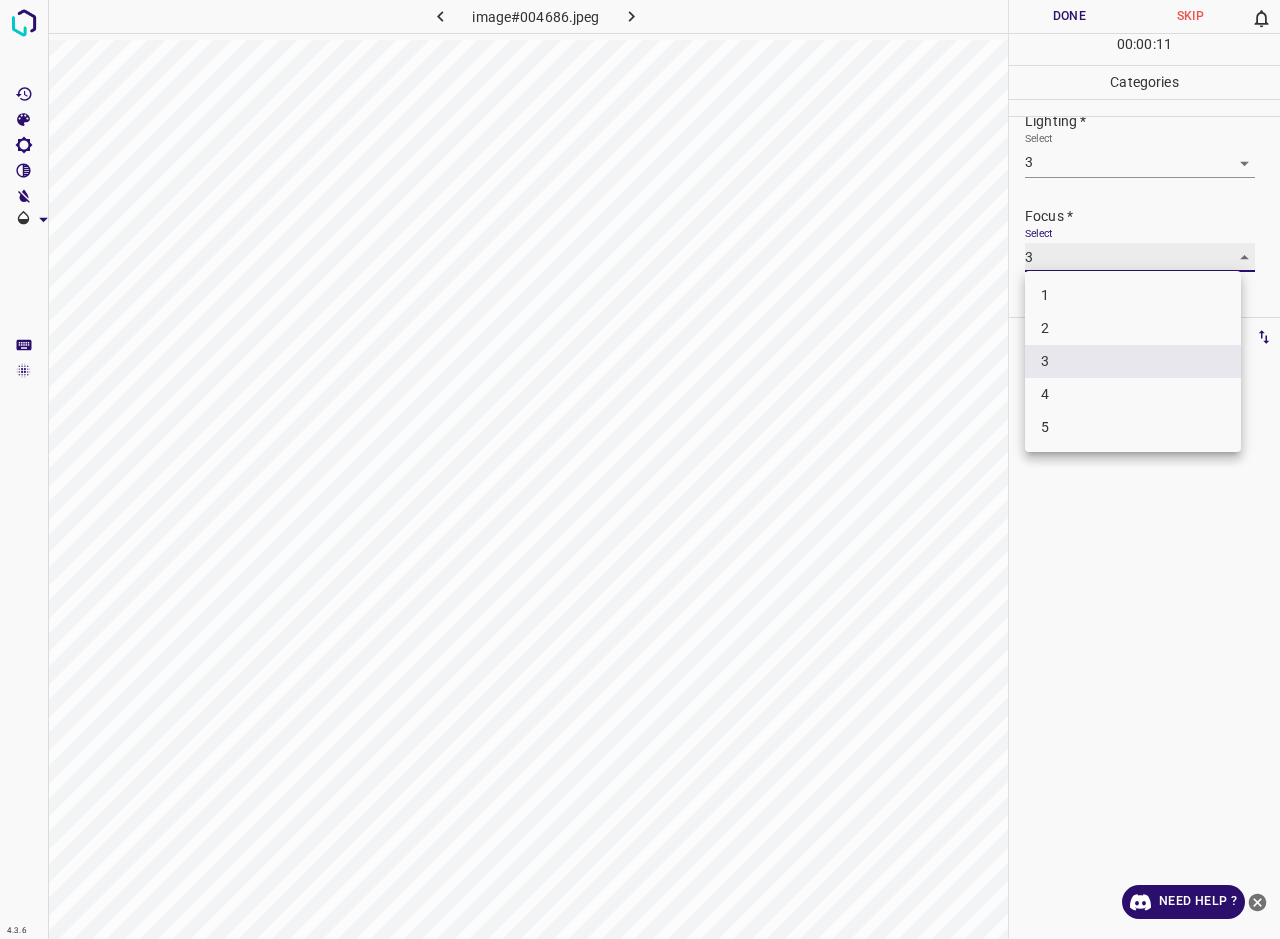 type on "2" 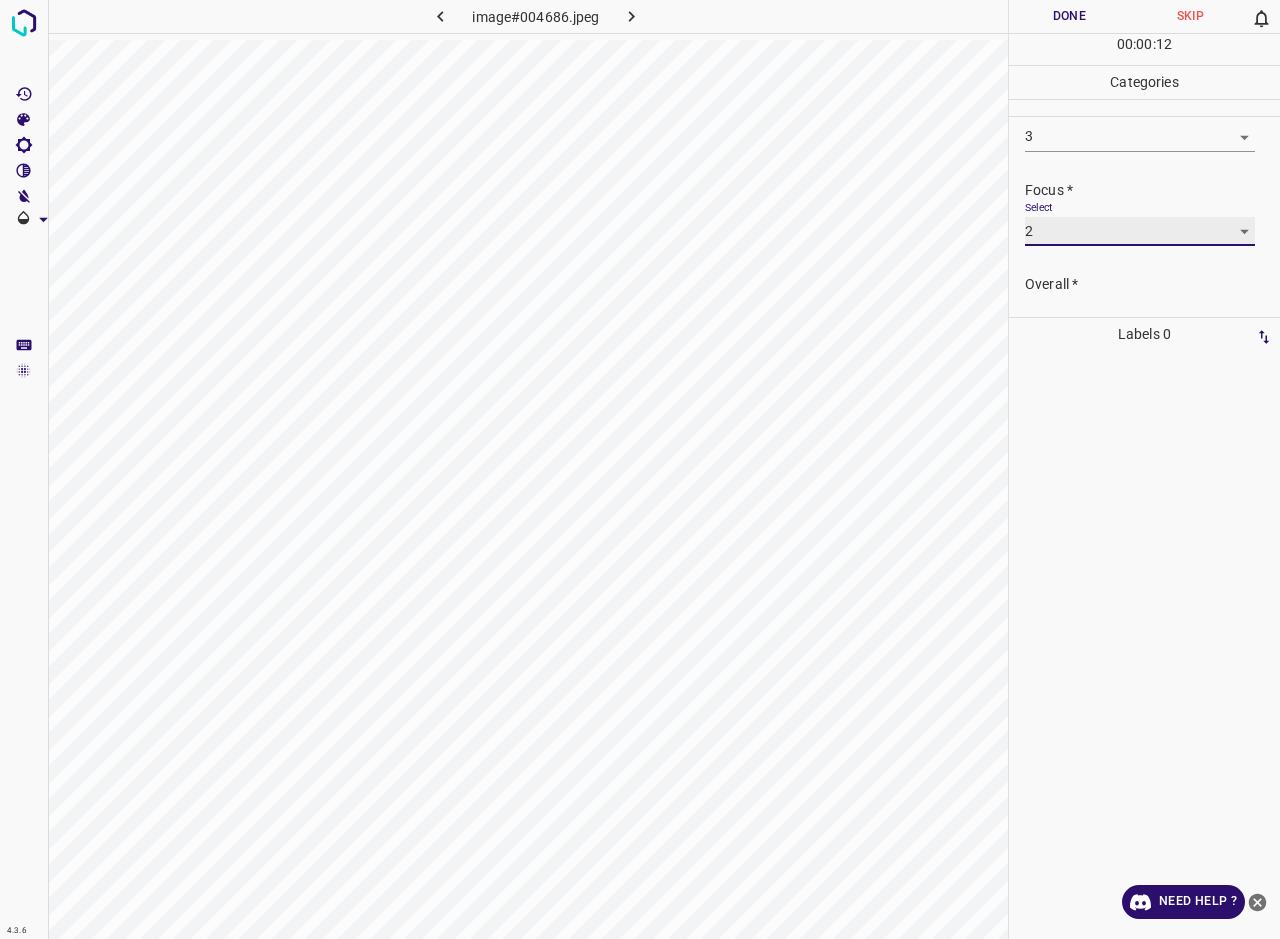 scroll, scrollTop: 79, scrollLeft: 0, axis: vertical 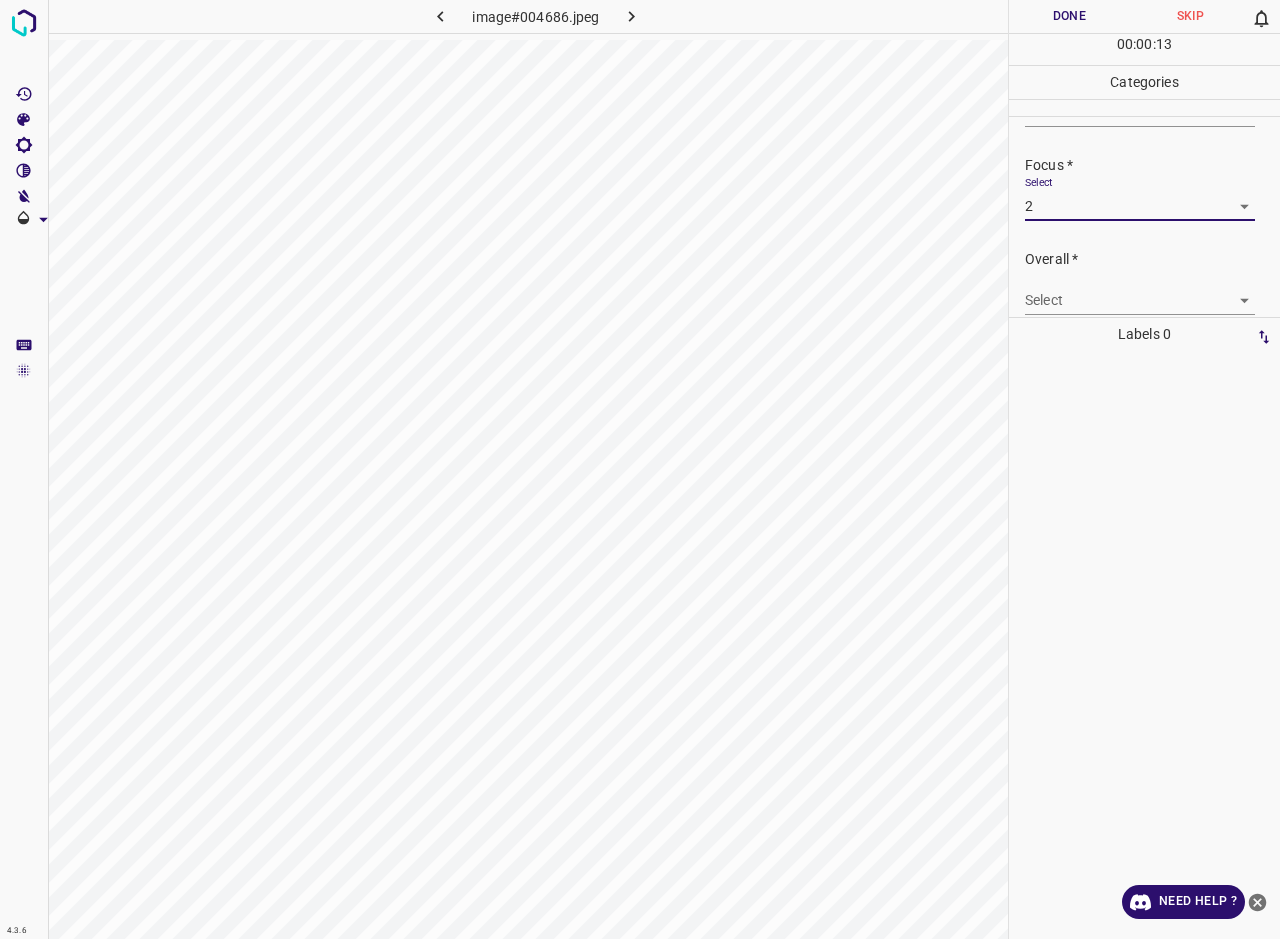 click on "4.3.6  image#004686.jpeg Done Skip 0 00   : 00   : 13   Categories Lighting *  Select 3 3 Focus *  Select 2 2 Overall *  Select ​ Labels   0 Categories 1 Lighting 2 Focus 3 Overall Tools Space Change between modes (Draw & Edit) I Auto labeling R Restore zoom M Zoom in N Zoom out Delete Delete selecte label Filters Z Restore filters X Saturation filter C Brightness filter V Contrast filter B Gray scale filter General O Download Need Help ? - Text - Hide - Delete" at bounding box center (640, 469) 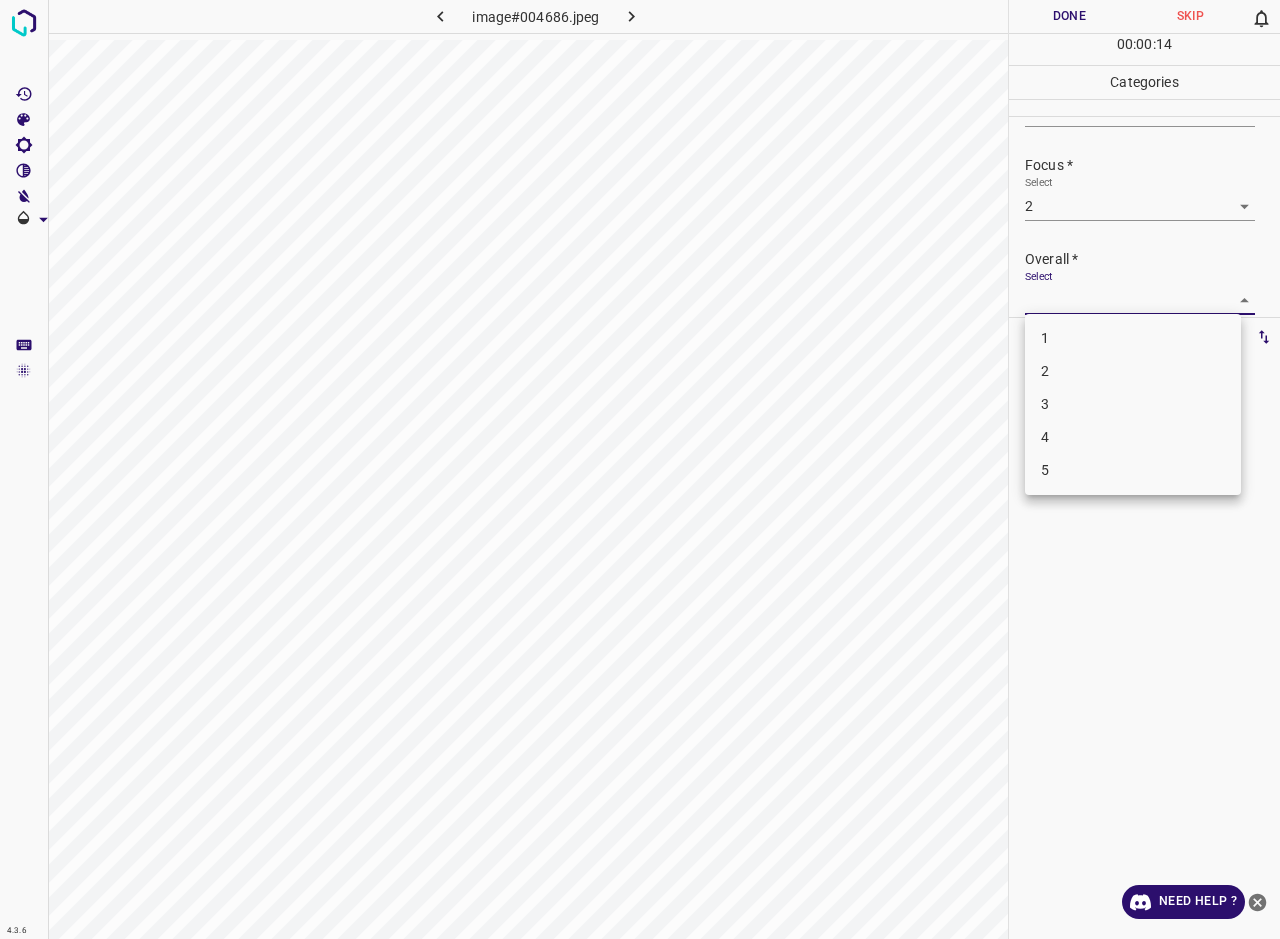 click on "3" at bounding box center [1133, 404] 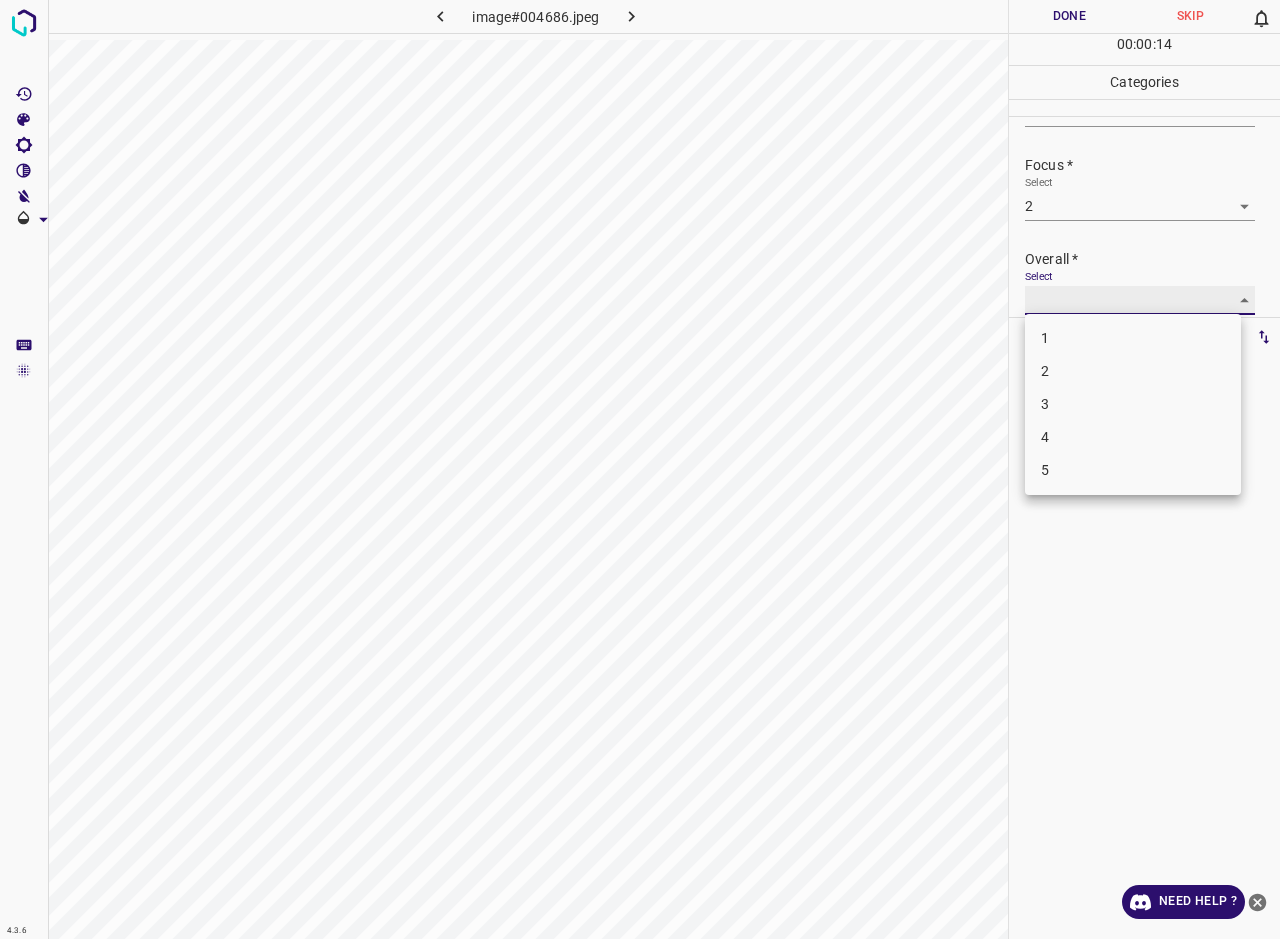 type on "3" 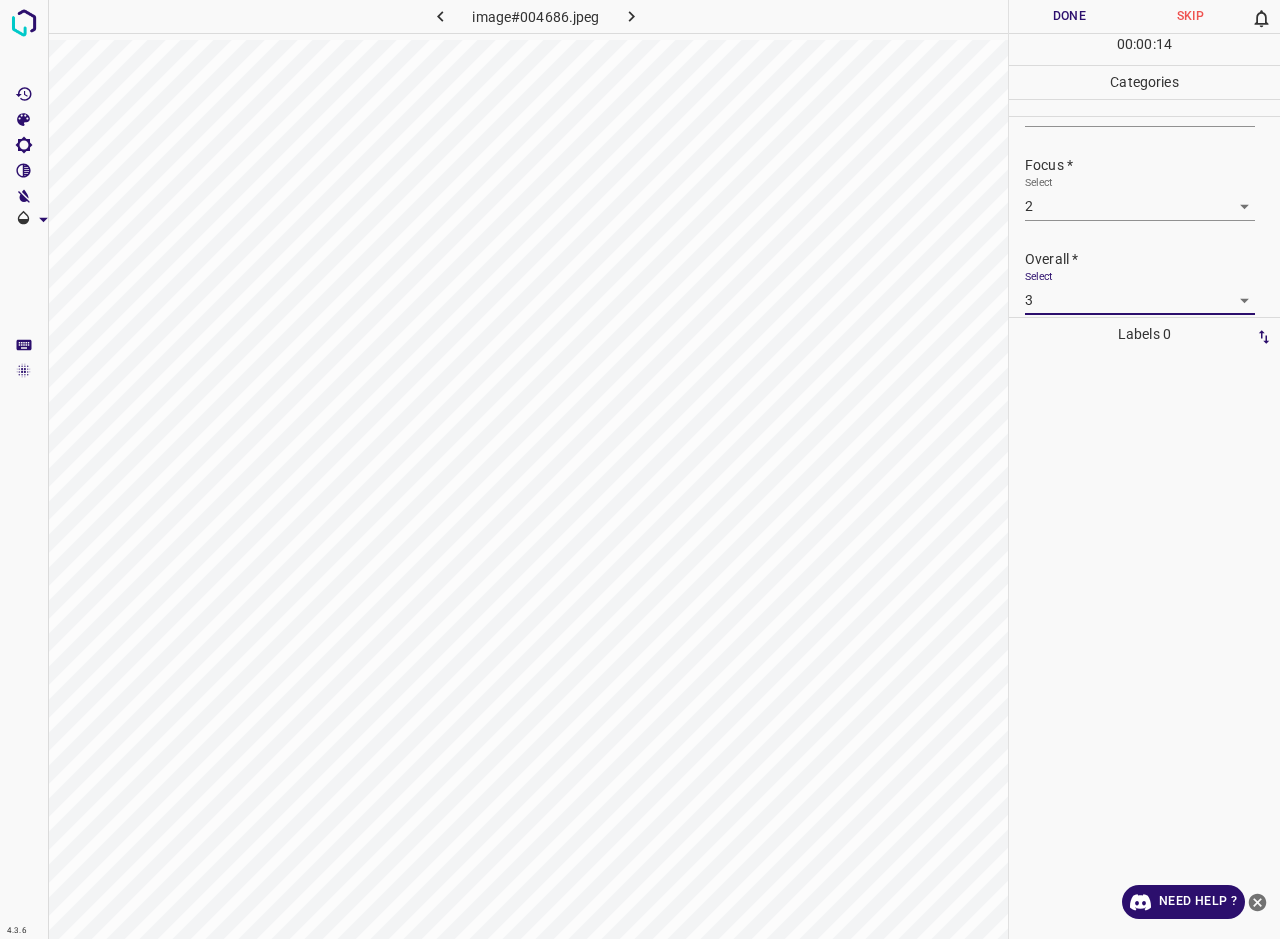 click on "Done" at bounding box center [1069, 16] 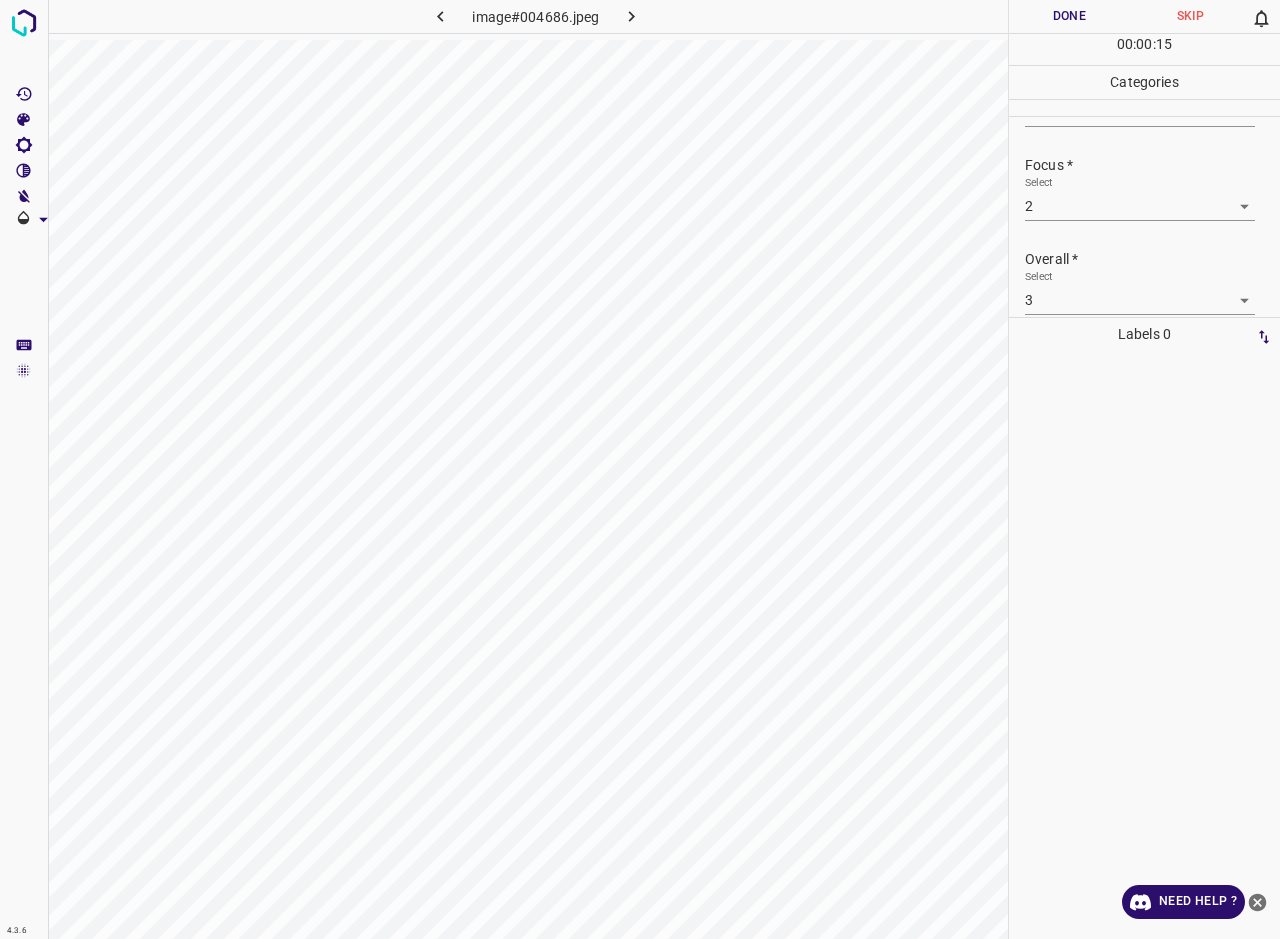 scroll, scrollTop: 79, scrollLeft: 0, axis: vertical 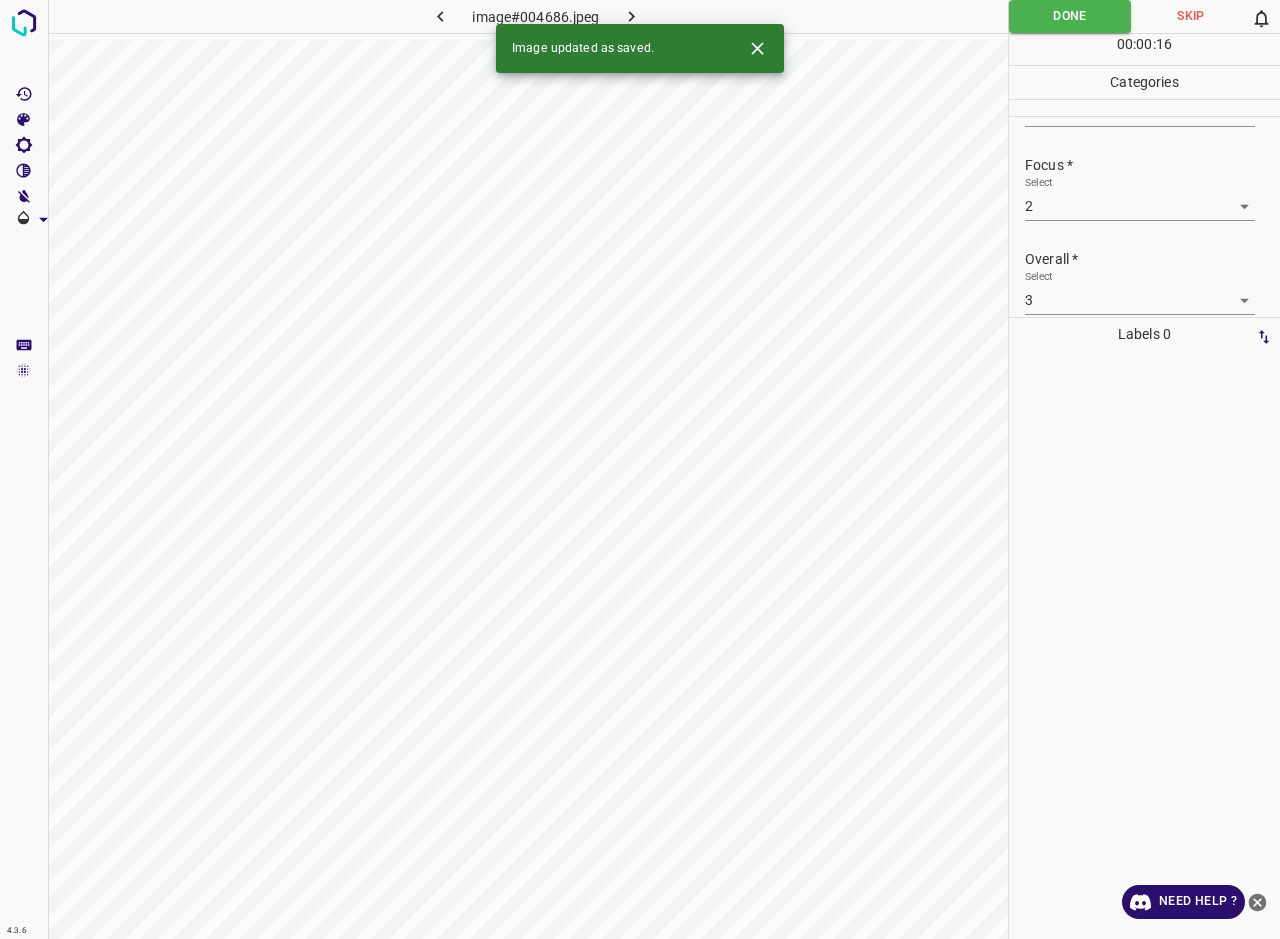 click 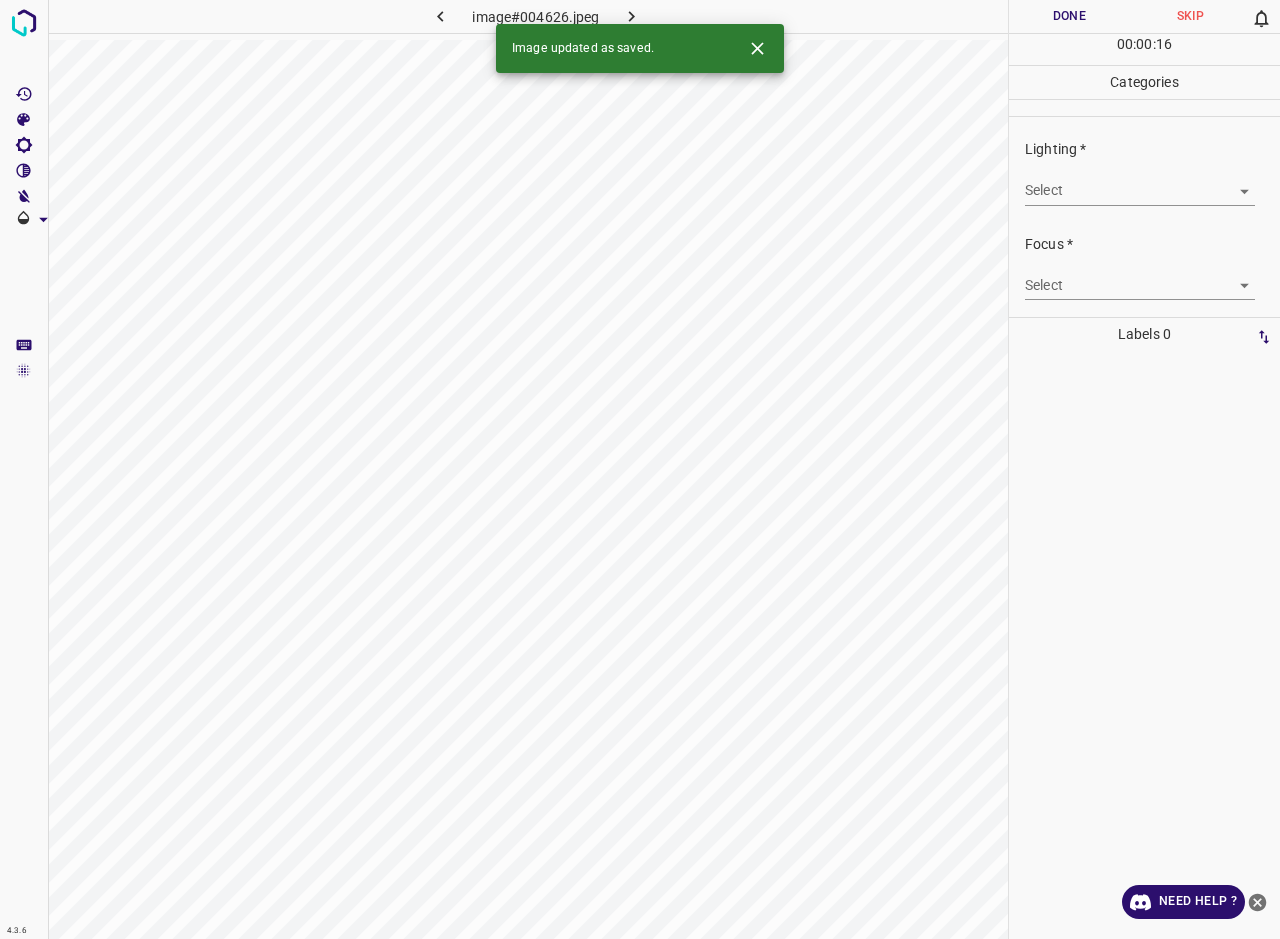 click on "4.3.6  image#004626.jpeg Done Skip 0 00   : 00   : 16   Categories Lighting *  Select ​ Focus *  Select ​ Overall *  Select ​ Labels   0 Categories 1 Lighting 2 Focus 3 Overall Tools Space Change between modes (Draw & Edit) I Auto labeling R Restore zoom M Zoom in N Zoom out Delete Delete selecte label Filters Z Restore filters X Saturation filter C Brightness filter V Contrast filter B Gray scale filter General O Download Image updated as saved. Need Help ? - Text - Hide - Delete" at bounding box center (640, 469) 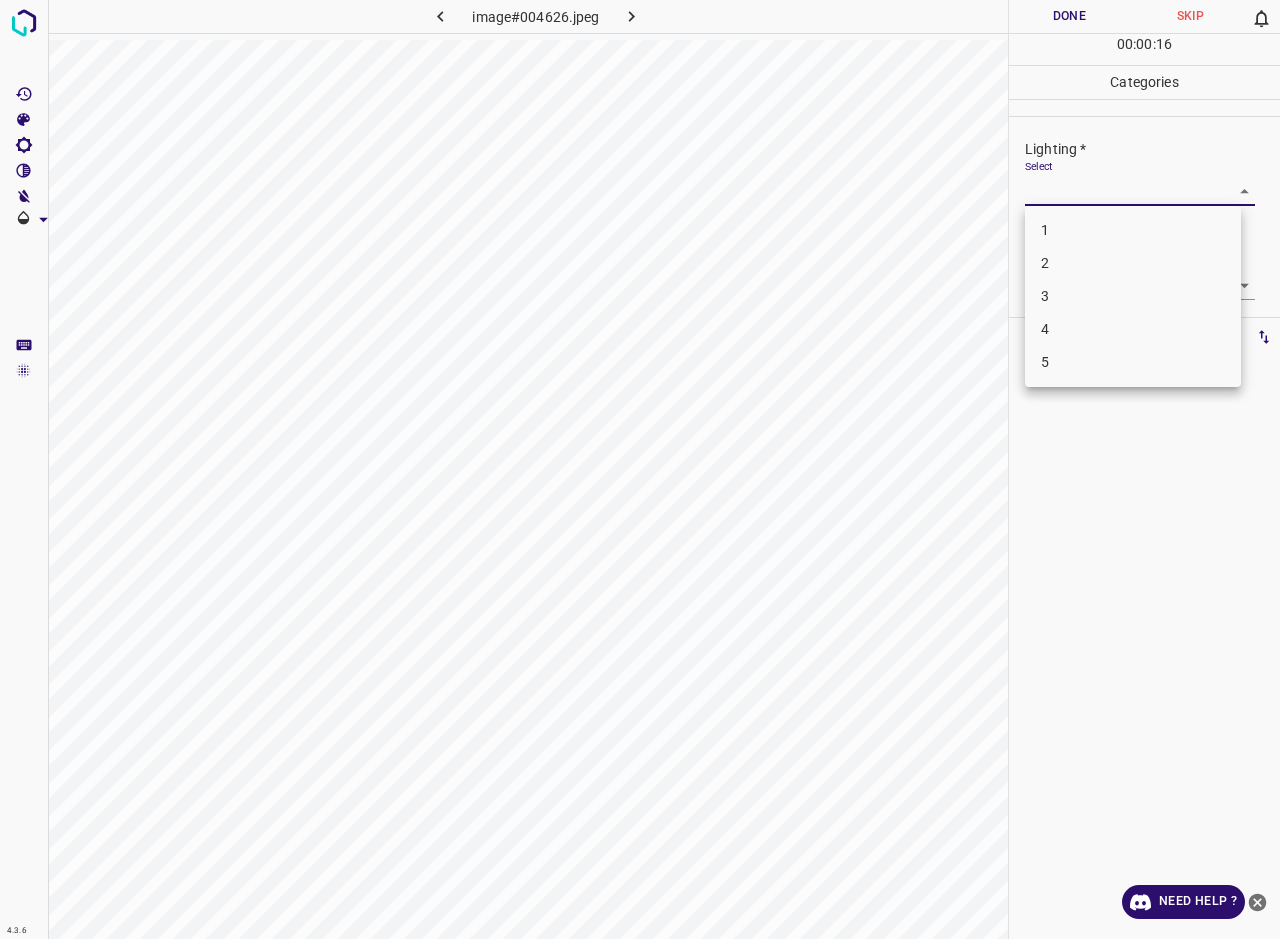 click on "2" at bounding box center (1133, 263) 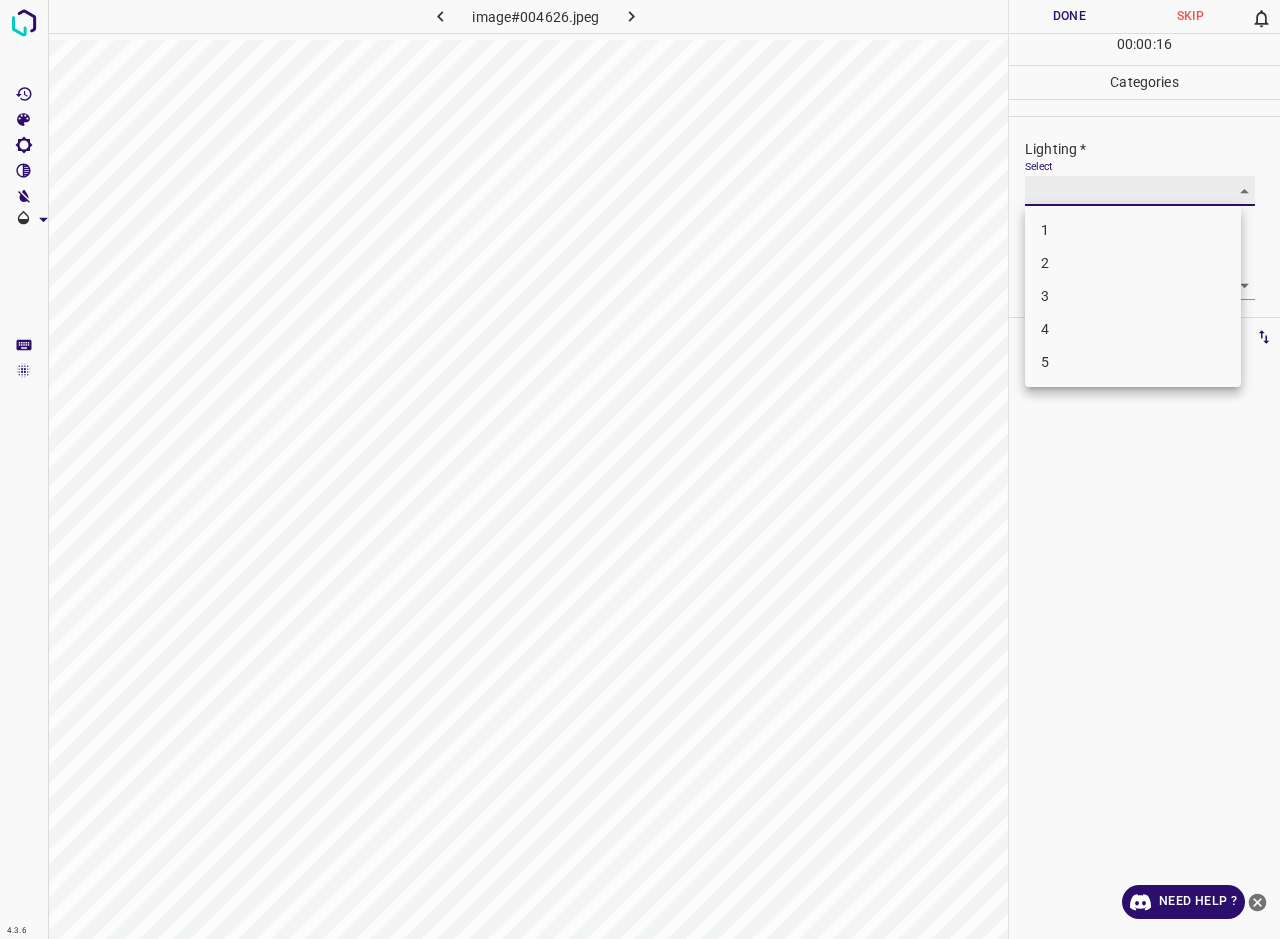 type on "2" 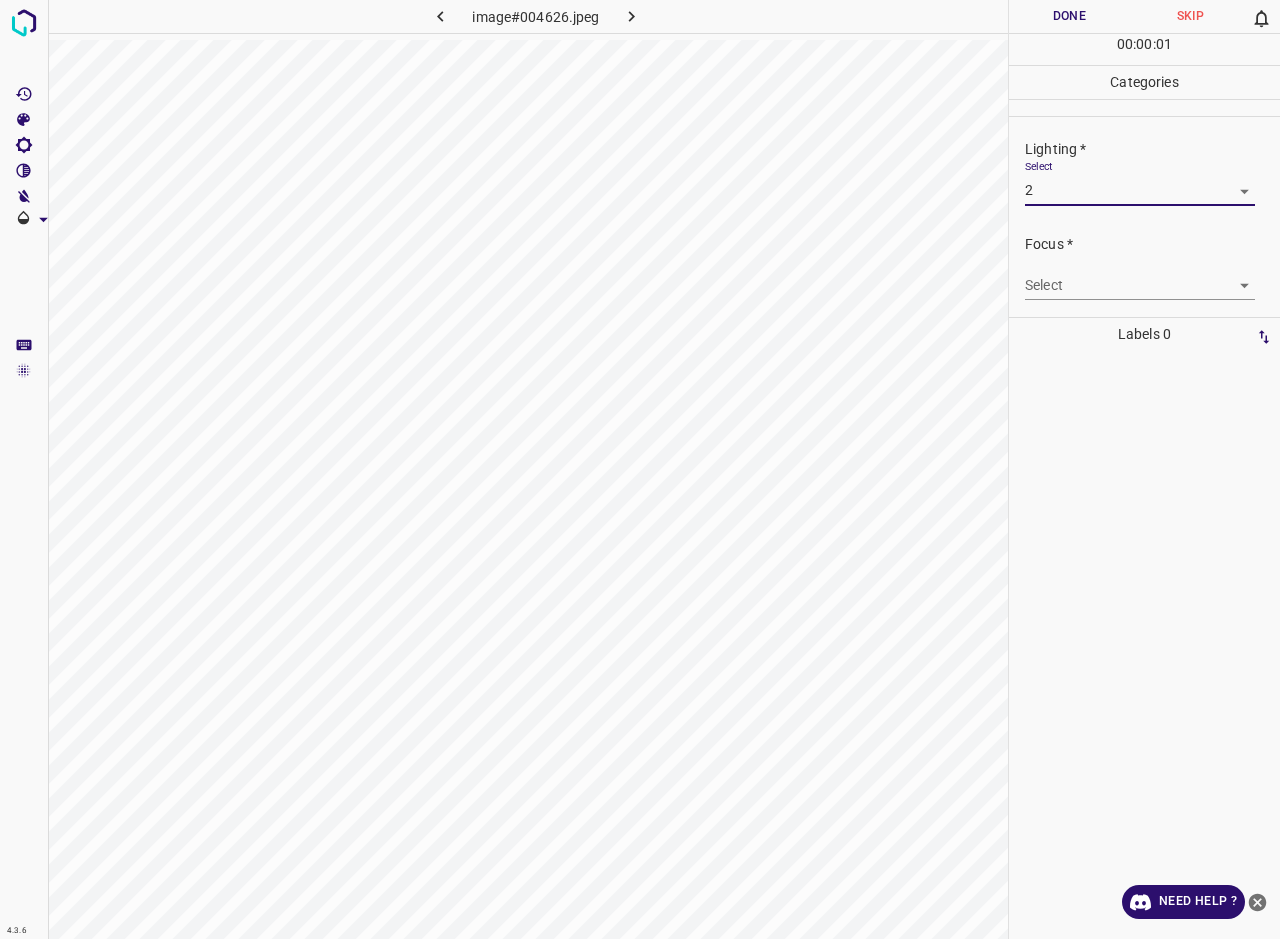 click on "4.3.6  image#004626.jpeg Done Skip 0 00   : 00   : 01   Categories Lighting *  Select 2 2 Focus *  Select ​ Overall *  Select ​ Labels   0 Categories 1 Lighting 2 Focus 3 Overall Tools Space Change between modes (Draw & Edit) I Auto labeling R Restore zoom M Zoom in N Zoom out Delete Delete selecte label Filters Z Restore filters X Saturation filter C Brightness filter V Contrast filter B Gray scale filter General O Download Need Help ? - Text - Hide - Delete" at bounding box center (640, 469) 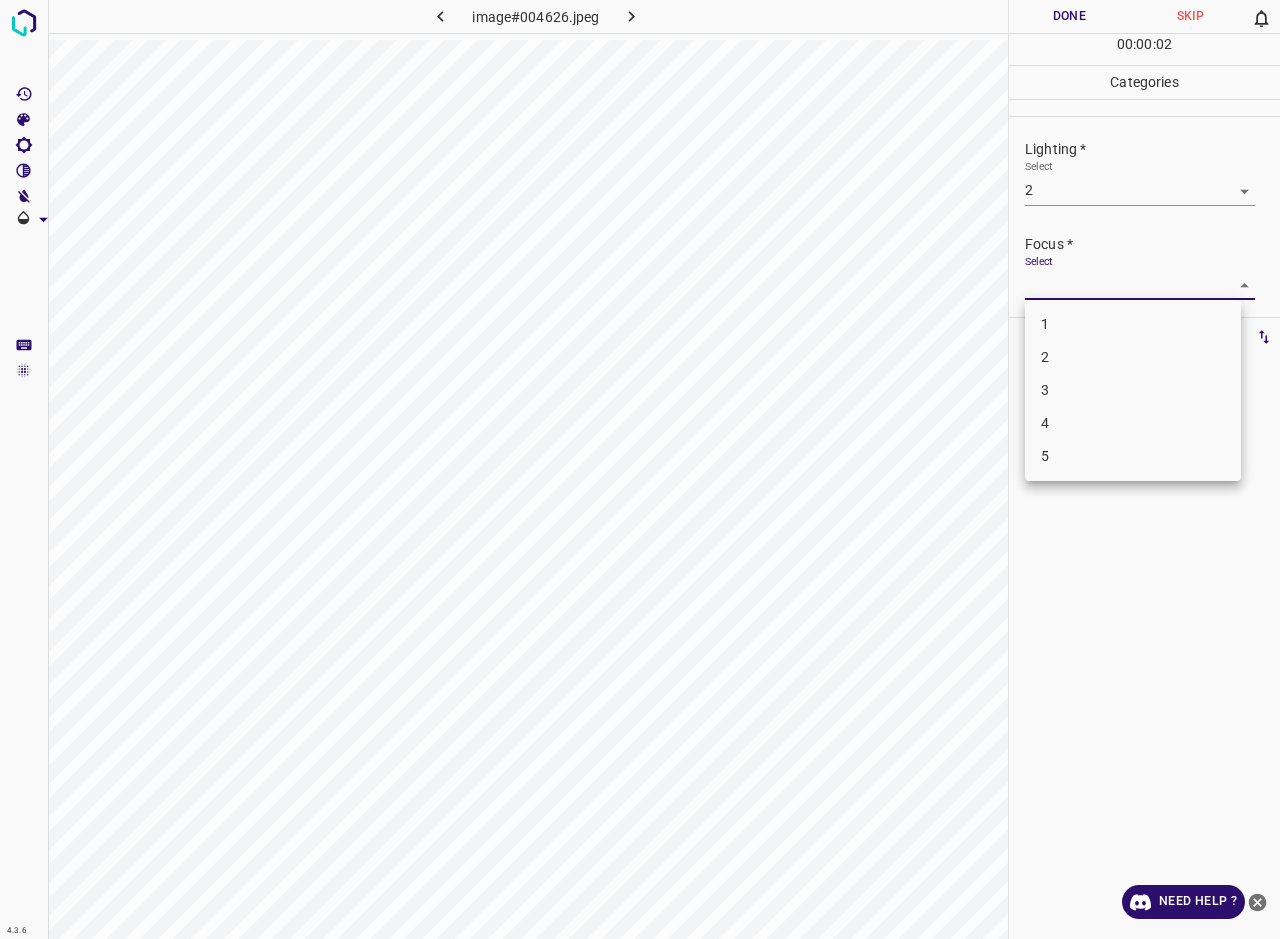 click on "3" at bounding box center (1133, 390) 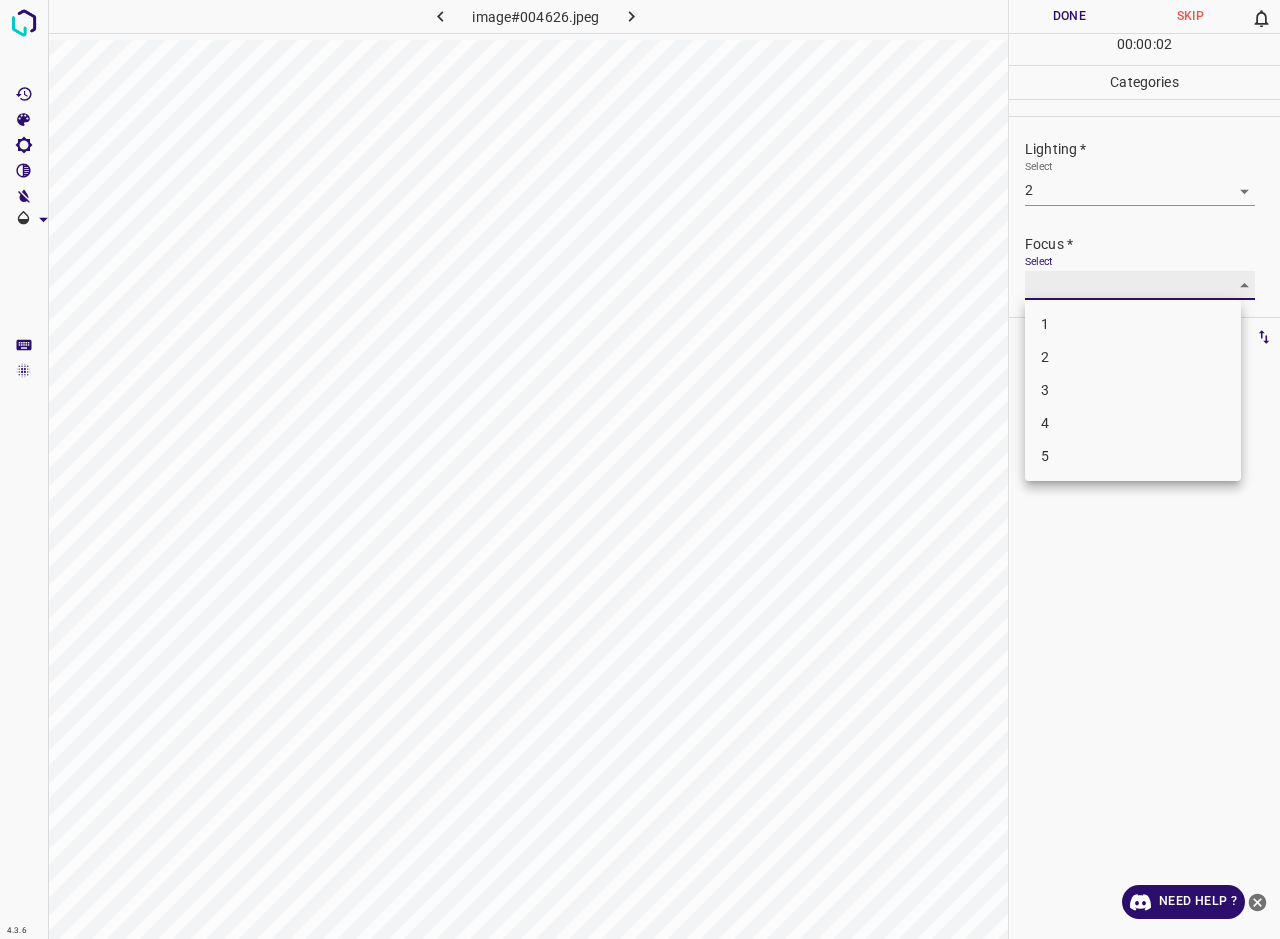 type on "3" 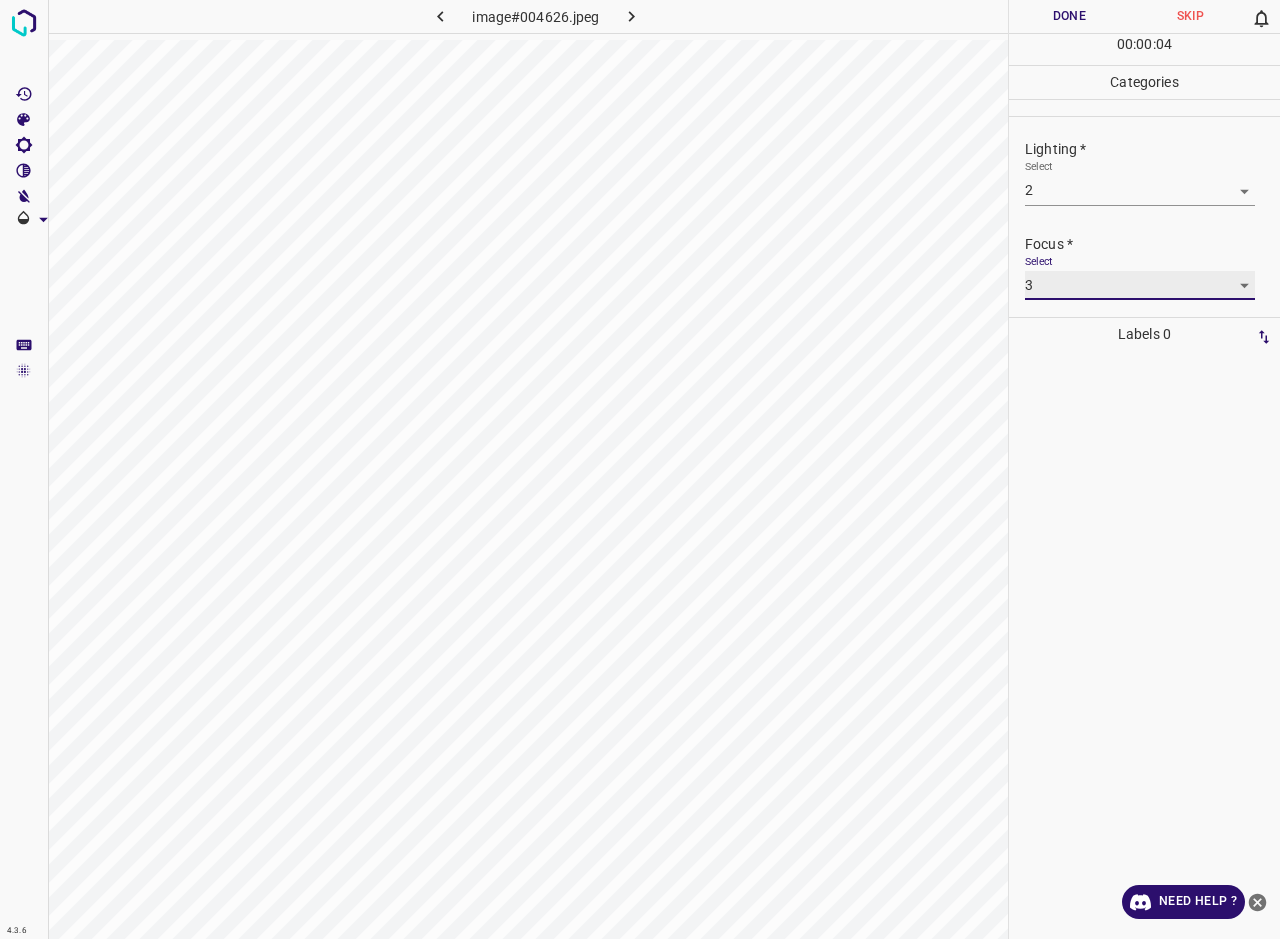 scroll, scrollTop: 98, scrollLeft: 0, axis: vertical 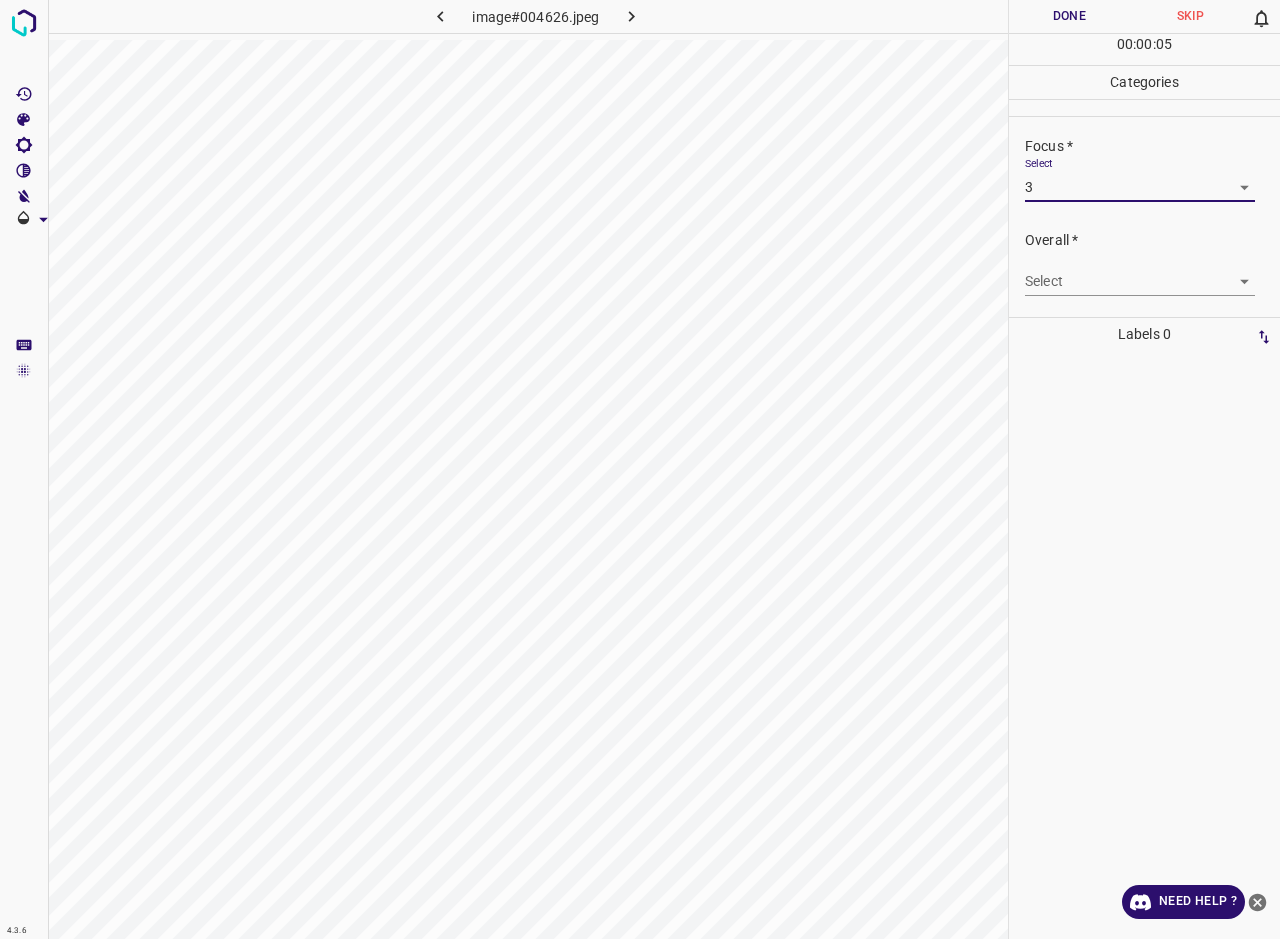 click on "4.3.6  image#004626.jpeg Done Skip 0 00   : 00   : 05   Categories Lighting *  Select 2 2 Focus *  Select 3 3 Overall *  Select ​ Labels   0 Categories 1 Lighting 2 Focus 3 Overall Tools Space Change between modes (Draw & Edit) I Auto labeling R Restore zoom M Zoom in N Zoom out Delete Delete selecte label Filters Z Restore filters X Saturation filter C Brightness filter V Contrast filter B Gray scale filter General O Download Need Help ? - Text - Hide - Delete" at bounding box center [640, 469] 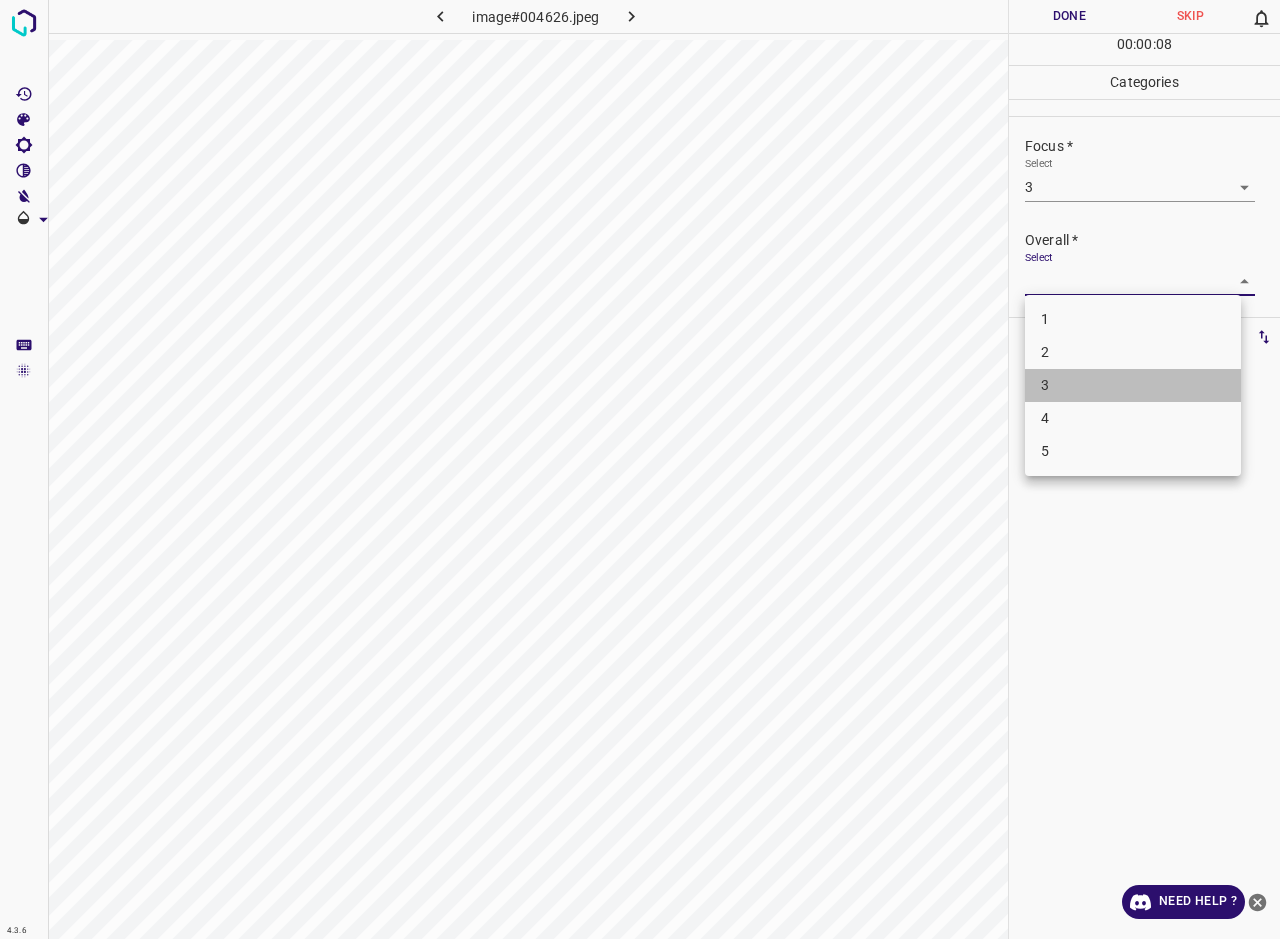 click on "3" at bounding box center [1133, 385] 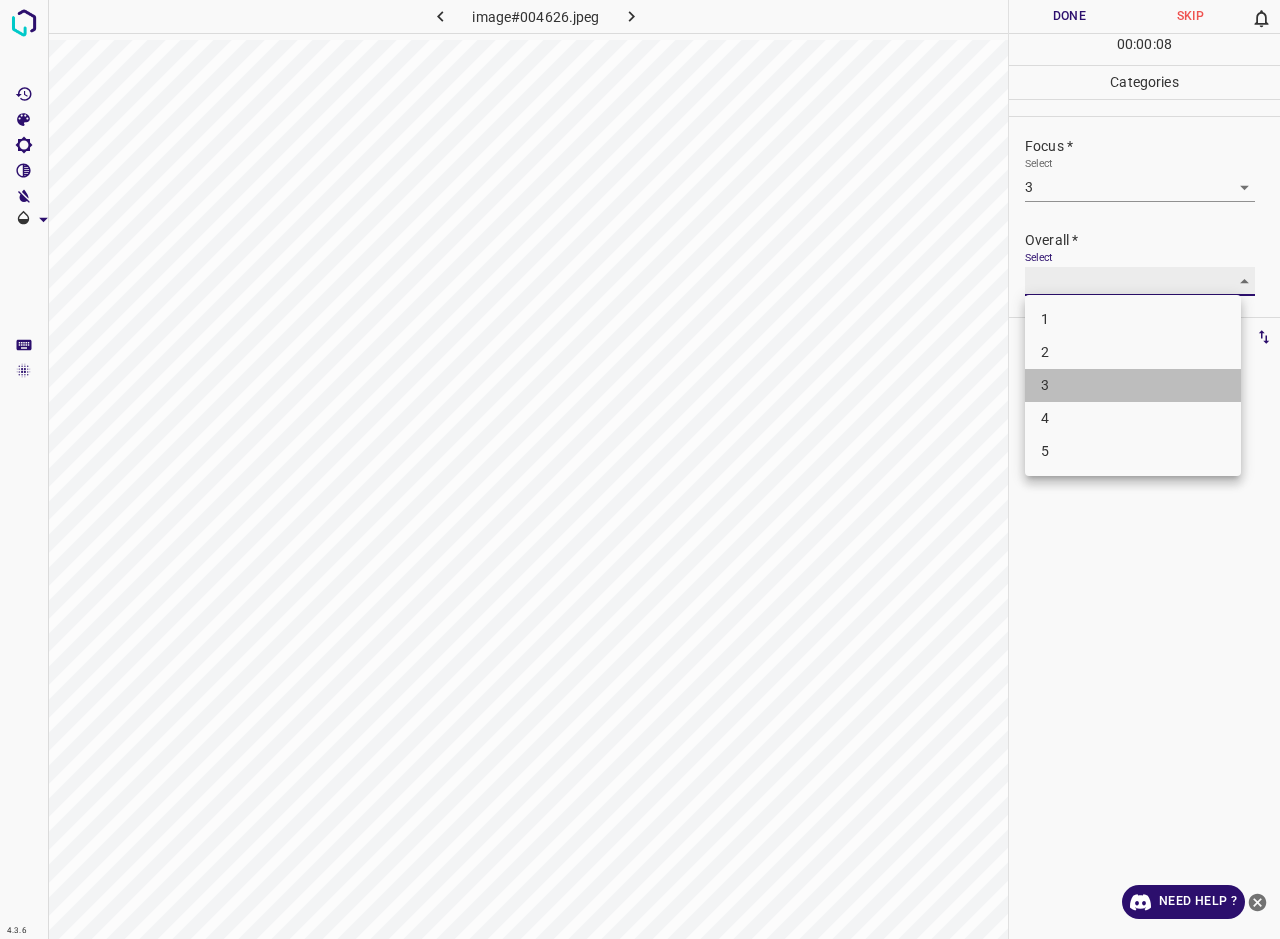 type on "3" 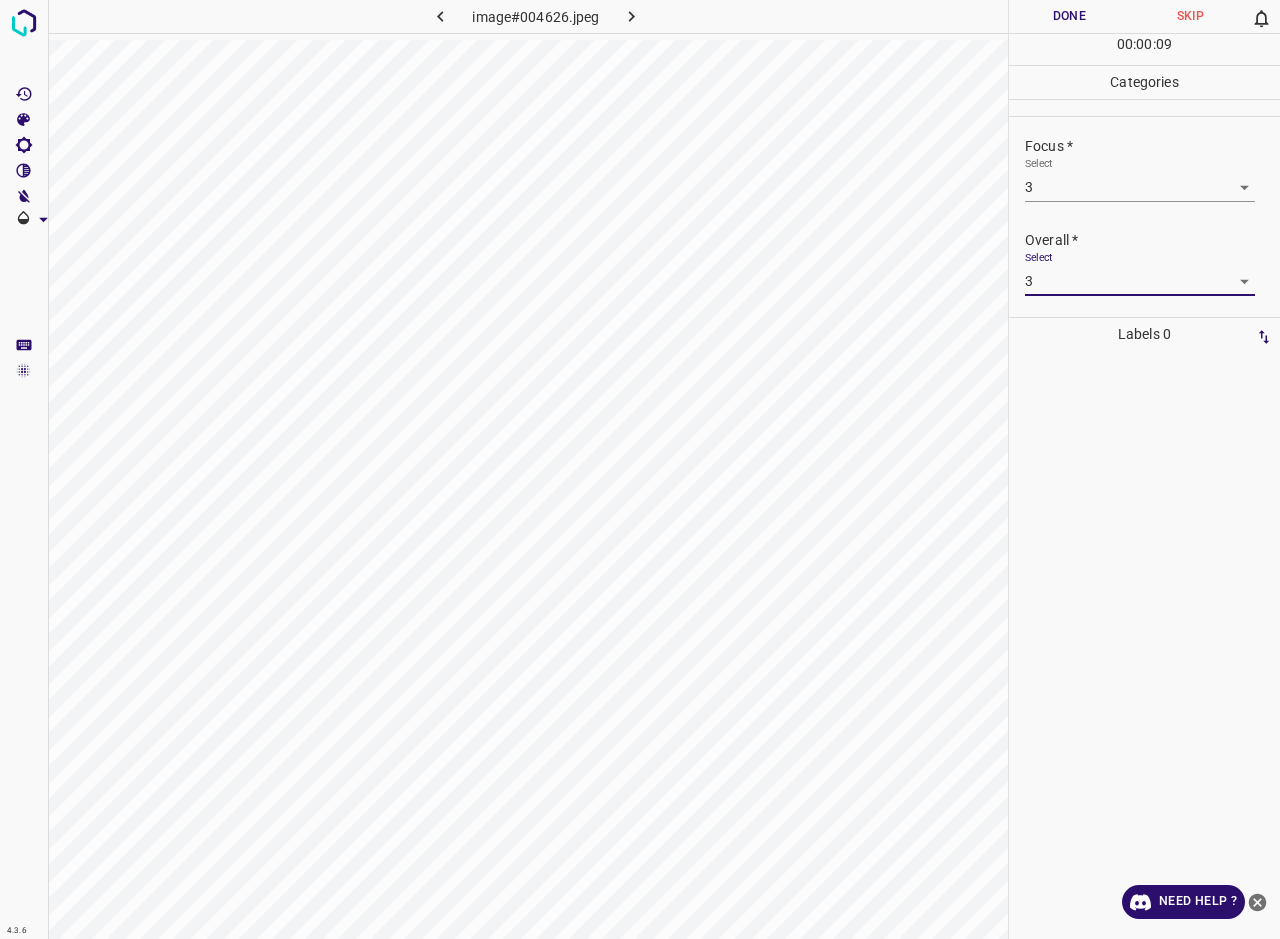 click on "Done" at bounding box center (1069, 16) 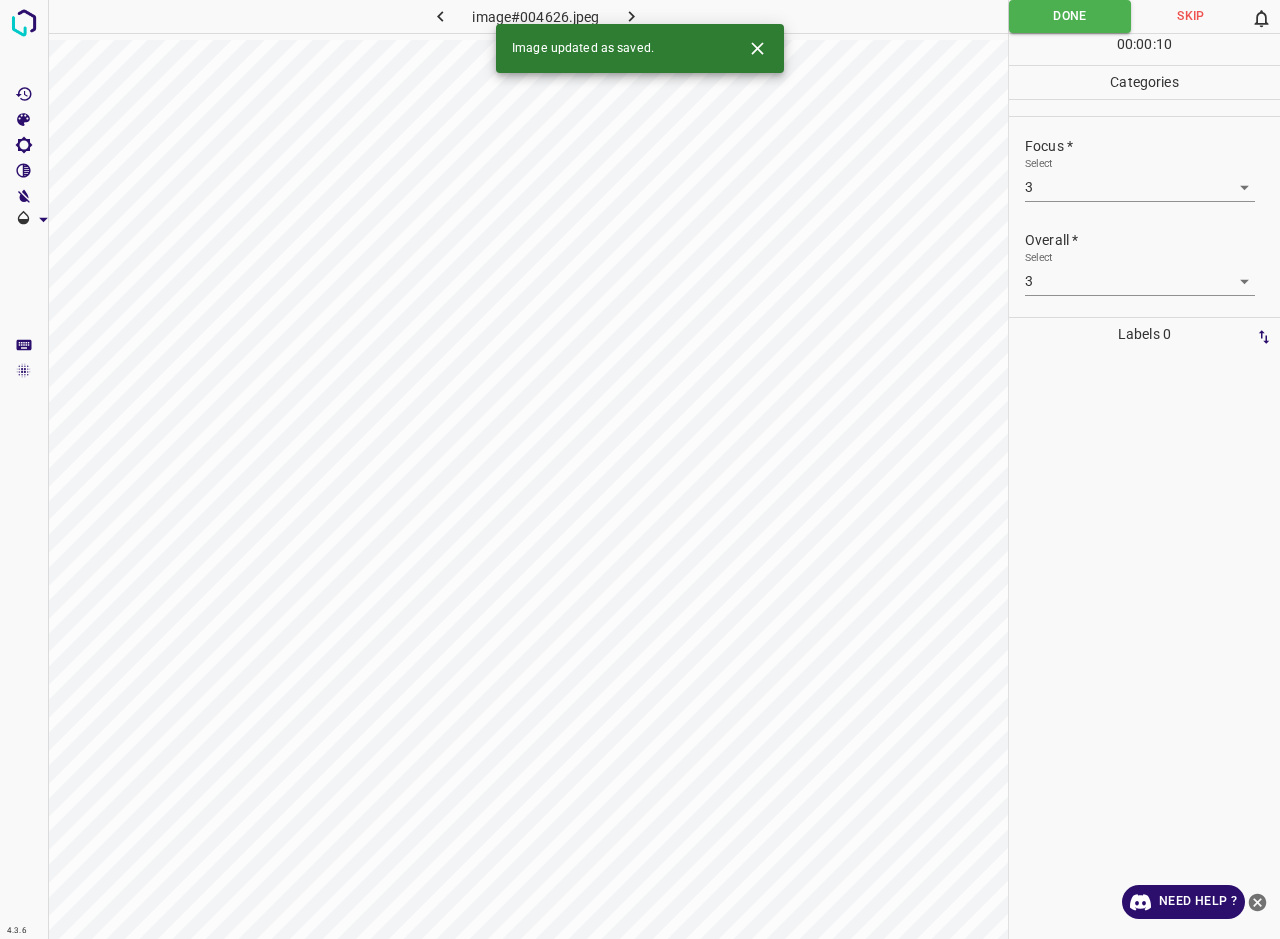 click 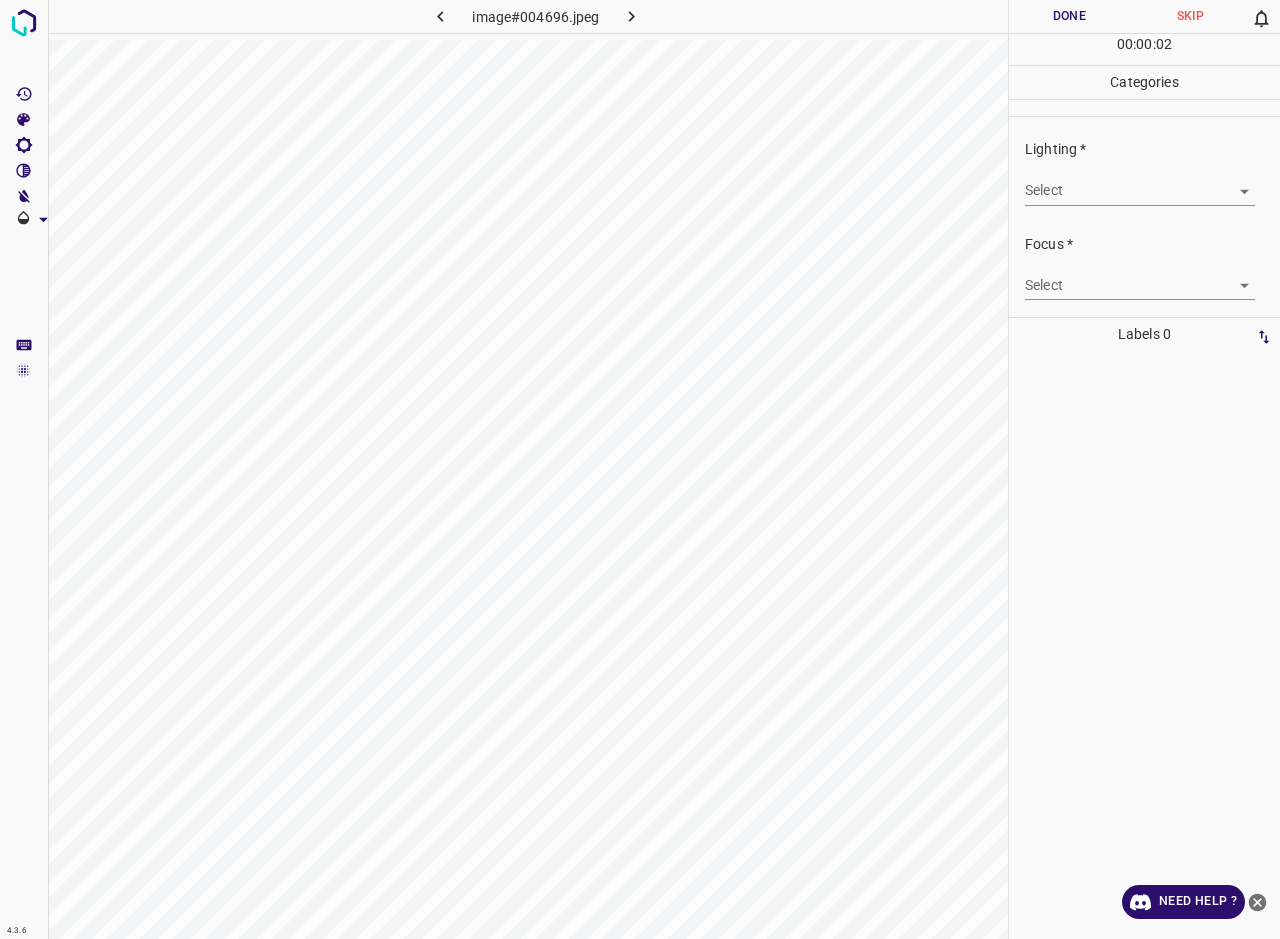 click on "4.3.6  image#004696.jpeg Done Skip 0 00   : 00   : 02   Categories Lighting *  Select ​ Focus *  Select ​ Overall *  Select ​ Labels   0 Categories 1 Lighting 2 Focus 3 Overall Tools Space Change between modes (Draw & Edit) I Auto labeling R Restore zoom M Zoom in N Zoom out Delete Delete selecte label Filters Z Restore filters X Saturation filter C Brightness filter V Contrast filter B Gray scale filter General O Download Need Help ? - Text - Hide - Delete" at bounding box center (640, 469) 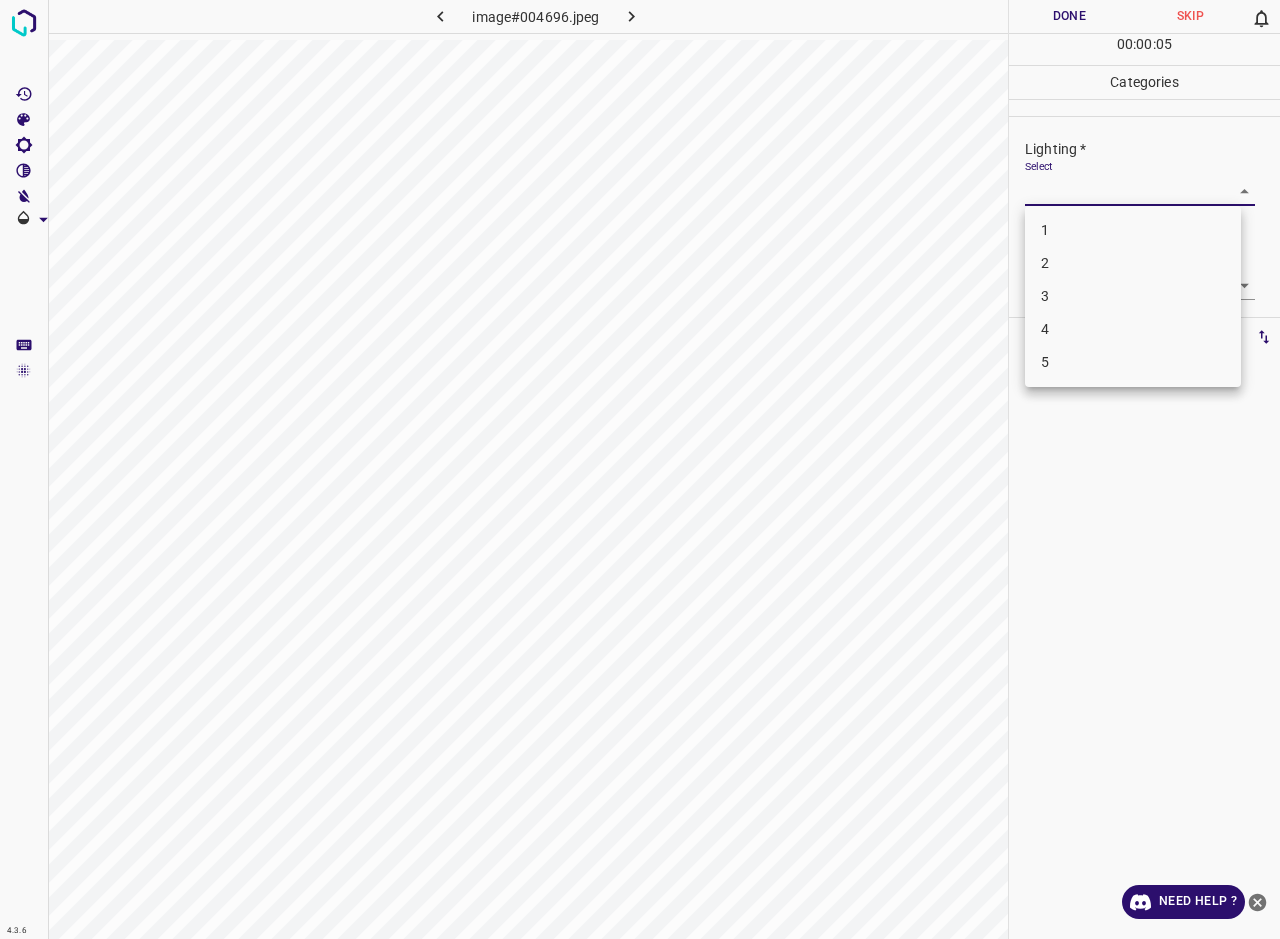click on "3" at bounding box center [1133, 296] 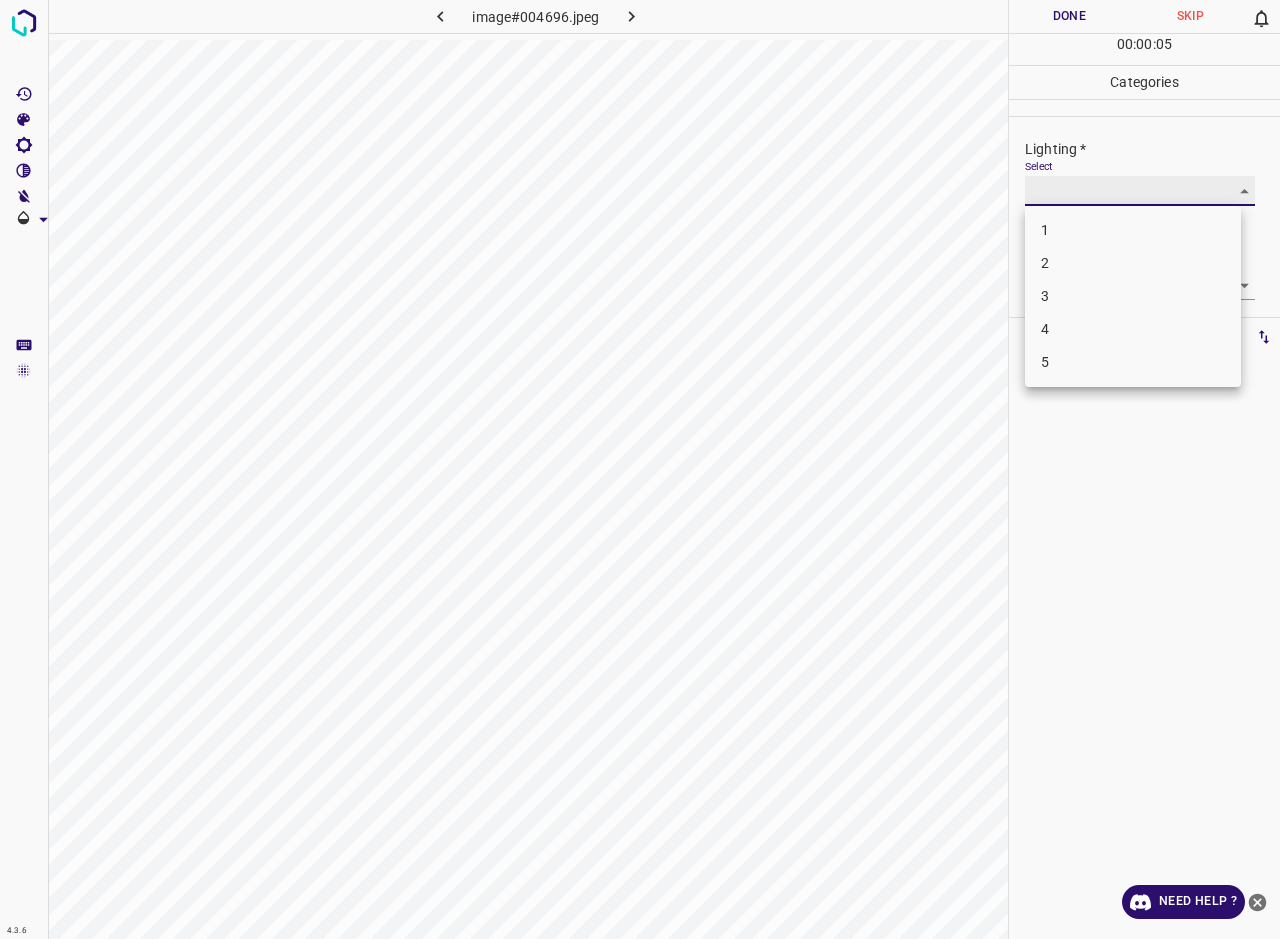 type on "3" 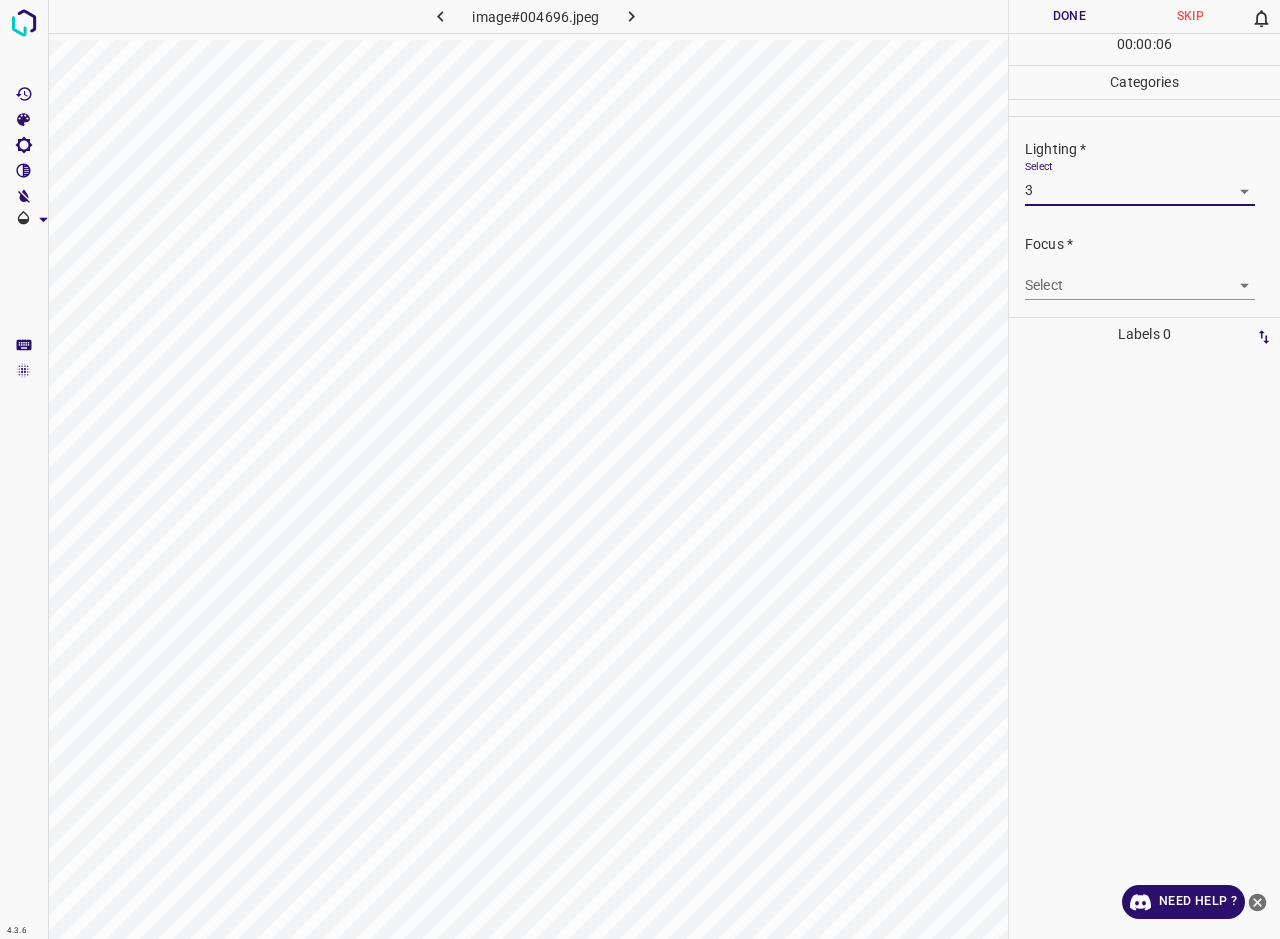 click on "4.3.6  image#004696.jpeg Done Skip 0 00   : 00   : 06   Categories Lighting *  Select 3 3 Focus *  Select ​ Overall *  Select ​ Labels   0 Categories 1 Lighting 2 Focus 3 Overall Tools Space Change between modes (Draw & Edit) I Auto labeling R Restore zoom M Zoom in N Zoom out Delete Delete selecte label Filters Z Restore filters X Saturation filter C Brightness filter V Contrast filter B Gray scale filter General O Download Need Help ? - Text - Hide - Delete" at bounding box center (640, 469) 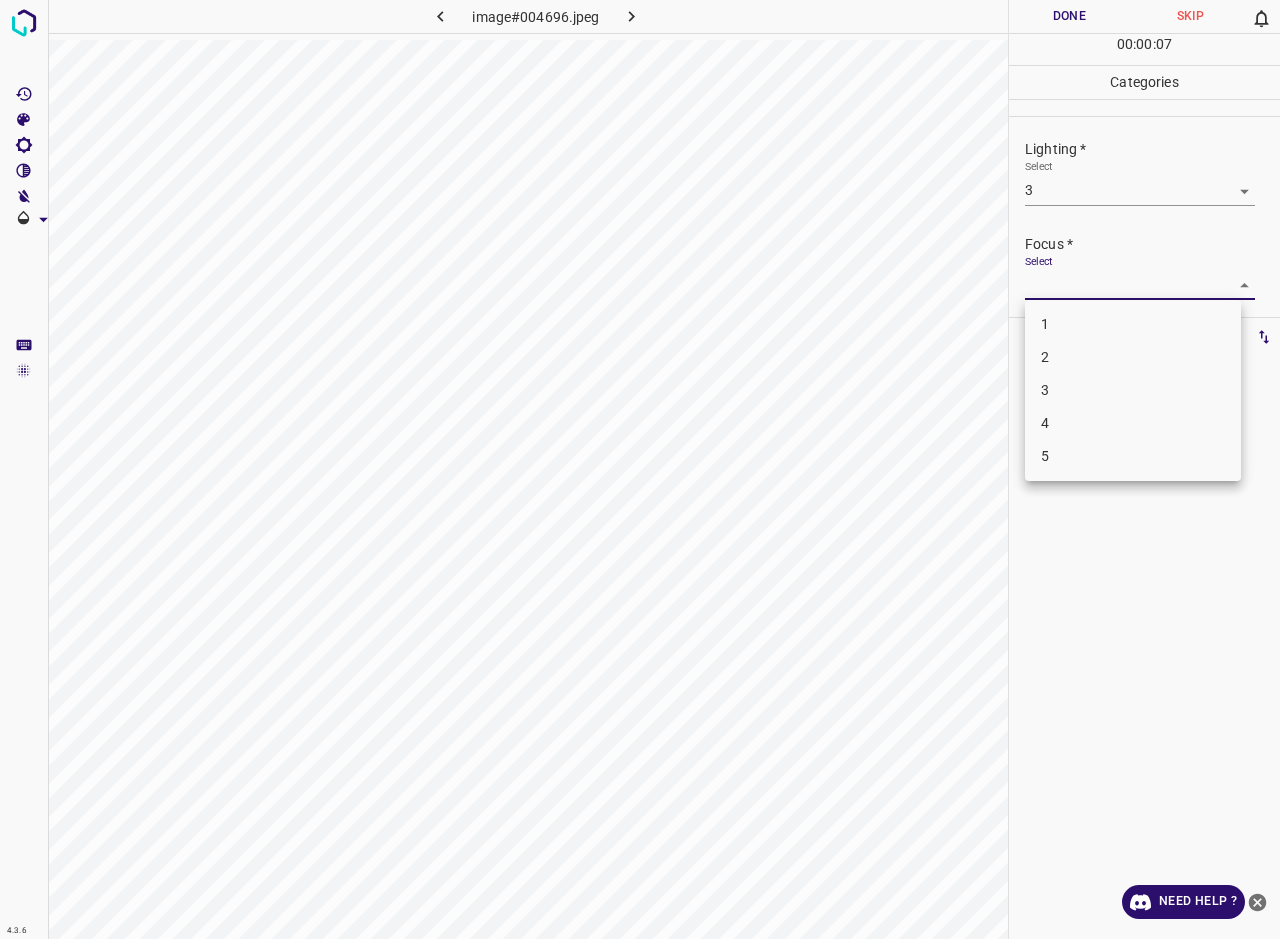 click on "3" at bounding box center (1133, 390) 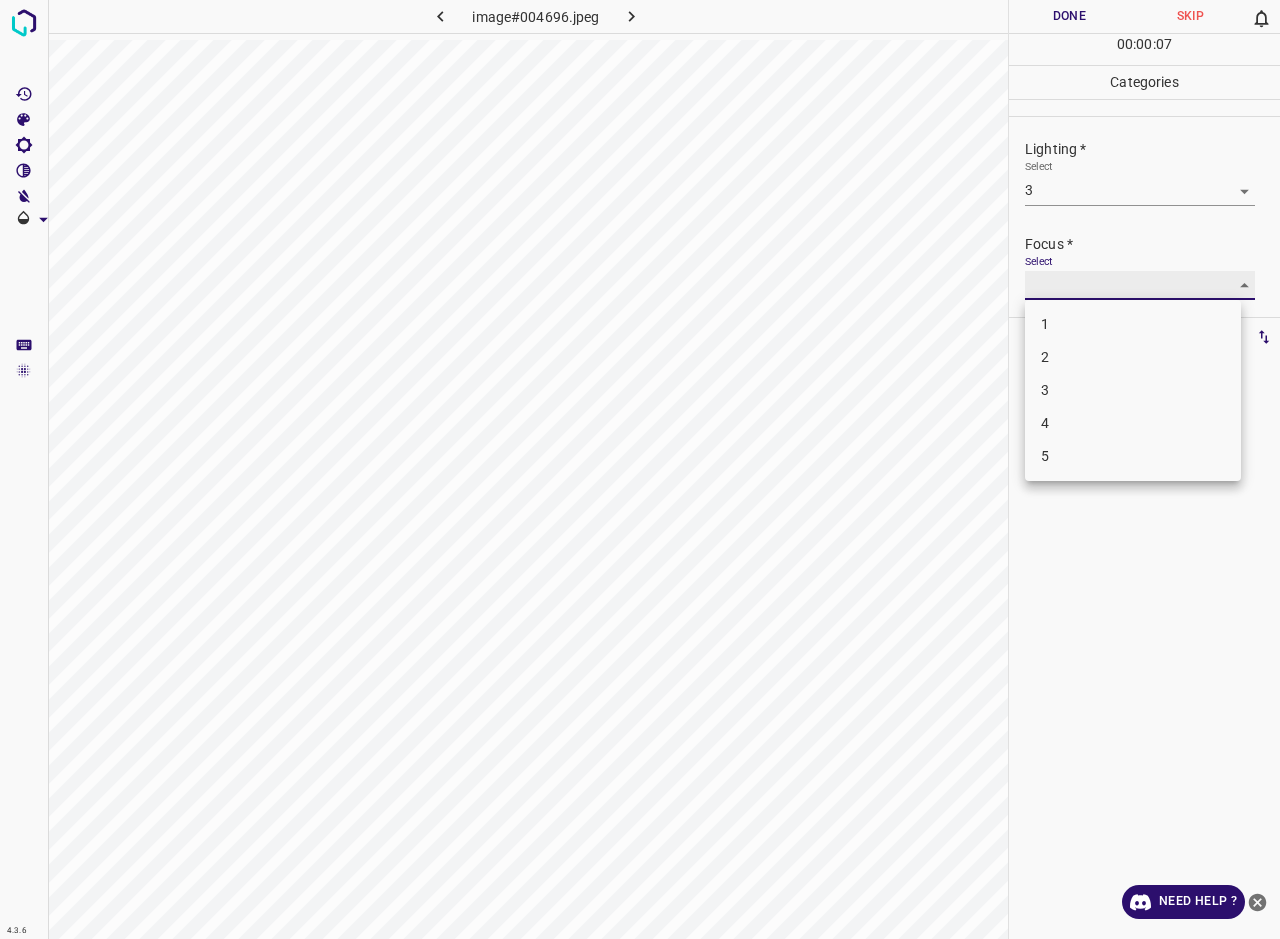 type on "3" 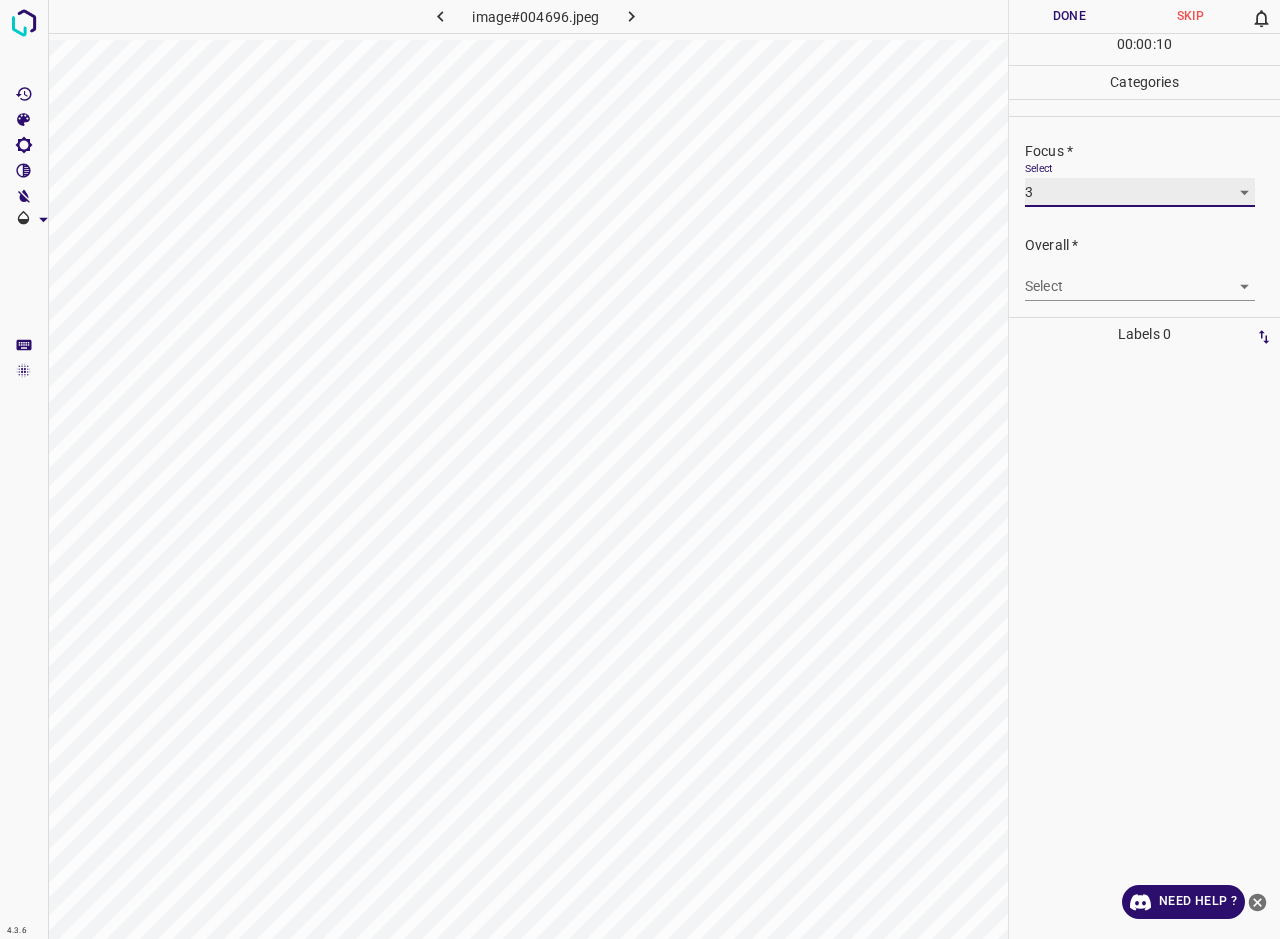 scroll, scrollTop: 98, scrollLeft: 0, axis: vertical 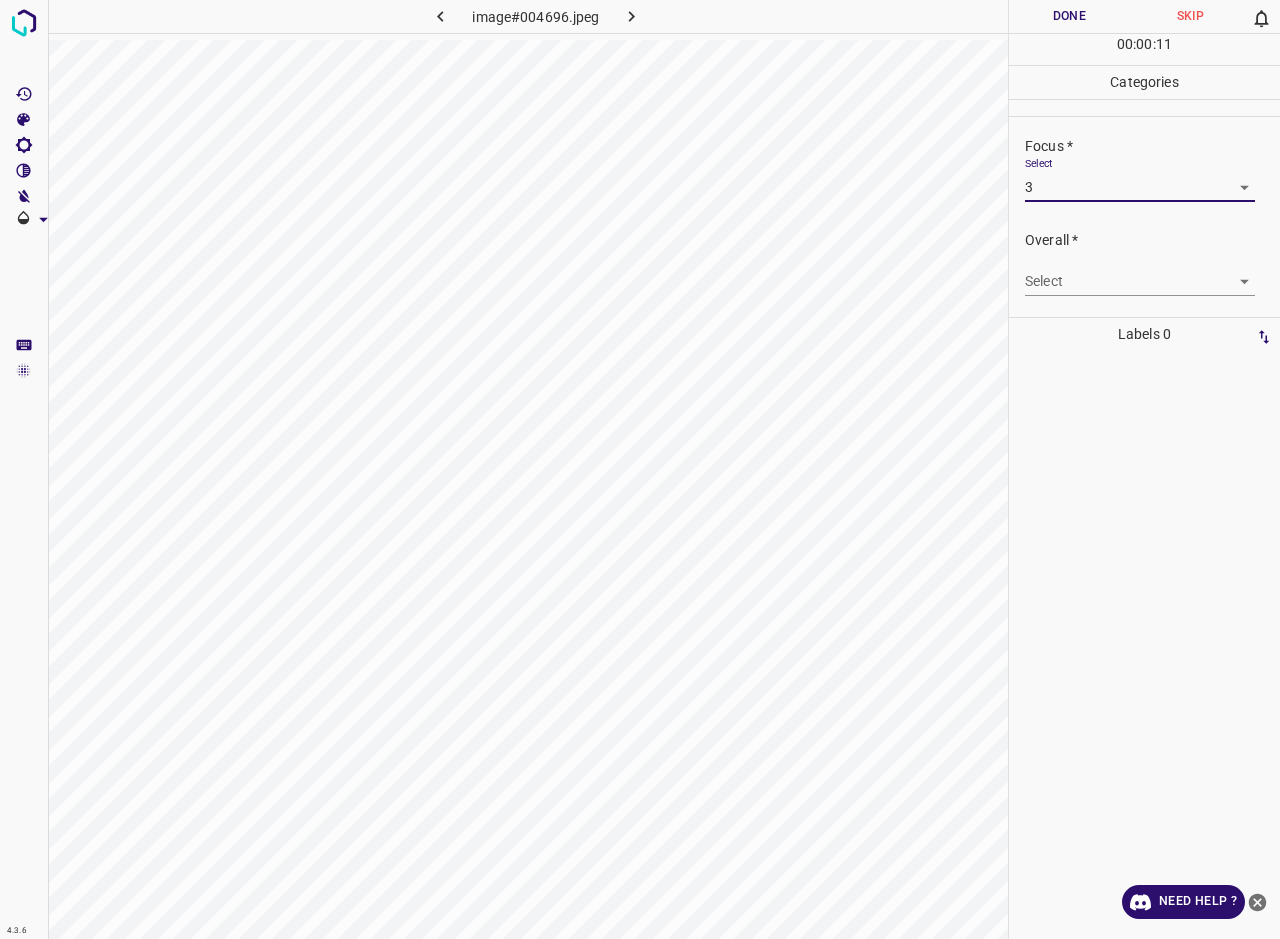 click on "4.3.6  image#004696.jpeg Done Skip 0 00   : 00   : 11   Categories Lighting *  Select 3 3 Focus *  Select 3 3 Overall *  Select ​ Labels   0 Categories 1 Lighting 2 Focus 3 Overall Tools Space Change between modes (Draw & Edit) I Auto labeling R Restore zoom M Zoom in N Zoom out Delete Delete selecte label Filters Z Restore filters X Saturation filter C Brightness filter V Contrast filter B Gray scale filter General O Download Need Help ? - Text - Hide - Delete" at bounding box center (640, 469) 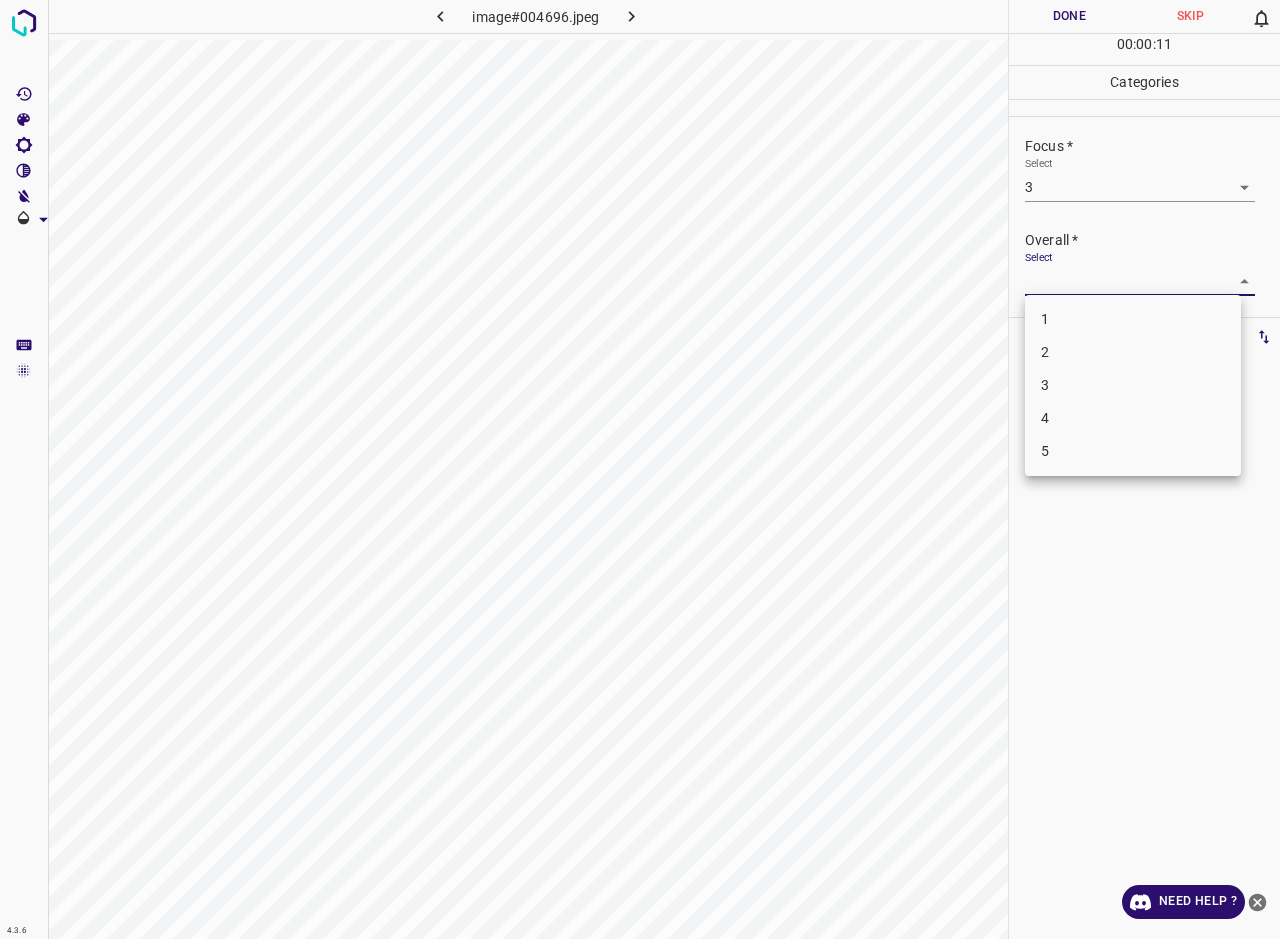 click on "3" at bounding box center (1133, 385) 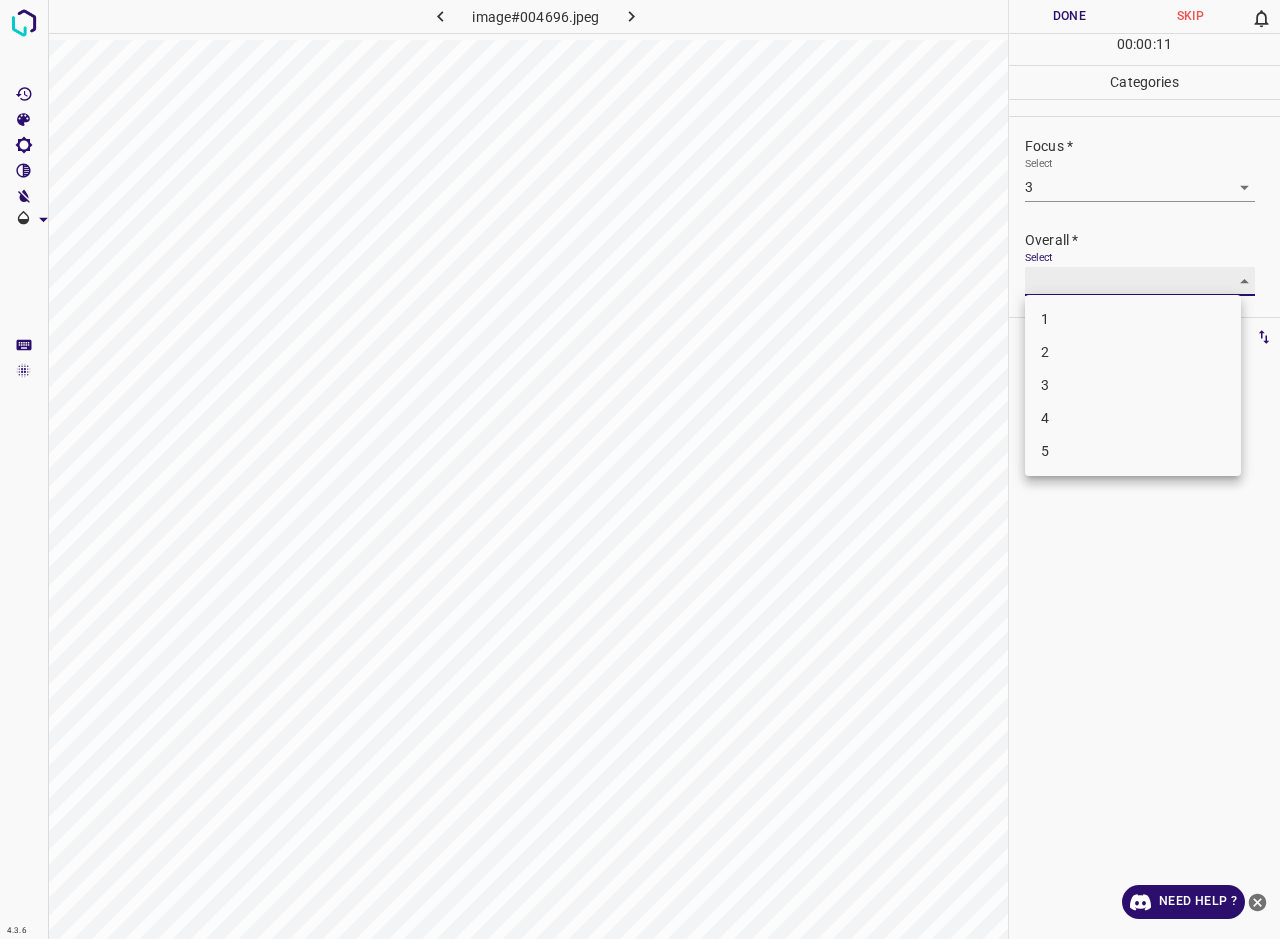 type on "3" 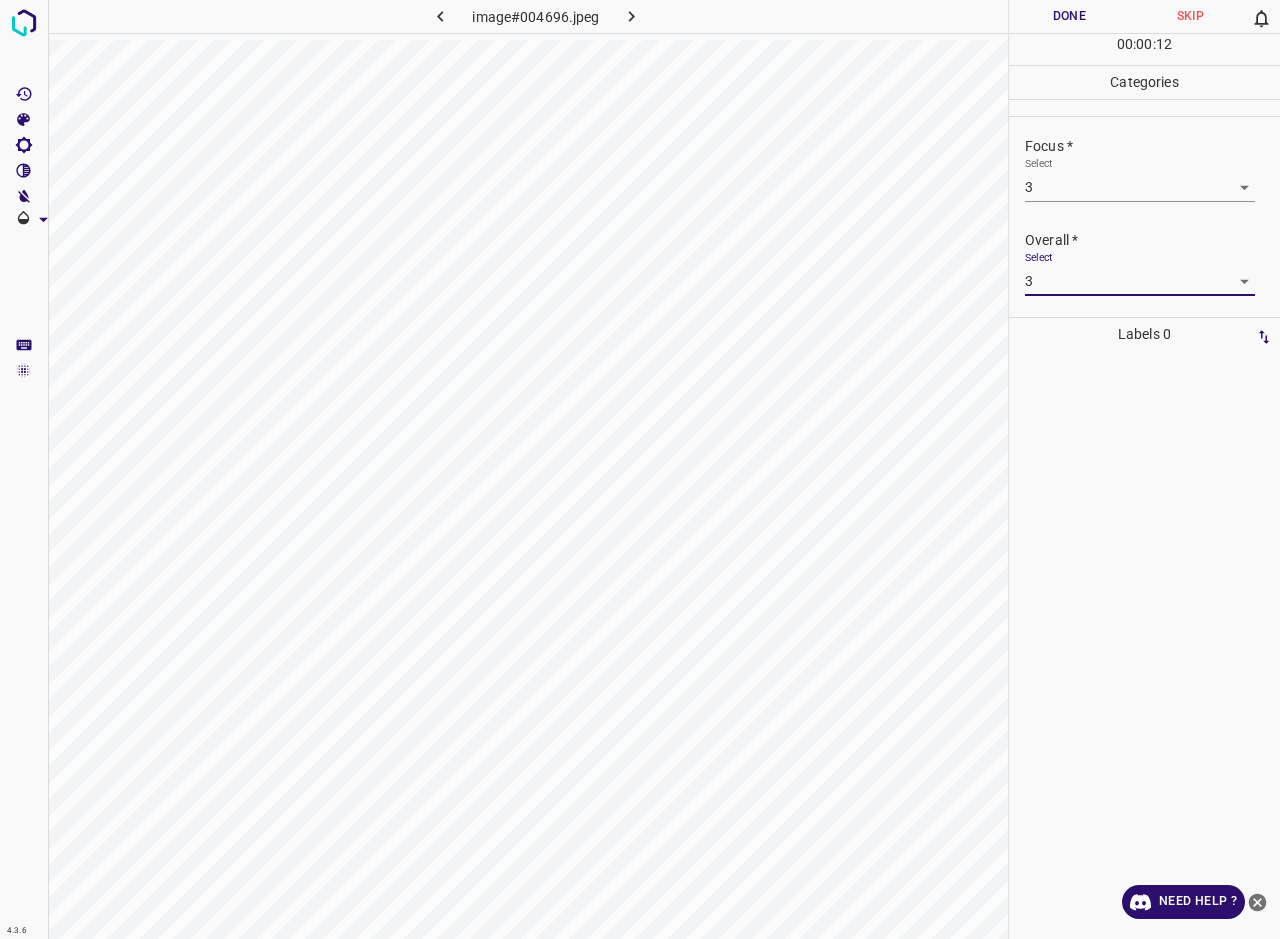 click on "Done" at bounding box center [1069, 16] 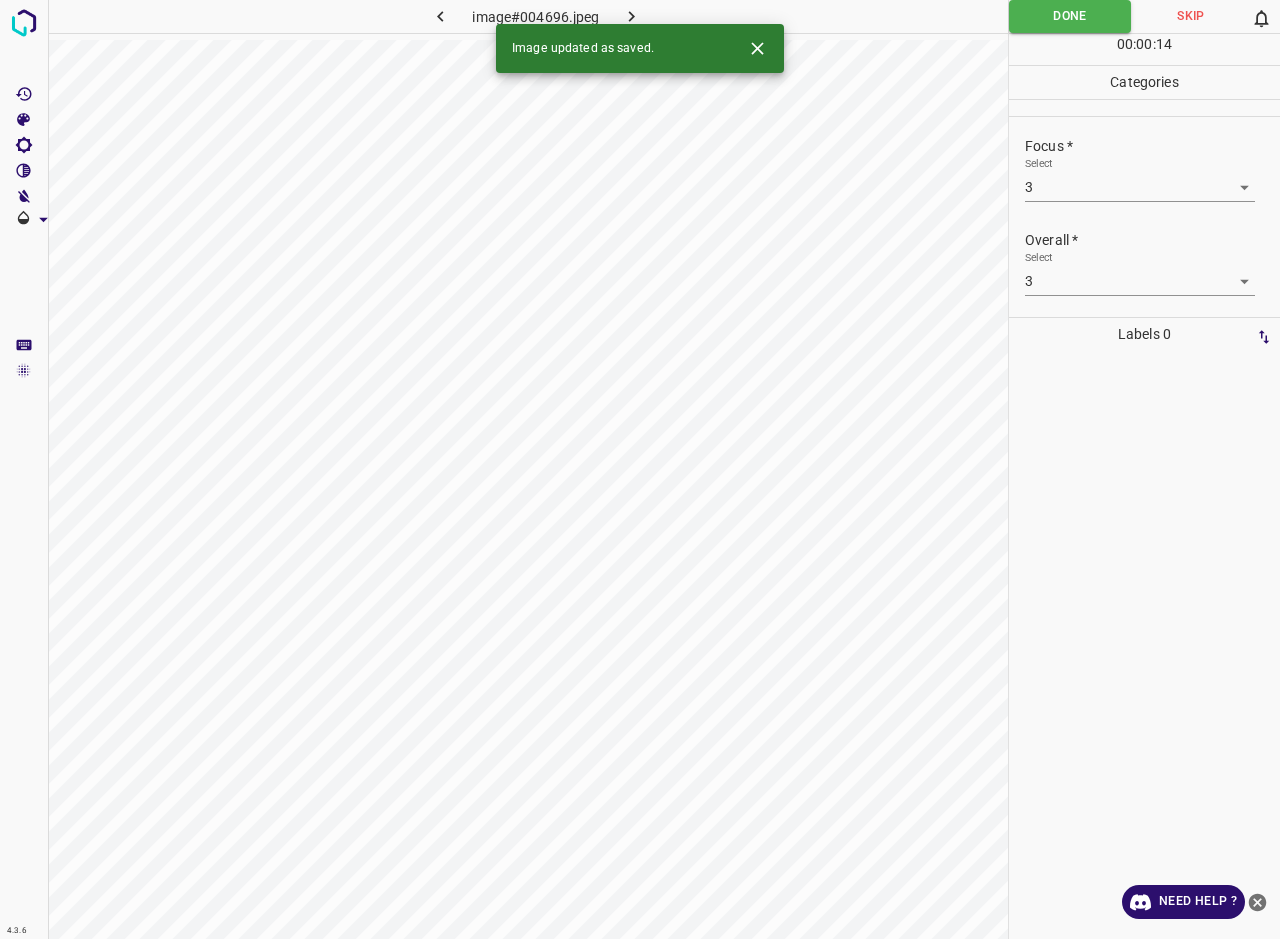 click 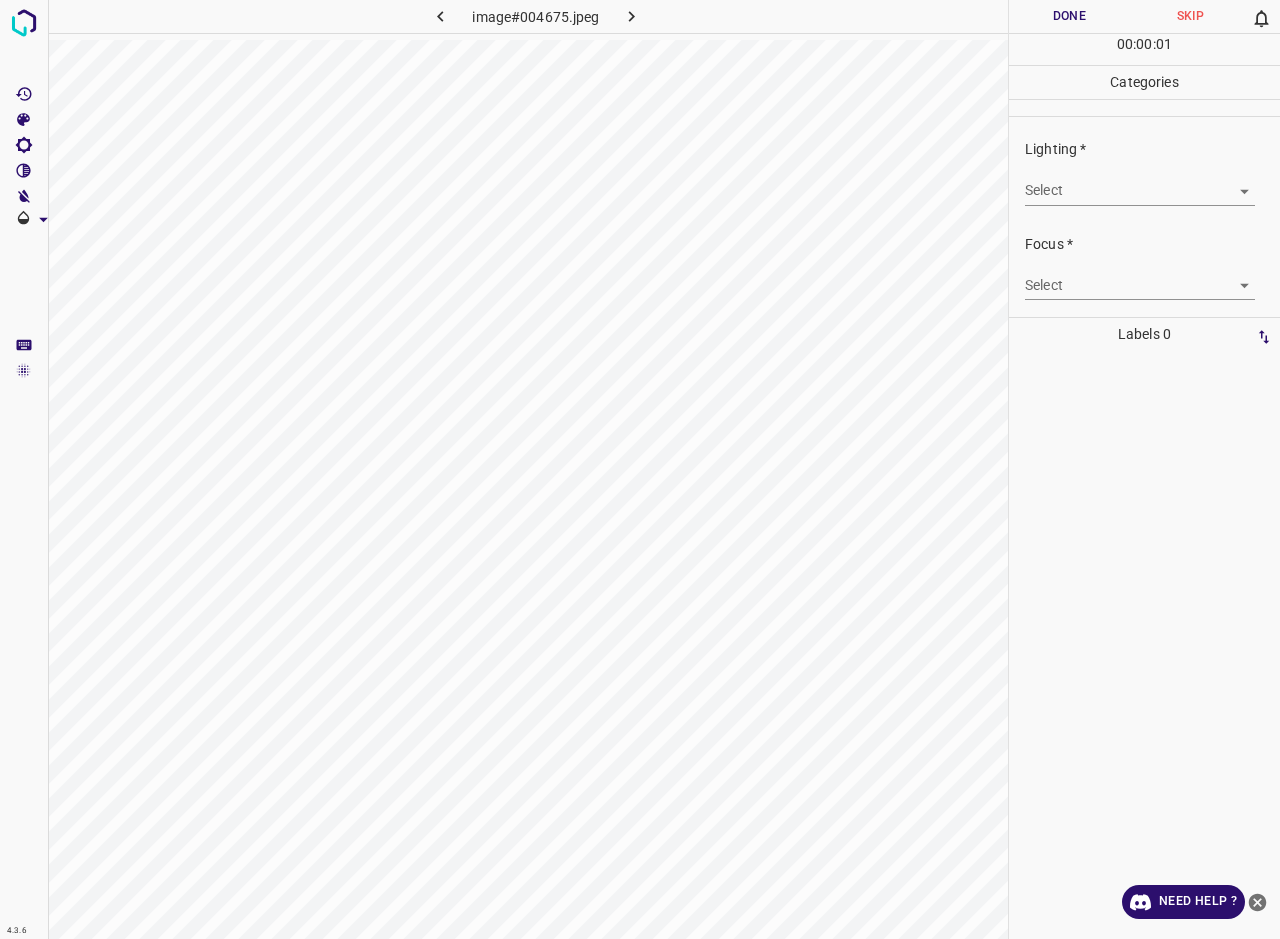 click on "4.3.6  image#004675.jpeg Done Skip 0 00   : 00   : 01   Categories Lighting *  Select ​ Focus *  Select ​ Overall *  Select ​ Labels   0 Categories 1 Lighting 2 Focus 3 Overall Tools Space Change between modes (Draw & Edit) I Auto labeling R Restore zoom M Zoom in N Zoom out Delete Delete selecte label Filters Z Restore filters X Saturation filter C Brightness filter V Contrast filter B Gray scale filter General O Download Need Help ? - Text - Hide - Delete" at bounding box center (640, 469) 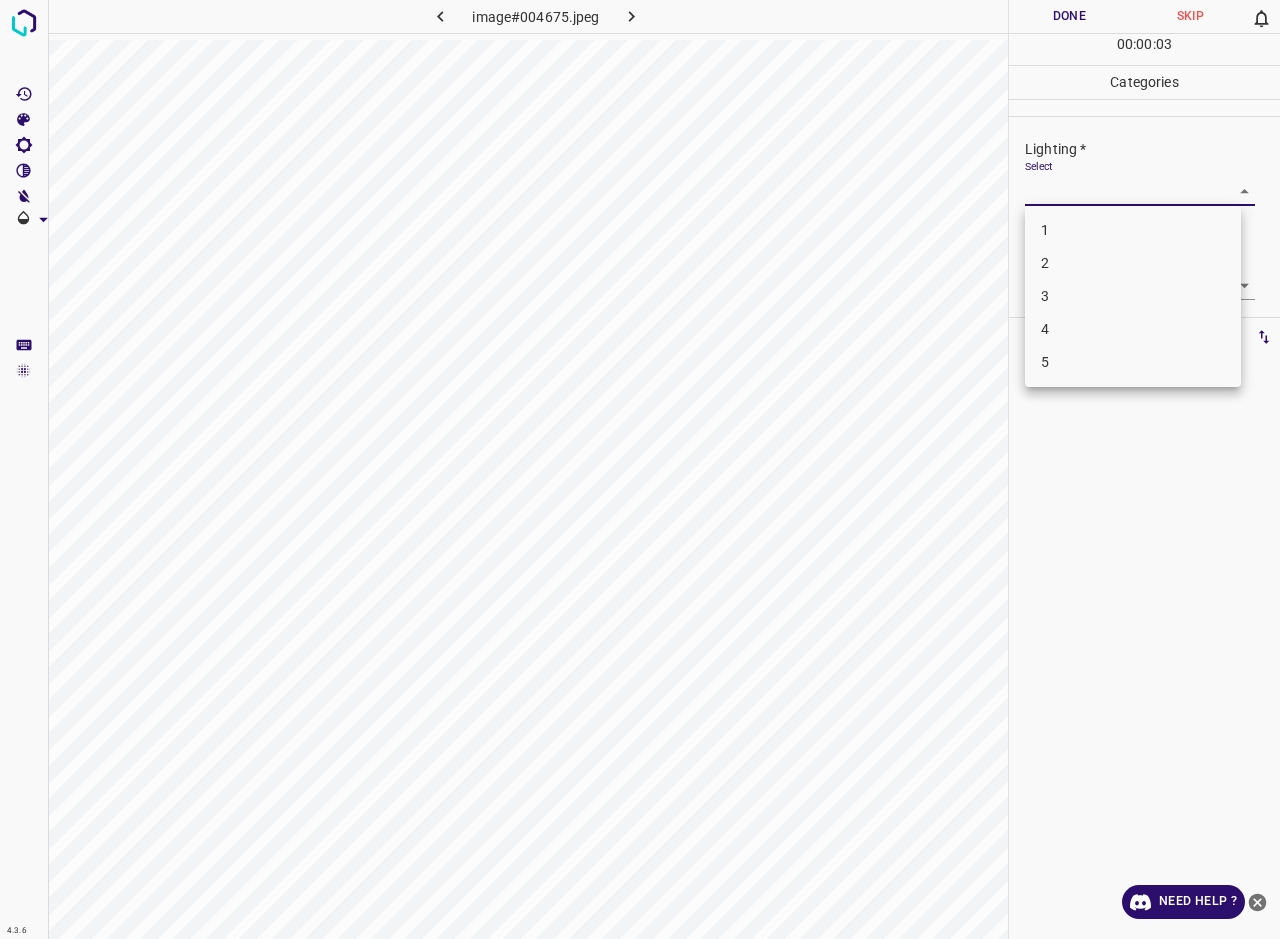 click on "3" at bounding box center (1133, 296) 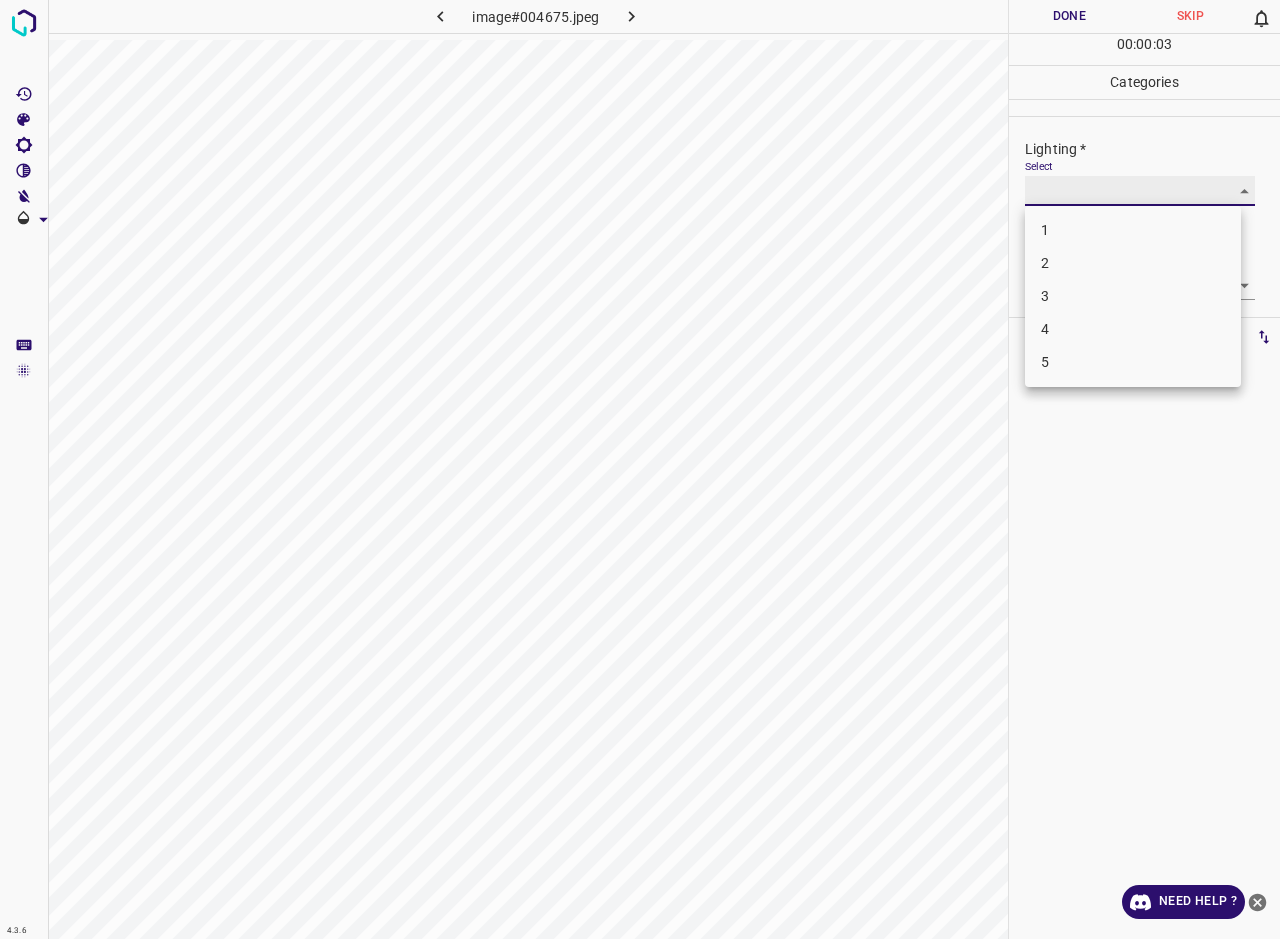 type on "3" 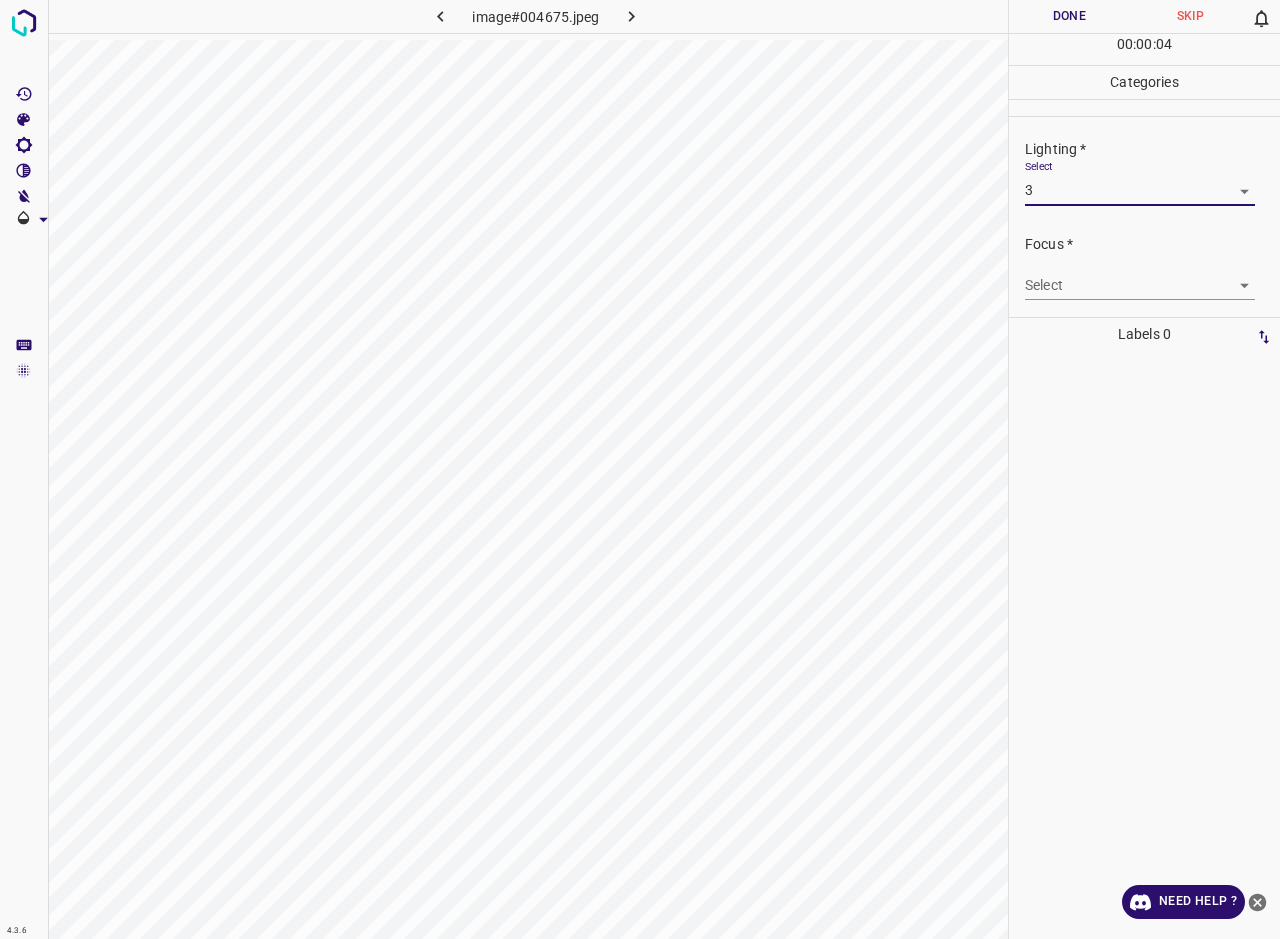click on "4.3.6  image#004675.jpeg Done Skip 0 00   : 00   : 04   Categories Lighting *  Select 3 3 Focus *  Select ​ Overall *  Select ​ Labels   0 Categories 1 Lighting 2 Focus 3 Overall Tools Space Change between modes (Draw & Edit) I Auto labeling R Restore zoom M Zoom in N Zoom out Delete Delete selecte label Filters Z Restore filters X Saturation filter C Brightness filter V Contrast filter B Gray scale filter General O Download Need Help ? - Text - Hide - Delete" at bounding box center [640, 469] 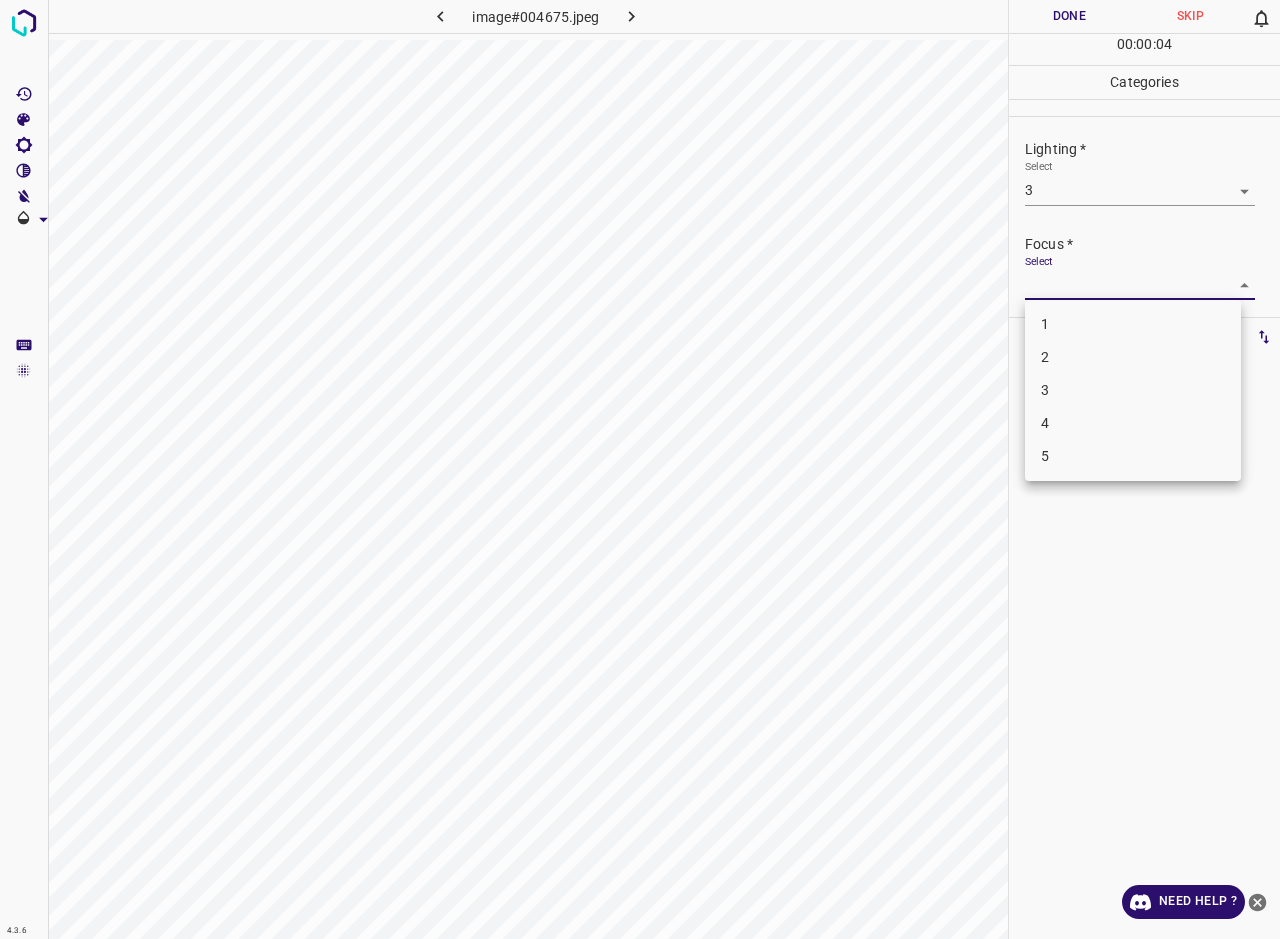 click on "3" at bounding box center (1133, 390) 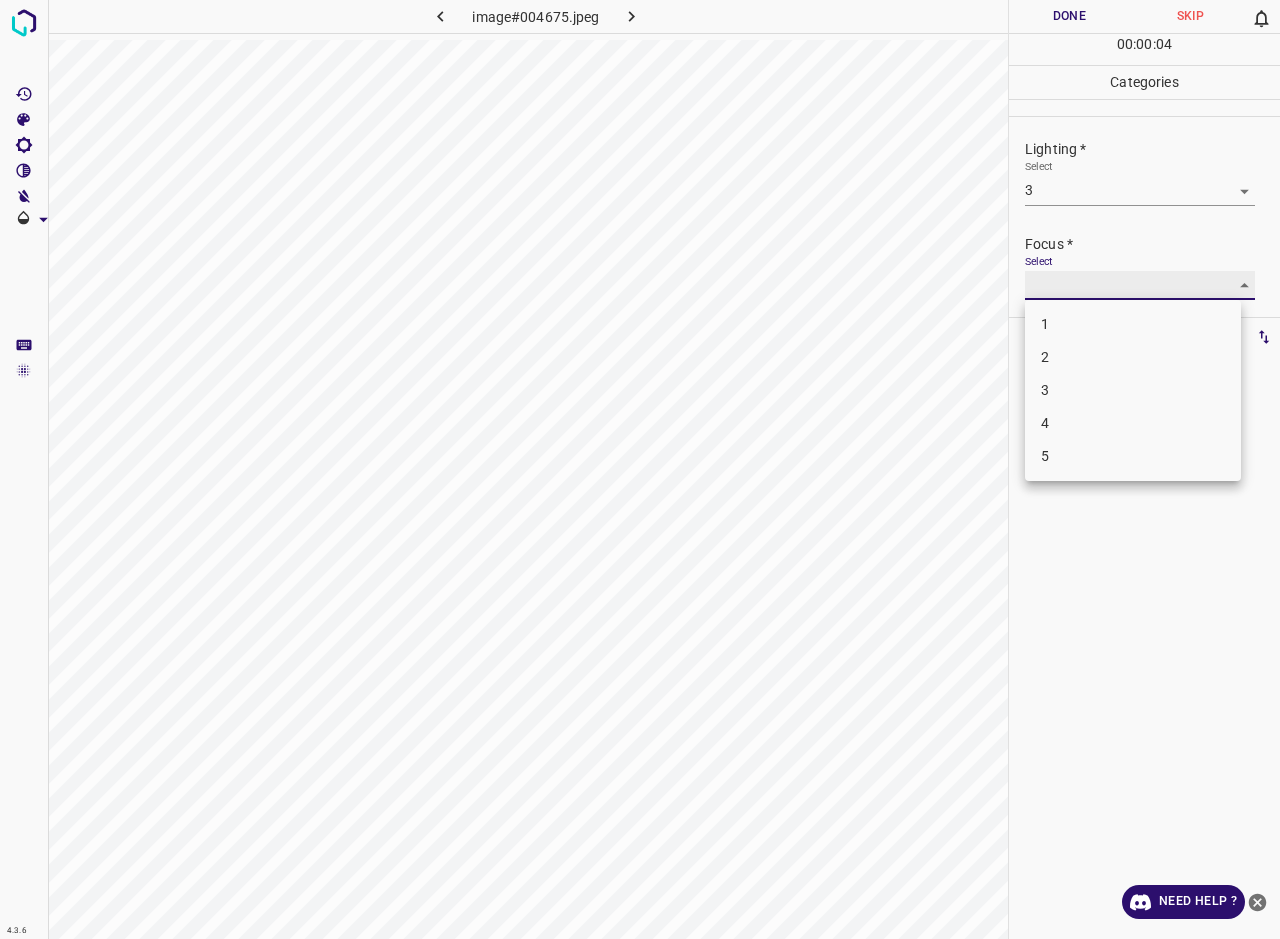 type on "3" 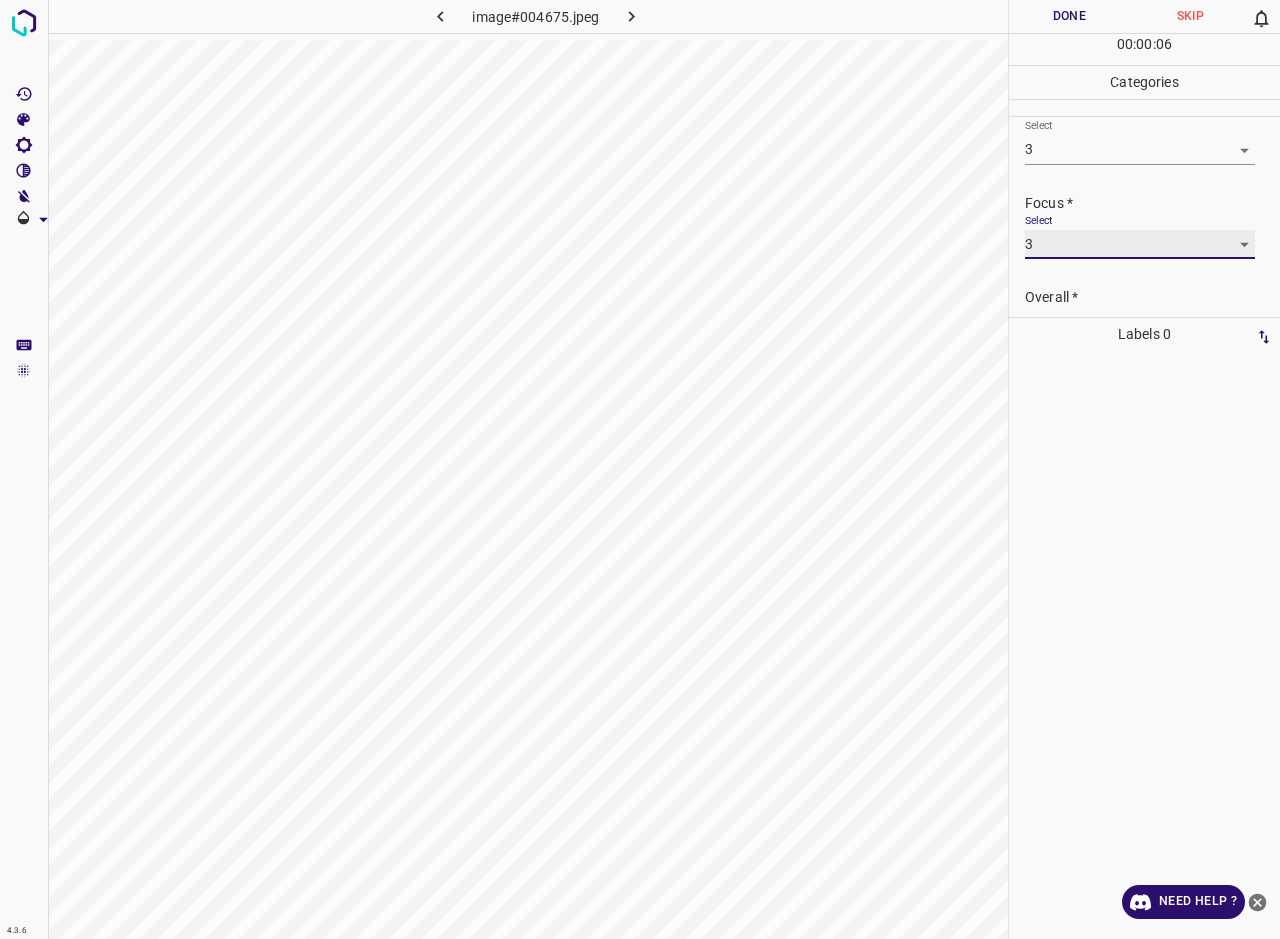 scroll, scrollTop: 80, scrollLeft: 0, axis: vertical 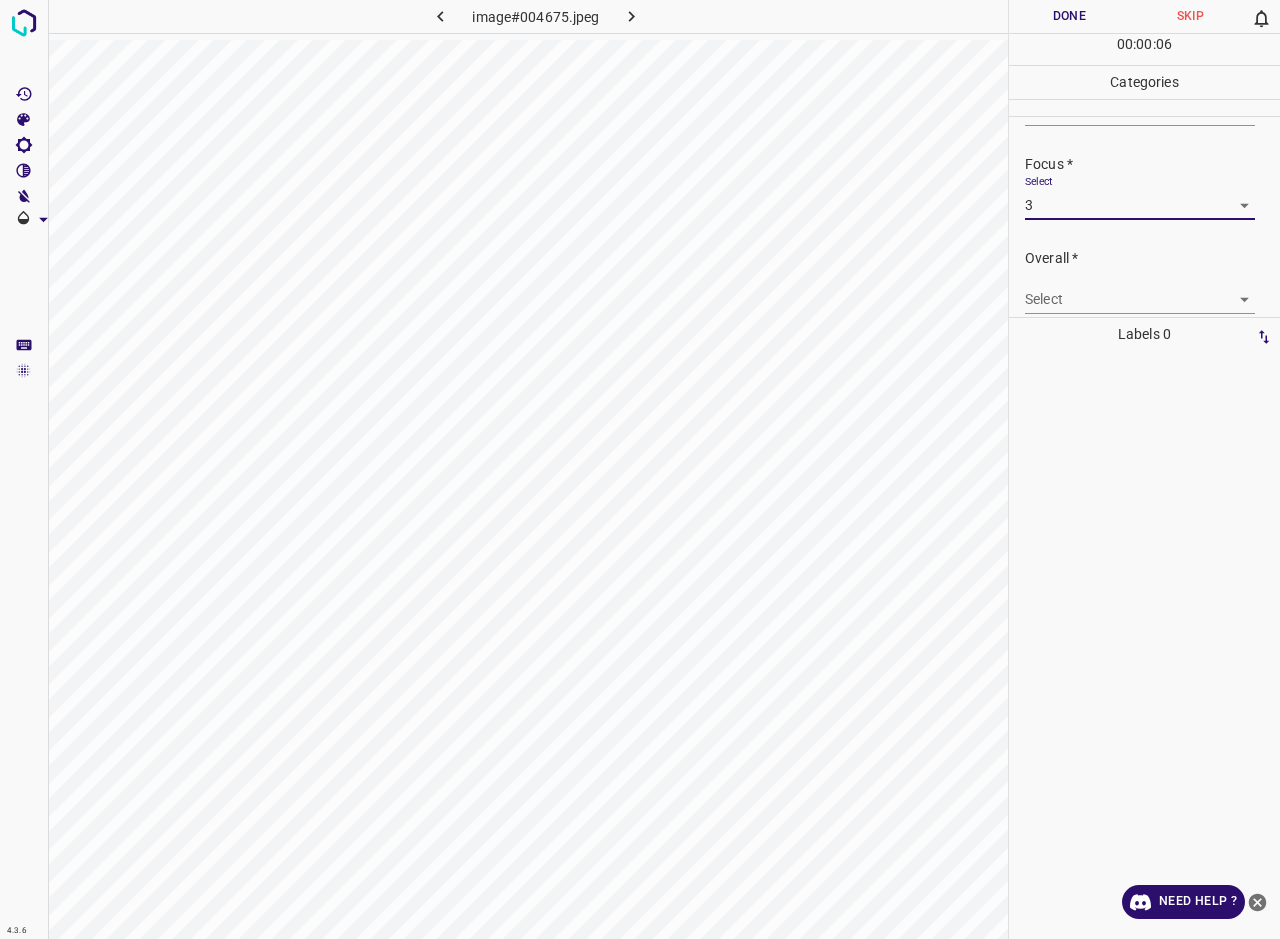 click on "4.3.6  image#004675.jpeg Done Skip 0 00   : 00   : 06   Categories Lighting *  Select 3 3 Focus *  Select 3 3 Overall *  Select ​ Labels   0 Categories 1 Lighting 2 Focus 3 Overall Tools Space Change between modes (Draw & Edit) I Auto labeling R Restore zoom M Zoom in N Zoom out Delete Delete selecte label Filters Z Restore filters X Saturation filter C Brightness filter V Contrast filter B Gray scale filter General O Download Need Help ? - Text - Hide - Delete" at bounding box center [640, 469] 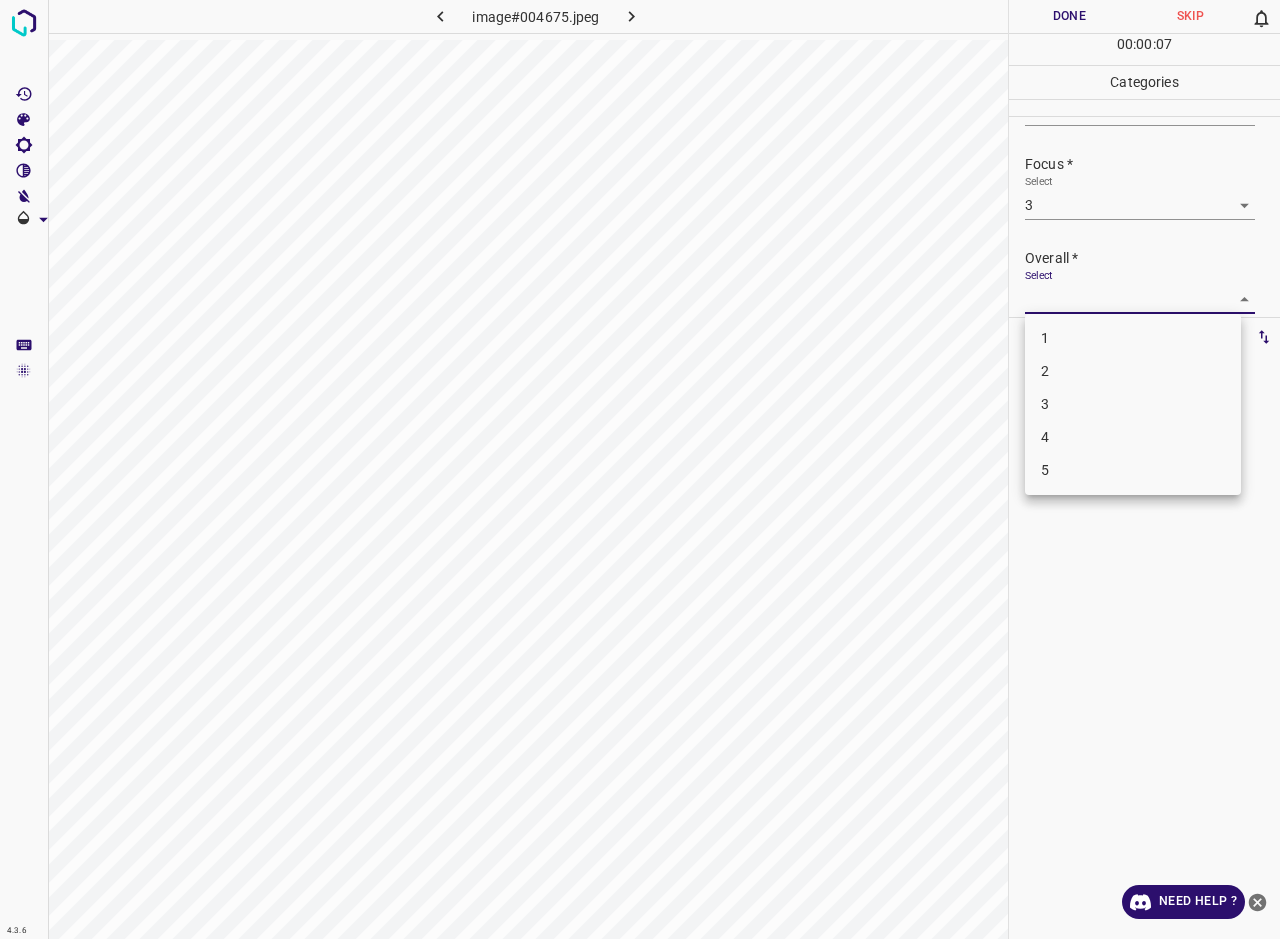 click on "3" at bounding box center [1133, 404] 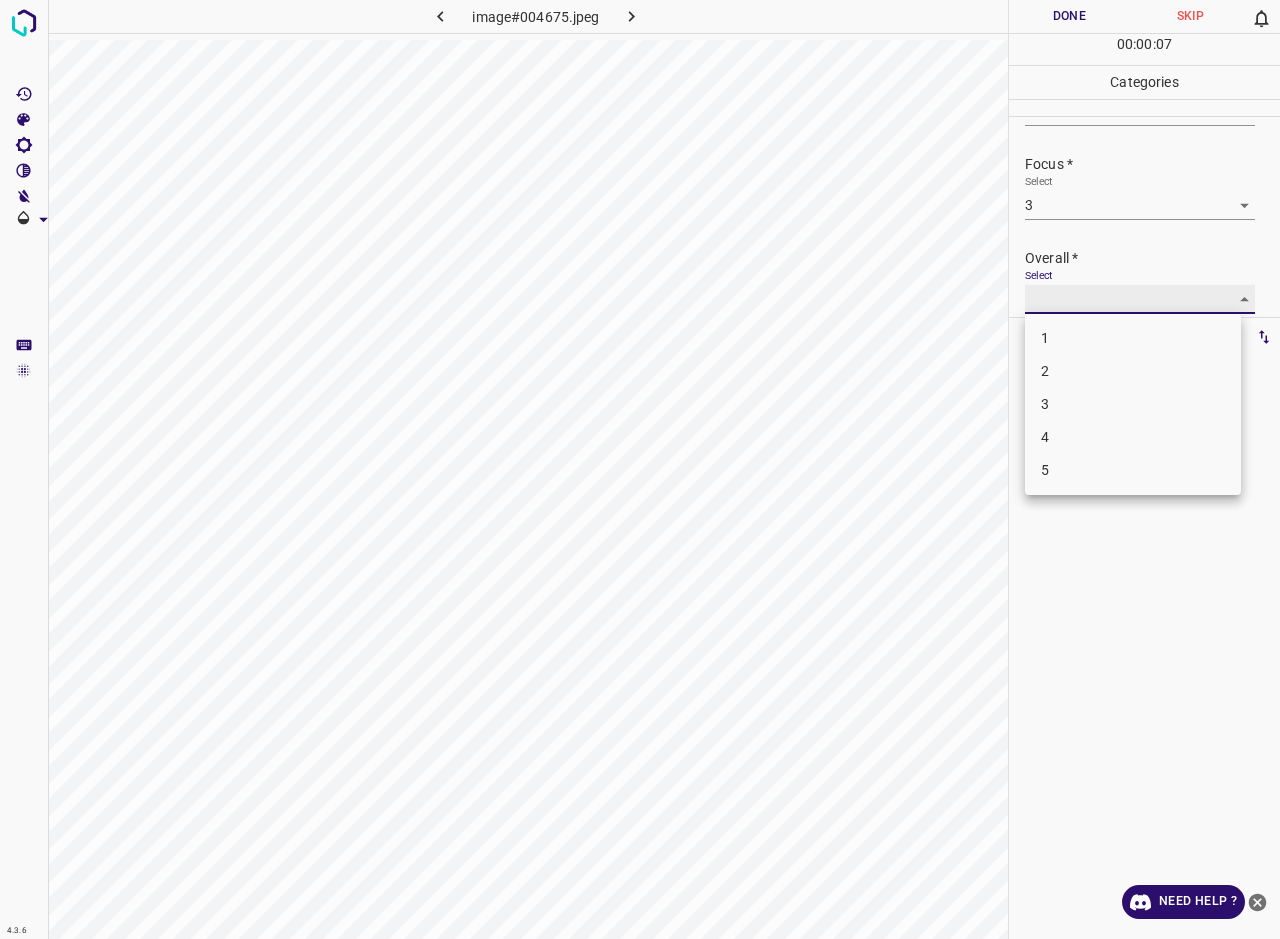 type on "3" 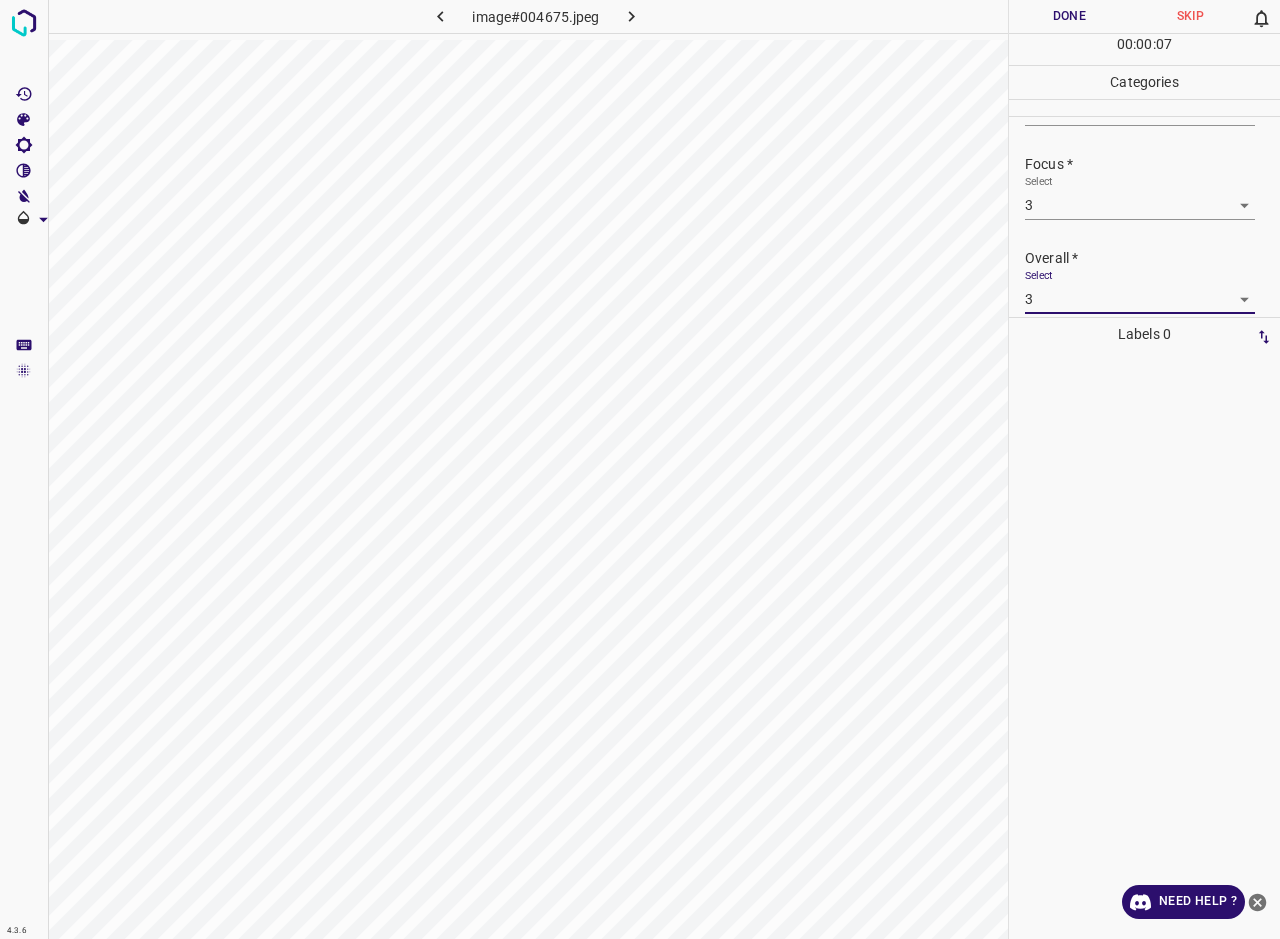click on "Done" at bounding box center (1069, 16) 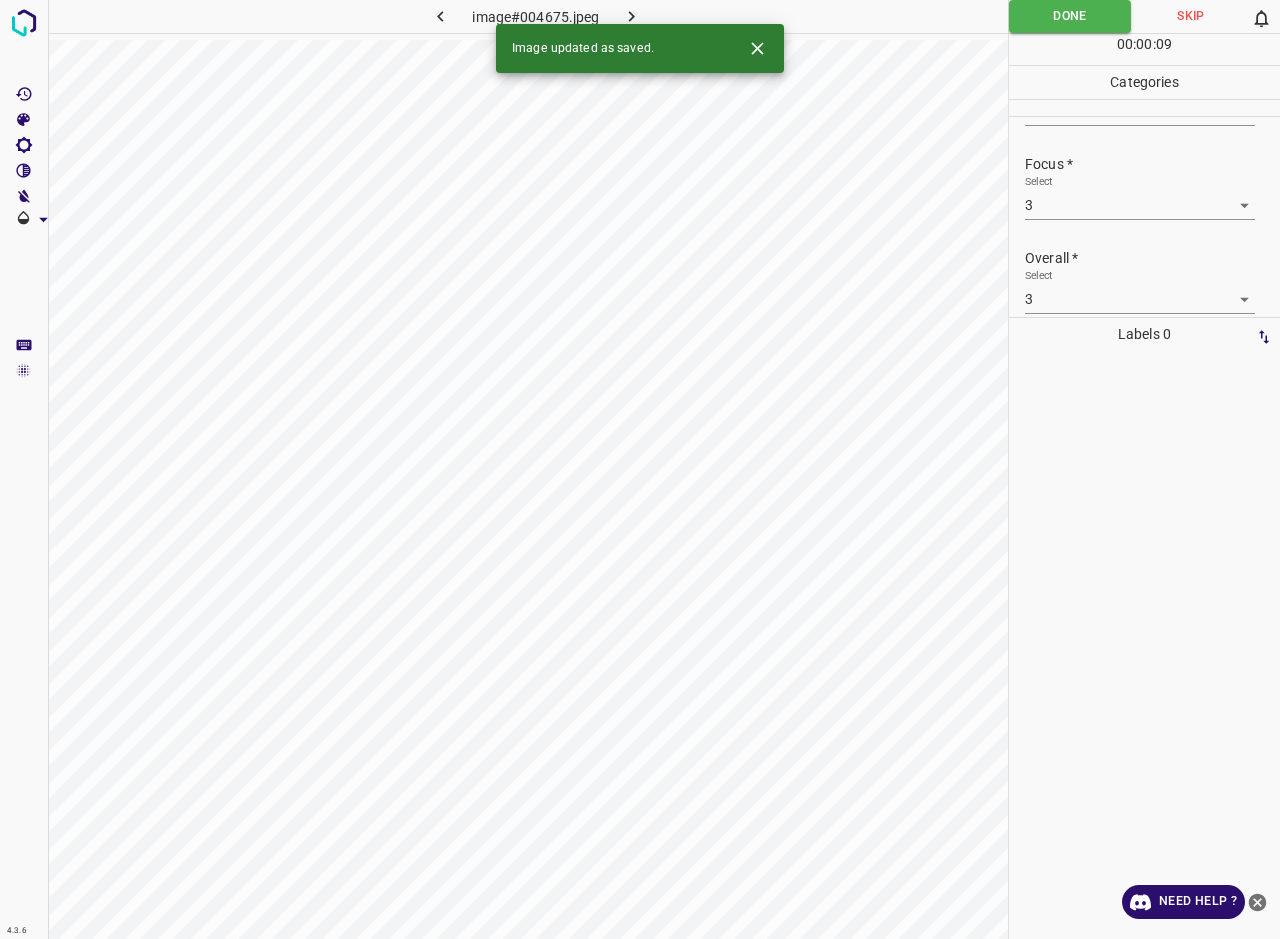 click 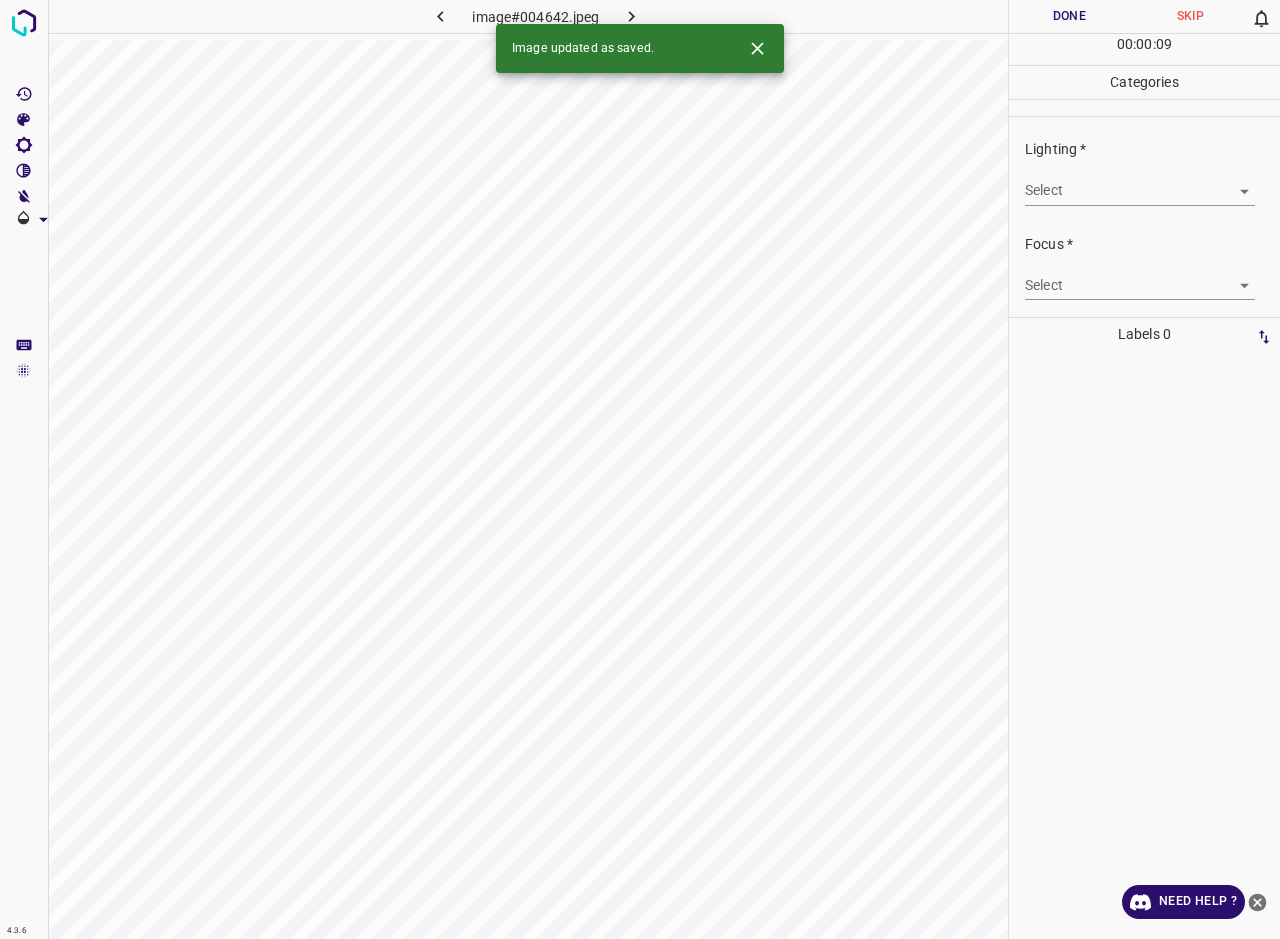 click on "4.3.6  image#004642.jpeg Done Skip 0 00   : 00   : 09   Categories Lighting *  Select ​ Focus *  Select ​ Overall *  Select ​ Labels   0 Categories 1 Lighting 2 Focus 3 Overall Tools Space Change between modes (Draw & Edit) I Auto labeling R Restore zoom M Zoom in N Zoom out Delete Delete selecte label Filters Z Restore filters X Saturation filter C Brightness filter V Contrast filter B Gray scale filter General O Download Image updated as saved. Need Help ? - Text - Hide - Delete" at bounding box center (640, 469) 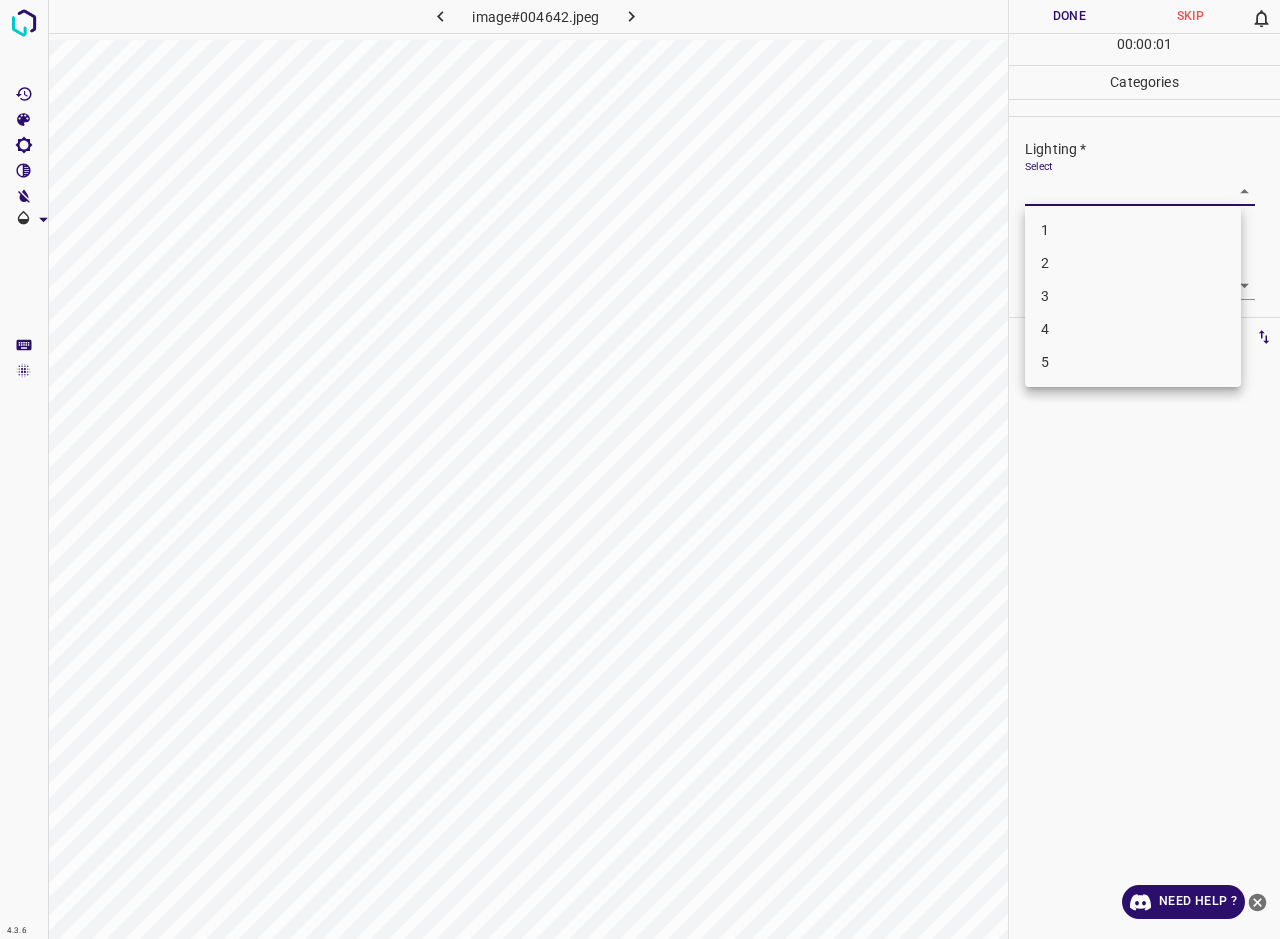 click on "1" at bounding box center [1133, 230] 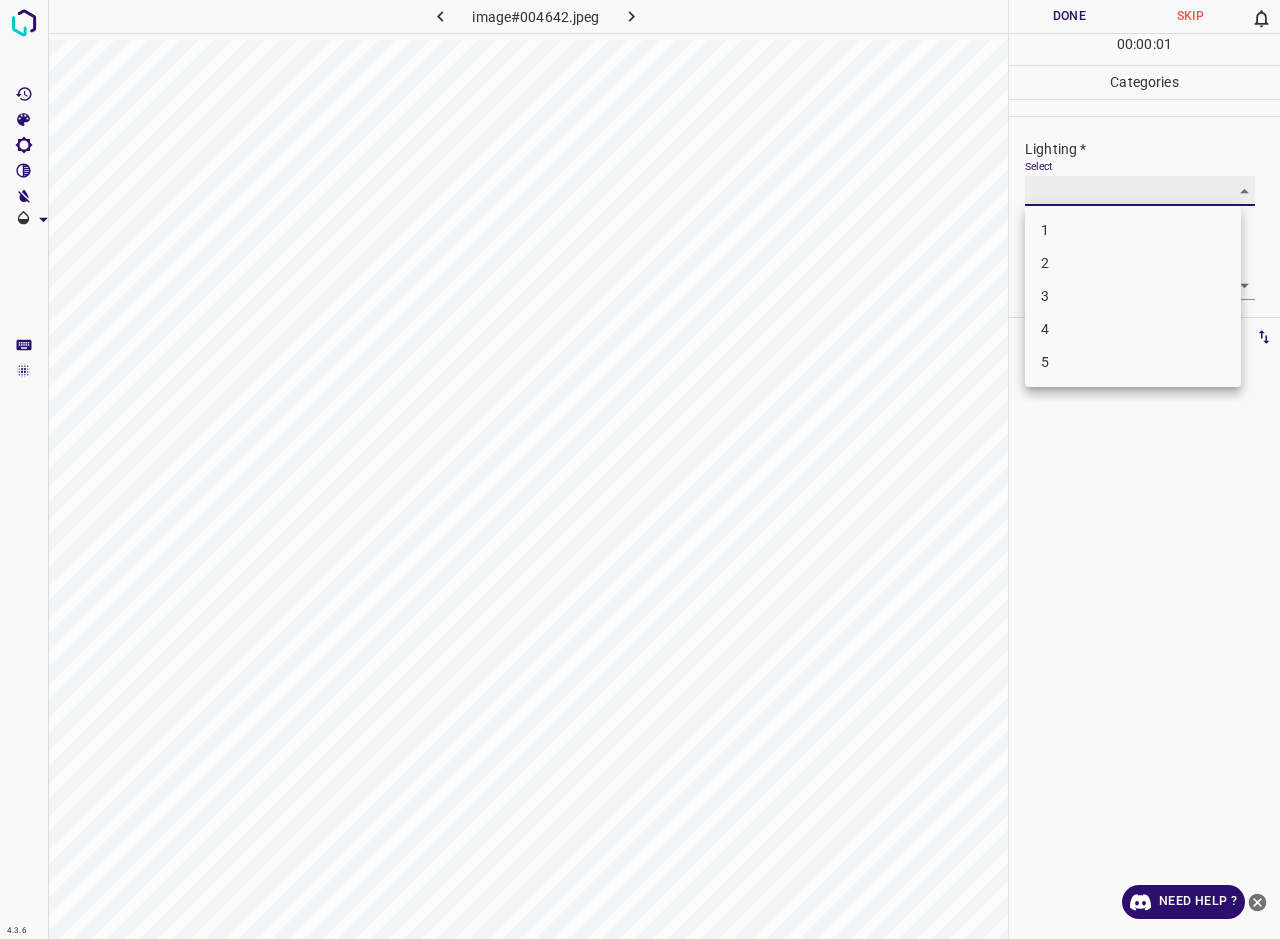 type on "1" 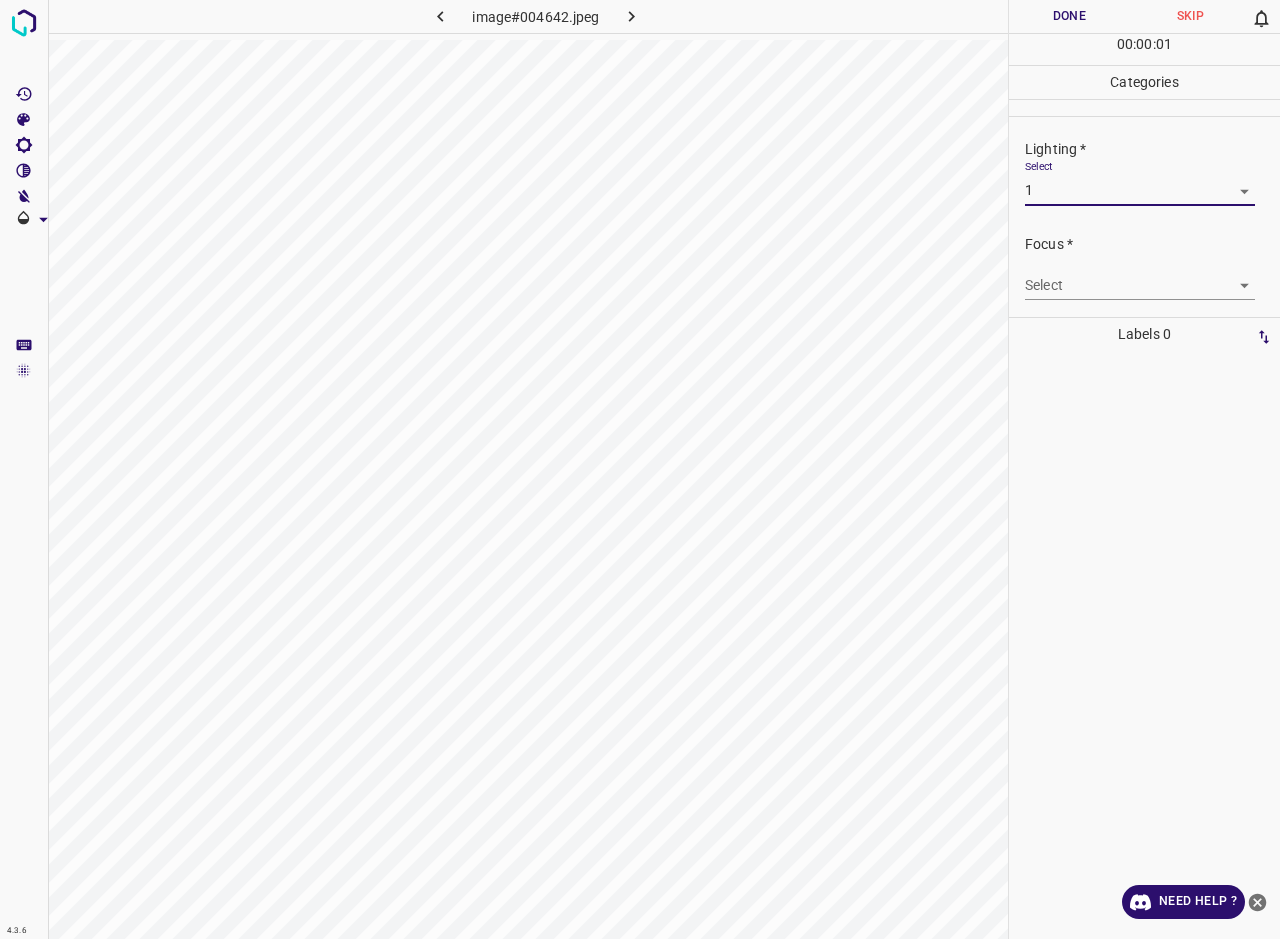 click on "4.3.6  image#004642.jpeg Done Skip 0 00   : 00   : 01   Categories Lighting *  Select 1 1 Focus *  Select ​ Overall *  Select ​ Labels   0 Categories 1 Lighting 2 Focus 3 Overall Tools Space Change between modes (Draw & Edit) I Auto labeling R Restore zoom M Zoom in N Zoom out Delete Delete selecte label Filters Z Restore filters X Saturation filter C Brightness filter V Contrast filter B Gray scale filter General O Download Need Help ? - Text - Hide - Delete" at bounding box center [640, 469] 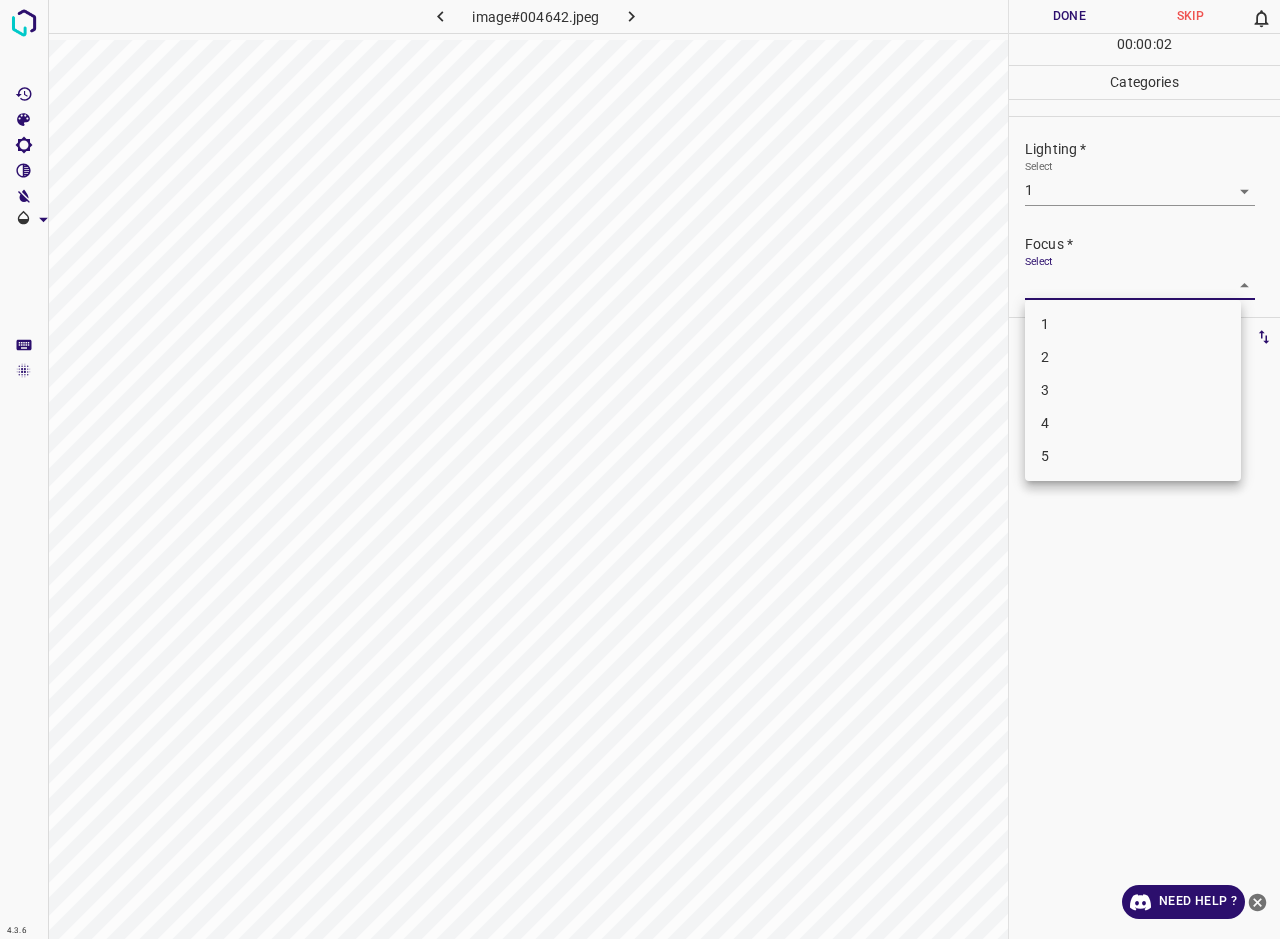 click on "2" at bounding box center [1133, 357] 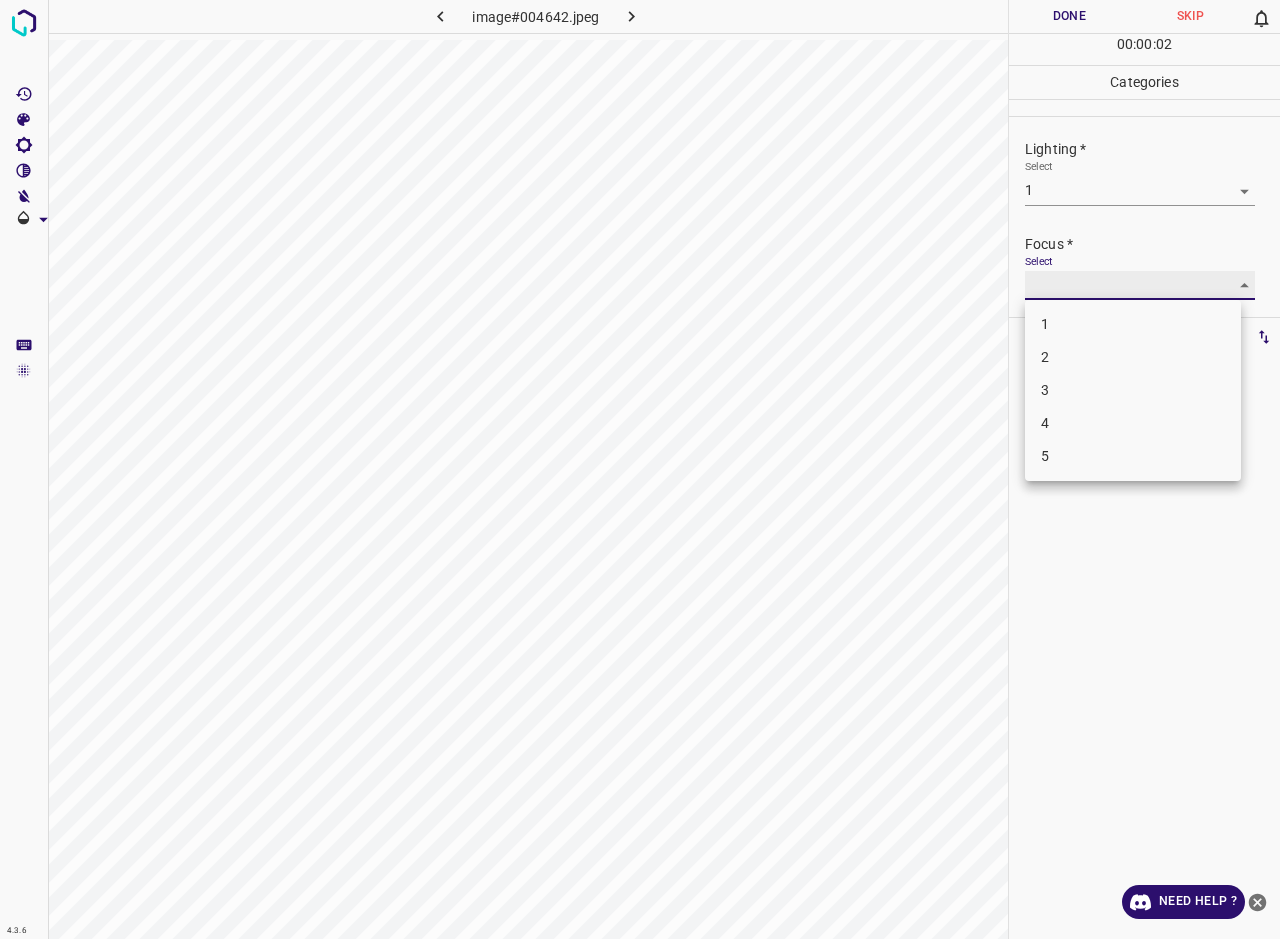 type on "2" 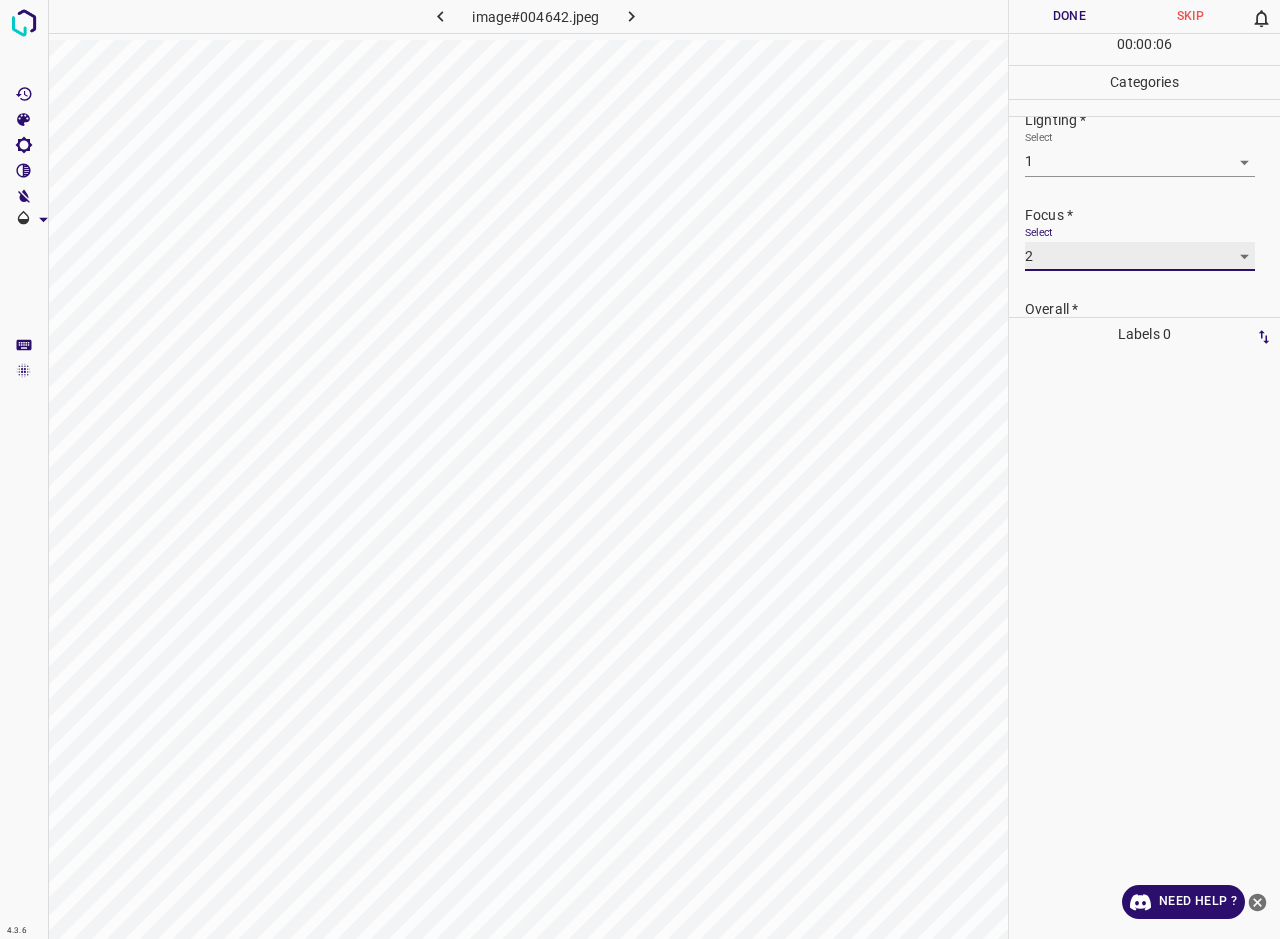 scroll, scrollTop: 98, scrollLeft: 0, axis: vertical 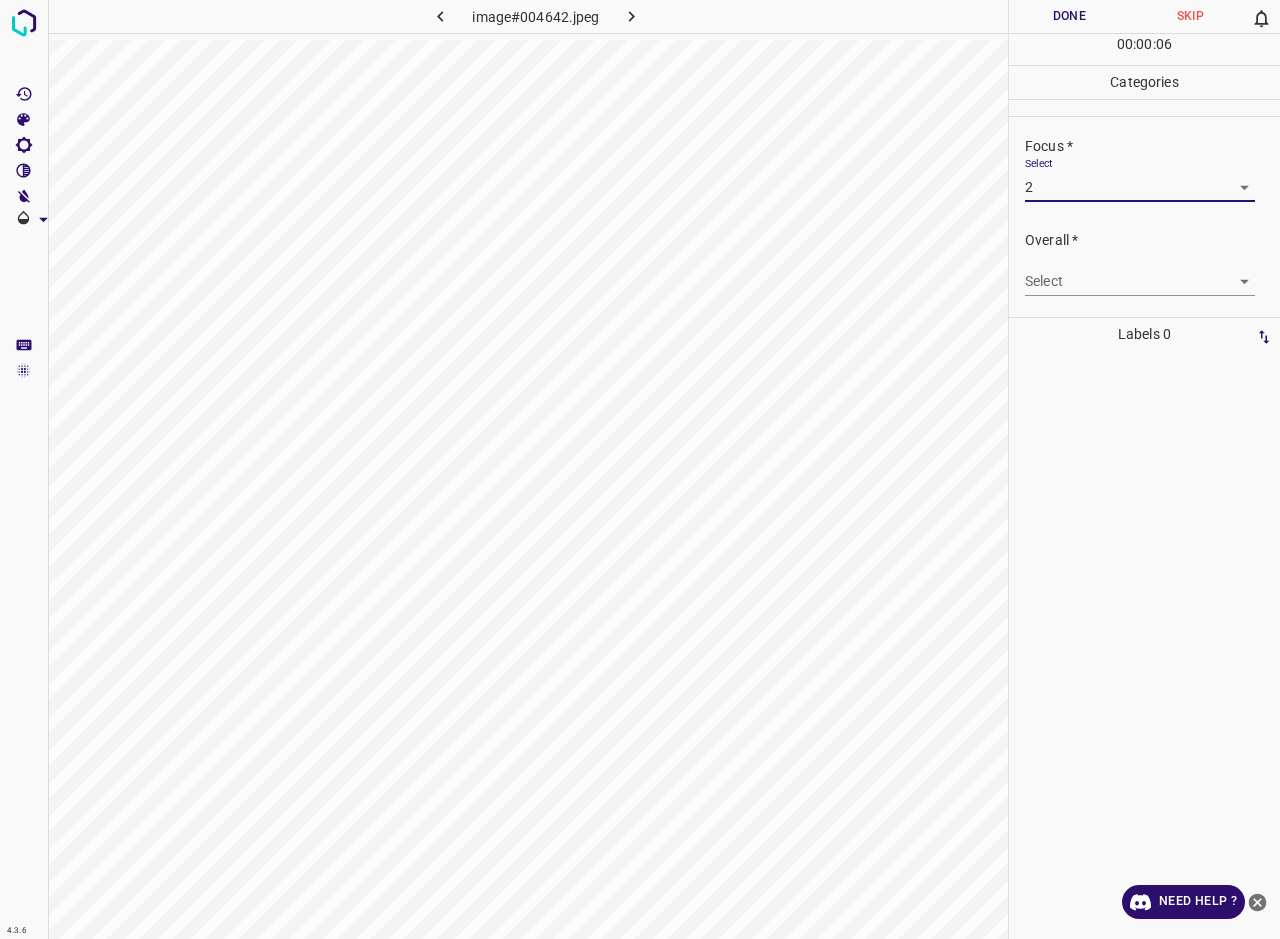 click on "Select ​" at bounding box center (1140, 273) 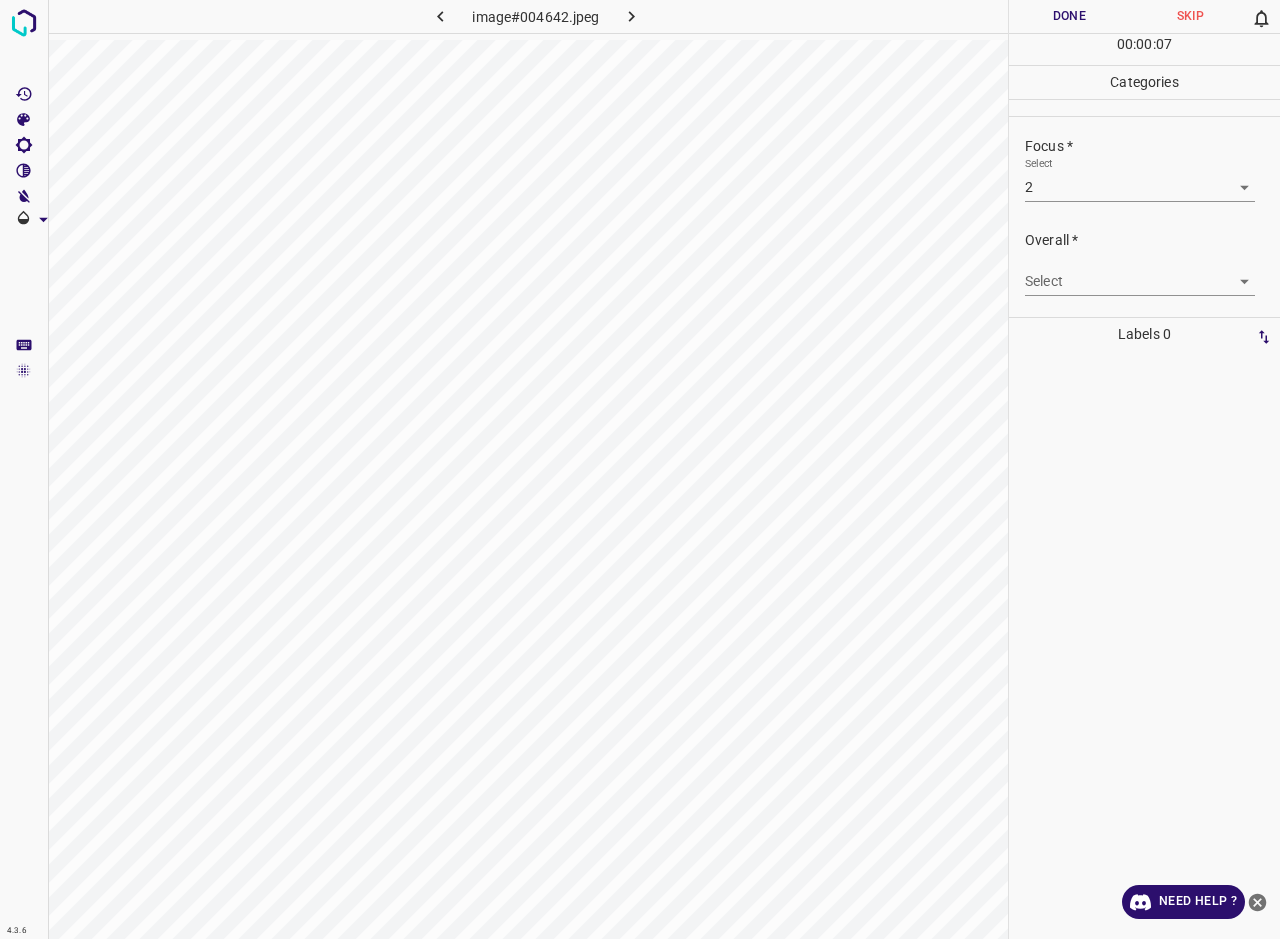 click on "4.3.6  image#004642.jpeg Done Skip 0 00   : 00   : 07   Categories Lighting *  Select 1 1 Focus *  Select 2 2 Overall *  Select ​ Labels   0 Categories 1 Lighting 2 Focus 3 Overall Tools Space Change between modes (Draw & Edit) I Auto labeling R Restore zoom M Zoom in N Zoom out Delete Delete selecte label Filters Z Restore filters X Saturation filter C Brightness filter V Contrast filter B Gray scale filter General O Download Need Help ? - Text - Hide - Delete" at bounding box center [640, 469] 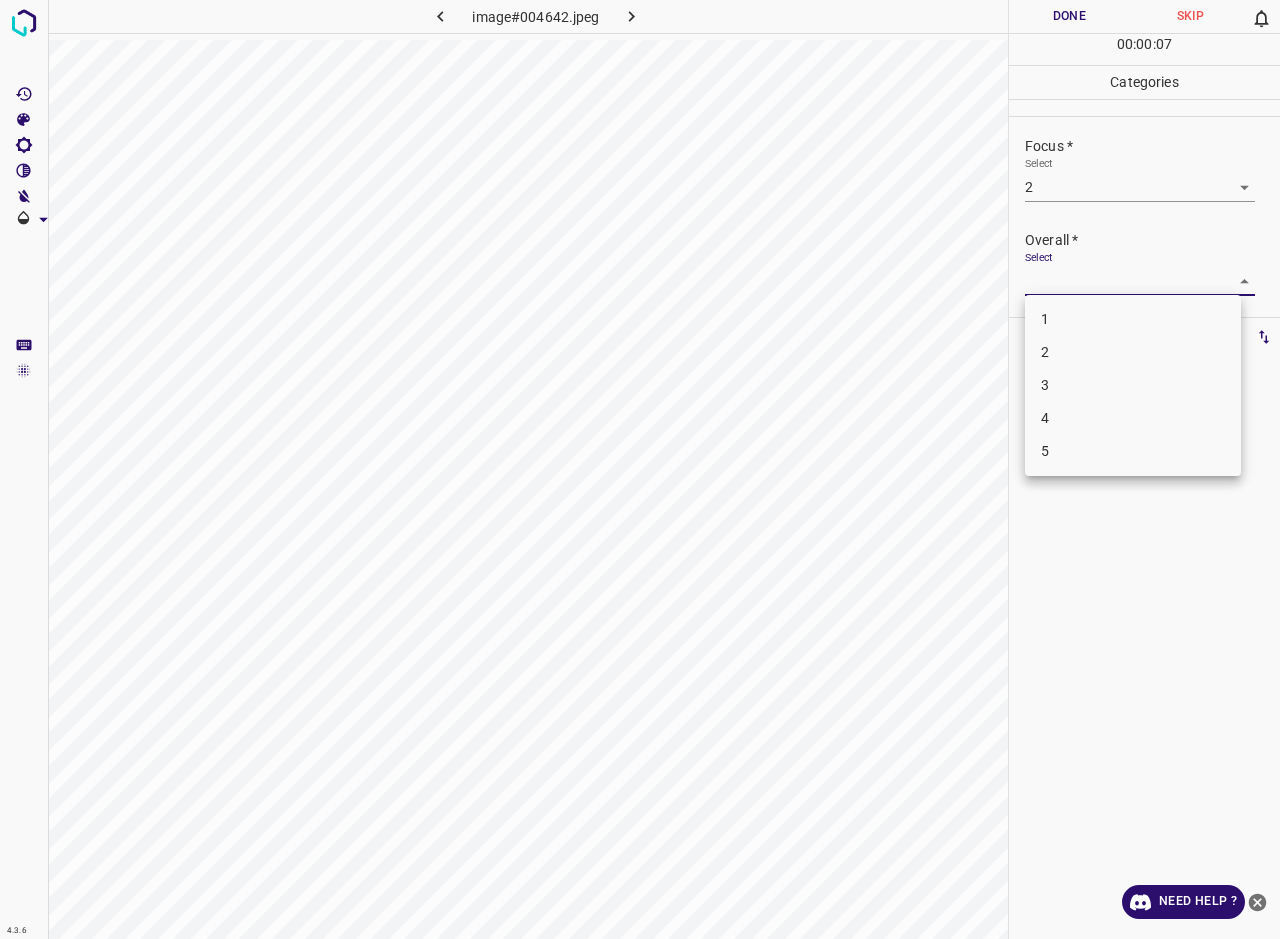 click on "1" at bounding box center [1133, 319] 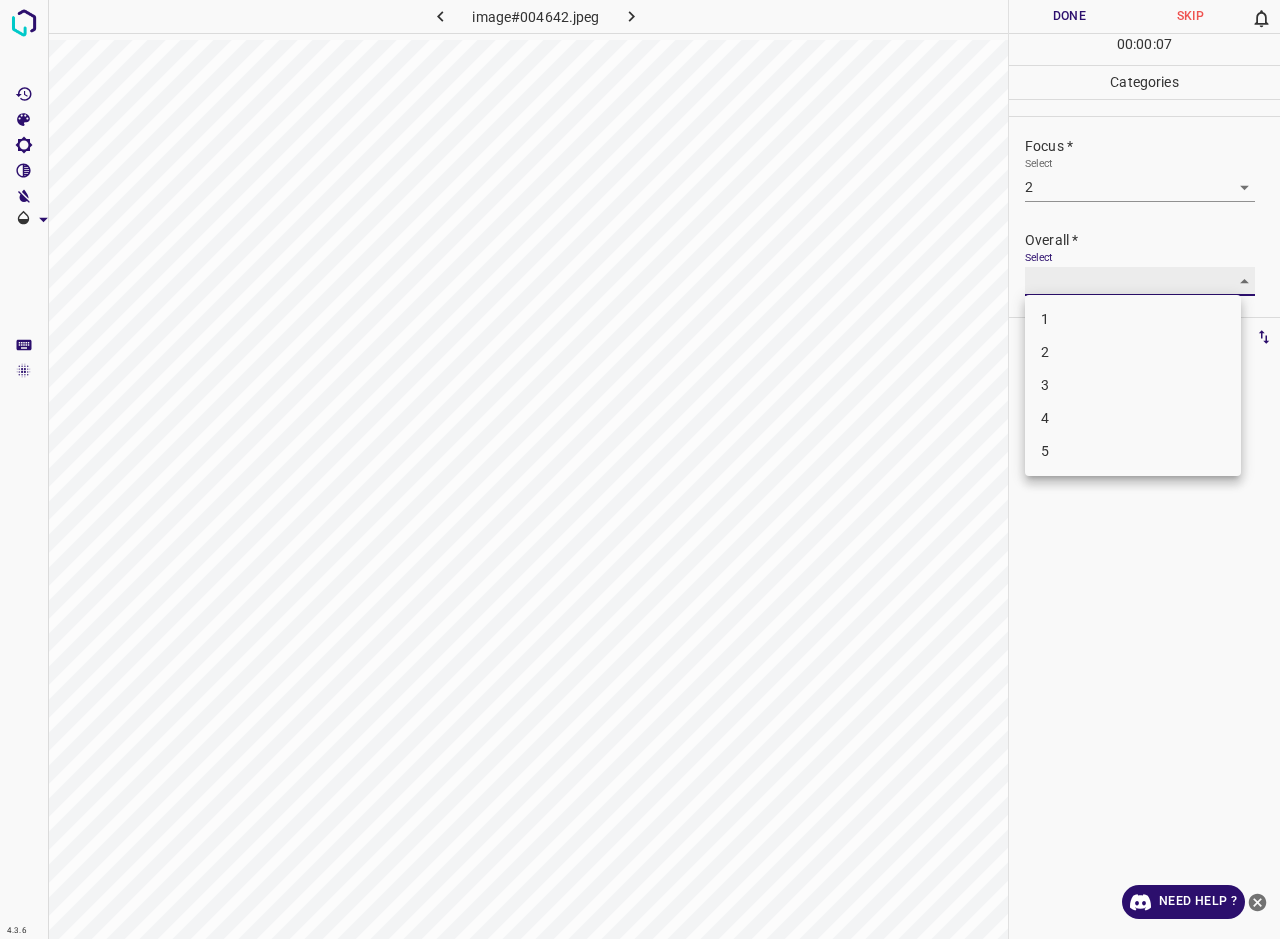 type on "1" 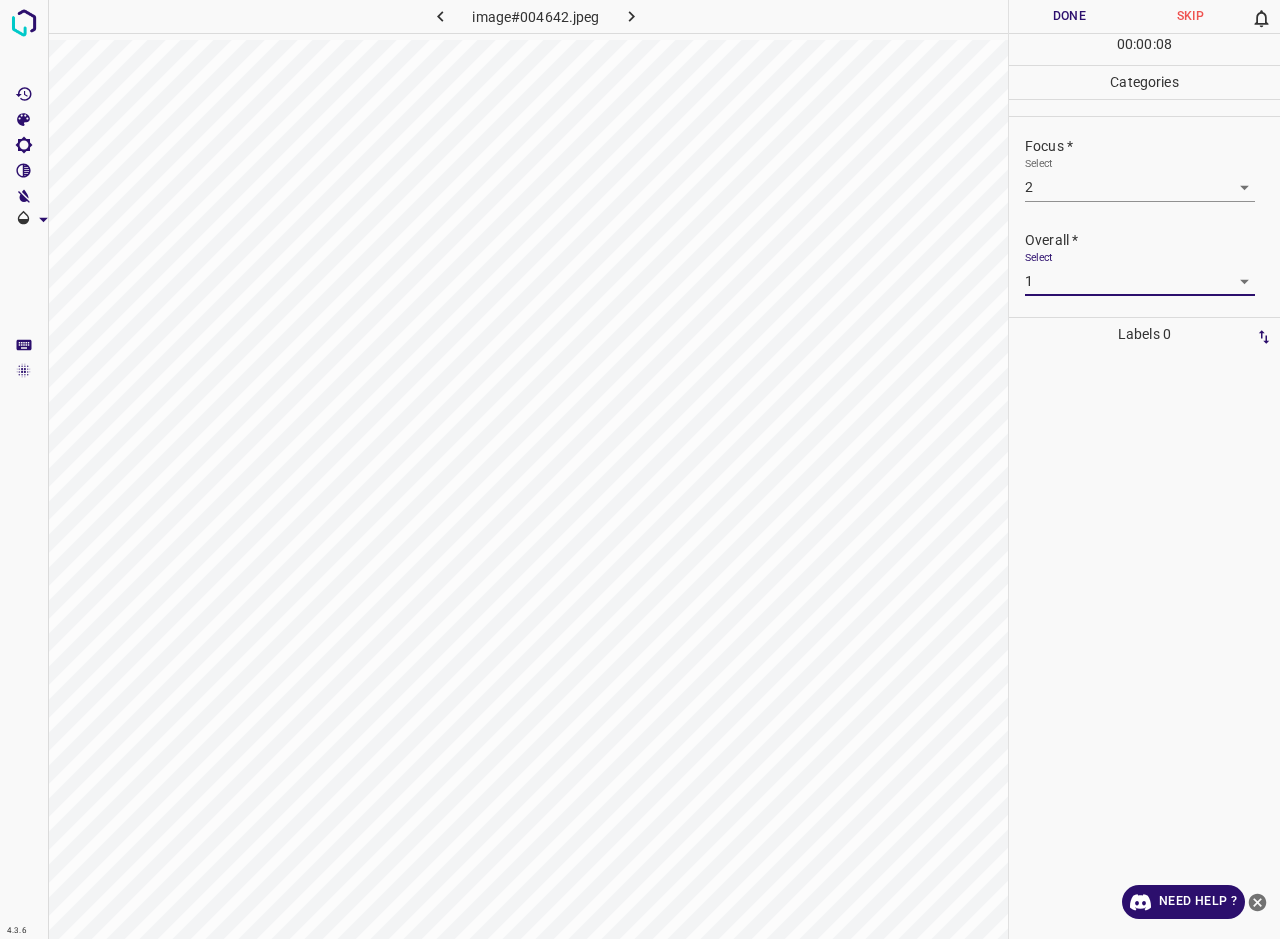 click on "Done" at bounding box center (1069, 16) 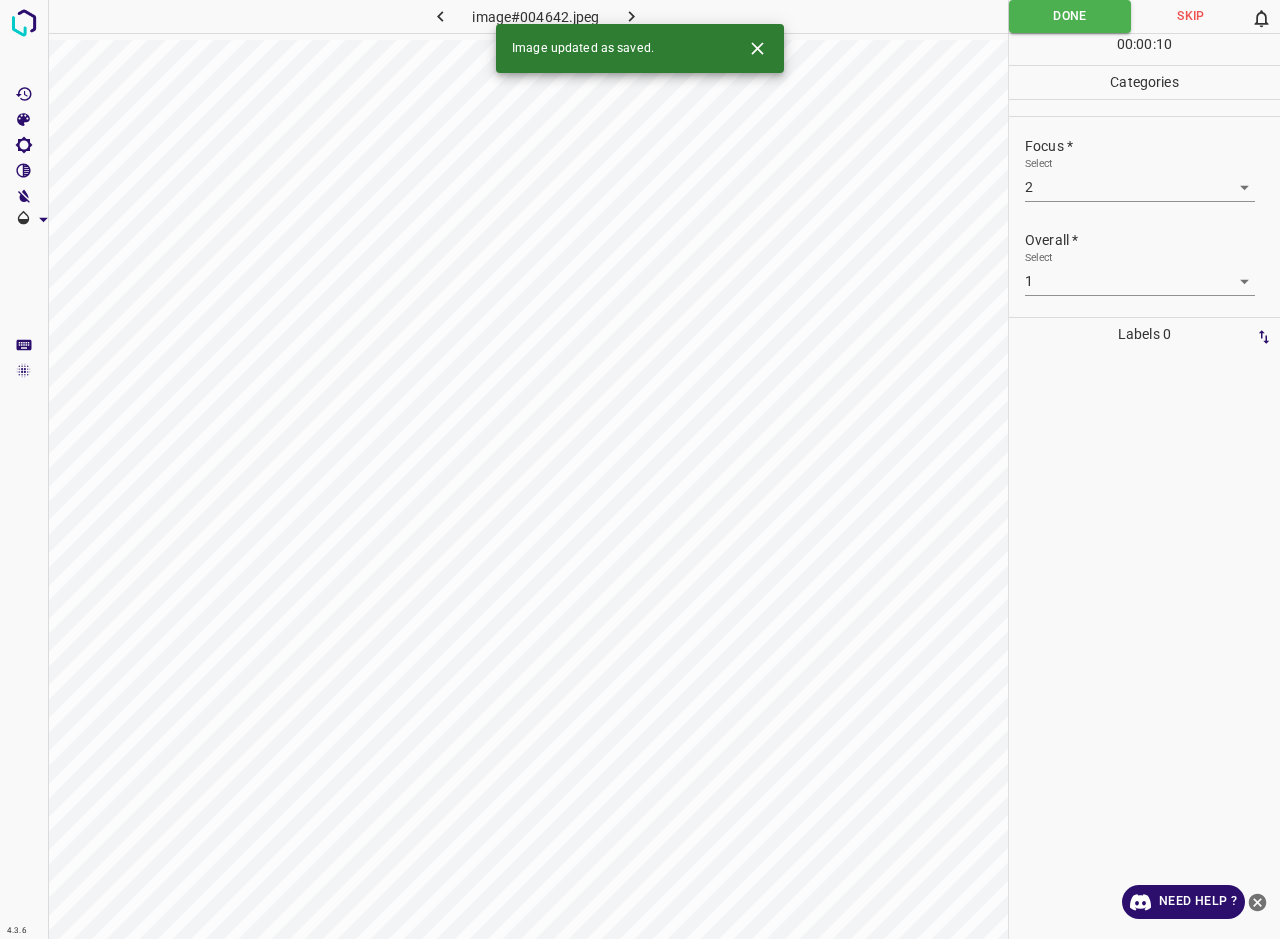 click 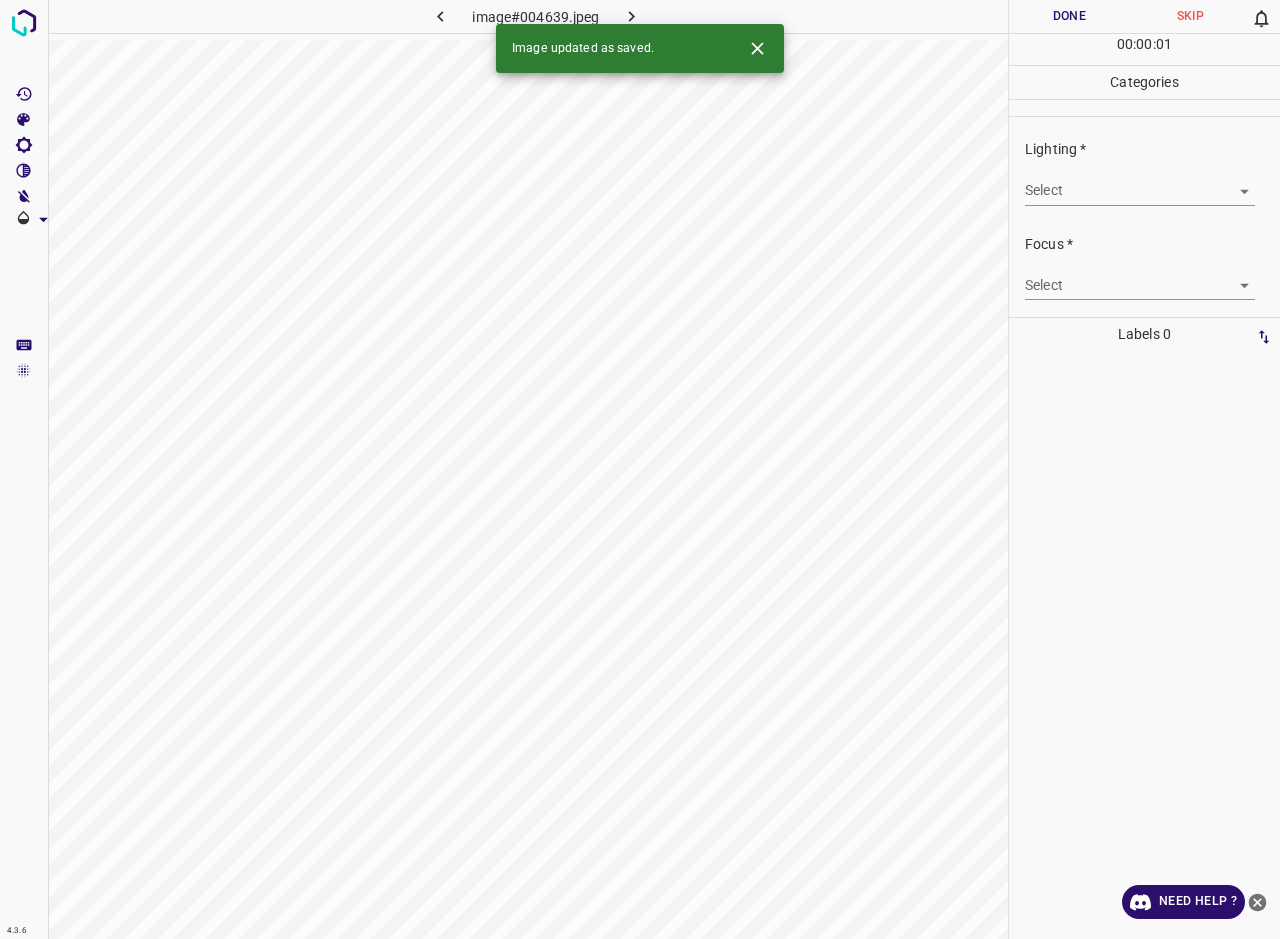 click on "4.3.6  image#004639.jpeg Done Skip 0 00   : 00   : 01   Categories Lighting *  Select ​ Focus *  Select ​ Overall *  Select ​ Labels   0 Categories 1 Lighting 2 Focus 3 Overall Tools Space Change between modes (Draw & Edit) I Auto labeling R Restore zoom M Zoom in N Zoom out Delete Delete selecte label Filters Z Restore filters X Saturation filter C Brightness filter V Contrast filter B Gray scale filter General O Download Image updated as saved. Need Help ? - Text - Hide - Delete" at bounding box center (640, 469) 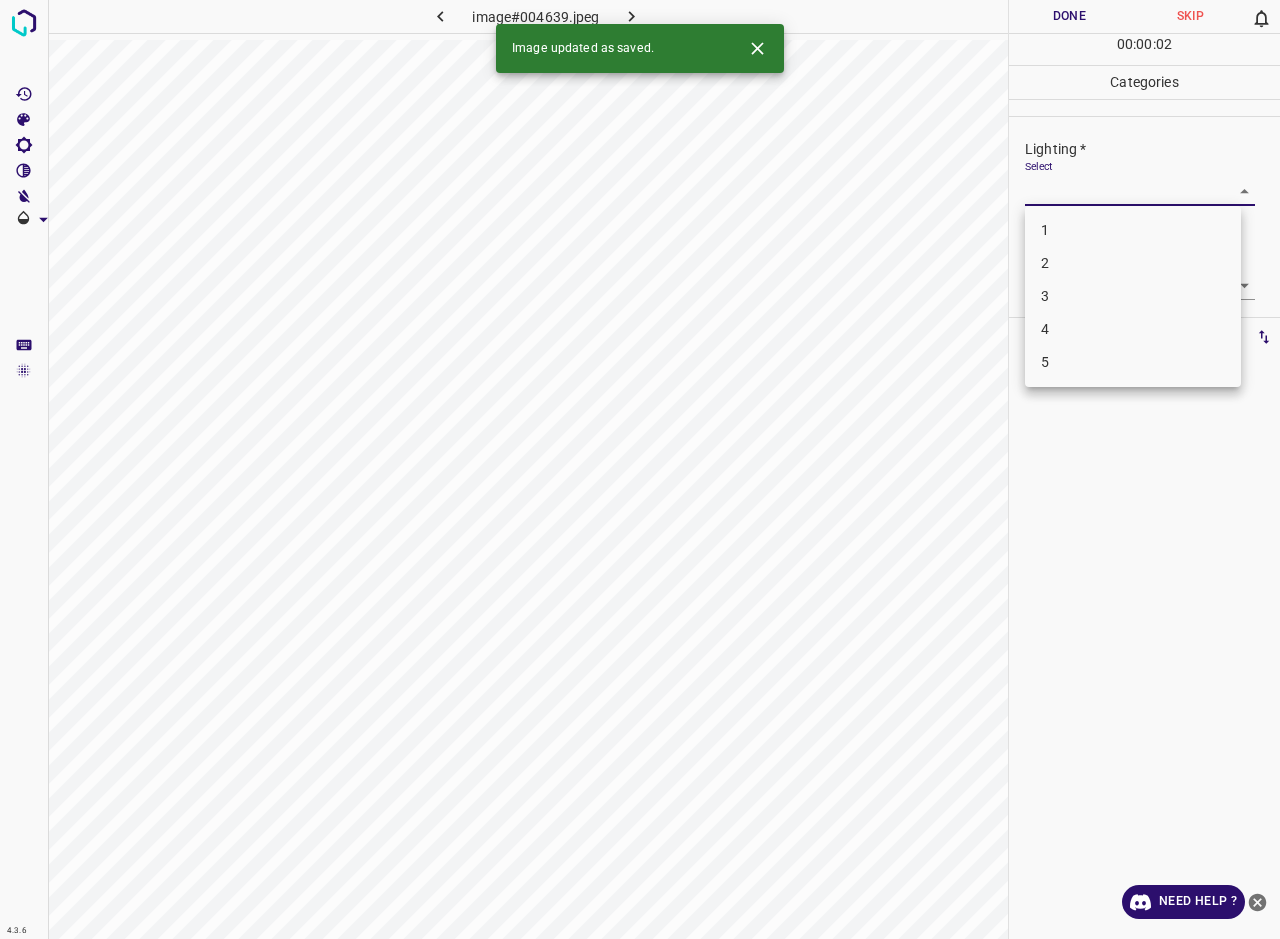 click on "3" at bounding box center (1133, 296) 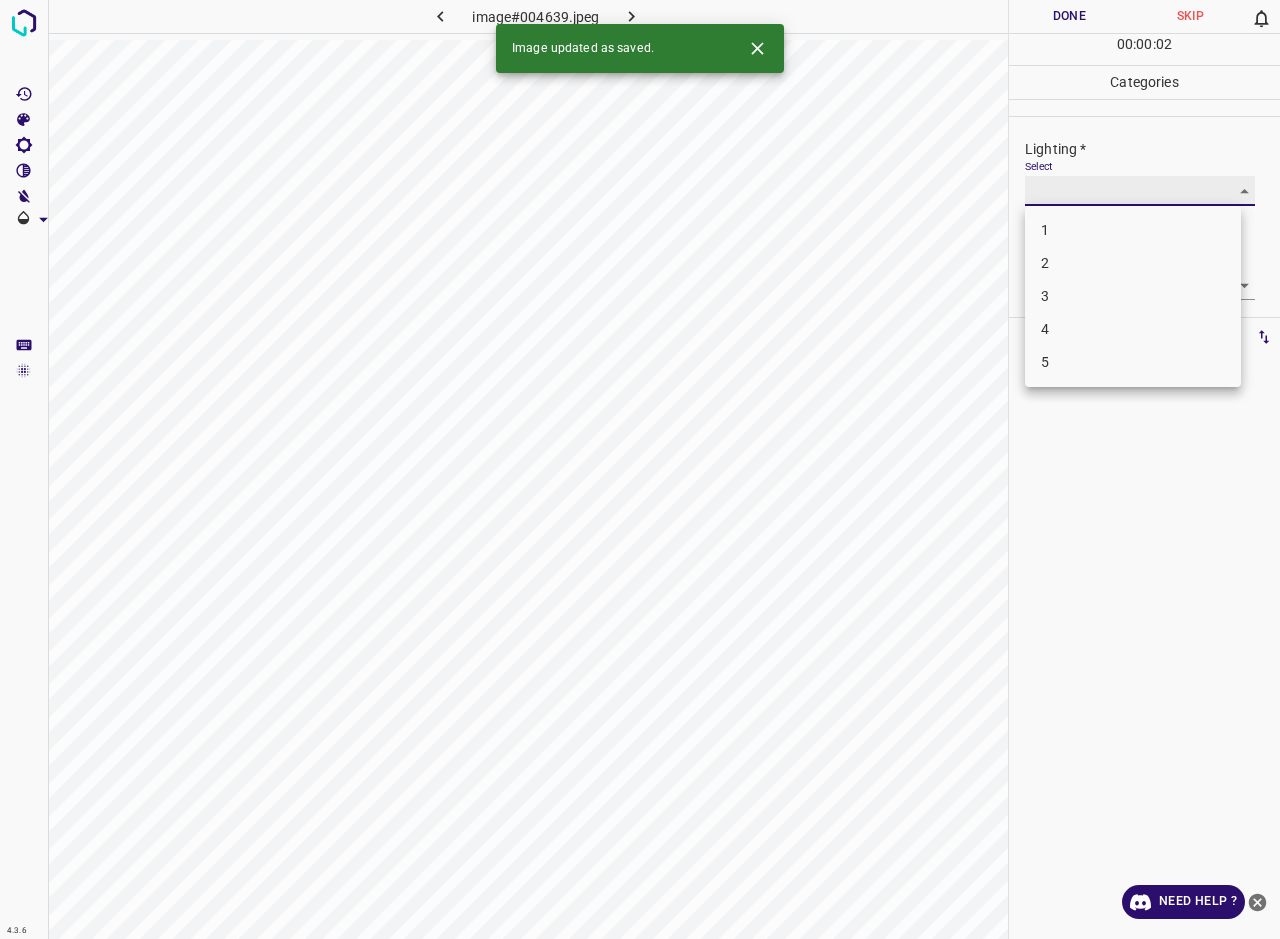 type on "3" 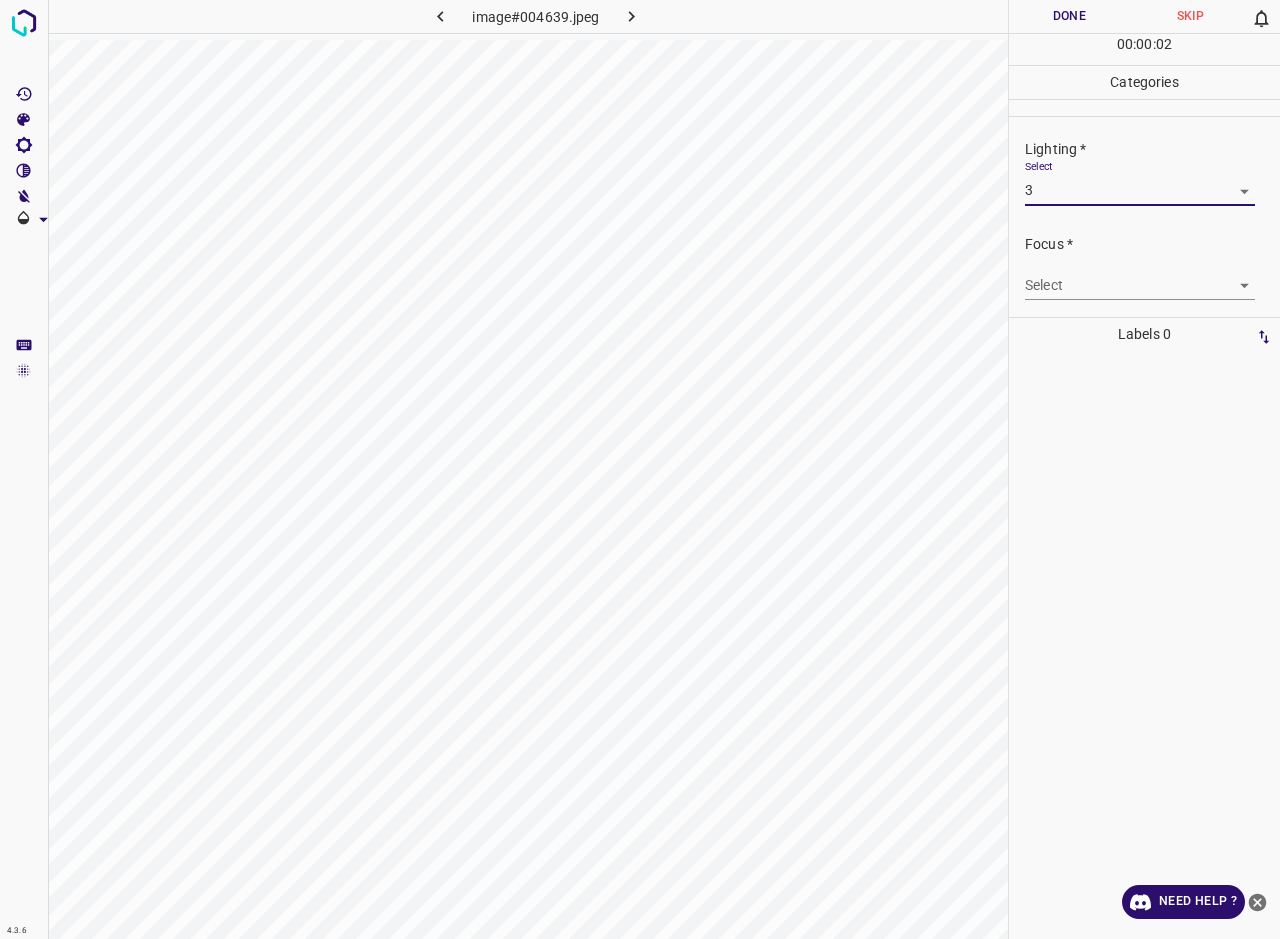 click on "4.3.6  image#004639.jpeg Done Skip 0 00   : 00   : 02   Categories Lighting *  Select 3 3 Focus *  Select ​ Overall *  Select ​ Labels   0 Categories 1 Lighting 2 Focus 3 Overall Tools Space Change between modes (Draw & Edit) I Auto labeling R Restore zoom M Zoom in N Zoom out Delete Delete selecte label Filters Z Restore filters X Saturation filter C Brightness filter V Contrast filter B Gray scale filter General O Download Need Help ? - Text - Hide - Delete 1 2 3 4 5" at bounding box center [640, 469] 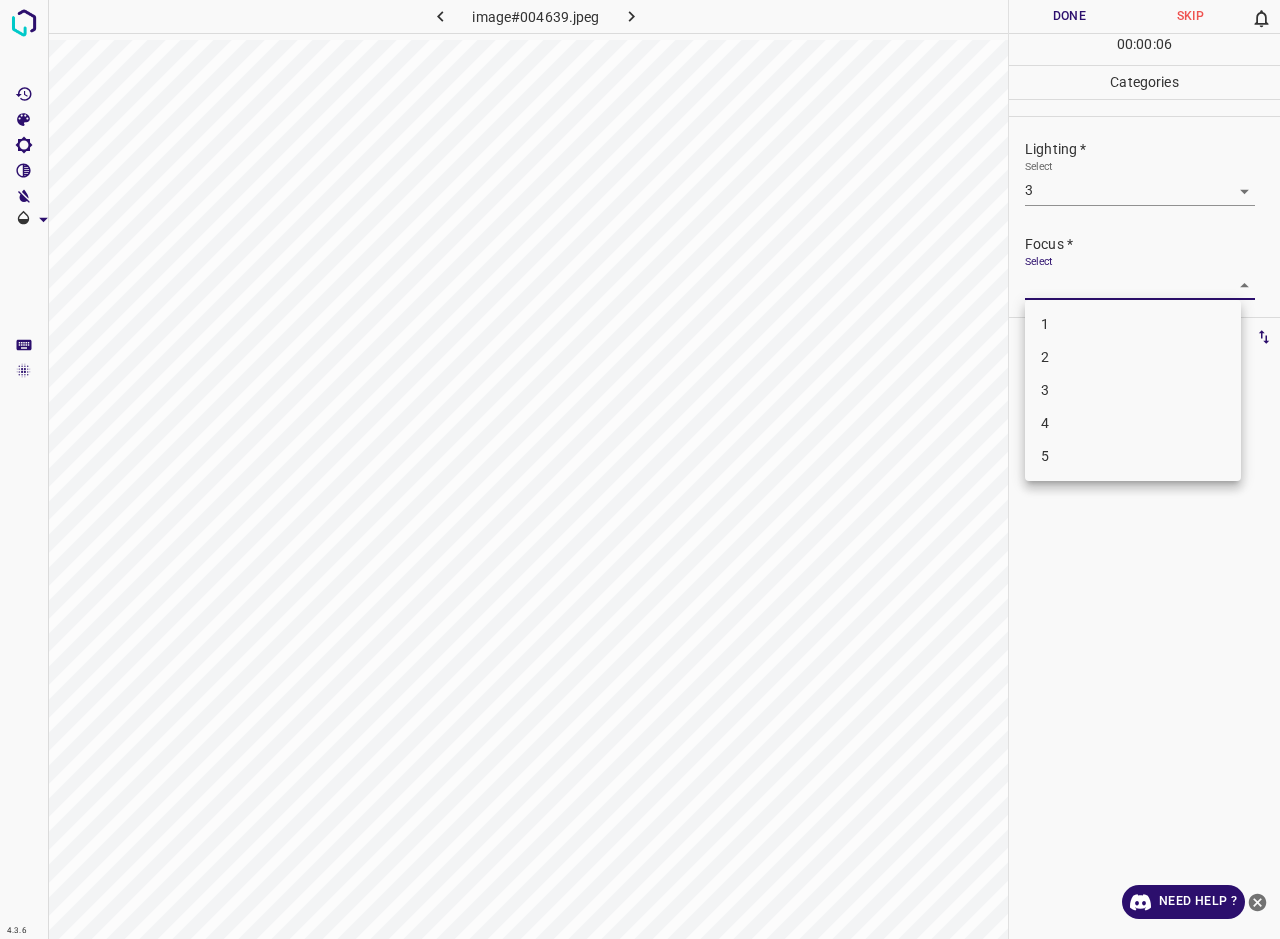 click on "2" at bounding box center (1133, 357) 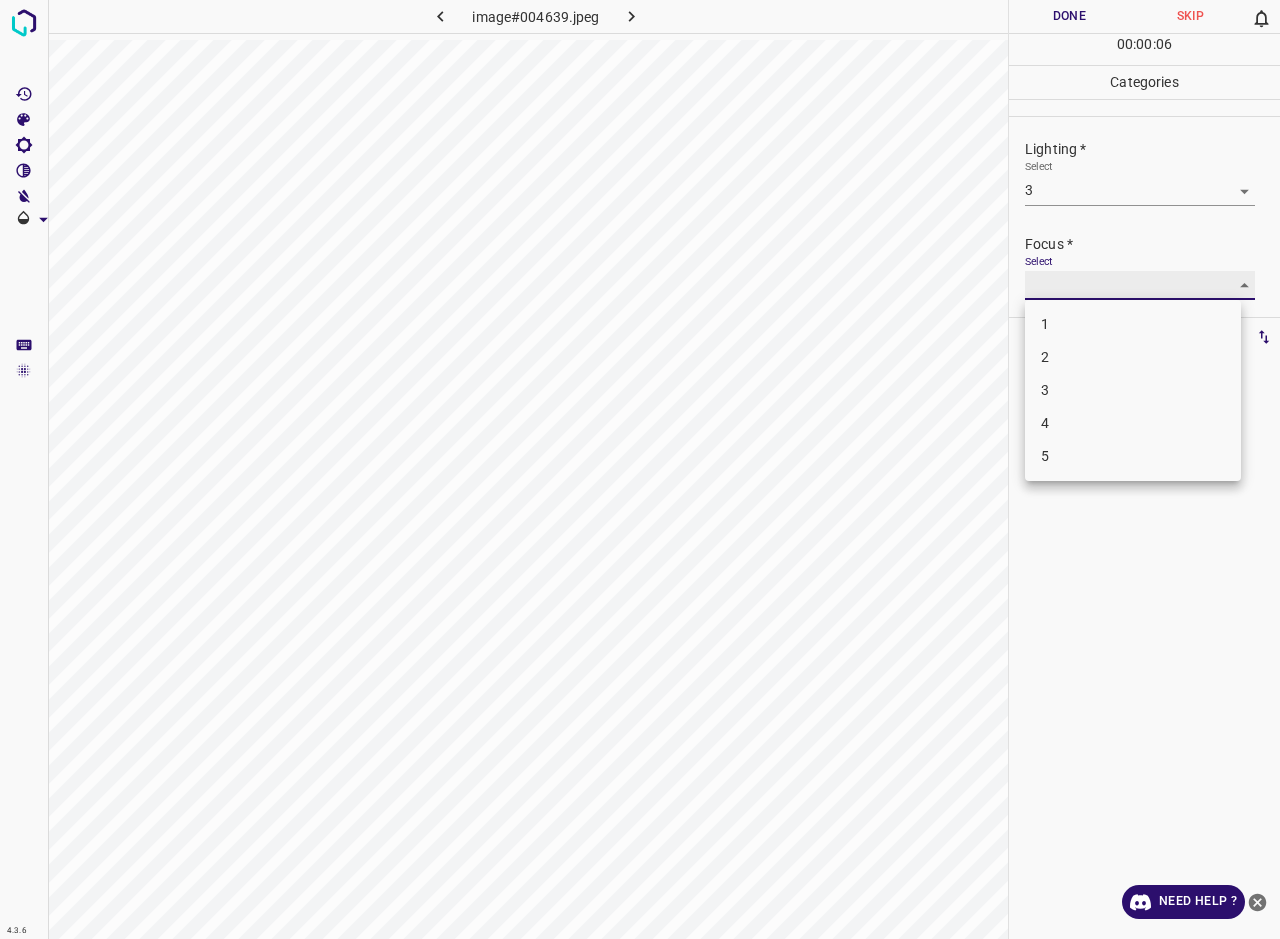 type on "2" 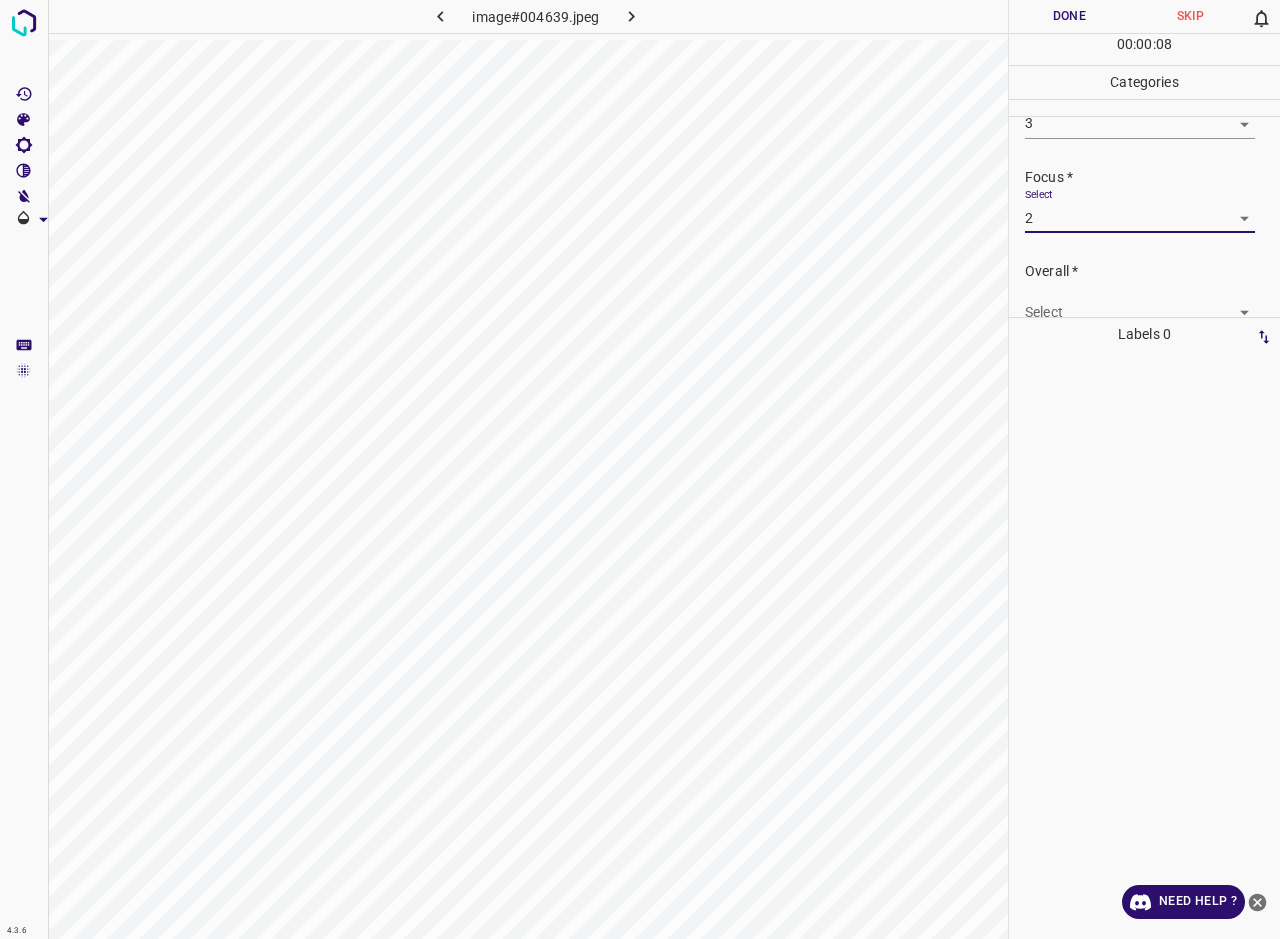 click on "4.3.6  image#004639.jpeg Done Skip 0 00   : 00   : 08   Categories Lighting *  Select 3 3 Focus *  Select 2 2 Overall *  Select ​ Labels   0 Categories 1 Lighting 2 Focus 3 Overall Tools Space Change between modes (Draw & Edit) I Auto labeling R Restore zoom M Zoom in N Zoom out Delete Delete selecte label Filters Z Restore filters X Saturation filter C Brightness filter V Contrast filter B Gray scale filter General O Download Need Help ? - Text - Hide - Delete" at bounding box center (640, 469) 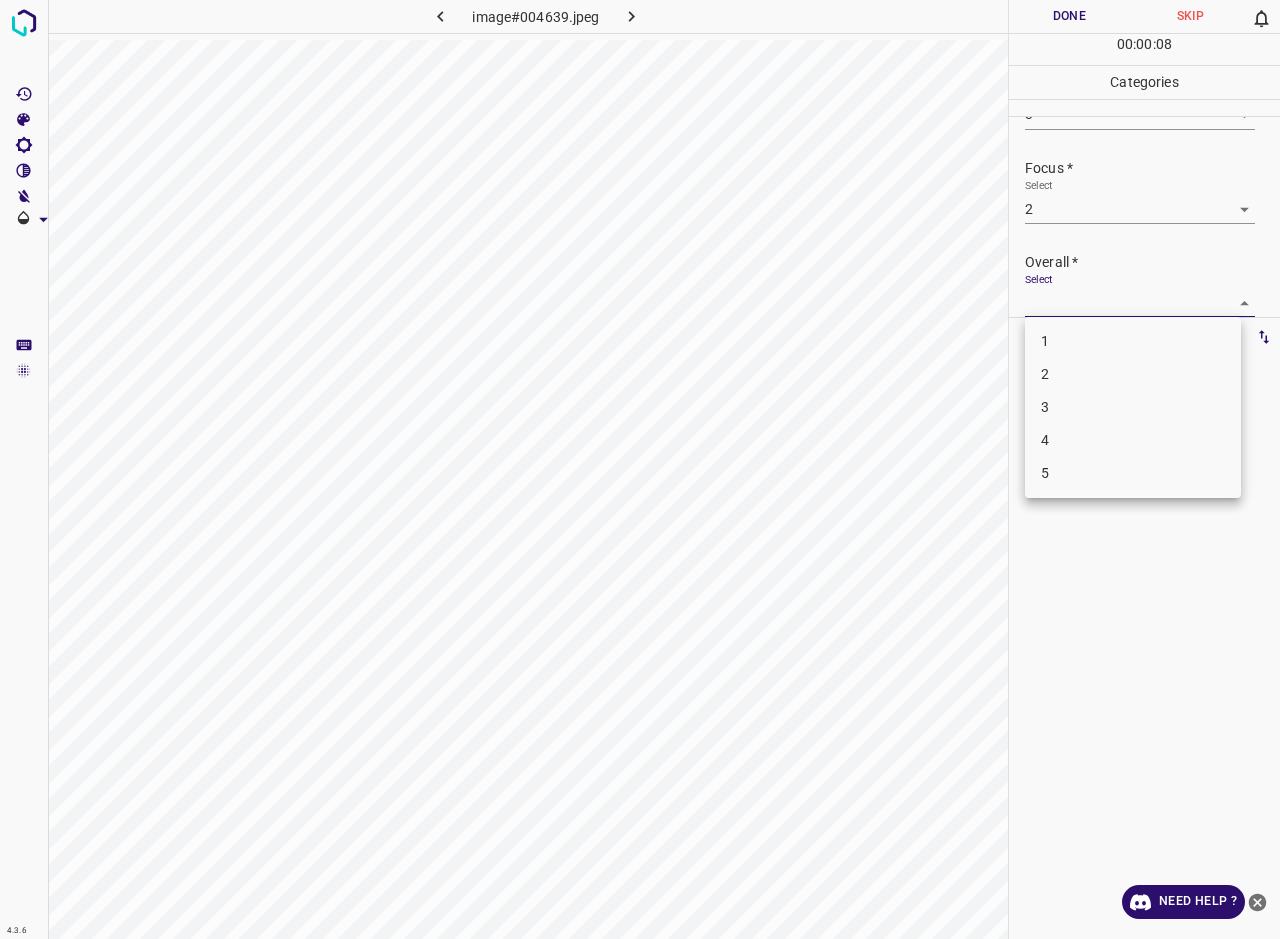 click on "3" at bounding box center (1133, 407) 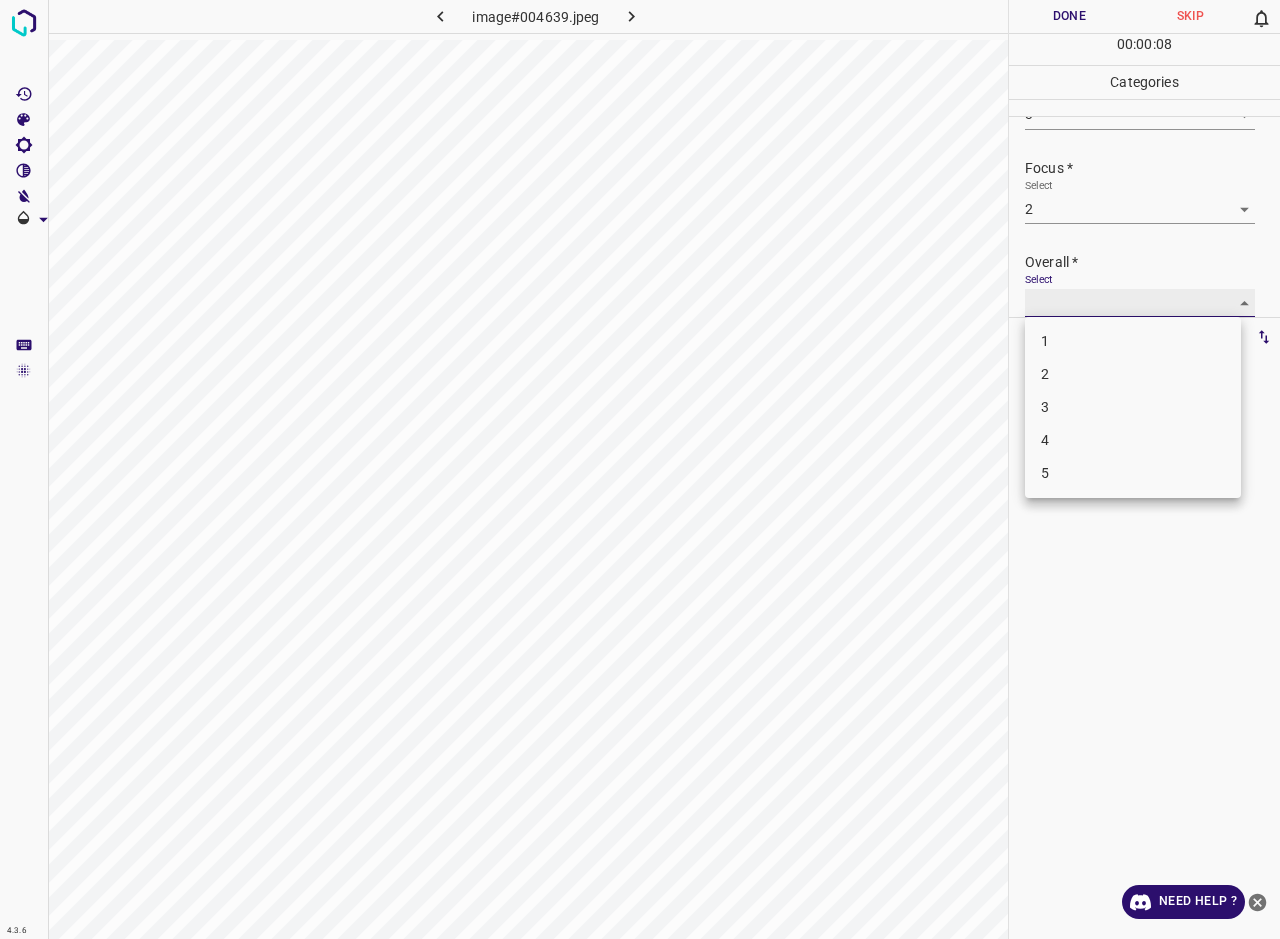 type on "3" 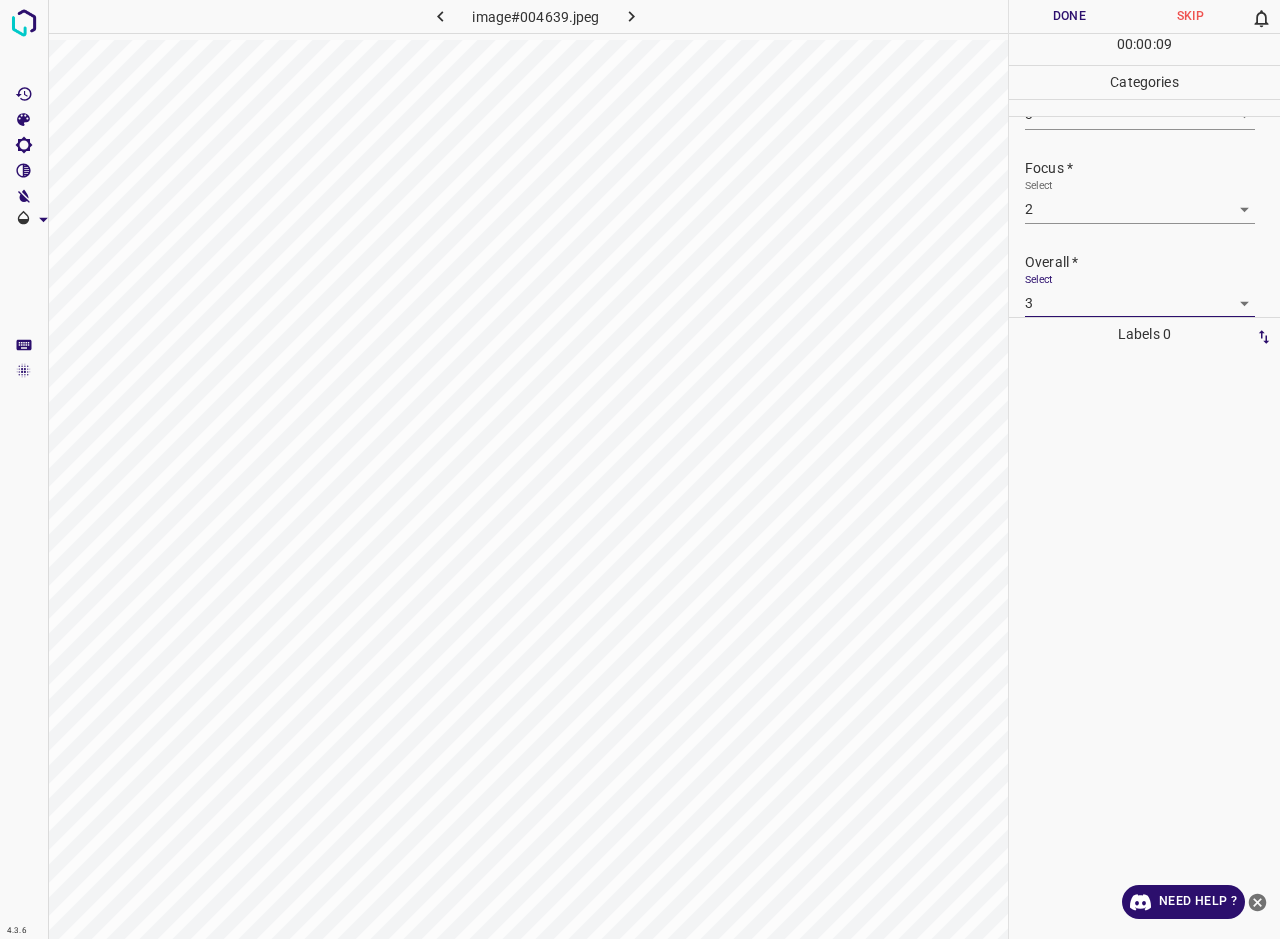 click on "Done" at bounding box center [1069, 16] 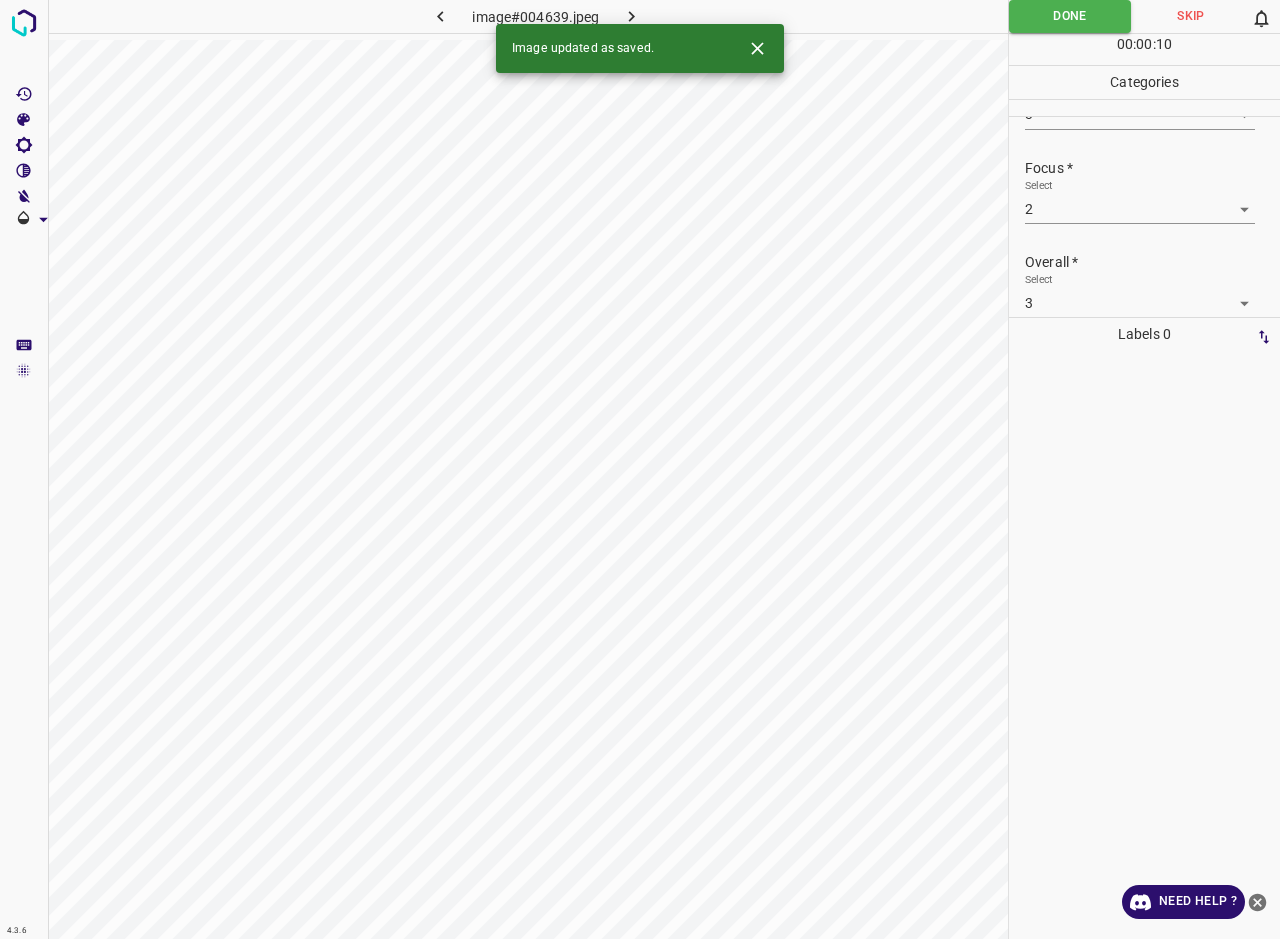 click 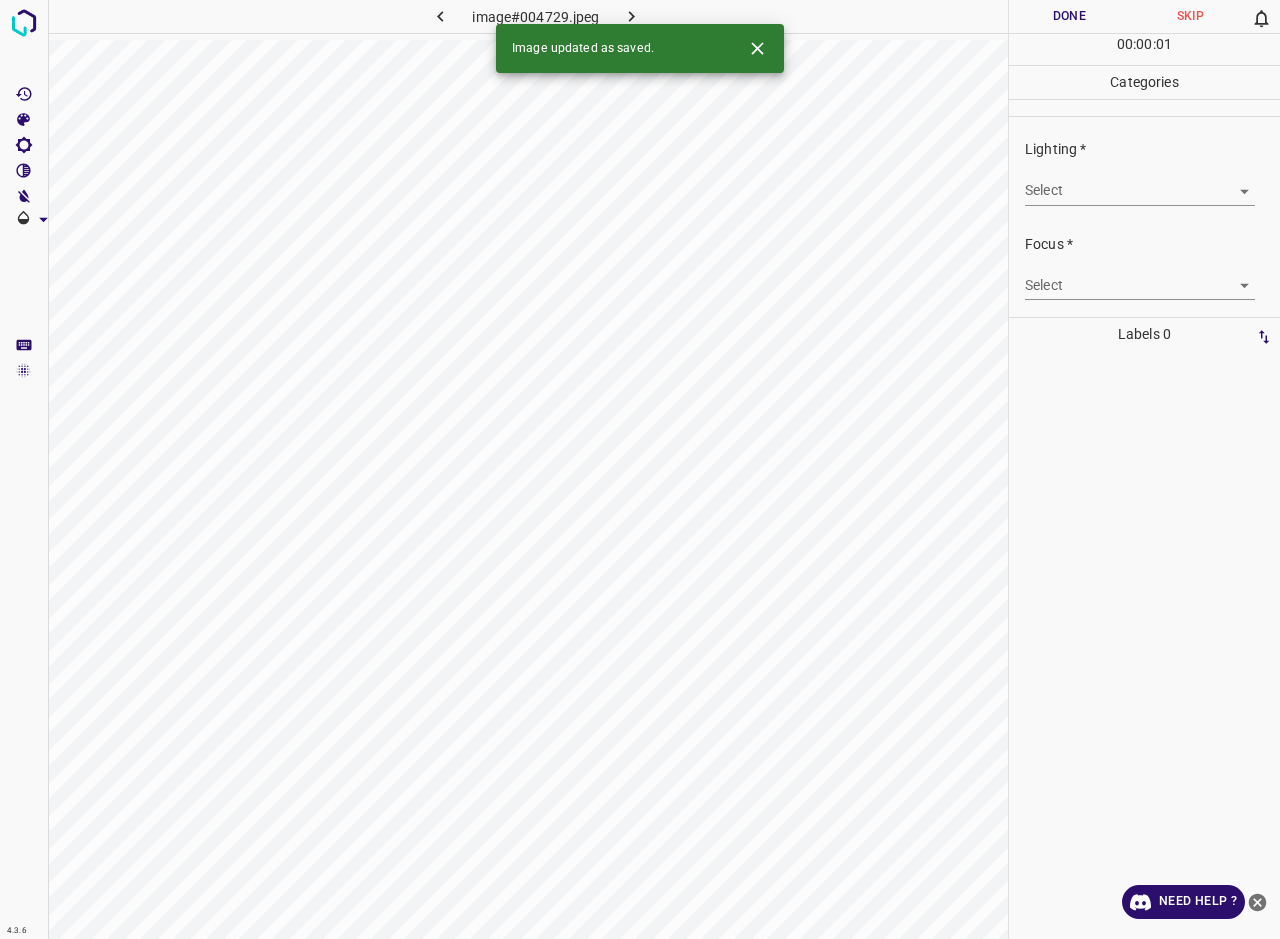 click on "4.3.6  image#004729.jpeg Done Skip 0 00   : 00   : 01   Categories Lighting *  Select ​ Focus *  Select ​ Overall *  Select ​ Labels   0 Categories 1 Lighting 2 Focus 3 Overall Tools Space Change between modes (Draw & Edit) I Auto labeling R Restore zoom M Zoom in N Zoom out Delete Delete selecte label Filters Z Restore filters X Saturation filter C Brightness filter V Contrast filter B Gray scale filter General O Download Image updated as saved. Need Help ? - Text - Hide - Delete" at bounding box center [640, 469] 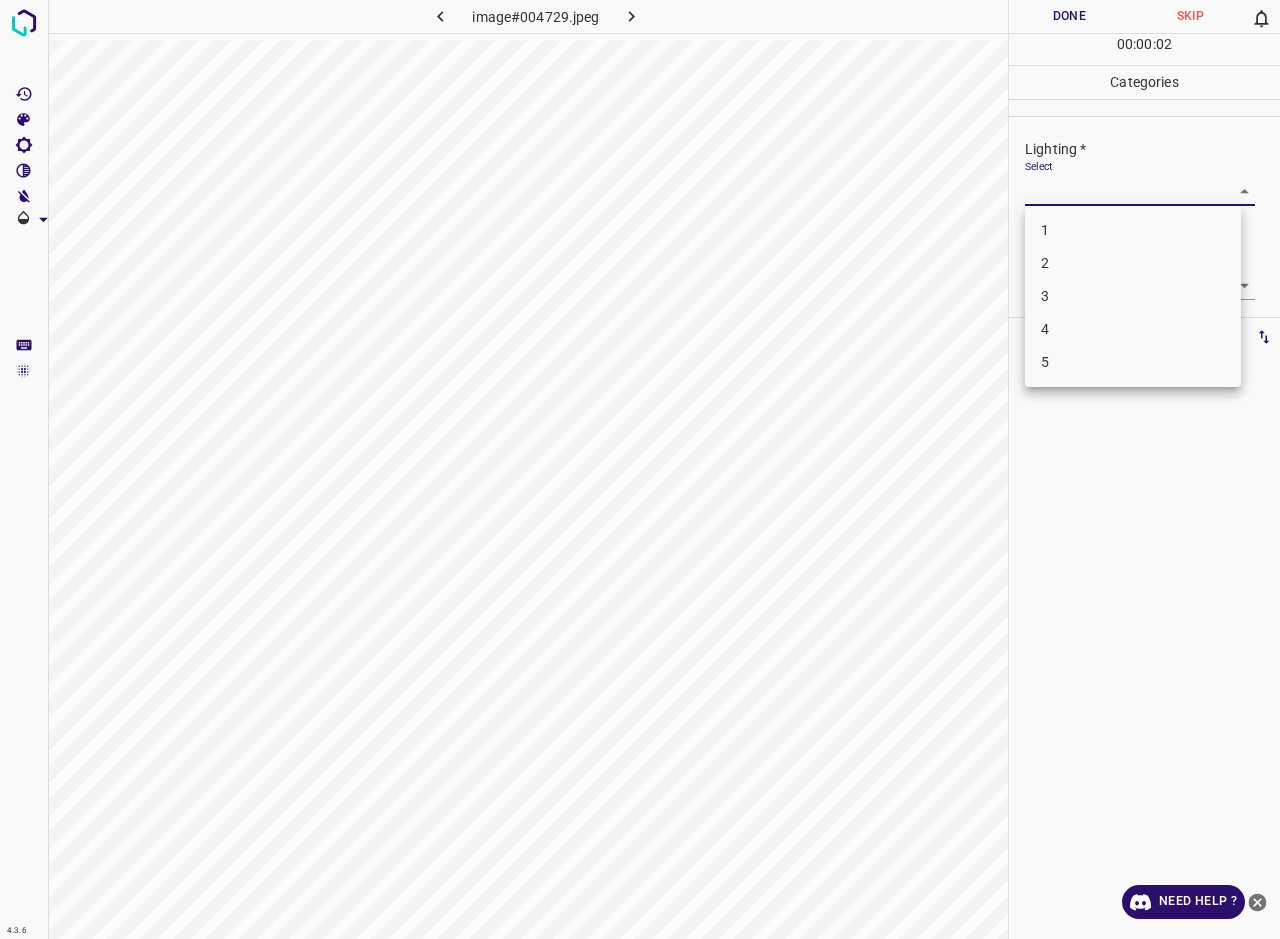 click on "2" at bounding box center (1133, 263) 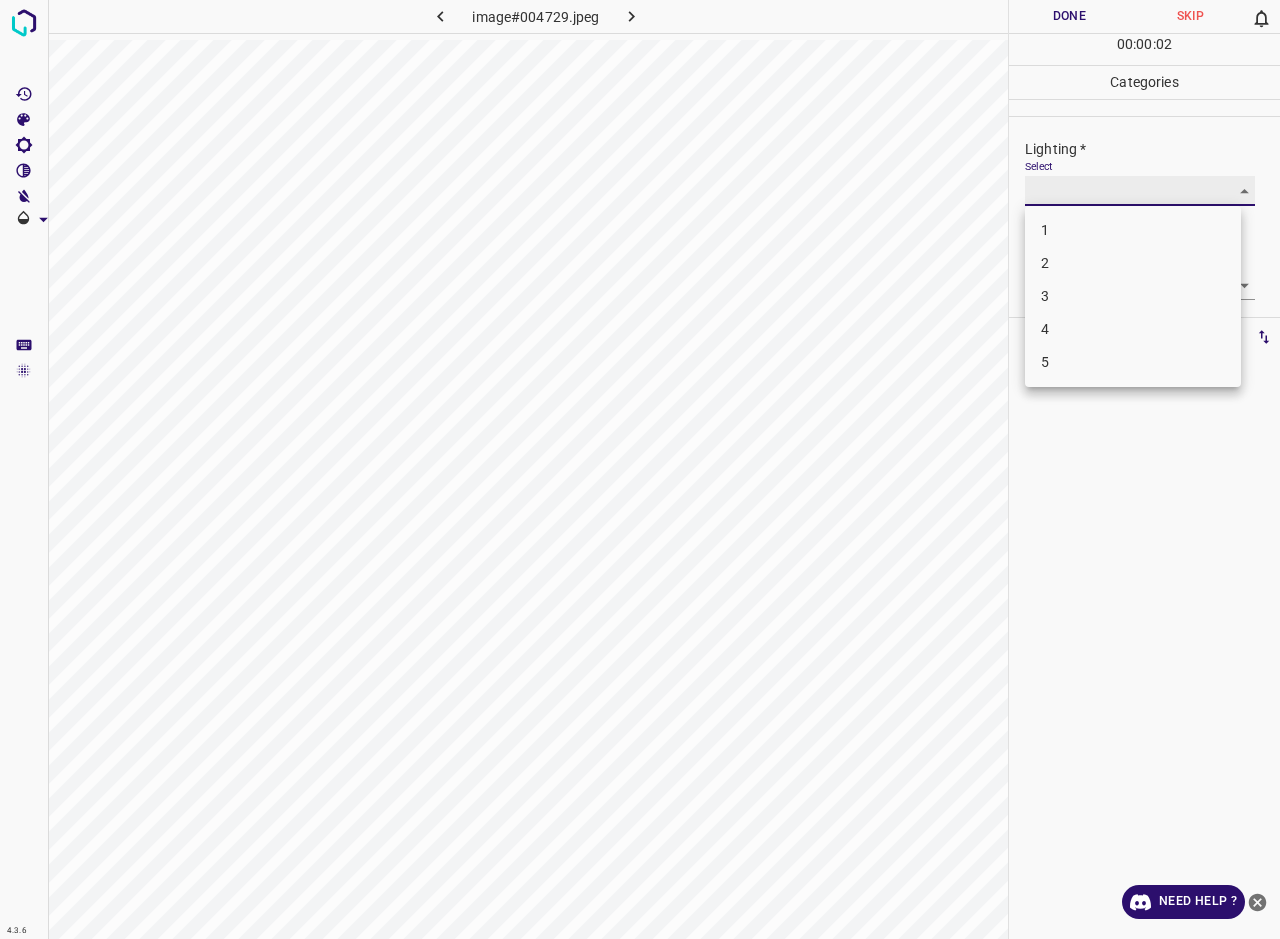 type on "2" 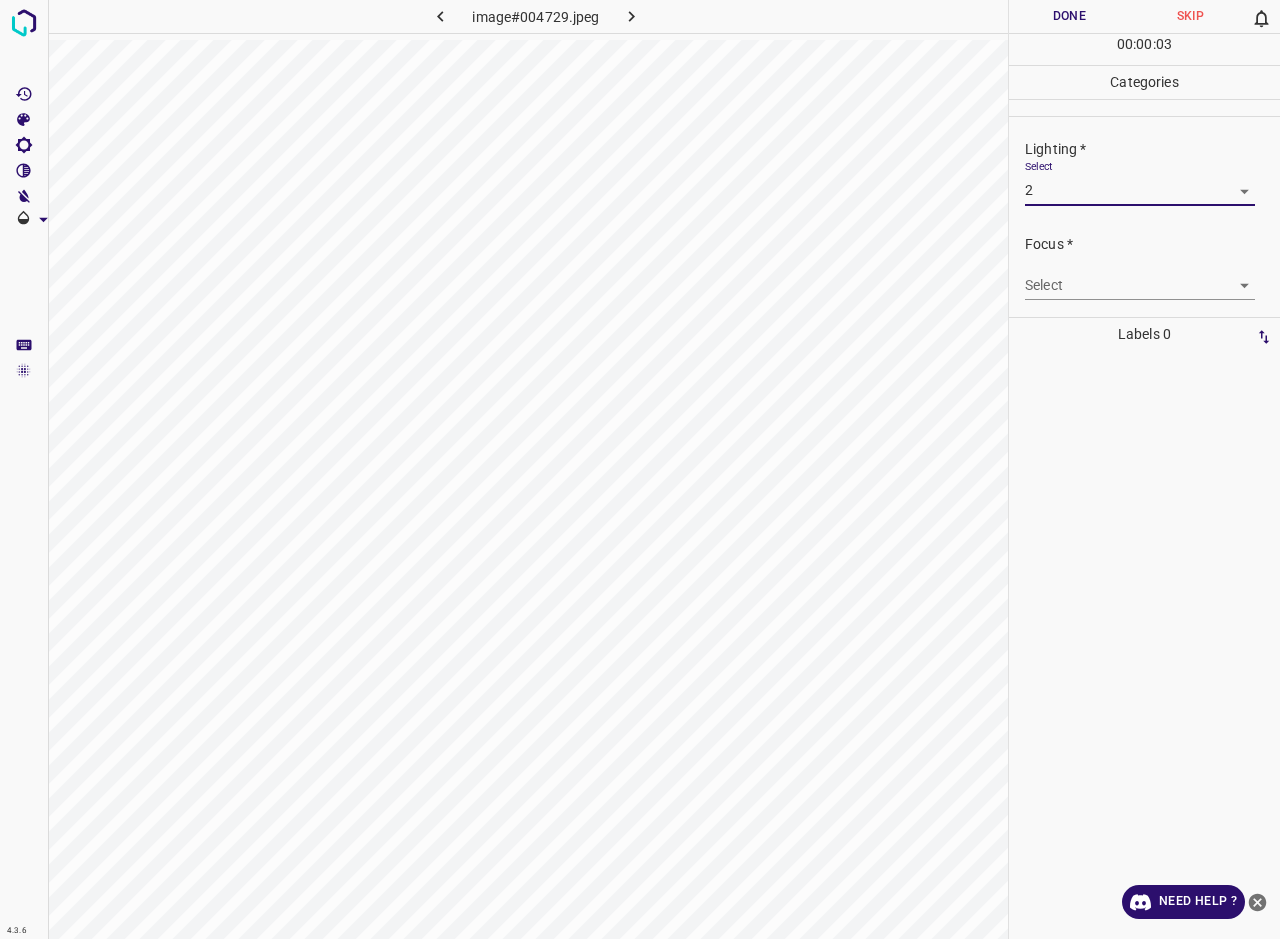 click on "4.3.6  image#004729.jpeg Done Skip 0 00   : 00   : 03   Categories Lighting *  Select 2 2 Focus *  Select ​ Overall *  Select ​ Labels   0 Categories 1 Lighting 2 Focus 3 Overall Tools Space Change between modes (Draw & Edit) I Auto labeling R Restore zoom M Zoom in N Zoom out Delete Delete selecte label Filters Z Restore filters X Saturation filter C Brightness filter V Contrast filter B Gray scale filter General O Download Need Help ? - Text - Hide - Delete 1 2 3 4 5" at bounding box center (640, 469) 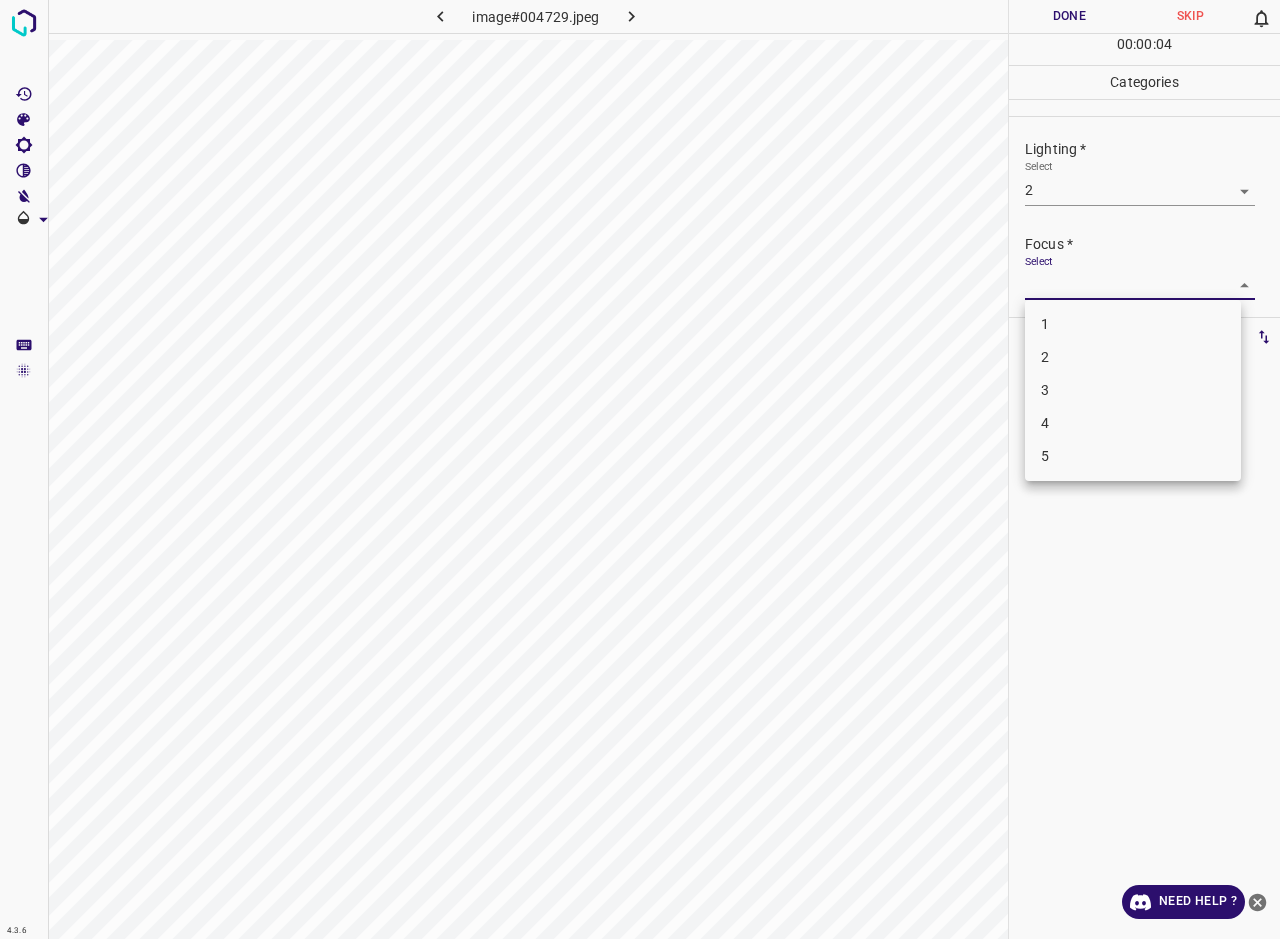 click on "2" at bounding box center [1133, 357] 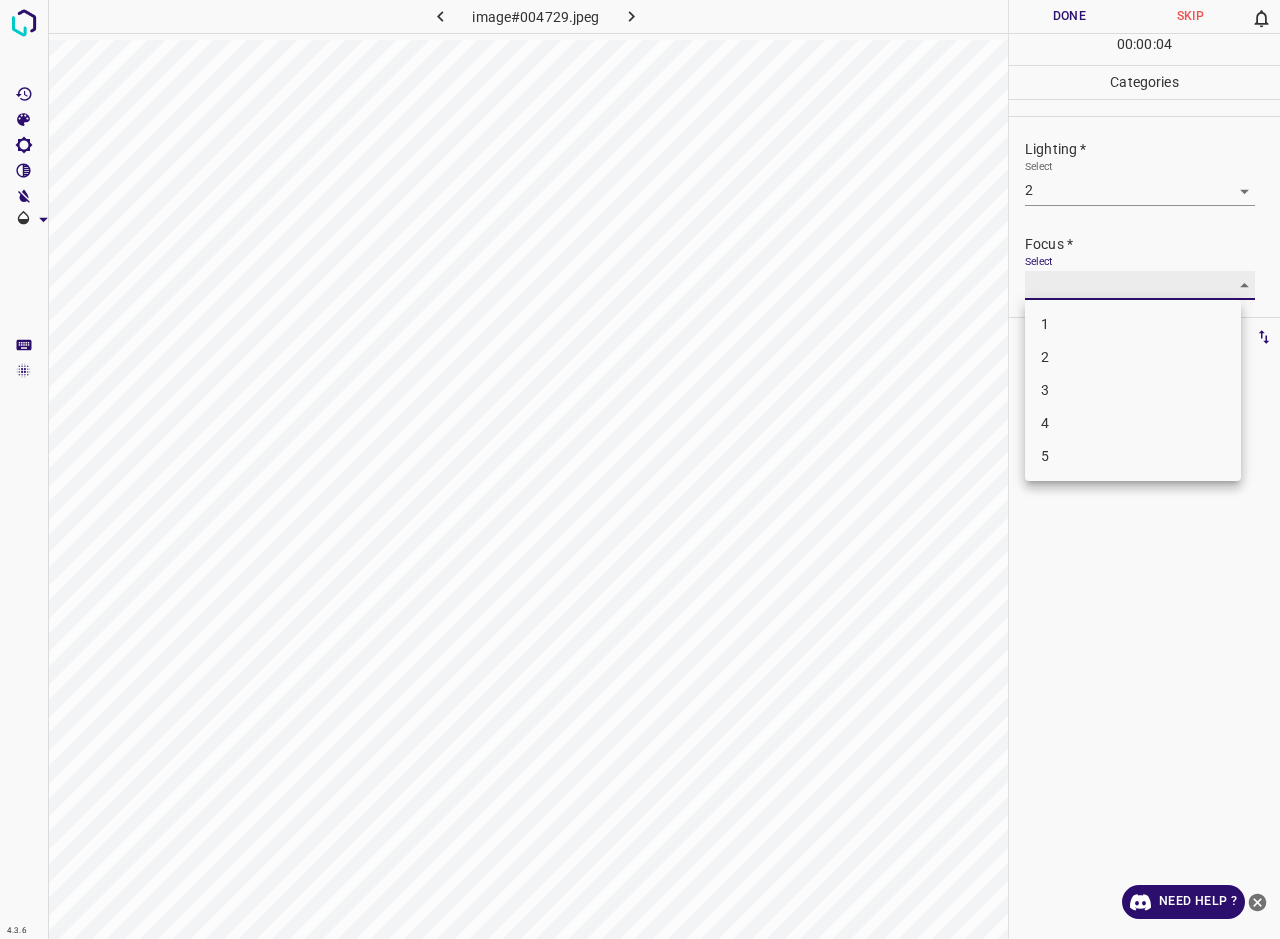type on "2" 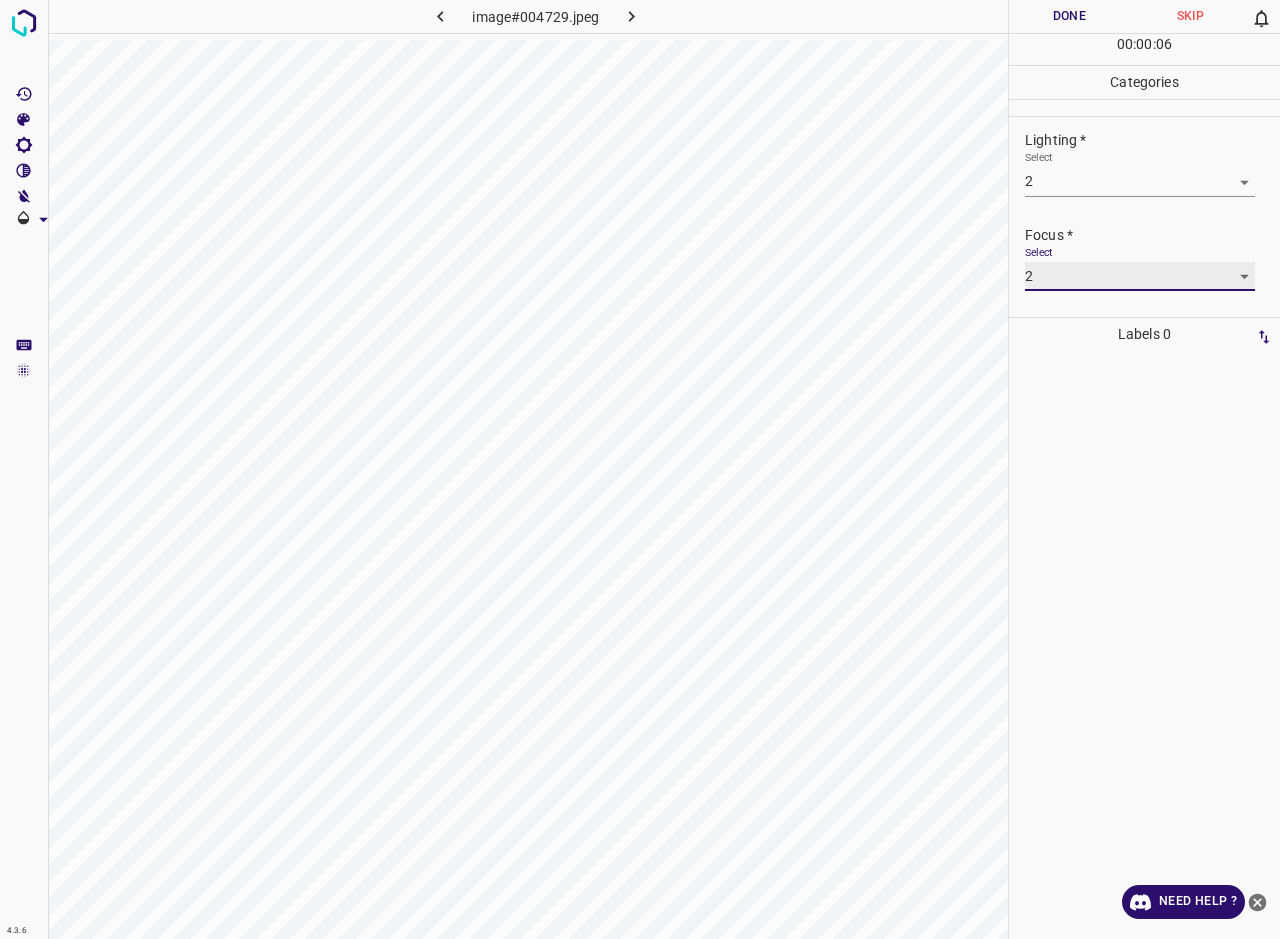scroll, scrollTop: 98, scrollLeft: 0, axis: vertical 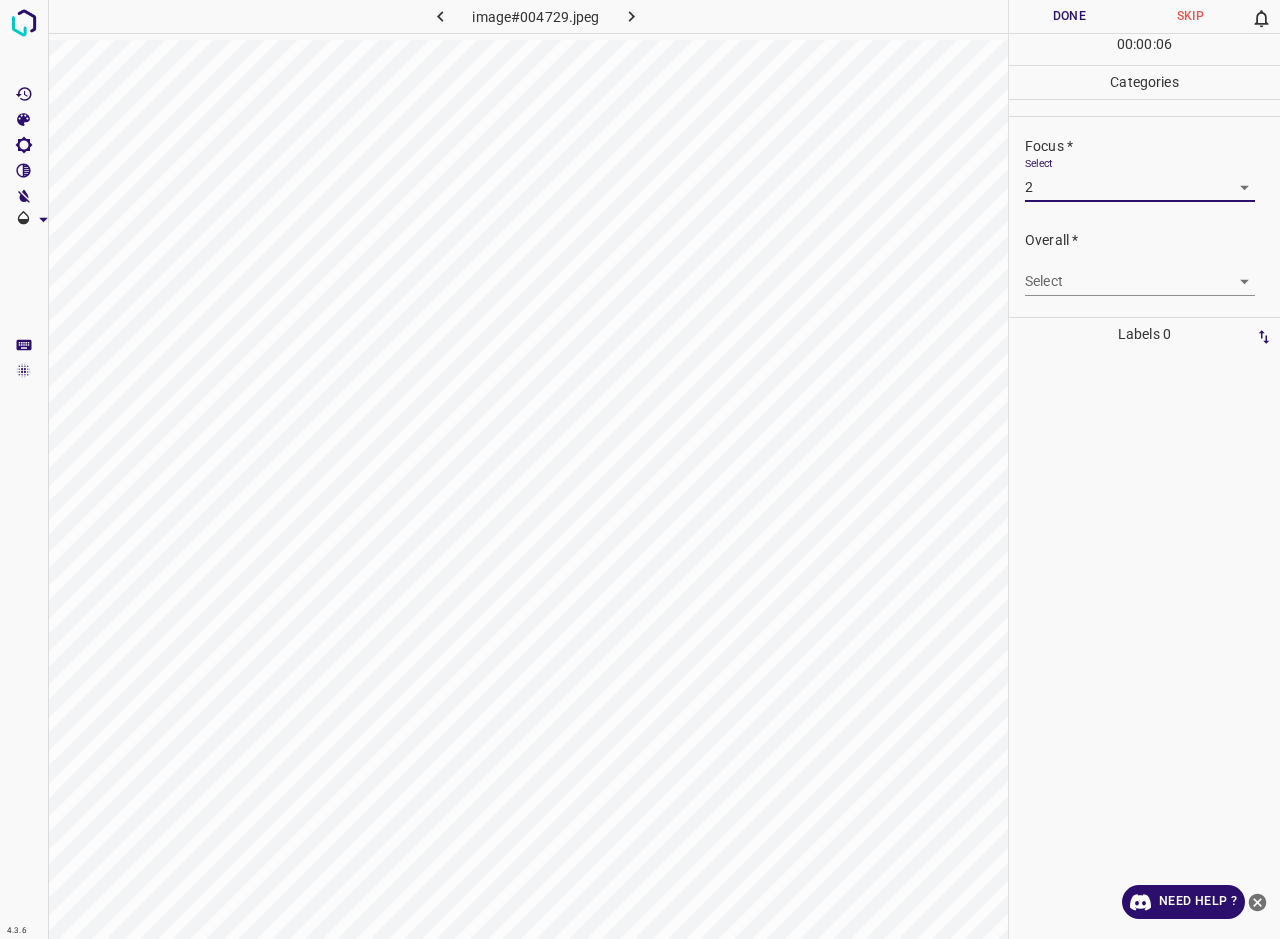 click on "4.3.6  image#004729.jpeg Done Skip 0 00   : 00   : 06   Categories Lighting *  Select 2 2 Focus *  Select 2 2 Overall *  Select ​ Labels   0 Categories 1 Lighting 2 Focus 3 Overall Tools Space Change between modes (Draw & Edit) I Auto labeling R Restore zoom M Zoom in N Zoom out Delete Delete selecte label Filters Z Restore filters X Saturation filter C Brightness filter V Contrast filter B Gray scale filter General O Download Need Help ? - Text - Hide - Delete" at bounding box center [640, 469] 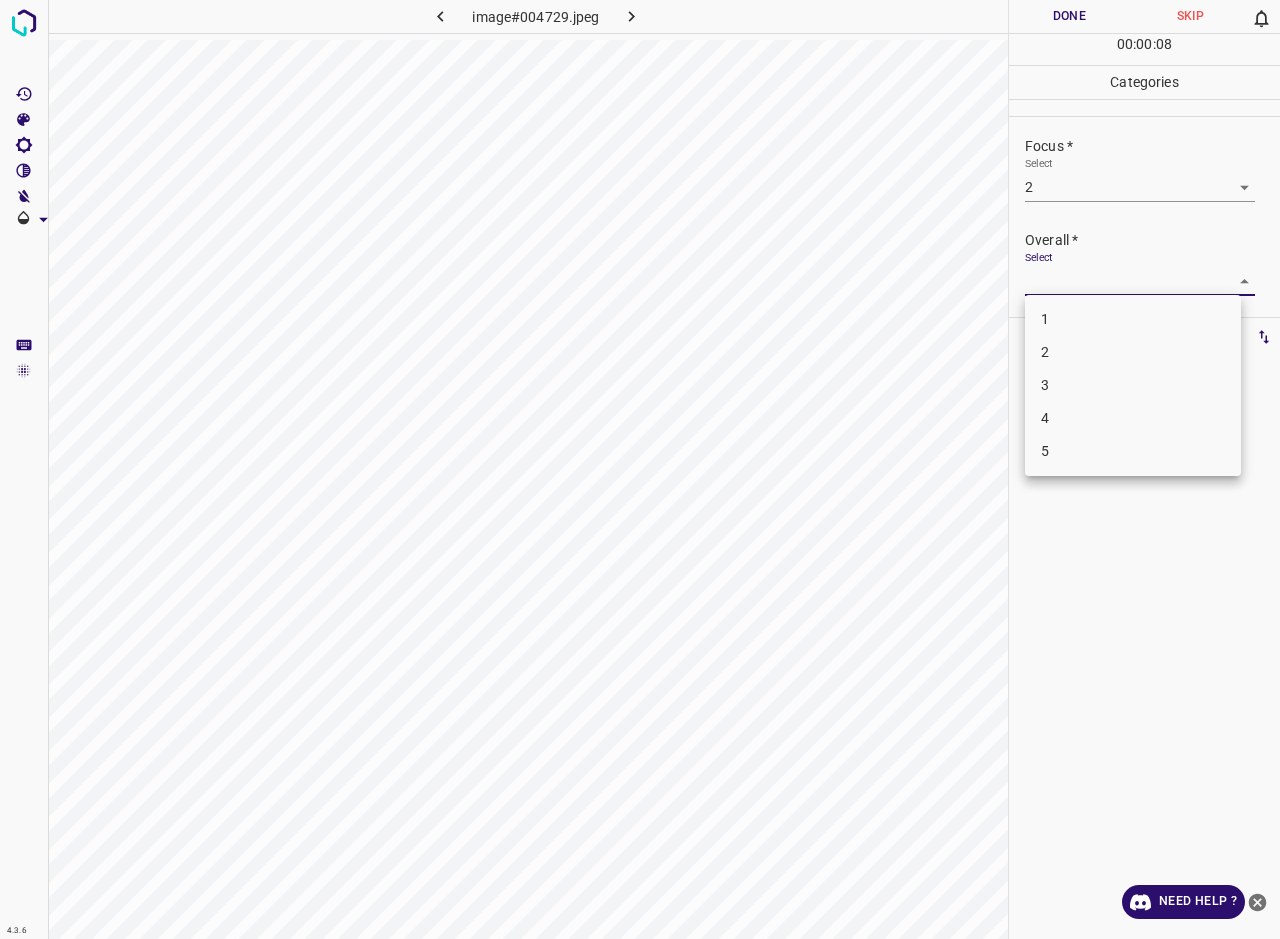 click on "3" at bounding box center [1133, 385] 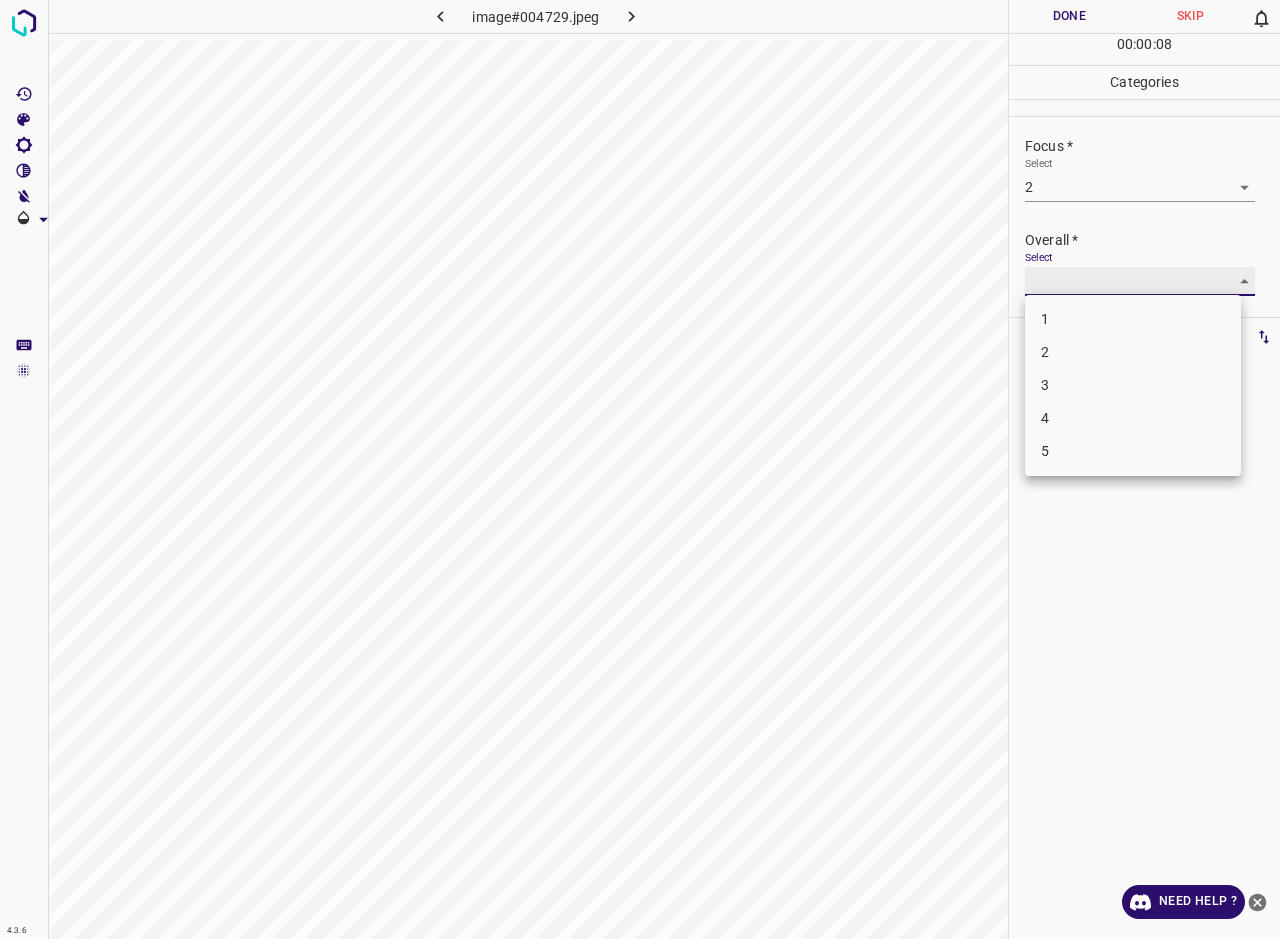 type on "3" 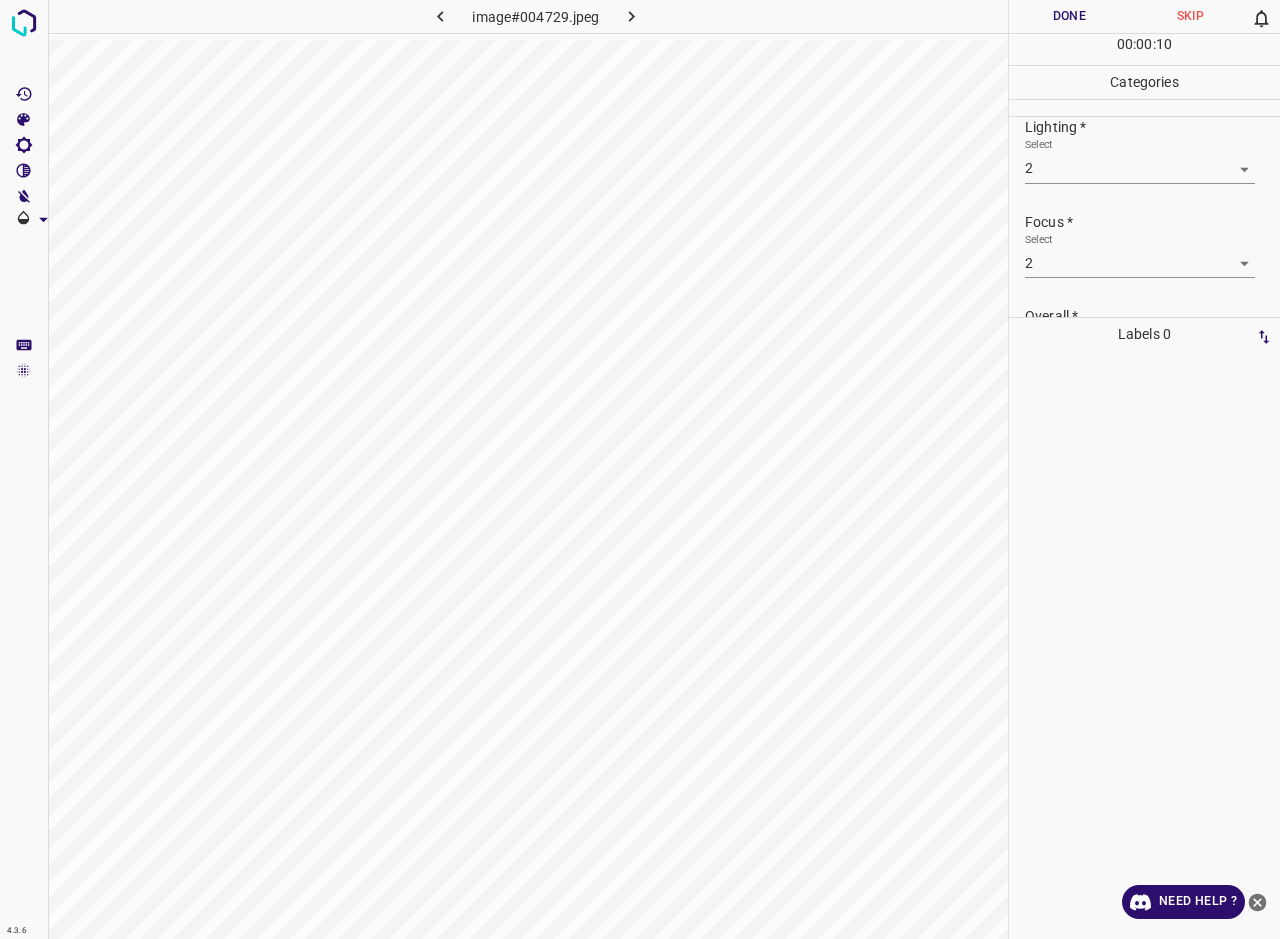 scroll, scrollTop: 18, scrollLeft: 0, axis: vertical 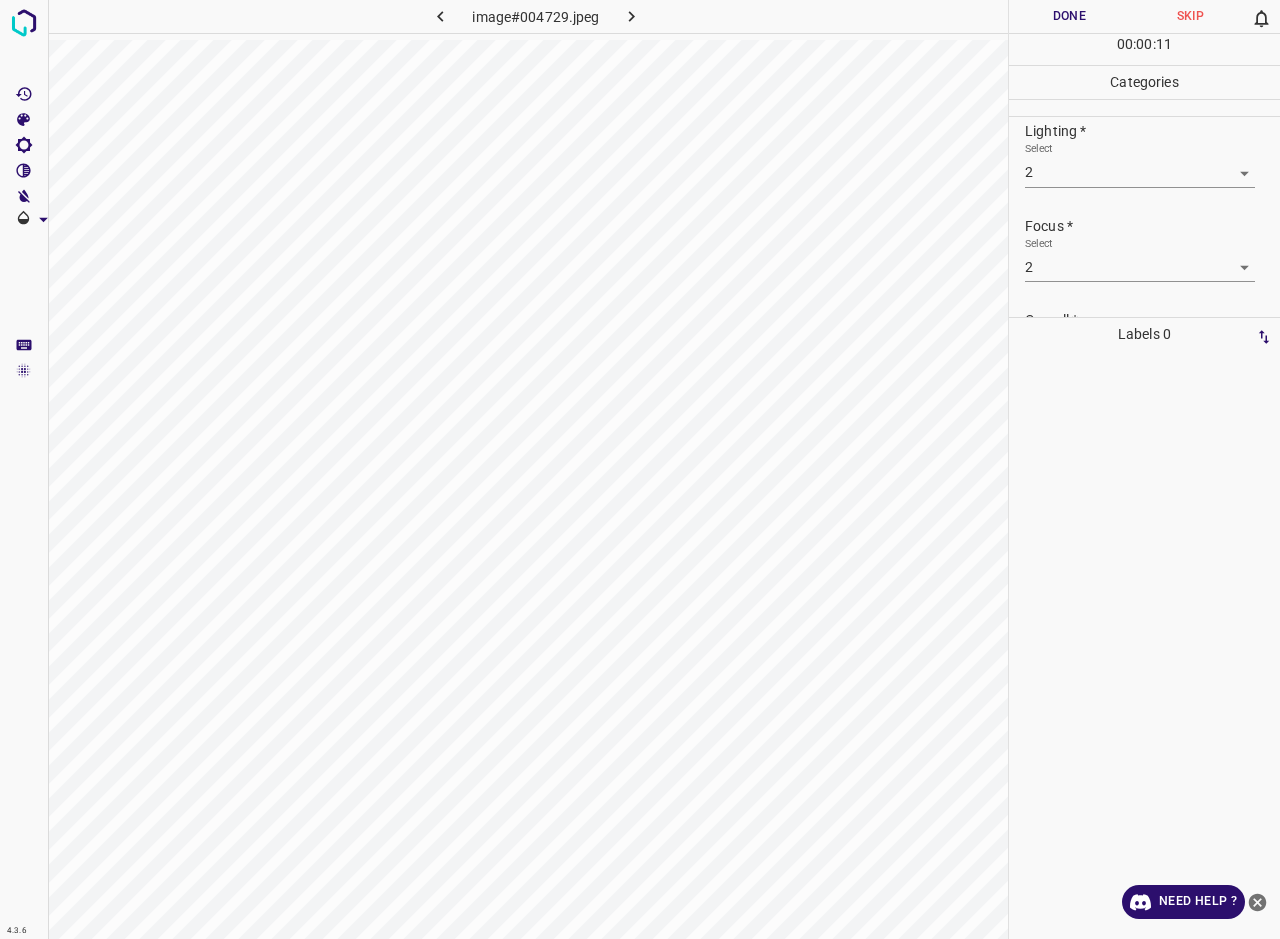 click on "4.3.6  image#004729.jpeg Done Skip 0 00   : 00   : 11   Categories Lighting *  Select 2 2 Focus *  Select 2 2 Overall *  Select 3 3 Labels   0 Categories 1 Lighting 2 Focus 3 Overall Tools Space Change between modes (Draw & Edit) I Auto labeling R Restore zoom M Zoom in N Zoom out Delete Delete selecte label Filters Z Restore filters X Saturation filter C Brightness filter V Contrast filter B Gray scale filter General O Download Need Help ? - Text - Hide - Delete" at bounding box center (640, 469) 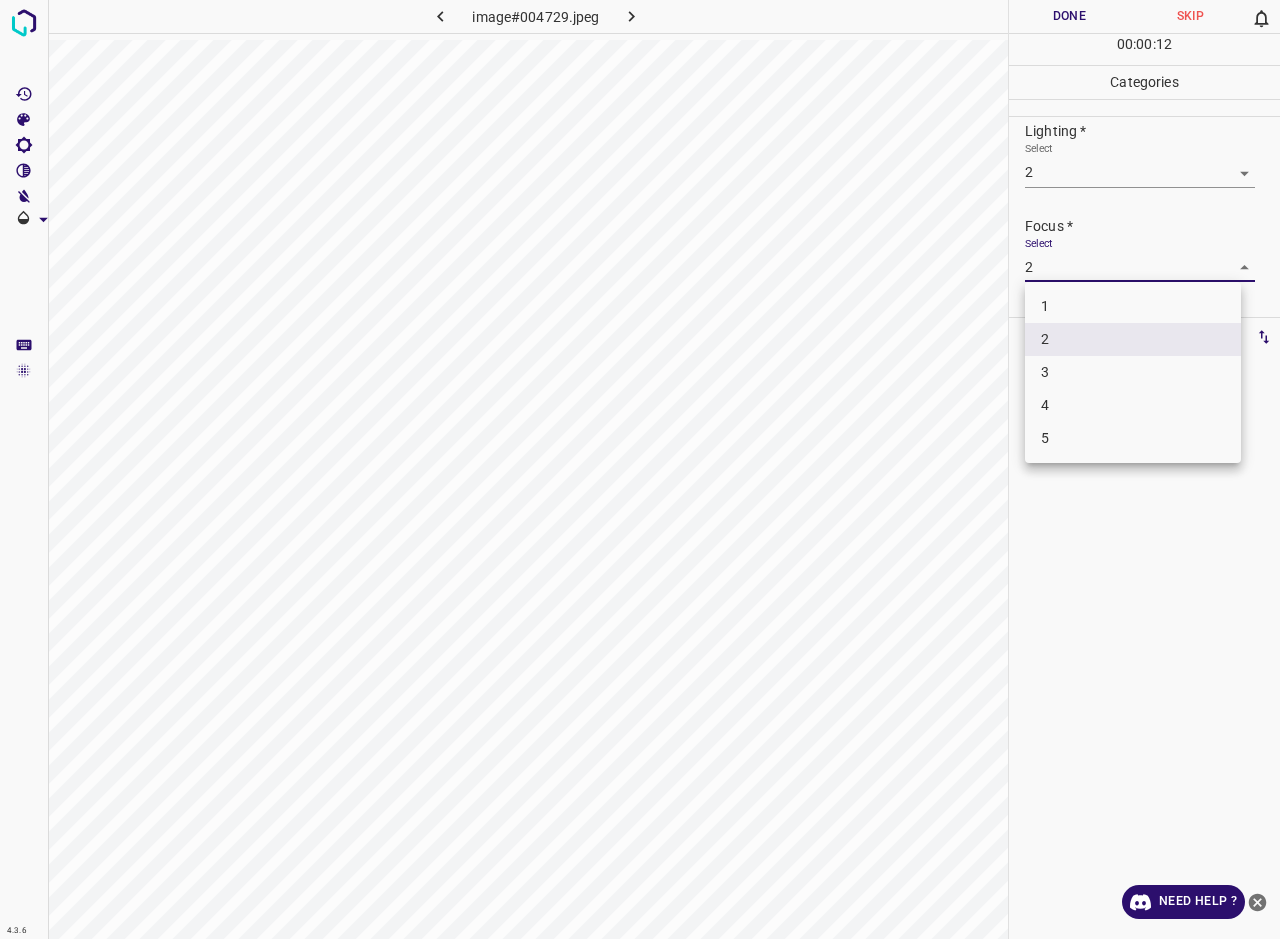 click on "3" at bounding box center [1133, 372] 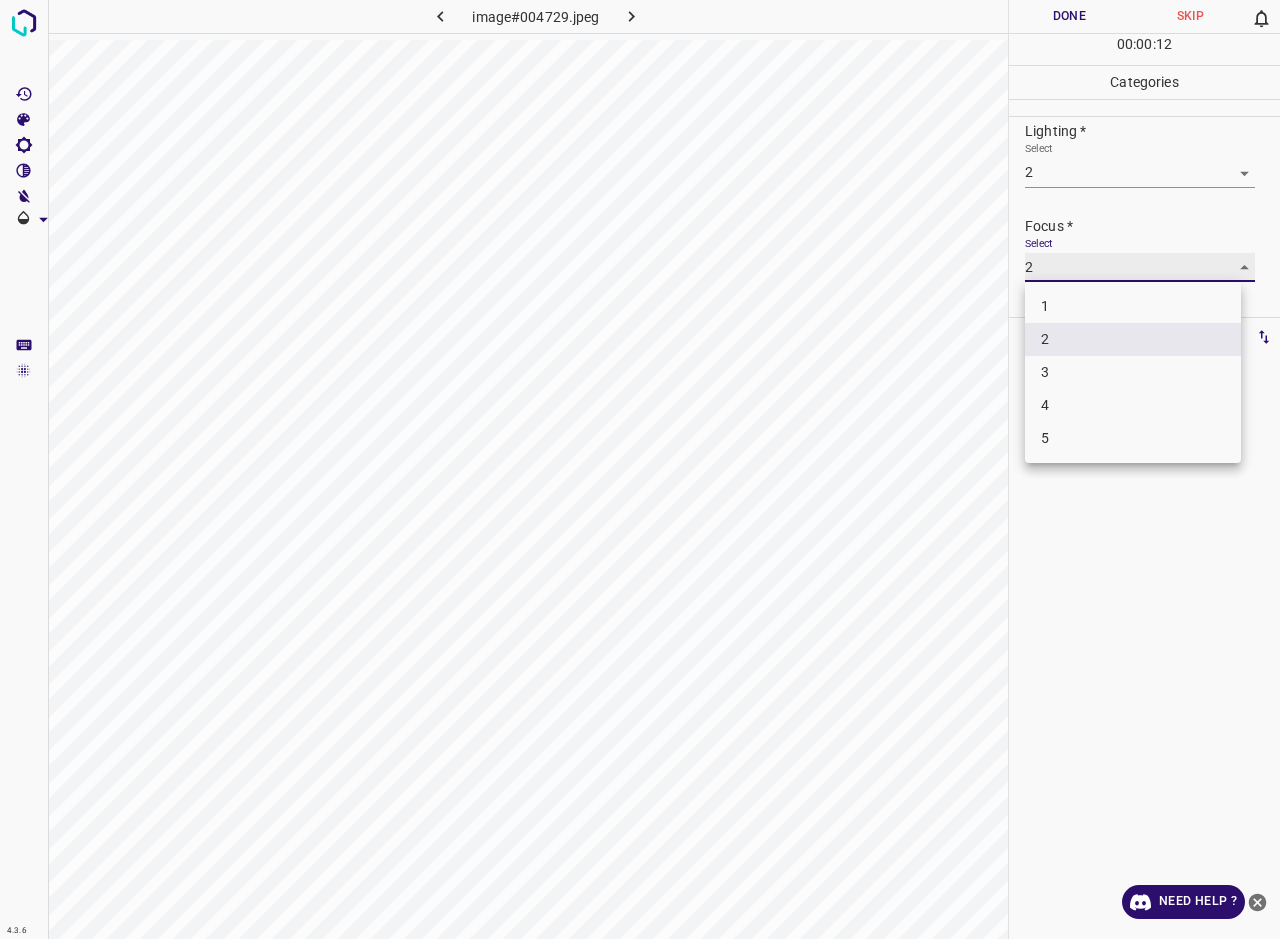 type on "3" 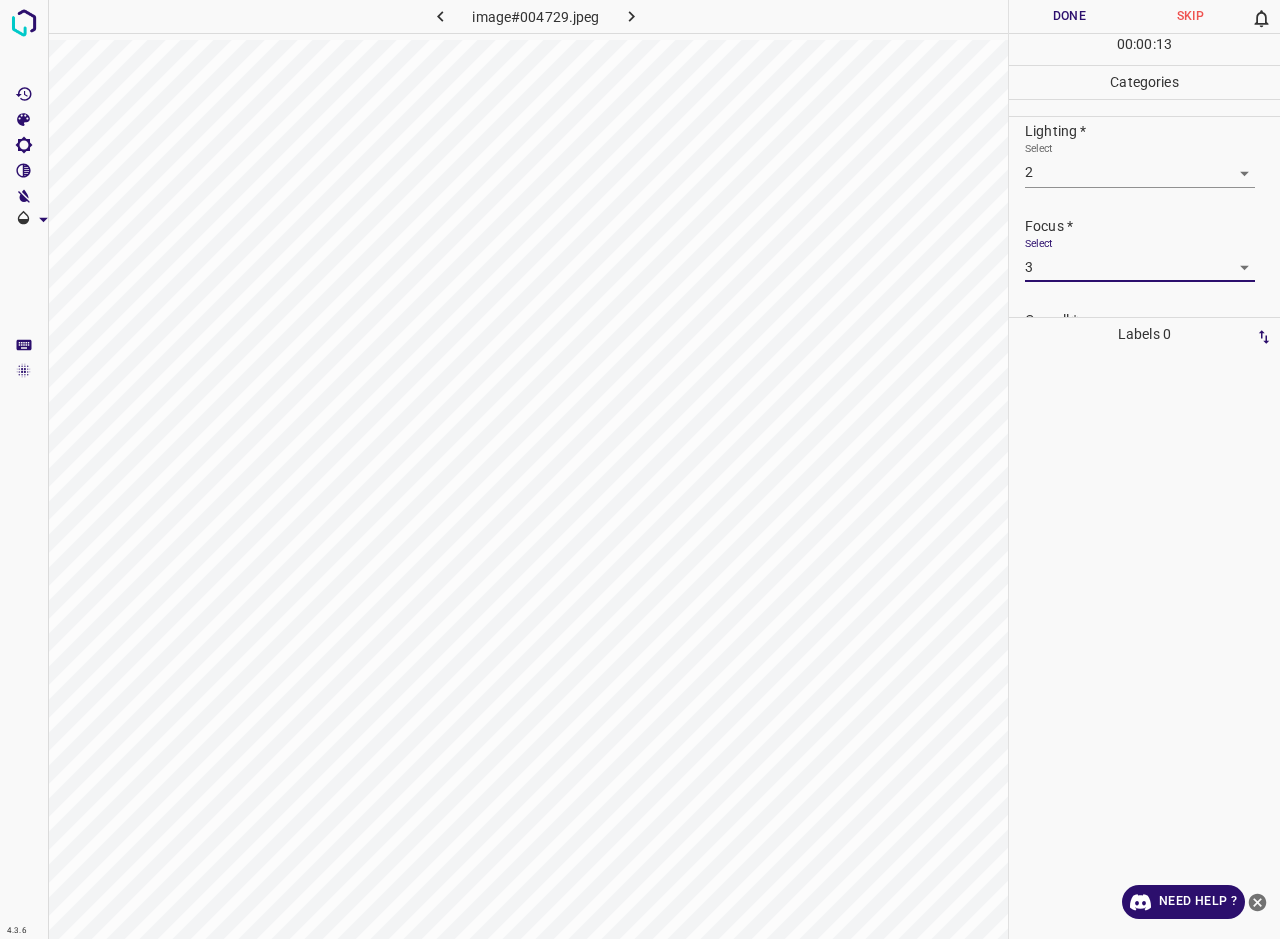 click on "Done" at bounding box center [1069, 16] 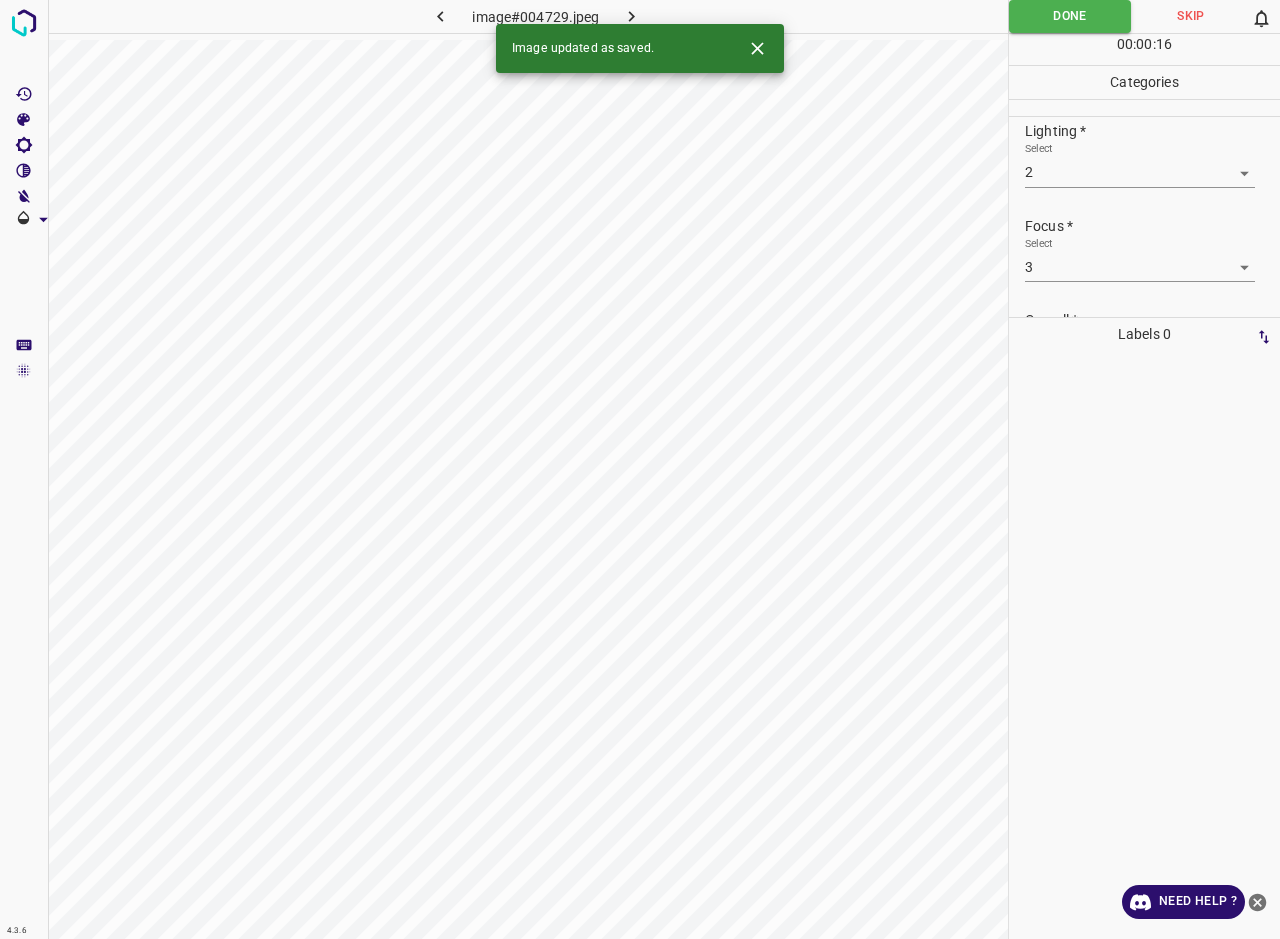 click 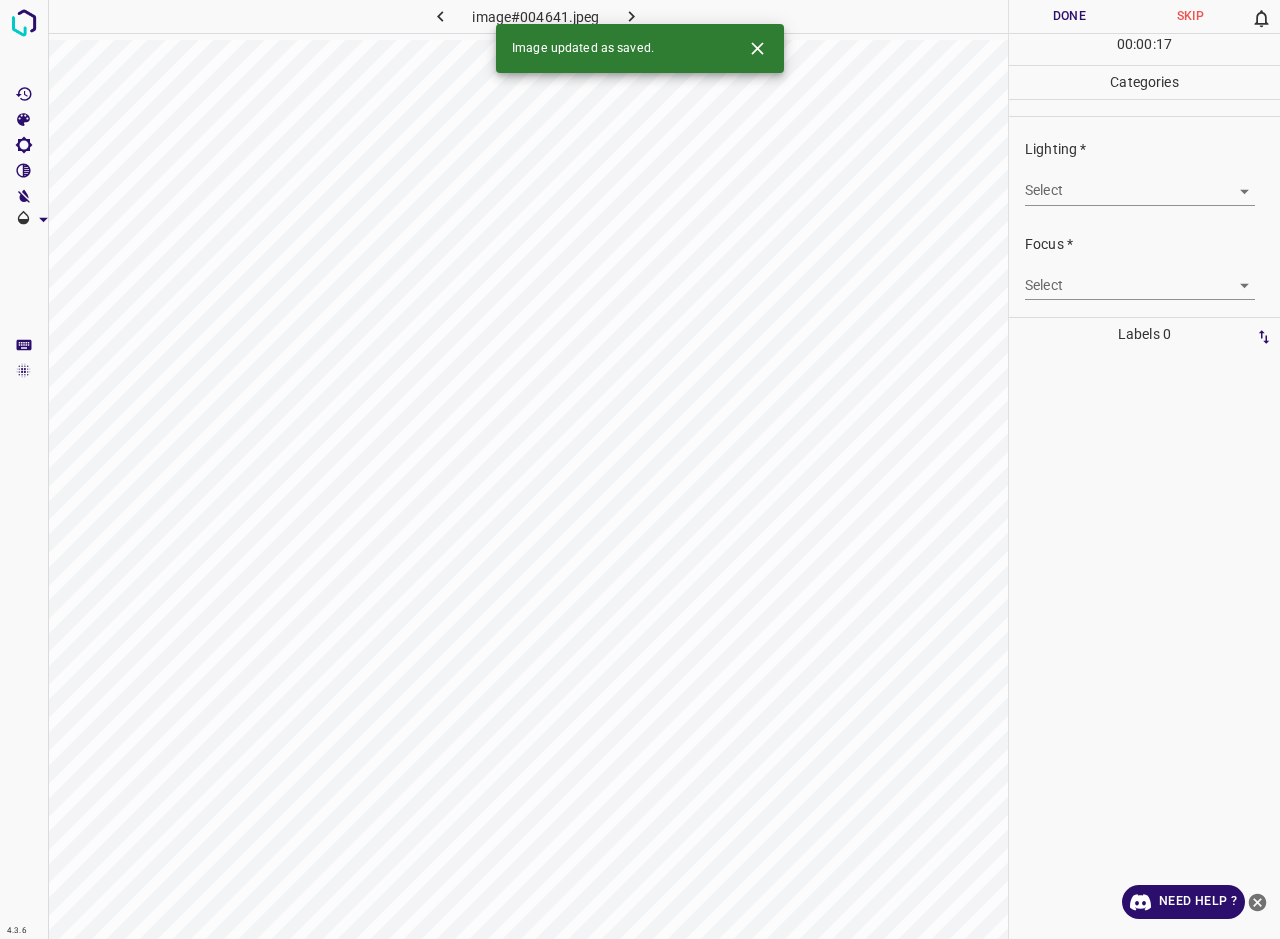 click on "4.3.6  image#004641.jpeg Done Skip 0 00   : 00   : 17   Categories Lighting *  Select ​ Focus *  Select ​ Overall *  Select ​ Labels   0 Categories 1 Lighting 2 Focus 3 Overall Tools Space Change between modes (Draw & Edit) I Auto labeling R Restore zoom M Zoom in N Zoom out Delete Delete selecte label Filters Z Restore filters X Saturation filter C Brightness filter V Contrast filter B Gray scale filter General O Download Image updated as saved. Need Help ? - Text - Hide - Delete" at bounding box center [640, 469] 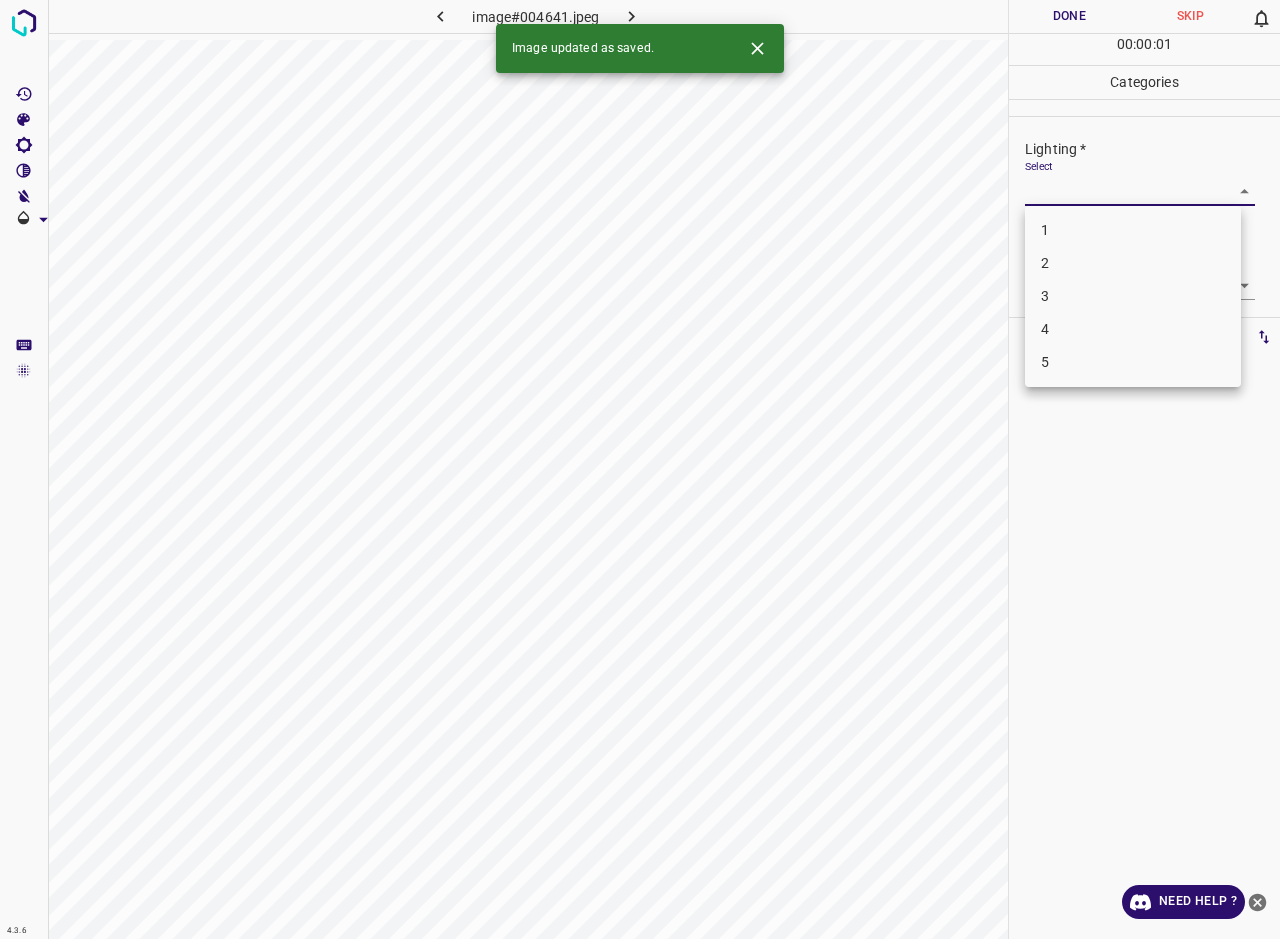 click on "3" at bounding box center (1133, 296) 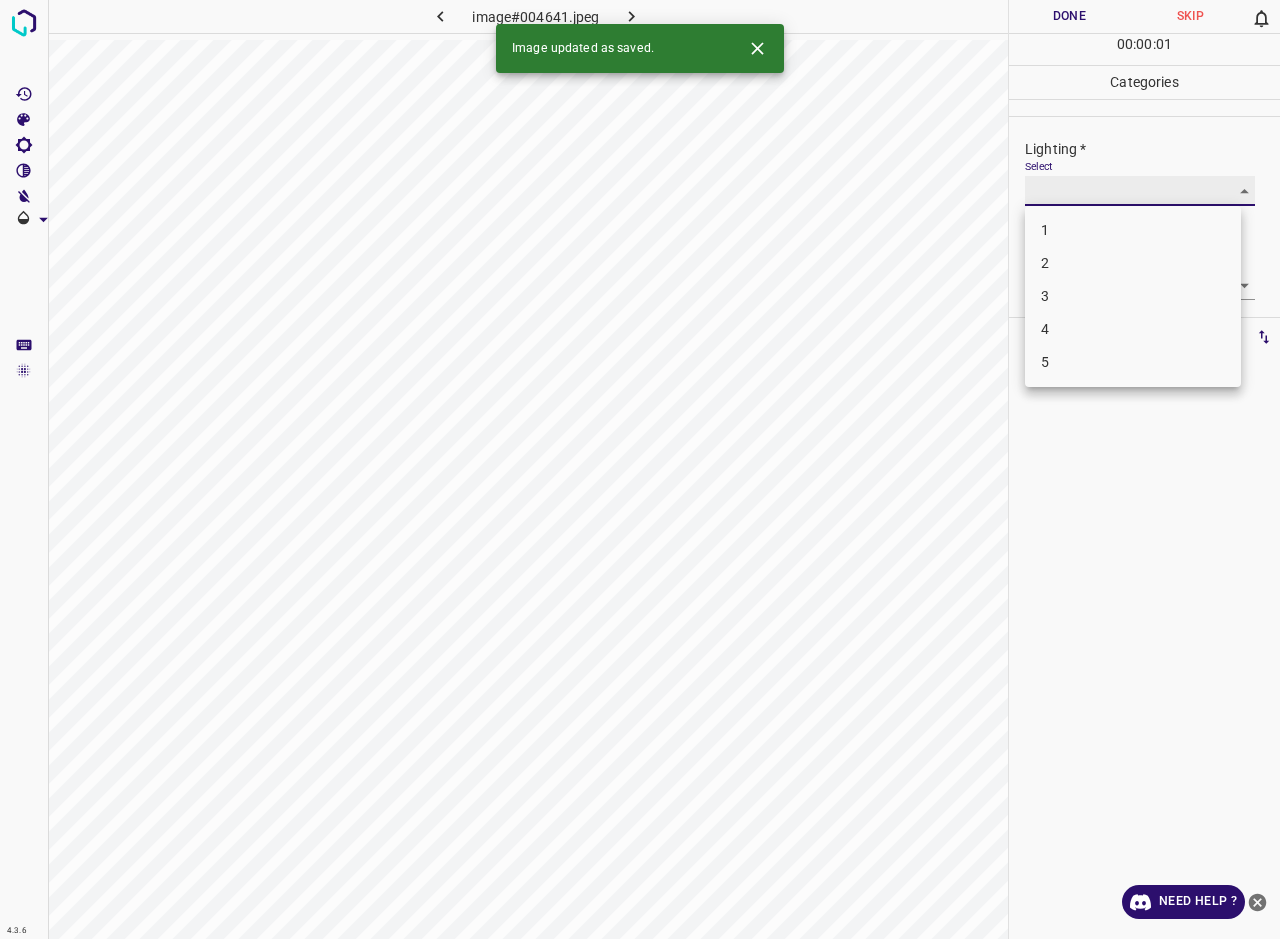 type on "3" 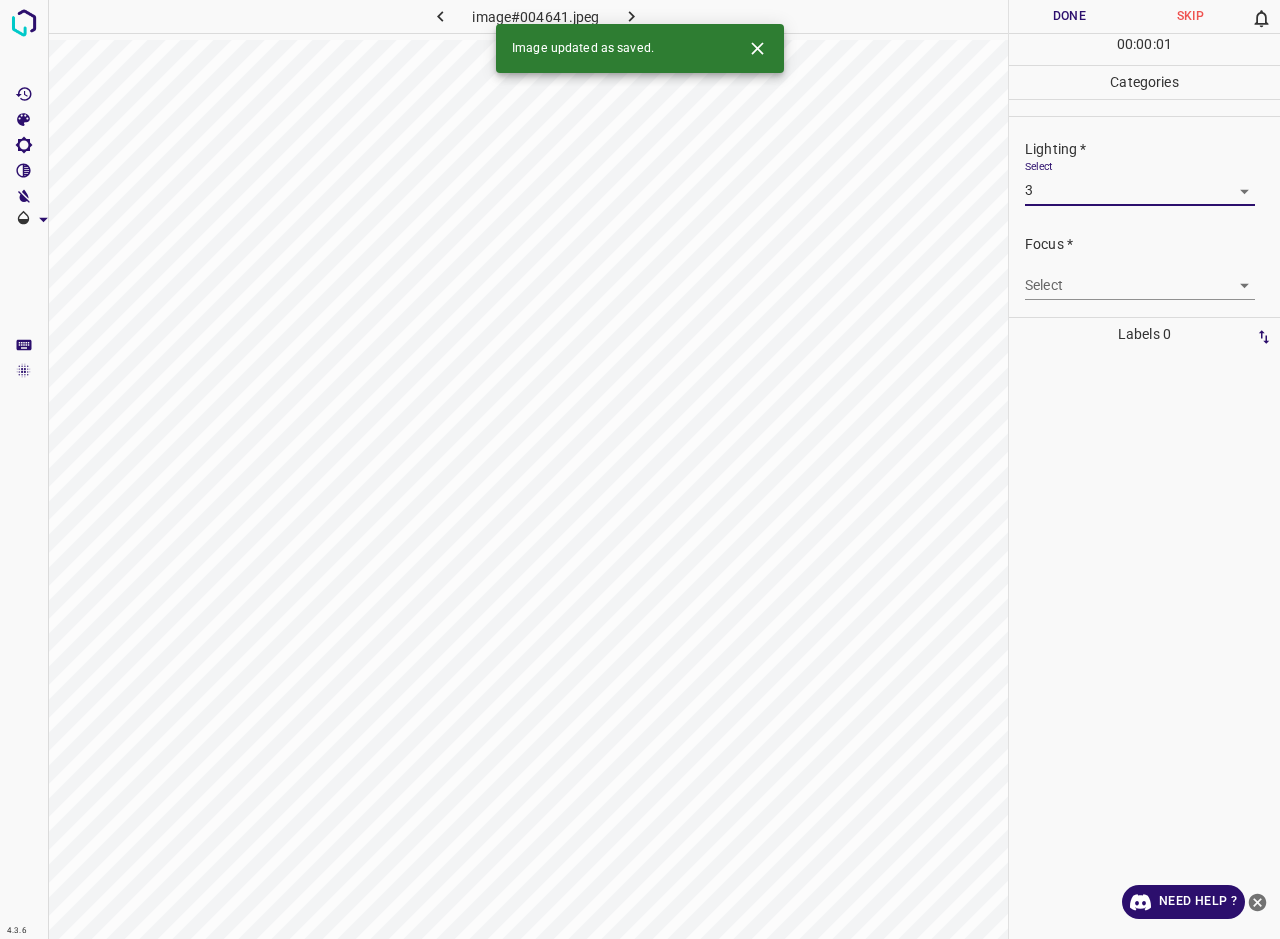 click on "4.3.6  image#004641.jpeg Done Skip 0 00   : 00   : 01   Categories Lighting *  Select 3 3 Focus *  Select ​ Overall *  Select ​ Labels   0 Categories 1 Lighting 2 Focus 3 Overall Tools Space Change between modes (Draw & Edit) I Auto labeling R Restore zoom M Zoom in N Zoom out Delete Delete selecte label Filters Z Restore filters X Saturation filter C Brightness filter V Contrast filter B Gray scale filter General O Download Image updated as saved. Need Help ? - Text - Hide - Delete 1 2 3 4 5" at bounding box center (640, 469) 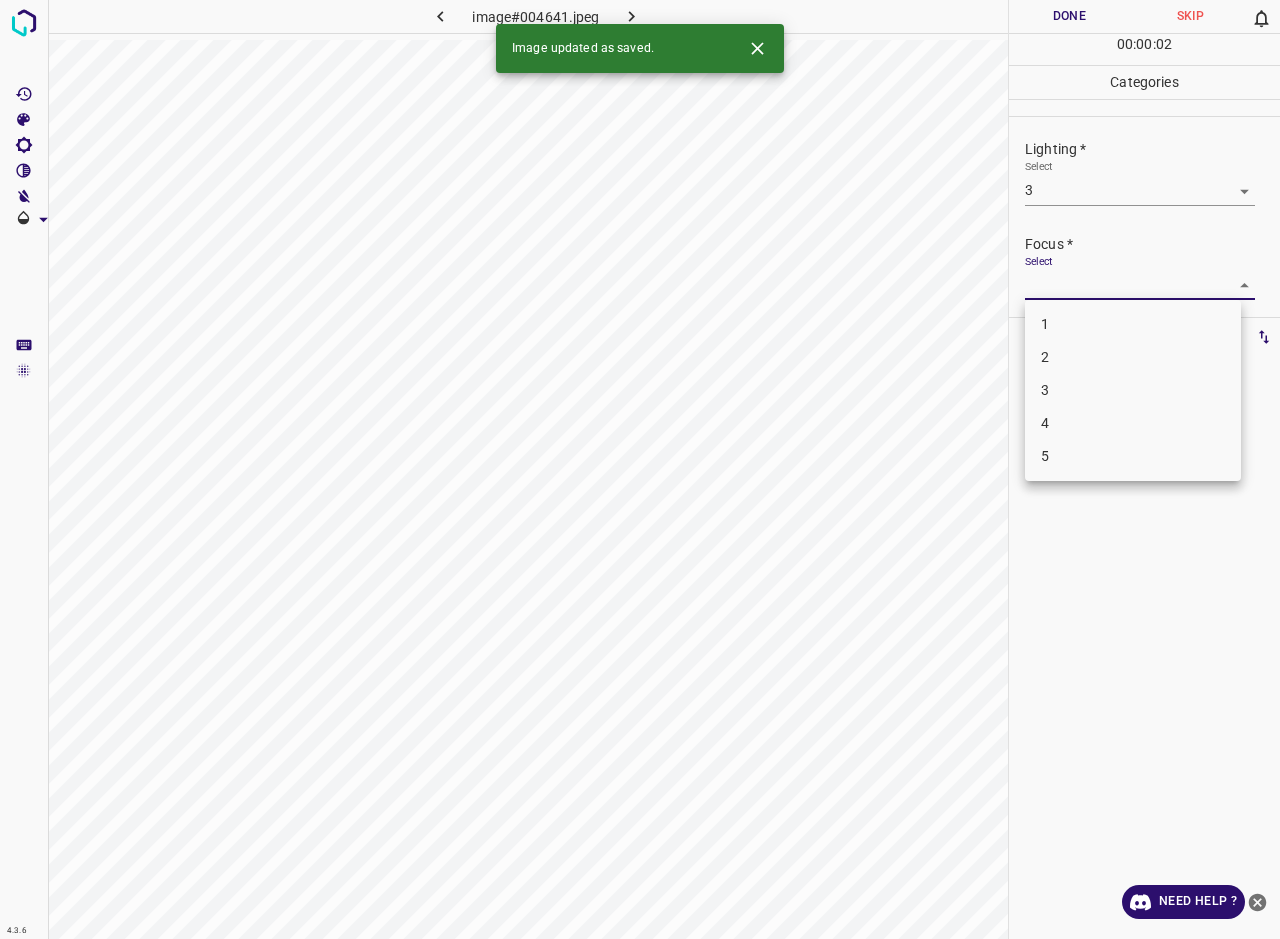 click on "3" at bounding box center [1133, 390] 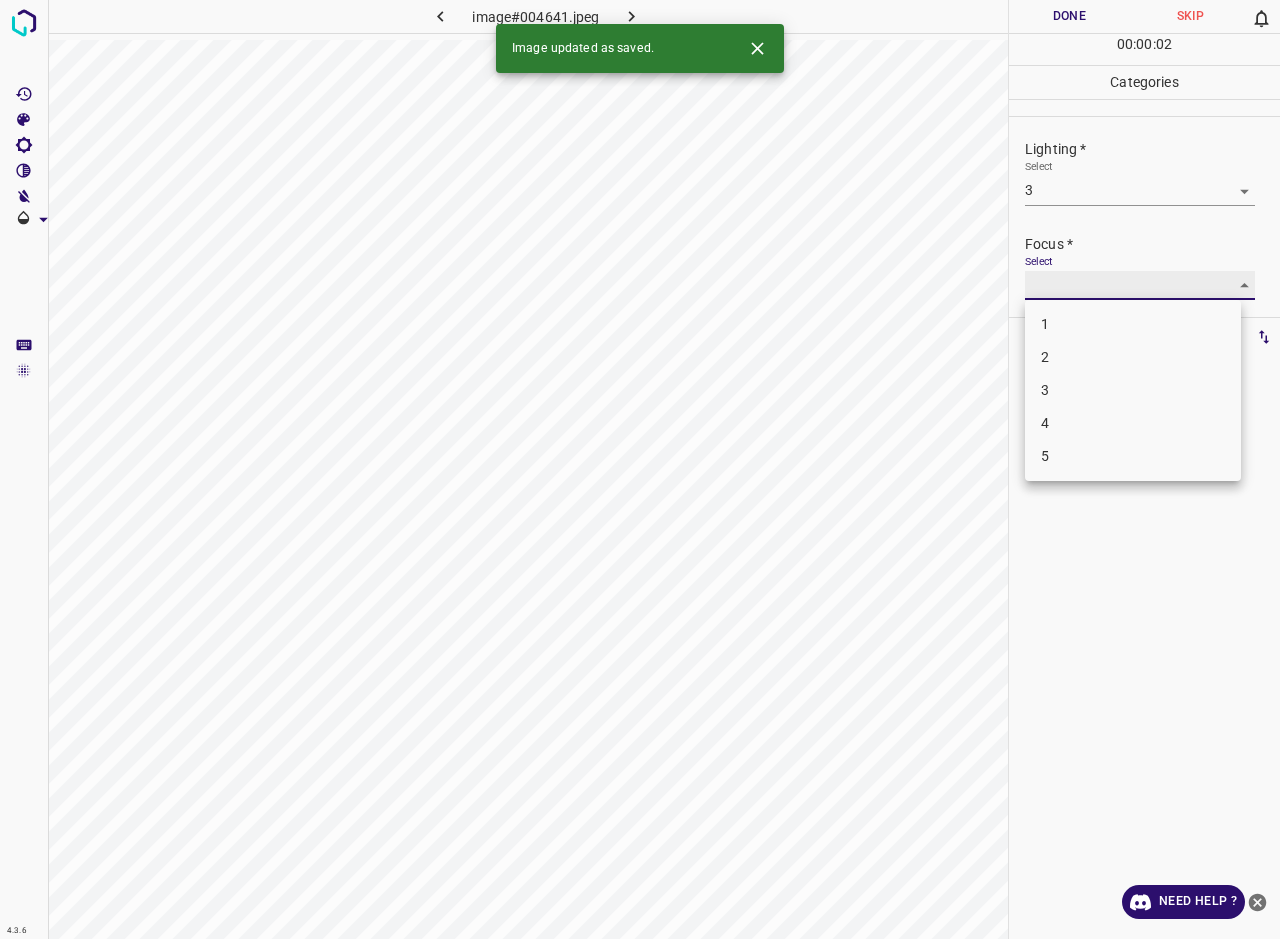 type on "3" 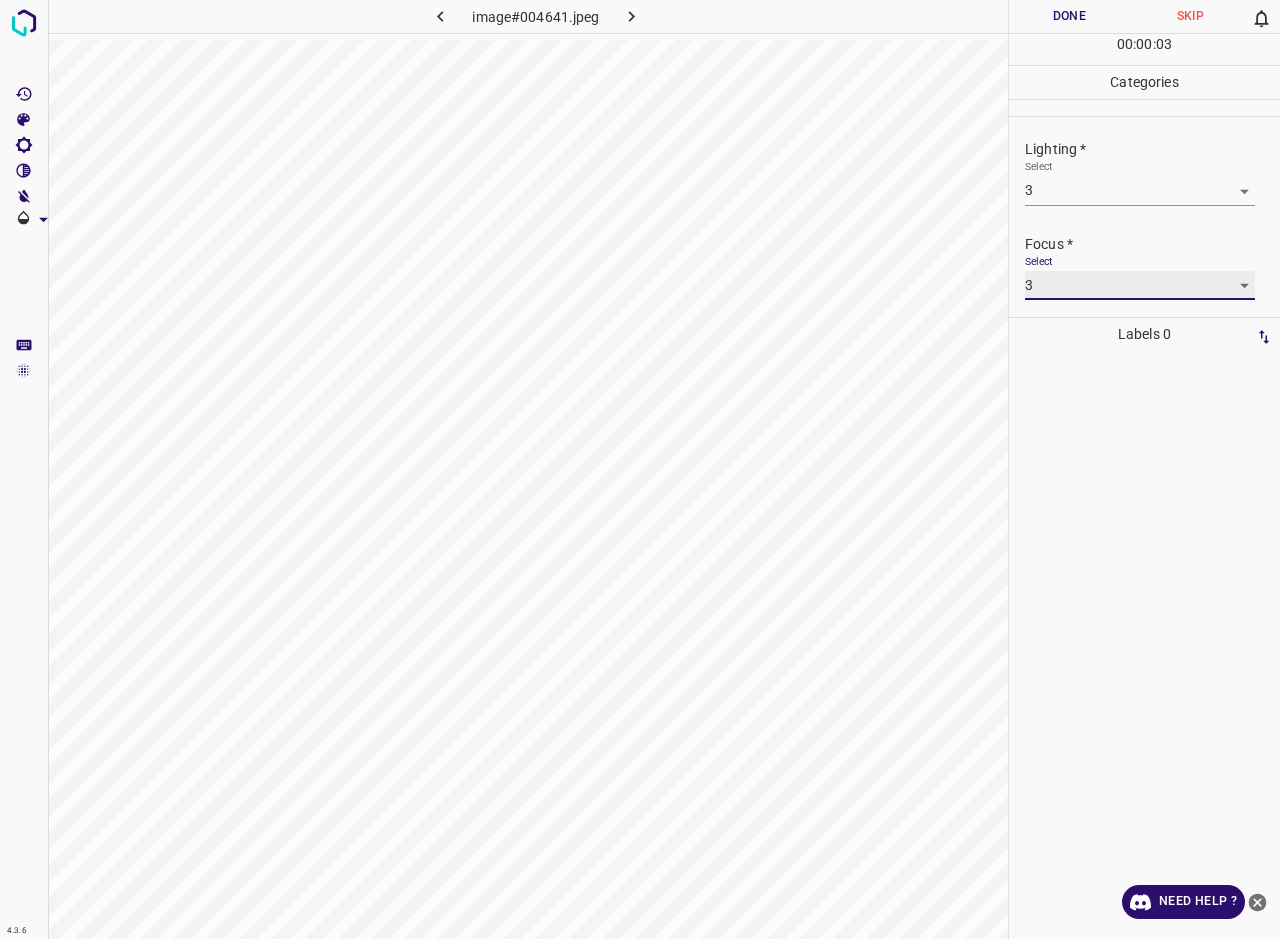 scroll, scrollTop: 98, scrollLeft: 0, axis: vertical 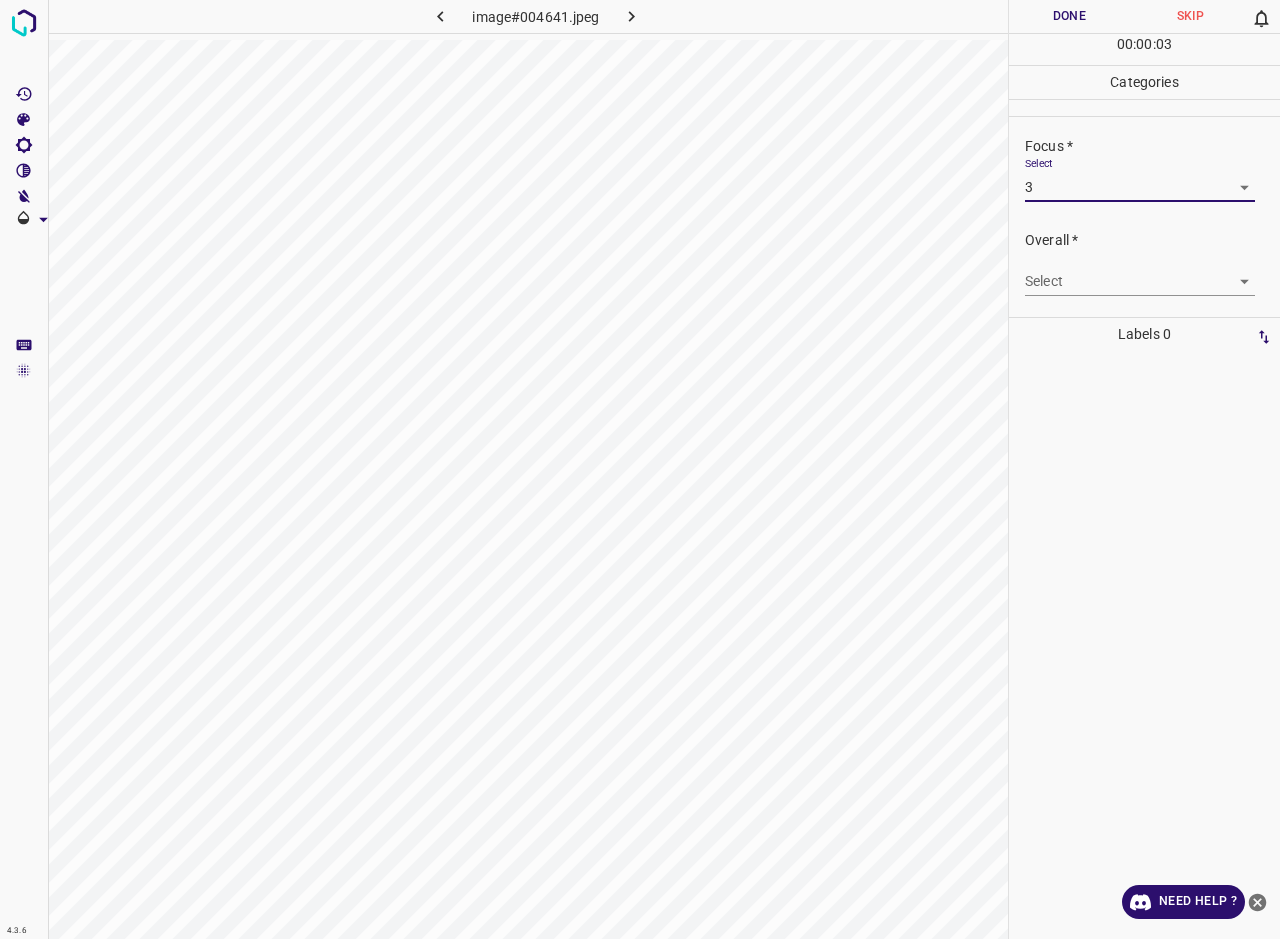 click on "4.3.6  image#004641.jpeg Done Skip 0 00   : 00   : 03   Categories Lighting *  Select 3 3 Focus *  Select 3 3 Overall *  Select ​ Labels   0 Categories 1 Lighting 2 Focus 3 Overall Tools Space Change between modes (Draw & Edit) I Auto labeling R Restore zoom M Zoom in N Zoom out Delete Delete selecte label Filters Z Restore filters X Saturation filter C Brightness filter V Contrast filter B Gray scale filter General O Download Need Help ? - Text - Hide - Delete" at bounding box center [640, 469] 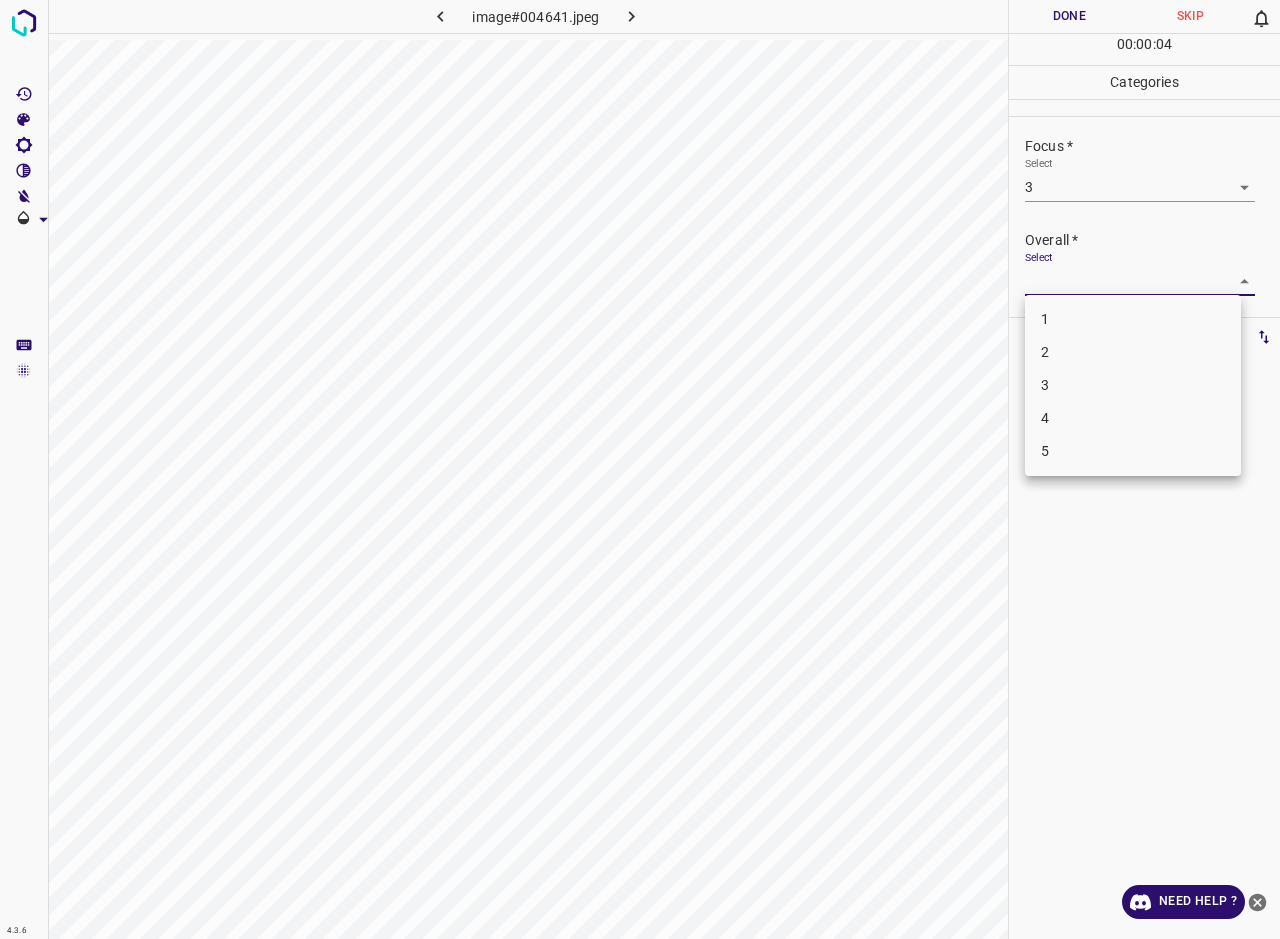 click on "3" at bounding box center [1133, 385] 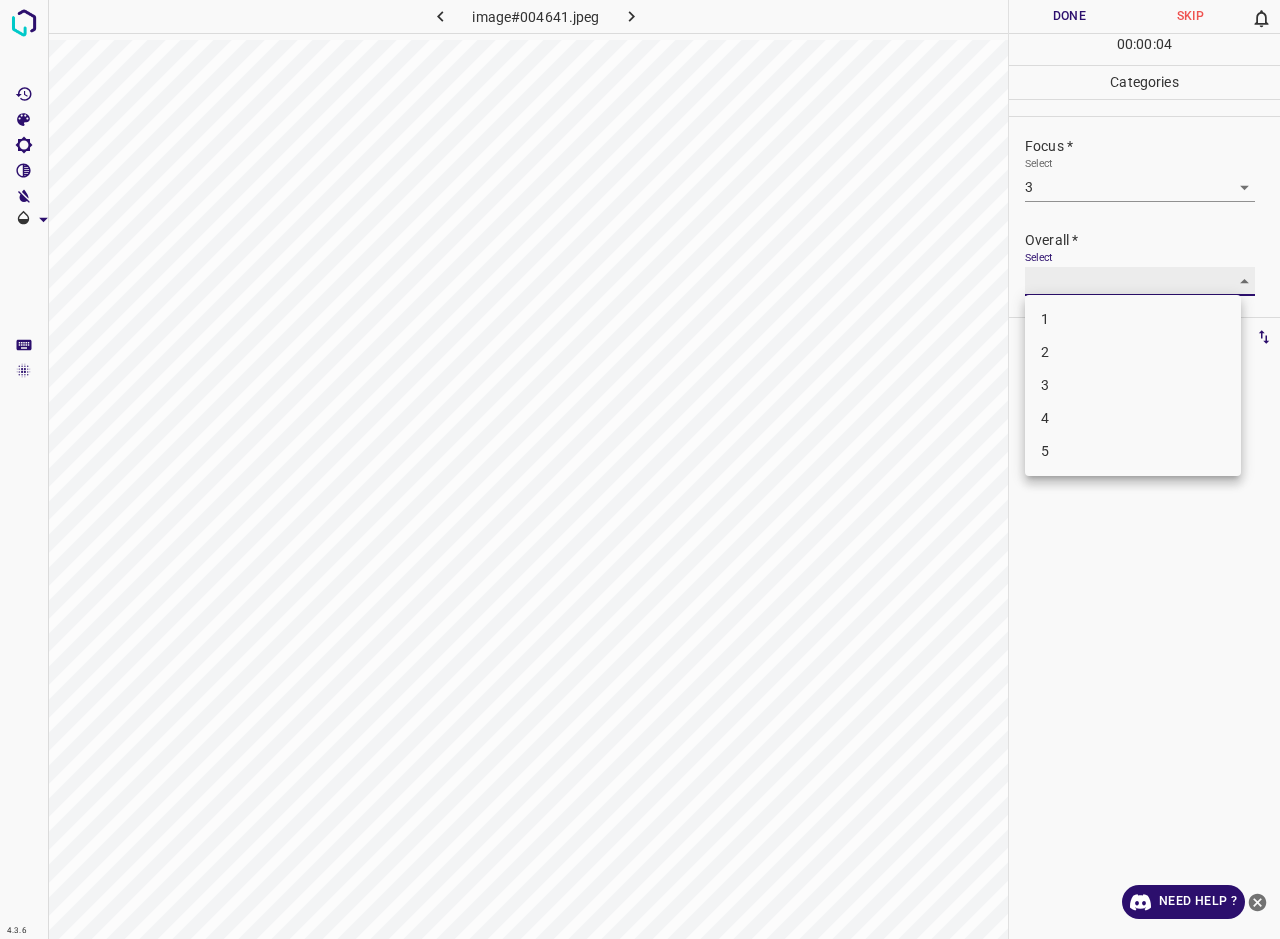 type on "3" 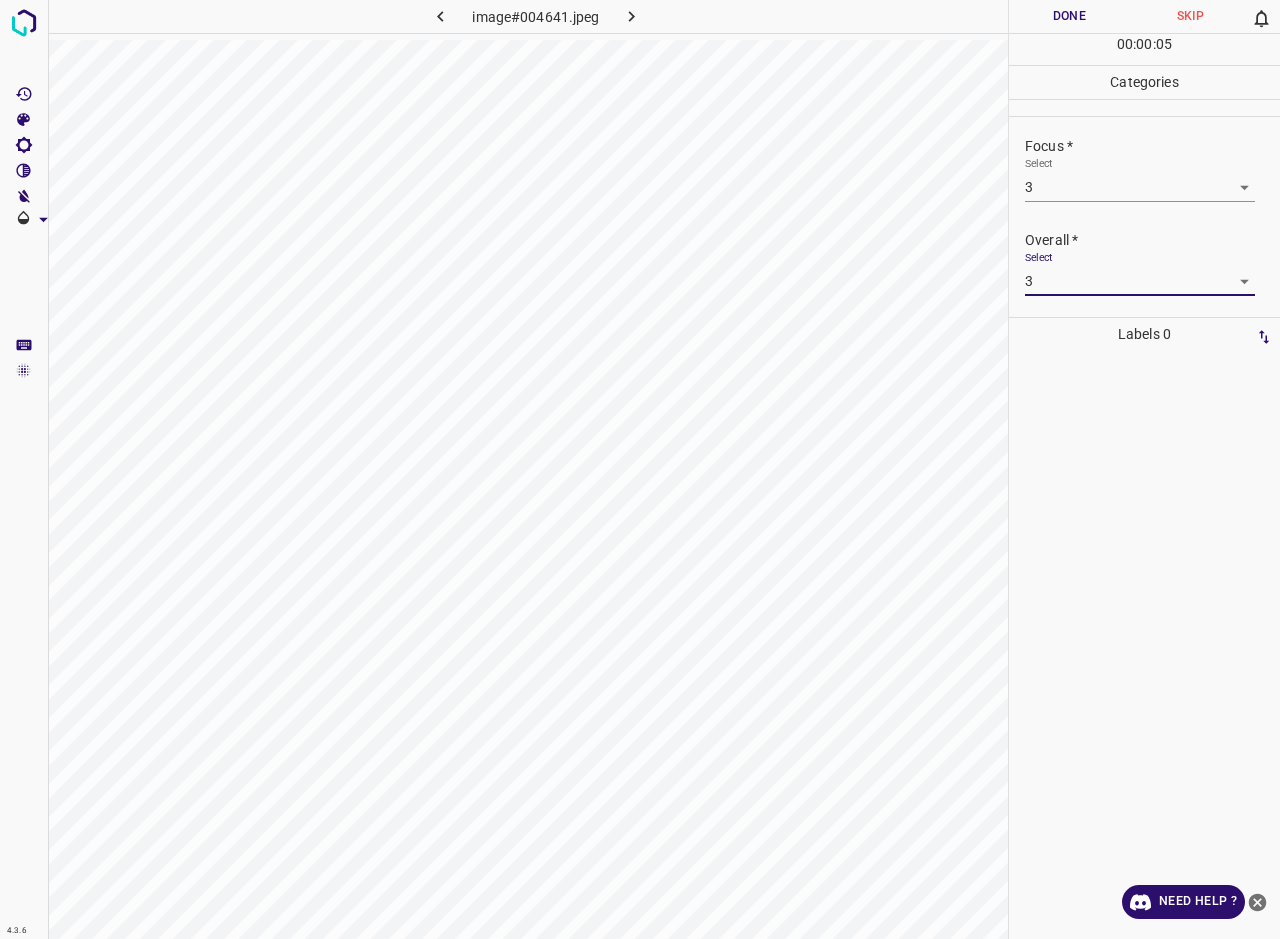 click on "Done" at bounding box center (1069, 16) 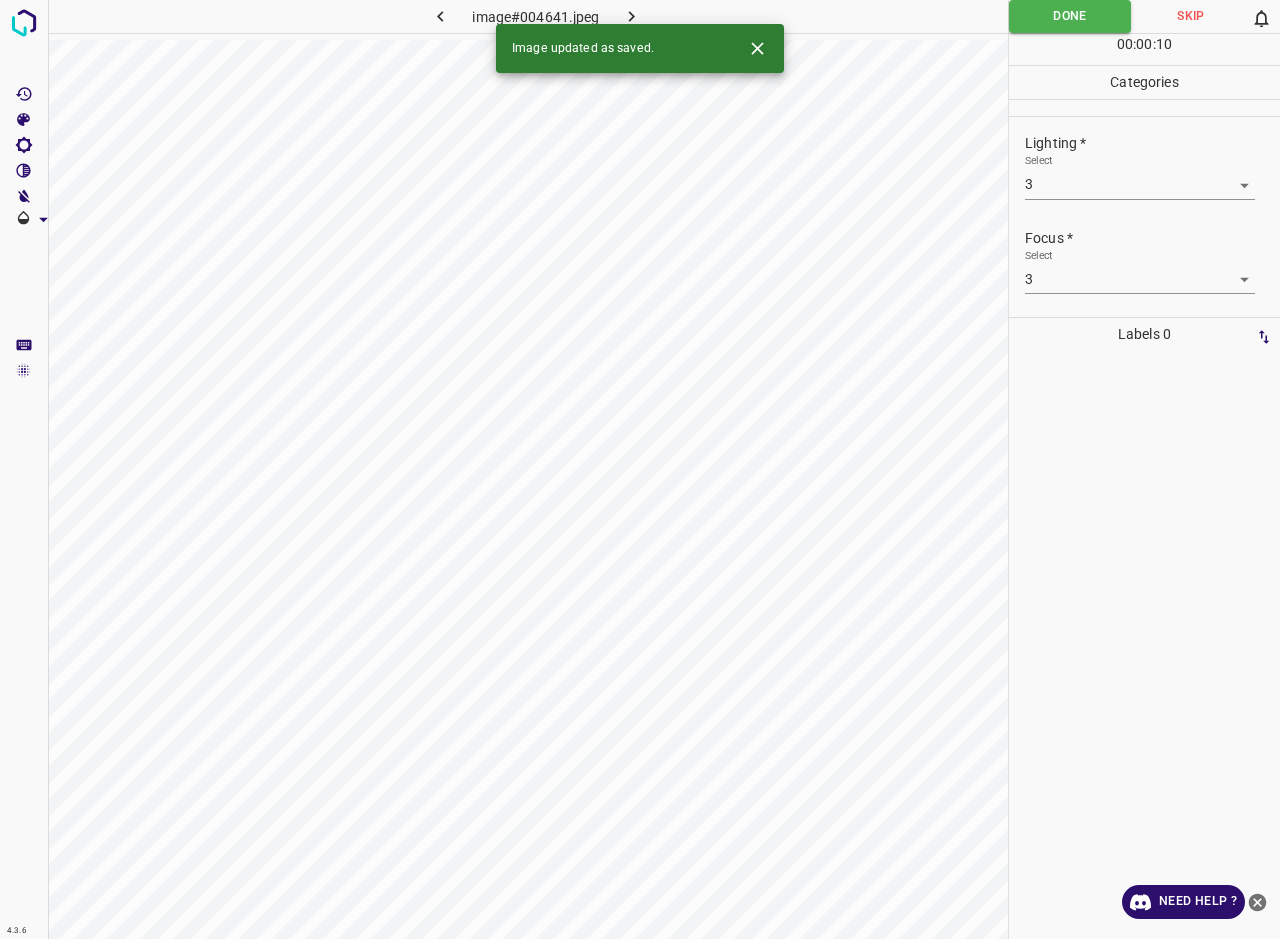 scroll, scrollTop: 0, scrollLeft: 0, axis: both 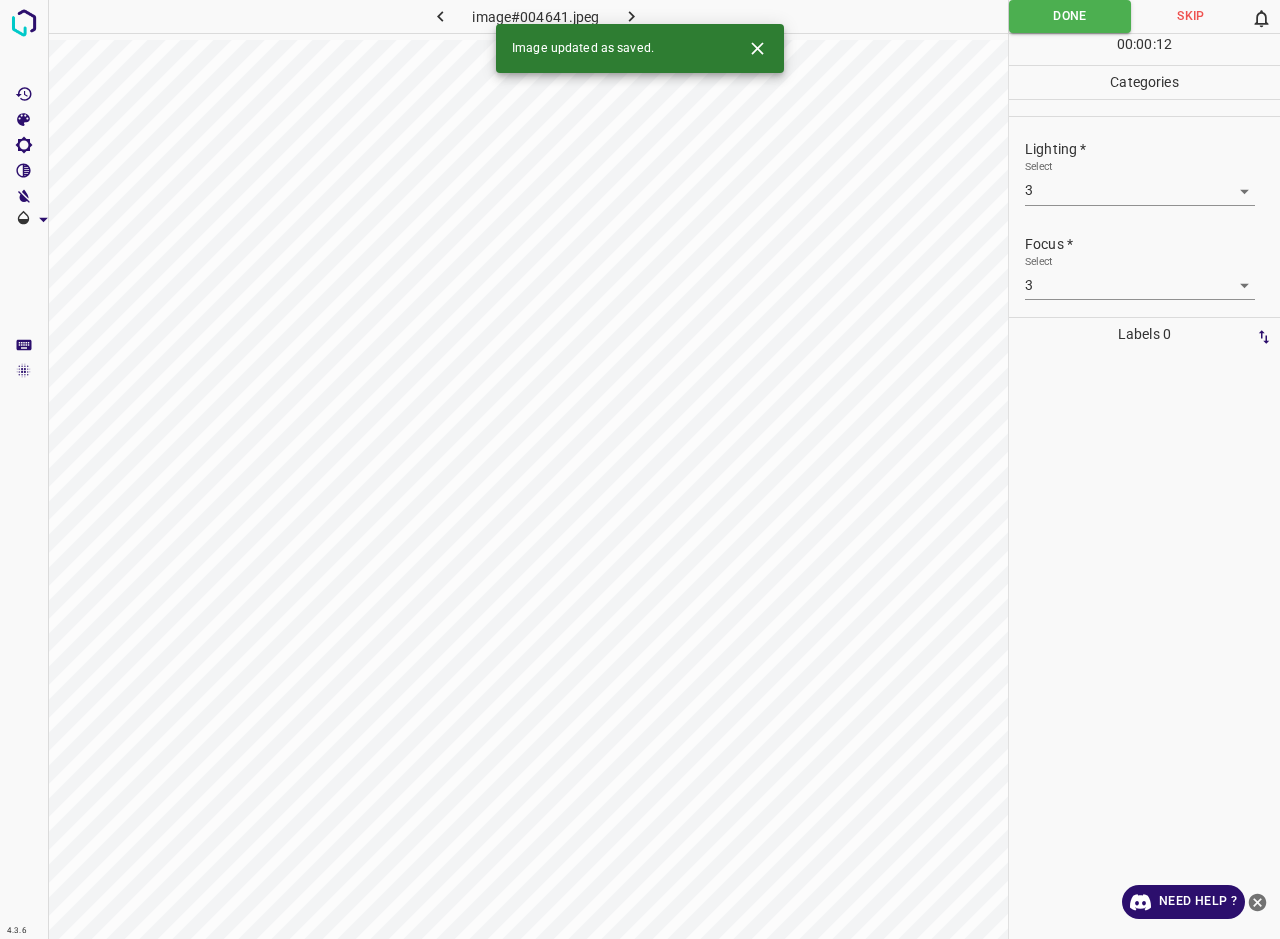 click 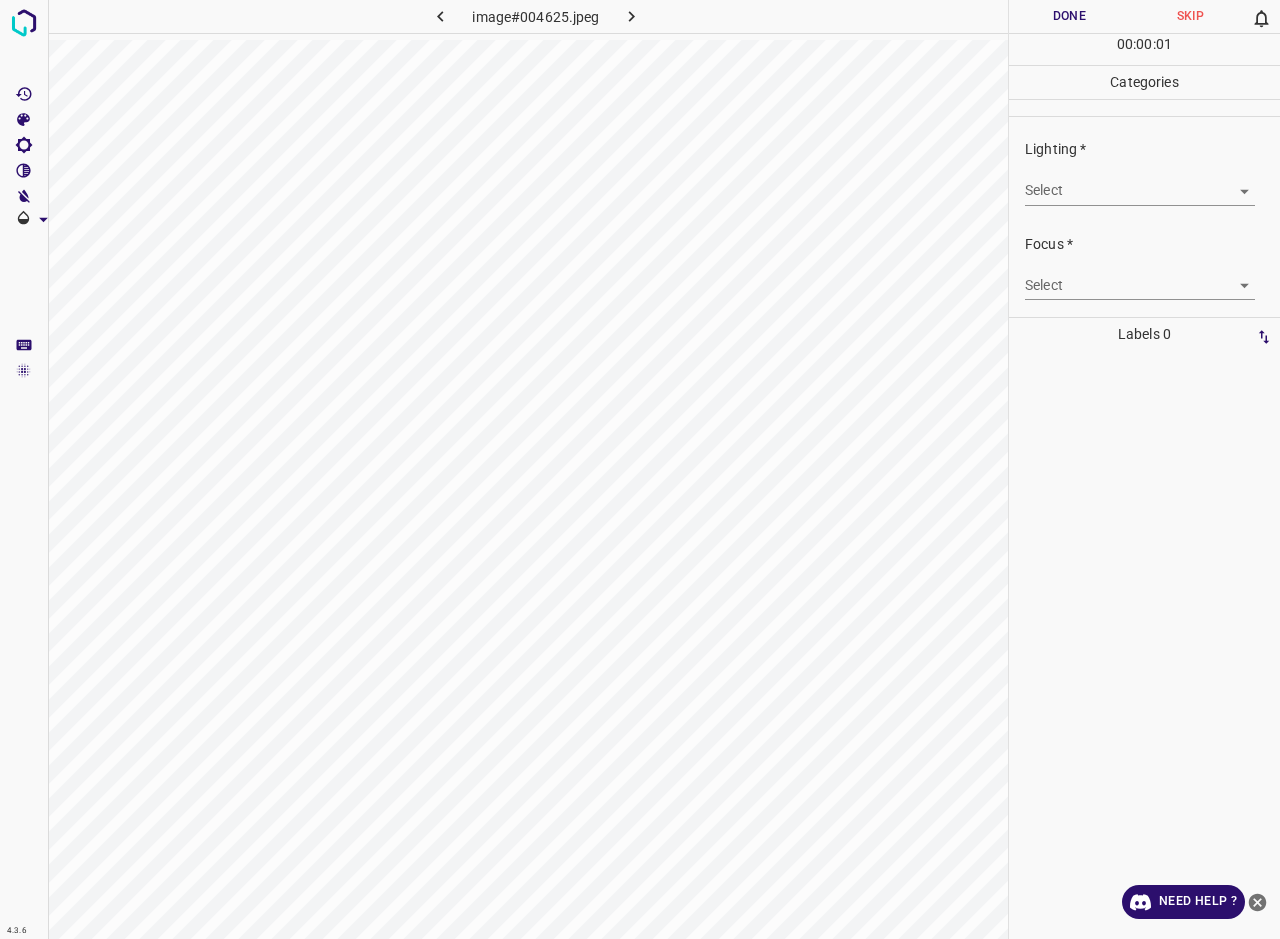 click on "4.3.6  image#004625.jpeg Done Skip 0 00   : 00   : 01   Categories Lighting *  Select ​ Focus *  Select ​ Overall *  Select ​ Labels   0 Categories 1 Lighting 2 Focus 3 Overall Tools Space Change between modes (Draw & Edit) I Auto labeling R Restore zoom M Zoom in N Zoom out Delete Delete selecte label Filters Z Restore filters X Saturation filter C Brightness filter V Contrast filter B Gray scale filter General O Download Need Help ? - Text - Hide - Delete" at bounding box center (640, 469) 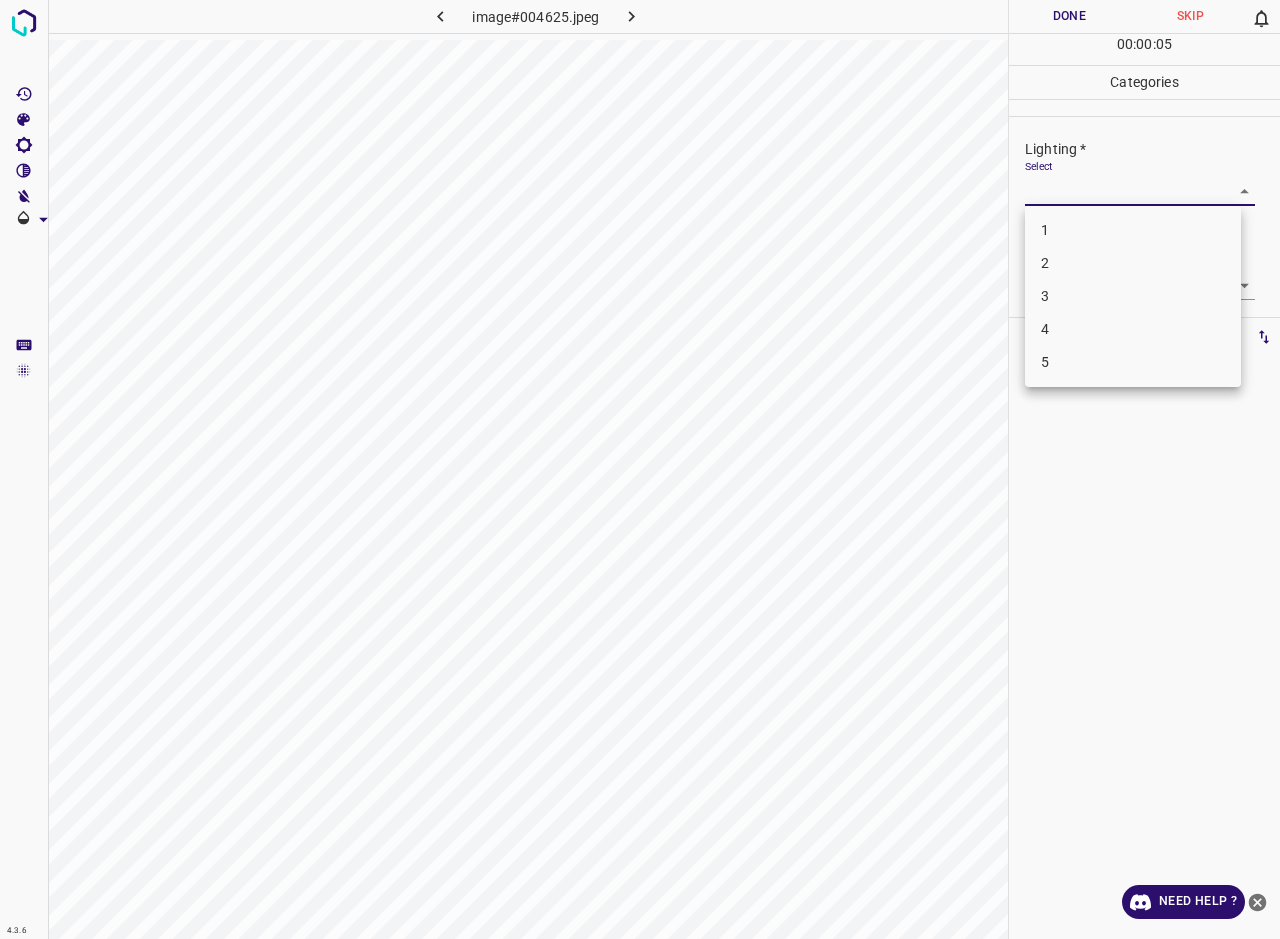 click on "2" at bounding box center [1133, 263] 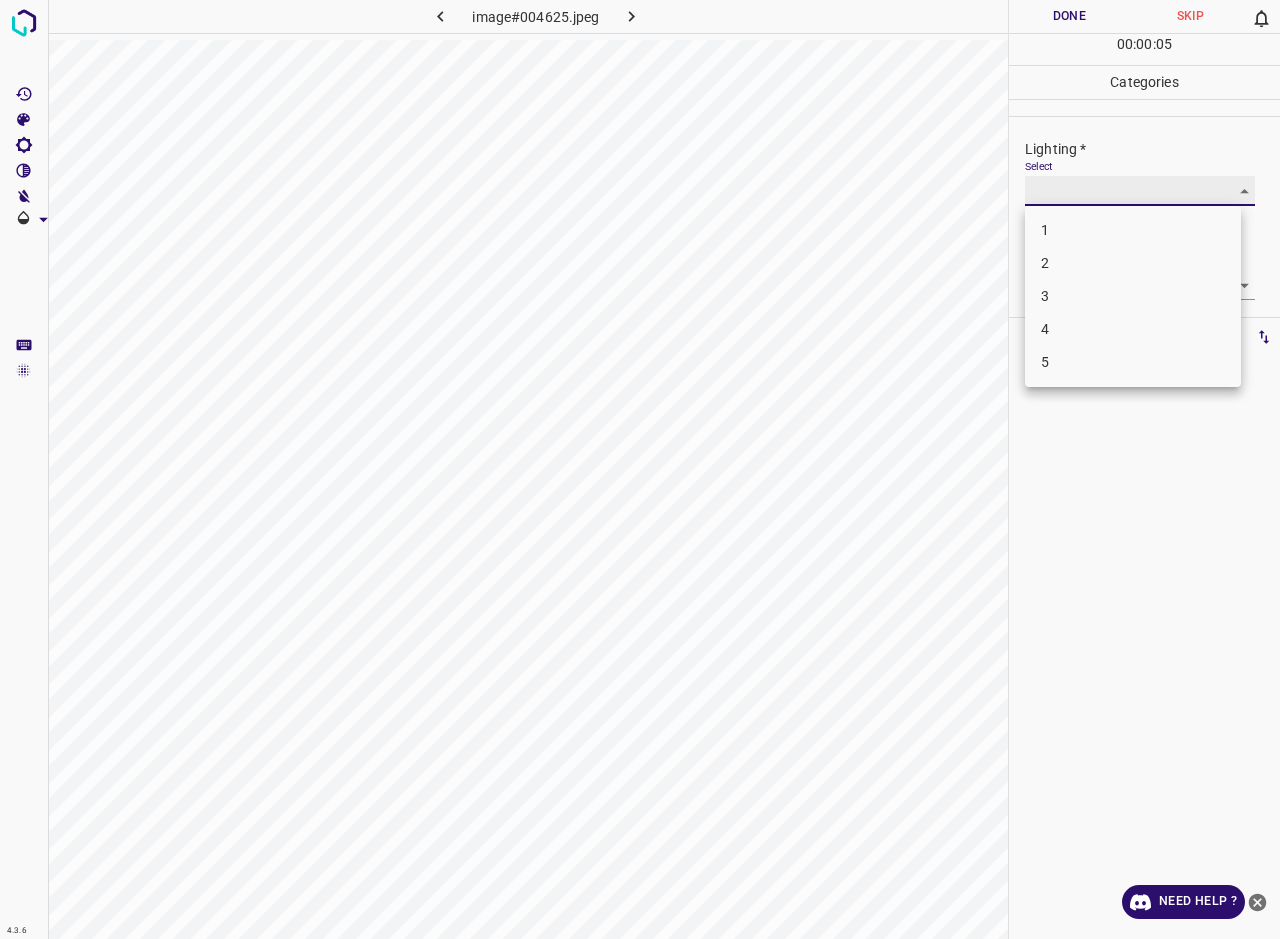type on "2" 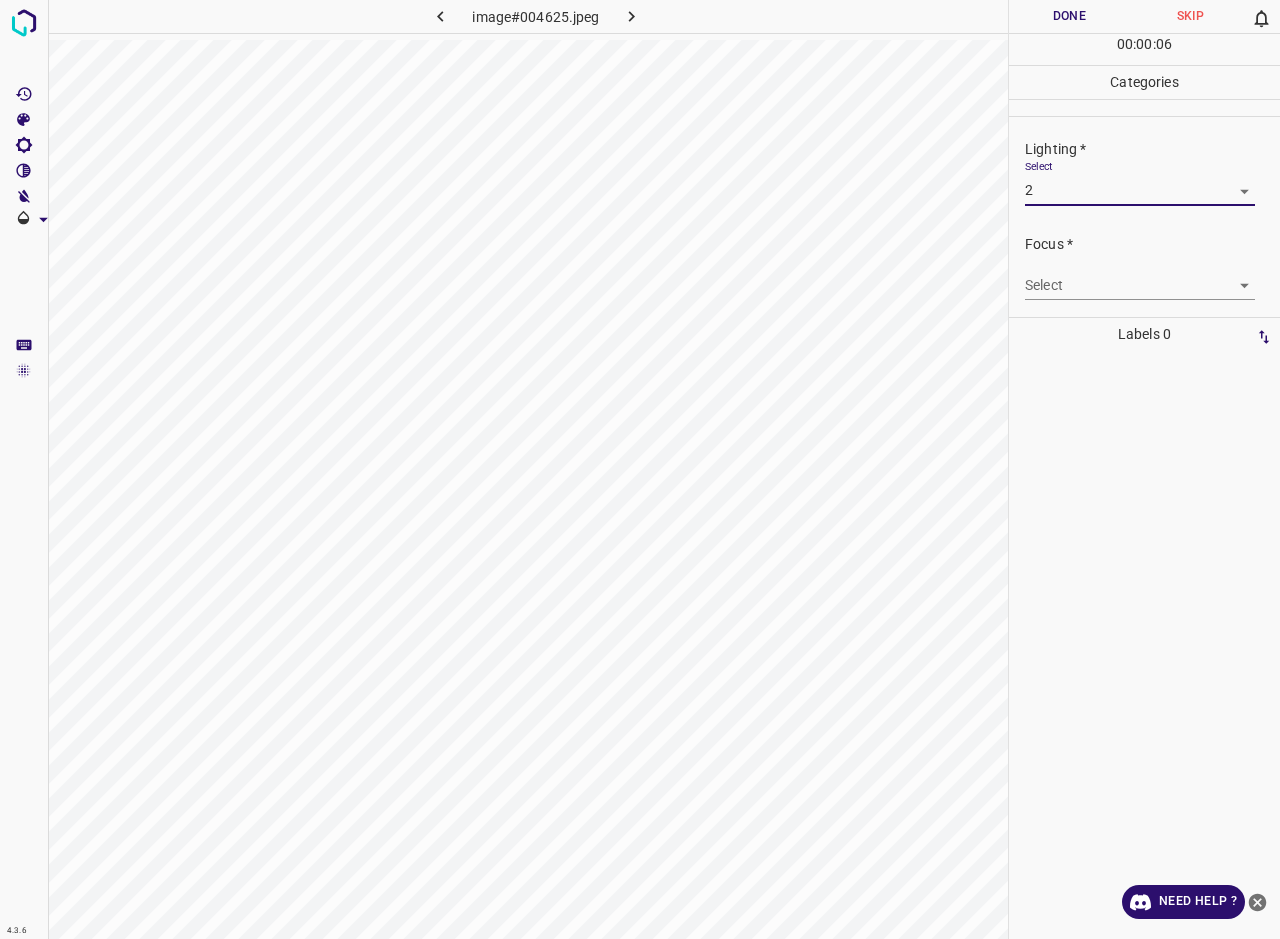 click on "4.3.6  image#004625.jpeg Done Skip 0 00   : 00   : 06   Categories Lighting *  Select 2 2 Focus *  Select ​ Overall *  Select ​ Labels   0 Categories 1 Lighting 2 Focus 3 Overall Tools Space Change between modes (Draw & Edit) I Auto labeling R Restore zoom M Zoom in N Zoom out Delete Delete selecte label Filters Z Restore filters X Saturation filter C Brightness filter V Contrast filter B Gray scale filter General O Download Need Help ? - Text - Hide - Delete" at bounding box center (640, 469) 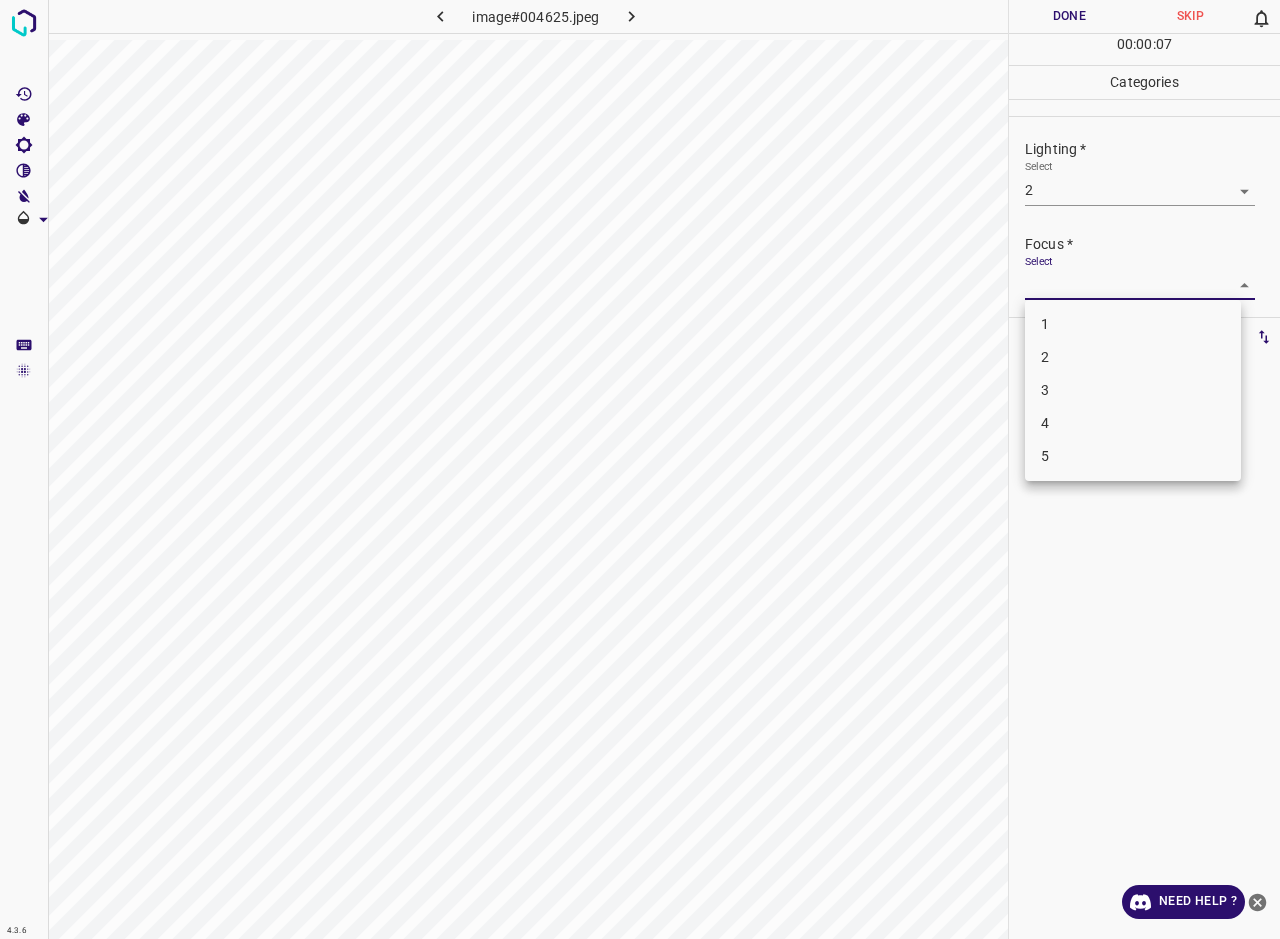 click on "3" at bounding box center (1133, 390) 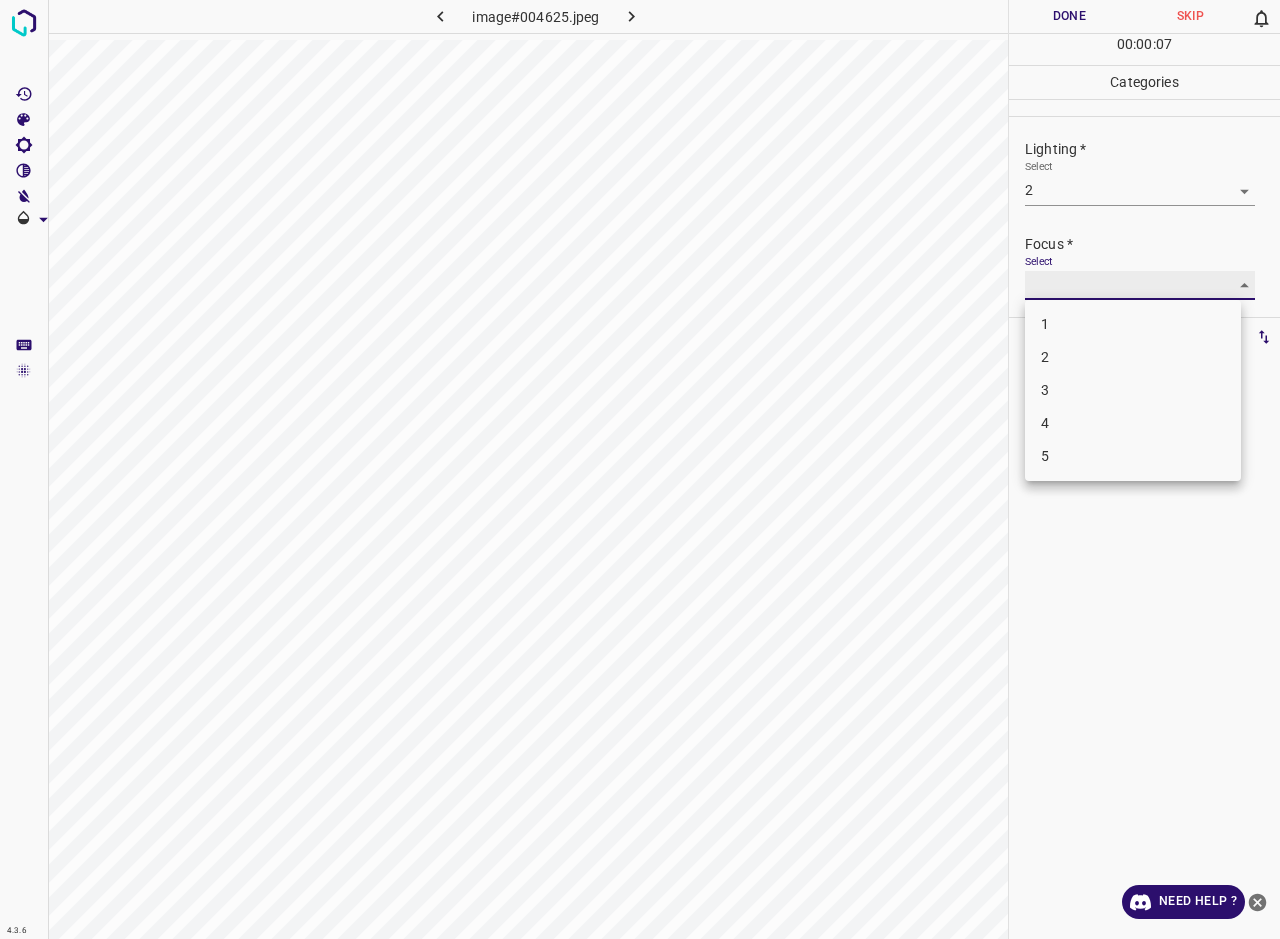type on "3" 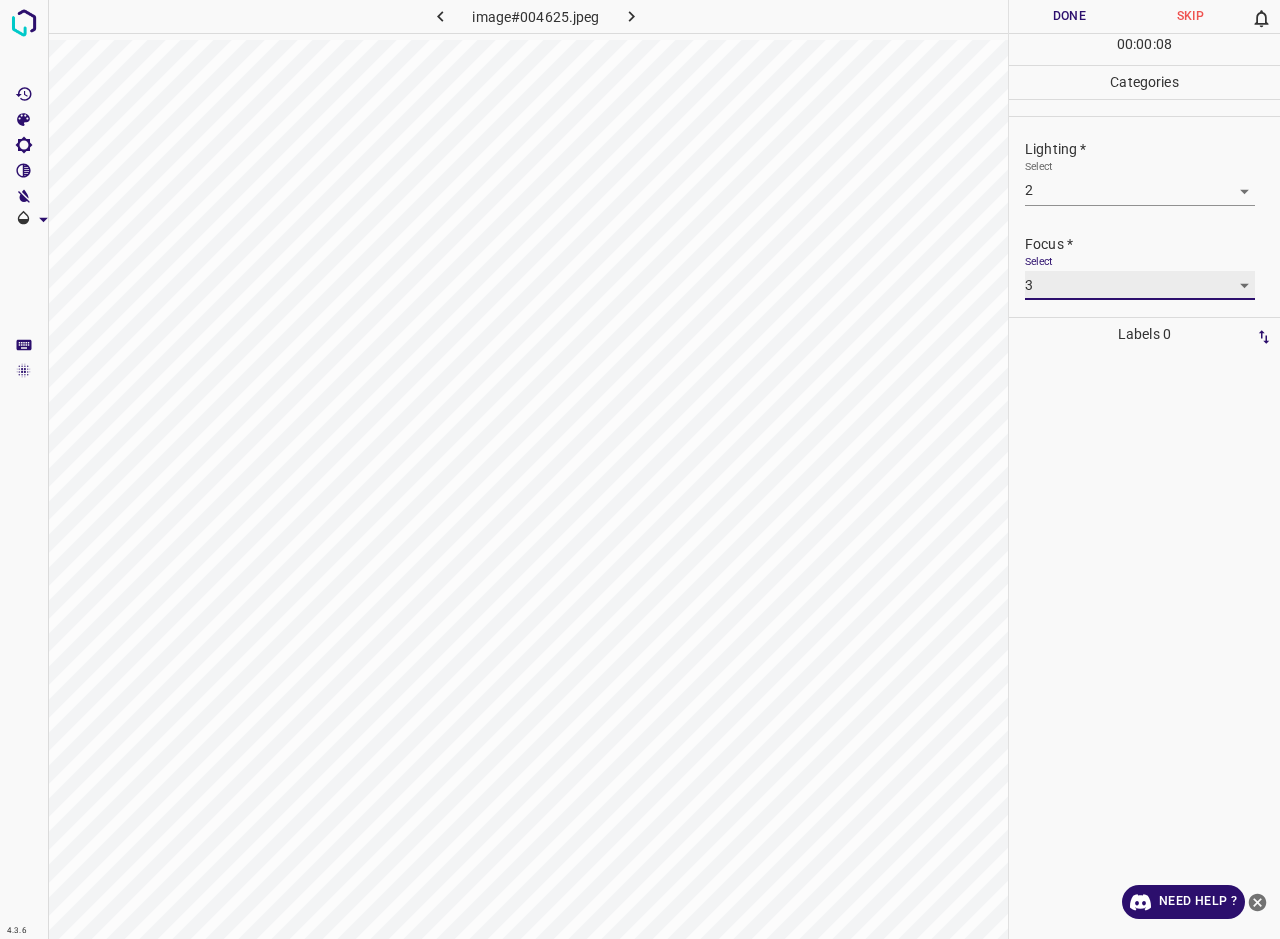 scroll, scrollTop: 98, scrollLeft: 0, axis: vertical 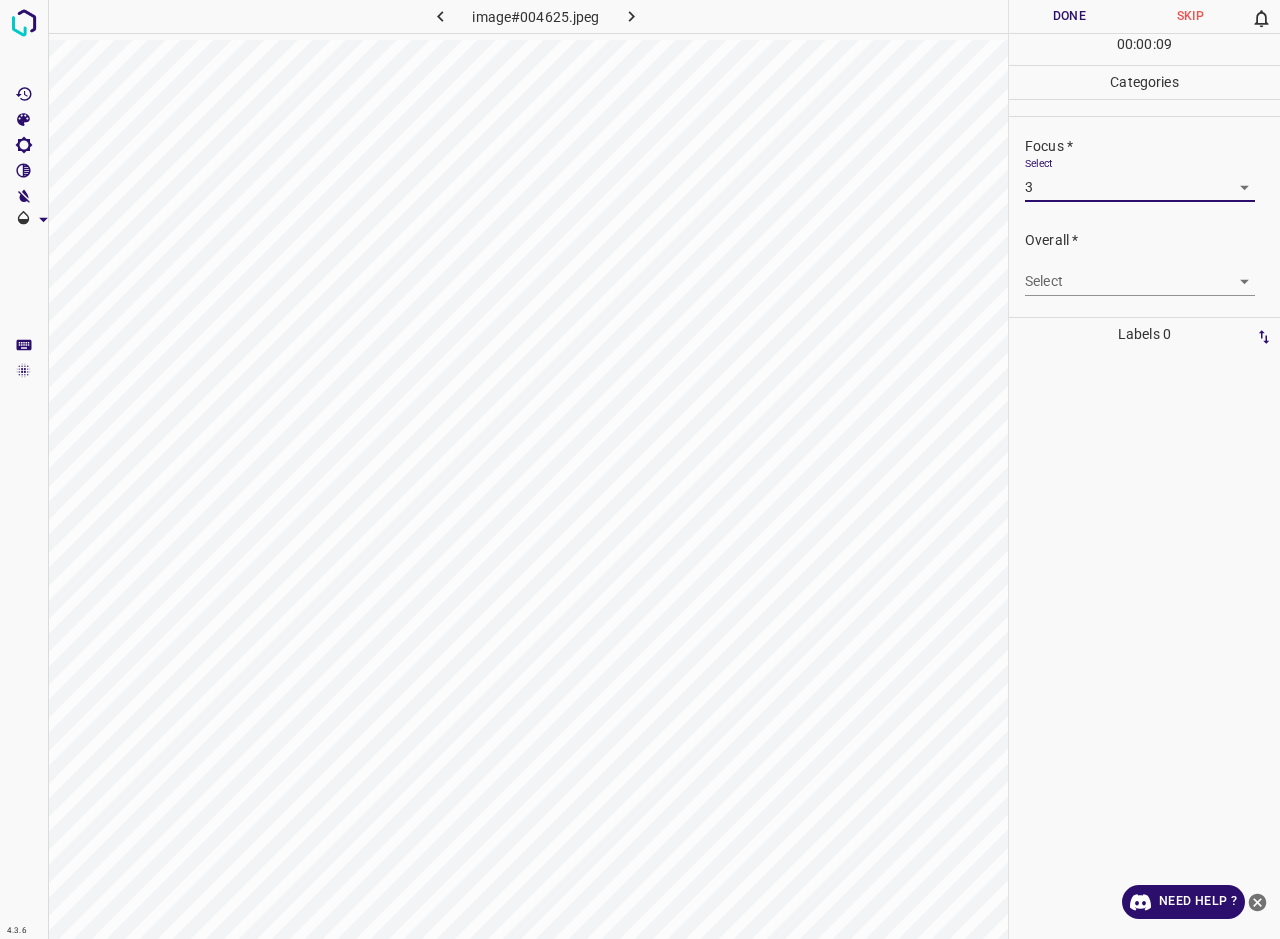 click on "4.3.6  image#004625.jpeg Done Skip 0 00   : 00   : 09   Categories Lighting *  Select 2 2 Focus *  Select 3 3 Overall *  Select ​ Labels   0 Categories 1 Lighting 2 Focus 3 Overall Tools Space Change between modes (Draw & Edit) I Auto labeling R Restore zoom M Zoom in N Zoom out Delete Delete selecte label Filters Z Restore filters X Saturation filter C Brightness filter V Contrast filter B Gray scale filter General O Download Need Help ? - Text - Hide - Delete" at bounding box center [640, 469] 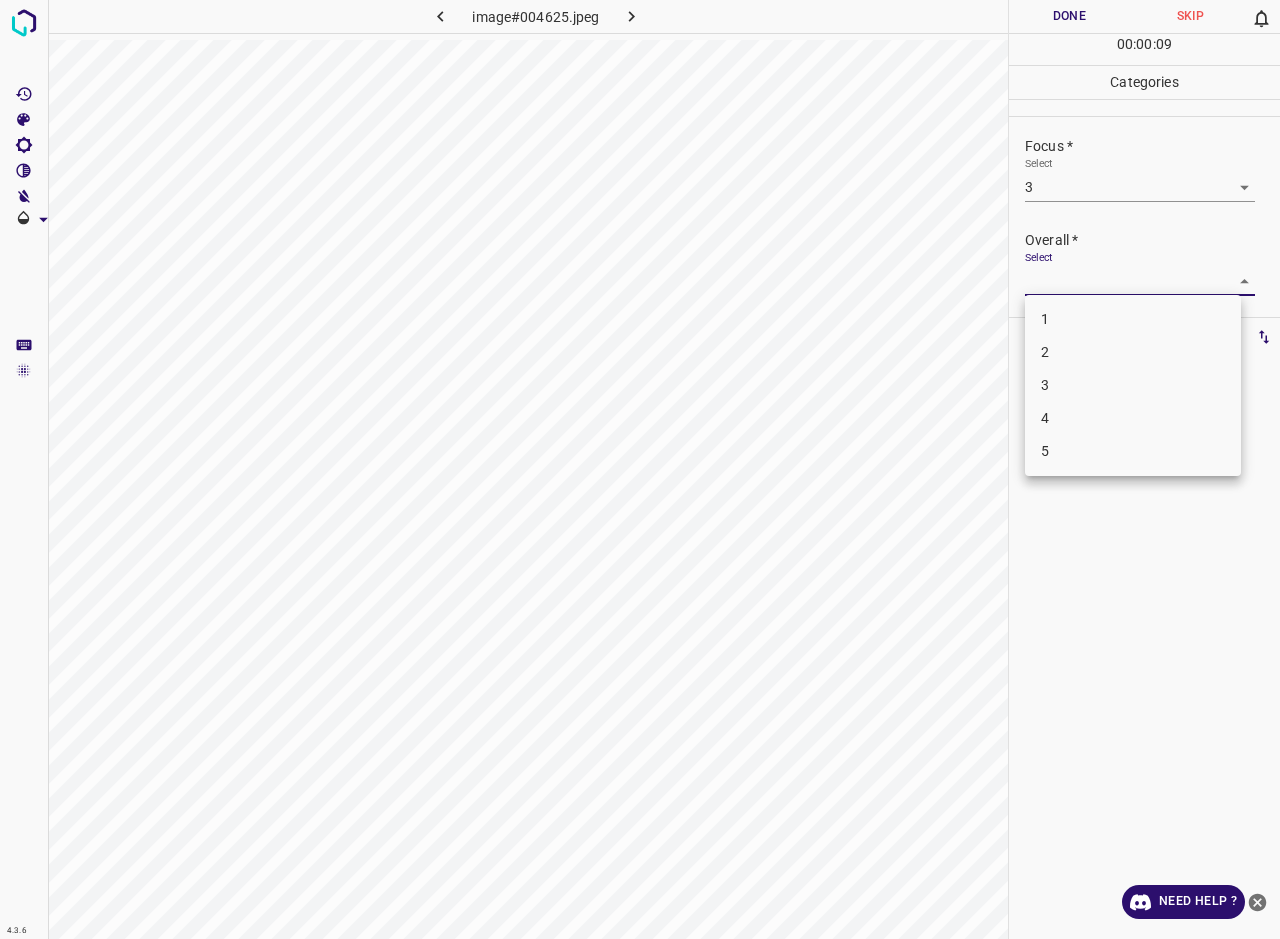 click on "3" at bounding box center (1133, 385) 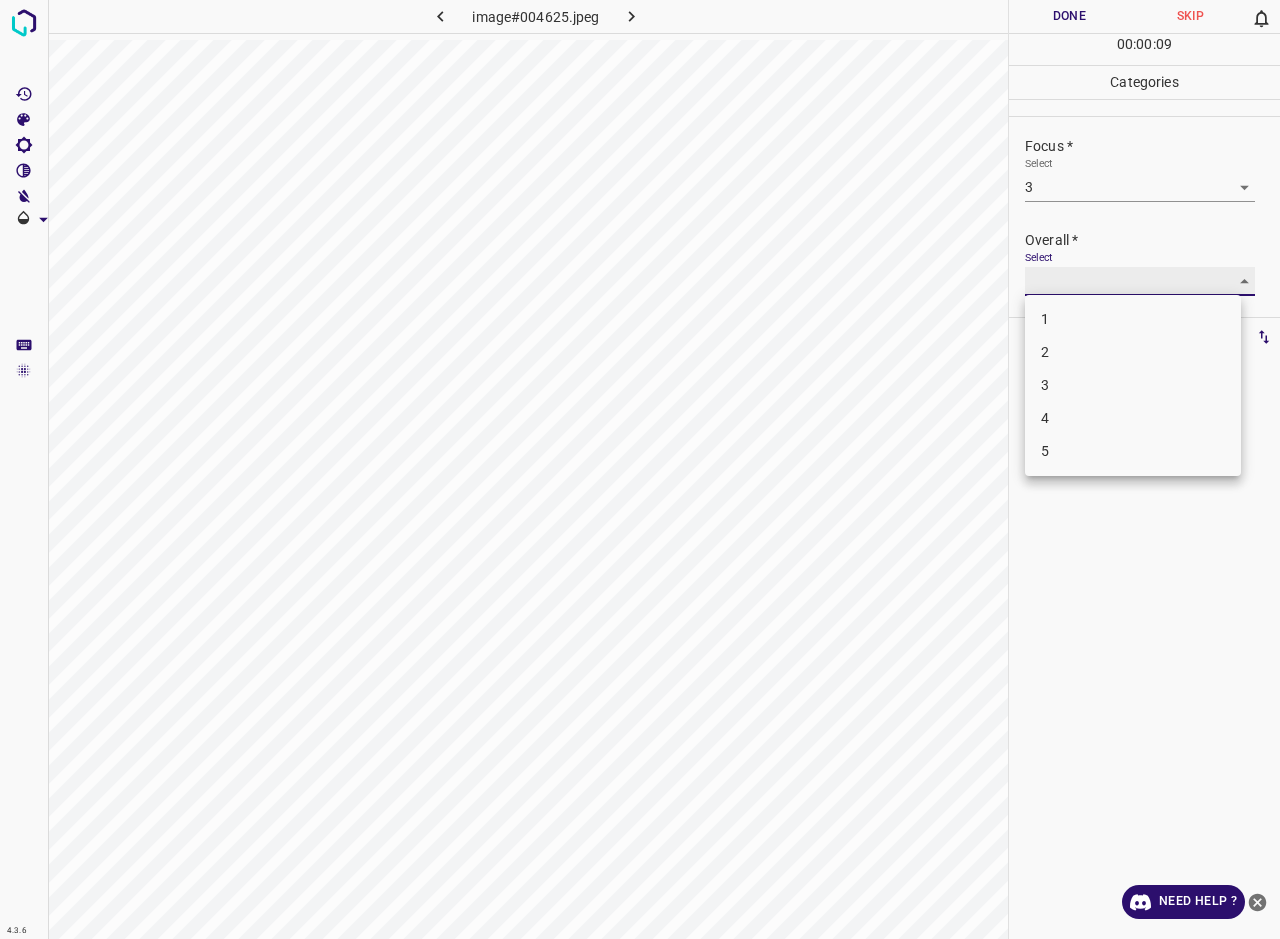 type on "3" 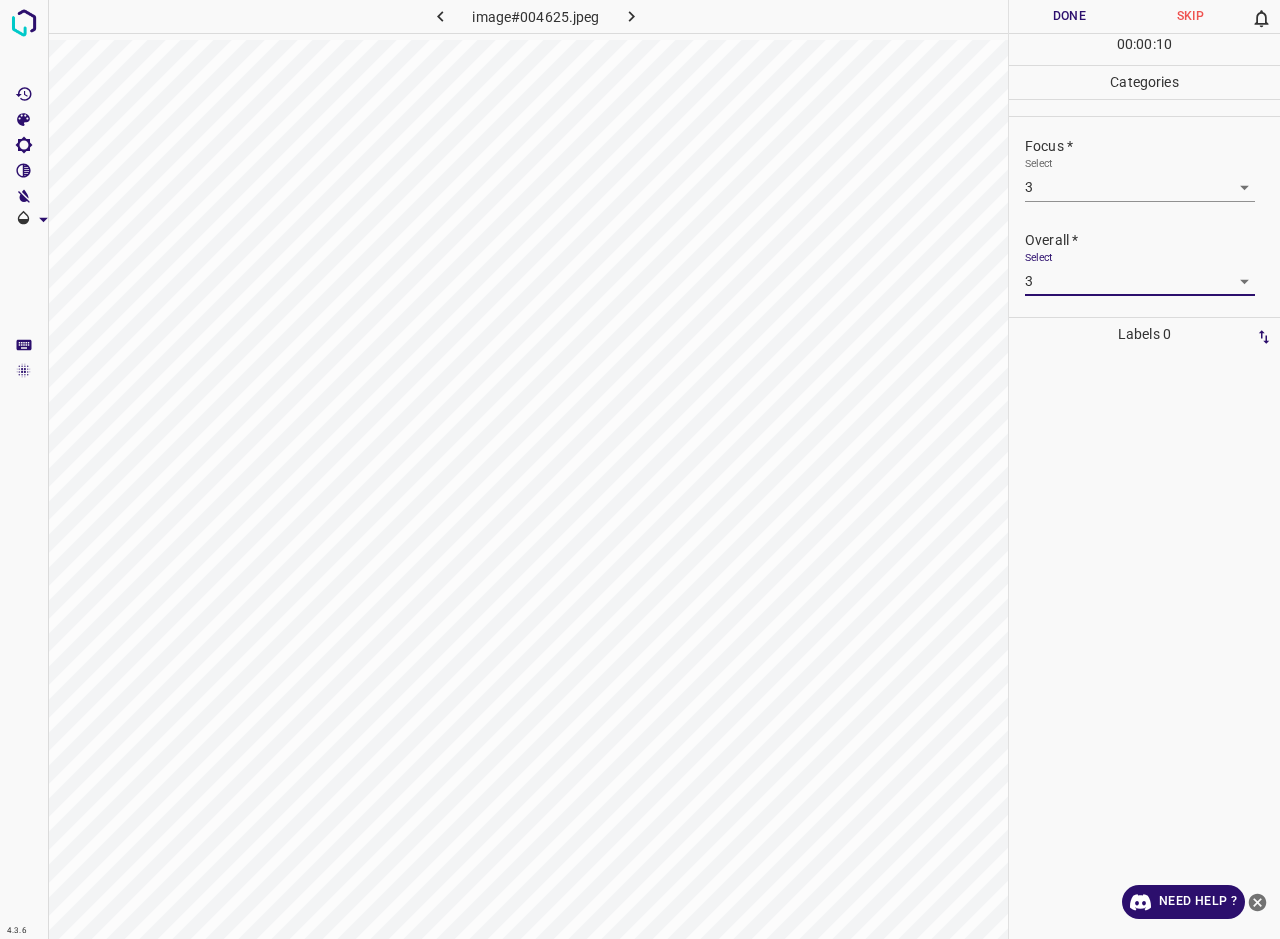 click on "Done" at bounding box center (1069, 16) 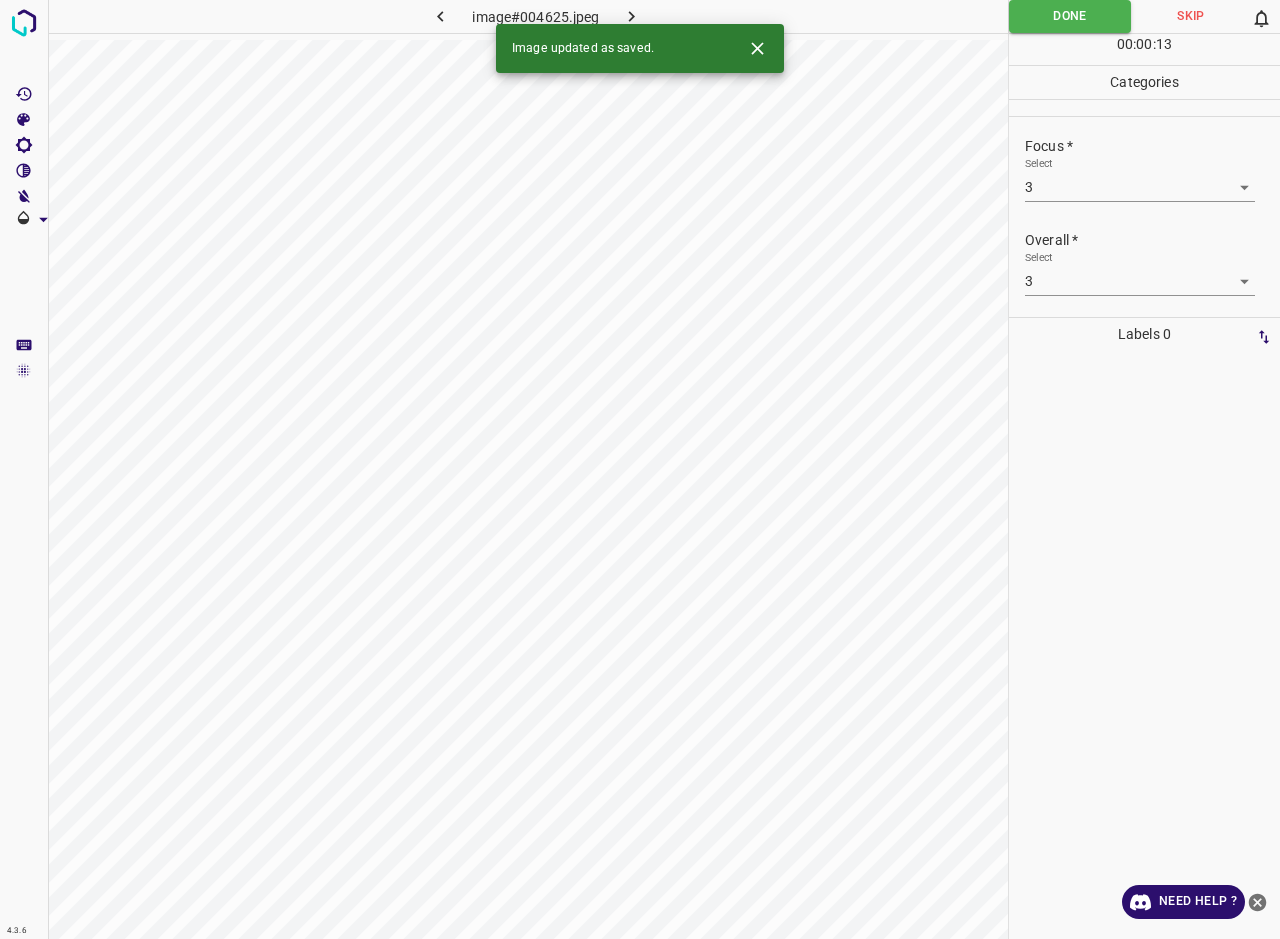 click 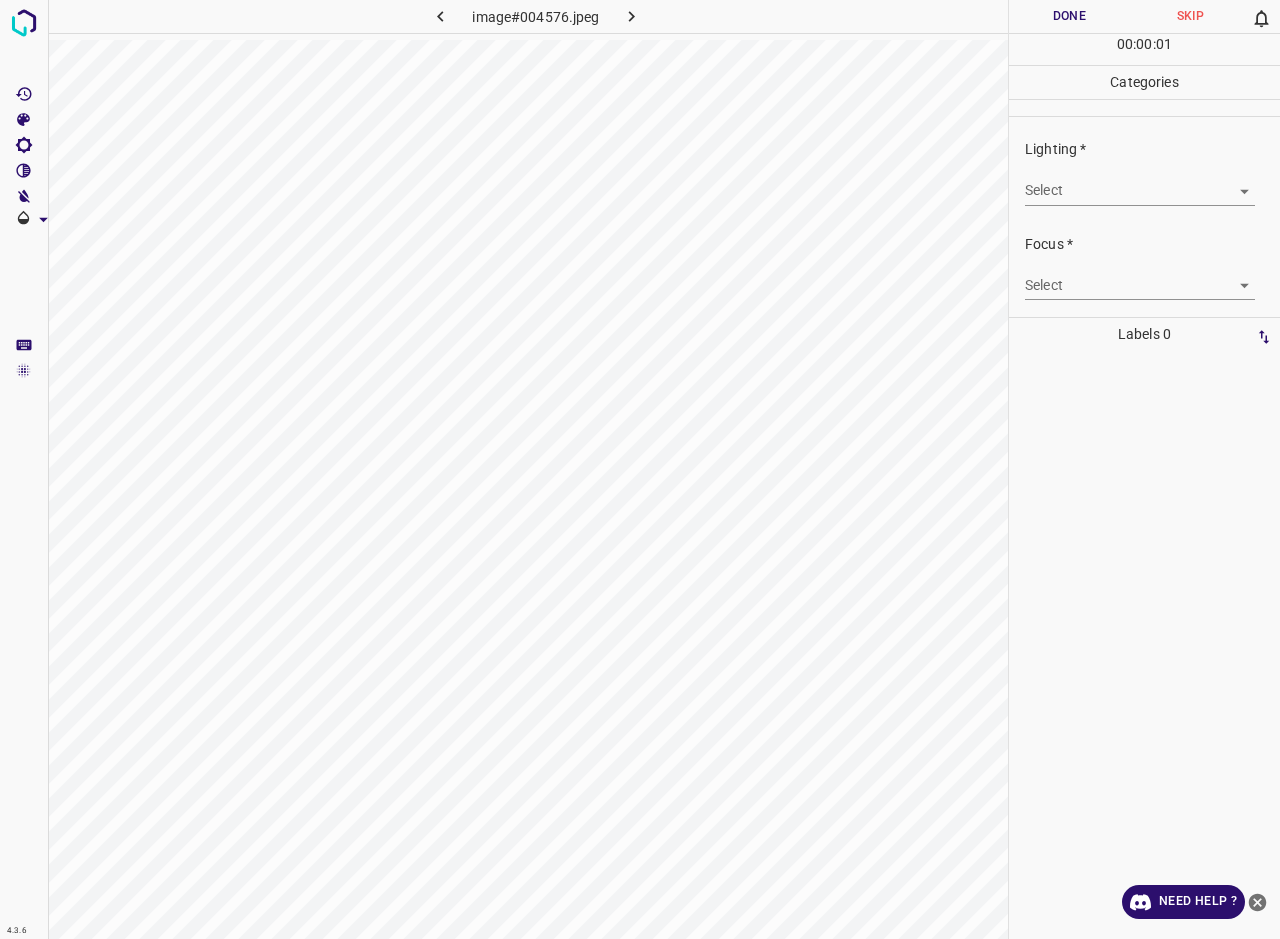 click on "4.3.6  image#004576.jpeg Done Skip 0 00   : 00   : 01   Categories Lighting *  Select ​ Focus *  Select ​ Overall *  Select ​ Labels   0 Categories 1 Lighting 2 Focus 3 Overall Tools Space Change between modes (Draw & Edit) I Auto labeling R Restore zoom M Zoom in N Zoom out Delete Delete selecte label Filters Z Restore filters X Saturation filter C Brightness filter V Contrast filter B Gray scale filter General O Download Need Help ? - Text - Hide - Delete" at bounding box center [640, 469] 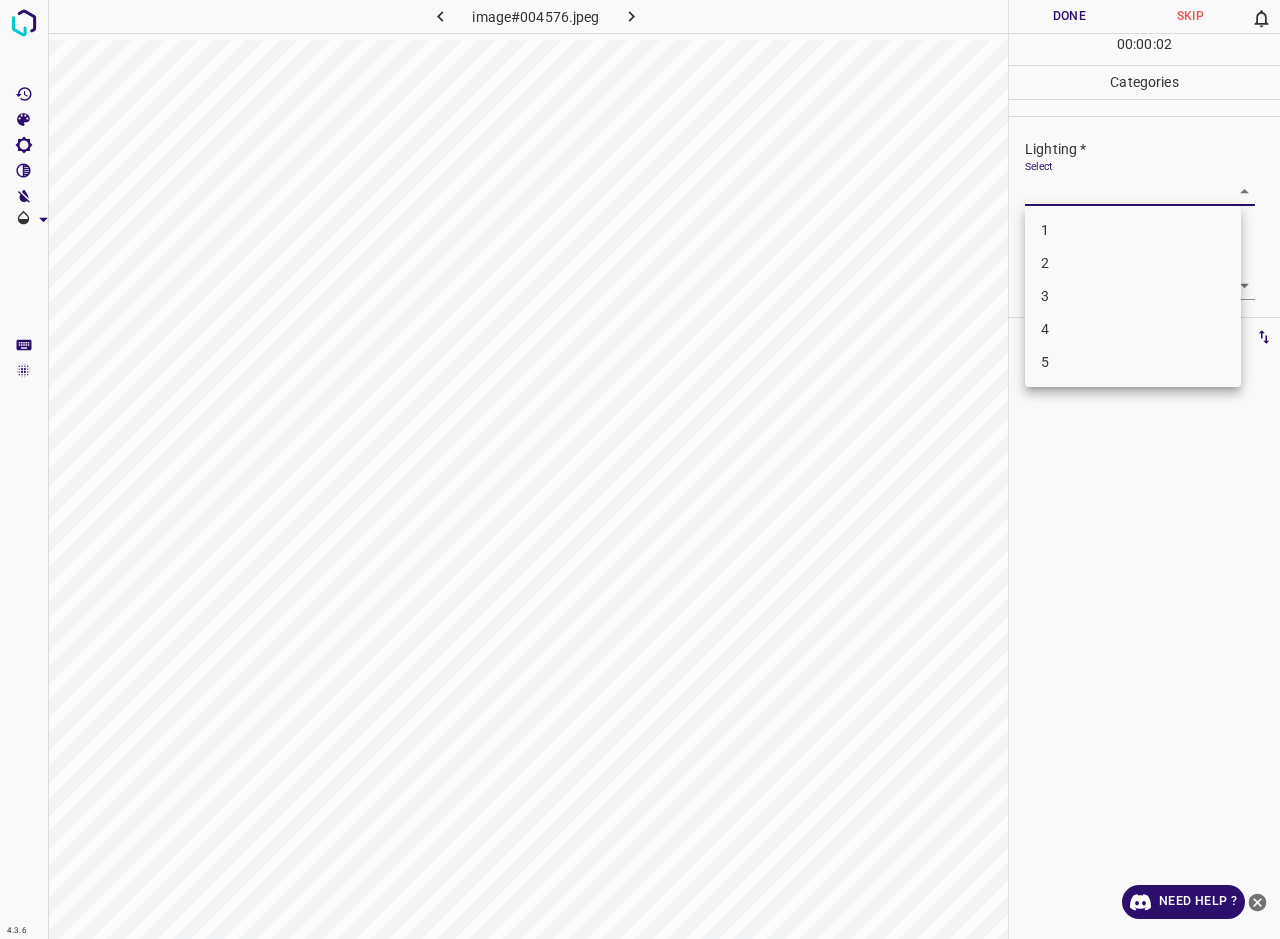 click on "3" at bounding box center [1133, 296] 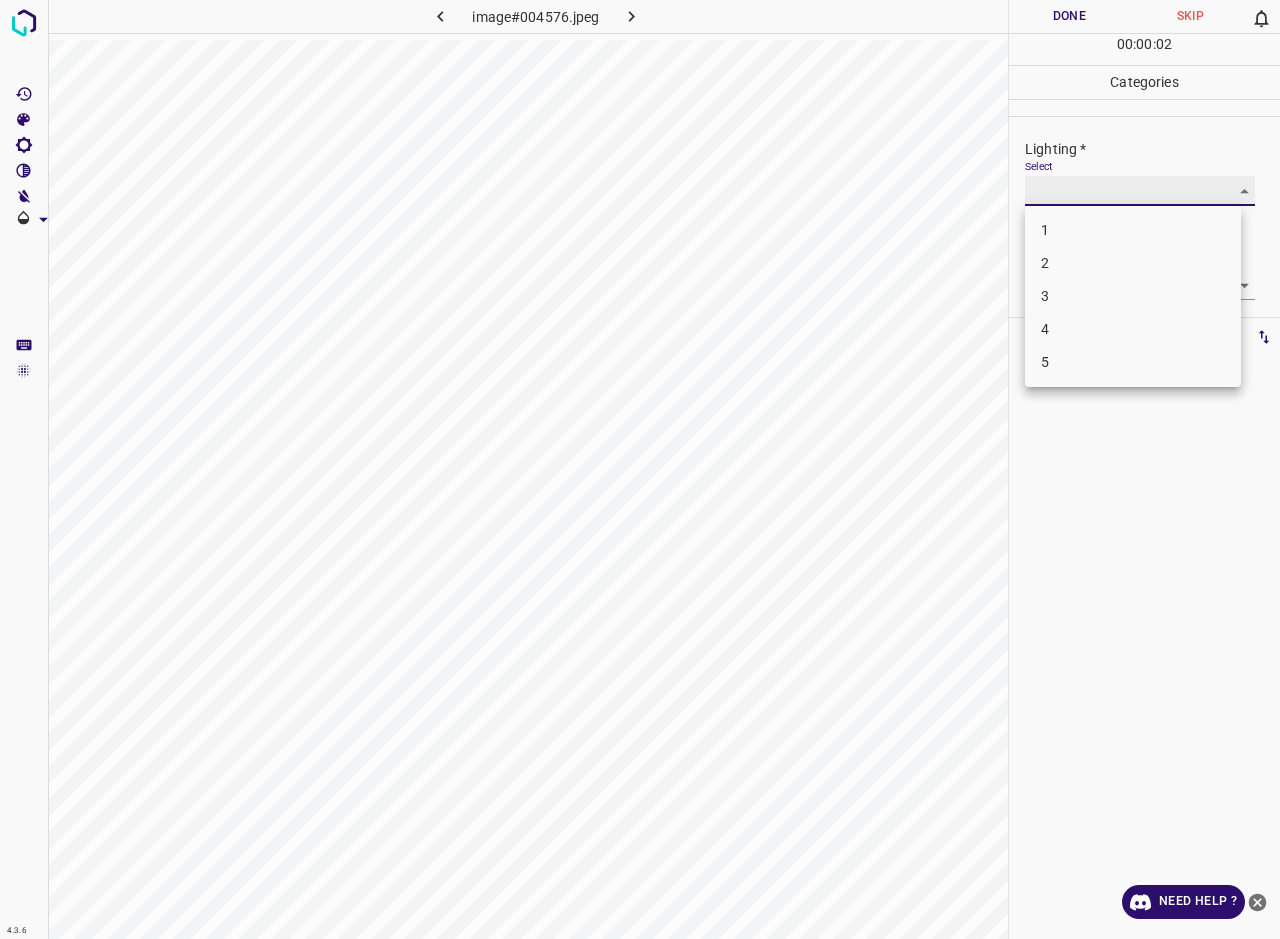 type on "3" 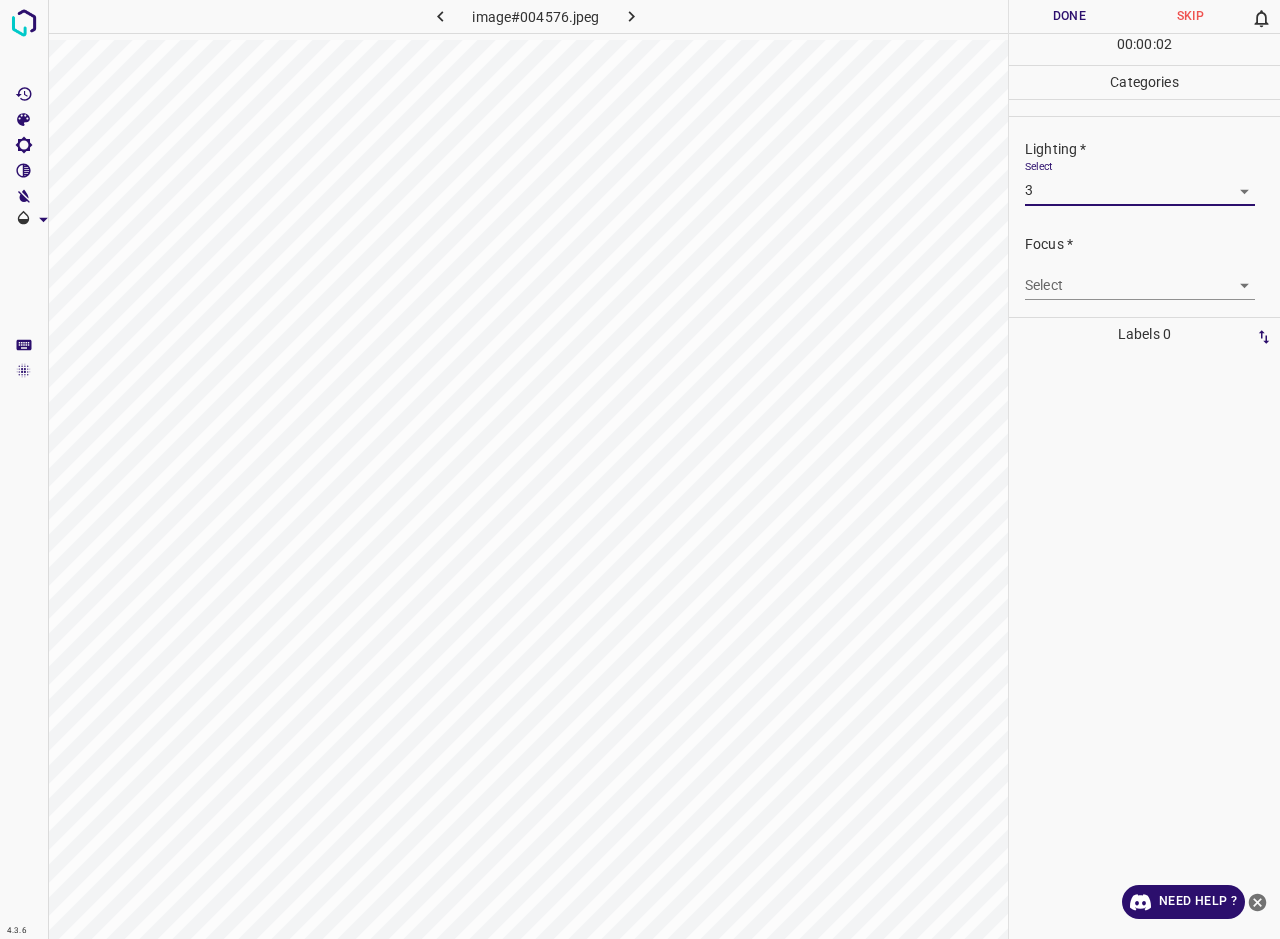click on "4.3.6  image#004576.jpeg Done Skip 0 00   : 00   : 02   Categories Lighting *  Select 3 3 Focus *  Select ​ Overall *  Select ​ Labels   0 Categories 1 Lighting 2 Focus 3 Overall Tools Space Change between modes (Draw & Edit) I Auto labeling R Restore zoom M Zoom in N Zoom out Delete Delete selecte label Filters Z Restore filters X Saturation filter C Brightness filter V Contrast filter B Gray scale filter General O Download Need Help ? - Text - Hide - Delete" at bounding box center (640, 469) 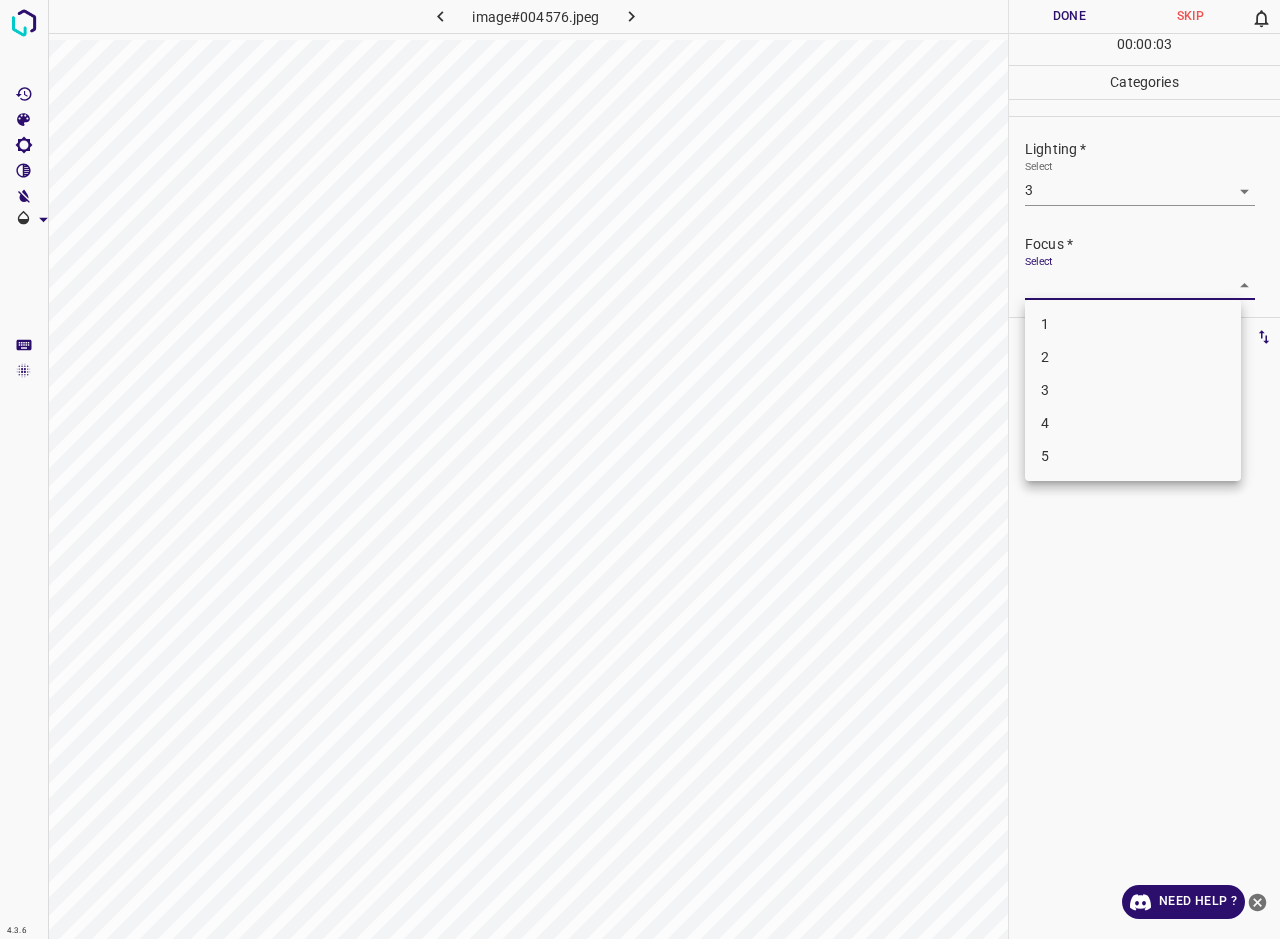 click on "3" at bounding box center [1133, 390] 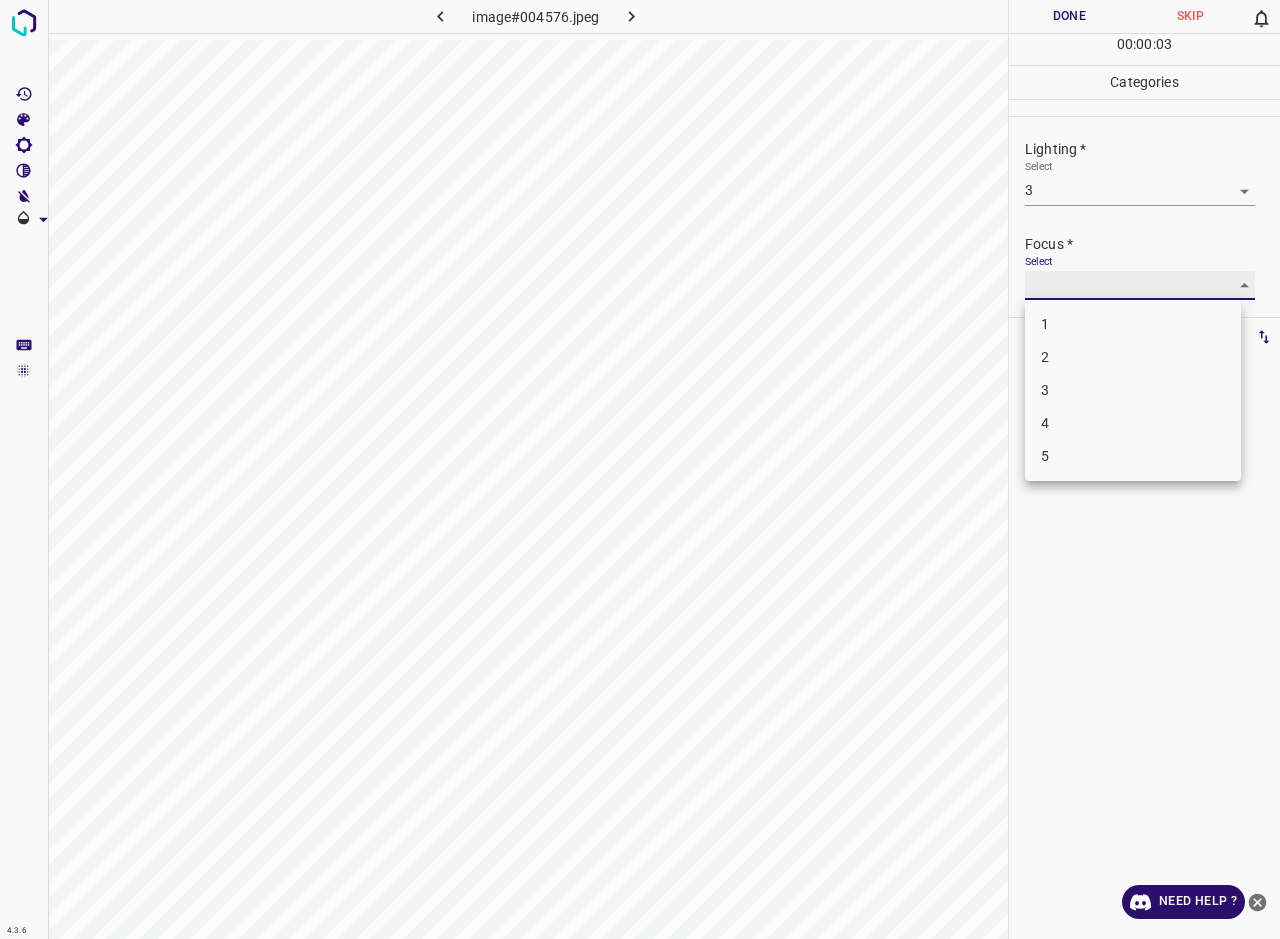 type on "3" 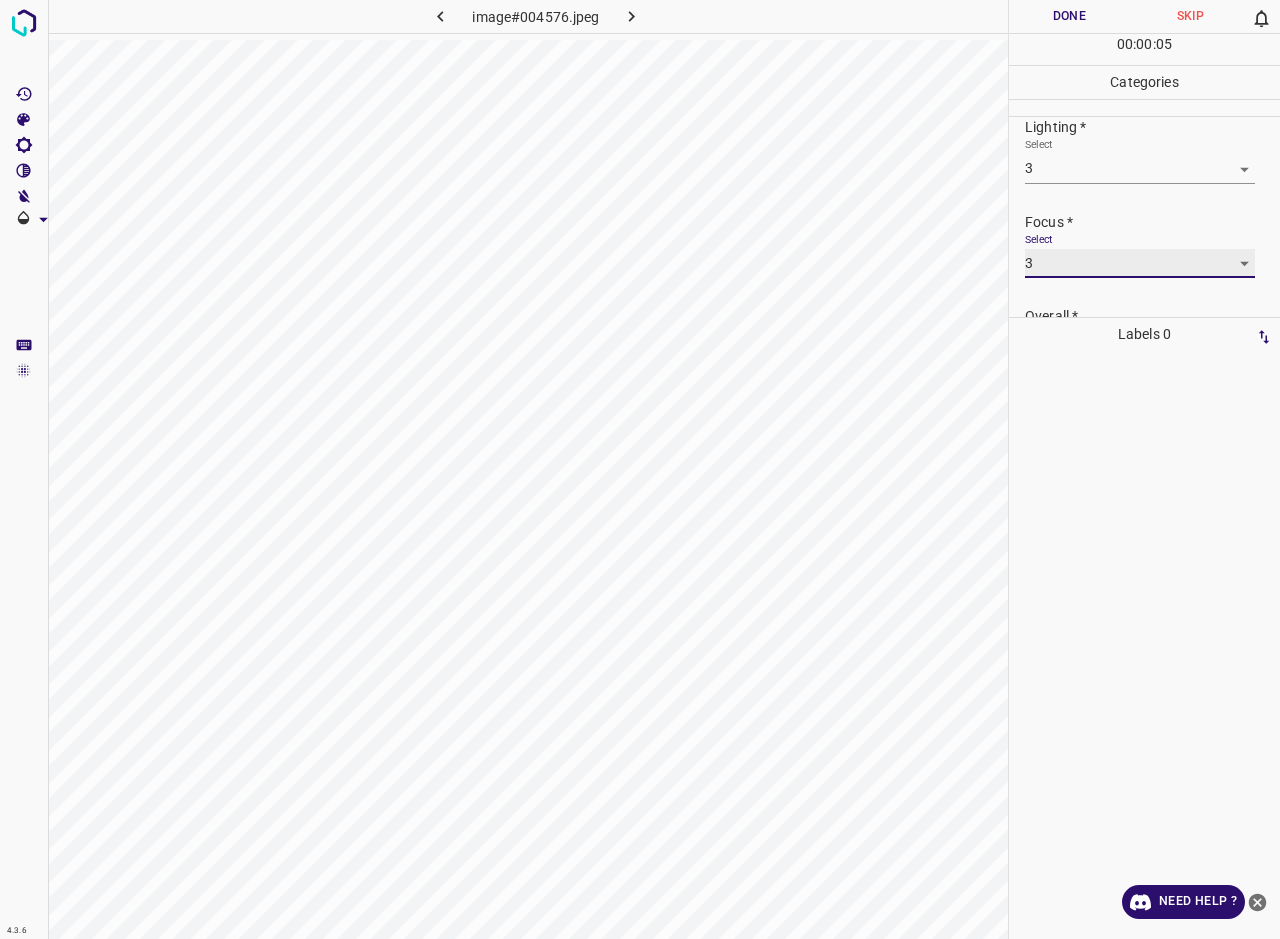 scroll, scrollTop: 98, scrollLeft: 0, axis: vertical 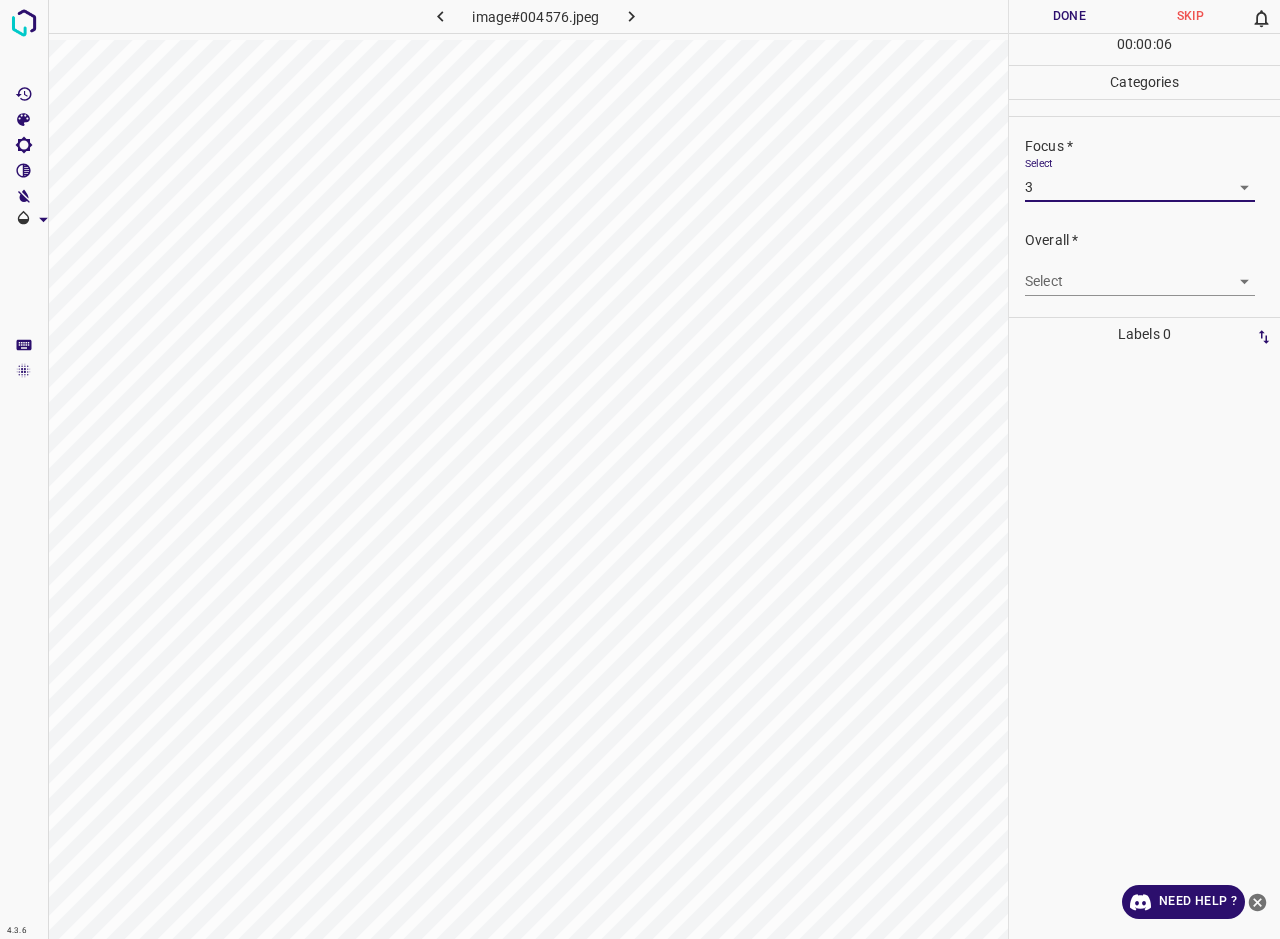 click on "4.3.6  image#004576.jpeg Done Skip 0 00   : 00   : 06   Categories Lighting *  Select 3 3 Focus *  Select 3 3 Overall *  Select ​ Labels   0 Categories 1 Lighting 2 Focus 3 Overall Tools Space Change between modes (Draw & Edit) I Auto labeling R Restore zoom M Zoom in N Zoom out Delete Delete selecte label Filters Z Restore filters X Saturation filter C Brightness filter V Contrast filter B Gray scale filter General O Download Need Help ? - Text - Hide - Delete" at bounding box center [640, 469] 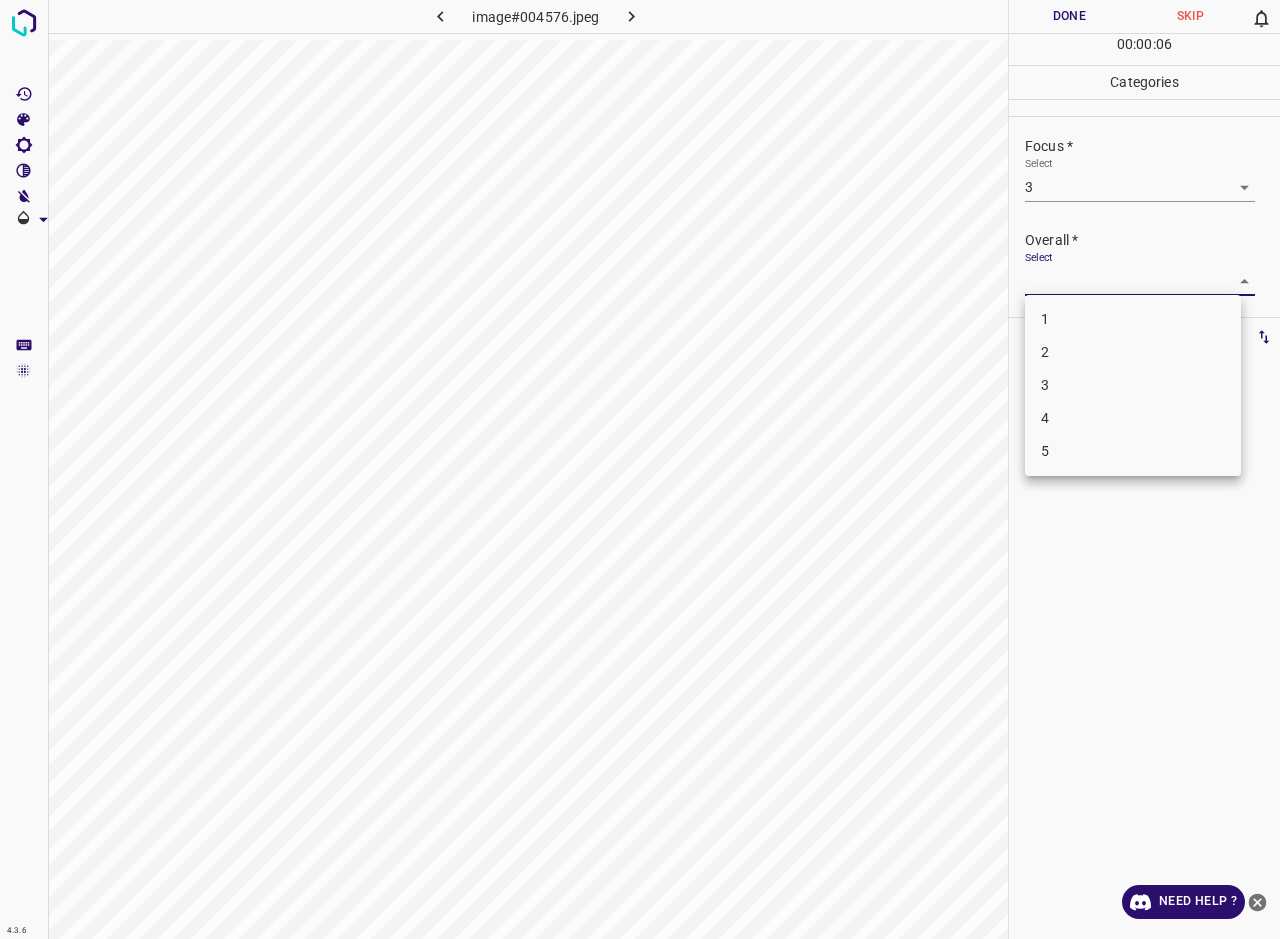 click on "3" at bounding box center (1133, 385) 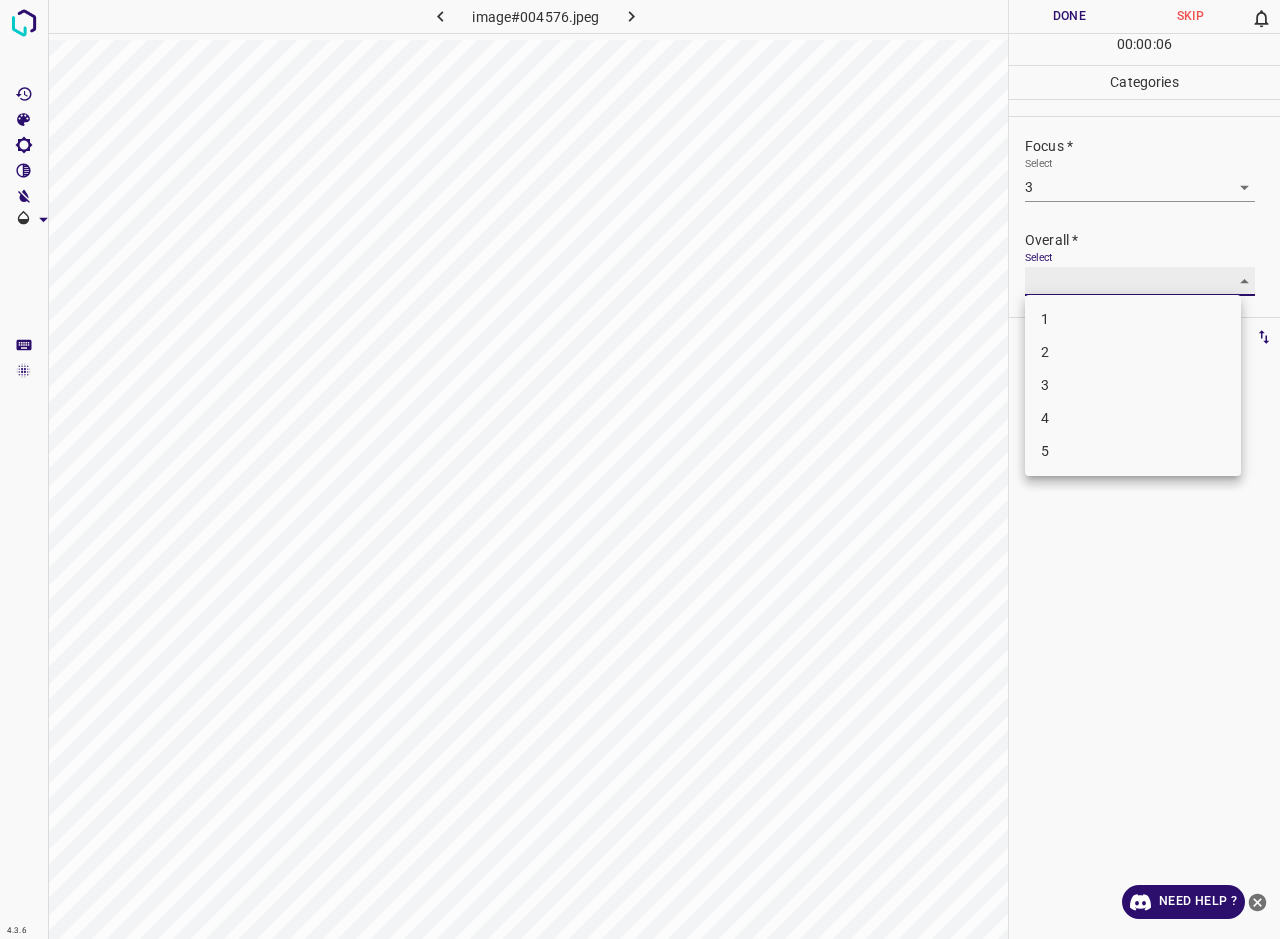 type on "3" 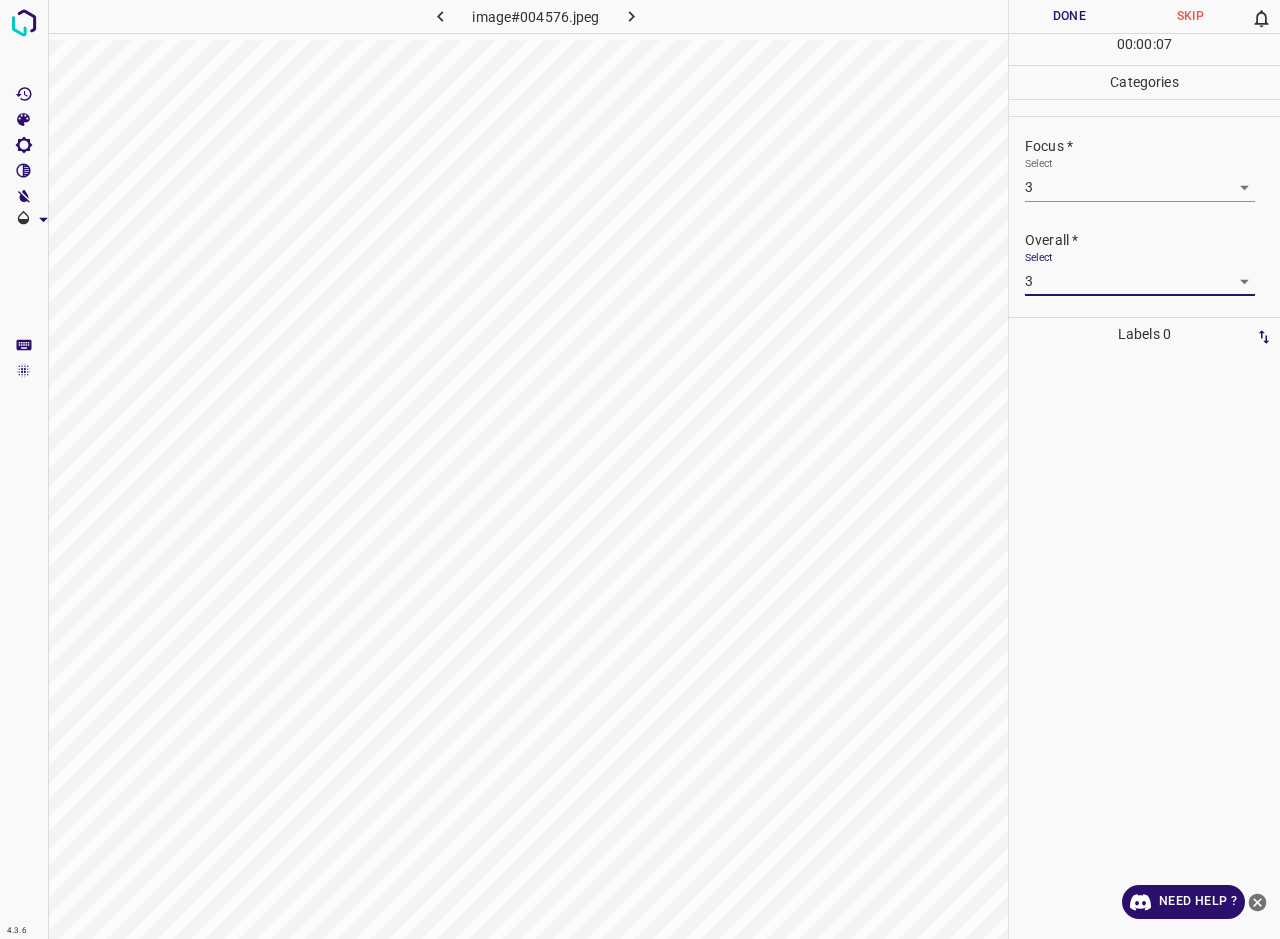 click on "Done" at bounding box center [1069, 16] 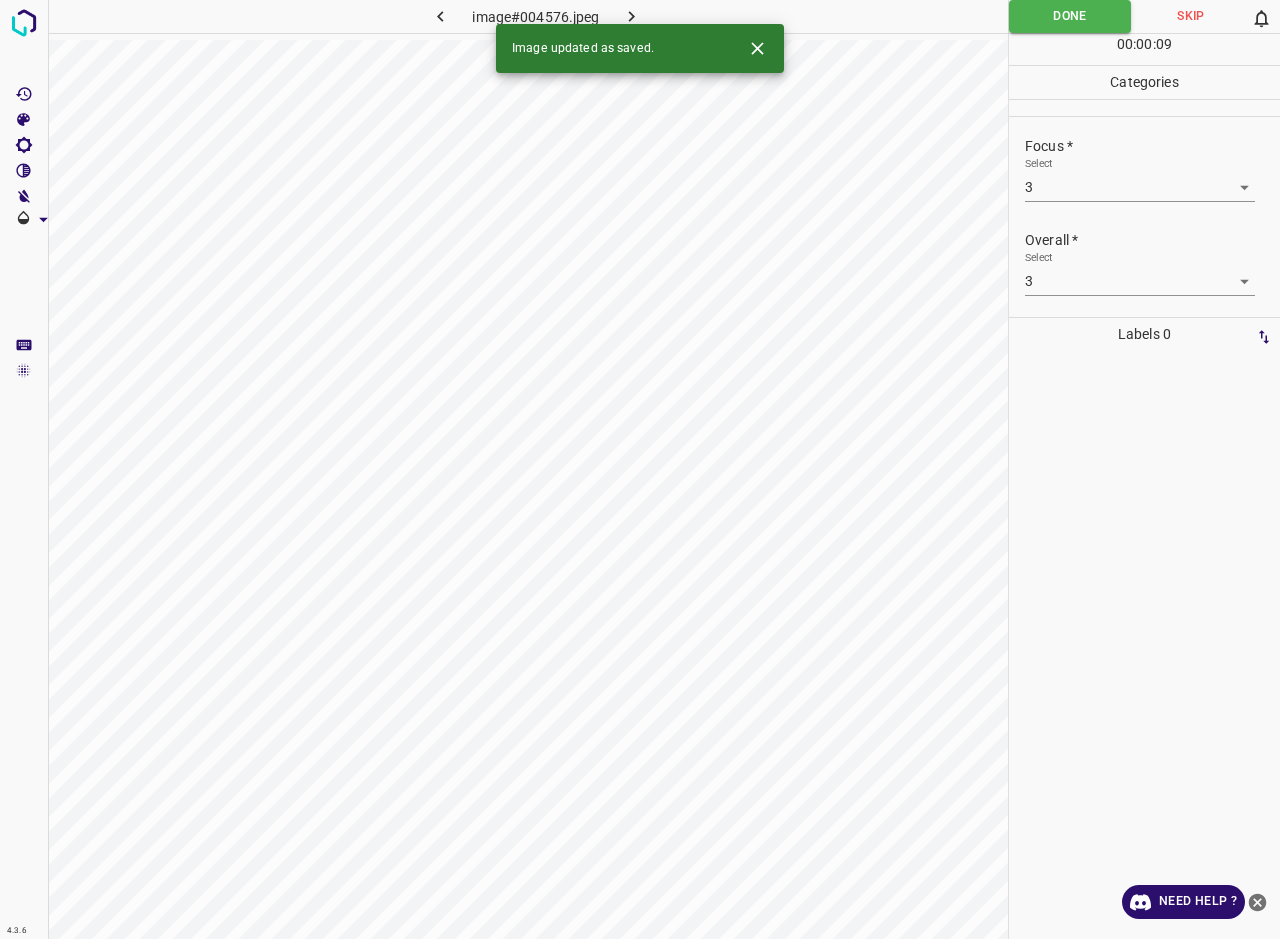 click 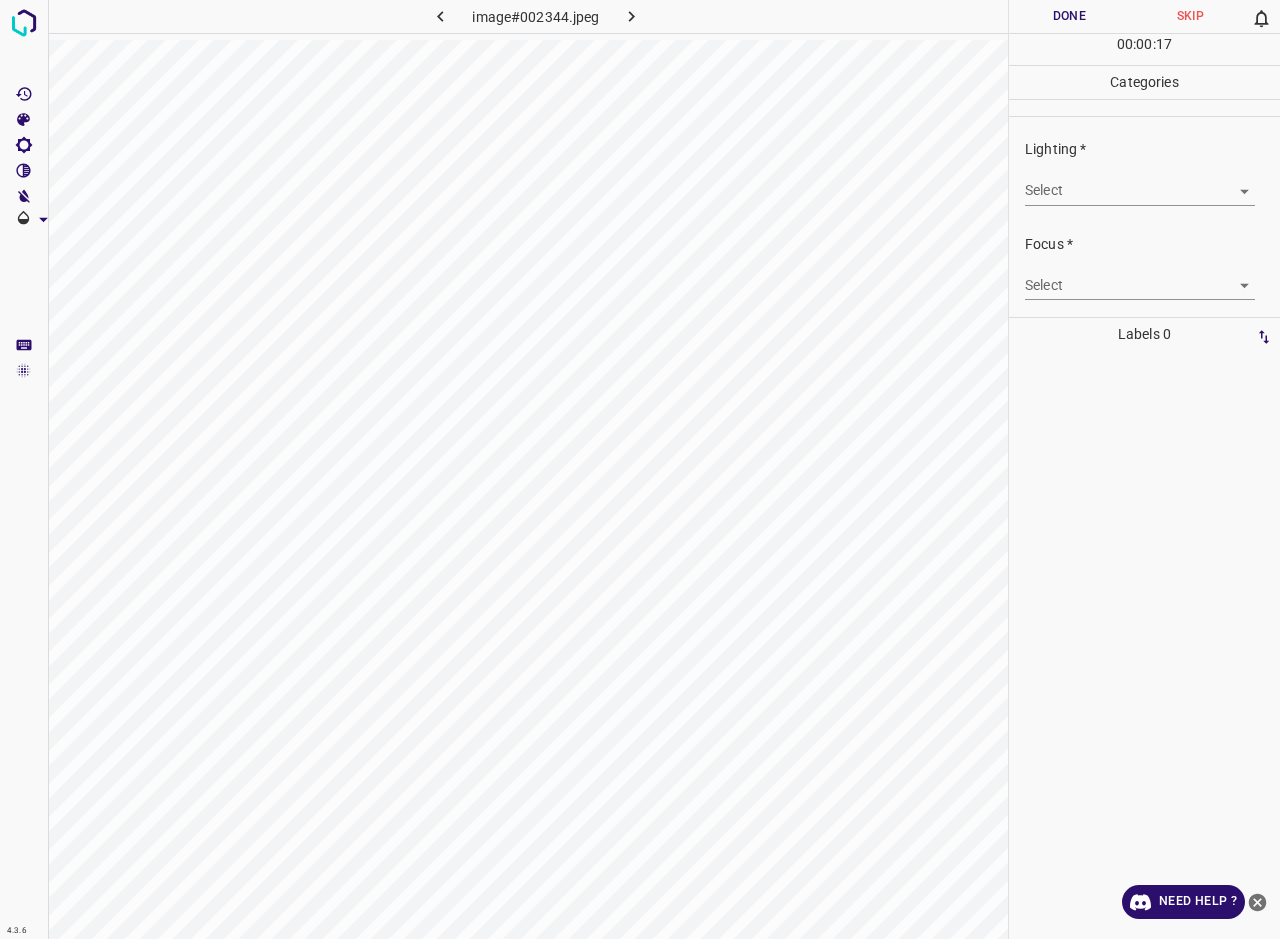 click on "4.3.6  image#002344.jpeg Done Skip 0 00   : 00   : 17   Categories Lighting *  Select ​ Focus *  Select ​ Overall *  Select ​ Labels   0 Categories 1 Lighting 2 Focus 3 Overall Tools Space Change between modes (Draw & Edit) I Auto labeling R Restore zoom M Zoom in N Zoom out Delete Delete selecte label Filters Z Restore filters X Saturation filter C Brightness filter V Contrast filter B Gray scale filter General O Download Need Help ? - Text - Hide - Delete" at bounding box center (640, 469) 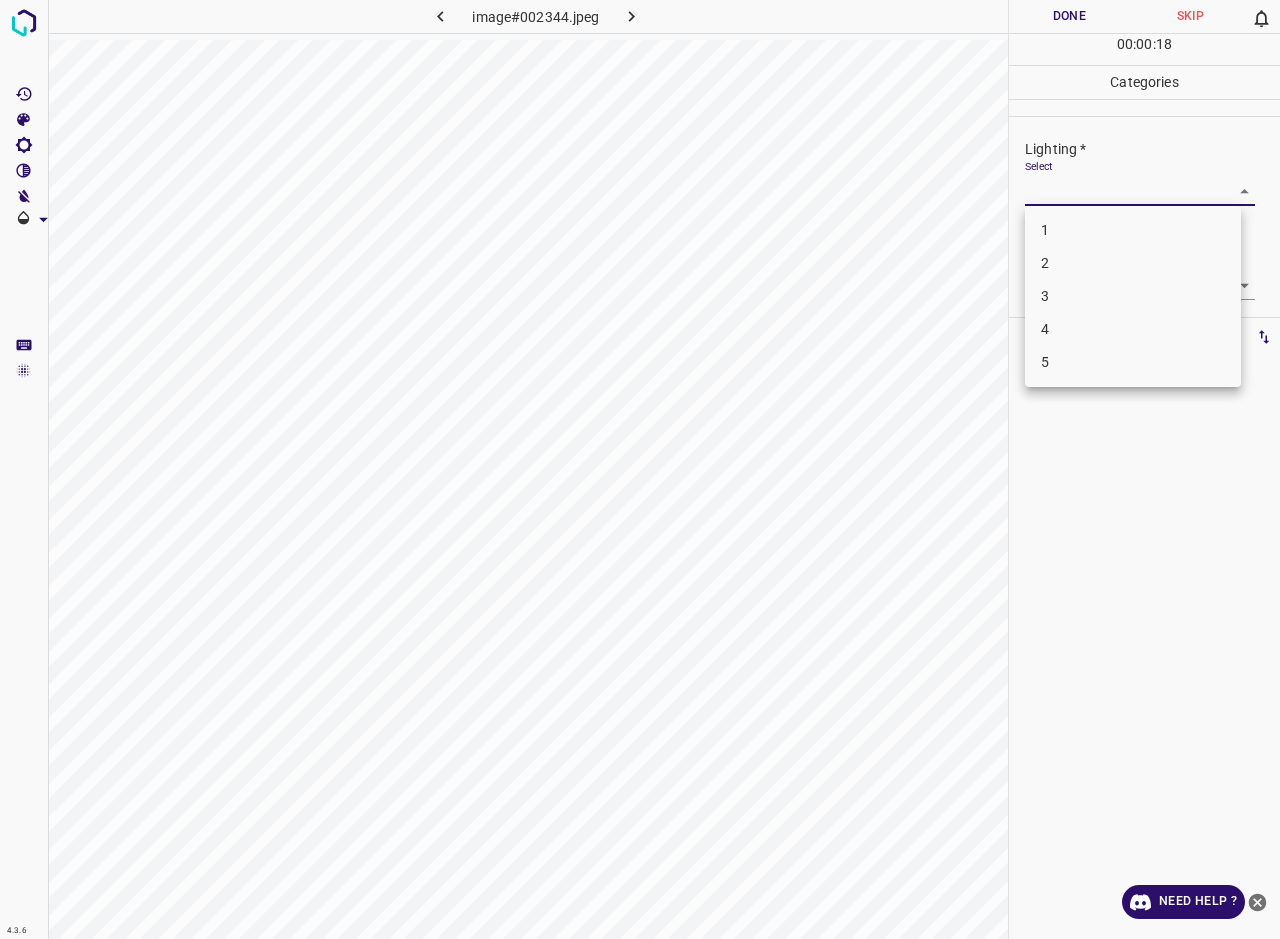 click on "3" at bounding box center [1133, 296] 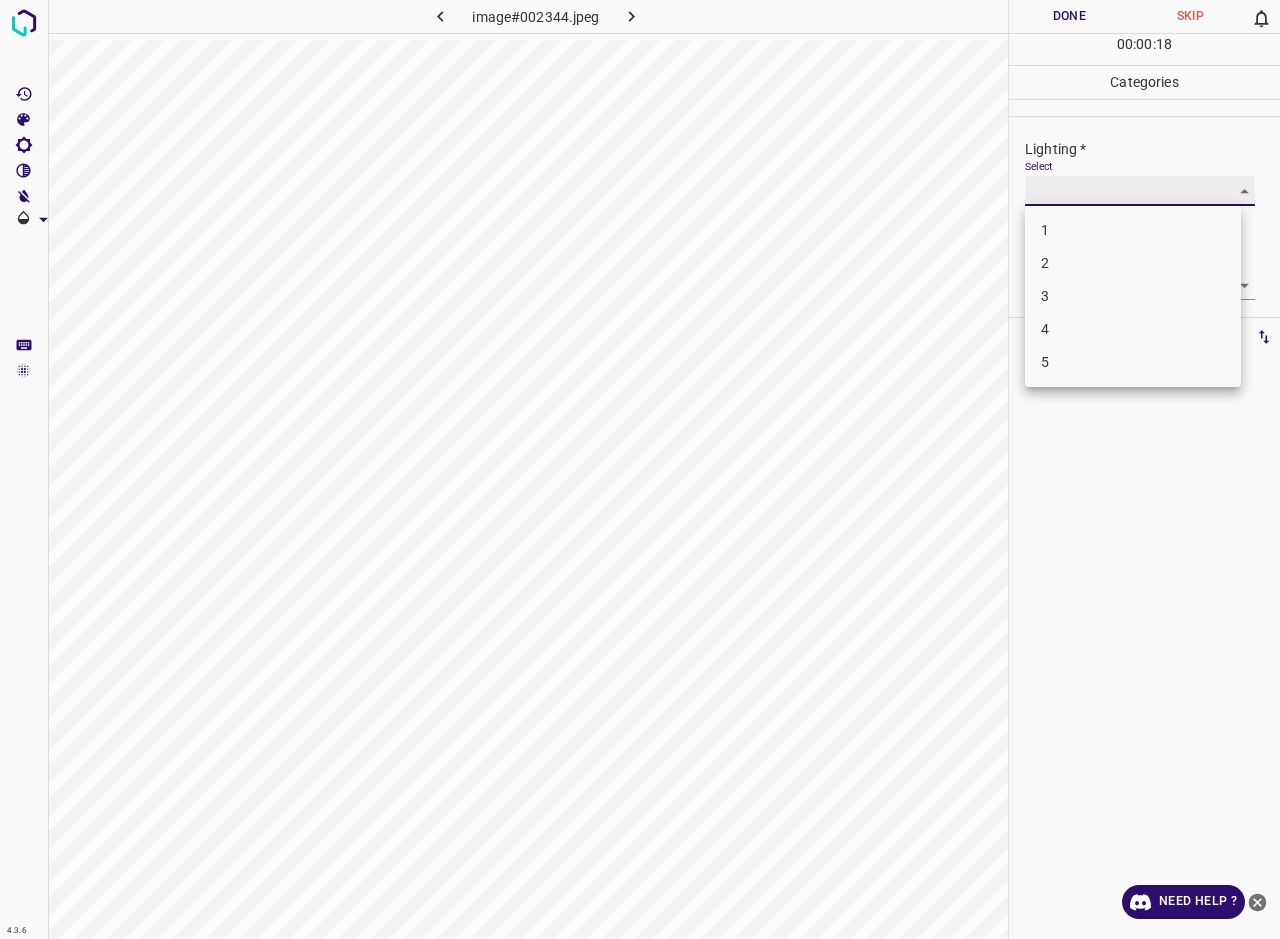 type on "3" 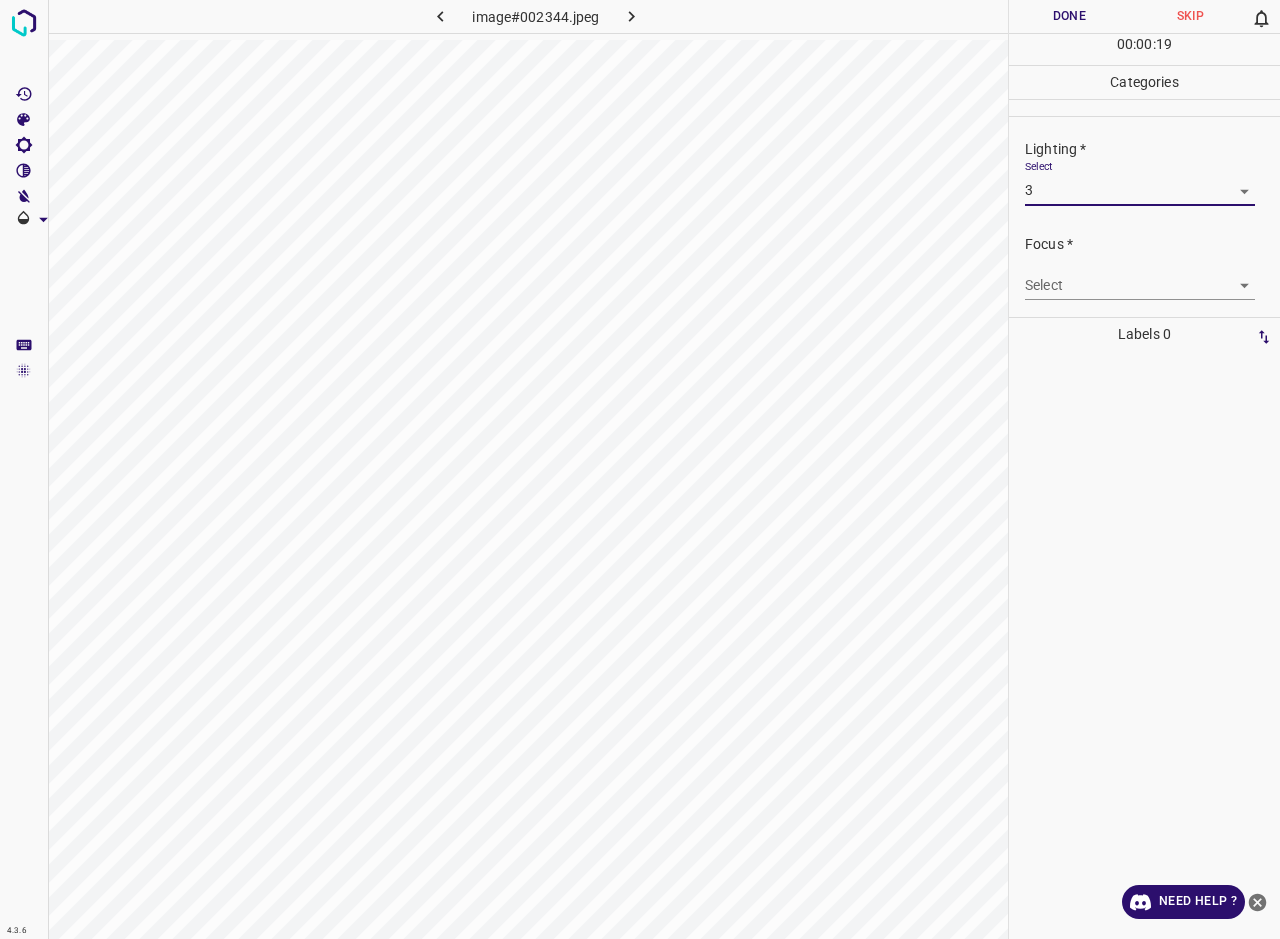 click on "4.3.6  image#002344.jpeg Done Skip 0 00   : 00   : 19   Categories Lighting *  Select 3 3 Focus *  Select ​ Overall *  Select ​ Labels   0 Categories 1 Lighting 2 Focus 3 Overall Tools Space Change between modes (Draw & Edit) I Auto labeling R Restore zoom M Zoom in N Zoom out Delete Delete selecte label Filters Z Restore filters X Saturation filter C Brightness filter V Contrast filter B Gray scale filter General O Download Need Help ? - Text - Hide - Delete 1 2 3 4 5" at bounding box center (640, 469) 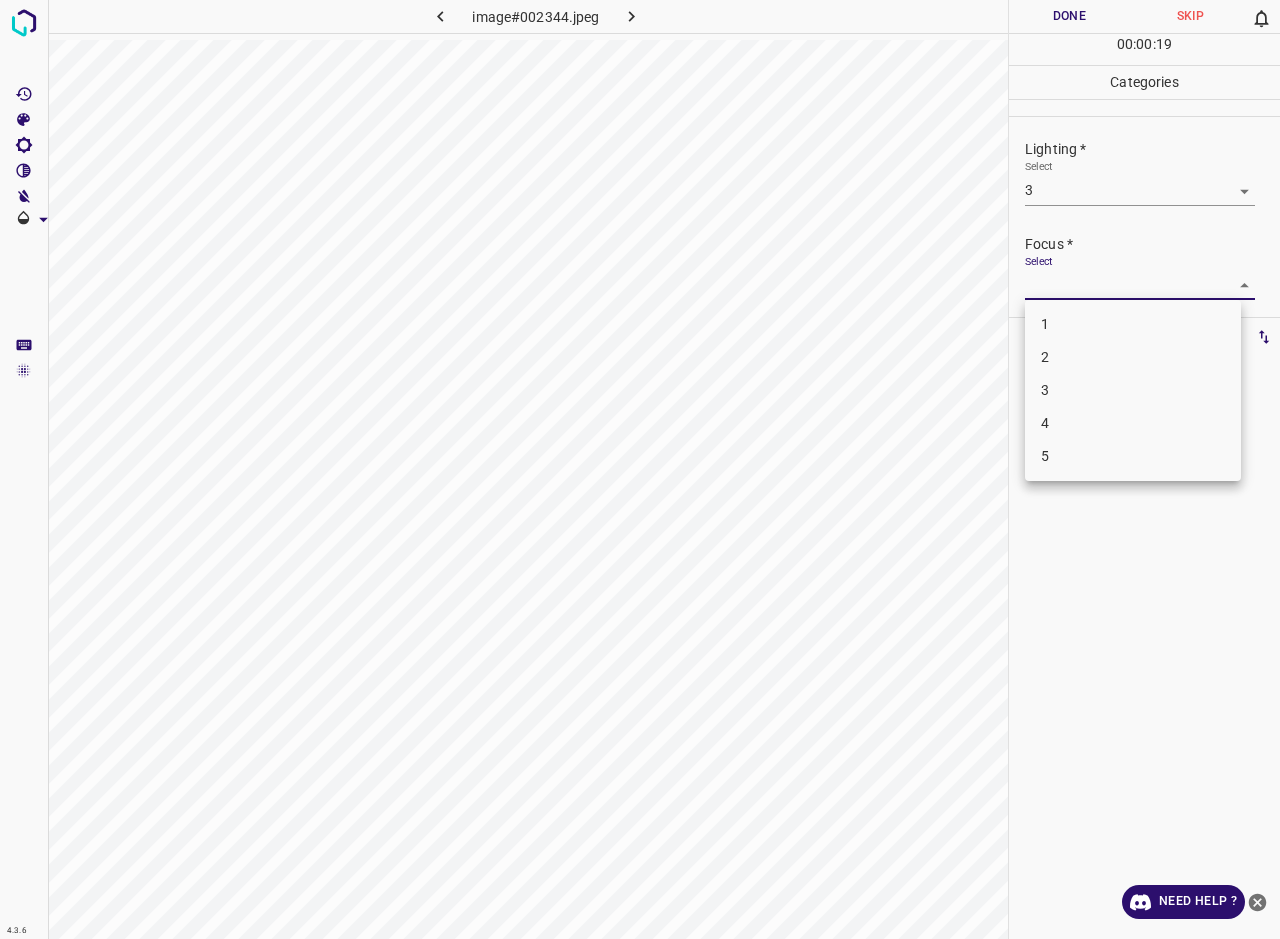 click on "3" at bounding box center (1133, 390) 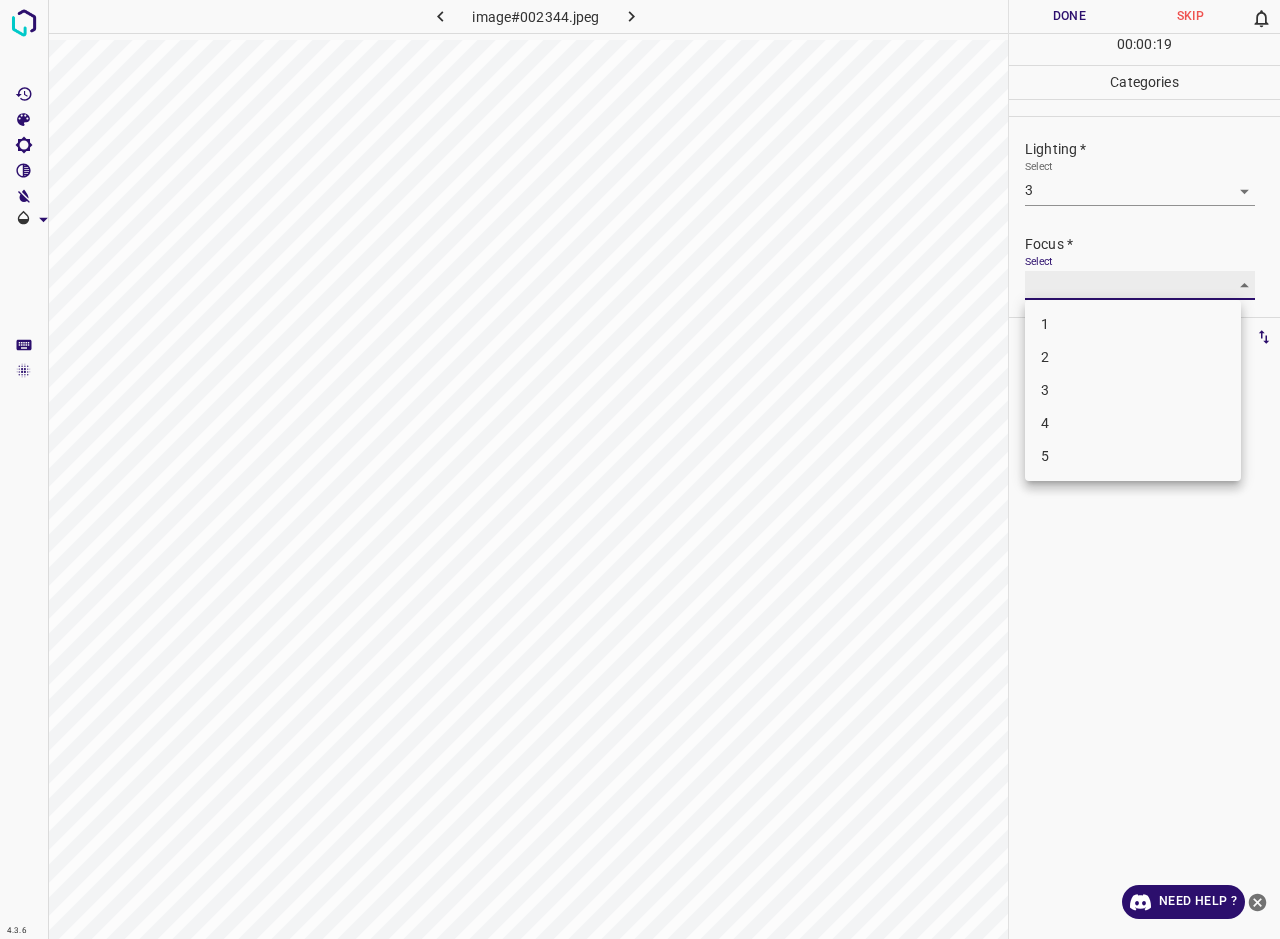 type on "3" 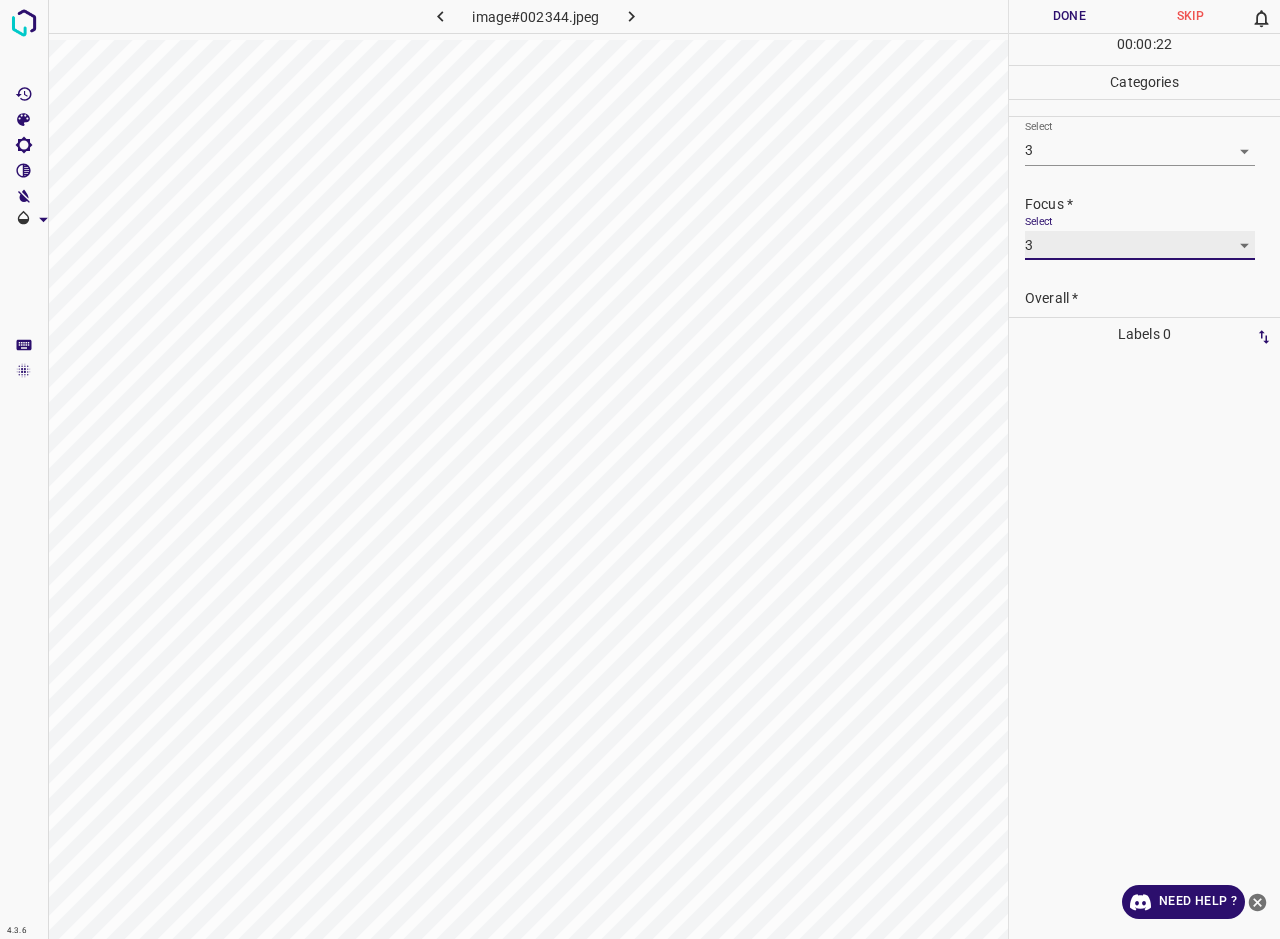 scroll, scrollTop: 96, scrollLeft: 0, axis: vertical 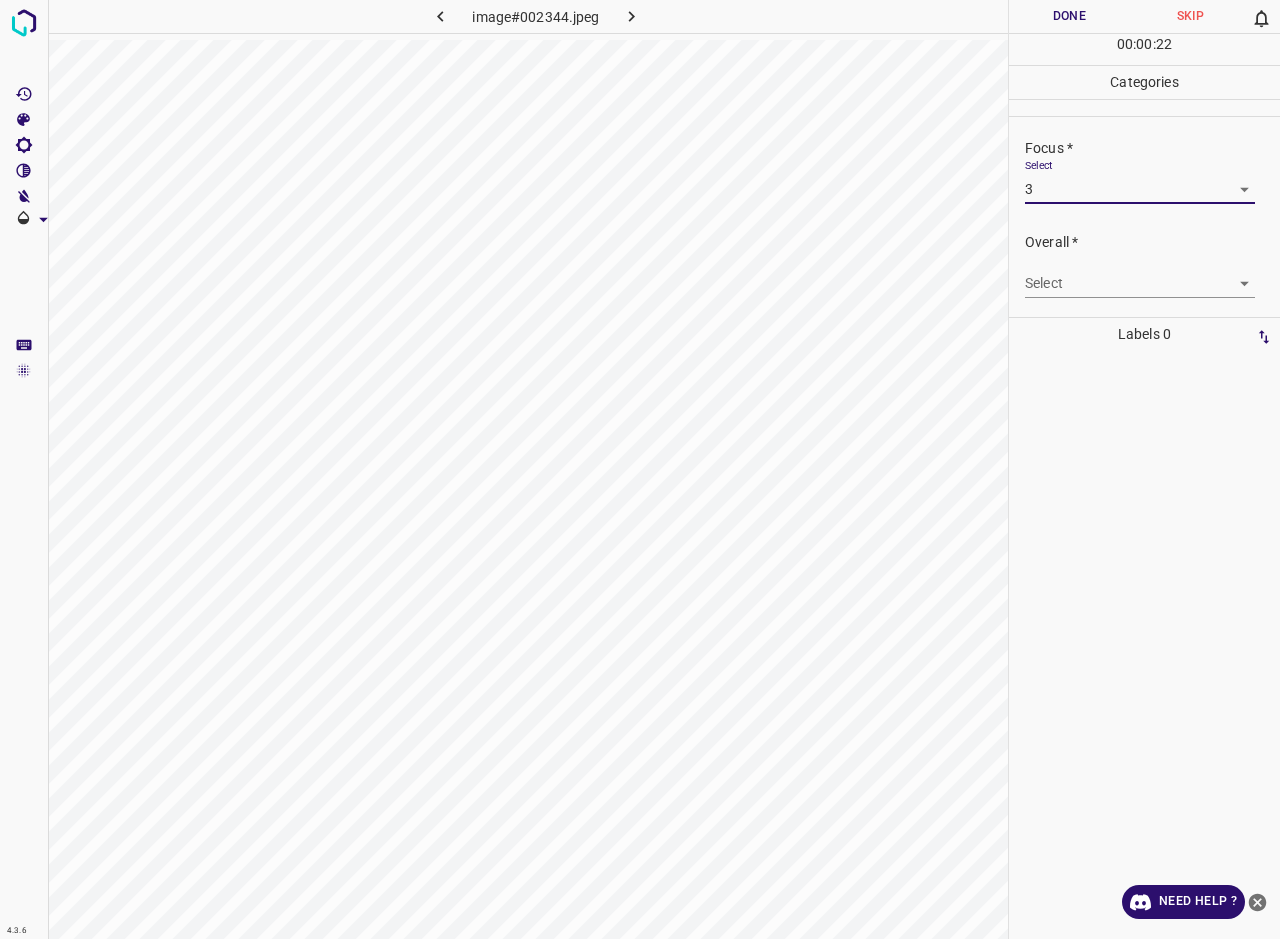 click on "4.3.6  image#002344.jpeg Done Skip 0 00   : 00   : 22   Categories Lighting *  Select 3 3 Focus *  Select 3 3 Overall *  Select ​ Labels   0 Categories 1 Lighting 2 Focus 3 Overall Tools Space Change between modes (Draw & Edit) I Auto labeling R Restore zoom M Zoom in N Zoom out Delete Delete selecte label Filters Z Restore filters X Saturation filter C Brightness filter V Contrast filter B Gray scale filter General O Download Need Help ? - Text - Hide - Delete" at bounding box center (640, 469) 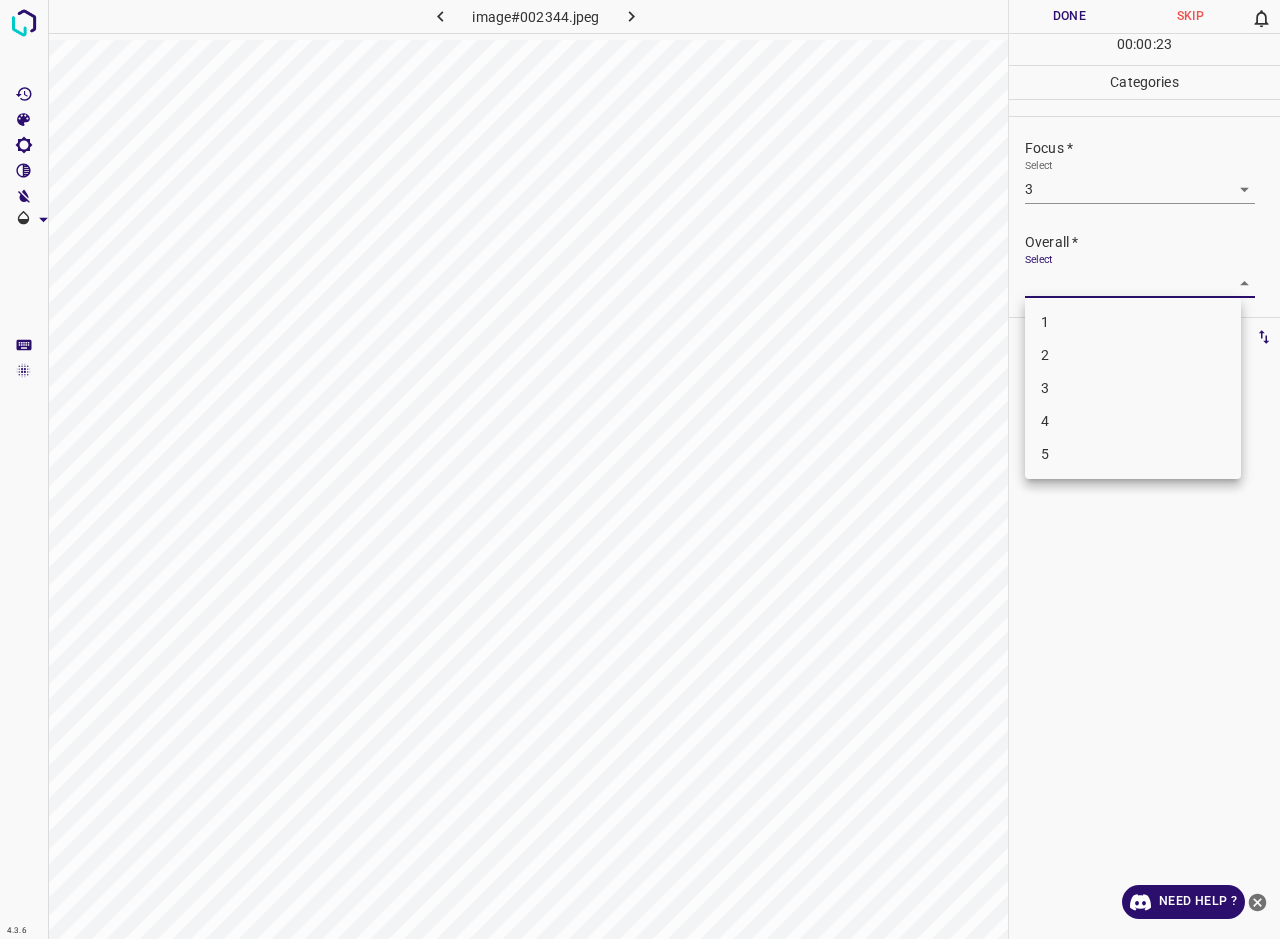click on "3" at bounding box center [1133, 388] 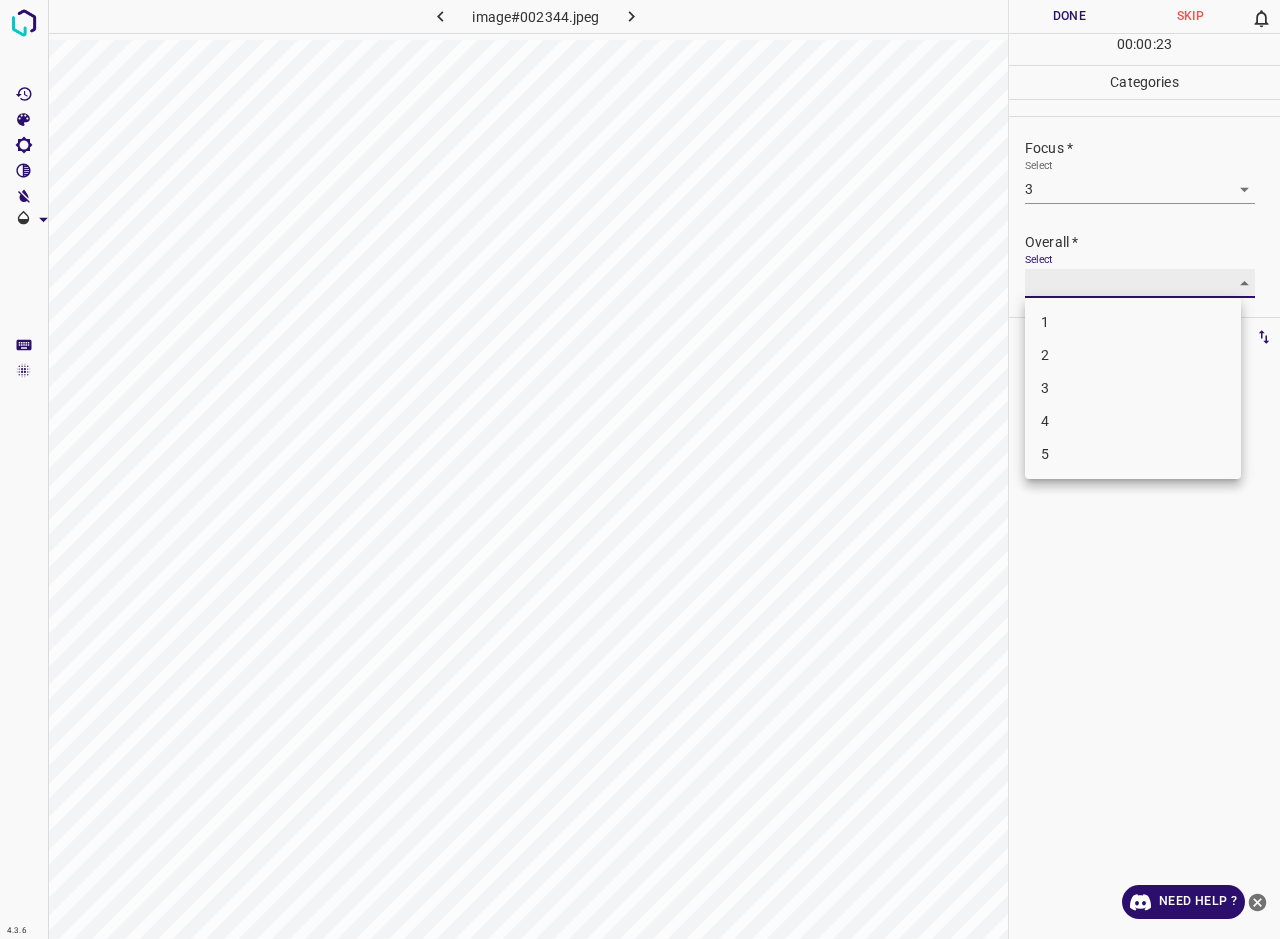 type on "3" 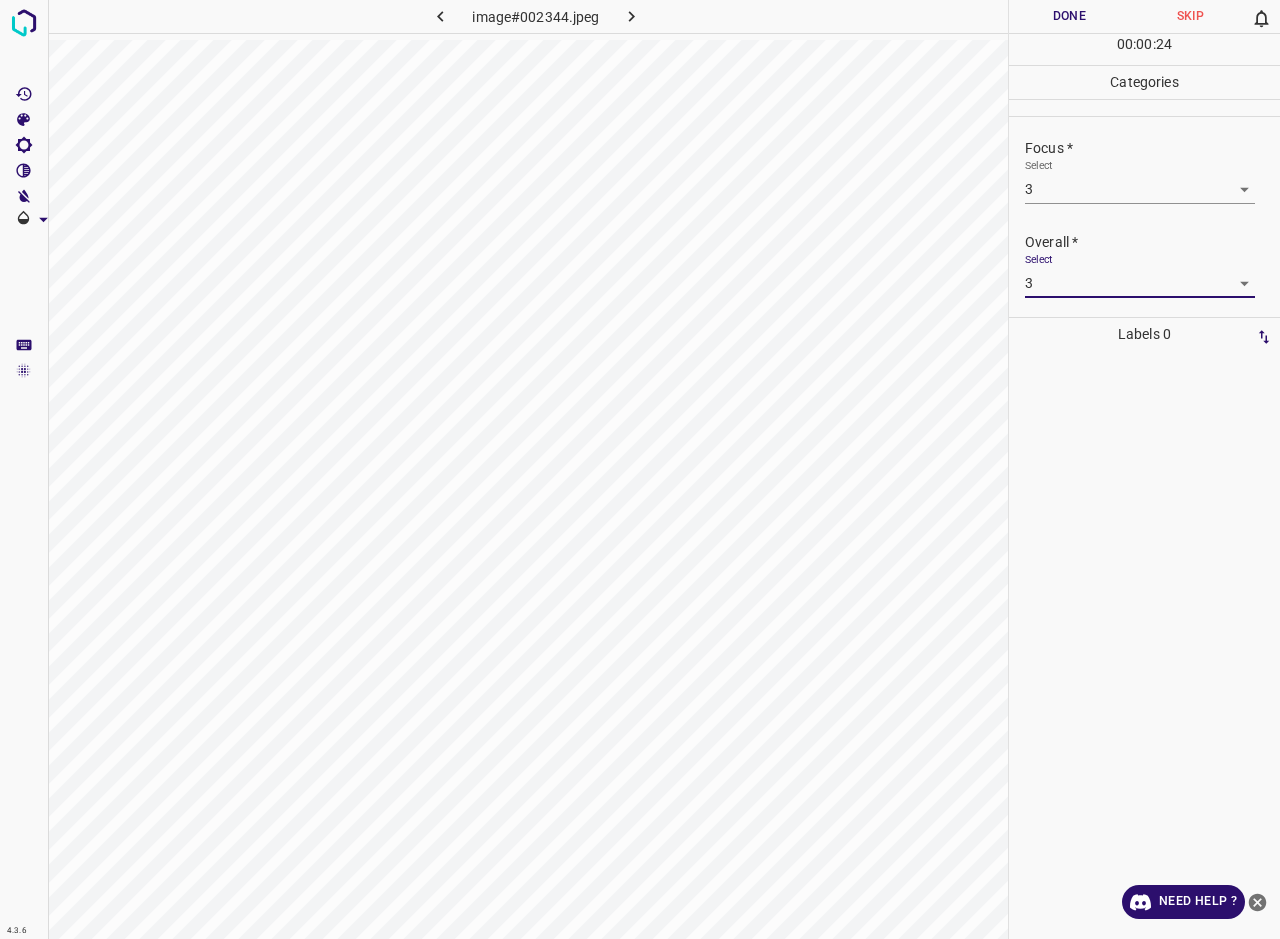 click on "Done" at bounding box center [1069, 16] 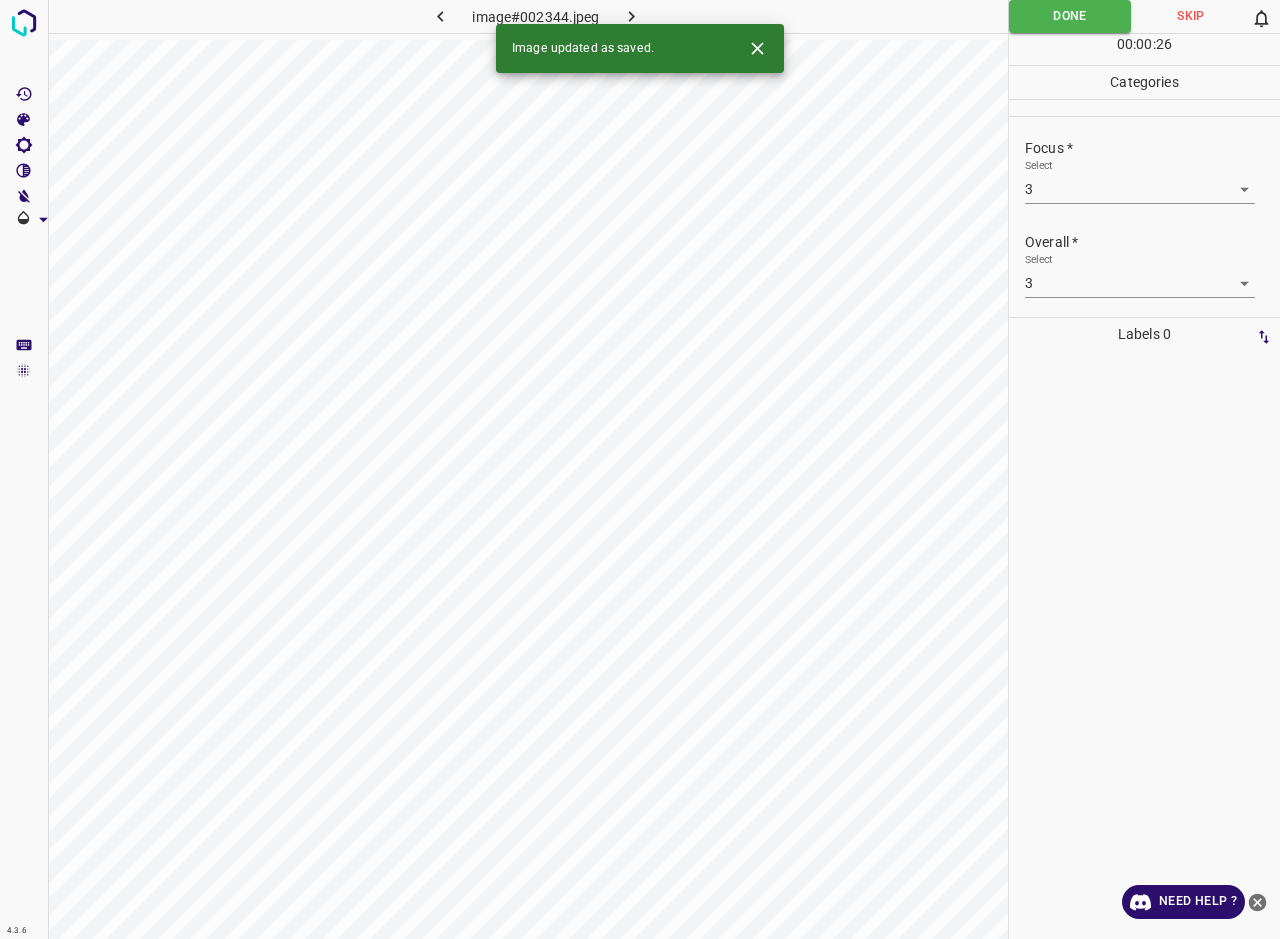 click 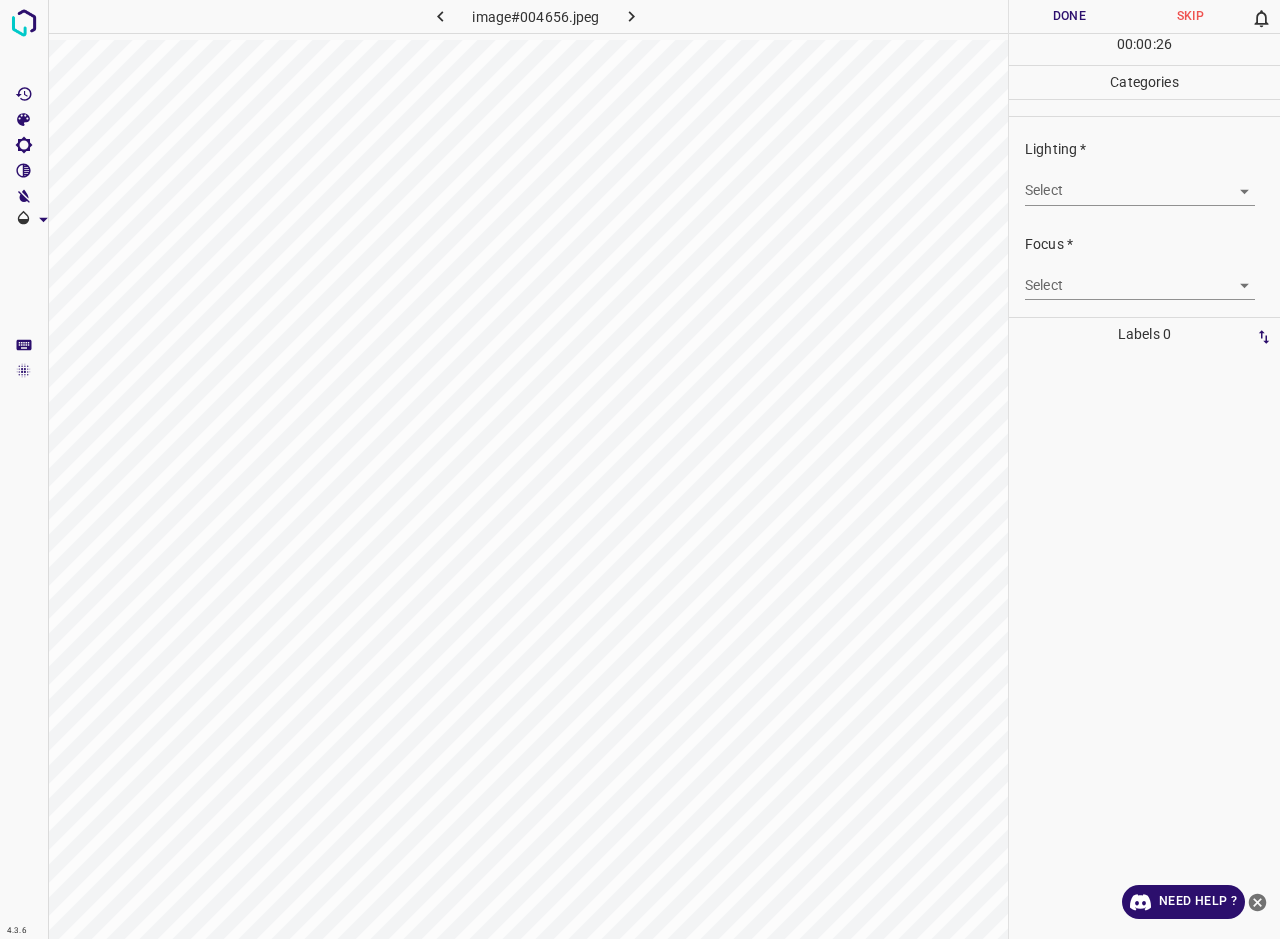 click on "4.3.6  image#004656.jpeg Done Skip 0 00   : 00   : 26   Categories Lighting *  Select ​ Focus *  Select ​ Overall *  Select ​ Labels   0 Categories 1 Lighting 2 Focus 3 Overall Tools Space Change between modes (Draw & Edit) I Auto labeling R Restore zoom M Zoom in N Zoom out Delete Delete selecte label Filters Z Restore filters X Saturation filter C Brightness filter V Contrast filter B Gray scale filter General O Download Need Help ? - Text - Hide - Delete" at bounding box center (640, 469) 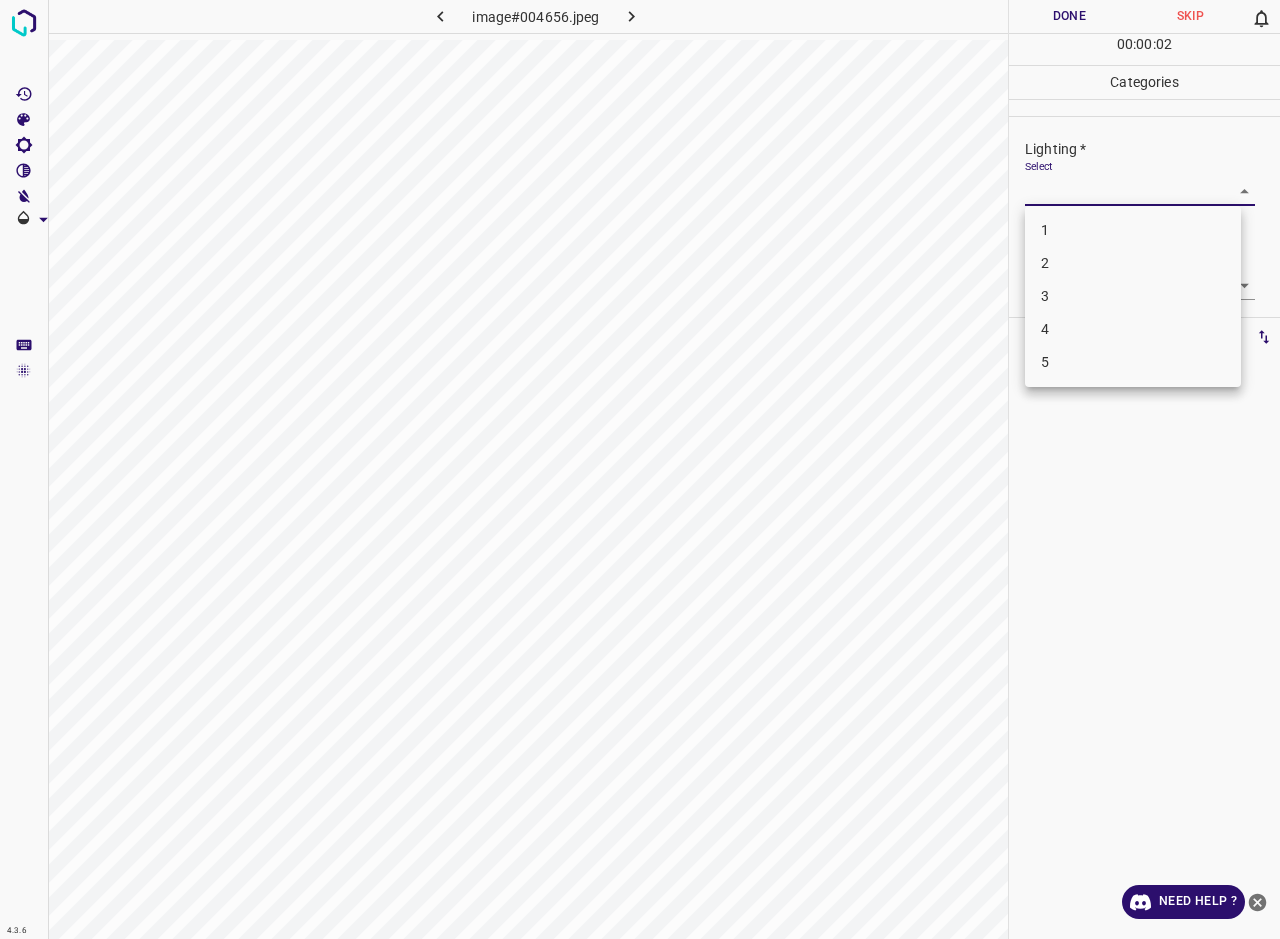 click on "2" at bounding box center (1133, 263) 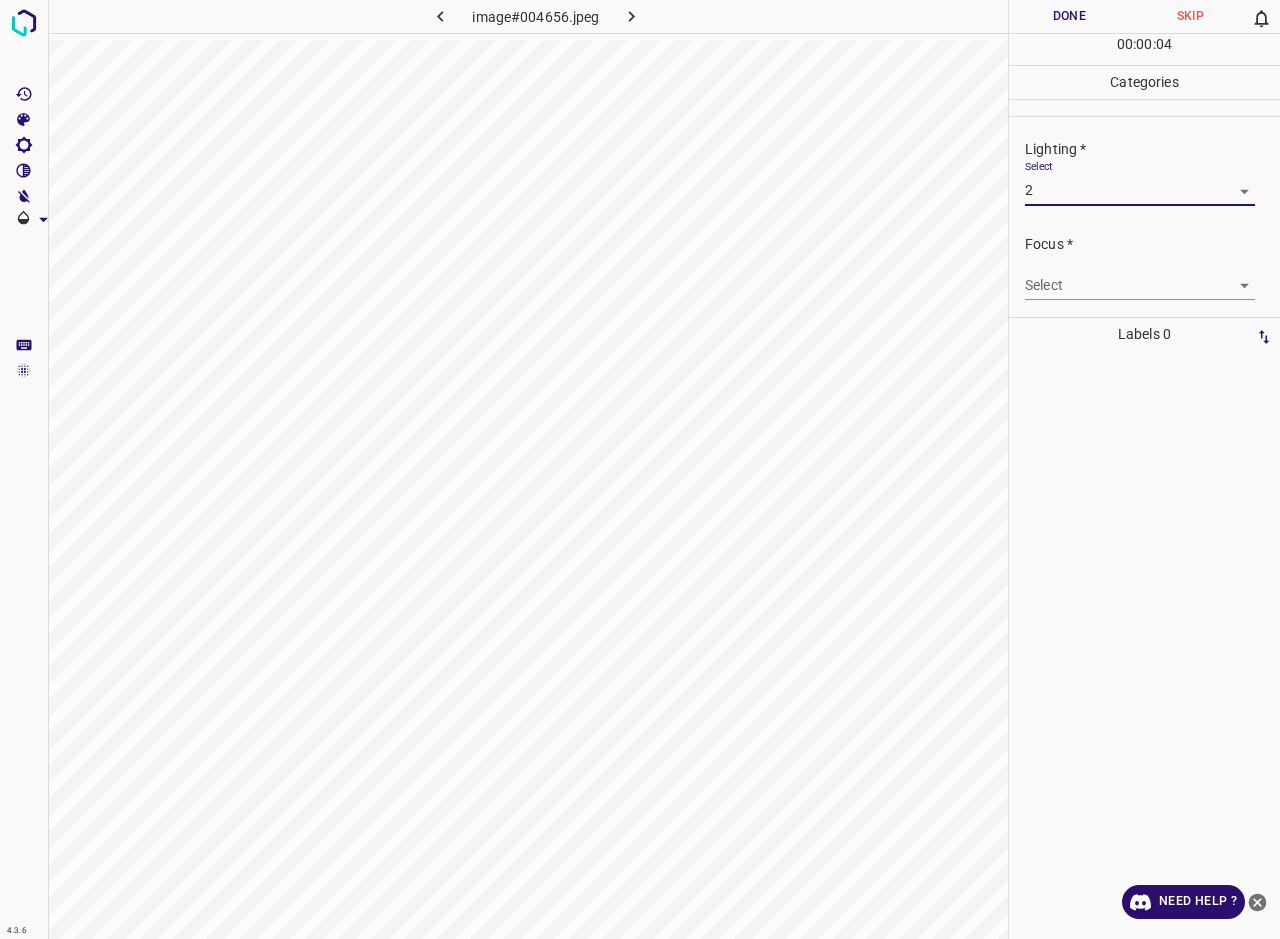 click on "4.3.6  image#004656.jpeg Done Skip 0 00   : 00   : 04   Categories Lighting *  Select 2 2 Focus *  Select ​ Overall *  Select ​ Labels   0 Categories 1 Lighting 2 Focus 3 Overall Tools Space Change between modes (Draw & Edit) I Auto labeling R Restore zoom M Zoom in N Zoom out Delete Delete selecte label Filters Z Restore filters X Saturation filter C Brightness filter V Contrast filter B Gray scale filter General O Download Need Help ? - Text - Hide - Delete" at bounding box center (640, 469) 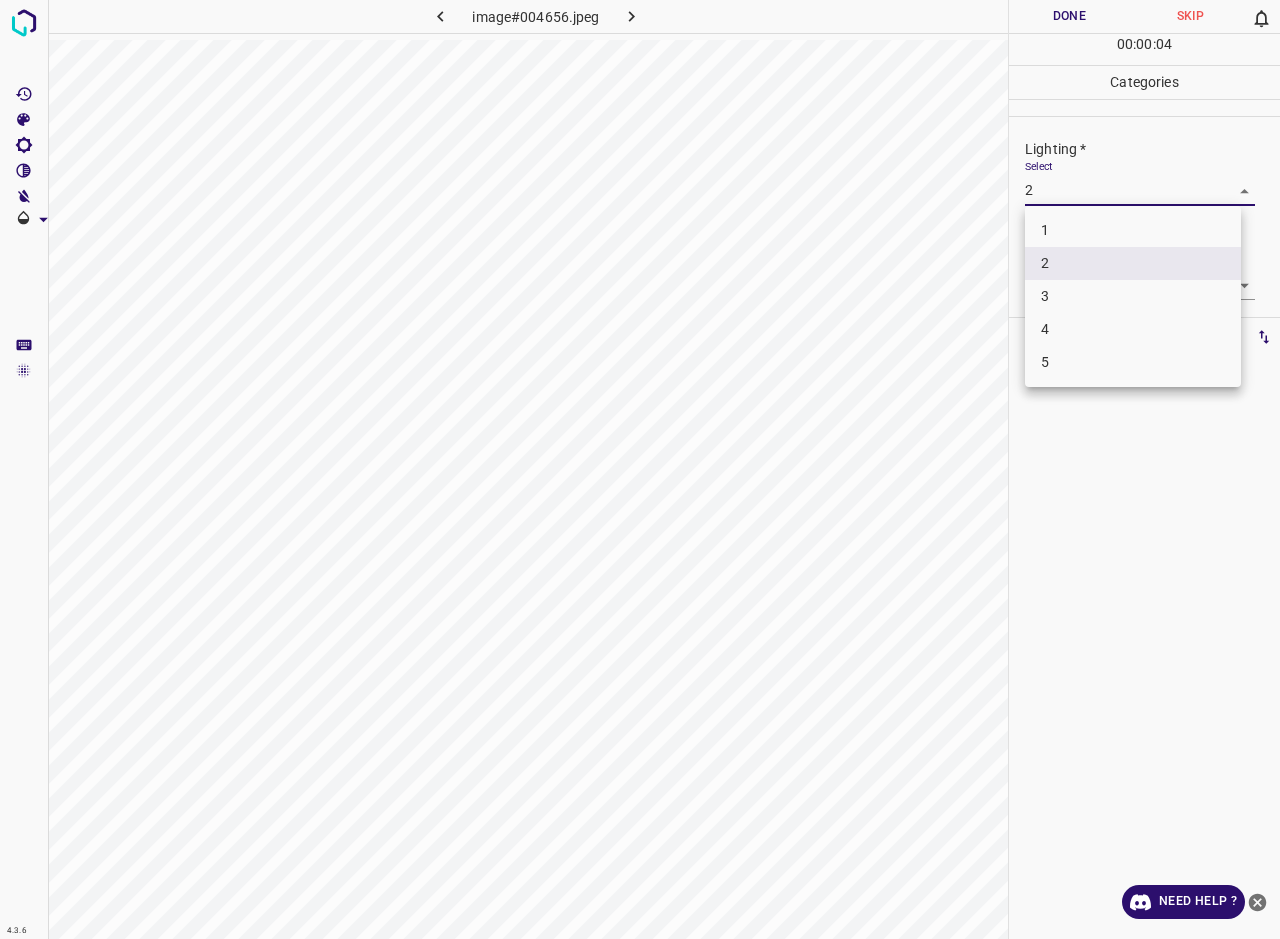 click on "3" at bounding box center [1133, 296] 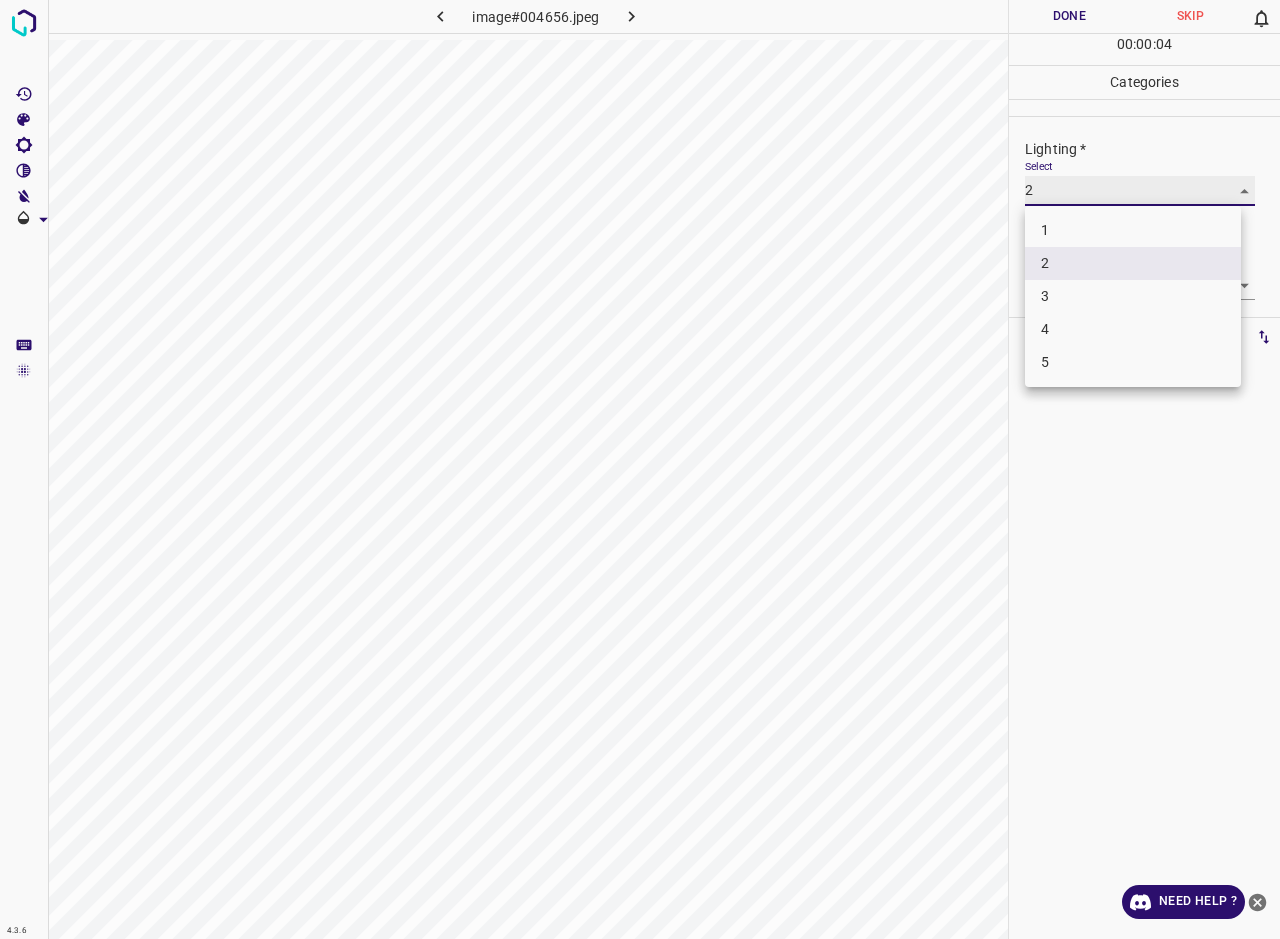 type on "3" 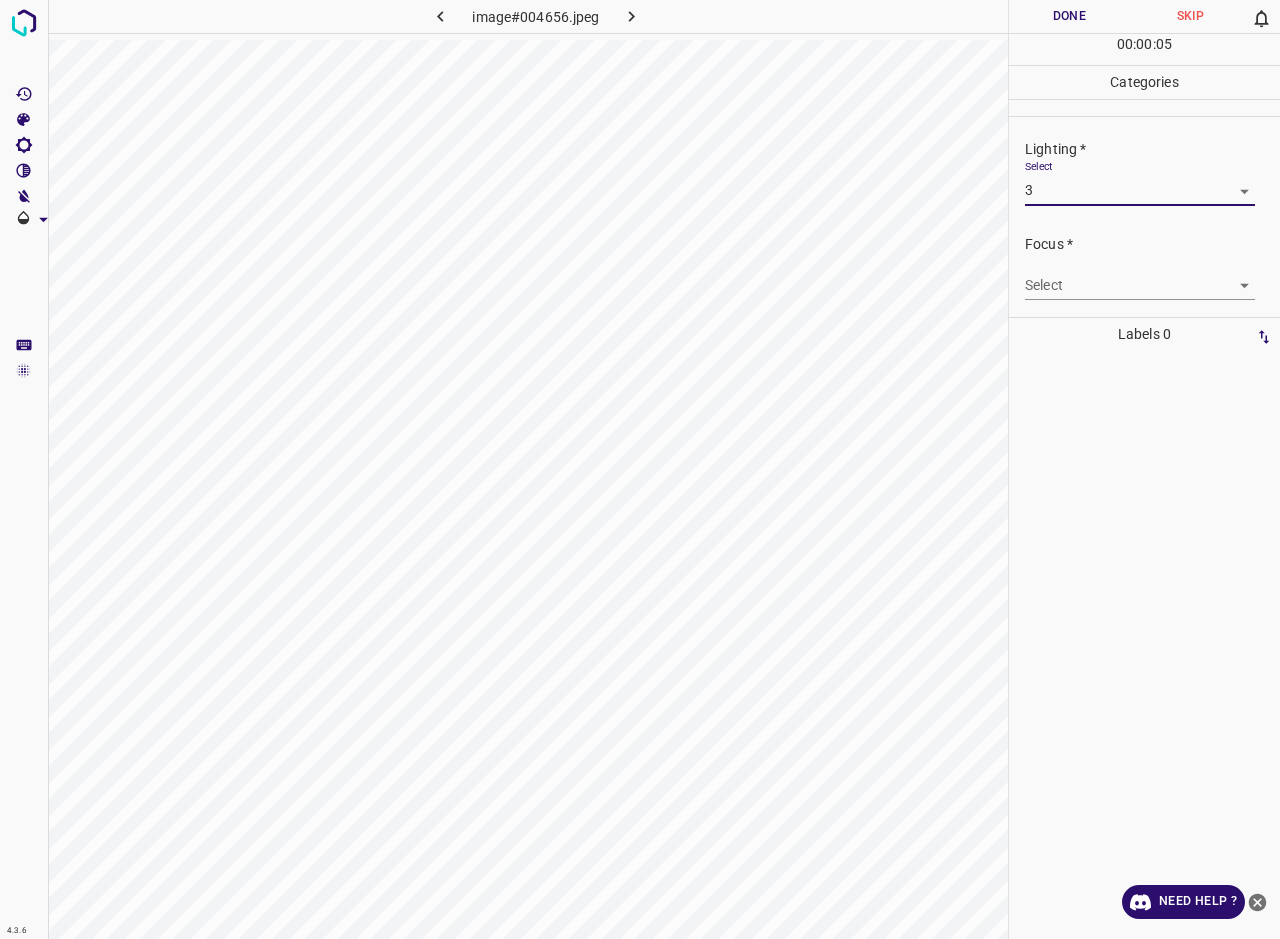 click on "4.3.6  image#004656.jpeg Done Skip 0 00   : 00   : 05   Categories Lighting *  Select 3 3 Focus *  Select ​ Overall *  Select ​ Labels   0 Categories 1 Lighting 2 Focus 3 Overall Tools Space Change between modes (Draw & Edit) I Auto labeling R Restore zoom M Zoom in N Zoom out Delete Delete selecte label Filters Z Restore filters X Saturation filter C Brightness filter V Contrast filter B Gray scale filter General O Download Need Help ? - Text - Hide - Delete" at bounding box center (640, 469) 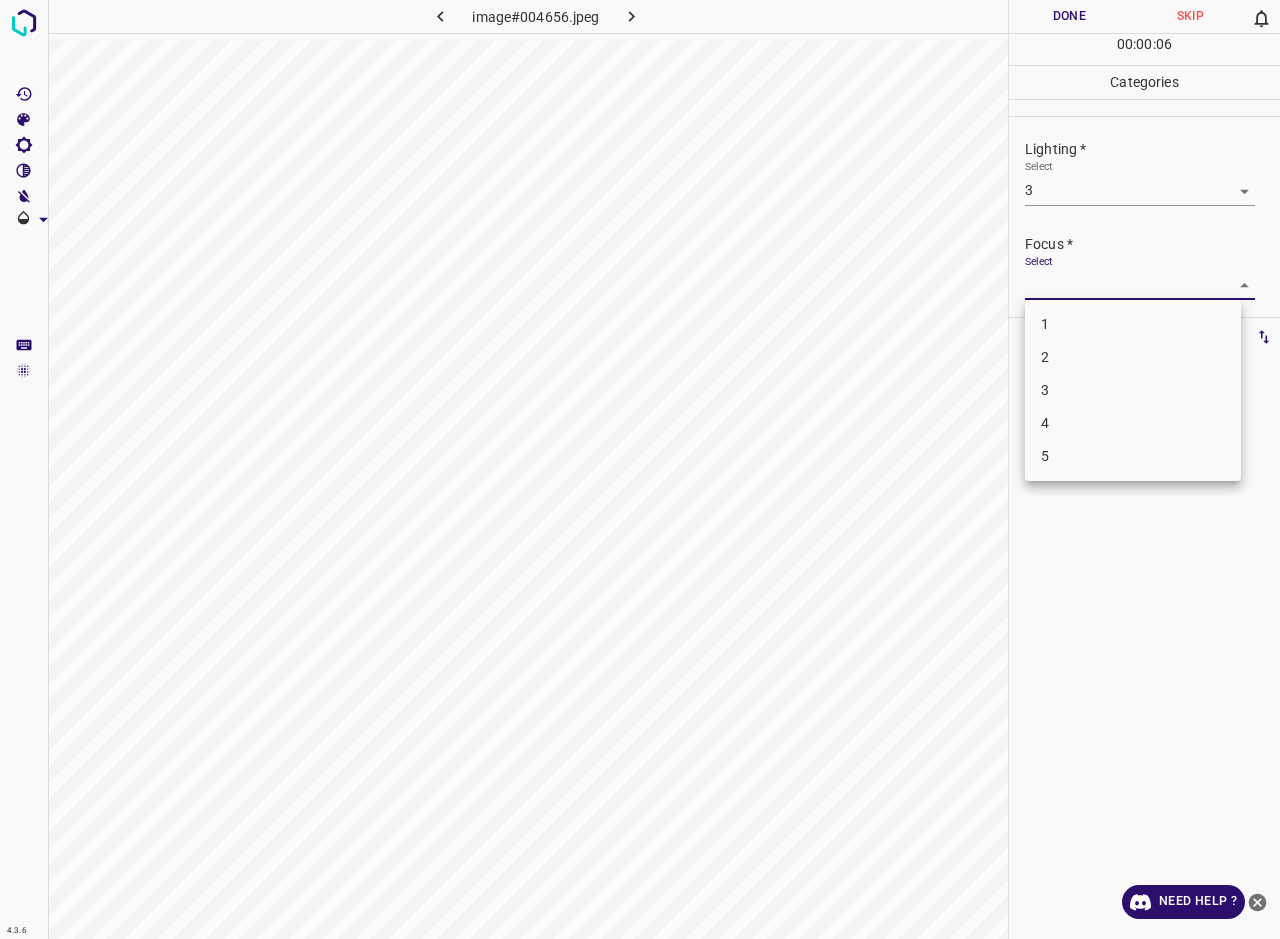 click on "2" at bounding box center (1133, 357) 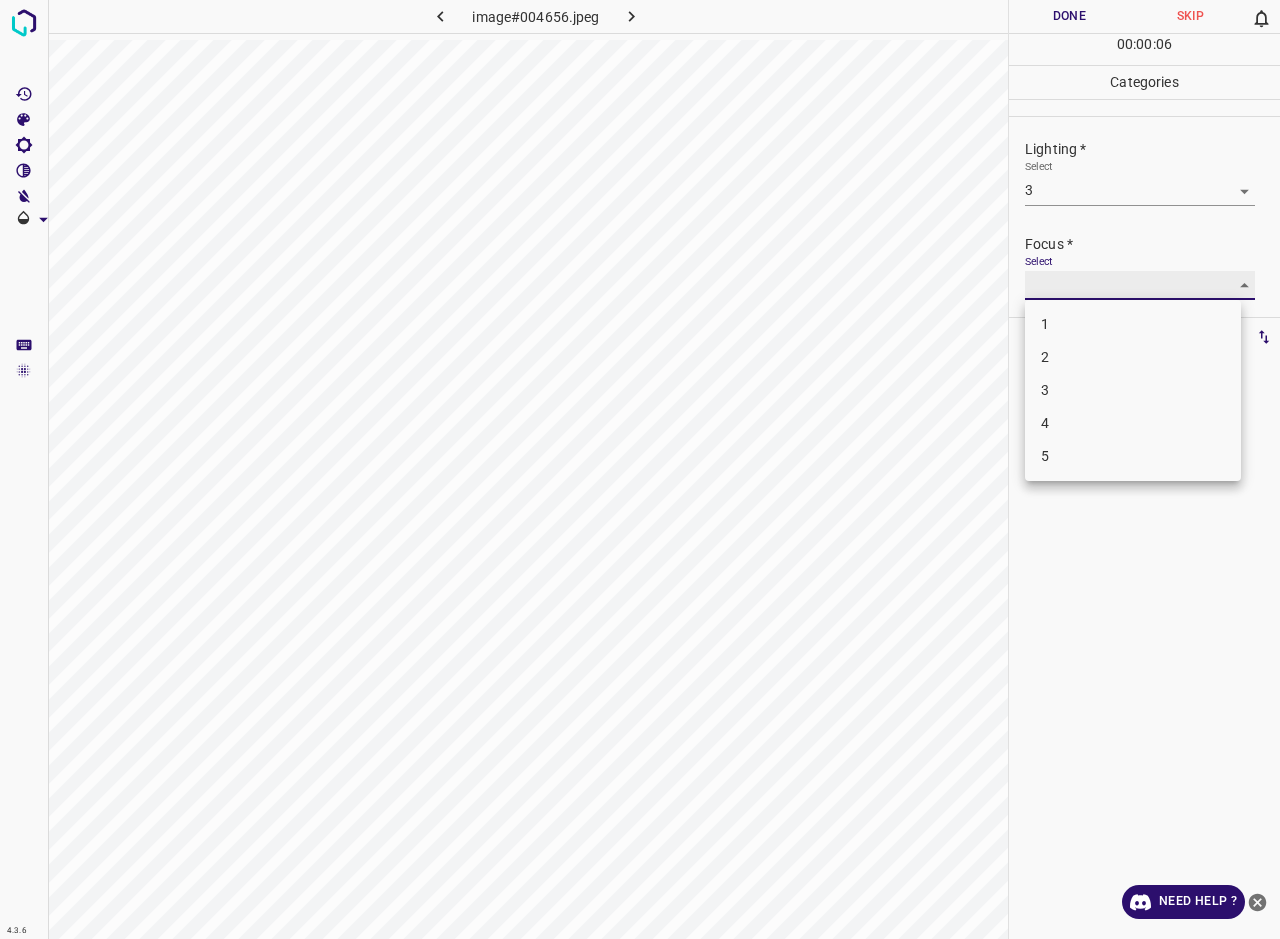 type on "2" 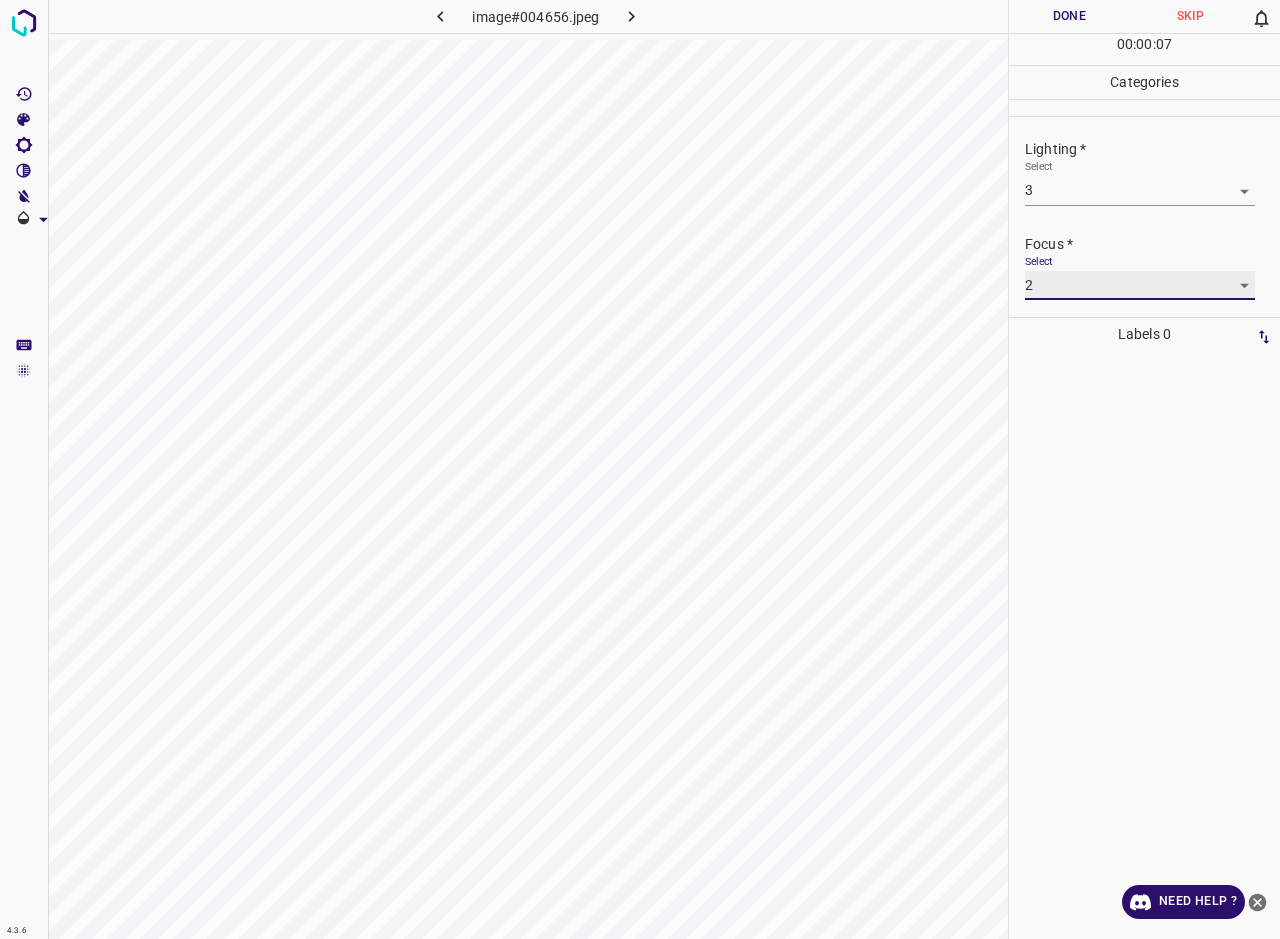 scroll, scrollTop: 21, scrollLeft: 0, axis: vertical 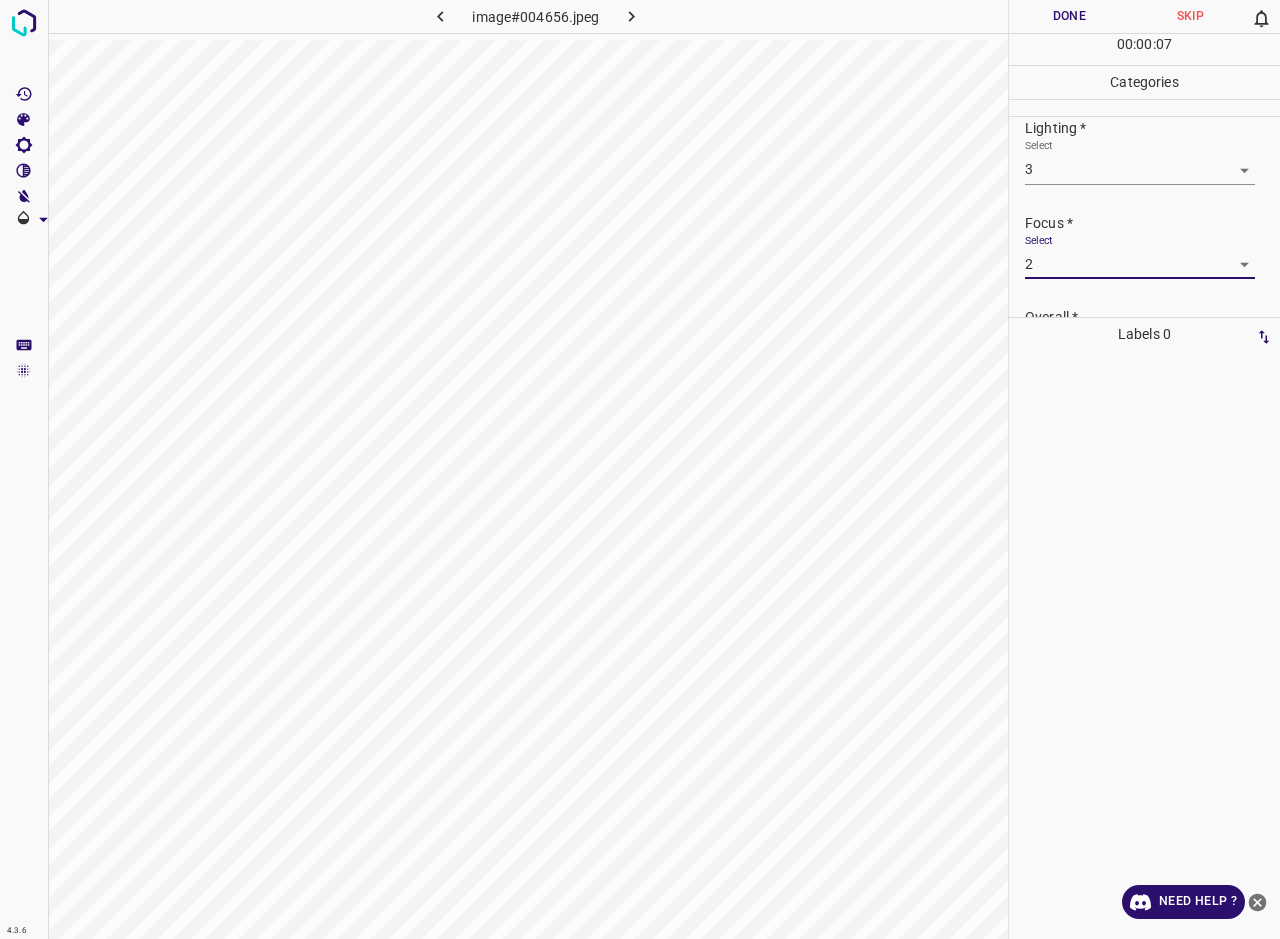 click on "Overall *" at bounding box center [1152, 317] 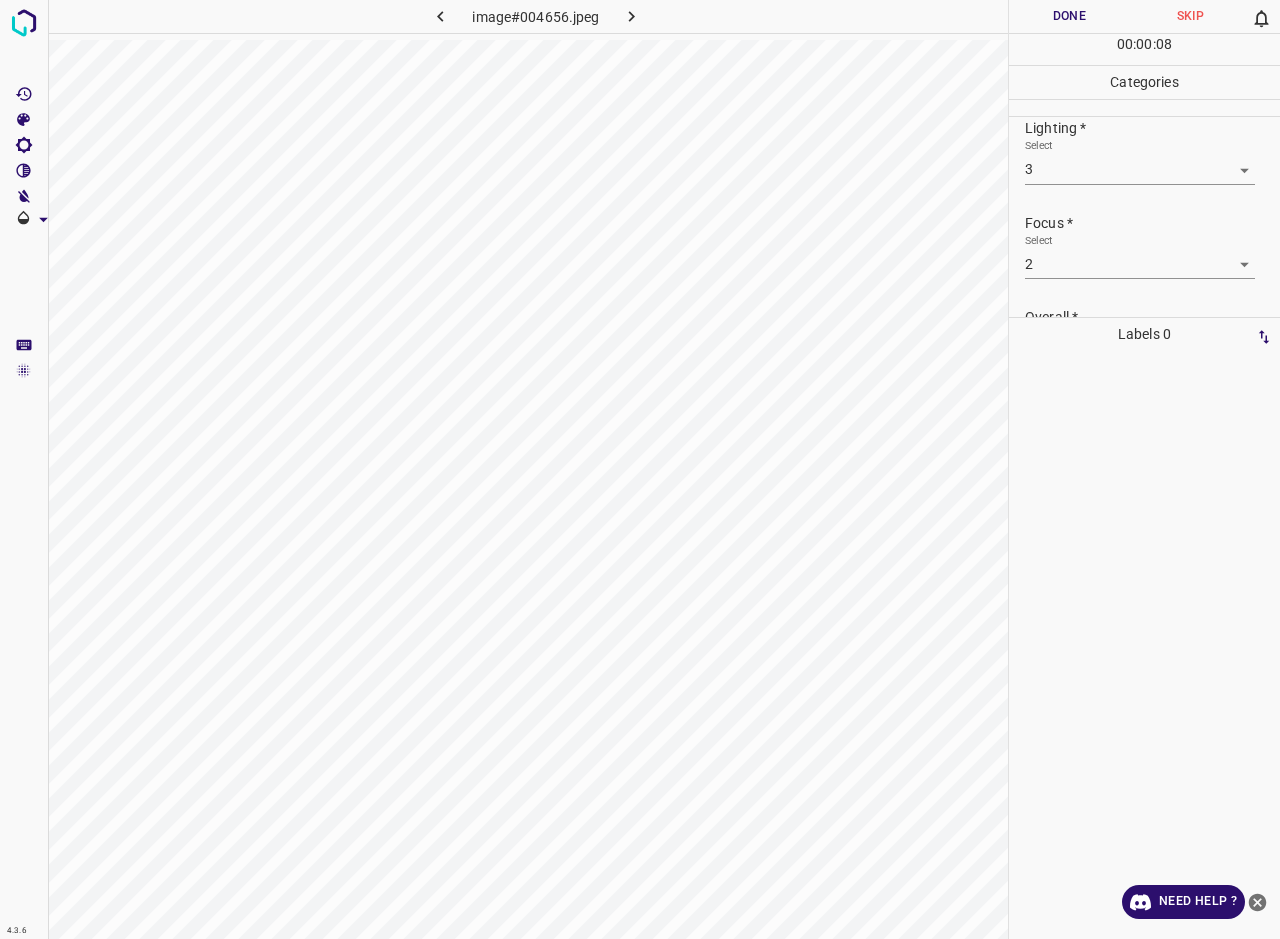 click on "Overall *" at bounding box center (1152, 317) 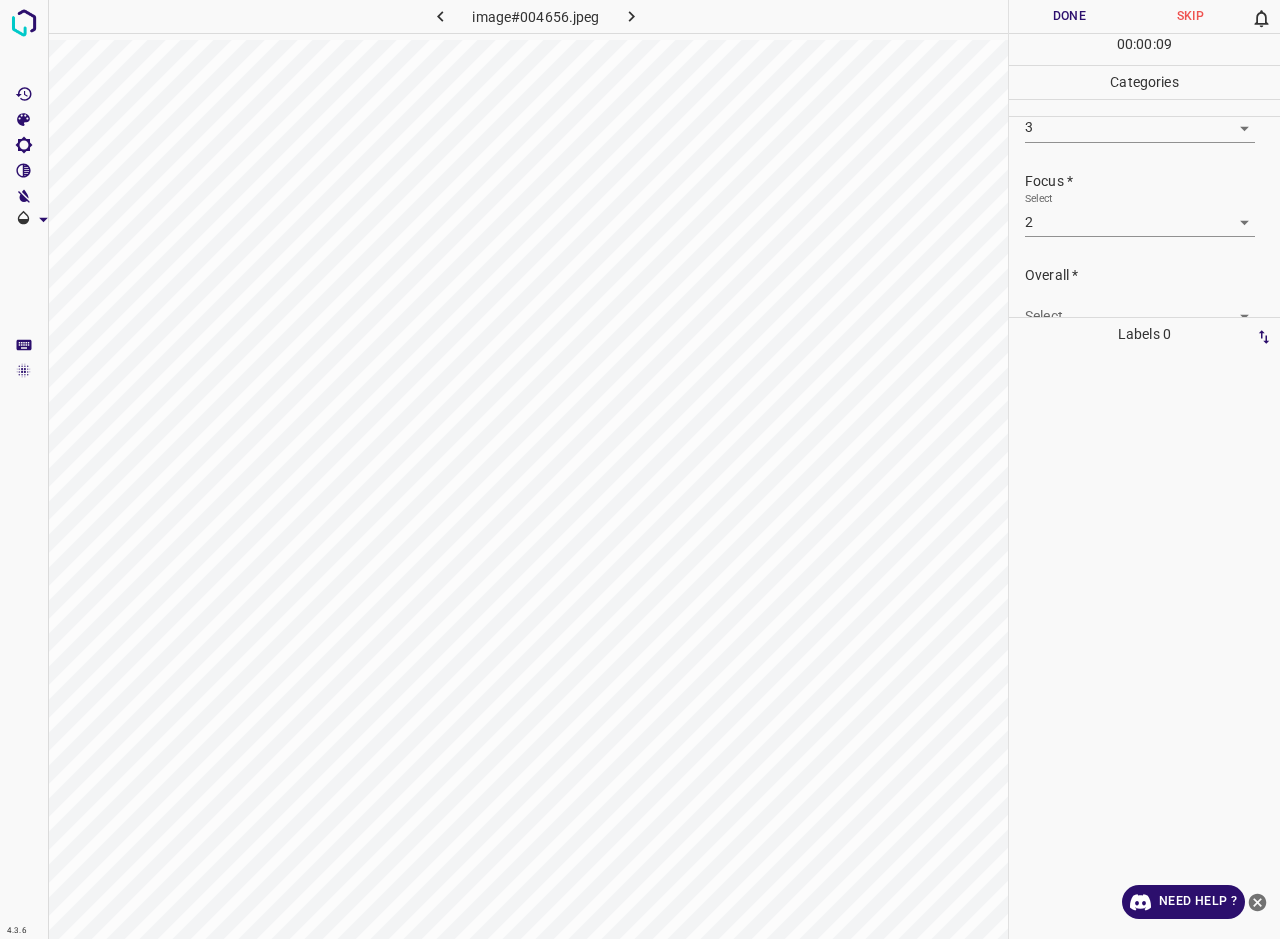 click on "4.3.6  image#004656.jpeg Done Skip 0 00   : 00   : 09   Categories Lighting *  Select 3 3 Focus *  Select 2 2 Overall *  Select ​ Labels   0 Categories 1 Lighting 2 Focus 3 Overall Tools Space Change between modes (Draw & Edit) I Auto labeling R Restore zoom M Zoom in N Zoom out Delete Delete selecte label Filters Z Restore filters X Saturation filter C Brightness filter V Contrast filter B Gray scale filter General O Download Need Help ? - Text - Hide - Delete" at bounding box center [640, 469] 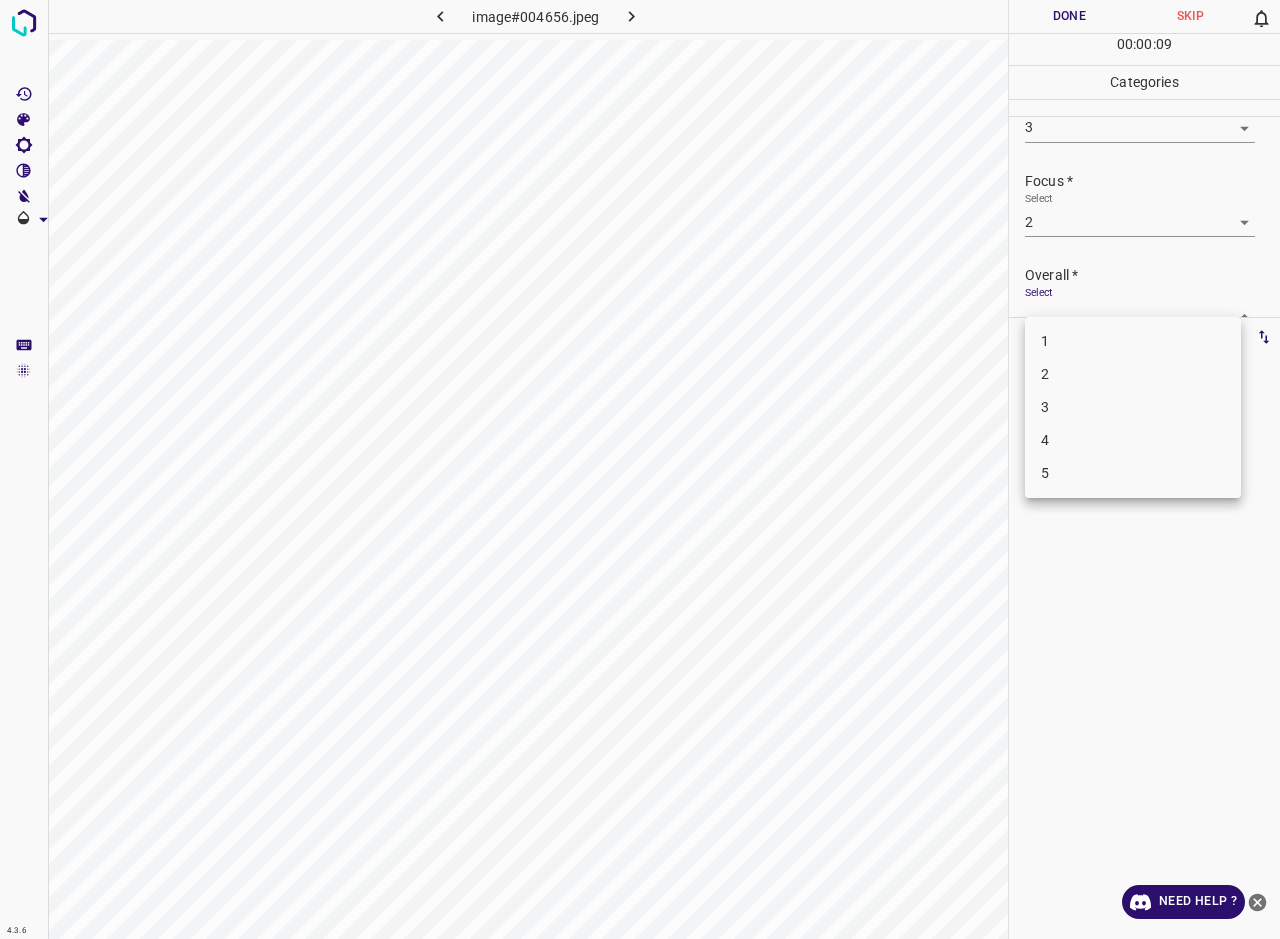 scroll, scrollTop: 76, scrollLeft: 0, axis: vertical 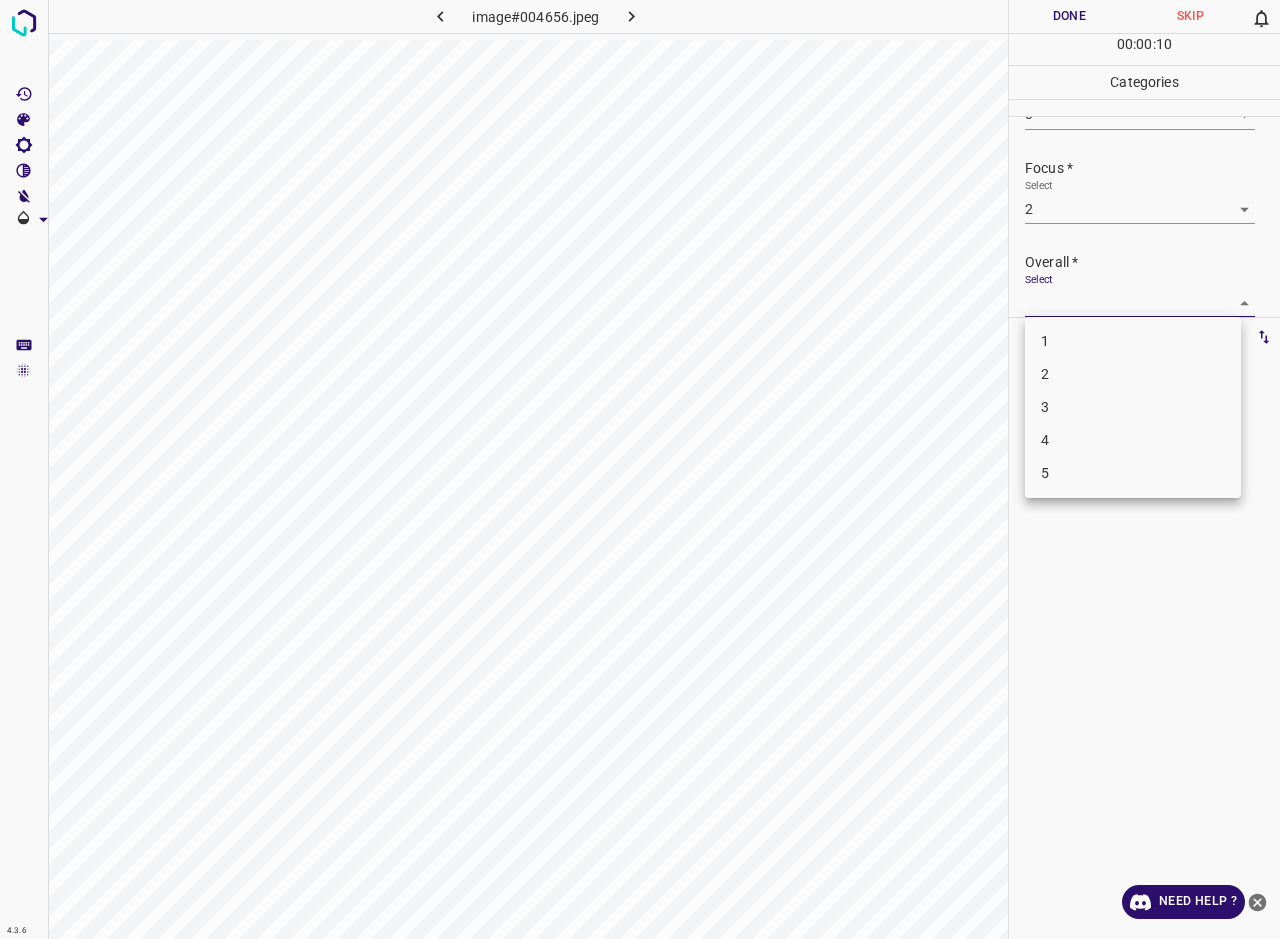 click on "2" at bounding box center (1133, 374) 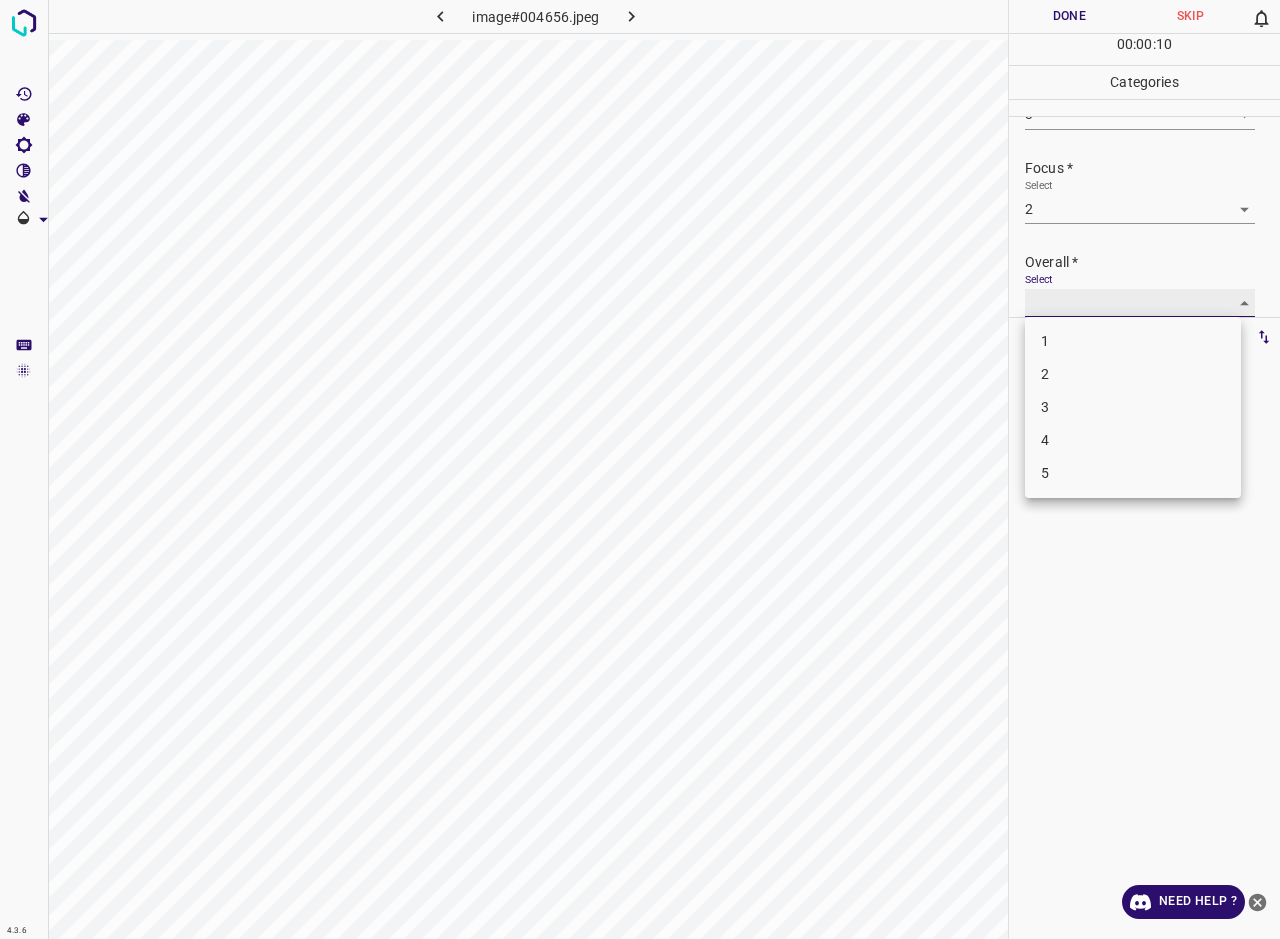 type on "2" 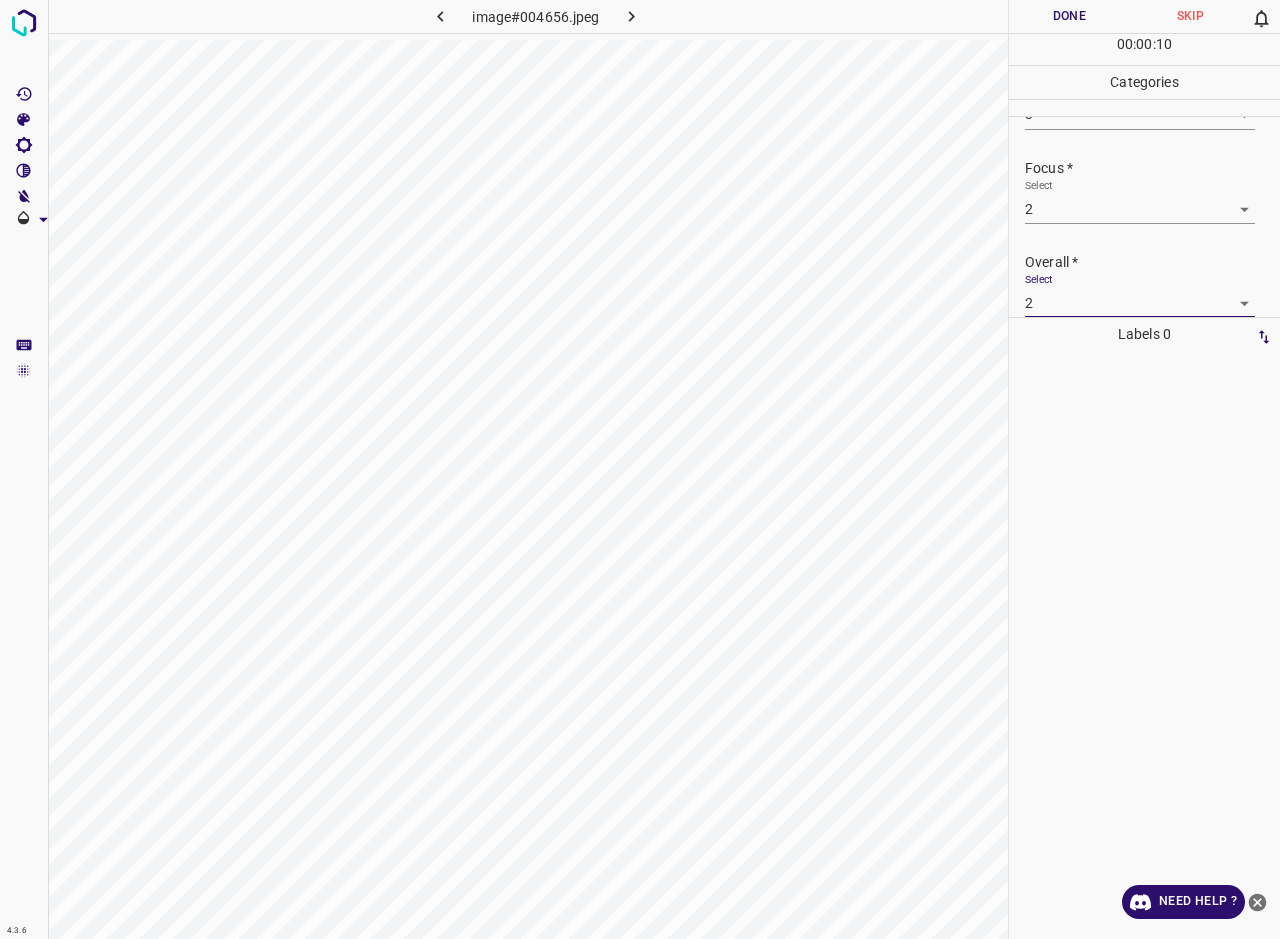 click on "Done" at bounding box center [1069, 16] 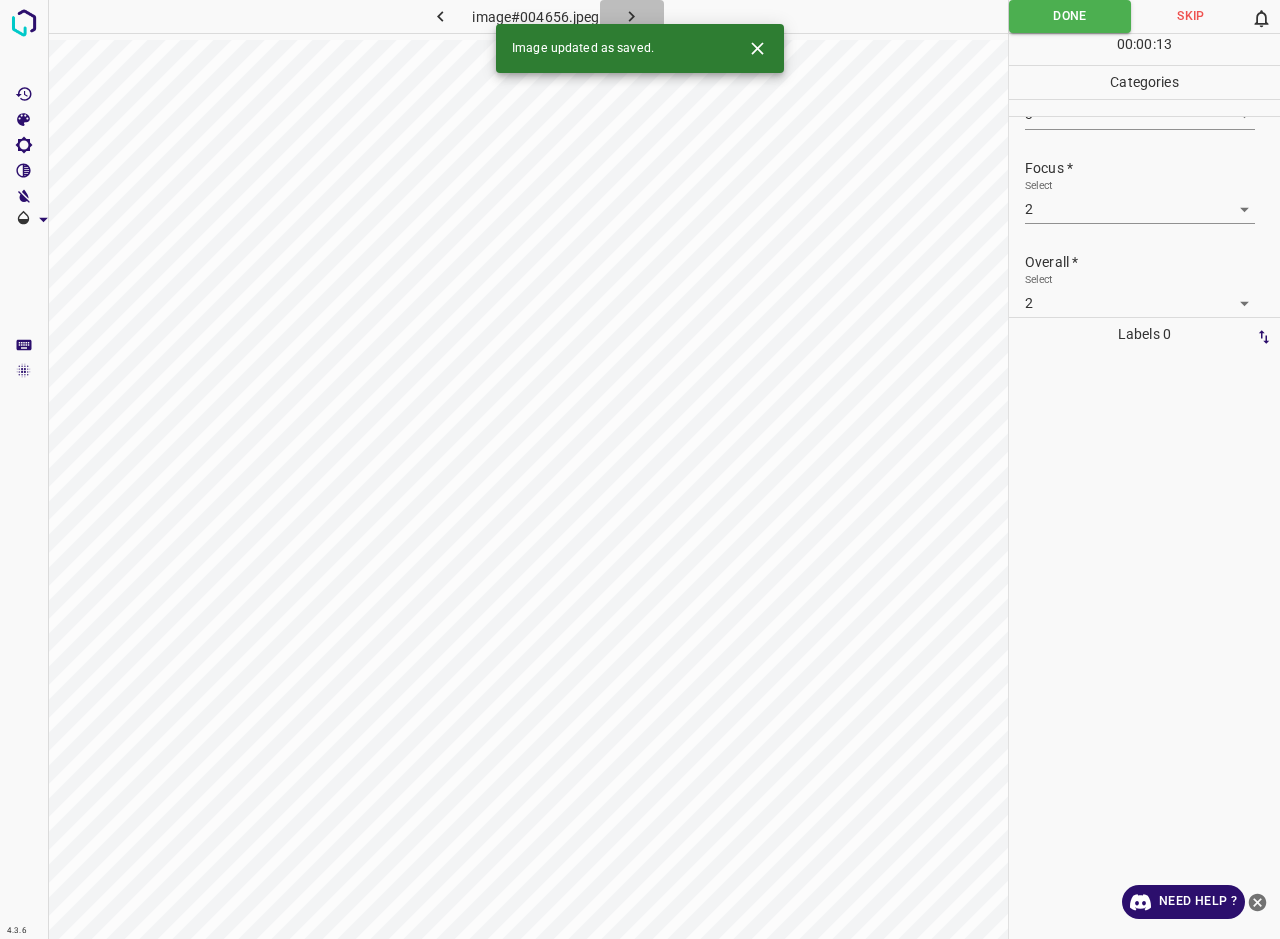 click 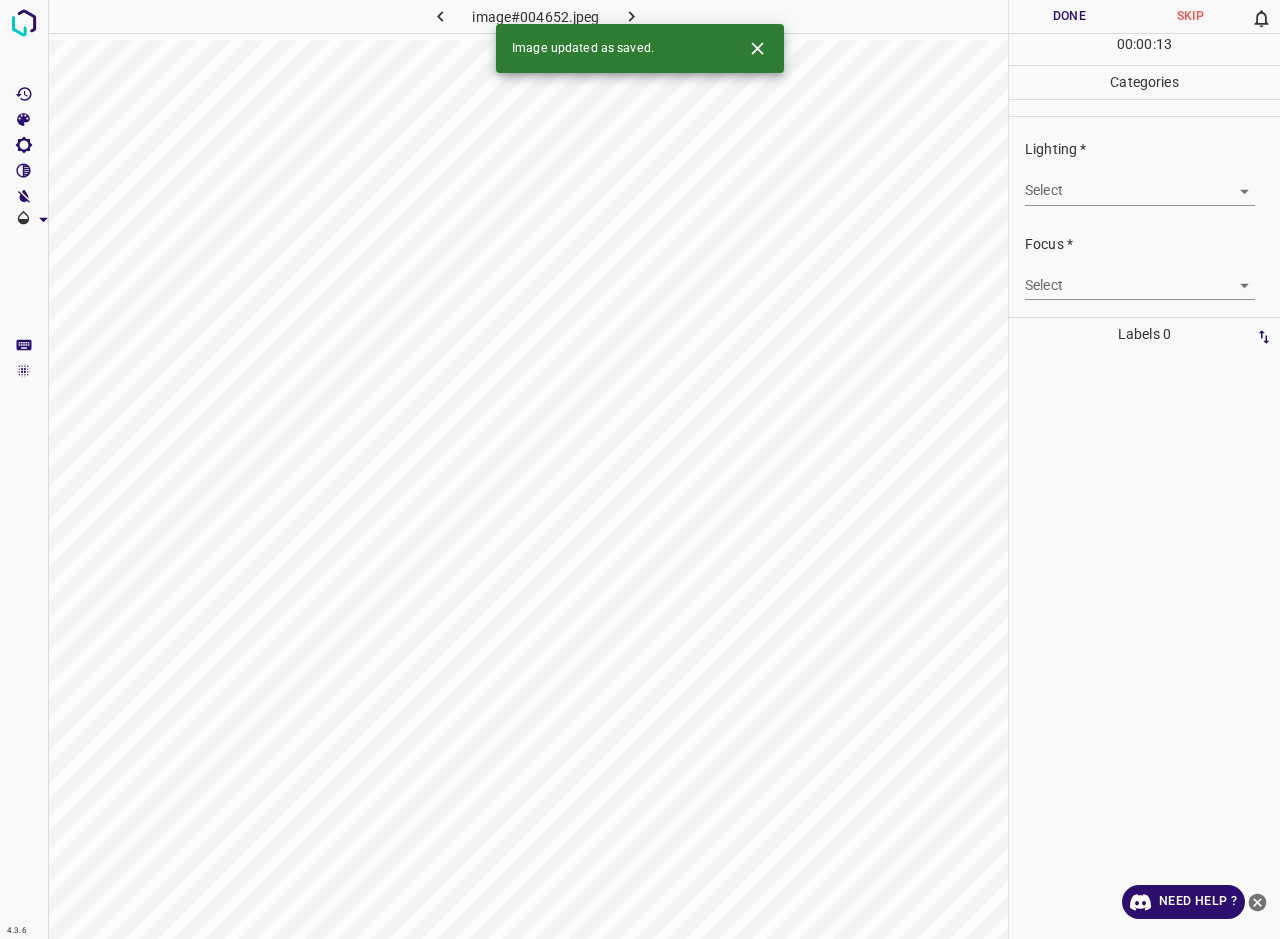 click on "4.3.6  image#004652.jpeg Done Skip 0 00   : 00   : 13   Categories Lighting *  Select ​ Focus *  Select ​ Overall *  Select ​ Labels   0 Categories 1 Lighting 2 Focus 3 Overall Tools Space Change between modes (Draw & Edit) I Auto labeling R Restore zoom M Zoom in N Zoom out Delete Delete selecte label Filters Z Restore filters X Saturation filter C Brightness filter V Contrast filter B Gray scale filter General O Download Image updated as saved. Need Help ? - Text - Hide - Delete" at bounding box center (640, 469) 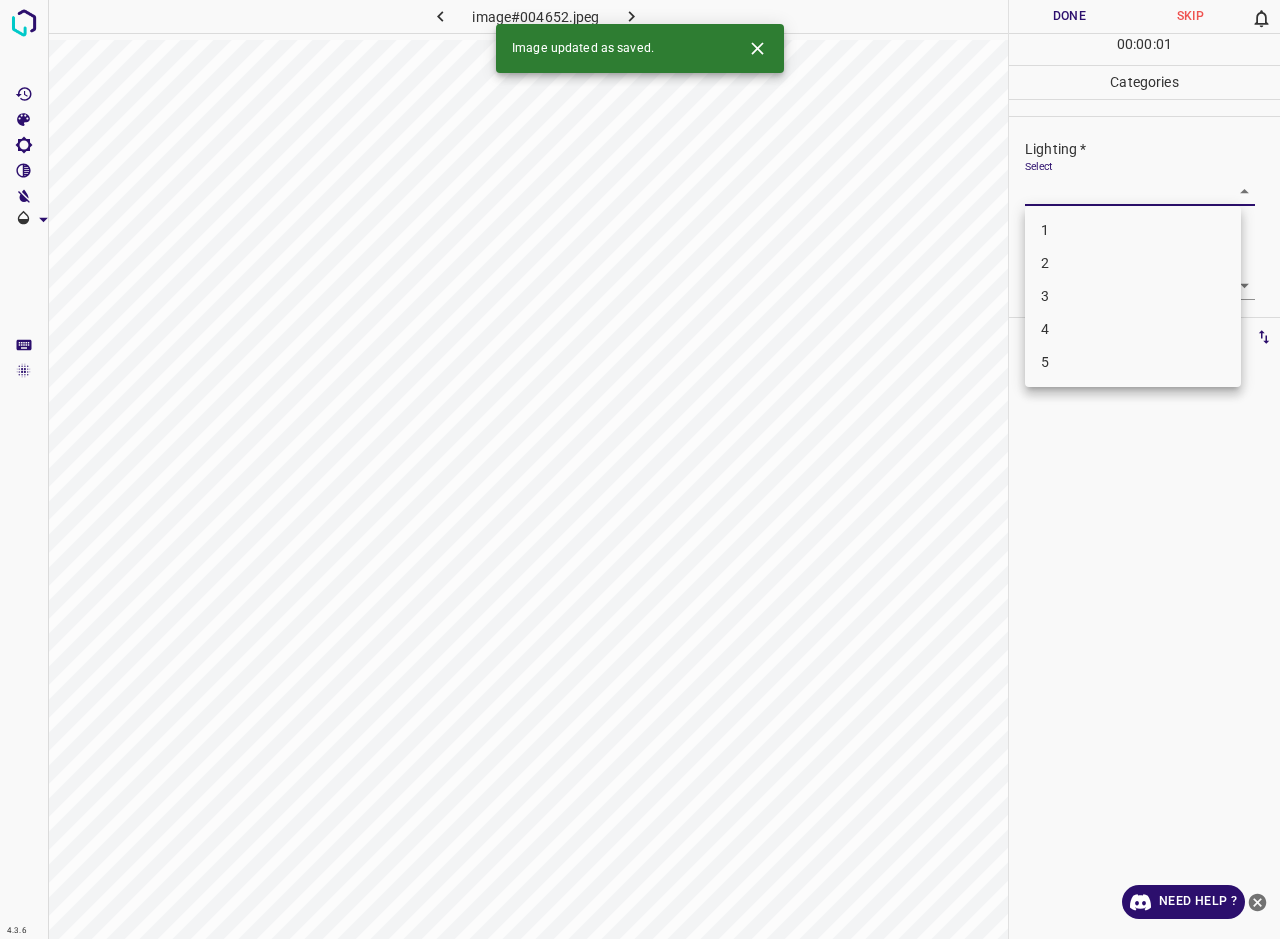 click on "3" at bounding box center [1133, 296] 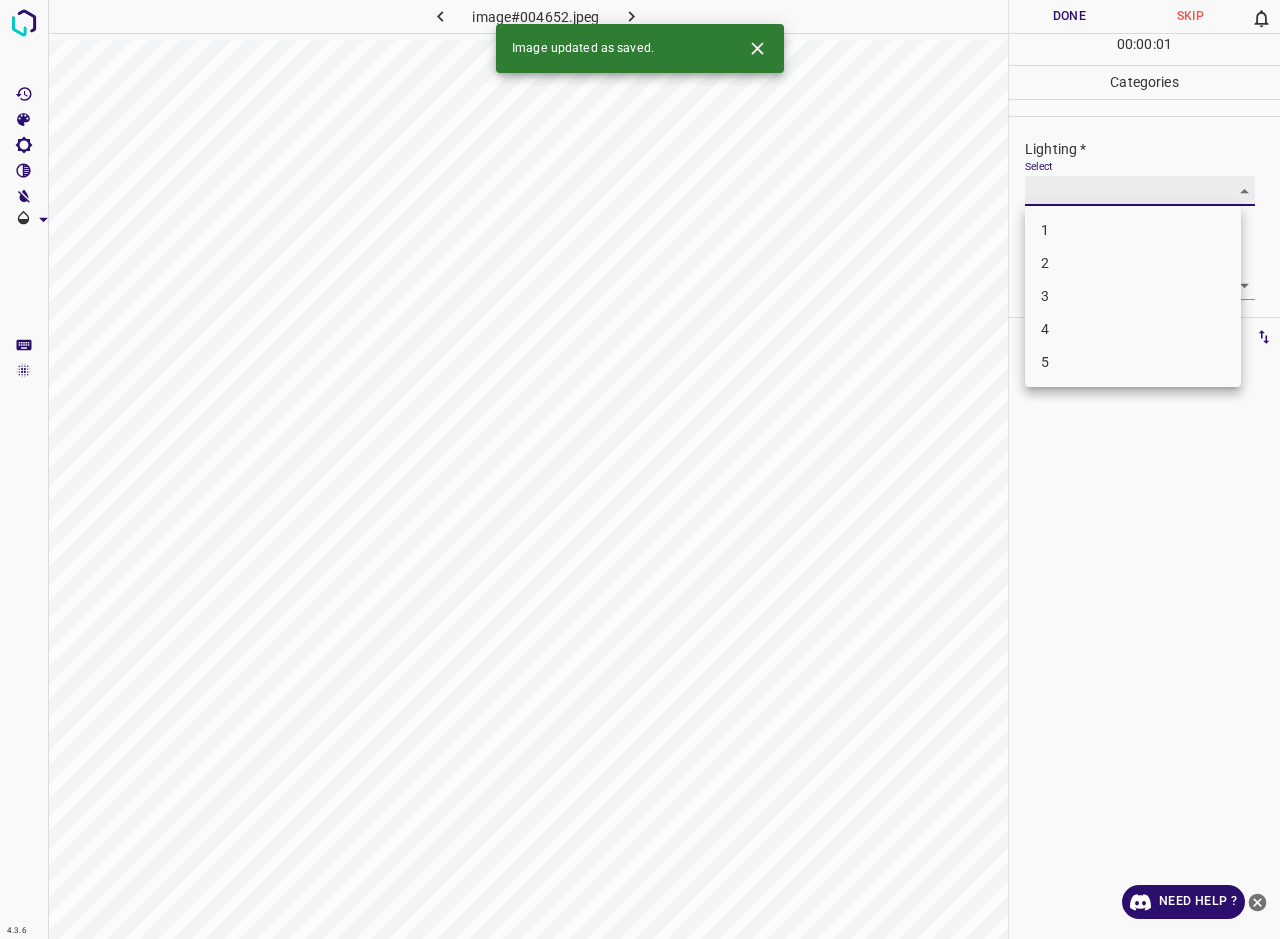 type on "3" 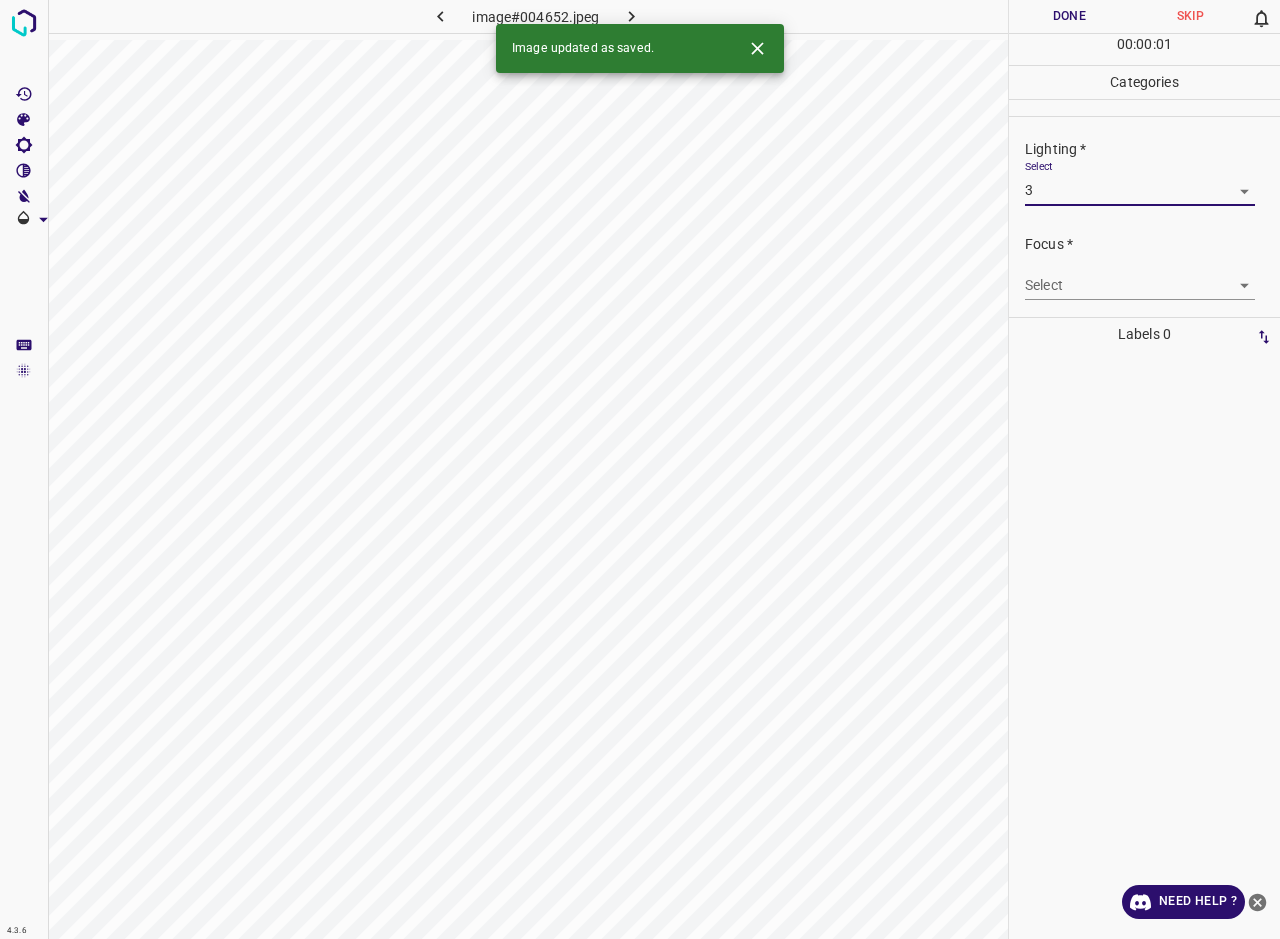 click on "4.3.6  image#004652.jpeg Done Skip 0 00   : 00   : 01   Categories Lighting *  Select 3 3 Focus *  Select ​ Overall *  Select ​ Labels   0 Categories 1 Lighting 2 Focus 3 Overall Tools Space Change between modes (Draw & Edit) I Auto labeling R Restore zoom M Zoom in N Zoom out Delete Delete selecte label Filters Z Restore filters X Saturation filter C Brightness filter V Contrast filter B Gray scale filter General O Download Image updated as saved. Need Help ? - Text - Hide - Delete 1 2 3 4 5" at bounding box center (640, 469) 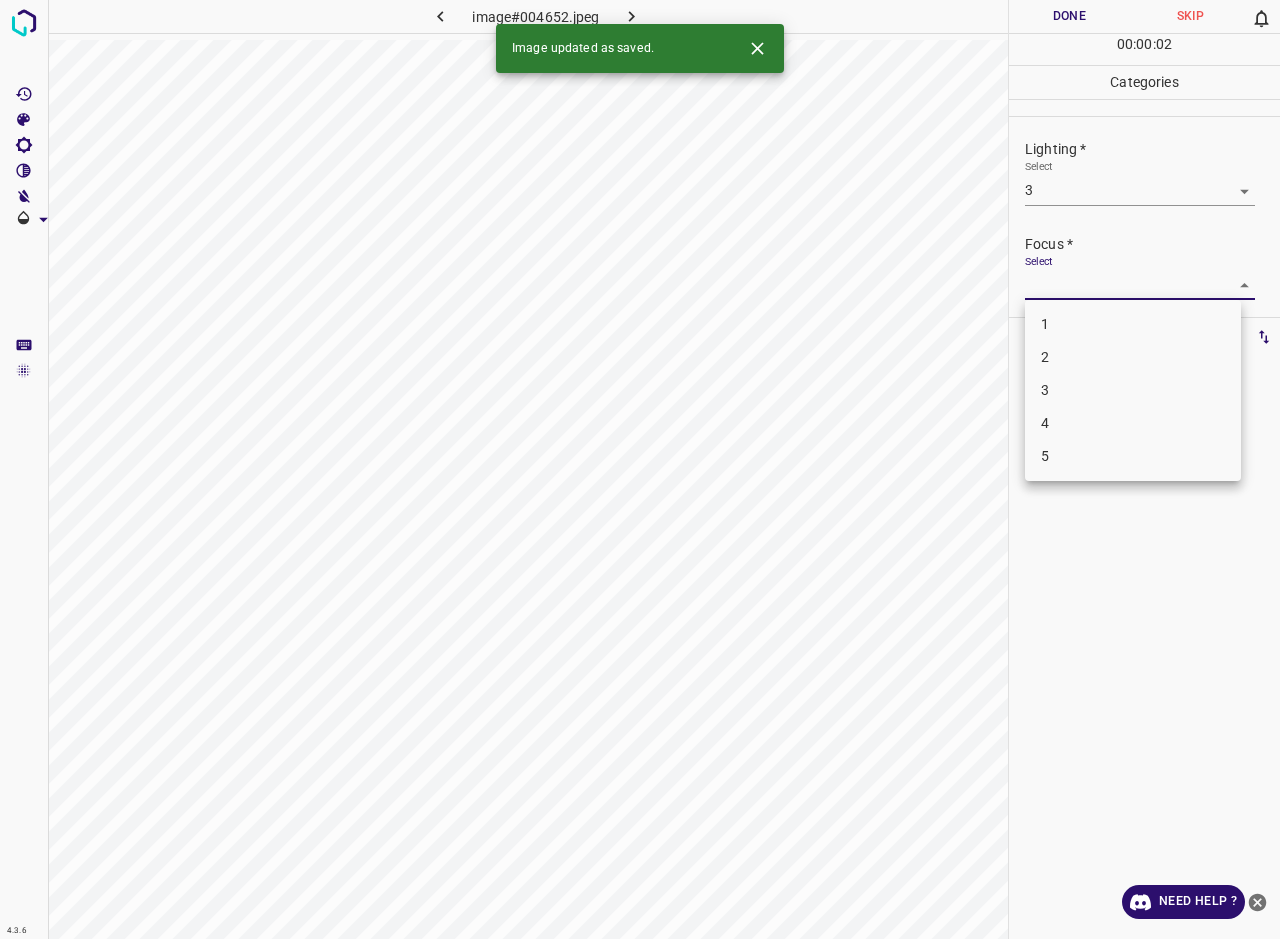 click on "3" at bounding box center [1133, 390] 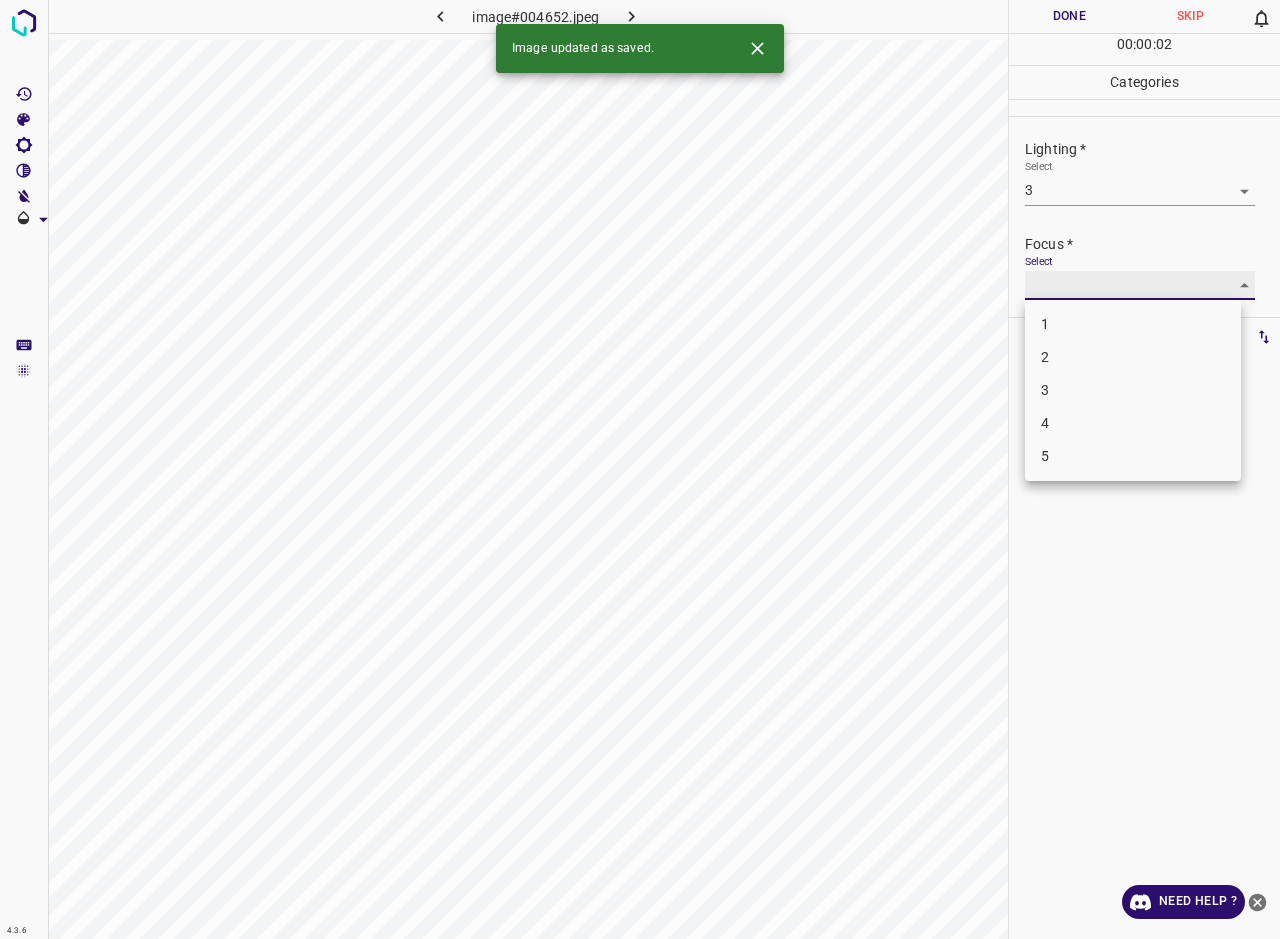 type on "3" 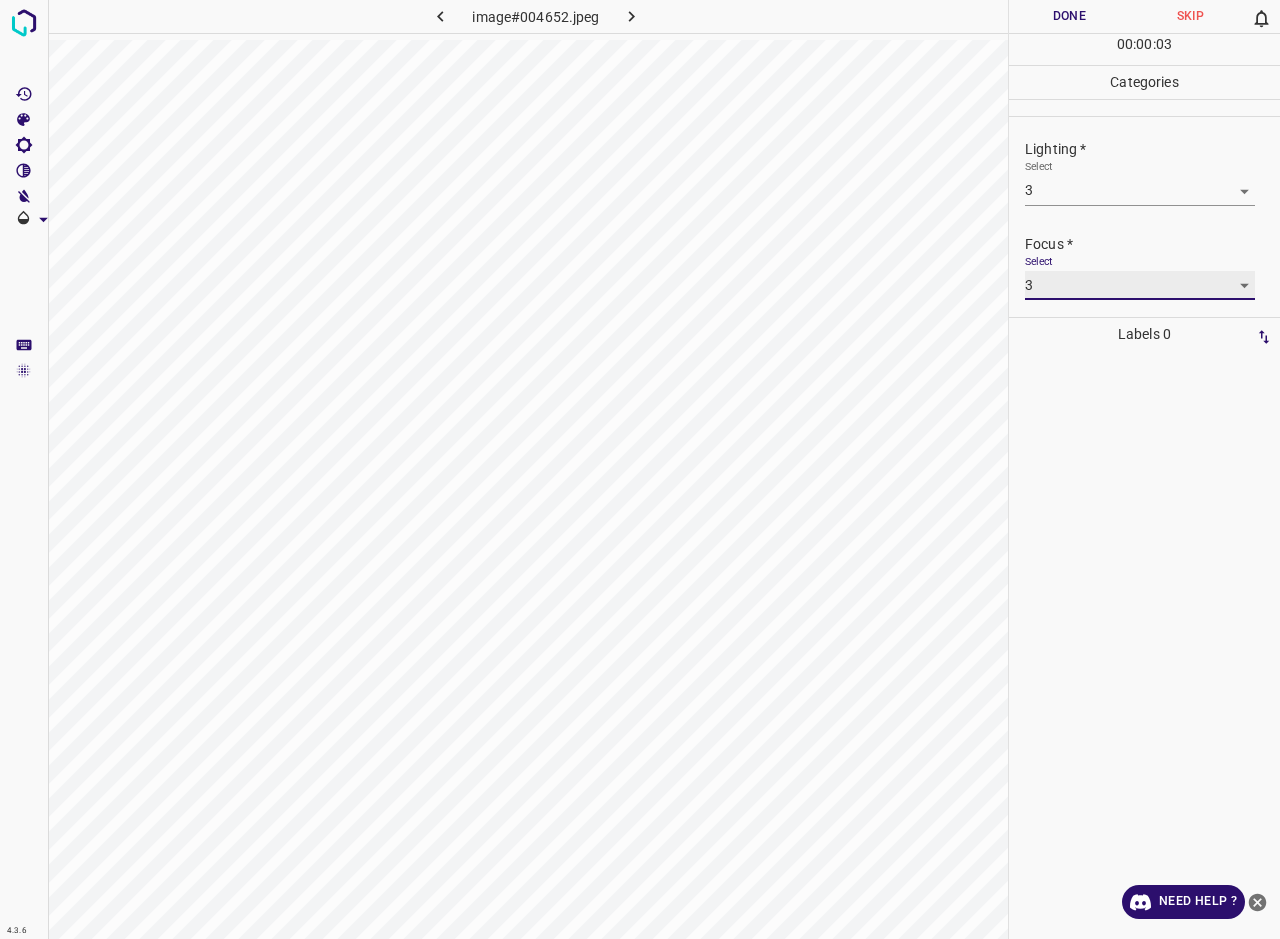 scroll, scrollTop: 36, scrollLeft: 0, axis: vertical 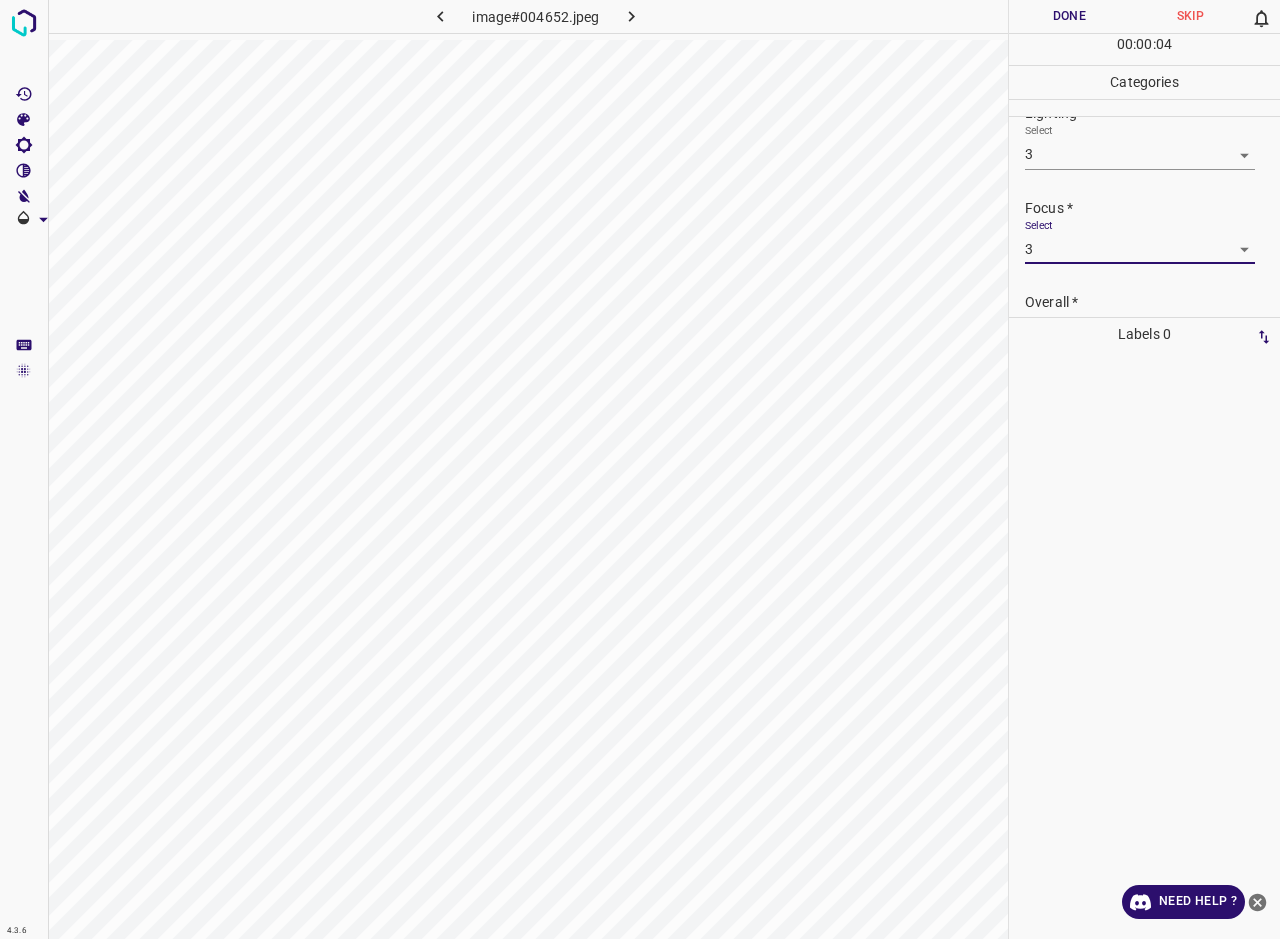 click on "Overall *" at bounding box center [1152, 302] 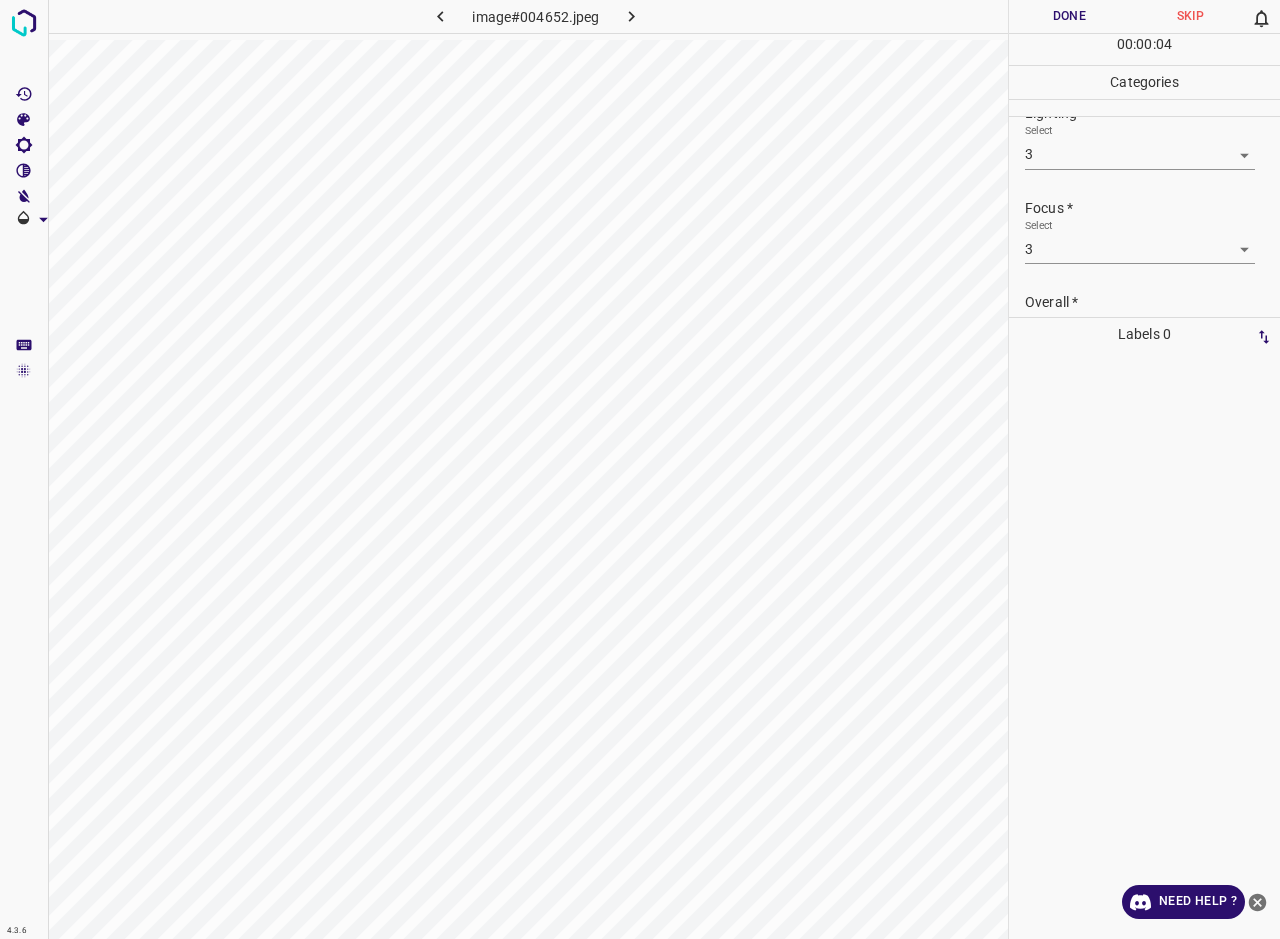 click on "Labels   0" at bounding box center [1144, 334] 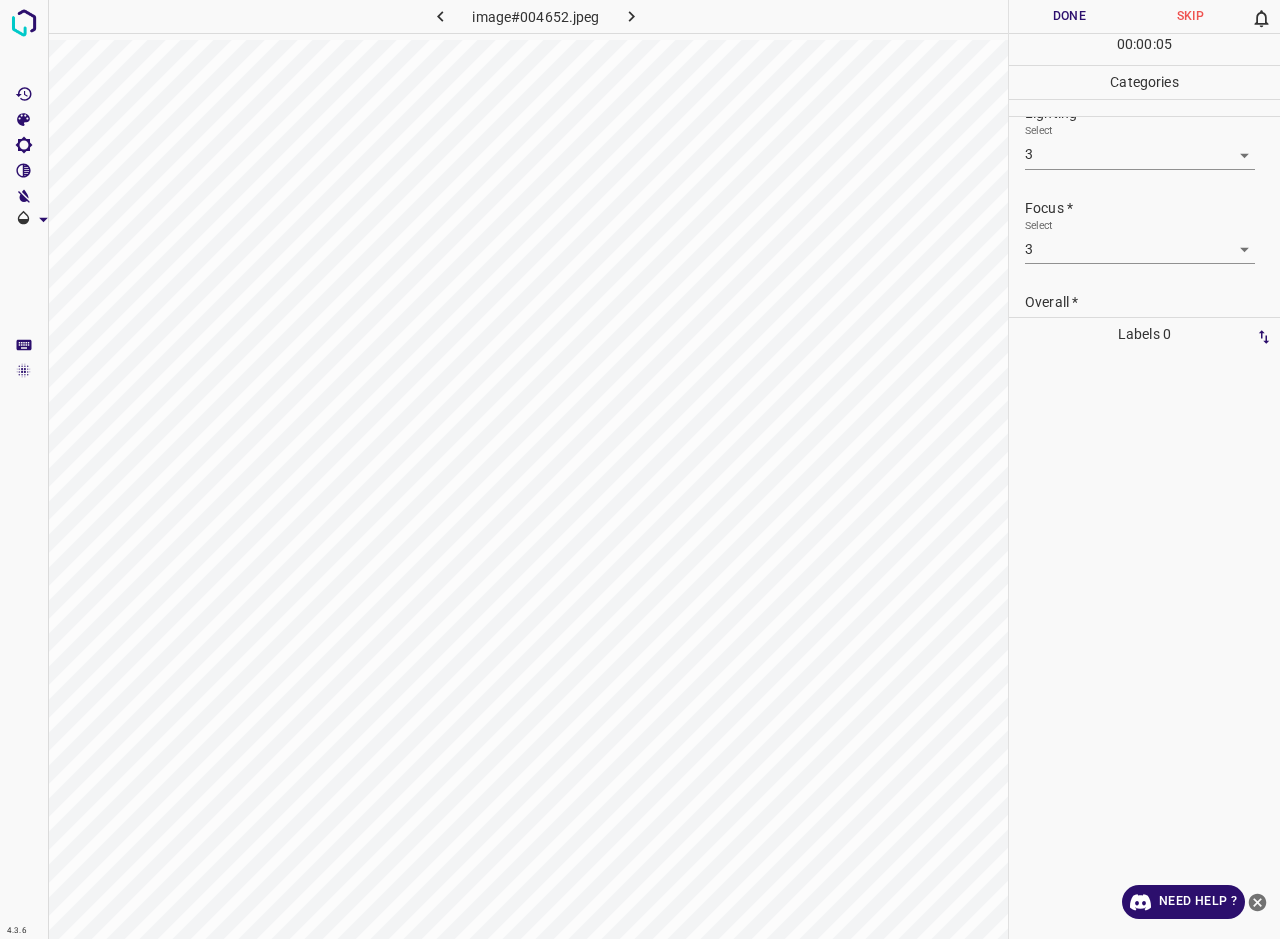 scroll, scrollTop: 98, scrollLeft: 0, axis: vertical 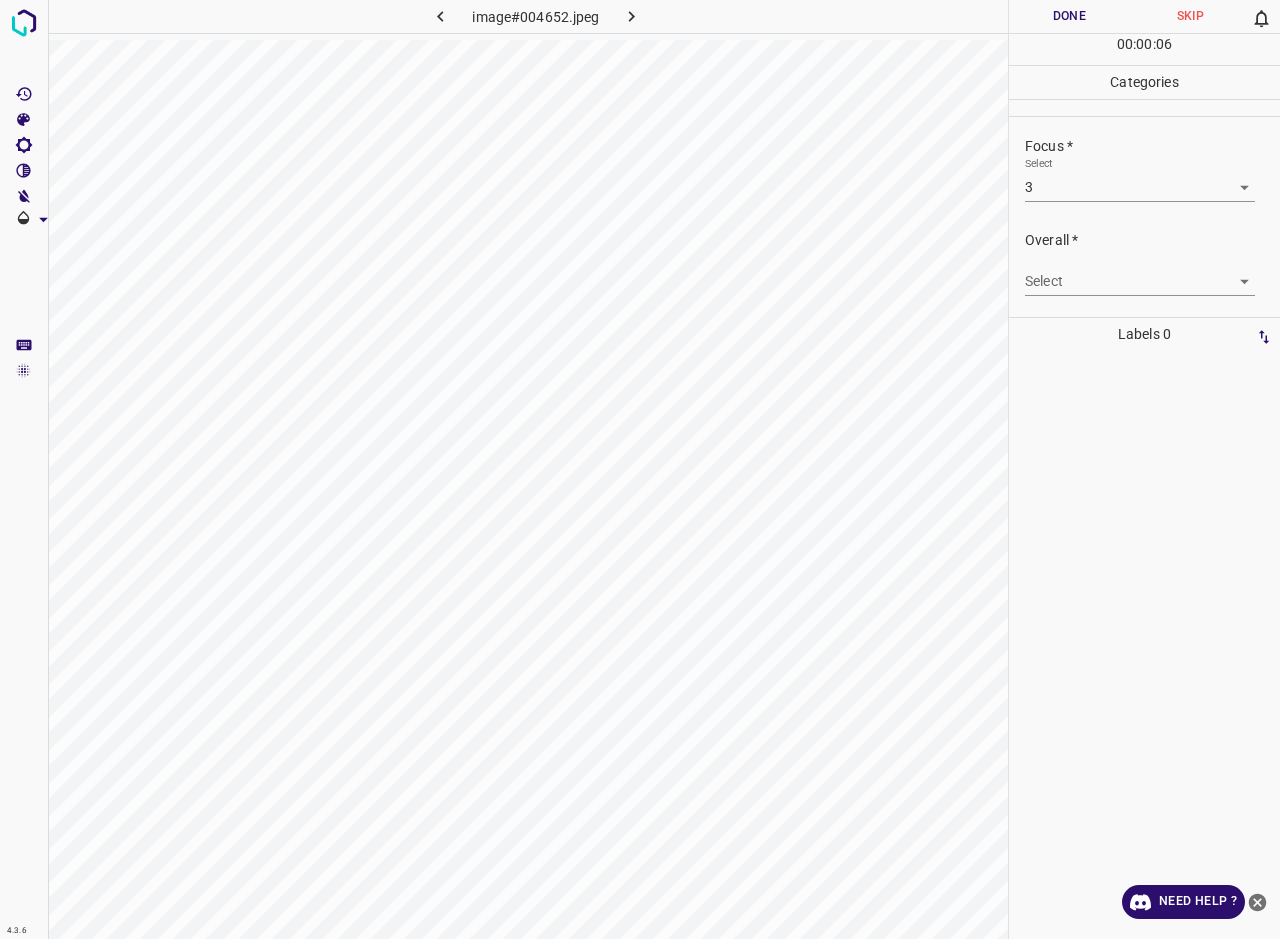 click on "4.3.6  image#004652.jpeg Done Skip 0 00   : 00   : 06   Categories Lighting *  Select 3 3 Focus *  Select 3 3 Overall *  Select ​ Labels   0 Categories 1 Lighting 2 Focus 3 Overall Tools Space Change between modes (Draw & Edit) I Auto labeling R Restore zoom M Zoom in N Zoom out Delete Delete selecte label Filters Z Restore filters X Saturation filter C Brightness filter V Contrast filter B Gray scale filter General O Download Need Help ? - Text - Hide - Delete" at bounding box center [640, 469] 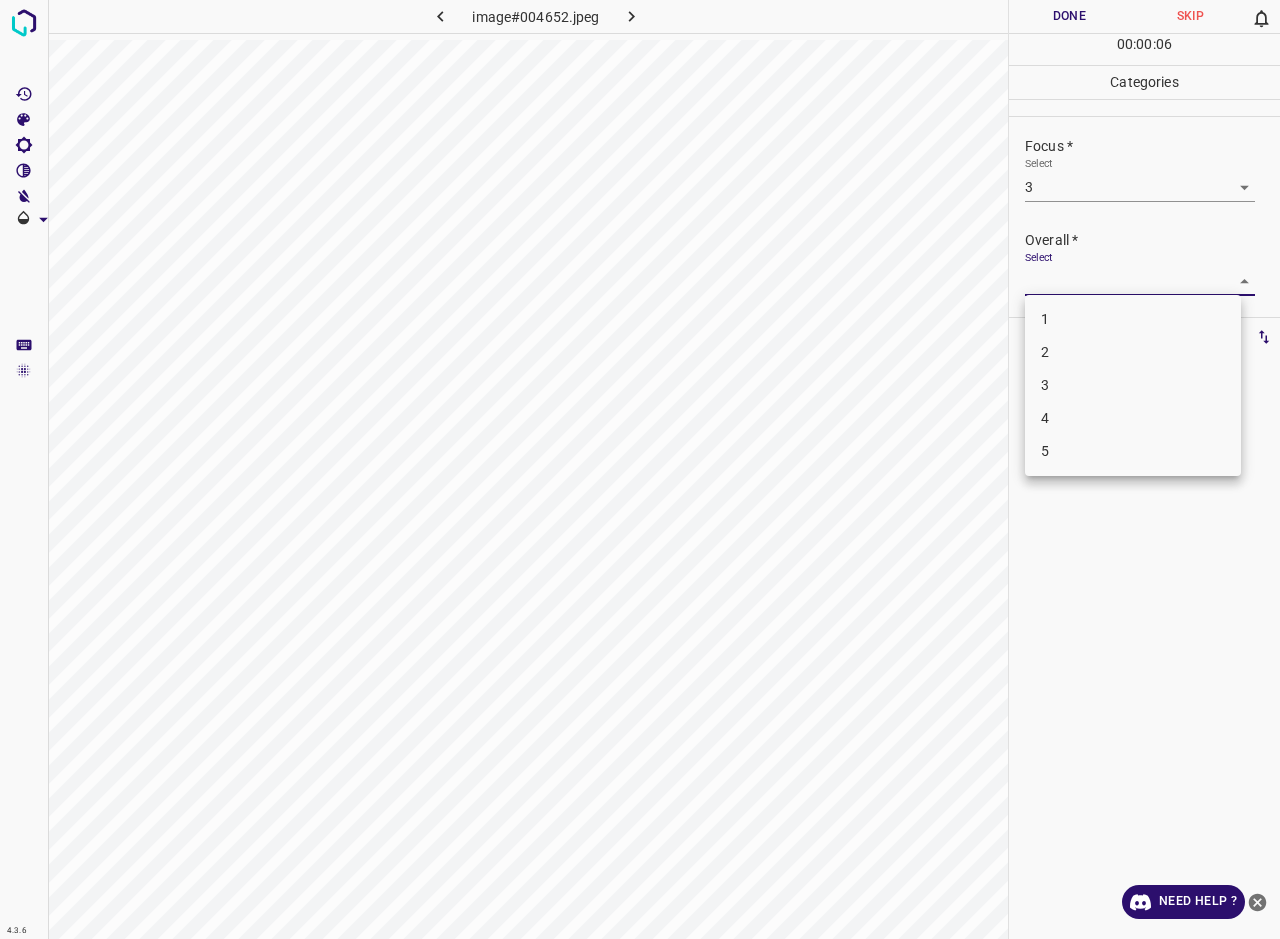 click on "3" at bounding box center (1133, 385) 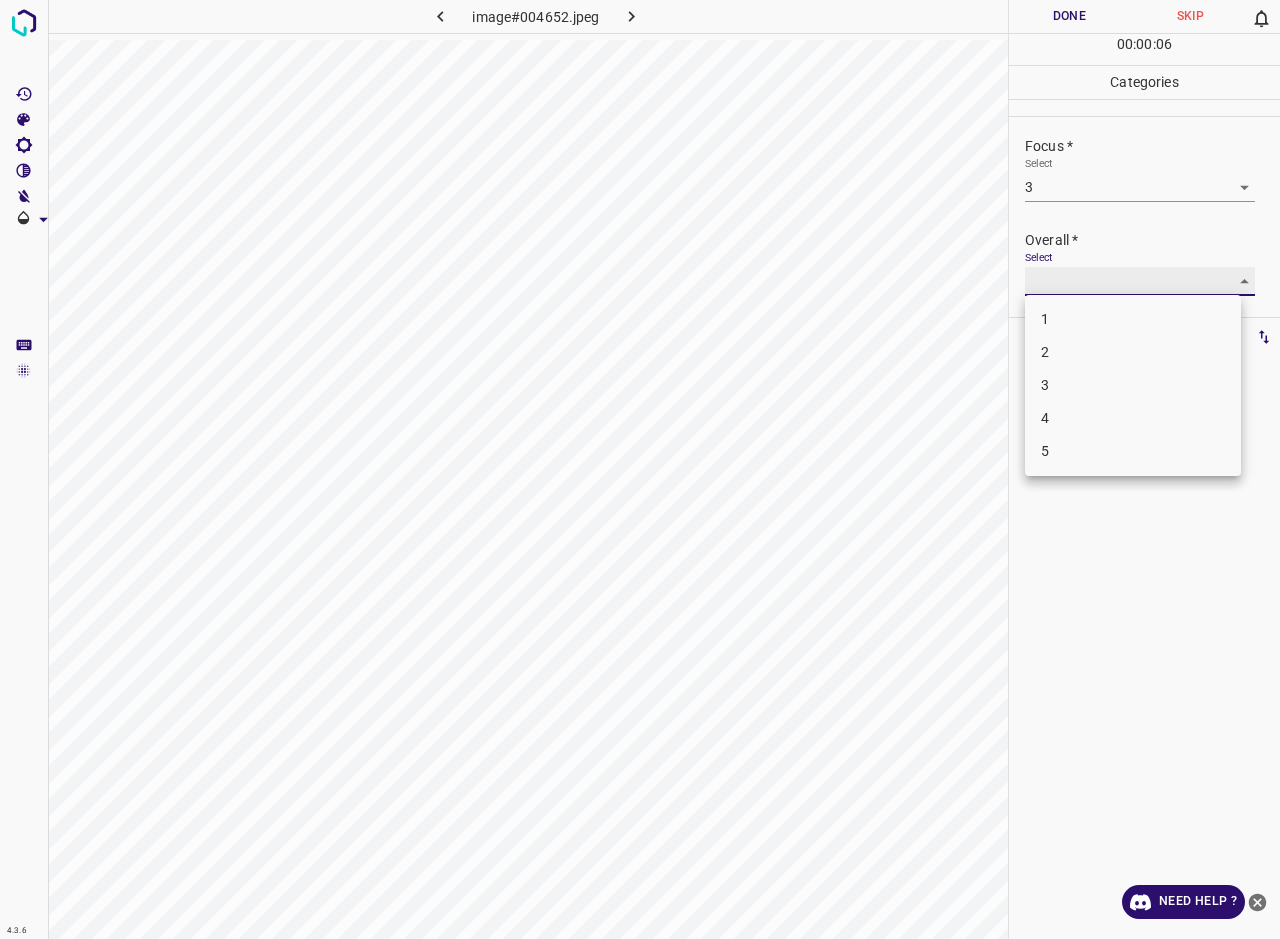 type on "3" 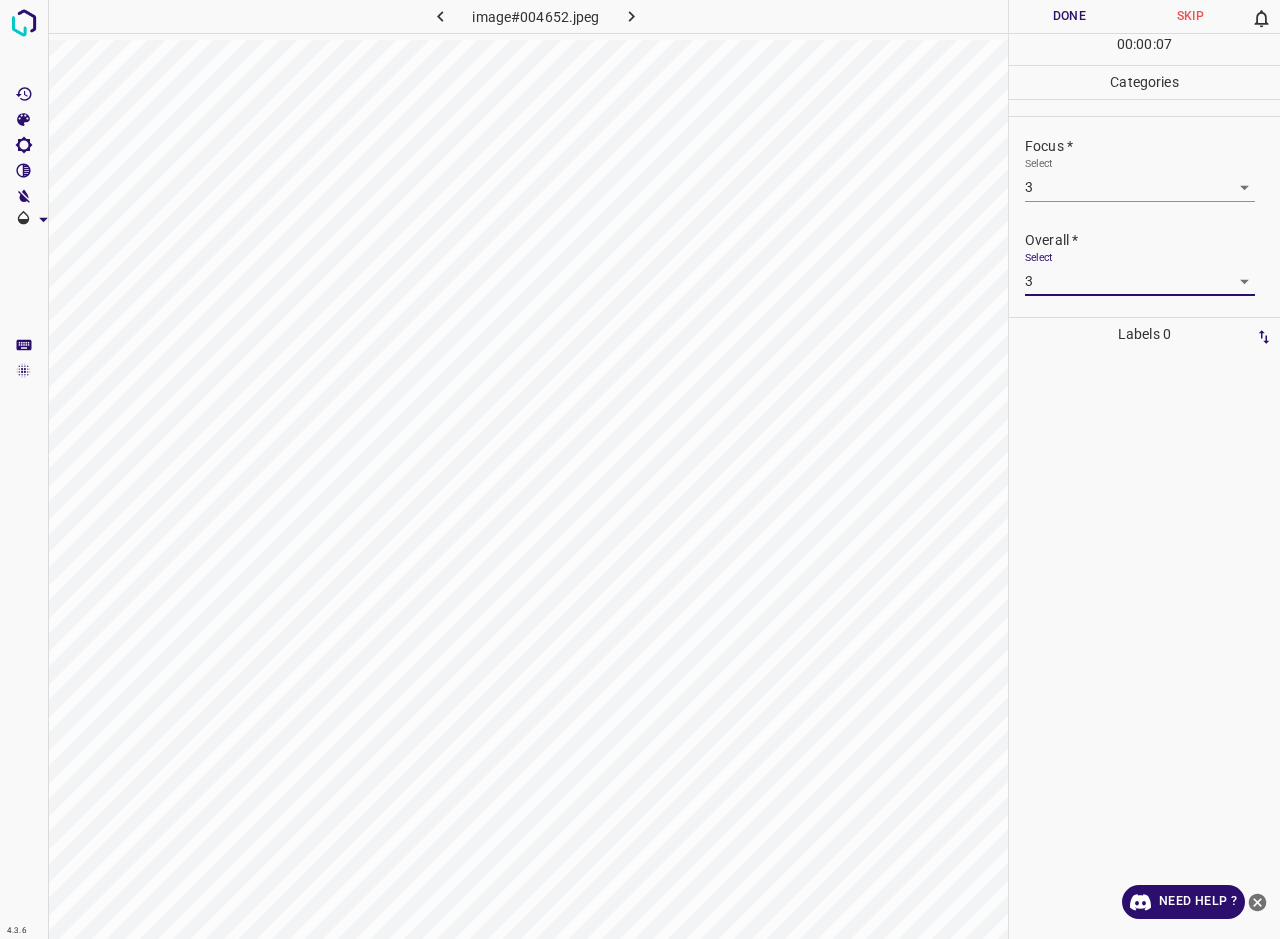 click on "Done" at bounding box center [1069, 16] 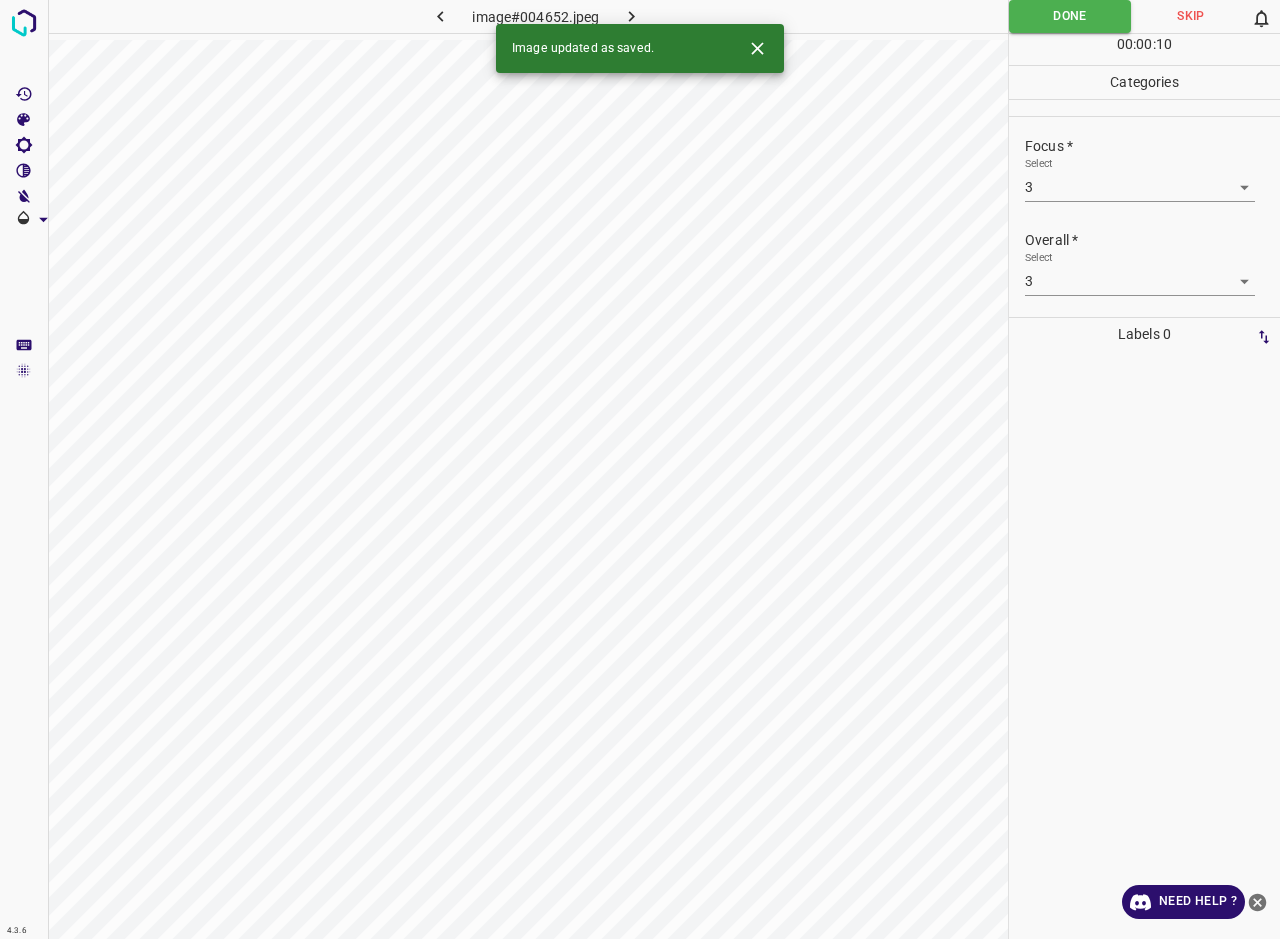 click 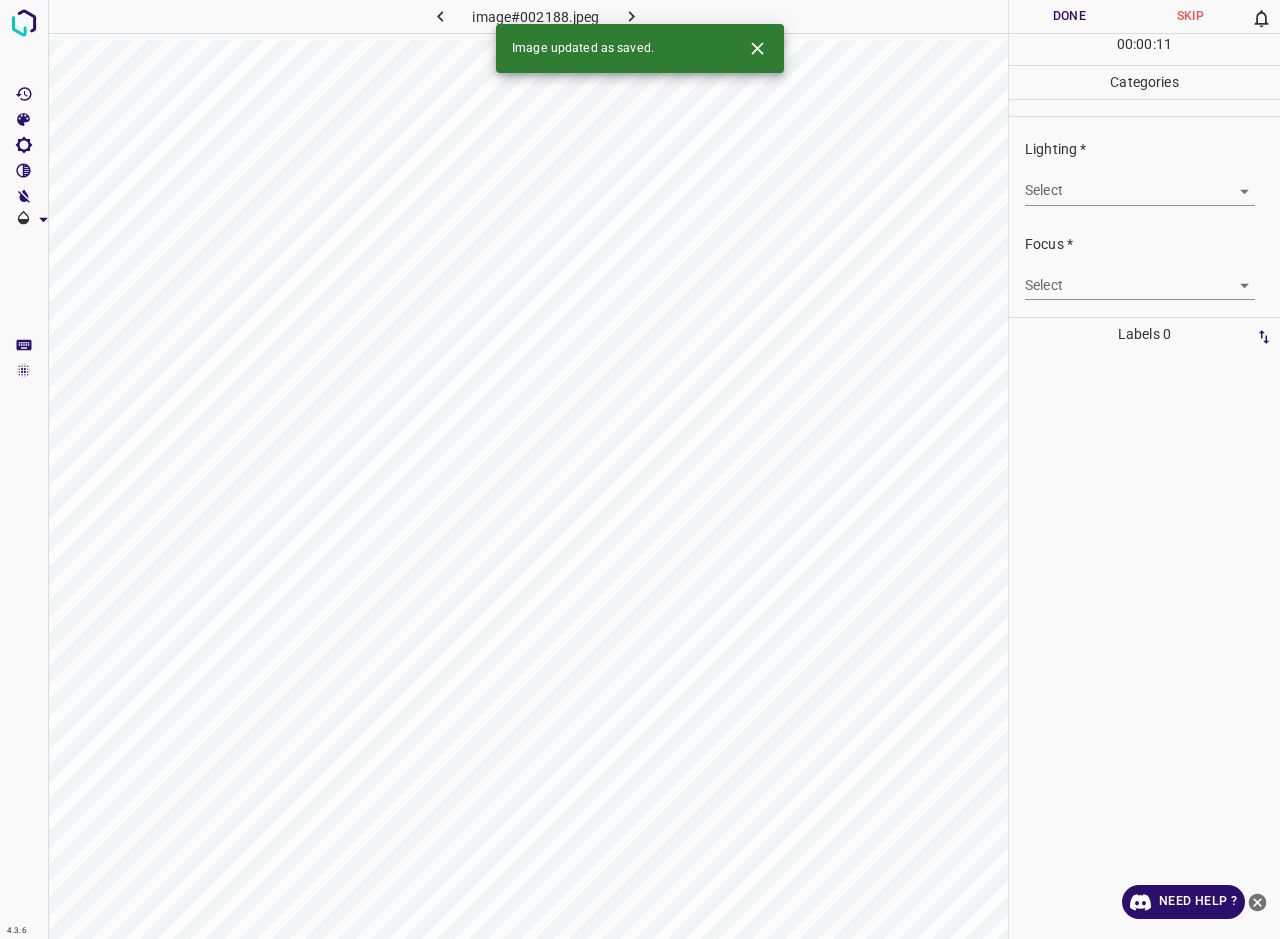 click on "4.3.6  image#002188.jpeg Done Skip 0 00   : 00   : 11   Categories Lighting *  Select ​ Focus *  Select ​ Overall *  Select ​ Labels   0 Categories 1 Lighting 2 Focus 3 Overall Tools Space Change between modes (Draw & Edit) I Auto labeling R Restore zoom M Zoom in N Zoom out Delete Delete selecte label Filters Z Restore filters X Saturation filter C Brightness filter V Contrast filter B Gray scale filter General O Download Image updated as saved. Need Help ? - Text - Hide - Delete" at bounding box center (640, 469) 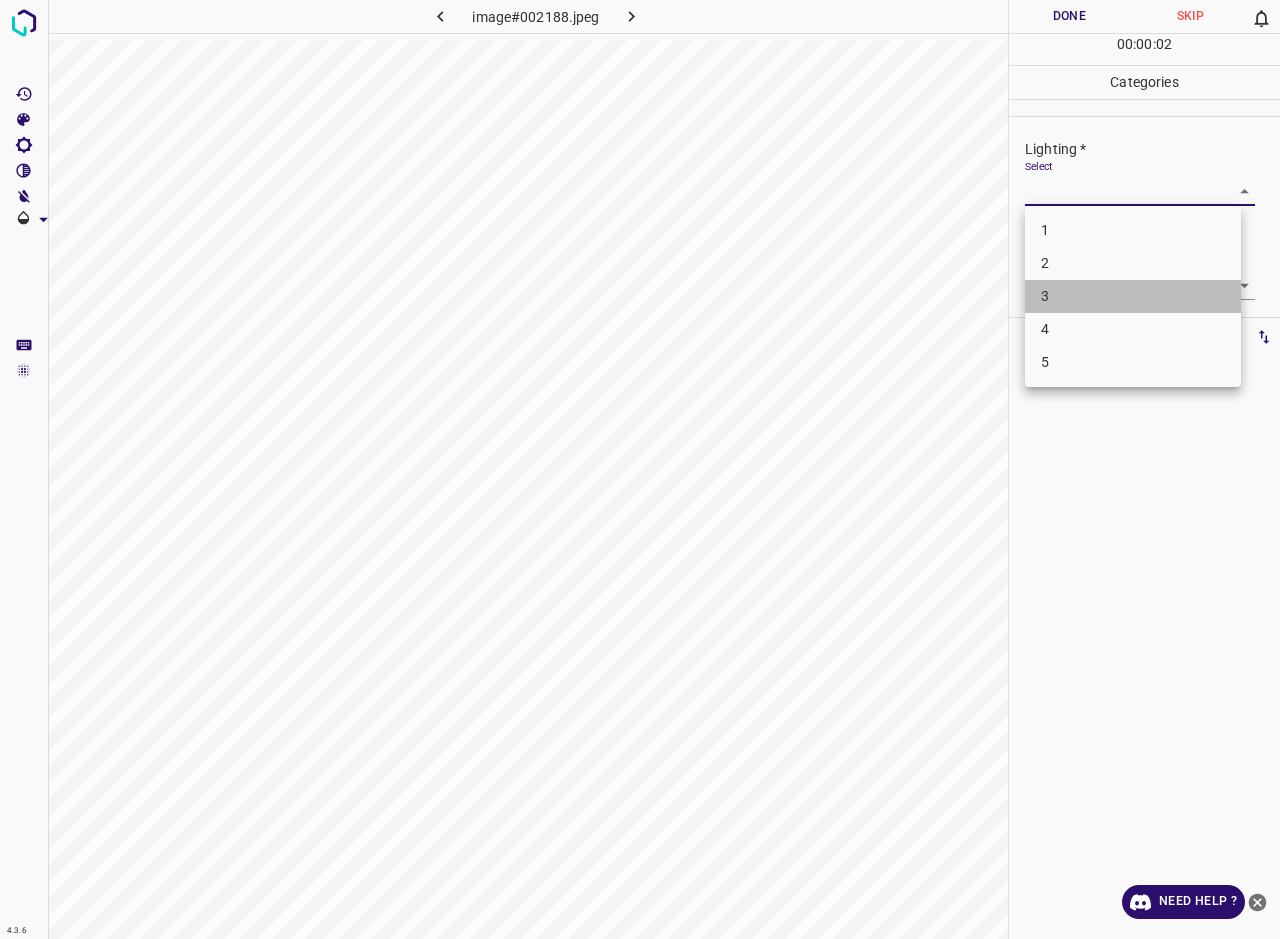click on "3" at bounding box center [1133, 296] 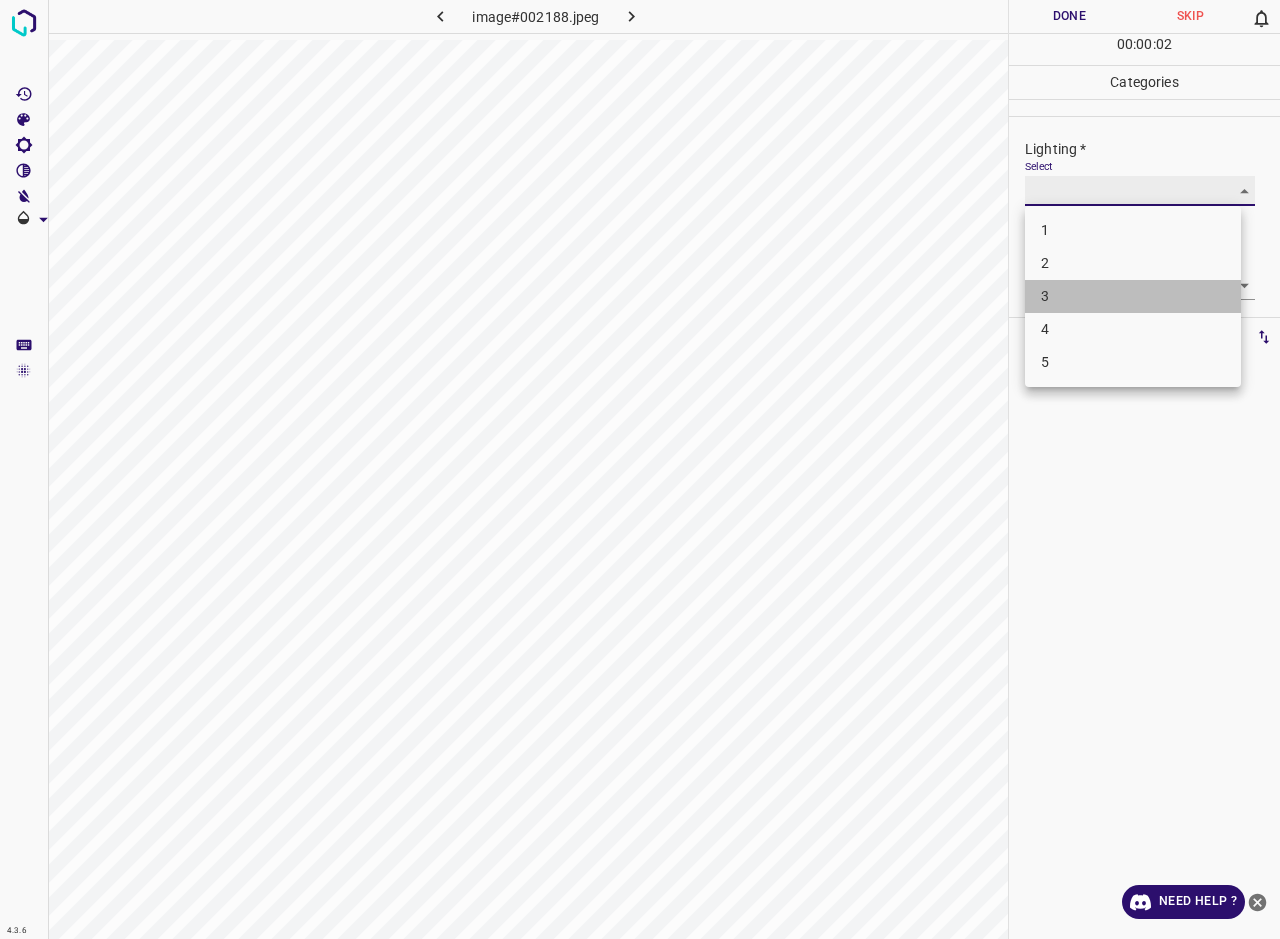 type on "3" 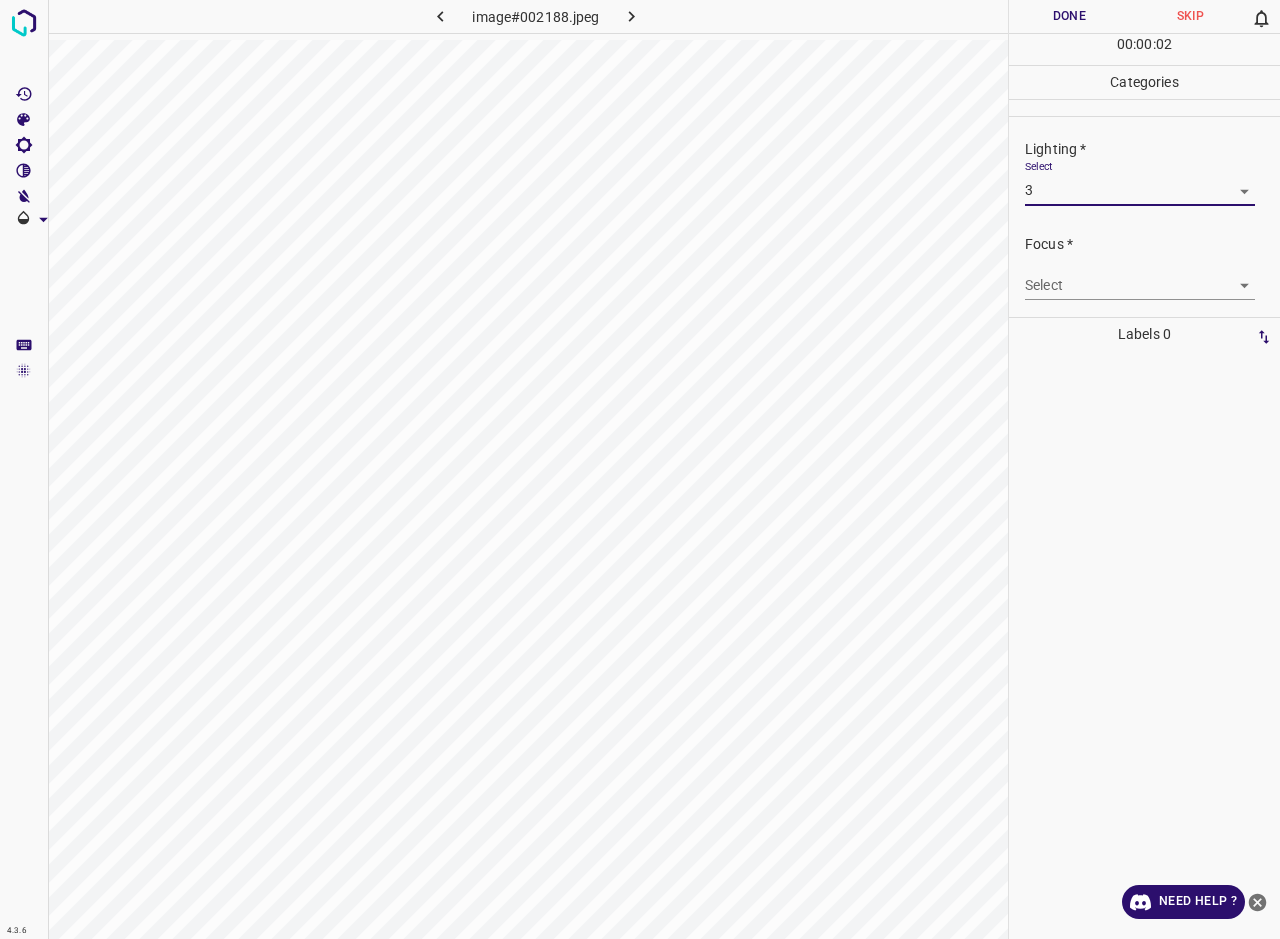 click on "4.3.6  image#002188.jpeg Done Skip 0 00   : 00   : 02   Categories Lighting *  Select 3 3 Focus *  Select ​ Overall *  Select ​ Labels   0 Categories 1 Lighting 2 Focus 3 Overall Tools Space Change between modes (Draw & Edit) I Auto labeling R Restore zoom M Zoom in N Zoom out Delete Delete selecte label Filters Z Restore filters X Saturation filter C Brightness filter V Contrast filter B Gray scale filter General O Download Need Help ? - Text - Hide - Delete" at bounding box center [640, 469] 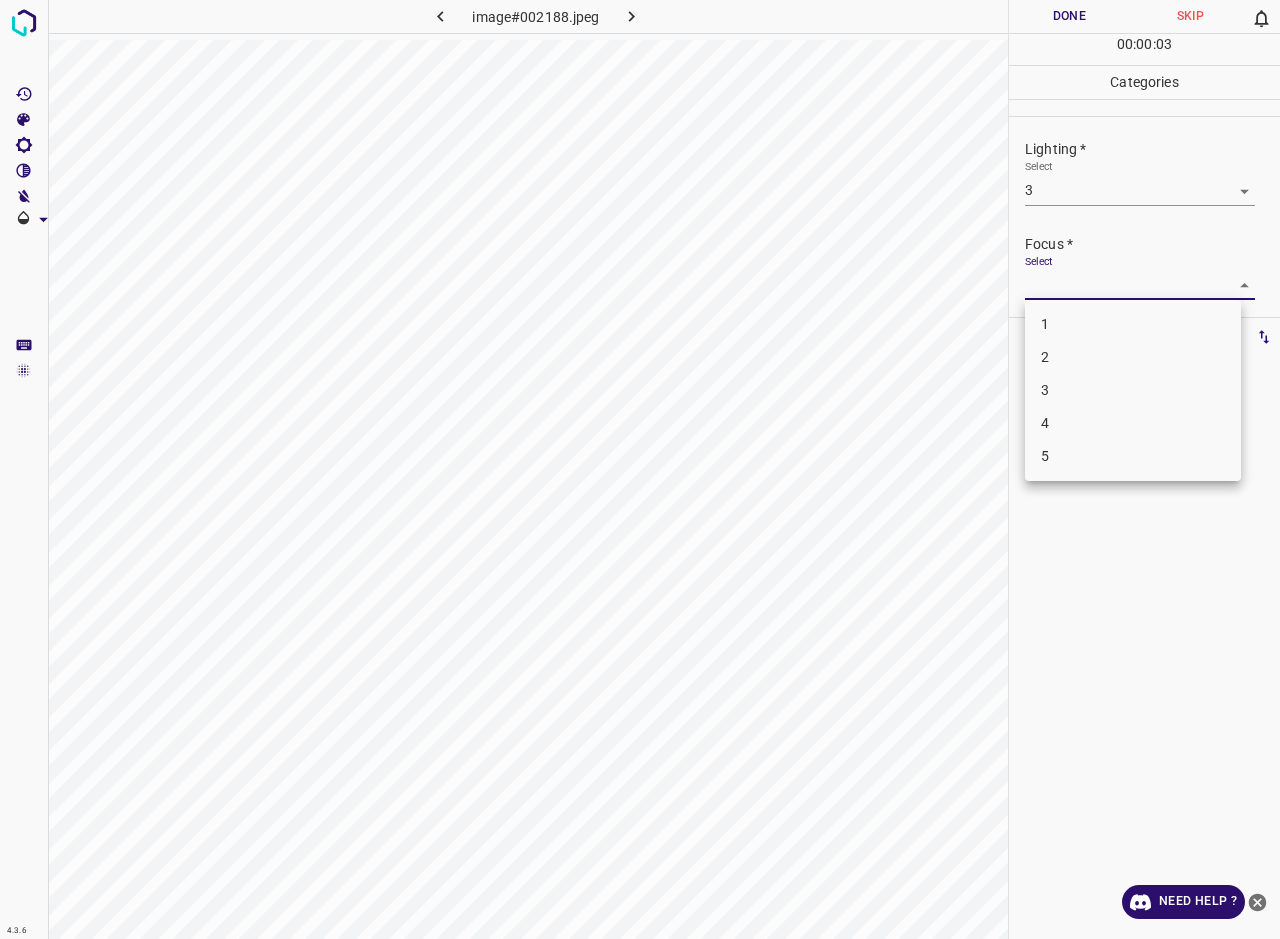 click on "3" at bounding box center (1133, 390) 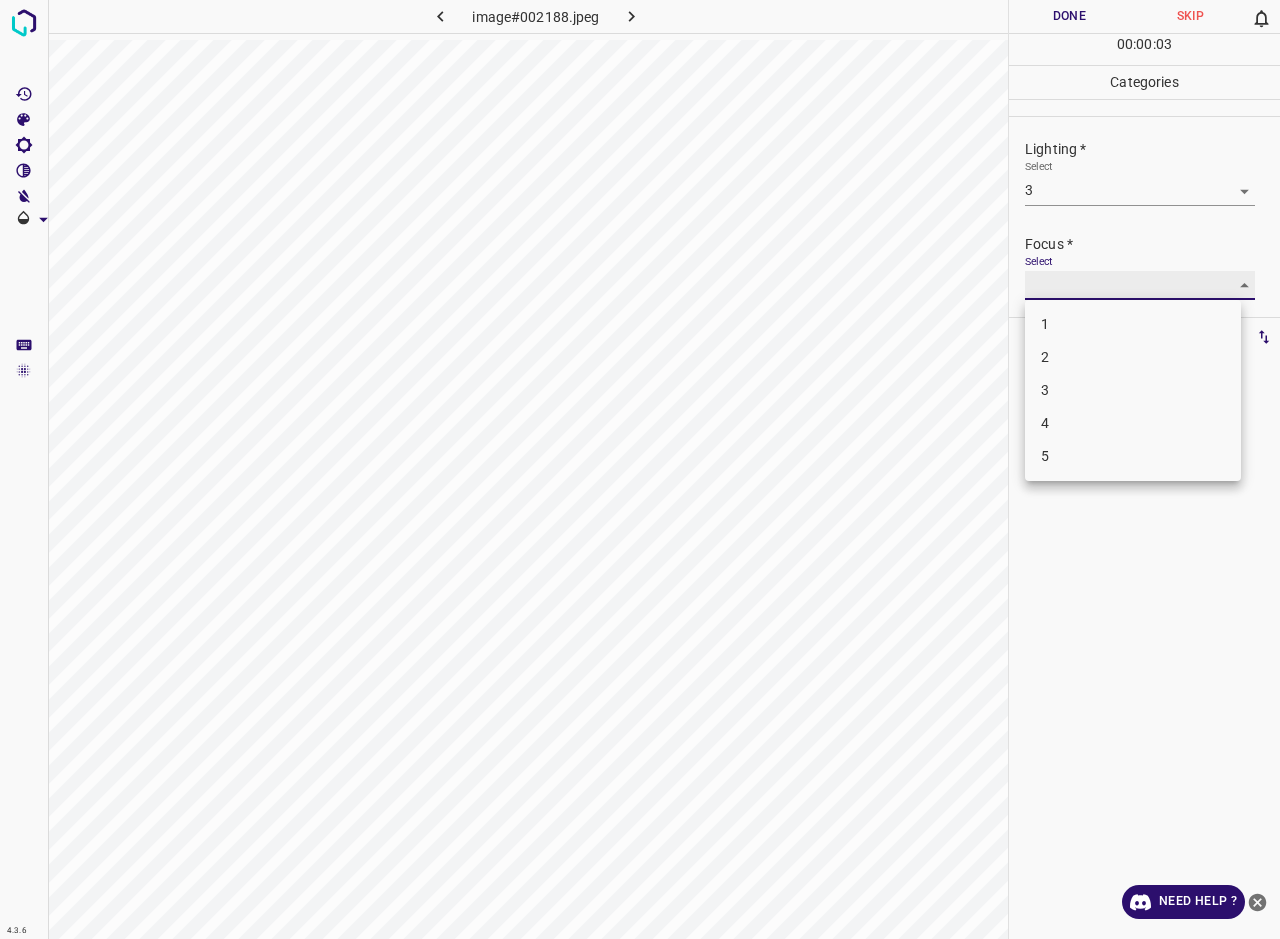 type on "3" 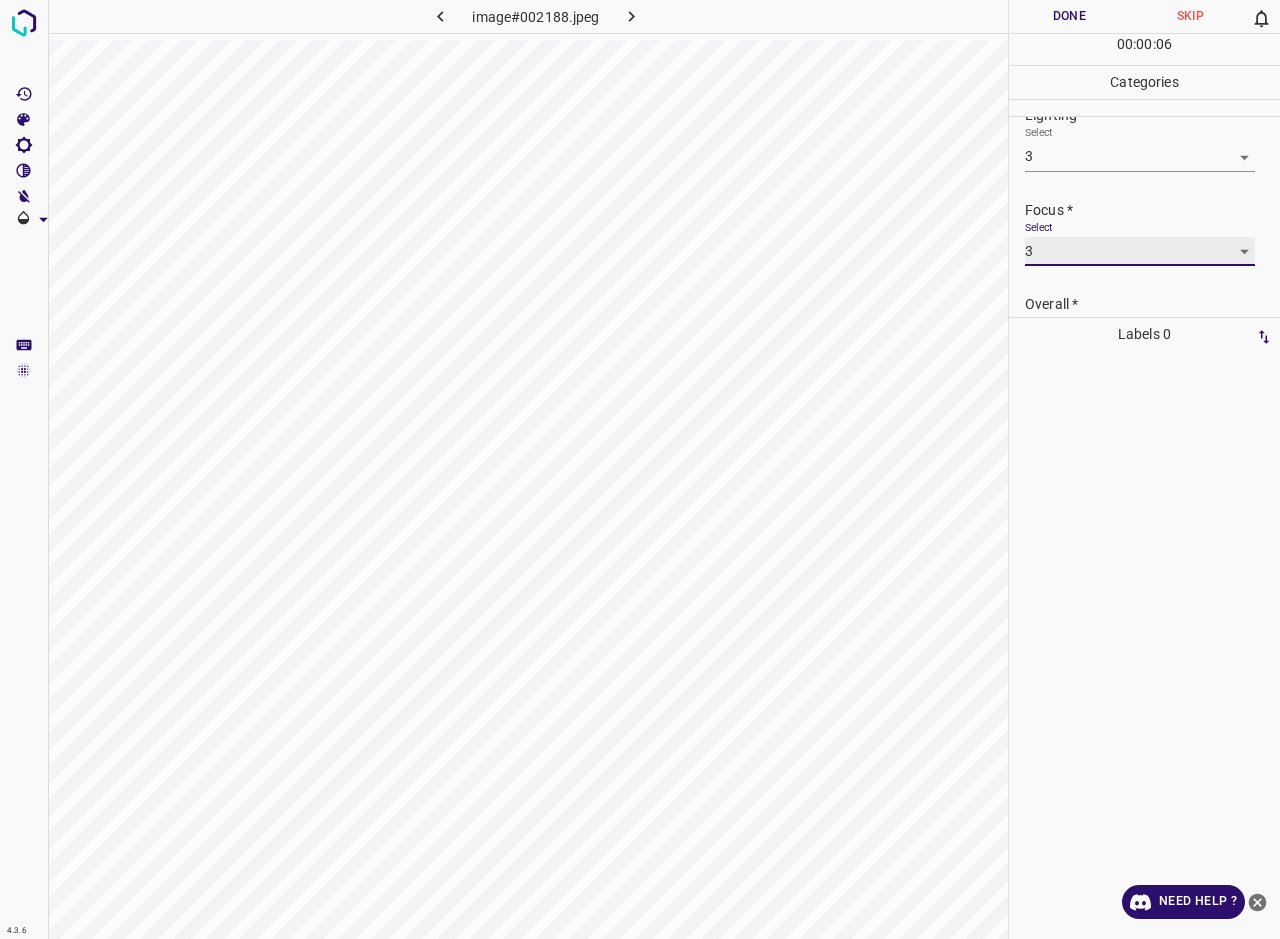 scroll, scrollTop: 36, scrollLeft: 0, axis: vertical 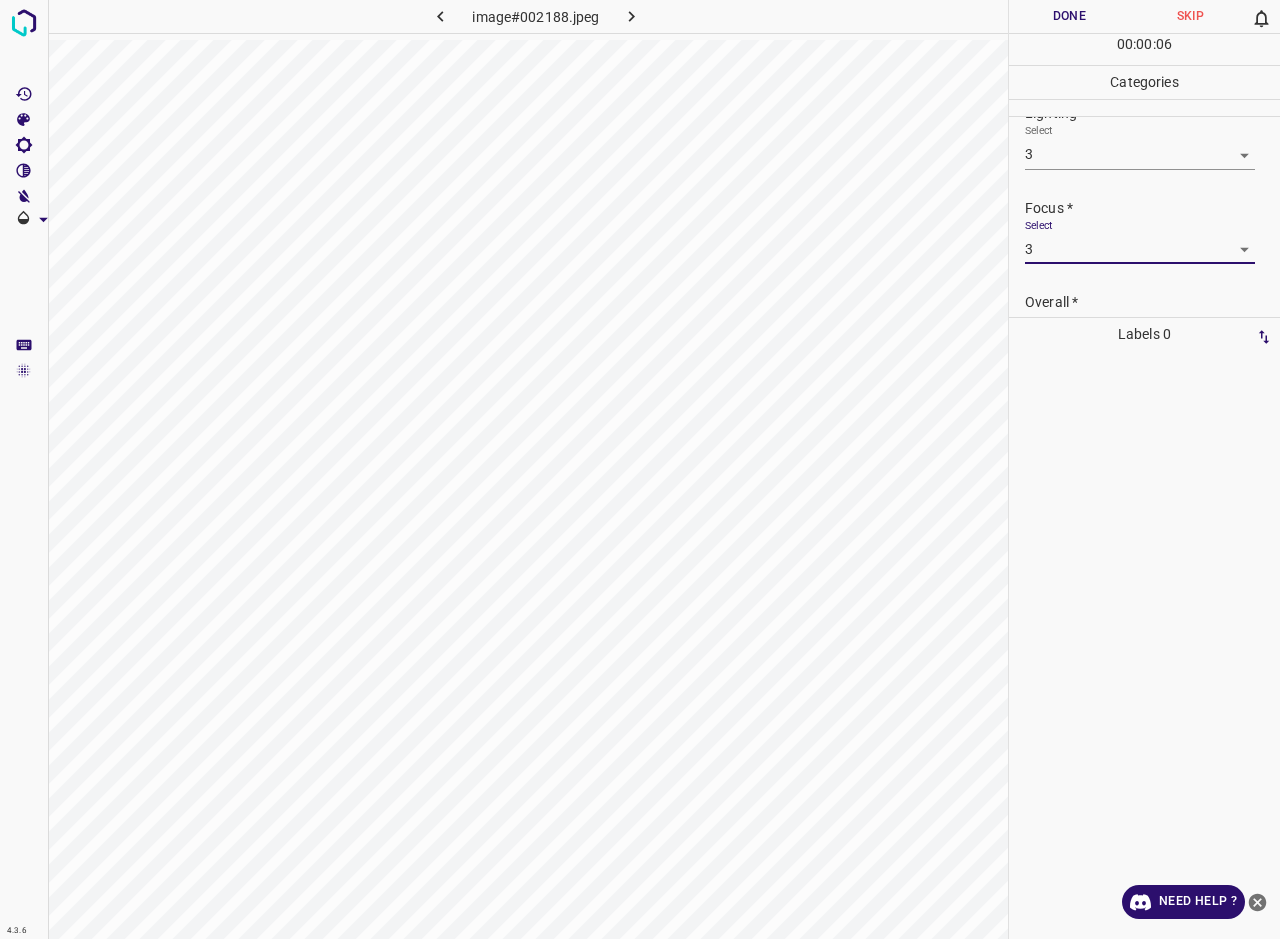 click on "Overall *" at bounding box center (1152, 302) 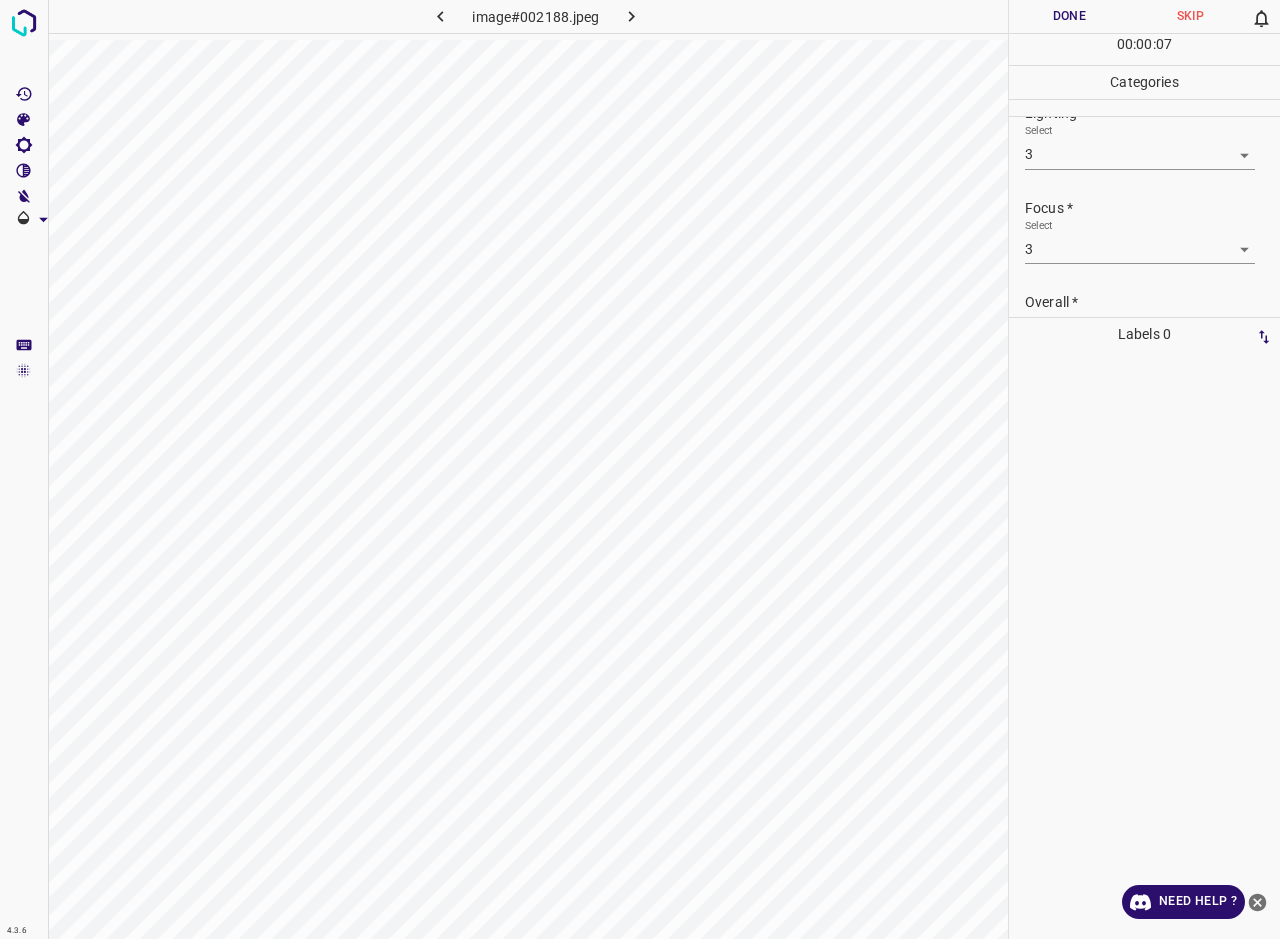click on "Select ​" at bounding box center (1140, 335) 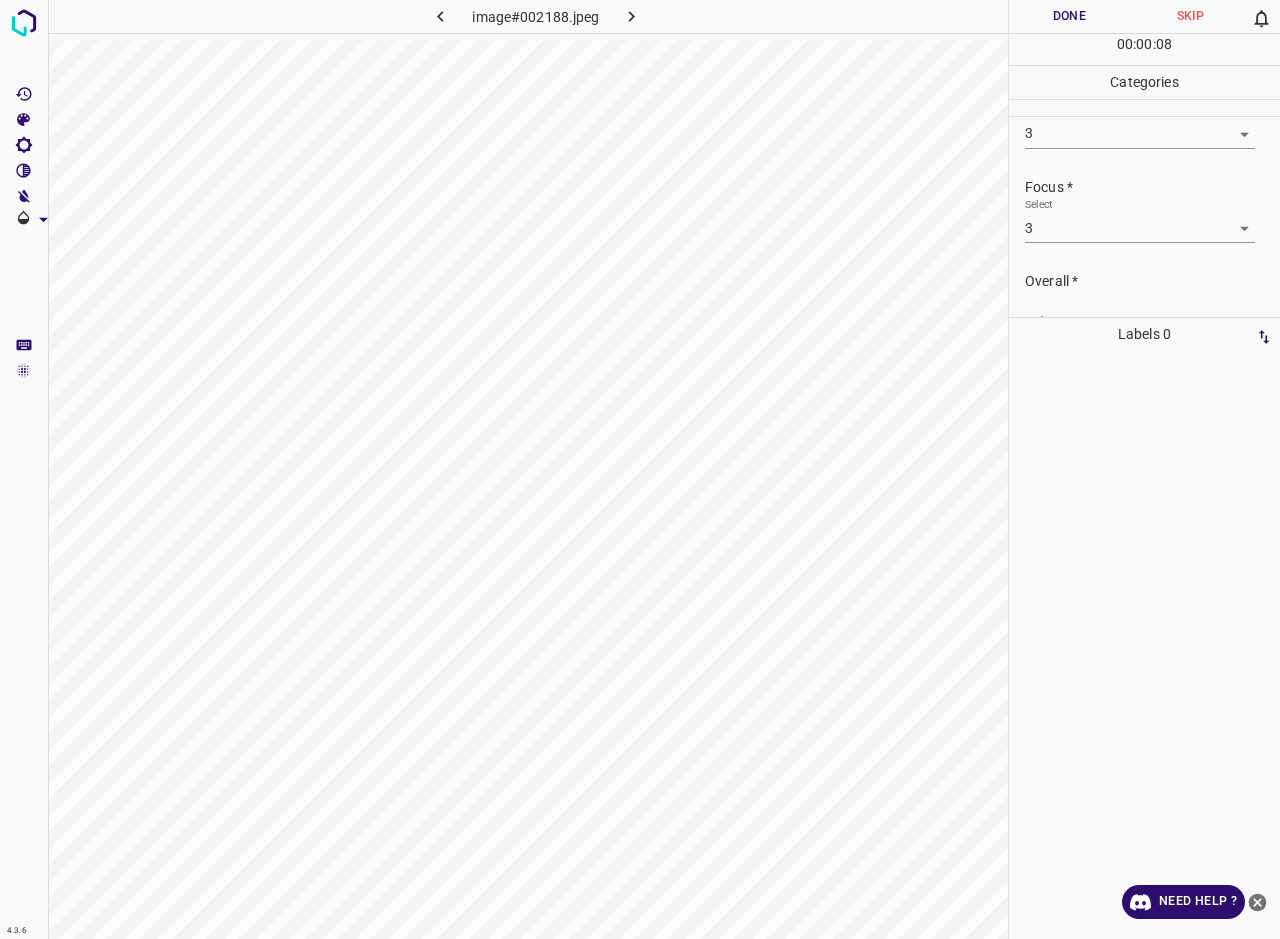 click on "4.3.6  image#002188.jpeg Done Skip 0 00   : 00   : 08   Categories Lighting *  Select 3 3 Focus *  Select 3 3 Overall *  Select ​ Labels   0 Categories 1 Lighting 2 Focus 3 Overall Tools Space Change between modes (Draw & Edit) I Auto labeling R Restore zoom M Zoom in N Zoom out Delete Delete selecte label Filters Z Restore filters X Saturation filter C Brightness filter V Contrast filter B Gray scale filter General O Download Need Help ? - Text - Hide - Delete" at bounding box center (640, 469) 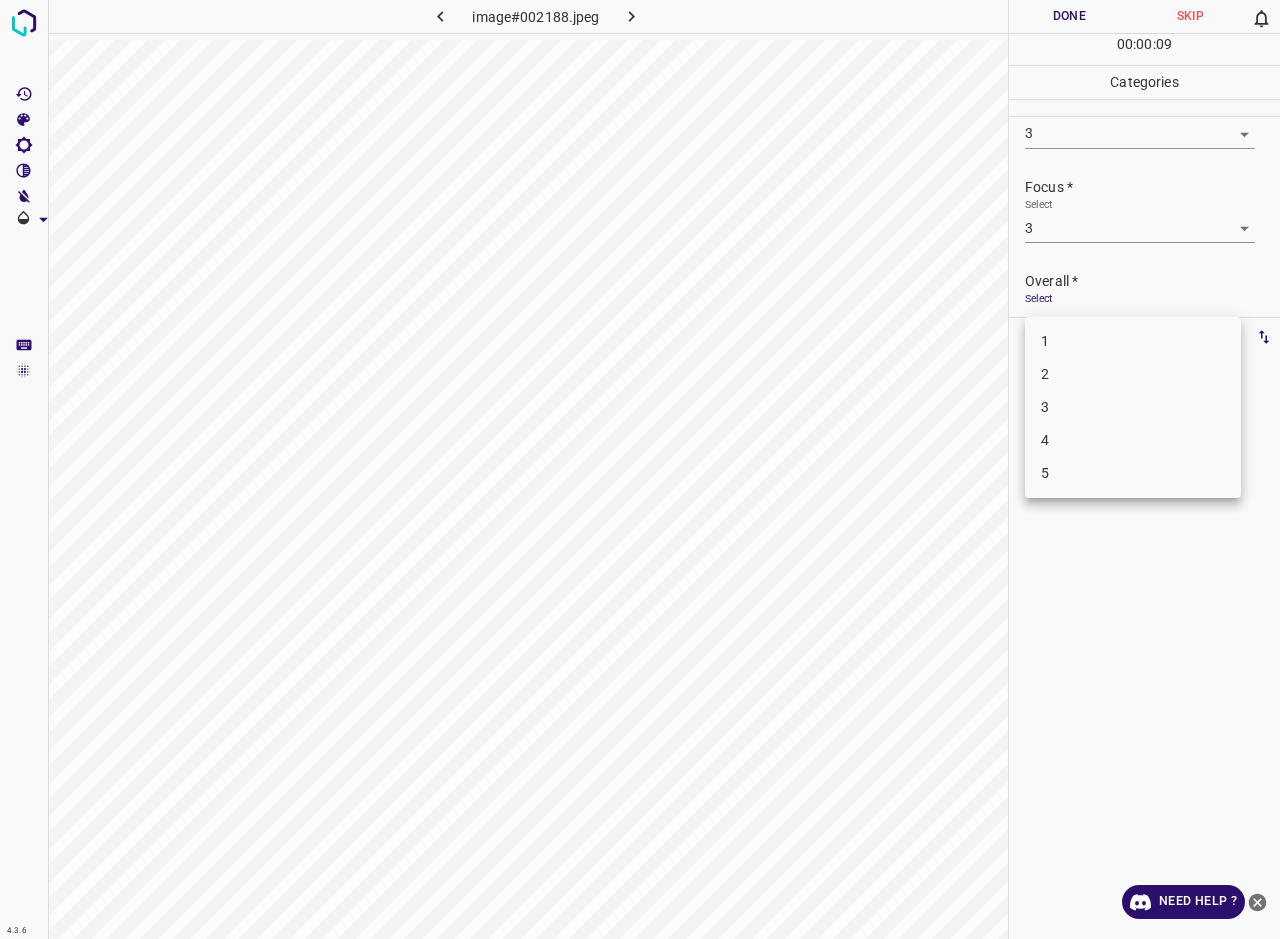 scroll, scrollTop: 76, scrollLeft: 0, axis: vertical 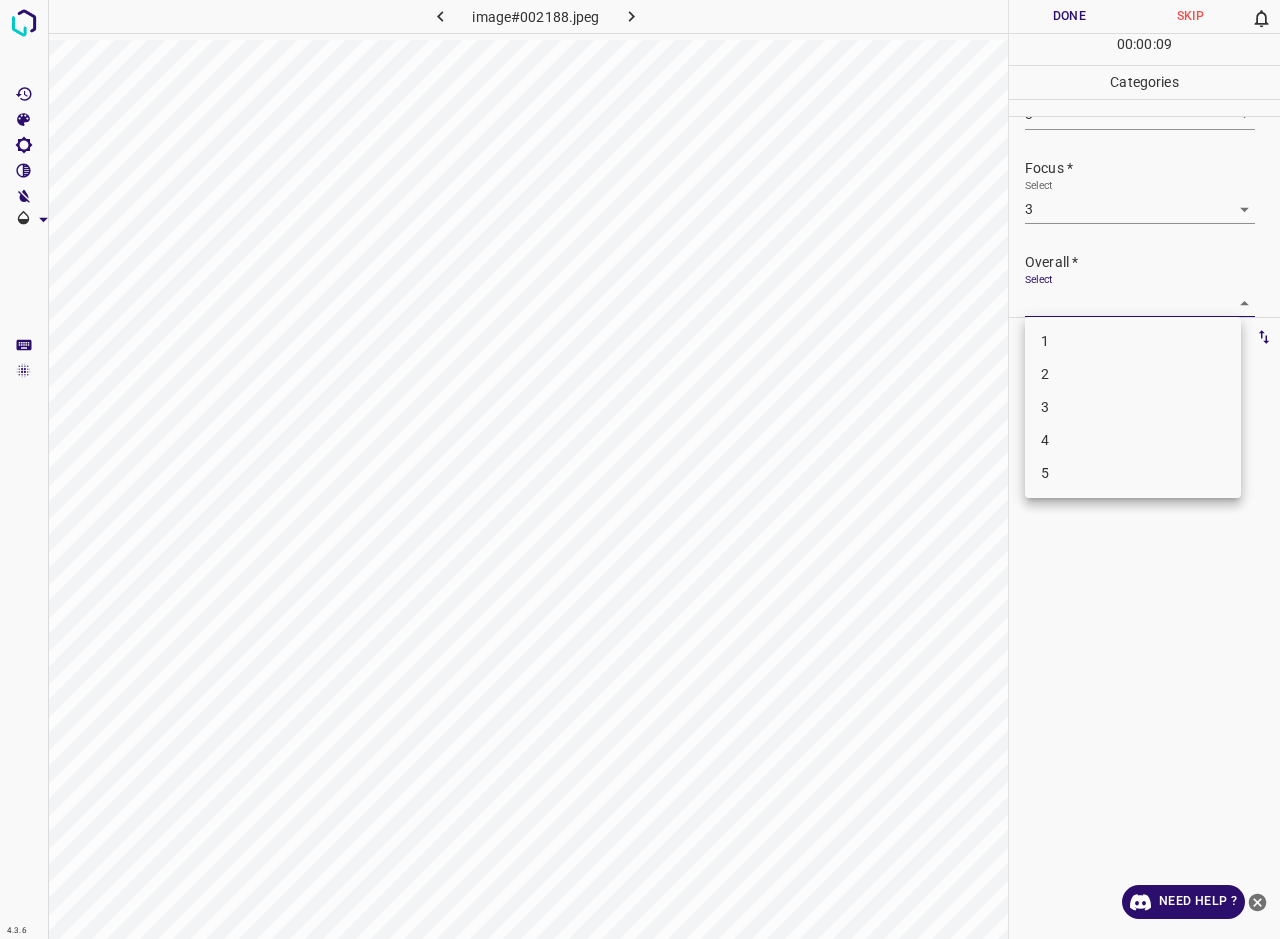 click on "3" at bounding box center [1133, 407] 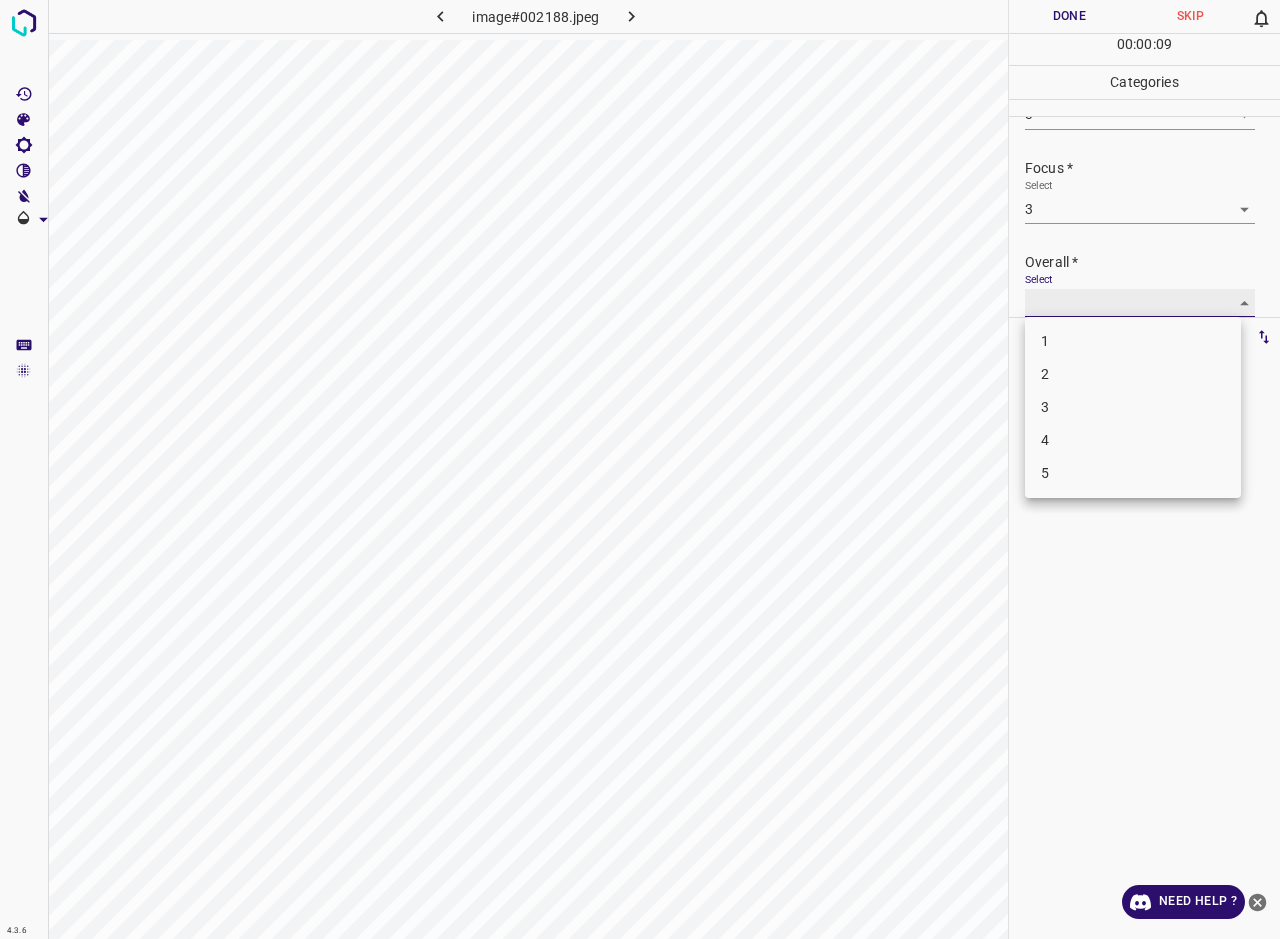 type on "3" 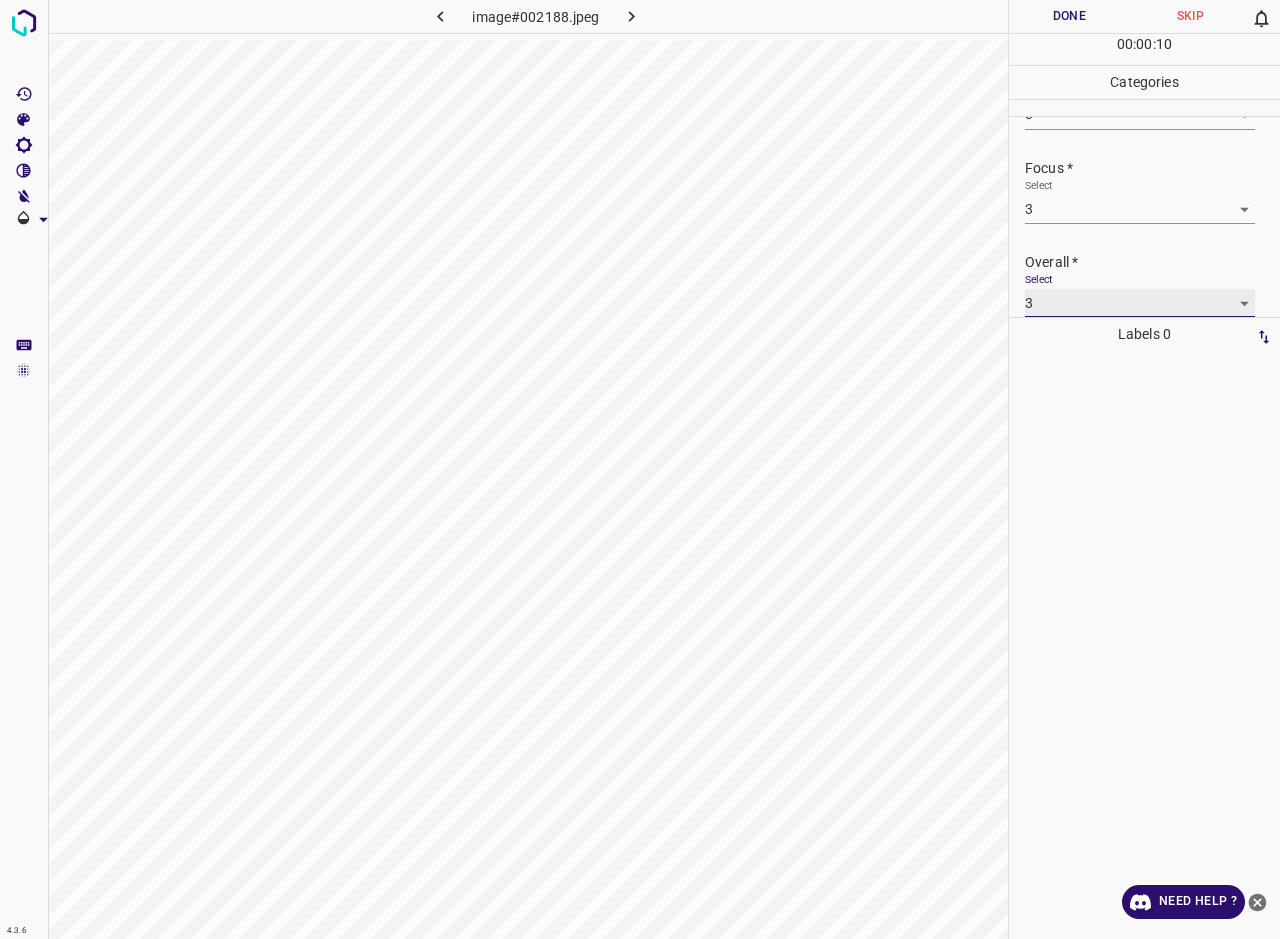 scroll, scrollTop: 76, scrollLeft: 0, axis: vertical 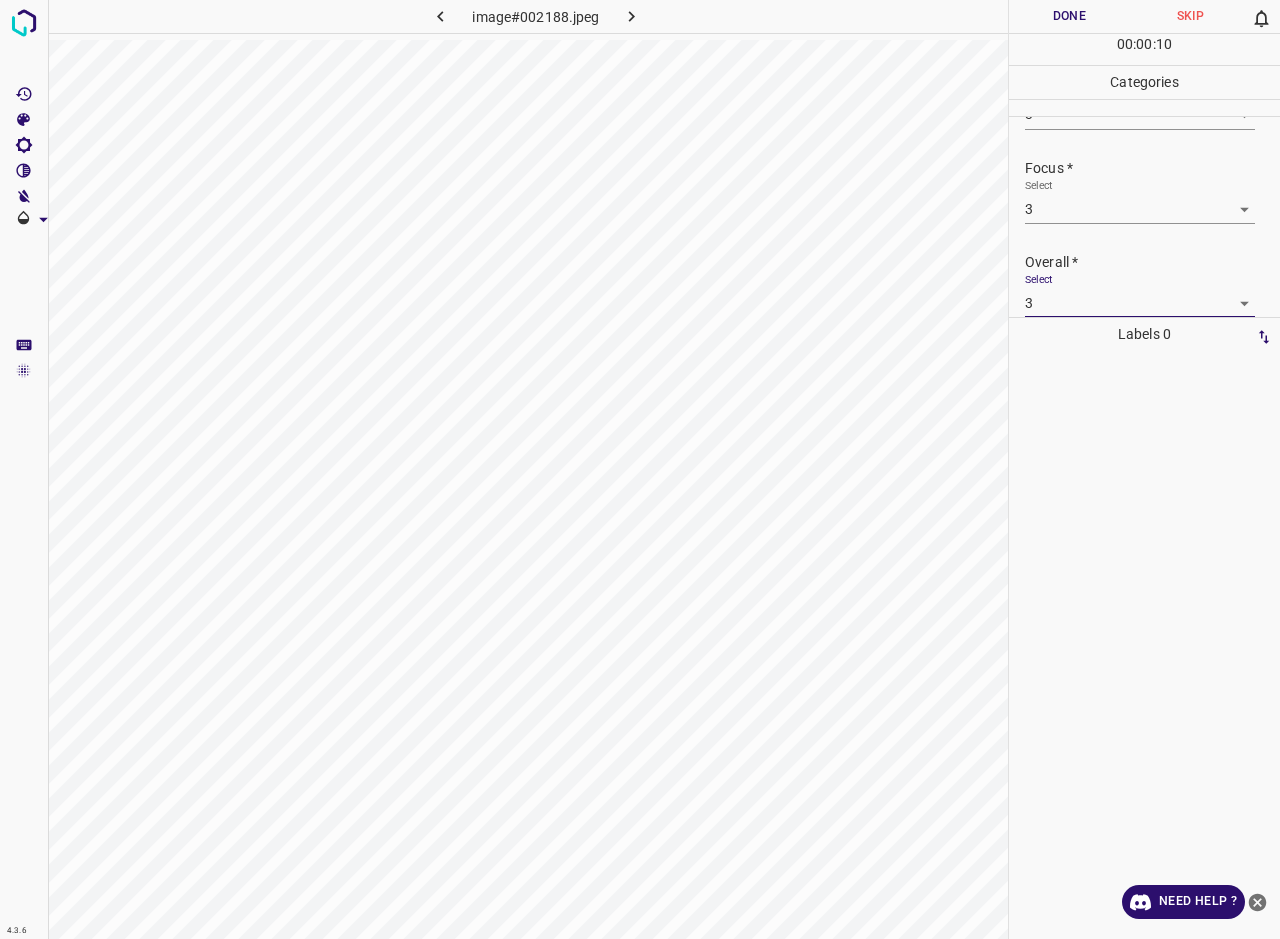 click on "Done" at bounding box center [1069, 16] 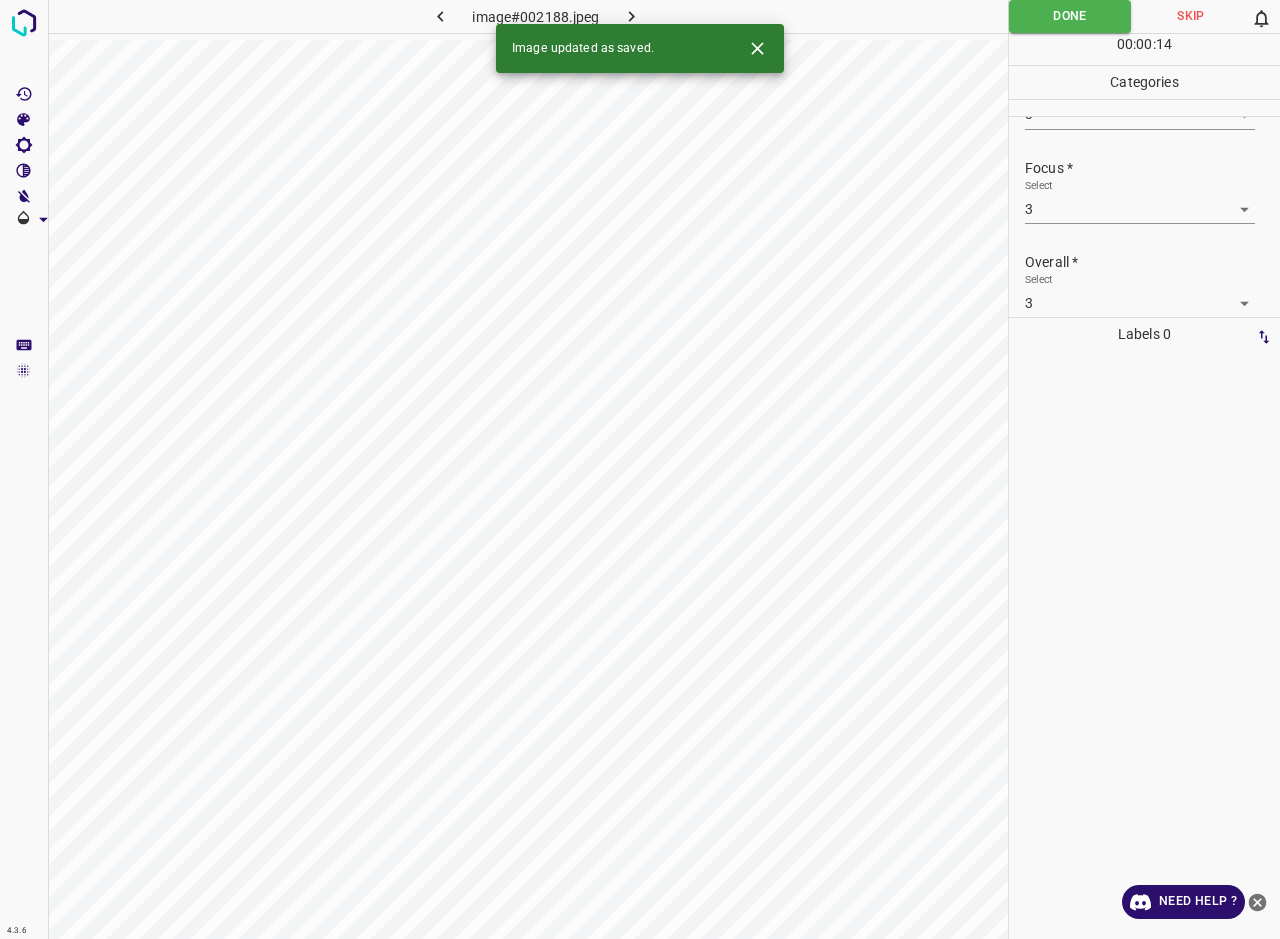 click 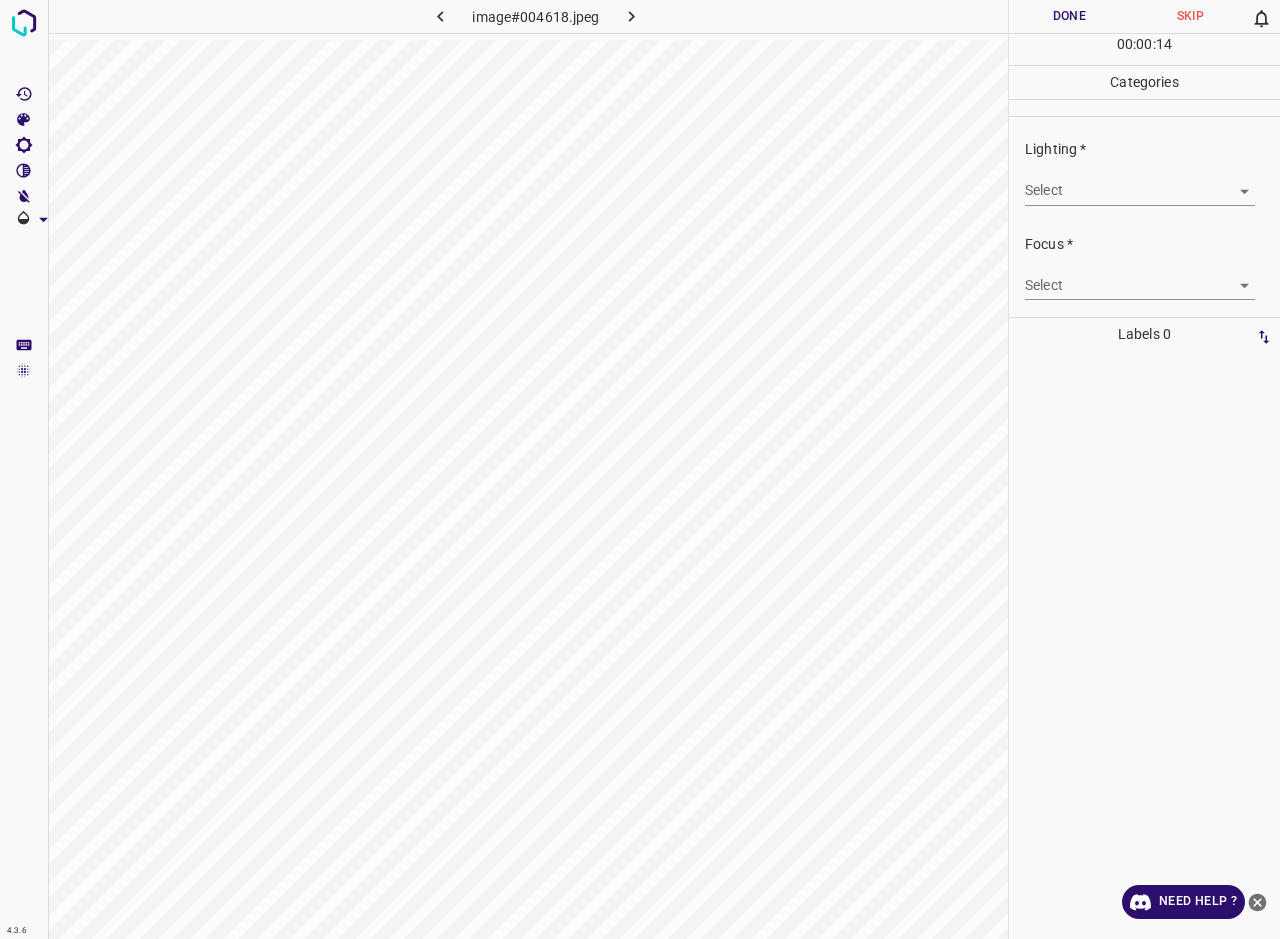 click on "4.3.6  image#004618.jpeg Done Skip 0 00   : 00   : 14   Categories Lighting *  Select ​ Focus *  Select ​ Overall *  Select ​ Labels   0 Categories 1 Lighting 2 Focus 3 Overall Tools Space Change between modes (Draw & Edit) I Auto labeling R Restore zoom M Zoom in N Zoom out Delete Delete selecte label Filters Z Restore filters X Saturation filter C Brightness filter V Contrast filter B Gray scale filter General O Download Need Help ? - Text - Hide - Delete" at bounding box center [640, 469] 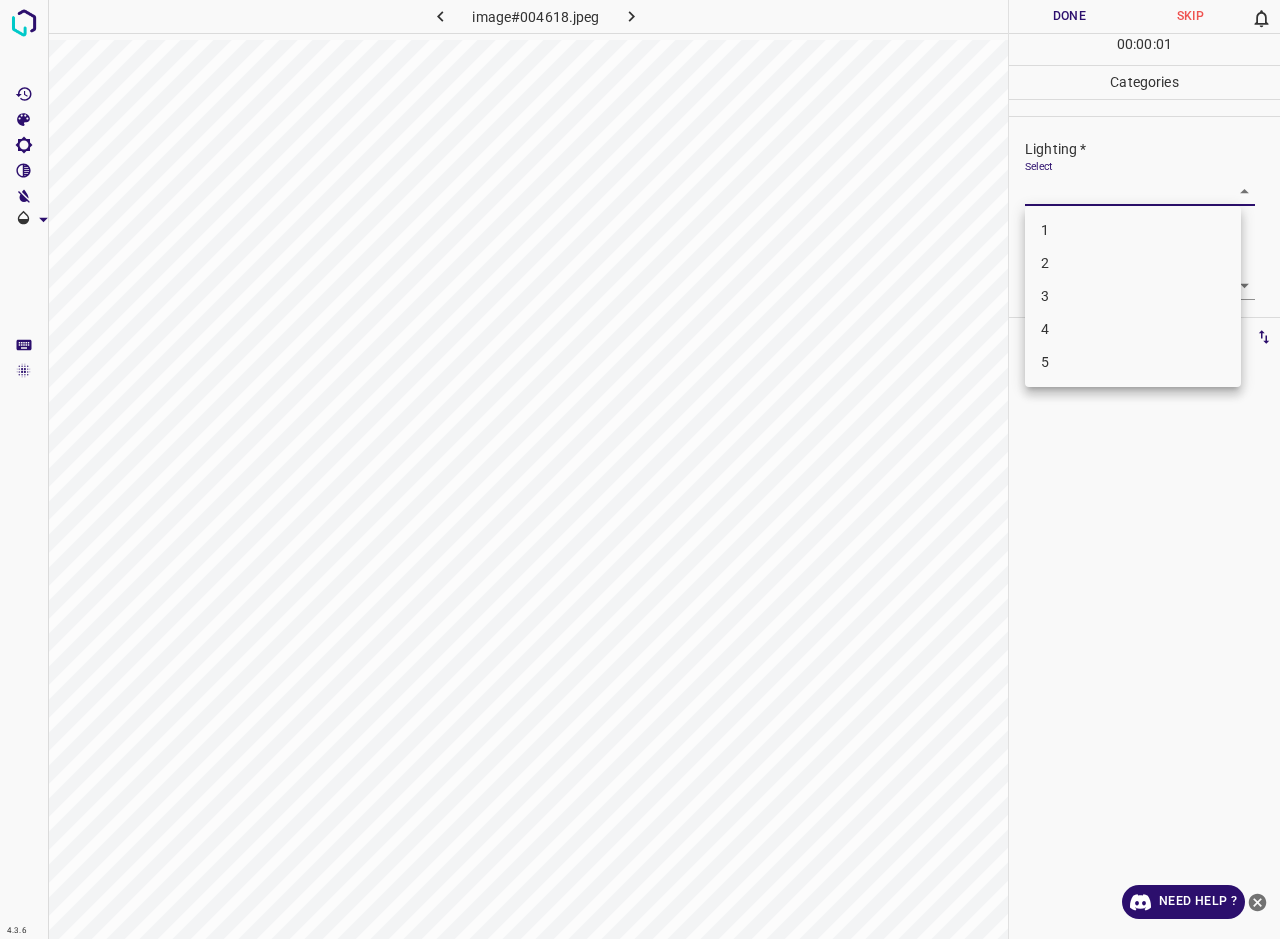click on "2" at bounding box center [1133, 263] 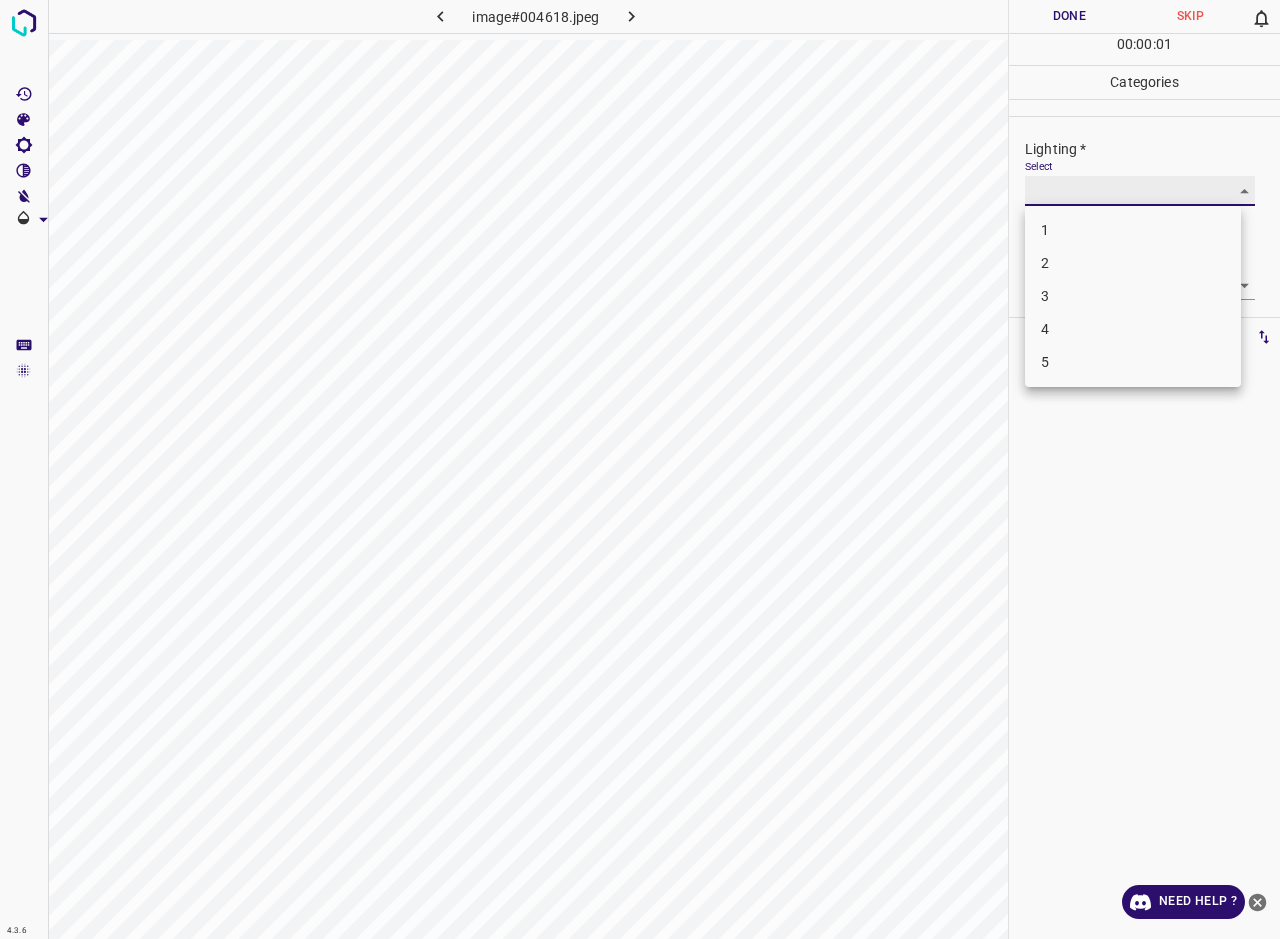 type on "2" 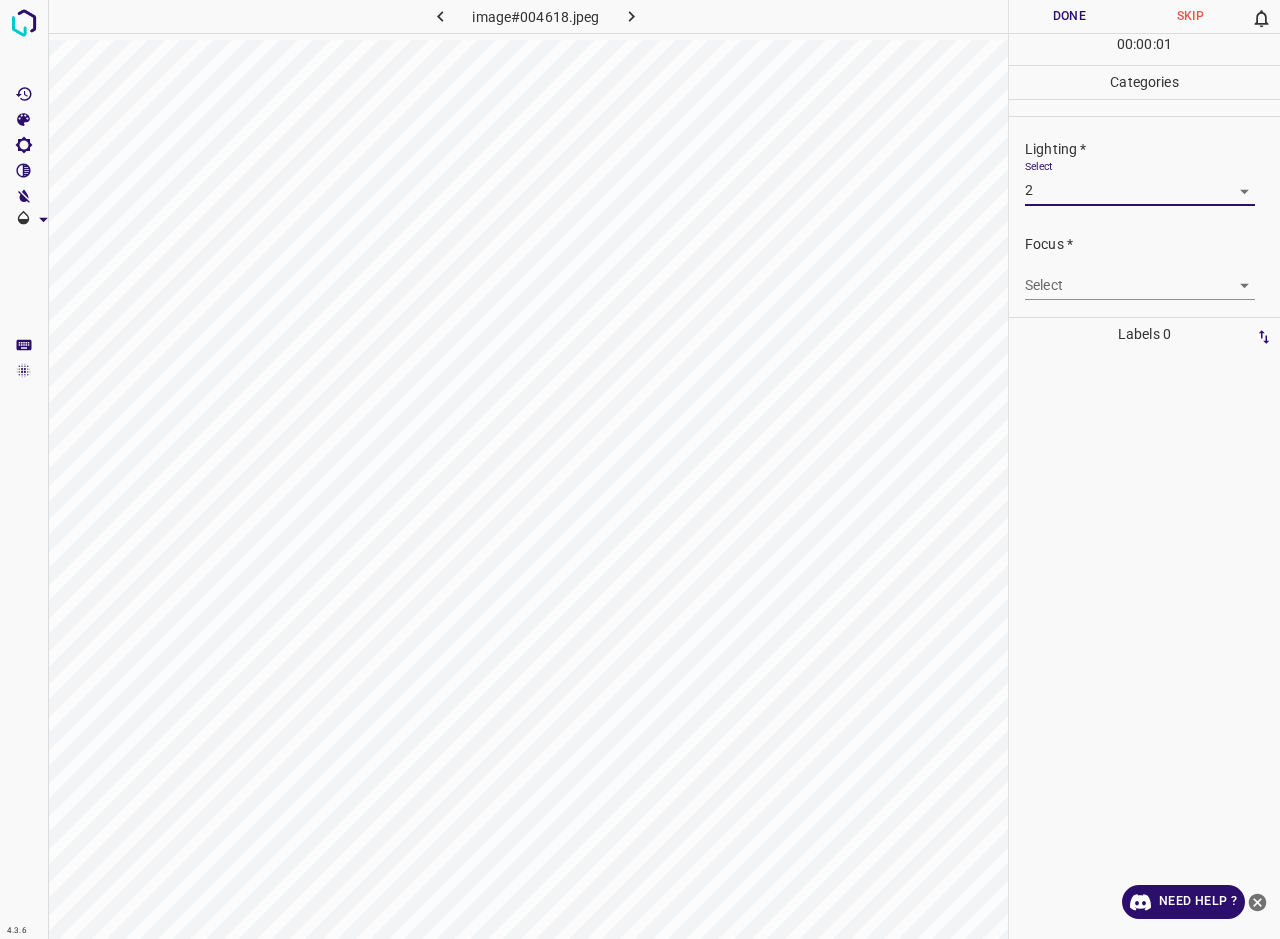 click on "4.3.6  image#004618.jpeg Done Skip 0 00   : 00   : 01   Categories Lighting *  Select 2 2 Focus *  Select ​ Overall *  Select ​ Labels   0 Categories 1 Lighting 2 Focus 3 Overall Tools Space Change between modes (Draw & Edit) I Auto labeling R Restore zoom M Zoom in N Zoom out Delete Delete selecte label Filters Z Restore filters X Saturation filter C Brightness filter V Contrast filter B Gray scale filter General O Download Need Help ? - Text - Hide - Delete" at bounding box center (640, 469) 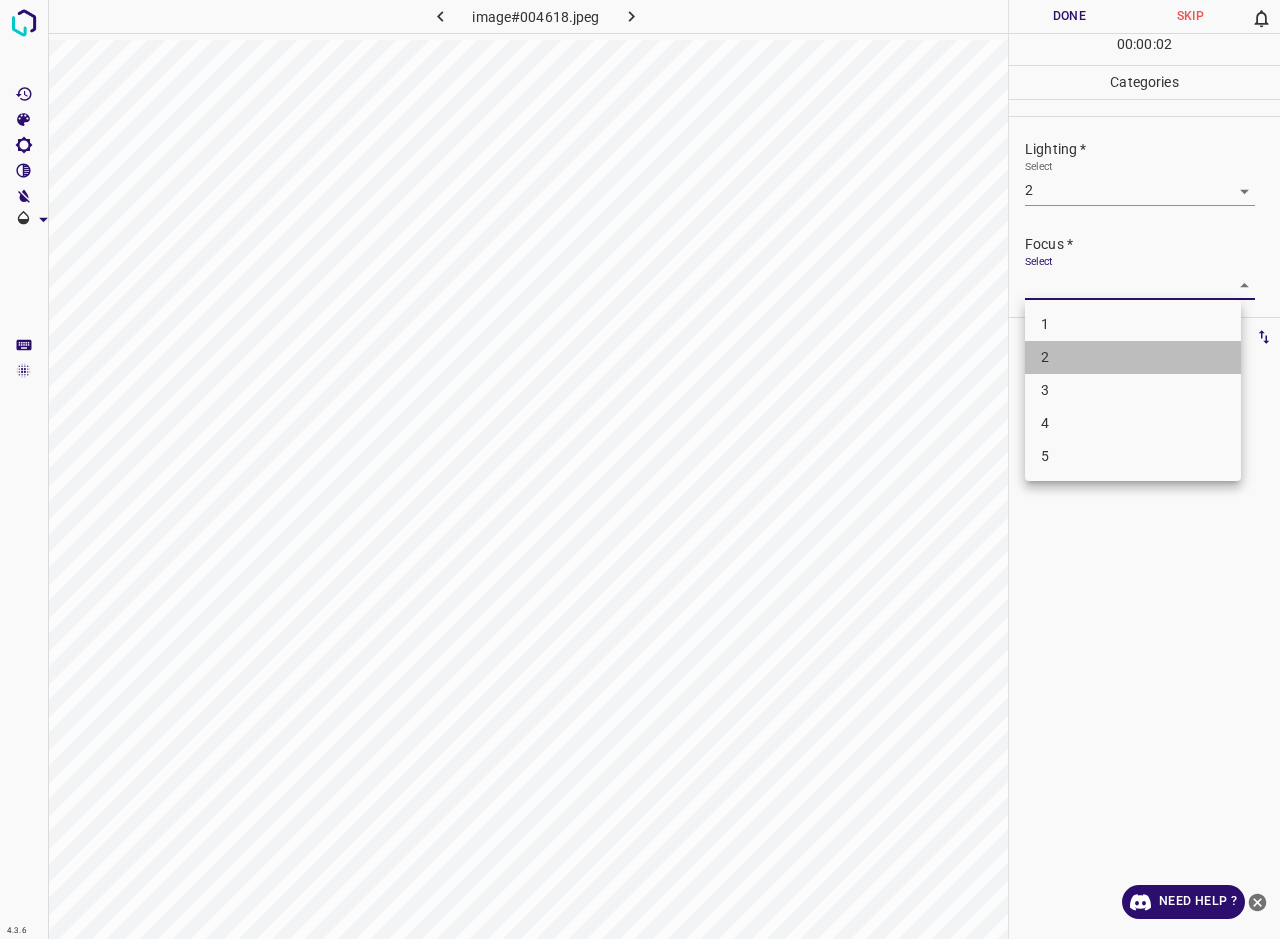 click on "2" at bounding box center [1133, 357] 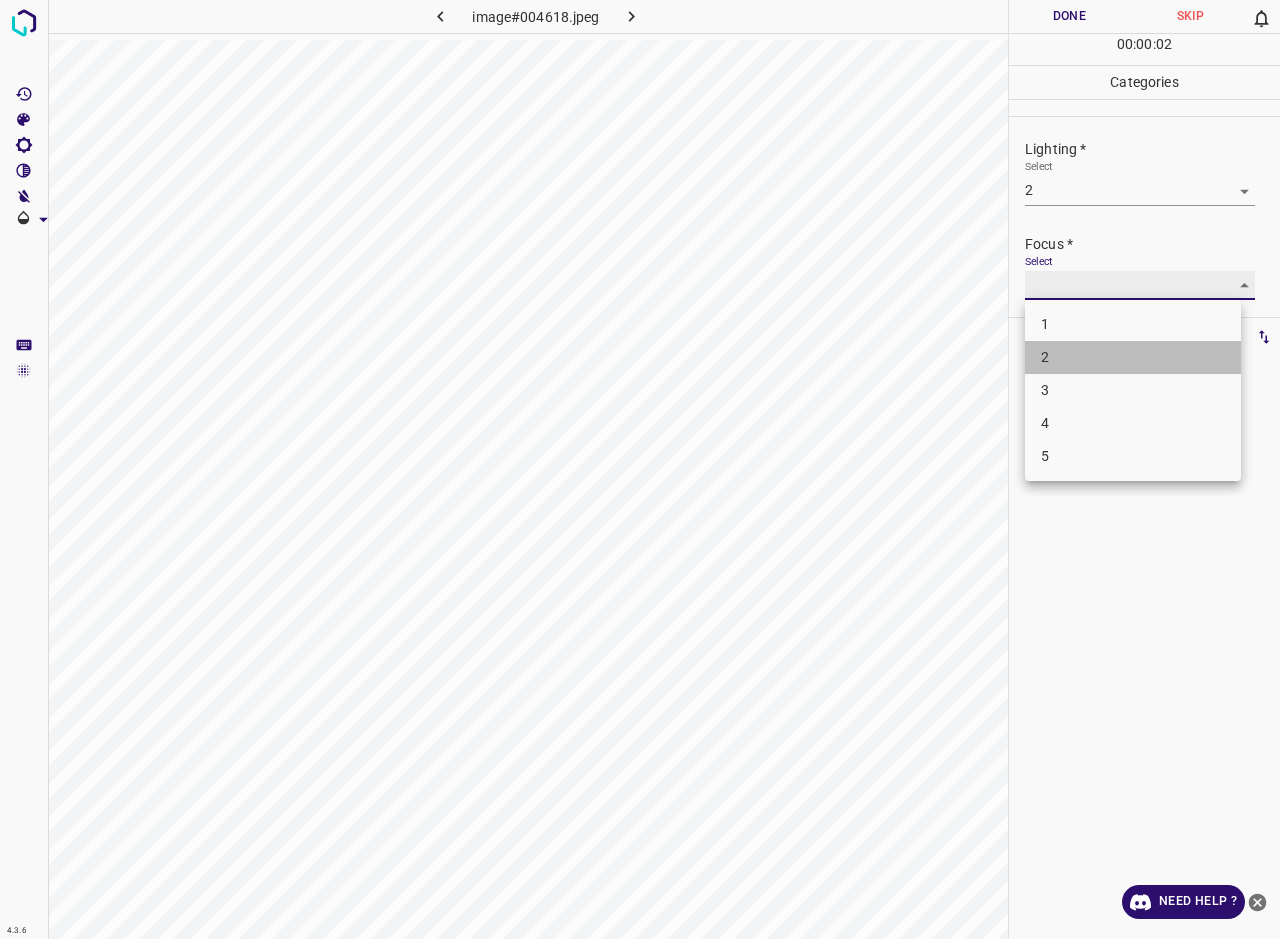 type on "2" 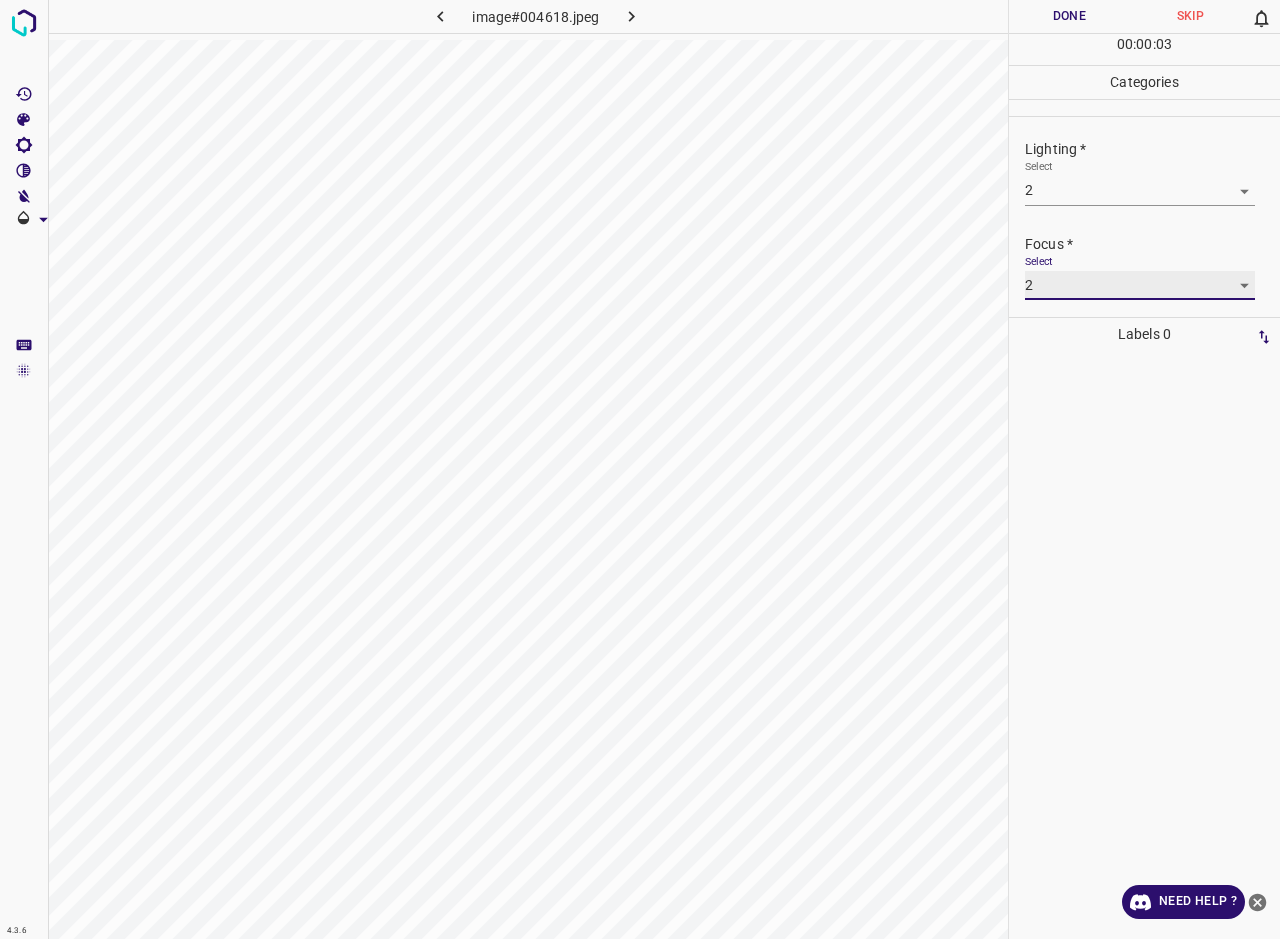 scroll, scrollTop: 39, scrollLeft: 0, axis: vertical 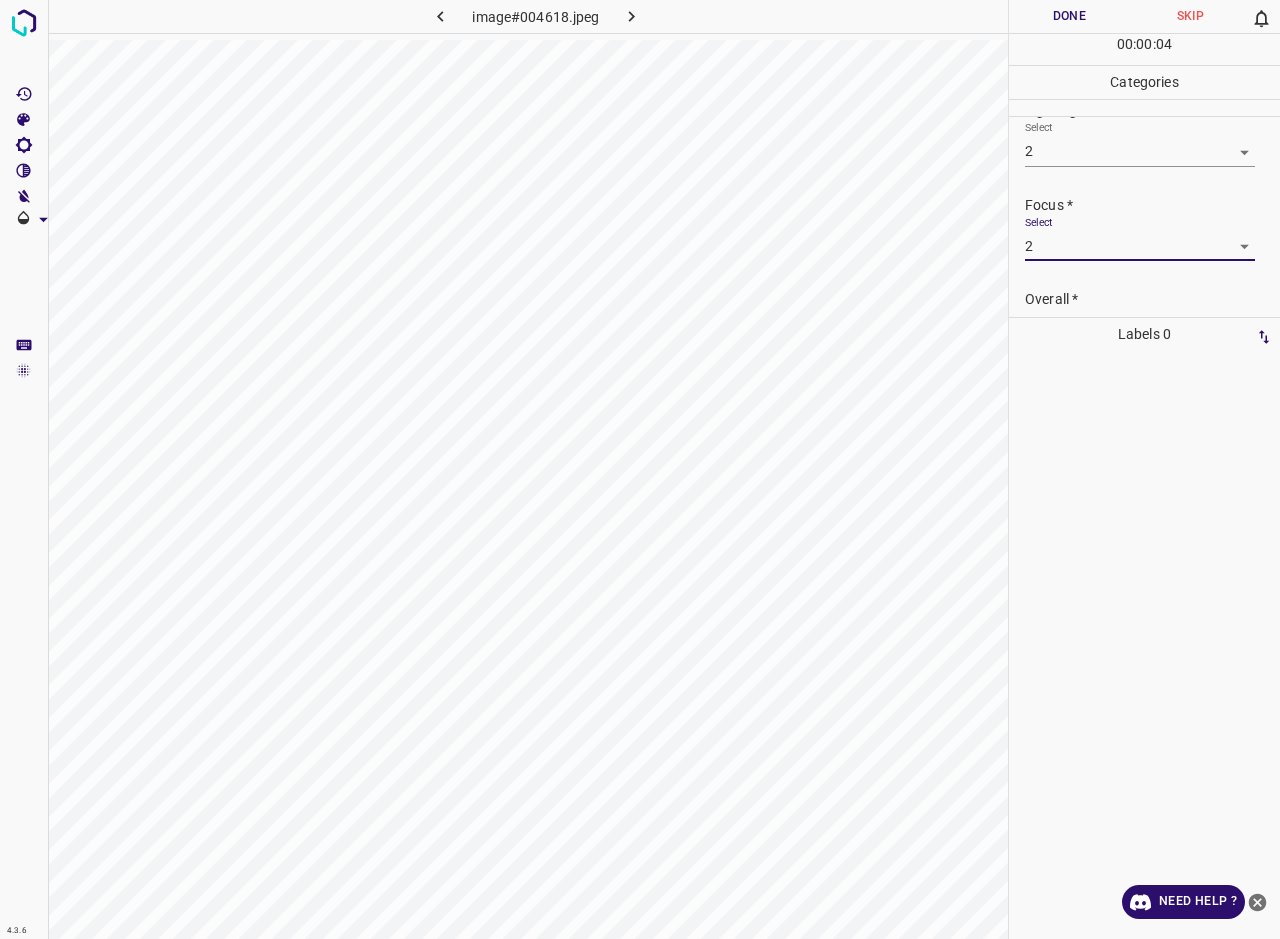 click on "Labels   0" at bounding box center [1144, 334] 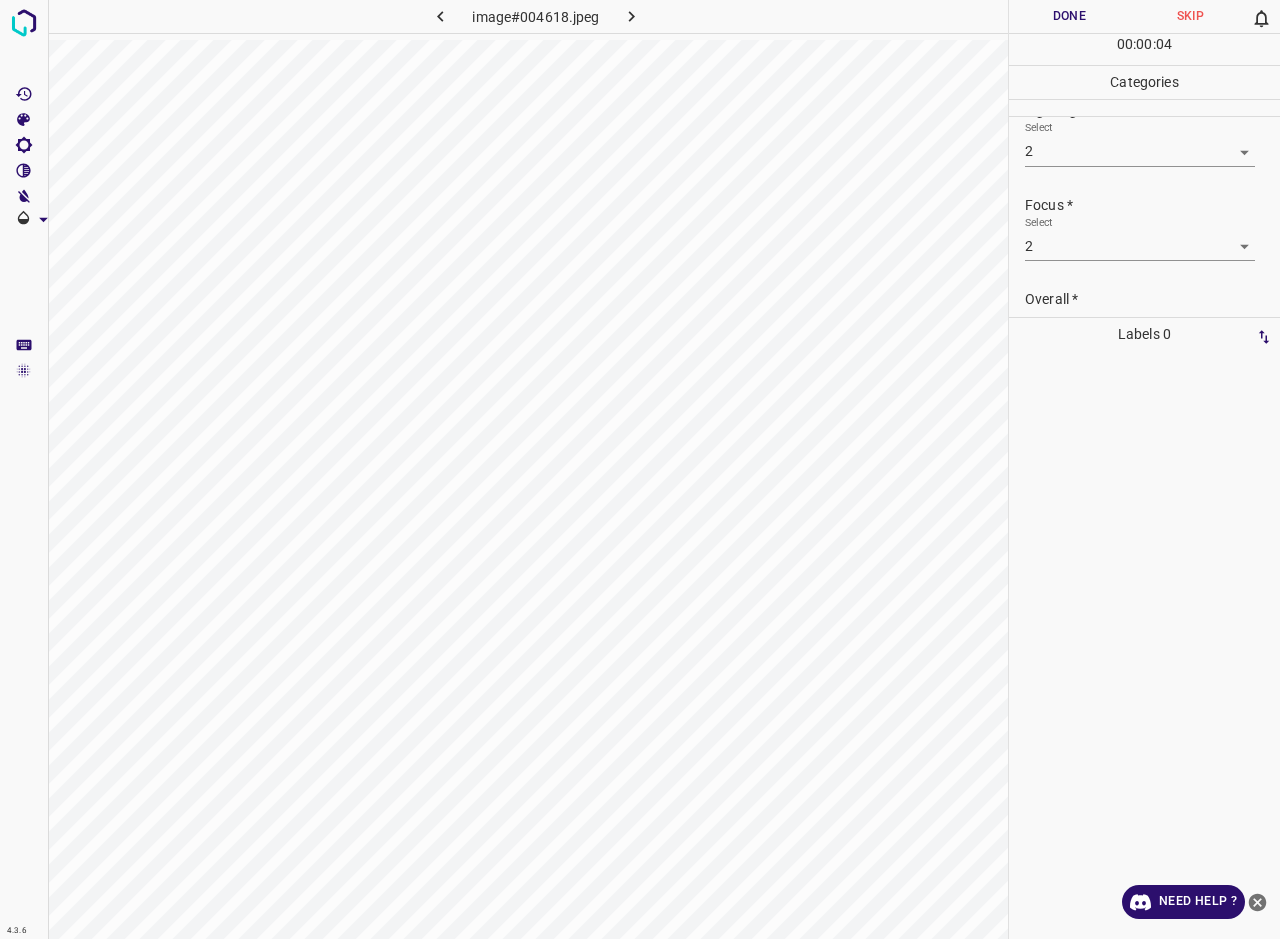 click on "Overall *" at bounding box center [1152, 299] 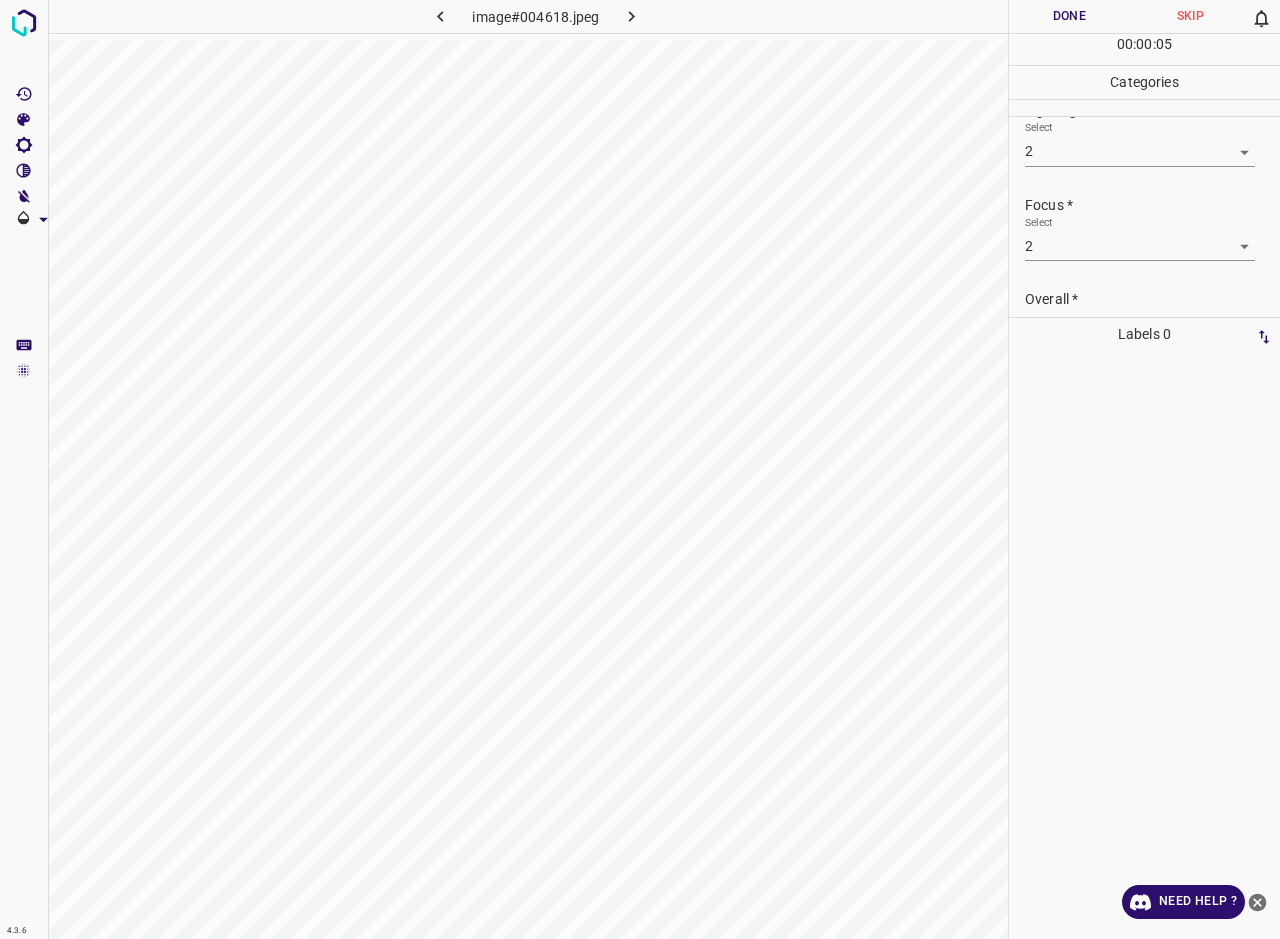click on "Select ​" at bounding box center (1140, 332) 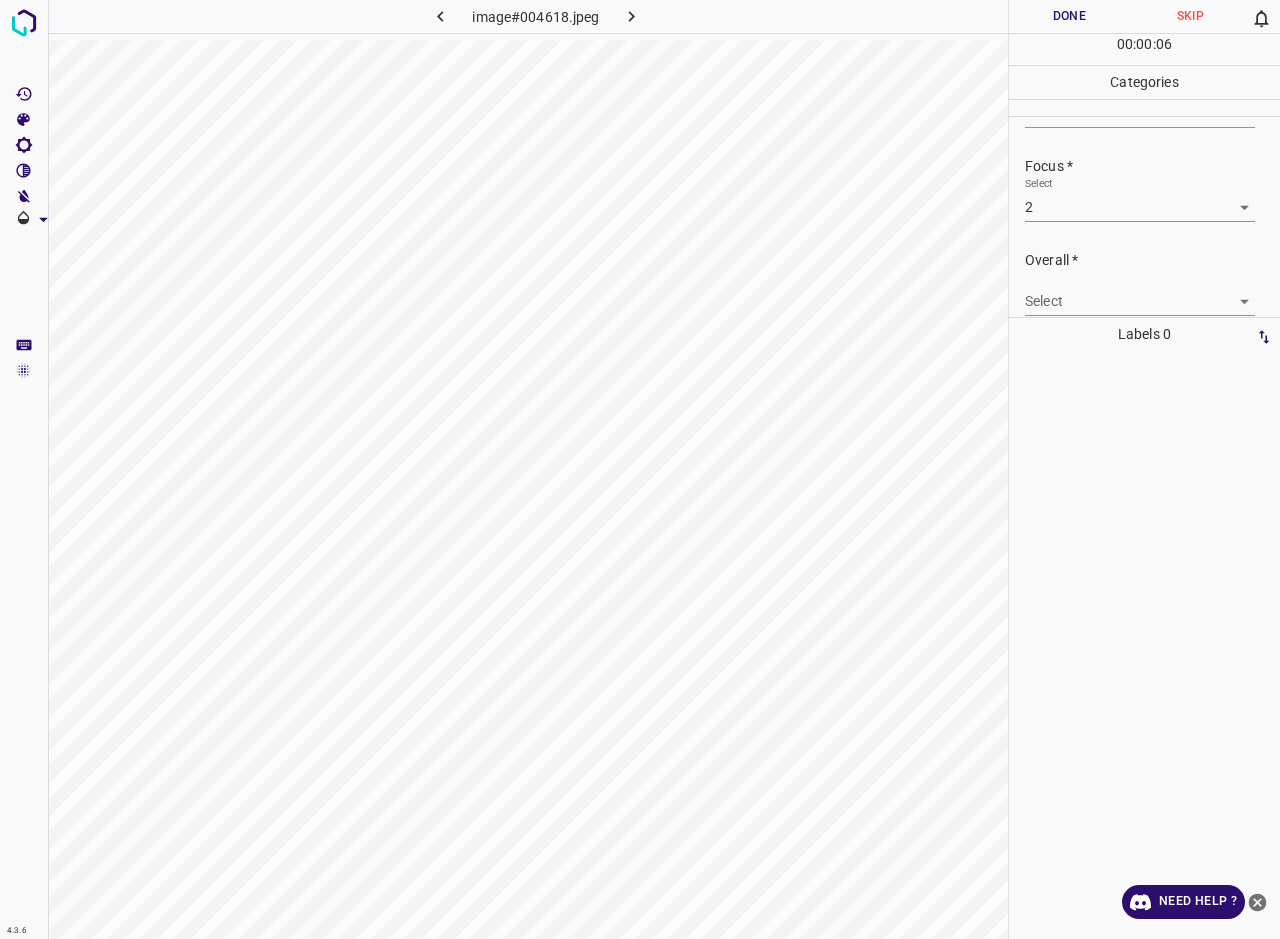 click on "4.3.6  image#004618.jpeg Done Skip 0 00   : 00   : 06   Categories Lighting *  Select 2 2 Focus *  Select 2 2 Overall *  Select ​ Labels   0 Categories 1 Lighting 2 Focus 3 Overall Tools Space Change between modes (Draw & Edit) I Auto labeling R Restore zoom M Zoom in N Zoom out Delete Delete selecte label Filters Z Restore filters X Saturation filter C Brightness filter V Contrast filter B Gray scale filter General O Download Need Help ? - Text - Hide - Delete" at bounding box center (640, 469) 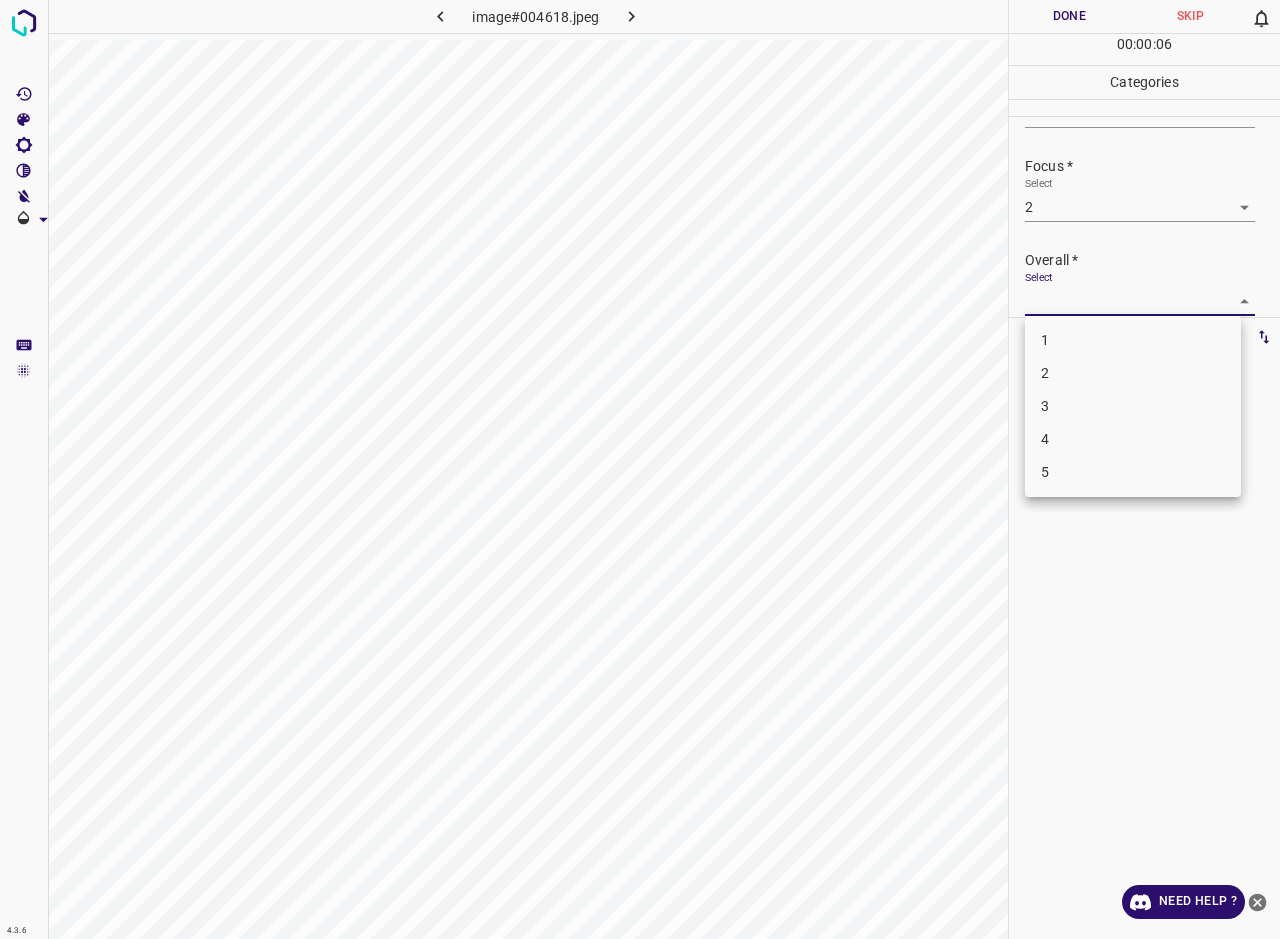 click on "2" at bounding box center (1133, 373) 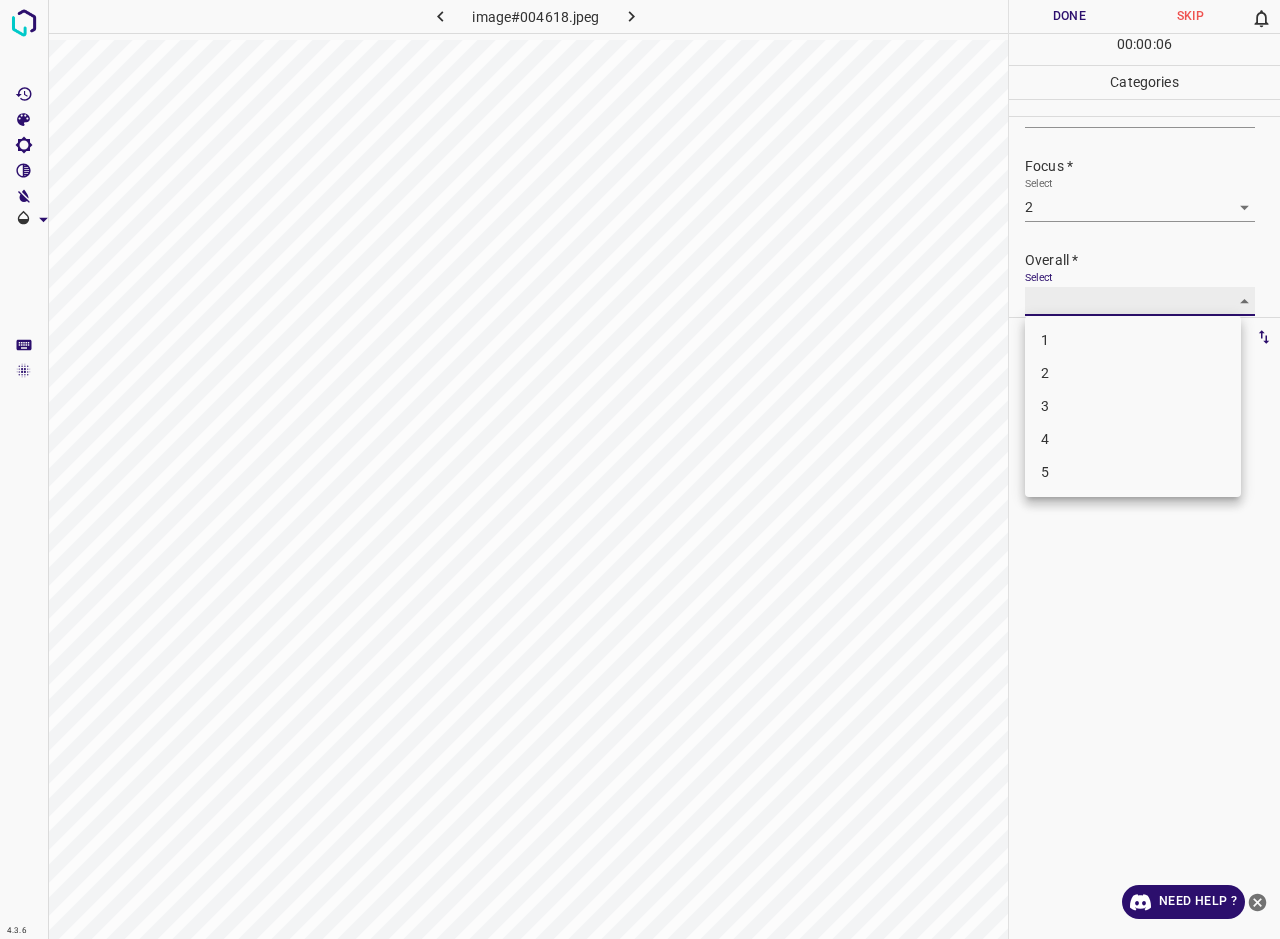 type on "2" 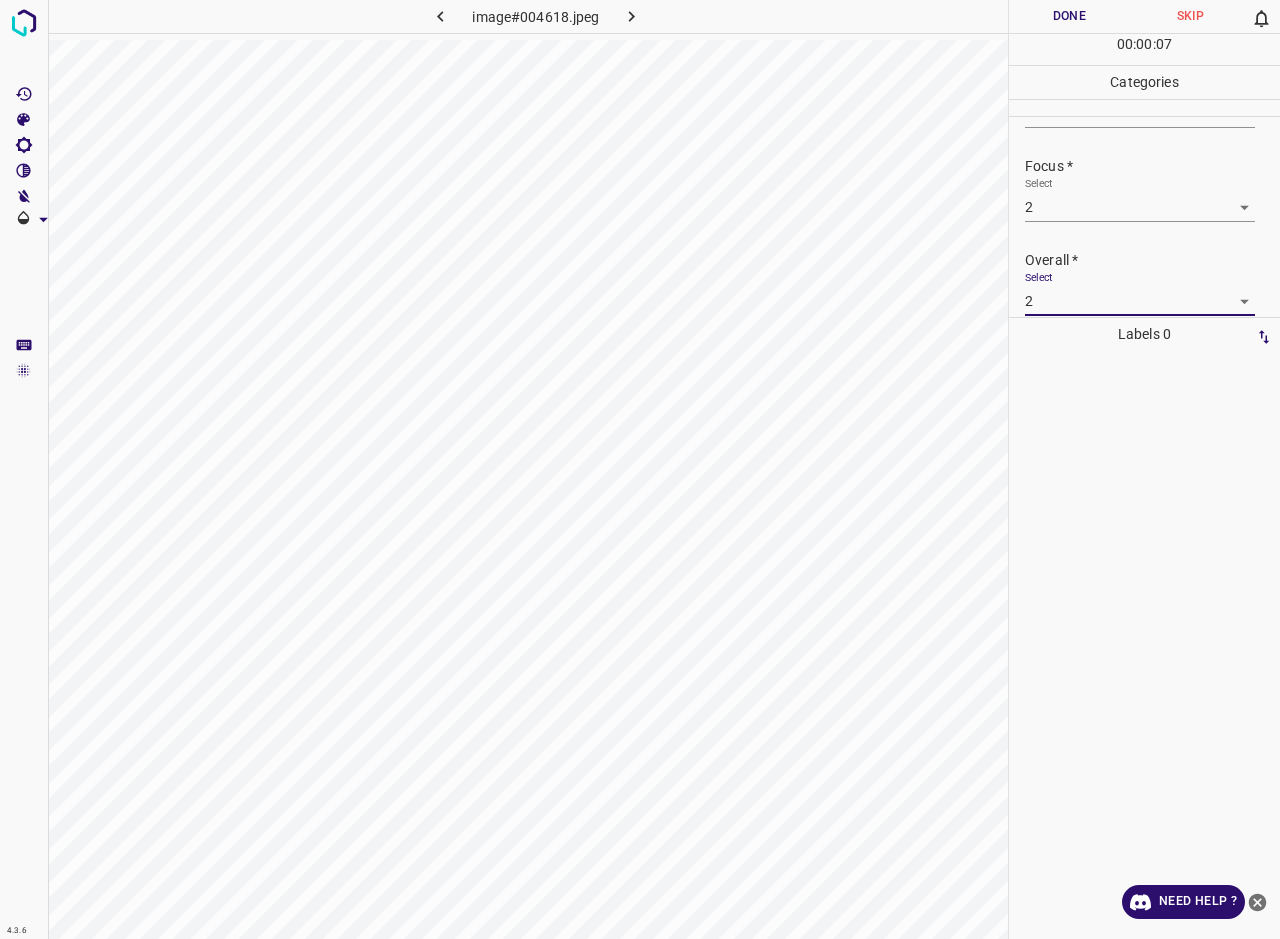 click on "Done" at bounding box center (1069, 16) 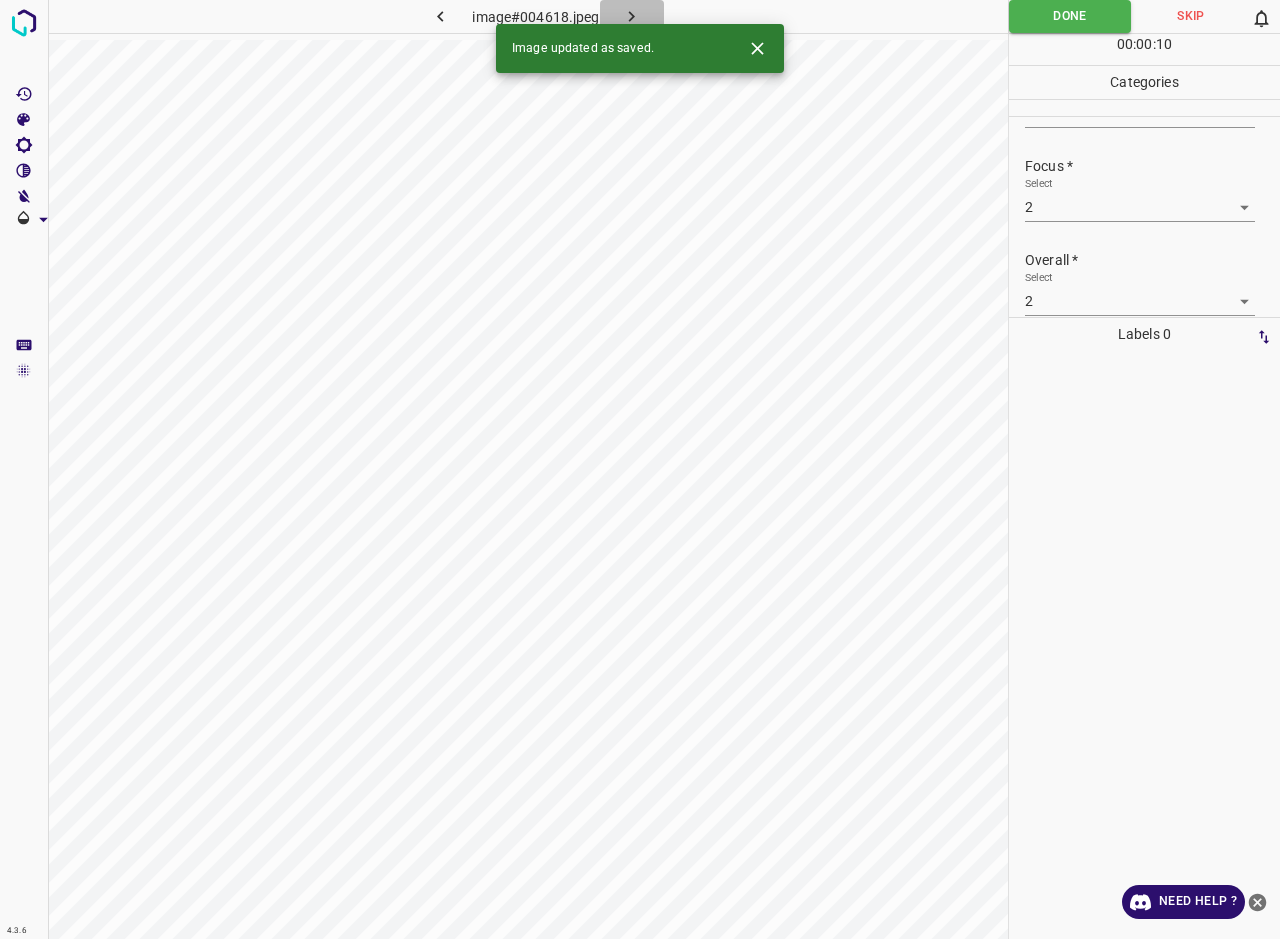 click 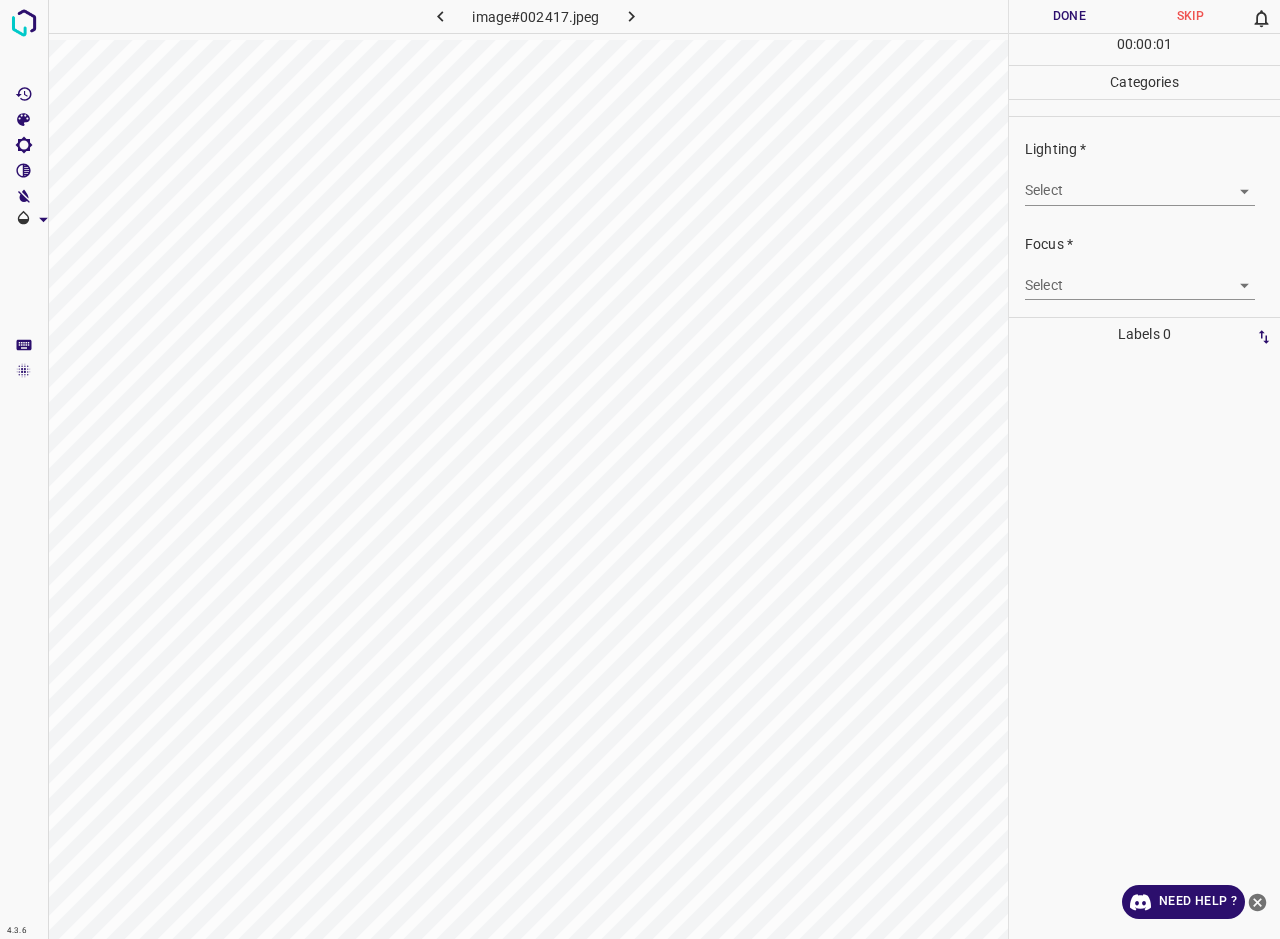 click on "4.3.6  image#002417.jpeg Done Skip 0 00   : 00   : 01   Categories Lighting *  Select ​ Focus *  Select ​ Overall *  Select ​ Labels   0 Categories 1 Lighting 2 Focus 3 Overall Tools Space Change between modes (Draw & Edit) I Auto labeling R Restore zoom M Zoom in N Zoom out Delete Delete selecte label Filters Z Restore filters X Saturation filter C Brightness filter V Contrast filter B Gray scale filter General O Download Need Help ? - Text - Hide - Delete" at bounding box center (640, 469) 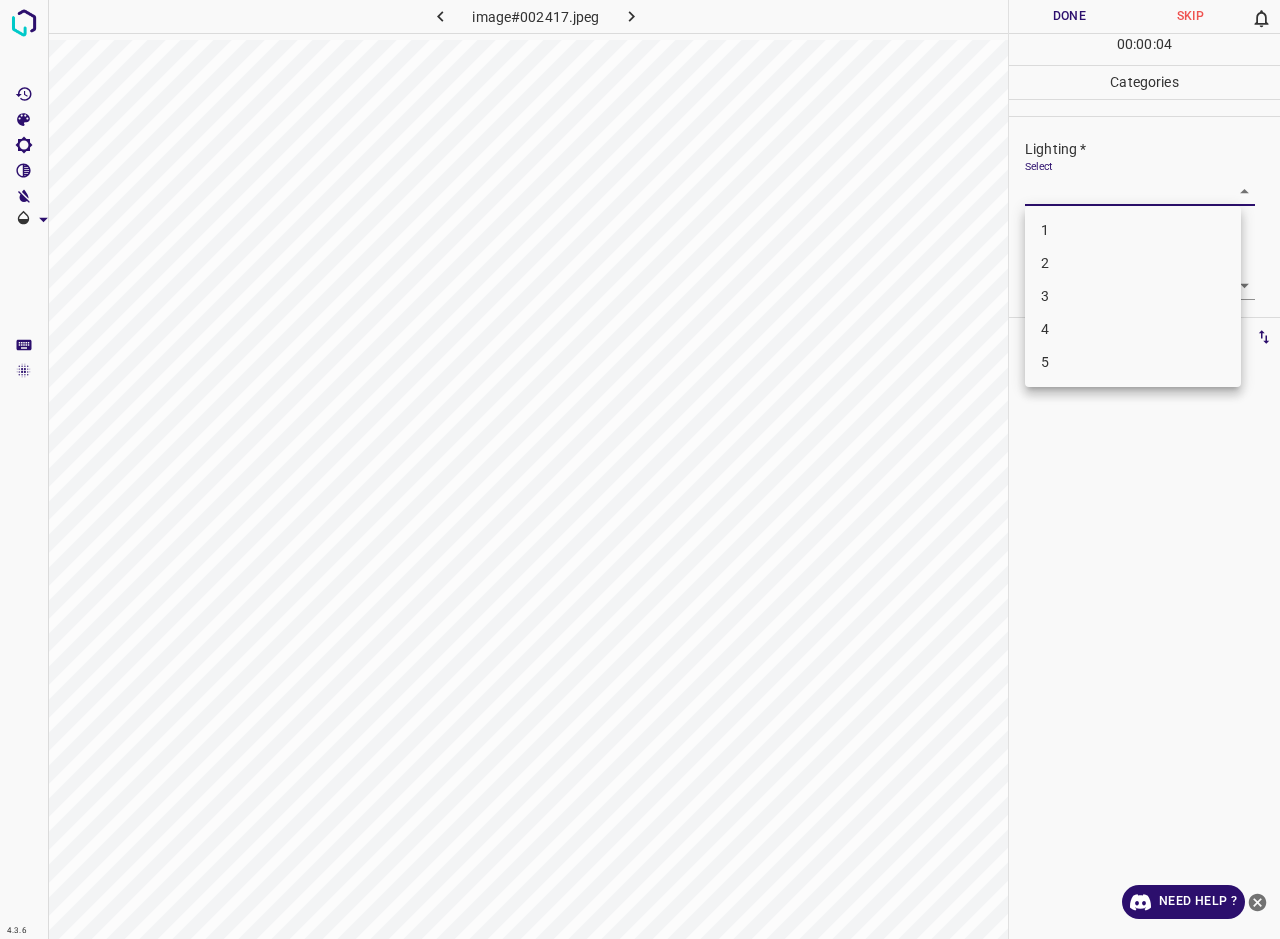 click on "2" at bounding box center [1133, 263] 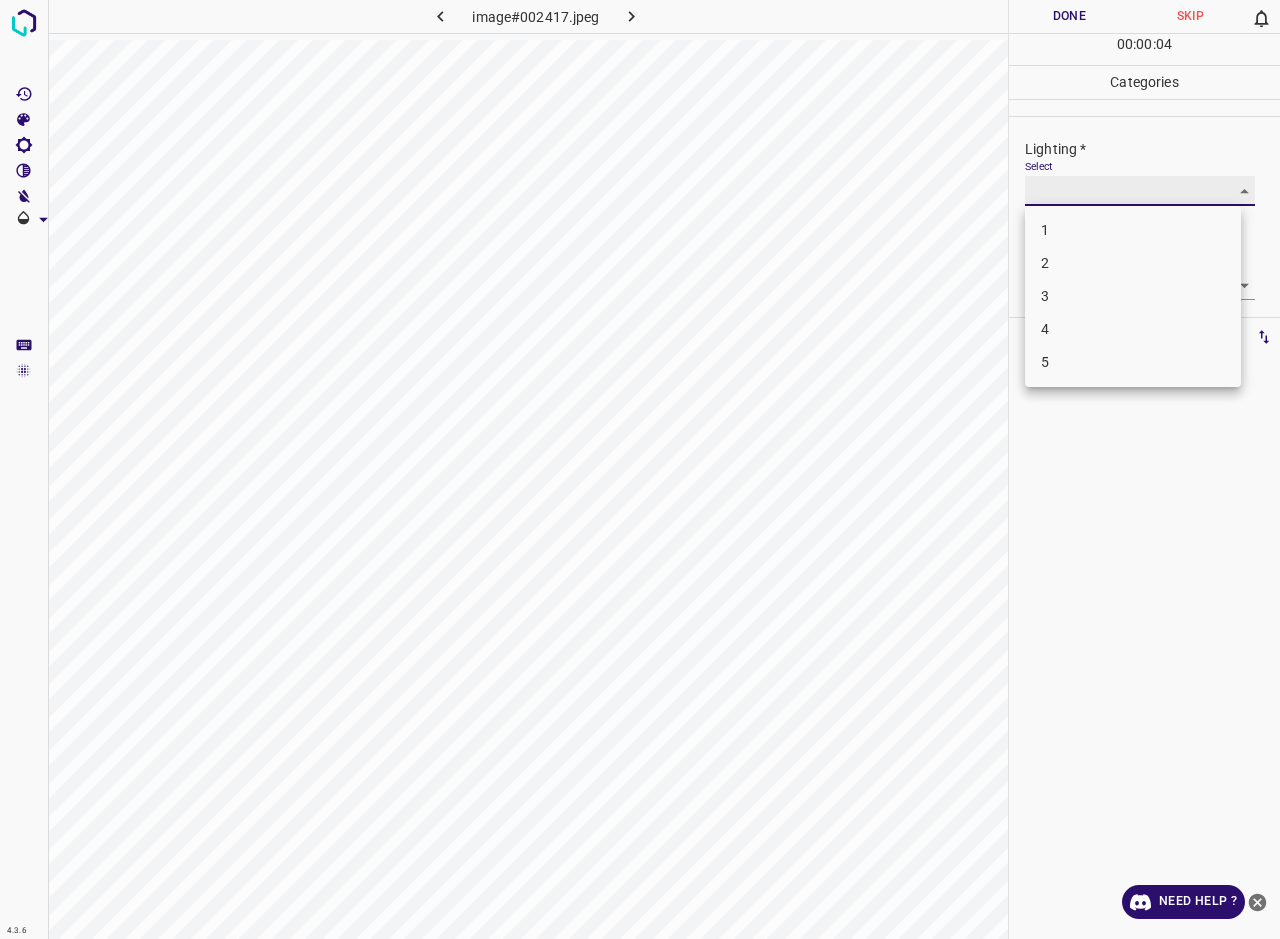 type on "2" 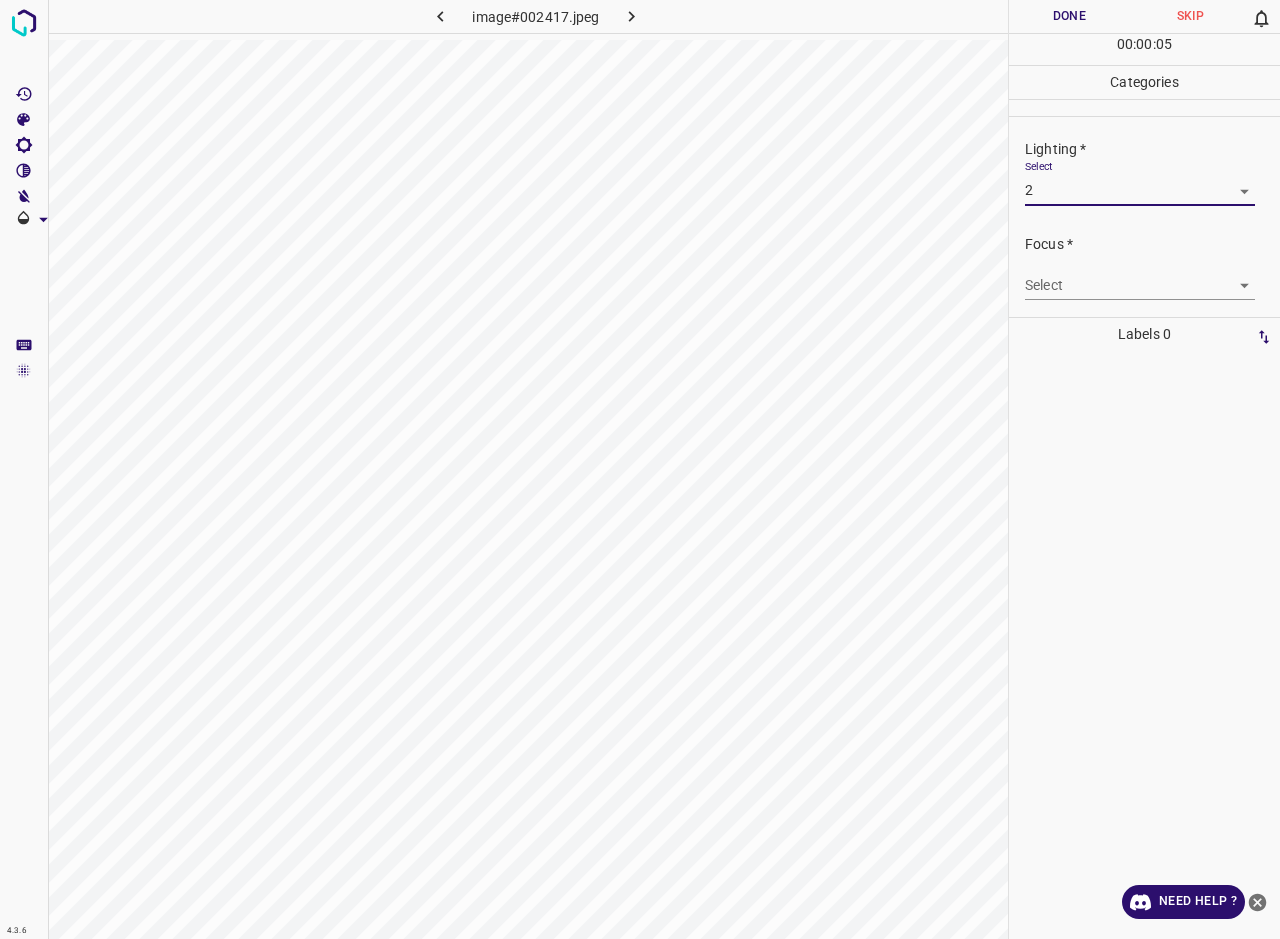 click on "4.3.6  image#002417.jpeg Done Skip 0 00   : 00   : 05   Categories Lighting *  Select 2 2 Focus *  Select ​ Overall *  Select ​ Labels   0 Categories 1 Lighting 2 Focus 3 Overall Tools Space Change between modes (Draw & Edit) I Auto labeling R Restore zoom M Zoom in N Zoom out Delete Delete selecte label Filters Z Restore filters X Saturation filter C Brightness filter V Contrast filter B Gray scale filter General O Download Need Help ? - Text - Hide - Delete" at bounding box center [640, 469] 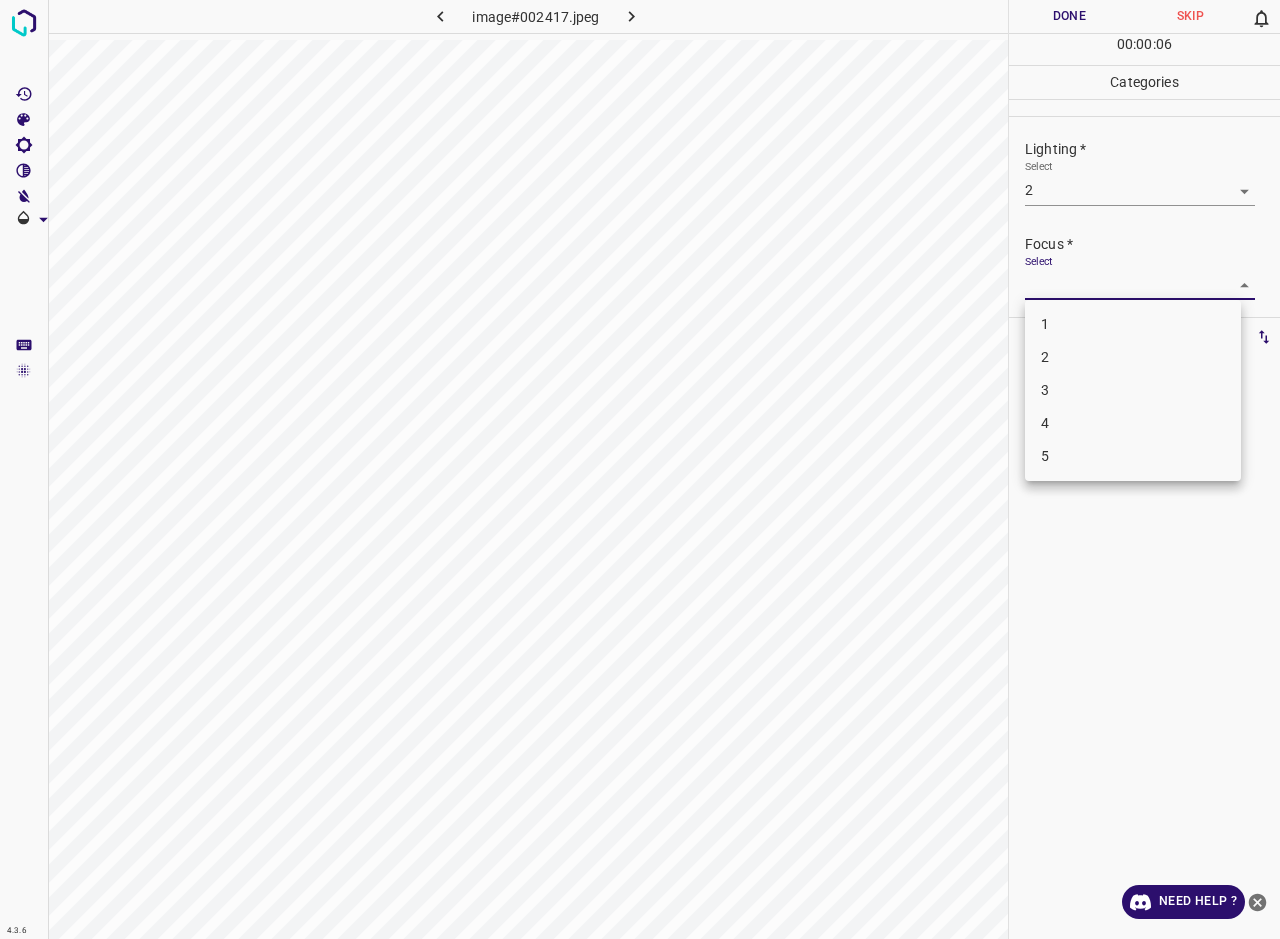 click on "3" at bounding box center [1133, 390] 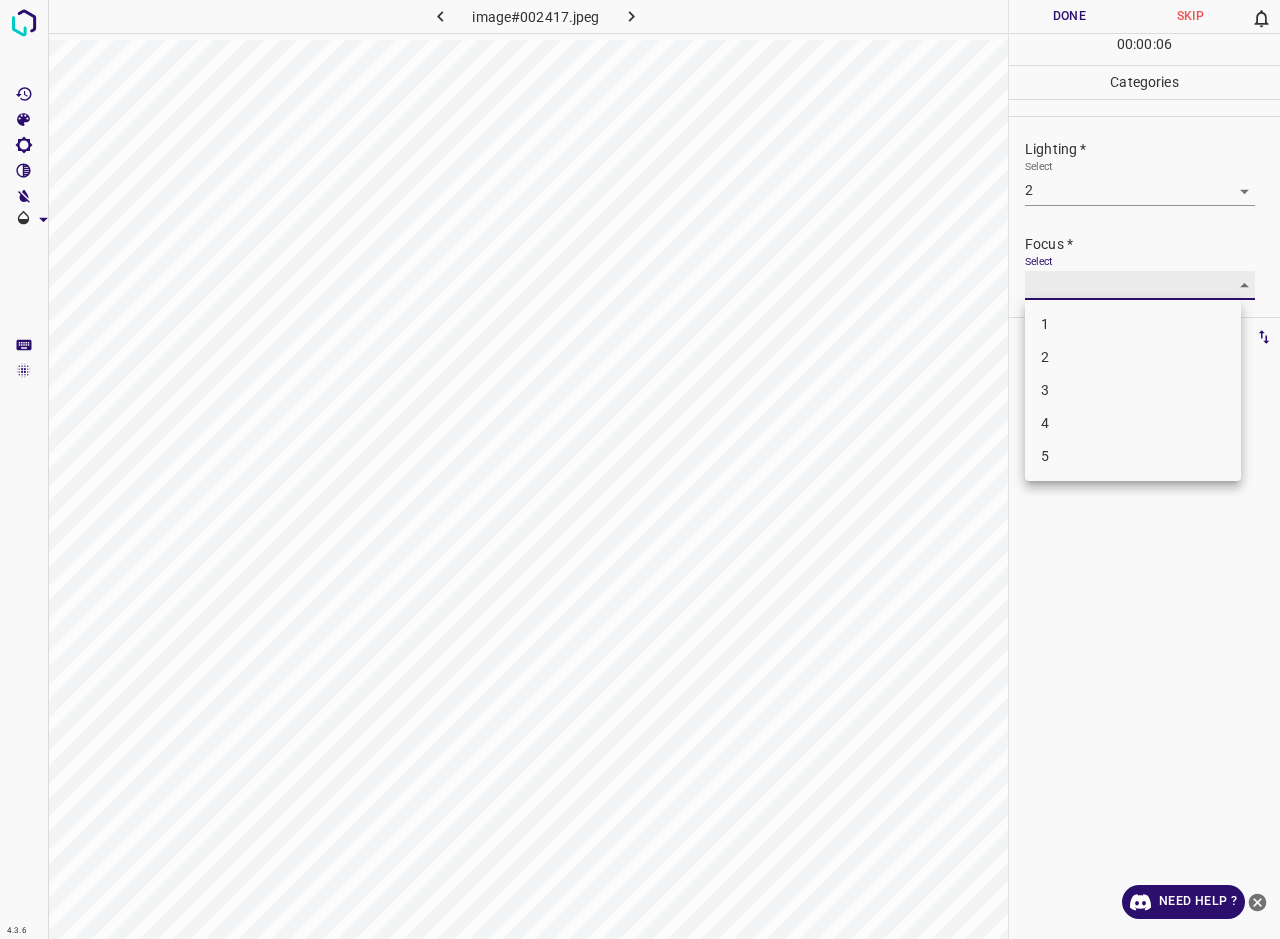 type on "3" 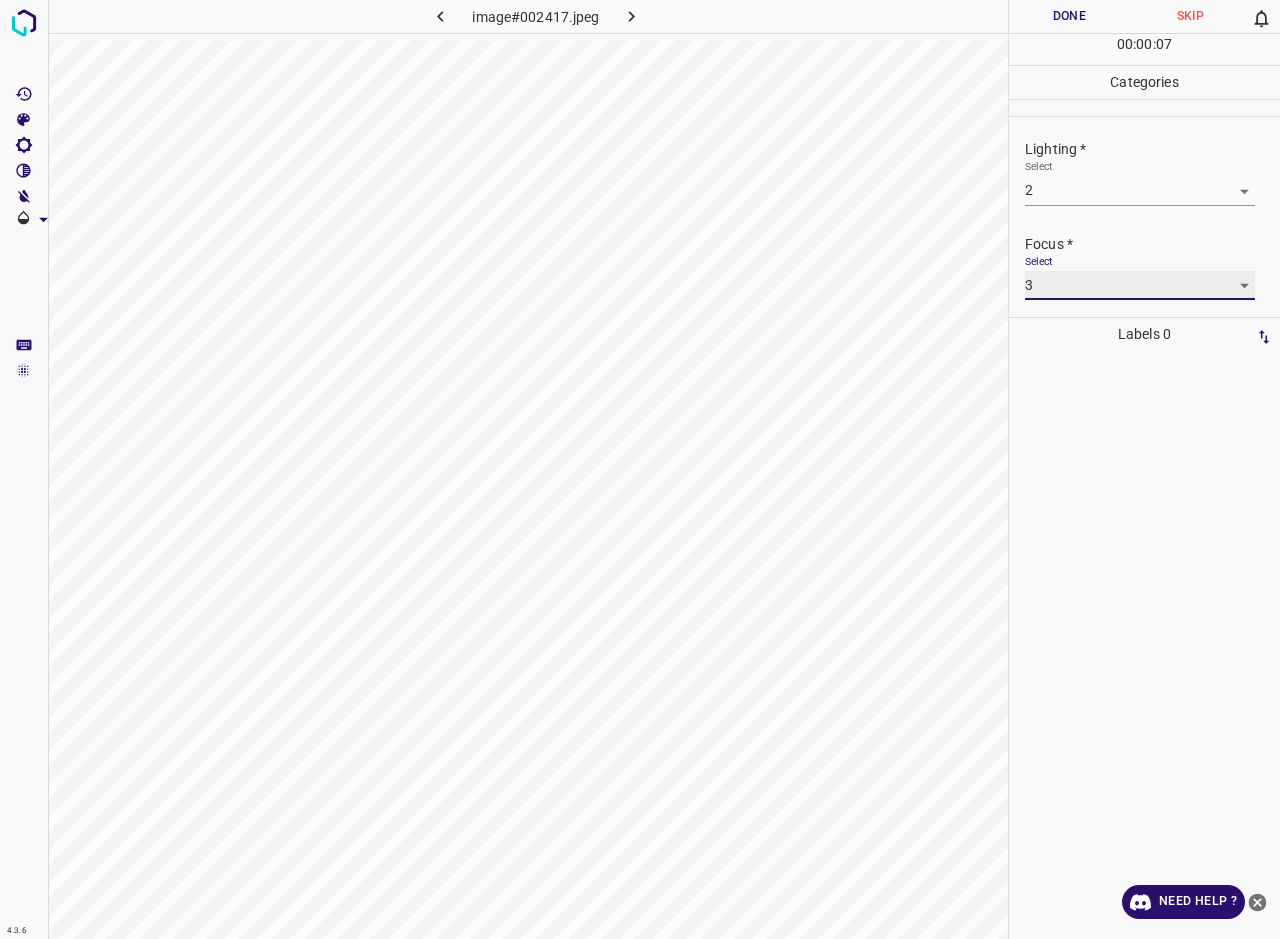 scroll, scrollTop: 26, scrollLeft: 0, axis: vertical 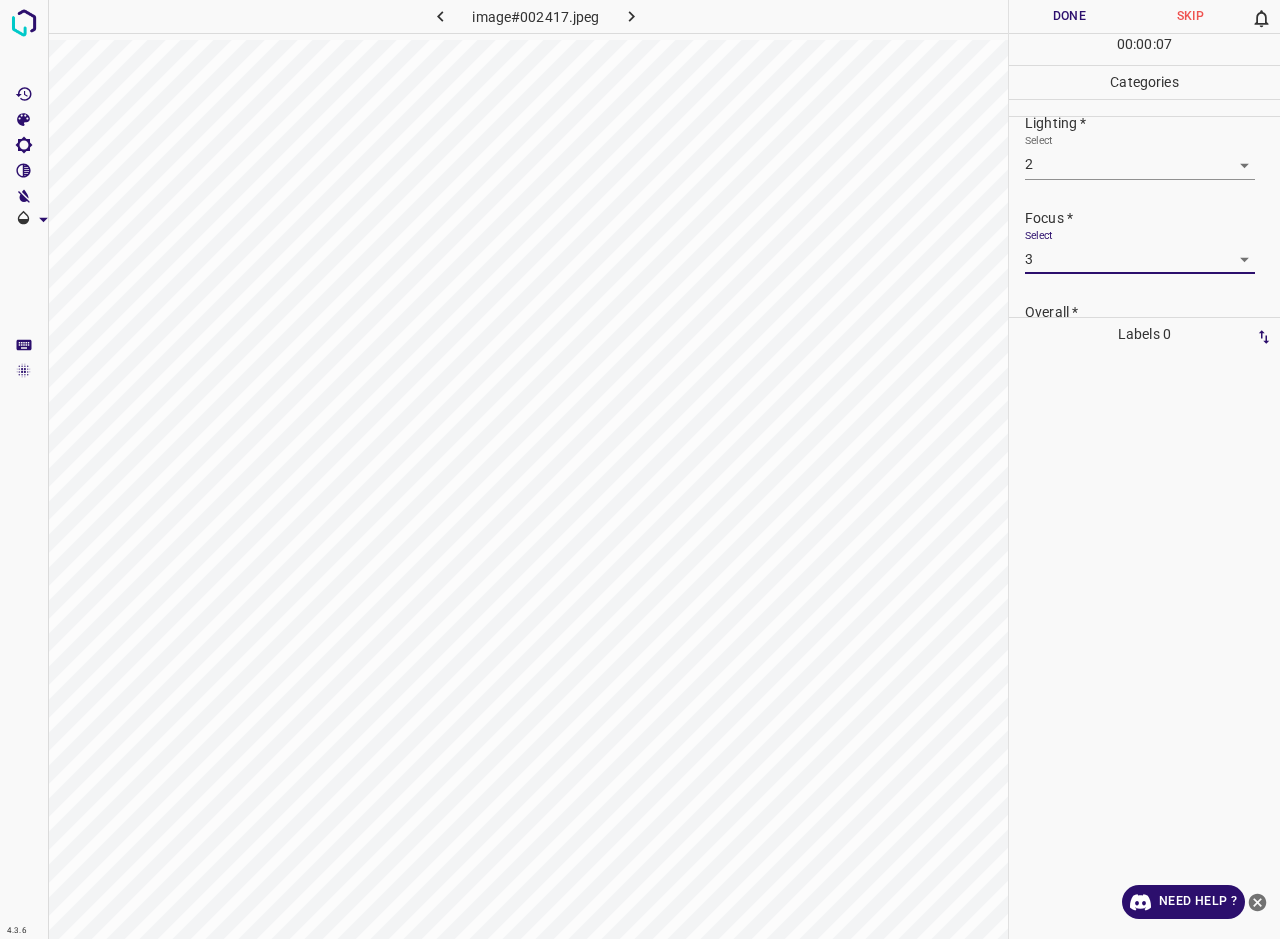 click on "Overall *" at bounding box center [1152, 312] 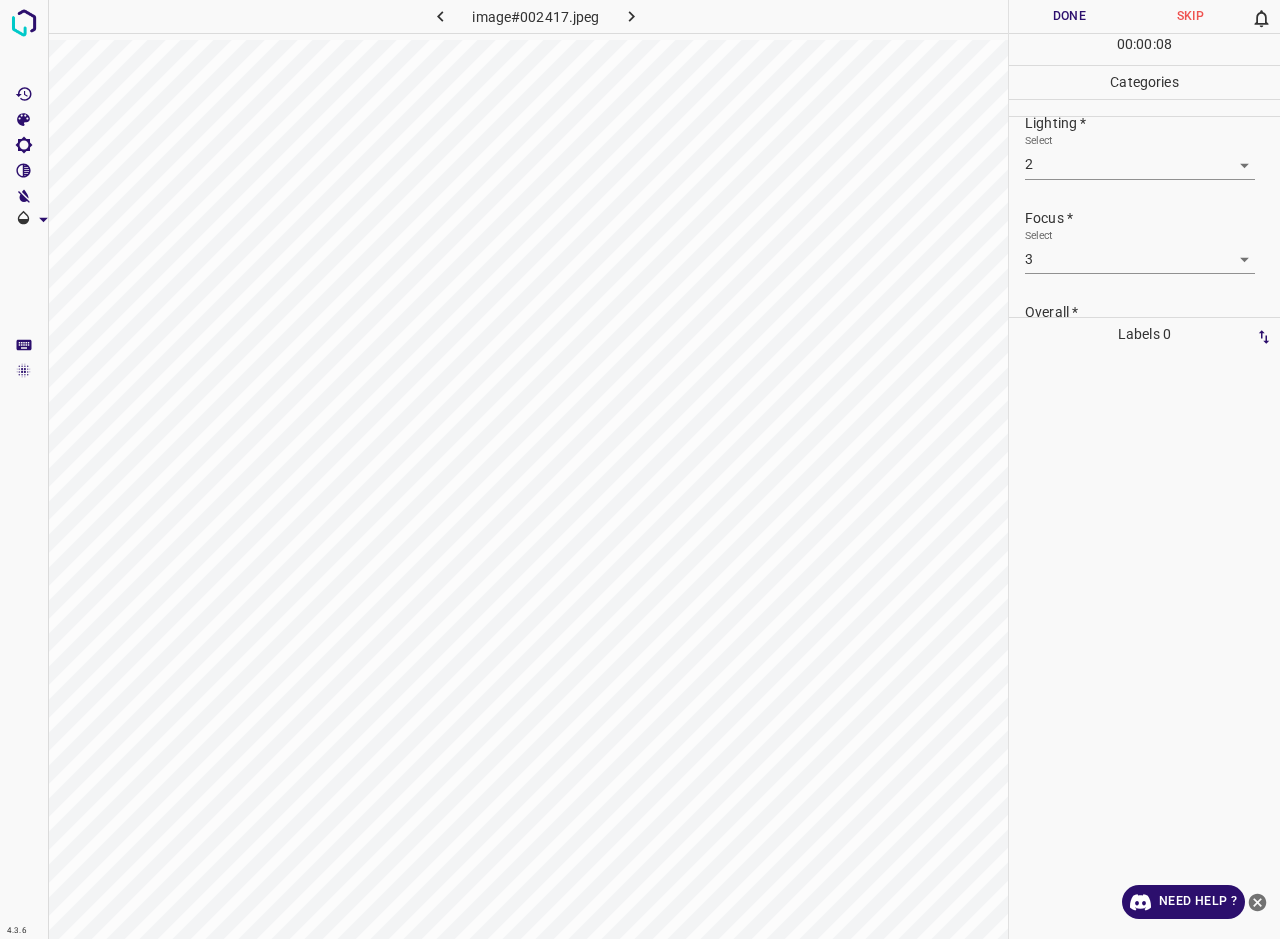 scroll, scrollTop: 95, scrollLeft: 0, axis: vertical 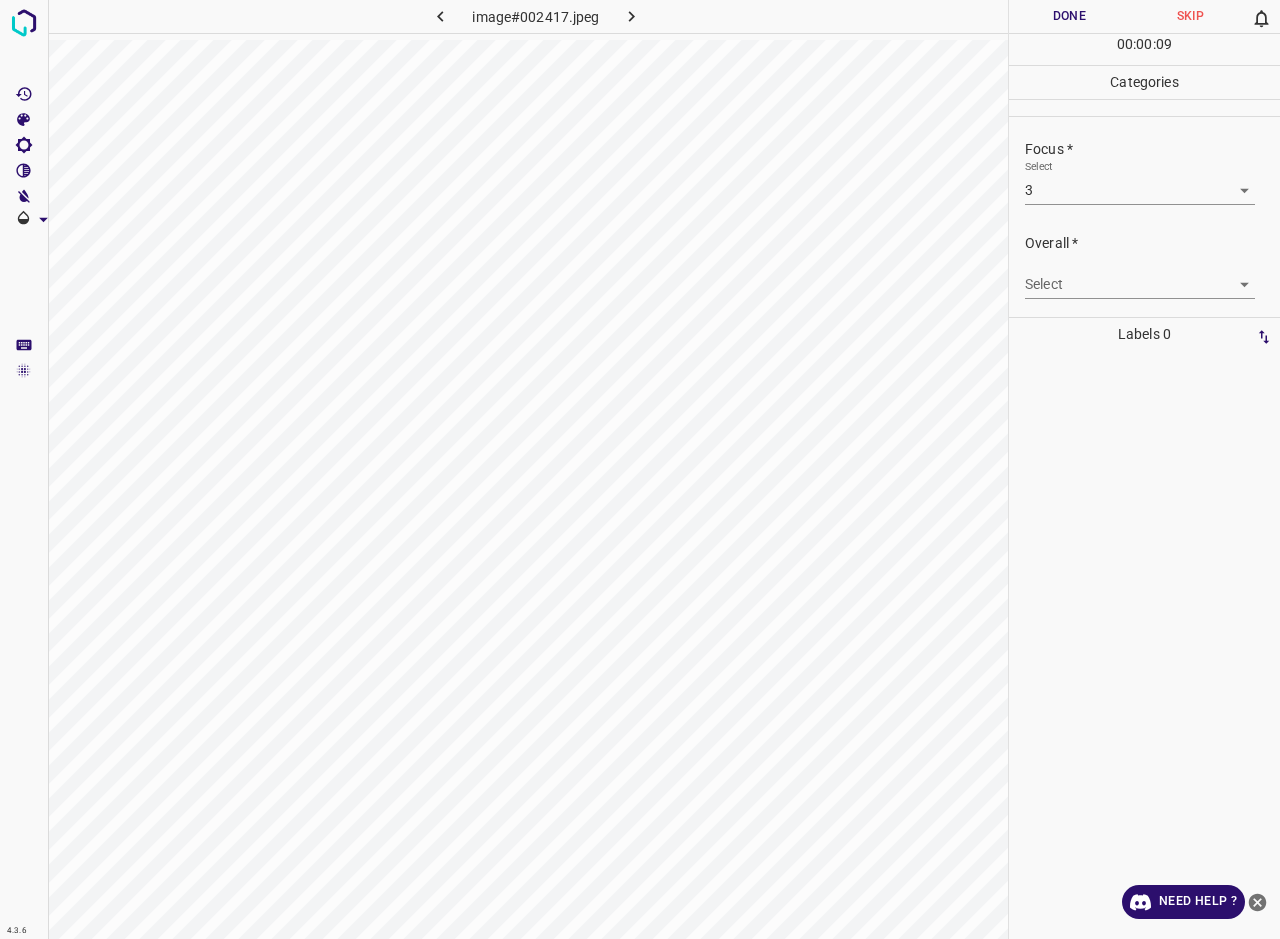 click on "4.3.6  image#002417.jpeg Done Skip 0 00   : 00   : 09   Categories Lighting *  Select 2 2 Focus *  Select 3 3 Overall *  Select ​ Labels   0 Categories 1 Lighting 2 Focus 3 Overall Tools Space Change between modes (Draw & Edit) I Auto labeling R Restore zoom M Zoom in N Zoom out Delete Delete selecte label Filters Z Restore filters X Saturation filter C Brightness filter V Contrast filter B Gray scale filter General O Download Need Help ? - Text - Hide - Delete" at bounding box center [640, 469] 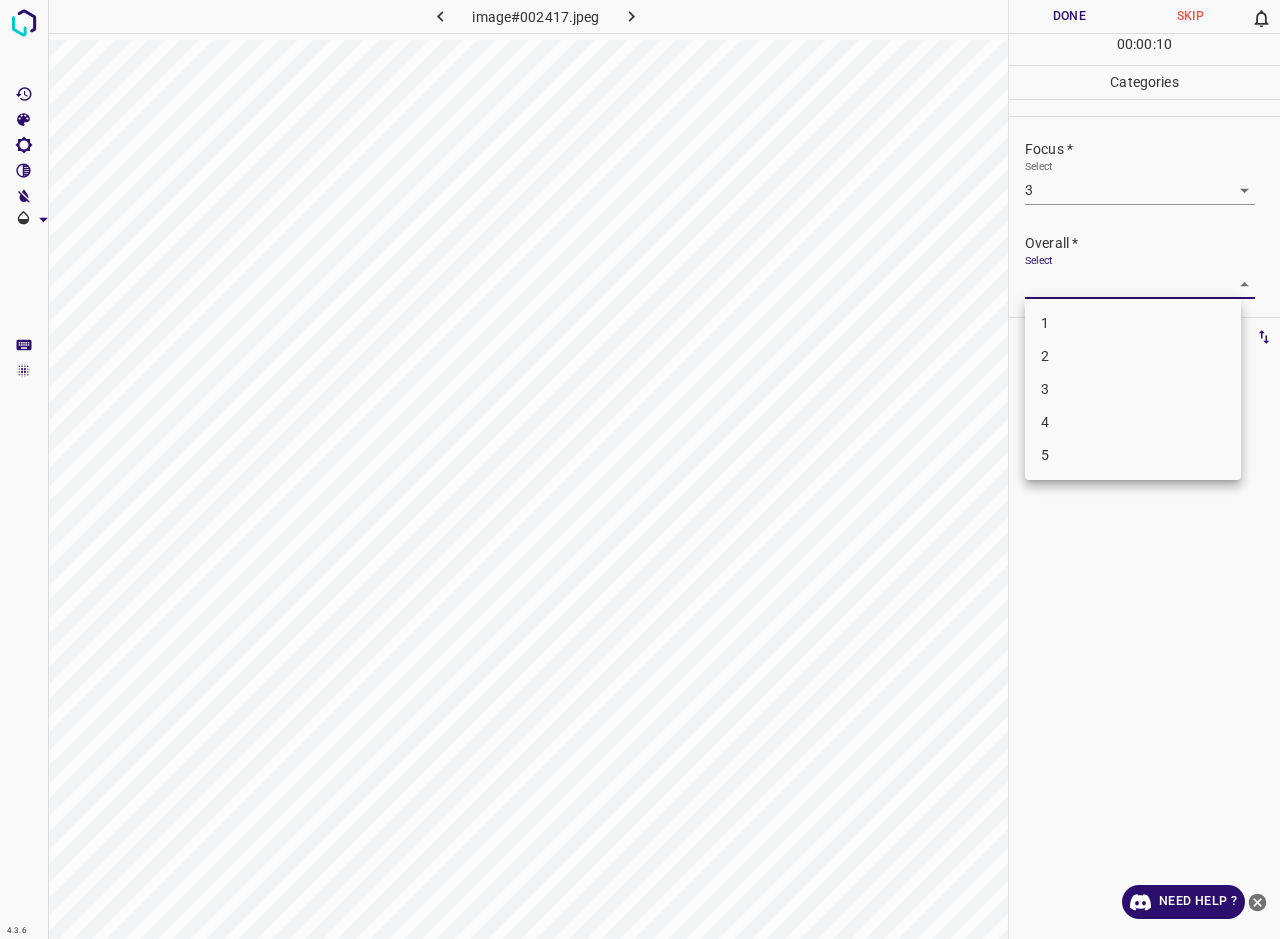 click on "3" at bounding box center (1133, 389) 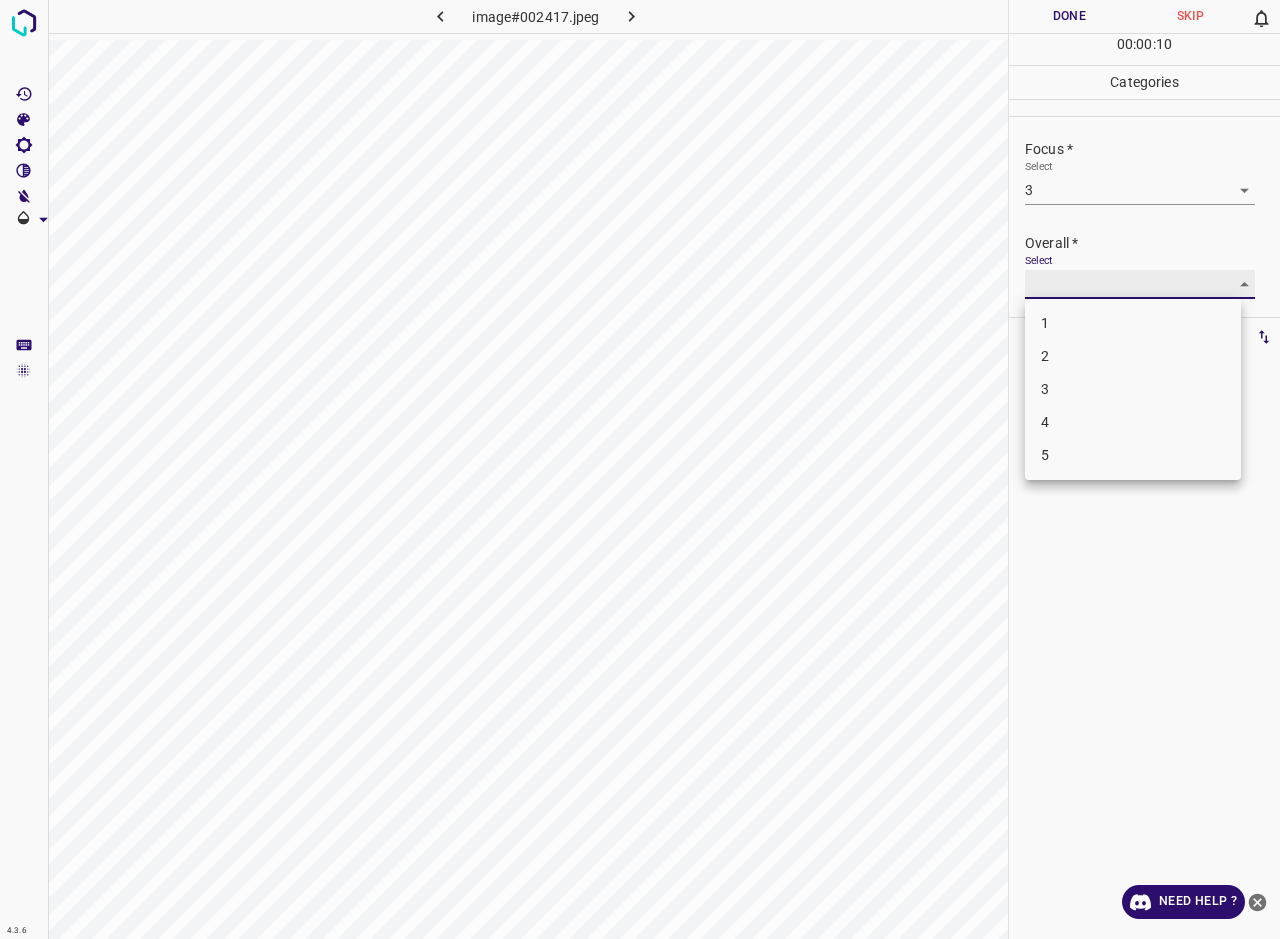 type on "3" 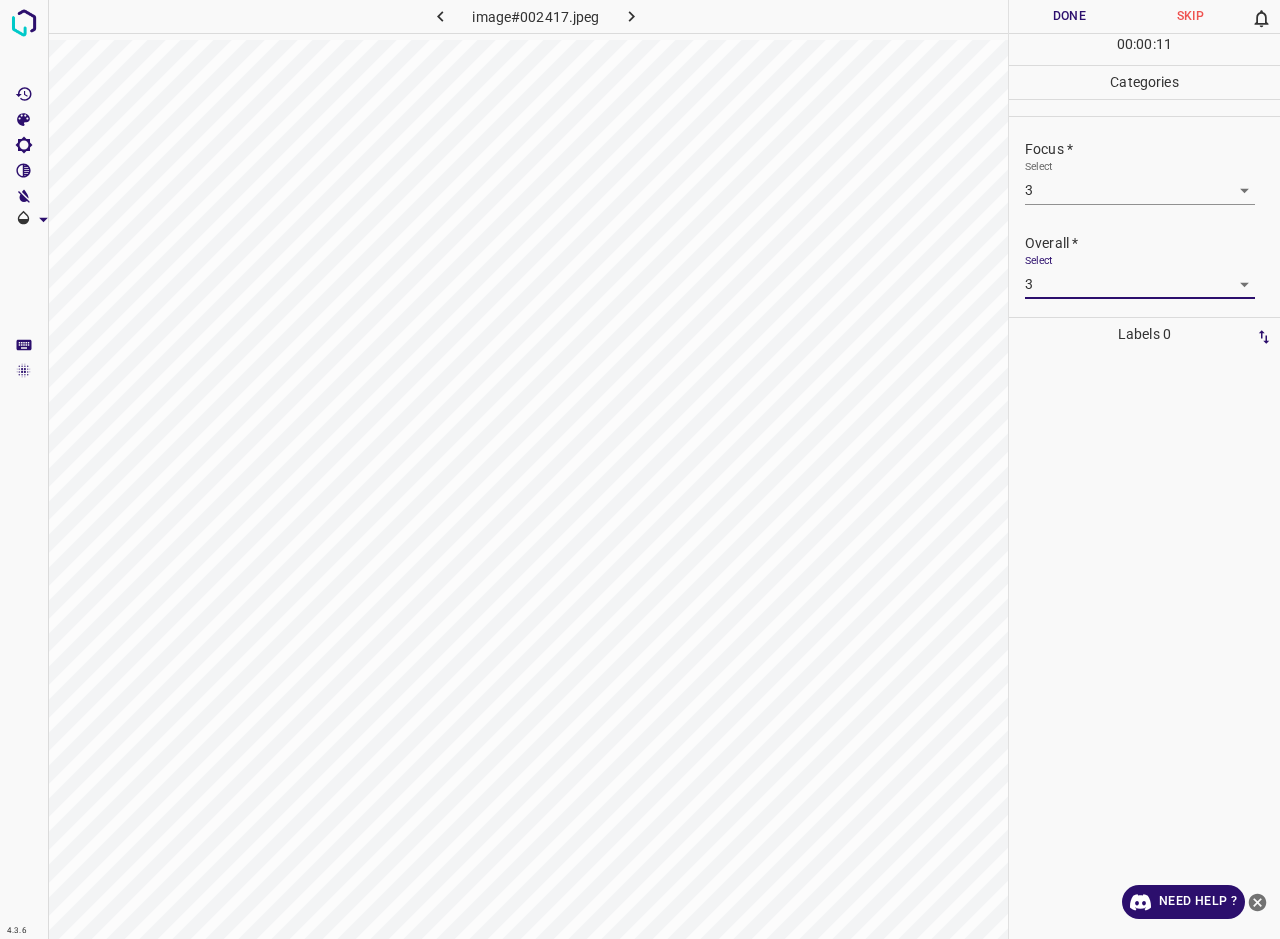 click on "Done" at bounding box center [1069, 16] 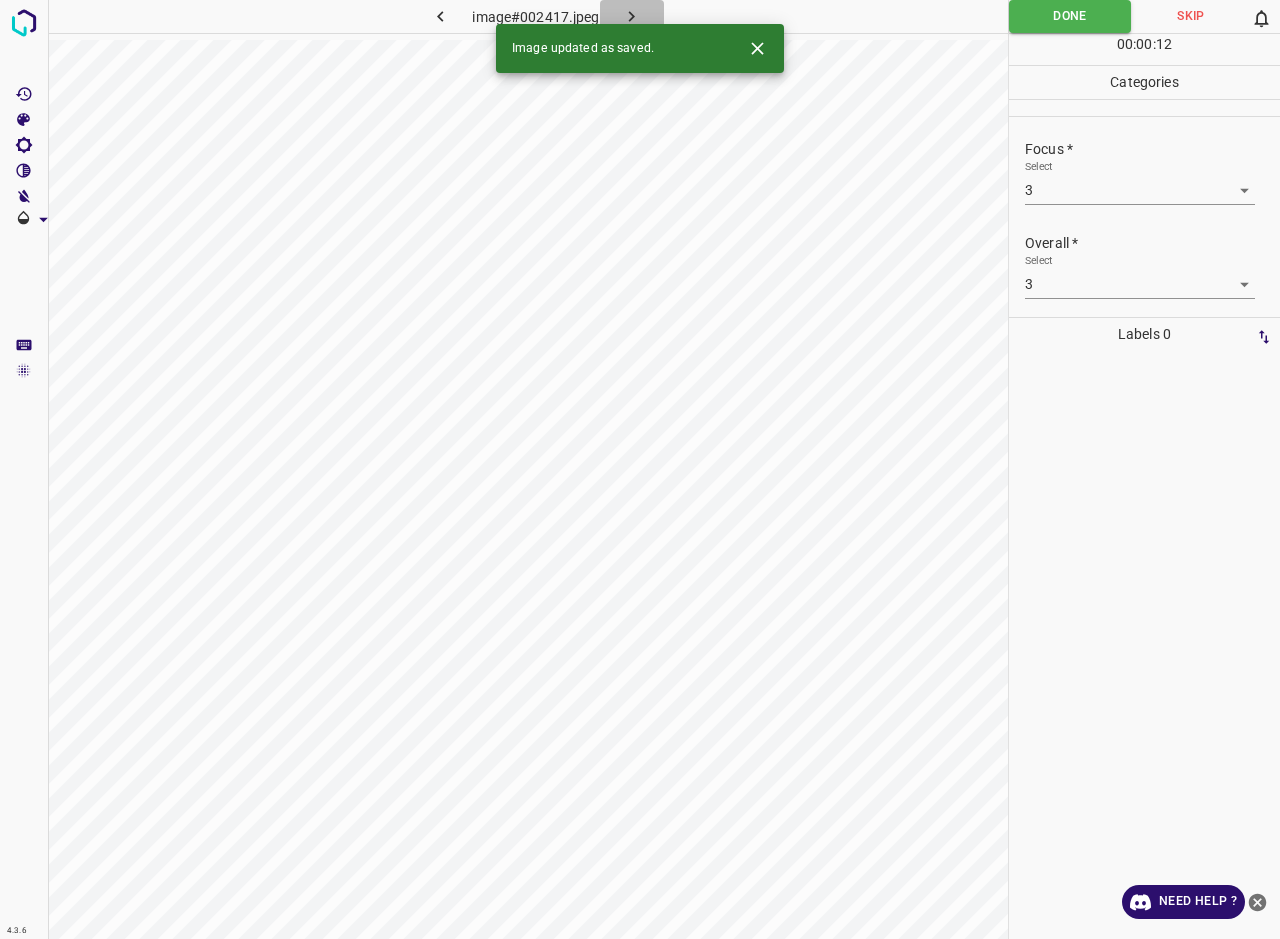 click 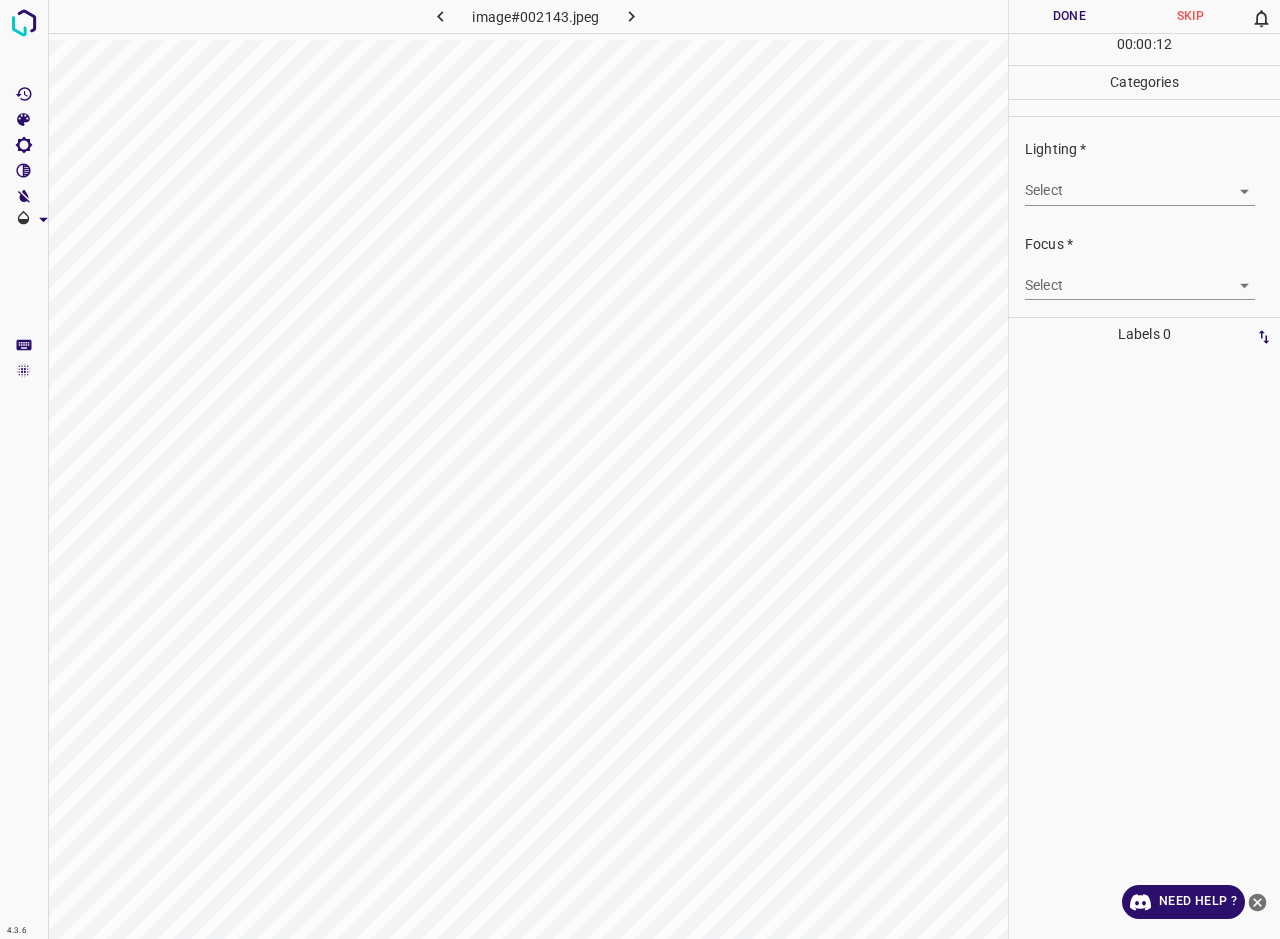 click on "4.3.6  image#002143.jpeg Done Skip 0 00   : 00   : 12   Categories Lighting *  Select ​ Focus *  Select ​ Overall *  Select ​ Labels   0 Categories 1 Lighting 2 Focus 3 Overall Tools Space Change between modes (Draw & Edit) I Auto labeling R Restore zoom M Zoom in N Zoom out Delete Delete selecte label Filters Z Restore filters X Saturation filter C Brightness filter V Contrast filter B Gray scale filter General O Download Need Help ? - Text - Hide - Delete" at bounding box center [640, 469] 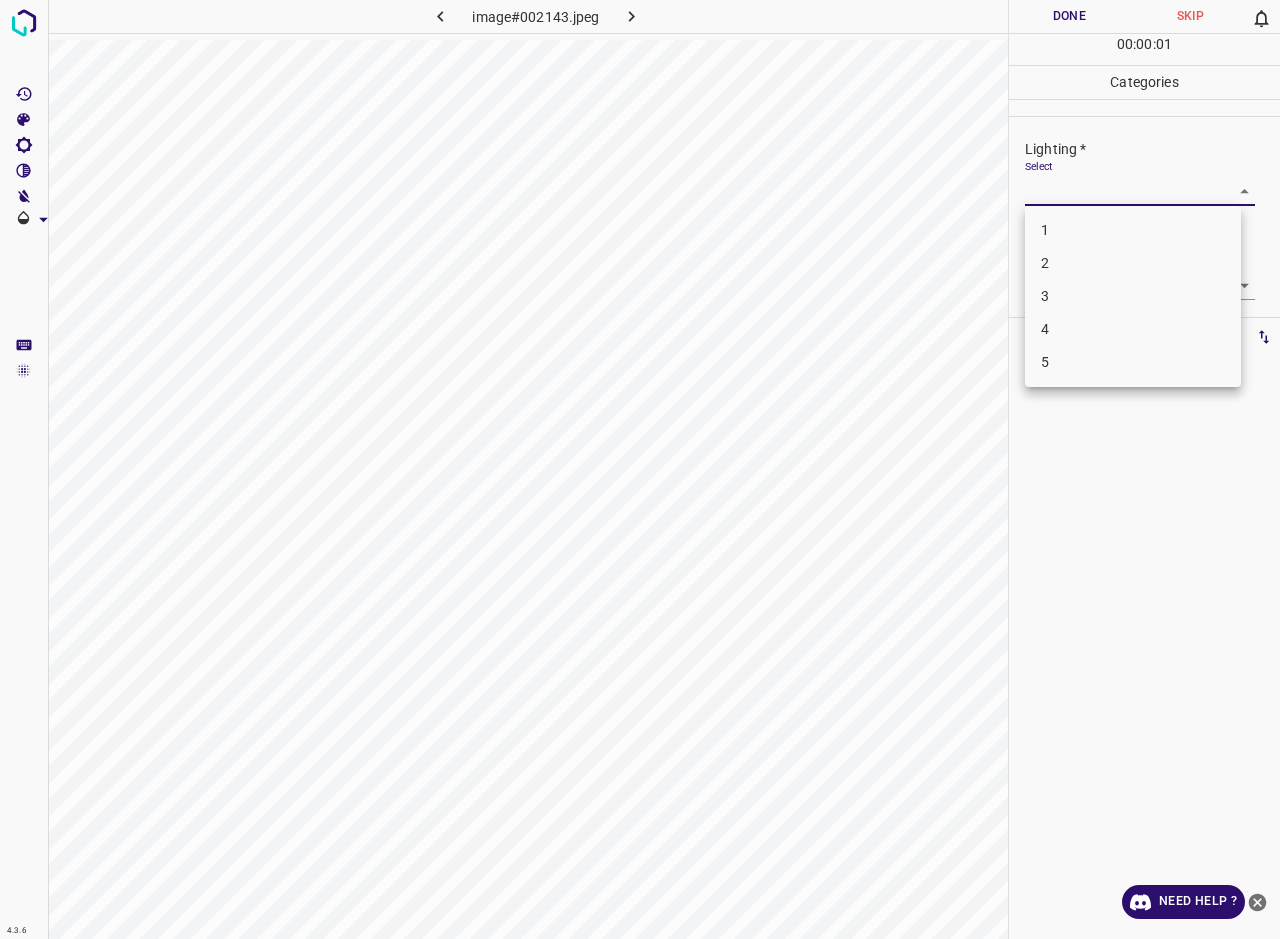 click on "3" at bounding box center [1133, 296] 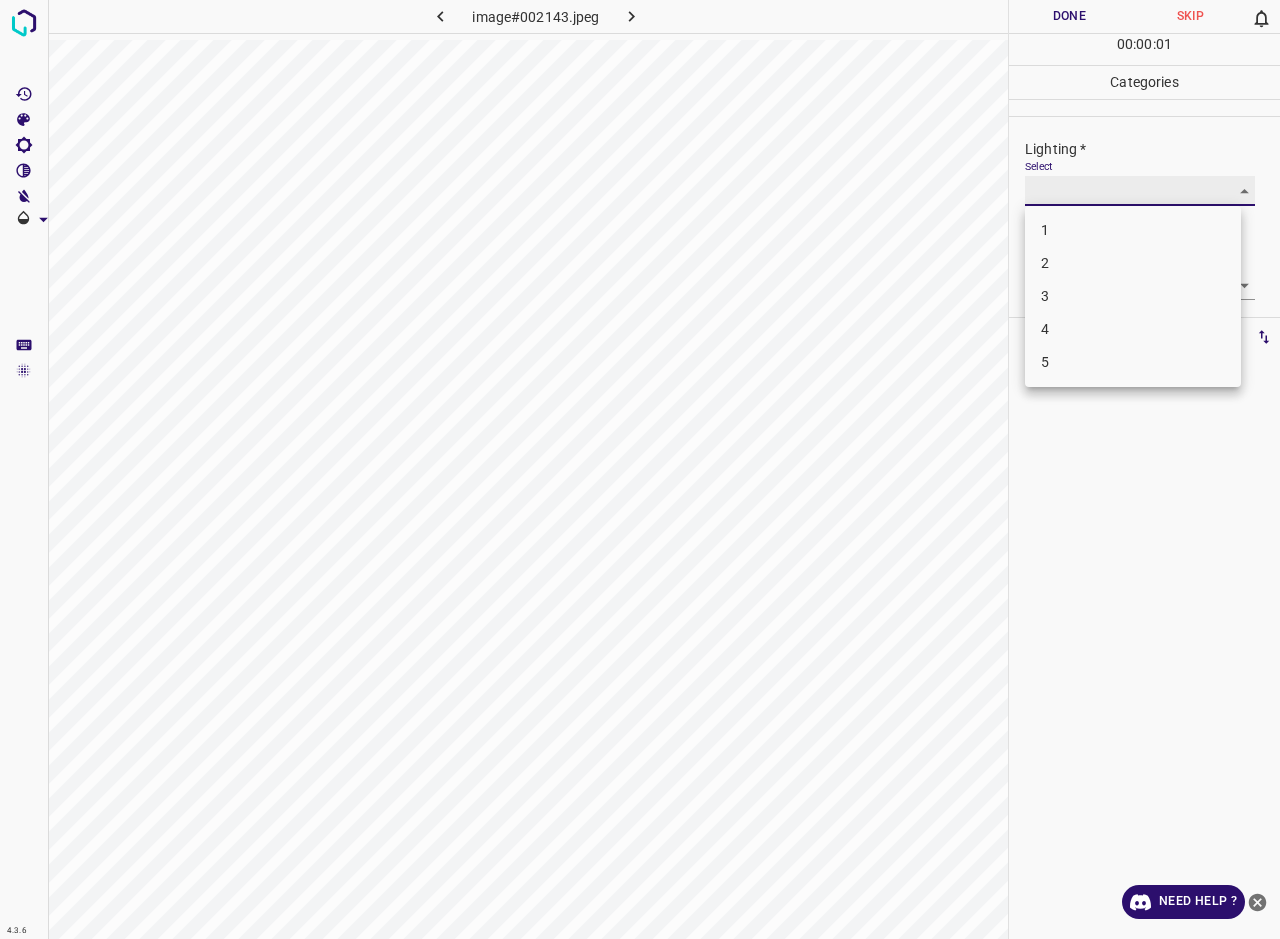 type on "3" 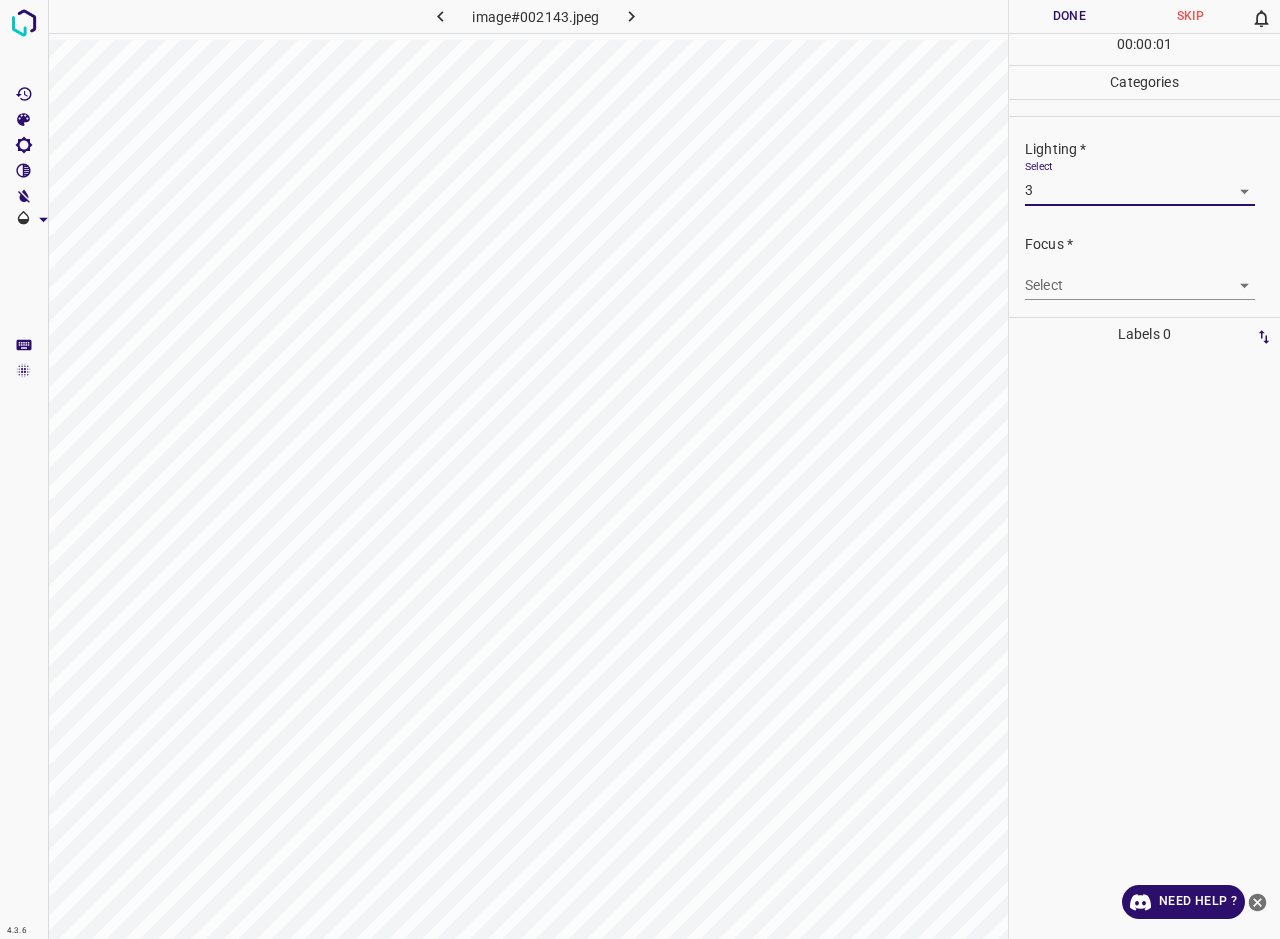 click on "1 2 3 4 5" at bounding box center [640, 469] 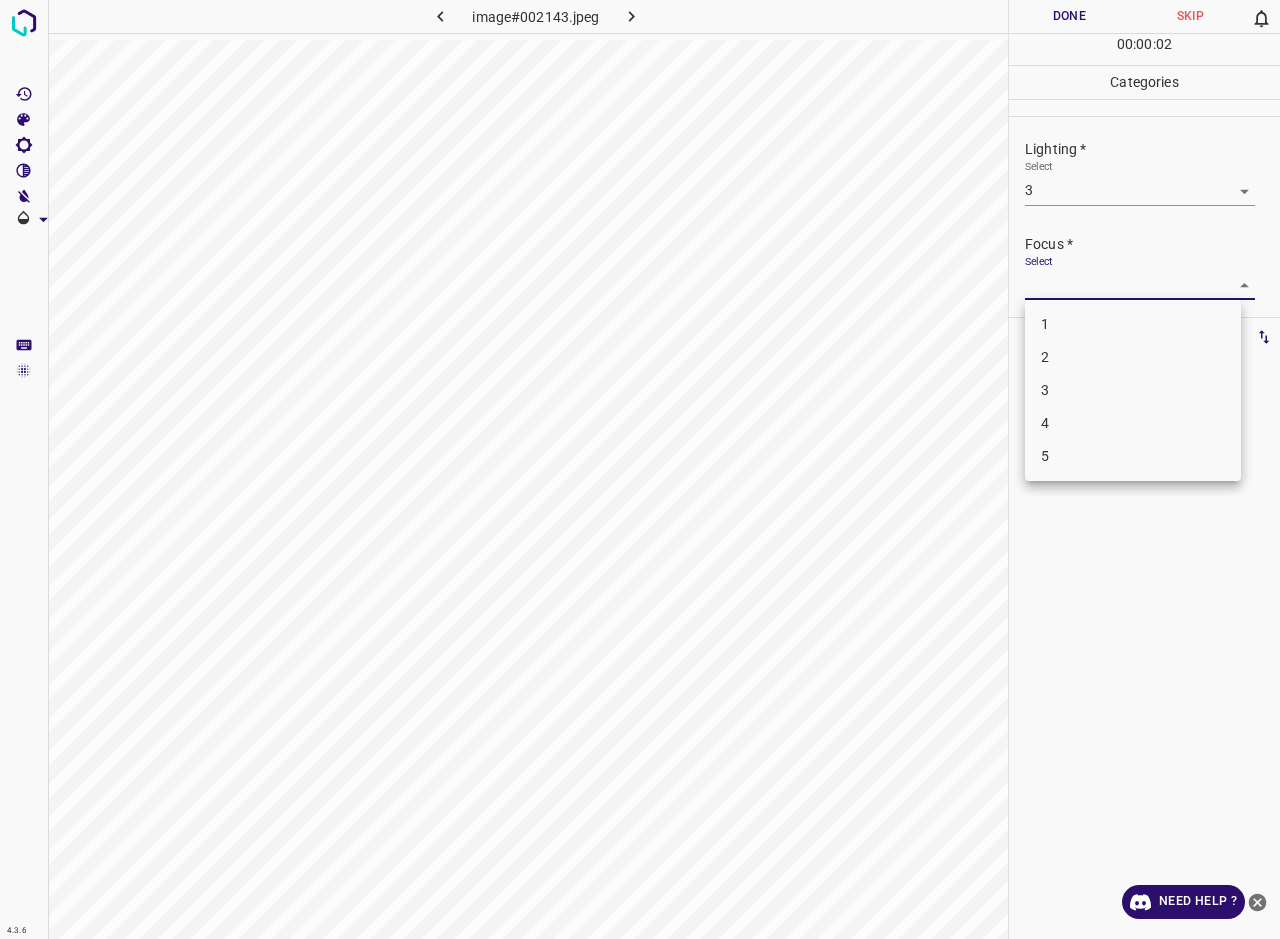 click on "3" at bounding box center [1133, 390] 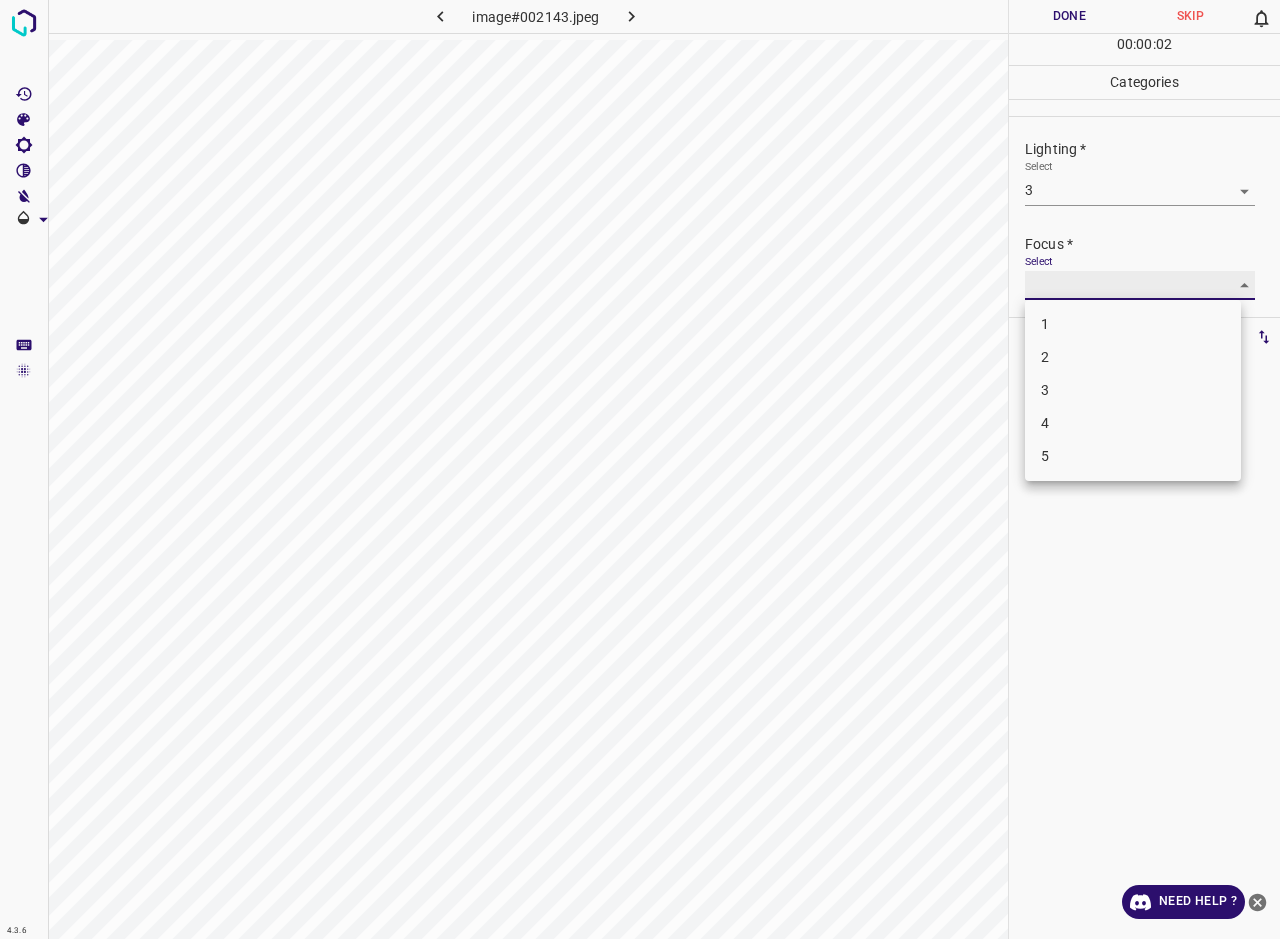 type on "3" 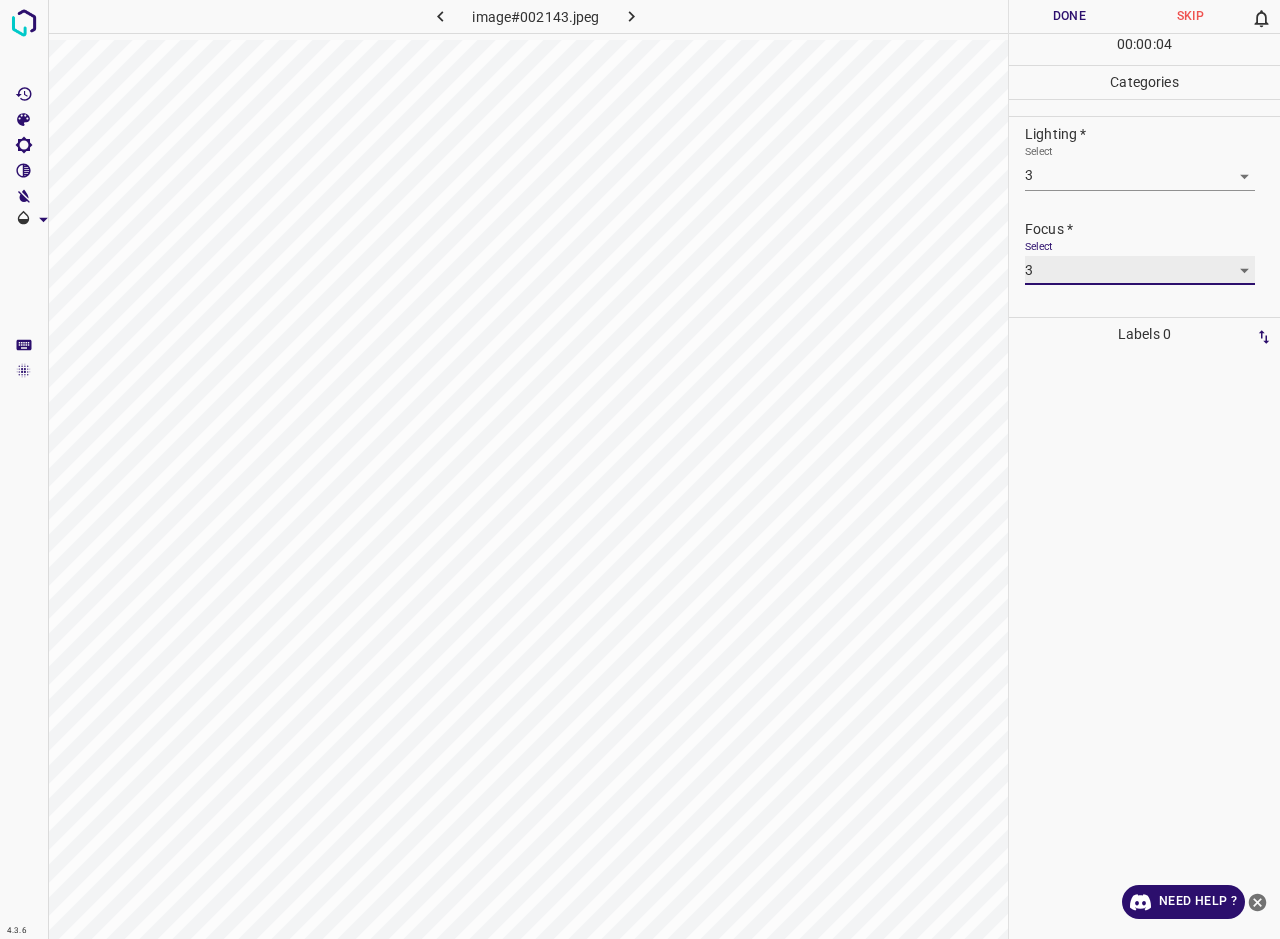 scroll, scrollTop: 45, scrollLeft: 0, axis: vertical 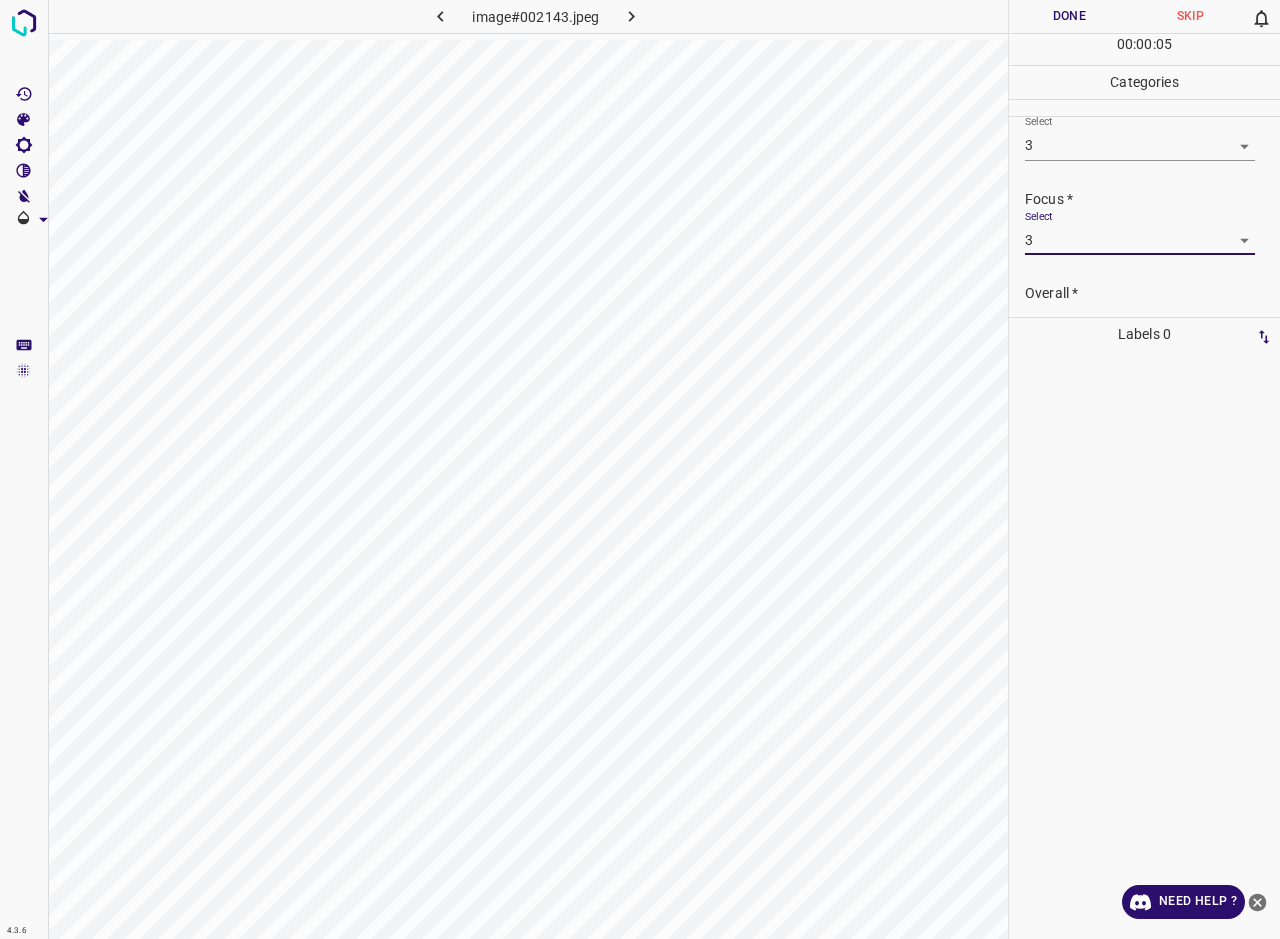 click on "Select ​" at bounding box center (1140, 326) 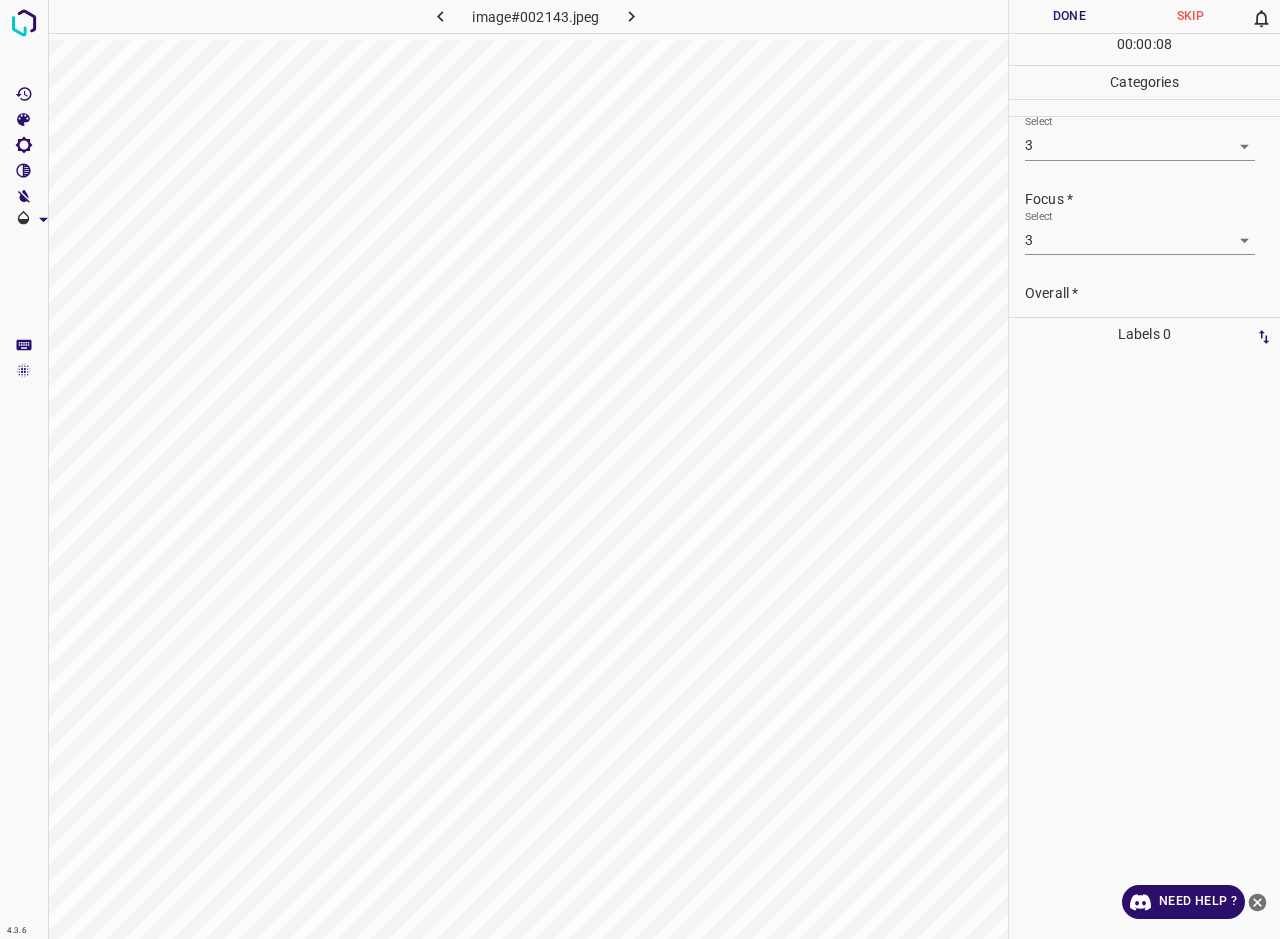 scroll, scrollTop: 82, scrollLeft: 0, axis: vertical 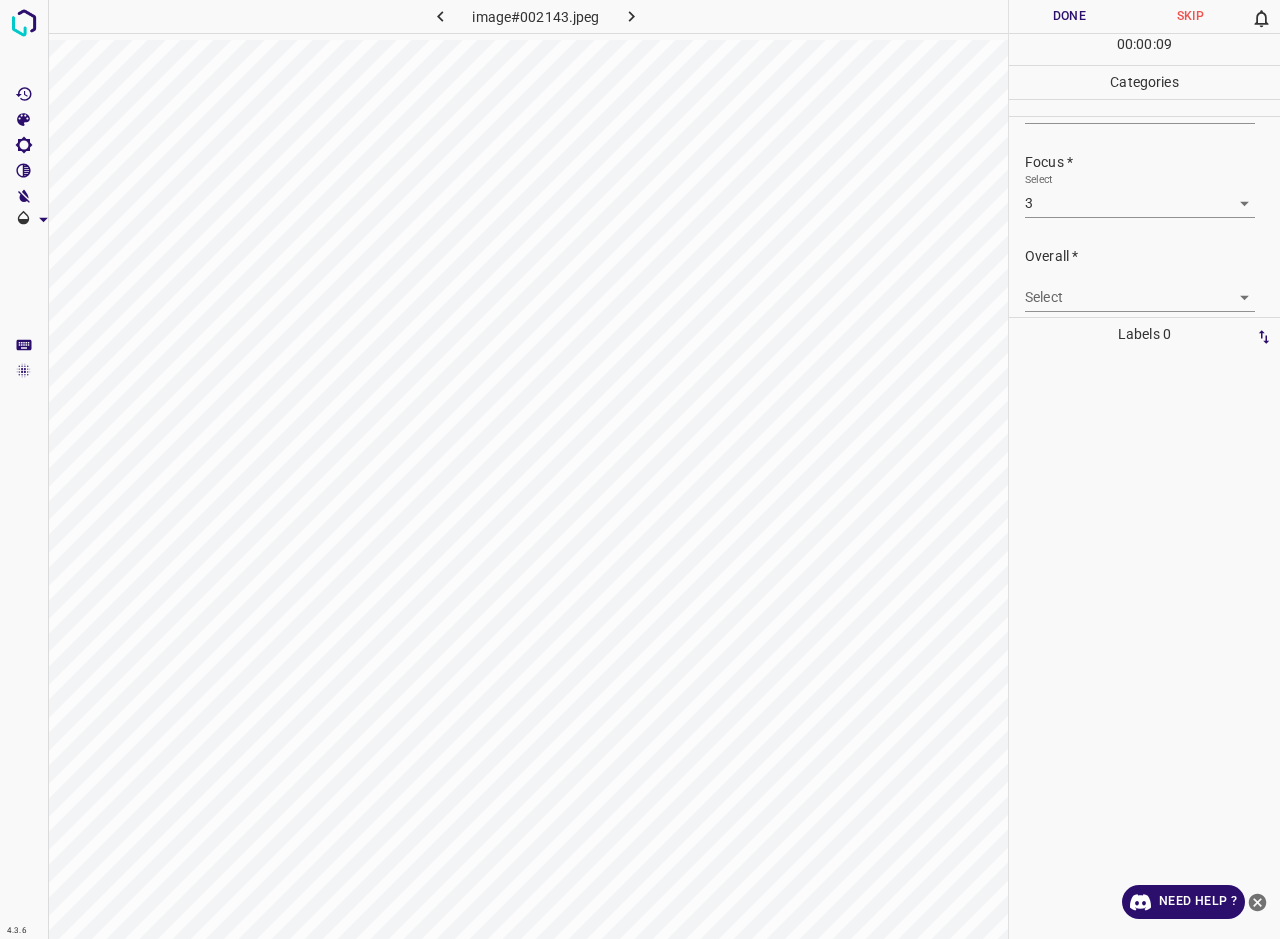 click on "4.3.6  image#002143.jpeg Done Skip 0 00   : 00   : 09   Categories Lighting *  Select 3 3 Focus *  Select 3 3 Overall *  Select ​ Labels   0 Categories 1 Lighting 2 Focus 3 Overall Tools Space Change between modes (Draw & Edit) I Auto labeling R Restore zoom M Zoom in N Zoom out Delete Delete selecte label Filters Z Restore filters X Saturation filter C Brightness filter V Contrast filter B Gray scale filter General O Download Need Help ? - Text - Hide - Delete" at bounding box center [640, 469] 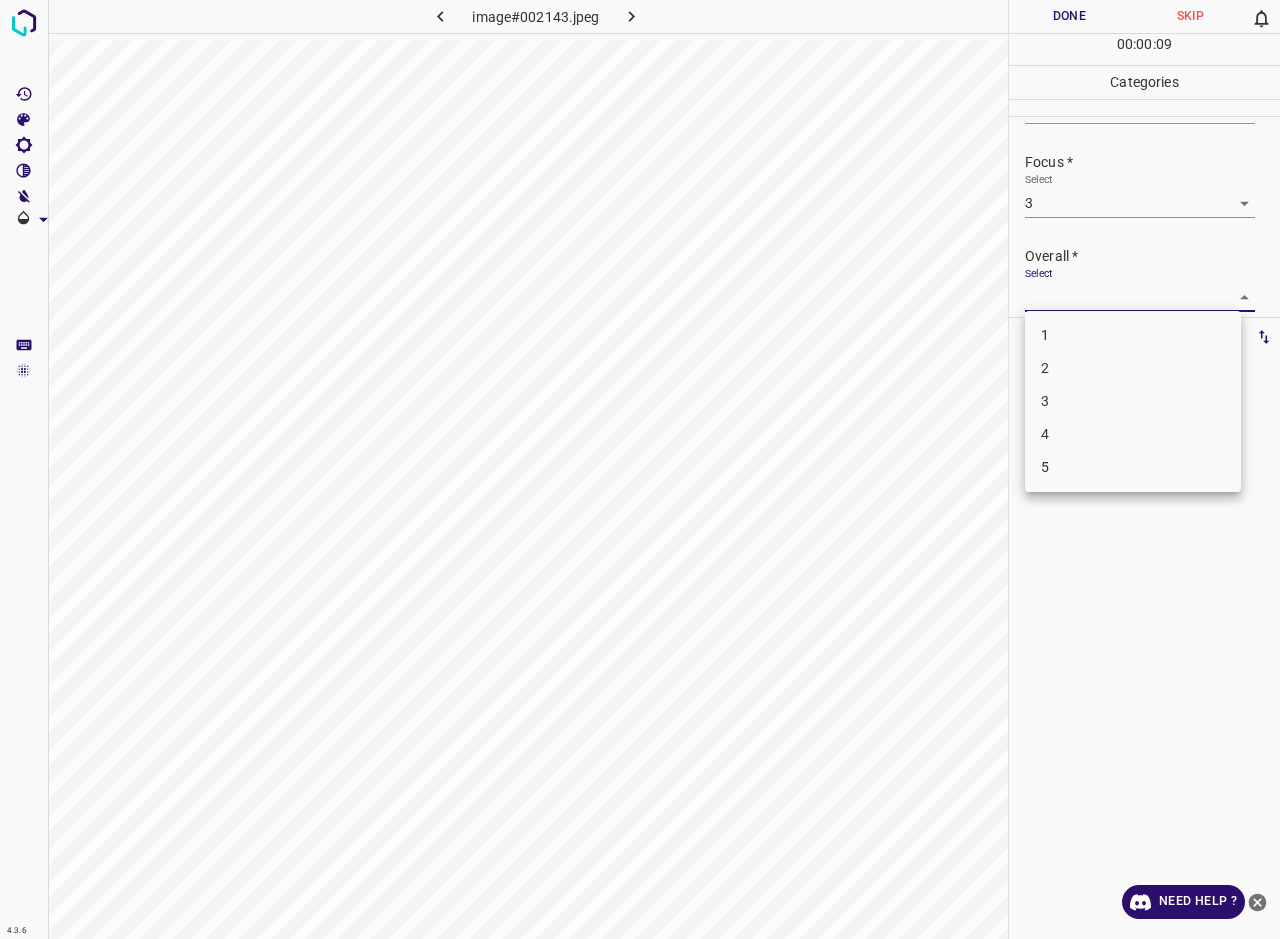 click on "3" at bounding box center [1133, 401] 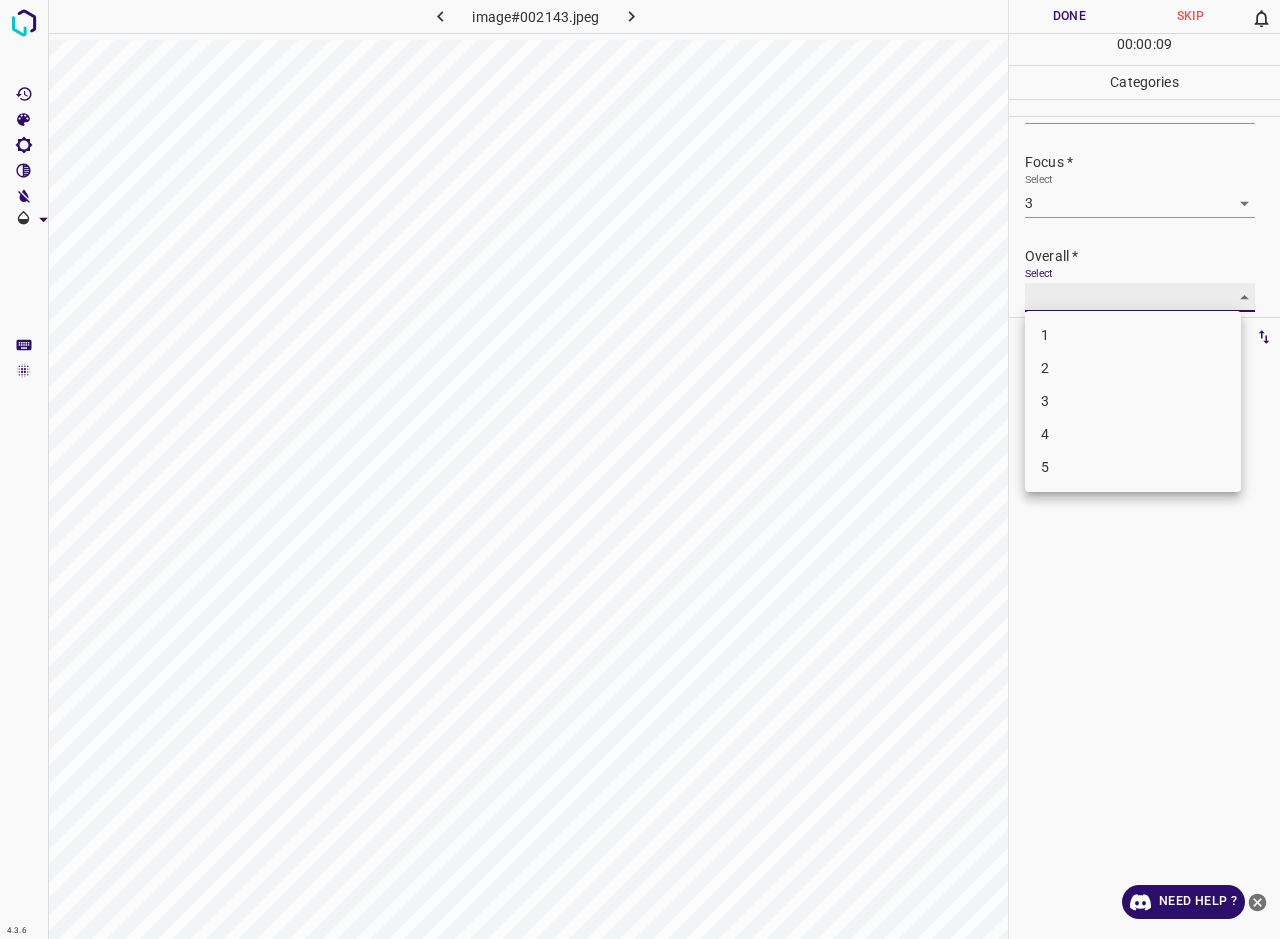 type on "3" 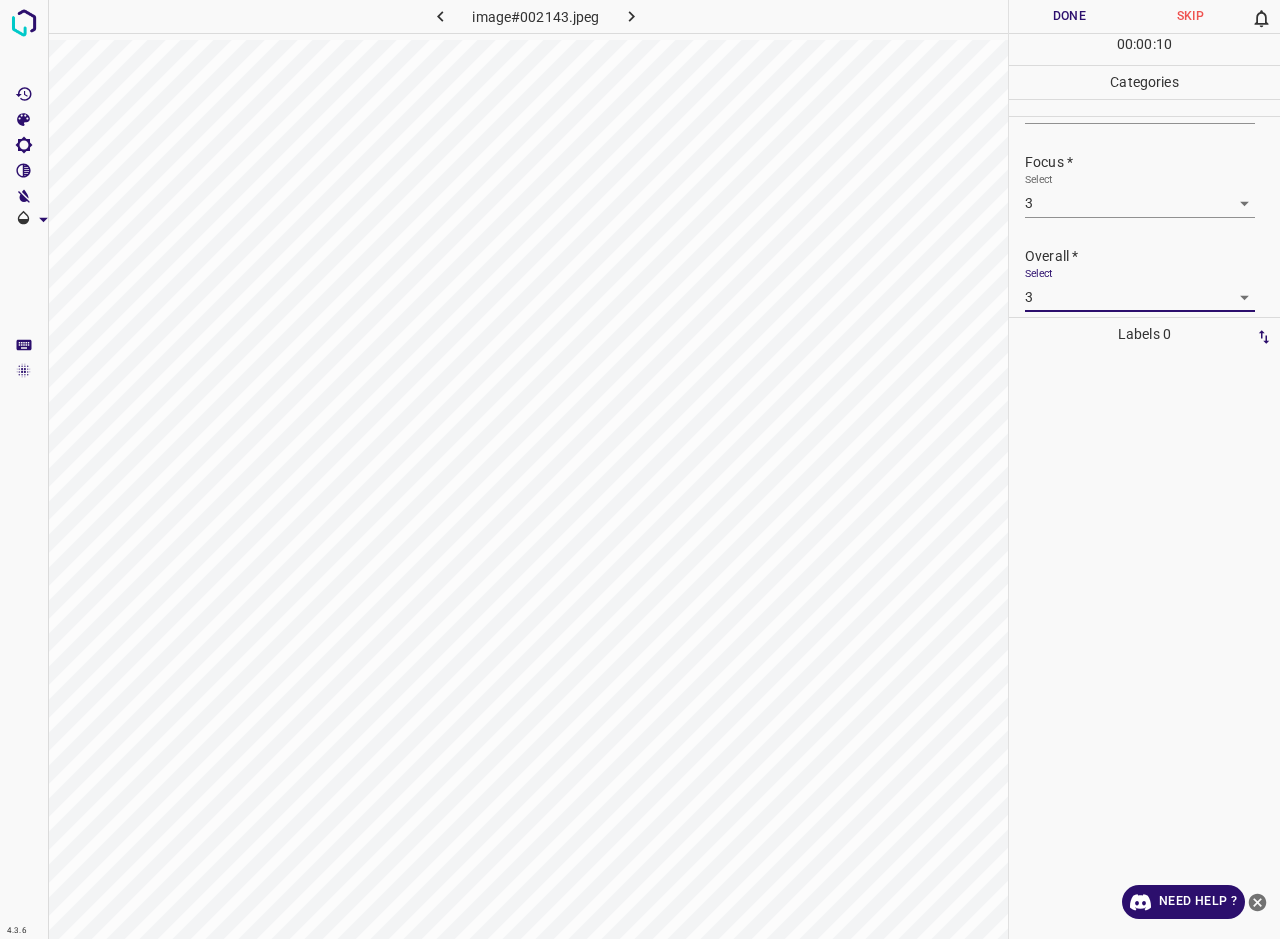 click on "Done" at bounding box center (1069, 16) 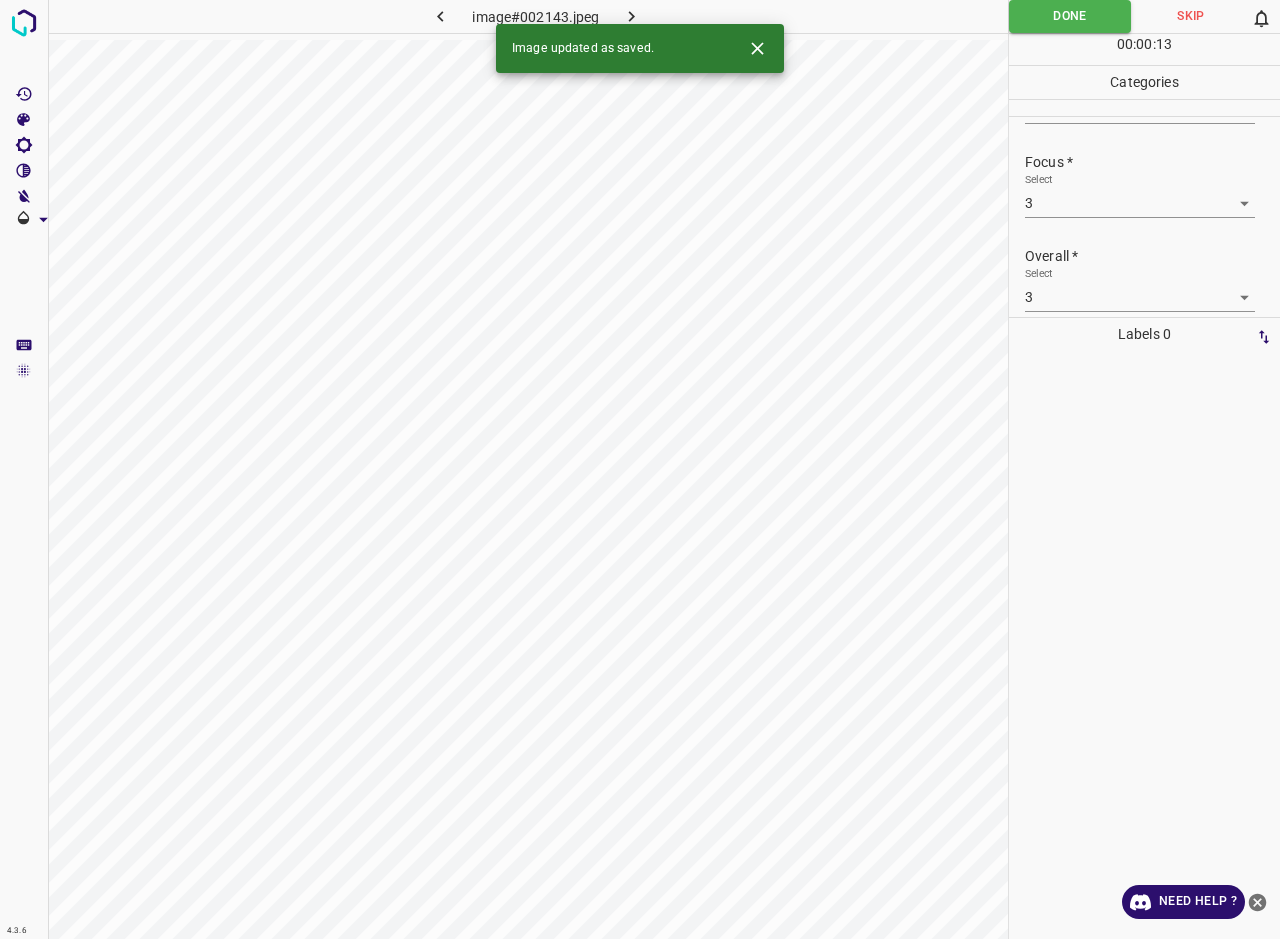 click 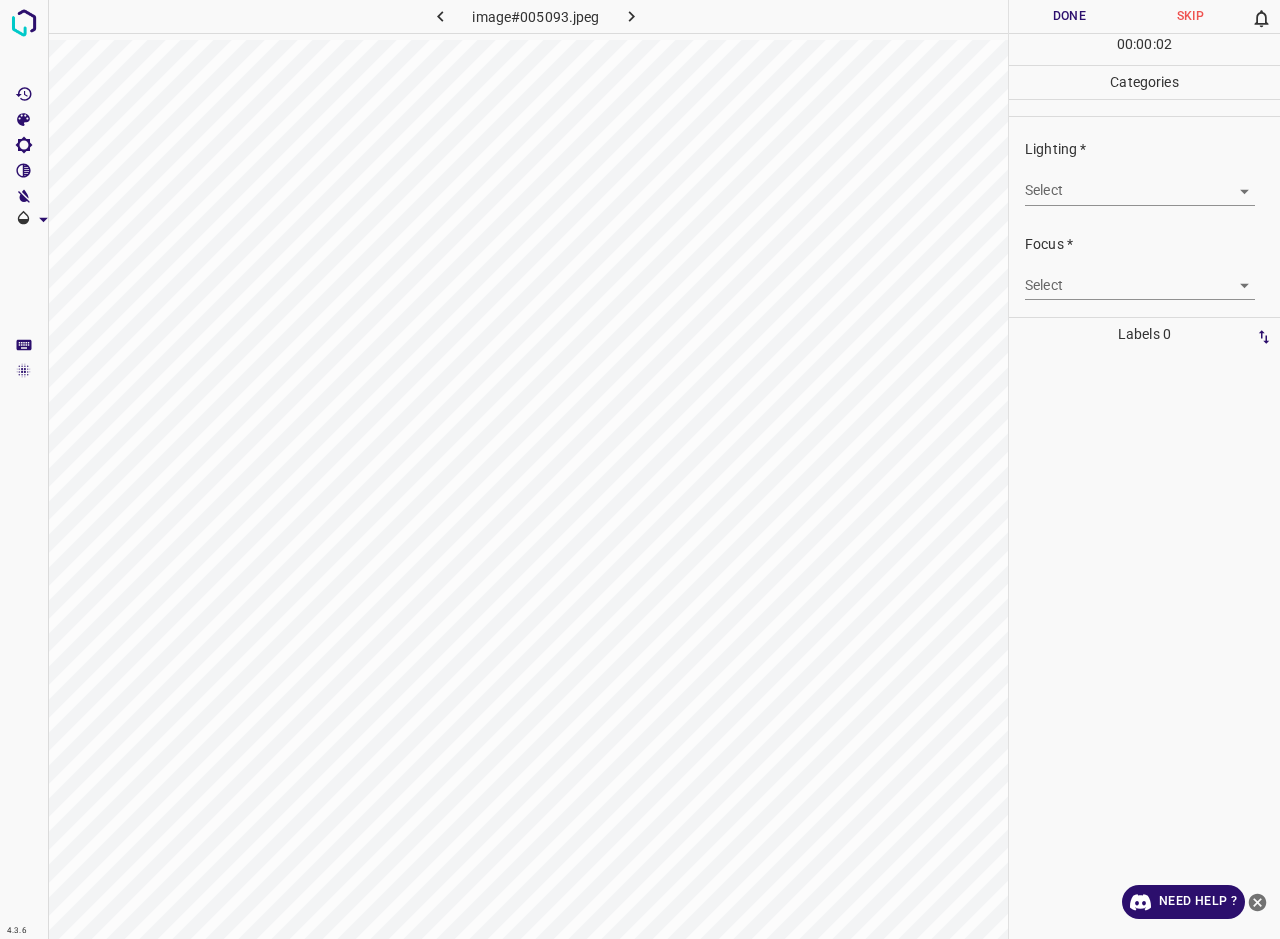 click on "4.3.6  image#005093.jpeg Done Skip 0 00   : 00   : 02   Categories Lighting *  Select ​ Focus *  Select ​ Overall *  Select ​ Labels   0 Categories 1 Lighting 2 Focus 3 Overall Tools Space Change between modes (Draw & Edit) I Auto labeling R Restore zoom M Zoom in N Zoom out Delete Delete selecte label Filters Z Restore filters X Saturation filter C Brightness filter V Contrast filter B Gray scale filter General O Download Need Help ? - Text - Hide - Delete" at bounding box center [640, 469] 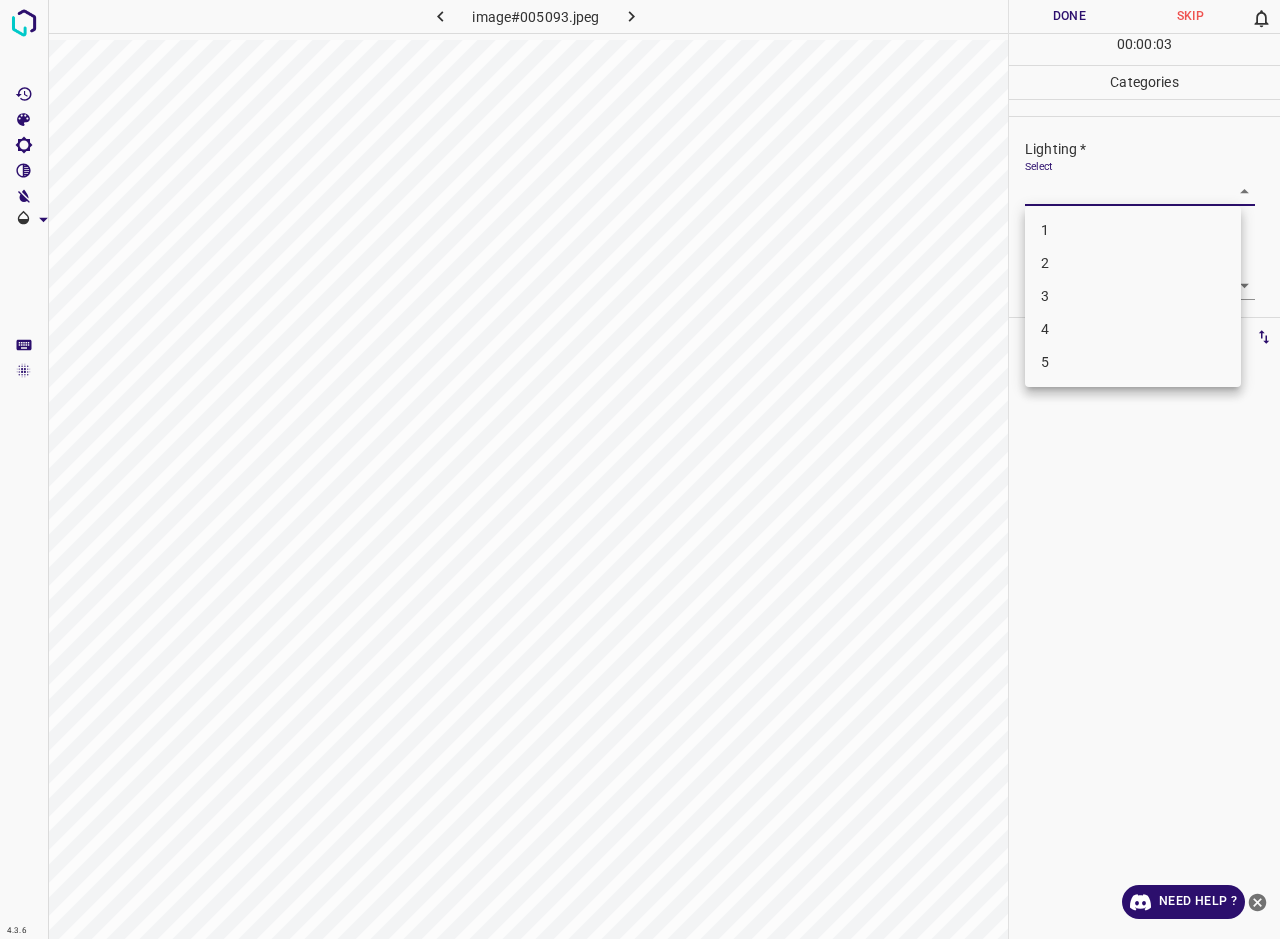 click on "3" at bounding box center (1133, 296) 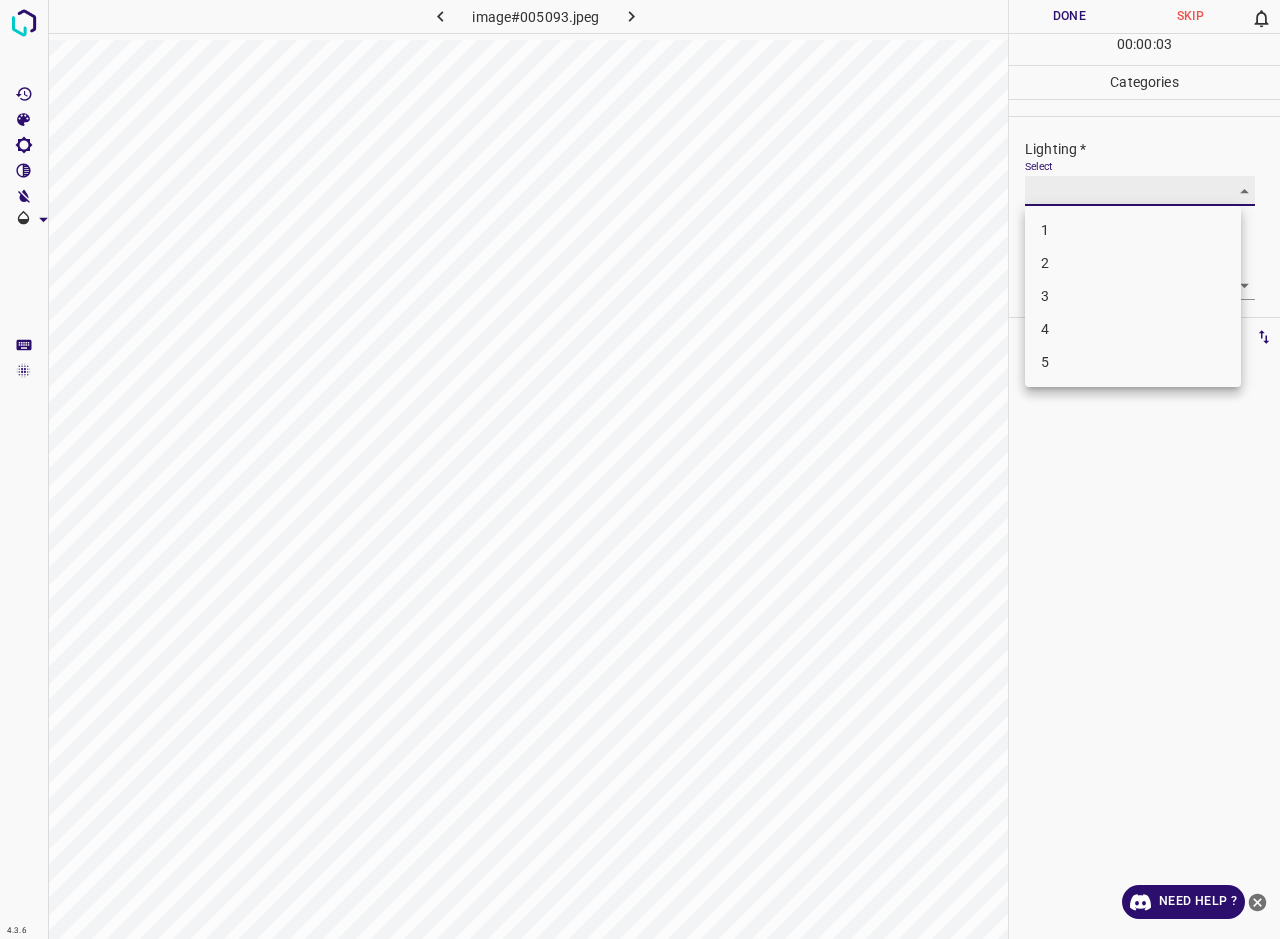 type on "3" 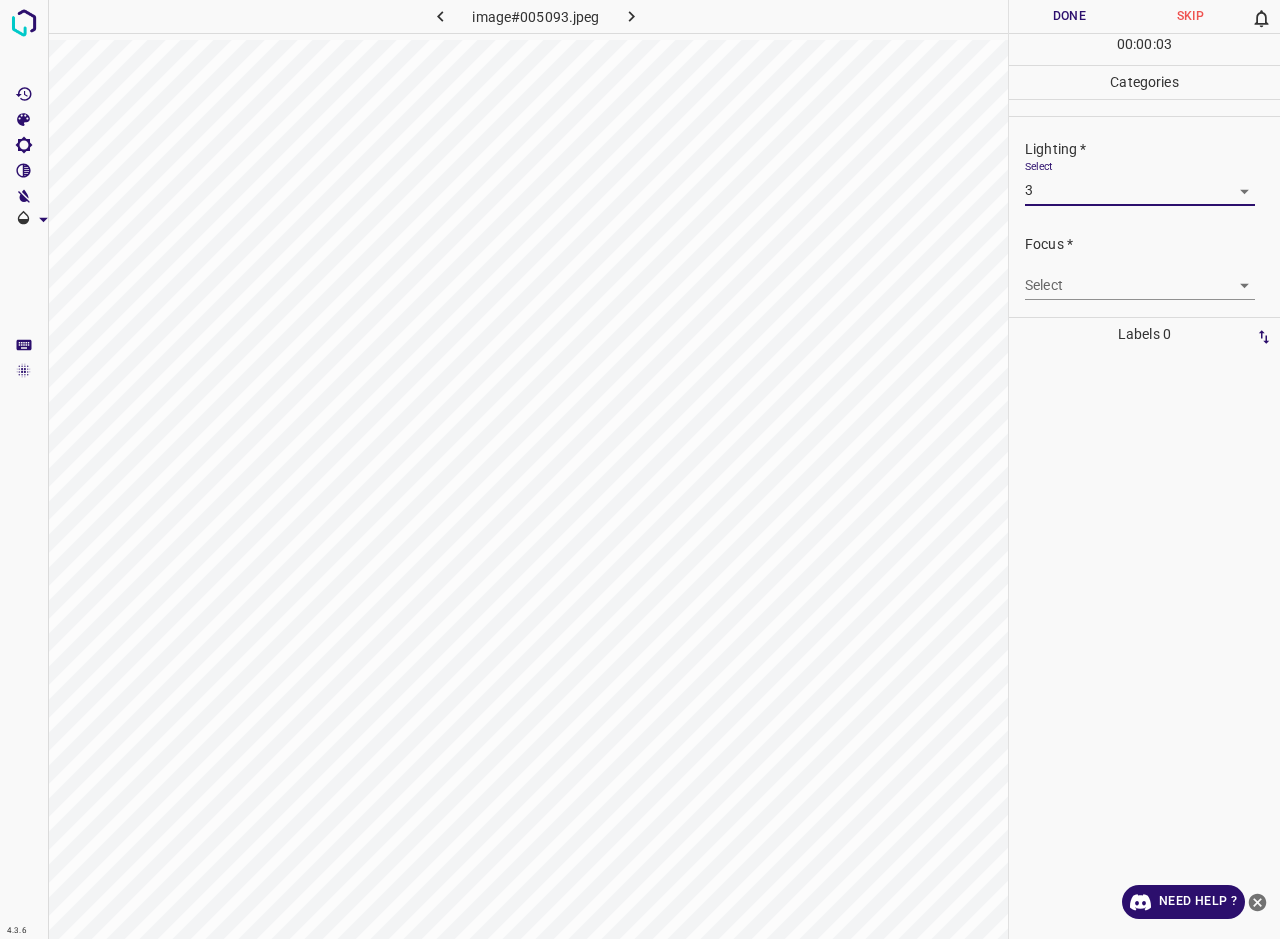 click on "4.3.6  image#005093.jpeg Done Skip 0 00   : 00   : 03   Categories Lighting *  Select 3 3 Focus *  Select ​ Overall *  Select ​ Labels   0 Categories 1 Lighting 2 Focus 3 Overall Tools Space Change between modes (Draw & Edit) I Auto labeling R Restore zoom M Zoom in N Zoom out Delete Delete selecte label Filters Z Restore filters X Saturation filter C Brightness filter V Contrast filter B Gray scale filter General O Download Need Help ? - Text - Hide - Delete" at bounding box center (640, 469) 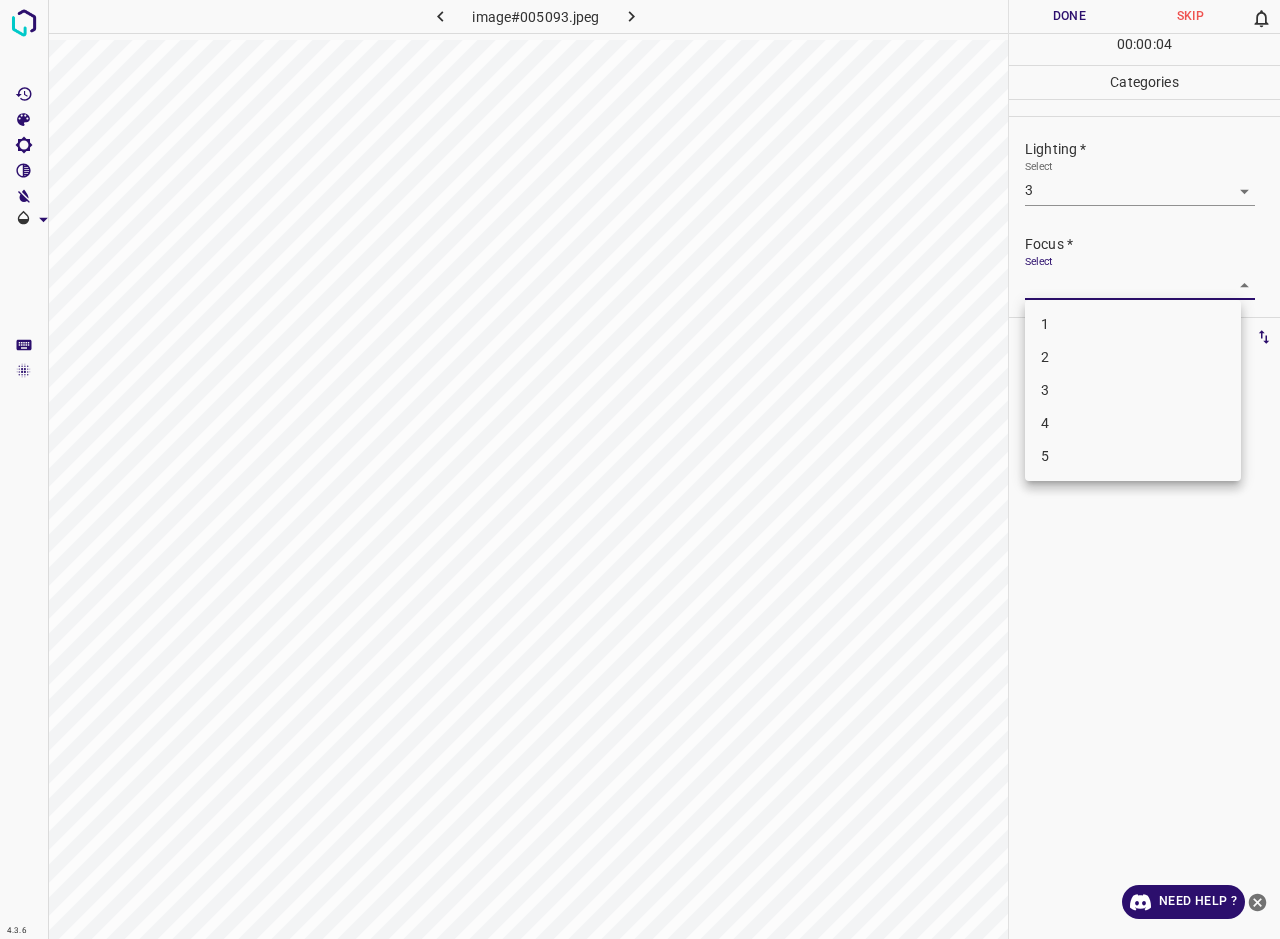 click on "3" at bounding box center [1133, 390] 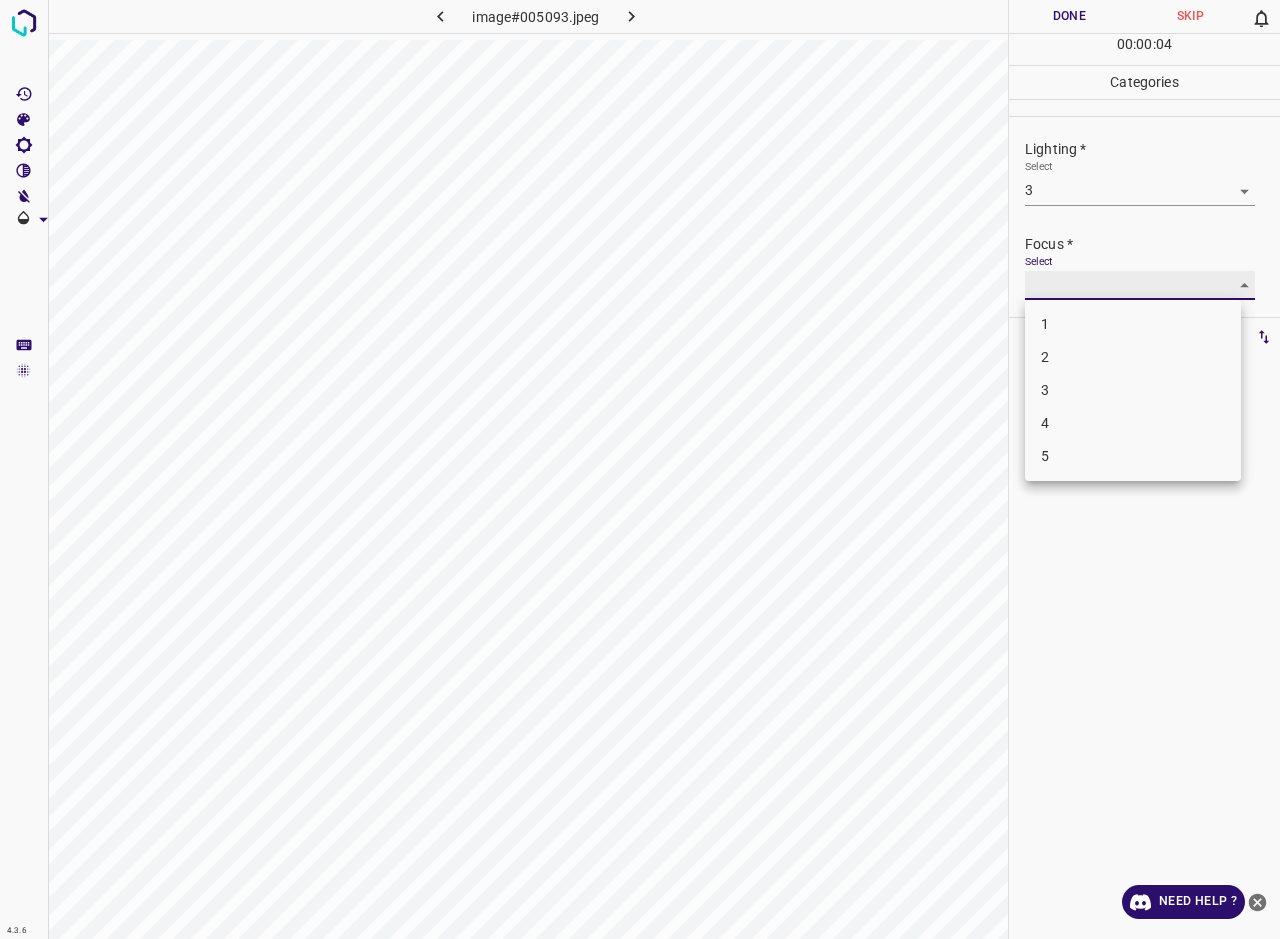 type on "3" 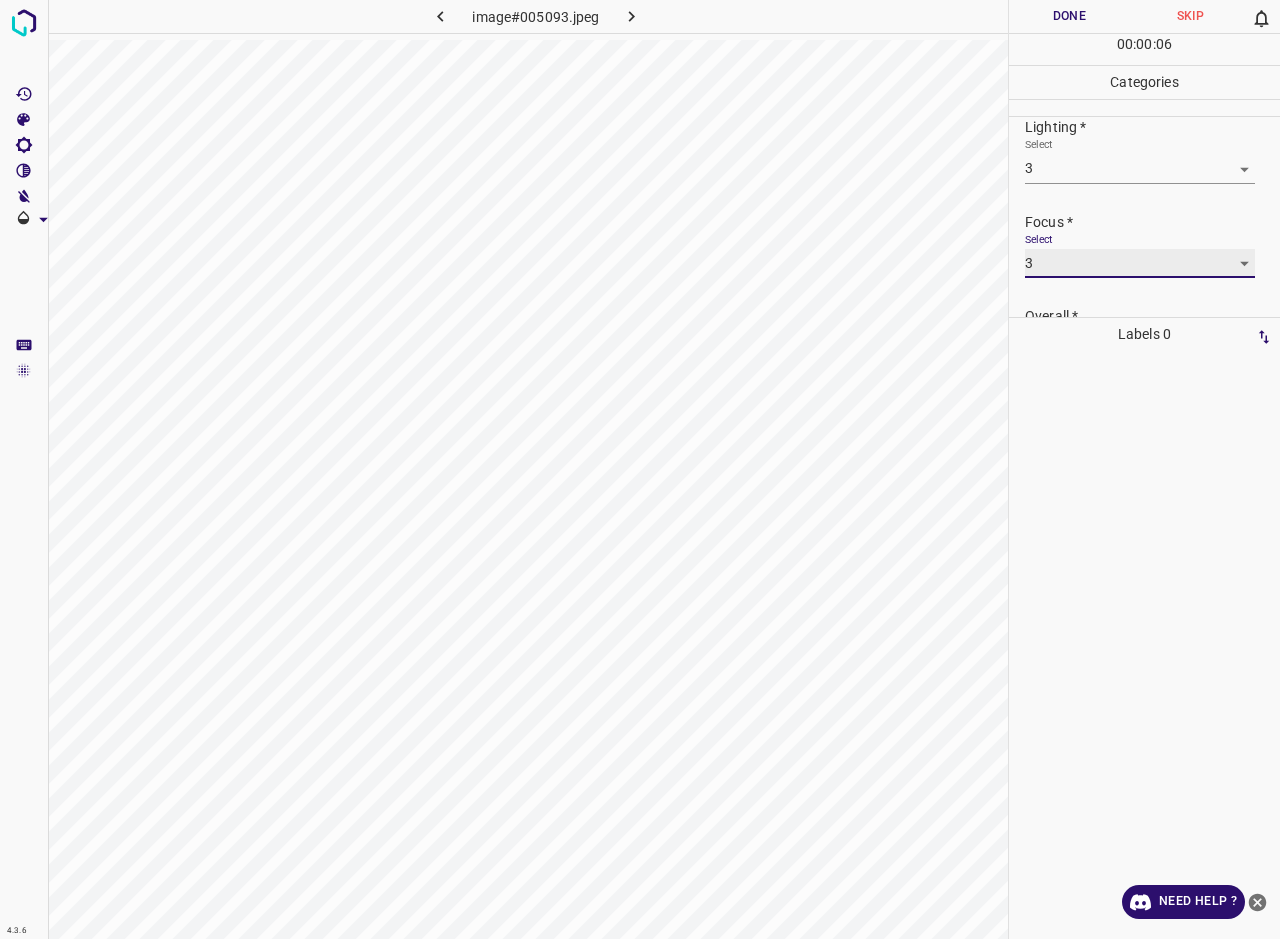 scroll, scrollTop: 98, scrollLeft: 0, axis: vertical 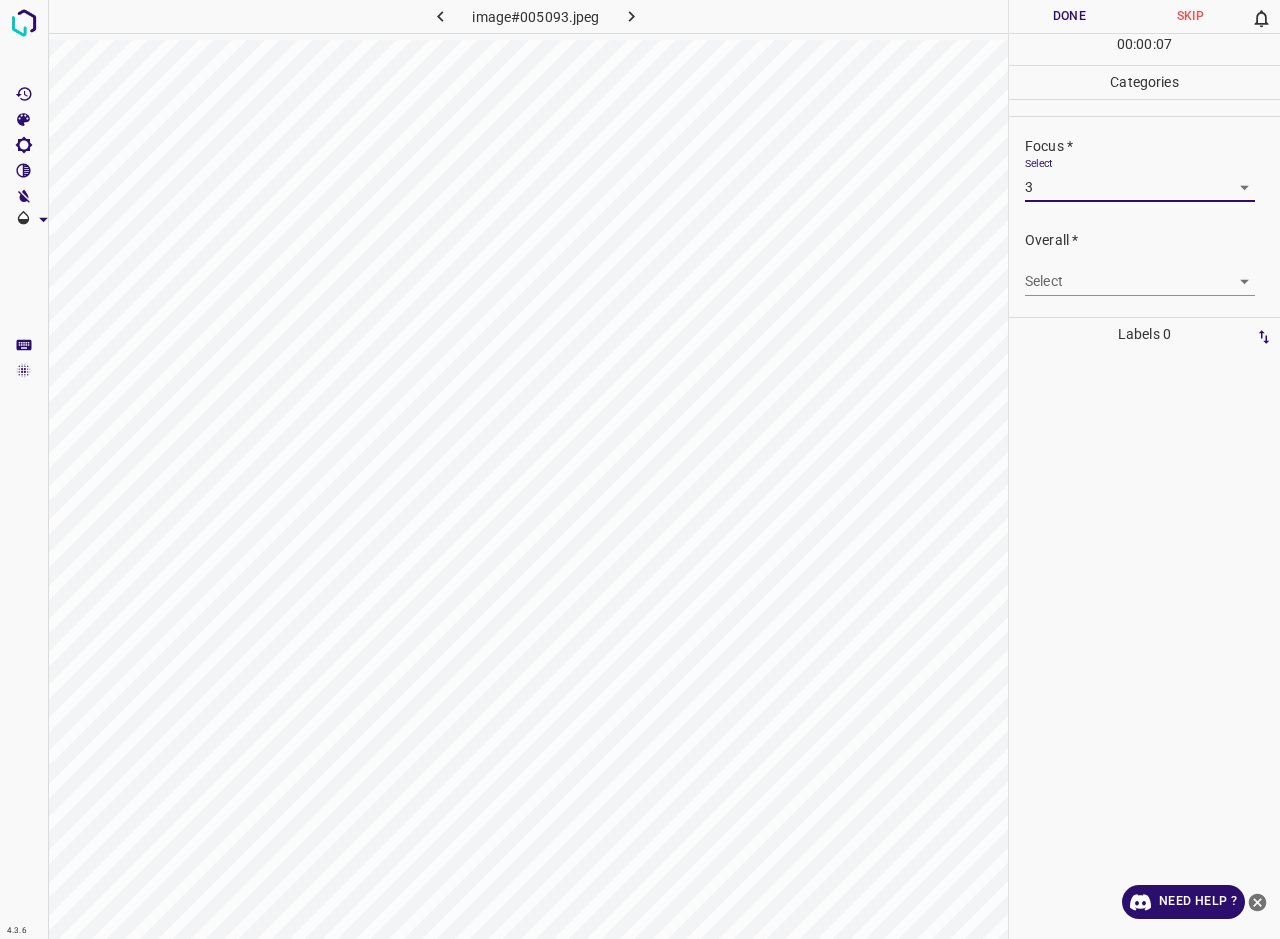 click on "4.3.6  image#005093.jpeg Done Skip 0 00   : 00   : 07   Categories Lighting *  Select 3 3 Focus *  Select 3 3 Overall *  Select ​ Labels   0 Categories 1 Lighting 2 Focus 3 Overall Tools Space Change between modes (Draw & Edit) I Auto labeling R Restore zoom M Zoom in N Zoom out Delete Delete selecte label Filters Z Restore filters X Saturation filter C Brightness filter V Contrast filter B Gray scale filter General O Download Need Help ? - Text - Hide - Delete" at bounding box center (640, 469) 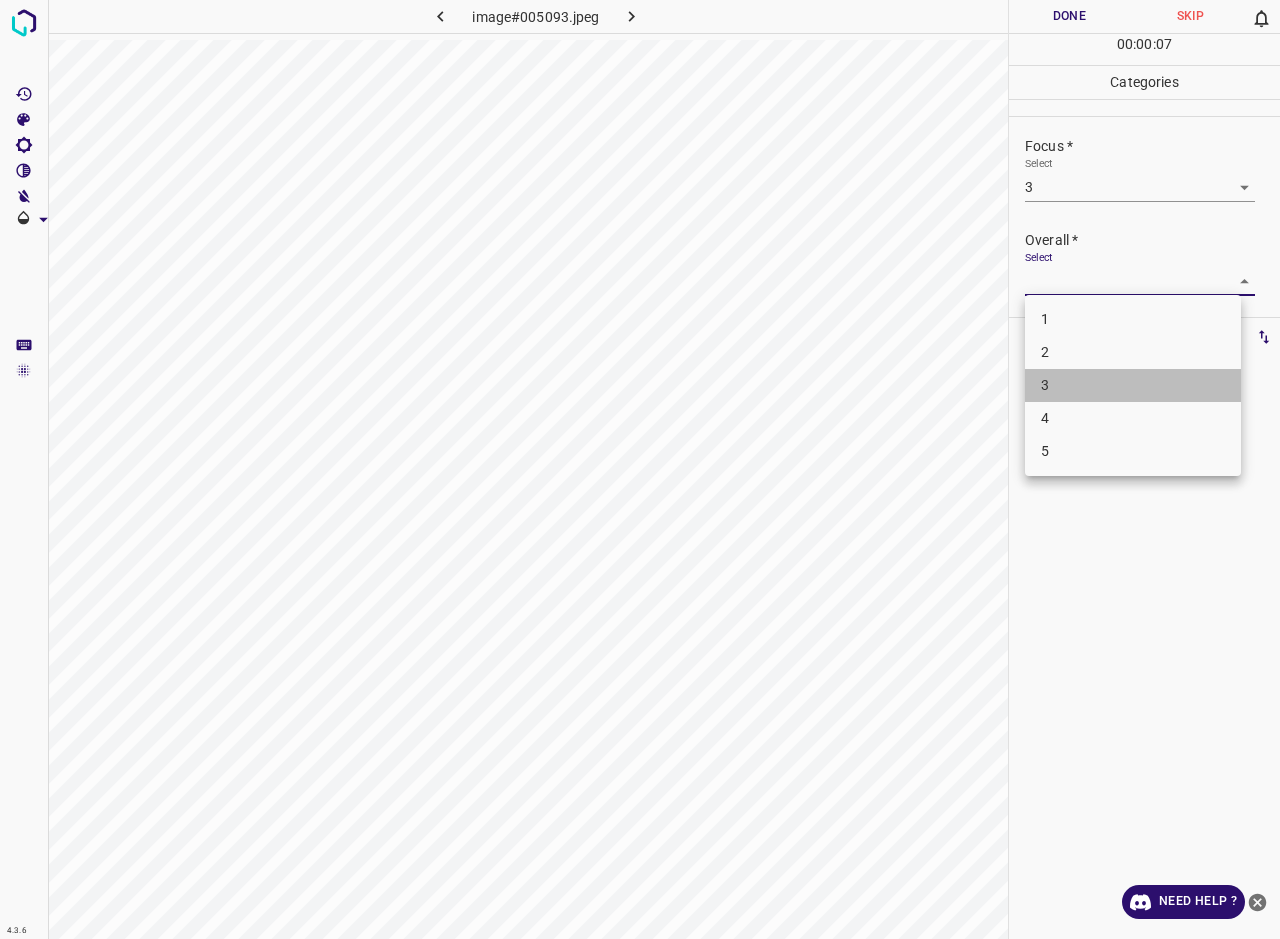 click on "3" at bounding box center (1133, 385) 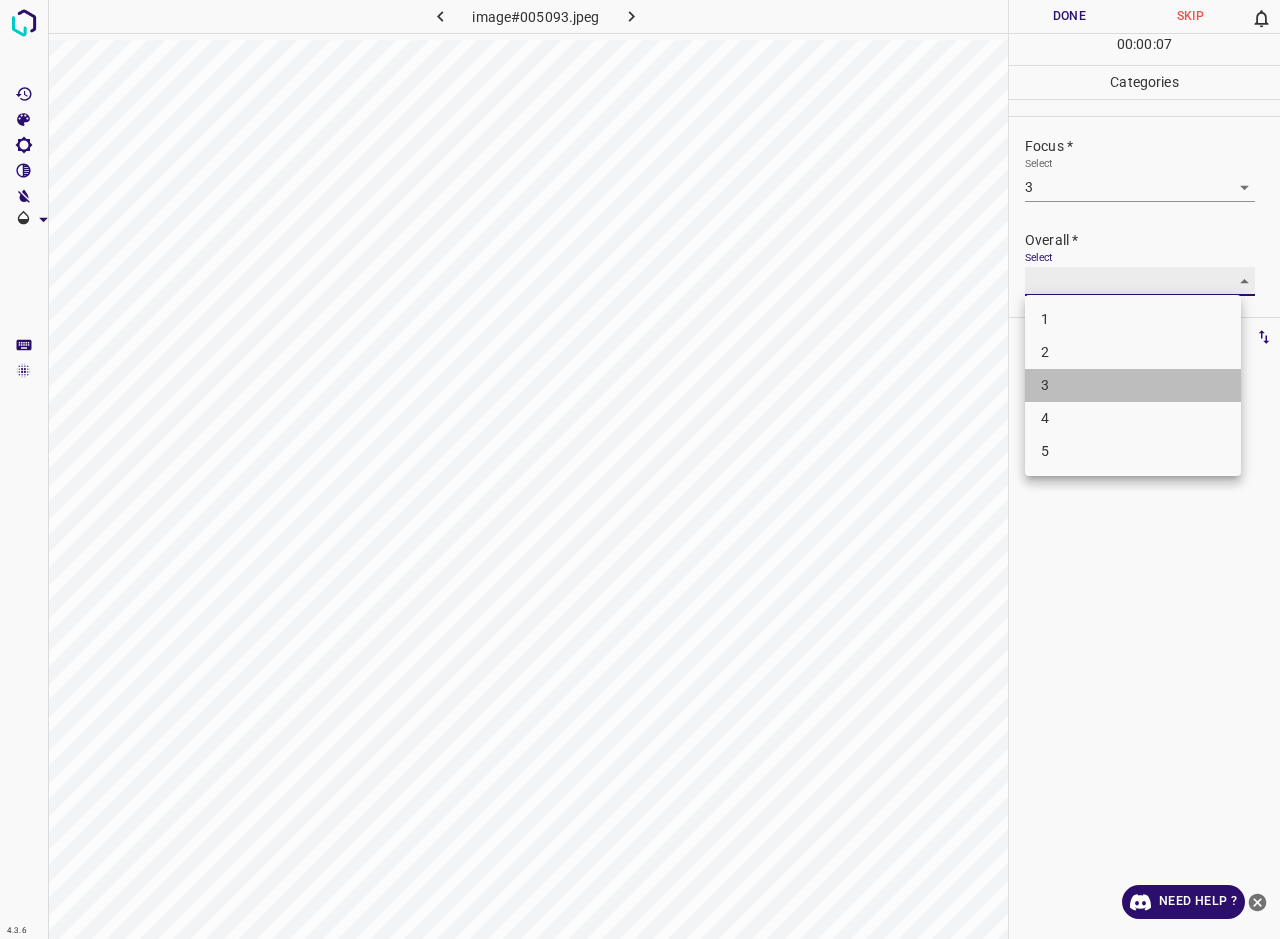 type on "3" 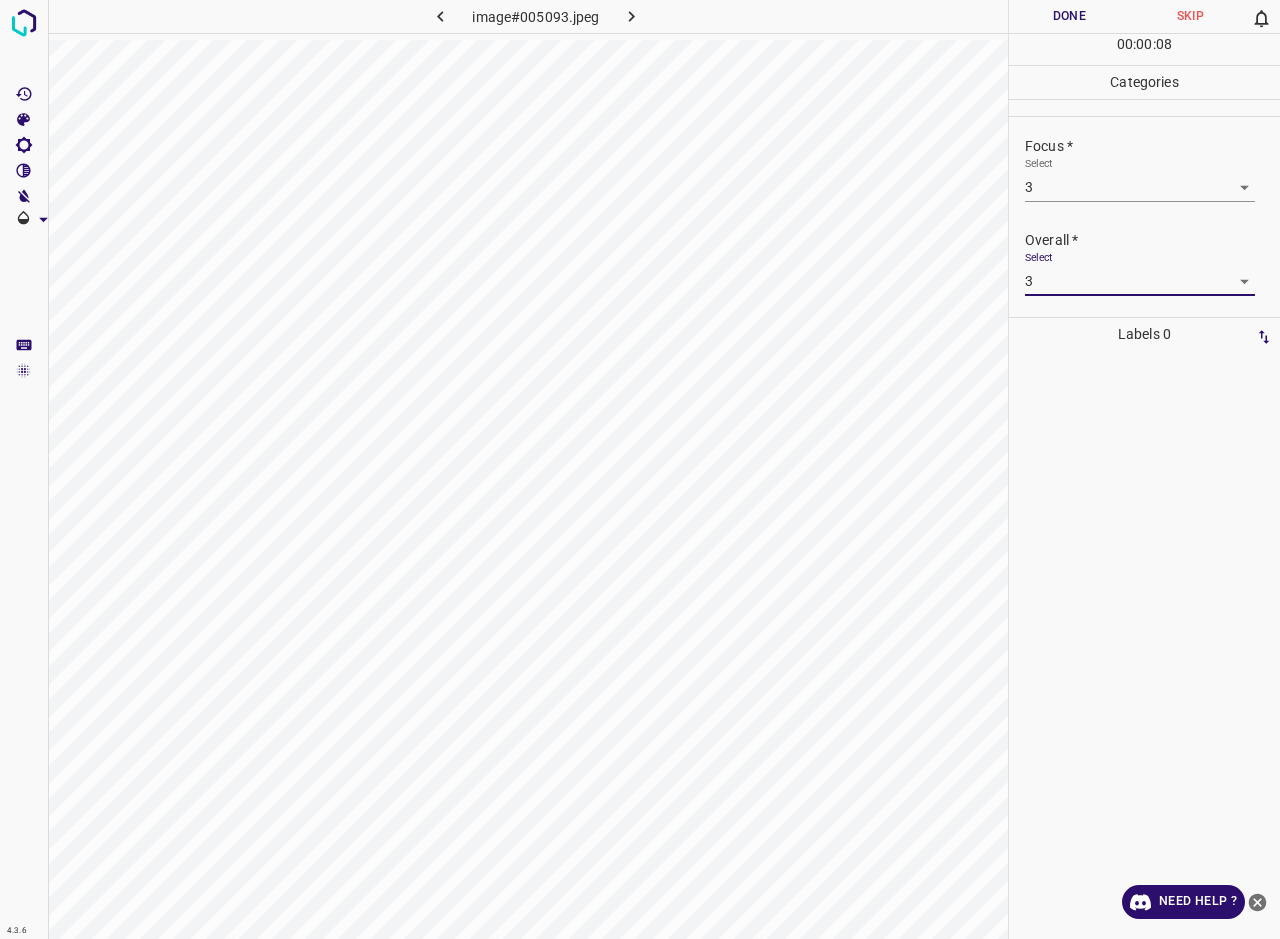 click on "Done" at bounding box center (1069, 16) 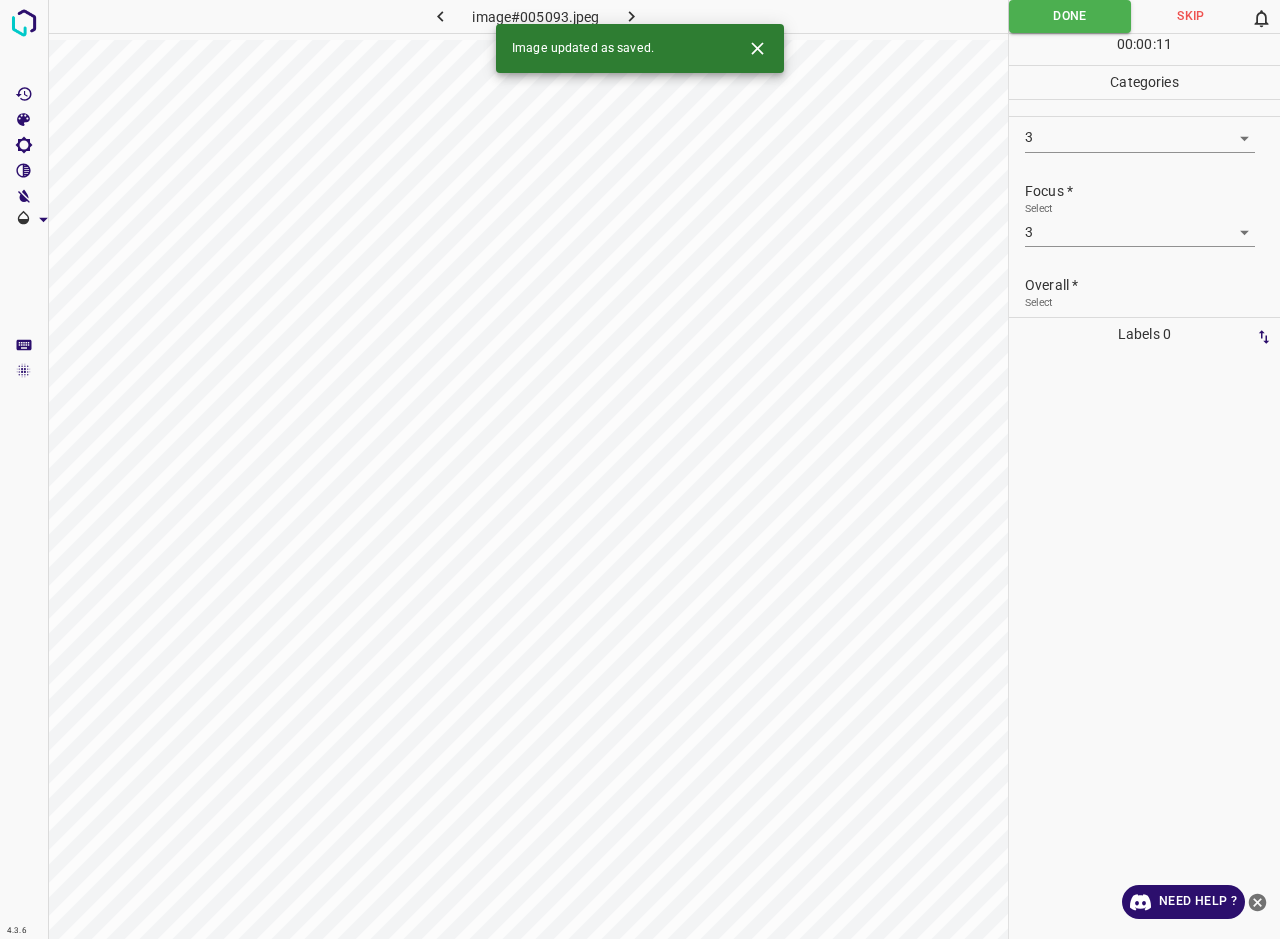 scroll, scrollTop: 0, scrollLeft: 0, axis: both 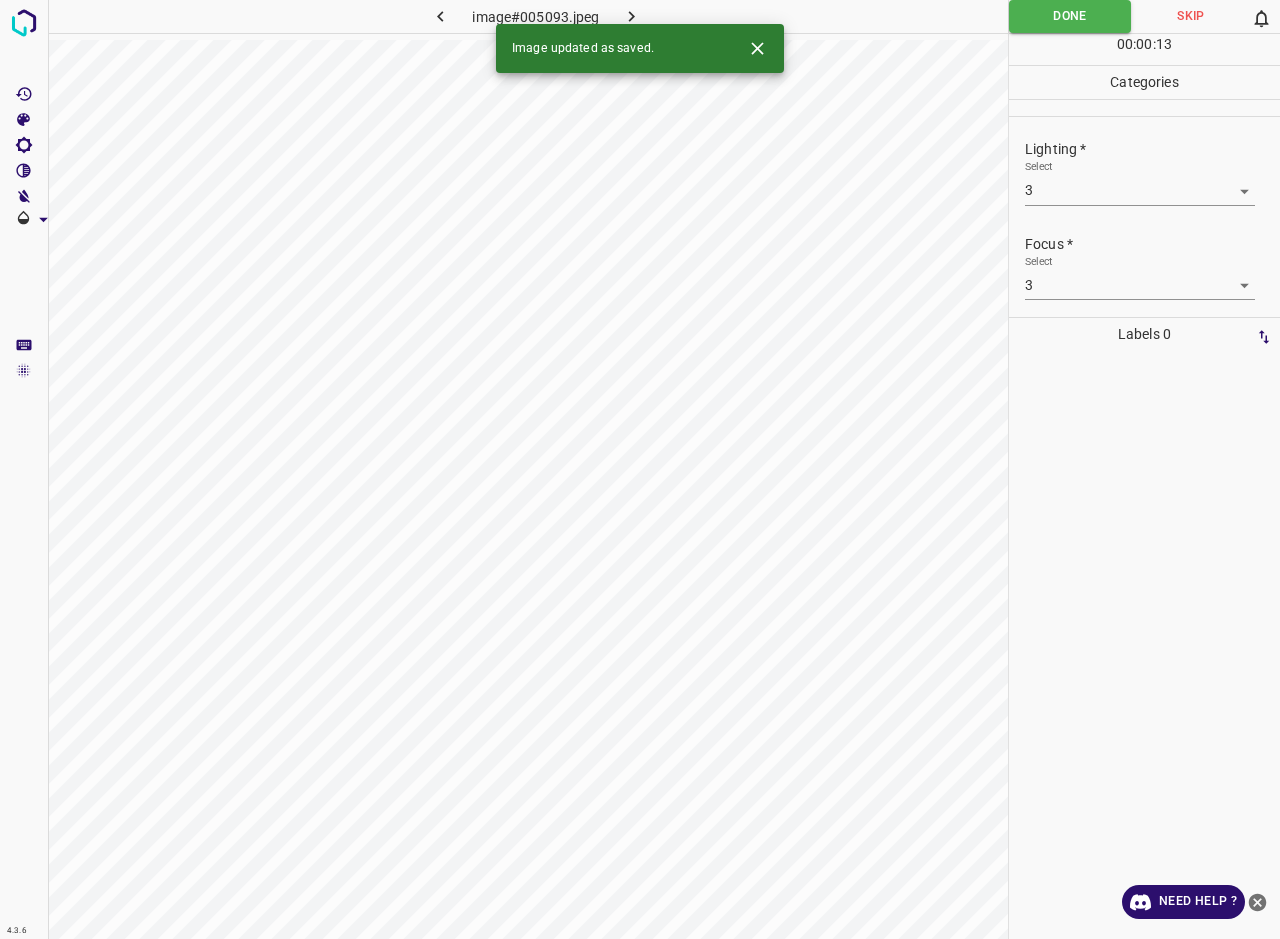 click 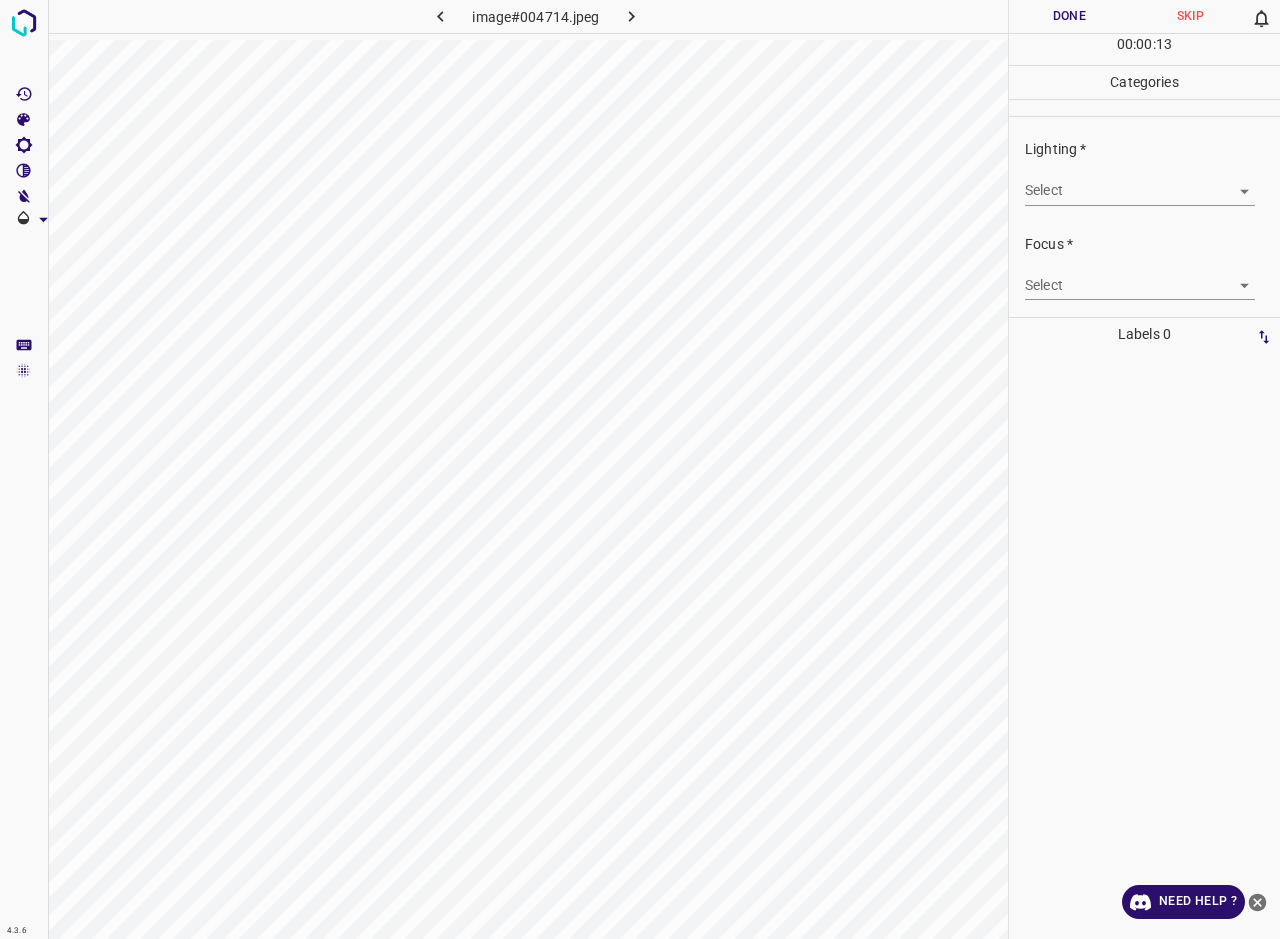 click on "4.3.6  image#004714.jpeg Done Skip 0 00   : 00   : 13   Categories Lighting *  Select ​ Focus *  Select ​ Overall *  Select ​ Labels   0 Categories 1 Lighting 2 Focus 3 Overall Tools Space Change between modes (Draw & Edit) I Auto labeling R Restore zoom M Zoom in N Zoom out Delete Delete selecte label Filters Z Restore filters X Saturation filter C Brightness filter V Contrast filter B Gray scale filter General O Download Need Help ? - Text - Hide - Delete" at bounding box center [640, 469] 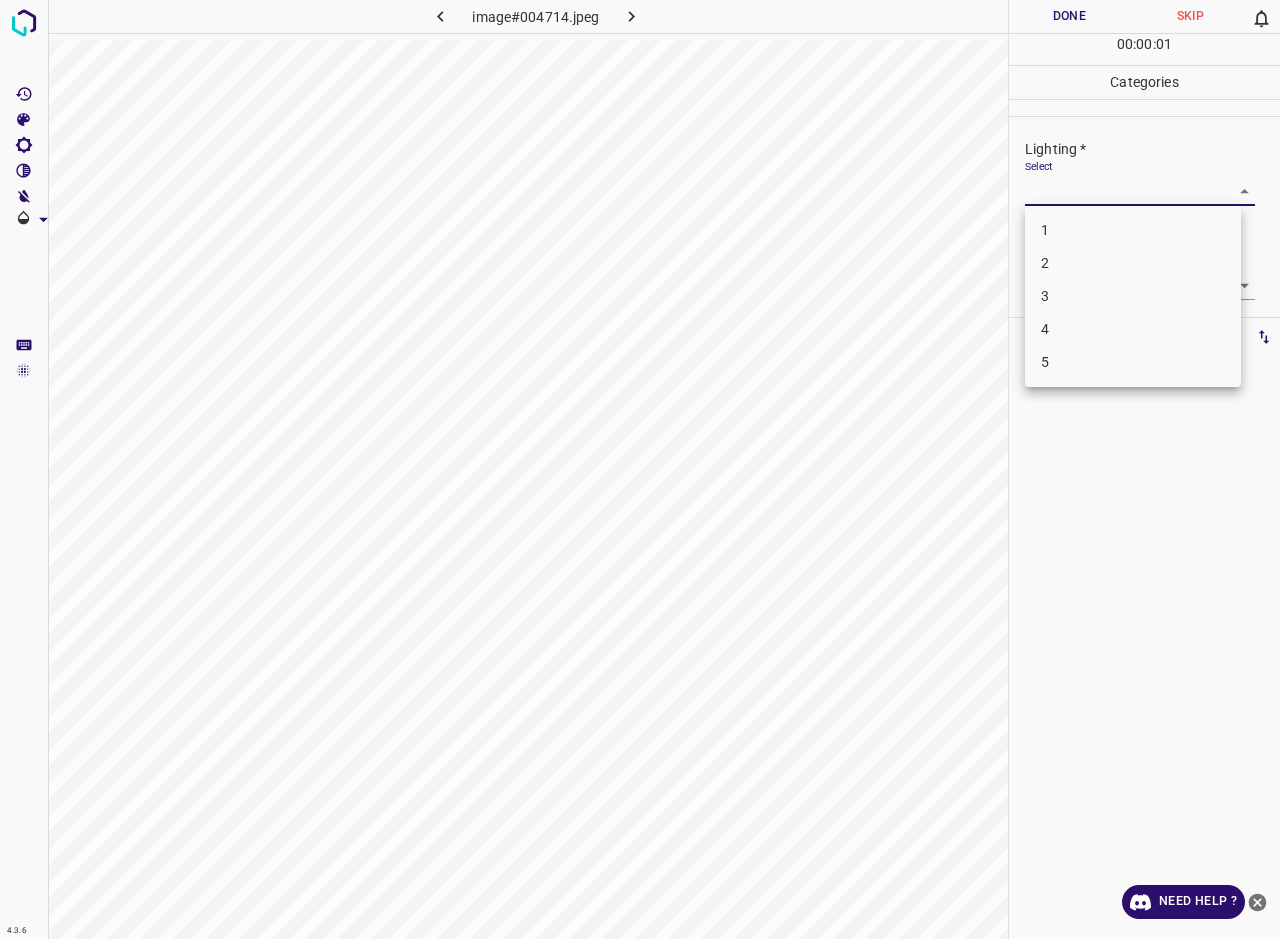 click on "2" at bounding box center [1133, 263] 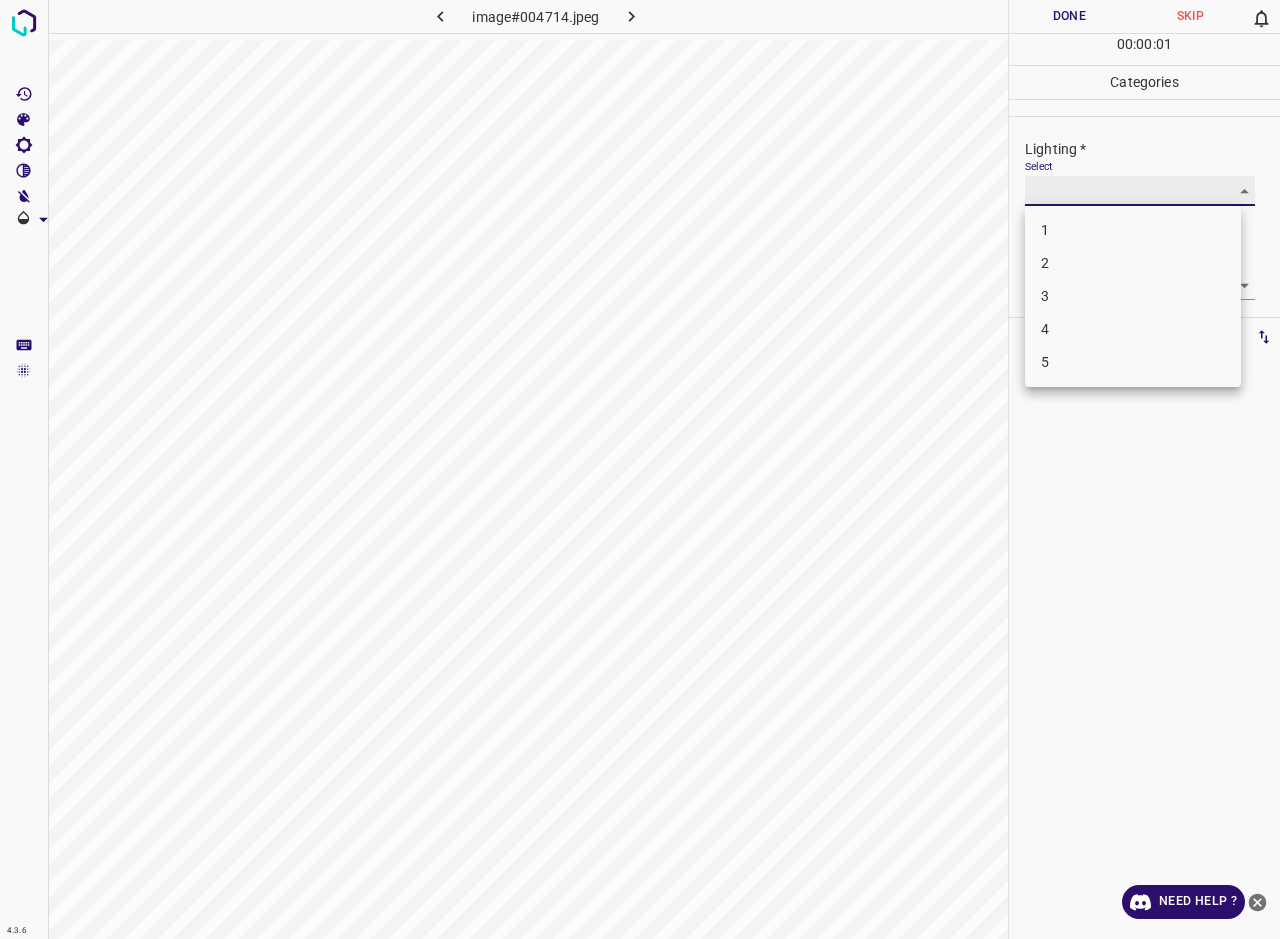 type on "2" 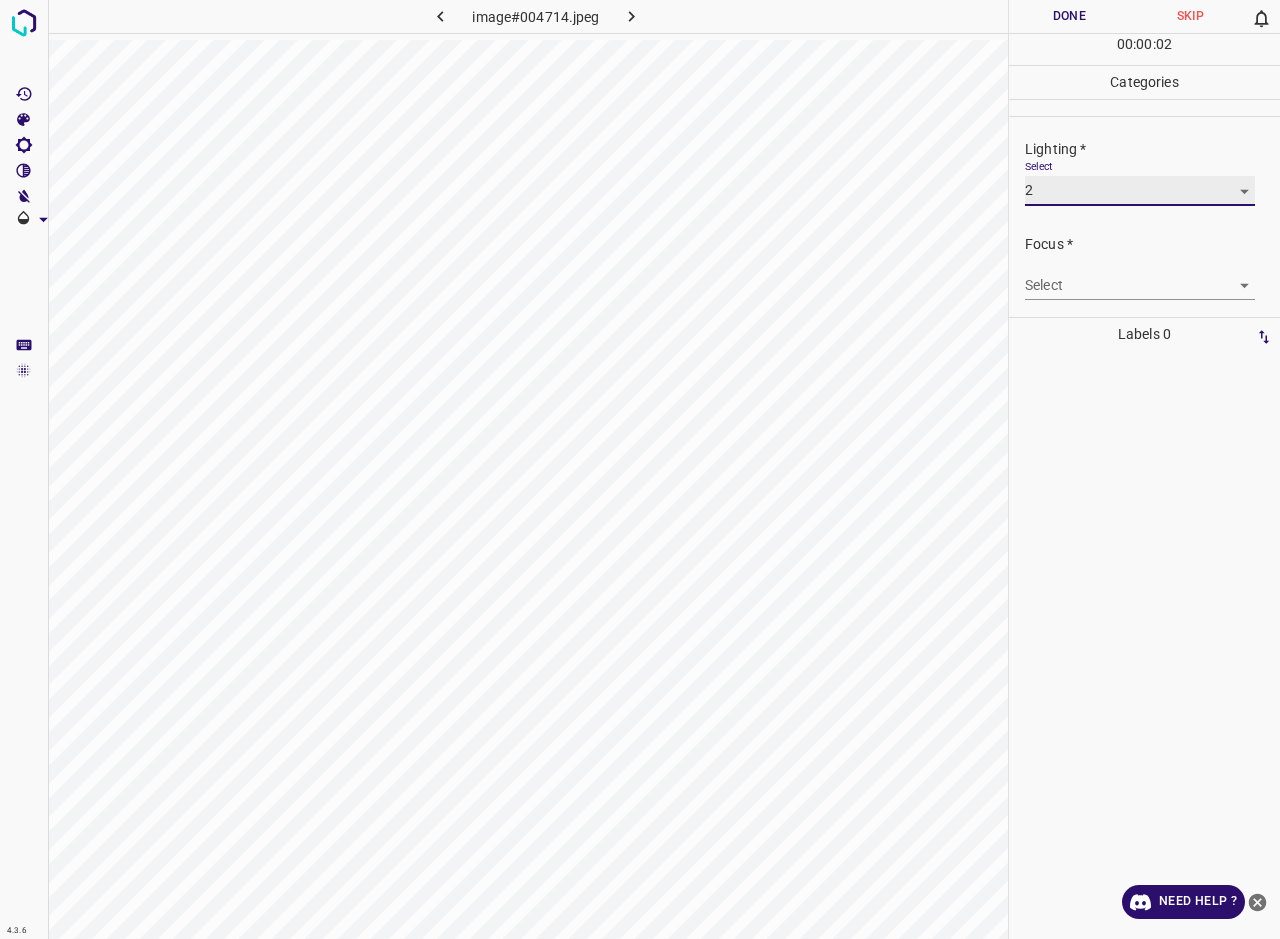 scroll, scrollTop: 7, scrollLeft: 0, axis: vertical 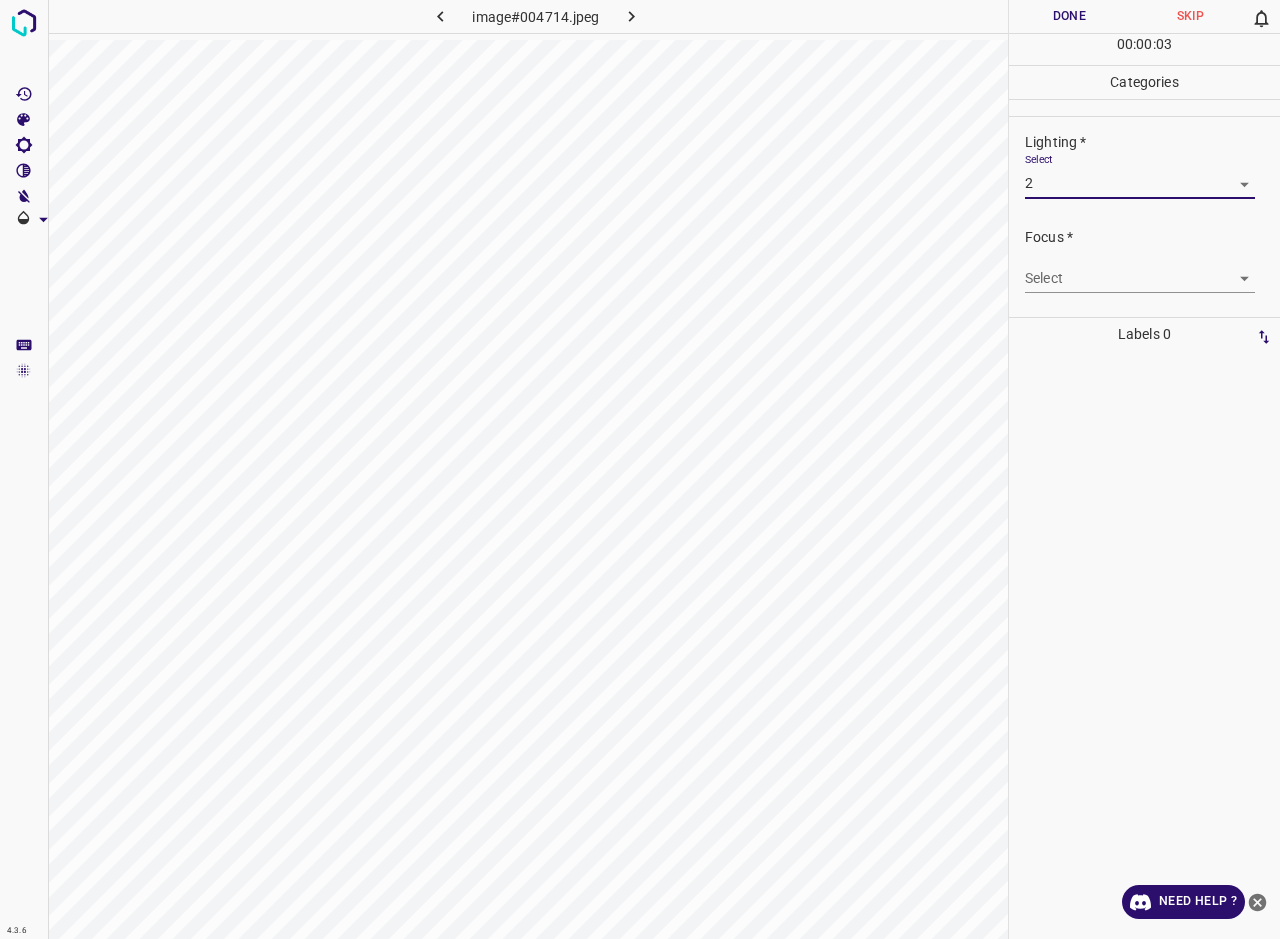 click on "4.3.6  image#004714.jpeg Done Skip 0 00   : 00   : 03   Categories Lighting *  Select 2 2 Focus *  Select ​ Overall *  Select ​ Labels   0 Categories 1 Lighting 2 Focus 3 Overall Tools Space Change between modes (Draw & Edit) I Auto labeling R Restore zoom M Zoom in N Zoom out Delete Delete selecte label Filters Z Restore filters X Saturation filter C Brightness filter V Contrast filter B Gray scale filter General O Download Need Help ? - Text - Hide - Delete" at bounding box center (640, 469) 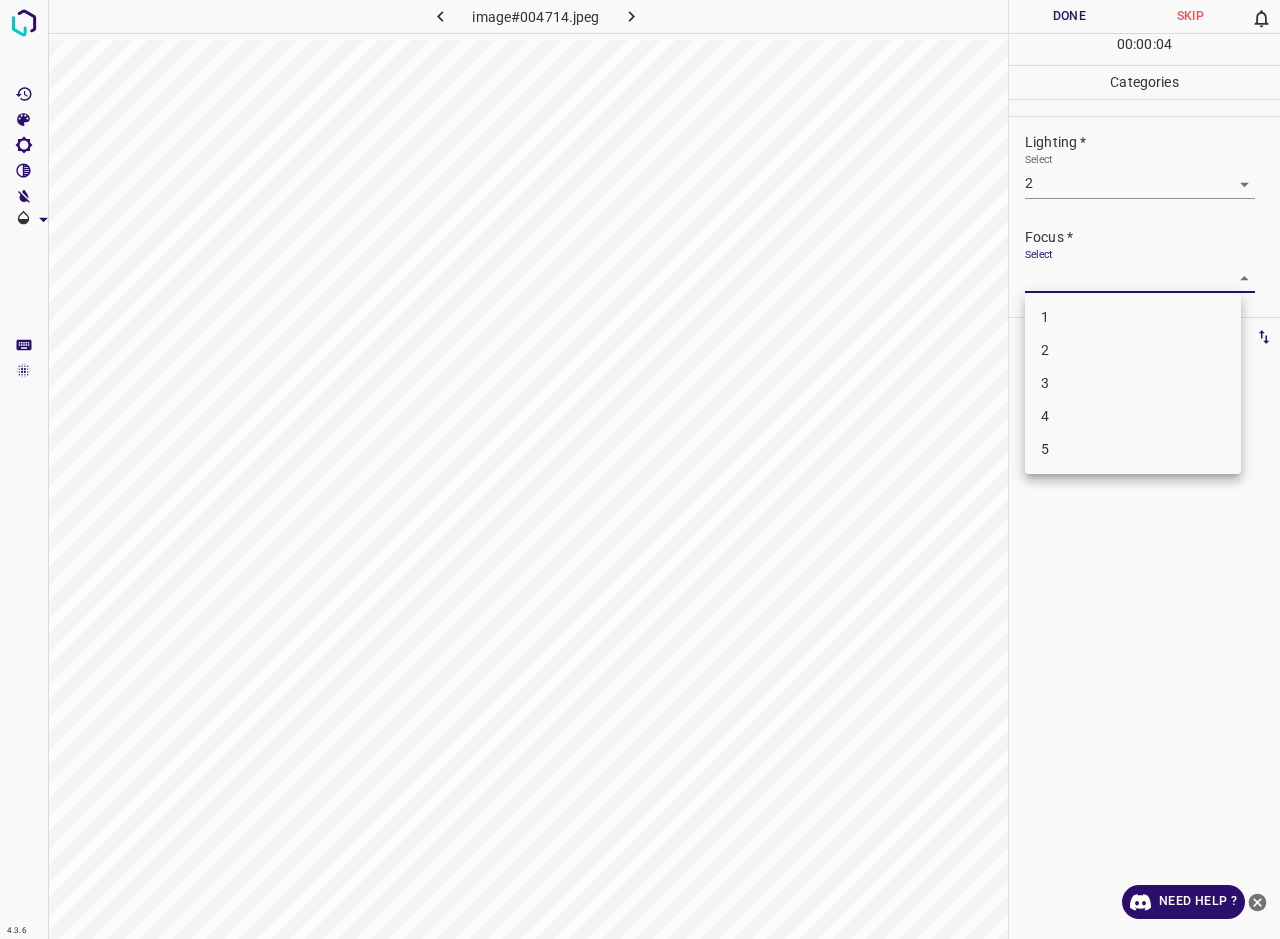 click on "2" at bounding box center [1133, 350] 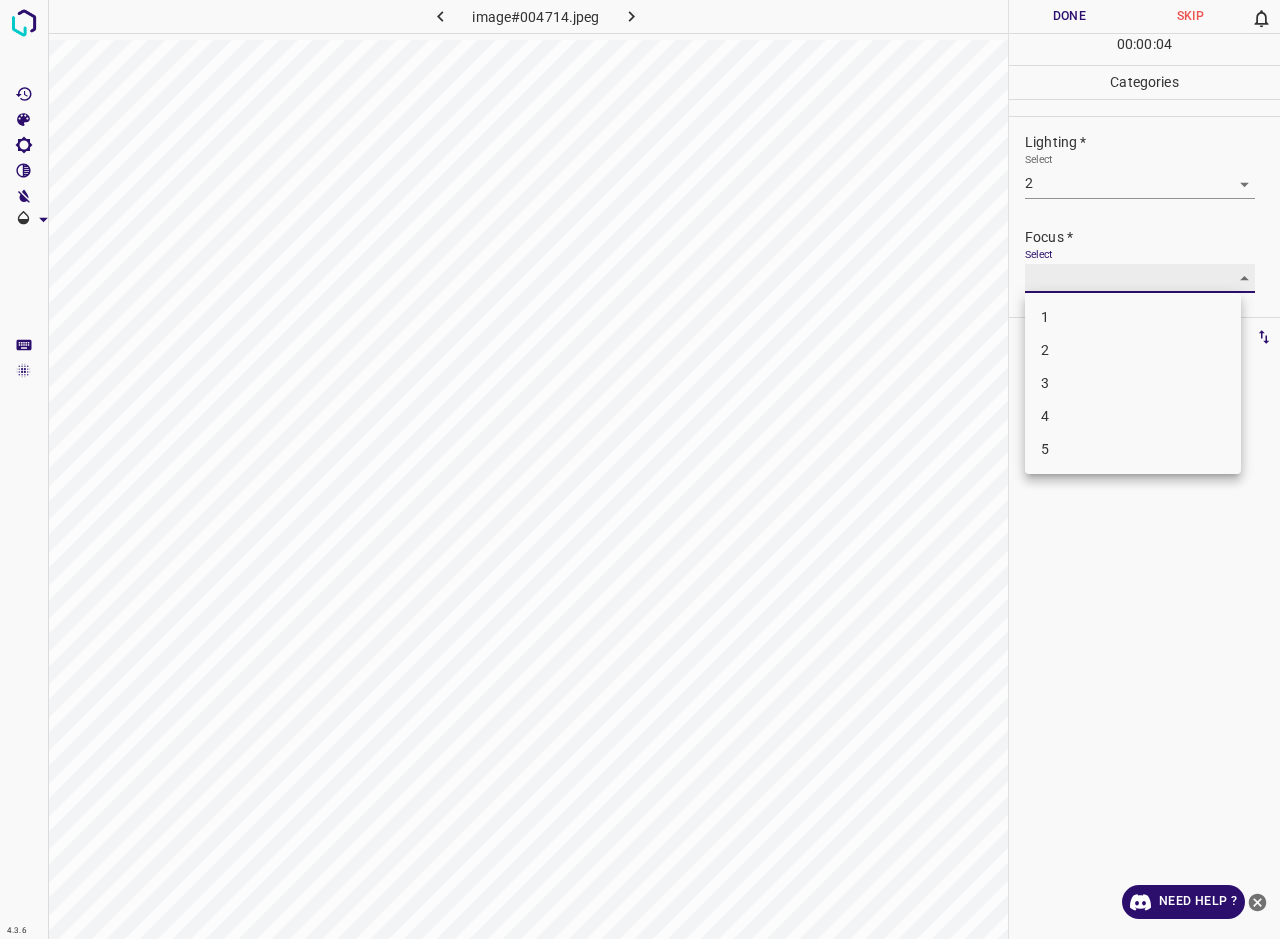 type on "2" 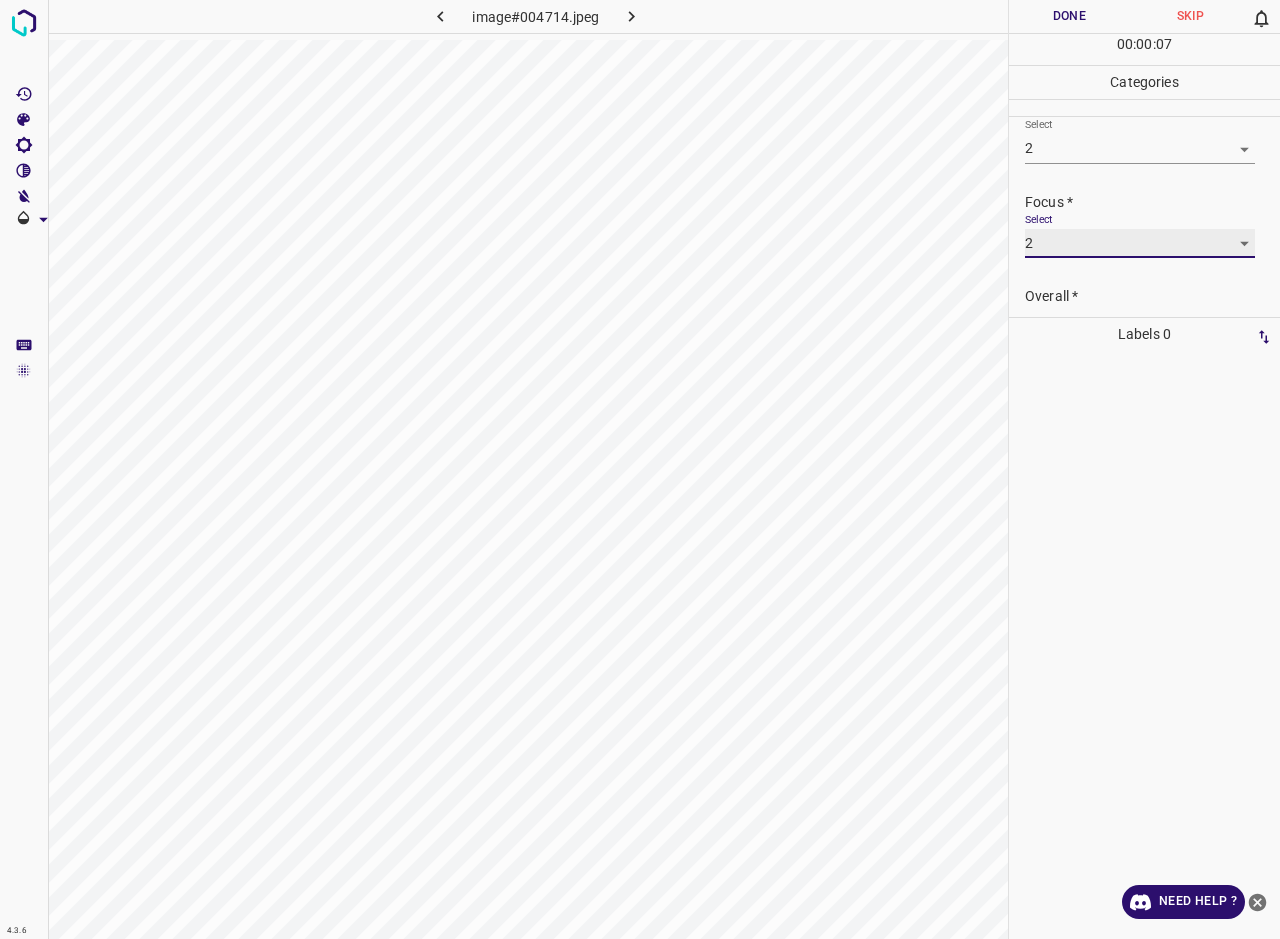 scroll, scrollTop: 98, scrollLeft: 0, axis: vertical 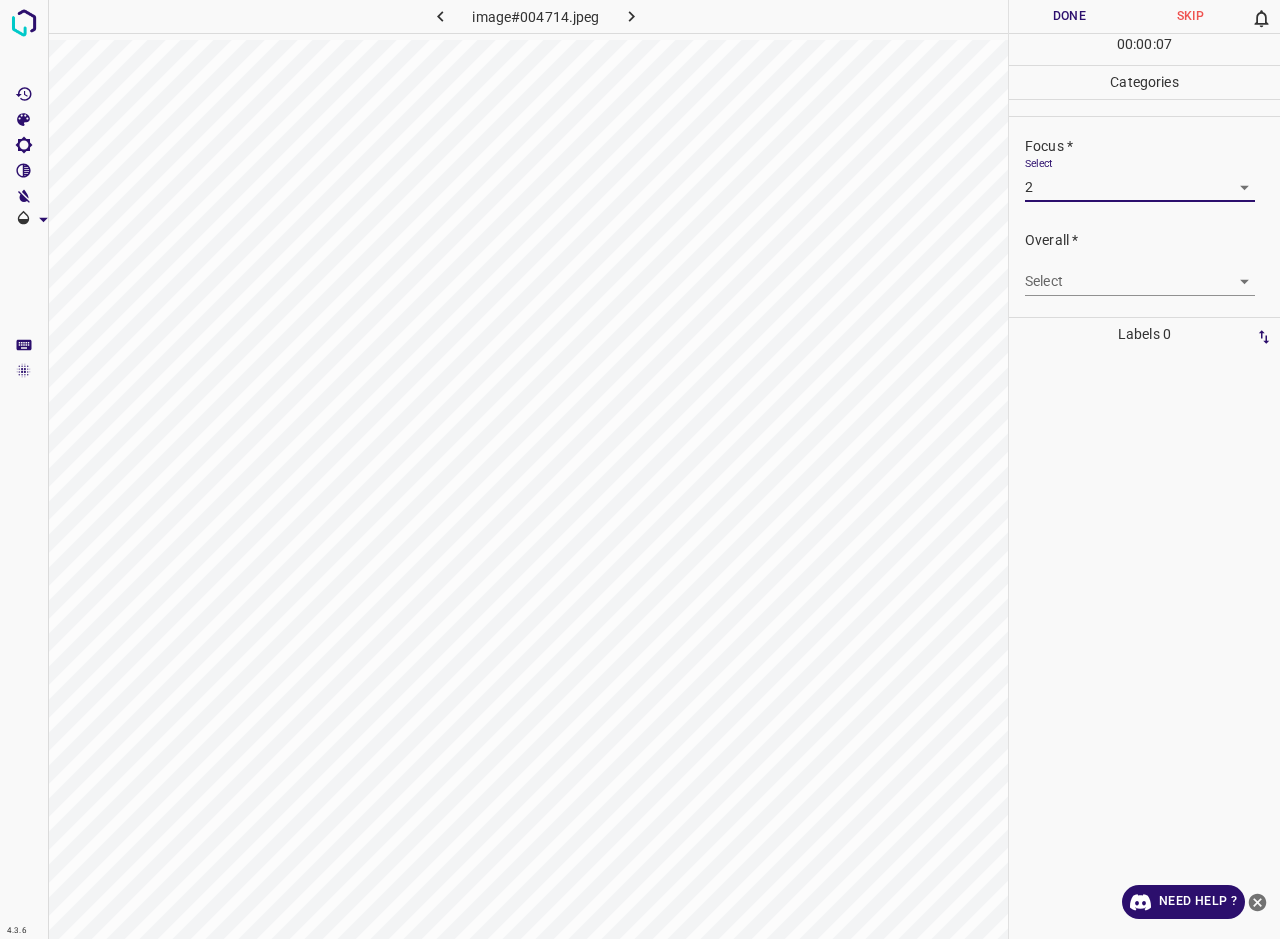 click on "4.3.6  image#004714.jpeg Done Skip 0 00   : 00   : 07   Categories Lighting *  Select 2 2 Focus *  Select 2 2 Overall *  Select ​ Labels   0 Categories 1 Lighting 2 Focus 3 Overall Tools Space Change between modes (Draw & Edit) I Auto labeling R Restore zoom M Zoom in N Zoom out Delete Delete selecte label Filters Z Restore filters X Saturation filter C Brightness filter V Contrast filter B Gray scale filter General O Download Need Help ? - Text - Hide - Delete" at bounding box center (640, 469) 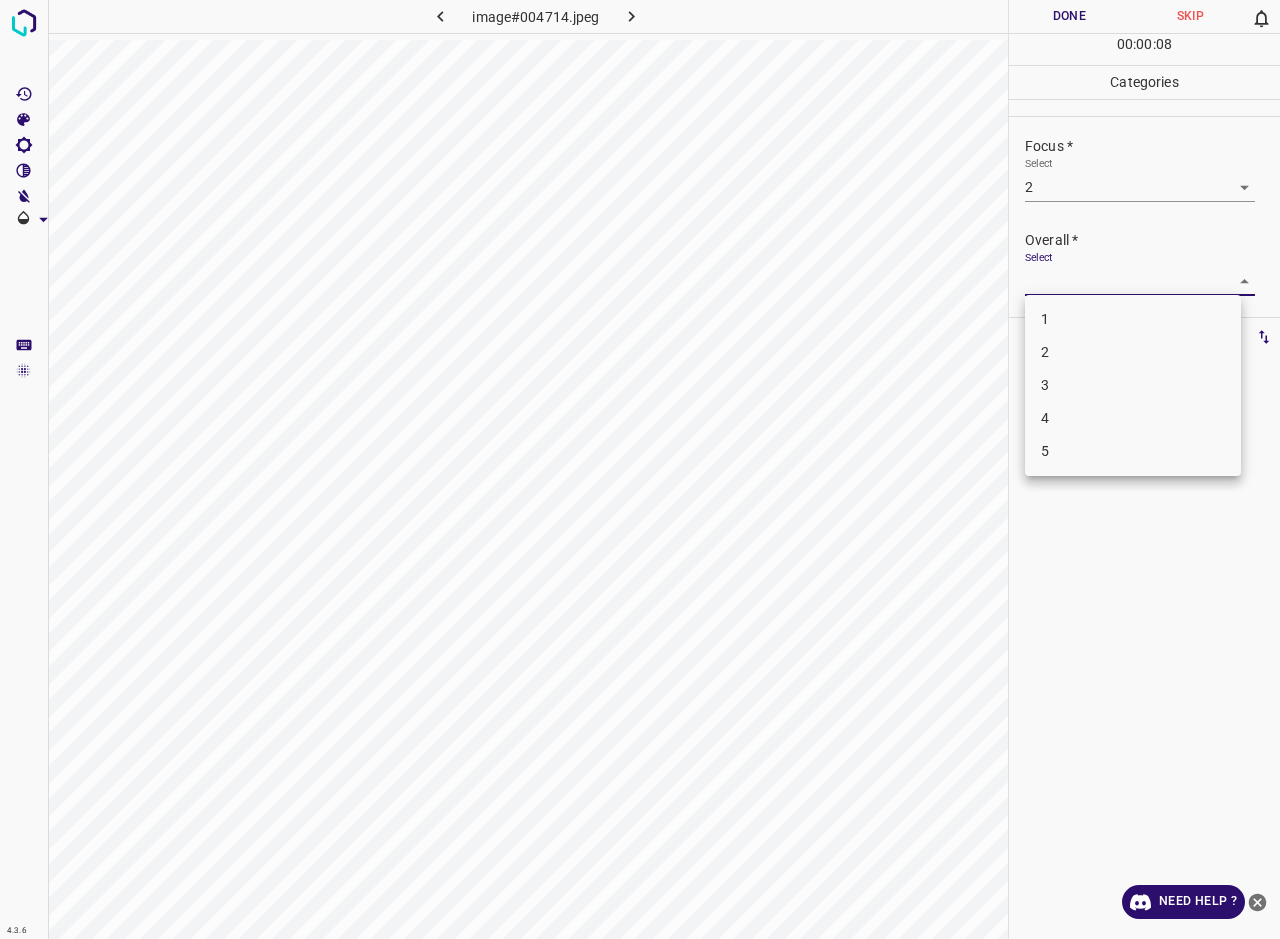 click on "2" at bounding box center (1133, 352) 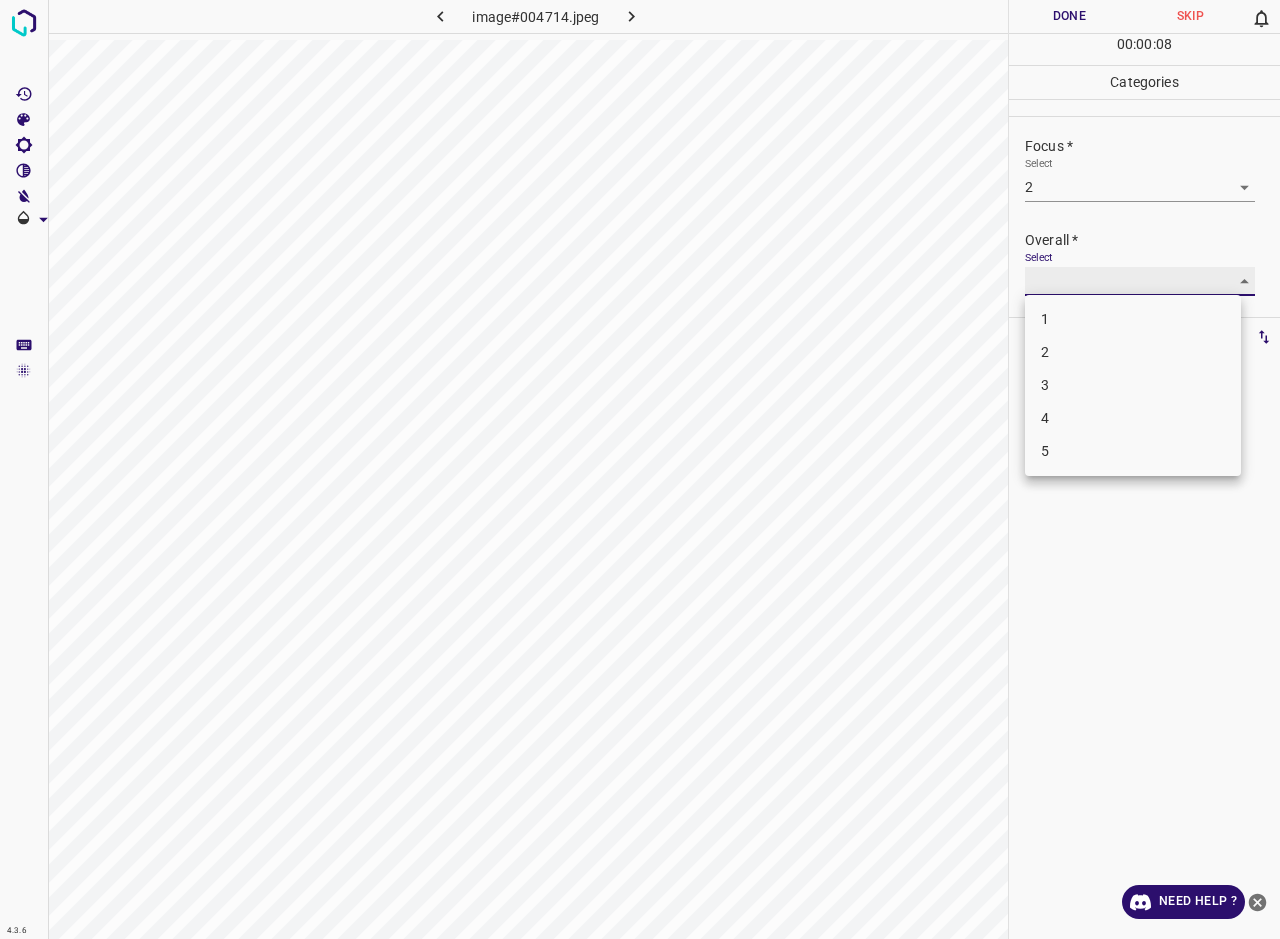 type on "2" 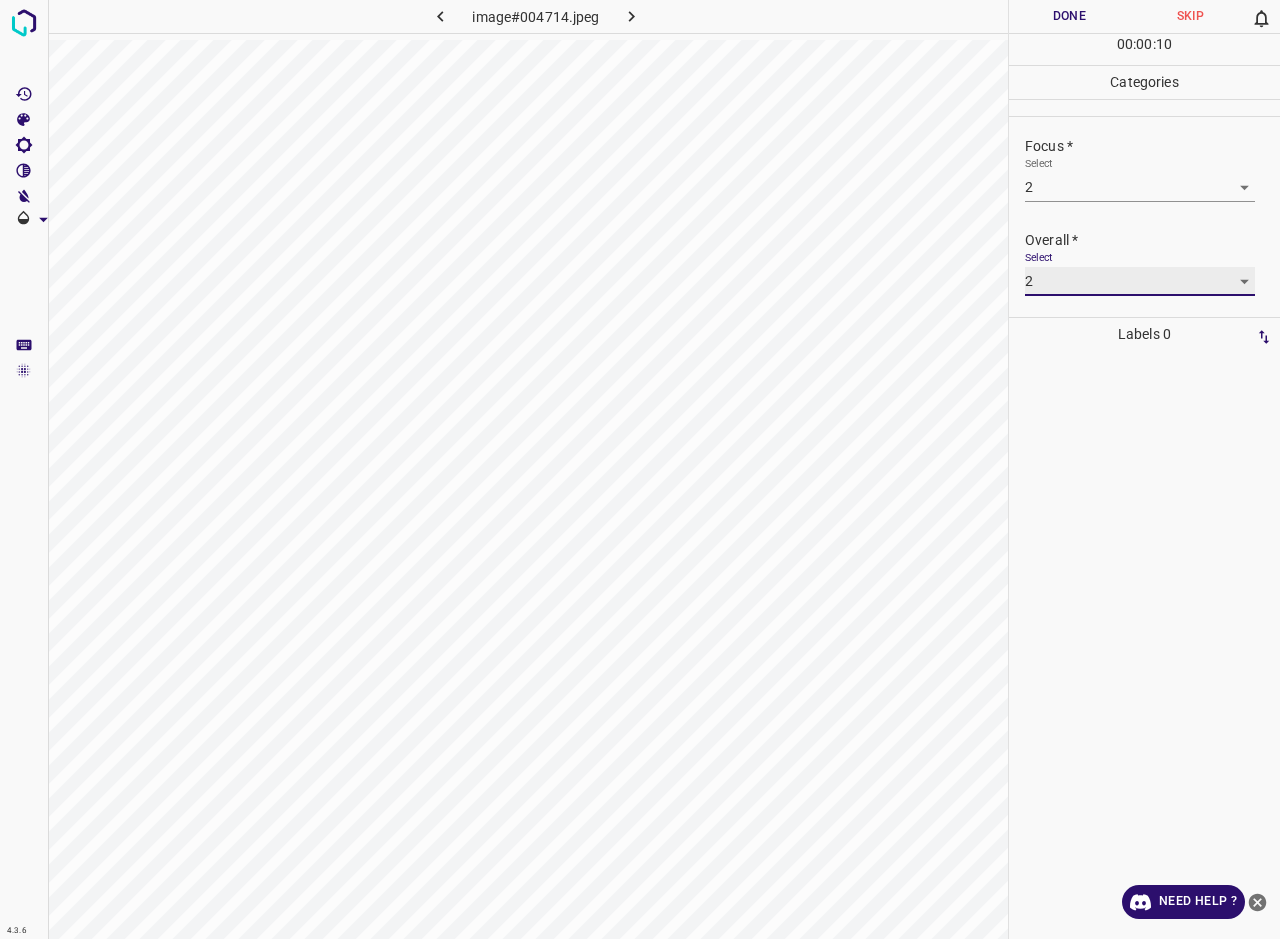 scroll, scrollTop: 84, scrollLeft: 0, axis: vertical 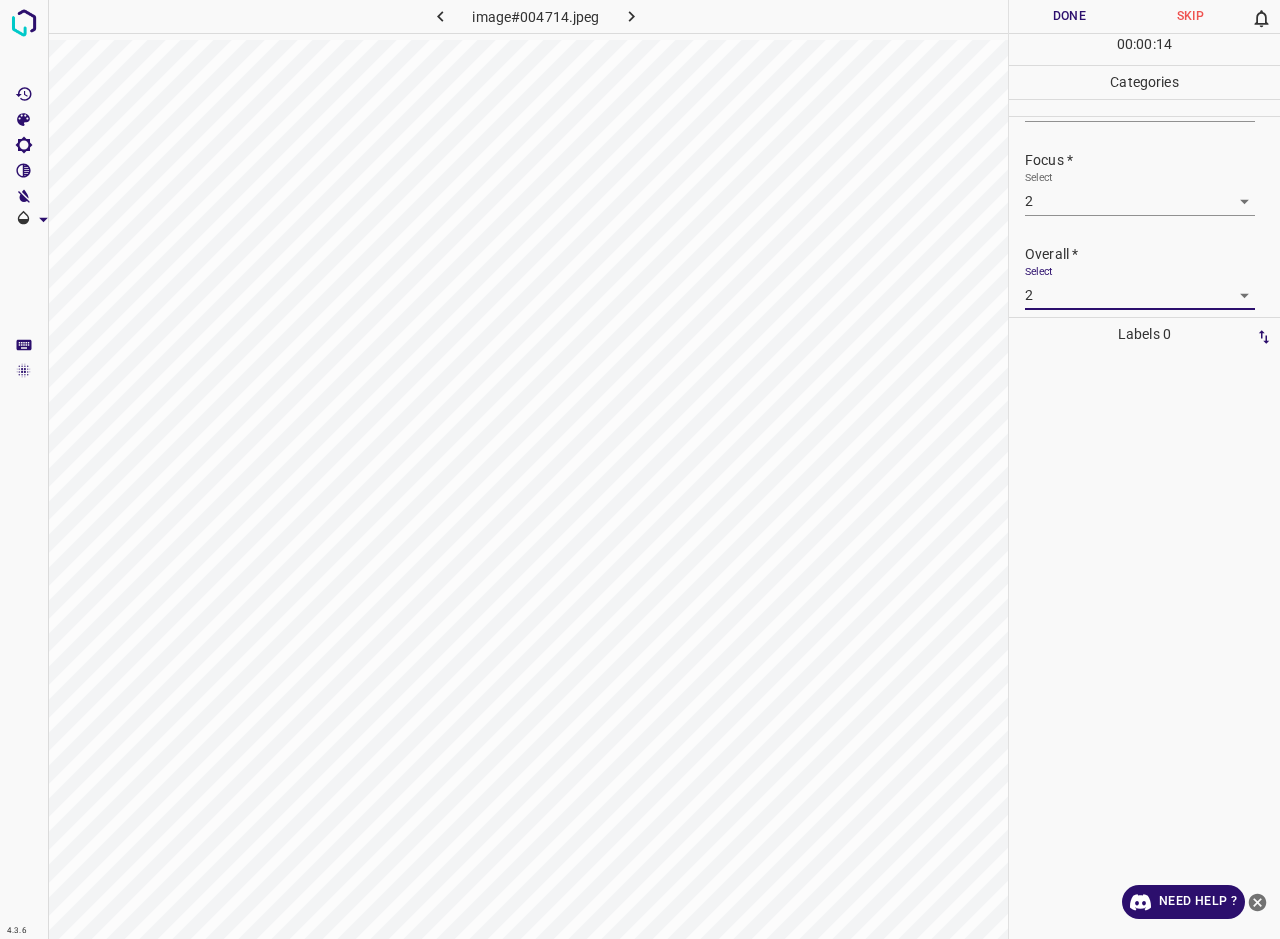 click on "Done" at bounding box center (1069, 16) 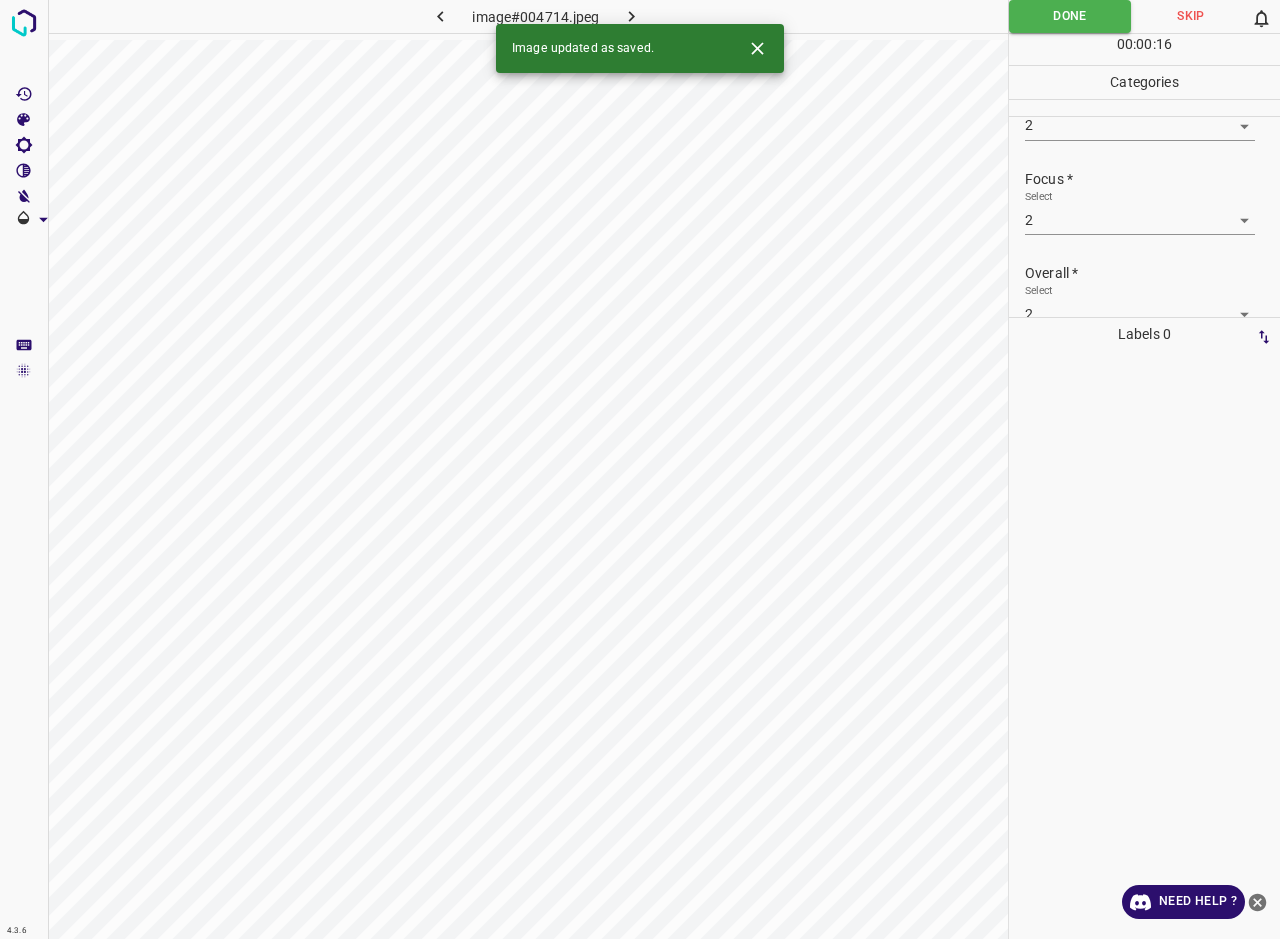 scroll, scrollTop: 18, scrollLeft: 0, axis: vertical 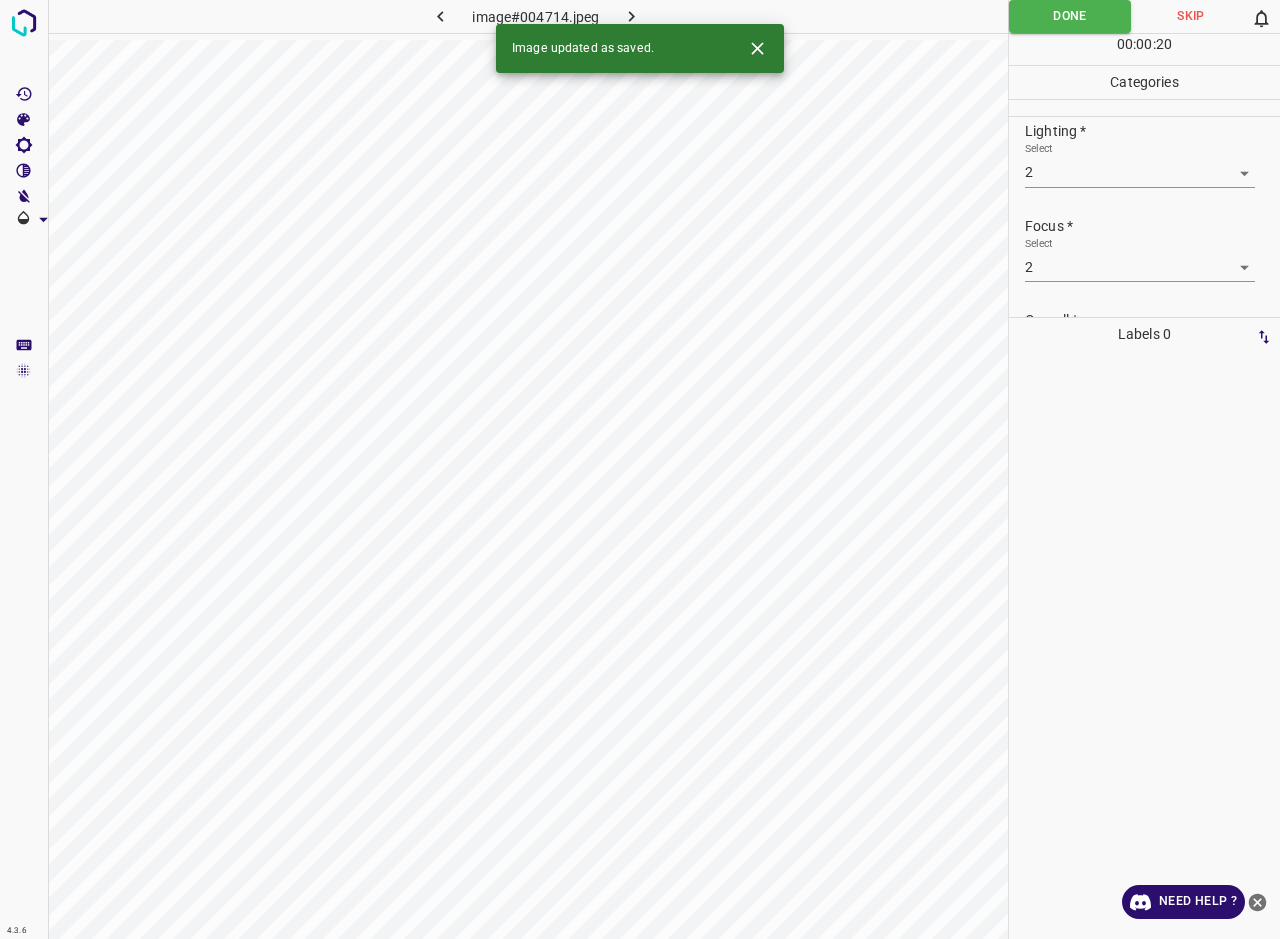 click on "4.3.6  image#004714.jpeg Done Skip 0 00   : 00   : 20   Categories Lighting *  Select 2 2 Focus *  Select 2 2 Overall *  Select 2 2 Labels   0 Categories 1 Lighting 2 Focus 3 Overall Tools Space Change between modes (Draw & Edit) I Auto labeling R Restore zoom M Zoom in N Zoom out Delete Delete selecte label Filters Z Restore filters X Saturation filter C Brightness filter V Contrast filter B Gray scale filter General O Download Image updated as saved. Need Help ? - Text - Hide - Delete" at bounding box center [640, 469] 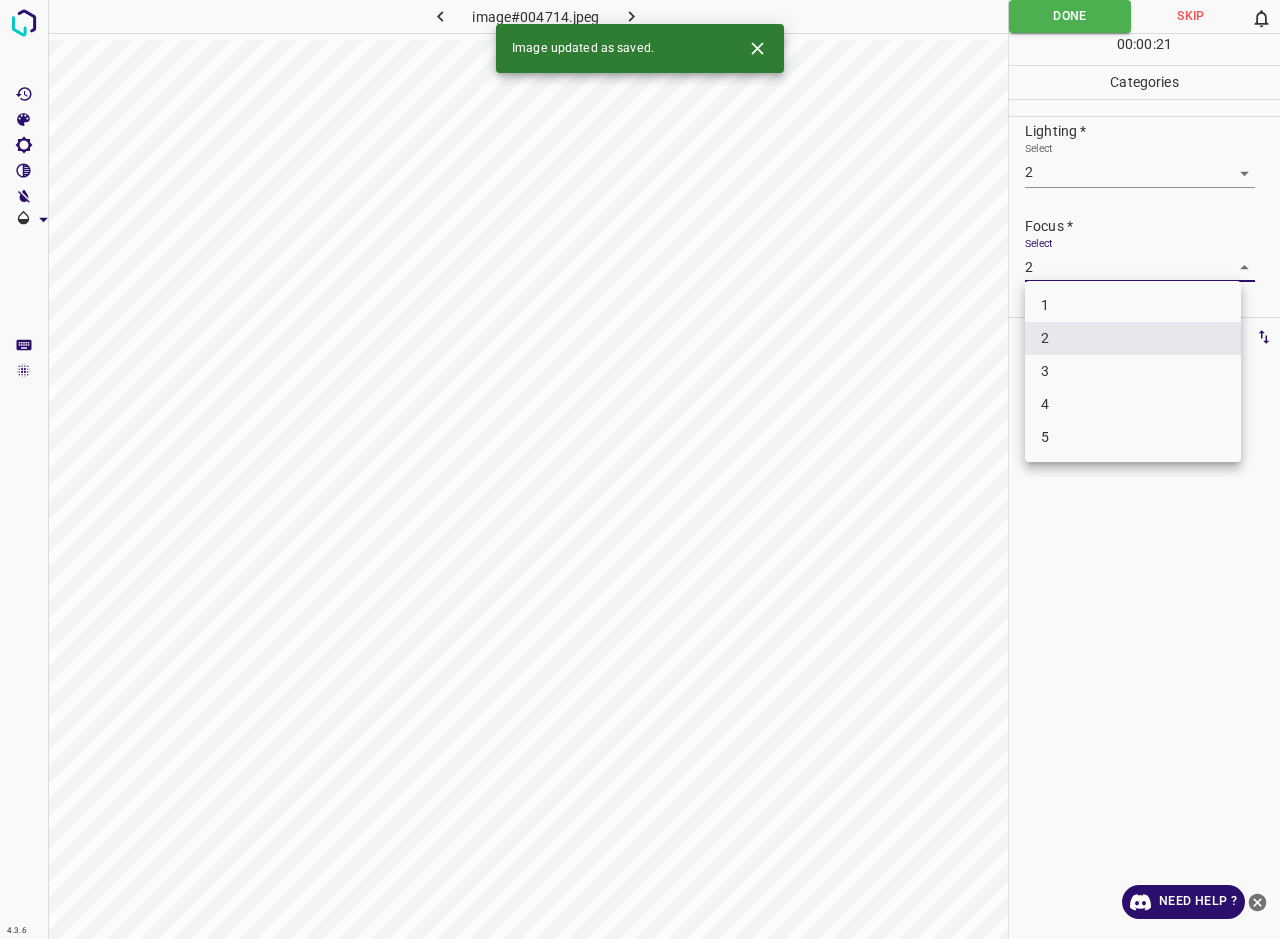 click on "3" at bounding box center (1133, 371) 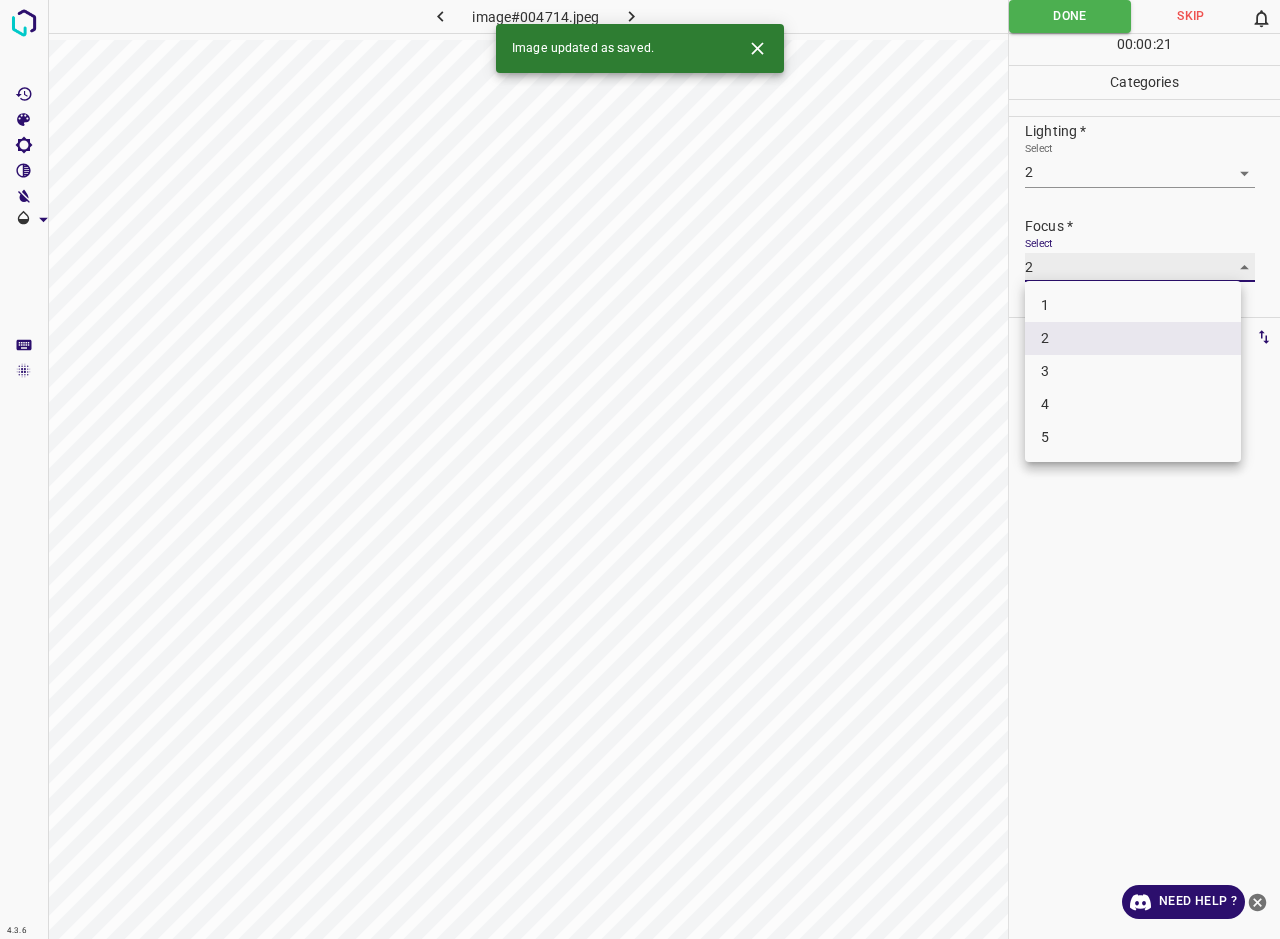 type on "3" 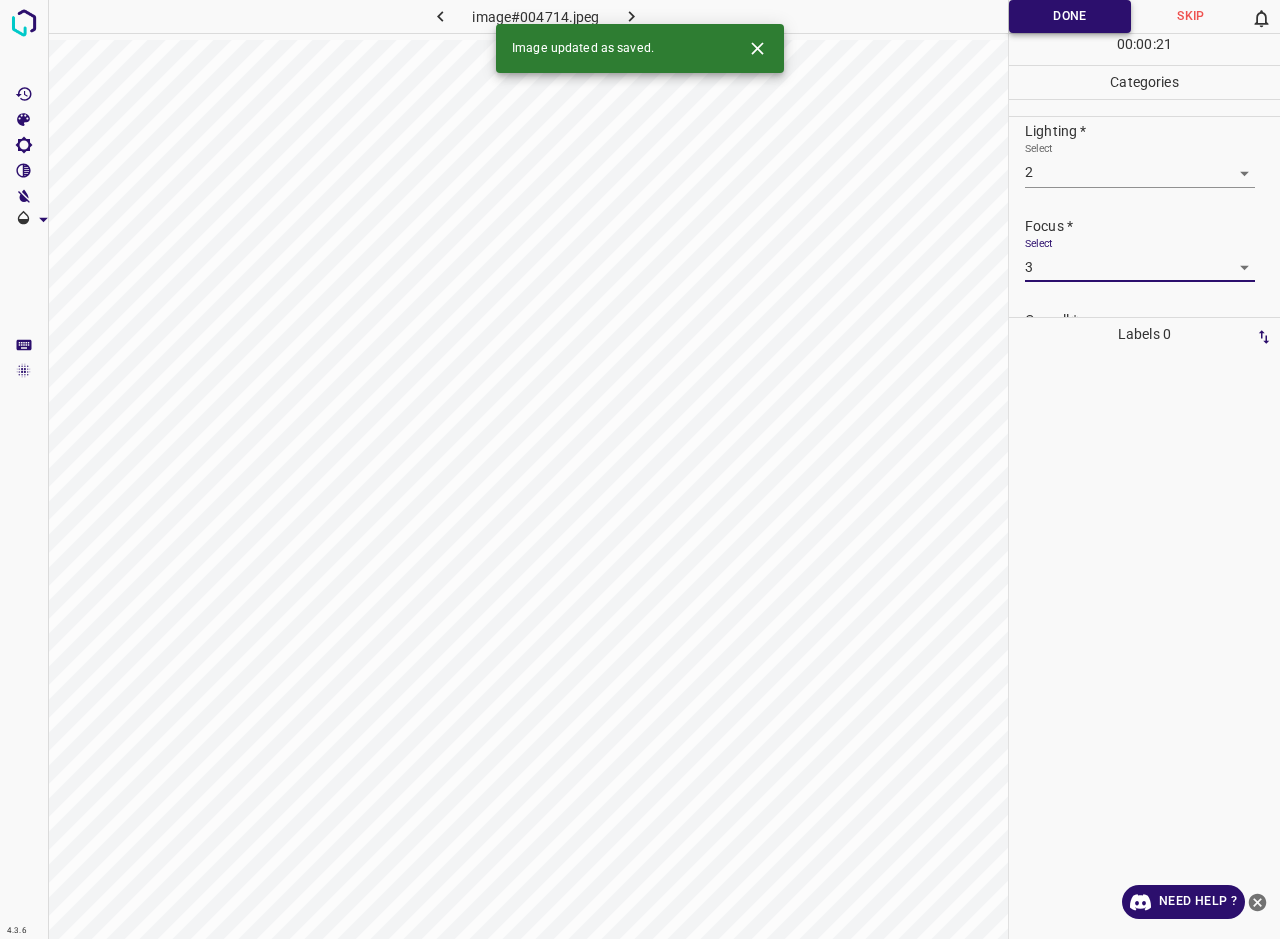 click on "Done" at bounding box center (1070, 16) 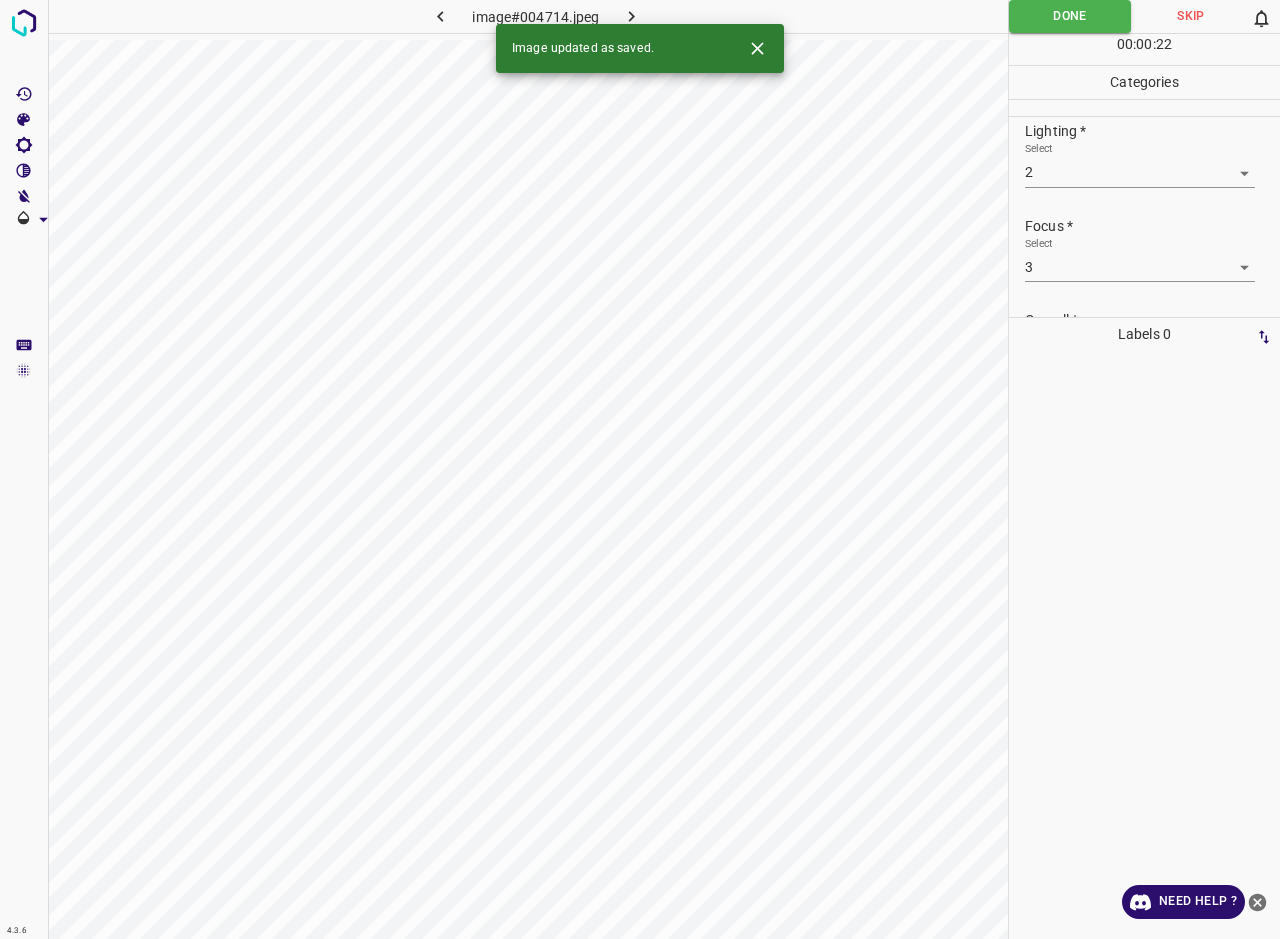 click 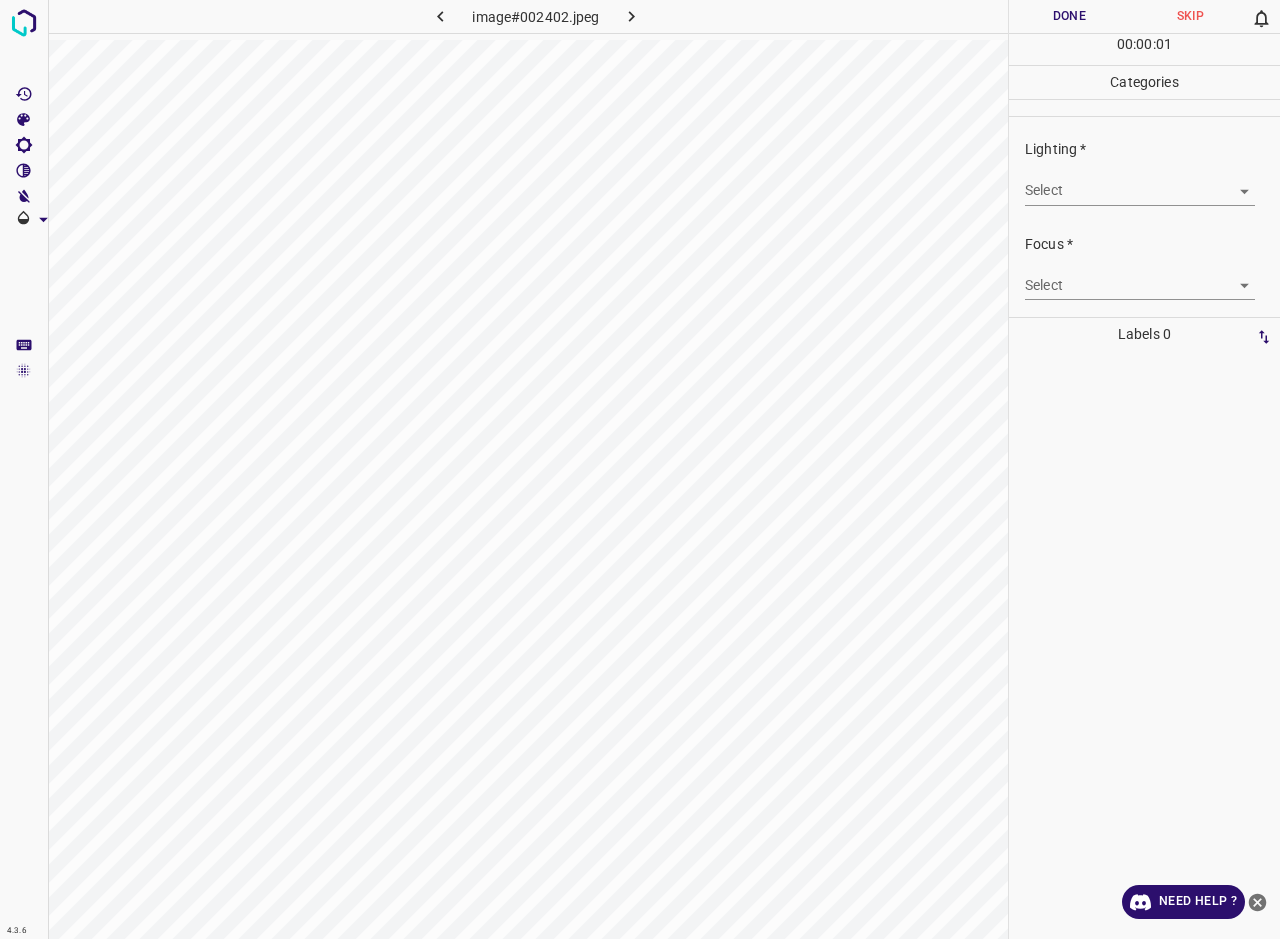 click on "4.3.6  image#002402.jpeg Done Skip 0 00   : 00   : 01   Categories Lighting *  Select ​ Focus *  Select ​ Overall *  Select ​ Labels   0 Categories 1 Lighting 2 Focus 3 Overall Tools Space Change between modes (Draw & Edit) I Auto labeling R Restore zoom M Zoom in N Zoom out Delete Delete selecte label Filters Z Restore filters X Saturation filter C Brightness filter V Contrast filter B Gray scale filter General O Download Need Help ? - Text - Hide - Delete" at bounding box center (640, 469) 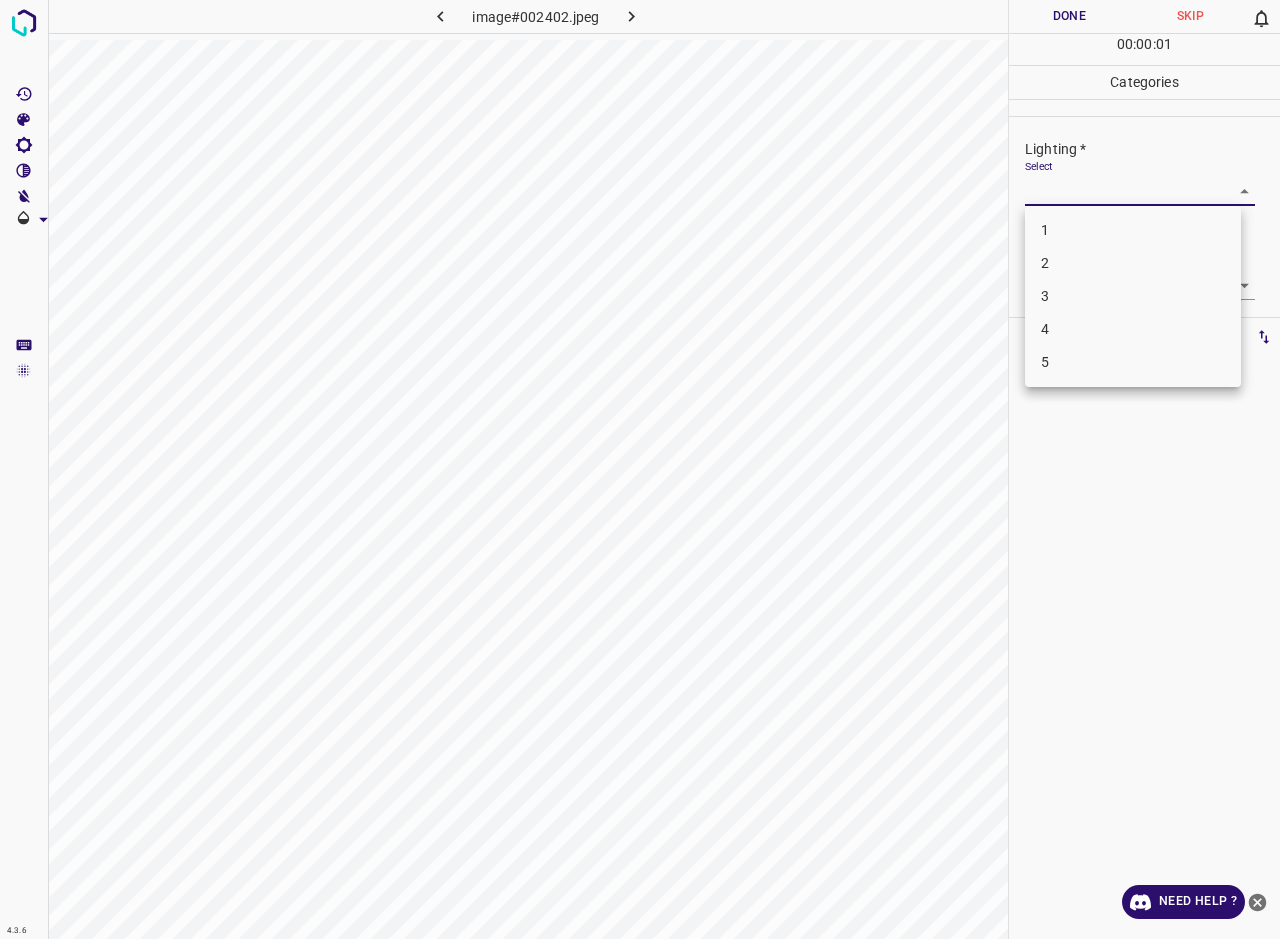 click on "2" at bounding box center (1133, 263) 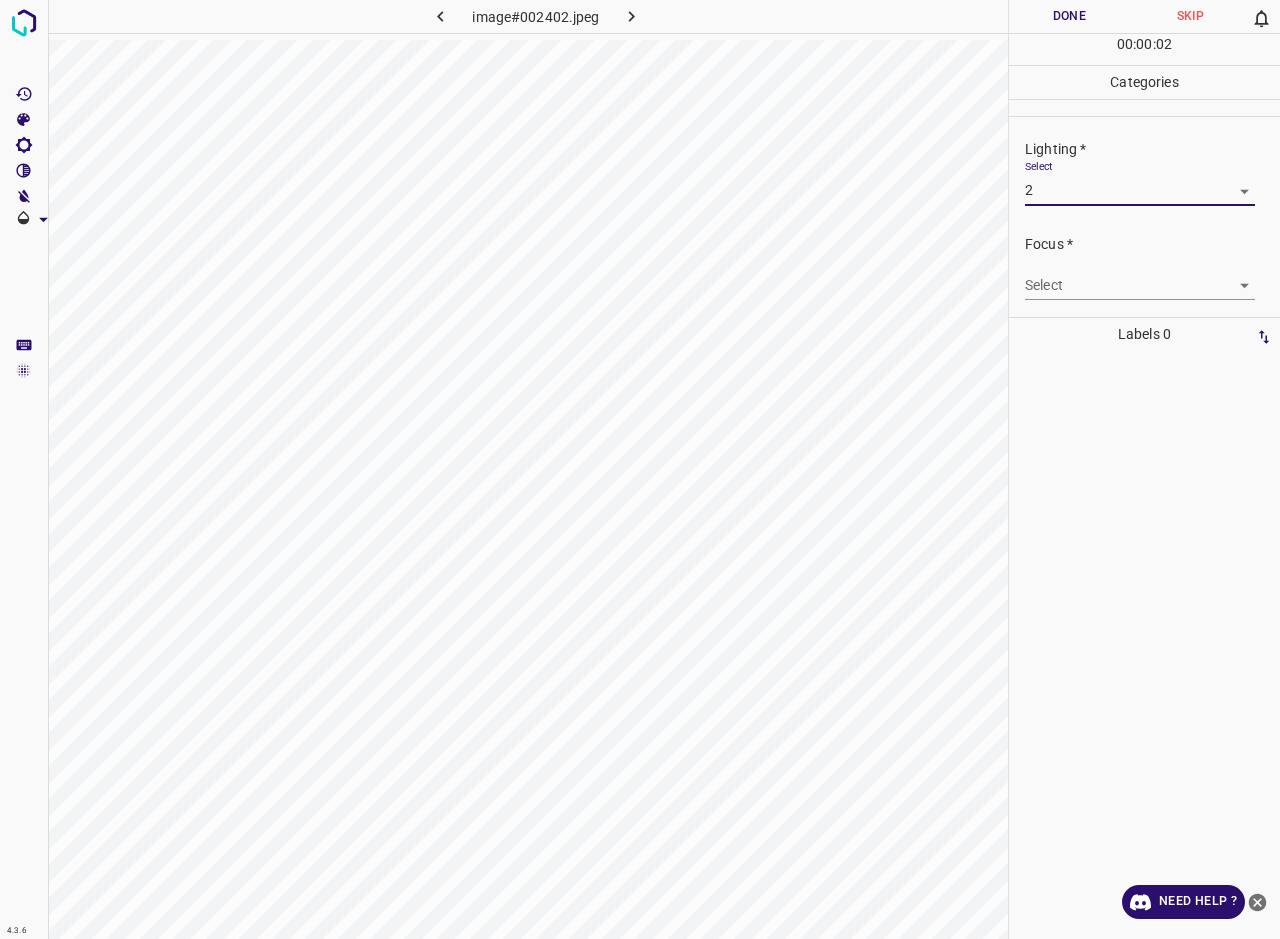 click on "4.3.6  image#002402.jpeg Done Skip 0 00   : 00   : 02   Categories Lighting *  Select 2 2 Focus *  Select ​ Overall *  Select ​ Labels   0 Categories 1 Lighting 2 Focus 3 Overall Tools Space Change between modes (Draw & Edit) I Auto labeling R Restore zoom M Zoom in N Zoom out Delete Delete selecte label Filters Z Restore filters X Saturation filter C Brightness filter V Contrast filter B Gray scale filter General O Download Need Help ? - Text - Hide - Delete 1 2 3 4 5" at bounding box center (640, 469) 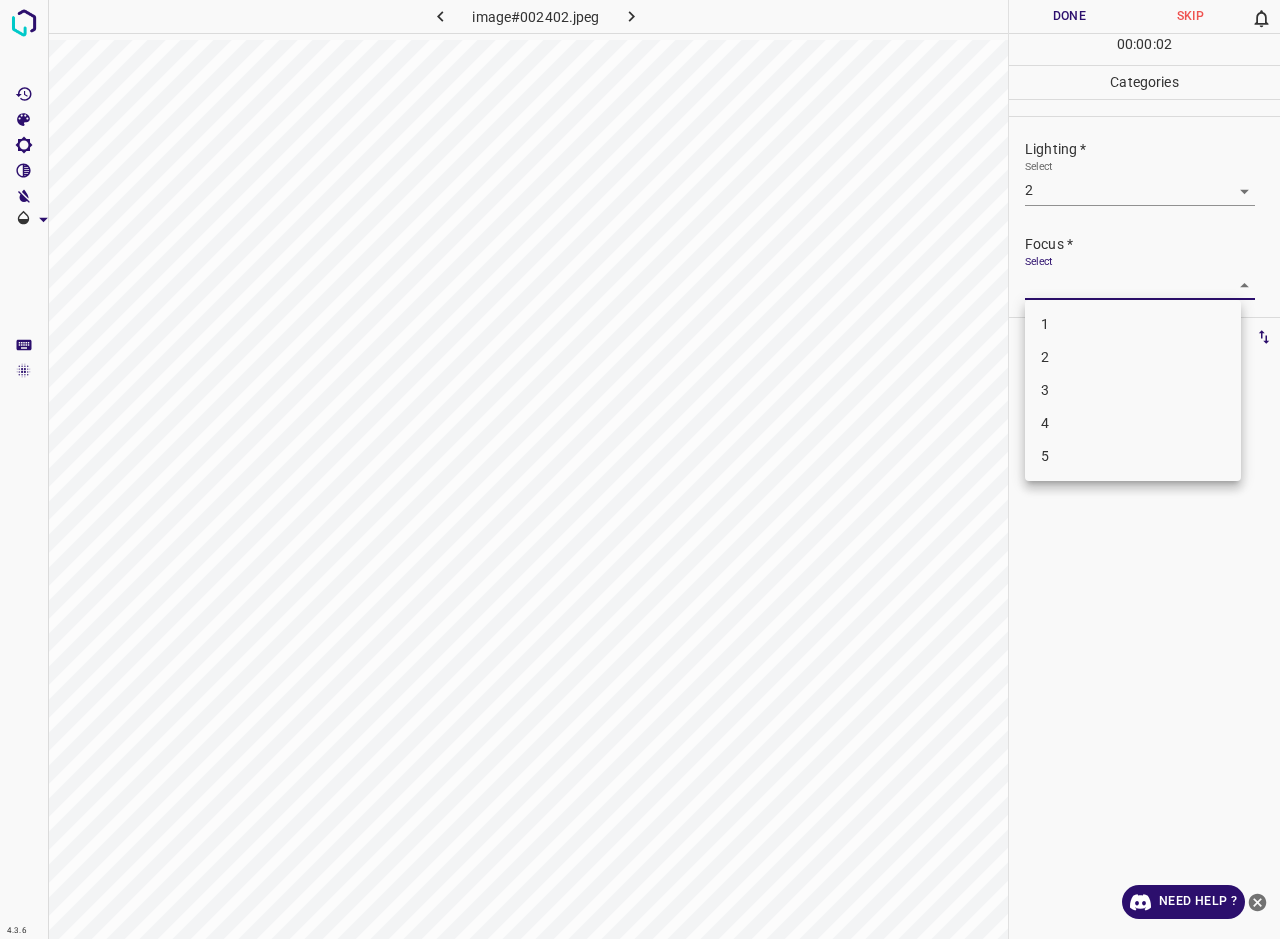 click at bounding box center [640, 469] 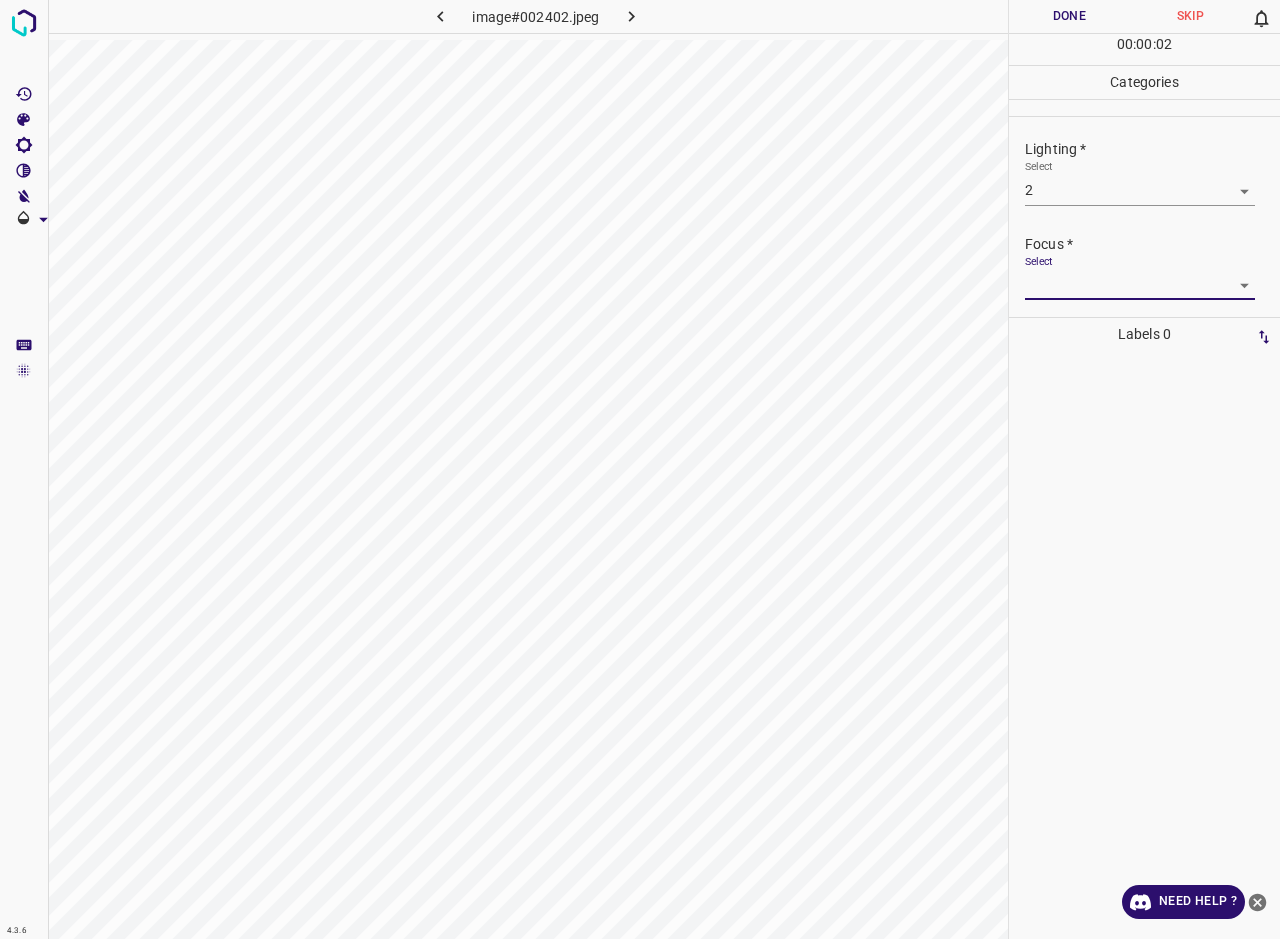 click on "4.3.6  image#002402.jpeg Done Skip 0 00   : 00   : 02   Categories Lighting *  Select 2 2 Focus *  Select ​ Overall *  Select ​ Labels   0 Categories 1 Lighting 2 Focus 3 Overall Tools Space Change between modes (Draw & Edit) I Auto labeling R Restore zoom M Zoom in N Zoom out Delete Delete selecte label Filters Z Restore filters X Saturation filter C Brightness filter V Contrast filter B Gray scale filter General O Download Need Help ? - Text - Hide - Delete 1 2 3 4 5" at bounding box center (640, 469) 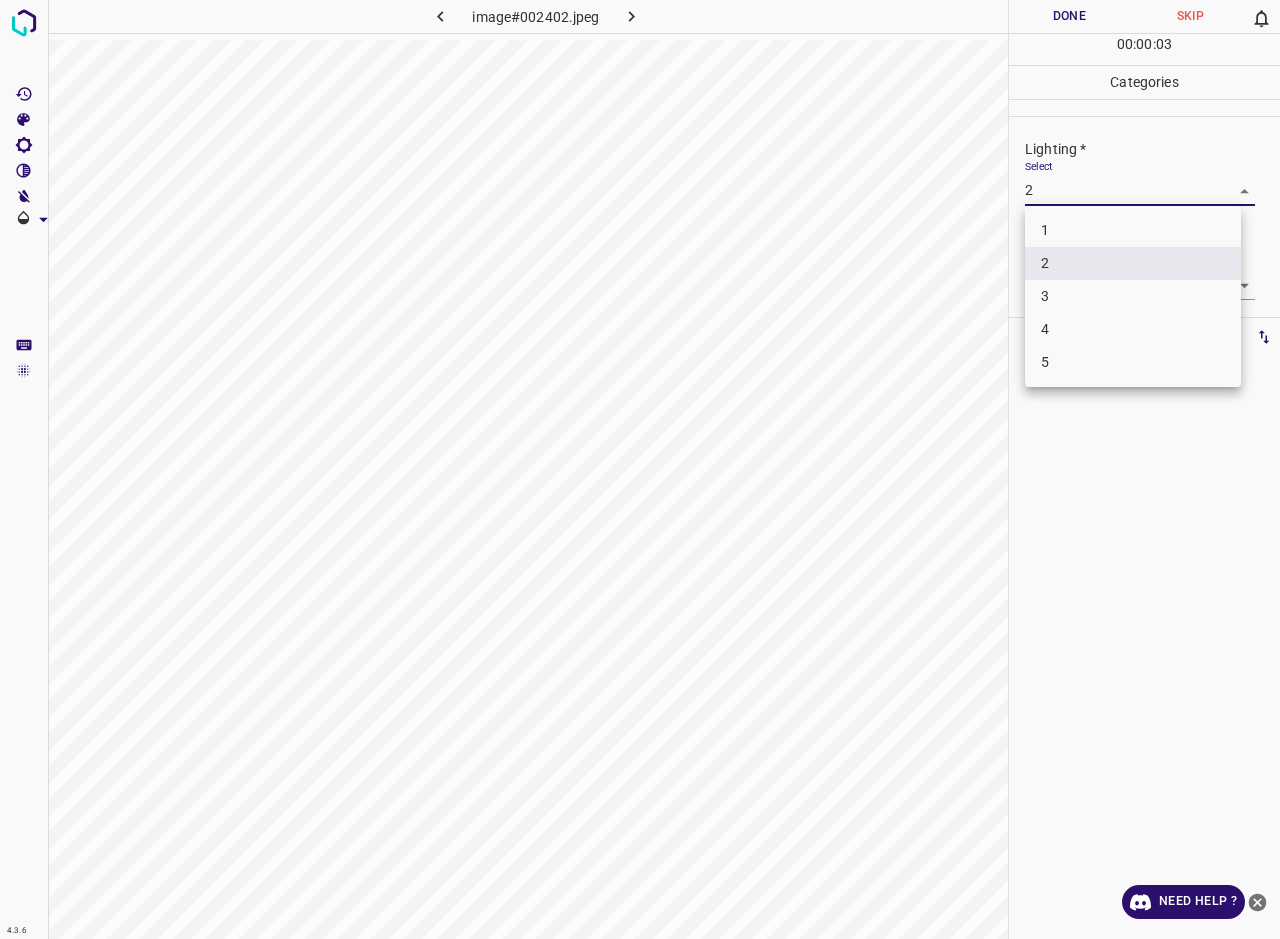 click on "3" at bounding box center [1133, 296] 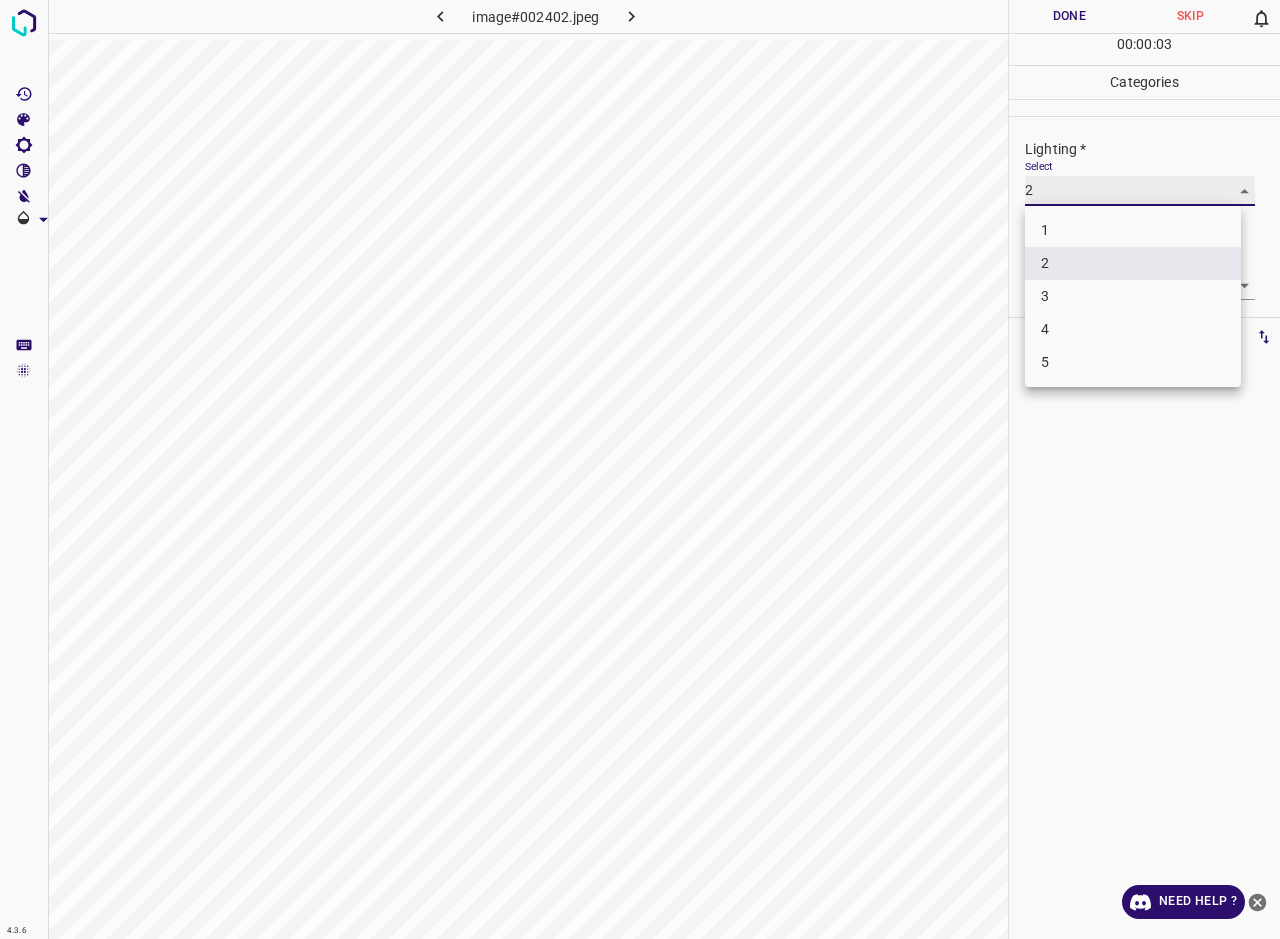 type on "3" 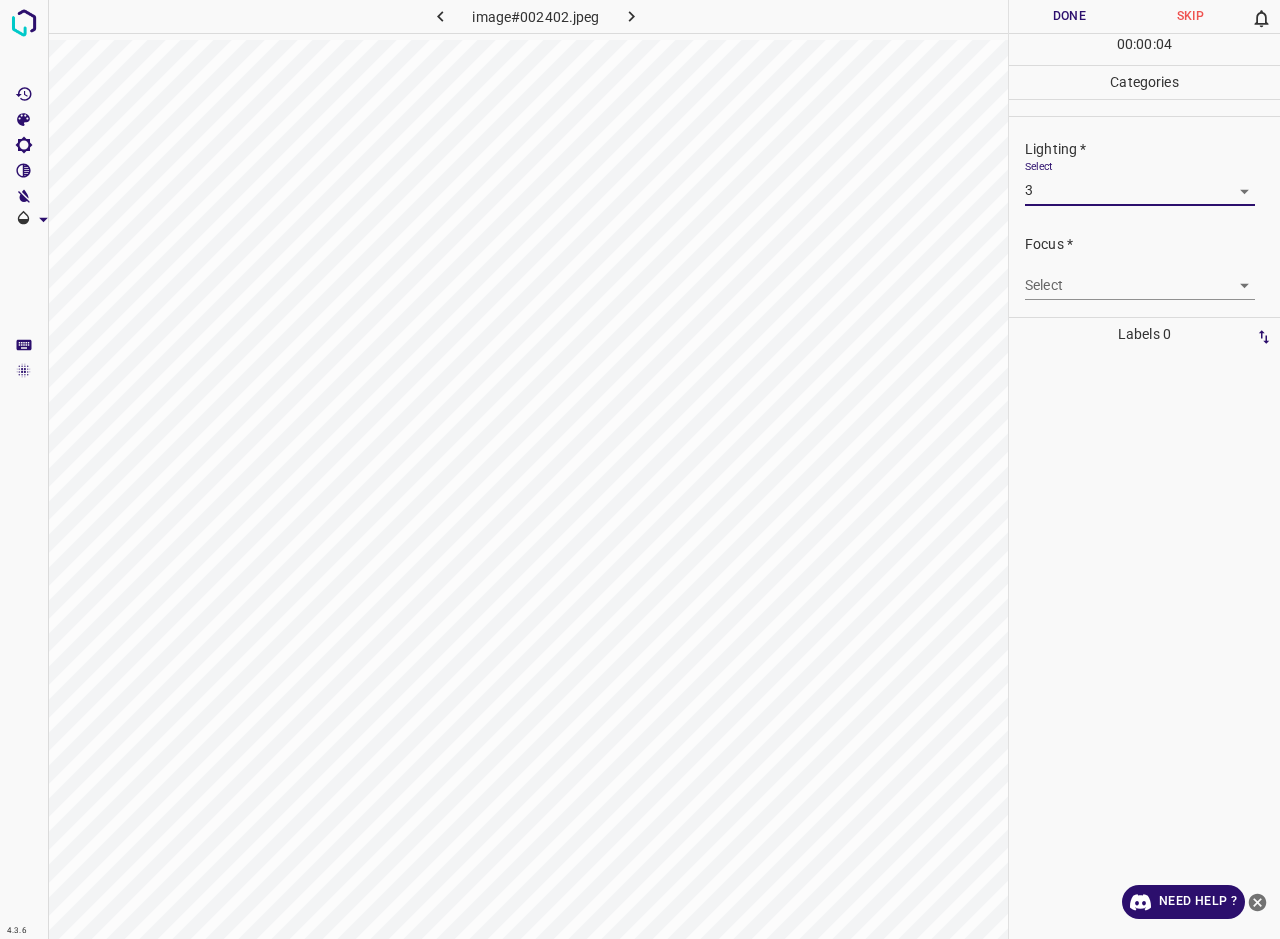 click on "4.3.6  image#002402.jpeg Done Skip 0 00   : 00   : 04   Categories Lighting *  Select 3 3 Focus *  Select ​ Overall *  Select ​ Labels   0 Categories 1 Lighting 2 Focus 3 Overall Tools Space Change between modes (Draw & Edit) I Auto labeling R Restore zoom M Zoom in N Zoom out Delete Delete selecte label Filters Z Restore filters X Saturation filter C Brightness filter V Contrast filter B Gray scale filter General O Download Need Help ? - Text - Hide - Delete" at bounding box center (640, 469) 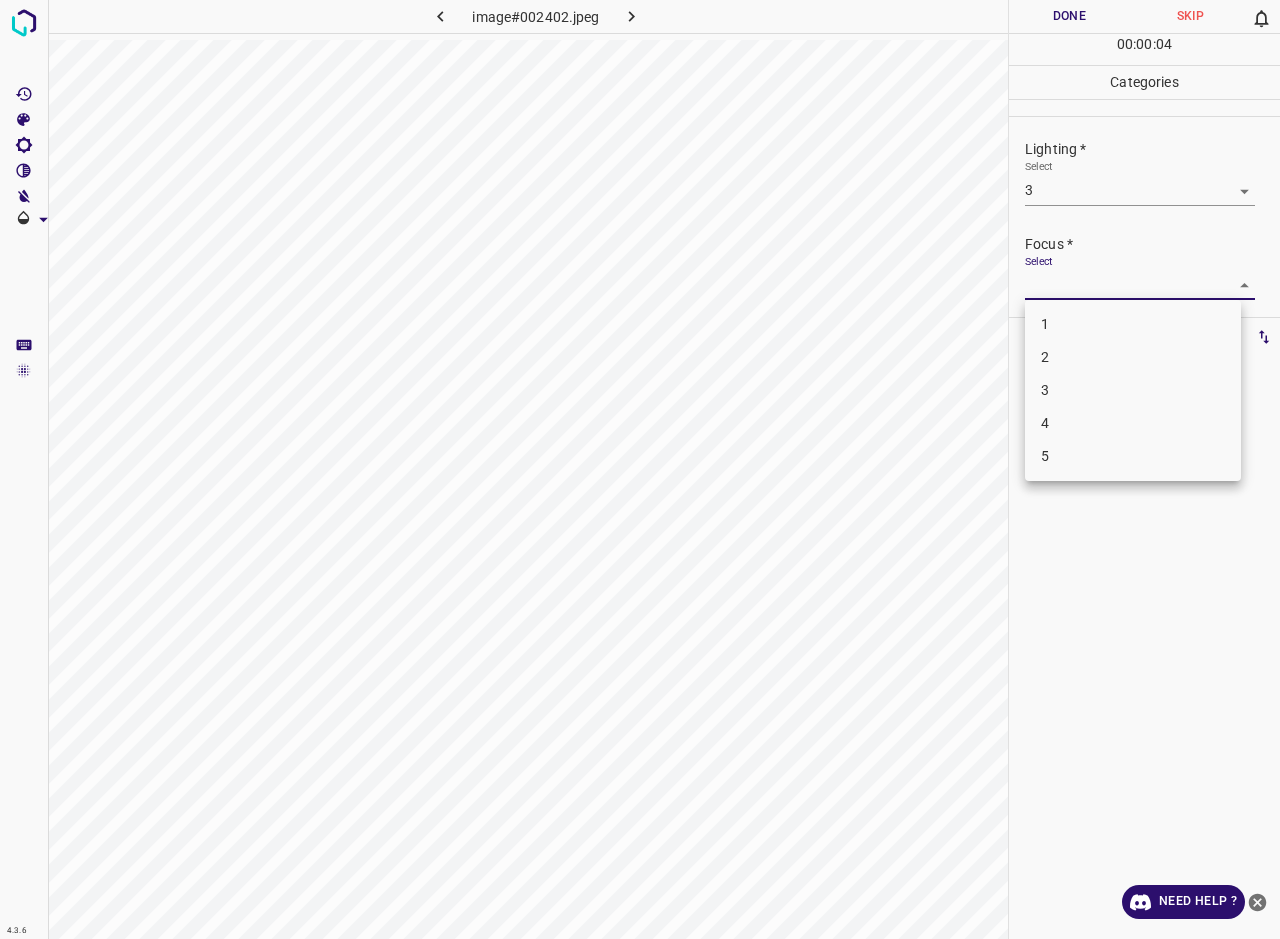 click on "3" at bounding box center [1133, 390] 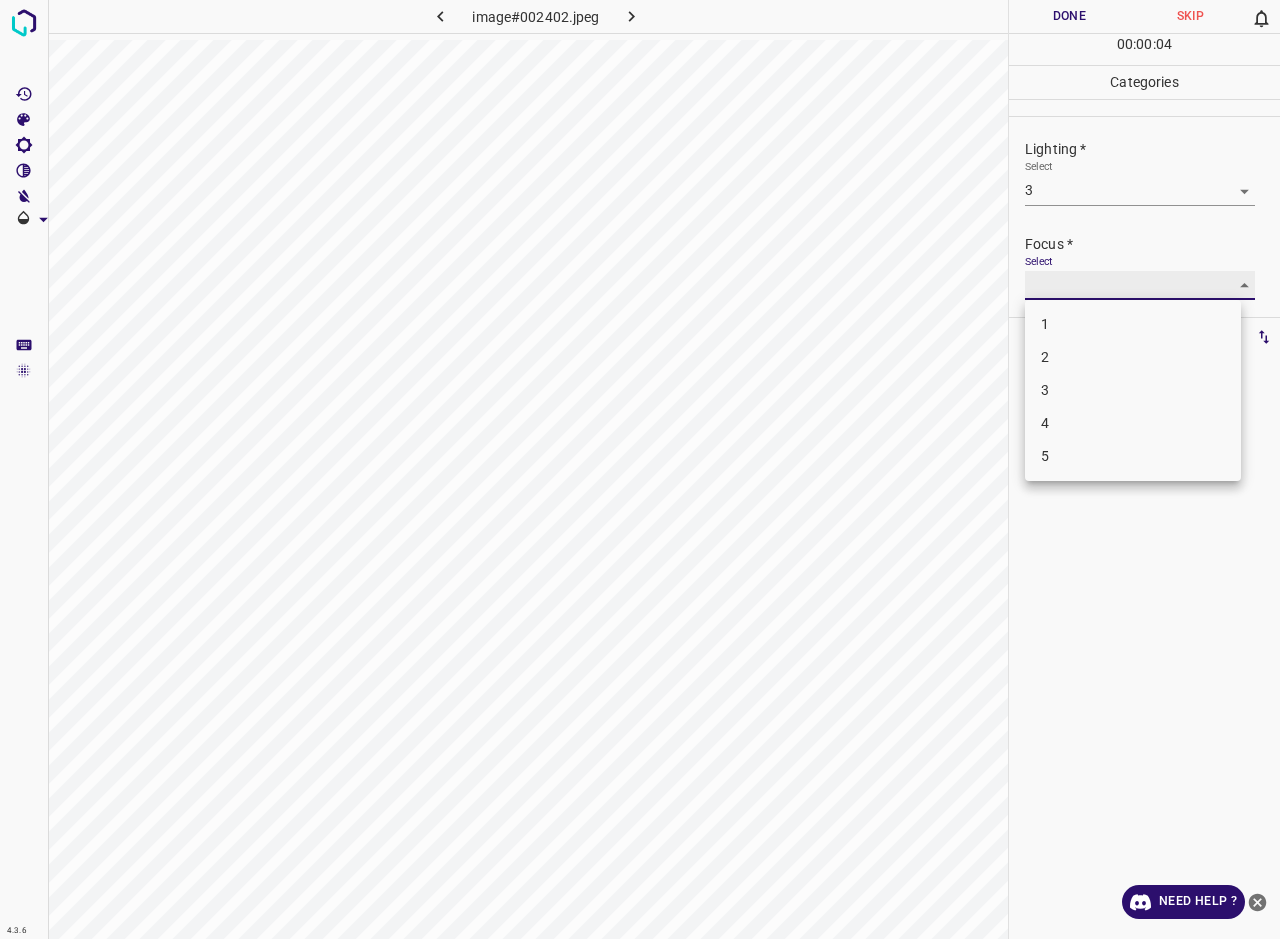 type on "3" 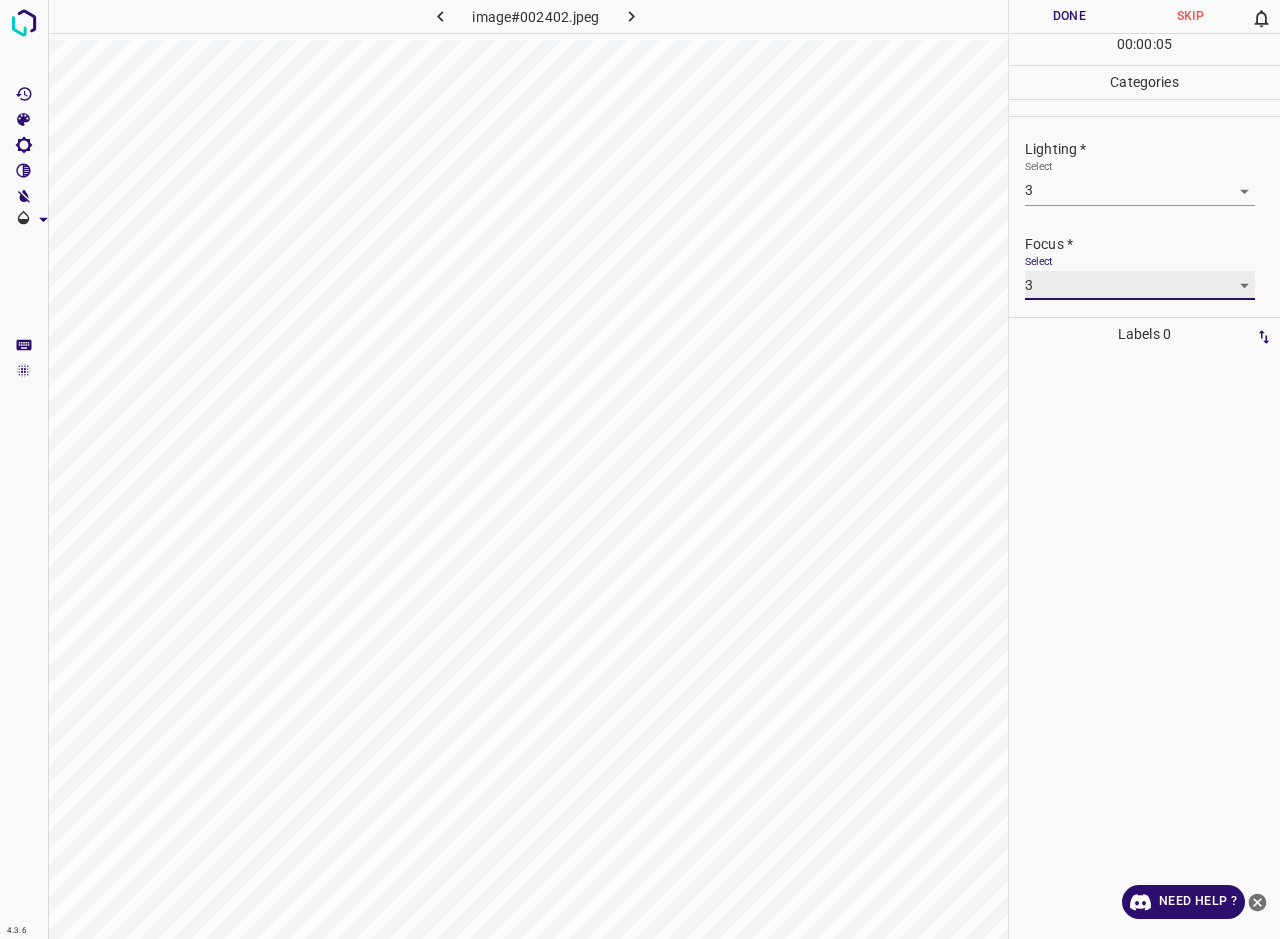 scroll, scrollTop: 20, scrollLeft: 0, axis: vertical 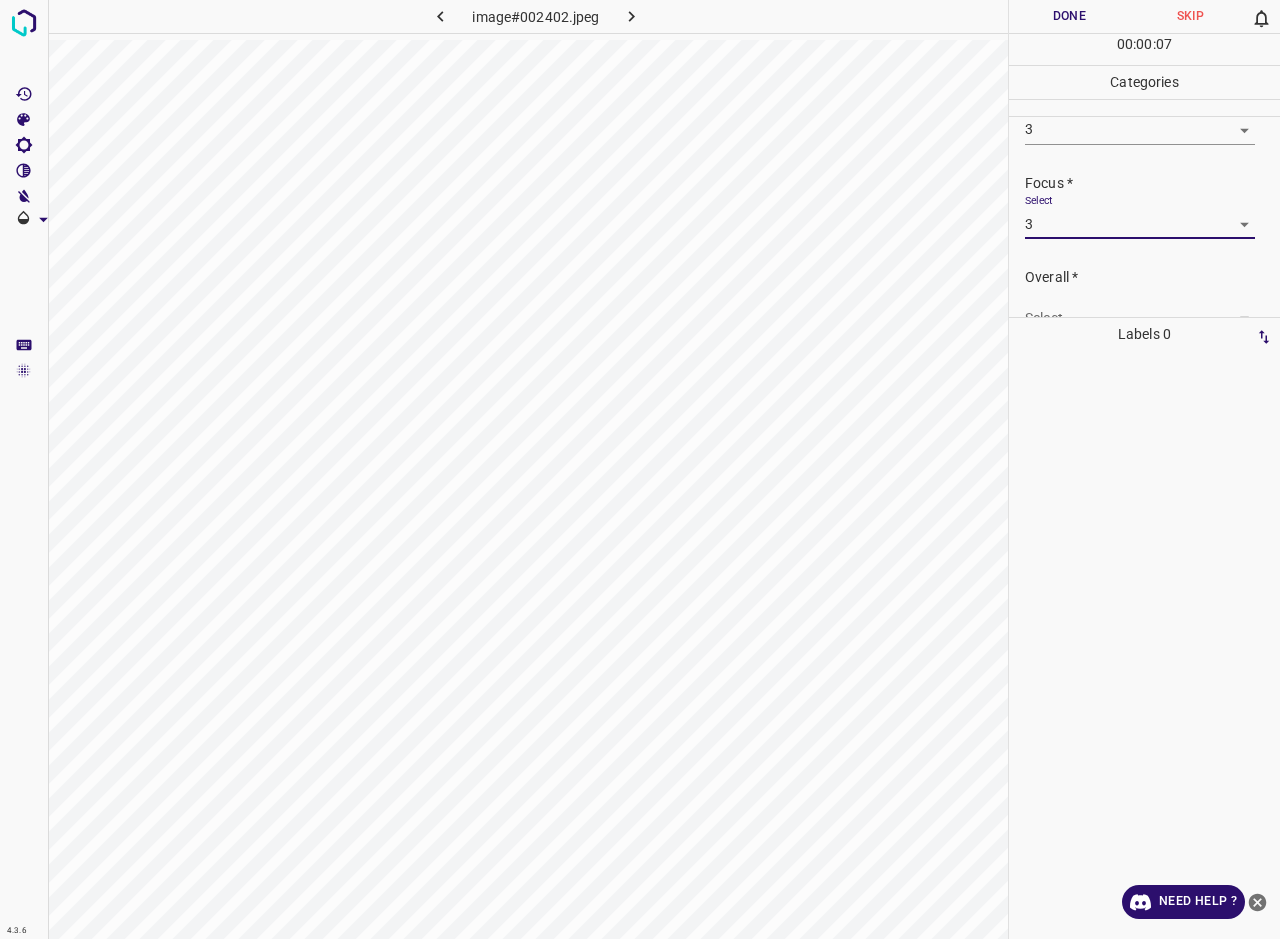 click on "4.3.6  image#002402.jpeg Done Skip 0 00   : 00   : 07   Categories Lighting *  Select 3 3 Focus *  Select 3 3 Overall *  Select ​ Labels   0 Categories 1 Lighting 2 Focus 3 Overall Tools Space Change between modes (Draw & Edit) I Auto labeling R Restore zoom M Zoom in N Zoom out Delete Delete selecte label Filters Z Restore filters X Saturation filter C Brightness filter V Contrast filter B Gray scale filter General O Download Need Help ? - Text - Hide - Delete" at bounding box center (640, 469) 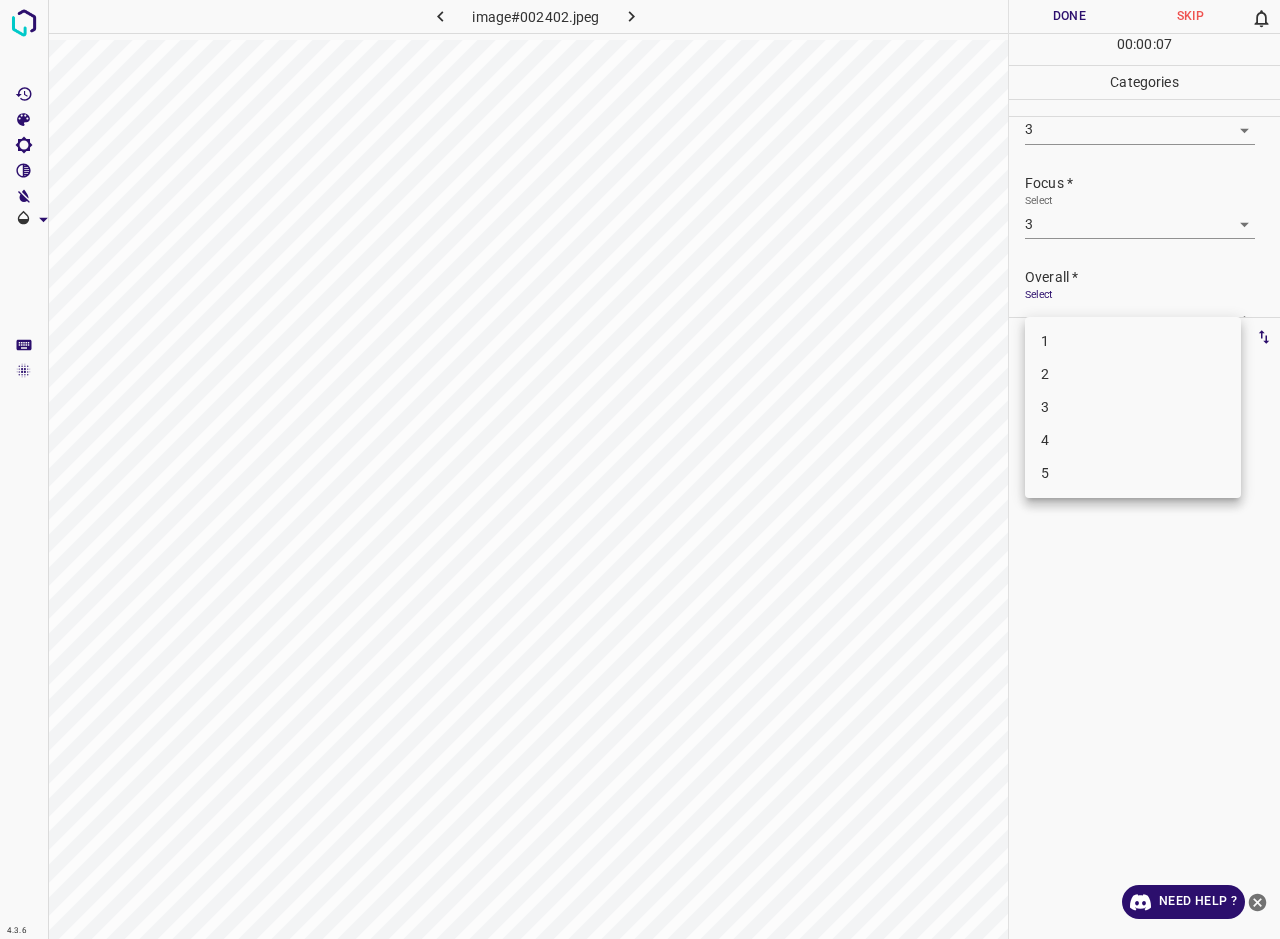scroll, scrollTop: 76, scrollLeft: 0, axis: vertical 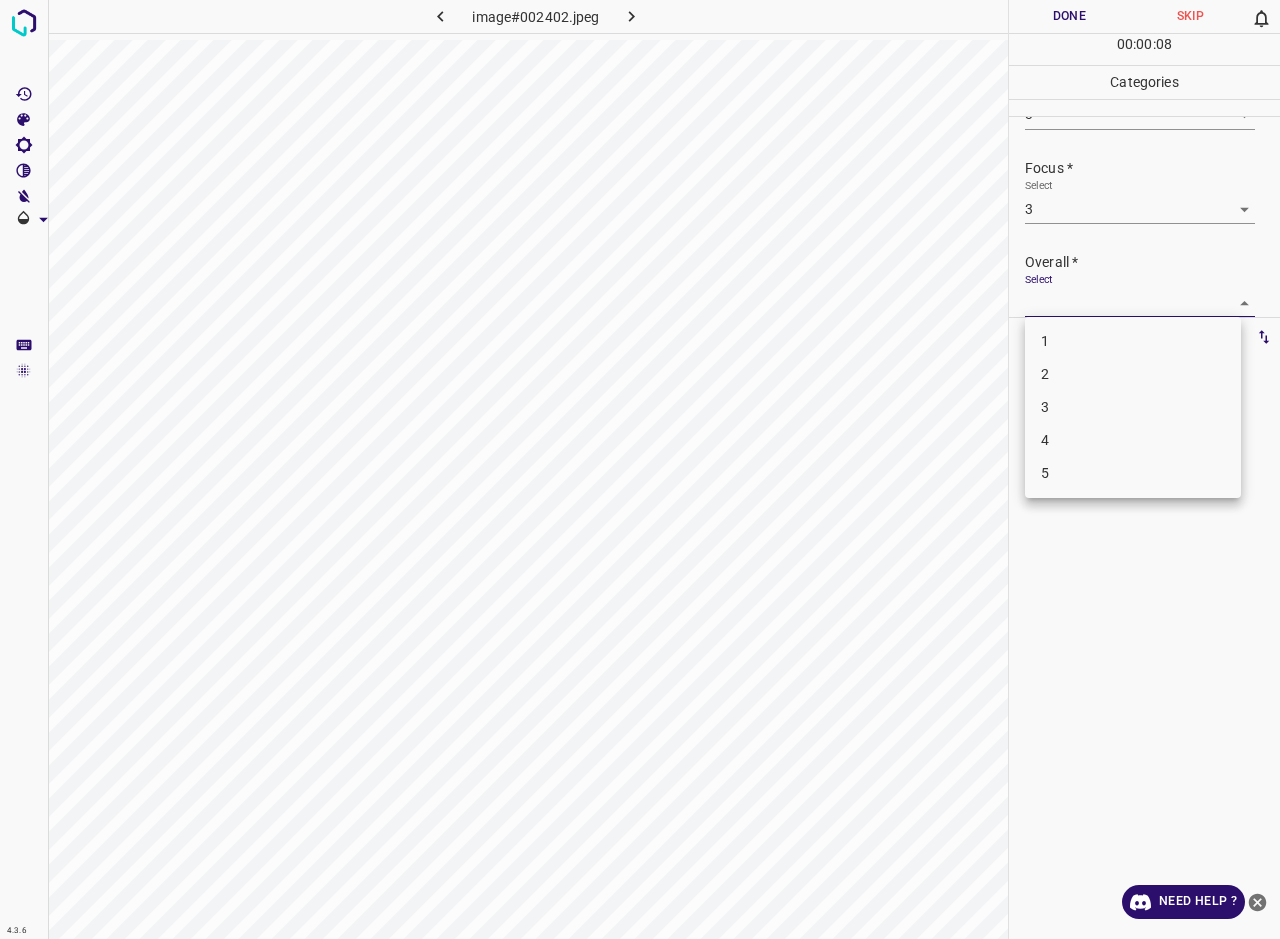 click on "3" at bounding box center (1133, 407) 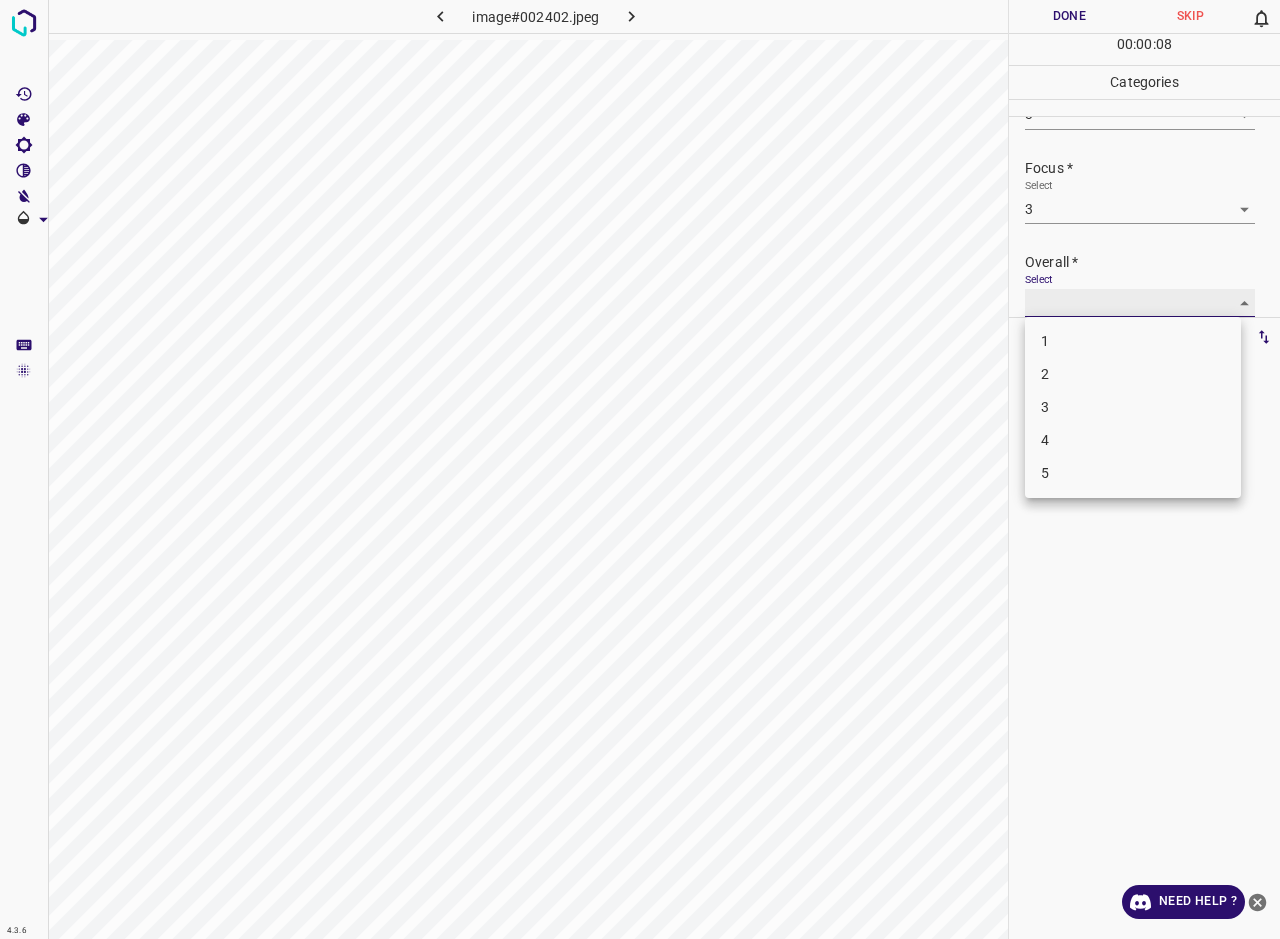 type on "3" 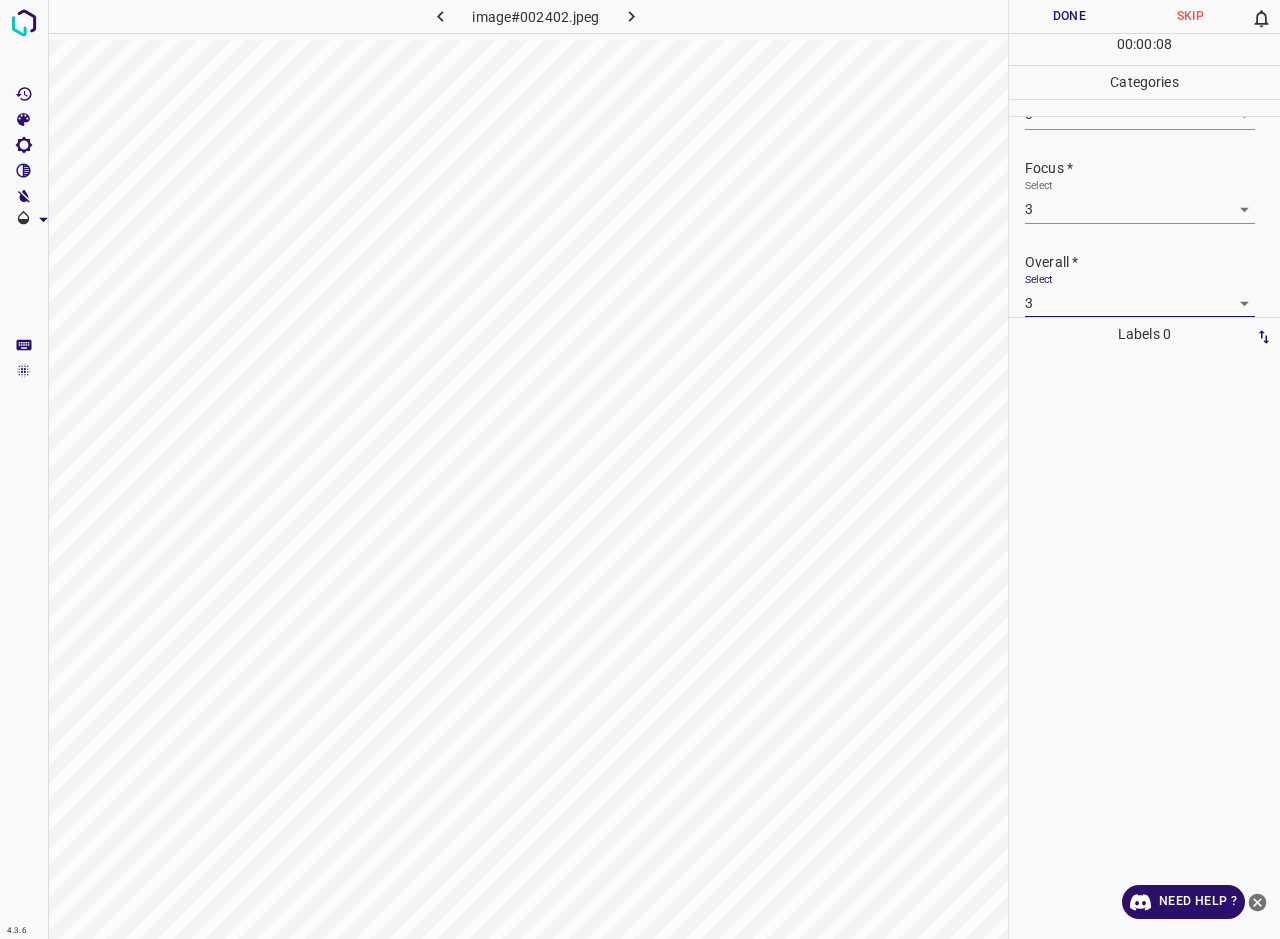 click on "Done" at bounding box center (1069, 16) 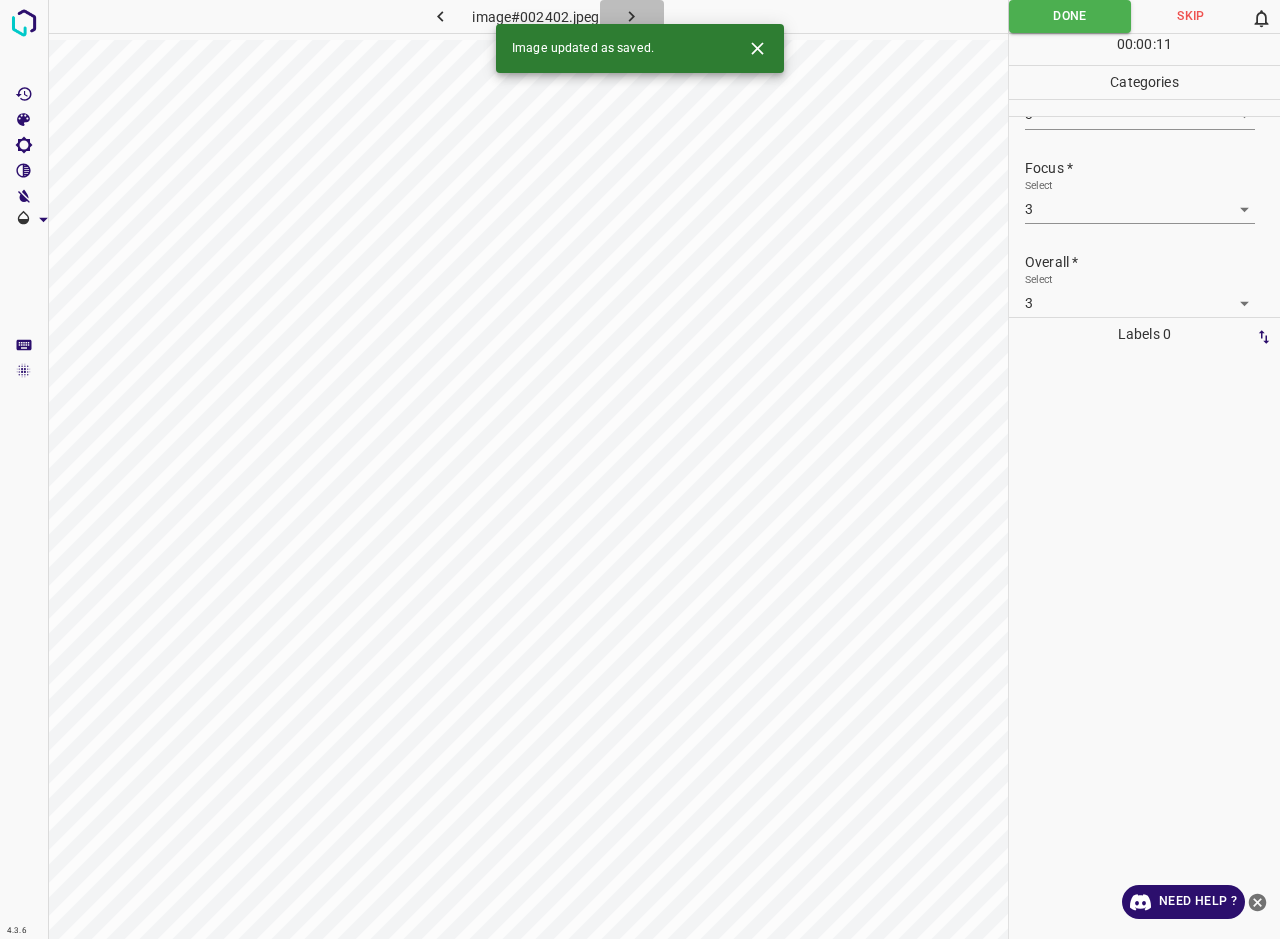 click 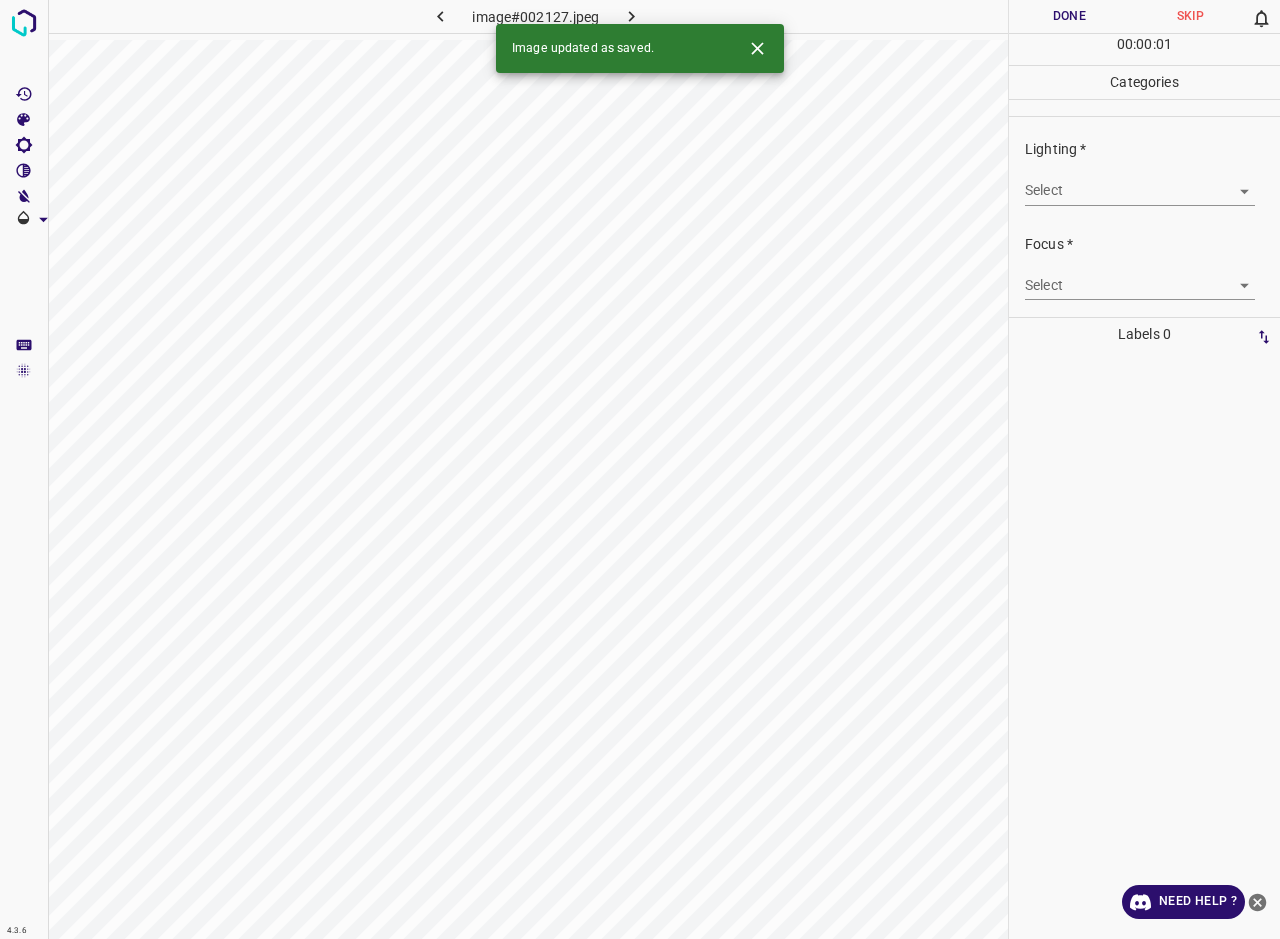 click on "4.3.6  image#002127.jpeg Done Skip 0 00   : 00   : 01   Categories Lighting *  Select ​ Focus *  Select ​ Overall *  Select ​ Labels   0 Categories 1 Lighting 2 Focus 3 Overall Tools Space Change between modes (Draw & Edit) I Auto labeling R Restore zoom M Zoom in N Zoom out Delete Delete selecte label Filters Z Restore filters X Saturation filter C Brightness filter V Contrast filter B Gray scale filter General O Download Image updated as saved. Need Help ? - Text - Hide - Delete" at bounding box center [640, 469] 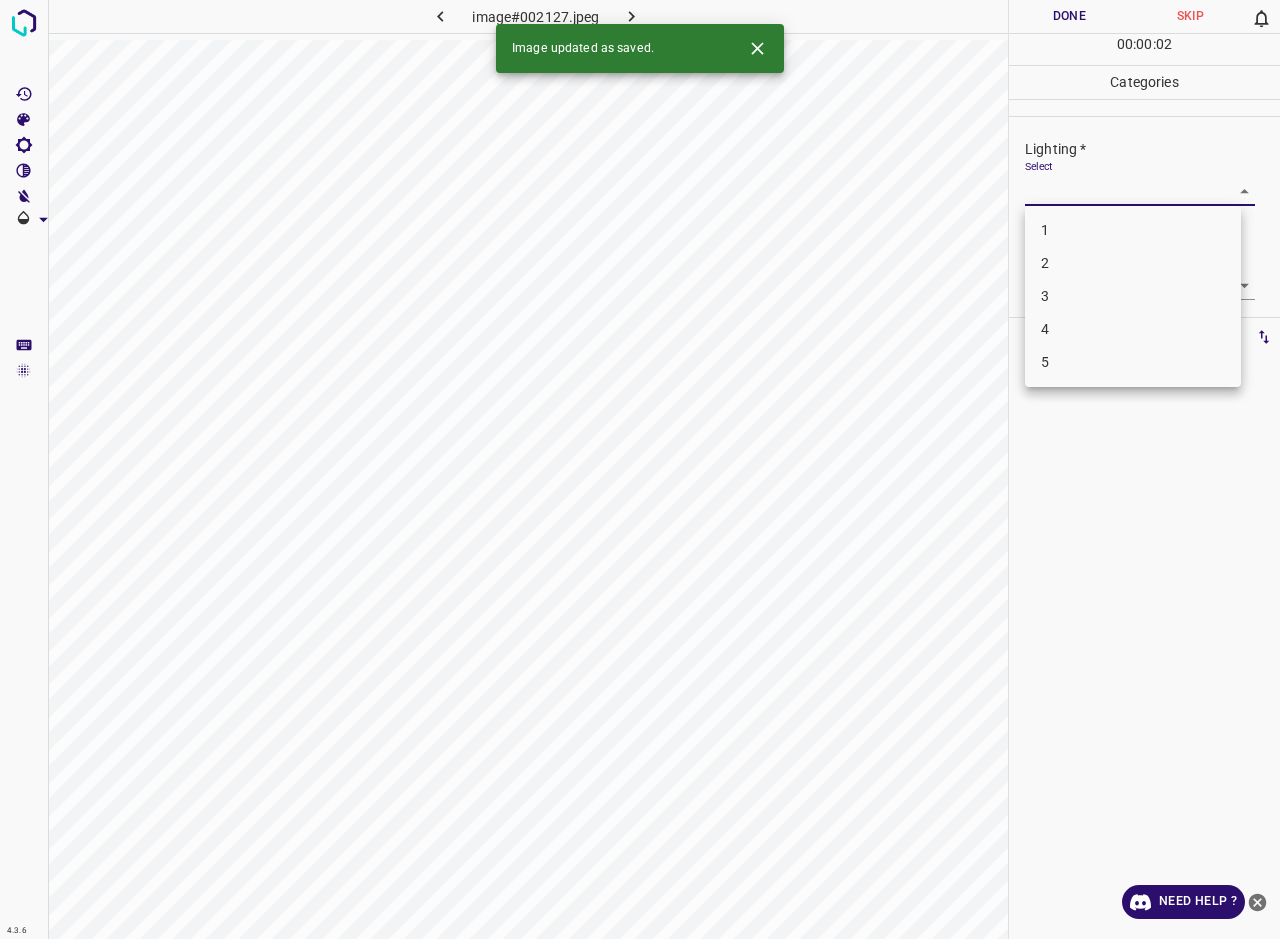 click on "2" at bounding box center [1133, 263] 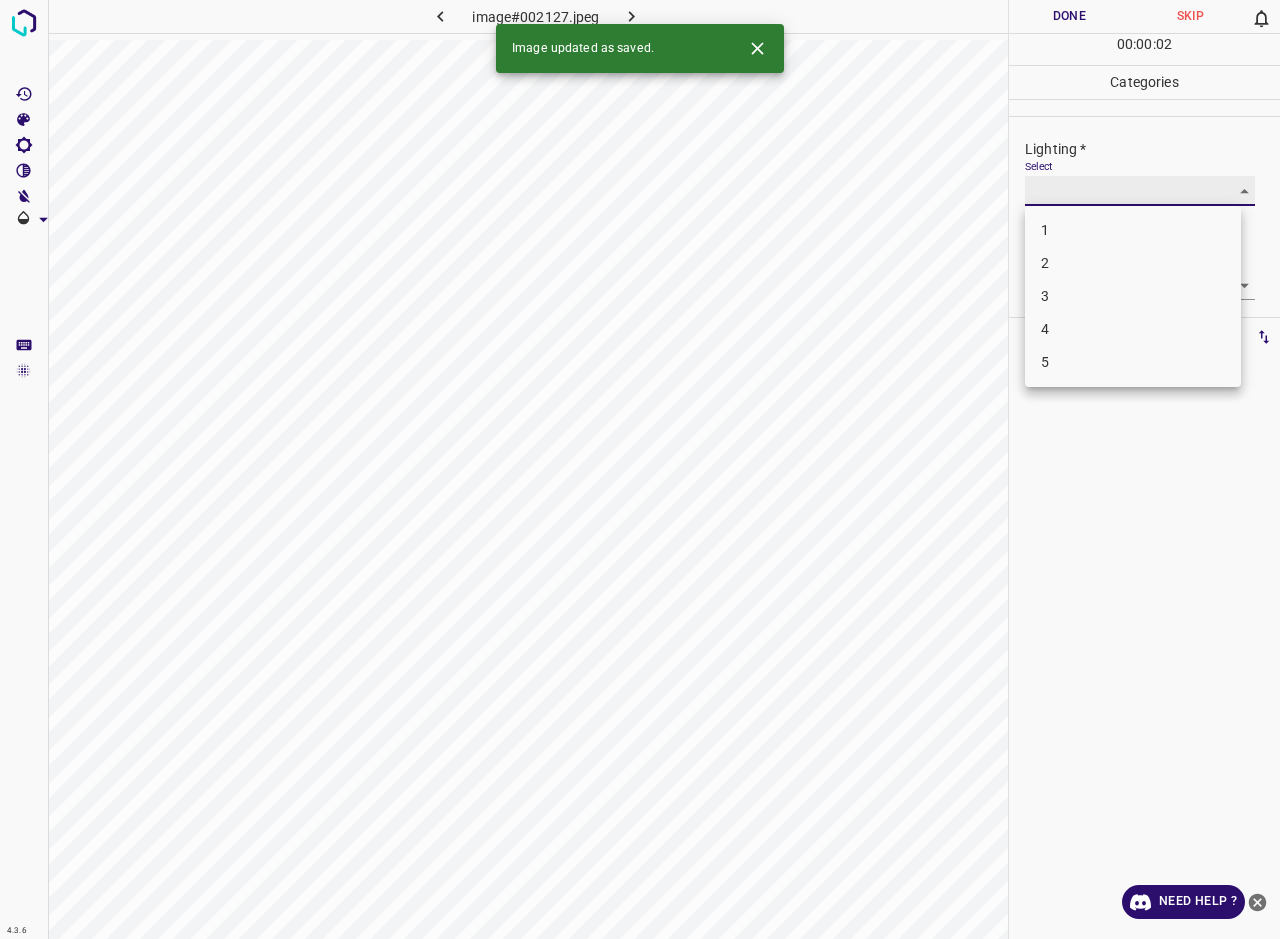 type on "2" 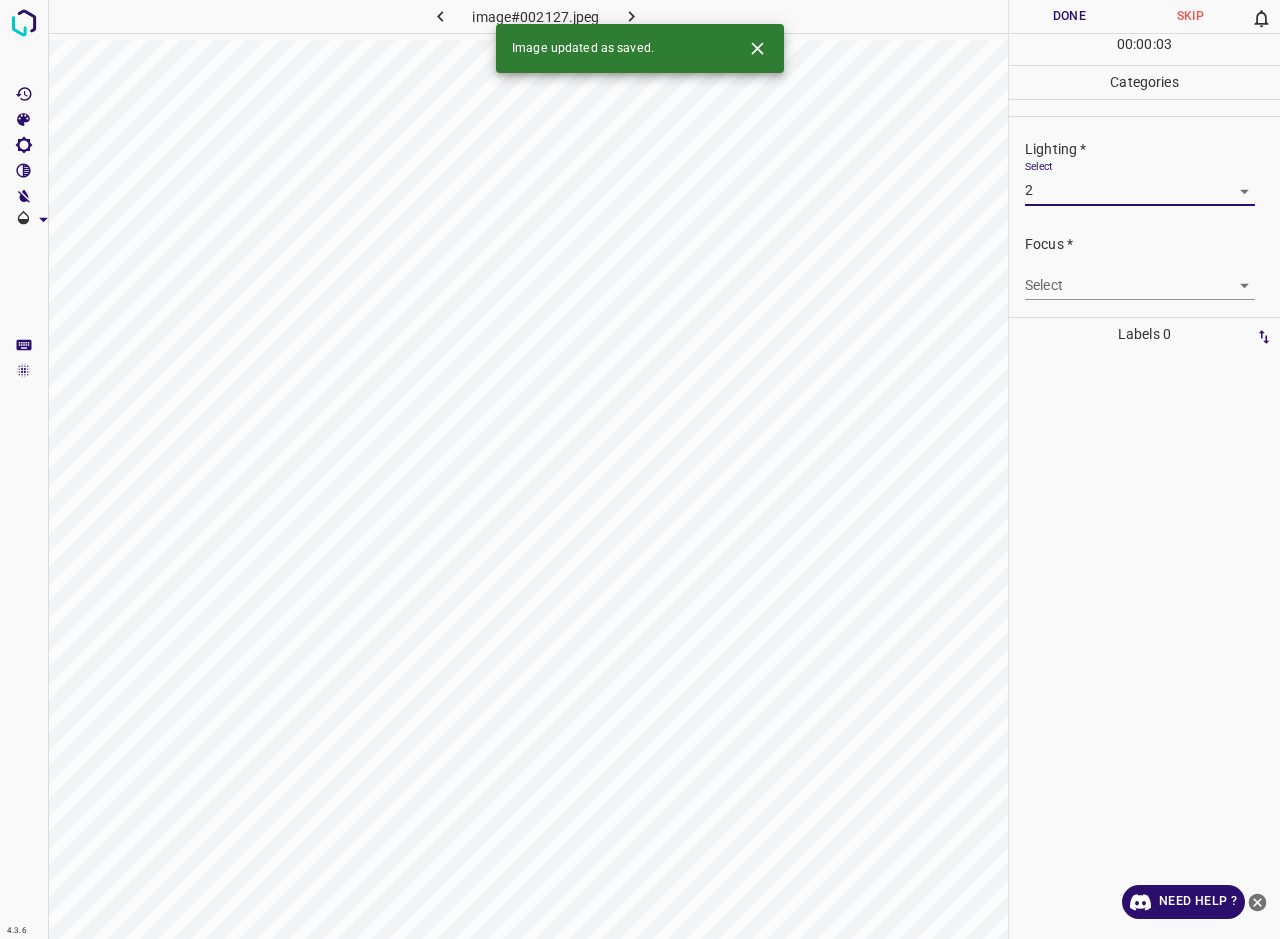 click on "4.3.6  image#002127.jpeg Done Skip 0 00   : 00   : 03   Categories Lighting *  Select 2 2 Focus *  Select ​ Overall *  Select ​ Labels   0 Categories 1 Lighting 2 Focus 3 Overall Tools Space Change between modes (Draw & Edit) I Auto labeling R Restore zoom M Zoom in N Zoom out Delete Delete selecte label Filters Z Restore filters X Saturation filter C Brightness filter V Contrast filter B Gray scale filter General O Download Image updated as saved. Need Help ? - Text - Hide - Delete" at bounding box center [640, 469] 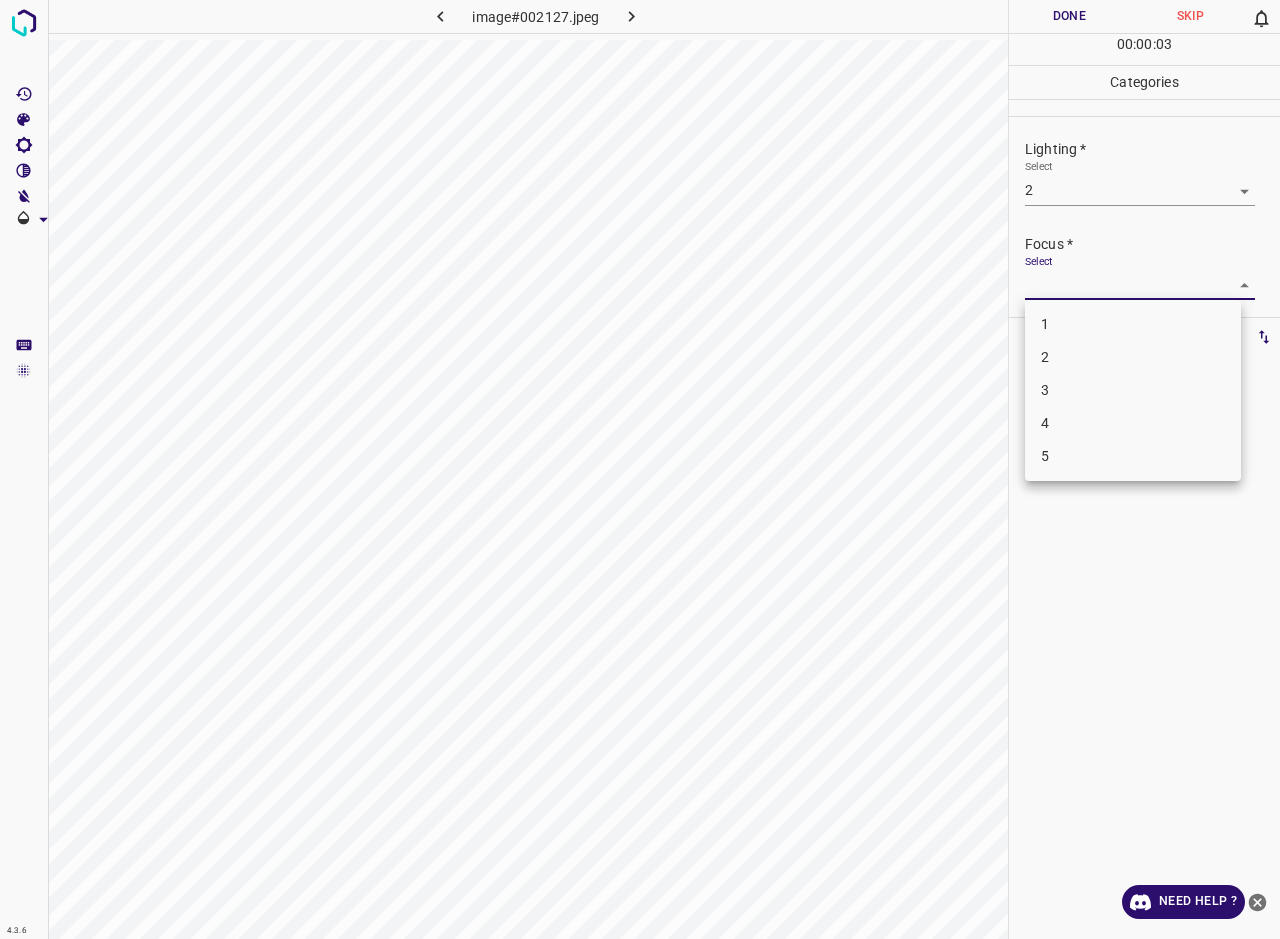 click on "3" at bounding box center (1133, 390) 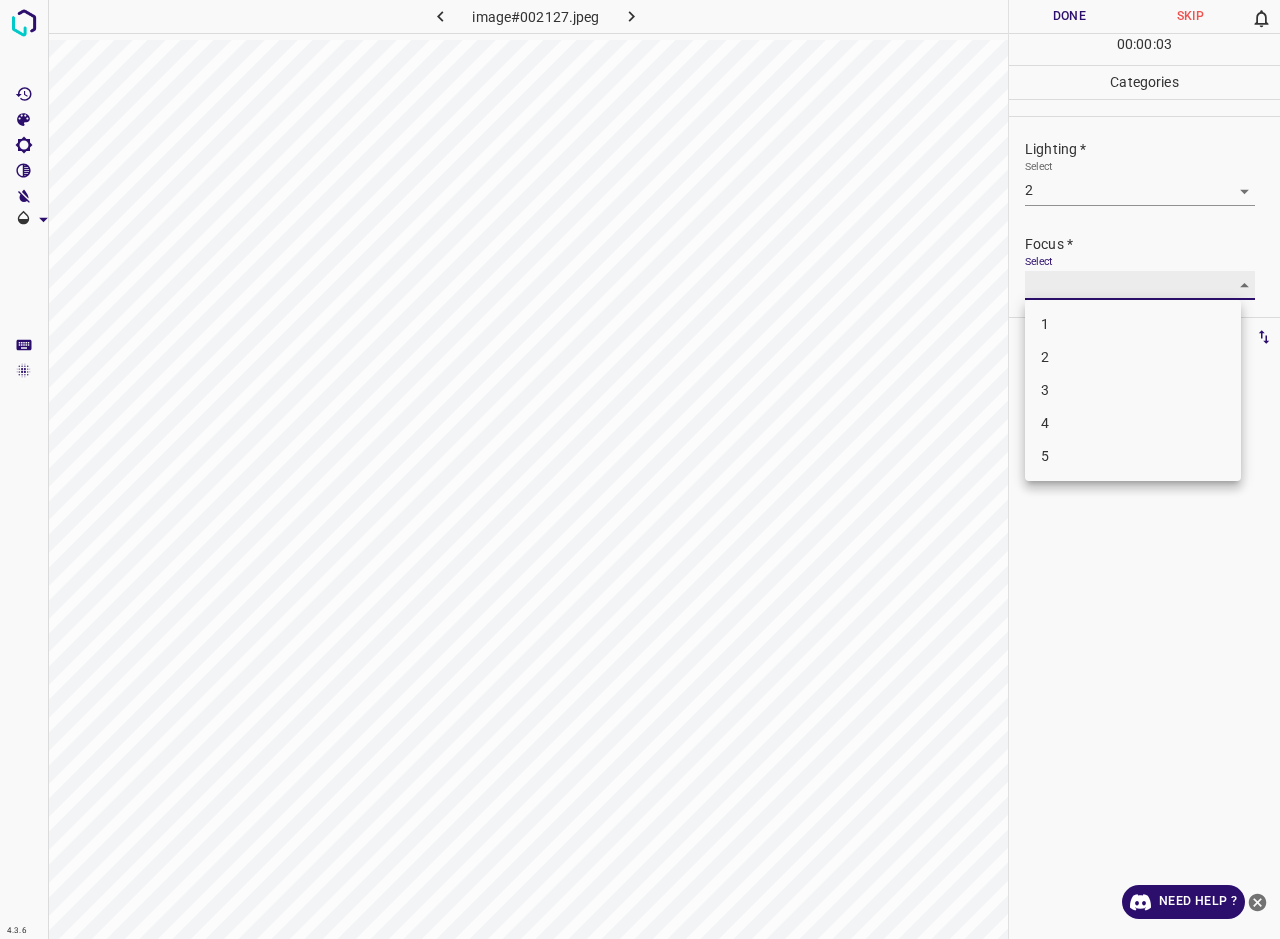 type on "3" 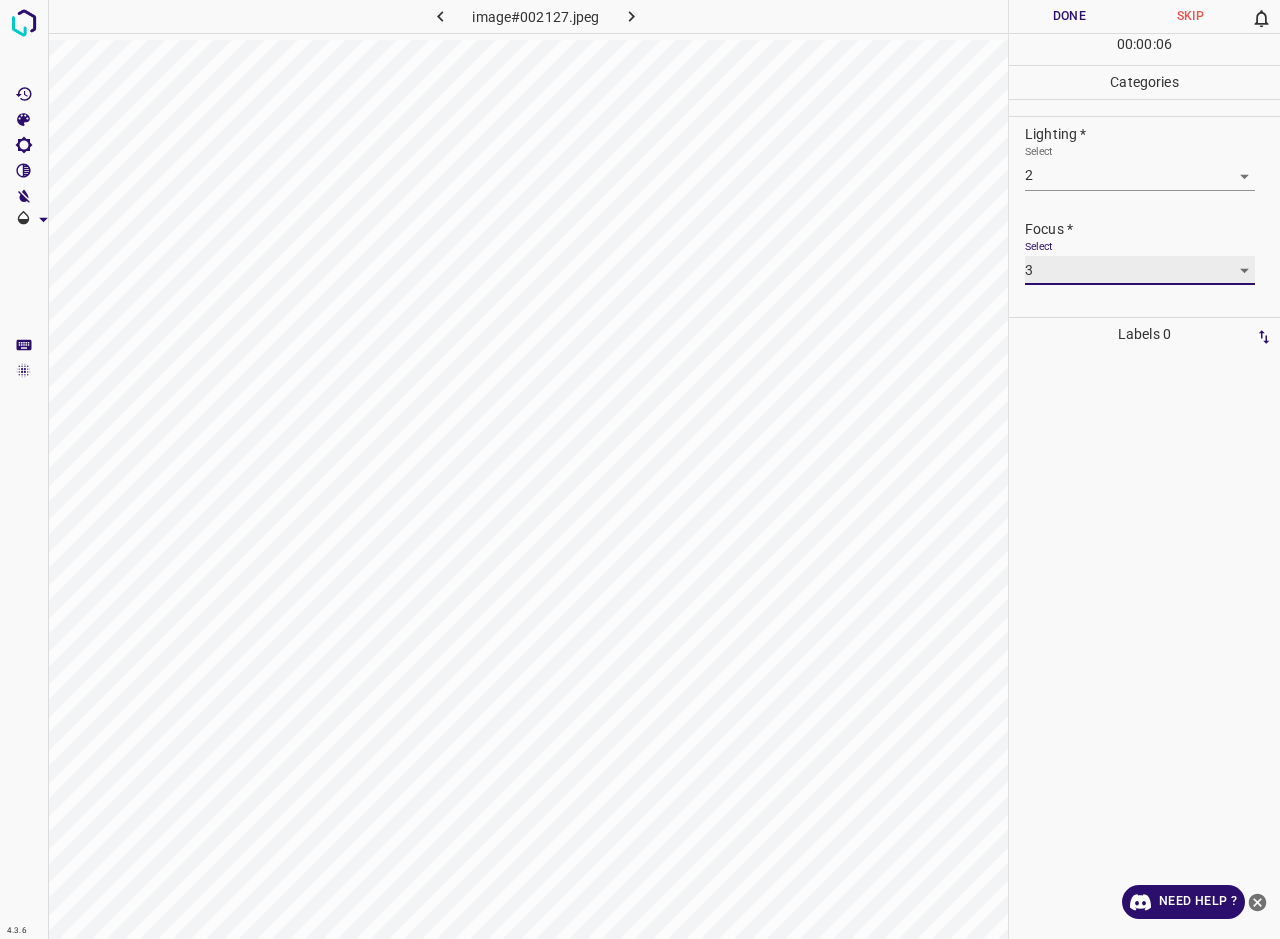 scroll, scrollTop: 98, scrollLeft: 0, axis: vertical 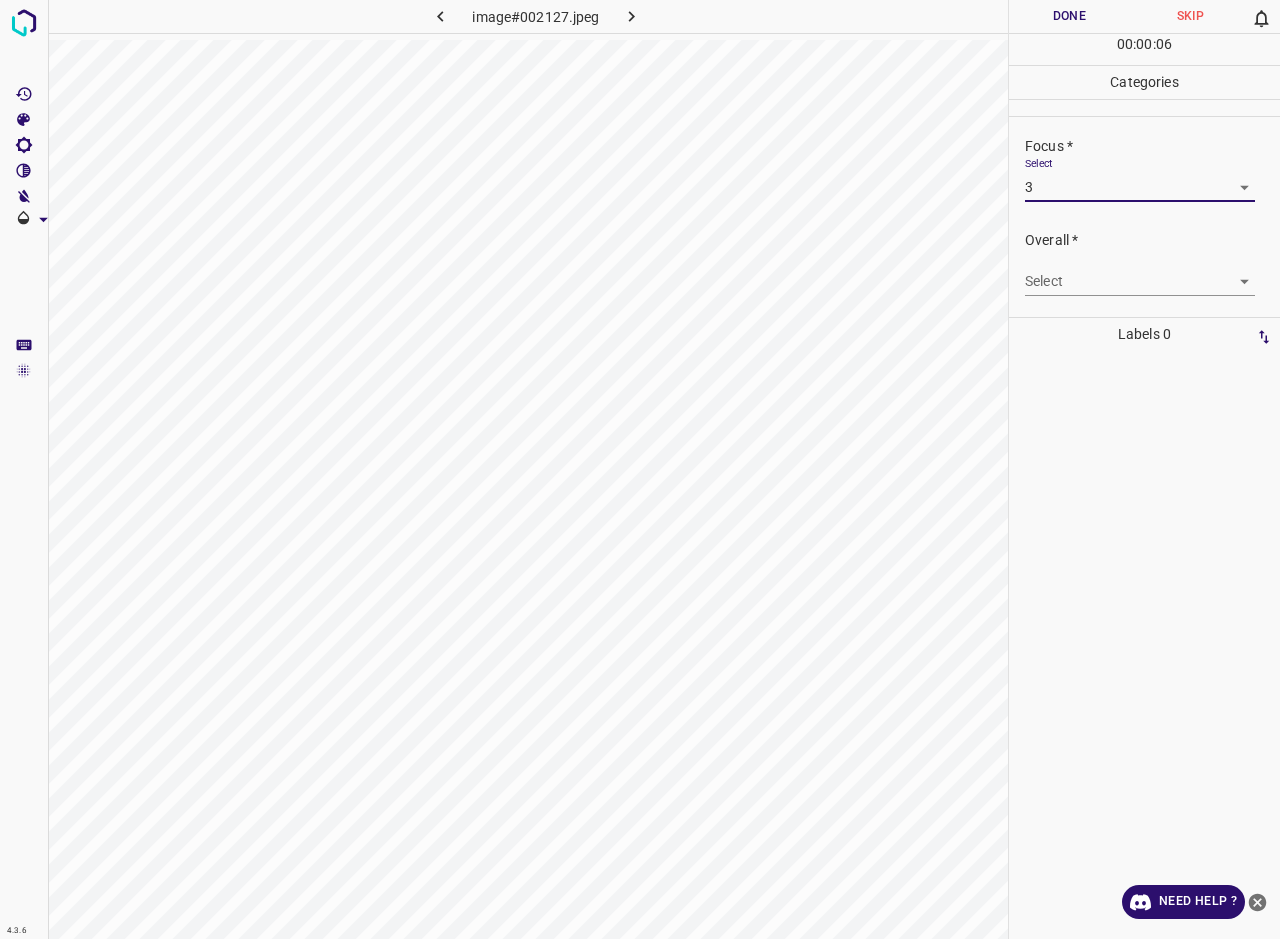 click on "4.3.6  image#002127.jpeg Done Skip 0 00   : 00   : 06   Categories Lighting *  Select 2 2 Focus *  Select 3 3 Overall *  Select ​ Labels   0 Categories 1 Lighting 2 Focus 3 Overall Tools Space Change between modes (Draw & Edit) I Auto labeling R Restore zoom M Zoom in N Zoom out Delete Delete selecte label Filters Z Restore filters X Saturation filter C Brightness filter V Contrast filter B Gray scale filter General O Download Need Help ? - Text - Hide - Delete" at bounding box center [640, 469] 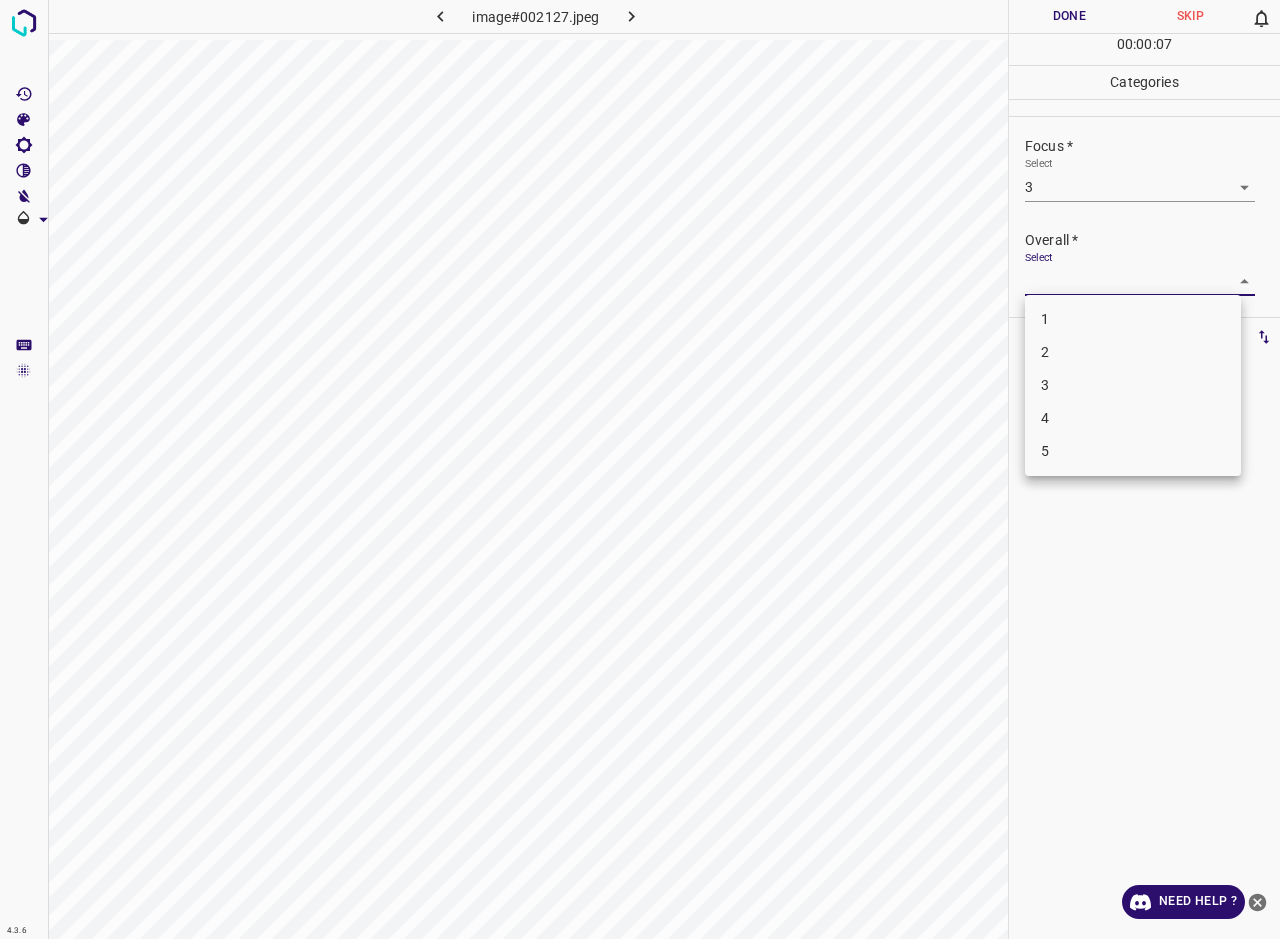 click on "3" at bounding box center (1133, 385) 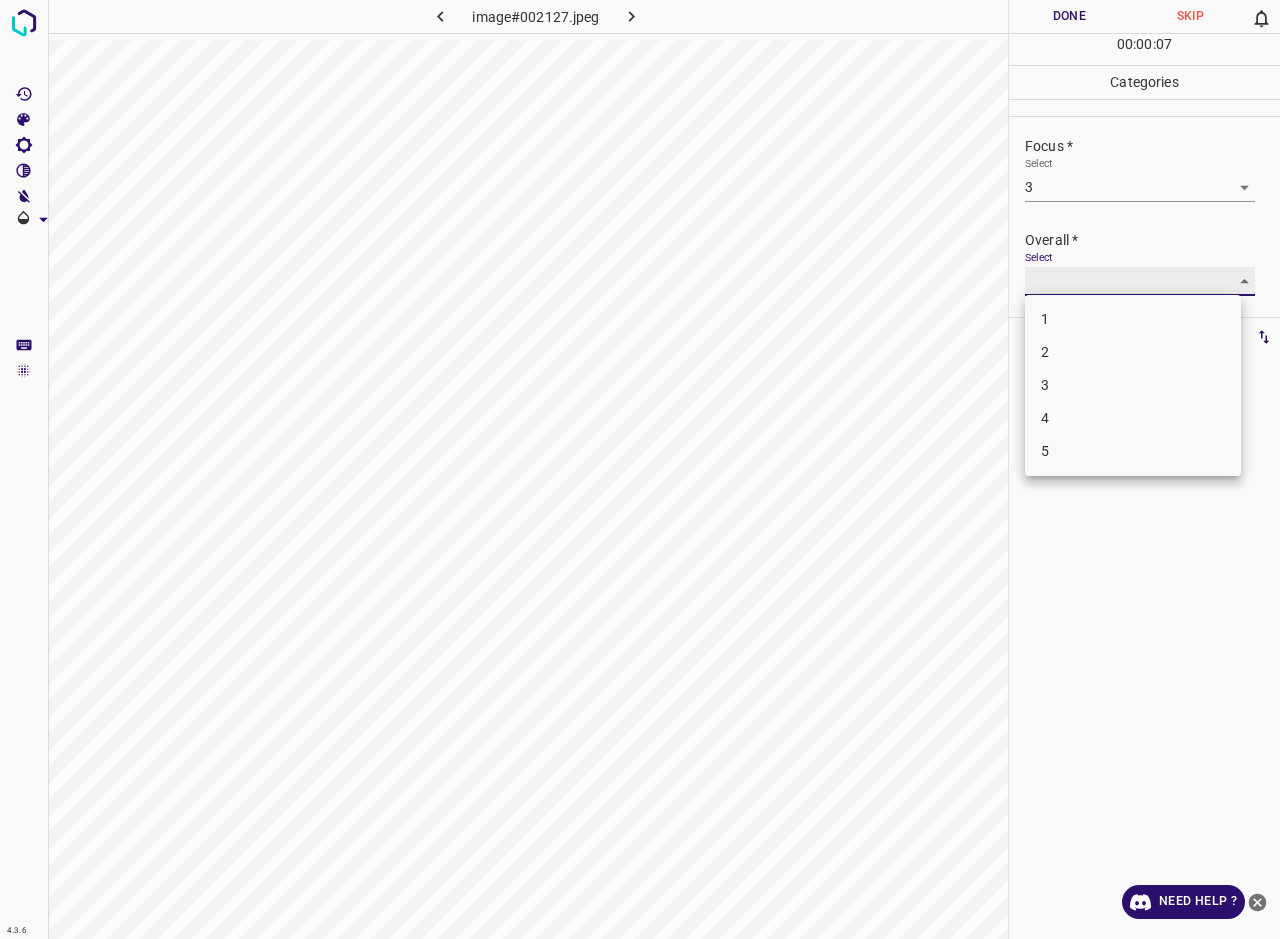 type on "3" 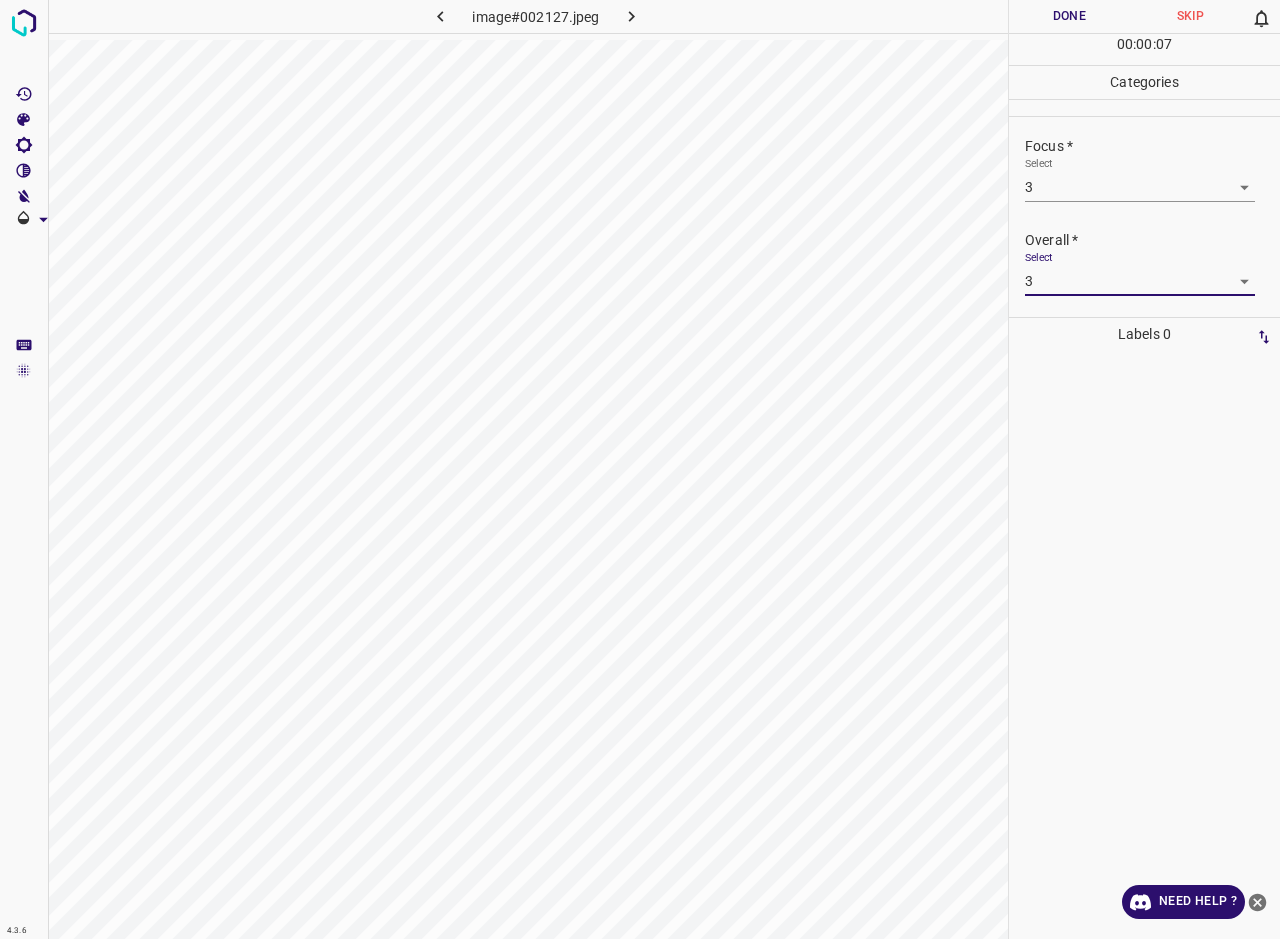click on "Done" at bounding box center [1069, 16] 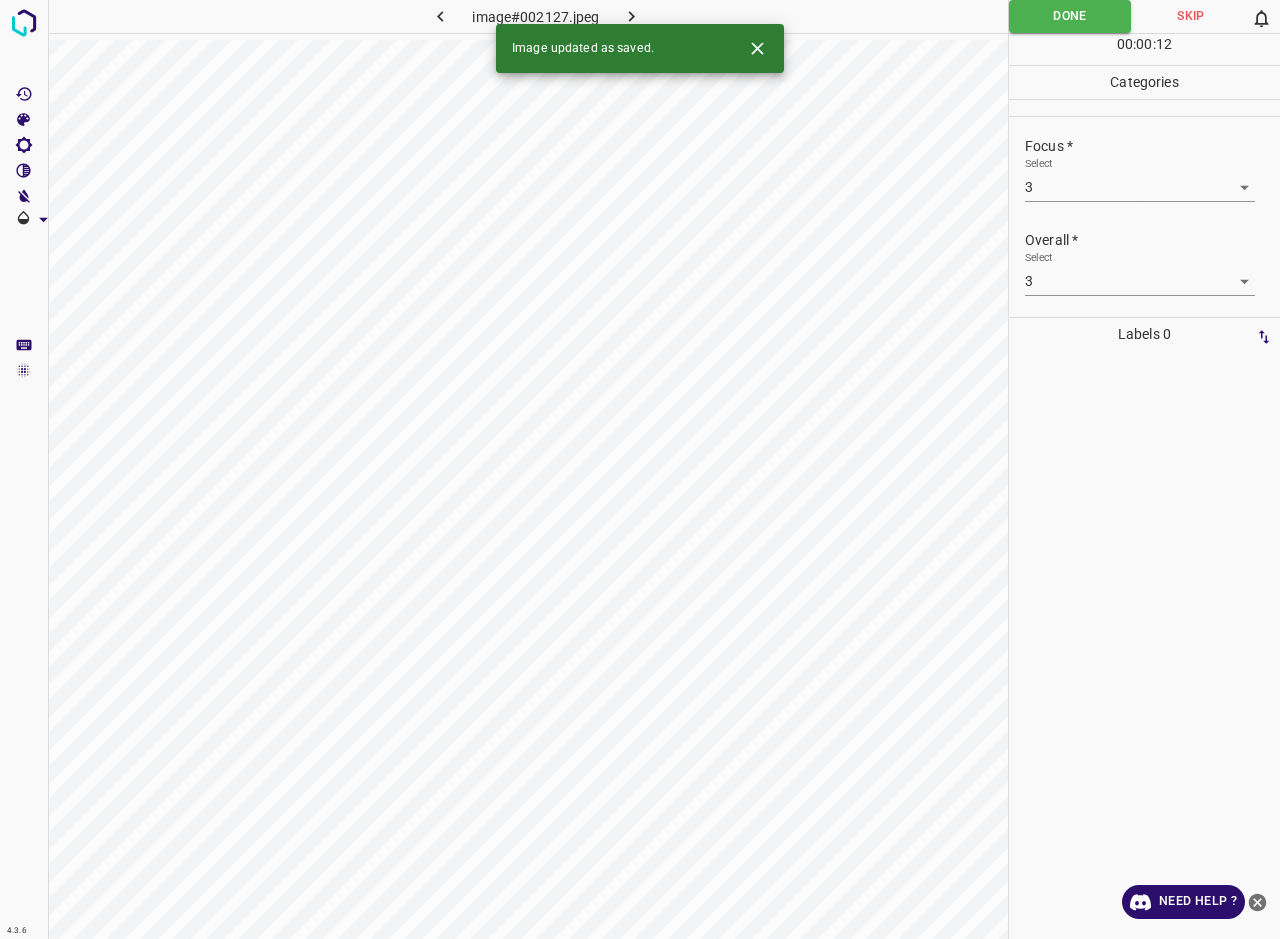 click 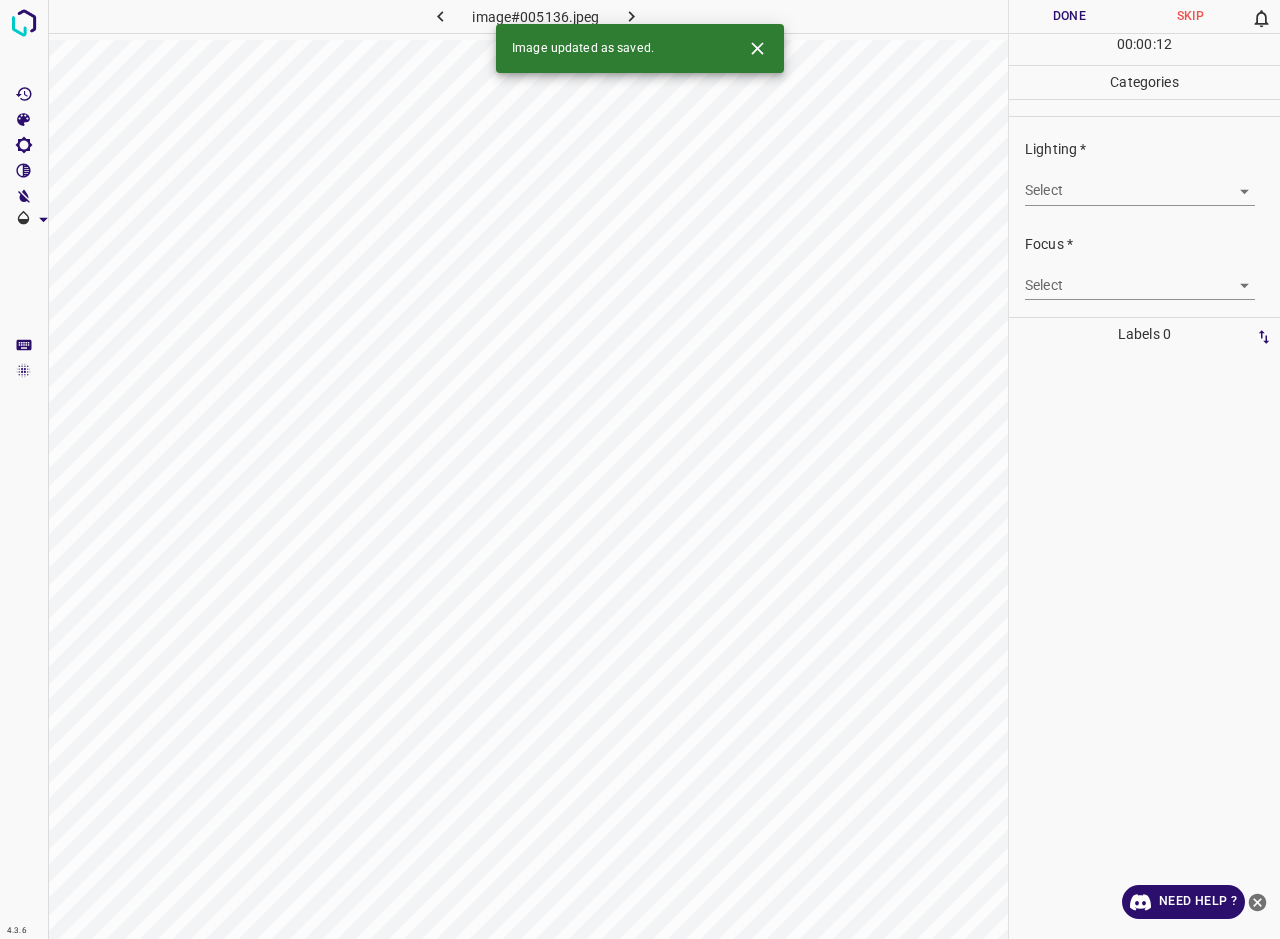 click on "4.3.6  image#005136.jpeg Done Skip 0 00   : 00   : 12   Categories Lighting *  Select ​ Focus *  Select ​ Overall *  Select ​ Labels   0 Categories 1 Lighting 2 Focus 3 Overall Tools Space Change between modes (Draw & Edit) I Auto labeling R Restore zoom M Zoom in N Zoom out Delete Delete selecte label Filters Z Restore filters X Saturation filter C Brightness filter V Contrast filter B Gray scale filter General O Download Image updated as saved. Need Help ? - Text - Hide - Delete" at bounding box center (640, 469) 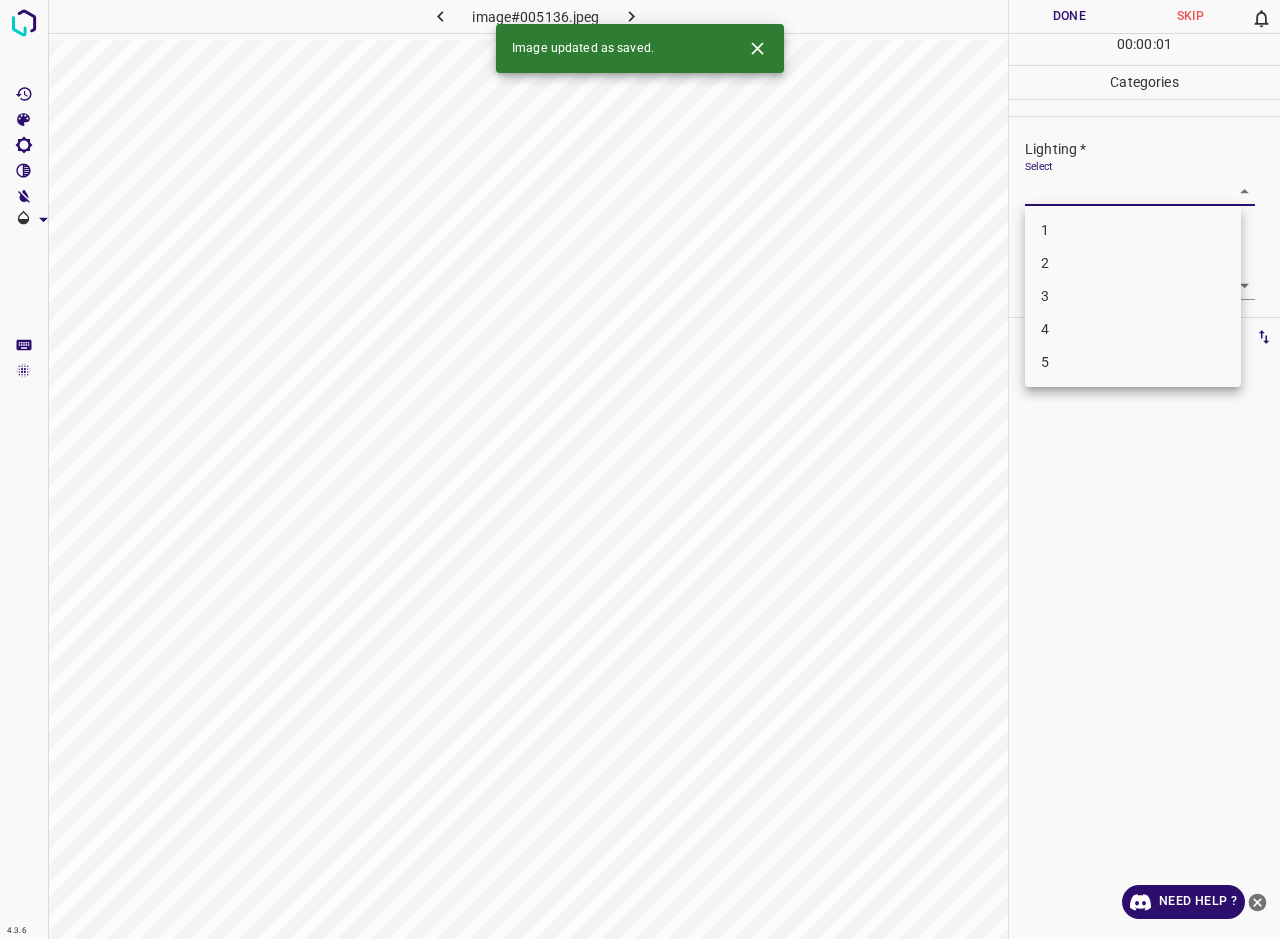 click on "3" at bounding box center (1133, 296) 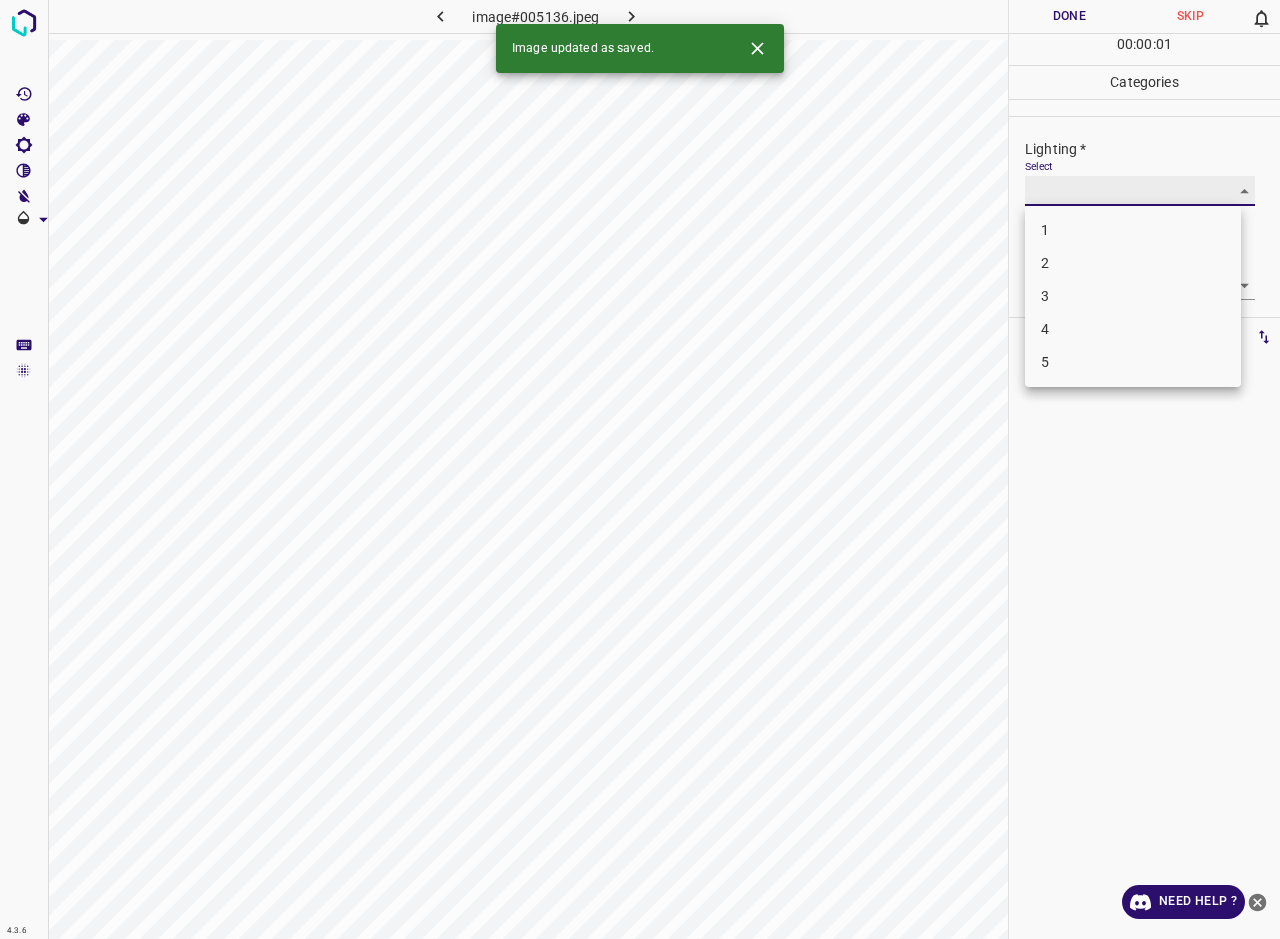 type on "3" 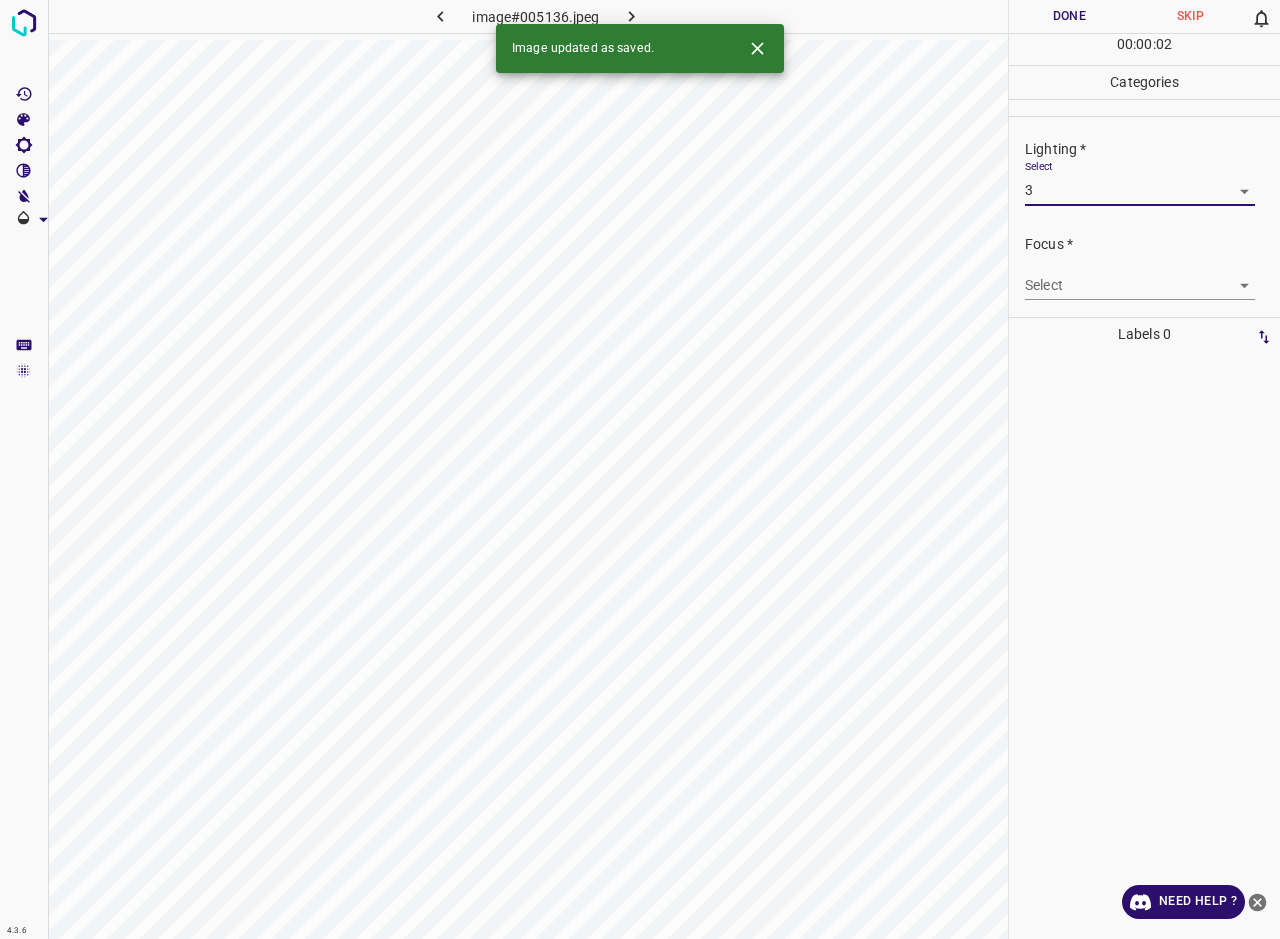 click on "4.3.6  image#005136.jpeg Done Skip 0 00   : 00   : 02   Categories Lighting *  Select 3 3 Focus *  Select ​ Overall *  Select ​ Labels   0 Categories 1 Lighting 2 Focus 3 Overall Tools Space Change between modes (Draw & Edit) I Auto labeling R Restore zoom M Zoom in N Zoom out Delete Delete selecte label Filters Z Restore filters X Saturation filter C Brightness filter V Contrast filter B Gray scale filter General O Download Image updated as saved. Need Help ? - Text - Hide - Delete" at bounding box center [640, 469] 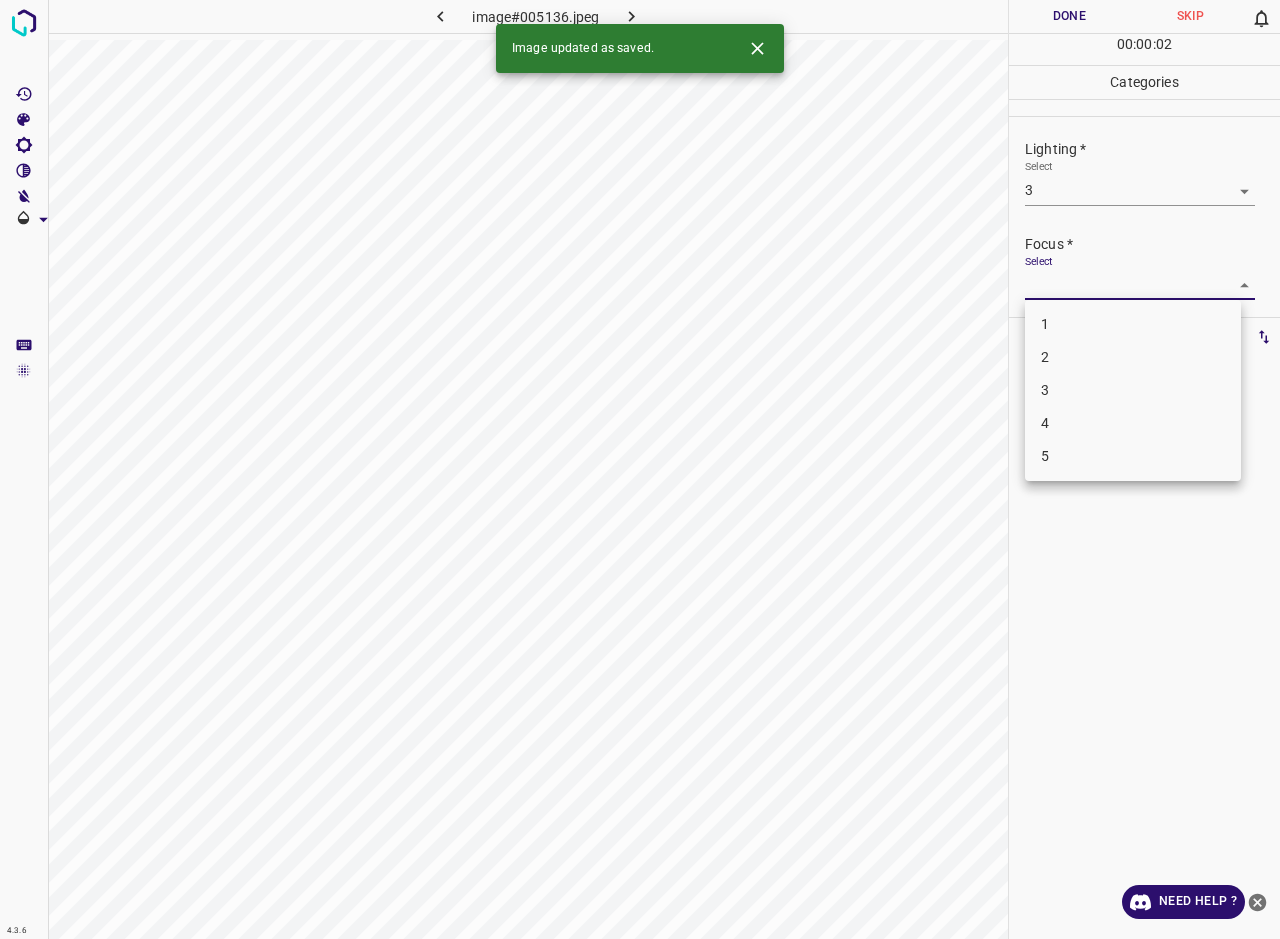 click on "3" at bounding box center [1133, 390] 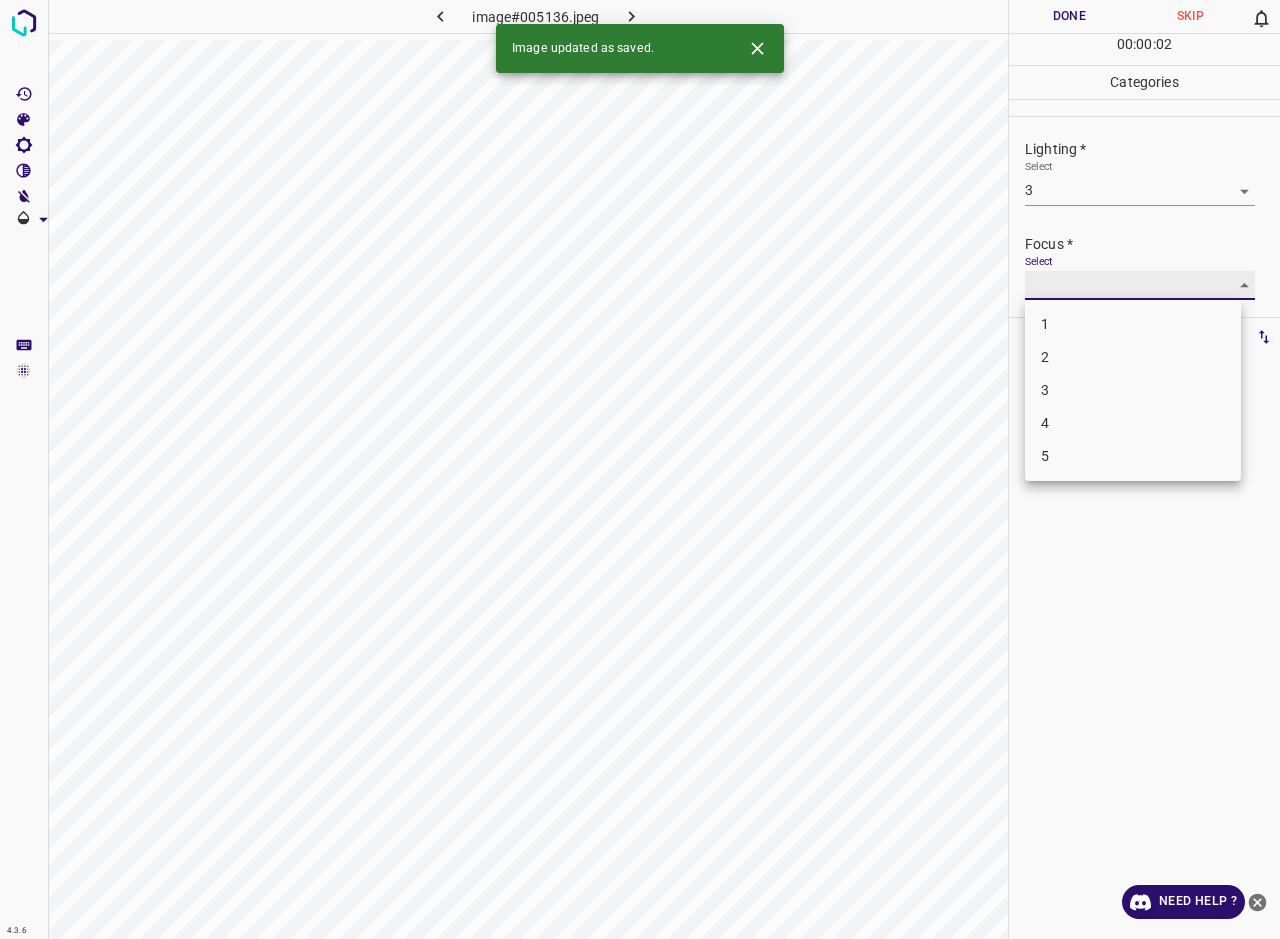 type on "3" 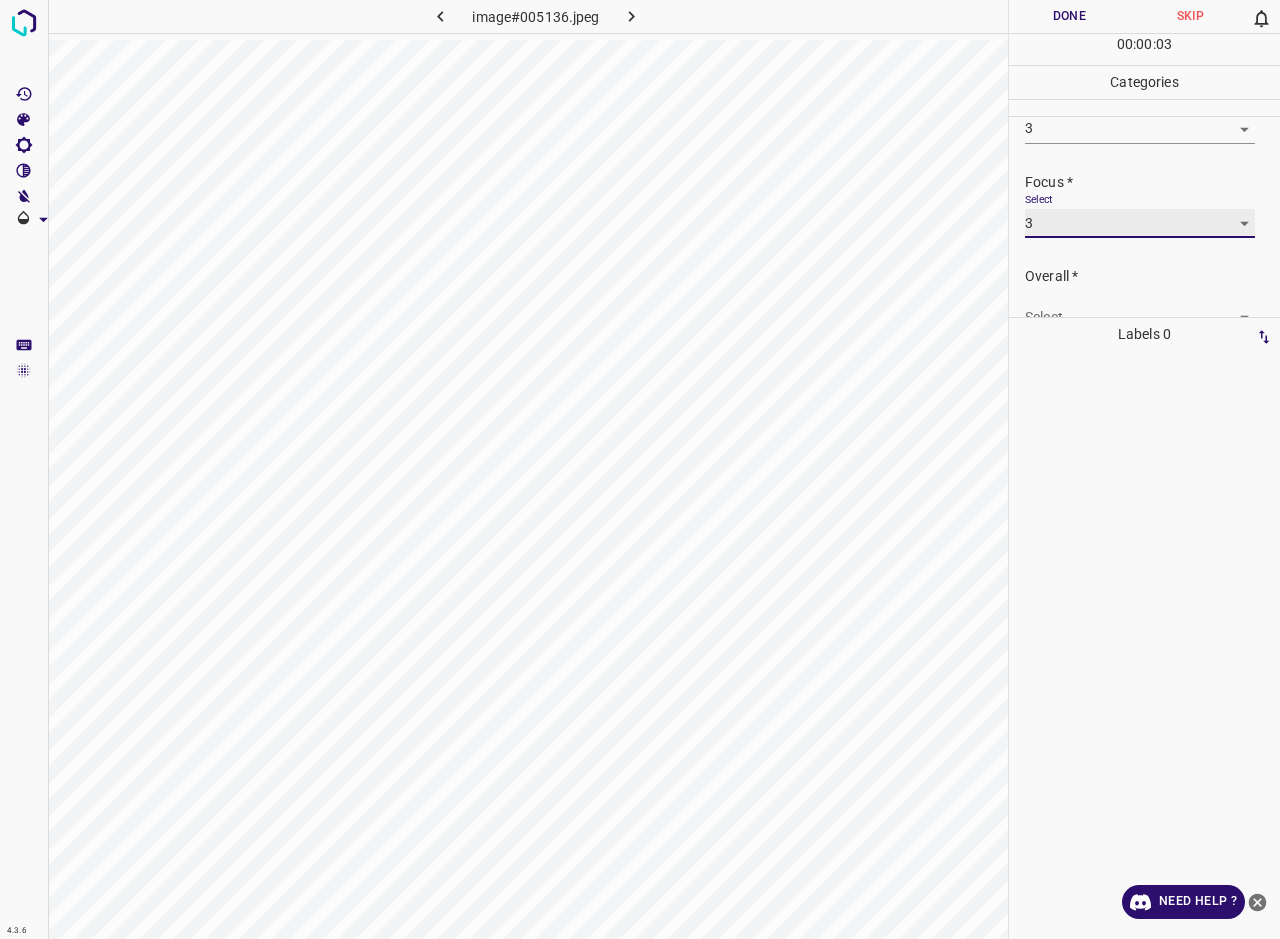 scroll, scrollTop: 98, scrollLeft: 0, axis: vertical 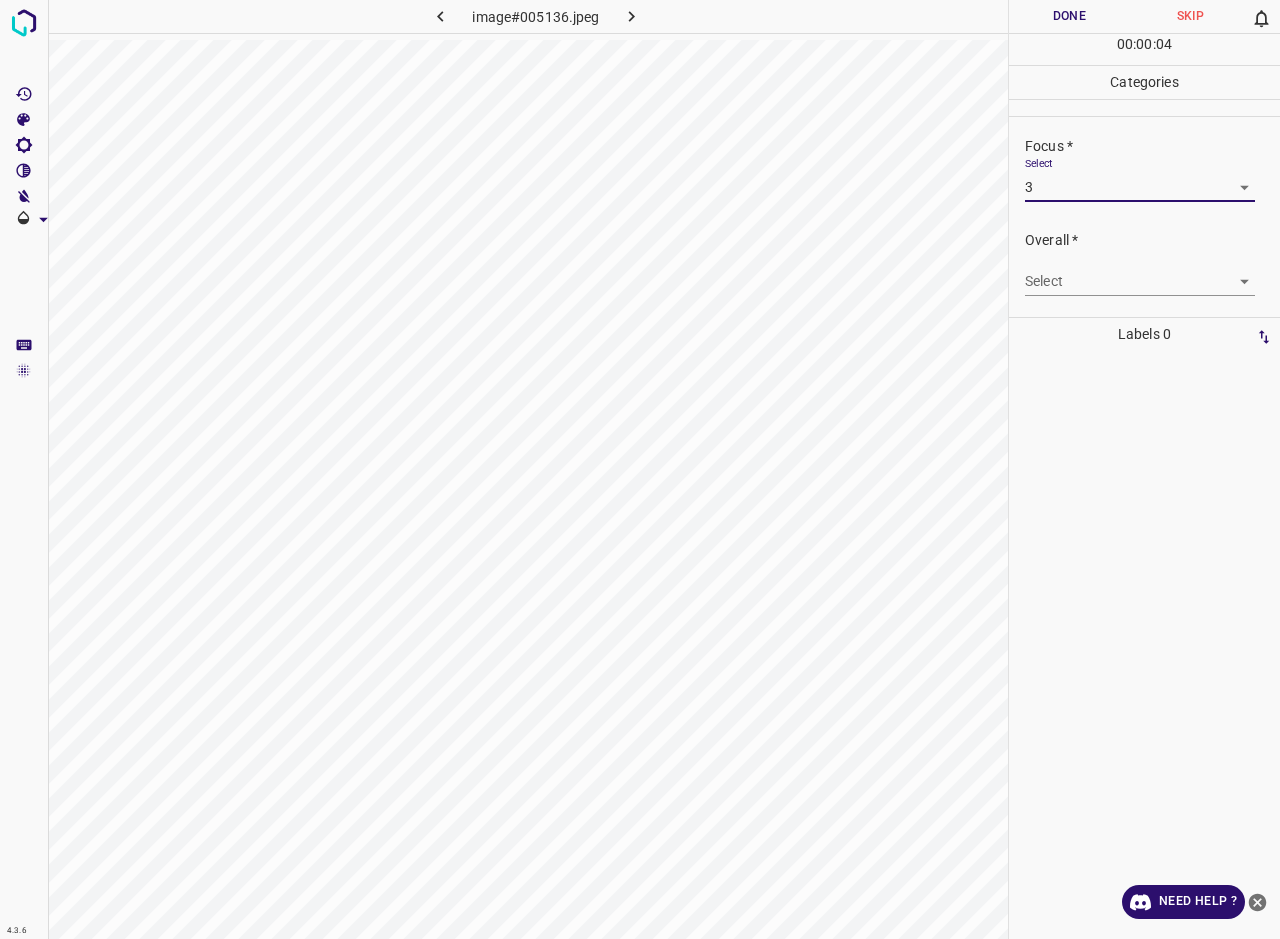click on "4.3.6  image#005136.jpeg Done Skip 0 00   : 00   : 04   Categories Lighting *  Select 3 3 Focus *  Select 3 3 Overall *  Select ​ Labels   0 Categories 1 Lighting 2 Focus 3 Overall Tools Space Change between modes (Draw & Edit) I Auto labeling R Restore zoom M Zoom in N Zoom out Delete Delete selecte label Filters Z Restore filters X Saturation filter C Brightness filter V Contrast filter B Gray scale filter General O Download Need Help ? - Text - Hide - Delete" at bounding box center (640, 469) 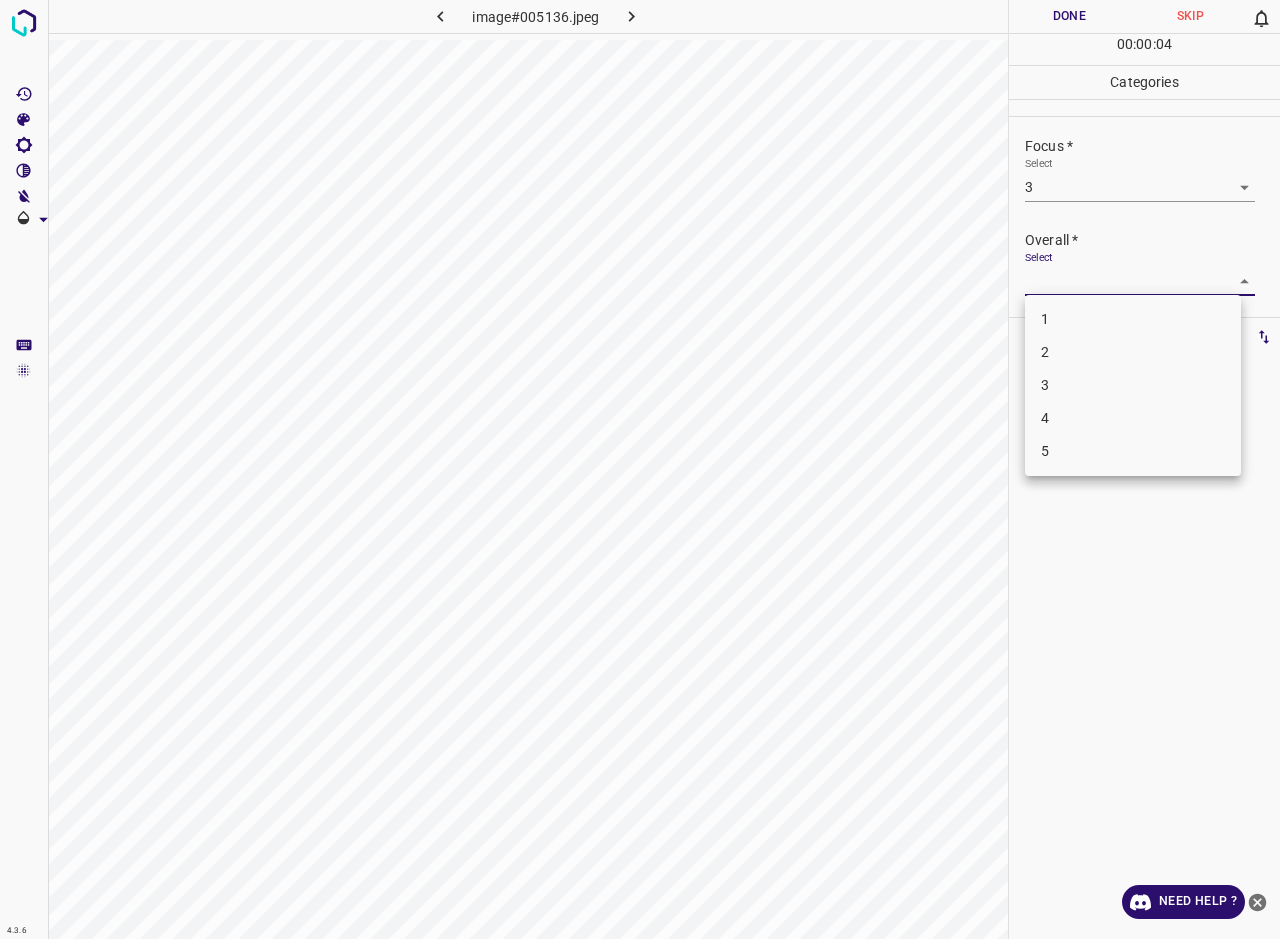 click on "3" at bounding box center [1133, 385] 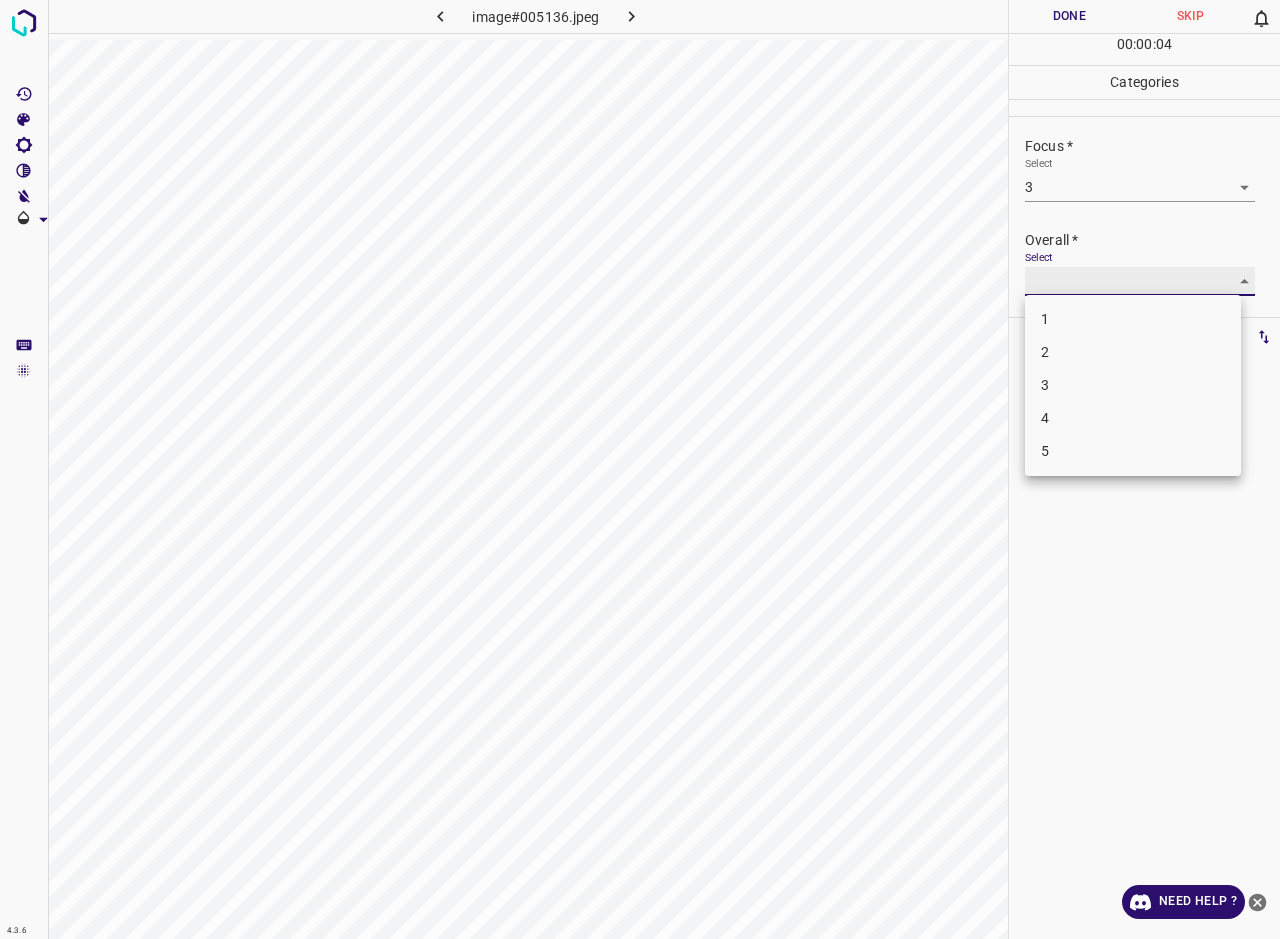 type on "3" 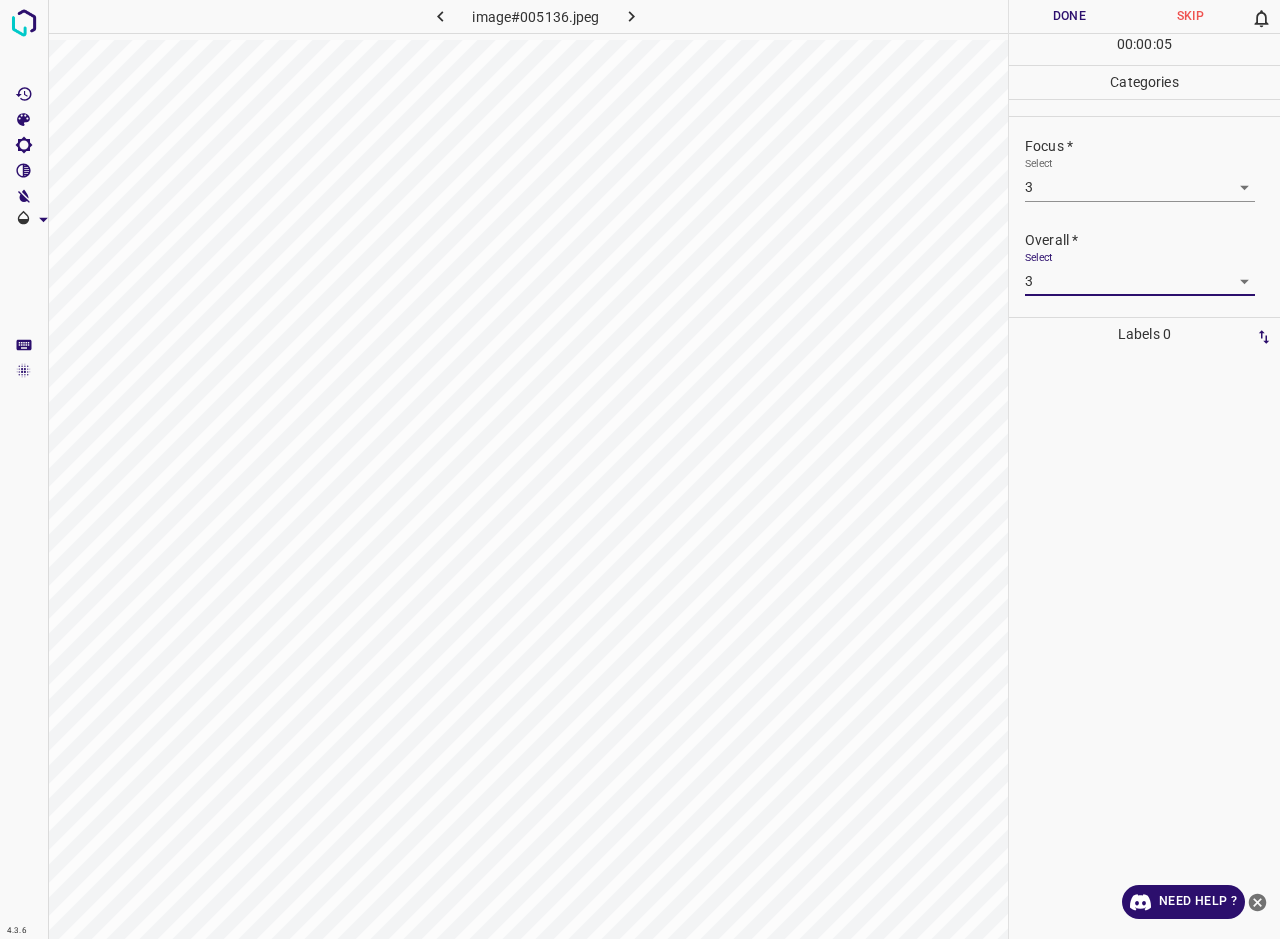 click on "Done" at bounding box center [1069, 16] 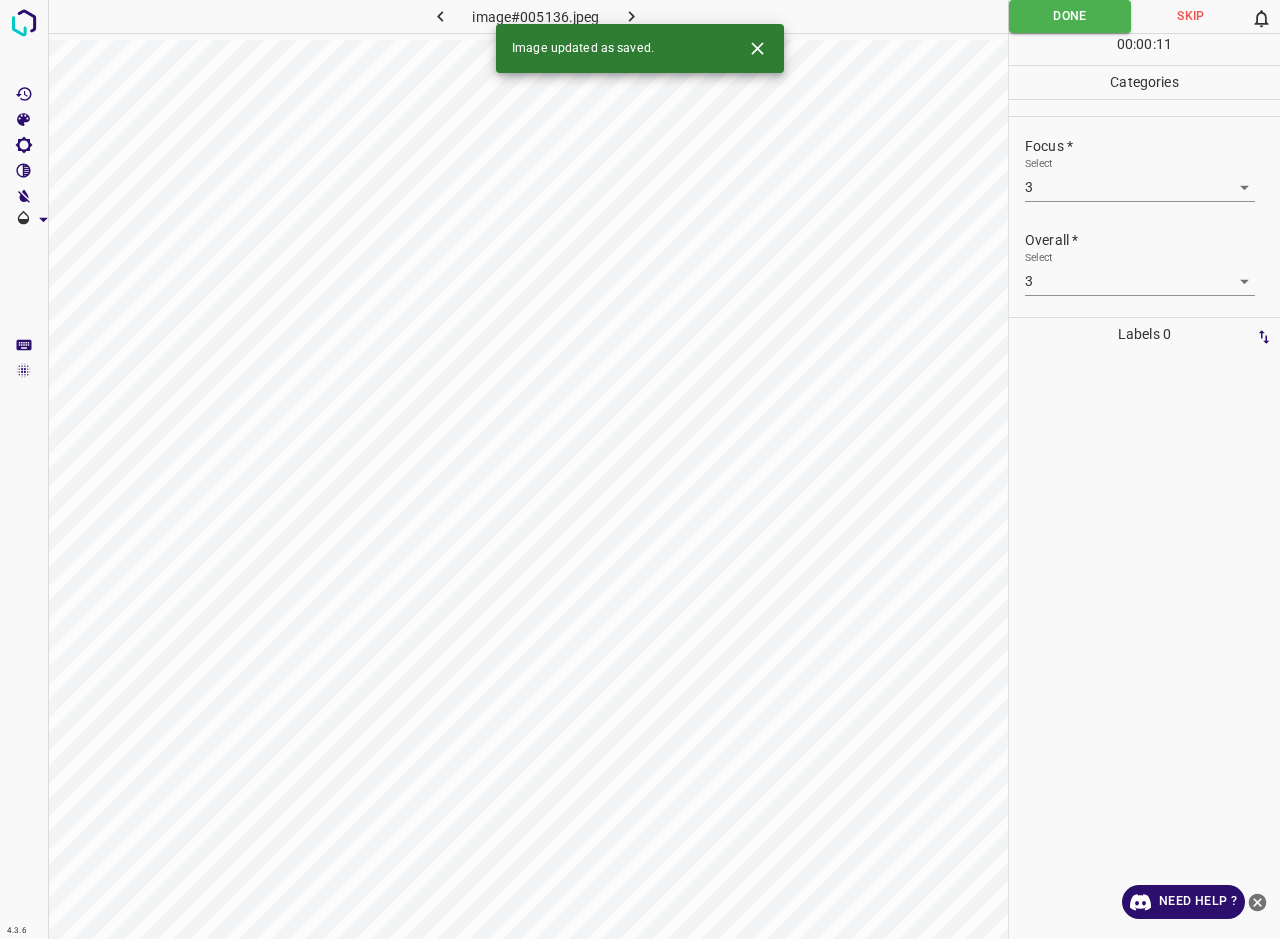 click 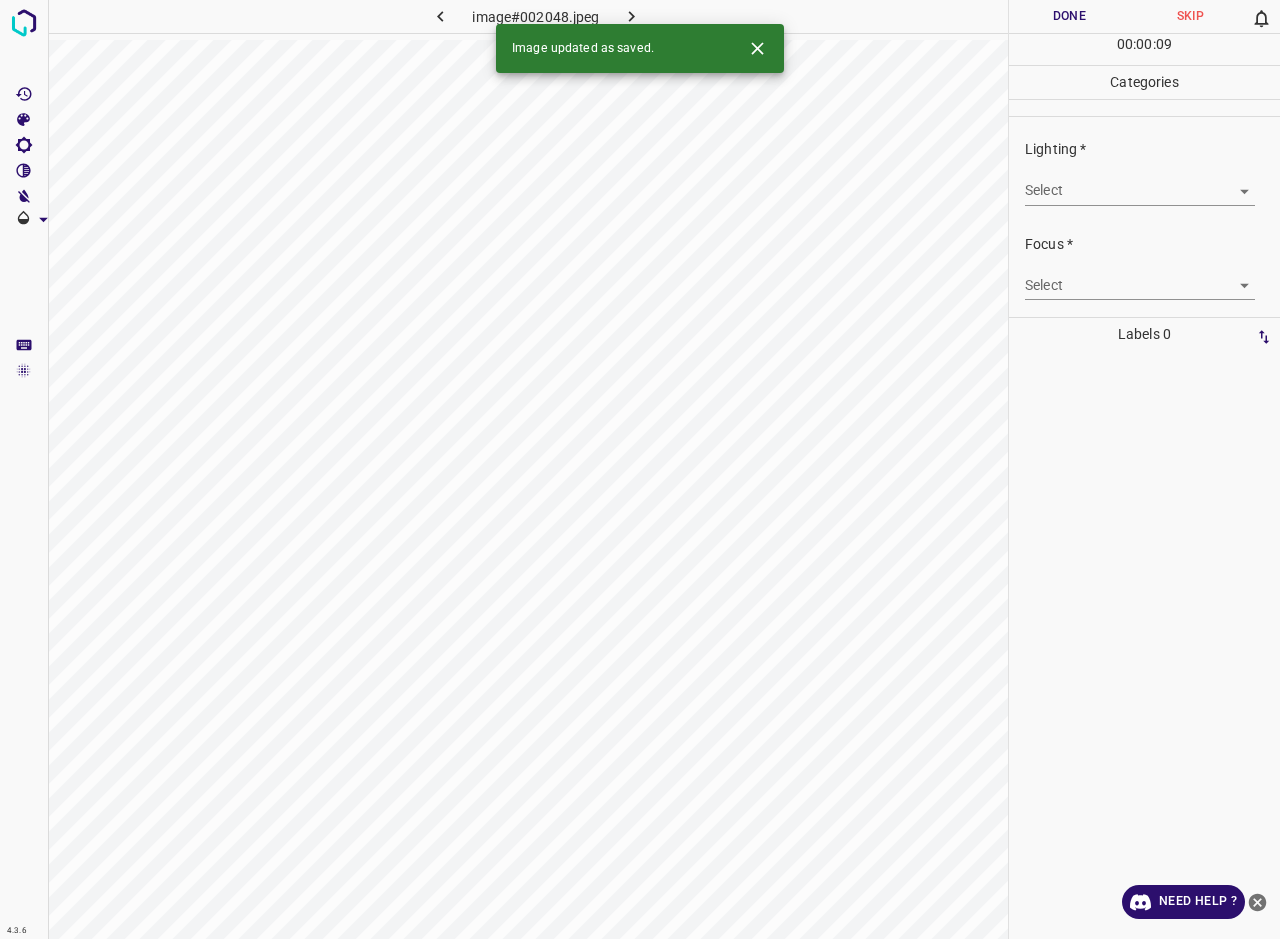 click on "4.3.6  image#002048.jpeg Done Skip 0 00   : 00   : 09   Categories Lighting *  Select ​ Focus *  Select ​ Overall *  Select ​ Labels   0 Categories 1 Lighting 2 Focus 3 Overall Tools Space Change between modes (Draw & Edit) I Auto labeling R Restore zoom M Zoom in N Zoom out Delete Delete selecte label Filters Z Restore filters X Saturation filter C Brightness filter V Contrast filter B Gray scale filter General O Download Image updated as saved. Need Help ? - Text - Hide - Delete" at bounding box center [640, 469] 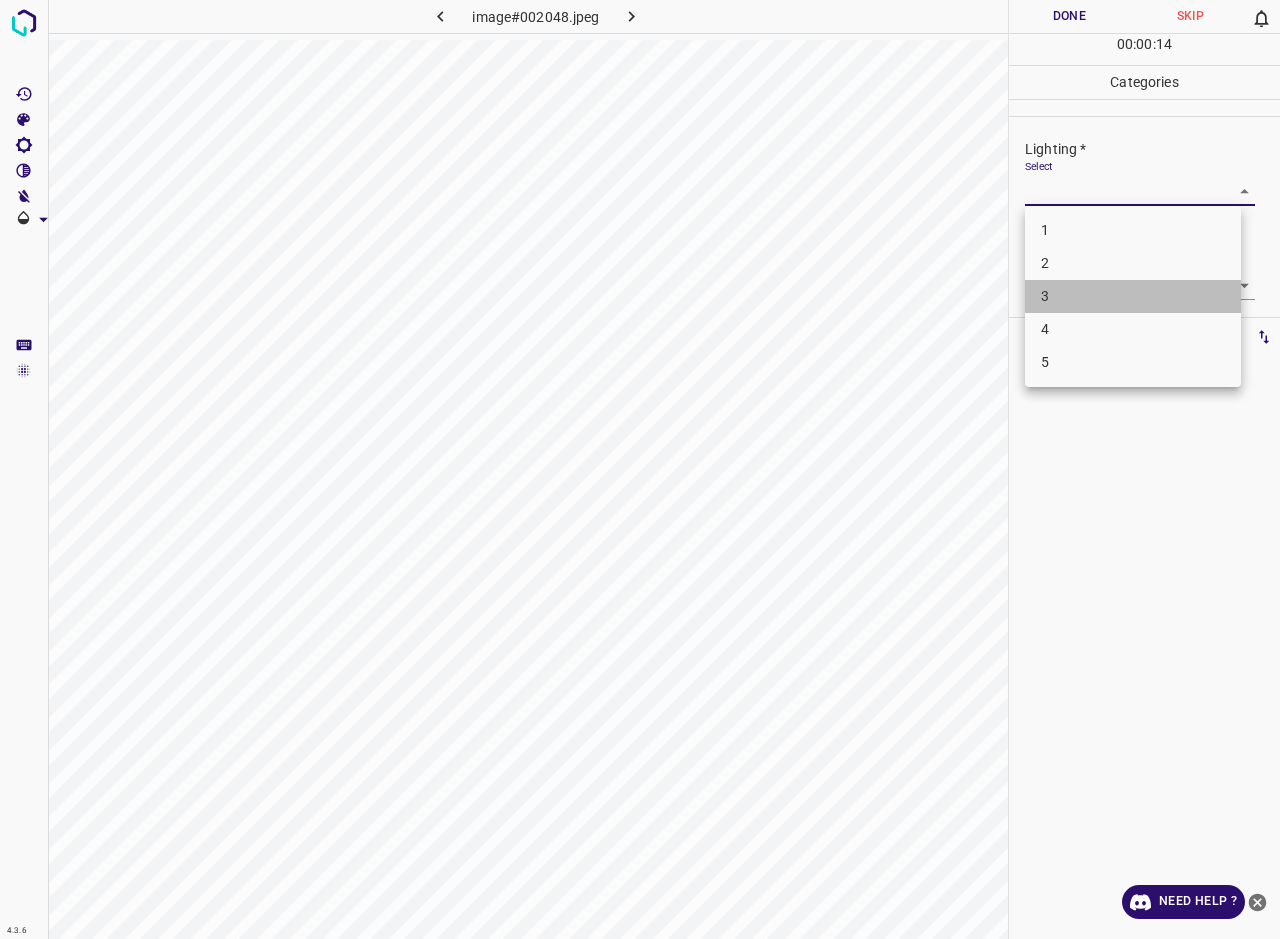 click on "3" at bounding box center (1133, 296) 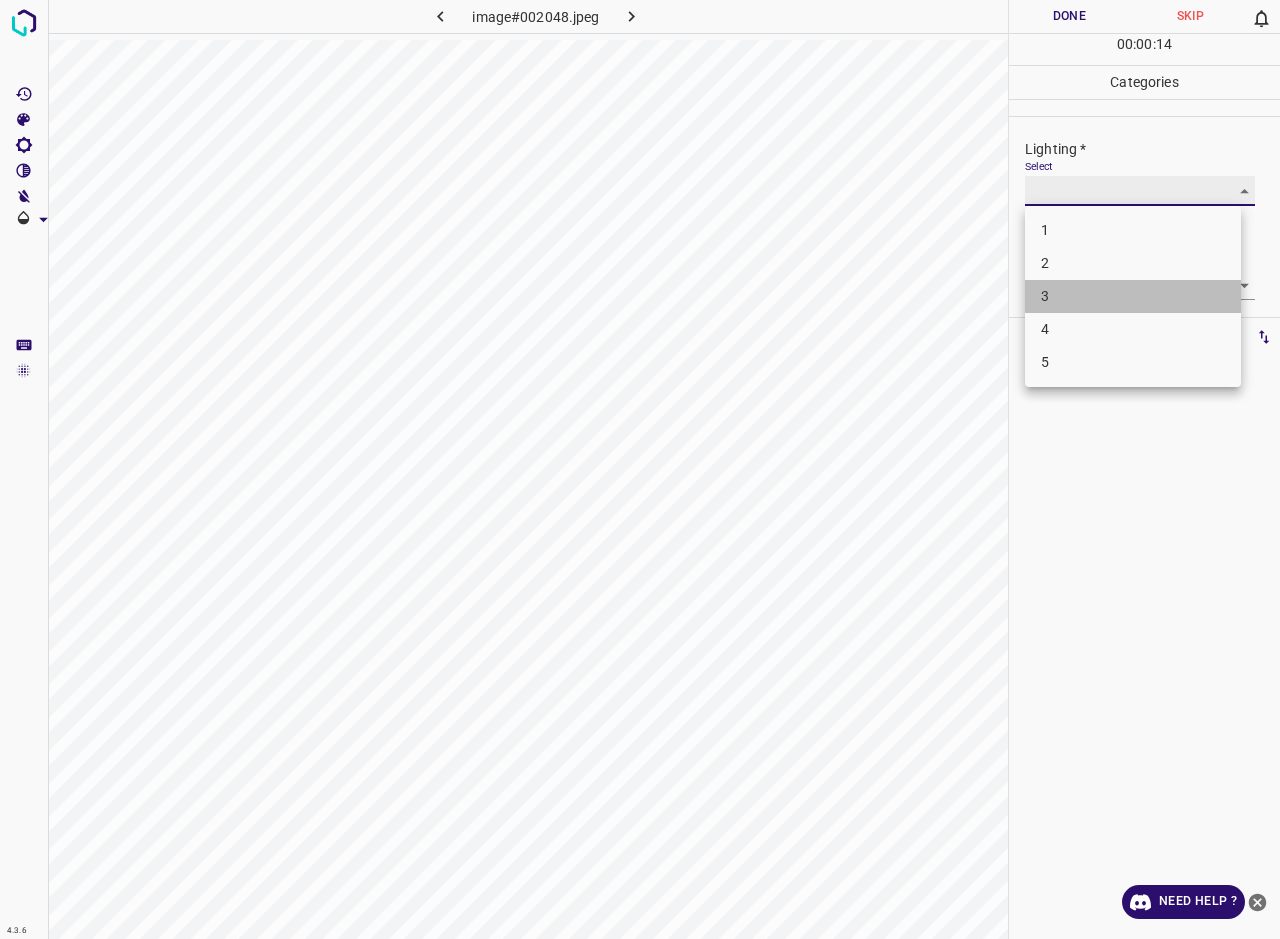 type on "3" 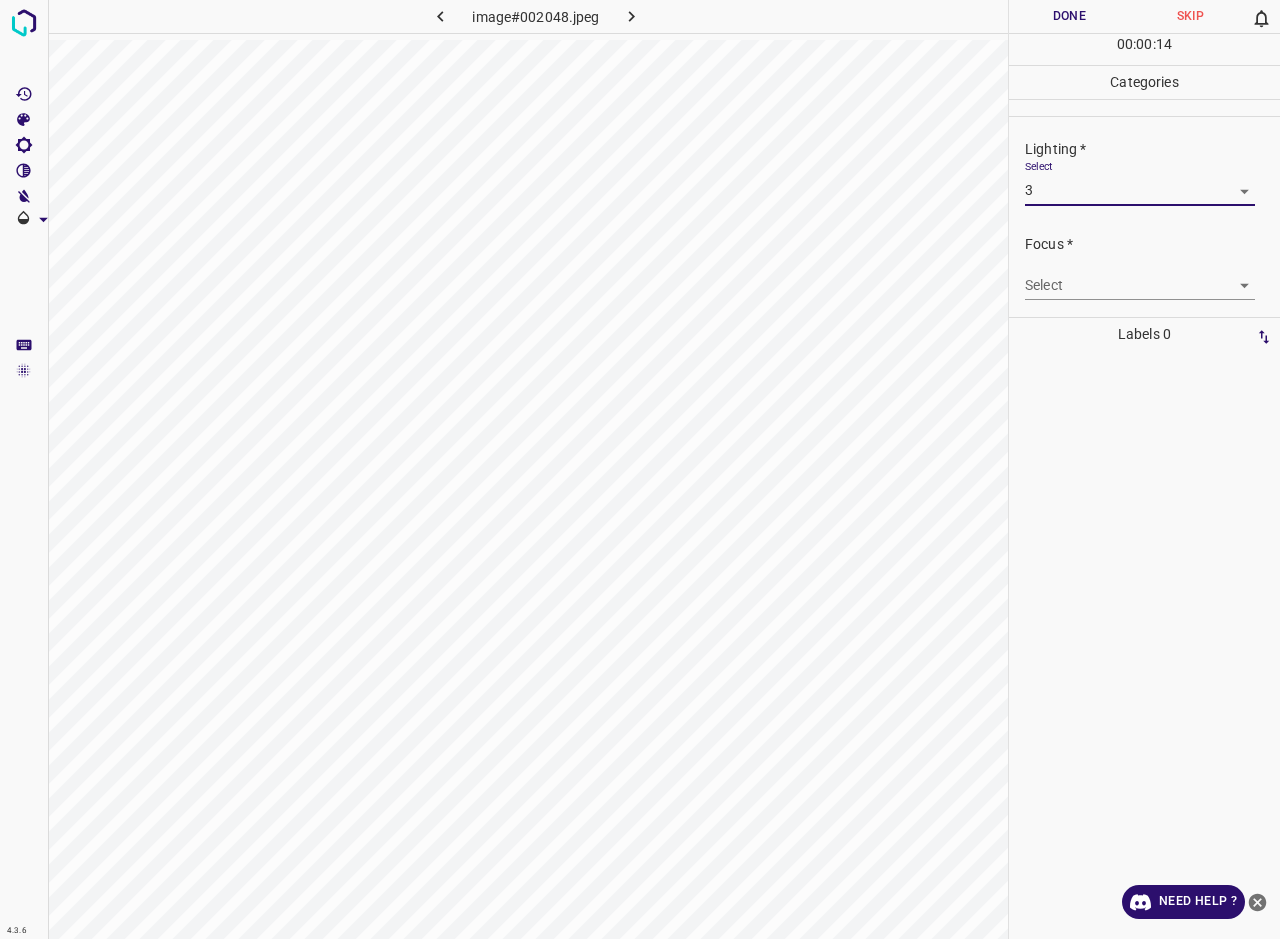 click on "4.3.6  image#002048.jpeg Done Skip 0 00   : 00   : 14   Categories Lighting *  Select 3 3 Focus *  Select ​ Overall *  Select ​ Labels   0 Categories 1 Lighting 2 Focus 3 Overall Tools Space Change between modes (Draw & Edit) I Auto labeling R Restore zoom M Zoom in N Zoom out Delete Delete selecte label Filters Z Restore filters X Saturation filter C Brightness filter V Contrast filter B Gray scale filter General O Download Need Help ? - Text - Hide - Delete" at bounding box center [640, 469] 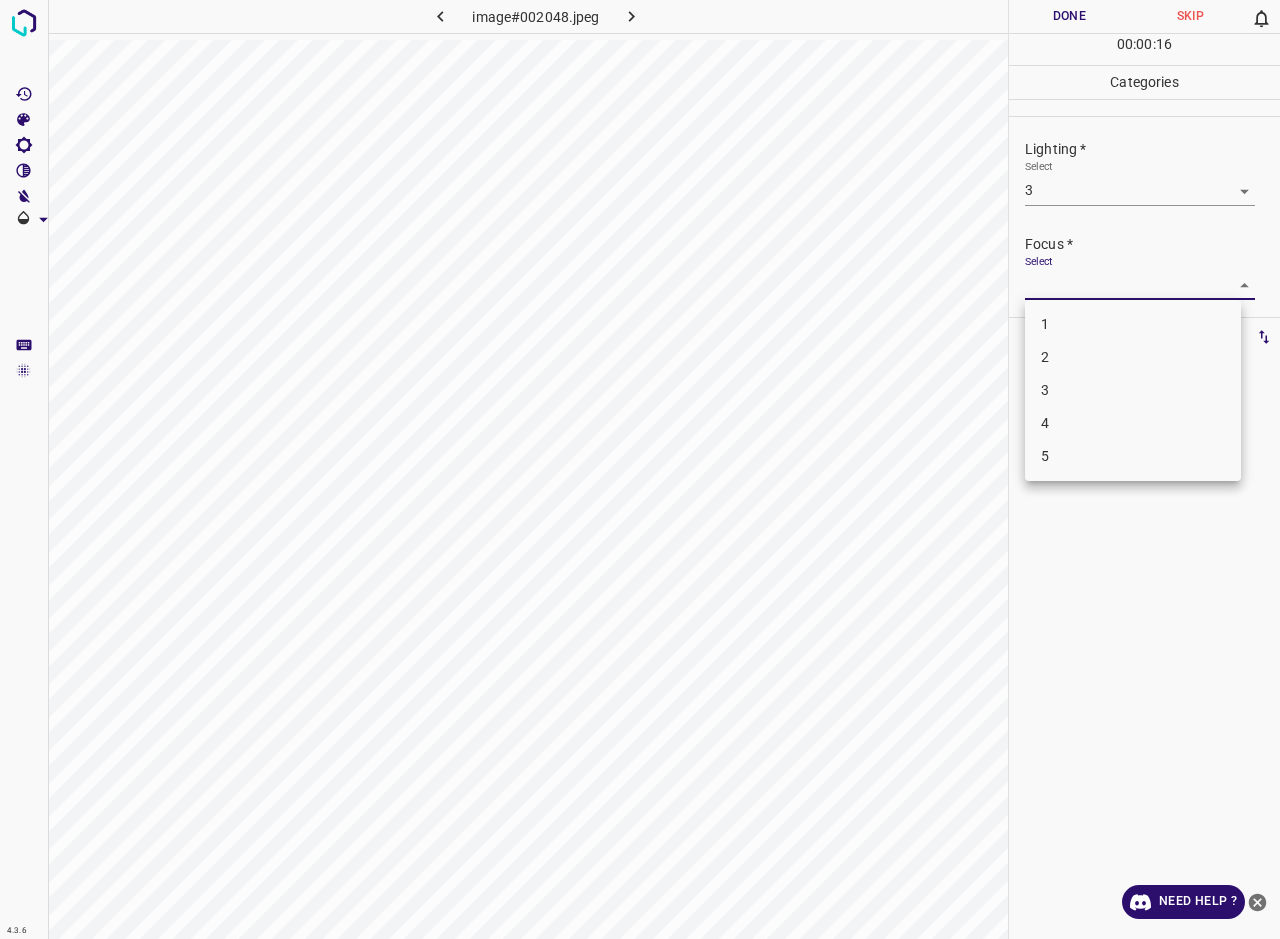 click on "3" at bounding box center [1133, 390] 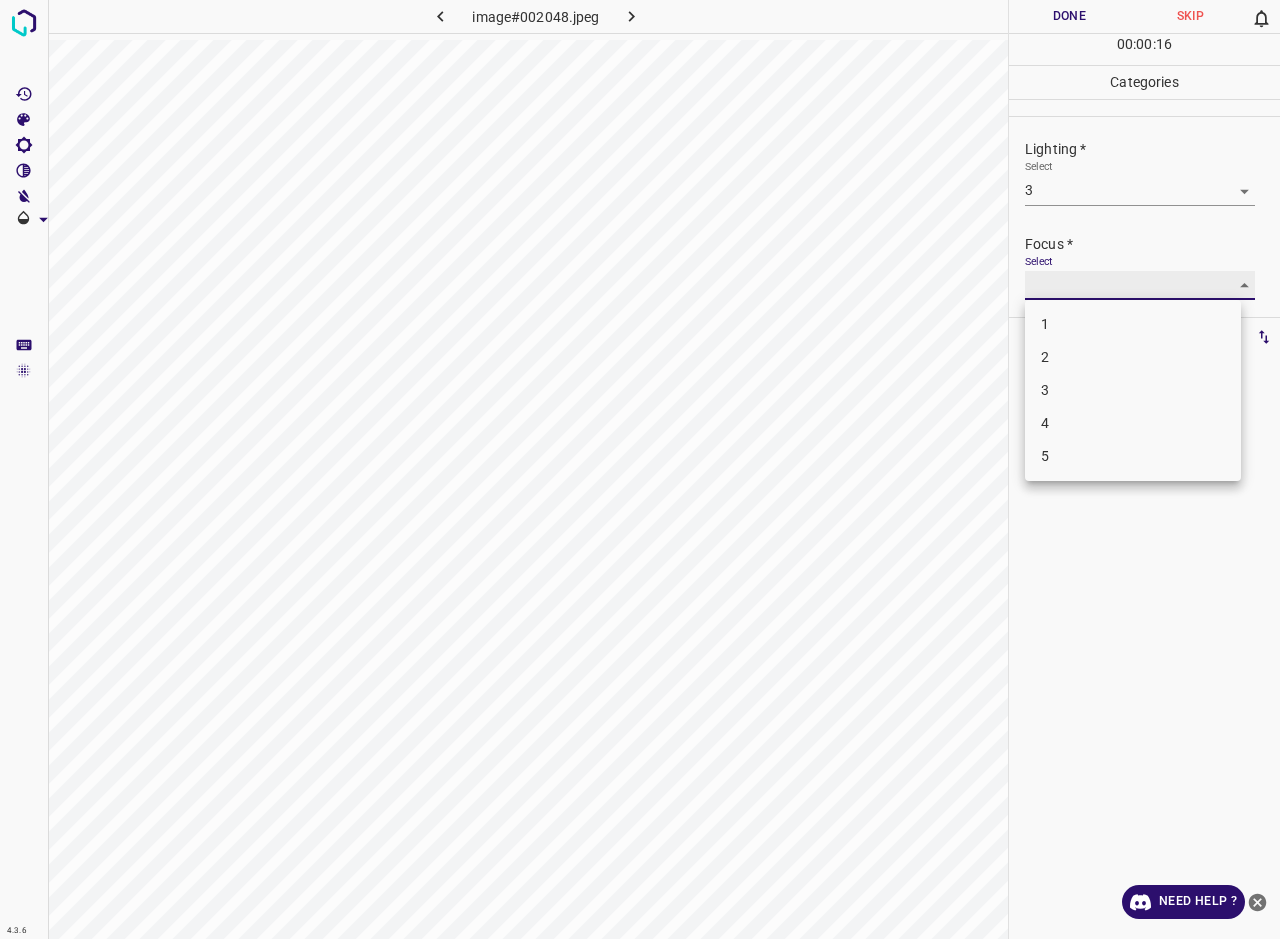 type on "3" 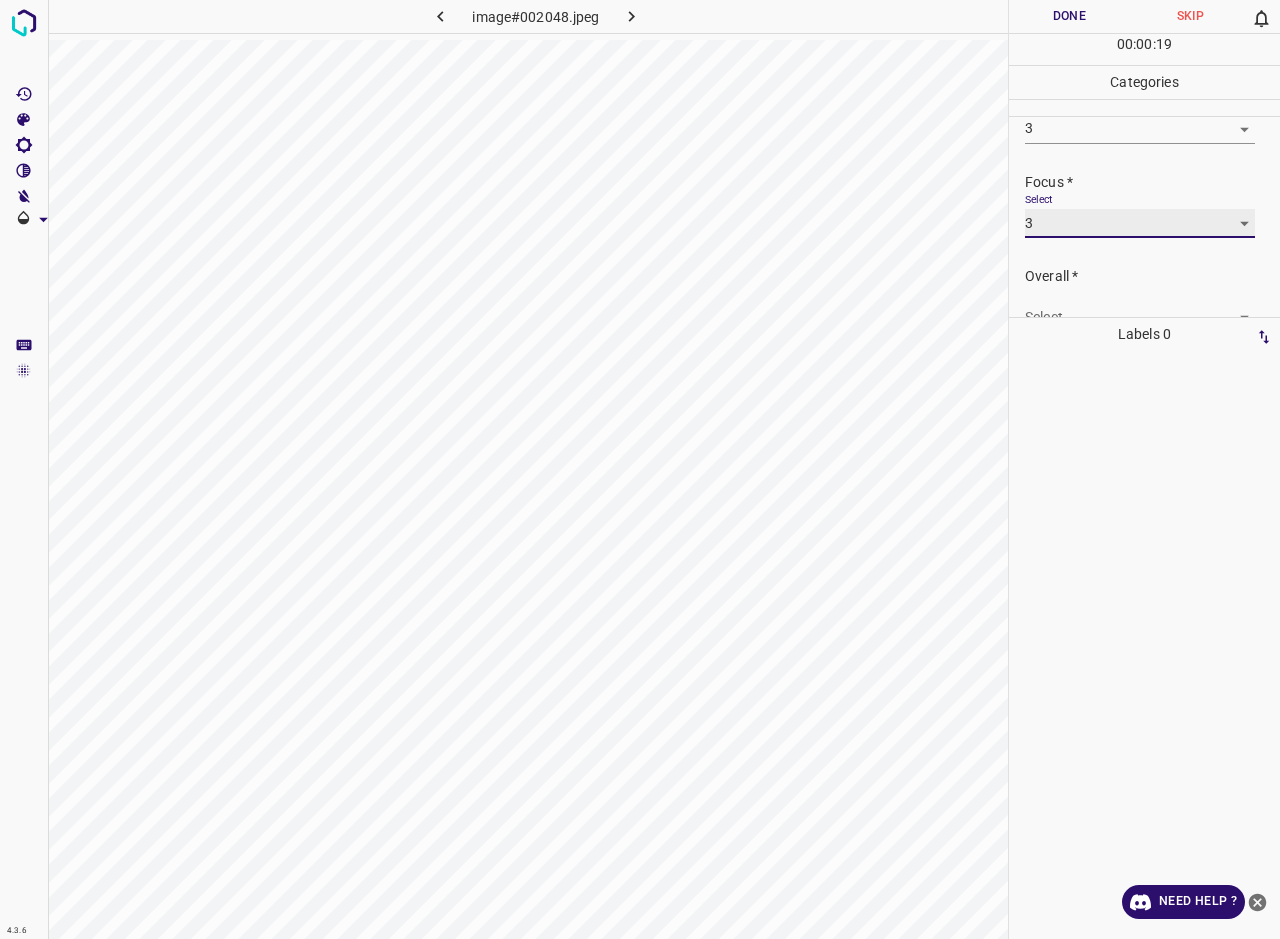 scroll, scrollTop: 97, scrollLeft: 0, axis: vertical 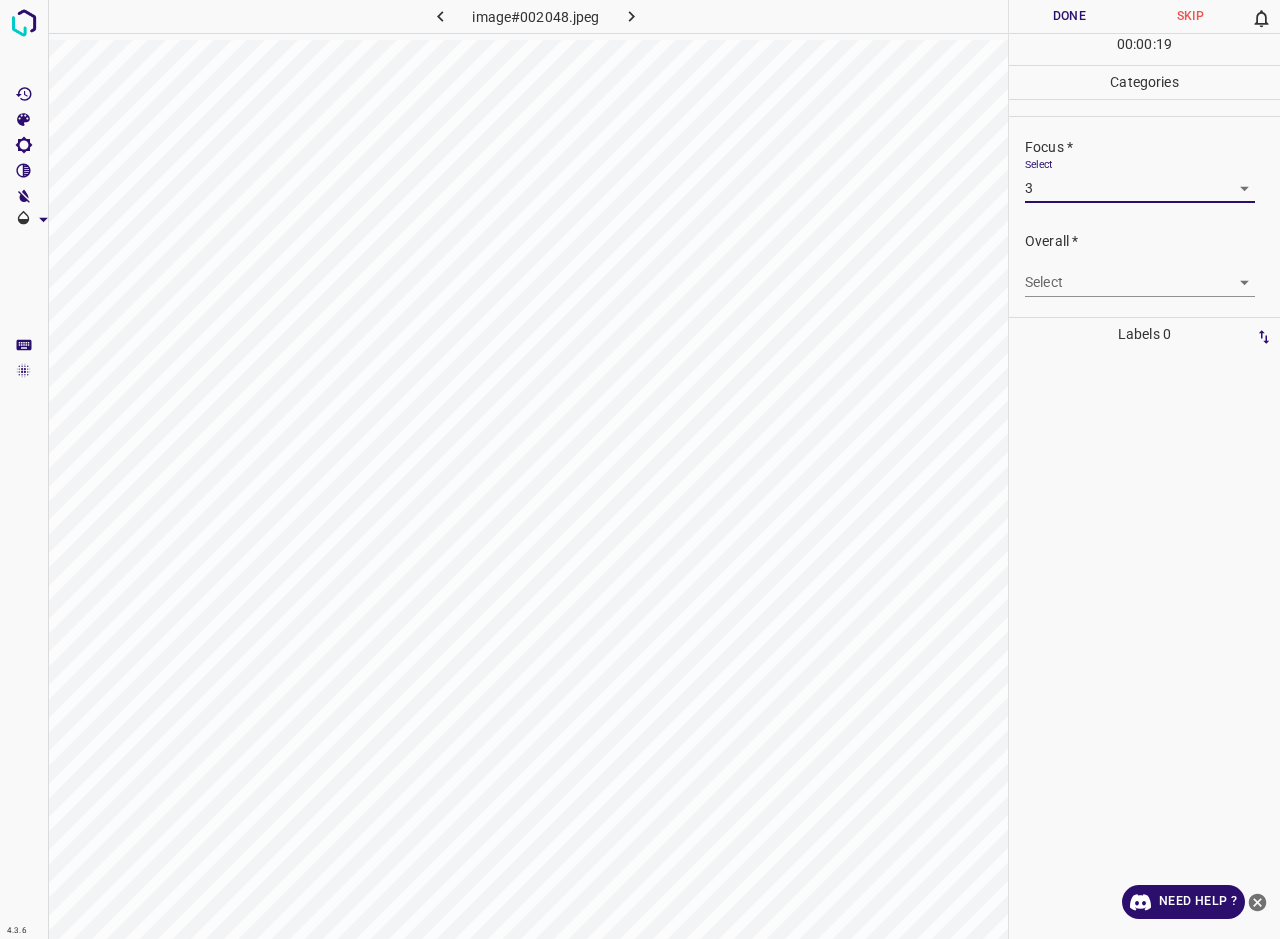 click on "4.3.6  image#002048.jpeg Done Skip 0 00   : 00   : 19   Categories Lighting *  Select 3 3 Focus *  Select 3 3 Overall *  Select ​ Labels   0 Categories 1 Lighting 2 Focus 3 Overall Tools Space Change between modes (Draw & Edit) I Auto labeling R Restore zoom M Zoom in N Zoom out Delete Delete selecte label Filters Z Restore filters X Saturation filter C Brightness filter V Contrast filter B Gray scale filter General O Download Need Help ? - Text - Hide - Delete" at bounding box center (640, 469) 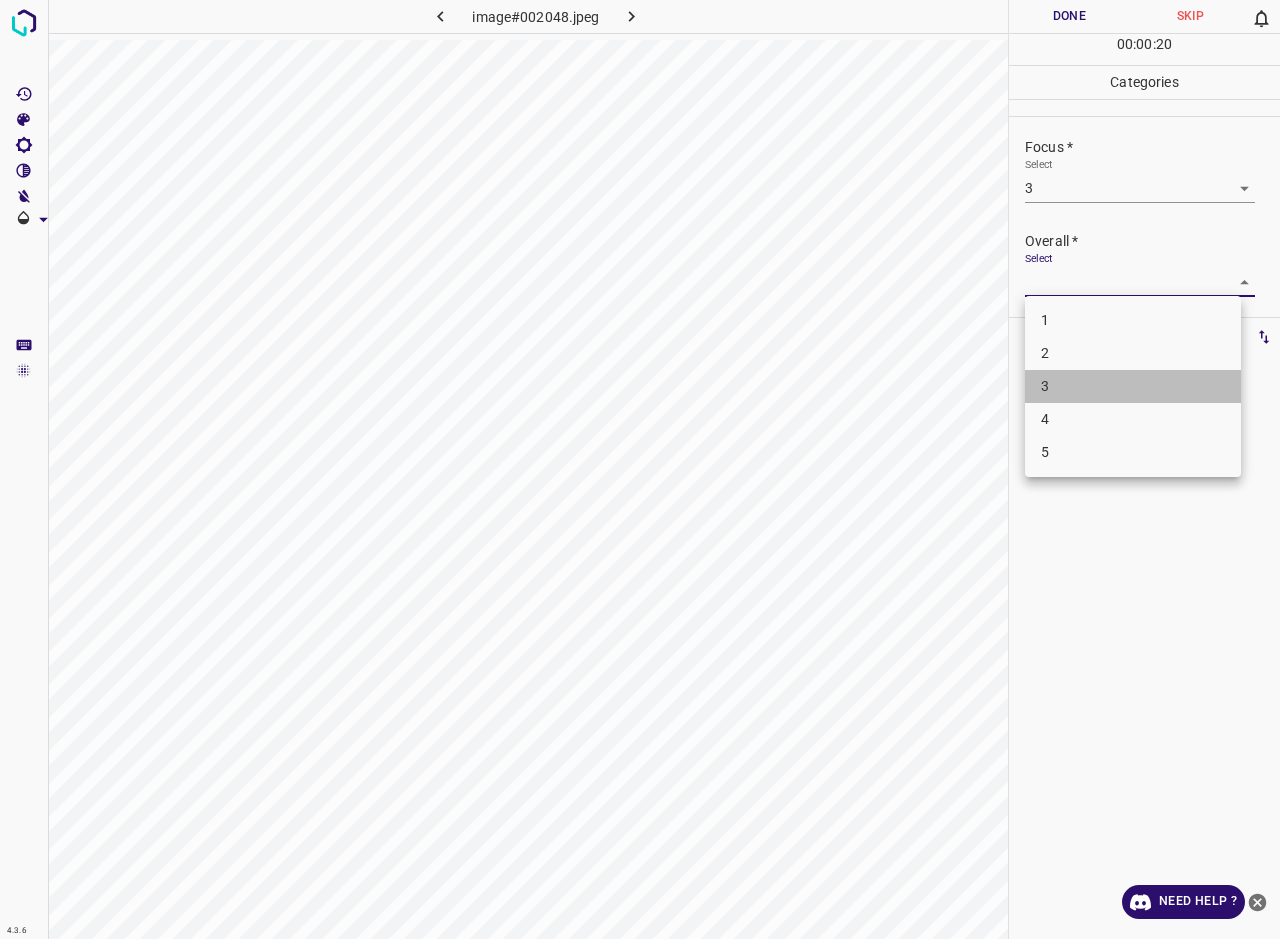 click on "3" at bounding box center [1133, 386] 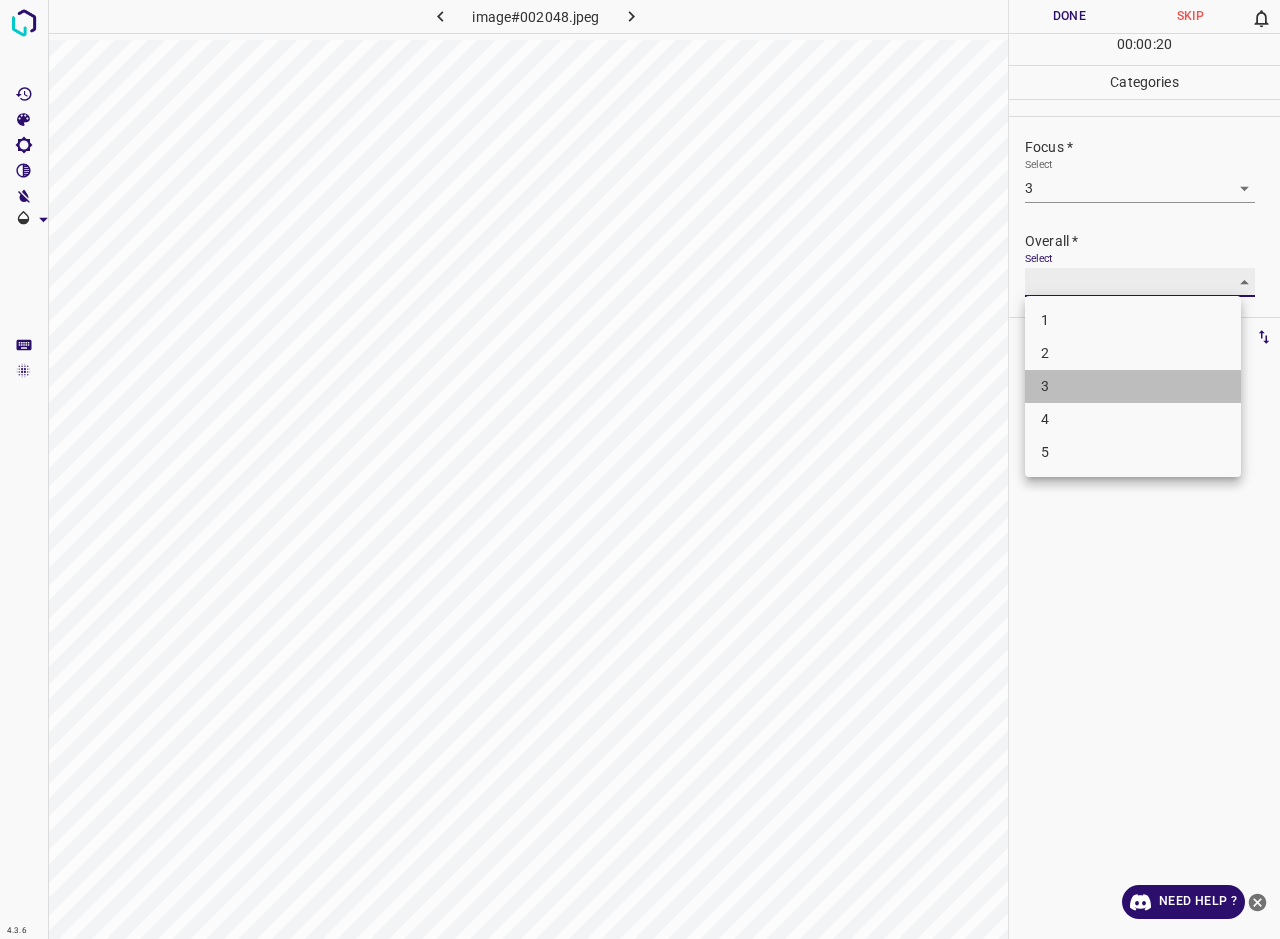 type on "3" 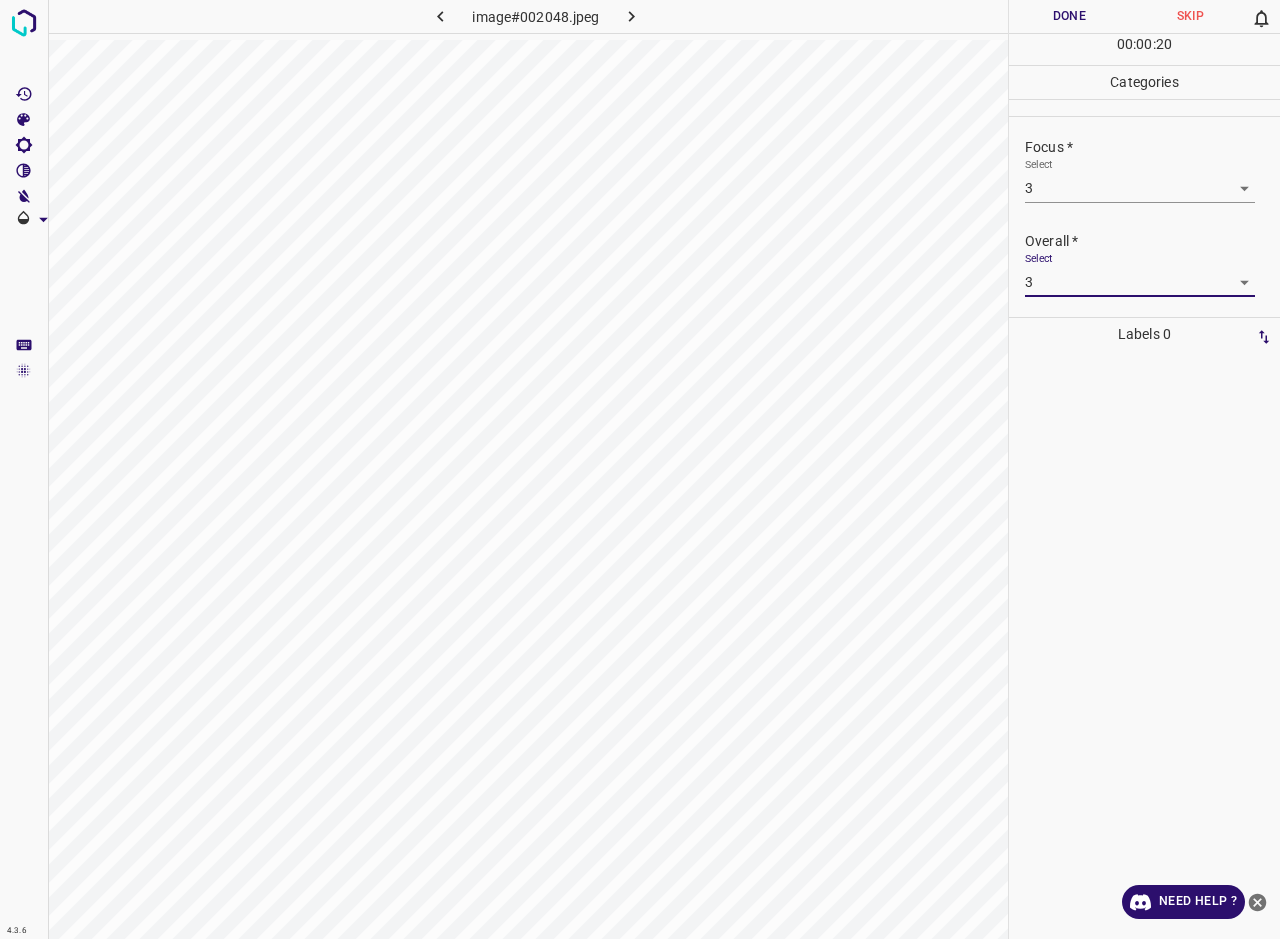 click on "Done" at bounding box center (1069, 16) 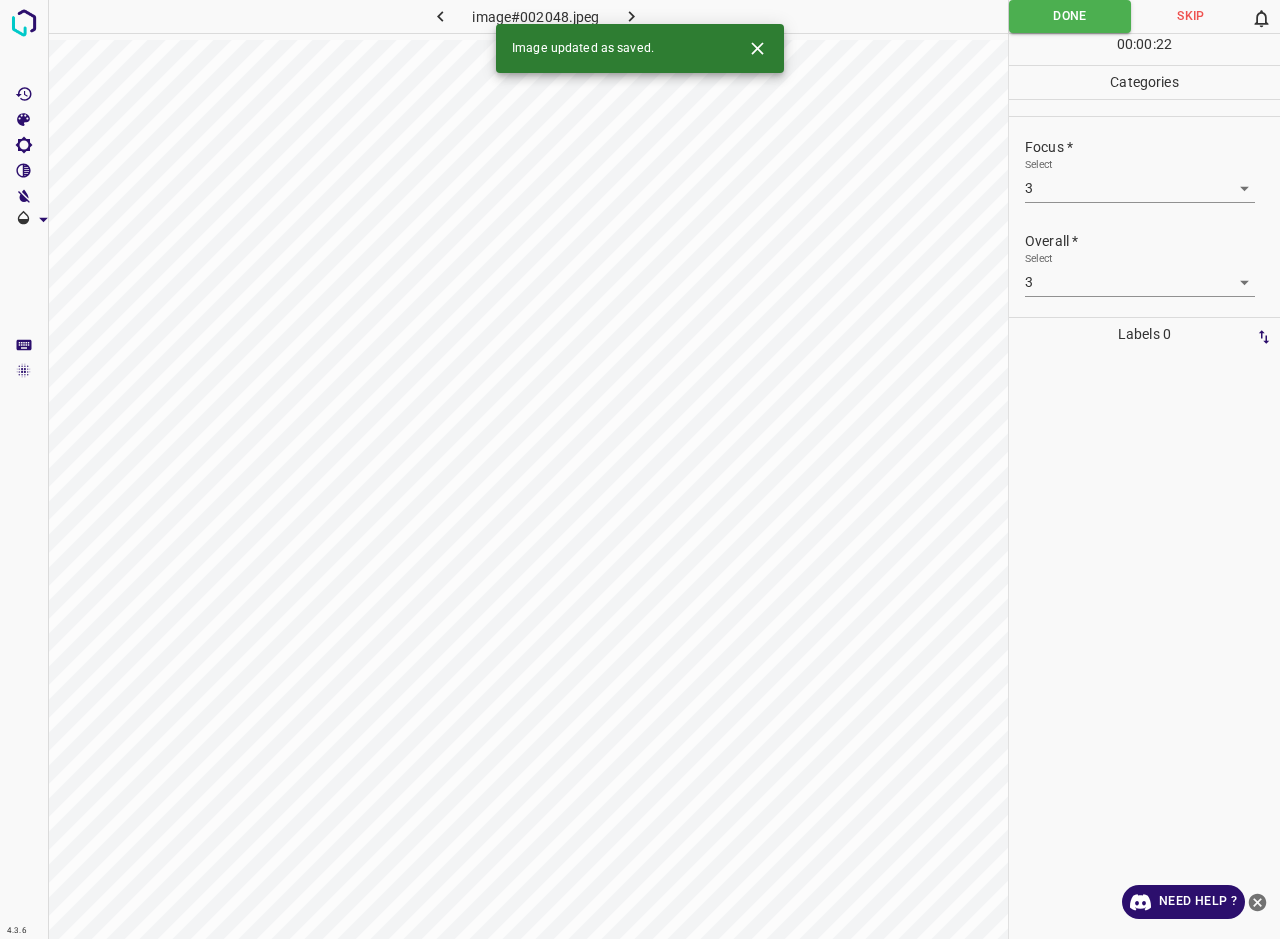 scroll, scrollTop: 0, scrollLeft: 0, axis: both 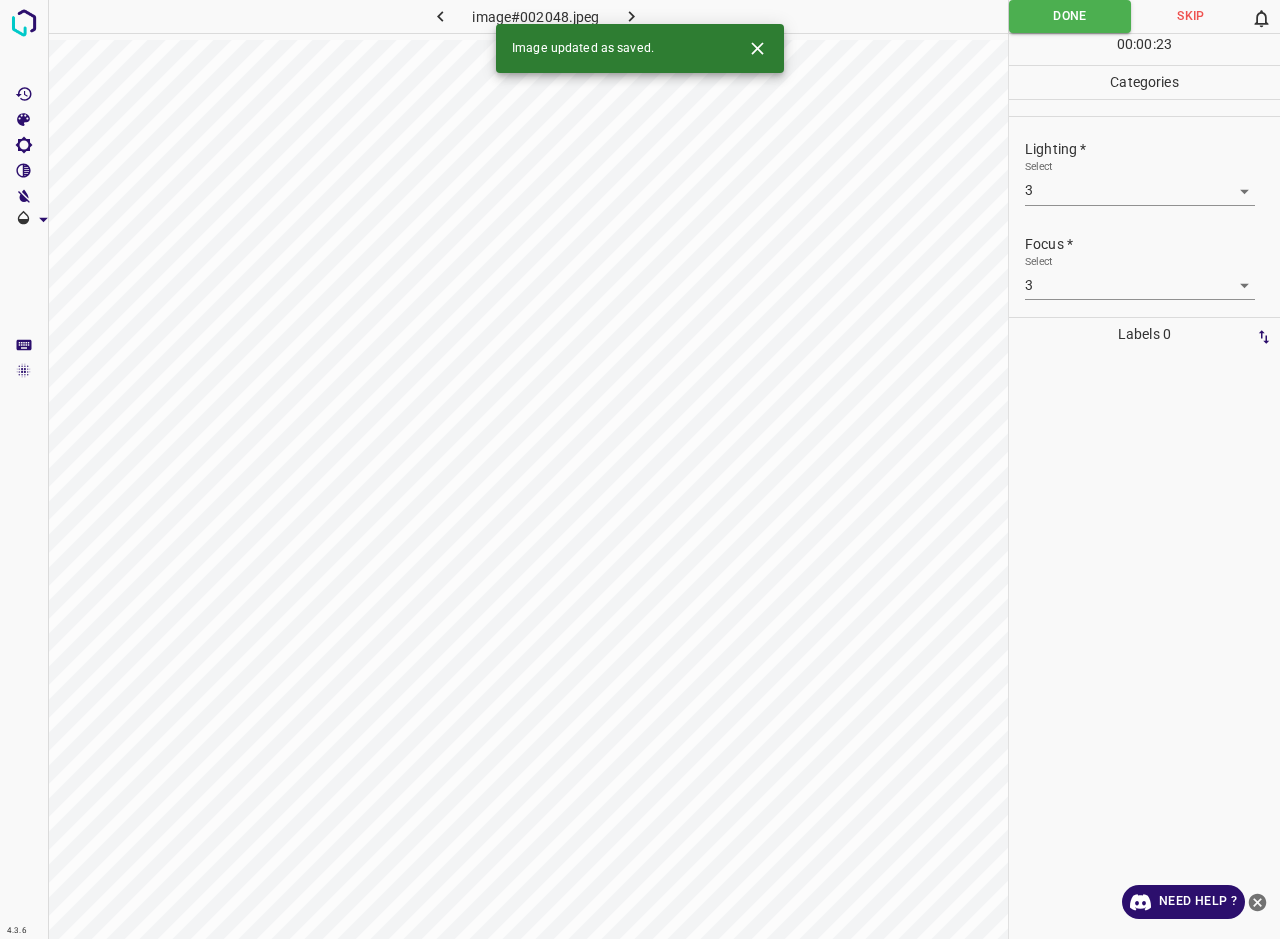 click 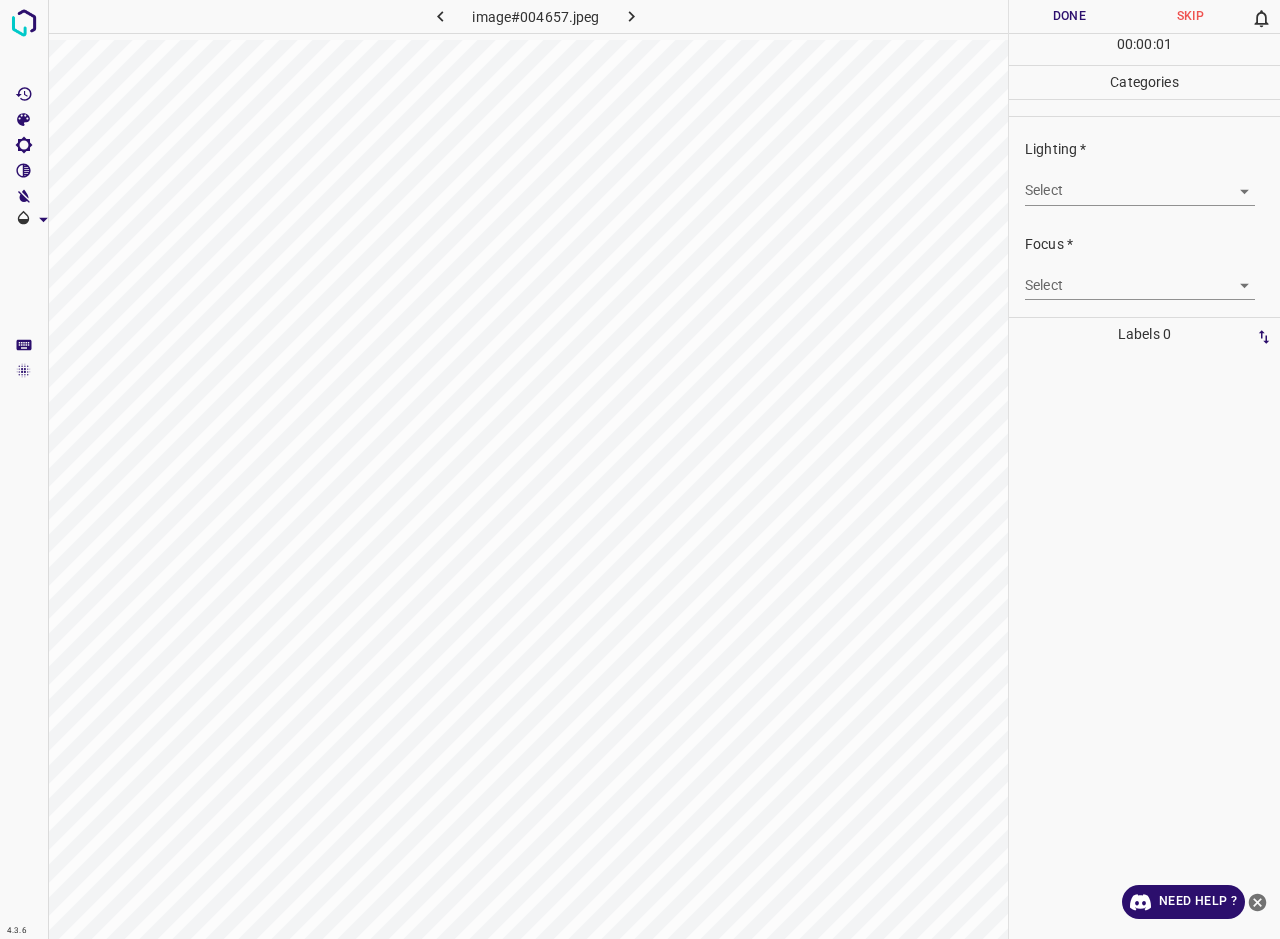 click on "4.3.6  image#004657.jpeg Done Skip 0 00   : 00   : 01   Categories Lighting *  Select ​ Focus *  Select ​ Overall *  Select ​ Labels   0 Categories 1 Lighting 2 Focus 3 Overall Tools Space Change between modes (Draw & Edit) I Auto labeling R Restore zoom M Zoom in N Zoom out Delete Delete selecte label Filters Z Restore filters X Saturation filter C Brightness filter V Contrast filter B Gray scale filter General O Download Need Help ? - Text - Hide - Delete" at bounding box center [640, 469] 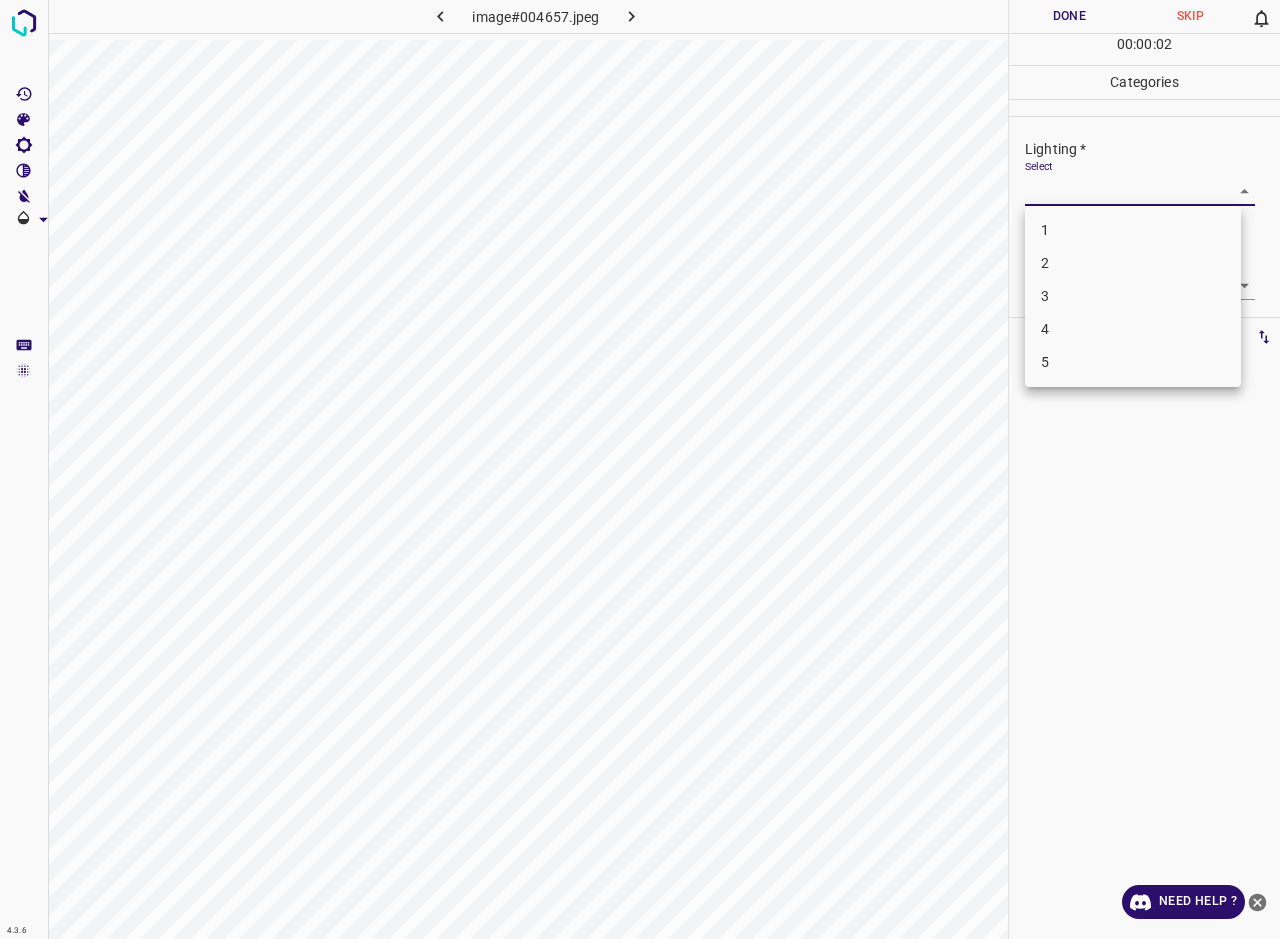 click on "3" at bounding box center (1133, 296) 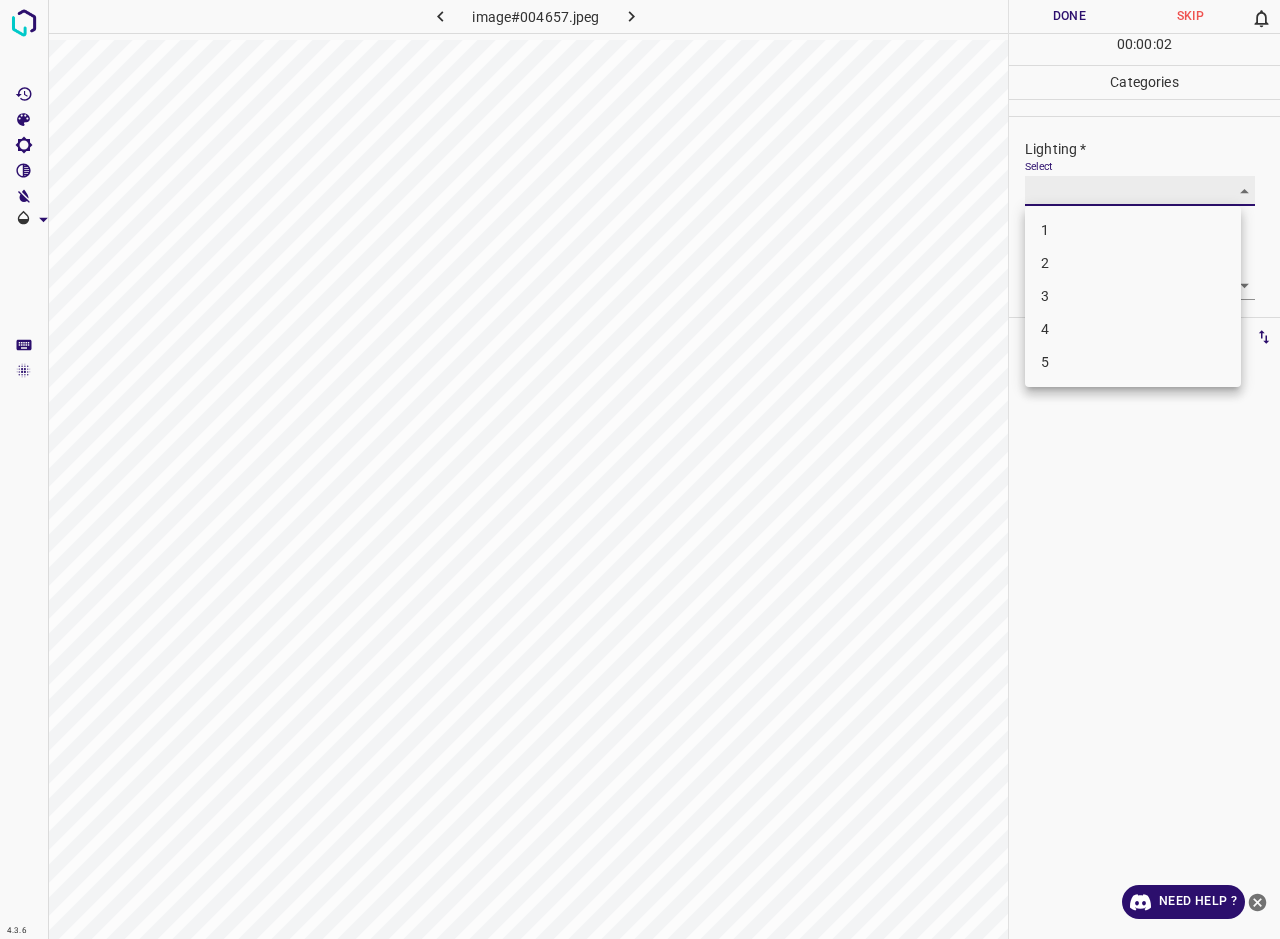 type 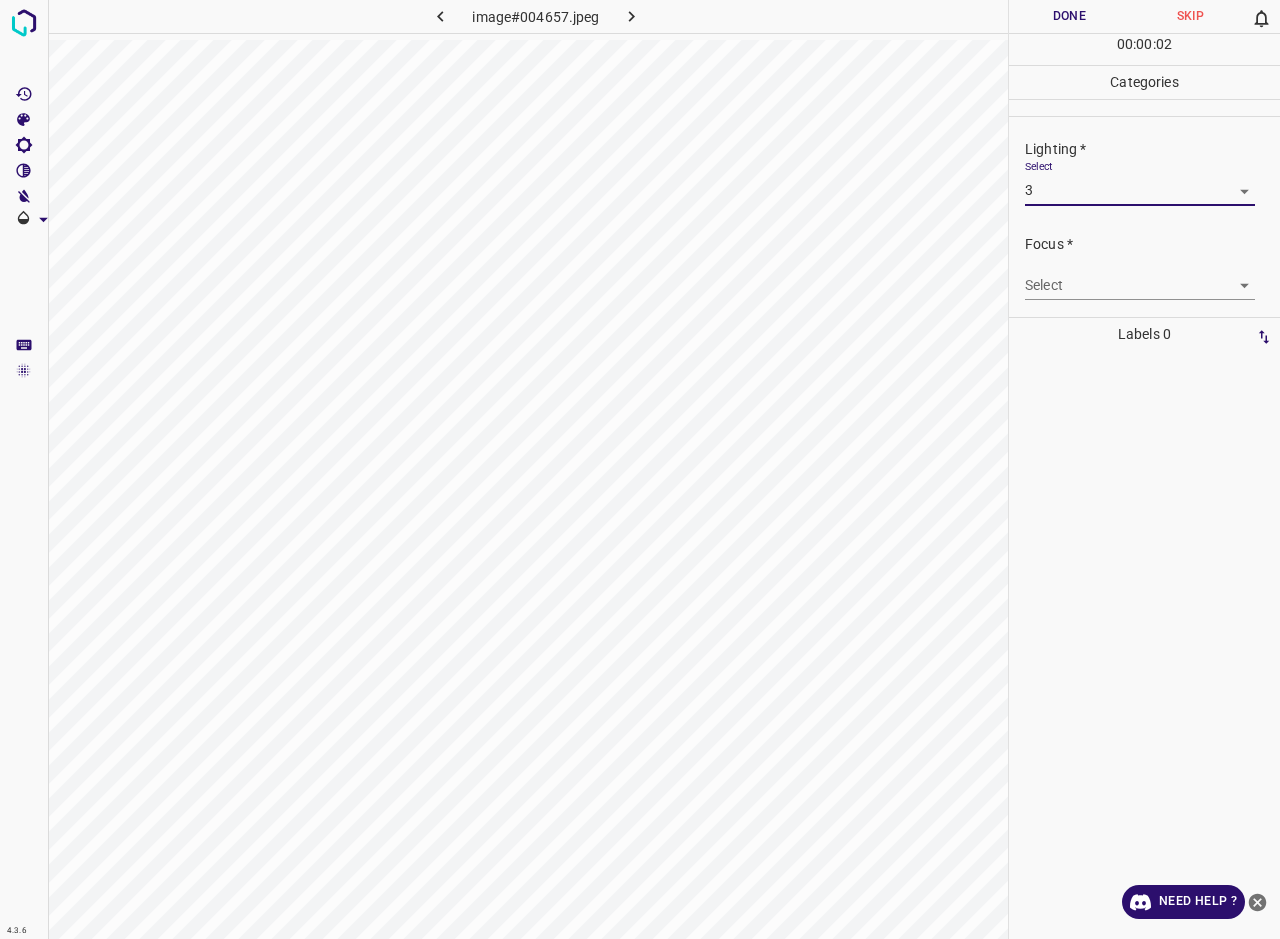click on "4.3.6  image#004657.jpeg Done Skip 0 00   : 00   : 02   Categories Lighting *  Select 3 3 Focus *  Select ​ Overall *  Select ​ Labels   0 Categories 1 Lighting 2 Focus 3 Overall Tools Space Change between modes (Draw & Edit) I Auto labeling R Restore zoom M Zoom in N Zoom out Delete Delete selecte label Filters Z Restore filters X Saturation filter C Brightness filter V Contrast filter B Gray scale filter General O Download Need Help ? - Text - Hide - Delete 1 2 3 4 5" at bounding box center [640, 469] 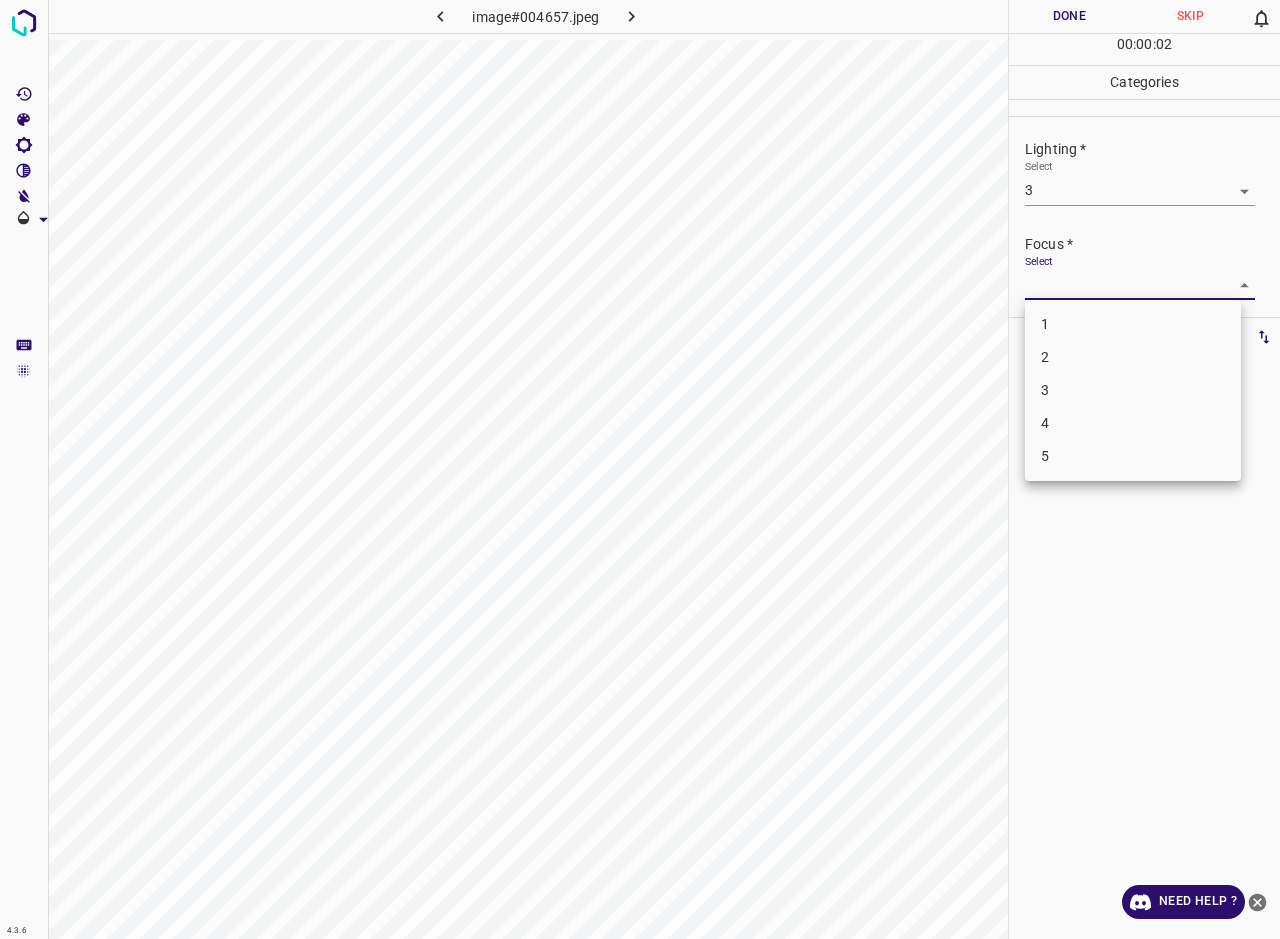 click at bounding box center [640, 469] 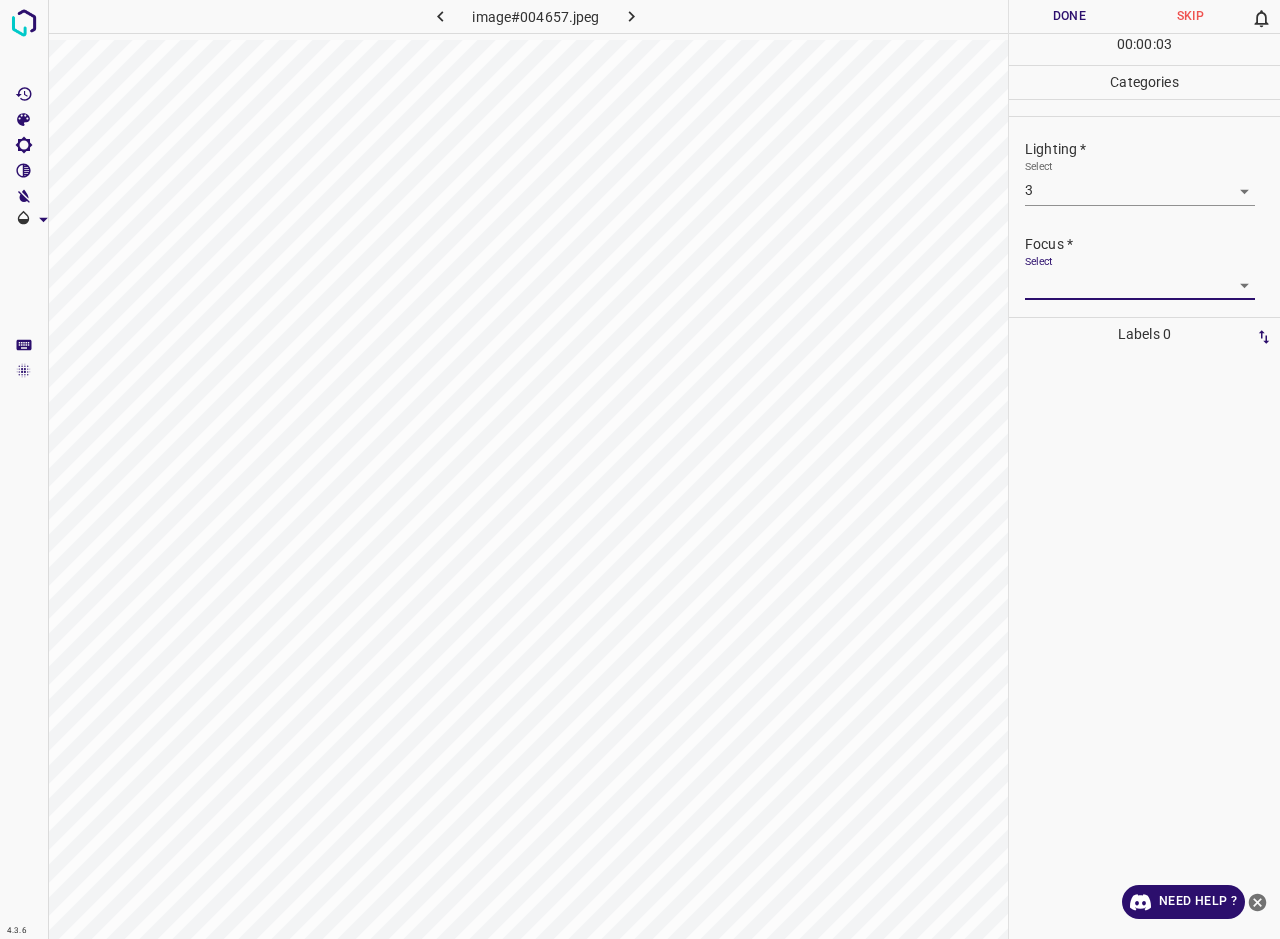 click on "4.3.6  image#004657.jpeg Done Skip 0 00   : 00   : 03   Categories Lighting *  Select 3 3 Focus *  Select ​ Overall *  Select ​ Labels   0 Categories 1 Lighting 2 Focus 3 Overall Tools Space Change between modes (Draw & Edit) I Auto labeling R Restore zoom M Zoom in N Zoom out Delete Delete selecte label Filters Z Restore filters X Saturation filter C Brightness filter V Contrast filter B Gray scale filter General O Download Need Help ? - Text - Hide - Delete" at bounding box center [640, 469] 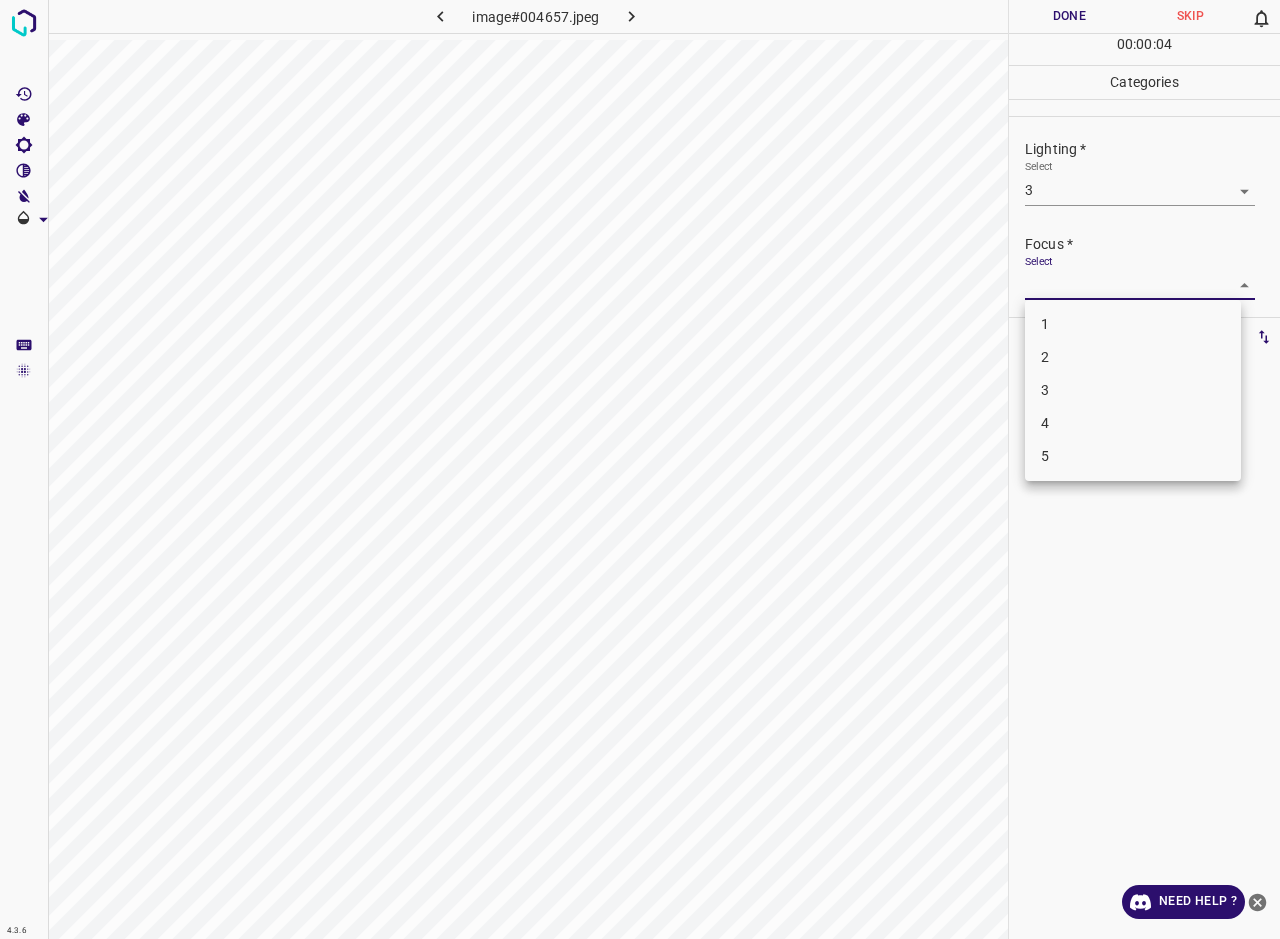 click on "3" at bounding box center [1133, 390] 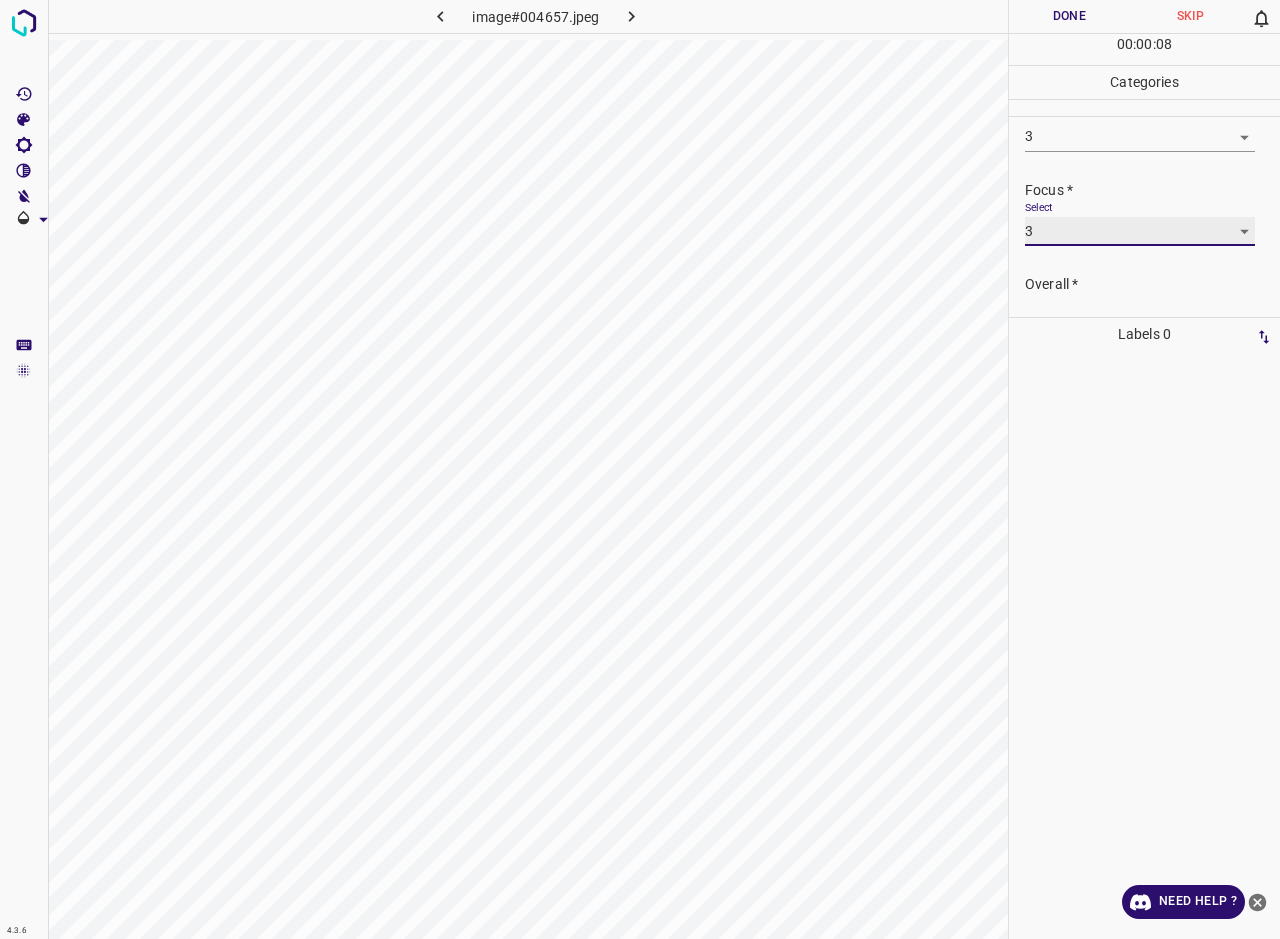 scroll, scrollTop: 98, scrollLeft: 0, axis: vertical 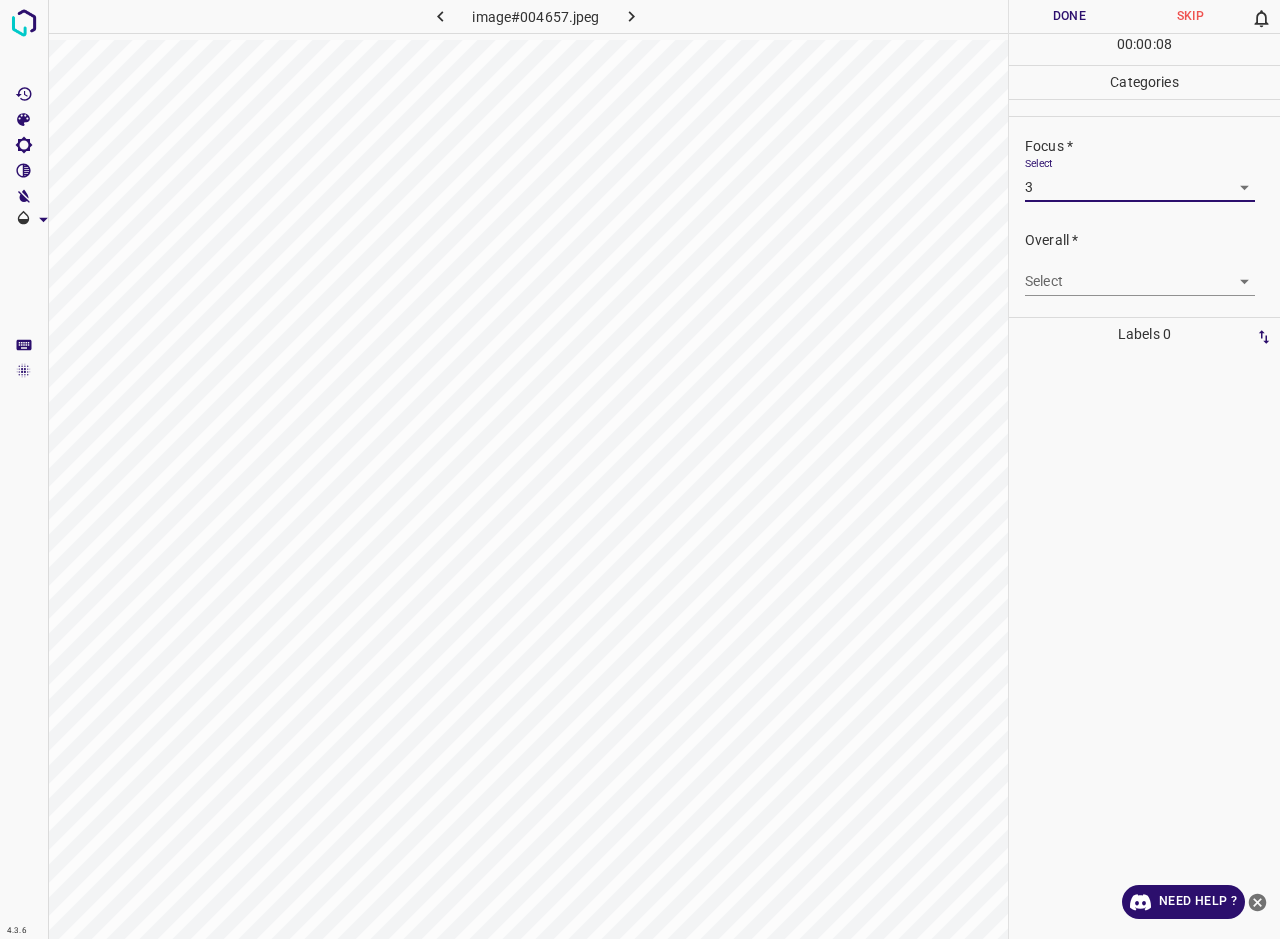 click on "4.3.6  image#004657.jpeg Done Skip 0 00   : 00   : 08   Categories Lighting *  Select 3 3 Focus *  Select 3 3 Overall *  Select ​ Labels   0 Categories 1 Lighting 2 Focus 3 Overall Tools Space Change between modes (Draw & Edit) I Auto labeling R Restore zoom M Zoom in N Zoom out Delete Delete selecte label Filters Z Restore filters X Saturation filter C Brightness filter V Contrast filter B Gray scale filter General O Download Need Help ? - Text - Hide - Delete" at bounding box center [640, 469] 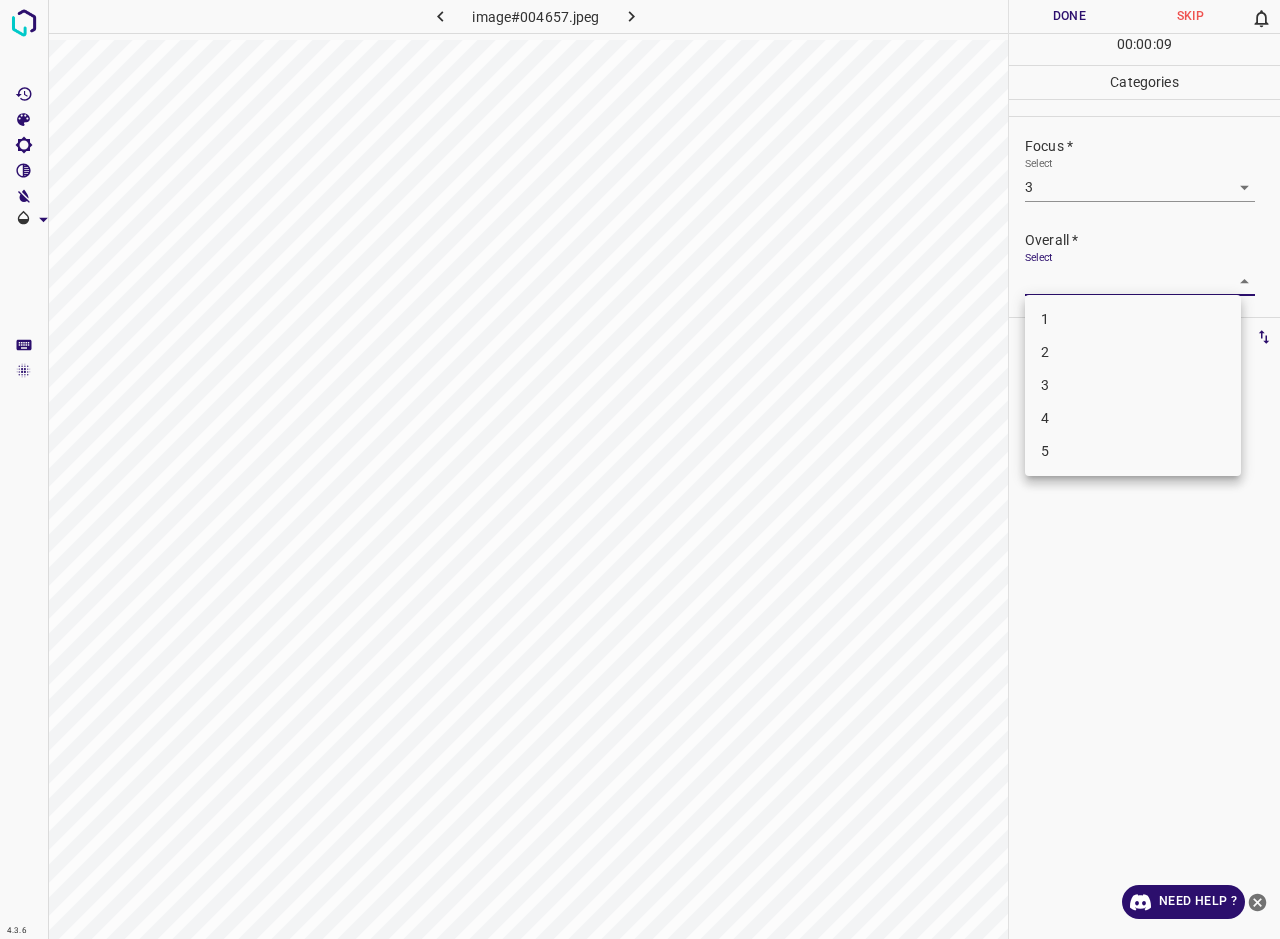 click on "3" at bounding box center [1133, 385] 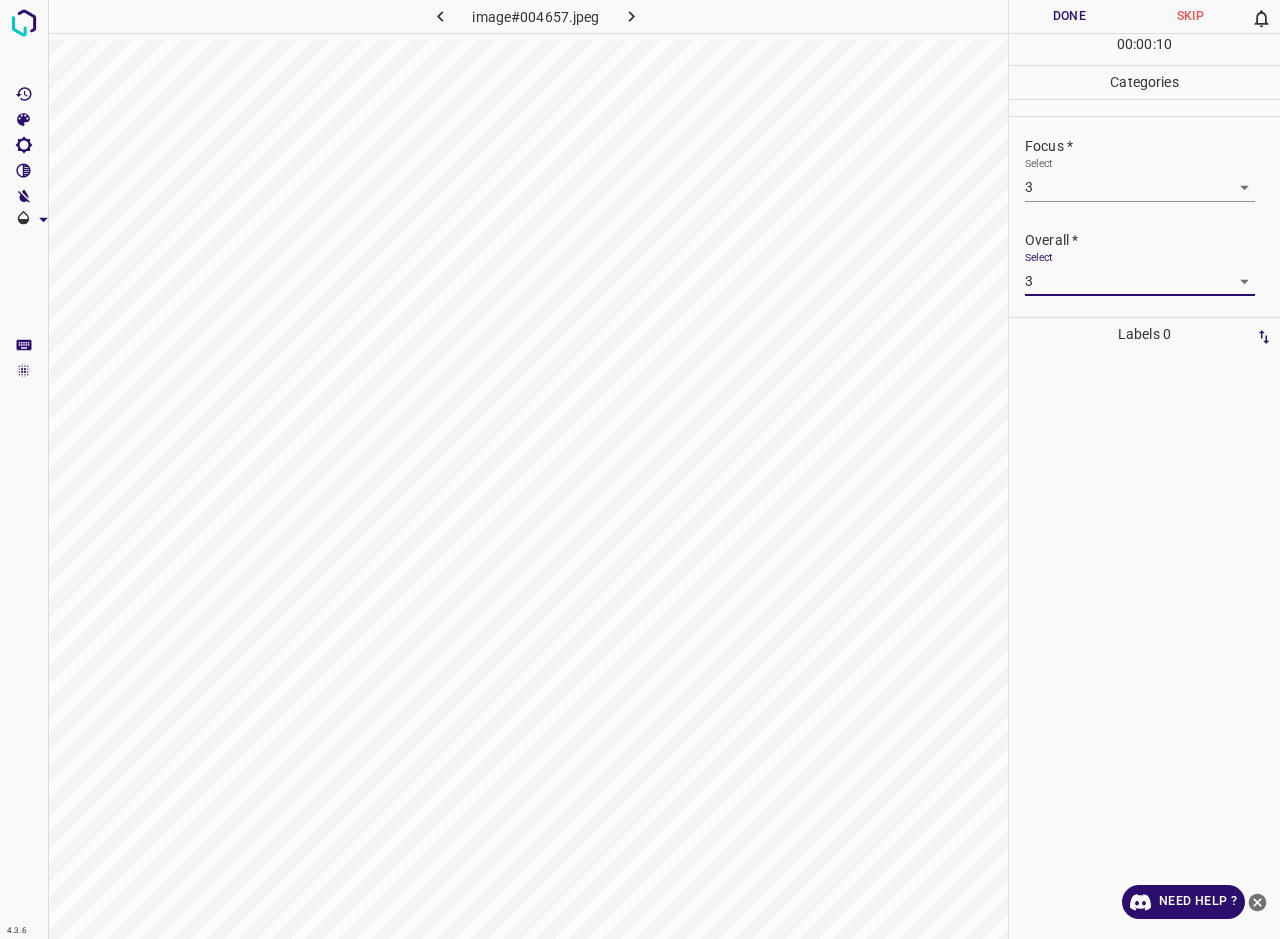 click on "Done" at bounding box center [1069, 16] 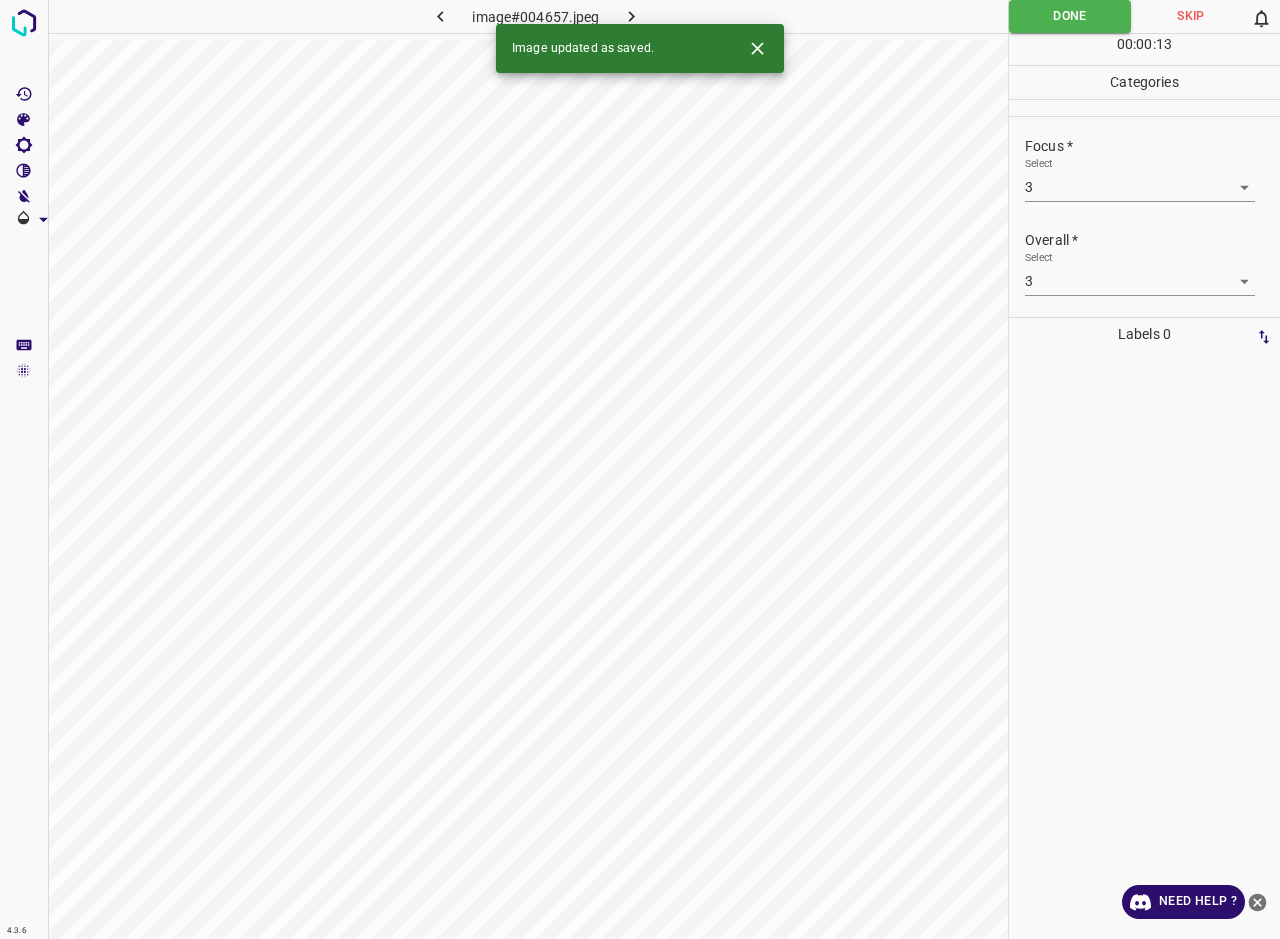 click 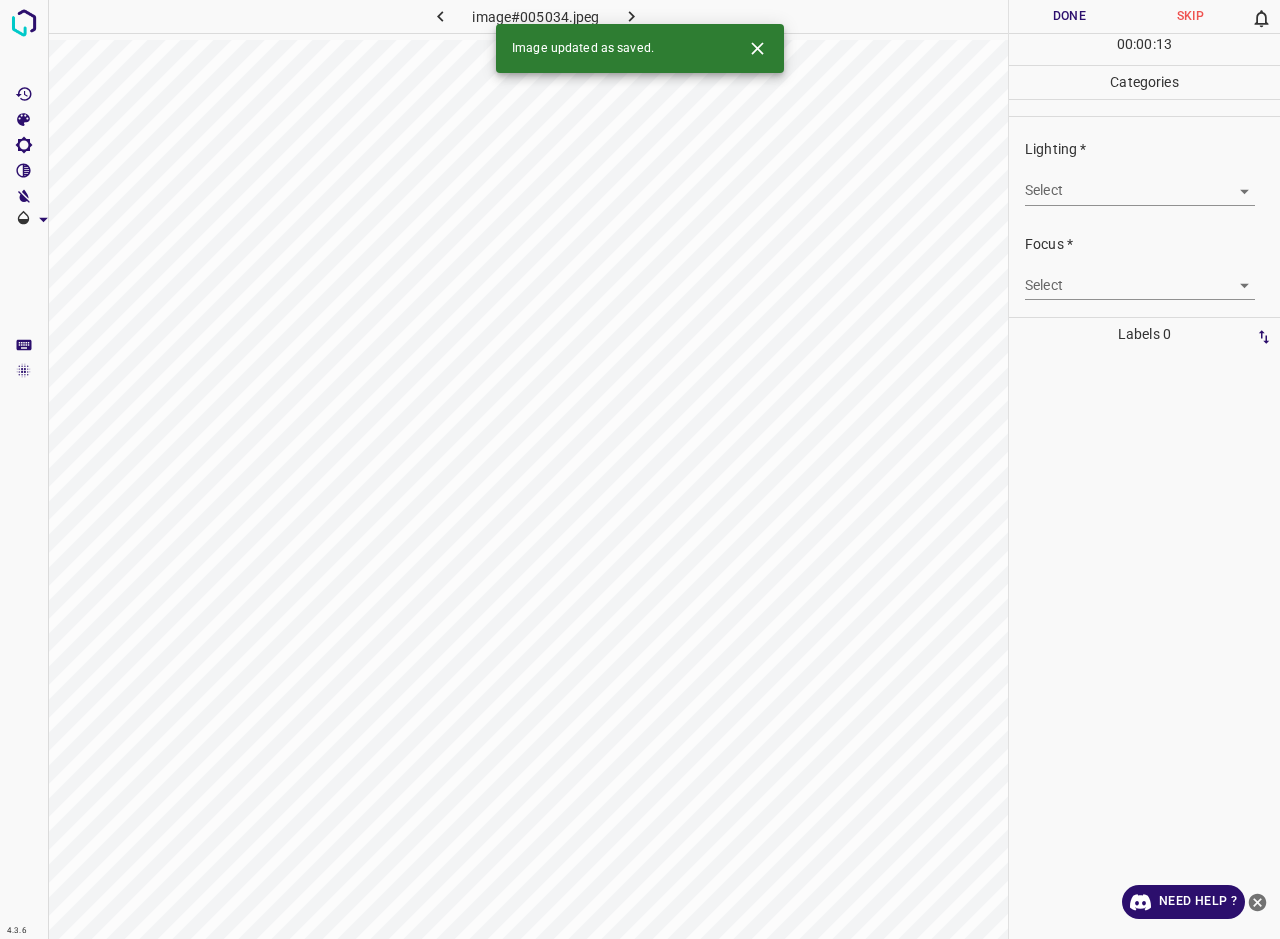 click on "4.3.6  image#005034.jpeg Done Skip 0 00   : 00   : 13   Categories Lighting *  Select ​ Focus *  Select ​ Overall *  Select ​ Labels   0 Categories 1 Lighting 2 Focus 3 Overall Tools Space Change between modes (Draw & Edit) I Auto labeling R Restore zoom M Zoom in N Zoom out Delete Delete selecte label Filters Z Restore filters X Saturation filter C Brightness filter V Contrast filter B Gray scale filter General O Download Image updated as saved. Need Help ? - Text - Hide - Delete" at bounding box center [640, 469] 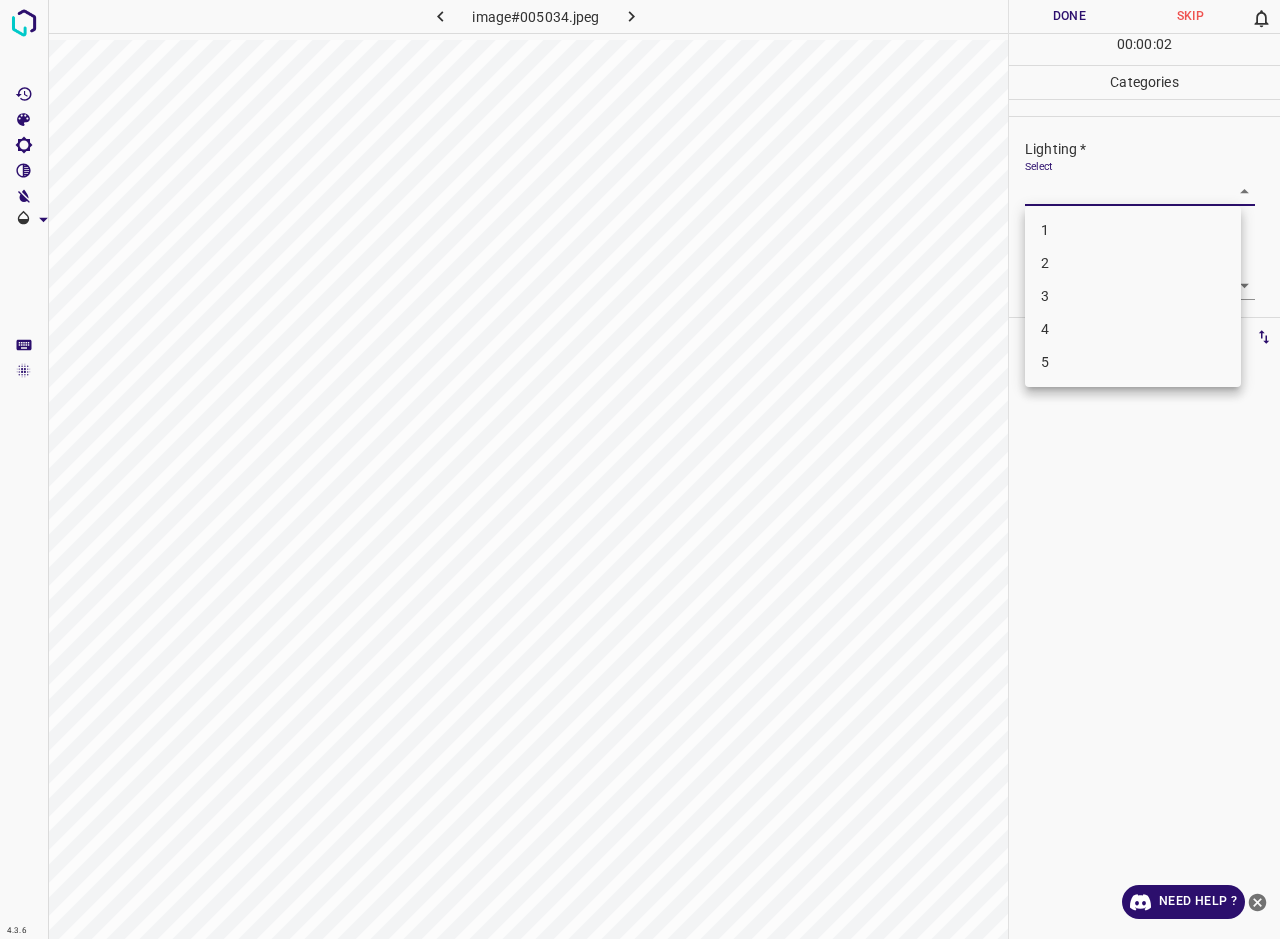 click on "3" at bounding box center (1133, 296) 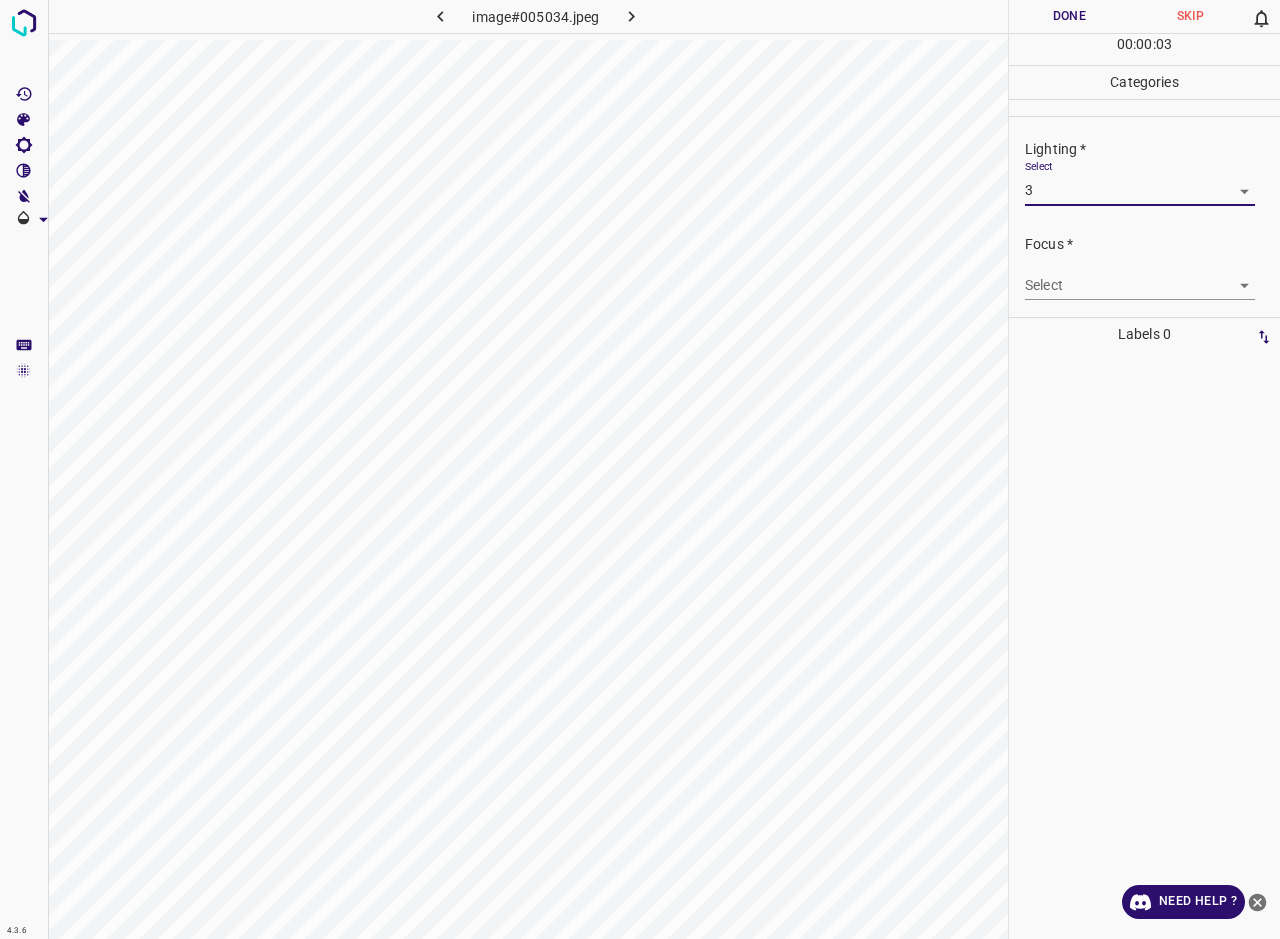 click on "4.3.6  image#005034.jpeg Done Skip 0 00   : 00   : 03   Categories Lighting *  Select 3 3 Focus *  Select ​ Overall *  Select ​ Labels   0 Categories 1 Lighting 2 Focus 3 Overall Tools Space Change between modes (Draw & Edit) I Auto labeling R Restore zoom M Zoom in N Zoom out Delete Delete selecte label Filters Z Restore filters X Saturation filter C Brightness filter V Contrast filter B Gray scale filter General O Download Need Help ? - Text - Hide - Delete" at bounding box center [640, 469] 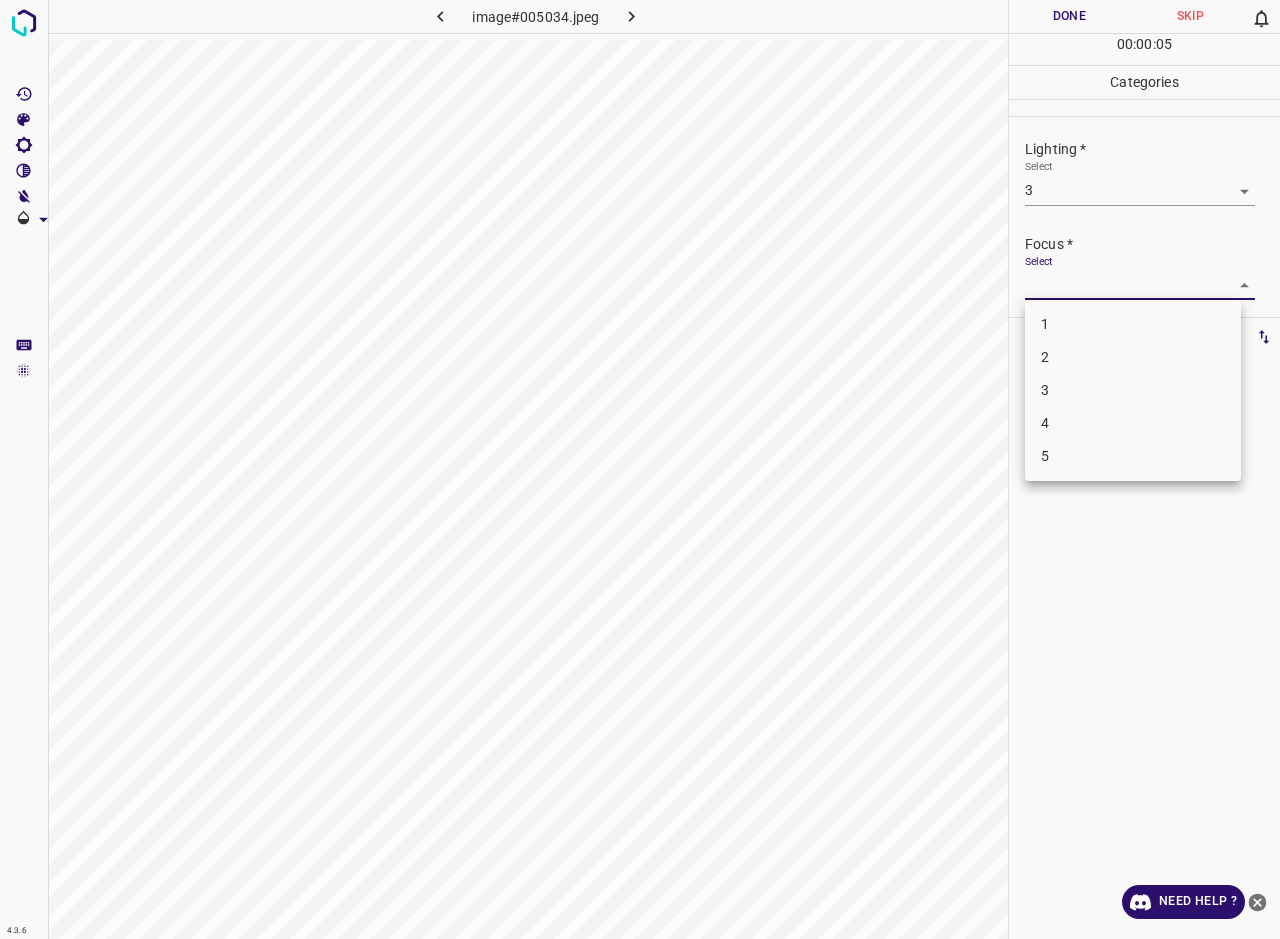 click on "3" at bounding box center (1133, 390) 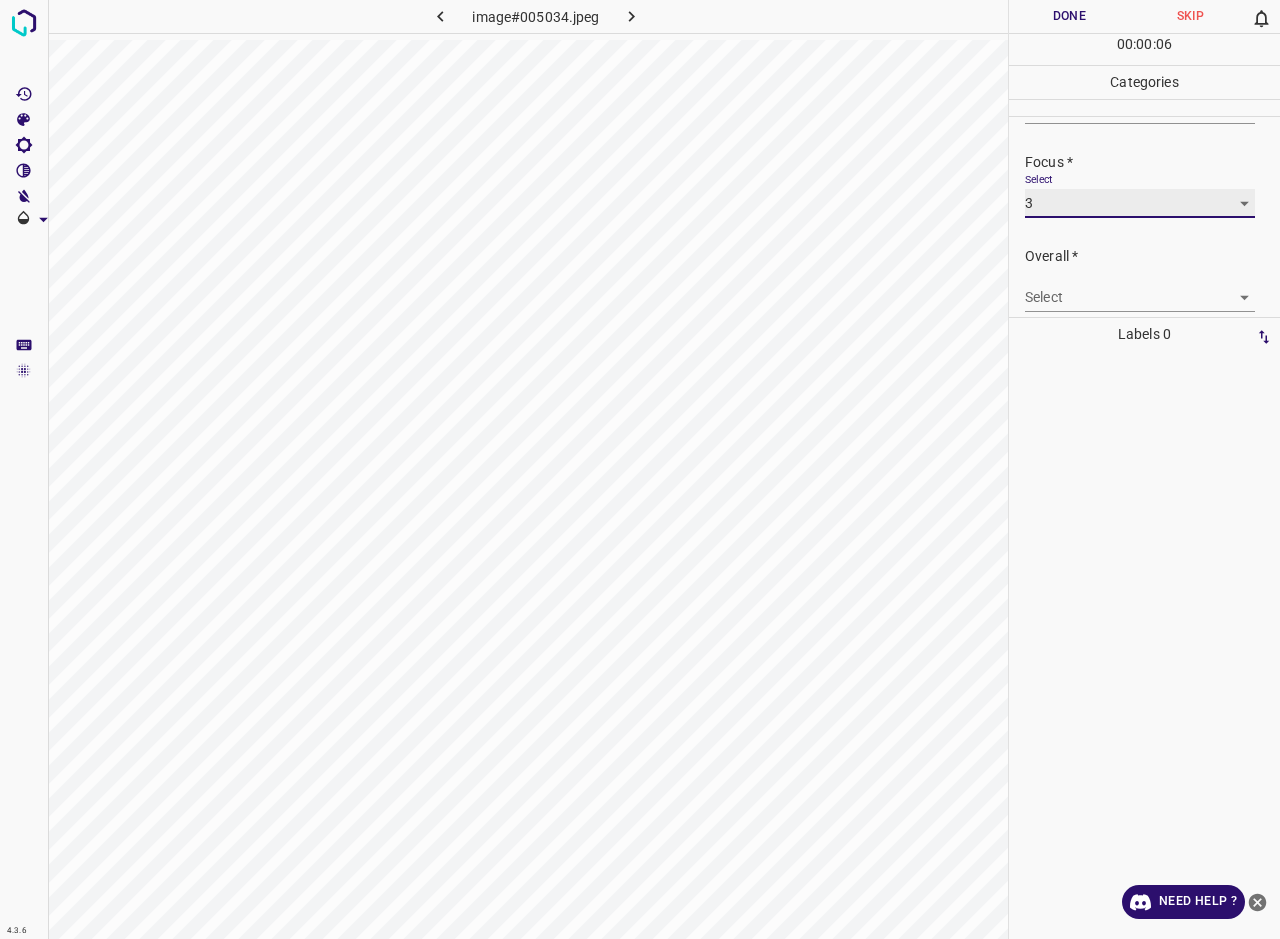 scroll, scrollTop: 98, scrollLeft: 0, axis: vertical 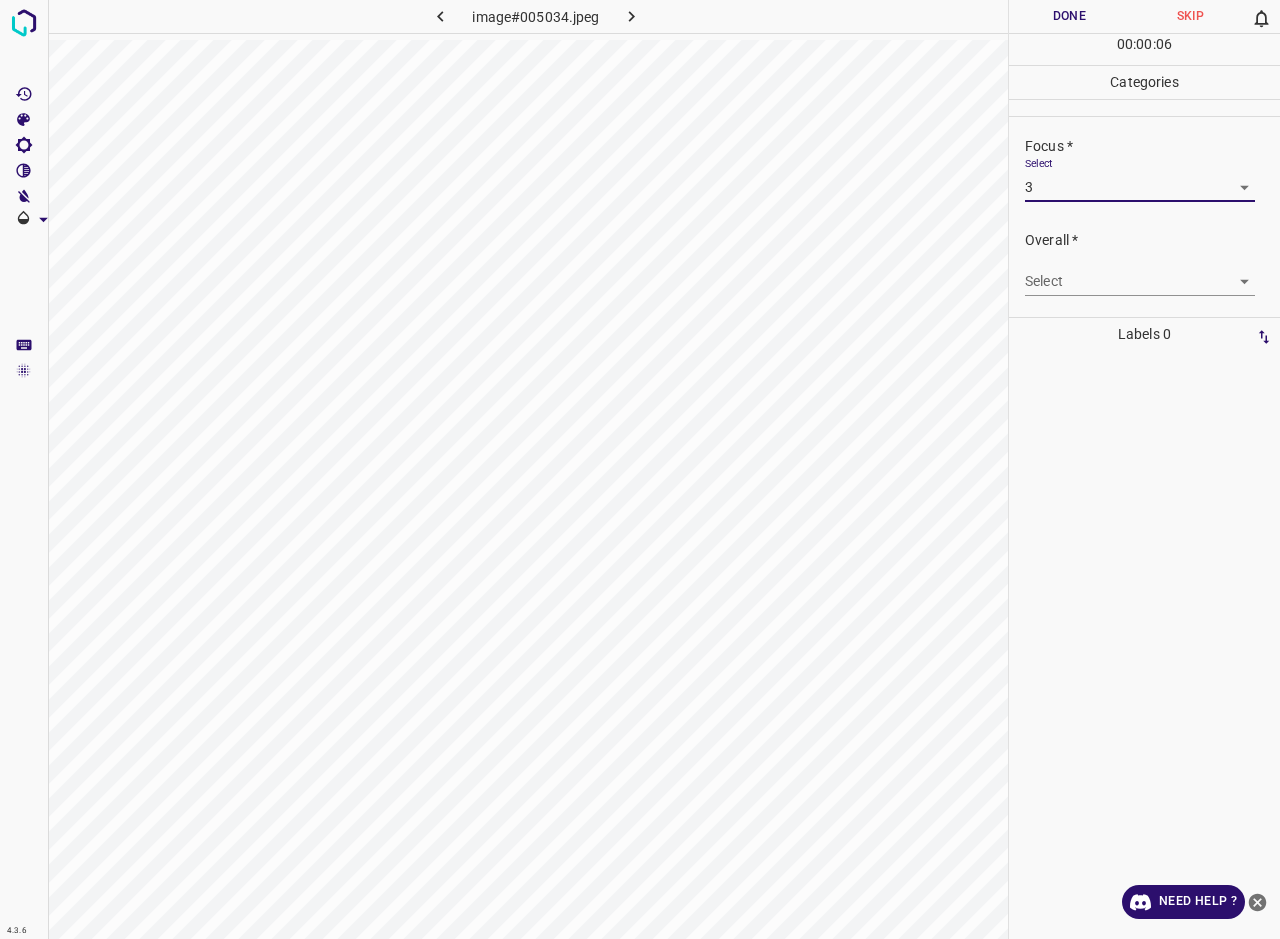 click on "4.3.6  image#005034.jpeg Done Skip 0 00   : 00   : 06   Categories Lighting *  Select 3 3 Focus *  Select 3 3 Overall *  Select ​ Labels   0 Categories 1 Lighting 2 Focus 3 Overall Tools Space Change between modes (Draw & Edit) I Auto labeling R Restore zoom M Zoom in N Zoom out Delete Delete selecte label Filters Z Restore filters X Saturation filter C Brightness filter V Contrast filter B Gray scale filter General O Download Need Help ? - Text - Hide - Delete" at bounding box center [640, 469] 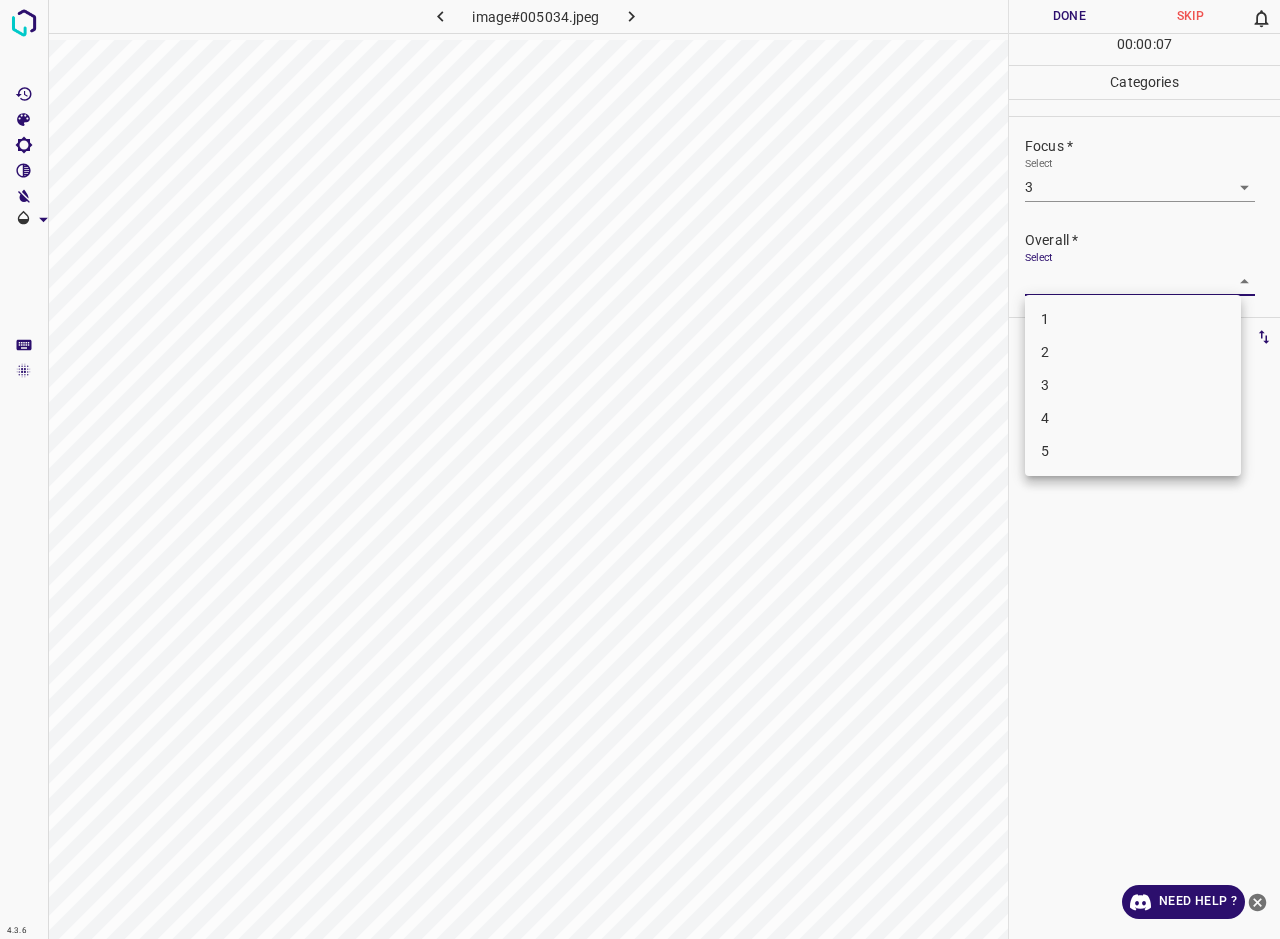 click on "3" at bounding box center [1133, 385] 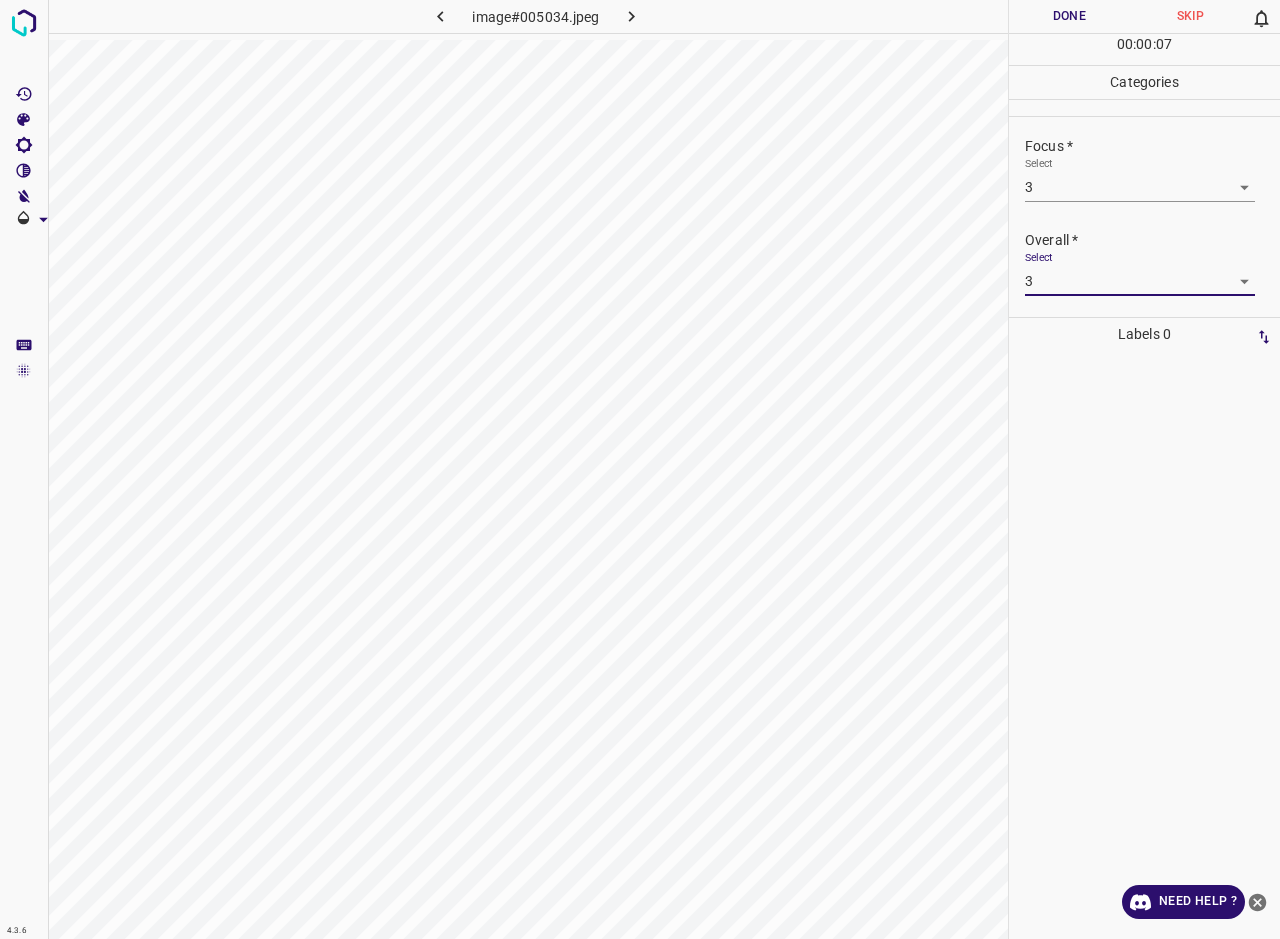 click on "Done" at bounding box center [1069, 16] 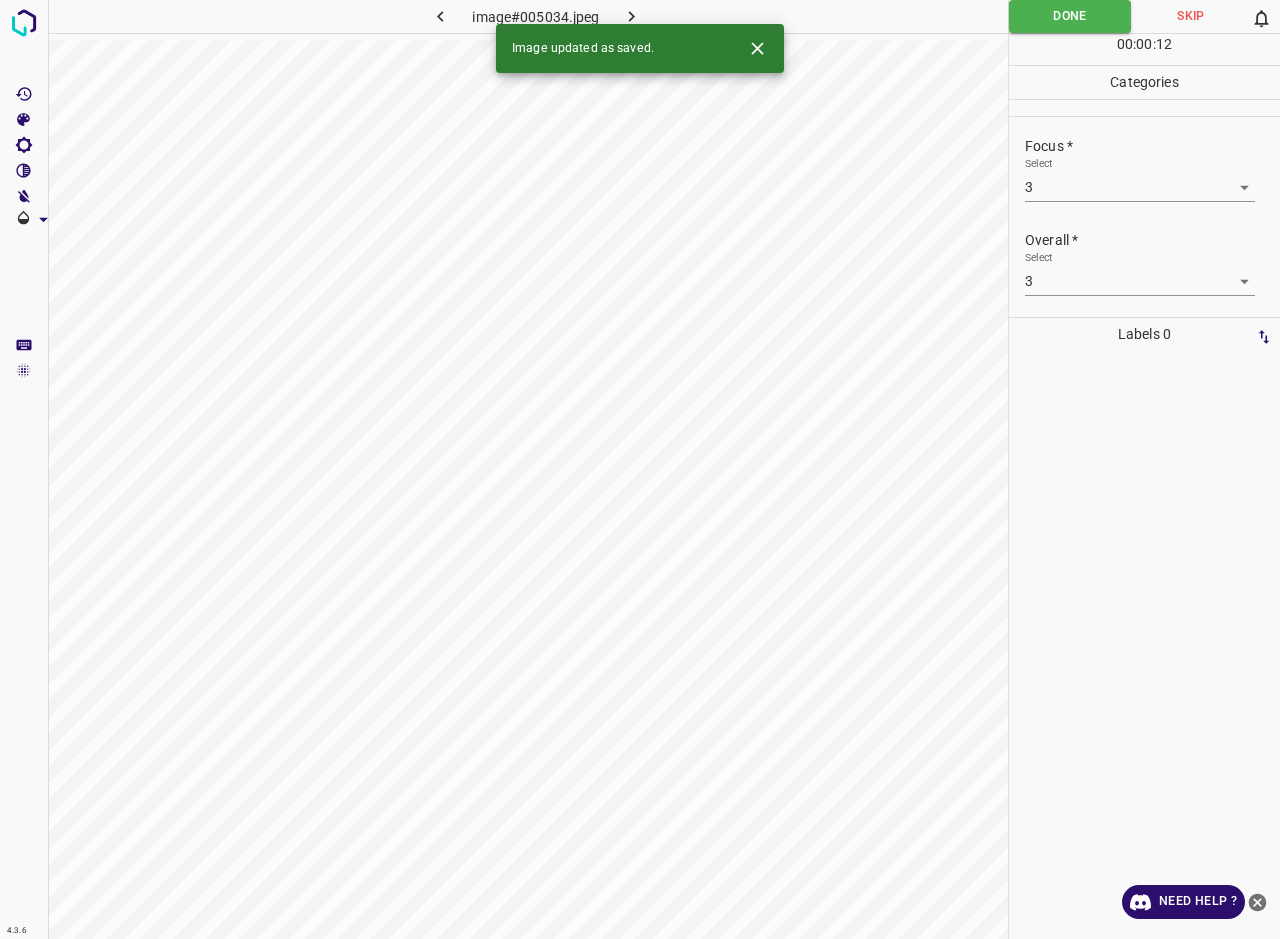 click 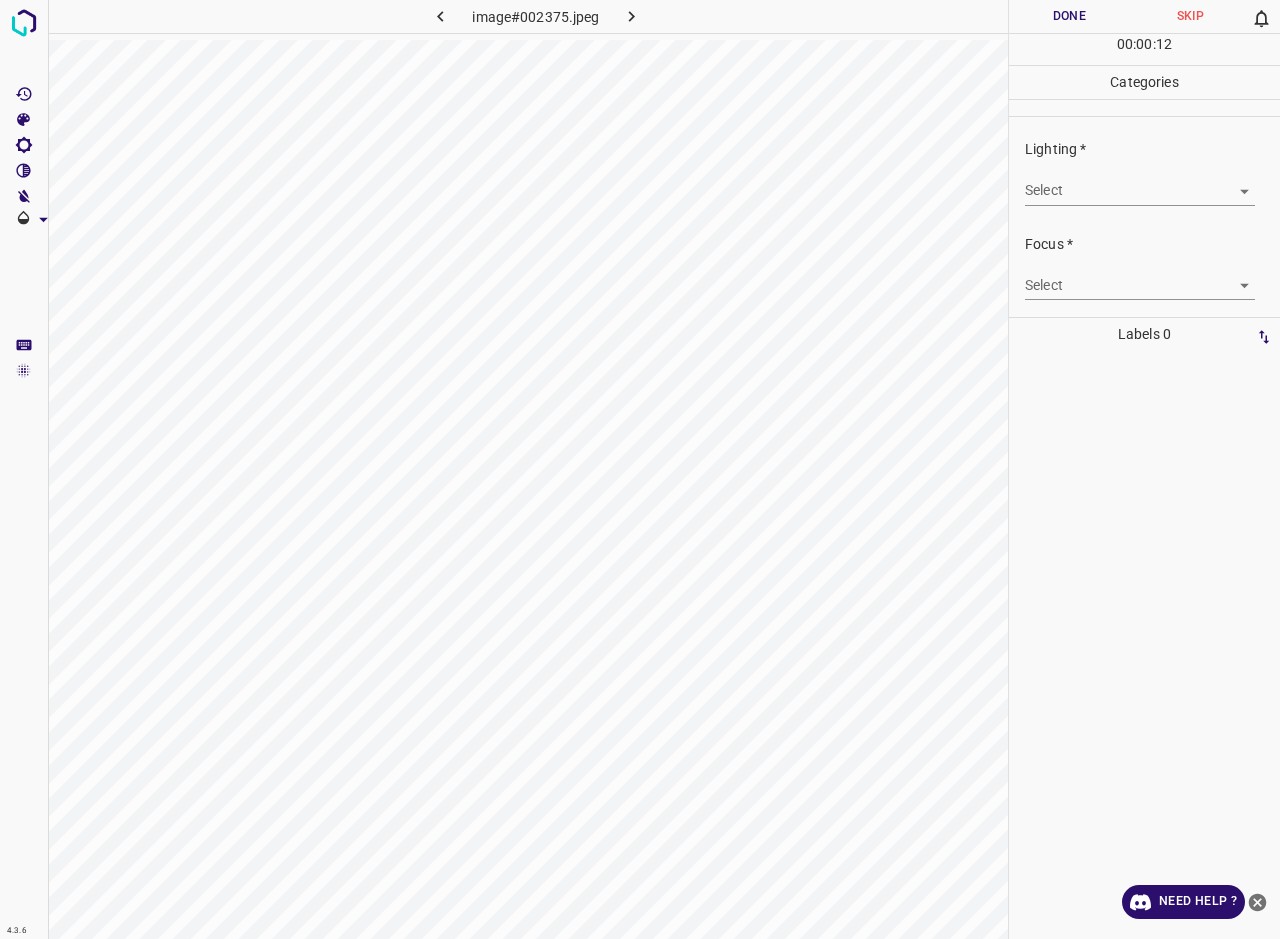 click on "4.3.6  image#002375.jpeg Done Skip 0 00   : 00   : 12   Categories Lighting *  Select ​ Focus *  Select ​ Overall *  Select ​ Labels   0 Categories 1 Lighting 2 Focus 3 Overall Tools Space Change between modes (Draw & Edit) I Auto labeling R Restore zoom M Zoom in N Zoom out Delete Delete selecte label Filters Z Restore filters X Saturation filter C Brightness filter V Contrast filter B Gray scale filter General O Download Need Help ? - Text - Hide - Delete" at bounding box center [640, 469] 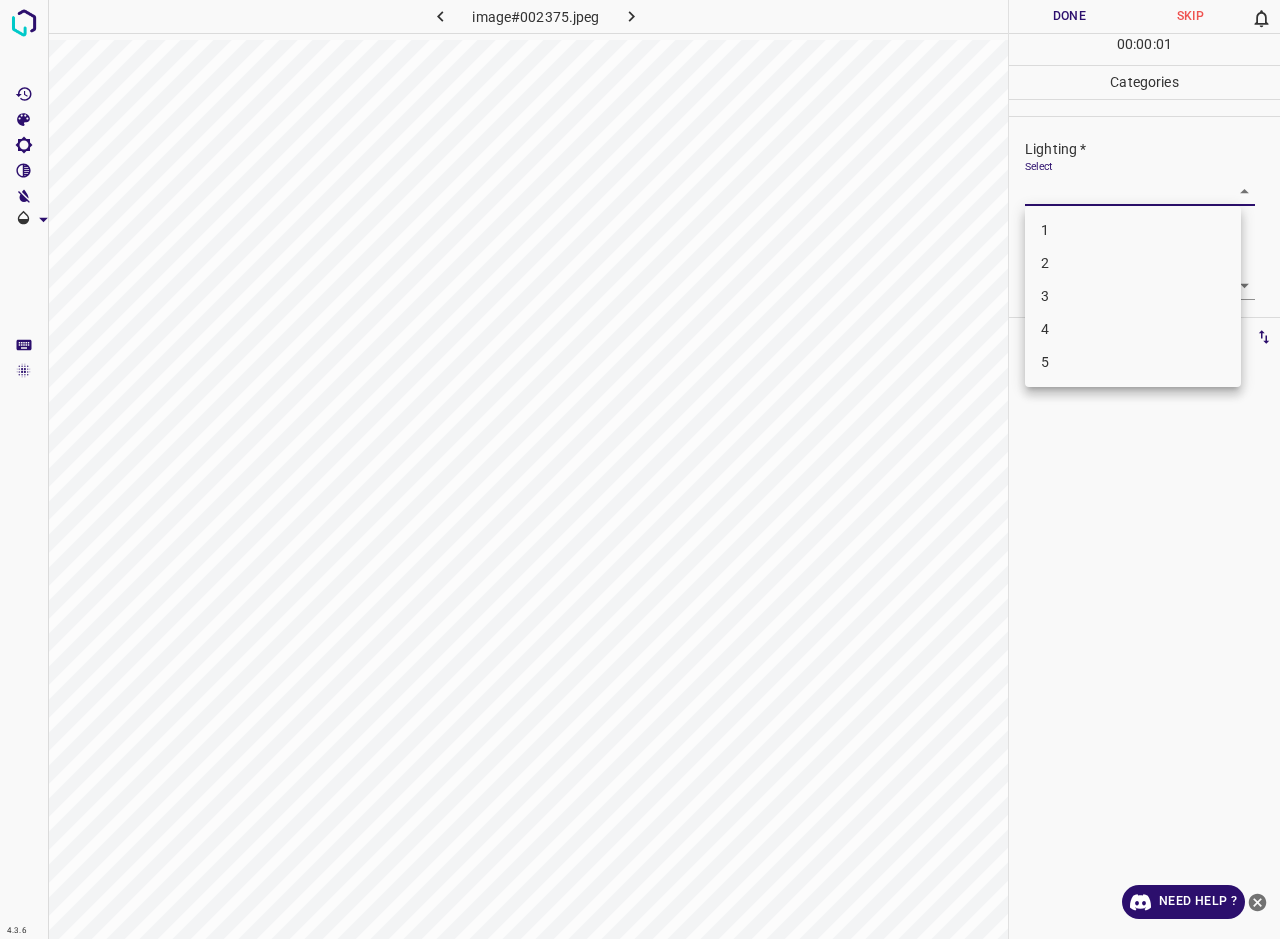 click on "3" at bounding box center [1133, 296] 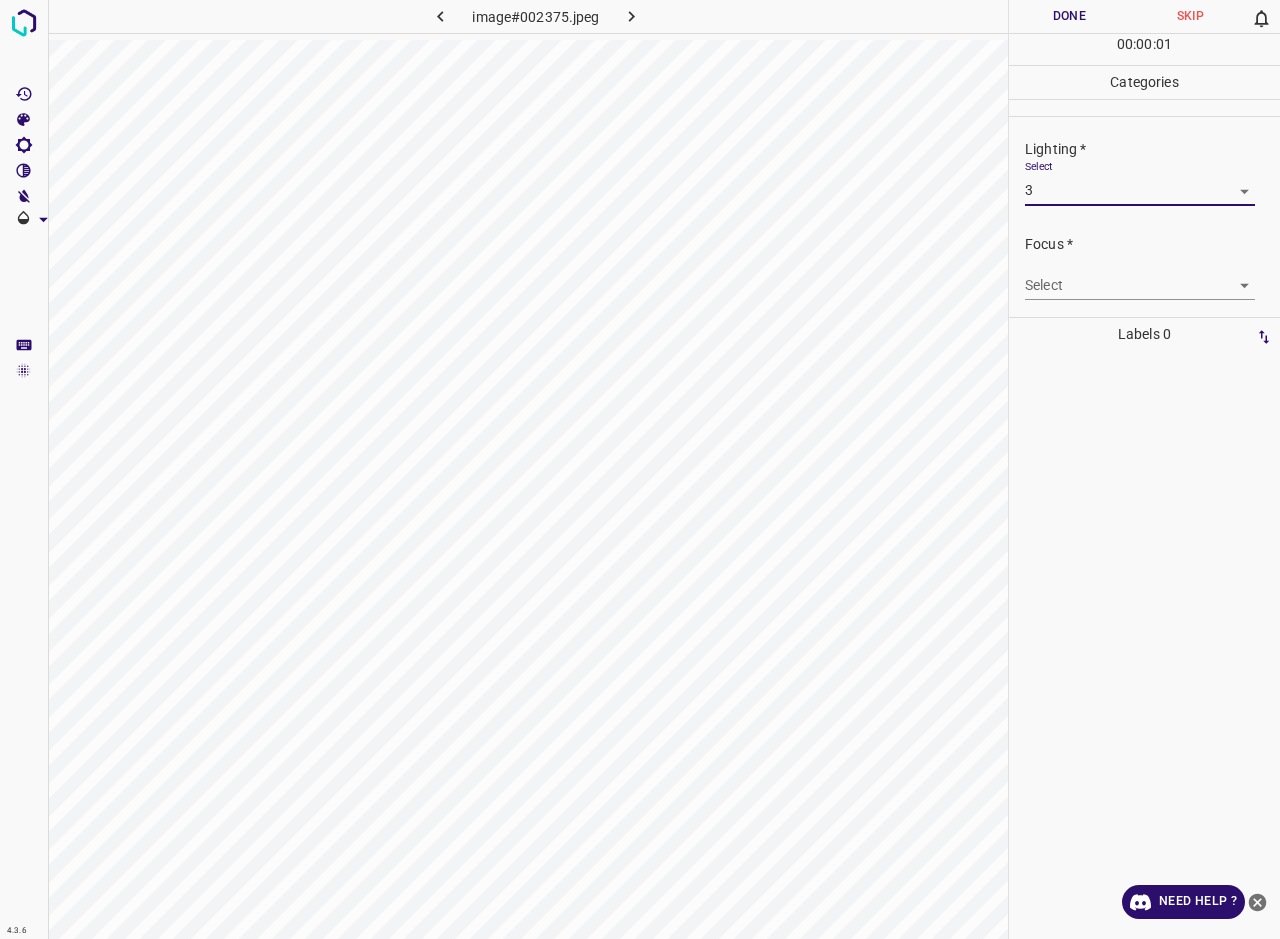 click on "4.3.6  image#002375.jpeg Done Skip 0 00   : 00   : 01   Categories Lighting *  Select 3 3 Focus *  Select ​ Overall *  Select ​ Labels   0 Categories 1 Lighting 2 Focus 3 Overall Tools Space Change between modes (Draw & Edit) I Auto labeling R Restore zoom M Zoom in N Zoom out Delete Delete selecte label Filters Z Restore filters X Saturation filter C Brightness filter V Contrast filter B Gray scale filter General O Download Need Help ? - Text - Hide - Delete 1 2 3 4 5" at bounding box center (640, 469) 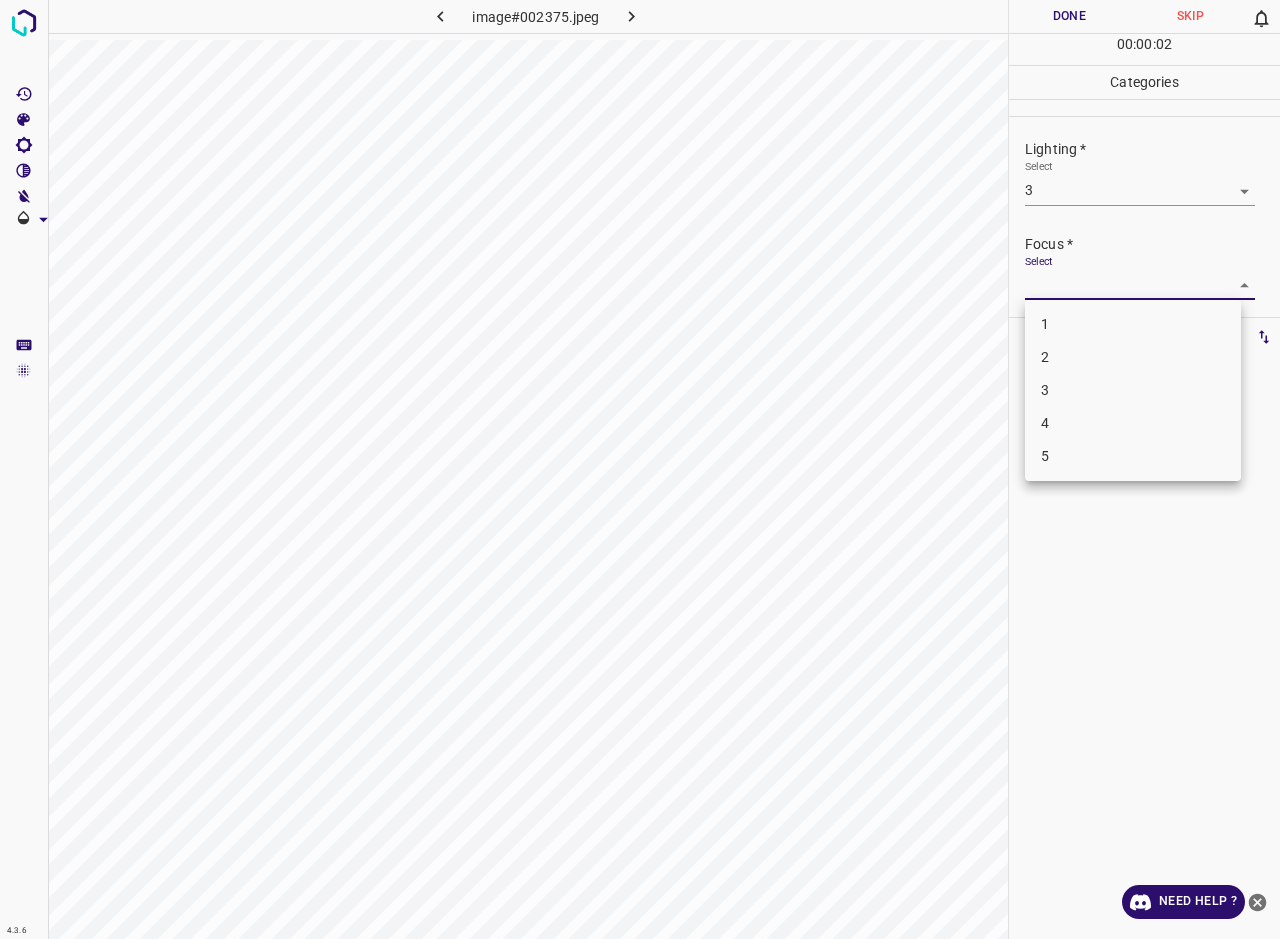 click on "3" at bounding box center [1133, 390] 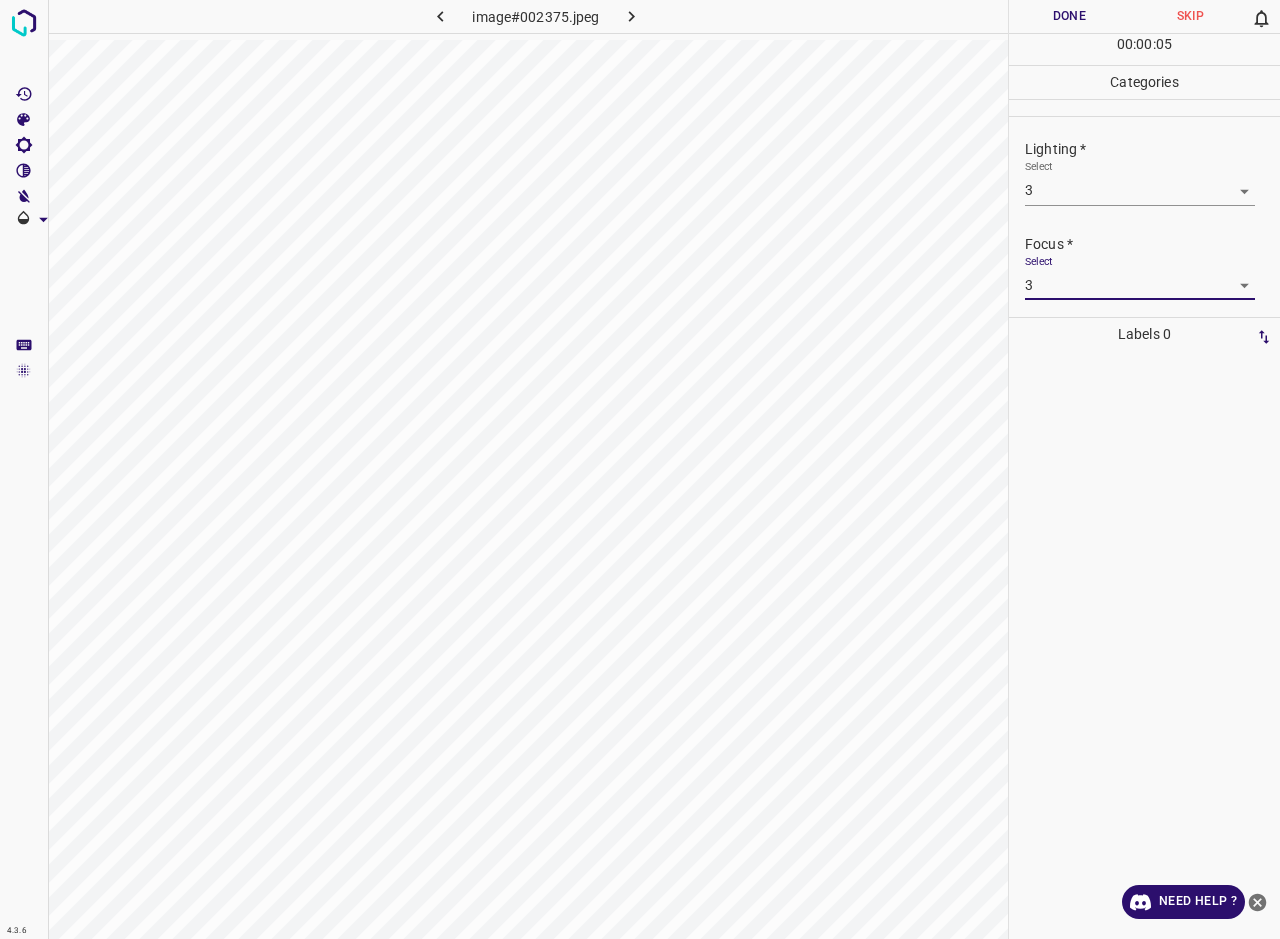 click on "4.3.6  image#002375.jpeg Done Skip 0 00   : 00   : 05   Categories Lighting *  Select 3 3 Focus *  Select 3 3 Overall *  Select ​ Labels   0 Categories 1 Lighting 2 Focus 3 Overall Tools Space Change between modes (Draw & Edit) I Auto labeling R Restore zoom M Zoom in N Zoom out Delete Delete selecte label Filters Z Restore filters X Saturation filter C Brightness filter V Contrast filter B Gray scale filter General O Download Need Help ? - Text - Hide - Delete" at bounding box center [640, 469] 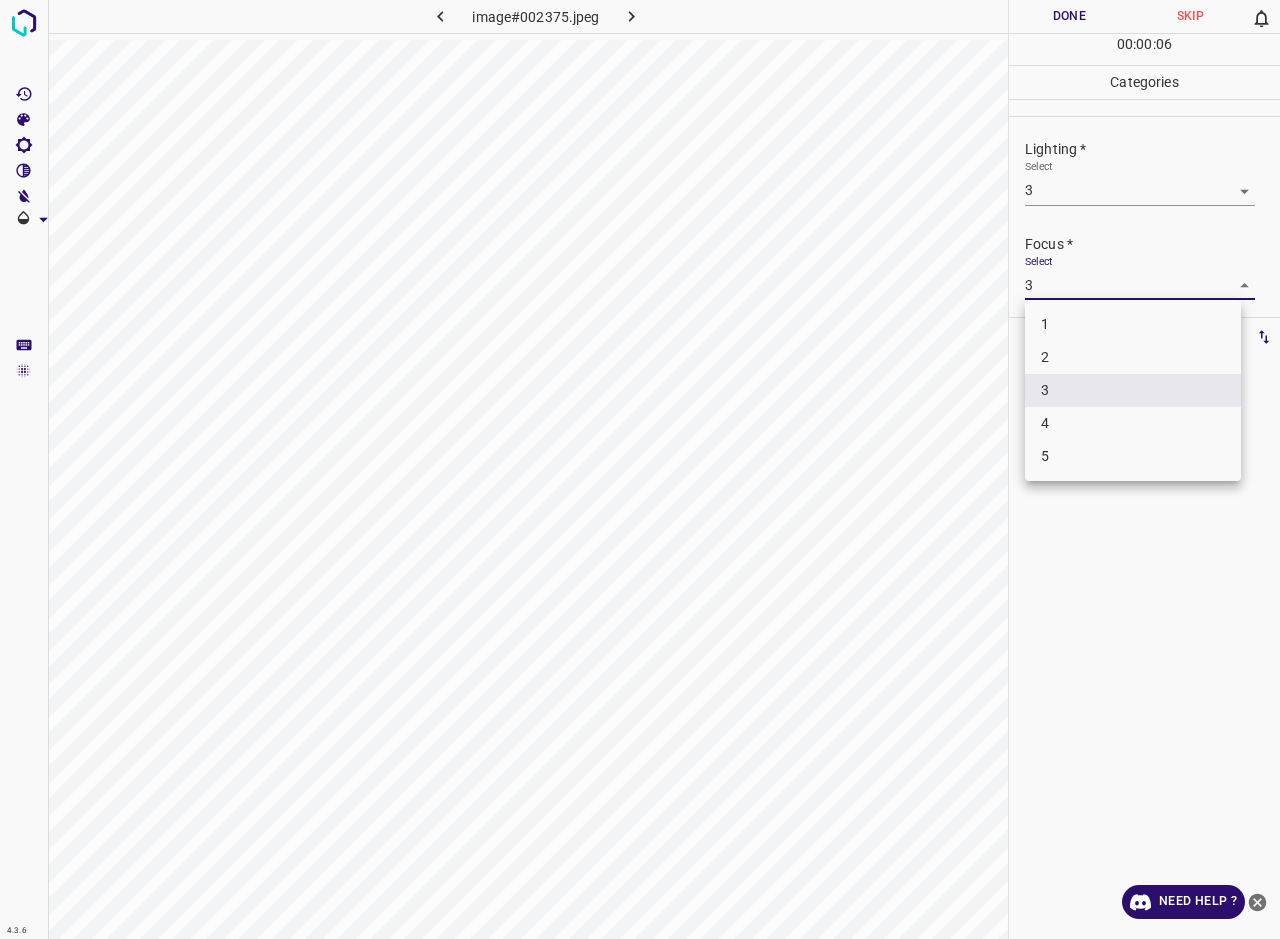 click on "4" at bounding box center (1133, 423) 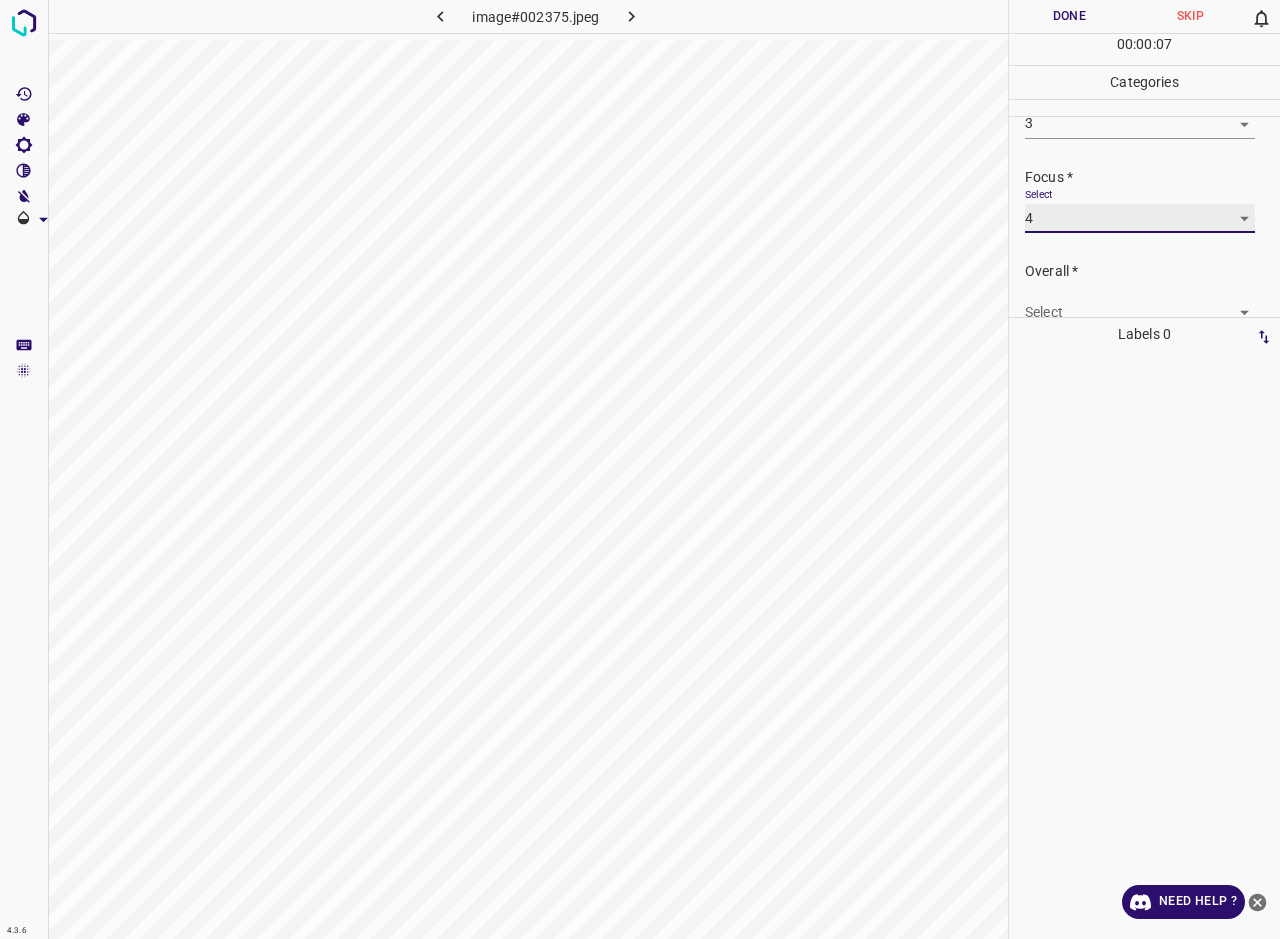 scroll, scrollTop: 98, scrollLeft: 0, axis: vertical 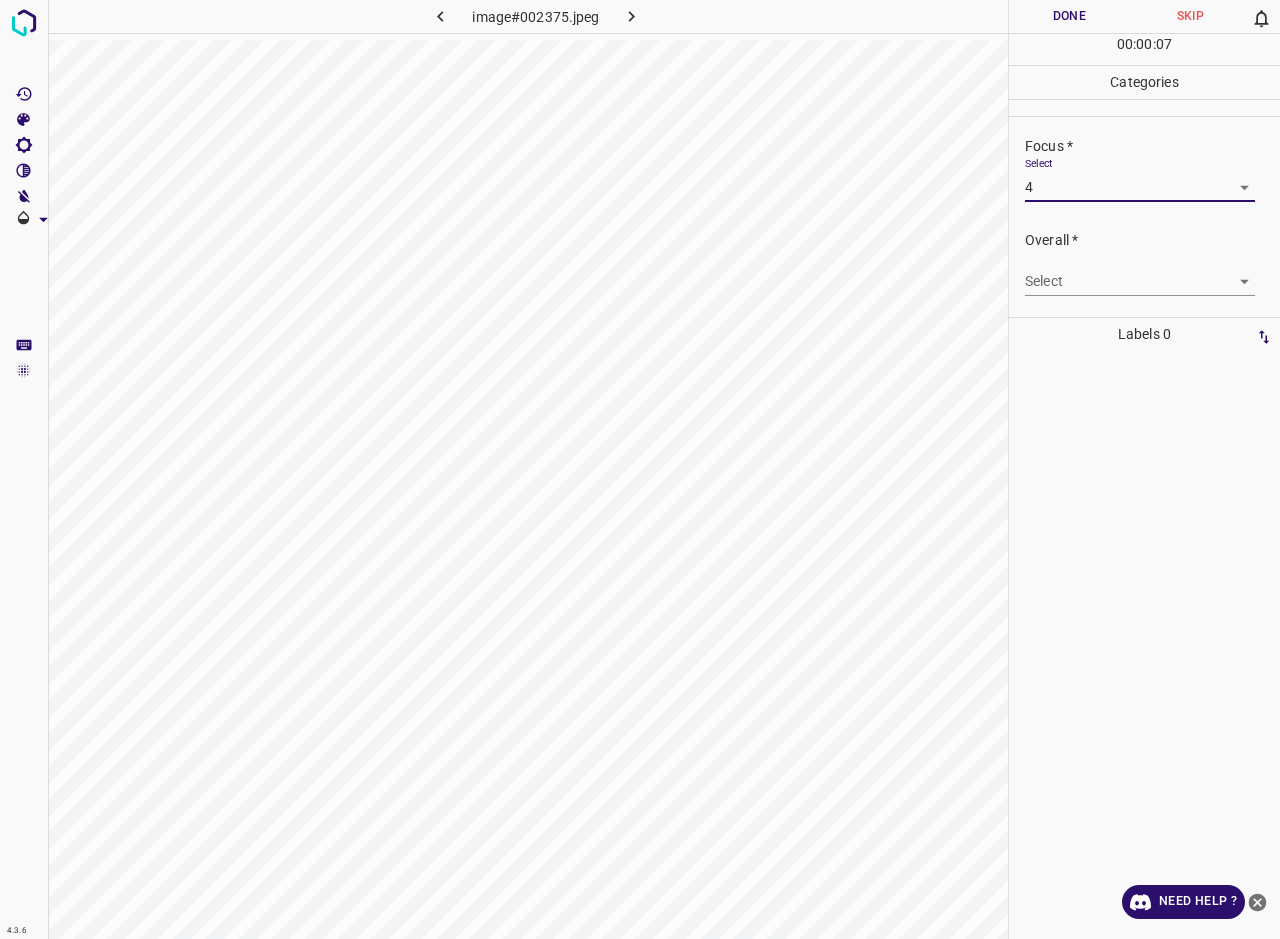 click on "4.3.6  image#002375.jpeg Done Skip 0 00   : 00   : 07   Categories Lighting *  Select 3 3 Focus *  Select 4 4 Overall *  Select ​ Labels   0 Categories 1 Lighting 2 Focus 3 Overall Tools Space Change between modes (Draw & Edit) I Auto labeling R Restore zoom M Zoom in N Zoom out Delete Delete selecte label Filters Z Restore filters X Saturation filter C Brightness filter V Contrast filter B Gray scale filter General O Download Need Help ? - Text - Hide - Delete" at bounding box center (640, 469) 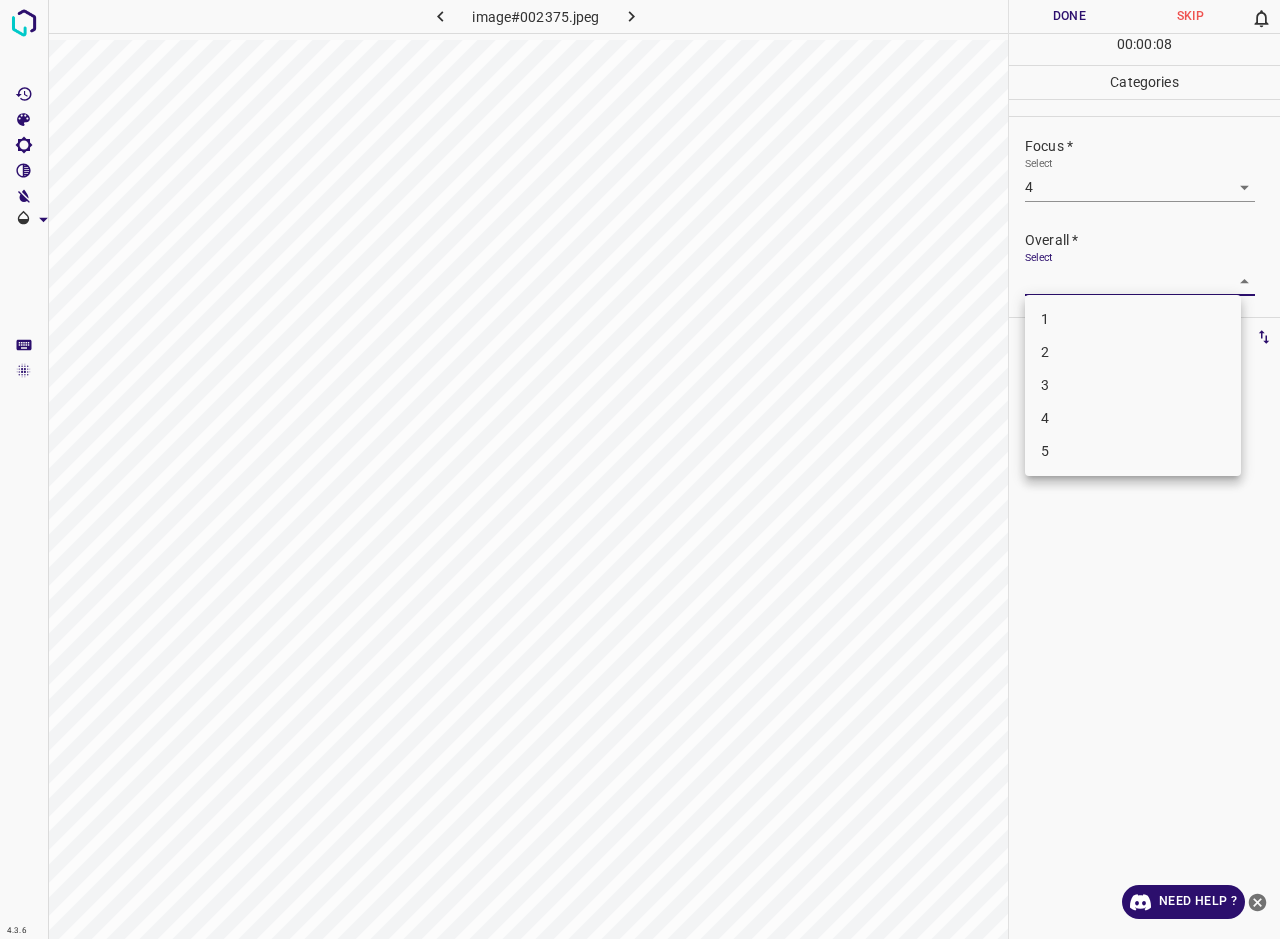click on "3" at bounding box center (1133, 385) 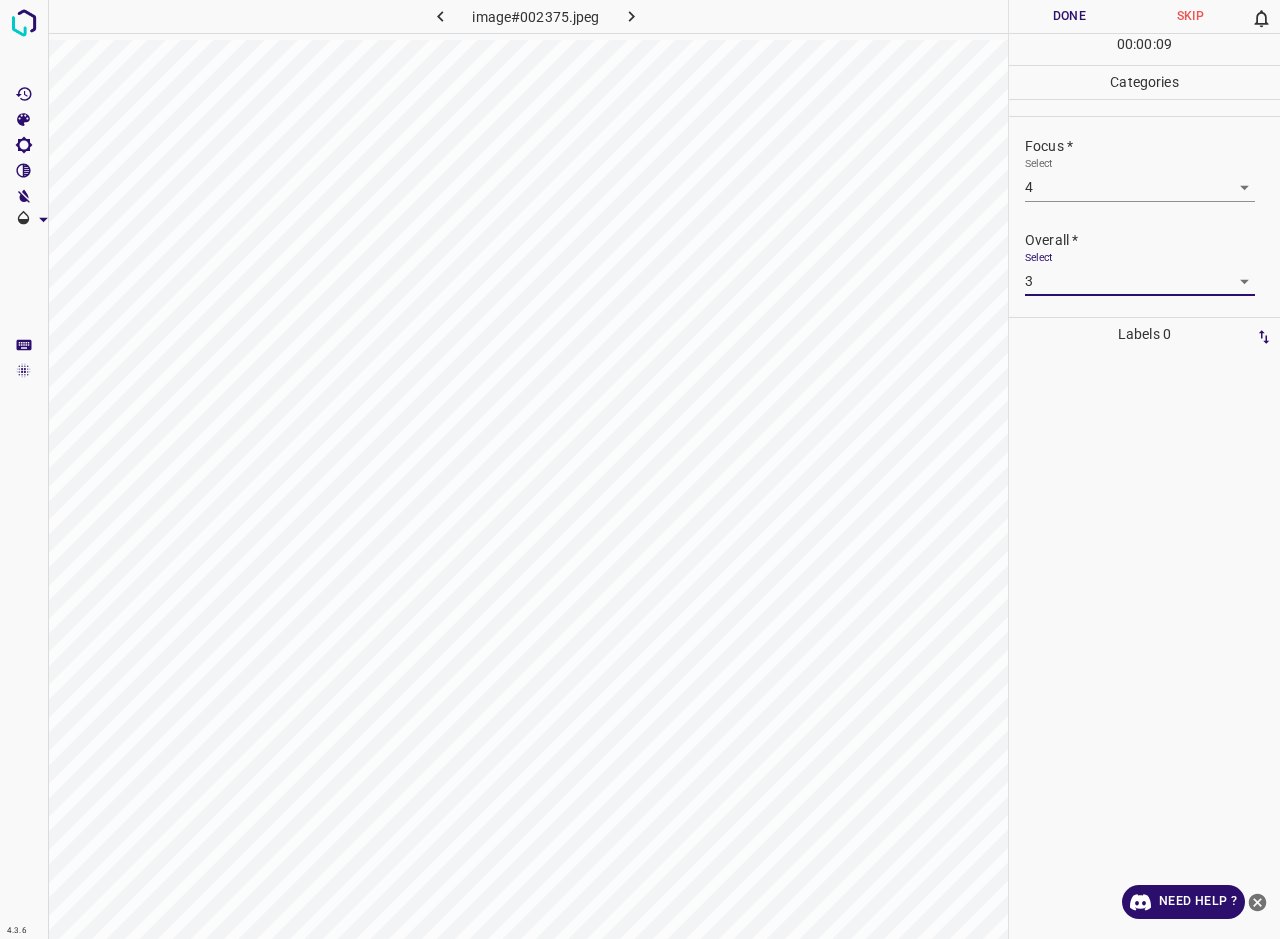 click on "Done" at bounding box center [1069, 16] 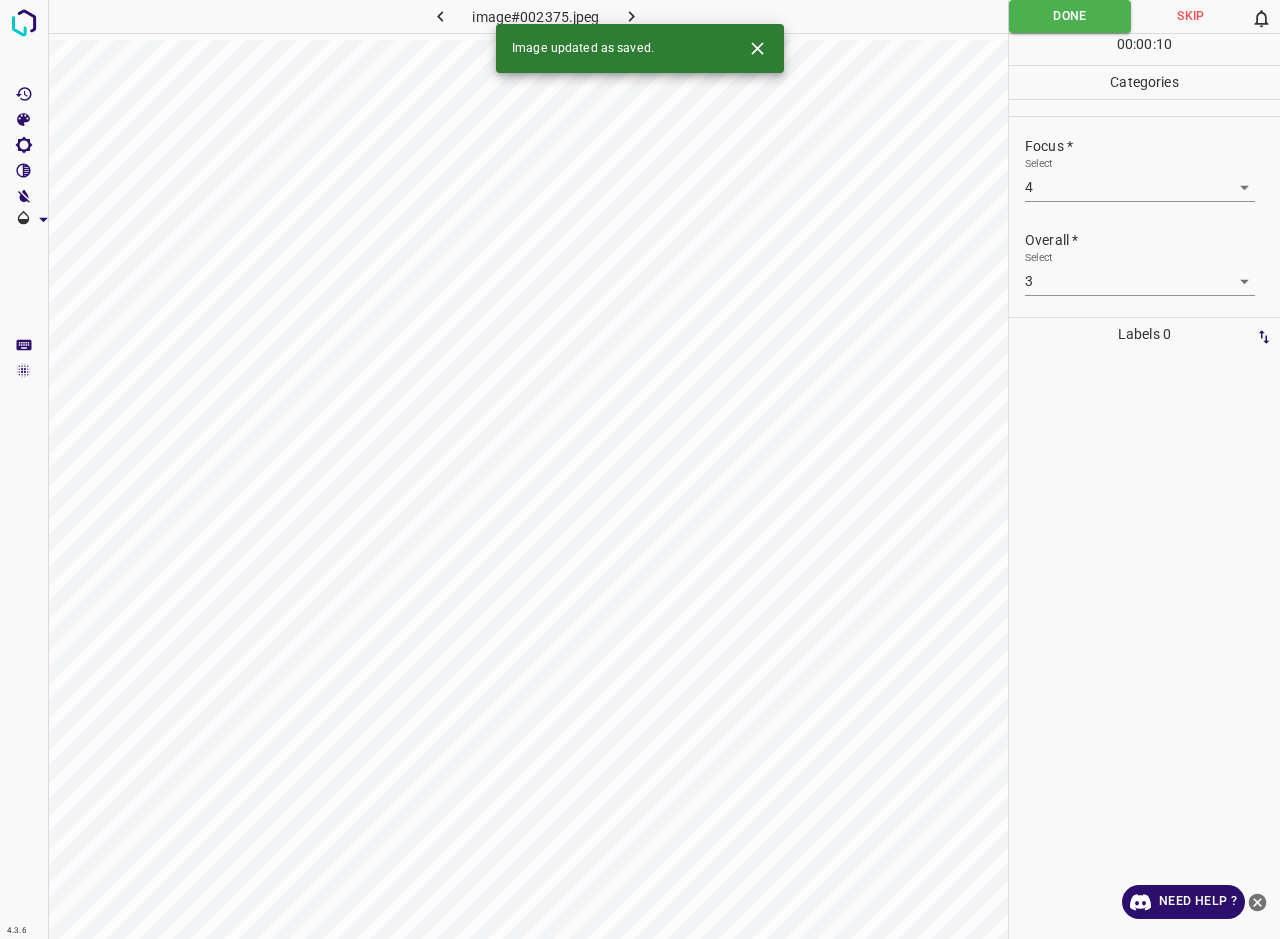 click 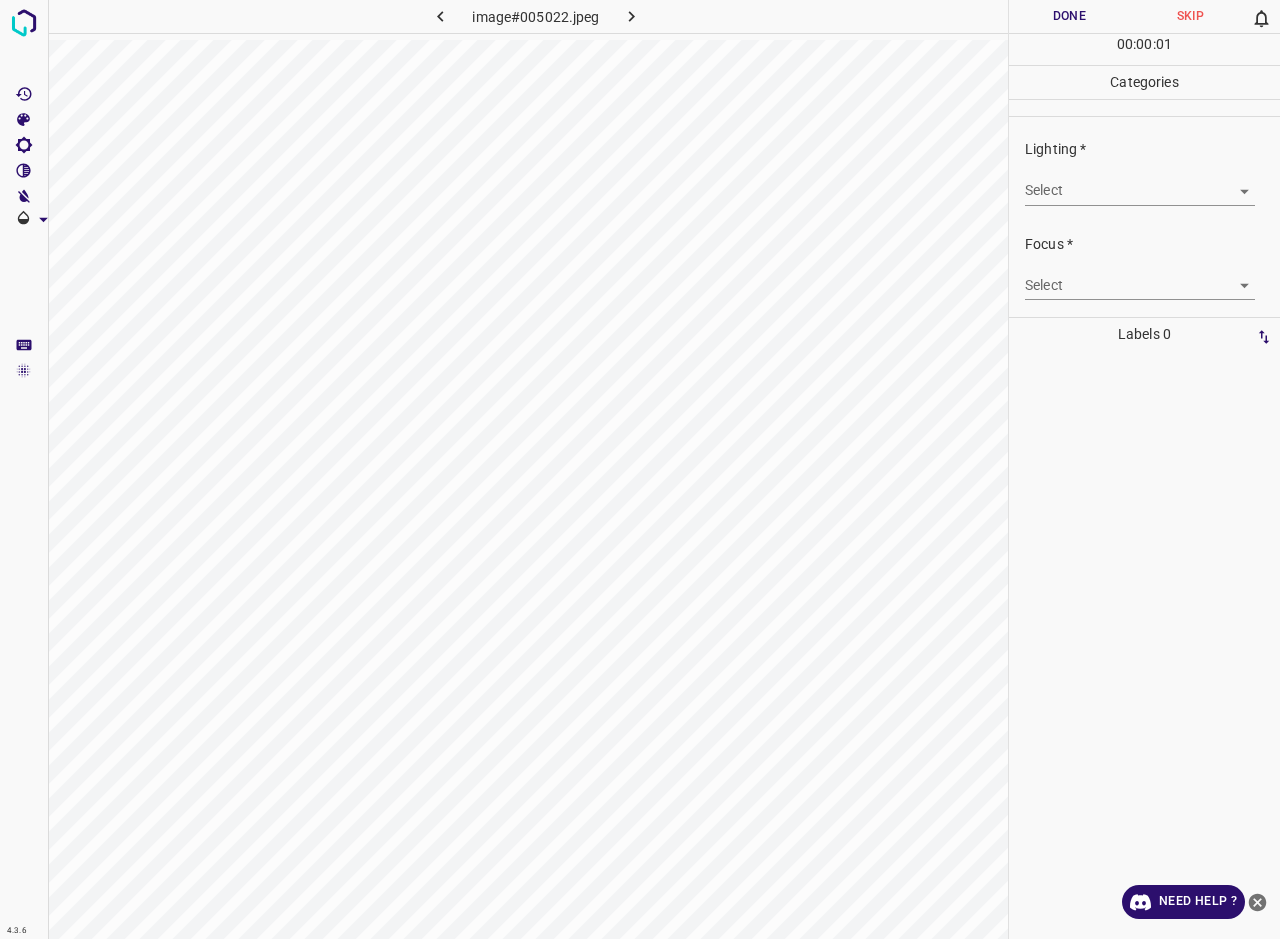 click on "4.3.6  image#005022.jpeg Done Skip 0 00   : 00   : 01   Categories Lighting *  Select ​ Focus *  Select ​ Overall *  Select ​ Labels   0 Categories 1 Lighting 2 Focus 3 Overall Tools Space Change between modes (Draw & Edit) I Auto labeling R Restore zoom M Zoom in N Zoom out Delete Delete selecte label Filters Z Restore filters X Saturation filter C Brightness filter V Contrast filter B Gray scale filter General O Download Need Help ? - Text - Hide - Delete" at bounding box center (640, 469) 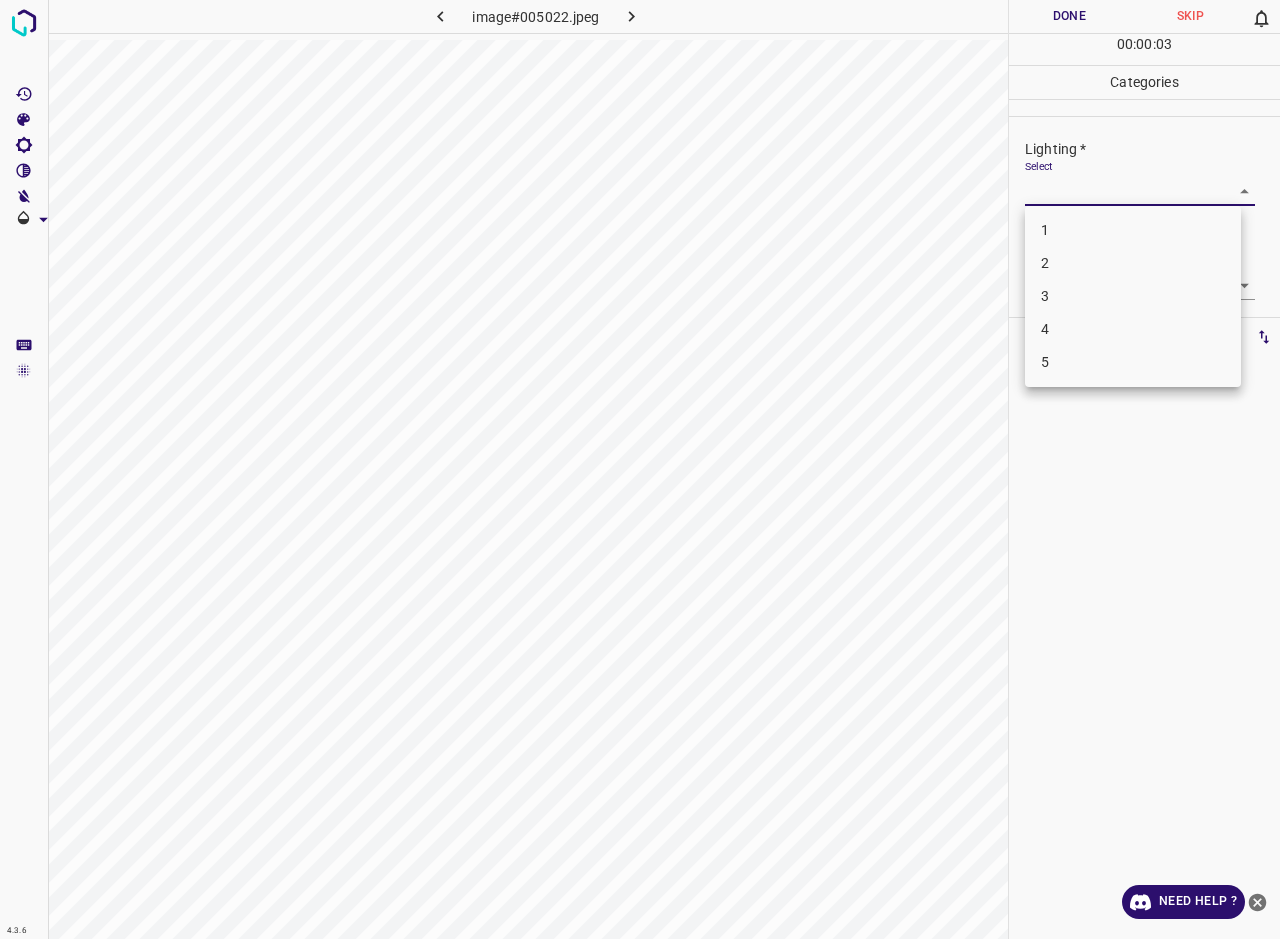 click on "2" at bounding box center (1133, 263) 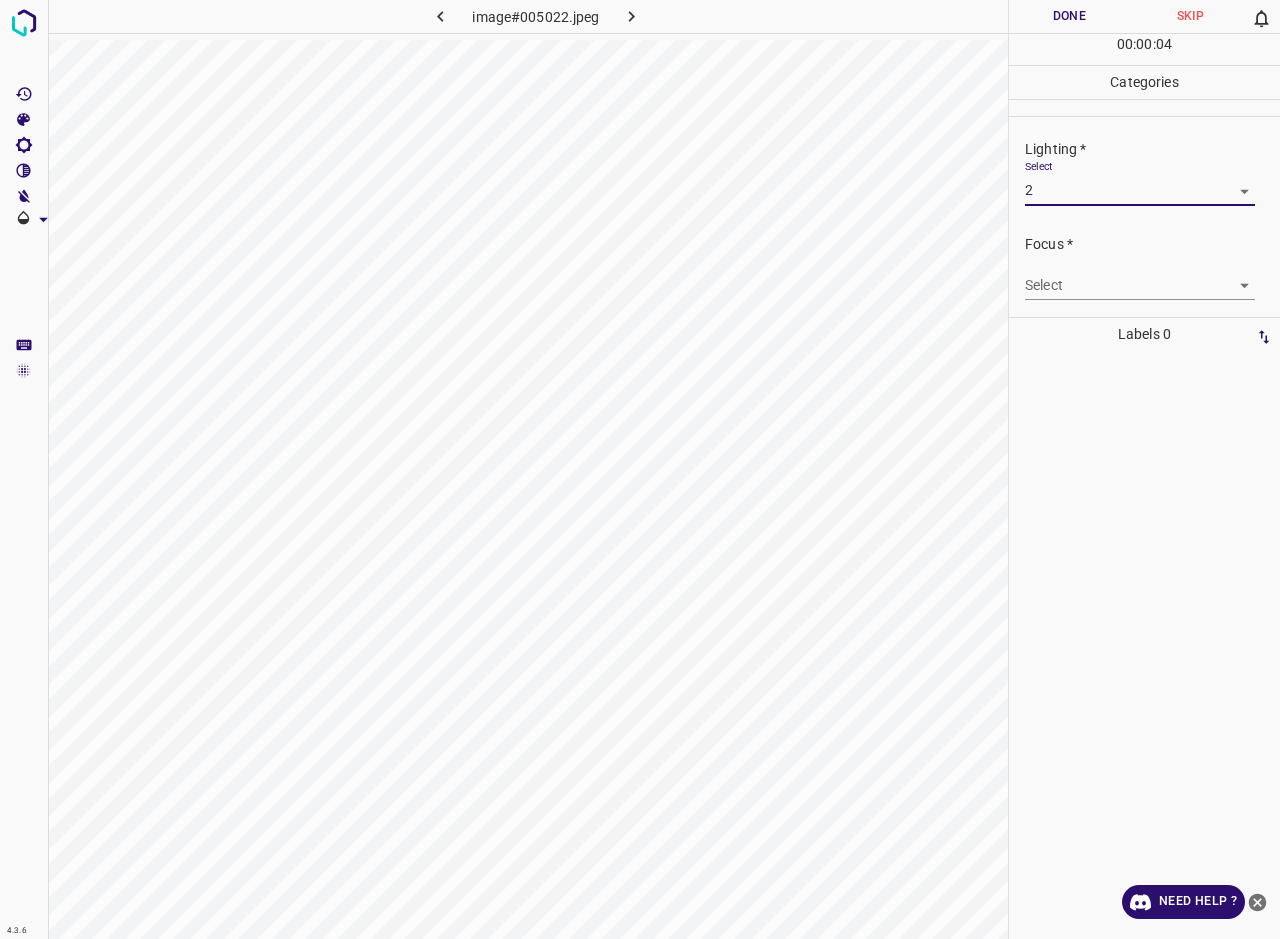 click on "Select ​" at bounding box center (1140, 277) 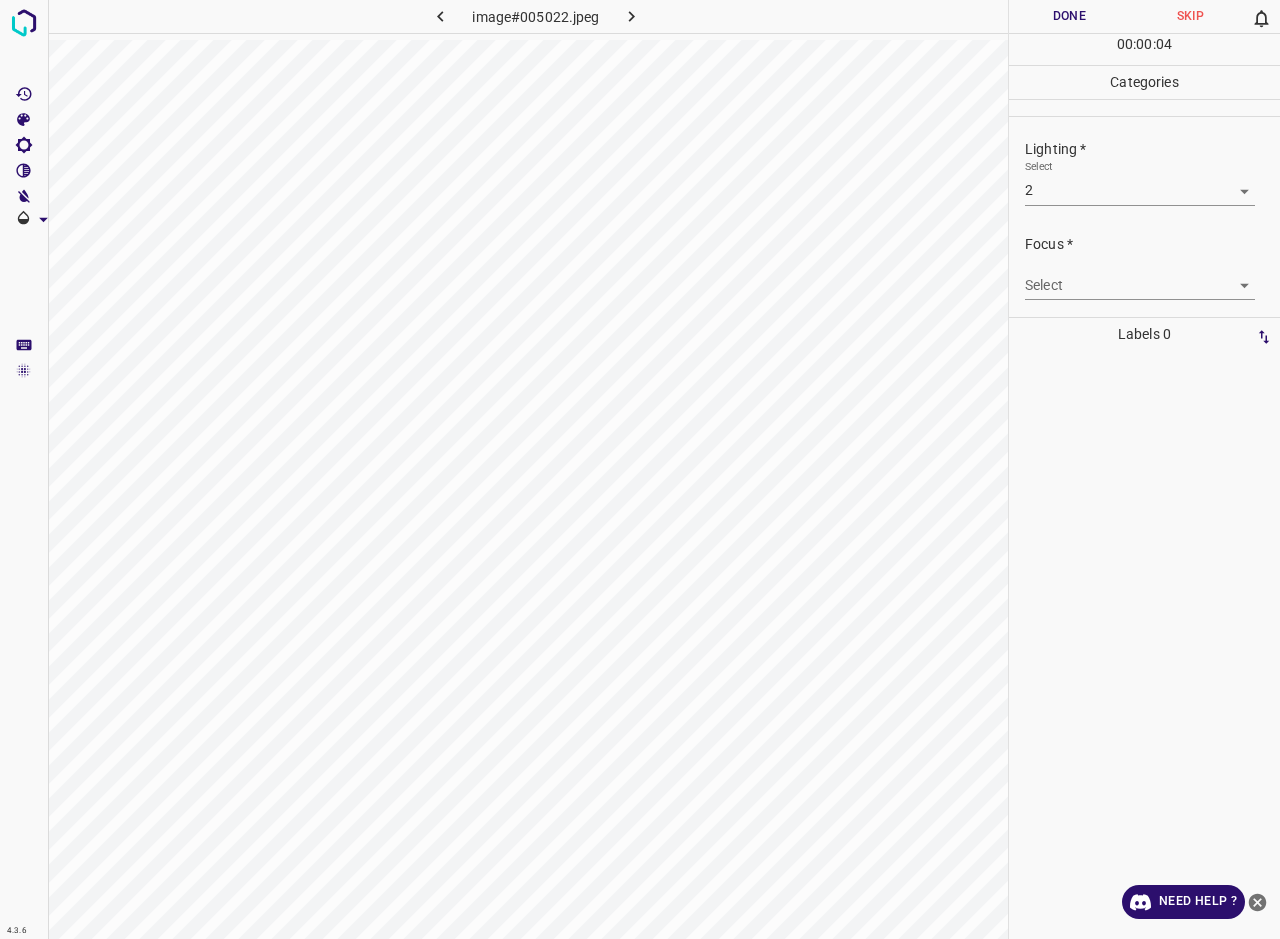 click on "4.3.6  image#005022.jpeg Done Skip 0 00   : 00   : 04   Categories Lighting *  Select 2 2 Focus *  Select ​ Overall *  Select ​ Labels   0 Categories 1 Lighting 2 Focus 3 Overall Tools Space Change between modes (Draw & Edit) I Auto labeling R Restore zoom M Zoom in N Zoom out Delete Delete selecte label Filters Z Restore filters X Saturation filter C Brightness filter V Contrast filter B Gray scale filter General O Download Need Help ? - Text - Hide - Delete" at bounding box center (640, 469) 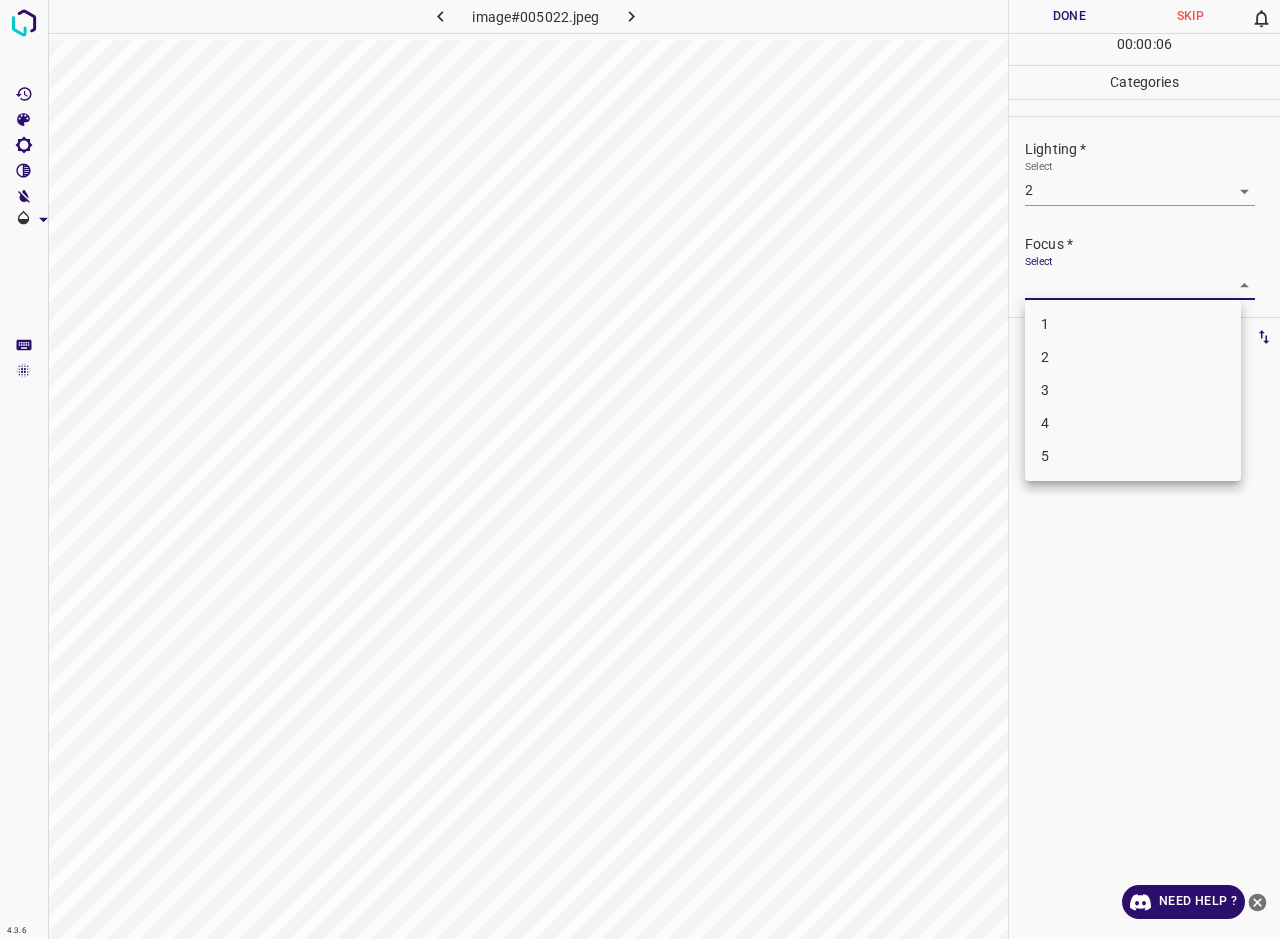 click on "2" at bounding box center (1133, 357) 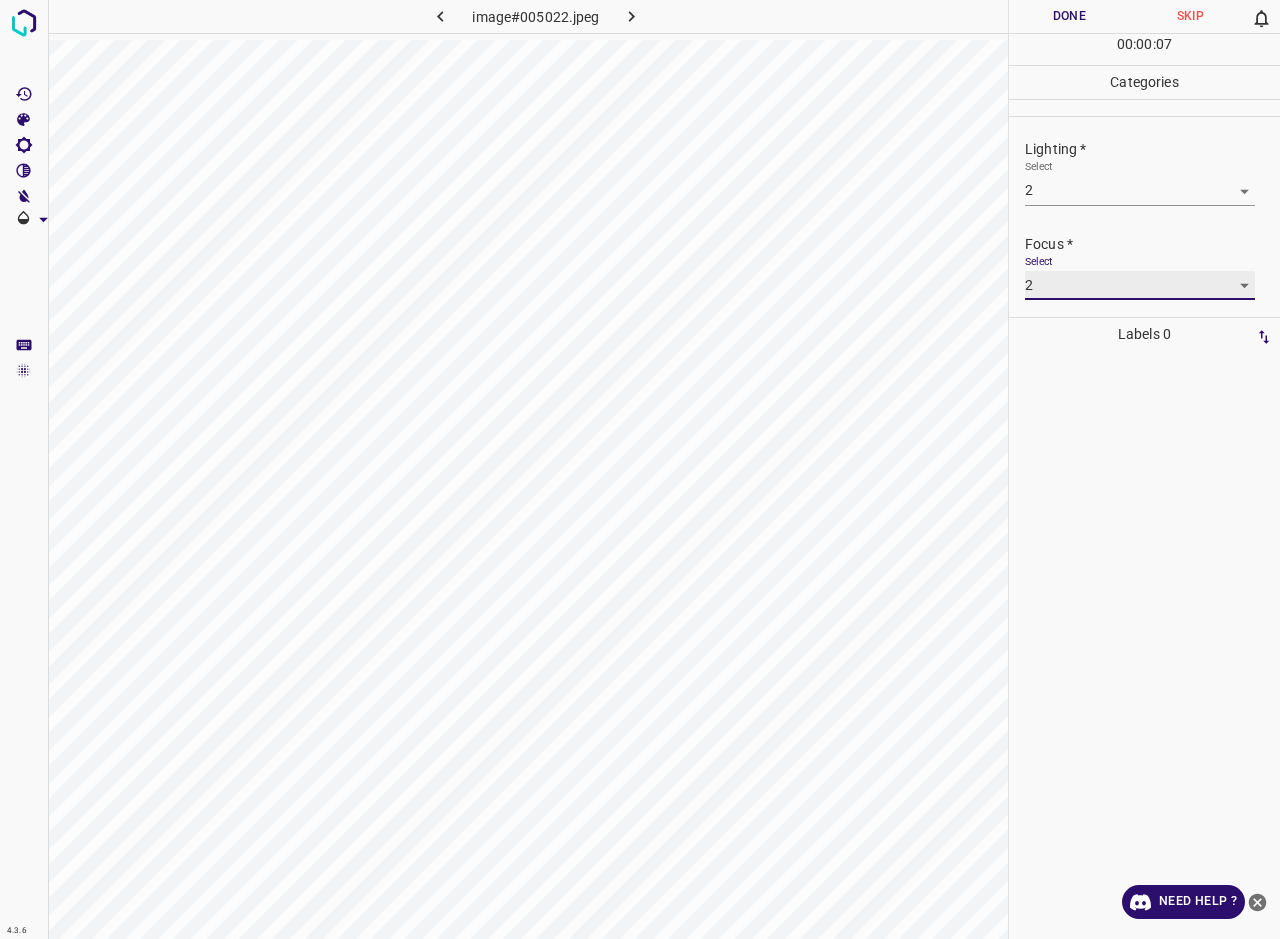 scroll, scrollTop: 98, scrollLeft: 0, axis: vertical 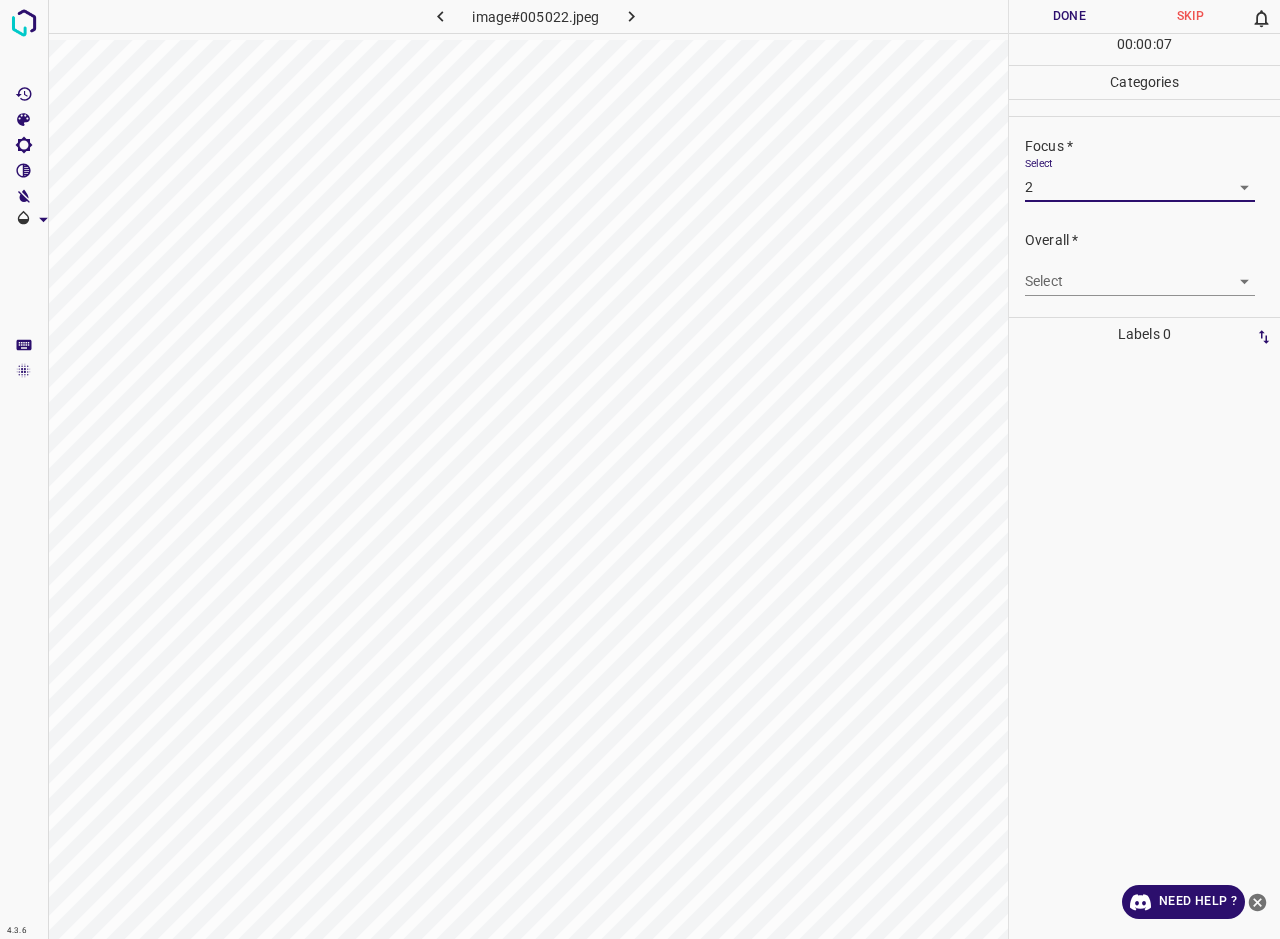 click on "4.3.6  image#005022.jpeg Done Skip 0 00   : 00   : 07   Categories Lighting *  Select 2 2 Focus *  Select 2 2 Overall *  Select ​ Labels   0 Categories 1 Lighting 2 Focus 3 Overall Tools Space Change between modes (Draw & Edit) I Auto labeling R Restore zoom M Zoom in N Zoom out Delete Delete selecte label Filters Z Restore filters X Saturation filter C Brightness filter V Contrast filter B Gray scale filter General O Download Need Help ? - Text - Hide - Delete" at bounding box center (640, 469) 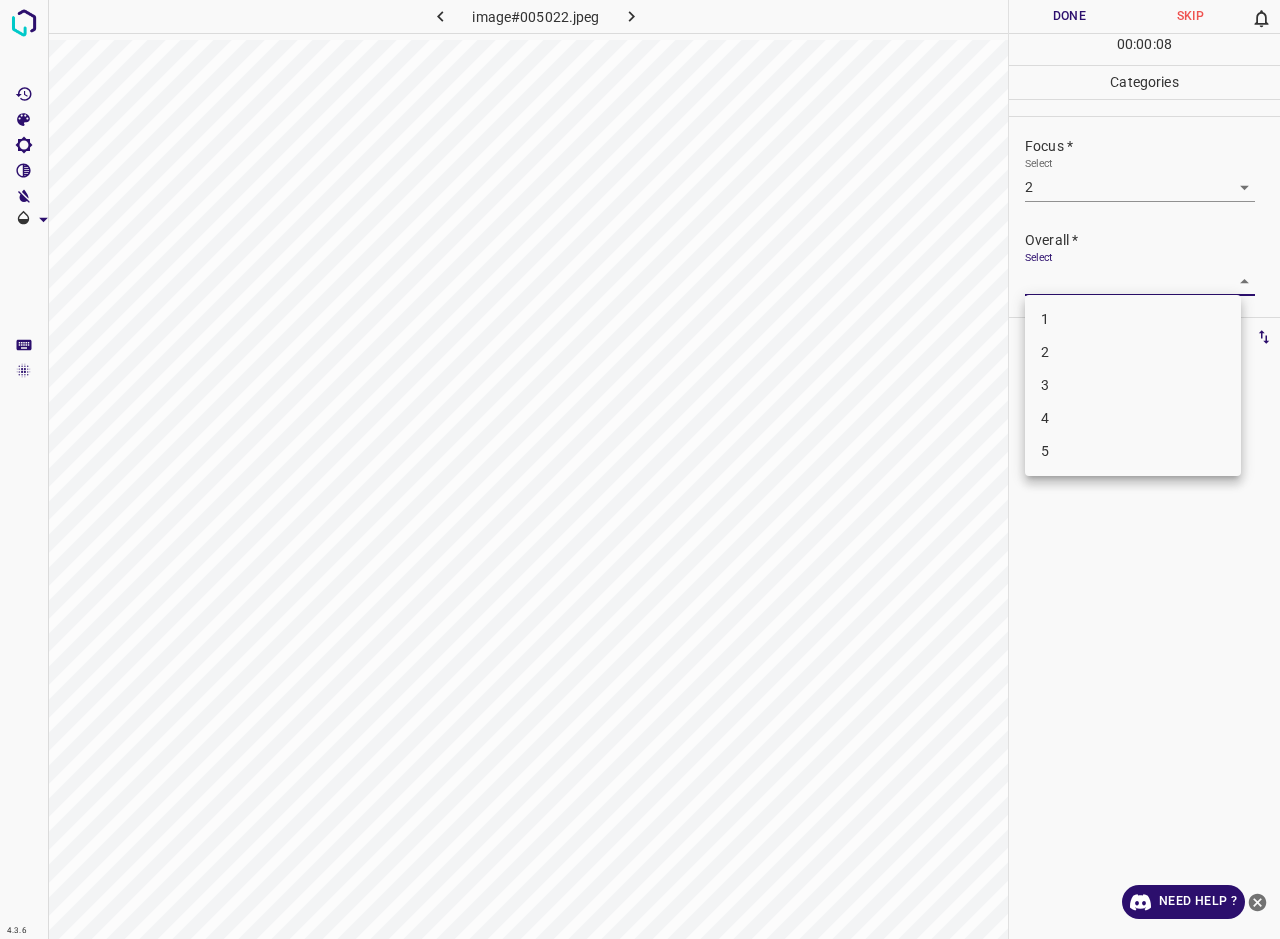 click on "2" at bounding box center (1133, 352) 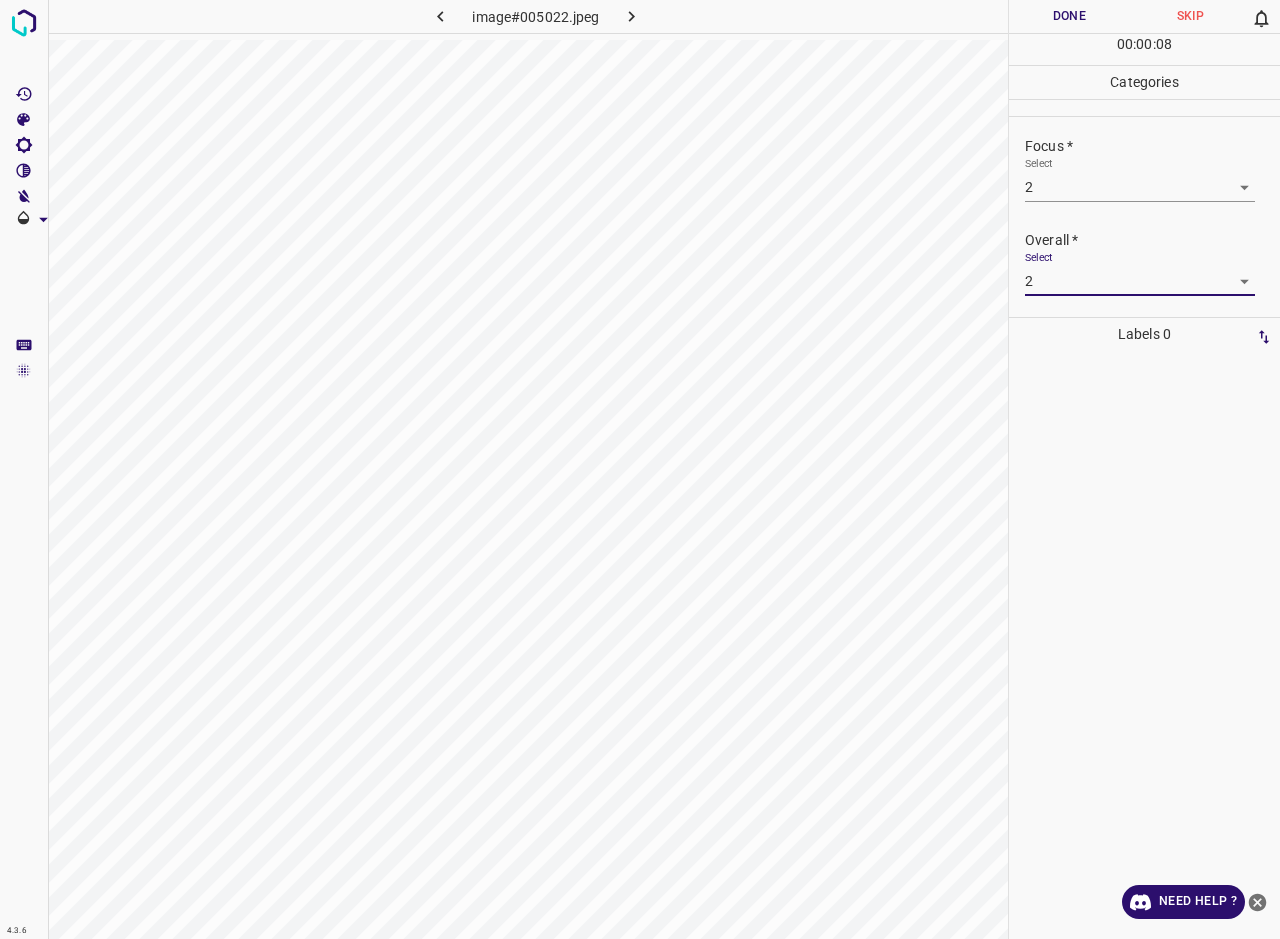 click on "Done" at bounding box center (1069, 16) 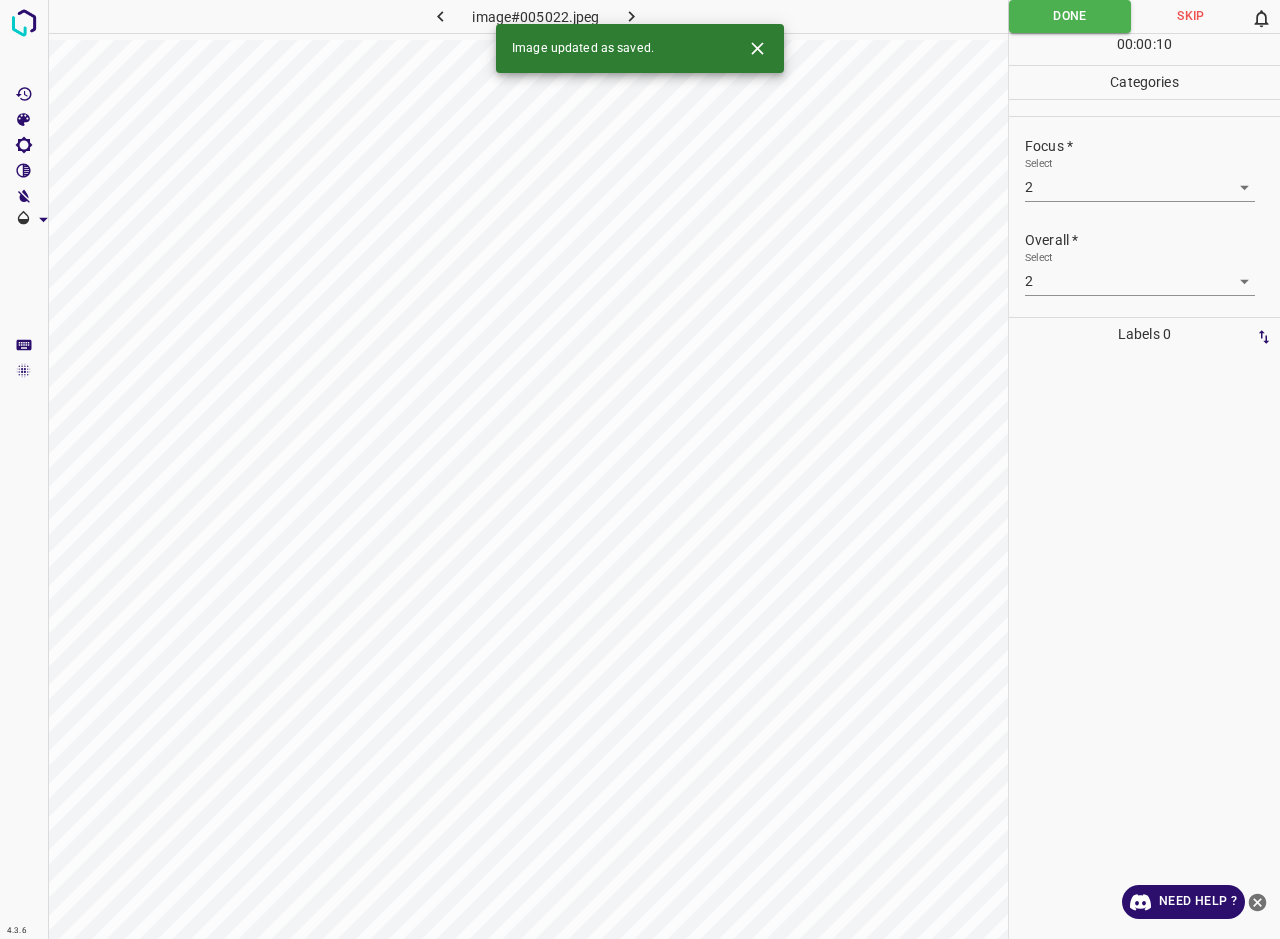 click on "Image updated as saved." at bounding box center (640, 48) 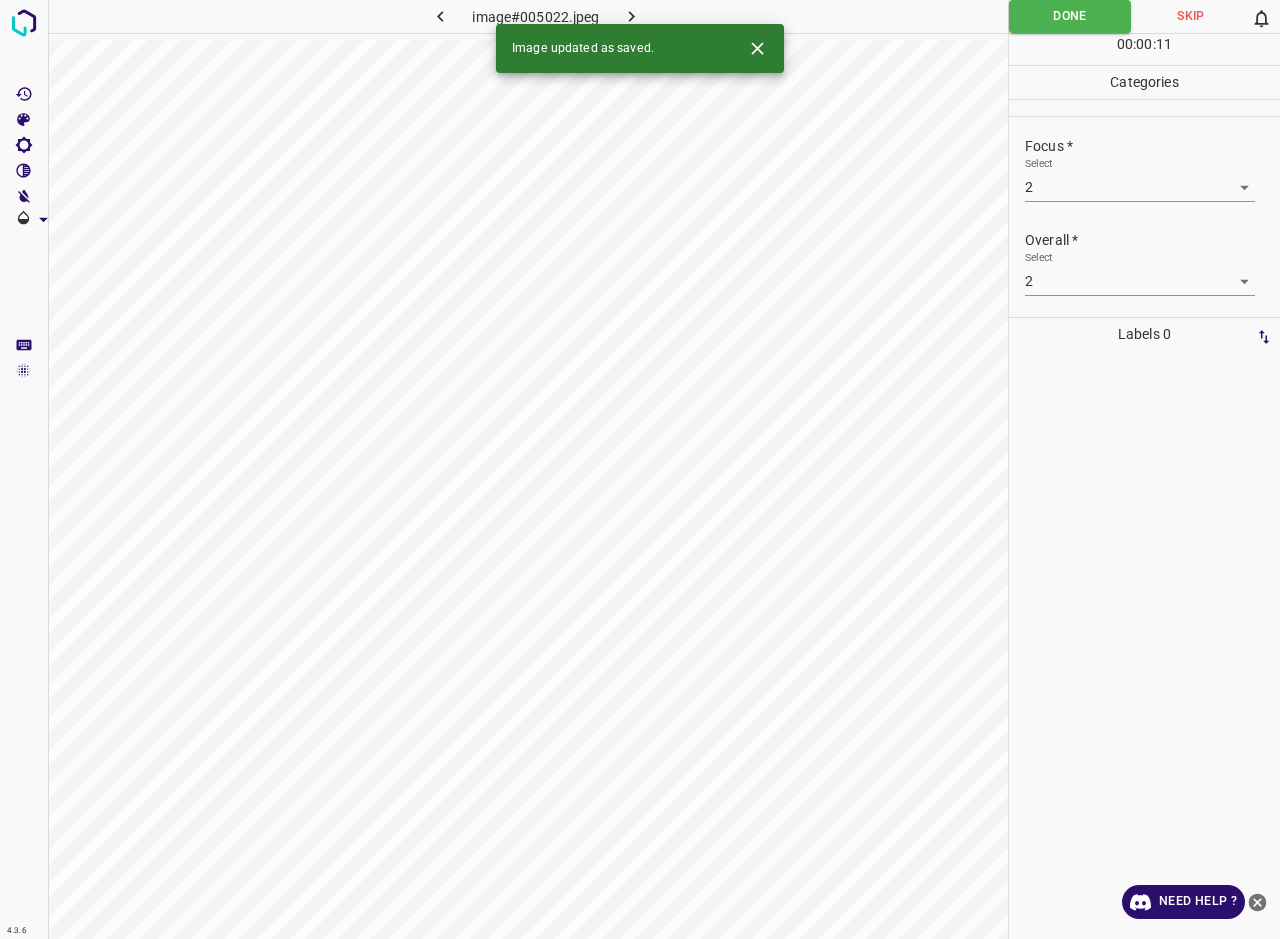 click 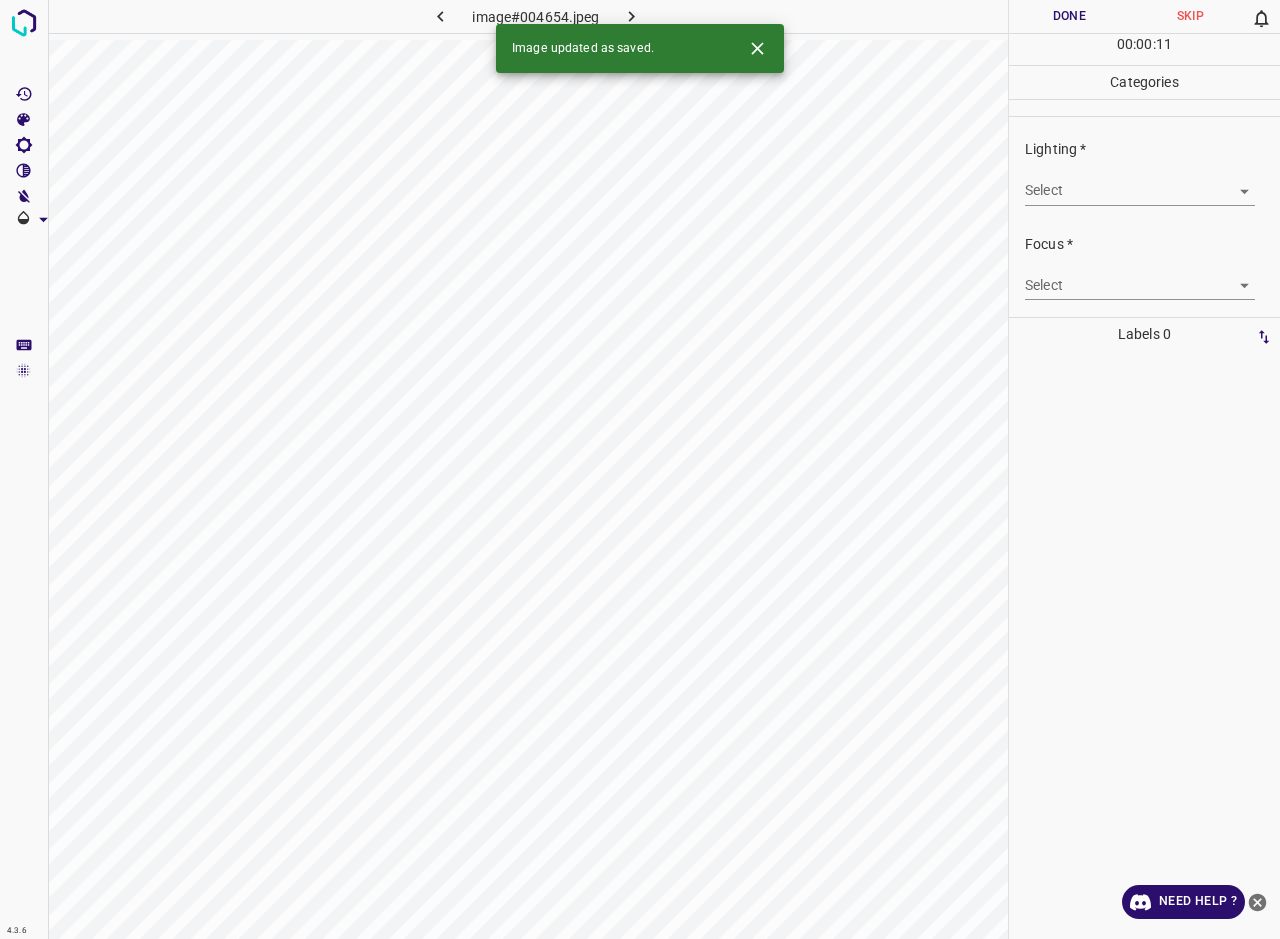 click on "4.3.6  image#004654.jpeg Done Skip 0 00   : 00   : 11   Categories Lighting *  Select ​ Focus *  Select ​ Overall *  Select ​ Labels   0 Categories 1 Lighting 2 Focus 3 Overall Tools Space Change between modes (Draw & Edit) I Auto labeling R Restore zoom M Zoom in N Zoom out Delete Delete selecte label Filters Z Restore filters X Saturation filter C Brightness filter V Contrast filter B Gray scale filter General O Download Image updated as saved. Need Help ? - Text - Hide - Delete" at bounding box center (640, 469) 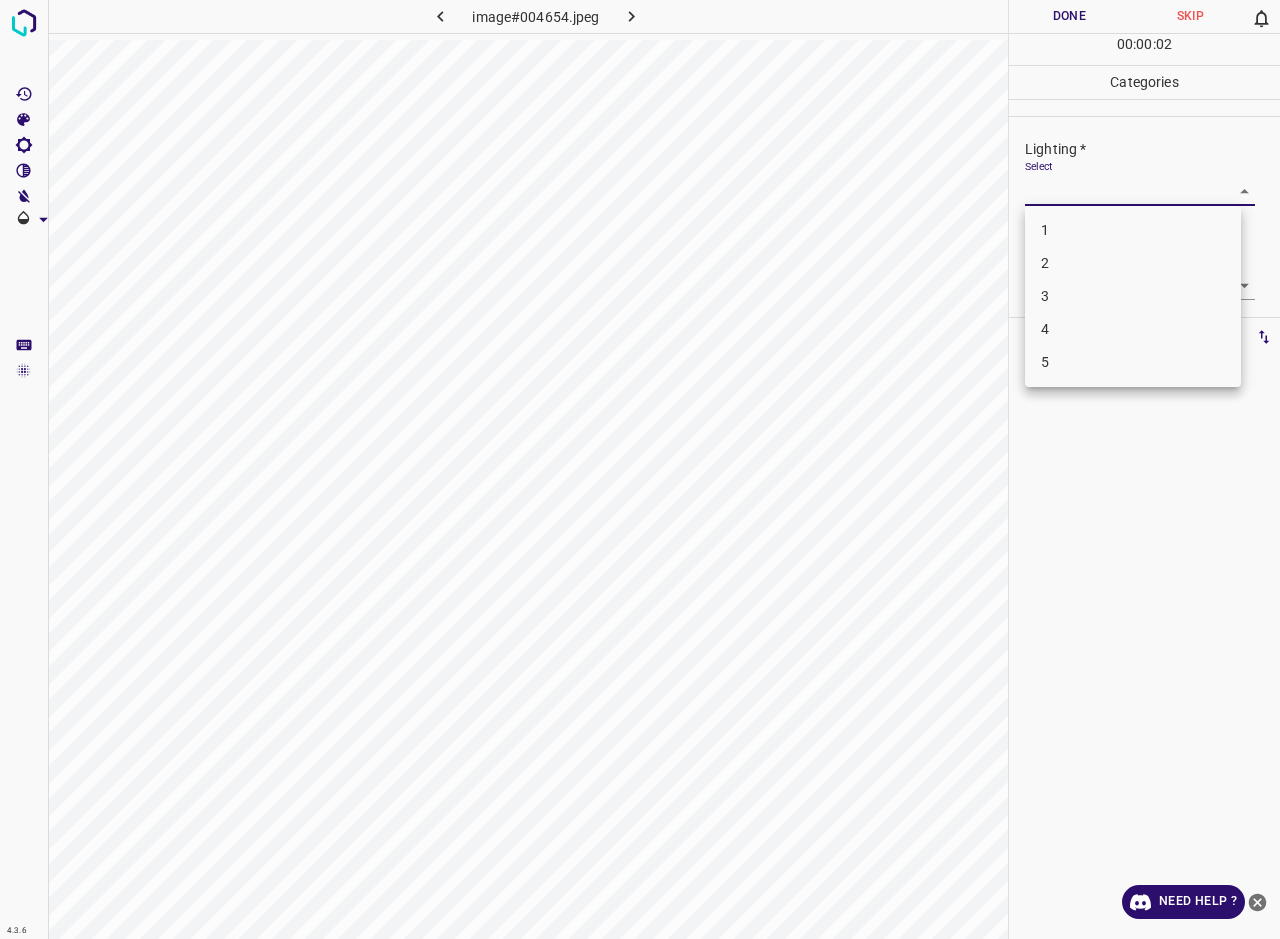 click on "3" at bounding box center (1133, 296) 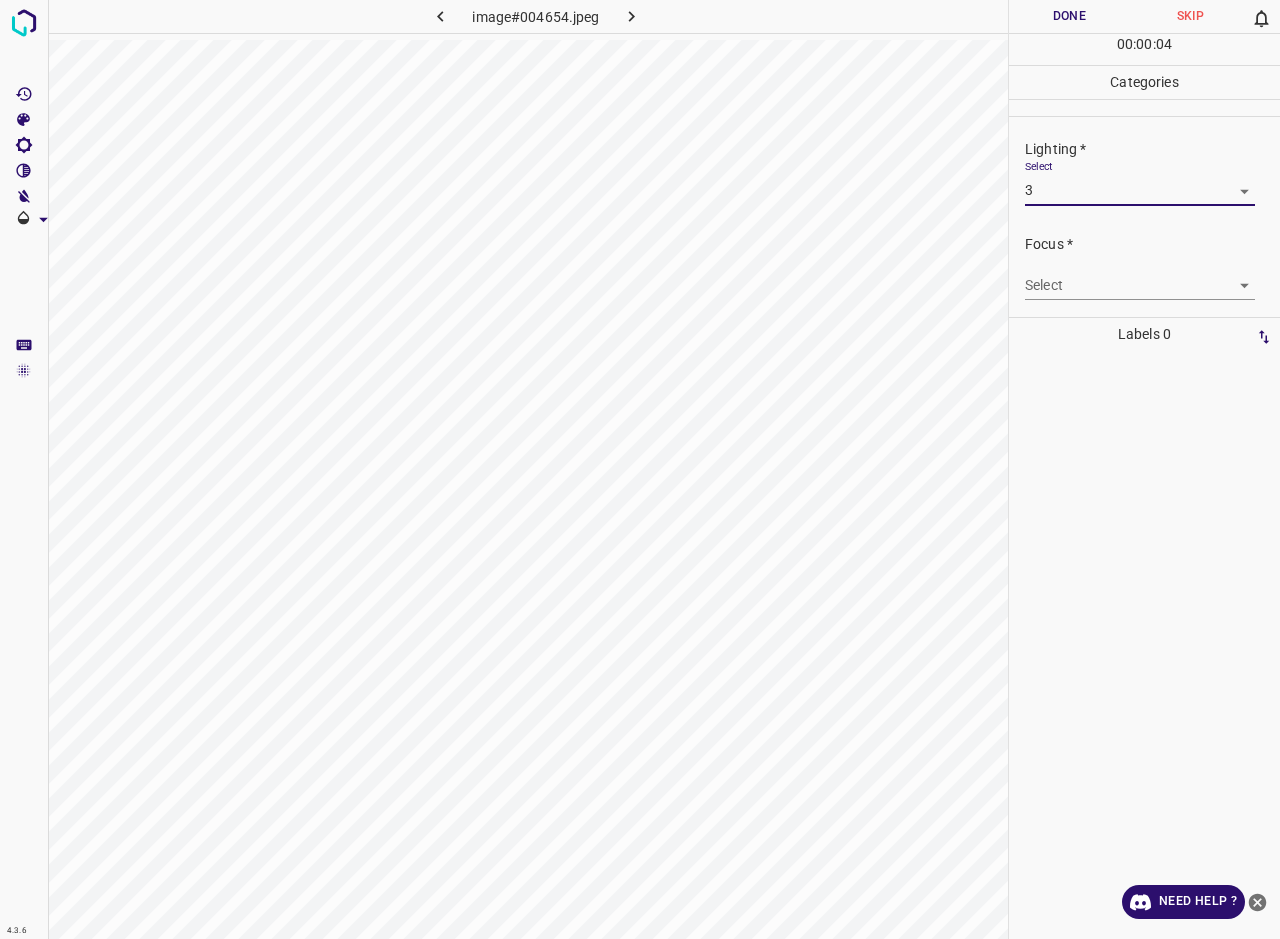 click on "4.3.6  image#004654.jpeg Done Skip 0 00   : 00   : 04   Categories Lighting *  Select 3 3 Focus *  Select ​ Overall *  Select ​ Labels   0 Categories 1 Lighting 2 Focus 3 Overall Tools Space Change between modes (Draw & Edit) I Auto labeling R Restore zoom M Zoom in N Zoom out Delete Delete selecte label Filters Z Restore filters X Saturation filter C Brightness filter V Contrast filter B Gray scale filter General O Download Need Help ? - Text - Hide - Delete" at bounding box center [640, 469] 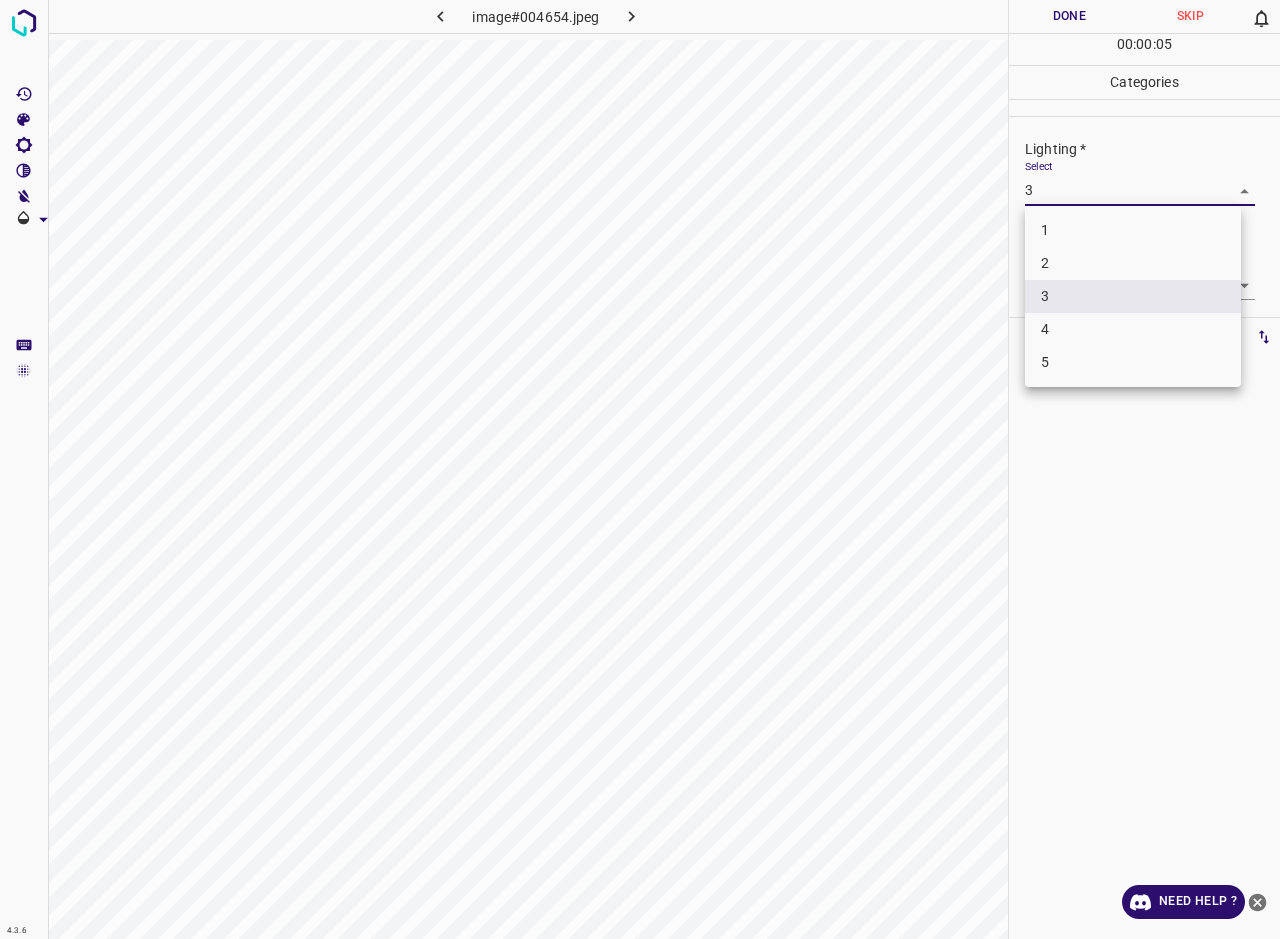 click on "4" at bounding box center [1133, 329] 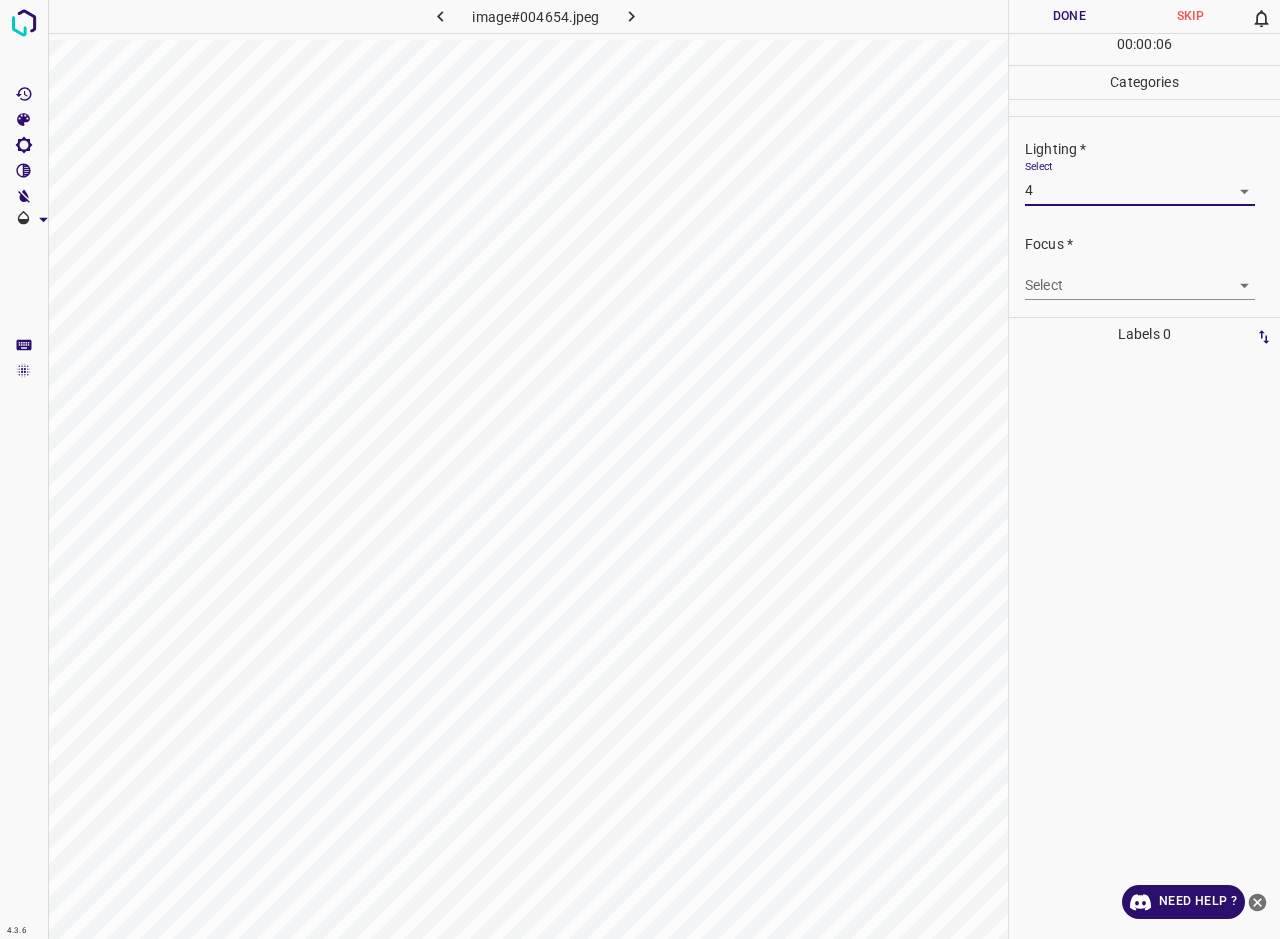 click on "Focus *  Select ​" at bounding box center [1144, 267] 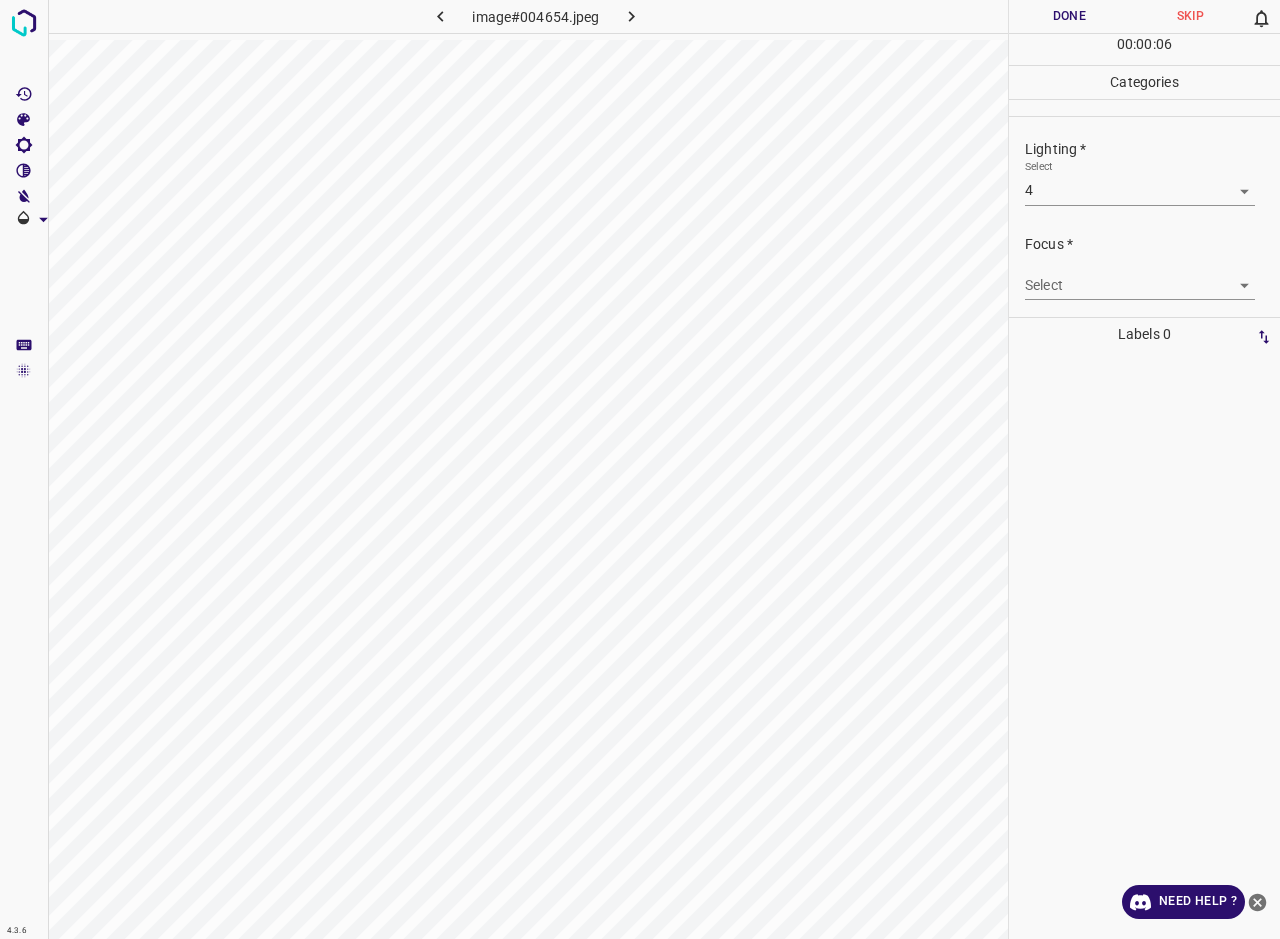 click on "4.3.6  image#004654.jpeg Done Skip 0 00   : 00   : 06   Categories Lighting *  Select 4 4 Focus *  Select ​ Overall *  Select ​ Labels   0 Categories 1 Lighting 2 Focus 3 Overall Tools Space Change between modes (Draw & Edit) I Auto labeling R Restore zoom M Zoom in N Zoom out Delete Delete selecte label Filters Z Restore filters X Saturation filter C Brightness filter V Contrast filter B Gray scale filter General O Download Need Help ? - Text - Hide - Delete" at bounding box center (640, 469) 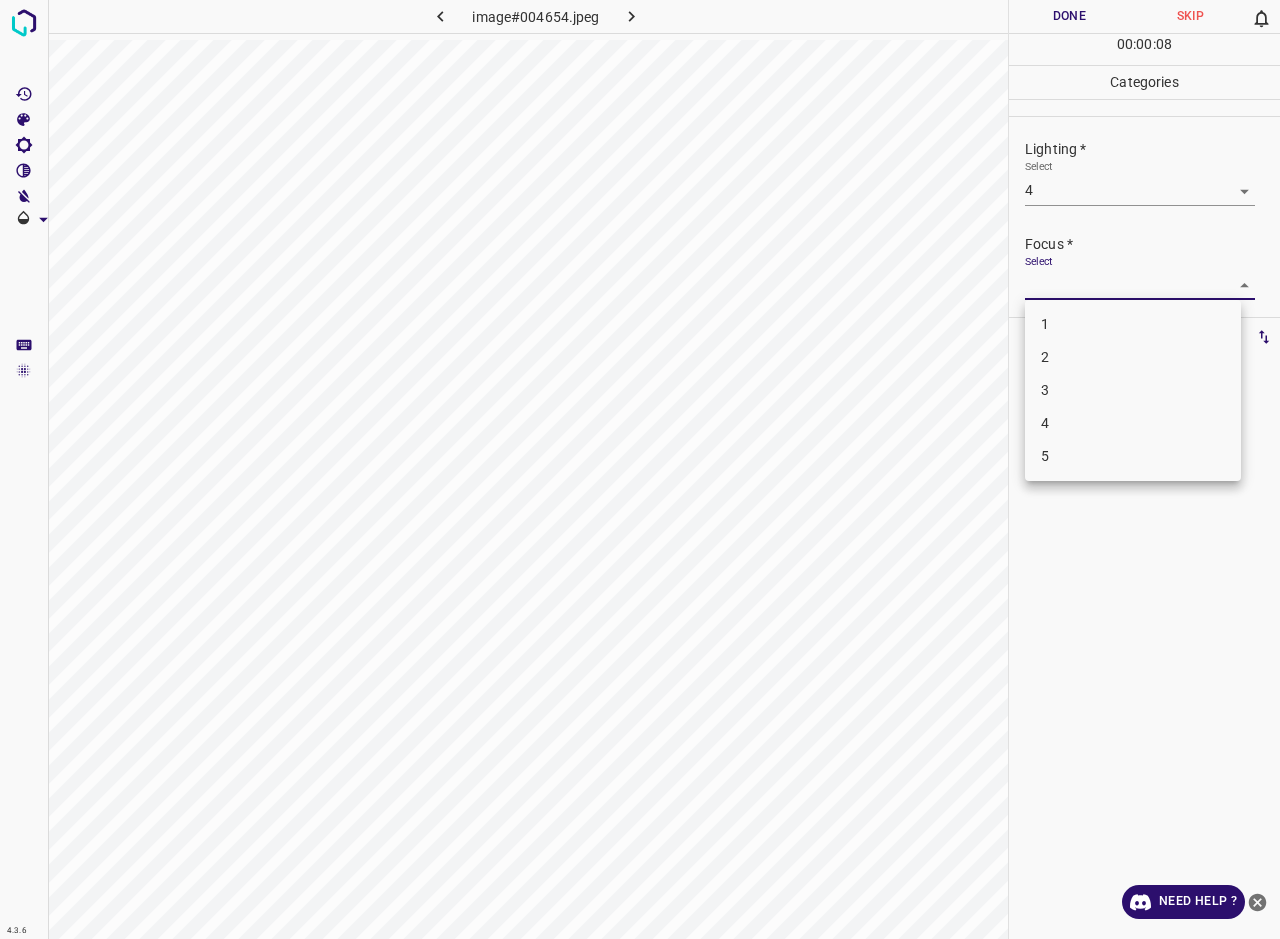 click on "3" at bounding box center (1133, 390) 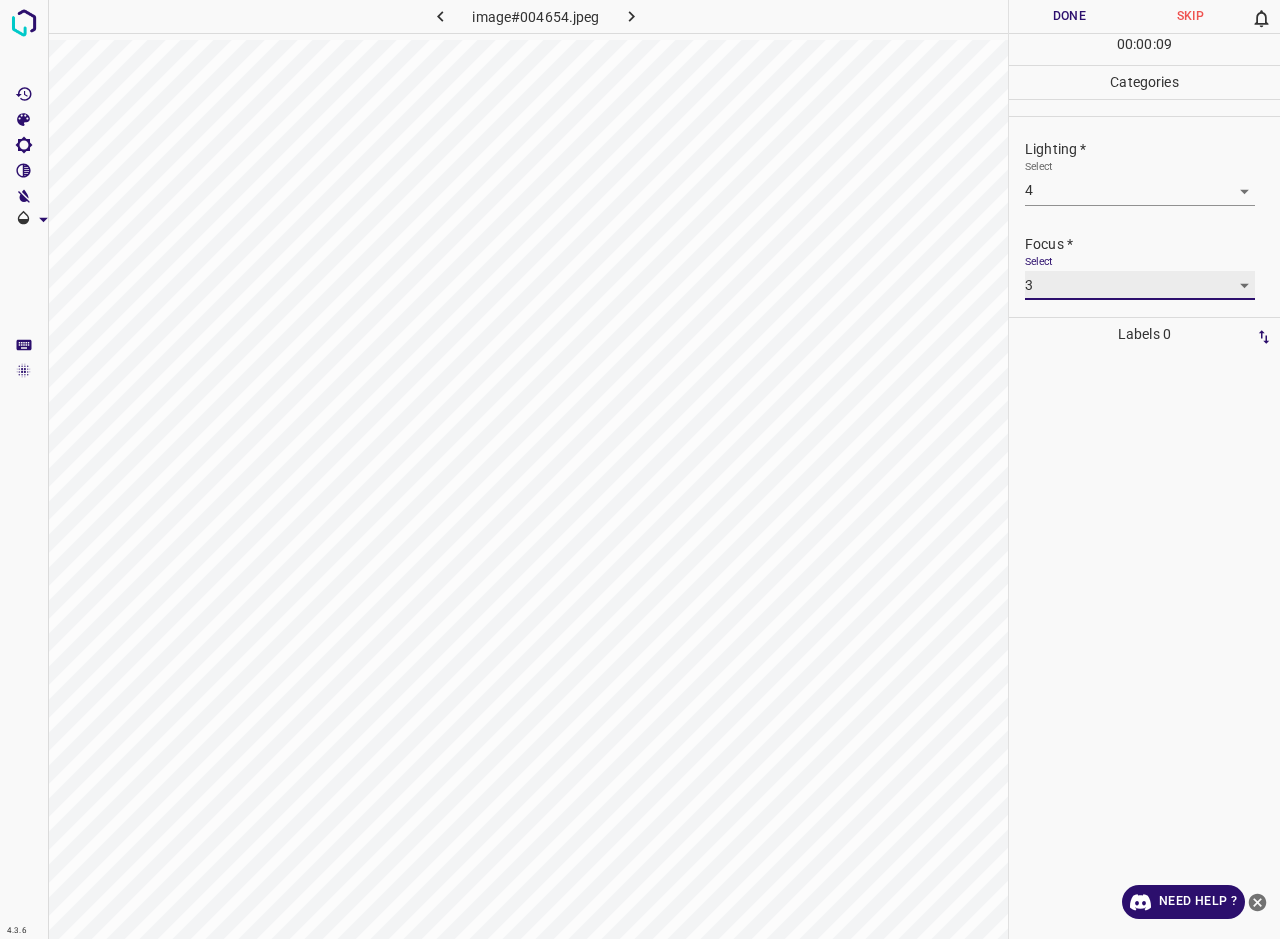 scroll, scrollTop: 98, scrollLeft: 0, axis: vertical 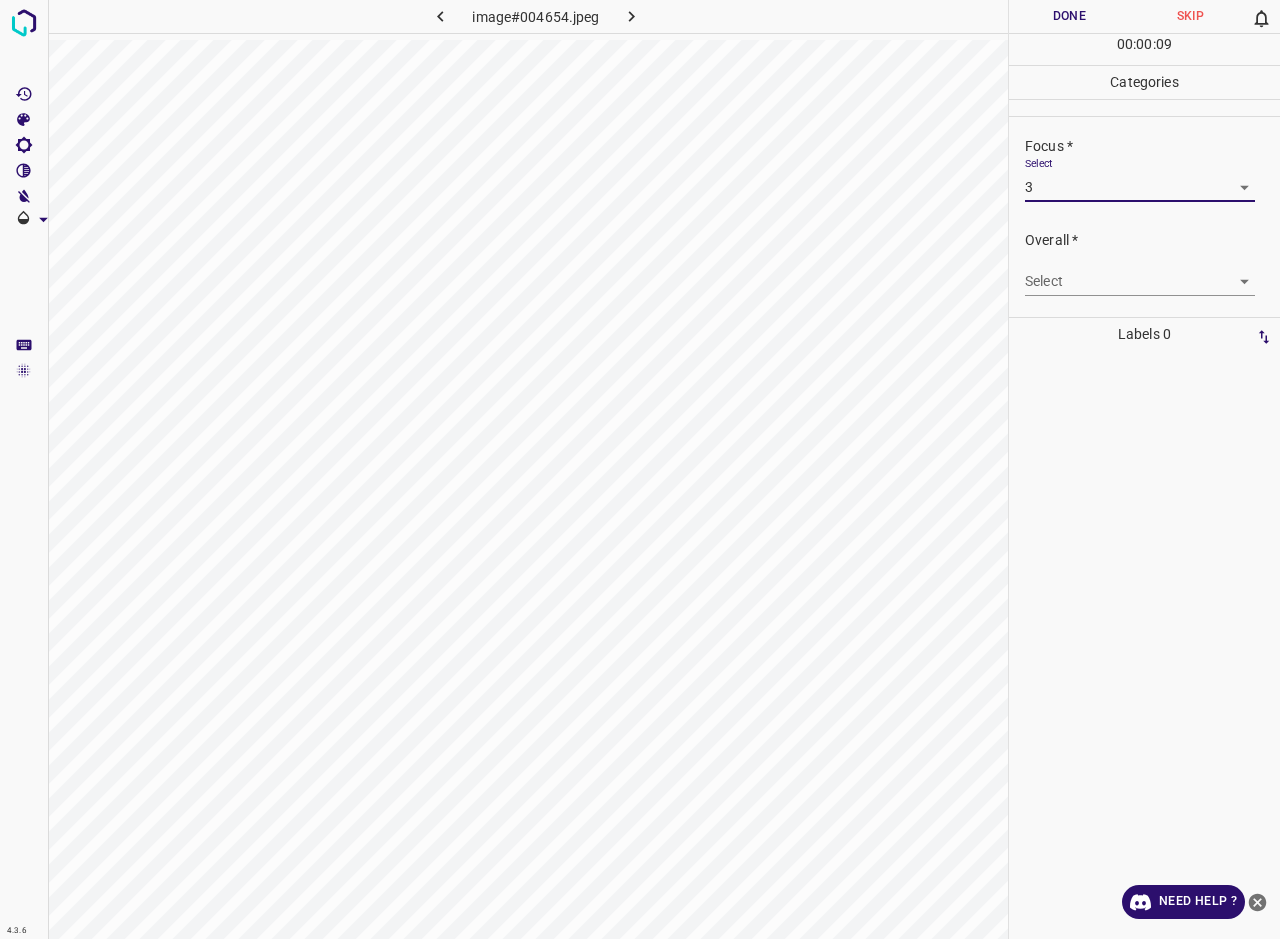 click on "4.3.6  image#004654.jpeg Done Skip 0 00   : 00   : 09   Categories Lighting *  Select 4 4 Focus *  Select 3 3 Overall *  Select ​ Labels   0 Categories 1 Lighting 2 Focus 3 Overall Tools Space Change between modes (Draw & Edit) I Auto labeling R Restore zoom M Zoom in N Zoom out Delete Delete selecte label Filters Z Restore filters X Saturation filter C Brightness filter V Contrast filter B Gray scale filter General O Download Need Help ? - Text - Hide - Delete" at bounding box center (640, 469) 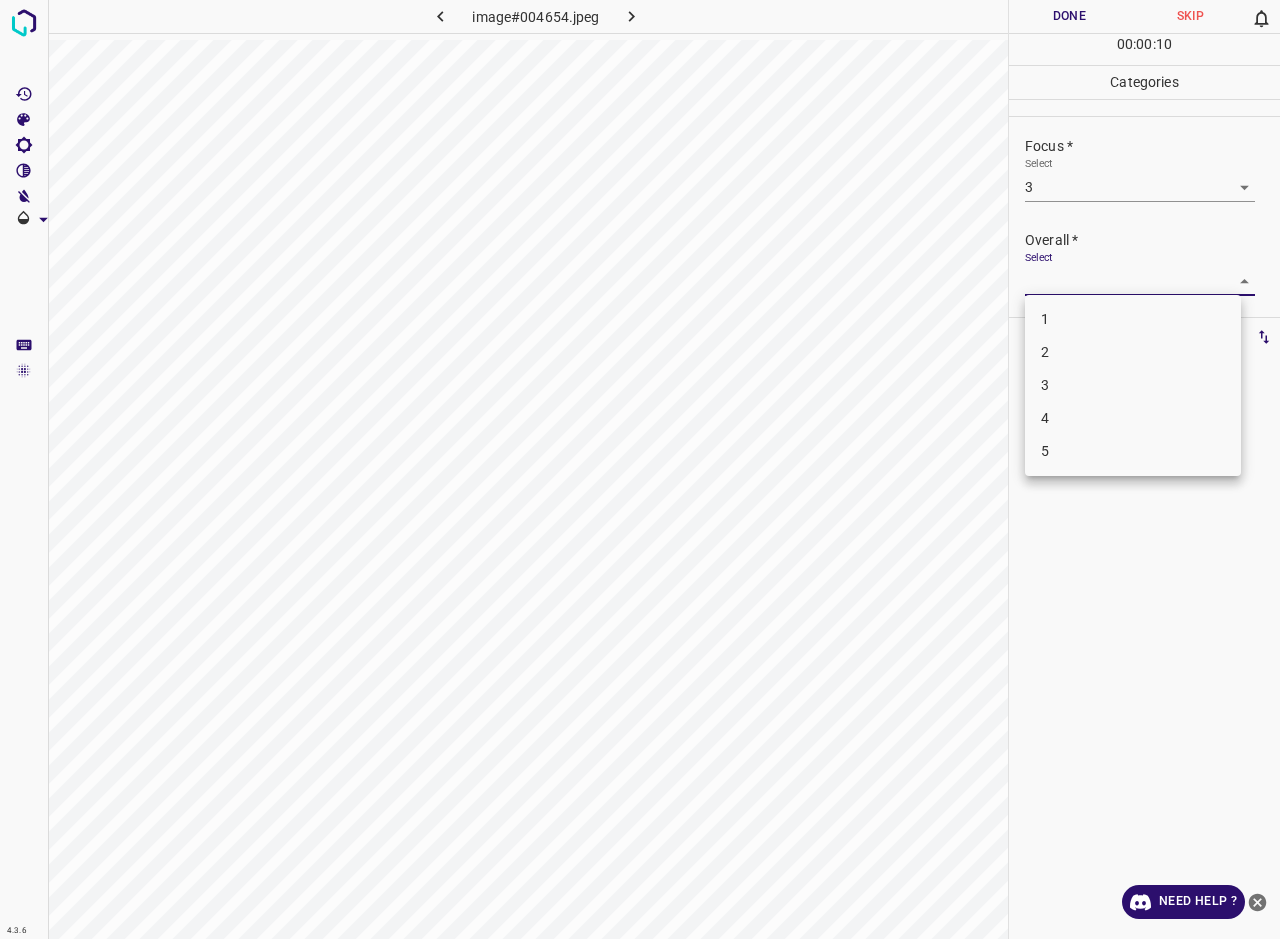 click on "3" at bounding box center [1133, 385] 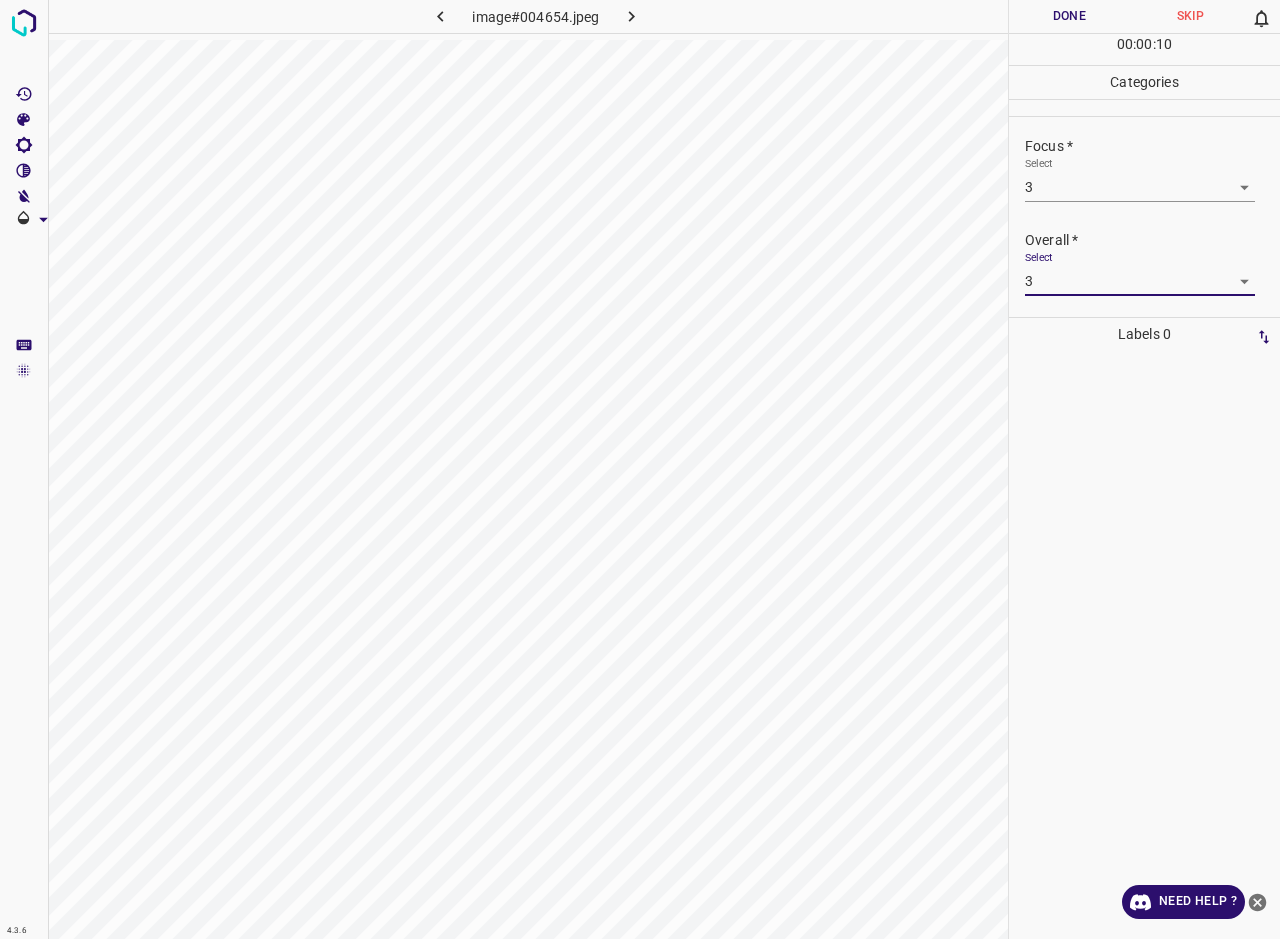 click on "Done" at bounding box center [1069, 16] 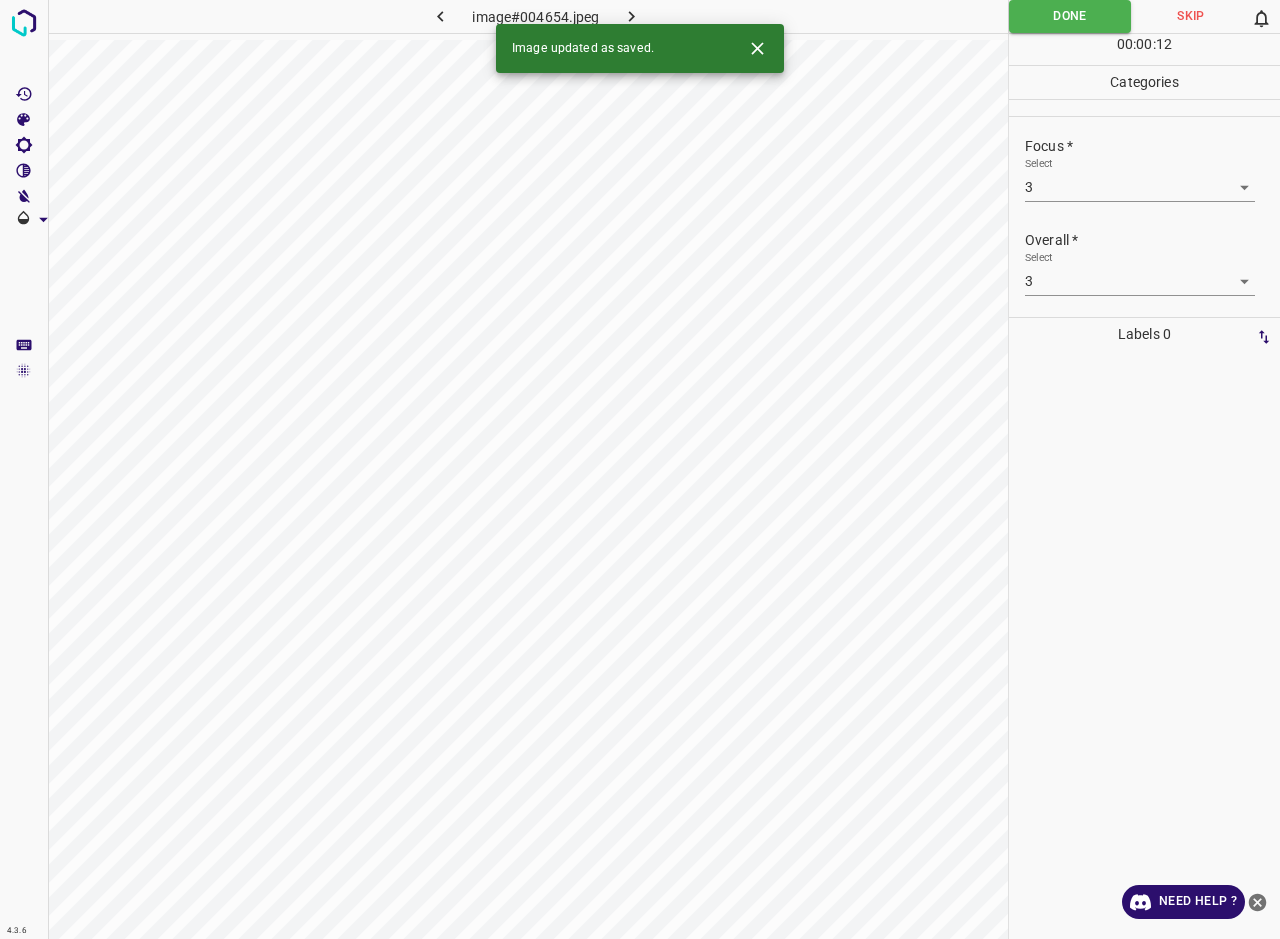 click 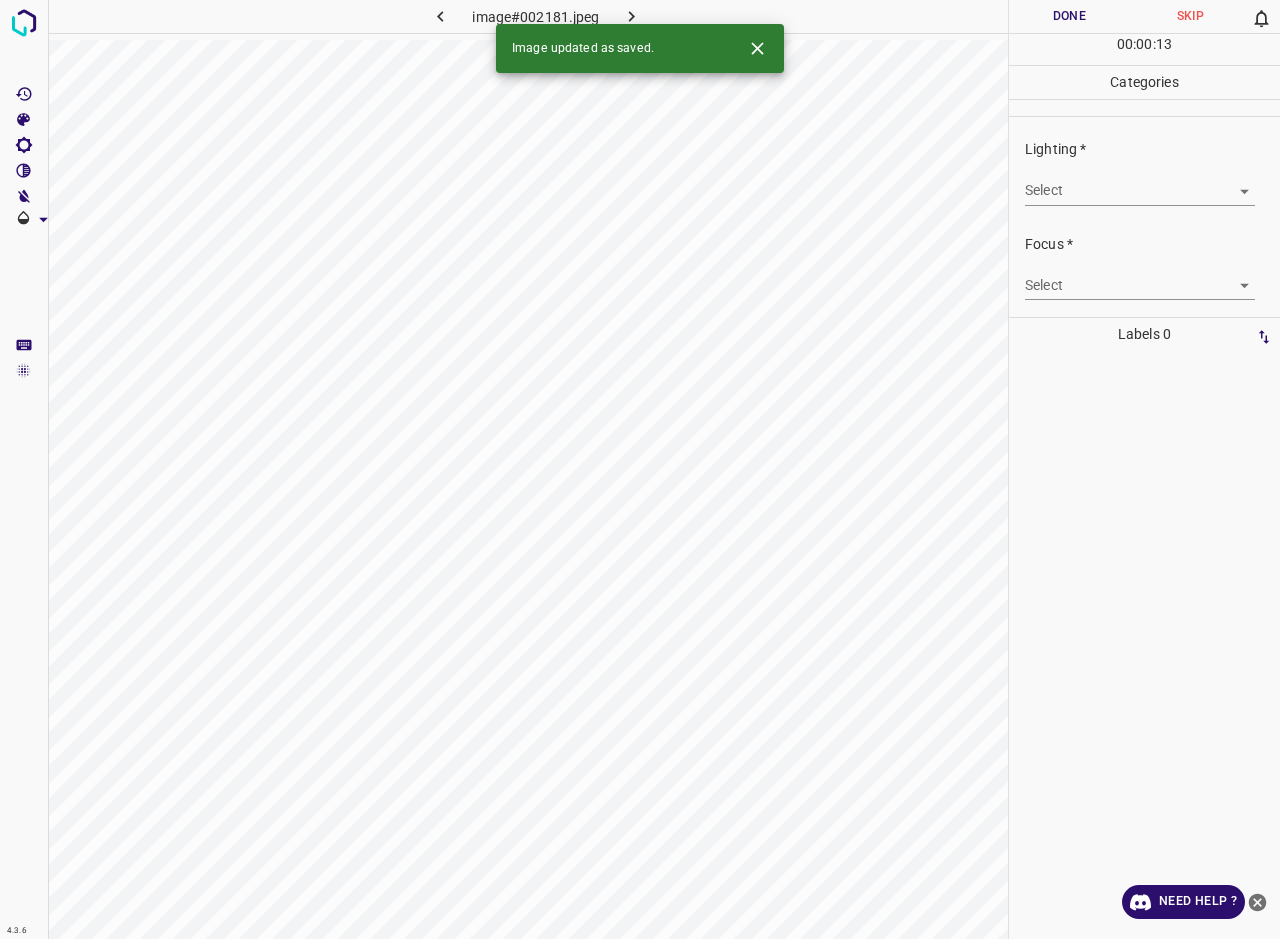 click on "4.3.6  image#002181.jpeg Done Skip 0 00   : 00   : 13   Categories Lighting *  Select ​ Focus *  Select ​ Overall *  Select ​ Labels   0 Categories 1 Lighting 2 Focus 3 Overall Tools Space Change between modes (Draw & Edit) I Auto labeling R Restore zoom M Zoom in N Zoom out Delete Delete selecte label Filters Z Restore filters X Saturation filter C Brightness filter V Contrast filter B Gray scale filter General O Download Image updated as saved. Need Help ? - Text - Hide - Delete" at bounding box center [640, 469] 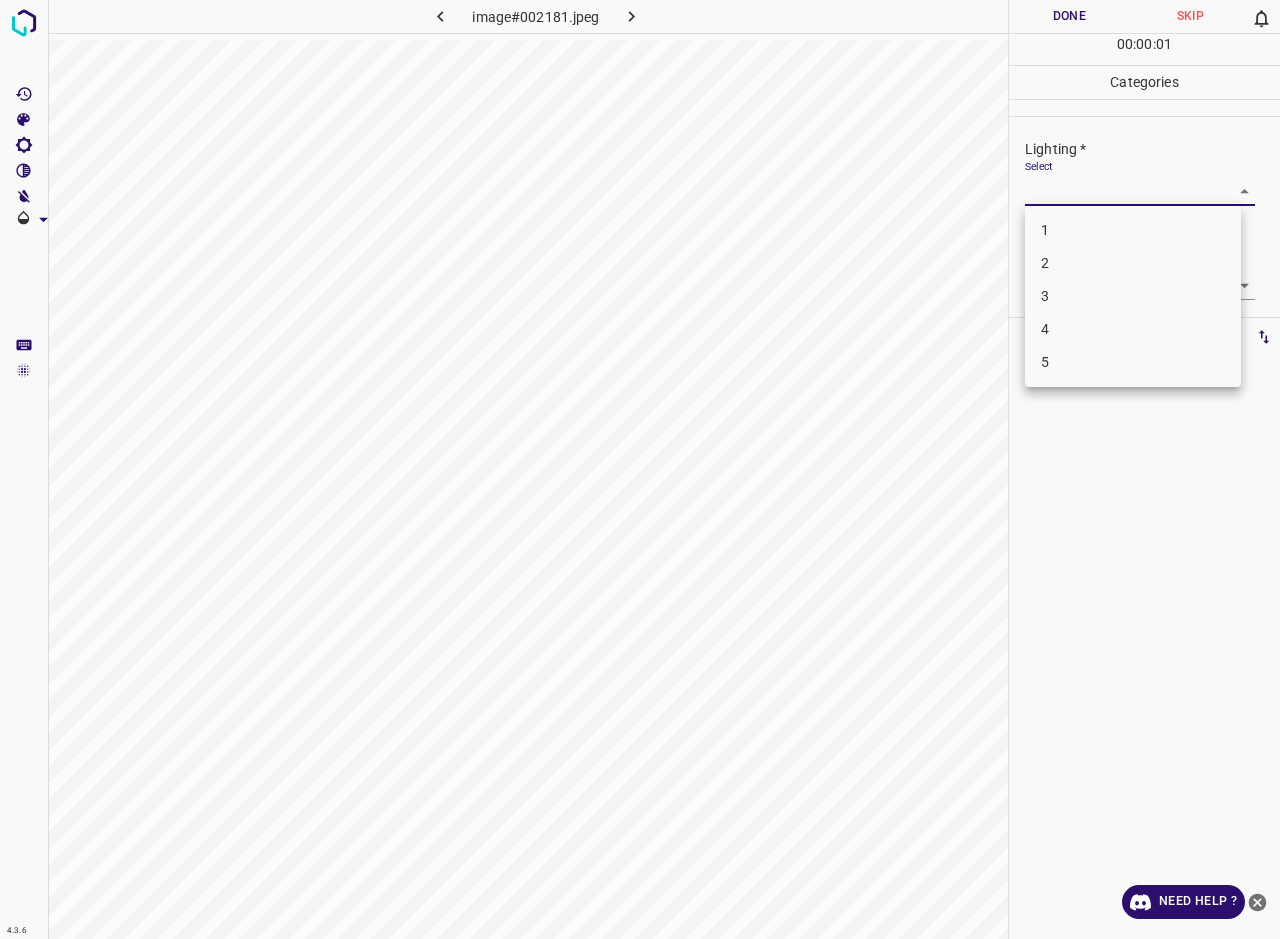 click on "3" at bounding box center (1133, 296) 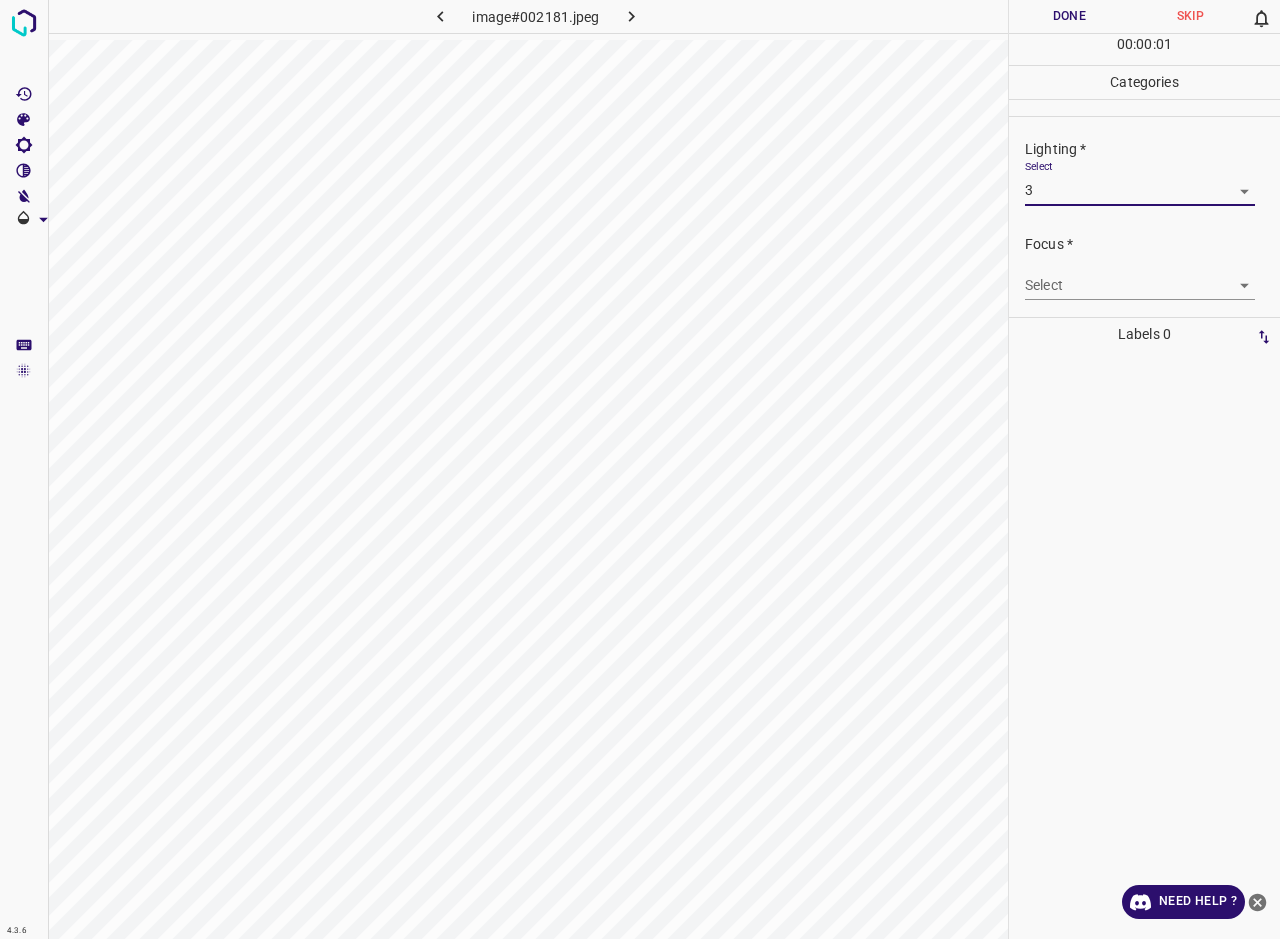 click on "4.3.6  image#002181.jpeg Done Skip 0 00   : 00   : 01   Categories Lighting *  Select 3 3 Focus *  Select ​ Overall *  Select ​ Labels   0 Categories 1 Lighting 2 Focus 3 Overall Tools Space Change between modes (Draw & Edit) I Auto labeling R Restore zoom M Zoom in N Zoom out Delete Delete selecte label Filters Z Restore filters X Saturation filter C Brightness filter V Contrast filter B Gray scale filter General O Download Need Help ? - Text - Hide - Delete 1 2 3 4 5" at bounding box center [640, 469] 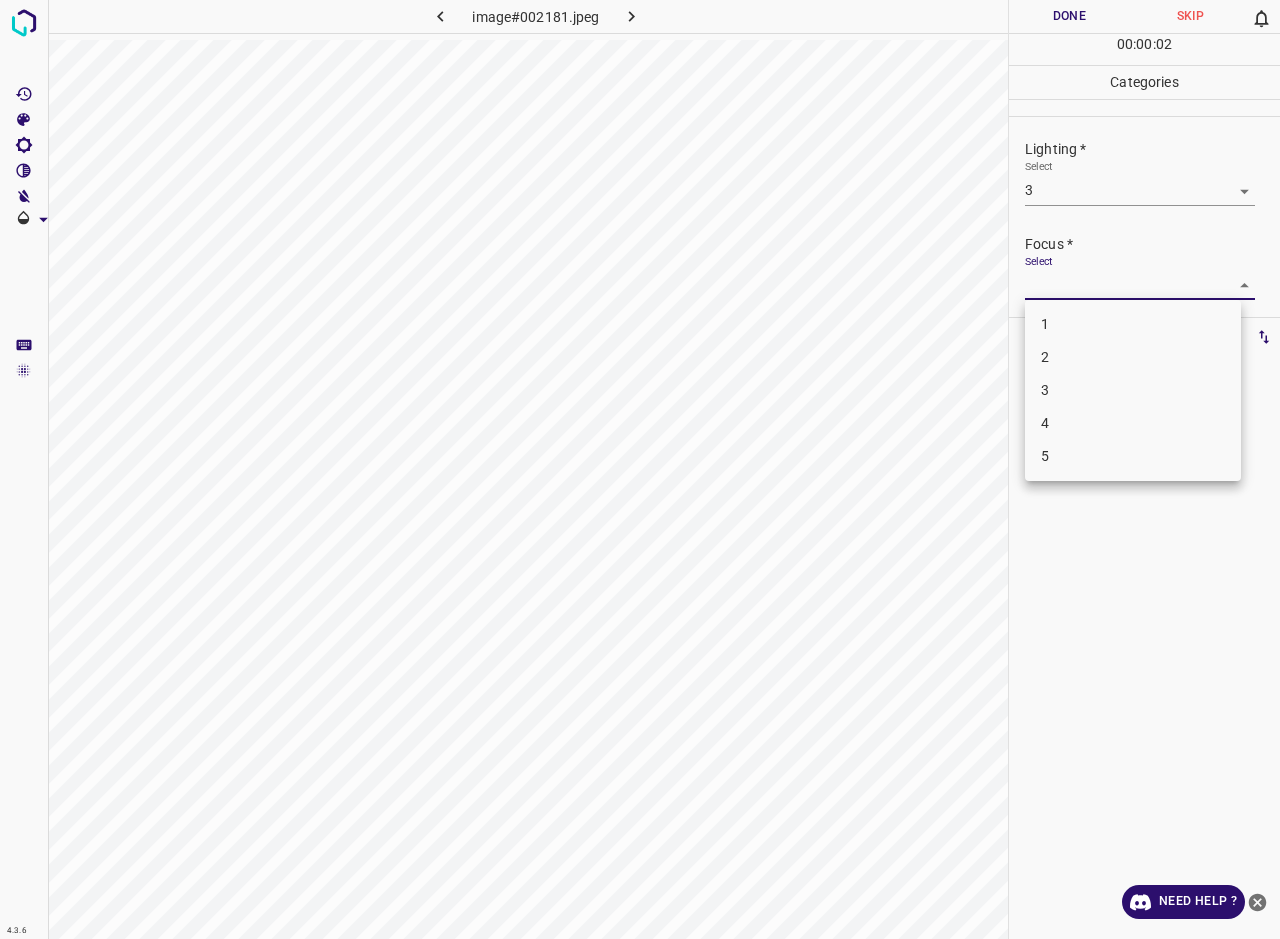 click on "2" at bounding box center (1133, 357) 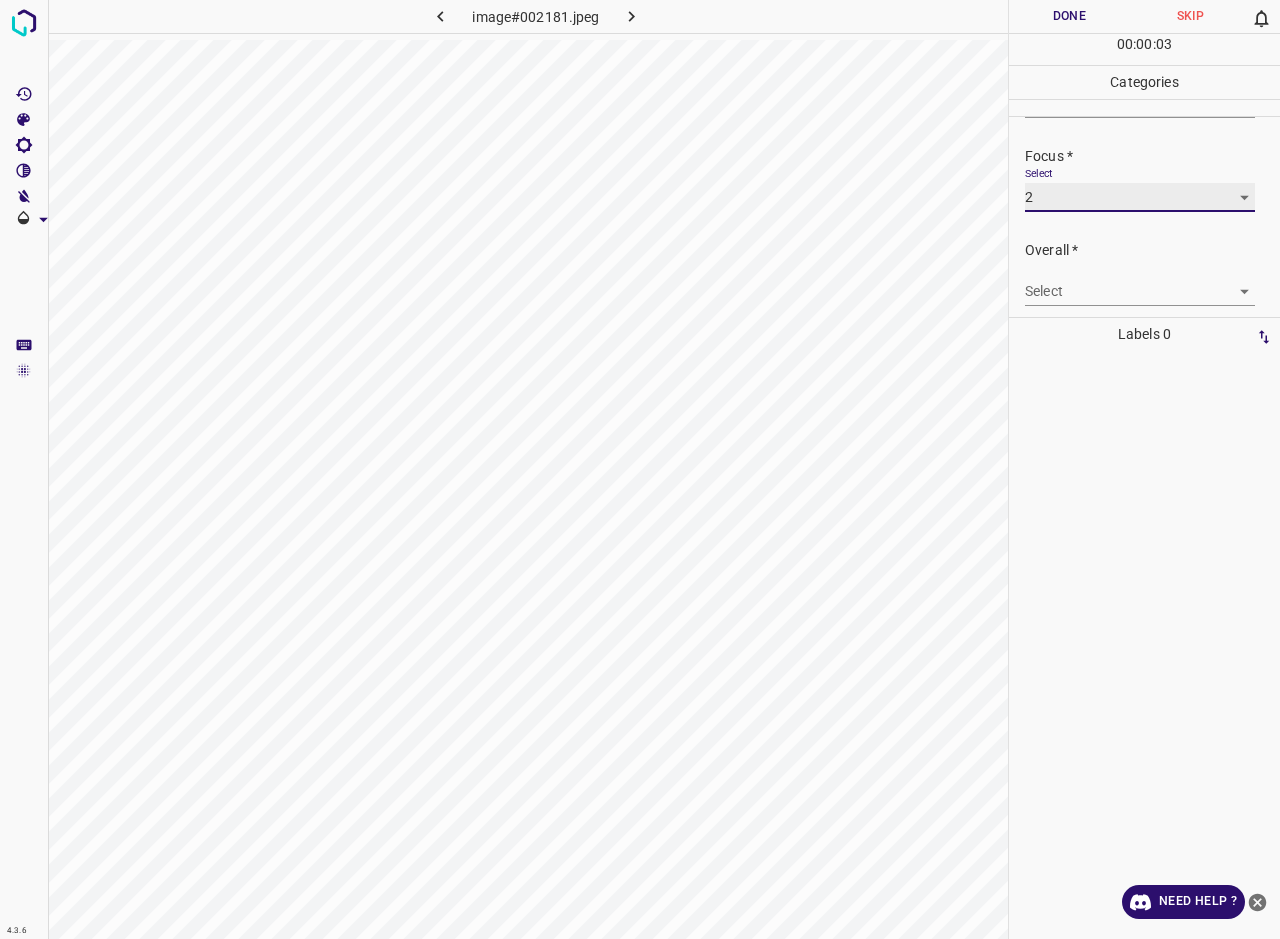 scroll, scrollTop: 98, scrollLeft: 0, axis: vertical 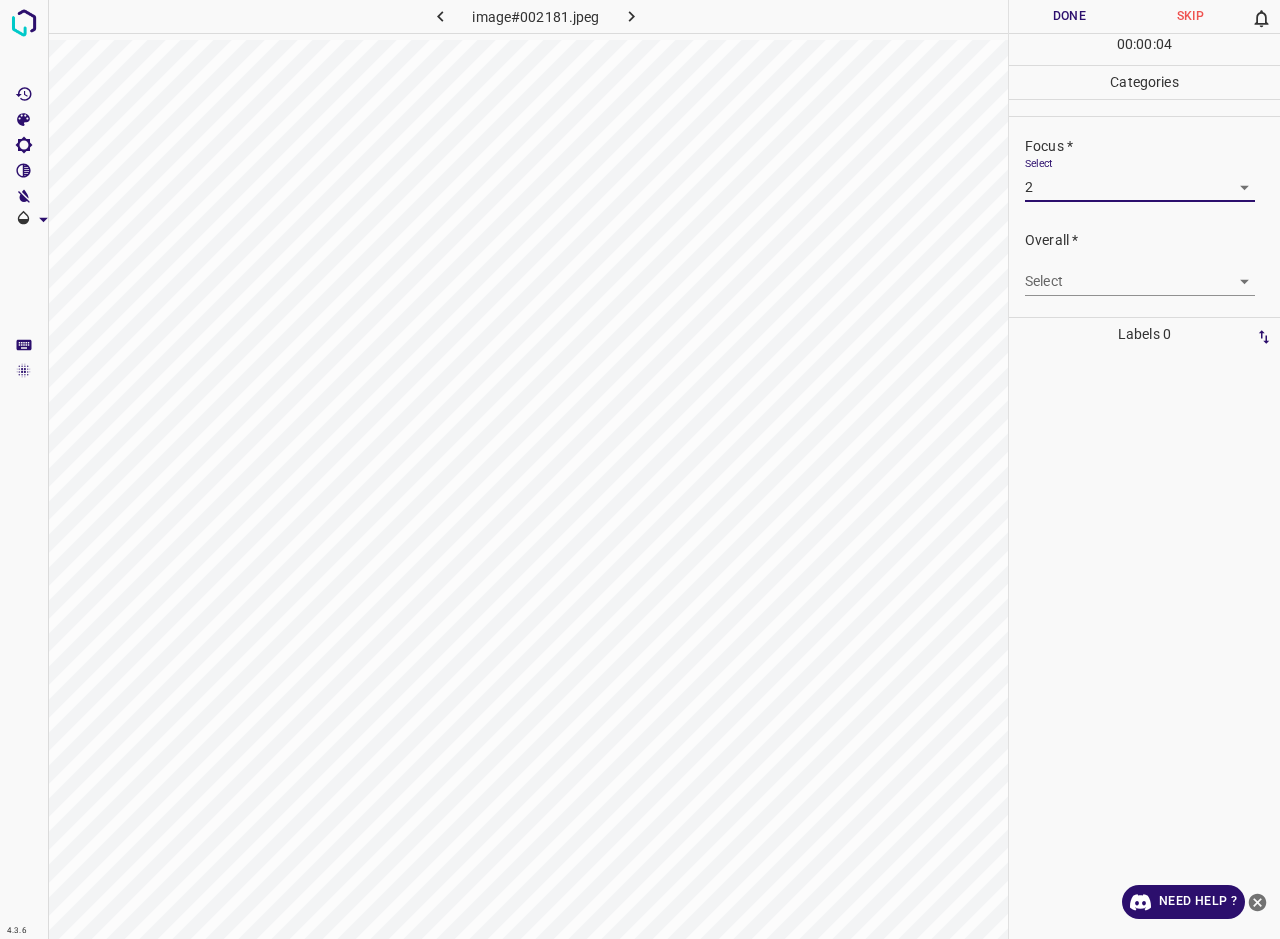 click on "4.3.6  image#002181.jpeg Done Skip 0 00   : 00   : 04   Categories Lighting *  Select 3 3 Focus *  Select 2 2 Overall *  Select ​ Labels   0 Categories 1 Lighting 2 Focus 3 Overall Tools Space Change between modes (Draw & Edit) I Auto labeling R Restore zoom M Zoom in N Zoom out Delete Delete selecte label Filters Z Restore filters X Saturation filter C Brightness filter V Contrast filter B Gray scale filter General O Download Need Help ? - Text - Hide - Delete" at bounding box center (640, 469) 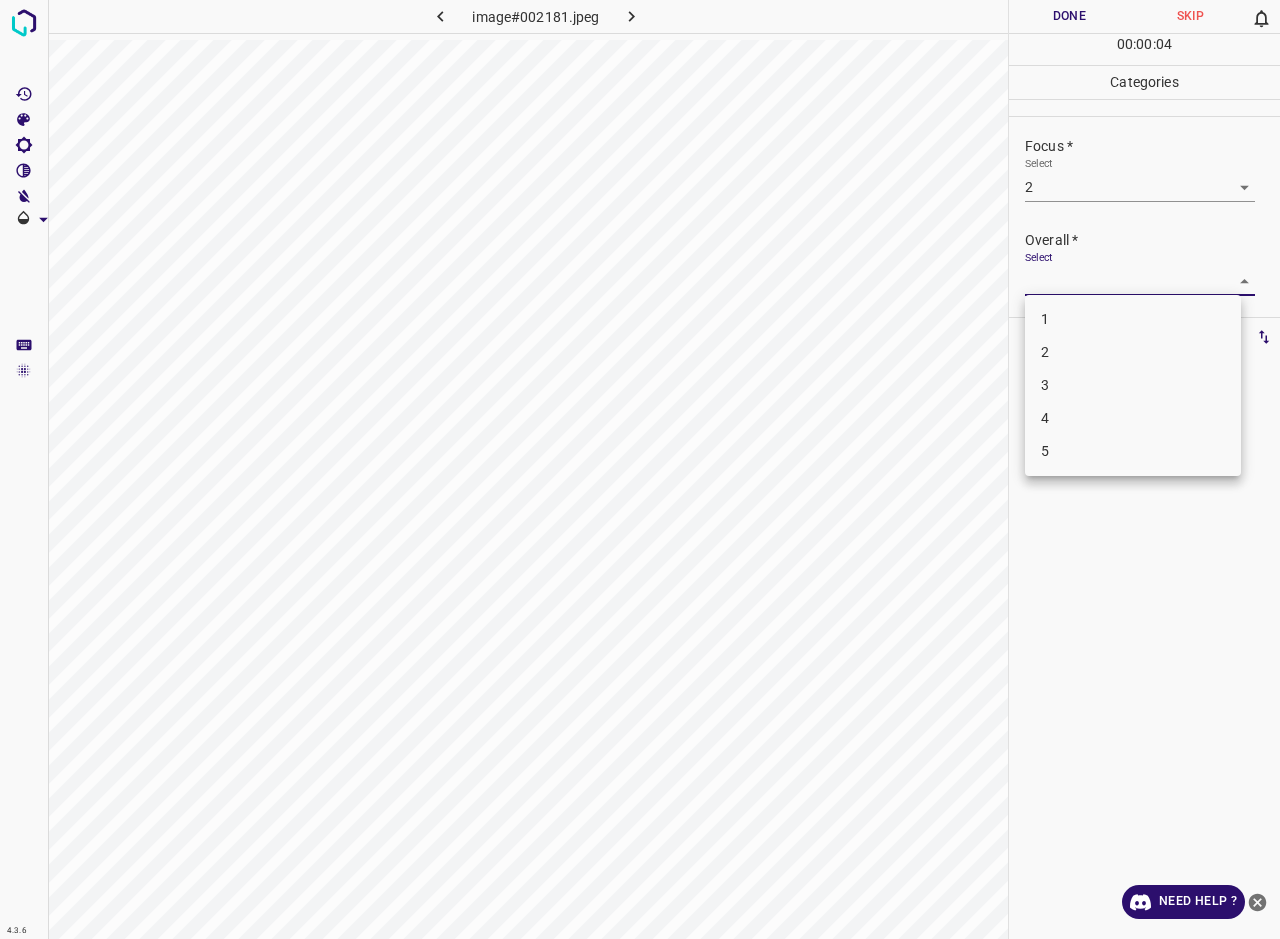 click on "2" at bounding box center (1133, 352) 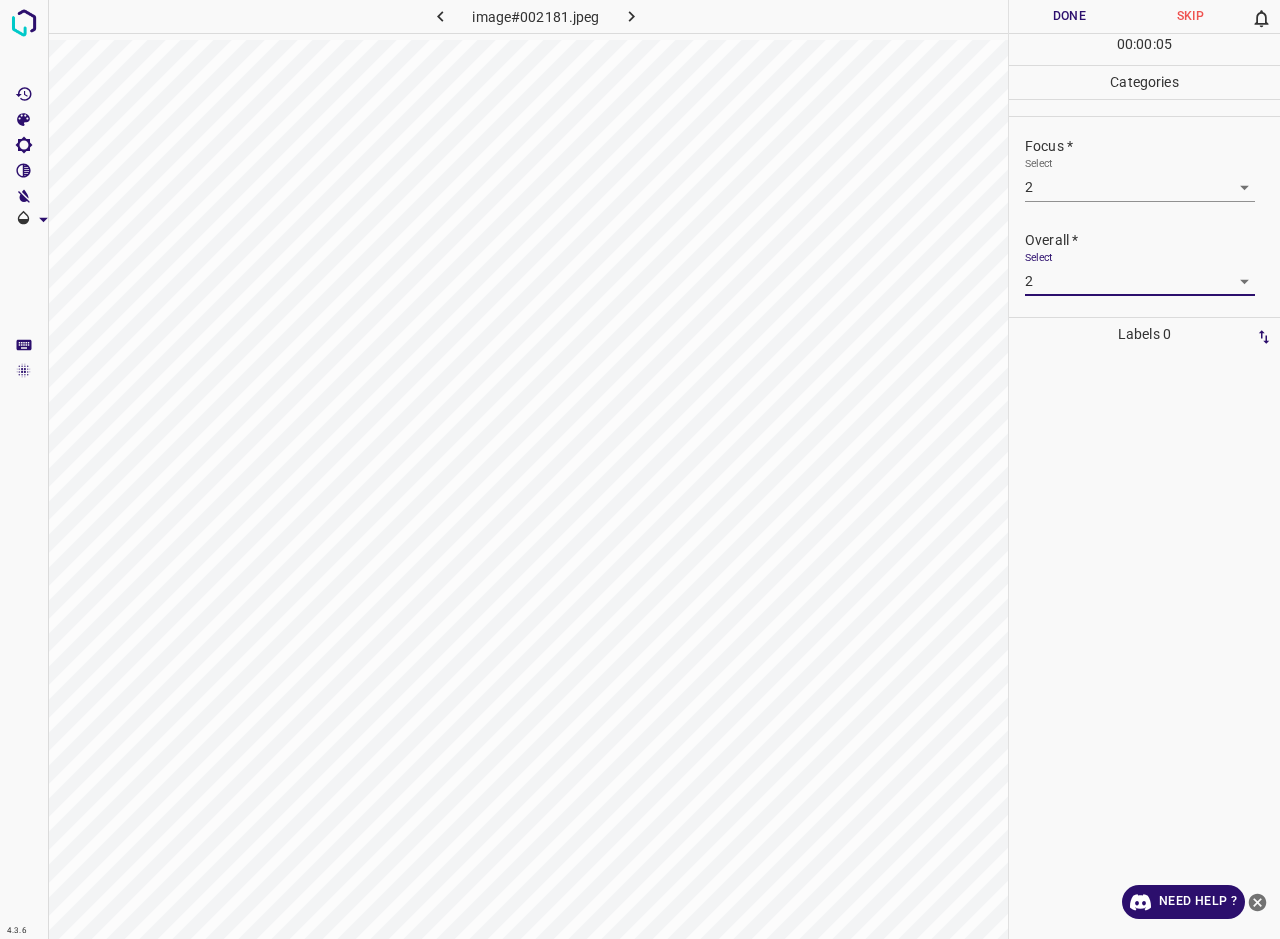 click on "Done" at bounding box center [1069, 16] 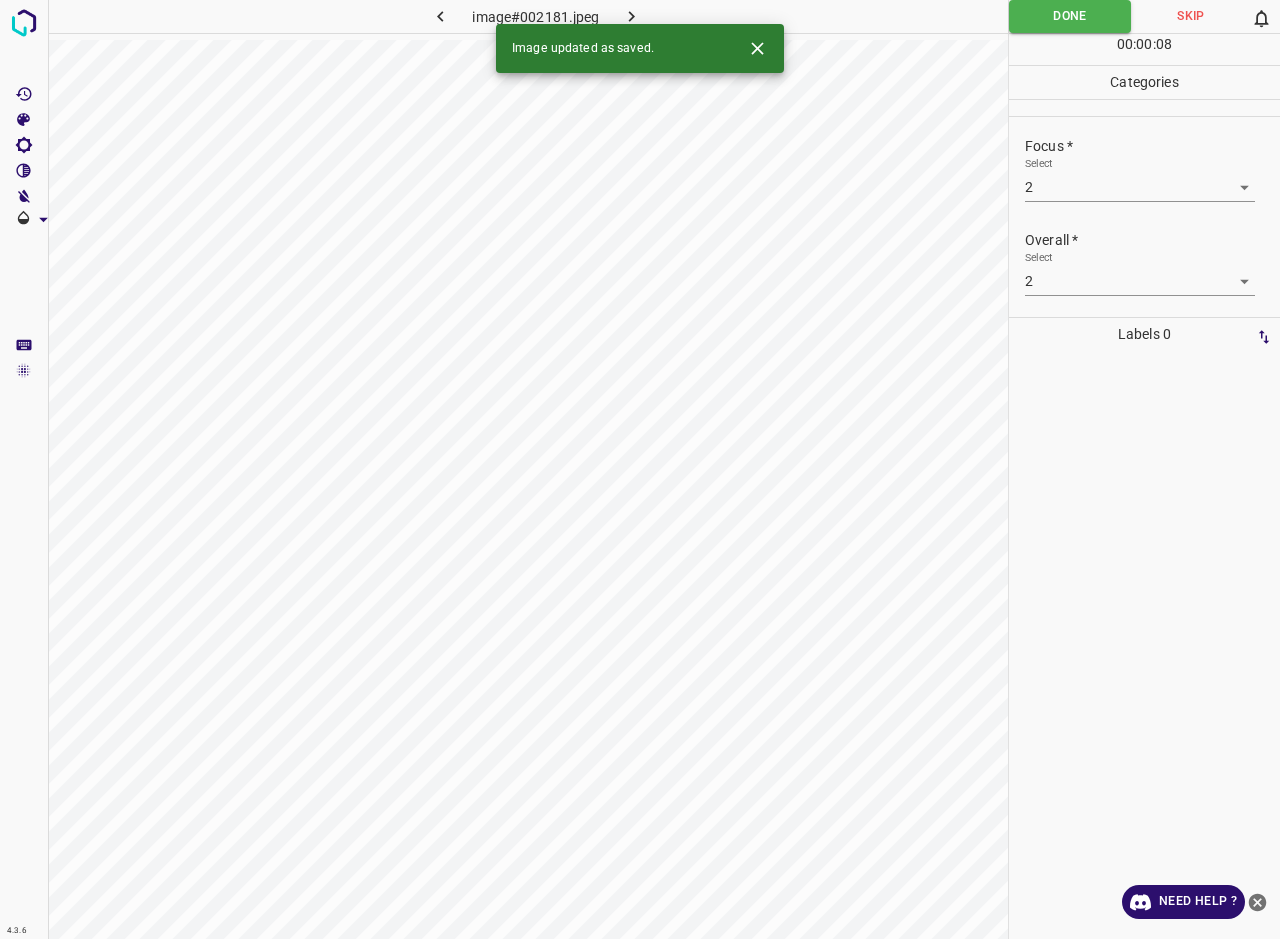 click 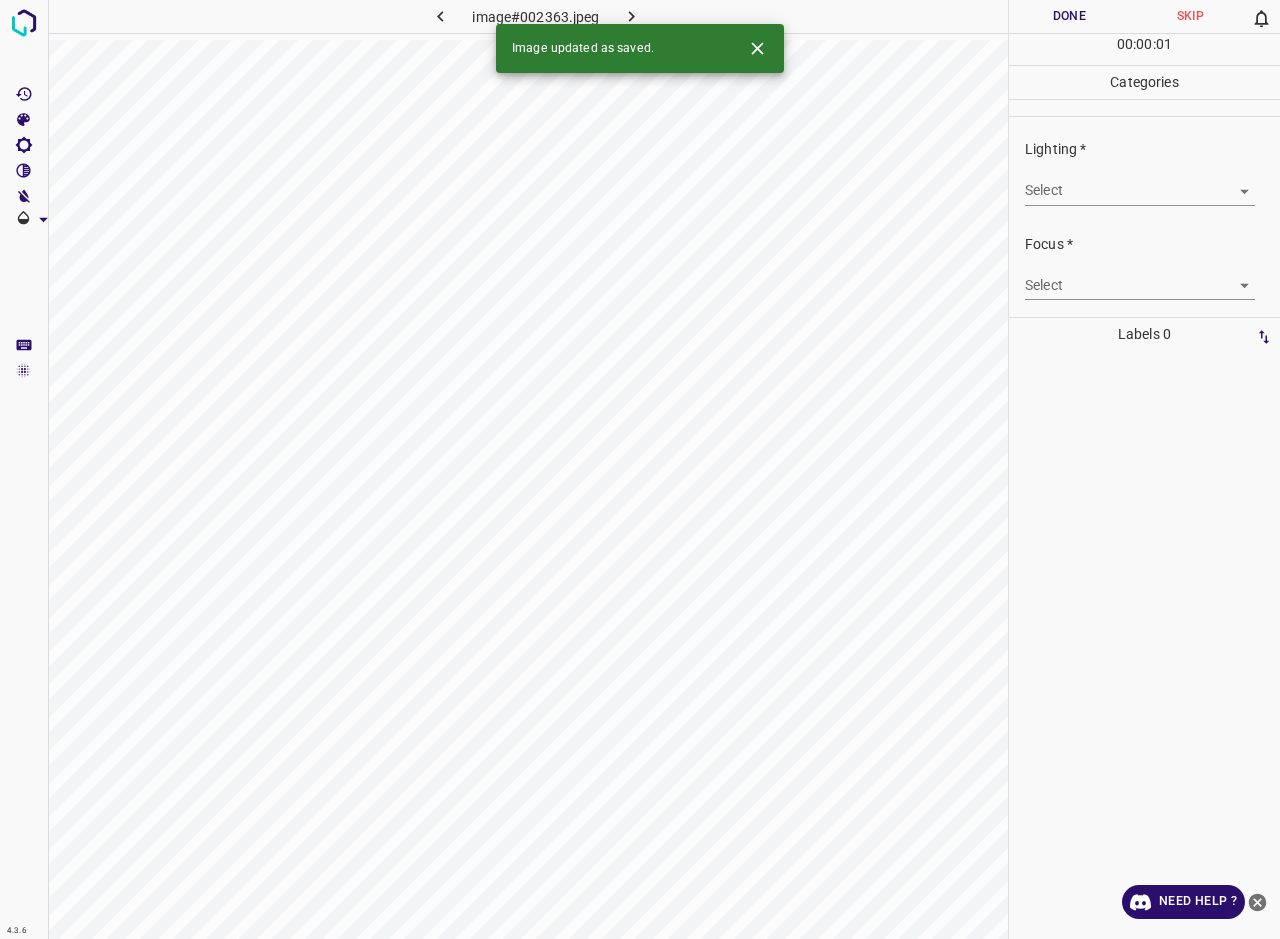 click on "4.3.6  image#002363.jpeg Done Skip 0 00   : 00   : 01   Categories Lighting *  Select ​ Focus *  Select ​ Overall *  Select ​ Labels   0 Categories 1 Lighting 2 Focus 3 Overall Tools Space Change between modes (Draw & Edit) I Auto labeling R Restore zoom M Zoom in N Zoom out Delete Delete selecte label Filters Z Restore filters X Saturation filter C Brightness filter V Contrast filter B Gray scale filter General O Download Image updated as saved. Need Help ? - Text - Hide - Delete" at bounding box center [640, 469] 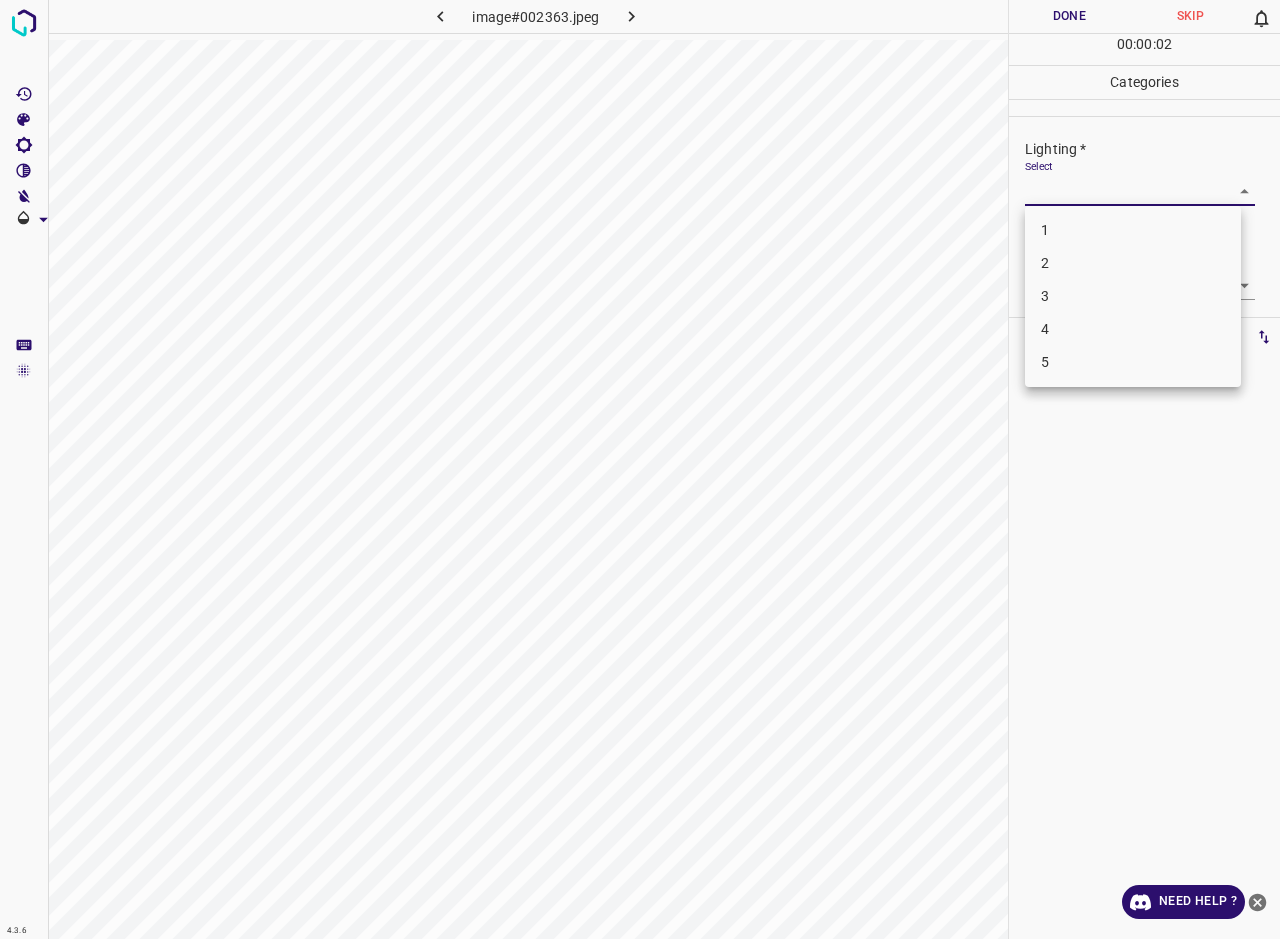 click on "3" at bounding box center [1133, 296] 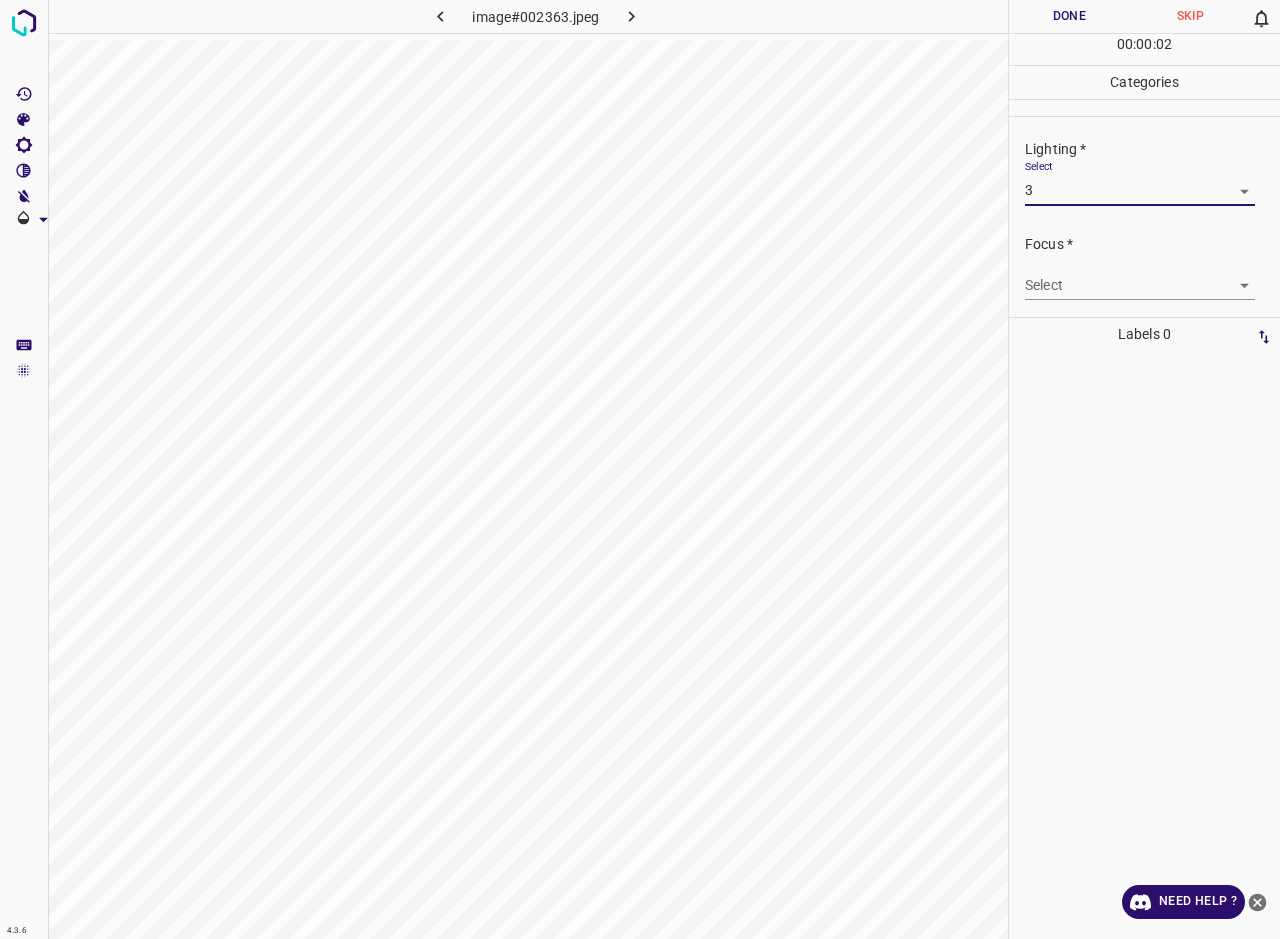 click on "4.3.6  image#002363.jpeg Done Skip 0 00   : 00   : 02   Categories Lighting *  Select 3 3 Focus *  Select ​ Overall *  Select ​ Labels   0 Categories 1 Lighting 2 Focus 3 Overall Tools Space Change between modes (Draw & Edit) I Auto labeling R Restore zoom M Zoom in N Zoom out Delete Delete selecte label Filters Z Restore filters X Saturation filter C Brightness filter V Contrast filter B Gray scale filter General O Download Need Help ? - Text - Hide - Delete 1 2 3 4 5" at bounding box center (640, 469) 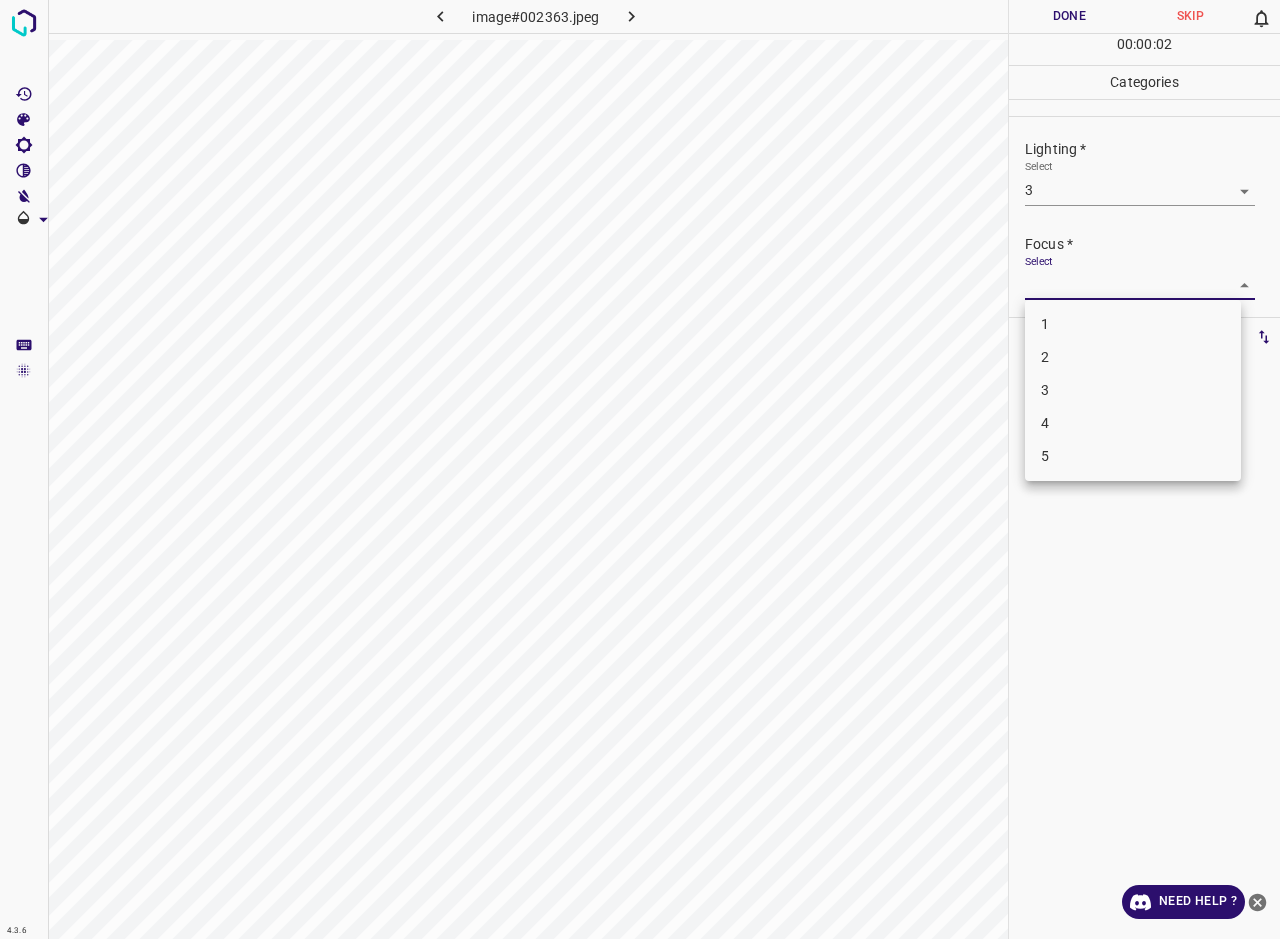 click on "3" at bounding box center [1133, 390] 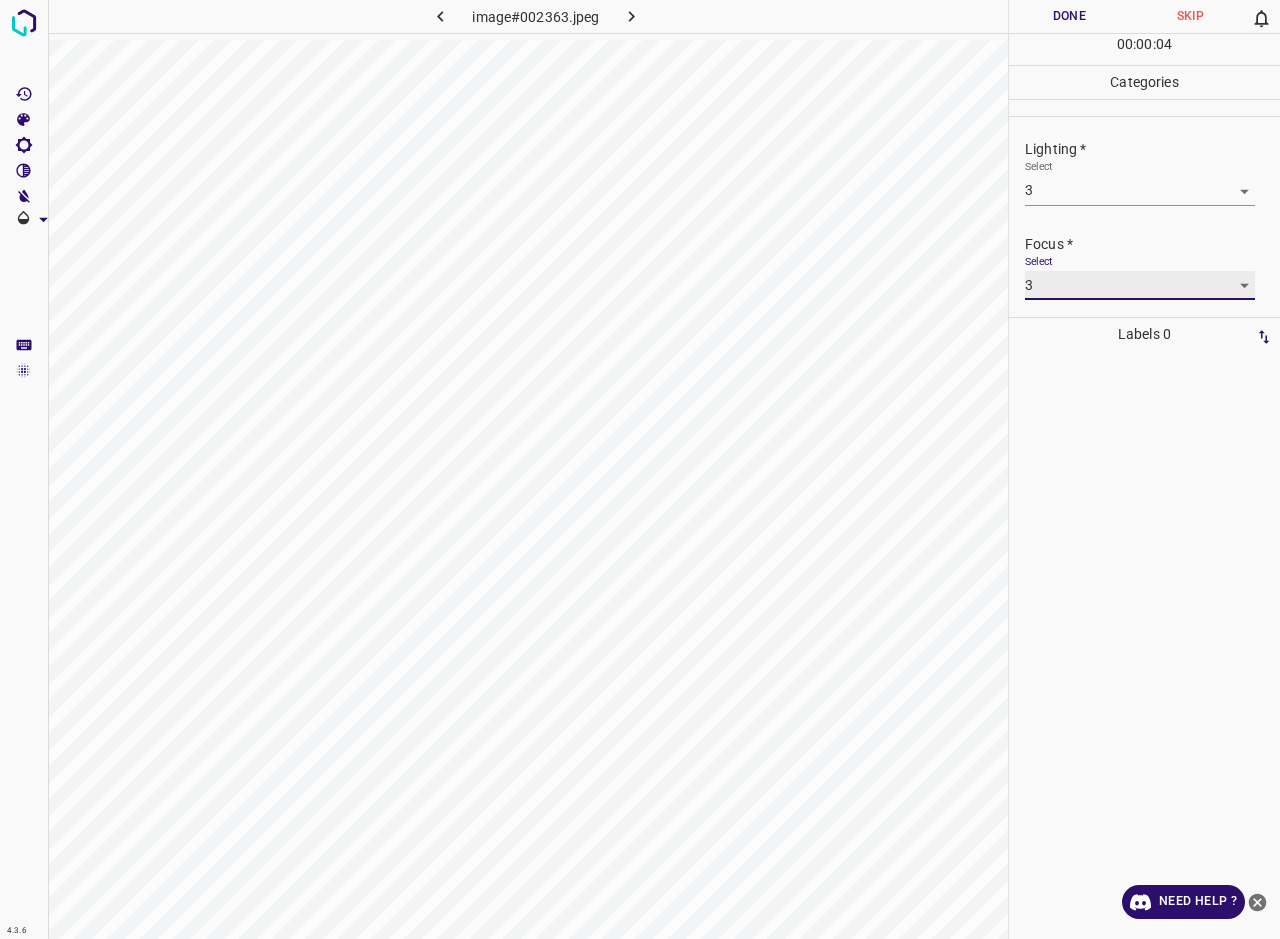 scroll, scrollTop: 98, scrollLeft: 0, axis: vertical 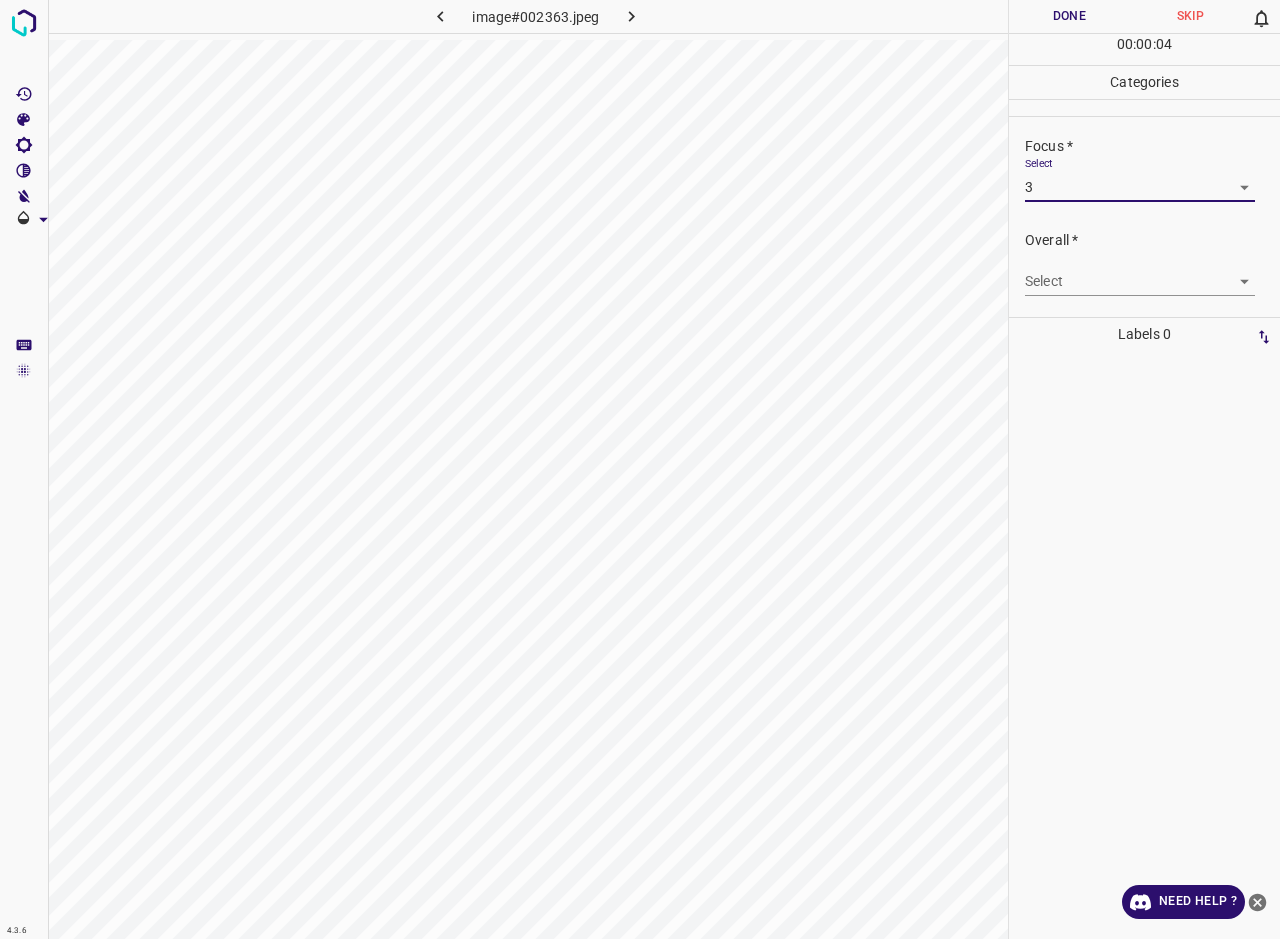 click on "4.3.6  image#002363.jpeg Done Skip 0 00   : 00   : 04   Categories Lighting *  Select 3 3 Focus *  Select 3 3 Overall *  Select ​ Labels   0 Categories 1 Lighting 2 Focus 3 Overall Tools Space Change between modes (Draw & Edit) I Auto labeling R Restore zoom M Zoom in N Zoom out Delete Delete selecte label Filters Z Restore filters X Saturation filter C Brightness filter V Contrast filter B Gray scale filter General O Download Need Help ? - Text - Hide - Delete" at bounding box center [640, 469] 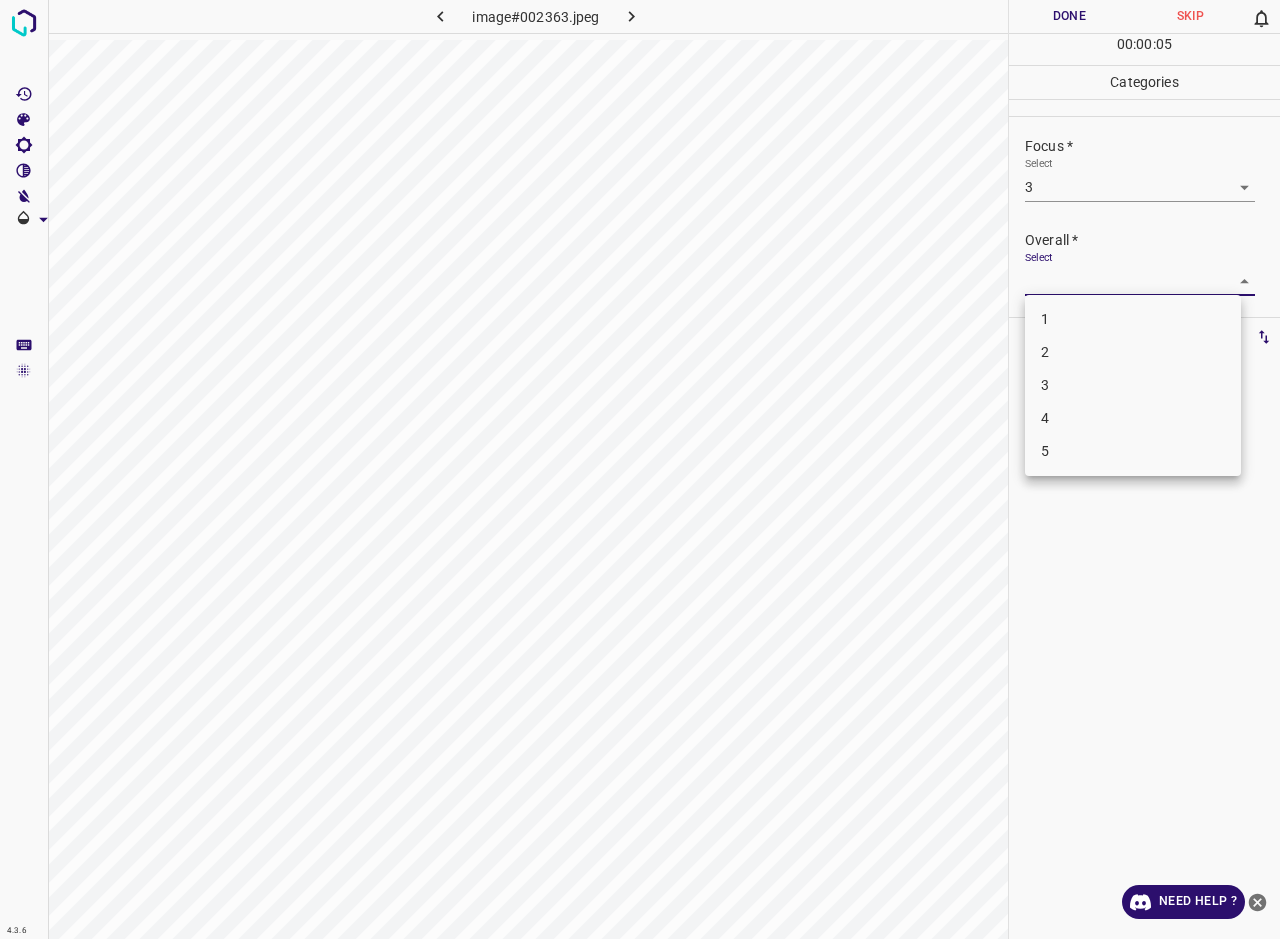 click on "3" at bounding box center [1133, 385] 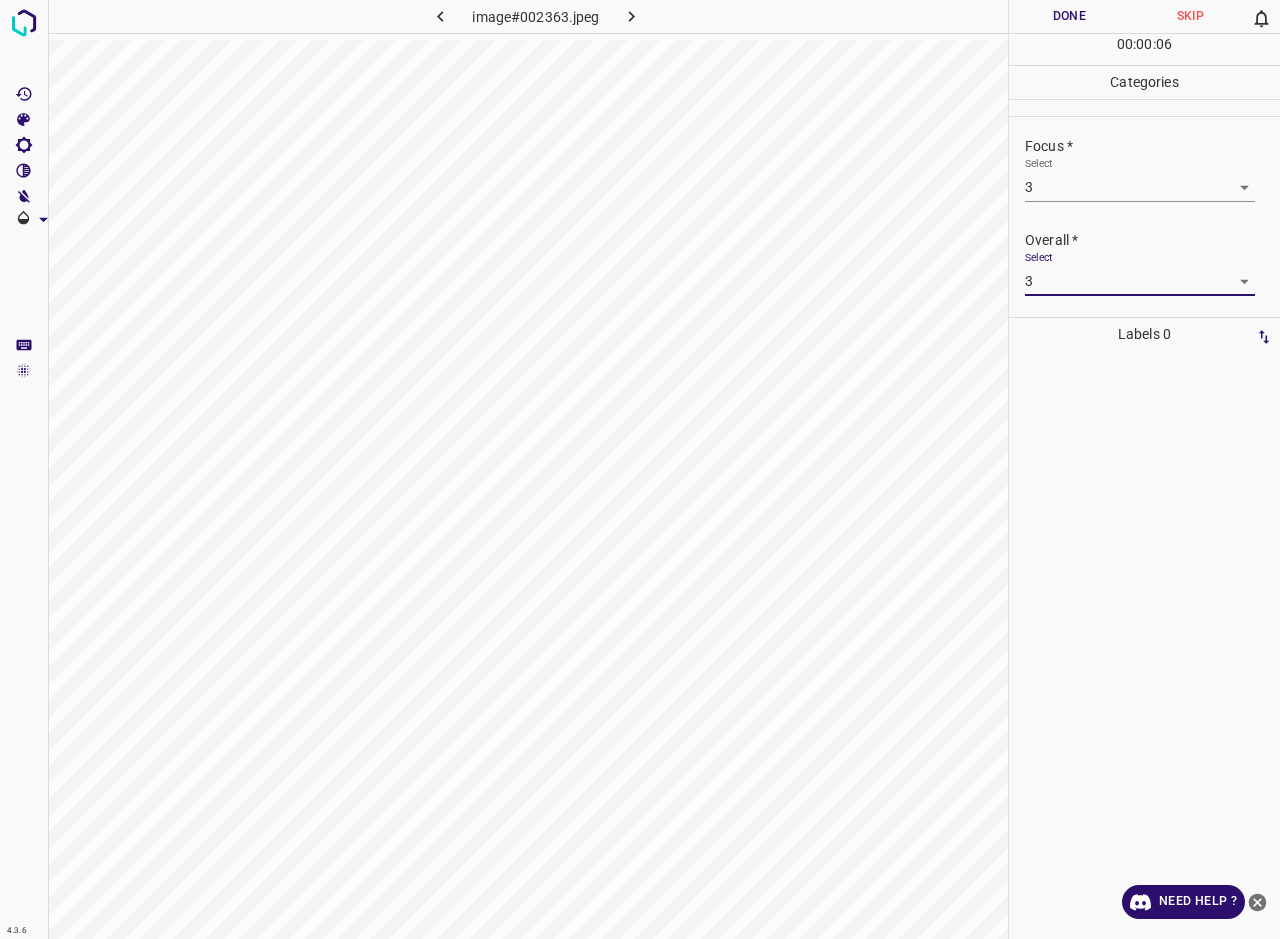 click on "Done" at bounding box center (1069, 16) 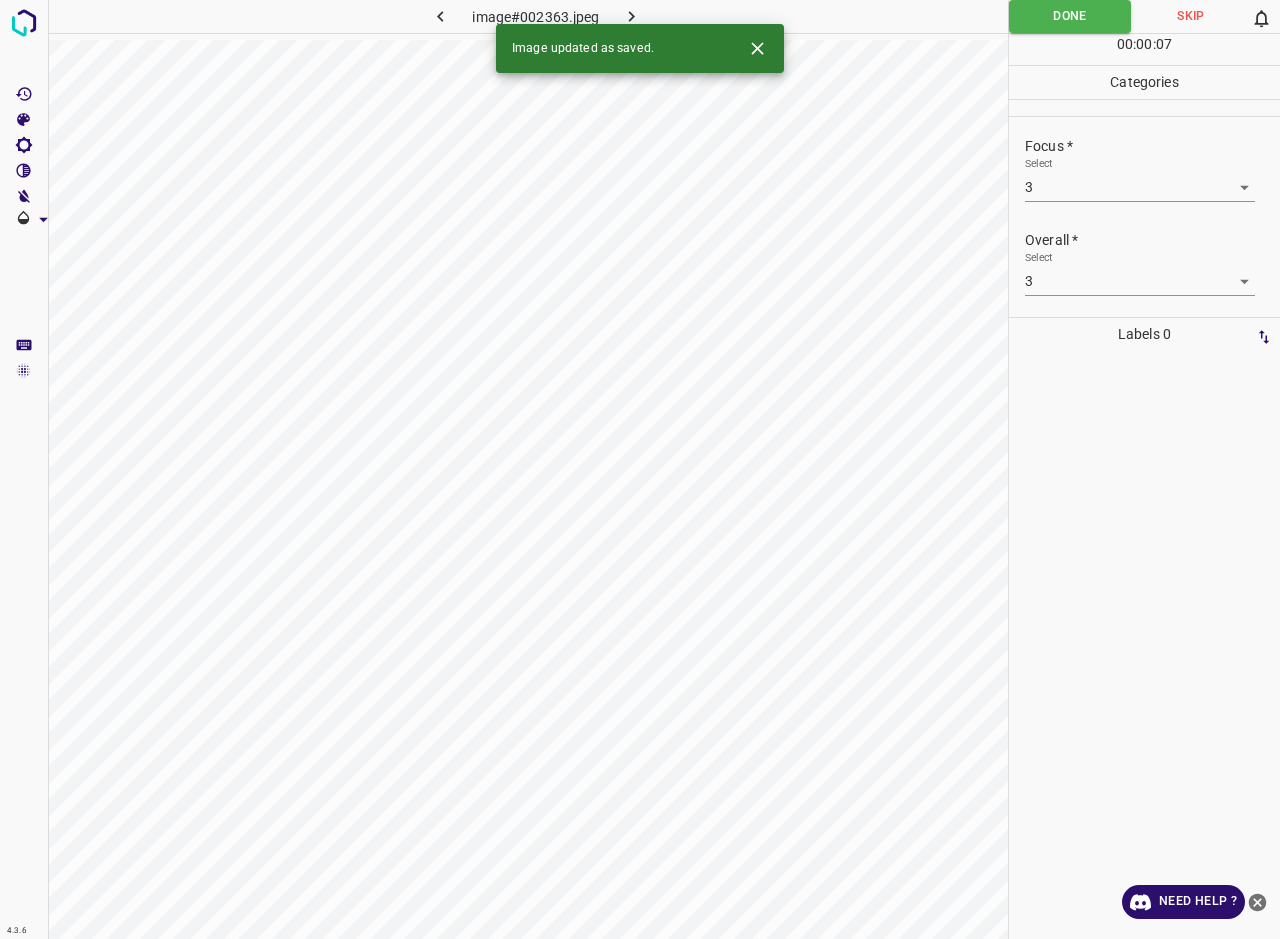 click 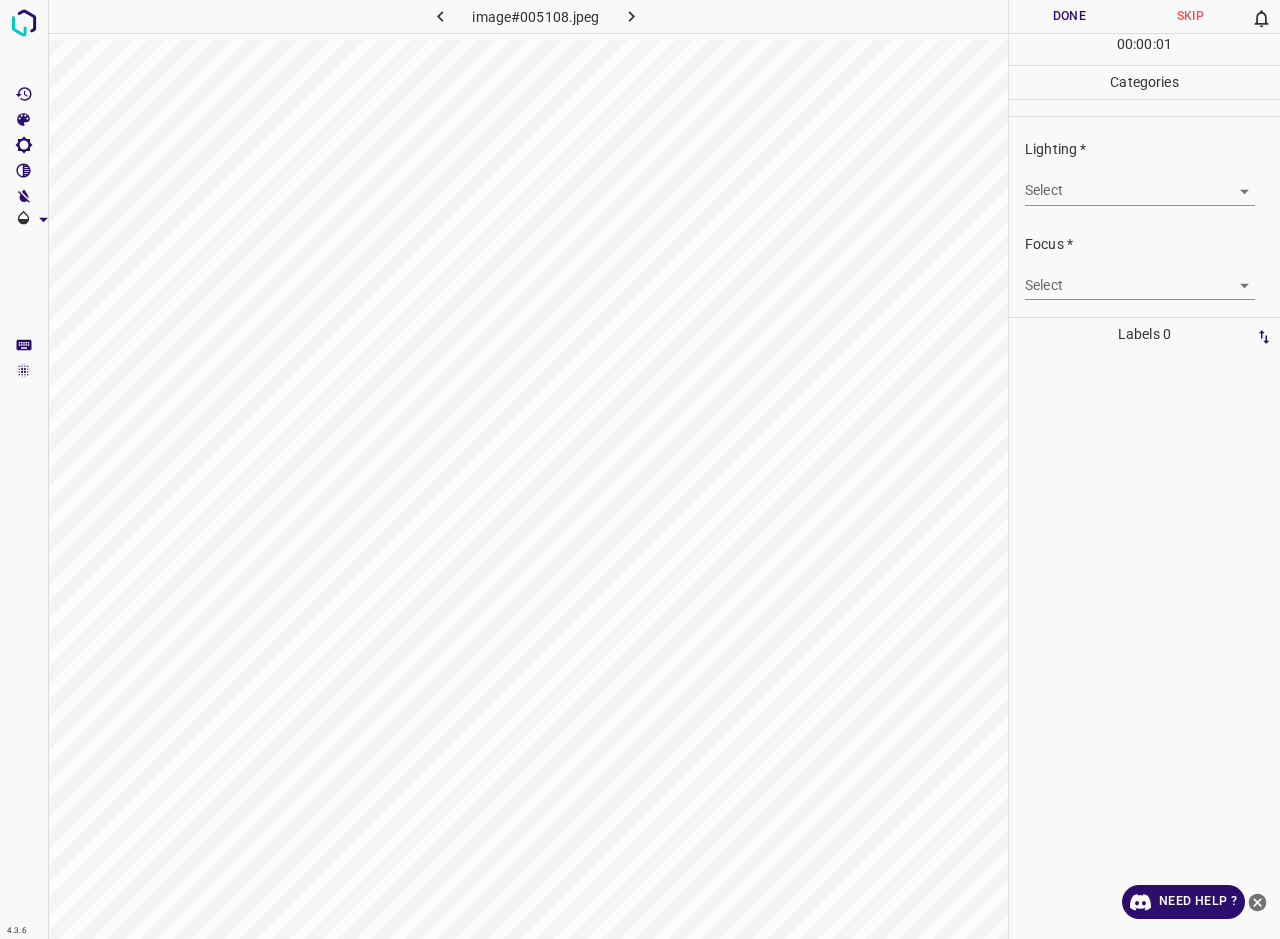 click on "4.3.6  image#005108.jpeg Done Skip 0 00   : 00   : 01   Categories Lighting *  Select ​ Focus *  Select ​ Overall *  Select ​ Labels   0 Categories 1 Lighting 2 Focus 3 Overall Tools Space Change between modes (Draw & Edit) I Auto labeling R Restore zoom M Zoom in N Zoom out Delete Delete selecte label Filters Z Restore filters X Saturation filter C Brightness filter V Contrast filter B Gray scale filter General O Download Need Help ? - Text - Hide - Delete" at bounding box center (640, 469) 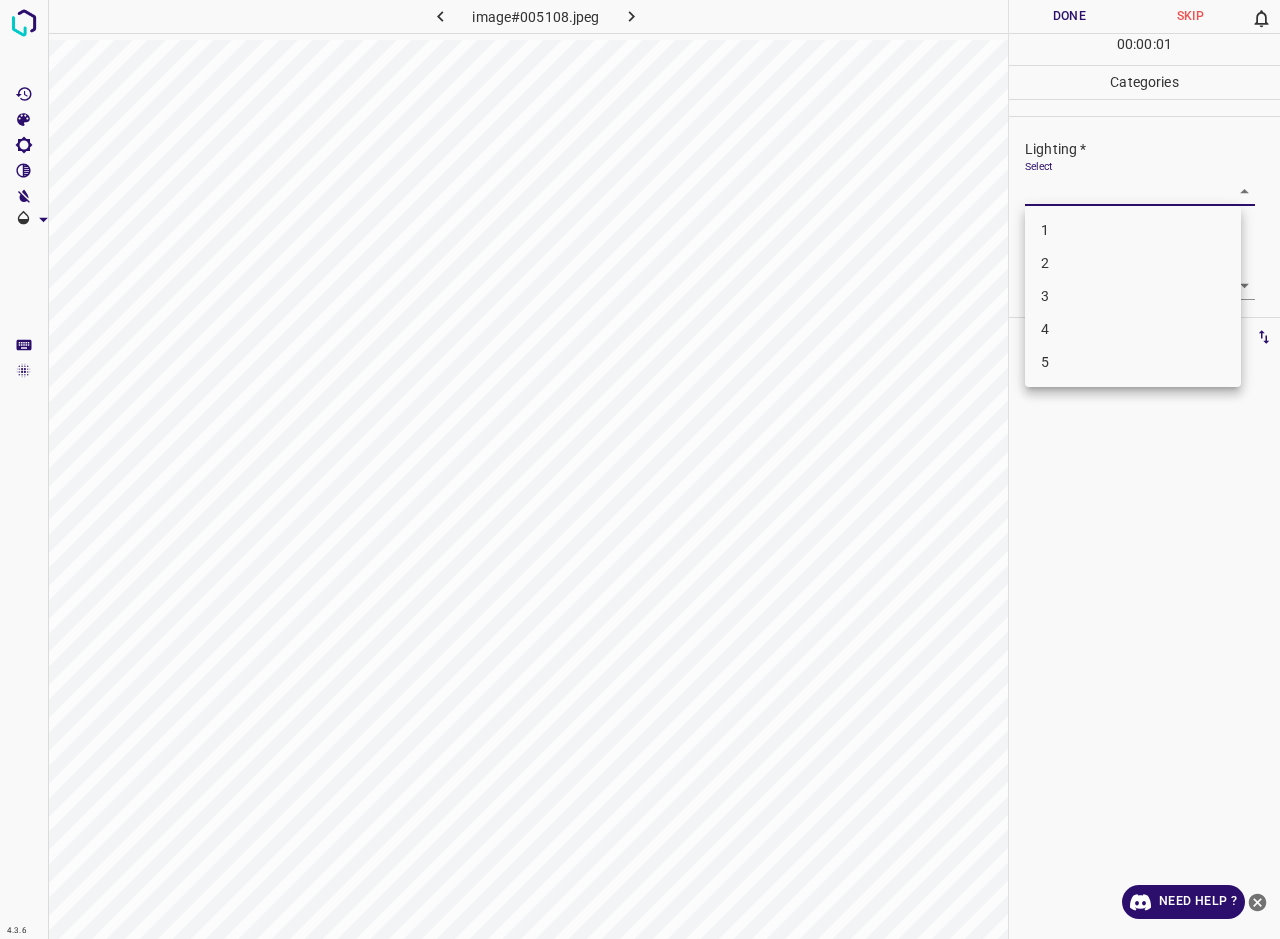 click on "3" at bounding box center (1133, 296) 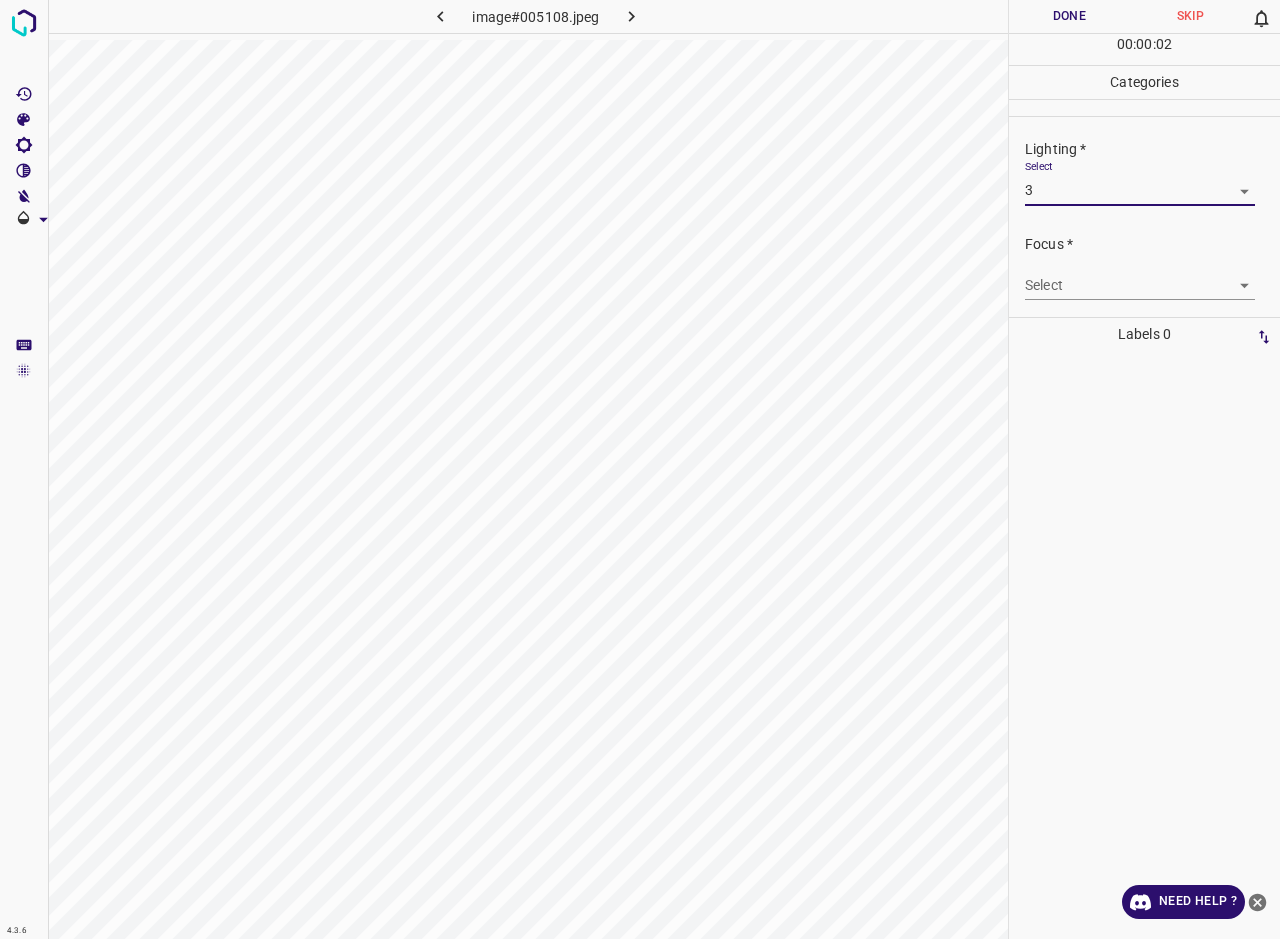 click on "4.3.6  image#005108.jpeg Done Skip 0 00   : 00   : 02   Categories Lighting *  Select 3 3 Focus *  Select ​ Overall *  Select ​ Labels   0 Categories 1 Lighting 2 Focus 3 Overall Tools Space Change between modes (Draw & Edit) I Auto labeling R Restore zoom M Zoom in N Zoom out Delete Delete selecte label Filters Z Restore filters X Saturation filter C Brightness filter V Contrast filter B Gray scale filter General O Download Need Help ? - Text - Hide - Delete 1 2 3 4 5" at bounding box center (640, 469) 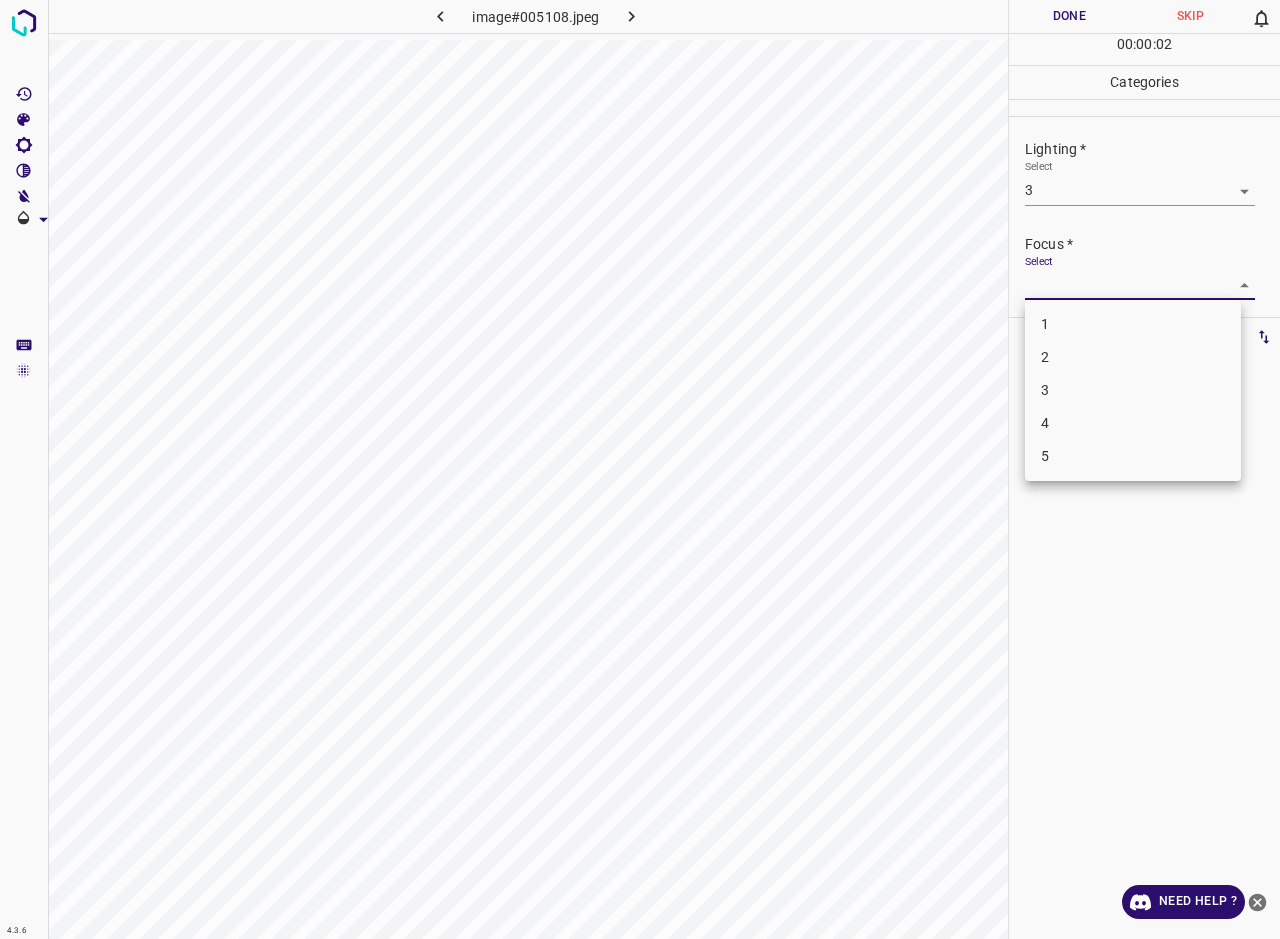 click on "3" at bounding box center [1133, 390] 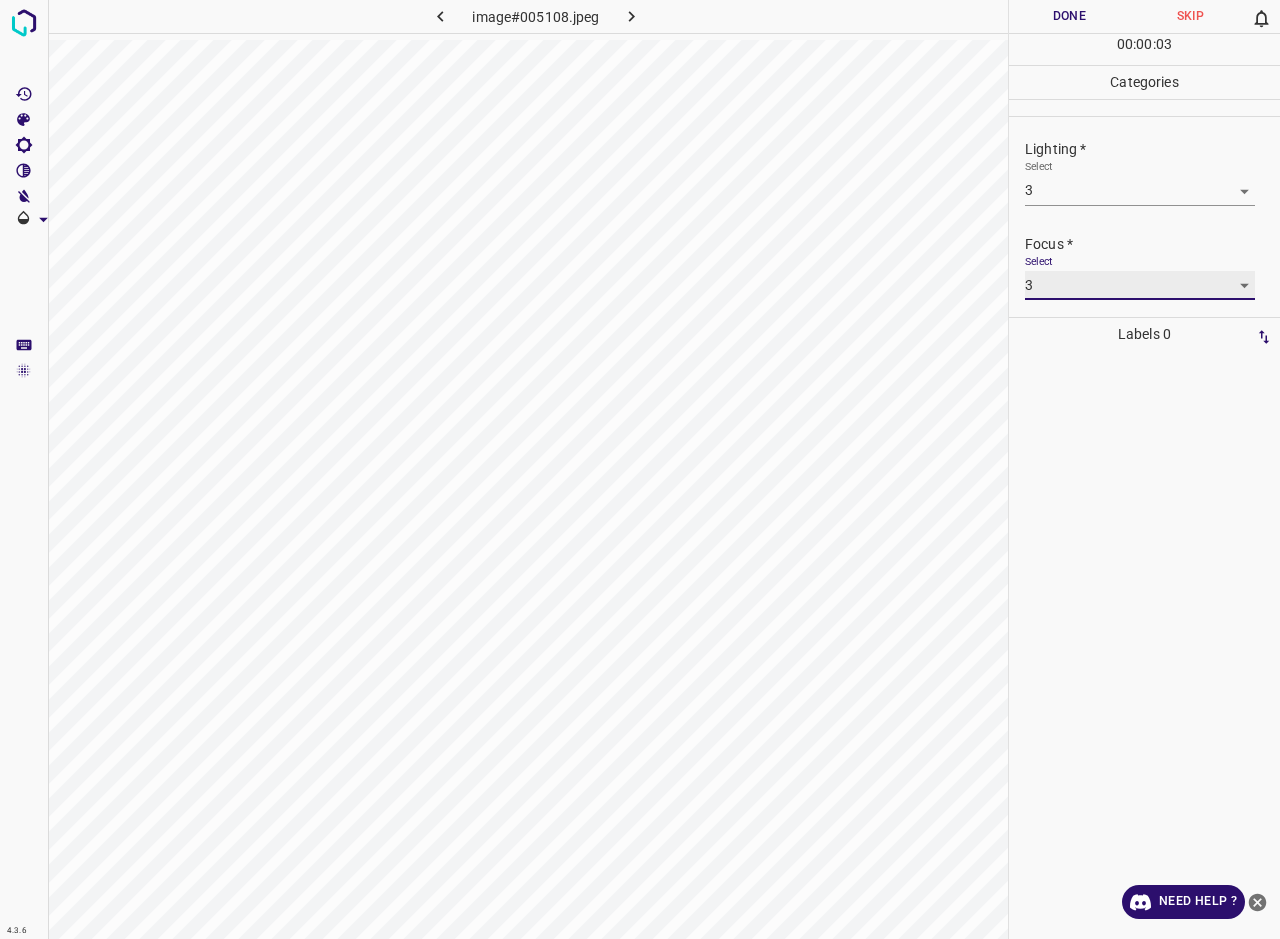 scroll, scrollTop: 98, scrollLeft: 0, axis: vertical 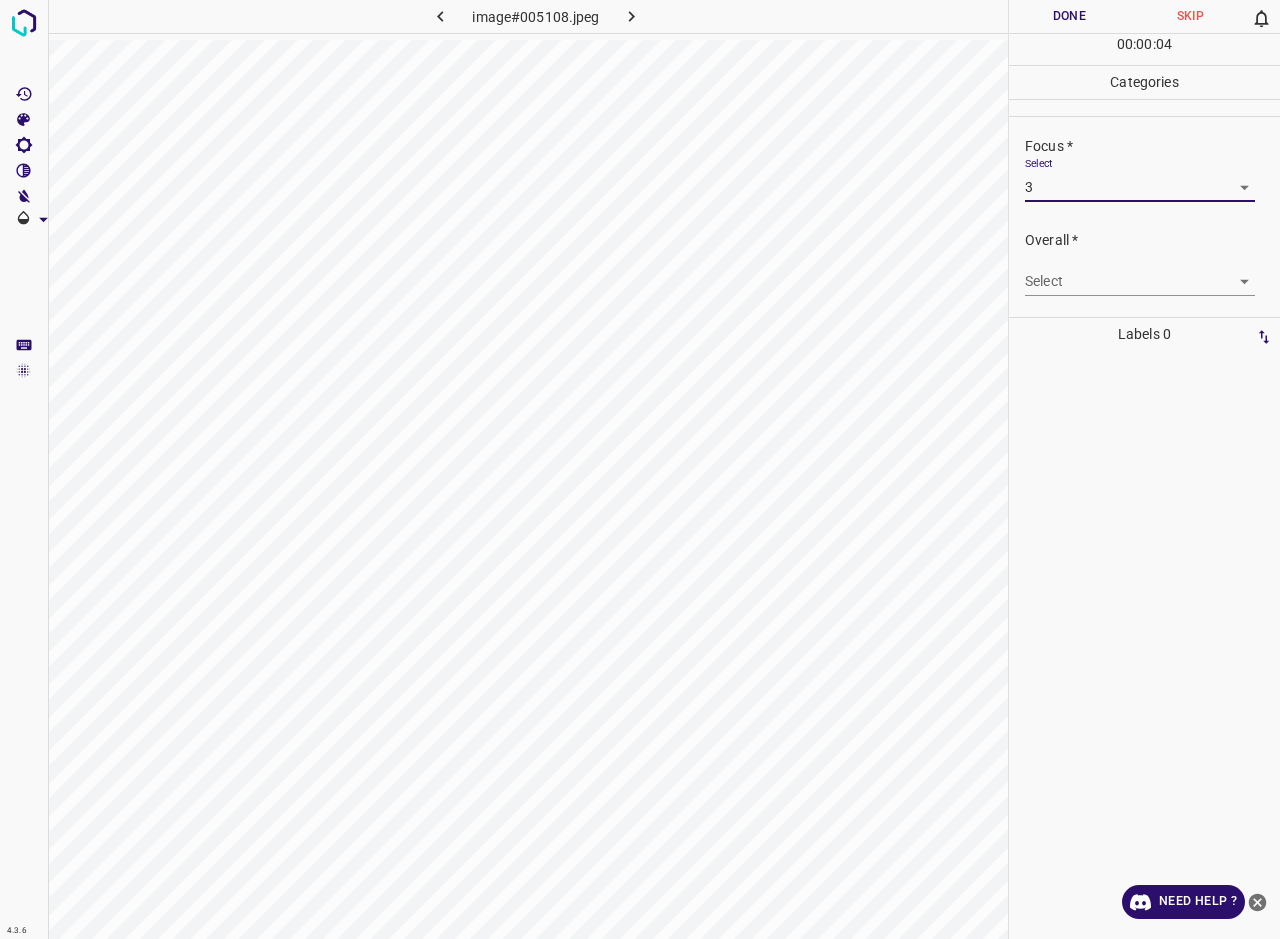 click on "4.3.6  image#005108.jpeg Done Skip 0 00   : 00   : 04   Categories Lighting *  Select 3 3 Focus *  Select 3 3 Overall *  Select ​ Labels   0 Categories 1 Lighting 2 Focus 3 Overall Tools Space Change between modes (Draw & Edit) I Auto labeling R Restore zoom M Zoom in N Zoom out Delete Delete selecte label Filters Z Restore filters X Saturation filter C Brightness filter V Contrast filter B Gray scale filter General O Download Need Help ? - Text - Hide - Delete" at bounding box center [640, 469] 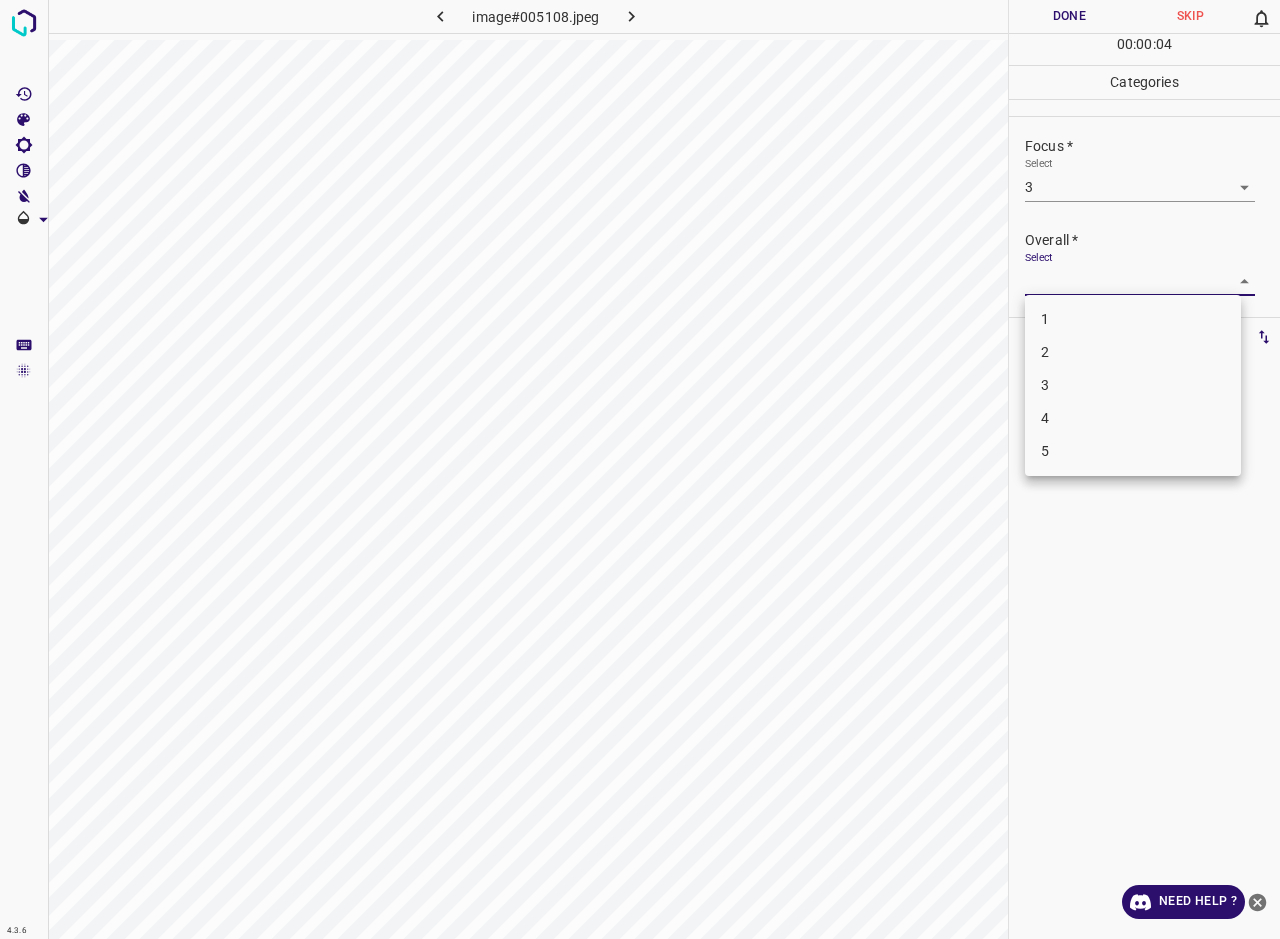 click on "3" at bounding box center [1133, 385] 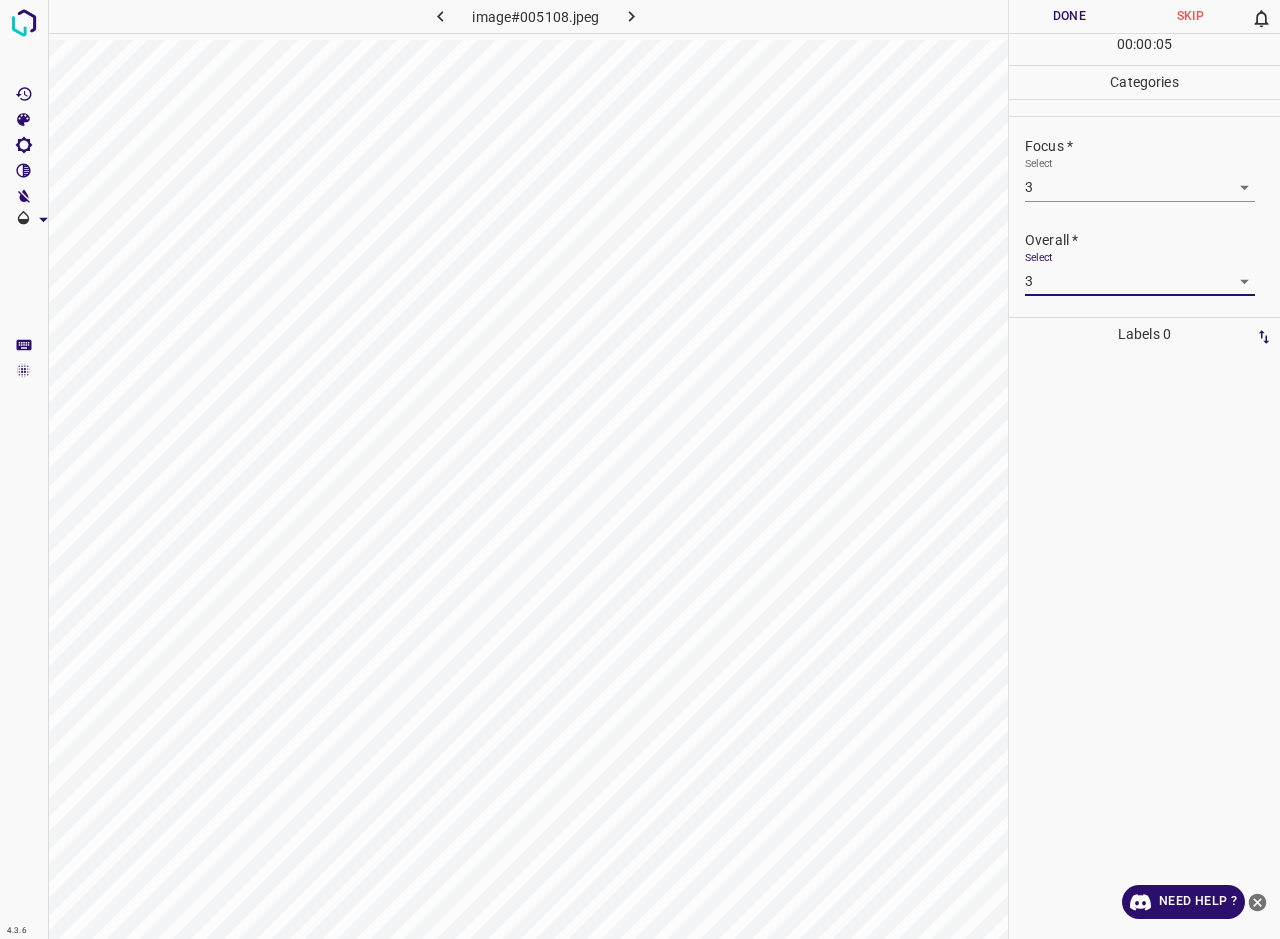 click on "Done" at bounding box center [1069, 16] 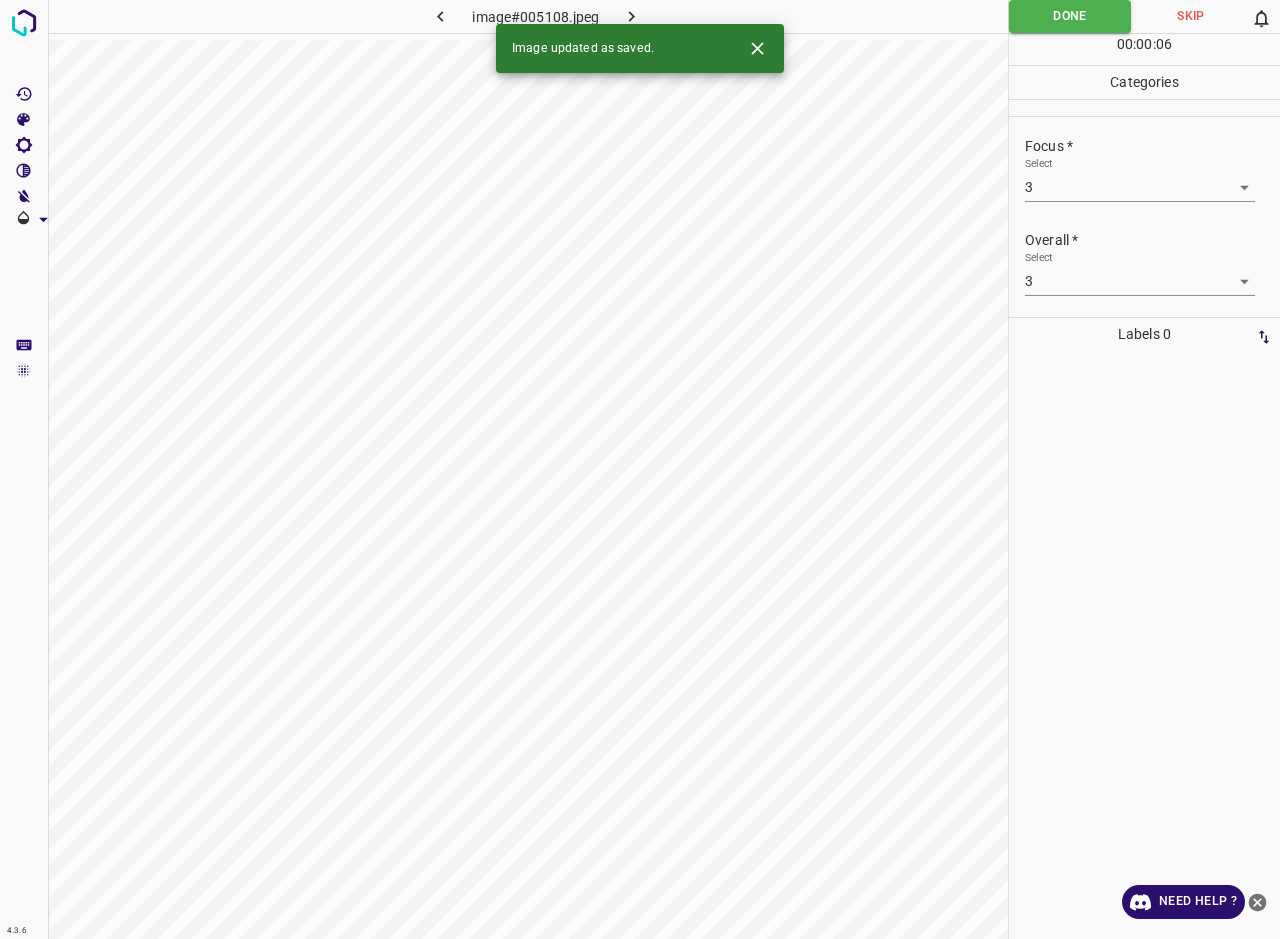 click 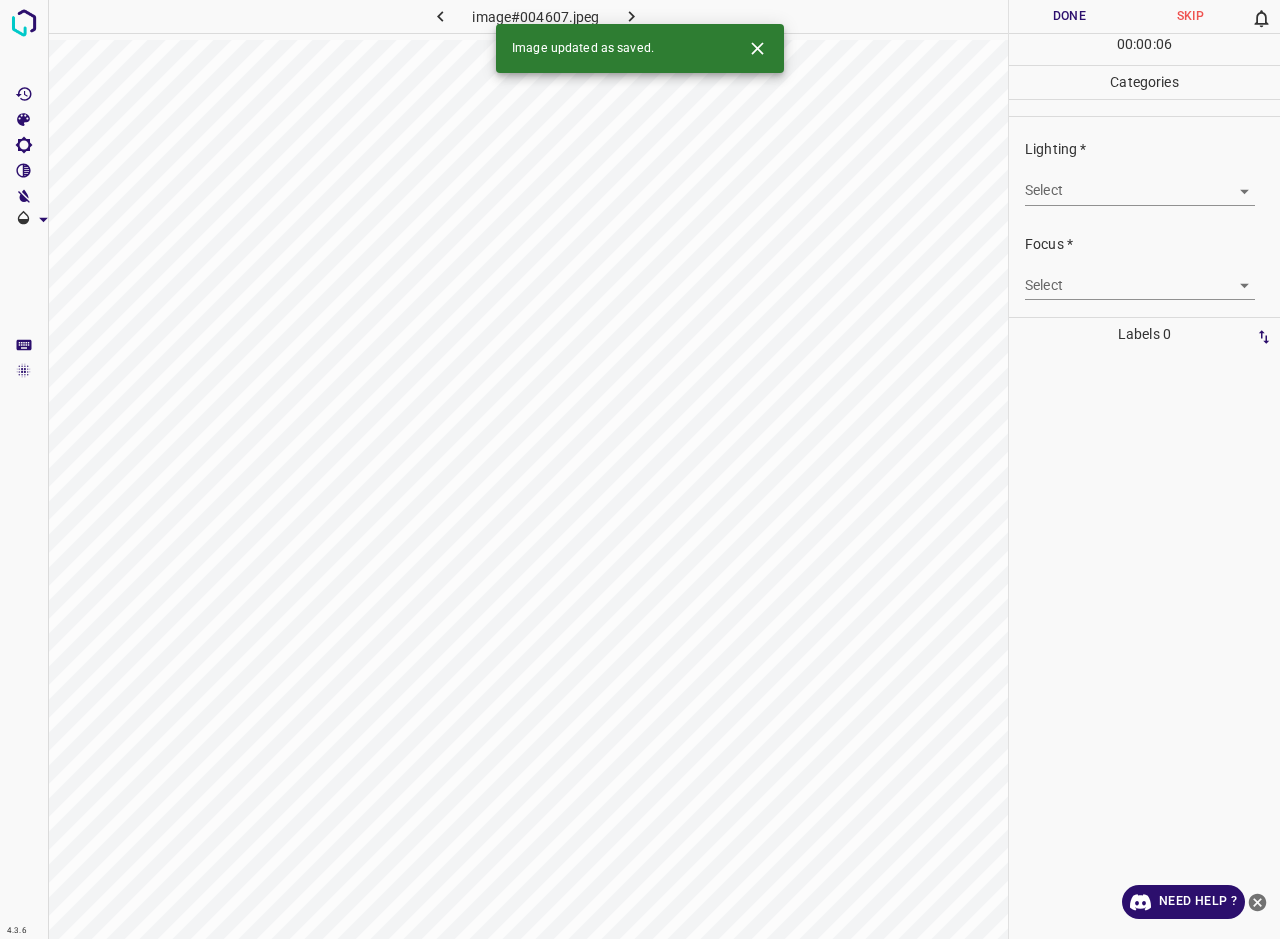 click on "4.3.6  image#004607.jpeg Done Skip 0 00   : 00   : 06   Categories Lighting *  Select ​ Focus *  Select ​ Overall *  Select ​ Labels   0 Categories 1 Lighting 2 Focus 3 Overall Tools Space Change between modes (Draw & Edit) I Auto labeling R Restore zoom M Zoom in N Zoom out Delete Delete selecte label Filters Z Restore filters X Saturation filter C Brightness filter V Contrast filter B Gray scale filter General O Download Image updated as saved. Need Help ? - Text - Hide - Delete" at bounding box center (640, 469) 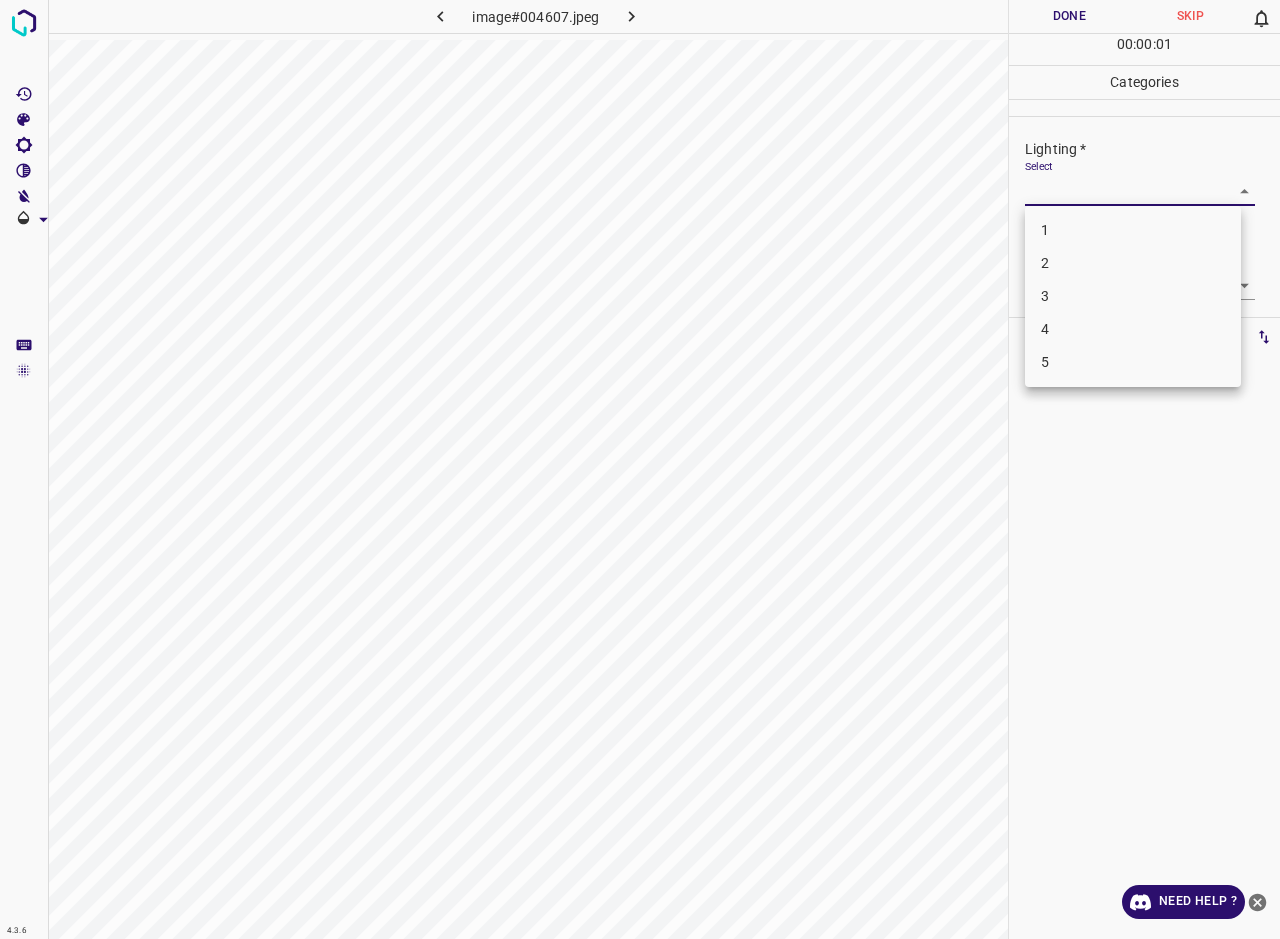 click on "3" at bounding box center (1133, 296) 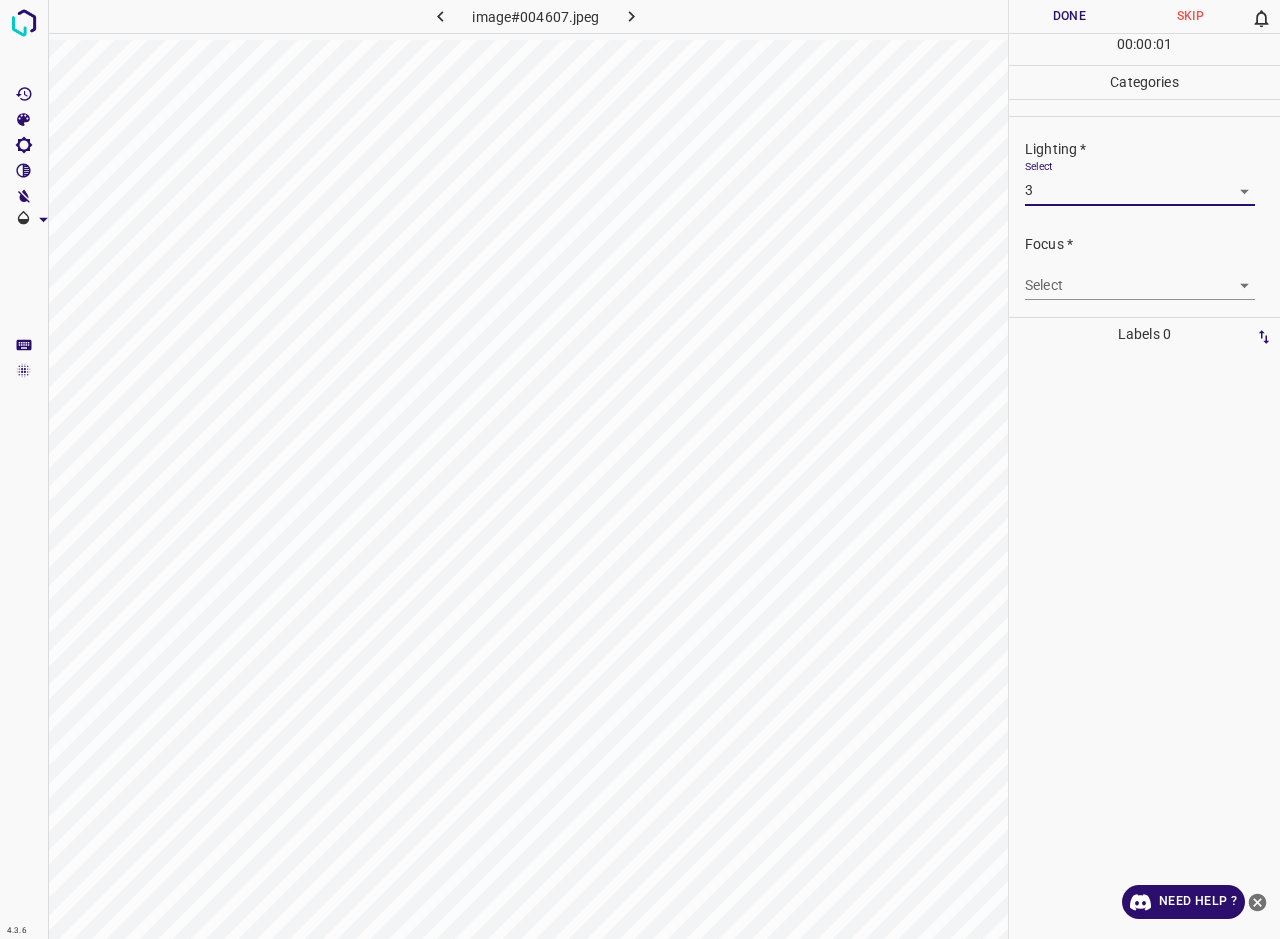 click on "4.3.6  image#004607.jpeg Done Skip 0 00   : 00   : 01   Categories Lighting *  Select 3 3 Focus *  Select ​ Overall *  Select ​ Labels   0 Categories 1 Lighting 2 Focus 3 Overall Tools Space Change between modes (Draw & Edit) I Auto labeling R Restore zoom M Zoom in N Zoom out Delete Delete selecte label Filters Z Restore filters X Saturation filter C Brightness filter V Contrast filter B Gray scale filter General O Download Need Help ? - Text - Hide - Delete 1 2 3 4 5" at bounding box center [640, 469] 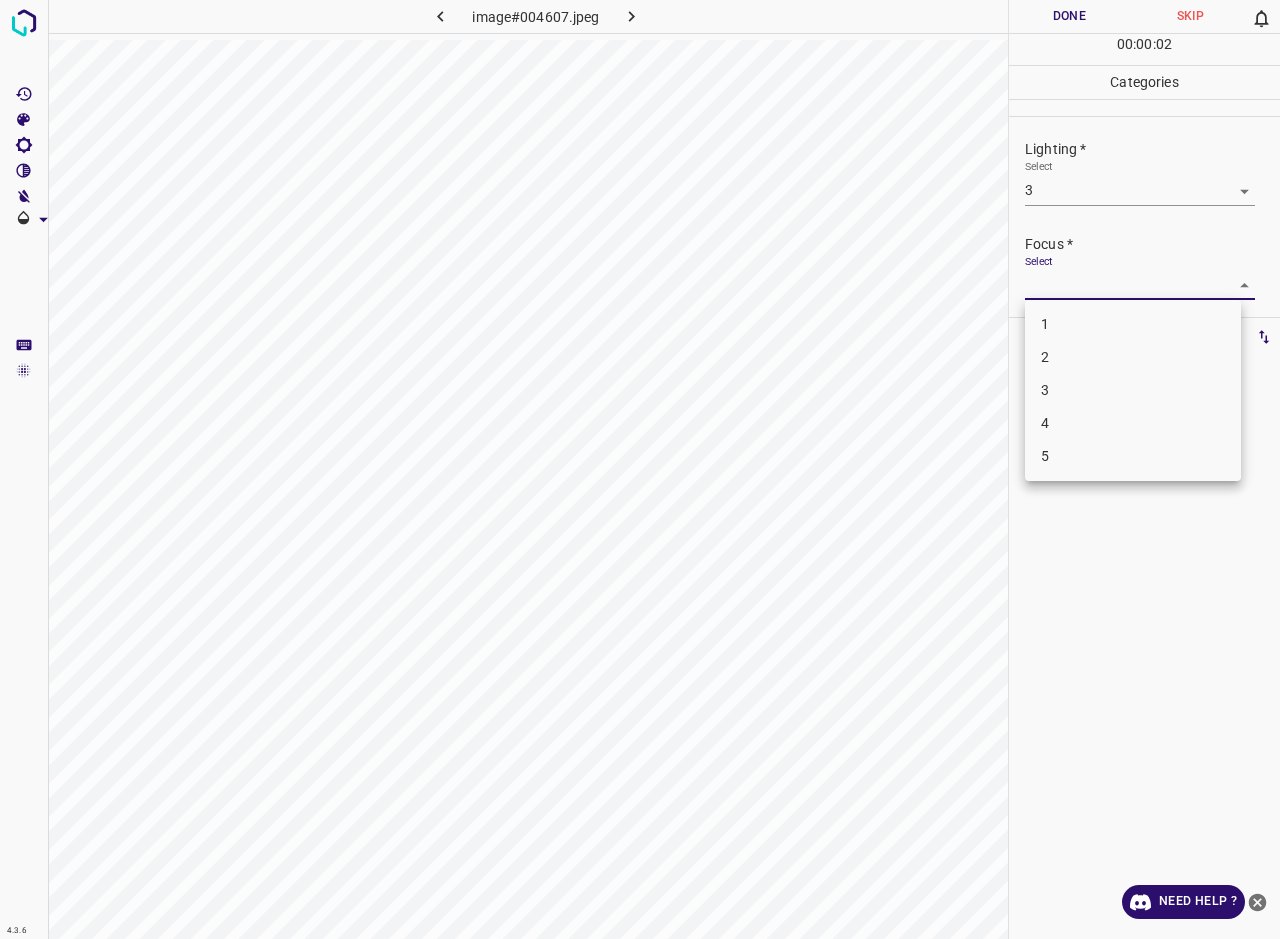 click on "3" at bounding box center [1133, 390] 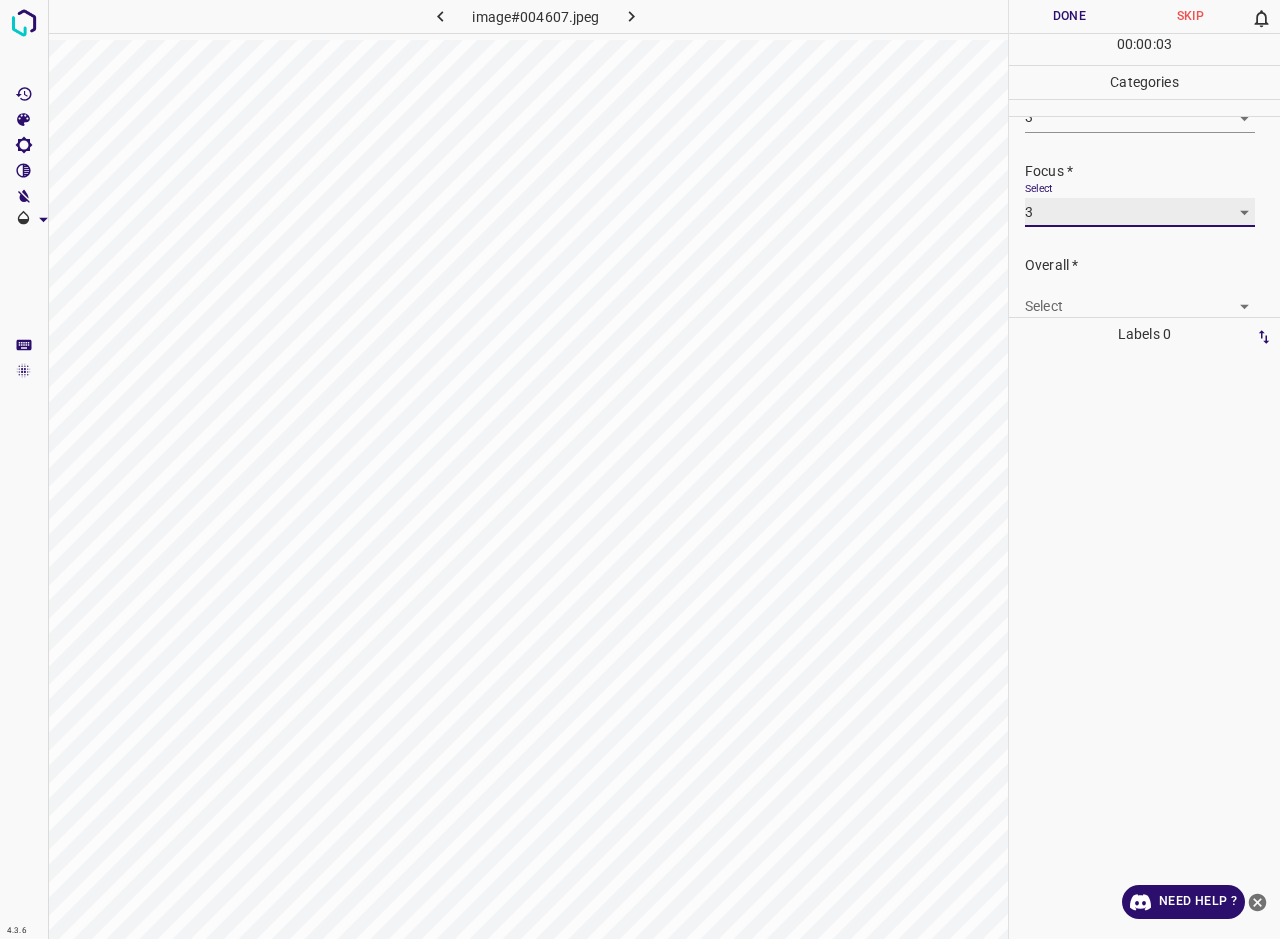 scroll, scrollTop: 98, scrollLeft: 0, axis: vertical 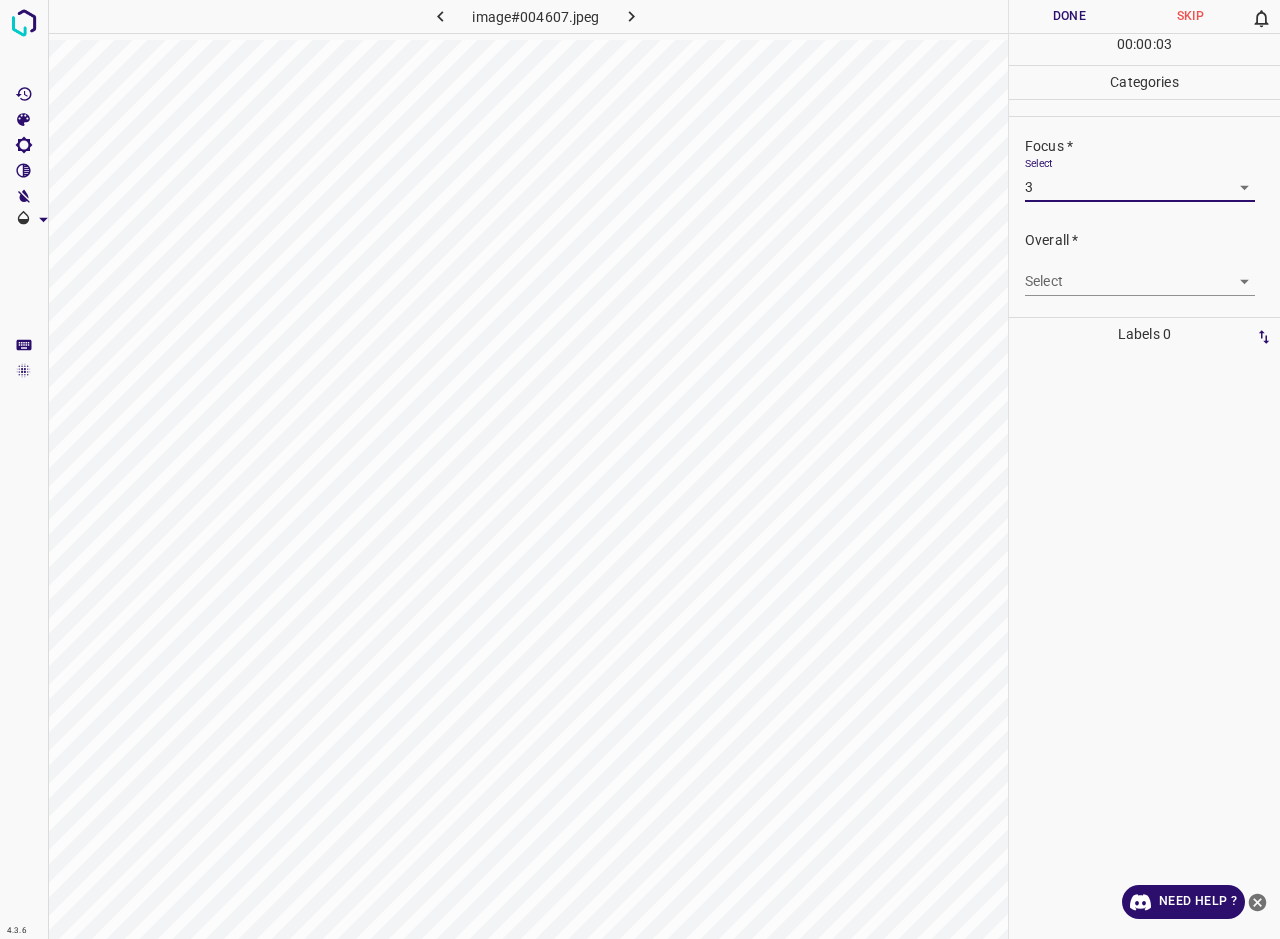click on "4.3.6  image#004607.jpeg Done Skip 0 00   : 00   : 03   Categories Lighting *  Select 3 3 Focus *  Select 3 3 Overall *  Select ​ Labels   0 Categories 1 Lighting 2 Focus 3 Overall Tools Space Change between modes (Draw & Edit) I Auto labeling R Restore zoom M Zoom in N Zoom out Delete Delete selecte label Filters Z Restore filters X Saturation filter C Brightness filter V Contrast filter B Gray scale filter General O Download Need Help ? - Text - Hide - Delete" at bounding box center (640, 469) 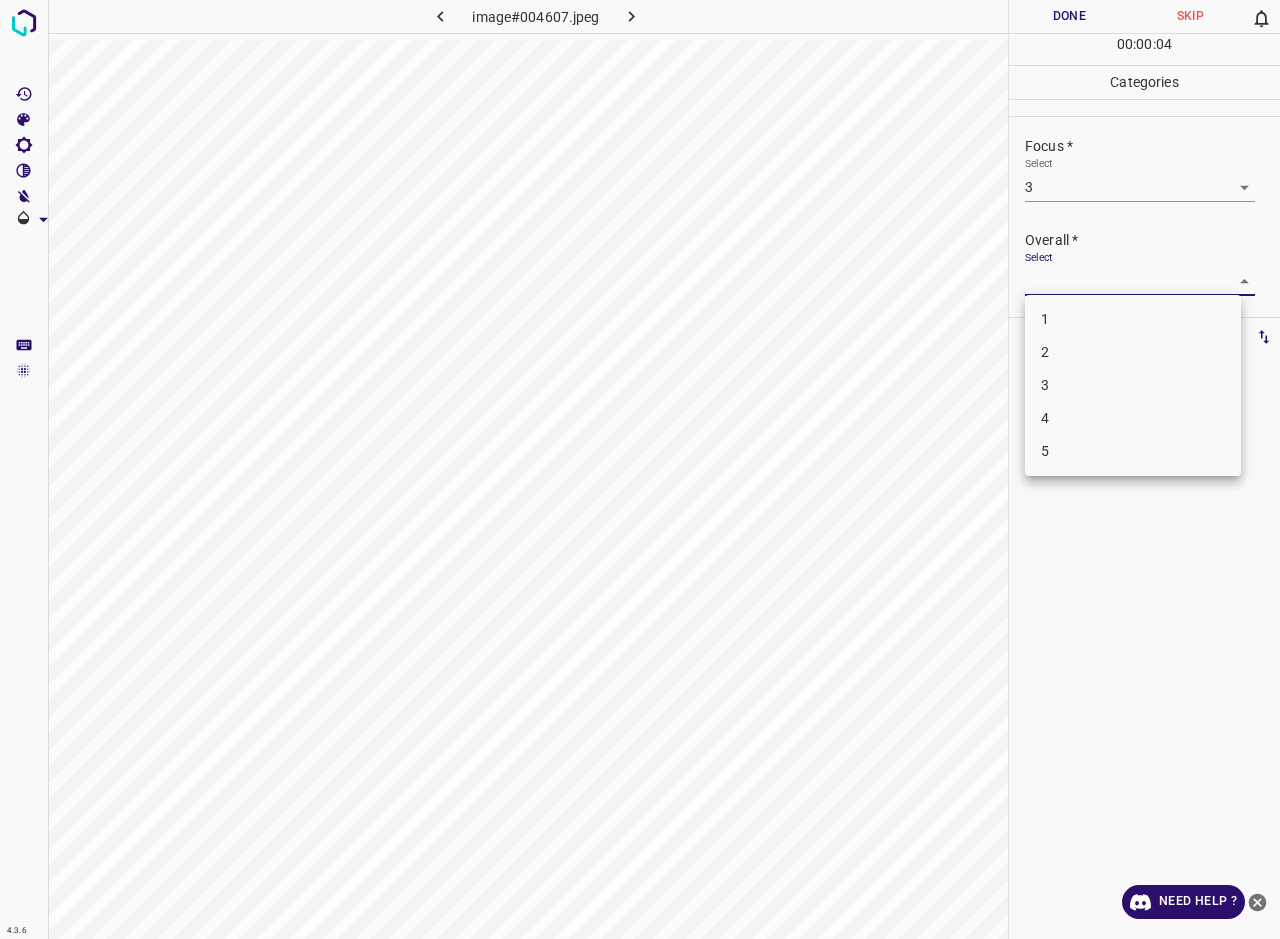 click on "3" at bounding box center (1133, 385) 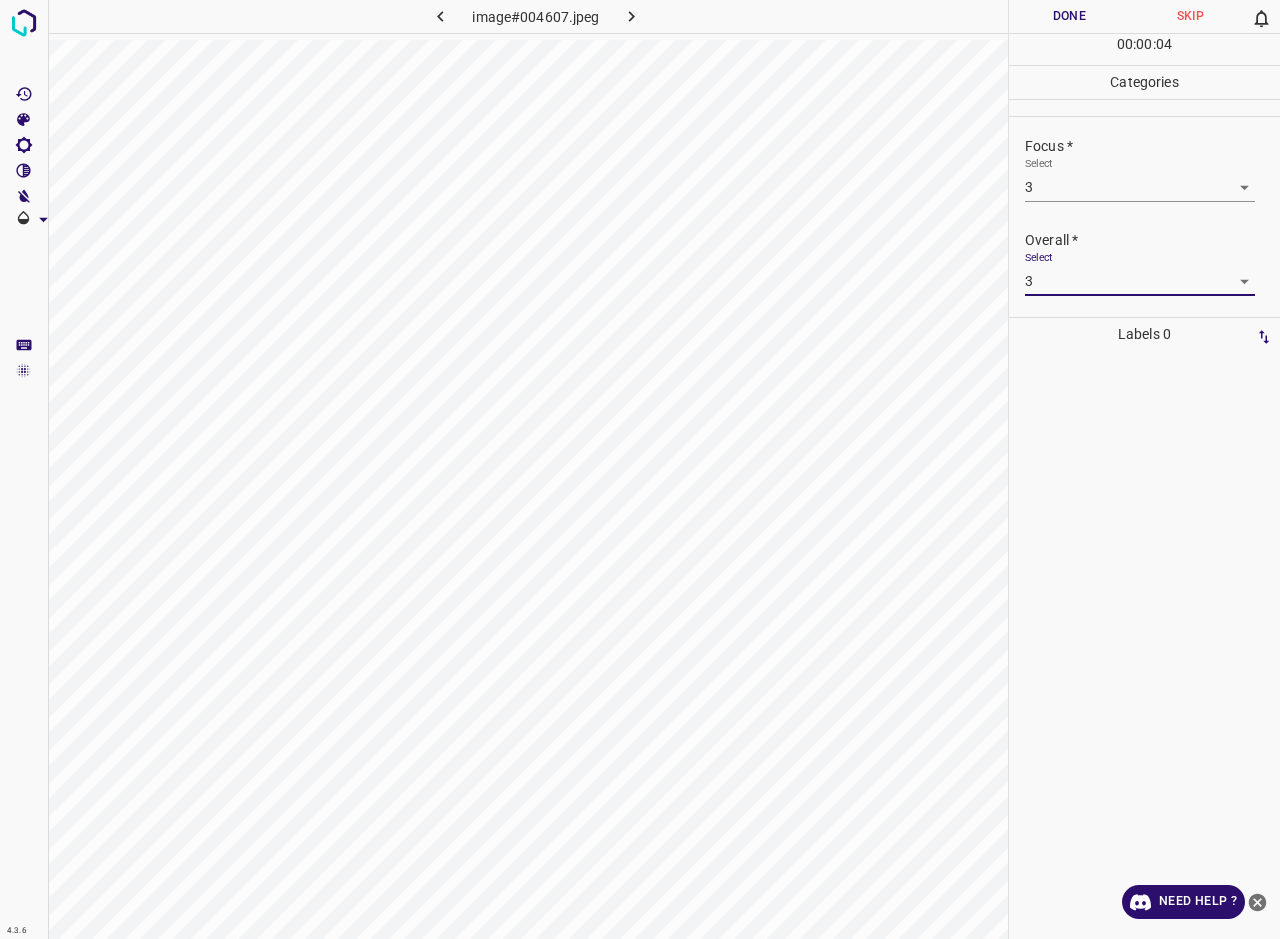 click on "Done" at bounding box center (1069, 16) 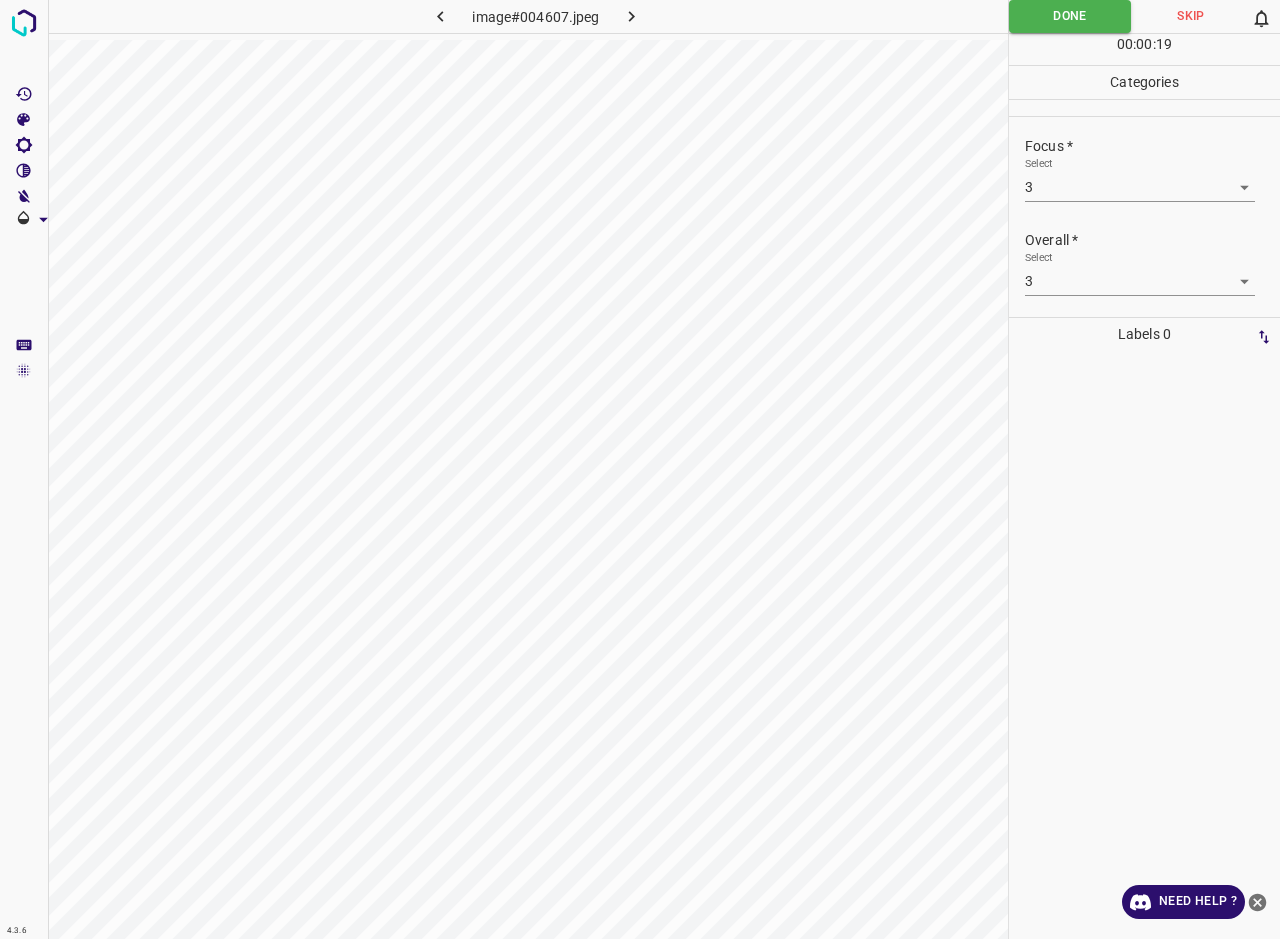 scroll, scrollTop: 35, scrollLeft: 0, axis: vertical 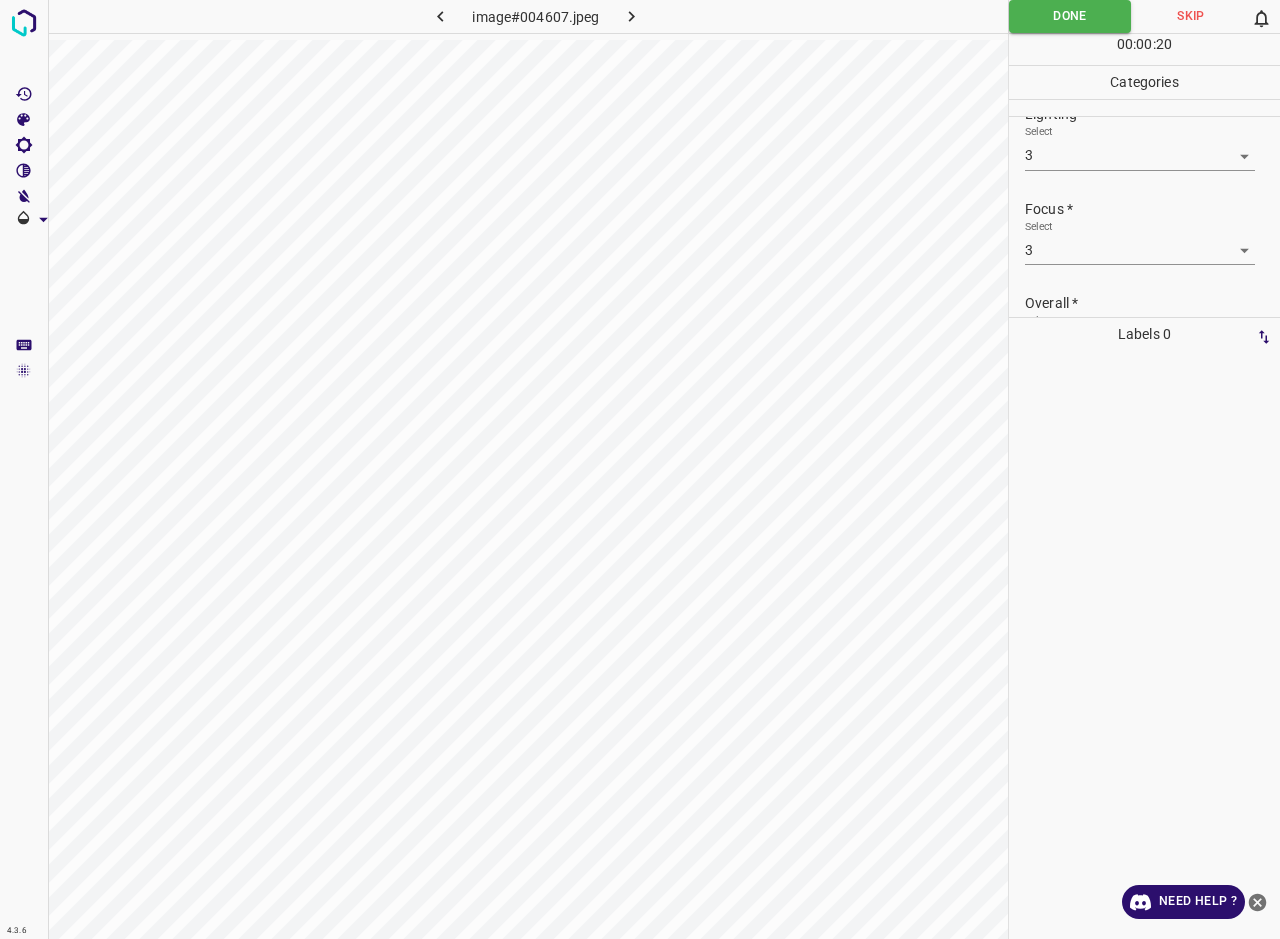 click 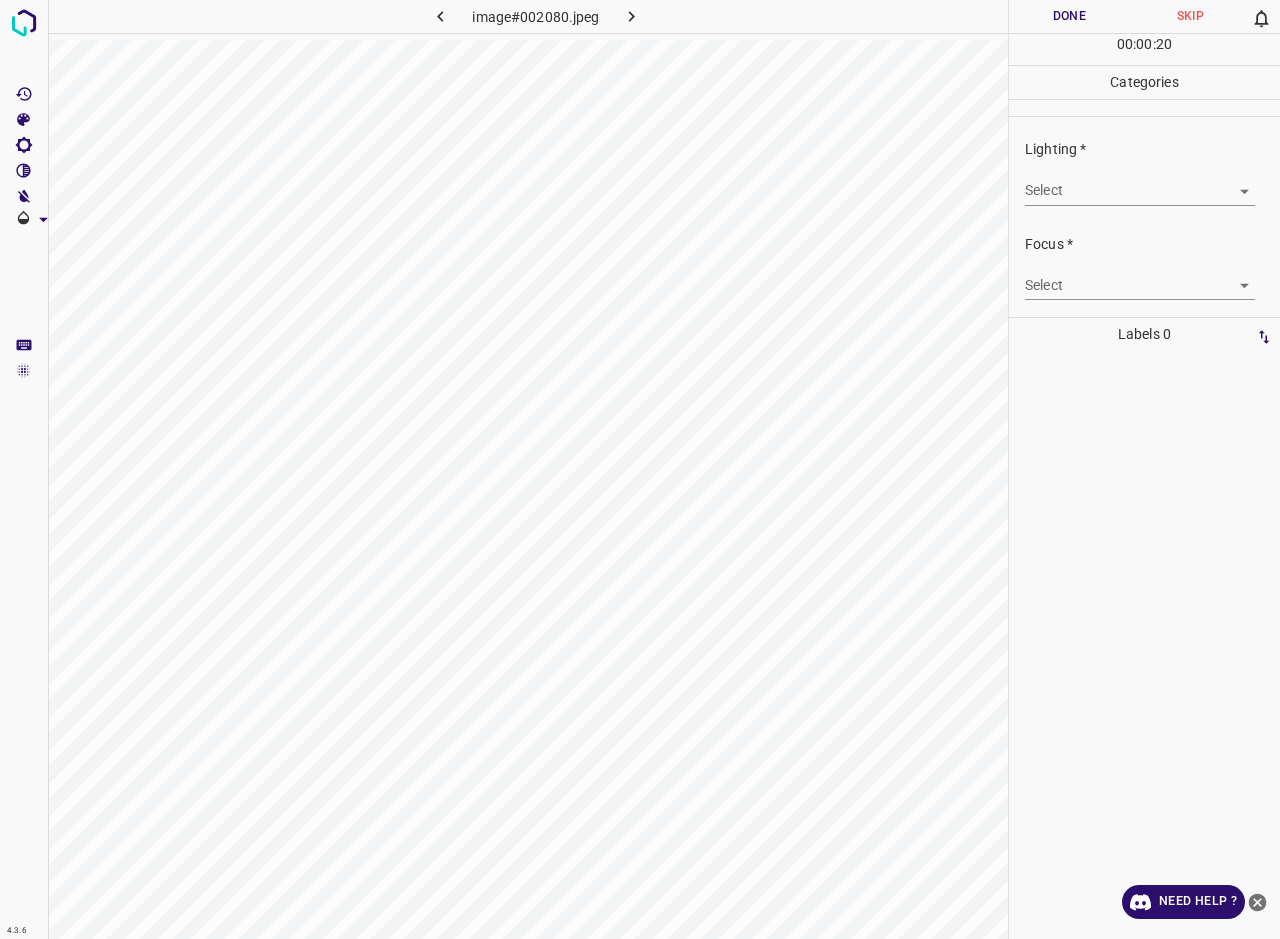 click on "4.3.6  image#002080.jpeg Done Skip 0 00   : 00   : 20   Categories Lighting *  Select ​ Focus *  Select ​ Overall *  Select ​ Labels   0 Categories 1 Lighting 2 Focus 3 Overall Tools Space Change between modes (Draw & Edit) I Auto labeling R Restore zoom M Zoom in N Zoom out Delete Delete selecte label Filters Z Restore filters X Saturation filter C Brightness filter V Contrast filter B Gray scale filter General O Download Need Help ? - Text - Hide - Delete" at bounding box center (640, 469) 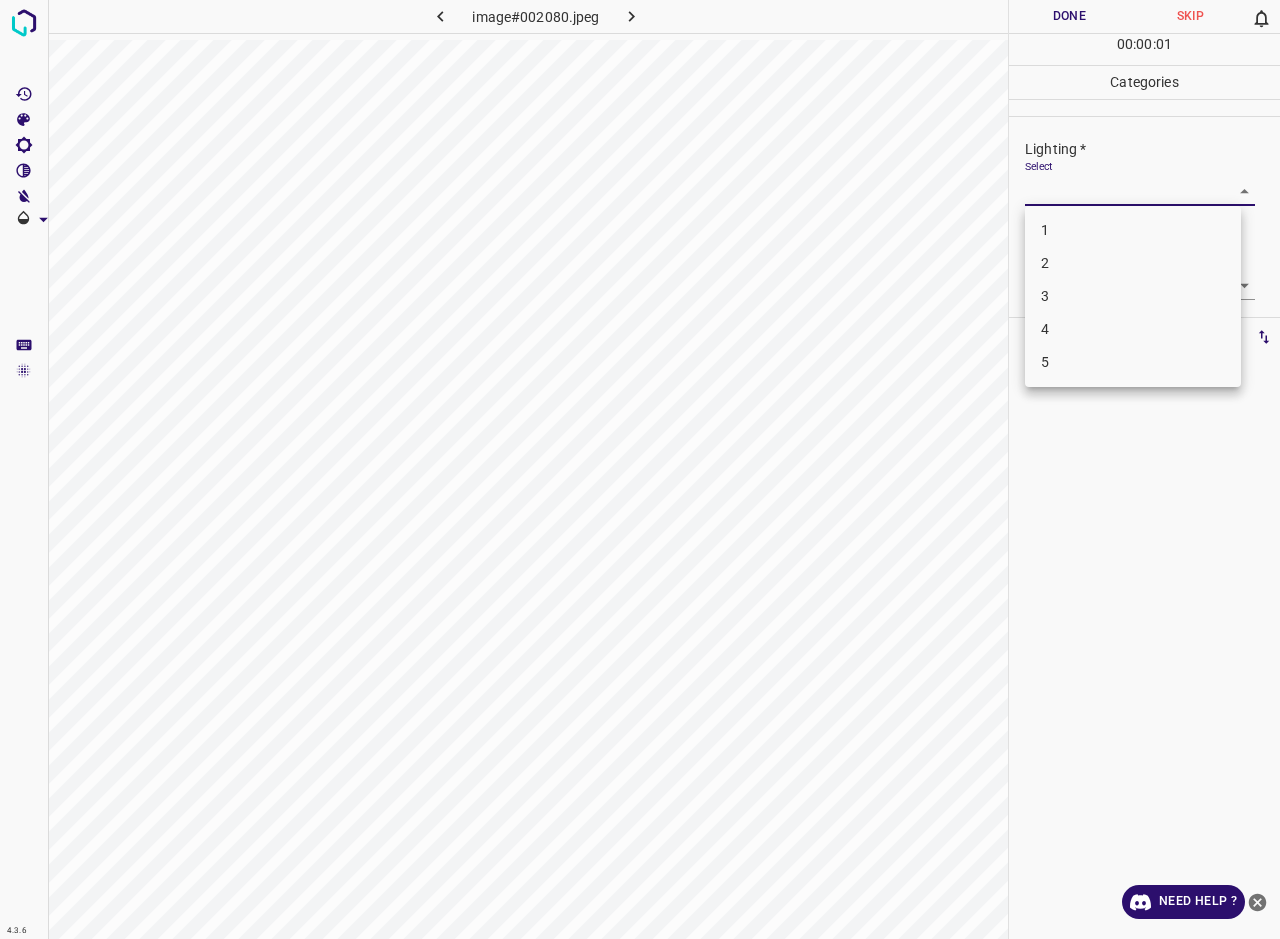click on "3" at bounding box center (1133, 296) 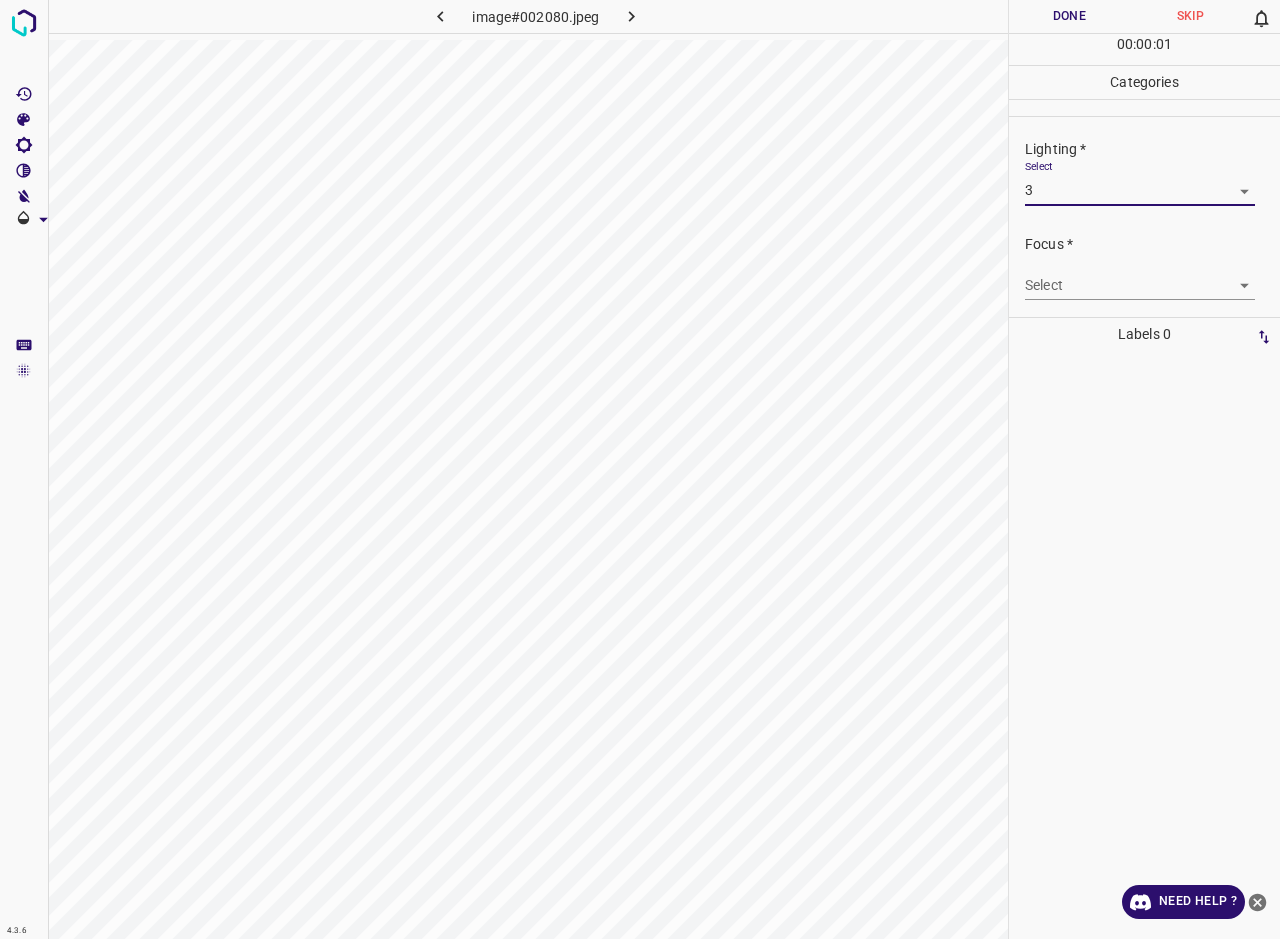 click on "4.3.6  image#002080.jpeg Done Skip 0 00   : 00   : 01   Categories Lighting *  Select 3 3 Focus *  Select ​ Overall *  Select ​ Labels   0 Categories 1 Lighting 2 Focus 3 Overall Tools Space Change between modes (Draw & Edit) I Auto labeling R Restore zoom M Zoom in N Zoom out Delete Delete selecte label Filters Z Restore filters X Saturation filter C Brightness filter V Contrast filter B Gray scale filter General O Download Need Help ? - Text - Hide - Delete" at bounding box center [640, 469] 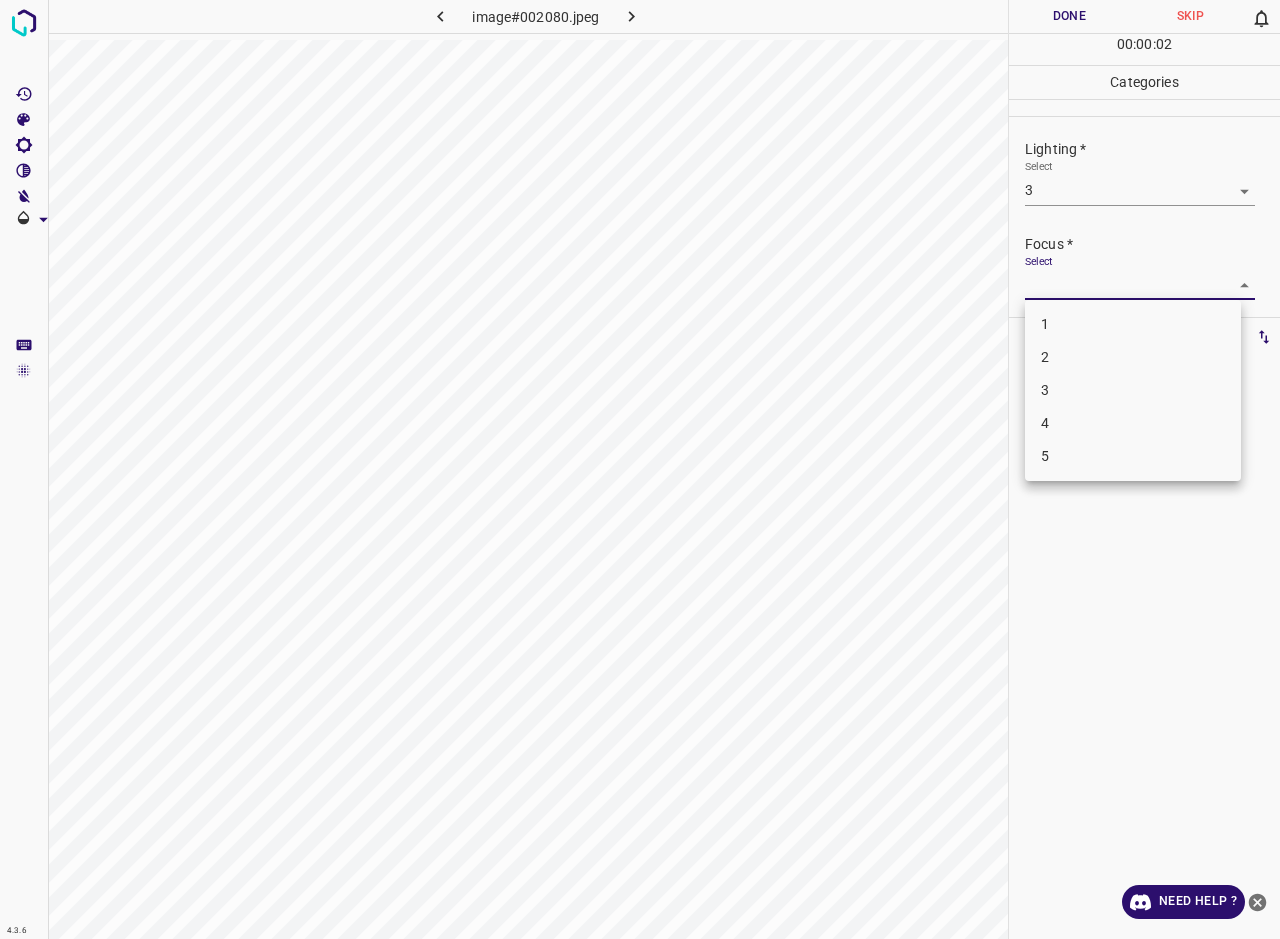 click on "3" at bounding box center [1133, 390] 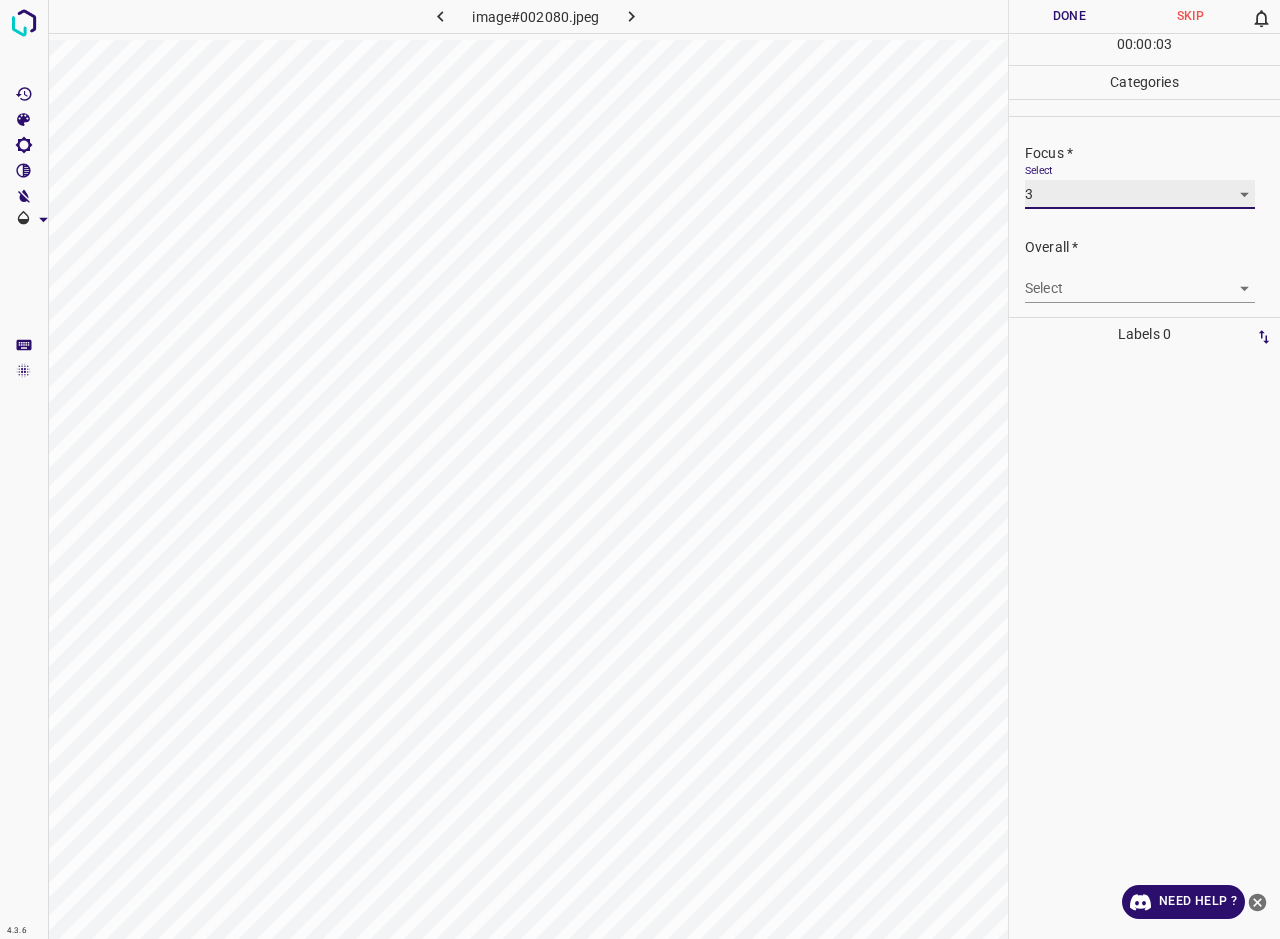 scroll, scrollTop: 98, scrollLeft: 0, axis: vertical 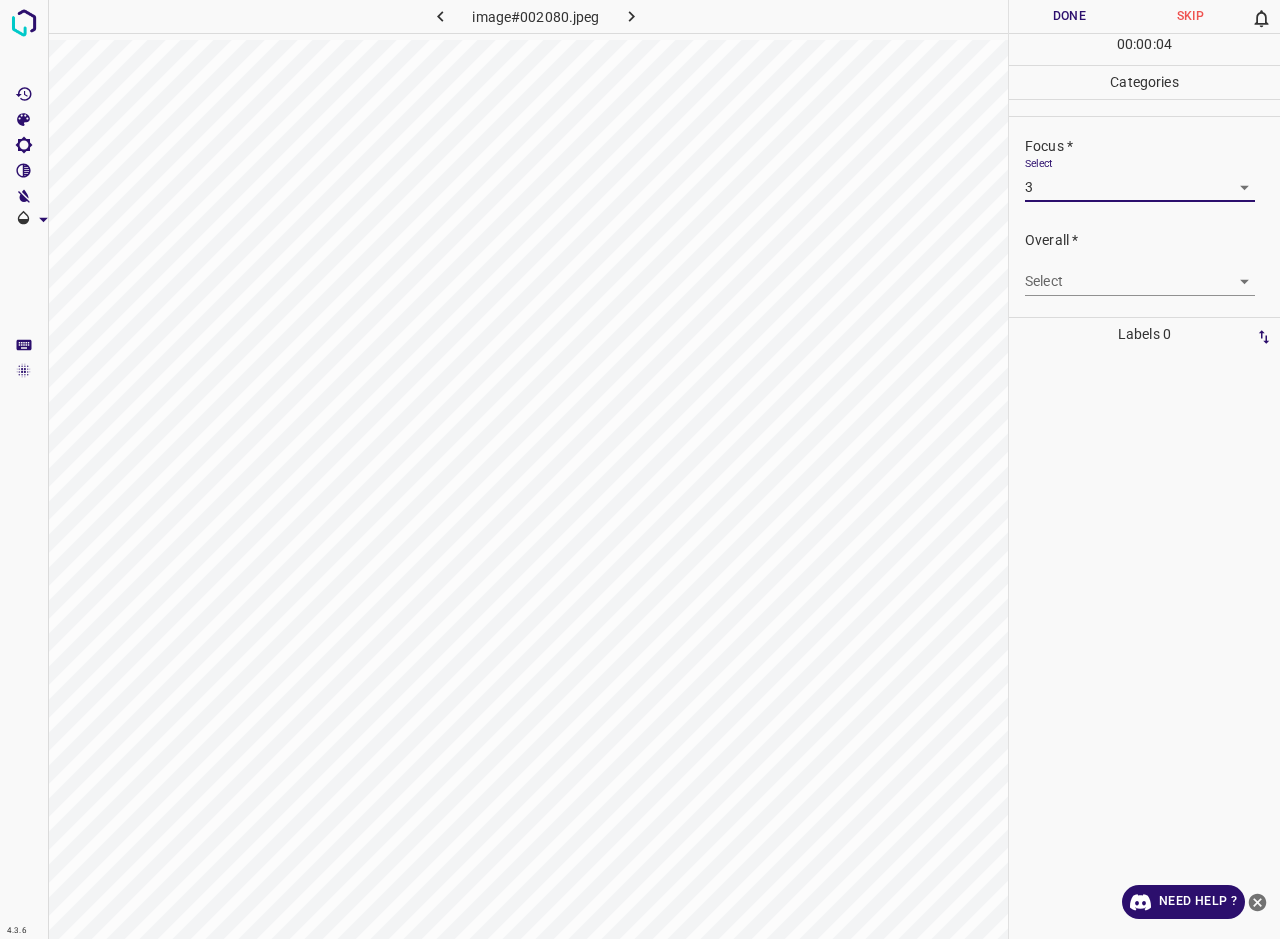 click on "4.3.6  image#002080.jpeg Done Skip 0 00   : 00   : 04   Categories Lighting *  Select 3 3 Focus *  Select 3 3 Overall *  Select ​ Labels   0 Categories 1 Lighting 2 Focus 3 Overall Tools Space Change between modes (Draw & Edit) I Auto labeling R Restore zoom M Zoom in N Zoom out Delete Delete selecte label Filters Z Restore filters X Saturation filter C Brightness filter V Contrast filter B Gray scale filter General O Download Need Help ? - Text - Hide - Delete" at bounding box center (640, 469) 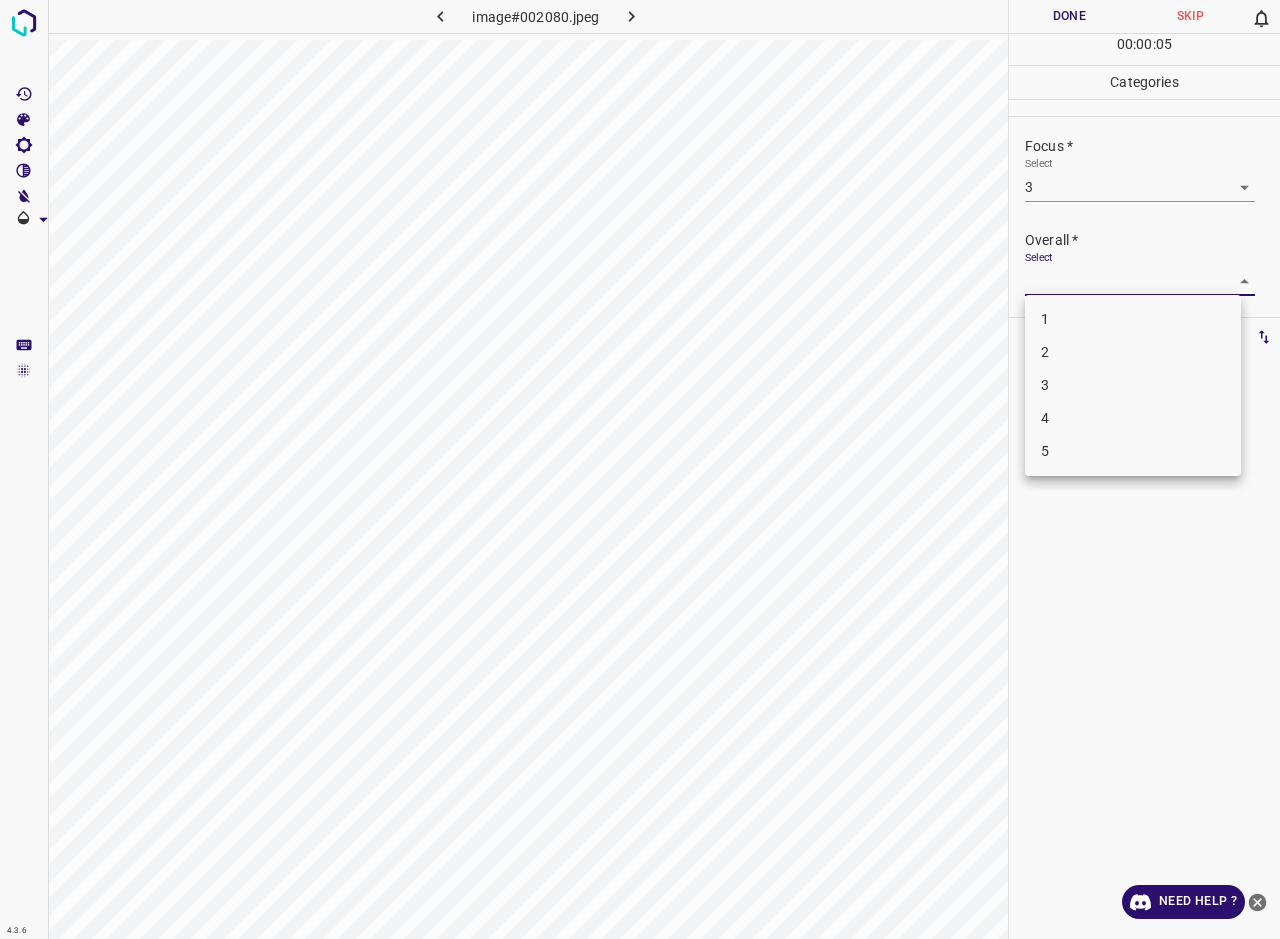 click on "3" at bounding box center (1133, 385) 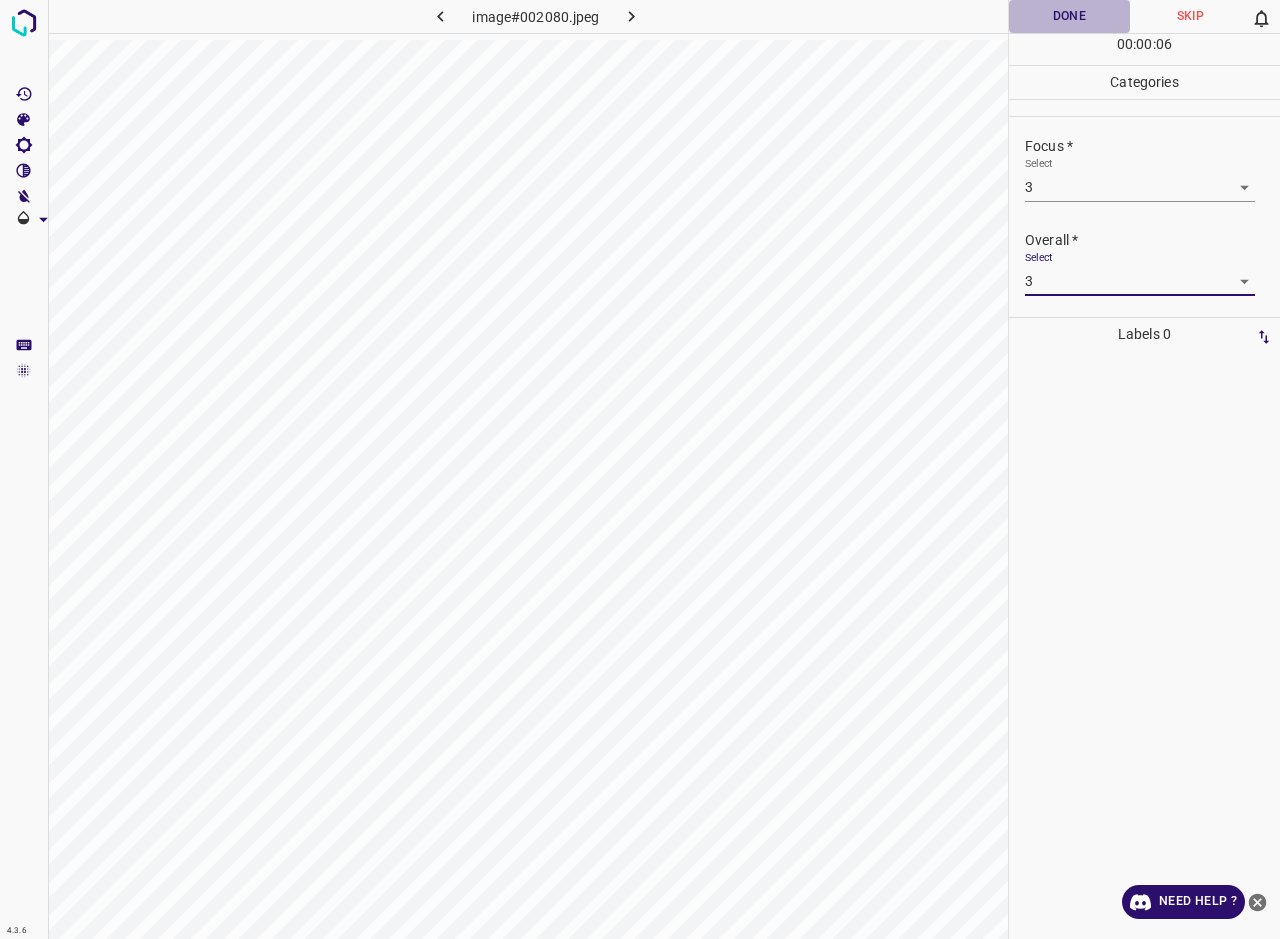 click on "Done" at bounding box center [1069, 16] 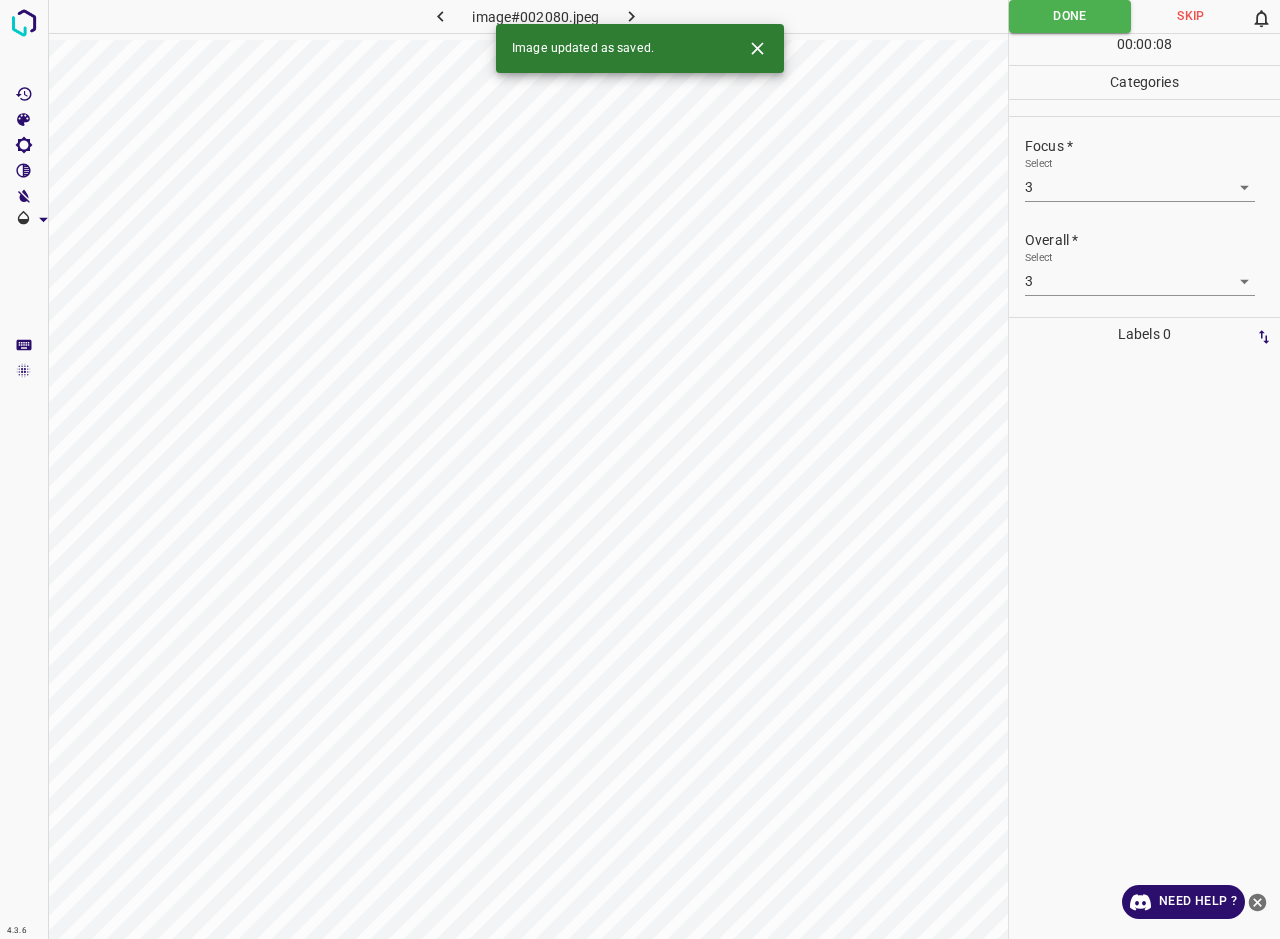 click 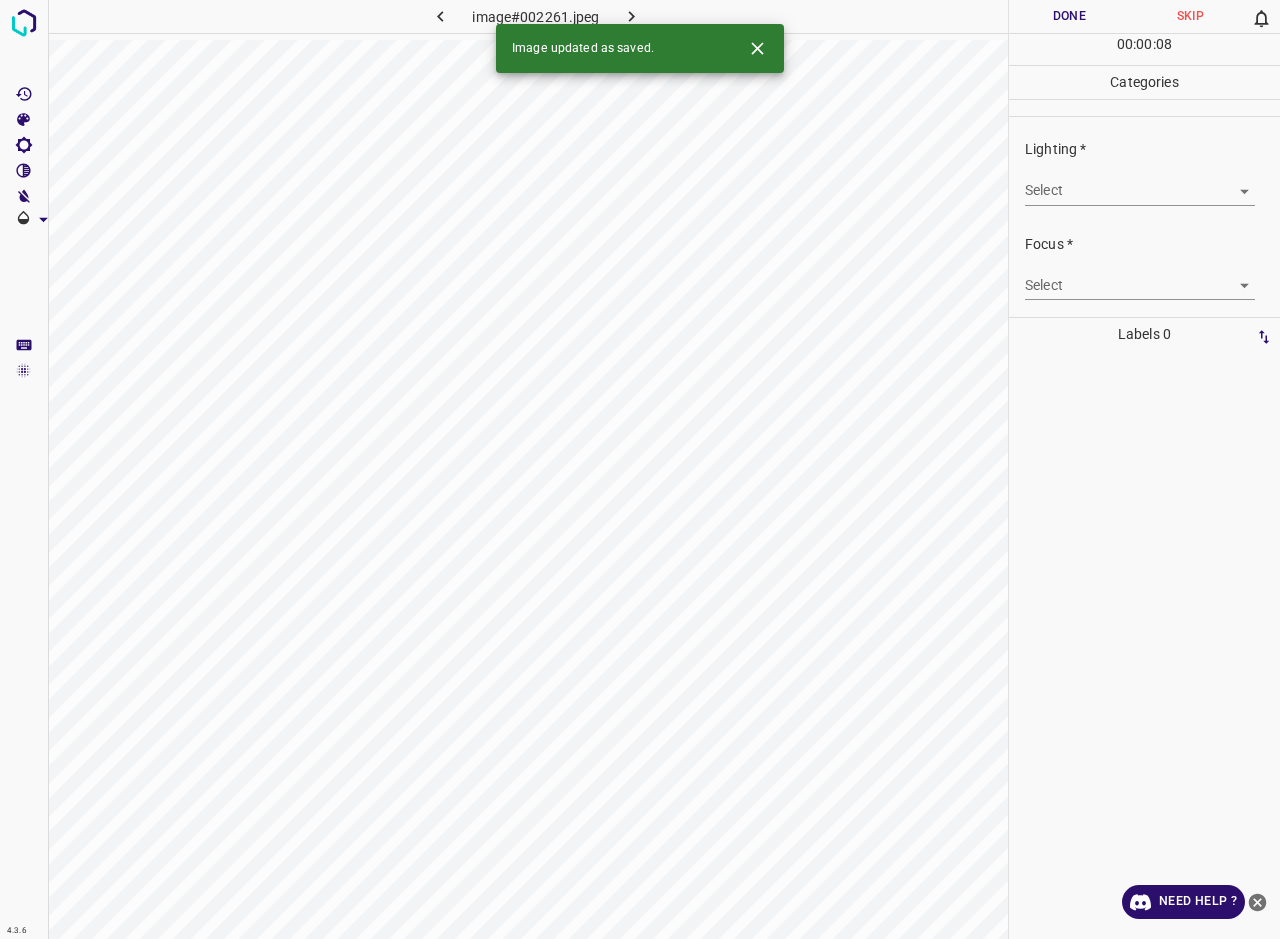 click on "4.3.6  image#002261.jpeg Done Skip 0 00   : 00   : 08   Categories Lighting *  Select ​ Focus *  Select ​ Overall *  Select ​ Labels   0 Categories 1 Lighting 2 Focus 3 Overall Tools Space Change between modes (Draw & Edit) I Auto labeling R Restore zoom M Zoom in N Zoom out Delete Delete selecte label Filters Z Restore filters X Saturation filter C Brightness filter V Contrast filter B Gray scale filter General O Download Image updated as saved. Need Help ? - Text - Hide - Delete" at bounding box center (640, 469) 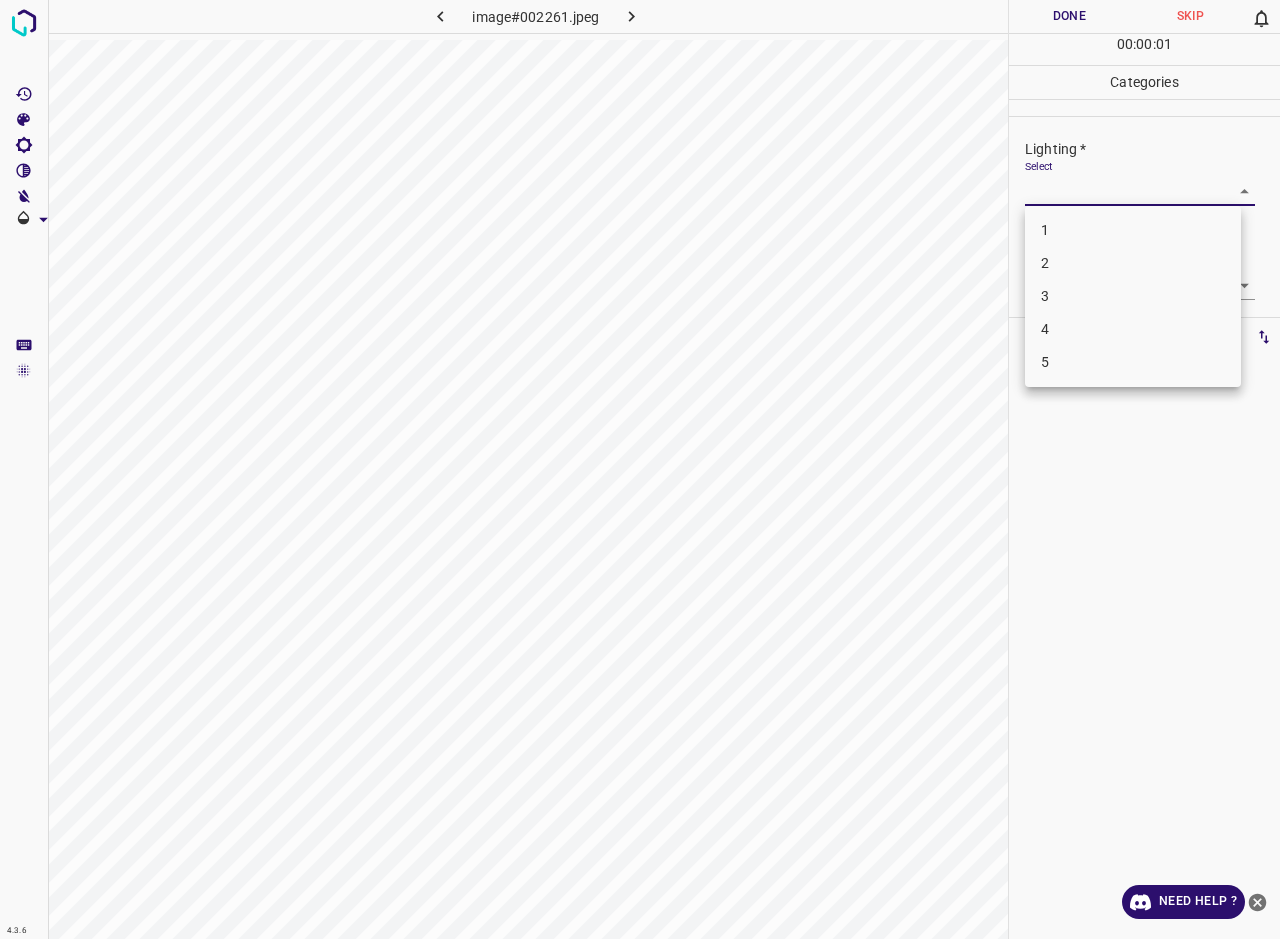 click on "3" at bounding box center (1133, 296) 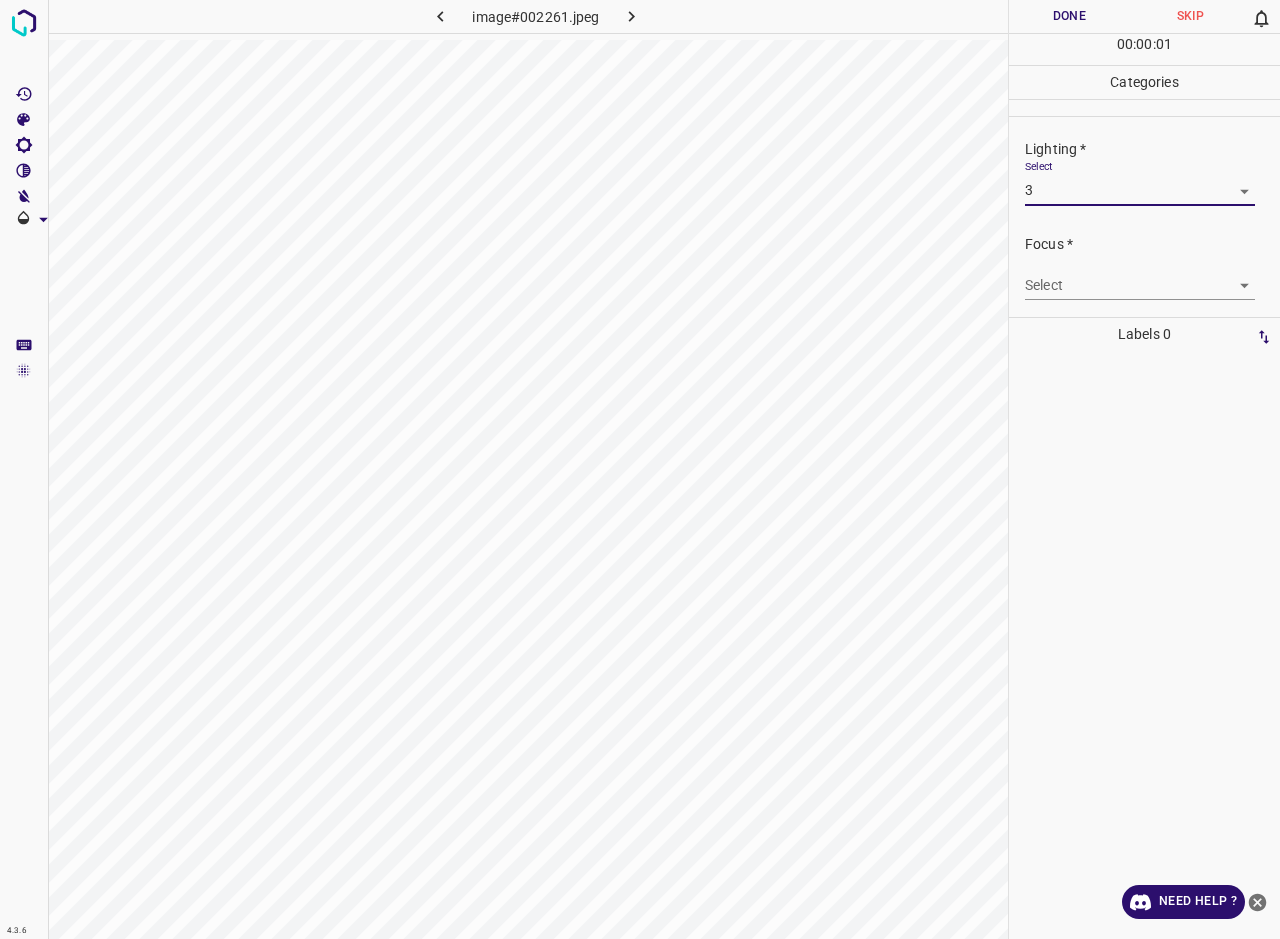 click on "4.3.6  image#002261.jpeg Done Skip 0 00   : 00   : 01   Categories Lighting *  Select 3 3 Focus *  Select ​ Overall *  Select ​ Labels   0 Categories 1 Lighting 2 Focus 3 Overall Tools Space Change between modes (Draw & Edit) I Auto labeling R Restore zoom M Zoom in N Zoom out Delete Delete selecte label Filters Z Restore filters X Saturation filter C Brightness filter V Contrast filter B Gray scale filter General O Download Need Help ? - Text - Hide - Delete 1 2 3 4 5" at bounding box center (640, 469) 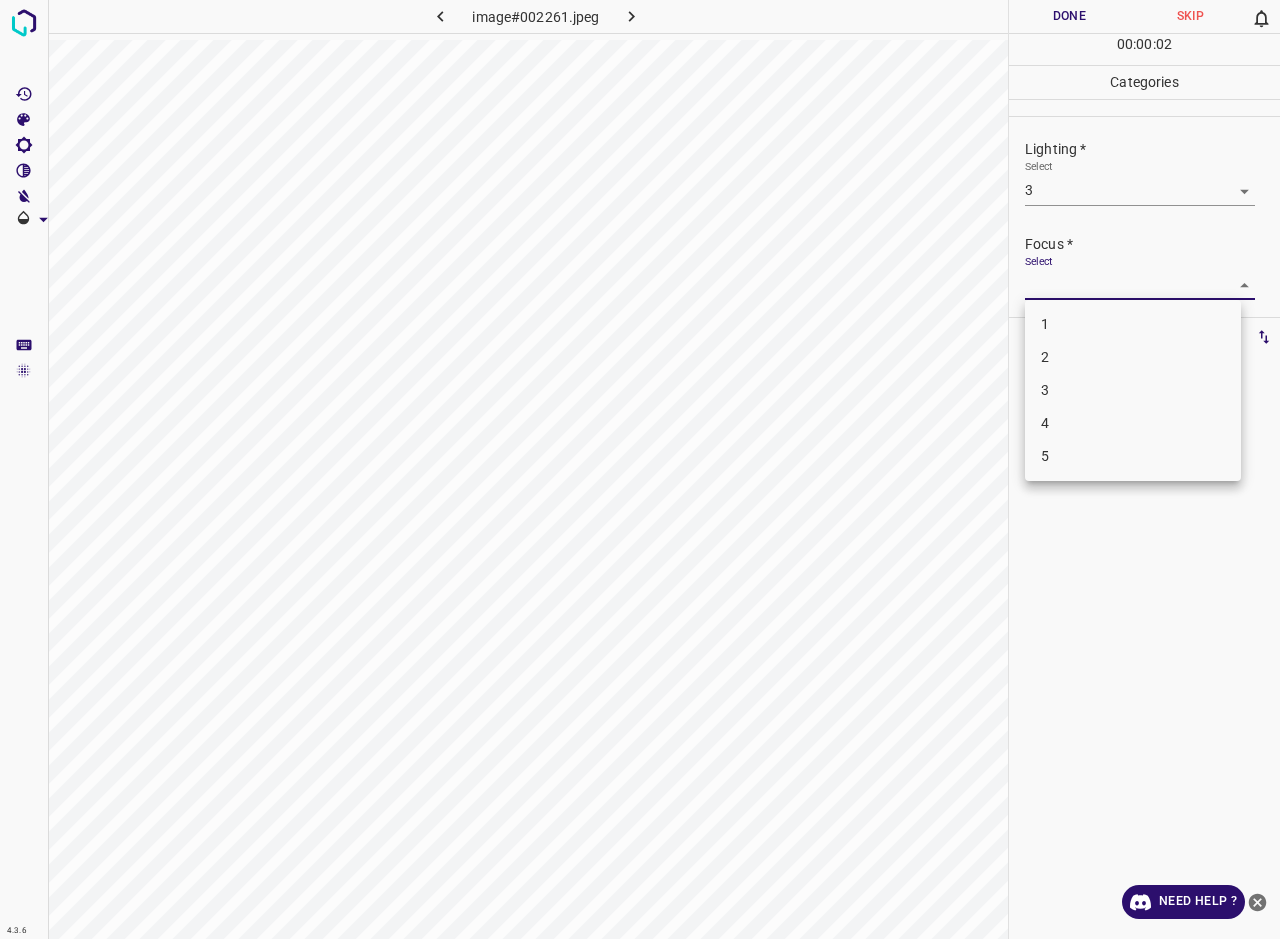 click on "3" at bounding box center [1133, 390] 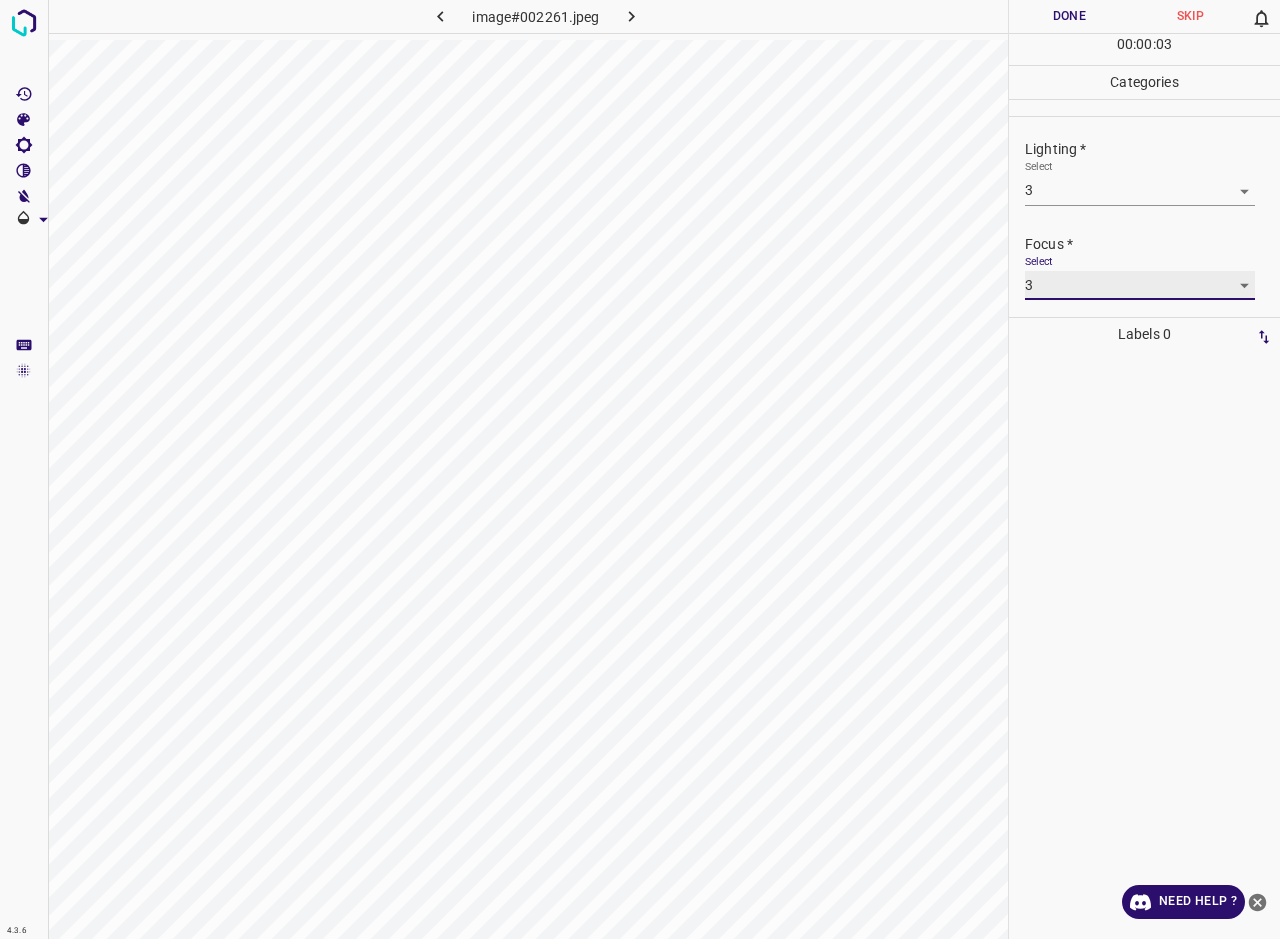 scroll, scrollTop: 98, scrollLeft: 0, axis: vertical 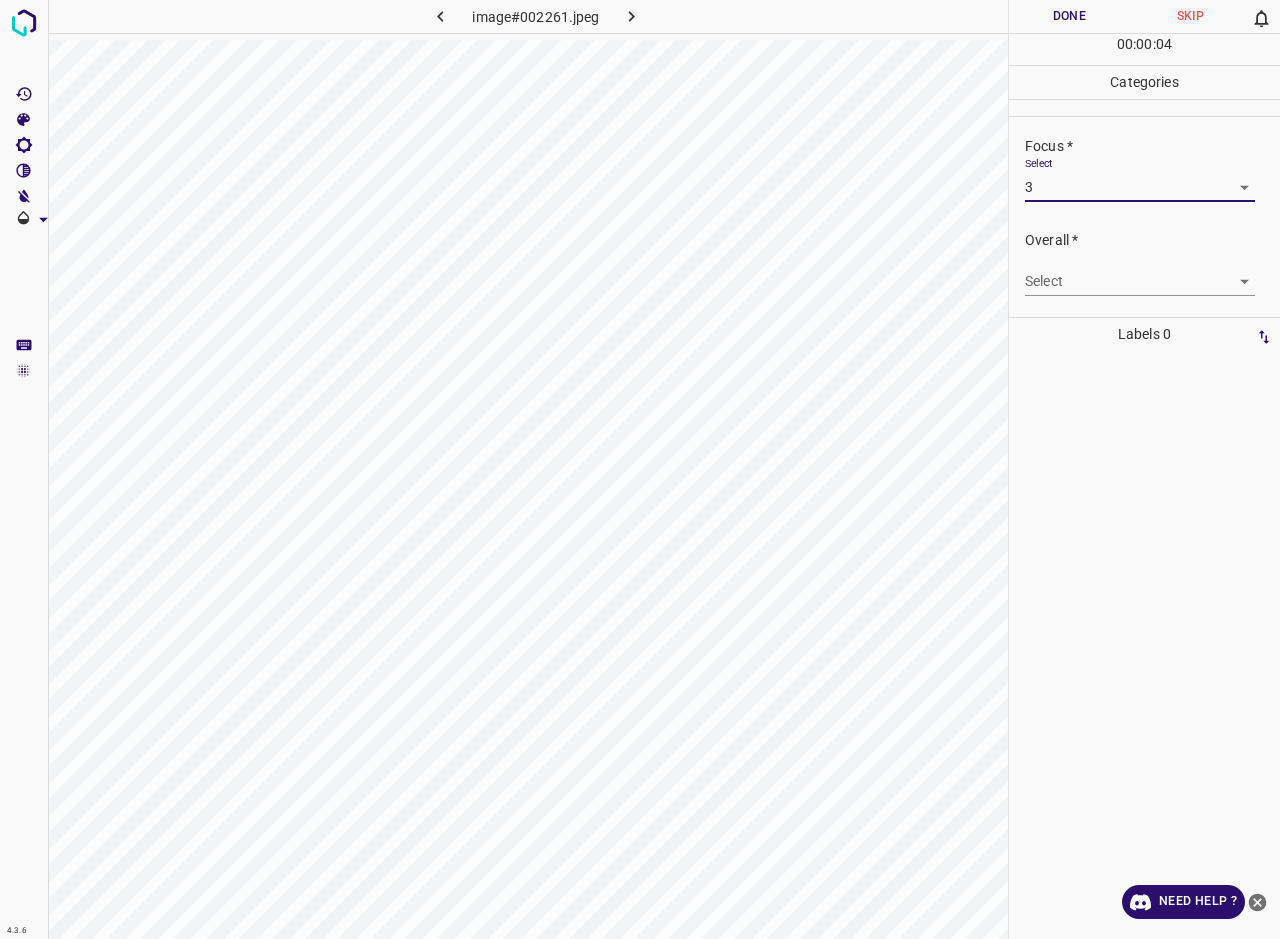click on "4.3.6  image#002261.jpeg Done Skip 0 00   : 00   : 04   Categories Lighting *  Select 3 3 Focus *  Select 3 3 Overall *  Select ​ Labels   0 Categories 1 Lighting 2 Focus 3 Overall Tools Space Change between modes (Draw & Edit) I Auto labeling R Restore zoom M Zoom in N Zoom out Delete Delete selecte label Filters Z Restore filters X Saturation filter C Brightness filter V Contrast filter B Gray scale filter General O Download Need Help ? - Text - Hide - Delete" at bounding box center [640, 469] 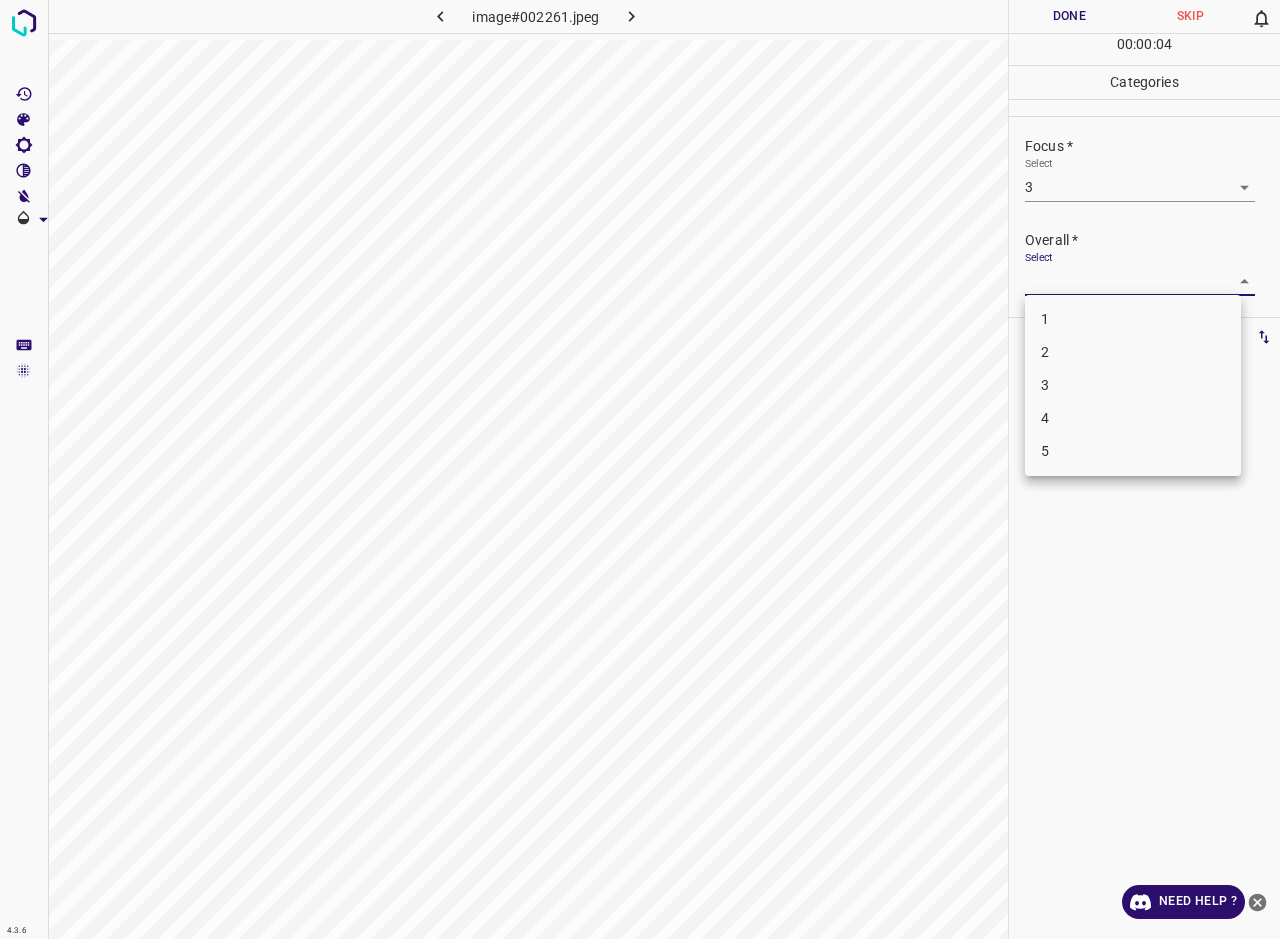 click on "3" at bounding box center (1133, 385) 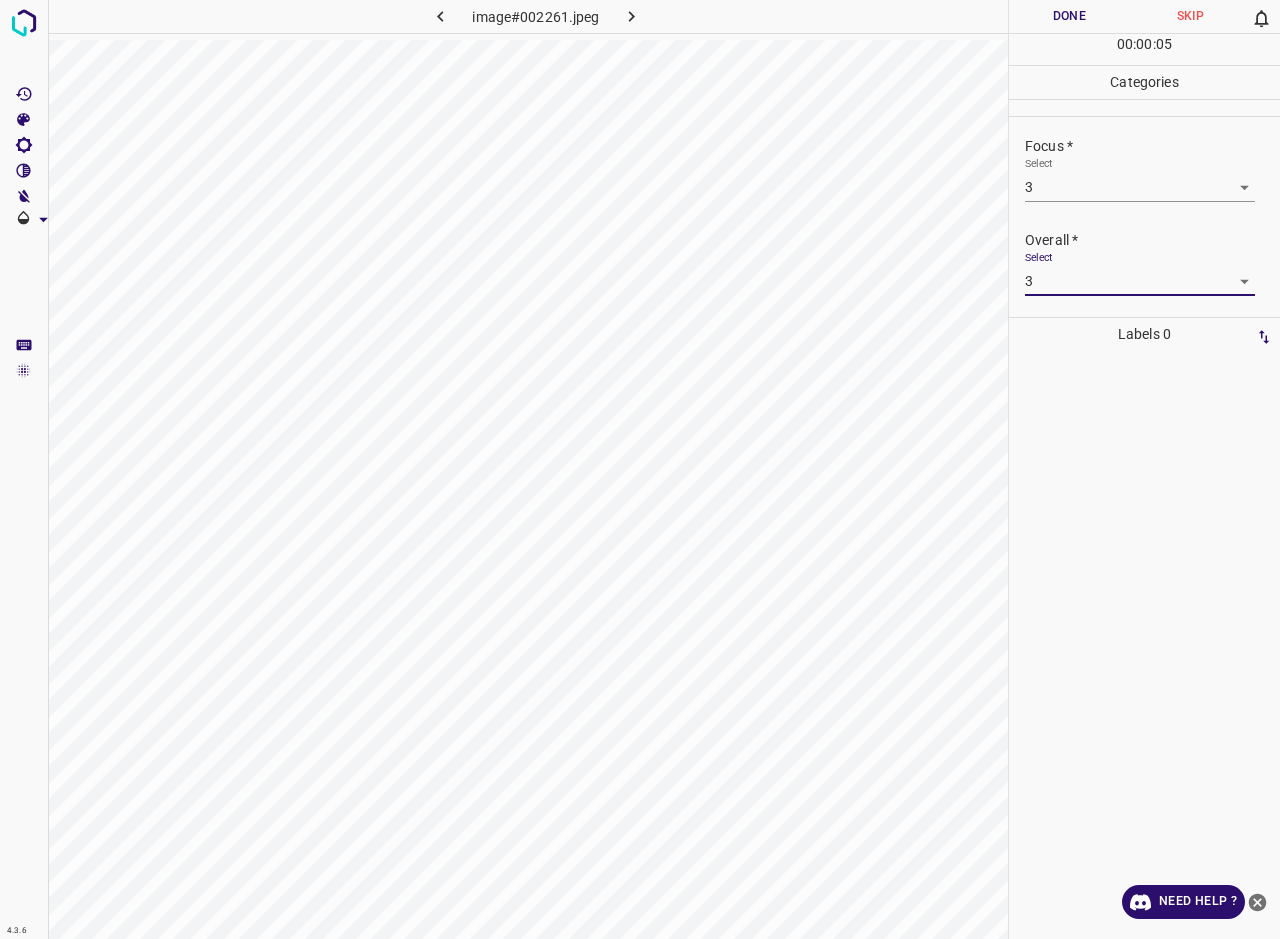click on "Done" at bounding box center (1069, 16) 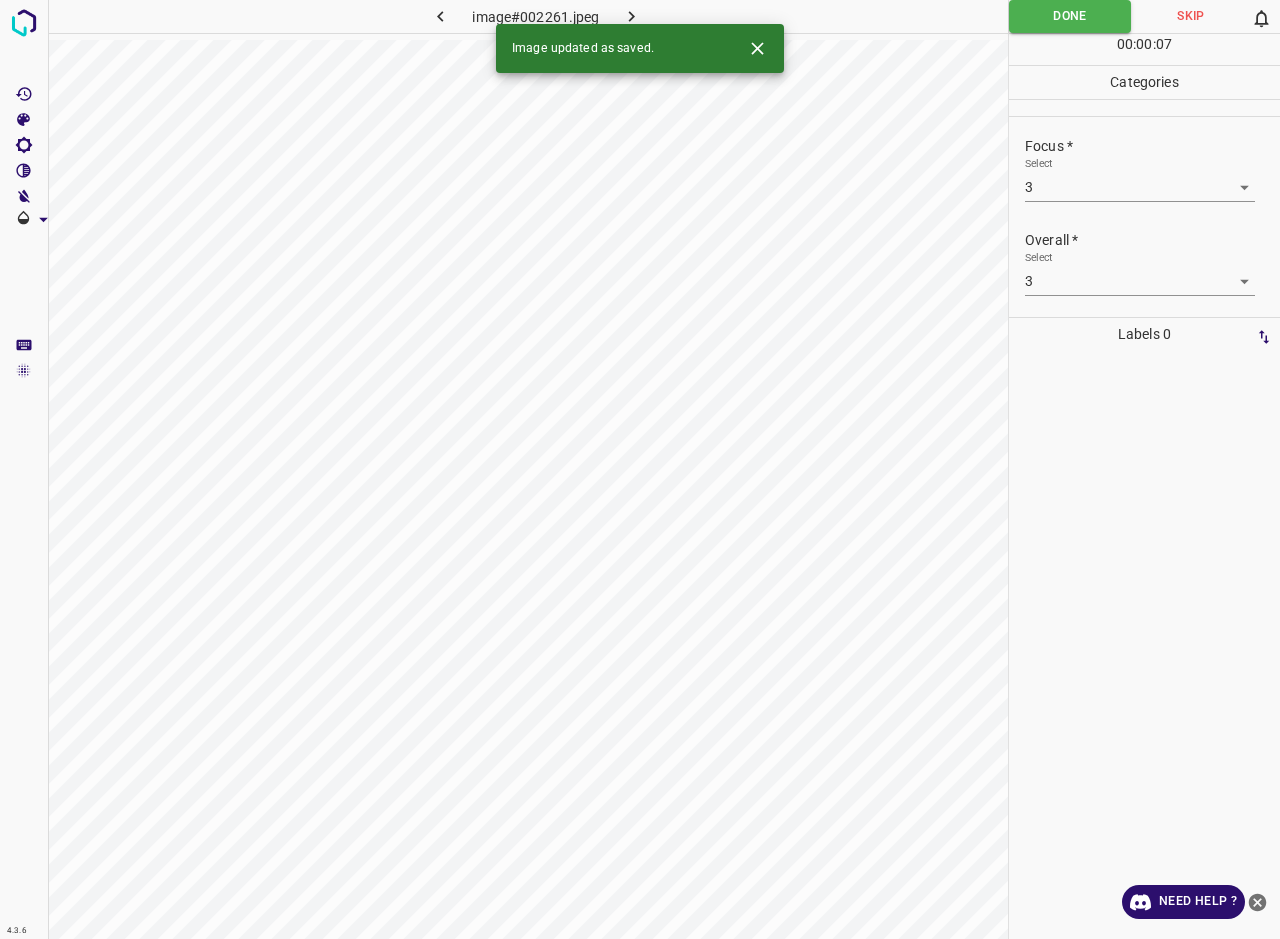 click 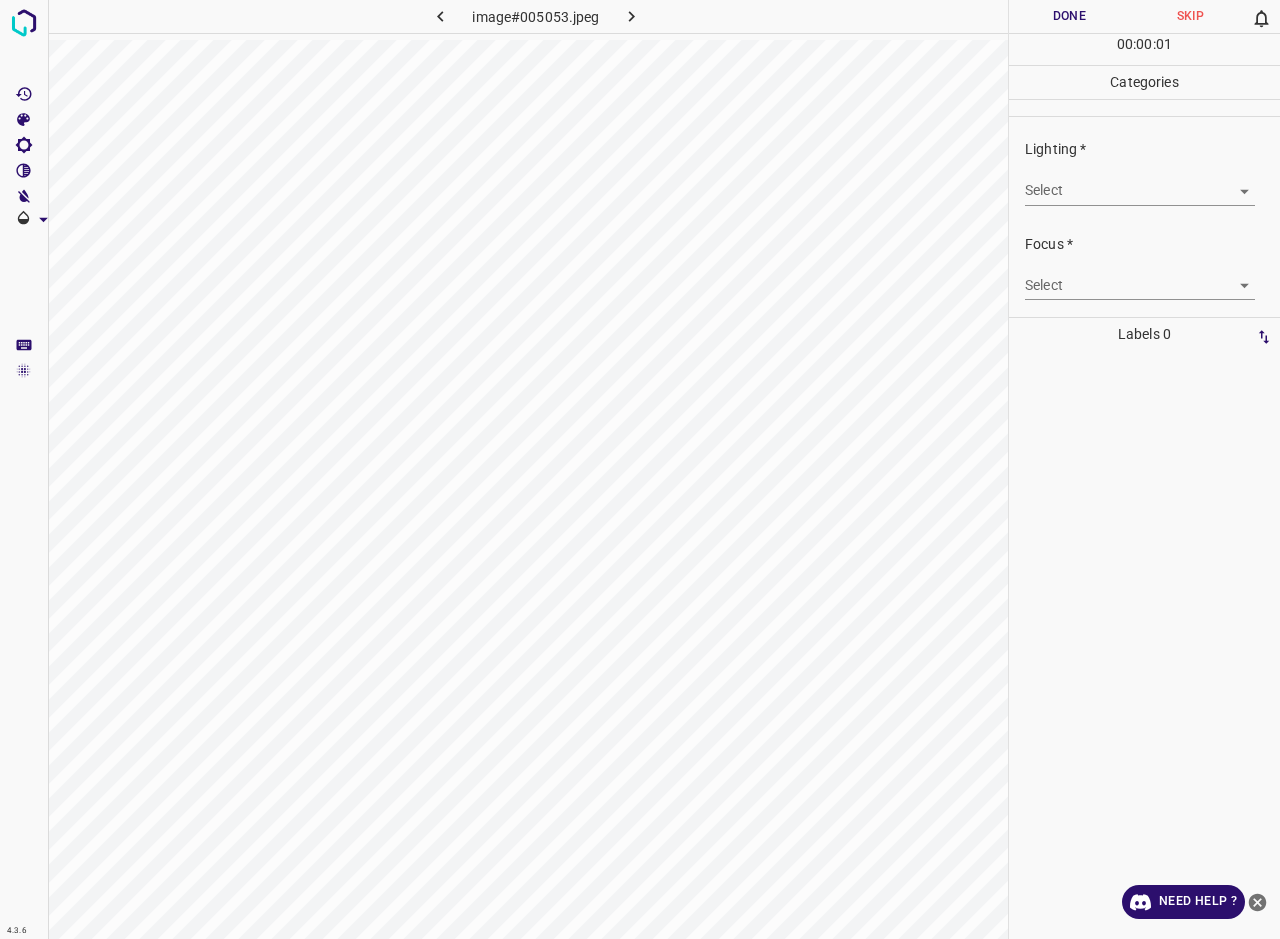 click on "4.3.6  image#005053.jpeg Done Skip 0 00   : 00   : 01   Categories Lighting *  Select ​ Focus *  Select ​ Overall *  Select ​ Labels   0 Categories 1 Lighting 2 Focus 3 Overall Tools Space Change between modes (Draw & Edit) I Auto labeling R Restore zoom M Zoom in N Zoom out Delete Delete selecte label Filters Z Restore filters X Saturation filter C Brightness filter V Contrast filter B Gray scale filter General O Download Need Help ? - Text - Hide - Delete" at bounding box center [640, 469] 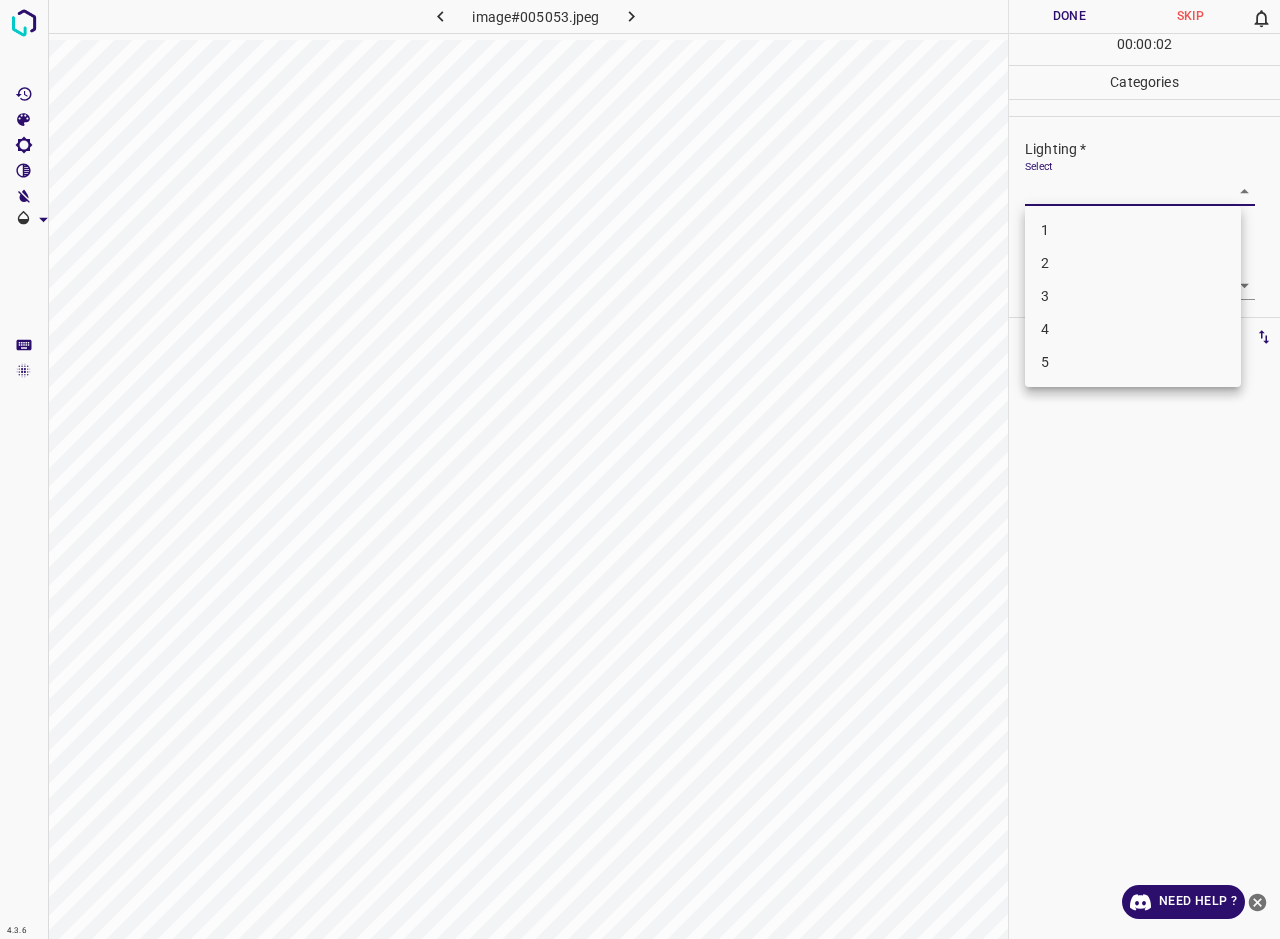 click on "3" at bounding box center (1133, 296) 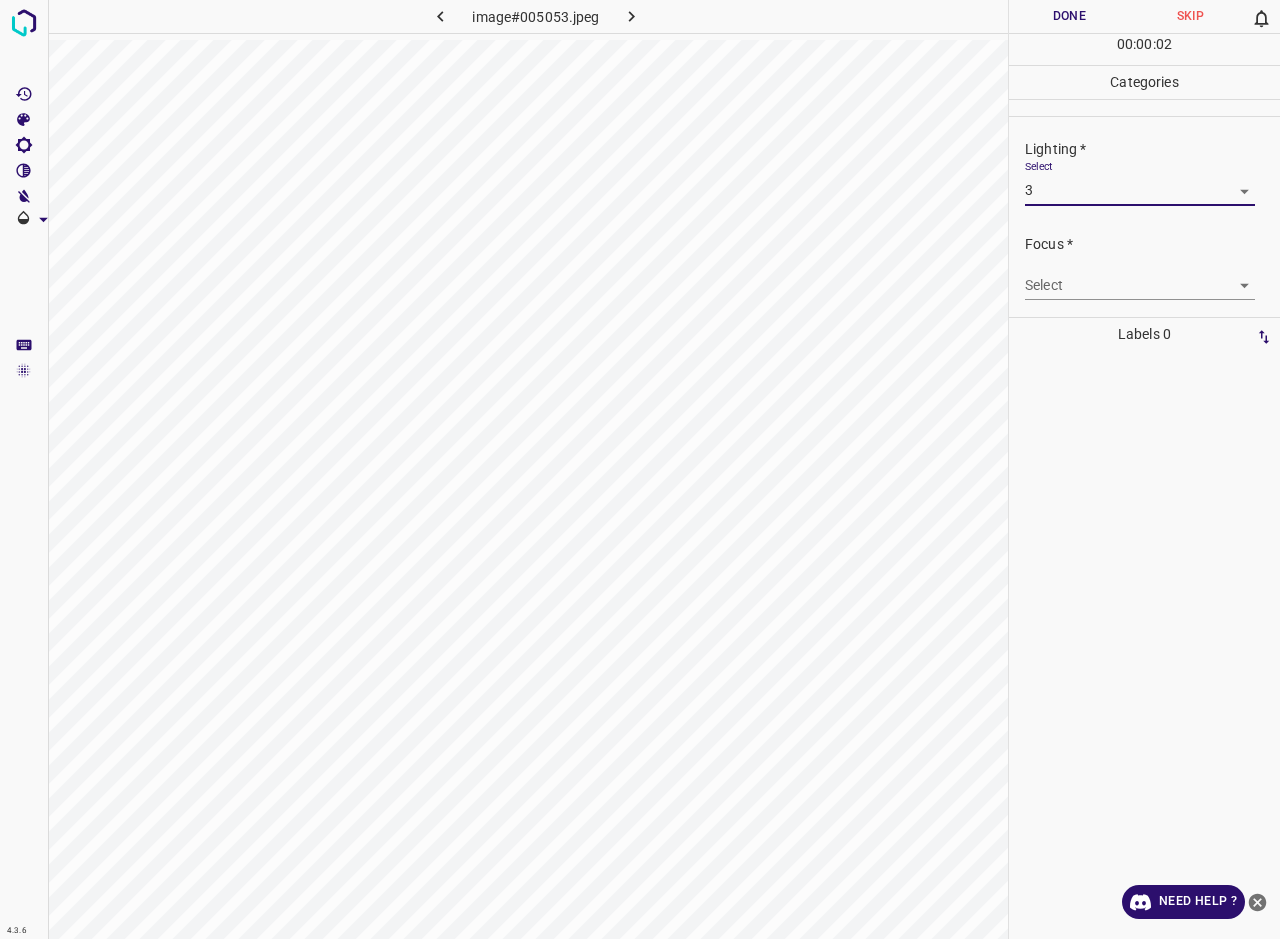 click on "4.3.6  image#005053.jpeg Done Skip 0 00   : 00   : 02   Categories Lighting *  Select 3 3 Focus *  Select ​ Overall *  Select ​ Labels   0 Categories 1 Lighting 2 Focus 3 Overall Tools Space Change between modes (Draw & Edit) I Auto labeling R Restore zoom M Zoom in N Zoom out Delete Delete selecte label Filters Z Restore filters X Saturation filter C Brightness filter V Contrast filter B Gray scale filter General O Download Need Help ? - Text - Hide - Delete 1 2 3 4 5" at bounding box center [640, 469] 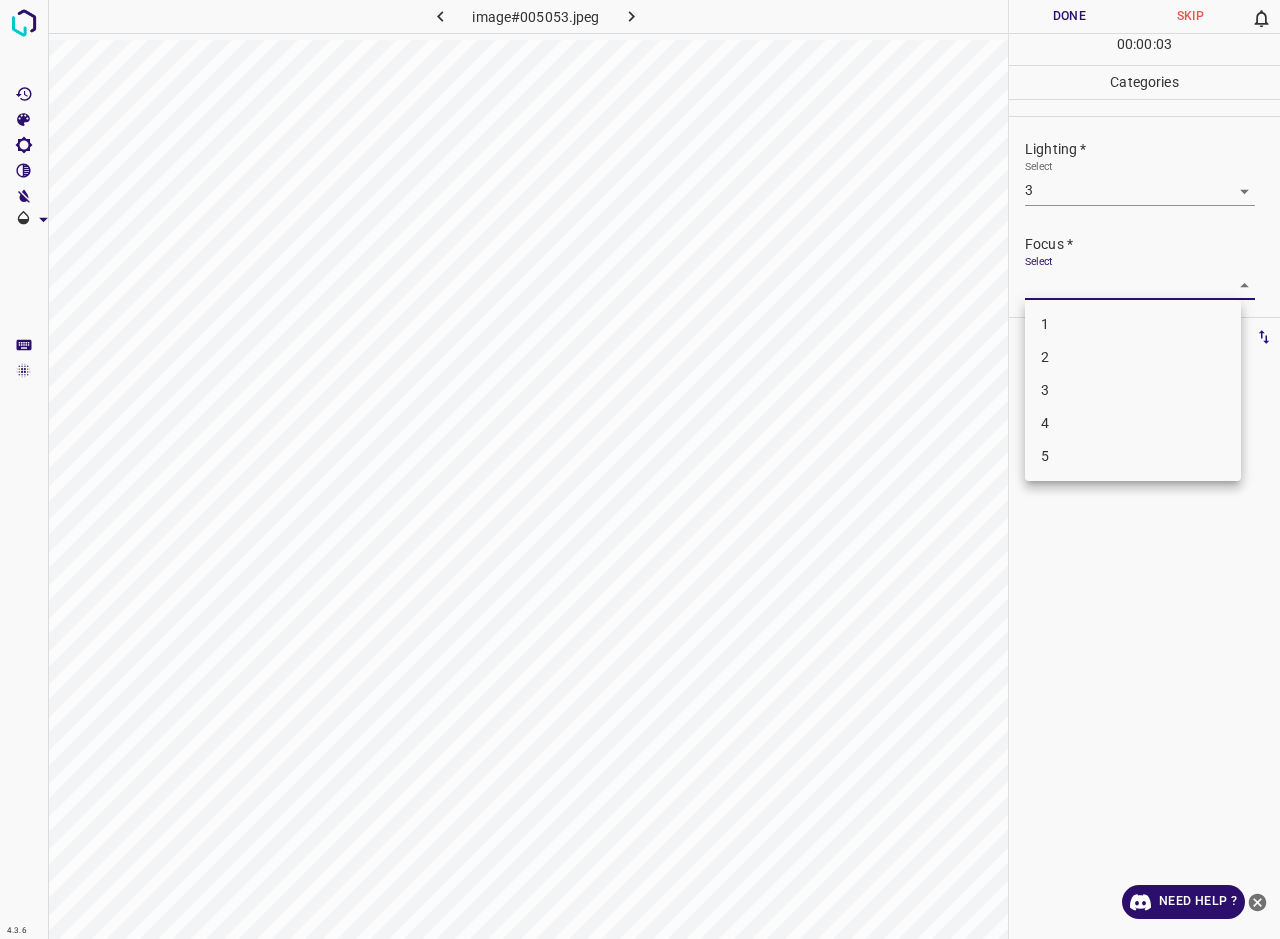 click on "3" at bounding box center [1133, 390] 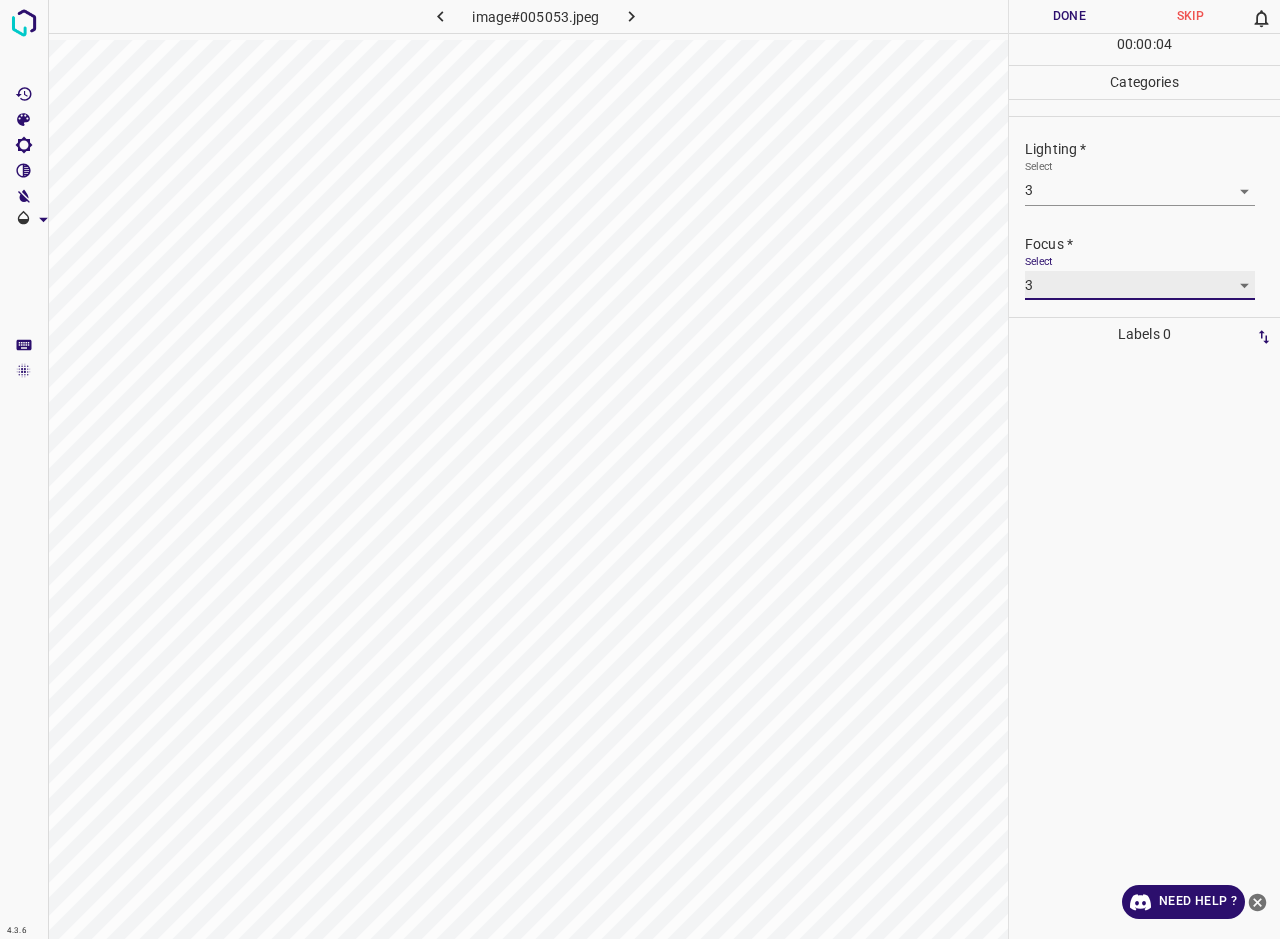 scroll, scrollTop: 98, scrollLeft: 0, axis: vertical 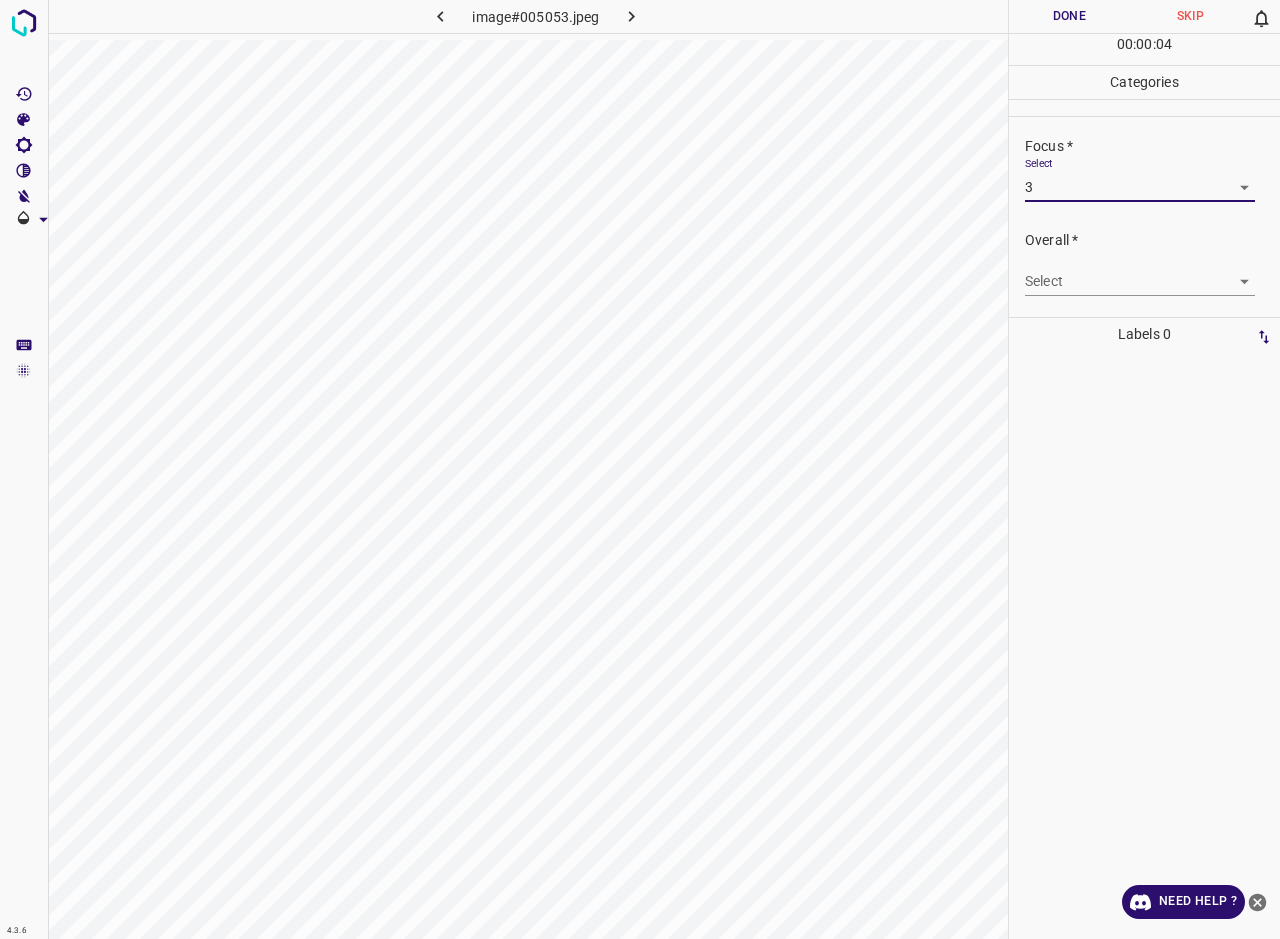 click on "4.3.6  image#005053.jpeg Done Skip 0 00   : 00   : 04   Categories Lighting *  Select 3 3 Focus *  Select 3 3 Overall *  Select ​ Labels   0 Categories 1 Lighting 2 Focus 3 Overall Tools Space Change between modes (Draw & Edit) I Auto labeling R Restore zoom M Zoom in N Zoom out Delete Delete selecte label Filters Z Restore filters X Saturation filter C Brightness filter V Contrast filter B Gray scale filter General O Download Need Help ? - Text - Hide - Delete" at bounding box center [640, 469] 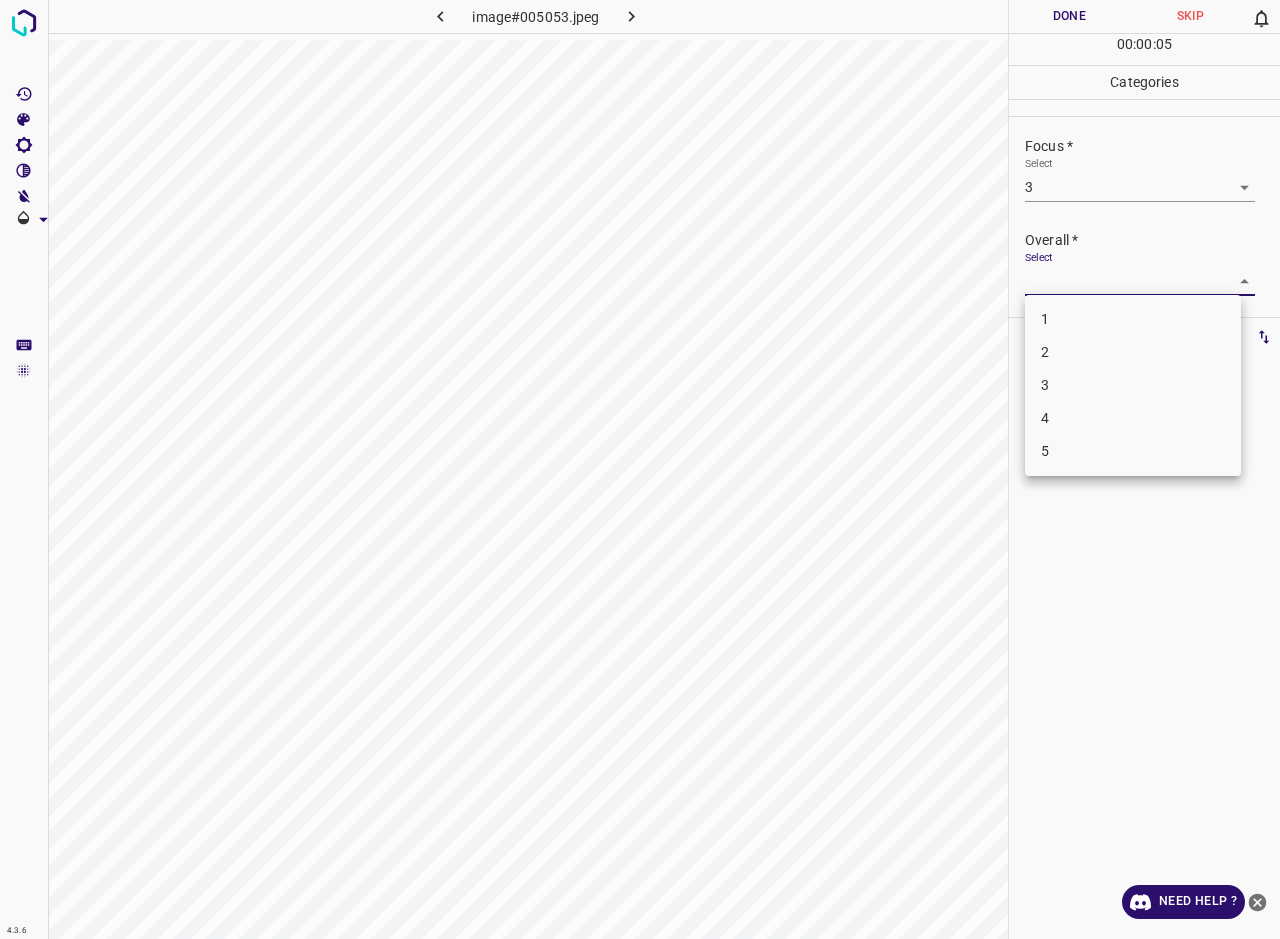 click on "3" at bounding box center [1133, 385] 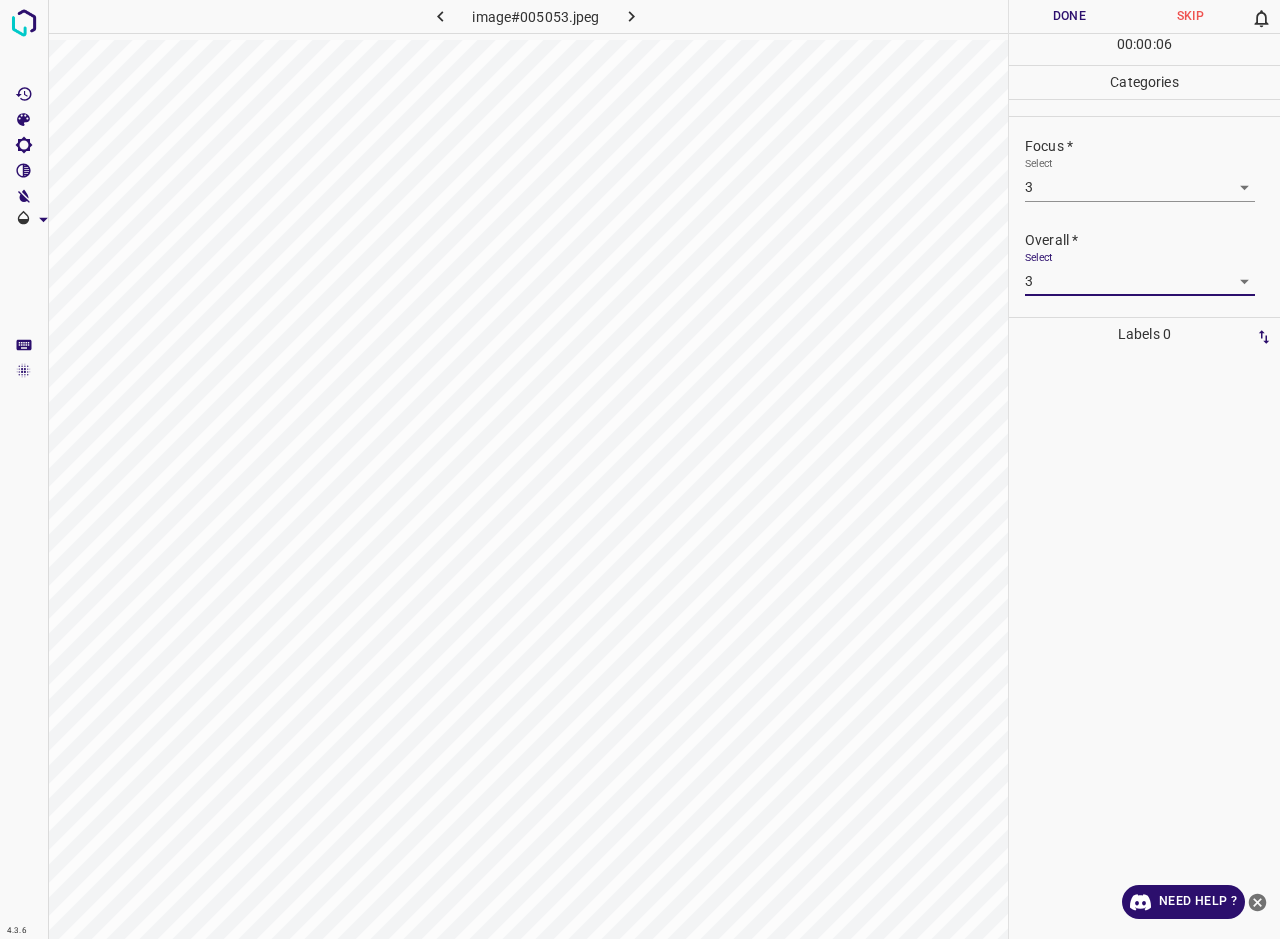 click on "Done" at bounding box center [1069, 16] 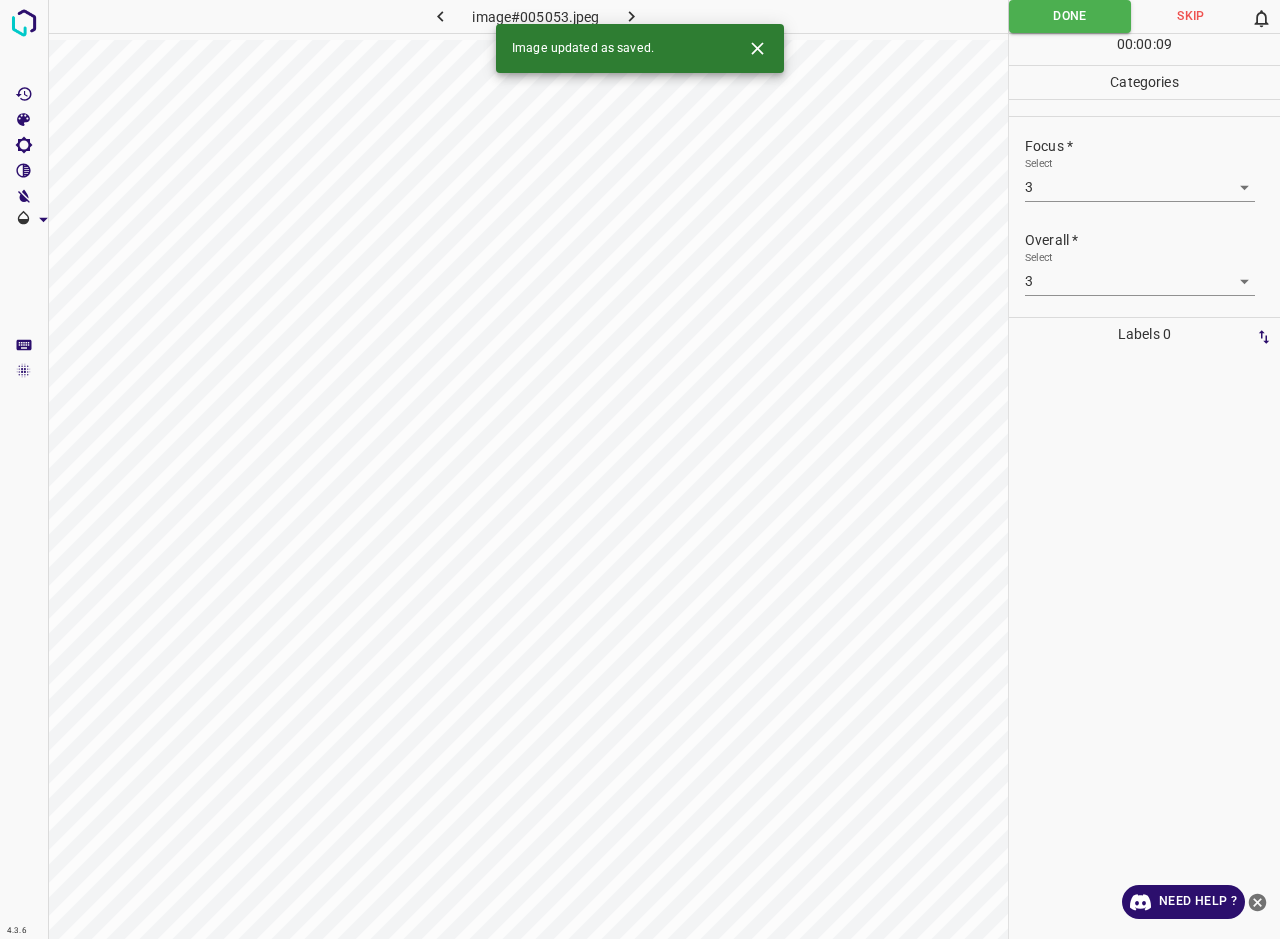 click 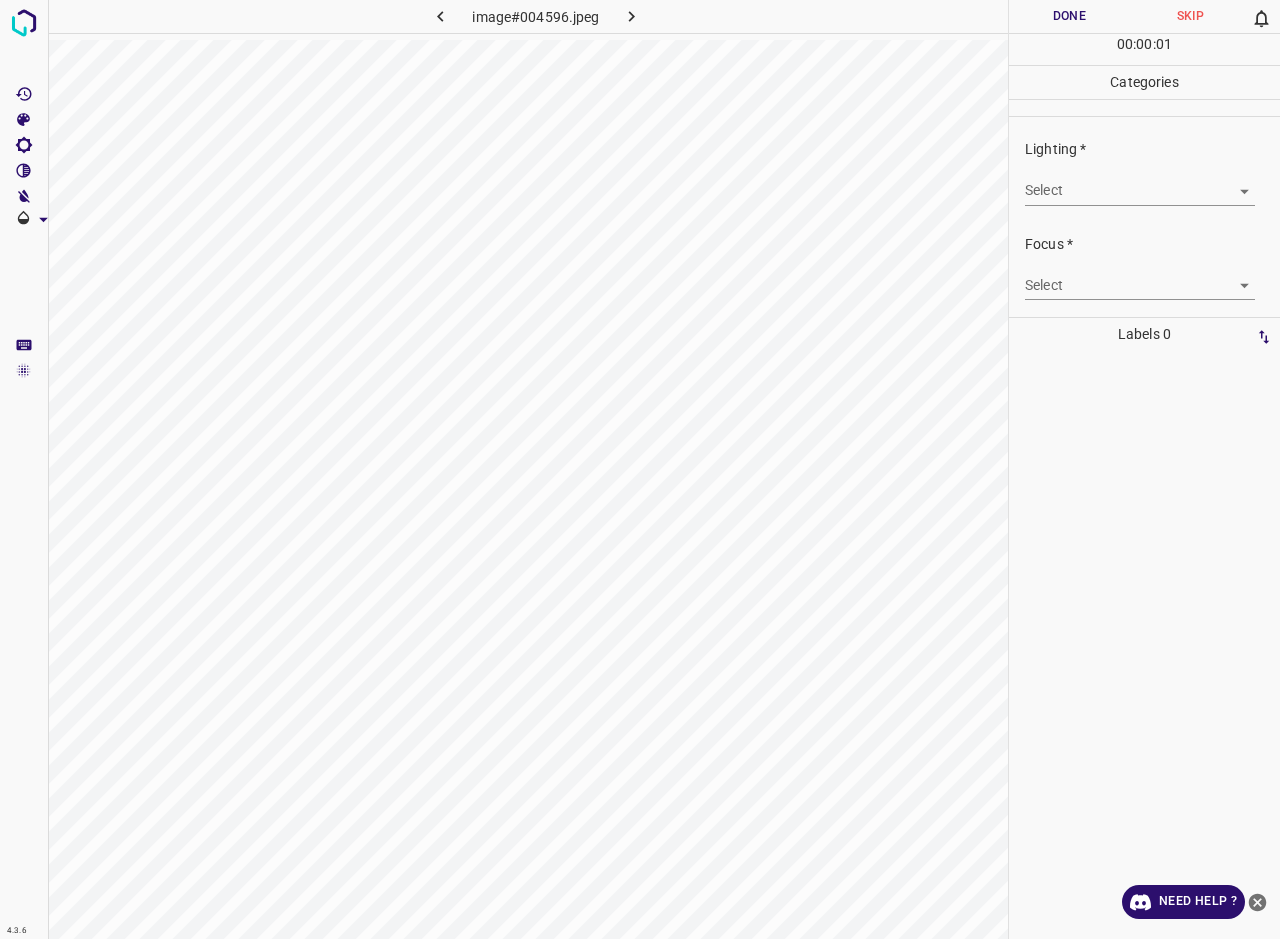 click on "4.3.6  image#004596.jpeg Done Skip 0 00   : 00   : 01   Categories Lighting *  Select ​ Focus *  Select ​ Overall *  Select ​ Labels   0 Categories 1 Lighting 2 Focus 3 Overall Tools Space Change between modes (Draw & Edit) I Auto labeling R Restore zoom M Zoom in N Zoom out Delete Delete selecte label Filters Z Restore filters X Saturation filter C Brightness filter V Contrast filter B Gray scale filter General O Download Need Help ? - Text - Hide - Delete" at bounding box center (640, 469) 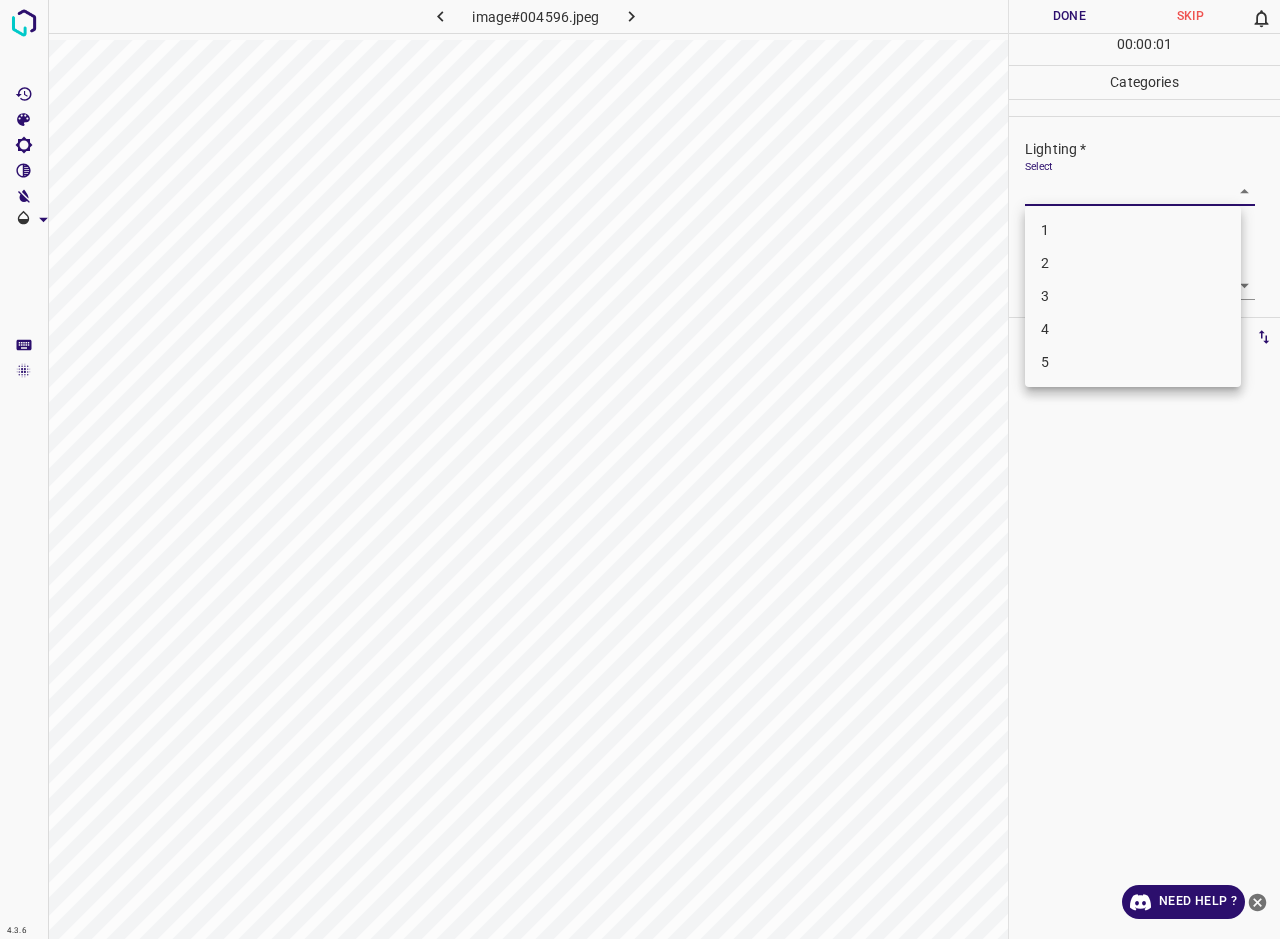 click on "3" at bounding box center [1133, 296] 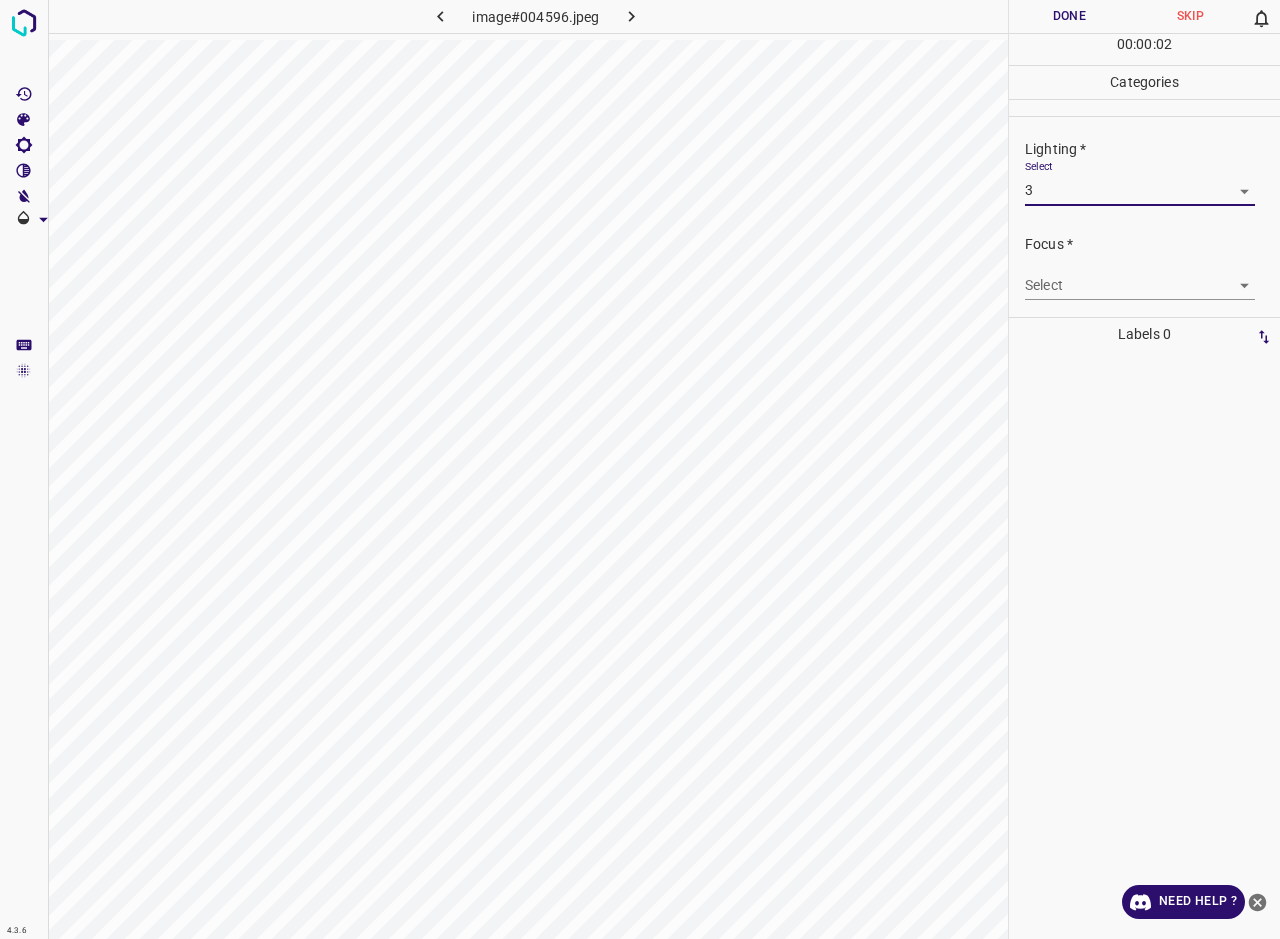 click on "4.3.6  image#004596.jpeg Done Skip 0 00   : 00   : 02   Categories Lighting *  Select 3 3 Focus *  Select ​ Overall *  Select ​ Labels   0 Categories 1 Lighting 2 Focus 3 Overall Tools Space Change between modes (Draw & Edit) I Auto labeling R Restore zoom M Zoom in N Zoom out Delete Delete selecte label Filters Z Restore filters X Saturation filter C Brightness filter V Contrast filter B Gray scale filter General O Download Need Help ? - Text - Hide - Delete" at bounding box center (640, 469) 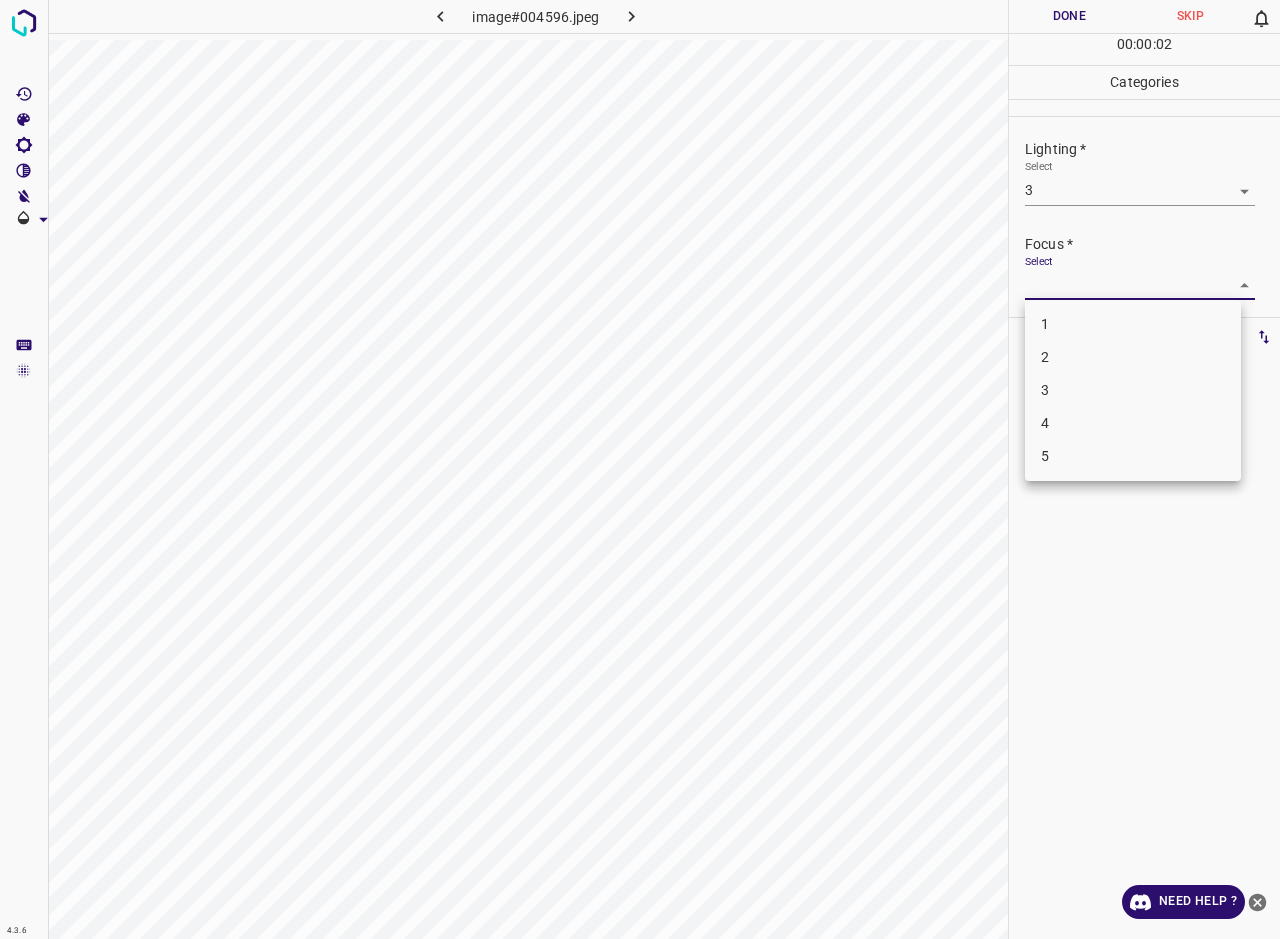click on "3" at bounding box center [1133, 390] 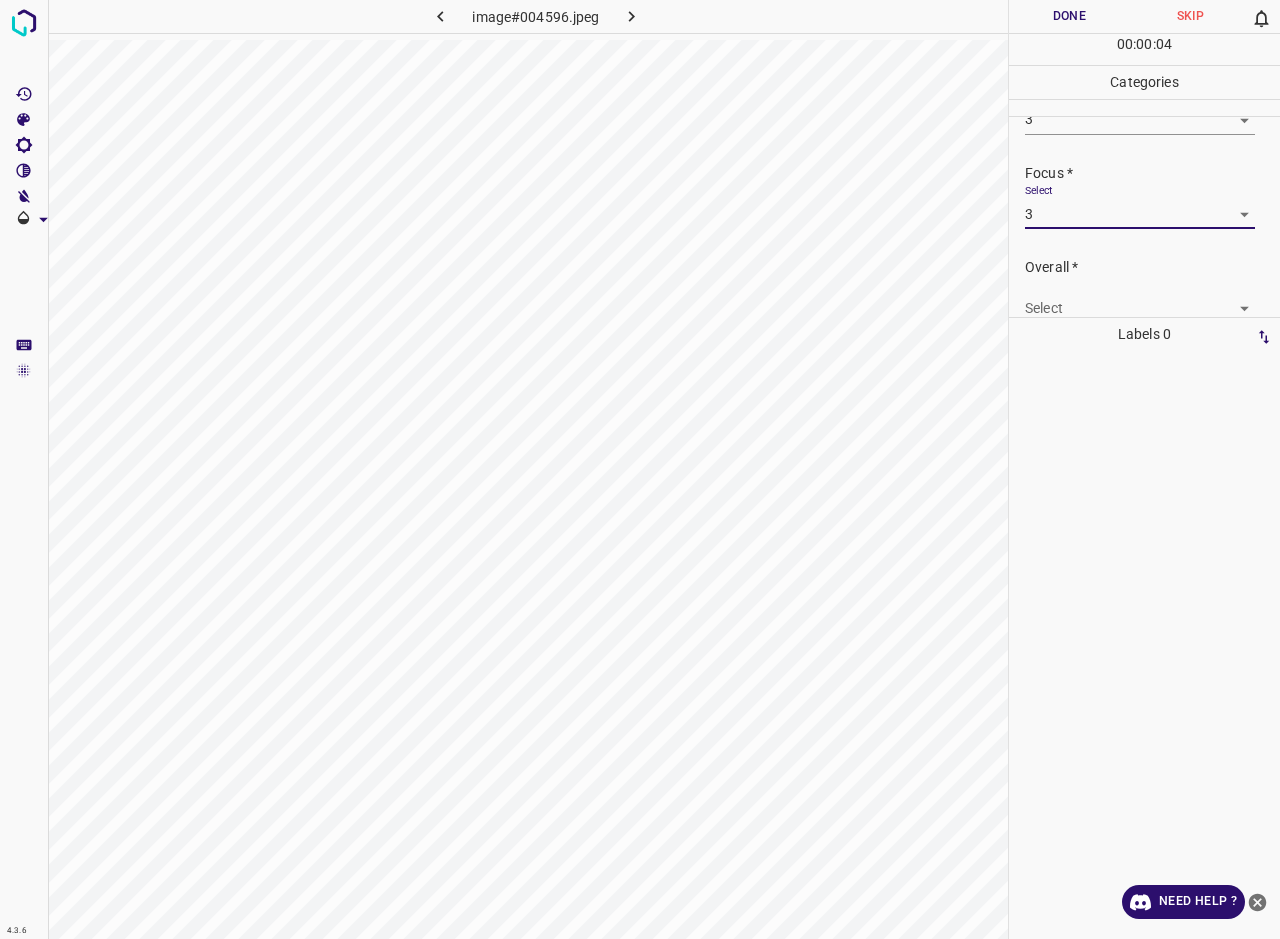 click on "4.3.6  image#004596.jpeg Done Skip 0 00   : 00   : 04   Categories Lighting *  Select 3 3 Focus *  Select 3 3 Overall *  Select ​ Labels   0 Categories 1 Lighting 2 Focus 3 Overall Tools Space Change between modes (Draw & Edit) I Auto labeling R Restore zoom M Zoom in N Zoom out Delete Delete selecte label Filters Z Restore filters X Saturation filter C Brightness filter V Contrast filter B Gray scale filter General O Download Need Help ? - Text - Hide - Delete" at bounding box center [640, 469] 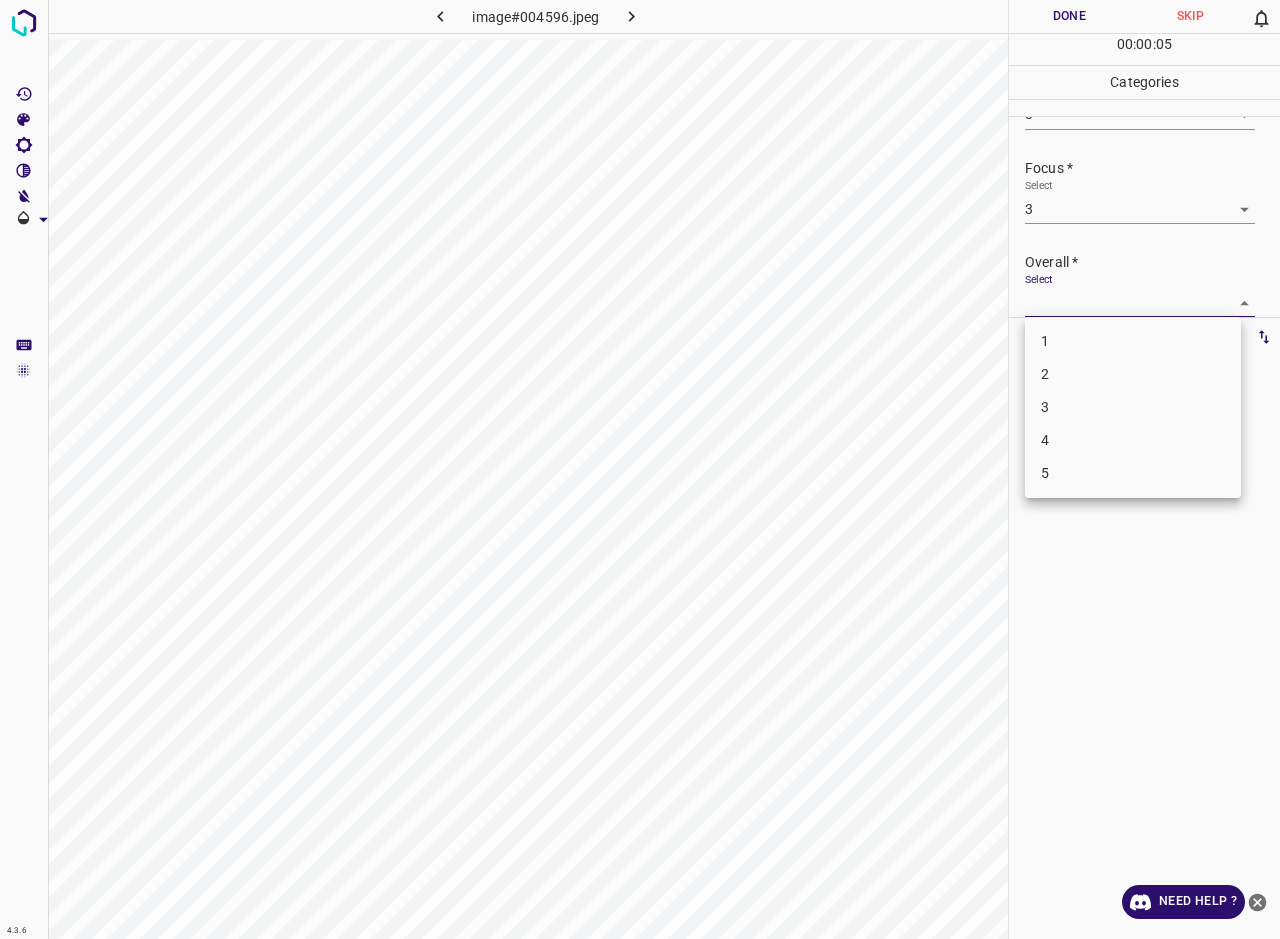 click on "3" at bounding box center [1133, 407] 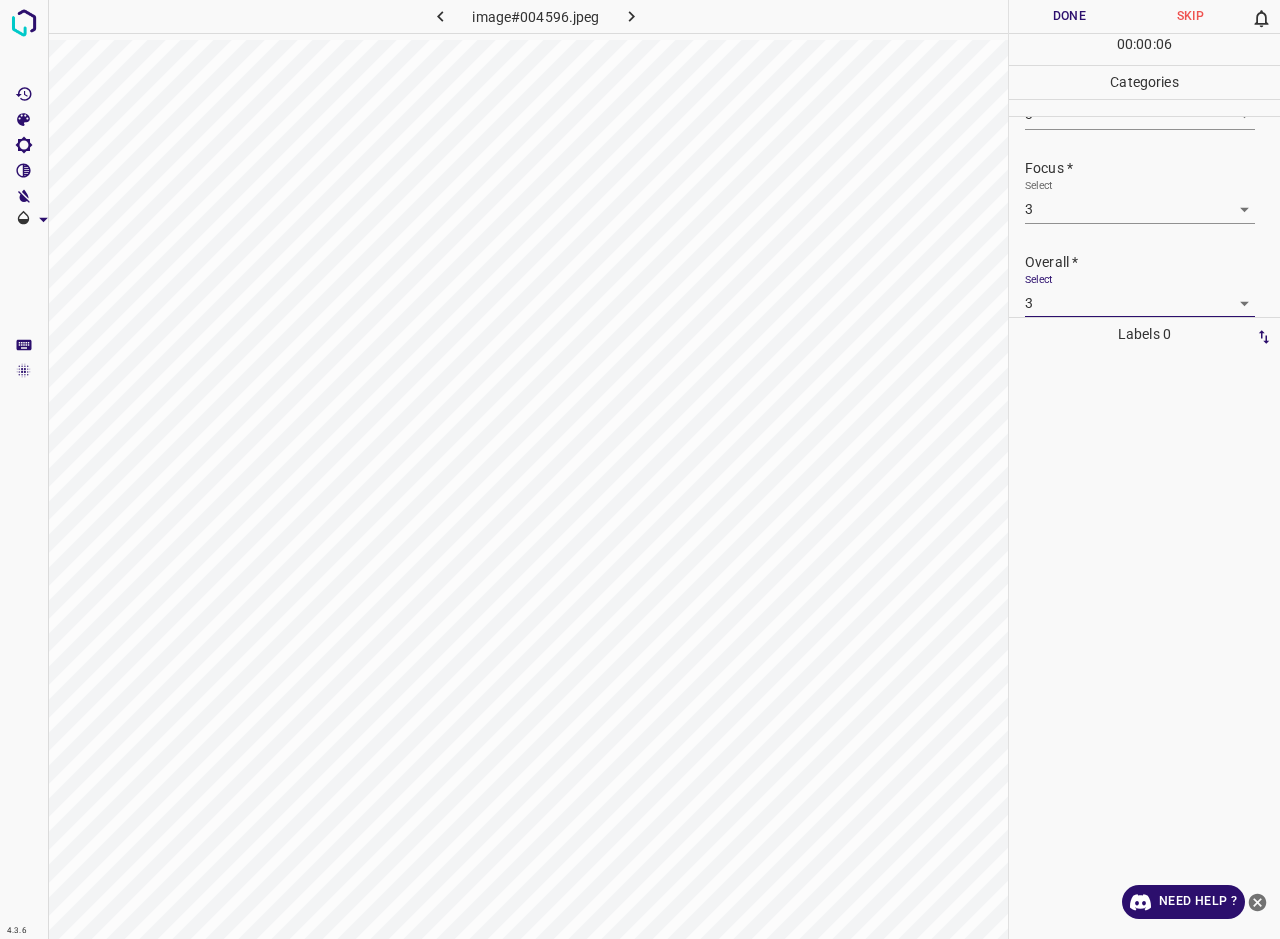 click on "Done" at bounding box center [1069, 16] 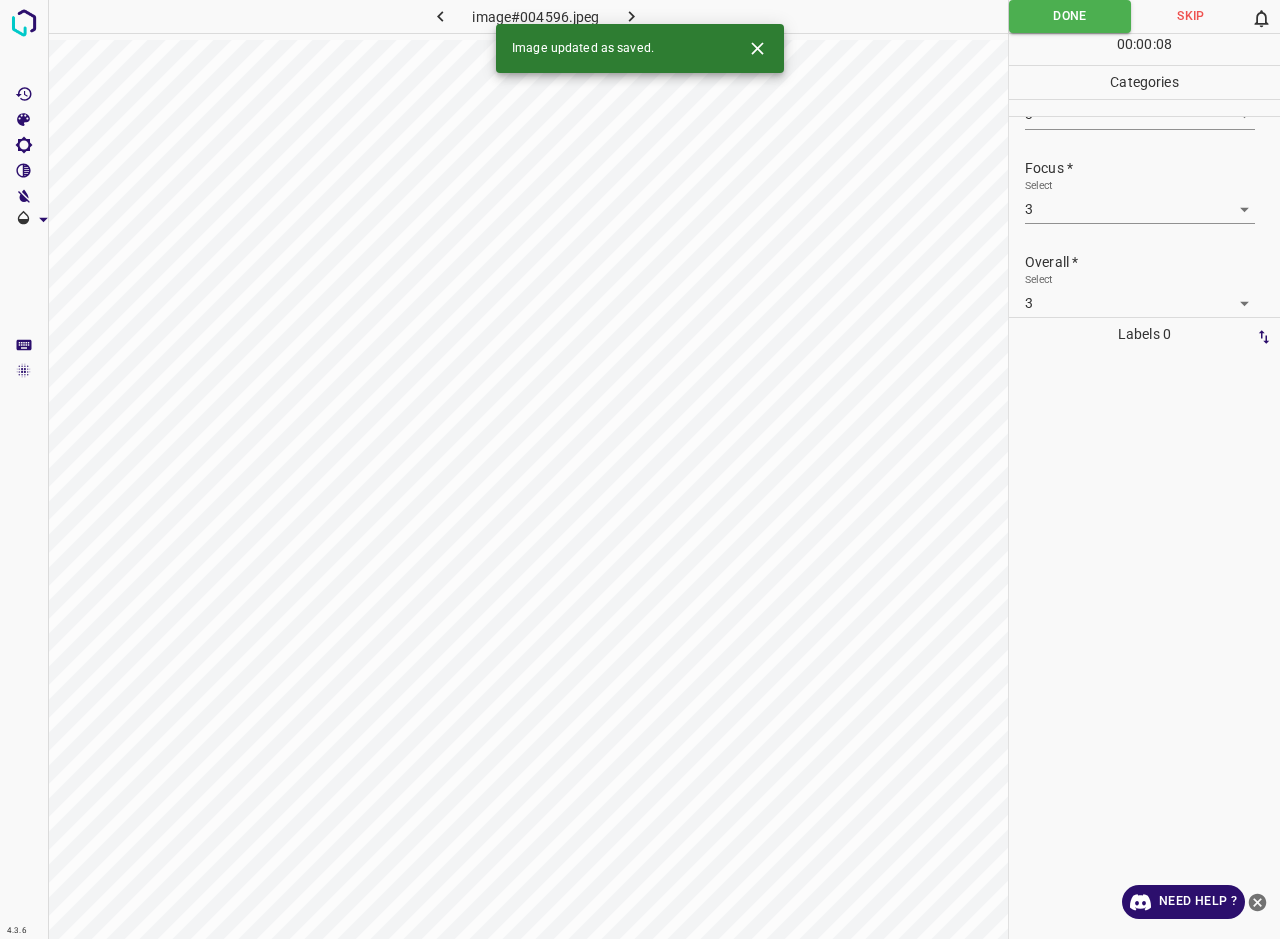 click 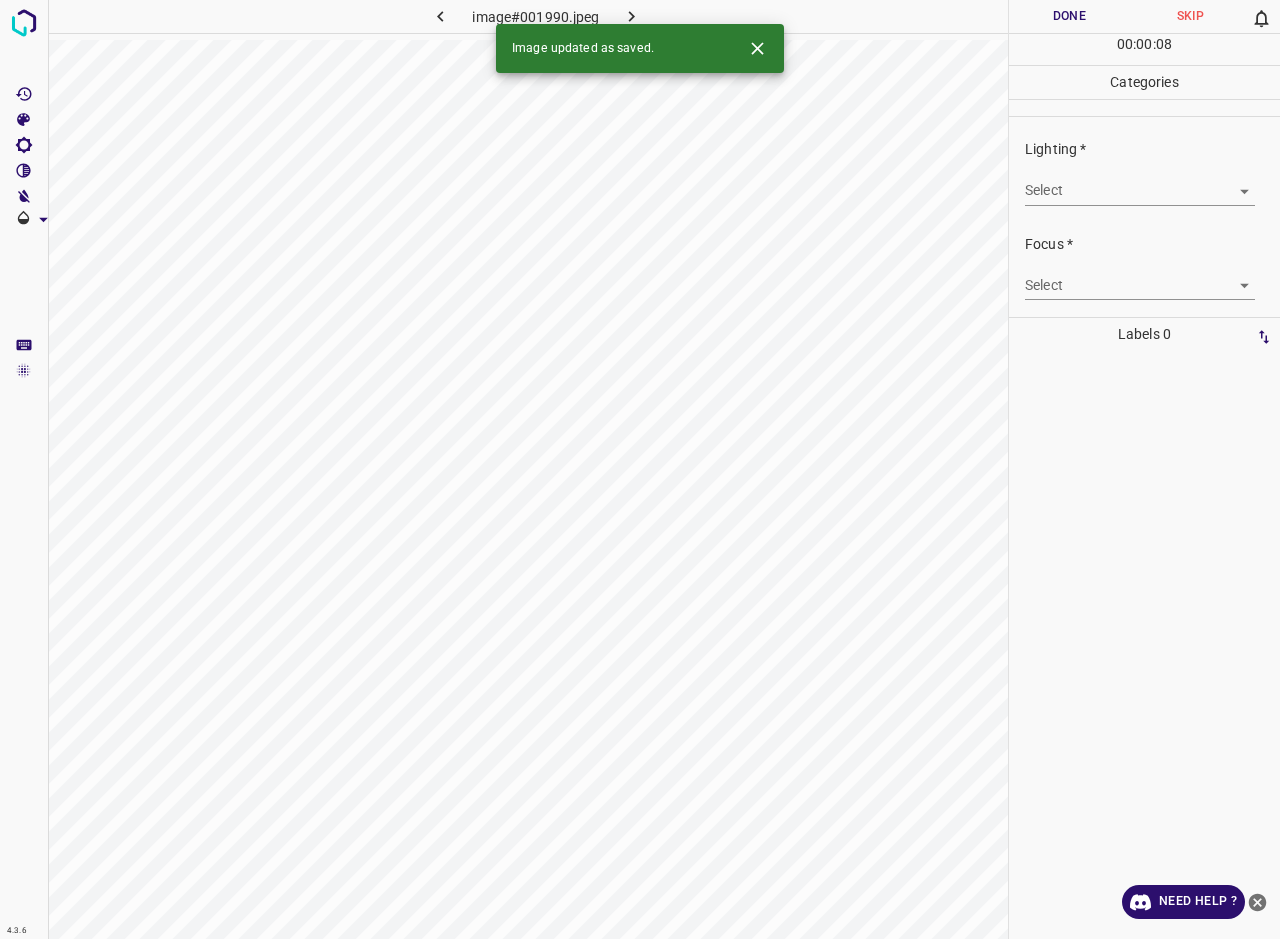 click on "4.3.6  image#001990.jpeg Done Skip 0 00   : 00   : 08   Categories Lighting *  Select ​ Focus *  Select ​ Overall *  Select ​ Labels   0 Categories 1 Lighting 2 Focus 3 Overall Tools Space Change between modes (Draw & Edit) I Auto labeling R Restore zoom M Zoom in N Zoom out Delete Delete selecte label Filters Z Restore filters X Saturation filter C Brightness filter V Contrast filter B Gray scale filter General O Download Image updated as saved. Need Help ? - Text - Hide - Delete" at bounding box center [640, 469] 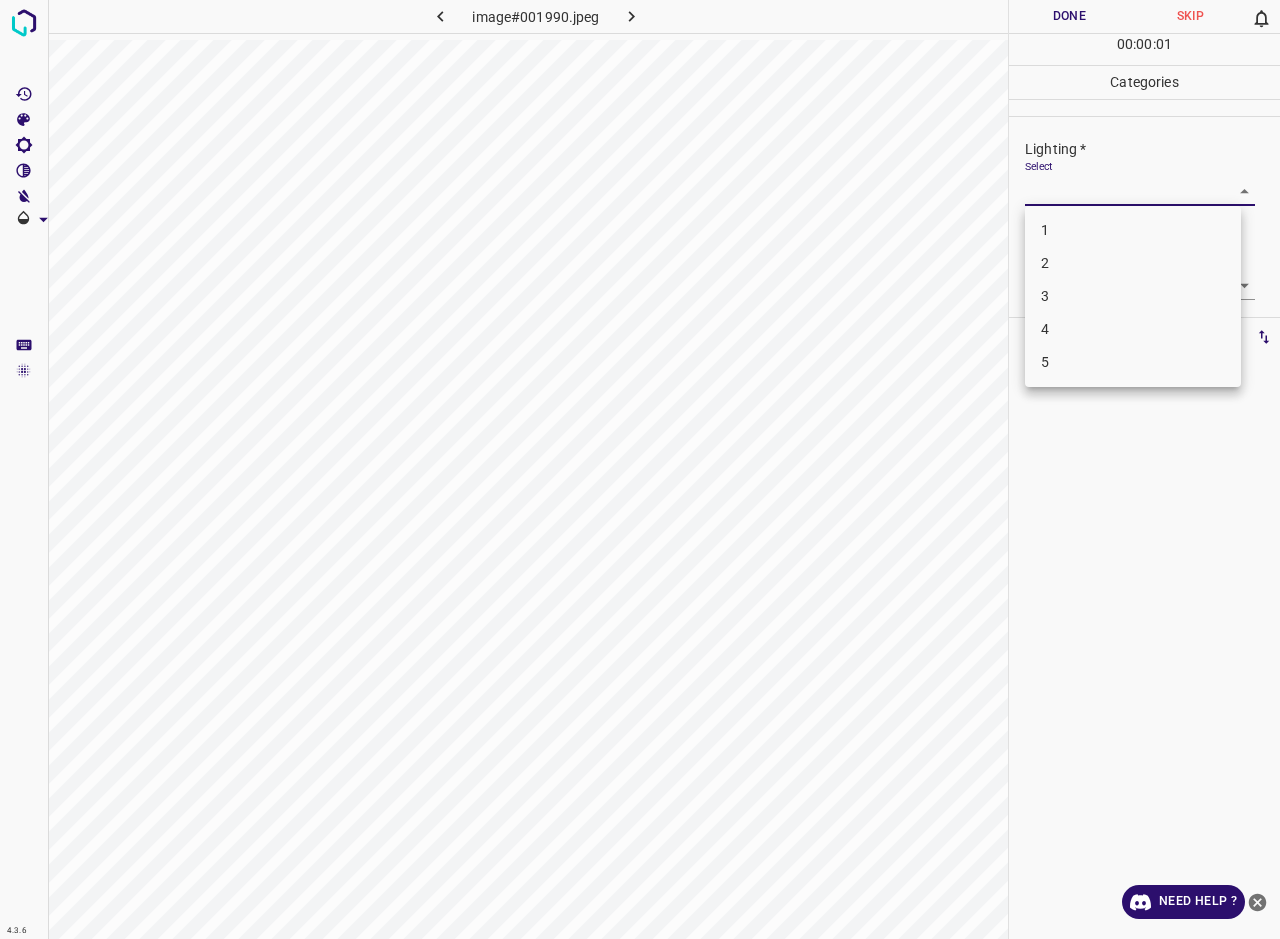 click on "2" at bounding box center [1133, 263] 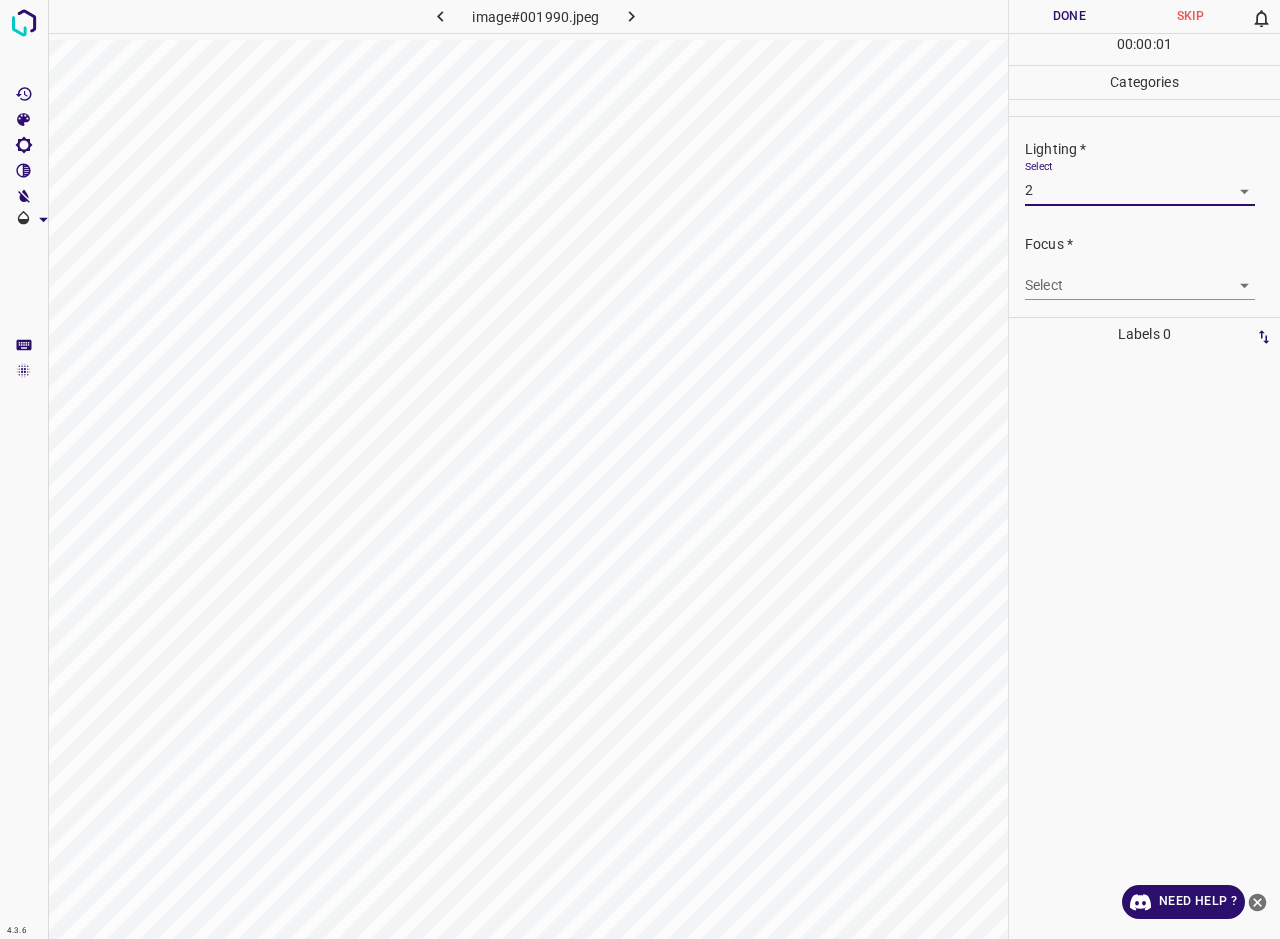 click on "4.3.6  image#001990.jpeg Done Skip 0 00   : 00   : 01   Categories Lighting *  Select 2 2 Focus *  Select ​ Overall *  Select ​ Labels   0 Categories 1 Lighting 2 Focus 3 Overall Tools Space Change between modes (Draw & Edit) I Auto labeling R Restore zoom M Zoom in N Zoom out Delete Delete selecte label Filters Z Restore filters X Saturation filter C Brightness filter V Contrast filter B Gray scale filter General O Download Need Help ? - Text - Hide - Delete" at bounding box center [640, 469] 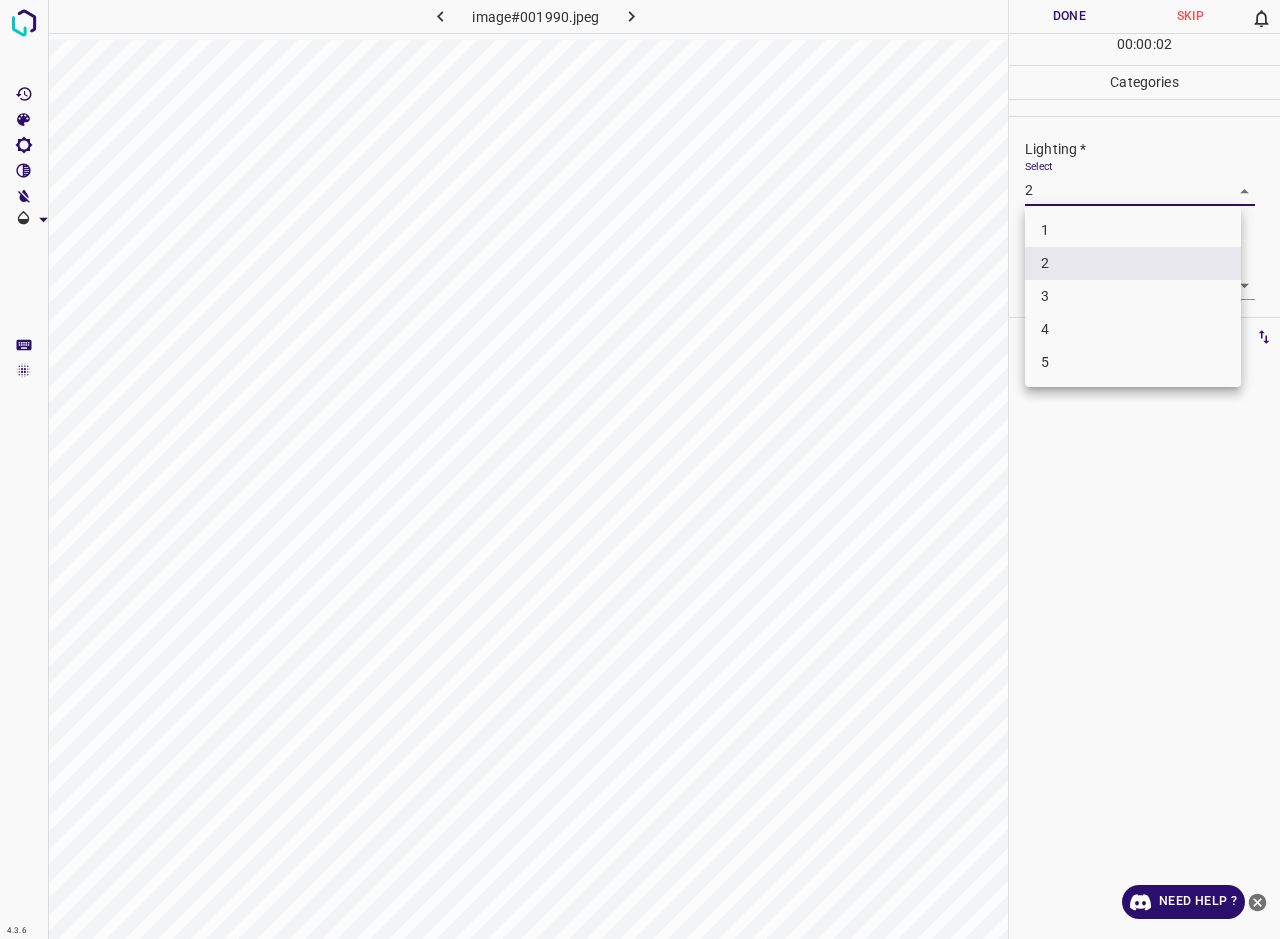 click at bounding box center [640, 469] 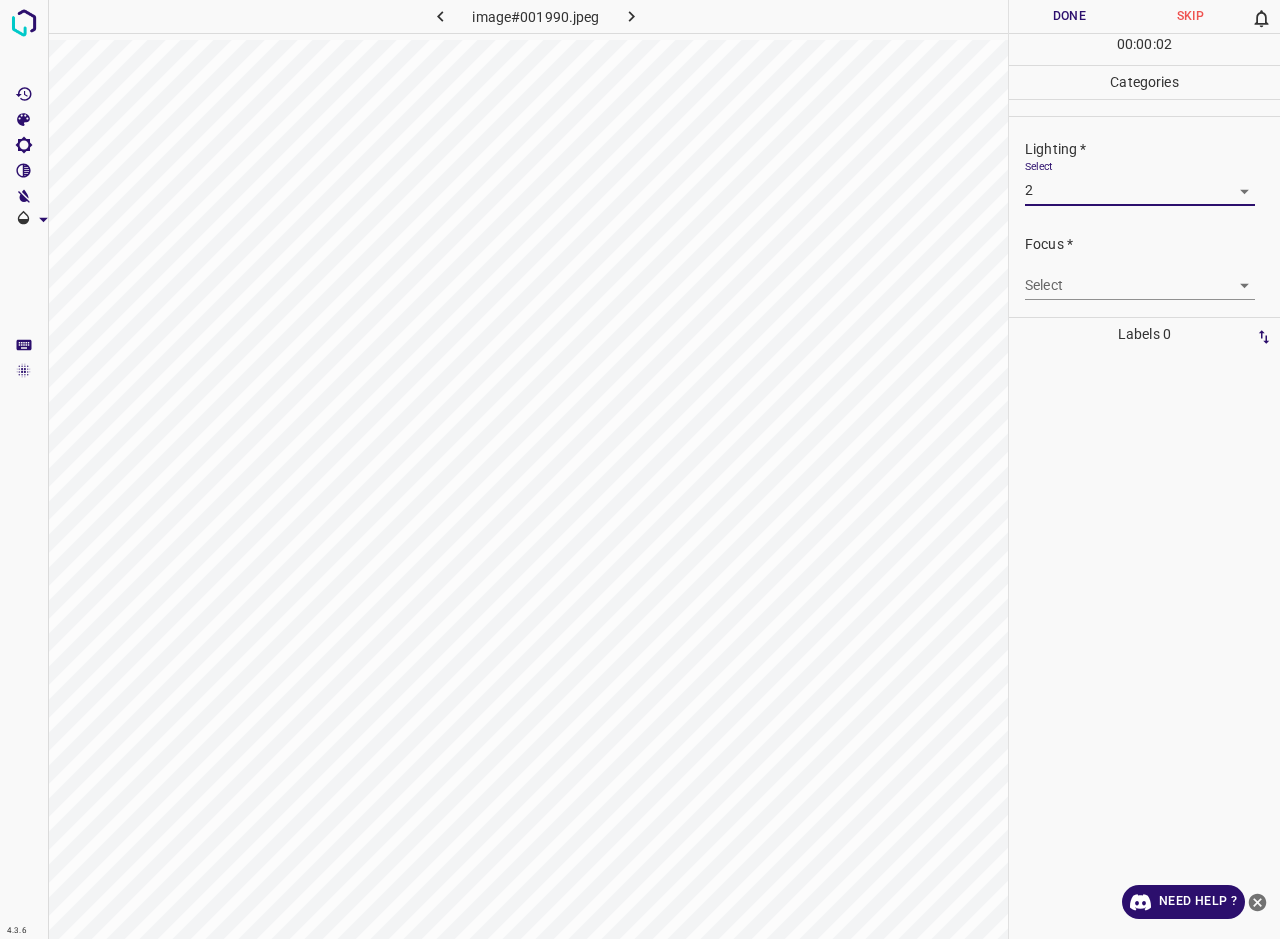 click on "4.3.6  image#001990.jpeg Done Skip 0 00   : 00   : 02   Categories Lighting *  Select 2 2 Focus *  Select ​ Overall *  Select ​ Labels   0 Categories 1 Lighting 2 Focus 3 Overall Tools Space Change between modes (Draw & Edit) I Auto labeling R Restore zoom M Zoom in N Zoom out Delete Delete selecte label Filters Z Restore filters X Saturation filter C Brightness filter V Contrast filter B Gray scale filter General O Download Need Help ? - Text - Hide - Delete 1 2 3 4 5" at bounding box center (640, 469) 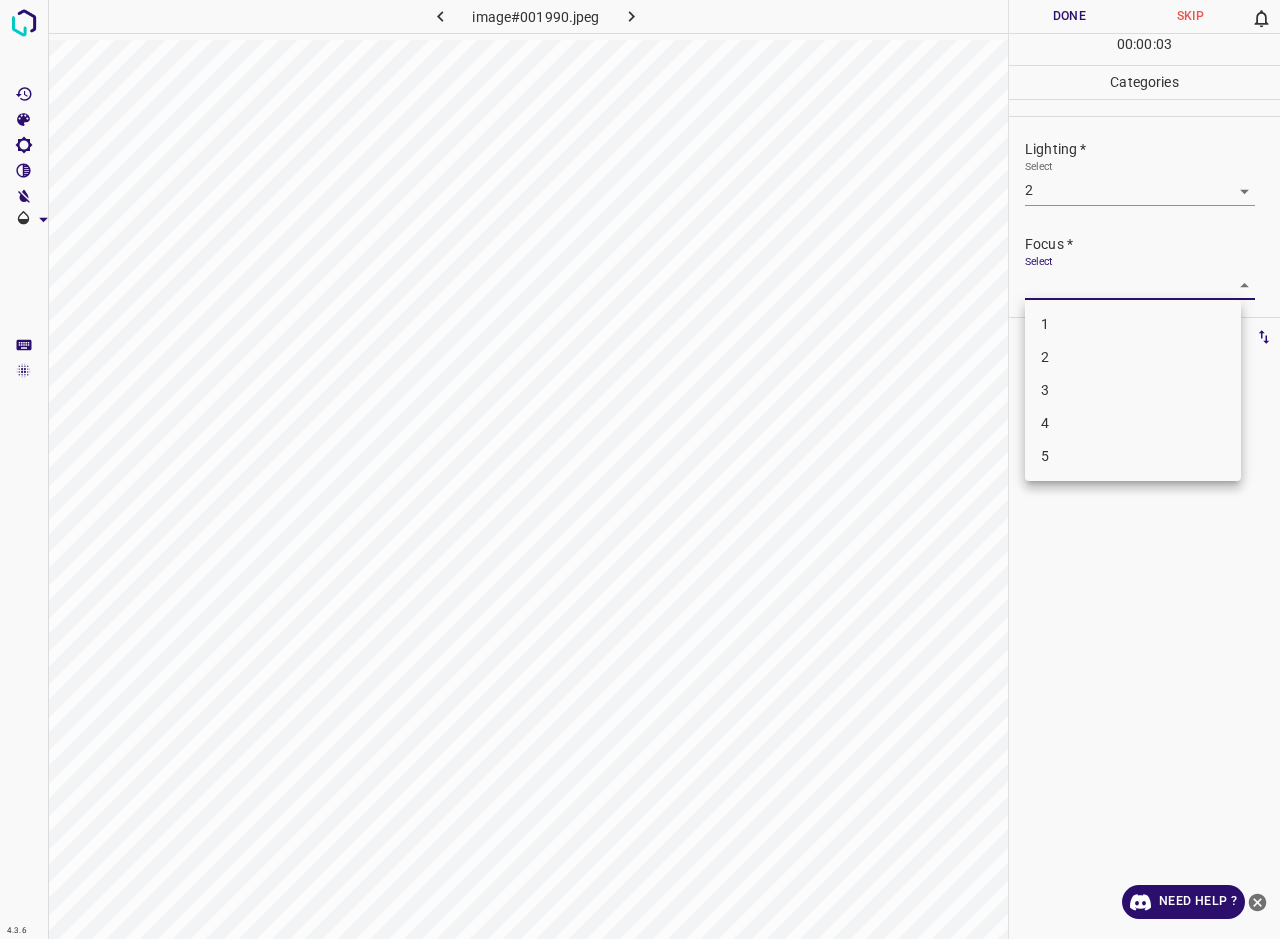 click on "2" at bounding box center [1133, 357] 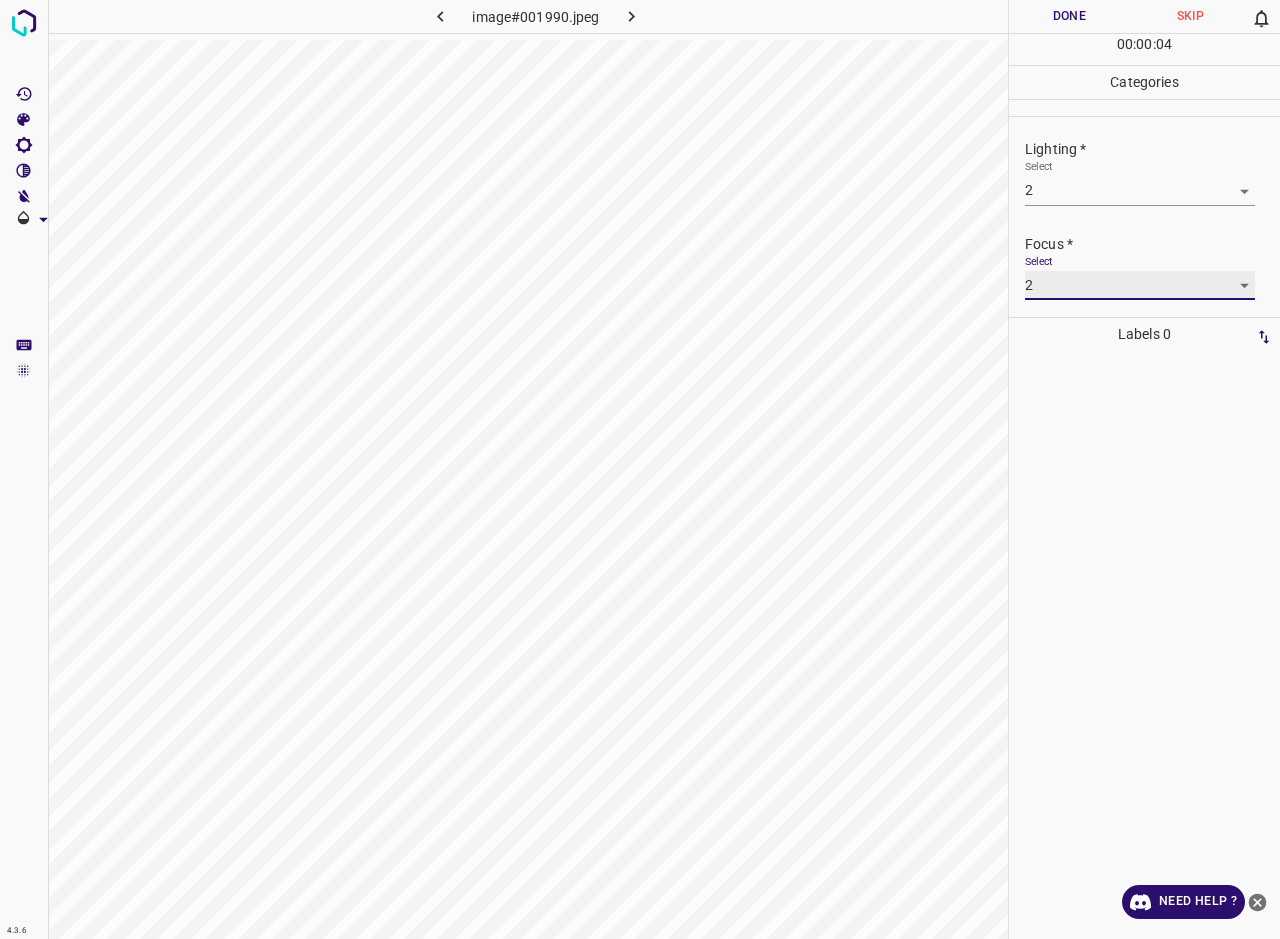 scroll, scrollTop: 98, scrollLeft: 0, axis: vertical 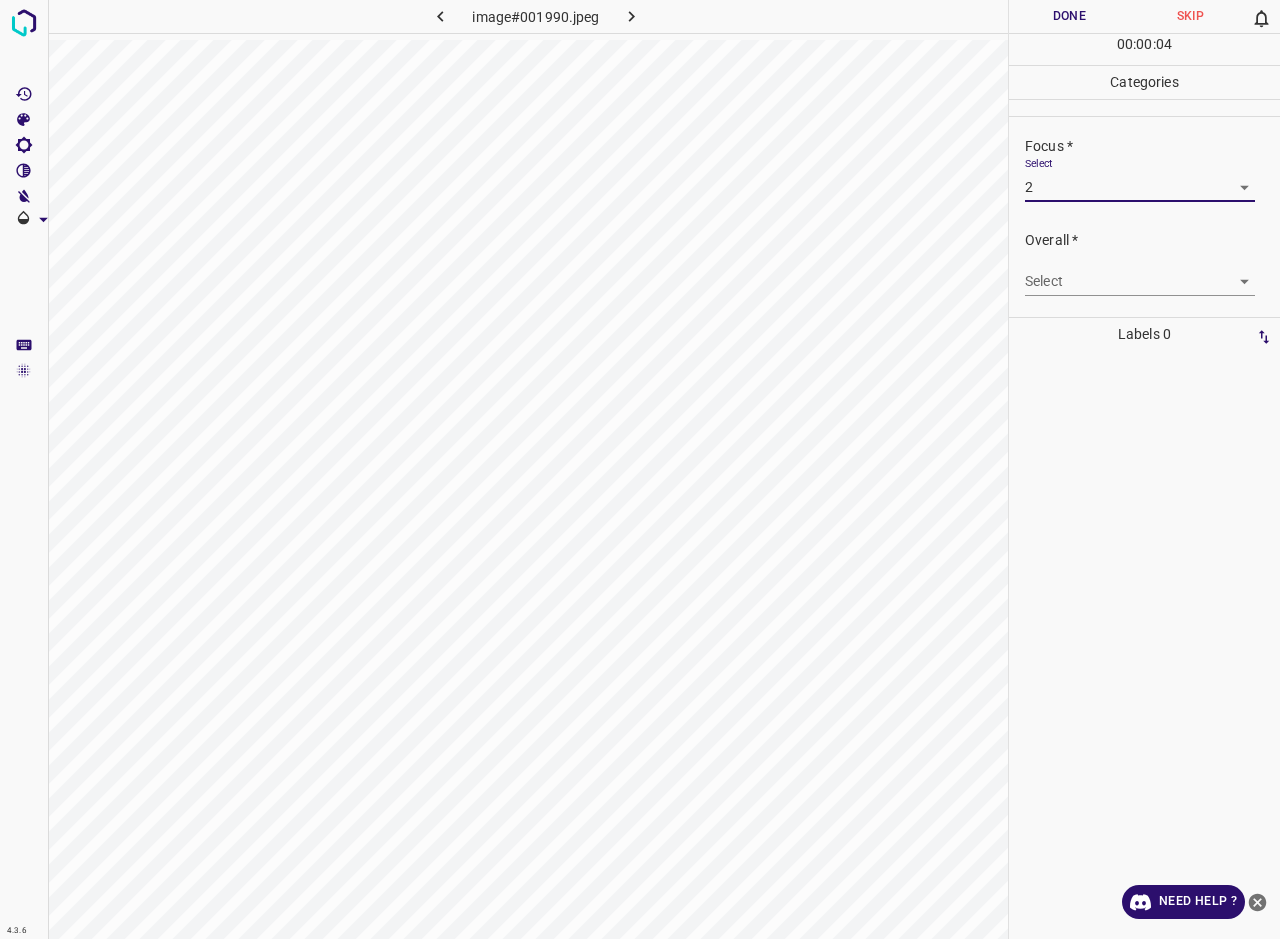 click on "4.3.6  image#001990.jpeg Done Skip 0 00   : 00   : 04   Categories Lighting *  Select 2 2 Focus *  Select 2 2 Overall *  Select ​ Labels   0 Categories 1 Lighting 2 Focus 3 Overall Tools Space Change between modes (Draw & Edit) I Auto labeling R Restore zoom M Zoom in N Zoom out Delete Delete selecte label Filters Z Restore filters X Saturation filter C Brightness filter V Contrast filter B Gray scale filter General O Download Need Help ? - Text - Hide - Delete" at bounding box center (640, 469) 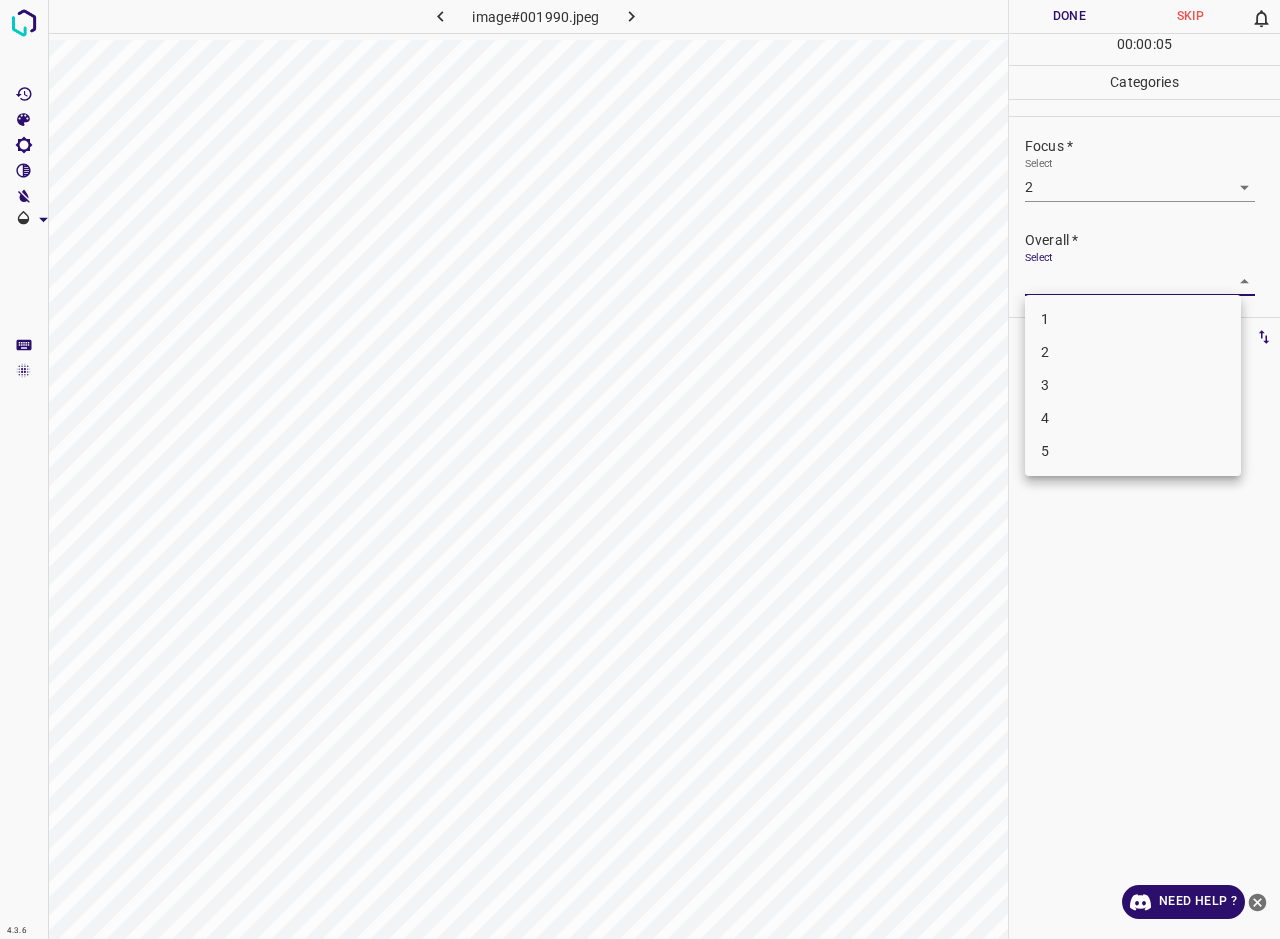 click on "2" at bounding box center (1133, 352) 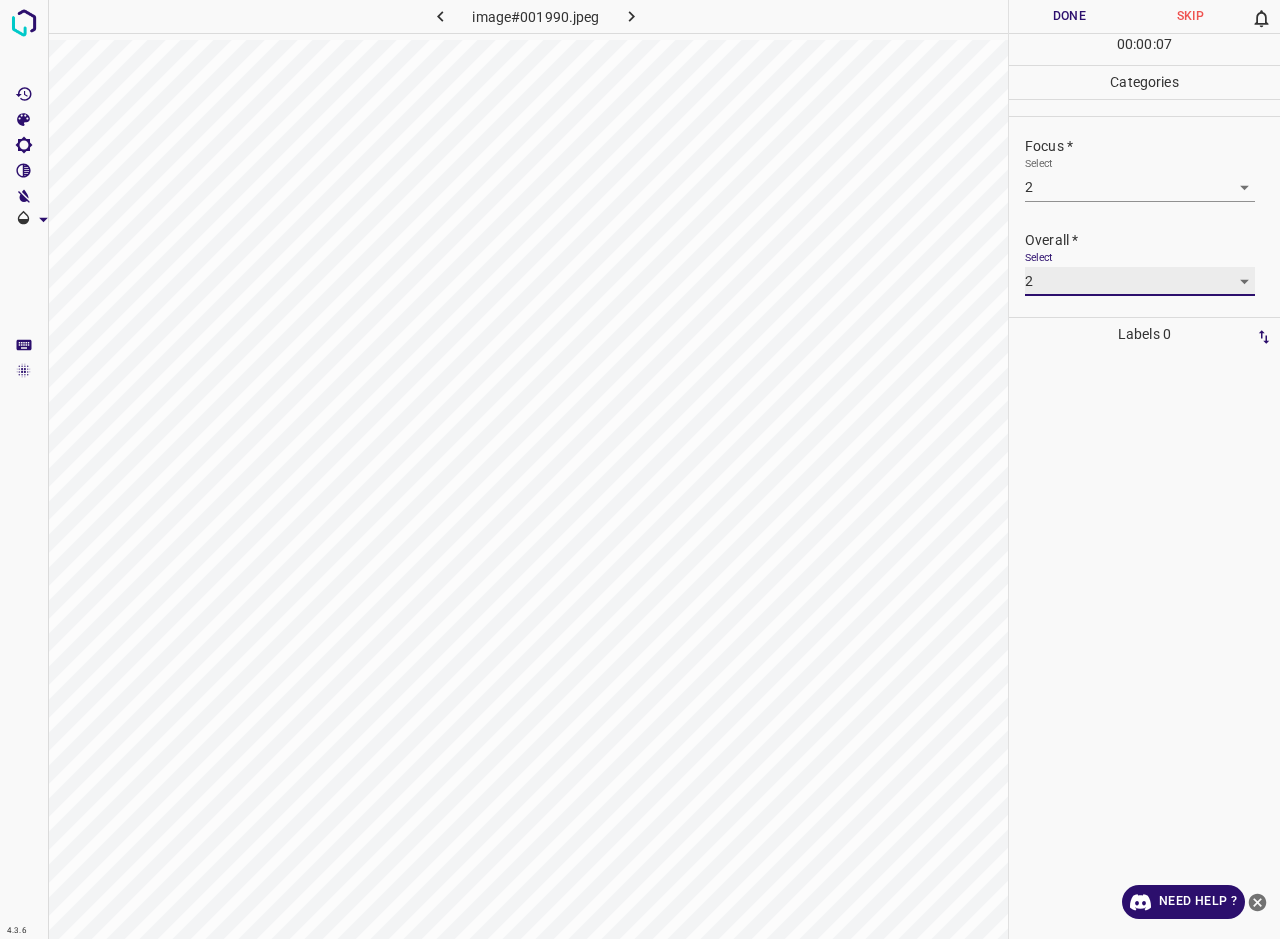 scroll, scrollTop: 0, scrollLeft: 0, axis: both 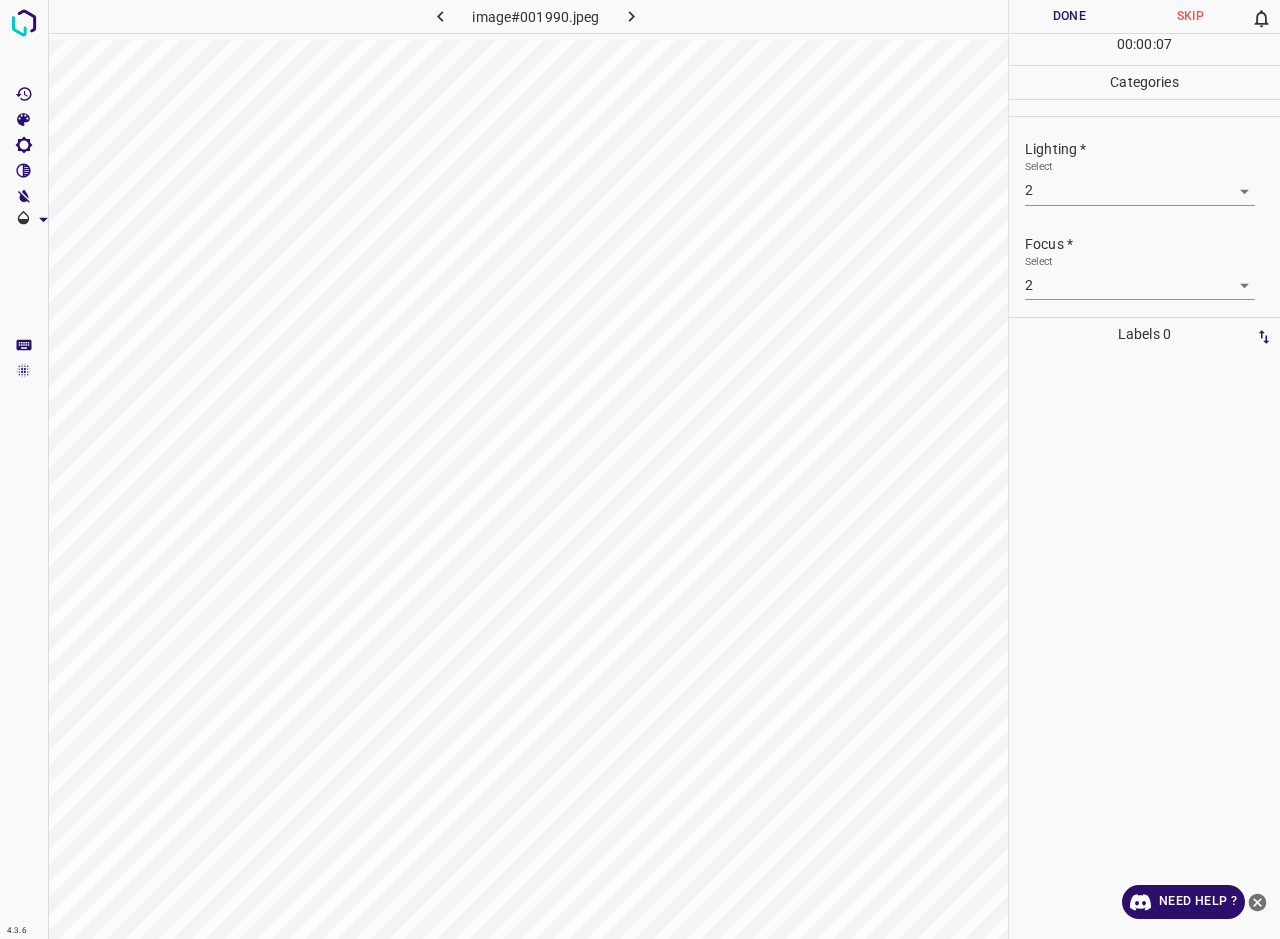 click on "4.3.6  image#001990.jpeg Done Skip 0 00   : 00   : 07   Categories Lighting *  Select 2 2 Focus *  Select 2 2 Overall *  Select 2 2 Labels   0 Categories 1 Lighting 2 Focus 3 Overall Tools Space Change between modes (Draw & Edit) I Auto labeling R Restore zoom M Zoom in N Zoom out Delete Delete selecte label Filters Z Restore filters X Saturation filter C Brightness filter V Contrast filter B Gray scale filter General O Download Need Help ? - Text - Hide - Delete" at bounding box center (640, 469) 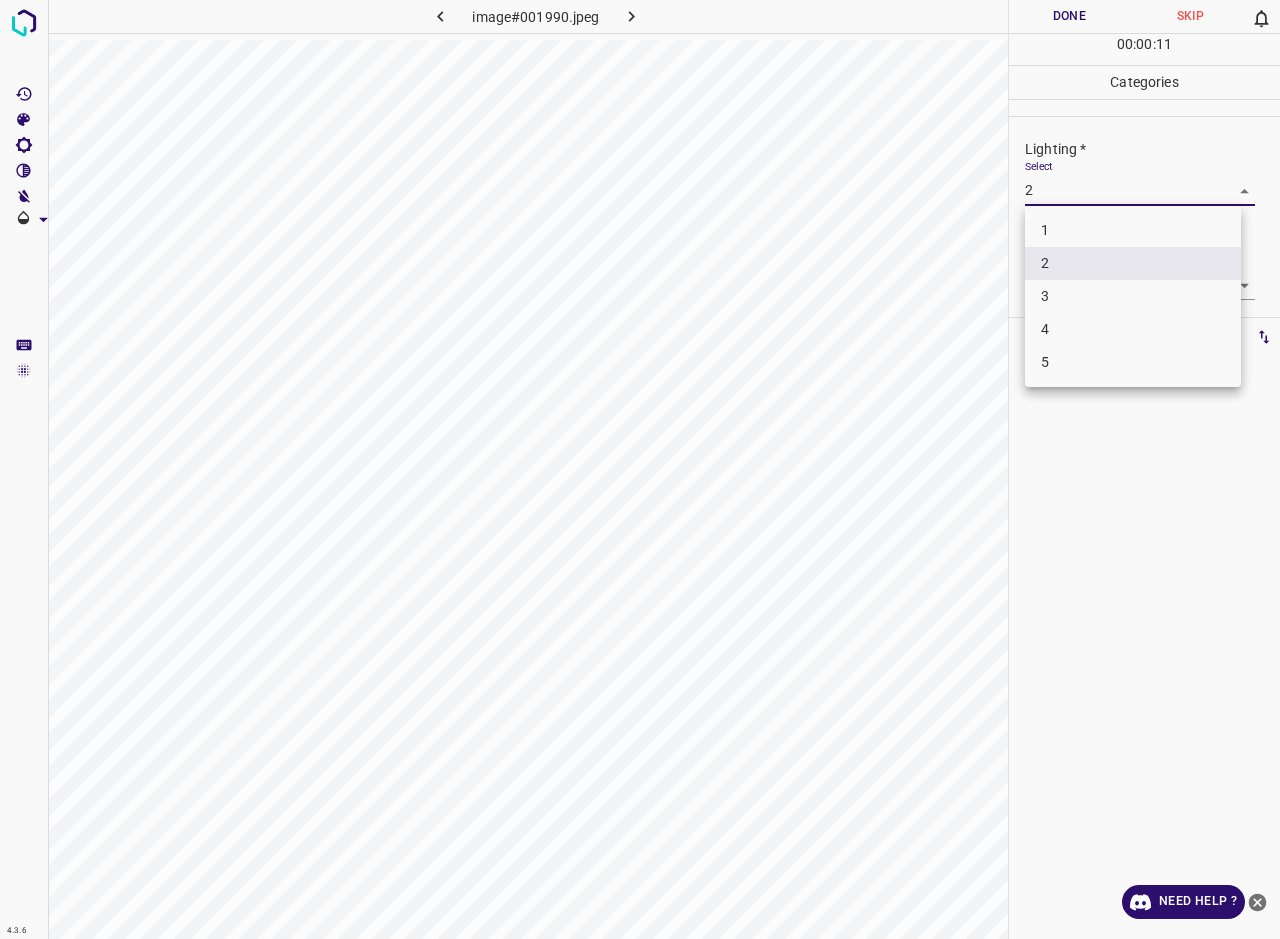 click on "3" at bounding box center (1133, 296) 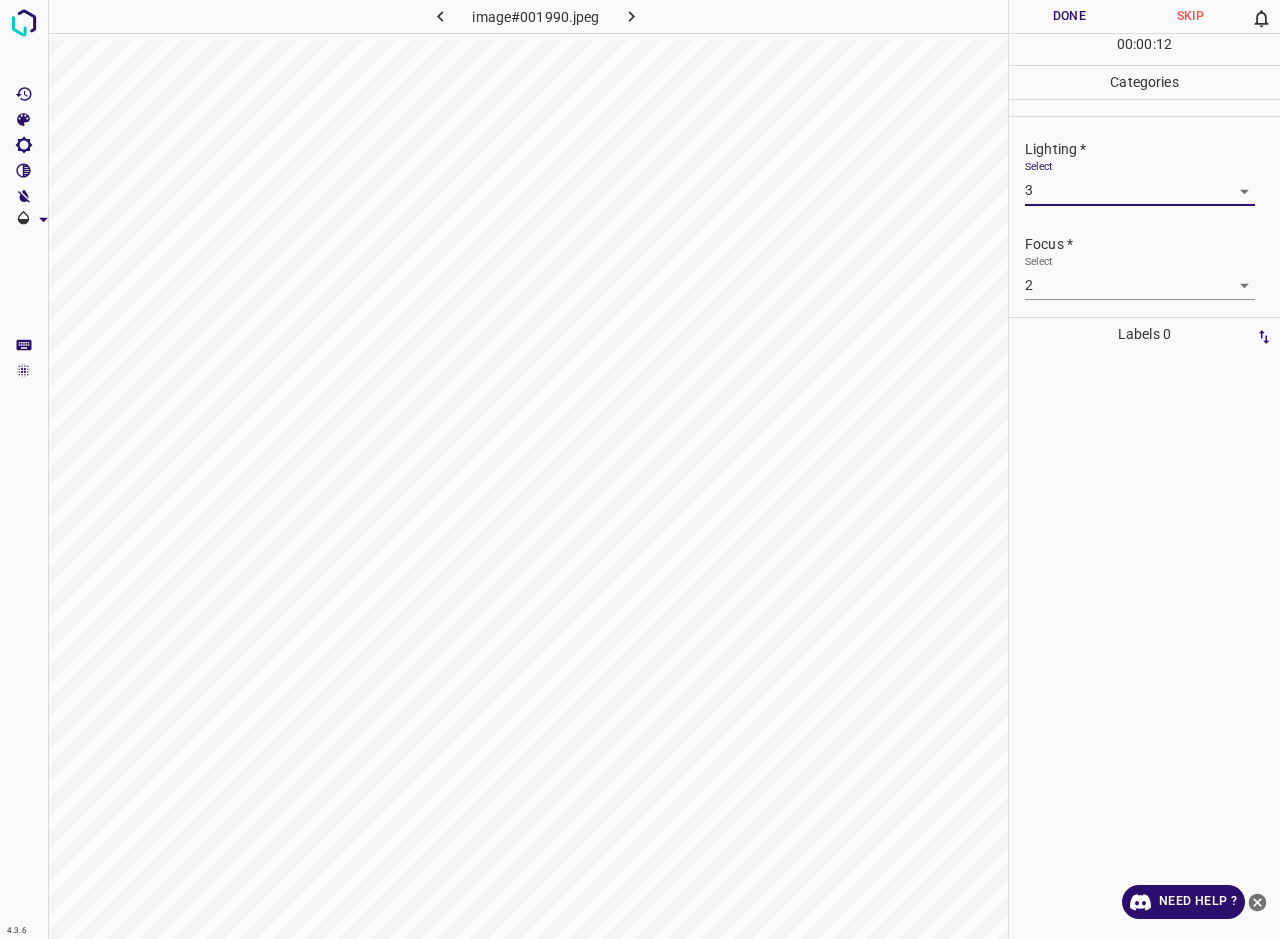 click on "Done" at bounding box center (1069, 16) 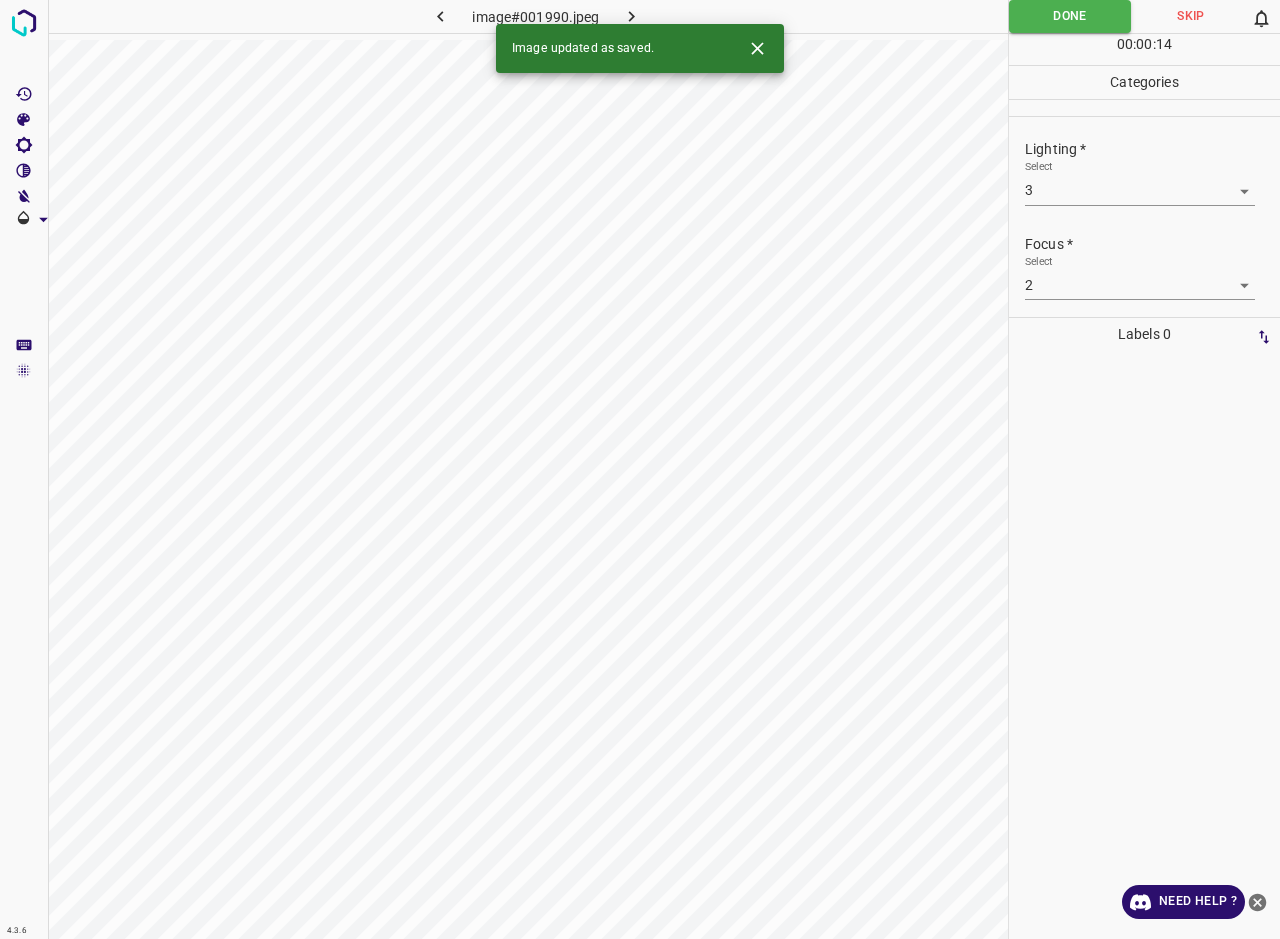 click at bounding box center (632, 16) 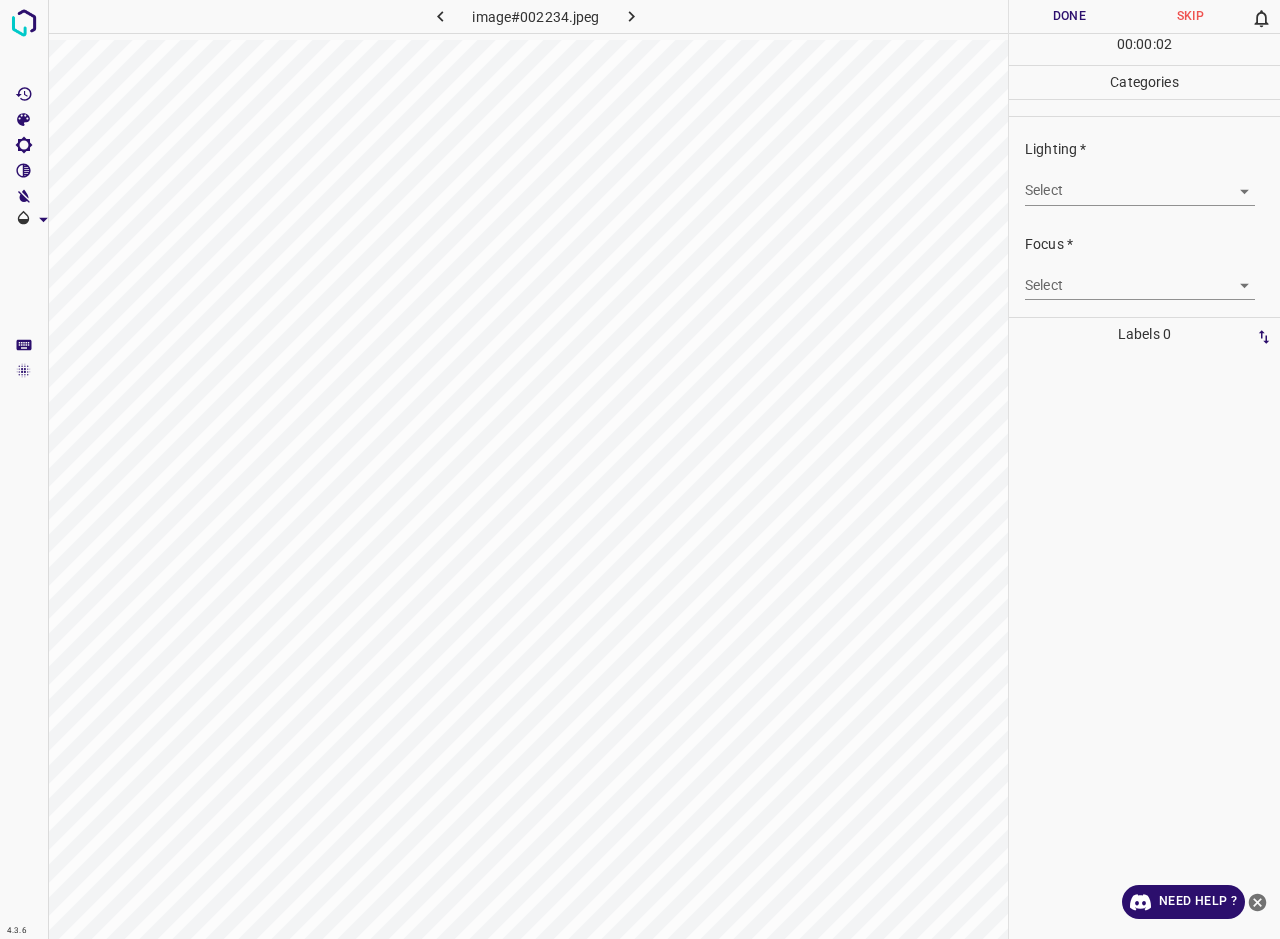 click on "4.3.6  image#002234.jpeg Done Skip 0 00   : 00   : 02   Categories Lighting *  Select ​ Focus *  Select ​ Overall *  Select ​ Labels   0 Categories 1 Lighting 2 Focus 3 Overall Tools Space Change between modes (Draw & Edit) I Auto labeling R Restore zoom M Zoom in N Zoom out Delete Delete selecte label Filters Z Restore filters X Saturation filter C Brightness filter V Contrast filter B Gray scale filter General O Download Need Help ? - Text - Hide - Delete" at bounding box center [640, 469] 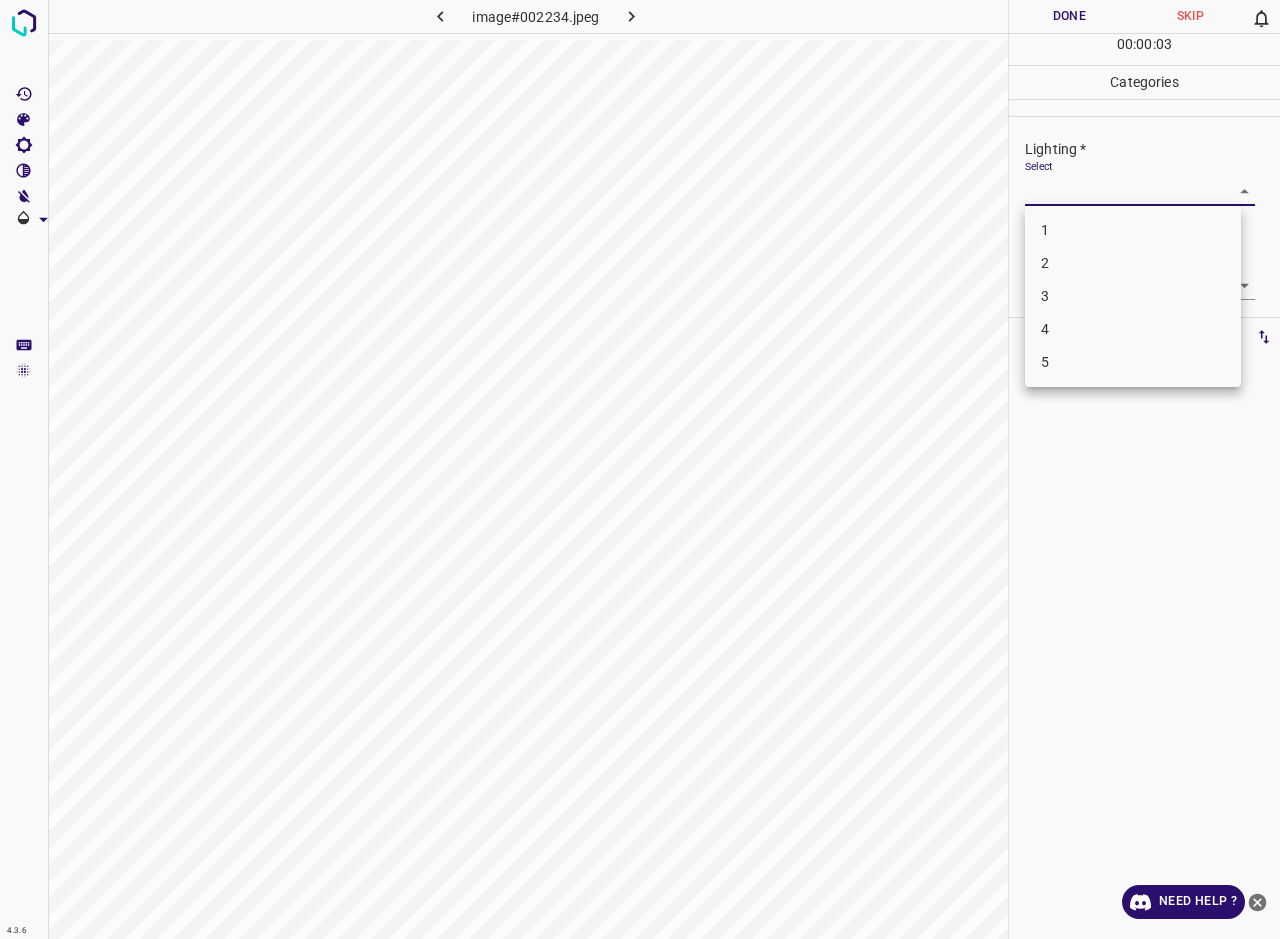 click on "2" at bounding box center (1133, 263) 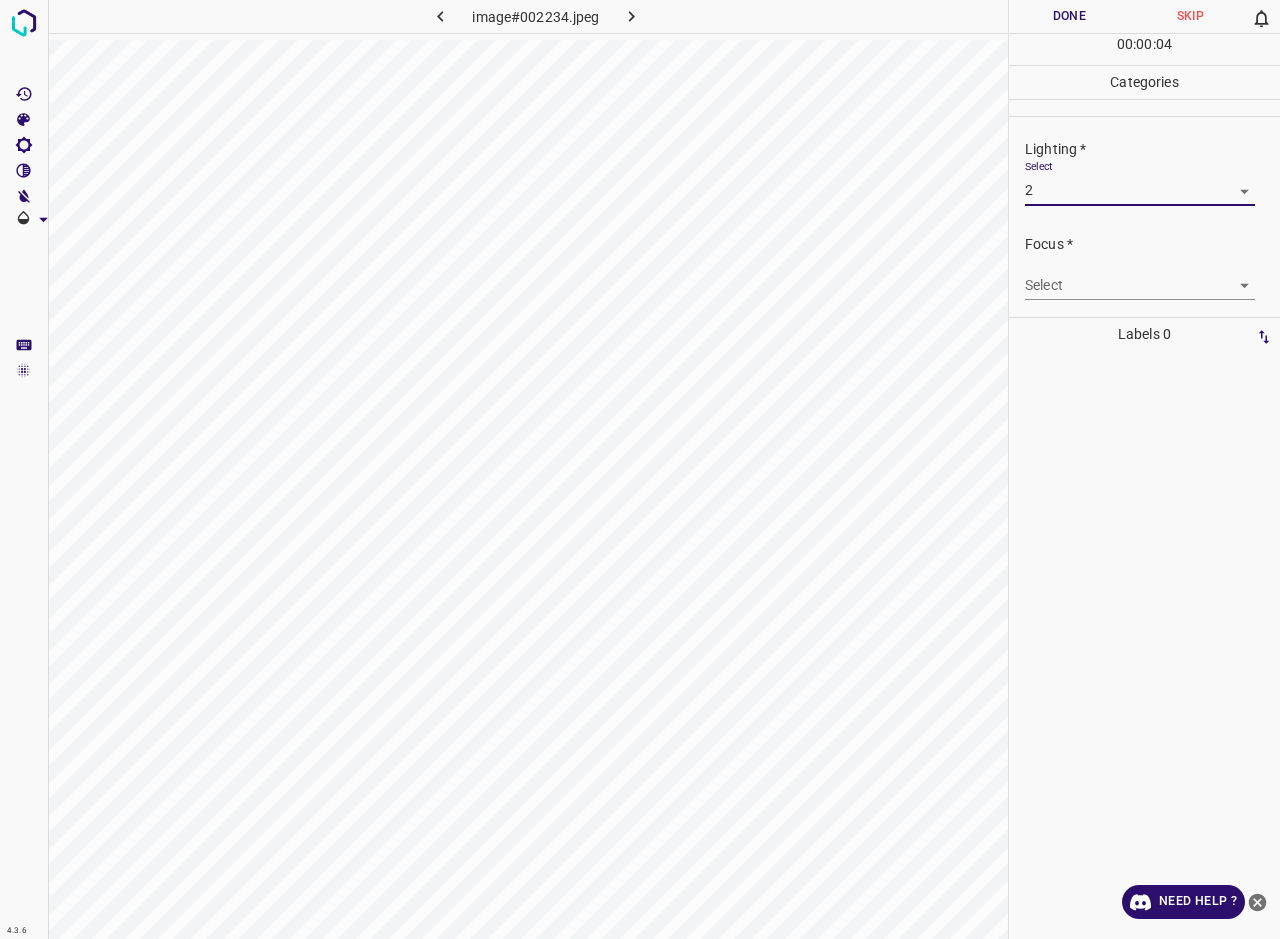 click on "4.3.6  image#002234.jpeg Done Skip 0 00   : 00   : 04   Categories Lighting *  Select 2 2 Focus *  Select ​ Overall *  Select ​ Labels   0 Categories 1 Lighting 2 Focus 3 Overall Tools Space Change between modes (Draw & Edit) I Auto labeling R Restore zoom M Zoom in N Zoom out Delete Delete selecte label Filters Z Restore filters X Saturation filter C Brightness filter V Contrast filter B Gray scale filter General O Download Need Help ? - Text - Hide - Delete" at bounding box center [640, 469] 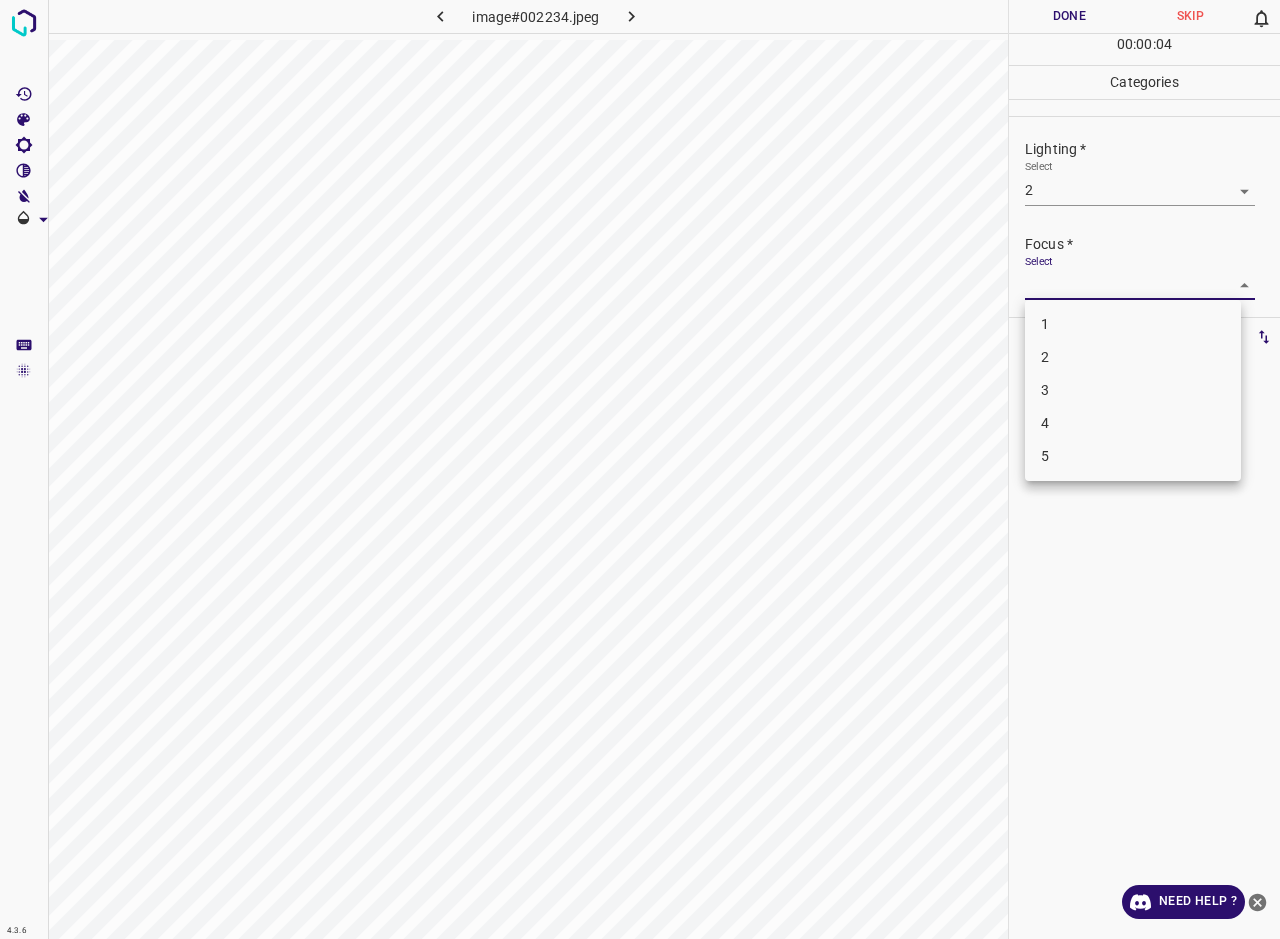 click on "3" at bounding box center [1133, 390] 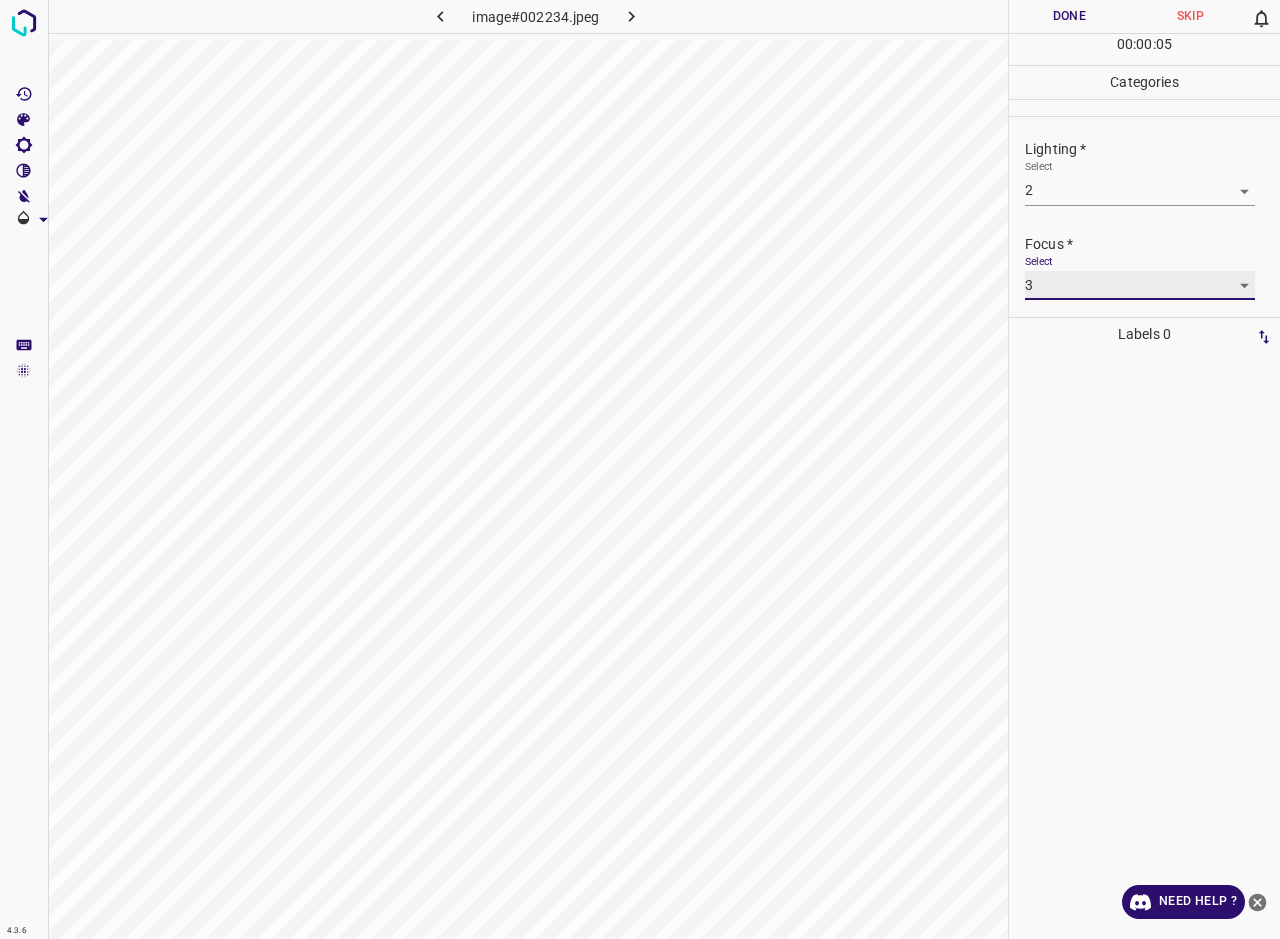 scroll, scrollTop: 98, scrollLeft: 0, axis: vertical 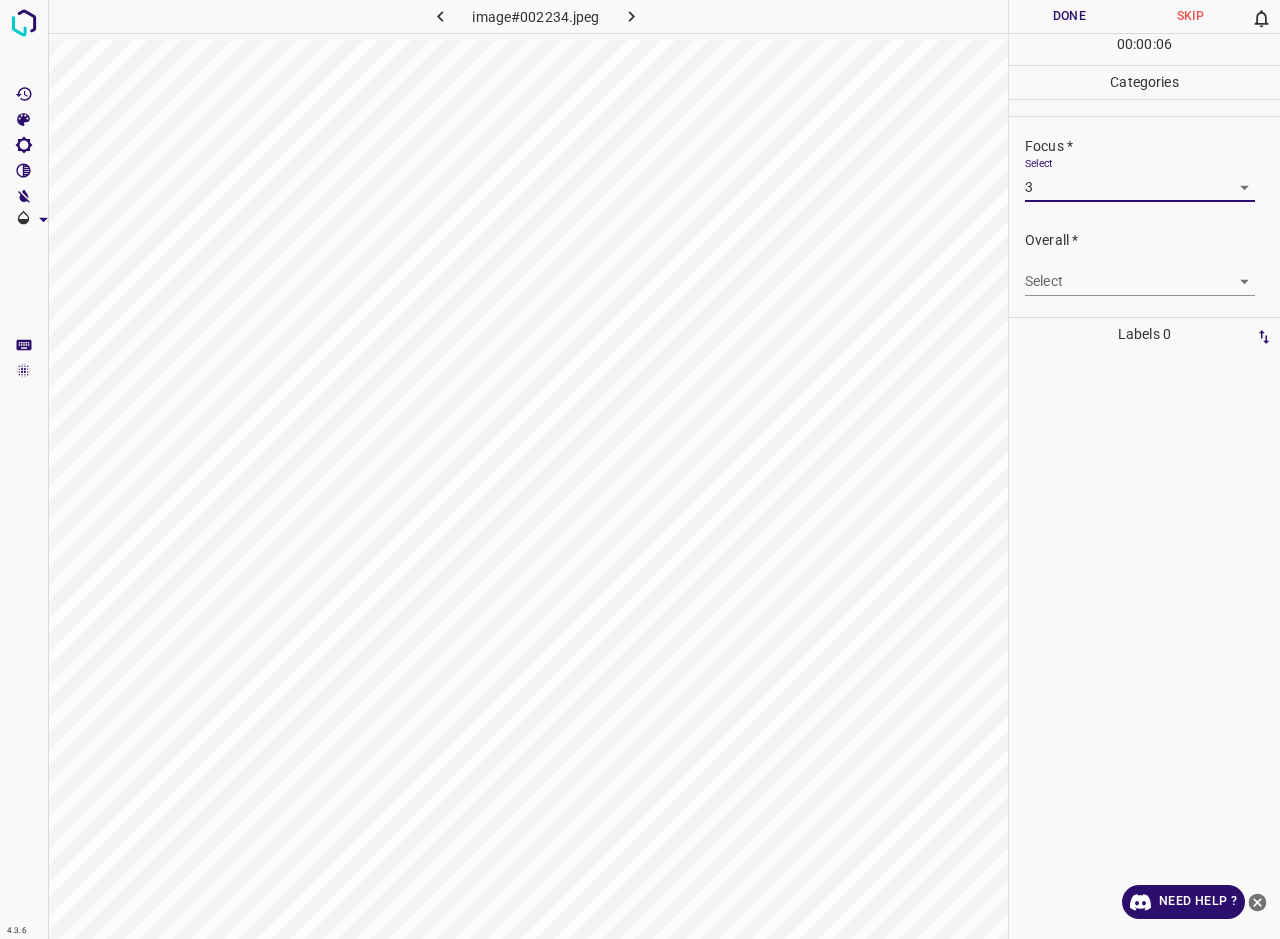 click on "4.3.6  image#002234.jpeg Done Skip 0 00   : 00   : 06   Categories Lighting *  Select 2 2 Focus *  Select 3 3 Overall *  Select ​ Labels   0 Categories 1 Lighting 2 Focus 3 Overall Tools Space Change between modes (Draw & Edit) I Auto labeling R Restore zoom M Zoom in N Zoom out Delete Delete selecte label Filters Z Restore filters X Saturation filter C Brightness filter V Contrast filter B Gray scale filter General O Download Need Help ? - Text - Hide - Delete" at bounding box center (640, 469) 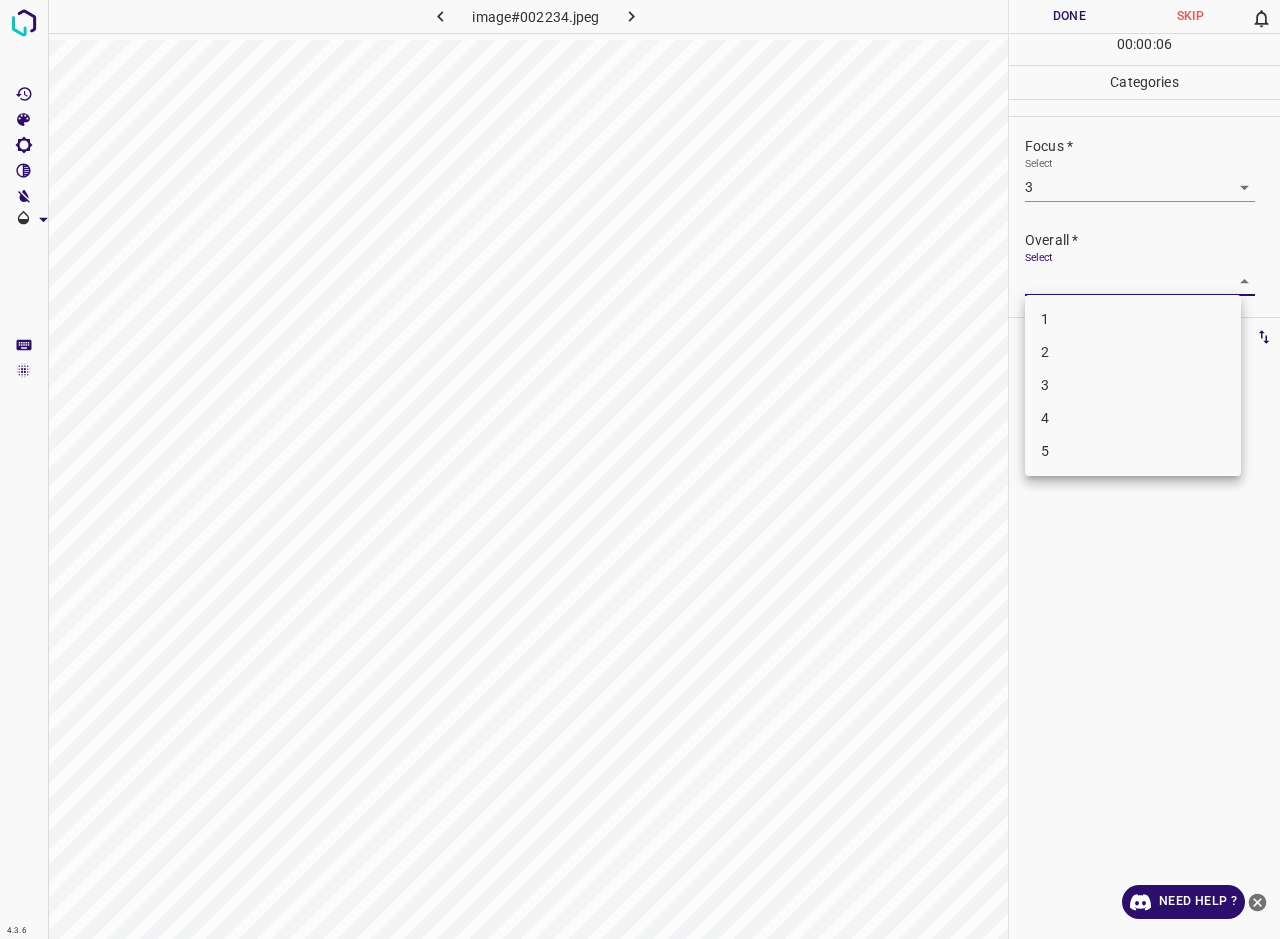 click on "3" at bounding box center [1133, 385] 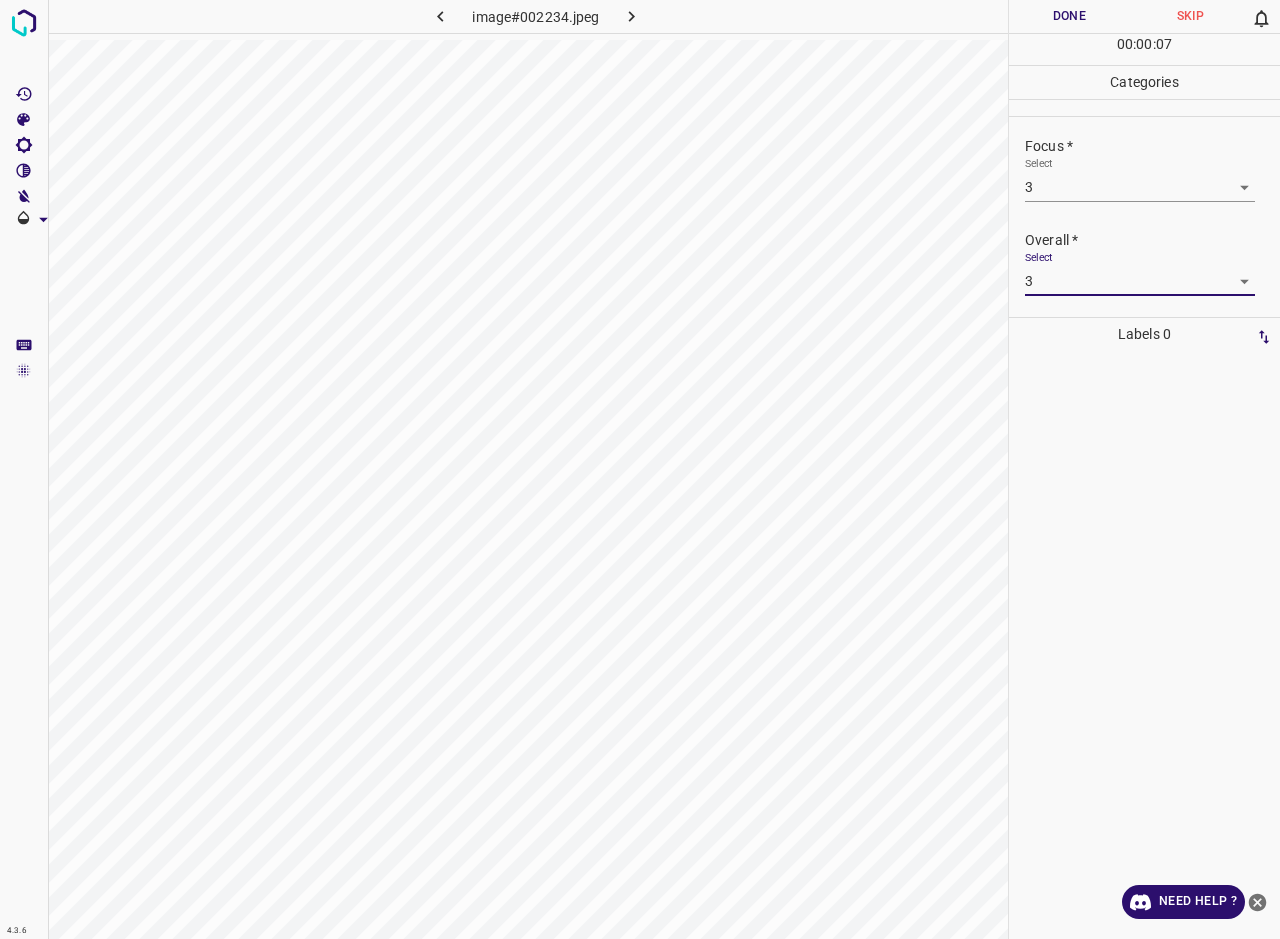 click on "Done" at bounding box center [1069, 16] 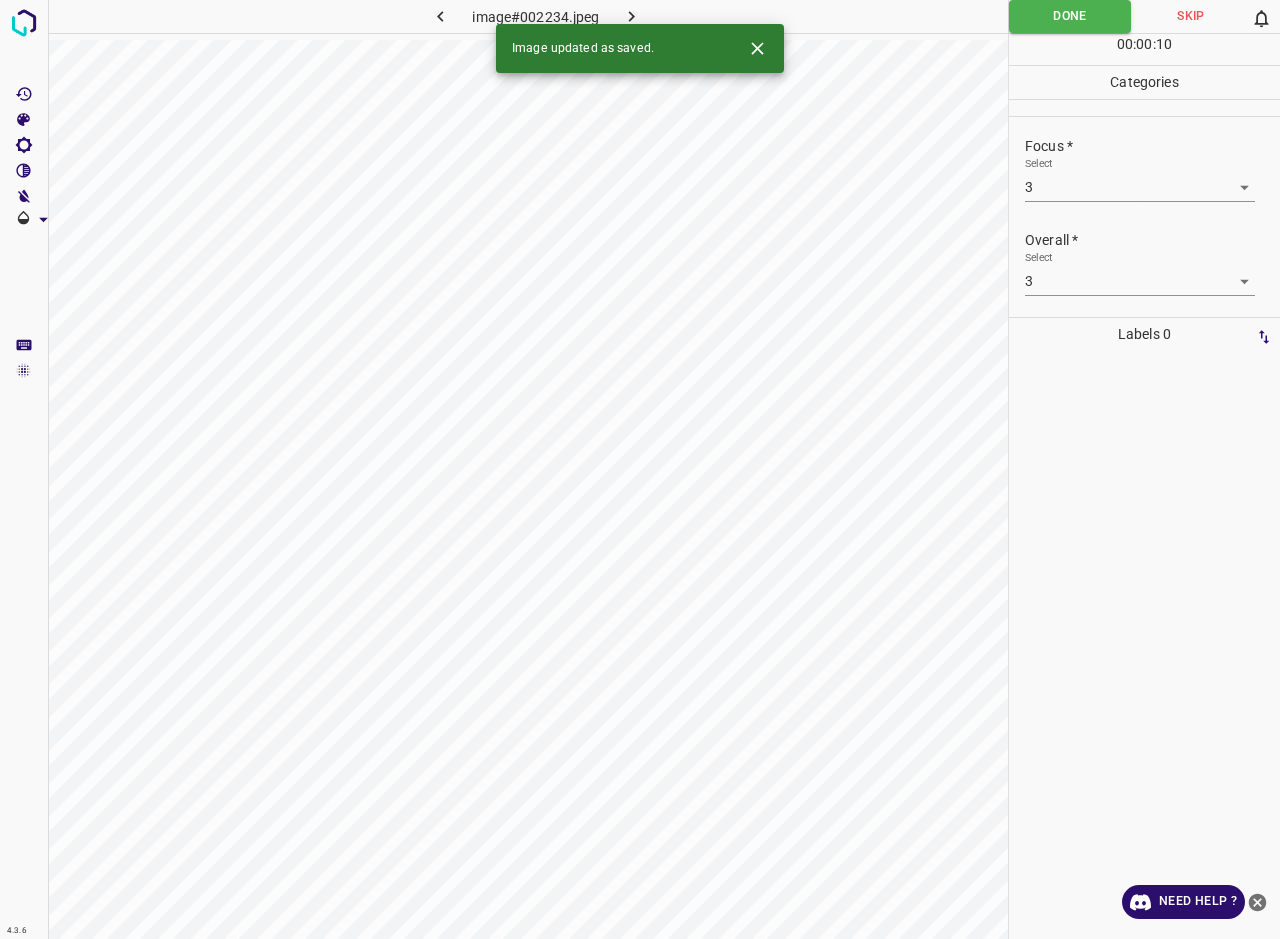 scroll, scrollTop: 46, scrollLeft: 0, axis: vertical 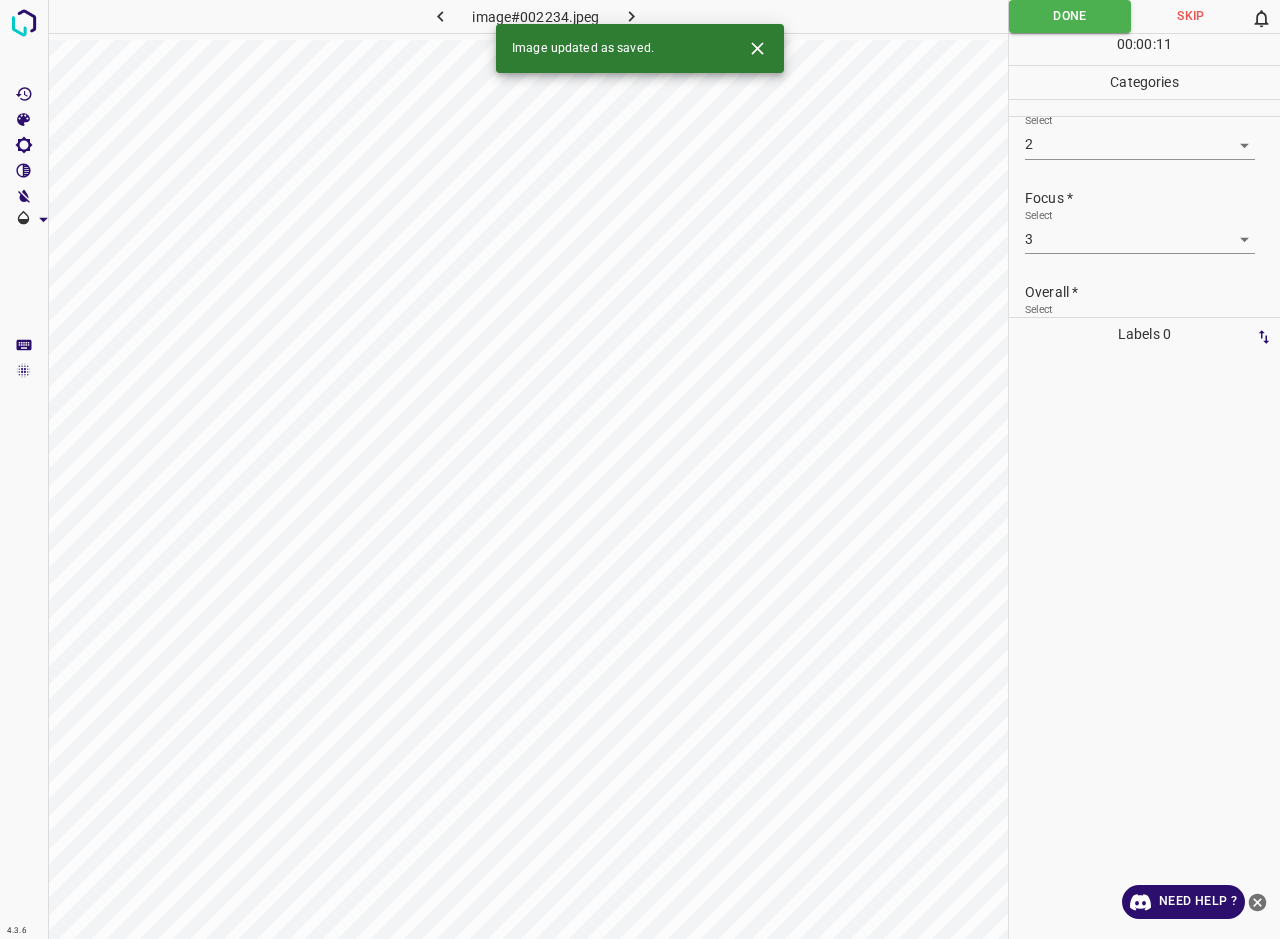 click 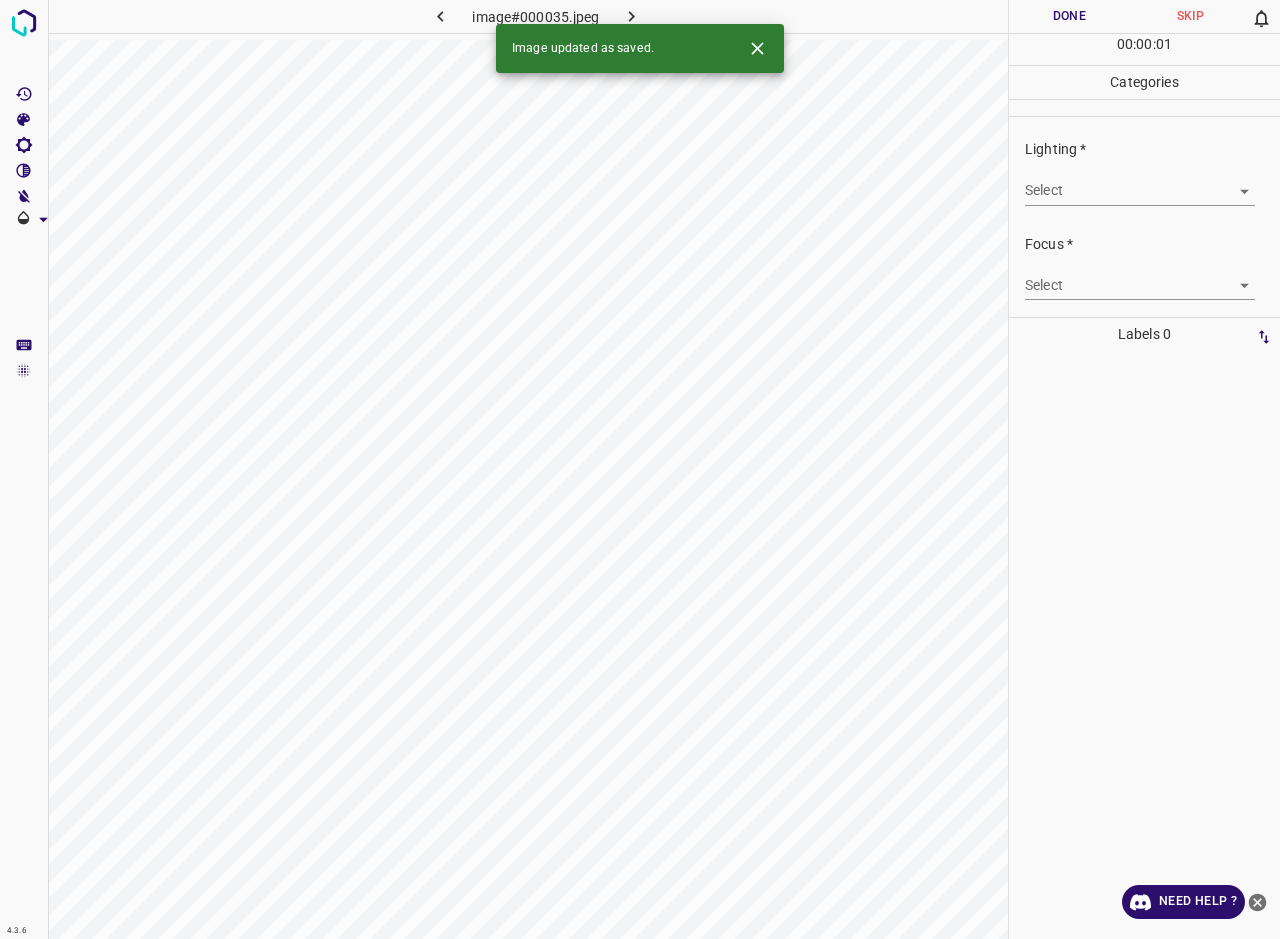 click on "4.3.6  image#000035.jpeg Done Skip 0 00   : 00   : 01   Categories Lighting *  Select ​ Focus *  Select ​ Overall *  Select ​ Labels   0 Categories 1 Lighting 2 Focus 3 Overall Tools Space Change between modes (Draw & Edit) I Auto labeling R Restore zoom M Zoom in N Zoom out Delete Delete selecte label Filters Z Restore filters X Saturation filter C Brightness filter V Contrast filter B Gray scale filter General O Download Image updated as saved. Need Help ? - Text - Hide - Delete" at bounding box center (640, 469) 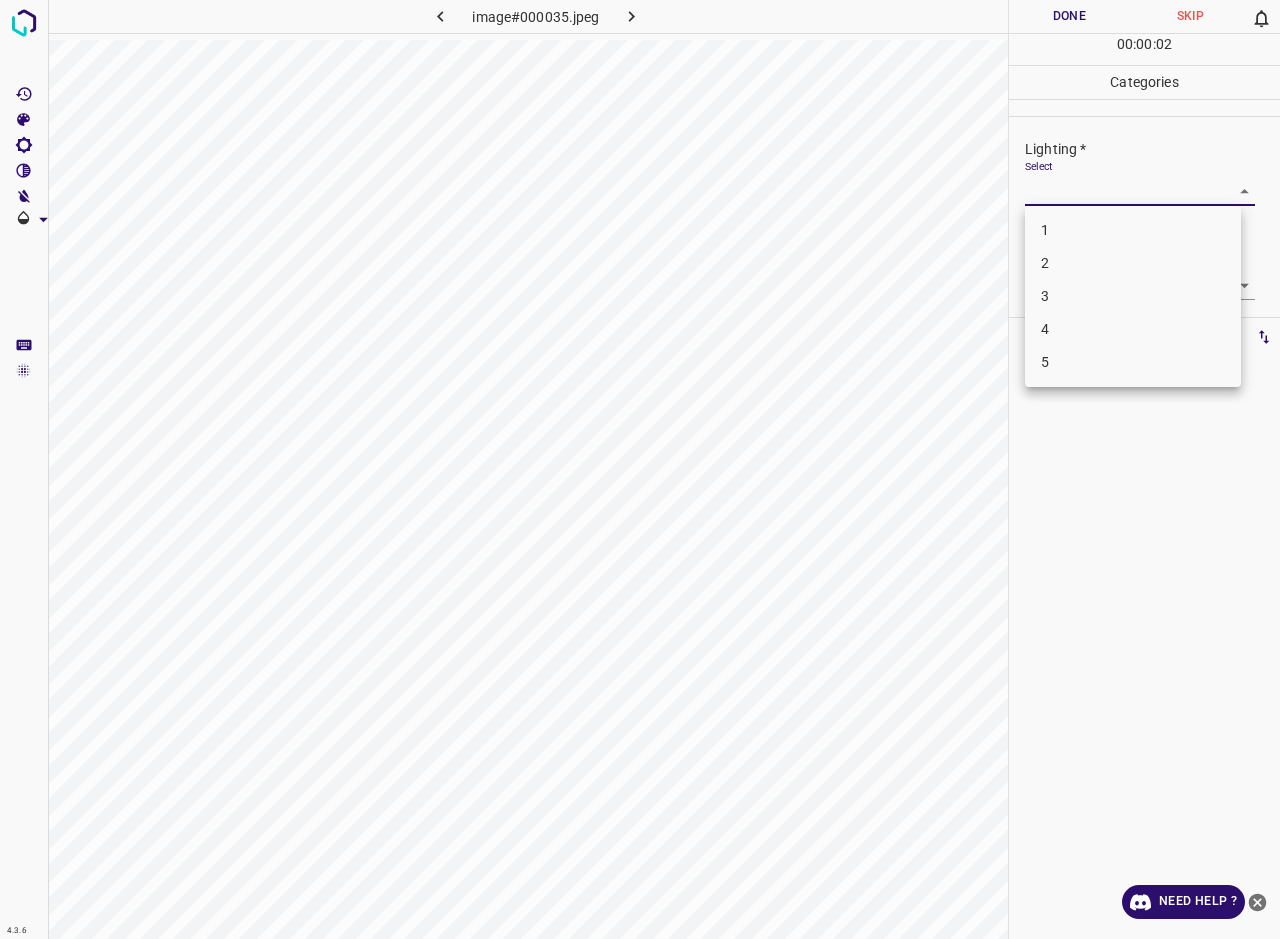 click on "3" at bounding box center (1133, 296) 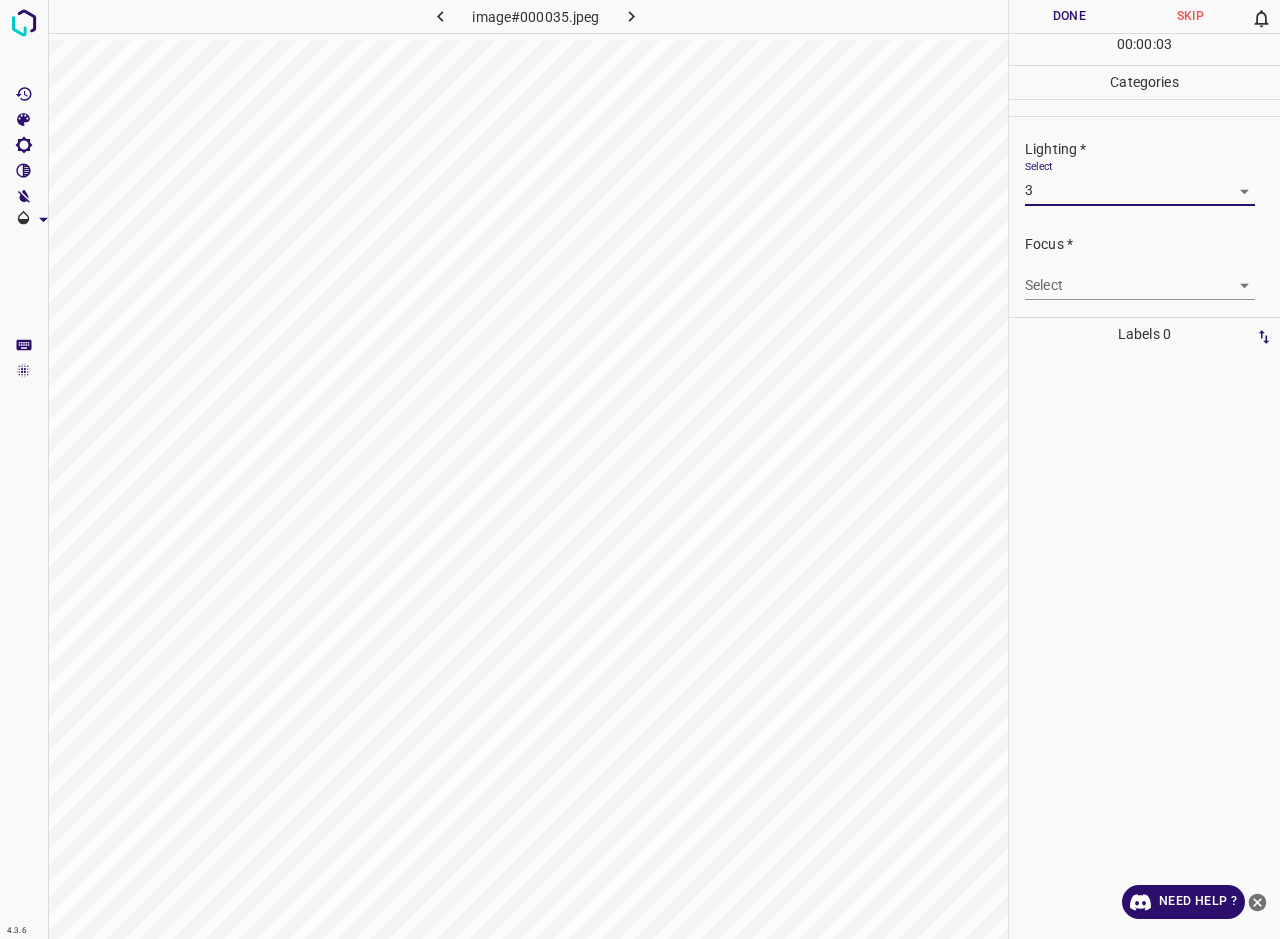 click on "4.3.6  image#000035.jpeg Done Skip 0 00   : 00   : 03   Categories Lighting *  Select 3 3 Focus *  Select ​ Overall *  Select ​ Labels   0 Categories 1 Lighting 2 Focus 3 Overall Tools Space Change between modes (Draw & Edit) I Auto labeling R Restore zoom M Zoom in N Zoom out Delete Delete selecte label Filters Z Restore filters X Saturation filter C Brightness filter V Contrast filter B Gray scale filter General O Download Need Help ? - Text - Hide - Delete 1 2 3 4 5" at bounding box center (640, 469) 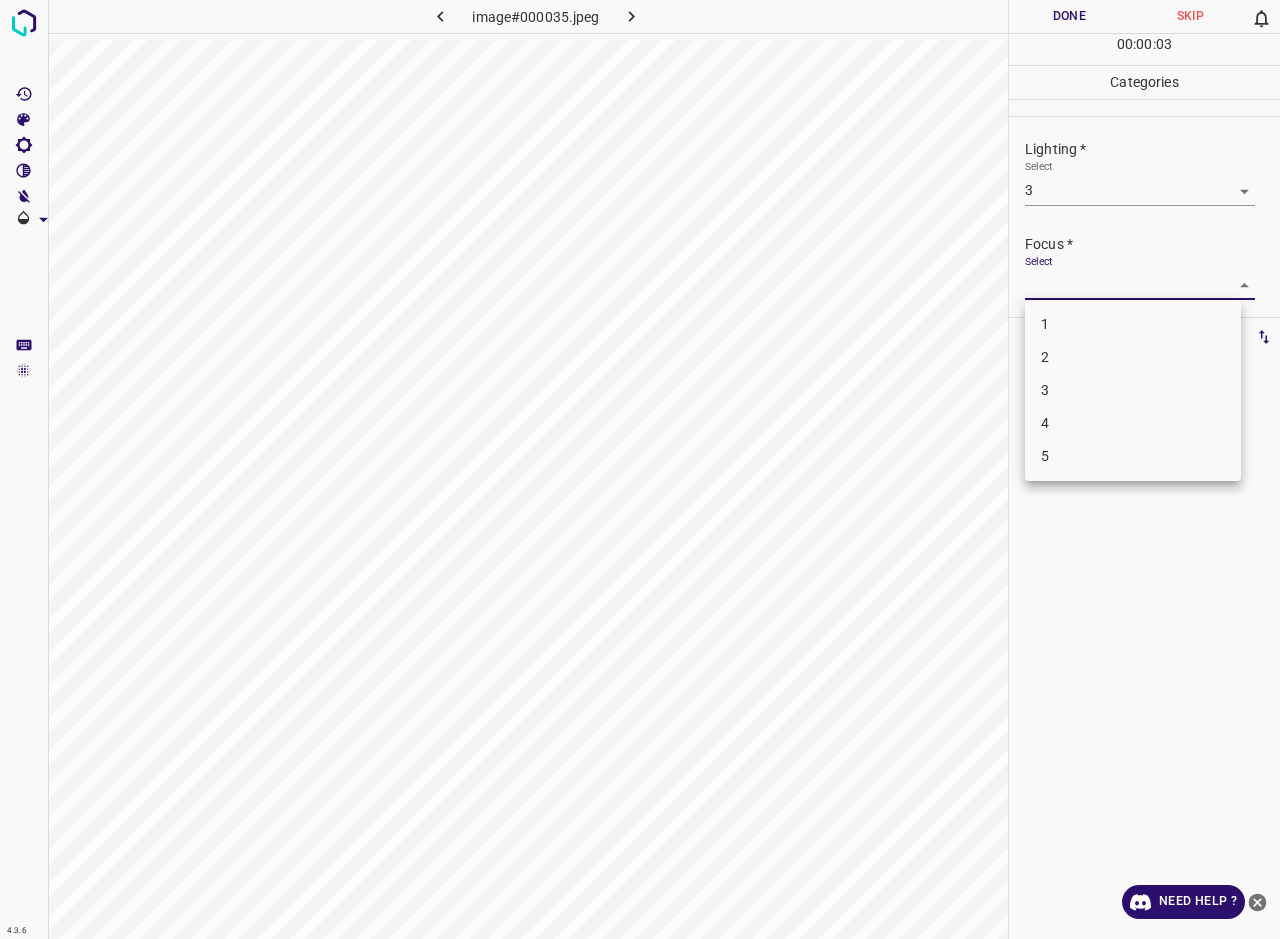 click on "2" at bounding box center (1133, 357) 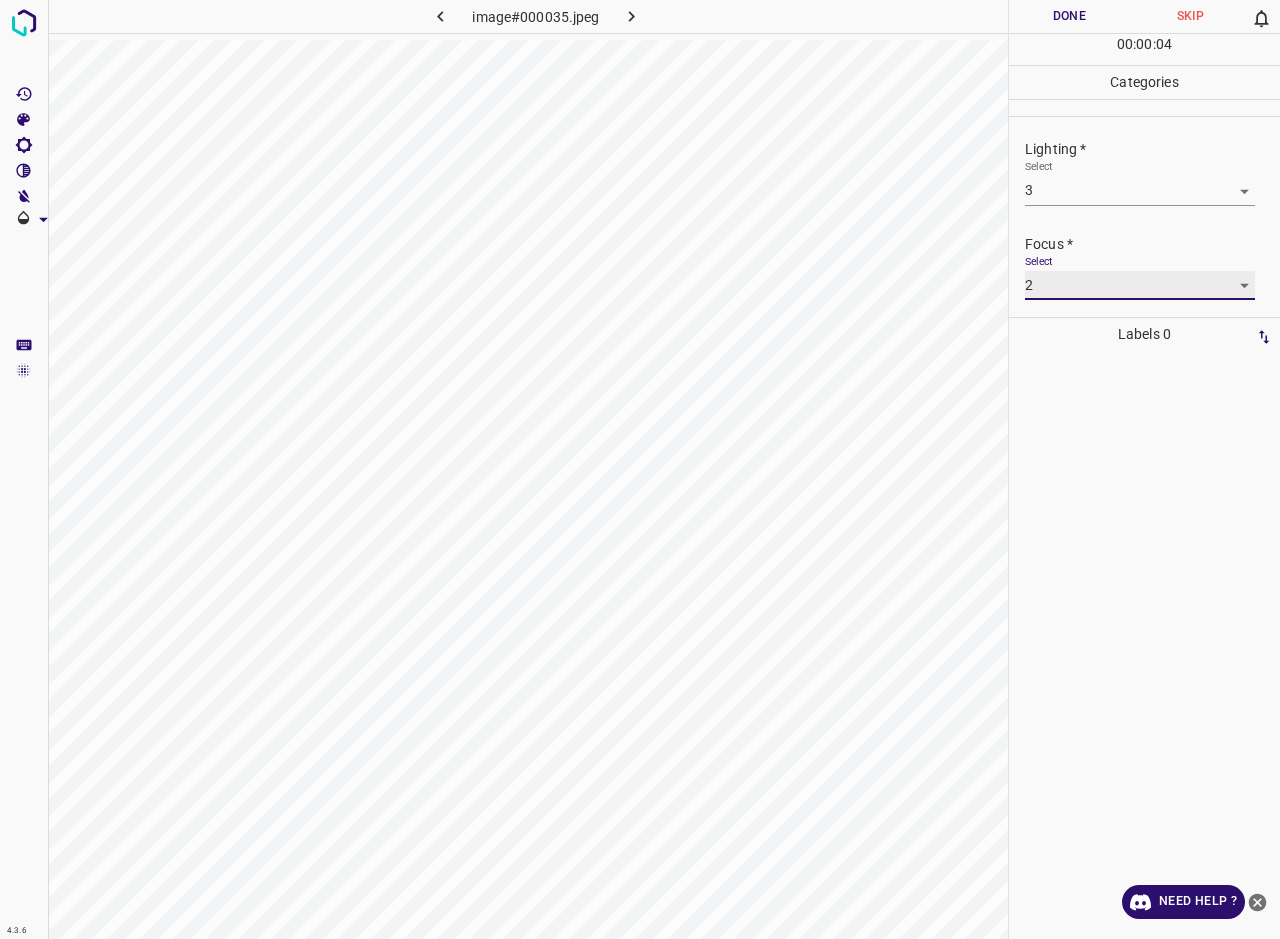 scroll, scrollTop: 98, scrollLeft: 0, axis: vertical 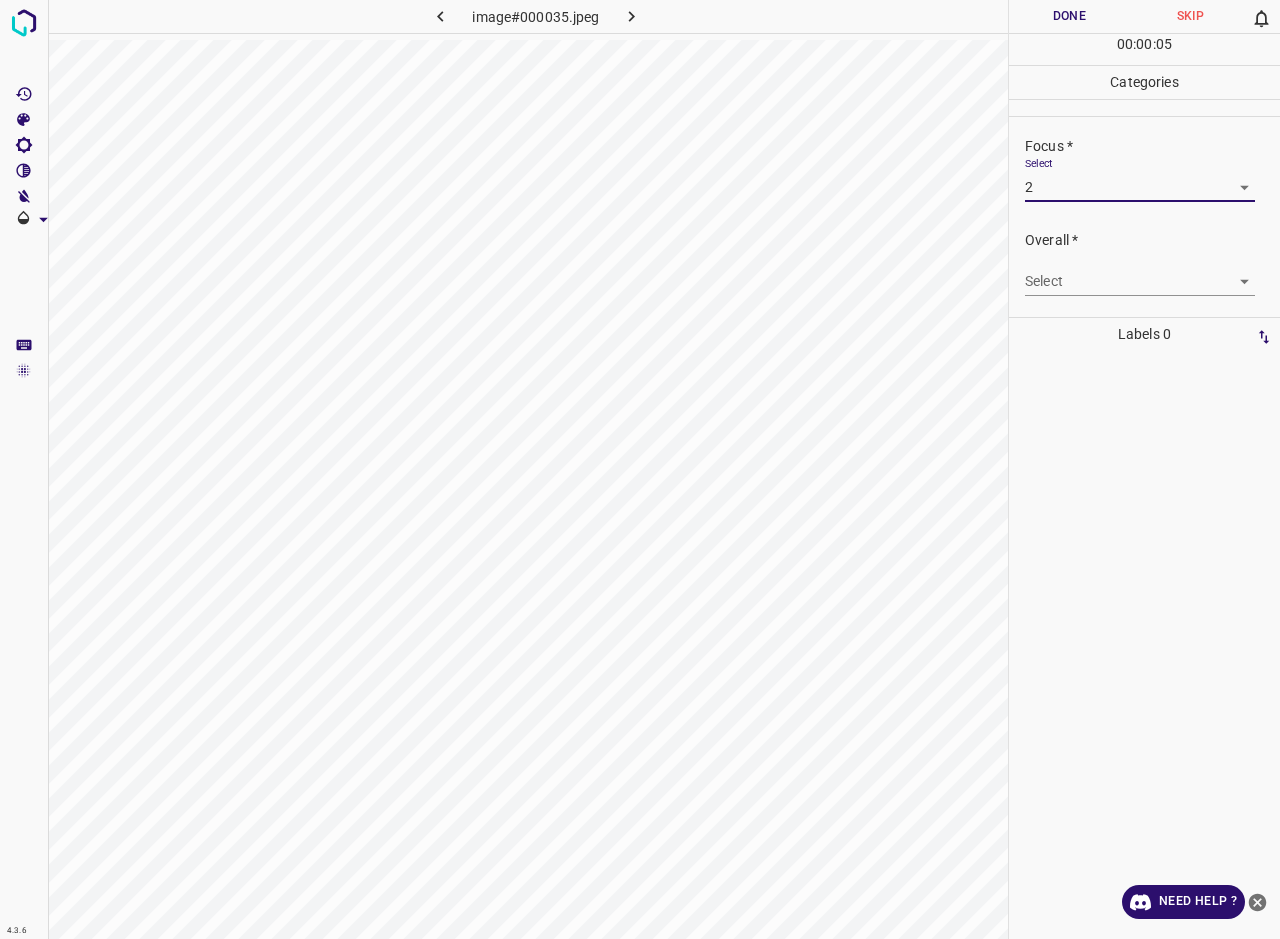 click on "4.3.6  image#000035.jpeg Done Skip 0 00   : 00   : 05   Categories Lighting *  Select 3 3 Focus *  Select 2 2 Overall *  Select ​ Labels   0 Categories 1 Lighting 2 Focus 3 Overall Tools Space Change between modes (Draw & Edit) I Auto labeling R Restore zoom M Zoom in N Zoom out Delete Delete selecte label Filters Z Restore filters X Saturation filter C Brightness filter V Contrast filter B Gray scale filter General O Download Need Help ? - Text - Hide - Delete" at bounding box center (640, 469) 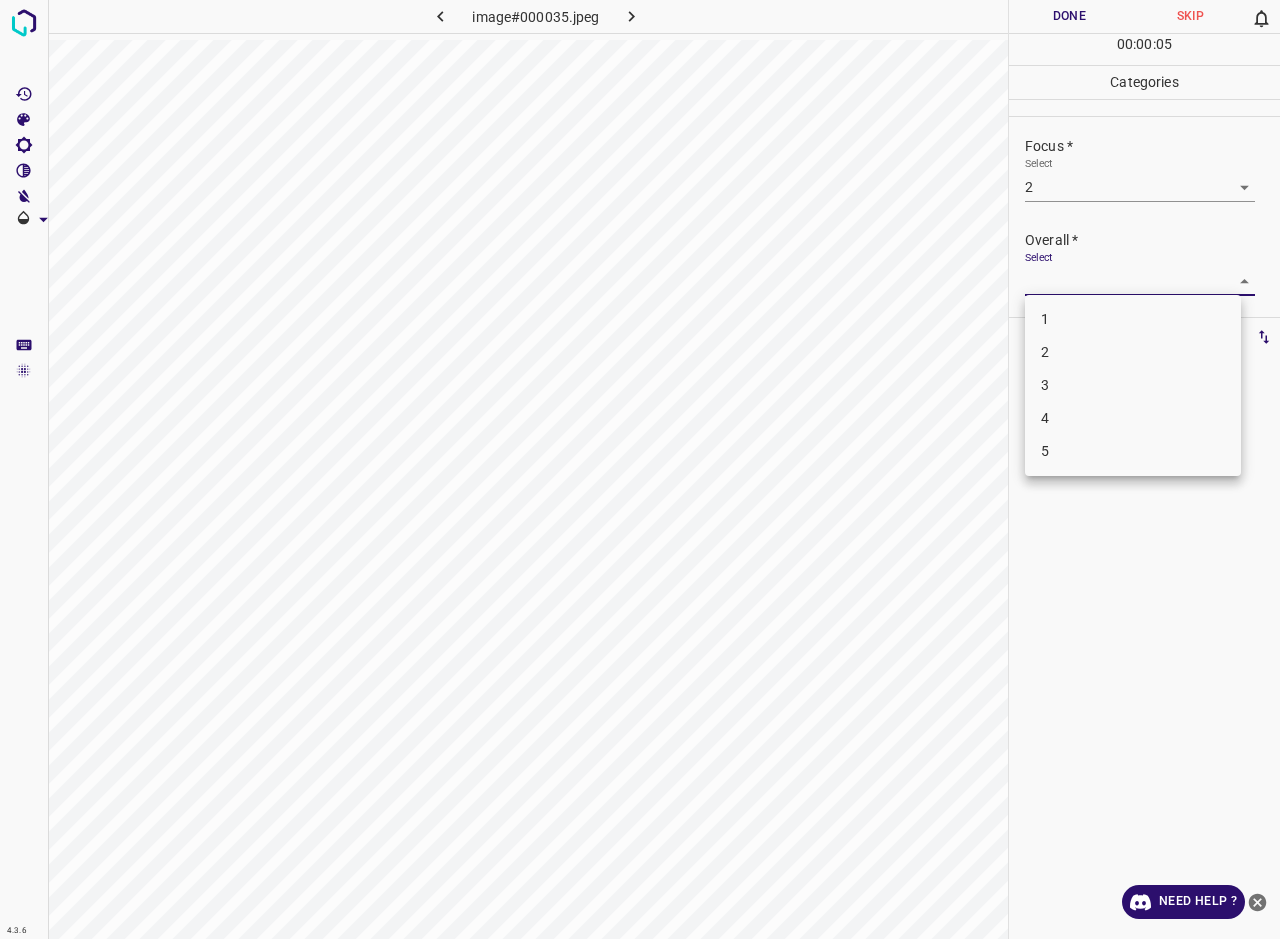 click on "2" at bounding box center [1133, 352] 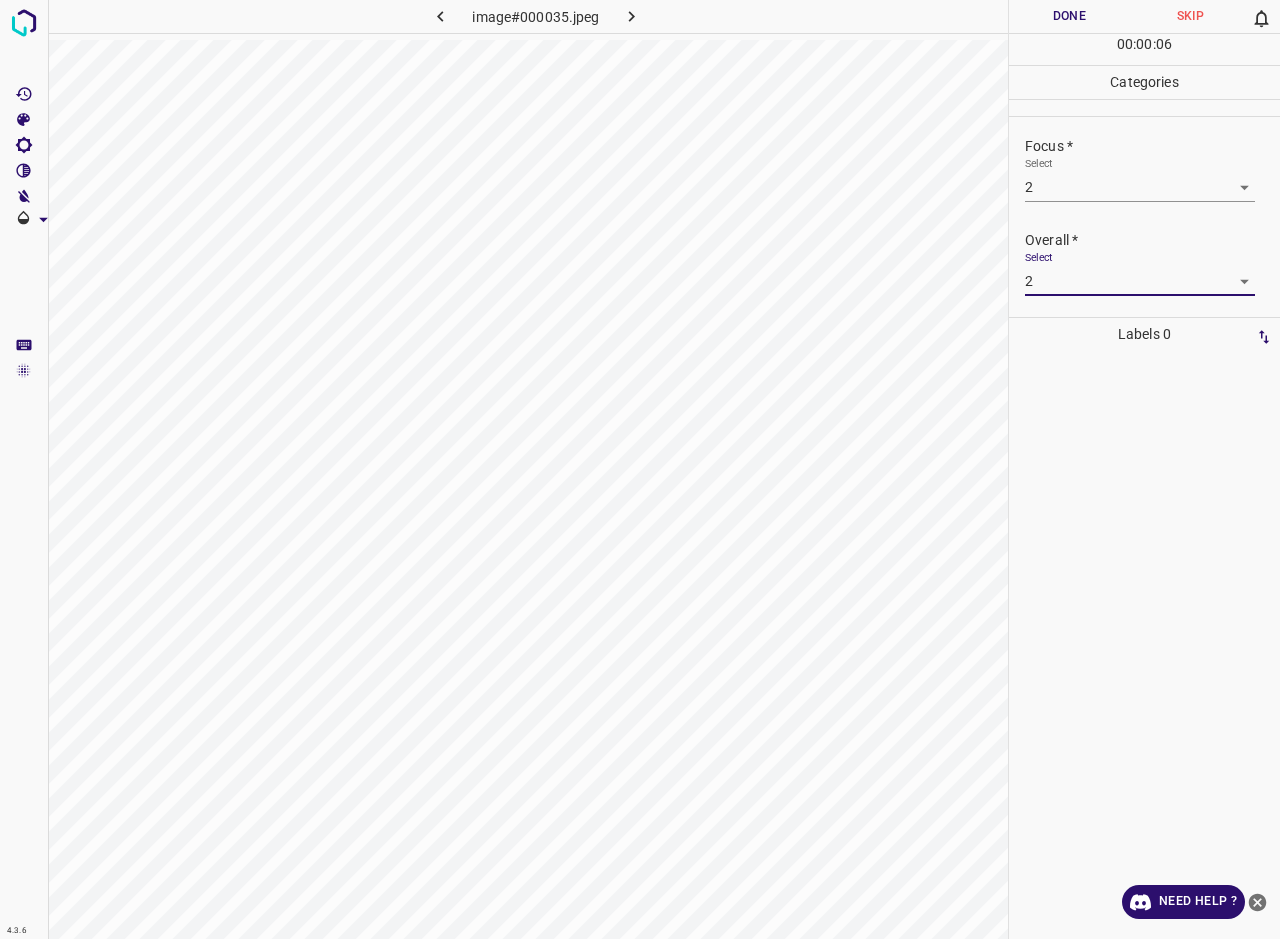 click on "Done" at bounding box center (1069, 16) 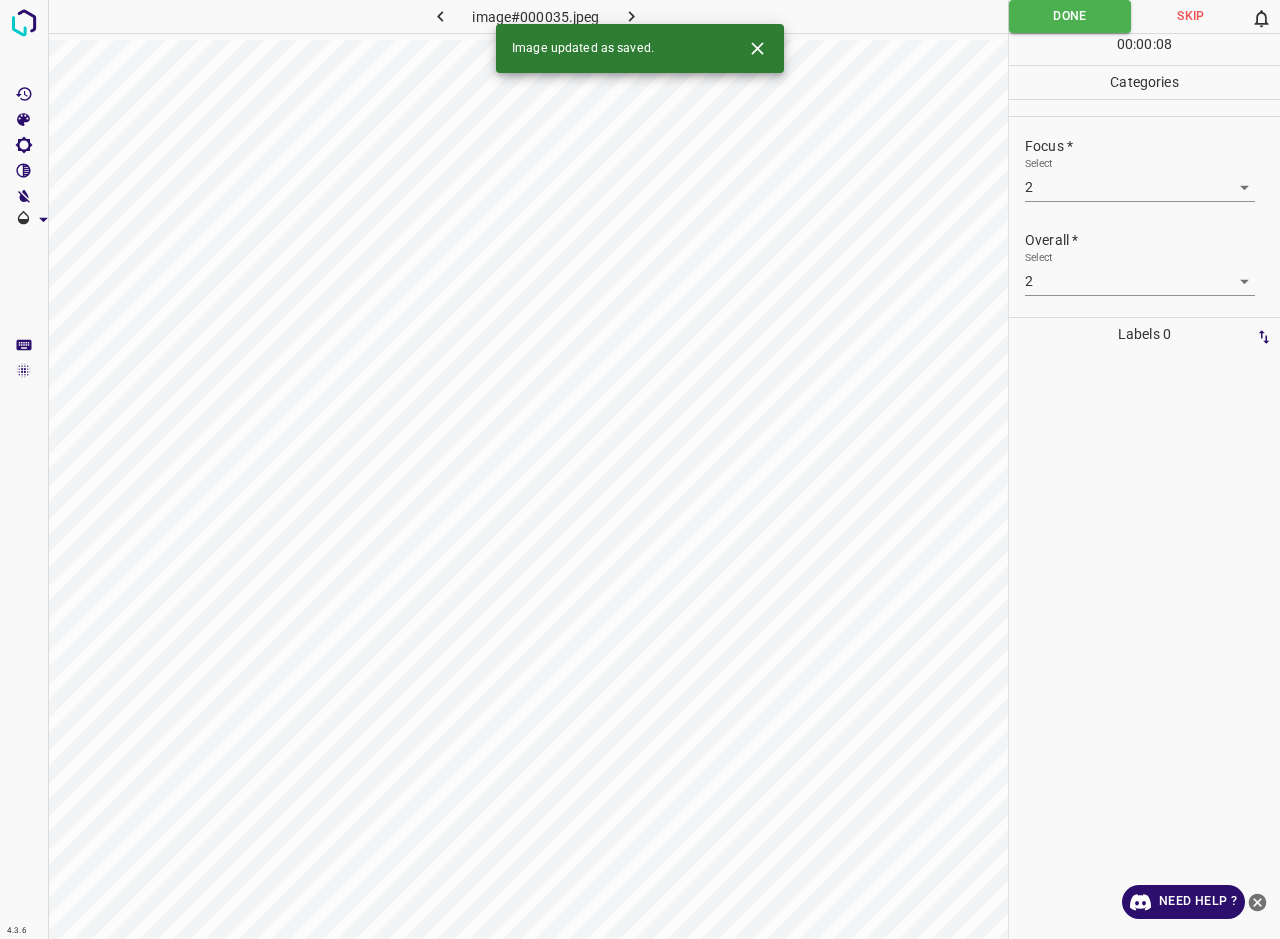 click 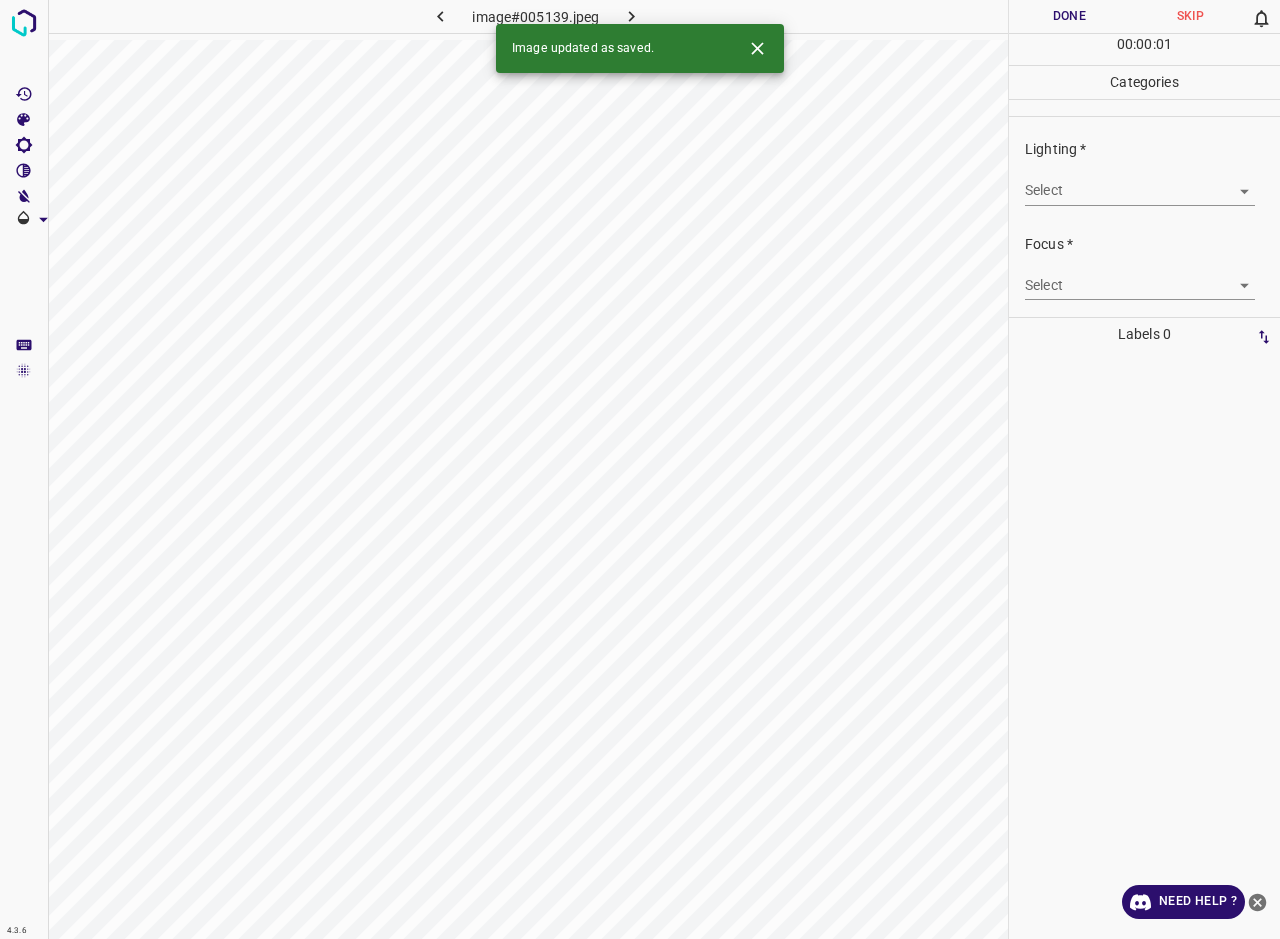 click on "4.3.6  image#005139.jpeg Done Skip 0 00   : 00   : 01   Categories Lighting *  Select ​ Focus *  Select ​ Overall *  Select ​ Labels   0 Categories 1 Lighting 2 Focus 3 Overall Tools Space Change between modes (Draw & Edit) I Auto labeling R Restore zoom M Zoom in N Zoom out Delete Delete selecte label Filters Z Restore filters X Saturation filter C Brightness filter V Contrast filter B Gray scale filter General O Download Image updated as saved. Need Help ? - Text - Hide - Delete" at bounding box center (640, 469) 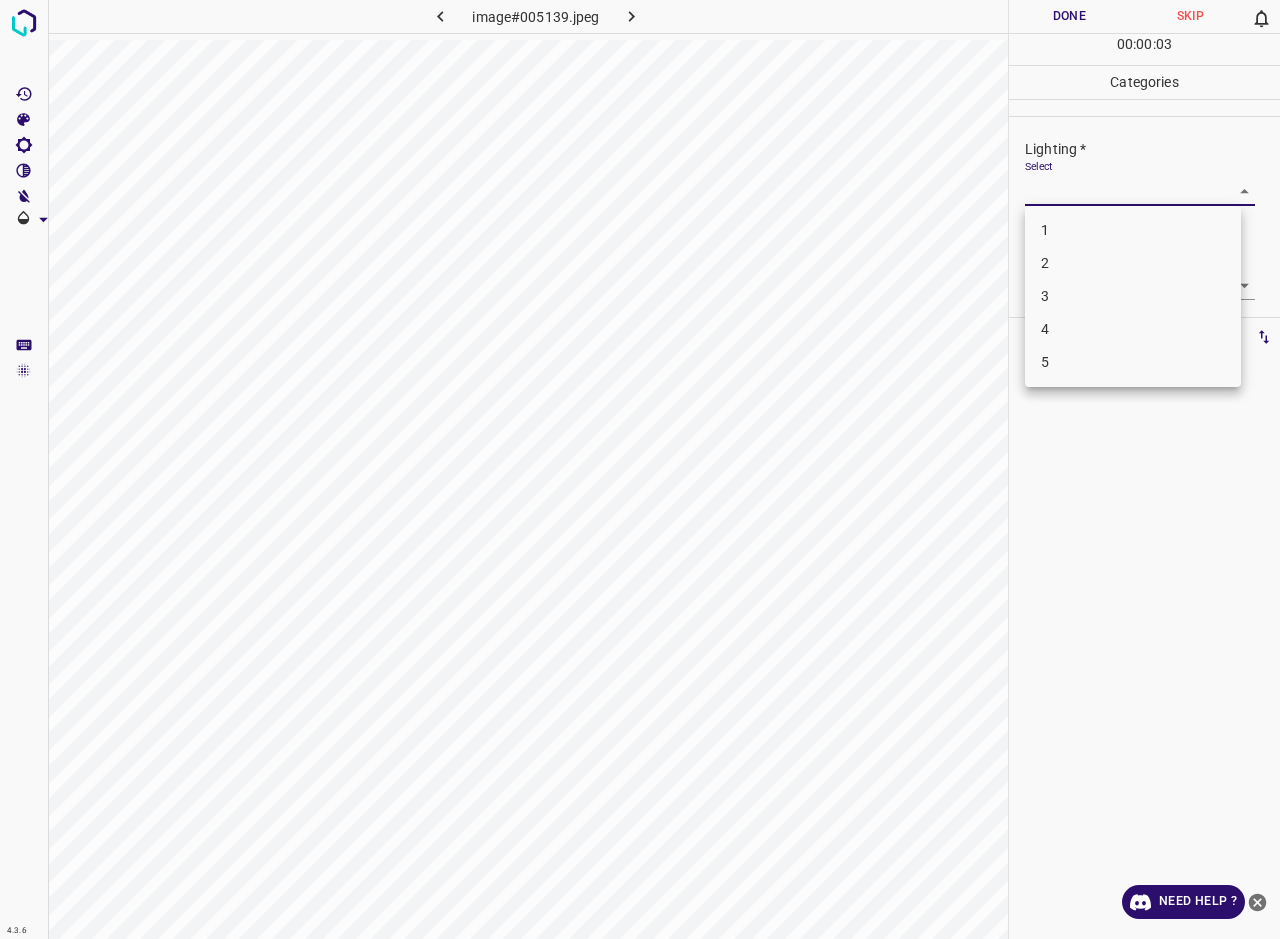 click on "2" at bounding box center (1133, 263) 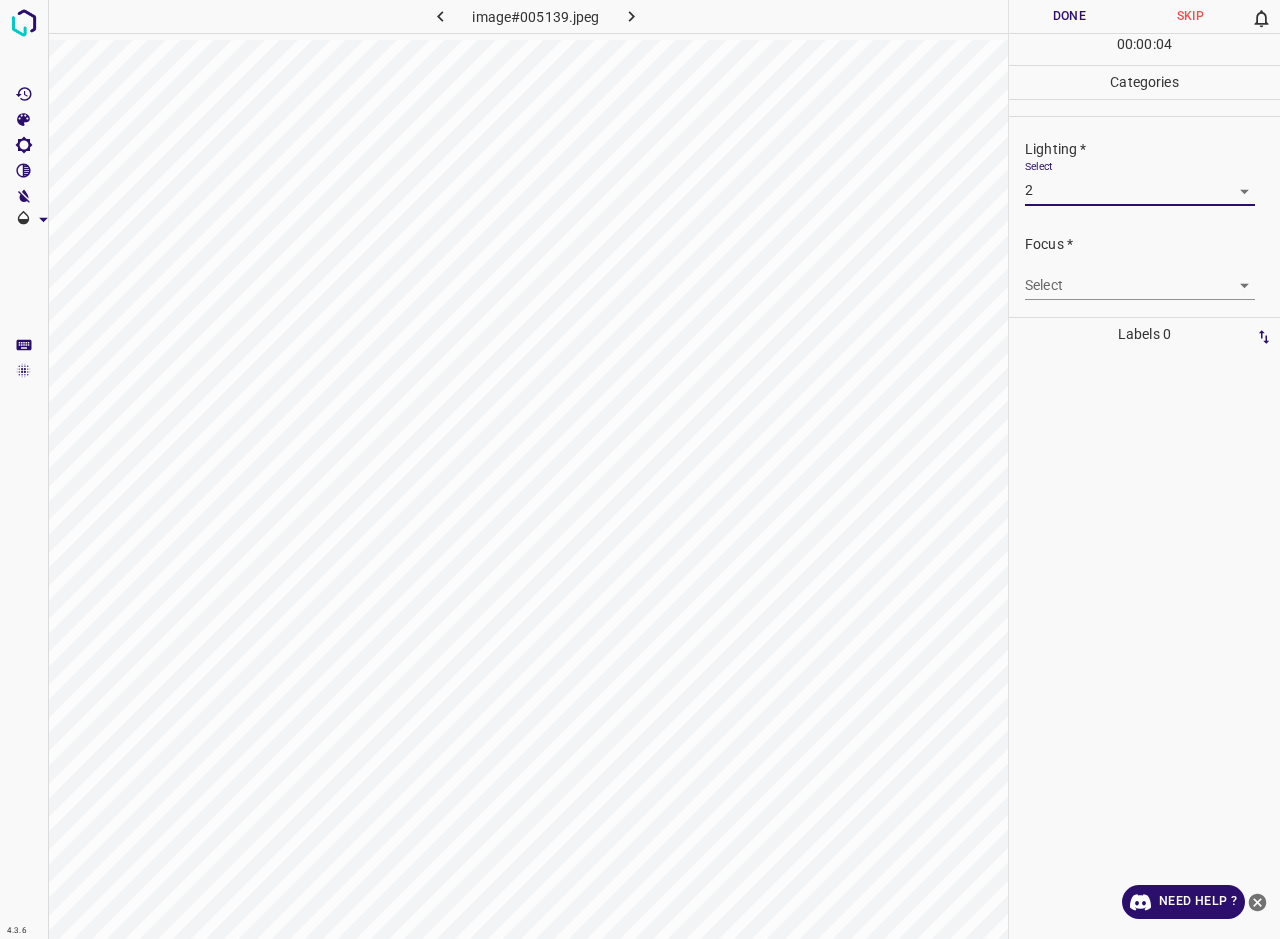 click on "4.3.6  image#005139.jpeg Done Skip 0 00   : 00   : 04   Categories Lighting *  Select 2 2 Focus *  Select ​ Overall *  Select ​ Labels   0 Categories 1 Lighting 2 Focus 3 Overall Tools Space Change between modes (Draw & Edit) I Auto labeling R Restore zoom M Zoom in N Zoom out Delete Delete selecte label Filters Z Restore filters X Saturation filter C Brightness filter V Contrast filter B Gray scale filter General O Download Need Help ? - Text - Hide - Delete" at bounding box center (640, 469) 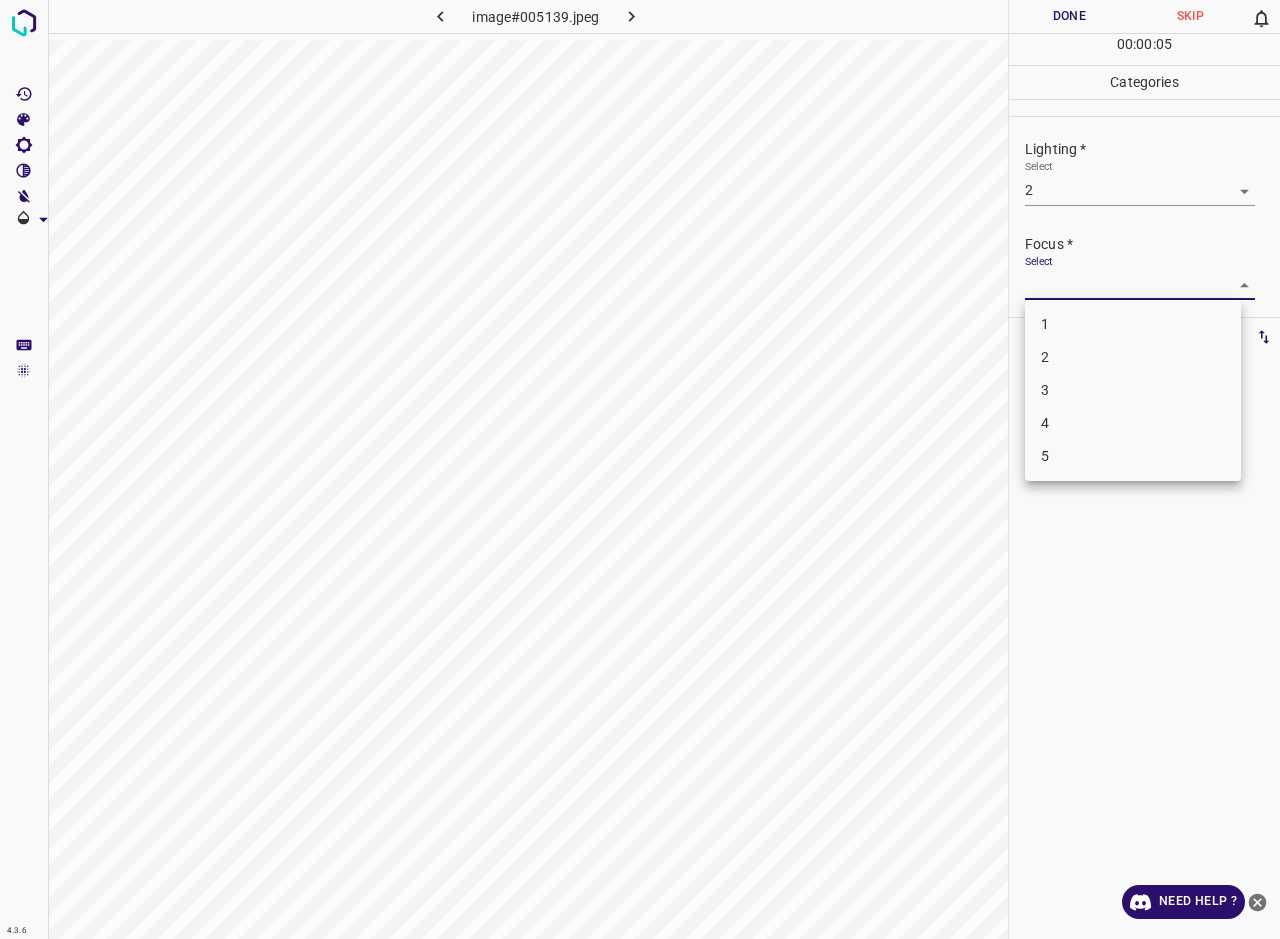 click on "3" at bounding box center [1133, 390] 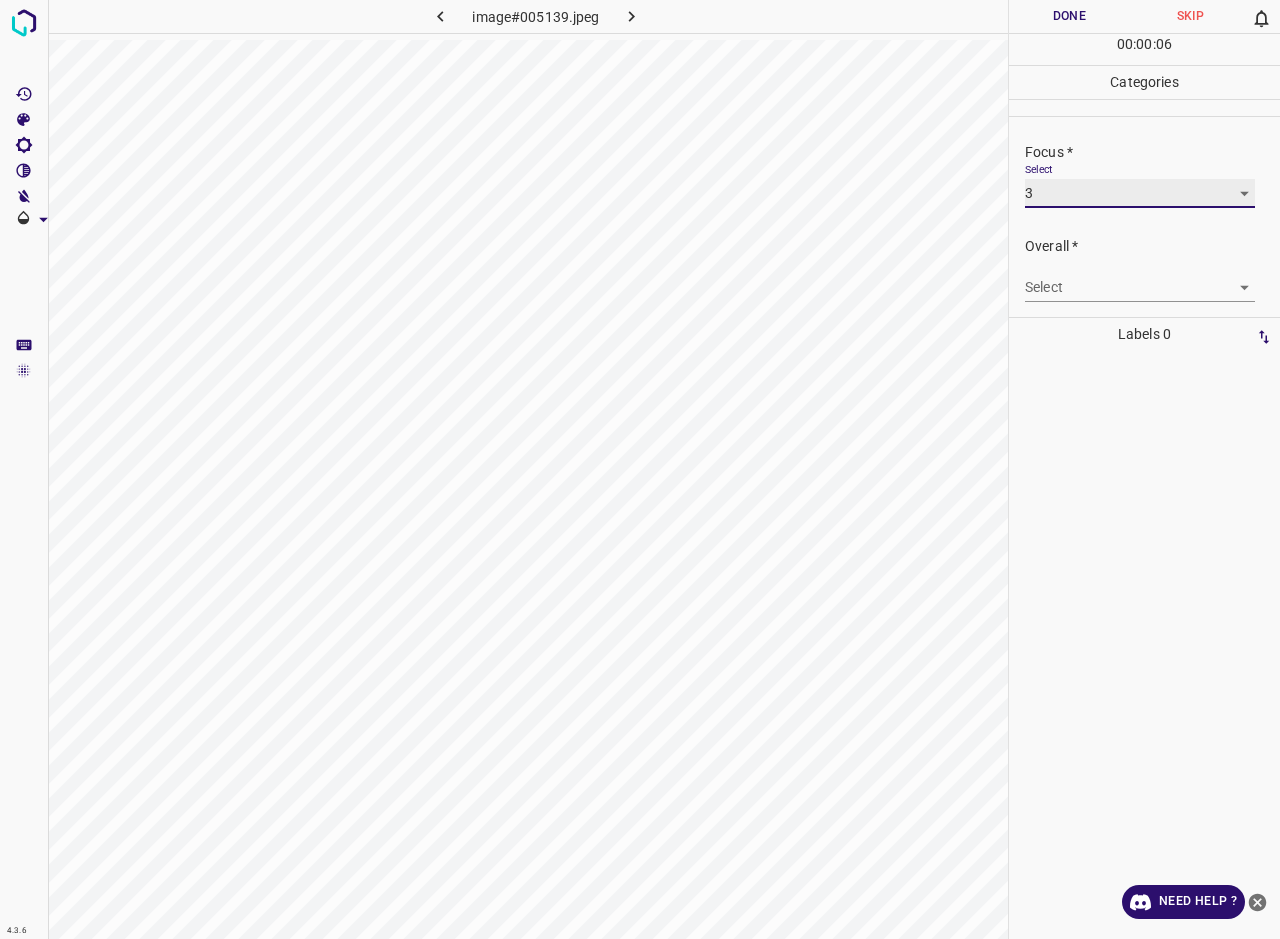 scroll, scrollTop: 98, scrollLeft: 0, axis: vertical 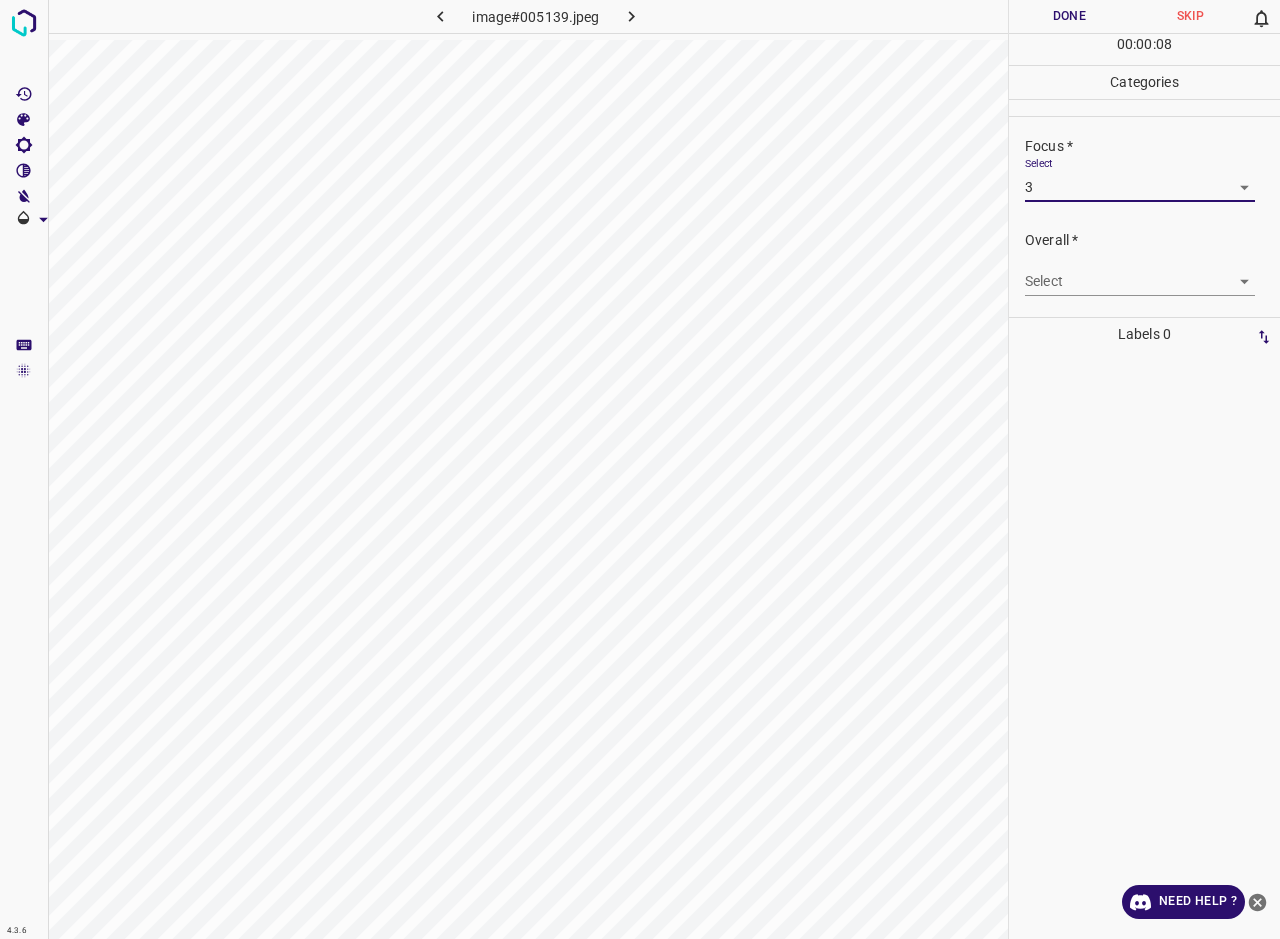 click on "4.3.6  image#005139.jpeg Done Skip 0 00   : 00   : 08   Categories Lighting *  Select 2 2 Focus *  Select 3 3 Overall *  Select ​ Labels   0 Categories 1 Lighting 2 Focus 3 Overall Tools Space Change between modes (Draw & Edit) I Auto labeling R Restore zoom M Zoom in N Zoom out Delete Delete selecte label Filters Z Restore filters X Saturation filter C Brightness filter V Contrast filter B Gray scale filter General O Download Need Help ? - Text - Hide - Delete" at bounding box center (640, 469) 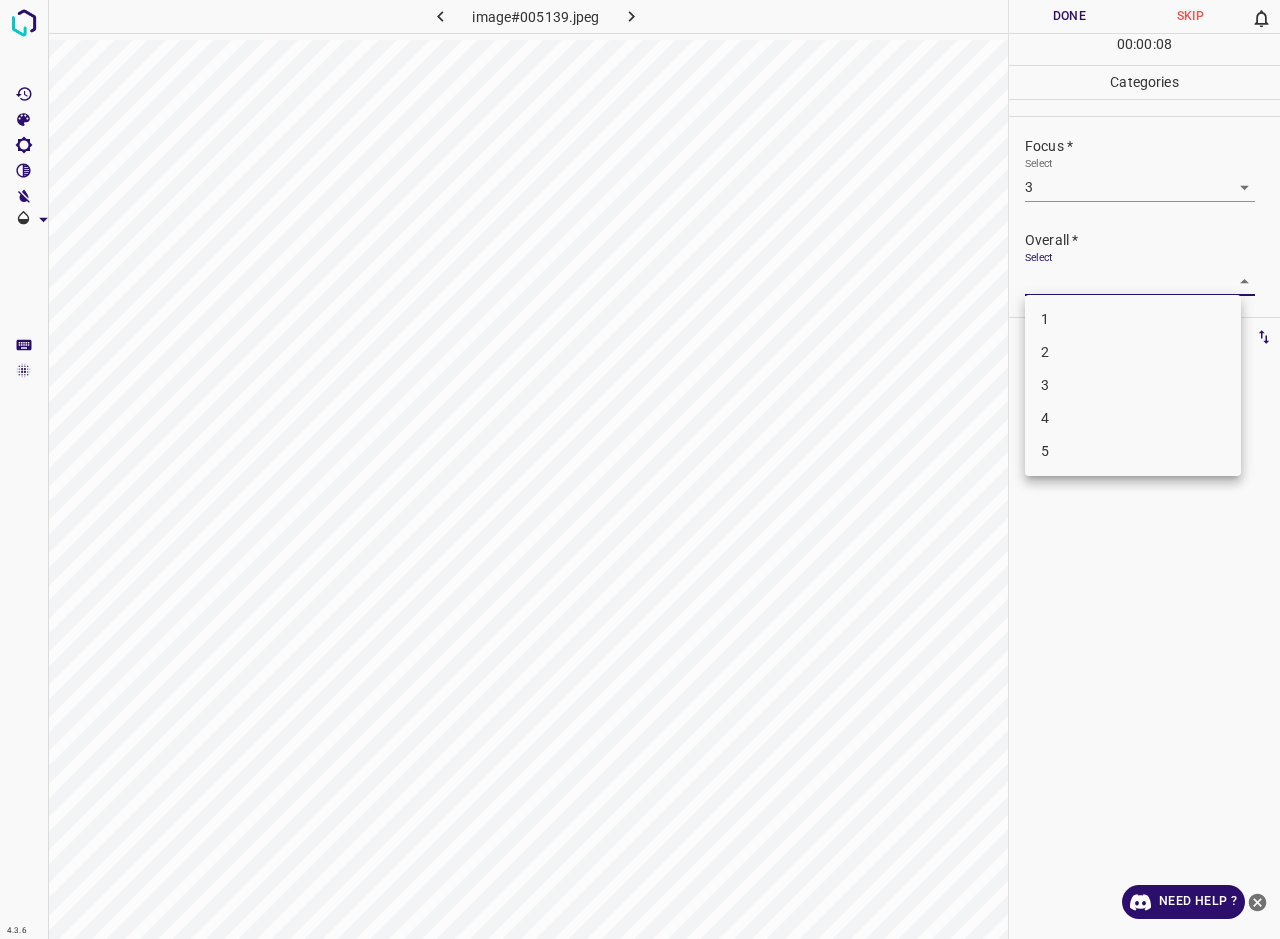 click on "3" at bounding box center (1133, 385) 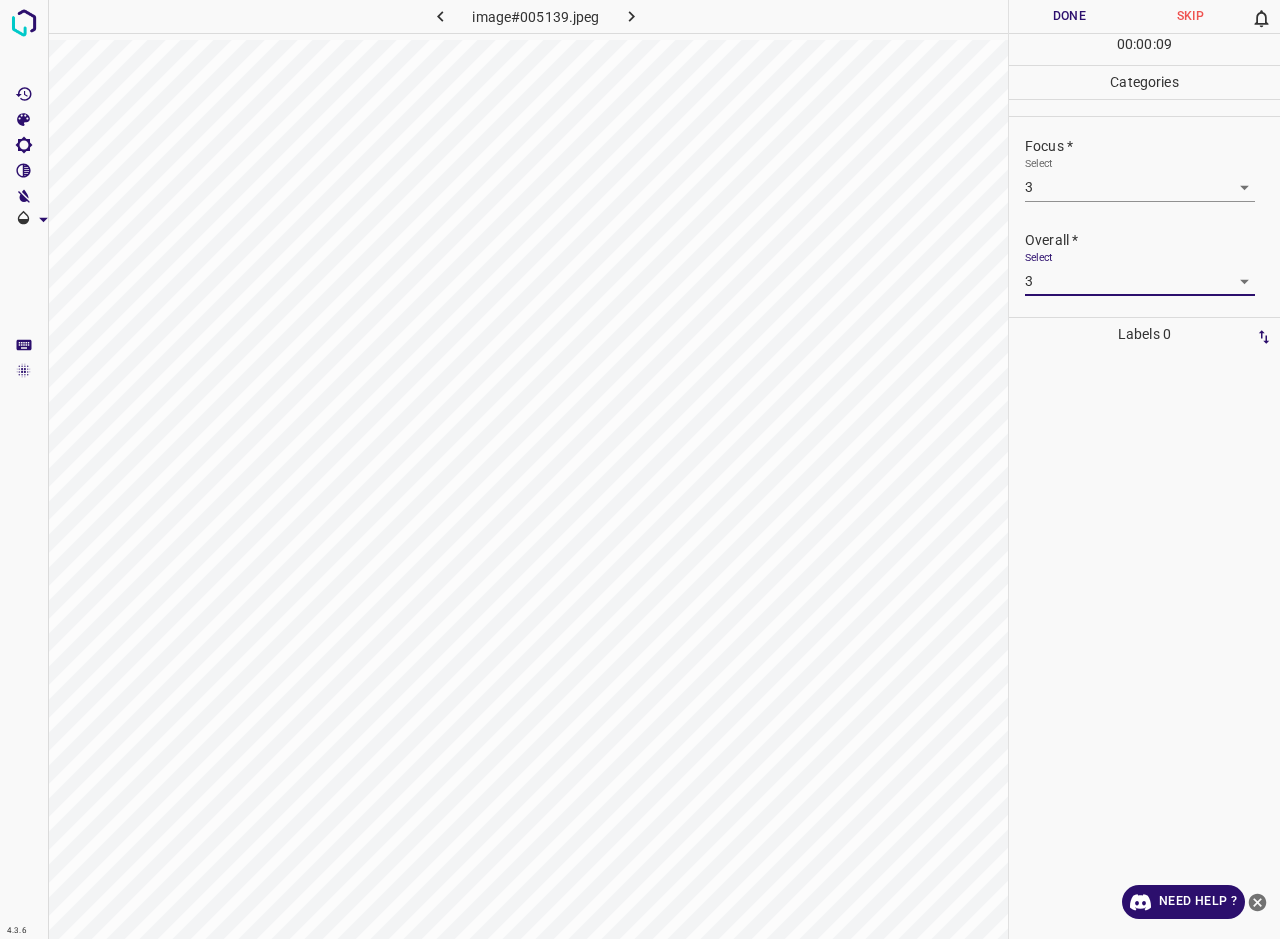 click on "Done" at bounding box center [1069, 16] 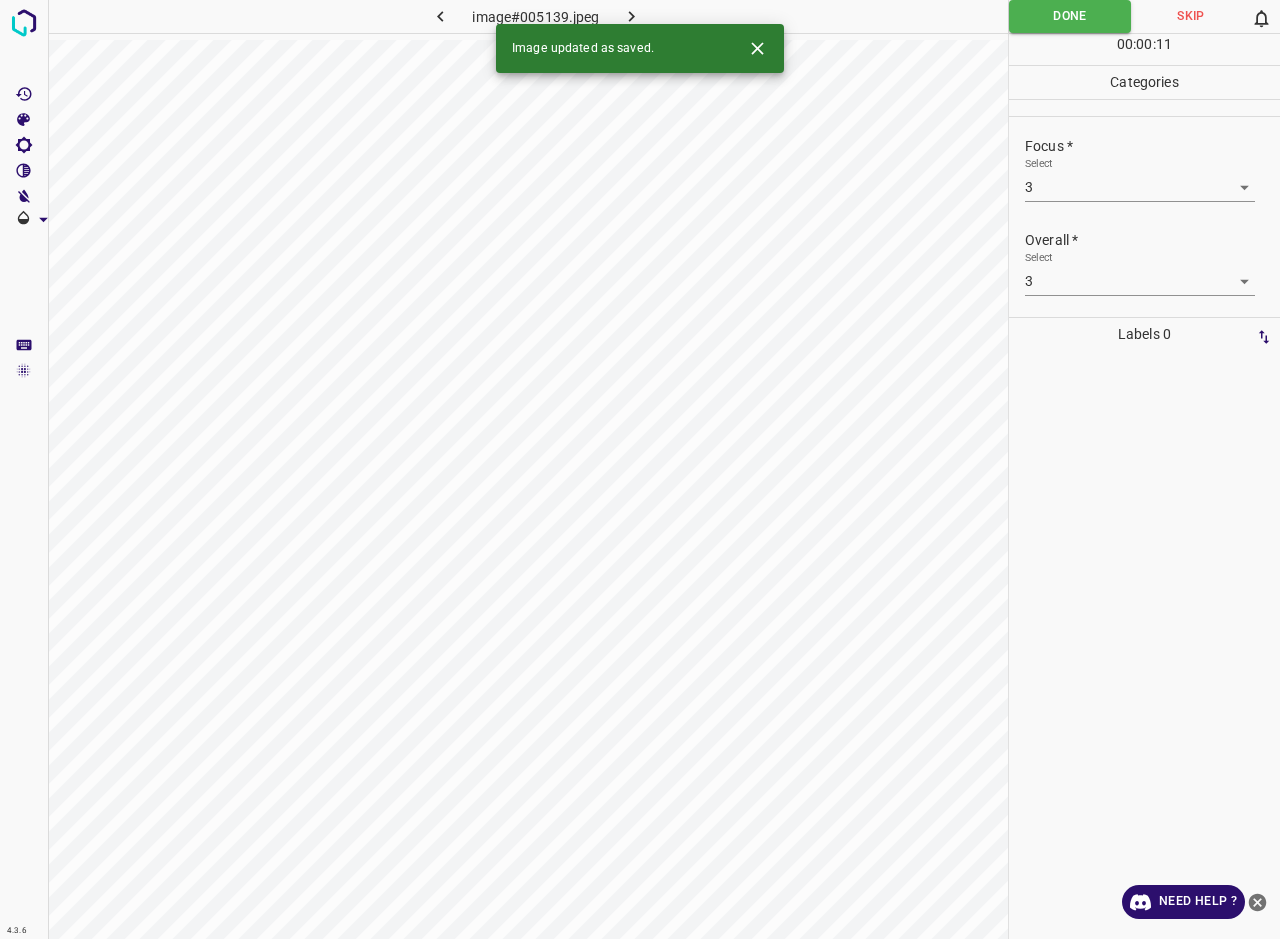click 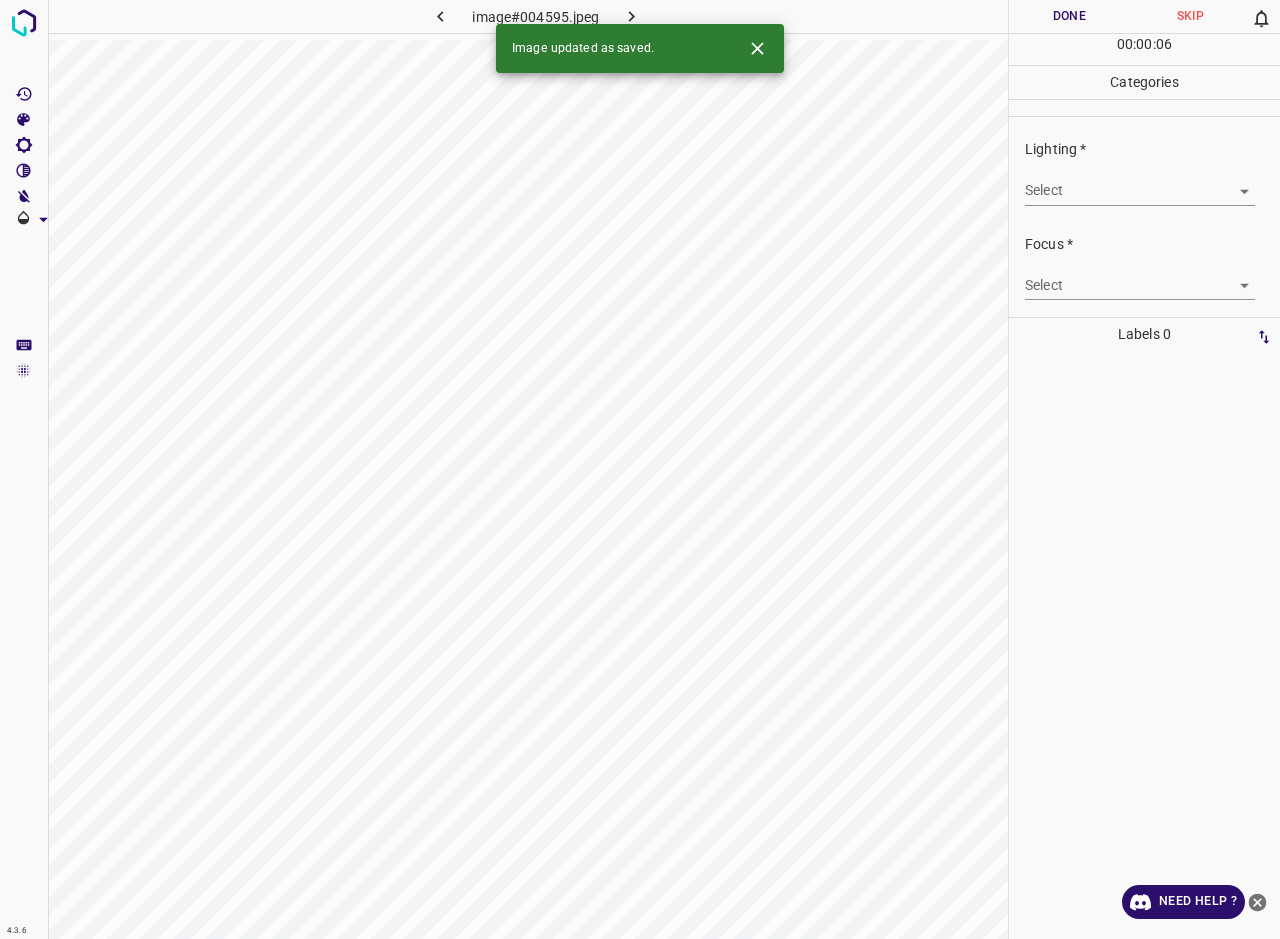 click on "4.3.6  image#004595.jpeg Done Skip 0 00   : 00   : 06   Categories Lighting *  Select ​ Focus *  Select ​ Overall *  Select ​ Labels   0 Categories 1 Lighting 2 Focus 3 Overall Tools Space Change between modes (Draw & Edit) I Auto labeling R Restore zoom M Zoom in N Zoom out Delete Delete selecte label Filters Z Restore filters X Saturation filter C Brightness filter V Contrast filter B Gray scale filter General O Download Image updated as saved. Need Help ? - Text - Hide - Delete" at bounding box center [640, 469] 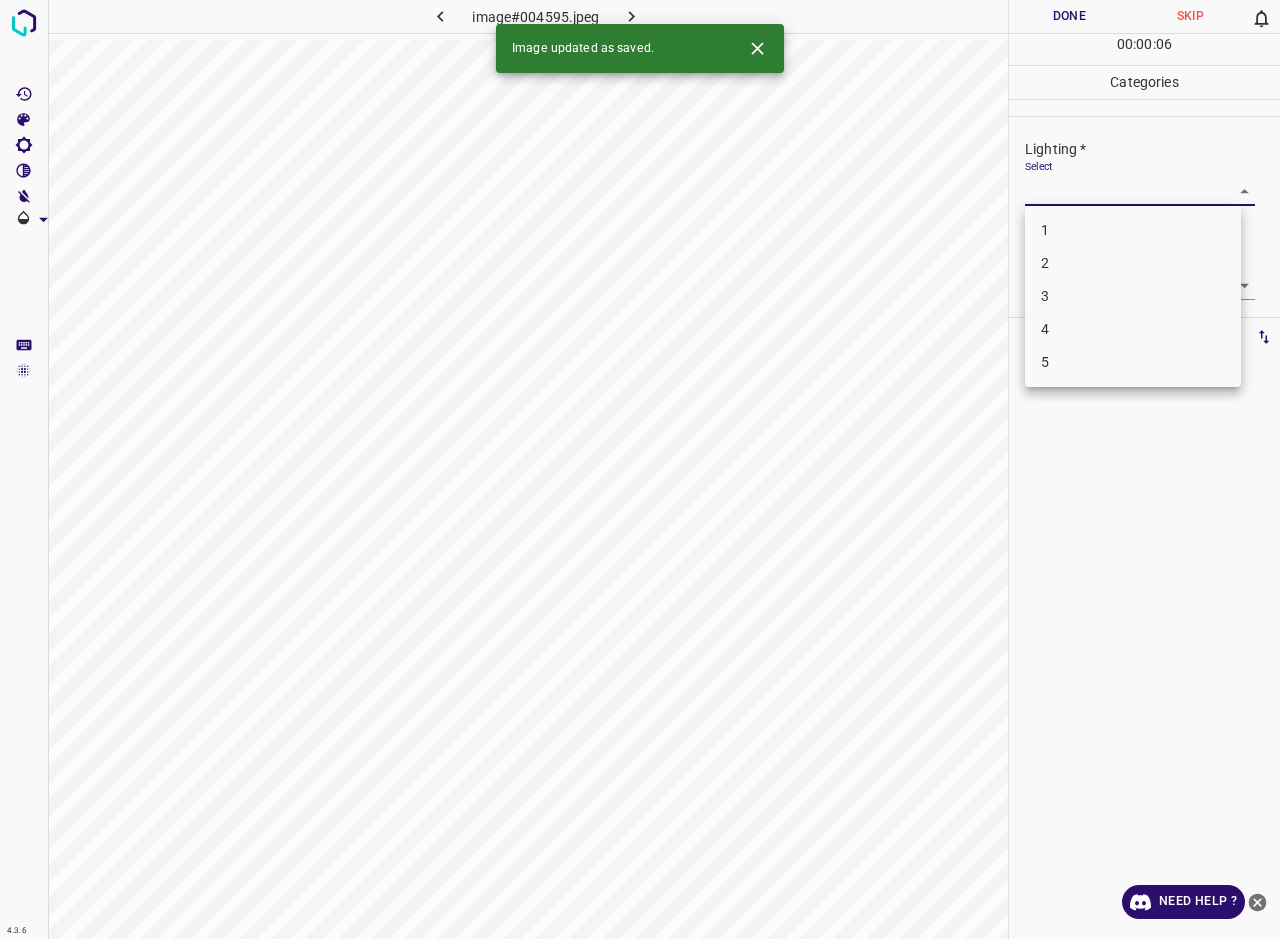 click on "2" at bounding box center [1133, 263] 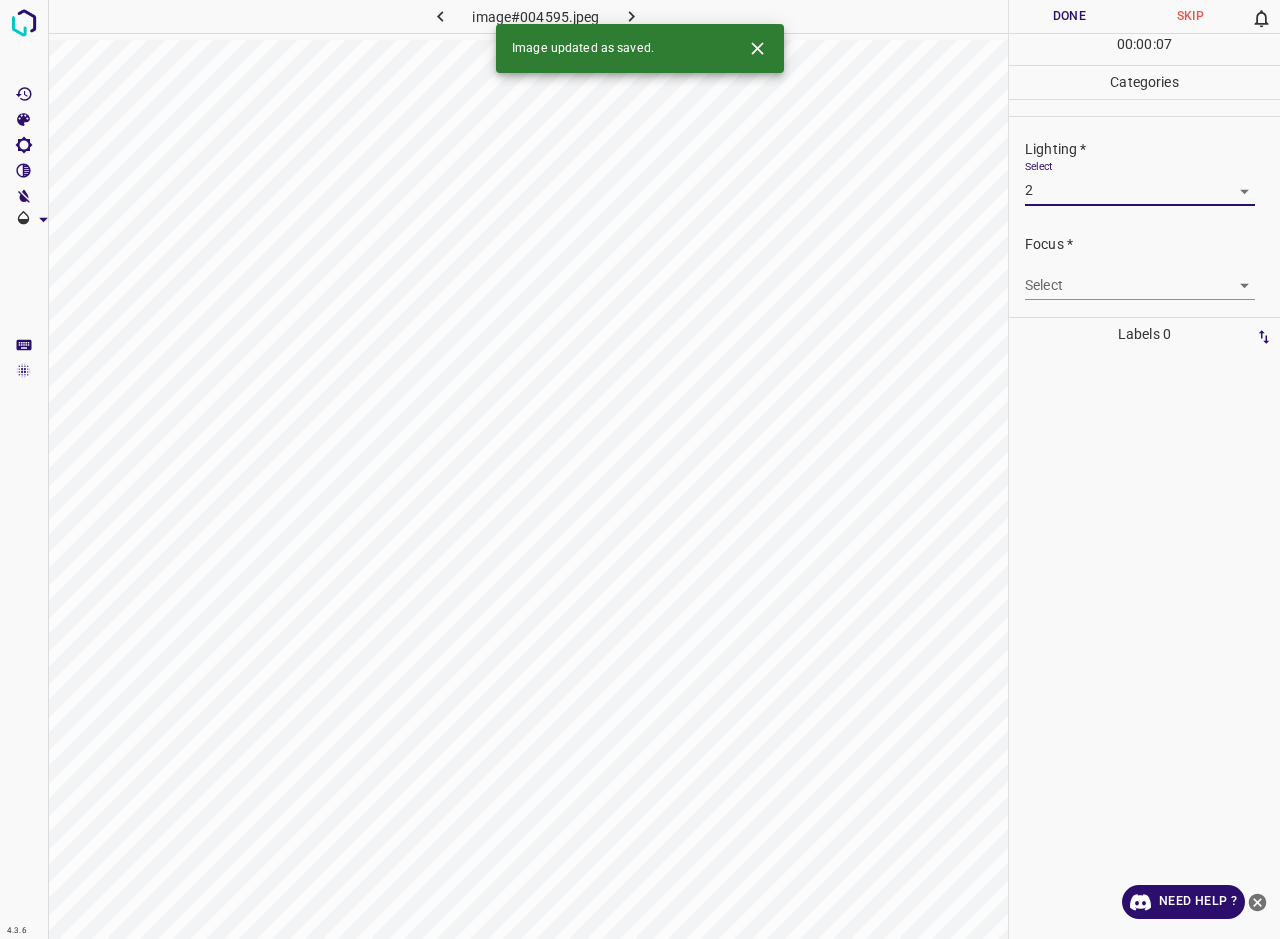 click on "Select ​" at bounding box center (1140, 277) 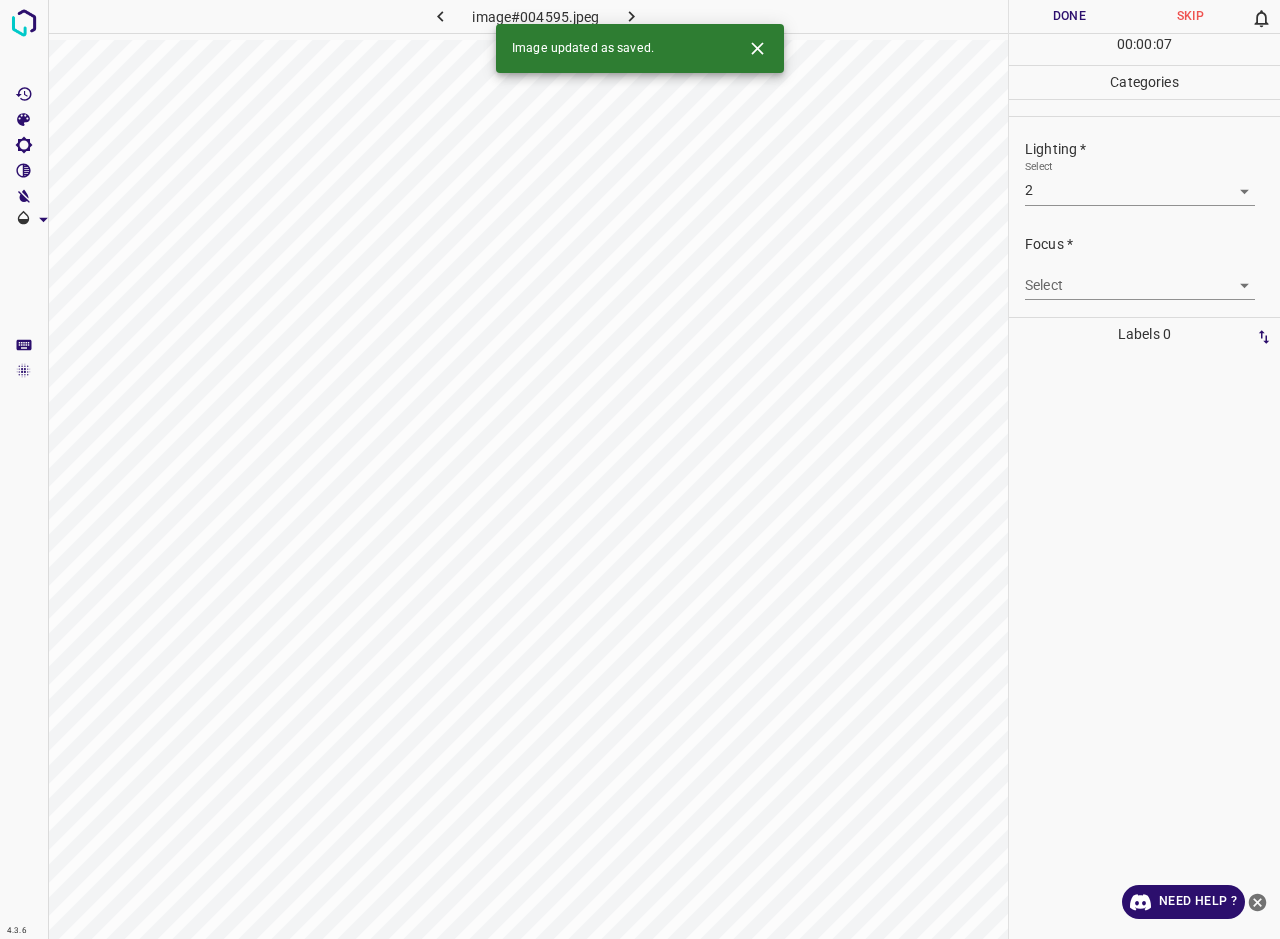 click on "4.3.6  image#004595.jpeg Done Skip 0 00   : 00   : 07   Categories Lighting *  Select 2 2 Focus *  Select ​ Overall *  Select ​ Labels   0 Categories 1 Lighting 2 Focus 3 Overall Tools Space Change between modes (Draw & Edit) I Auto labeling R Restore zoom M Zoom in N Zoom out Delete Delete selecte label Filters Z Restore filters X Saturation filter C Brightness filter V Contrast filter B Gray scale filter General O Download Image updated as saved. Need Help ? - Text - Hide - Delete" at bounding box center [640, 469] 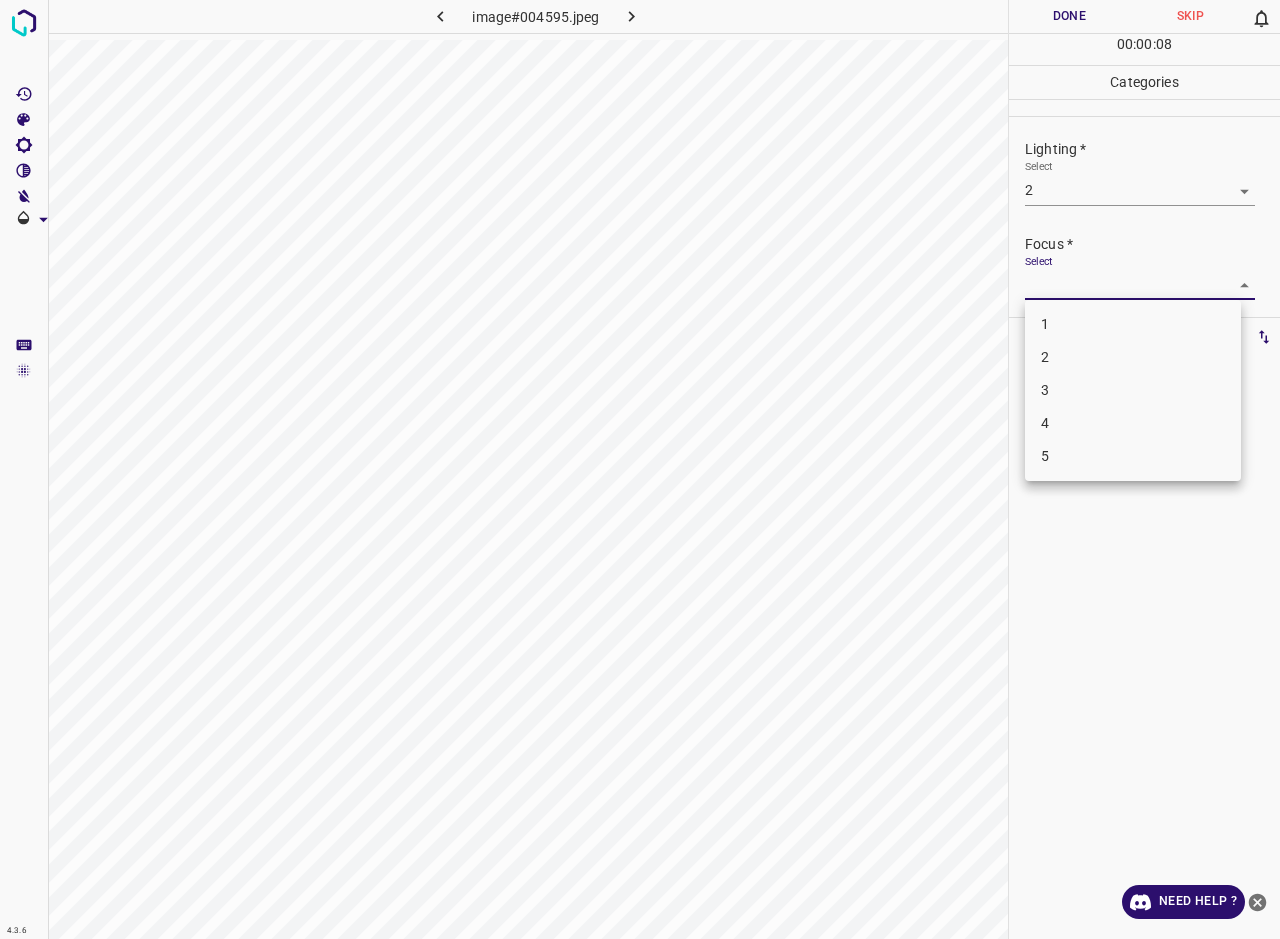 click on "3" at bounding box center (1133, 390) 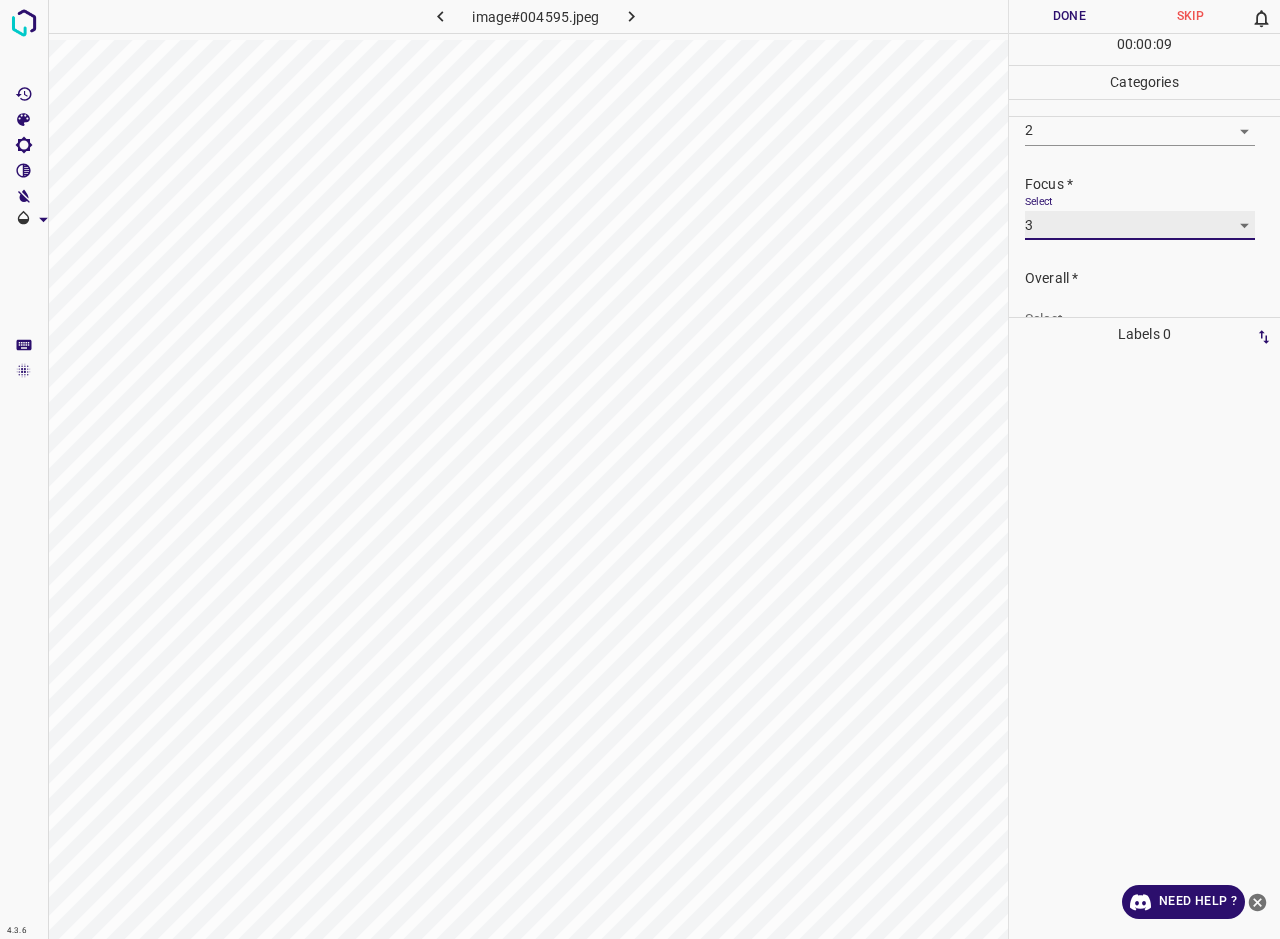 scroll, scrollTop: 79, scrollLeft: 0, axis: vertical 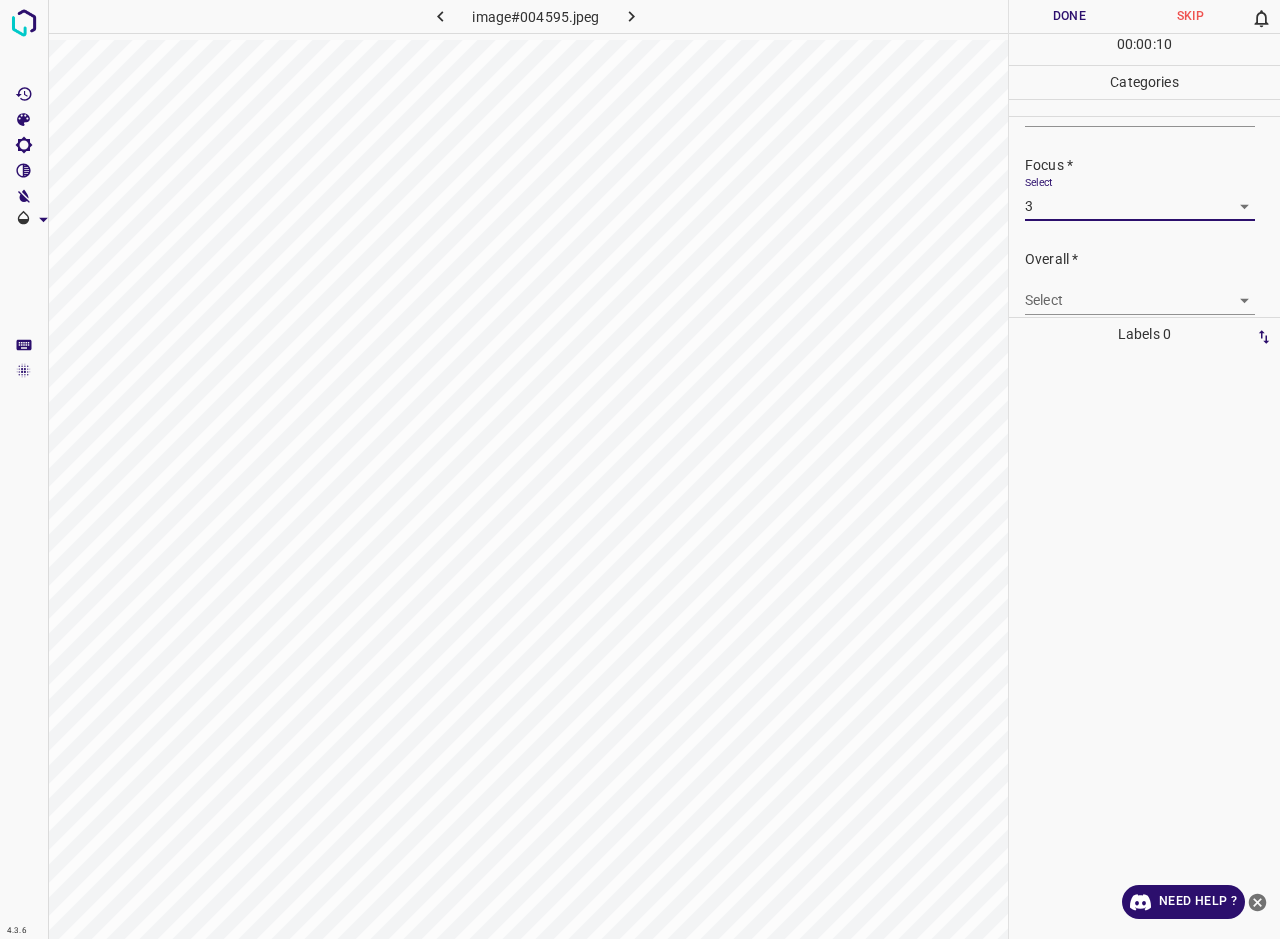 click on "4.3.6  image#004595.jpeg Done Skip 0 00   : 00   : 10   Categories Lighting *  Select 2 2 Focus *  Select 3 3 Overall *  Select ​ Labels   0 Categories 1 Lighting 2 Focus 3 Overall Tools Space Change between modes (Draw & Edit) I Auto labeling R Restore zoom M Zoom in N Zoom out Delete Delete selecte label Filters Z Restore filters X Saturation filter C Brightness filter V Contrast filter B Gray scale filter General O Download Need Help ? - Text - Hide - Delete" at bounding box center (640, 469) 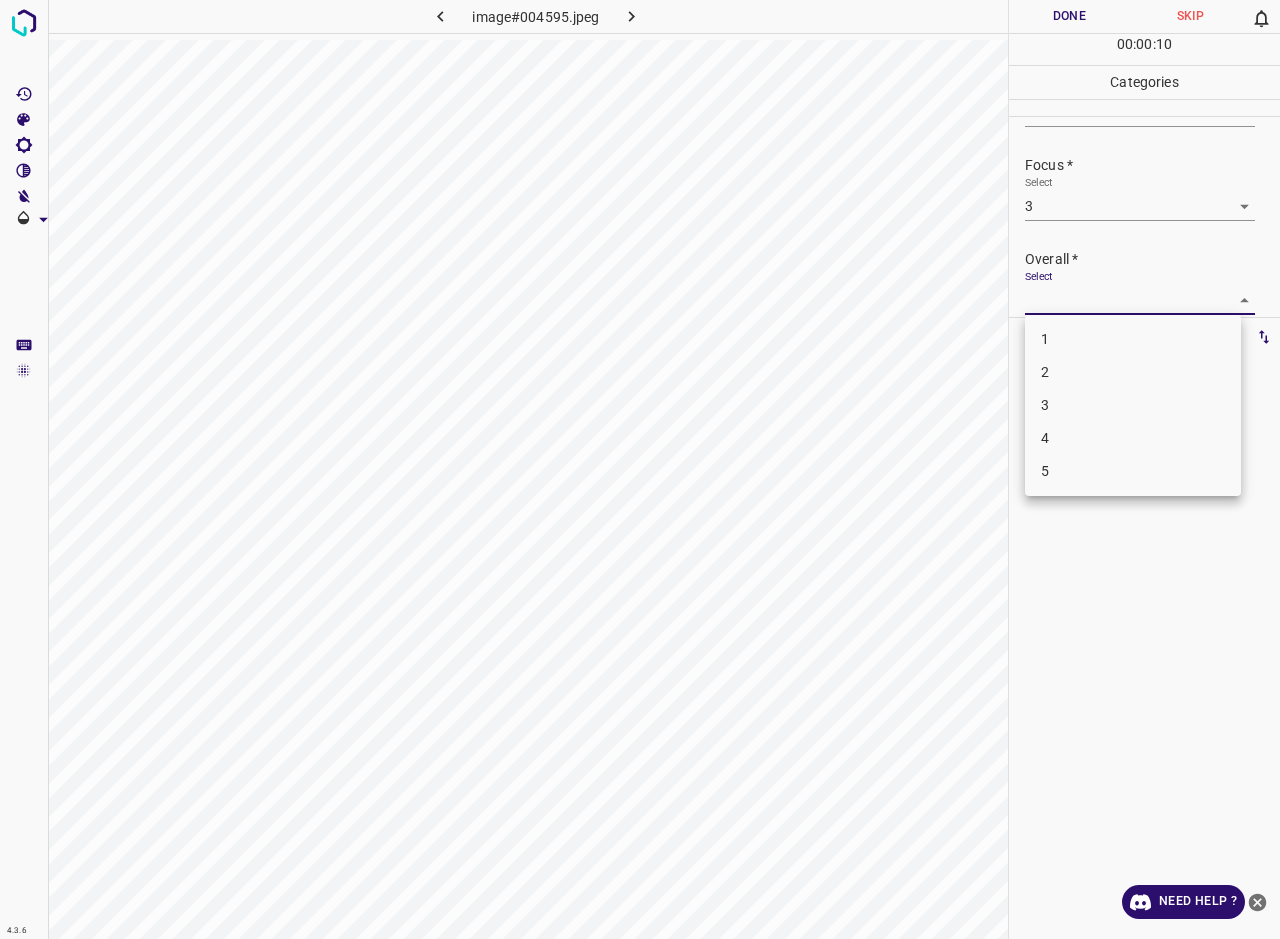 click on "3" at bounding box center [1133, 405] 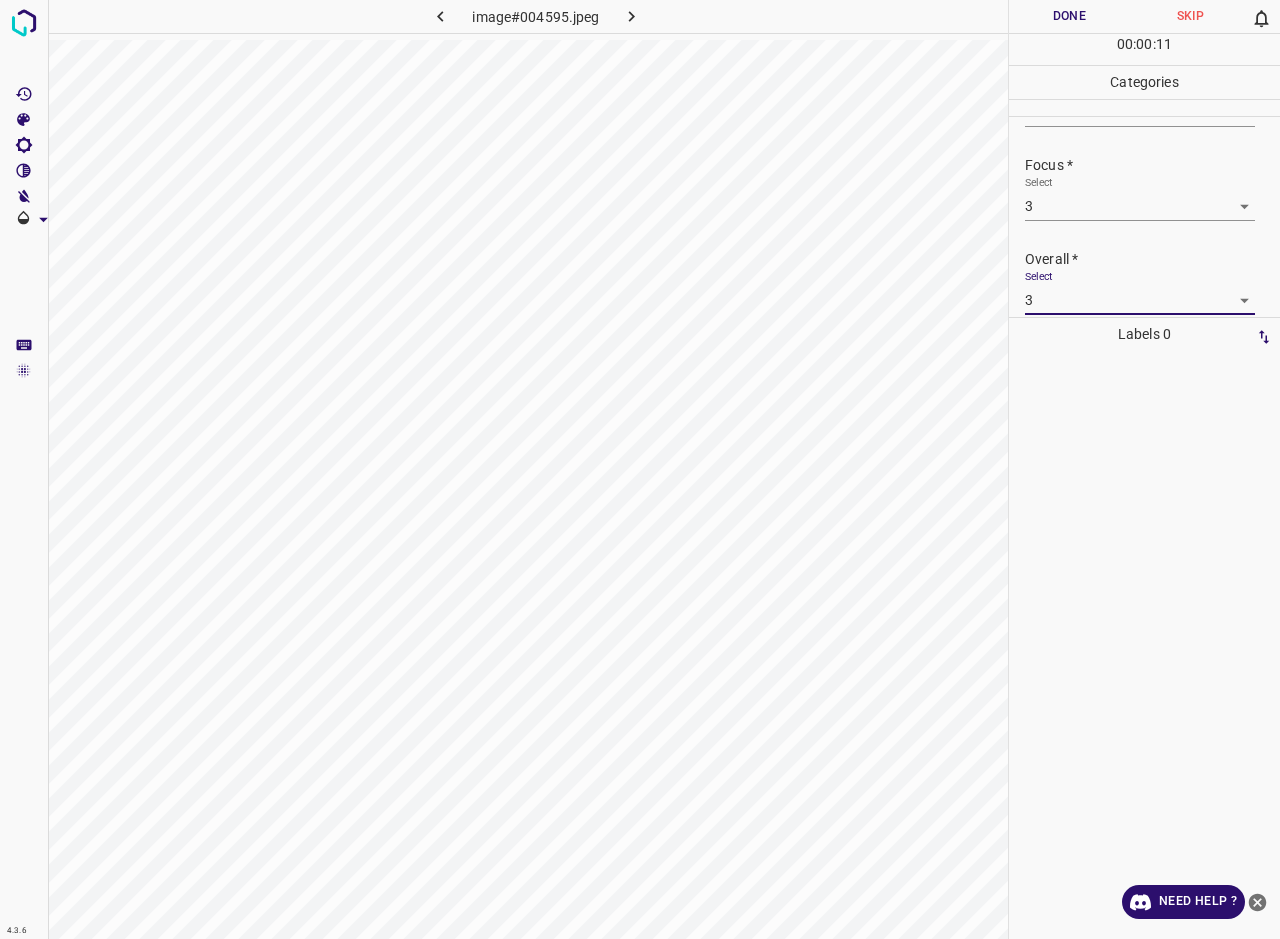 click on "Done" at bounding box center (1069, 16) 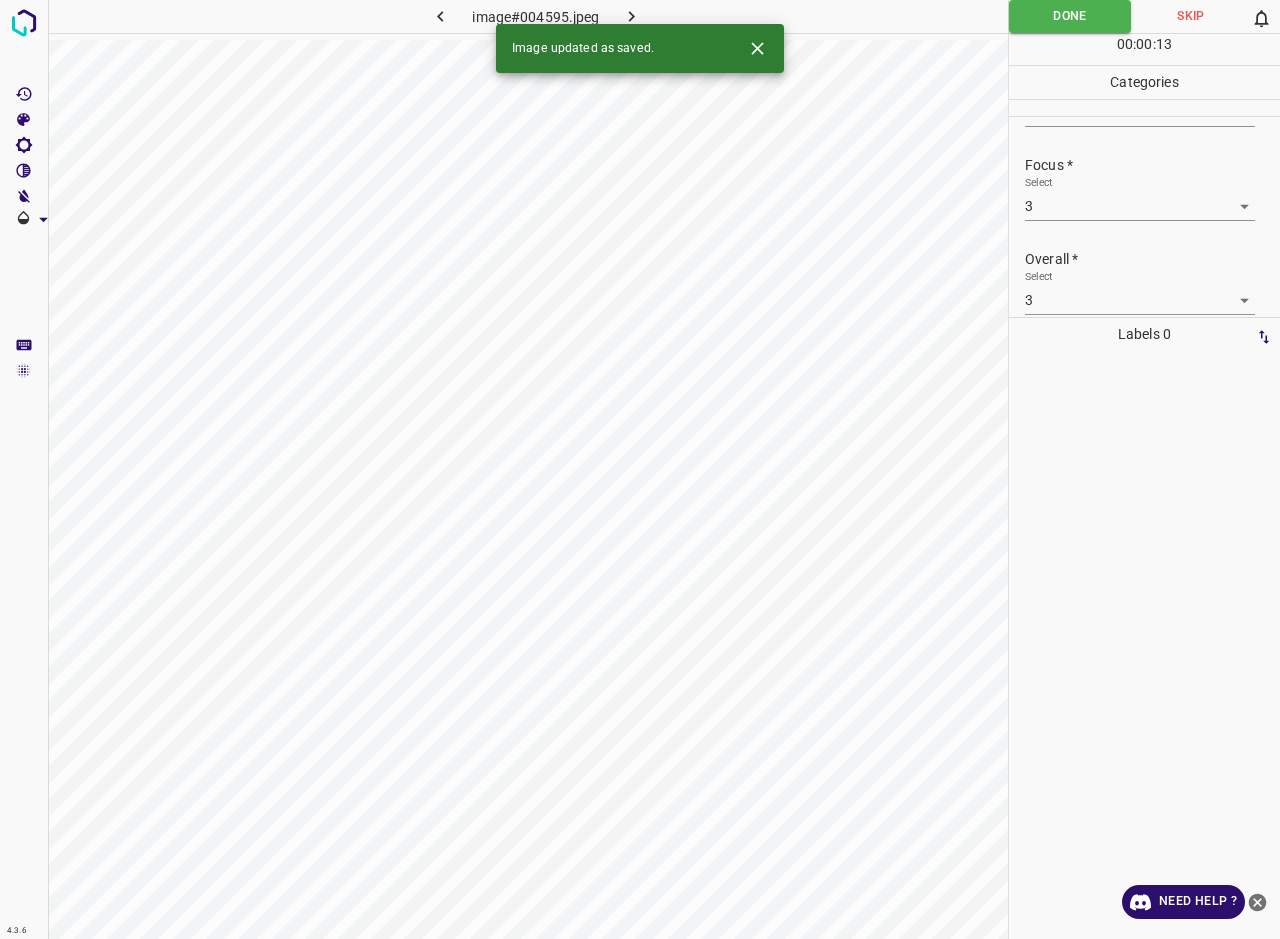 click 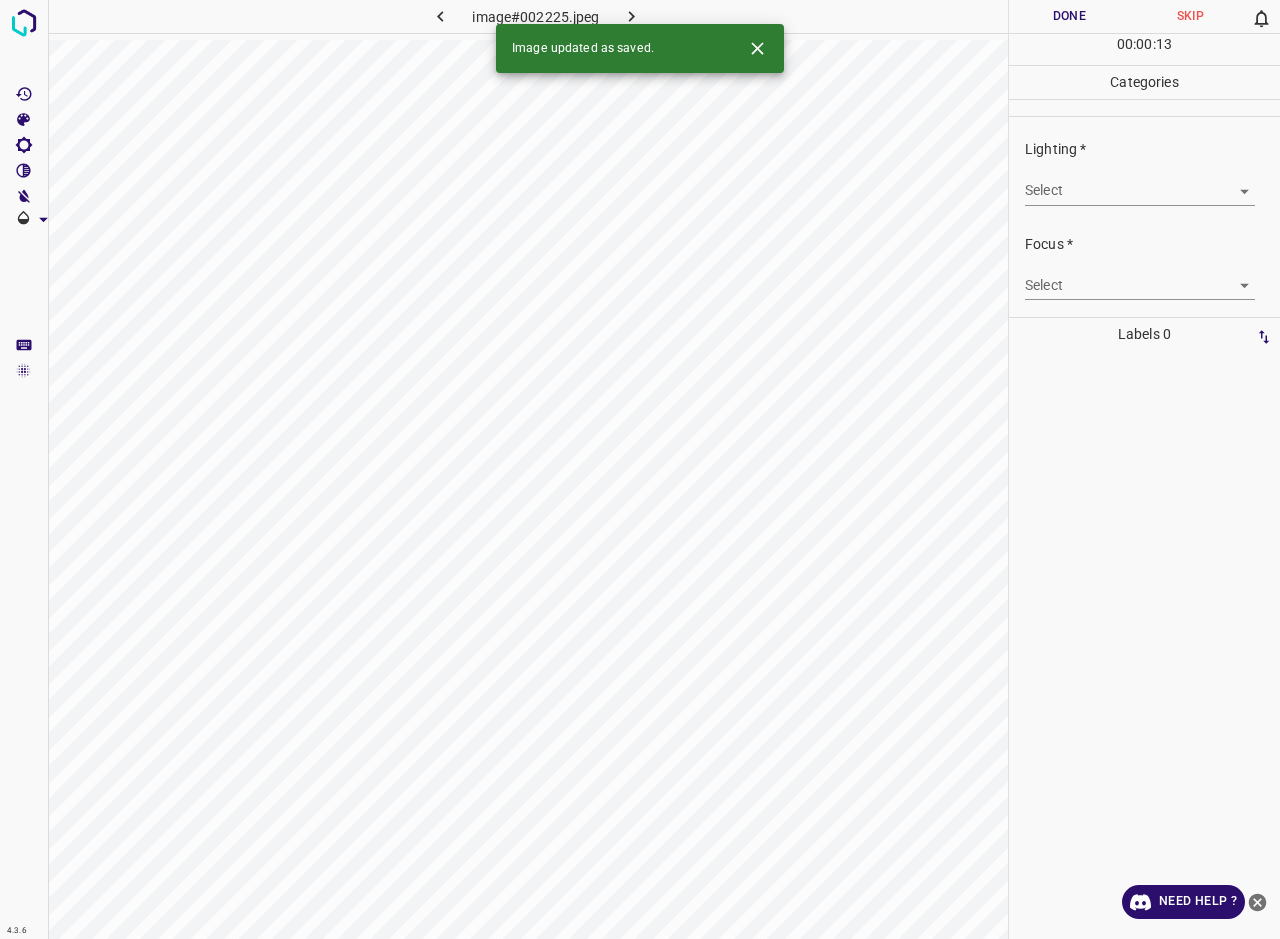 click on "4.3.6  image#002225.jpeg Done Skip 0 00   : 00   : 13   Categories Lighting *  Select ​ Focus *  Select ​ Overall *  Select ​ Labels   0 Categories 1 Lighting 2 Focus 3 Overall Tools Space Change between modes (Draw & Edit) I Auto labeling R Restore zoom M Zoom in N Zoom out Delete Delete selecte label Filters Z Restore filters X Saturation filter C Brightness filter V Contrast filter B Gray scale filter General O Download Image updated as saved. Need Help ? - Text - Hide - Delete" at bounding box center (640, 469) 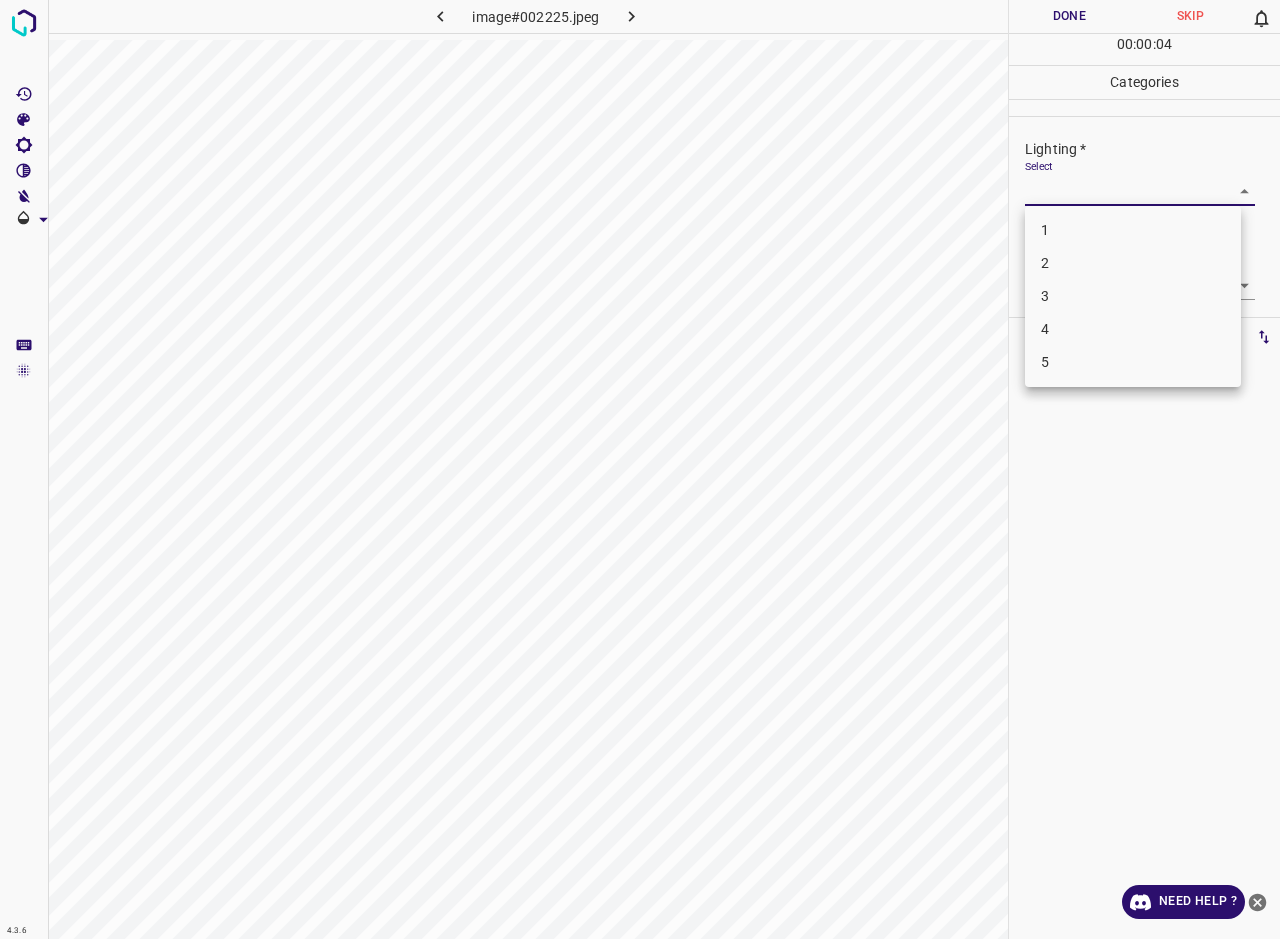 click on "3" at bounding box center (1133, 296) 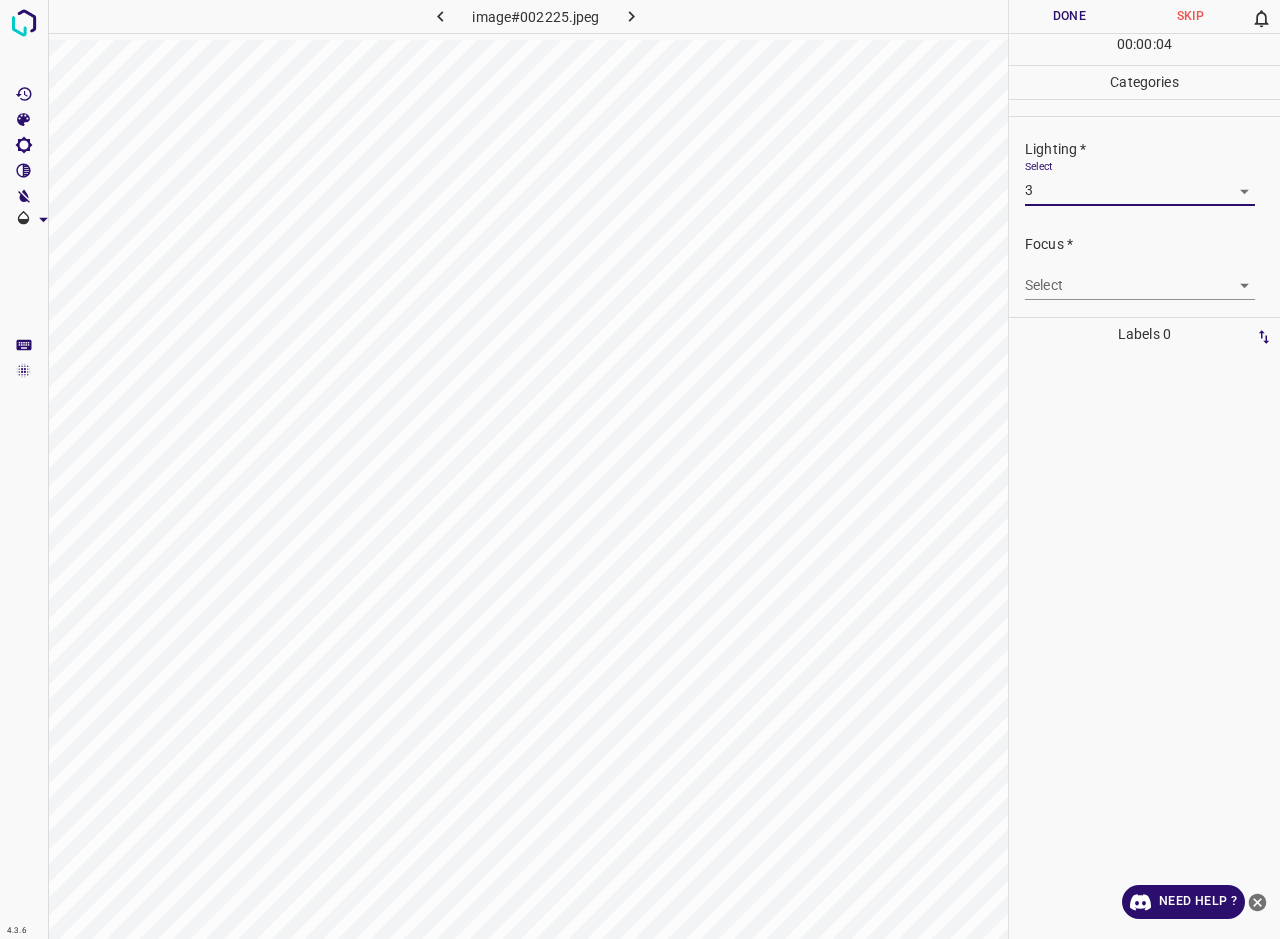 click on "4.3.6  image#002225.jpeg Done Skip 0 00   : 00   : 04   Categories Lighting *  Select 3 3 Focus *  Select ​ Overall *  Select ​ Labels   0 Categories 1 Lighting 2 Focus 3 Overall Tools Space Change between modes (Draw & Edit) I Auto labeling R Restore zoom M Zoom in N Zoom out Delete Delete selecte label Filters Z Restore filters X Saturation filter C Brightness filter V Contrast filter B Gray scale filter General O Download Need Help ? - Text - Hide - Delete" at bounding box center [640, 469] 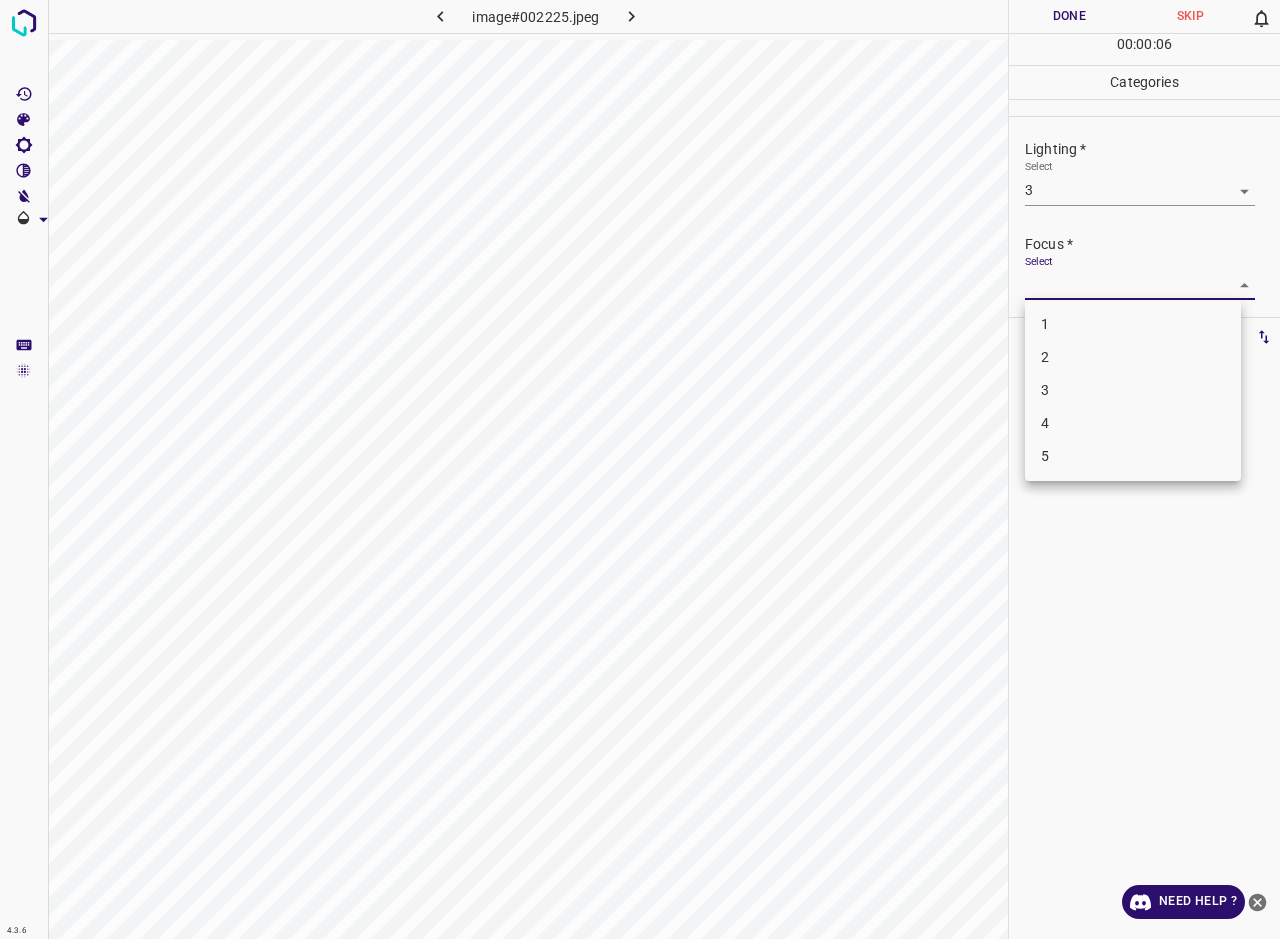 click on "2" at bounding box center [1133, 357] 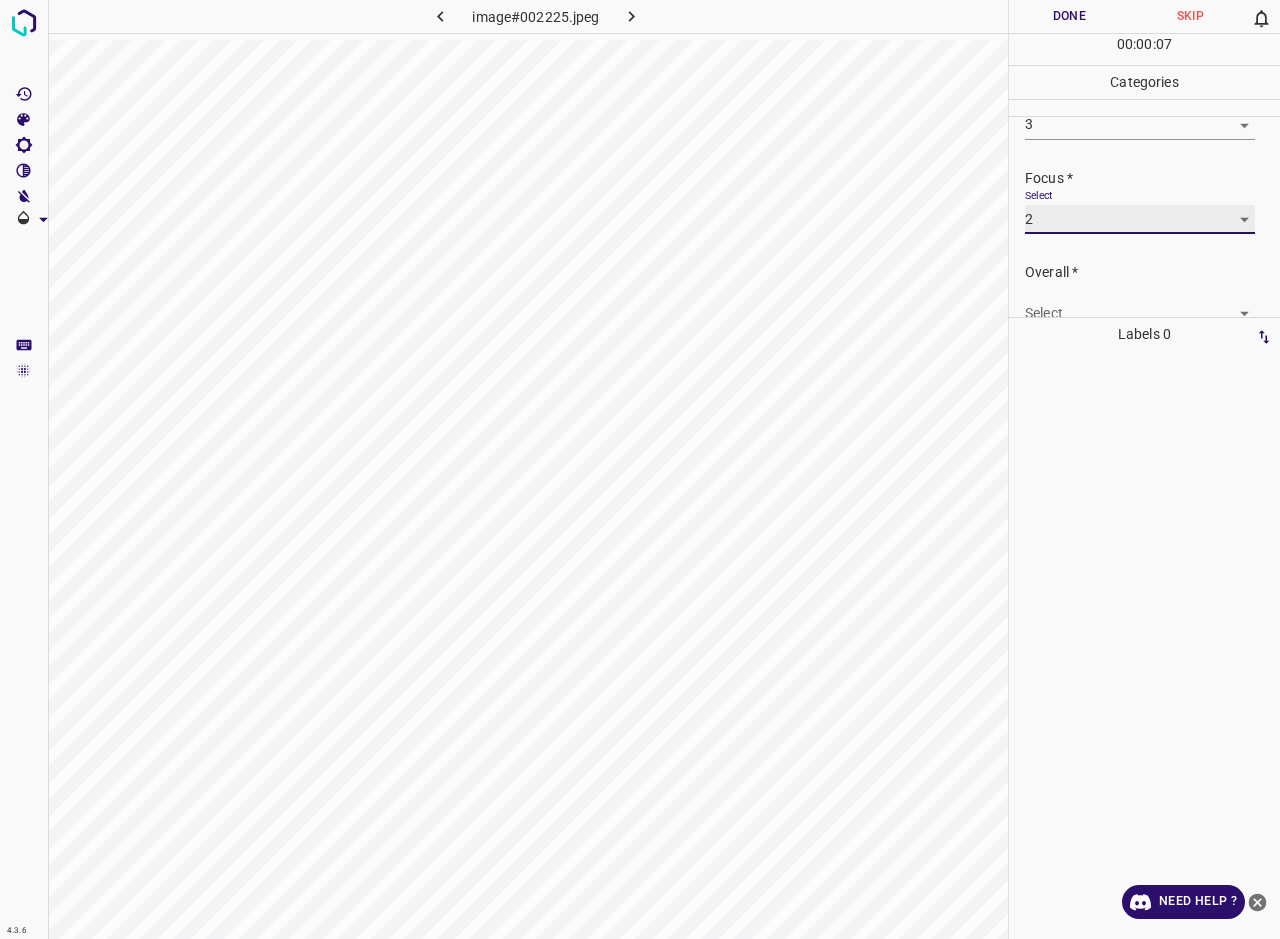scroll, scrollTop: 98, scrollLeft: 0, axis: vertical 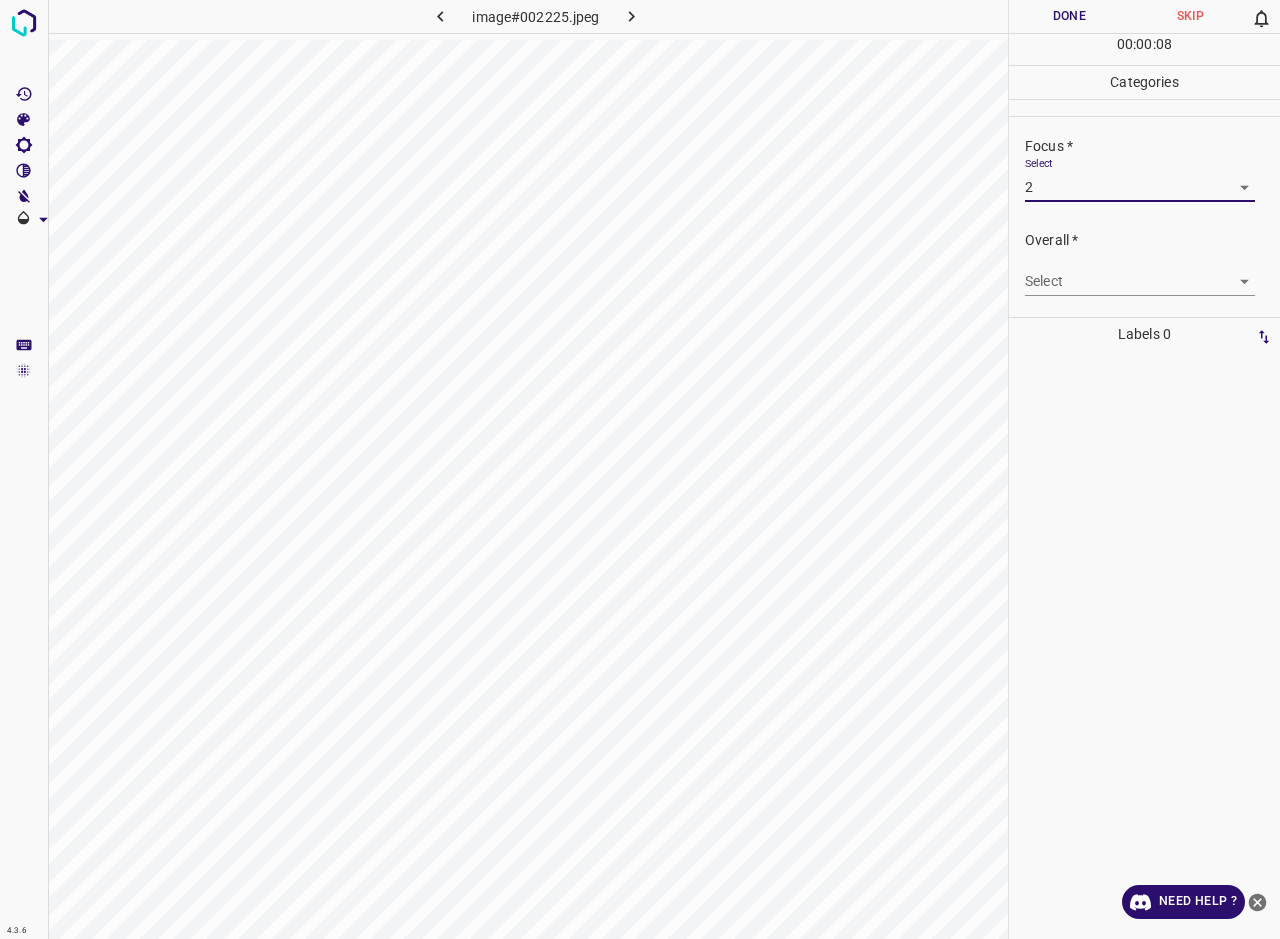 click on "4.3.6  image#002225.jpeg Done Skip 0 00   : 00   : 08   Categories Lighting *  Select 3 3 Focus *  Select 2 2 Overall *  Select ​ Labels   0 Categories 1 Lighting 2 Focus 3 Overall Tools Space Change between modes (Draw & Edit) I Auto labeling R Restore zoom M Zoom in N Zoom out Delete Delete selecte label Filters Z Restore filters X Saturation filter C Brightness filter V Contrast filter B Gray scale filter General O Download Need Help ? - Text - Hide - Delete" at bounding box center (640, 469) 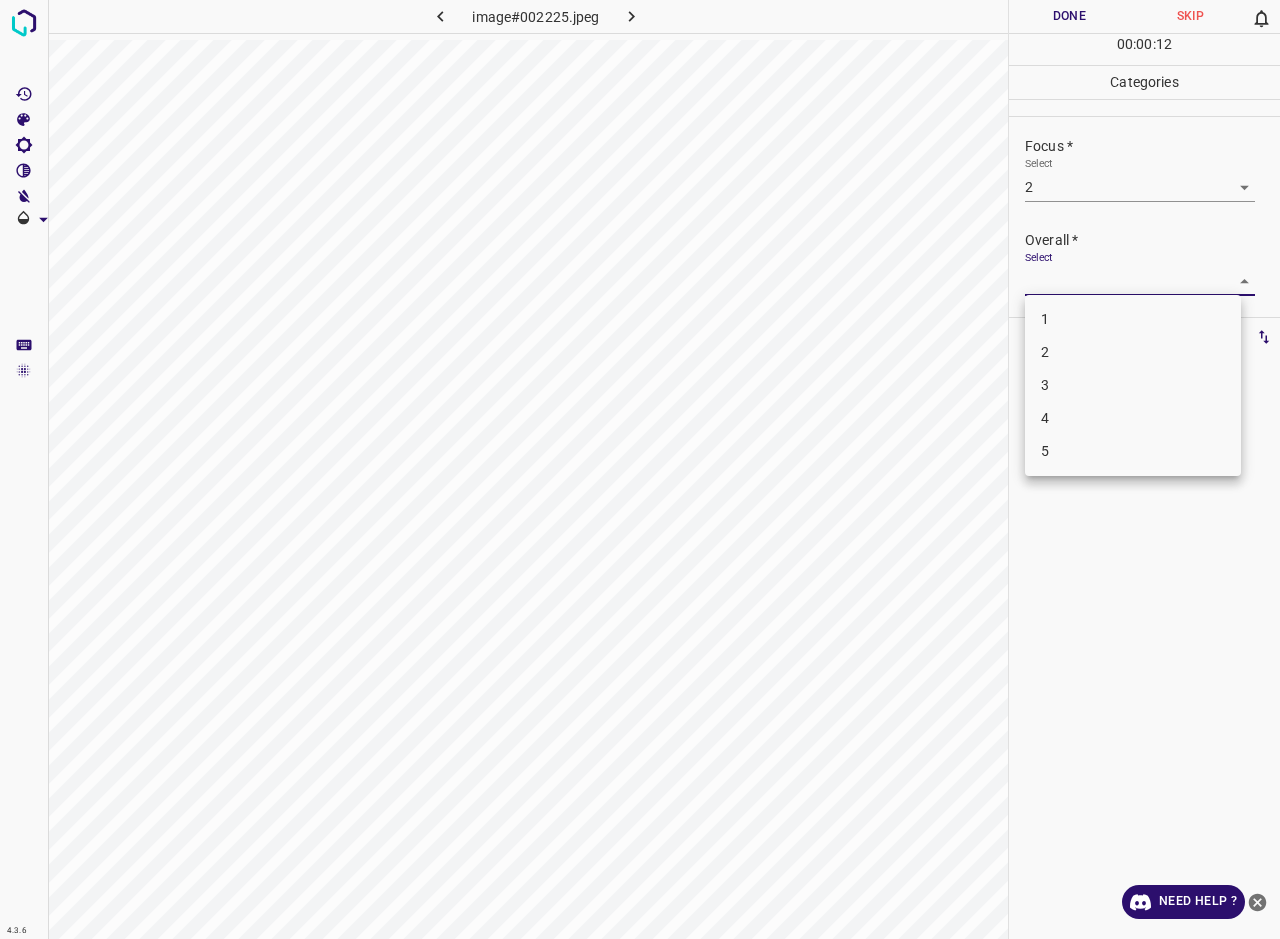 click on "2" at bounding box center [1133, 352] 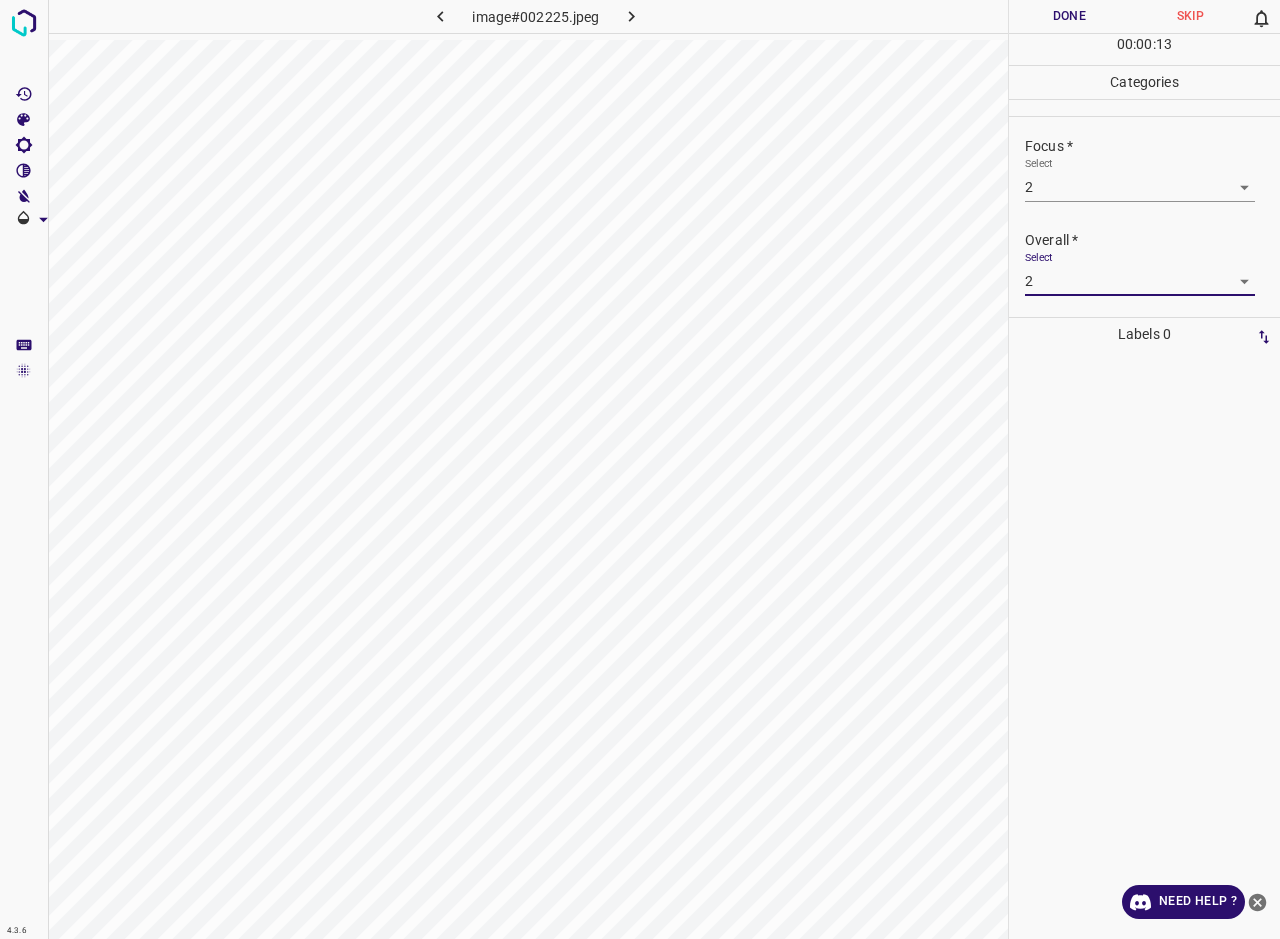 click on "Done" at bounding box center [1069, 16] 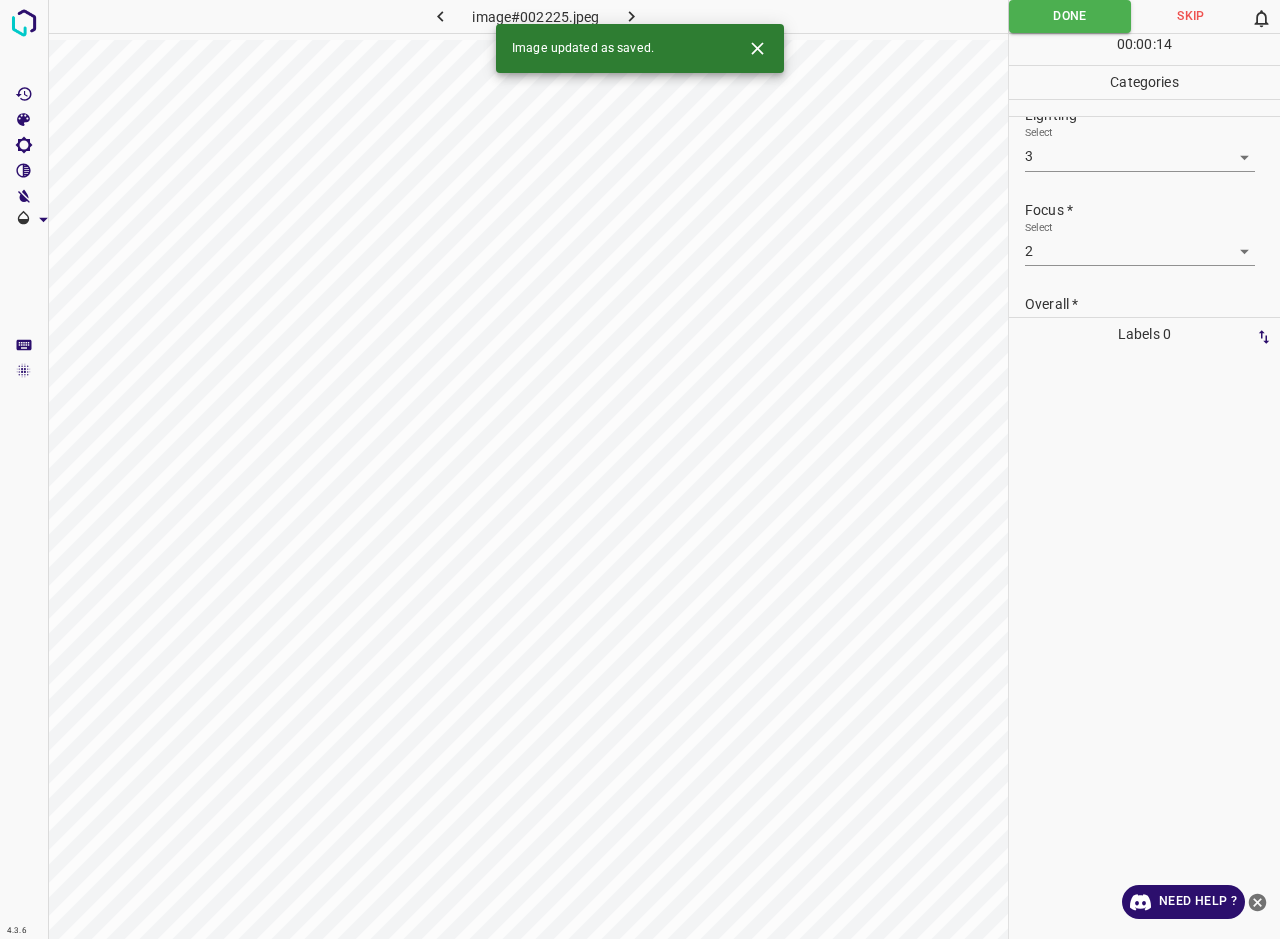 scroll, scrollTop: 0, scrollLeft: 0, axis: both 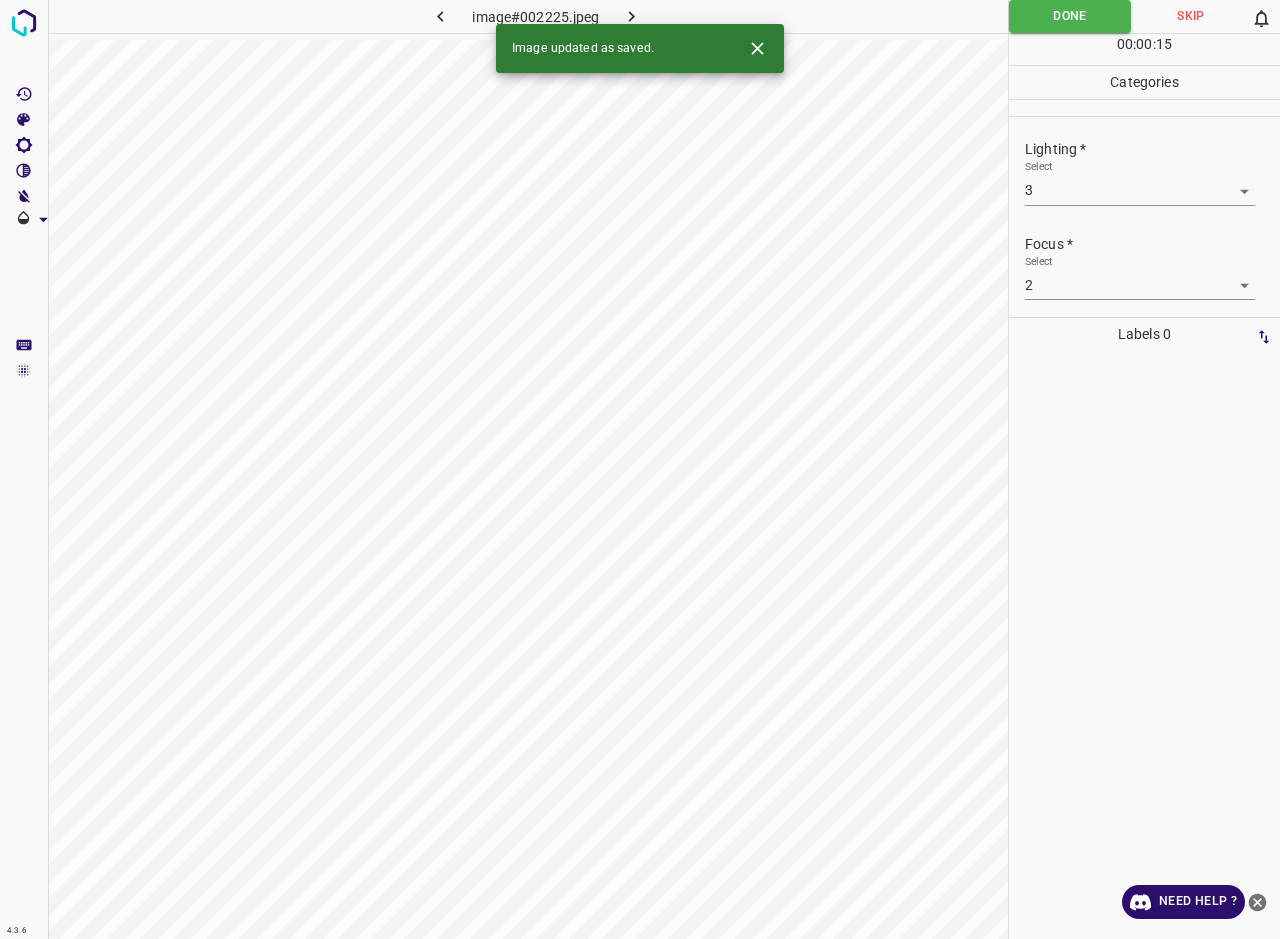 click 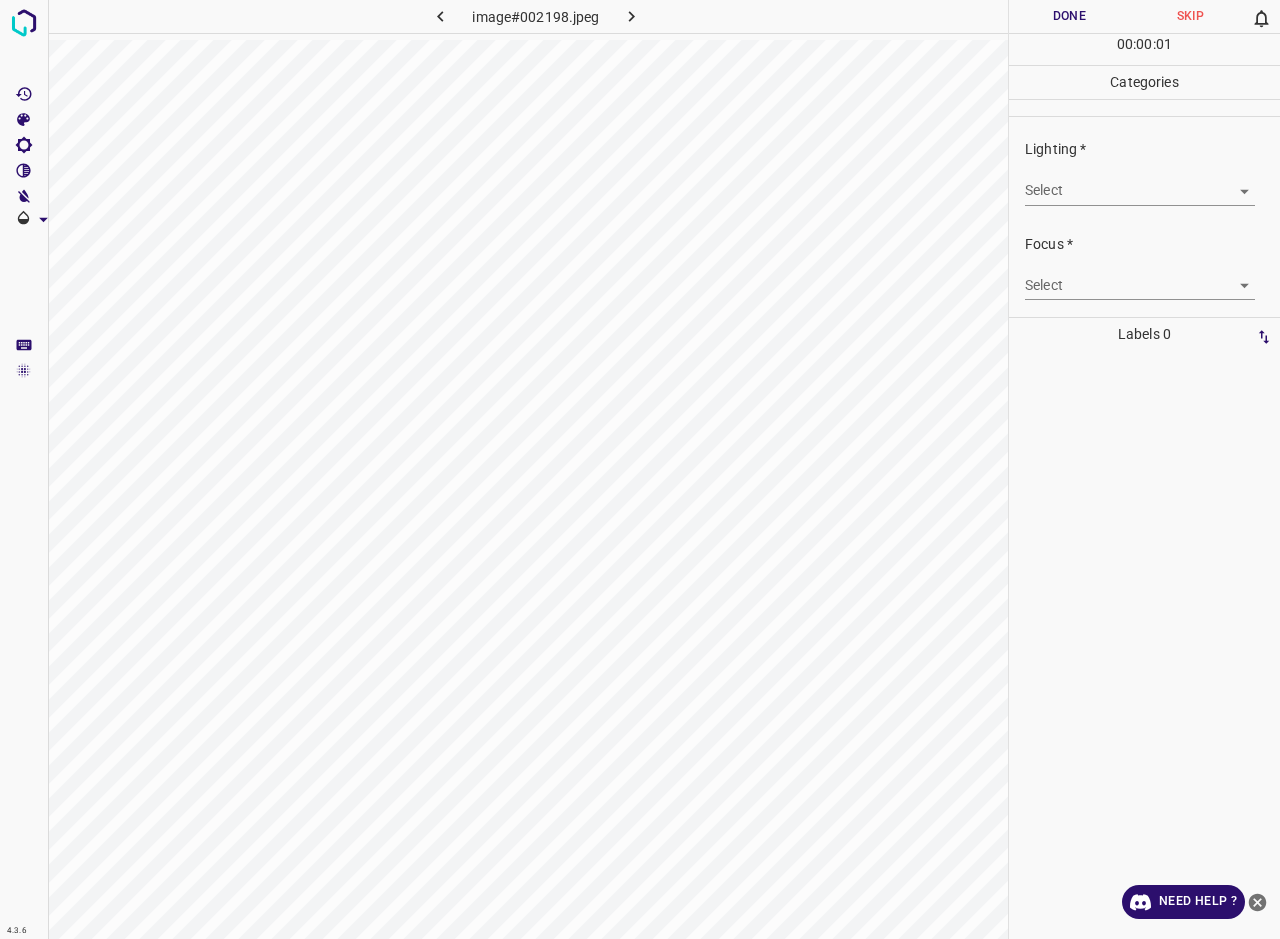 click on "4.3.6  image#002198.jpeg Done Skip 0 00   : 00   : 01   Categories Lighting *  Select ​ Focus *  Select ​ Overall *  Select ​ Labels   0 Categories 1 Lighting 2 Focus 3 Overall Tools Space Change between modes (Draw & Edit) I Auto labeling R Restore zoom M Zoom in N Zoom out Delete Delete selecte label Filters Z Restore filters X Saturation filter C Brightness filter V Contrast filter B Gray scale filter General O Download Need Help ? - Text - Hide - Delete" at bounding box center (640, 469) 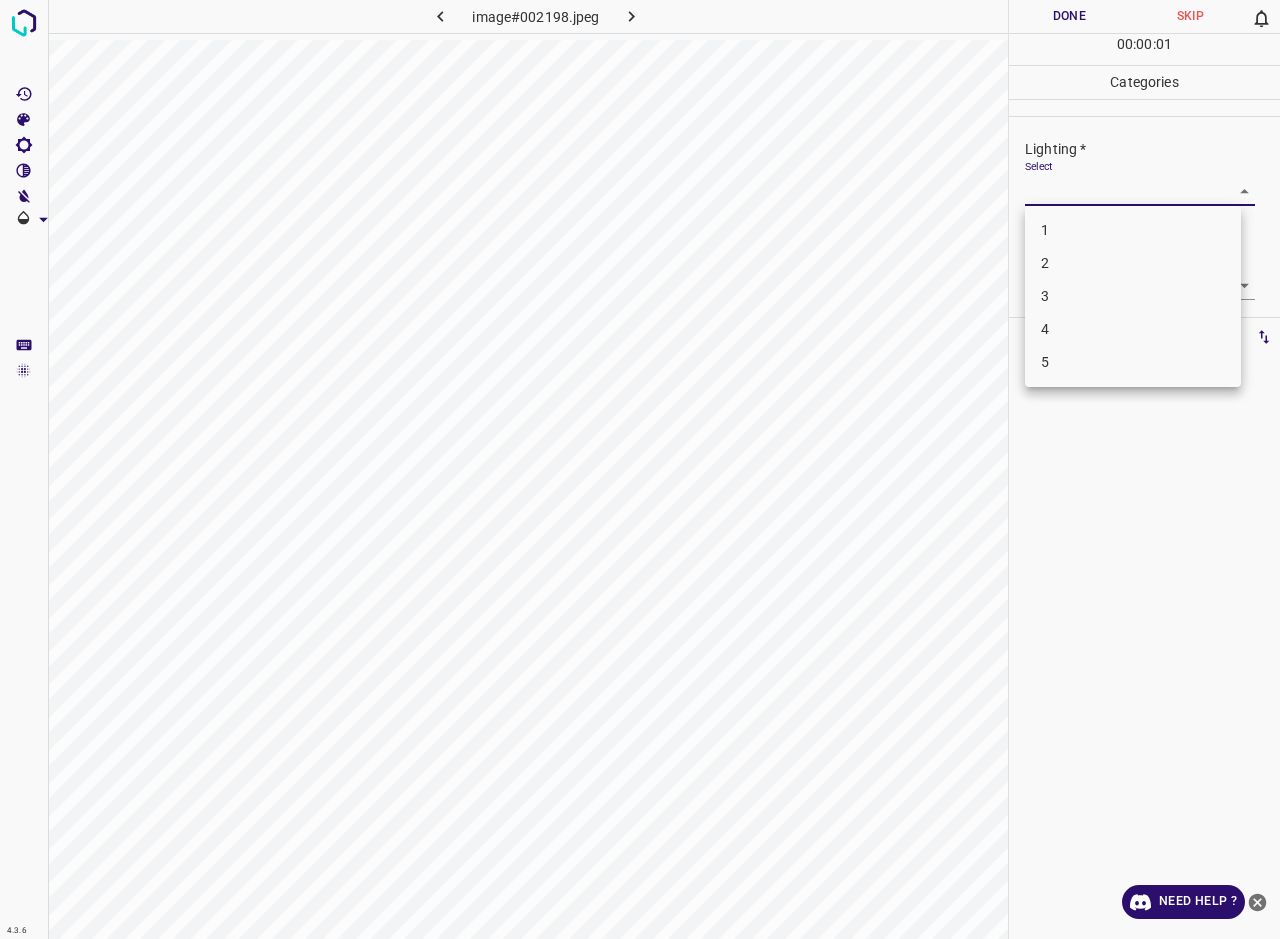 click on "3" at bounding box center [1133, 296] 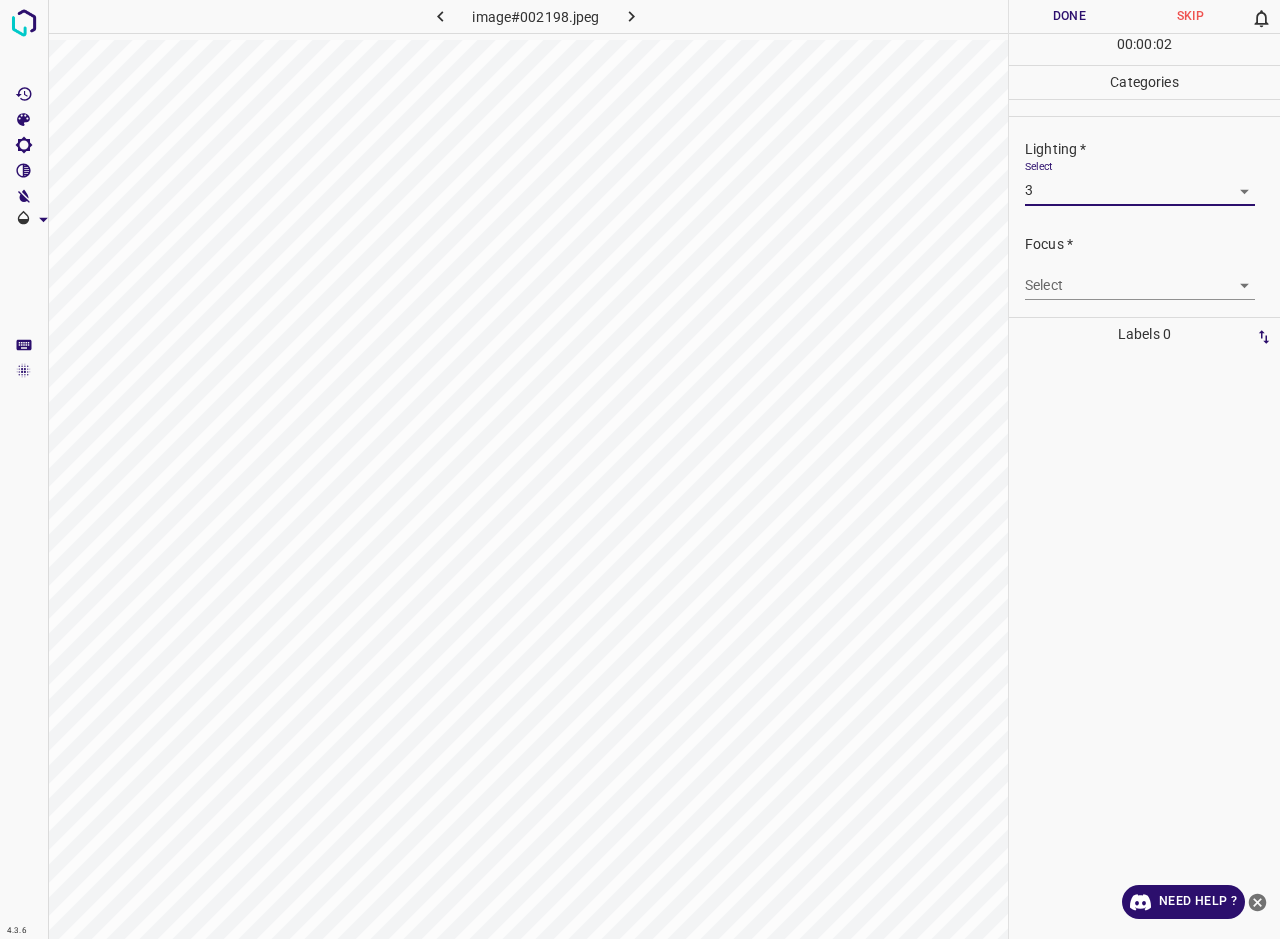 click on "4.3.6  image#002198.jpeg Done Skip 0 00   : 00   : 02   Categories Lighting *  Select 3 3 Focus *  Select ​ Overall *  Select ​ Labels   0 Categories 1 Lighting 2 Focus 3 Overall Tools Space Change between modes (Draw & Edit) I Auto labeling R Restore zoom M Zoom in N Zoom out Delete Delete selecte label Filters Z Restore filters X Saturation filter C Brightness filter V Contrast filter B Gray scale filter General O Download Need Help ? - Text - Hide - Delete" at bounding box center [640, 469] 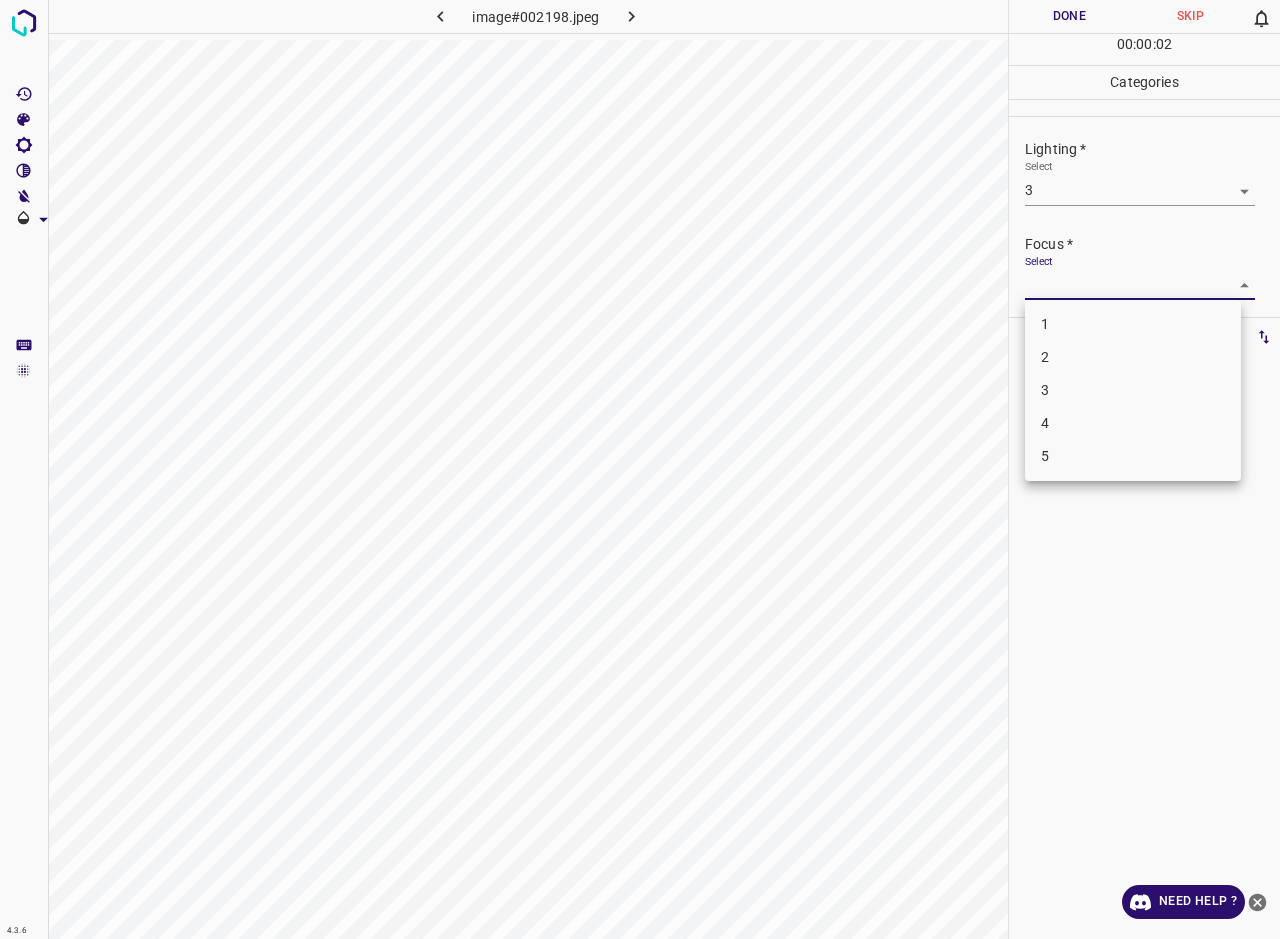 click on "3" at bounding box center (1133, 390) 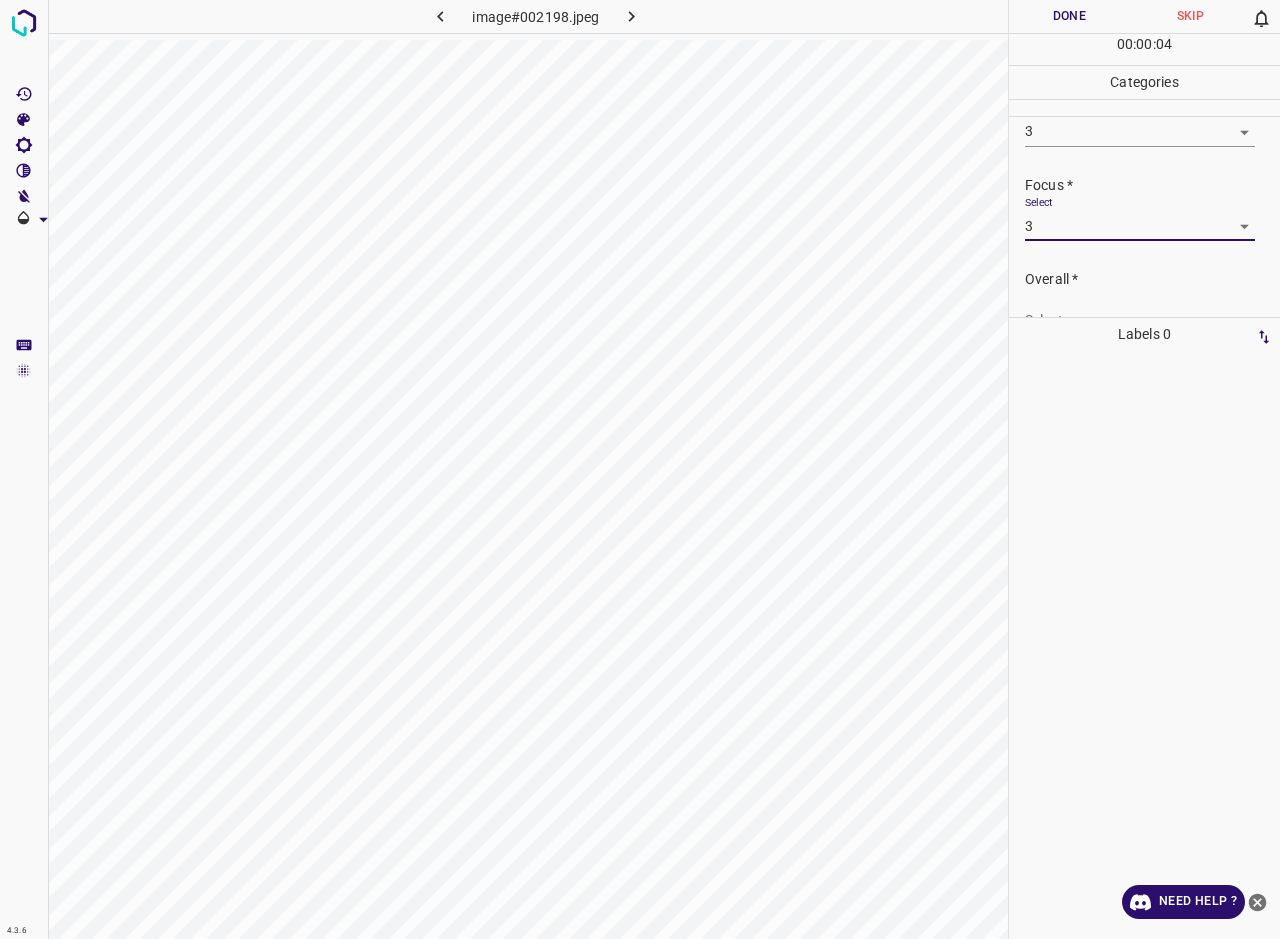 click on "4.3.6  image#002198.jpeg Done Skip 0 00   : 00   : 04   Categories Lighting *  Select 3 3 Focus *  Select 3 3 Overall *  Select ​ Labels   0 Categories 1 Lighting 2 Focus 3 Overall Tools Space Change between modes (Draw & Edit) I Auto labeling R Restore zoom M Zoom in N Zoom out Delete Delete selecte label Filters Z Restore filters X Saturation filter C Brightness filter V Contrast filter B Gray scale filter General O Download Need Help ? - Text - Hide - Delete" at bounding box center [640, 469] 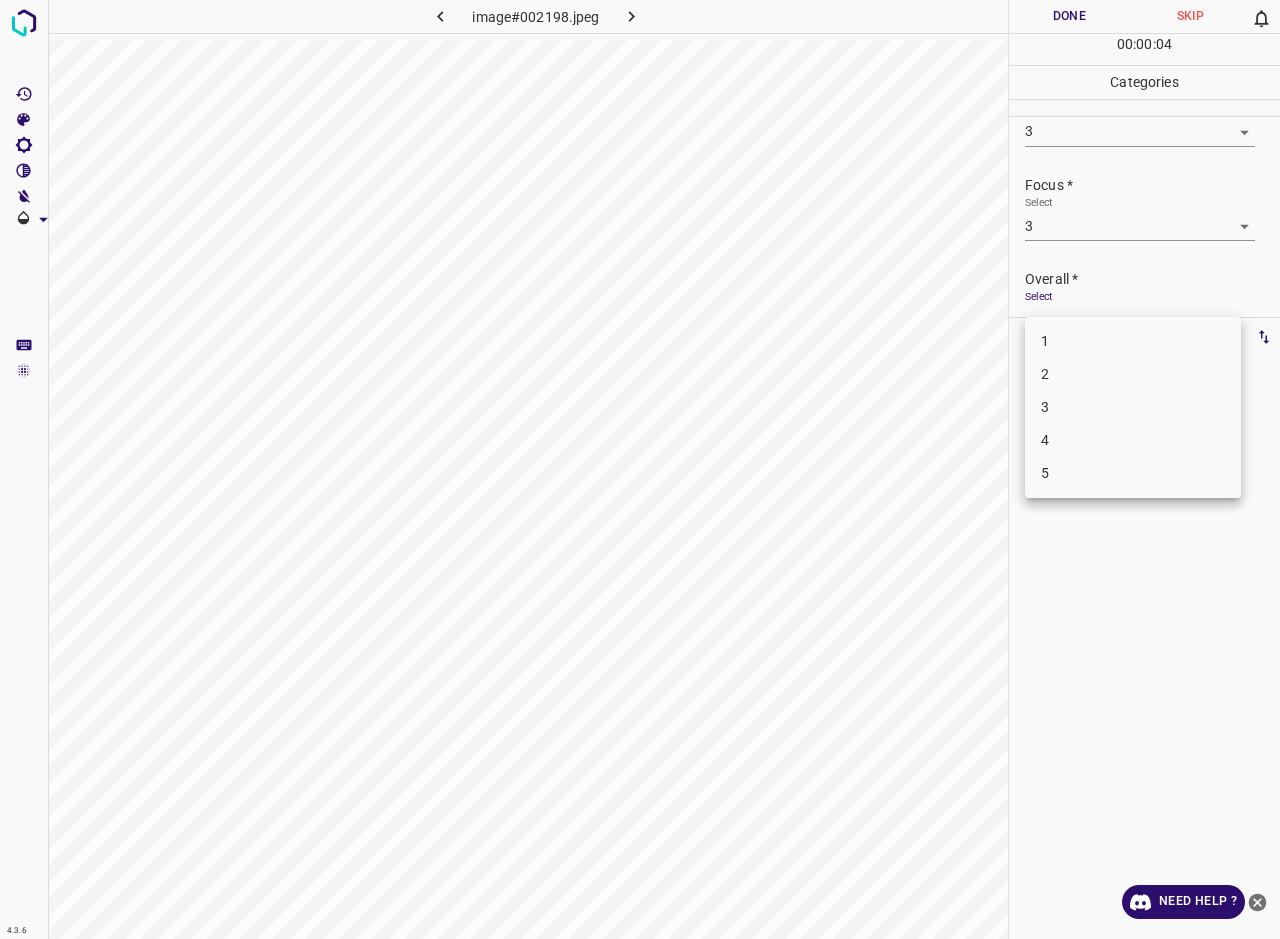 scroll, scrollTop: 76, scrollLeft: 0, axis: vertical 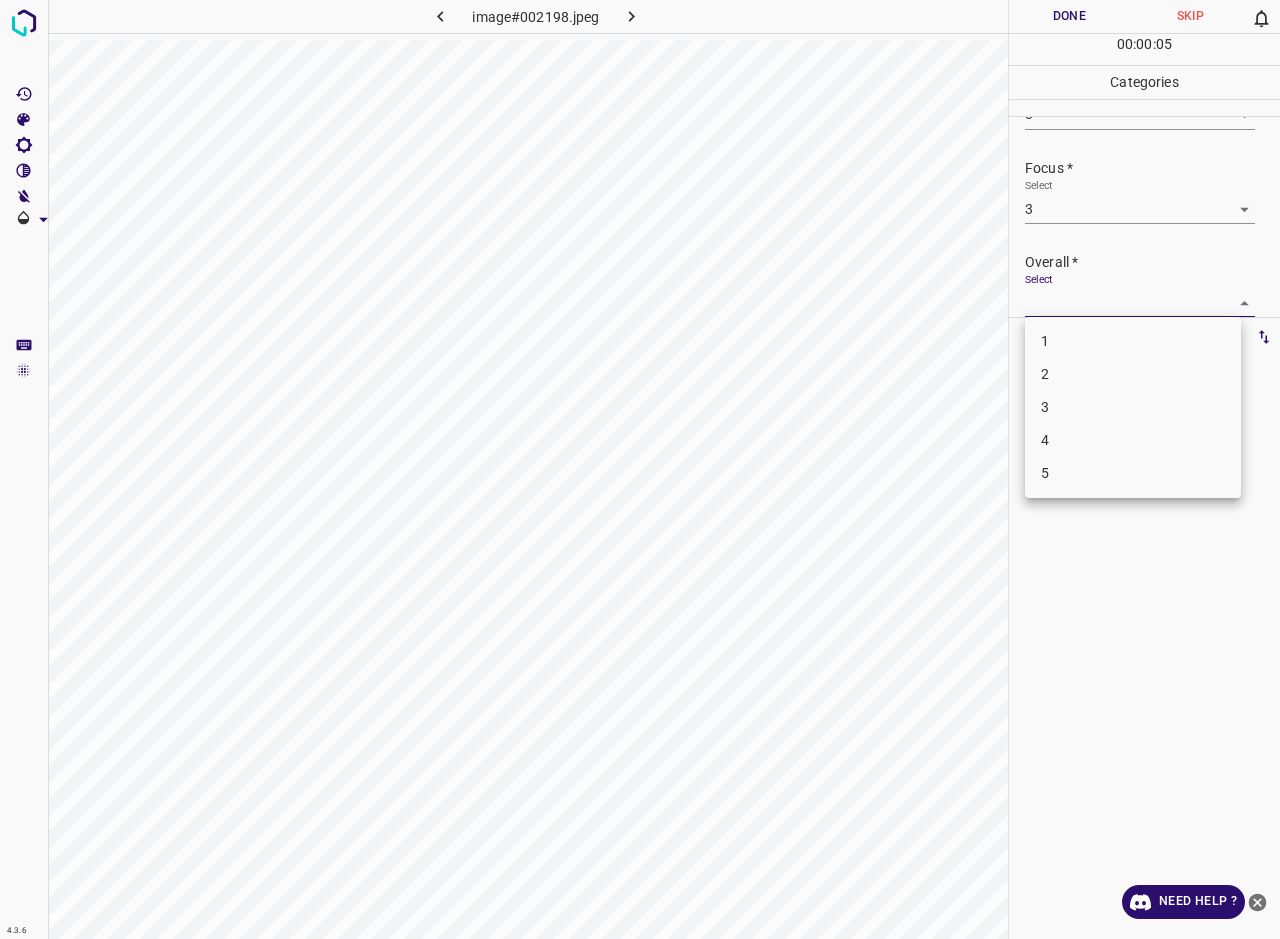click on "3" at bounding box center (1133, 407) 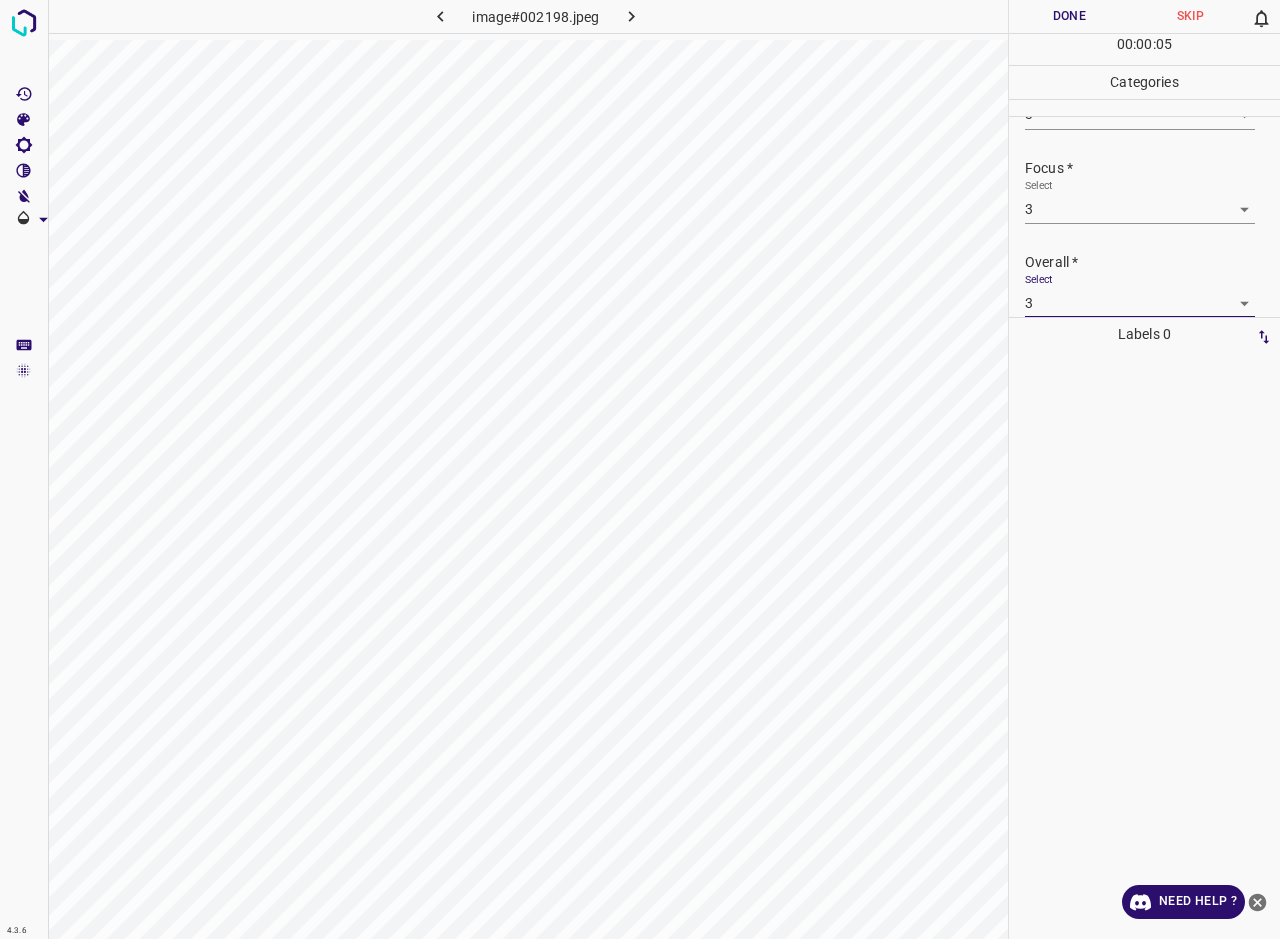 click on "Done" at bounding box center (1069, 16) 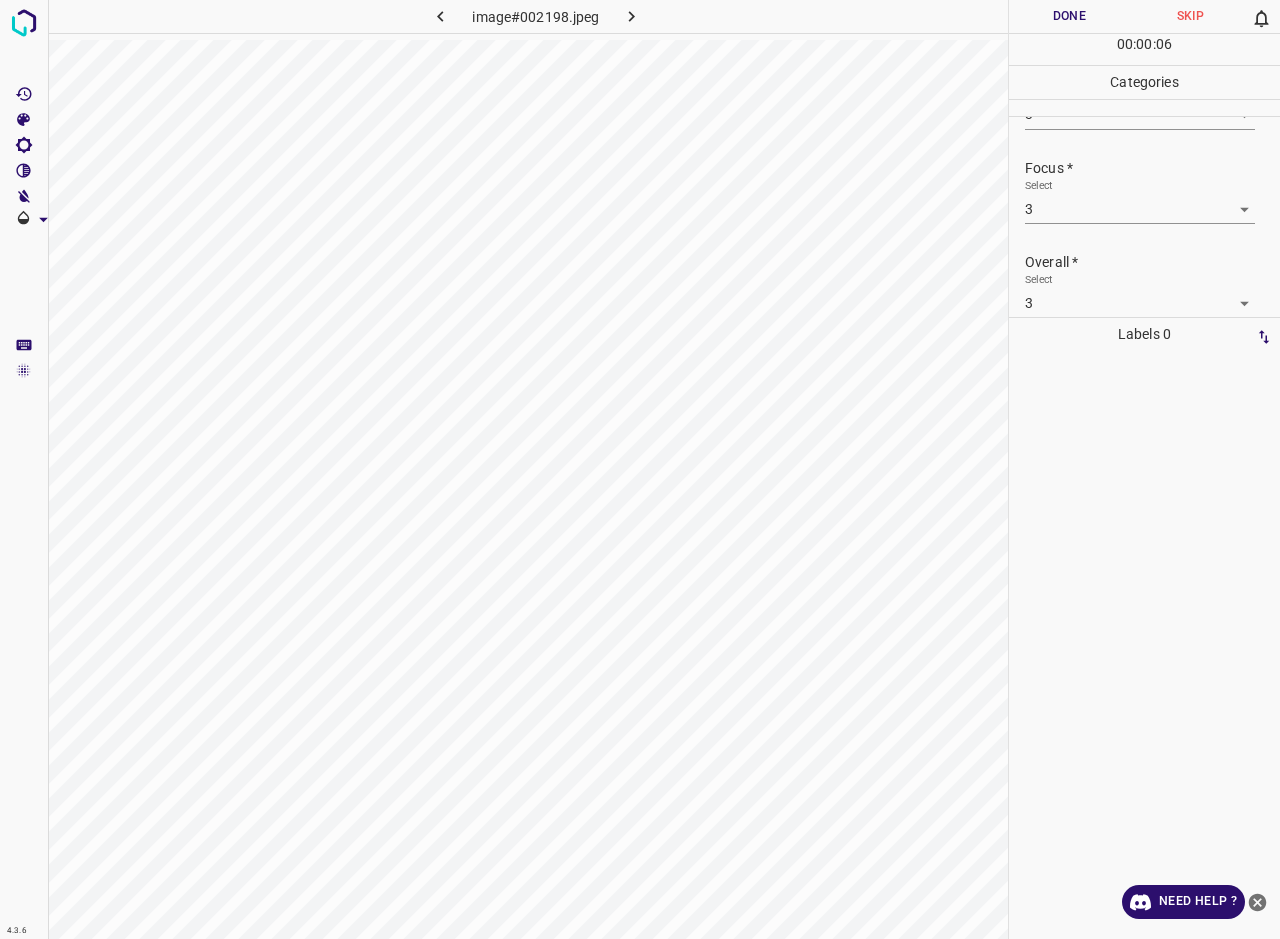 scroll, scrollTop: 76, scrollLeft: 0, axis: vertical 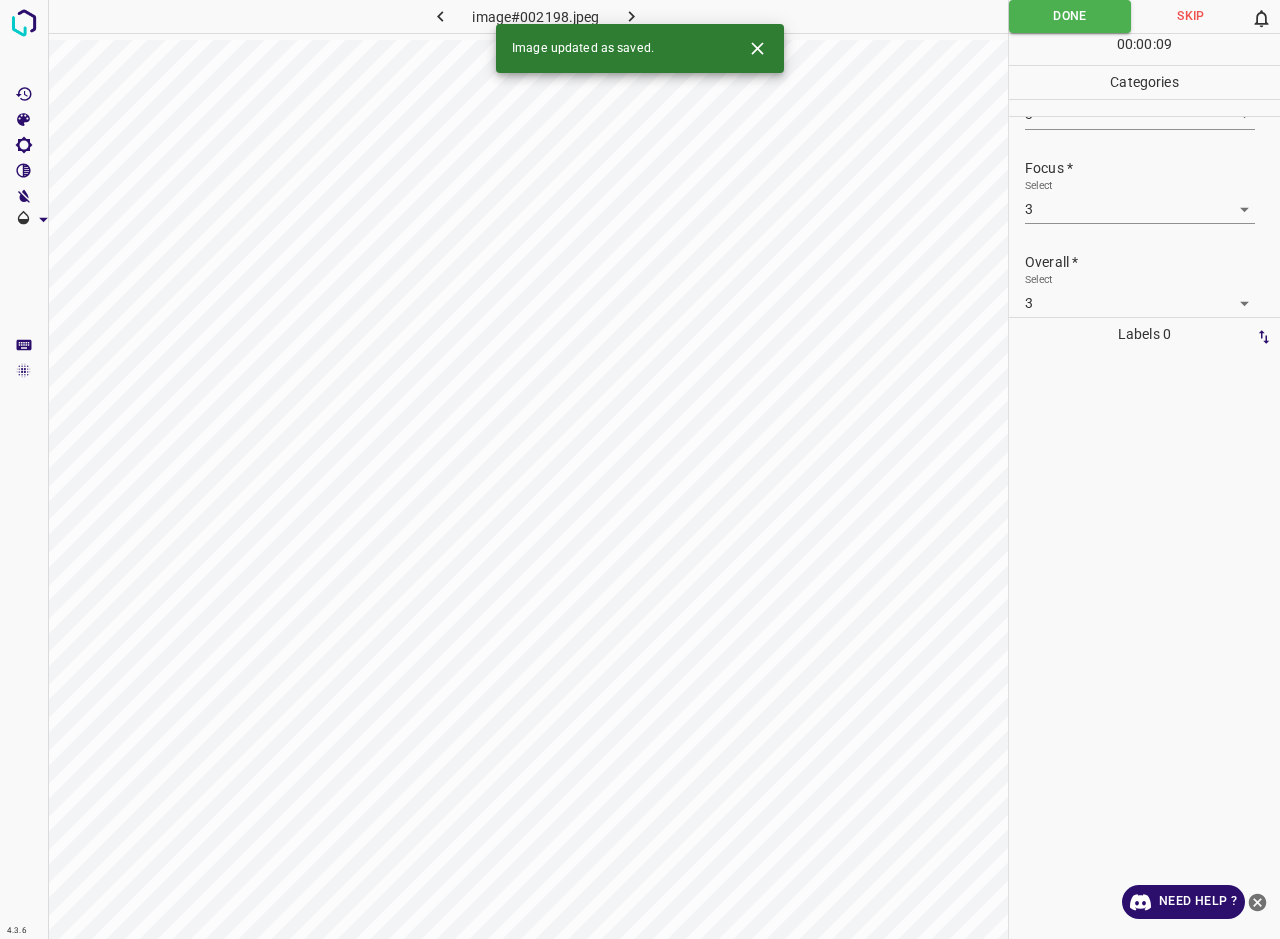 click 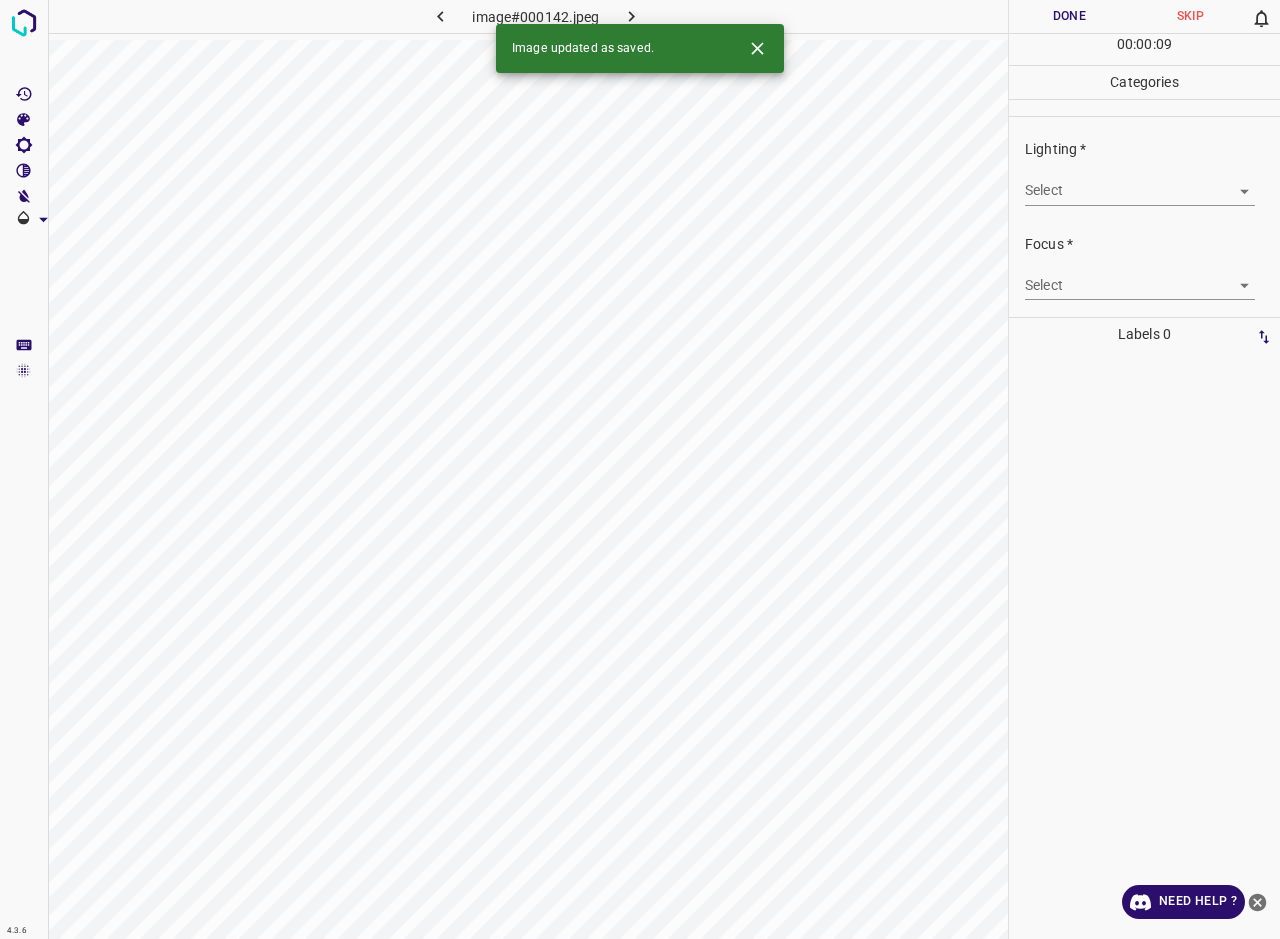 click on "4.3.6  image#000142.jpeg Done Skip 0 00   : 00   : 09   Categories Lighting *  Select ​ Focus *  Select ​ Overall *  Select ​ Labels   0 Categories 1 Lighting 2 Focus 3 Overall Tools Space Change between modes (Draw & Edit) I Auto labeling R Restore zoom M Zoom in N Zoom out Delete Delete selecte label Filters Z Restore filters X Saturation filter C Brightness filter V Contrast filter B Gray scale filter General O Download Image updated as saved. Need Help ? - Text - Hide - Delete" at bounding box center [640, 469] 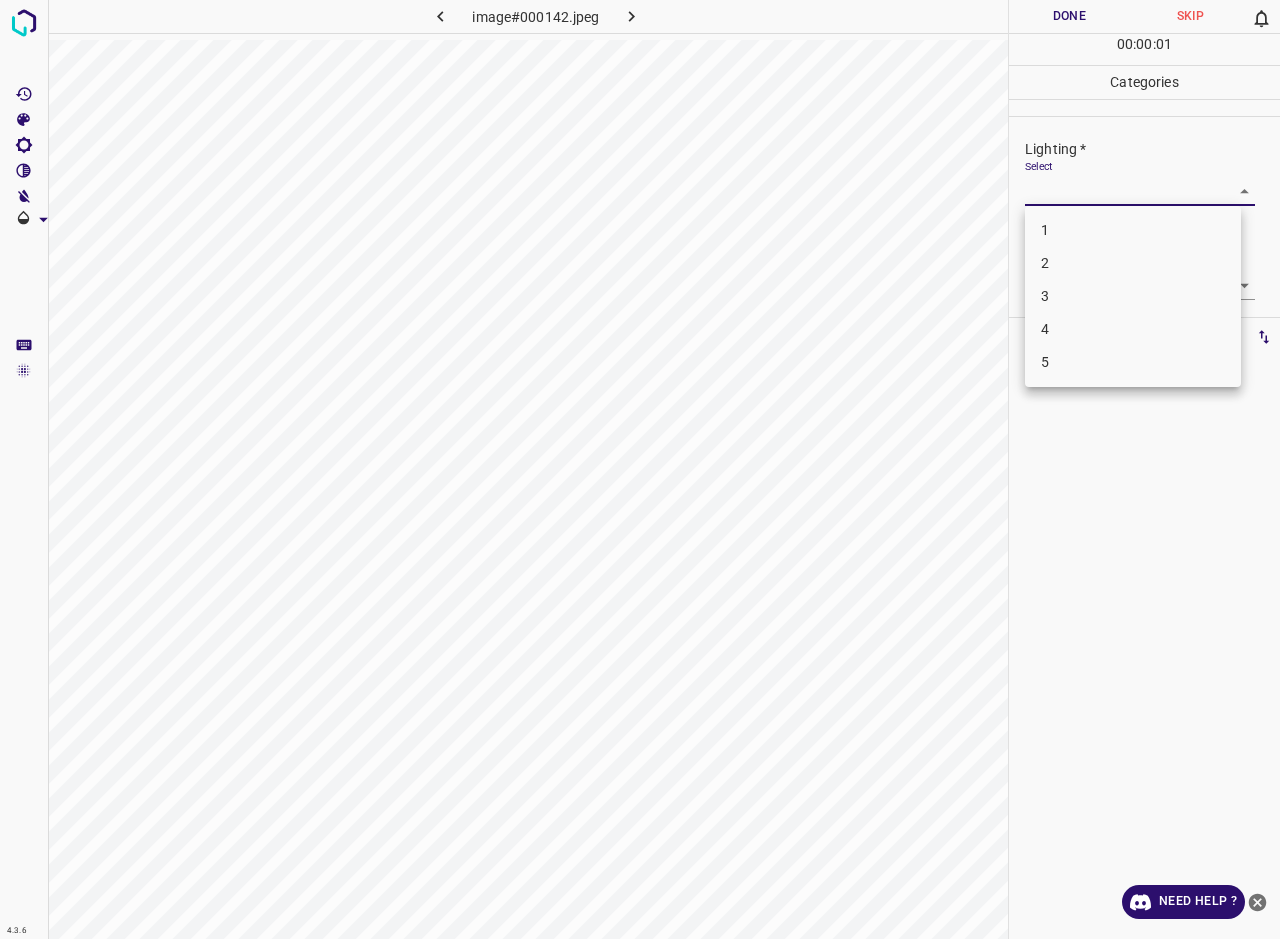 click on "3" at bounding box center (1133, 296) 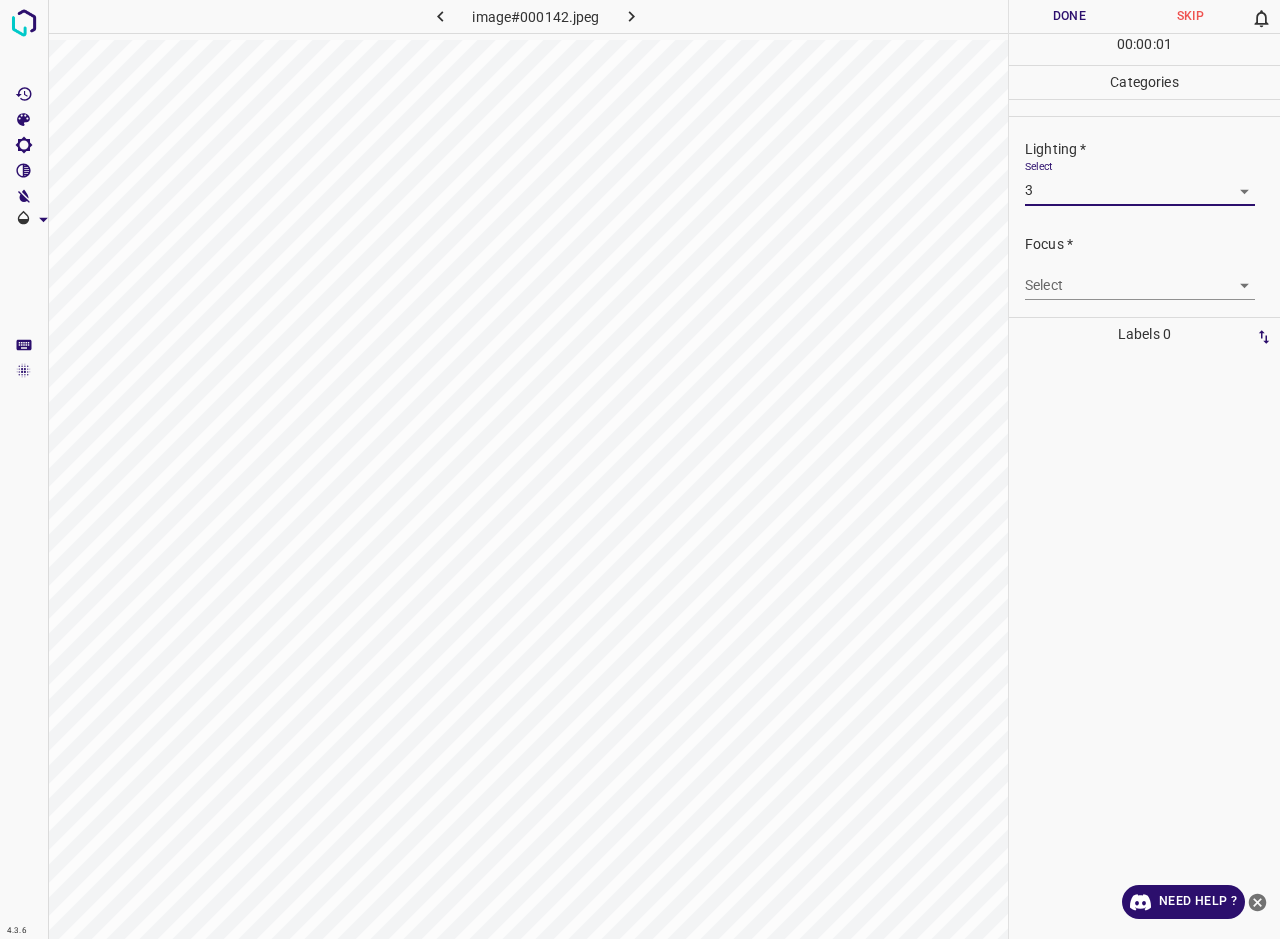 click on "4.3.6  image#000142.jpeg Done Skip 0 00   : 00   : 01   Categories Lighting *  Select 3 3 Focus *  Select ​ Overall *  Select ​ Labels   0 Categories 1 Lighting 2 Focus 3 Overall Tools Space Change between modes (Draw & Edit) I Auto labeling R Restore zoom M Zoom in N Zoom out Delete Delete selecte label Filters Z Restore filters X Saturation filter C Brightness filter V Contrast filter B Gray scale filter General O Download Need Help ? - Text - Hide - Delete 1 2 3 4 5" at bounding box center (640, 469) 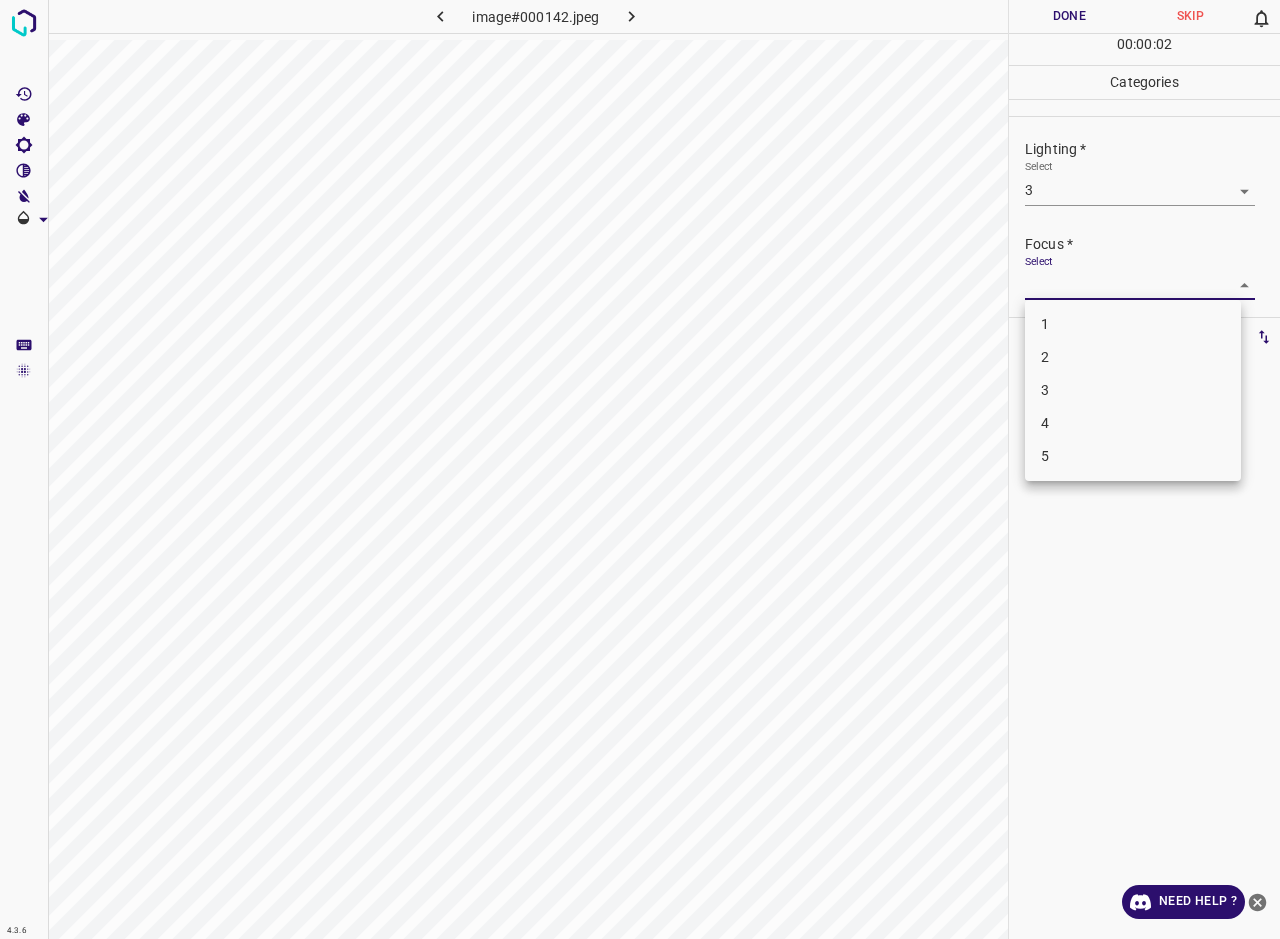 click on "3" at bounding box center (1133, 390) 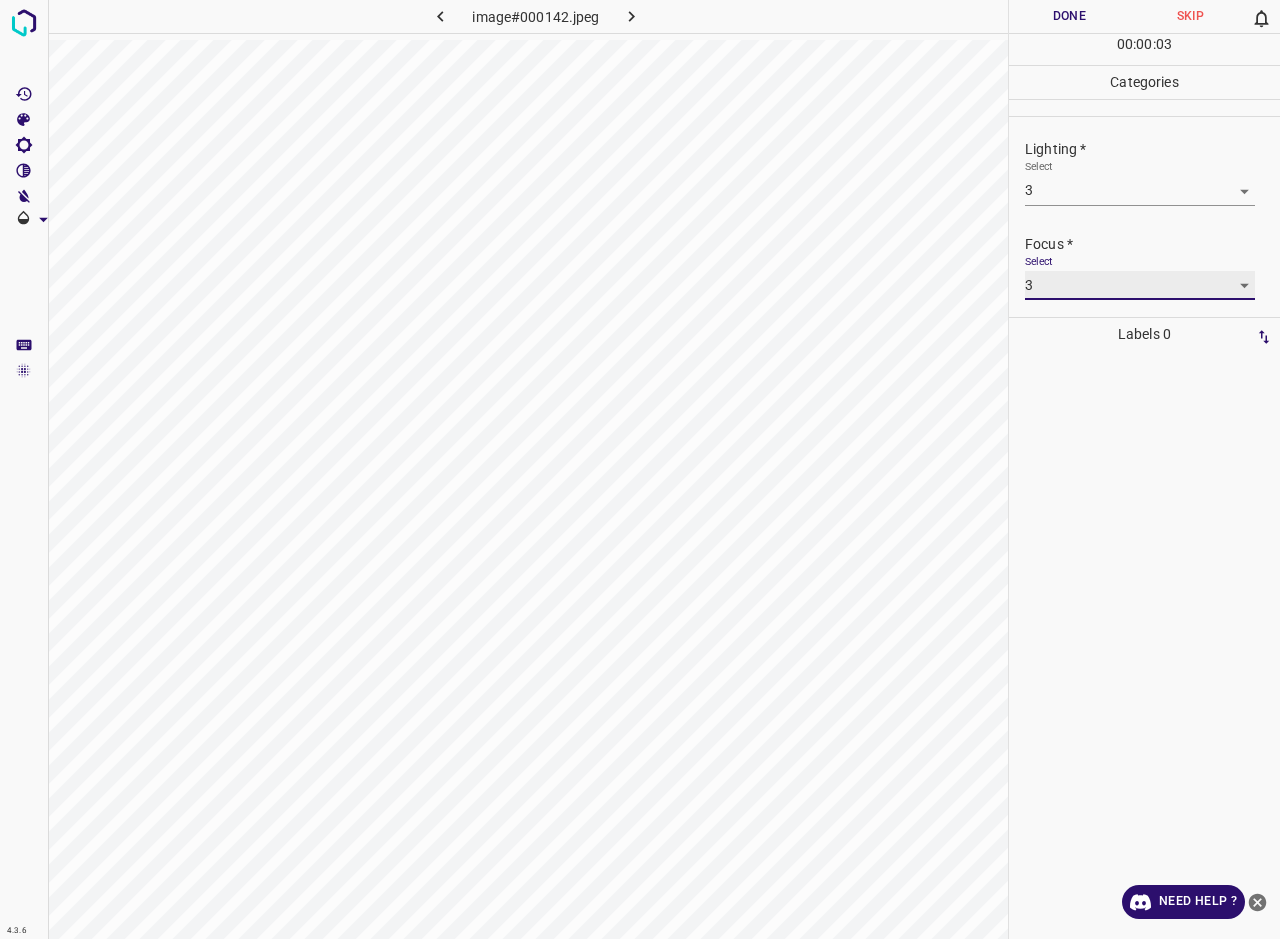 scroll, scrollTop: 98, scrollLeft: 0, axis: vertical 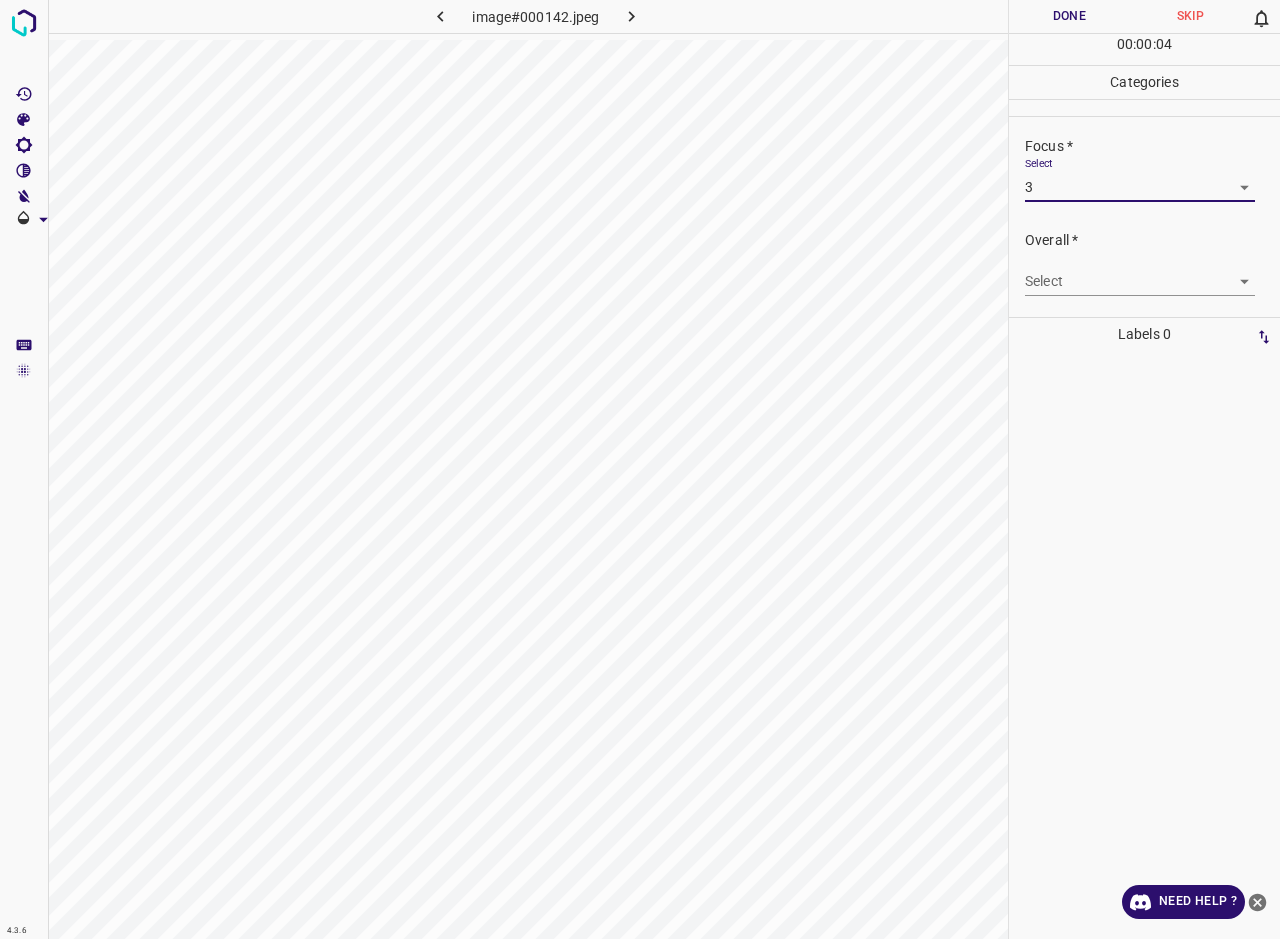 click on "4.3.6  image#000142.jpeg Done Skip 0 00   : 00   : 04   Categories Lighting *  Select 3 3 Focus *  Select 3 3 Overall *  Select ​ Labels   0 Categories 1 Lighting 2 Focus 3 Overall Tools Space Change between modes (Draw & Edit) I Auto labeling R Restore zoom M Zoom in N Zoom out Delete Delete selecte label Filters Z Restore filters X Saturation filter C Brightness filter V Contrast filter B Gray scale filter General O Download Need Help ? - Text - Hide - Delete" at bounding box center [640, 469] 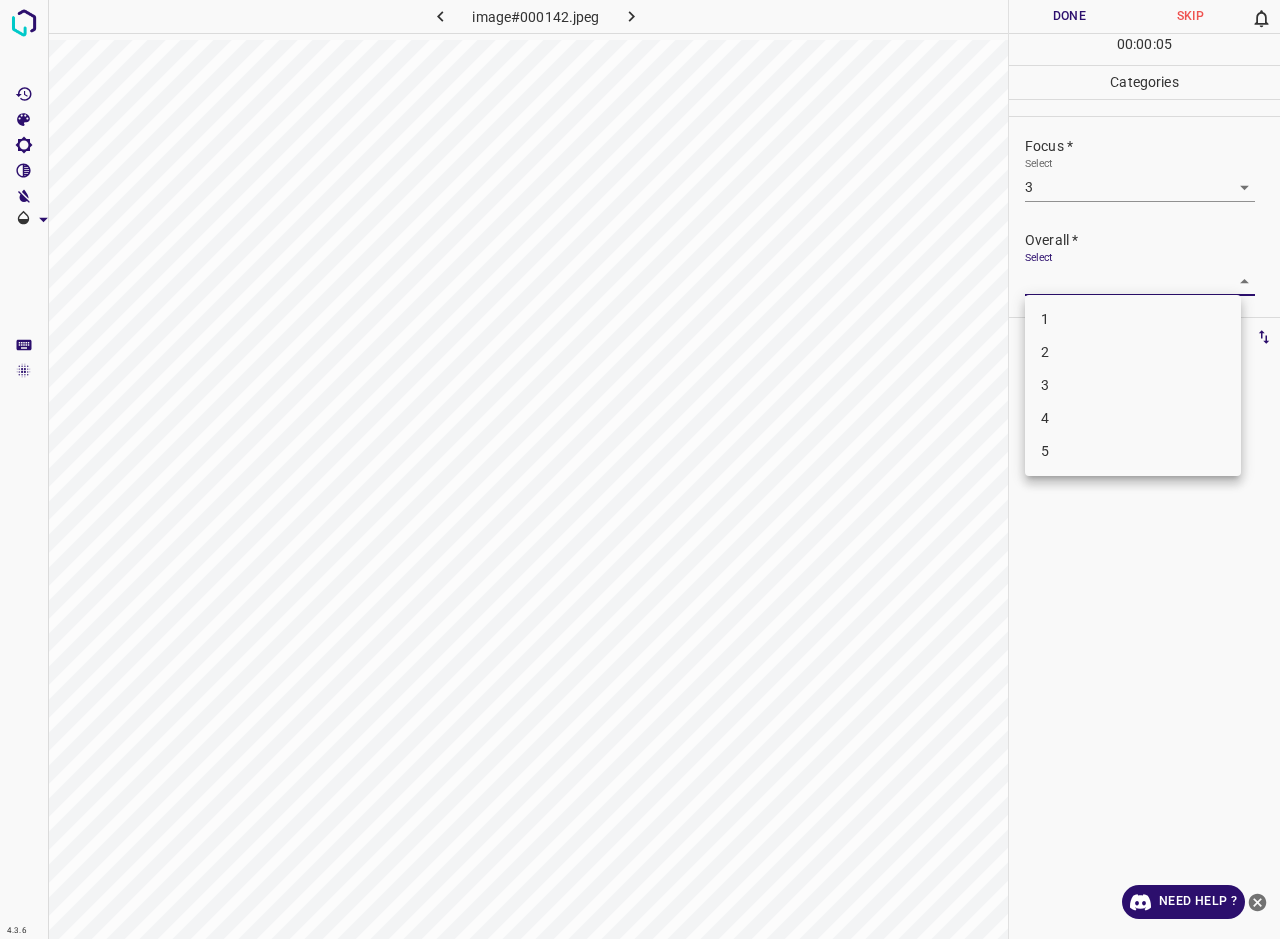 click on "3" at bounding box center [1133, 385] 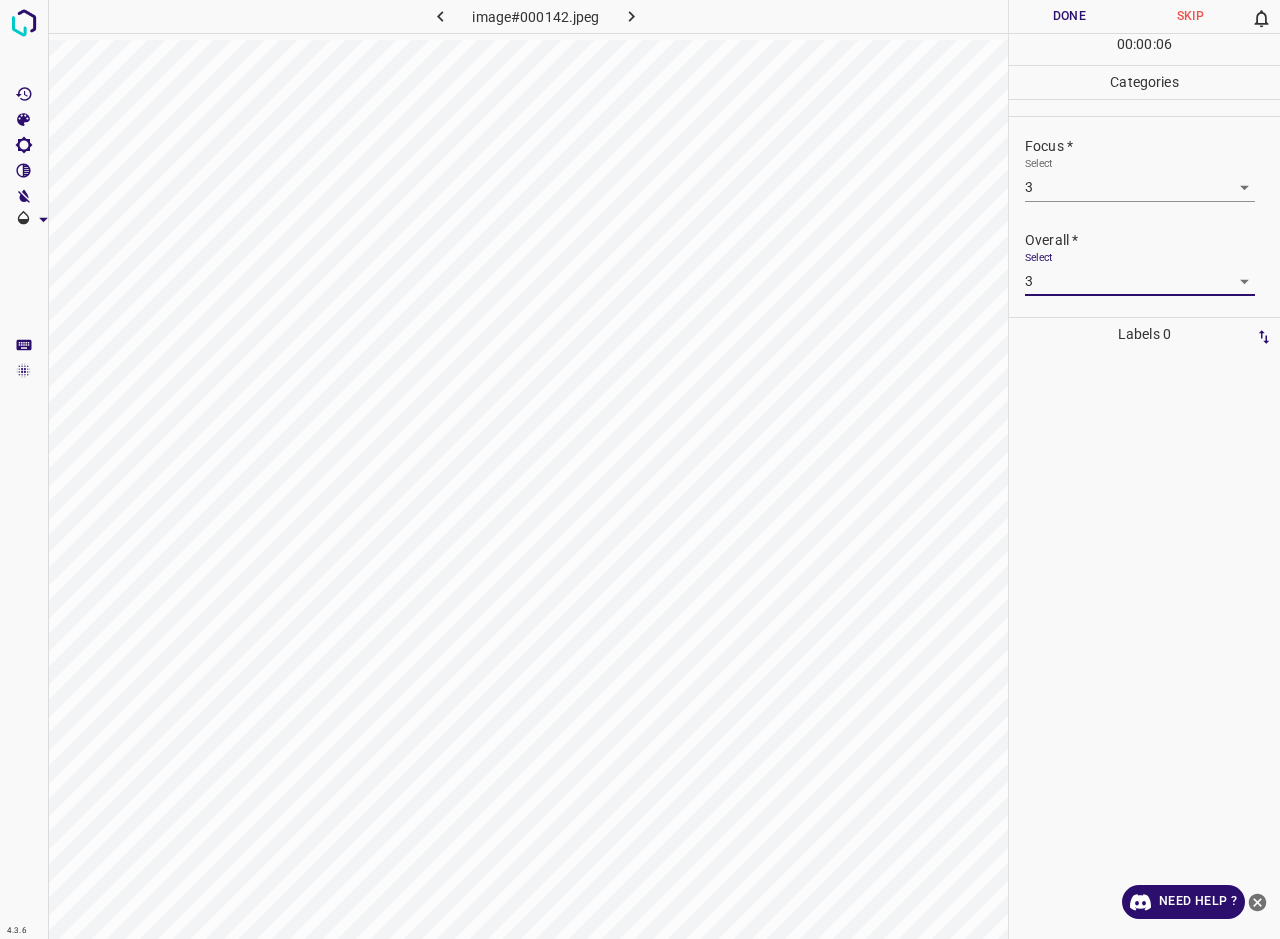 click on "Done" at bounding box center (1069, 16) 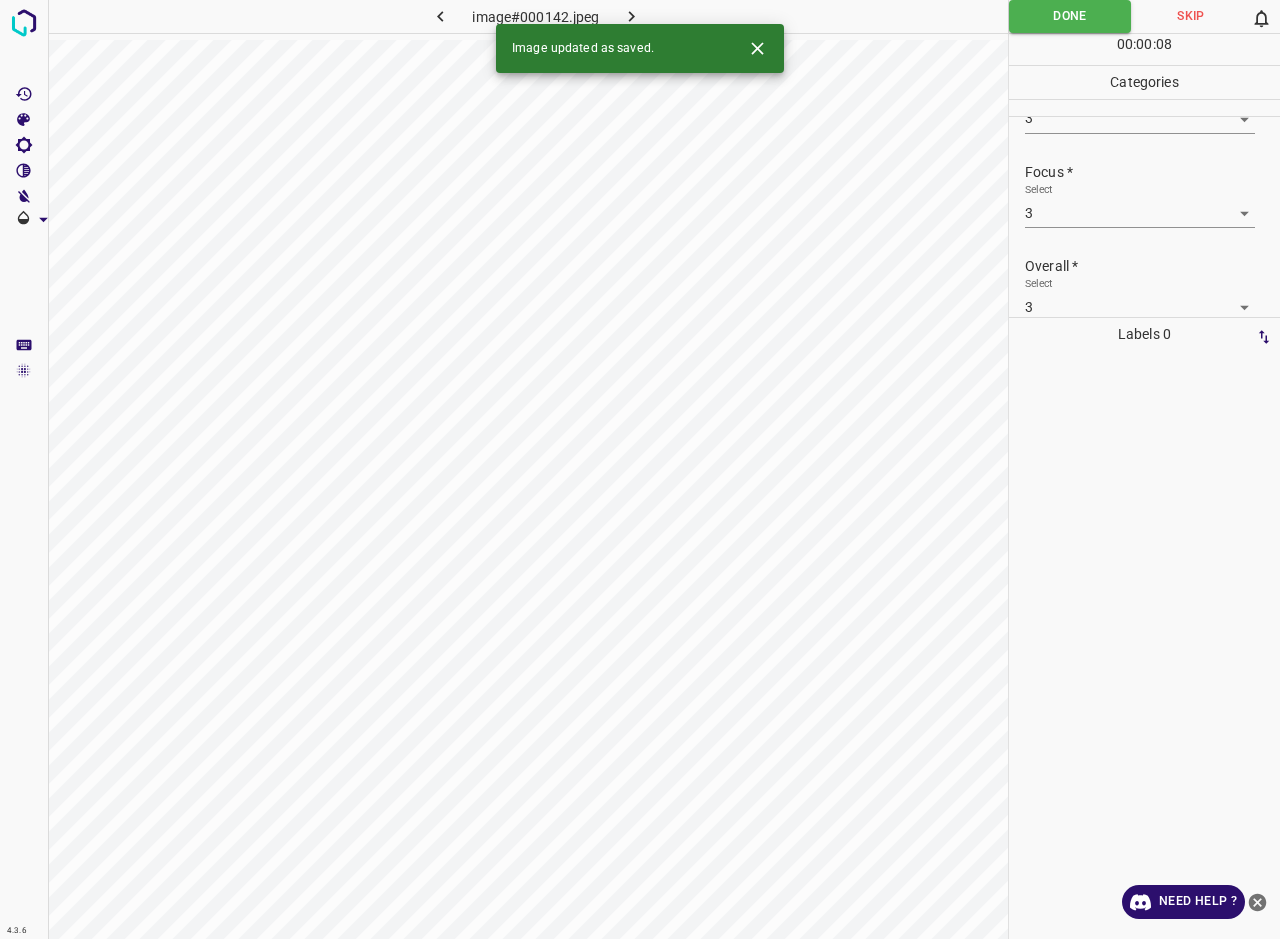 scroll, scrollTop: 1, scrollLeft: 0, axis: vertical 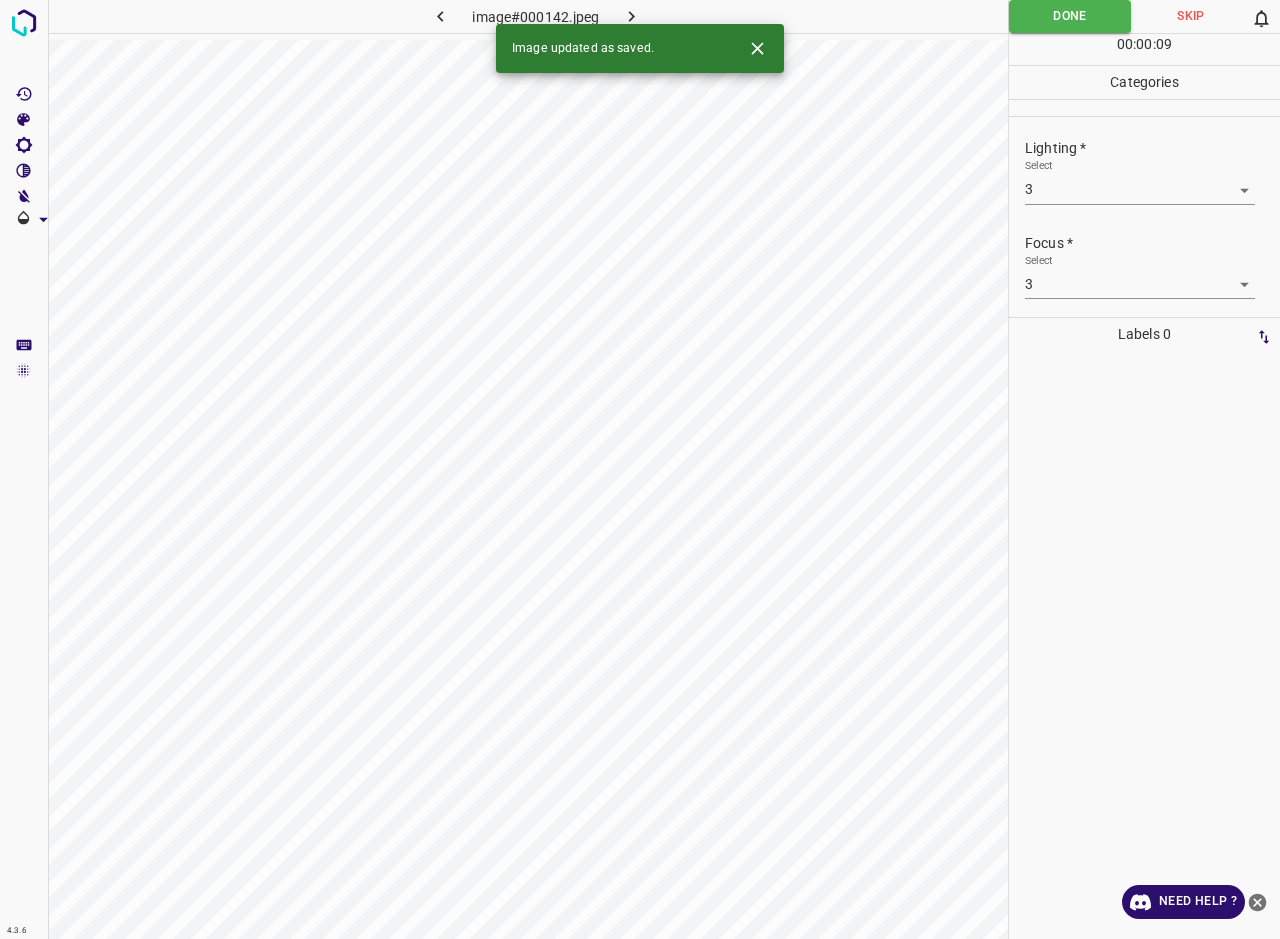 click 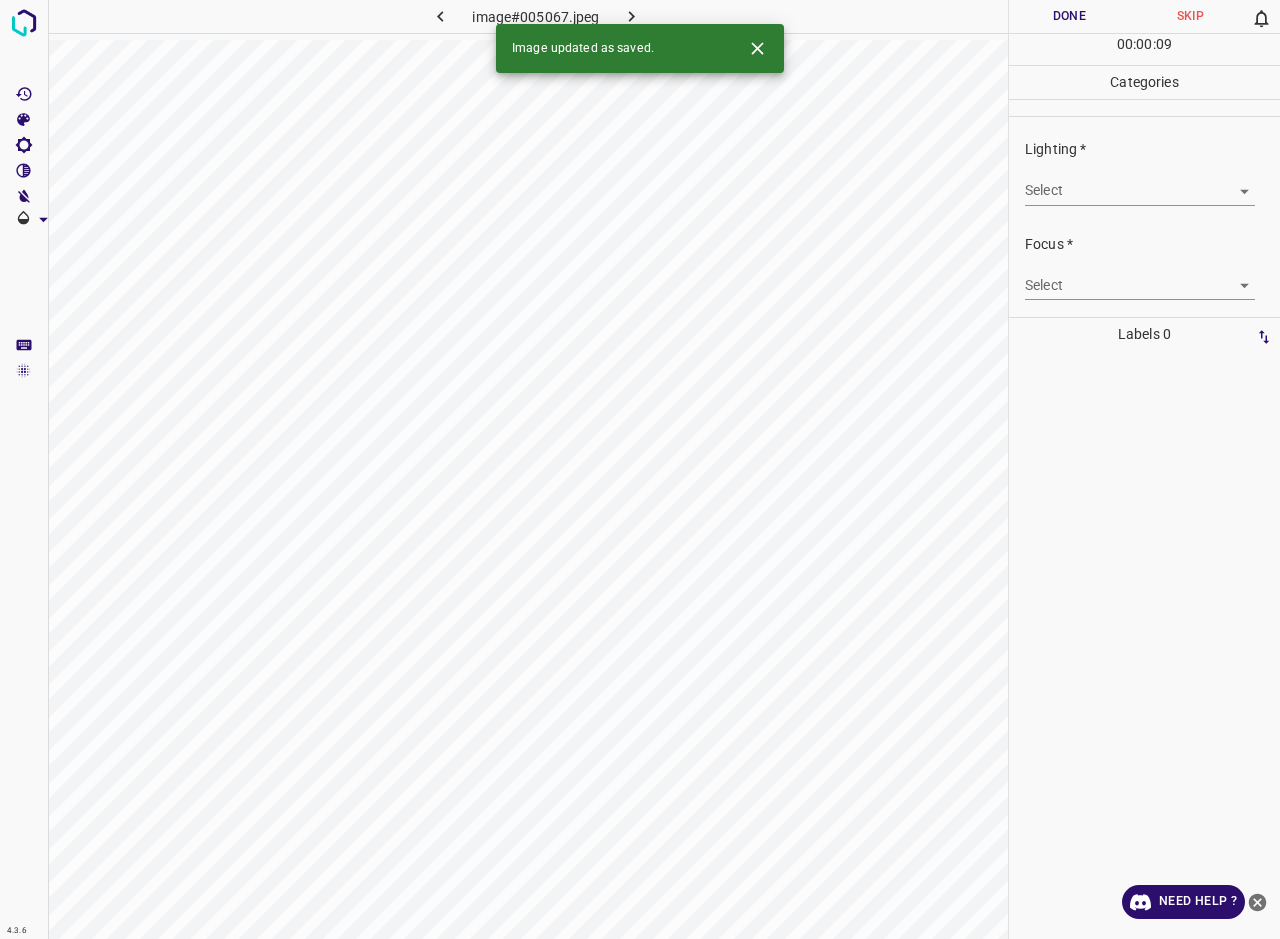 click on "4.3.6  image#005067.jpeg Done Skip 0 00   : 00   : 09   Categories Lighting *  Select ​ Focus *  Select ​ Overall *  Select ​ Labels   0 Categories 1 Lighting 2 Focus 3 Overall Tools Space Change between modes (Draw & Edit) I Auto labeling R Restore zoom M Zoom in N Zoom out Delete Delete selecte label Filters Z Restore filters X Saturation filter C Brightness filter V Contrast filter B Gray scale filter General O Download Image updated as saved. Need Help ? - Text - Hide - Delete" at bounding box center (640, 469) 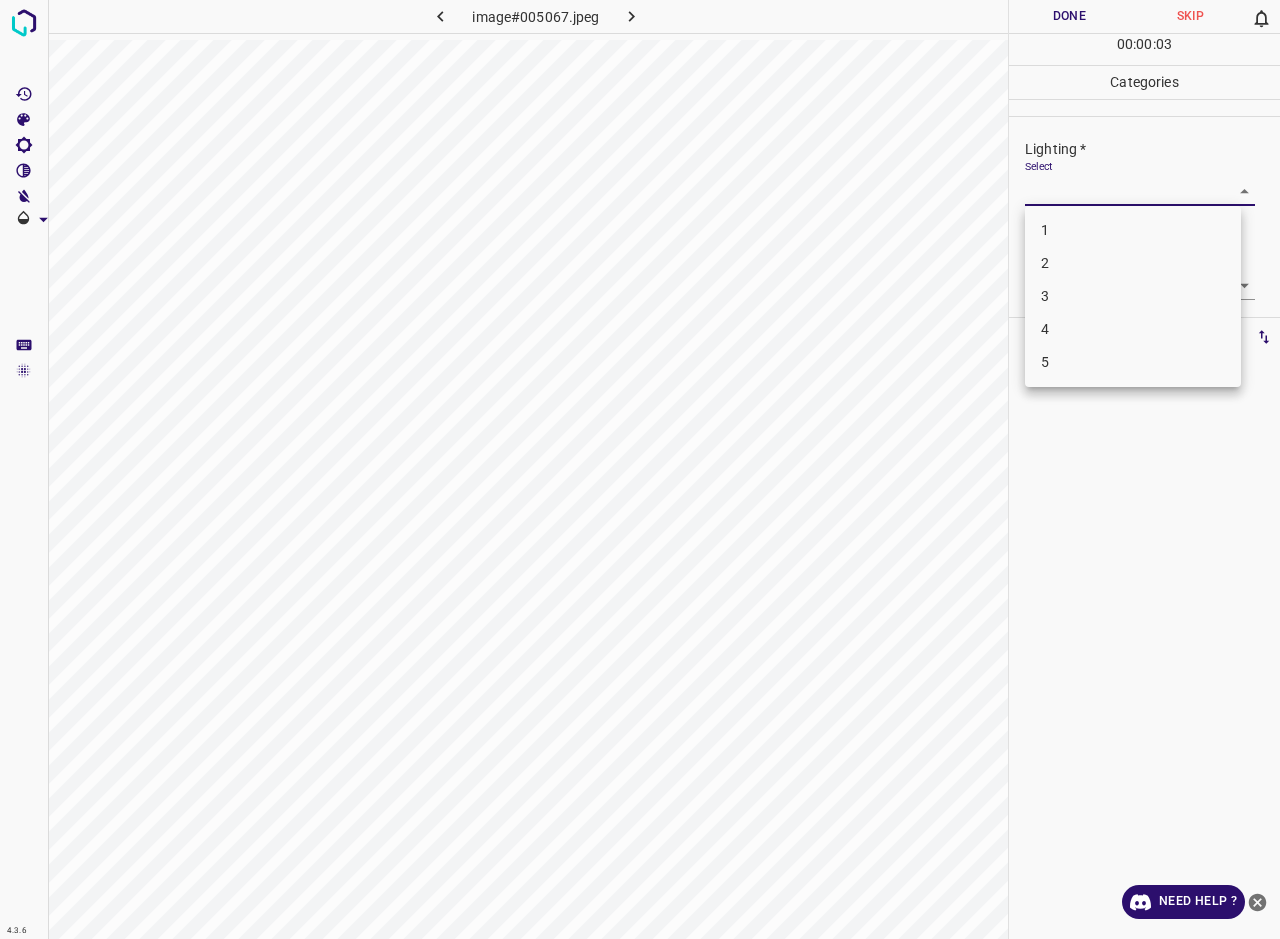 click on "3" at bounding box center [1133, 296] 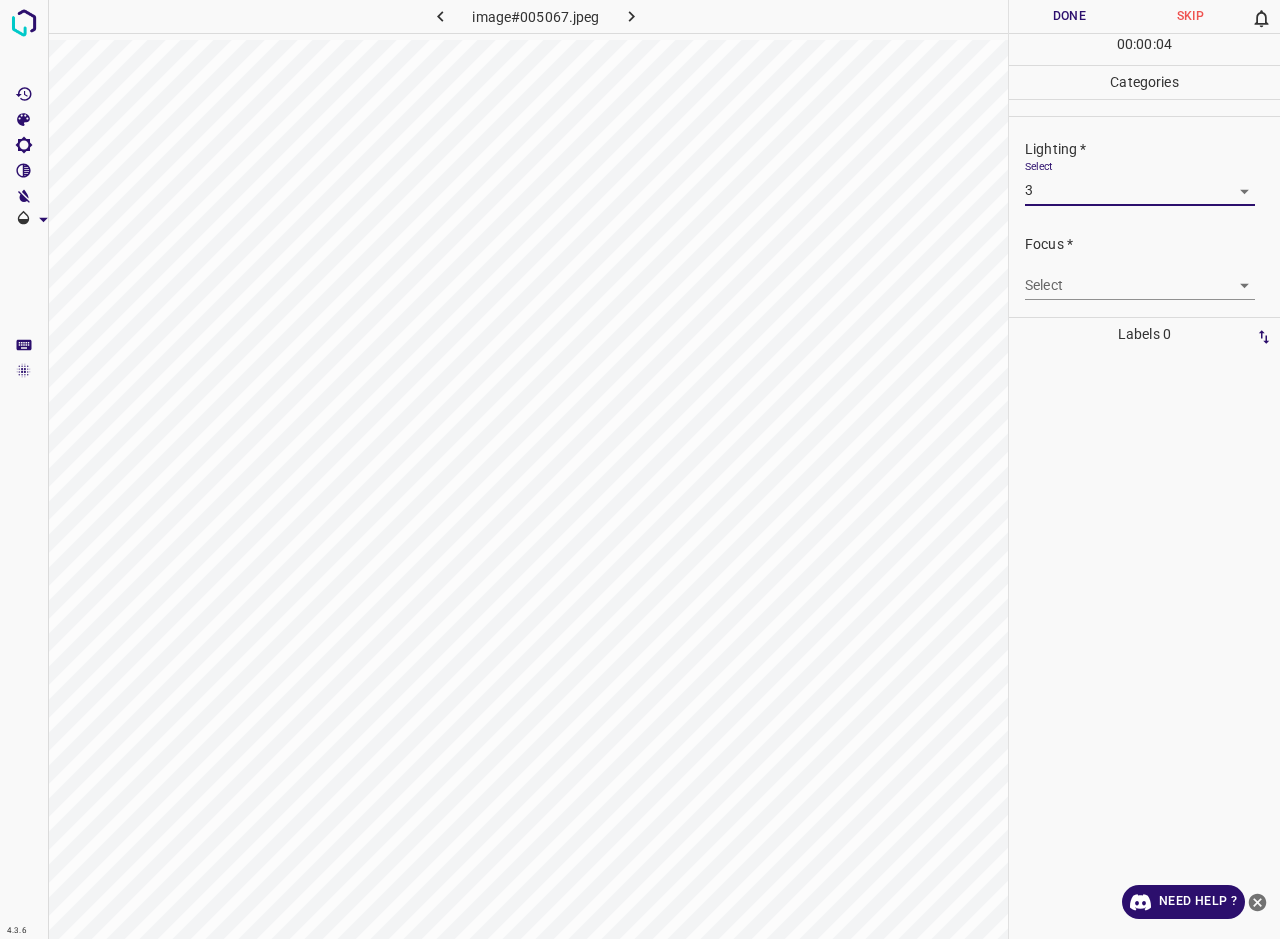 click on "4.3.6  image#005067.jpeg Done Skip 0 00   : 00   : 04   Categories Lighting *  Select 3 3 Focus *  Select ​ Overall *  Select ​ Labels   0 Categories 1 Lighting 2 Focus 3 Overall Tools Space Change between modes (Draw & Edit) I Auto labeling R Restore zoom M Zoom in N Zoom out Delete Delete selecte label Filters Z Restore filters X Saturation filter C Brightness filter V Contrast filter B Gray scale filter General O Download Need Help ? - Text - Hide - Delete" at bounding box center [640, 469] 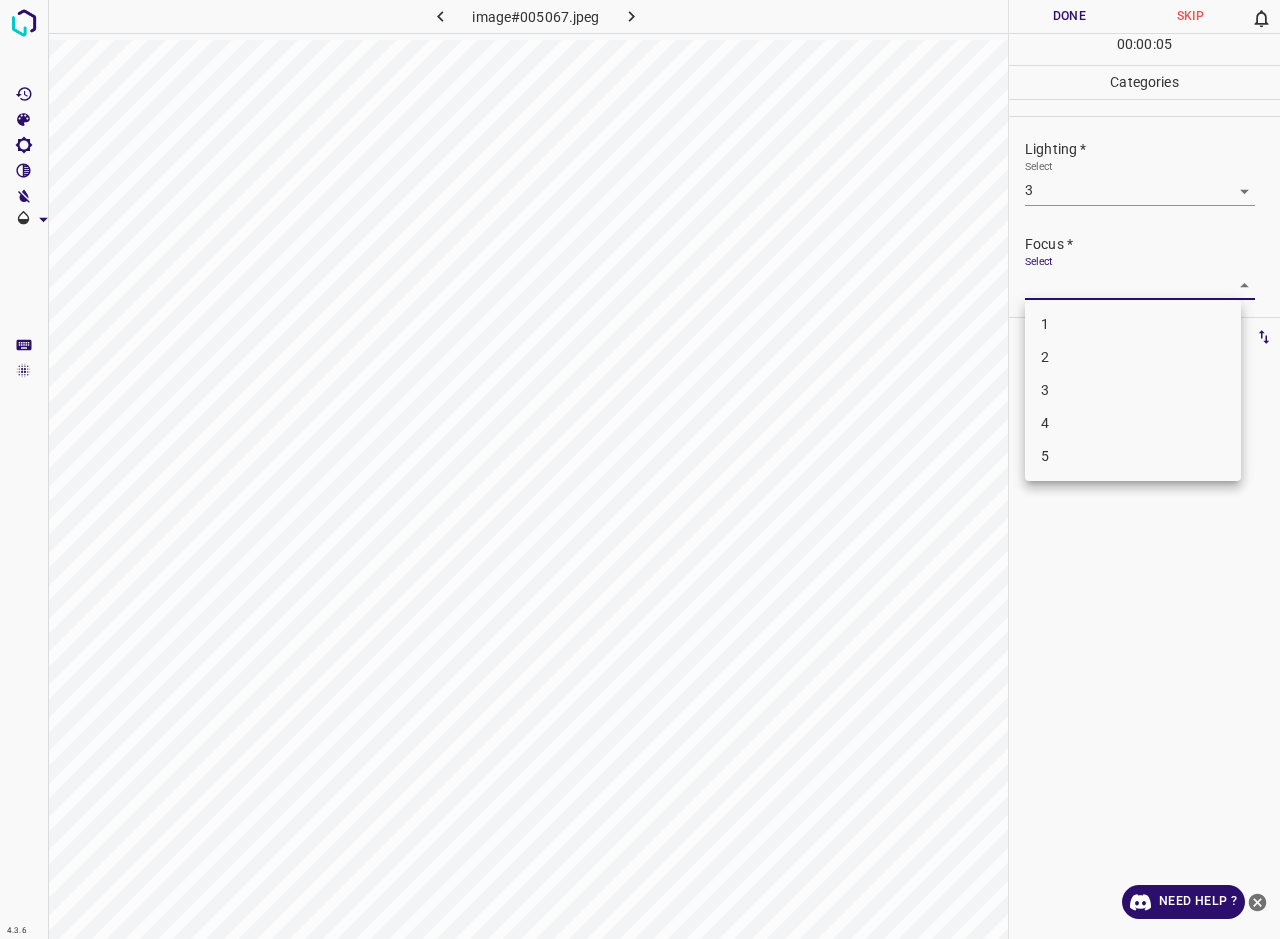 click on "2" at bounding box center (1133, 357) 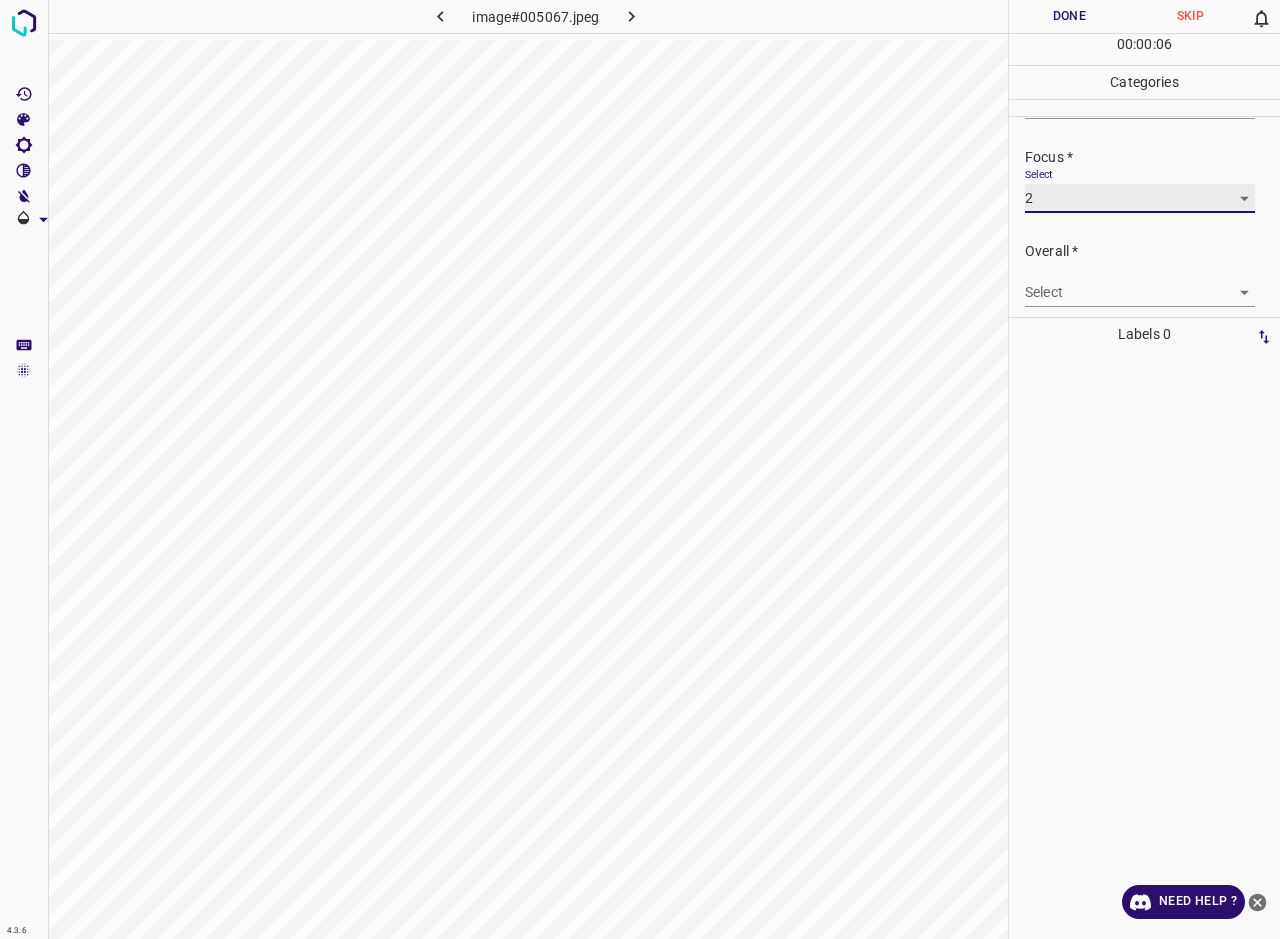 scroll, scrollTop: 96, scrollLeft: 0, axis: vertical 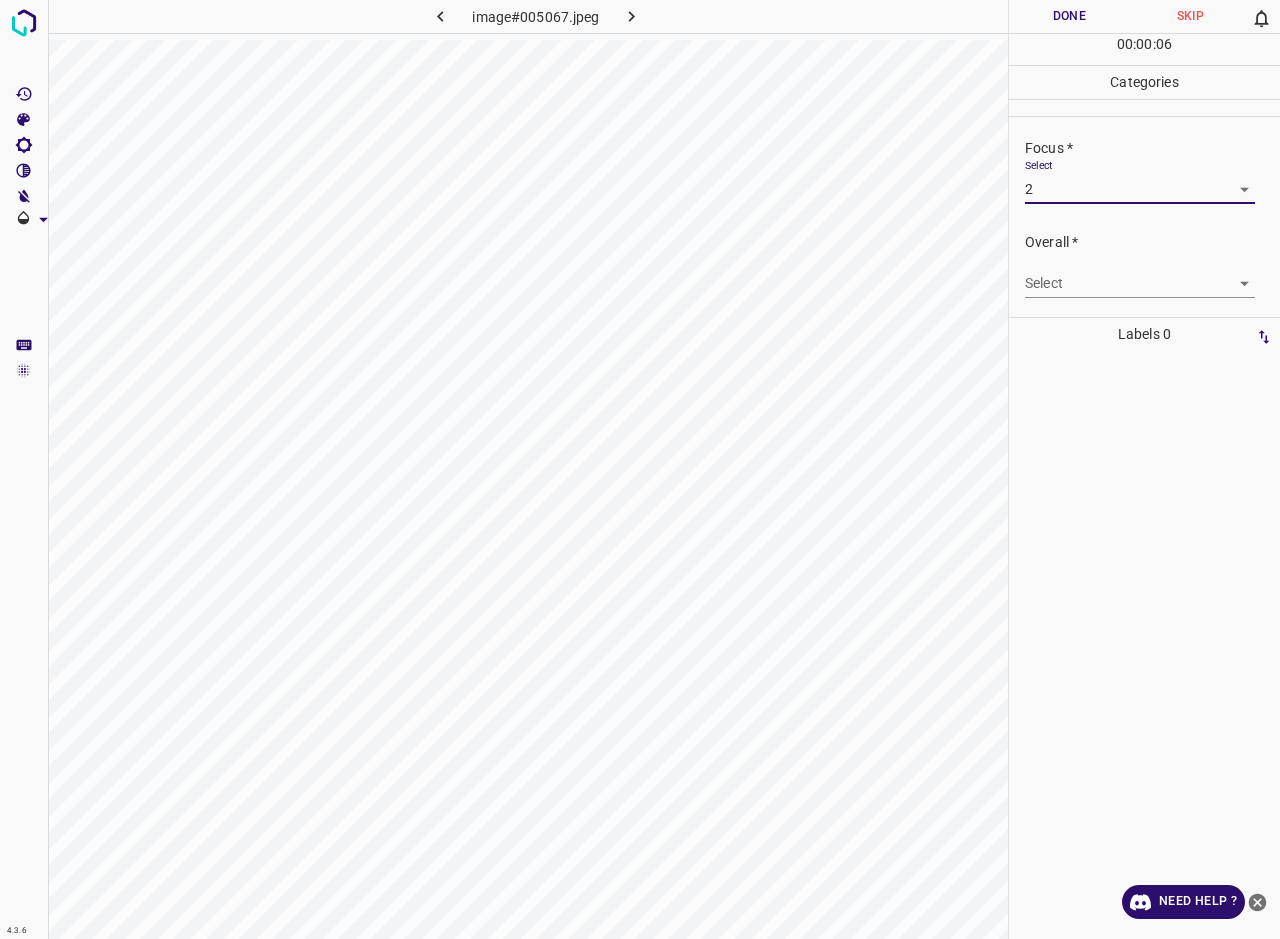 click on "4.3.6  image#005067.jpeg Done Skip 0 00   : 00   : 06   Categories Lighting *  Select 3 3 Focus *  Select 2 2 Overall *  Select ​ Labels   0 Categories 1 Lighting 2 Focus 3 Overall Tools Space Change between modes (Draw & Edit) I Auto labeling R Restore zoom M Zoom in N Zoom out Delete Delete selecte label Filters Z Restore filters X Saturation filter C Brightness filter V Contrast filter B Gray scale filter General O Download Need Help ? - Text - Hide - Delete" at bounding box center [640, 469] 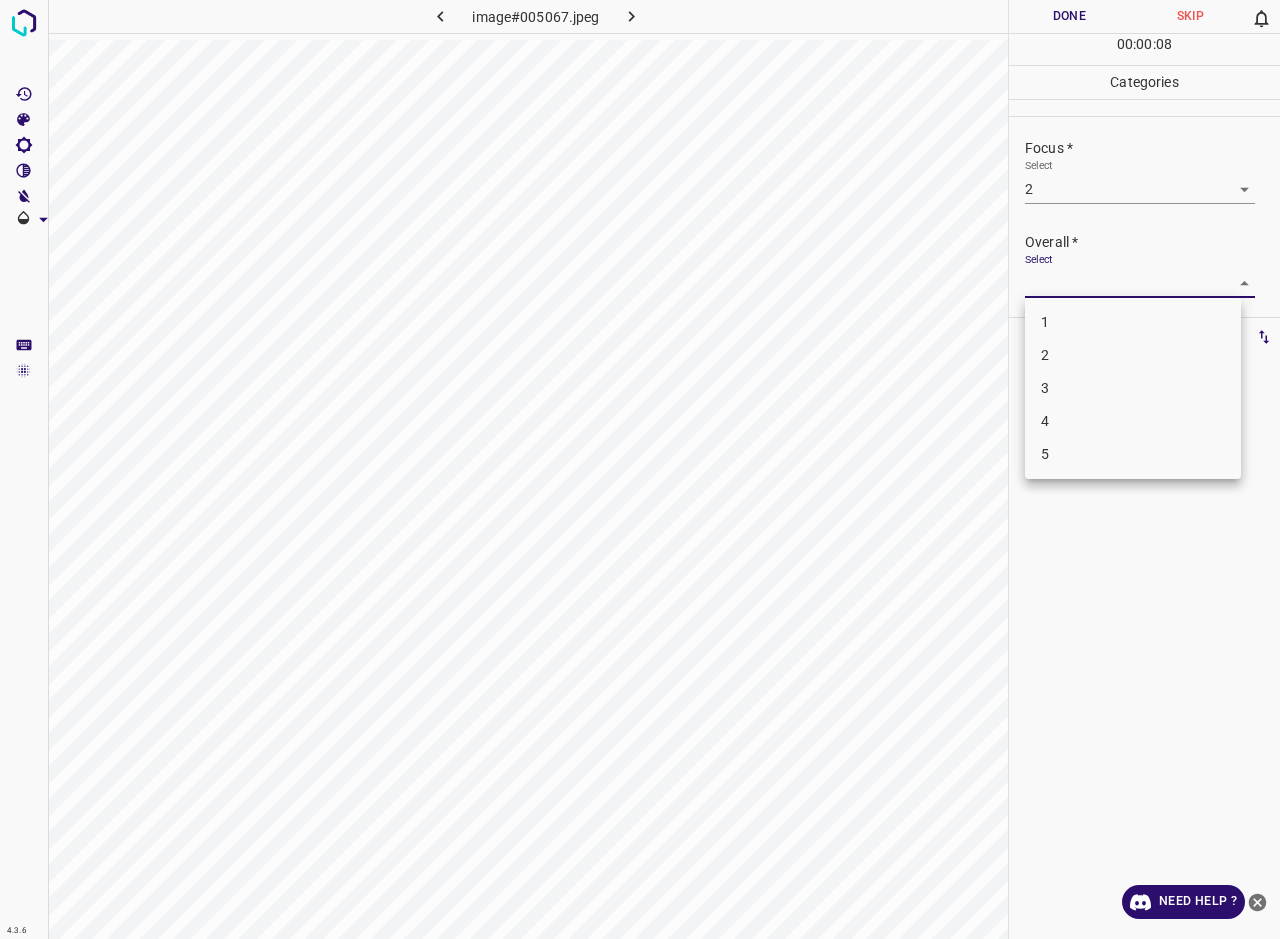 click on "3" at bounding box center [1133, 388] 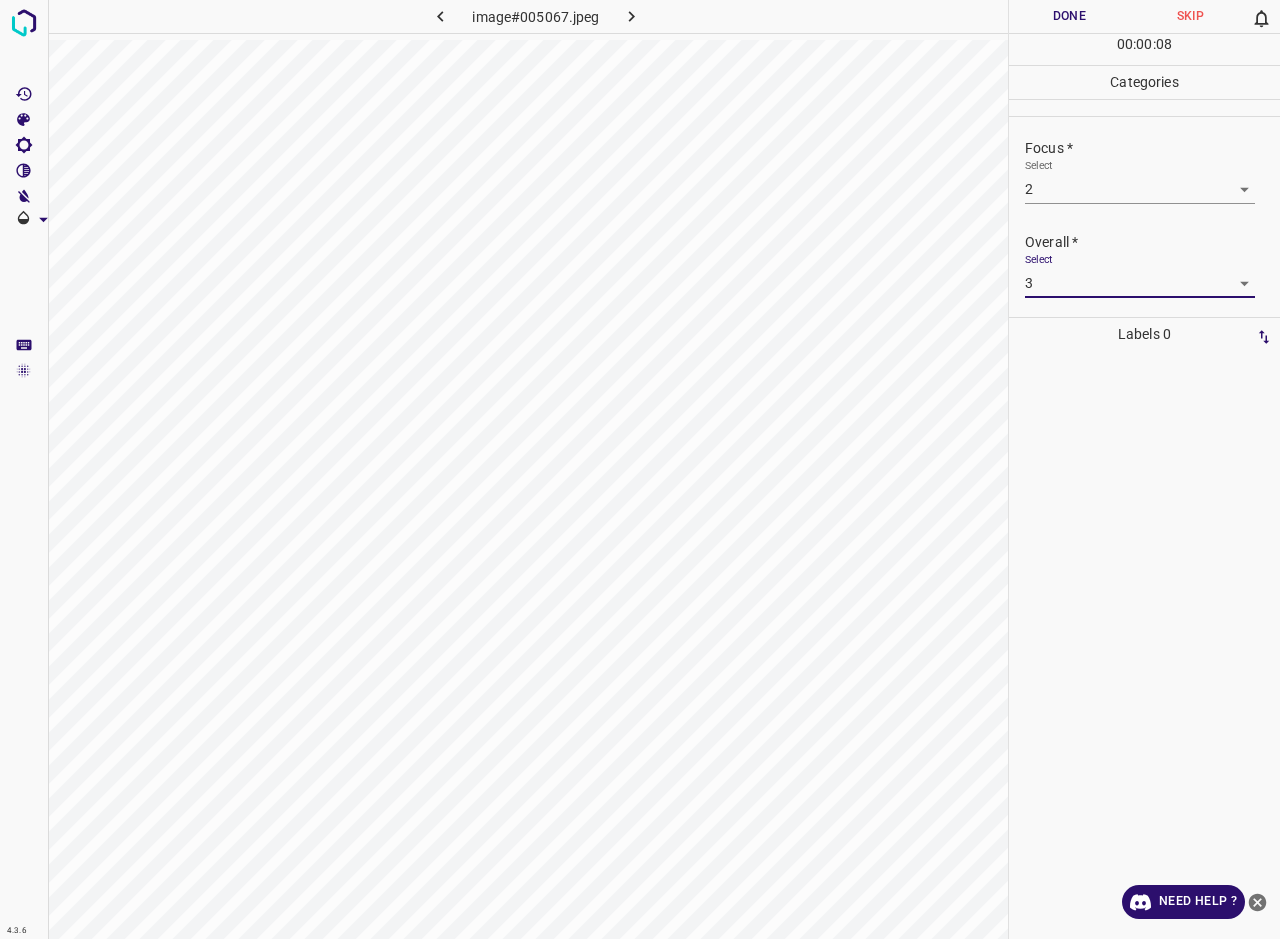 click on "Done" at bounding box center [1069, 16] 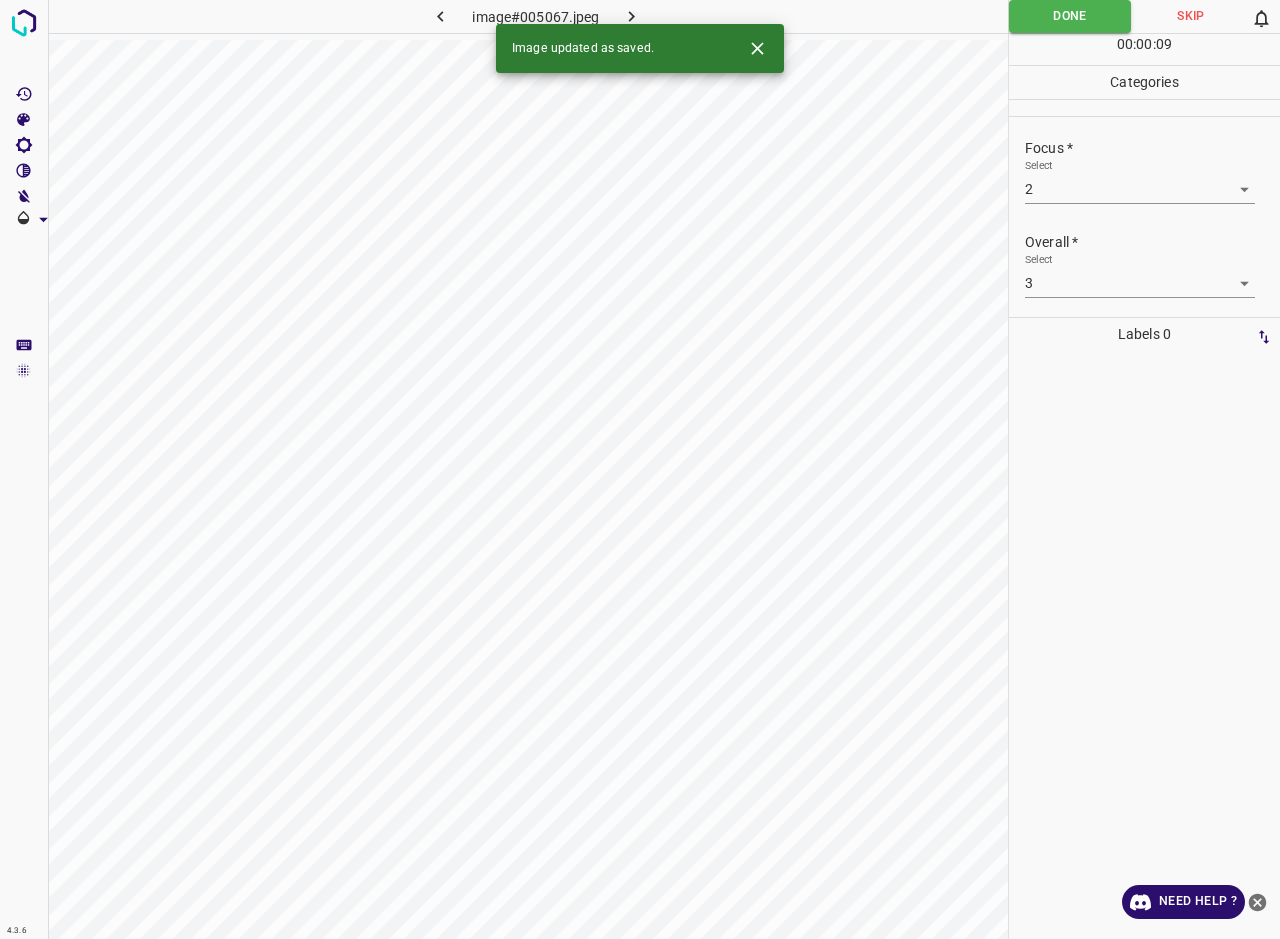 click 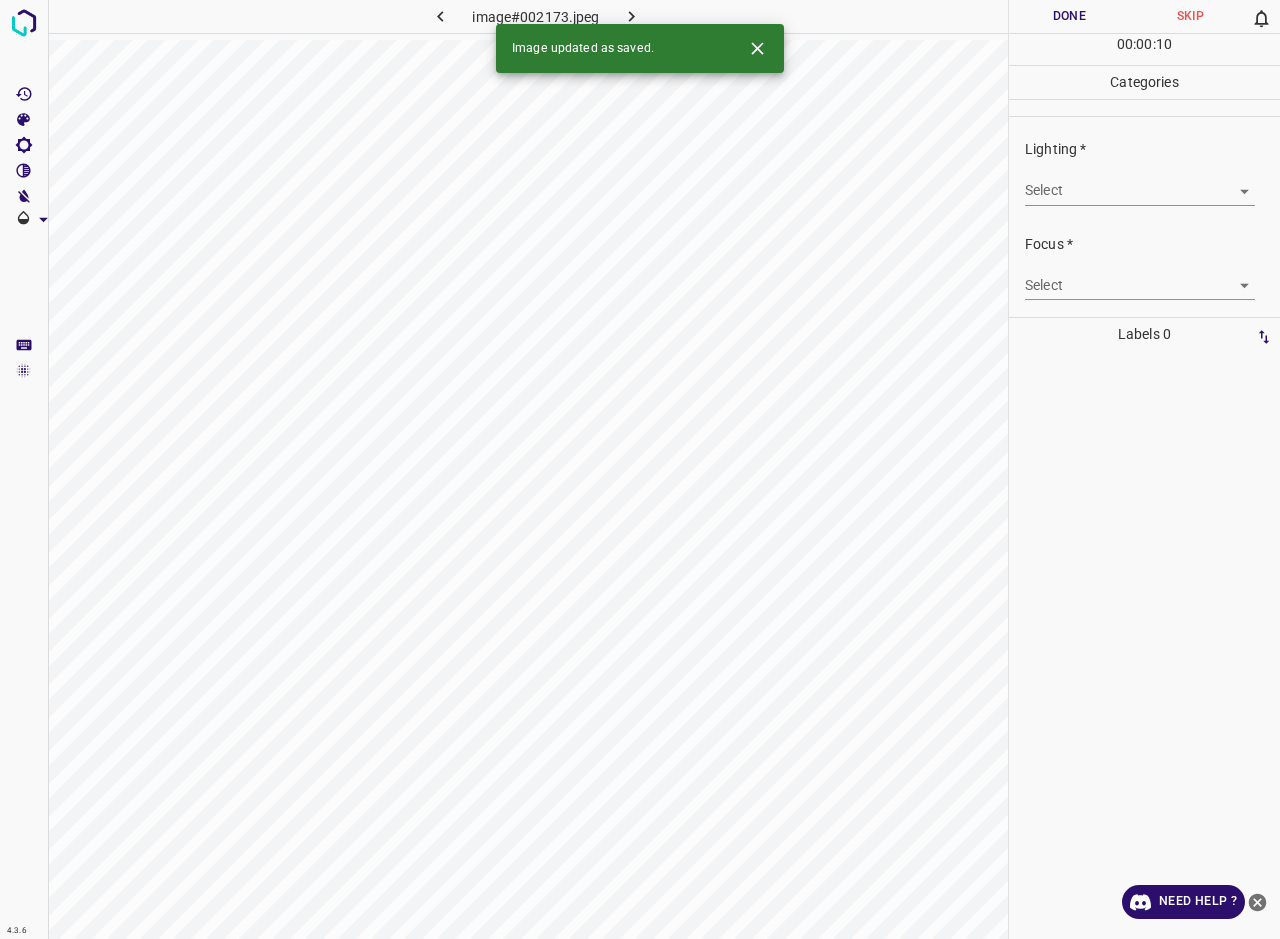 click on "4.3.6  image#002173.jpeg Done Skip 0 00   : 00   : 10   Categories Lighting *  Select ​ Focus *  Select ​ Overall *  Select ​ Labels   0 Categories 1 Lighting 2 Focus 3 Overall Tools Space Change between modes (Draw & Edit) I Auto labeling R Restore zoom M Zoom in N Zoom out Delete Delete selecte label Filters Z Restore filters X Saturation filter C Brightness filter V Contrast filter B Gray scale filter General O Download Image updated as saved. Need Help ? - Text - Hide - Delete" at bounding box center [640, 469] 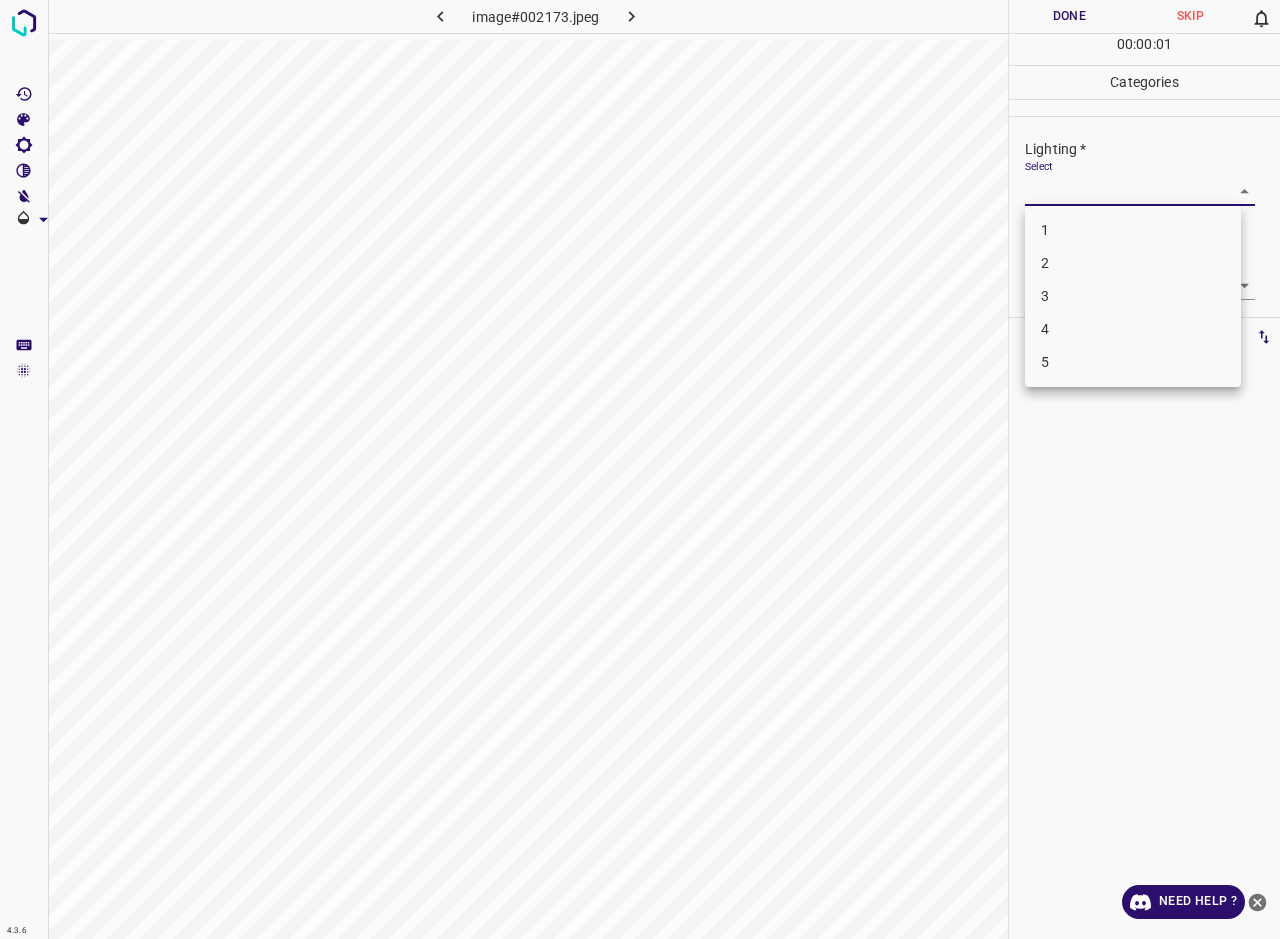 click on "2" at bounding box center [1133, 263] 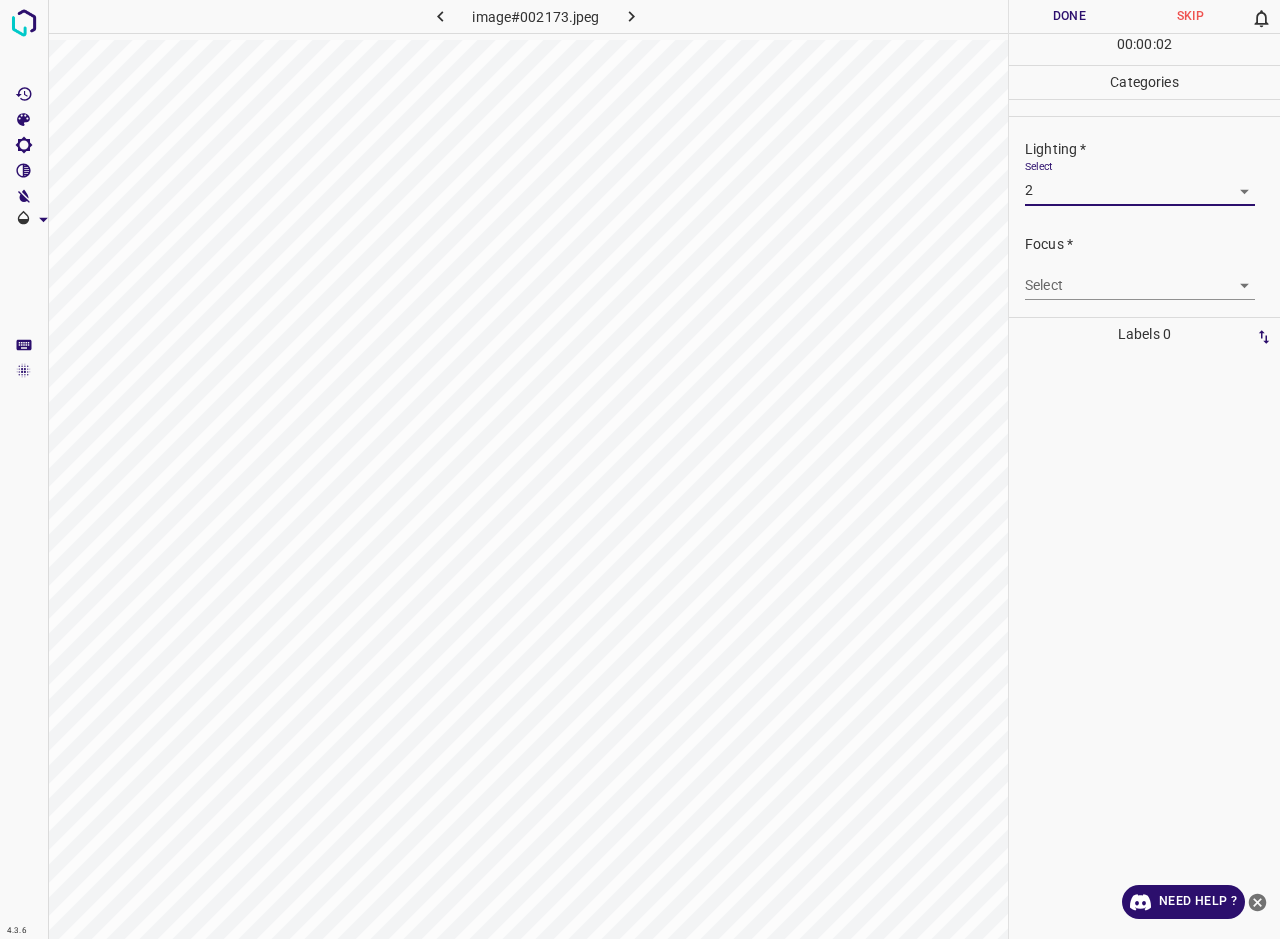 click on "4.3.6  image#002173.jpeg Done Skip 0 00   : 00   : 02   Categories Lighting *  Select 2 2 Focus *  Select ​ Overall *  Select ​ Labels   0 Categories 1 Lighting 2 Focus 3 Overall Tools Space Change between modes (Draw & Edit) I Auto labeling R Restore zoom M Zoom in N Zoom out Delete Delete selecte label Filters Z Restore filters X Saturation filter C Brightness filter V Contrast filter B Gray scale filter General O Download Need Help ? - Text - Hide - Delete" at bounding box center [640, 469] 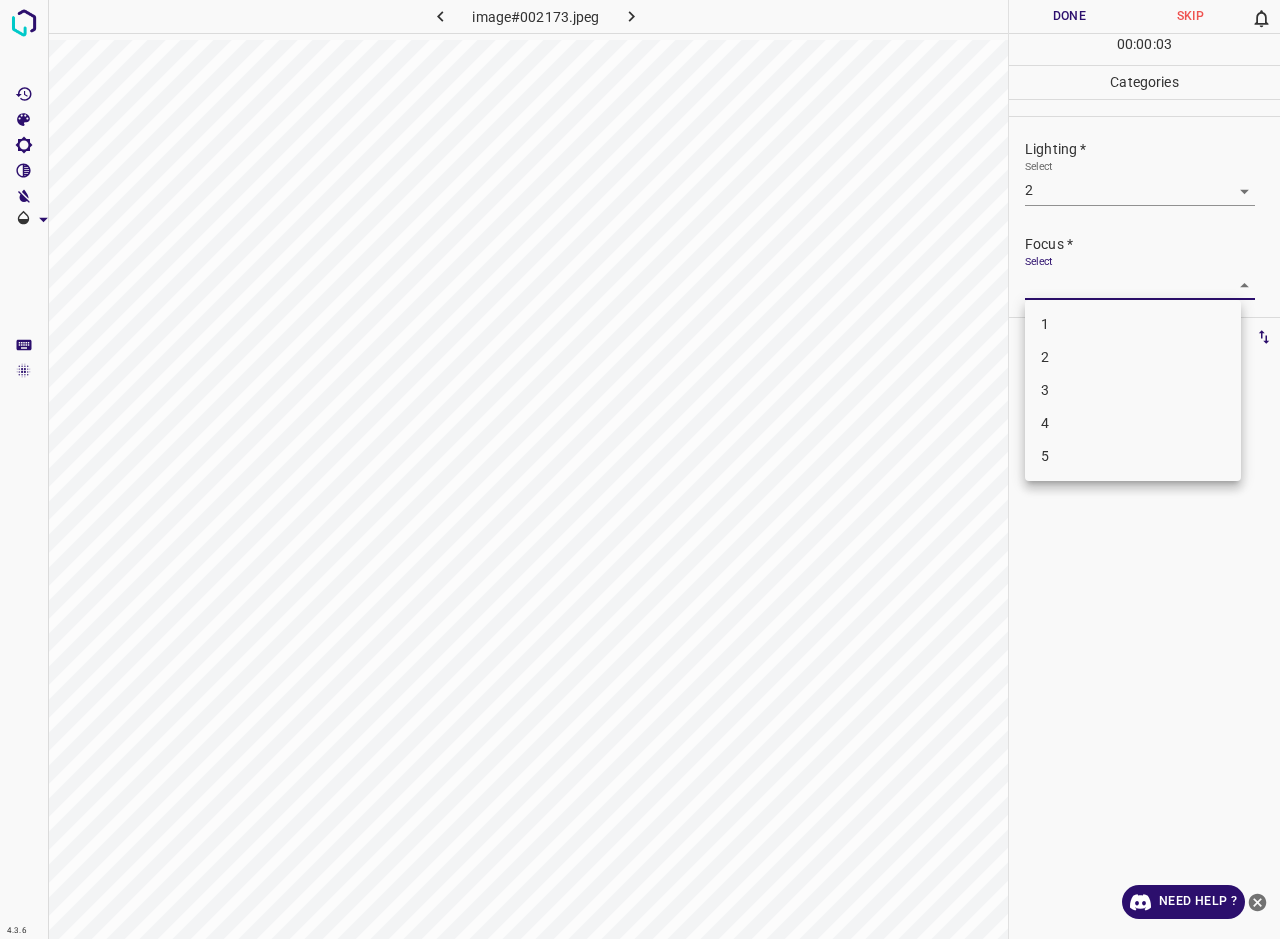 click on "2" at bounding box center [1133, 357] 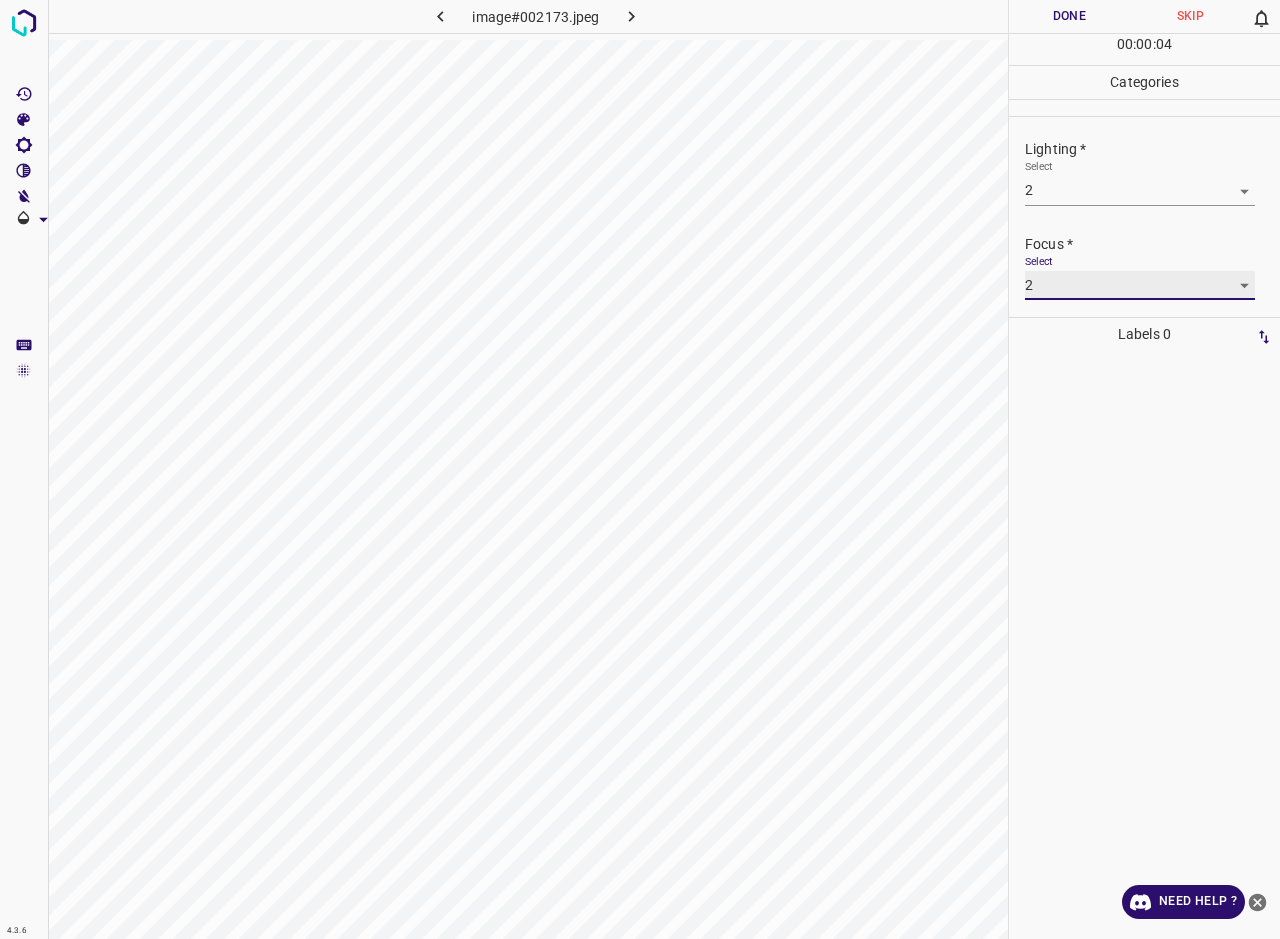 scroll, scrollTop: 98, scrollLeft: 0, axis: vertical 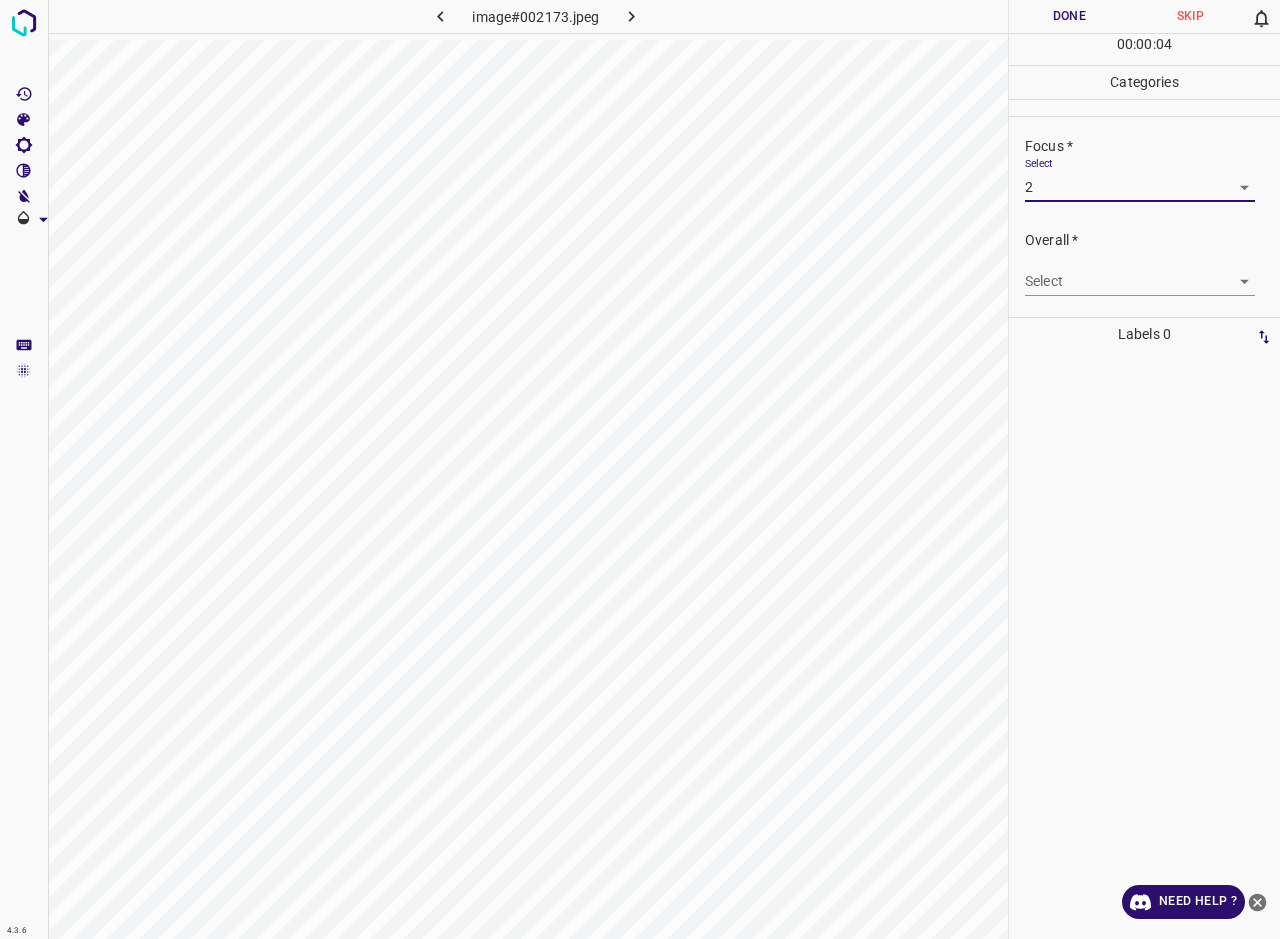 click on "4.3.6  image#002173.jpeg Done Skip 0 00   : 00   : 04   Categories Lighting *  Select 2 2 Focus *  Select 2 2 Overall *  Select ​ Labels   0 Categories 1 Lighting 2 Focus 3 Overall Tools Space Change between modes (Draw & Edit) I Auto labeling R Restore zoom M Zoom in N Zoom out Delete Delete selecte label Filters Z Restore filters X Saturation filter C Brightness filter V Contrast filter B Gray scale filter General O Download Need Help ? - Text - Hide - Delete" at bounding box center (640, 469) 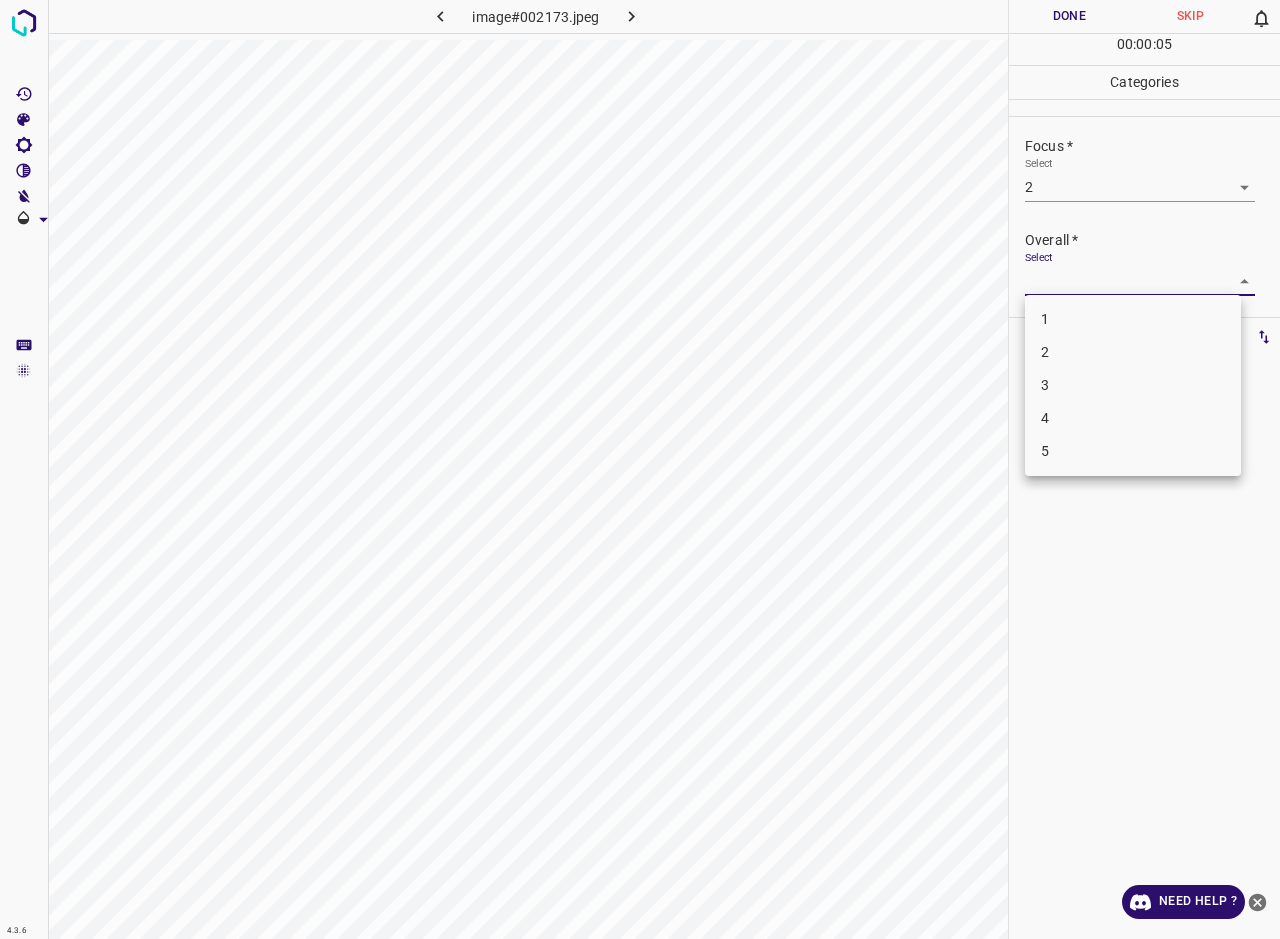 click on "2" at bounding box center [1133, 352] 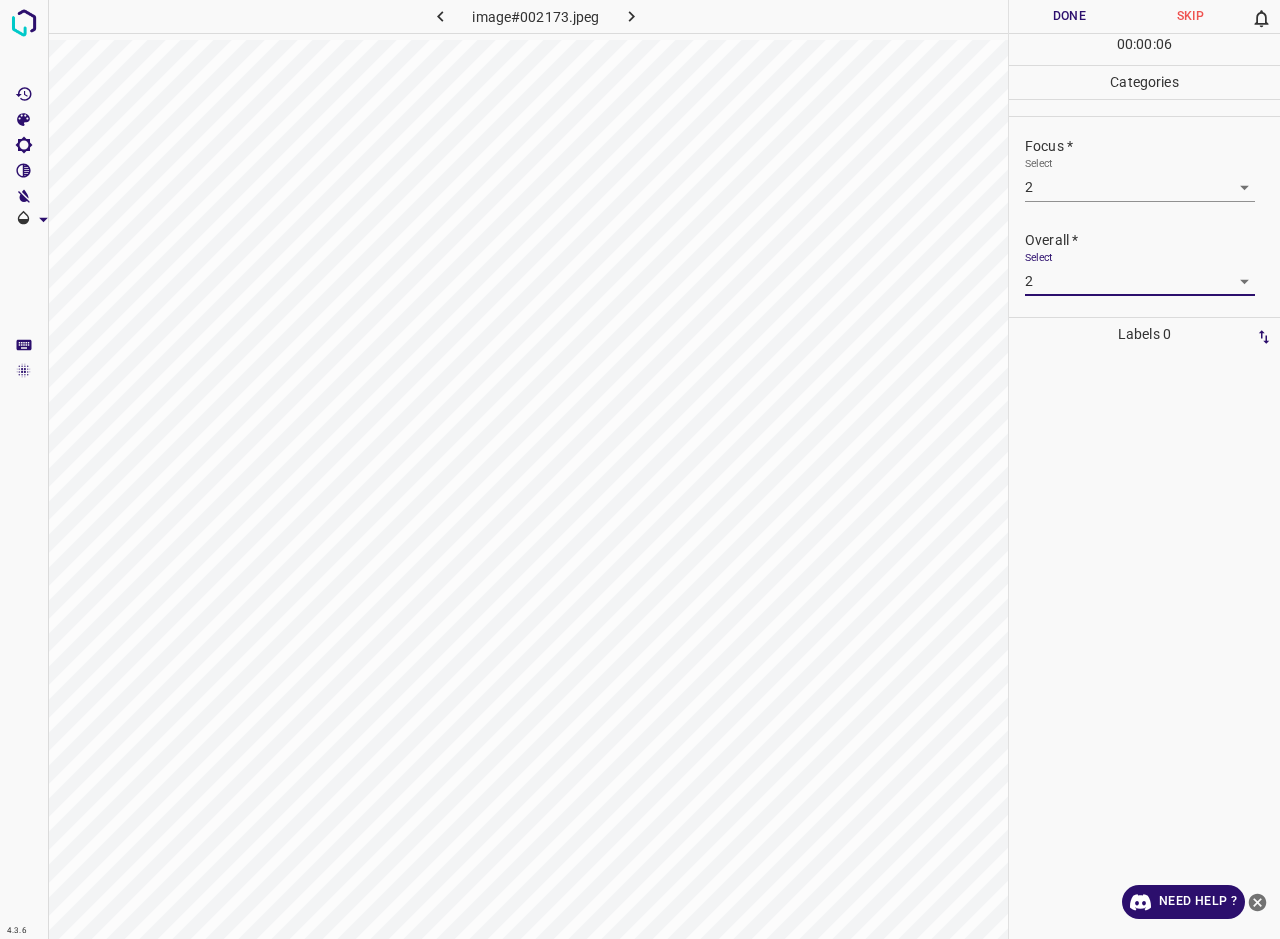 click on "Done" at bounding box center (1069, 16) 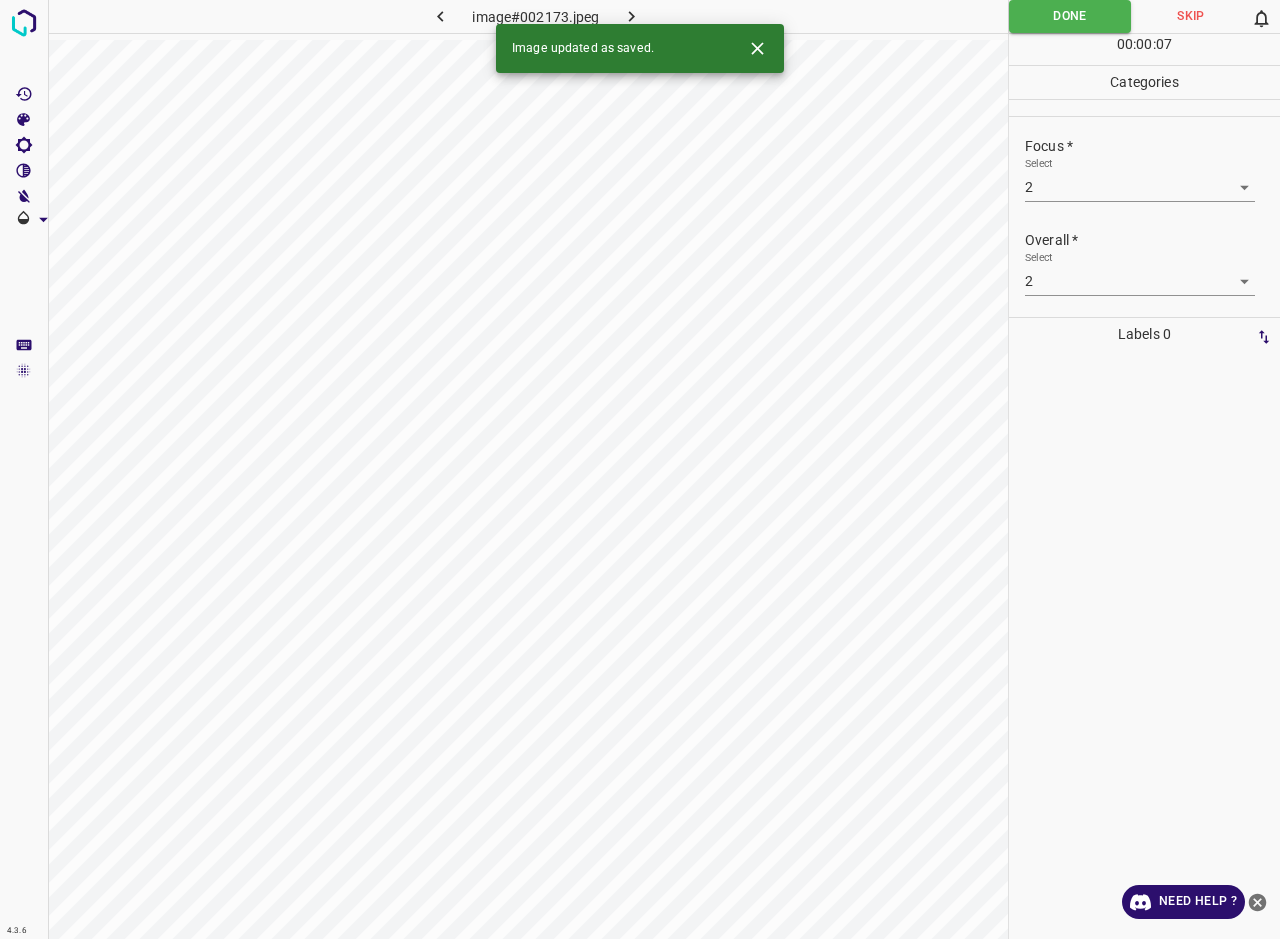 click 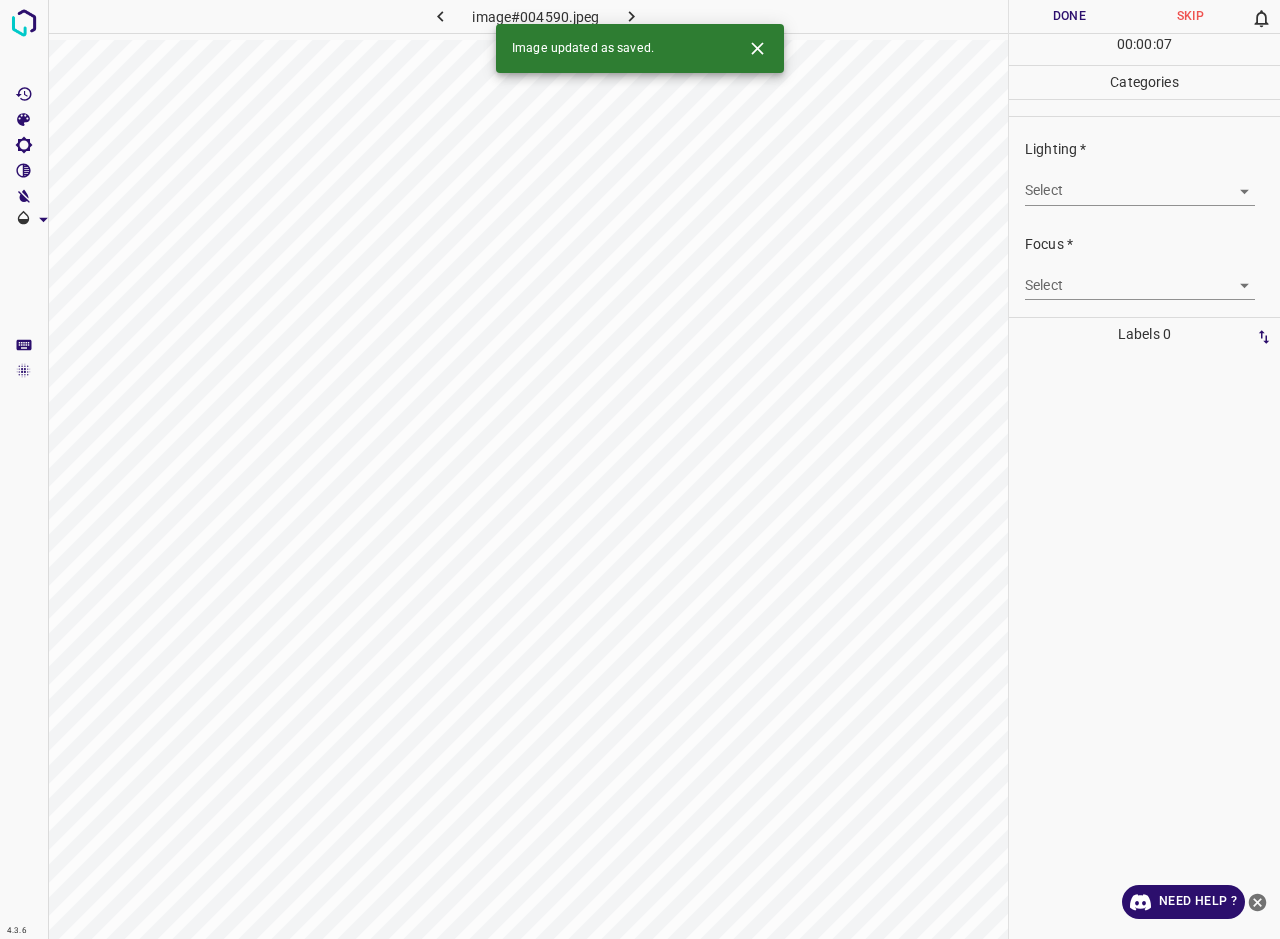 click on "4.3.6  image#004590.jpeg Done Skip 0 00   : 00   : 07   Categories Lighting *  Select ​ Focus *  Select ​ Overall *  Select ​ Labels   0 Categories 1 Lighting 2 Focus 3 Overall Tools Space Change between modes (Draw & Edit) I Auto labeling R Restore zoom M Zoom in N Zoom out Delete Delete selecte label Filters Z Restore filters X Saturation filter C Brightness filter V Contrast filter B Gray scale filter General O Download Image updated as saved. Need Help ? - Text - Hide - Delete" at bounding box center [640, 469] 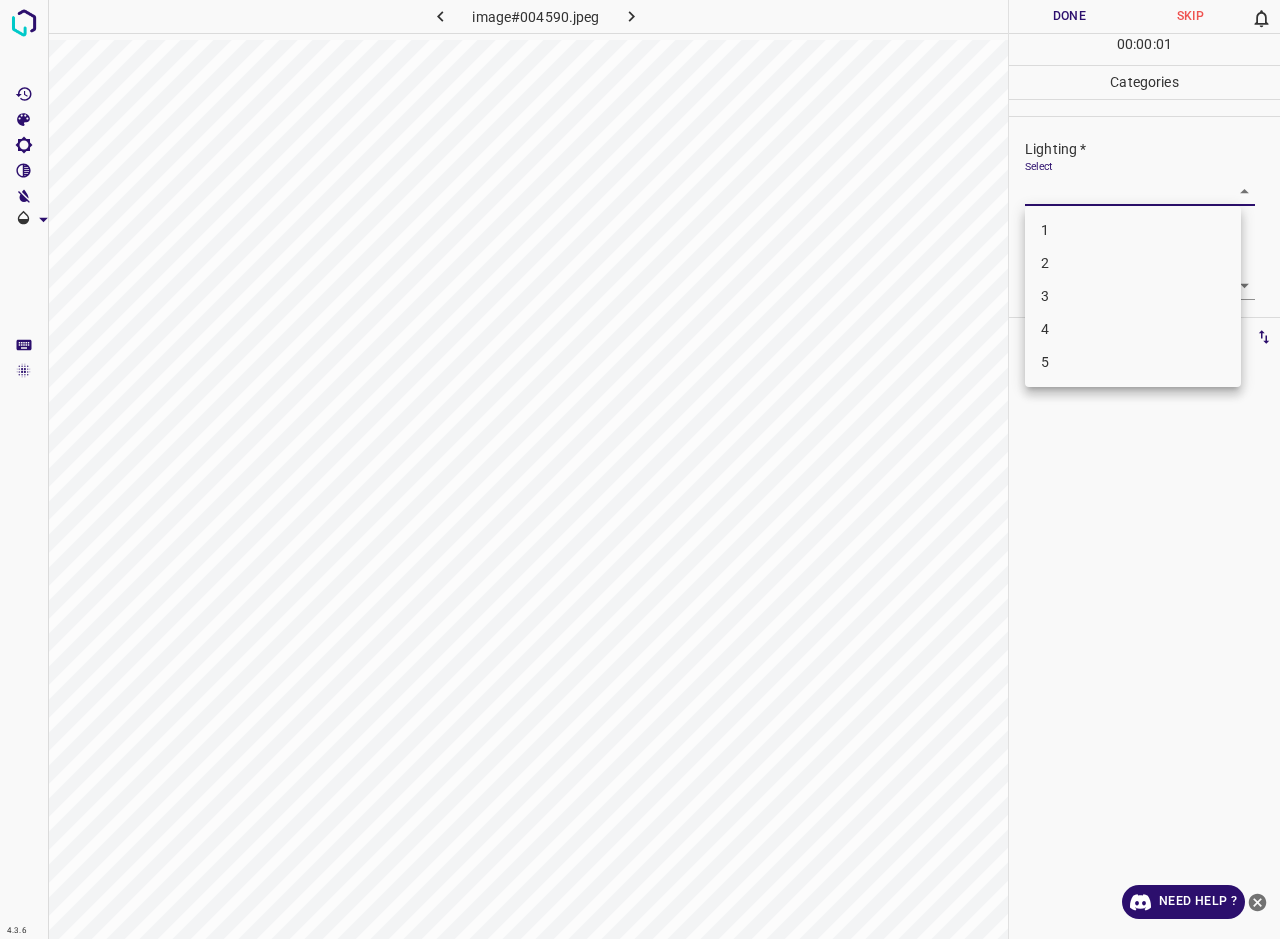 click on "3" at bounding box center [1133, 296] 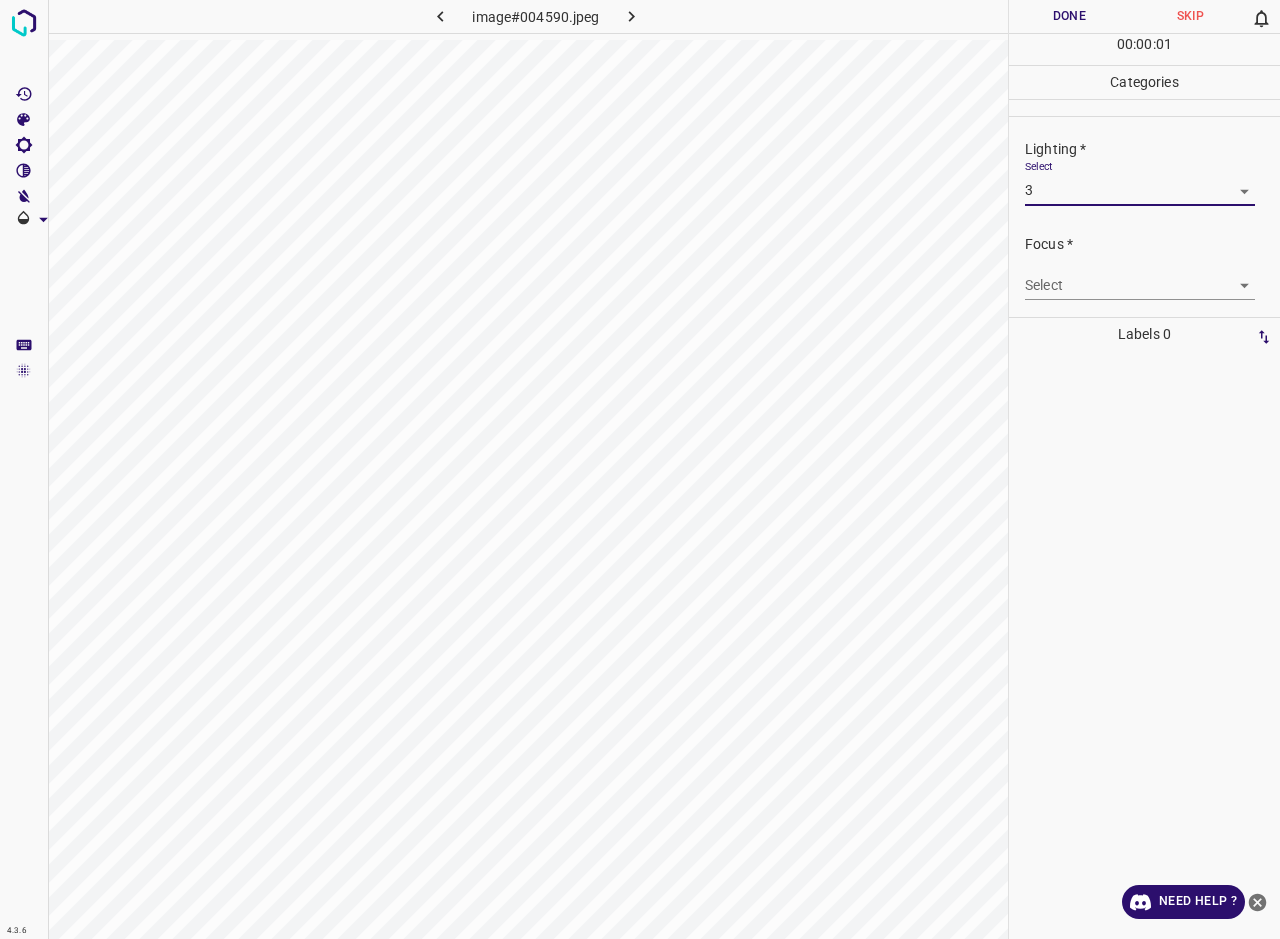 click on "4.3.6  image#004590.jpeg Done Skip 0 00   : 00   : 01   Categories Lighting *  Select 3 3 Focus *  Select ​ Overall *  Select ​ Labels   0 Categories 1 Lighting 2 Focus 3 Overall Tools Space Change between modes (Draw & Edit) I Auto labeling R Restore zoom M Zoom in N Zoom out Delete Delete selecte label Filters Z Restore filters X Saturation filter C Brightness filter V Contrast filter B Gray scale filter General O Download Need Help ? - Text - Hide - Delete 1 2 3 4 5" at bounding box center (640, 469) 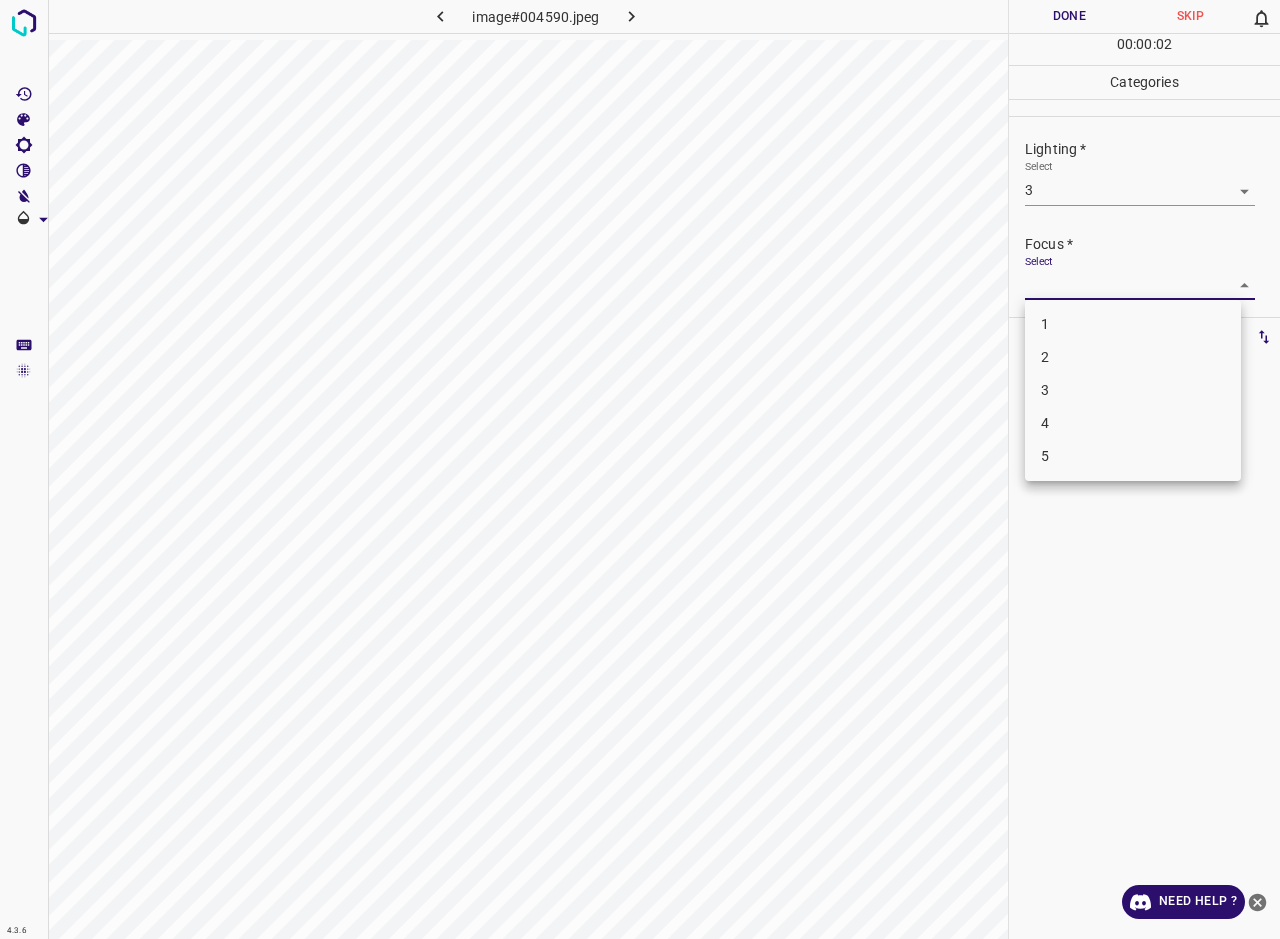 click on "3" at bounding box center [1133, 390] 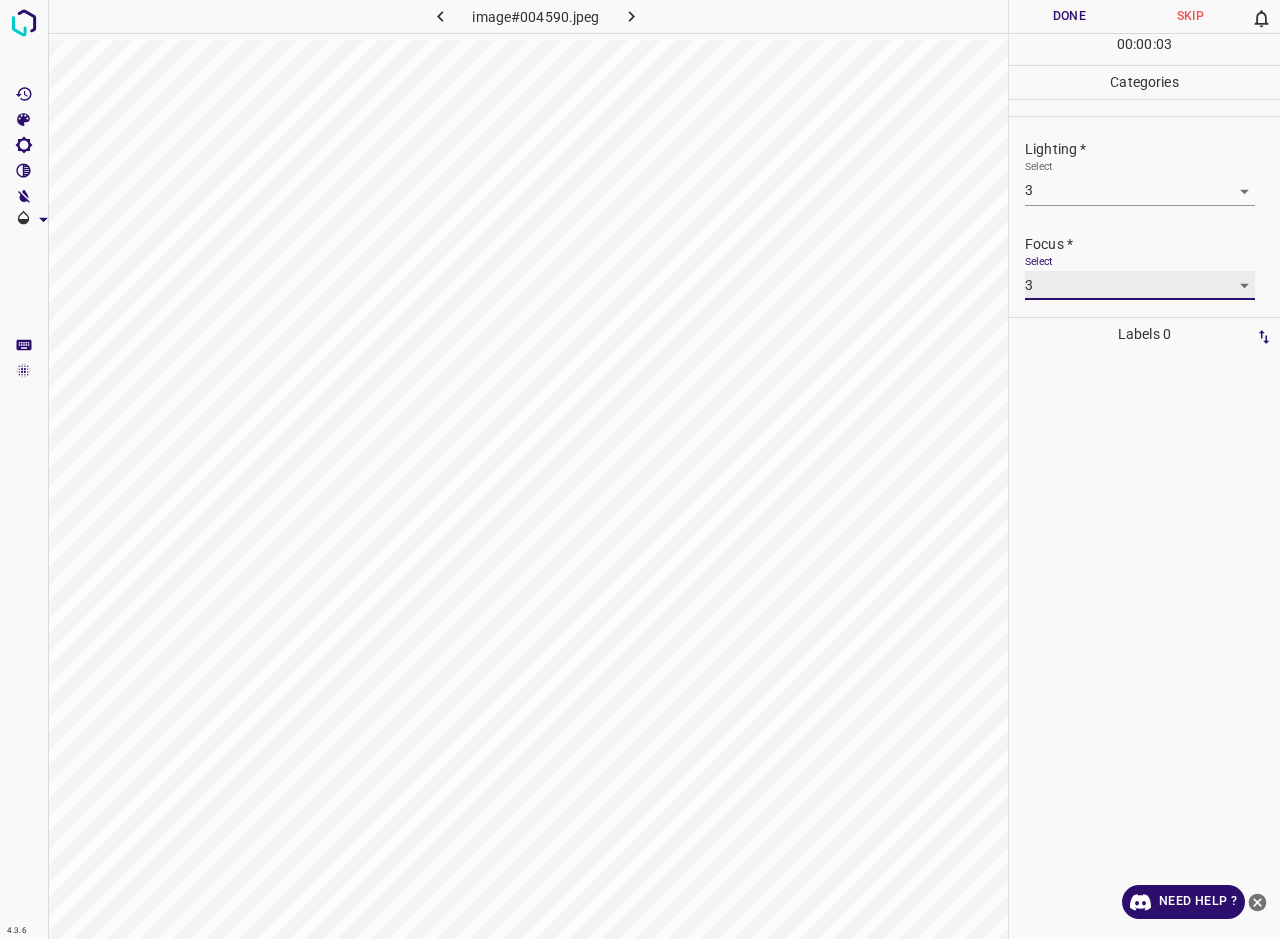 scroll, scrollTop: 93, scrollLeft: 0, axis: vertical 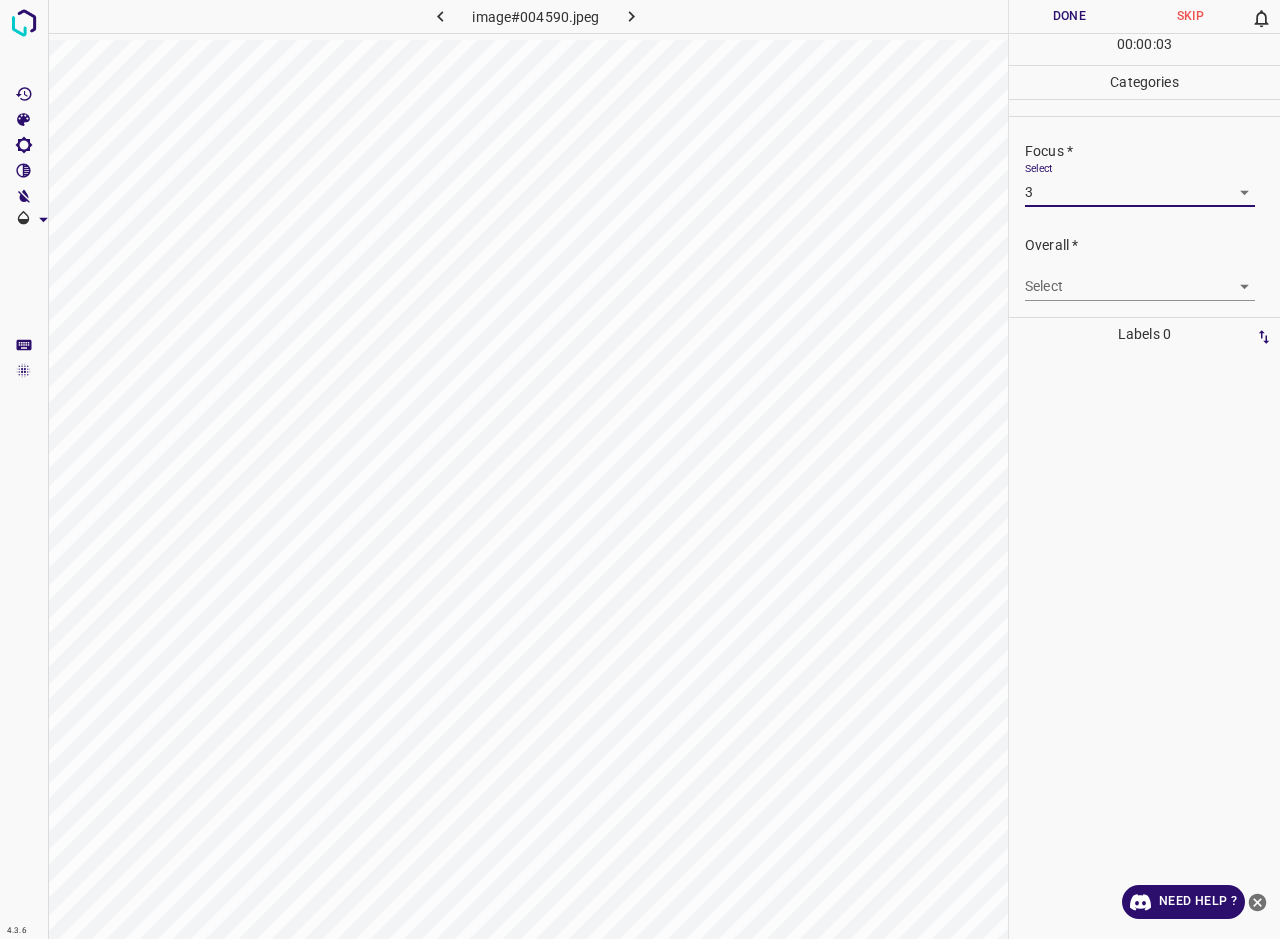 click on "4.3.6  image#004590.jpeg Done Skip 0 00   : 00   : 03   Categories Lighting *  Select 3 3 Focus *  Select 3 3 Overall *  Select ​ Labels   0 Categories 1 Lighting 2 Focus 3 Overall Tools Space Change between modes (Draw & Edit) I Auto labeling R Restore zoom M Zoom in N Zoom out Delete Delete selecte label Filters Z Restore filters X Saturation filter C Brightness filter V Contrast filter B Gray scale filter General O Download Need Help ? - Text - Hide - Delete" at bounding box center (640, 469) 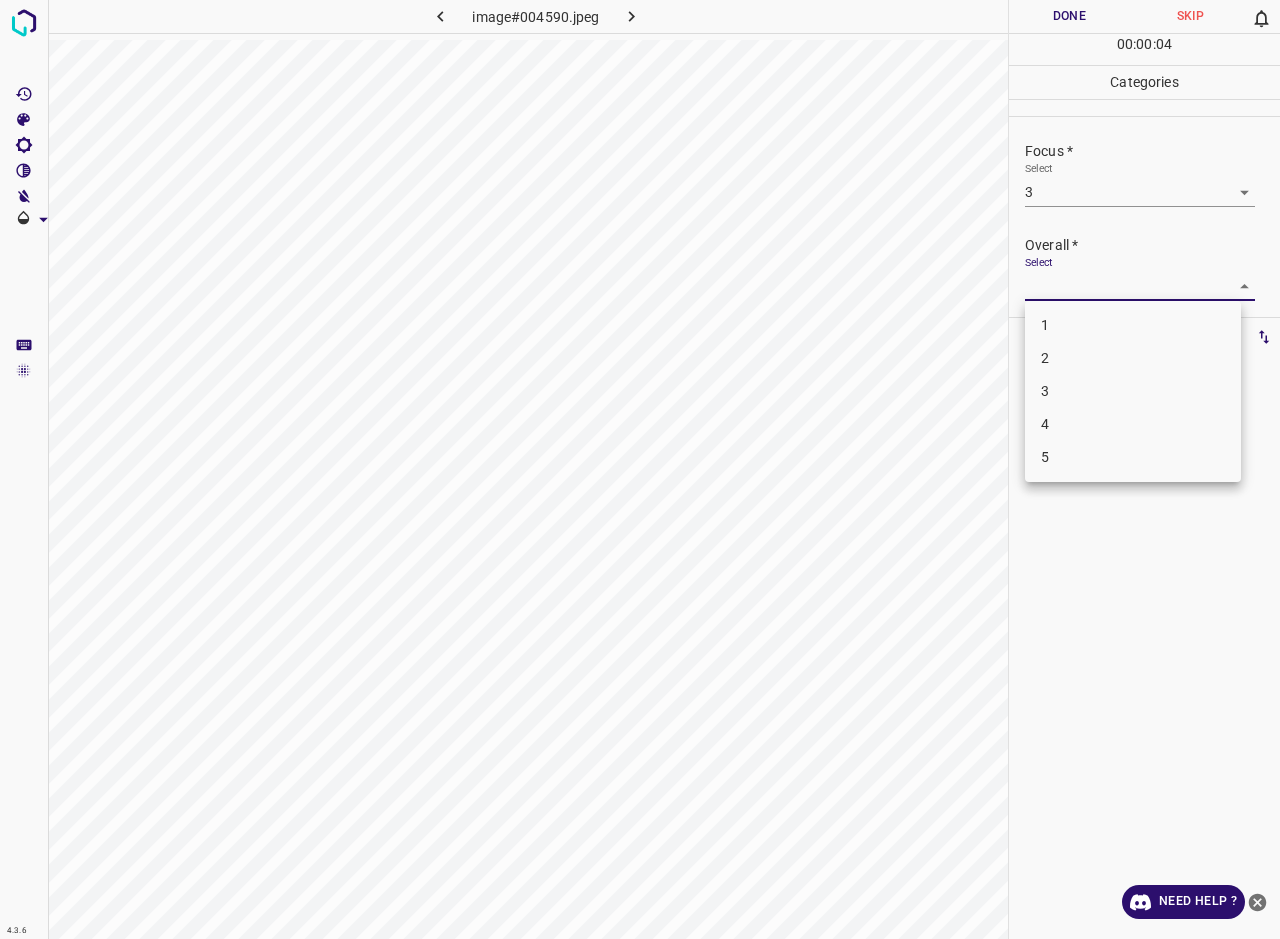 click on "3" at bounding box center (1133, 391) 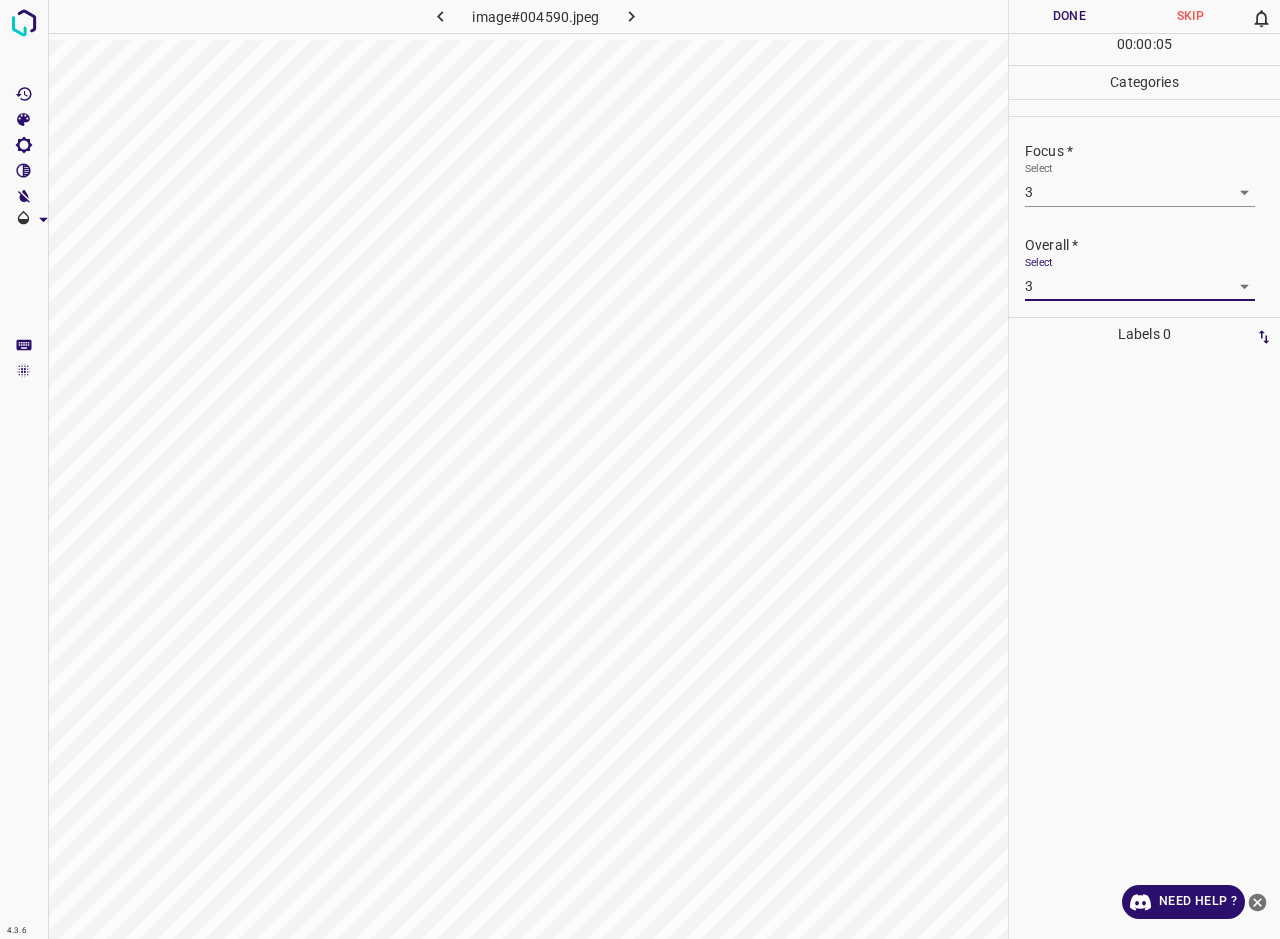 click on "Done" at bounding box center (1069, 16) 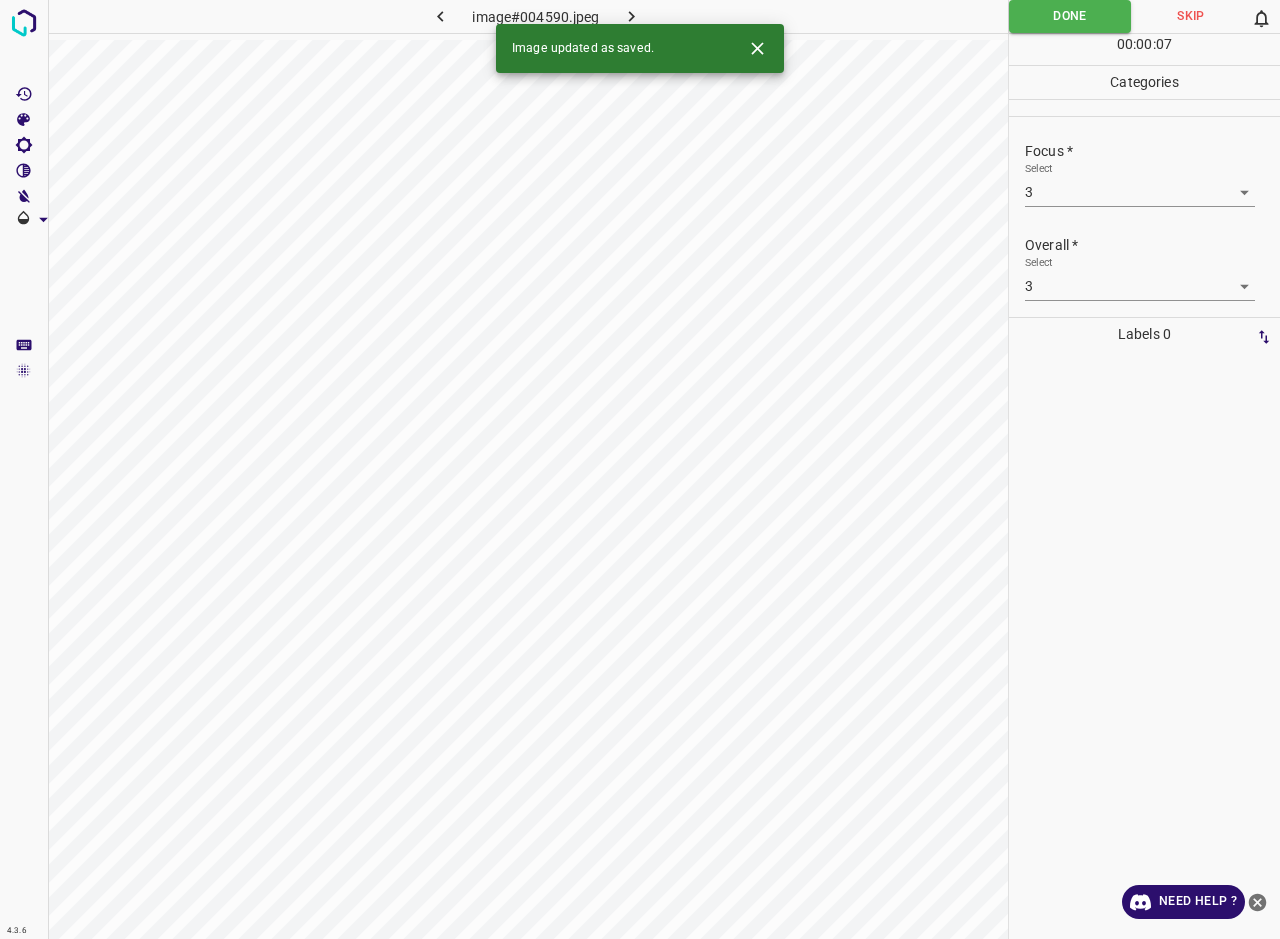 click 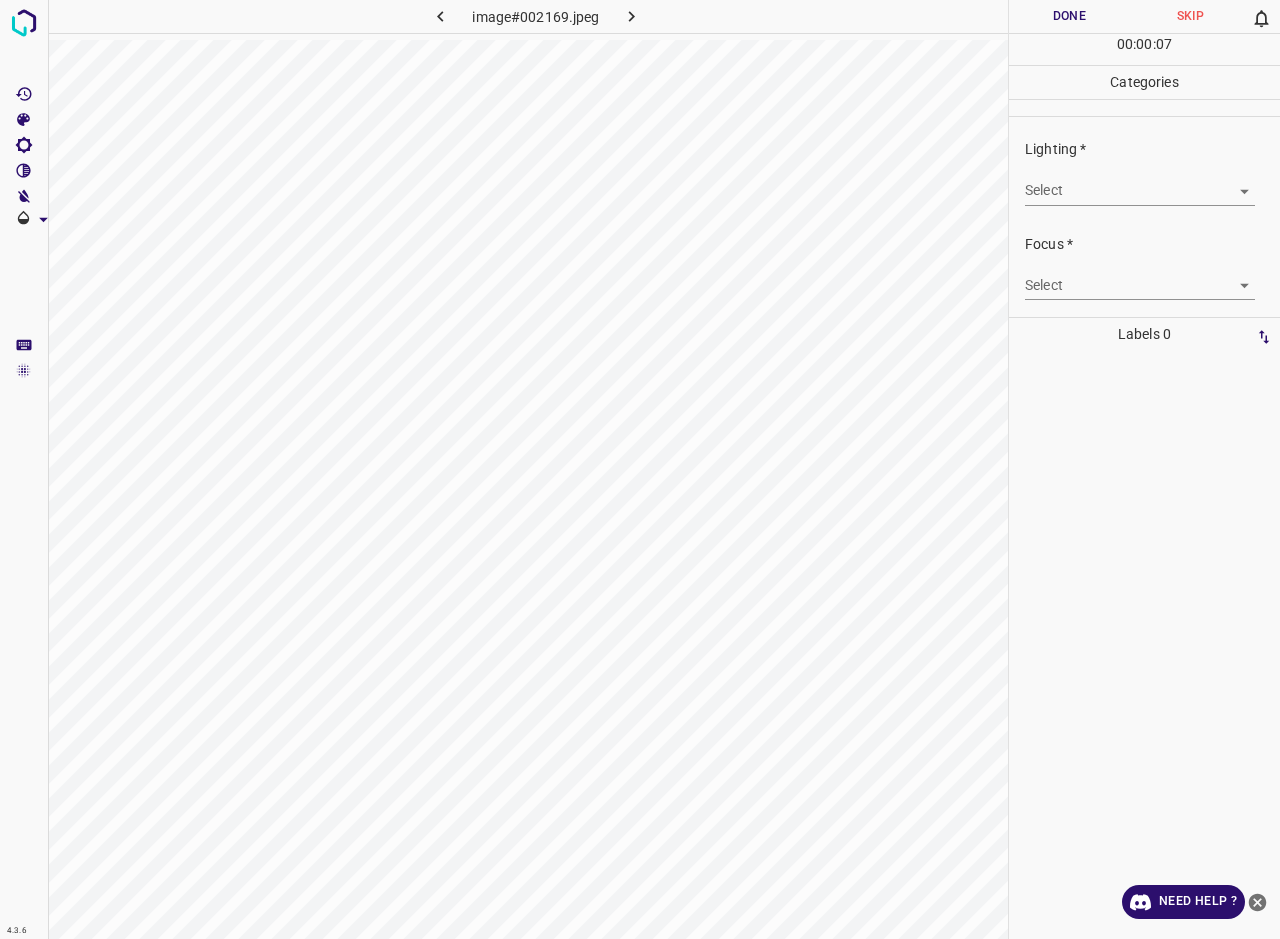 click on "4.3.6  image#002169.jpeg Done Skip 0 00   : 00   : 07   Categories Lighting *  Select ​ Focus *  Select ​ Overall *  Select ​ Labels   0 Categories 1 Lighting 2 Focus 3 Overall Tools Space Change between modes (Draw & Edit) I Auto labeling R Restore zoom M Zoom in N Zoom out Delete Delete selecte label Filters Z Restore filters X Saturation filter C Brightness filter V Contrast filter B Gray scale filter General O Download Need Help ? - Text - Hide - Delete" at bounding box center (640, 469) 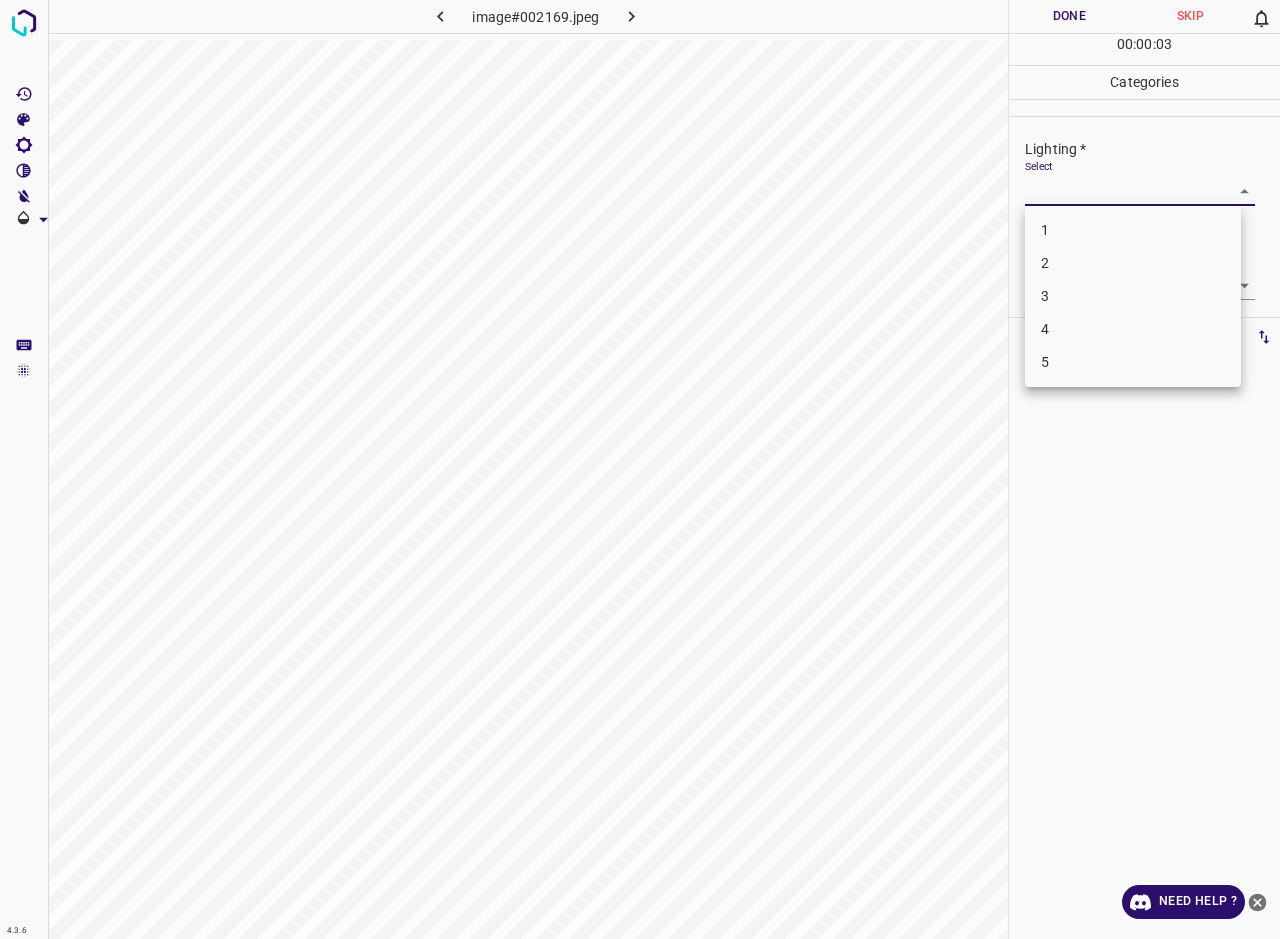 click on "2" at bounding box center [1133, 263] 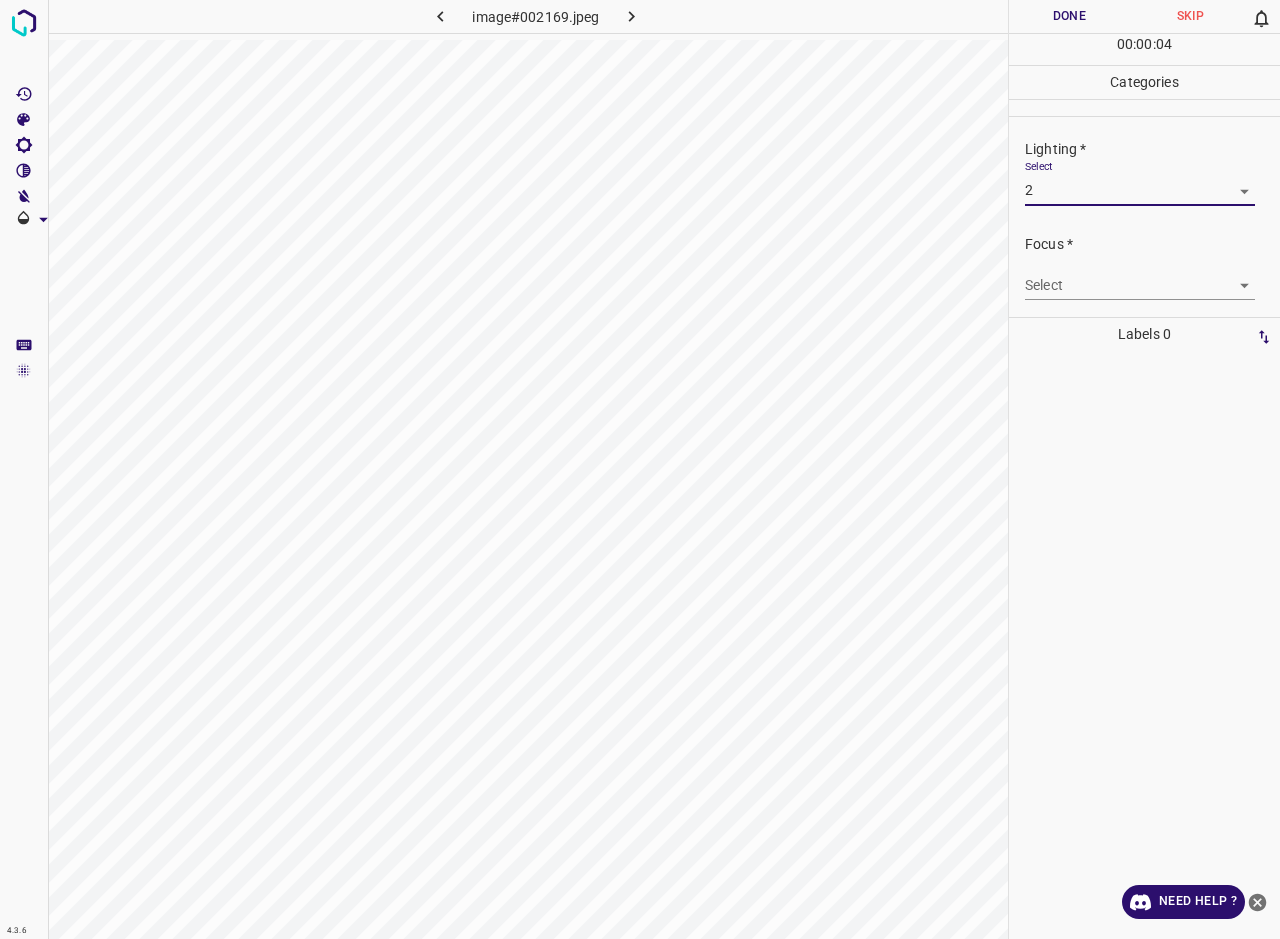 click on "4.3.6  image#002169.jpeg Done Skip 0 00   : 00   : 04   Categories Lighting *  Select 2 2 Focus *  Select ​ Overall *  Select ​ Labels   0 Categories 1 Lighting 2 Focus 3 Overall Tools Space Change between modes (Draw & Edit) I Auto labeling R Restore zoom M Zoom in N Zoom out Delete Delete selecte label Filters Z Restore filters X Saturation filter C Brightness filter V Contrast filter B Gray scale filter General O Download Need Help ? - Text - Hide - Delete" at bounding box center (640, 469) 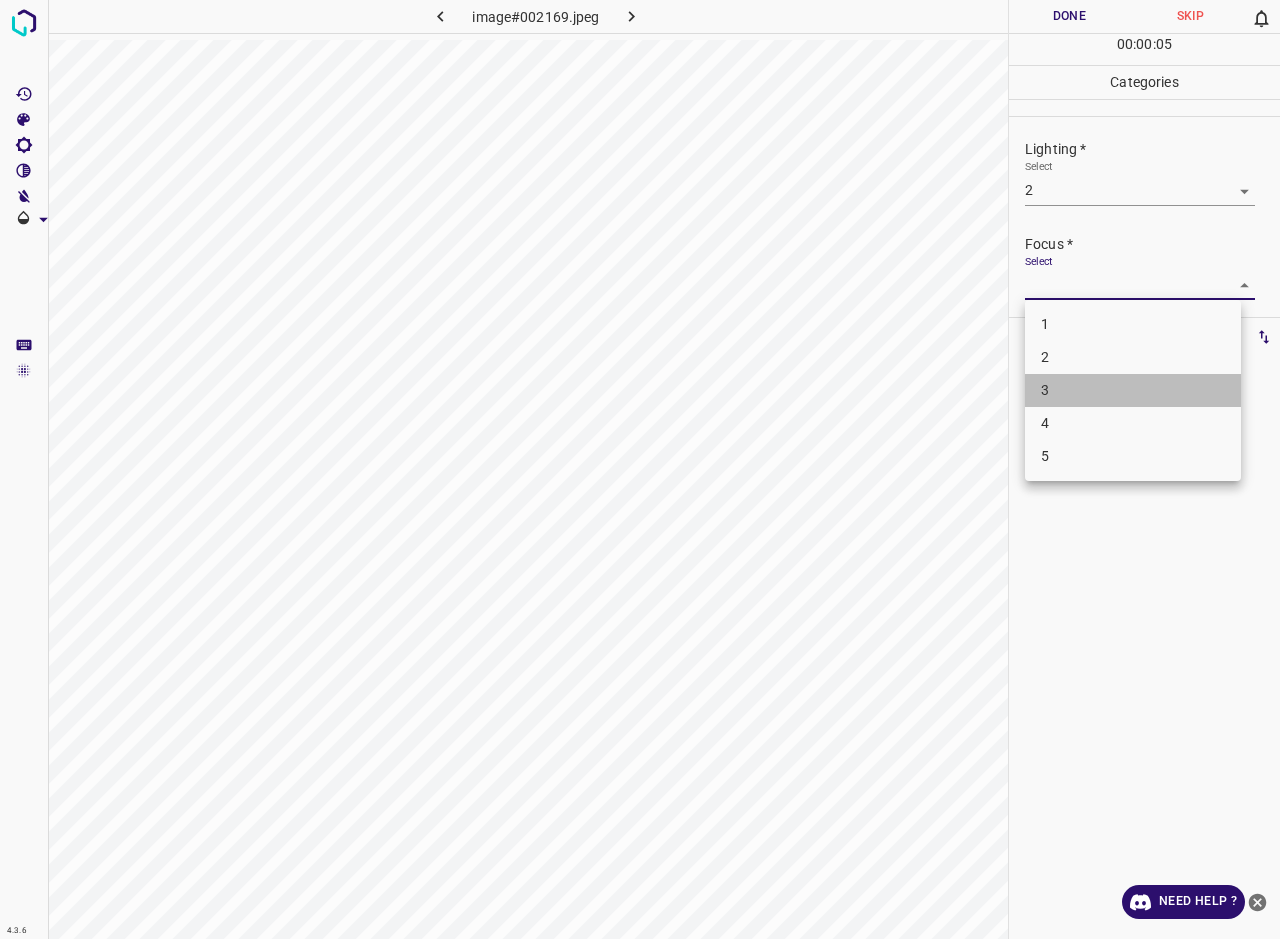 click on "3" at bounding box center (1133, 390) 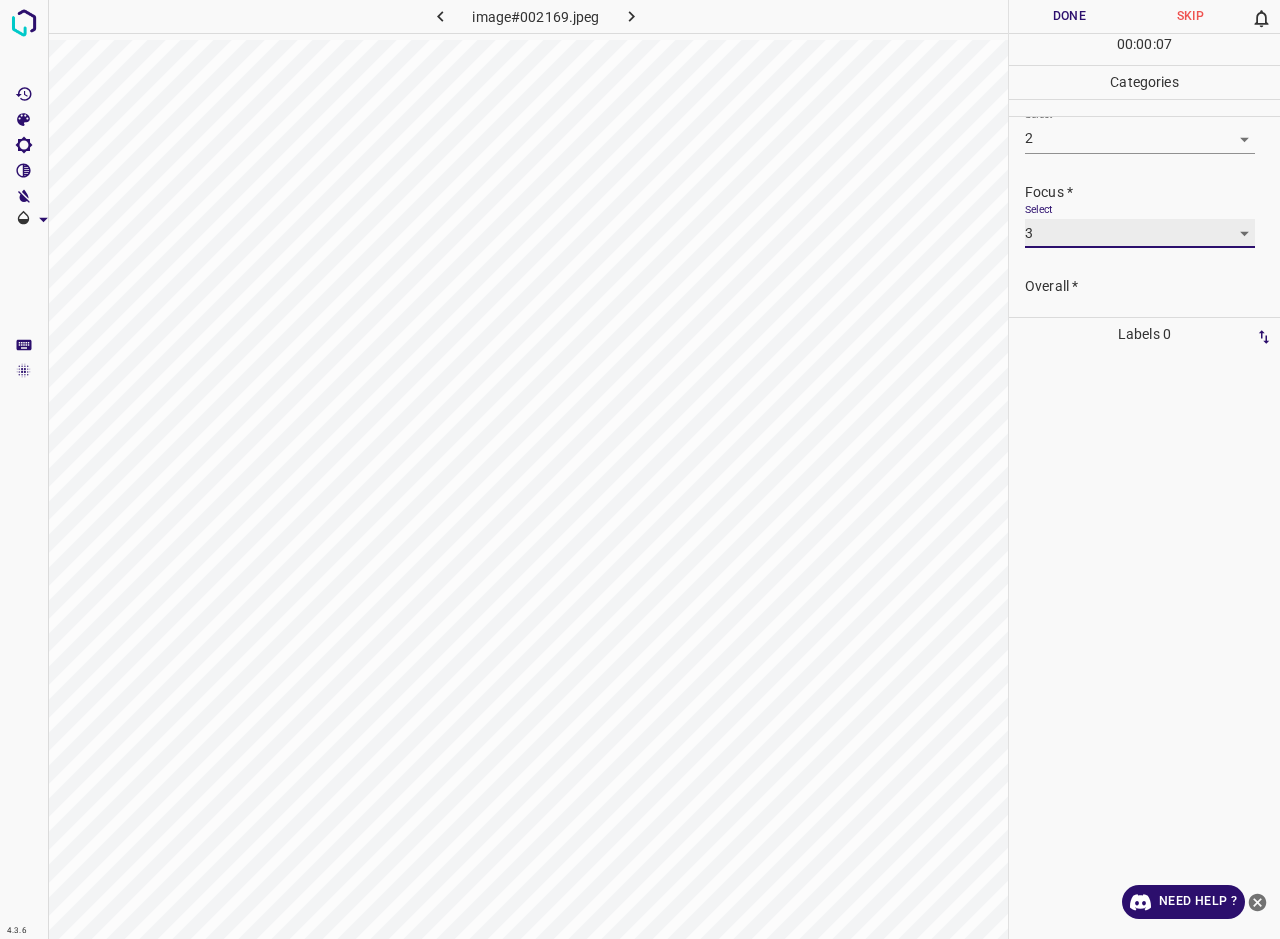 scroll, scrollTop: 98, scrollLeft: 0, axis: vertical 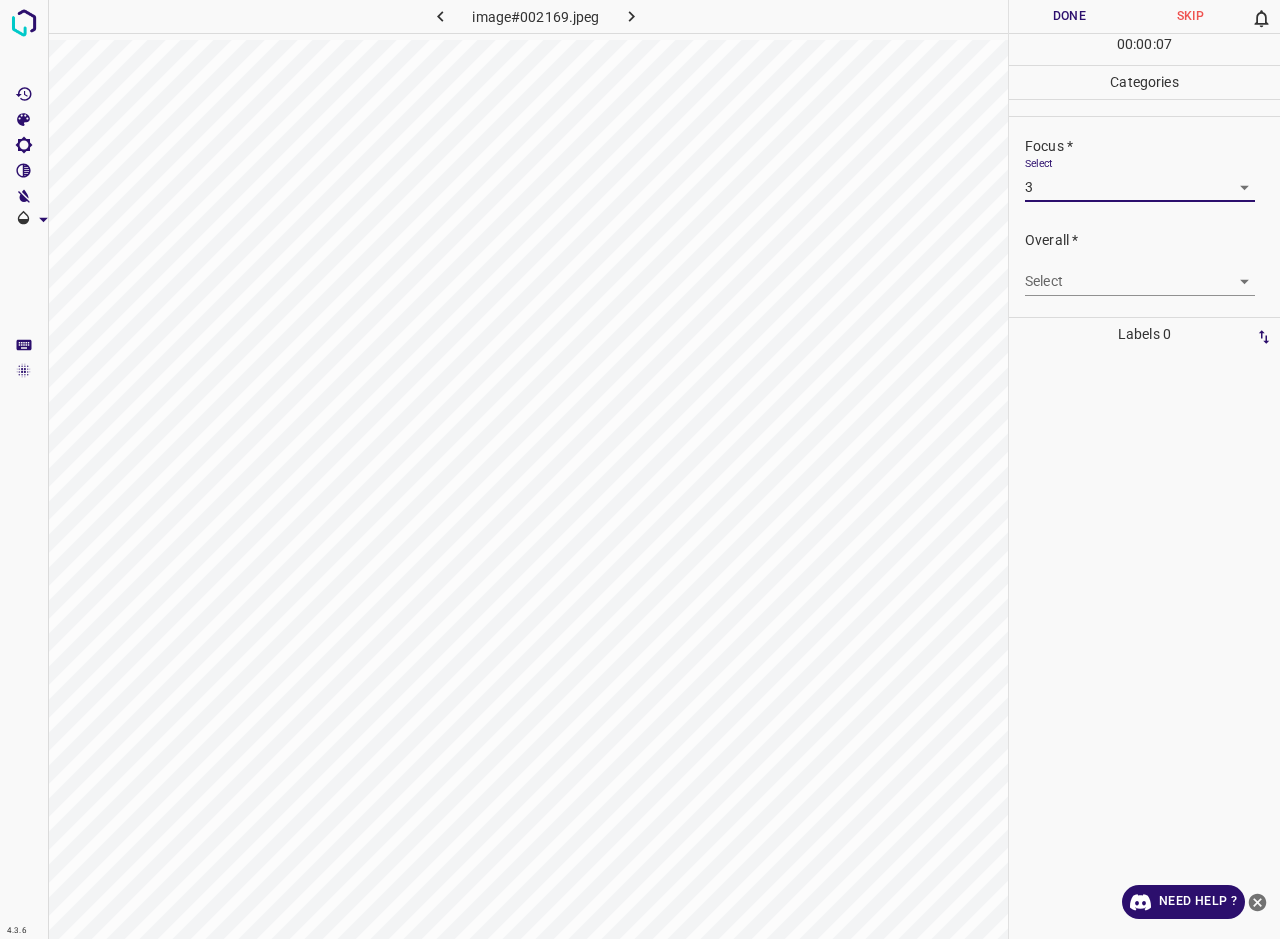 click on "4.3.6  image#002169.jpeg Done Skip 0 00   : 00   : 07   Categories Lighting *  Select 2 2 Focus *  Select 3 3 Overall *  Select ​ Labels   0 Categories 1 Lighting 2 Focus 3 Overall Tools Space Change between modes (Draw & Edit) I Auto labeling R Restore zoom M Zoom in N Zoom out Delete Delete selecte label Filters Z Restore filters X Saturation filter C Brightness filter V Contrast filter B Gray scale filter General O Download Need Help ? - Text - Hide - Delete" at bounding box center [640, 469] 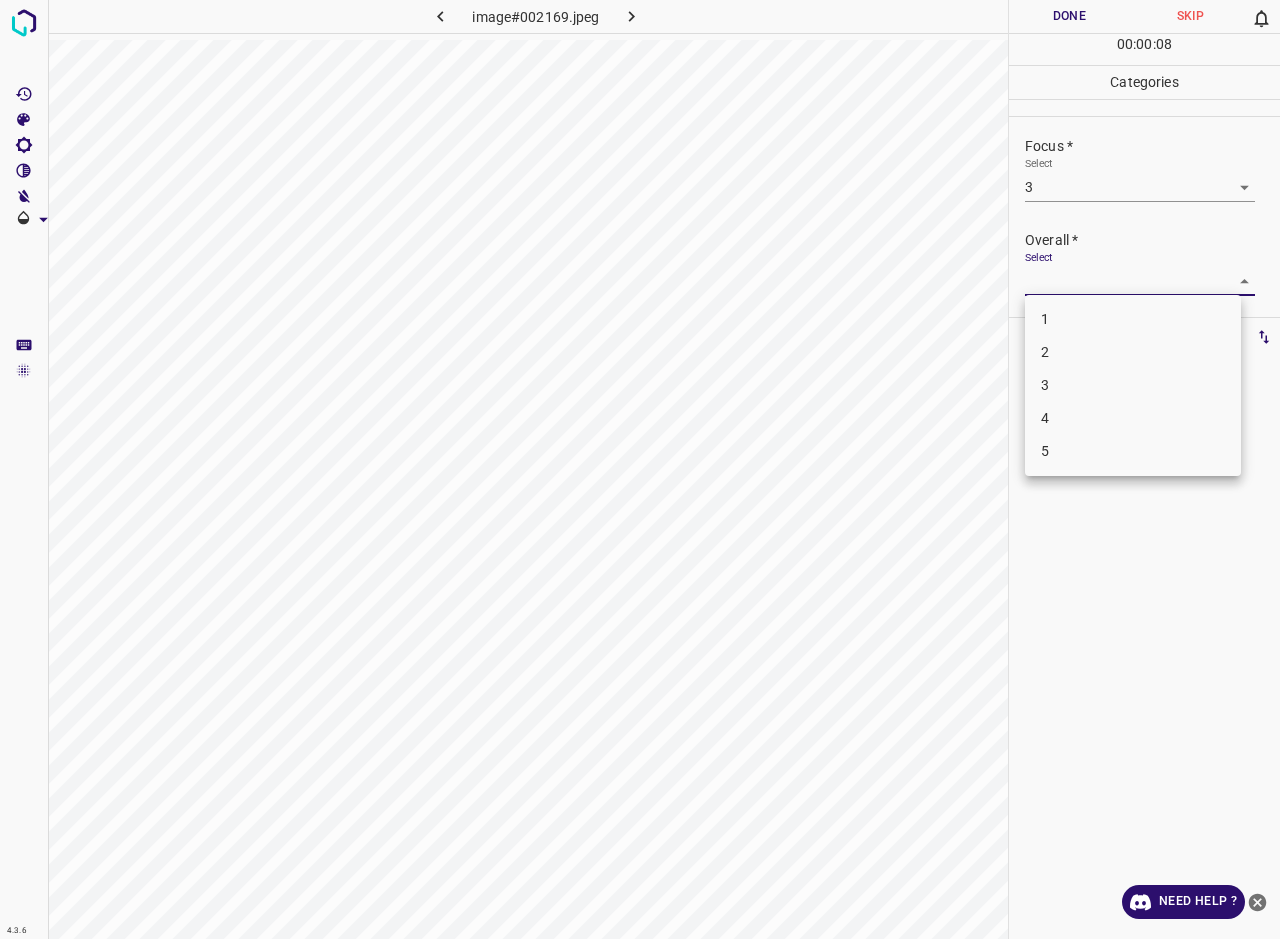 click on "3" at bounding box center [1133, 385] 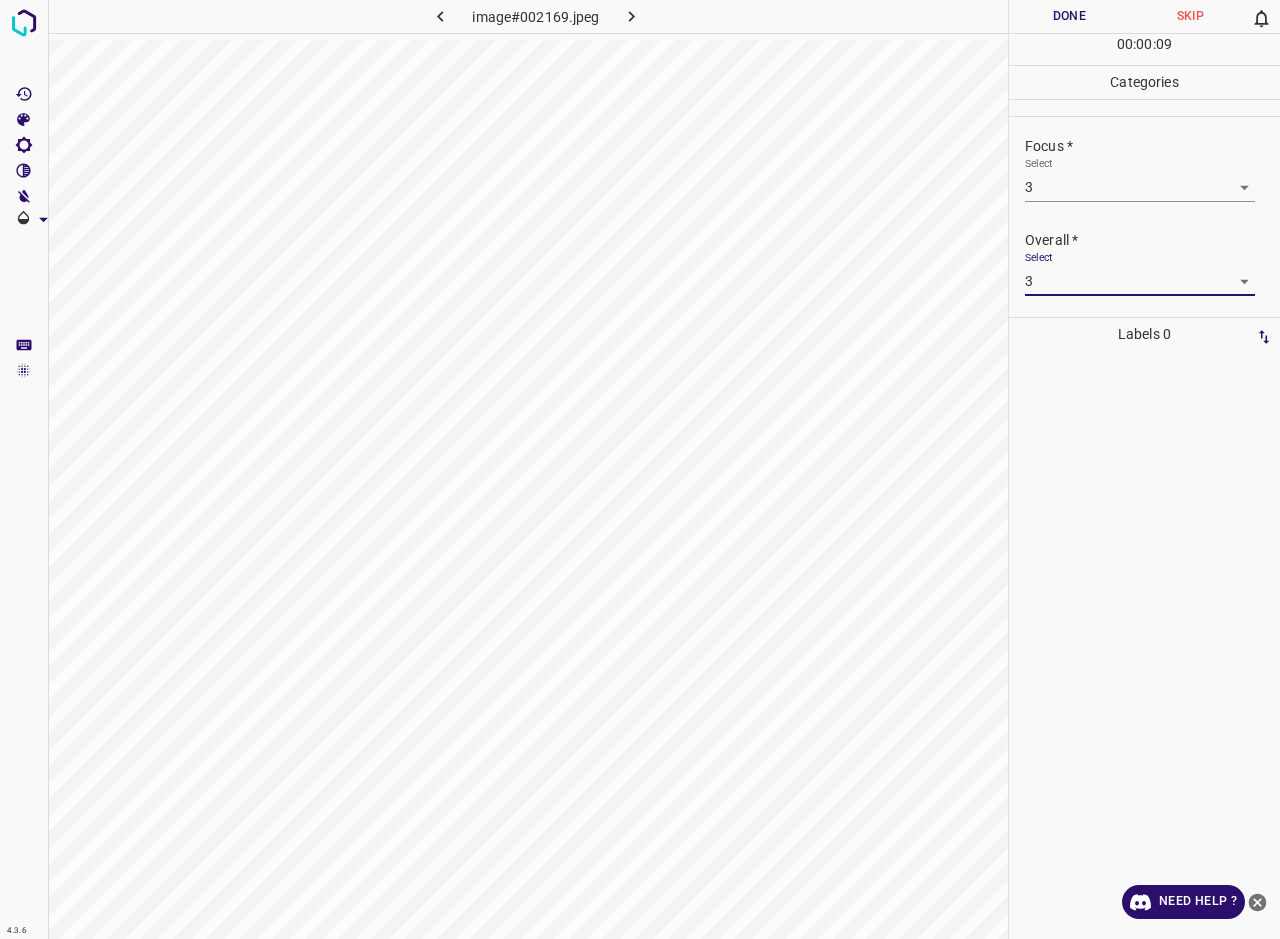 click on "Done" at bounding box center [1069, 16] 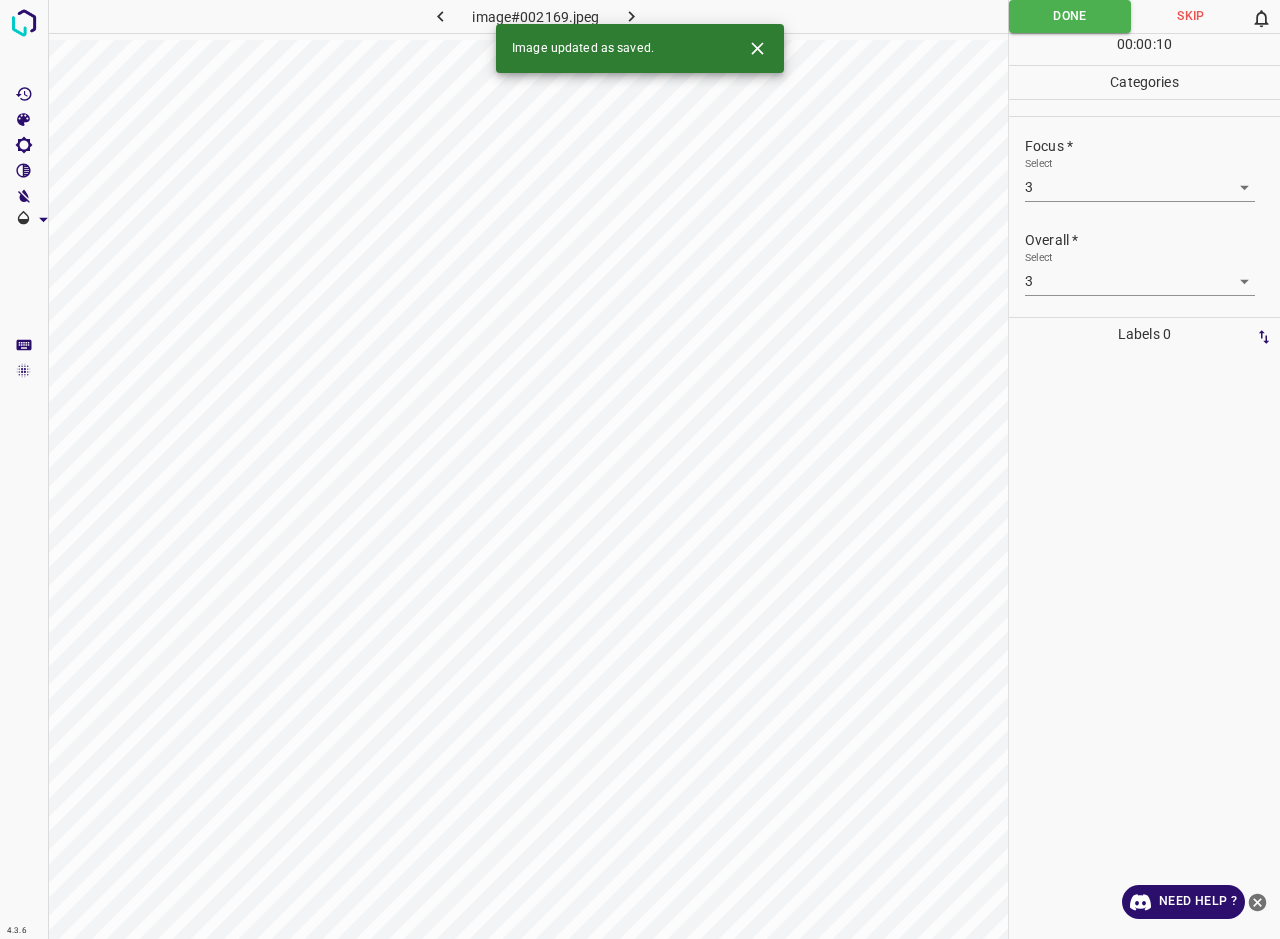 click 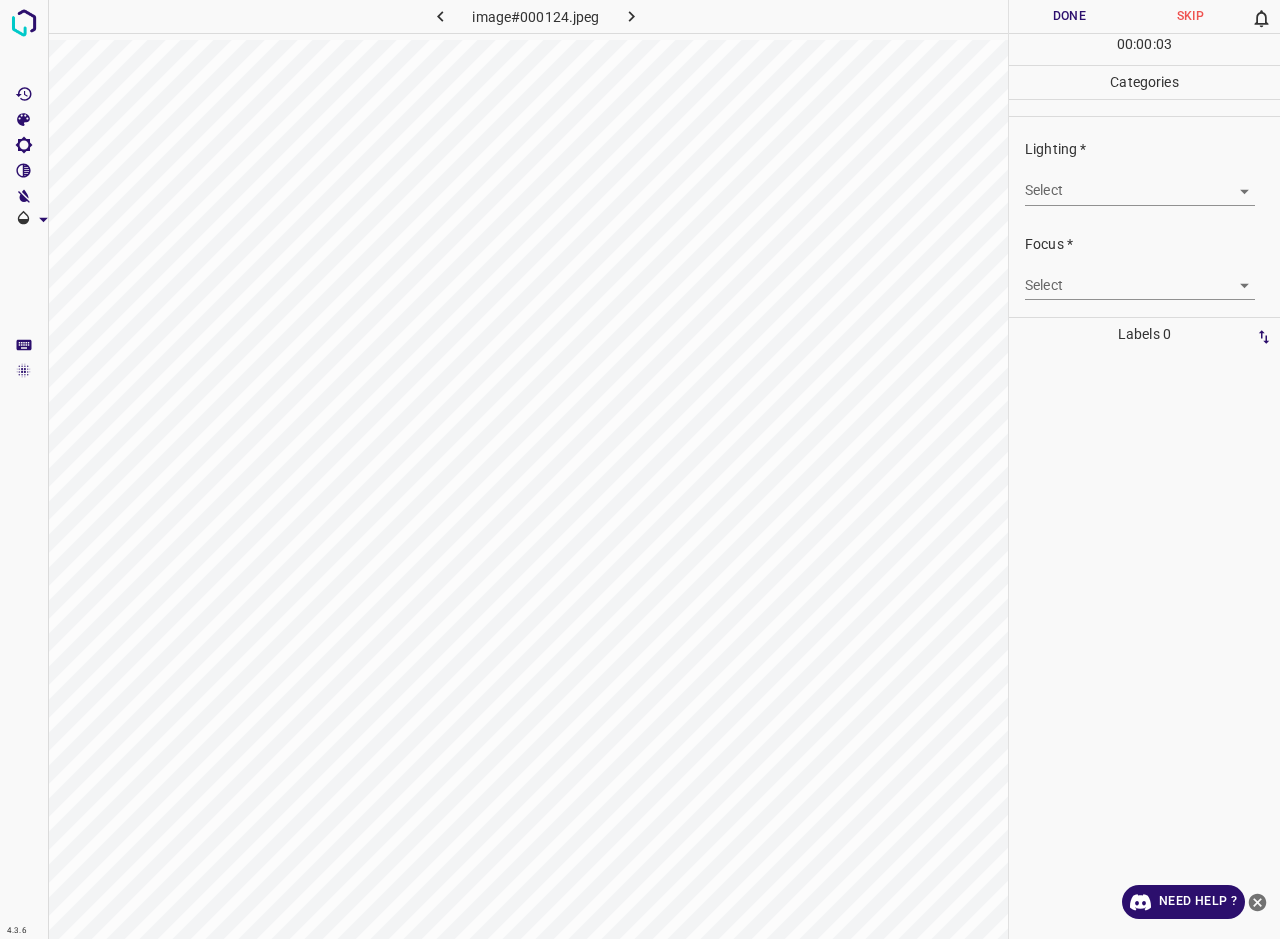 click on "4.3.6  image#000124.jpeg Done Skip 0 00   : 00   : 03   Categories Lighting *  Select ​ Focus *  Select ​ Overall *  Select ​ Labels   0 Categories 1 Lighting 2 Focus 3 Overall Tools Space Change between modes (Draw & Edit) I Auto labeling R Restore zoom M Zoom in N Zoom out Delete Delete selecte label Filters Z Restore filters X Saturation filter C Brightness filter V Contrast filter B Gray scale filter General O Download Need Help ? - Text - Hide - Delete" at bounding box center [640, 469] 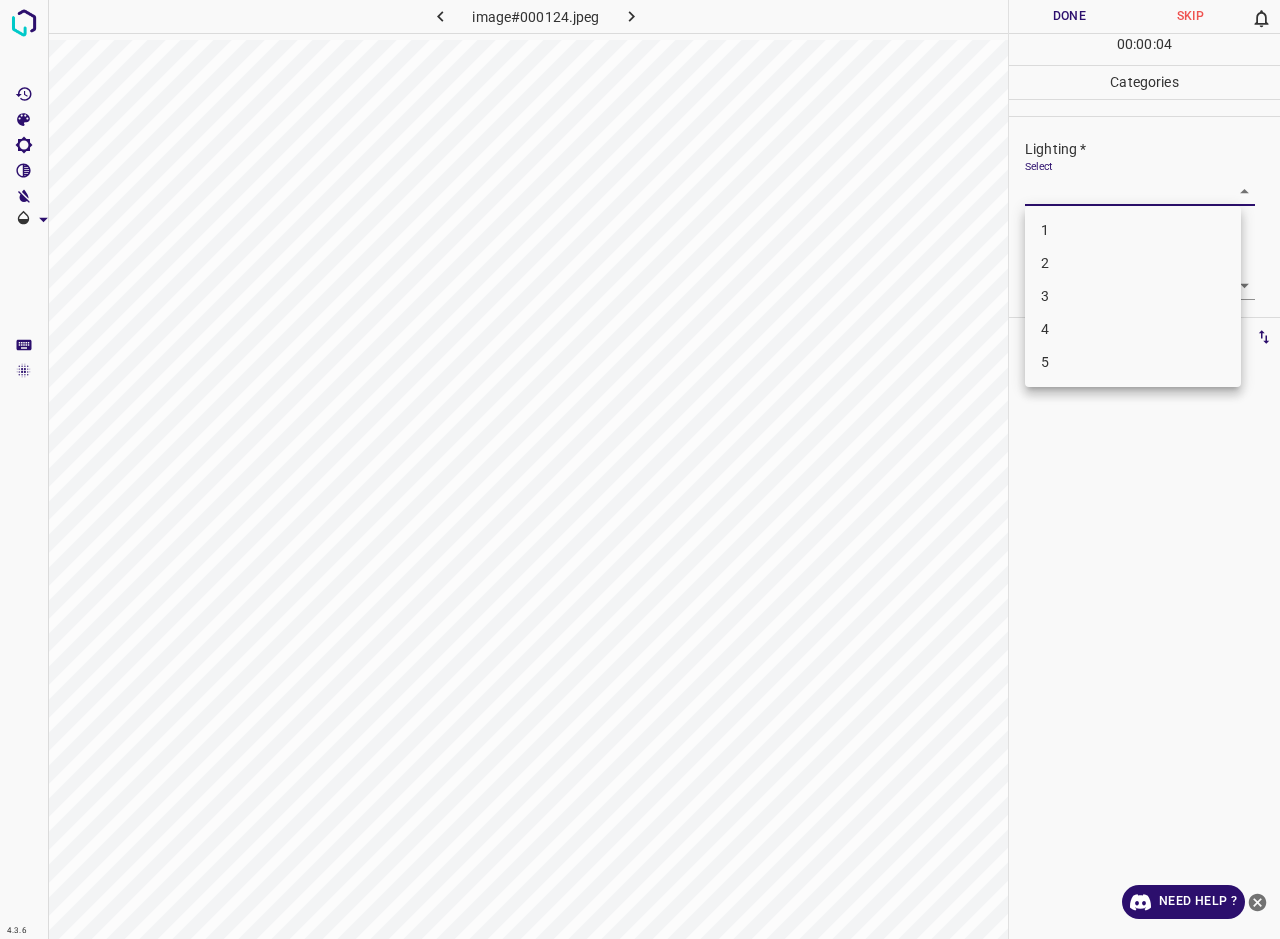 click on "3" at bounding box center [1133, 296] 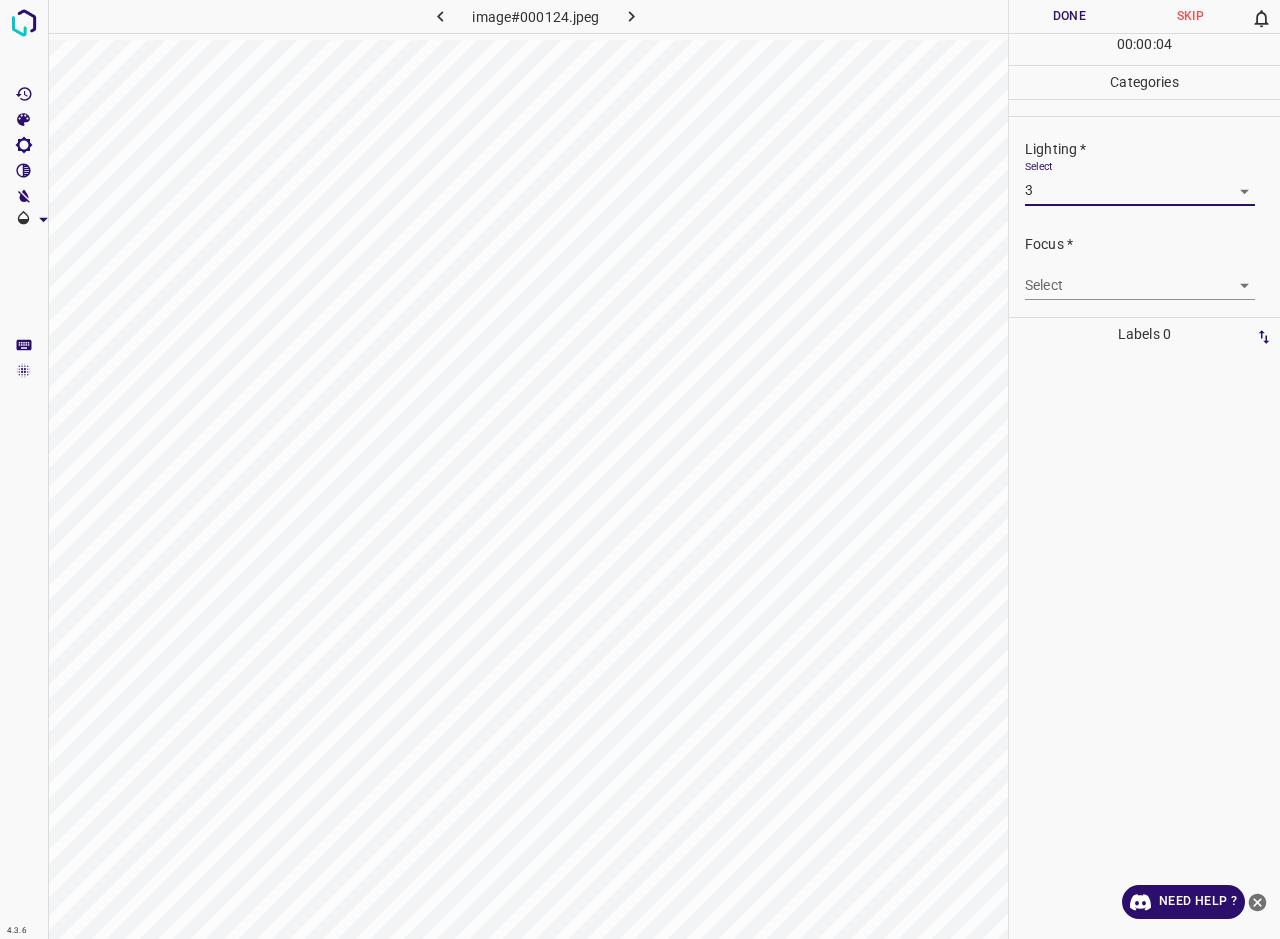 click on "4.3.6  image#000124.jpeg Done Skip 0 00   : 00   : 04   Categories Lighting *  Select 3 3 Focus *  Select ​ Overall *  Select ​ Labels   0 Categories 1 Lighting 2 Focus 3 Overall Tools Space Change between modes (Draw & Edit) I Auto labeling R Restore zoom M Zoom in N Zoom out Delete Delete selecte label Filters Z Restore filters X Saturation filter C Brightness filter V Contrast filter B Gray scale filter General O Download Need Help ? - Text - Hide - Delete" at bounding box center (640, 469) 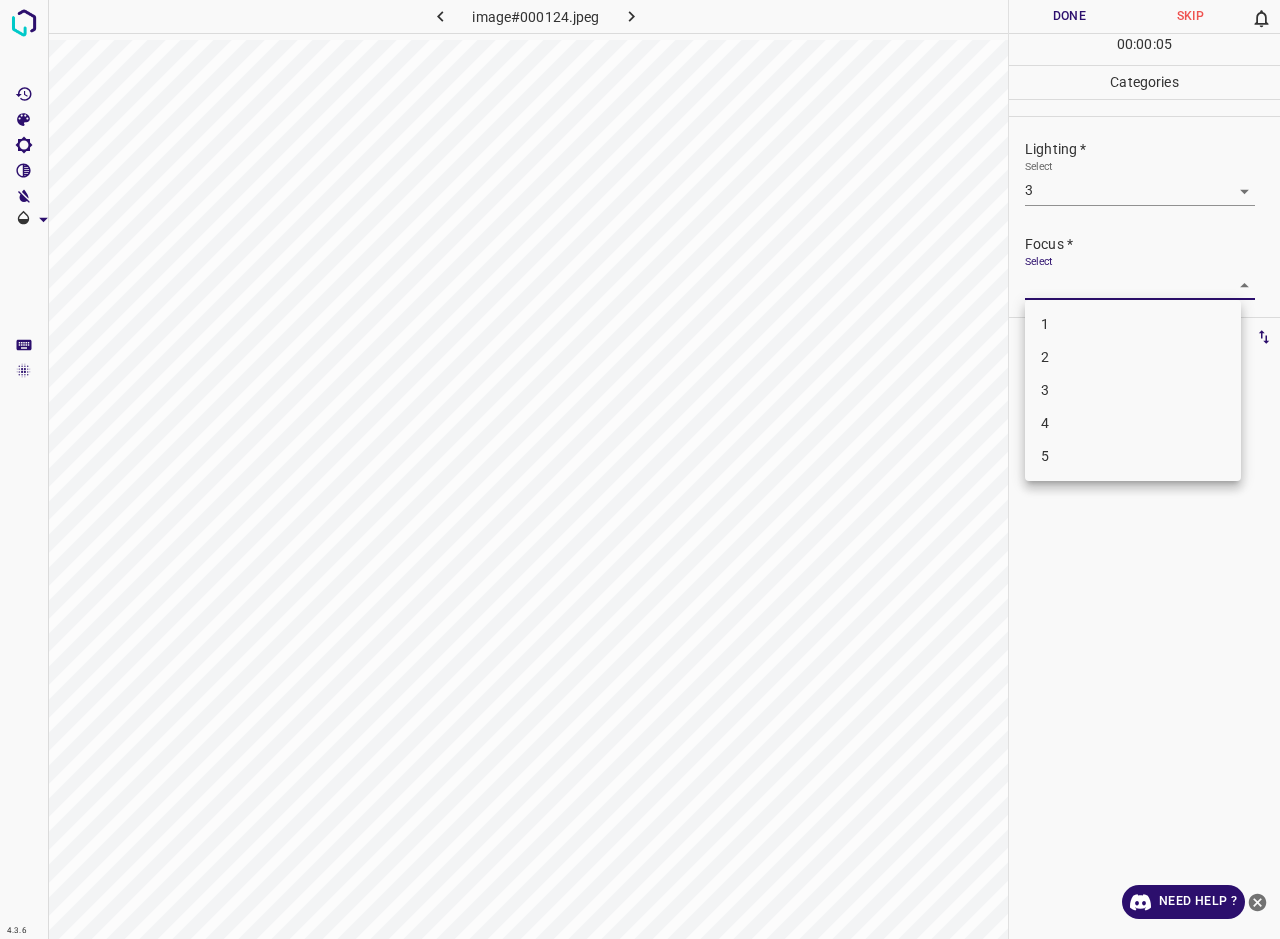 click on "3" at bounding box center [1133, 390] 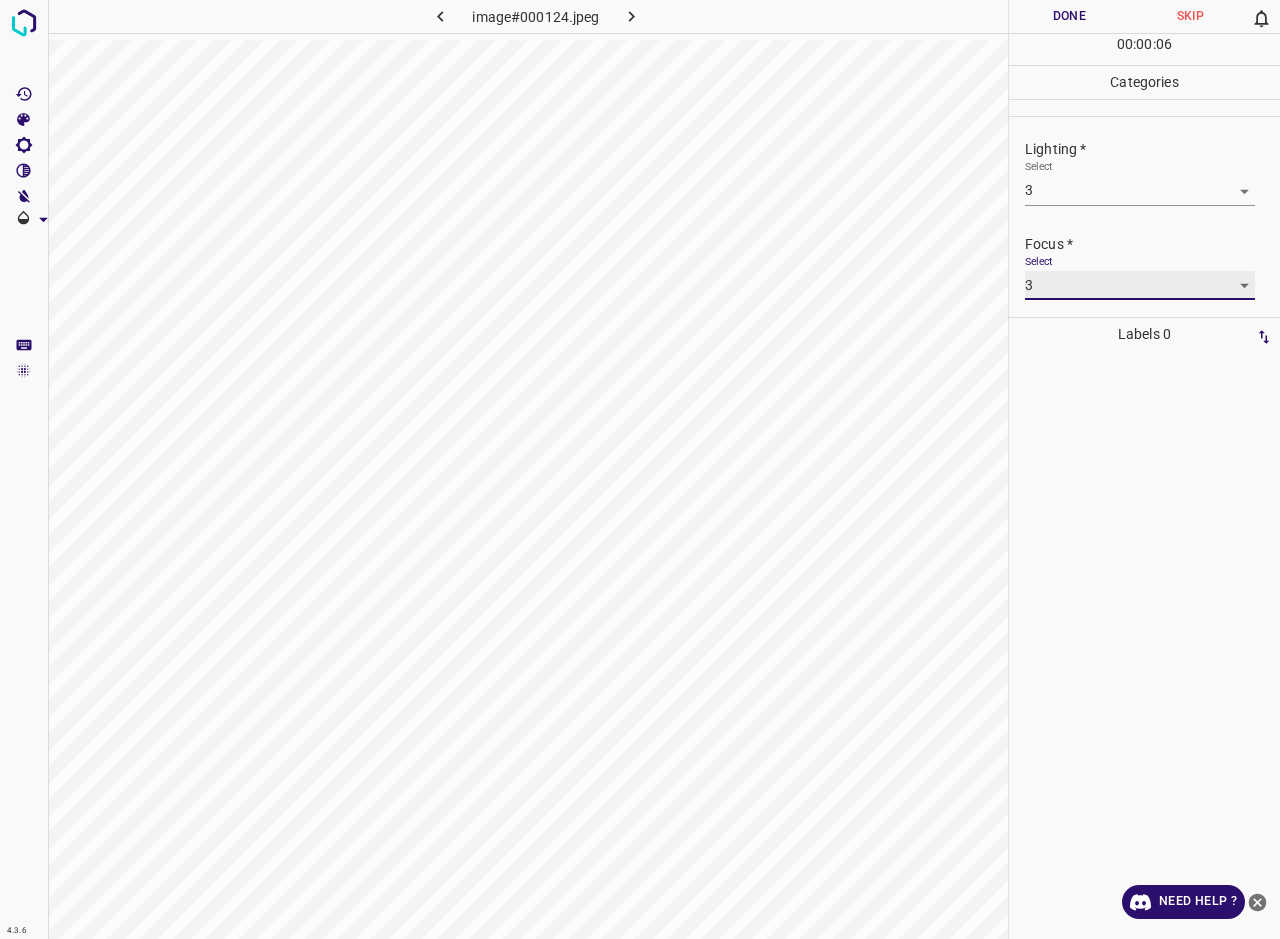 scroll, scrollTop: 98, scrollLeft: 0, axis: vertical 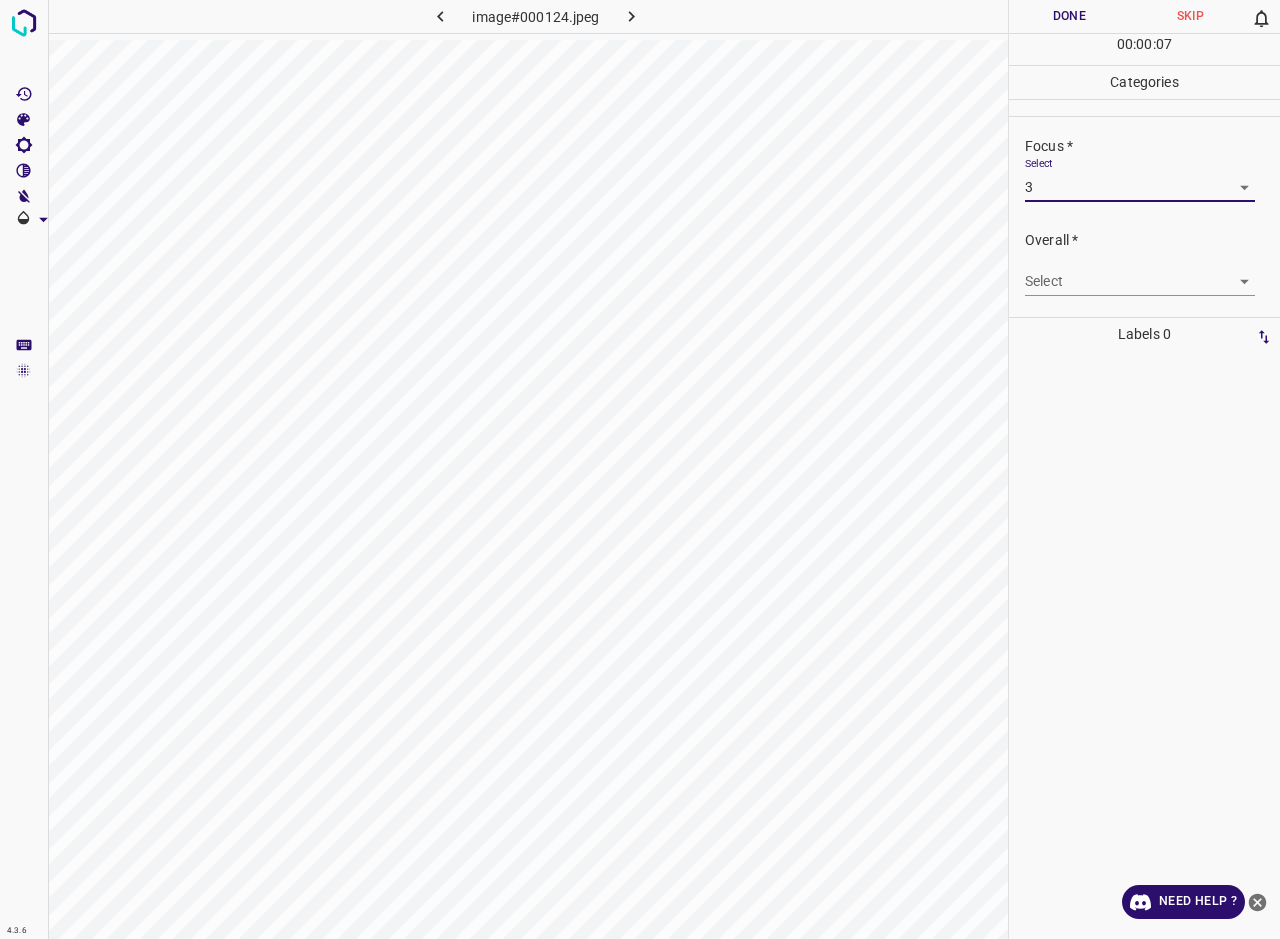 click on "4.3.6  image#000124.jpeg Done Skip 0 00   : 00   : 07   Categories Lighting *  Select 3 3 Focus *  Select 3 3 Overall *  Select ​ Labels   0 Categories 1 Lighting 2 Focus 3 Overall Tools Space Change between modes (Draw & Edit) I Auto labeling R Restore zoom M Zoom in N Zoom out Delete Delete selecte label Filters Z Restore filters X Saturation filter C Brightness filter V Contrast filter B Gray scale filter General O Download Need Help ? - Text - Hide - Delete" at bounding box center (640, 469) 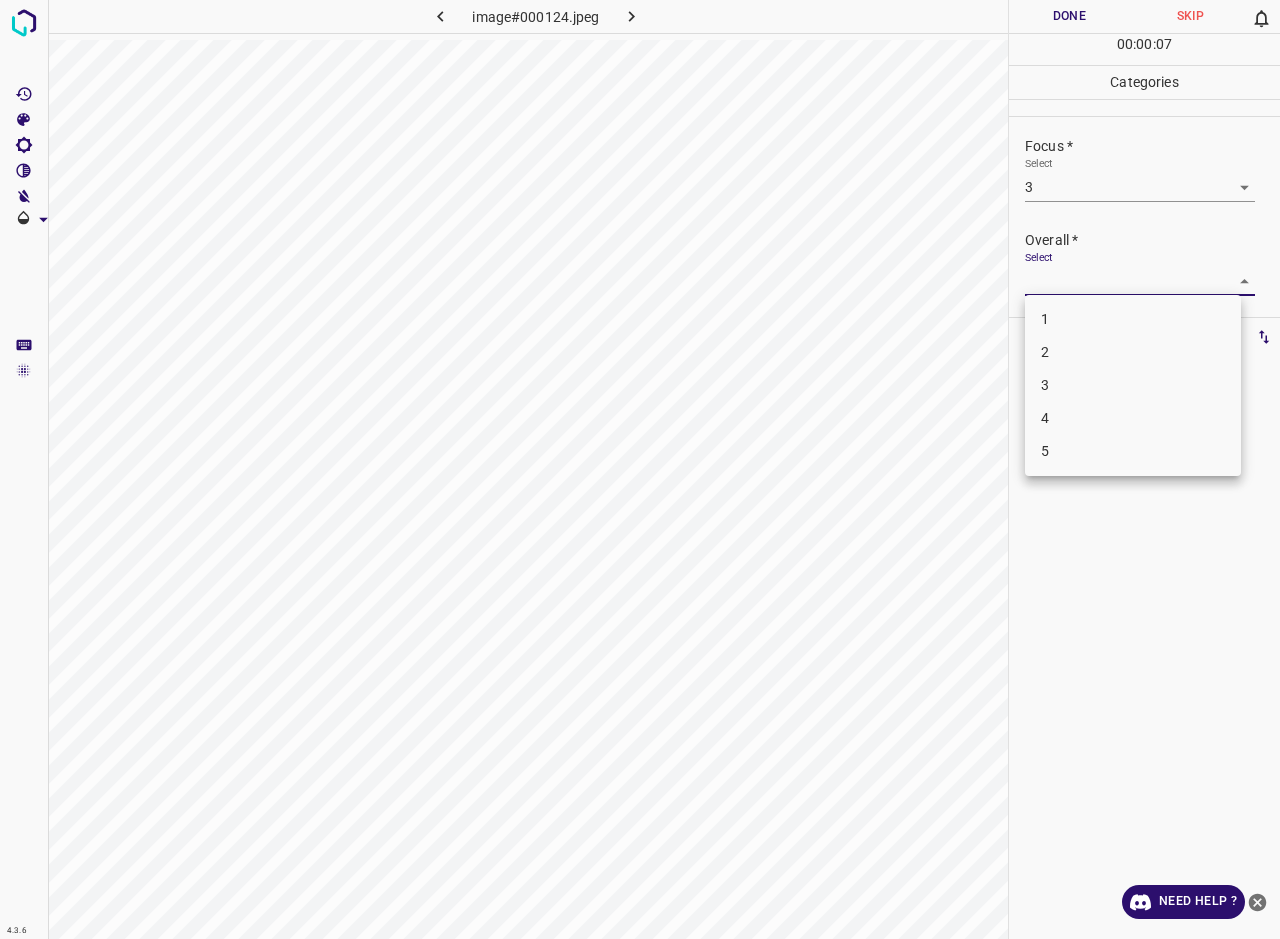 click on "3" at bounding box center (1133, 385) 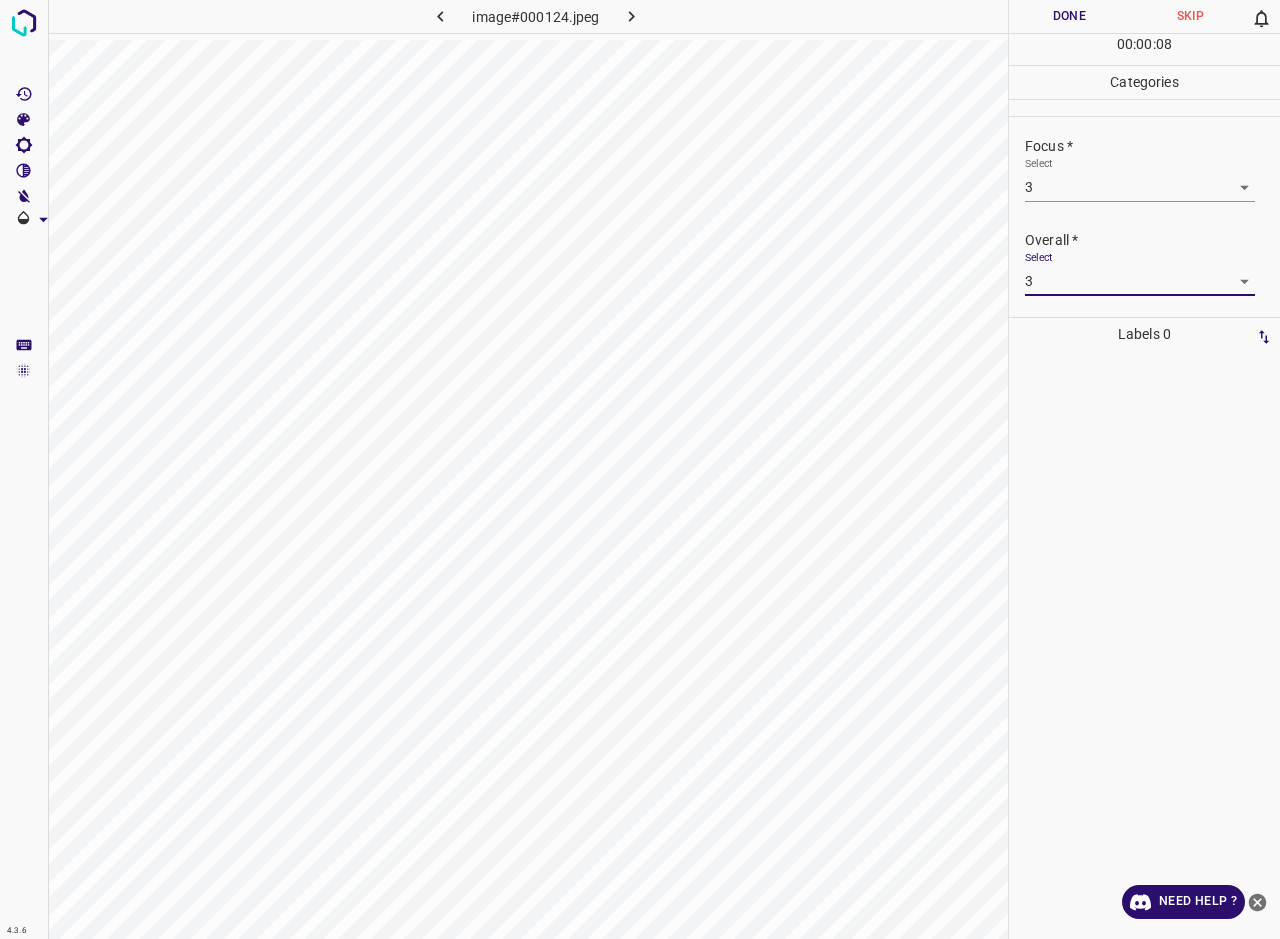 click on "Done" at bounding box center (1069, 16) 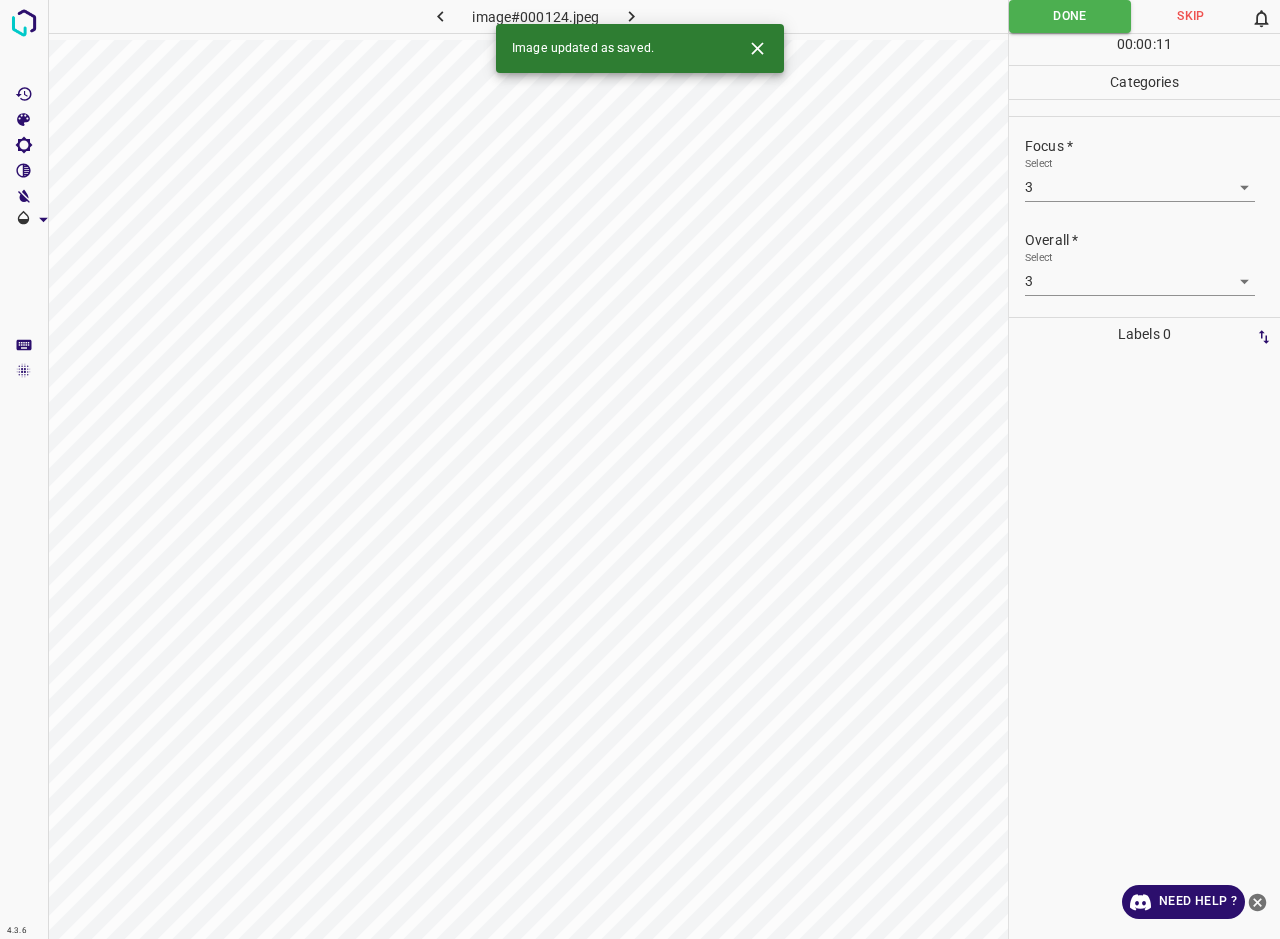 click 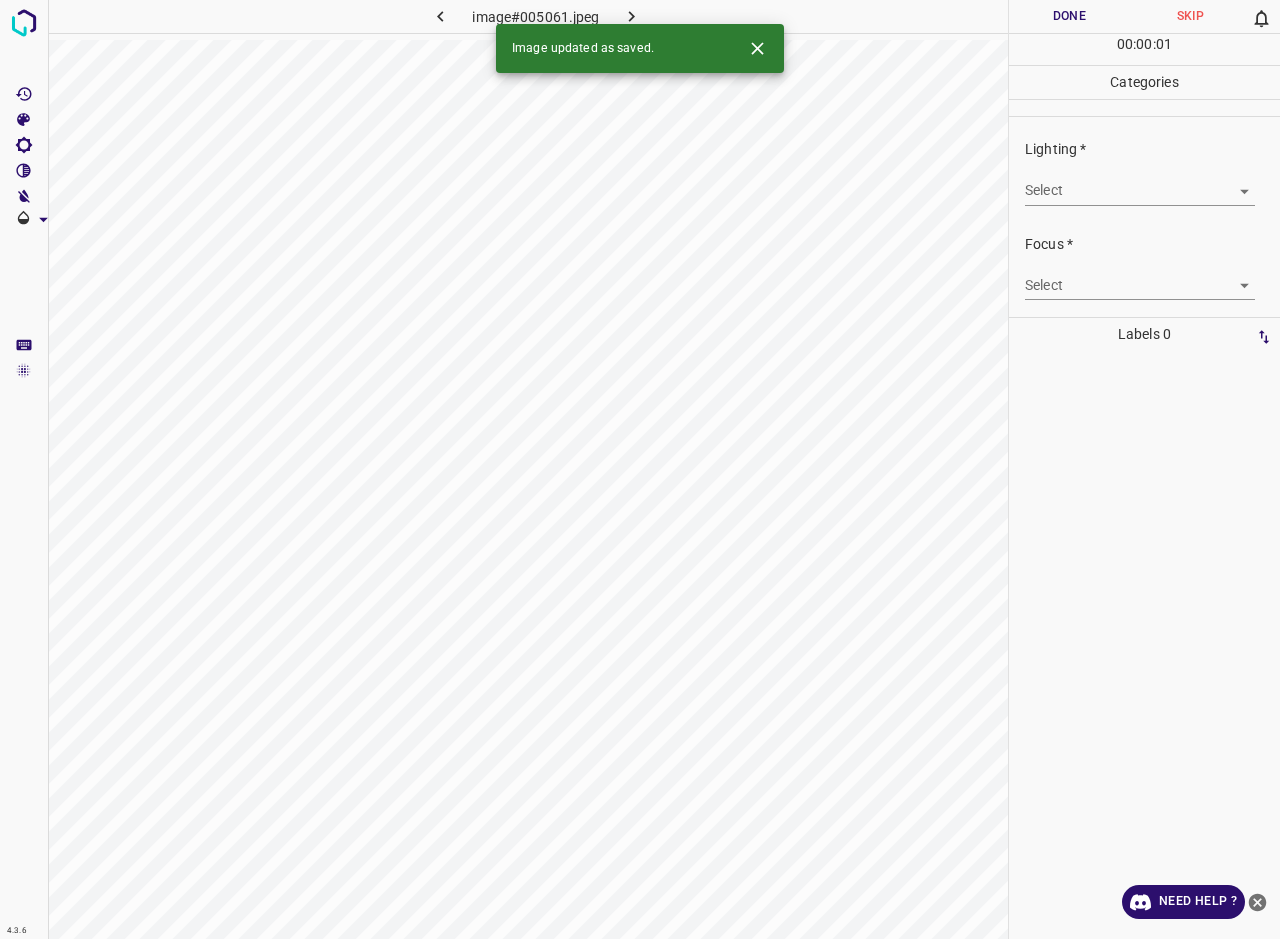 click on "4.3.6  image#005061.jpeg Done Skip 0 00   : 00   : 01   Categories Lighting *  Select ​ Focus *  Select ​ Overall *  Select ​ Labels   0 Categories 1 Lighting 2 Focus 3 Overall Tools Space Change between modes (Draw & Edit) I Auto labeling R Restore zoom M Zoom in N Zoom out Delete Delete selecte label Filters Z Restore filters X Saturation filter C Brightness filter V Contrast filter B Gray scale filter General O Download Image updated as saved. Need Help ? - Text - Hide - Delete" at bounding box center [640, 469] 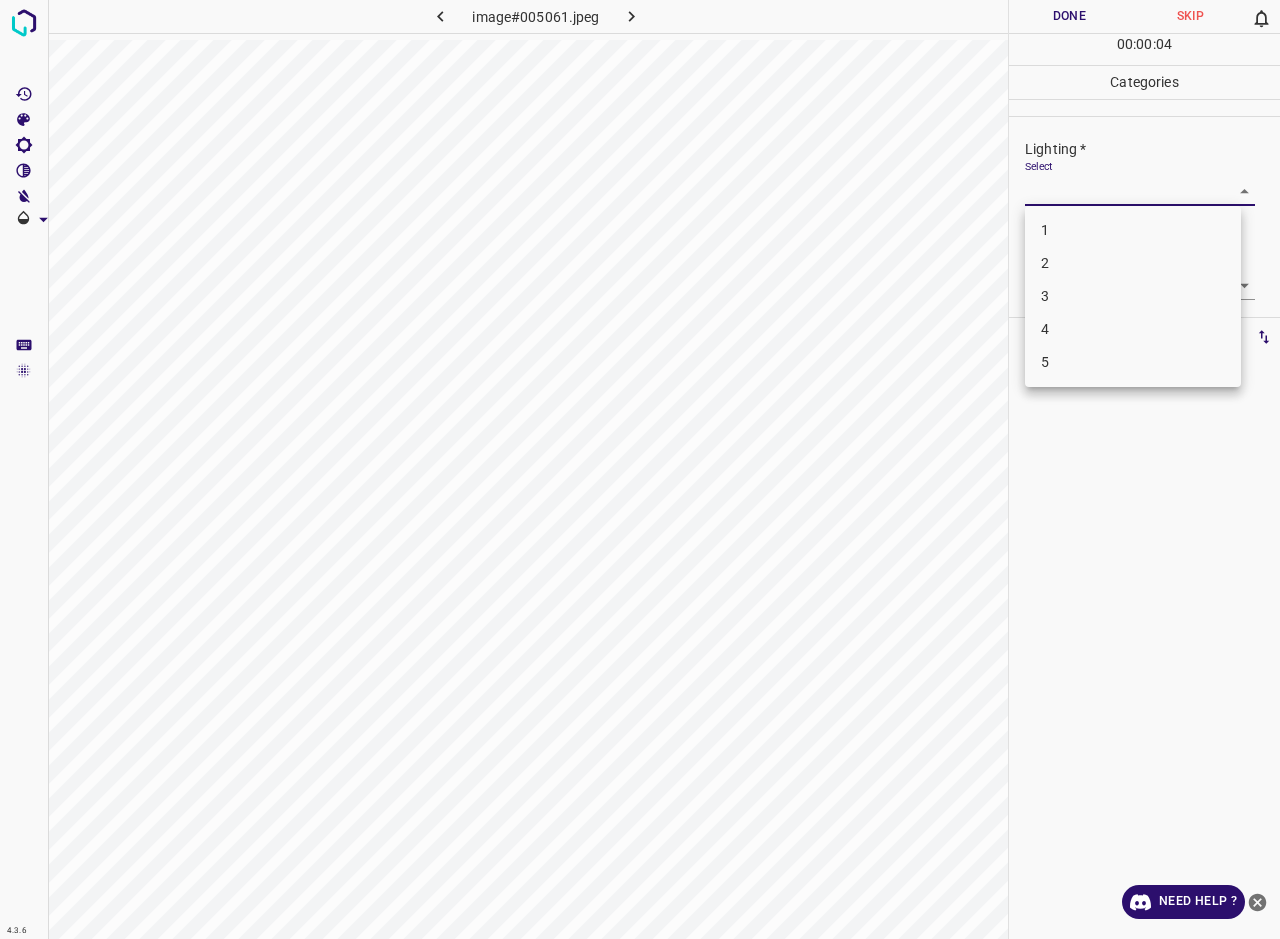 click on "3" at bounding box center [1133, 296] 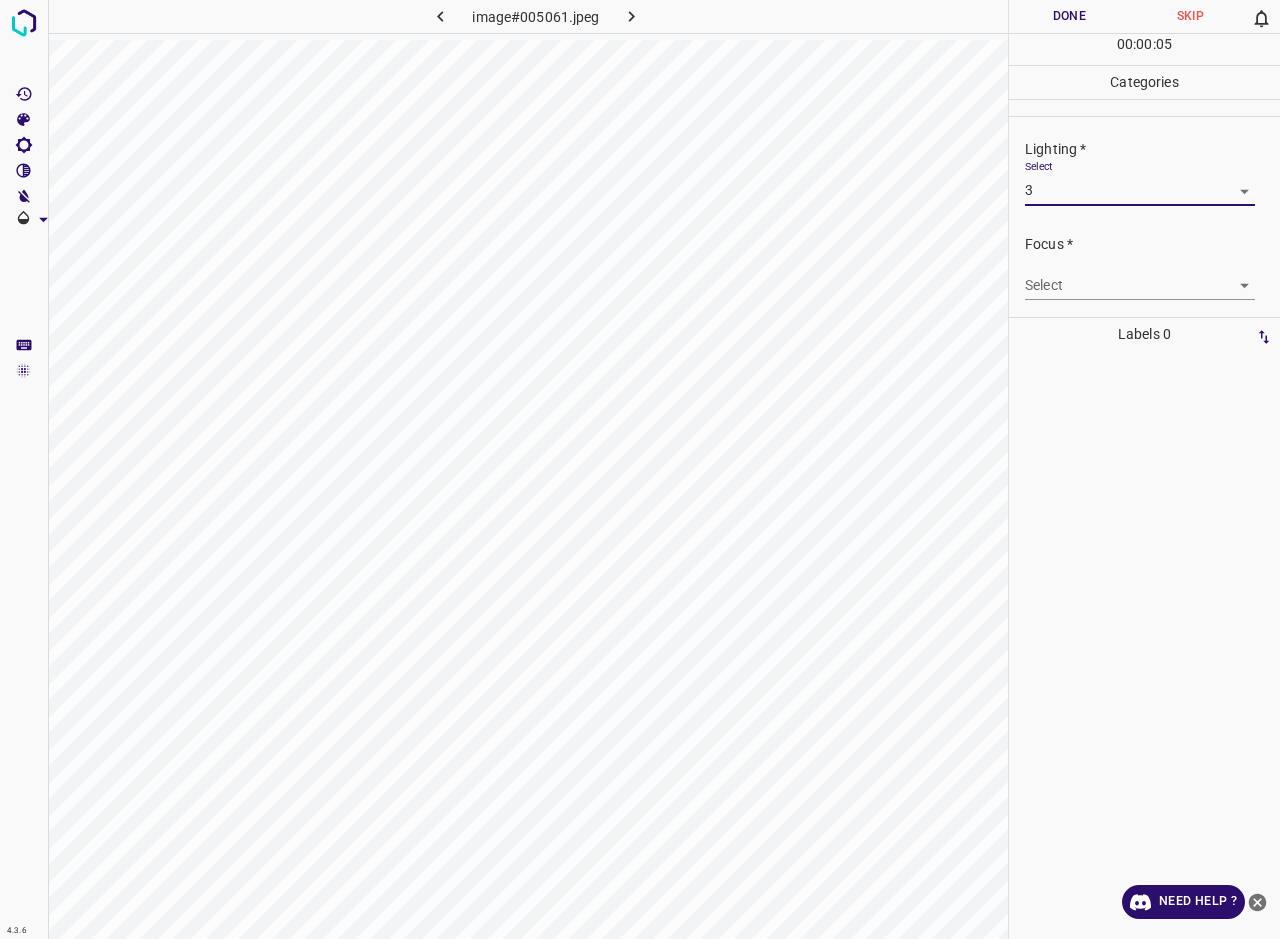 click on "4.3.6  image#005061.jpeg Done Skip 0 00   : 00   : 05   Categories Lighting *  Select 3 3 Focus *  Select ​ Overall *  Select ​ Labels   0 Categories 1 Lighting 2 Focus 3 Overall Tools Space Change between modes (Draw & Edit) I Auto labeling R Restore zoom M Zoom in N Zoom out Delete Delete selecte label Filters Z Restore filters X Saturation filter C Brightness filter V Contrast filter B Gray scale filter General O Download Need Help ? - Text - Hide - Delete 1 2 3 4 5" at bounding box center (640, 469) 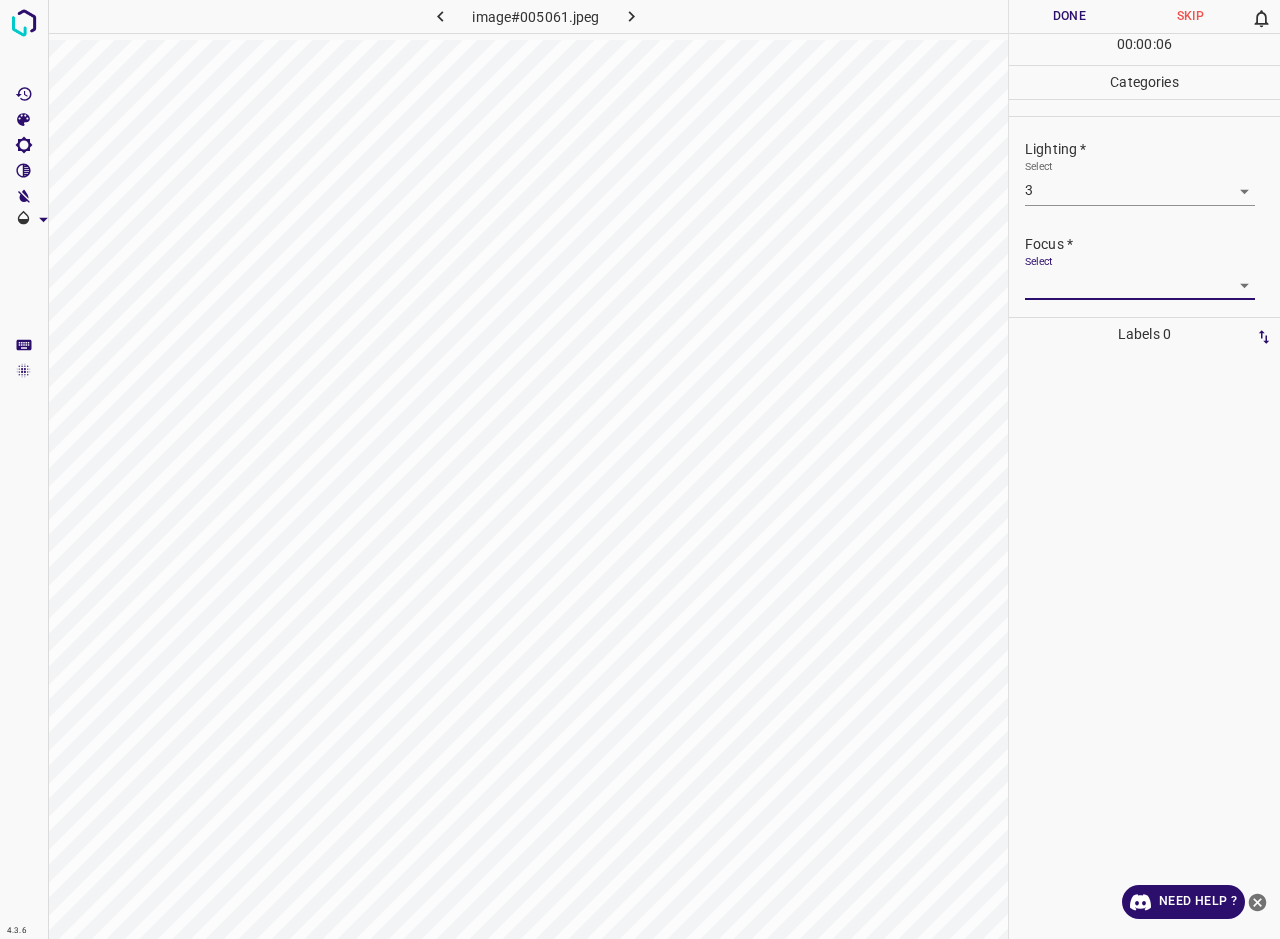 click on "4.3.6  image#005061.jpeg Done Skip 0 00   : 00   : 06   Categories Lighting *  Select 3 3 Focus *  Select ​ Overall *  Select ​ Labels   0 Categories 1 Lighting 2 Focus 3 Overall Tools Space Change between modes (Draw & Edit) I Auto labeling R Restore zoom M Zoom in N Zoom out Delete Delete selecte label Filters Z Restore filters X Saturation filter C Brightness filter V Contrast filter B Gray scale filter General O Download Need Help ? - Text - Hide - Delete" at bounding box center [640, 469] 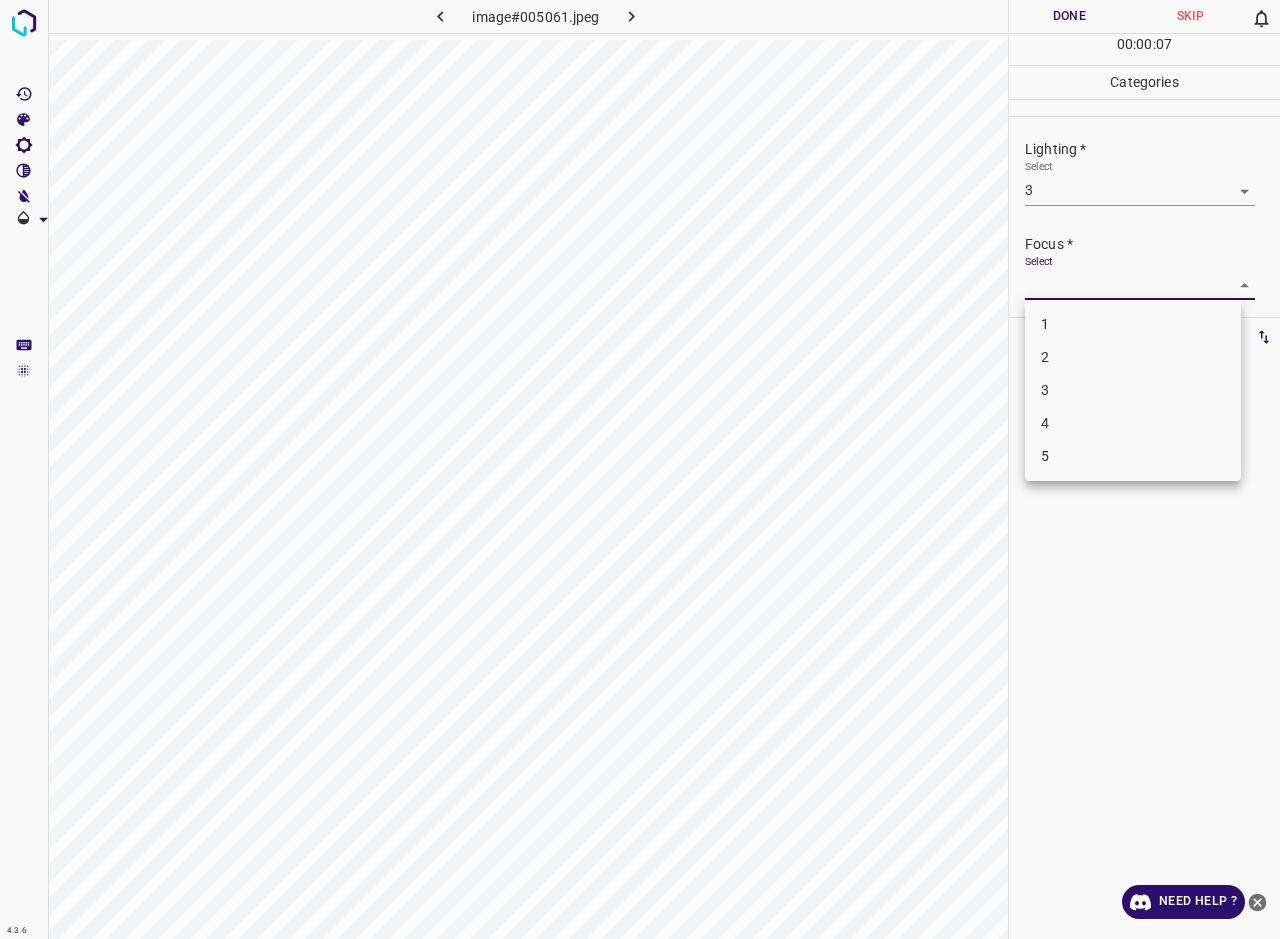 click on "3" at bounding box center (1133, 390) 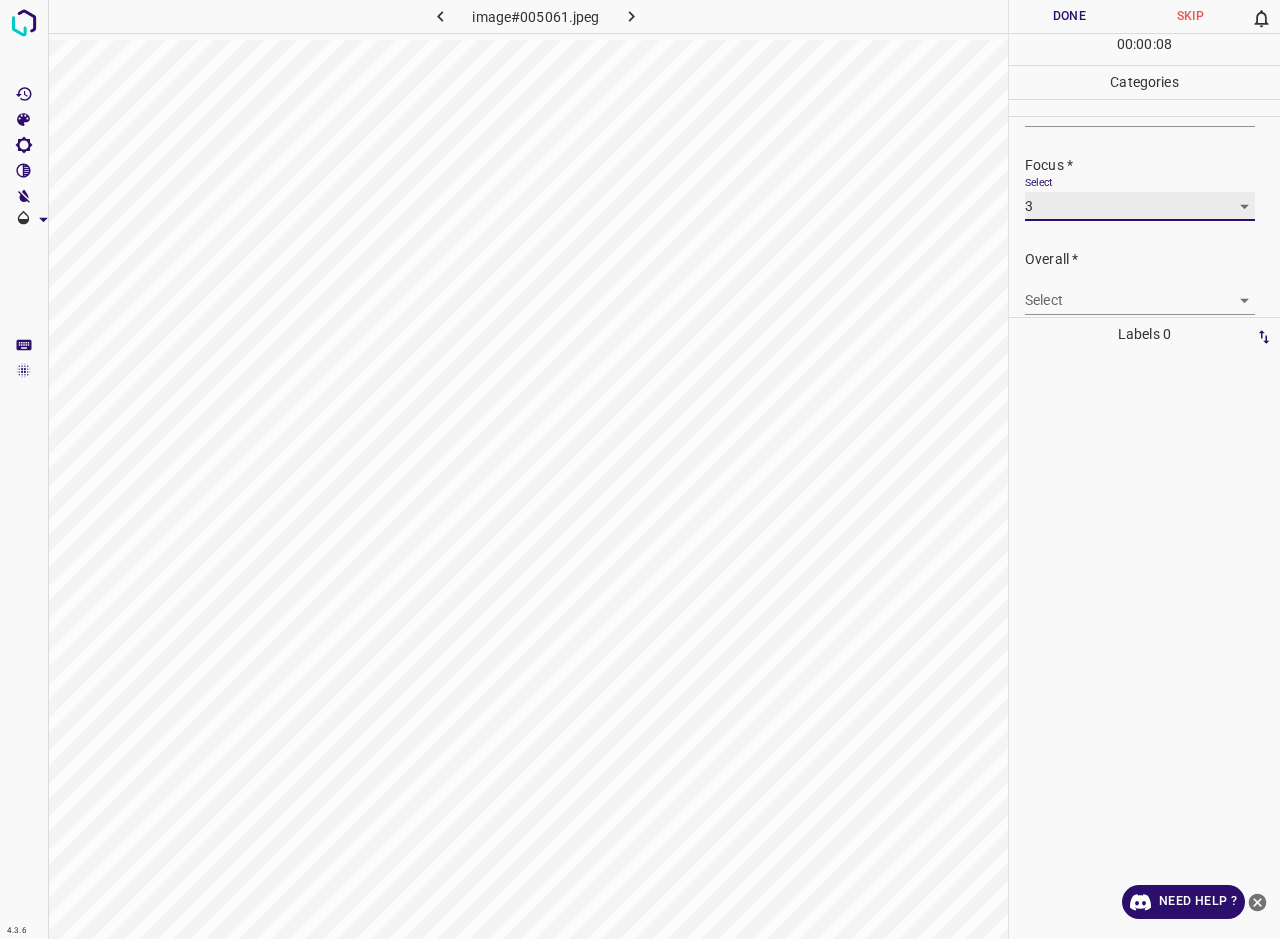 scroll, scrollTop: 98, scrollLeft: 0, axis: vertical 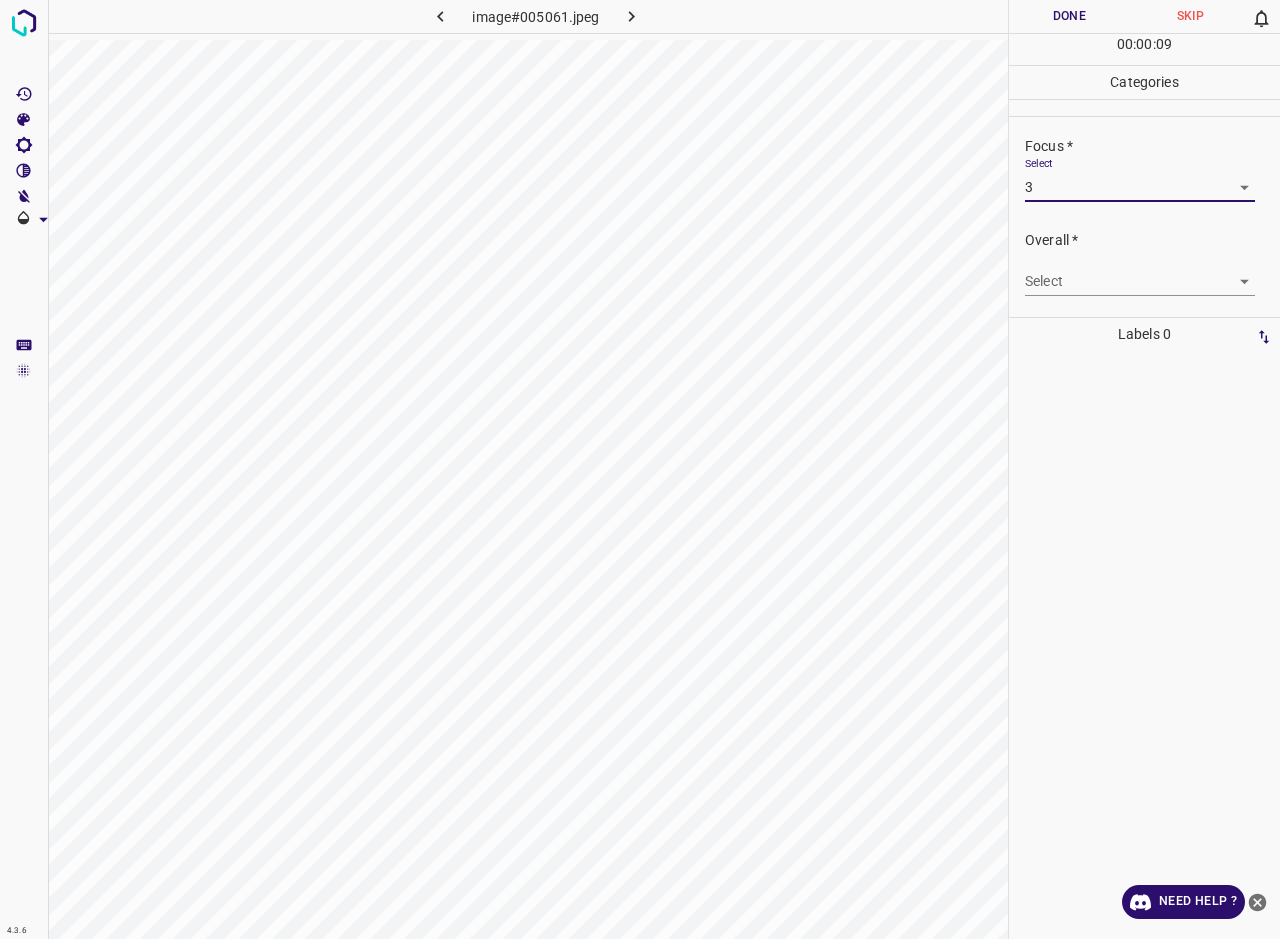 click on "4.3.6  image#005061.jpeg Done Skip 0 00   : 00   : 09   Categories Lighting *  Select 3 3 Focus *  Select 3 3 Overall *  Select ​ Labels   0 Categories 1 Lighting 2 Focus 3 Overall Tools Space Change between modes (Draw & Edit) I Auto labeling R Restore zoom M Zoom in N Zoom out Delete Delete selecte label Filters Z Restore filters X Saturation filter C Brightness filter V Contrast filter B Gray scale filter General O Download Need Help ? - Text - Hide - Delete" at bounding box center (640, 469) 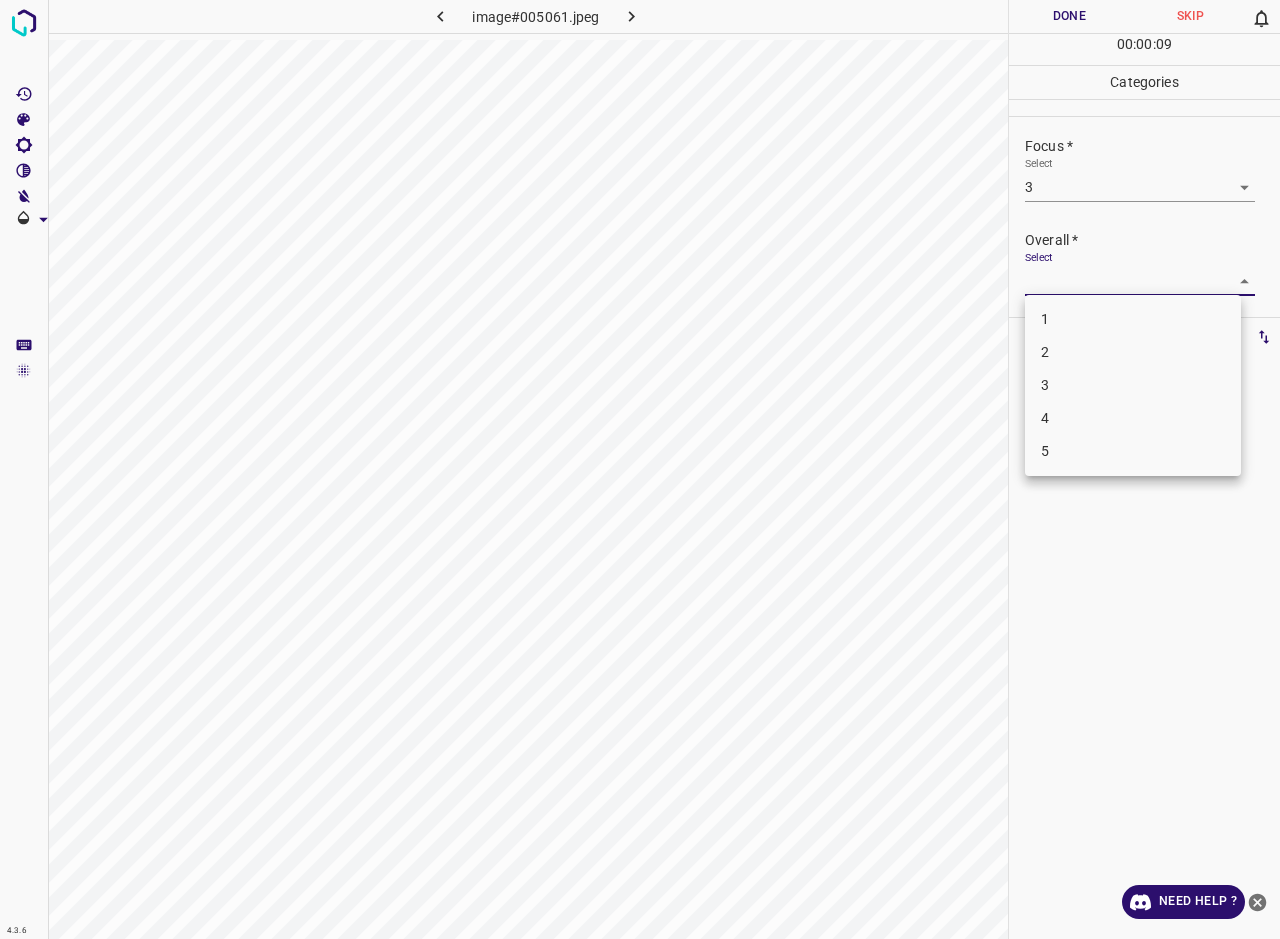 click on "3" at bounding box center [1133, 385] 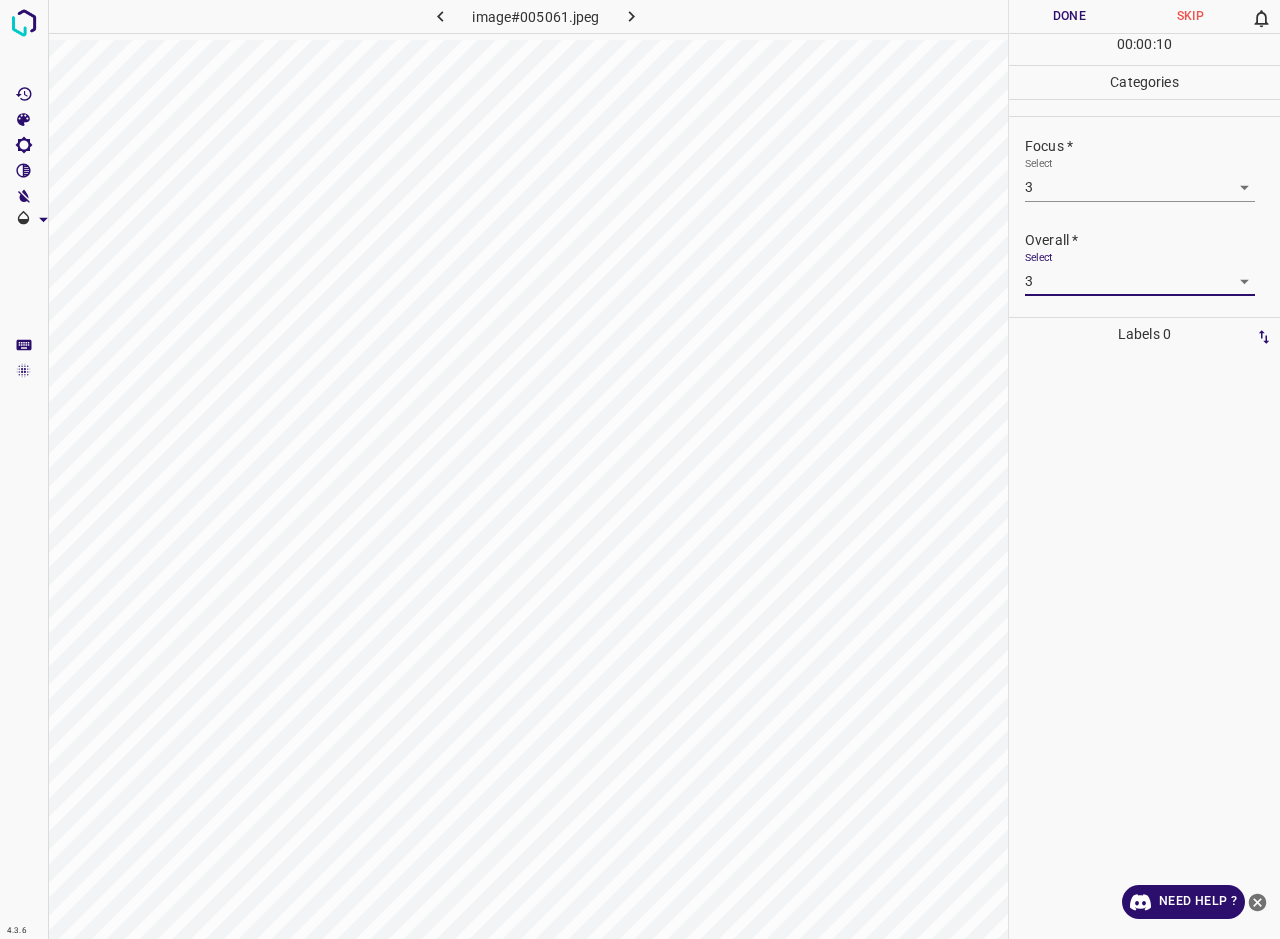 click on "Done" at bounding box center (1069, 16) 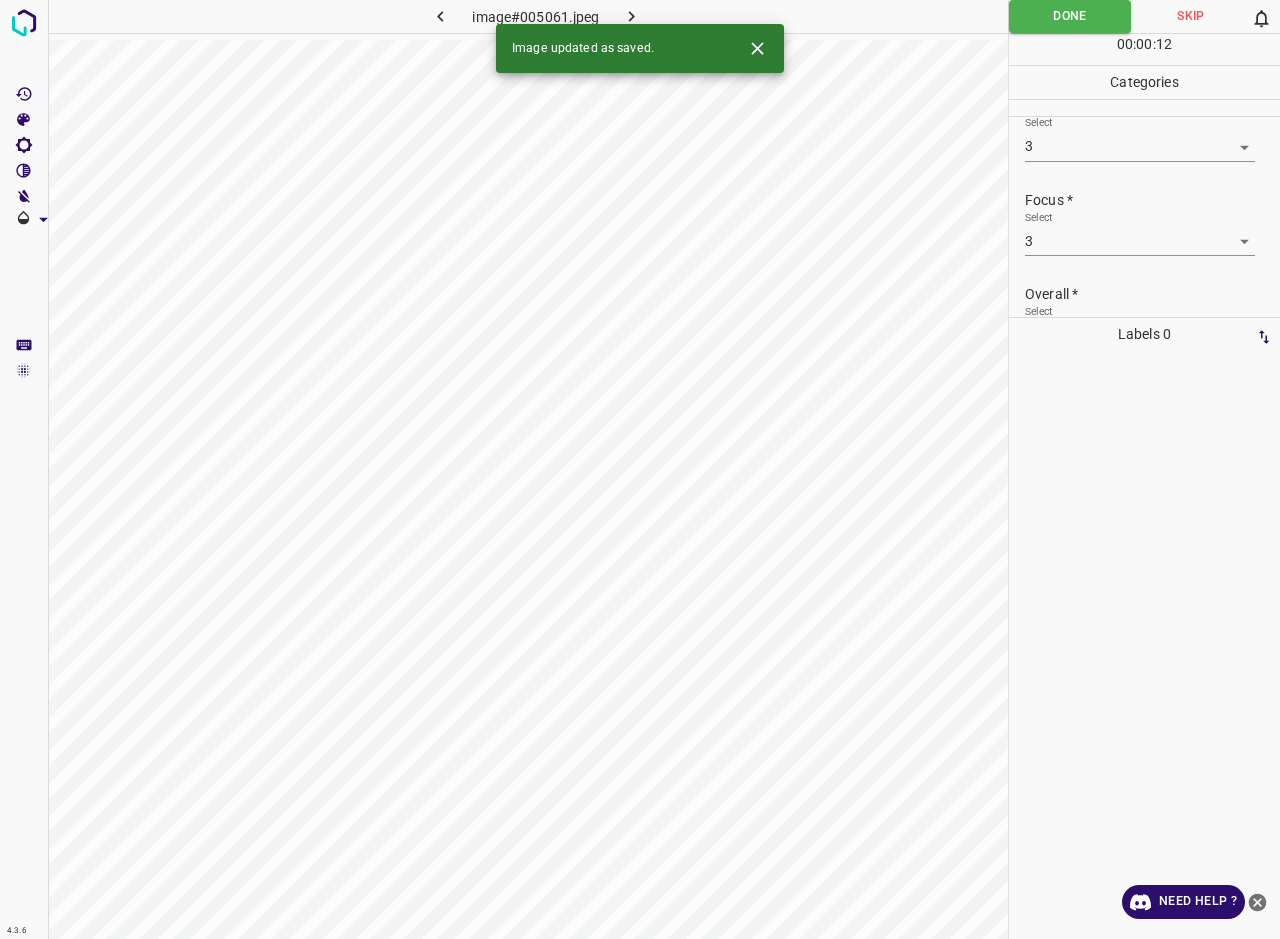 scroll, scrollTop: 9, scrollLeft: 0, axis: vertical 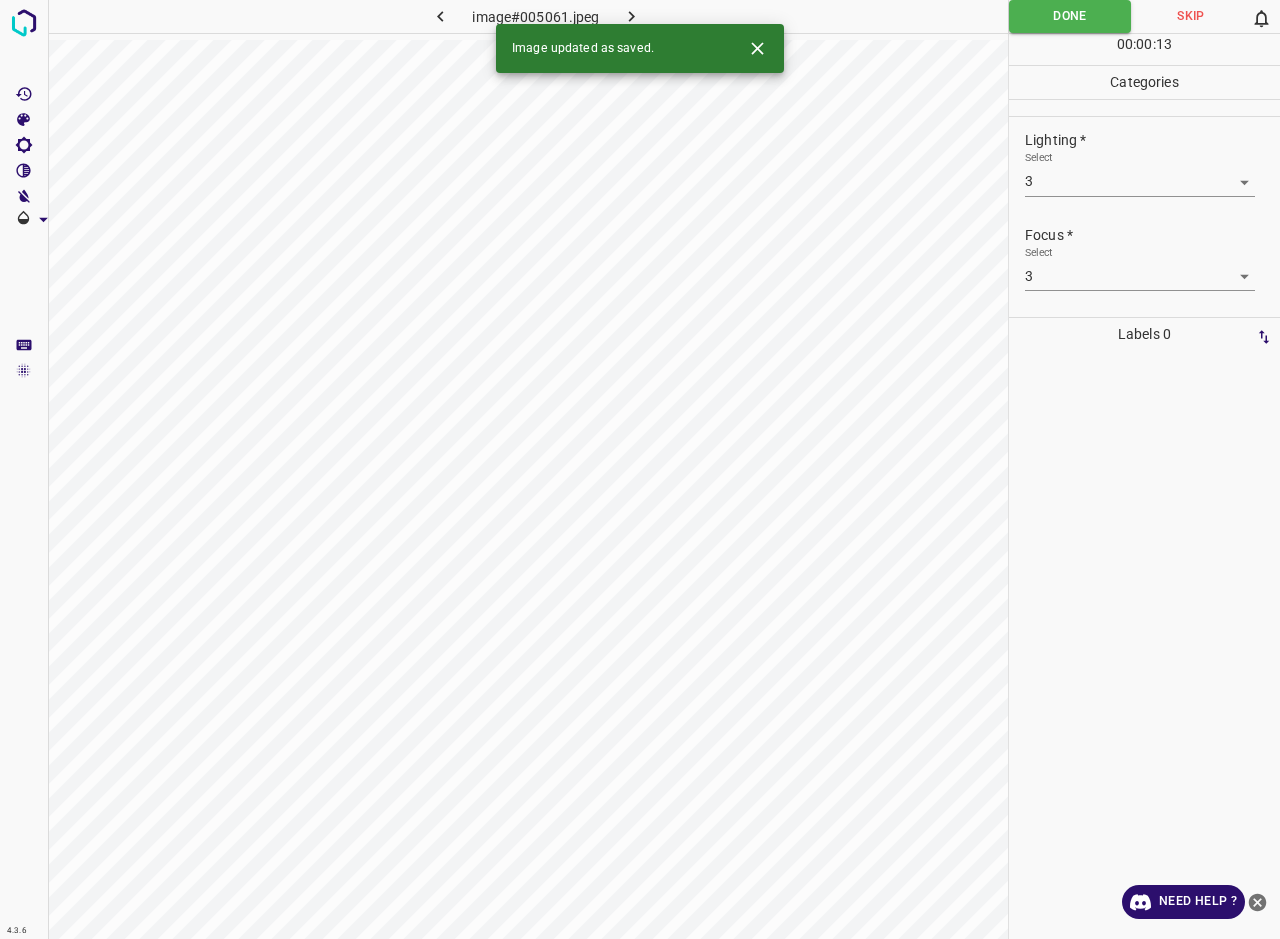 click 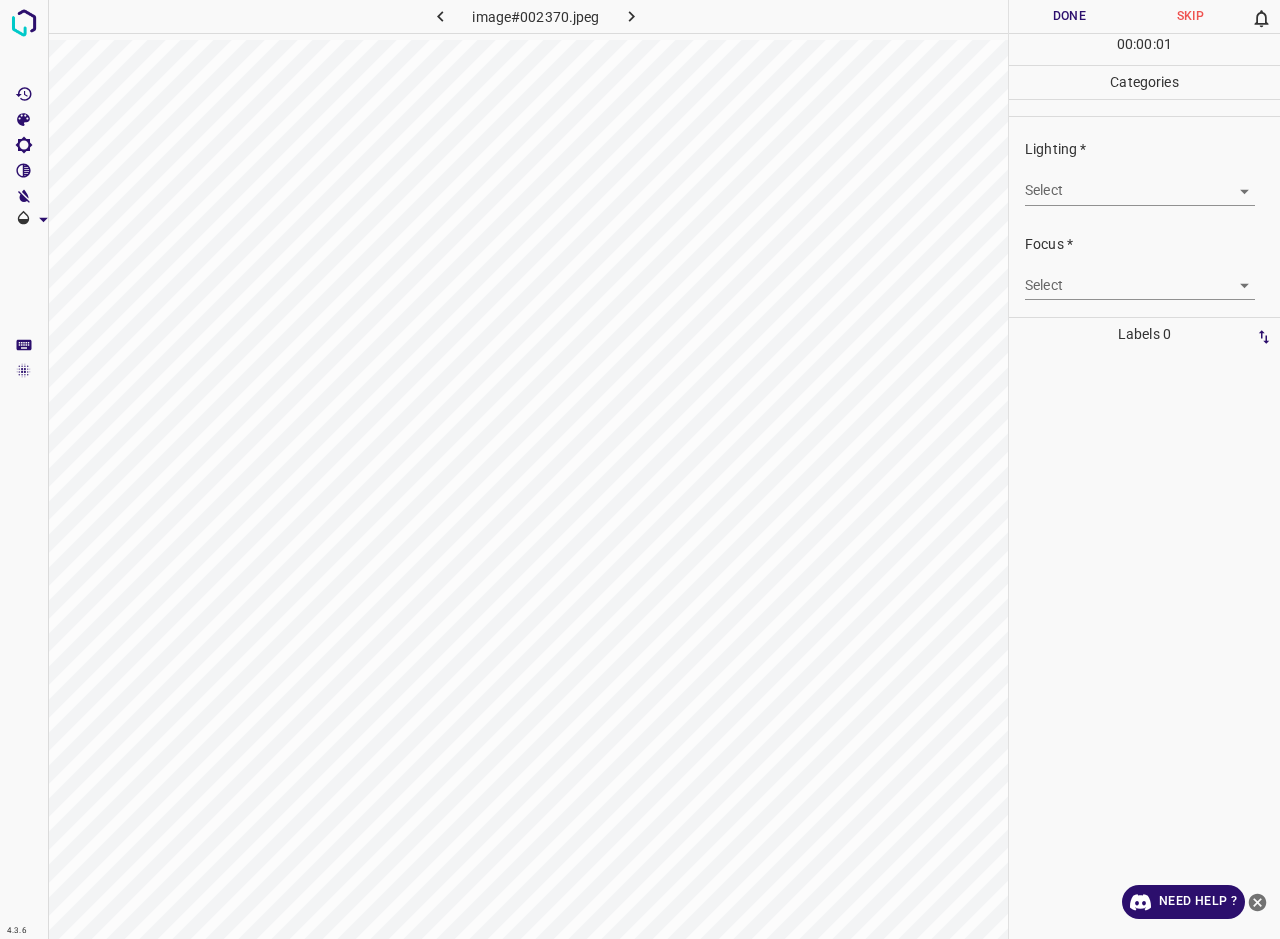 click on "4.3.6  image#002370.jpeg Done Skip 0 00   : 00   : 01   Categories Lighting *  Select ​ Focus *  Select ​ Overall *  Select ​ Labels   0 Categories 1 Lighting 2 Focus 3 Overall Tools Space Change between modes (Draw & Edit) I Auto labeling R Restore zoom M Zoom in N Zoom out Delete Delete selecte label Filters Z Restore filters X Saturation filter C Brightness filter V Contrast filter B Gray scale filter General O Download Need Help ? - Text - Hide - Delete" at bounding box center [640, 469] 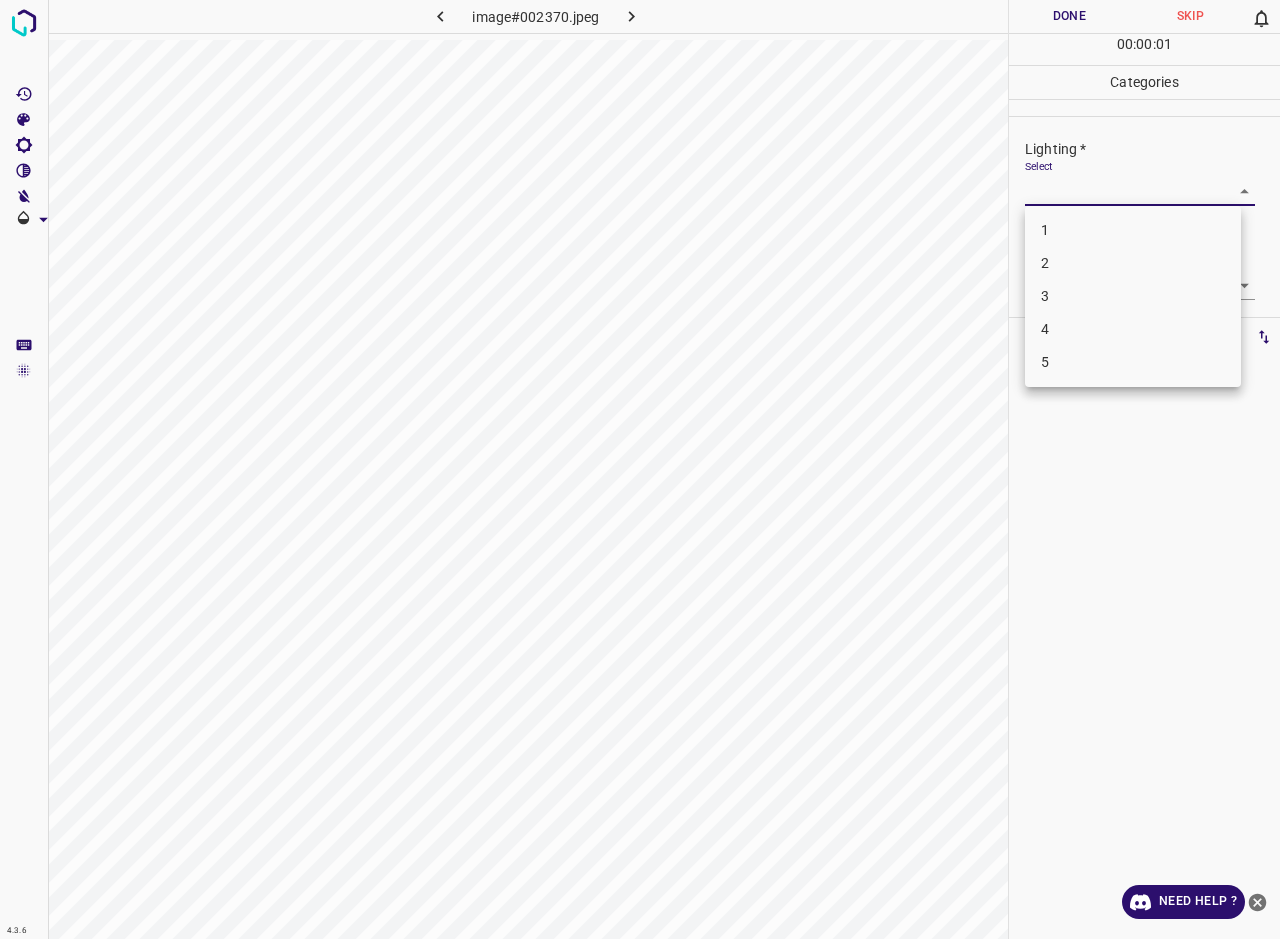 click on "3" at bounding box center [1133, 296] 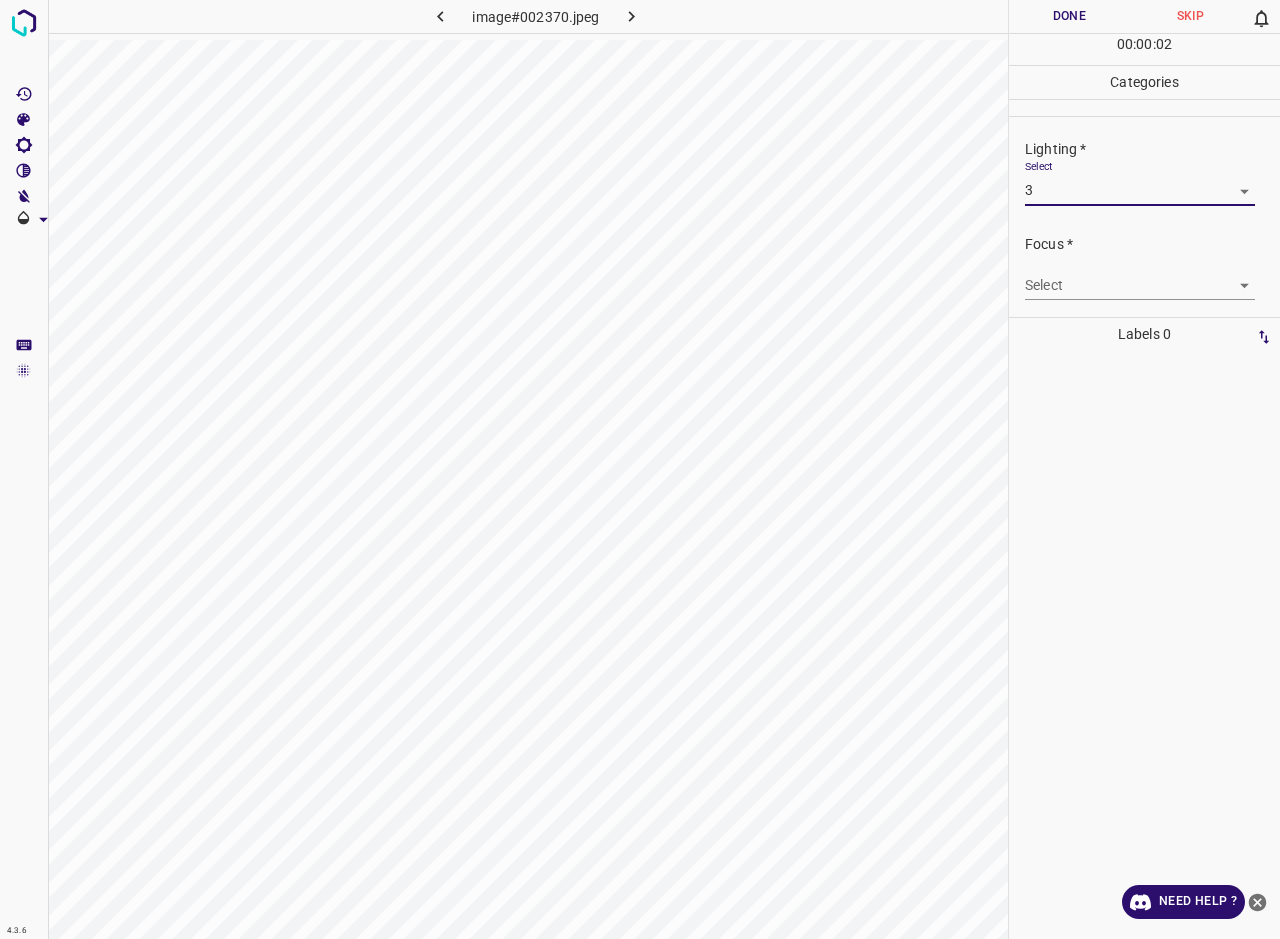 click on "4.3.6  image#002370.jpeg Done Skip 0 00   : 00   : 02   Categories Lighting *  Select 3 3 Focus *  Select ​ Overall *  Select ​ Labels   0 Categories 1 Lighting 2 Focus 3 Overall Tools Space Change between modes (Draw & Edit) I Auto labeling R Restore zoom M Zoom in N Zoom out Delete Delete selecte label Filters Z Restore filters X Saturation filter C Brightness filter V Contrast filter B Gray scale filter General O Download Need Help ? - Text - Hide - Delete" at bounding box center (640, 469) 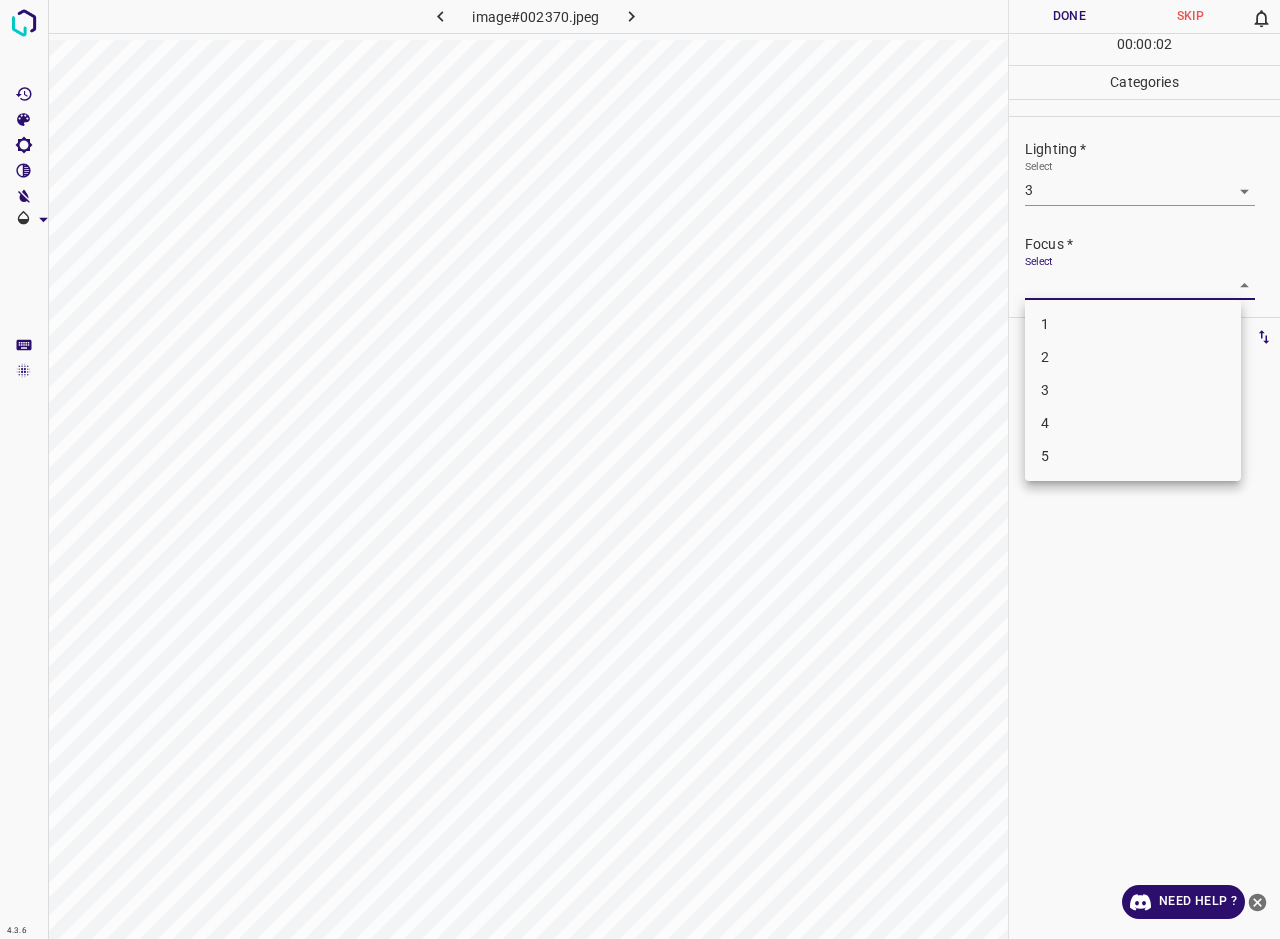 click on "3" at bounding box center [1133, 390] 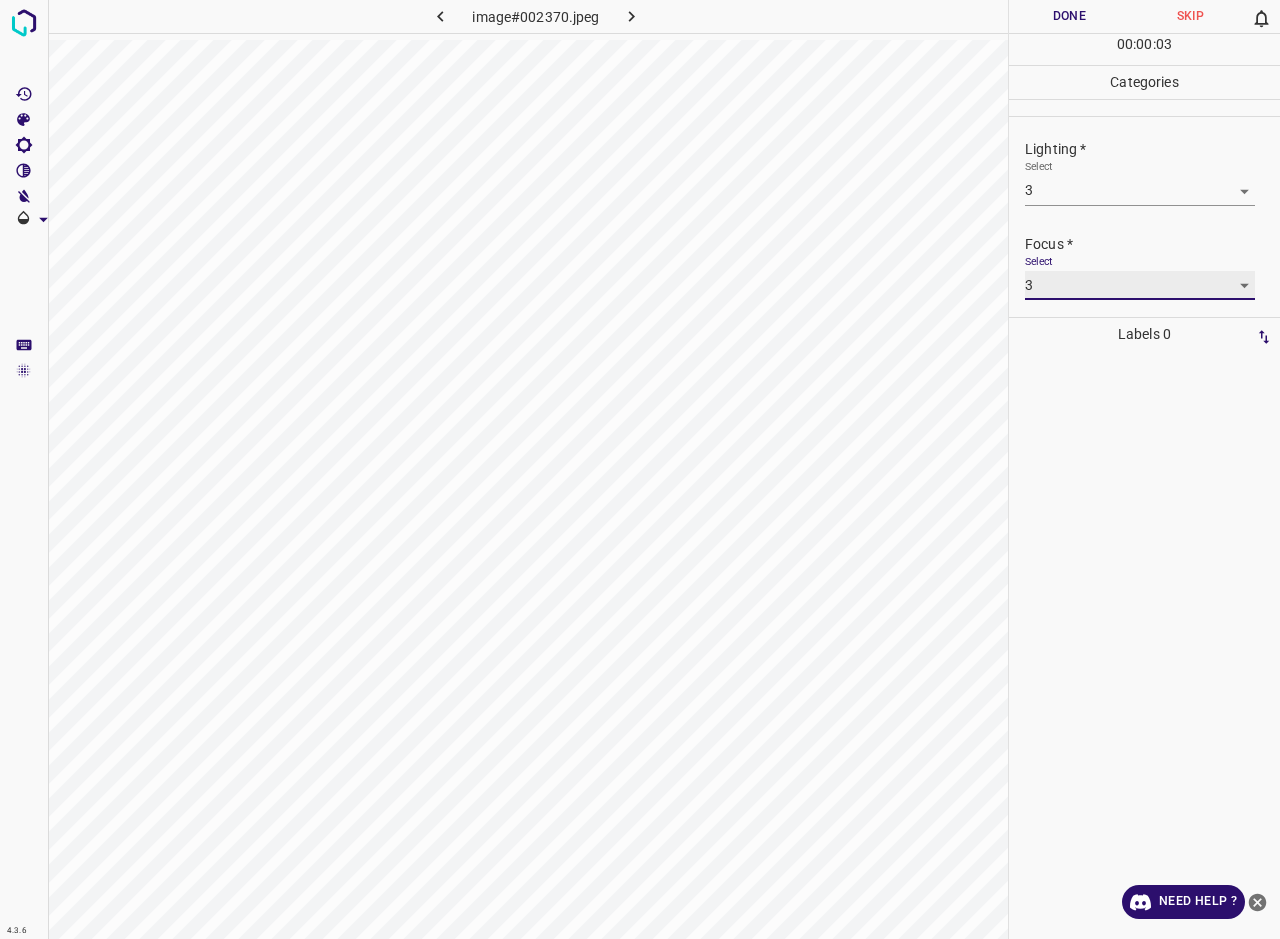 scroll, scrollTop: 41, scrollLeft: 0, axis: vertical 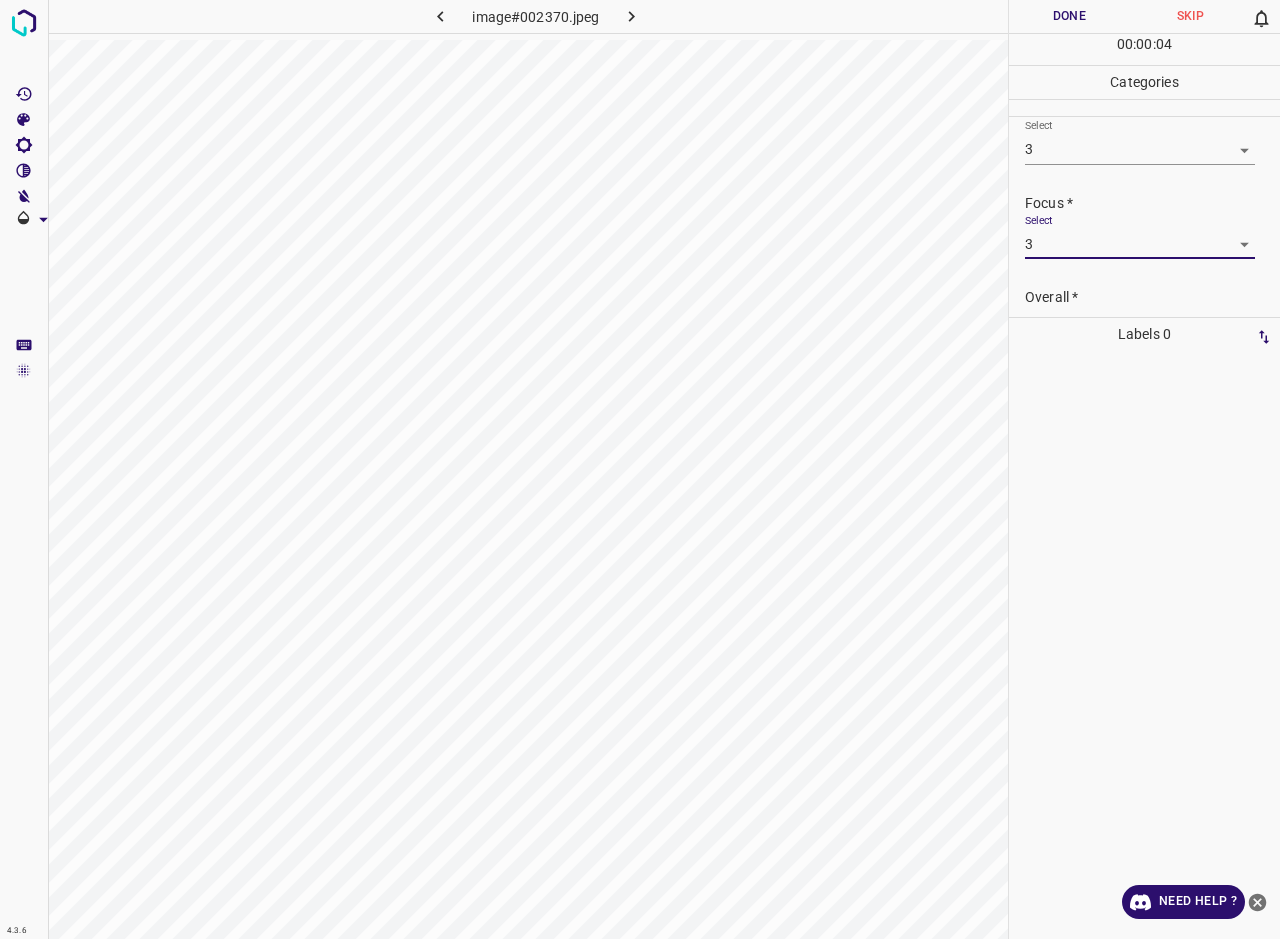 click on "Overall *" at bounding box center (1152, 297) 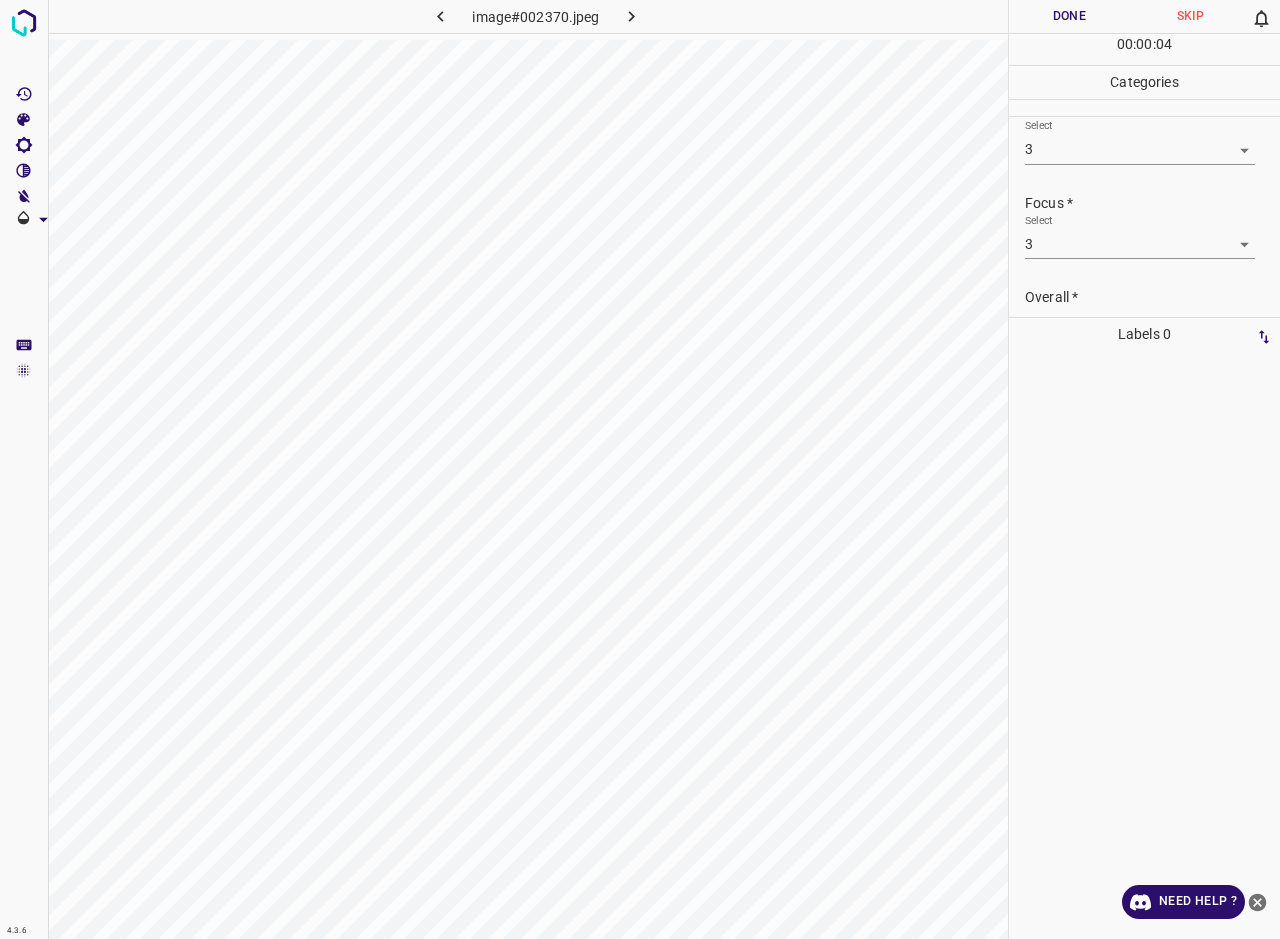click on "Select ​" at bounding box center (1140, 330) 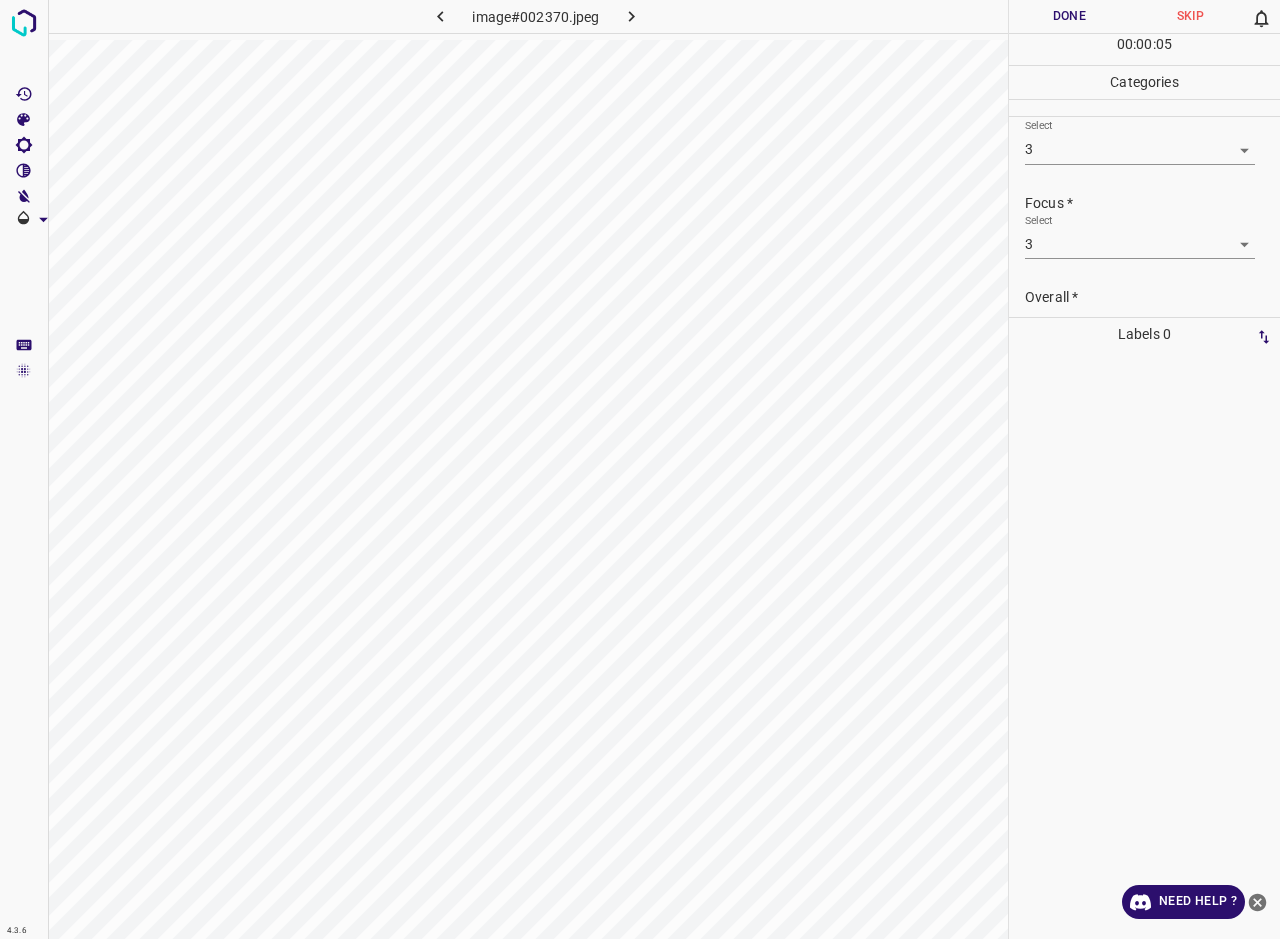 scroll, scrollTop: 98, scrollLeft: 0, axis: vertical 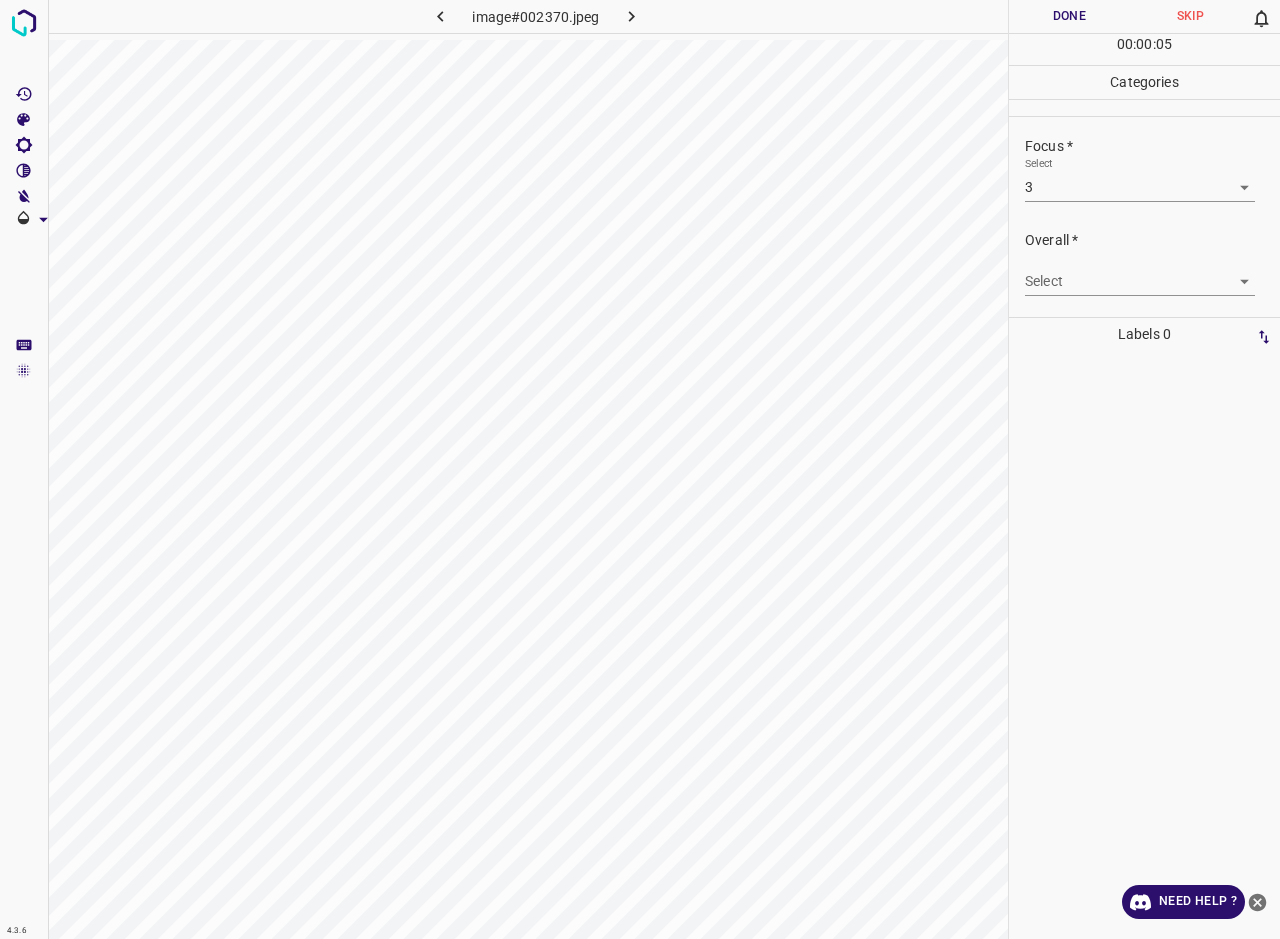 click on "4.3.6  image#002370.jpeg Done Skip 0 00   : 00   : 05   Categories Lighting *  Select 3 3 Focus *  Select 3 3 Overall *  Select ​ Labels   0 Categories 1 Lighting 2 Focus 3 Overall Tools Space Change between modes (Draw & Edit) I Auto labeling R Restore zoom M Zoom in N Zoom out Delete Delete selecte label Filters Z Restore filters X Saturation filter C Brightness filter V Contrast filter B Gray scale filter General O Download Need Help ? - Text - Hide - Delete" at bounding box center [640, 469] 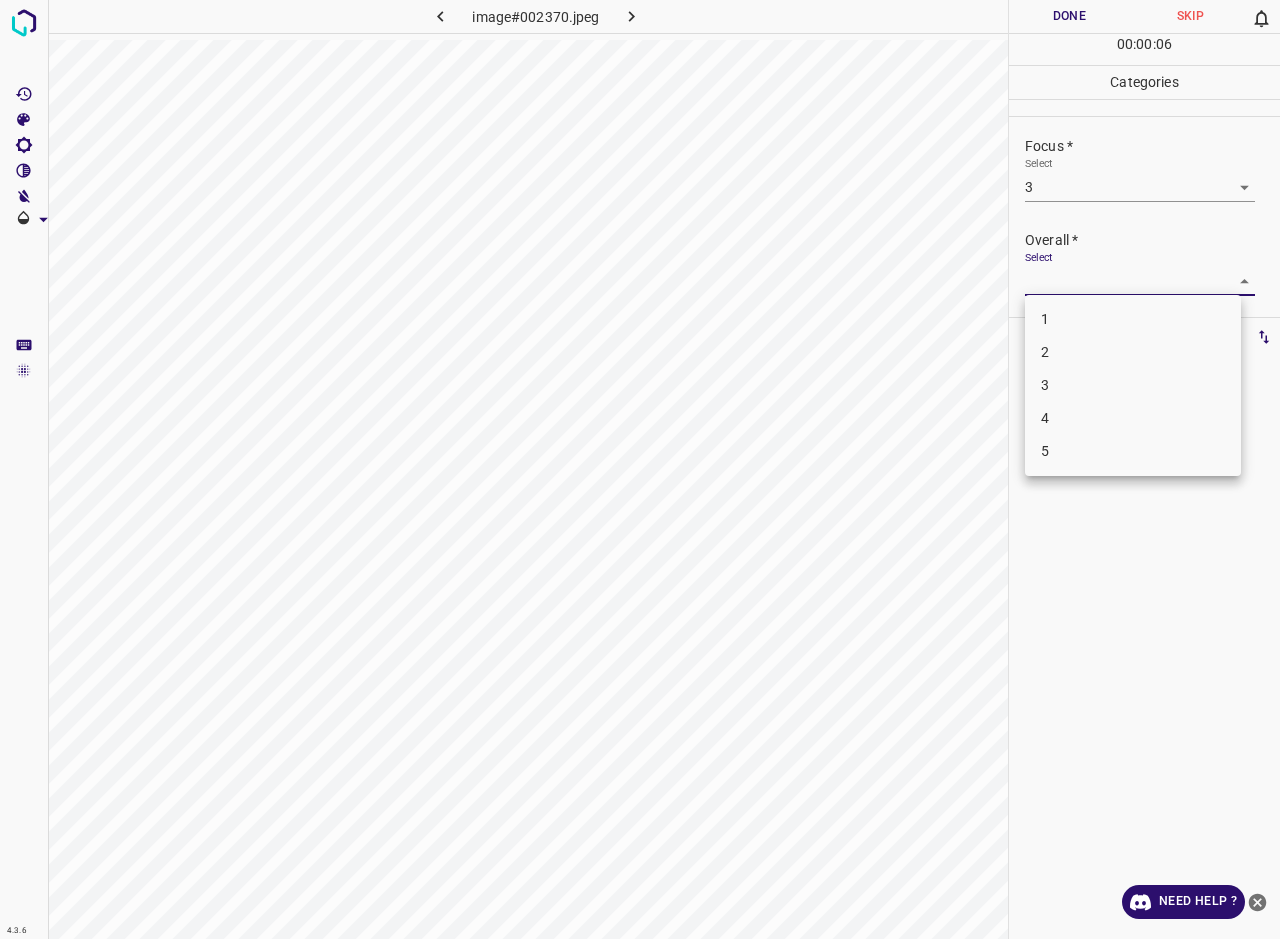 click on "3" at bounding box center [1133, 385] 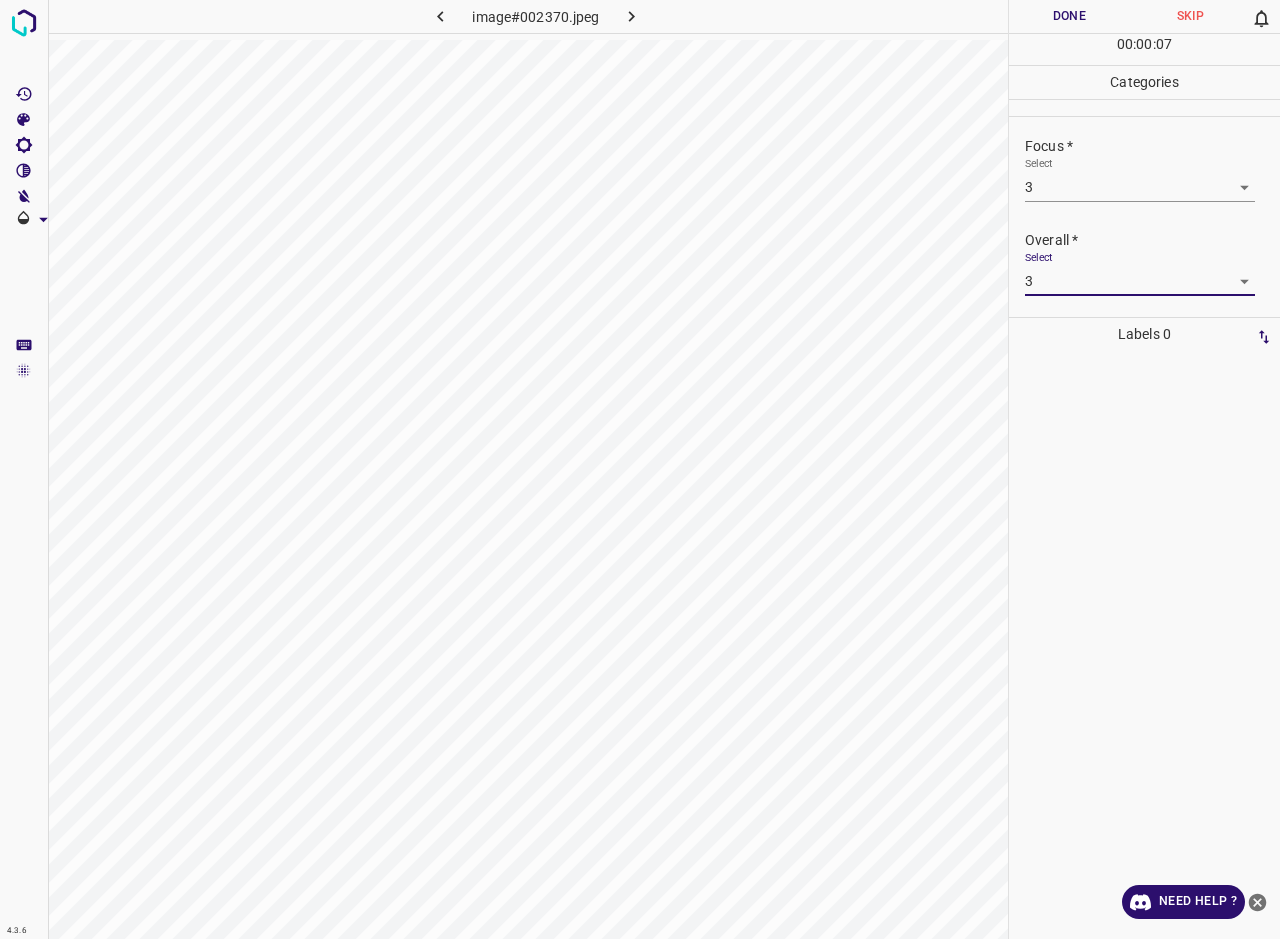 click on "Done" at bounding box center [1069, 16] 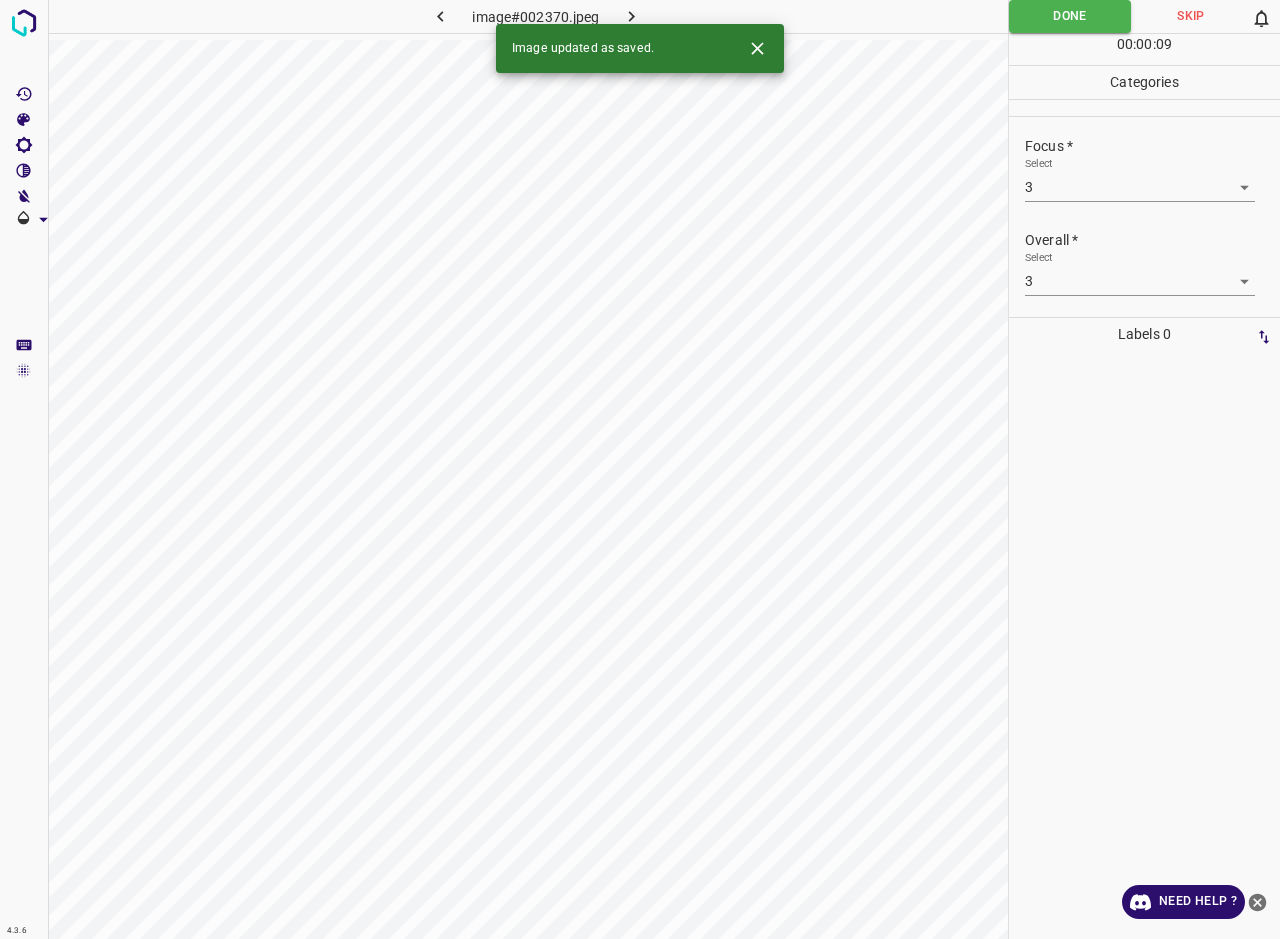 click 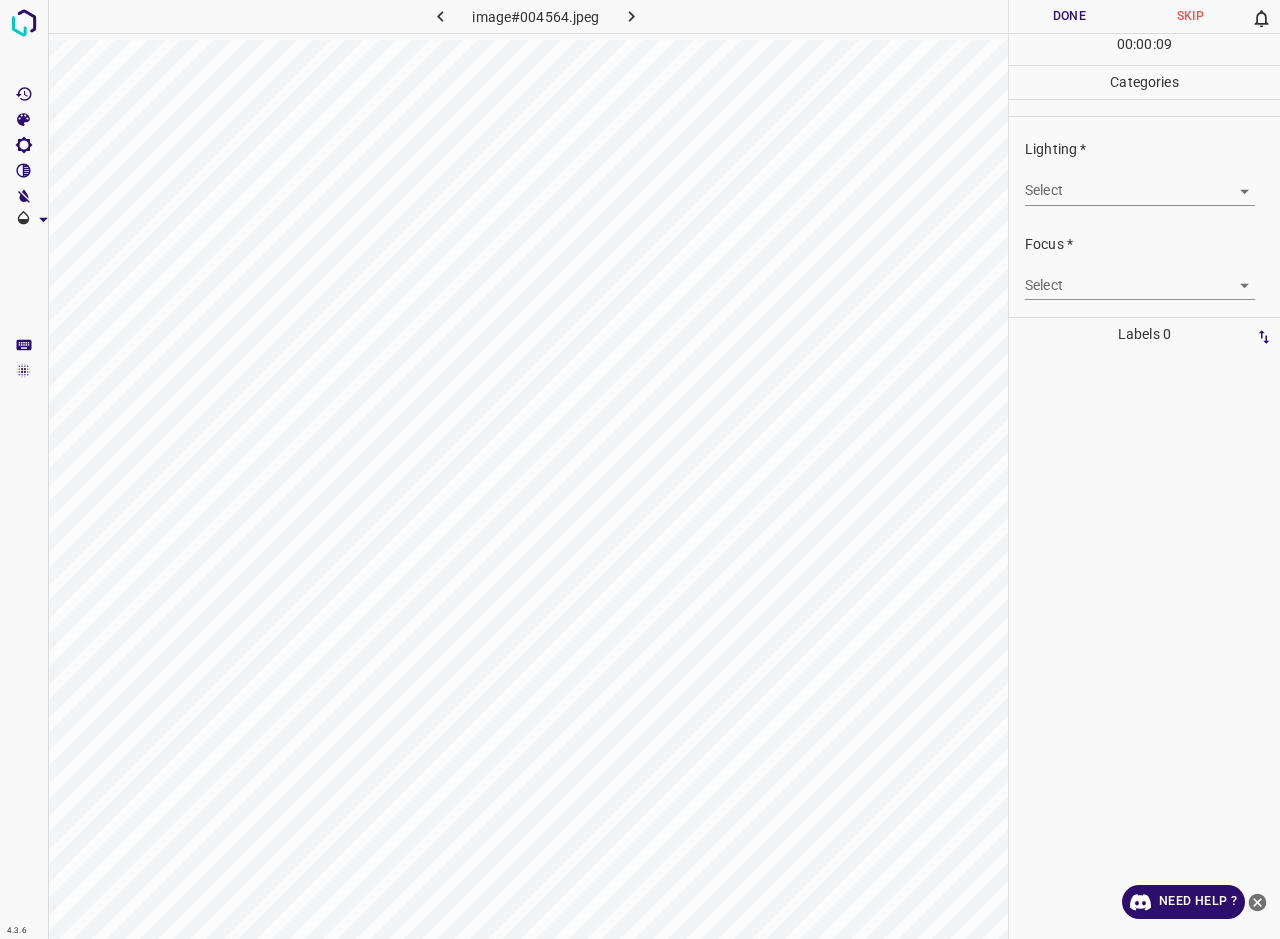 click on "4.3.6  image#004564.jpeg Done Skip 0 00   : 00   : 09   Categories Lighting *  Select ​ Focus *  Select ​ Overall *  Select ​ Labels   0 Categories 1 Lighting 2 Focus 3 Overall Tools Space Change between modes (Draw & Edit) I Auto labeling R Restore zoom M Zoom in N Zoom out Delete Delete selecte label Filters Z Restore filters X Saturation filter C Brightness filter V Contrast filter B Gray scale filter General O Download Need Help ? - Text - Hide - Delete" at bounding box center [640, 469] 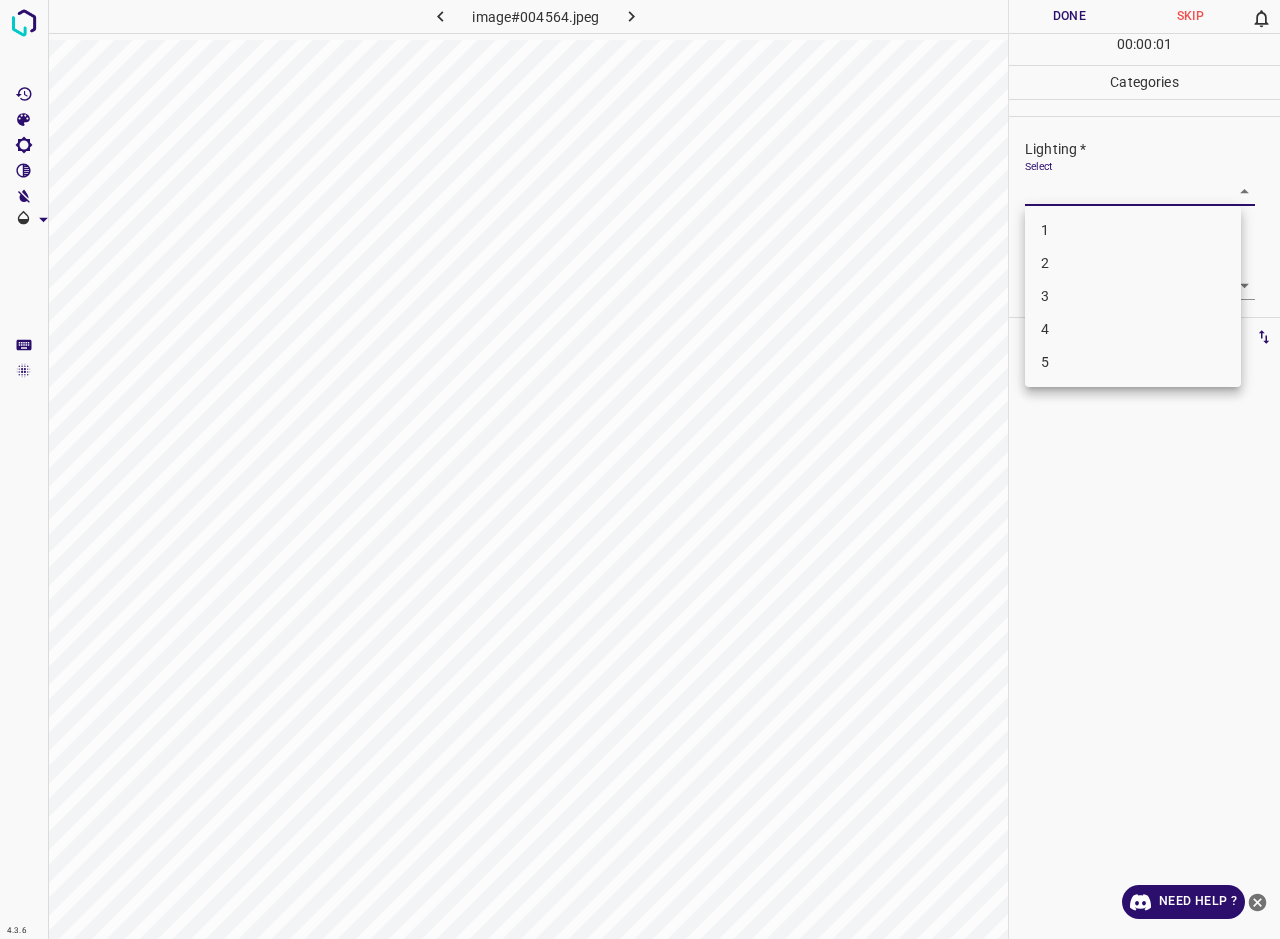 click on "2" at bounding box center [1133, 263] 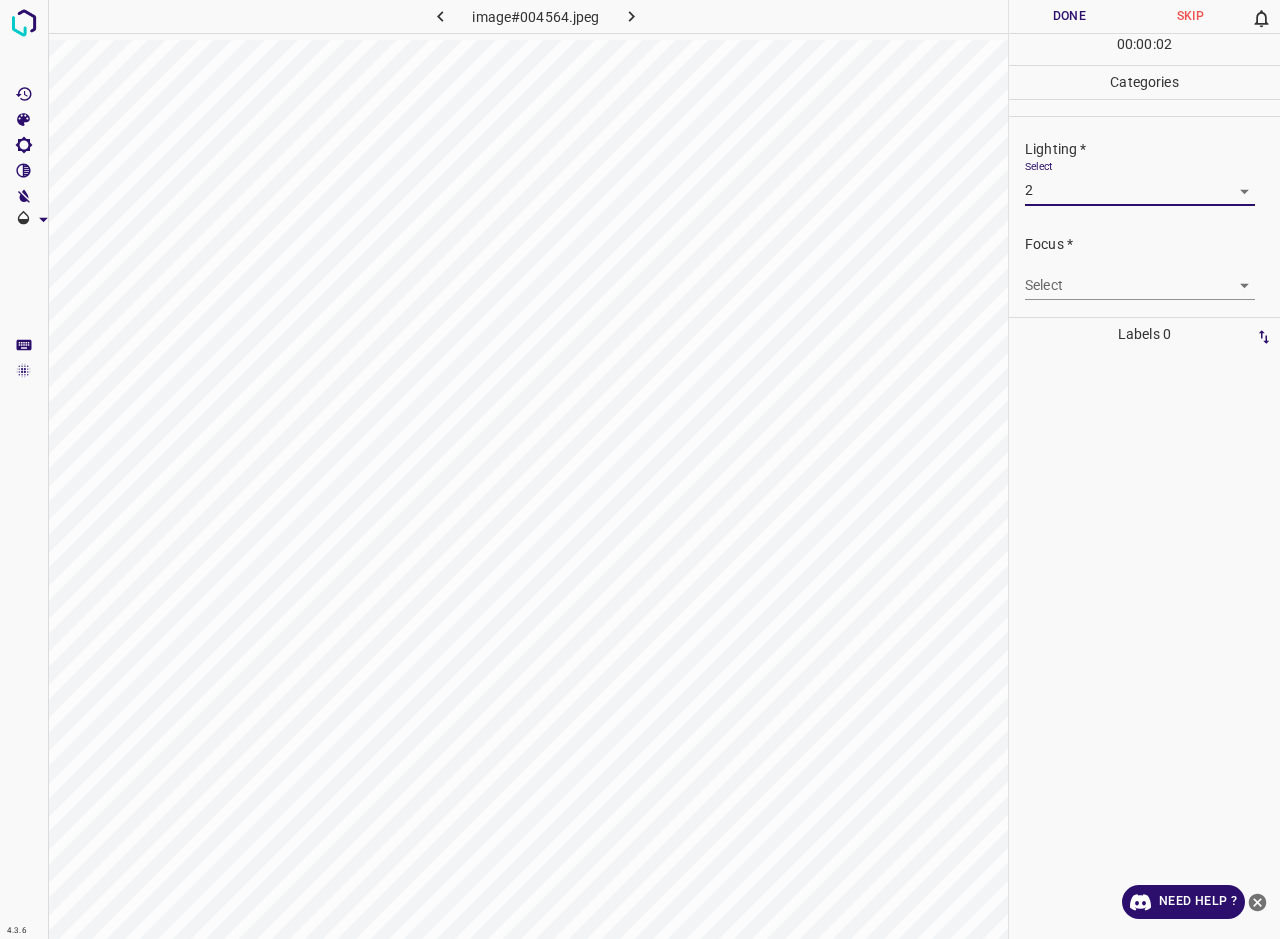 click on "4.3.6  image#004564.jpeg Done Skip 0 00   : 00   : 02   Categories Lighting *  Select 2 2 Focus *  Select ​ Overall *  Select ​ Labels   0 Categories 1 Lighting 2 Focus 3 Overall Tools Space Change between modes (Draw & Edit) I Auto labeling R Restore zoom M Zoom in N Zoom out Delete Delete selecte label Filters Z Restore filters X Saturation filter C Brightness filter V Contrast filter B Gray scale filter General O Download Need Help ? - Text - Hide - Delete" at bounding box center (640, 469) 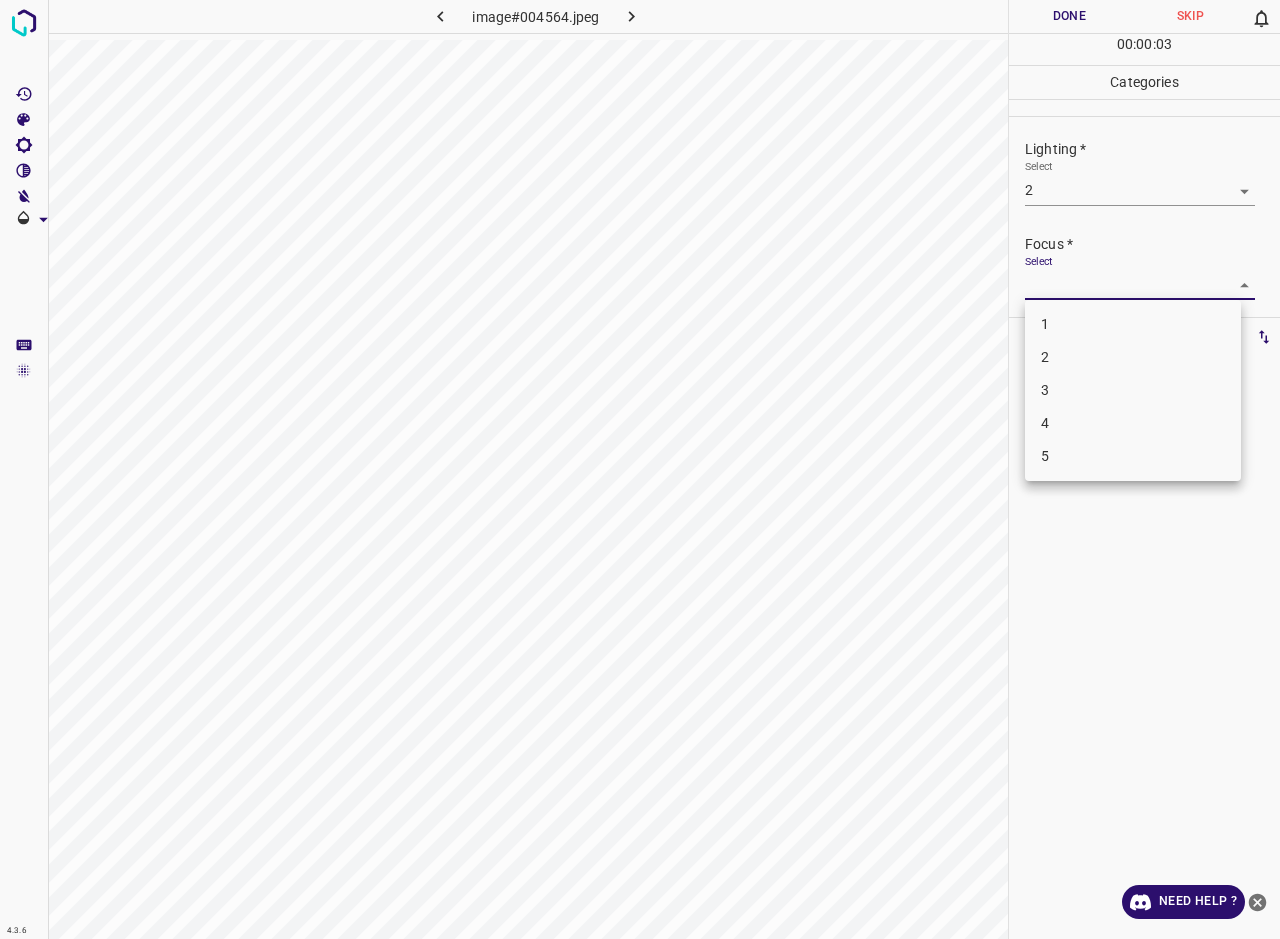 click on "2" at bounding box center (1133, 357) 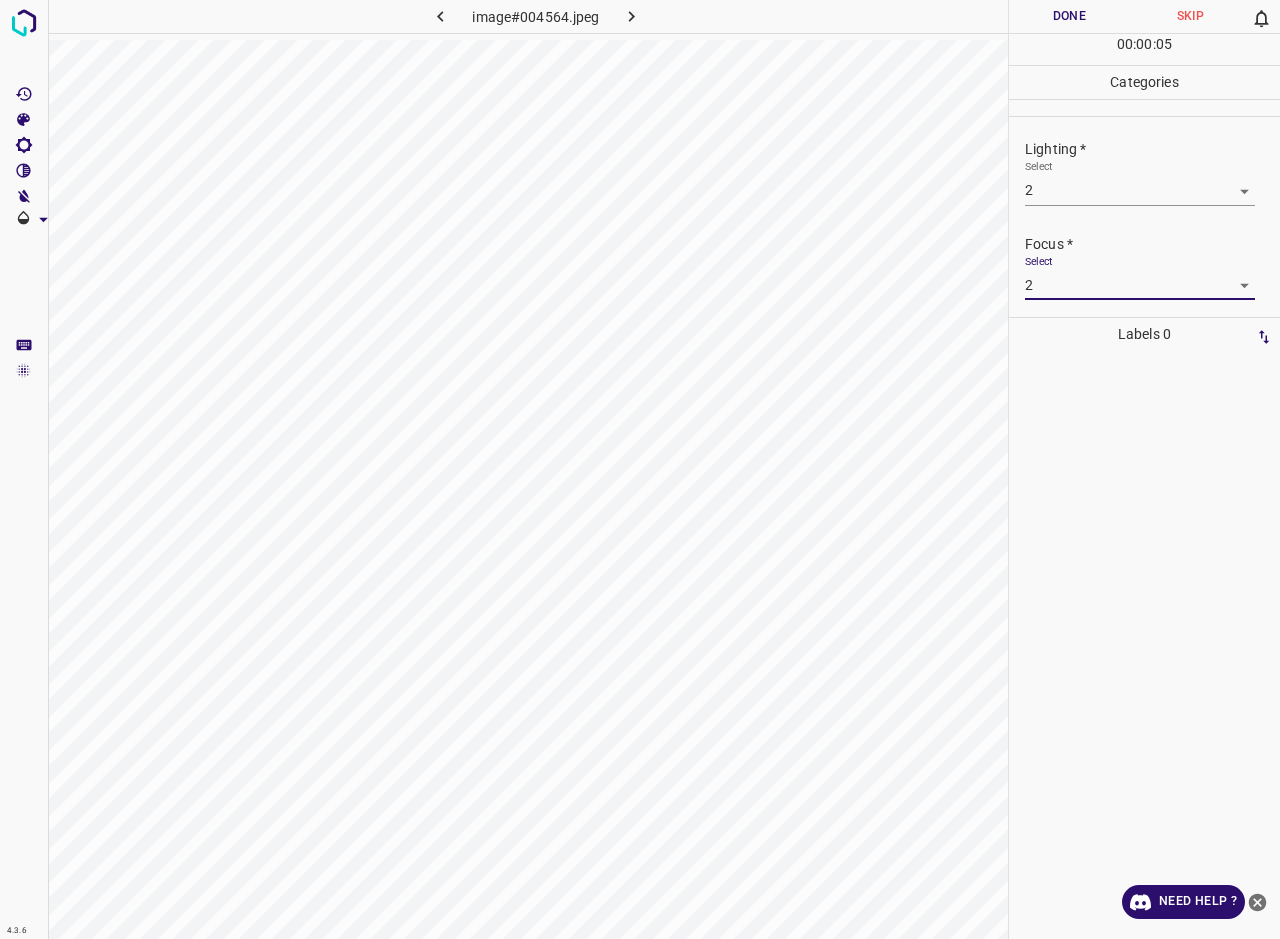 click on "4.3.6  image#004564.jpeg Done Skip 0 00   : 00   : 05   Categories Lighting *  Select 2 2 Focus *  Select 2 2 Overall *  Select ​ Labels   0 Categories 1 Lighting 2 Focus 3 Overall Tools Space Change between modes (Draw & Edit) I Auto labeling R Restore zoom M Zoom in N Zoom out Delete Delete selecte label Filters Z Restore filters X Saturation filter C Brightness filter V Contrast filter B Gray scale filter General O Download Need Help ? - Text - Hide - Delete" at bounding box center [640, 469] 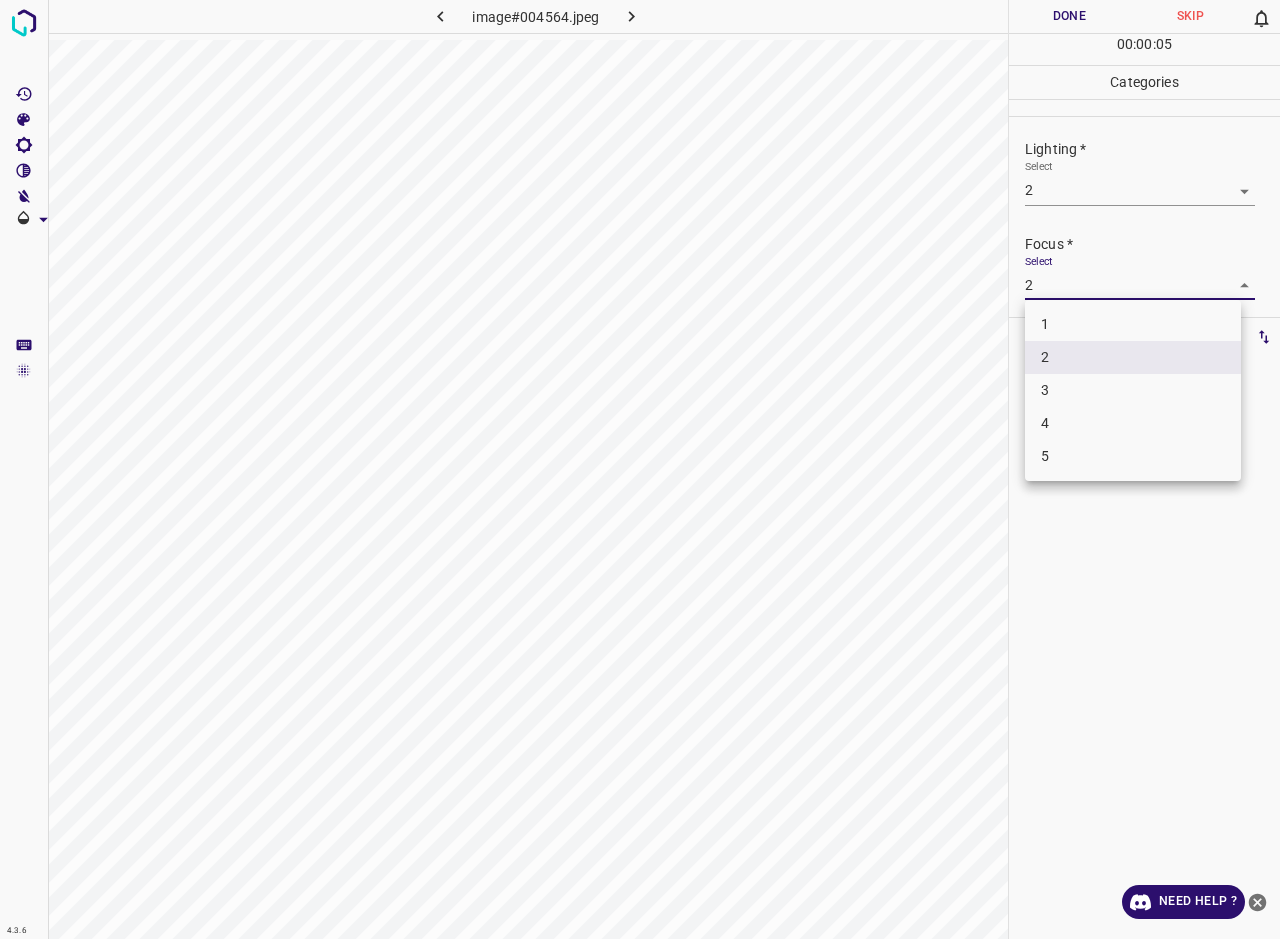 click on "3" at bounding box center (1133, 390) 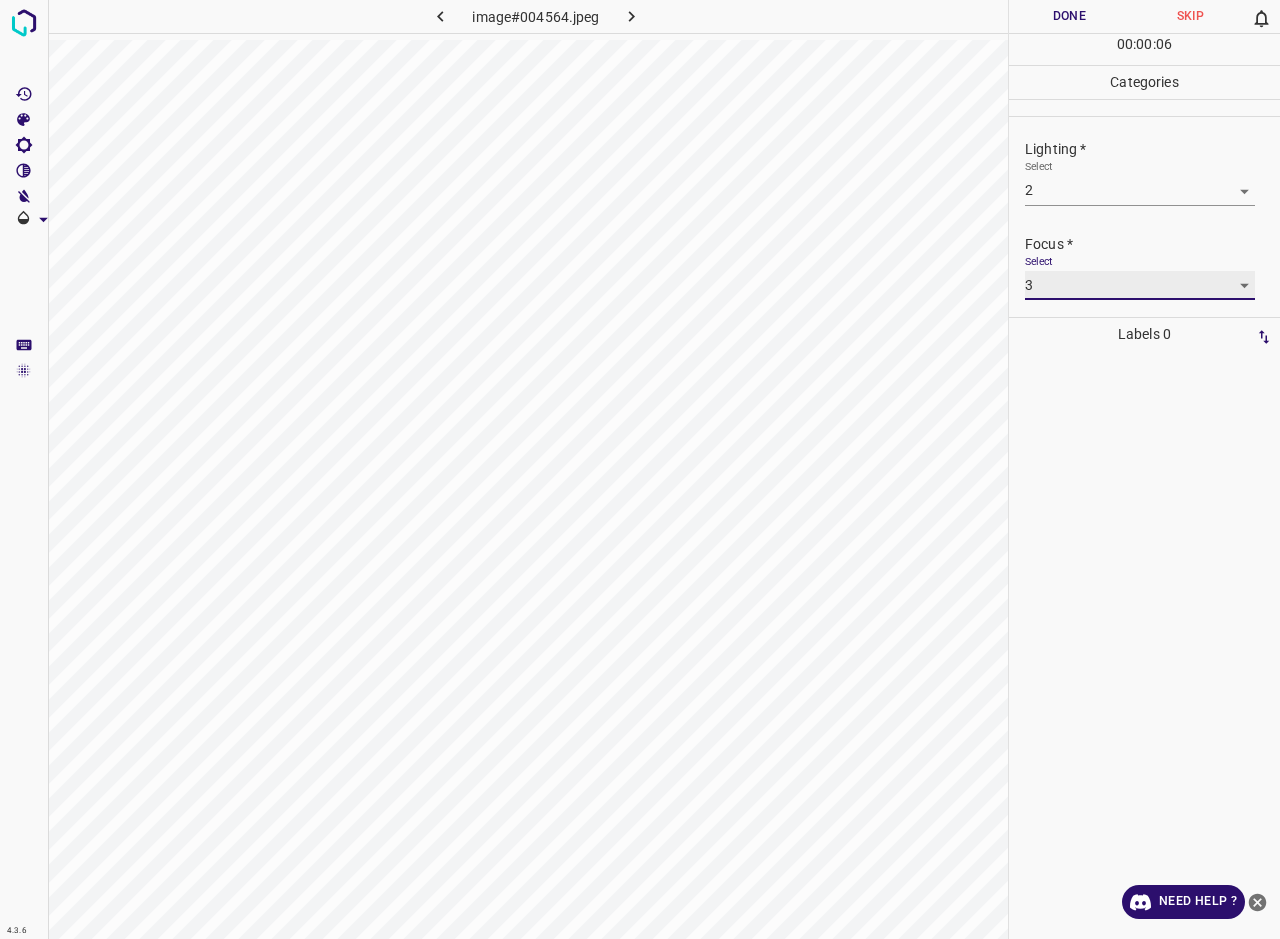 scroll, scrollTop: 98, scrollLeft: 0, axis: vertical 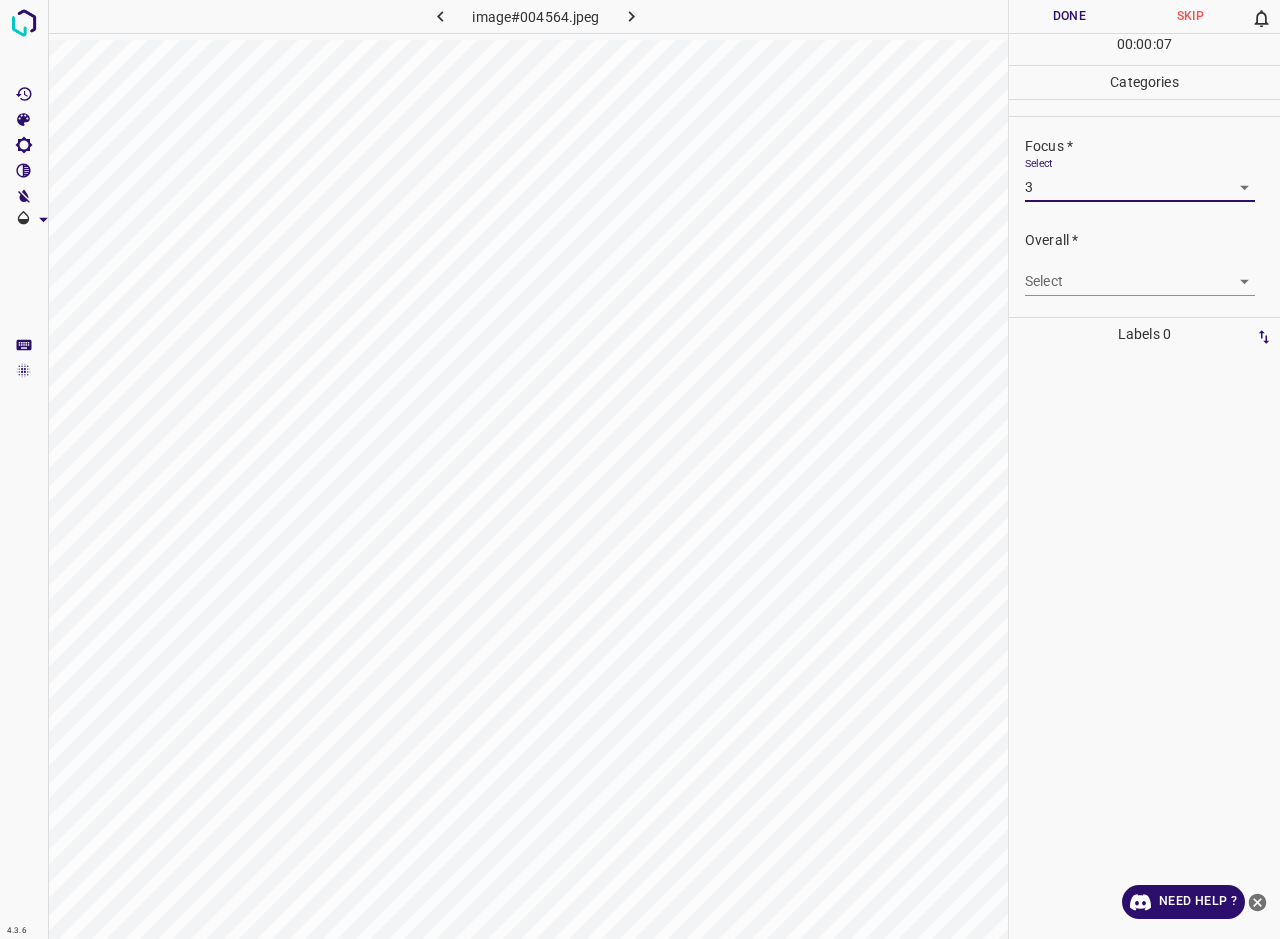 click on "4.3.6  image#004564.jpeg Done Skip 0 00   : 00   : 07   Categories Lighting *  Select 2 2 Focus *  Select 3 3 Overall *  Select ​ Labels   0 Categories 1 Lighting 2 Focus 3 Overall Tools Space Change between modes (Draw & Edit) I Auto labeling R Restore zoom M Zoom in N Zoom out Delete Delete selecte label Filters Z Restore filters X Saturation filter C Brightness filter V Contrast filter B Gray scale filter General O Download Need Help ? - Text - Hide - Delete" at bounding box center (640, 469) 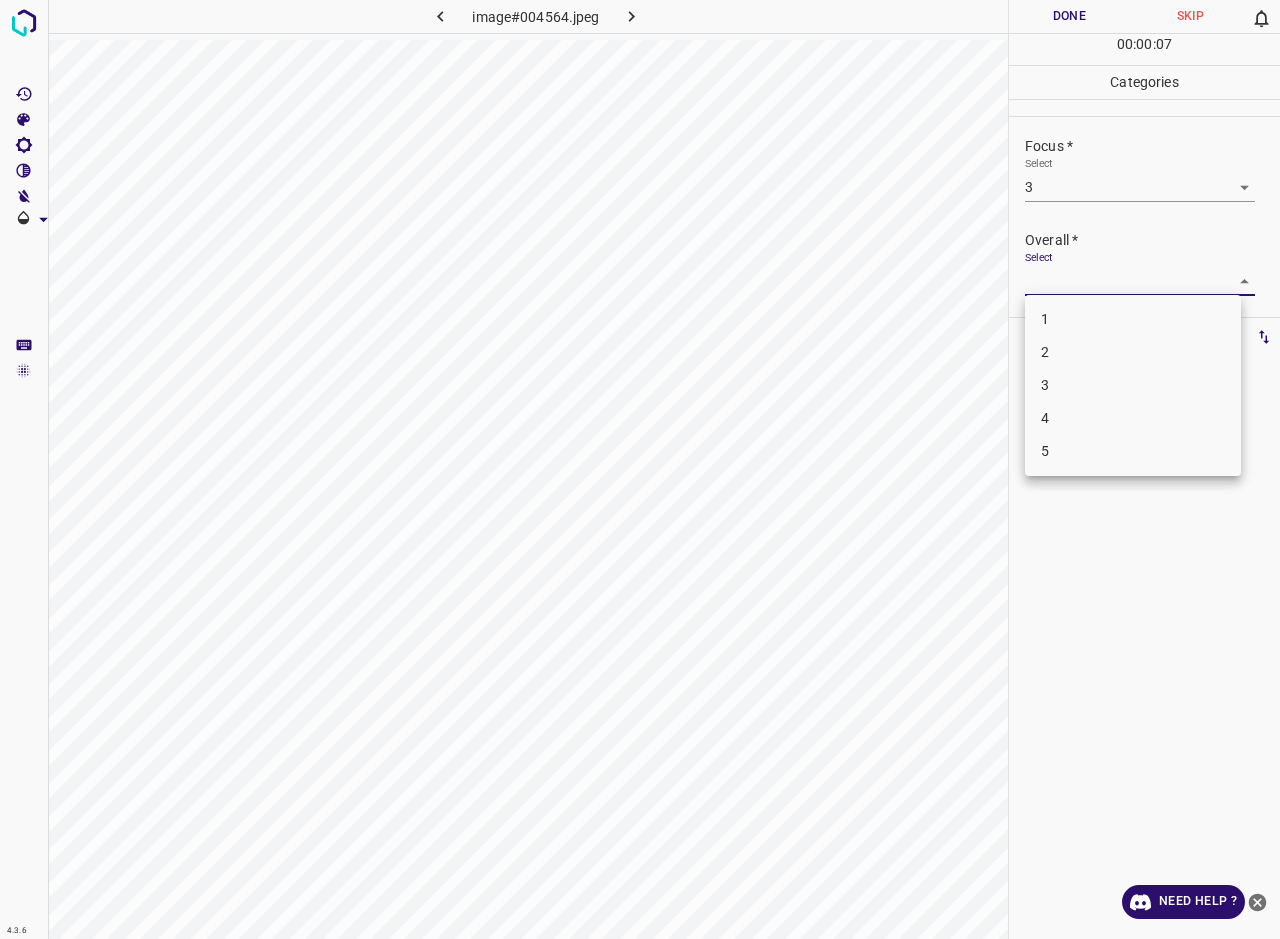 click on "2" at bounding box center (1133, 352) 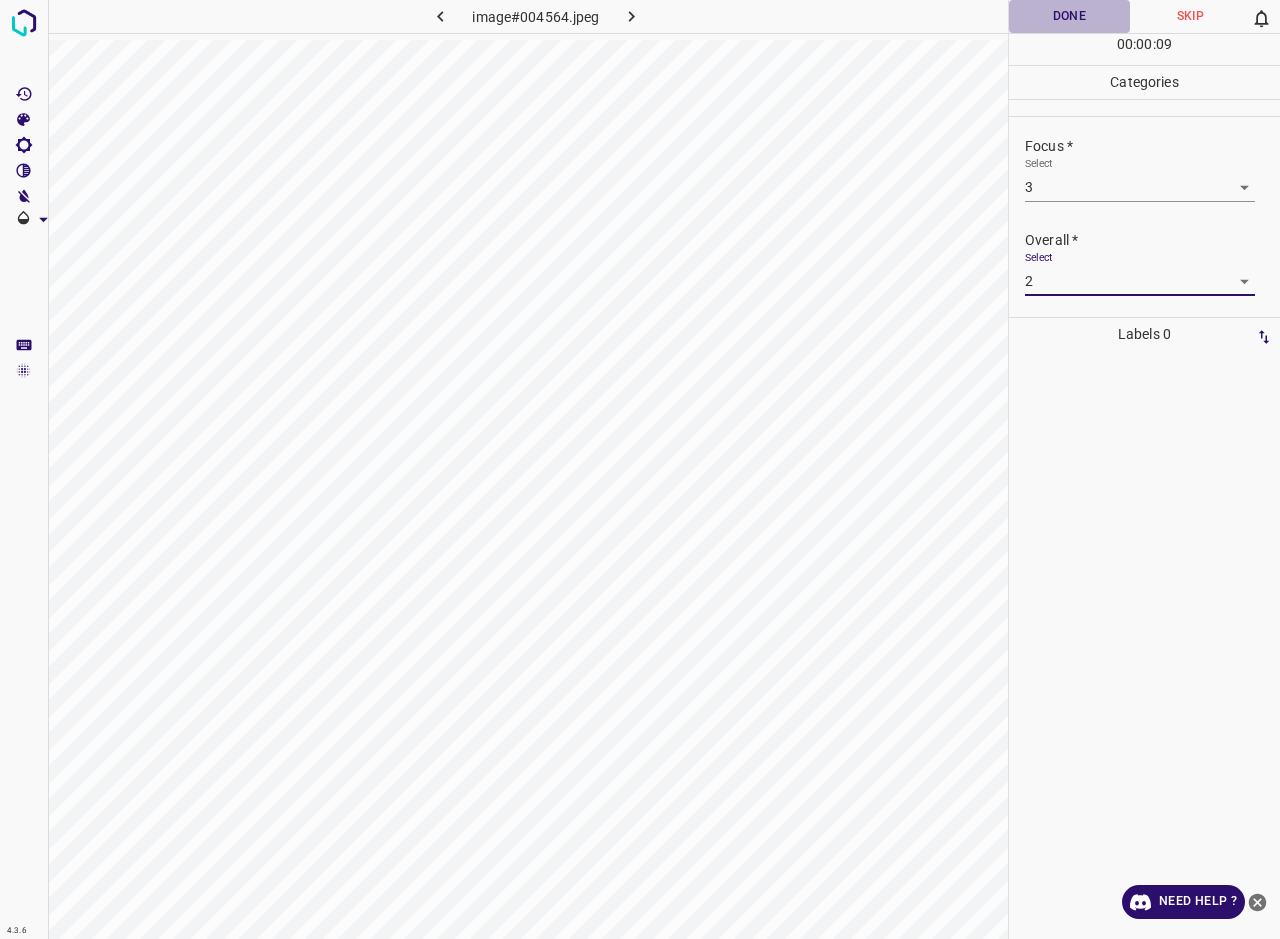 click on "Done" at bounding box center (1069, 16) 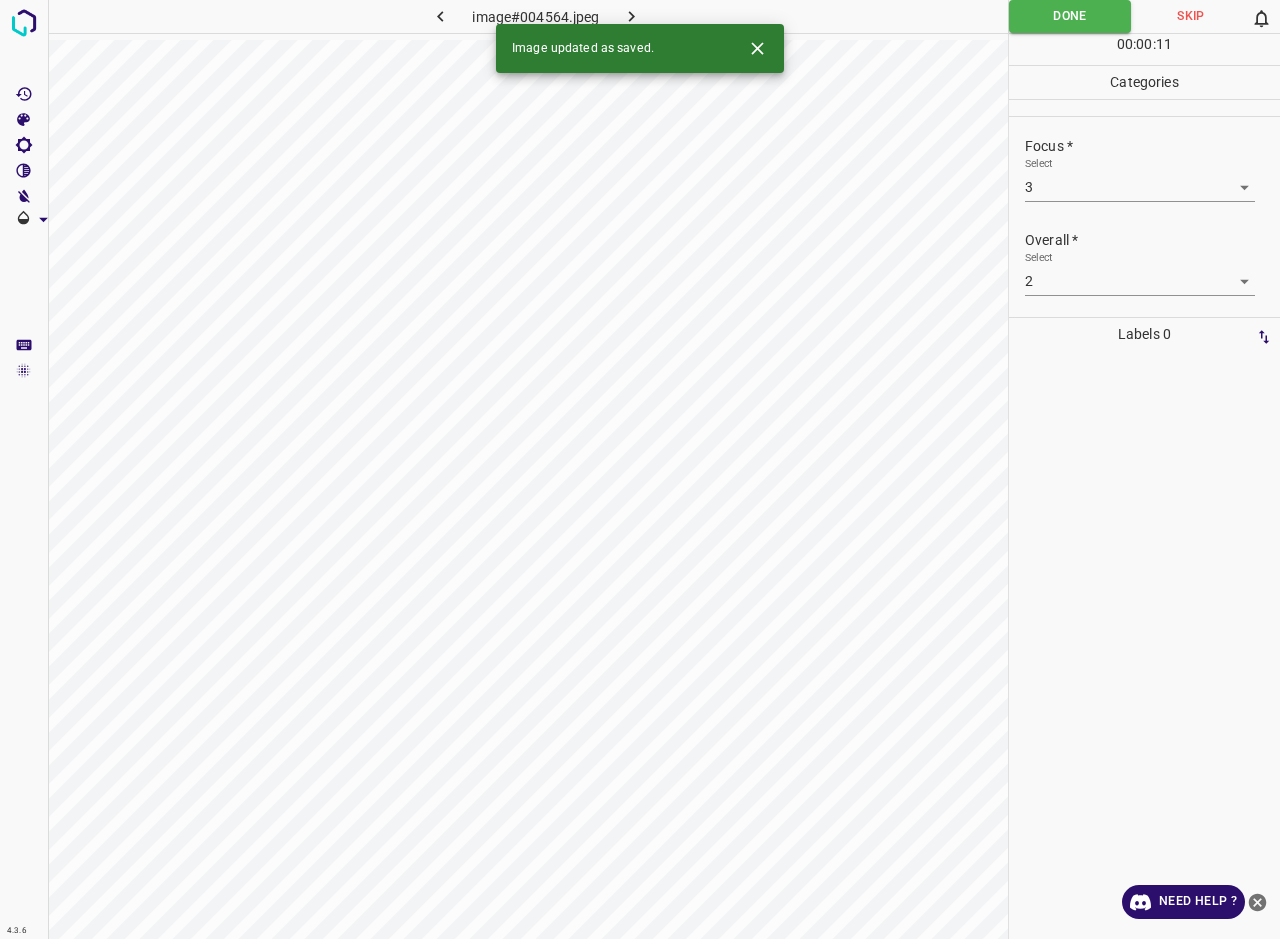 click 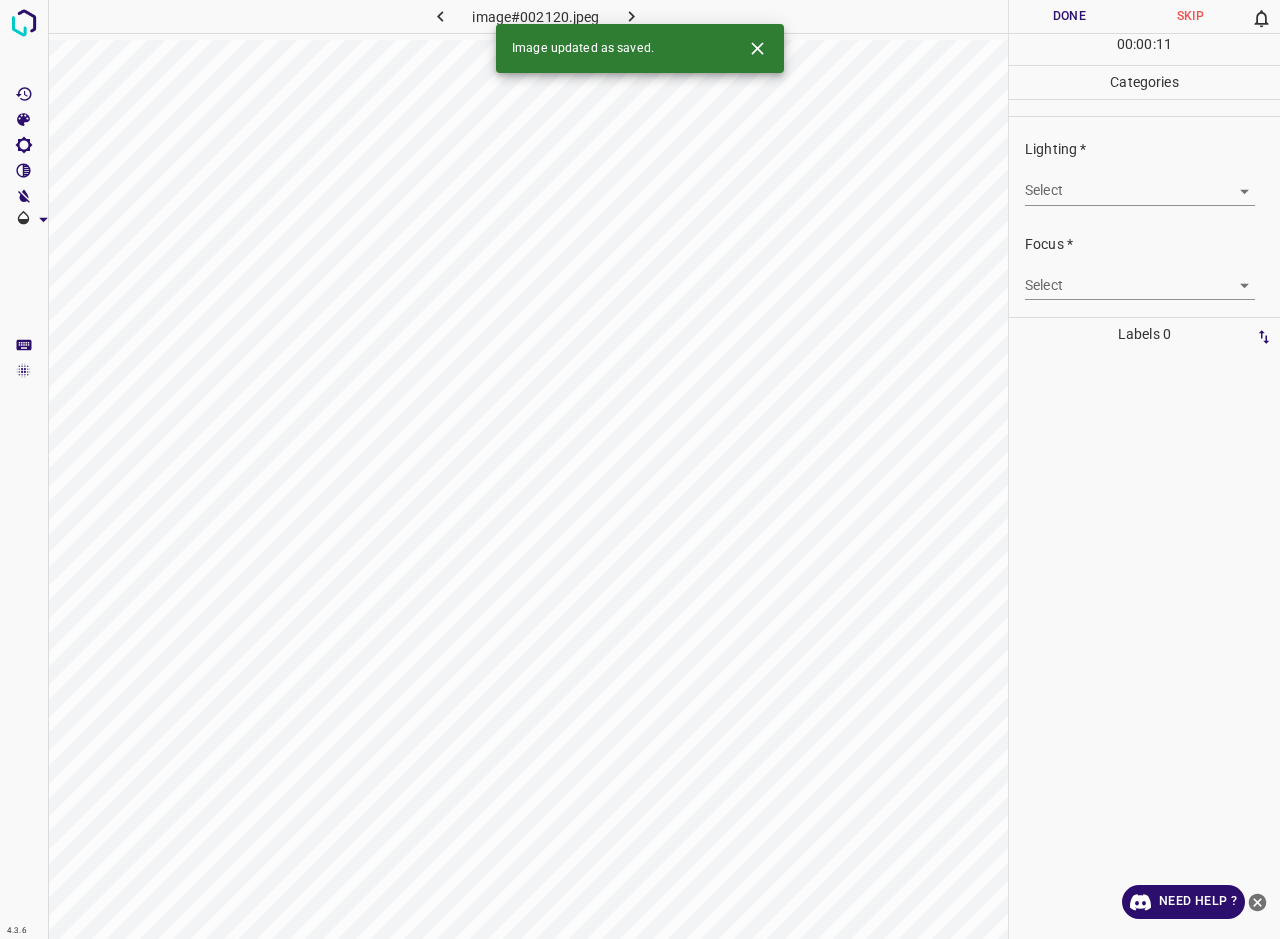 click on "4.3.6  image#002120.jpeg Done Skip 0 00   : 00   : 11   Categories Lighting *  Select ​ Focus *  Select ​ Overall *  Select ​ Labels   0 Categories 1 Lighting 2 Focus 3 Overall Tools Space Change between modes (Draw & Edit) I Auto labeling R Restore zoom M Zoom in N Zoom out Delete Delete selecte label Filters Z Restore filters X Saturation filter C Brightness filter V Contrast filter B Gray scale filter General O Download Image updated as saved. Need Help ? - Text - Hide - Delete" at bounding box center [640, 469] 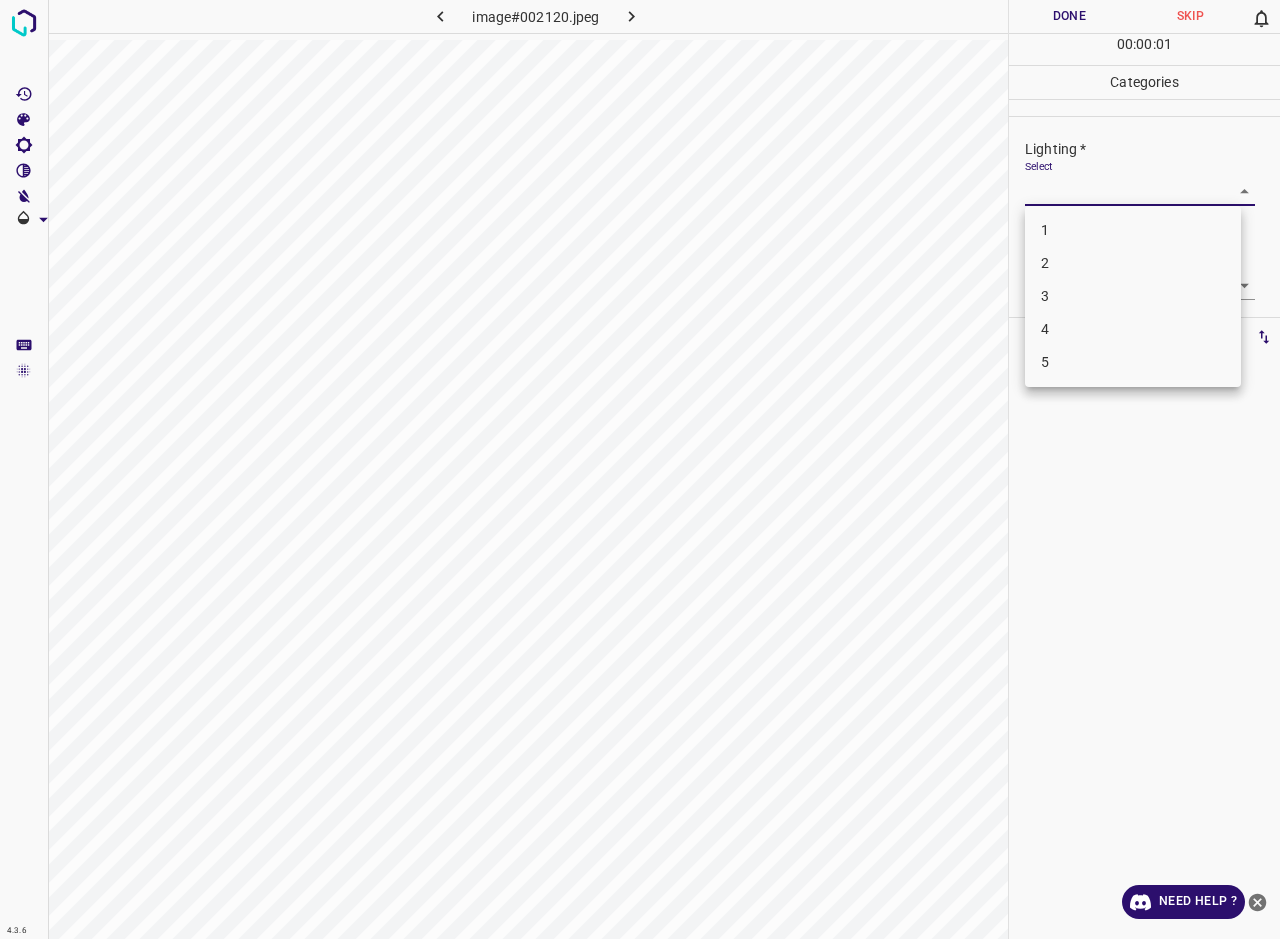click on "1" at bounding box center [1133, 230] 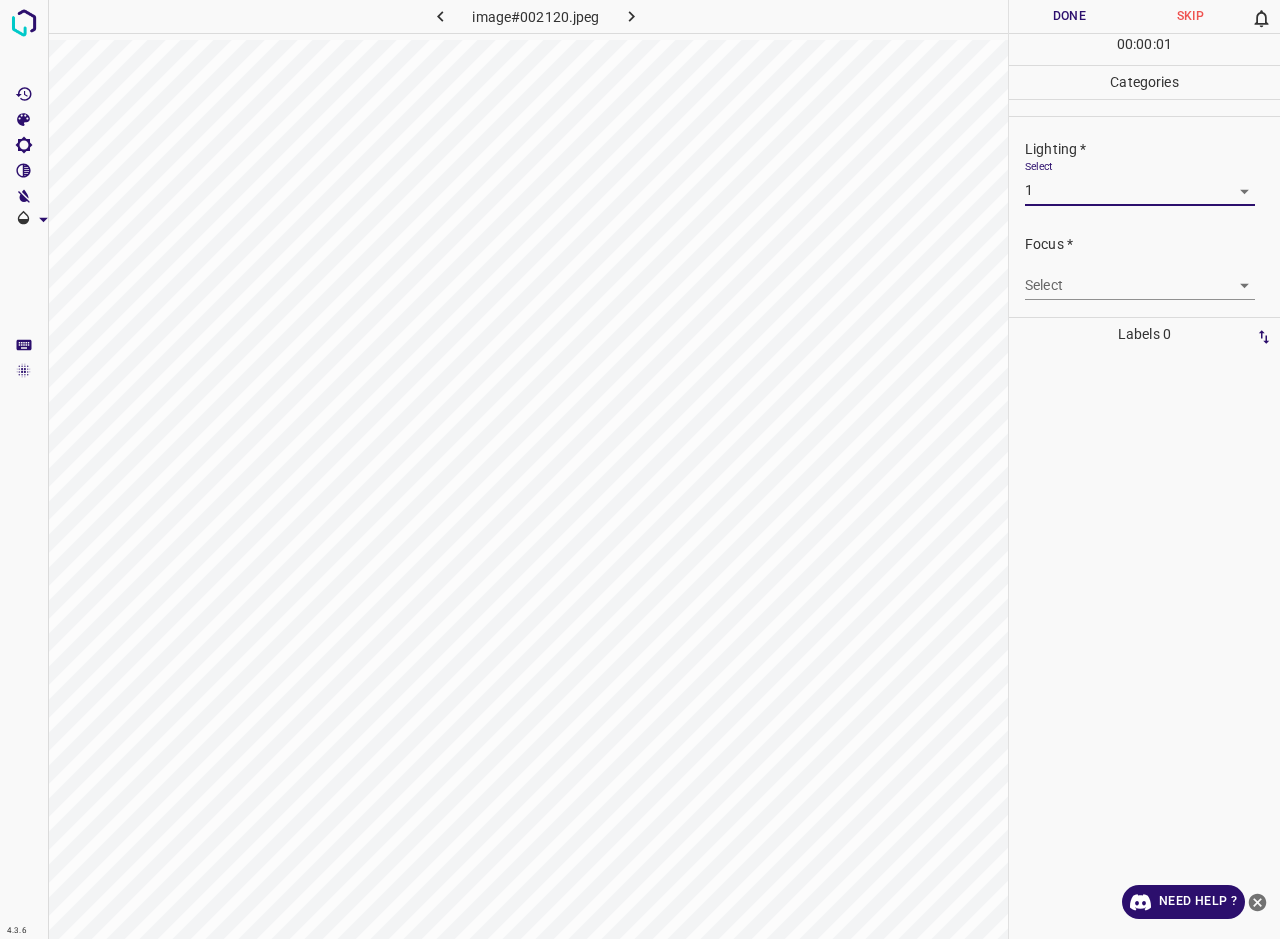 click on "4.3.6  image#002120.jpeg Done Skip 0 00   : 00   : 01   Categories Lighting *  Select 1 1 Focus *  Select ​ Overall *  Select ​ Labels   0 Categories 1 Lighting 2 Focus 3 Overall Tools Space Change between modes (Draw & Edit) I Auto labeling R Restore zoom M Zoom in N Zoom out Delete Delete selecte label Filters Z Restore filters X Saturation filter C Brightness filter V Contrast filter B Gray scale filter General O Download Need Help ? - Text - Hide - Delete 1 2 3 4 5" at bounding box center [640, 469] 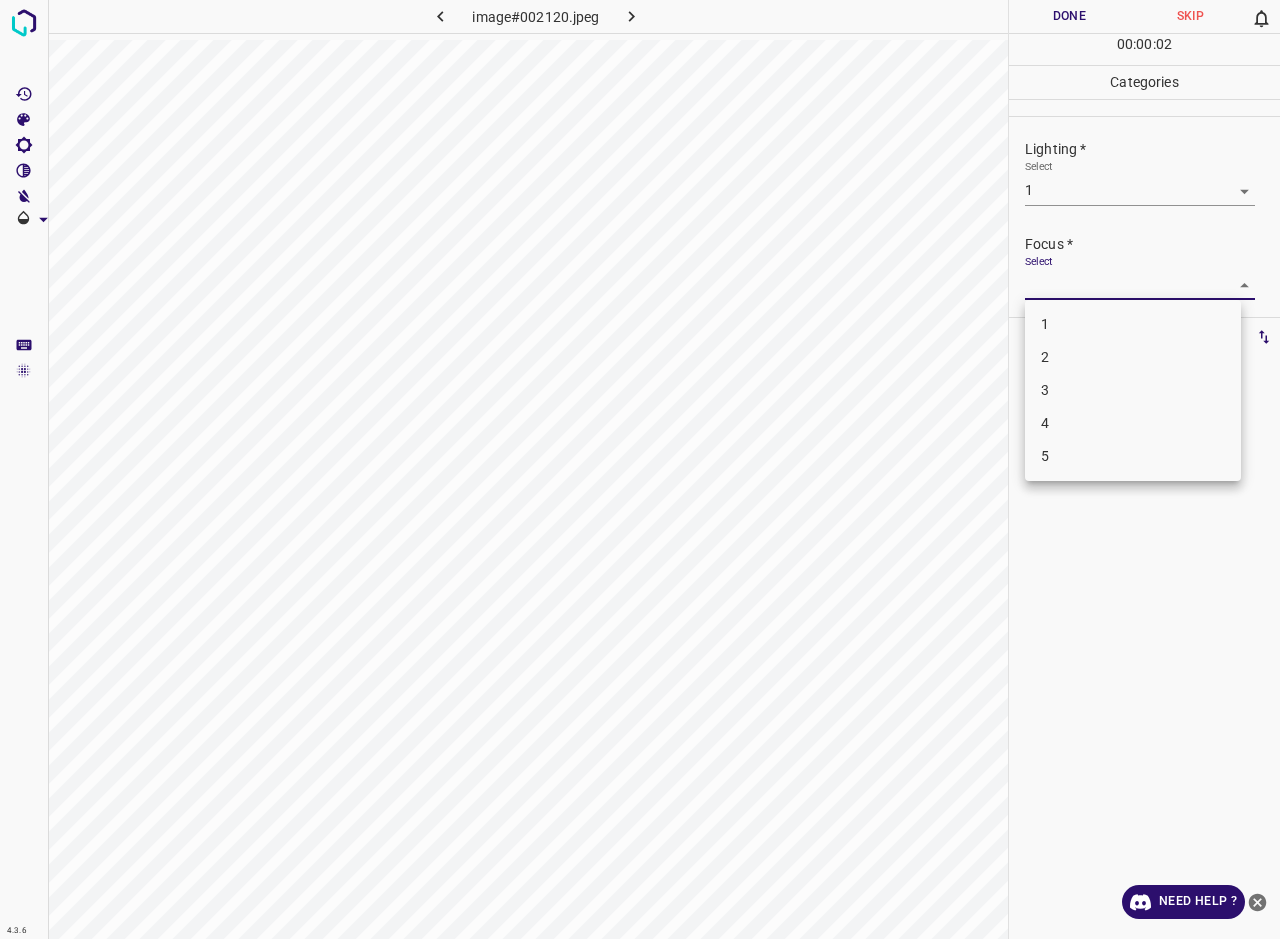 click on "1" at bounding box center (1133, 324) 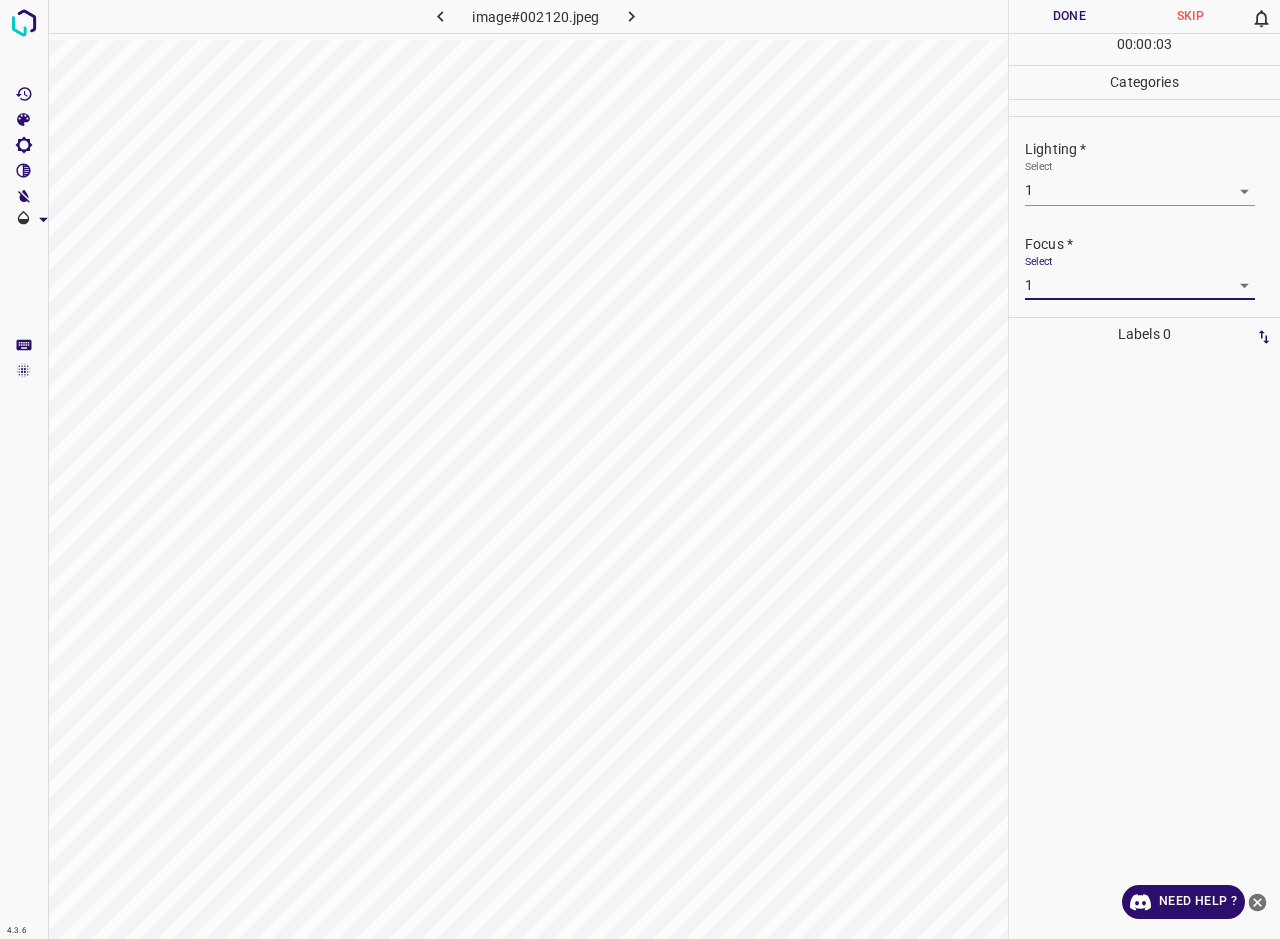 click on "4.3.6  image#002120.jpeg Done Skip 0 00   : 00   : 03   Categories Lighting *  Select 1 1 Focus *  Select 1 1 Overall *  Select ​ Labels   0 Categories 1 Lighting 2 Focus 3 Overall Tools Space Change between modes (Draw & Edit) I Auto labeling R Restore zoom M Zoom in N Zoom out Delete Delete selecte label Filters Z Restore filters X Saturation filter C Brightness filter V Contrast filter B Gray scale filter General O Download Need Help ? - Text - Hide - Delete" at bounding box center [640, 469] 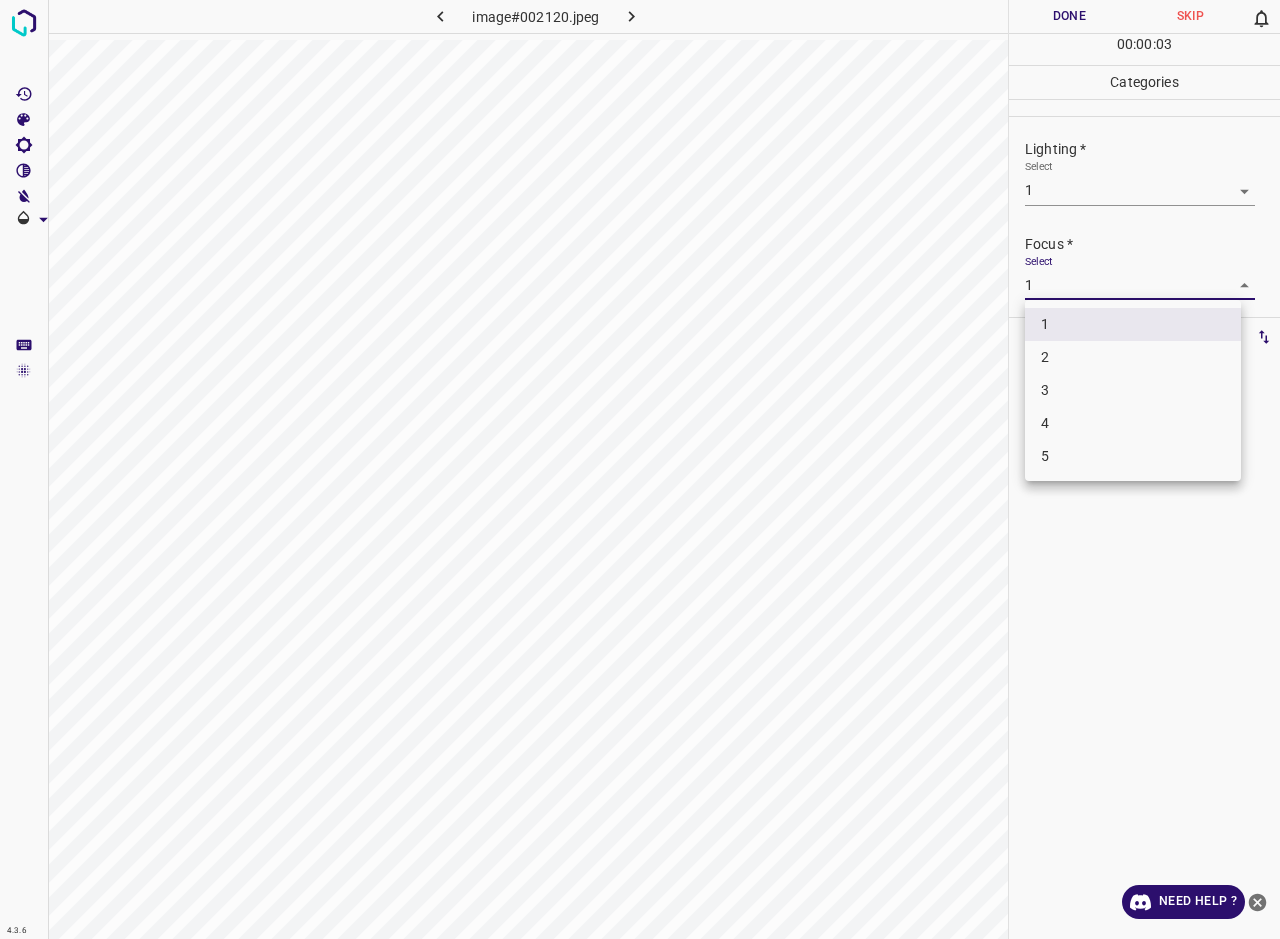 click on "3" at bounding box center (1133, 390) 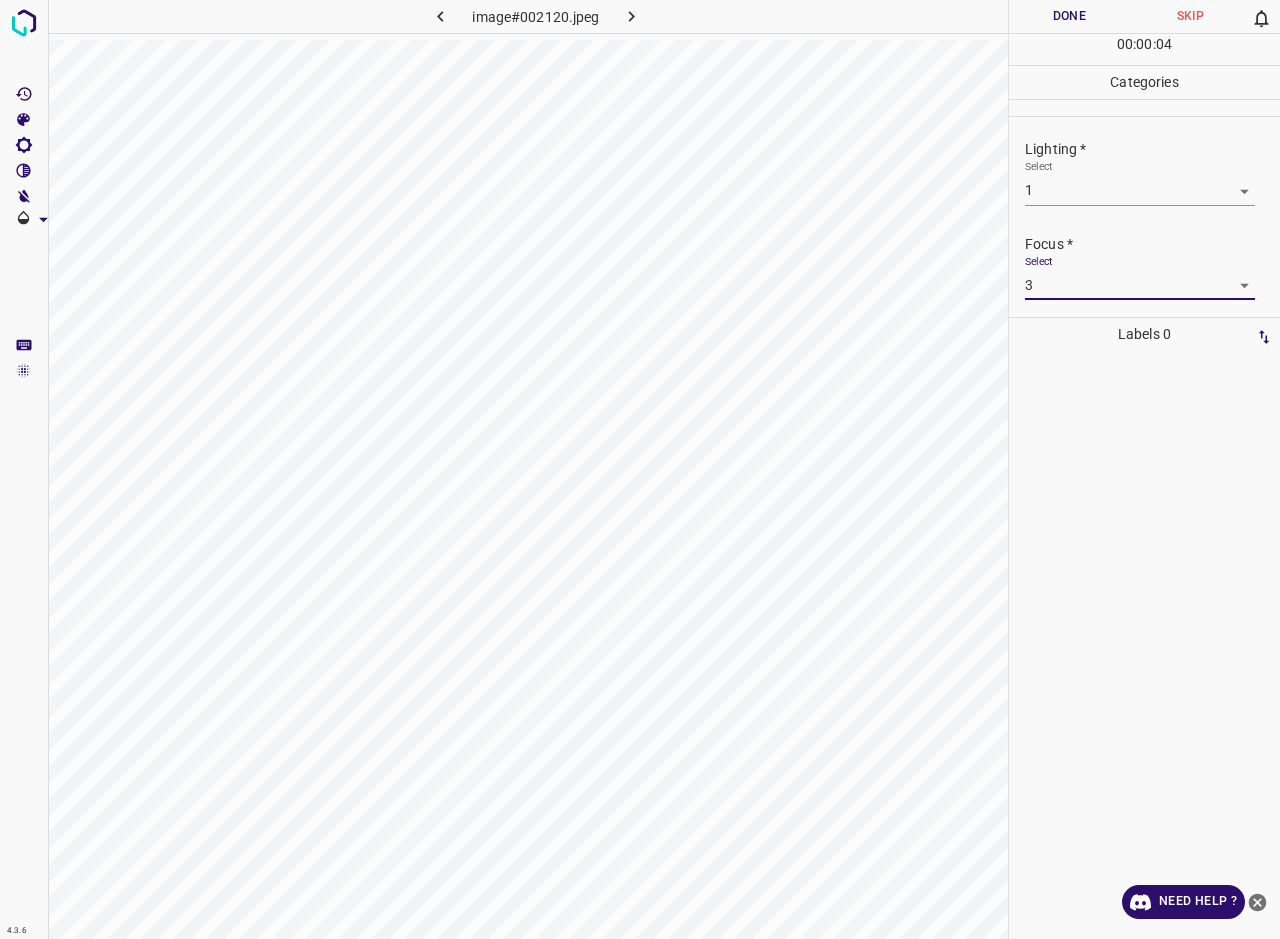 click on "4.3.6  image#002120.jpeg Done Skip 0 00   : 00   : 04   Categories Lighting *  Select 1 1 Focus *  Select 3 3 Overall *  Select ​ Labels   0 Categories 1 Lighting 2 Focus 3 Overall Tools Space Change between modes (Draw & Edit) I Auto labeling R Restore zoom M Zoom in N Zoom out Delete Delete selecte label Filters Z Restore filters X Saturation filter C Brightness filter V Contrast filter B Gray scale filter General O Download Need Help ? - Text - Hide - Delete" at bounding box center (640, 469) 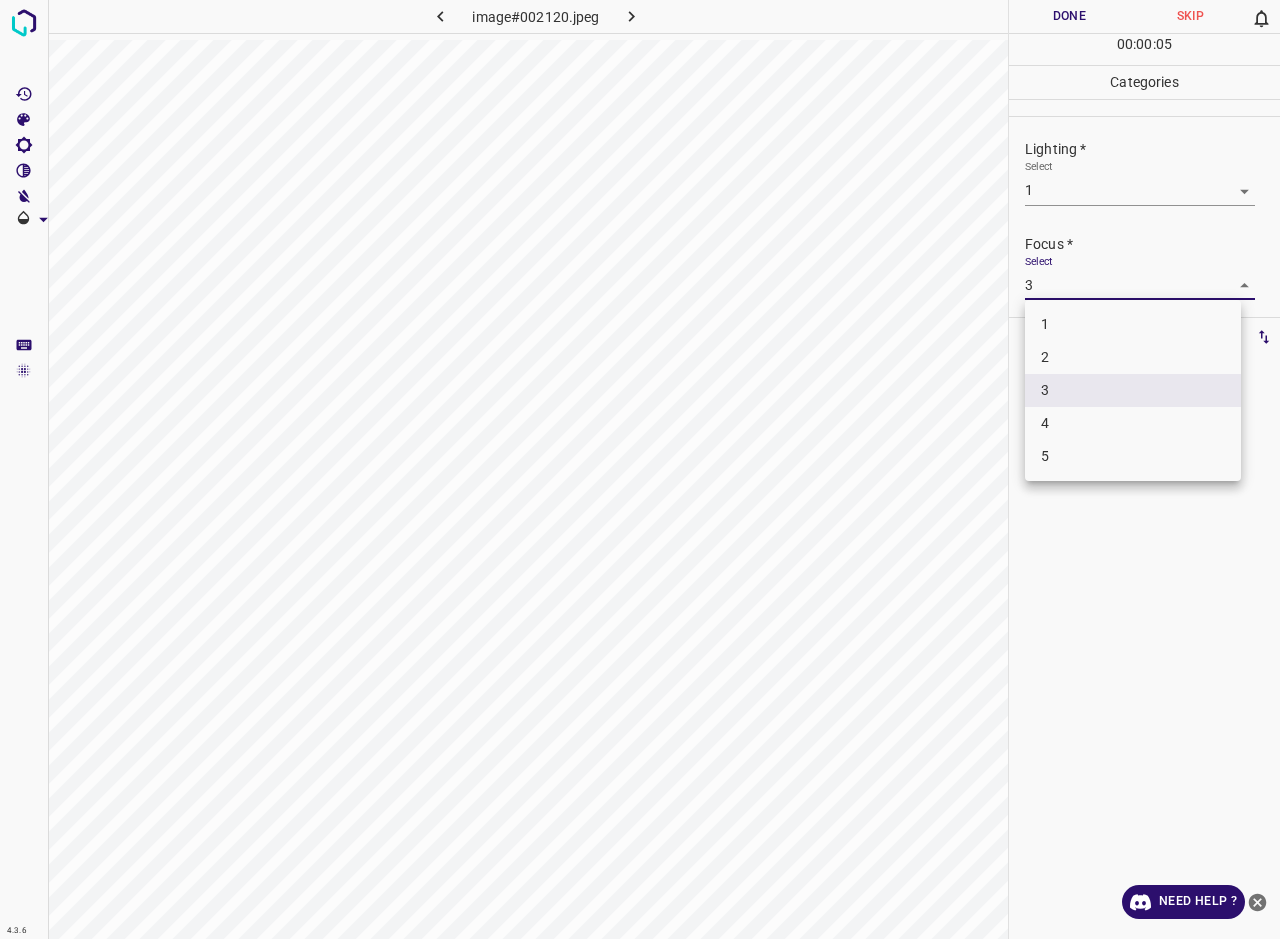 click on "2" at bounding box center (1133, 357) 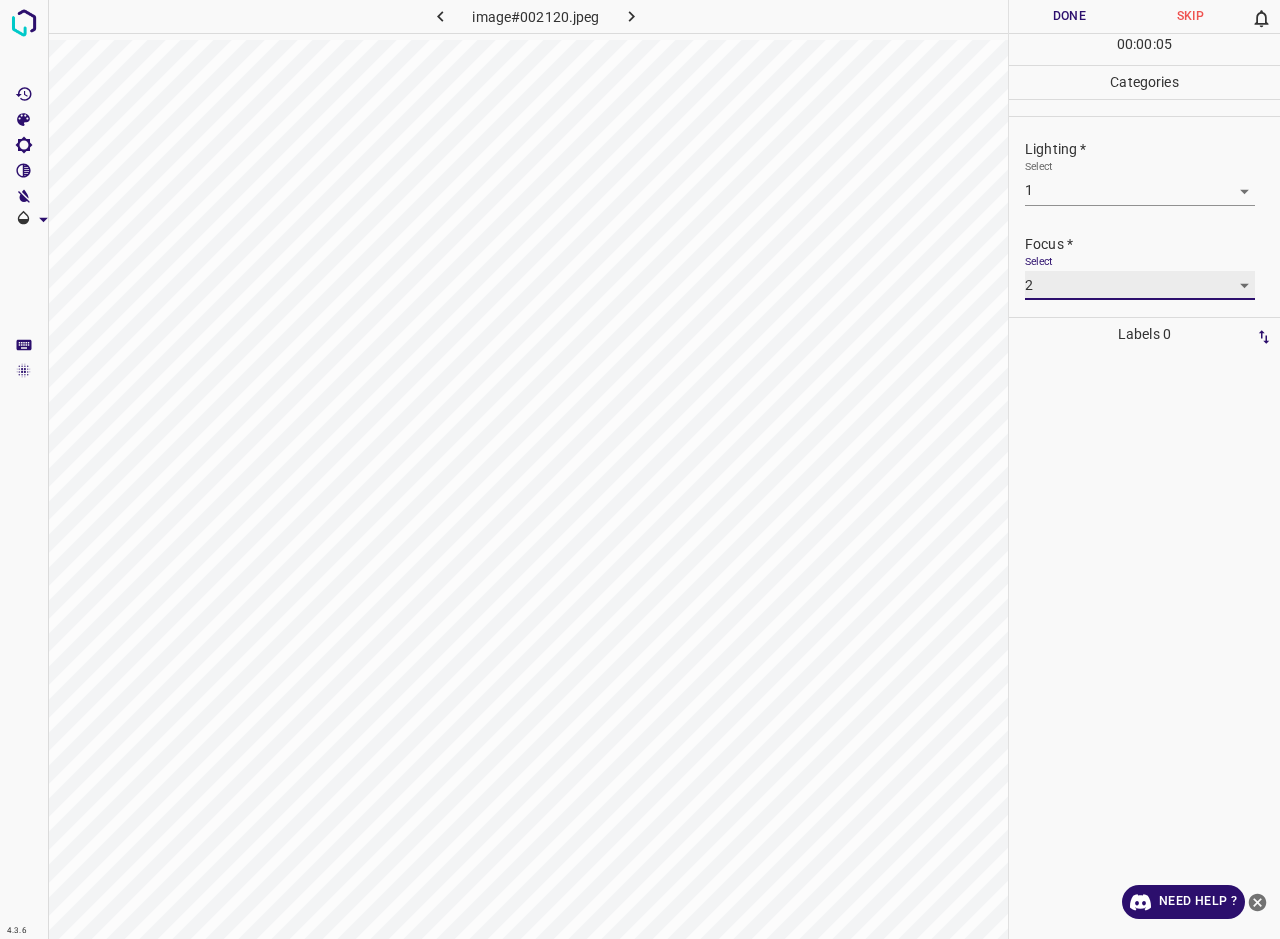 scroll, scrollTop: 36, scrollLeft: 0, axis: vertical 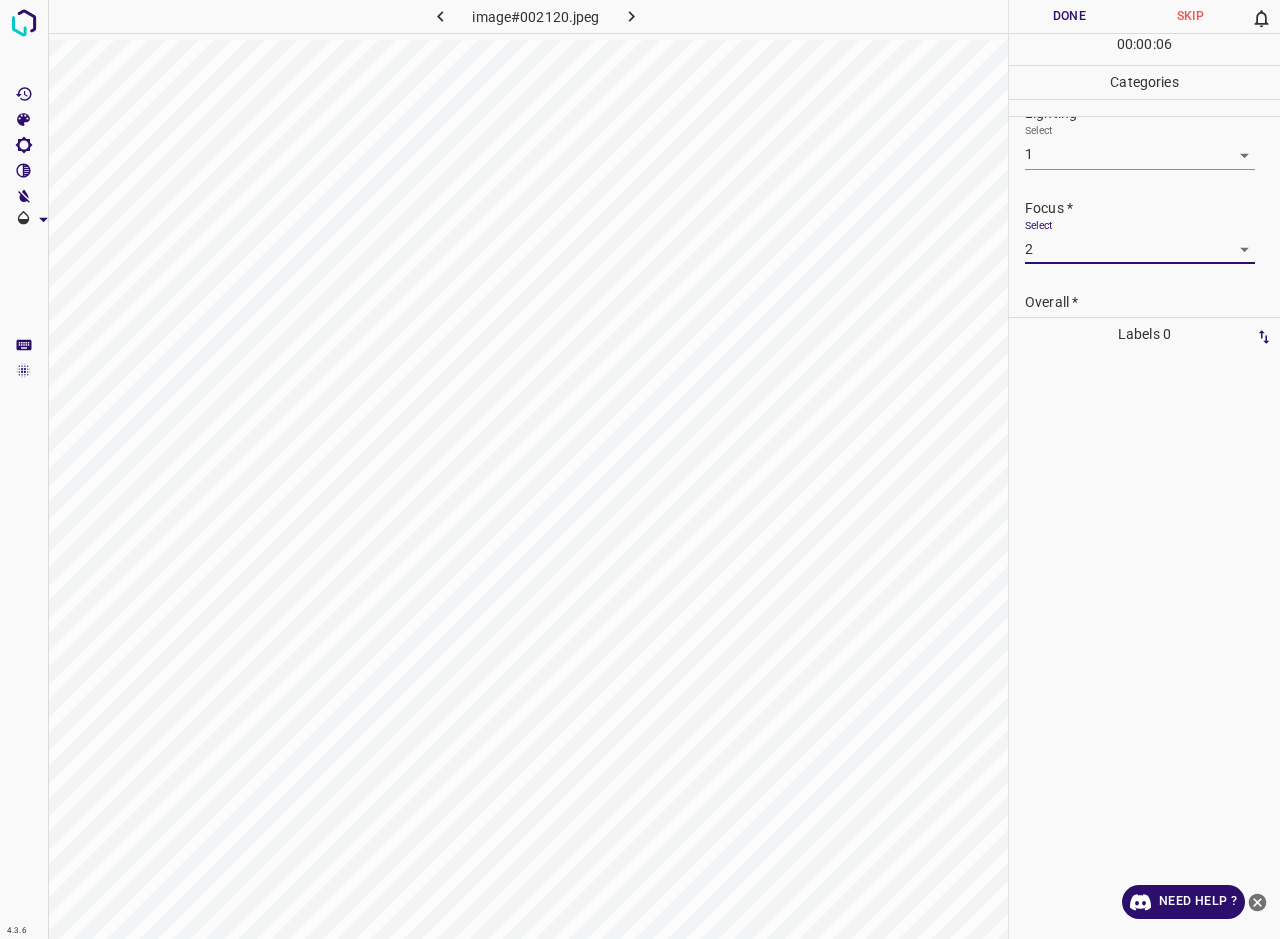 click on "Overall *" at bounding box center (1152, 302) 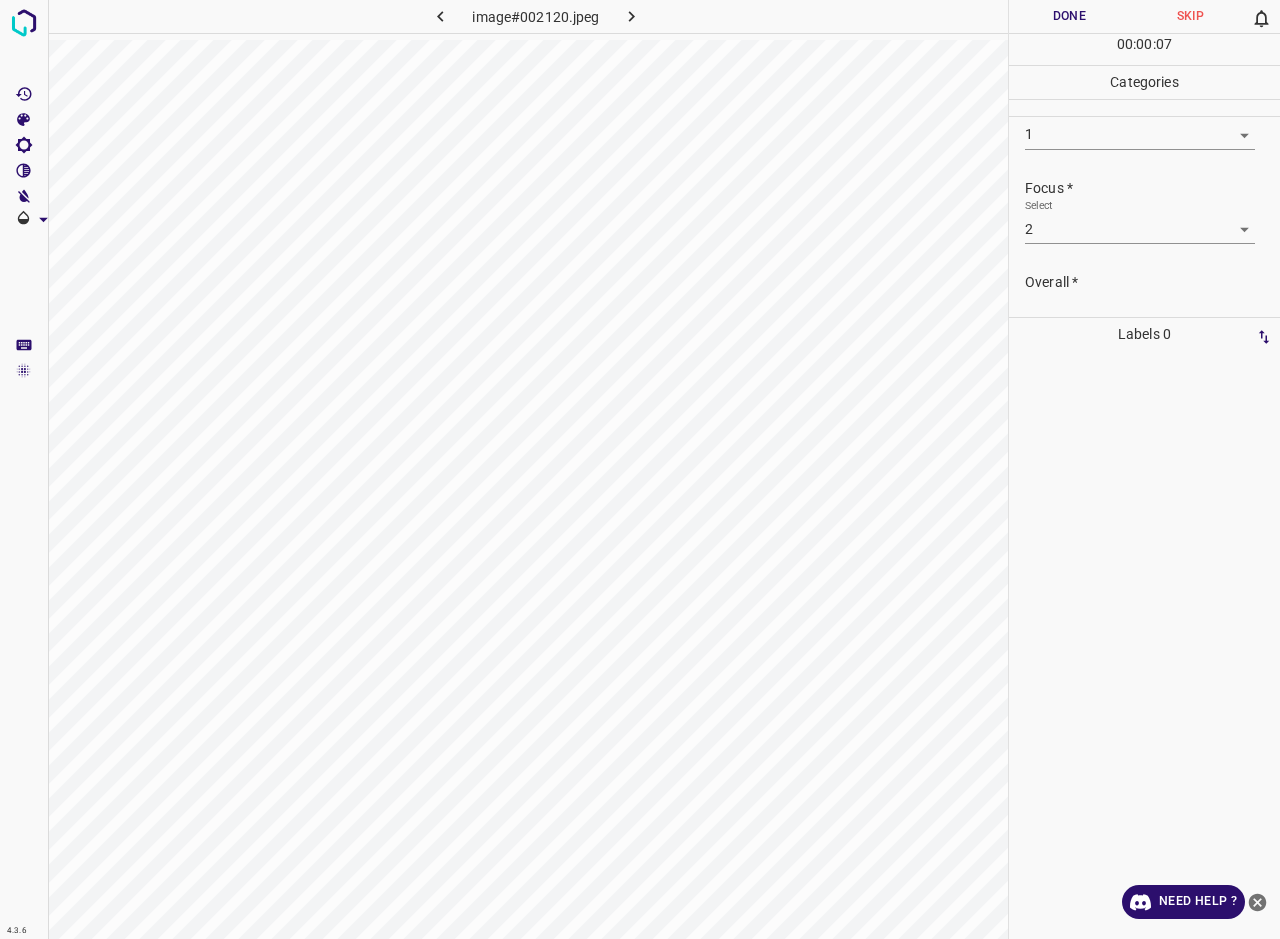 click on "Select ​" at bounding box center (1140, 315) 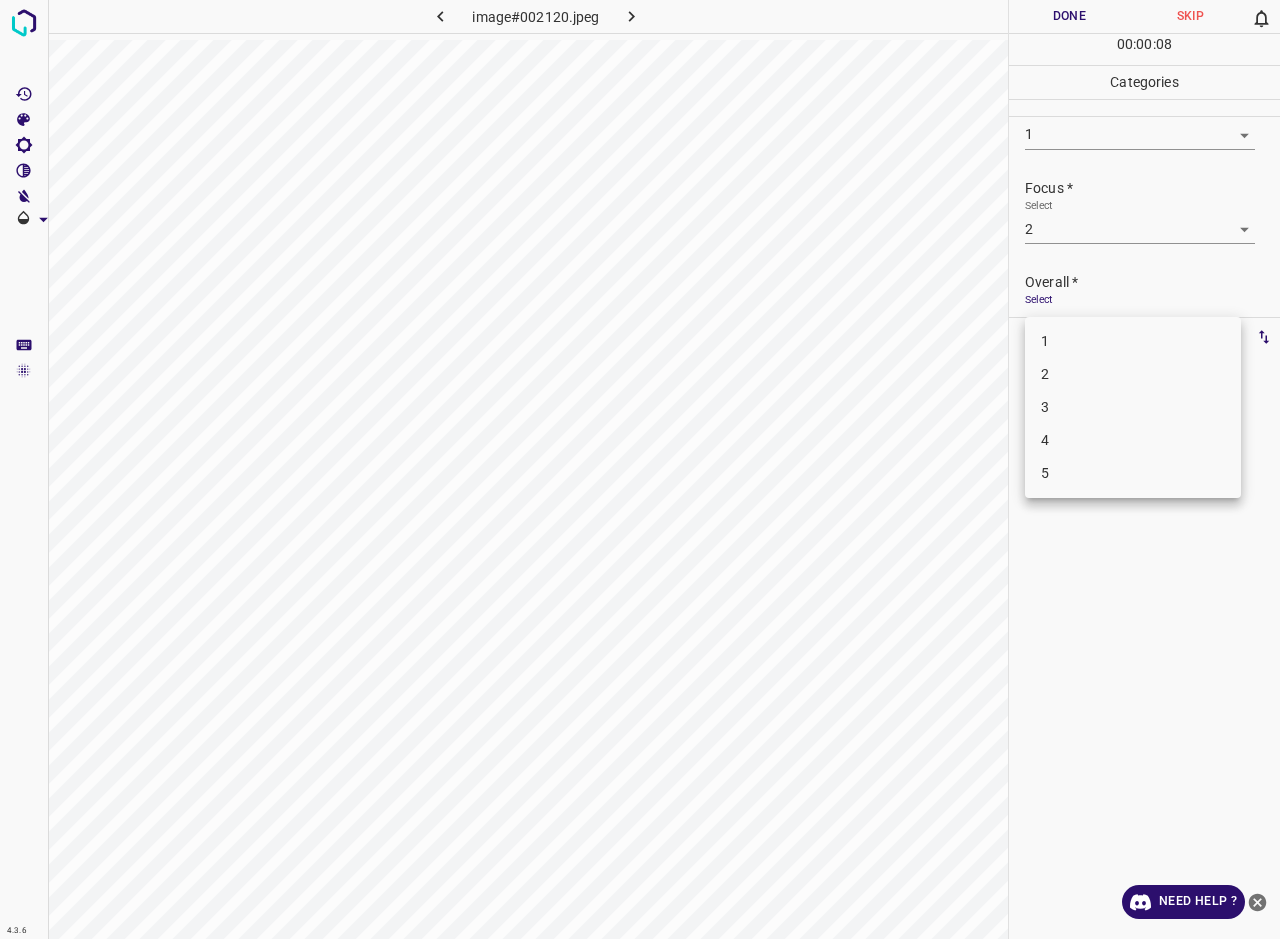 scroll, scrollTop: 76, scrollLeft: 0, axis: vertical 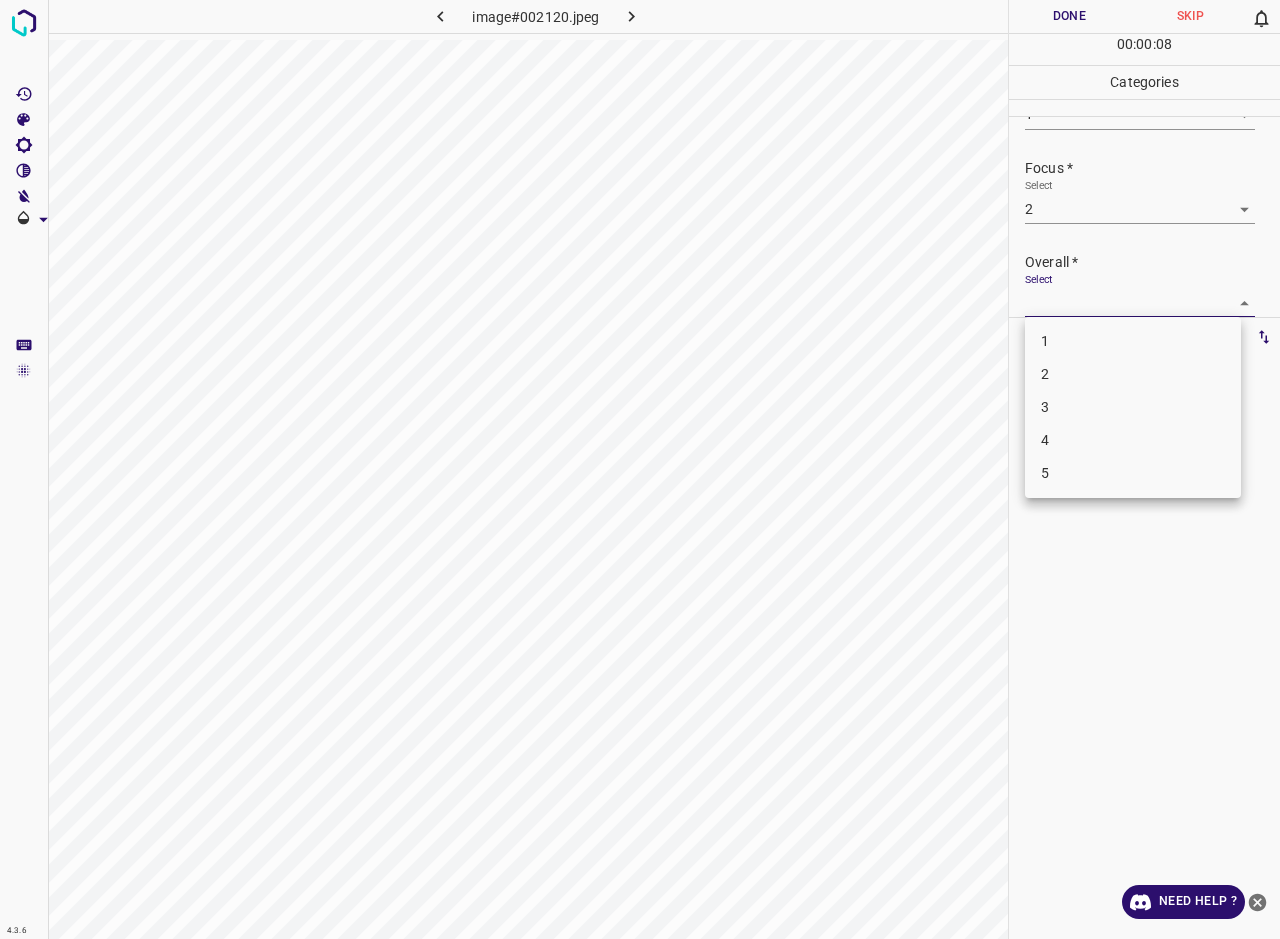 click on "2" at bounding box center (1133, 374) 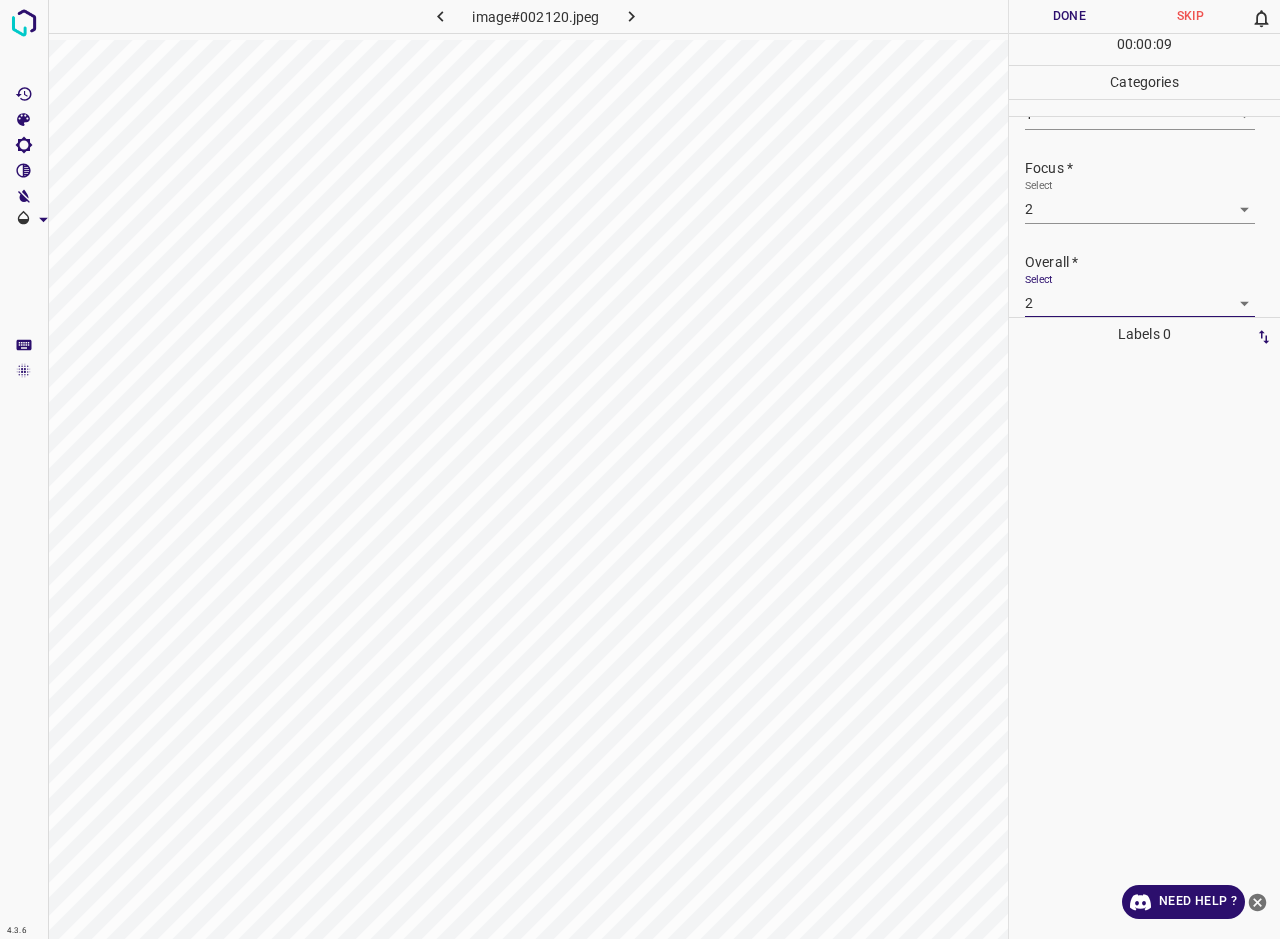 click on "4.3.6  image#002120.jpeg Done Skip 0 00   : 00   : 09   Categories Lighting *  Select 1 1 Focus *  Select 2 2 Overall *  Select 2 2 Labels   0 Categories 1 Lighting 2 Focus 3 Overall Tools Space Change between modes (Draw & Edit) I Auto labeling R Restore zoom M Zoom in N Zoom out Delete Delete selecte label Filters Z Restore filters X Saturation filter C Brightness filter V Contrast filter B Gray scale filter General O Download Need Help ? - Text - Hide - Delete" at bounding box center (640, 469) 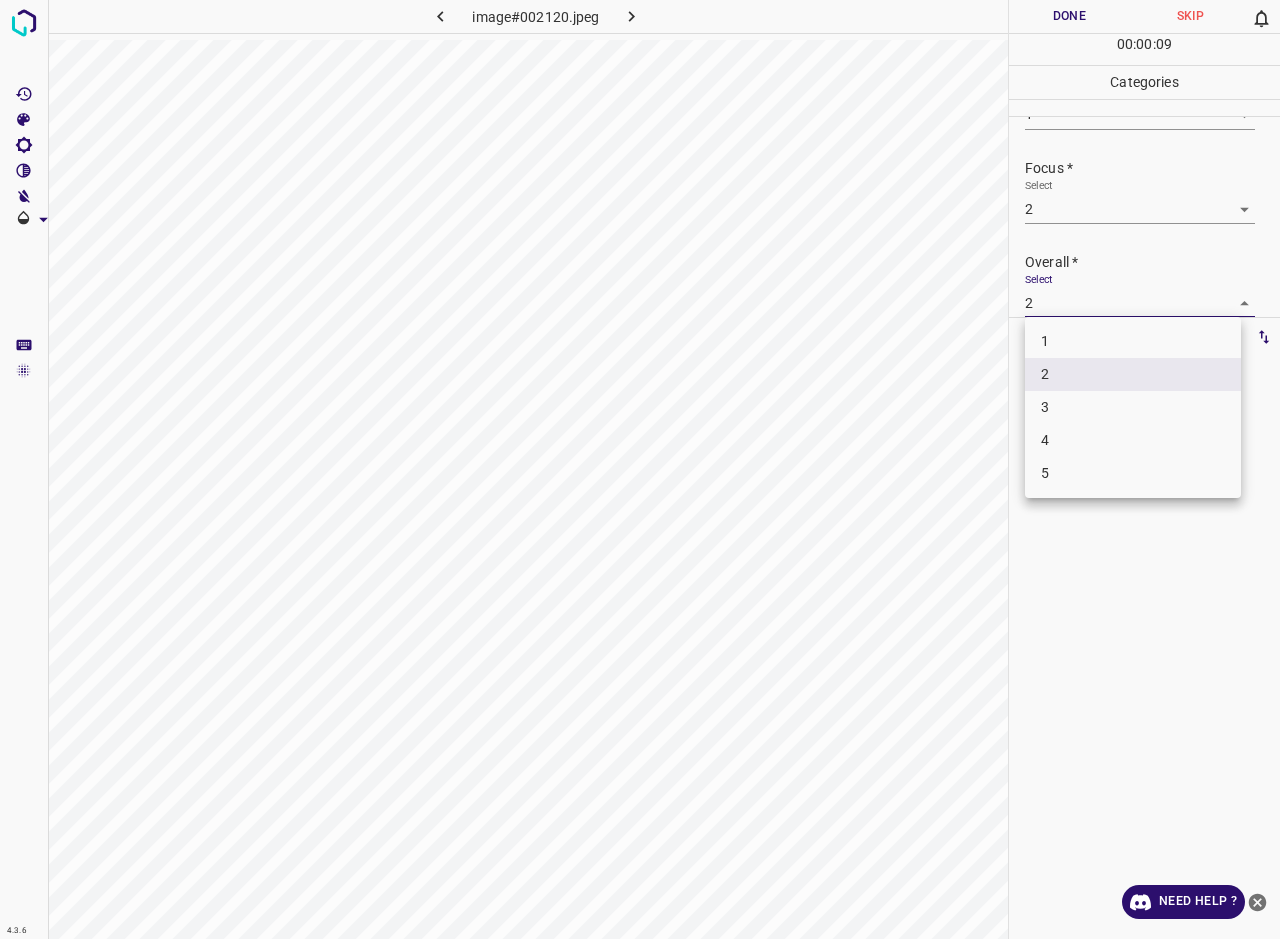 click on "1" at bounding box center (1133, 341) 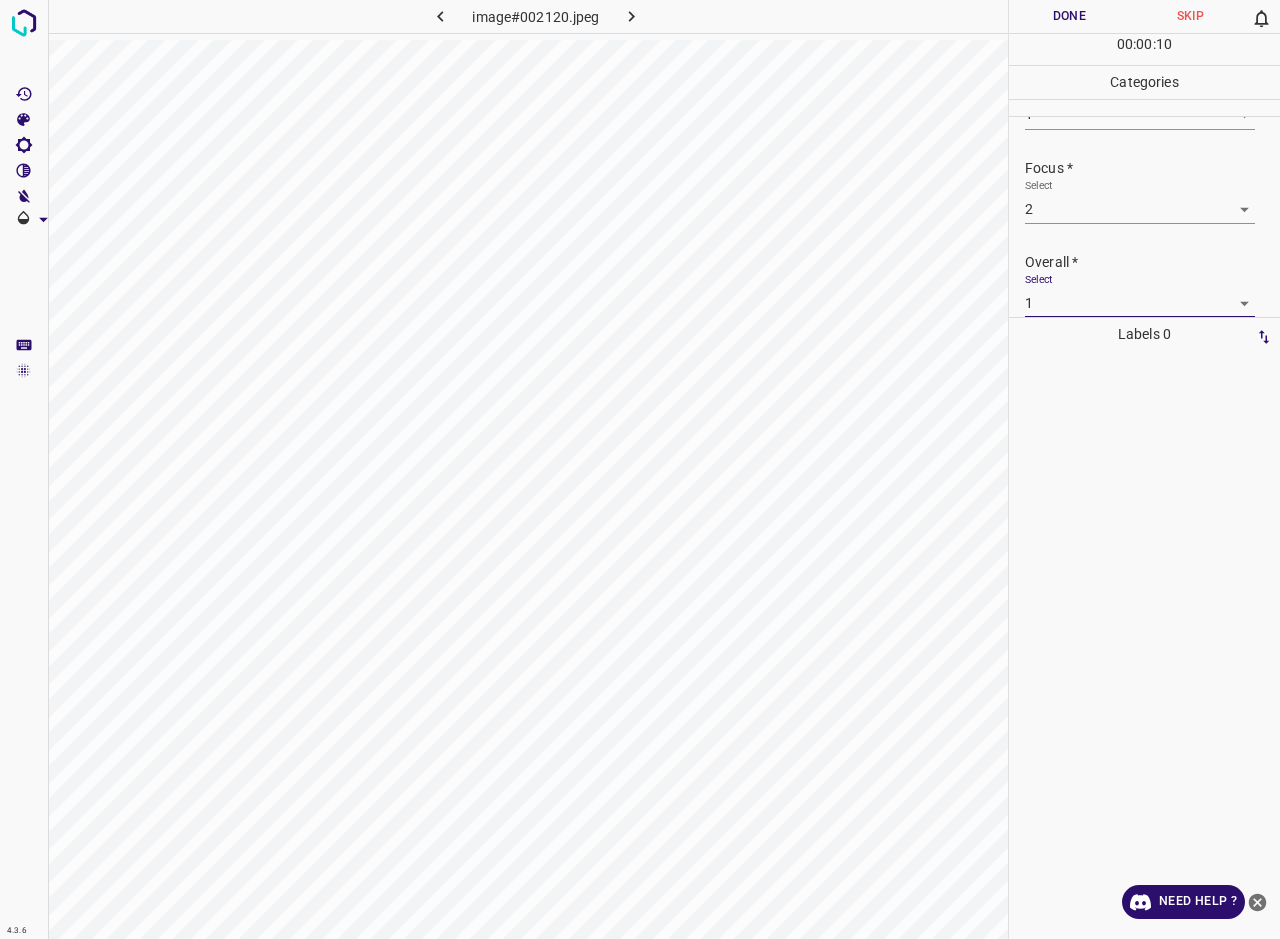 click on "Done" at bounding box center (1069, 16) 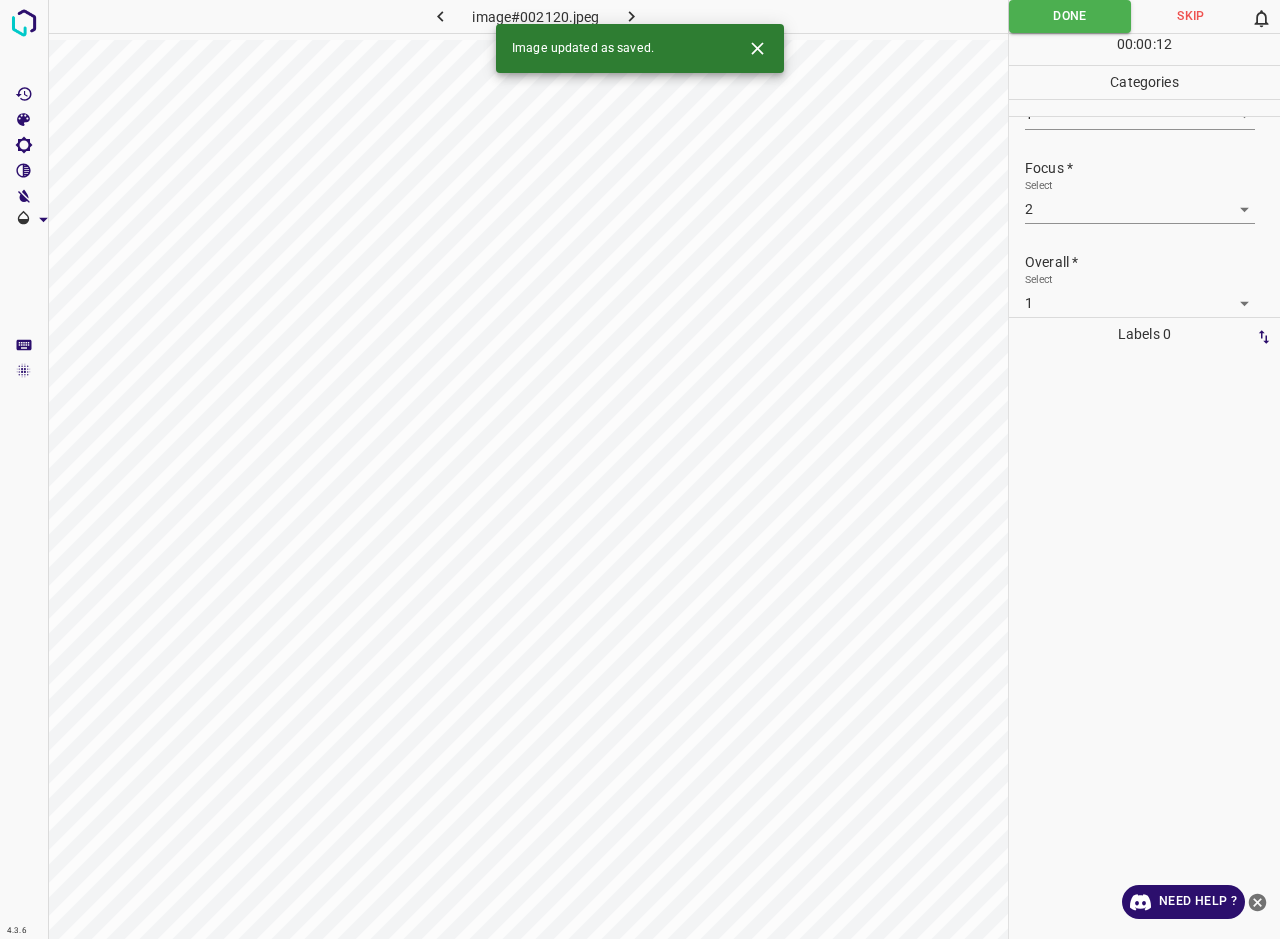 click 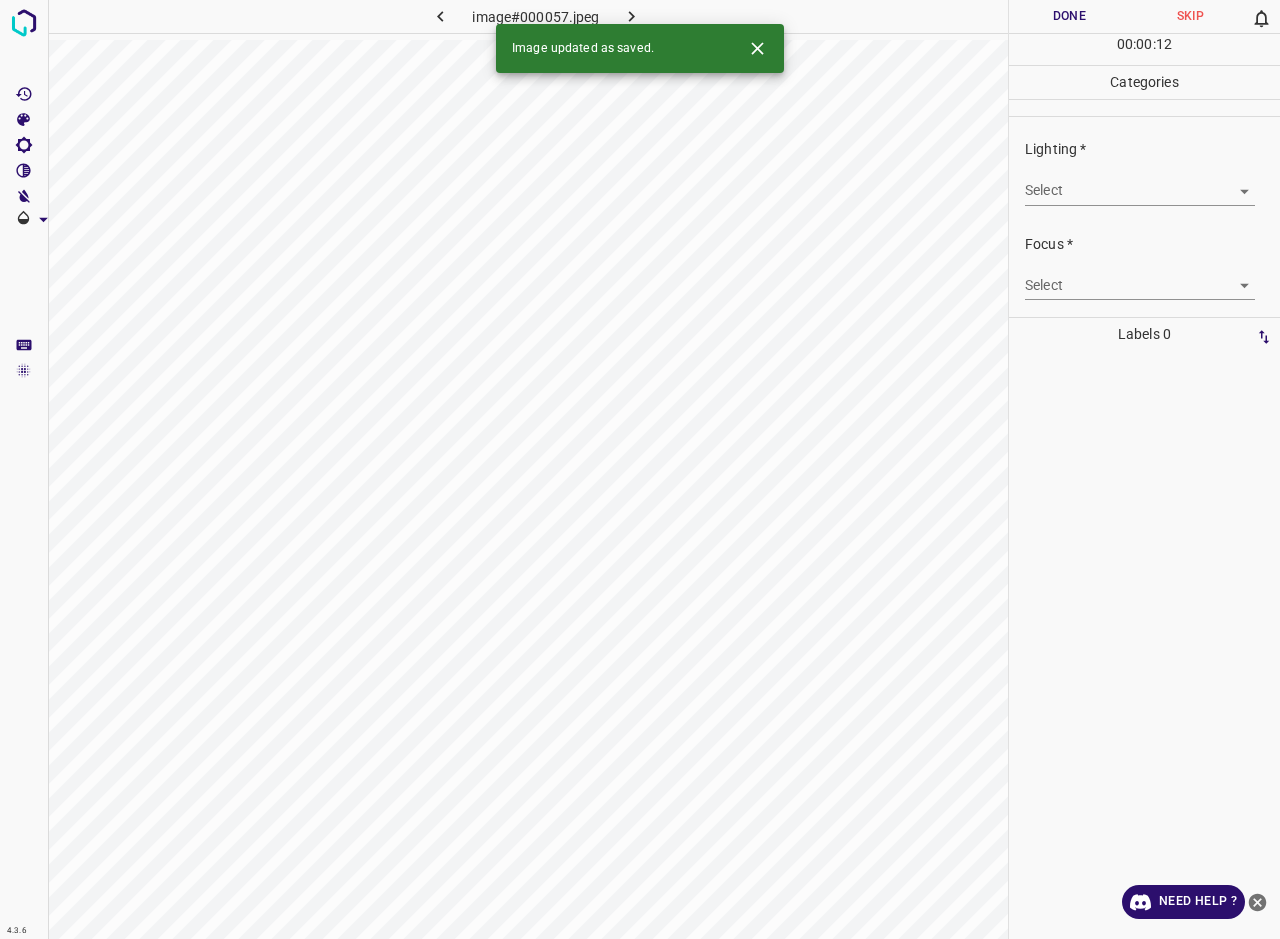 click on "4.3.6  image#000057.jpeg Done Skip 0 00   : 00   : 12   Categories Lighting *  Select ​ Focus *  Select ​ Overall *  Select ​ Labels   0 Categories 1 Lighting 2 Focus 3 Overall Tools Space Change between modes (Draw & Edit) I Auto labeling R Restore zoom M Zoom in N Zoom out Delete Delete selecte label Filters Z Restore filters X Saturation filter C Brightness filter V Contrast filter B Gray scale filter General O Download Image updated as saved. Need Help ? - Text - Hide - Delete" at bounding box center [640, 469] 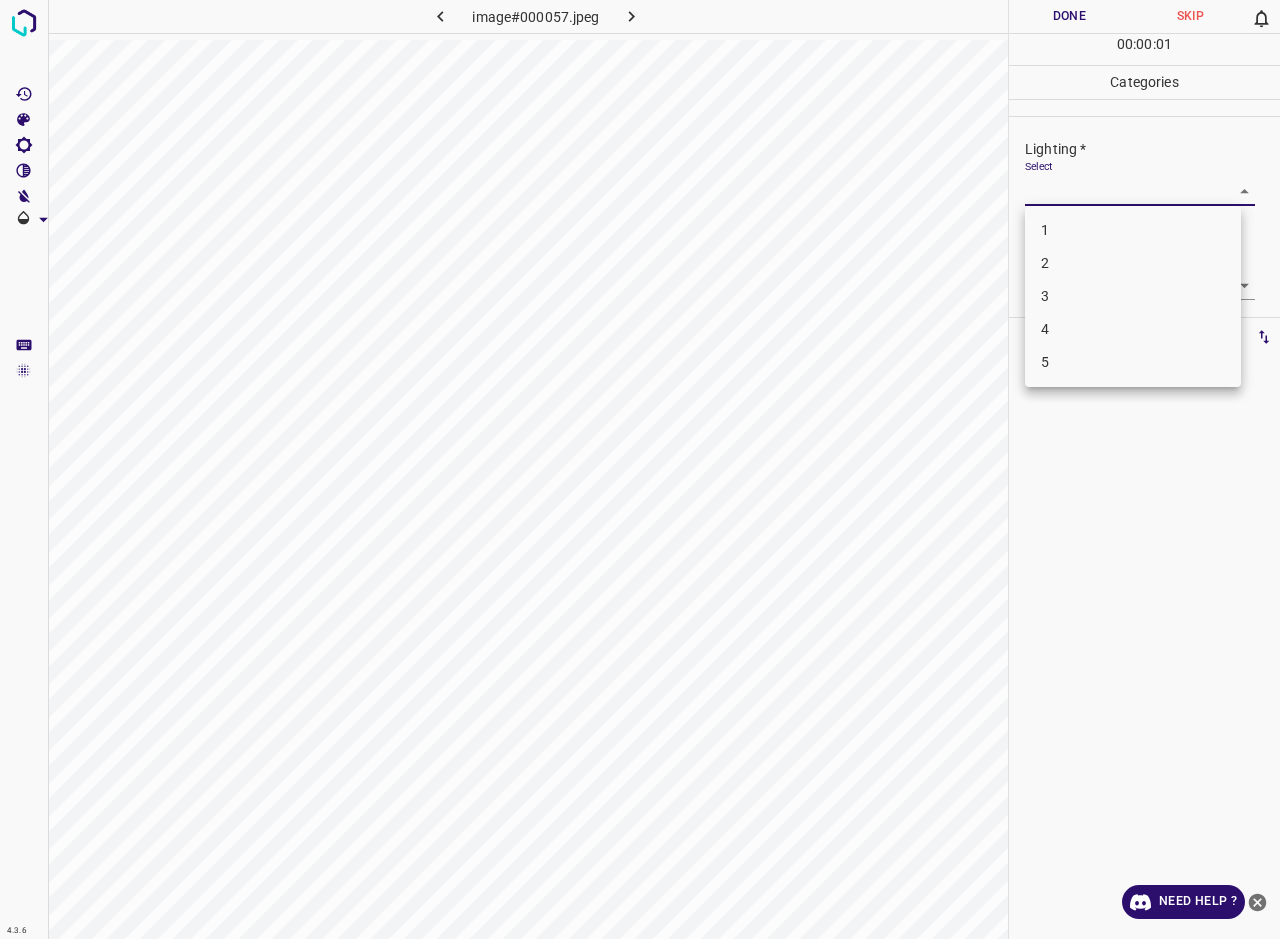 click on "3" at bounding box center (1133, 296) 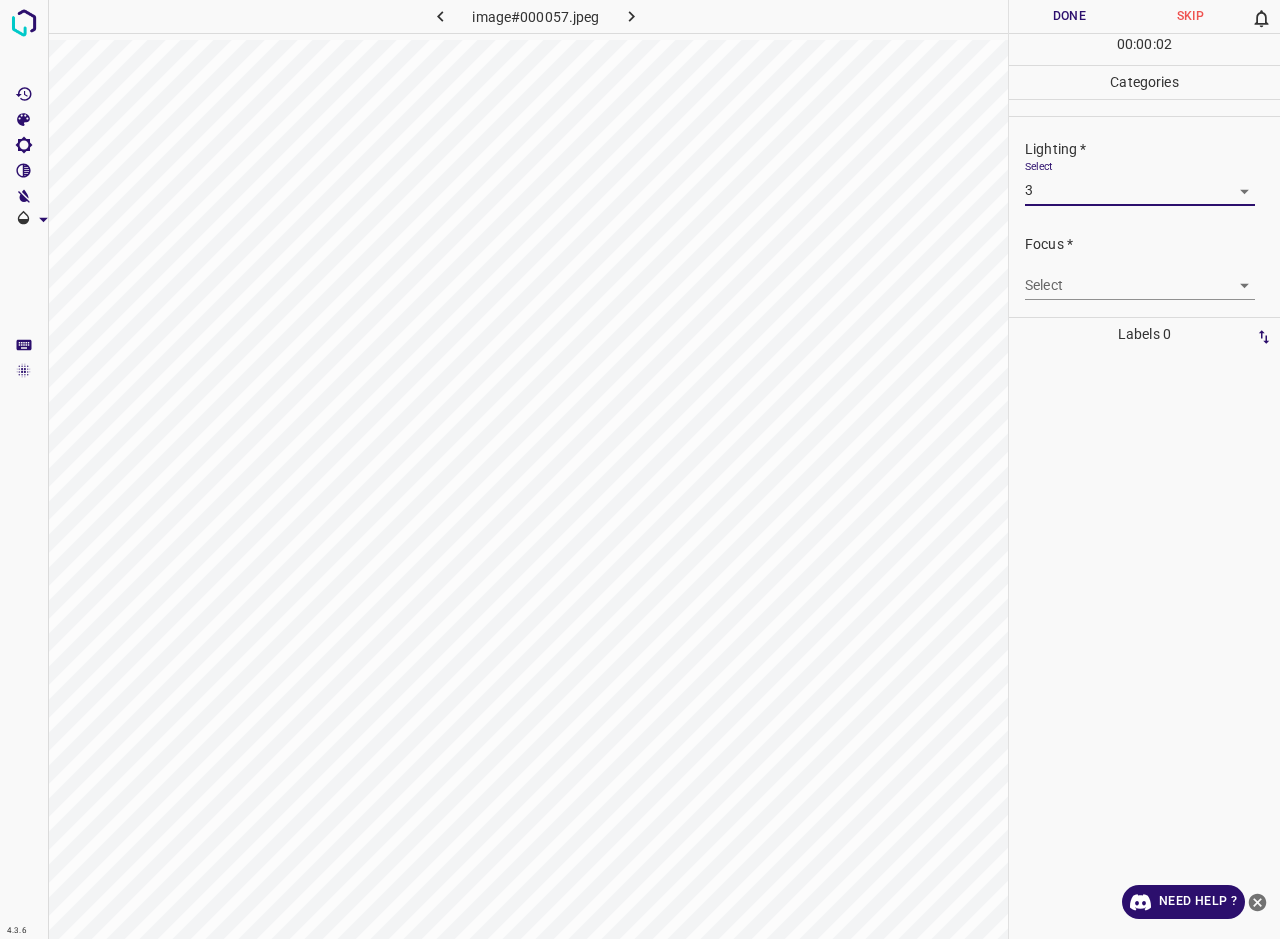 click on "4.3.6  image#000057.jpeg Done Skip 0 00   : 00   : 02   Categories Lighting *  Select 3 3 Focus *  Select ​ Overall *  Select ​ Labels   0 Categories 1 Lighting 2 Focus 3 Overall Tools Space Change between modes (Draw & Edit) I Auto labeling R Restore zoom M Zoom in N Zoom out Delete Delete selecte label Filters Z Restore filters X Saturation filter C Brightness filter V Contrast filter B Gray scale filter General O Download Need Help ? - Text - Hide - Delete" at bounding box center (640, 469) 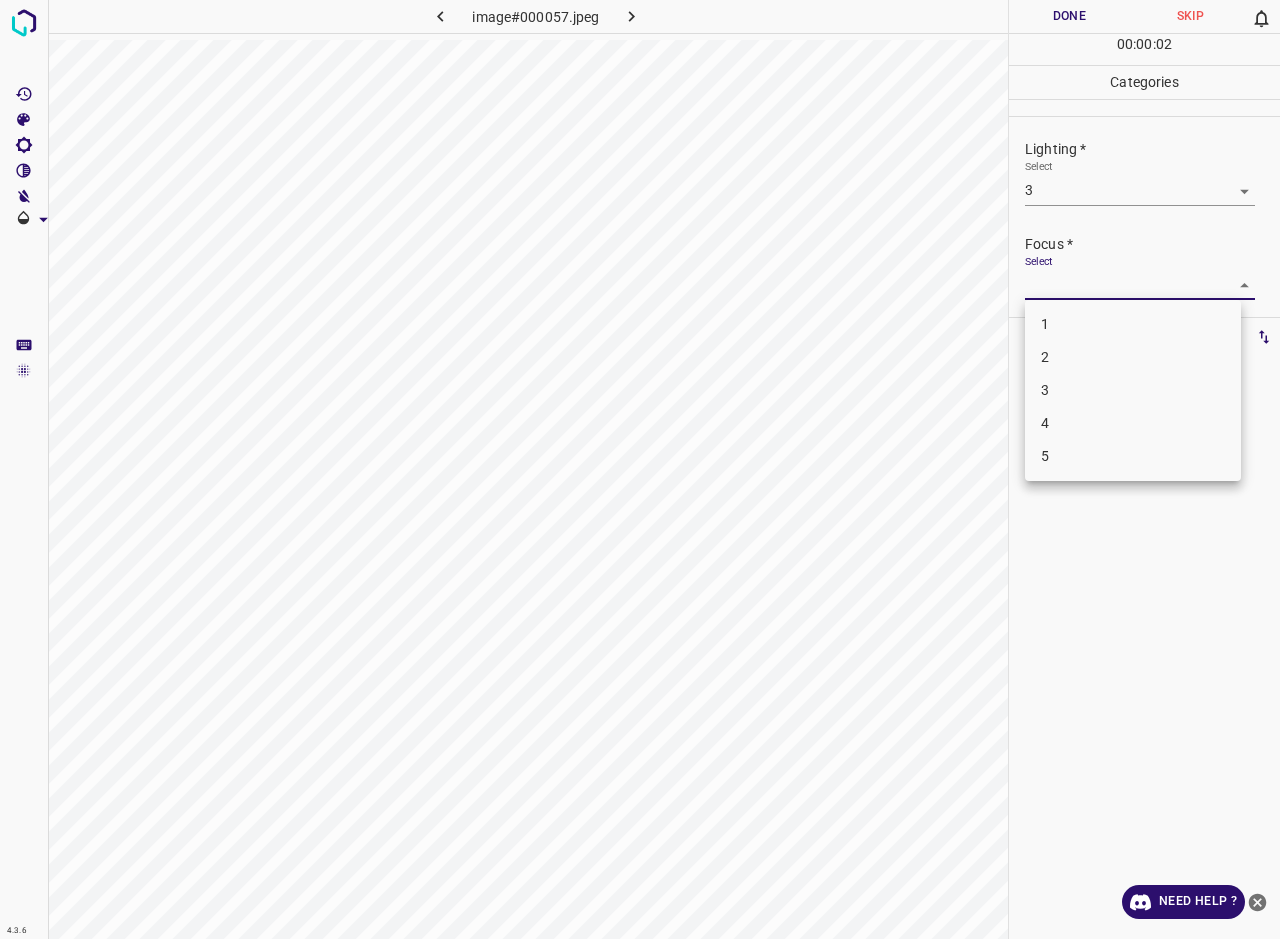 click on "2" at bounding box center [1133, 357] 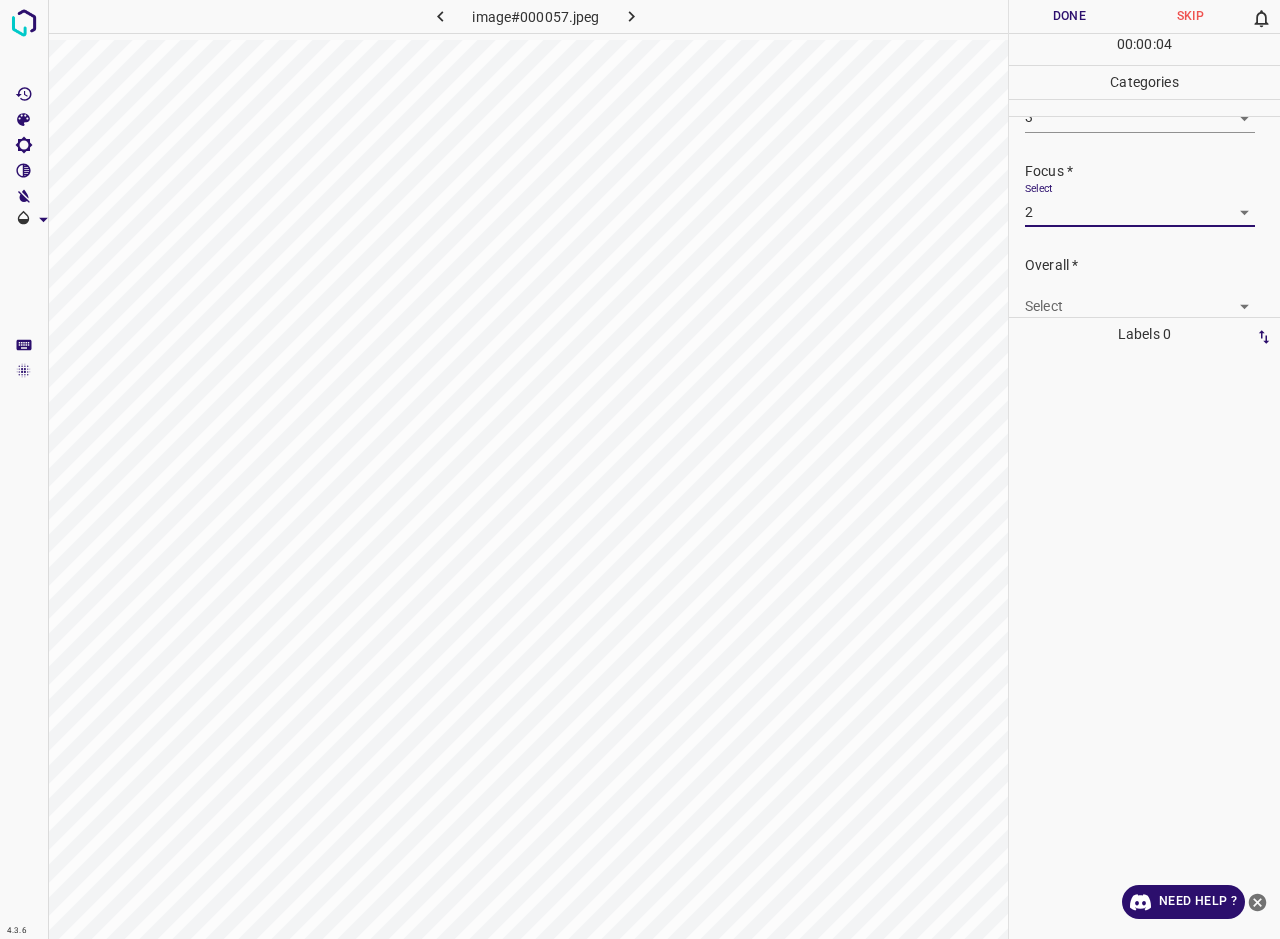 click on "4.3.6  image#000057.jpeg Done Skip 0 00   : 00   : 04   Categories Lighting *  Select 3 3 Focus *  Select 2 2 Overall *  Select ​ Labels   0 Categories 1 Lighting 2 Focus 3 Overall Tools Space Change between modes (Draw & Edit) I Auto labeling R Restore zoom M Zoom in N Zoom out Delete Delete selecte label Filters Z Restore filters X Saturation filter C Brightness filter V Contrast filter B Gray scale filter General O Download Need Help ? - Text - Hide - Delete" at bounding box center [640, 469] 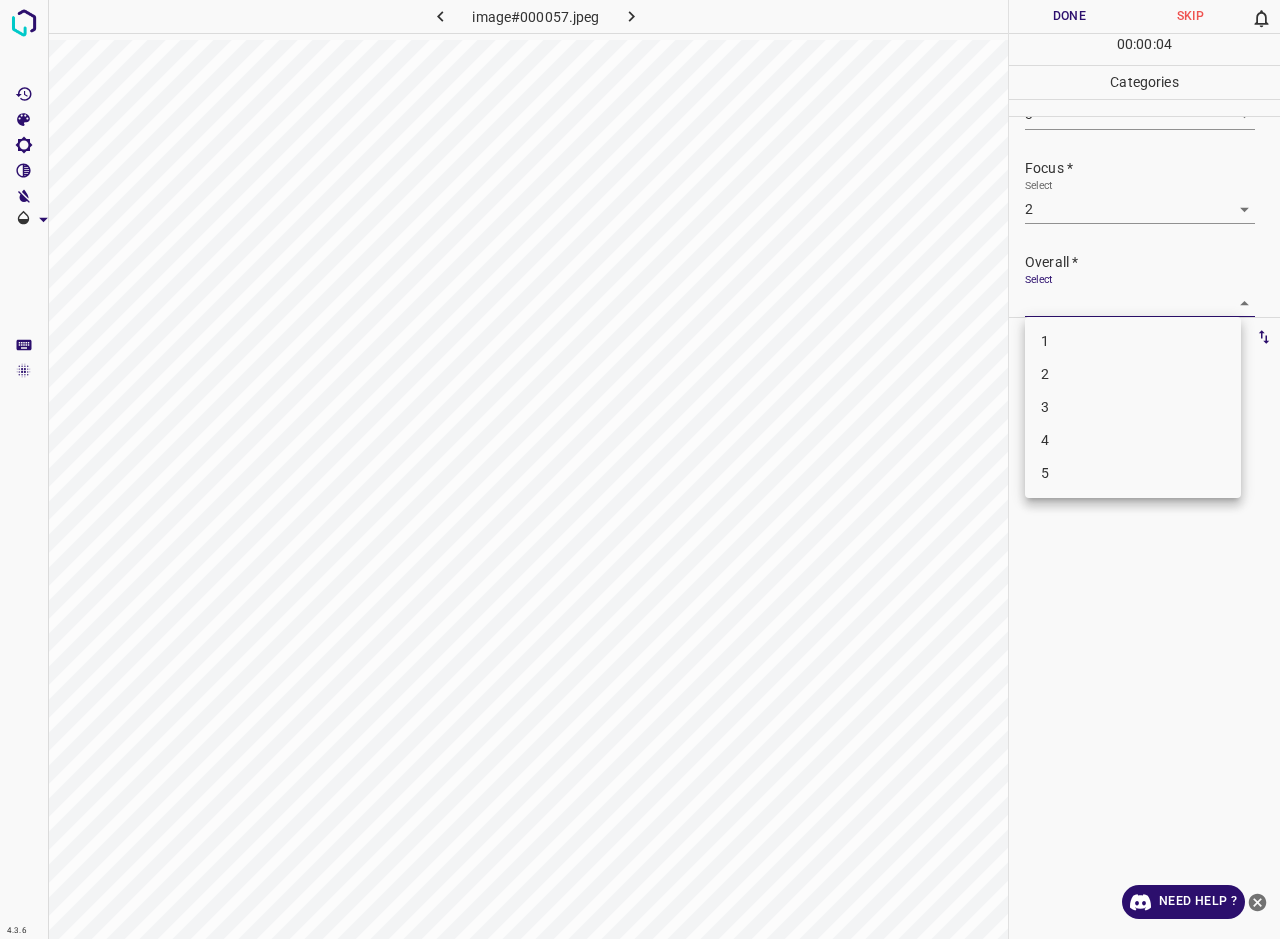 click on "2" at bounding box center [1133, 374] 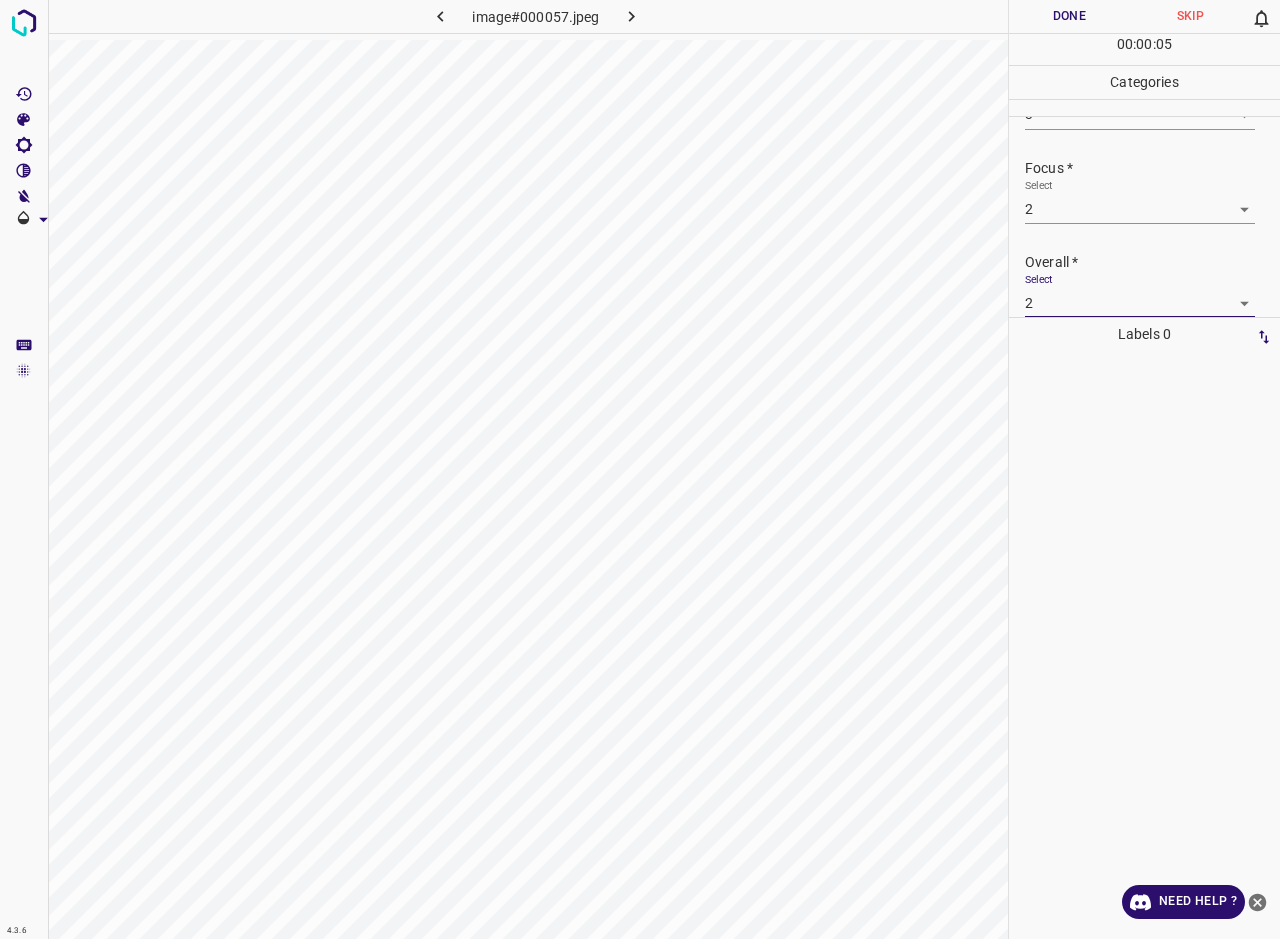 click on "Done" at bounding box center [1069, 16] 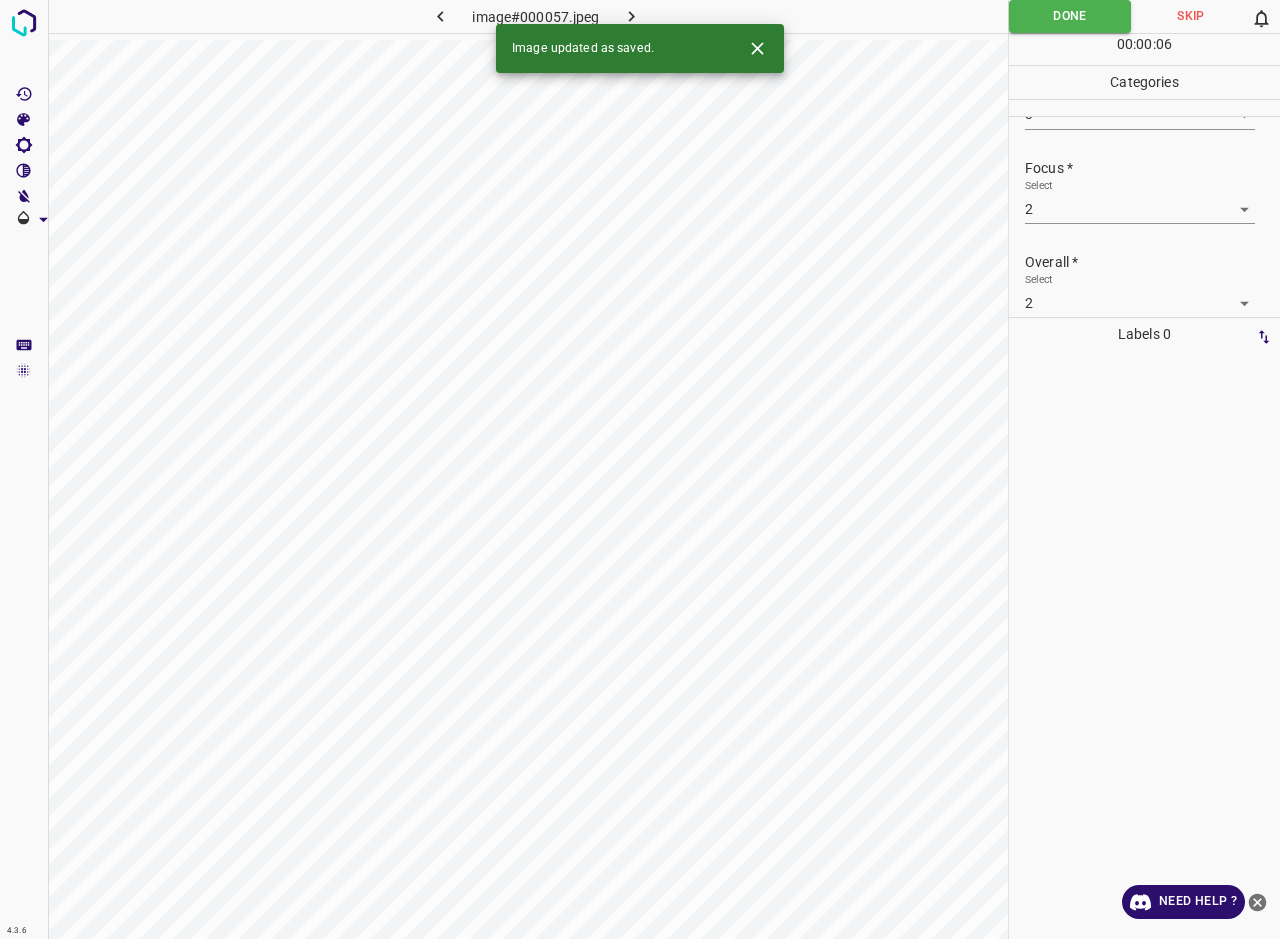click 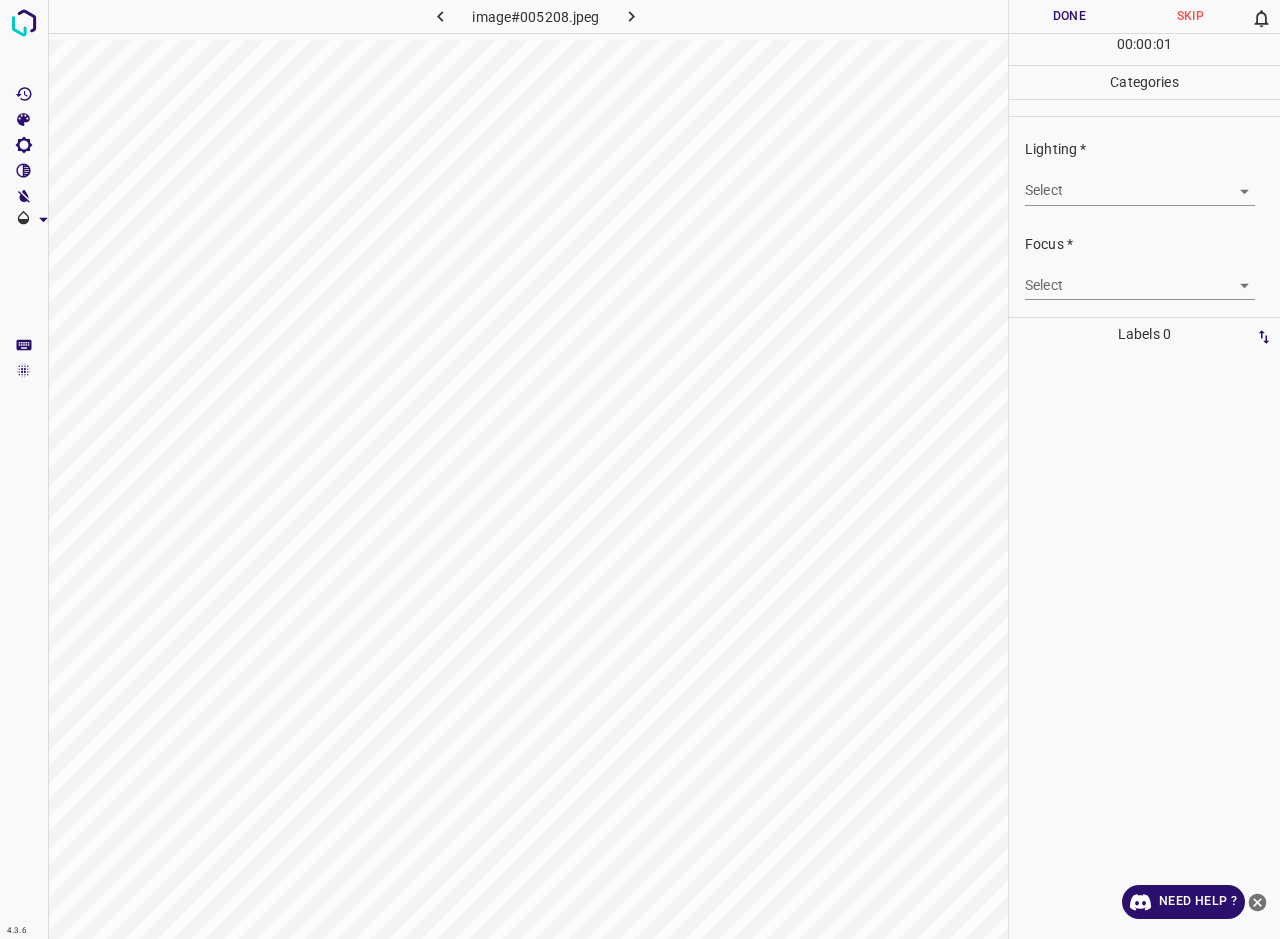 click on "4.3.6  image#005208.jpeg Done Skip 0 00   : 00   : 01   Categories Lighting *  Select ​ Focus *  Select ​ Overall *  Select ​ Labels   0 Categories 1 Lighting 2 Focus 3 Overall Tools Space Change between modes (Draw & Edit) I Auto labeling R Restore zoom M Zoom in N Zoom out Delete Delete selecte label Filters Z Restore filters X Saturation filter C Brightness filter V Contrast filter B Gray scale filter General O Download Need Help ? - Text - Hide - Delete" at bounding box center [640, 469] 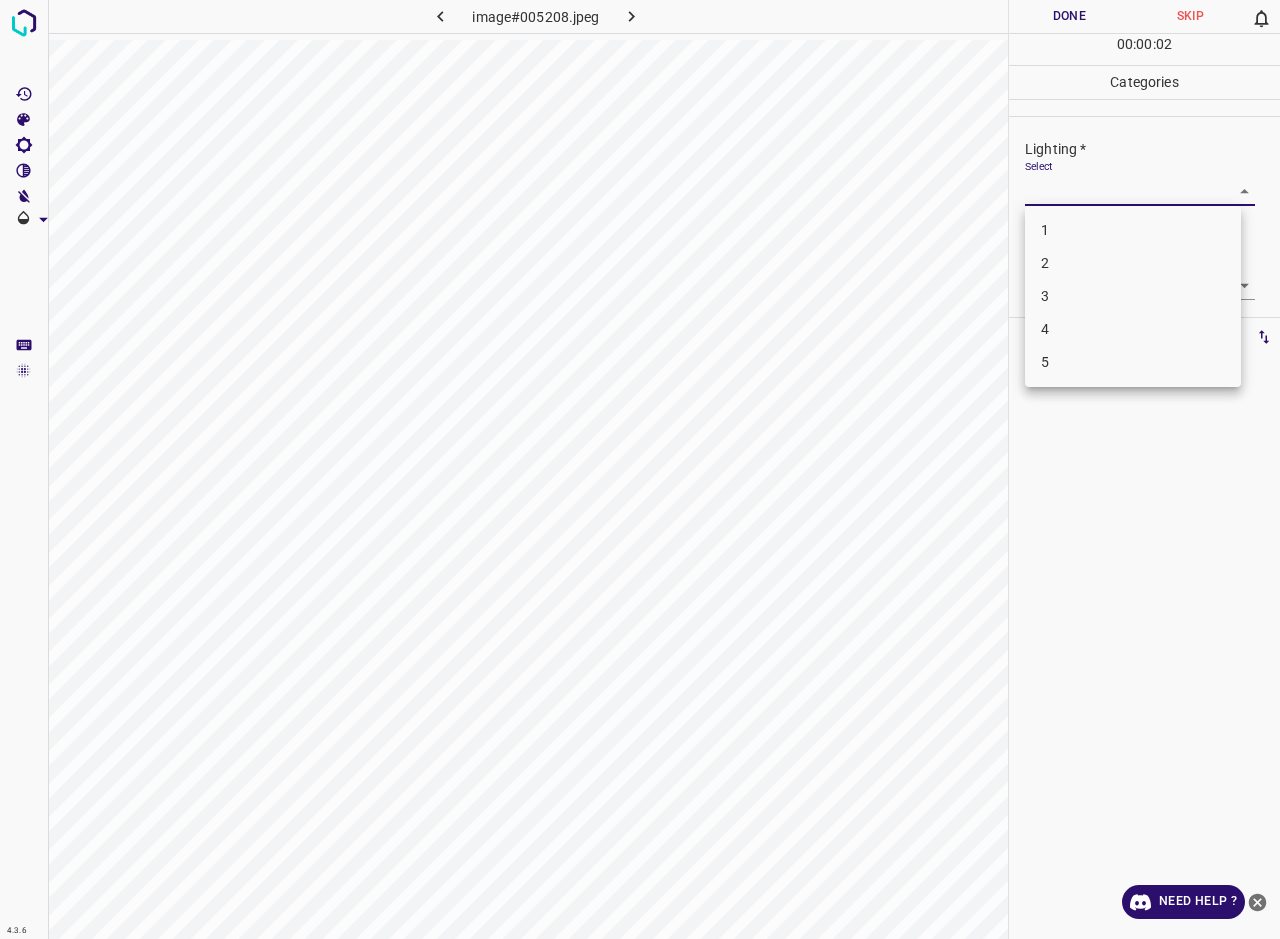 click on "2" at bounding box center (1133, 263) 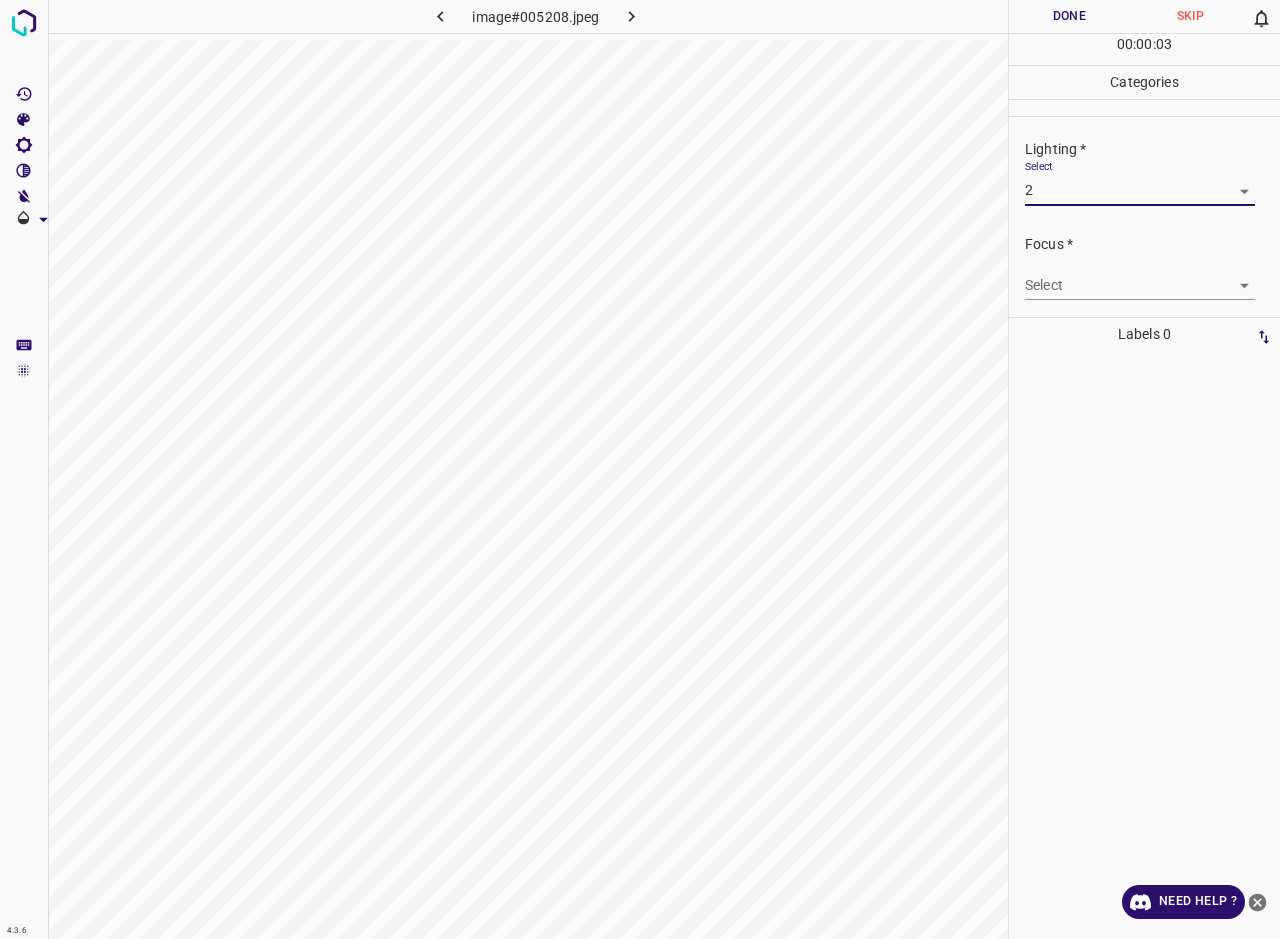 click on "4.3.6  image#005208.jpeg Done Skip 0 00   : 00   : 03   Categories Lighting *  Select 2 2 Focus *  Select ​ Overall *  Select ​ Labels   0 Categories 1 Lighting 2 Focus 3 Overall Tools Space Change between modes (Draw & Edit) I Auto labeling R Restore zoom M Zoom in N Zoom out Delete Delete selecte label Filters Z Restore filters X Saturation filter C Brightness filter V Contrast filter B Gray scale filter General O Download Need Help ? - Text - Hide - Delete" at bounding box center (640, 469) 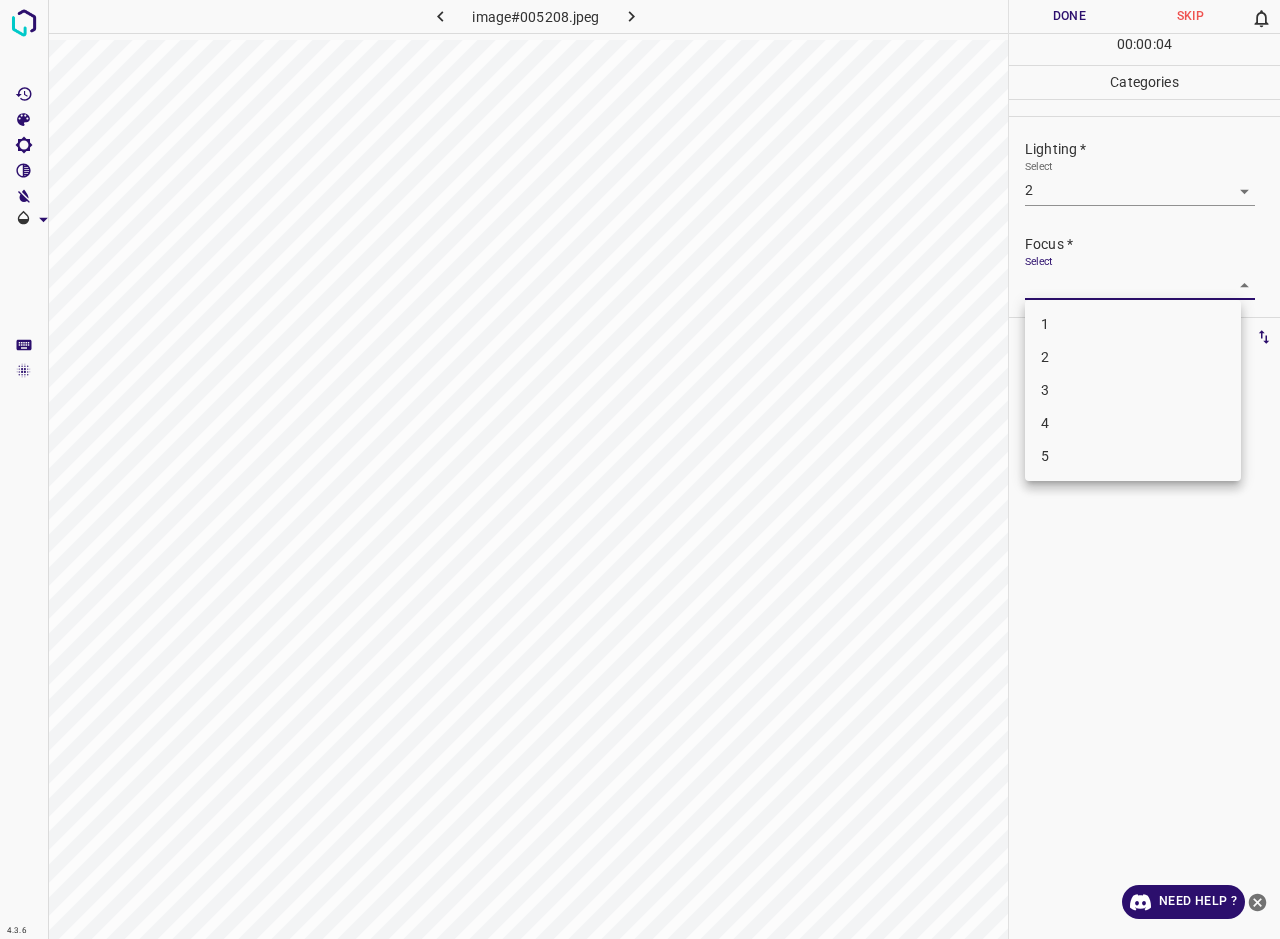 click on "3" at bounding box center (1133, 390) 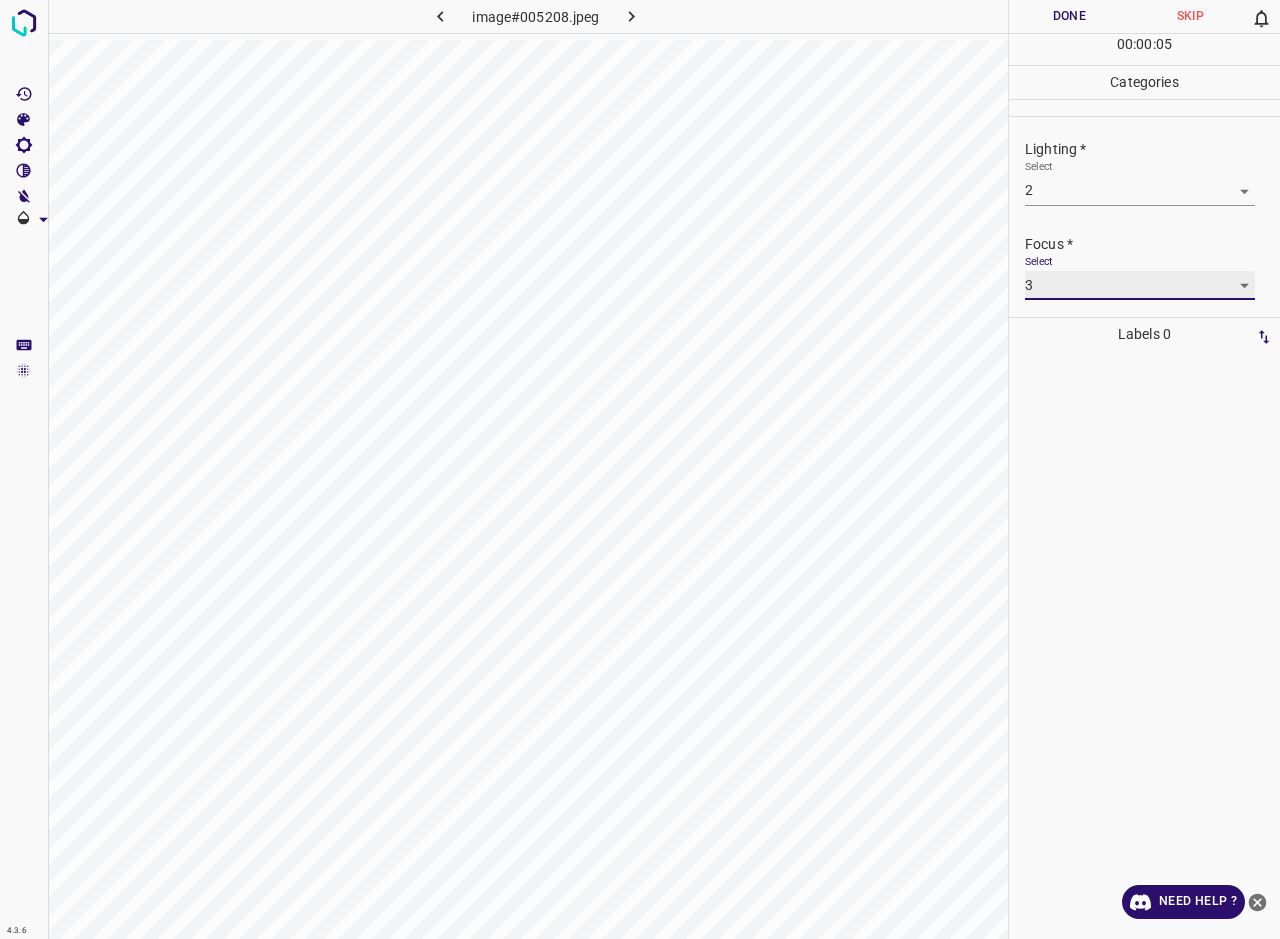 scroll, scrollTop: 98, scrollLeft: 0, axis: vertical 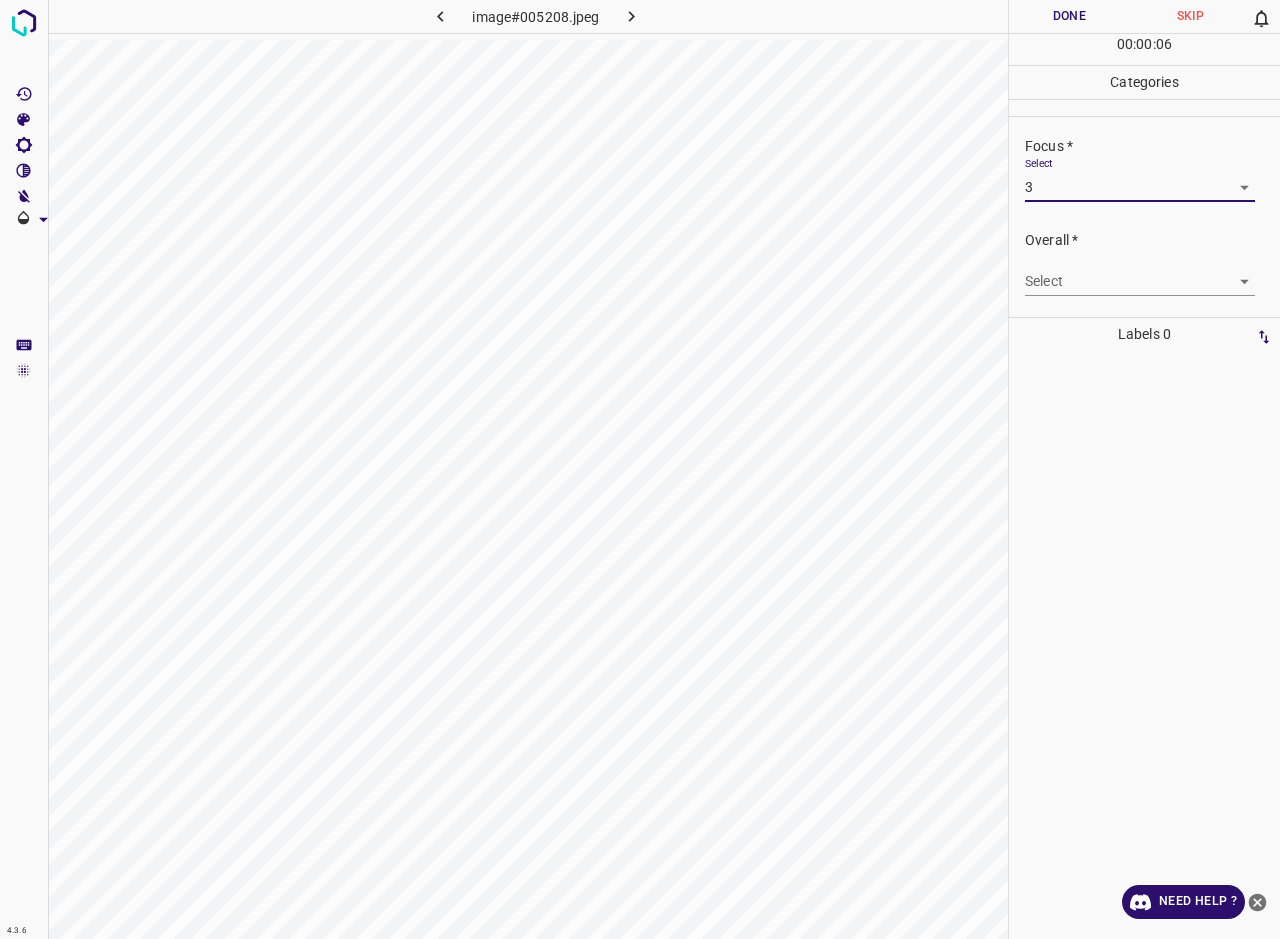 click on "4.3.6  image#005208.jpeg Done Skip 0 00   : 00   : 06   Categories Lighting *  Select 2 2 Focus *  Select 3 3 Overall *  Select ​ Labels   0 Categories 1 Lighting 2 Focus 3 Overall Tools Space Change between modes (Draw & Edit) I Auto labeling R Restore zoom M Zoom in N Zoom out Delete Delete selecte label Filters Z Restore filters X Saturation filter C Brightness filter V Contrast filter B Gray scale filter General O Download Need Help ? - Text - Hide - Delete" at bounding box center (640, 469) 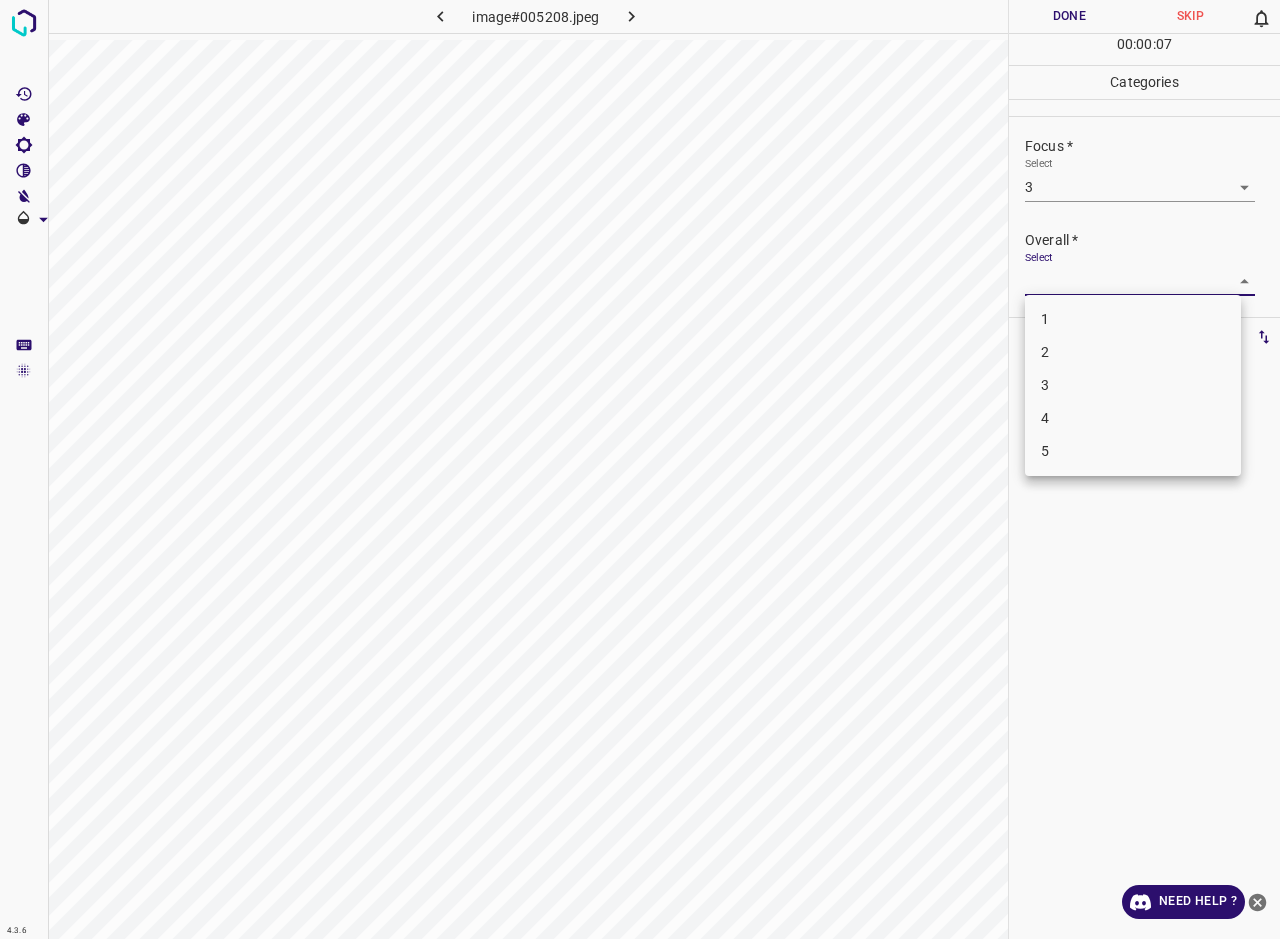 click on "3" at bounding box center [1133, 385] 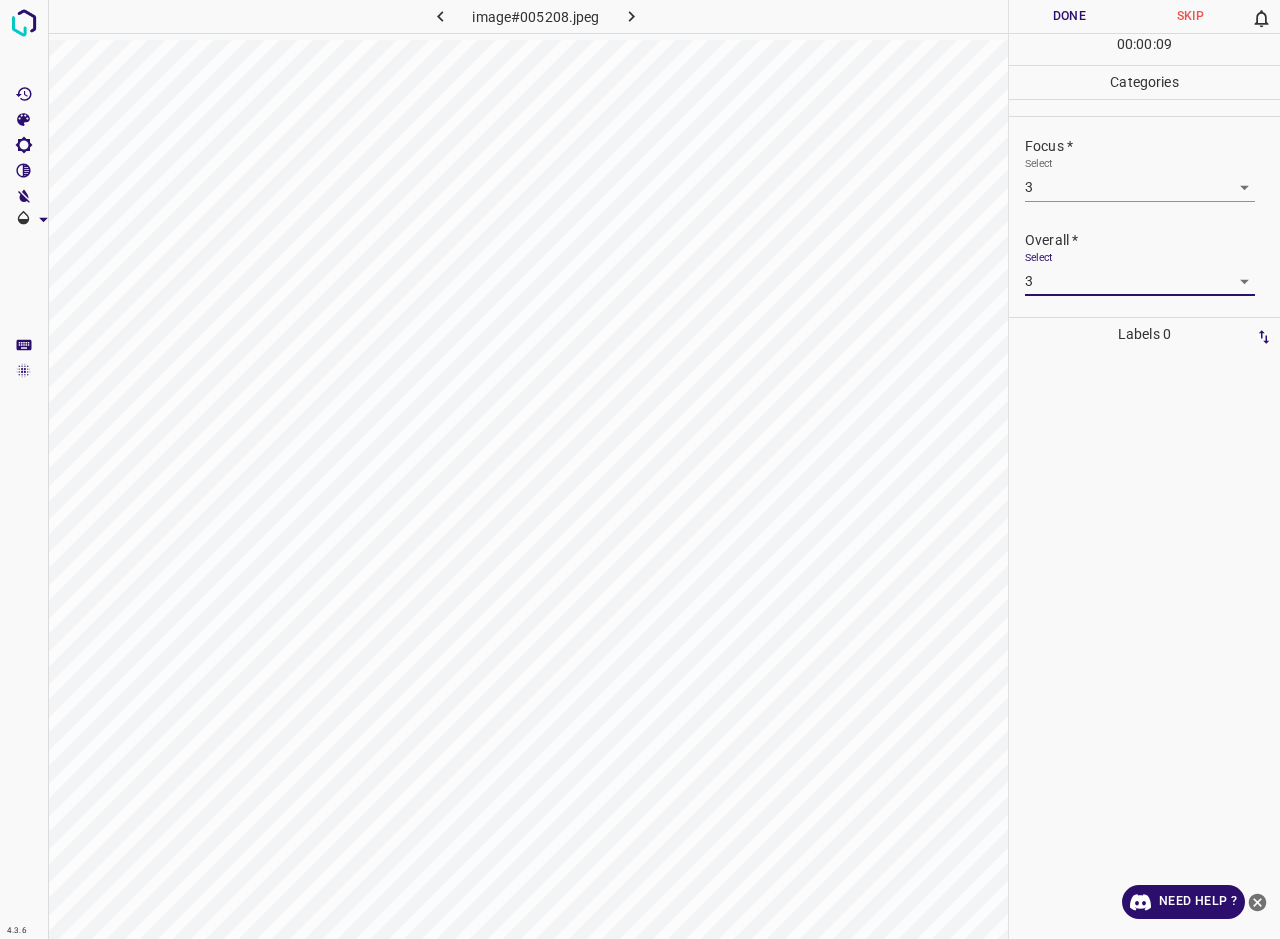 click on "Done" at bounding box center (1069, 16) 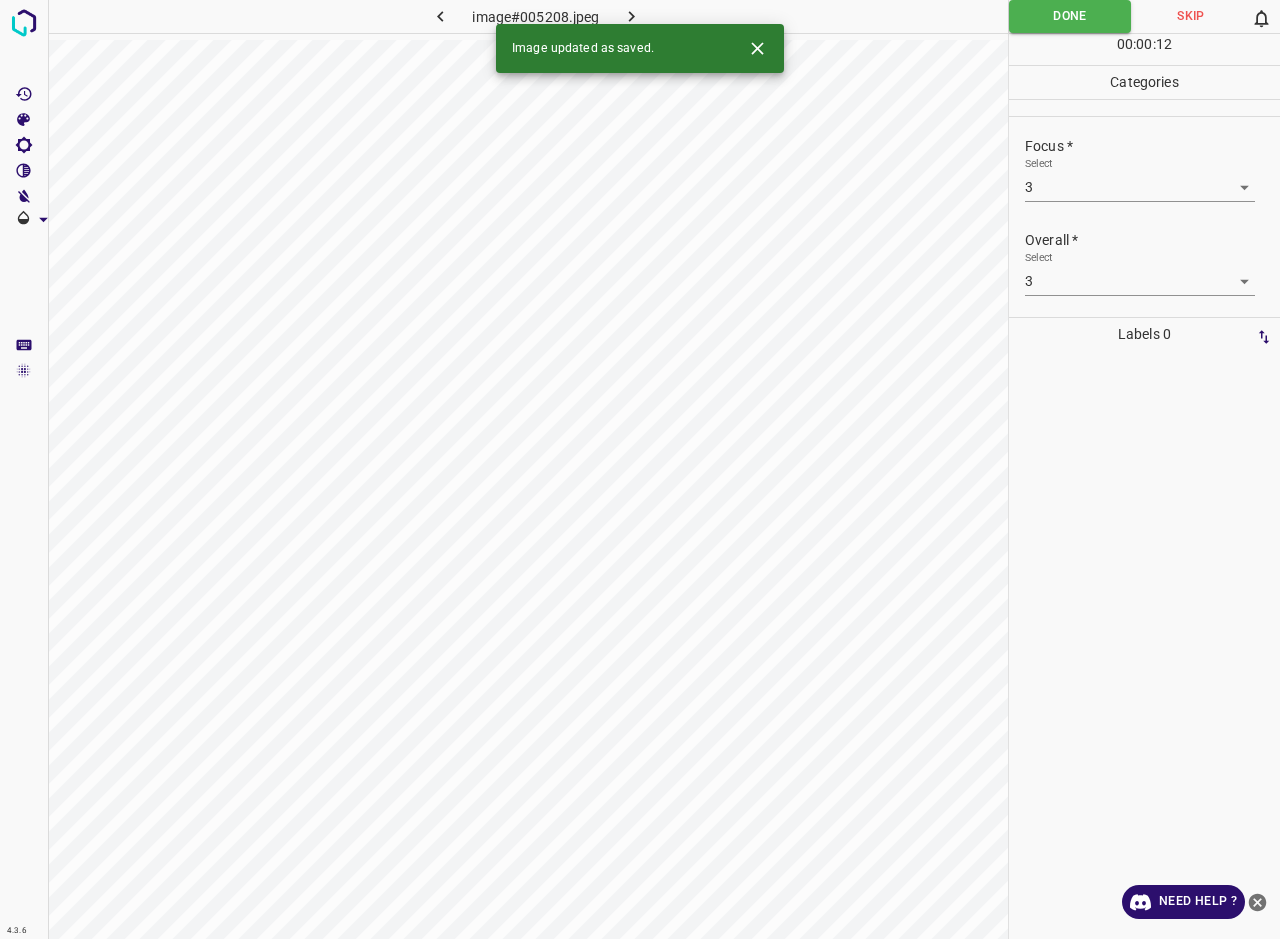 click 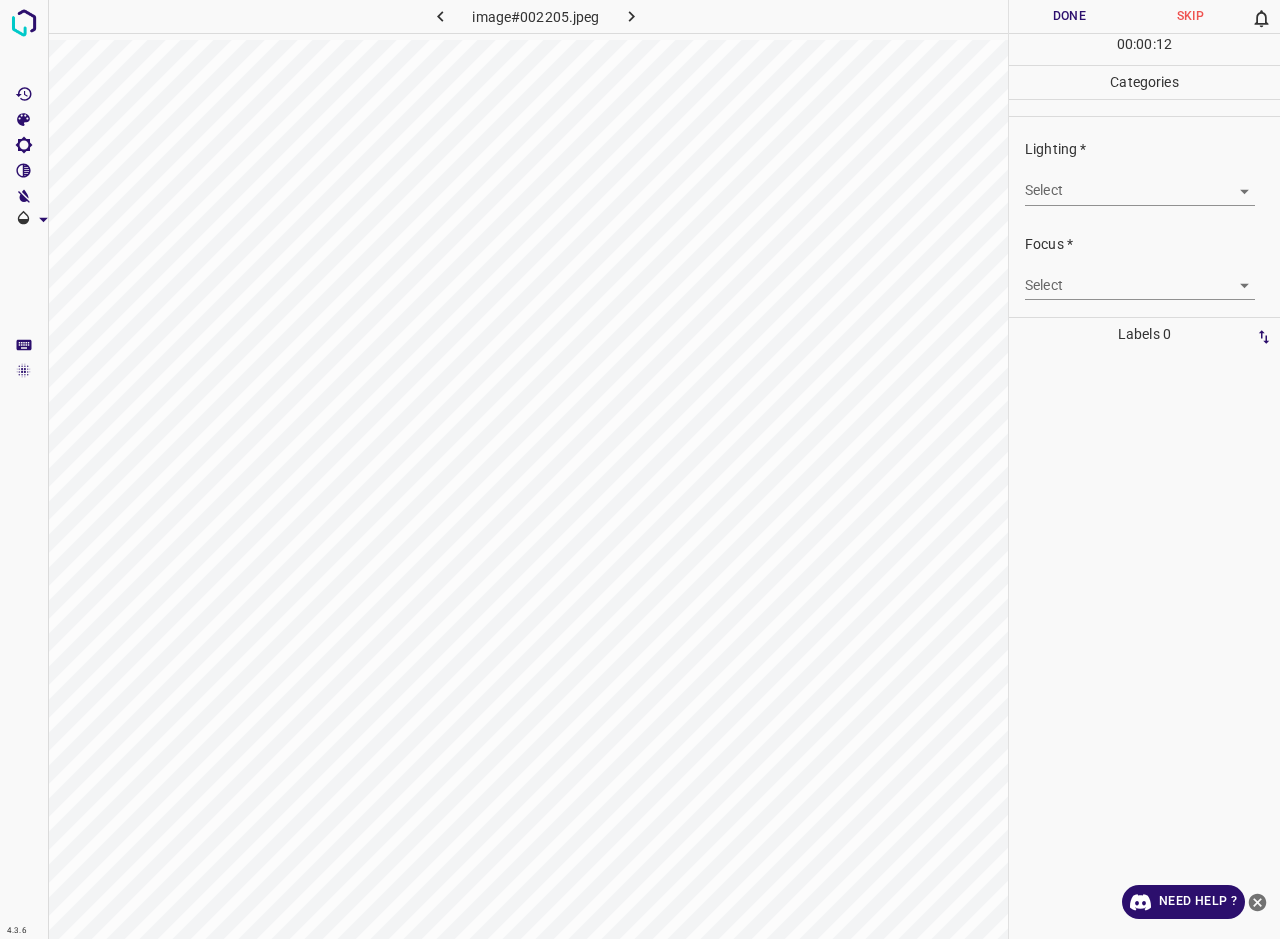 click on "4.3.6  image#002205.jpeg Done Skip 0 00   : 00   : 12   Categories Lighting *  Select ​ Focus *  Select ​ Overall *  Select ​ Labels   0 Categories 1 Lighting 2 Focus 3 Overall Tools Space Change between modes (Draw & Edit) I Auto labeling R Restore zoom M Zoom in N Zoom out Delete Delete selecte label Filters Z Restore filters X Saturation filter C Brightness filter V Contrast filter B Gray scale filter General O Download Need Help ? - Text - Hide - Delete" at bounding box center (640, 469) 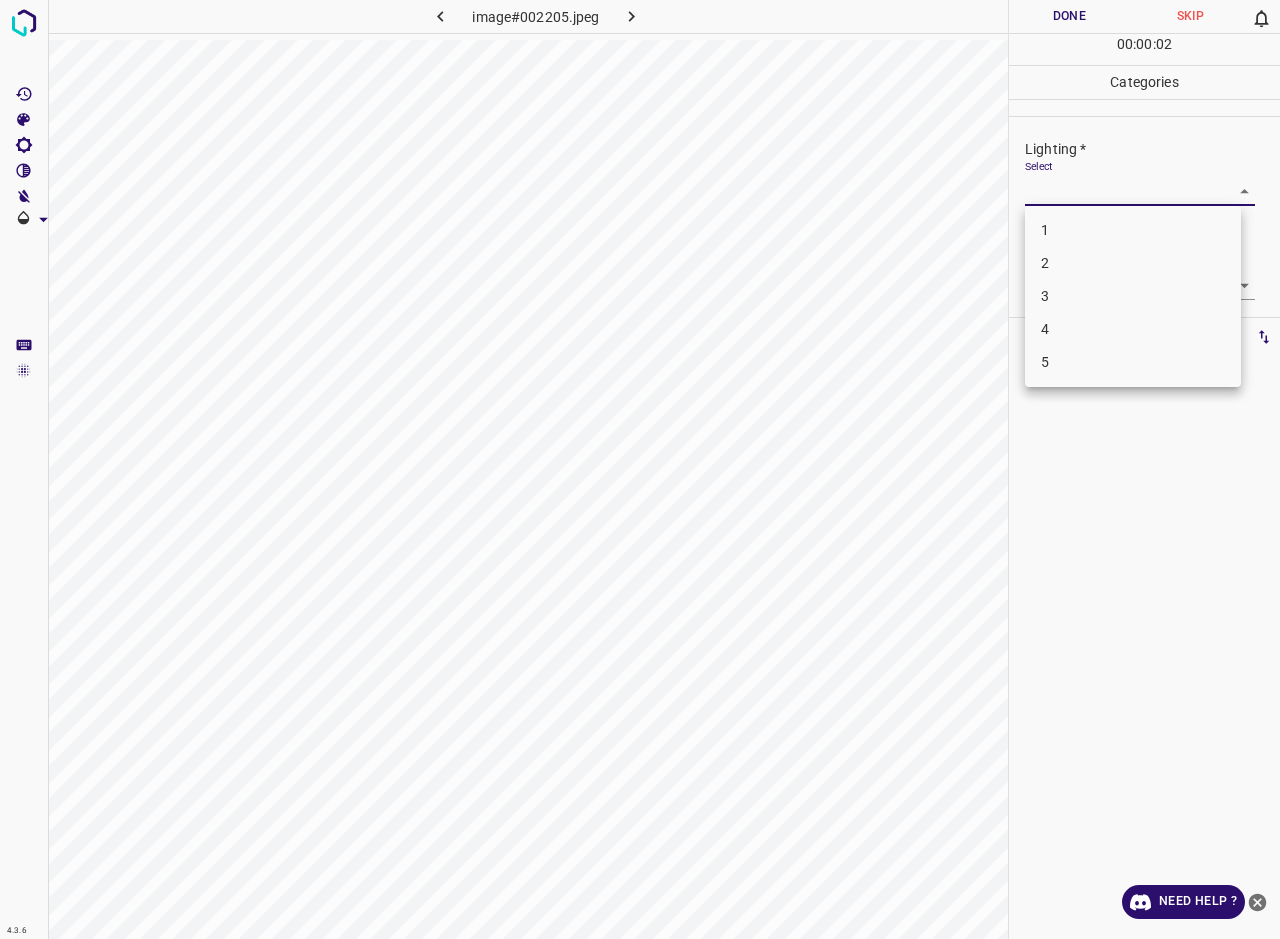 click on "3" at bounding box center (1133, 296) 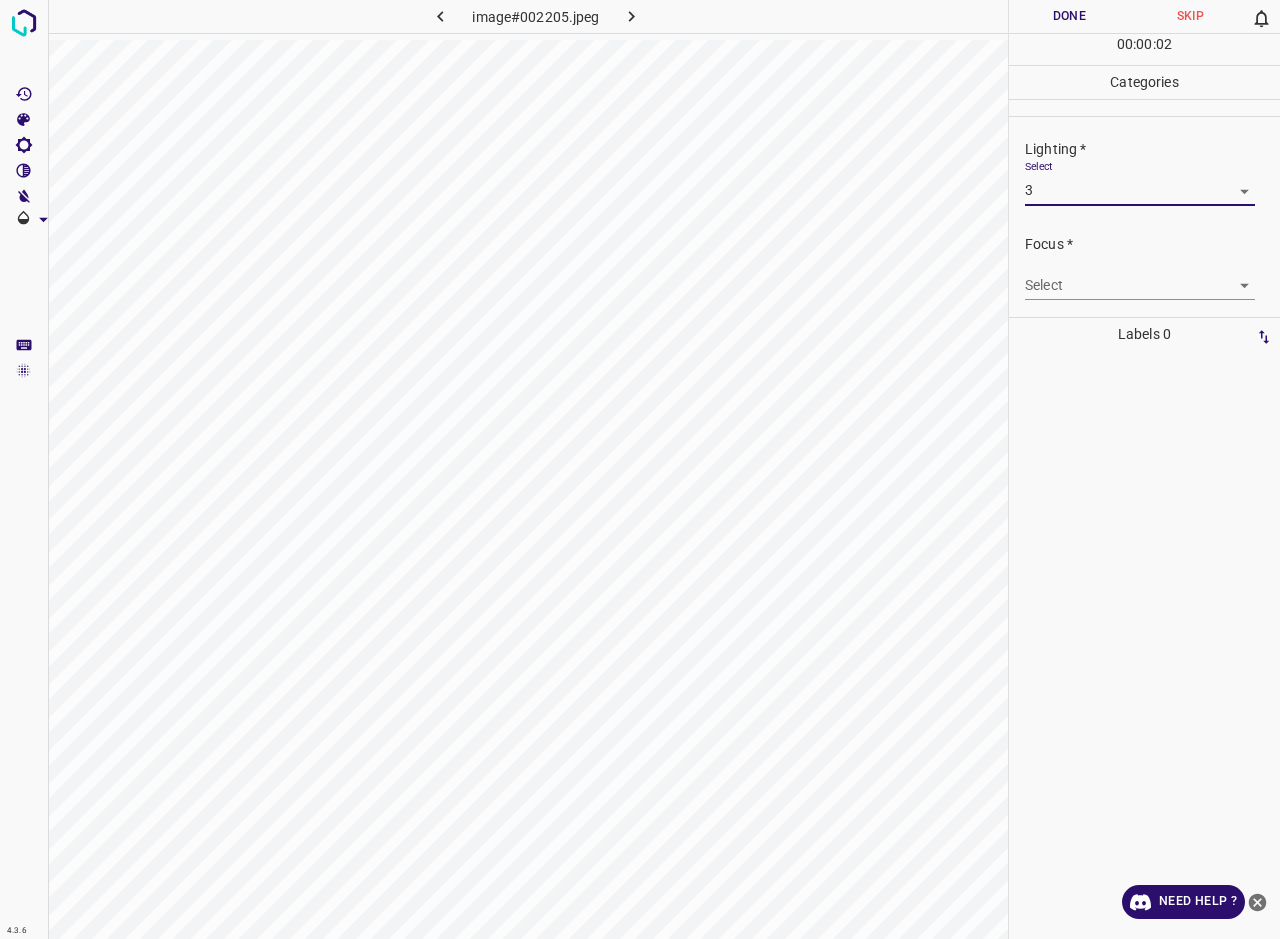 click on "4.3.6  image#002205.jpeg Done Skip 0 00   : 00   : 02   Categories Lighting *  Select 3 3 Focus *  Select ​ Overall *  Select ​ Labels   0 Categories 1 Lighting 2 Focus 3 Overall Tools Space Change between modes (Draw & Edit) I Auto labeling R Restore zoom M Zoom in N Zoom out Delete Delete selecte label Filters Z Restore filters X Saturation filter C Brightness filter V Contrast filter B Gray scale filter General O Download Need Help ? - Text - Hide - Delete" at bounding box center (640, 469) 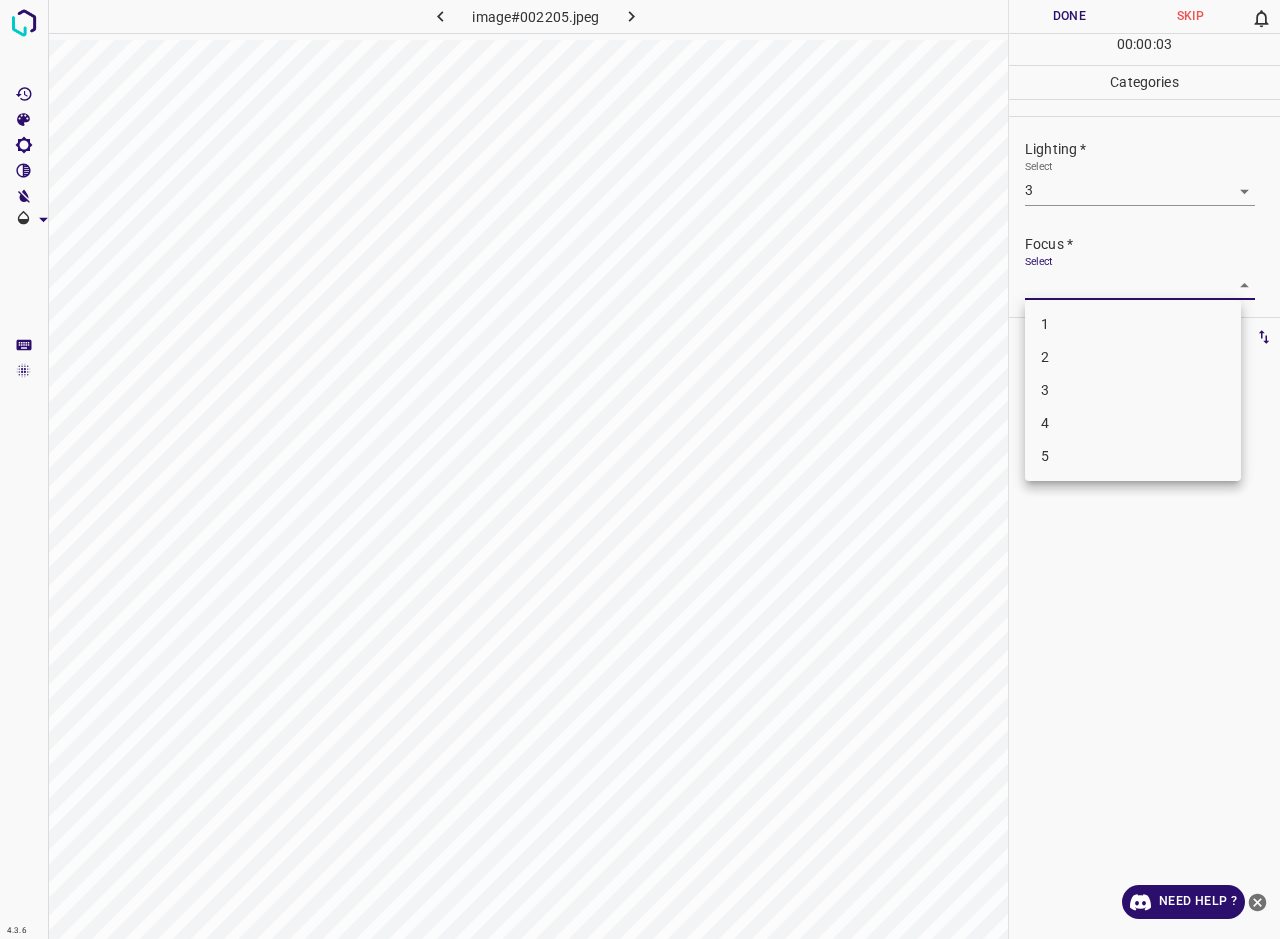 click on "3" at bounding box center (1133, 390) 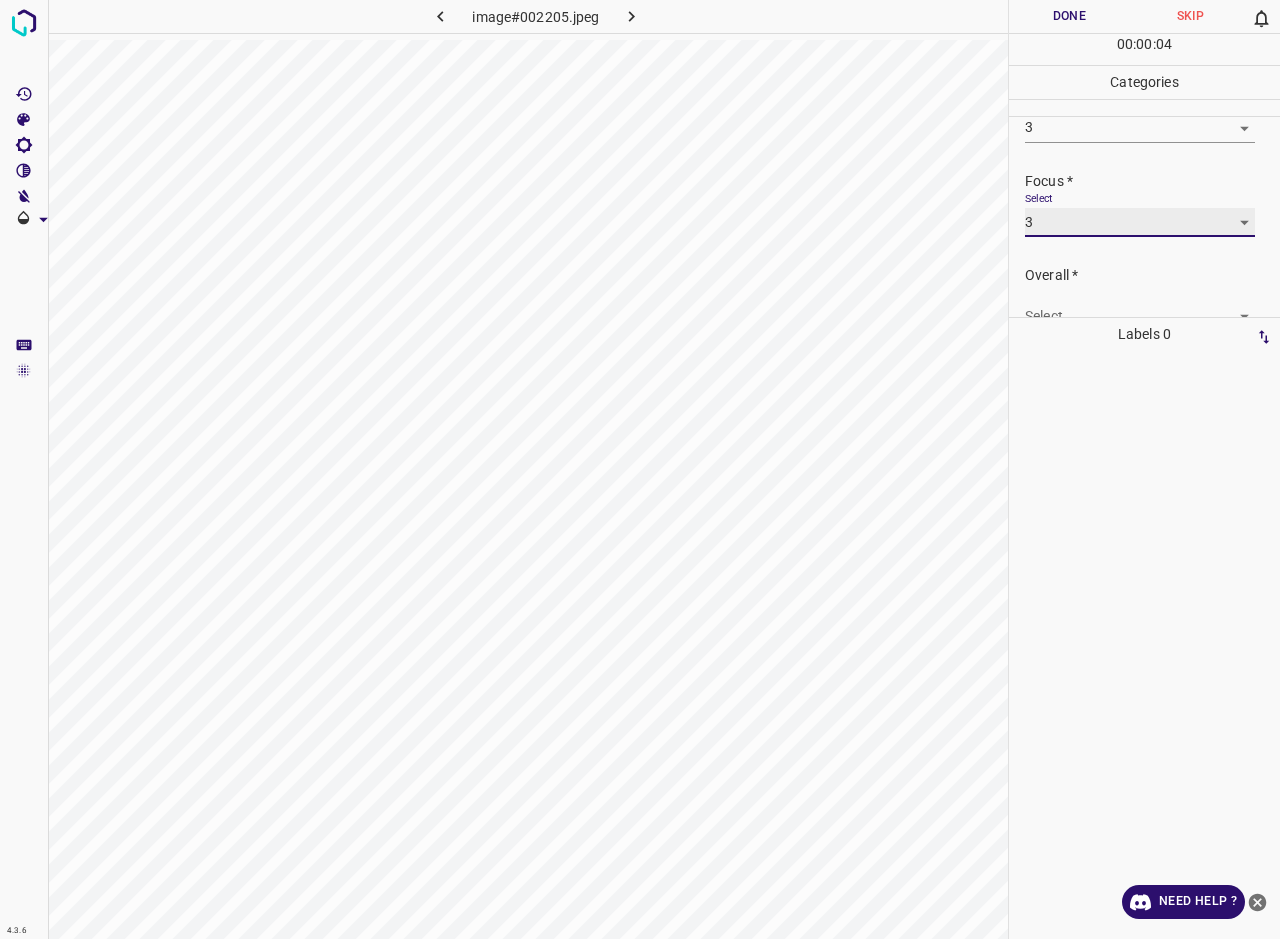 scroll, scrollTop: 95, scrollLeft: 0, axis: vertical 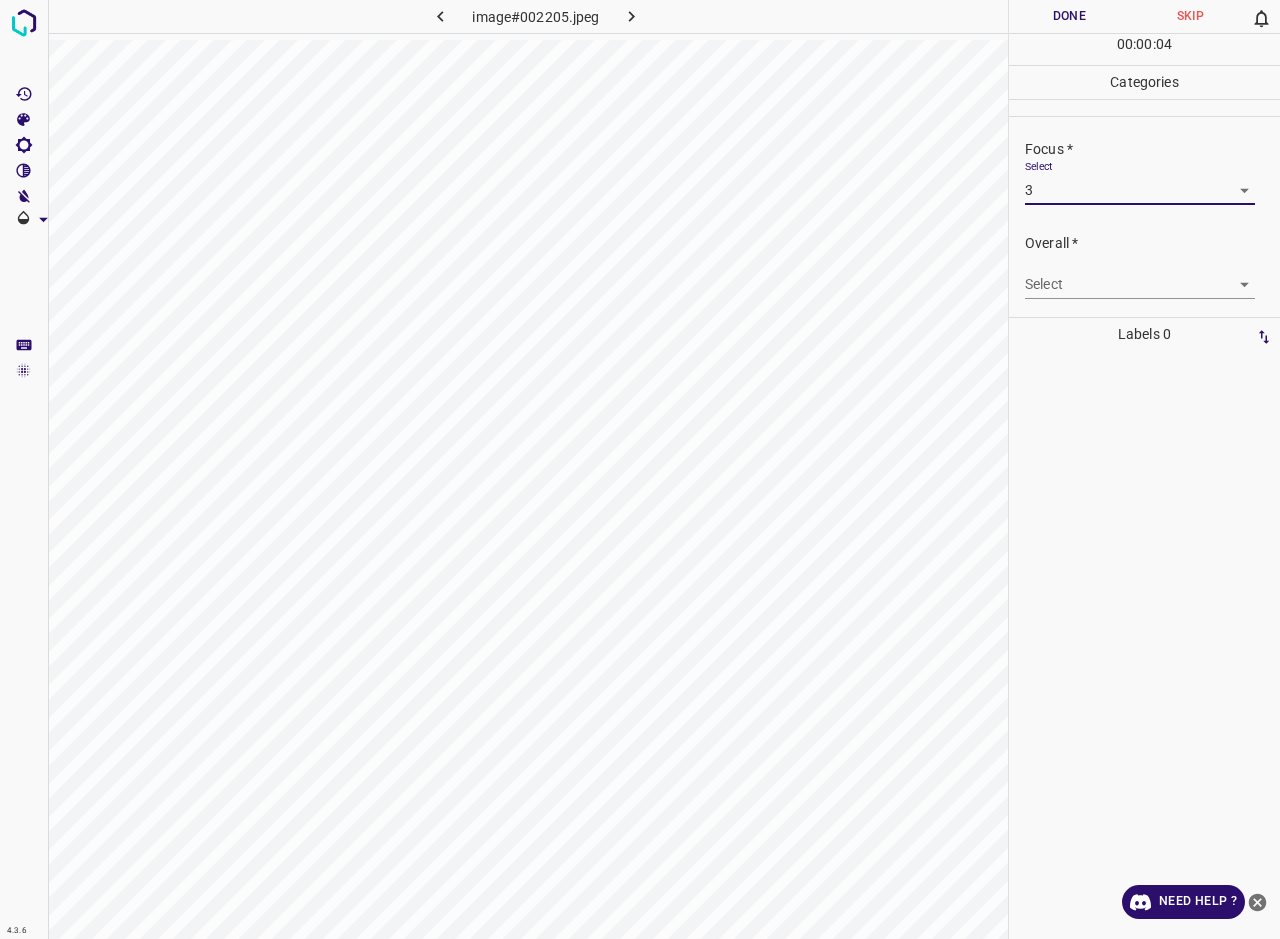 click on "4.3.6  image#002205.jpeg Done Skip 0 00   : 00   : 04   Categories Lighting *  Select 3 3 Focus *  Select 3 3 Overall *  Select ​ Labels   0 Categories 1 Lighting 2 Focus 3 Overall Tools Space Change between modes (Draw & Edit) I Auto labeling R Restore zoom M Zoom in N Zoom out Delete Delete selecte label Filters Z Restore filters X Saturation filter C Brightness filter V Contrast filter B Gray scale filter General O Download Need Help ? - Text - Hide - Delete" at bounding box center (640, 469) 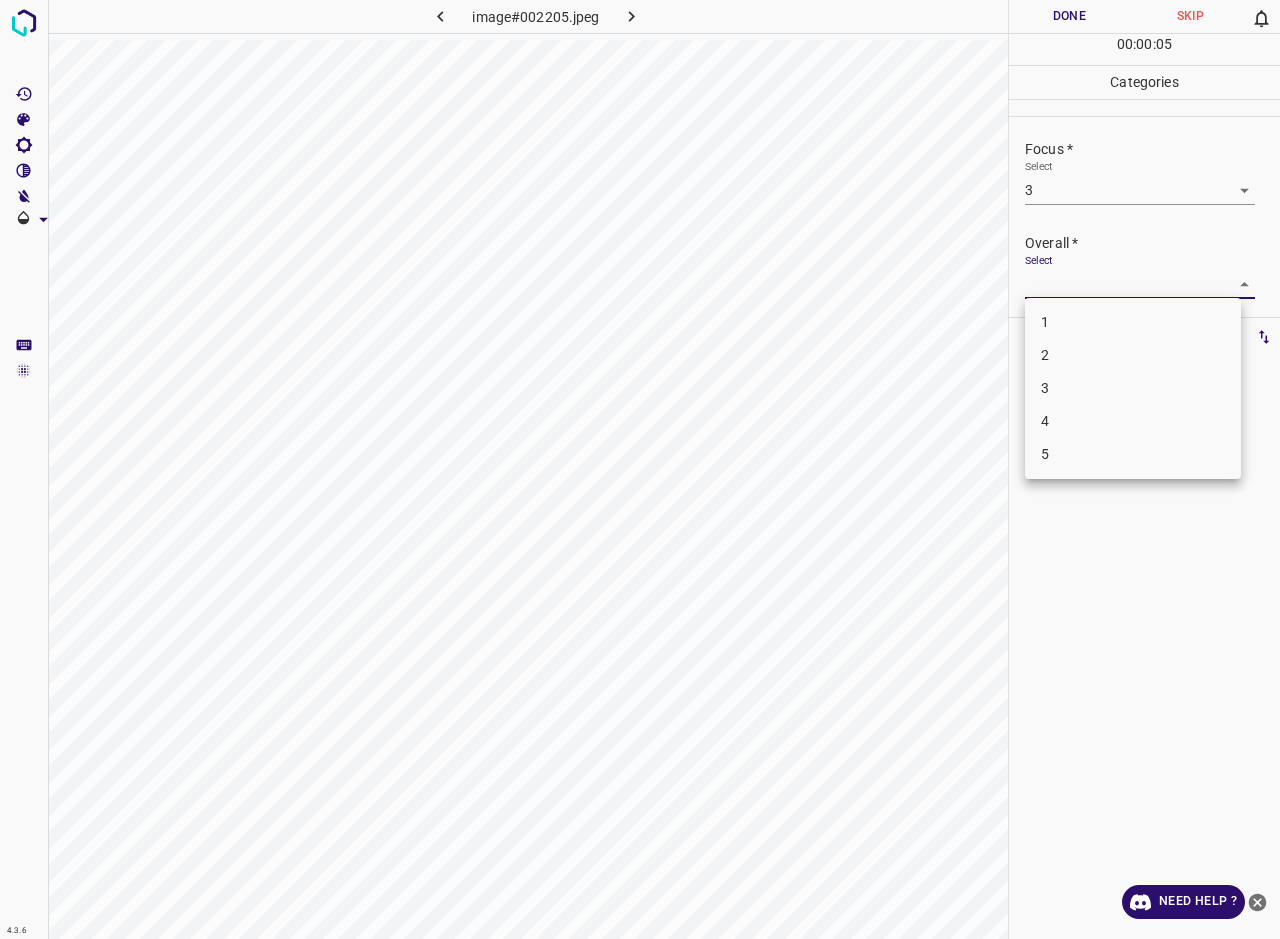 click on "3" at bounding box center (1133, 388) 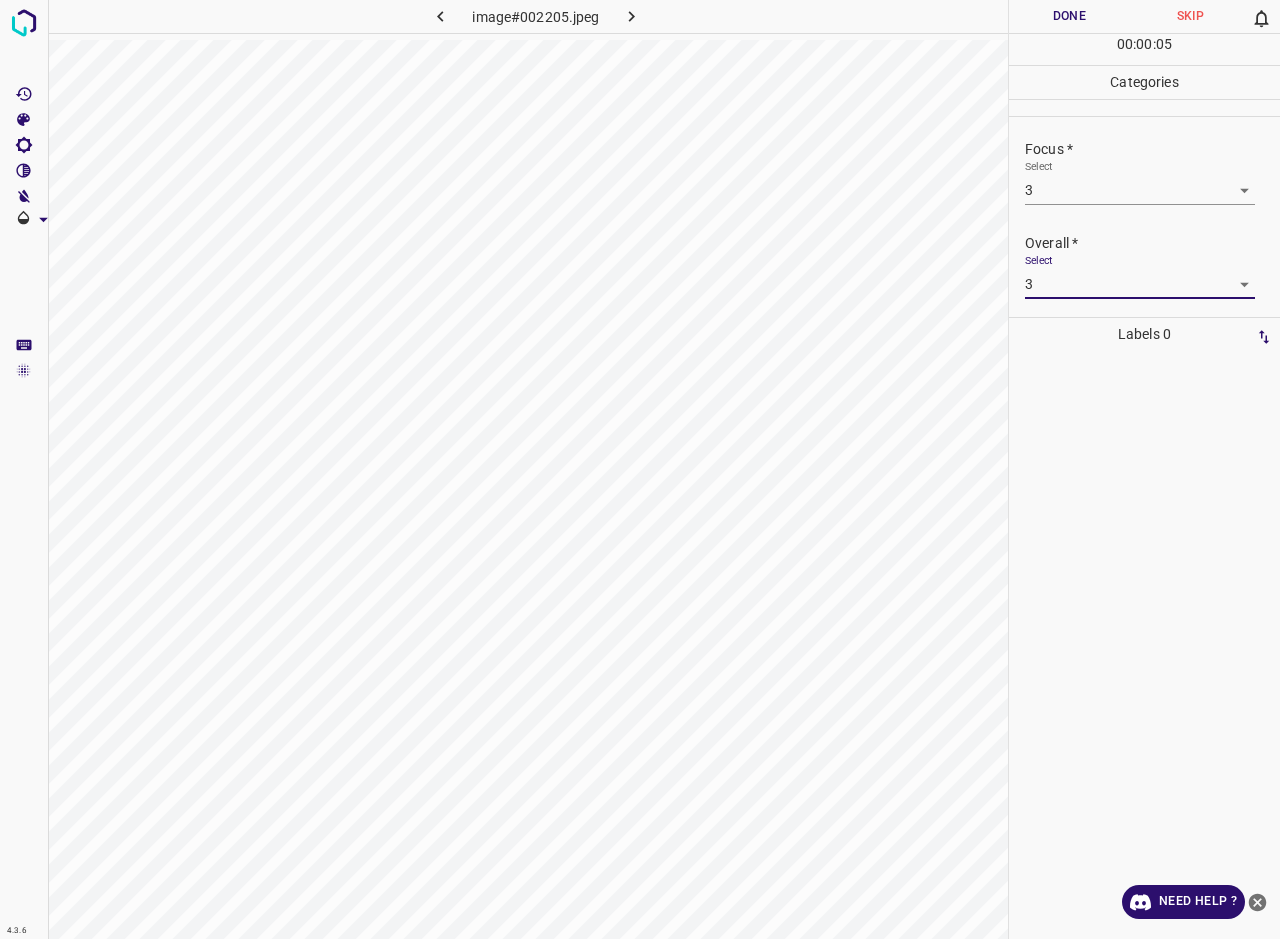 click on "Done" at bounding box center [1069, 16] 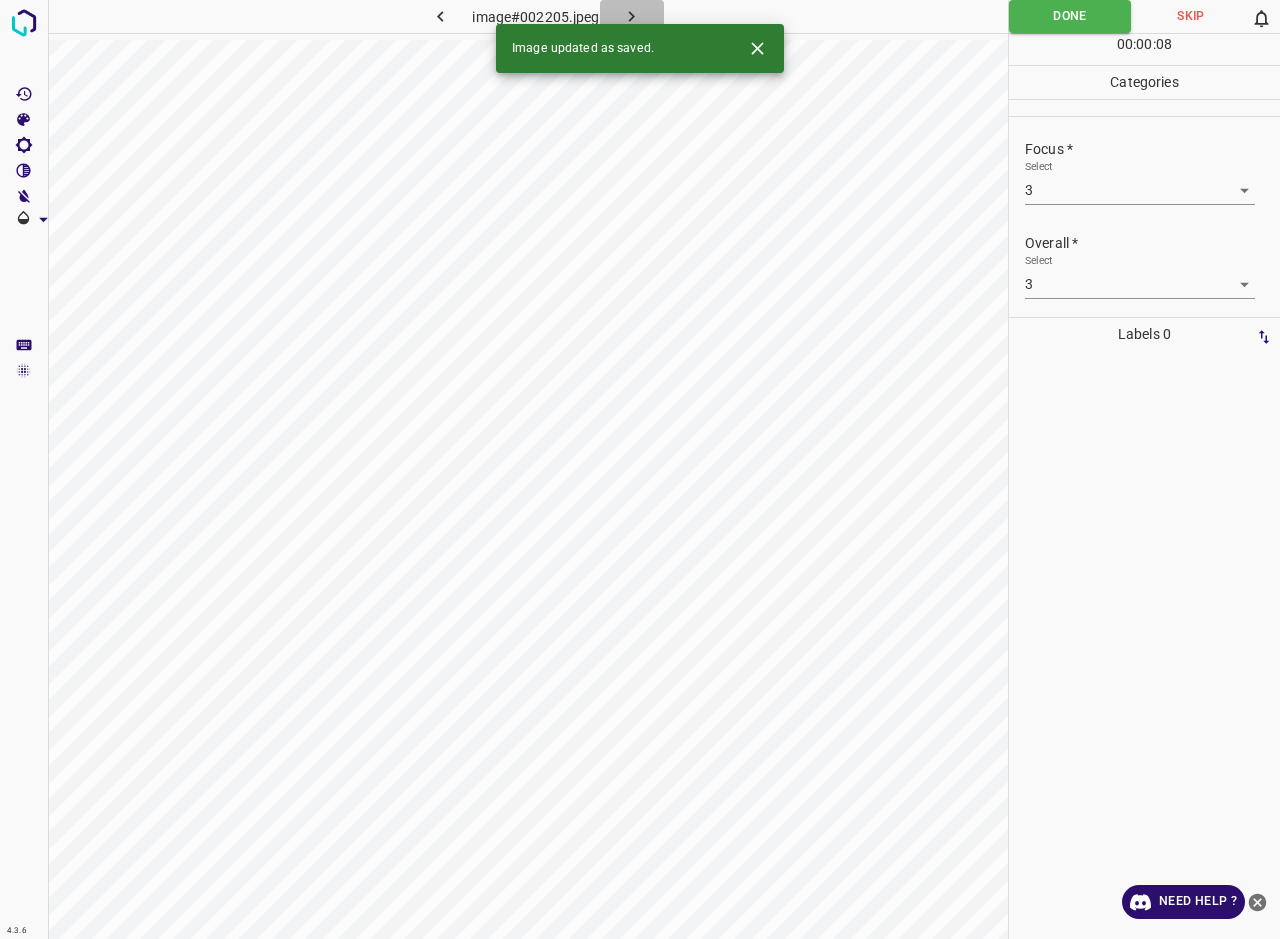 click 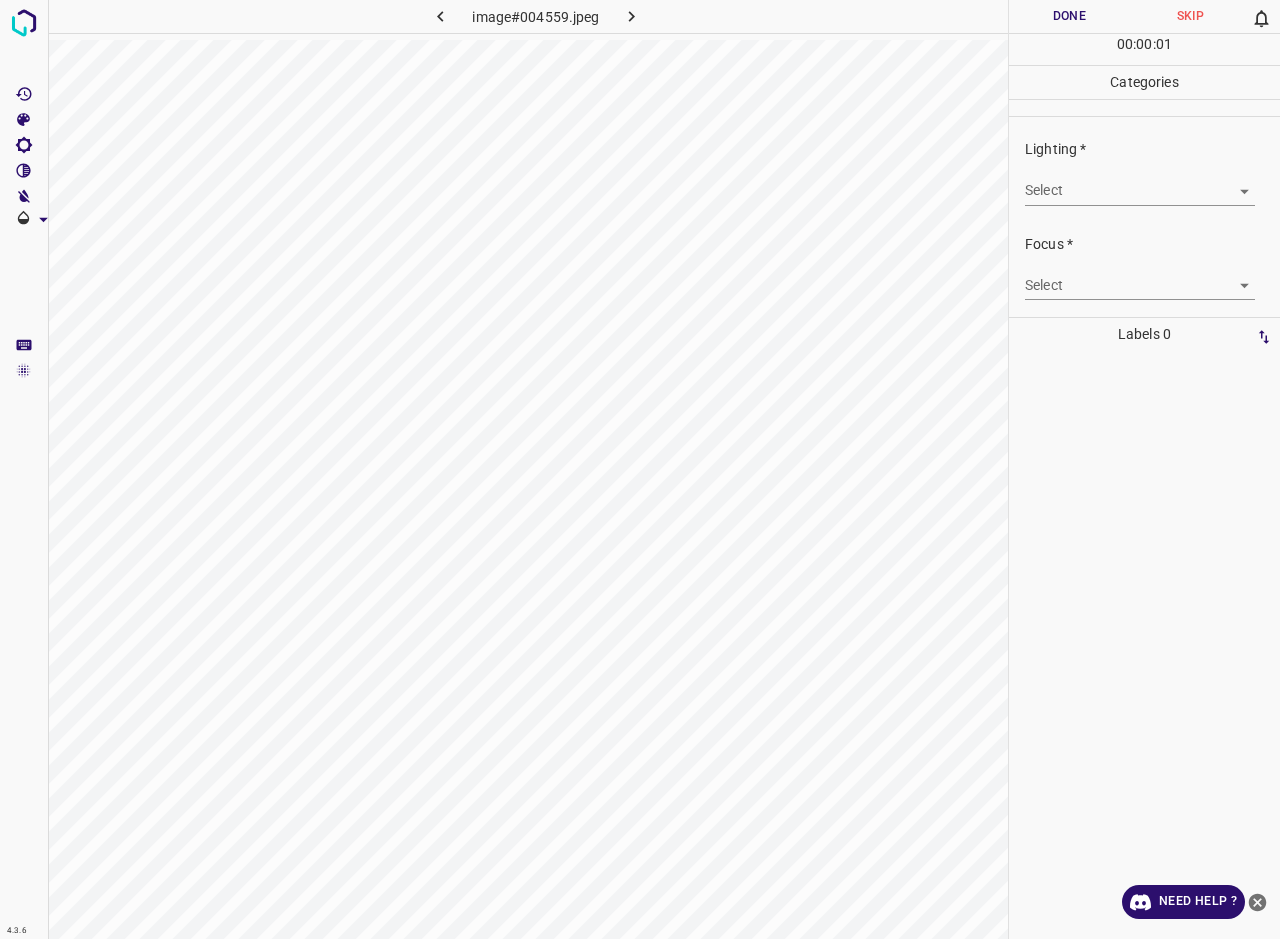 click on "4.3.6  image#004559.jpeg Done Skip 0 00   : 00   : 01   Categories Lighting *  Select ​ Focus *  Select ​ Overall *  Select ​ Labels   0 Categories 1 Lighting 2 Focus 3 Overall Tools Space Change between modes (Draw & Edit) I Auto labeling R Restore zoom M Zoom in N Zoom out Delete Delete selecte label Filters Z Restore filters X Saturation filter C Brightness filter V Contrast filter B Gray scale filter General O Download Need Help ? - Text - Hide - Delete" at bounding box center (640, 469) 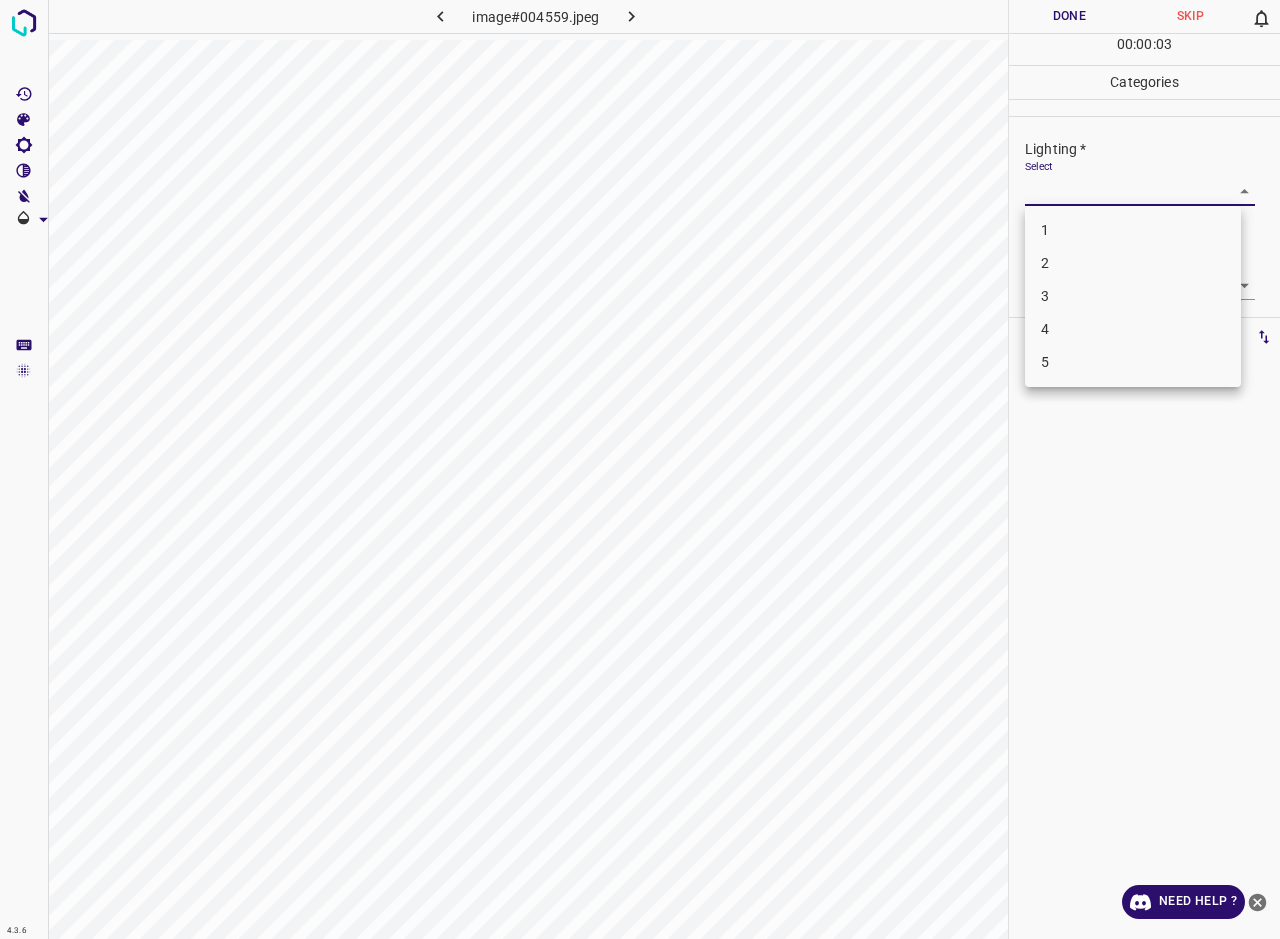 click on "2" at bounding box center [1133, 263] 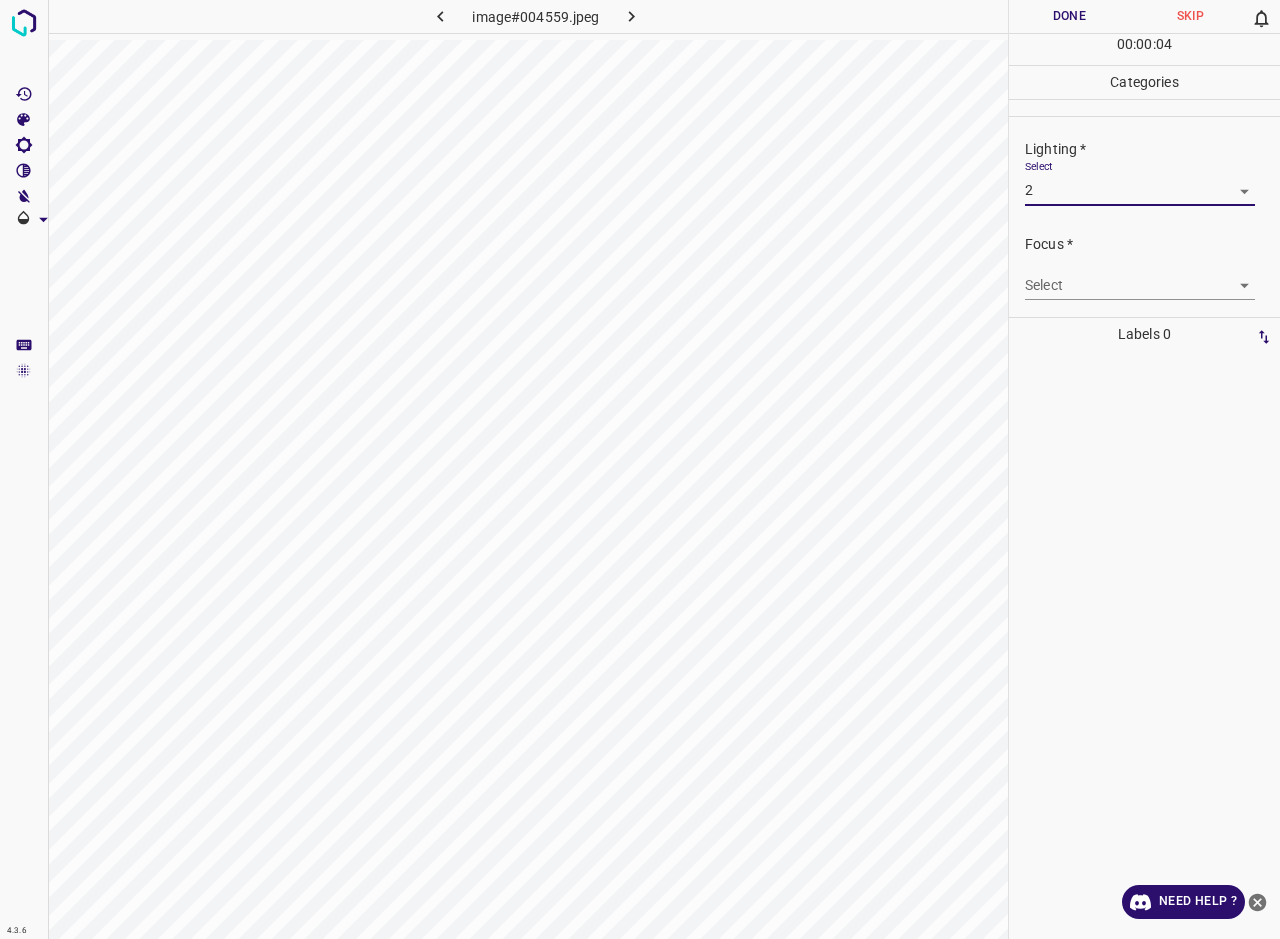 click on "4.3.6  image#004559.jpeg Done Skip 0 00   : 00   : 04   Categories Lighting *  Select 2 2 Focus *  Select ​ Overall *  Select ​ Labels   0 Categories 1 Lighting 2 Focus 3 Overall Tools Space Change between modes (Draw & Edit) I Auto labeling R Restore zoom M Zoom in N Zoom out Delete Delete selecte label Filters Z Restore filters X Saturation filter C Brightness filter V Contrast filter B Gray scale filter General O Download Need Help ? - Text - Hide - Delete" at bounding box center (640, 469) 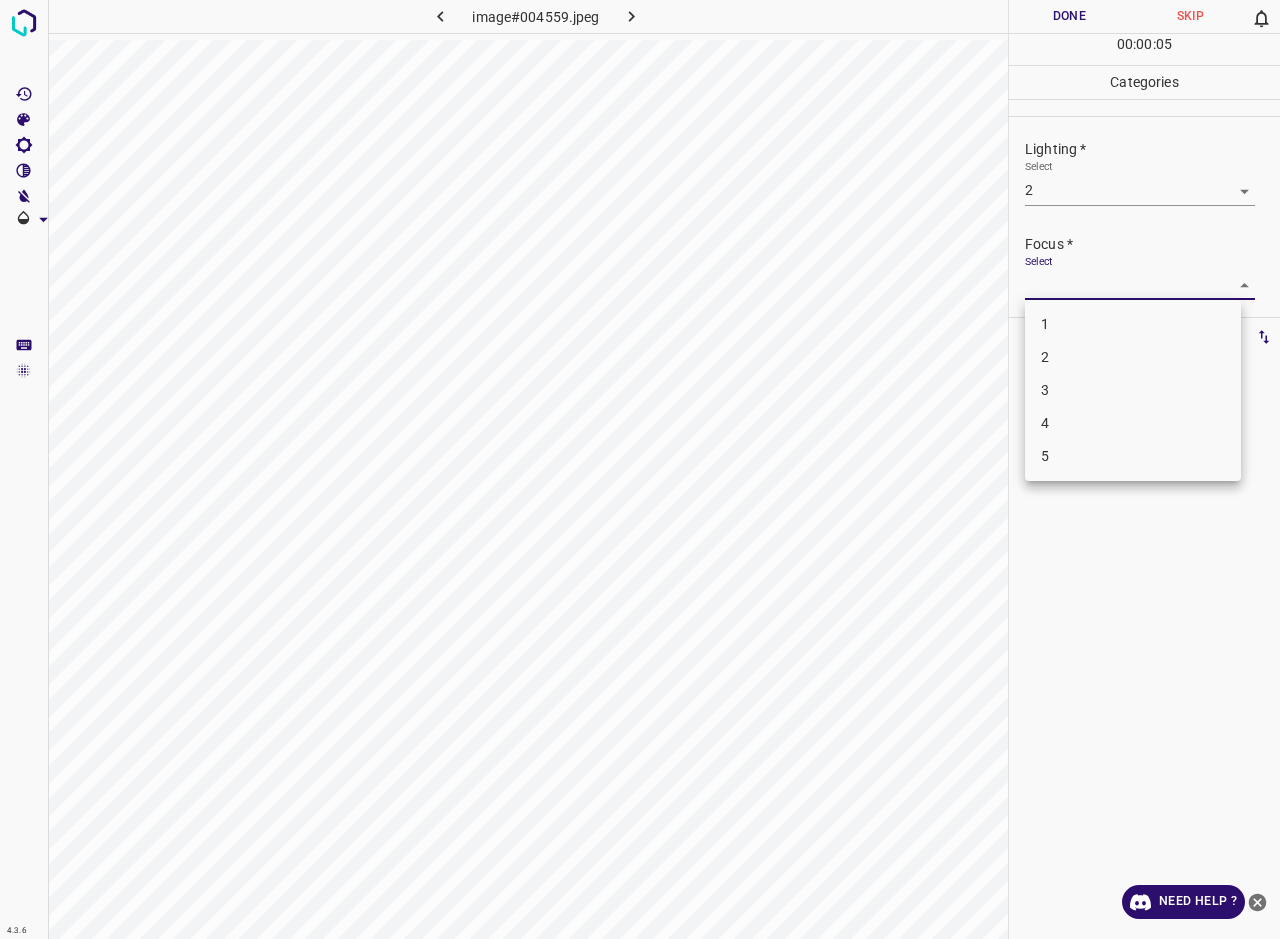 click on "2" at bounding box center (1133, 357) 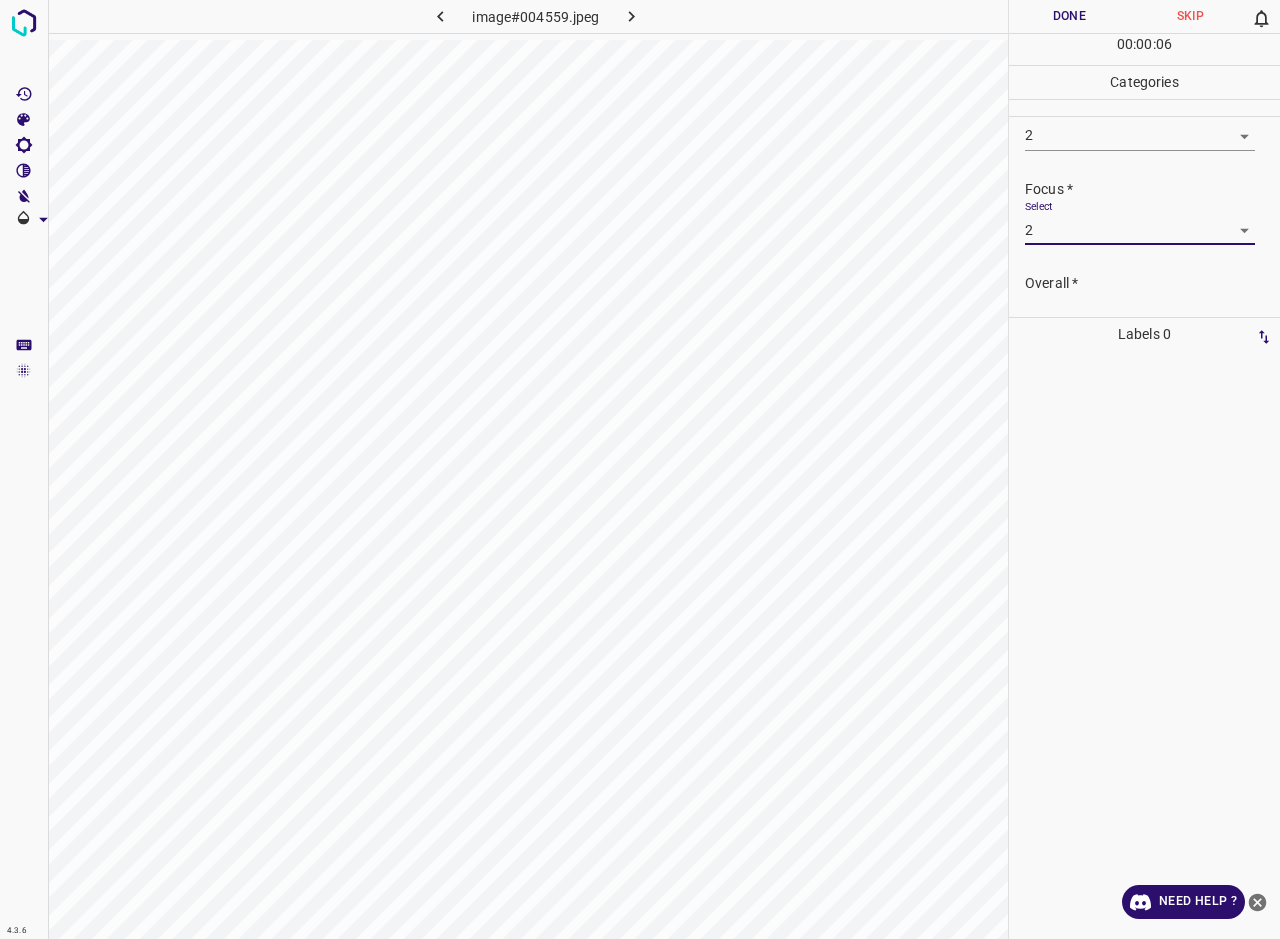 click on "4.3.6  image#004559.jpeg Done Skip 0 00   : 00   : 06   Categories Lighting *  Select 2 2 Focus *  Select 2 2 Overall *  Select ​ Labels   0 Categories 1 Lighting 2 Focus 3 Overall Tools Space Change between modes (Draw & Edit) I Auto labeling R Restore zoom M Zoom in N Zoom out Delete Delete selecte label Filters Z Restore filters X Saturation filter C Brightness filter V Contrast filter B Gray scale filter General O Download Need Help ? - Text - Hide - Delete" at bounding box center (640, 469) 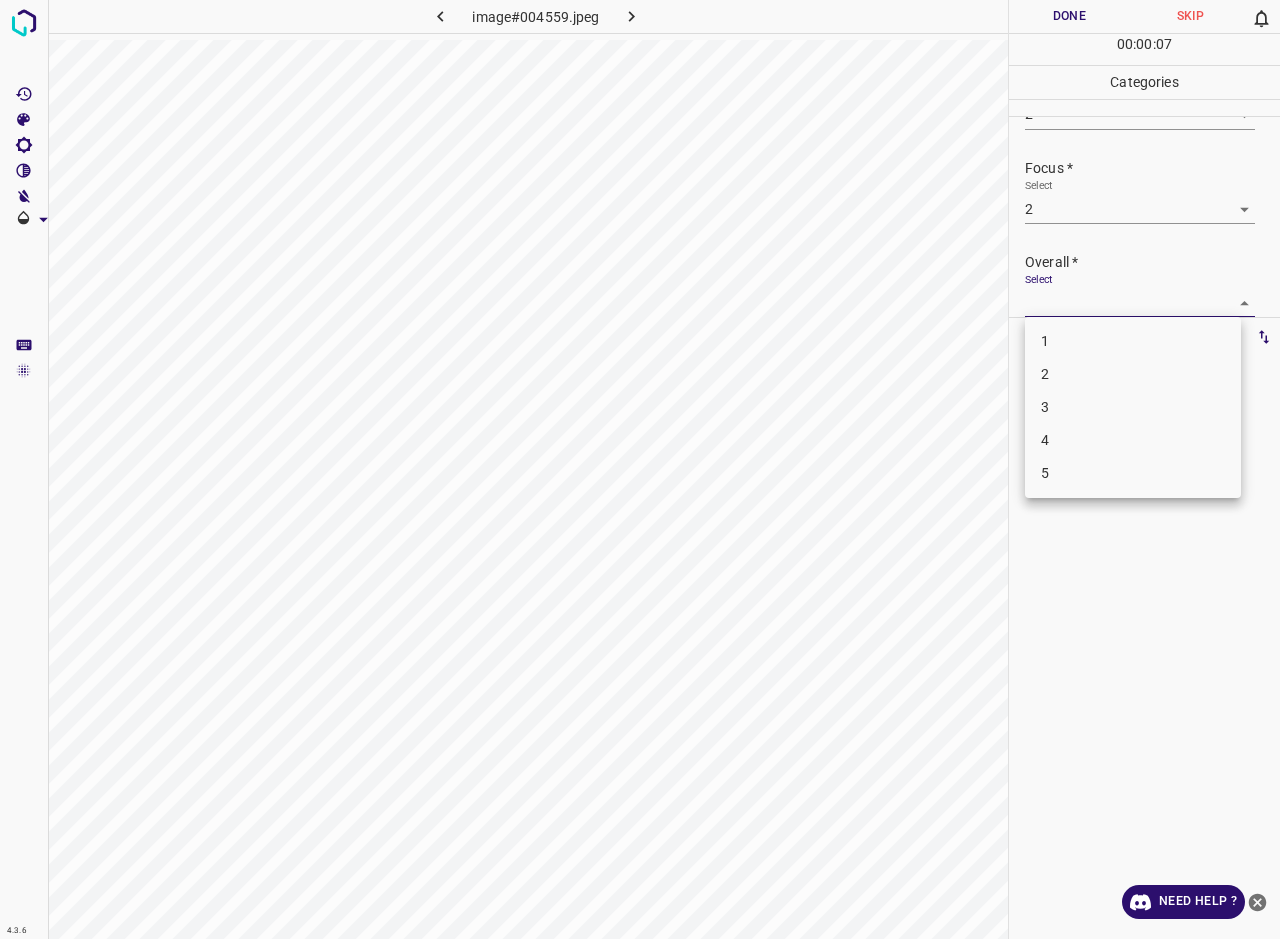 click on "2" at bounding box center [1133, 374] 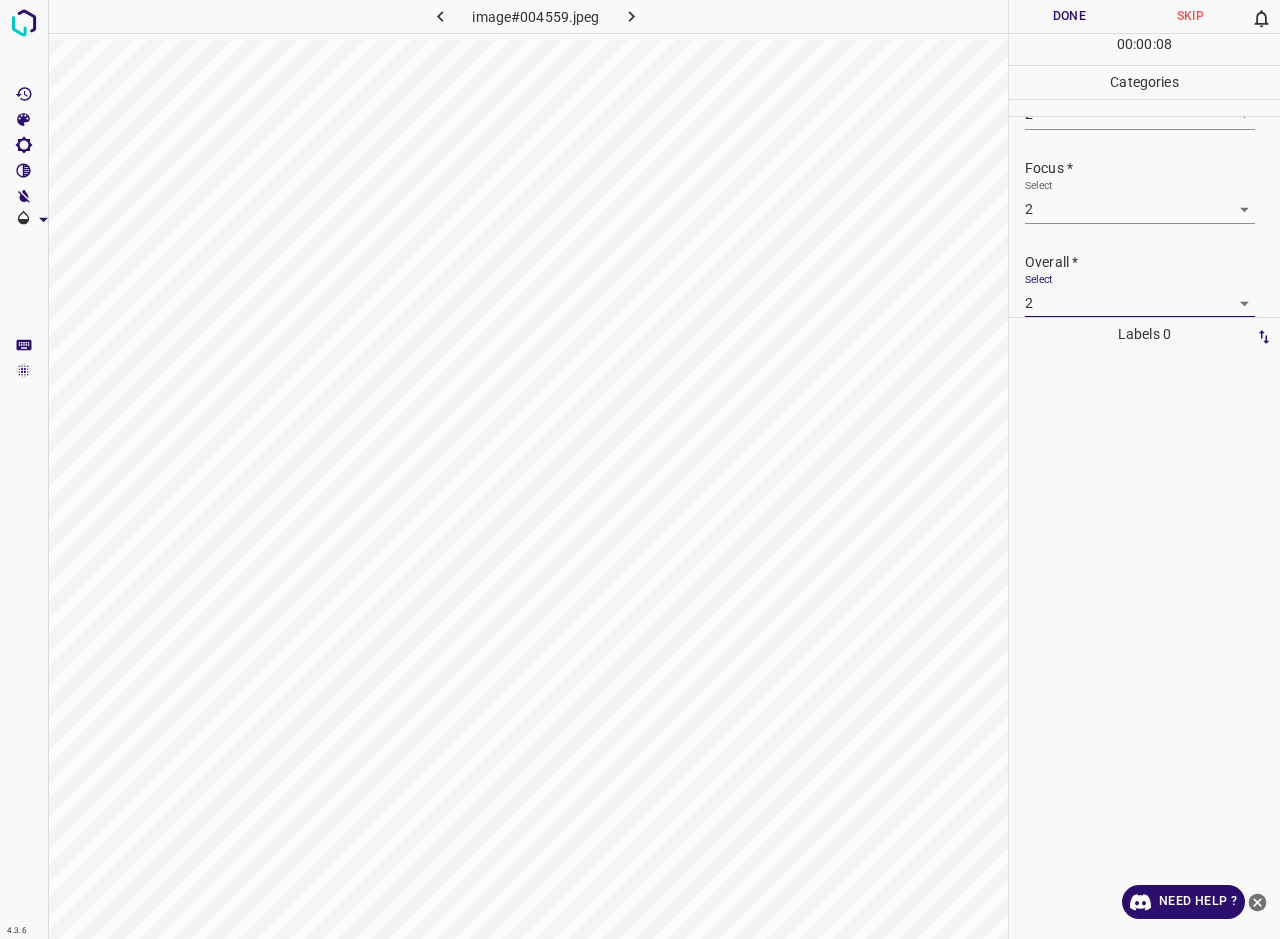 click on "Done" at bounding box center [1069, 16] 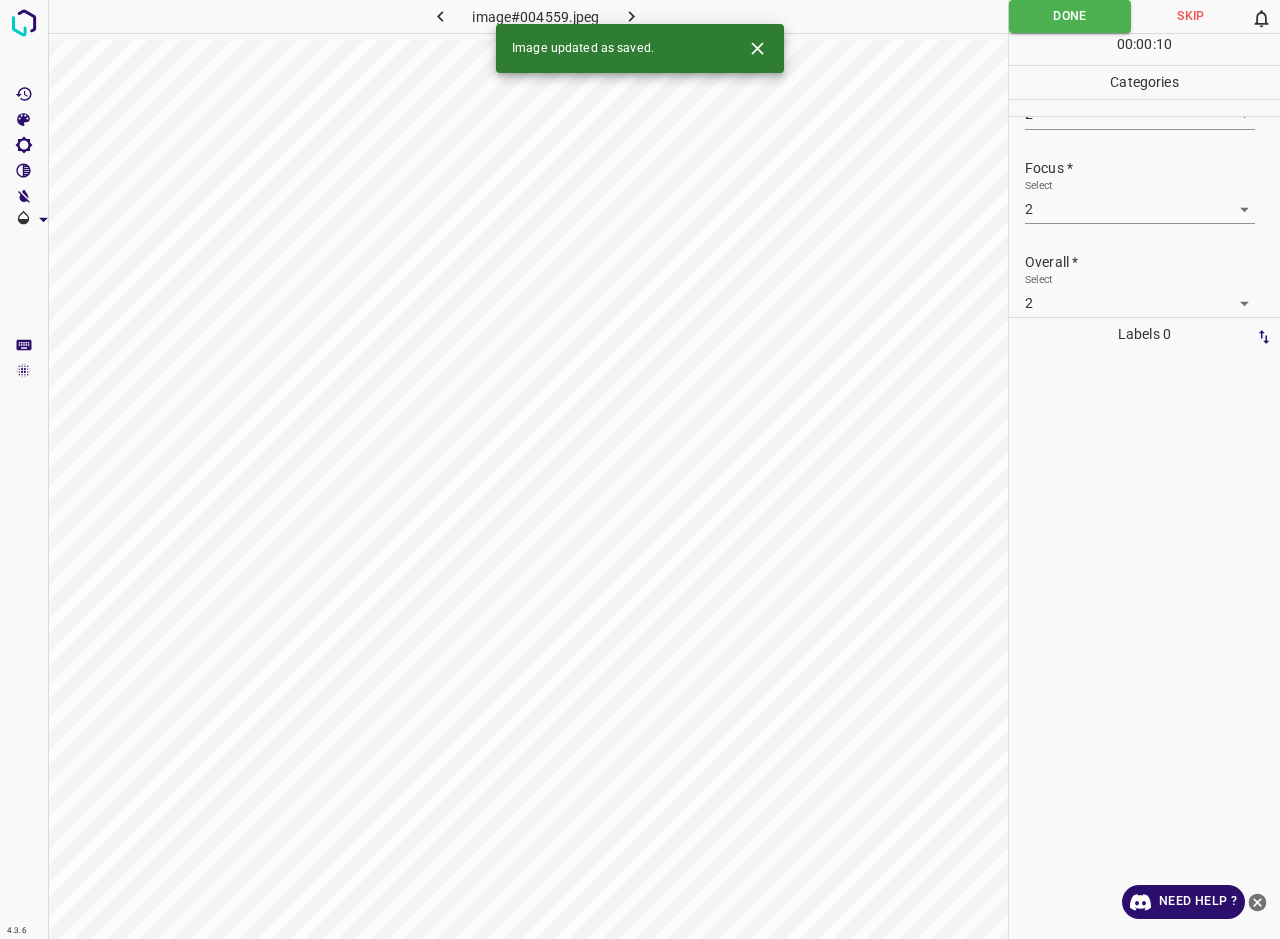 click 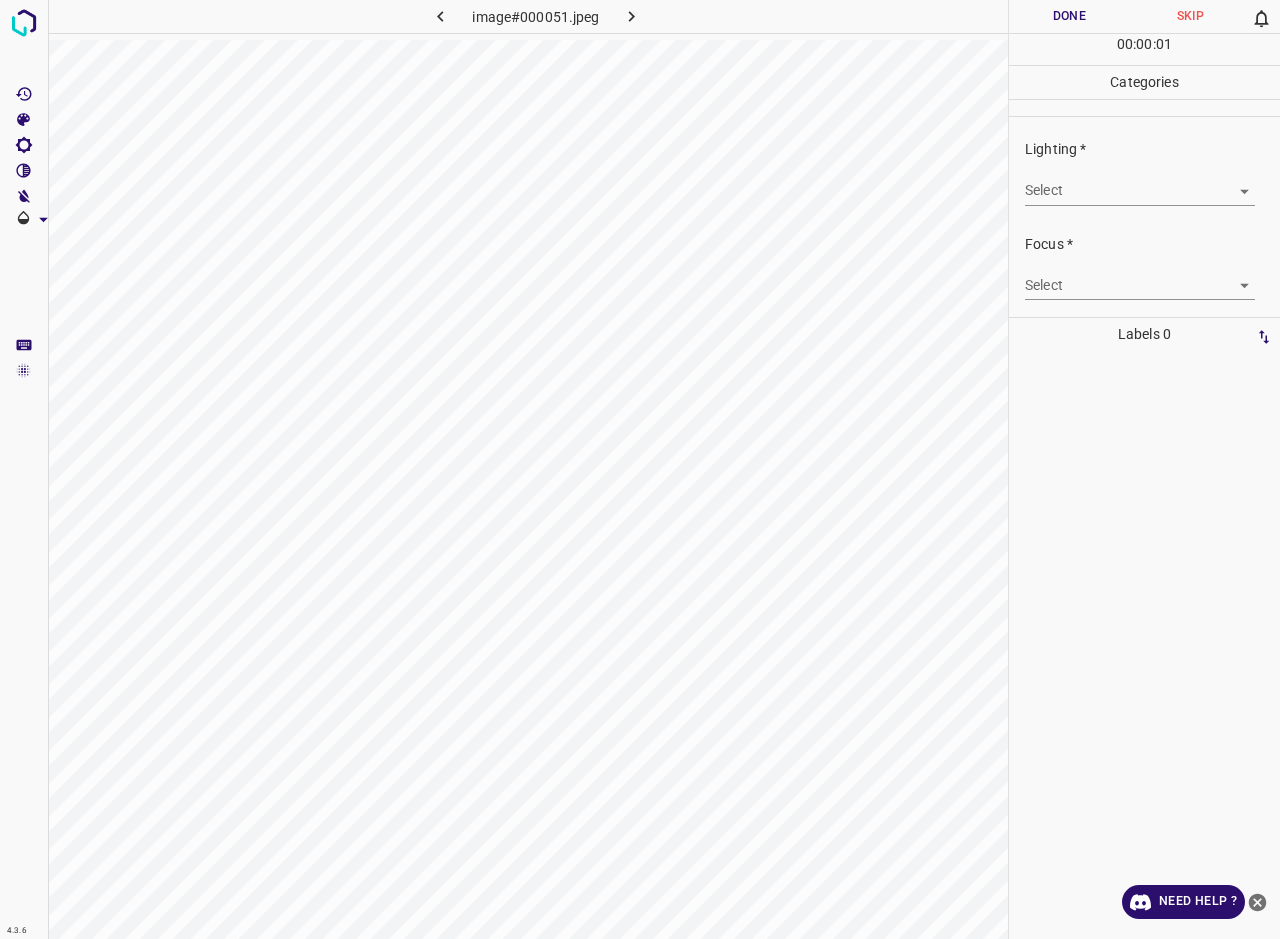 click on "4.3.6  image#000051.jpeg Done Skip 0 00   : 00   : 01   Categories Lighting *  Select ​ Focus *  Select ​ Overall *  Select ​ Labels   0 Categories 1 Lighting 2 Focus 3 Overall Tools Space Change between modes (Draw & Edit) I Auto labeling R Restore zoom M Zoom in N Zoom out Delete Delete selecte label Filters Z Restore filters X Saturation filter C Brightness filter V Contrast filter B Gray scale filter General O Download Need Help ? - Text - Hide - Delete" at bounding box center (640, 469) 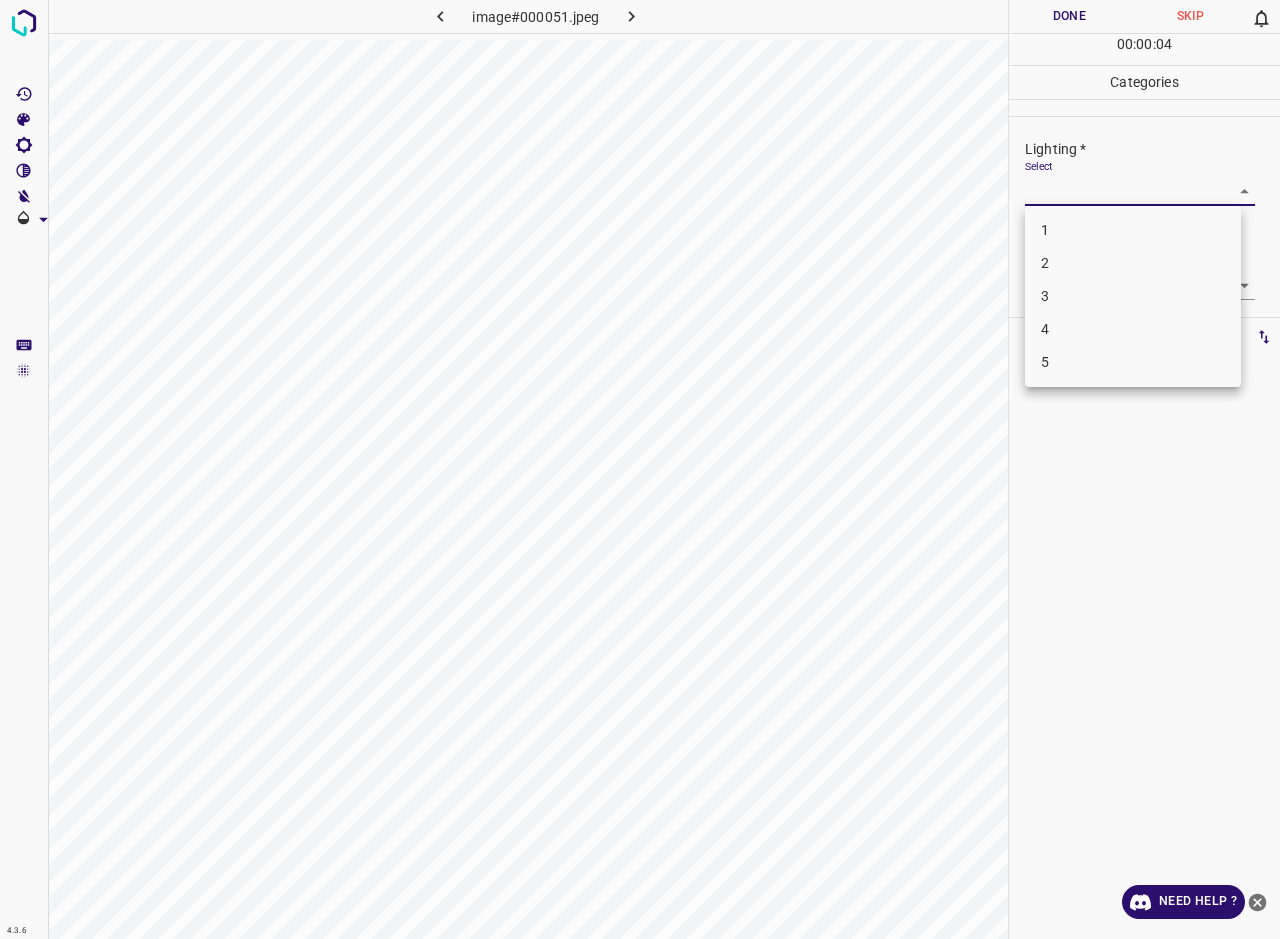 click on "3" at bounding box center (1133, 296) 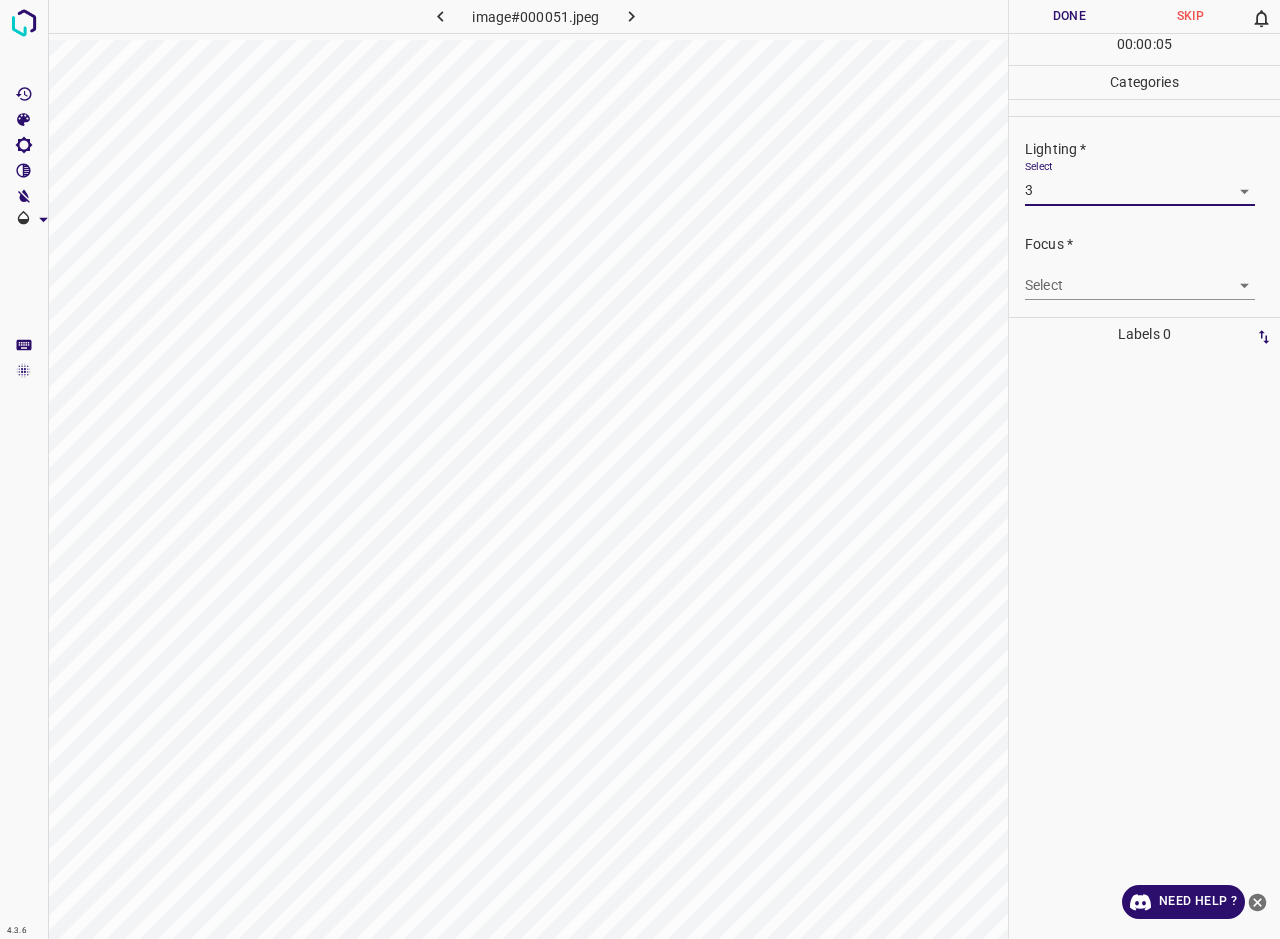 click on "4.3.6  image#000051.jpeg Done Skip 0 00   : 00   : 05   Categories Lighting *  Select 3 3 Focus *  Select ​ Overall *  Select ​ Labels   0 Categories 1 Lighting 2 Focus 3 Overall Tools Space Change between modes (Draw & Edit) I Auto labeling R Restore zoom M Zoom in N Zoom out Delete Delete selecte label Filters Z Restore filters X Saturation filter C Brightness filter V Contrast filter B Gray scale filter General O Download Need Help ? - Text - Hide - Delete" at bounding box center [640, 469] 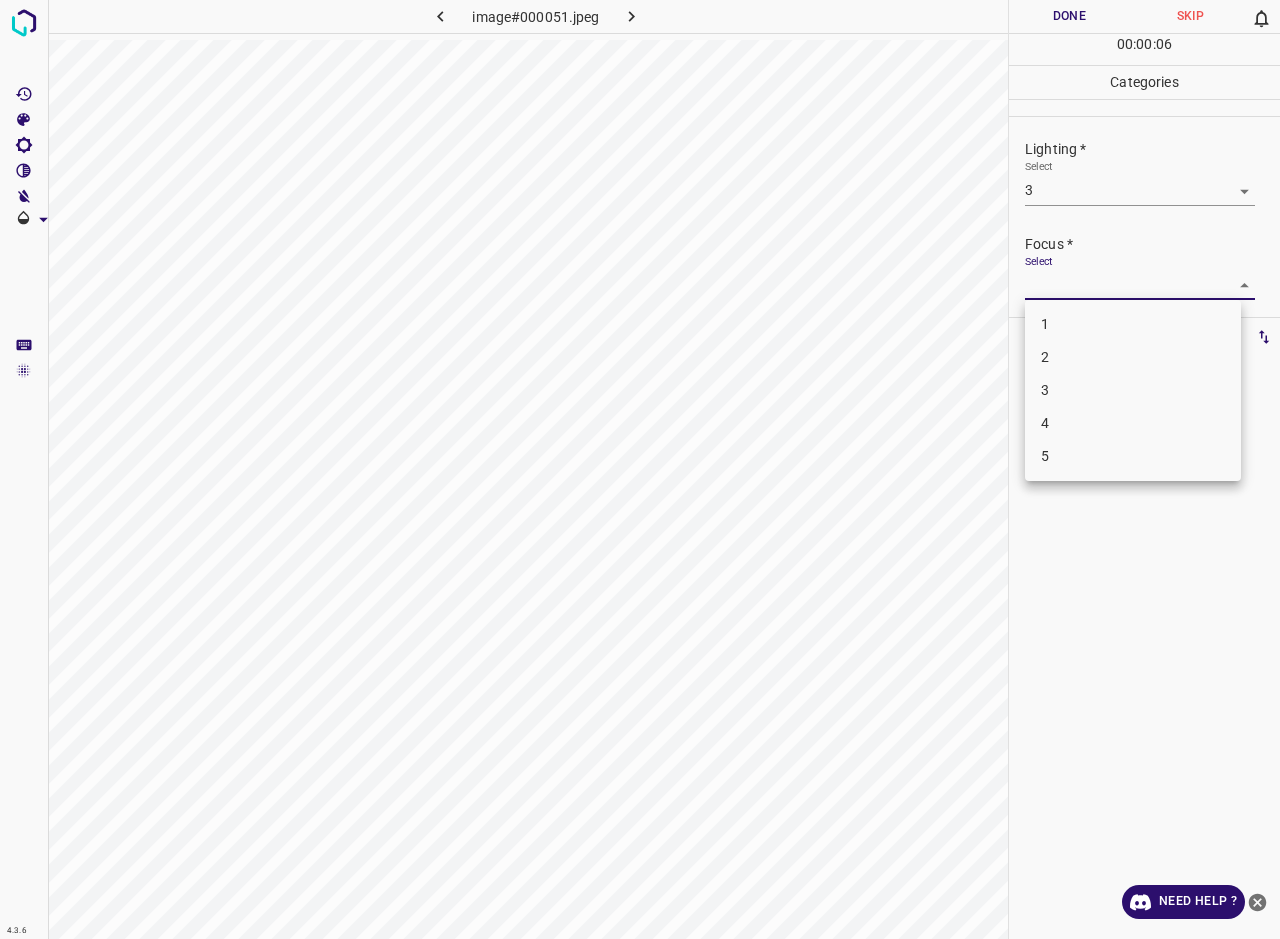 click on "3" at bounding box center [1133, 390] 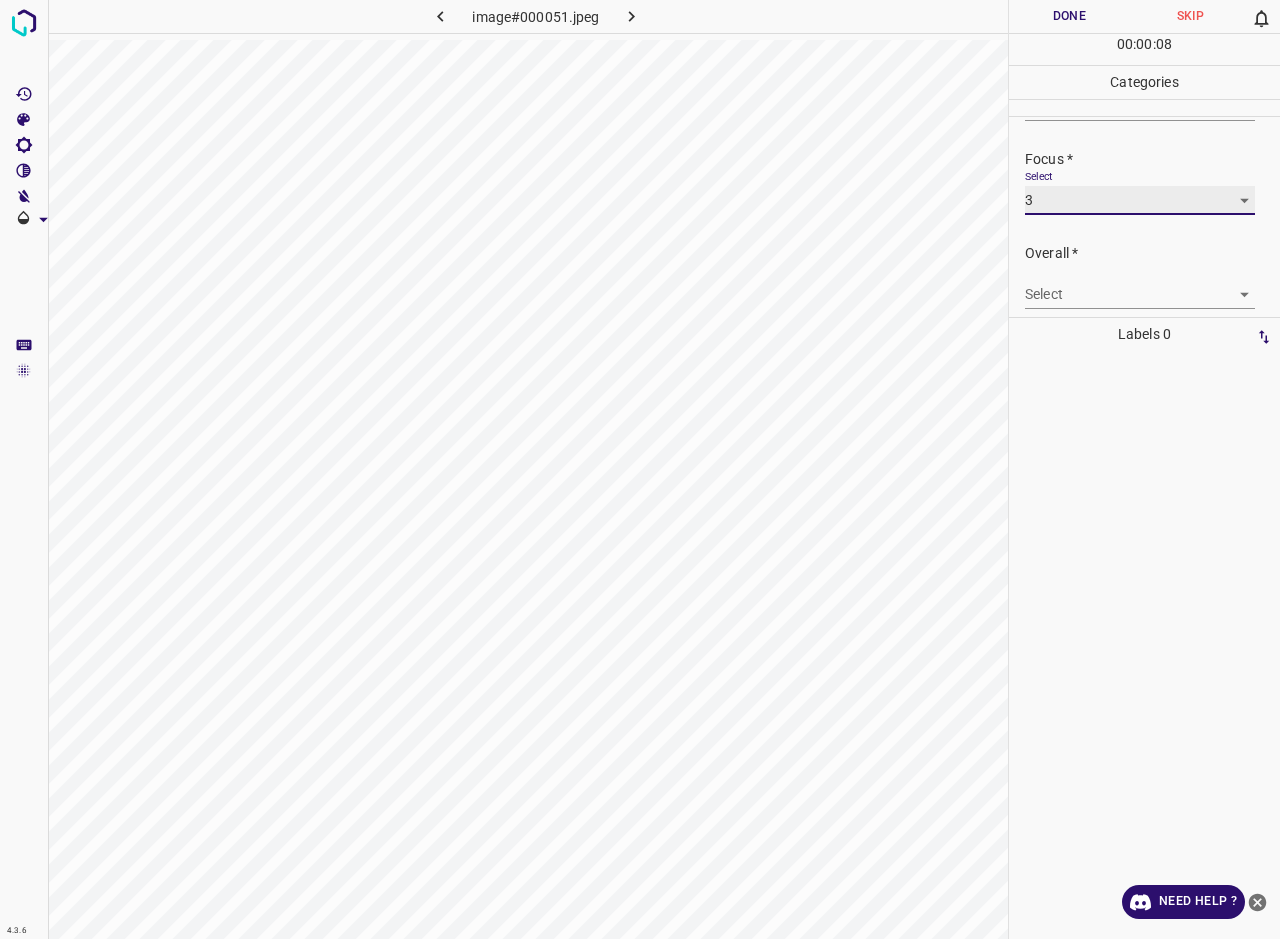 scroll, scrollTop: 98, scrollLeft: 0, axis: vertical 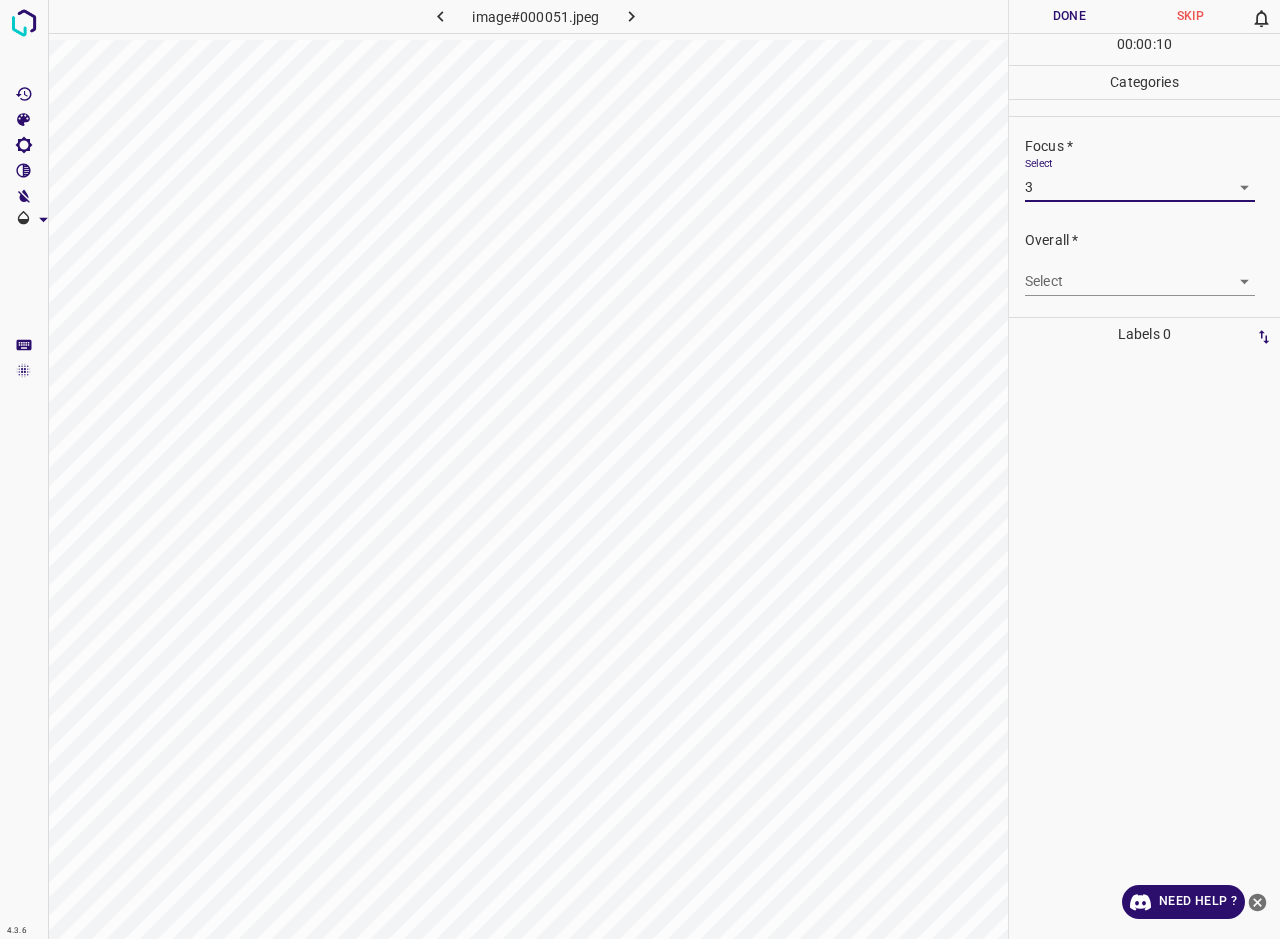 click on "4.3.6  image#000051.jpeg Done Skip 0 00   : 00   : 10   Categories Lighting *  Select 3 3 Focus *  Select 3 3 Overall *  Select ​ Labels   0 Categories 1 Lighting 2 Focus 3 Overall Tools Space Change between modes (Draw & Edit) I Auto labeling R Restore zoom M Zoom in N Zoom out Delete Delete selecte label Filters Z Restore filters X Saturation filter C Brightness filter V Contrast filter B Gray scale filter General O Download Need Help ? - Text - Hide - Delete" at bounding box center [640, 469] 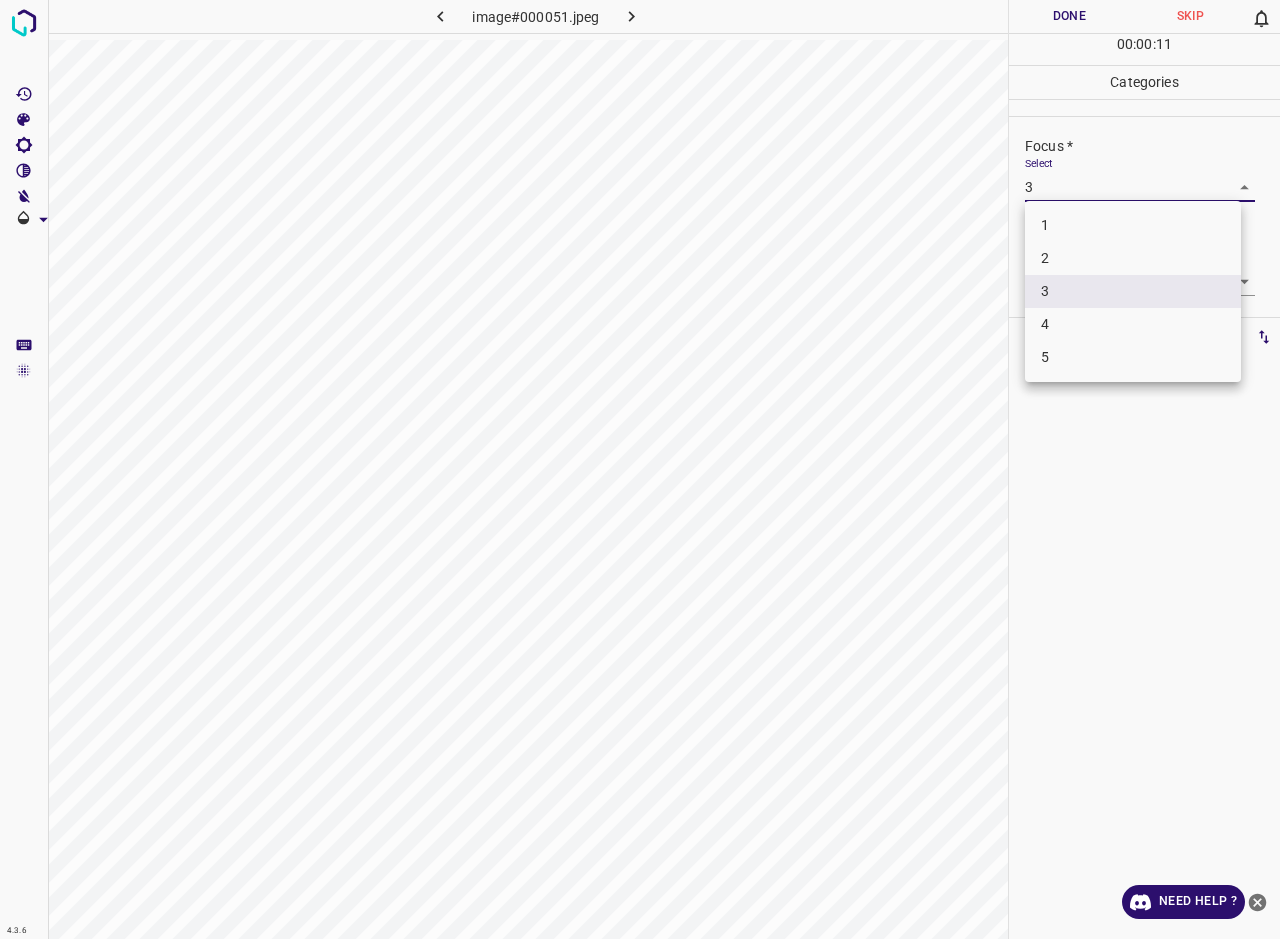 click on "2" at bounding box center (1133, 258) 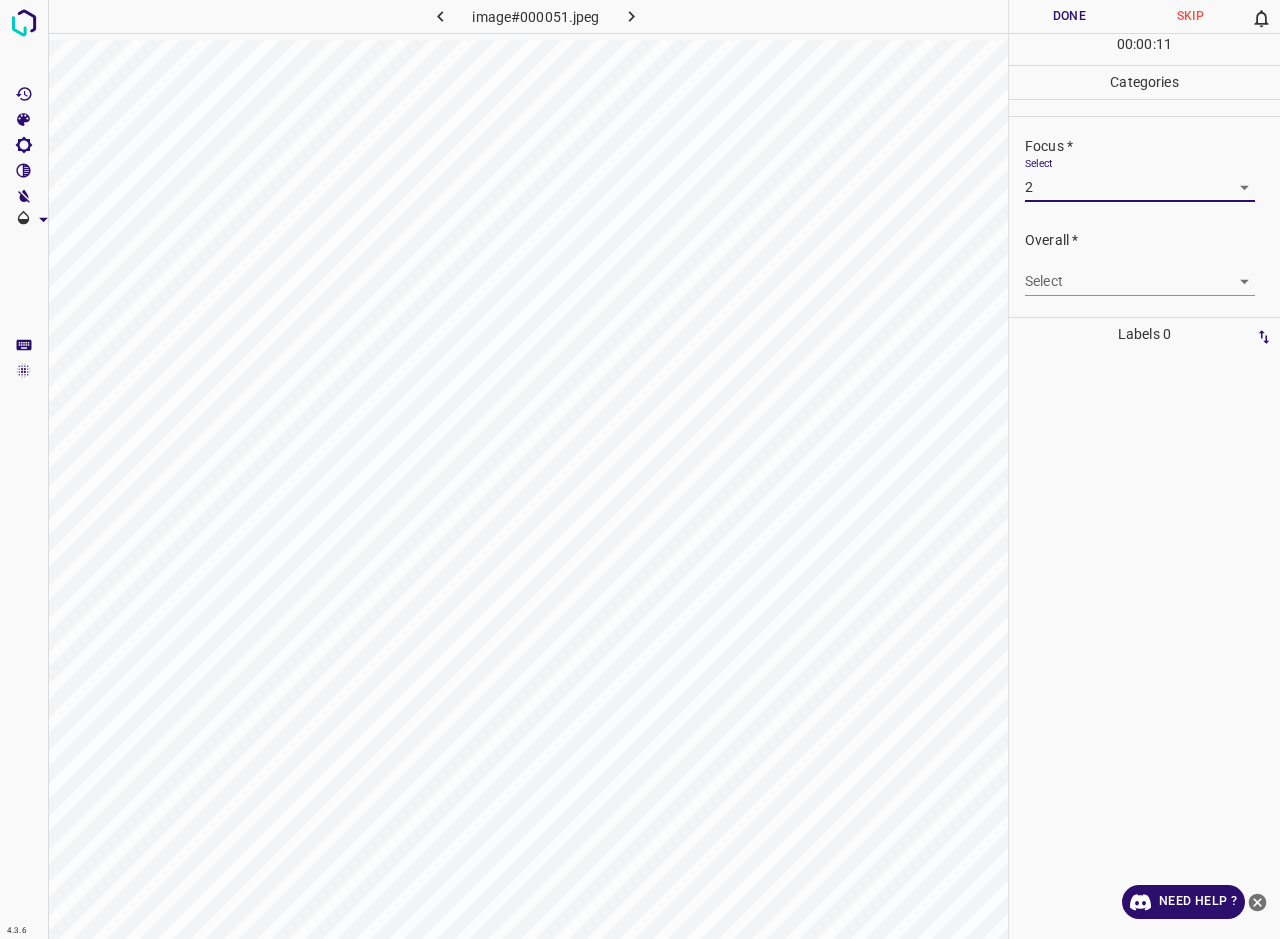 click on "4.3.6  image#000051.jpeg Done Skip 0 00   : 00   : 11   Categories Lighting *  Select 3 3 Focus *  Select 2 2 Overall *  Select ​ Labels   0 Categories 1 Lighting 2 Focus 3 Overall Tools Space Change between modes (Draw & Edit) I Auto labeling R Restore zoom M Zoom in N Zoom out Delete Delete selecte label Filters Z Restore filters X Saturation filter C Brightness filter V Contrast filter B Gray scale filter General O Download Need Help ? - Text - Hide - Delete 1 2 3 4 5" at bounding box center (640, 469) 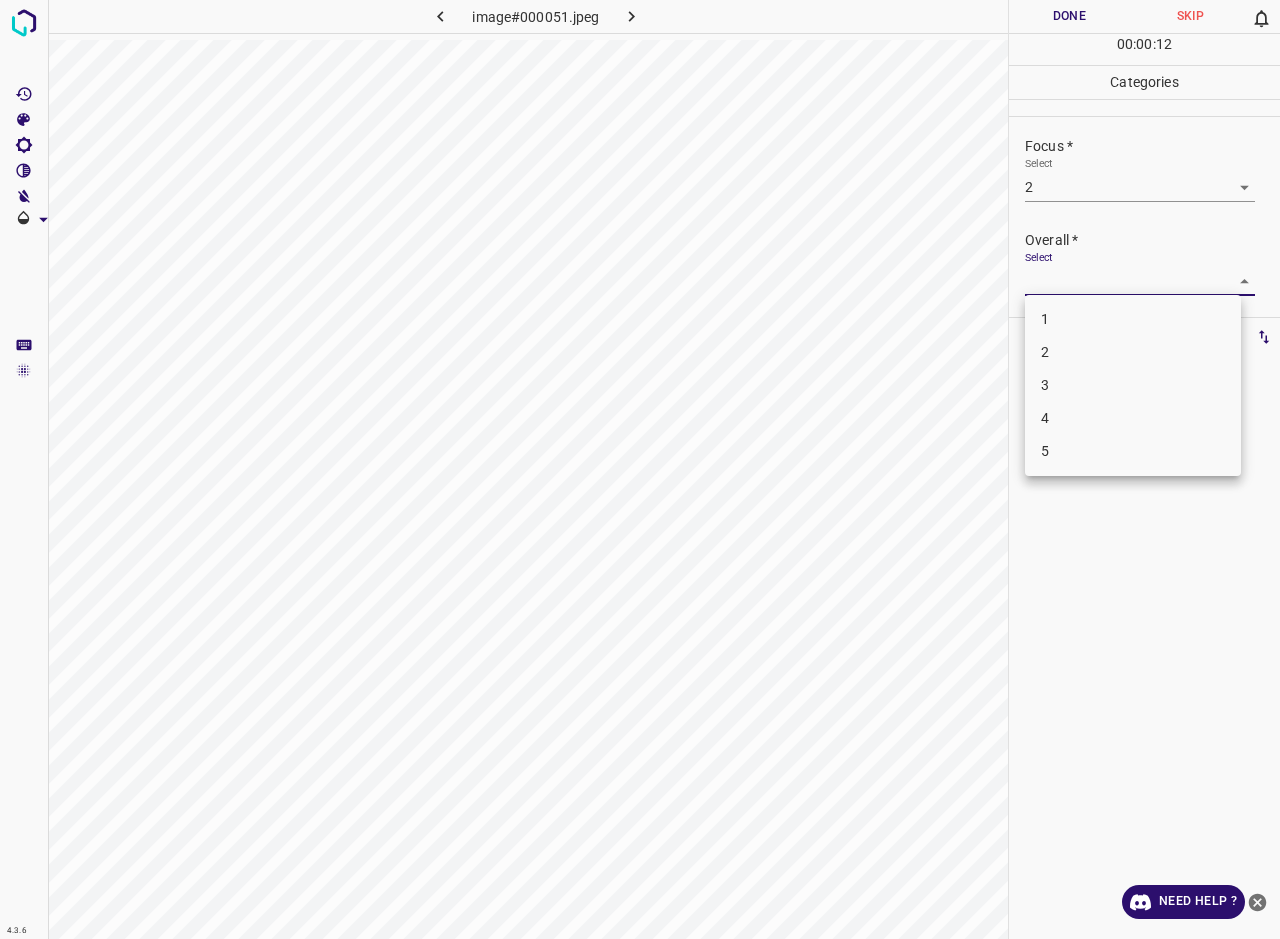 click on "3" at bounding box center (1133, 385) 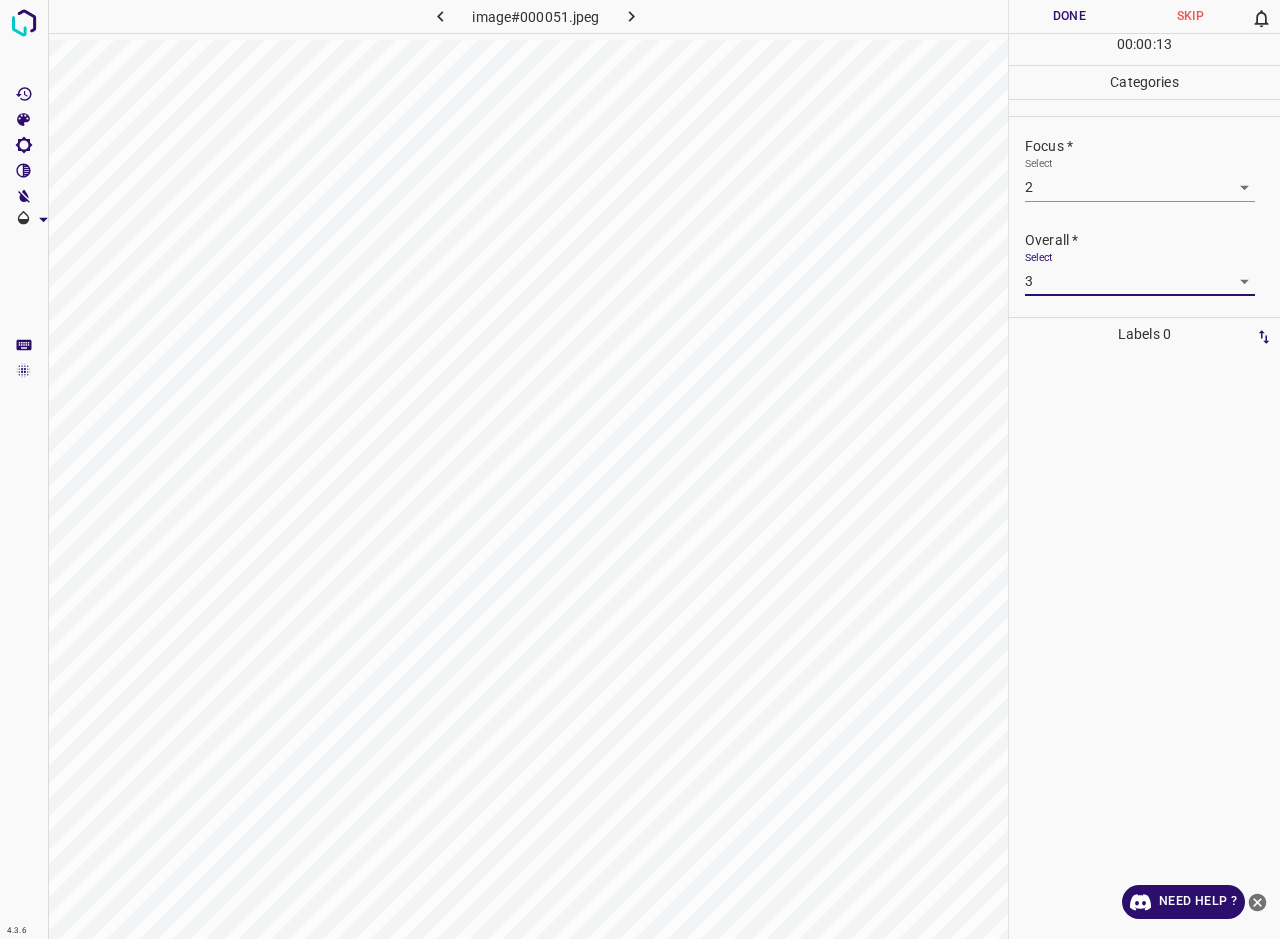 click on "Done" at bounding box center [1069, 16] 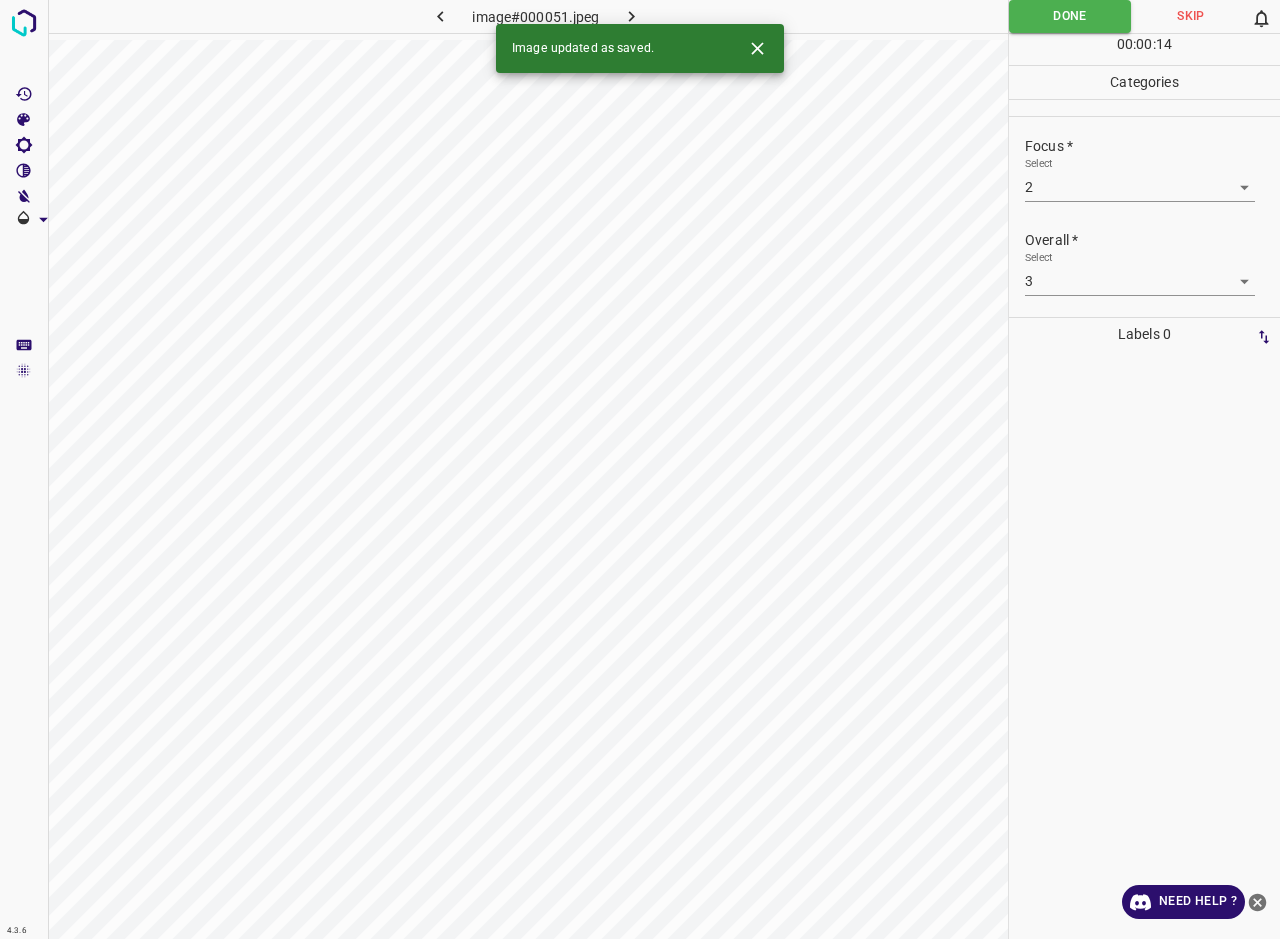 click 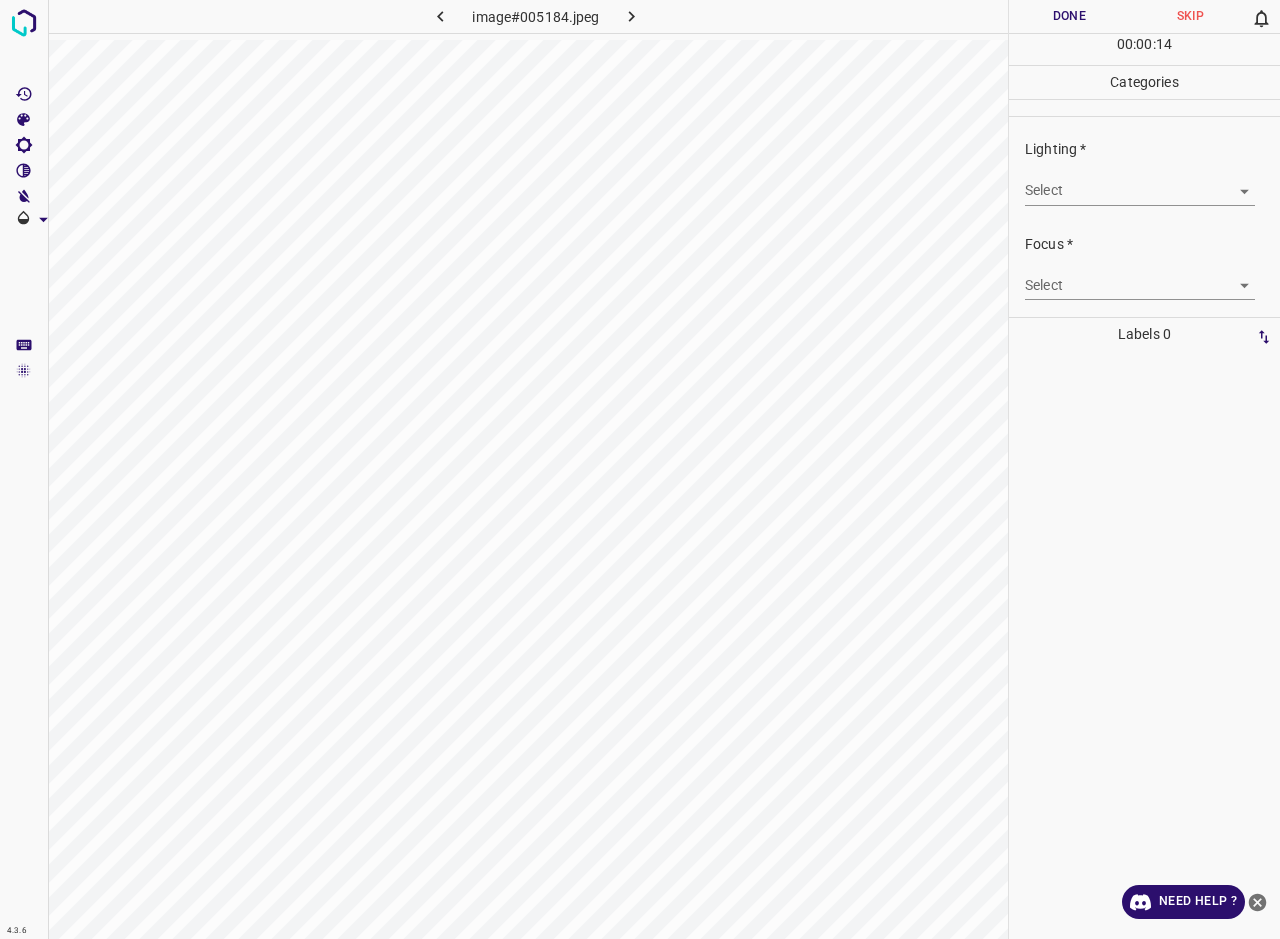click on "4.3.6  image#005184.jpeg Done Skip 0 00   : 00   : 14   Categories Lighting *  Select ​ Focus *  Select ​ Overall *  Select ​ Labels   0 Categories 1 Lighting 2 Focus 3 Overall Tools Space Change between modes (Draw & Edit) I Auto labeling R Restore zoom M Zoom in N Zoom out Delete Delete selecte label Filters Z Restore filters X Saturation filter C Brightness filter V Contrast filter B Gray scale filter General O Download Need Help ? - Text - Hide - Delete" at bounding box center [640, 469] 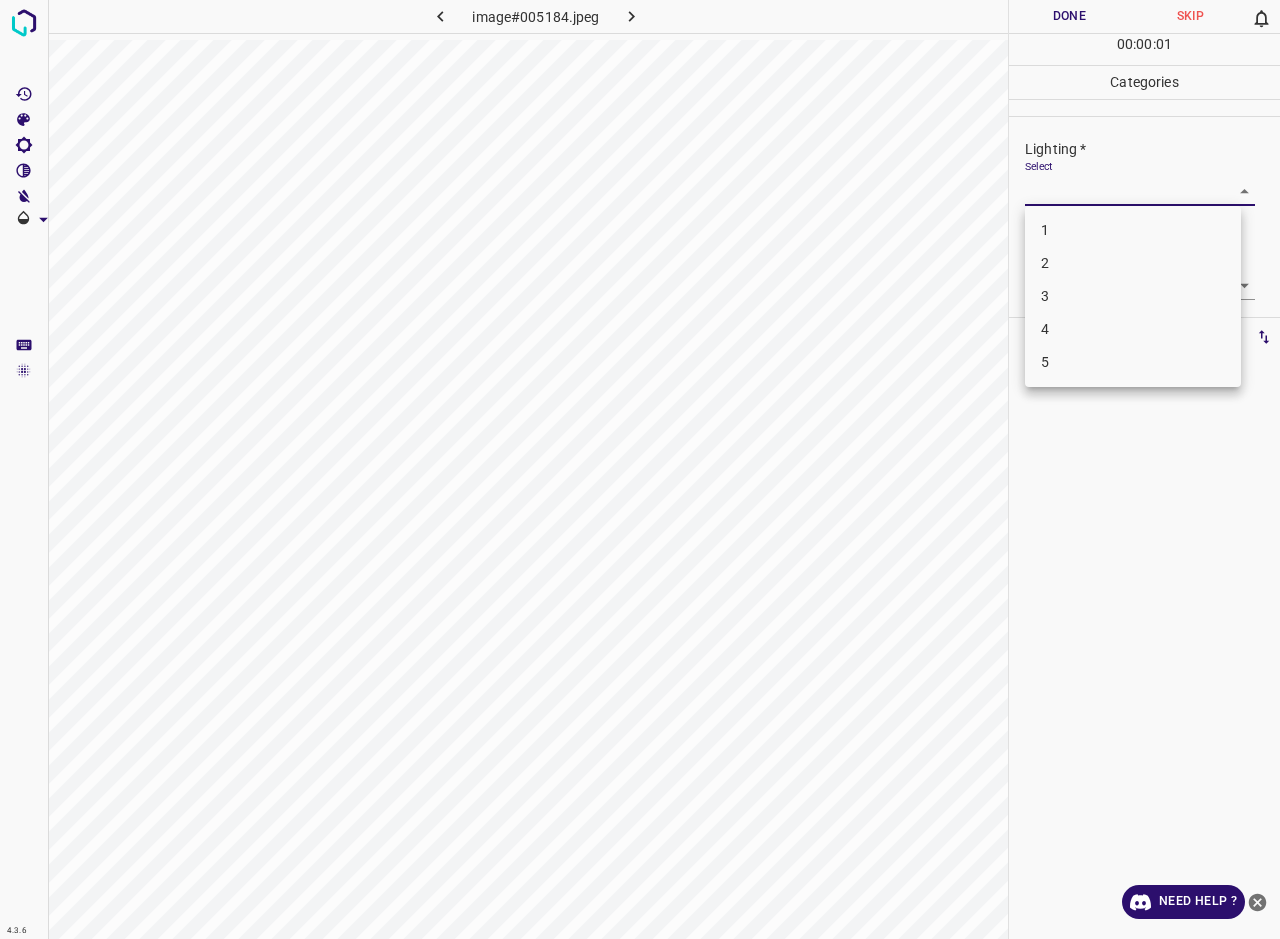 click on "2" at bounding box center (1133, 263) 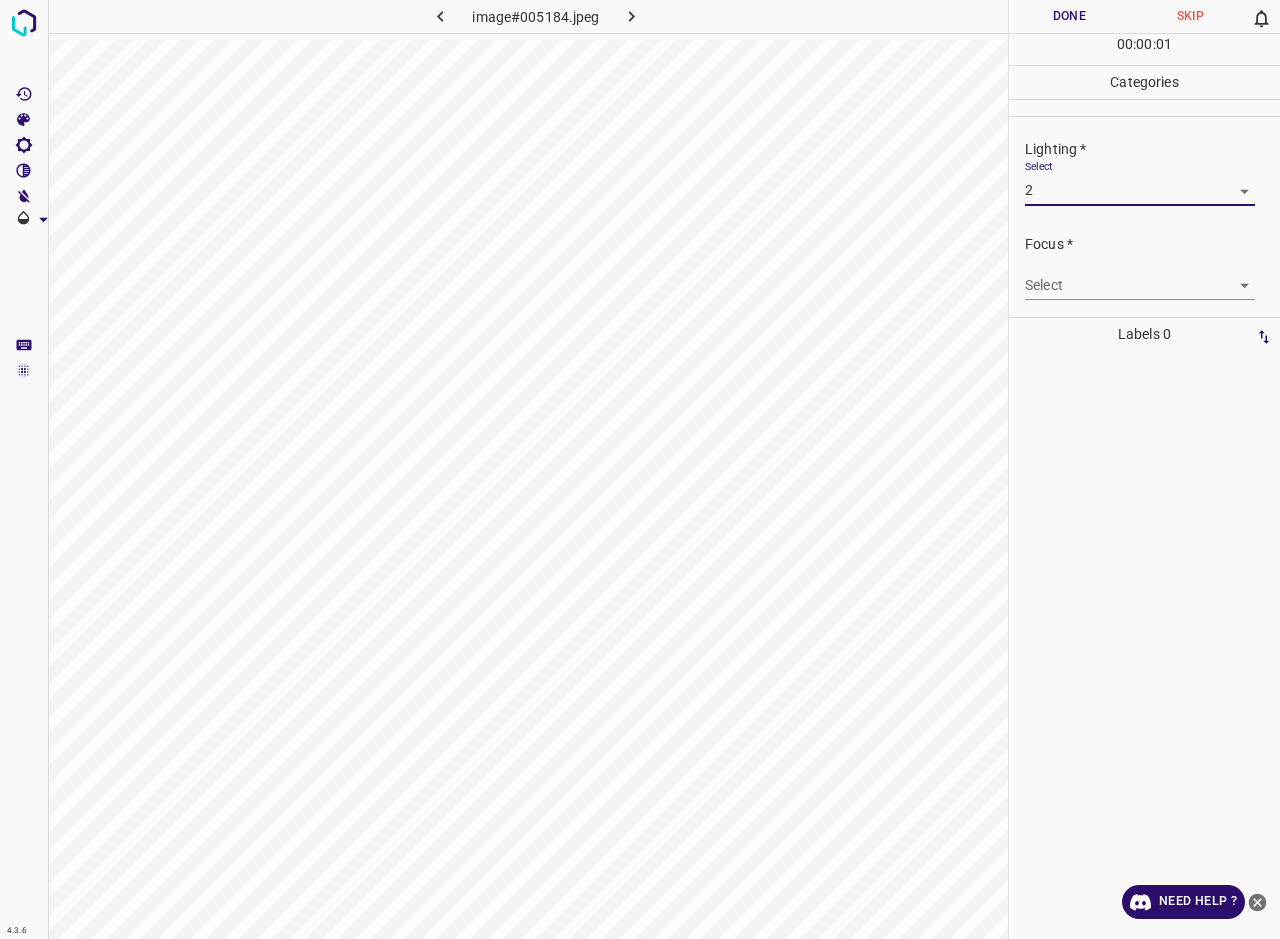 click on "4.3.6  image#005184.jpeg Done Skip 0 00   : 00   : 01   Categories Lighting *  Select 2 2 Focus *  Select ​ Overall *  Select ​ Labels   0 Categories 1 Lighting 2 Focus 3 Overall Tools Space Change between modes (Draw & Edit) I Auto labeling R Restore zoom M Zoom in N Zoom out Delete Delete selecte label Filters Z Restore filters X Saturation filter C Brightness filter V Contrast filter B Gray scale filter General O Download Need Help ? - Text - Hide - Delete 1 2 3 4 5" at bounding box center (640, 469) 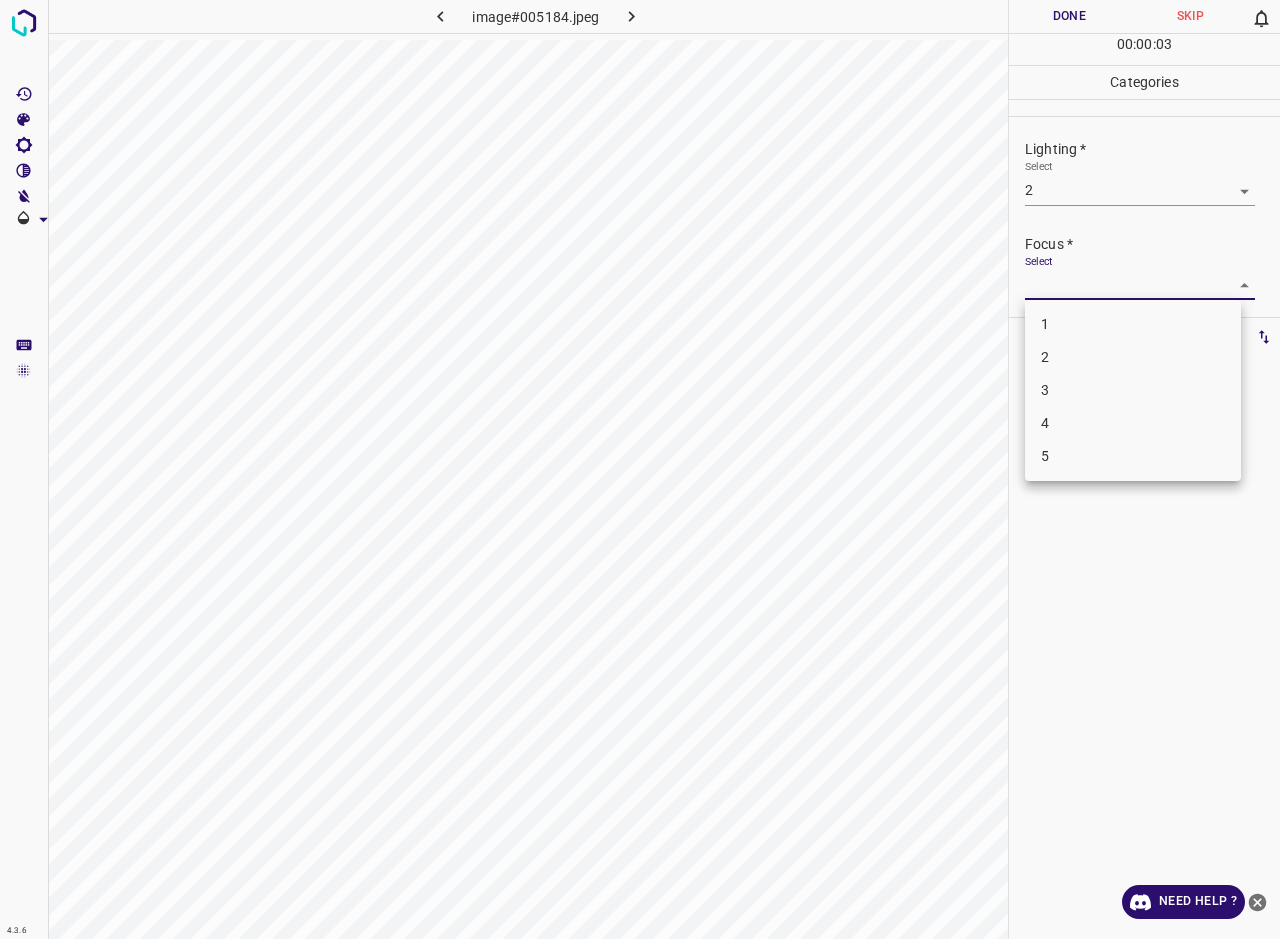 click on "3" at bounding box center [1133, 390] 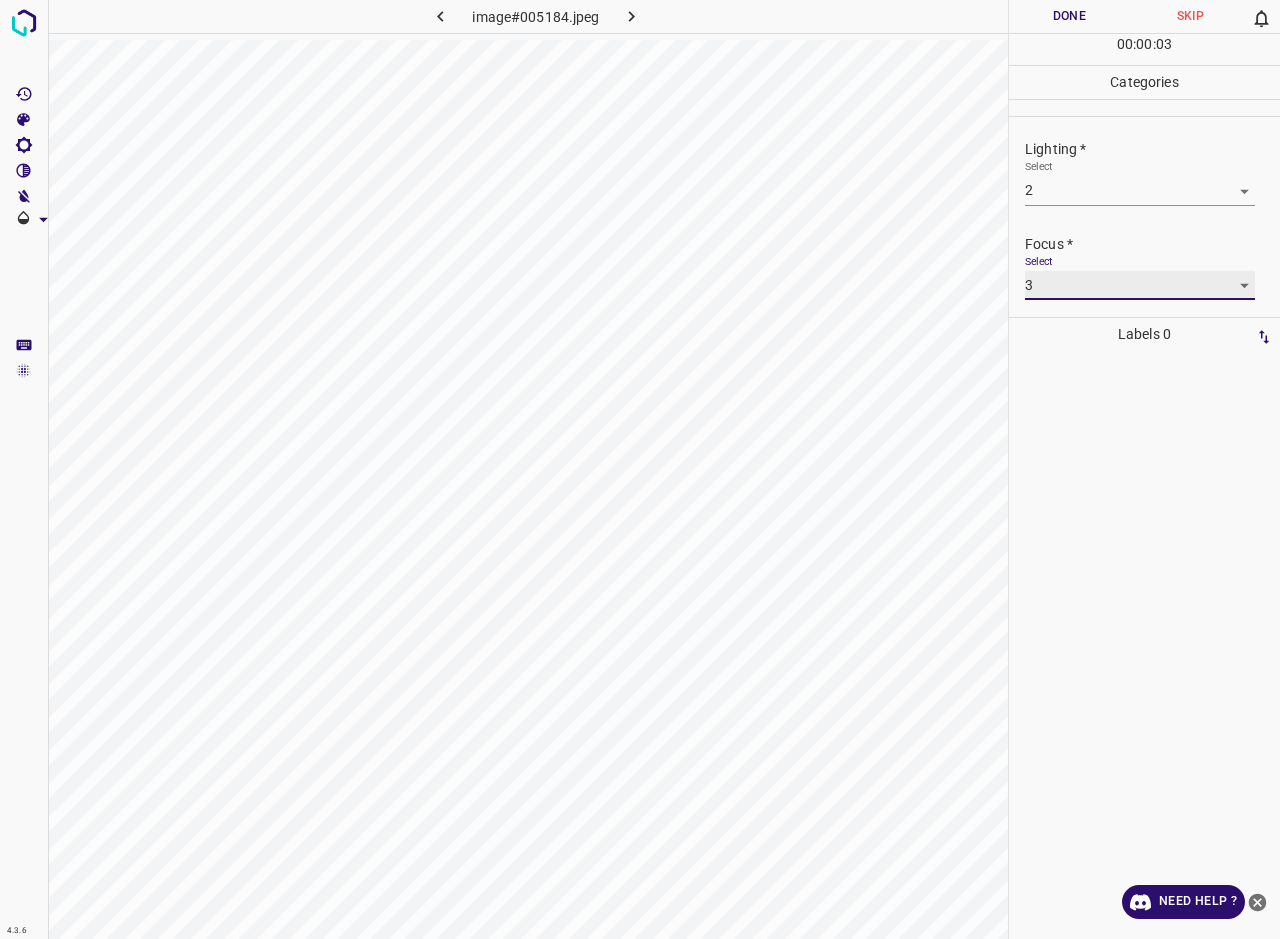 scroll, scrollTop: 86, scrollLeft: 0, axis: vertical 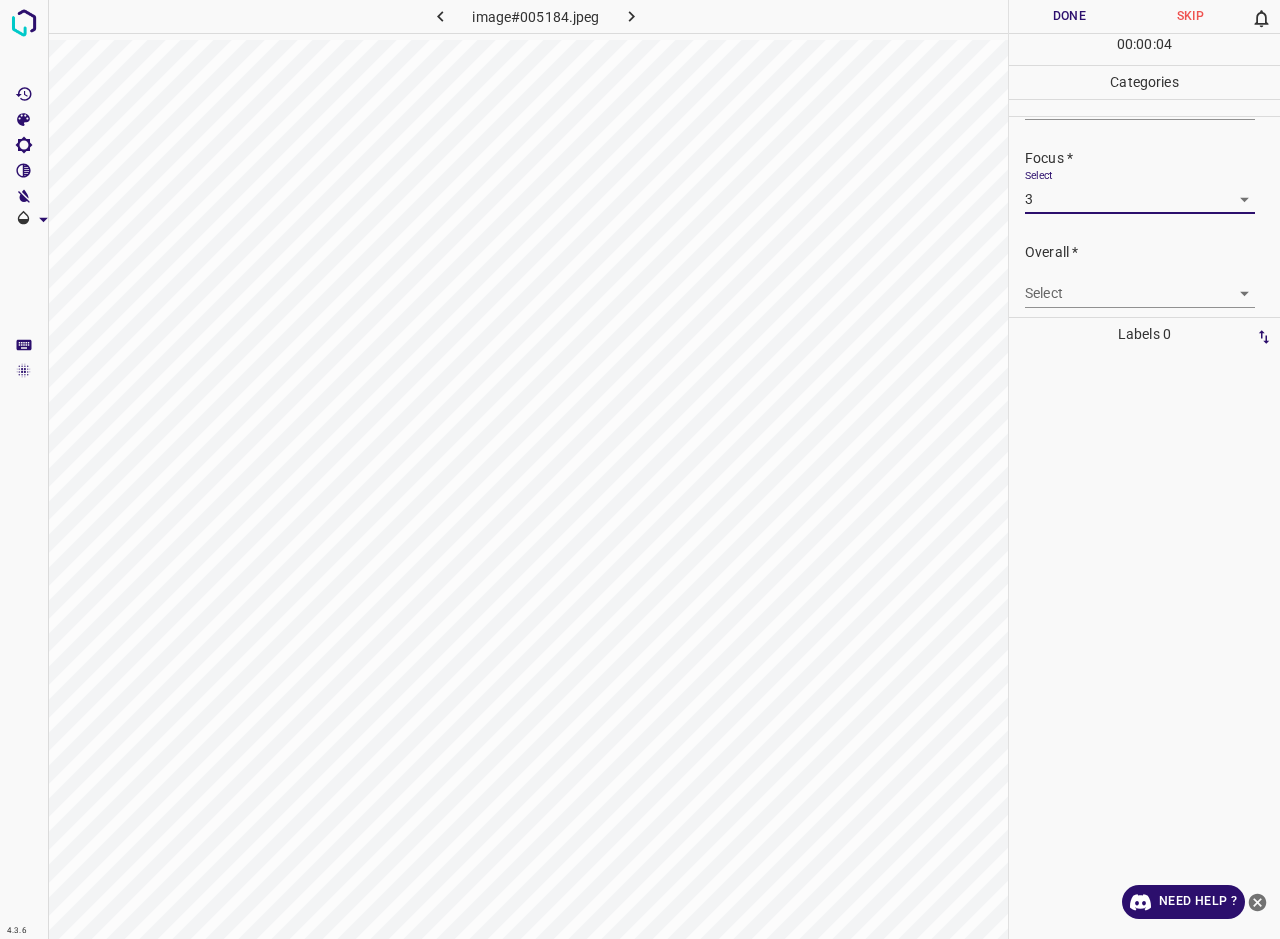 click on "4.3.6  image#005184.jpeg Done Skip 0 00   : 00   : 04   Categories Lighting *  Select 2 2 Focus *  Select 3 3 Overall *  Select ​ Labels   0 Categories 1 Lighting 2 Focus 3 Overall Tools Space Change between modes (Draw & Edit) I Auto labeling R Restore zoom M Zoom in N Zoom out Delete Delete selecte label Filters Z Restore filters X Saturation filter C Brightness filter V Contrast filter B Gray scale filter General O Download Need Help ? - Text - Hide - Delete" at bounding box center [640, 469] 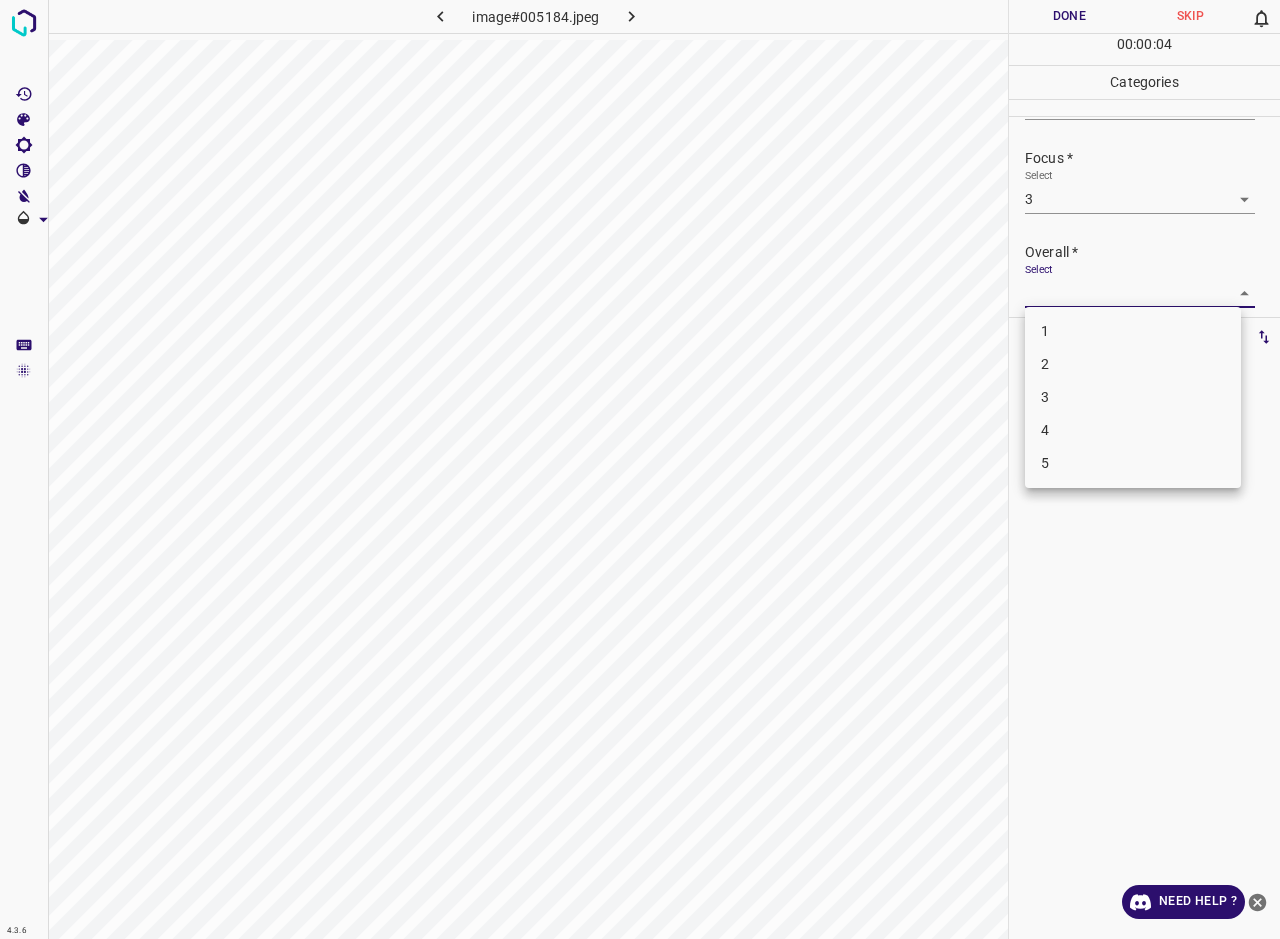 click on "2" at bounding box center [1133, 364] 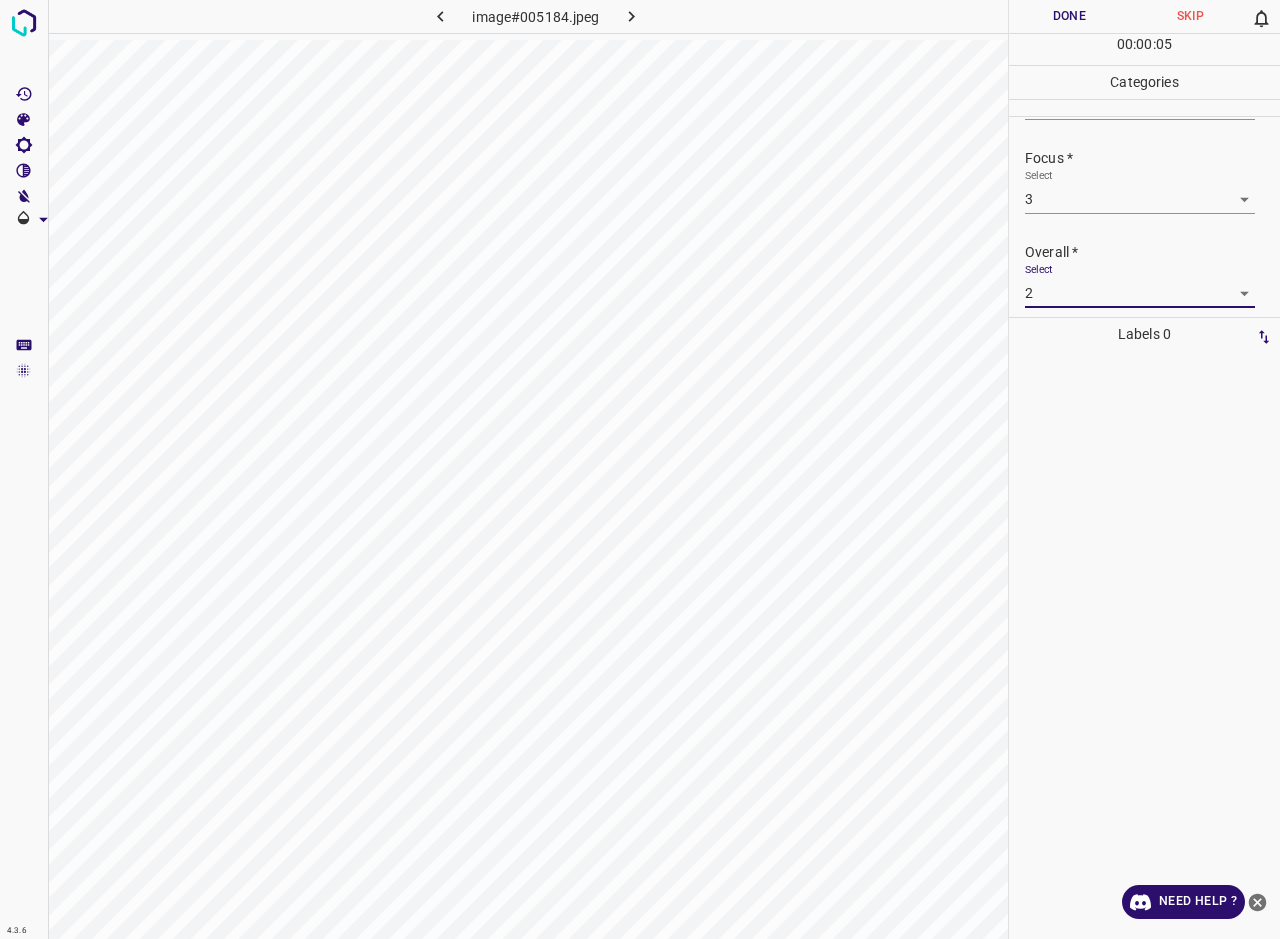 click on "Done" at bounding box center [1069, 16] 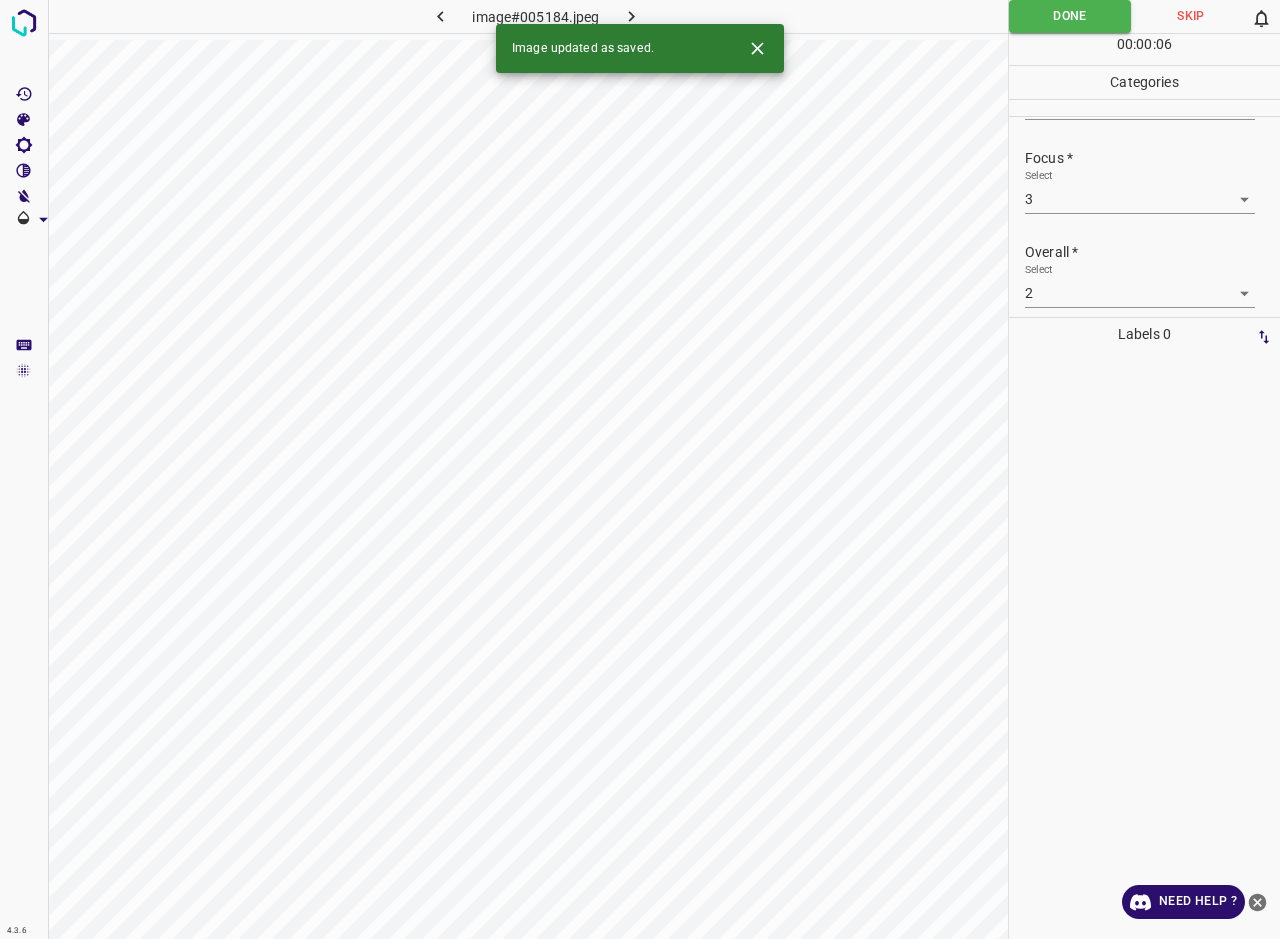 click 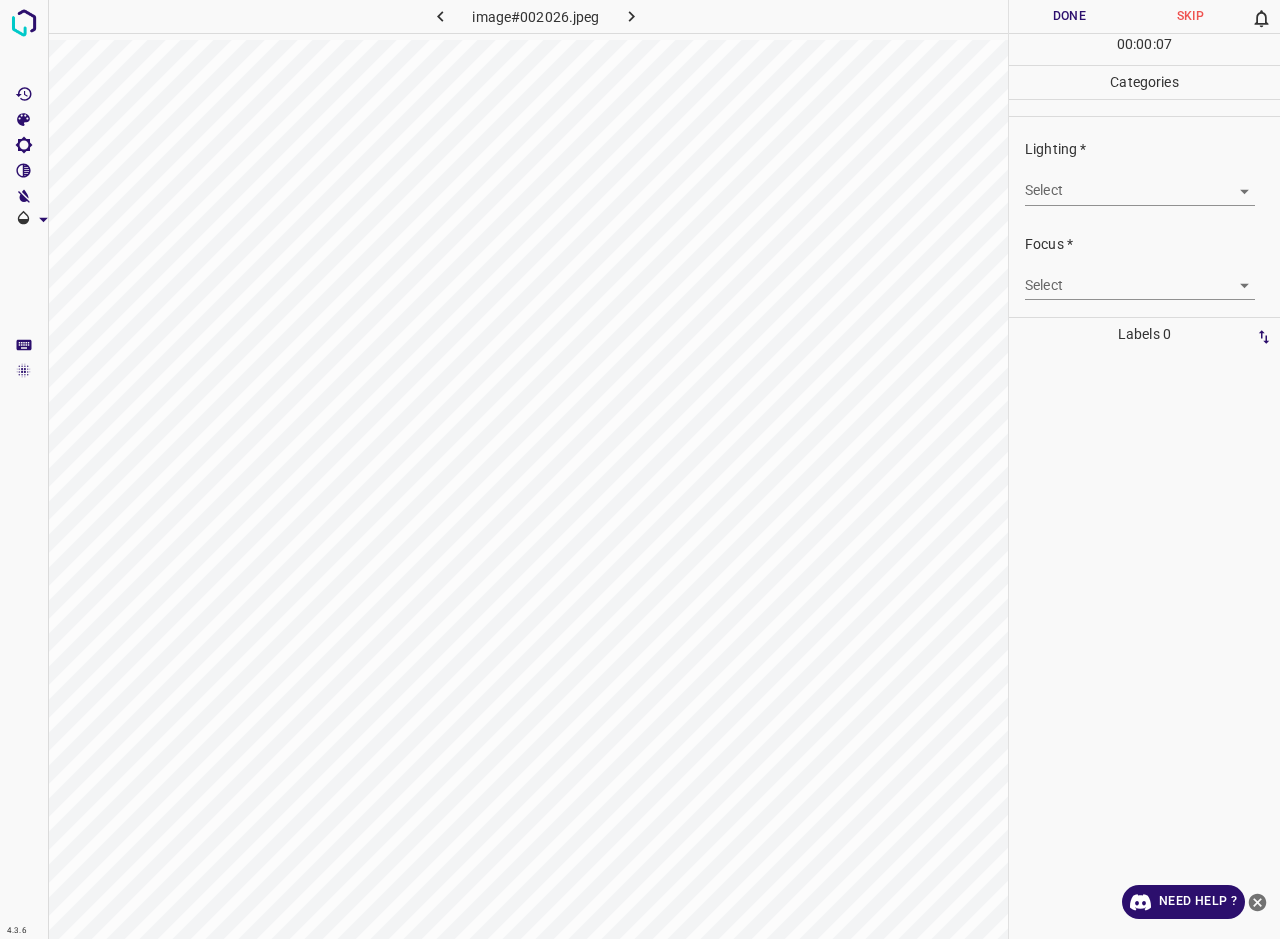 click on "4.3.6  image#002026.jpeg Done Skip 0 00   : 00   : 07   Categories Lighting *  Select ​ Focus *  Select ​ Overall *  Select ​ Labels   0 Categories 1 Lighting 2 Focus 3 Overall Tools Space Change between modes (Draw & Edit) I Auto labeling R Restore zoom M Zoom in N Zoom out Delete Delete selecte label Filters Z Restore filters X Saturation filter C Brightness filter V Contrast filter B Gray scale filter General O Download Need Help ? - Text - Hide - Delete" at bounding box center [640, 469] 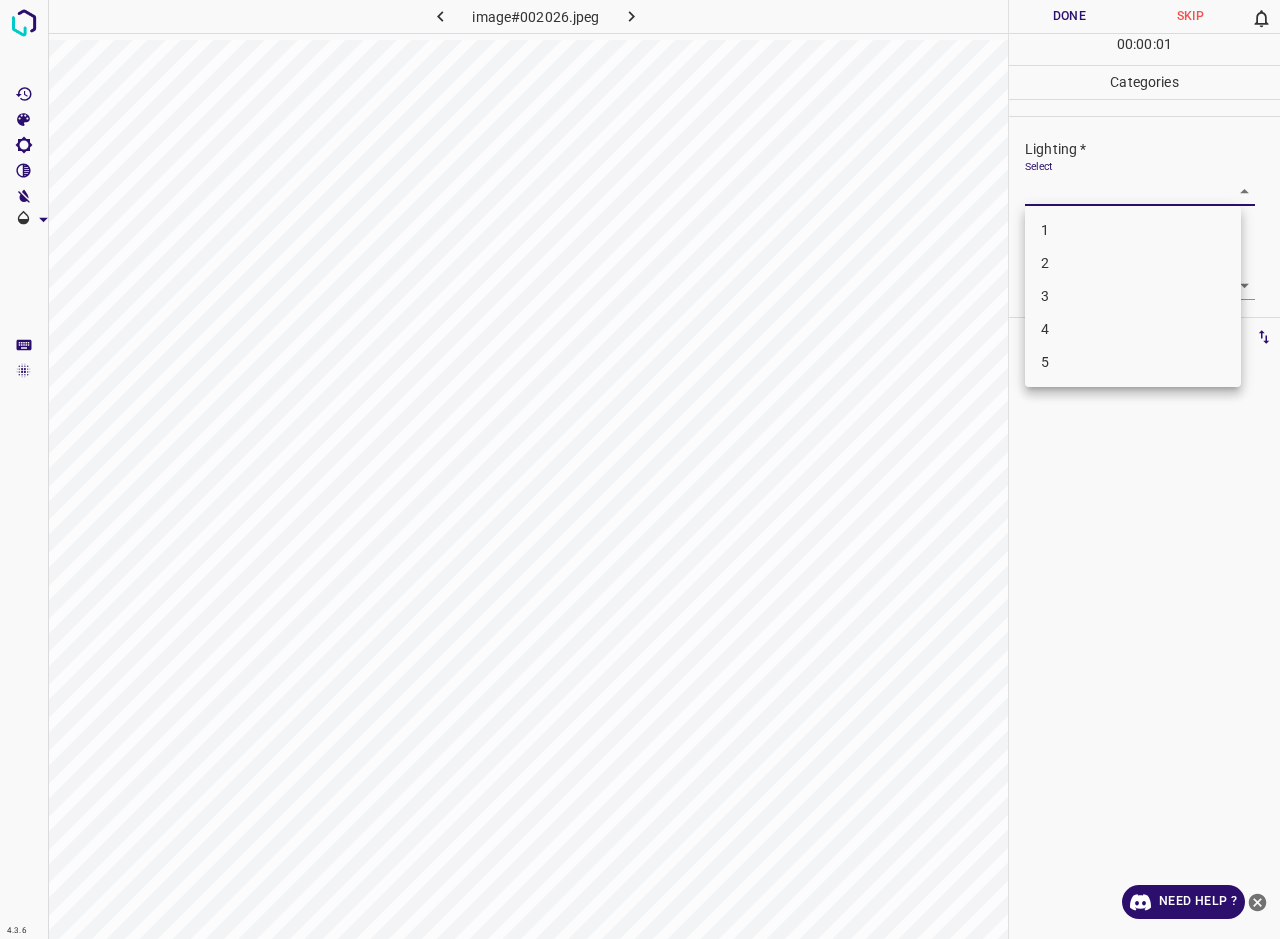 click on "3" at bounding box center (1133, 296) 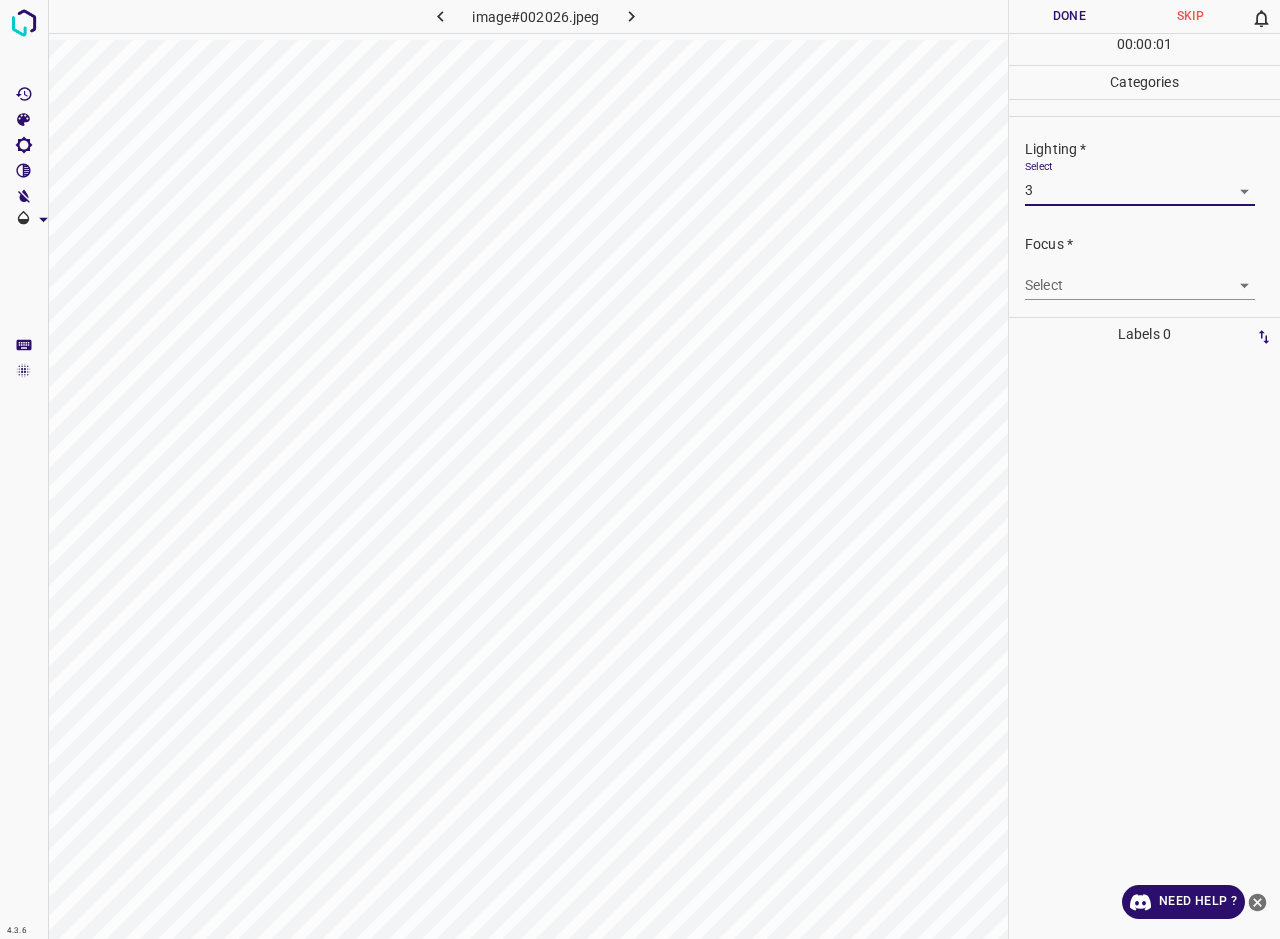 click on "4.3.6  image#002026.jpeg Done Skip 0 00   : 00   : 01   Categories Lighting *  Select 3 3 Focus *  Select ​ Overall *  Select ​ Labels   0 Categories 1 Lighting 2 Focus 3 Overall Tools Space Change between modes (Draw & Edit) I Auto labeling R Restore zoom M Zoom in N Zoom out Delete Delete selecte label Filters Z Restore filters X Saturation filter C Brightness filter V Contrast filter B Gray scale filter General O Download Need Help ? - Text - Hide - Delete 1 2 3 4 5" at bounding box center (640, 469) 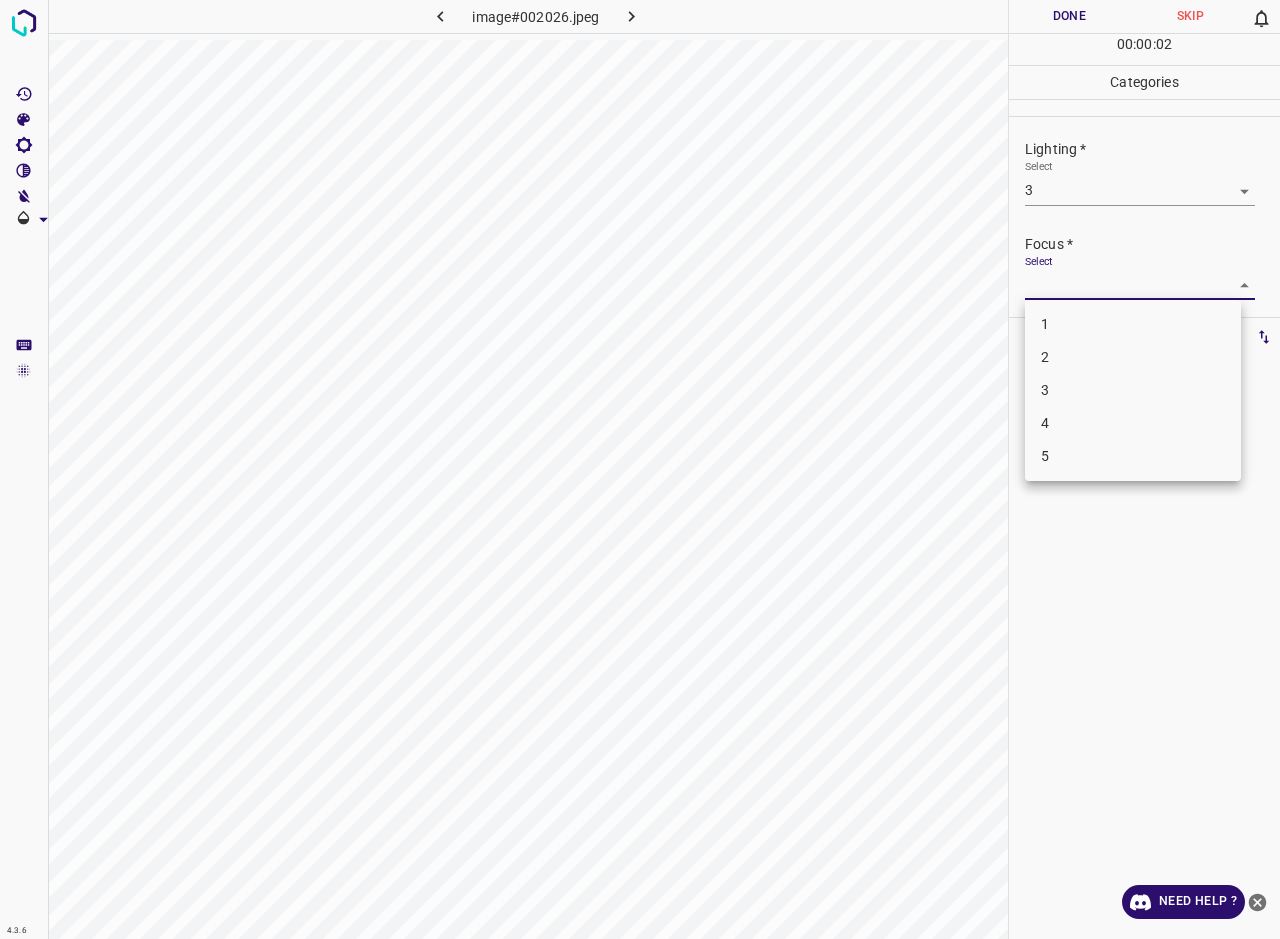 click on "3" at bounding box center (1133, 390) 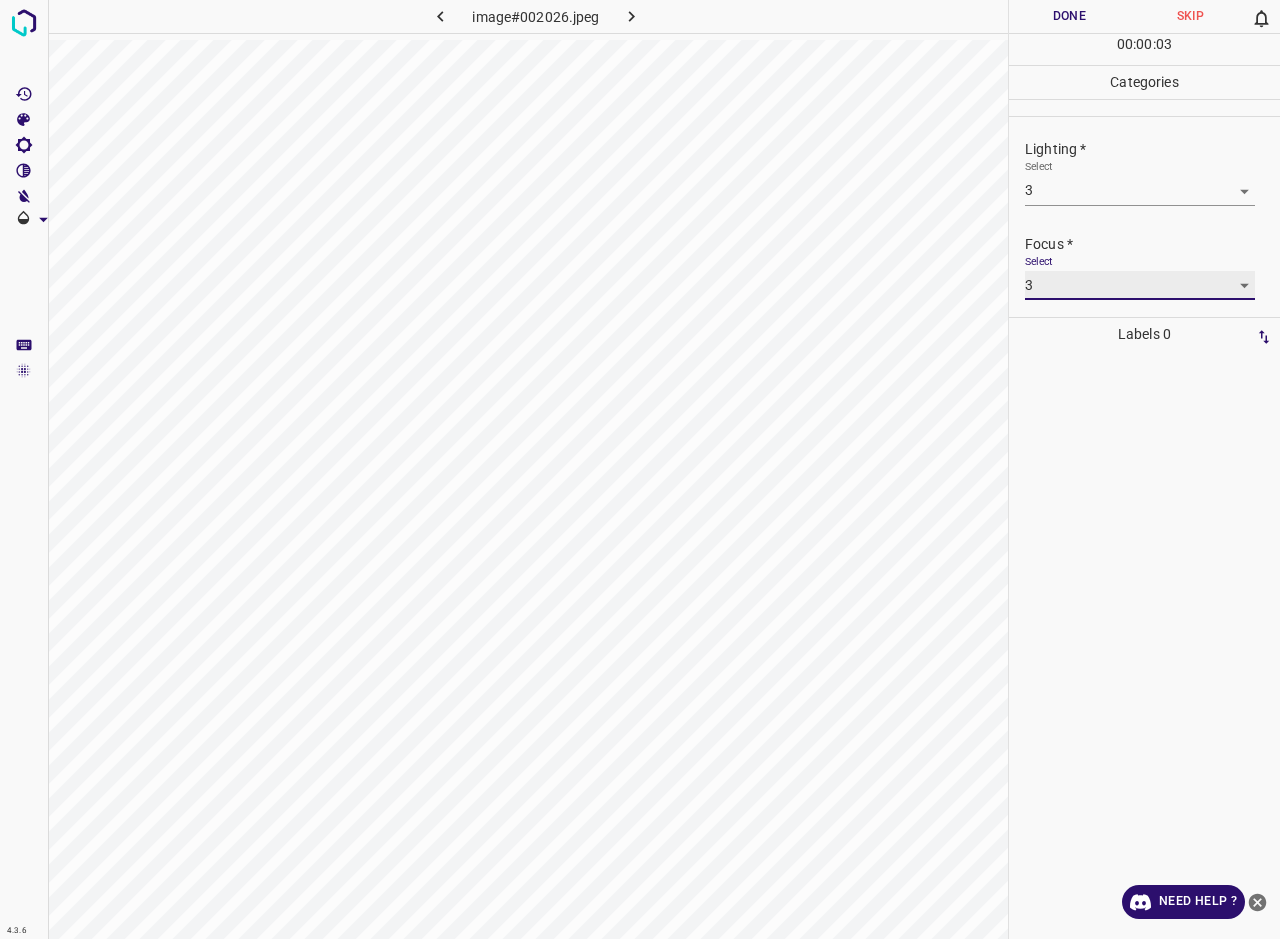 scroll, scrollTop: 98, scrollLeft: 0, axis: vertical 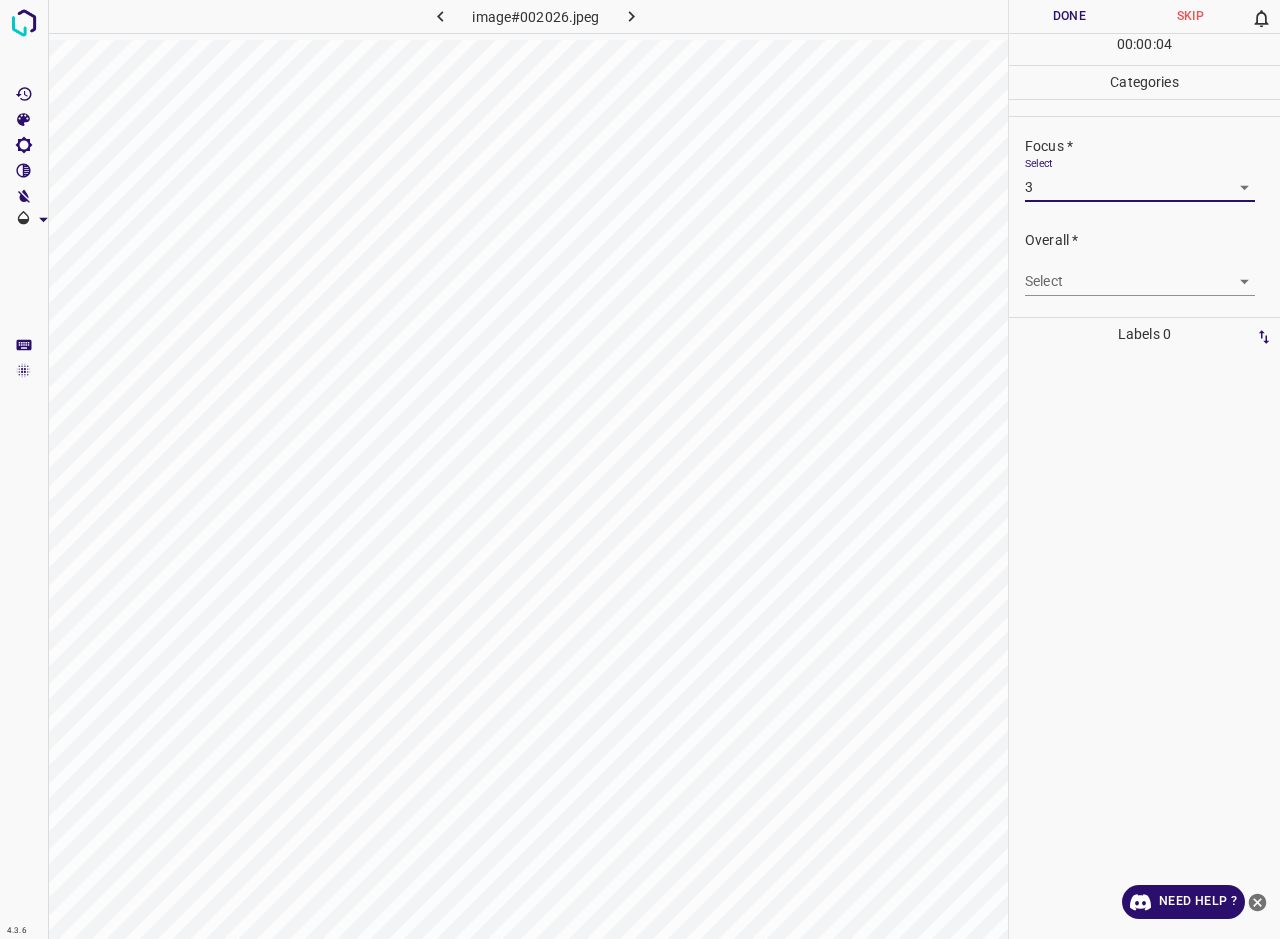 click on "4.3.6  image#002026.jpeg Done Skip 0 00   : 00   : 04   Categories Lighting *  Select 3 3 Focus *  Select 3 3 Overall *  Select ​ Labels   0 Categories 1 Lighting 2 Focus 3 Overall Tools Space Change between modes (Draw & Edit) I Auto labeling R Restore zoom M Zoom in N Zoom out Delete Delete selecte label Filters Z Restore filters X Saturation filter C Brightness filter V Contrast filter B Gray scale filter General O Download Need Help ? - Text - Hide - Delete" at bounding box center [640, 469] 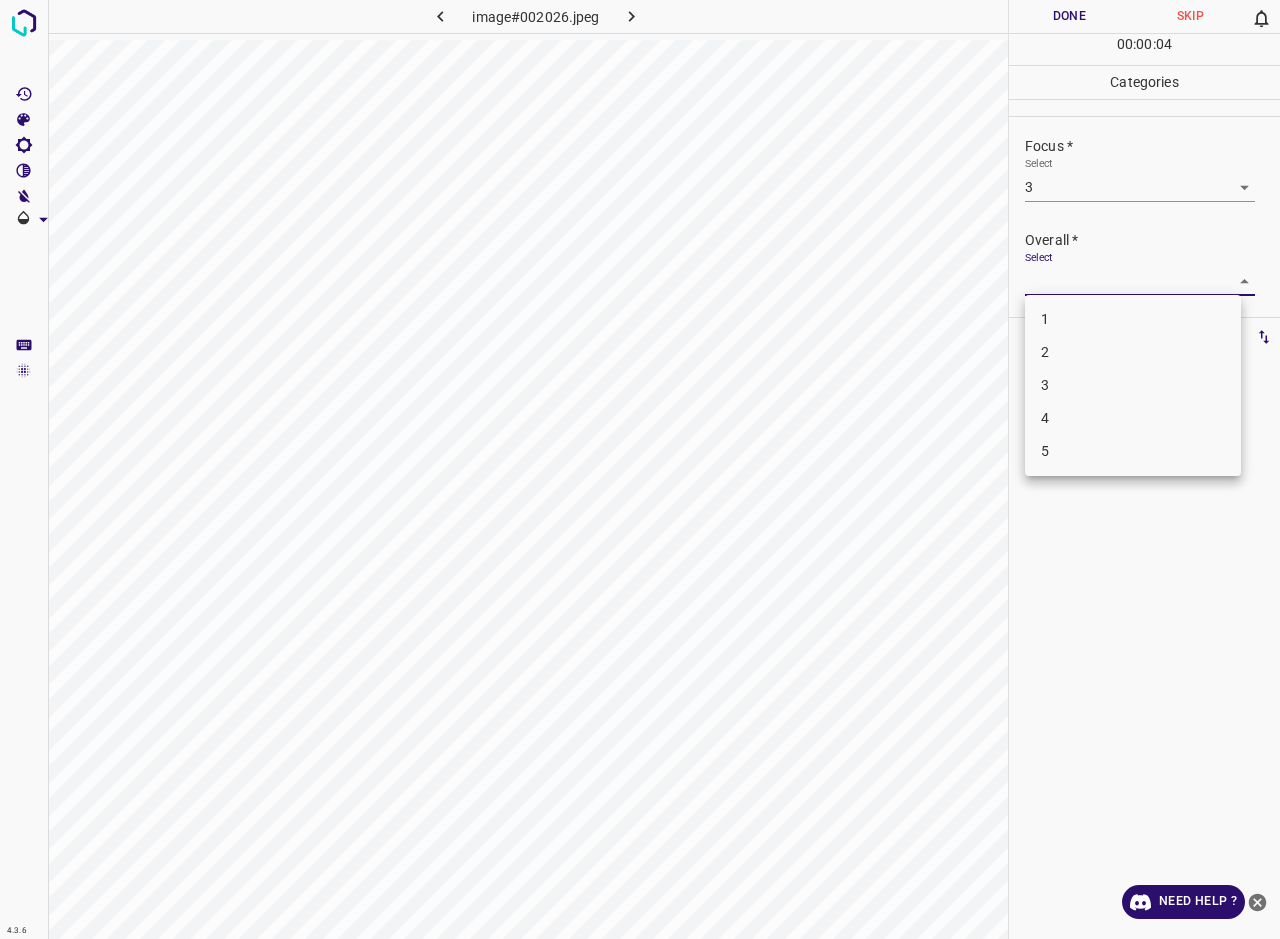 click on "3" at bounding box center [1133, 385] 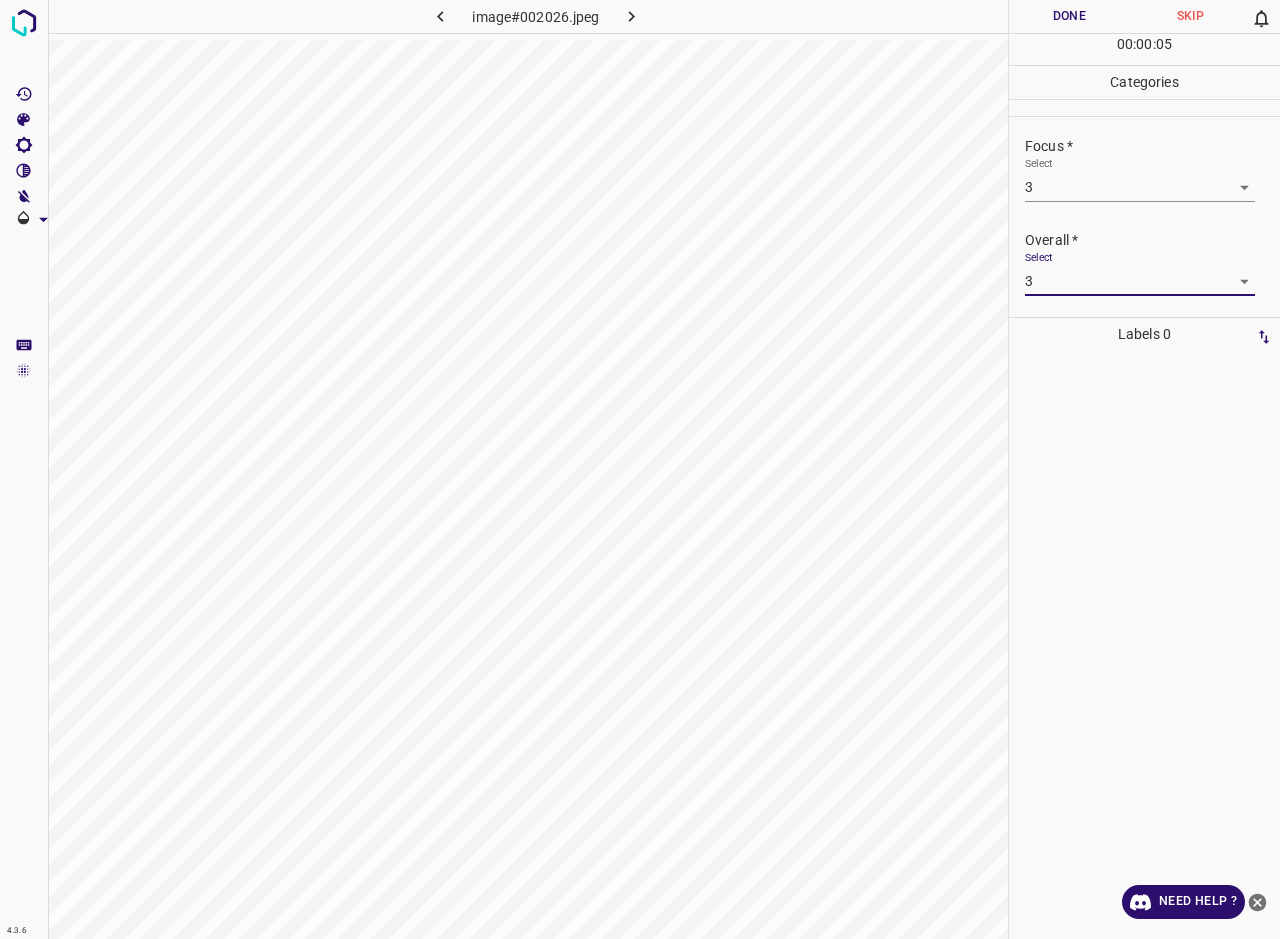click on "Done" at bounding box center (1069, 16) 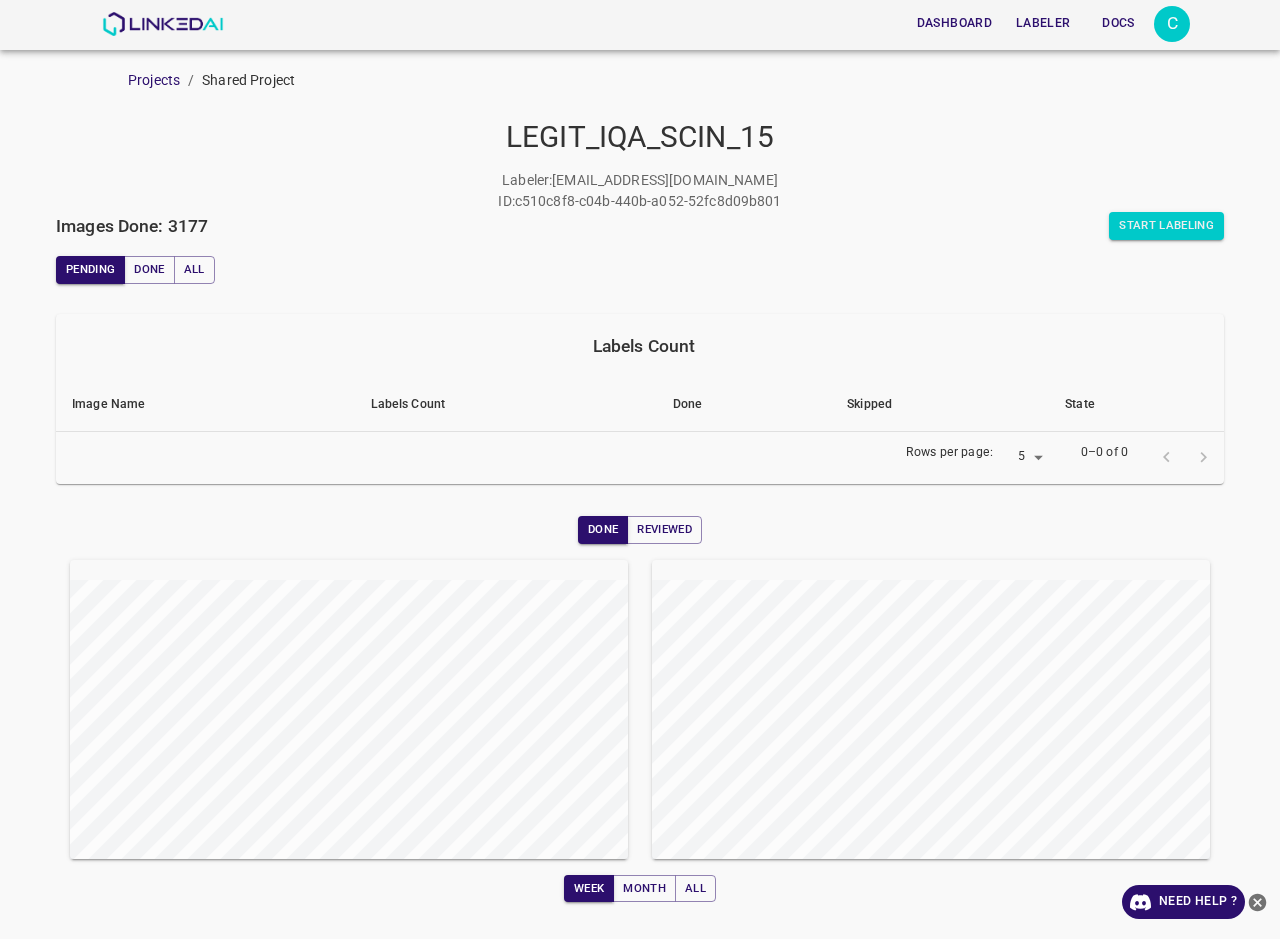 scroll, scrollTop: 0, scrollLeft: 0, axis: both 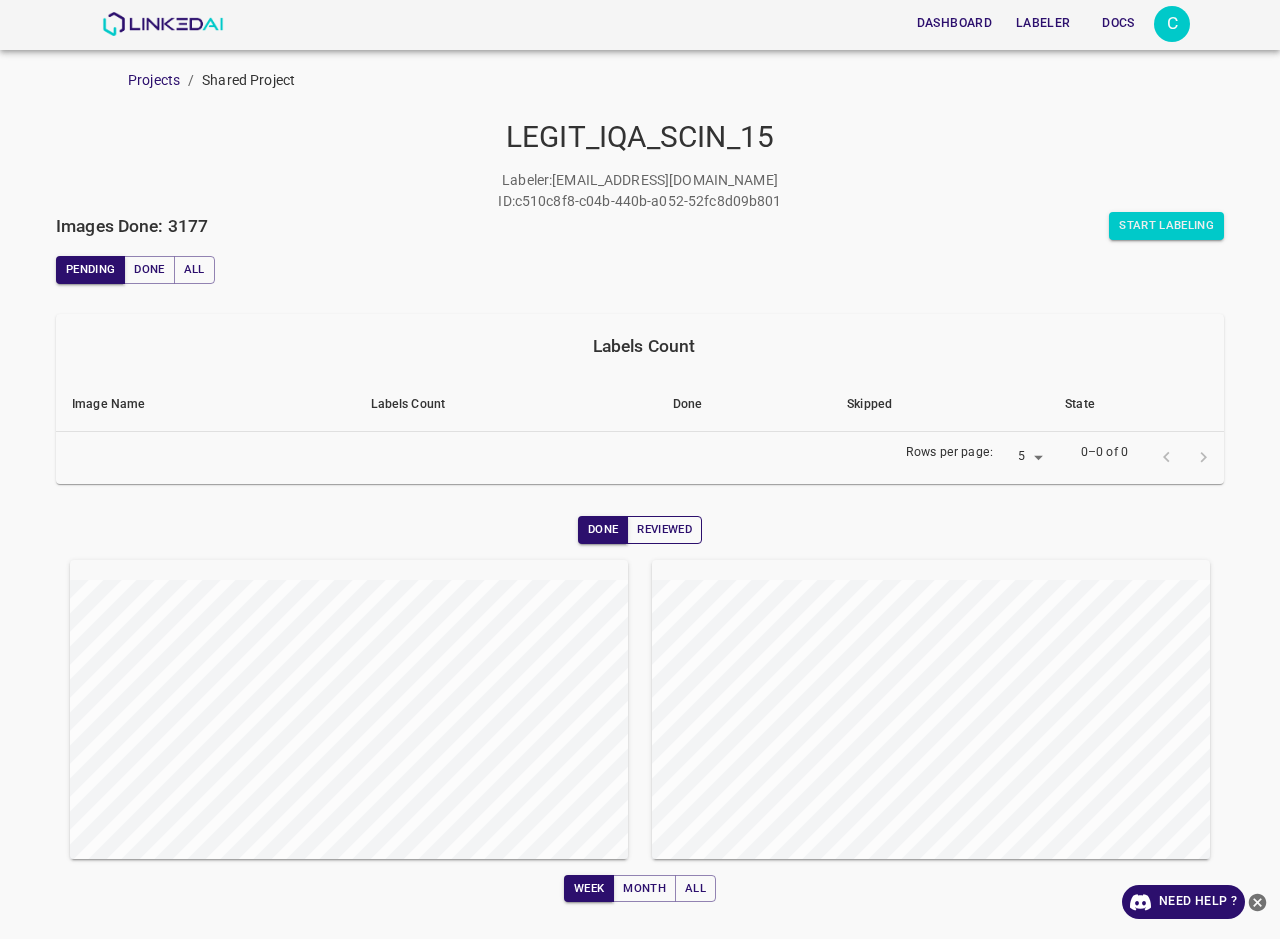 click on "Reviewed" at bounding box center (664, 530) 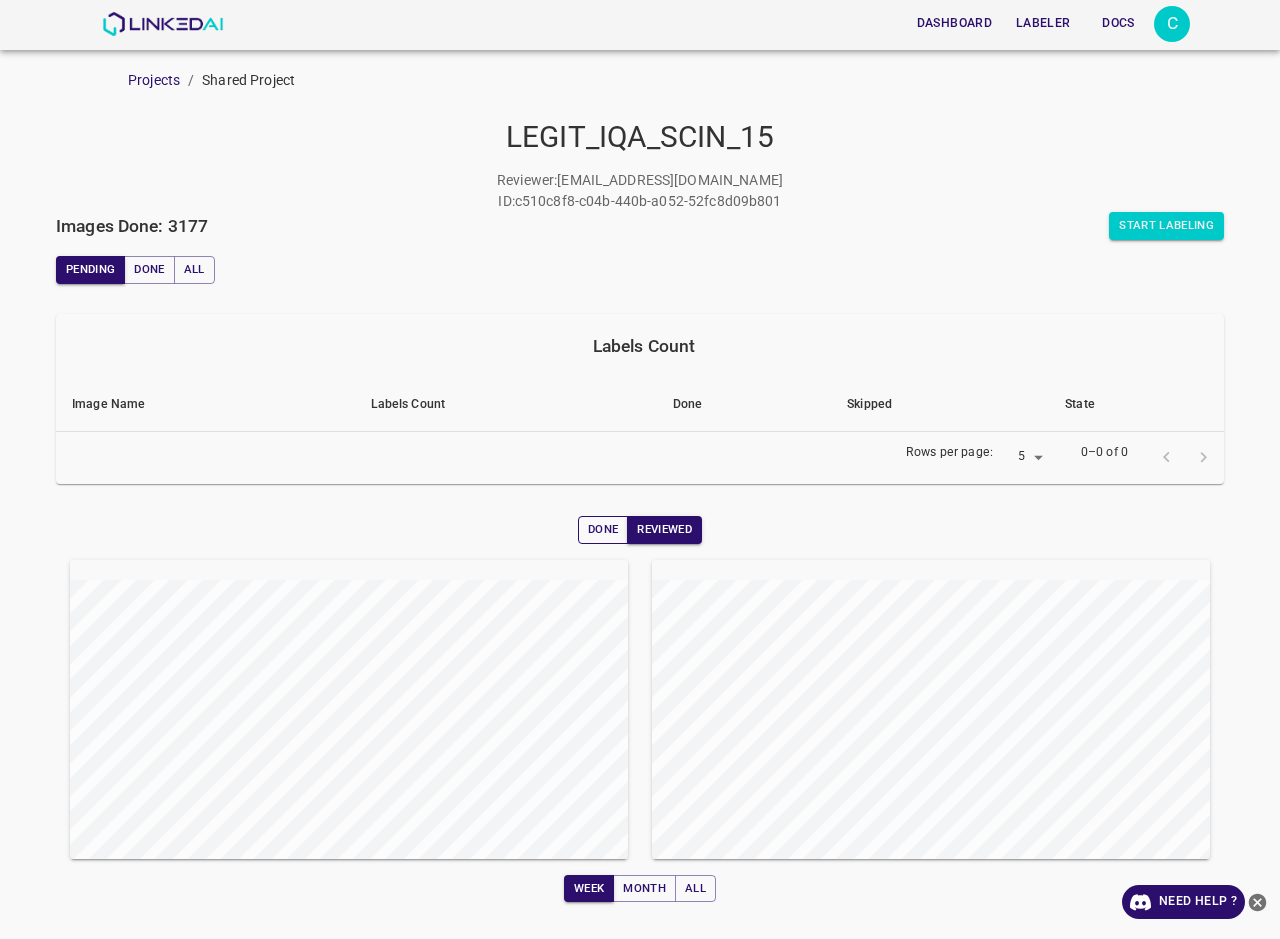 click on "Done" at bounding box center [603, 530] 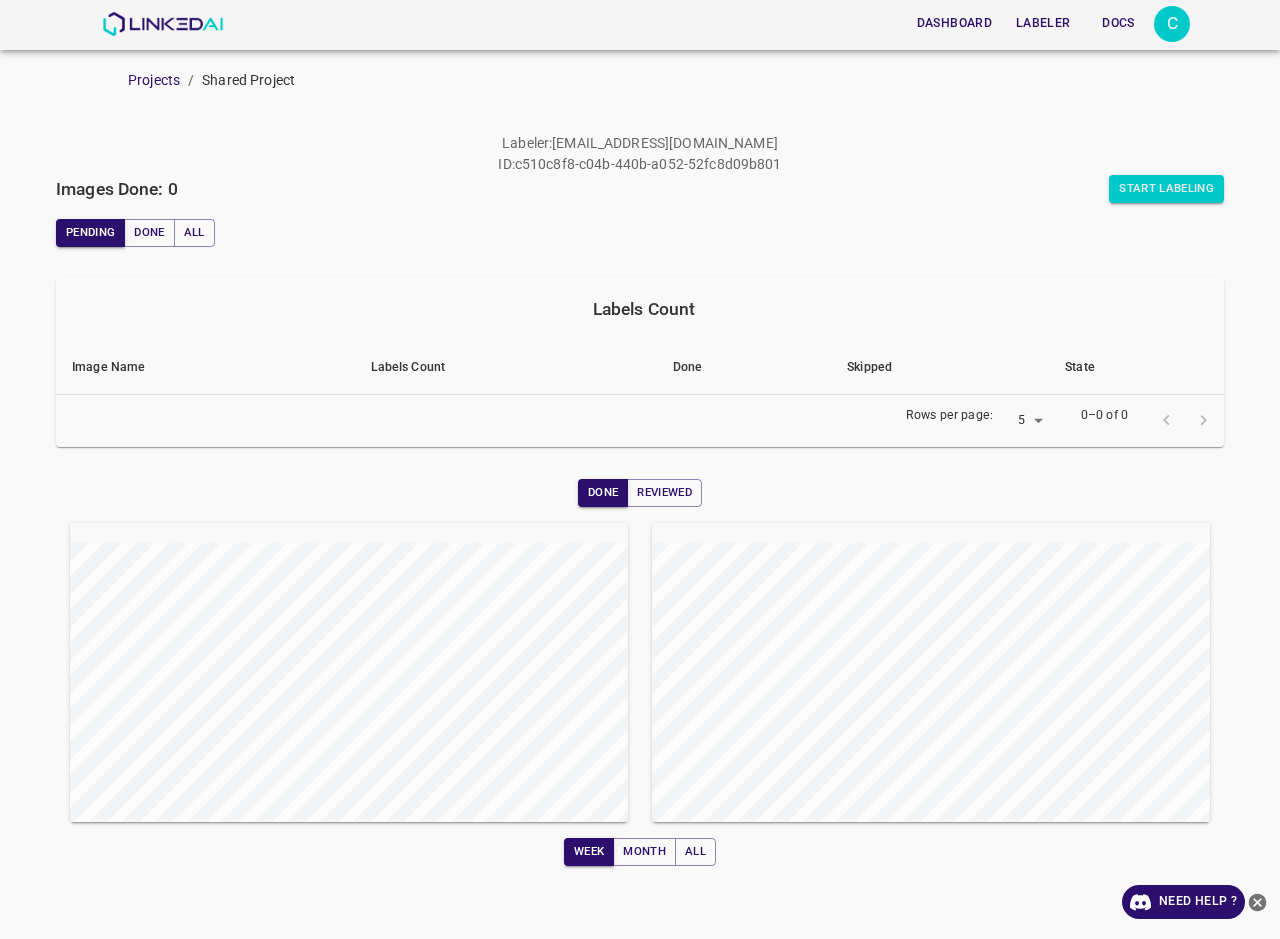 scroll, scrollTop: 0, scrollLeft: 0, axis: both 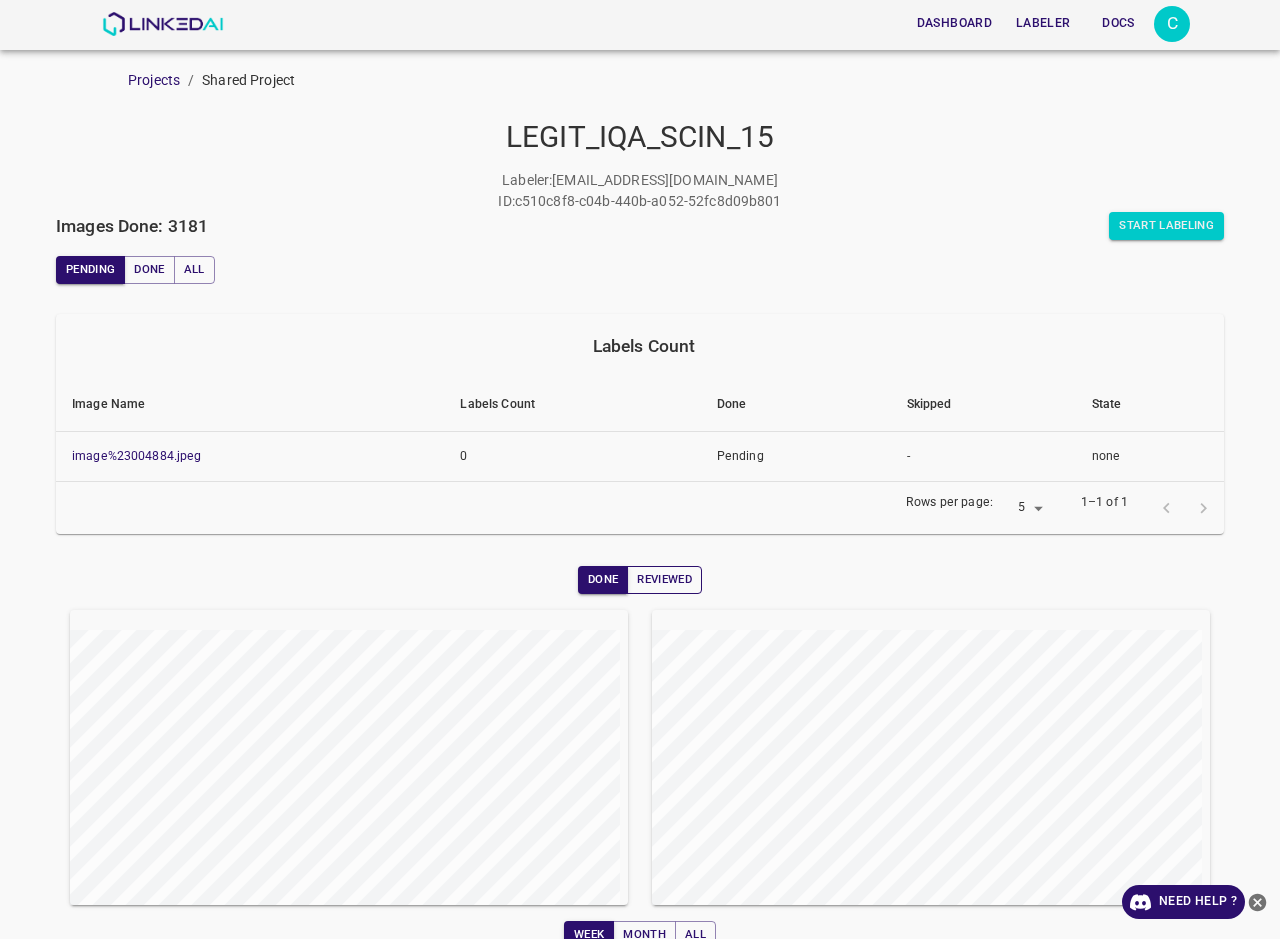click on "Reviewed" at bounding box center (664, 580) 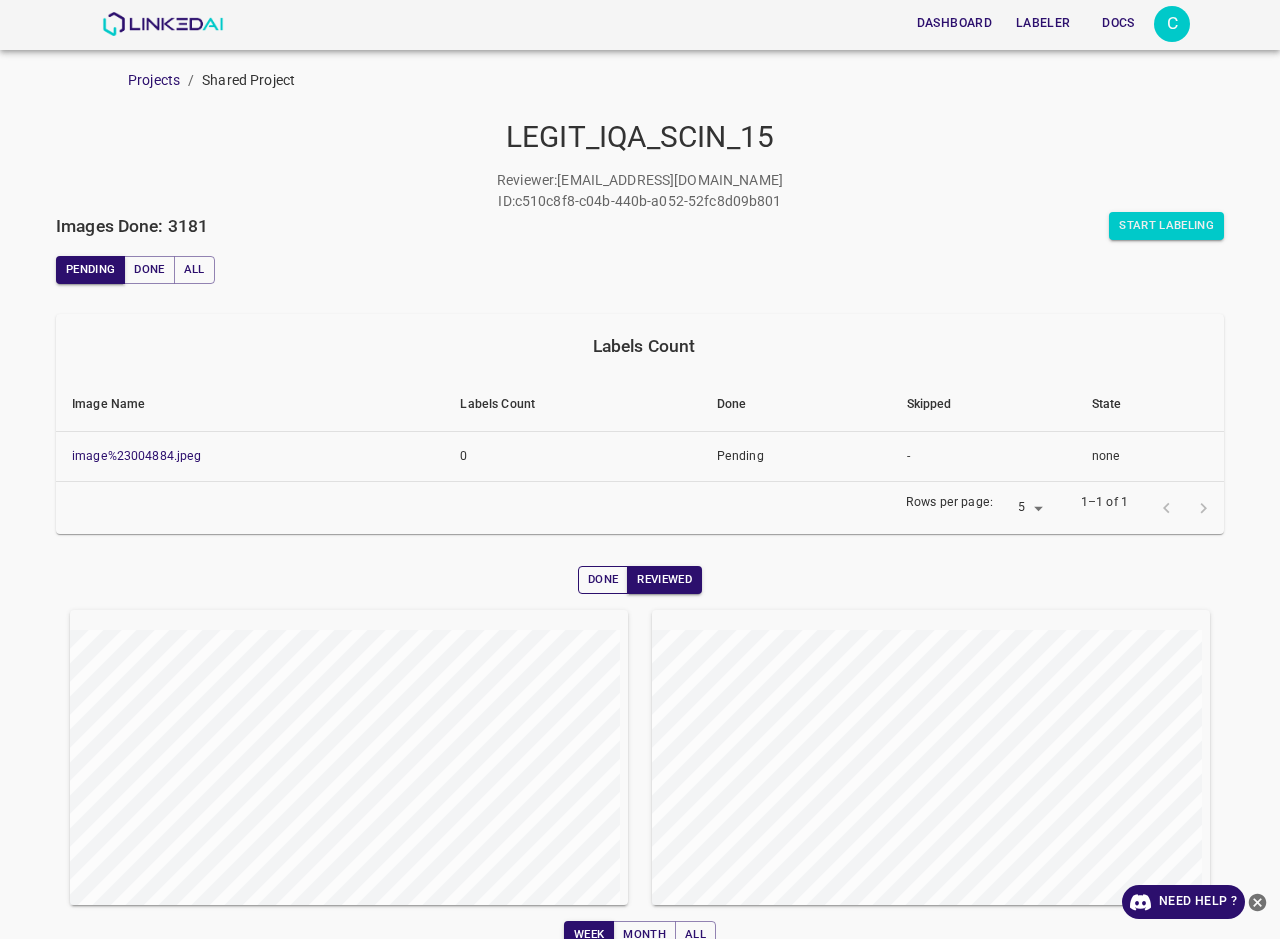 click on "Done" at bounding box center [603, 580] 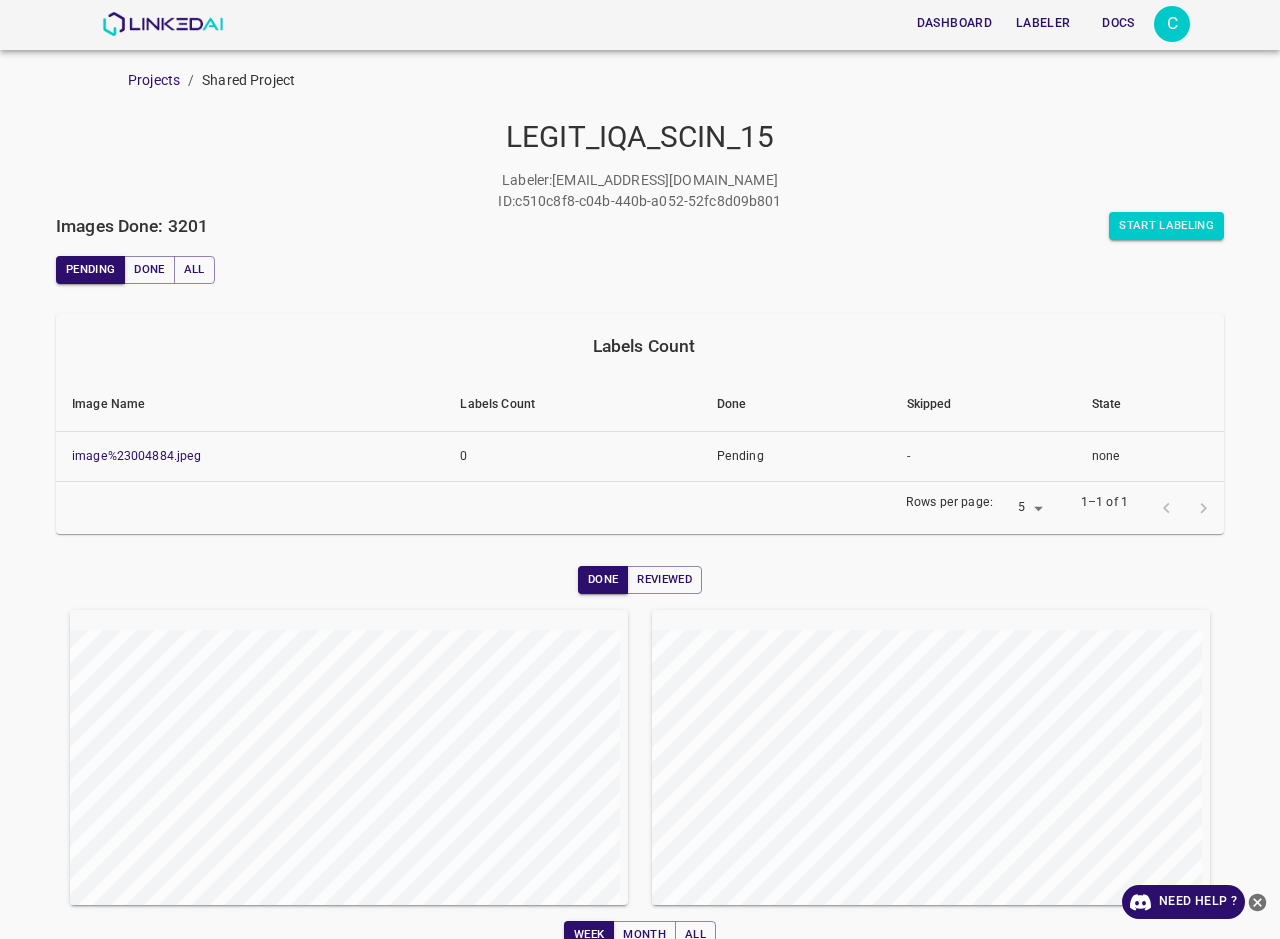 scroll, scrollTop: 26, scrollLeft: 0, axis: vertical 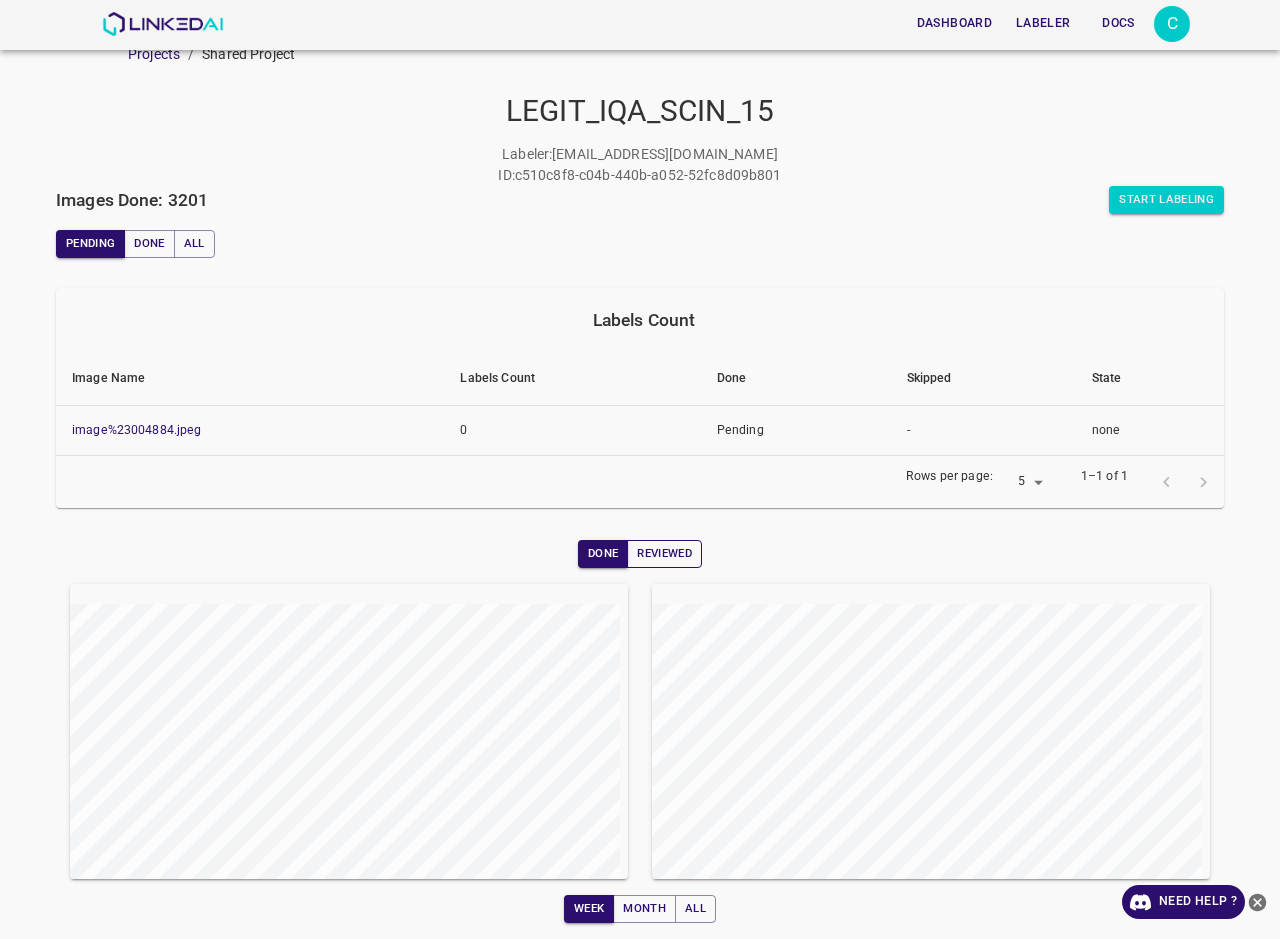 click on "Reviewed" at bounding box center (664, 554) 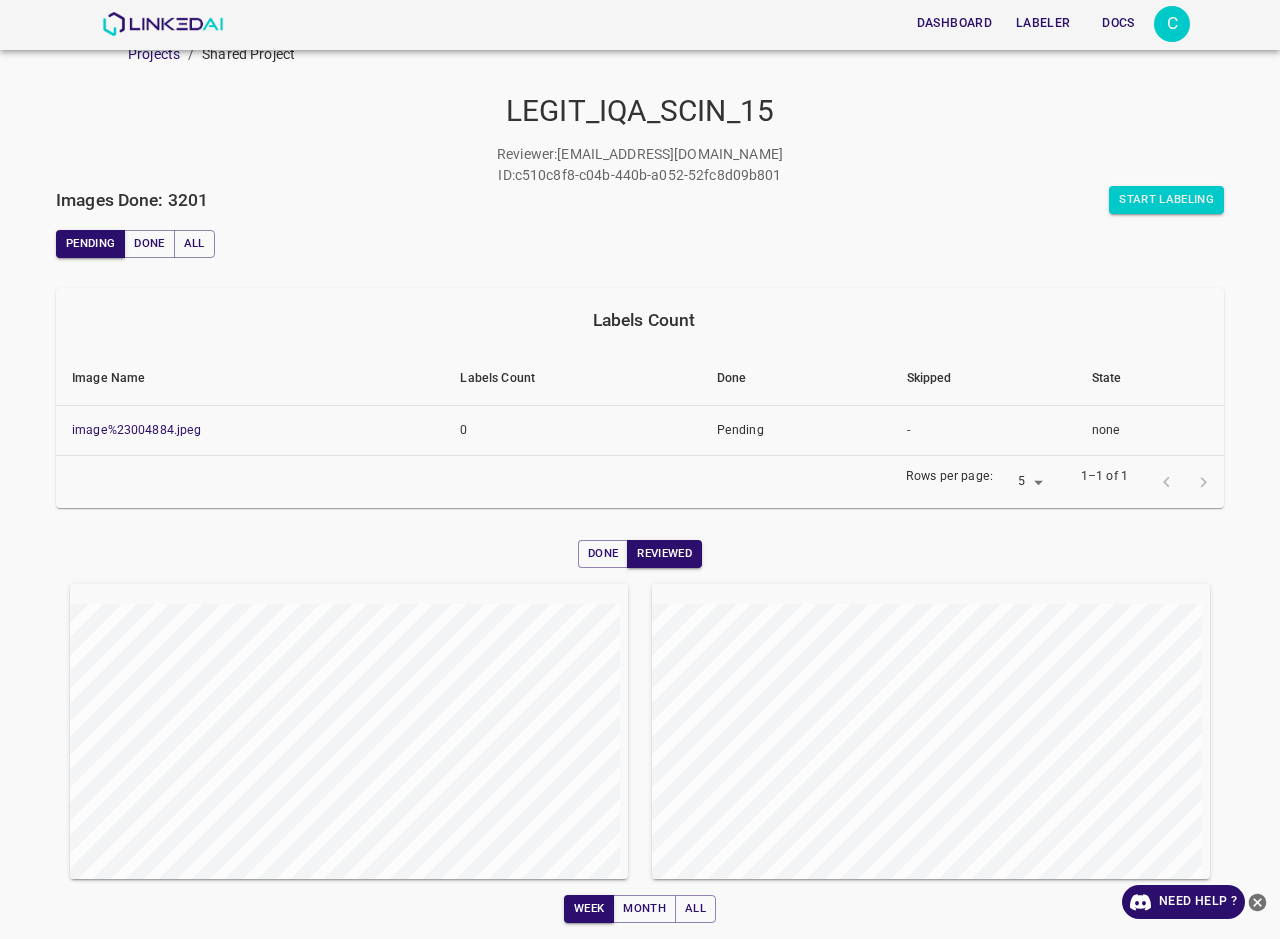 click on "Done" at bounding box center [603, 554] 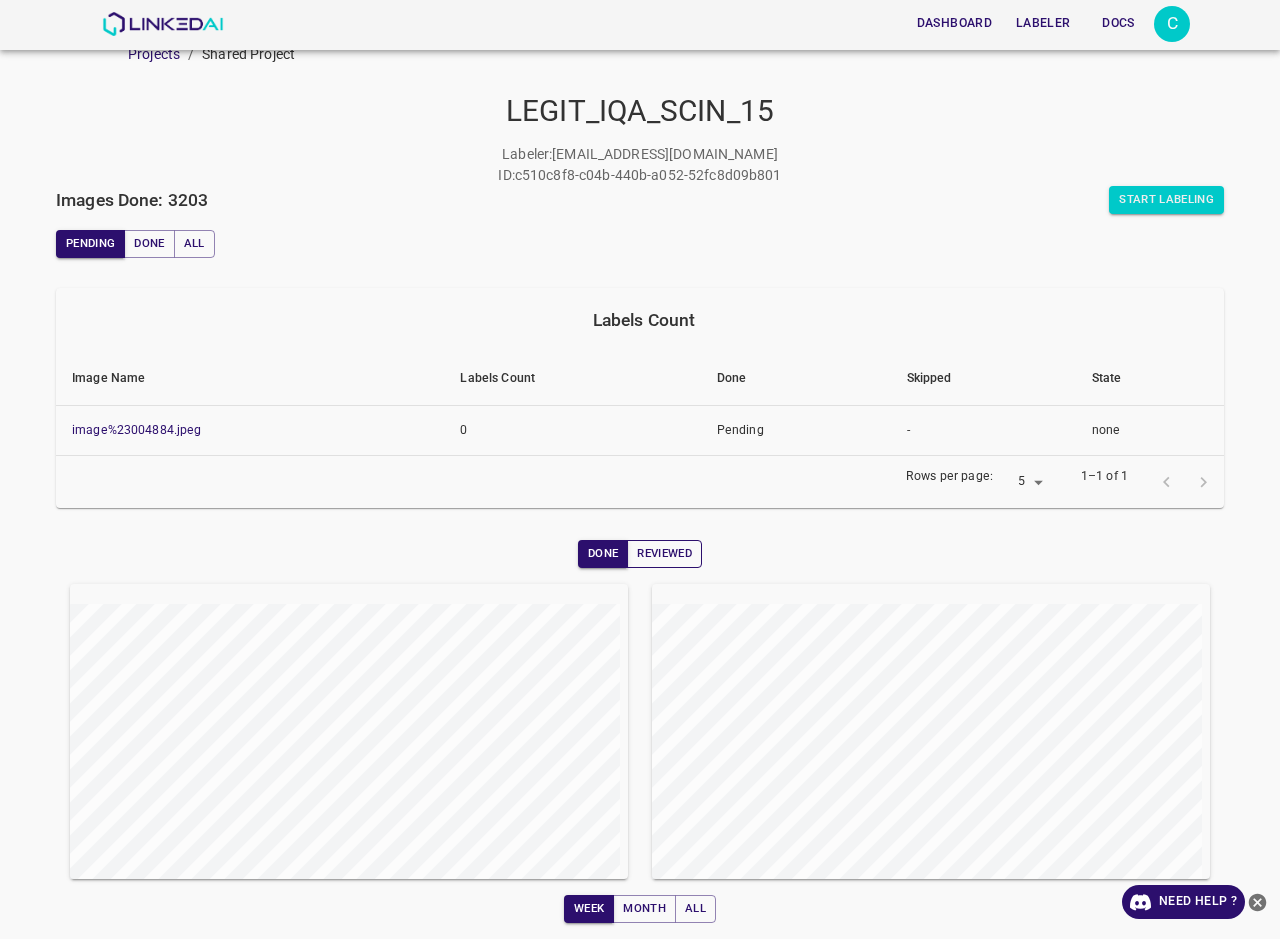 click on "Reviewed" at bounding box center (664, 554) 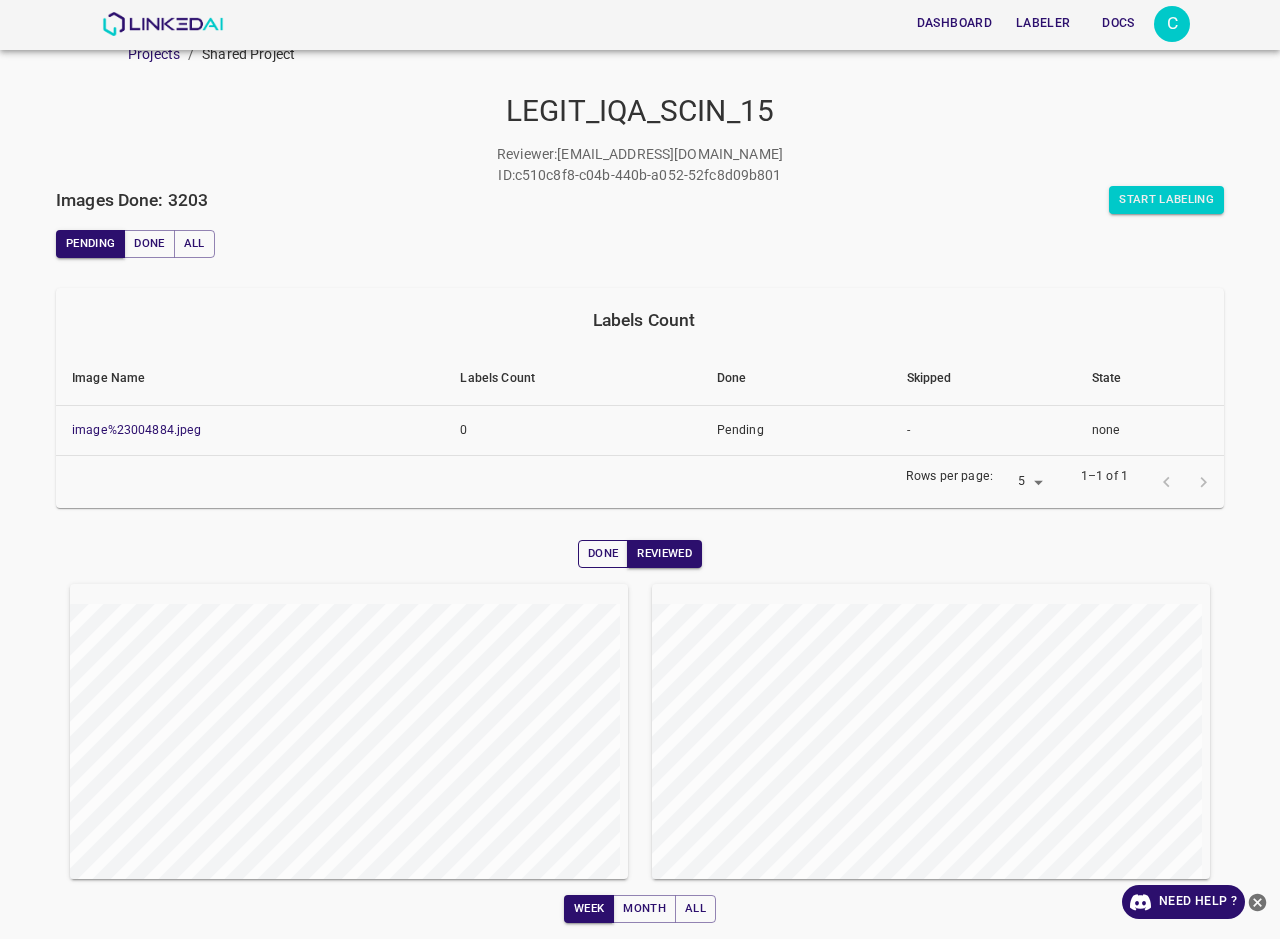 click on "Done" at bounding box center [603, 554] 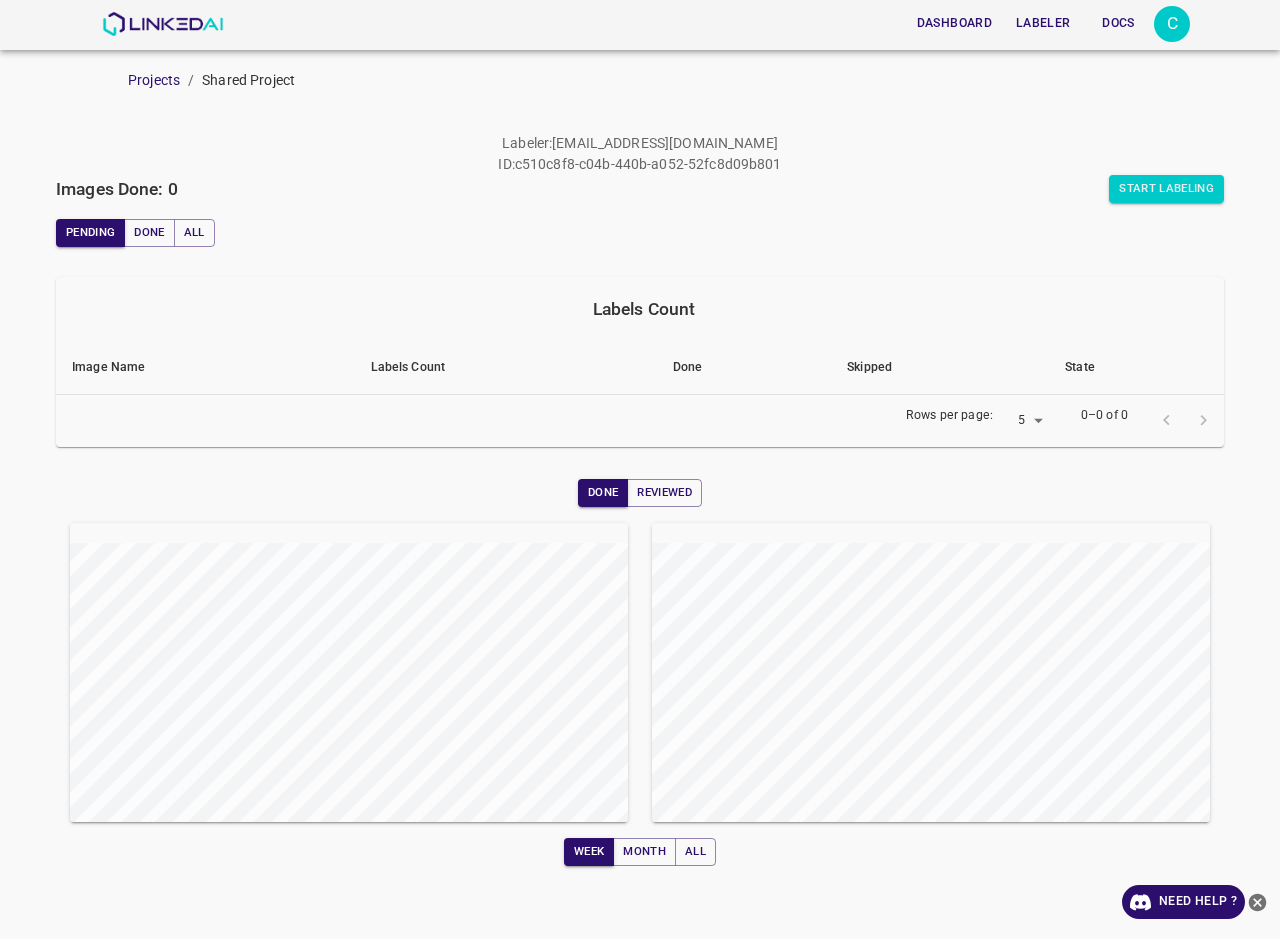 scroll, scrollTop: 0, scrollLeft: 0, axis: both 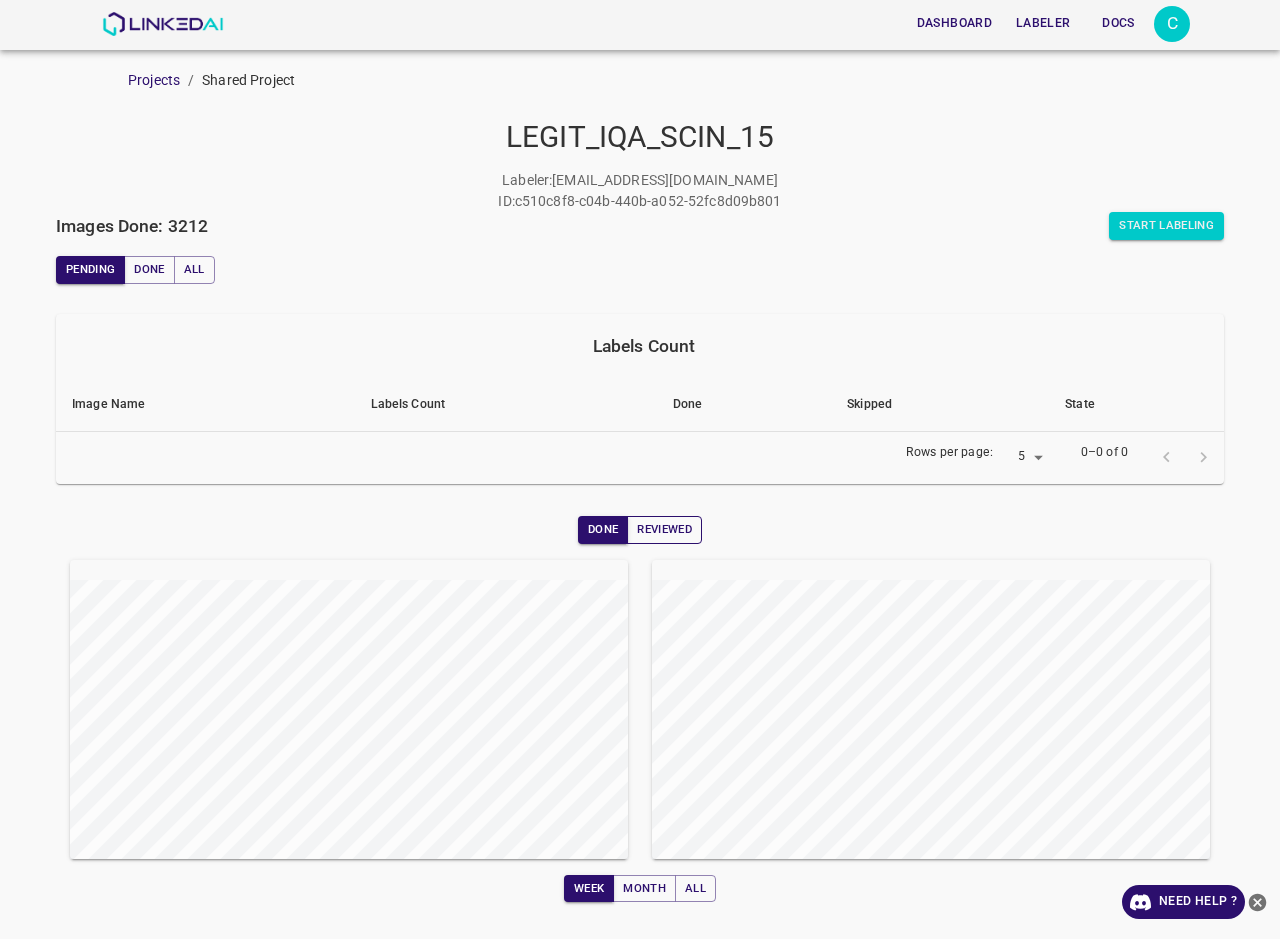 click on "Reviewed" at bounding box center (664, 530) 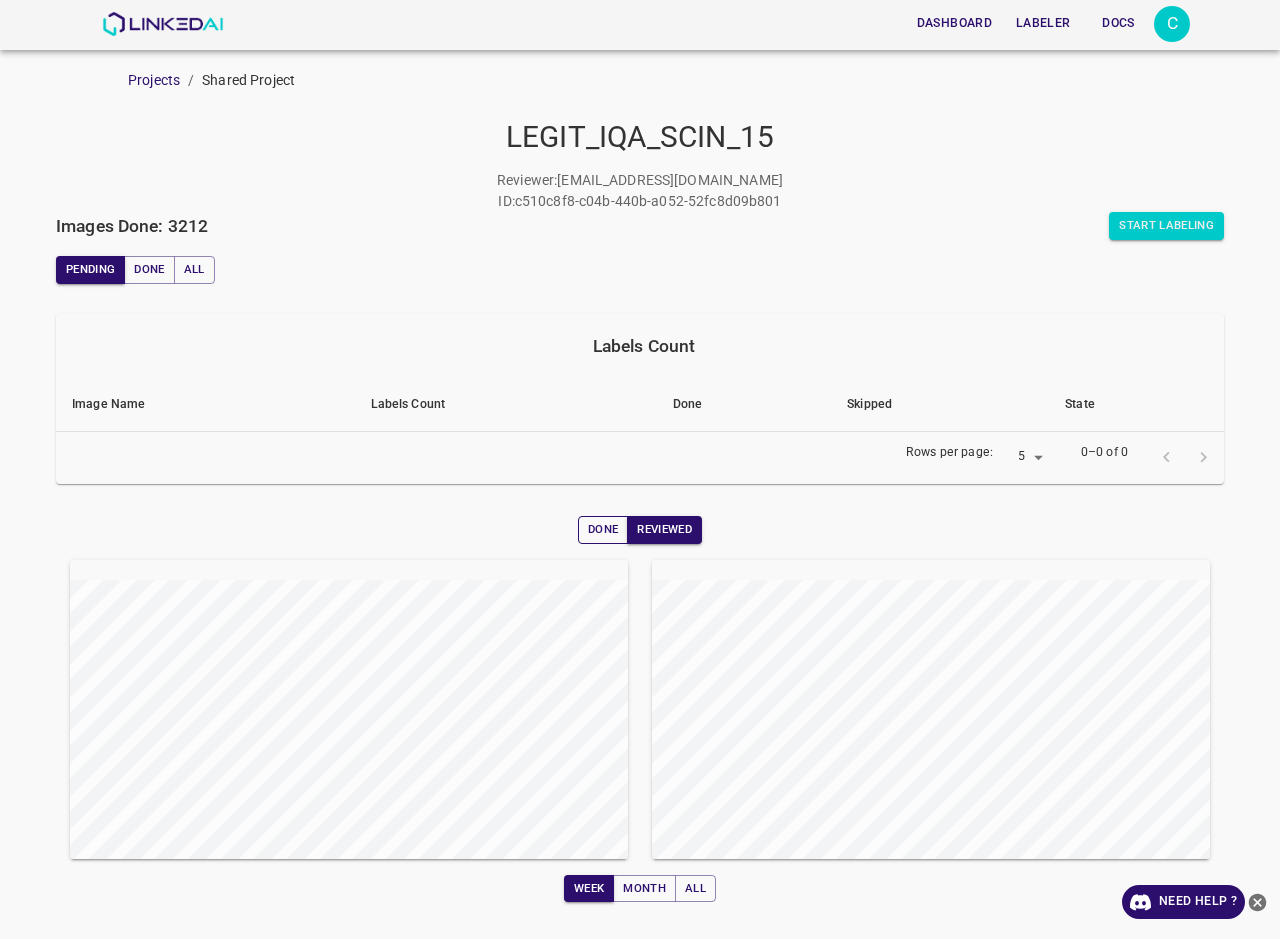 click on "Done" at bounding box center (603, 530) 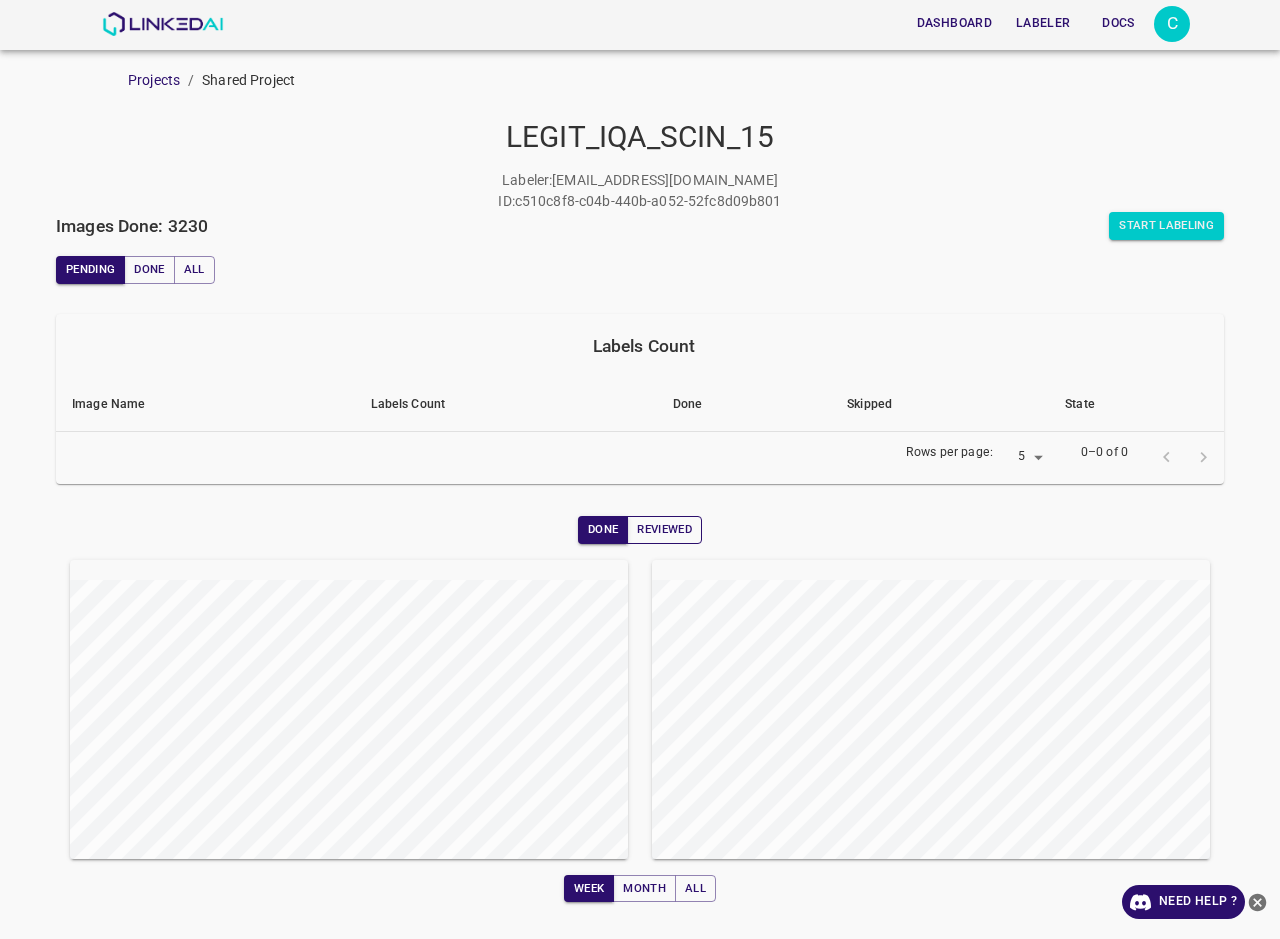 click on "Reviewed" at bounding box center (664, 530) 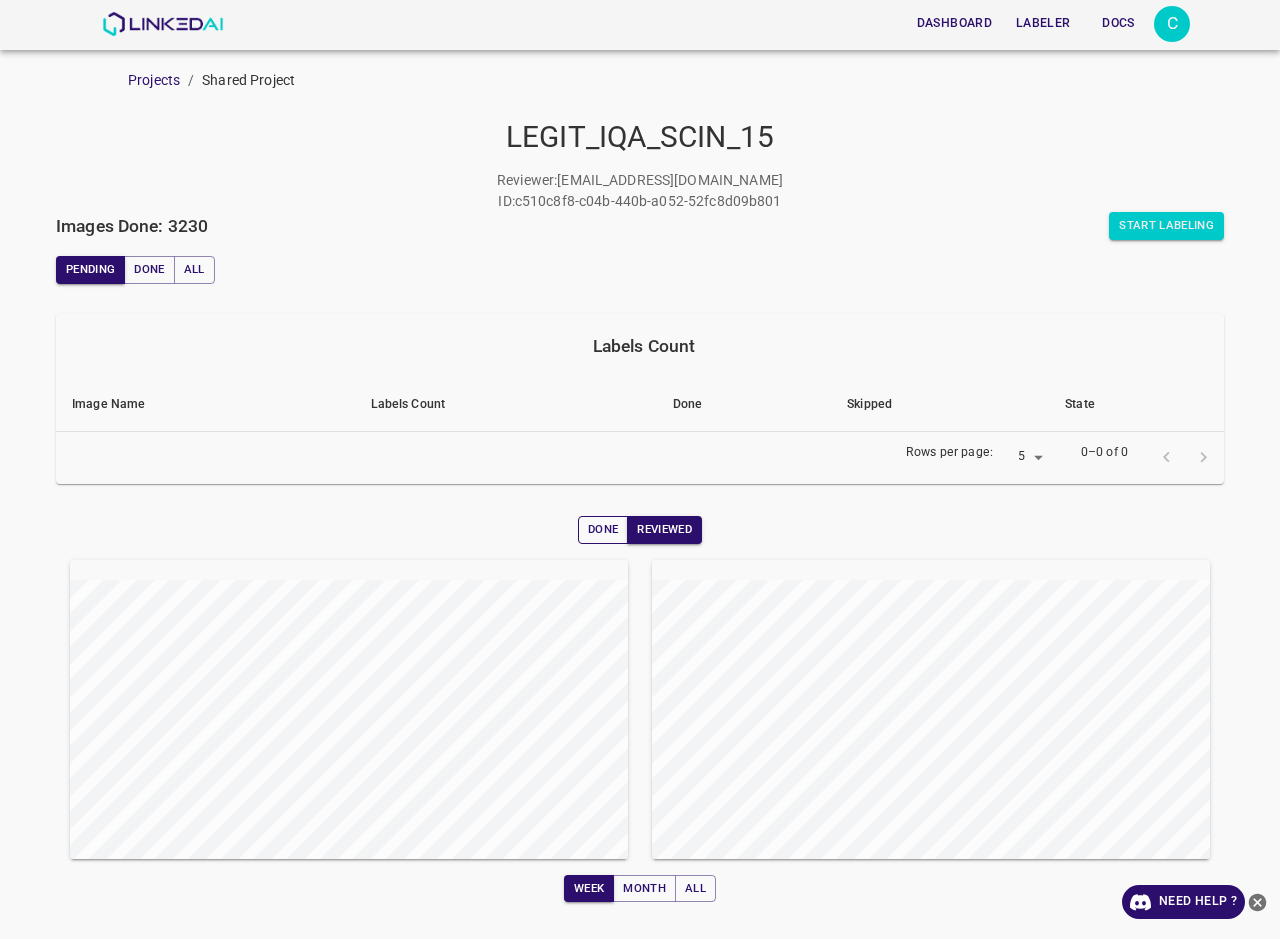 click on "Done" at bounding box center (603, 530) 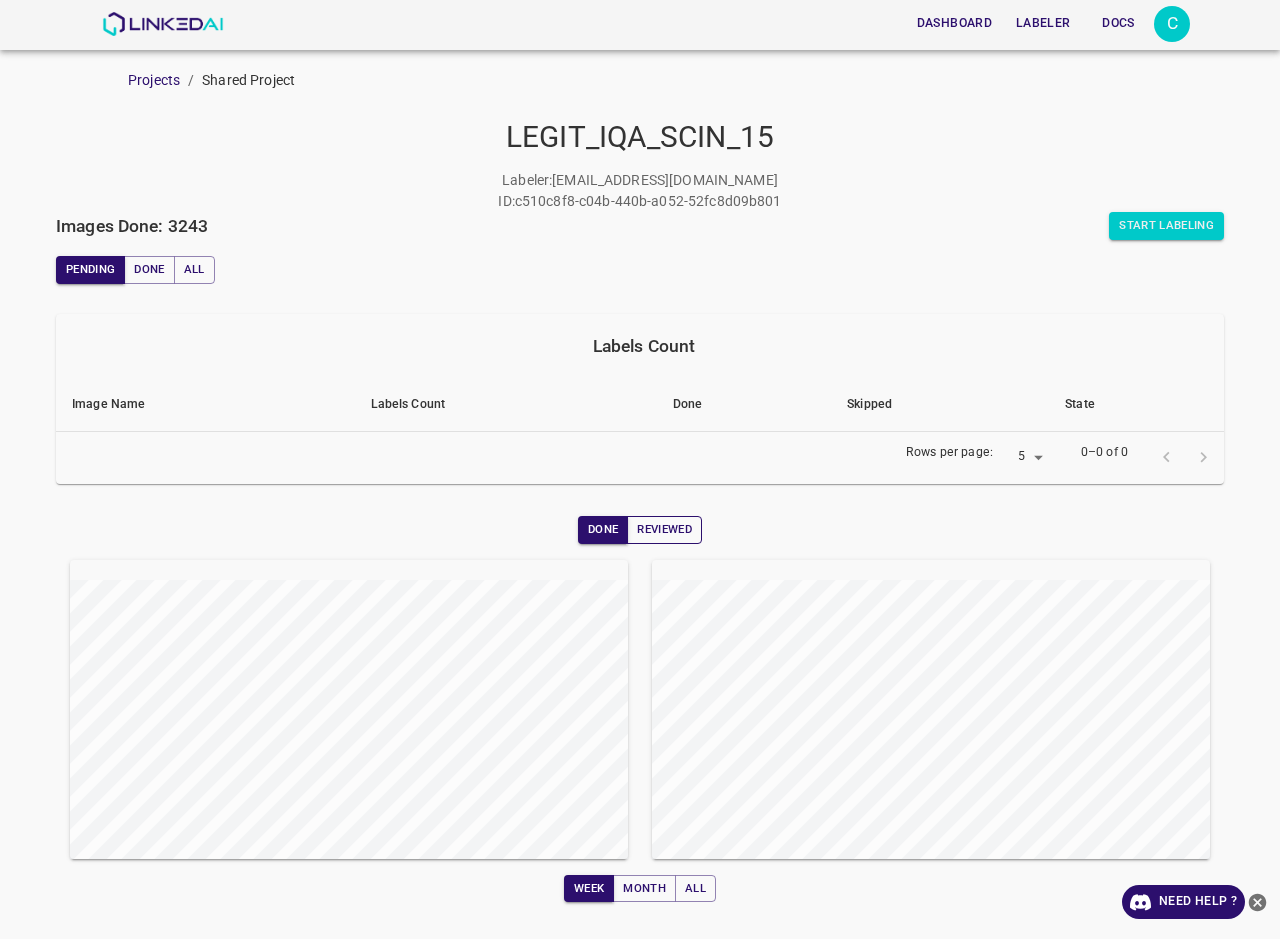 click on "Reviewed" at bounding box center (664, 530) 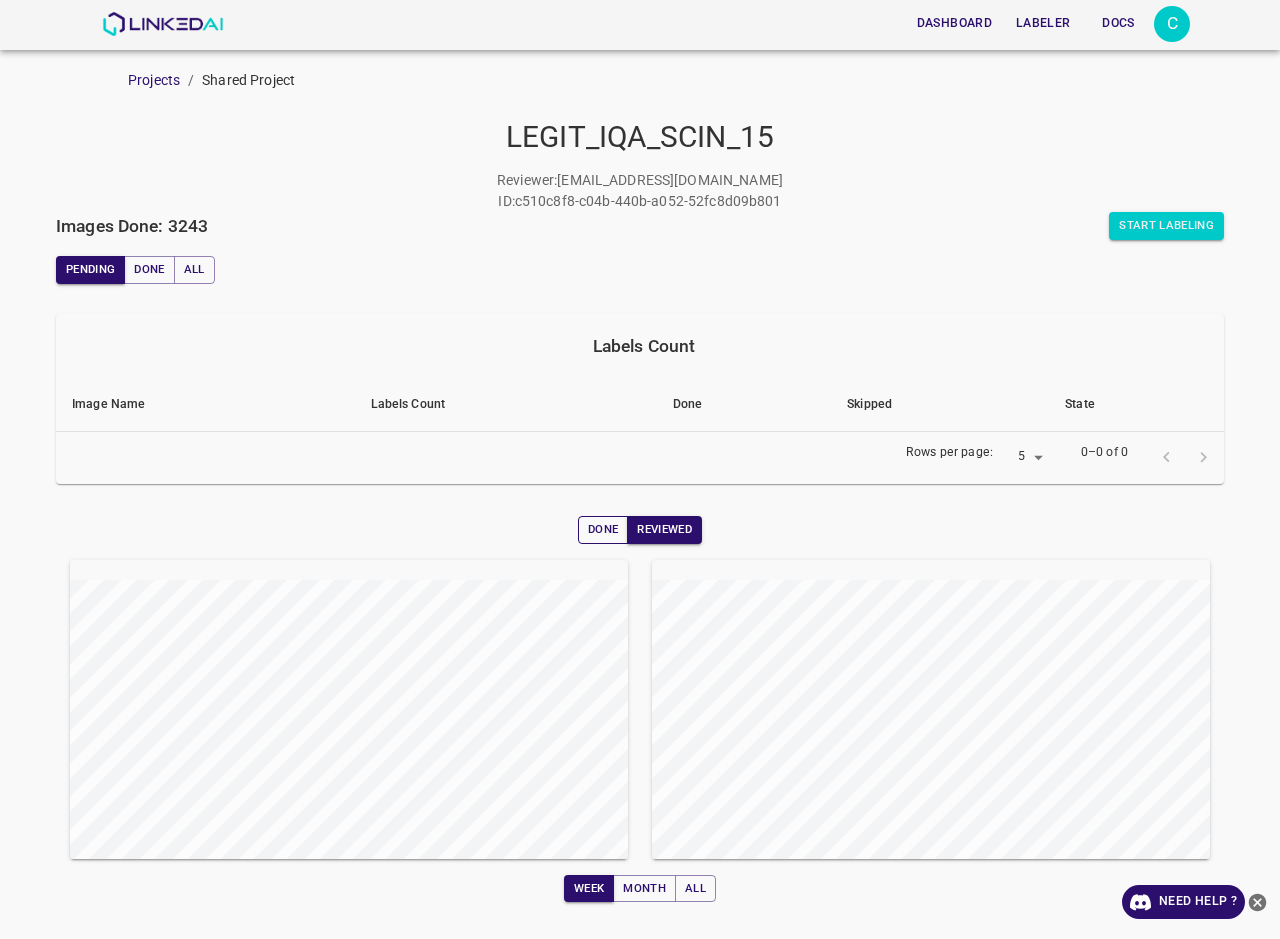 click on "Done" at bounding box center [603, 530] 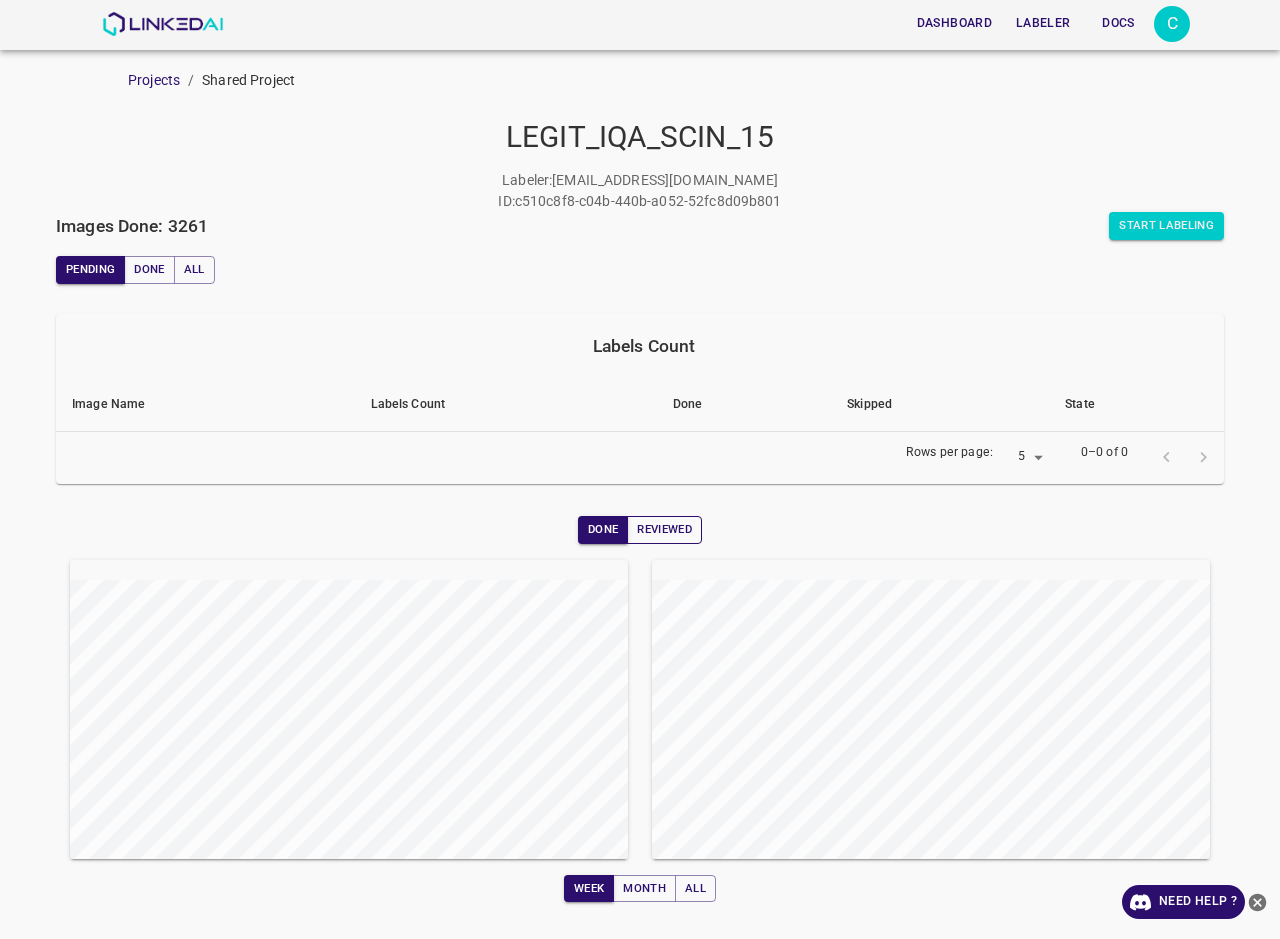 click on "Reviewed" at bounding box center (664, 530) 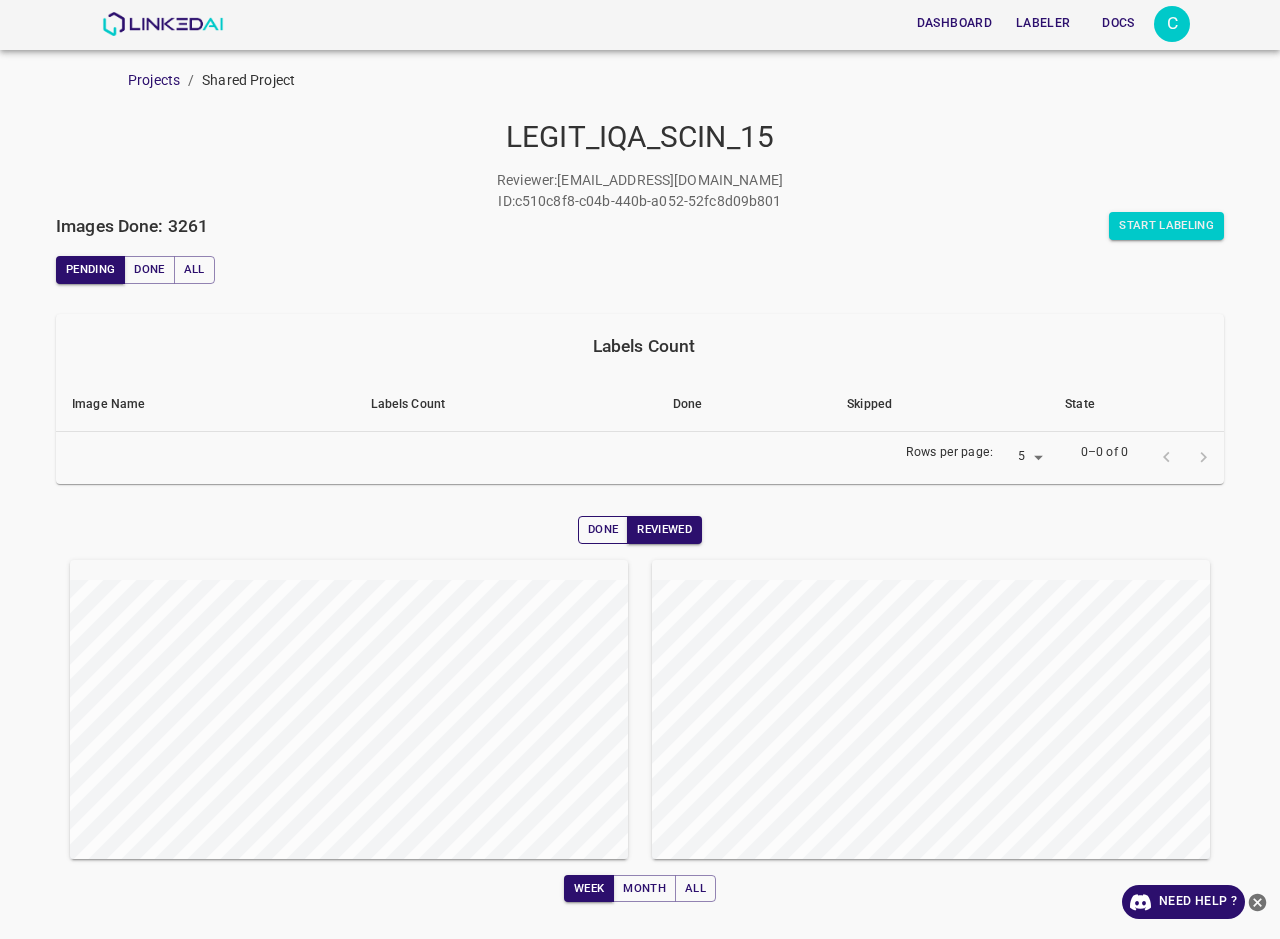 click on "Done" at bounding box center (603, 530) 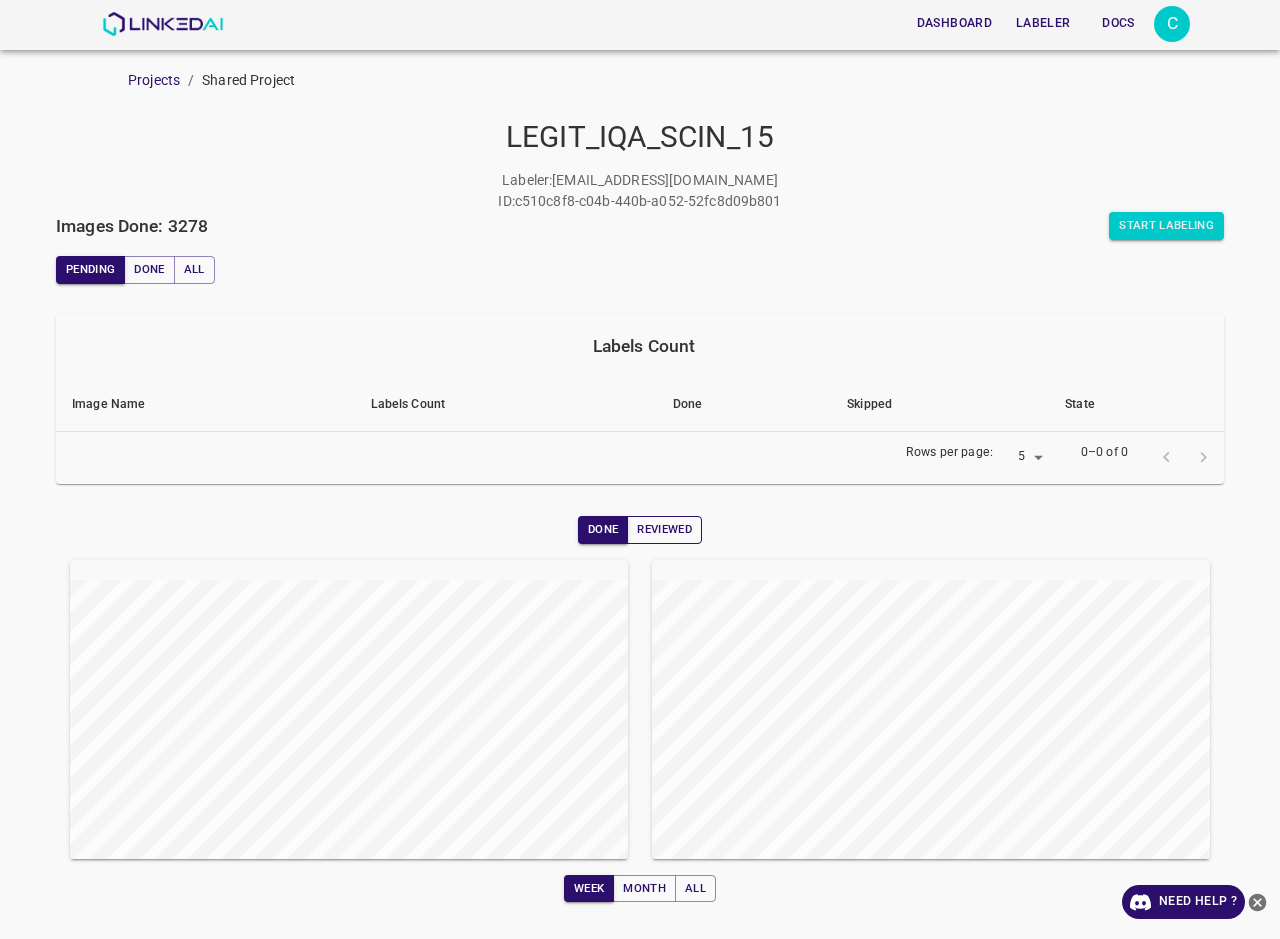 click on "Reviewed" at bounding box center (664, 530) 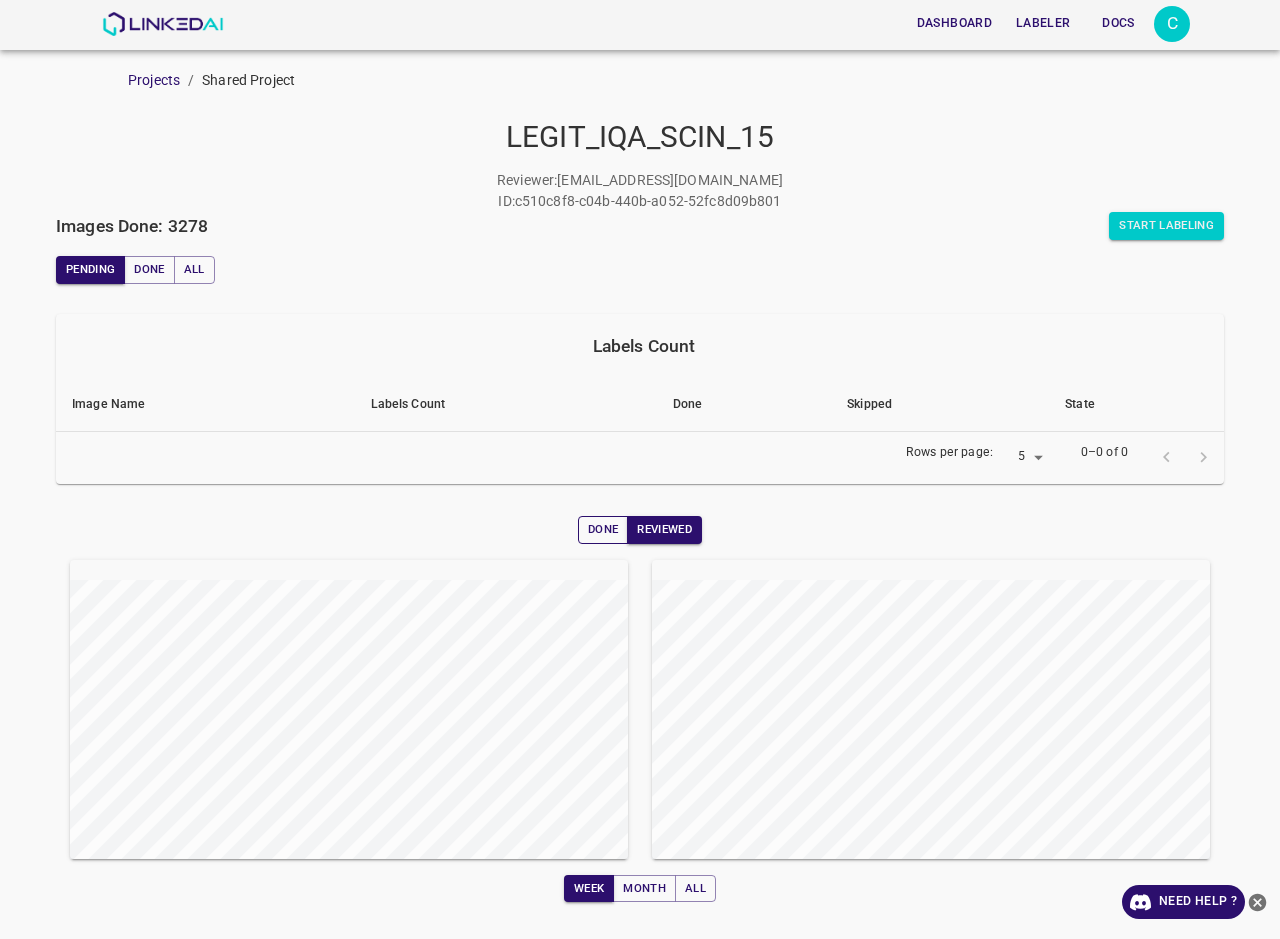 click on "Done" at bounding box center (603, 530) 